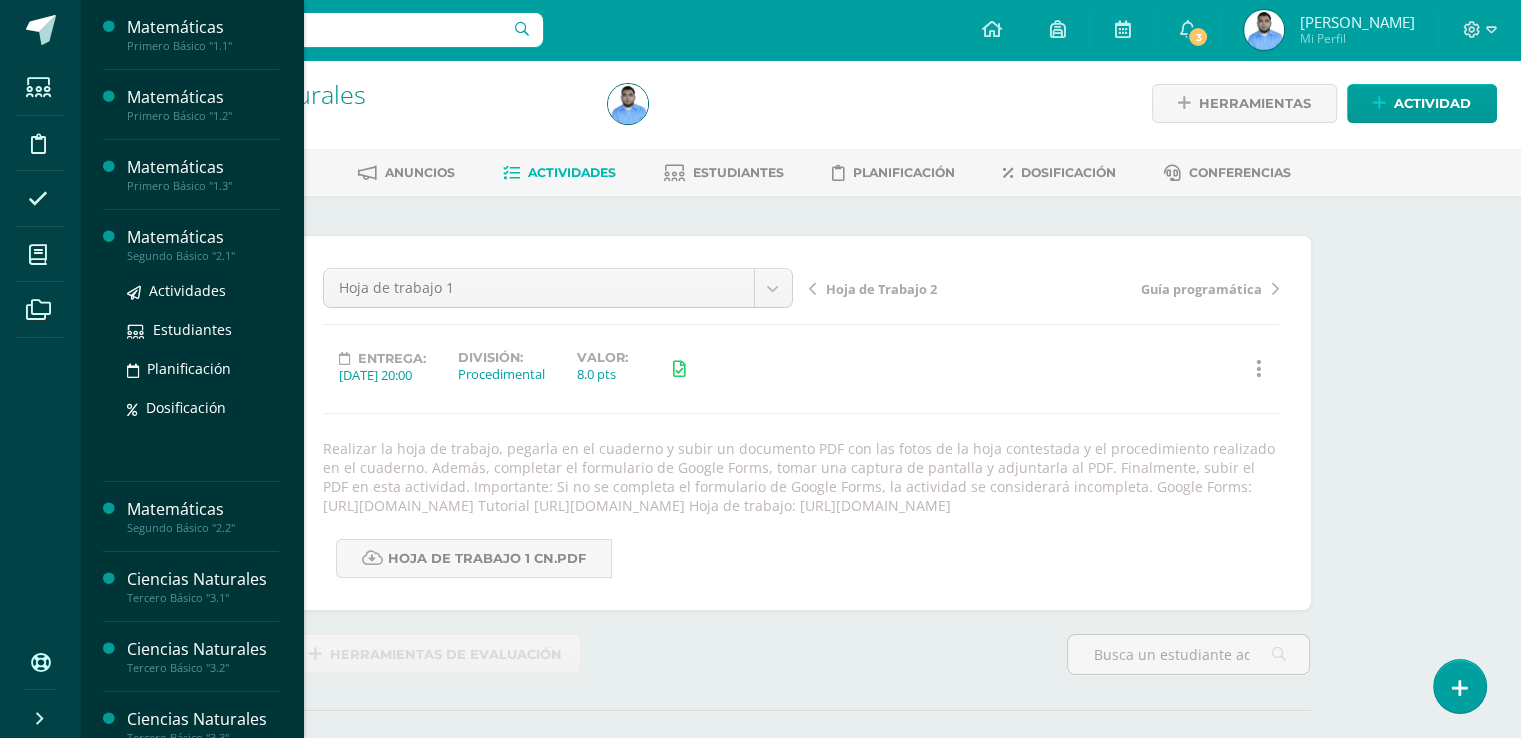 scroll, scrollTop: 3, scrollLeft: 0, axis: vertical 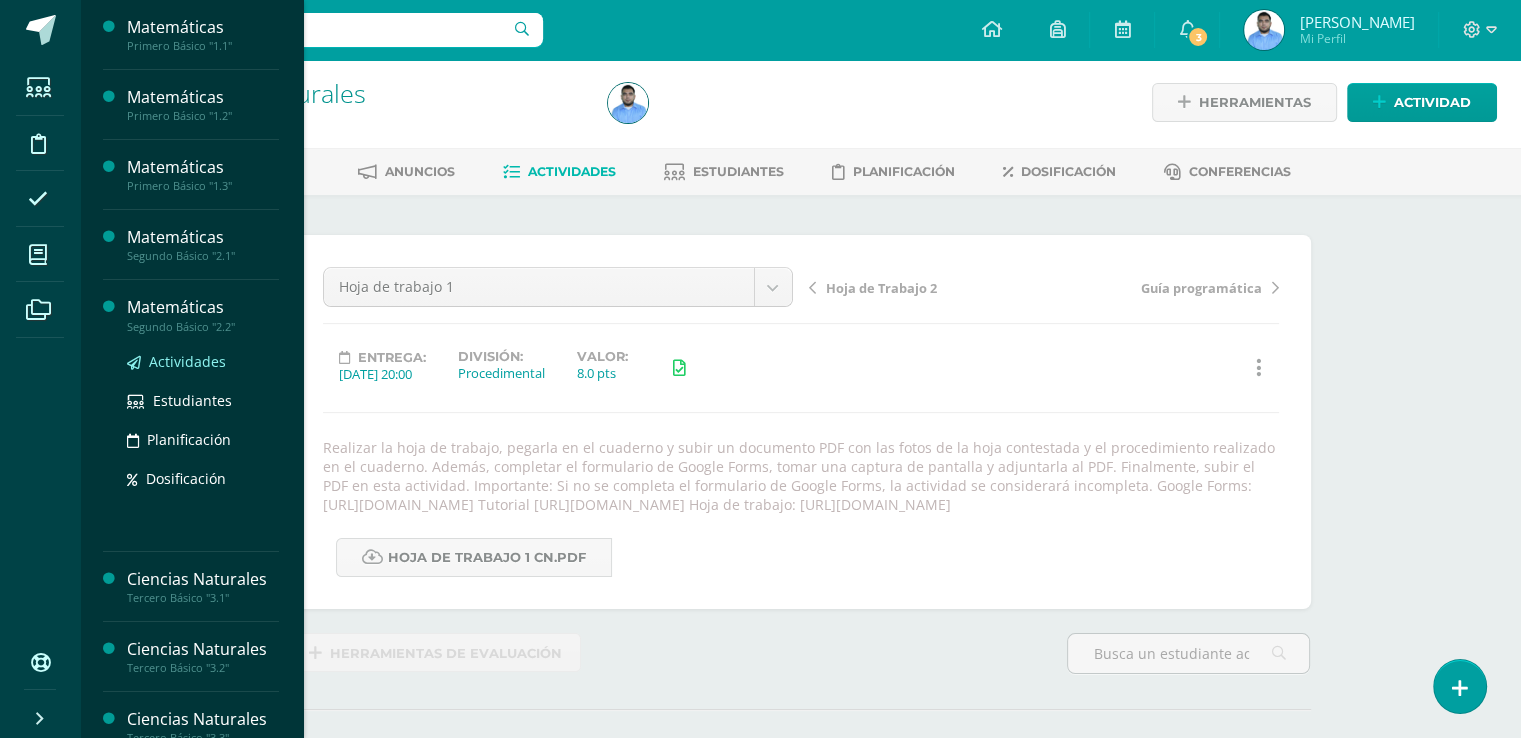 click on "Actividades" at bounding box center (187, 361) 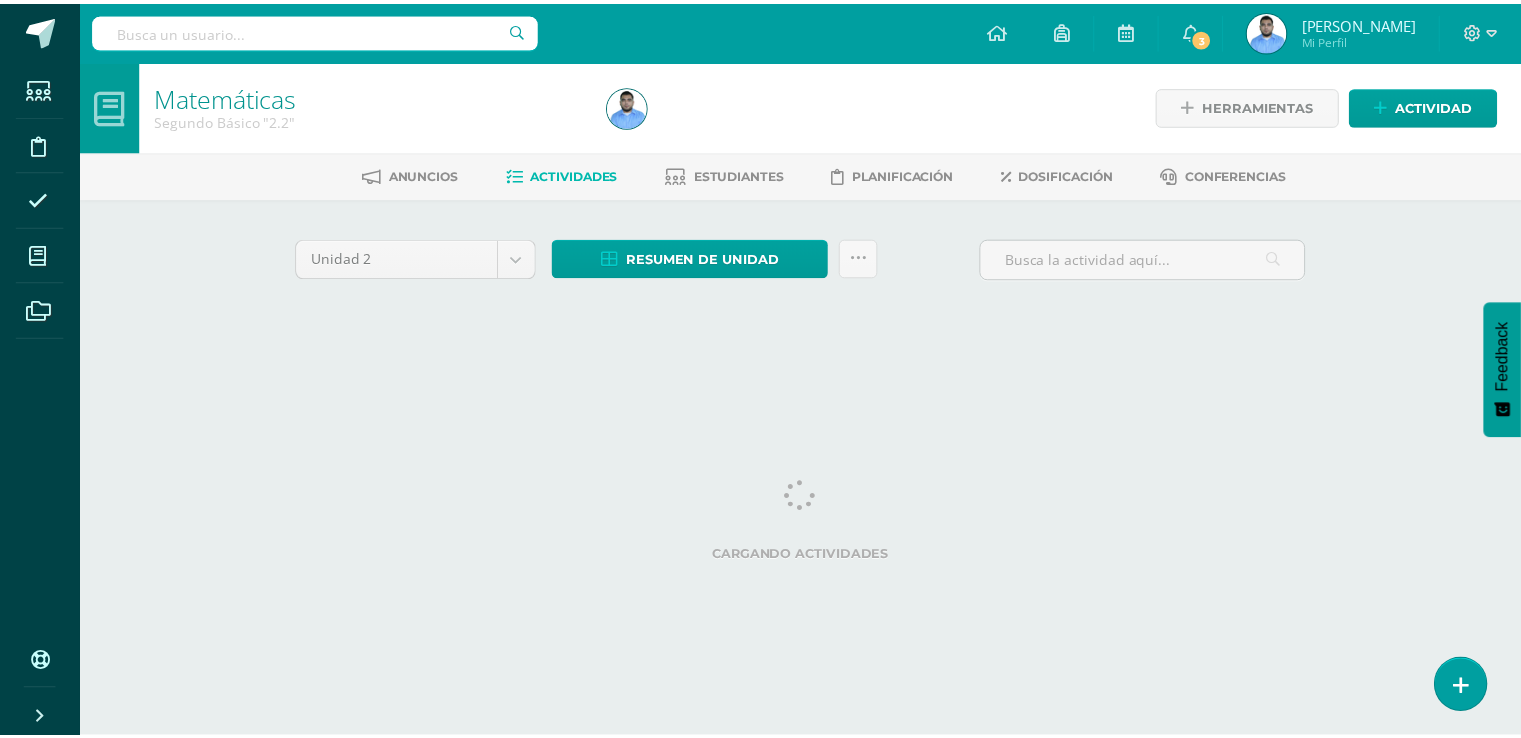 scroll, scrollTop: 0, scrollLeft: 0, axis: both 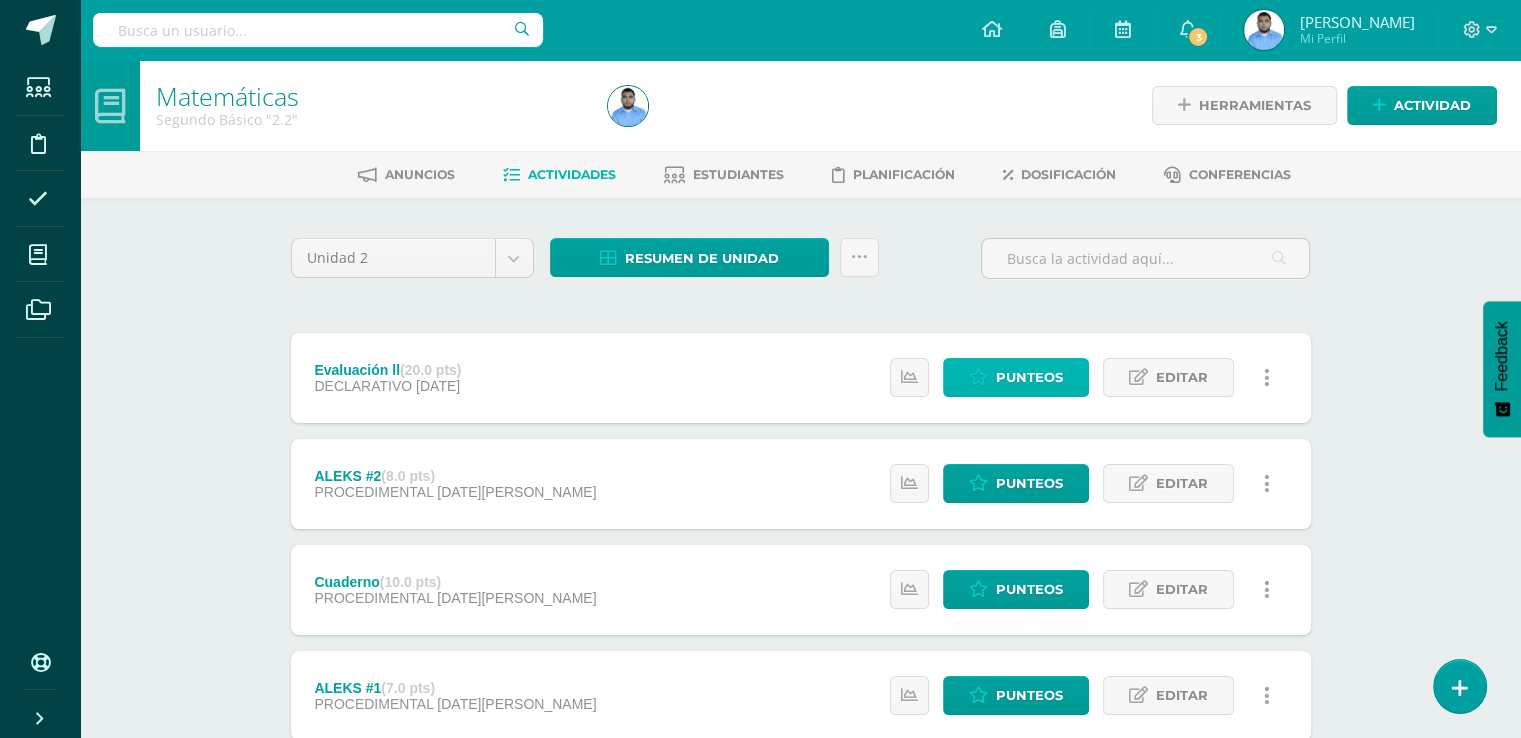 click on "Punteos" at bounding box center [1029, 377] 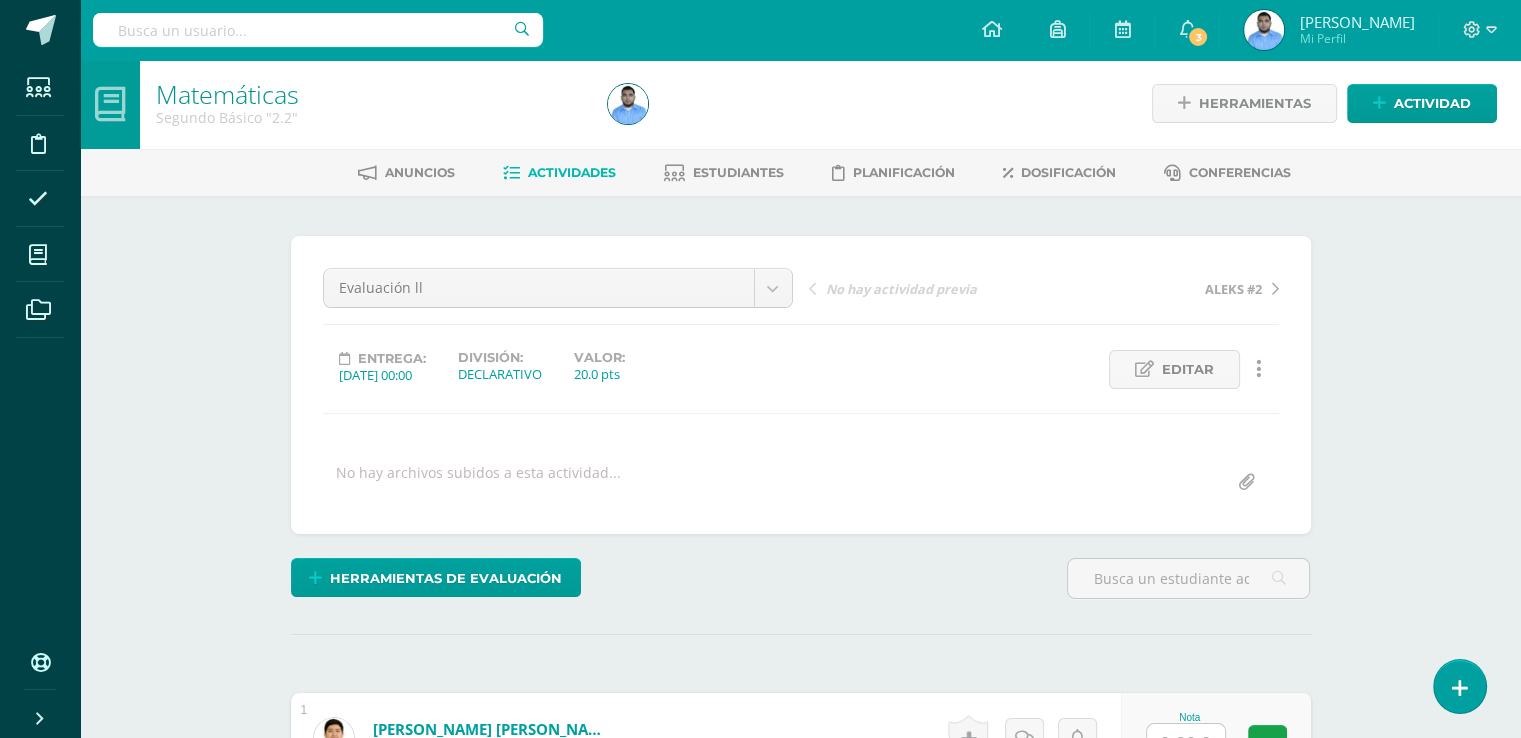 scroll, scrollTop: 3, scrollLeft: 0, axis: vertical 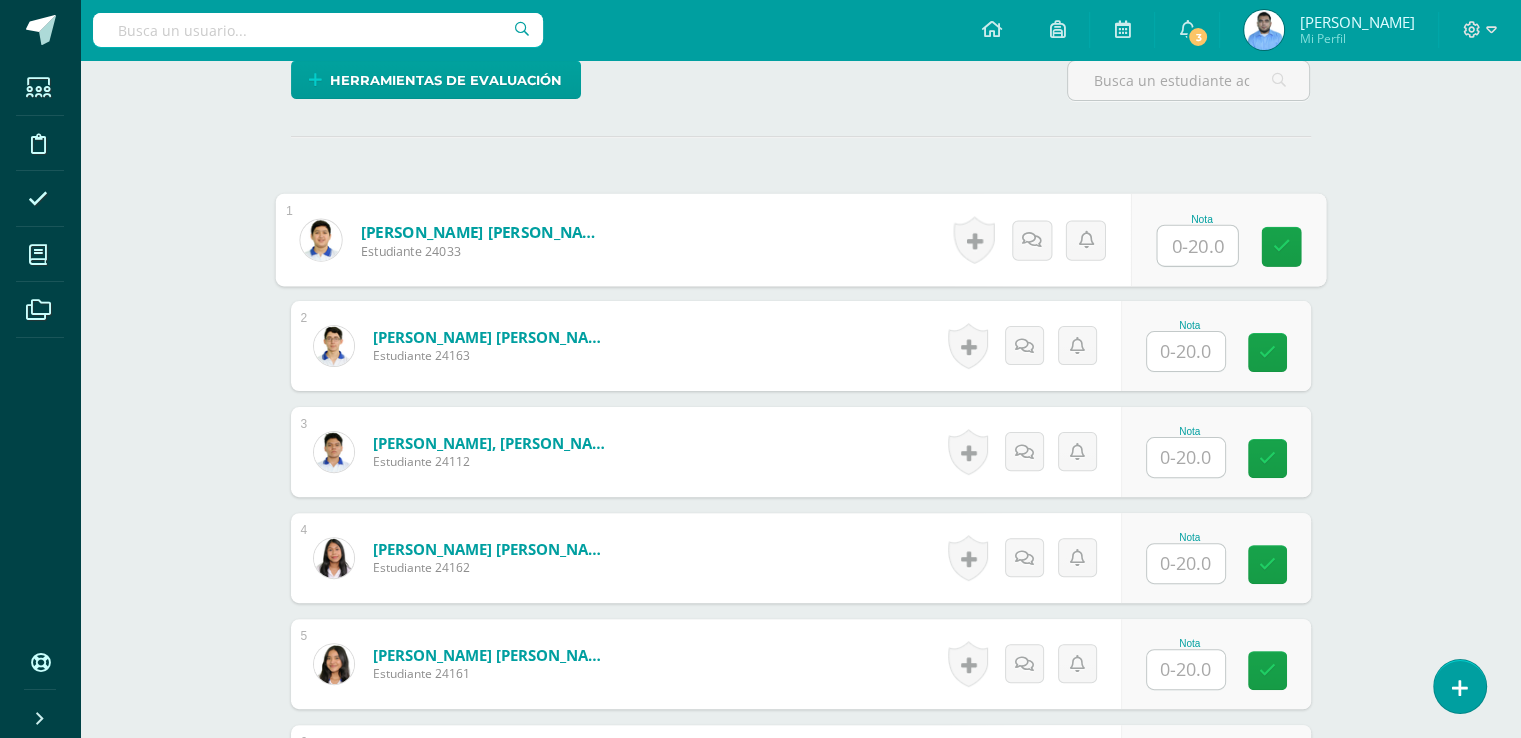click at bounding box center [1197, 246] 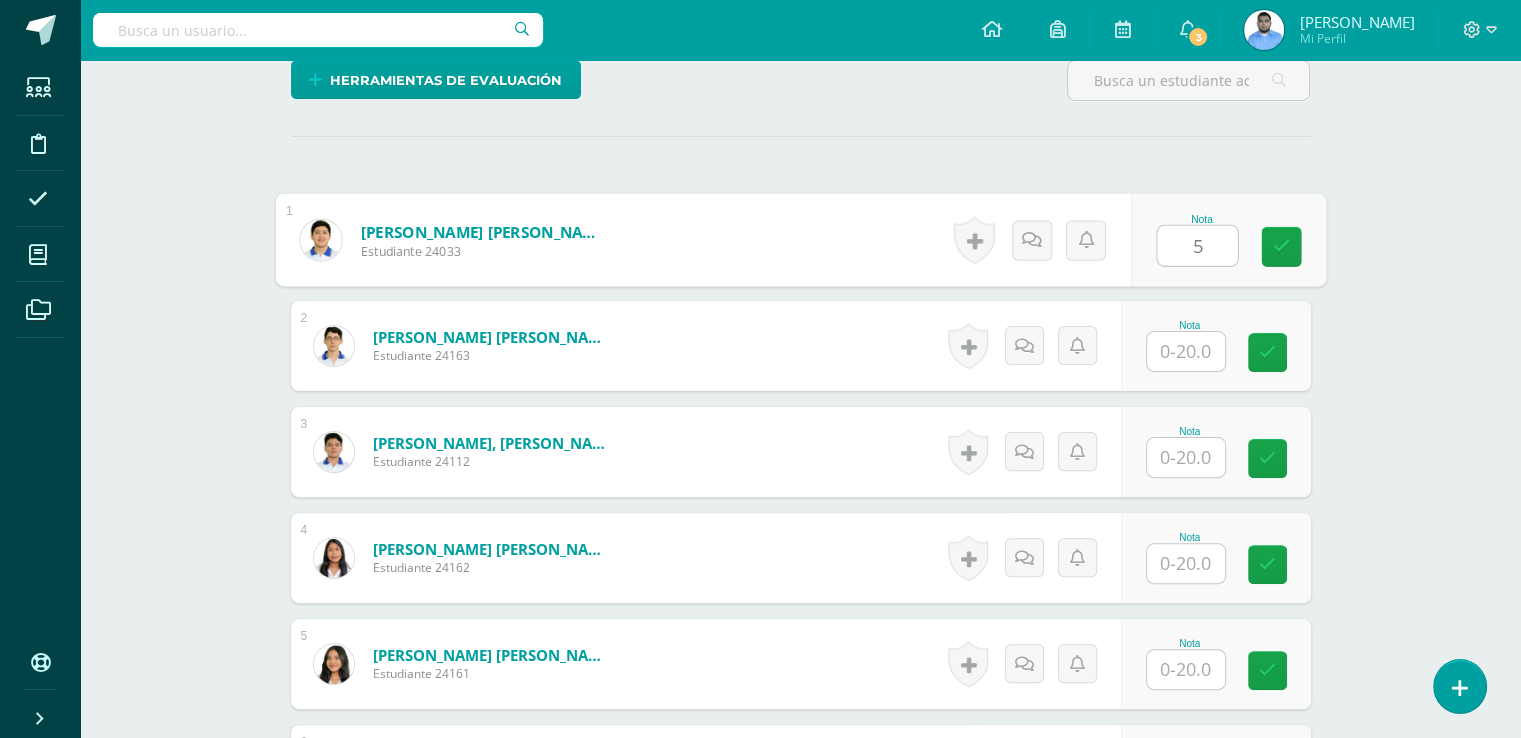 type on "5" 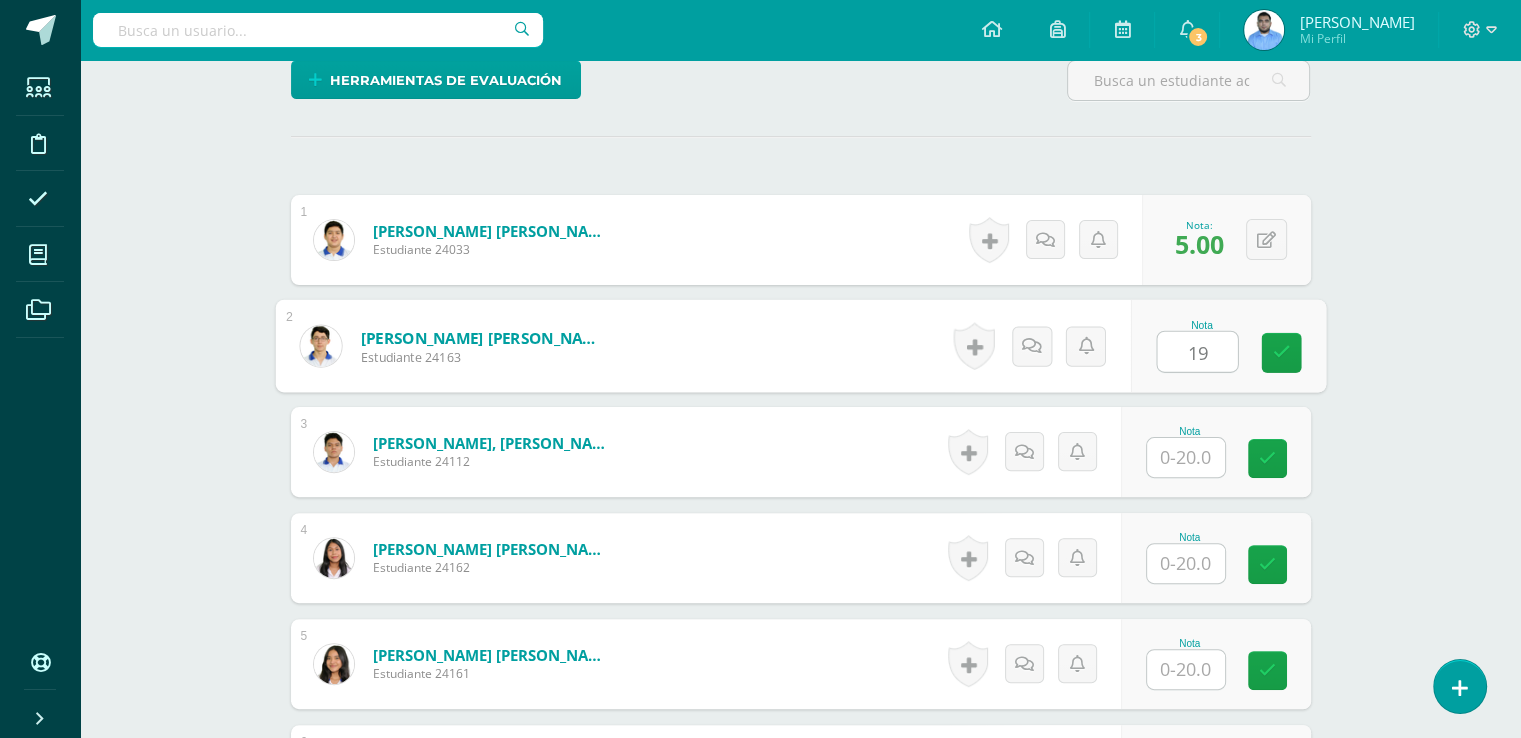 type on "19" 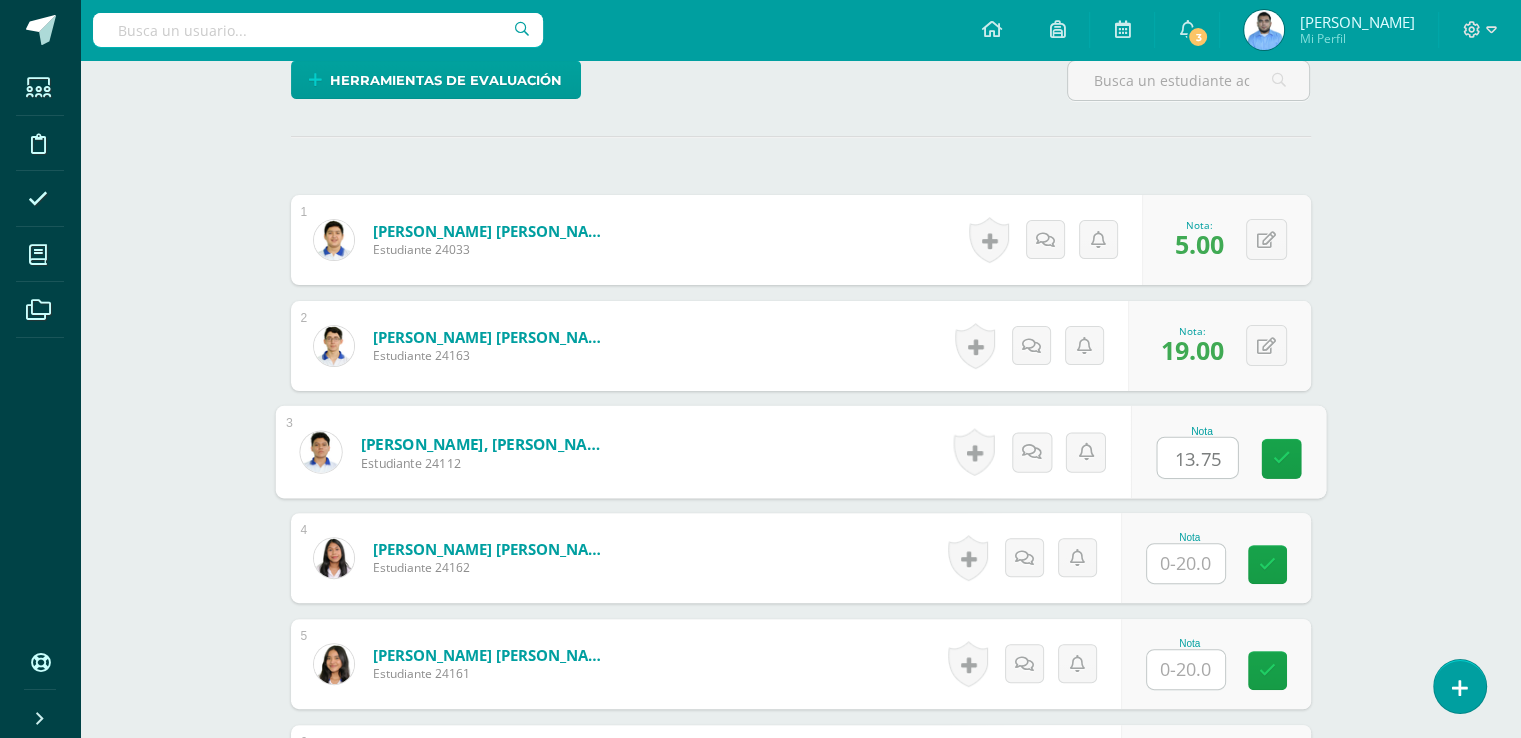 type on "13.75" 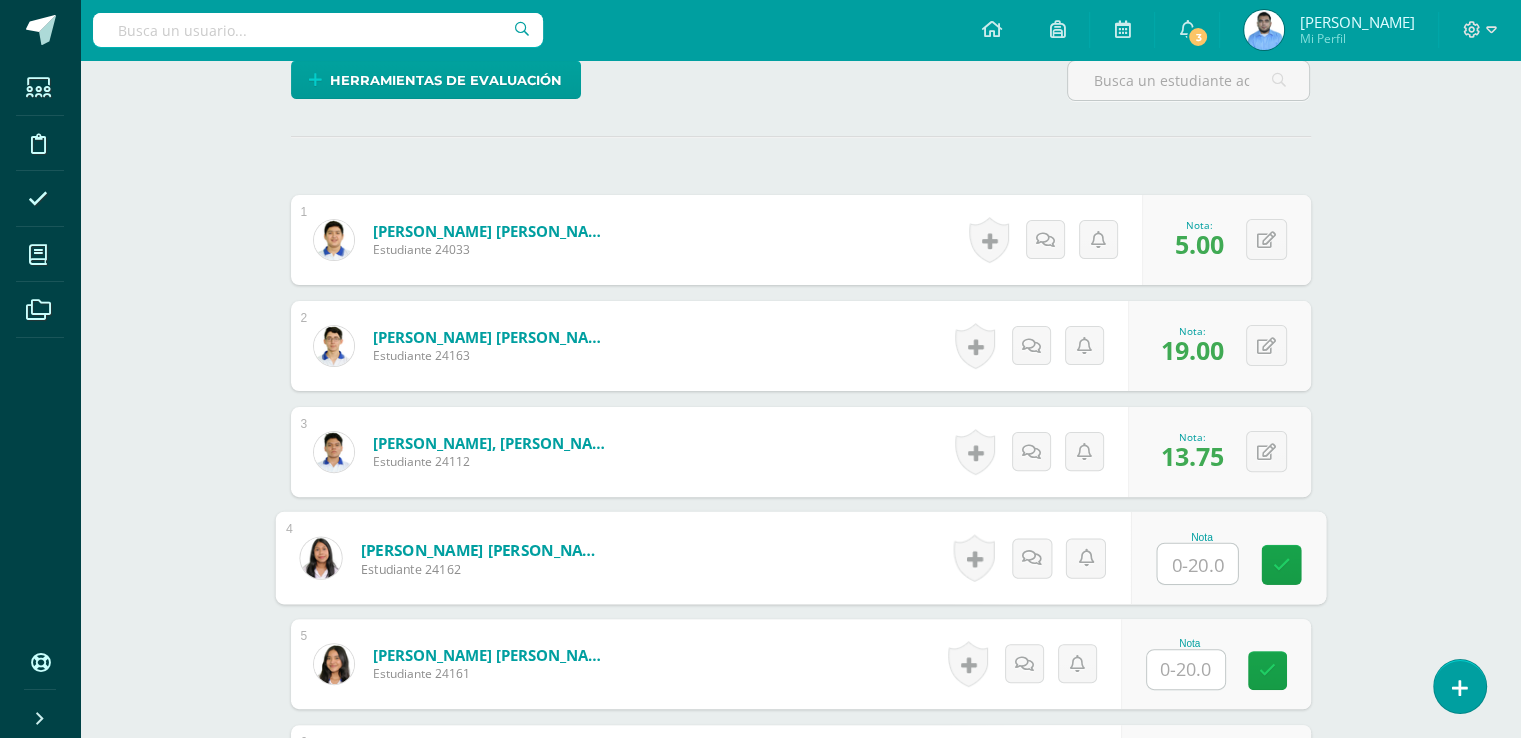 click at bounding box center [1197, 564] 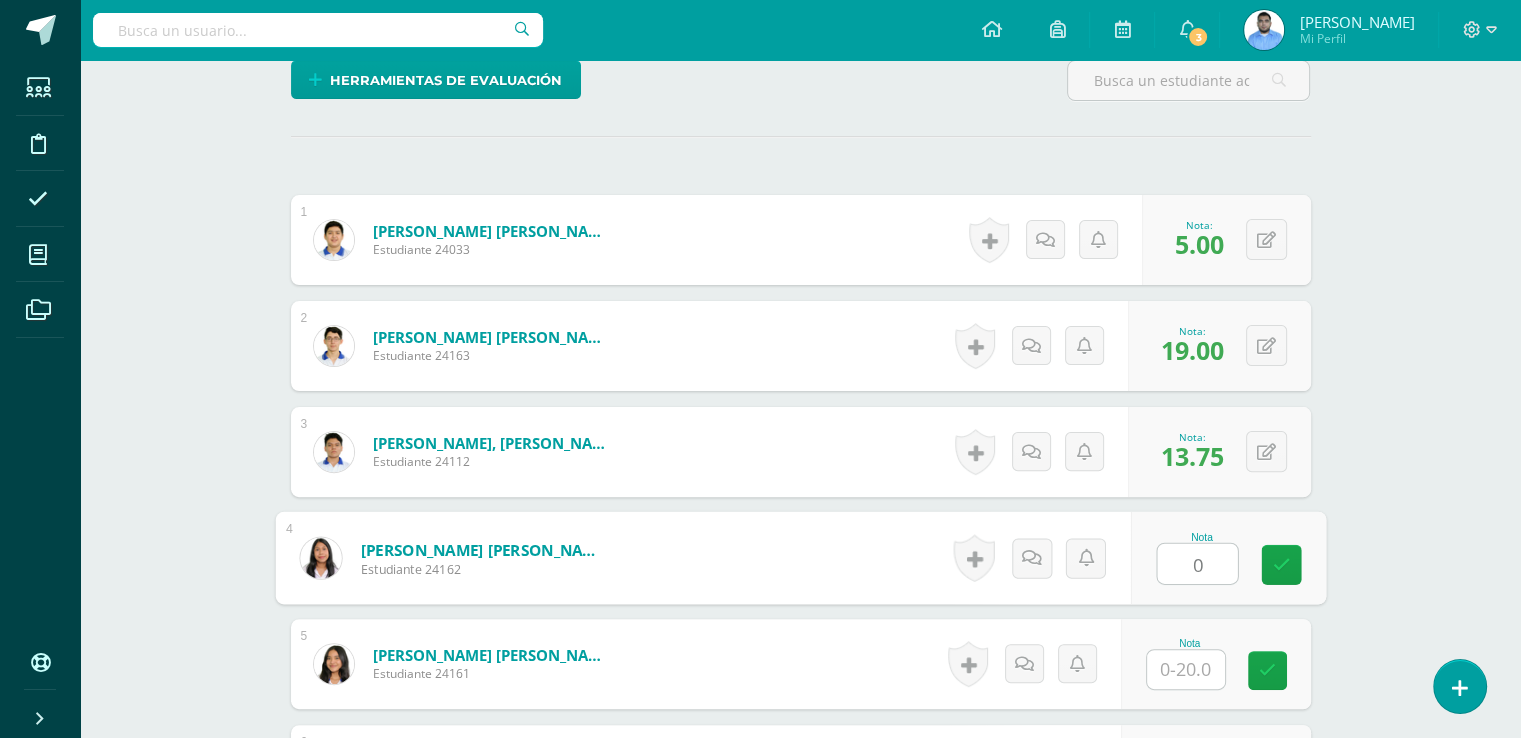 type on "0" 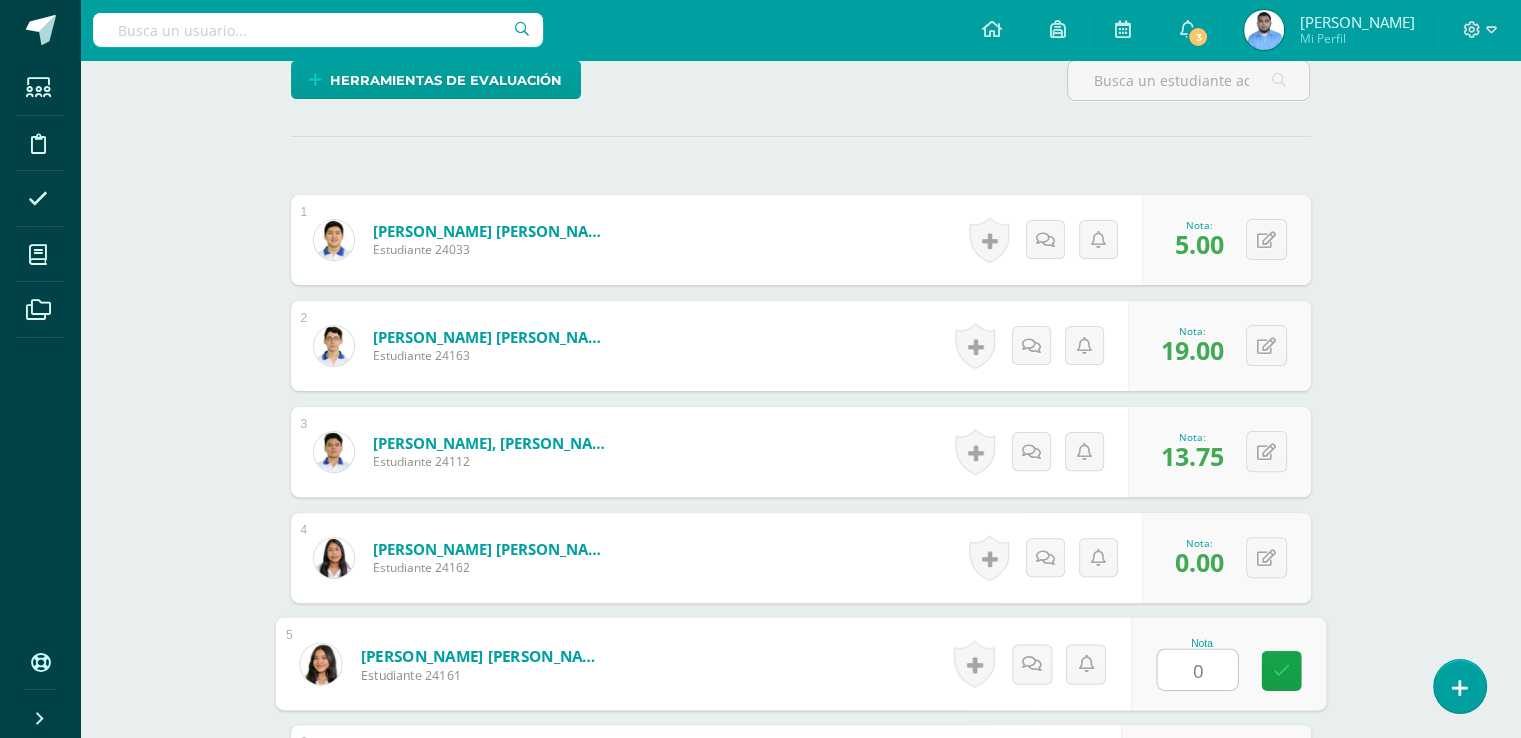 type on "0" 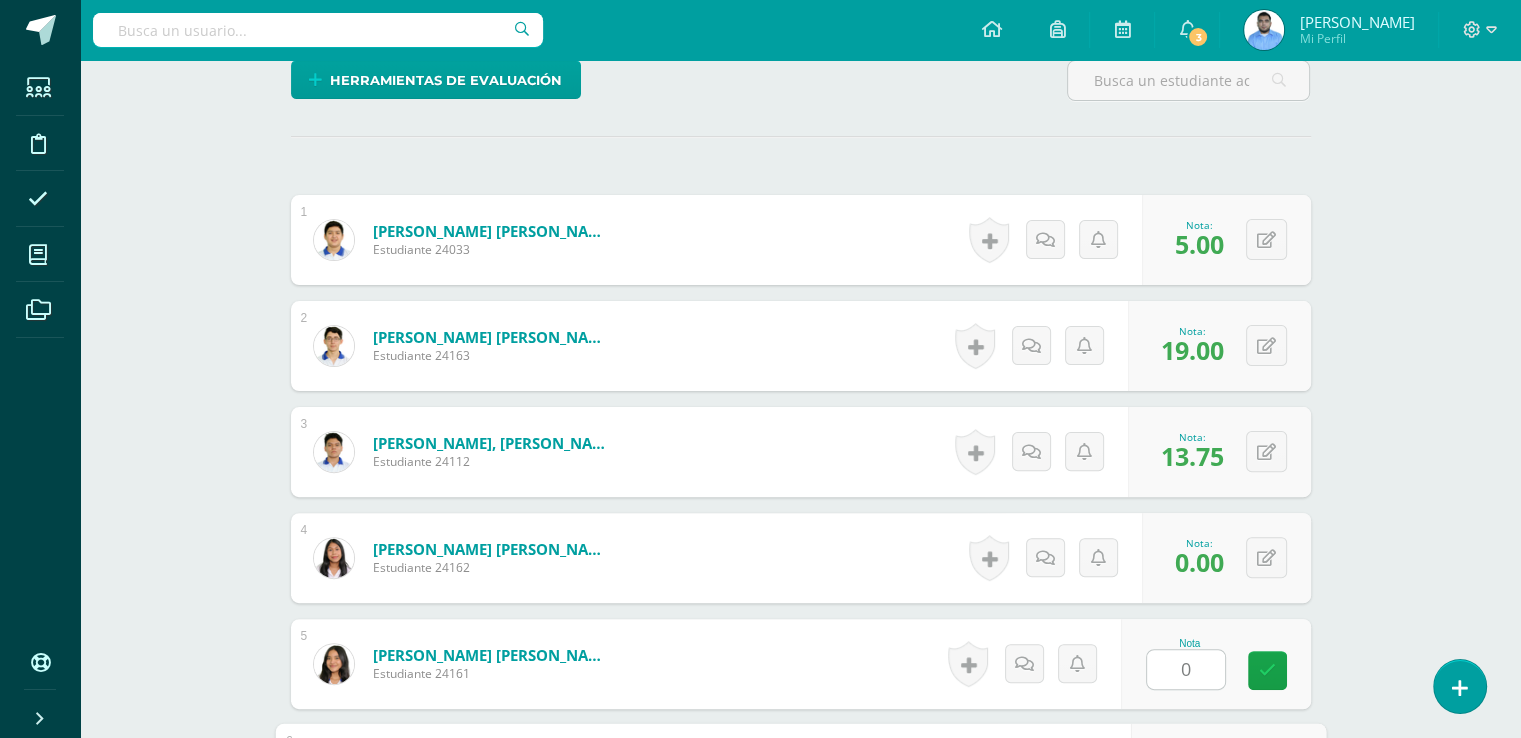 scroll, scrollTop: 904, scrollLeft: 0, axis: vertical 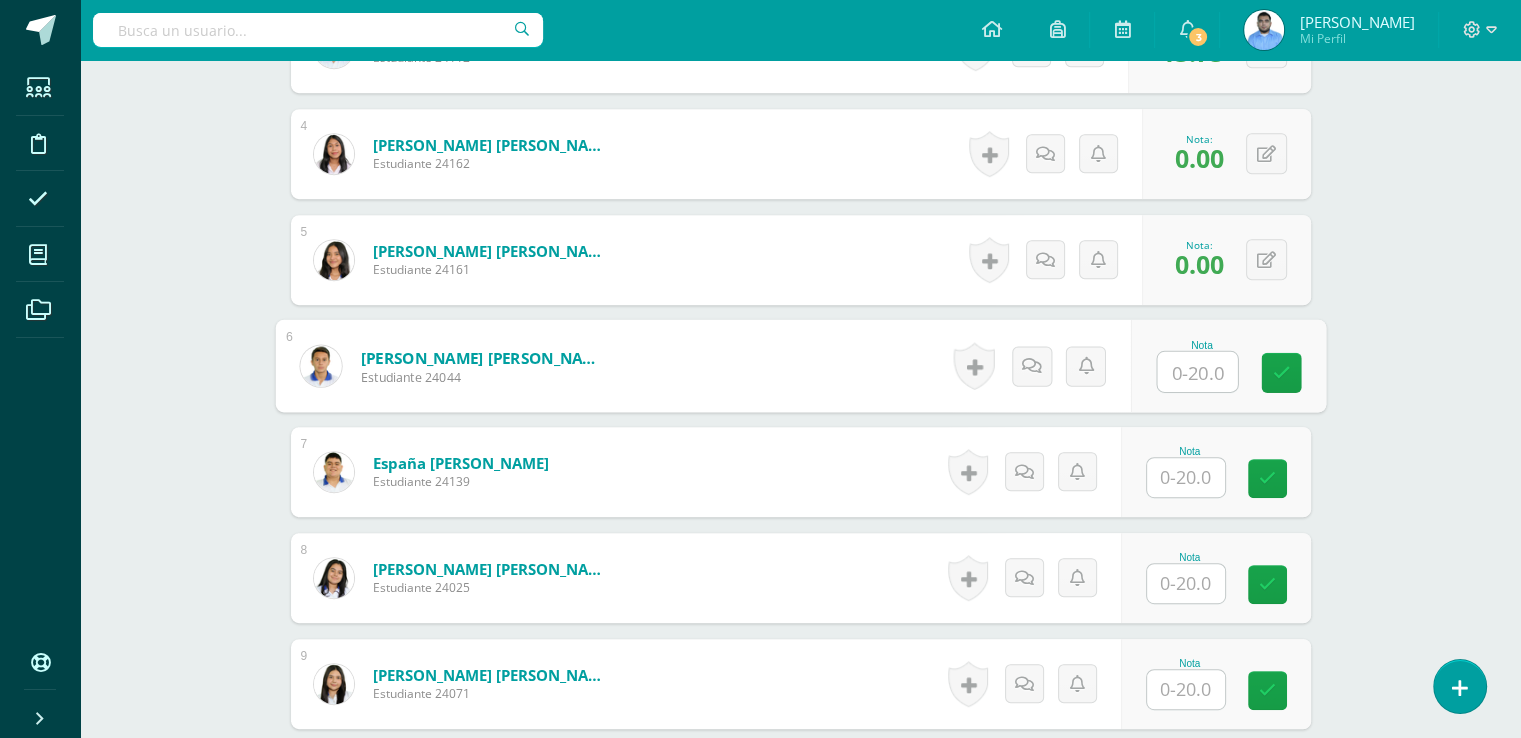 click at bounding box center [1197, 372] 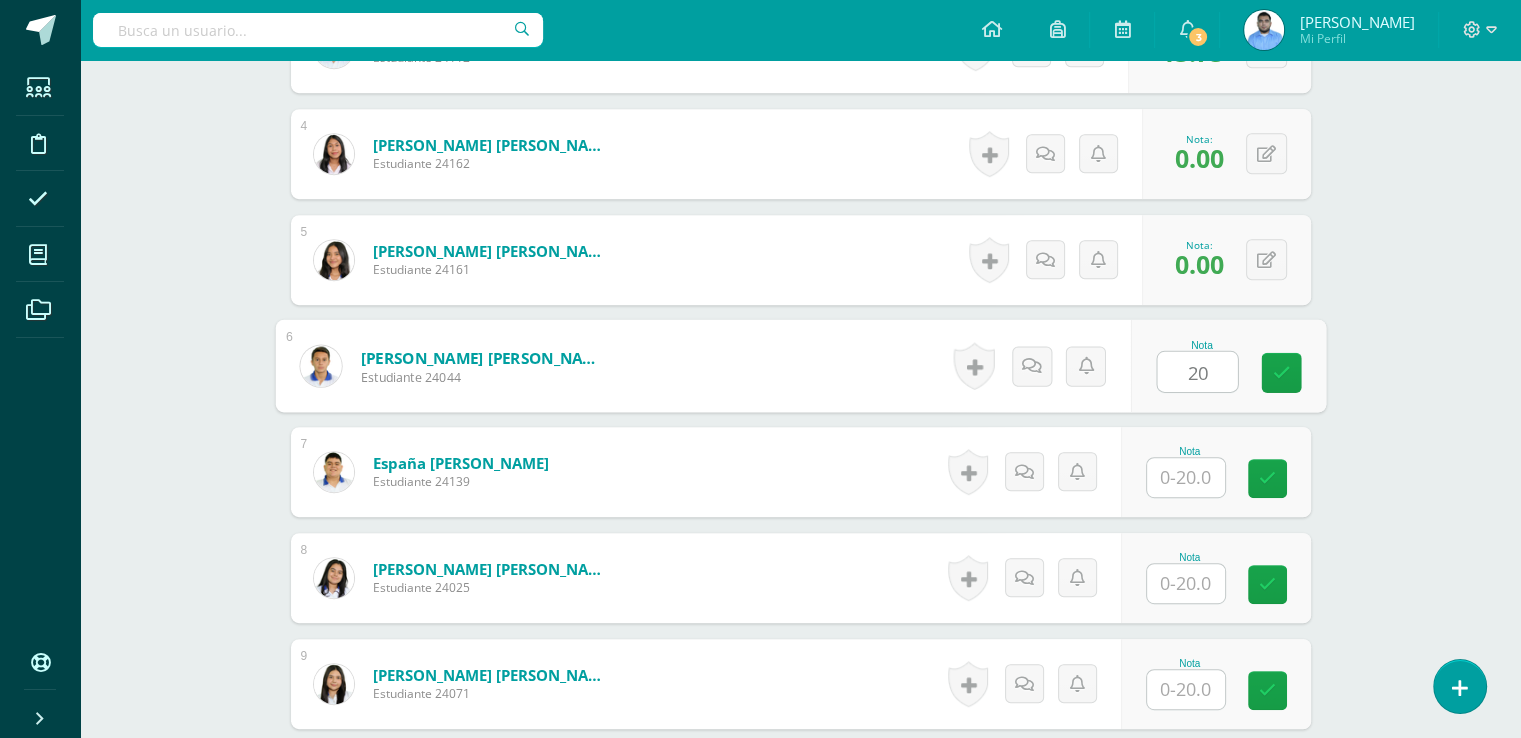 type on "20" 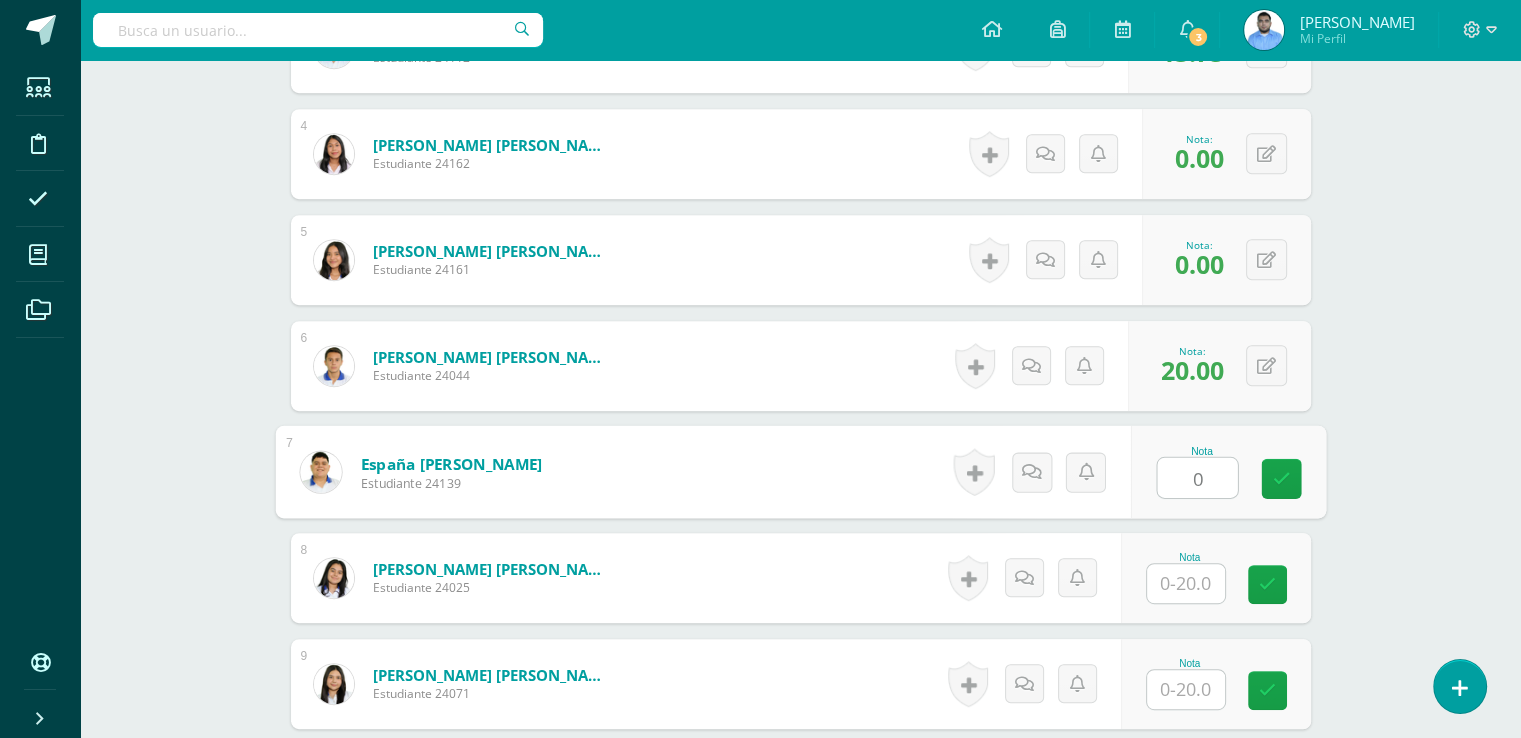 type on "0" 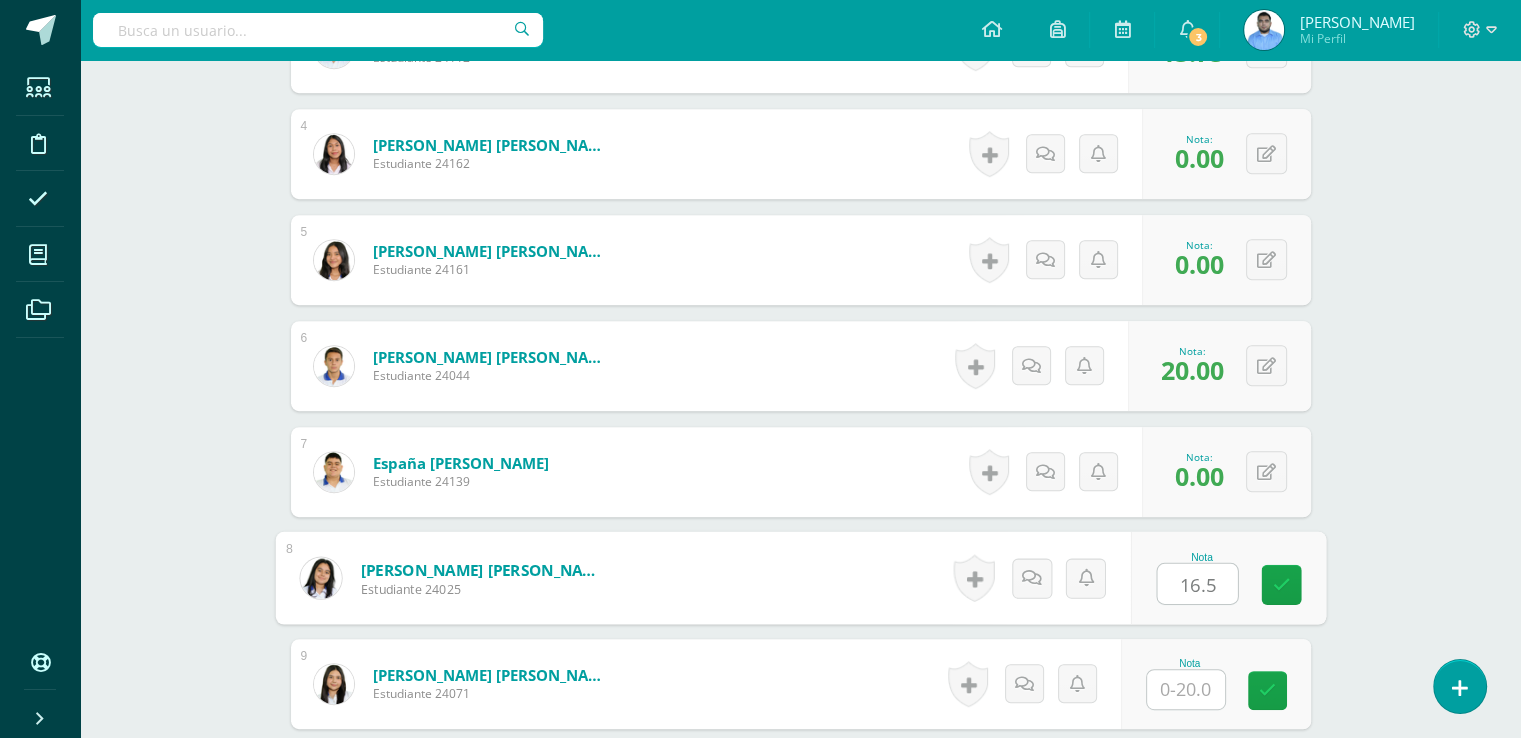 type on "16.5" 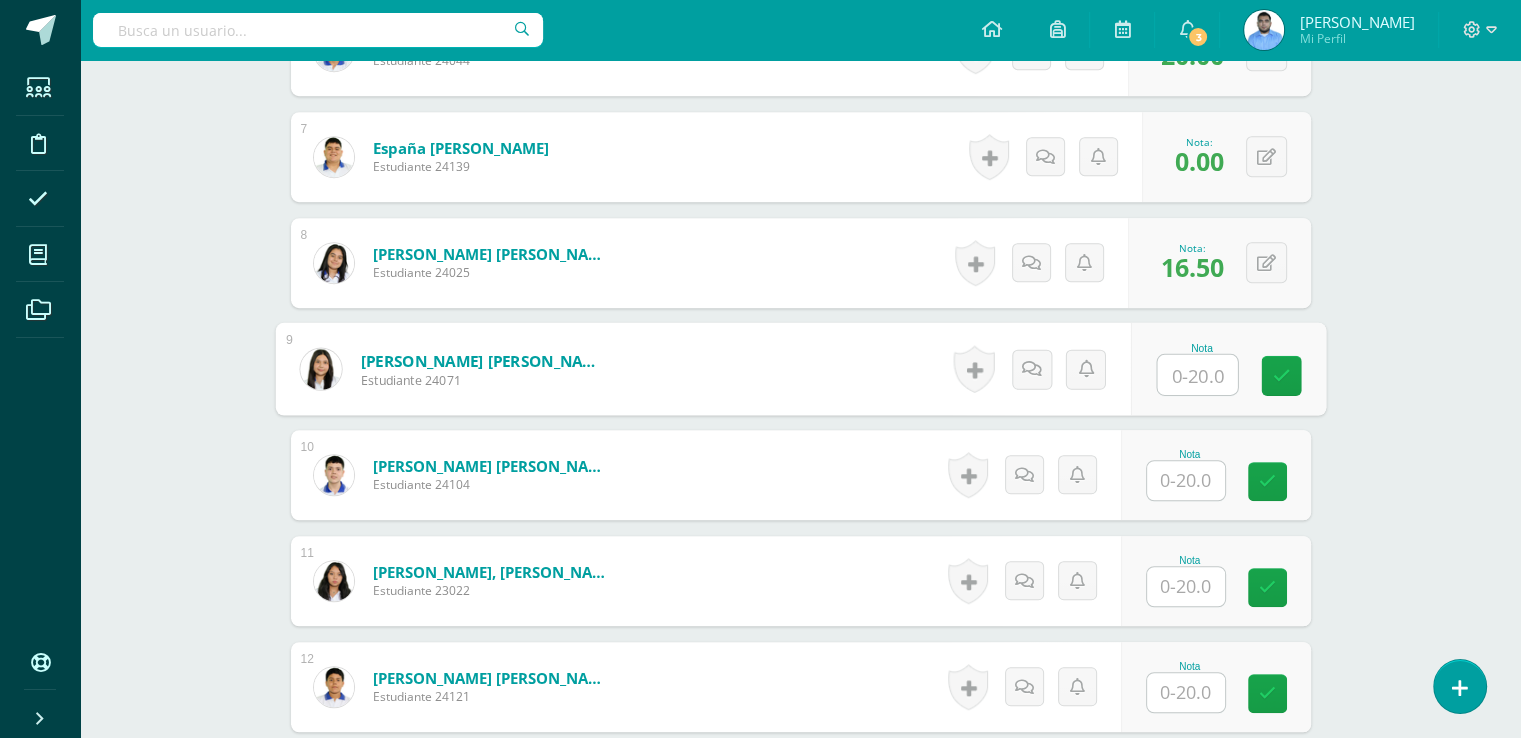 scroll, scrollTop: 1229, scrollLeft: 0, axis: vertical 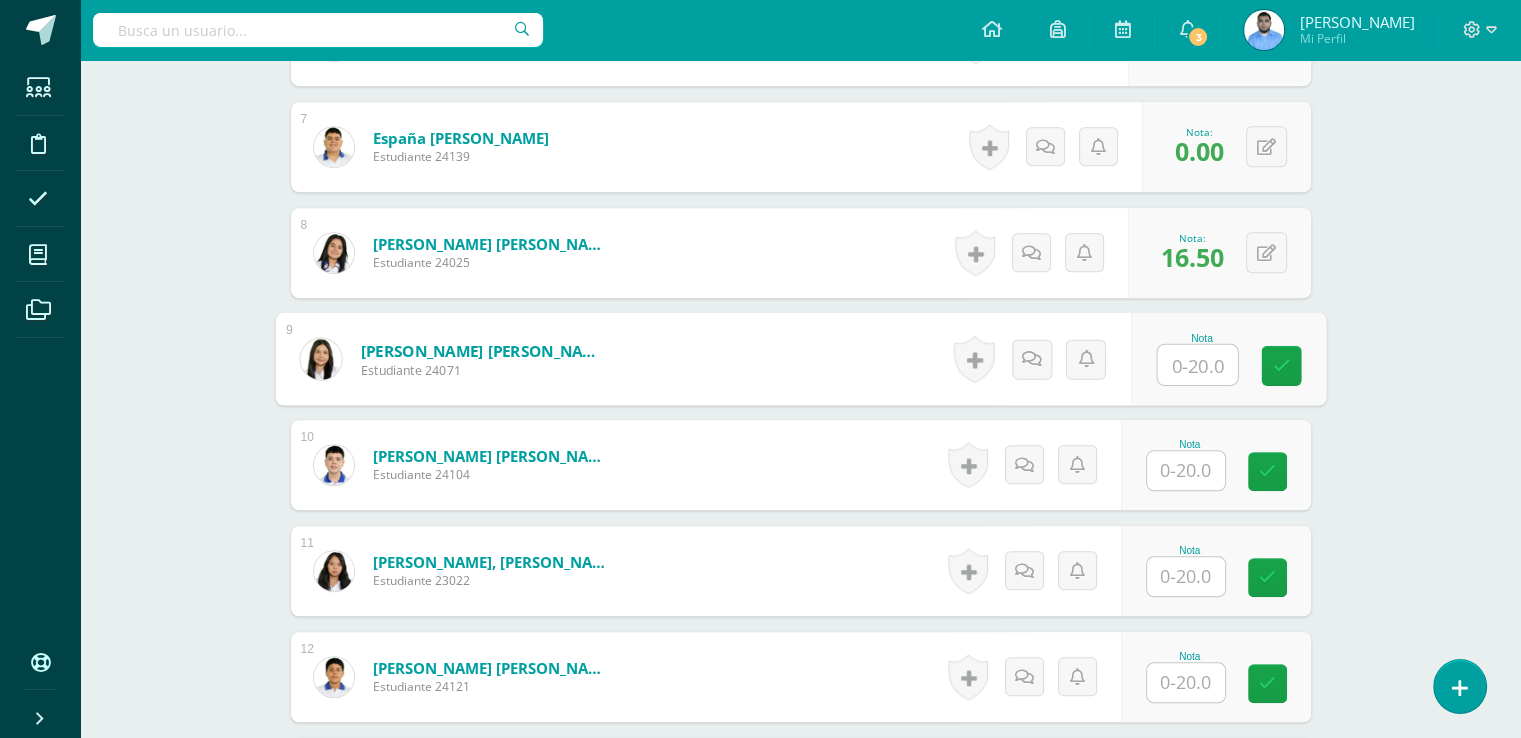 click at bounding box center [1197, 365] 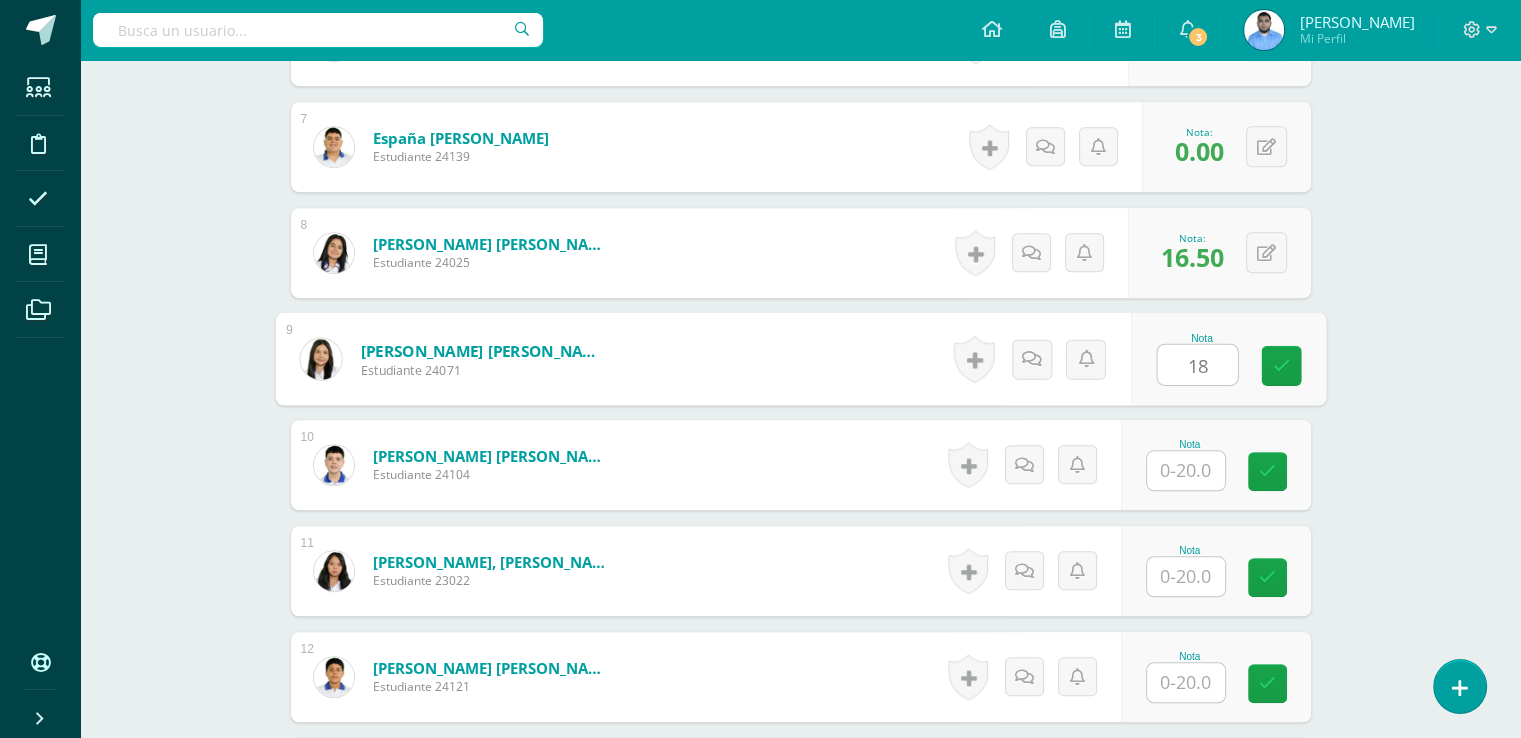 type on "18" 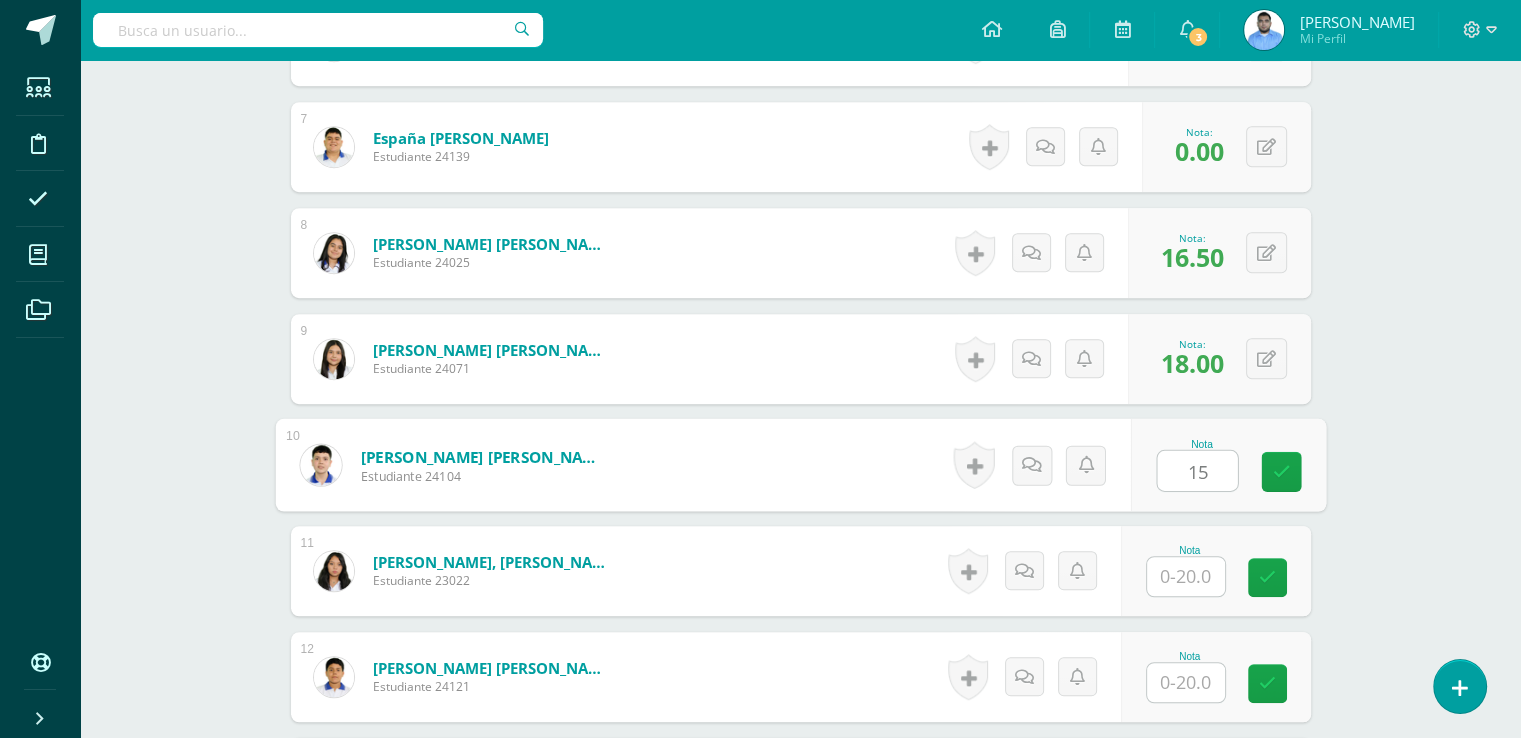 type on "15" 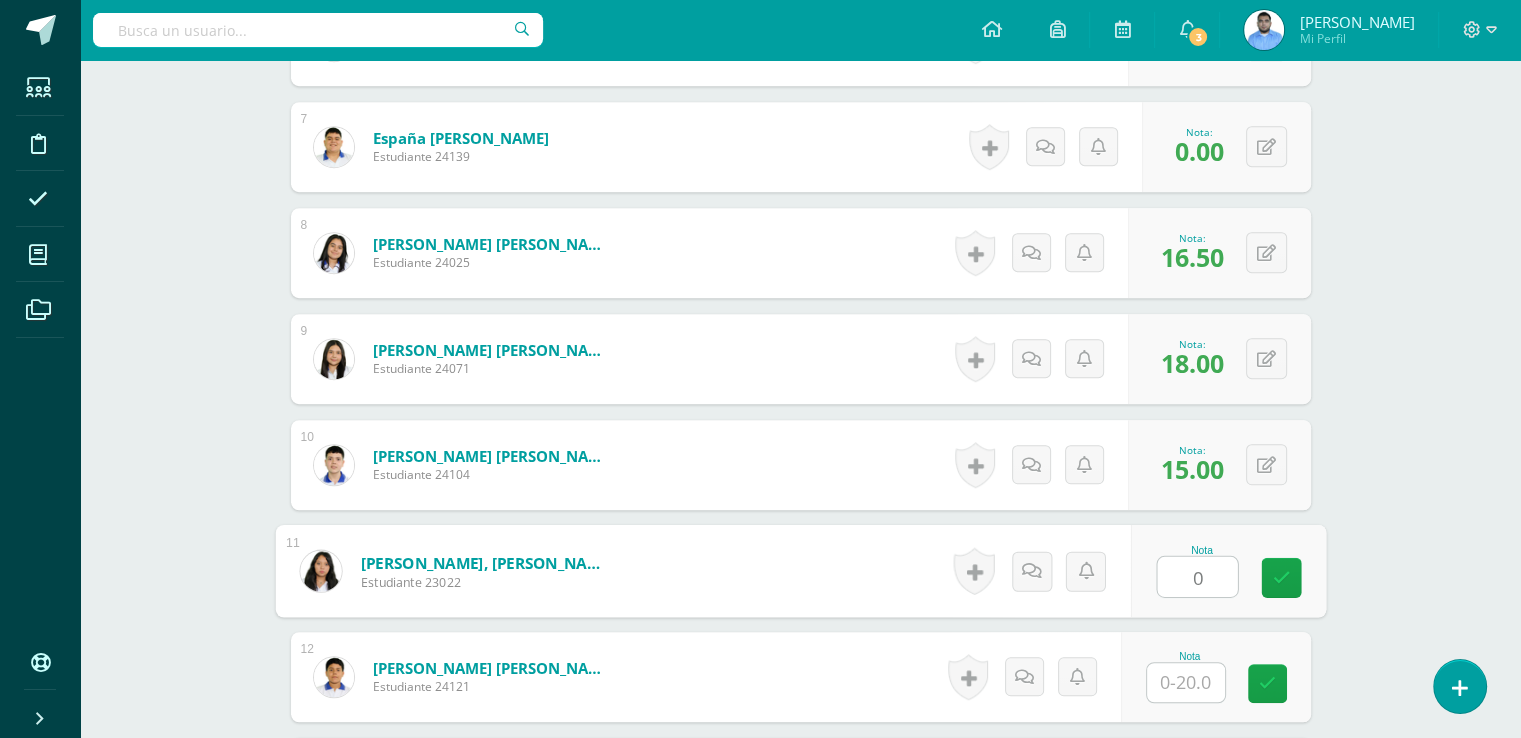 type on "0" 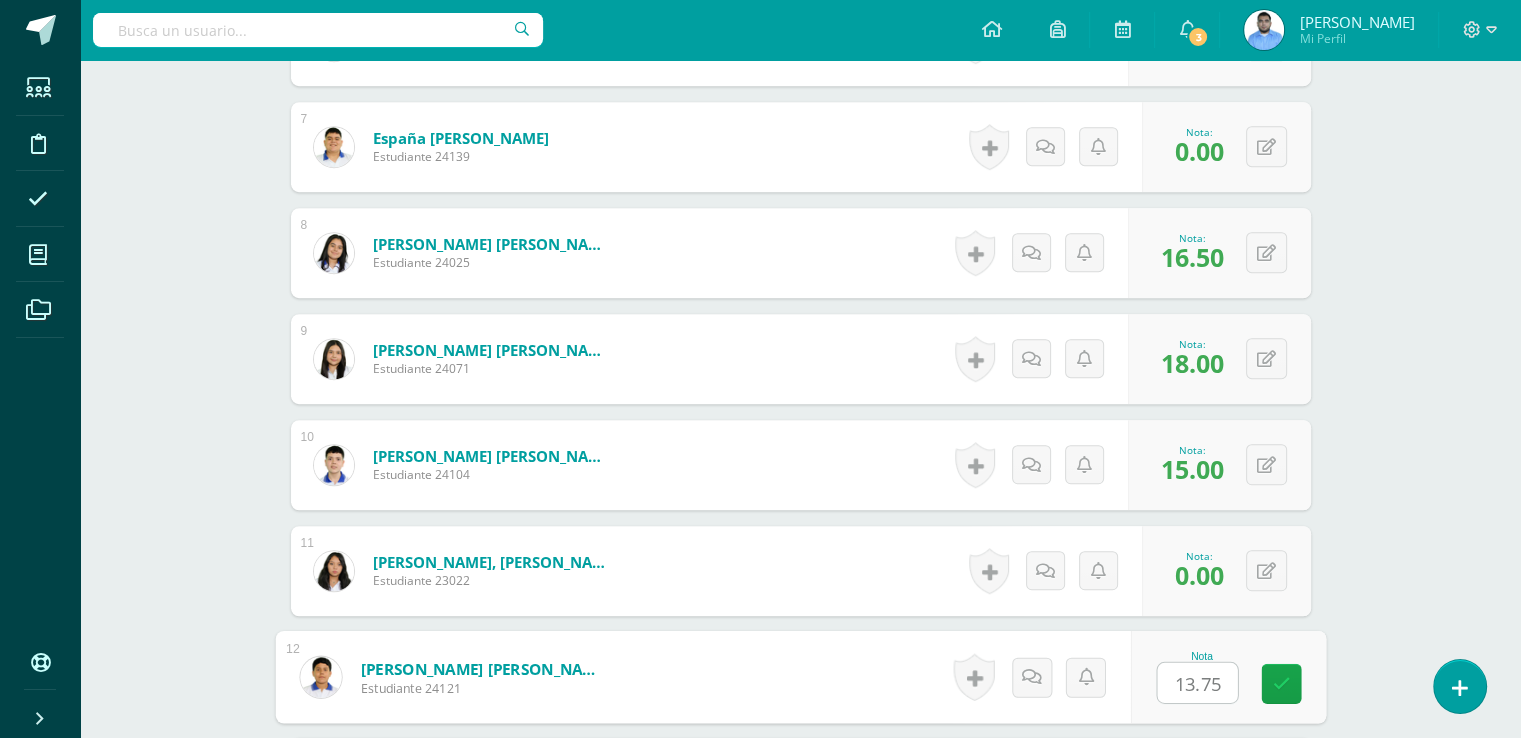 type on "13.75" 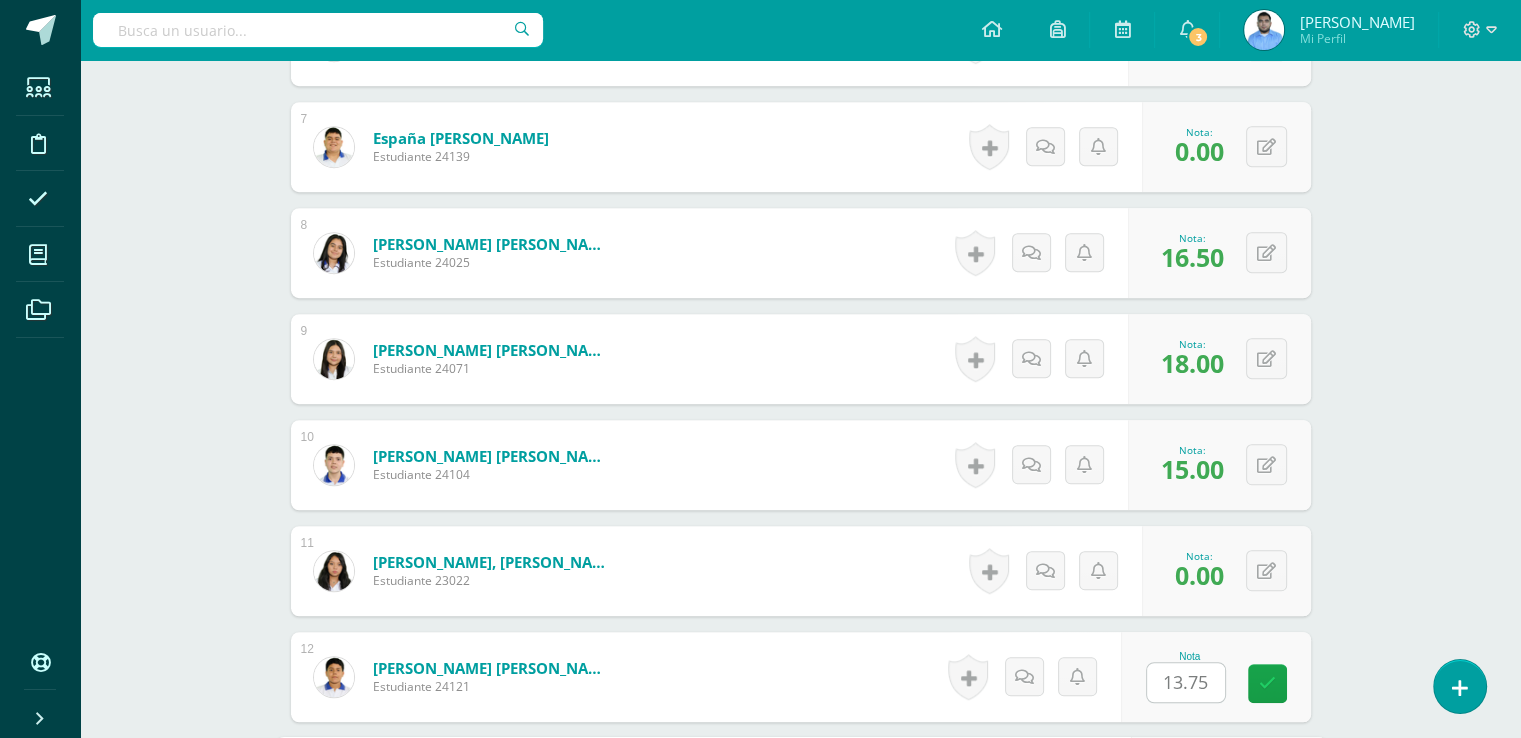 scroll, scrollTop: 1647, scrollLeft: 0, axis: vertical 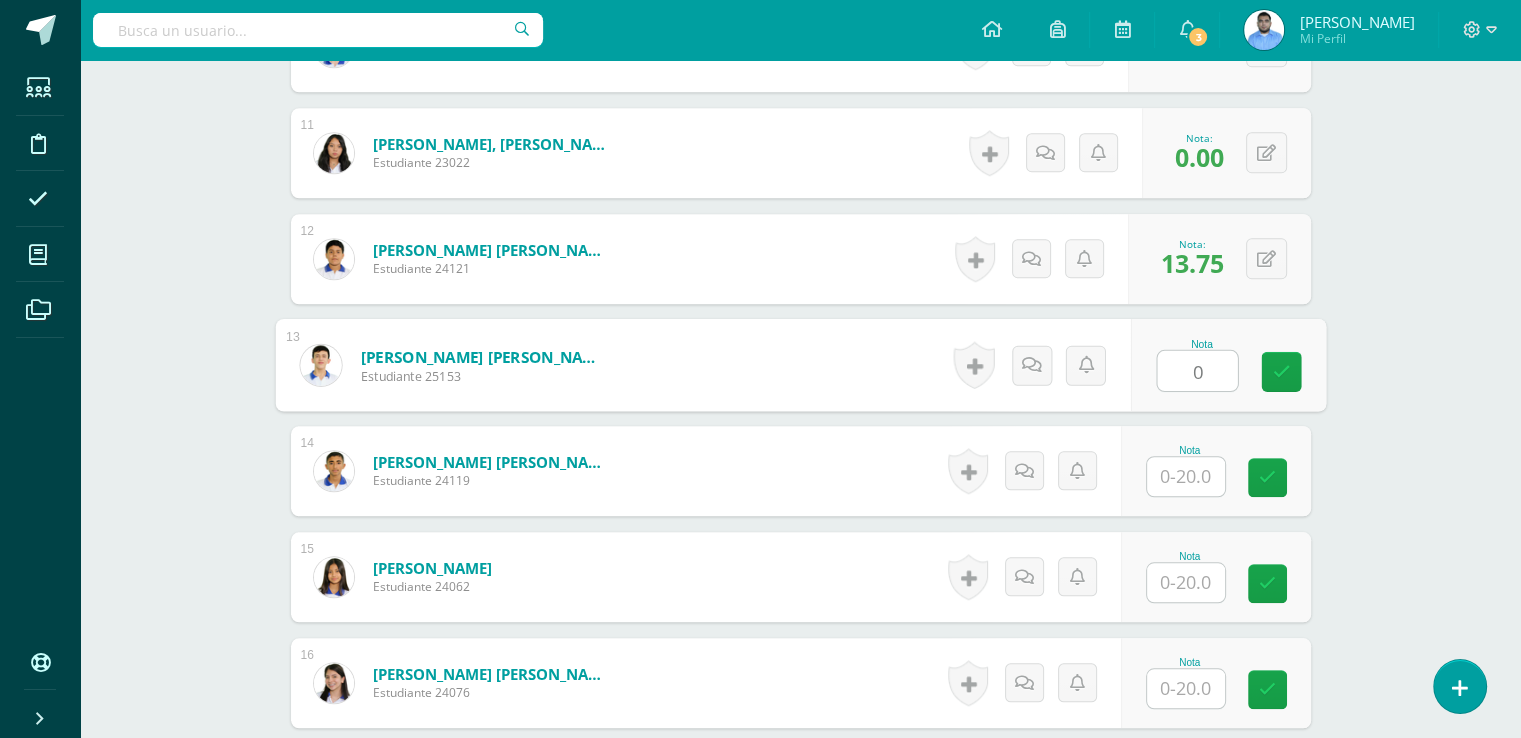 type on "0" 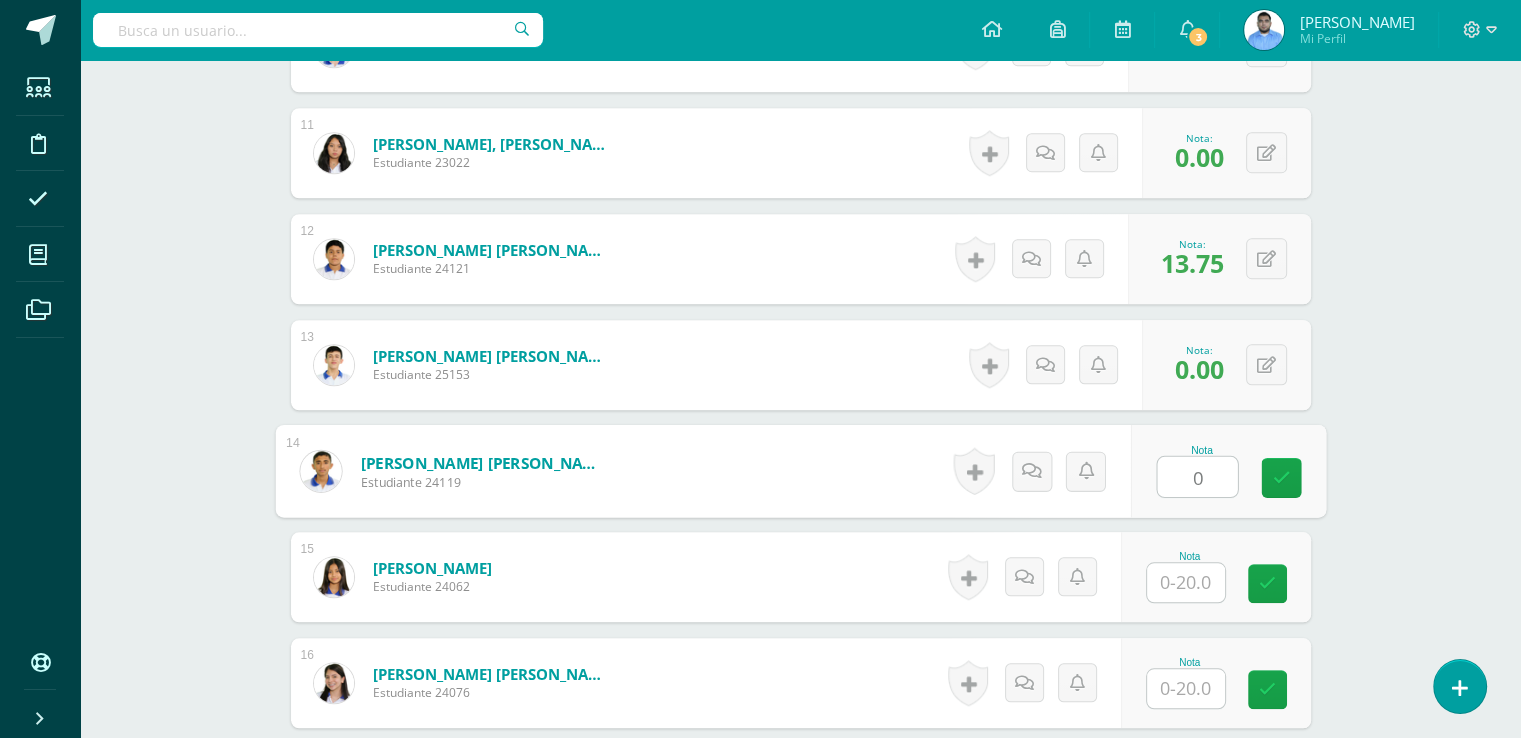 type on "0" 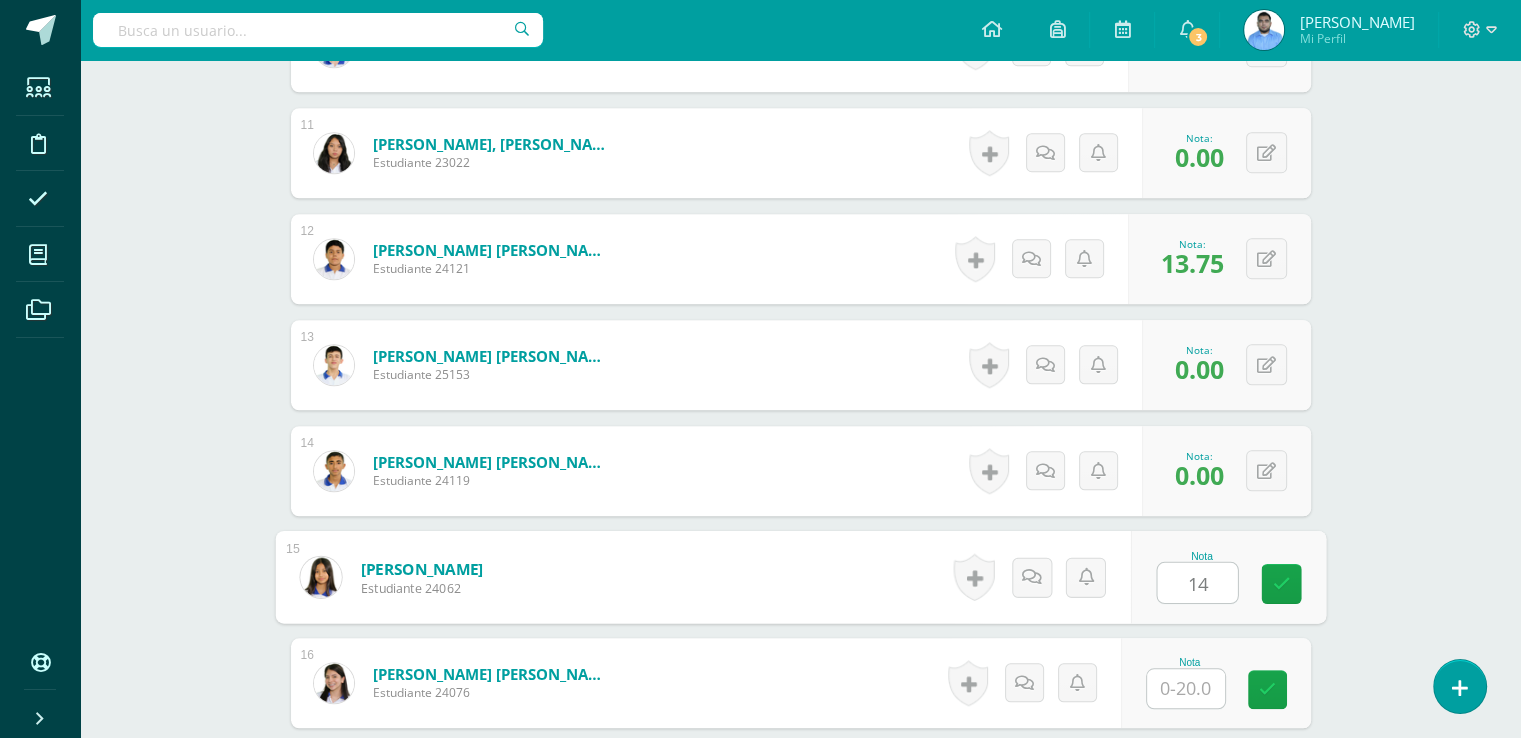 type on "14" 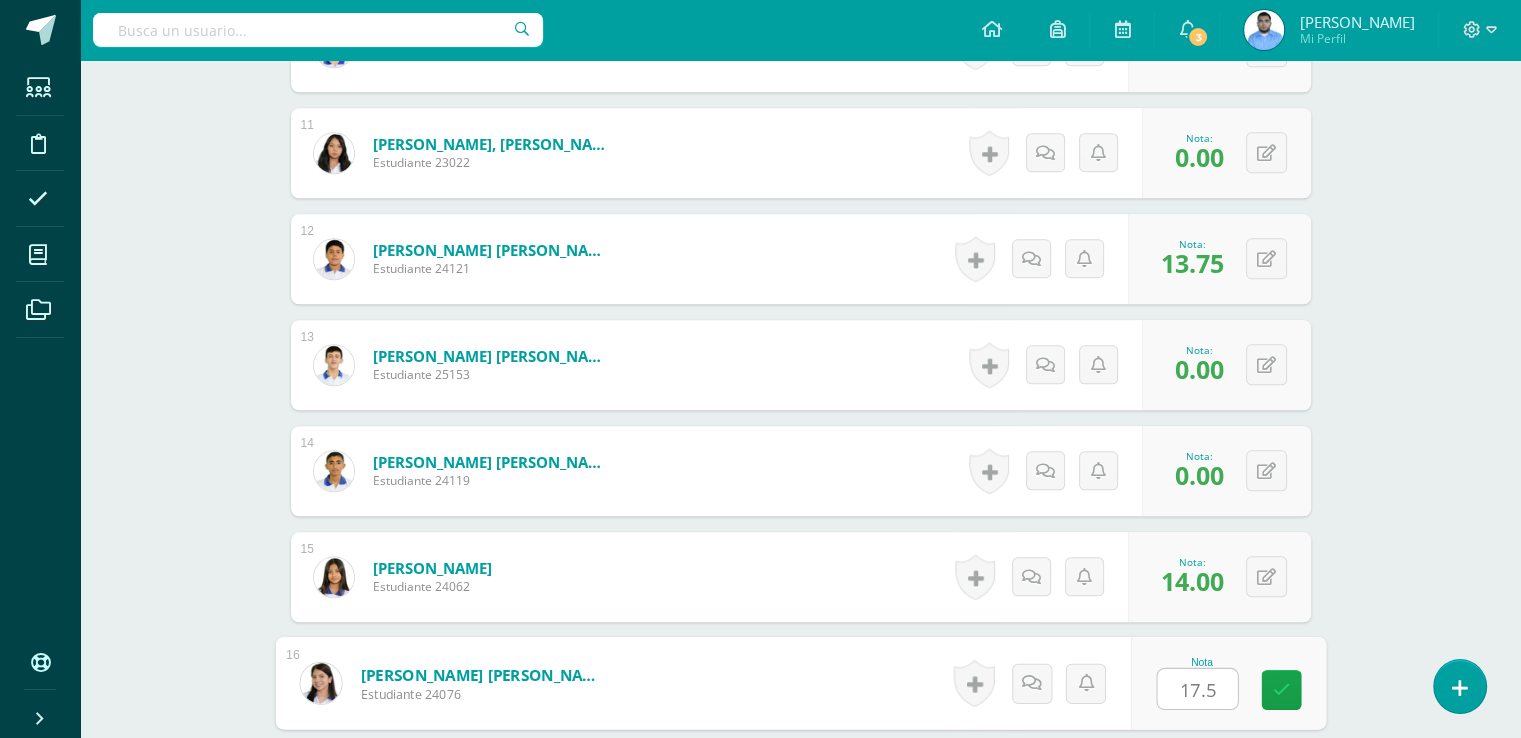 type on "17.5" 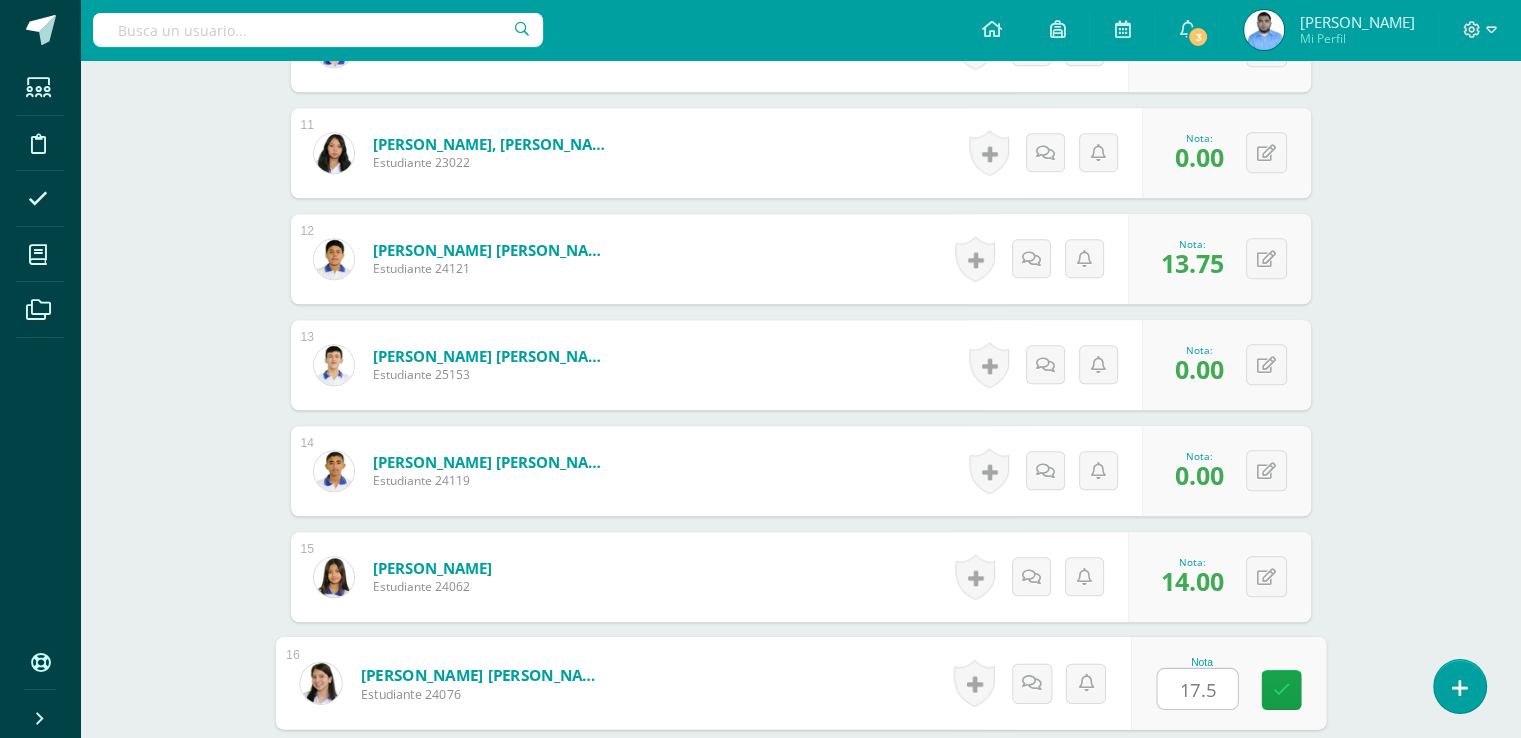 scroll, scrollTop: 2071, scrollLeft: 0, axis: vertical 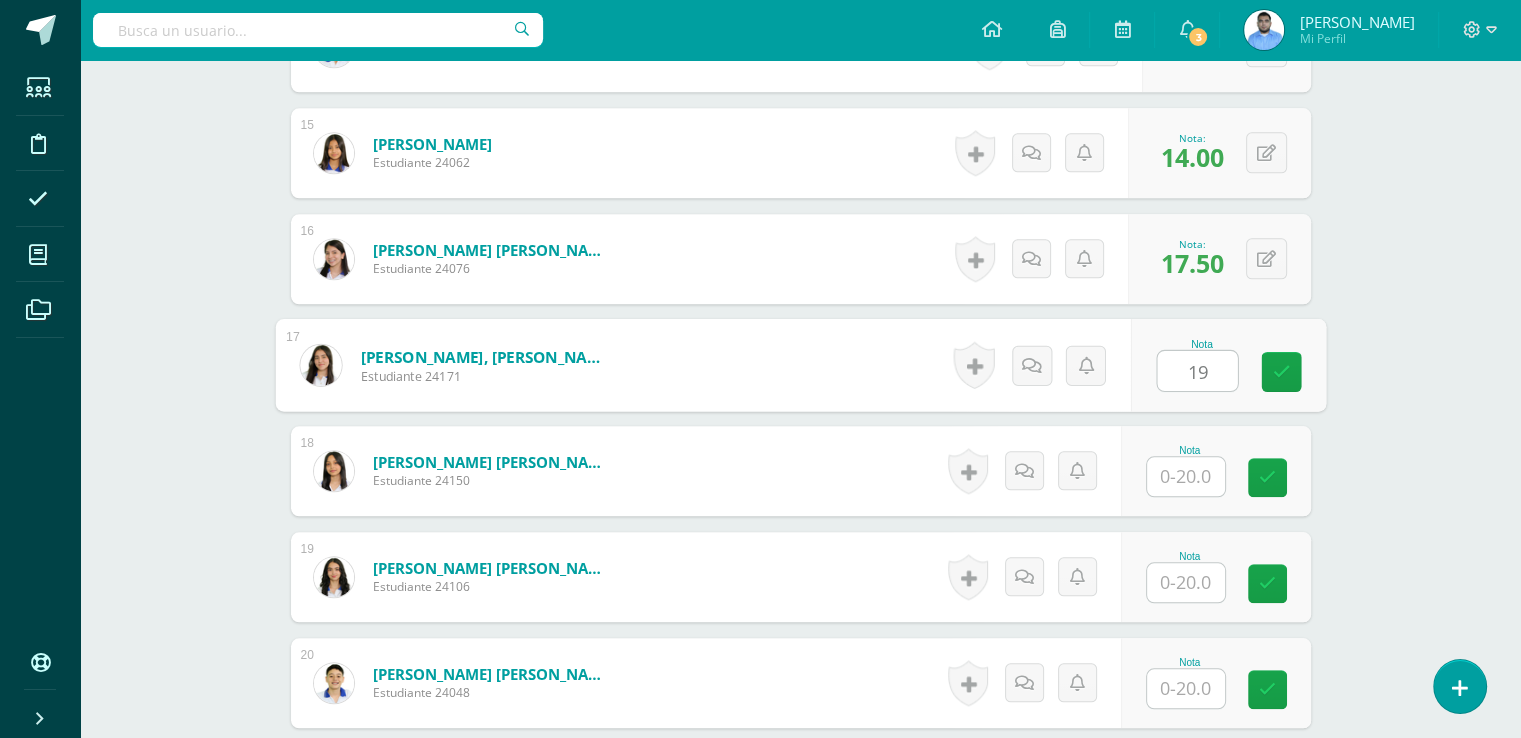 type on "19" 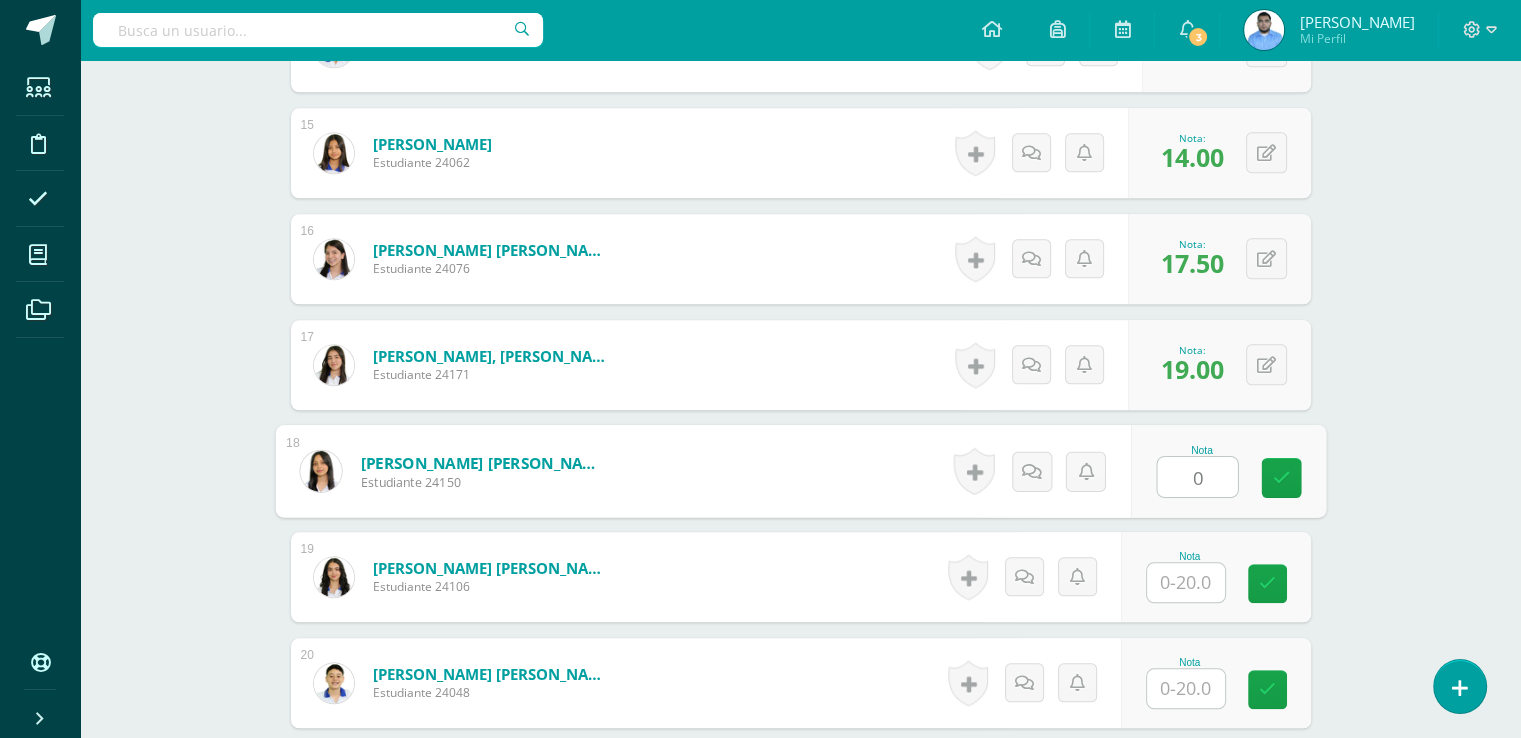 type on "0" 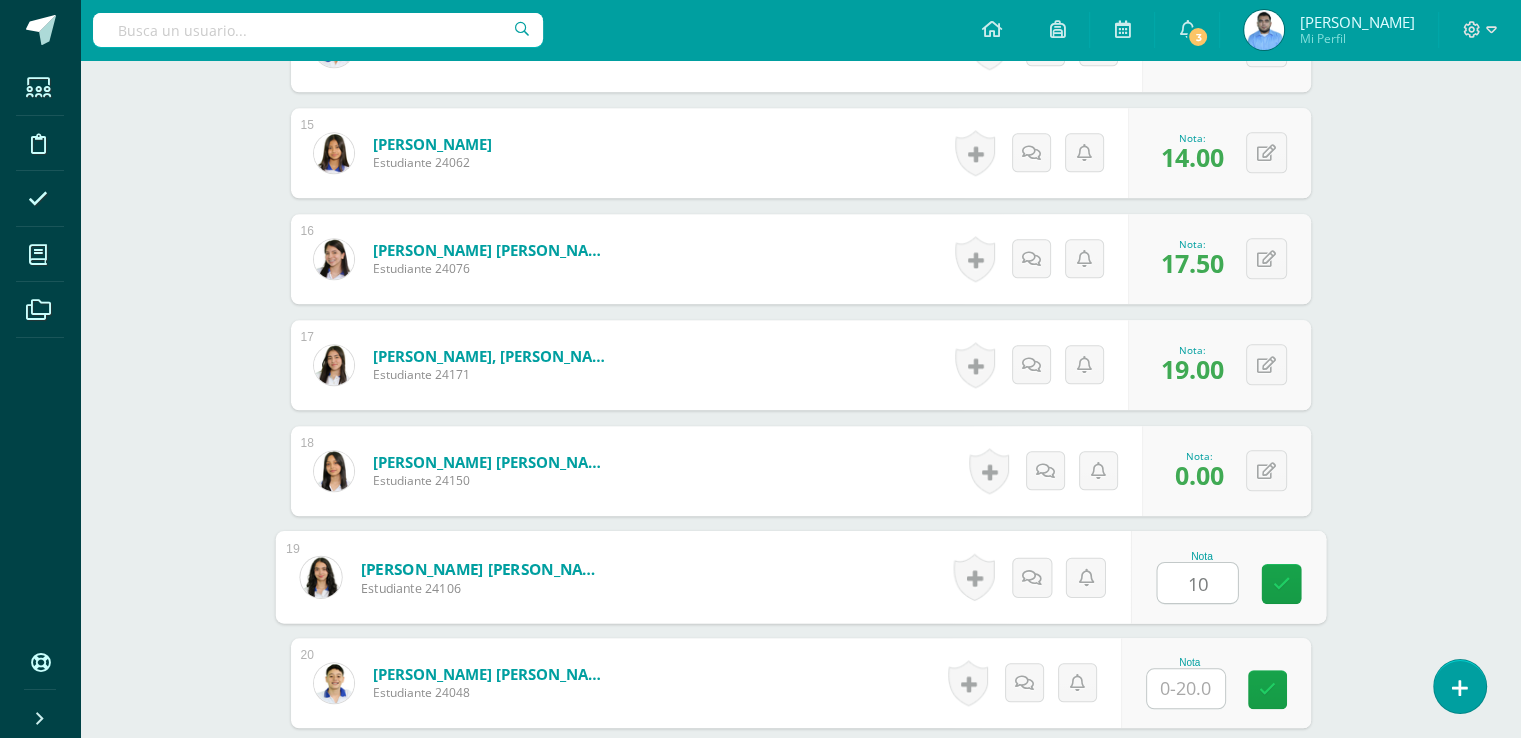 type on "10" 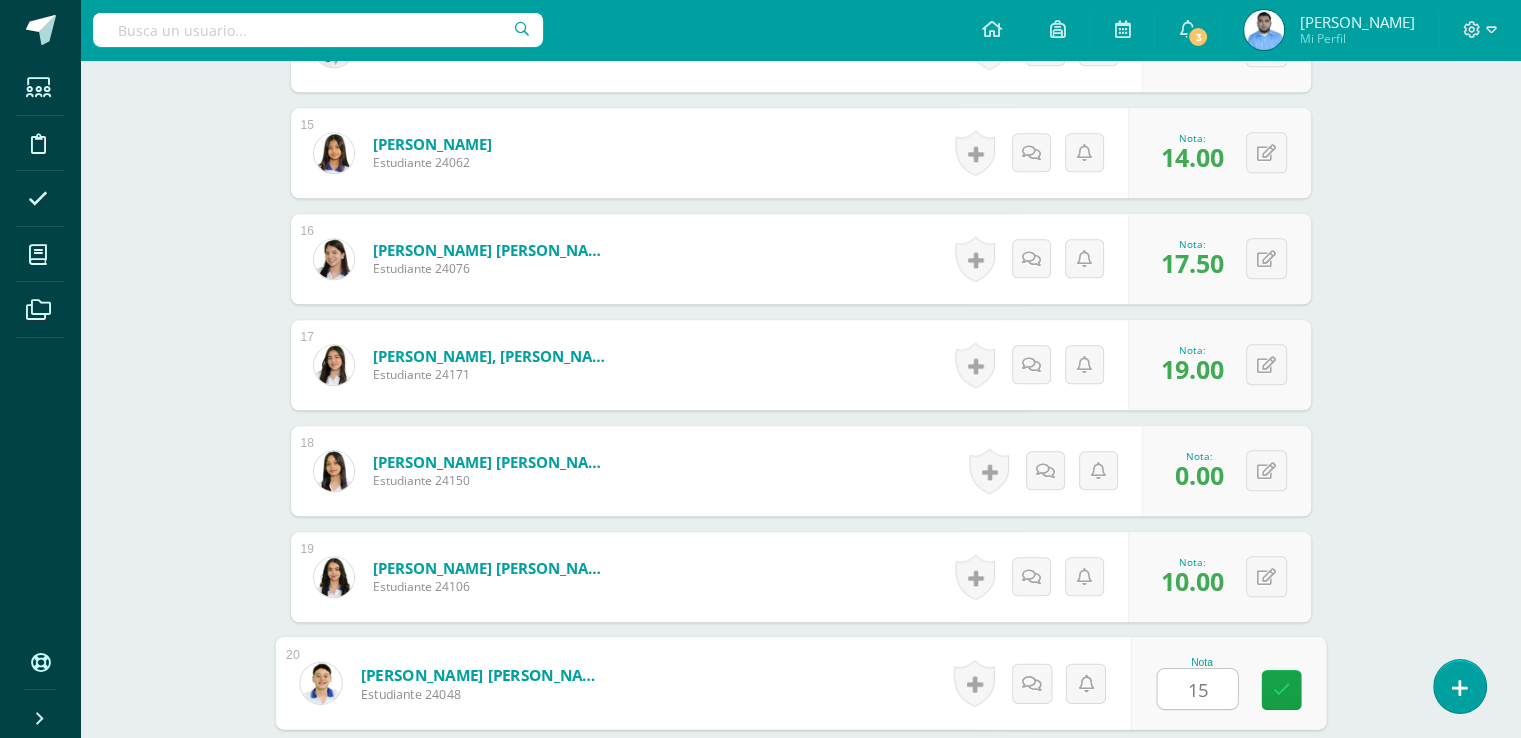 type on "15" 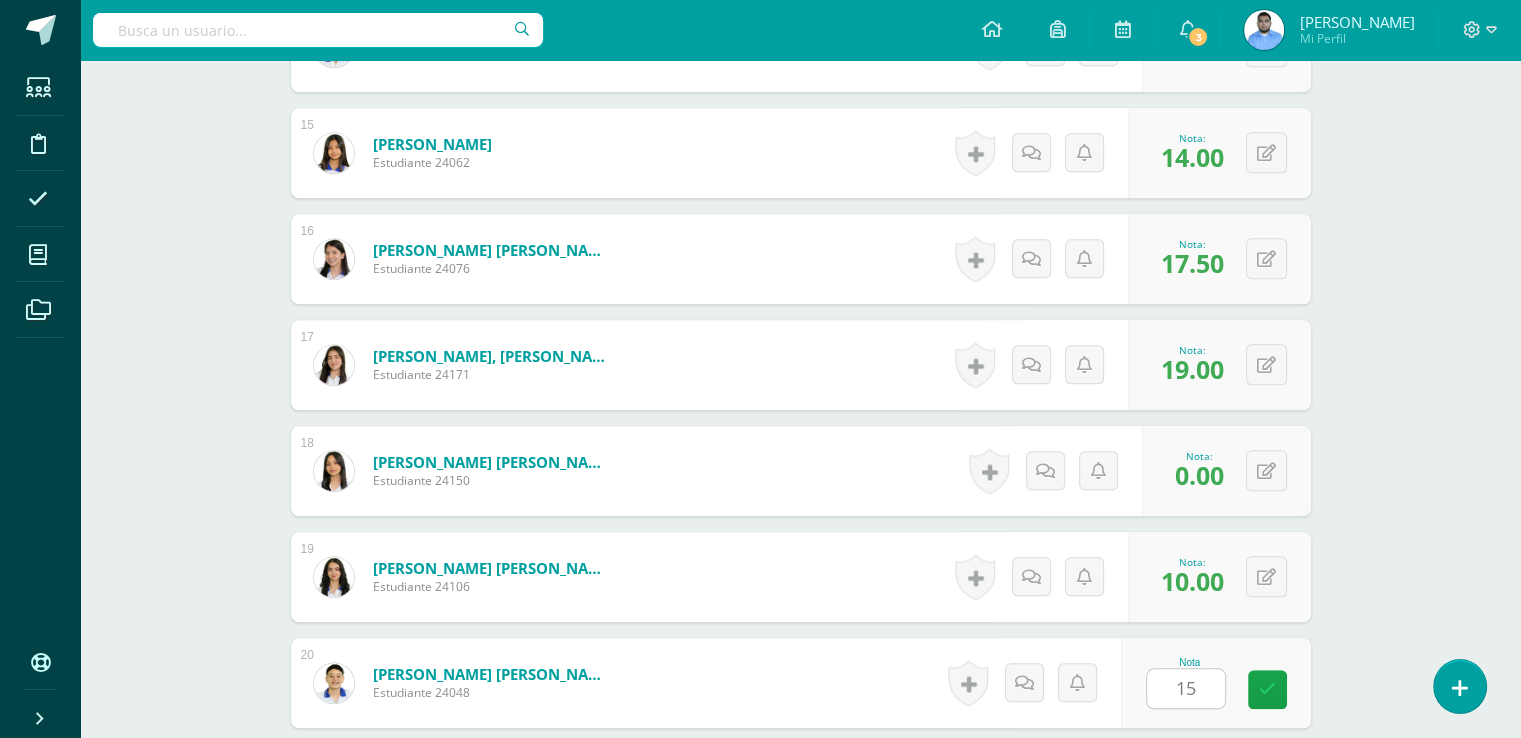 scroll, scrollTop: 2495, scrollLeft: 0, axis: vertical 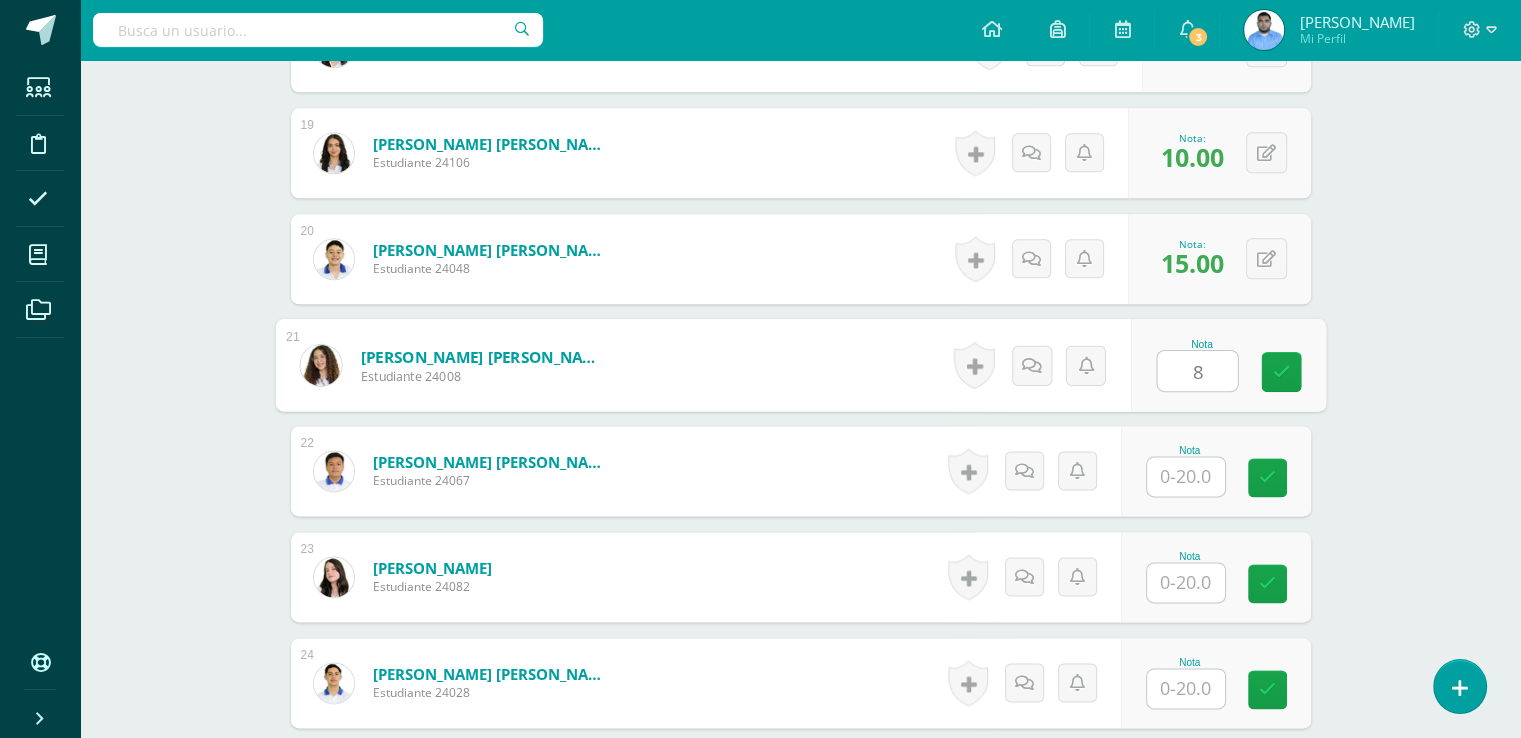 type on "8" 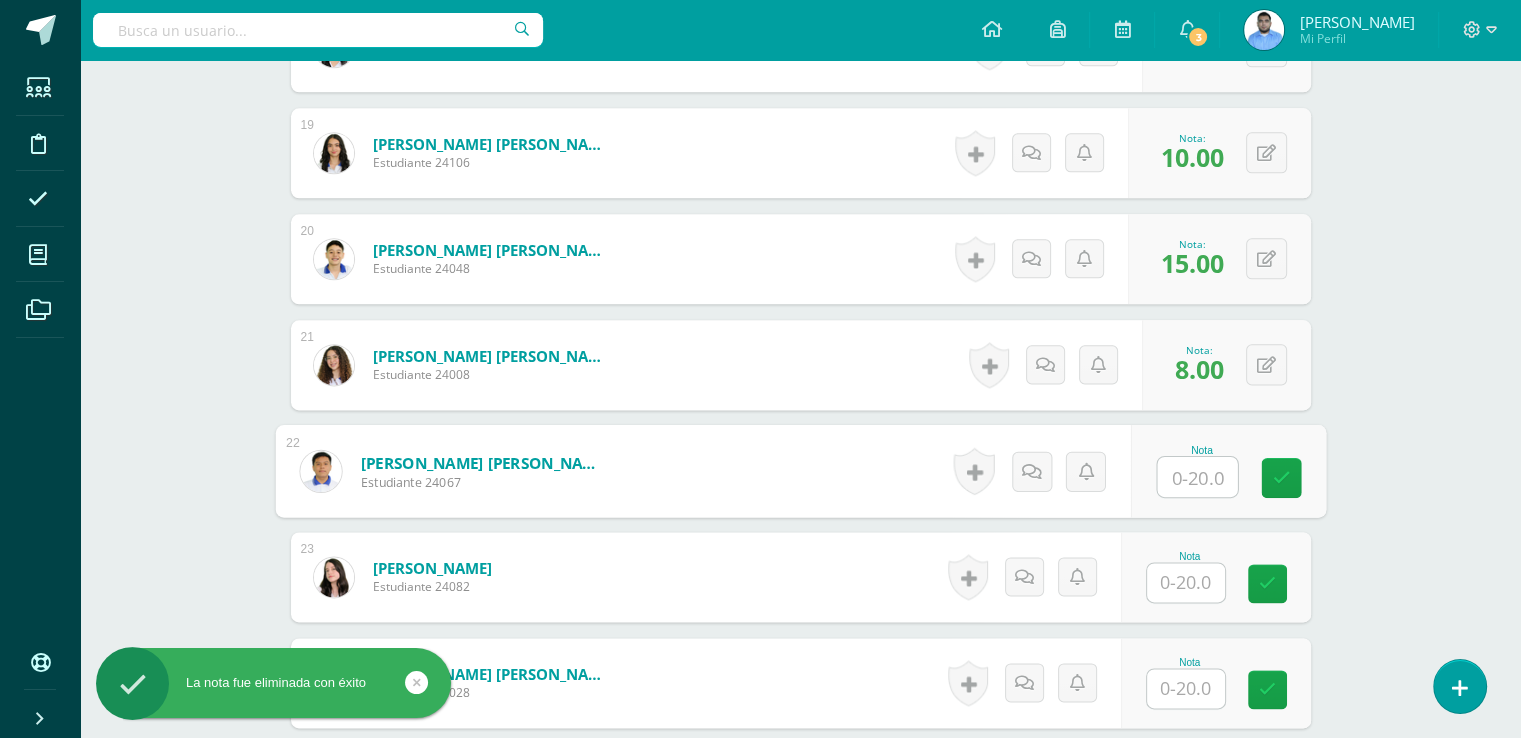 click at bounding box center [1186, 582] 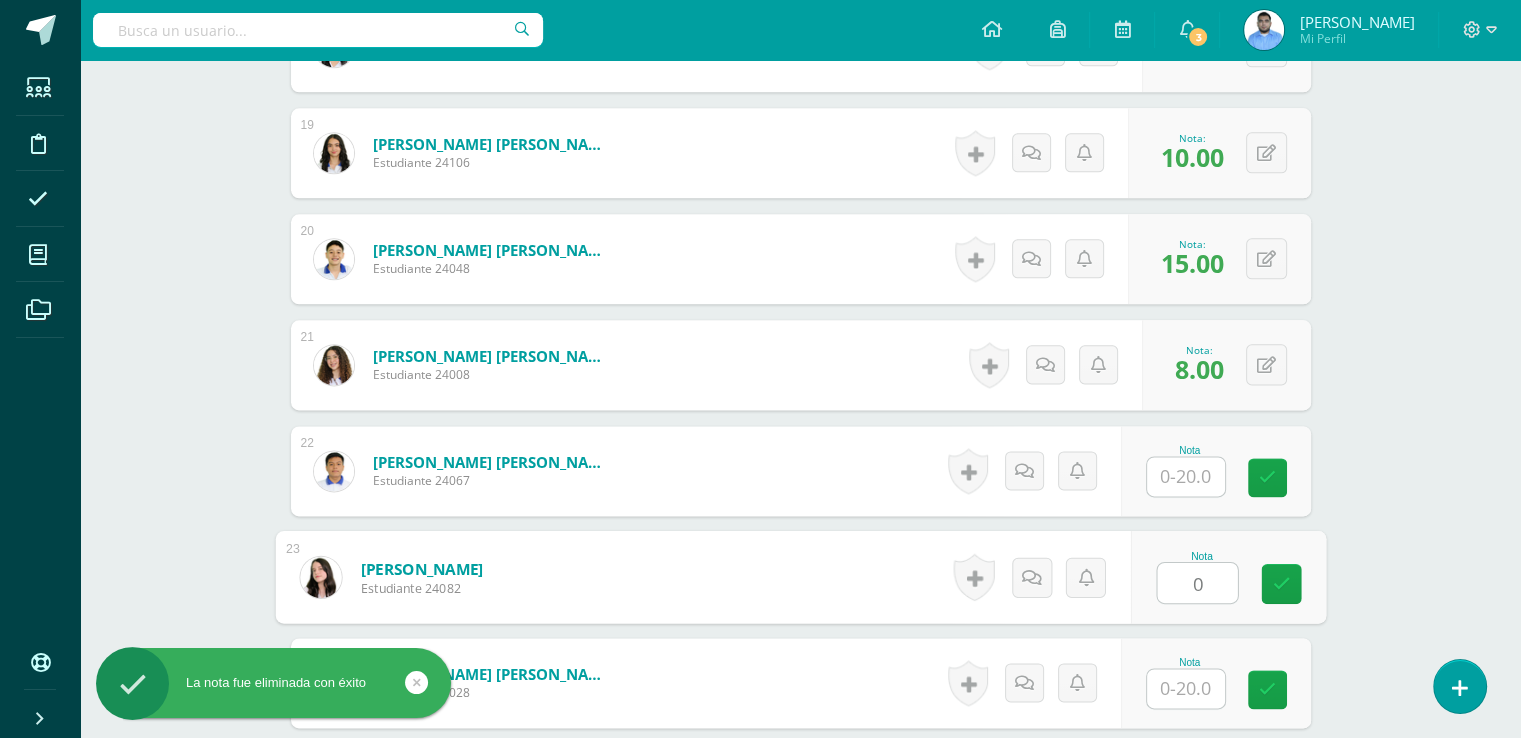 type on "0" 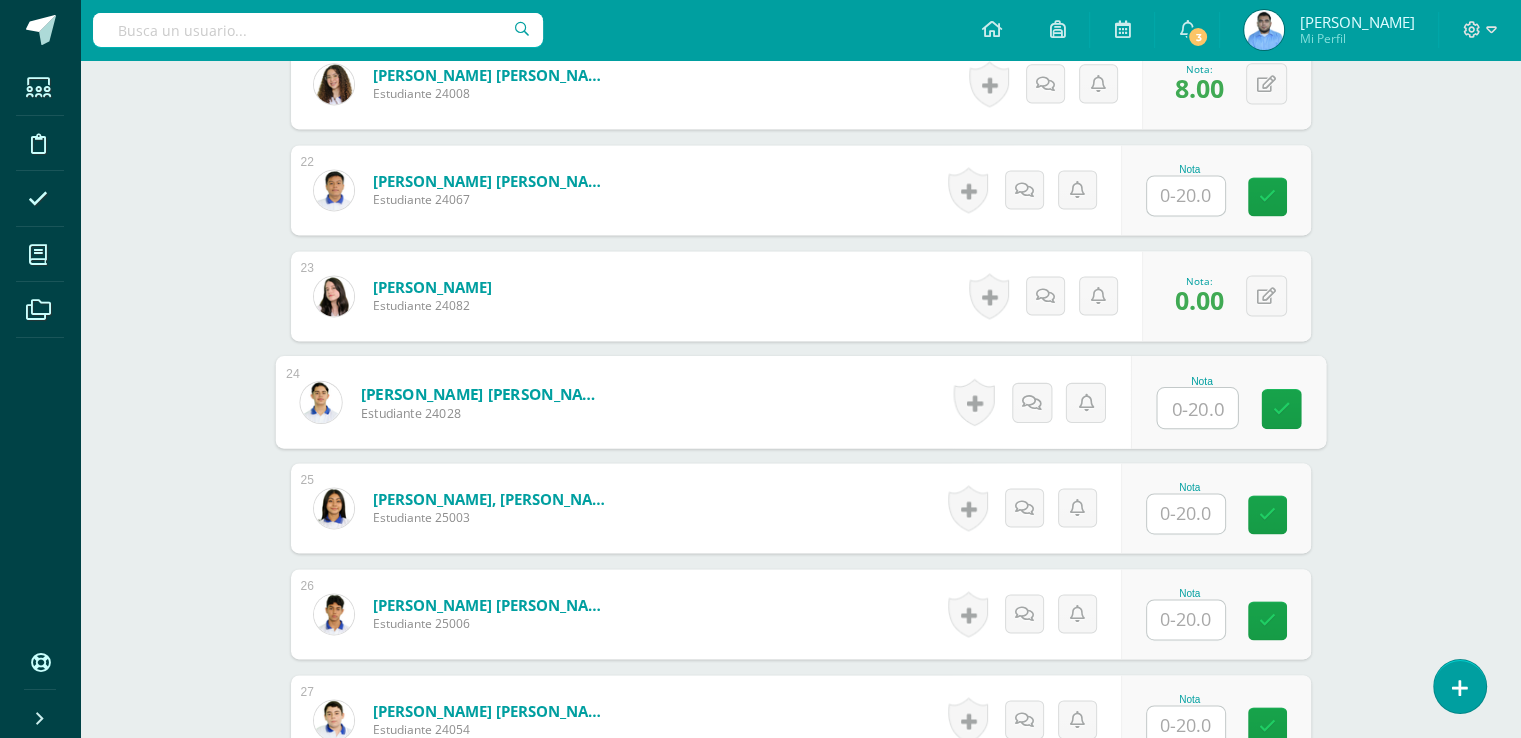 scroll, scrollTop: 2796, scrollLeft: 0, axis: vertical 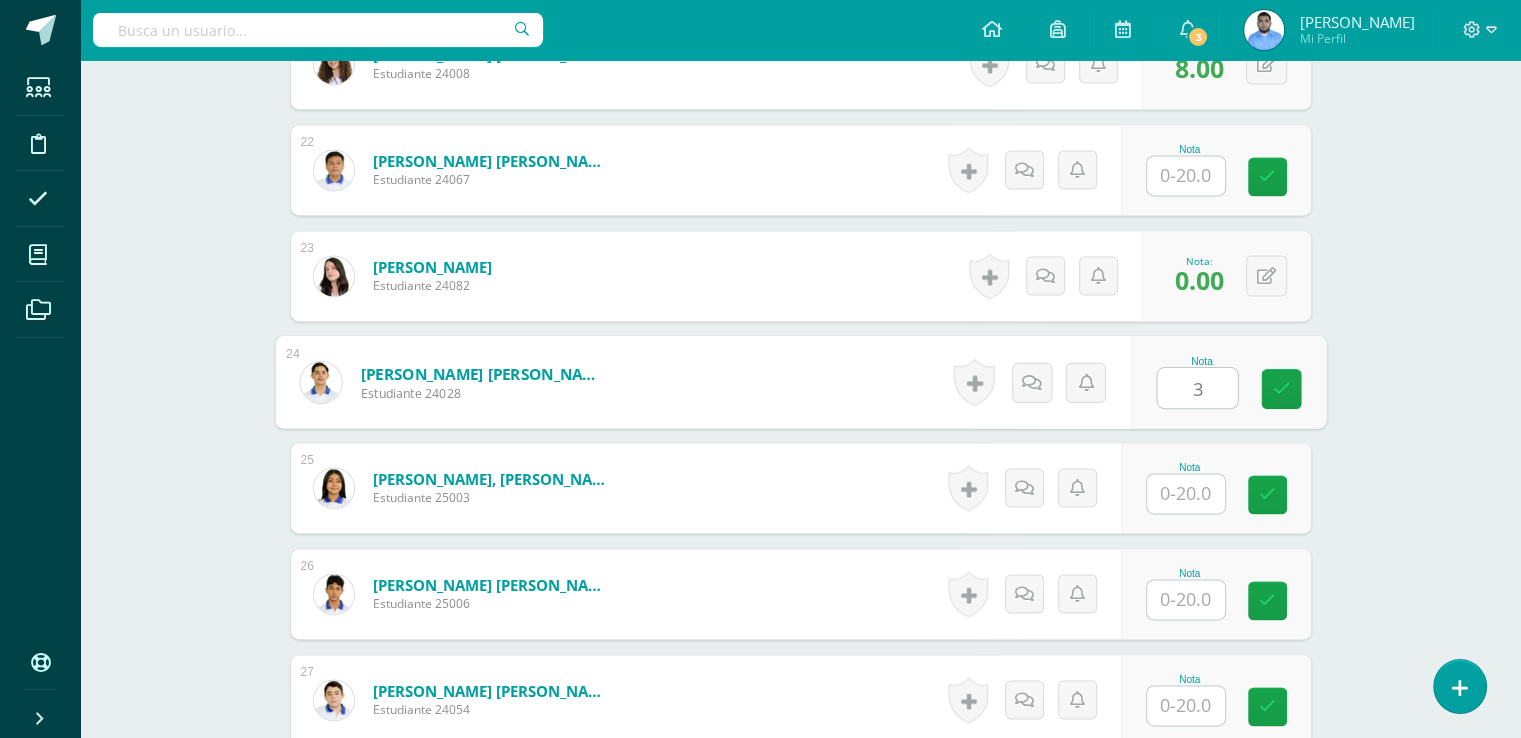 type on "3" 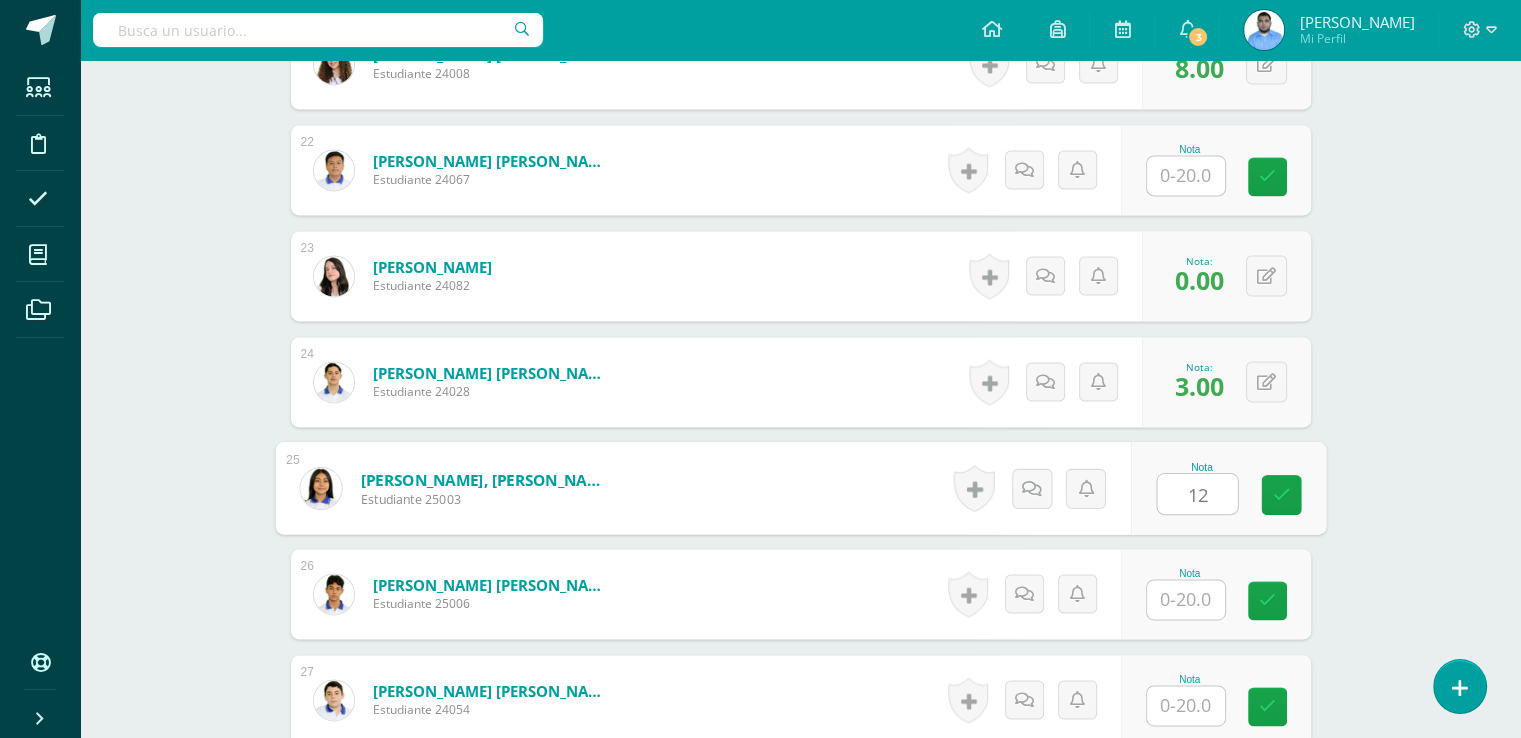type on "12" 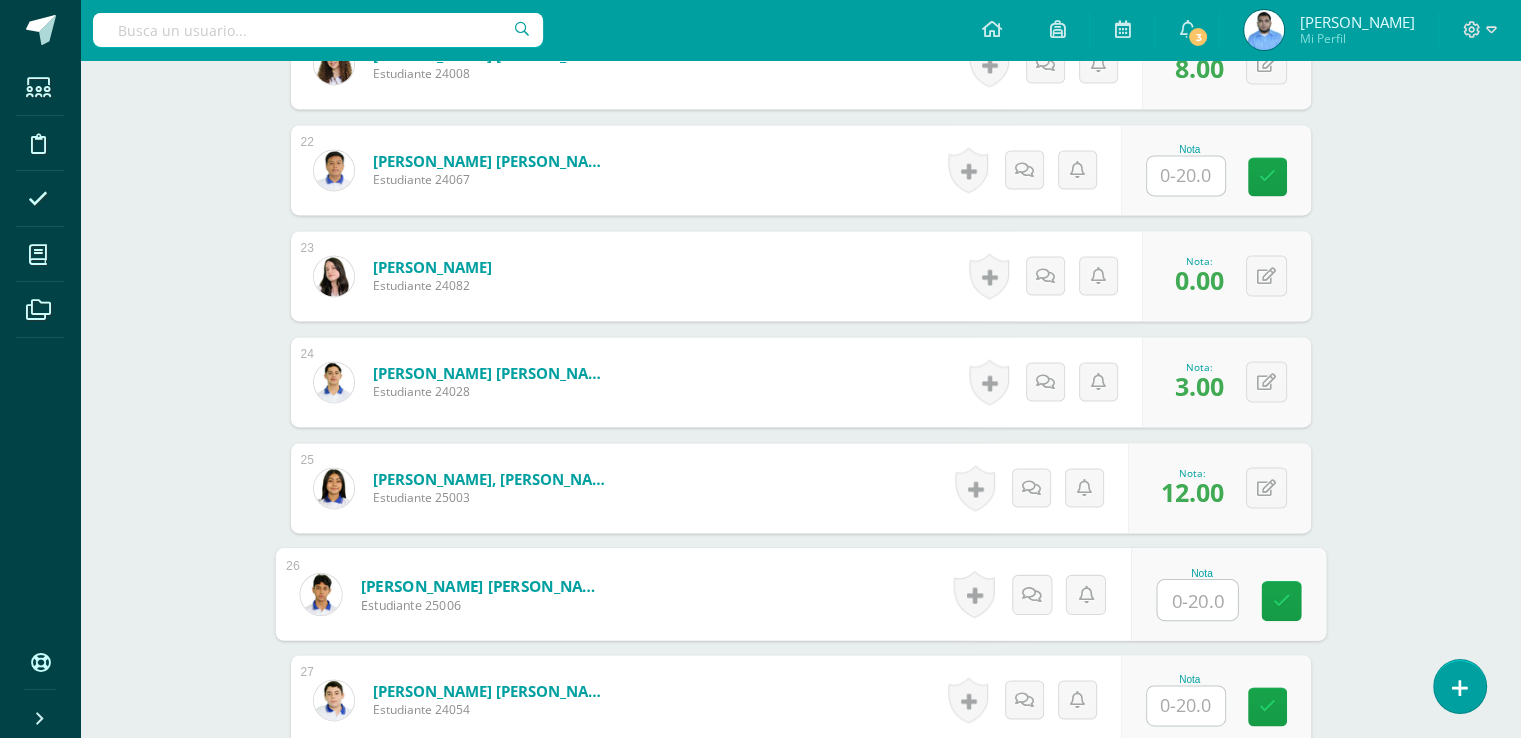 click at bounding box center (1197, 600) 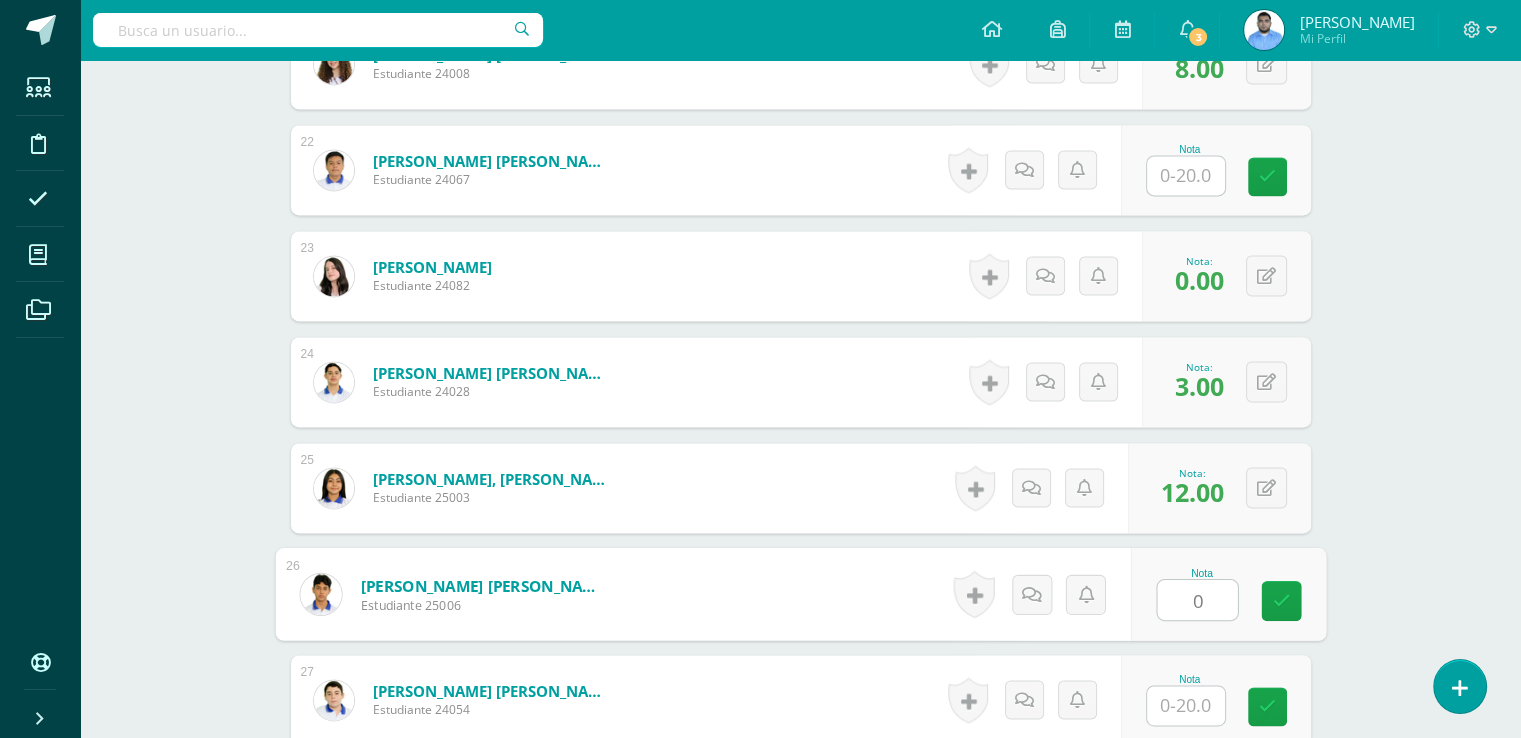type on "0" 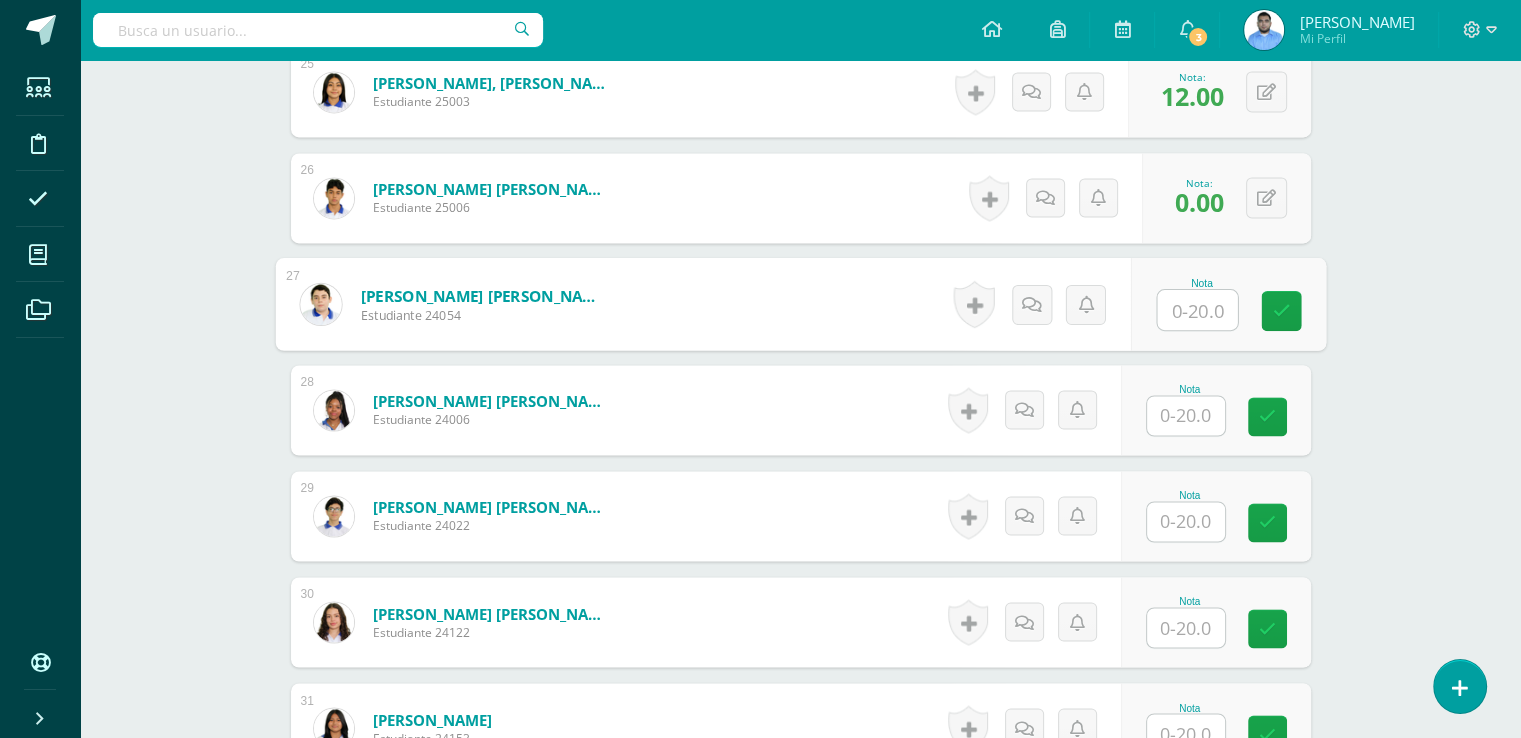 scroll, scrollTop: 3196, scrollLeft: 0, axis: vertical 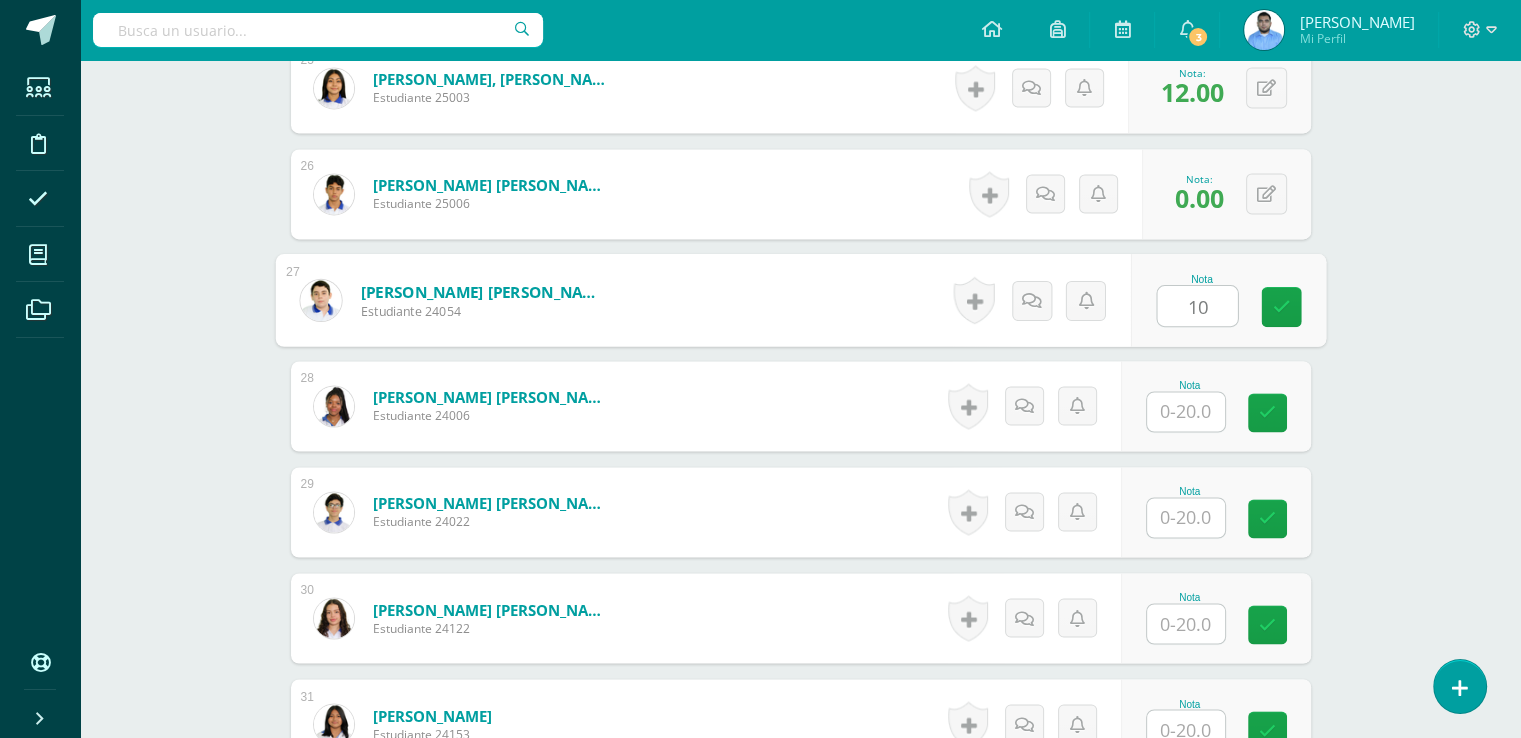 type on "10" 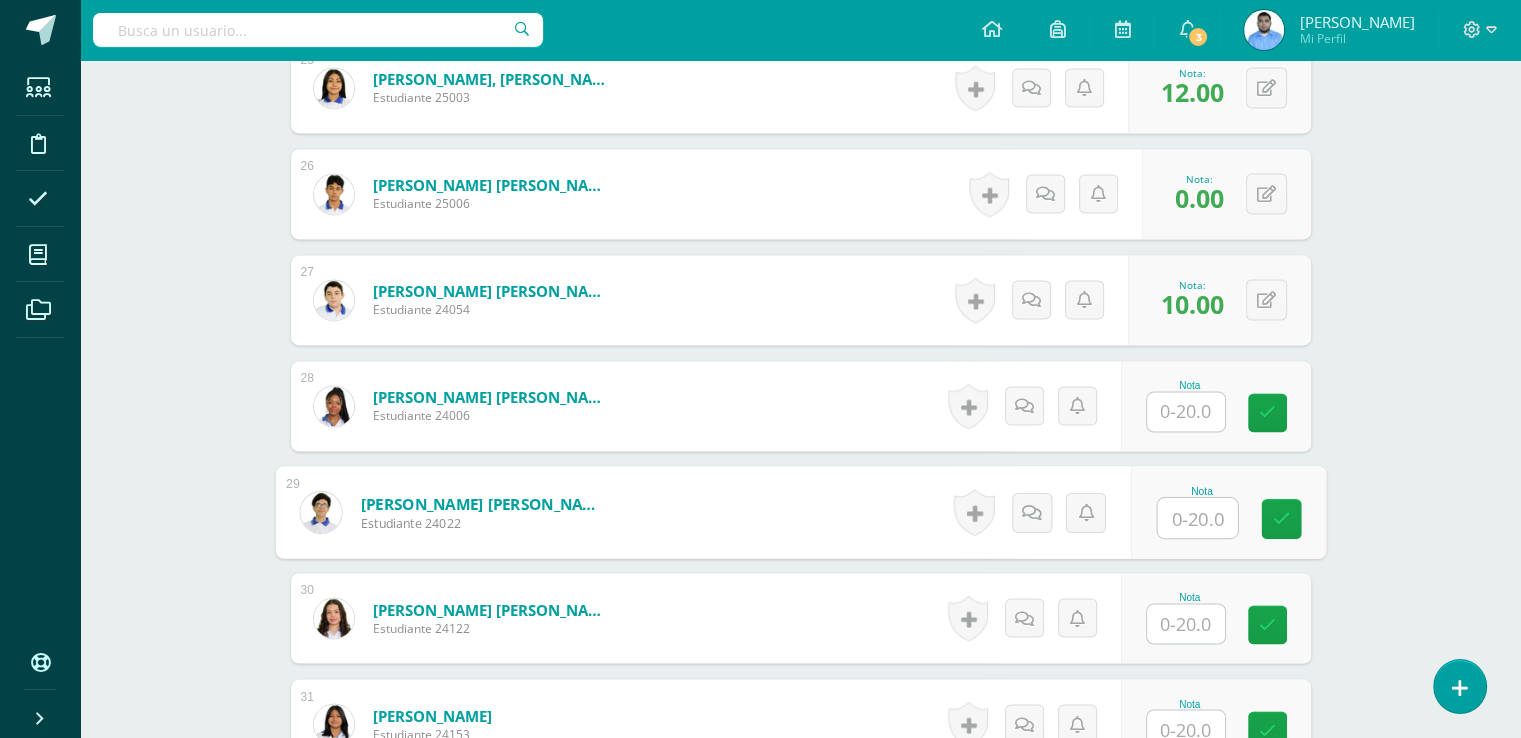 click at bounding box center [1197, 518] 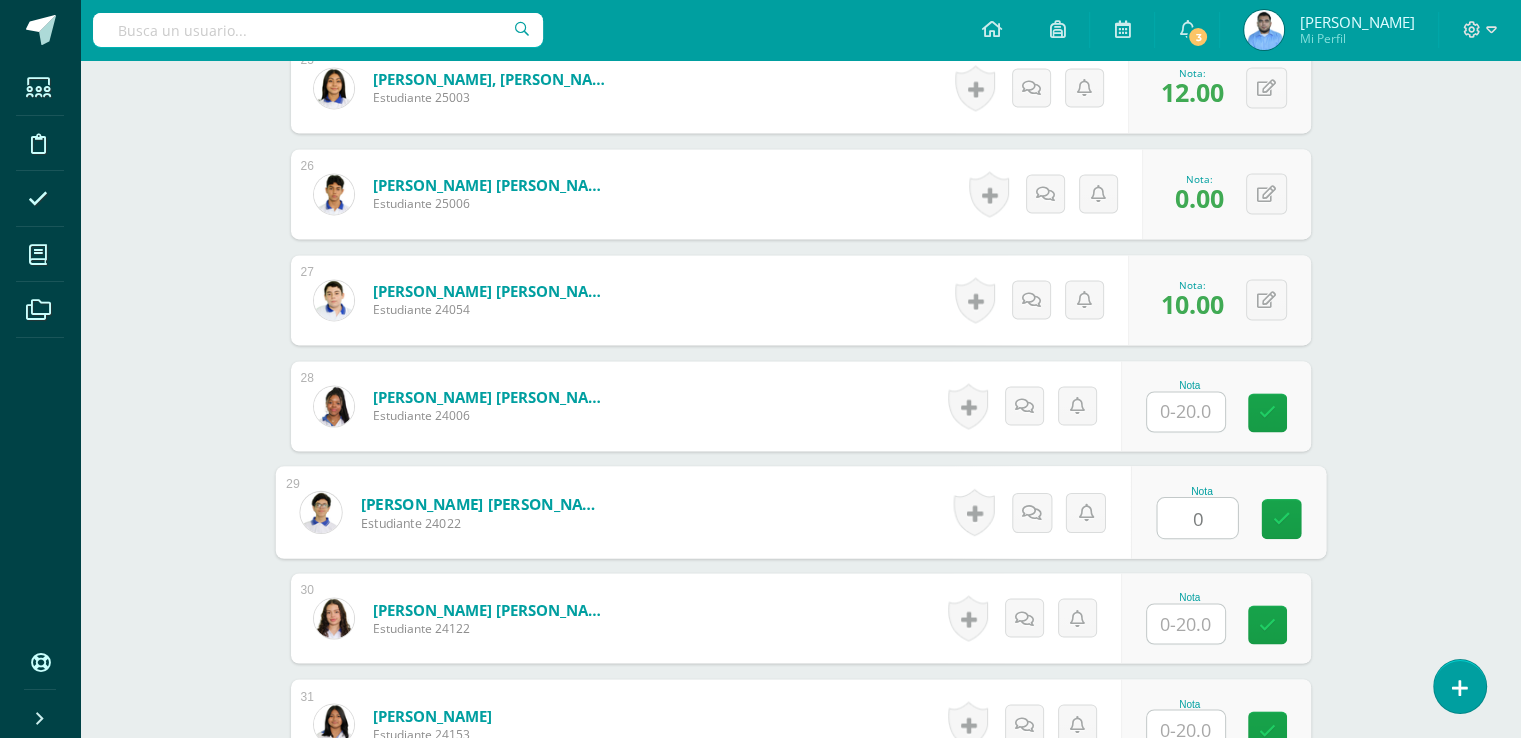 type on "0" 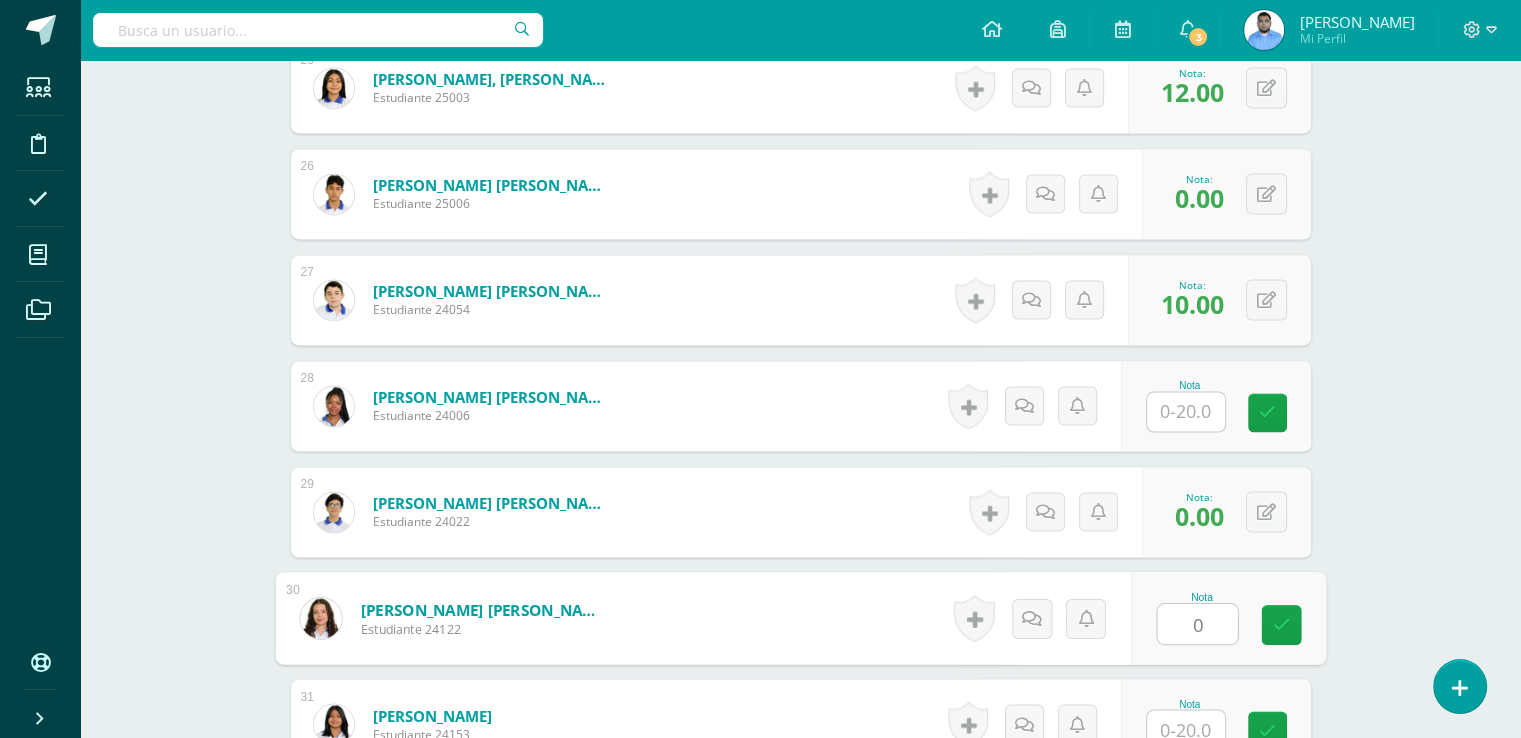type on "0" 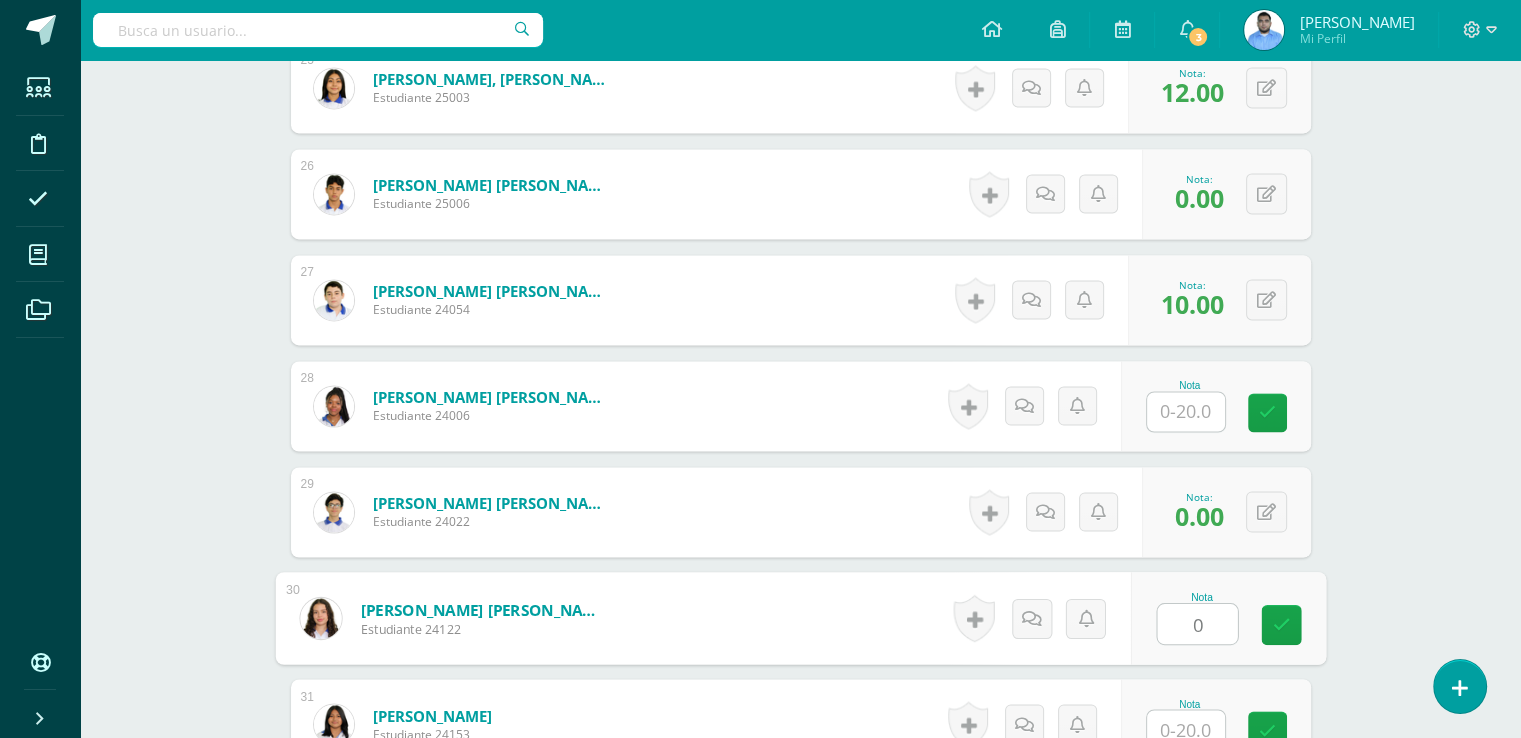 scroll, scrollTop: 3205, scrollLeft: 0, axis: vertical 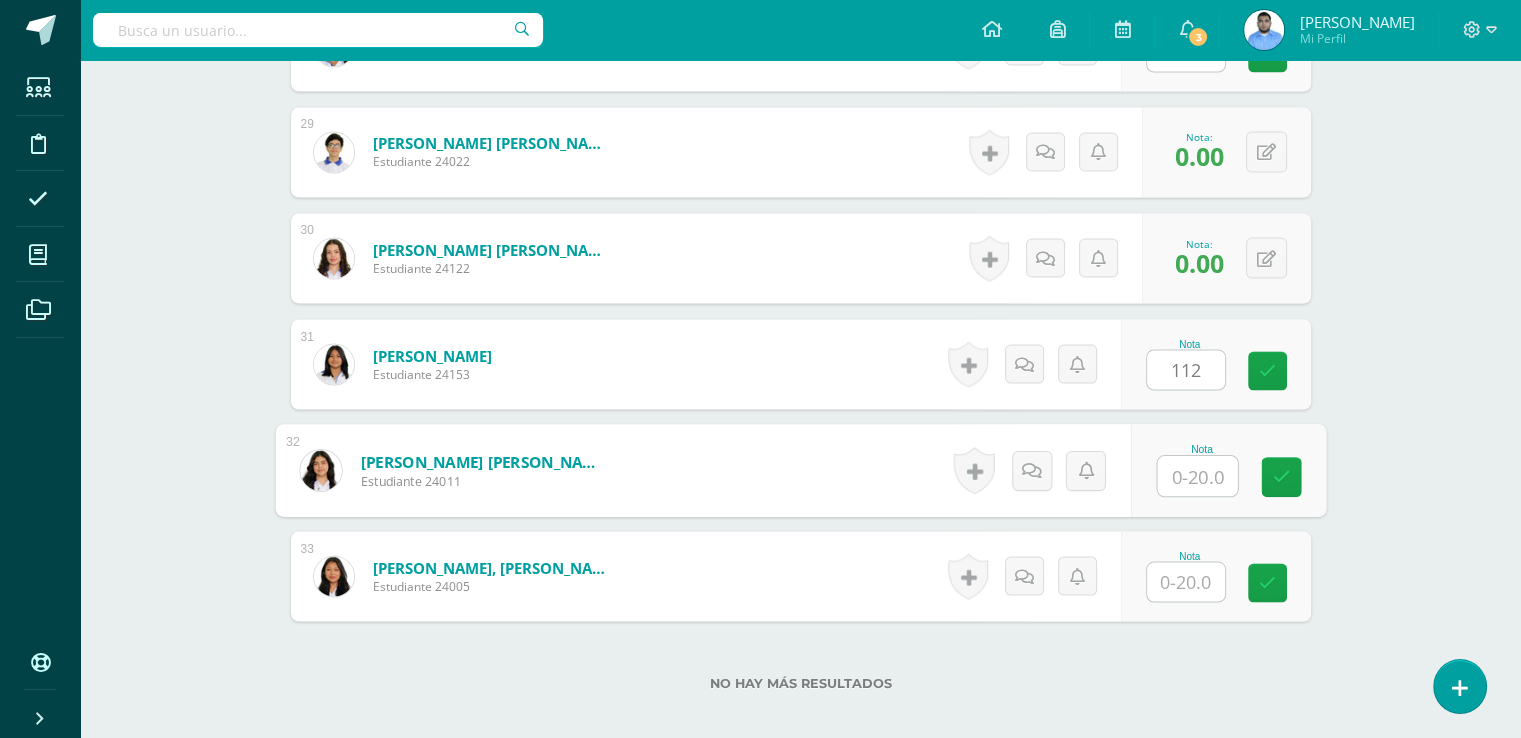 type on "0" 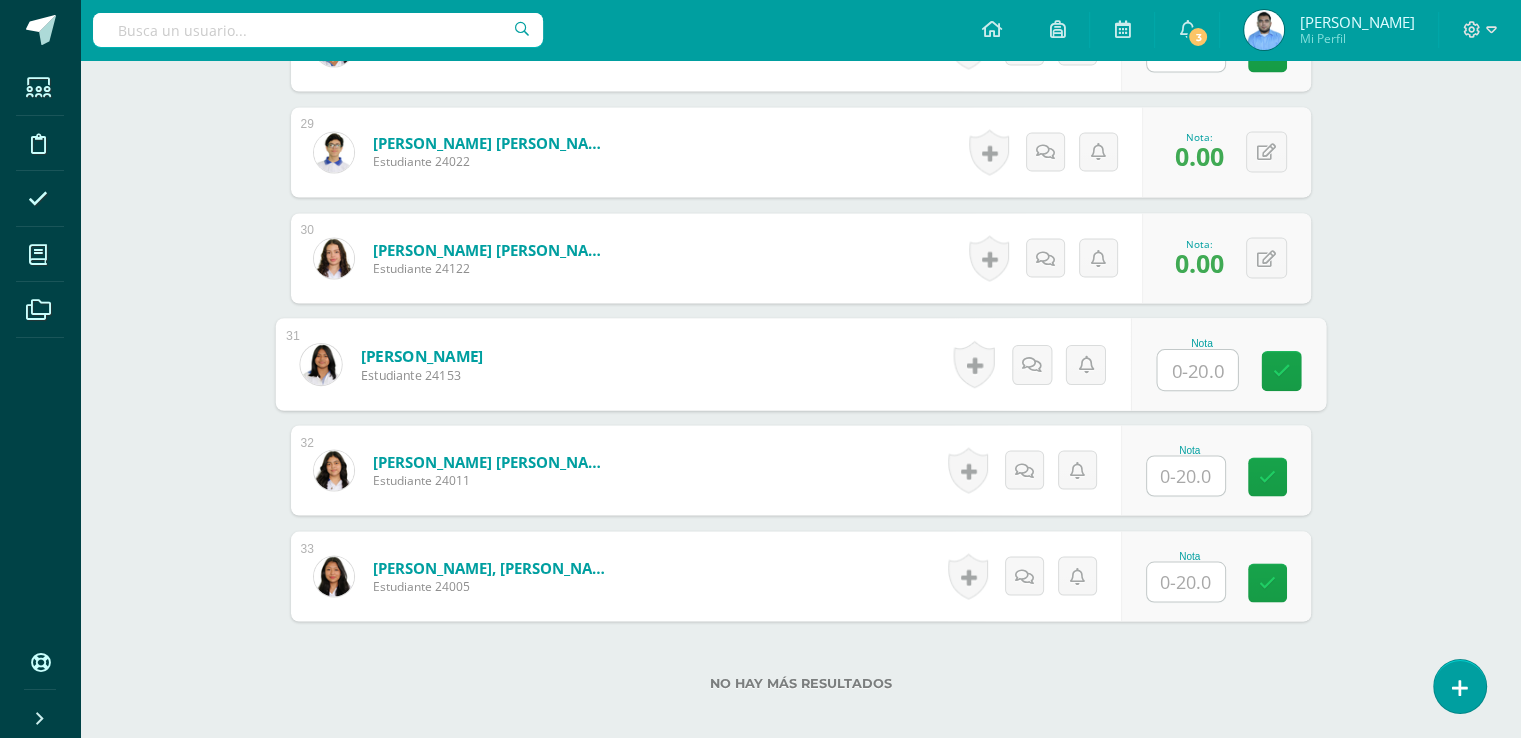 click at bounding box center [1197, 370] 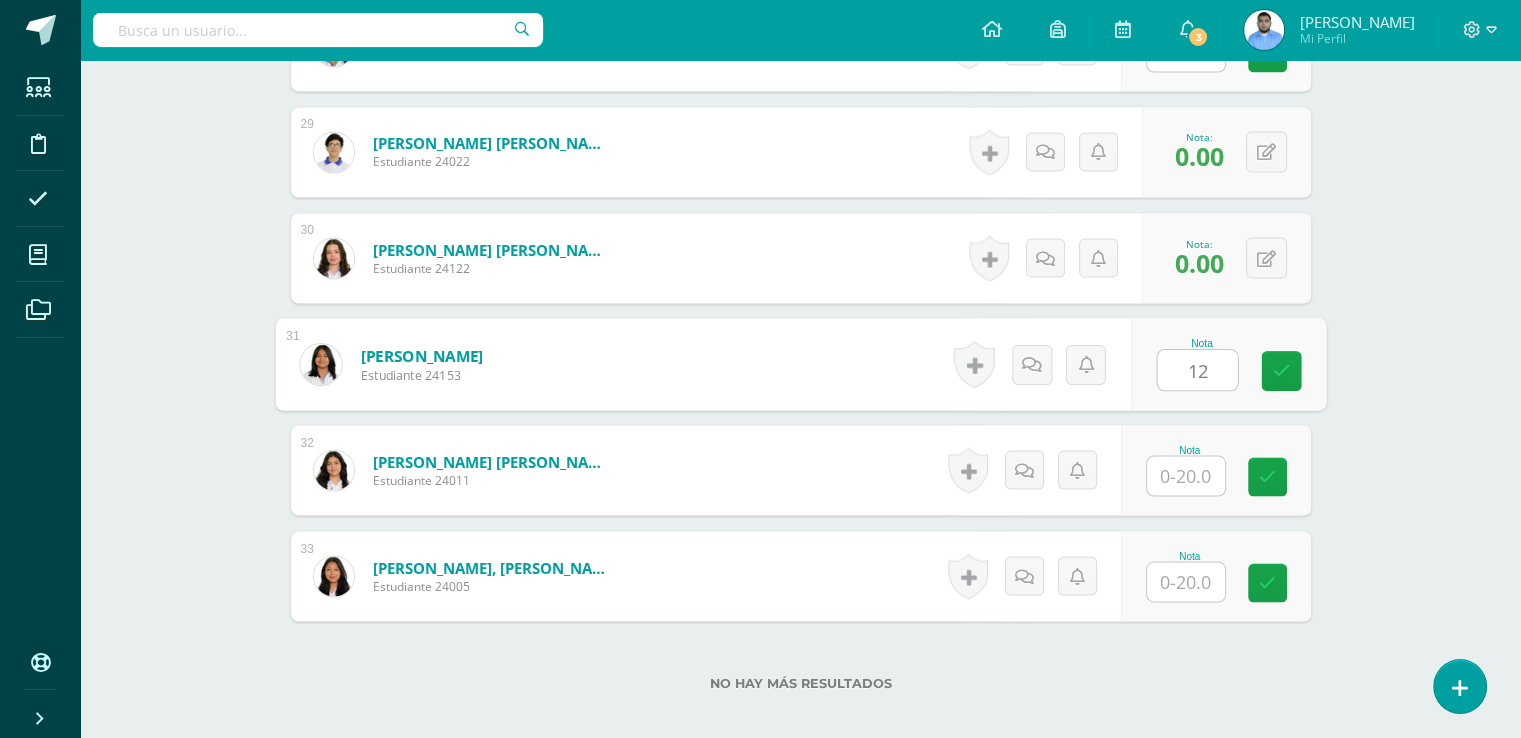 type on "12" 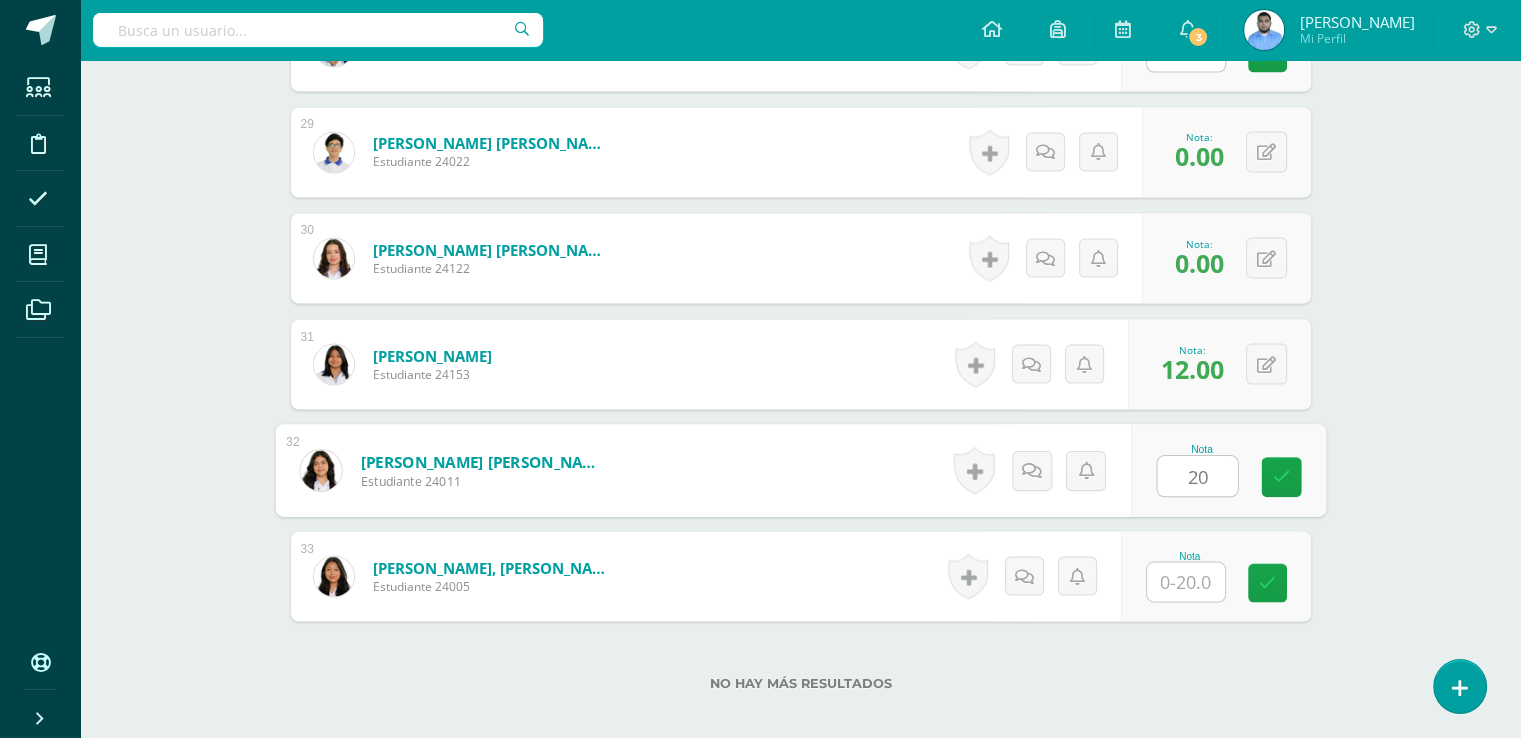 type on "20" 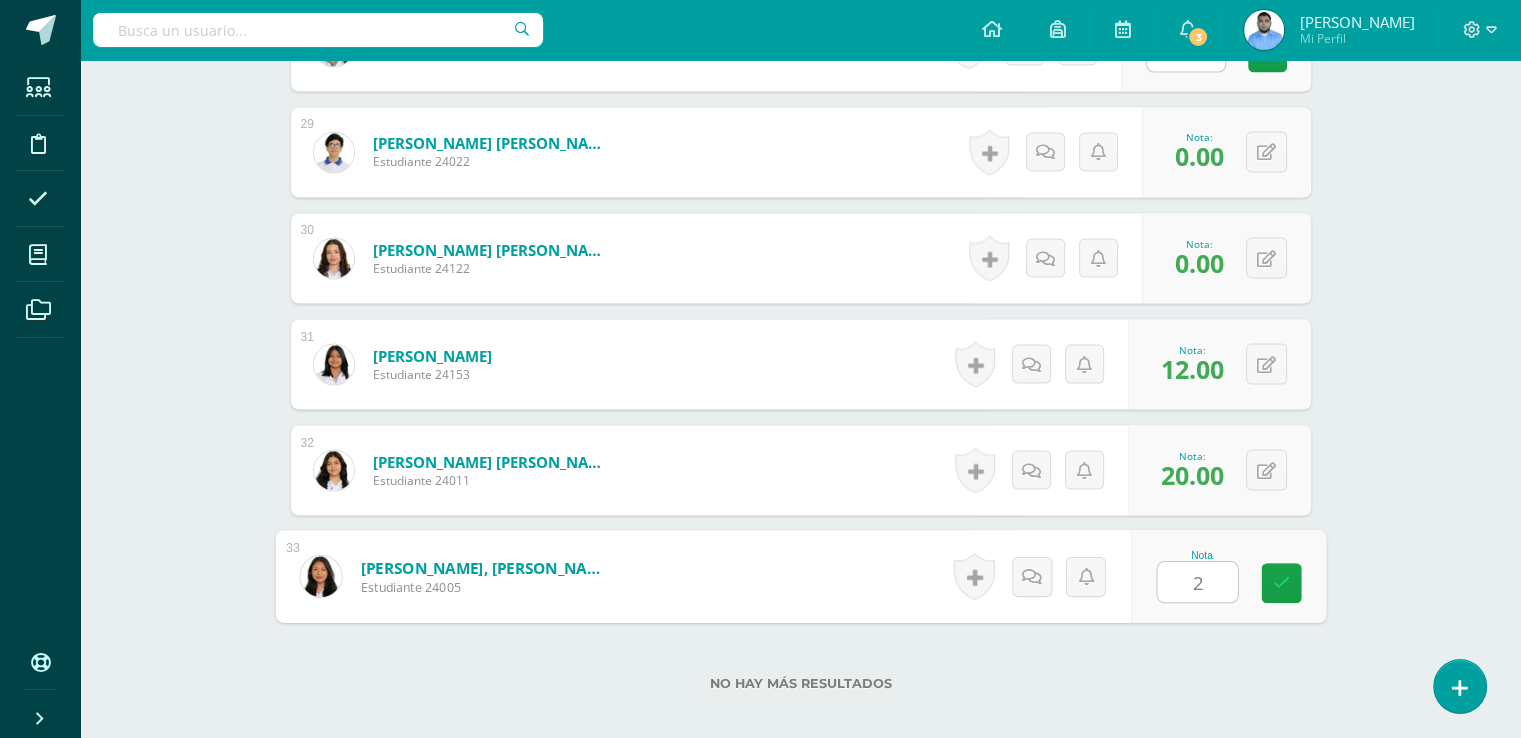 type on "20" 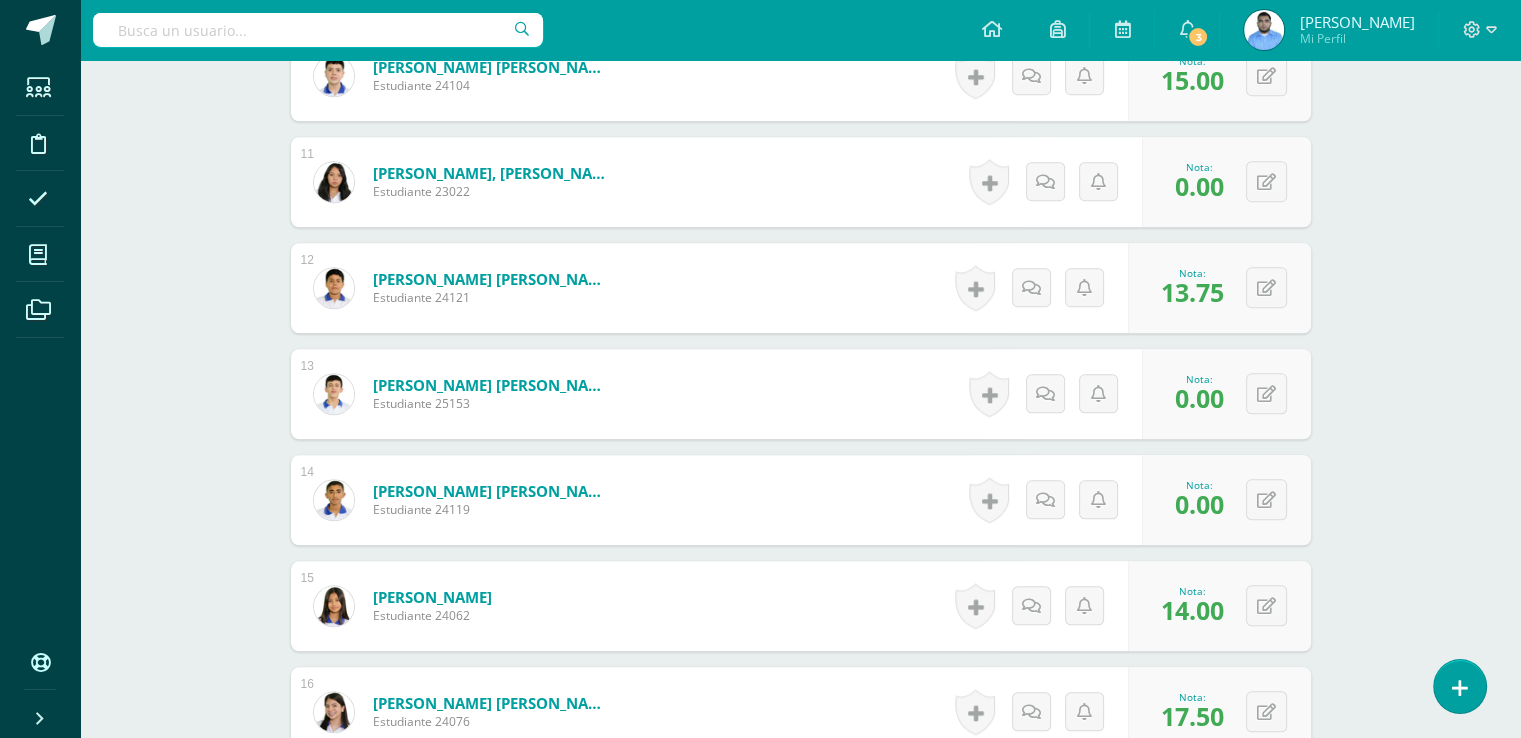 scroll, scrollTop: 1617, scrollLeft: 0, axis: vertical 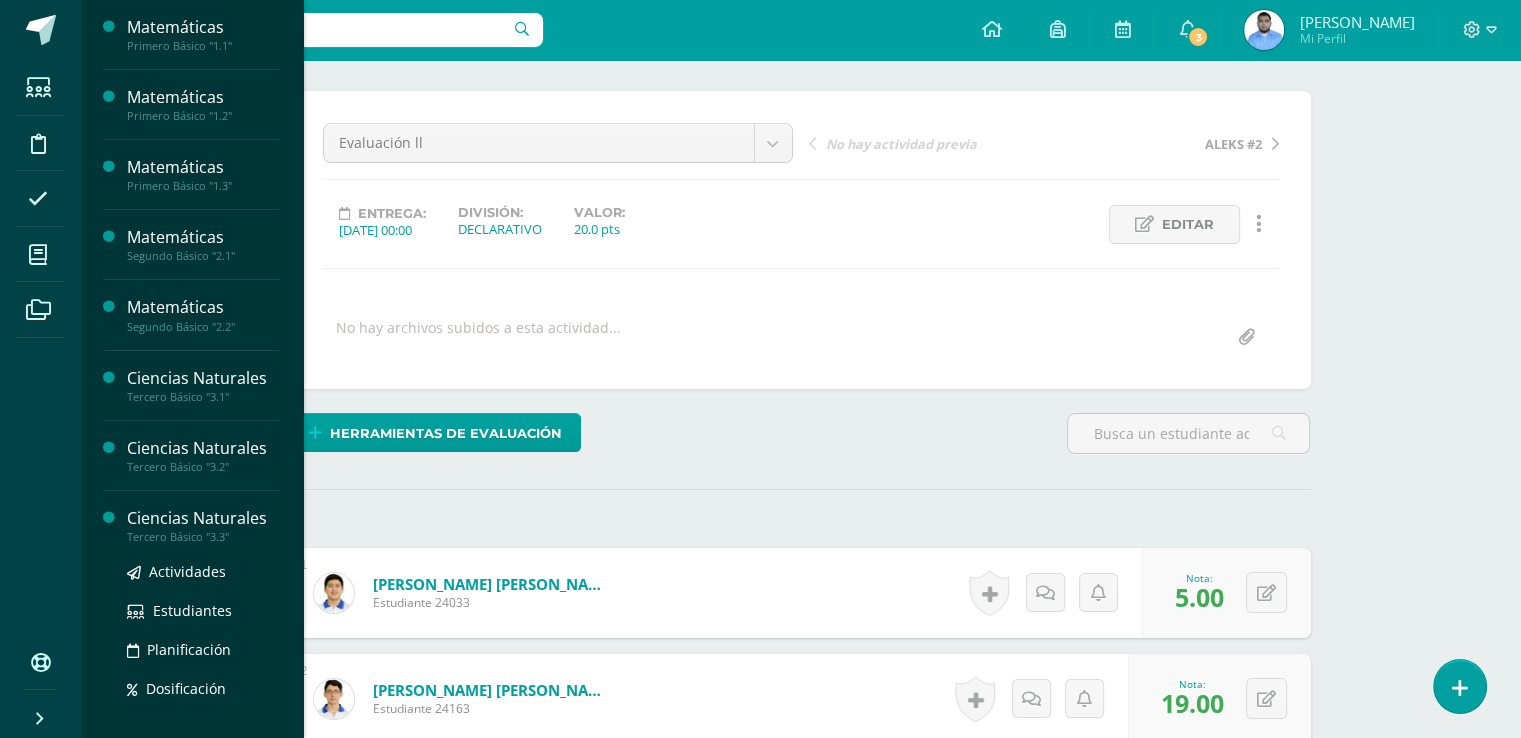 click on "Tercero
Básico
"3.3"" at bounding box center (203, 537) 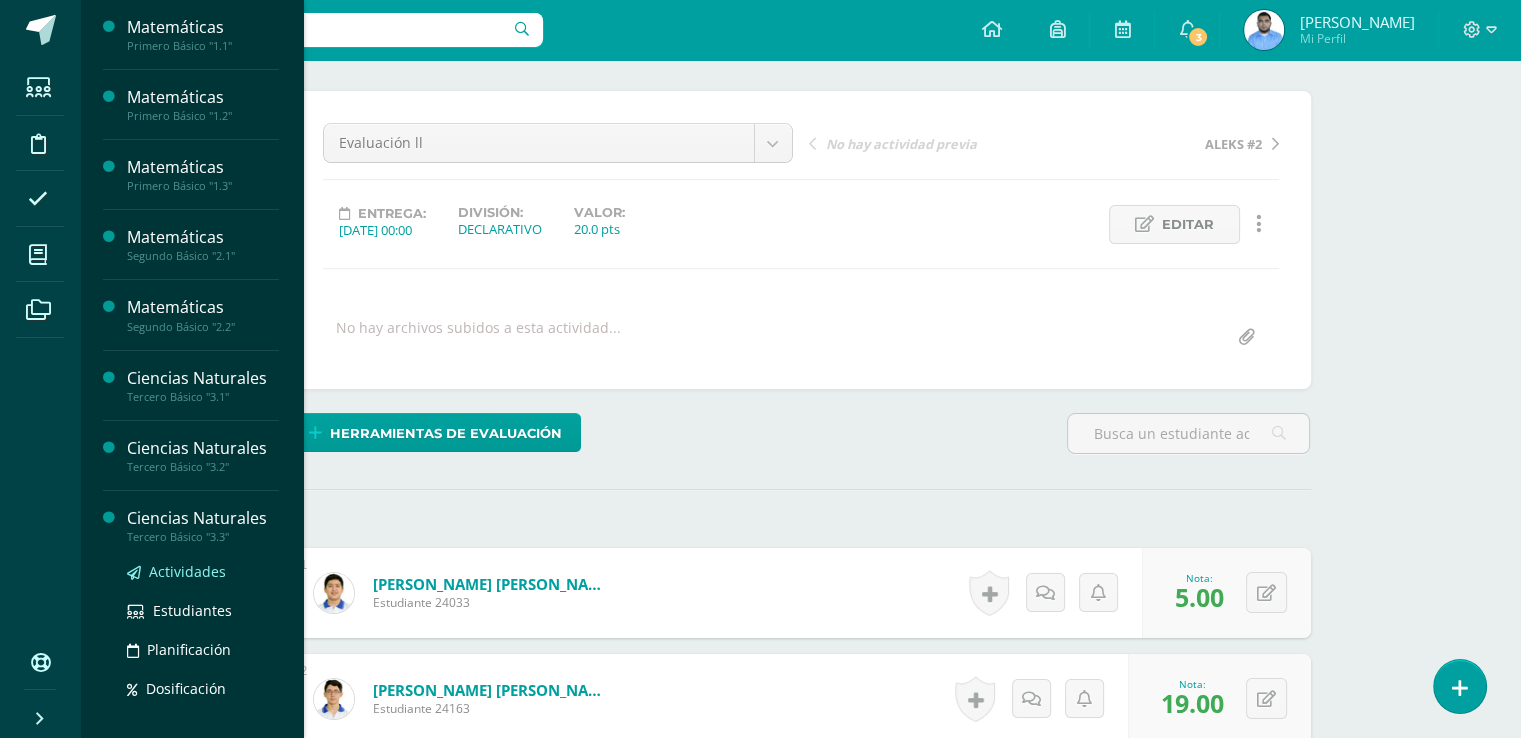 click on "Actividades" at bounding box center [187, 571] 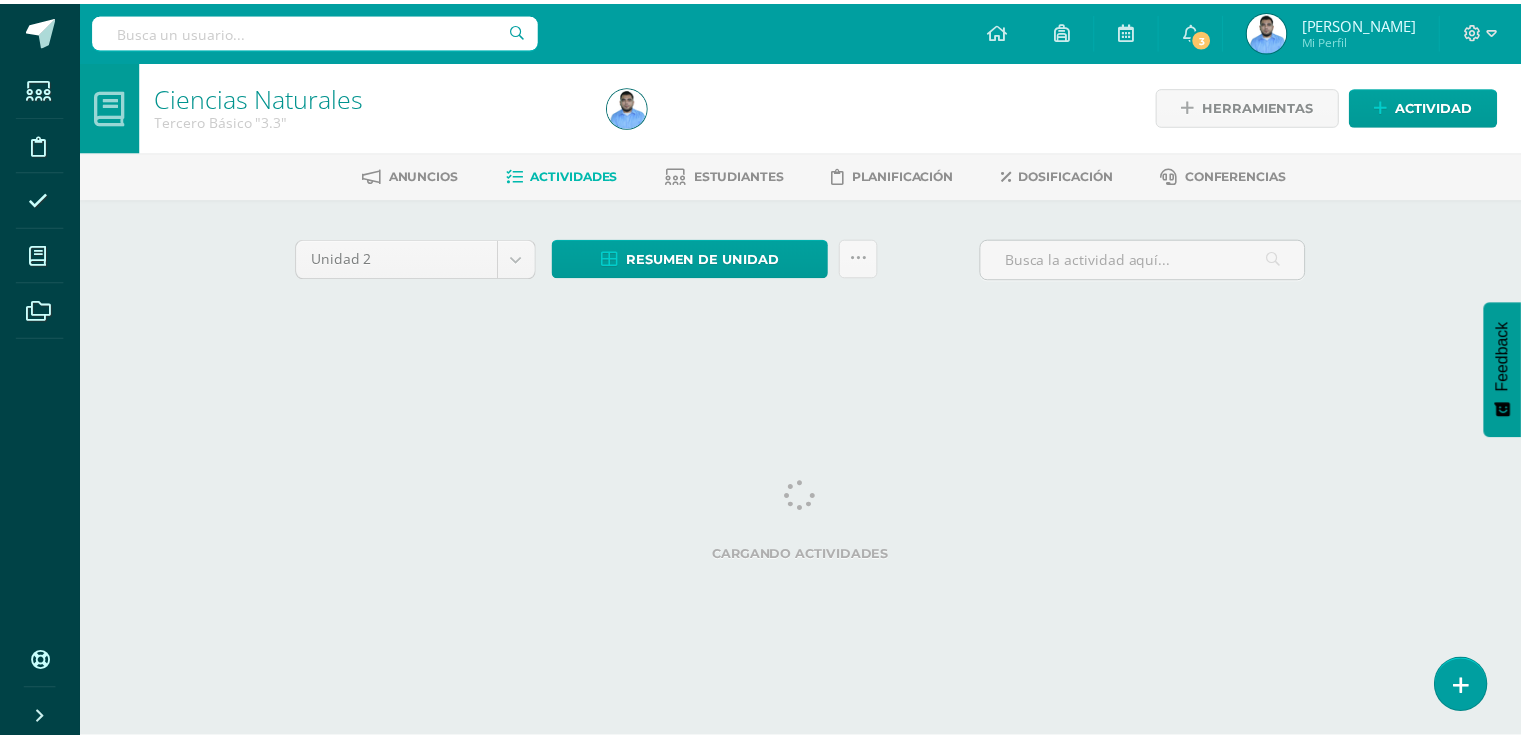 scroll, scrollTop: 0, scrollLeft: 0, axis: both 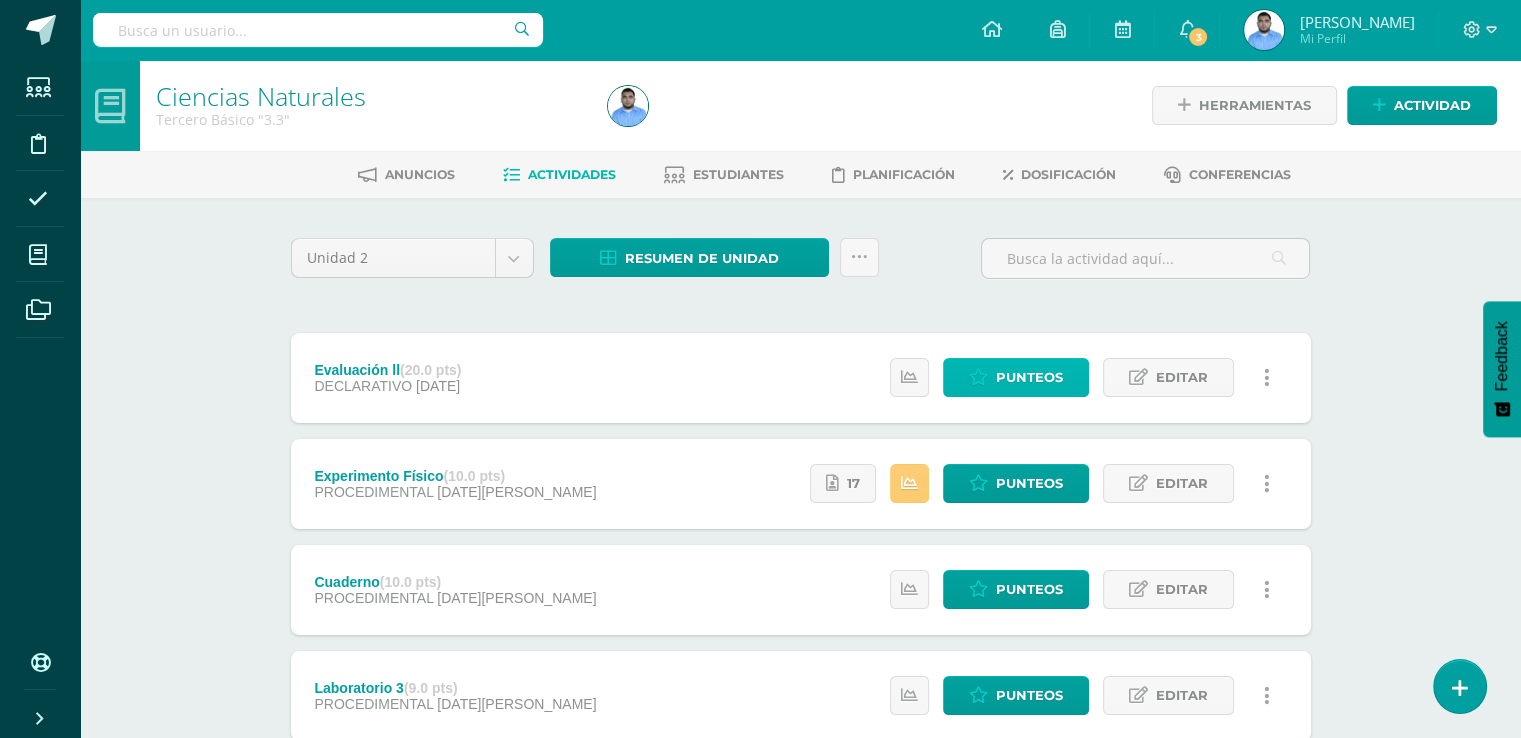 click on "Punteos" at bounding box center [1029, 377] 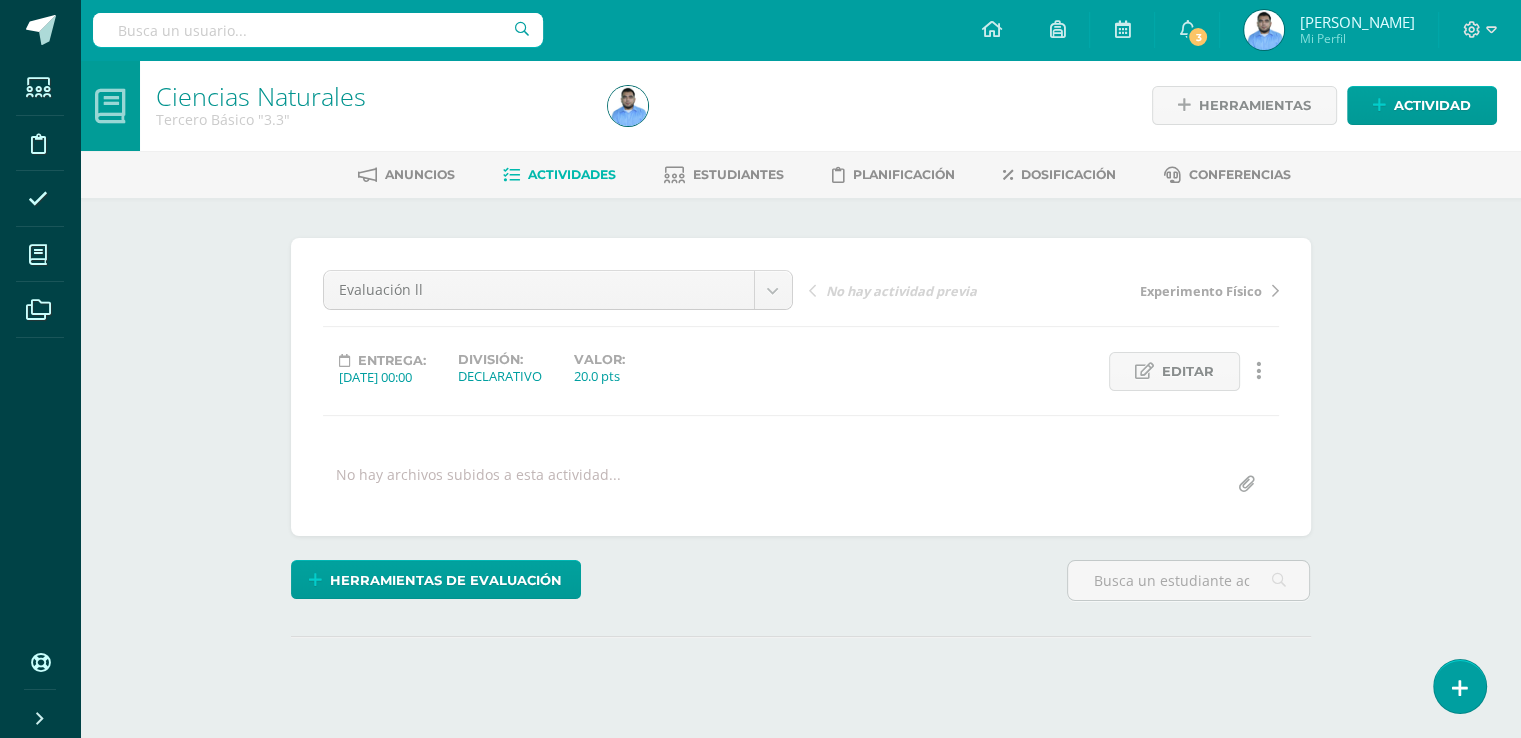scroll, scrollTop: 0, scrollLeft: 0, axis: both 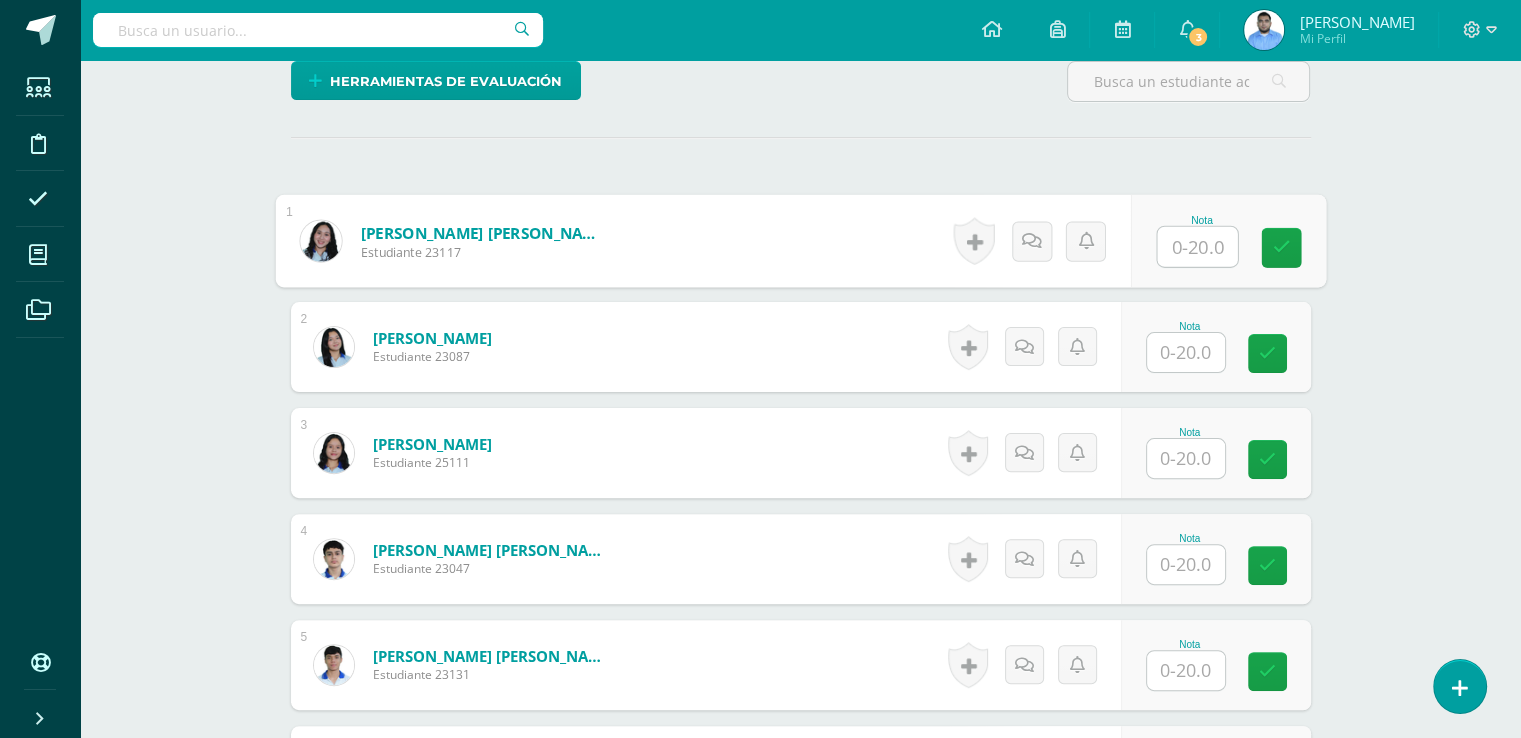 click at bounding box center [1197, 247] 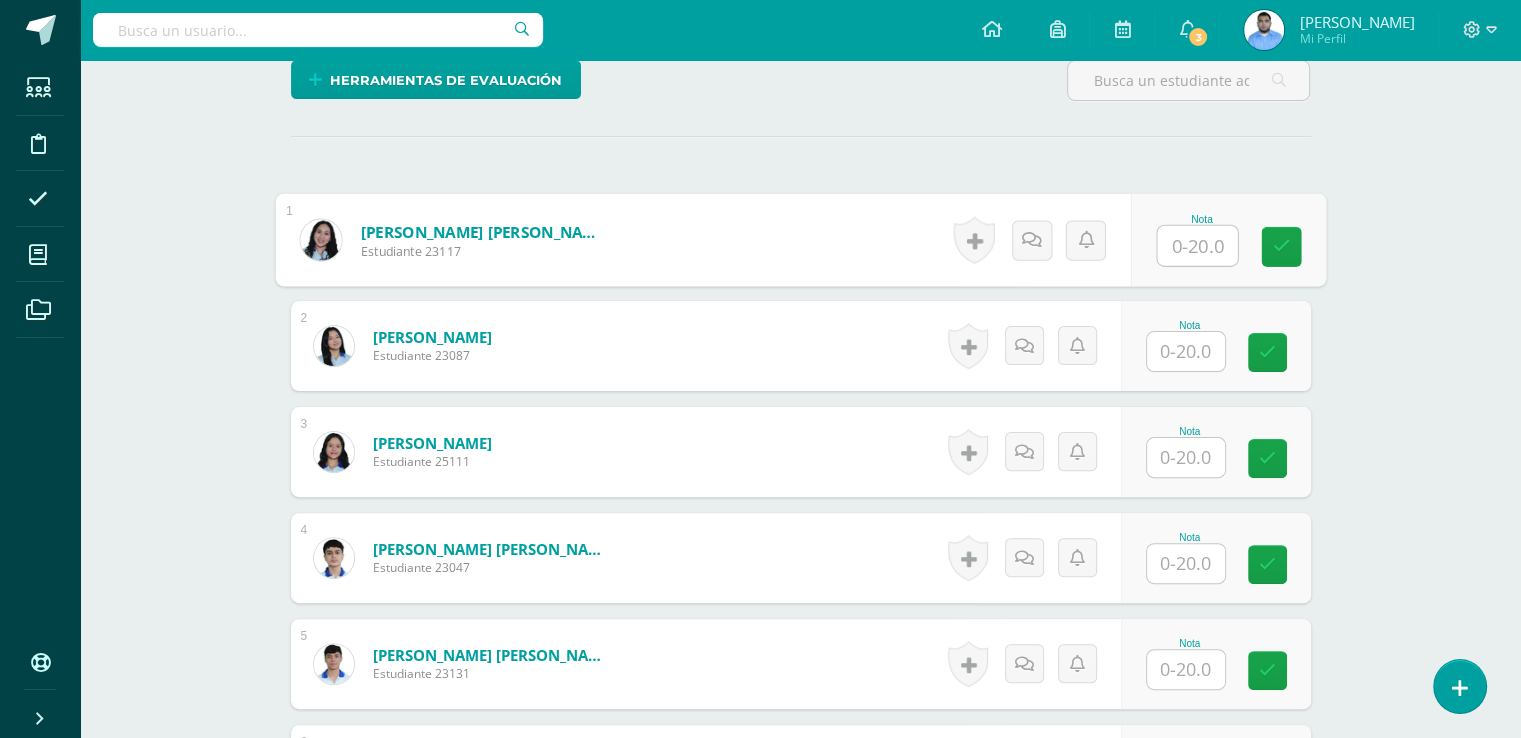 scroll, scrollTop: 501, scrollLeft: 0, axis: vertical 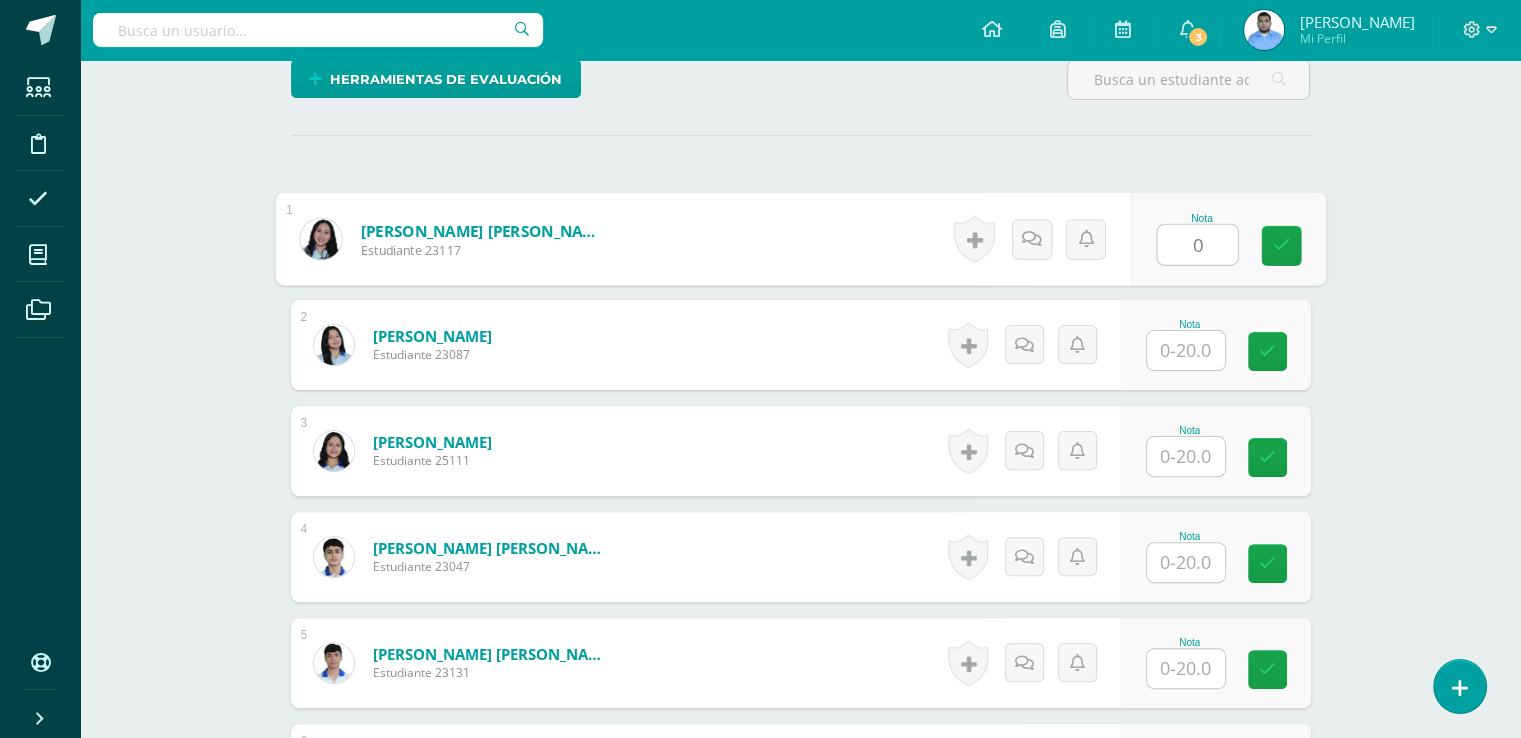 type on "0" 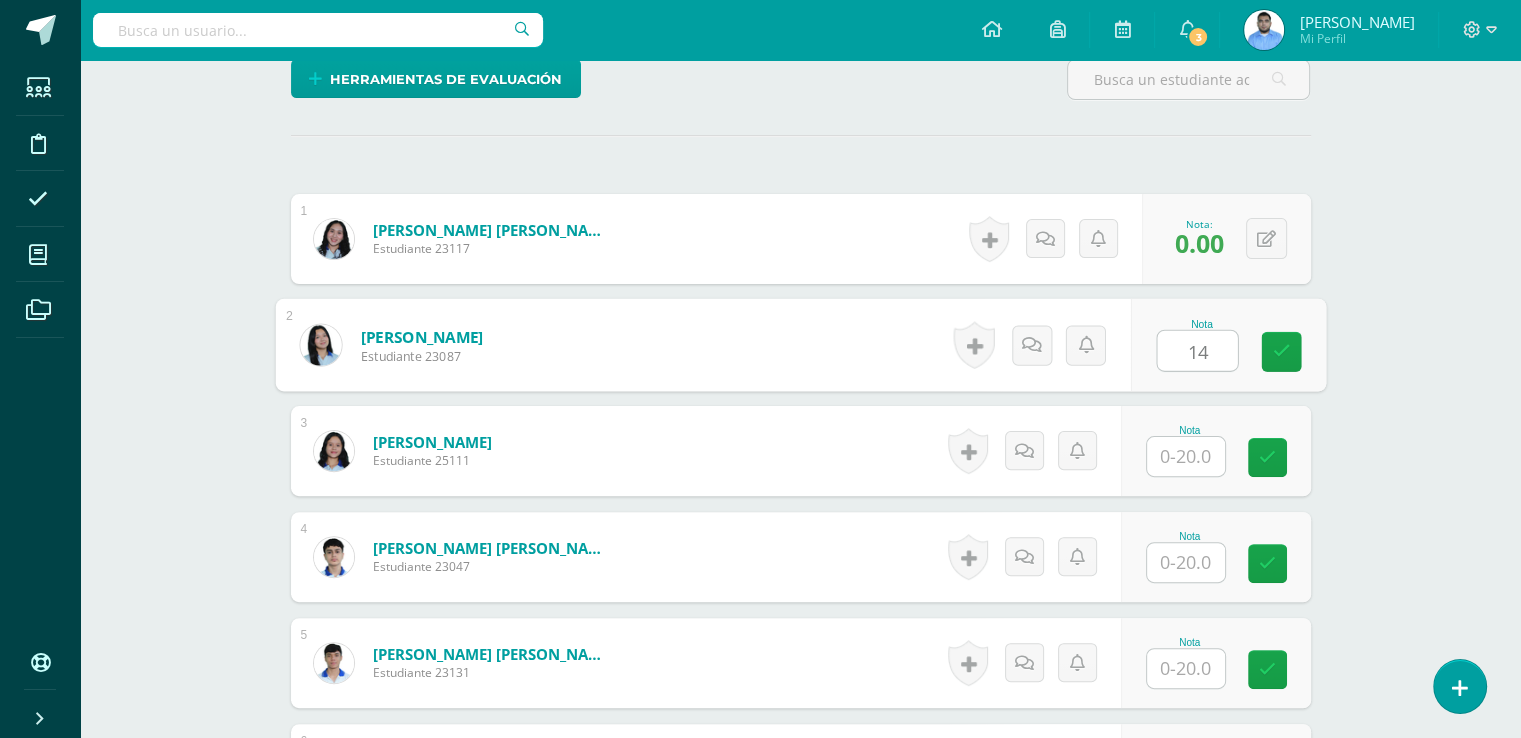 type on "14" 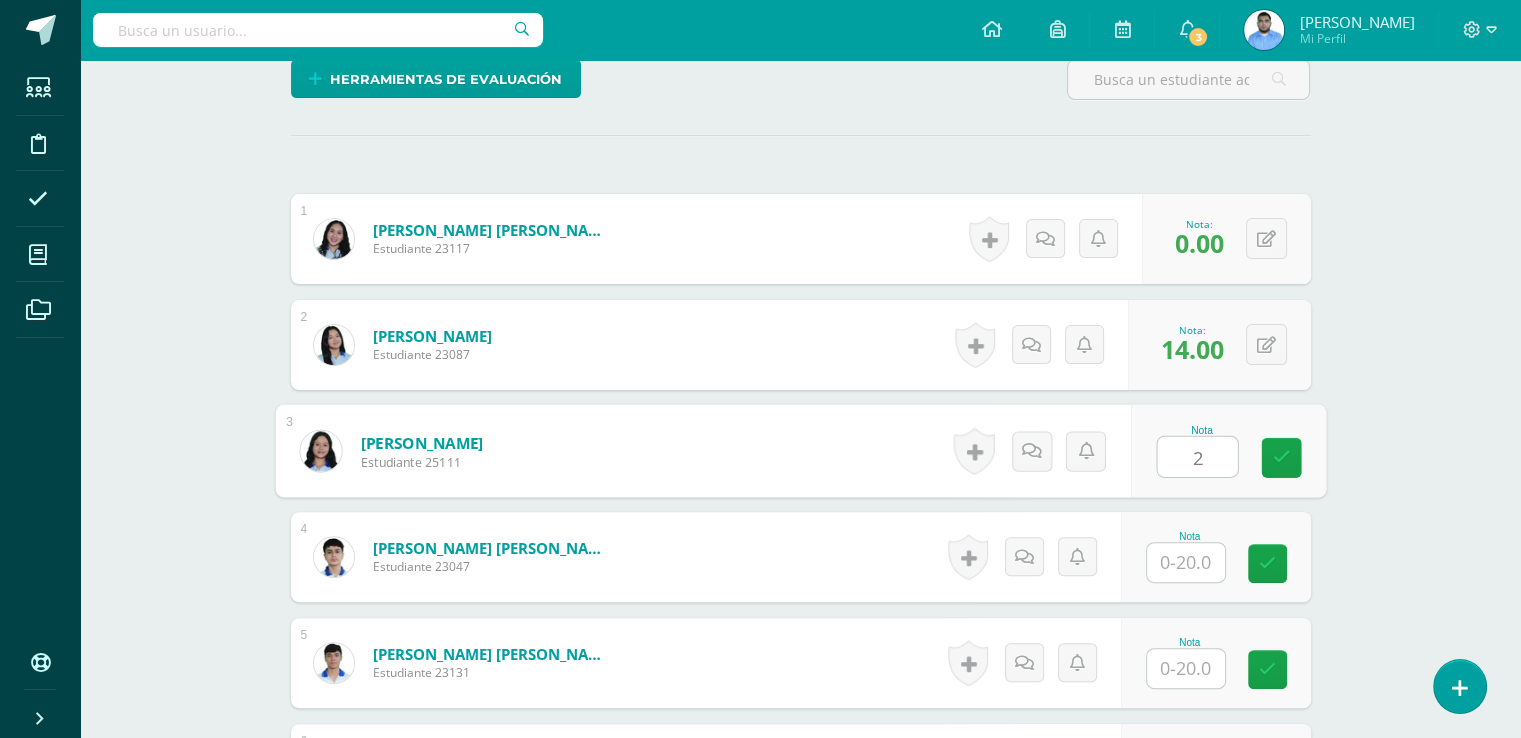 type on "2" 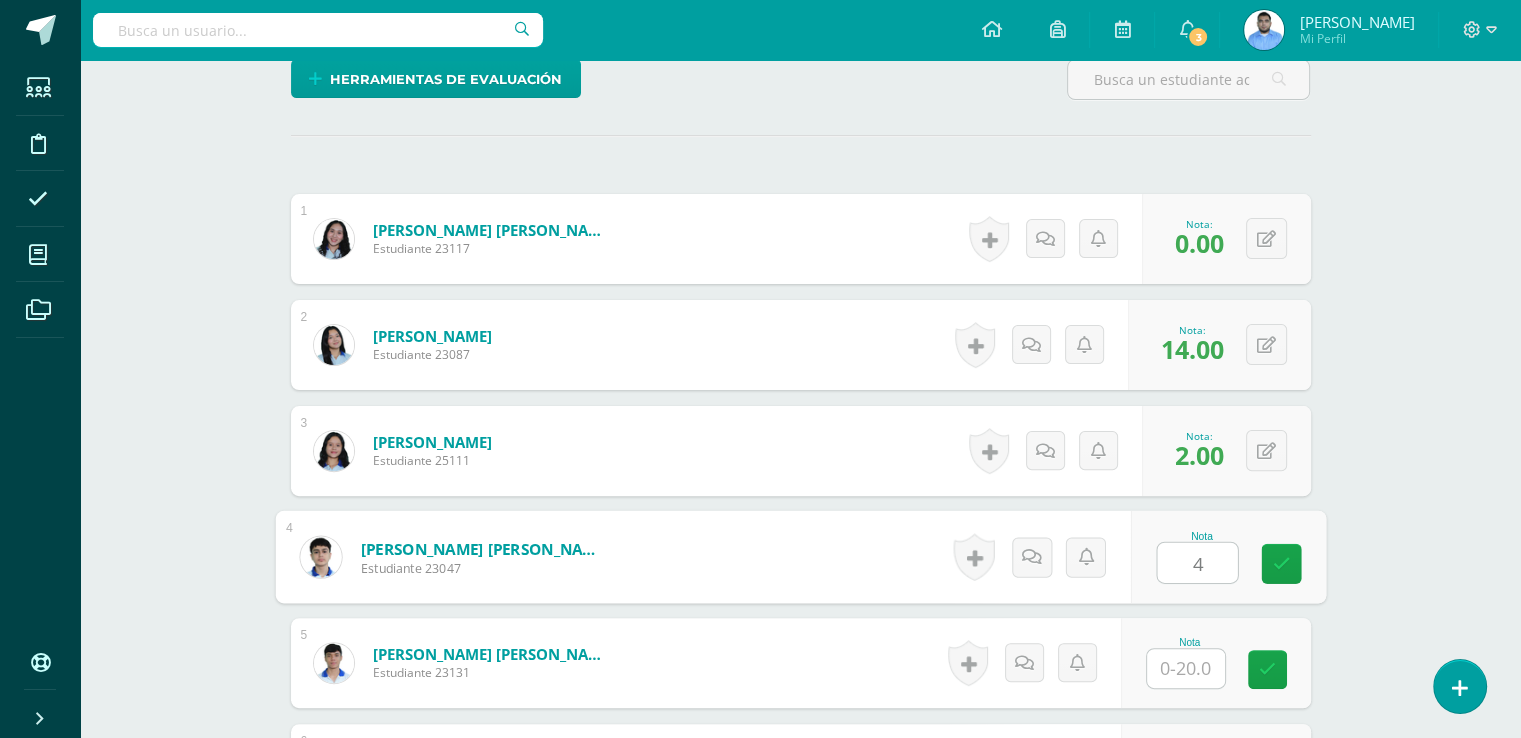 type on "4" 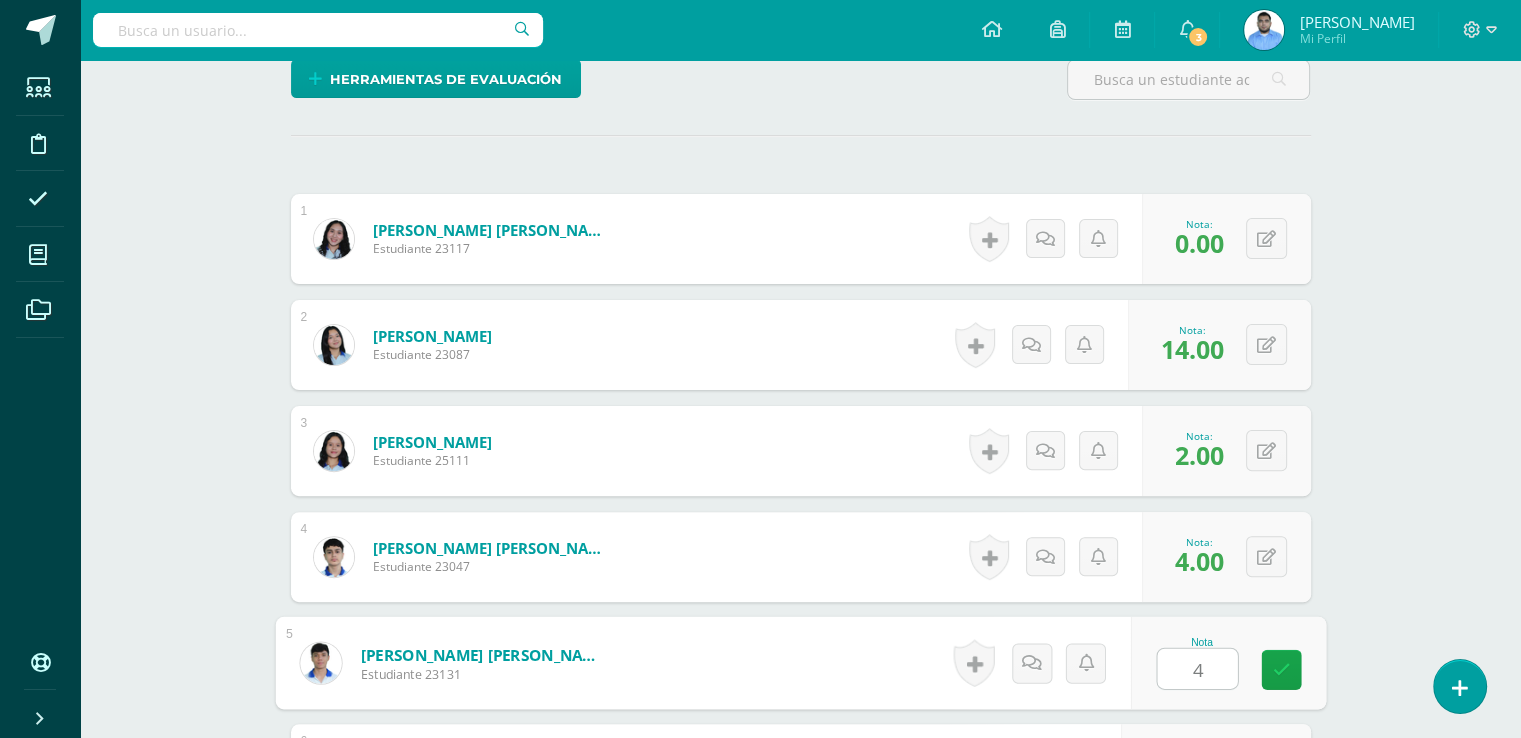 type on "4" 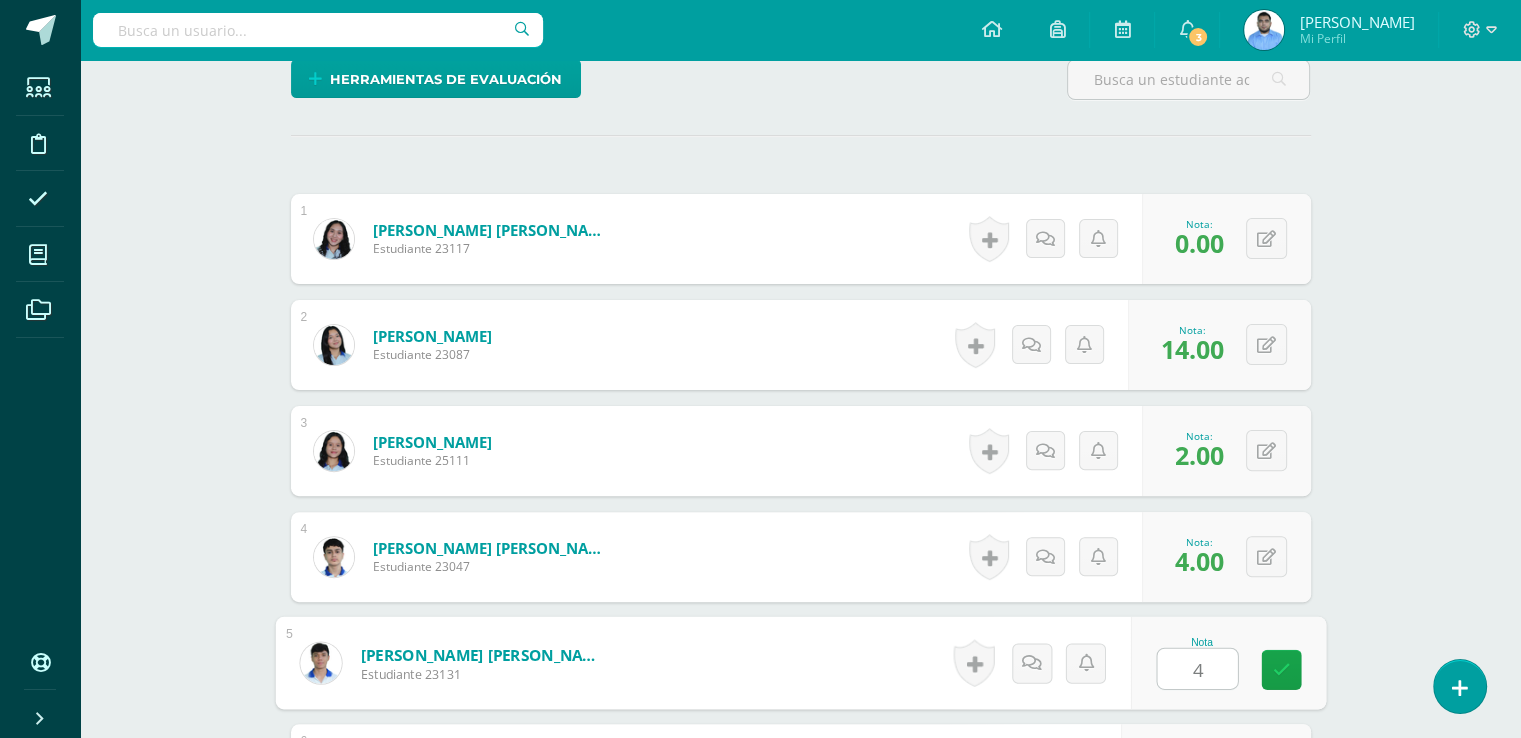 scroll, scrollTop: 904, scrollLeft: 0, axis: vertical 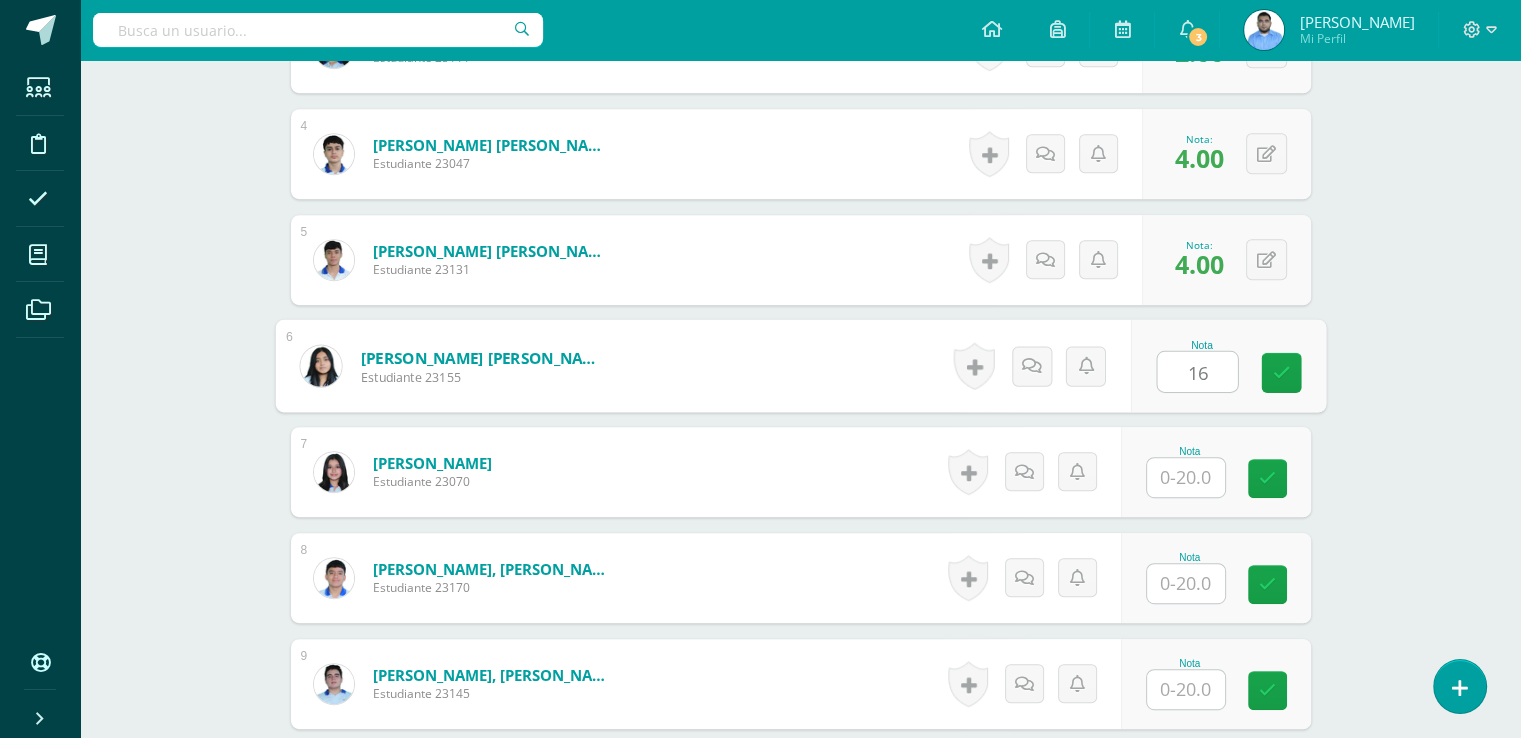 type on "16" 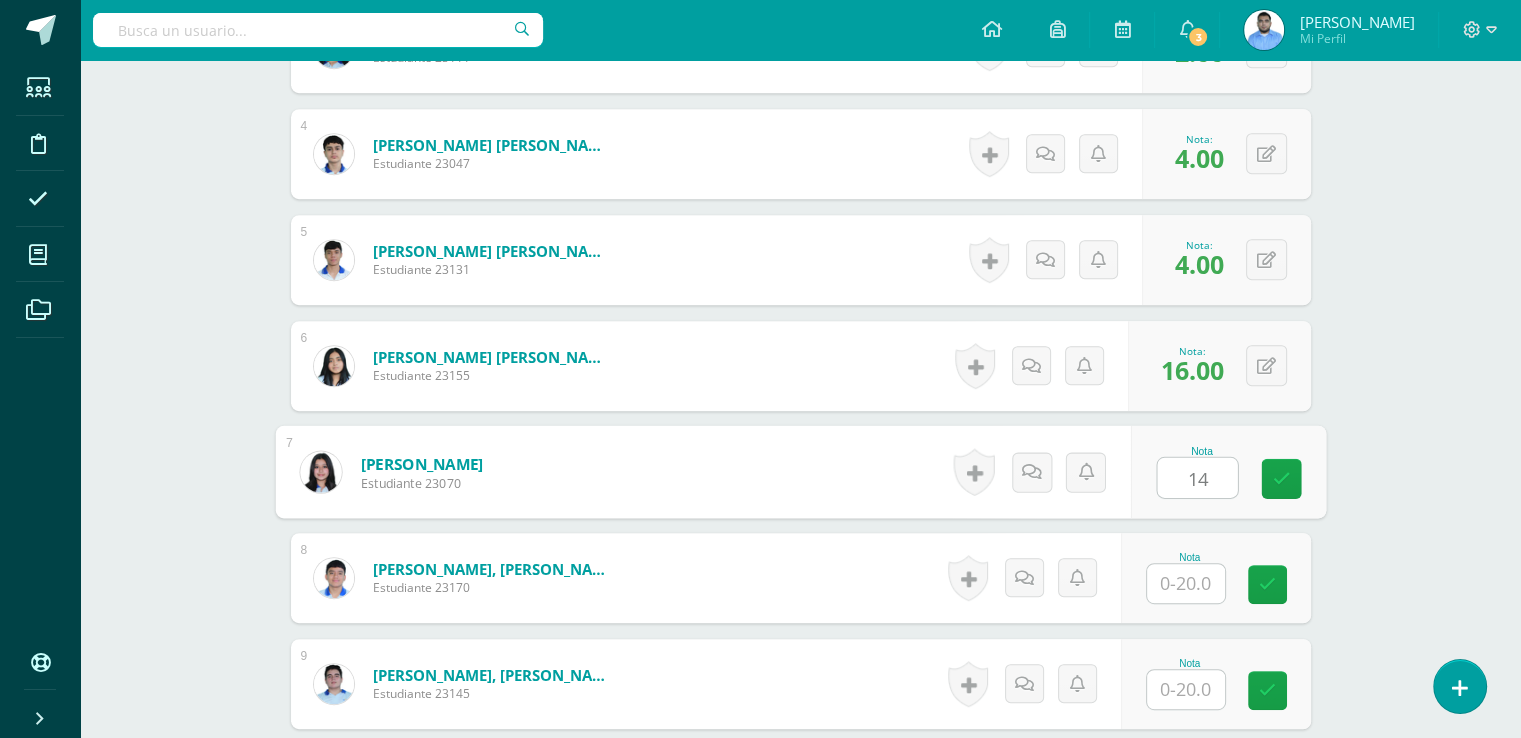 type on "14" 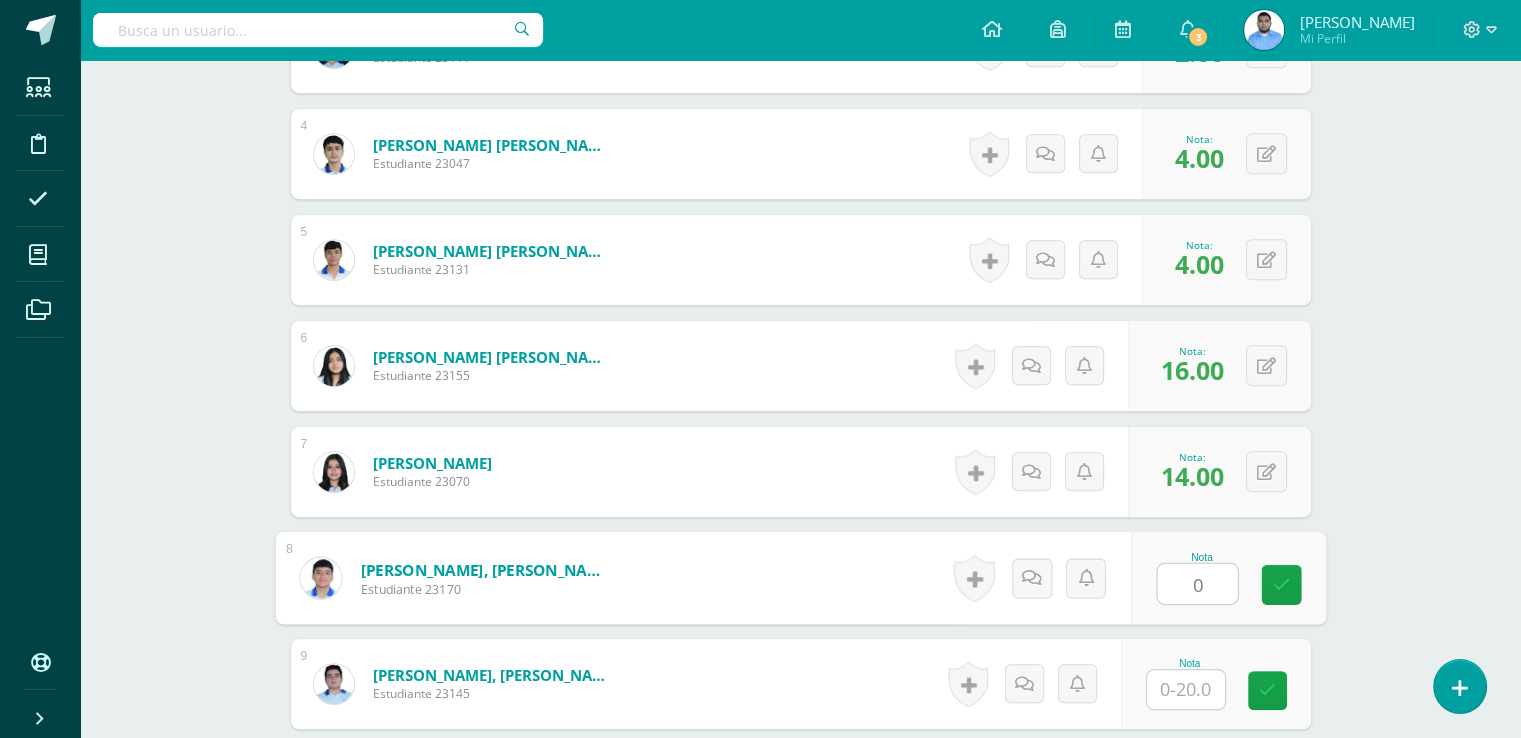 type on "0" 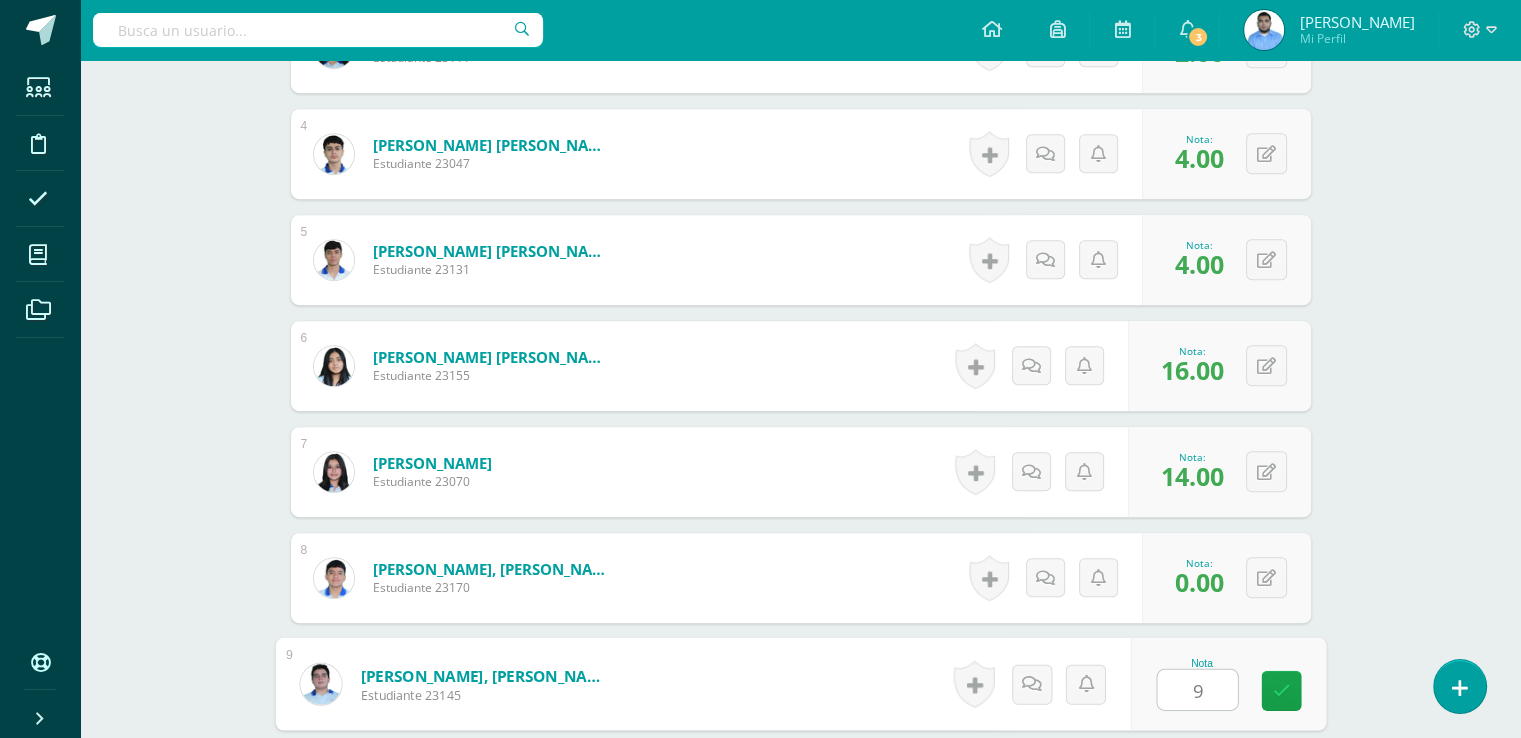 type on "9" 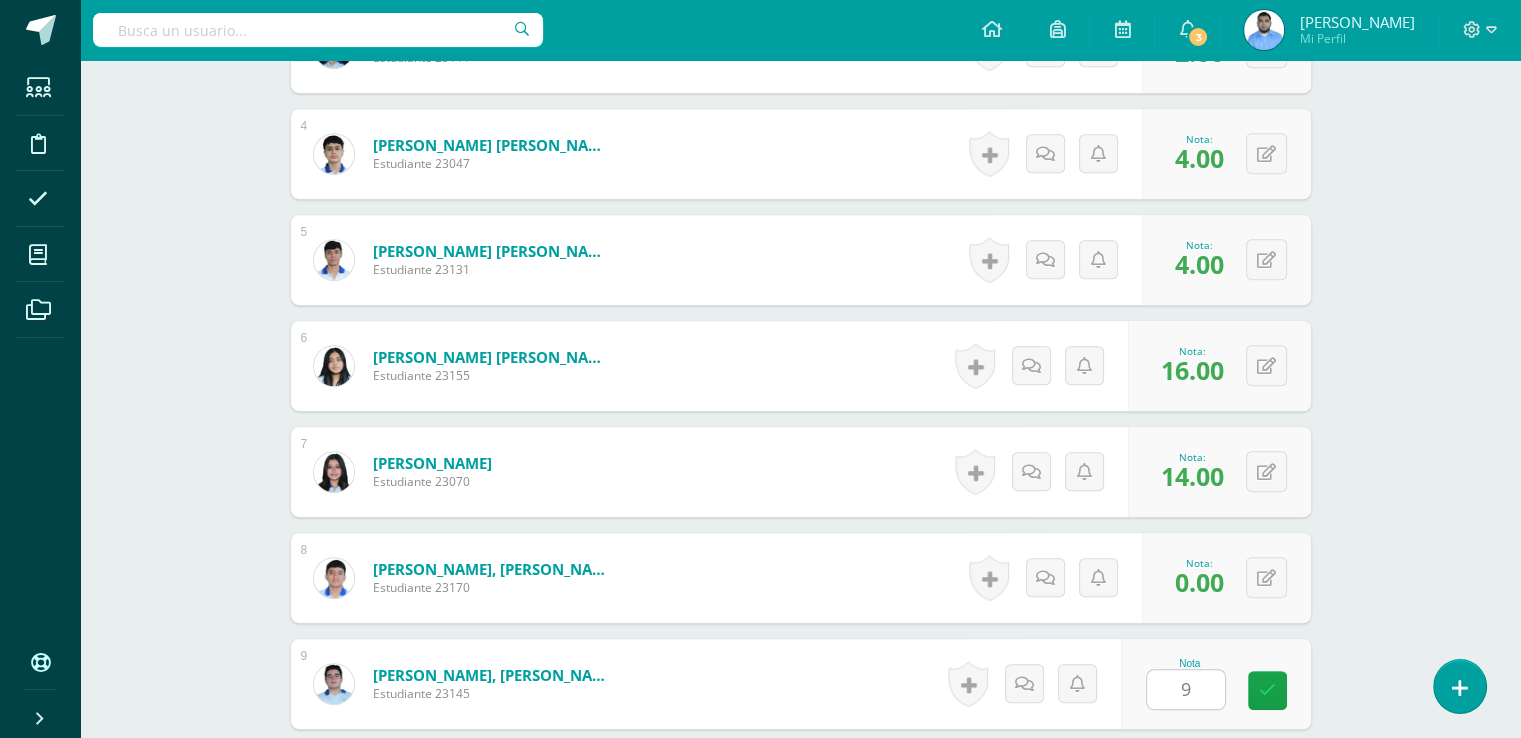 scroll, scrollTop: 1328, scrollLeft: 0, axis: vertical 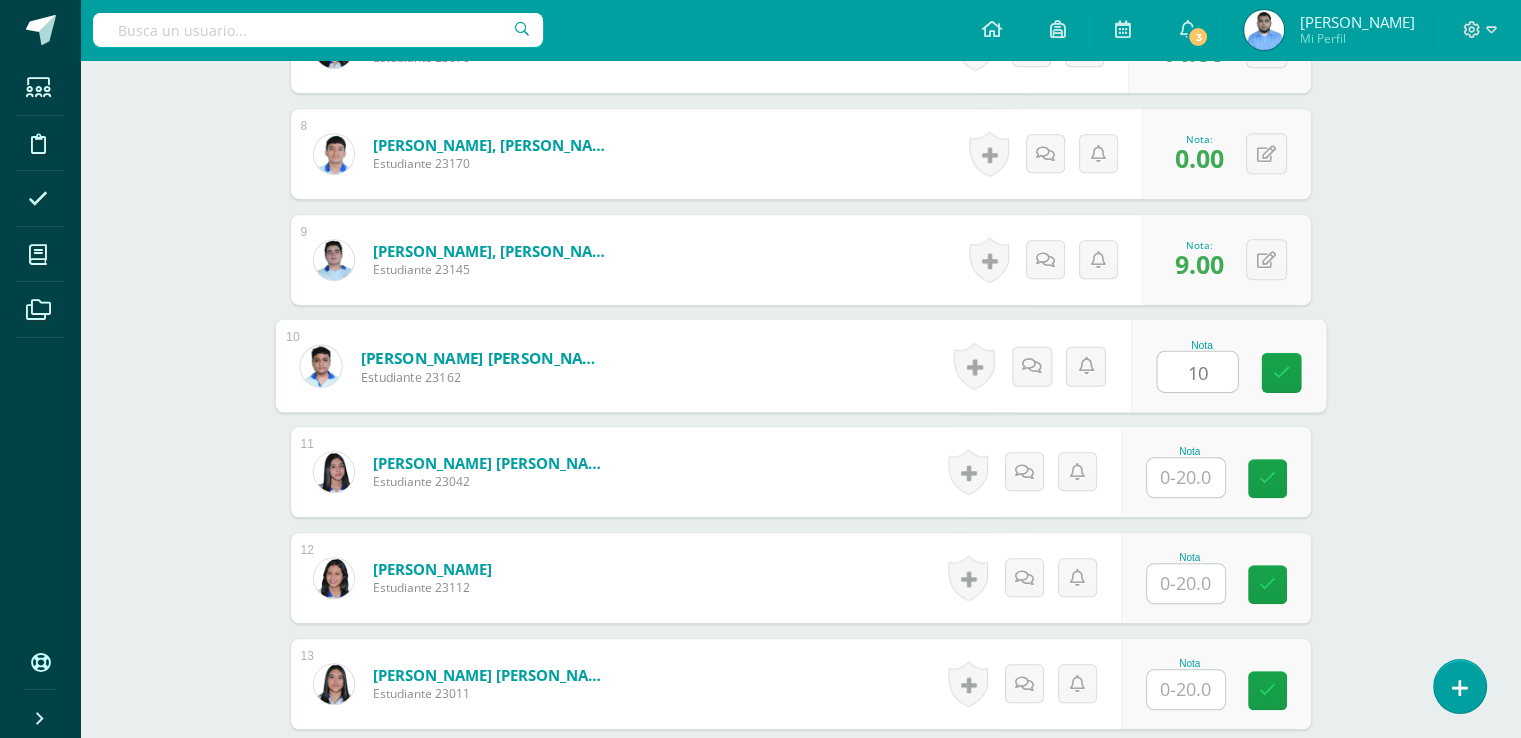 type on "10" 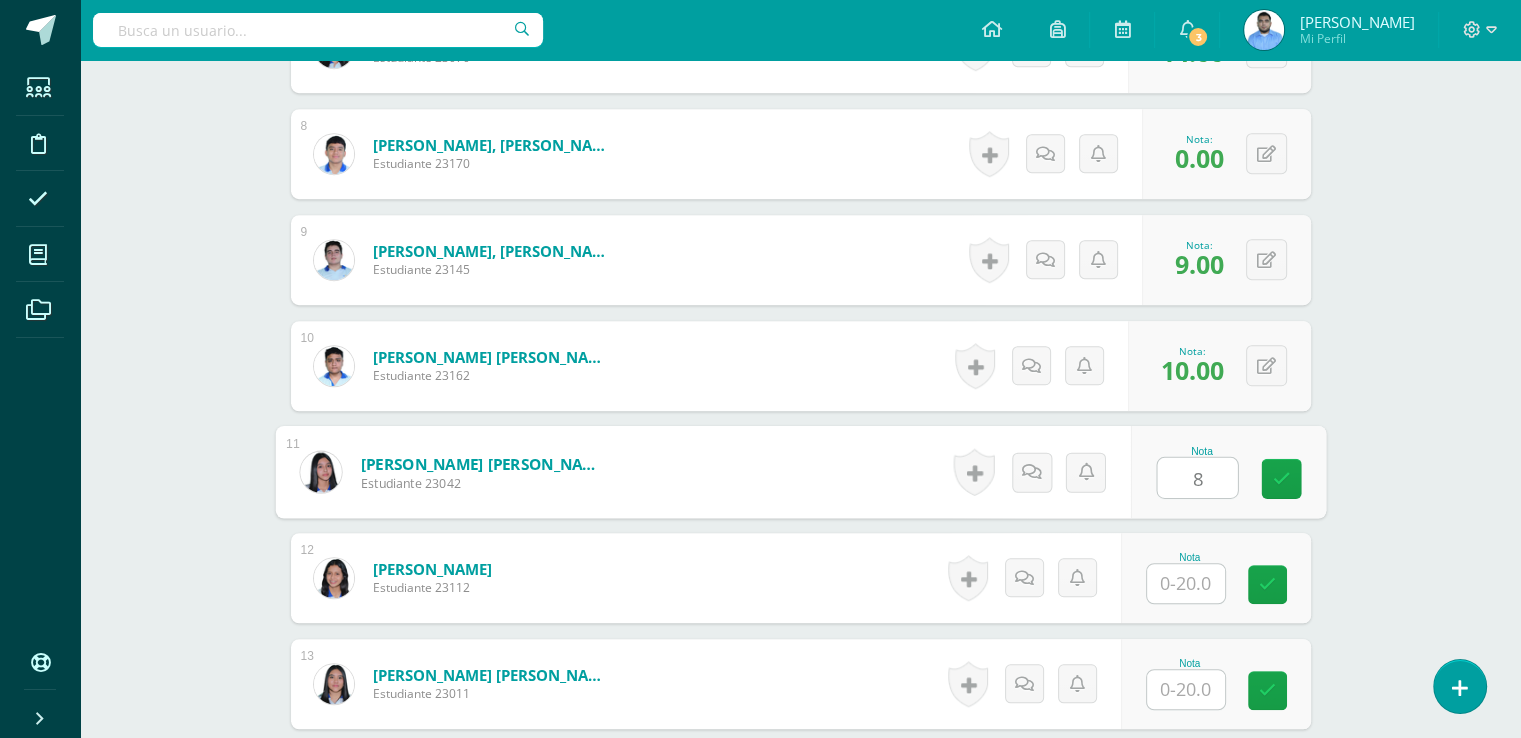 type on "8" 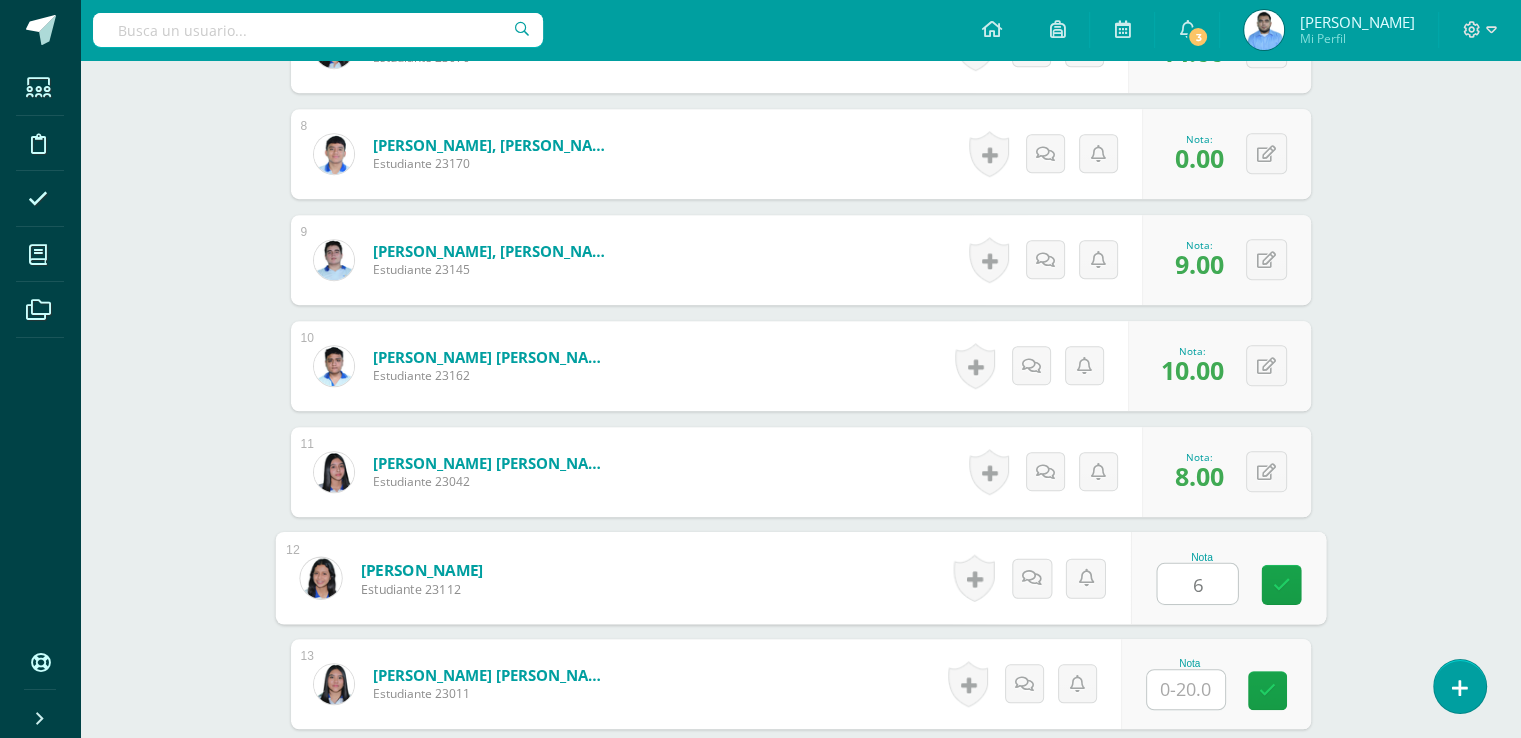 type on "6" 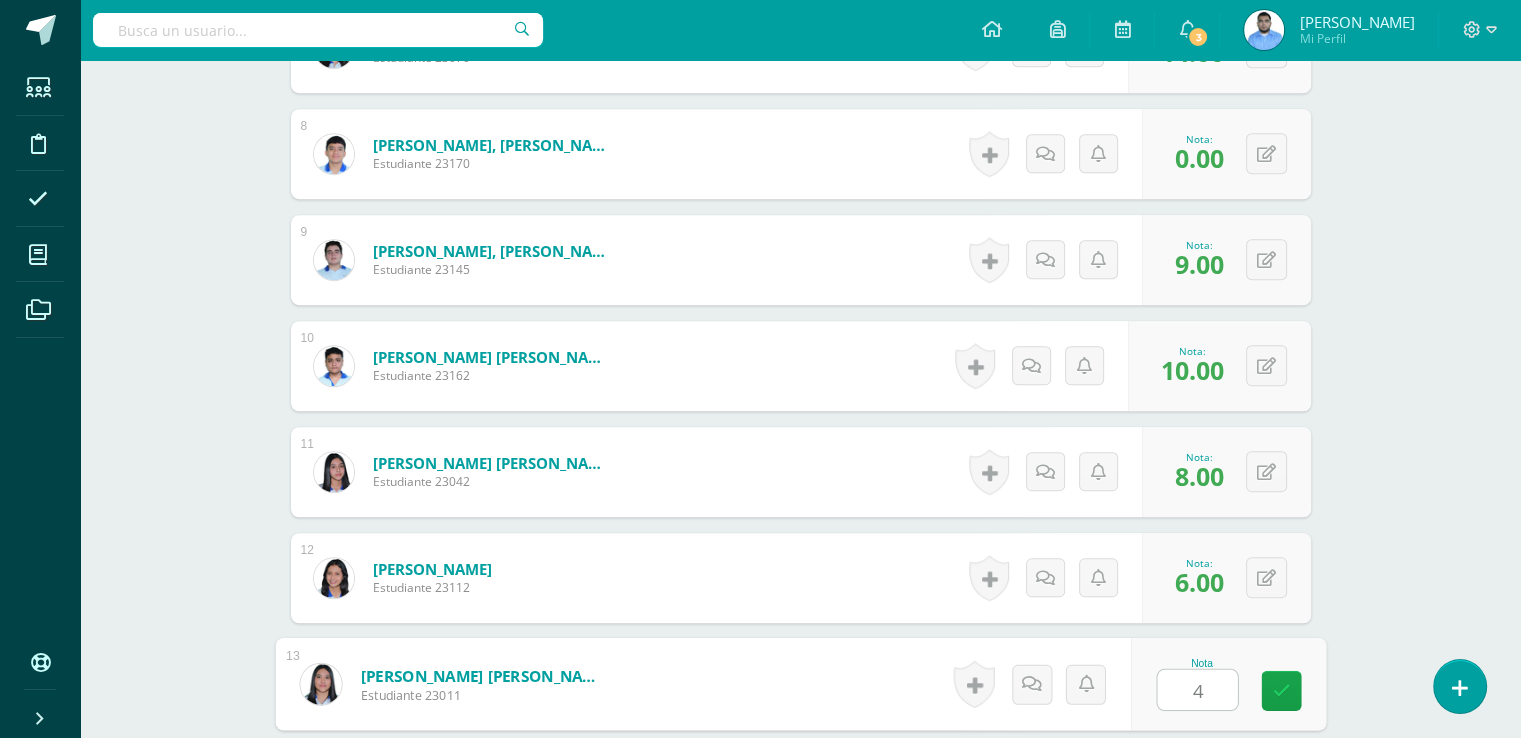 type on "4" 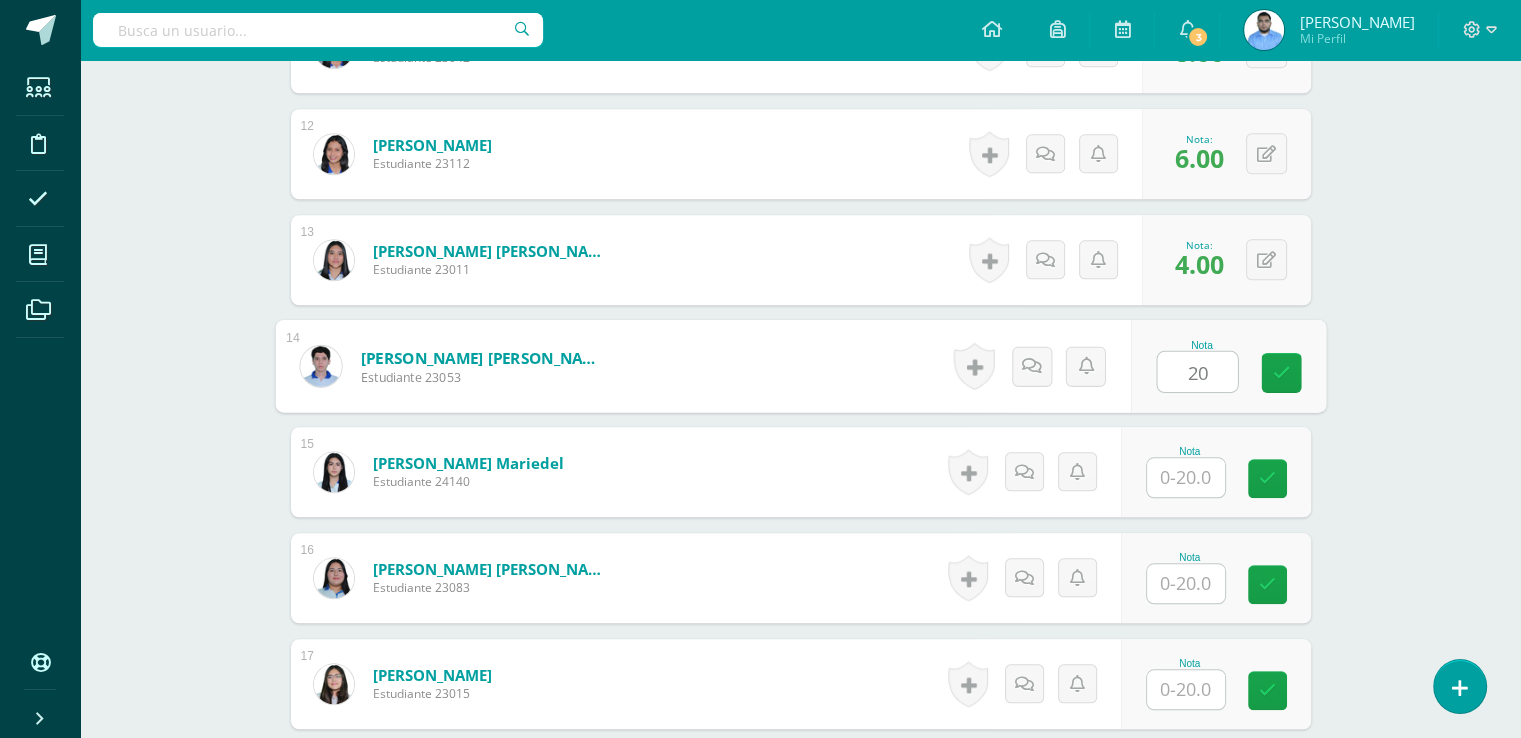 type on "20" 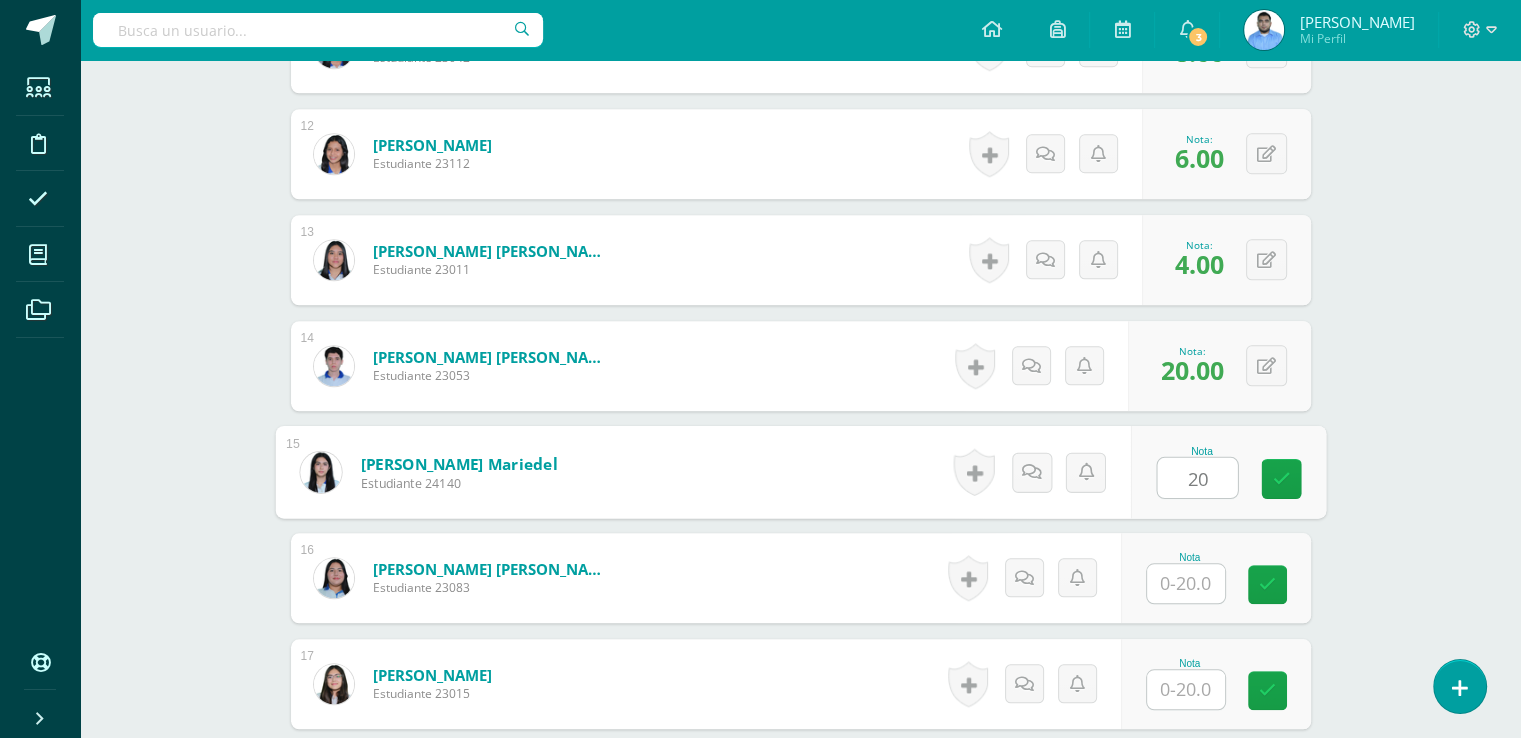 type on "20" 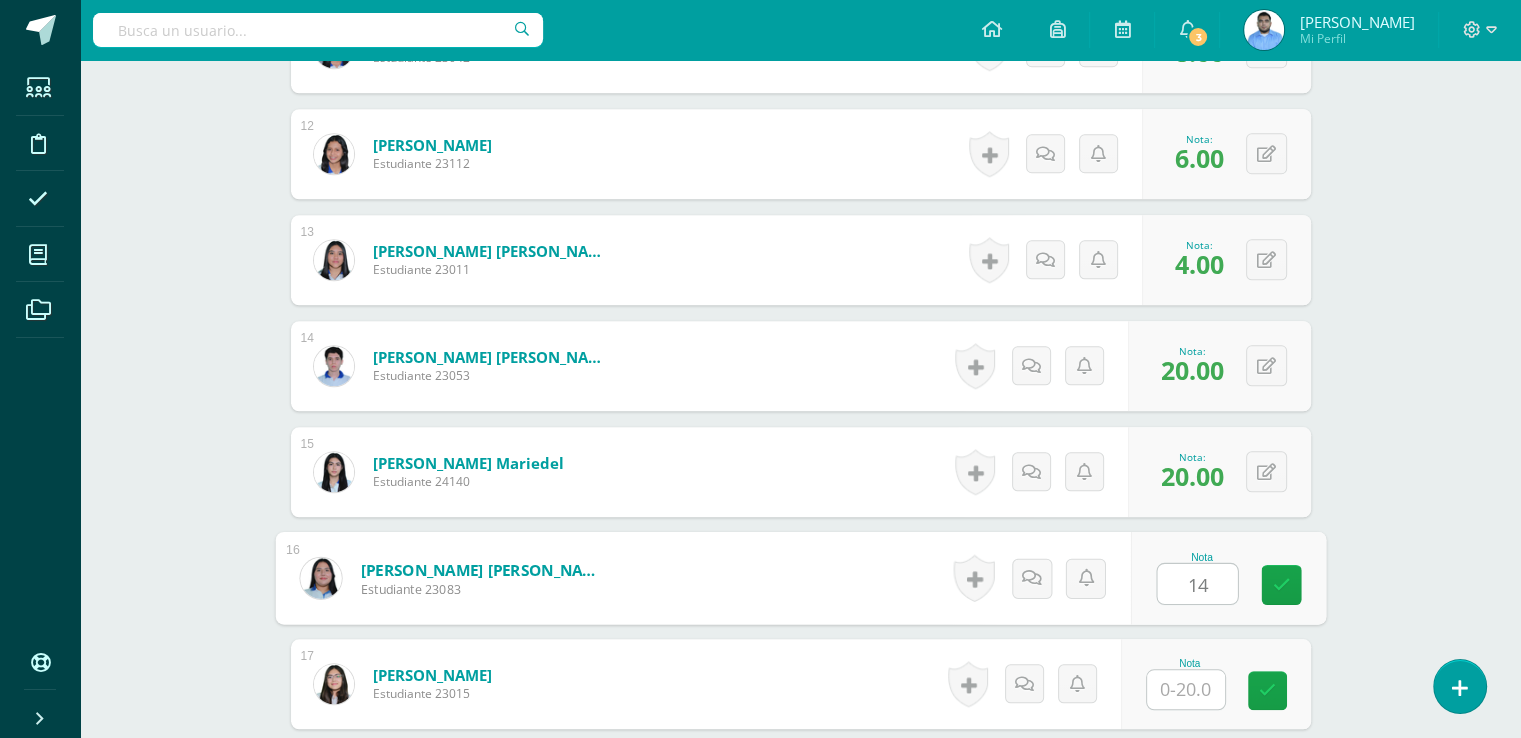 type on "14" 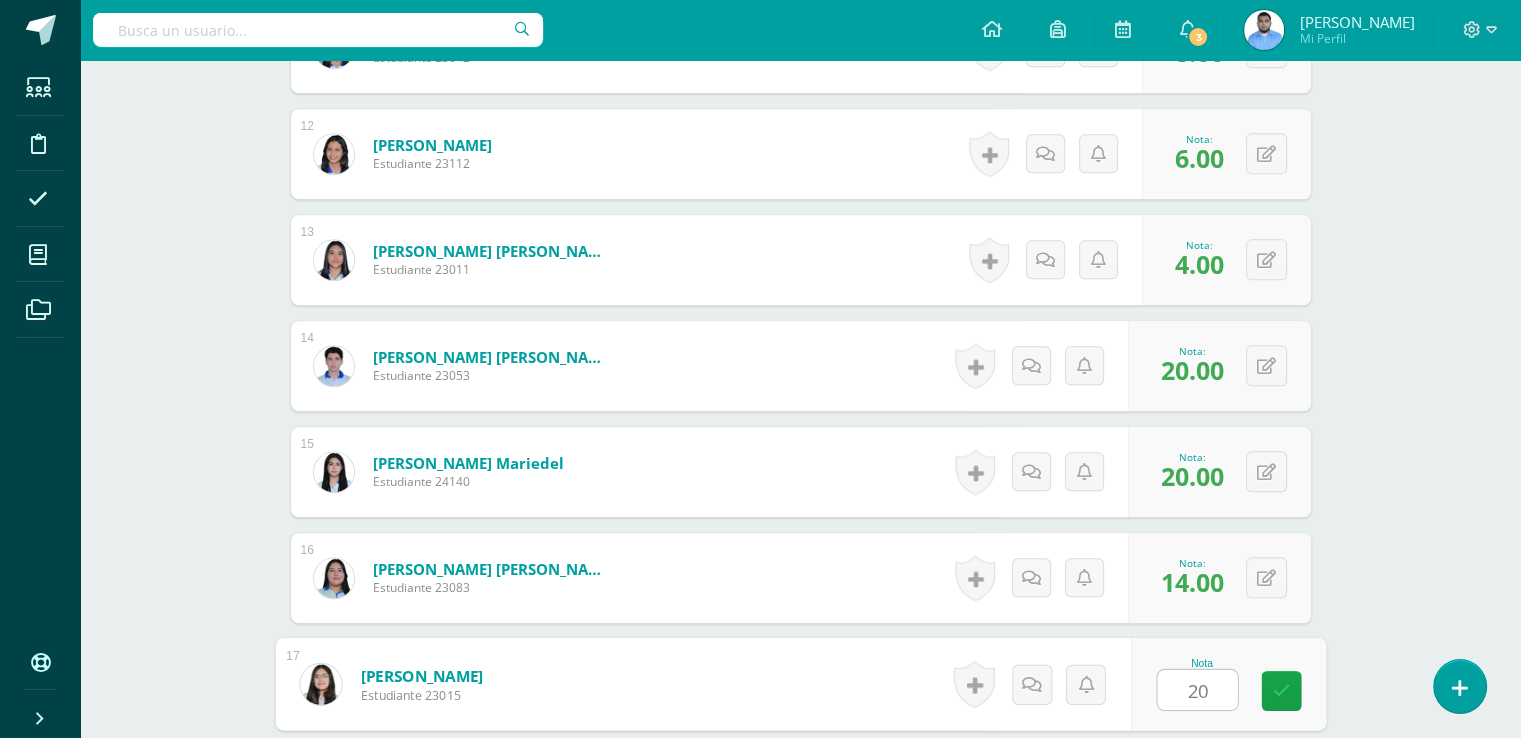 type on "20" 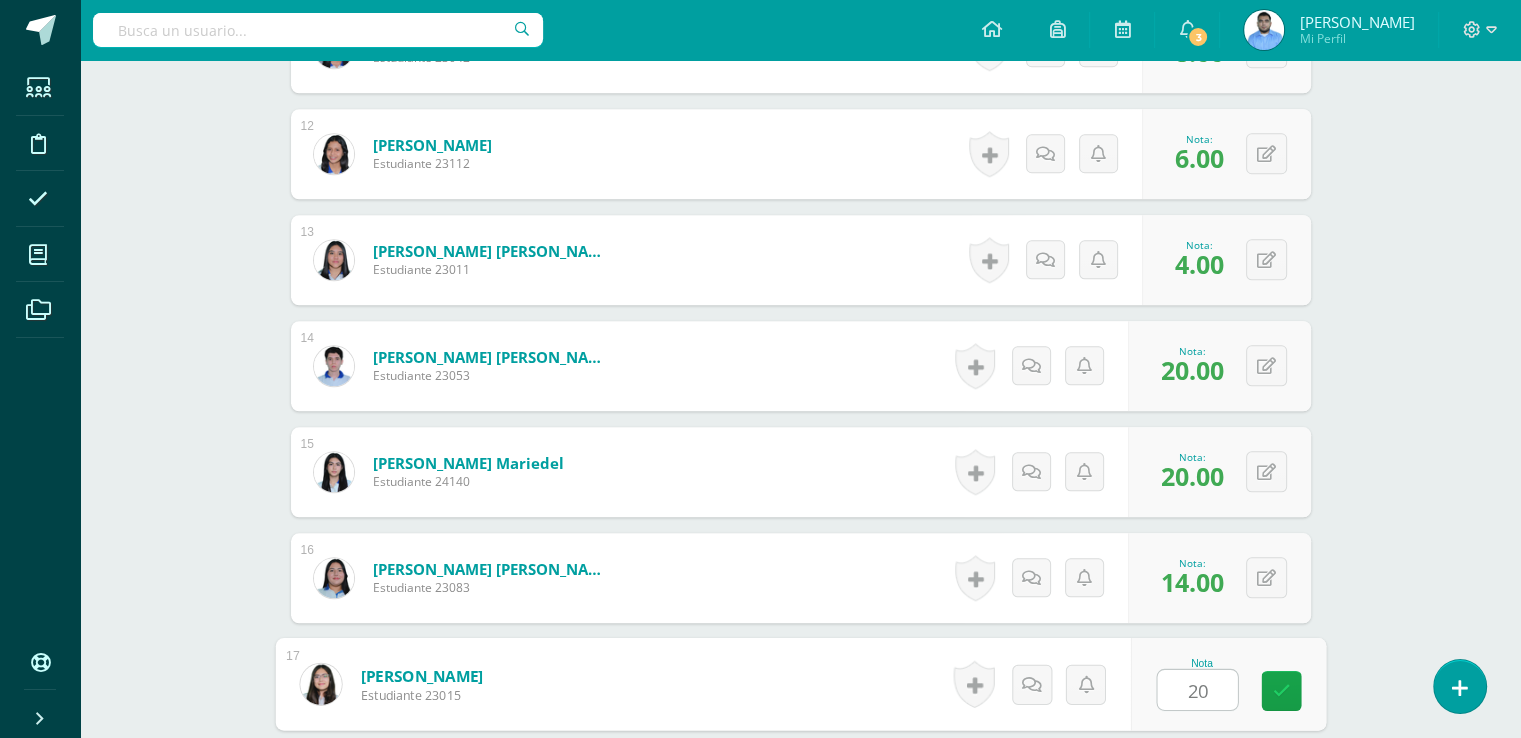 scroll, scrollTop: 2176, scrollLeft: 0, axis: vertical 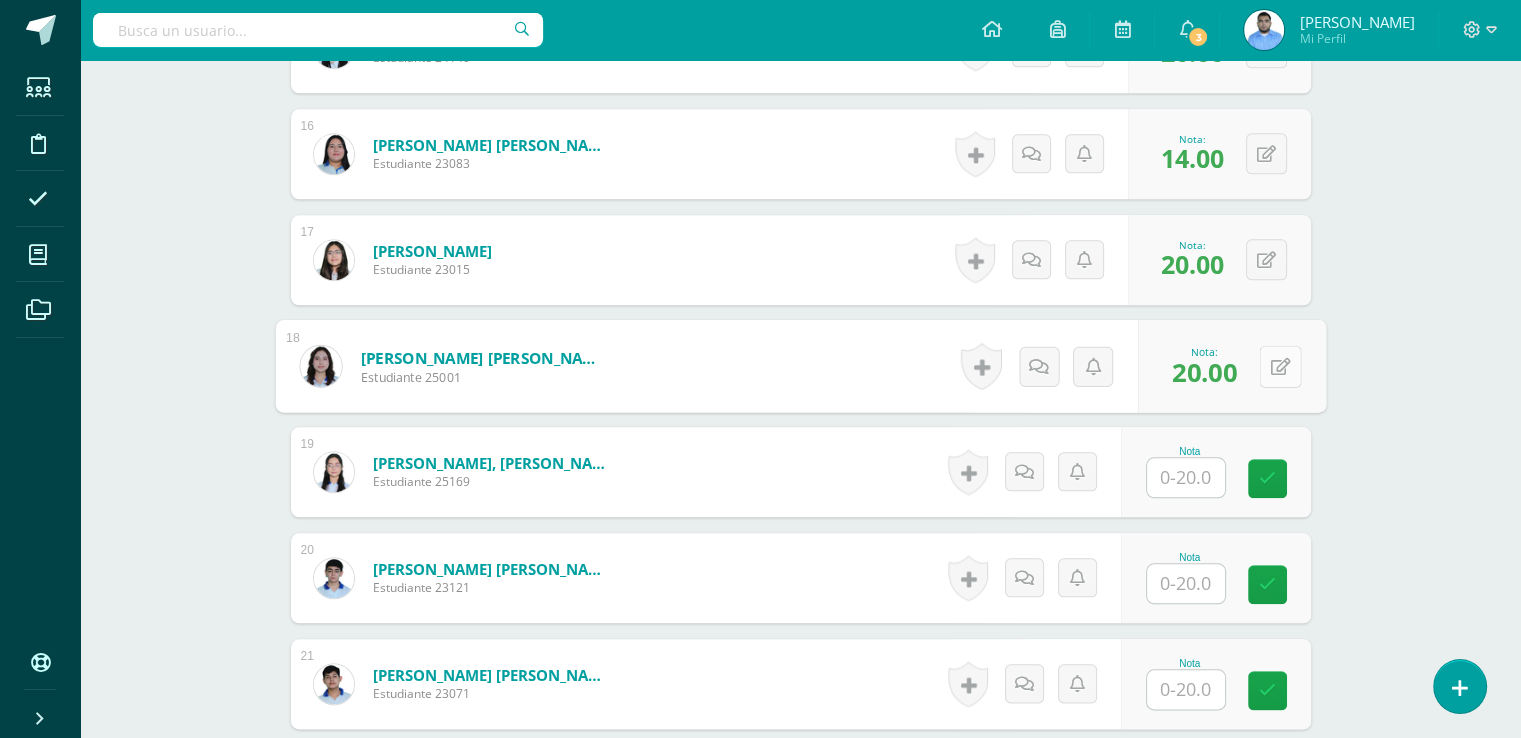 click at bounding box center [1280, 365] 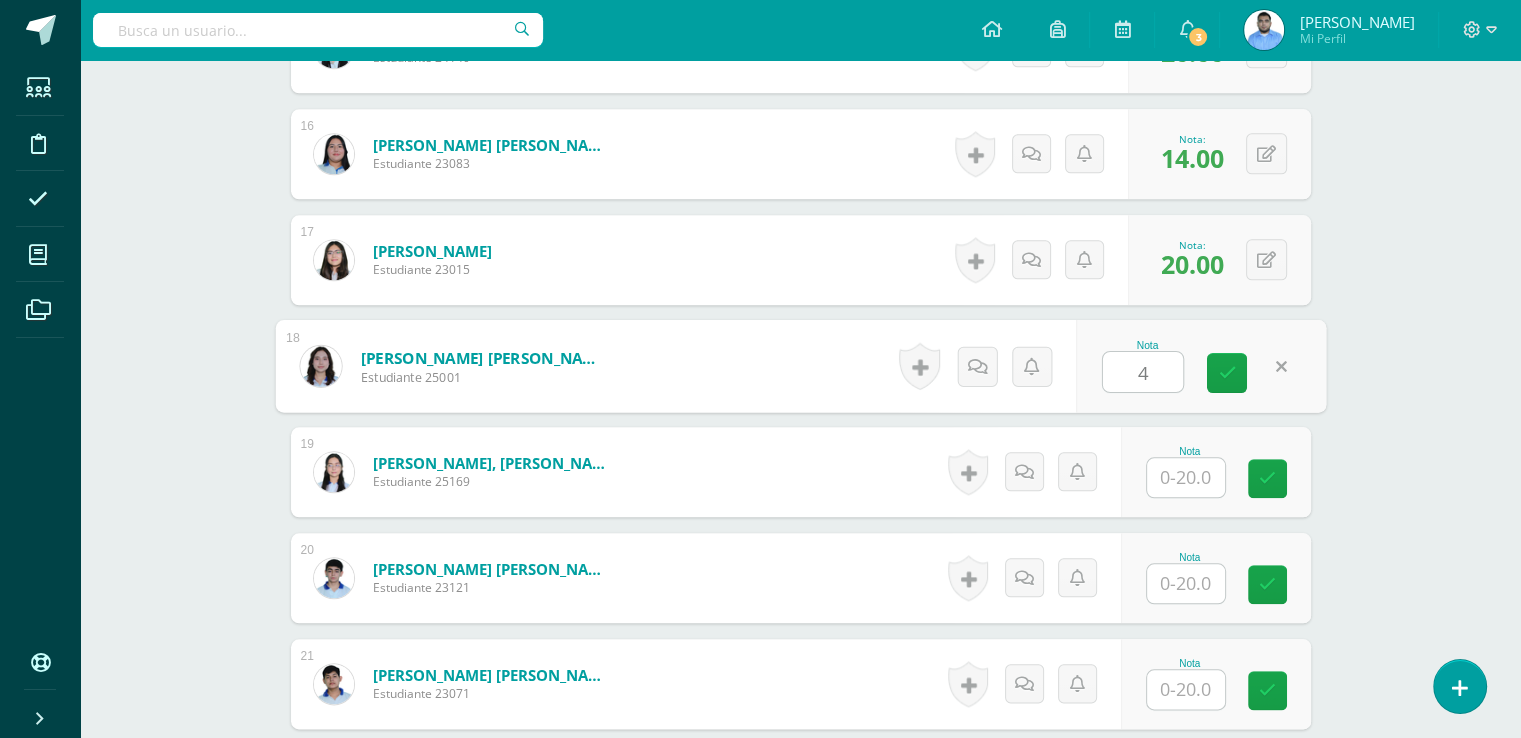 type on "4" 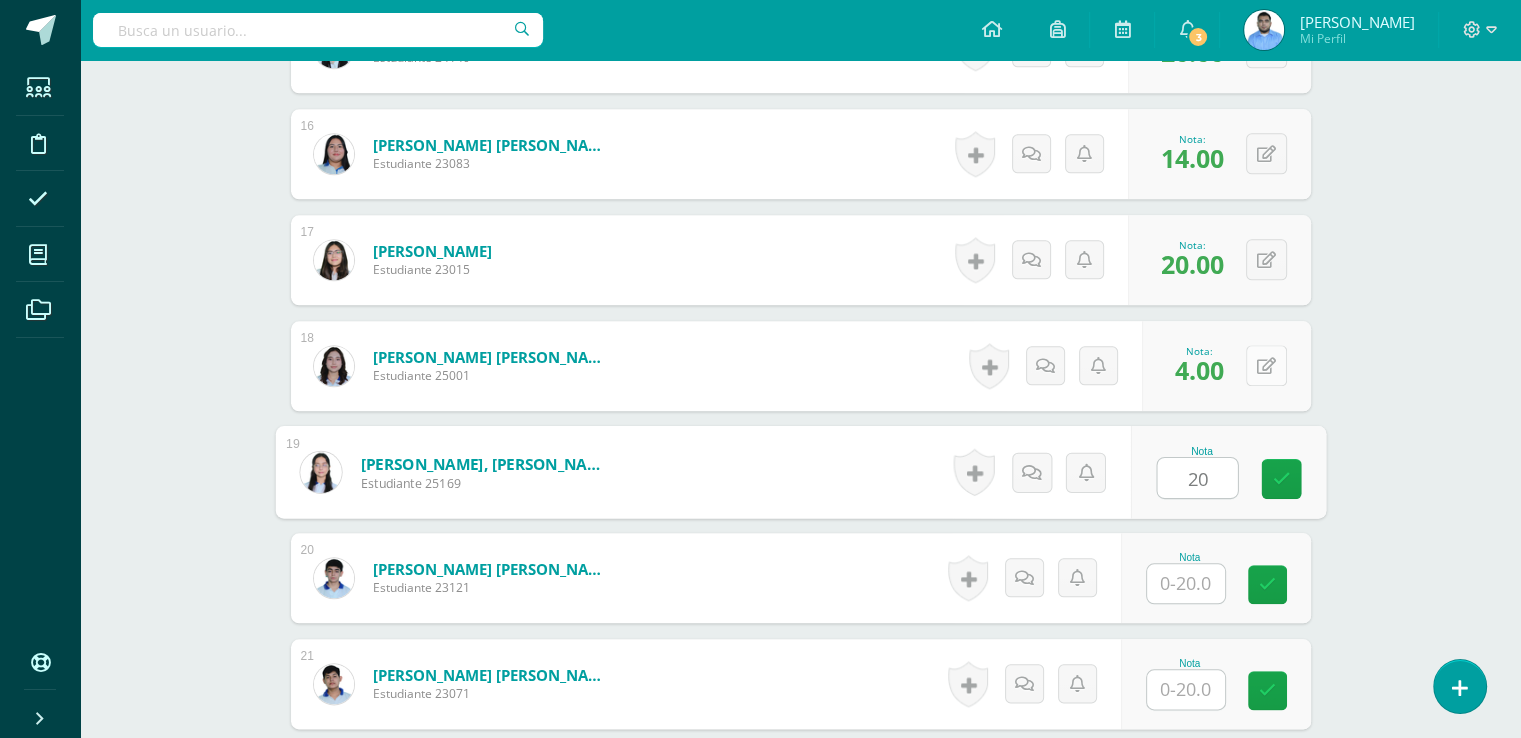 type on "20" 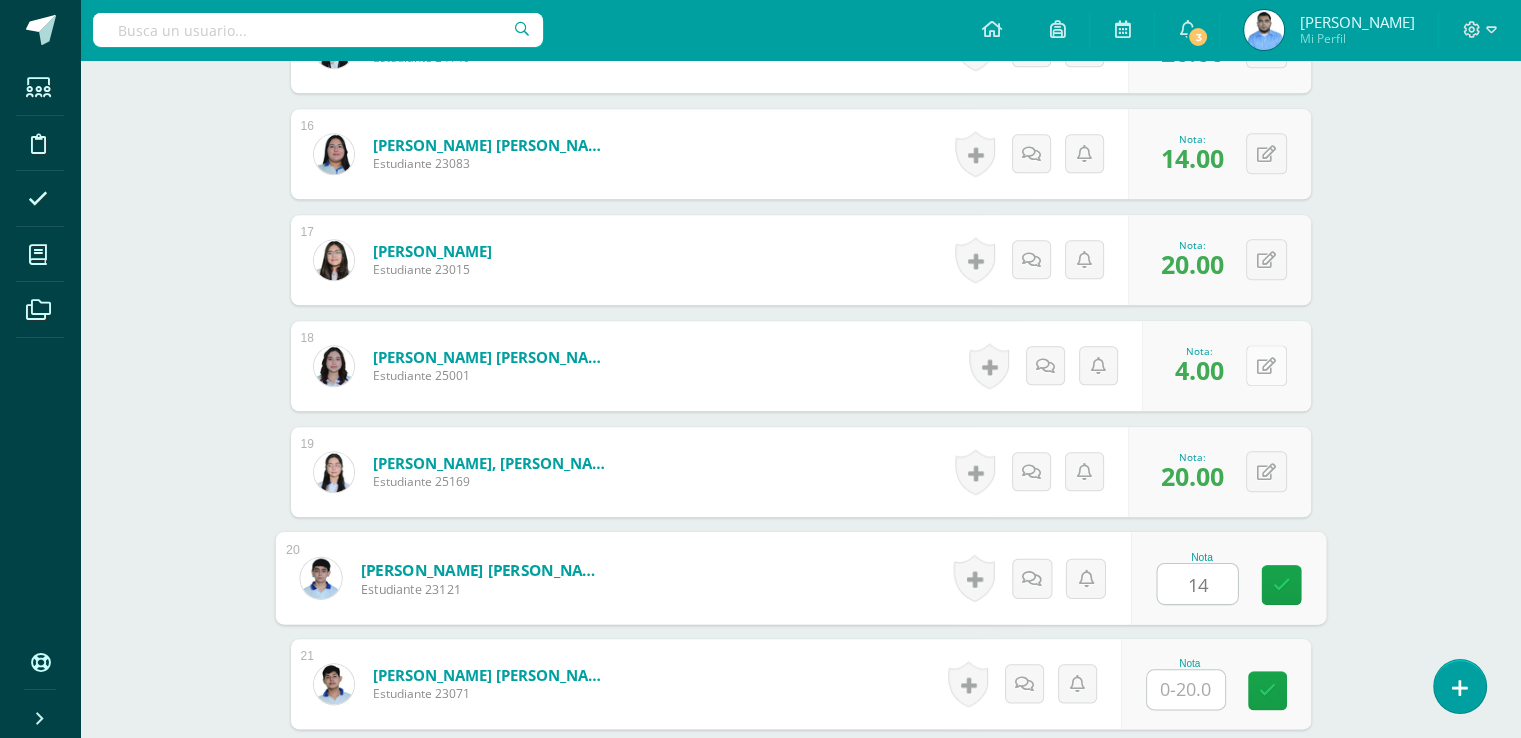 type on "14" 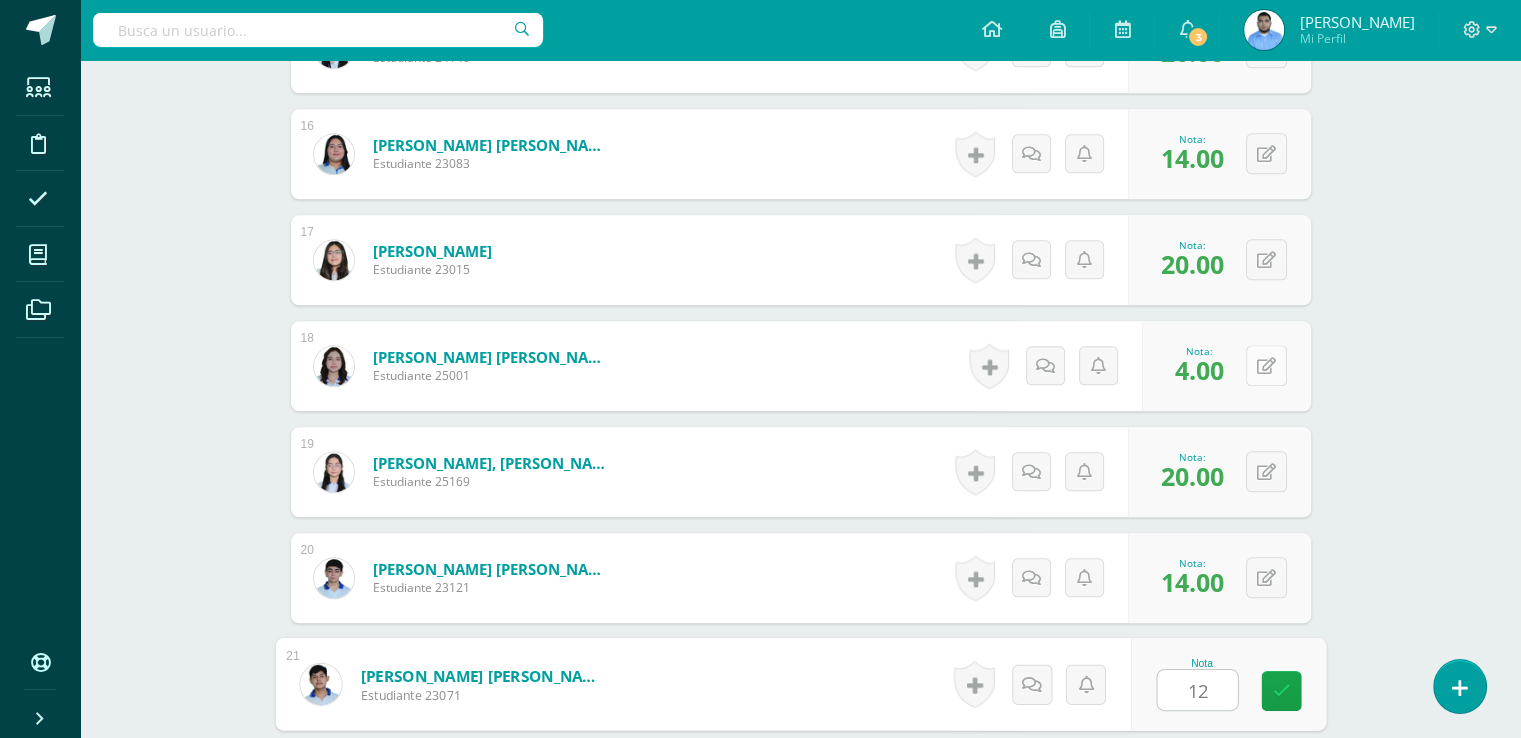 type on "12" 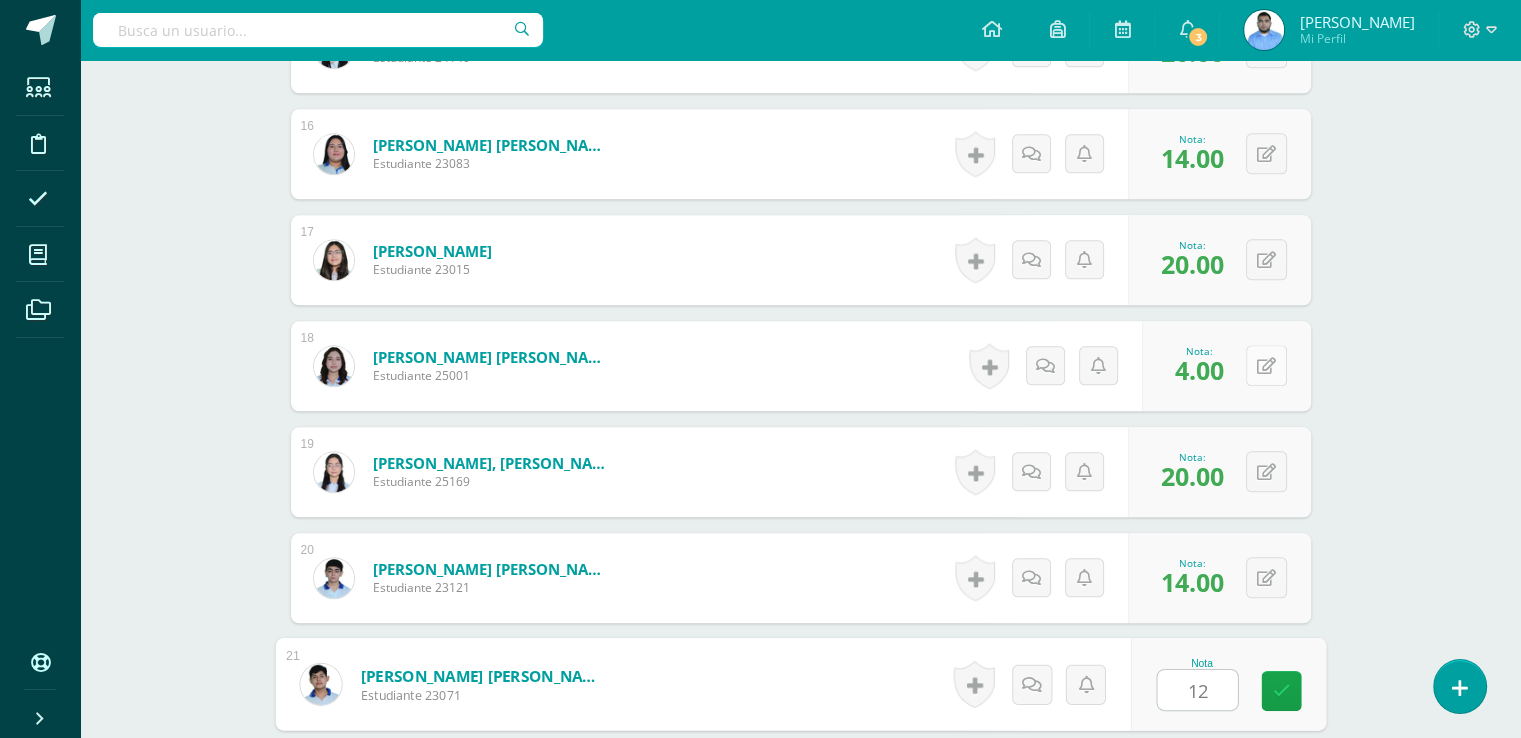 scroll, scrollTop: 2600, scrollLeft: 0, axis: vertical 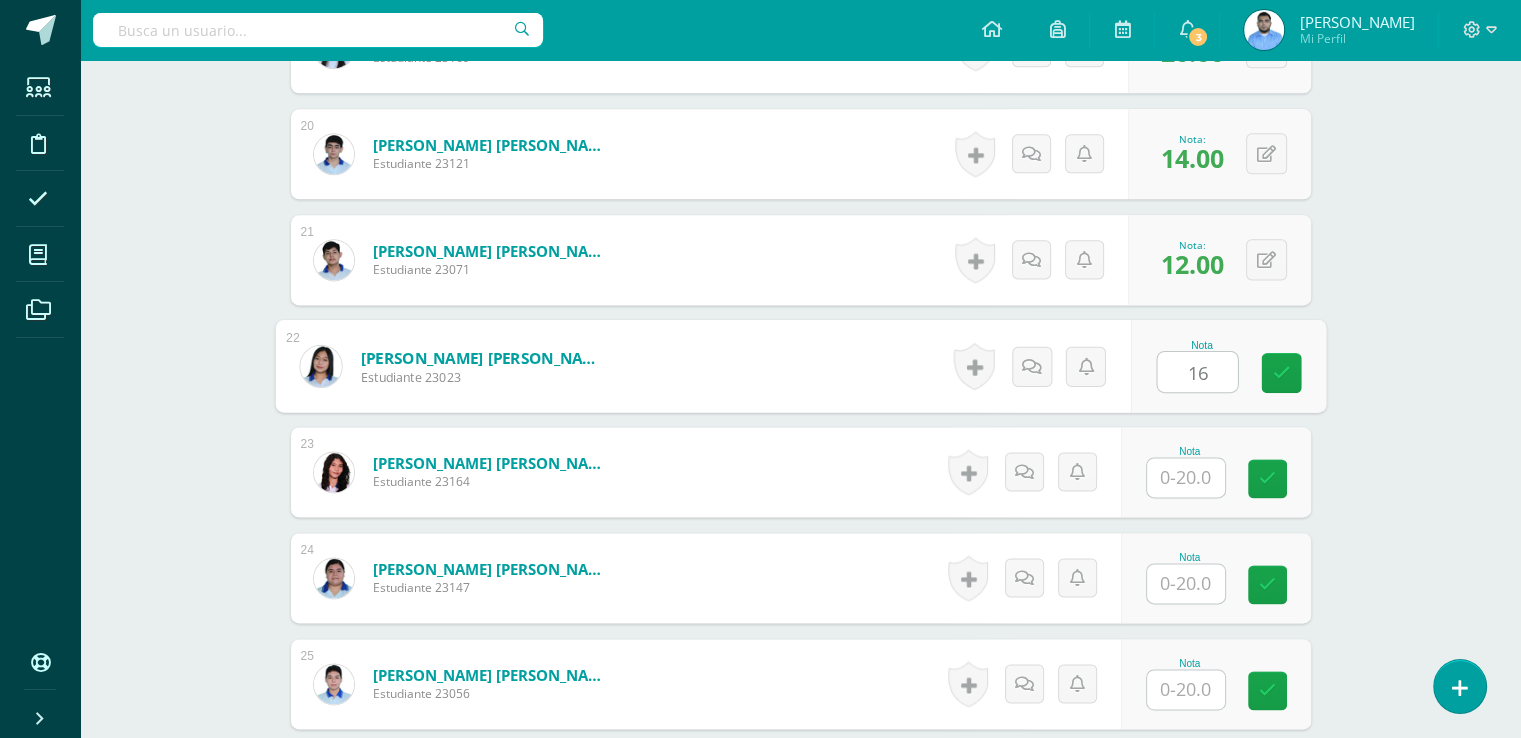 type on "16" 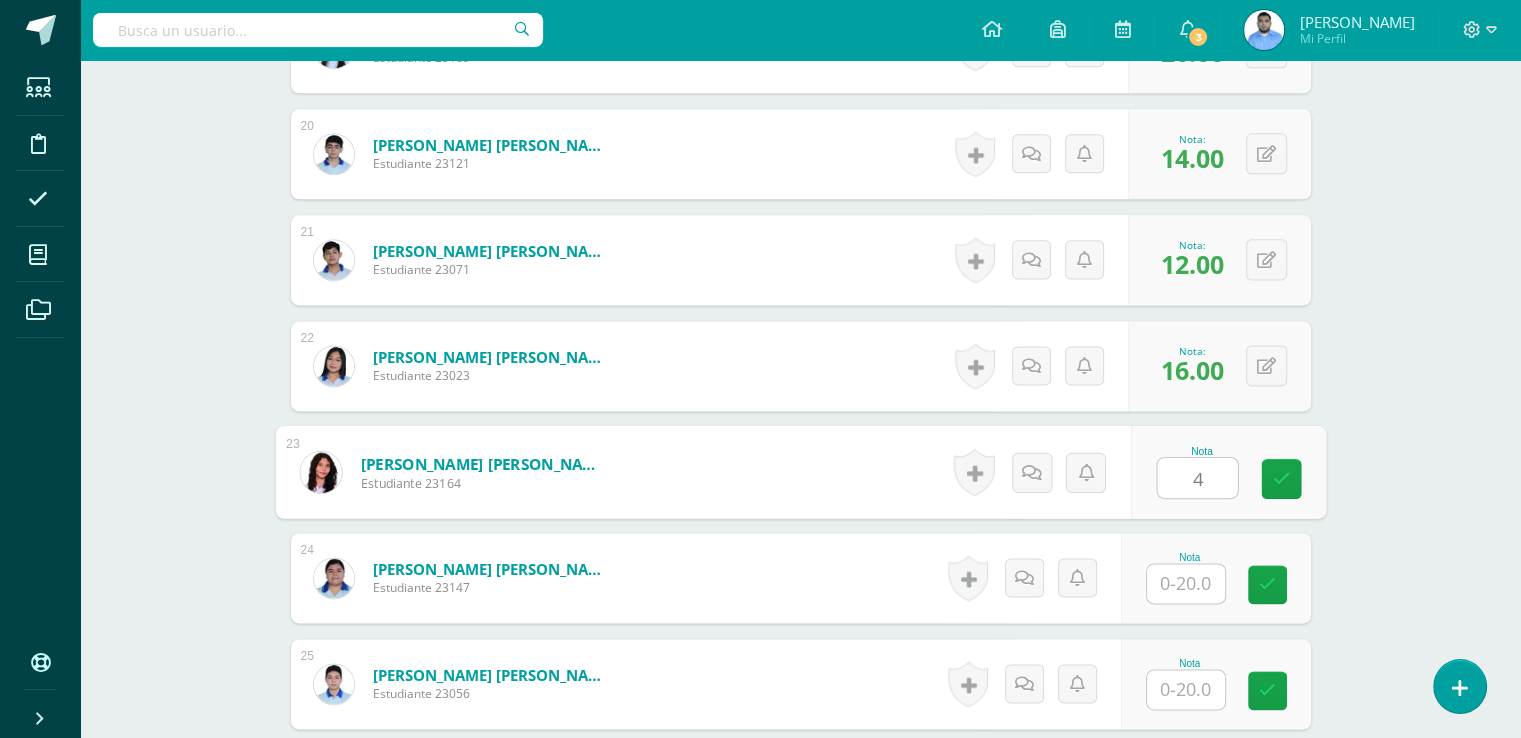 type on "4" 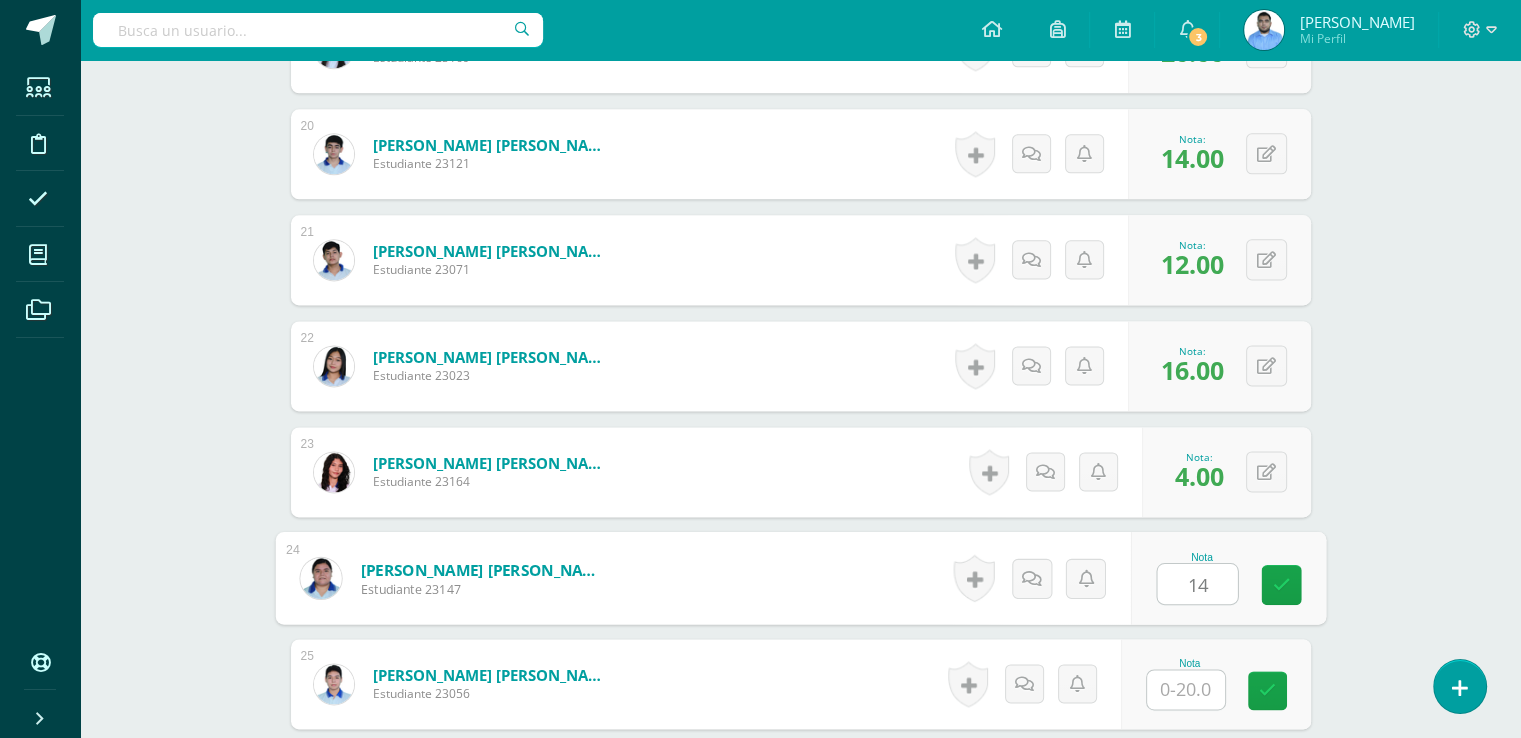 type on "14" 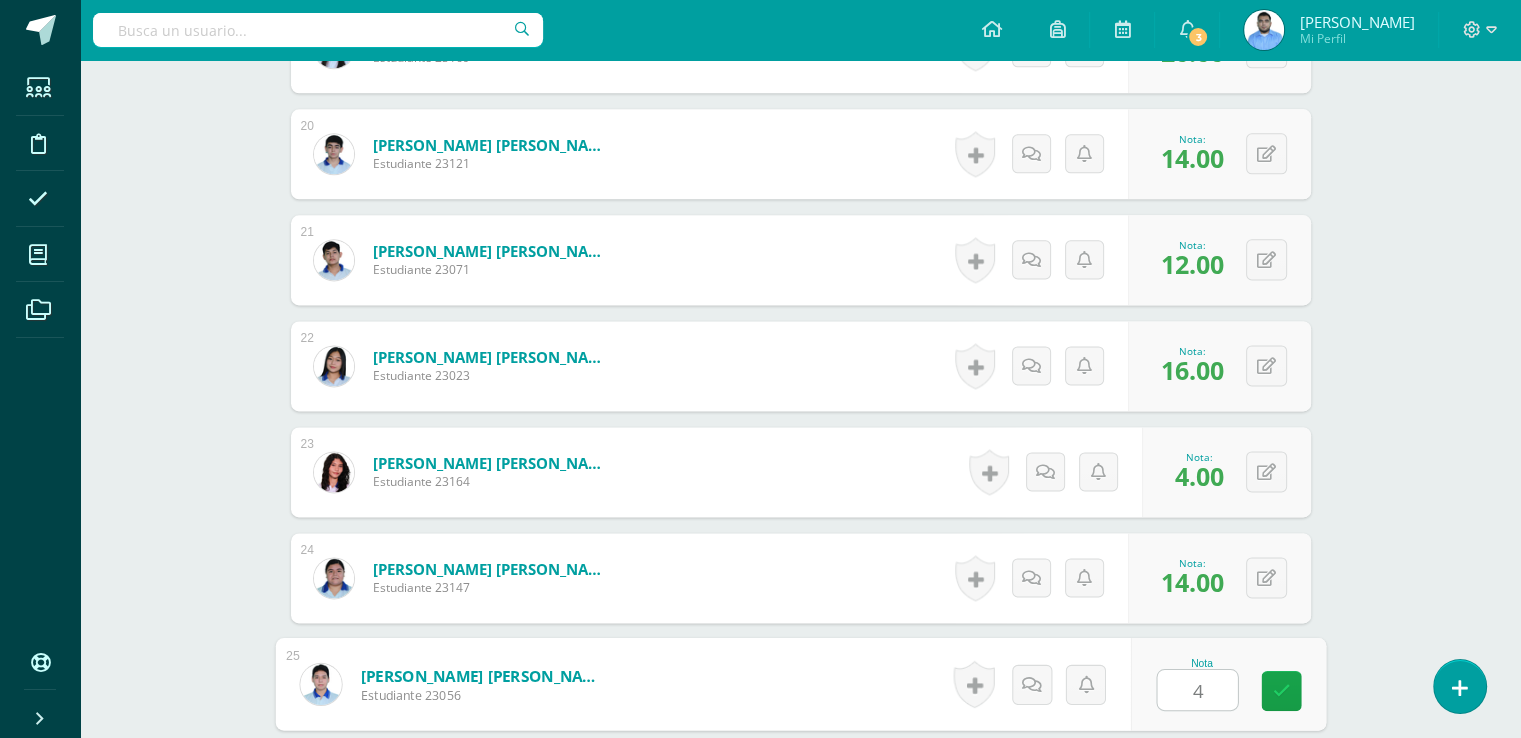 type on "4" 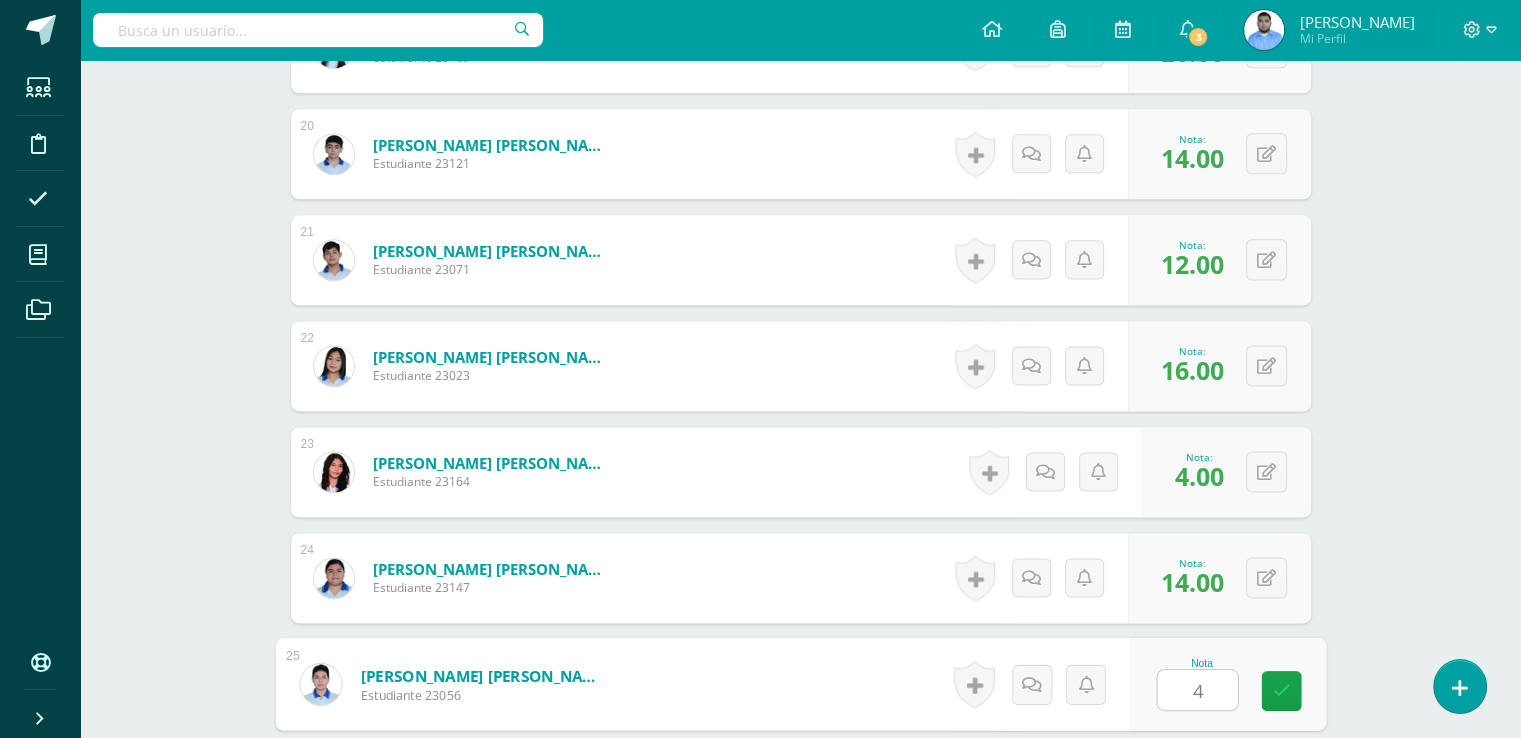 scroll, scrollTop: 3024, scrollLeft: 0, axis: vertical 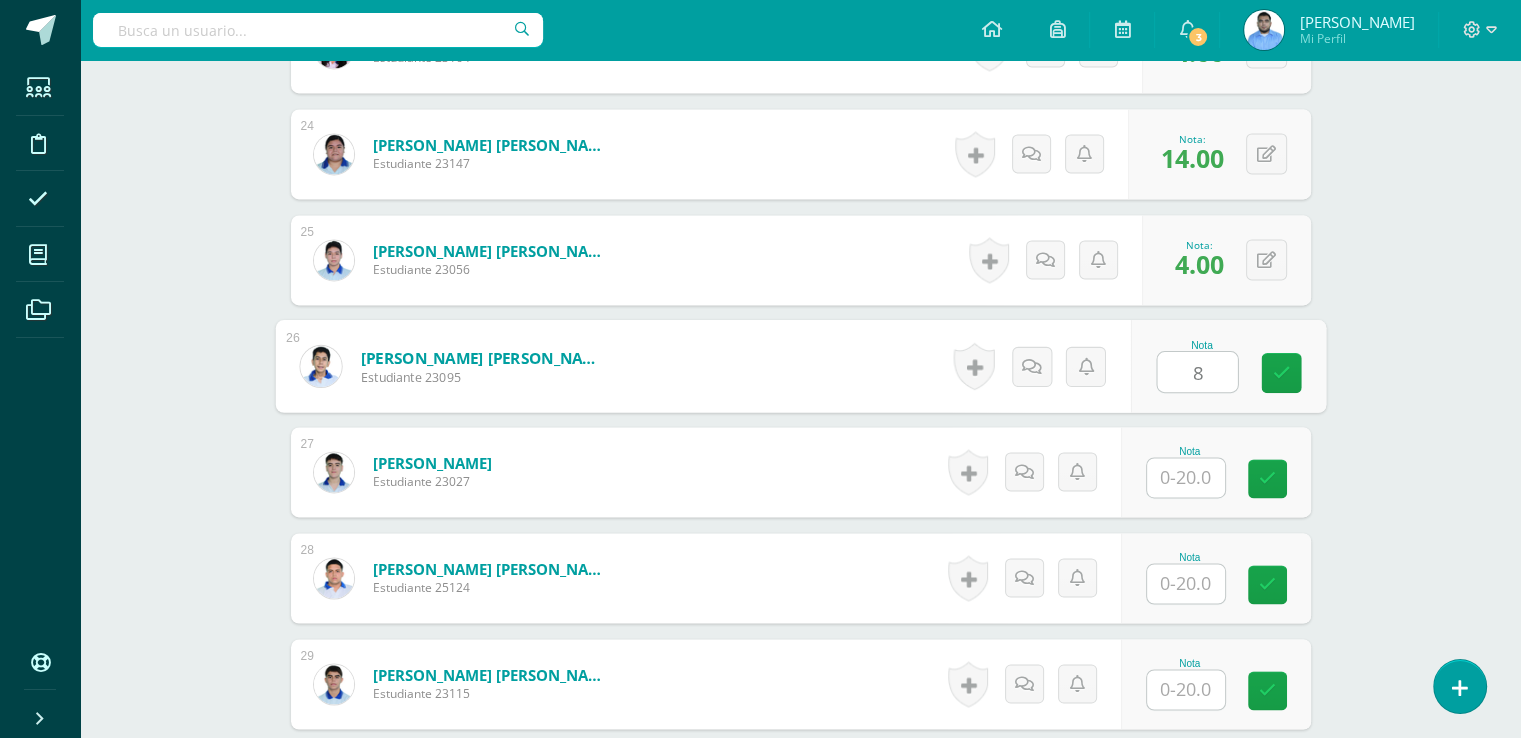 type on "8" 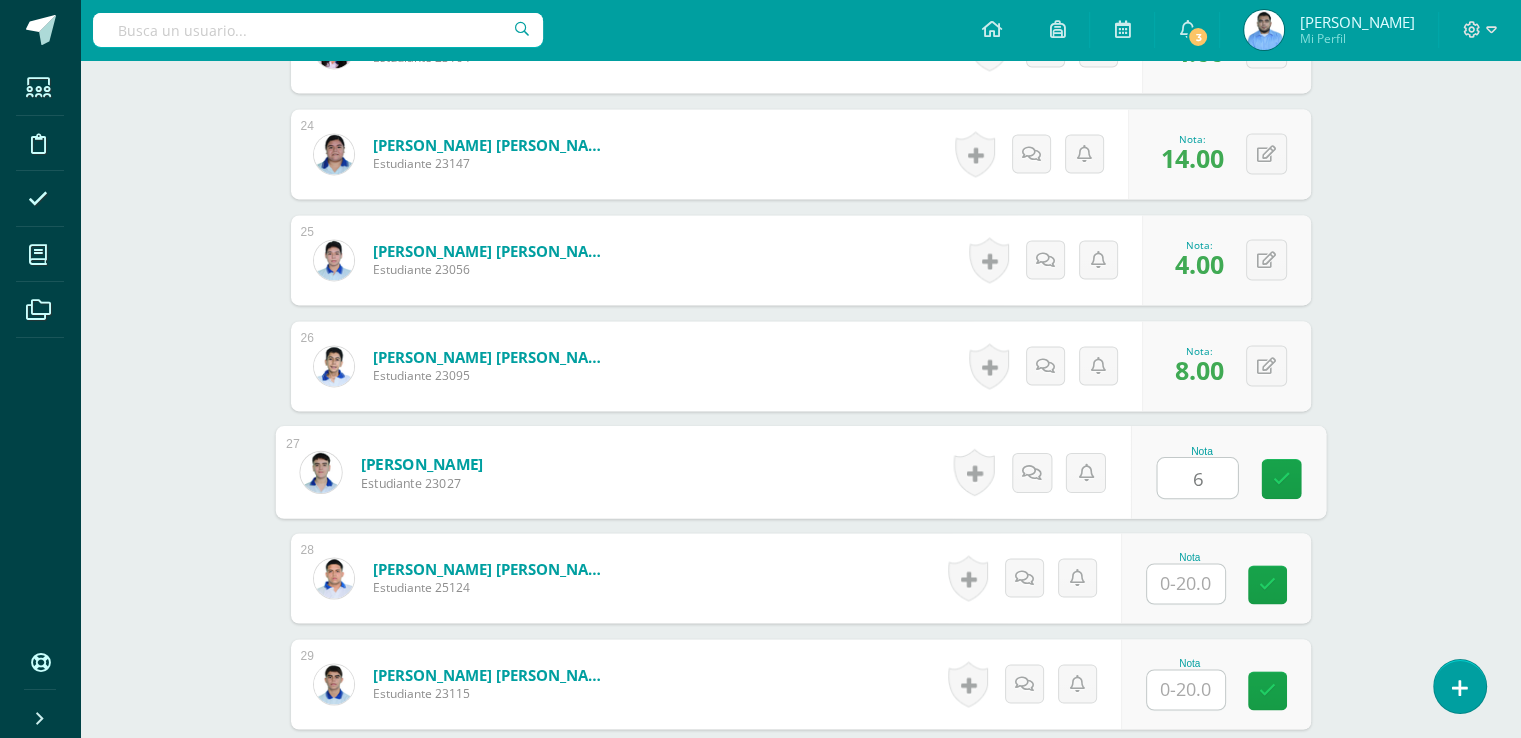 type on "6" 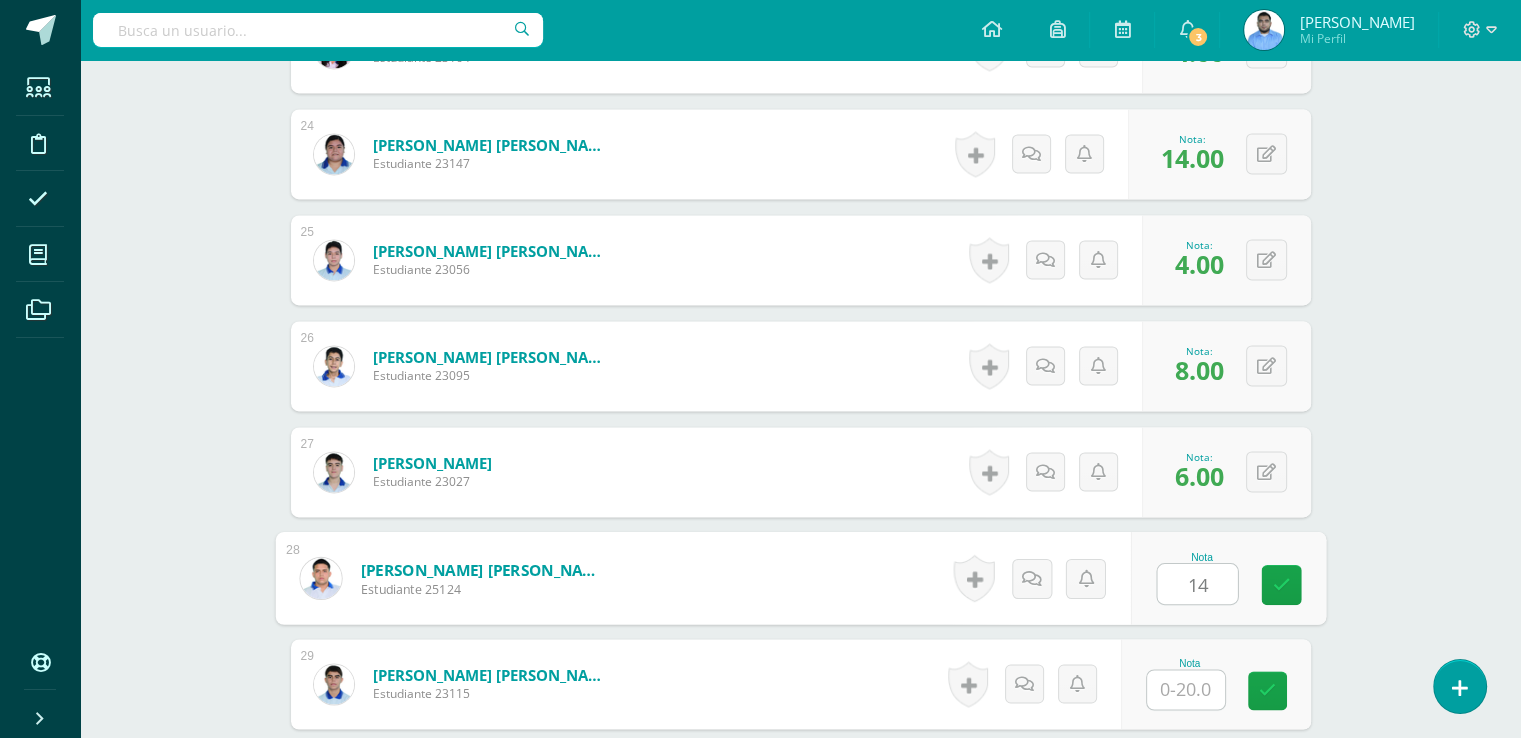 type on "14" 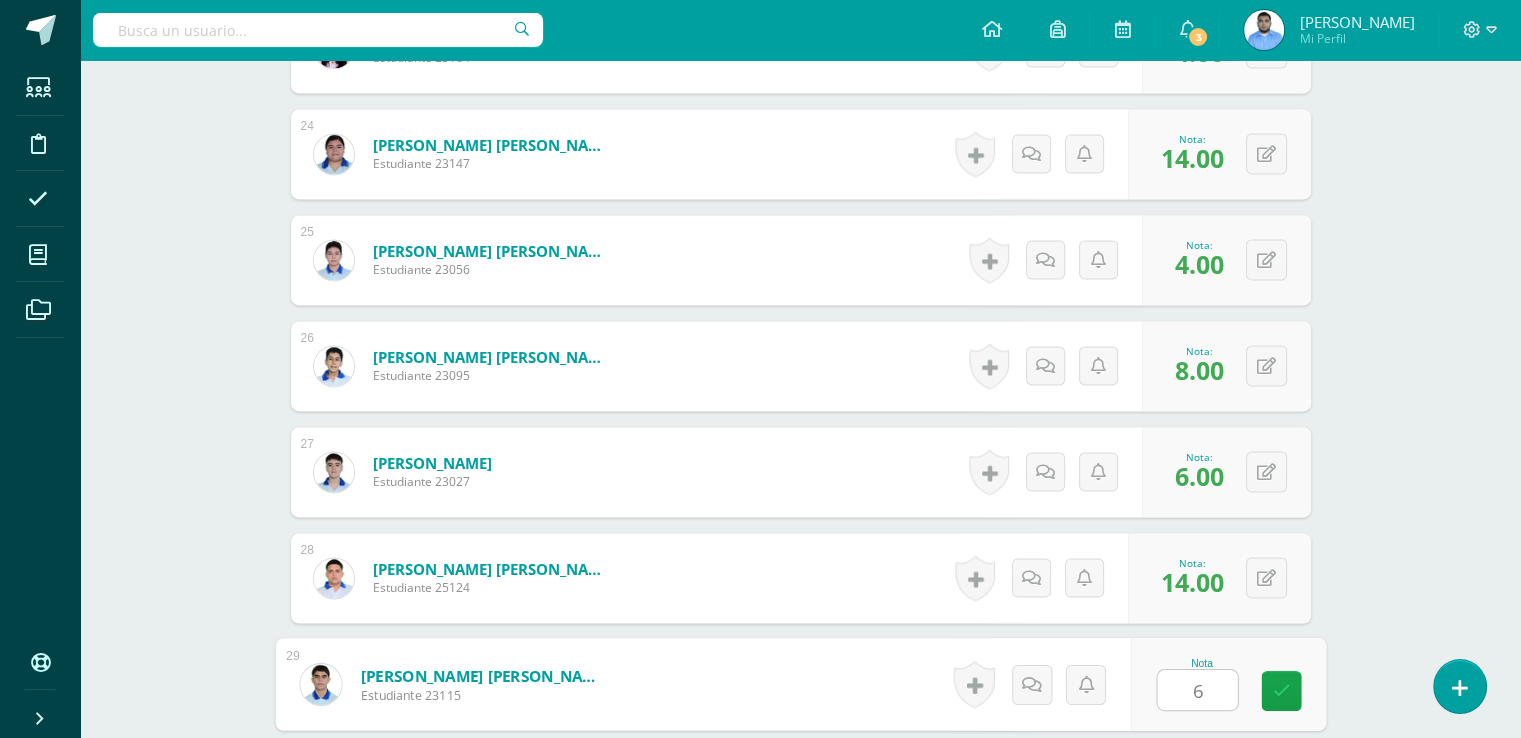 type on "6" 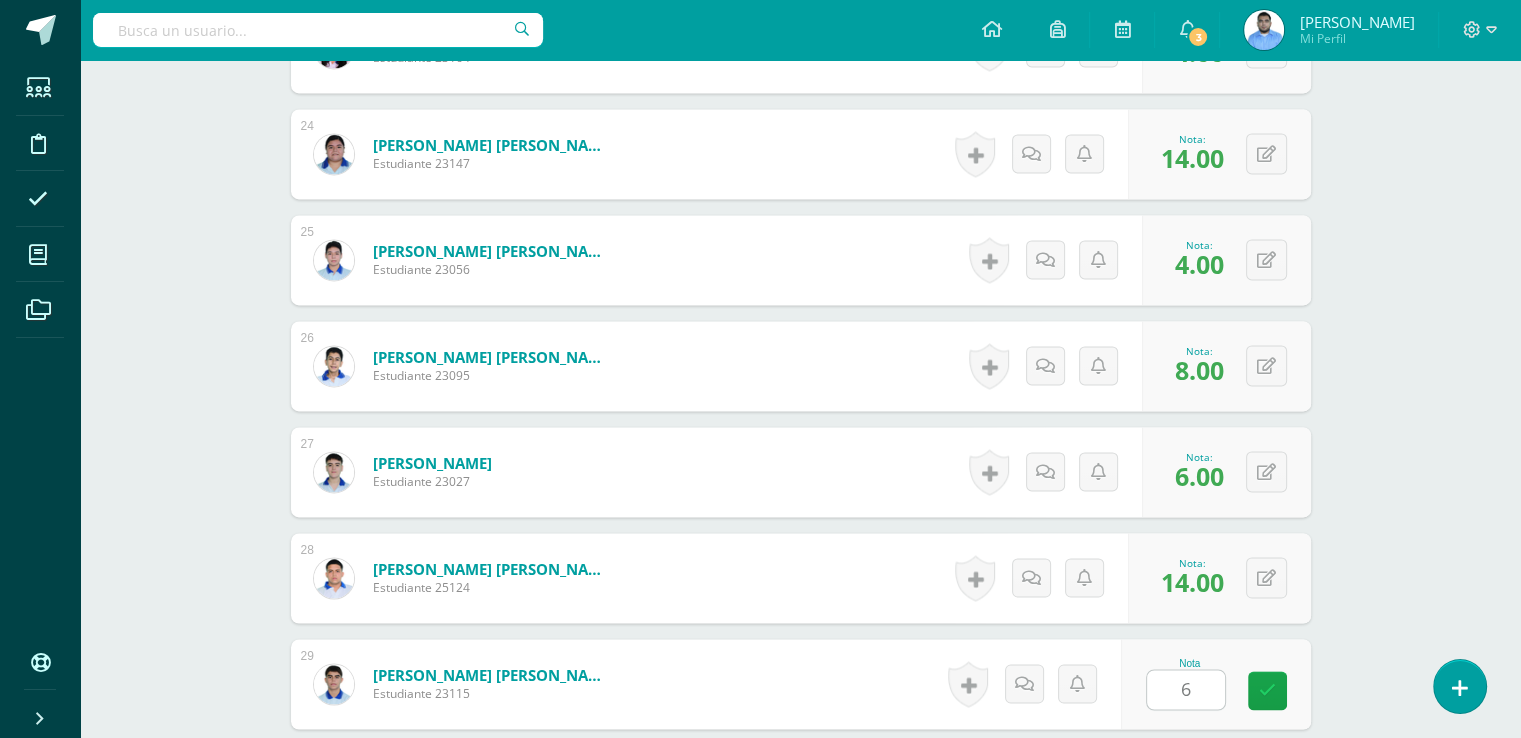 scroll, scrollTop: 3448, scrollLeft: 0, axis: vertical 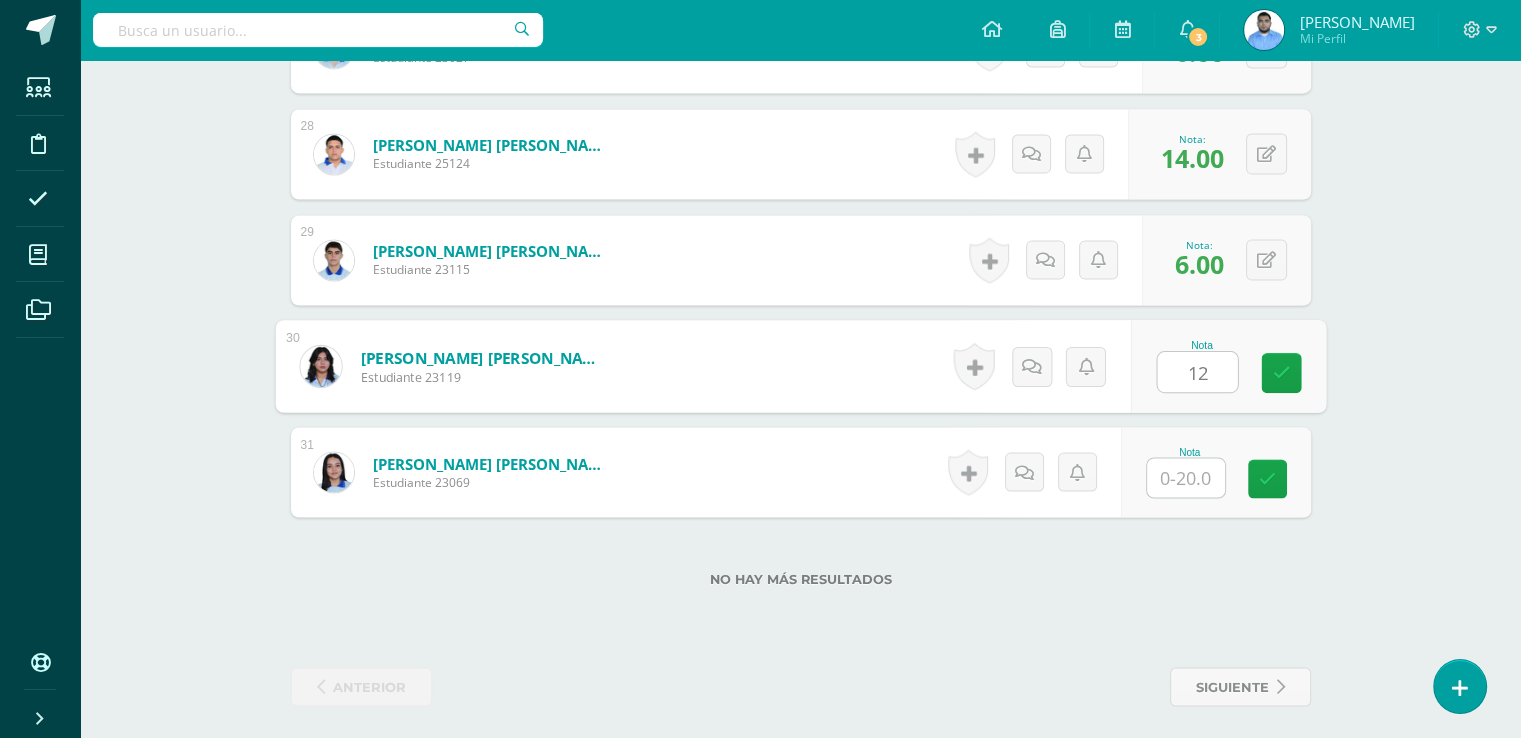 type on "12" 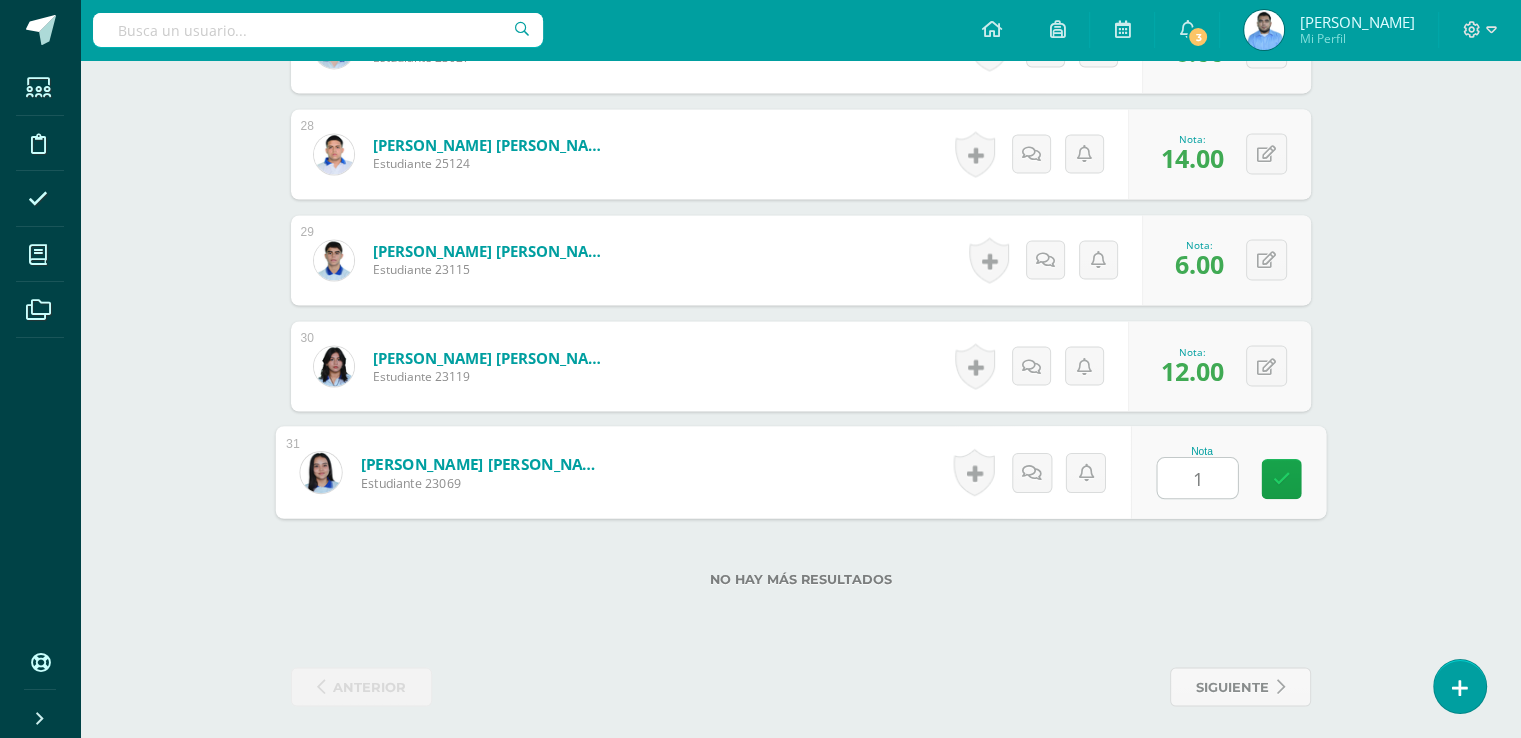 type on "16" 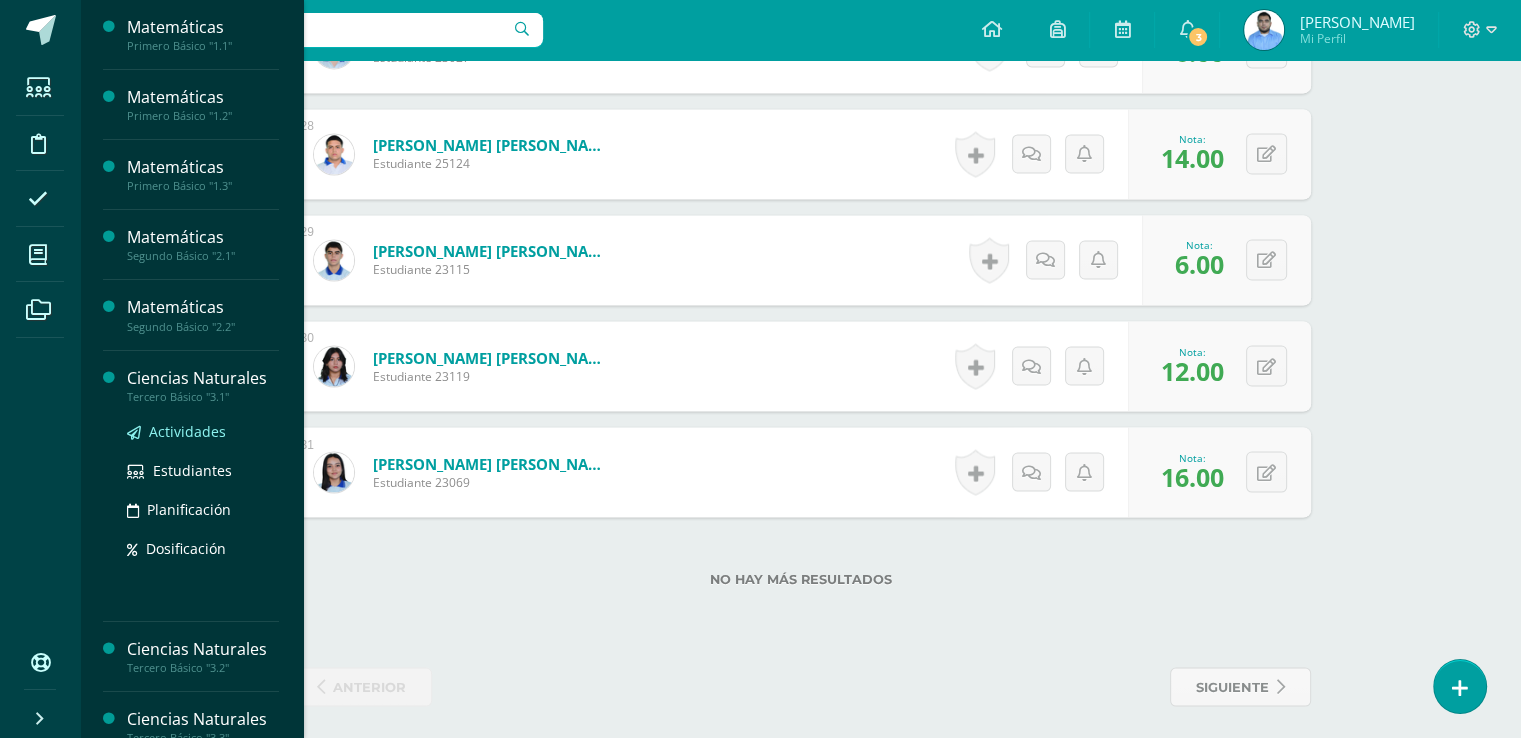 click on "Actividades" at bounding box center [187, 431] 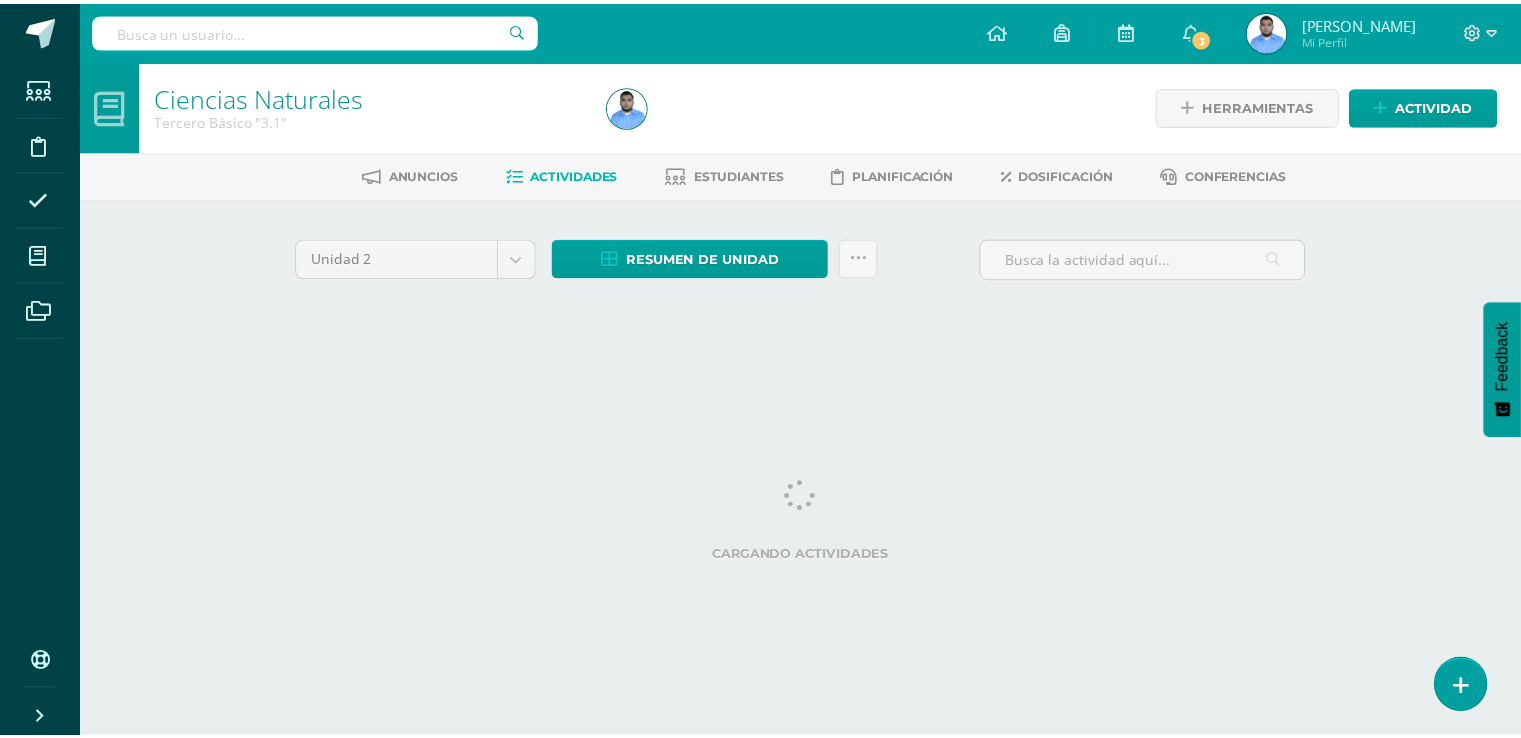 scroll, scrollTop: 0, scrollLeft: 0, axis: both 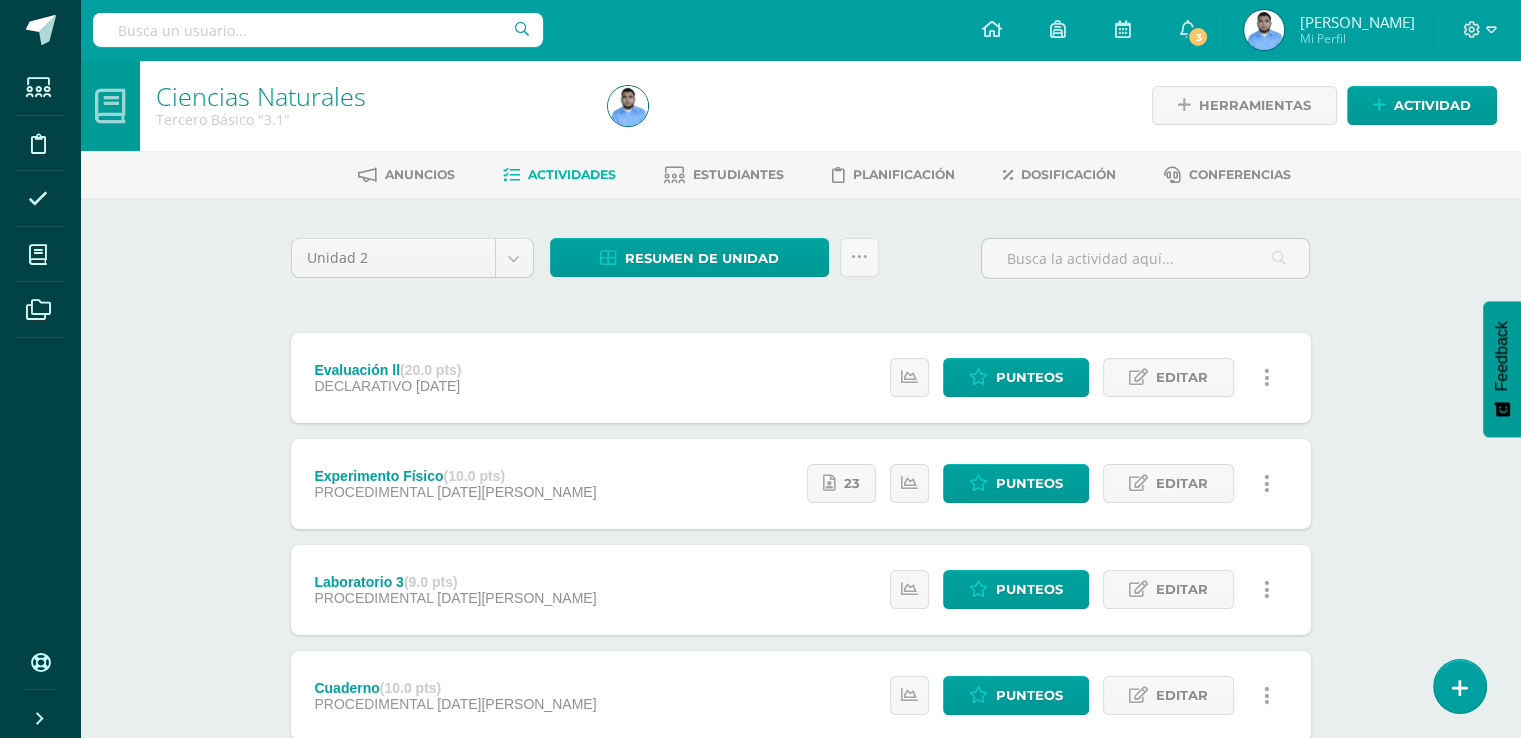 click on "Estatus de Actividad:
36
Estudiantes sin calificar
0
Estudiantes con cero
Media
--
Max
0
Min
0
Punteos
Editar
Ocultar
Historial de actividad" at bounding box center (1085, 378) 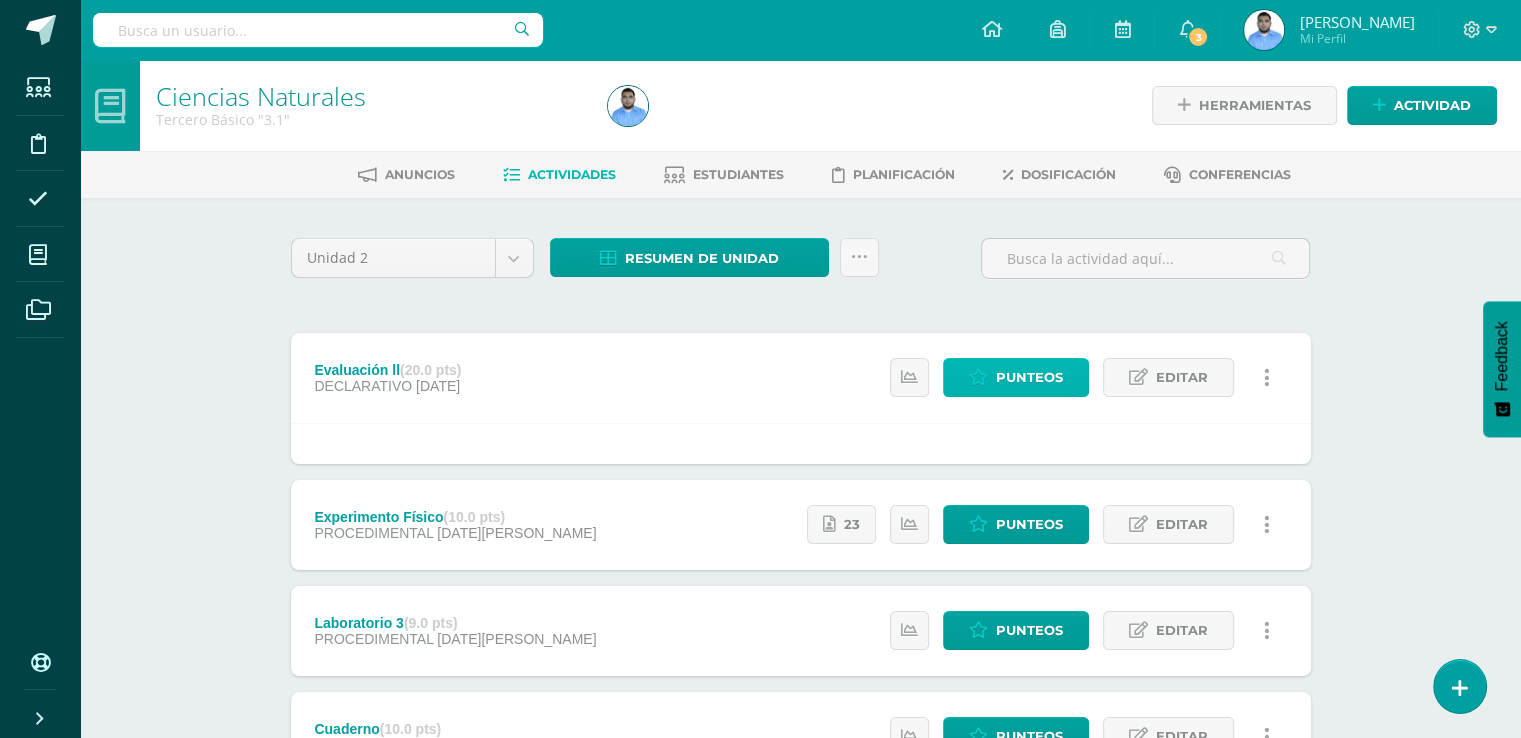 click on "Punteos" at bounding box center [1016, 377] 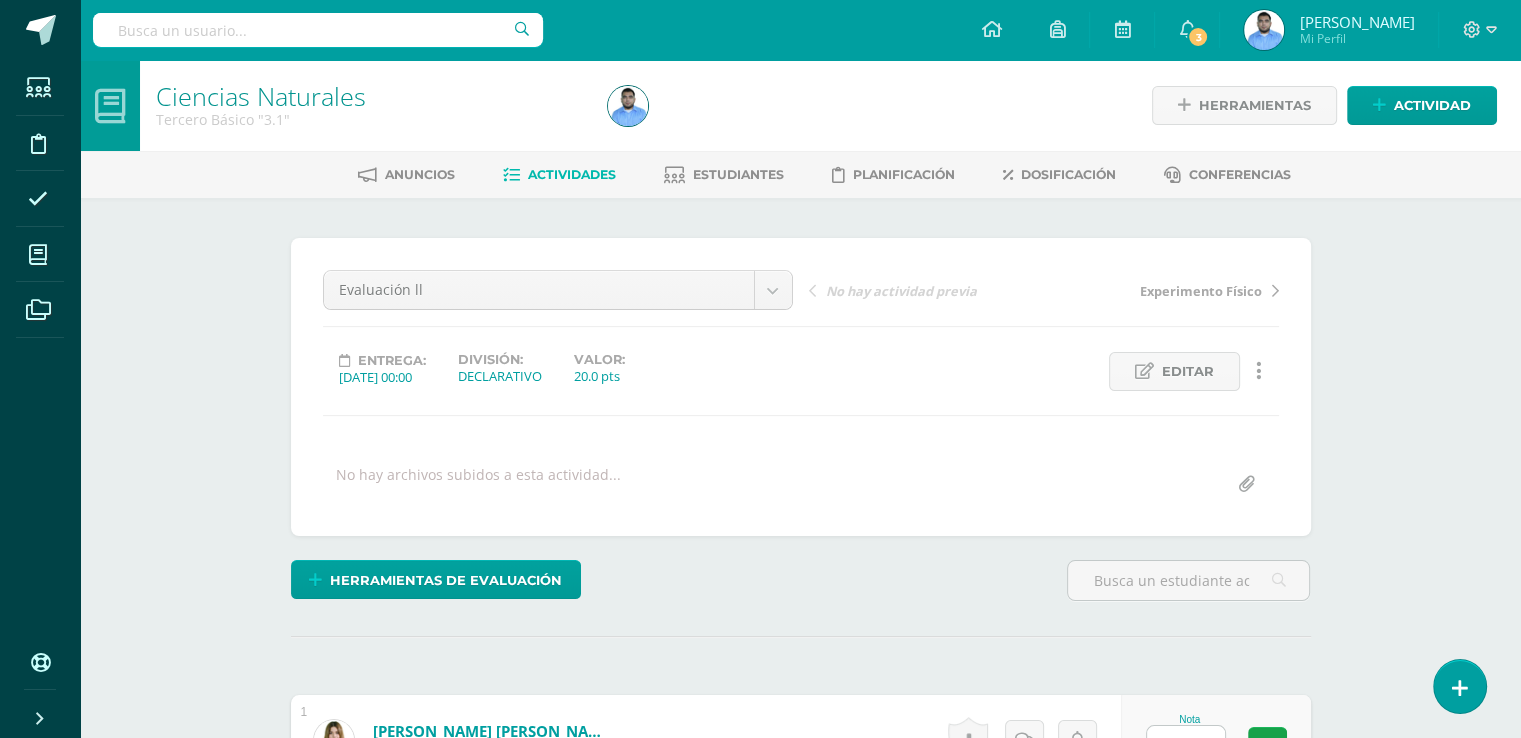 scroll, scrollTop: 0, scrollLeft: 0, axis: both 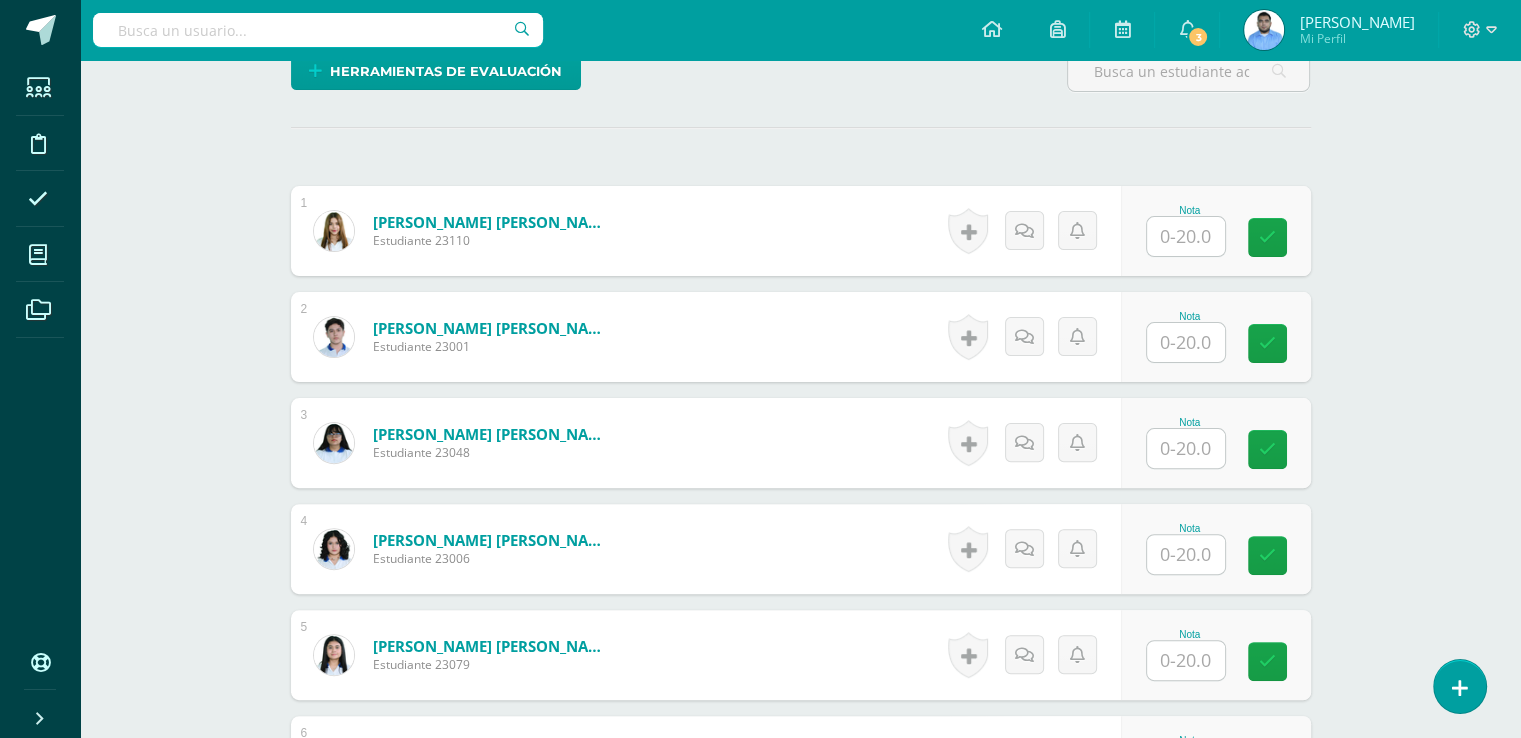 click on "Nota" at bounding box center [1216, 231] 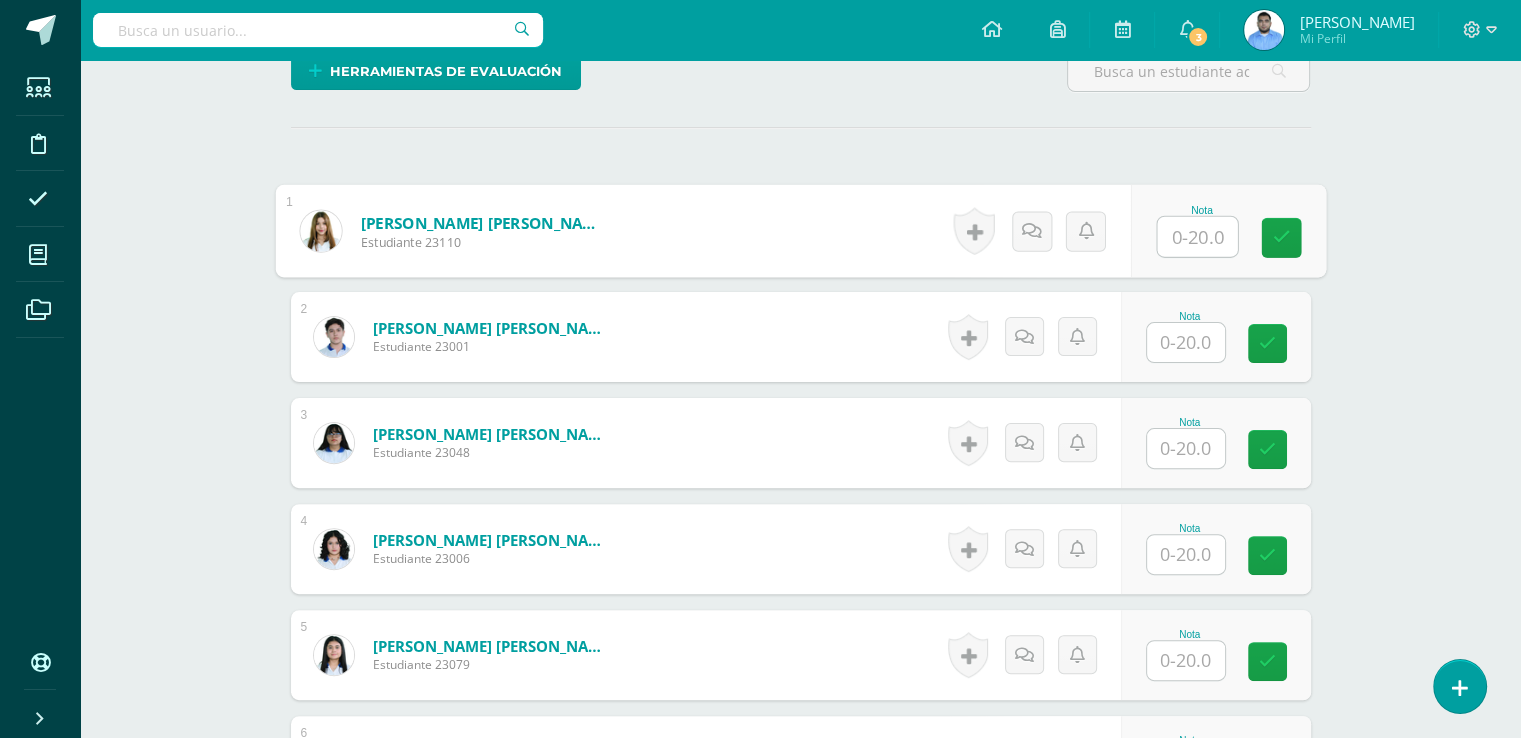 click at bounding box center [1197, 237] 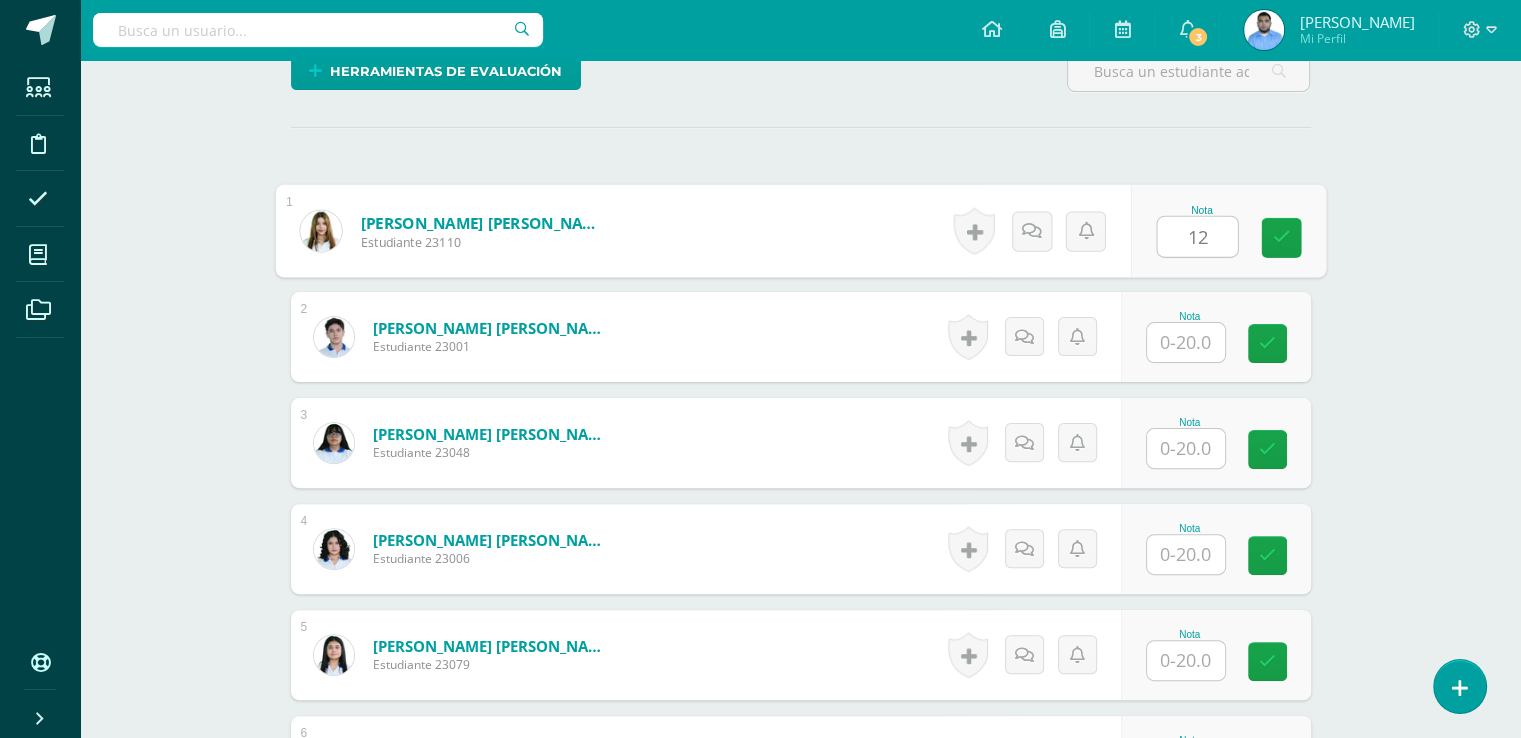 type on "12" 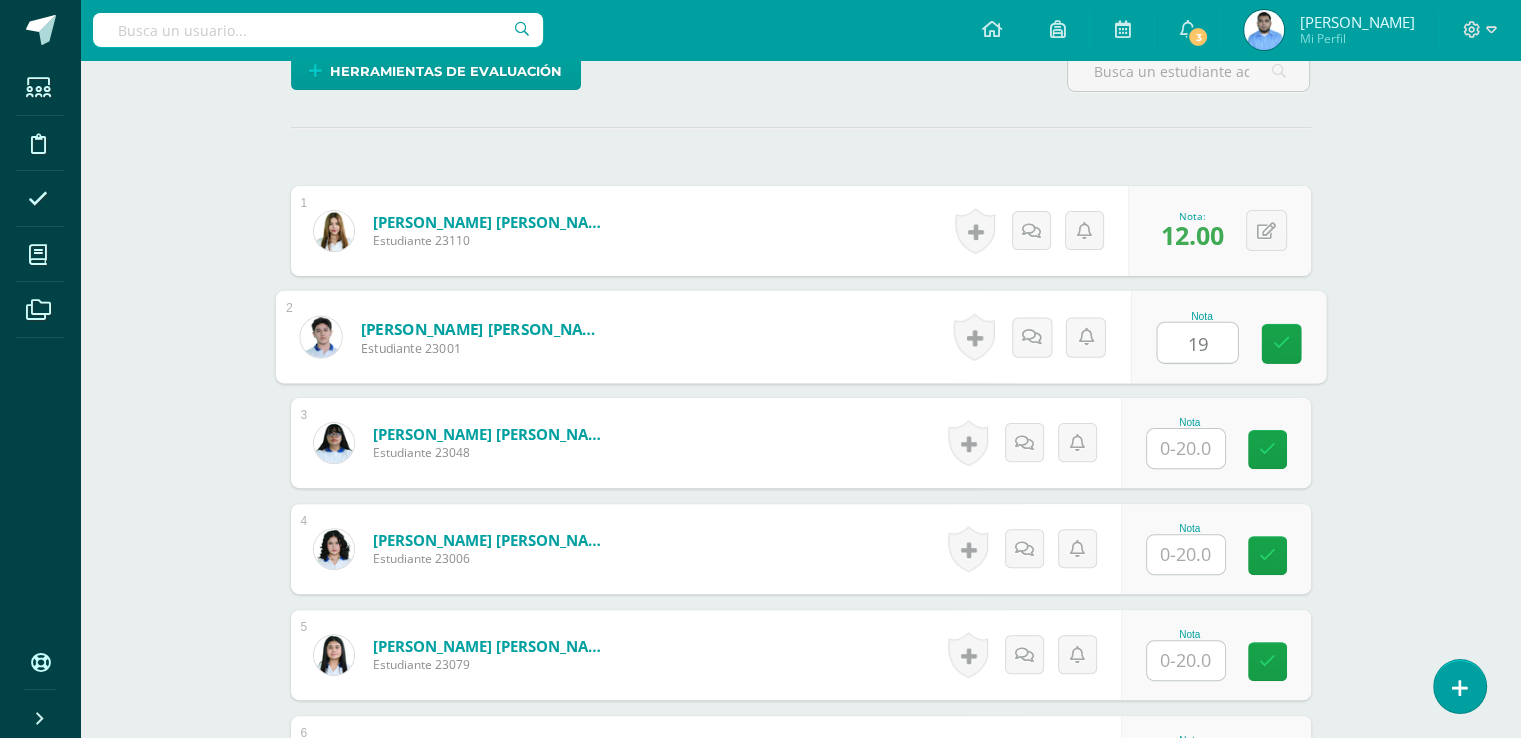 type on "19" 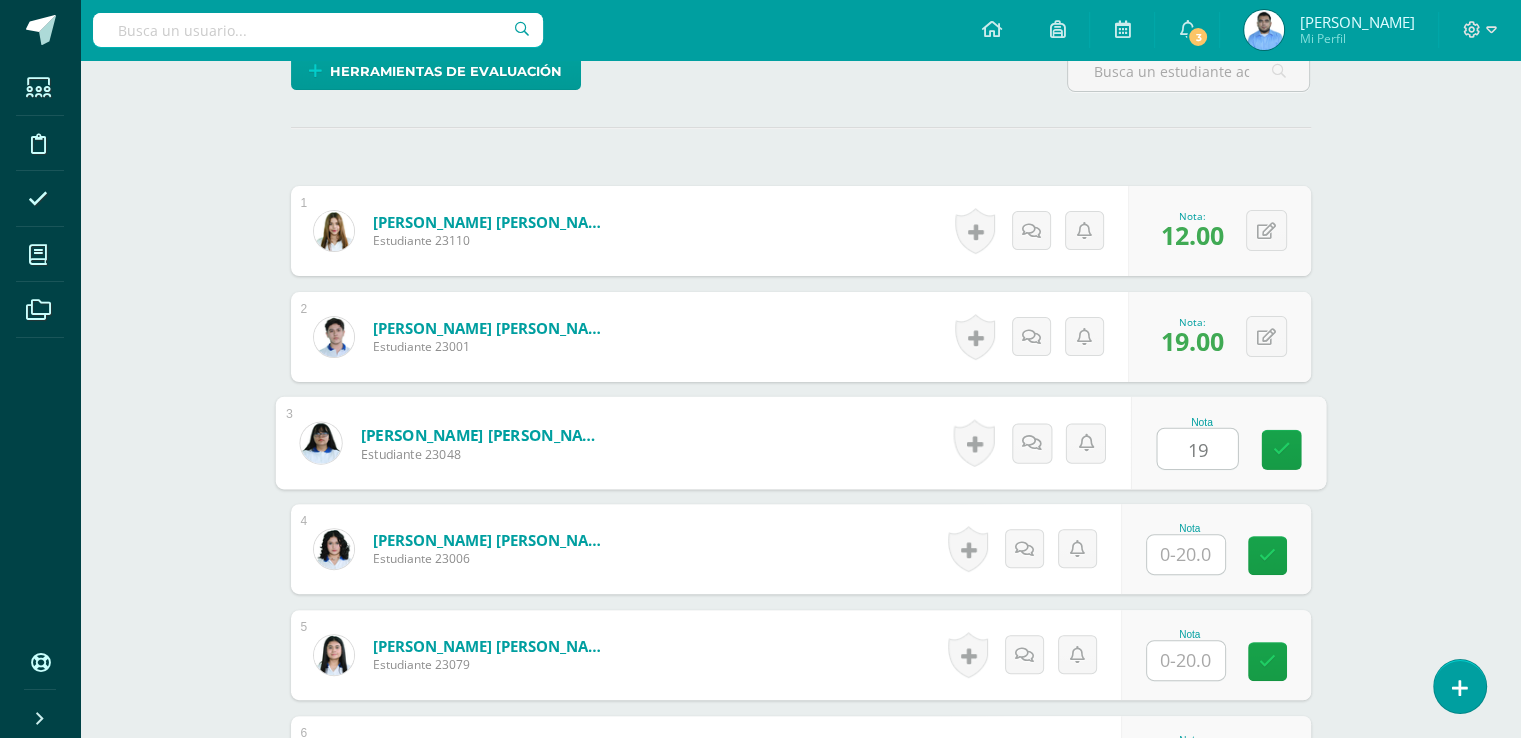 type on "19" 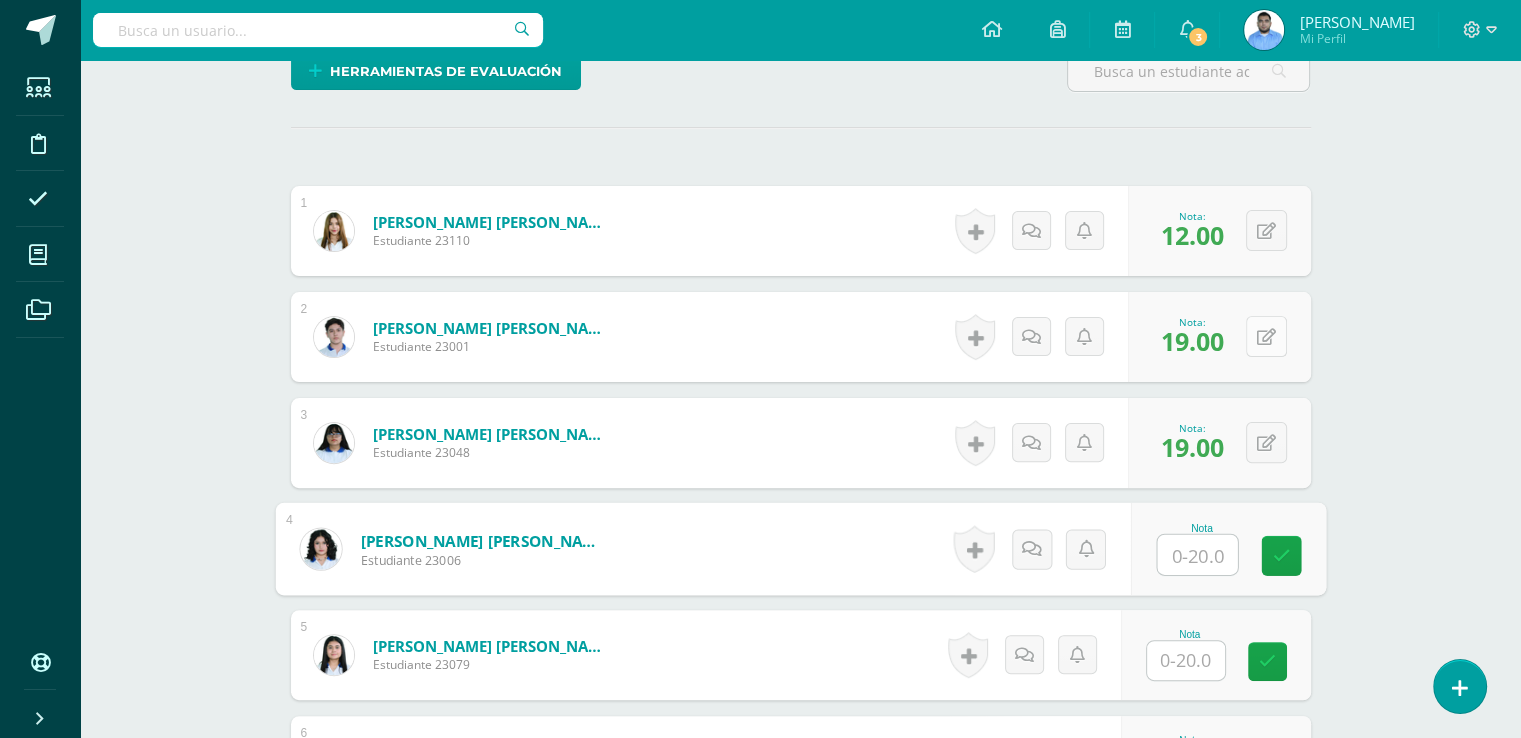 click at bounding box center [1266, 336] 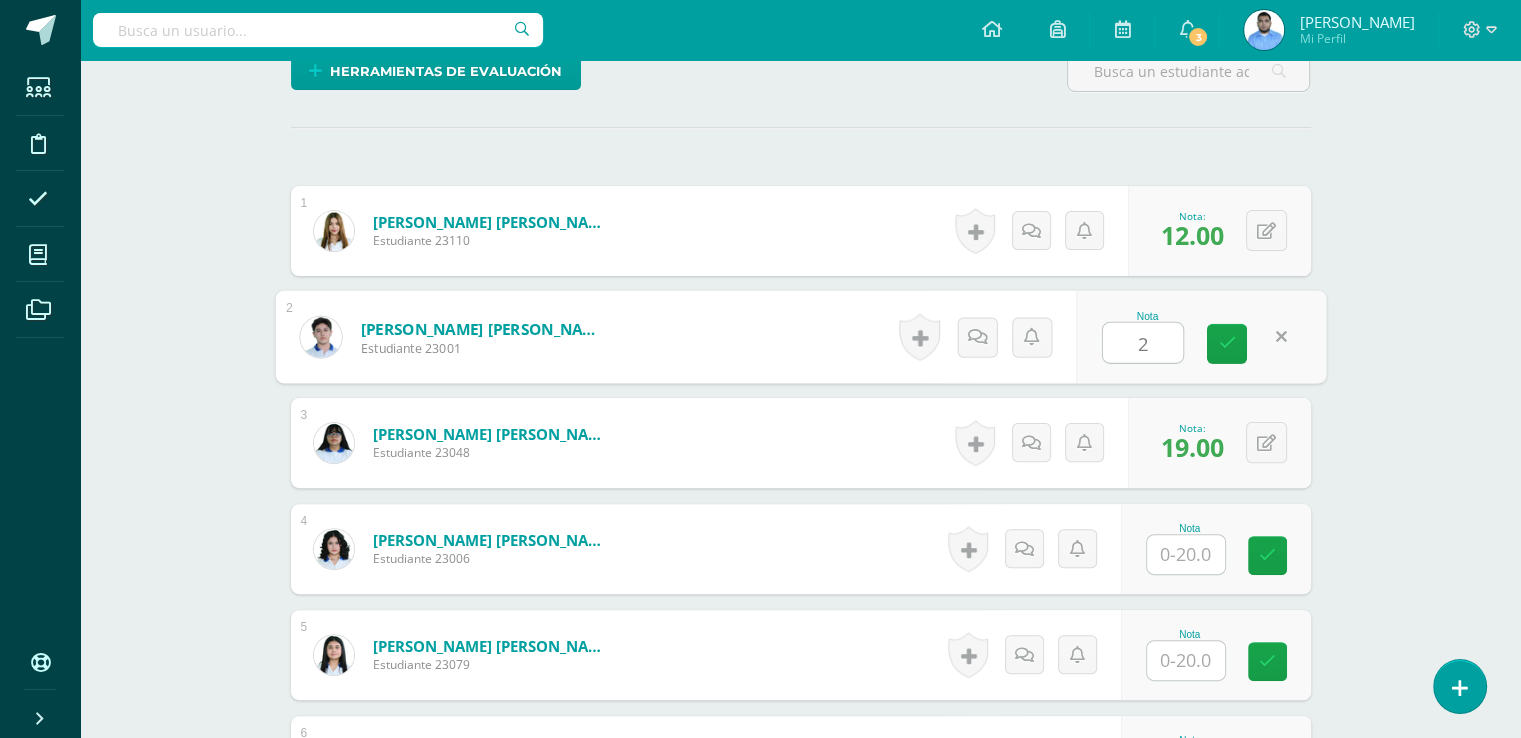 type on "20" 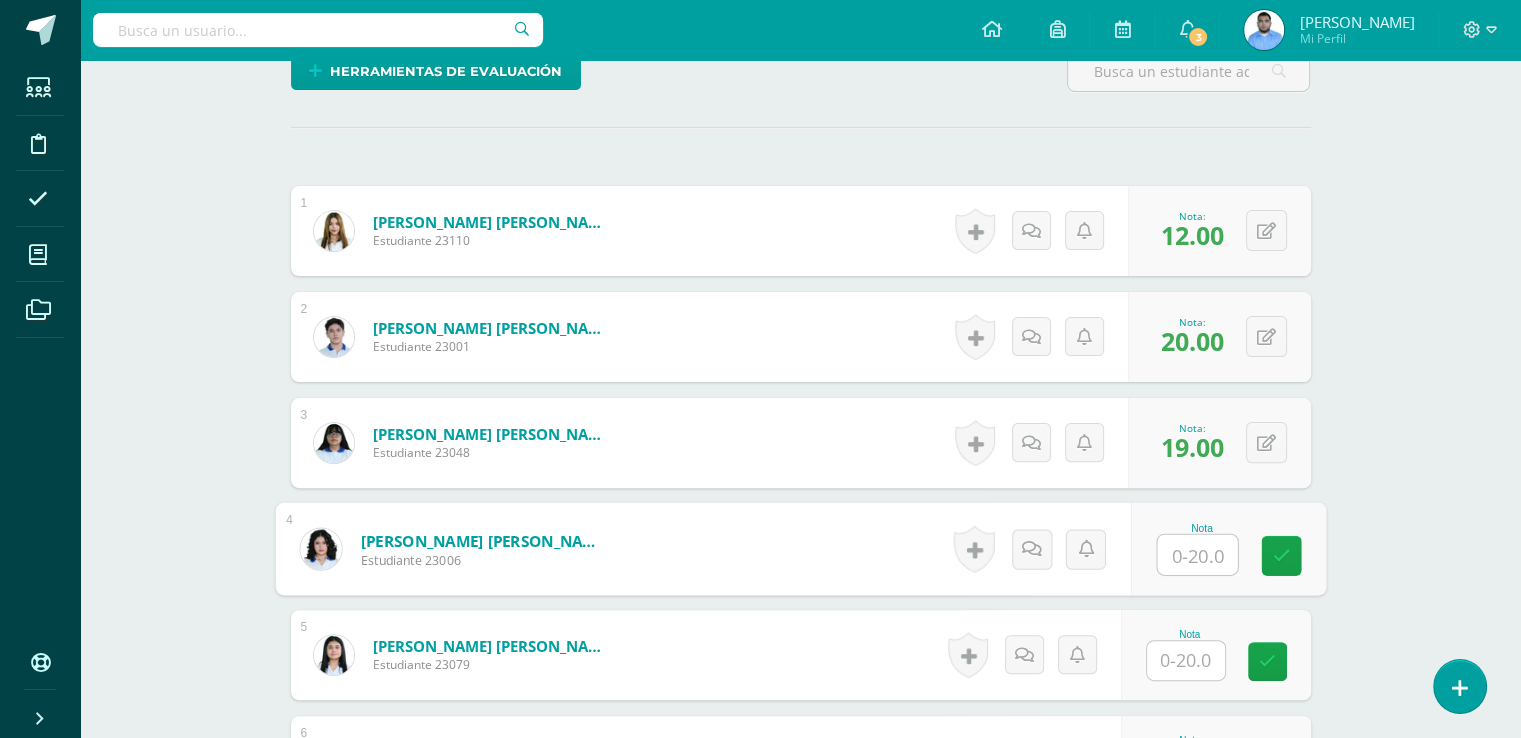 click at bounding box center (1197, 555) 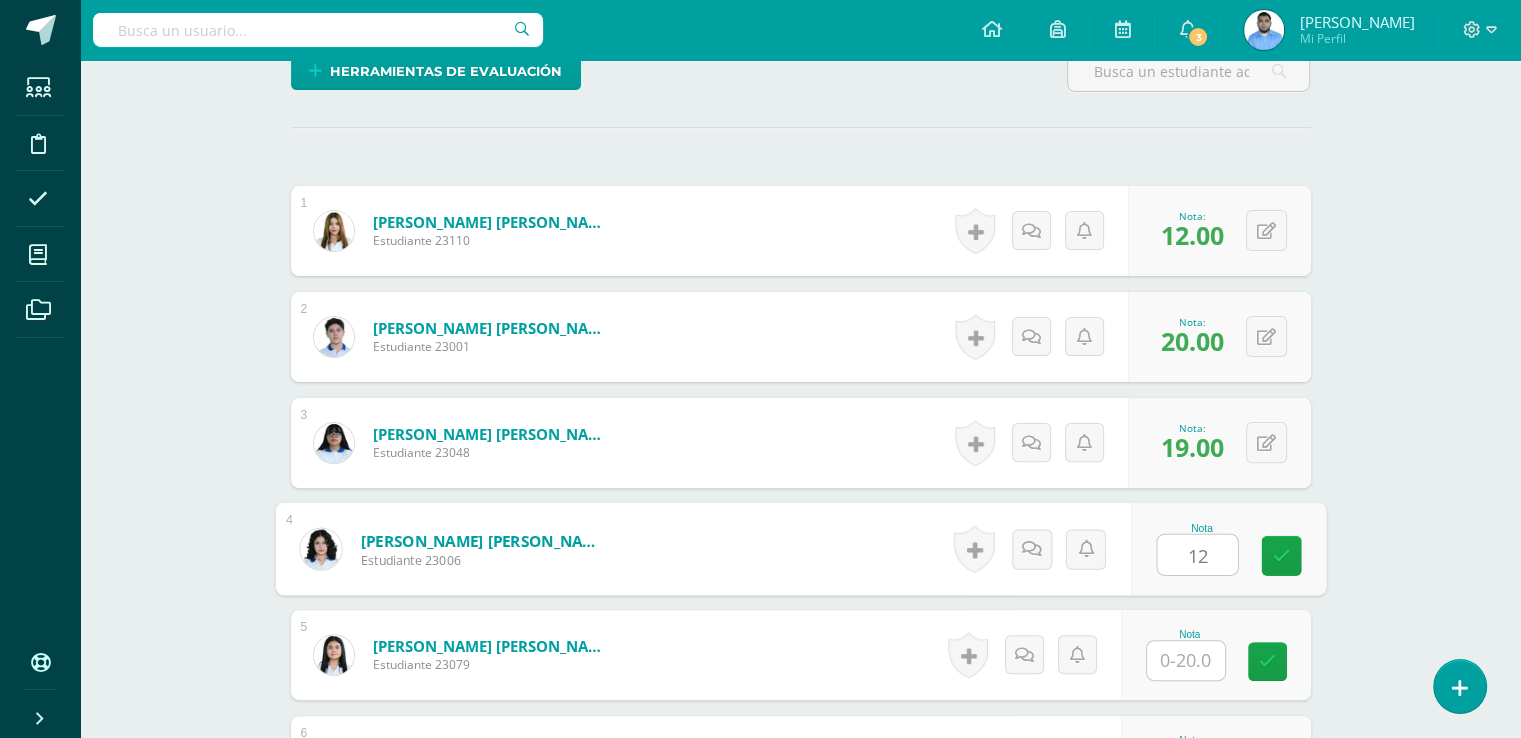 type on "12" 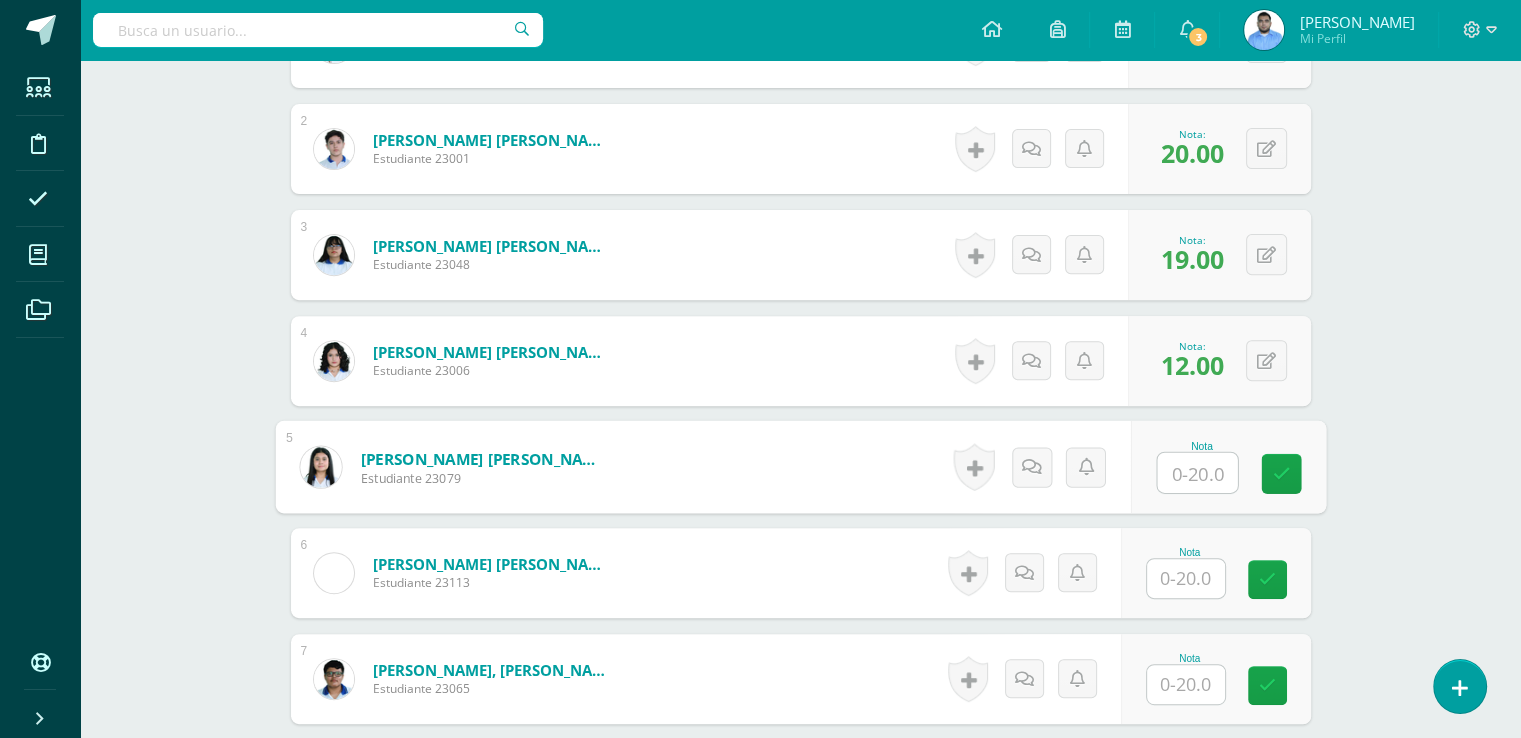 scroll, scrollTop: 740, scrollLeft: 0, axis: vertical 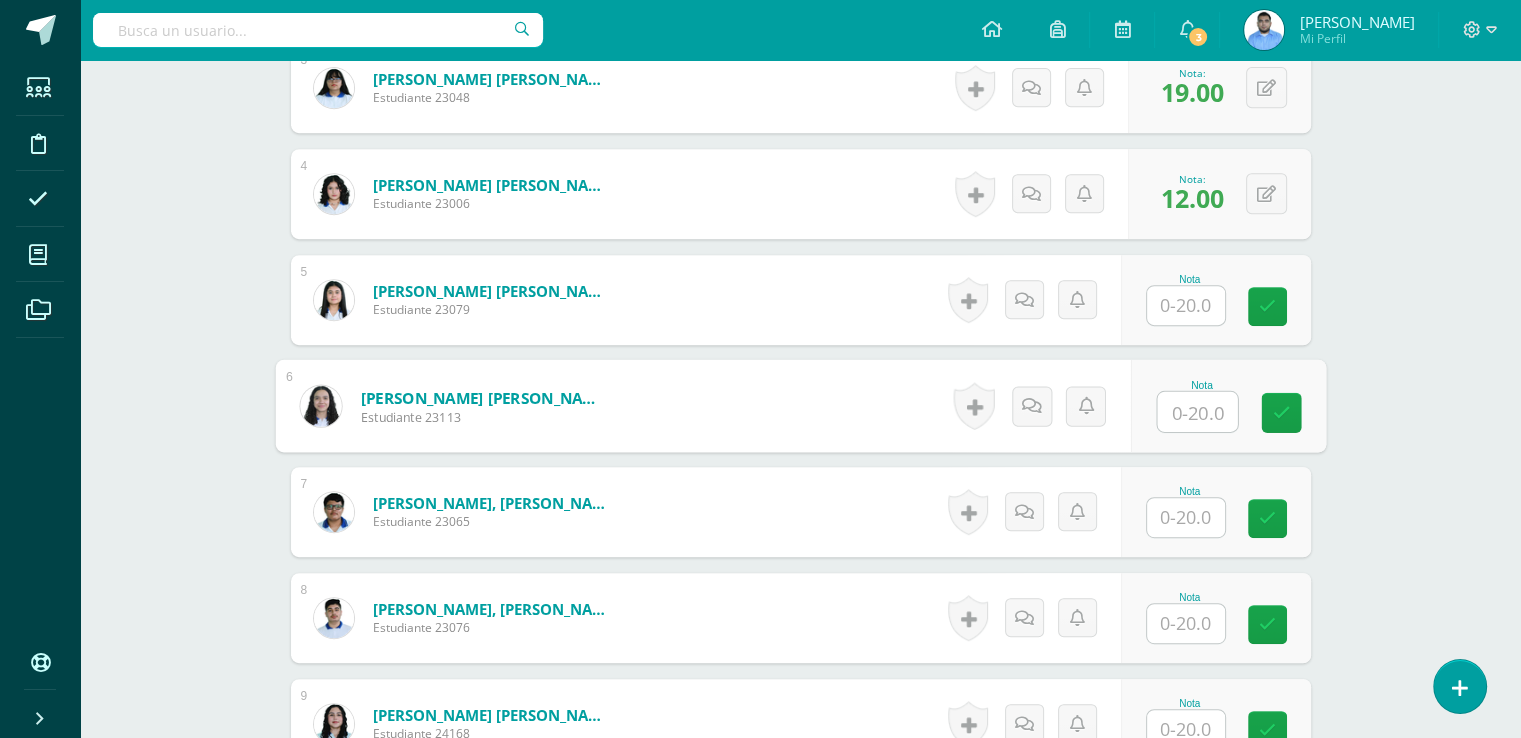 click at bounding box center (1197, 412) 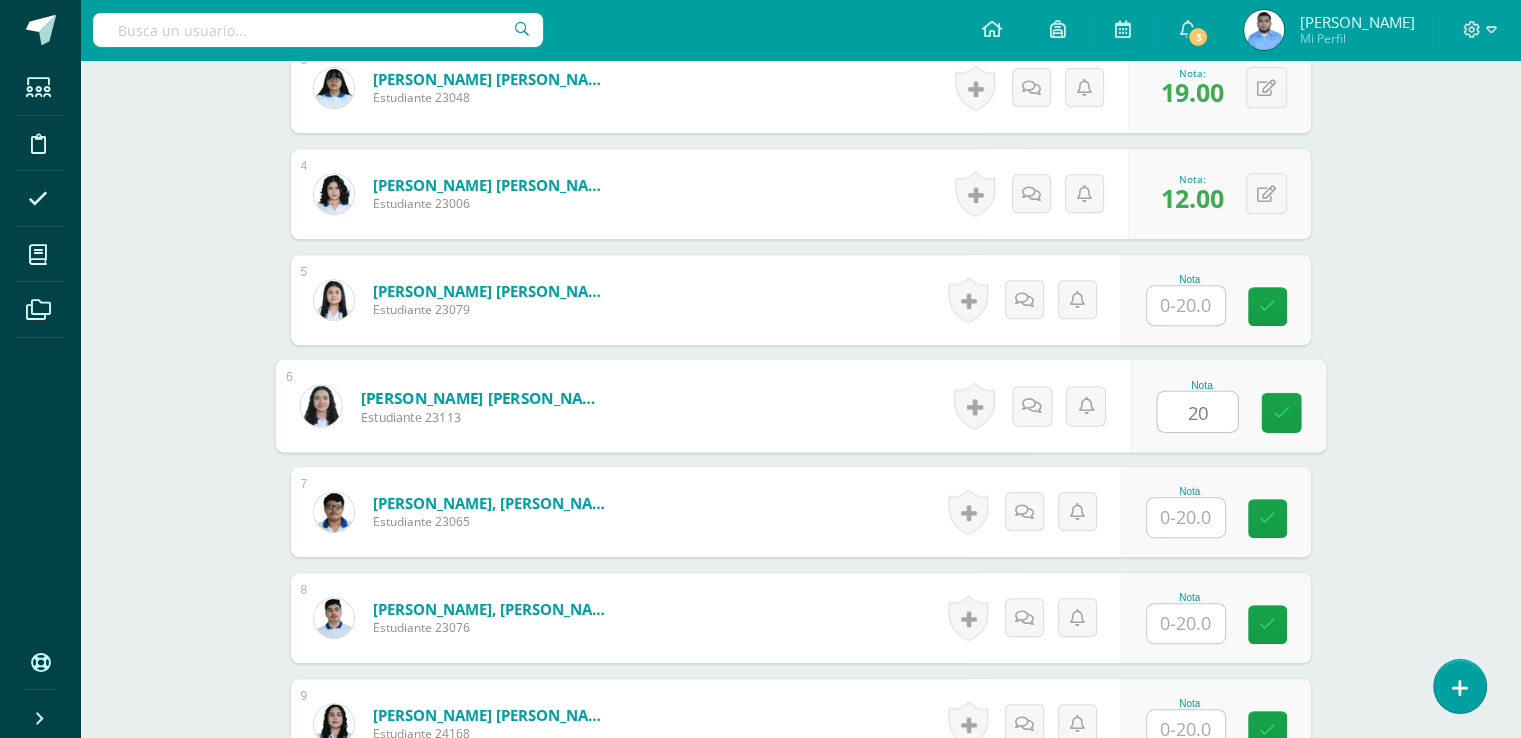 type on "20" 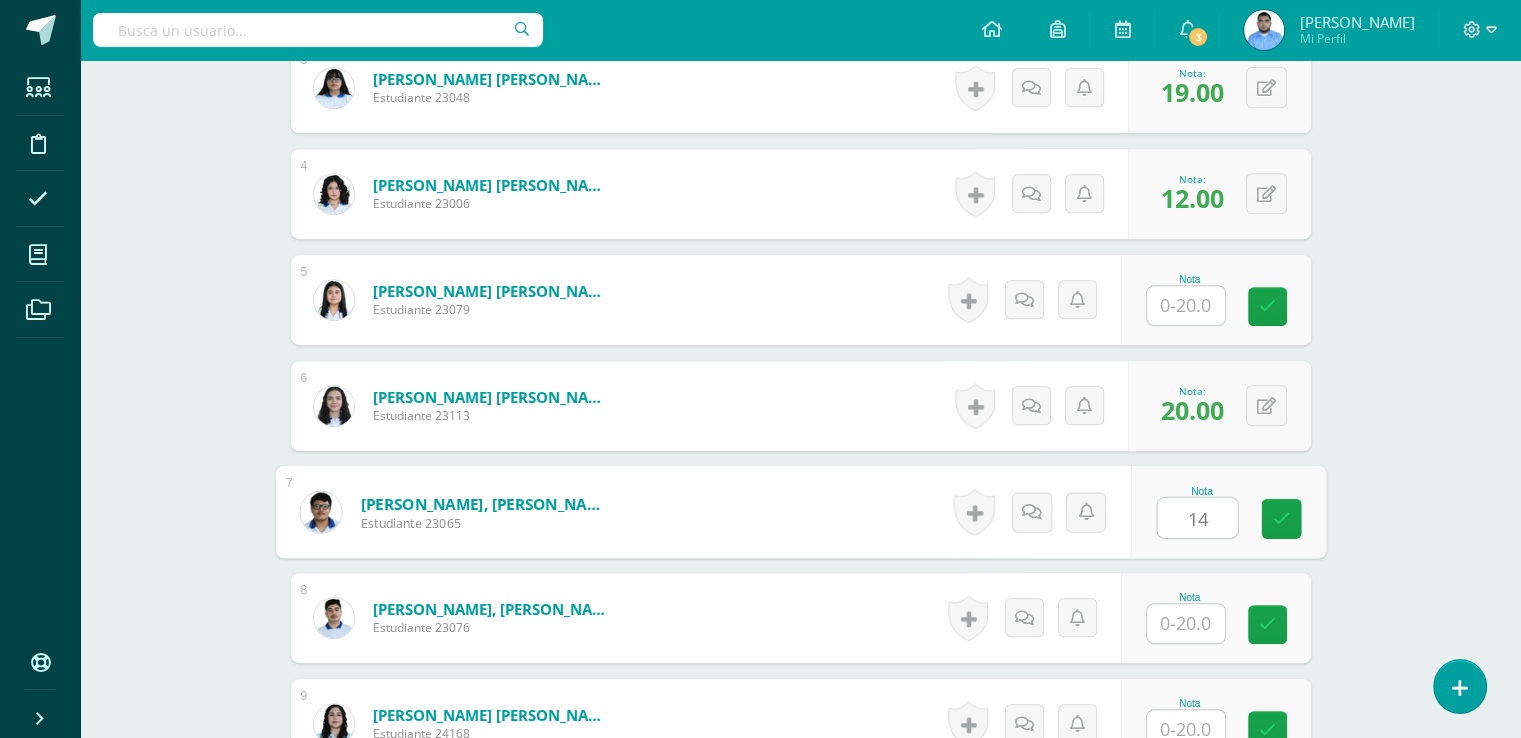 type on "14" 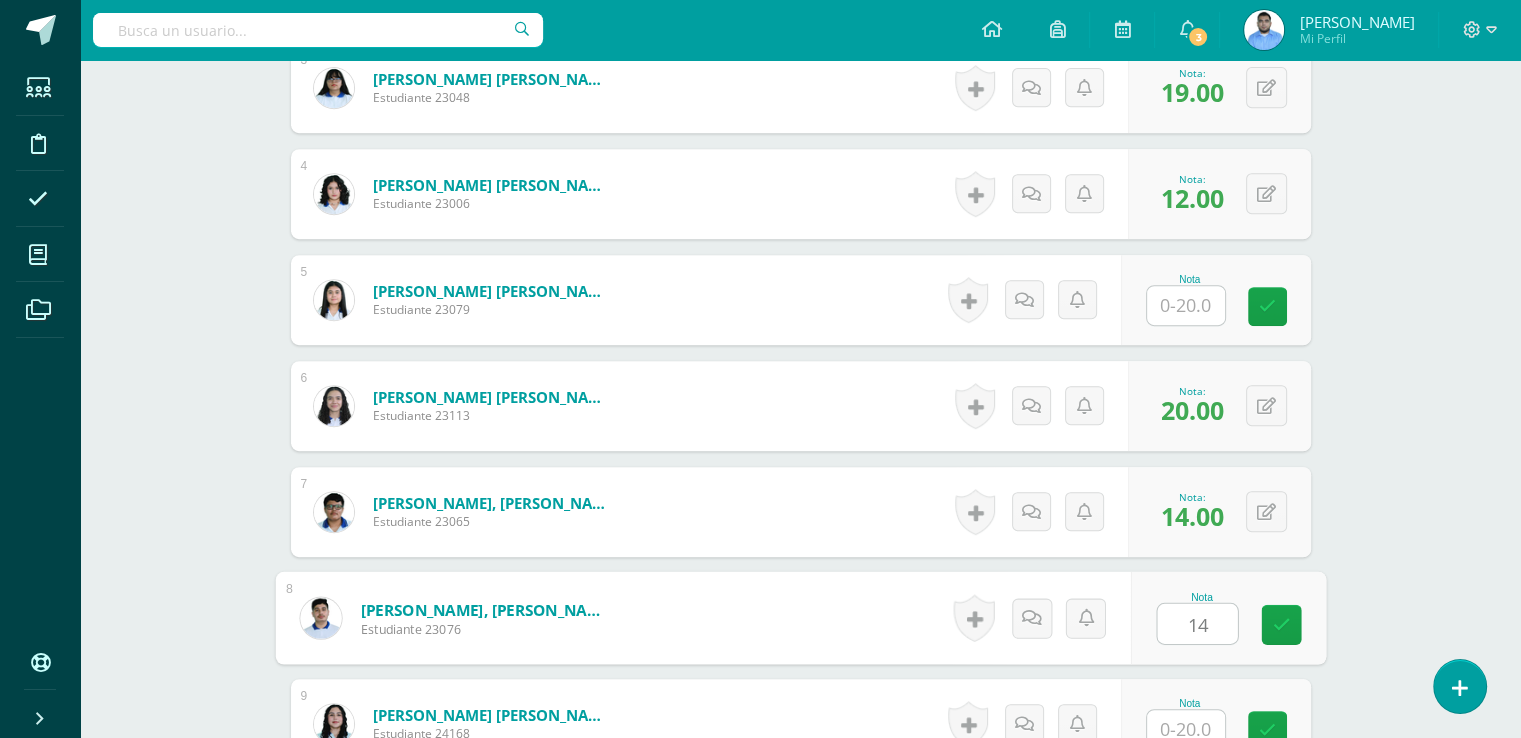 type on "14" 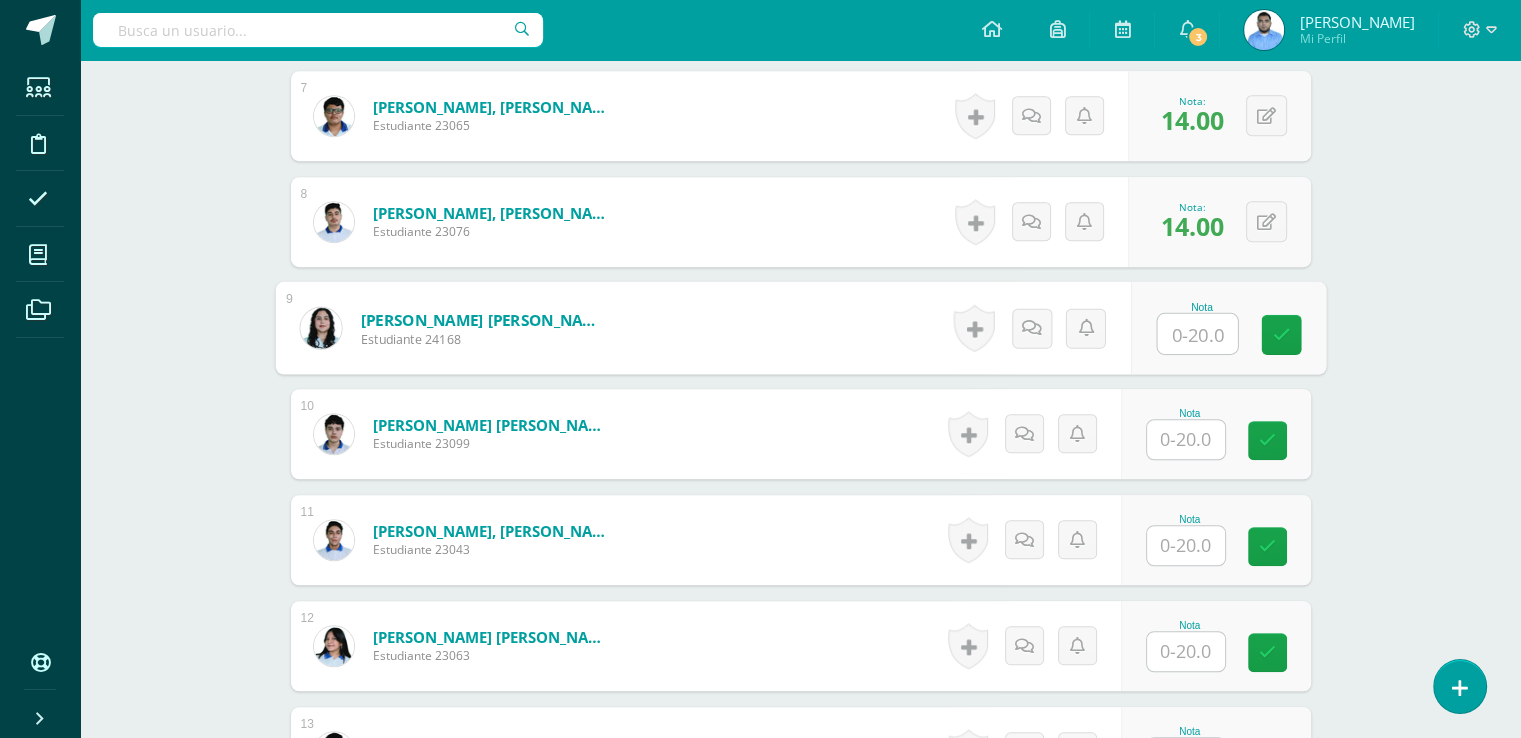 scroll, scrollTop: 1249, scrollLeft: 0, axis: vertical 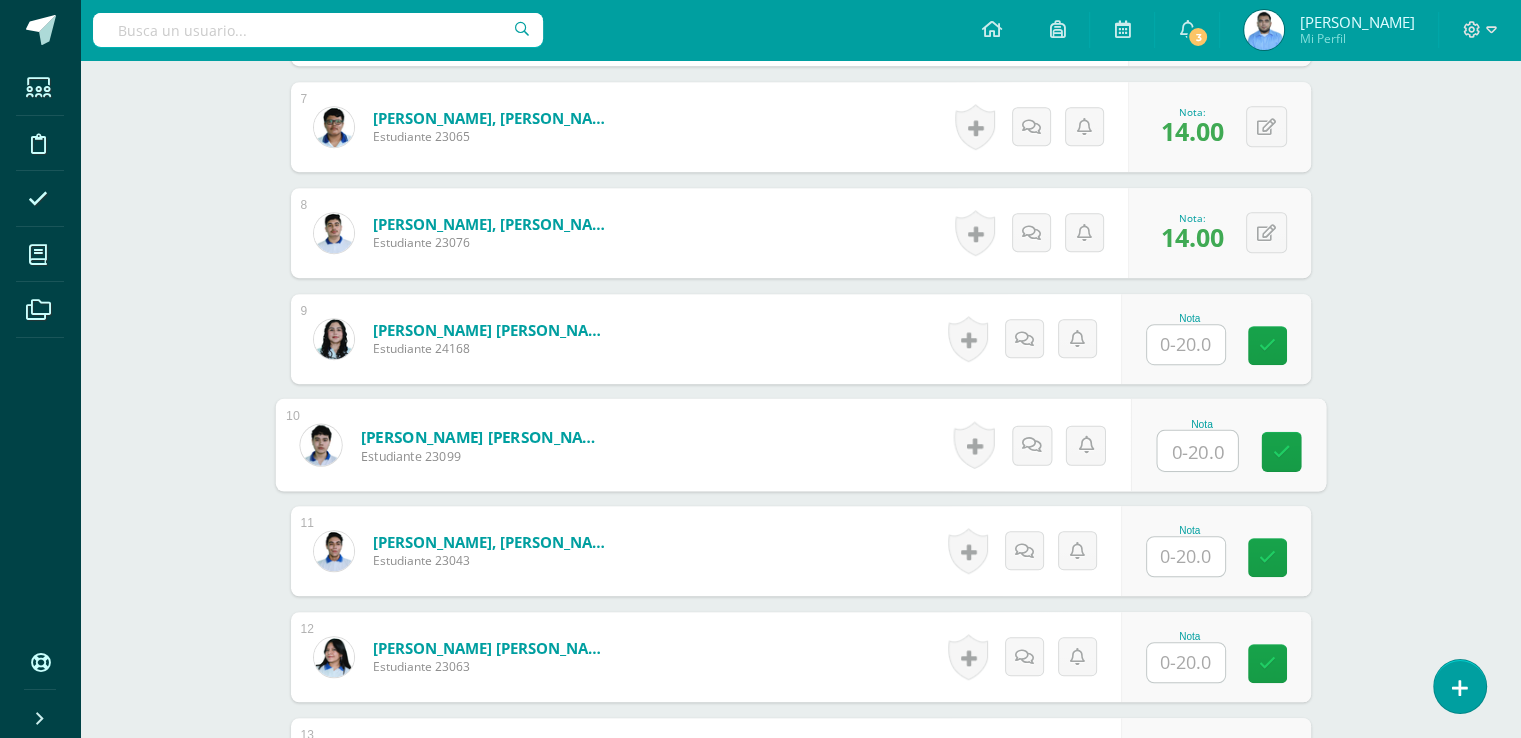 click at bounding box center (1197, 451) 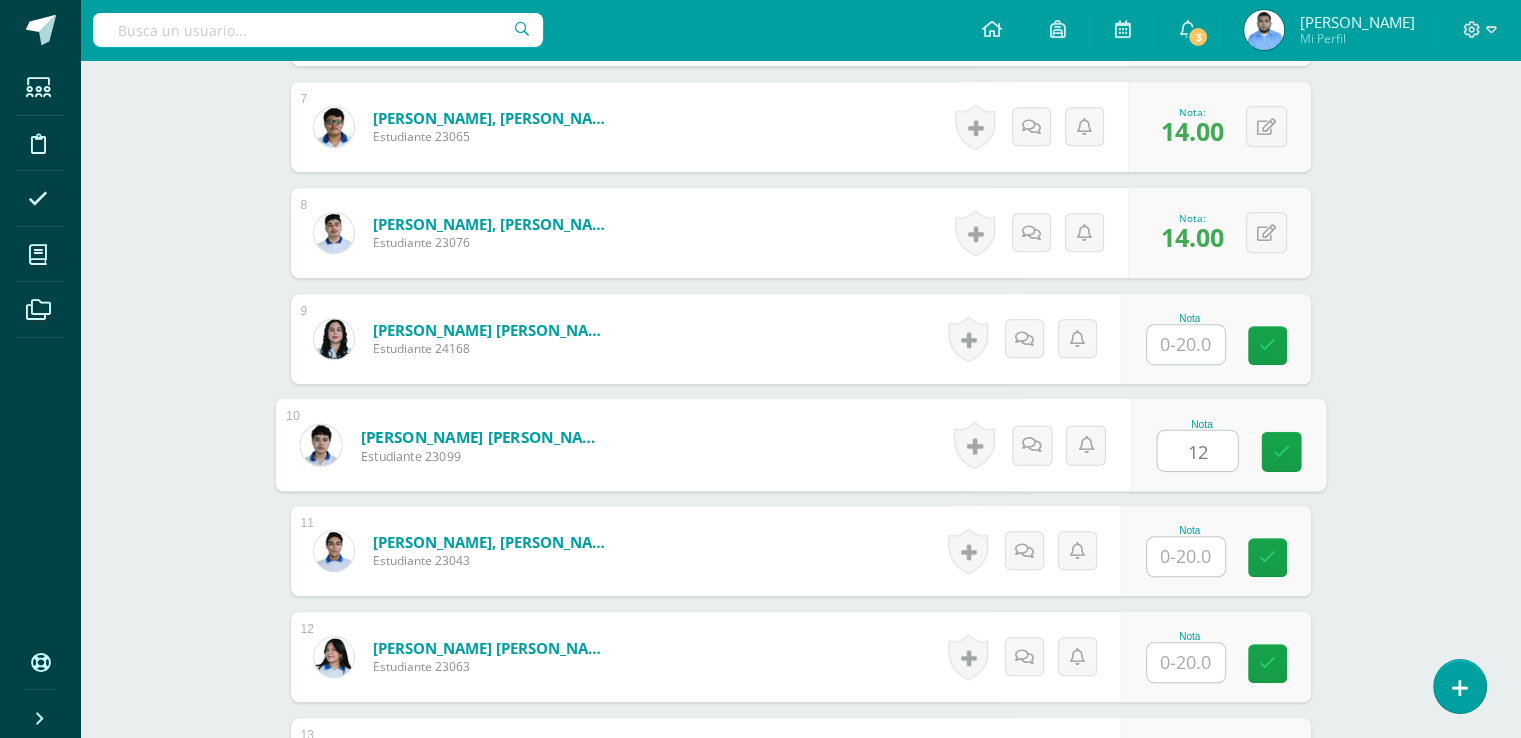 type on "12" 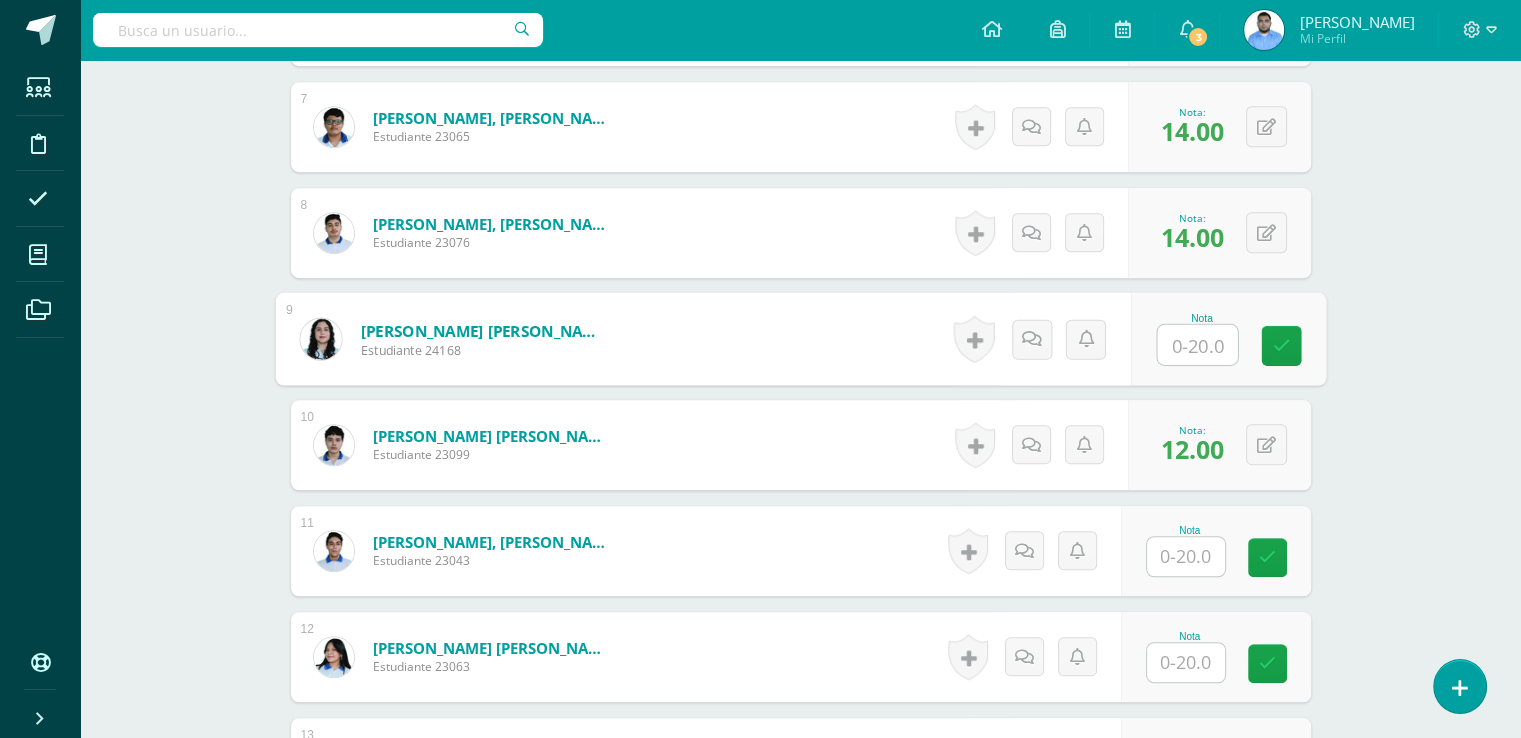 click at bounding box center (1197, 345) 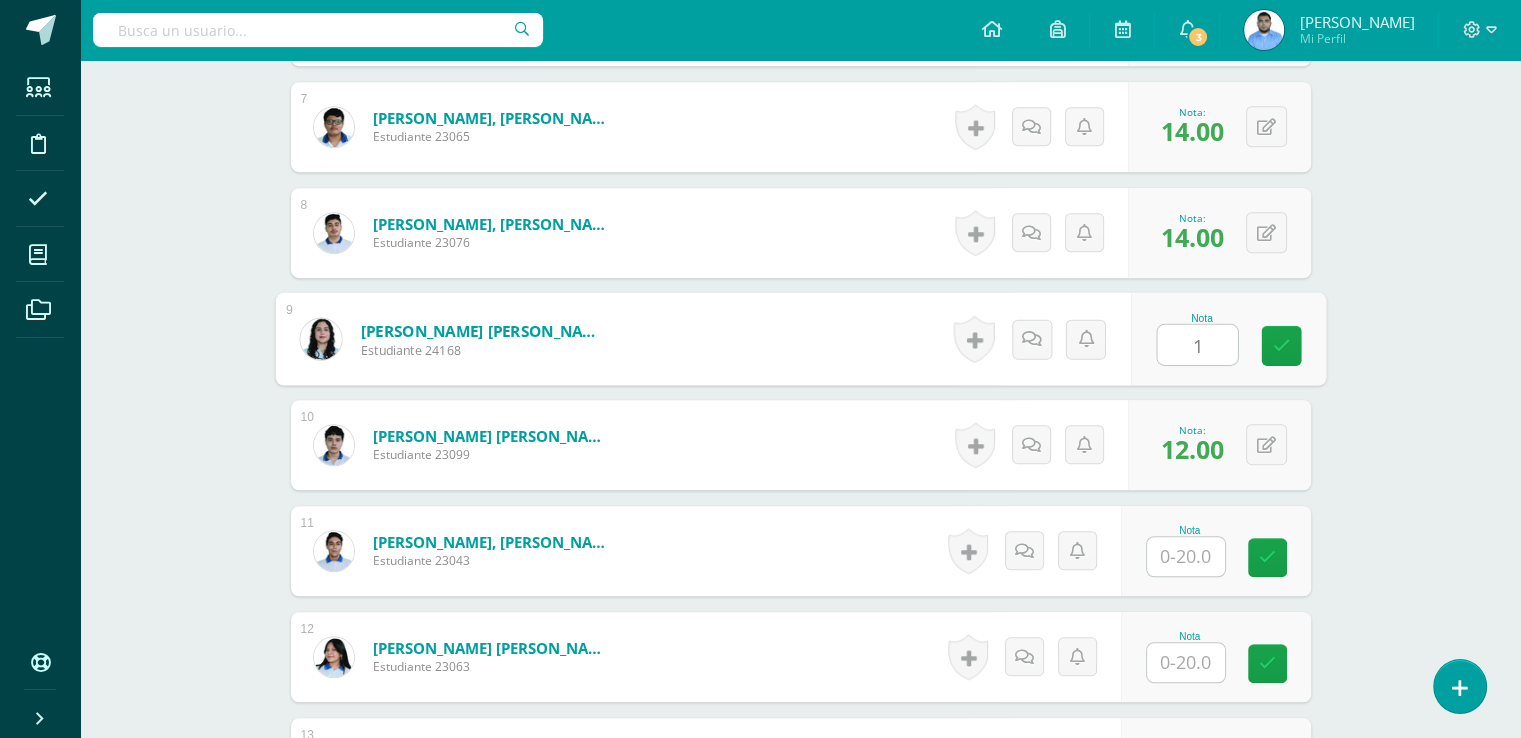 type on "16" 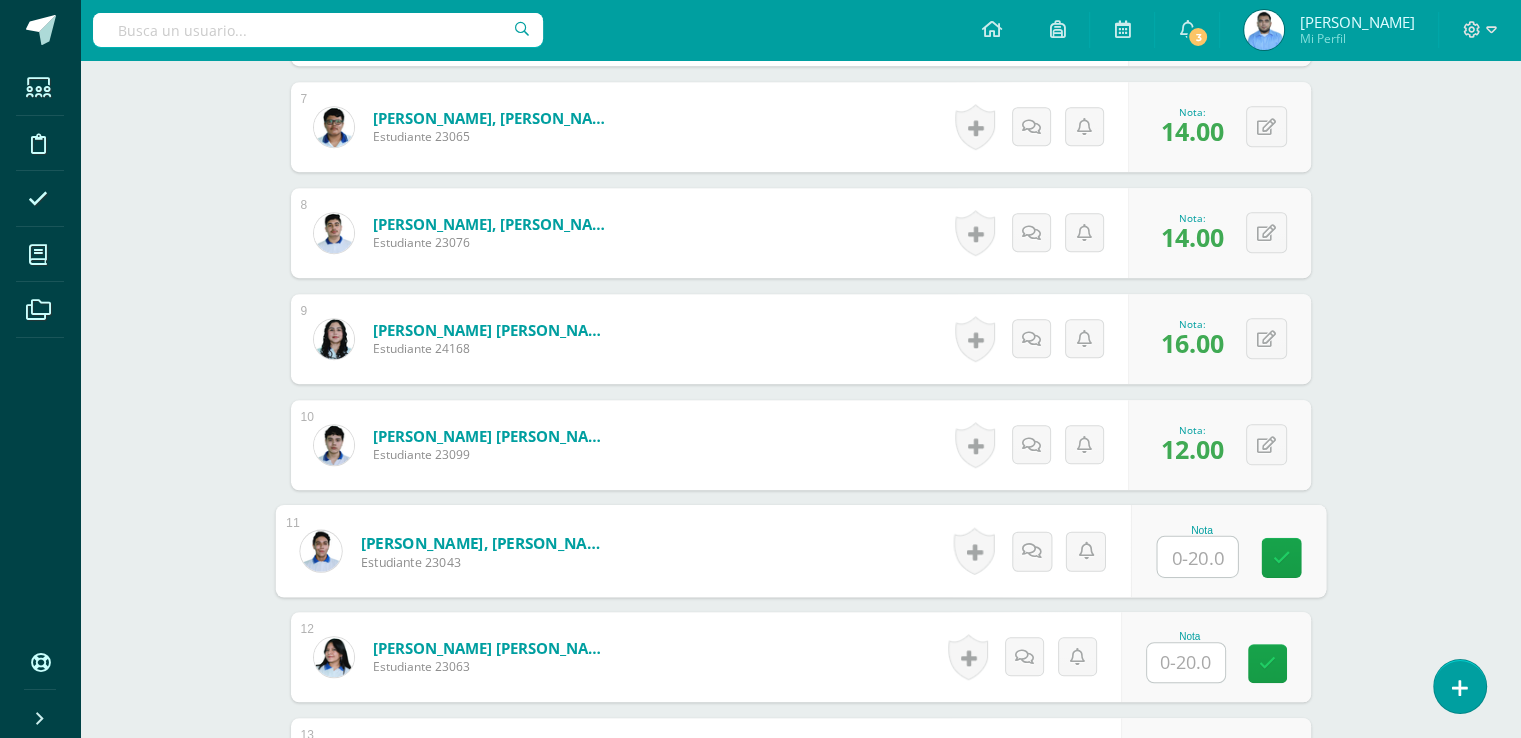 click at bounding box center (1197, 557) 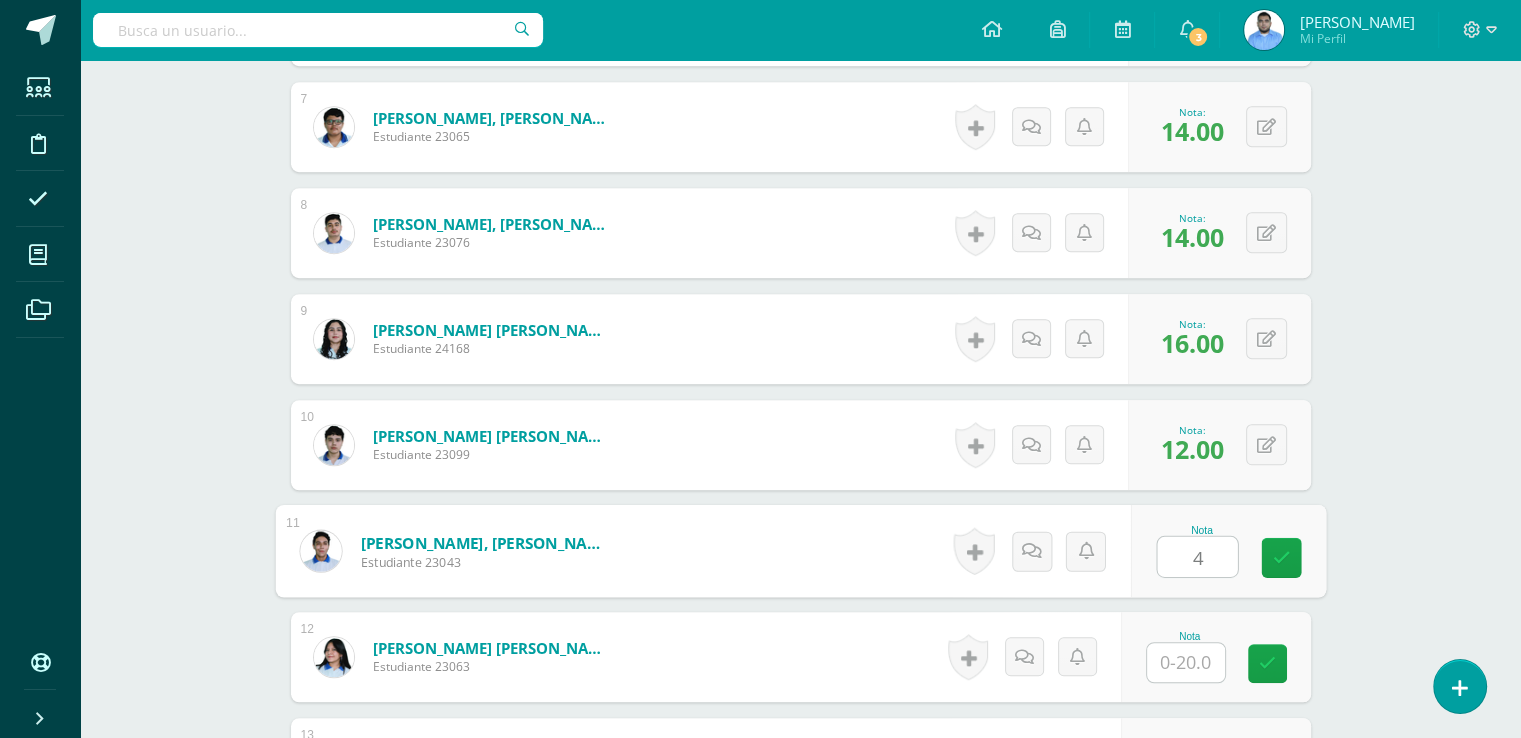 type on "4" 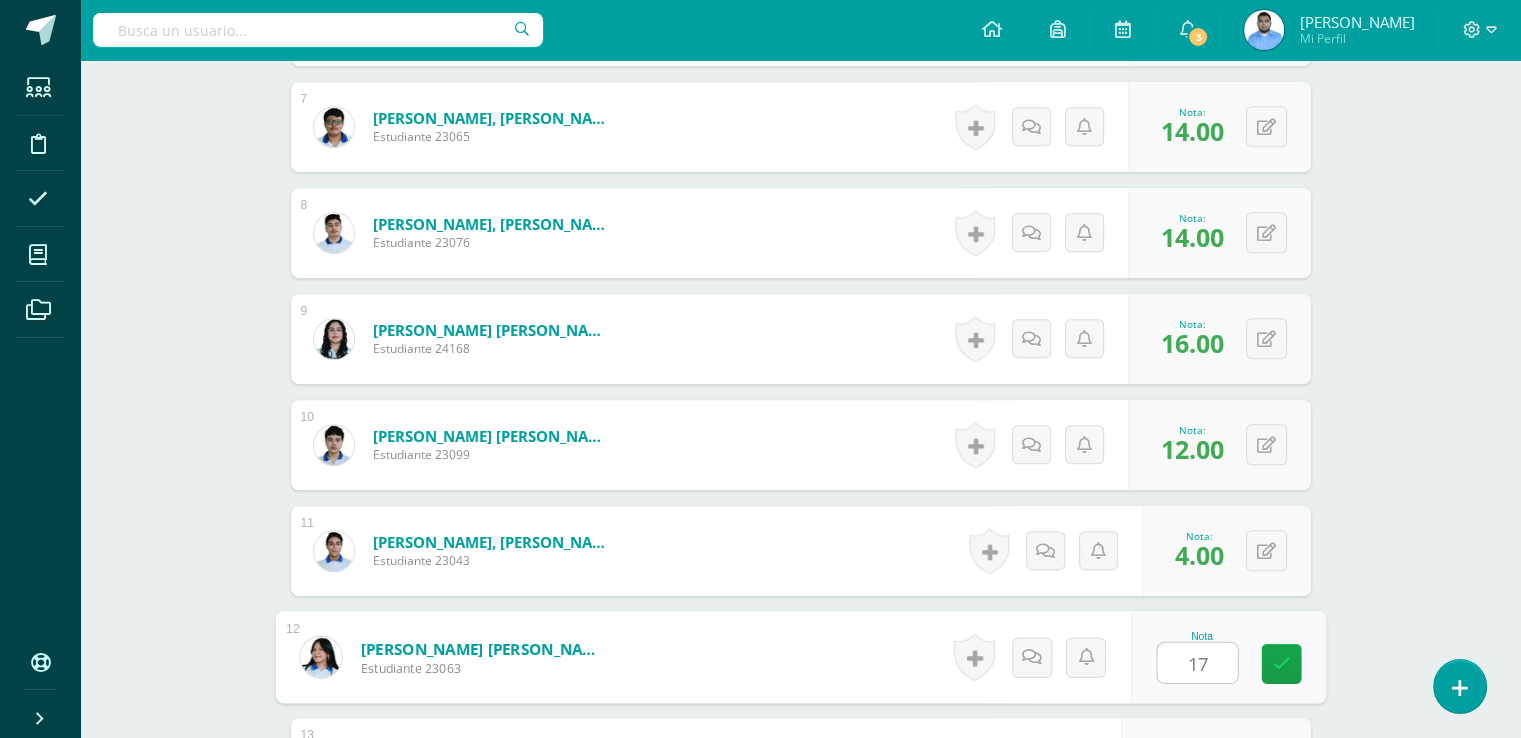 type on "17" 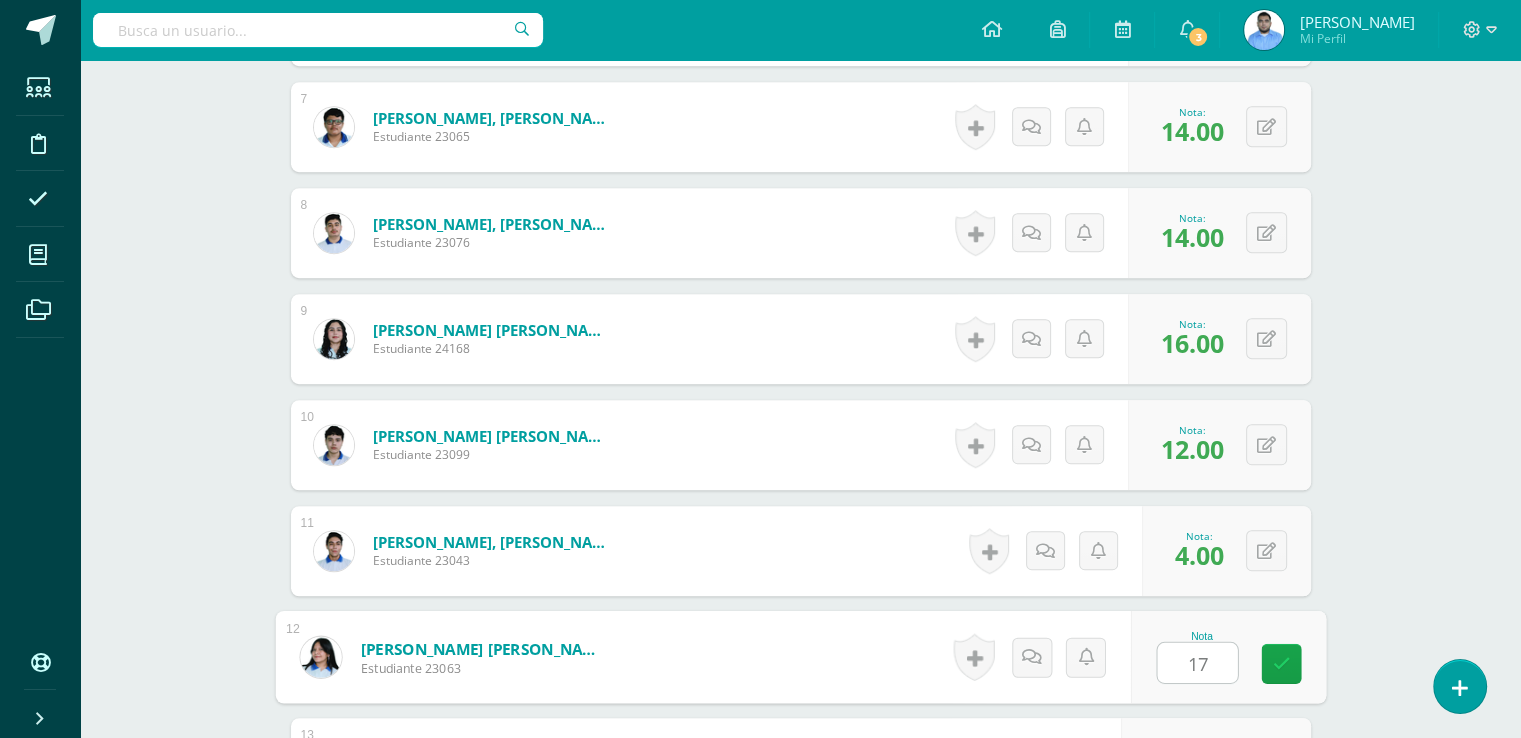 scroll, scrollTop: 1647, scrollLeft: 0, axis: vertical 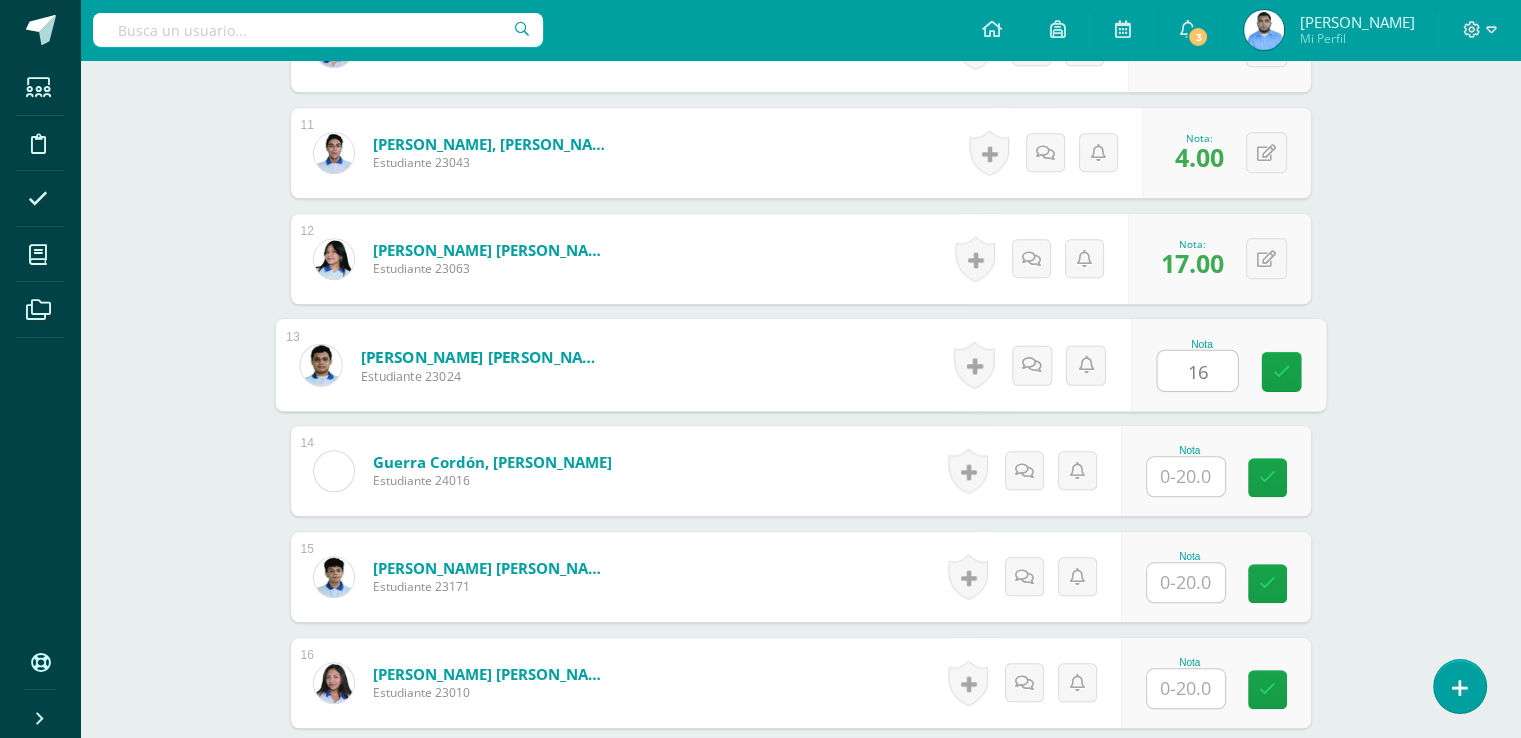 type on "16" 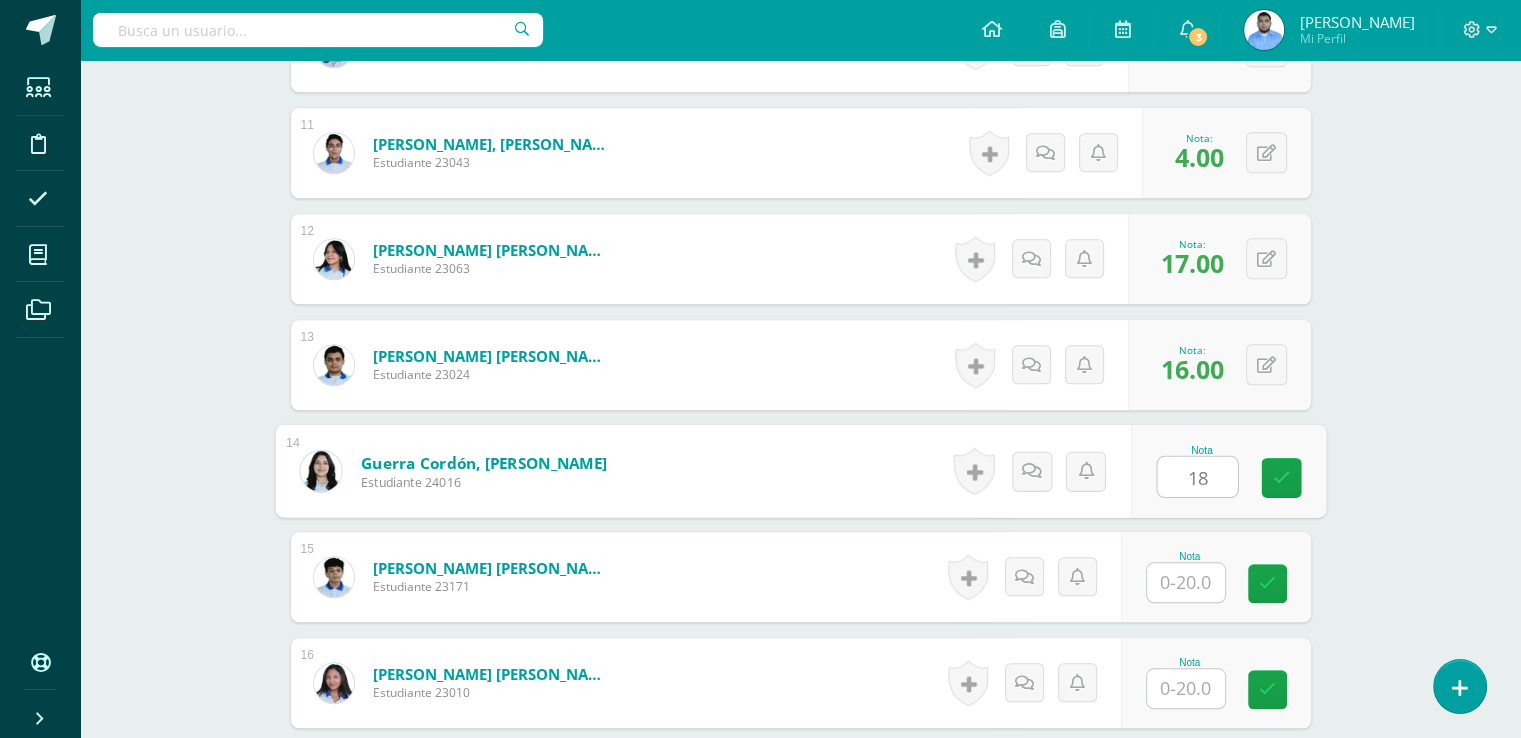 type on "18" 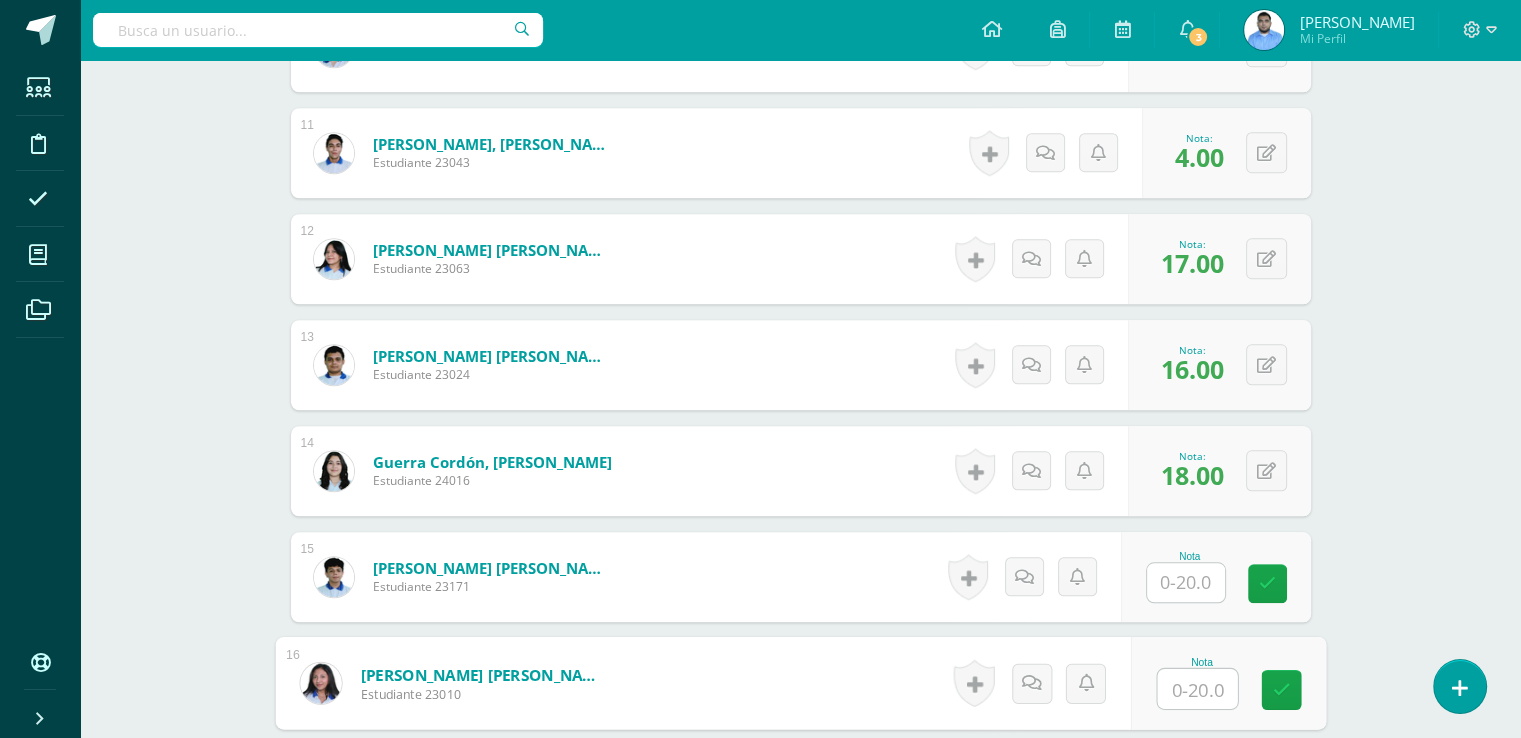 click at bounding box center (1197, 689) 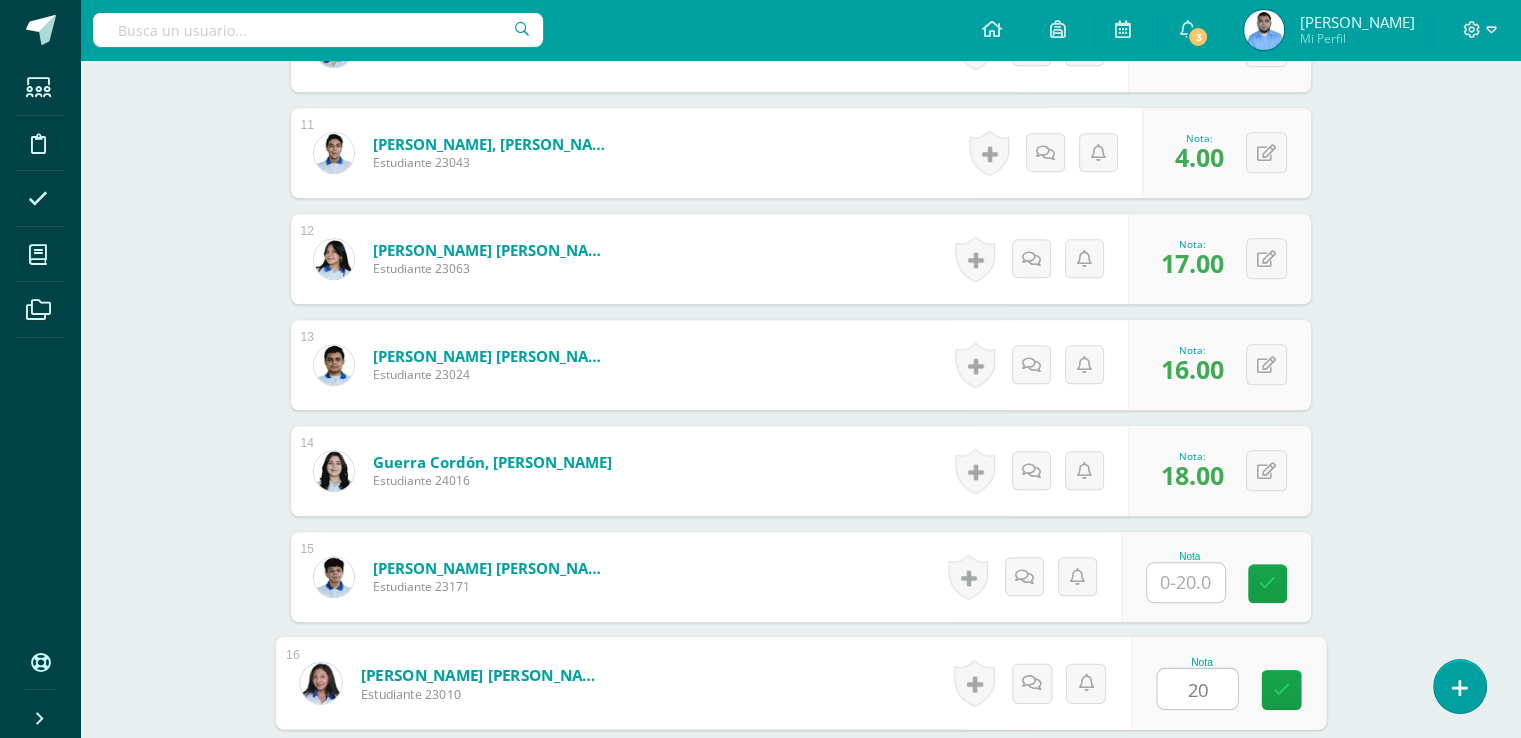 type on "20" 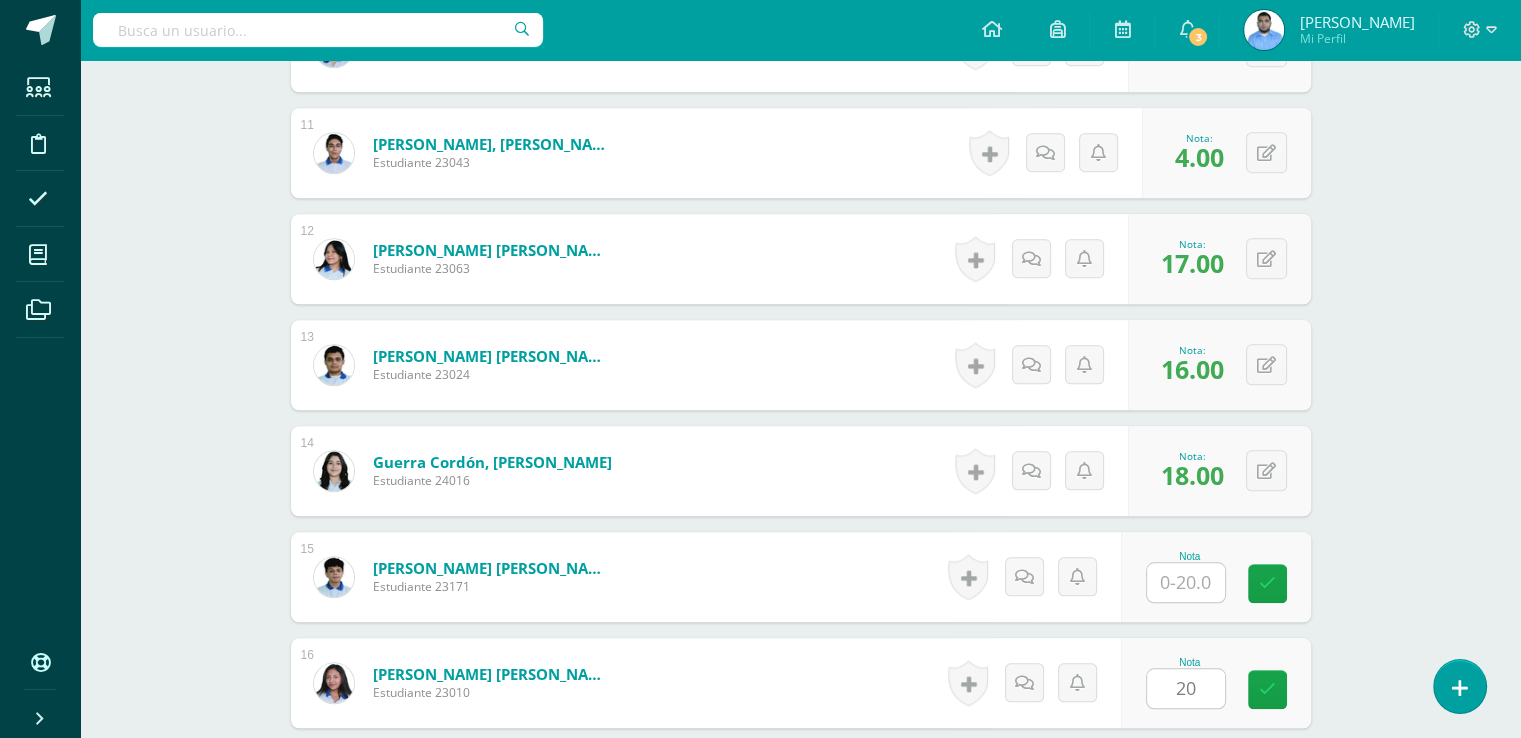 scroll, scrollTop: 2071, scrollLeft: 0, axis: vertical 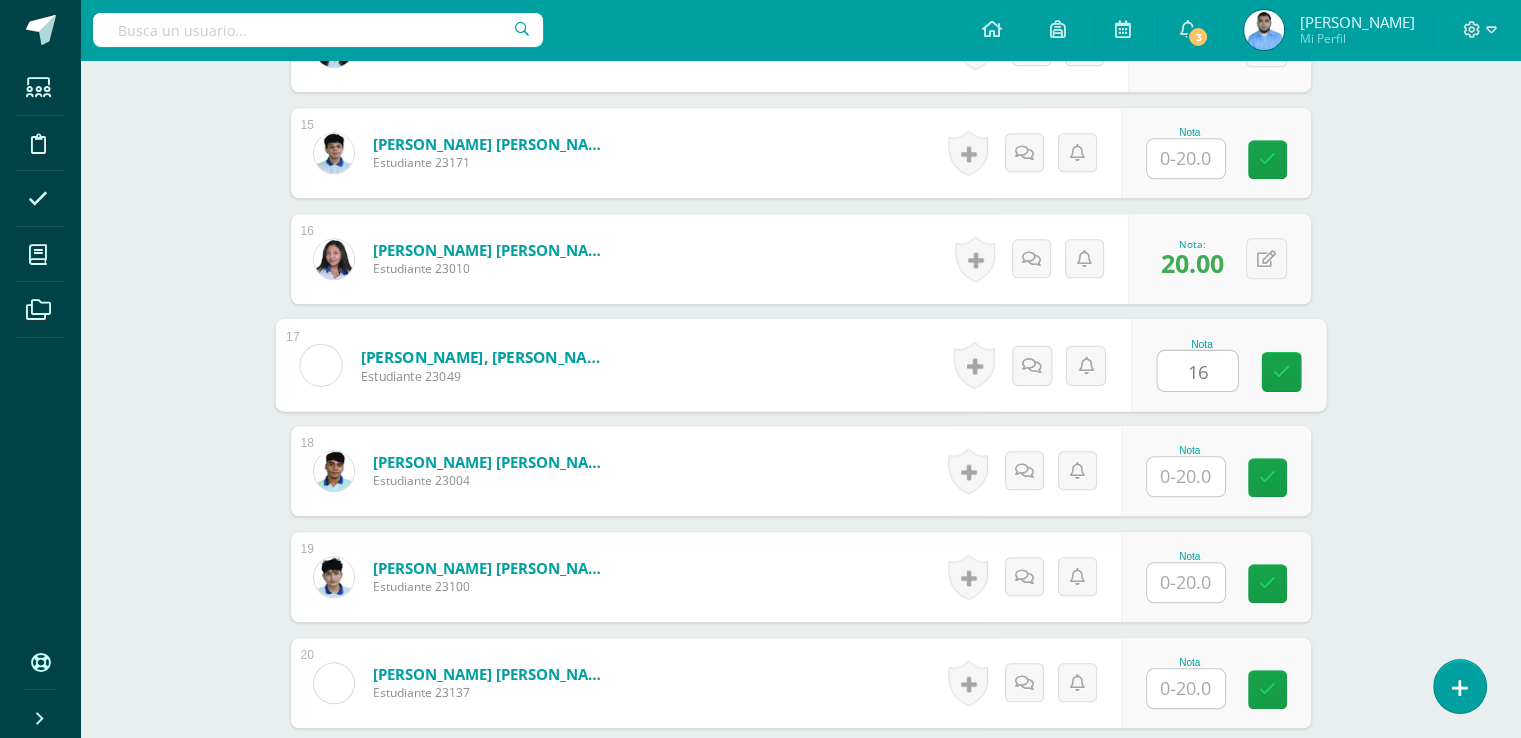 type on "16" 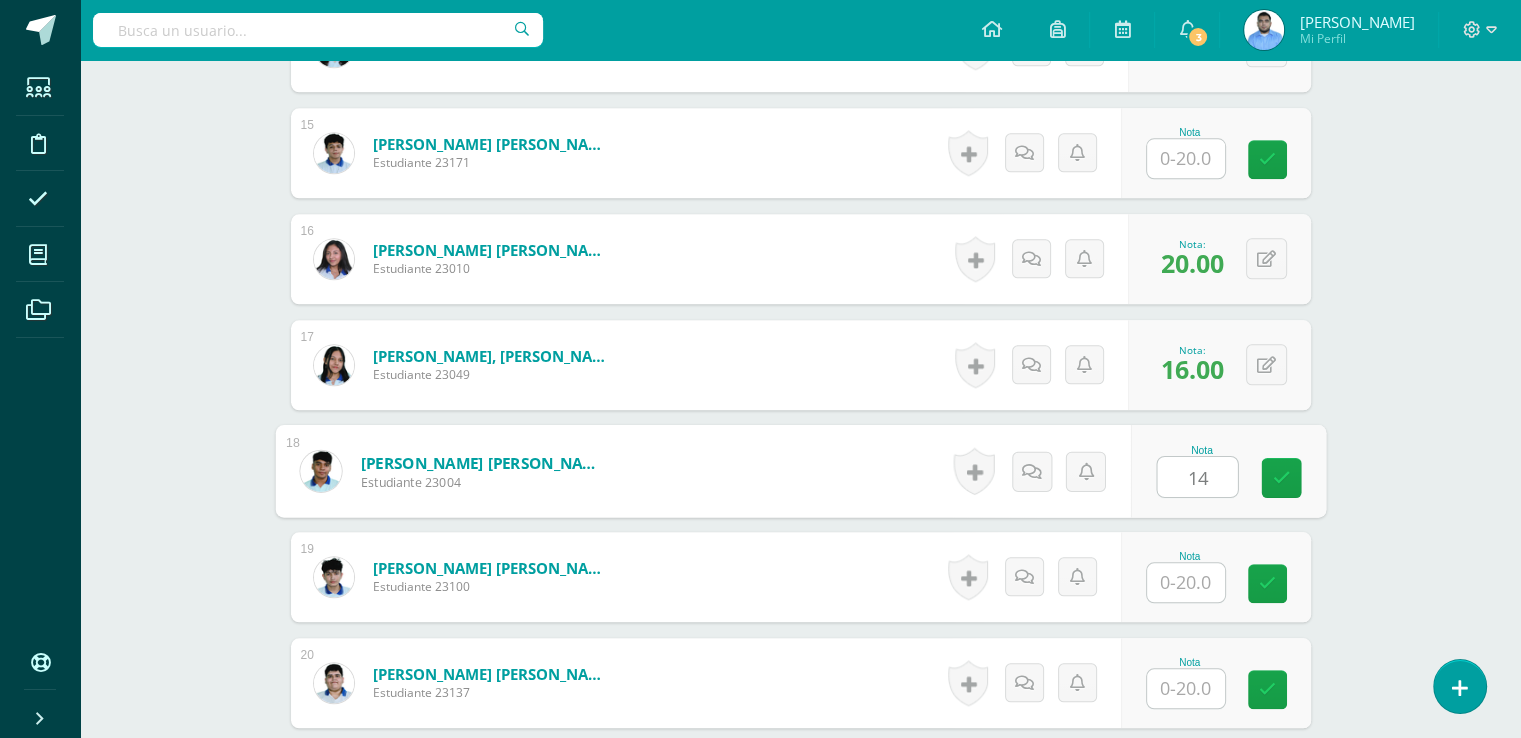 type on "14" 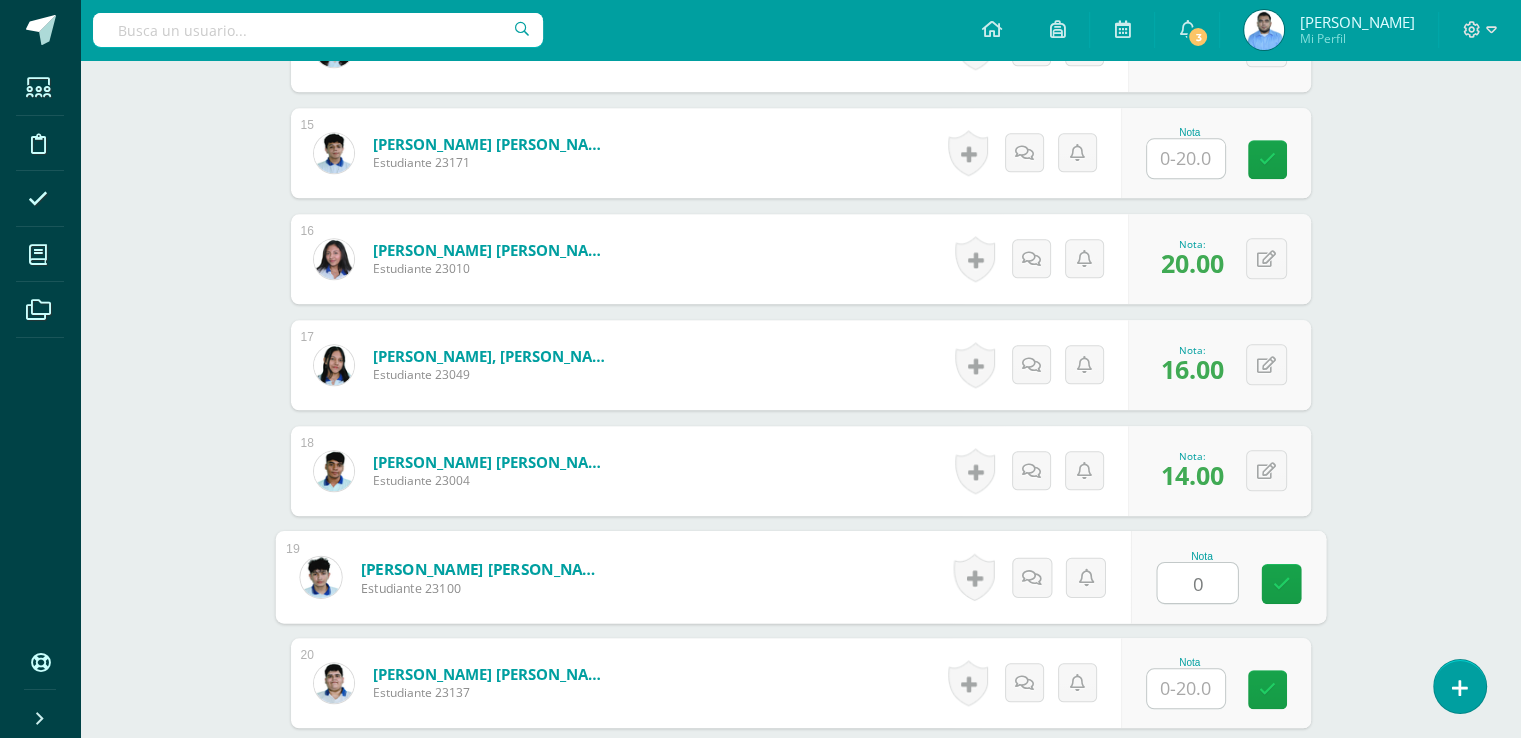 type on "0" 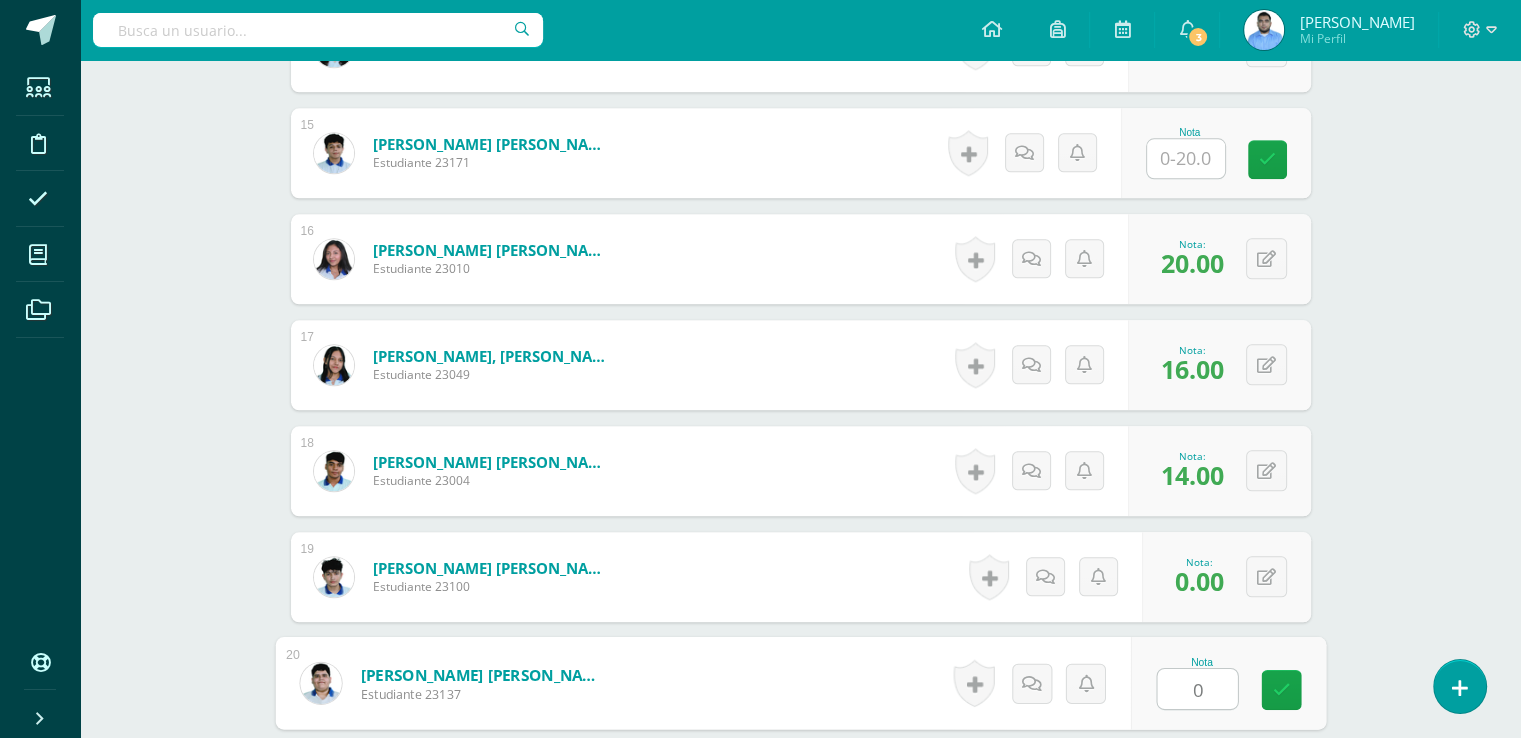 type on "0" 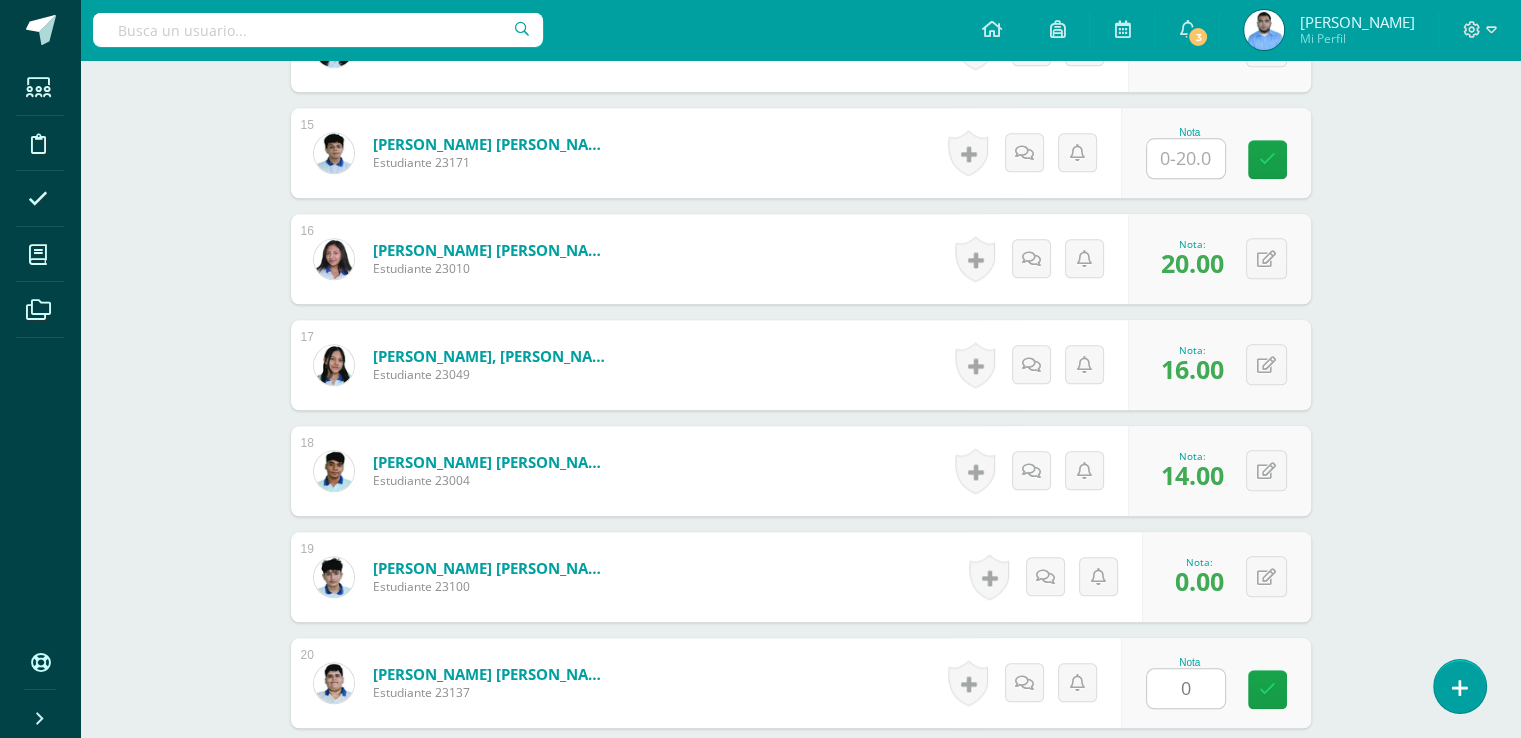 scroll, scrollTop: 2495, scrollLeft: 0, axis: vertical 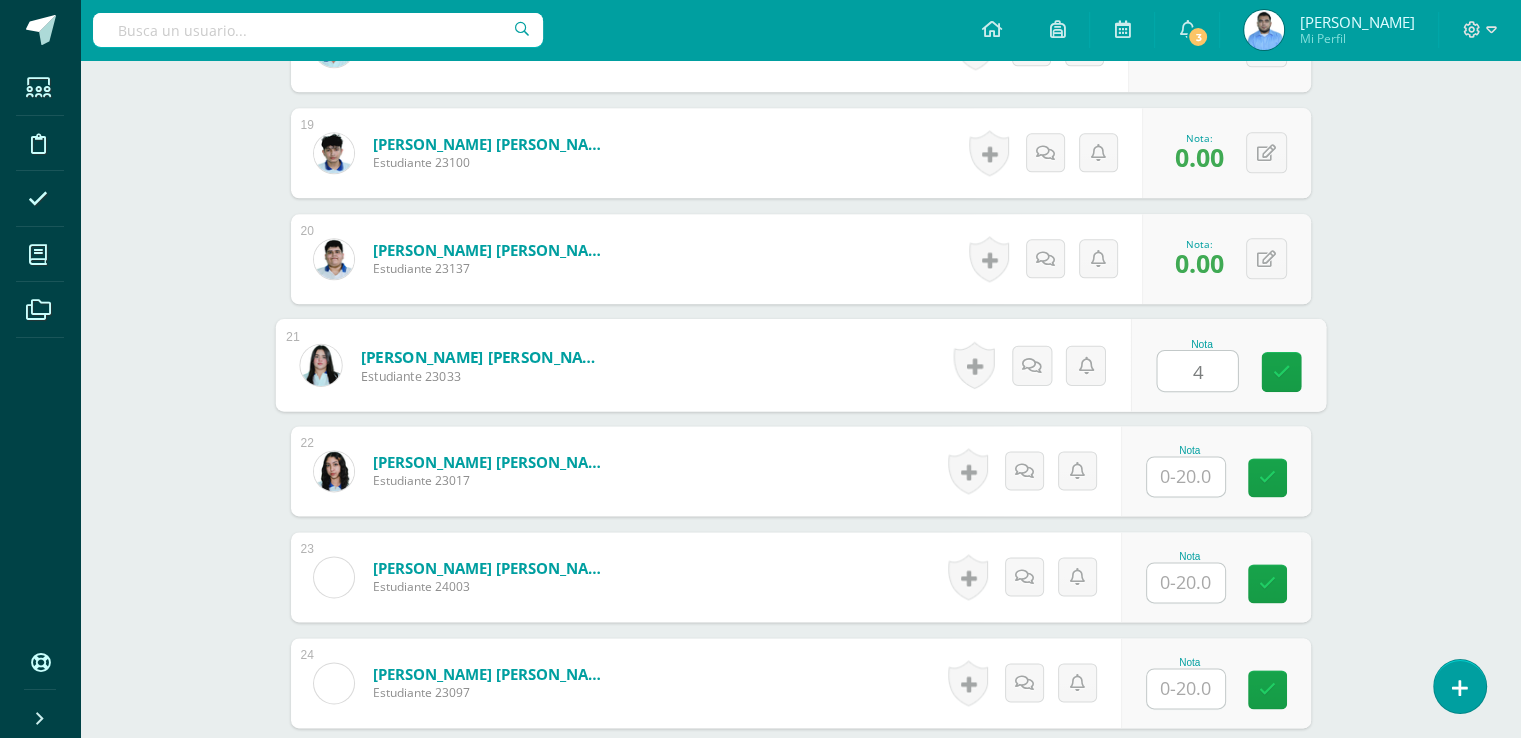 type on "4" 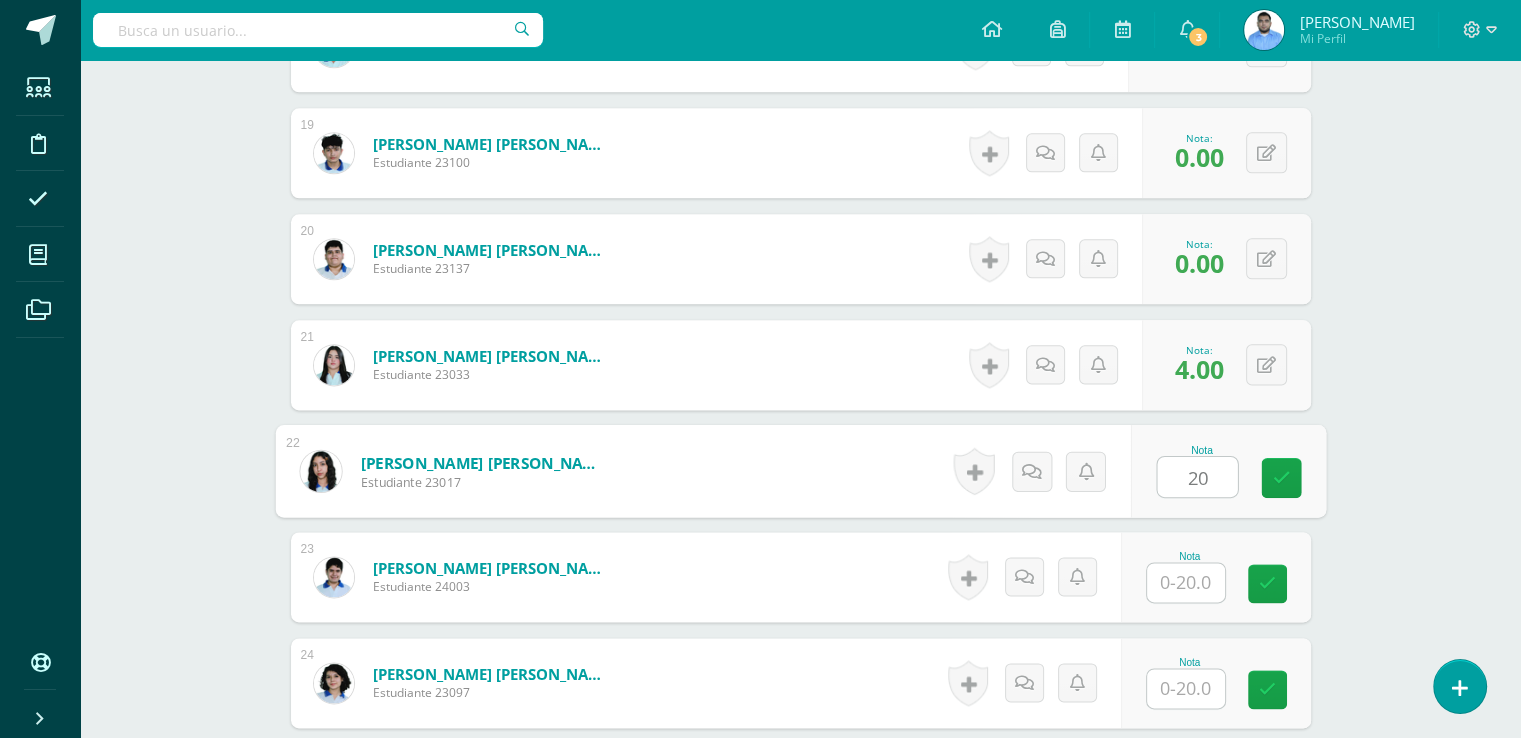 type on "20" 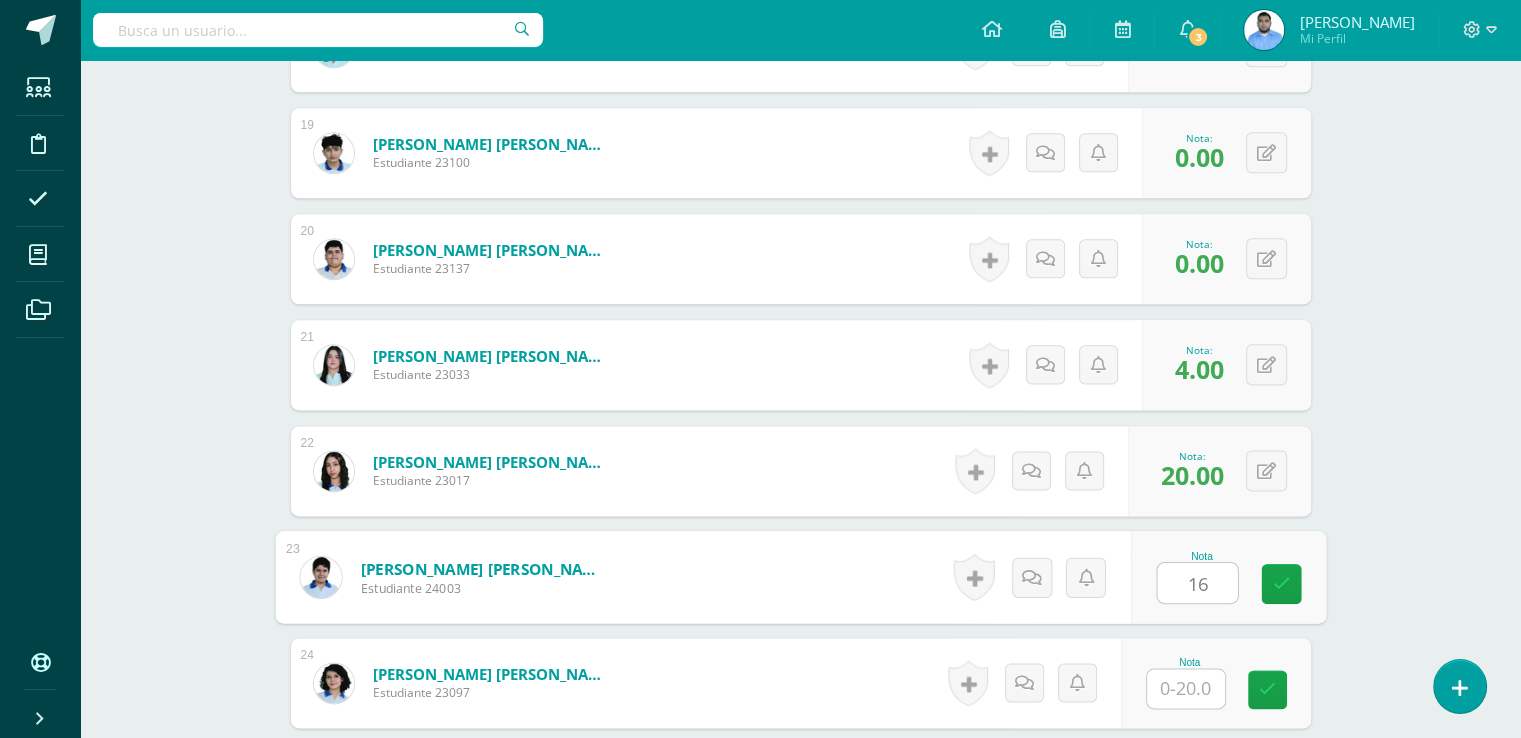 type on "16" 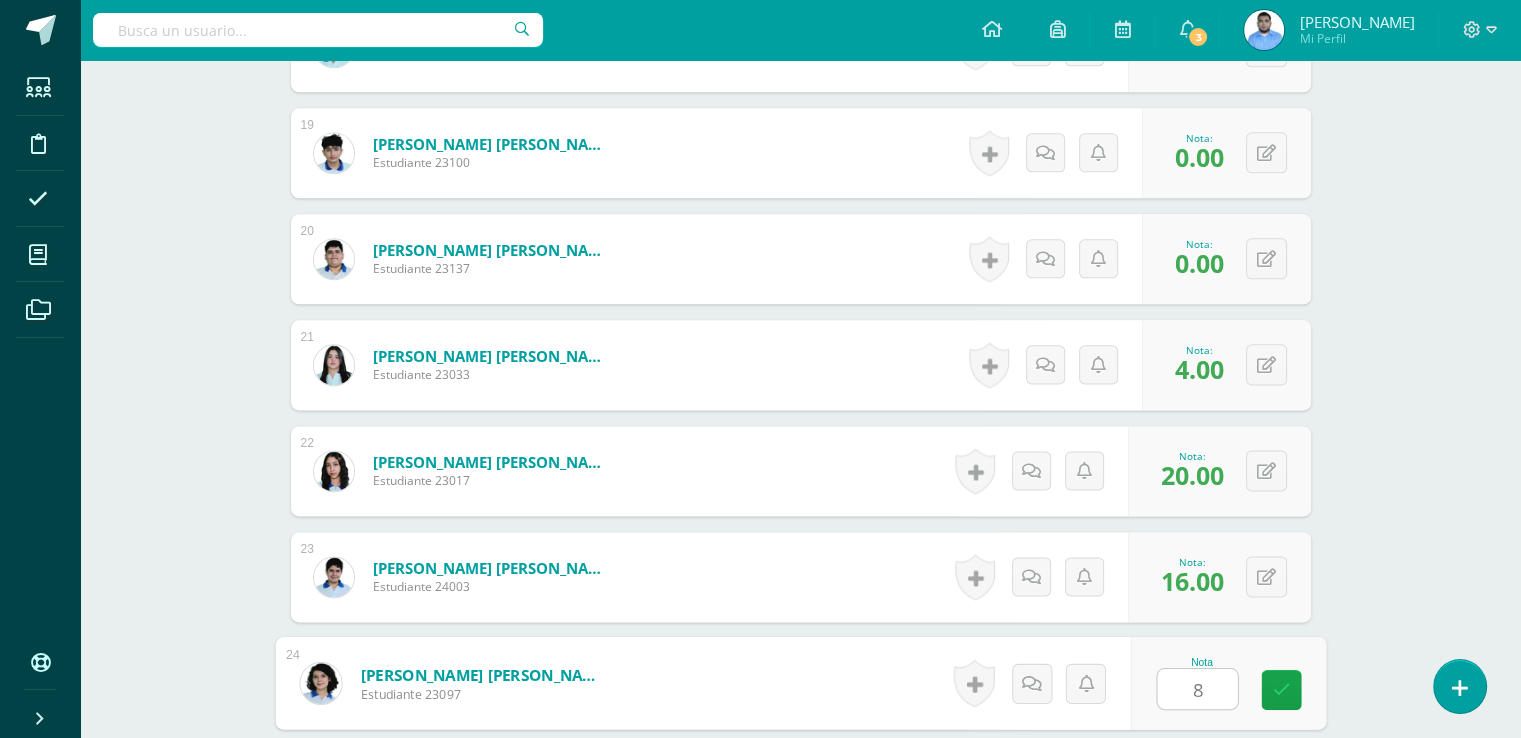 type on "8" 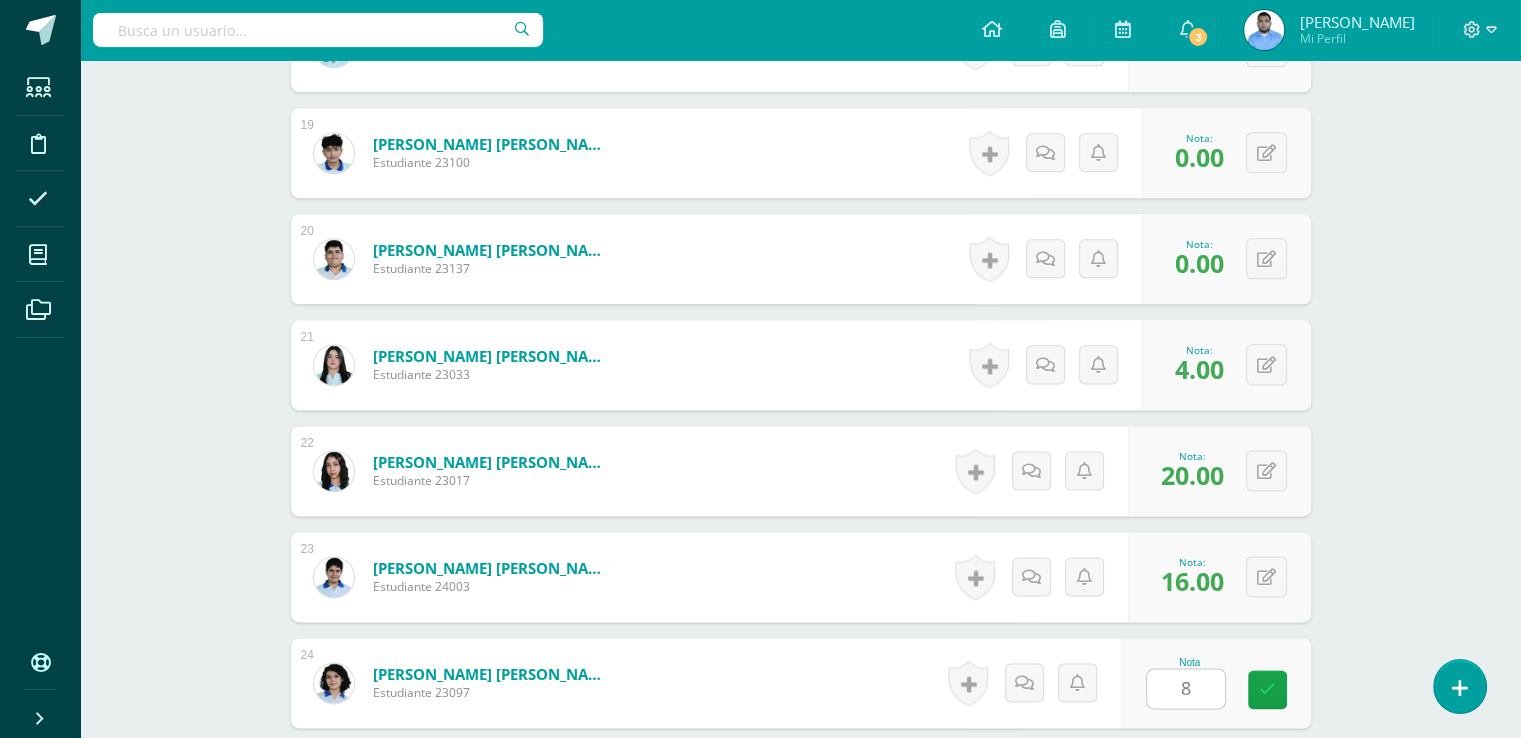 scroll, scrollTop: 2919, scrollLeft: 0, axis: vertical 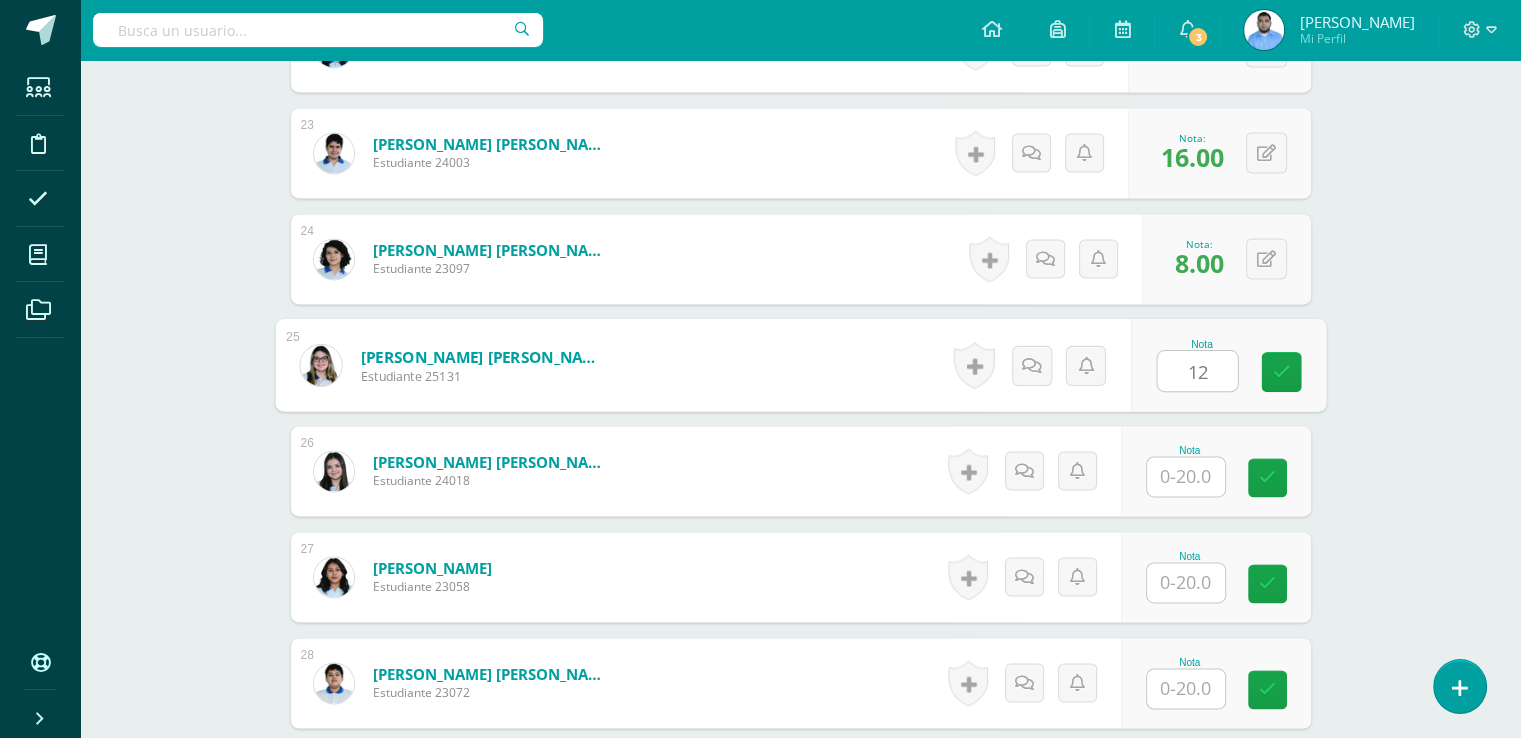 type on "12" 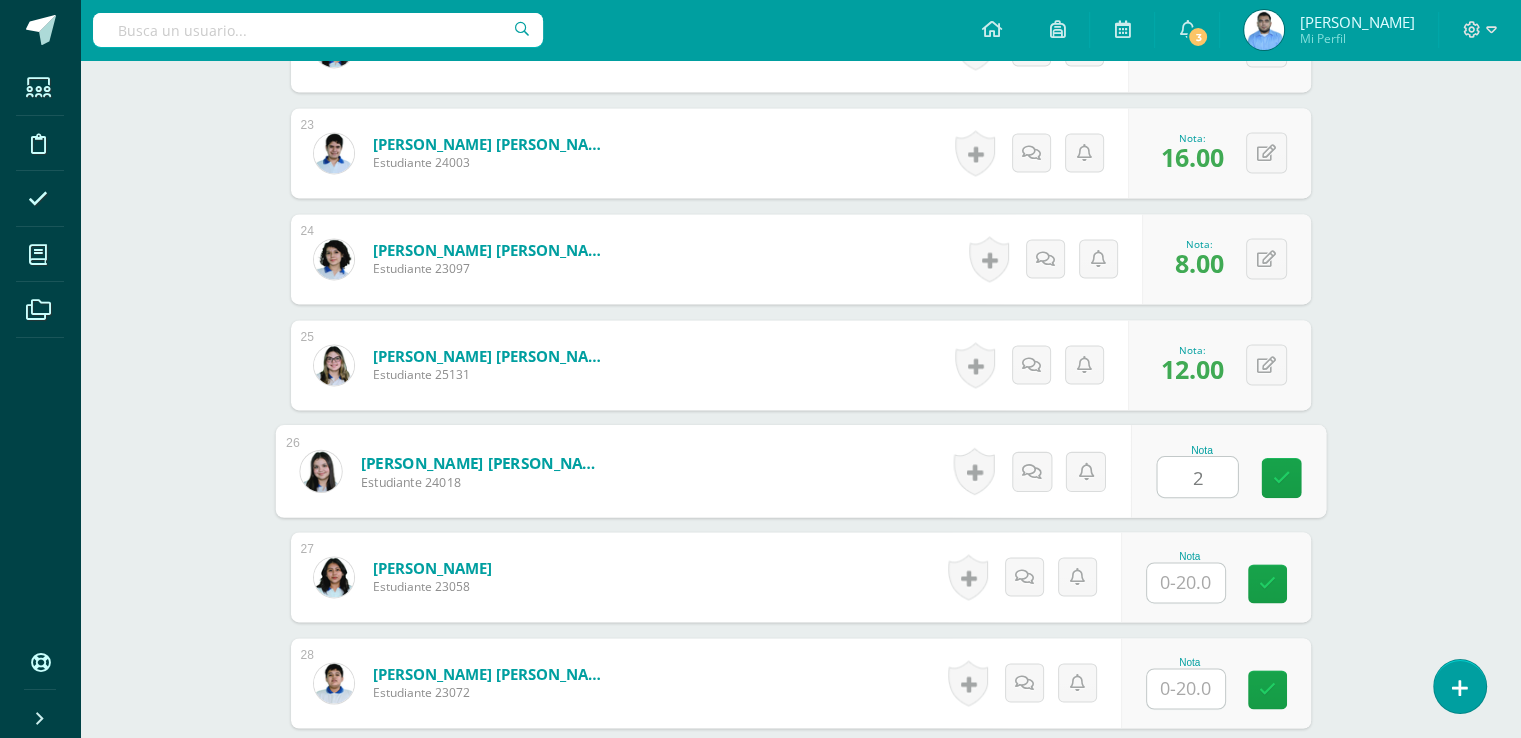 type on "2" 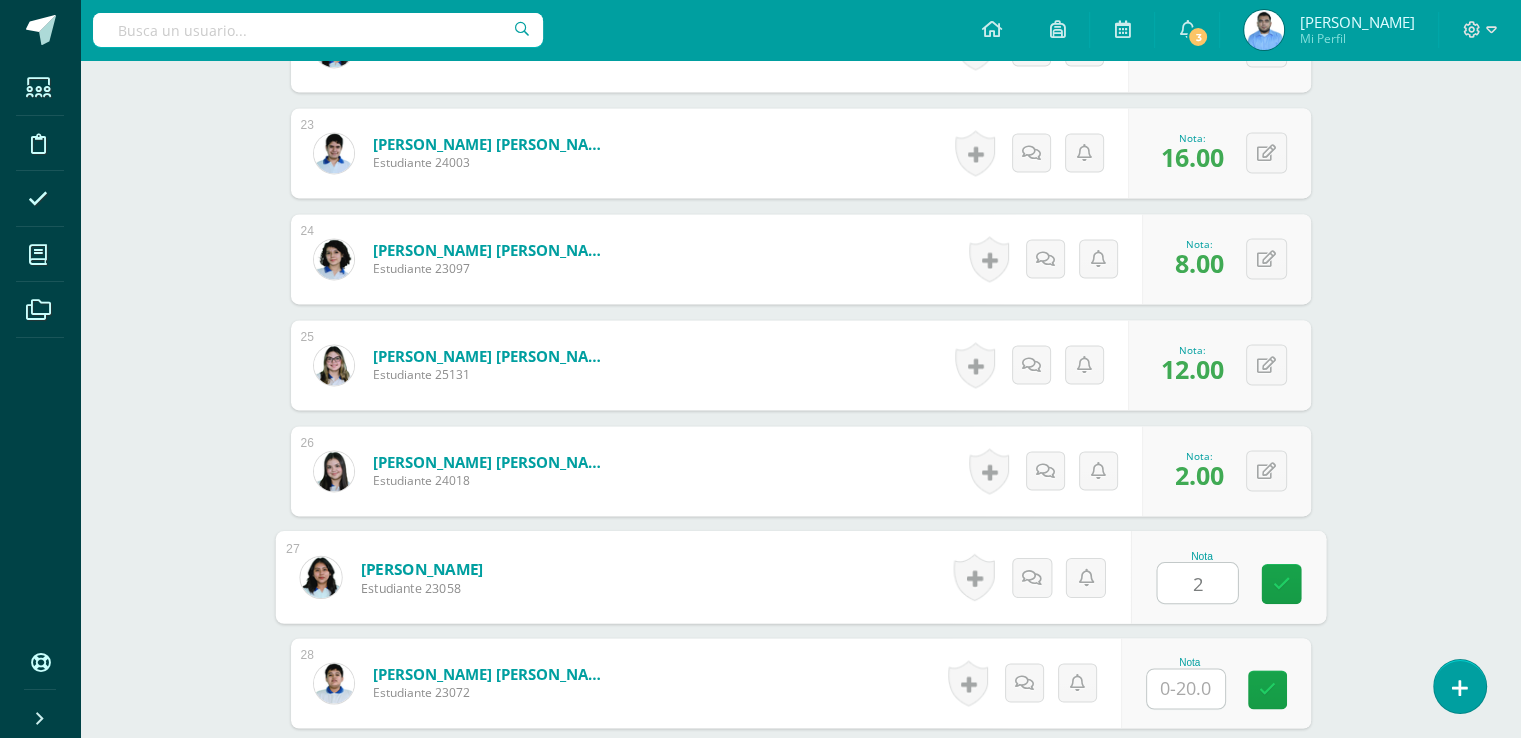 type on "2" 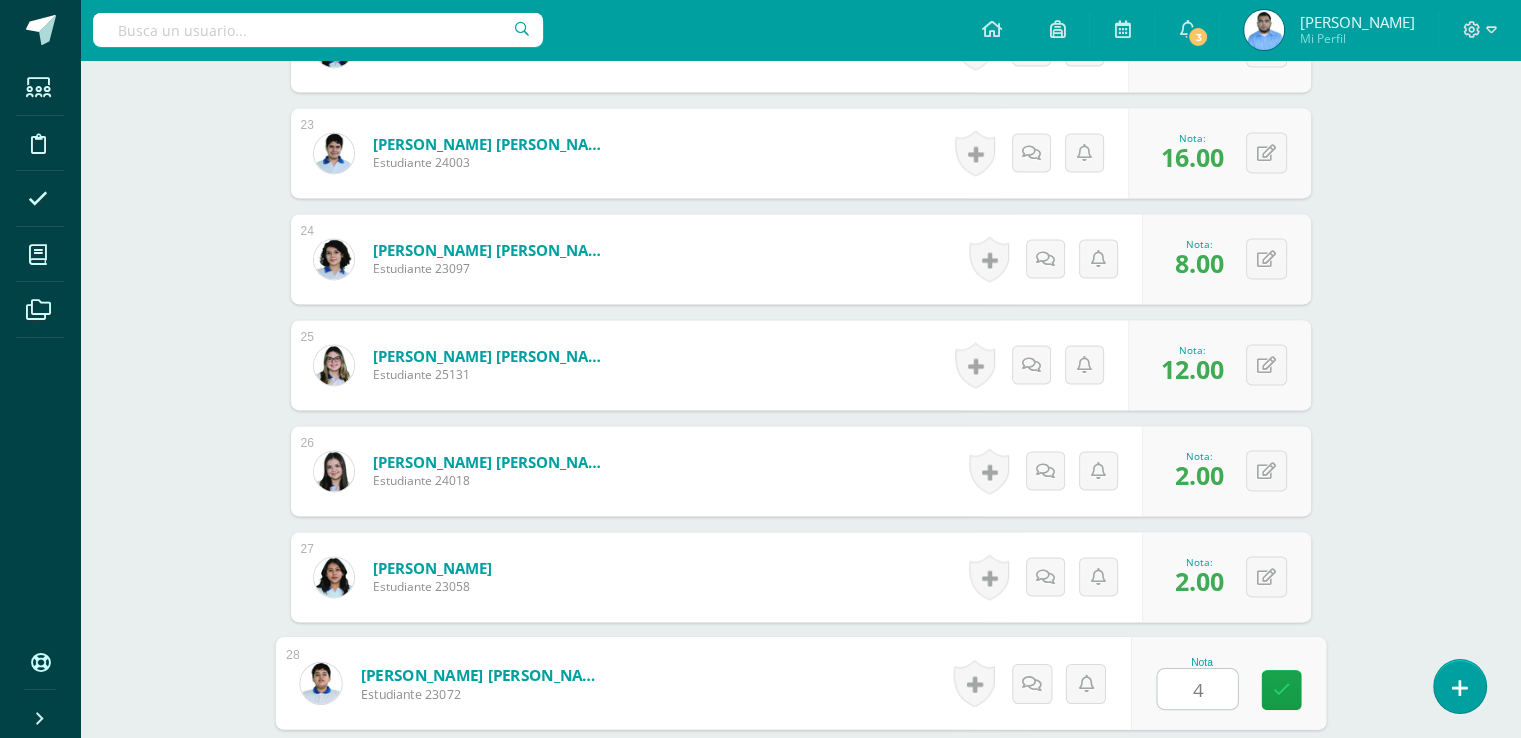 type on "4" 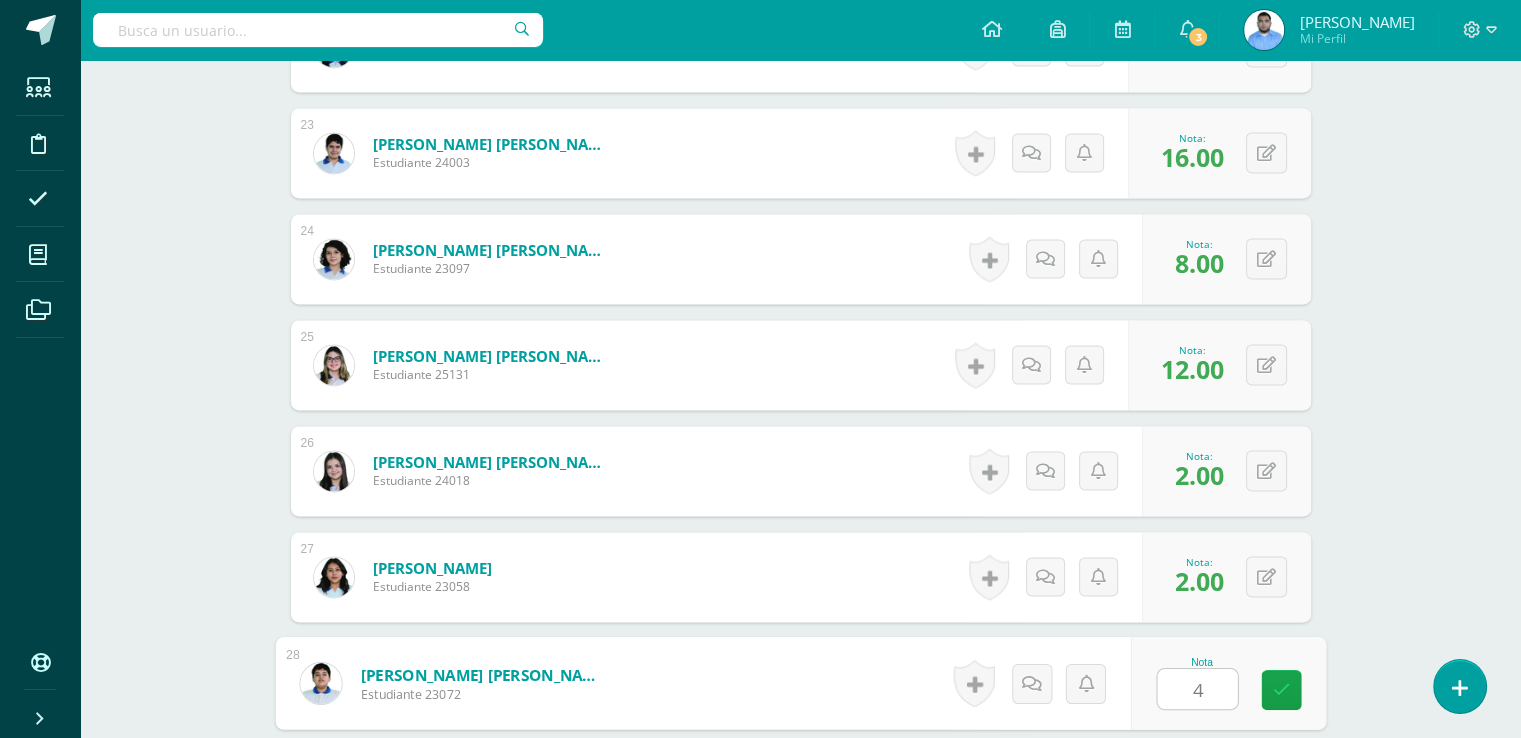 scroll, scrollTop: 3343, scrollLeft: 0, axis: vertical 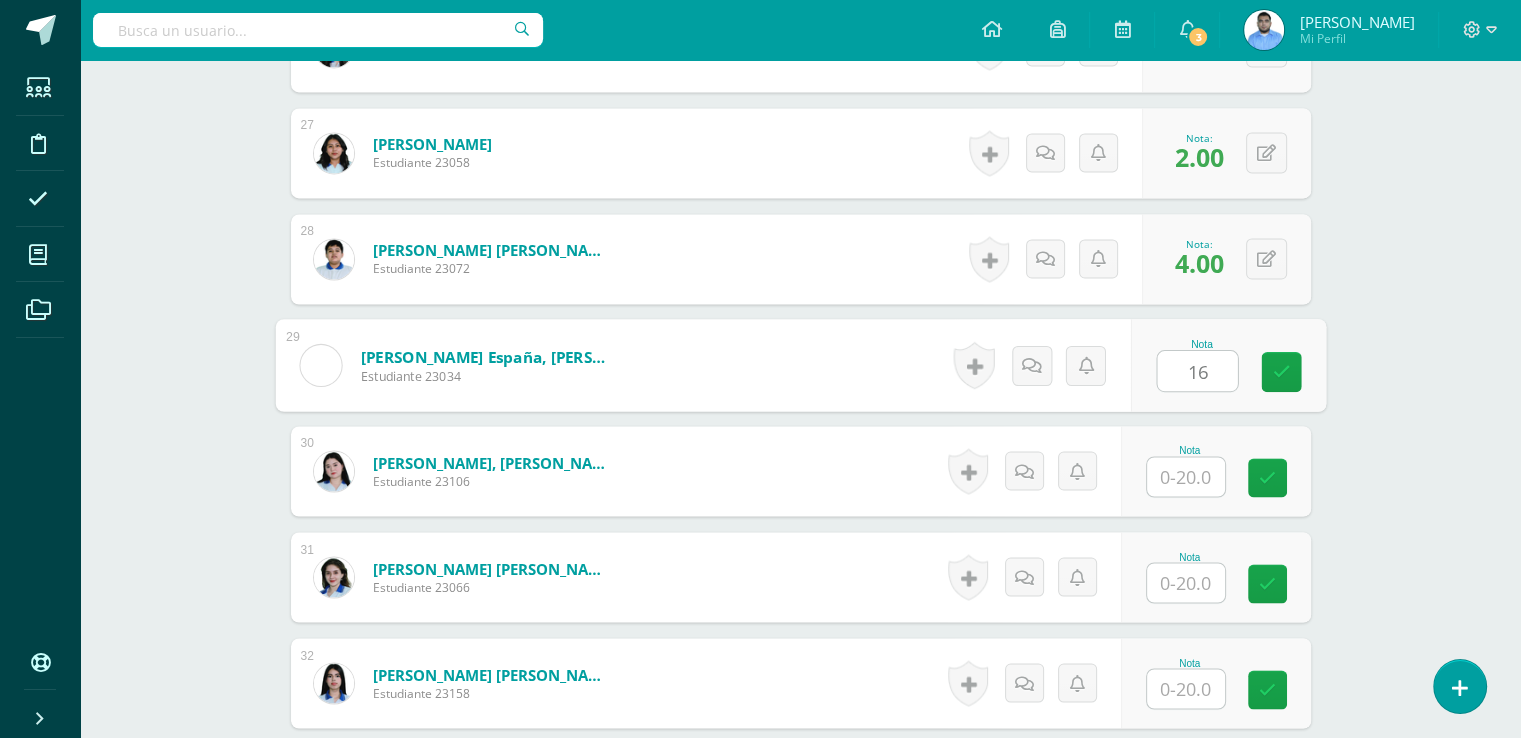 type on "16" 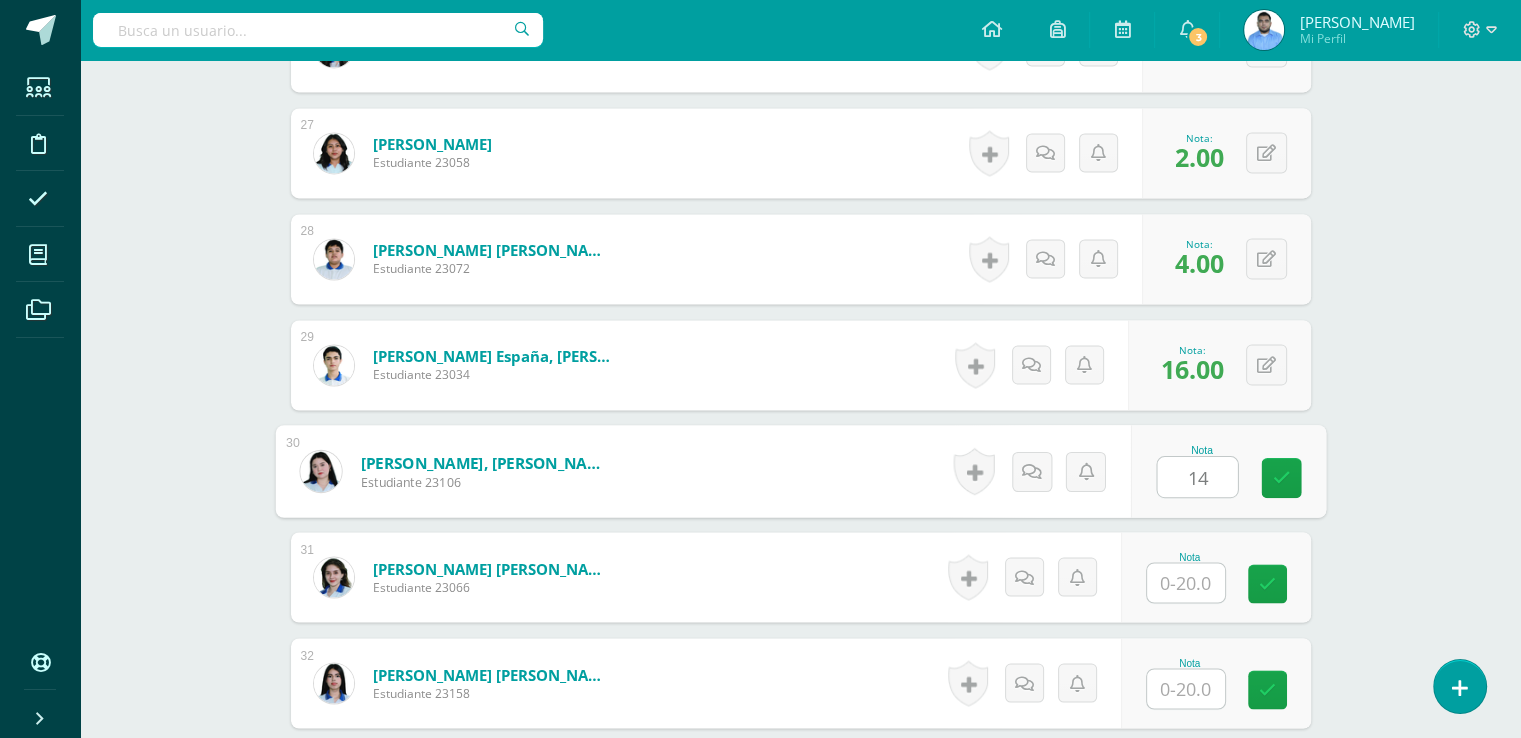 type on "14" 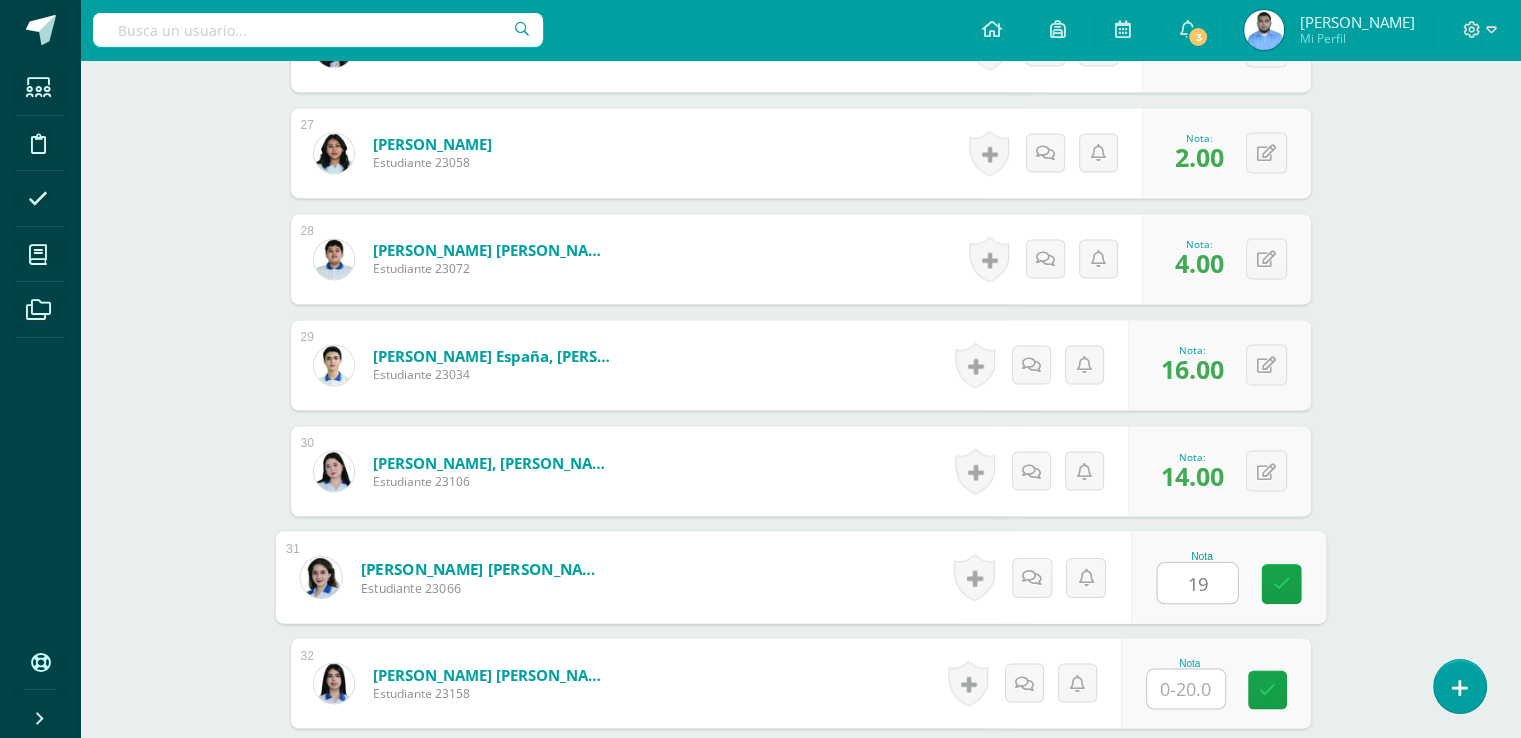 type on "19" 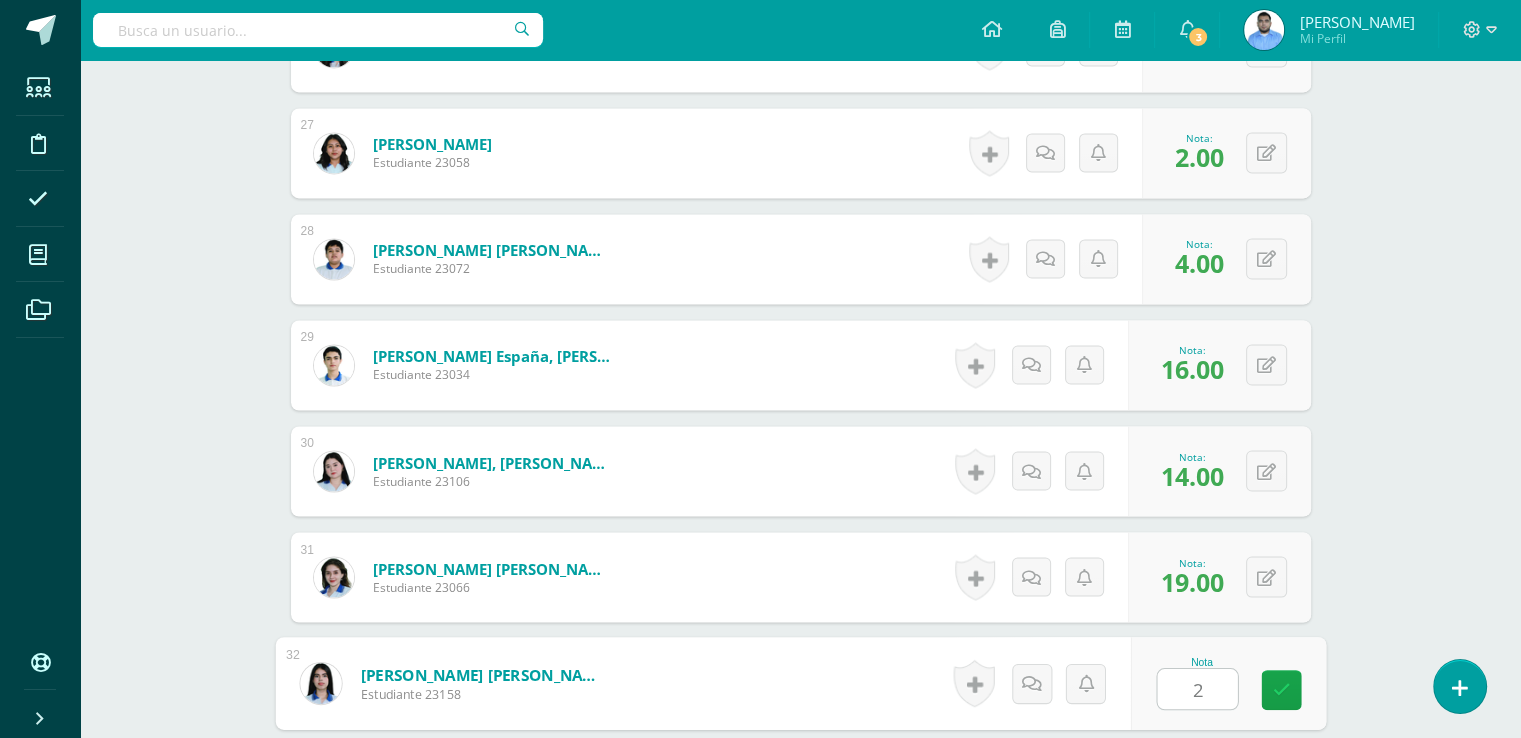 type on "2" 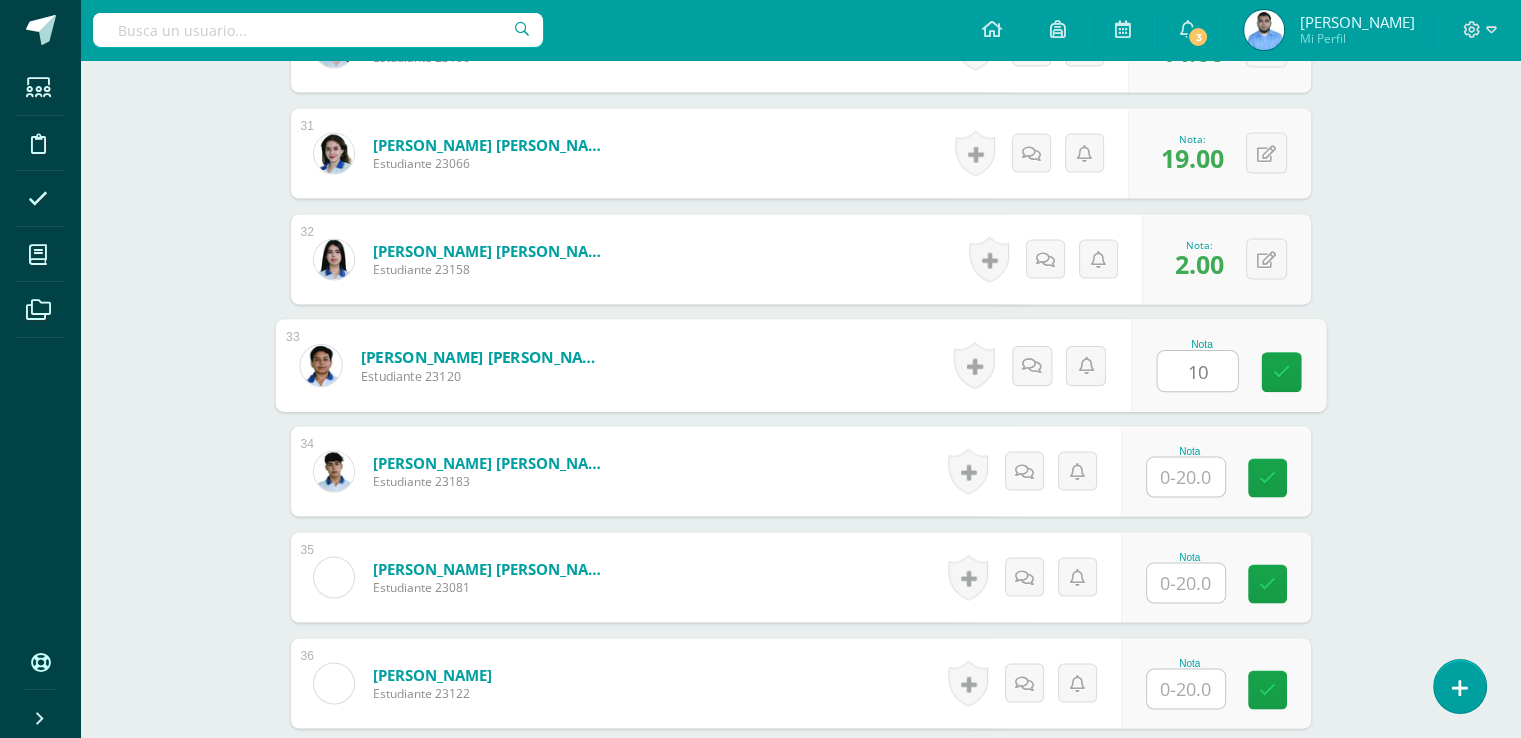 type on "10" 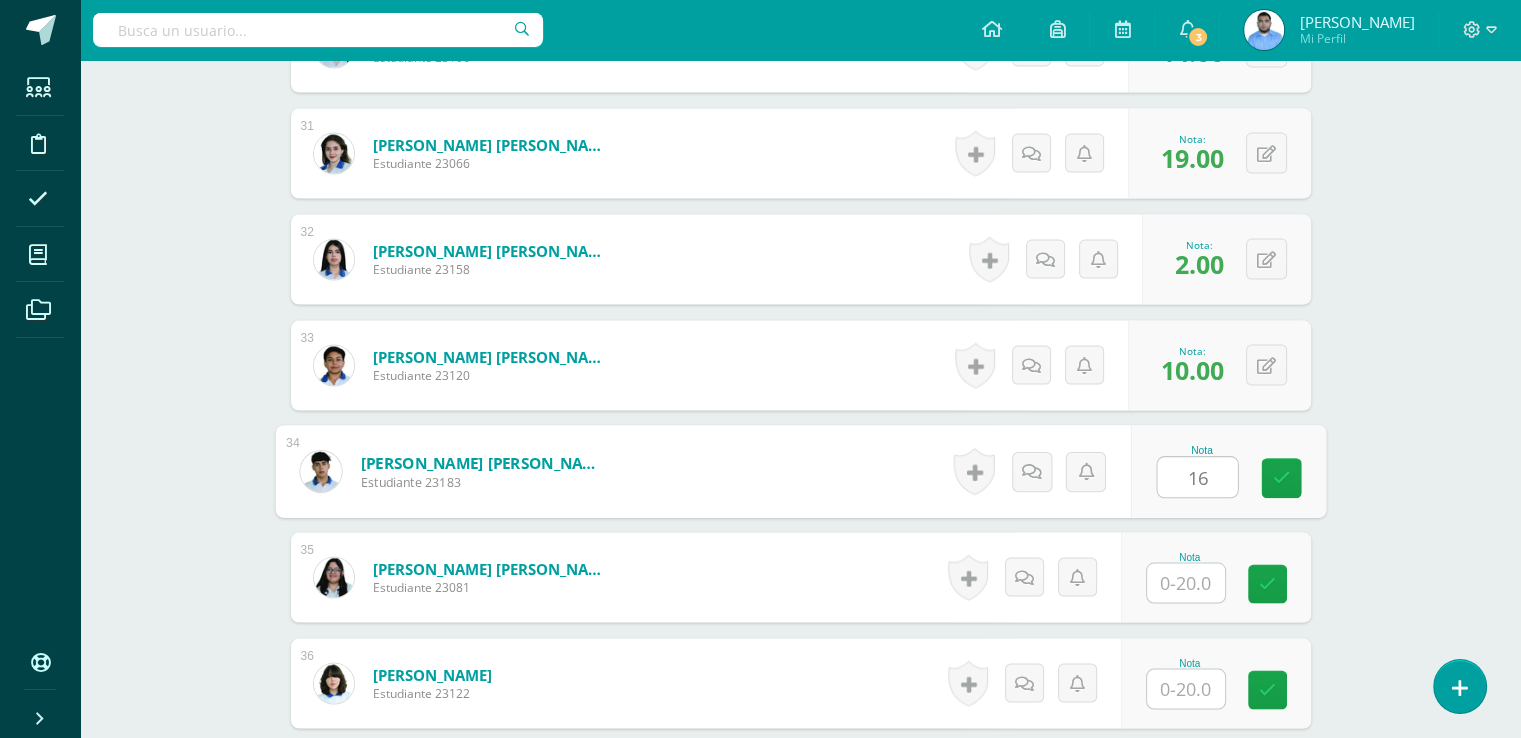 type on "16" 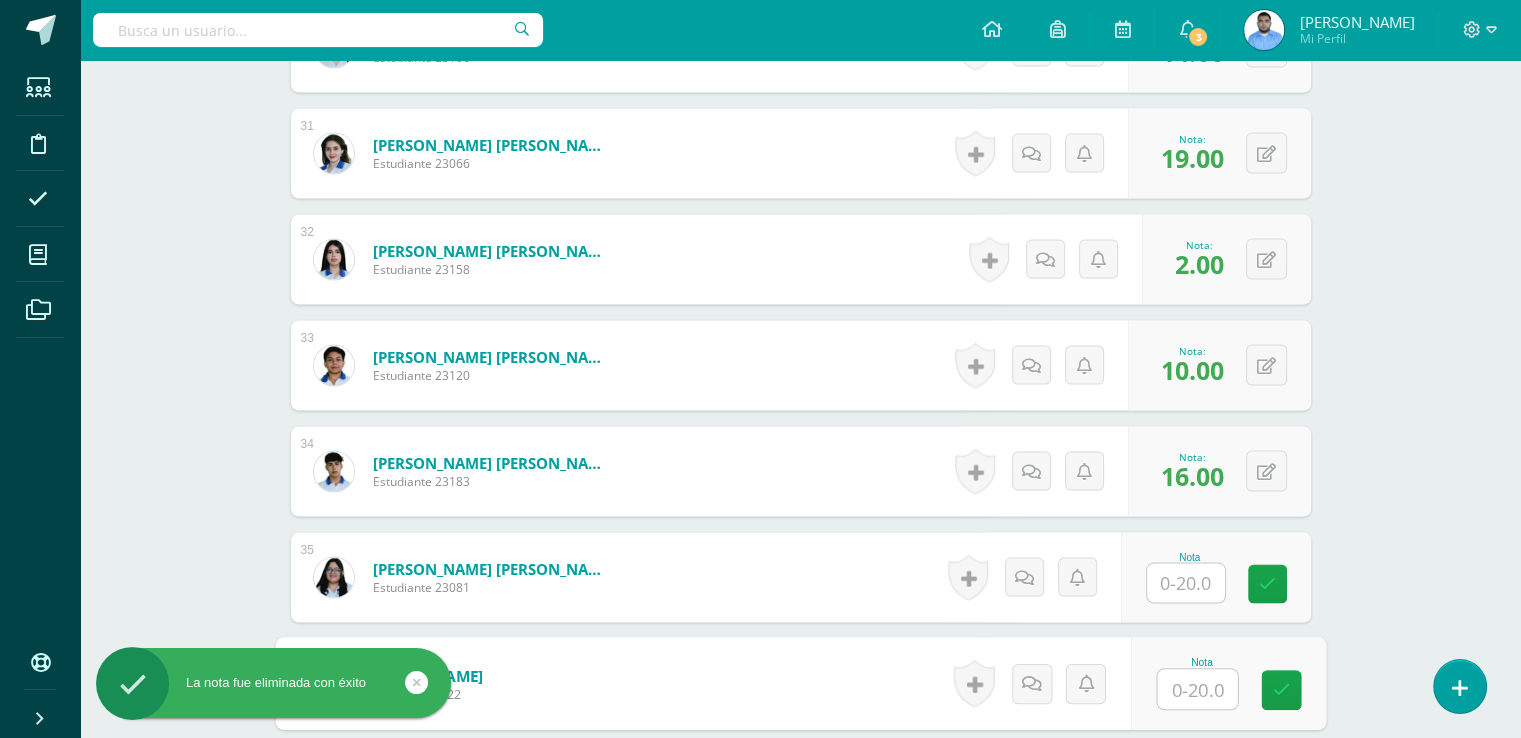 click at bounding box center [1197, 689] 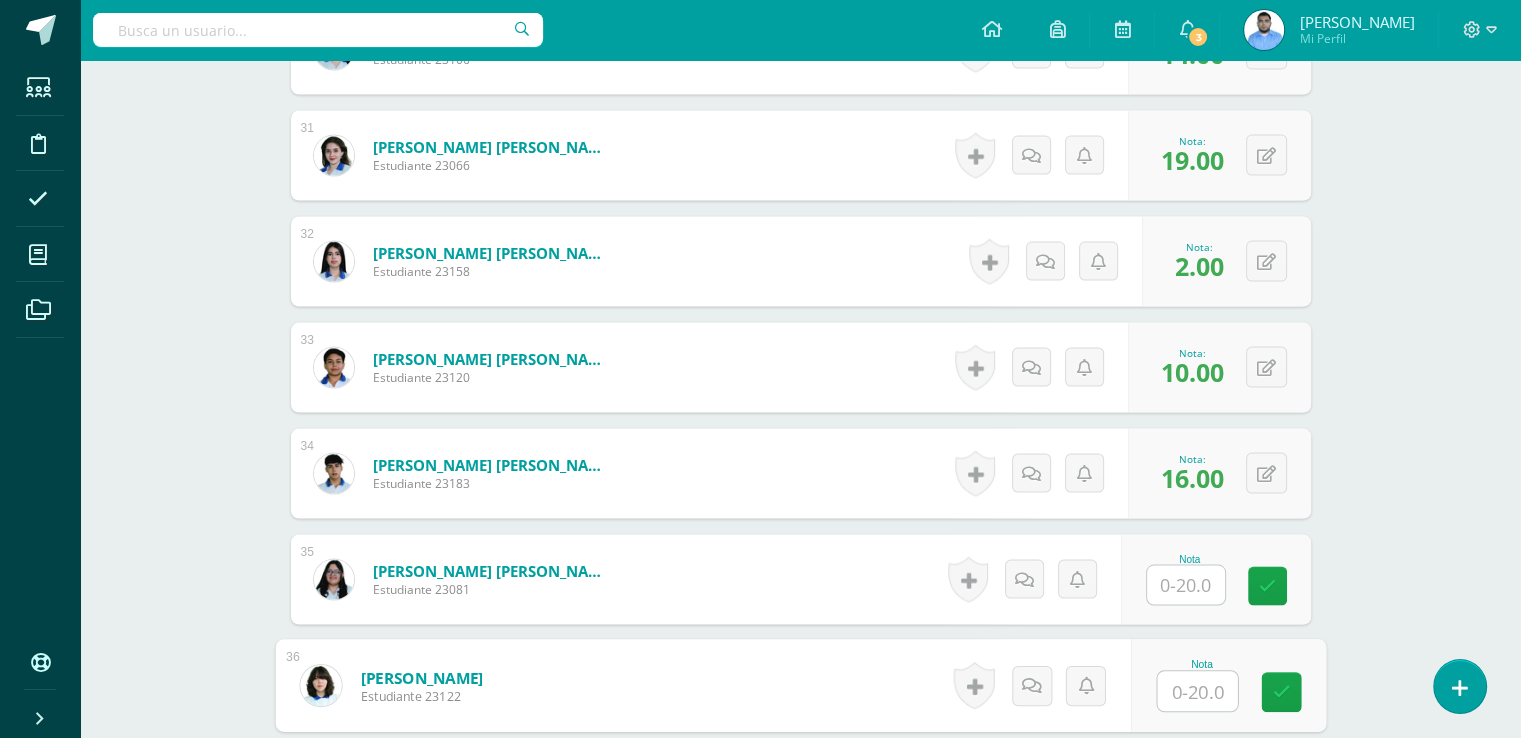 scroll, scrollTop: 3985, scrollLeft: 0, axis: vertical 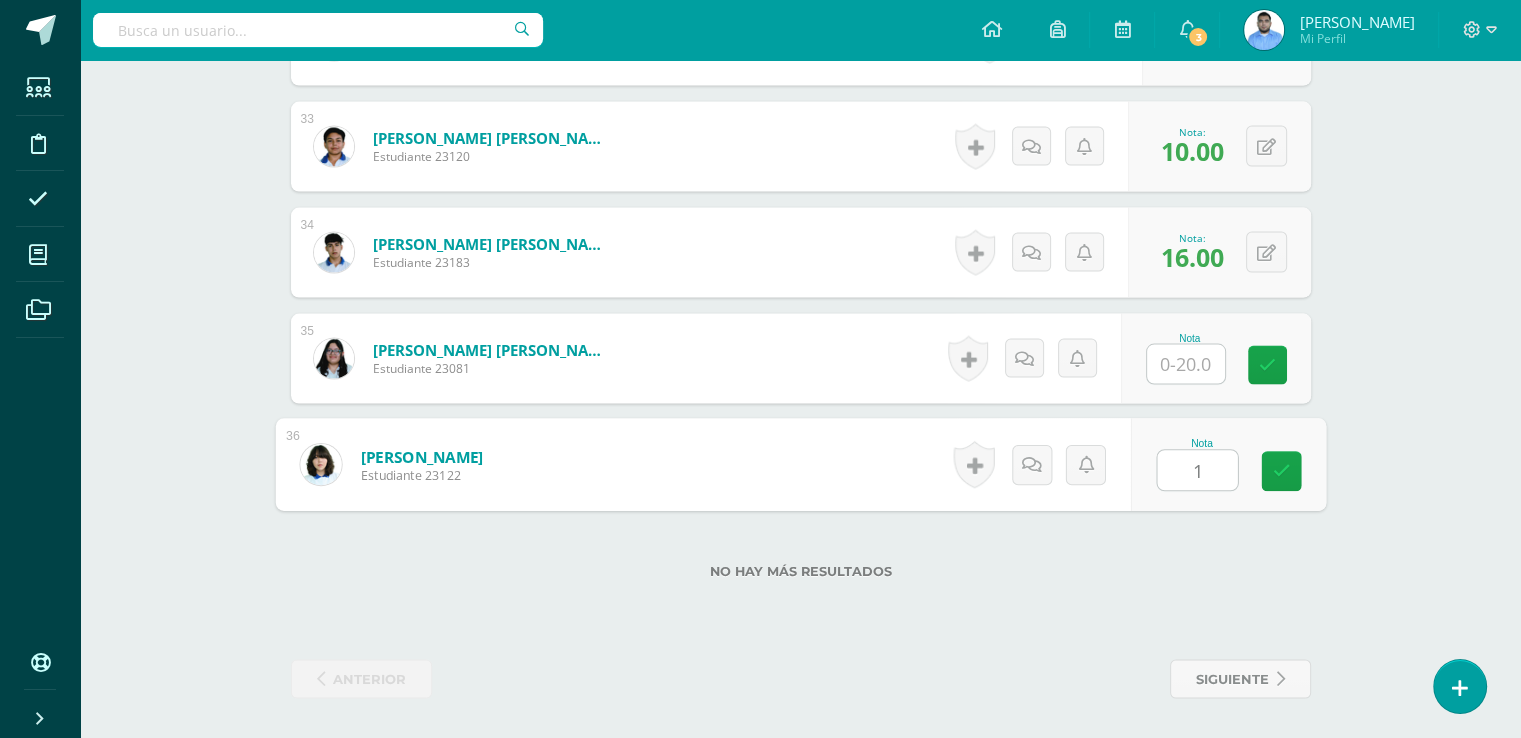 type on "14" 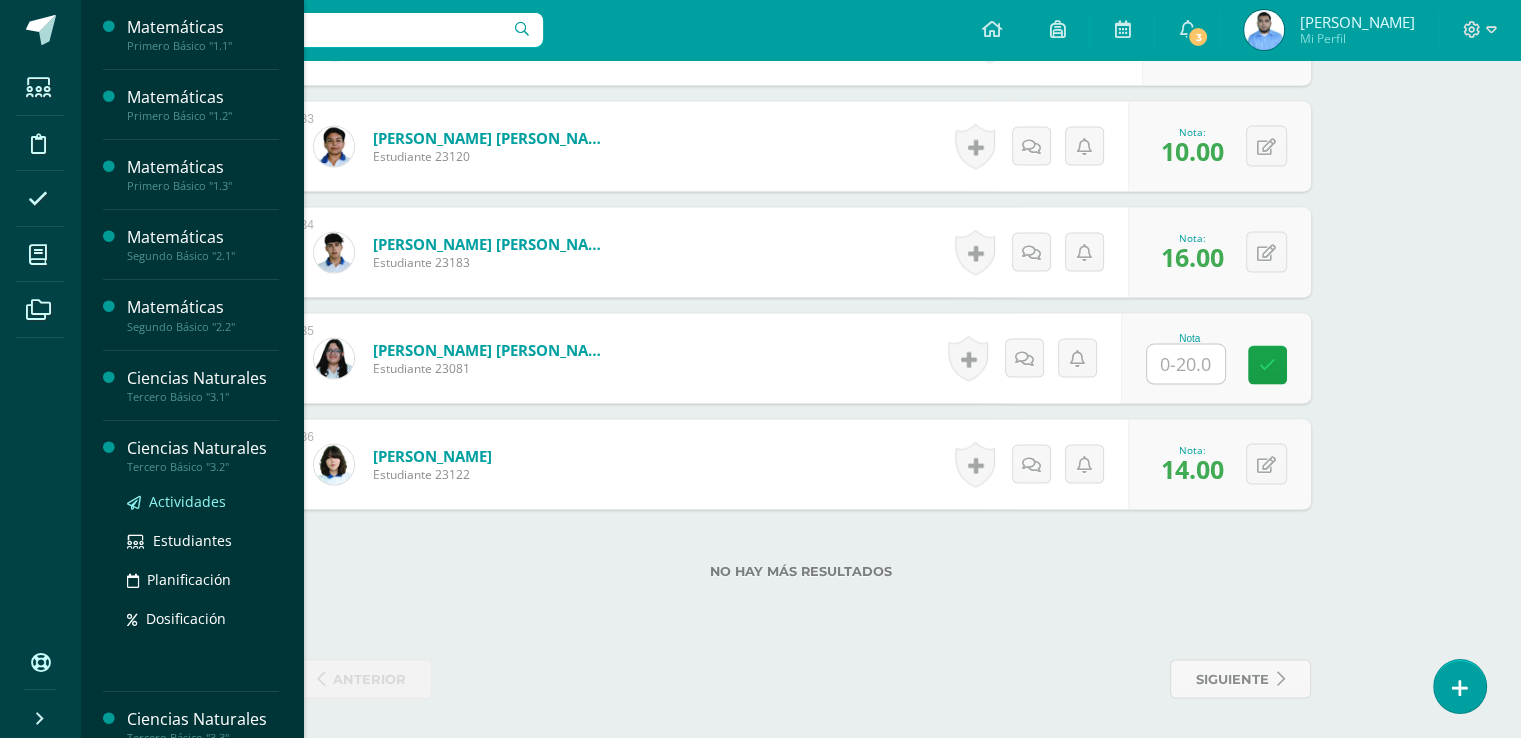 click on "Actividades" at bounding box center [187, 501] 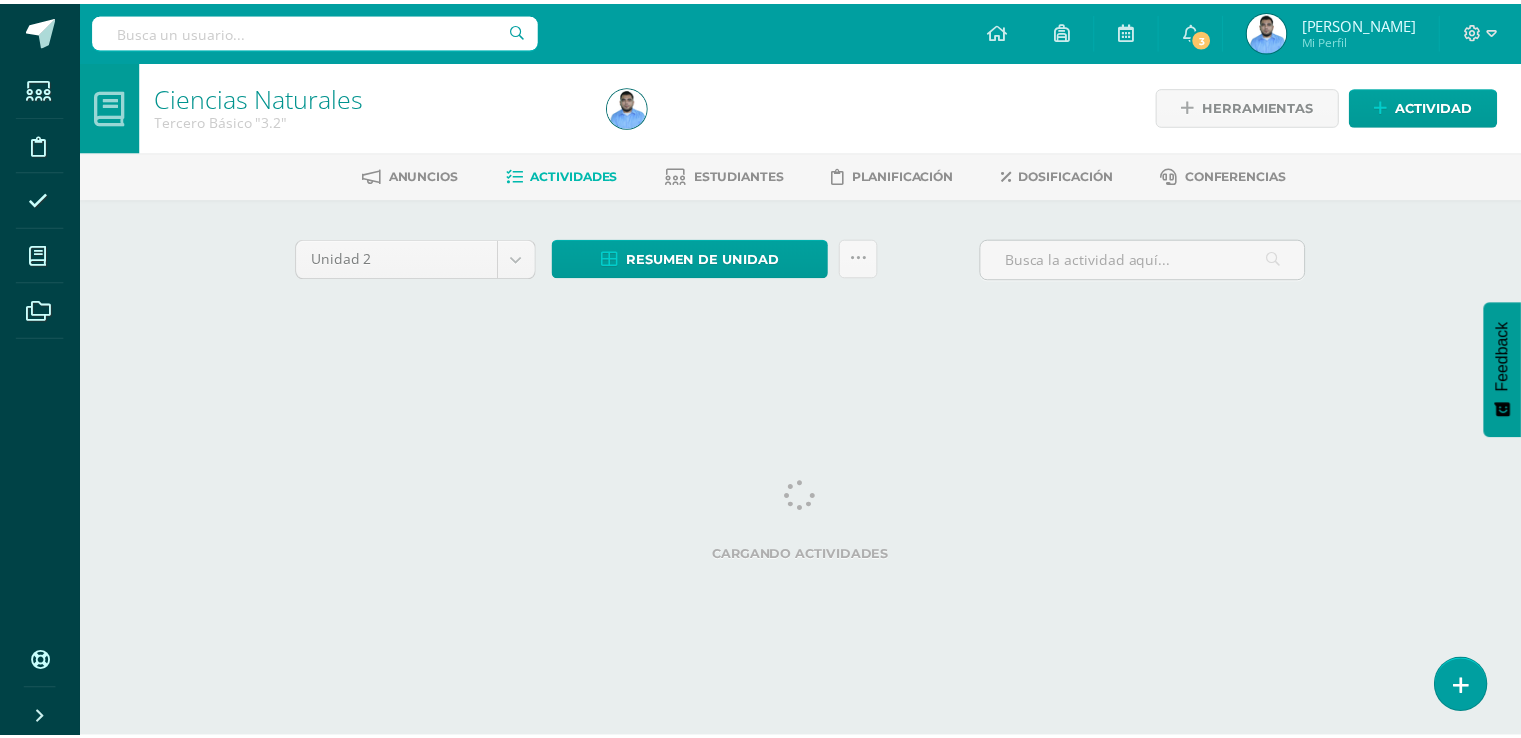 scroll, scrollTop: 0, scrollLeft: 0, axis: both 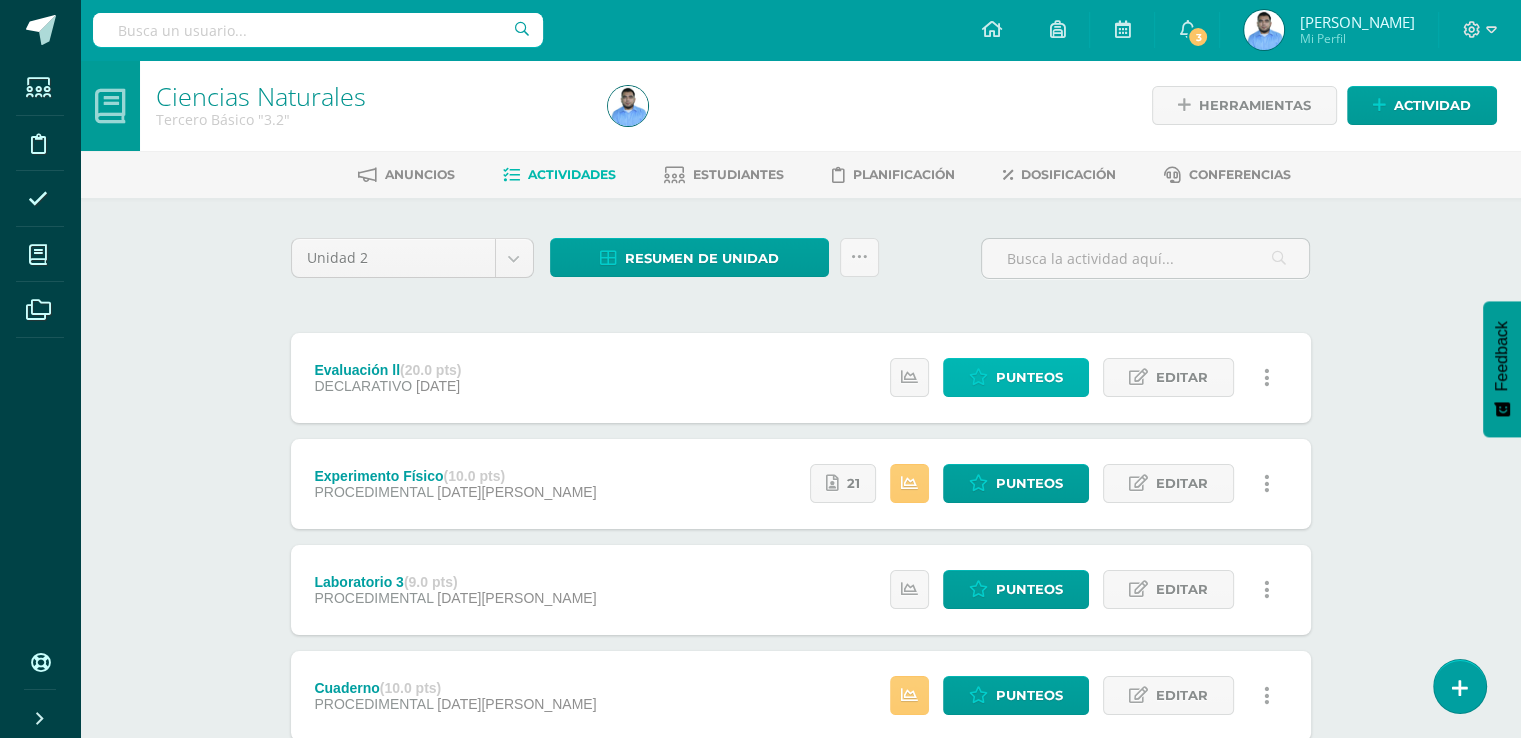 click on "Punteos" at bounding box center (1029, 377) 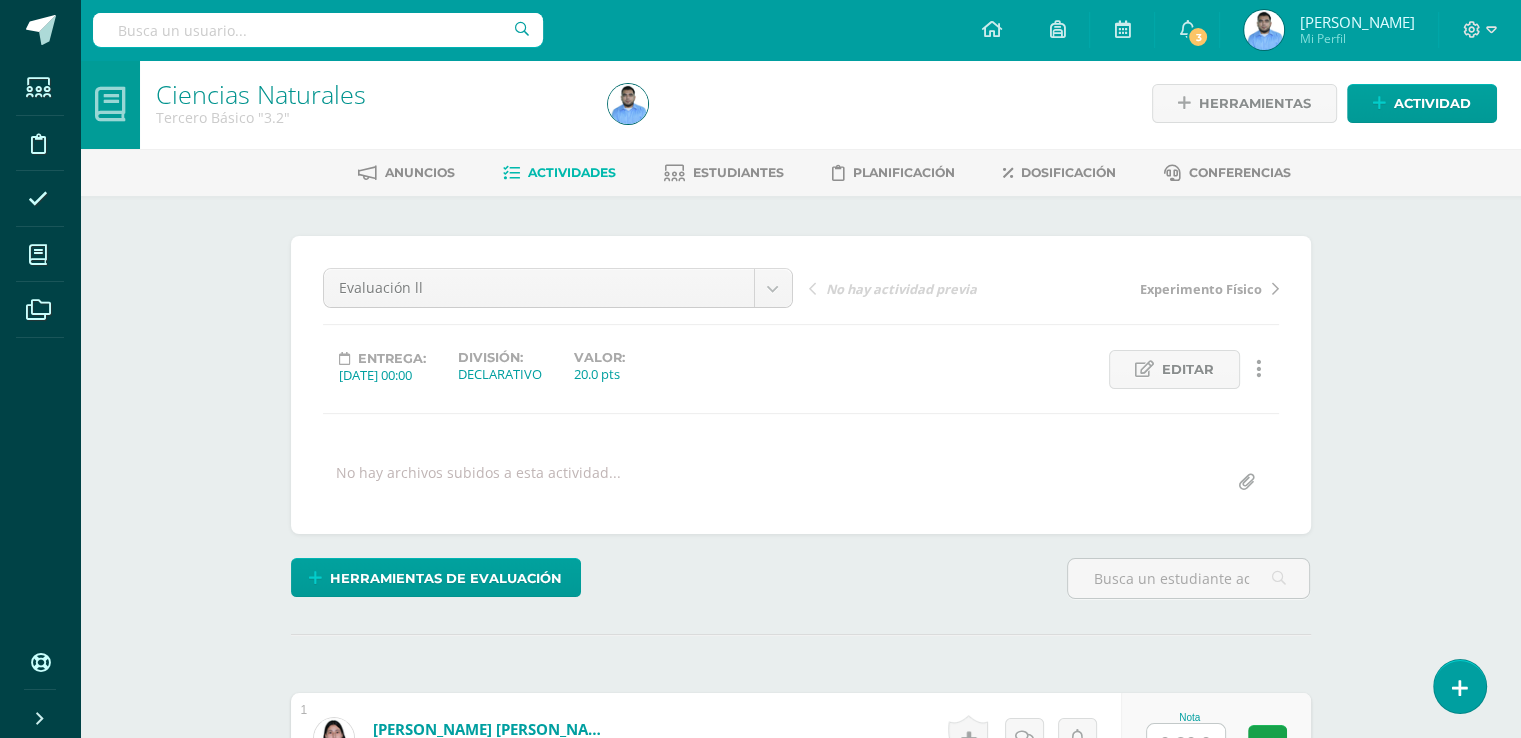 scroll, scrollTop: 3, scrollLeft: 0, axis: vertical 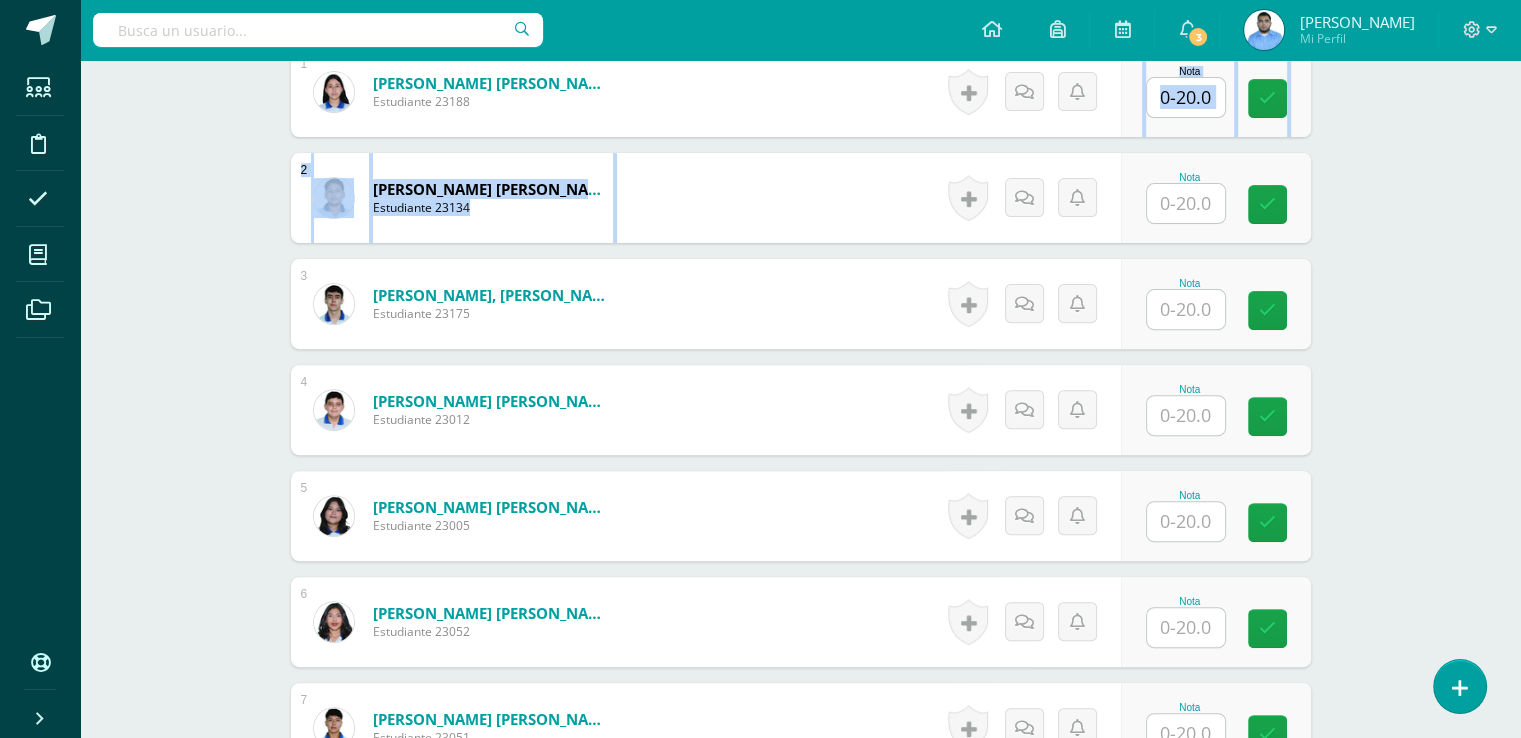 drag, startPoint x: 1520, startPoint y: 164, endPoint x: 1535, endPoint y: 90, distance: 75.50497 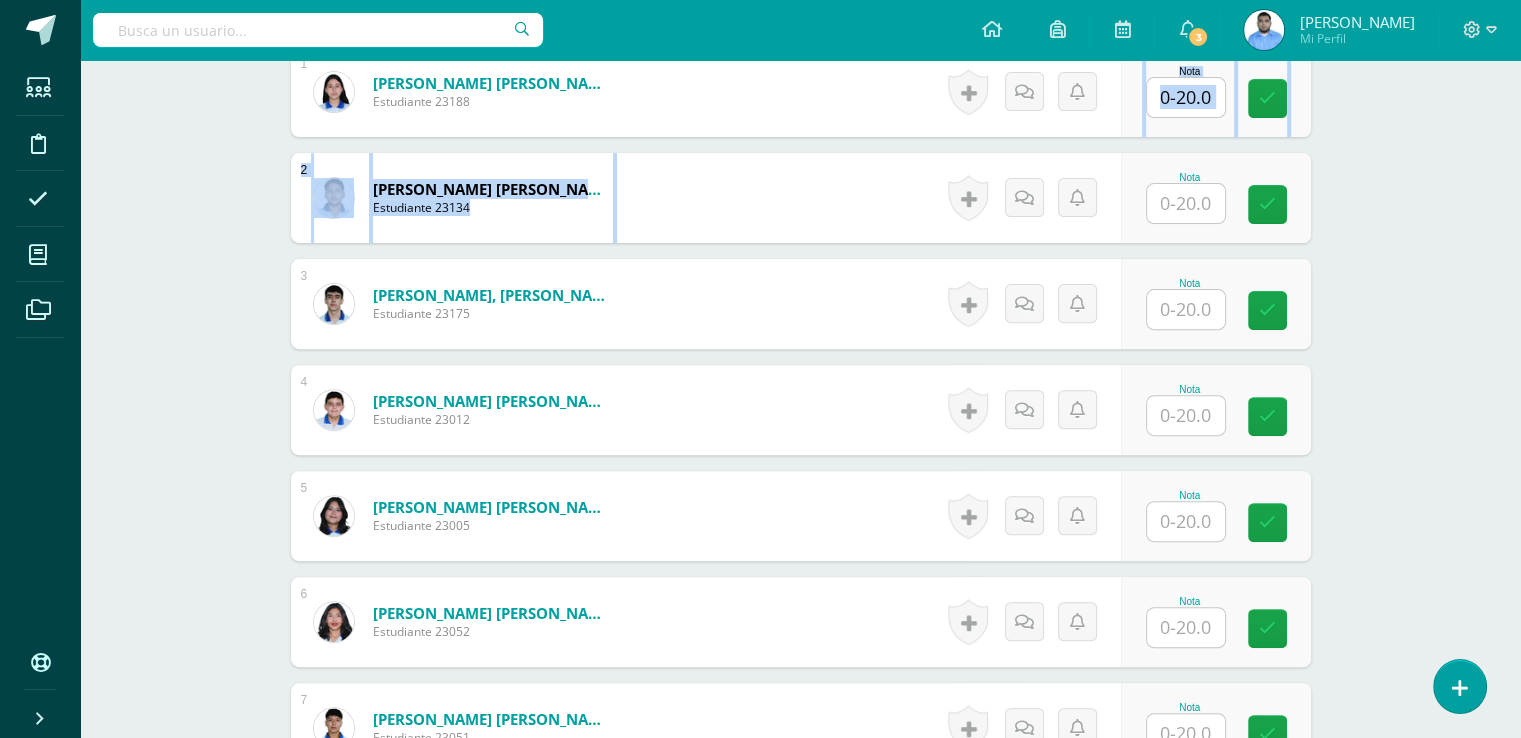 click on "Estudiantes Disciplina Asistencia Mis cursos Archivos Soporte
Centro de ayuda
Últimas actualizaciones
Cerrar panel
Matemáticas
Primero
Básico
"1.1"
Actividades Estudiantes Planificación Dosificación
Matemáticas
Primero
Básico
"1.2"
Actividades Estudiantes Planificación Dosificación
Matemáticas
Primero
Básico
"1.3"
Actividades Estudiantes Planificación Dosificación
Matemáticas
Actividades Estudiantes Planificación Dosificación Actividades 3 3" at bounding box center (760, 1449) 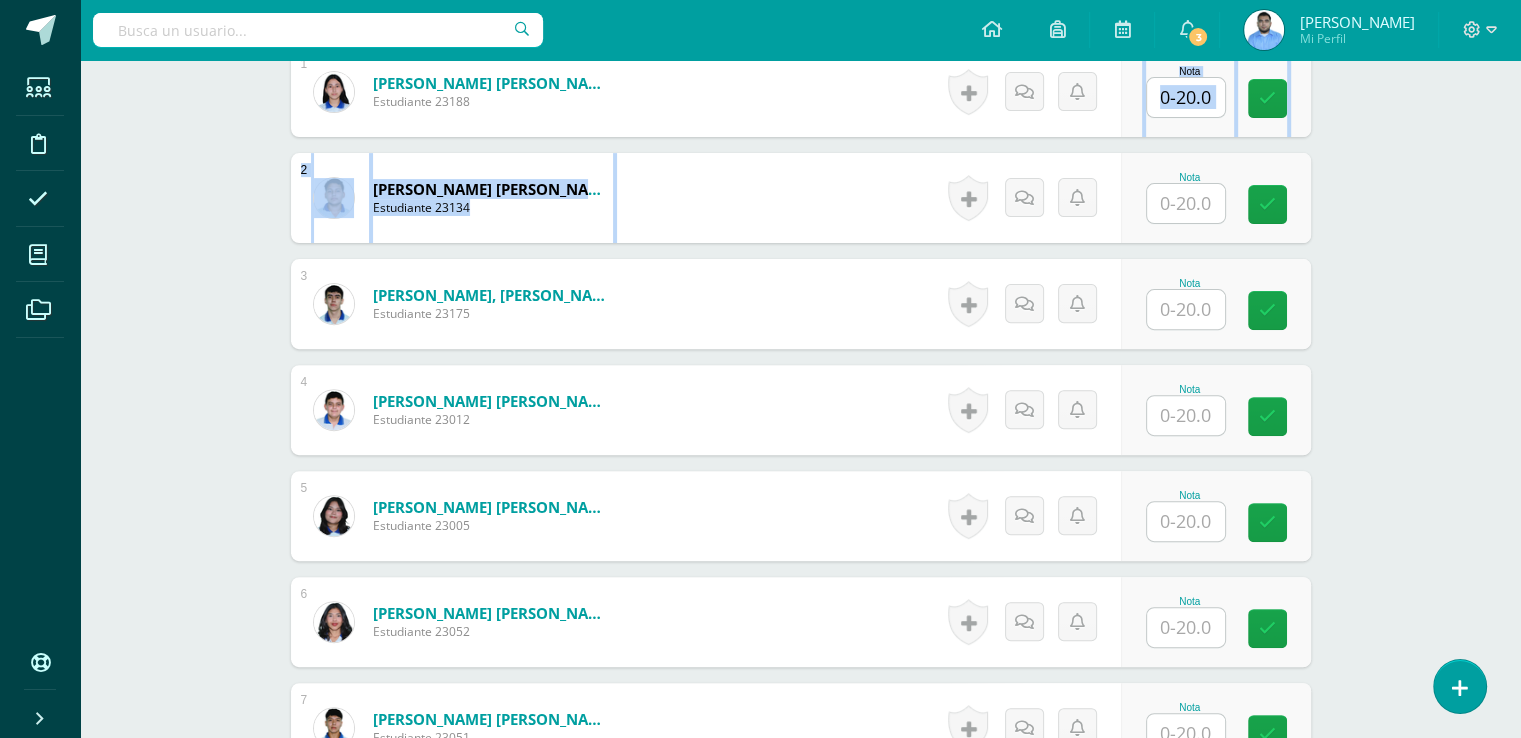 scroll, scrollTop: 3, scrollLeft: 0, axis: vertical 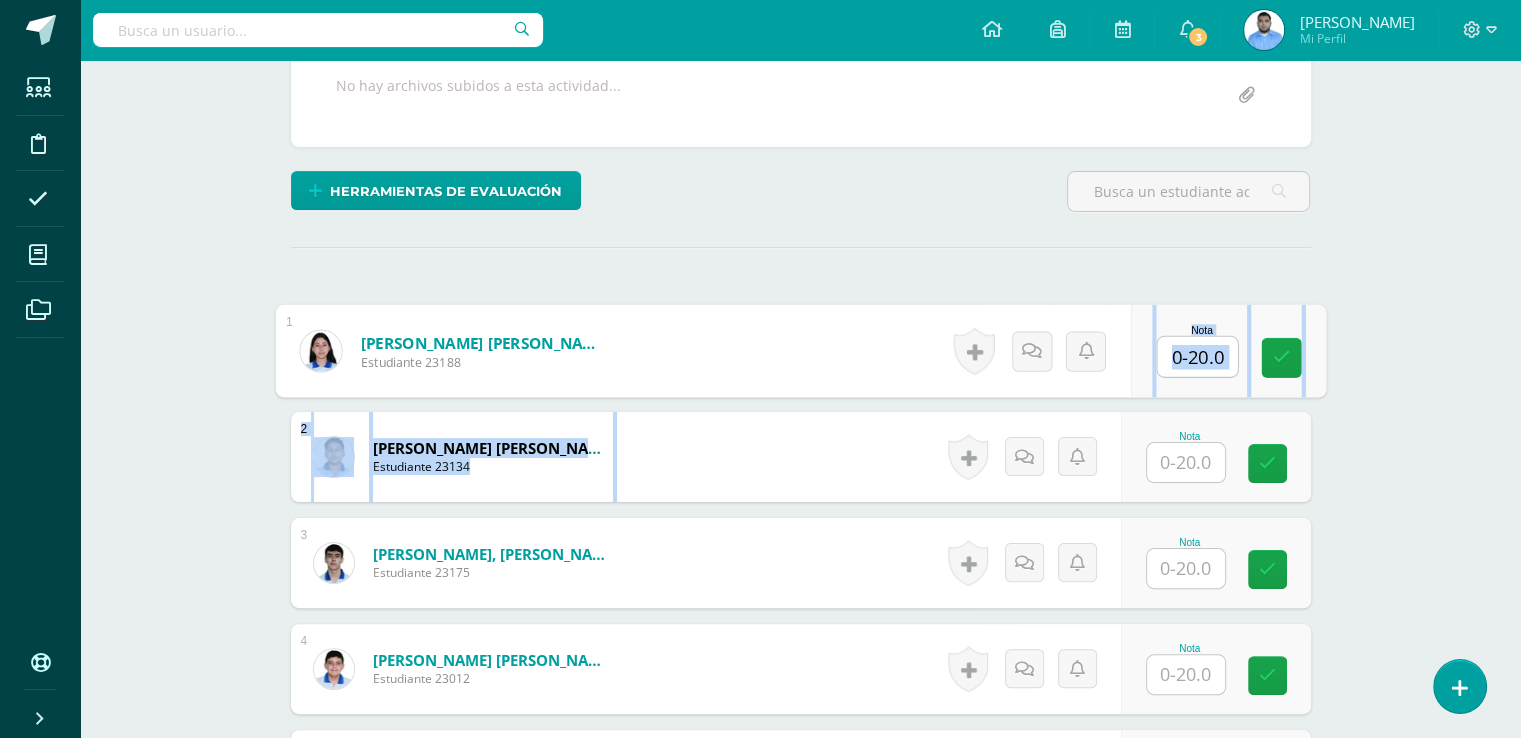 click at bounding box center [1197, 357] 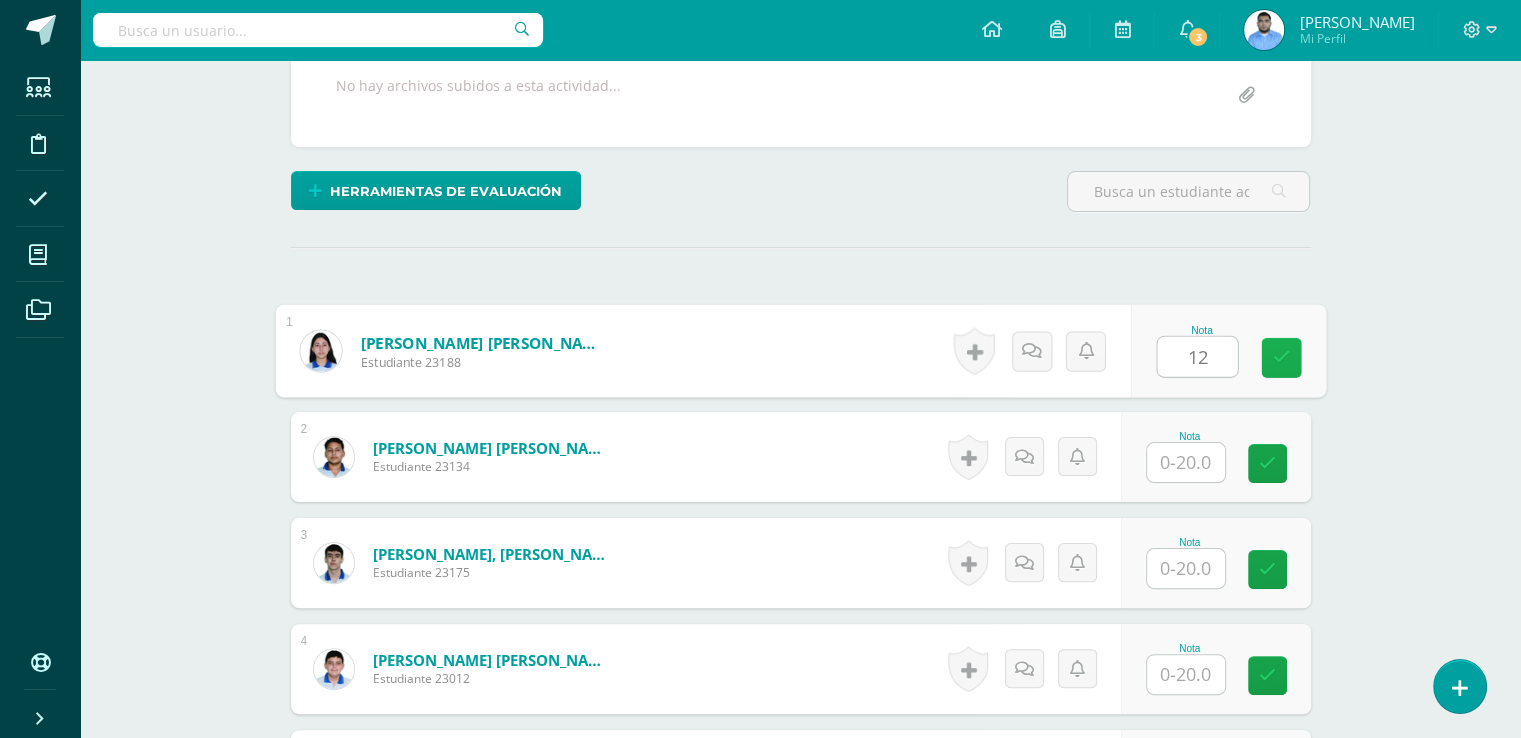type on "12" 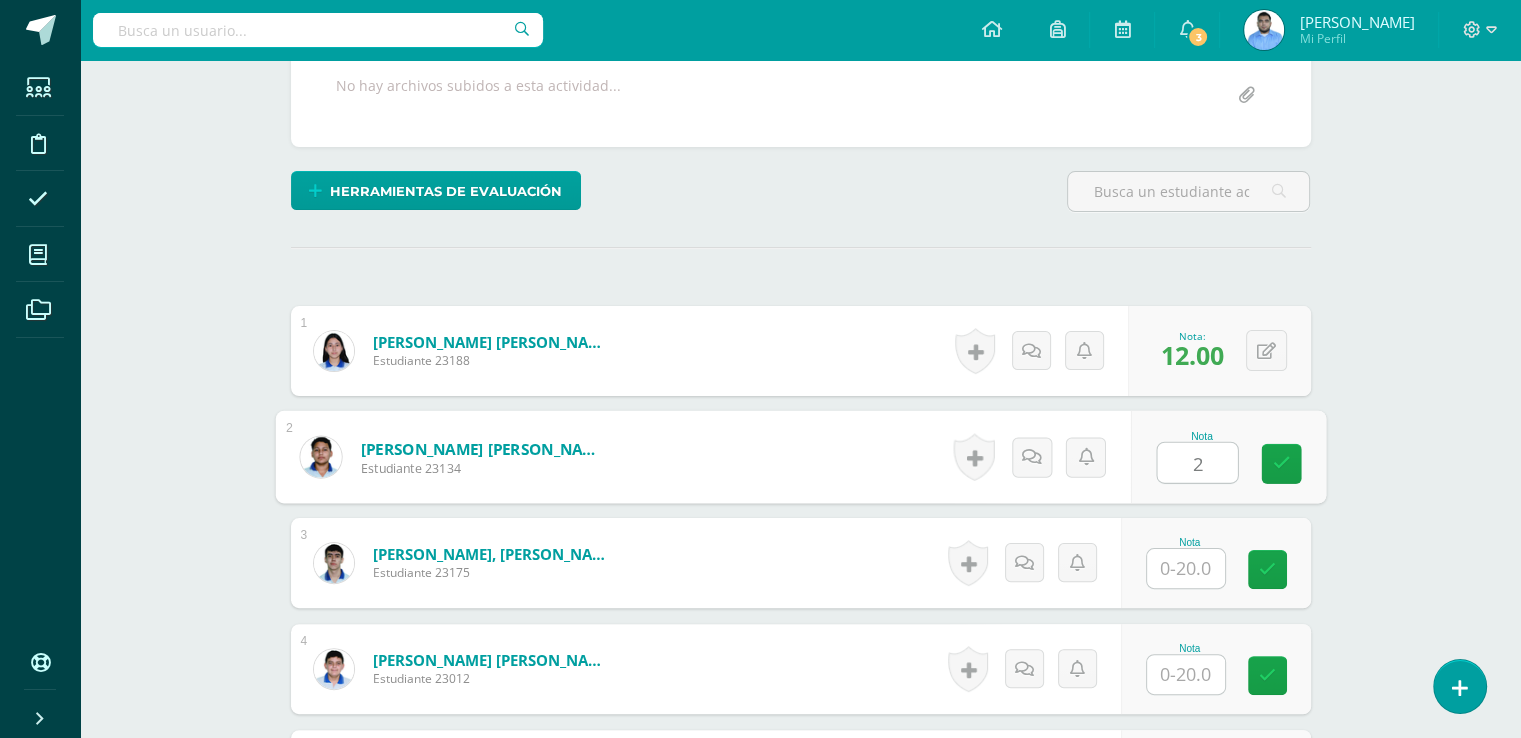 type on "2" 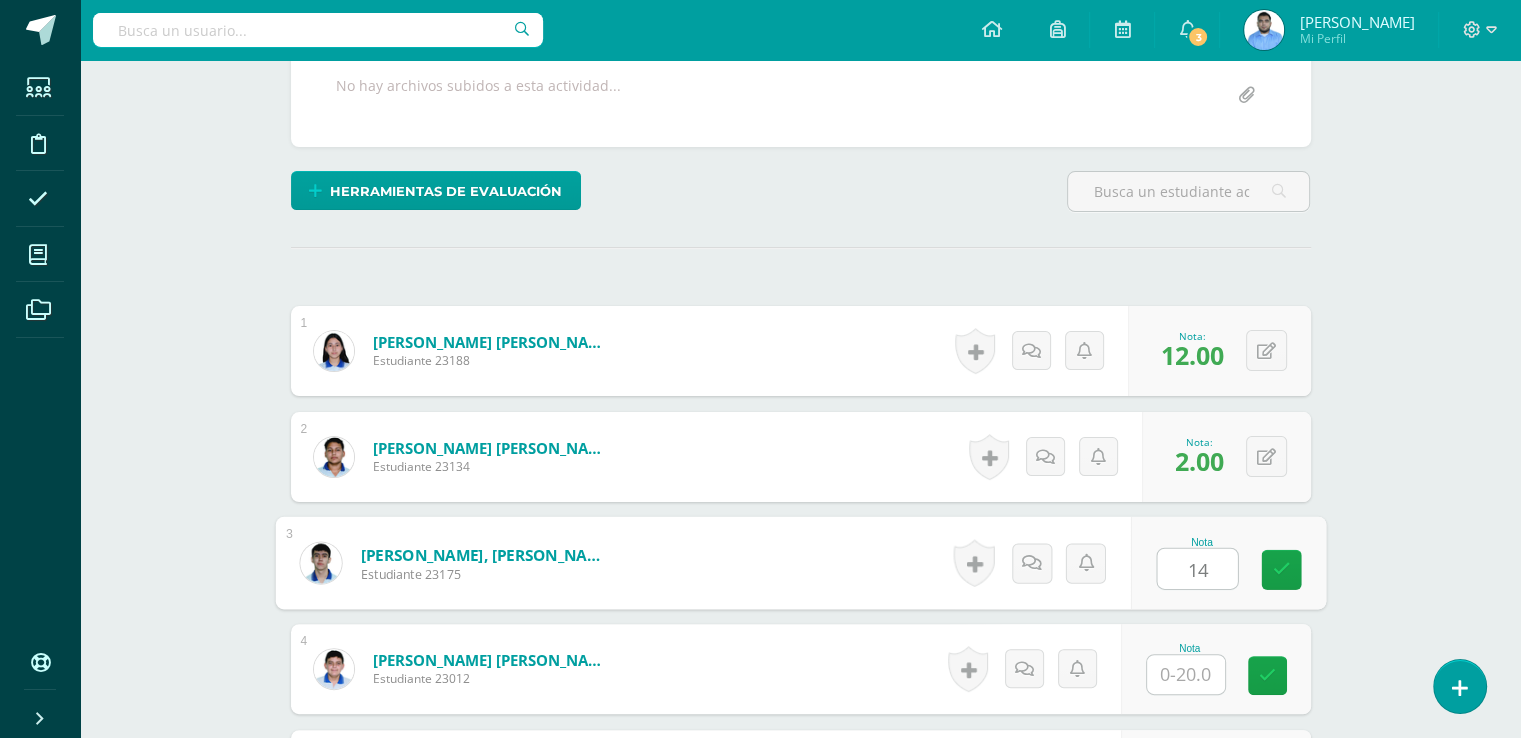 type on "14" 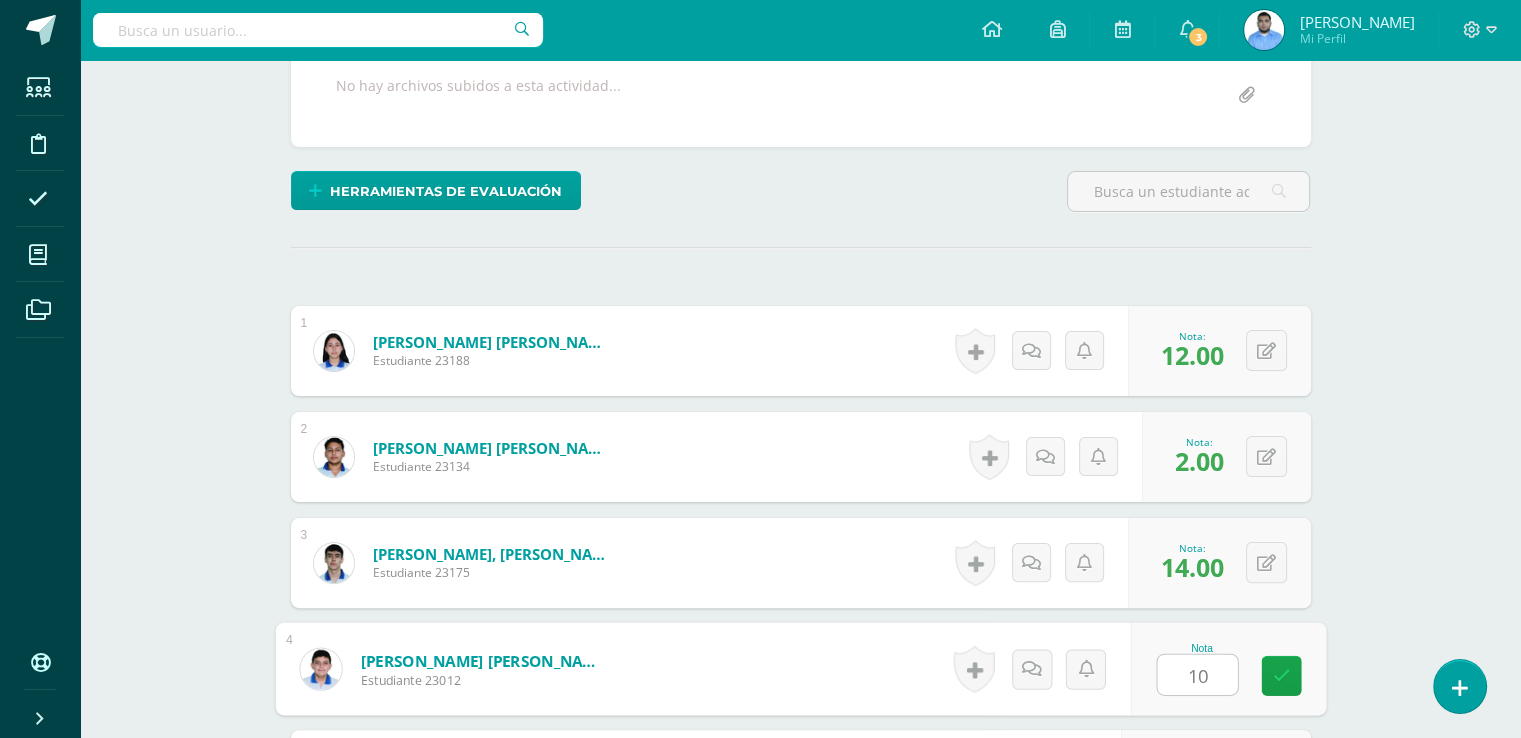 type on "10" 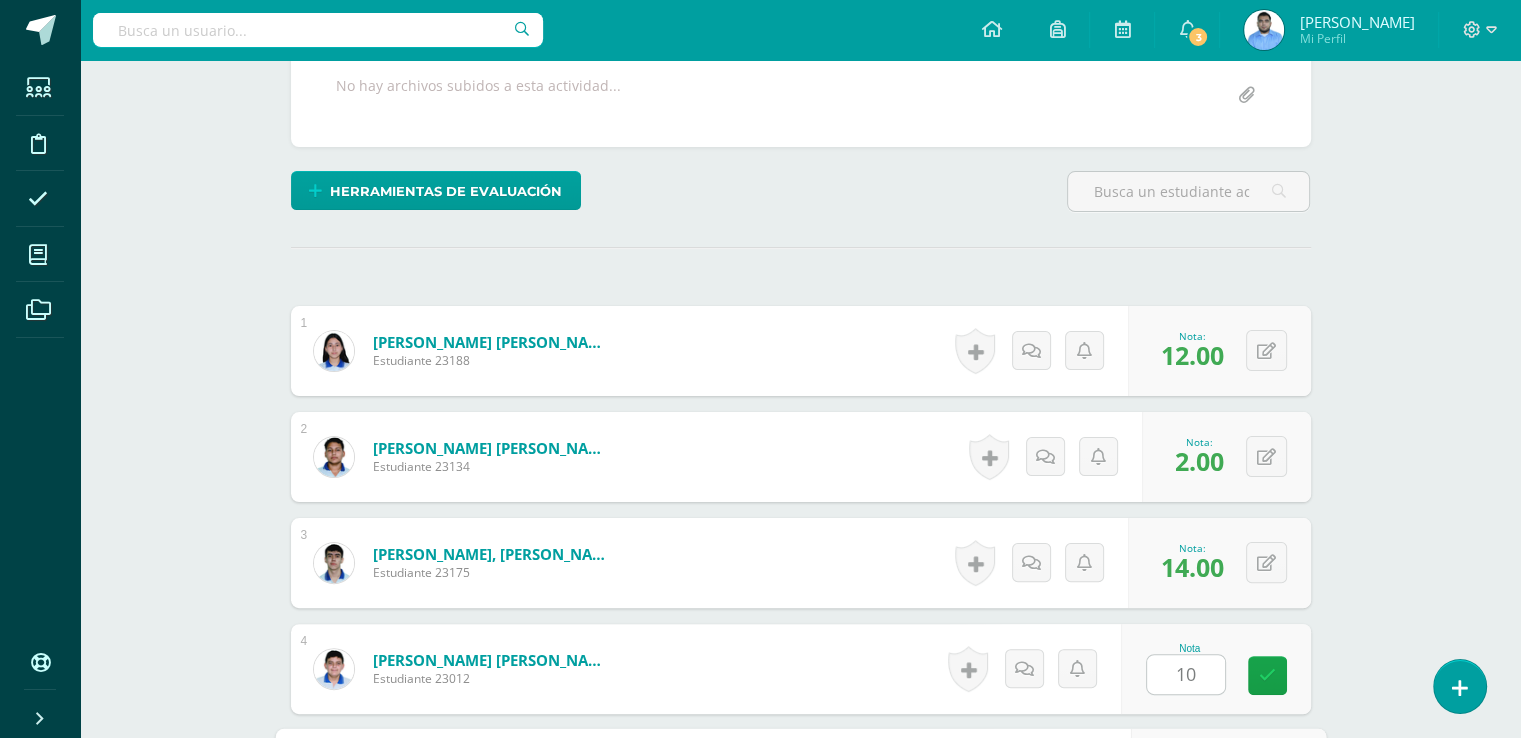 scroll, scrollTop: 799, scrollLeft: 0, axis: vertical 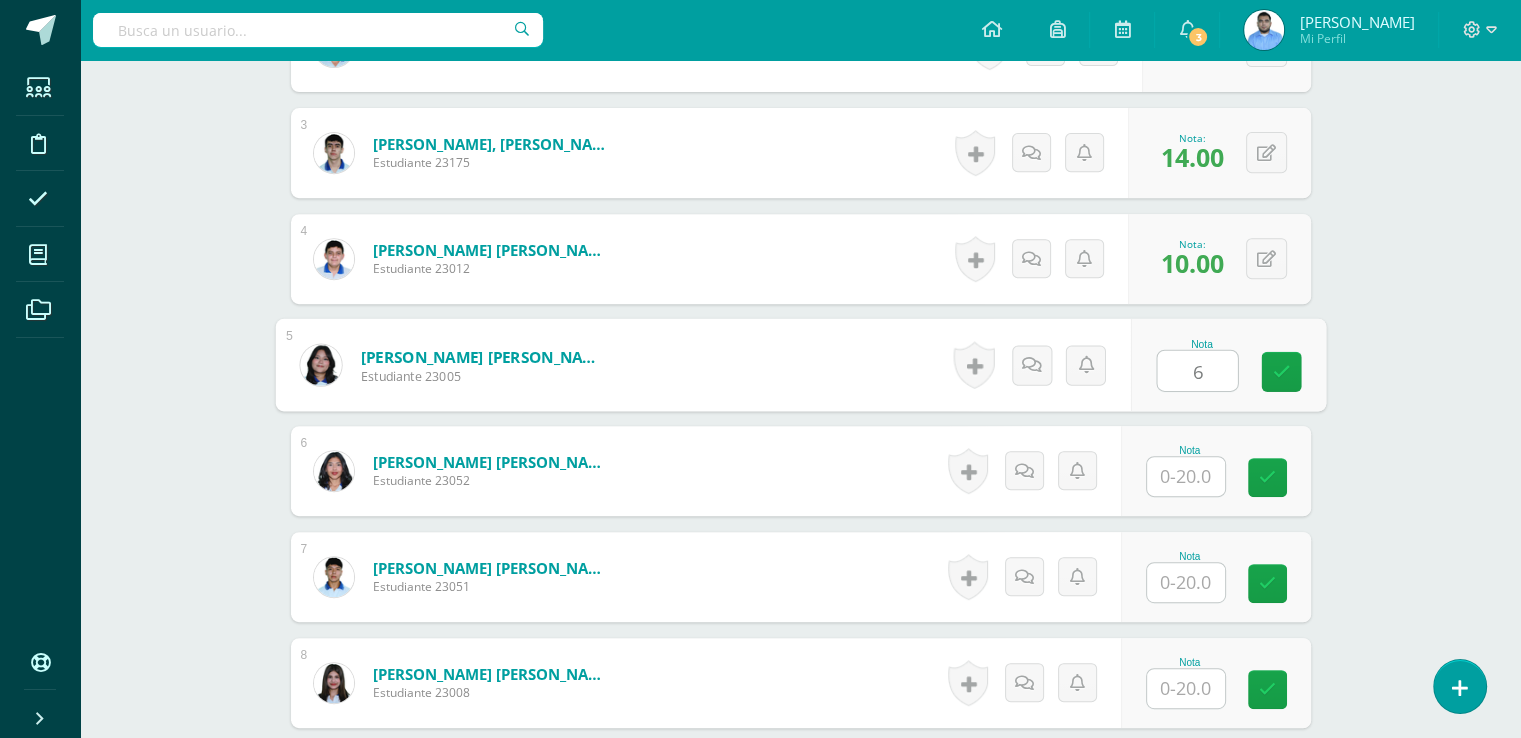 type on "6" 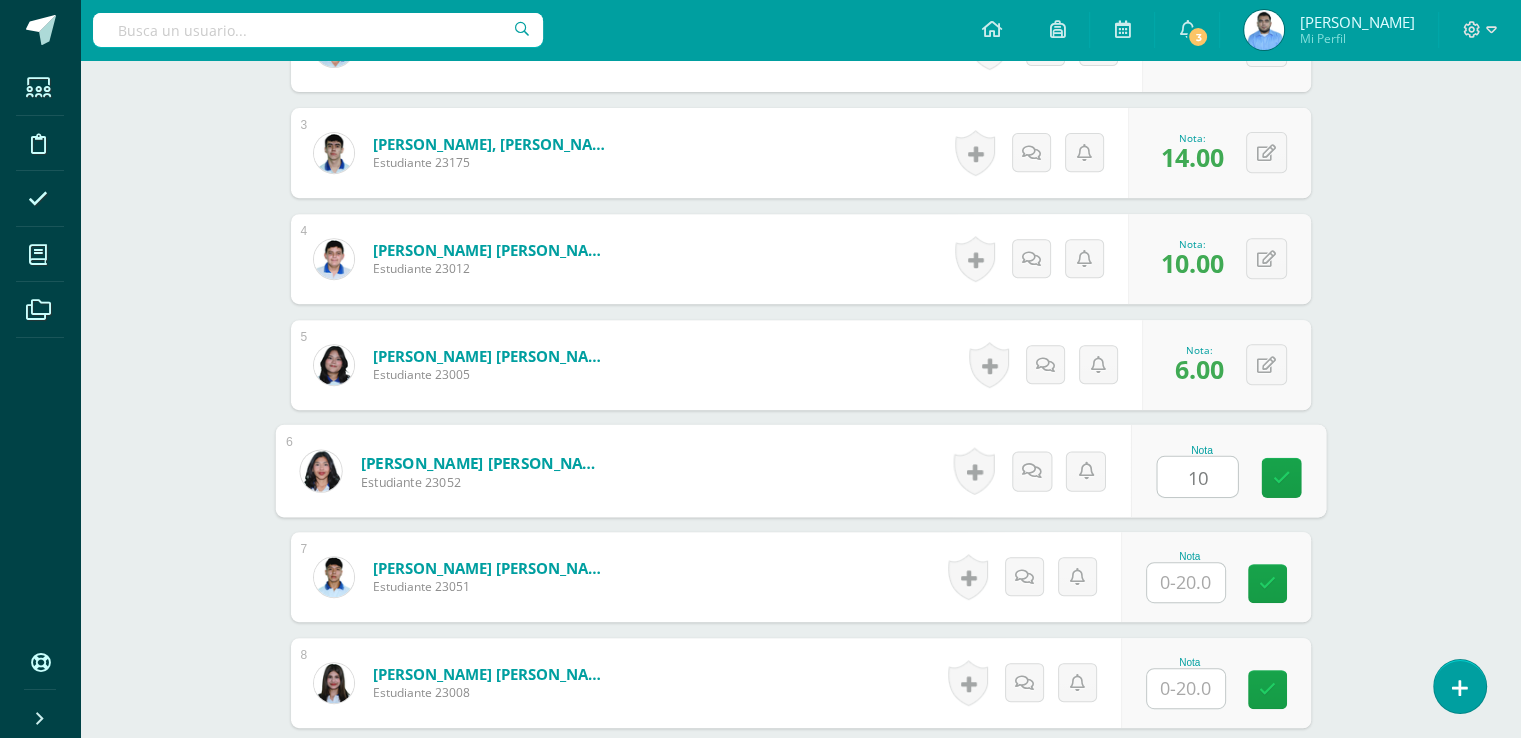 type on "10" 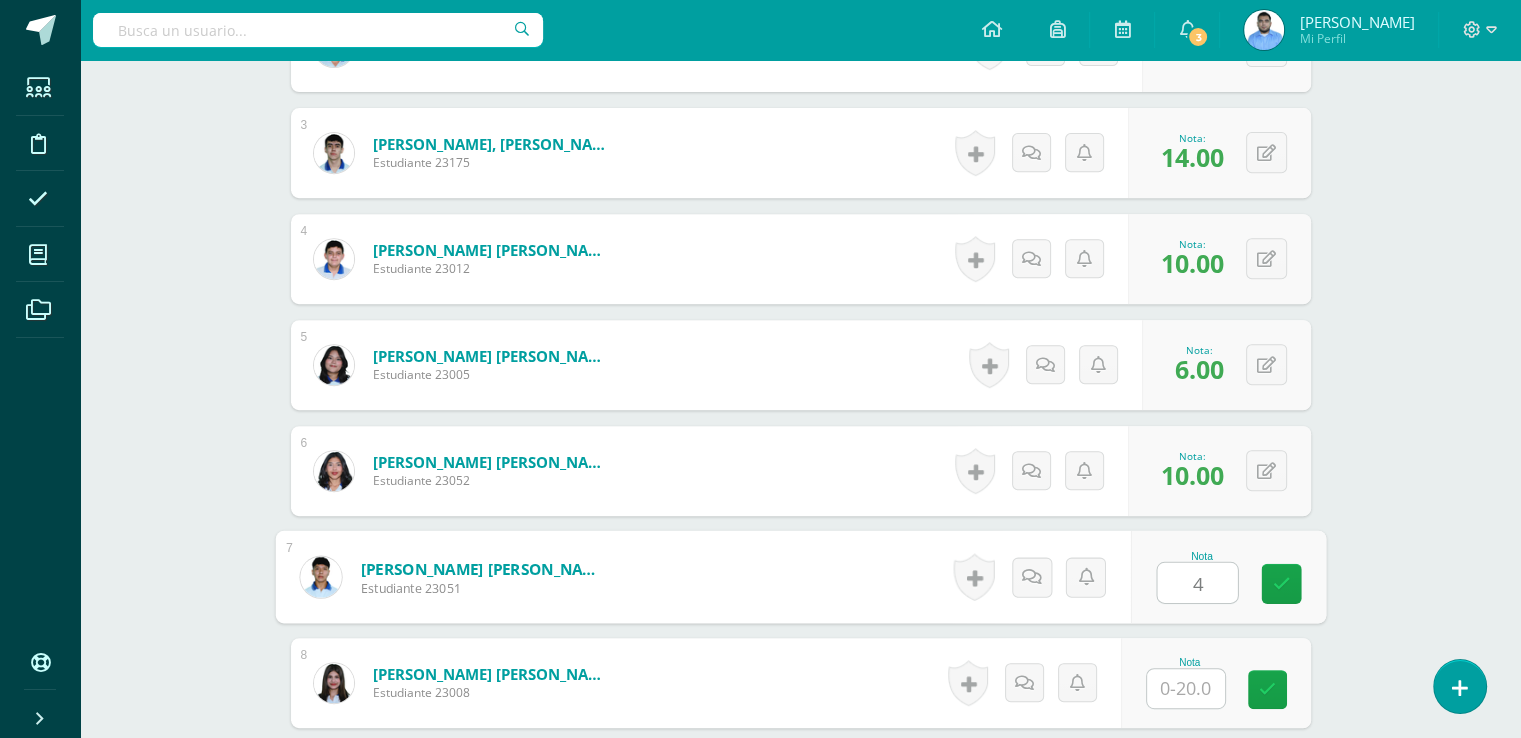 type on "4" 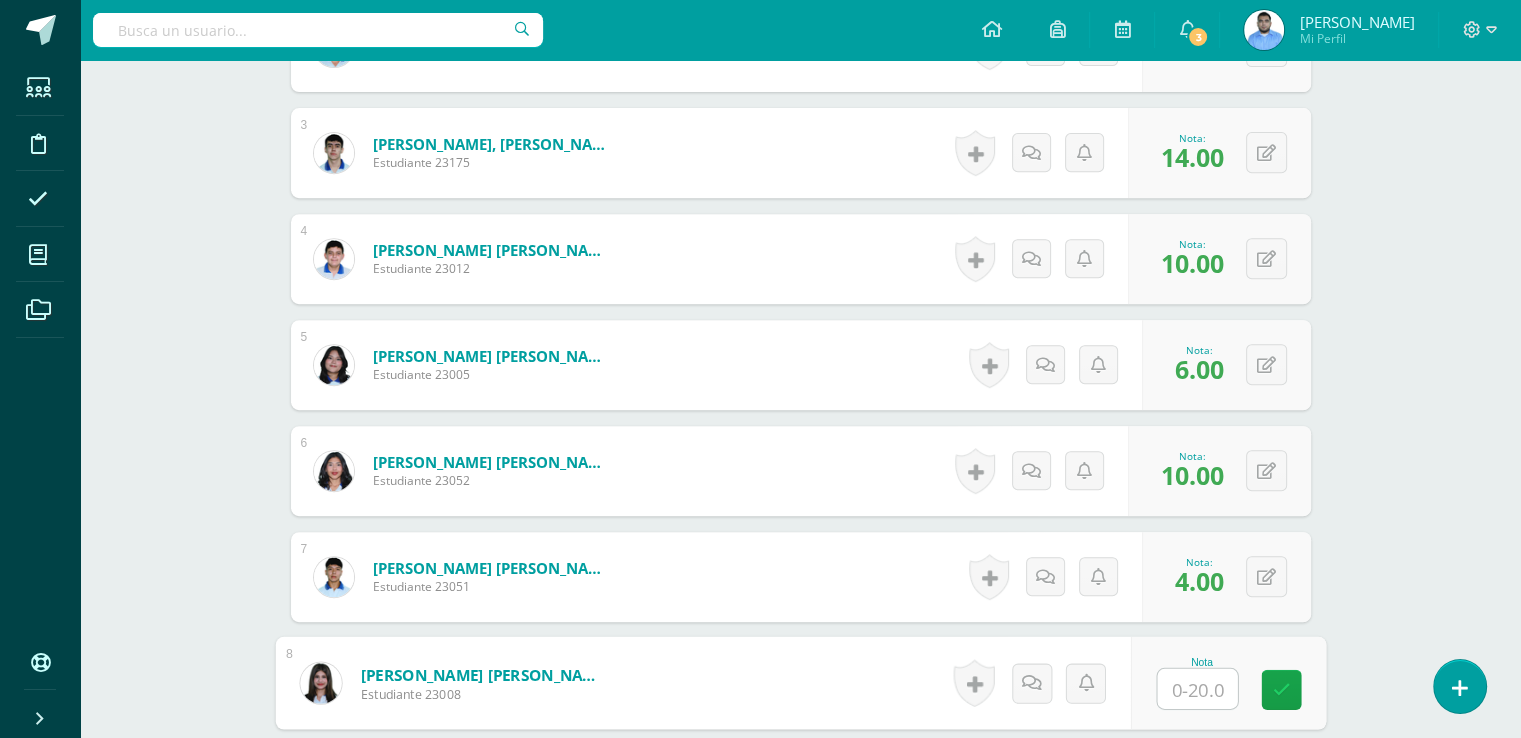type on "0" 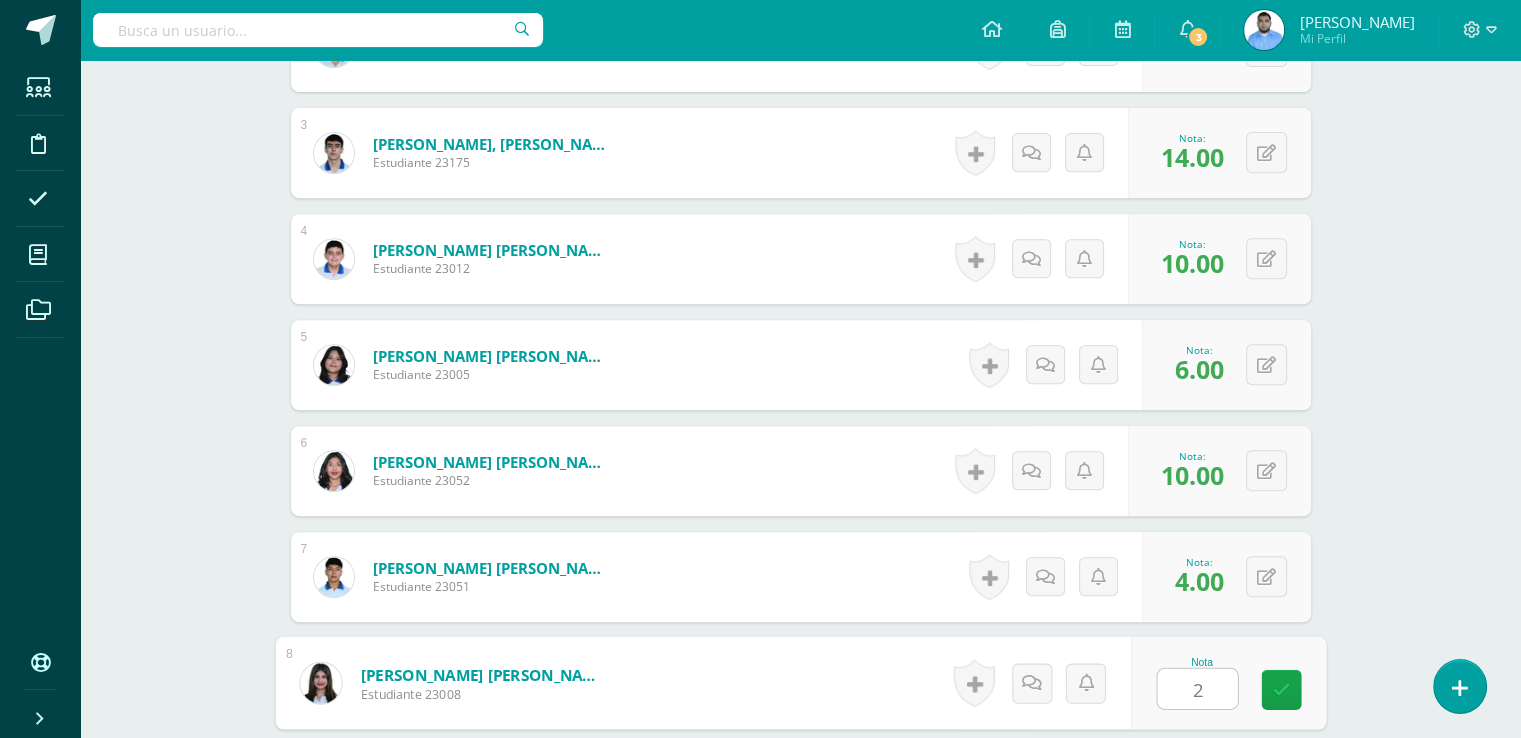 type on "2" 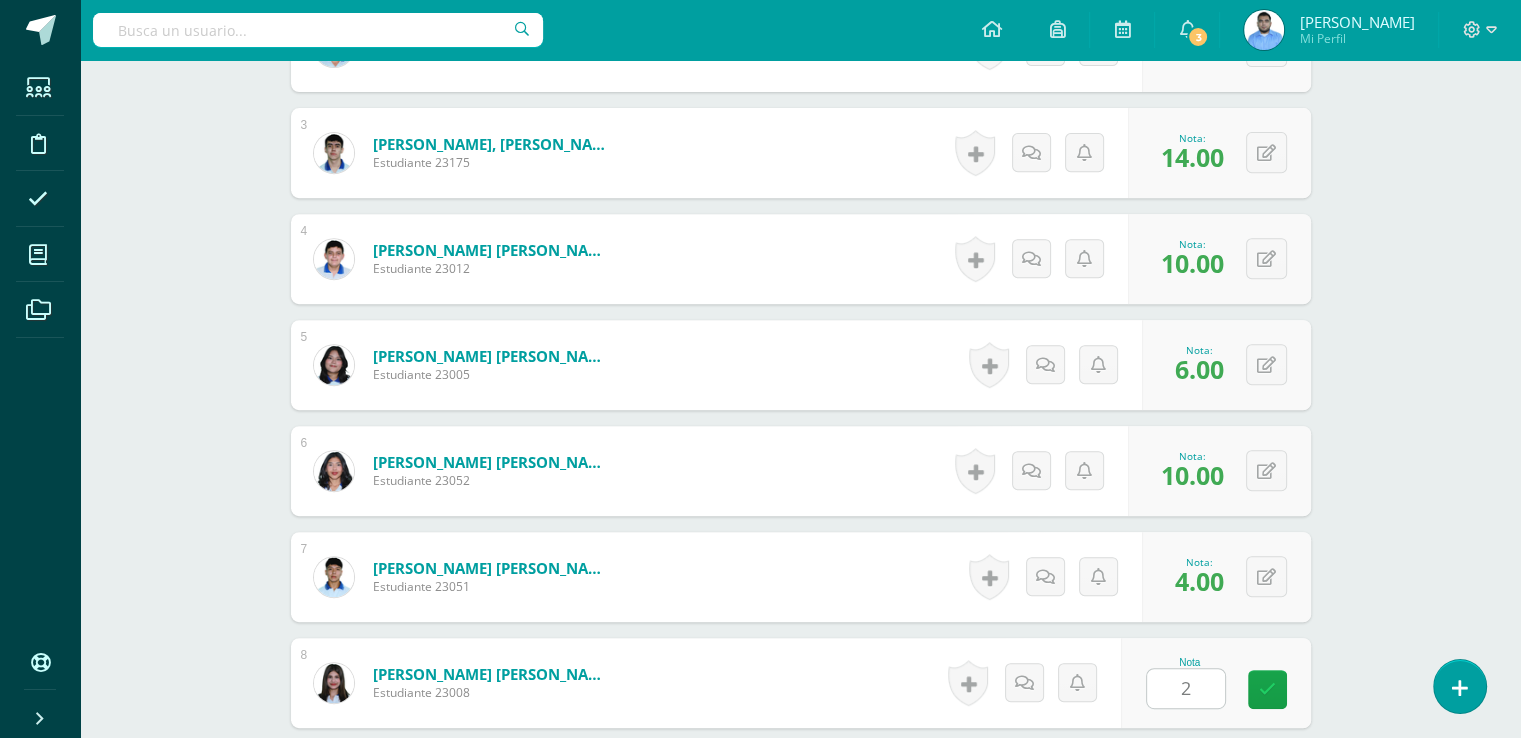 scroll, scrollTop: 1223, scrollLeft: 0, axis: vertical 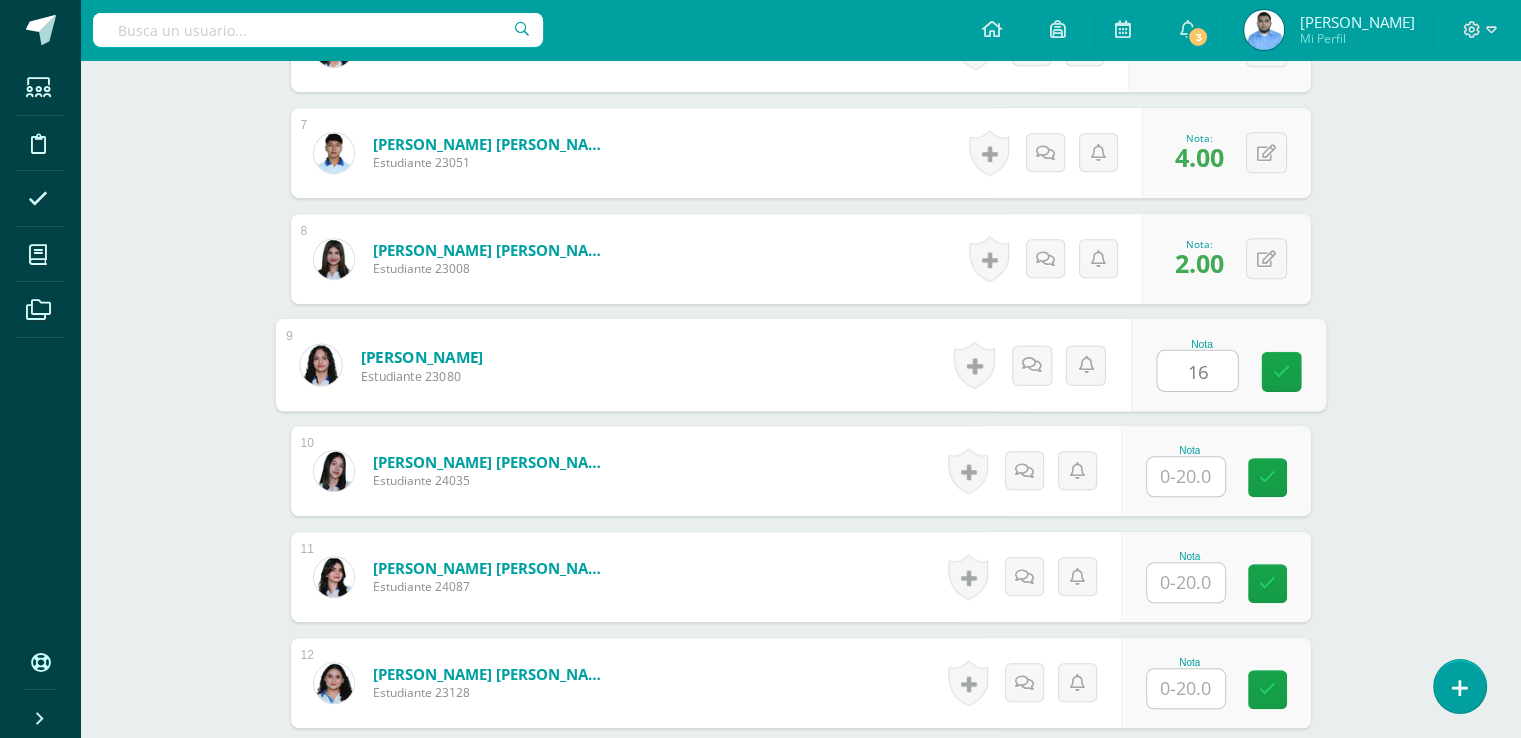 type on "1" 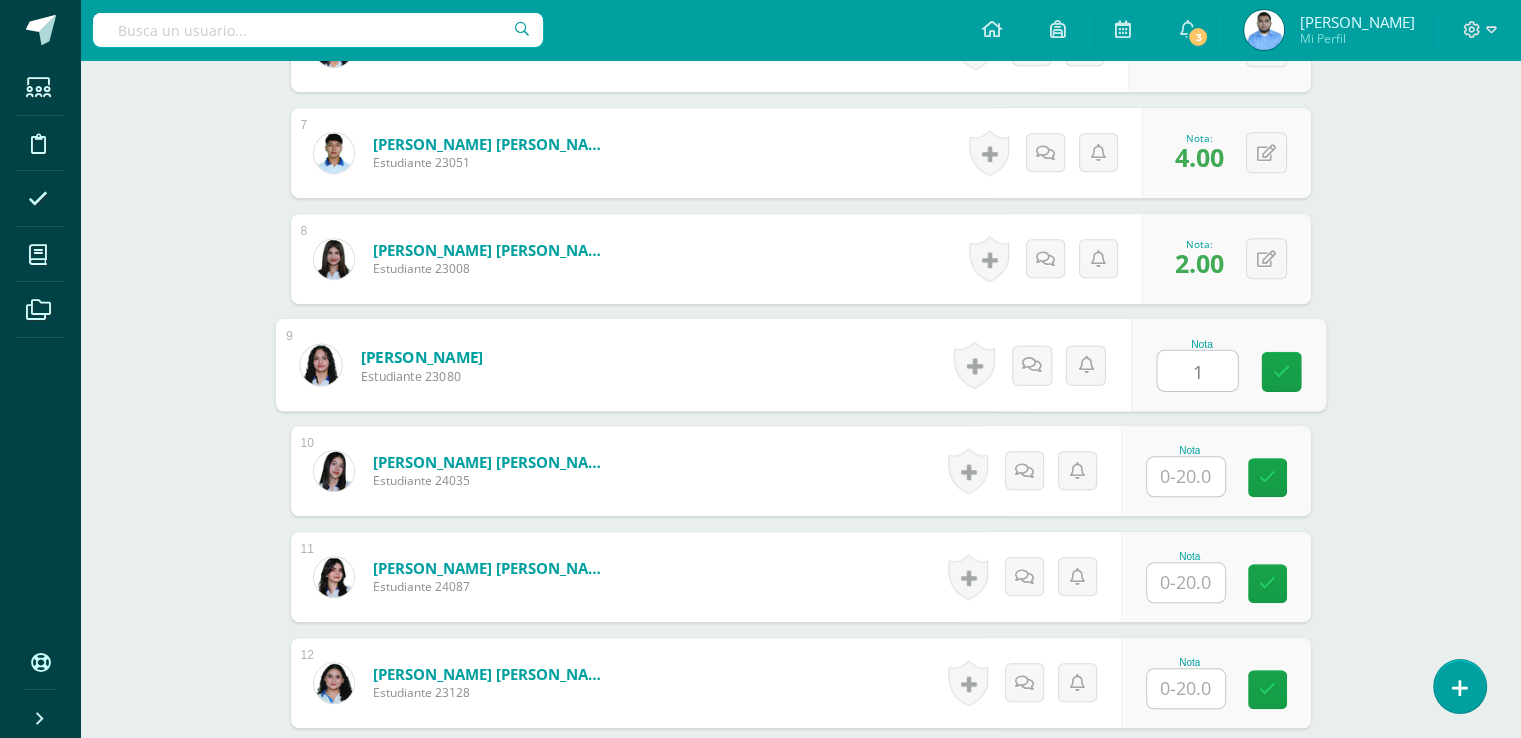 type 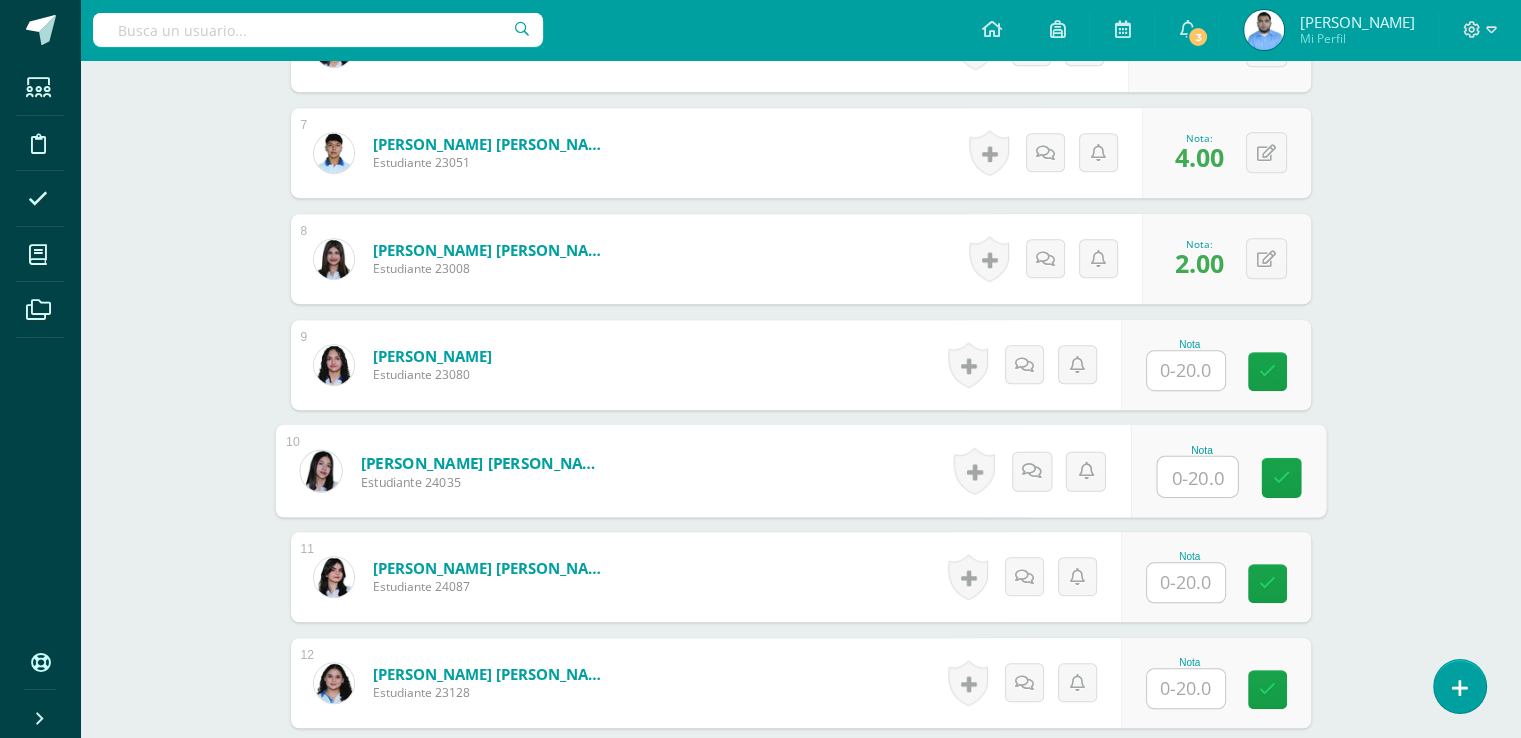 click at bounding box center (1197, 477) 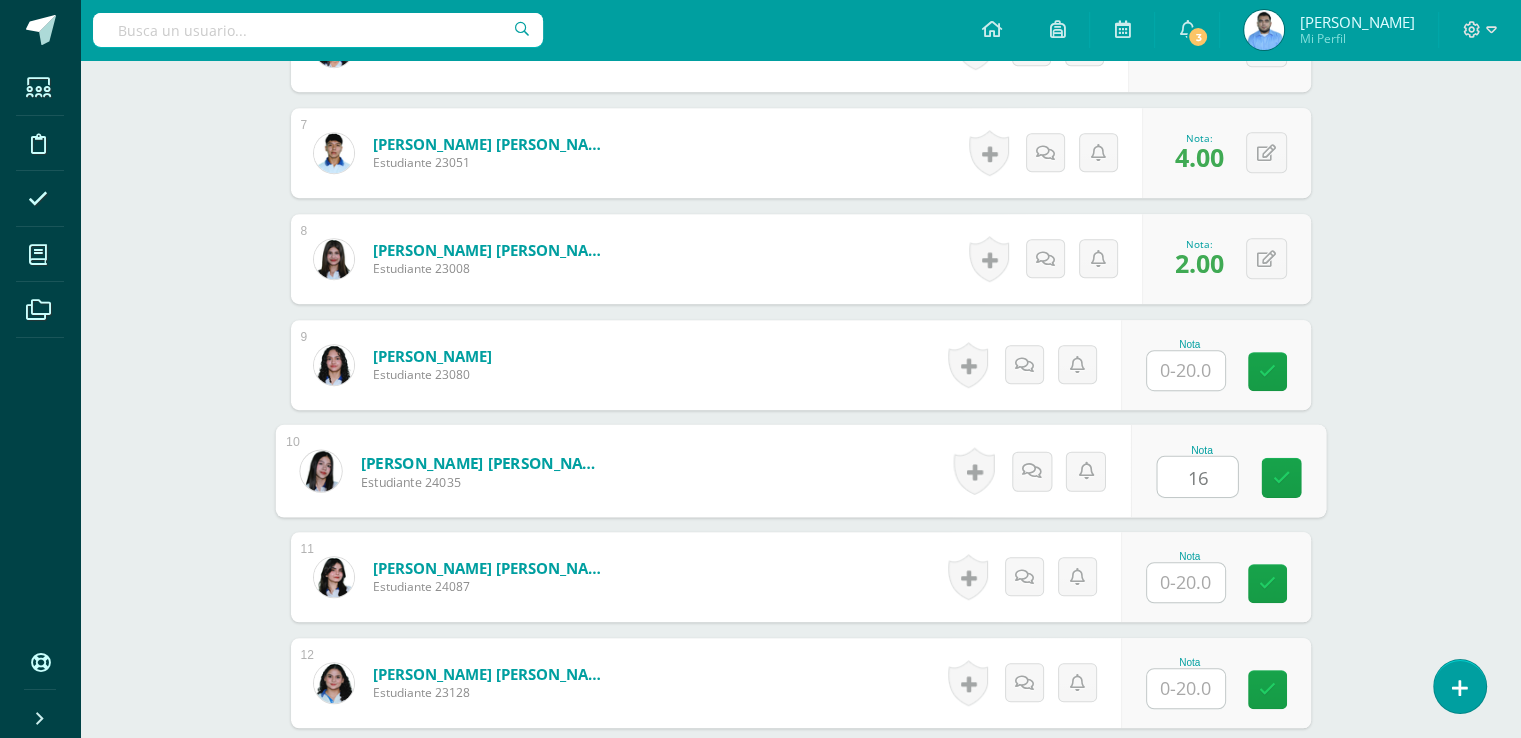 type on "16" 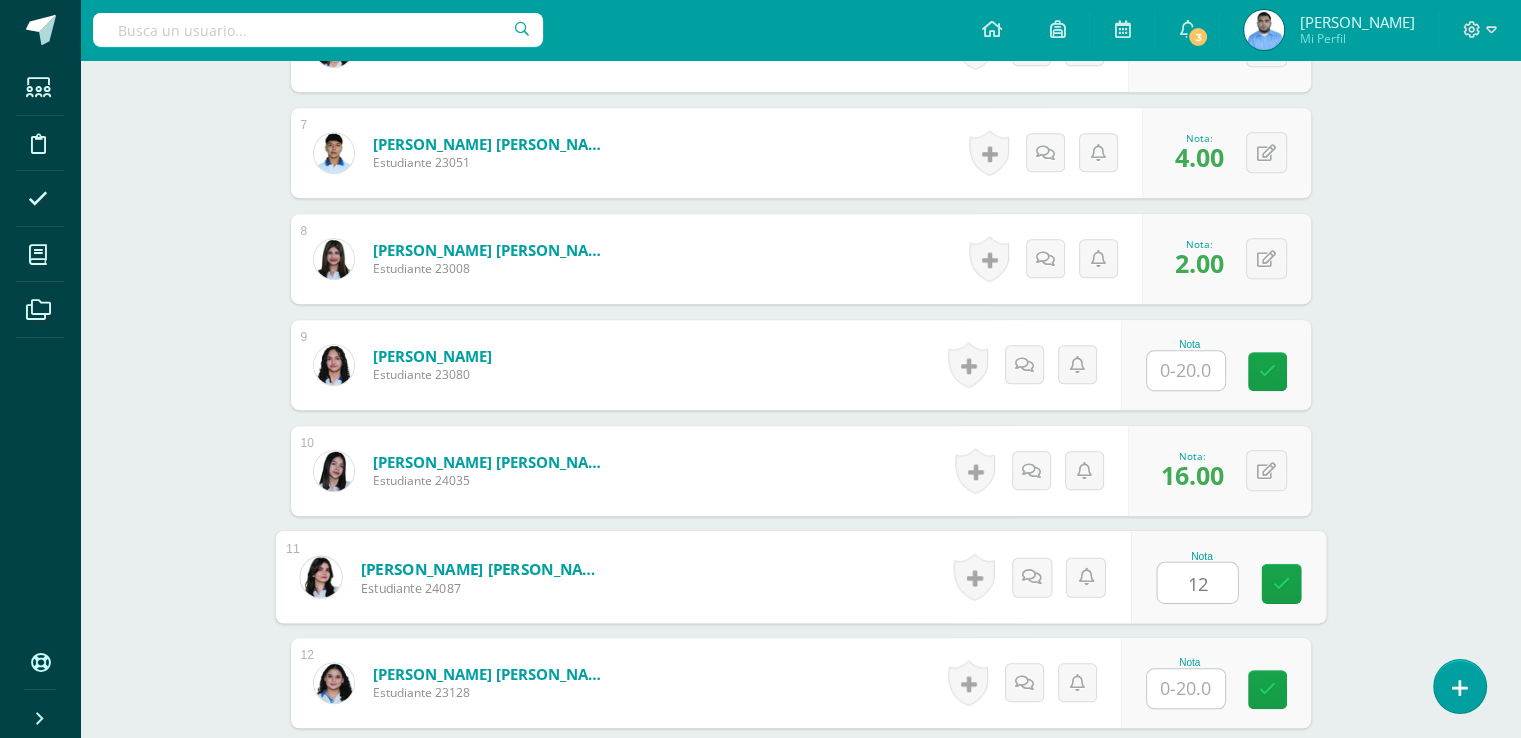 type on "12" 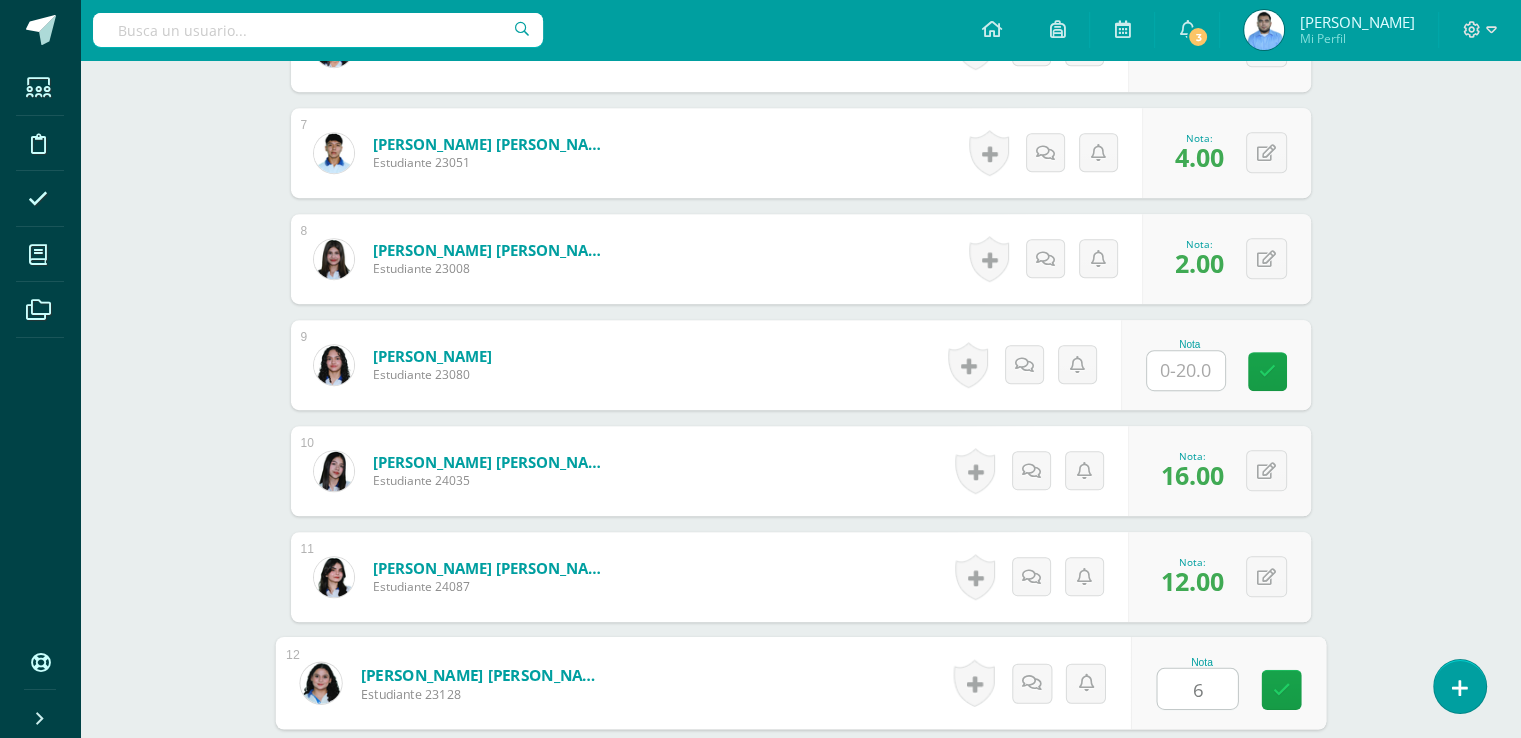 type on "6" 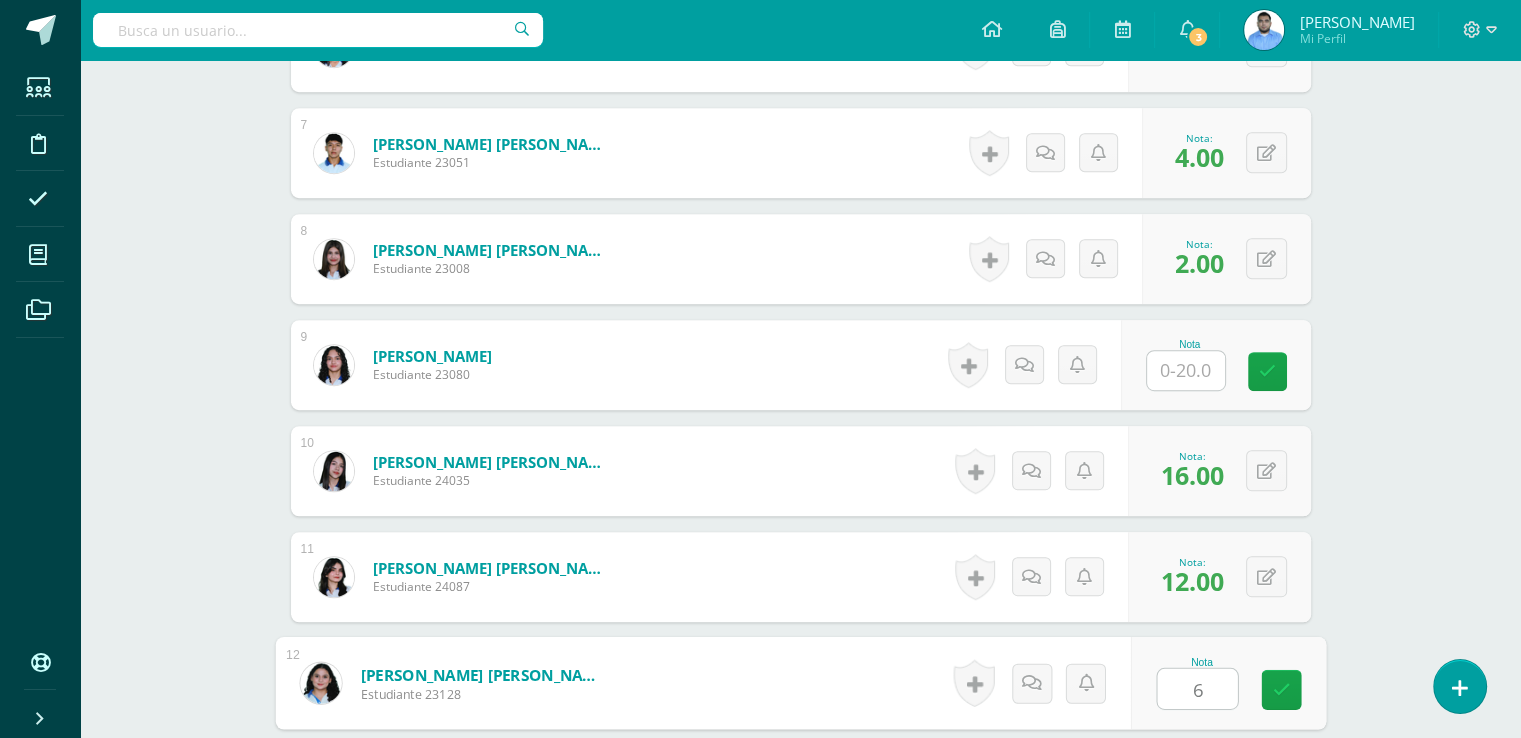 scroll, scrollTop: 1647, scrollLeft: 0, axis: vertical 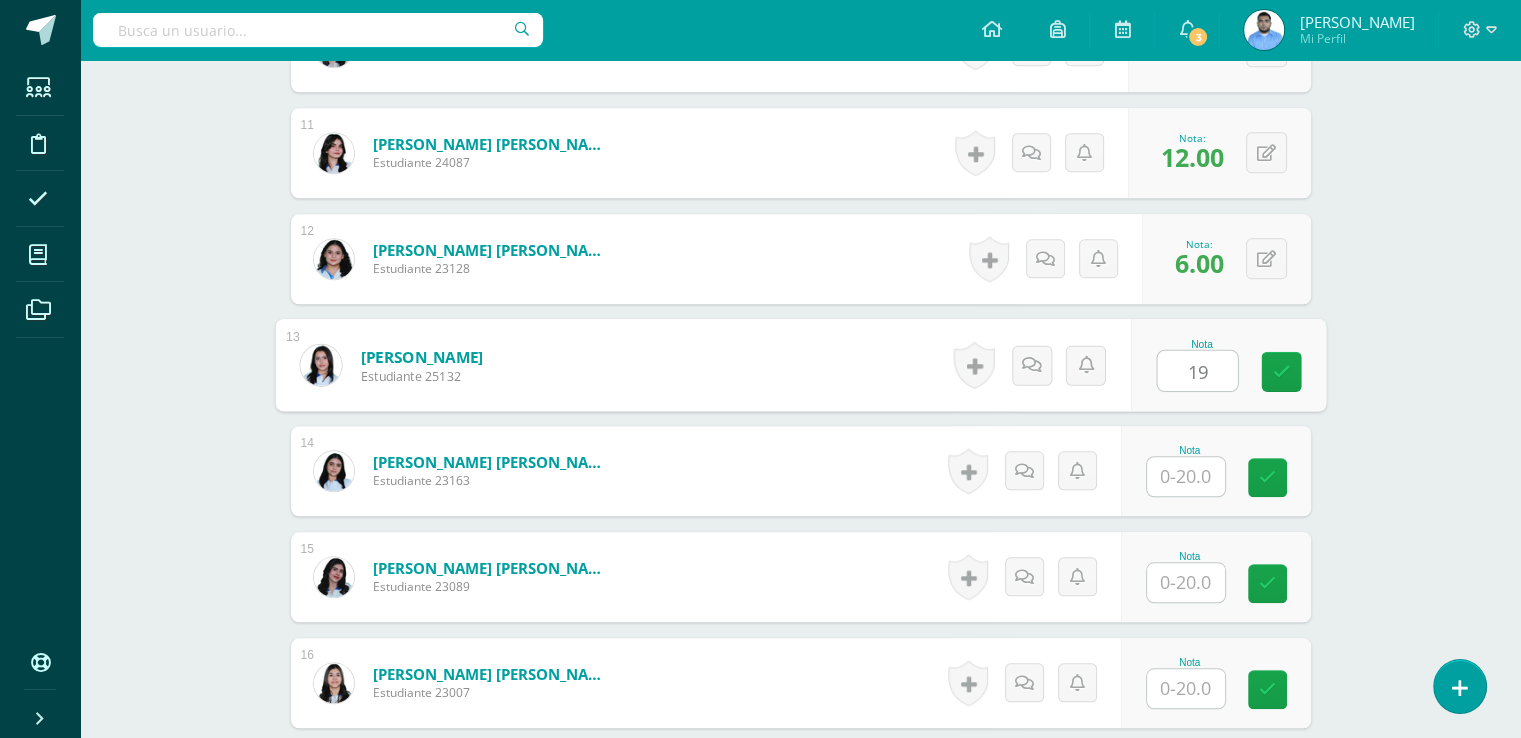 type on "19" 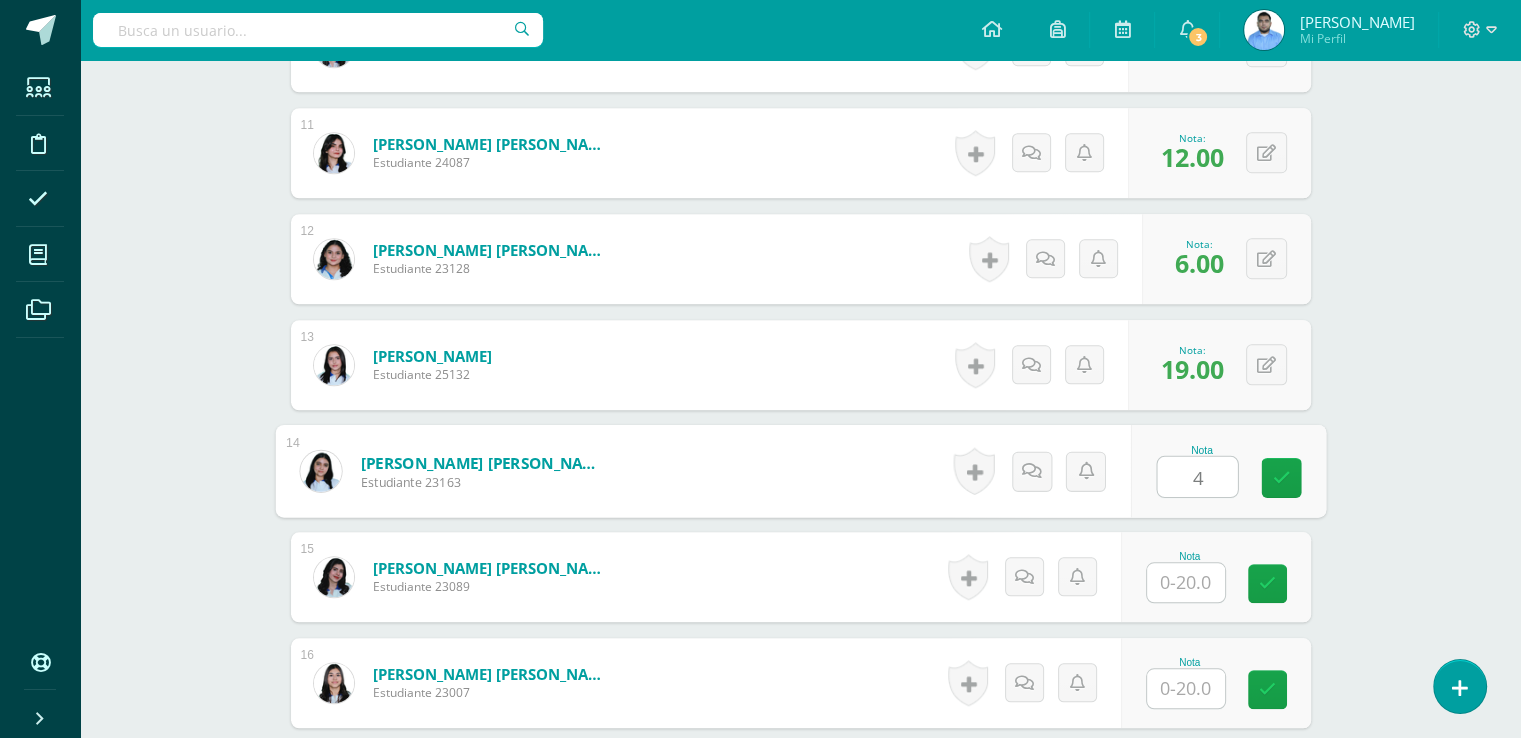 type on "4" 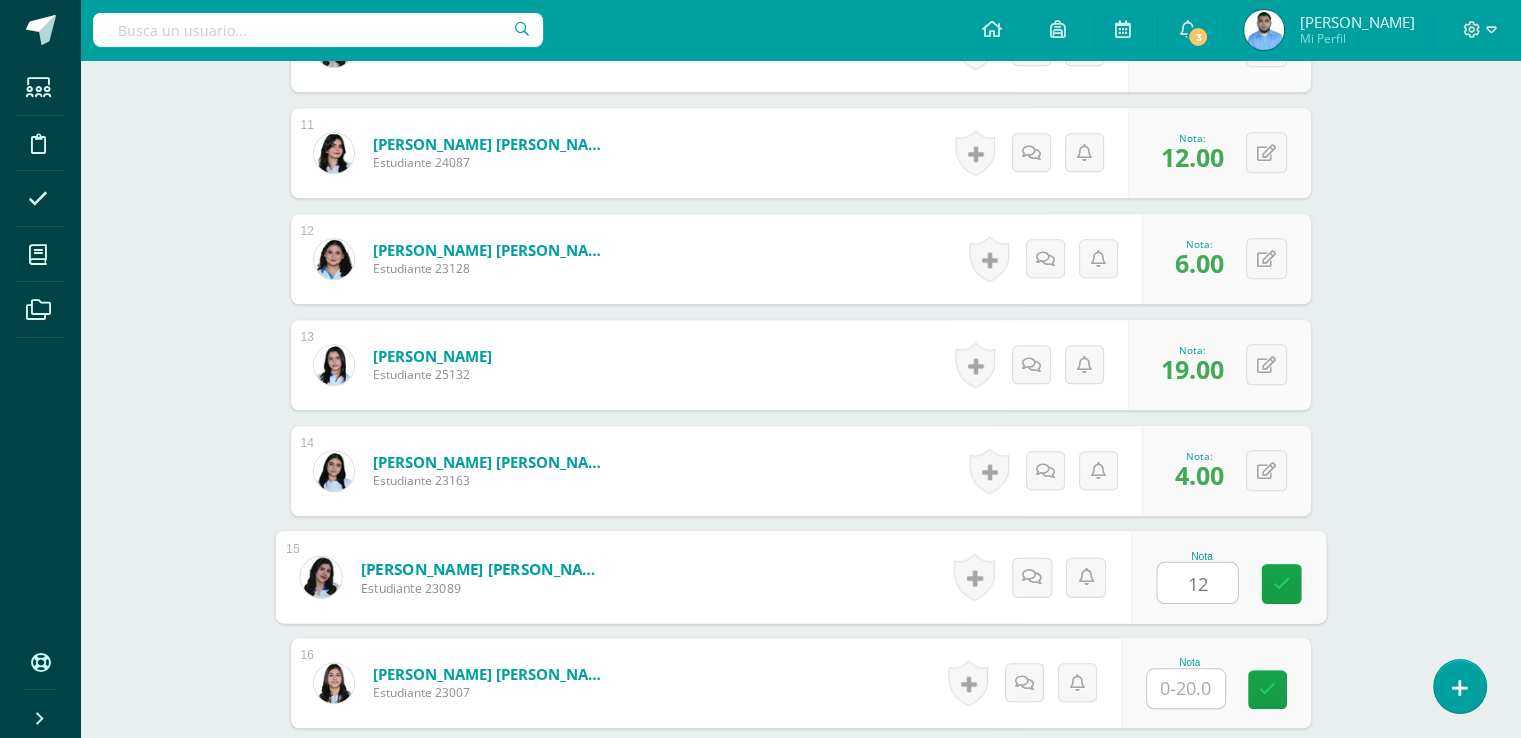 type on "12" 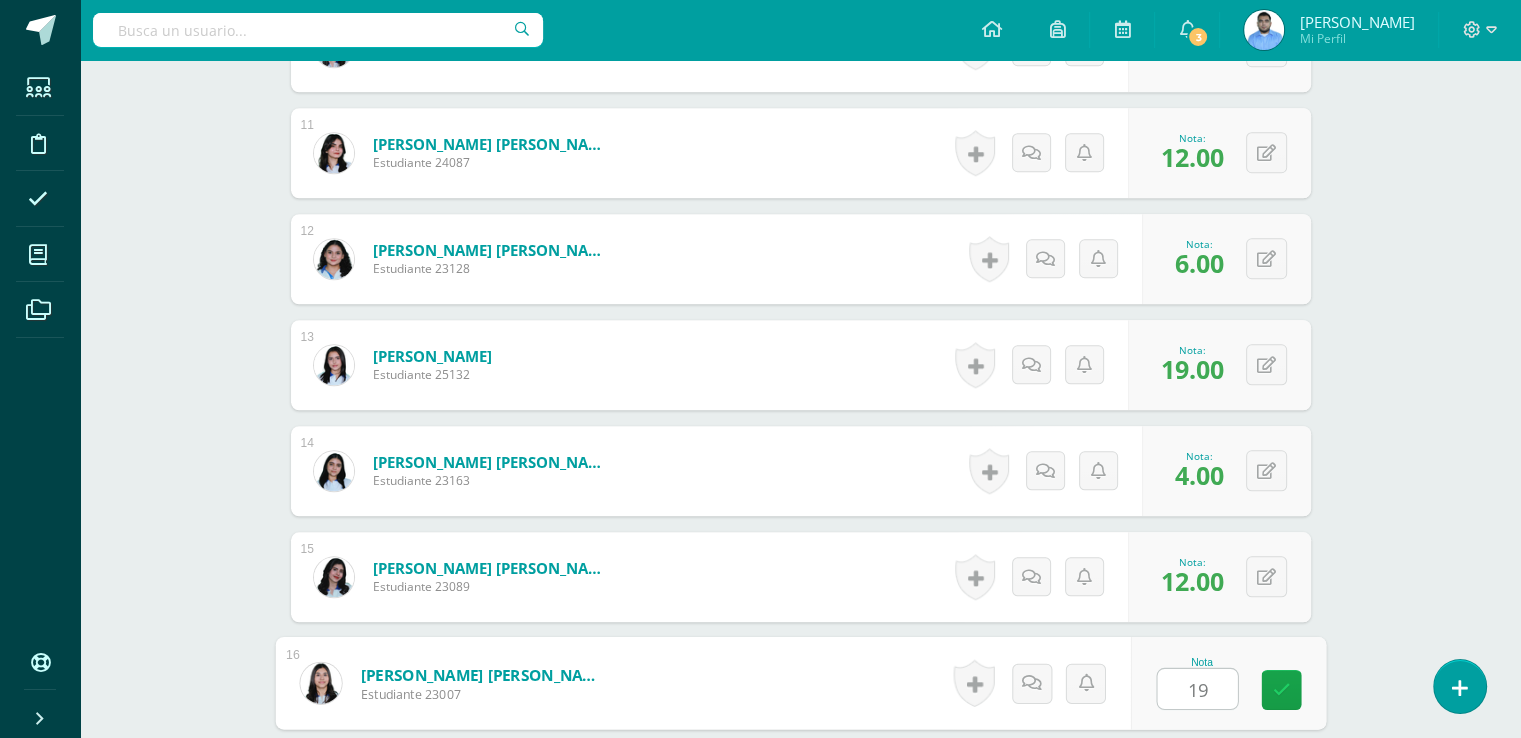 type on "19" 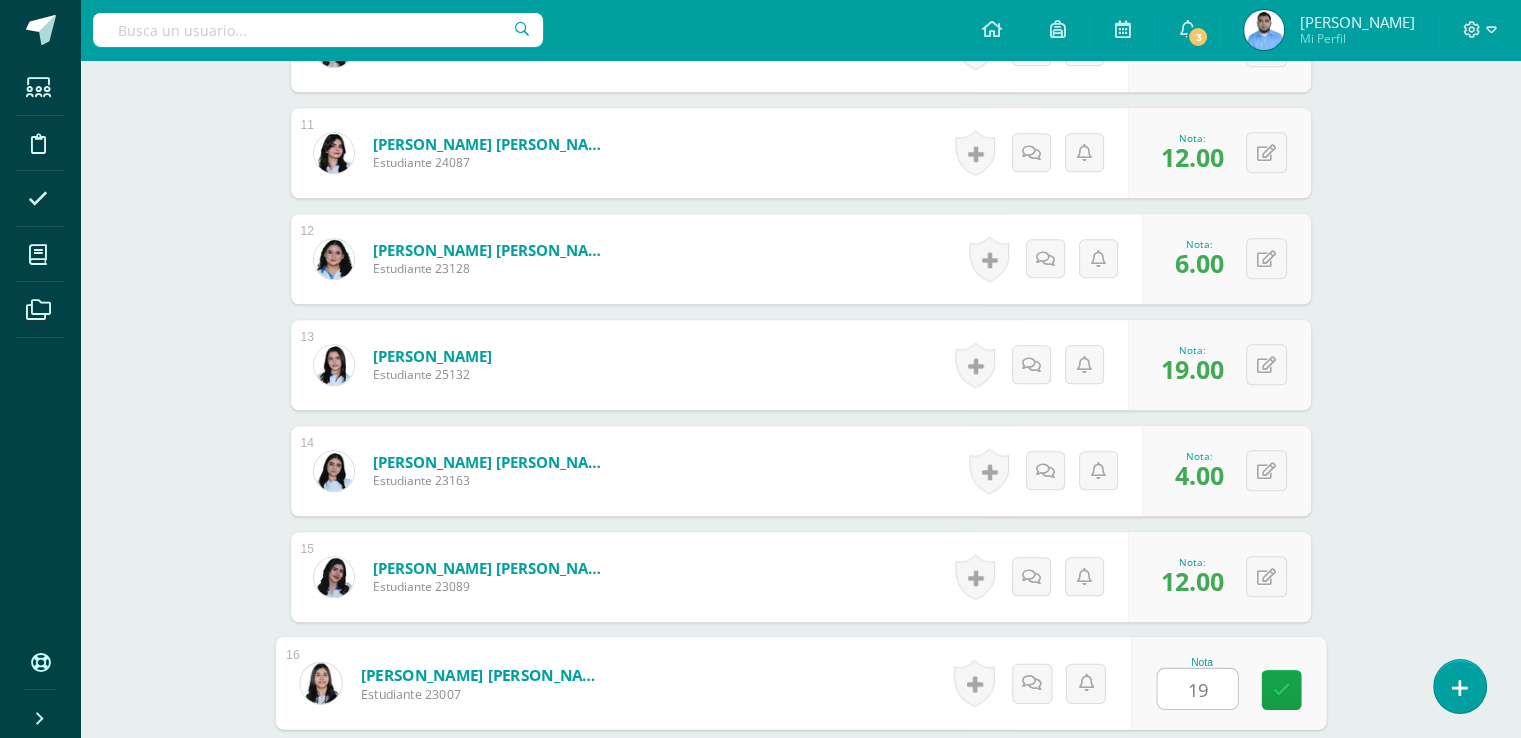 scroll, scrollTop: 2071, scrollLeft: 0, axis: vertical 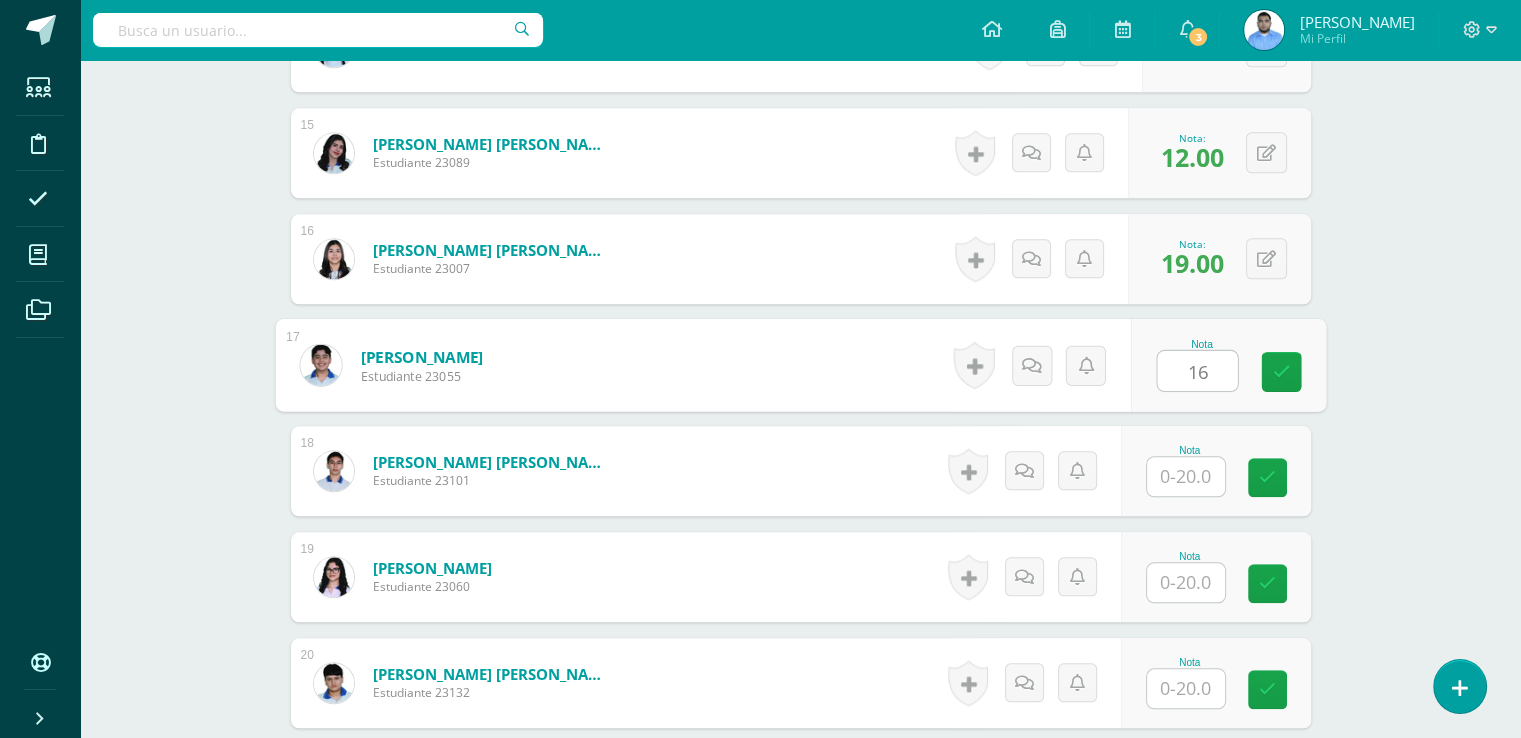 type on "16" 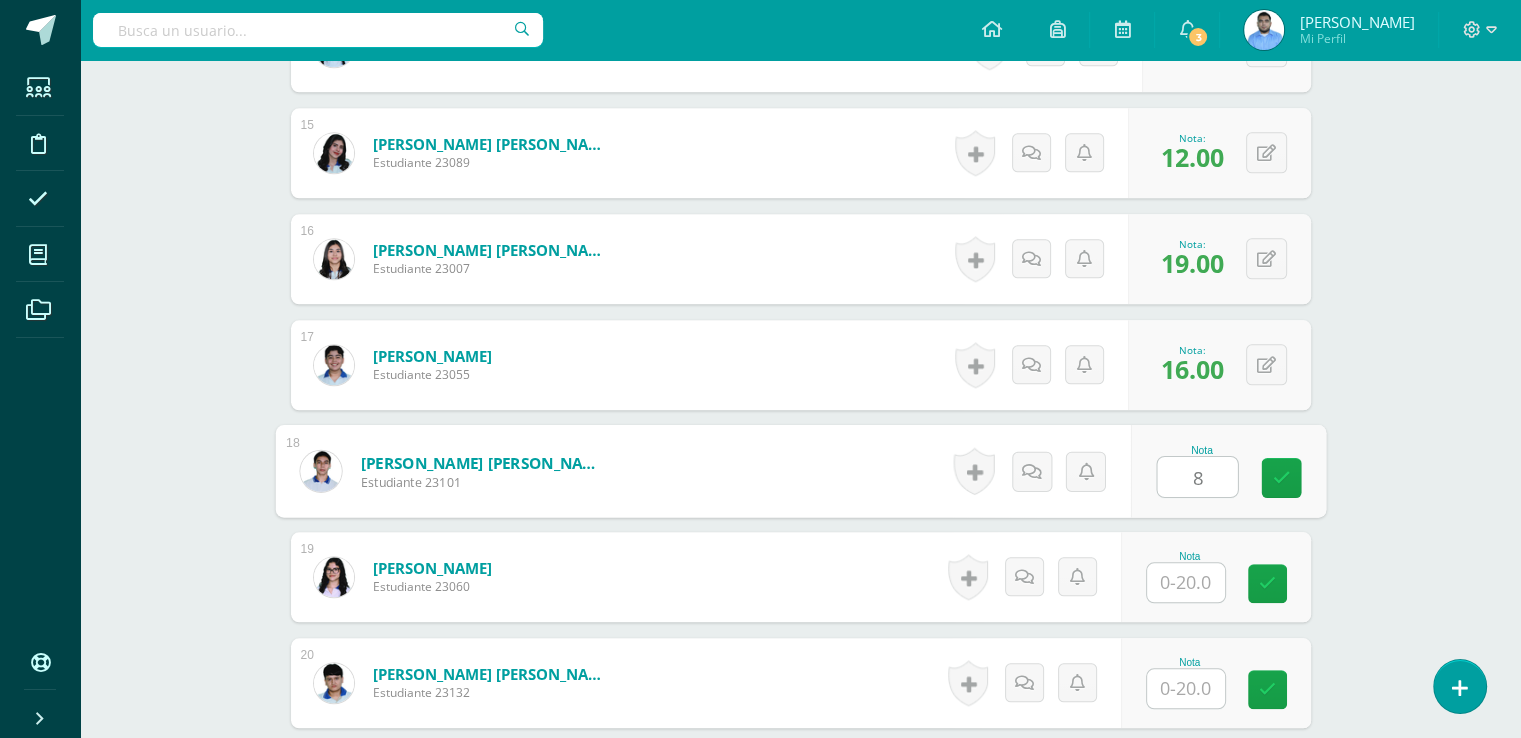 type on "8" 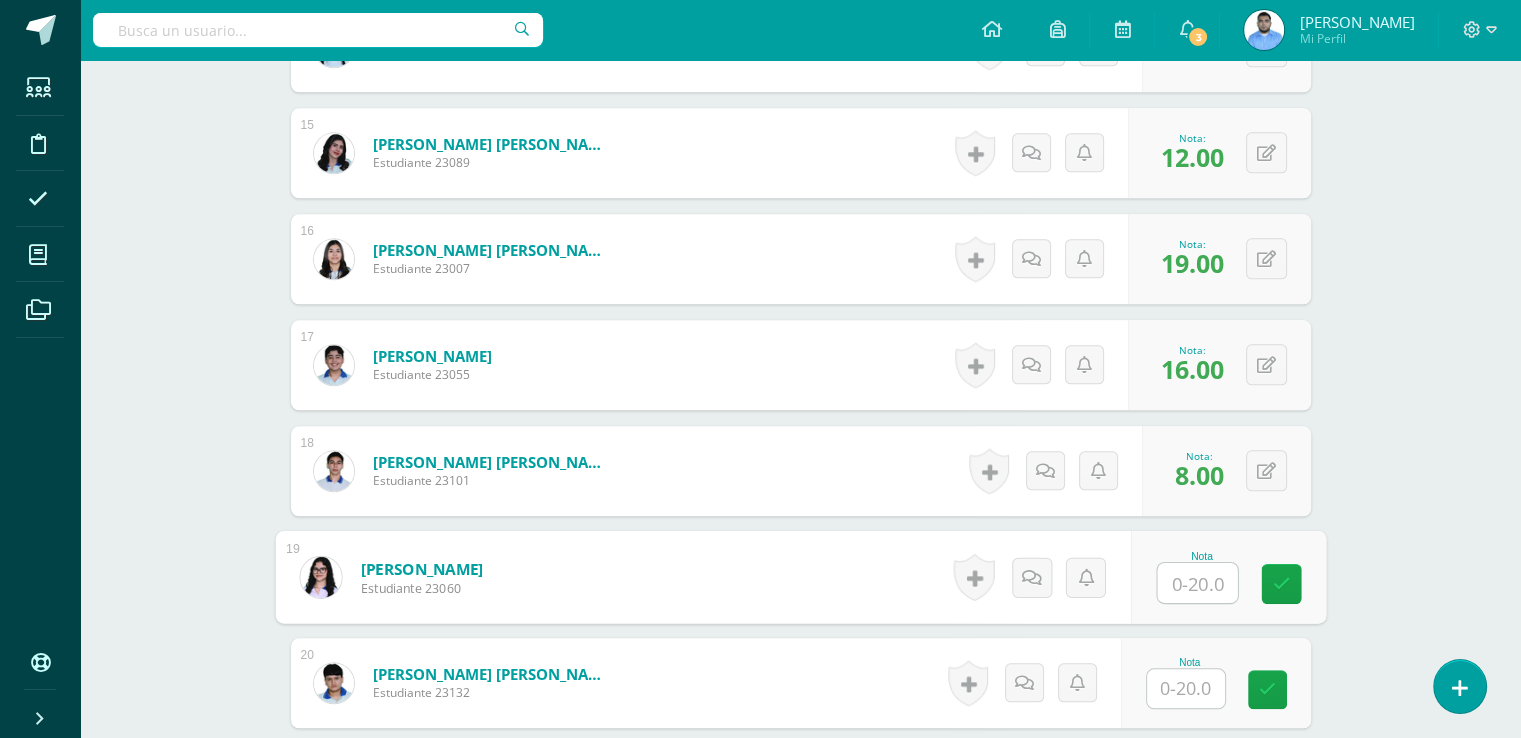 click at bounding box center [1186, 688] 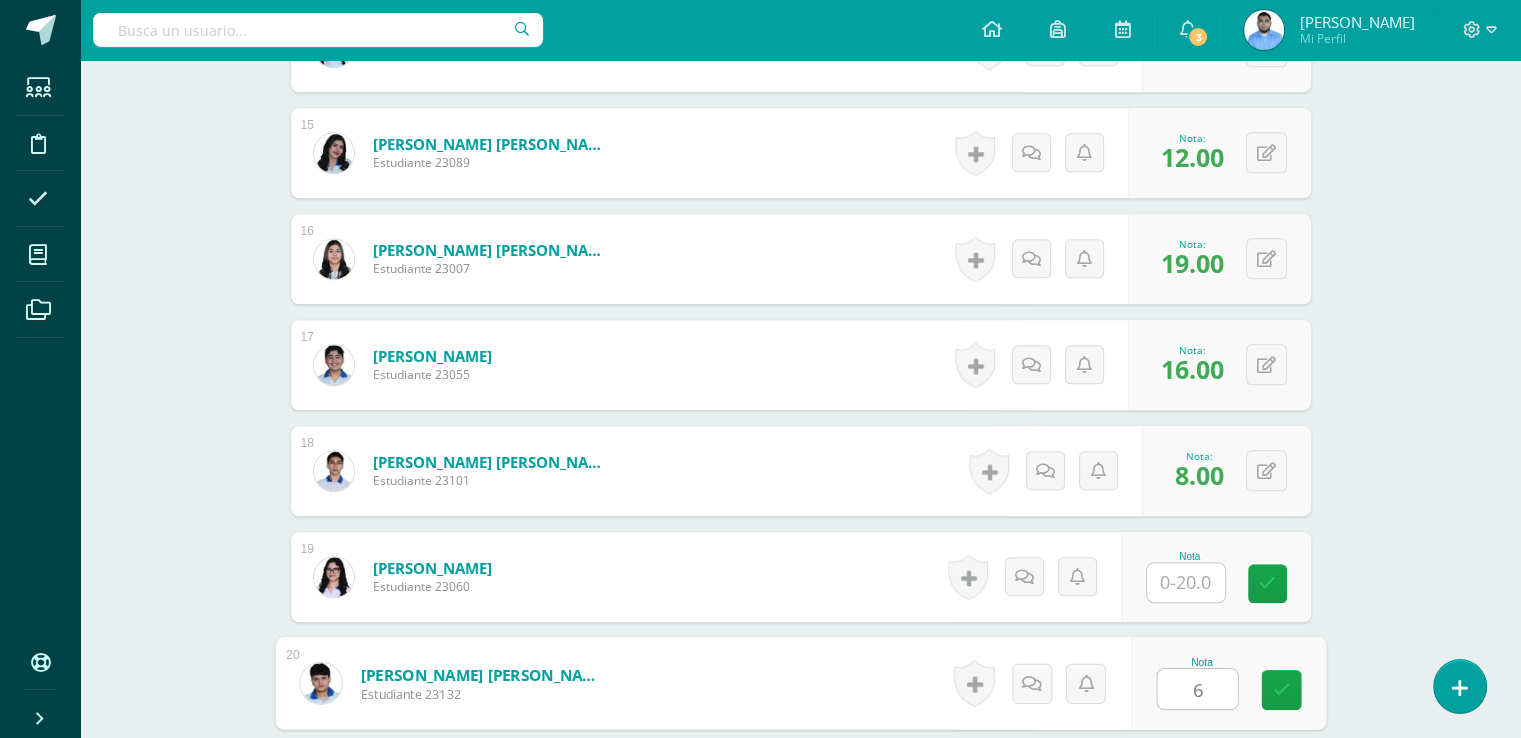 type on "6" 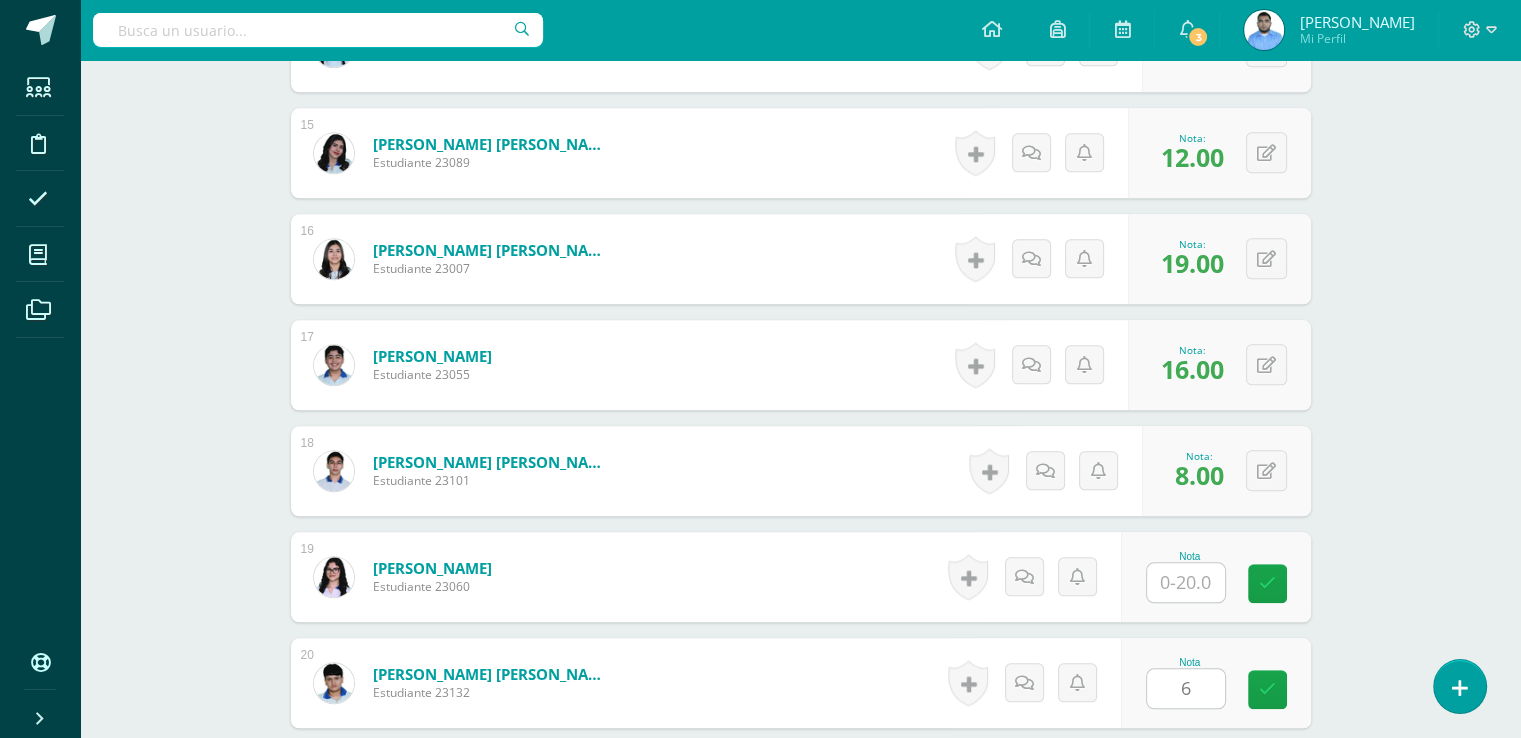 scroll, scrollTop: 2495, scrollLeft: 0, axis: vertical 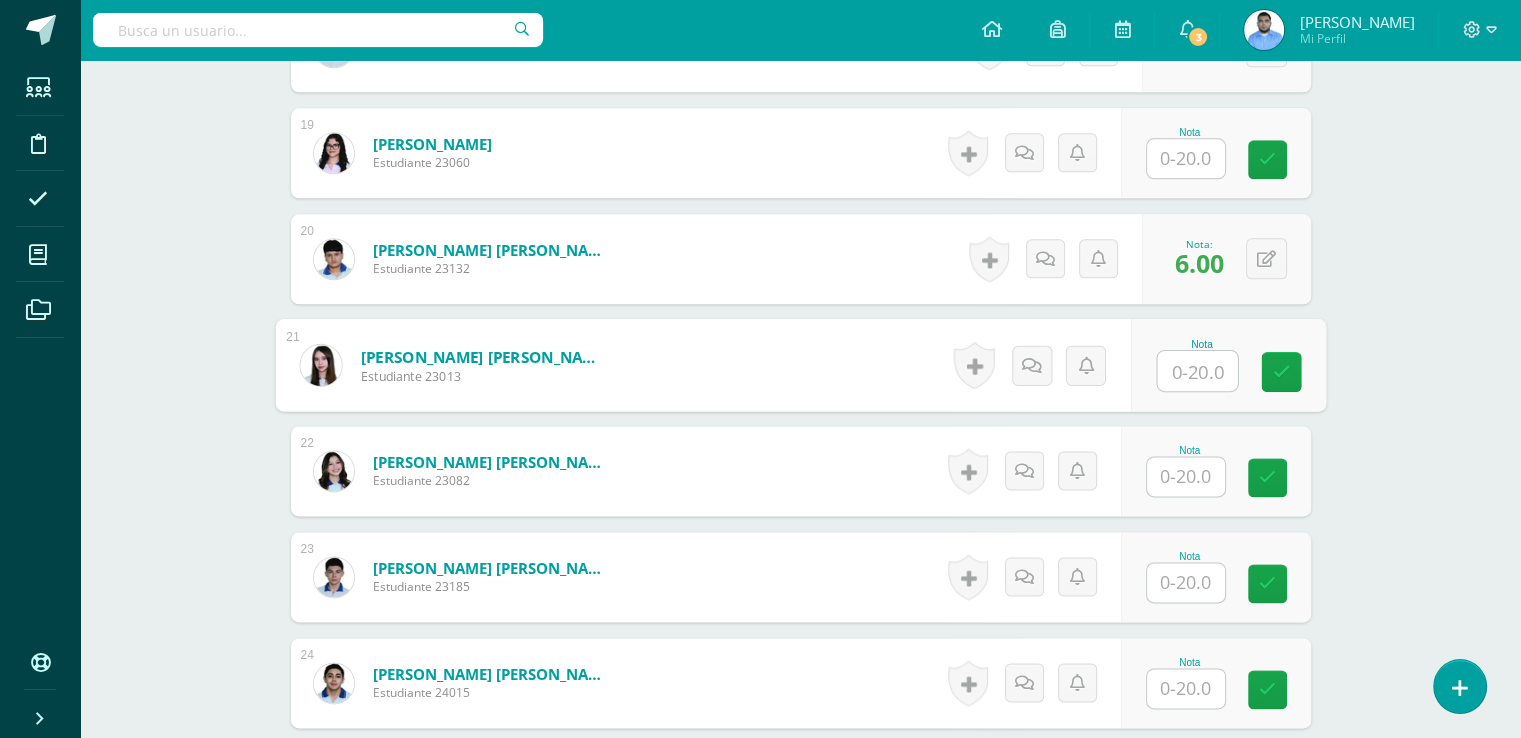type on "1" 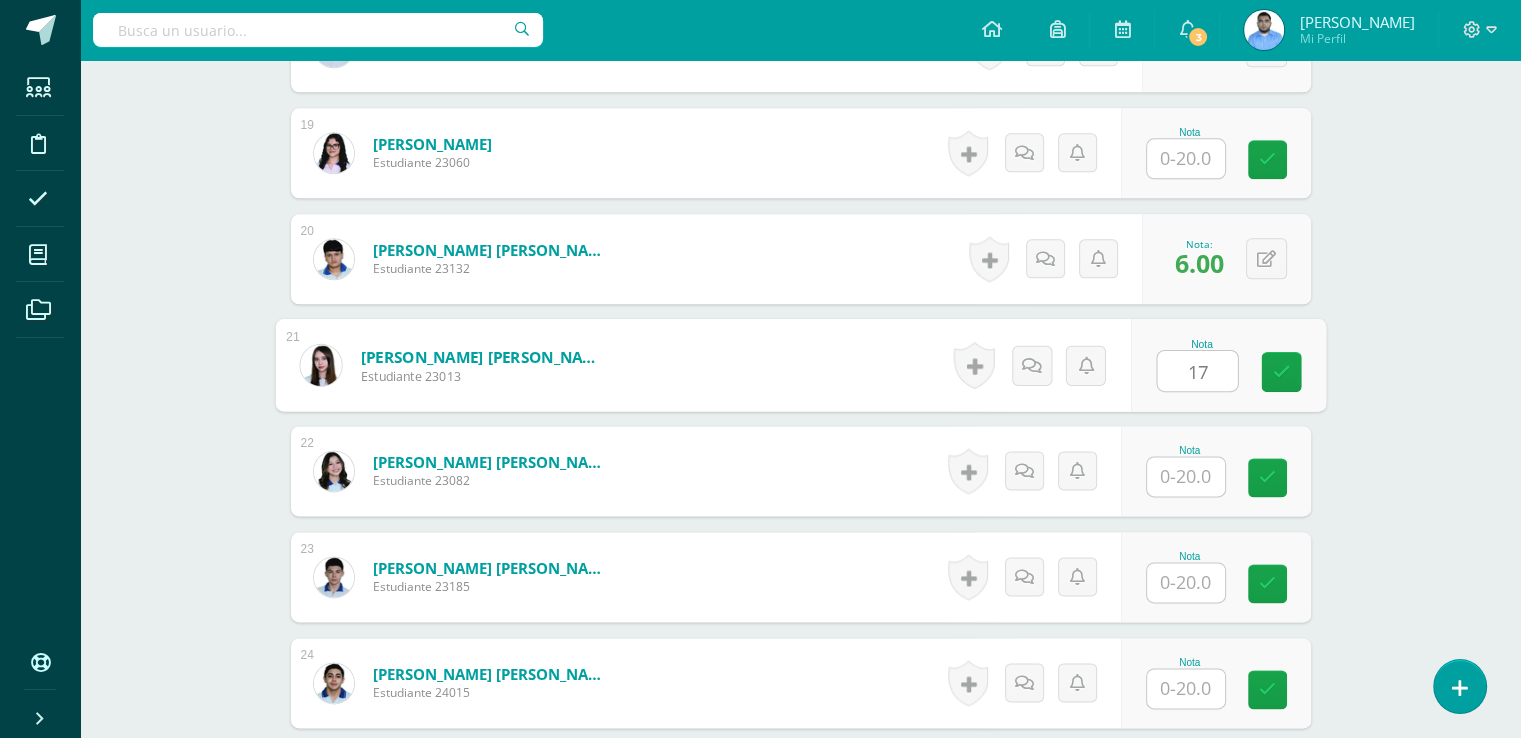 type on "17" 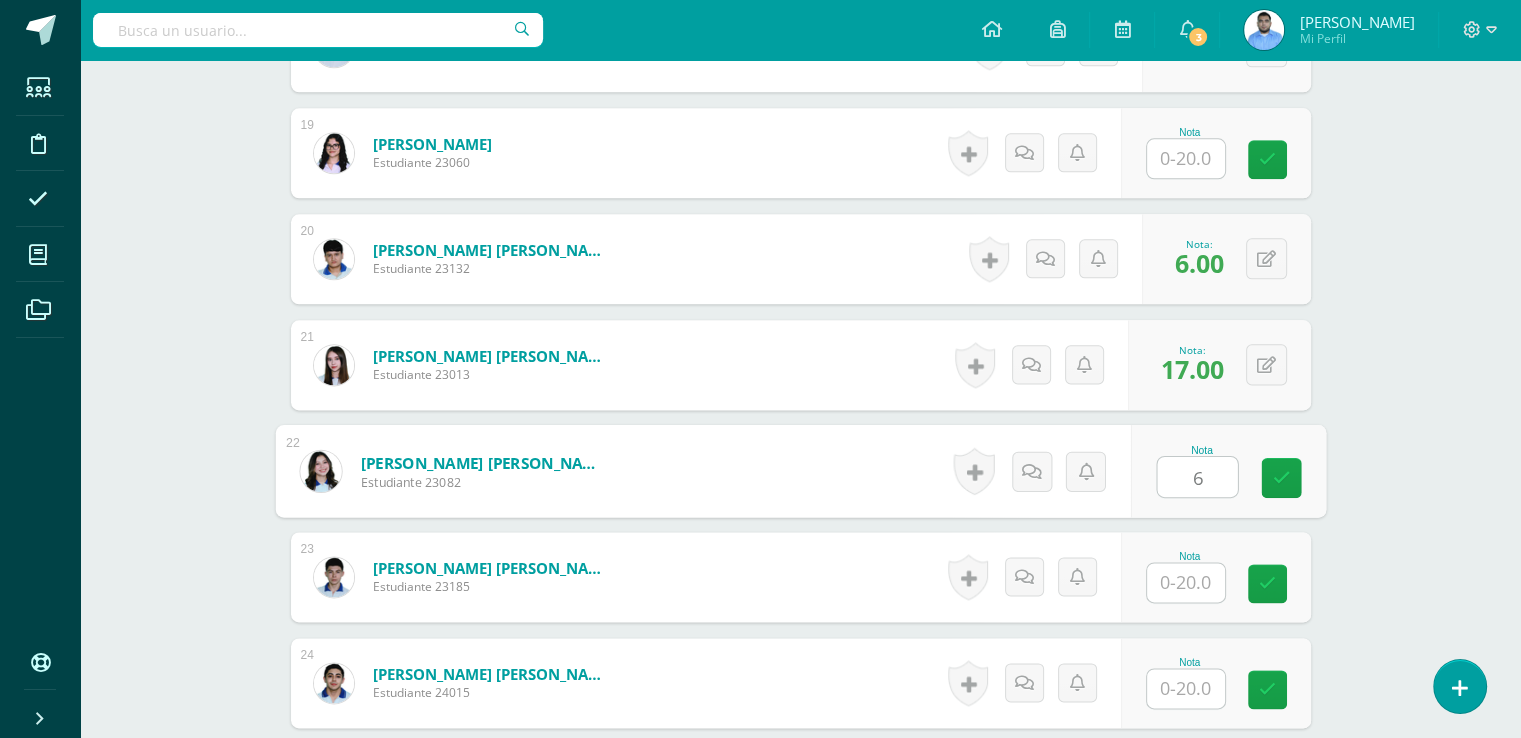 type on "6" 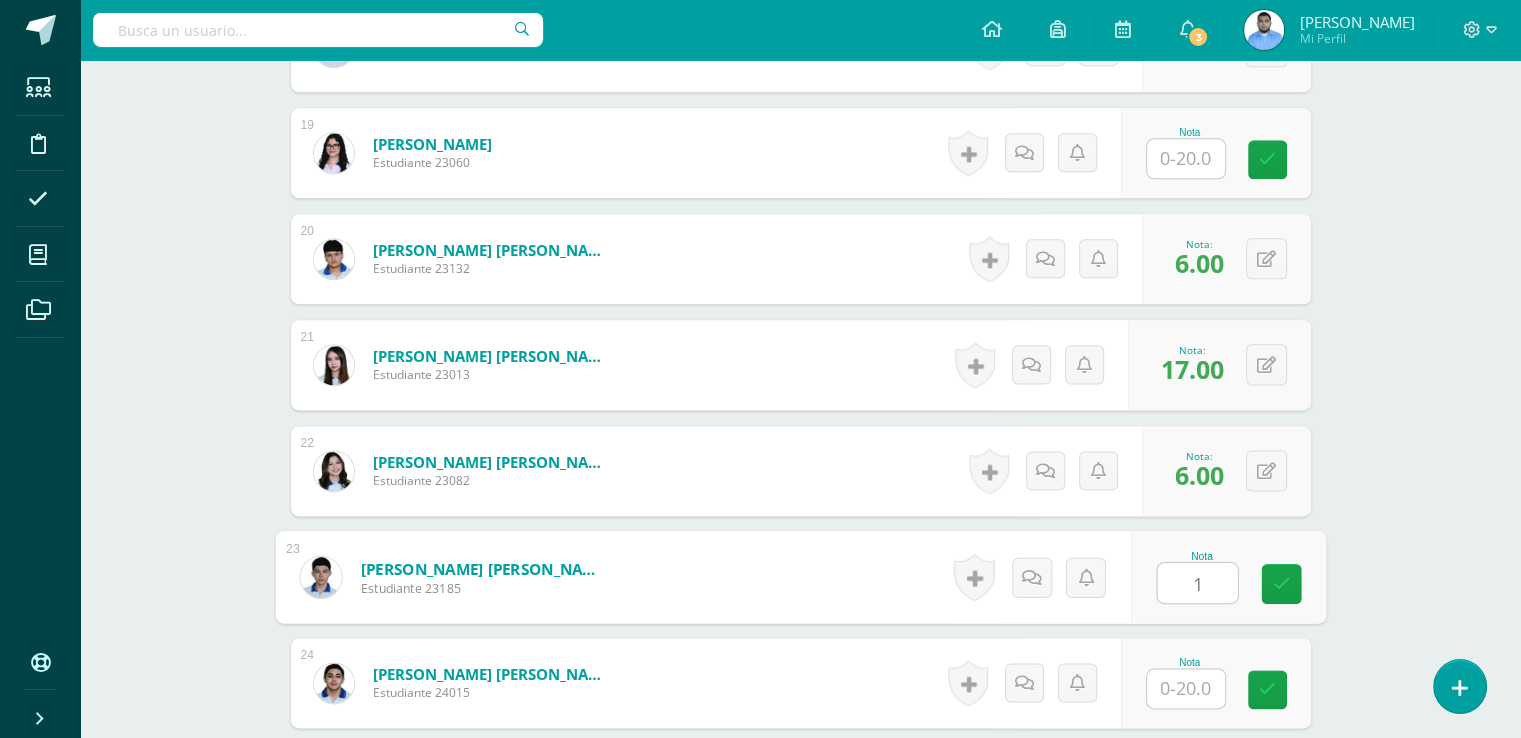 type on "1" 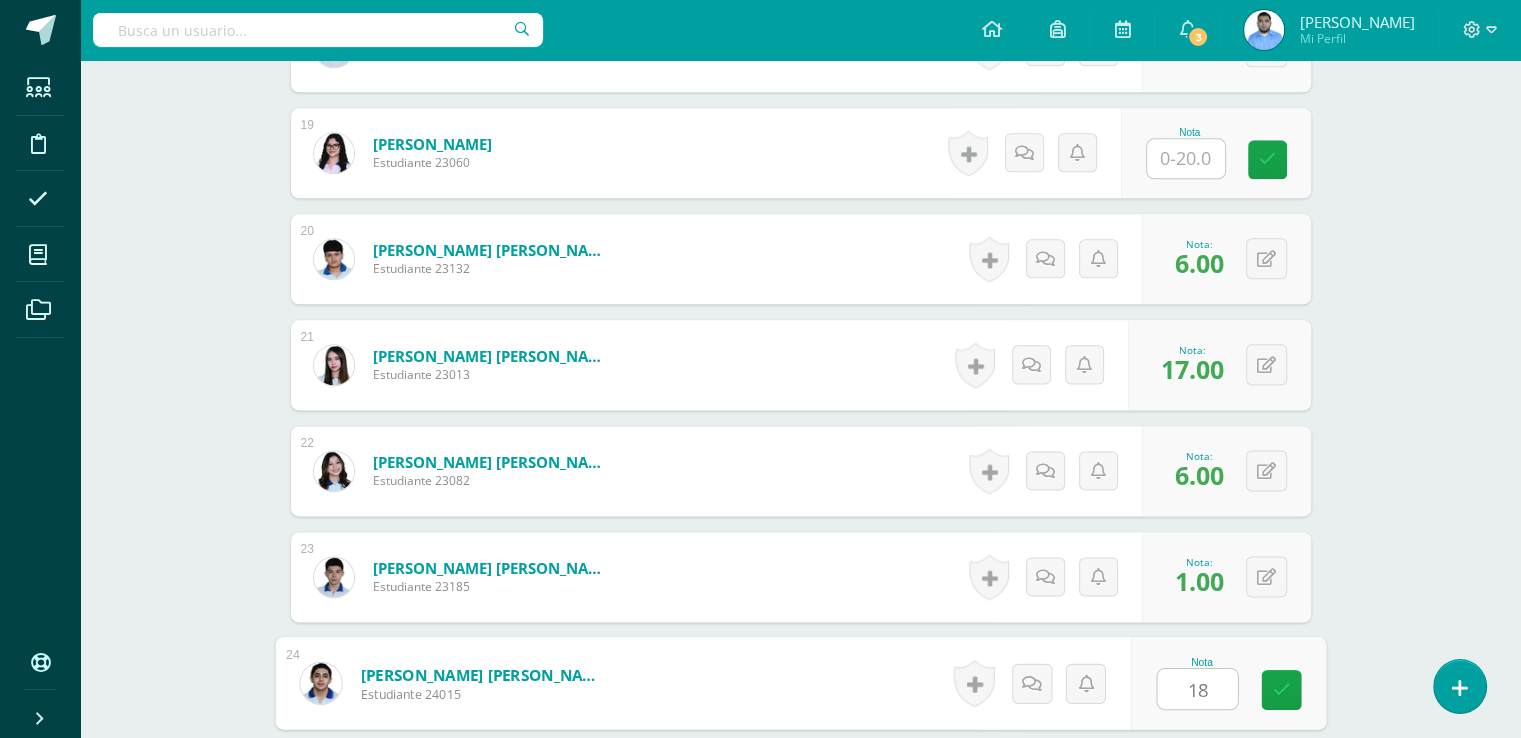 type on "18" 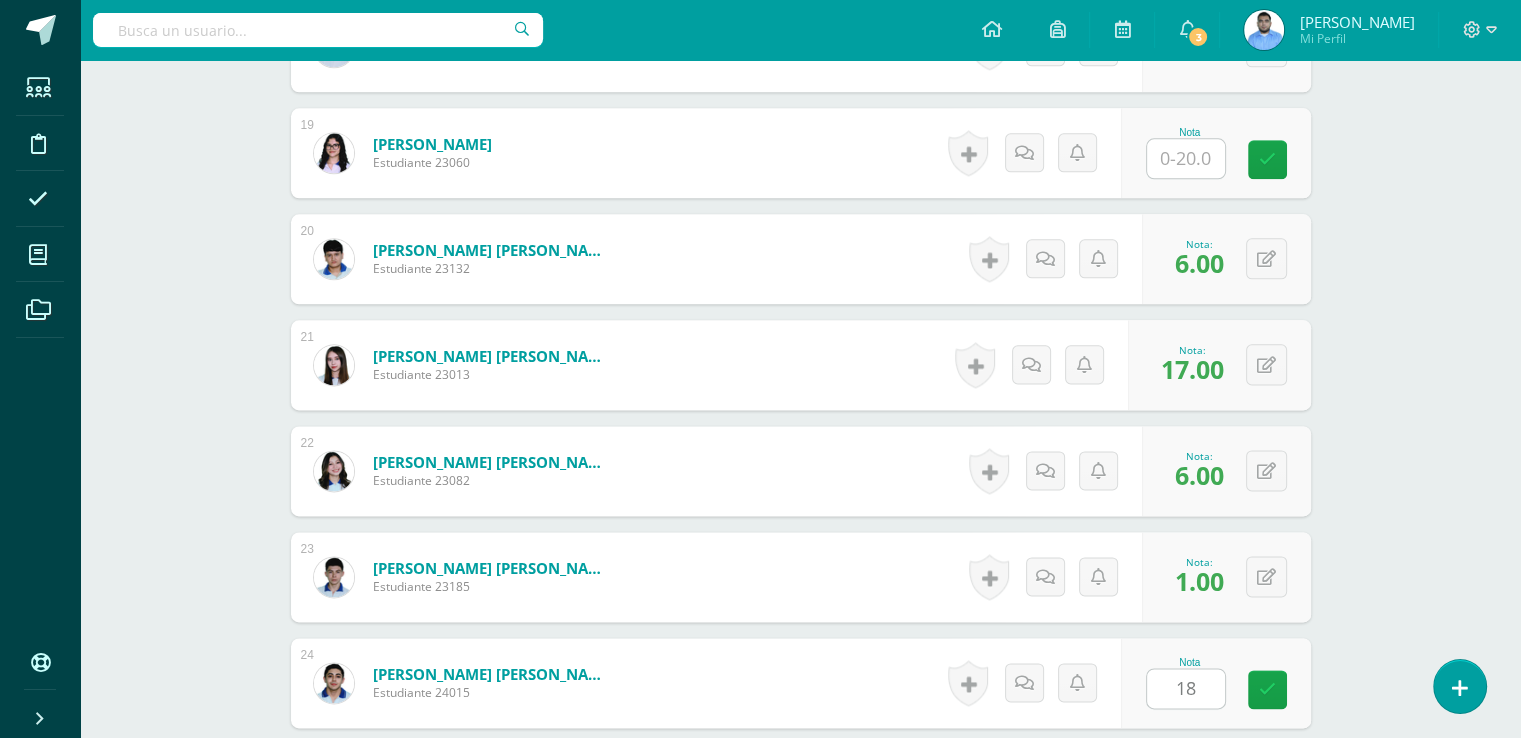 scroll, scrollTop: 2919, scrollLeft: 0, axis: vertical 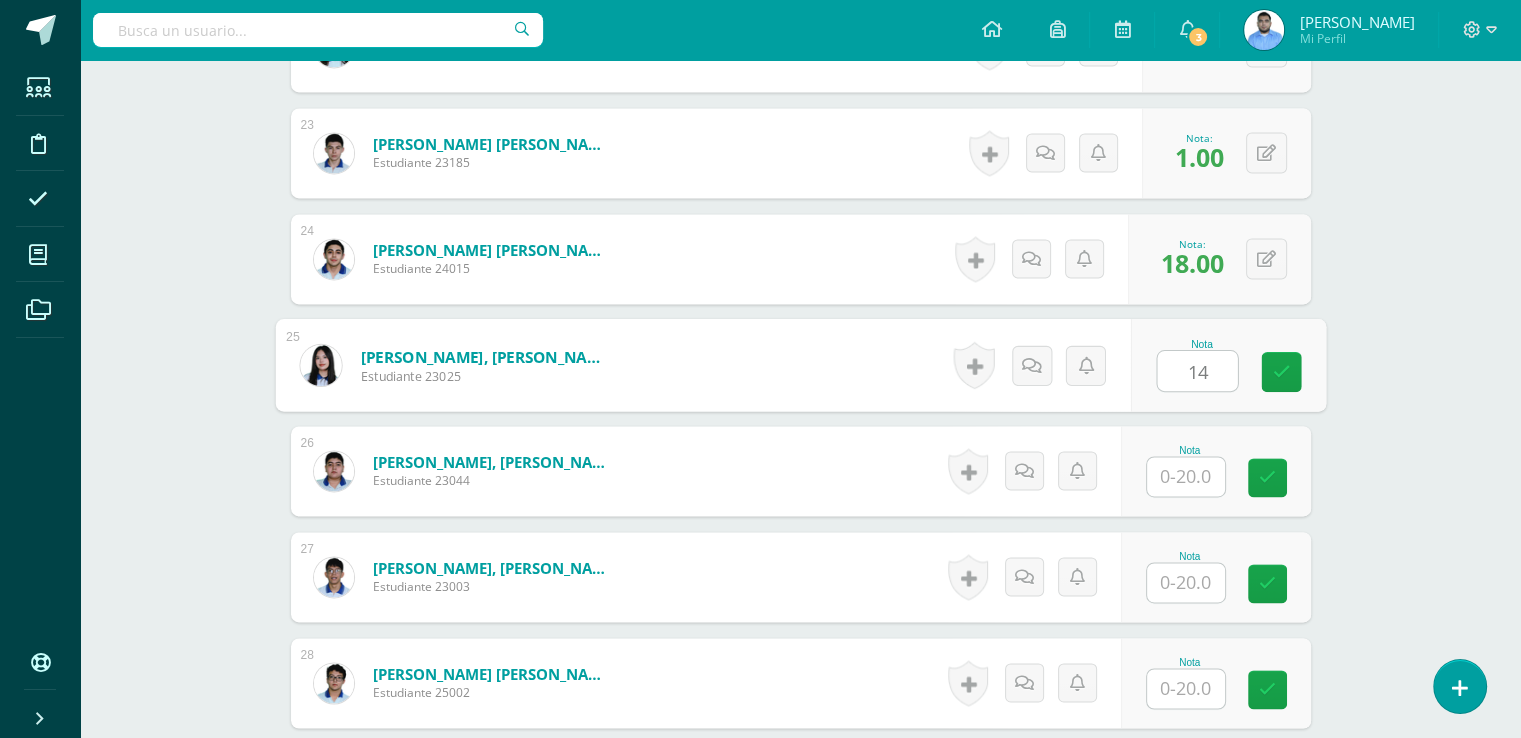type on "14" 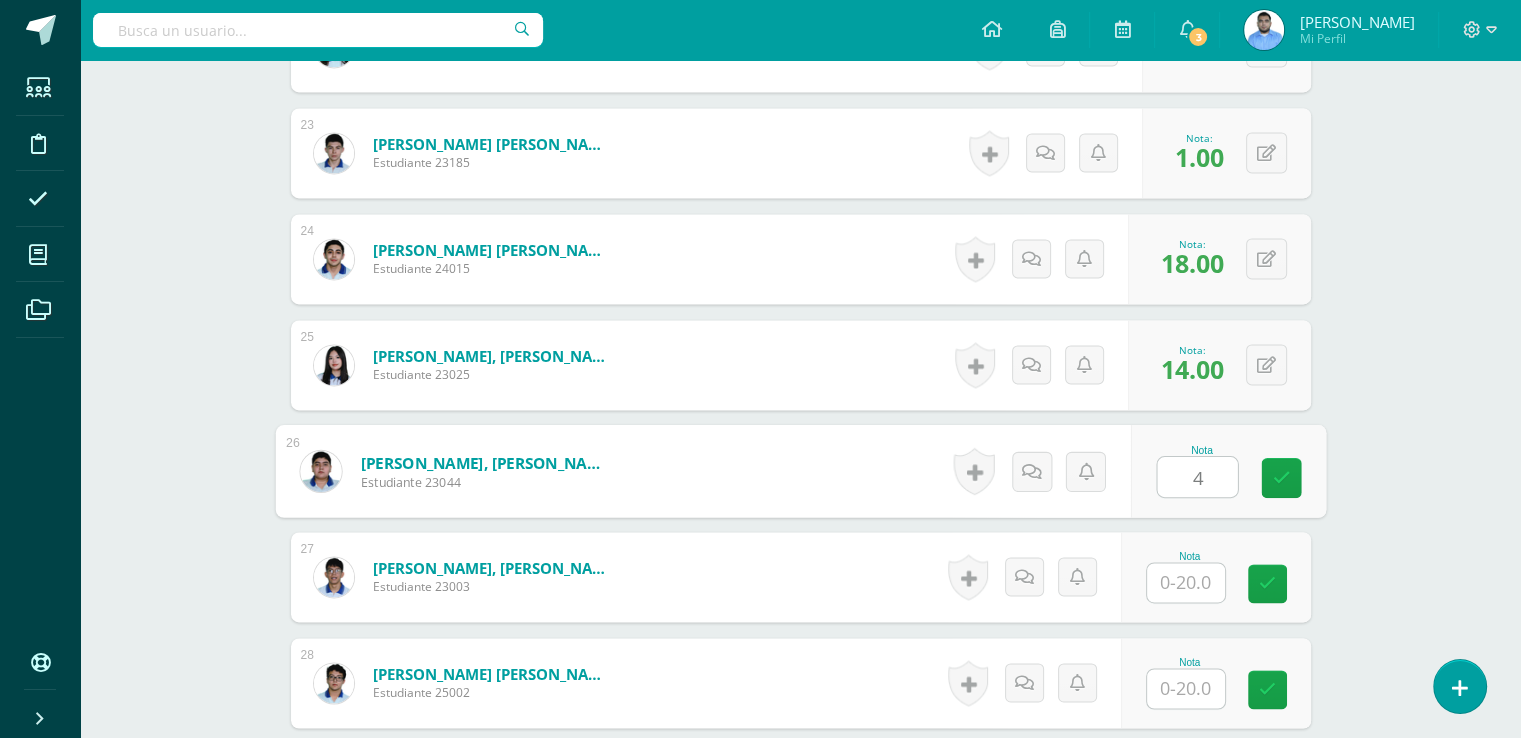 type on "4" 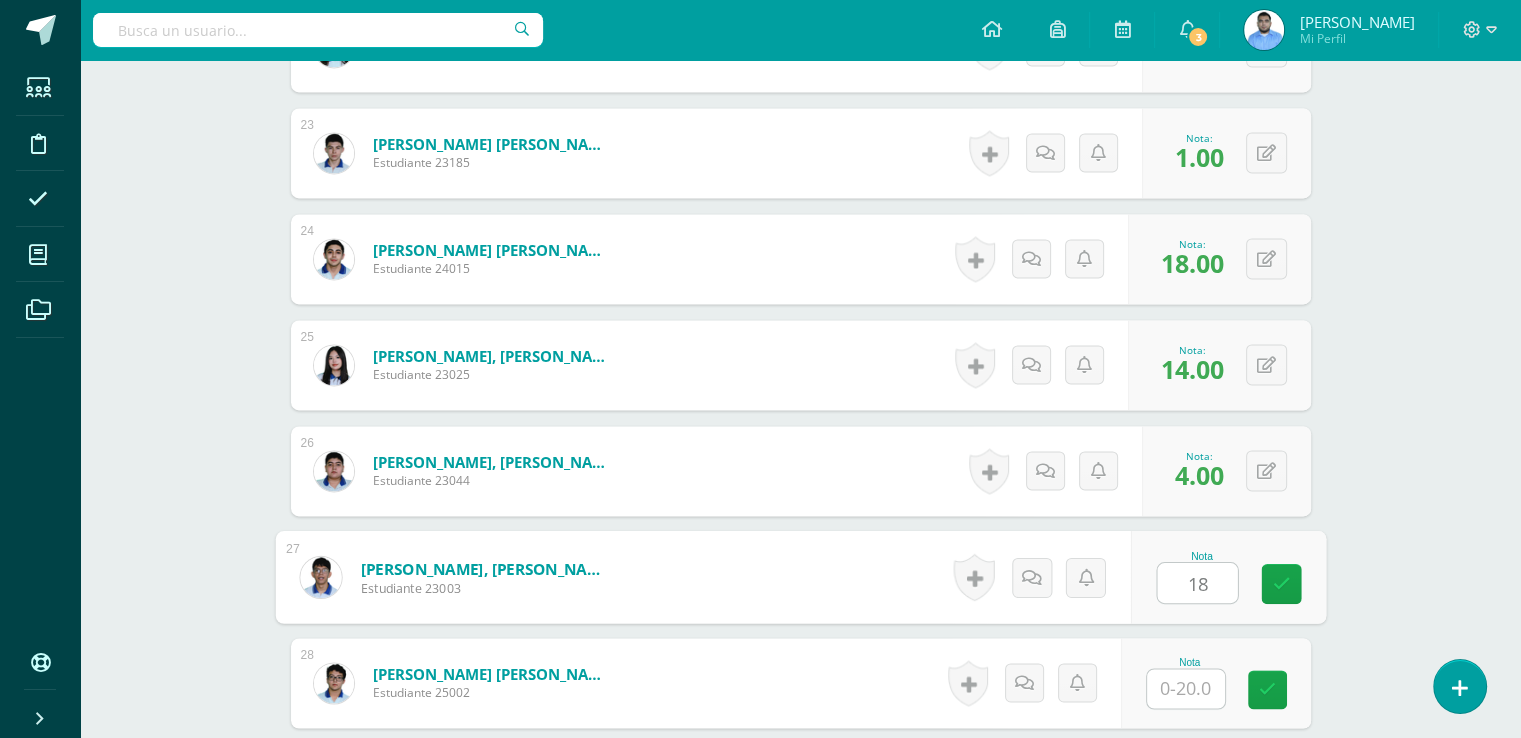 type on "18" 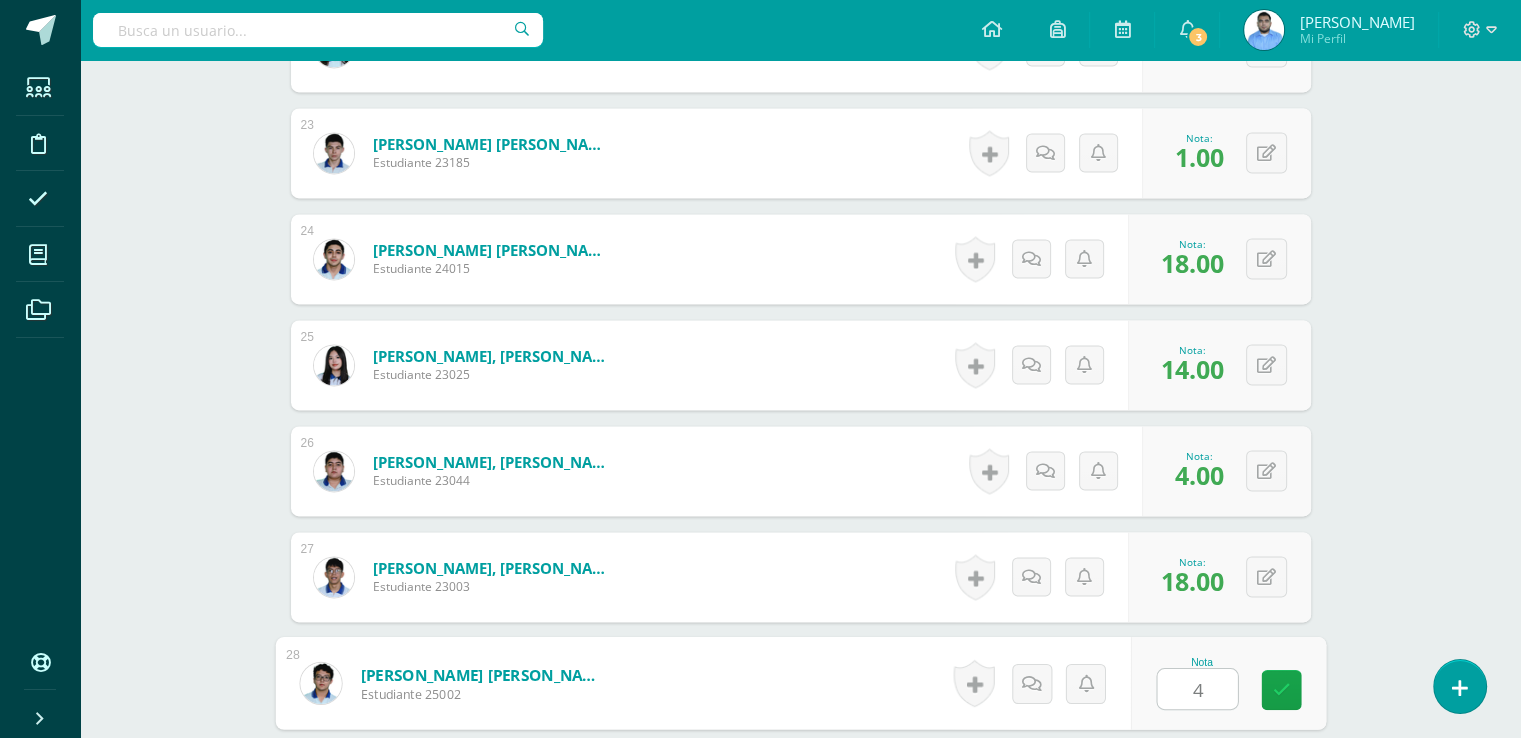 type on "4" 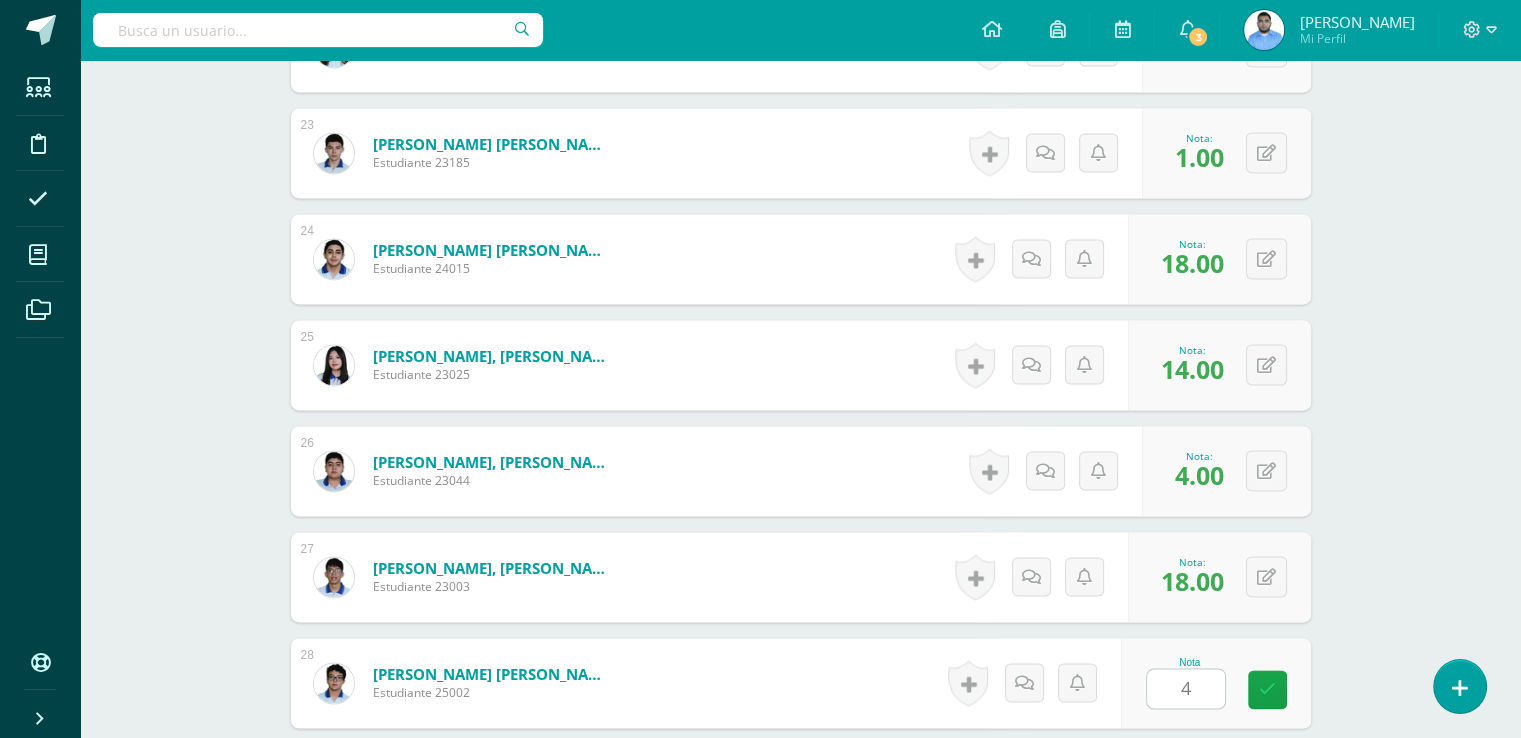scroll, scrollTop: 3343, scrollLeft: 0, axis: vertical 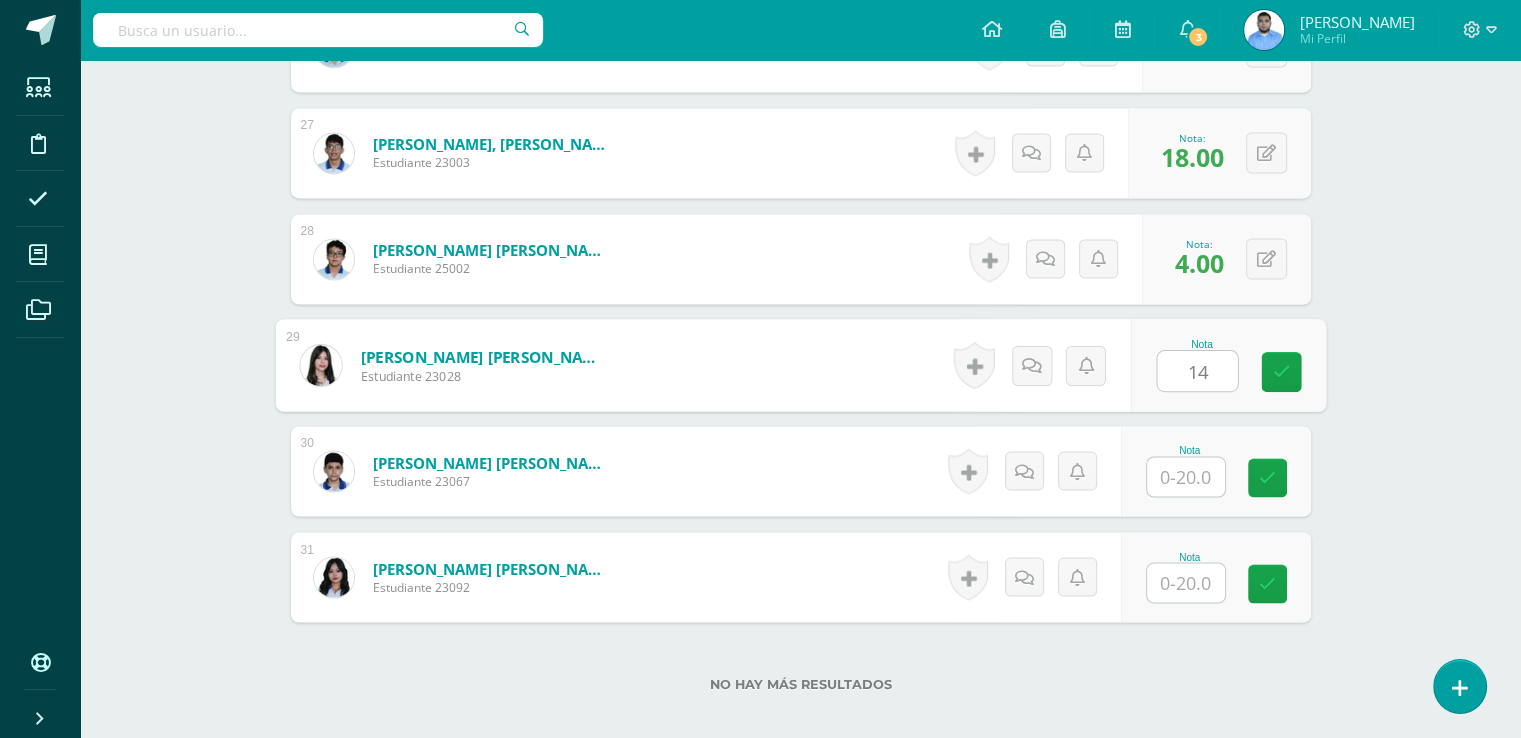 type on "14" 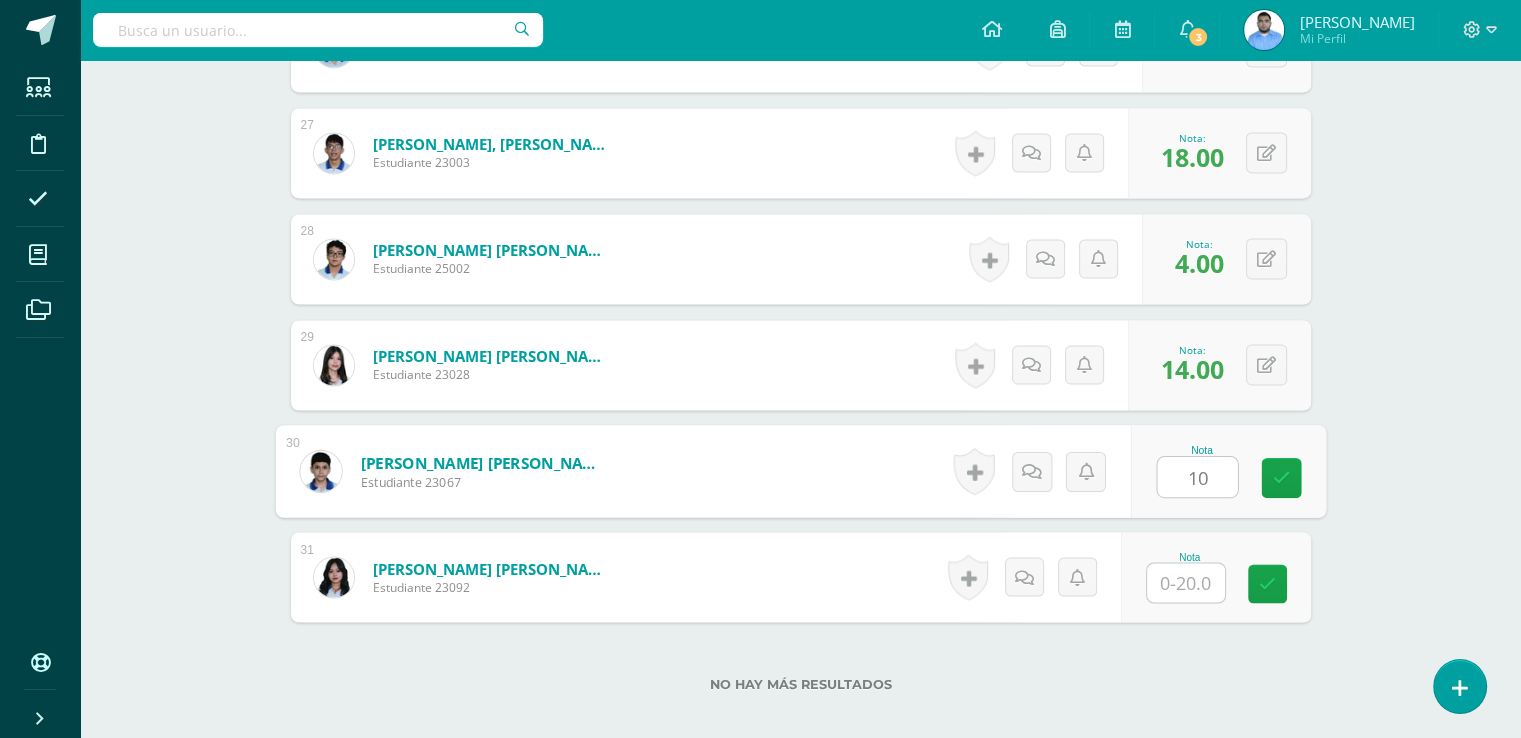 type on "10" 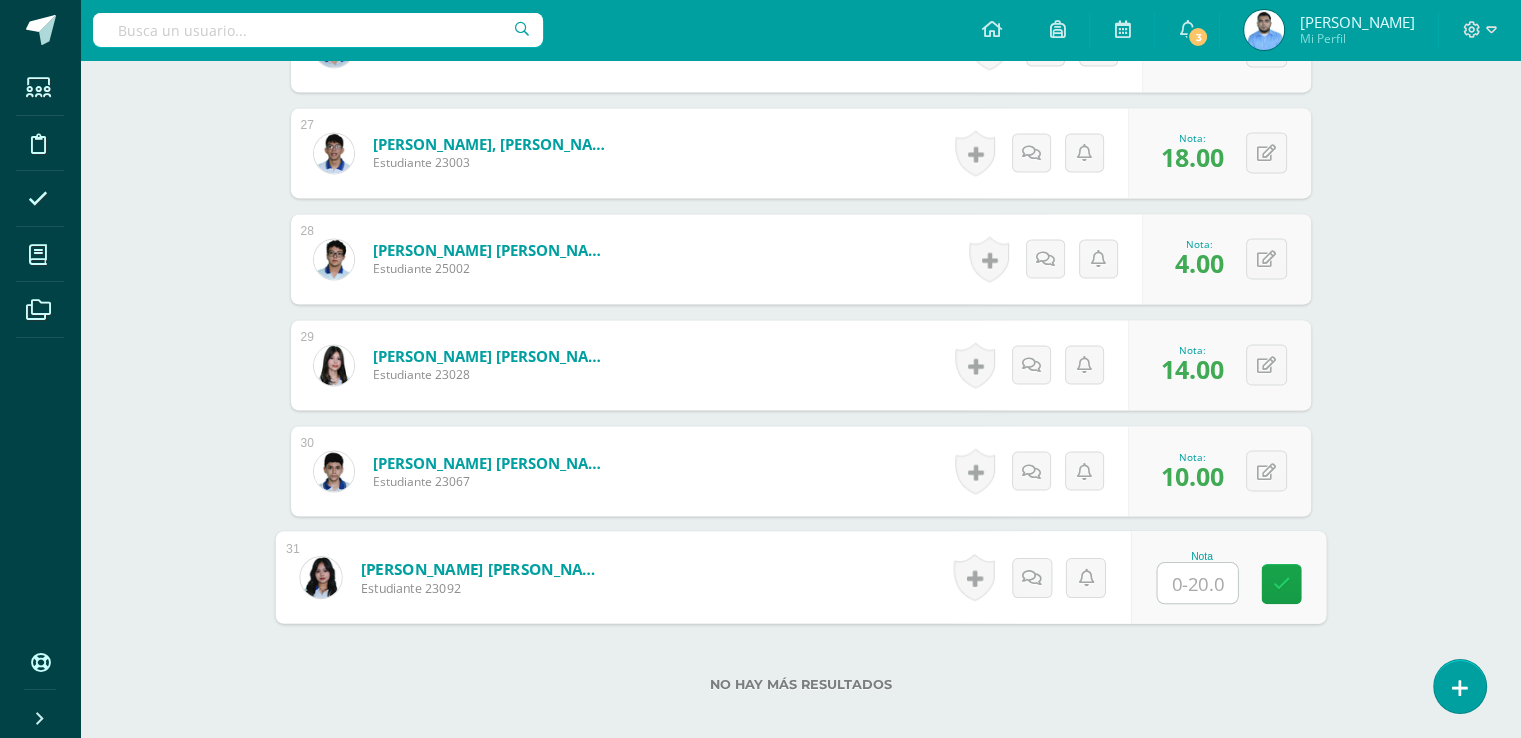 type on "6" 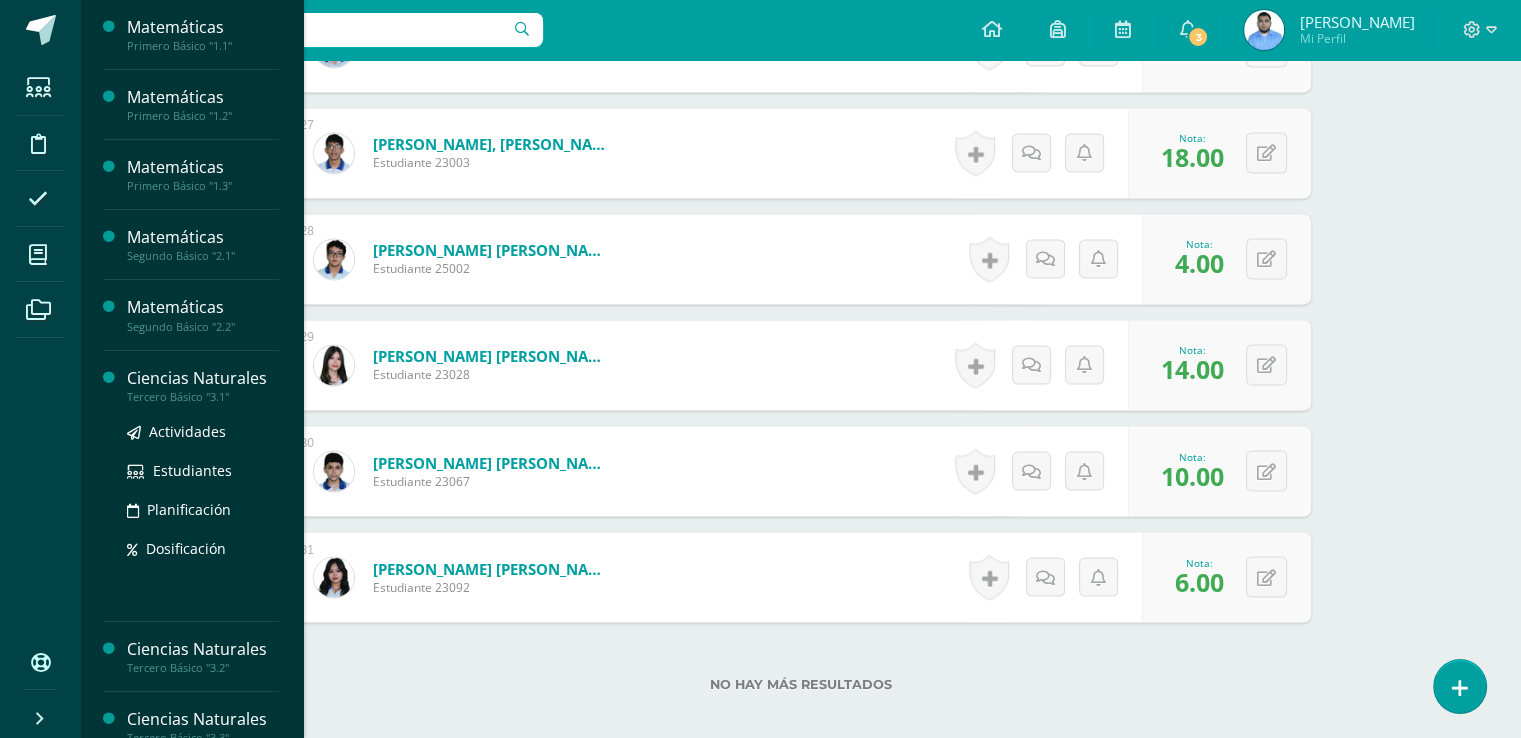 click on "Actividades Estudiantes Planificación Dosificación" at bounding box center (203, 505) 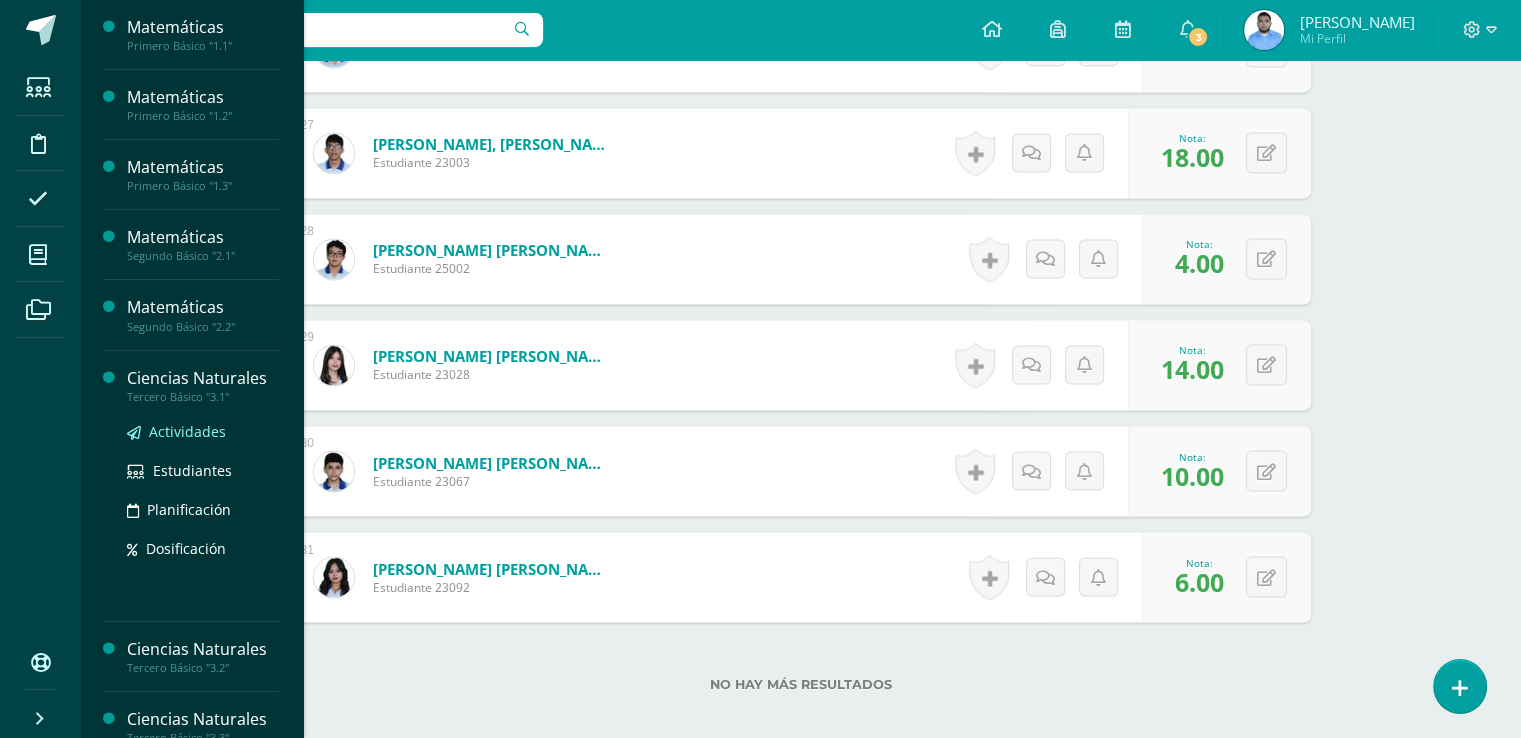 click on "Actividades" at bounding box center (187, 431) 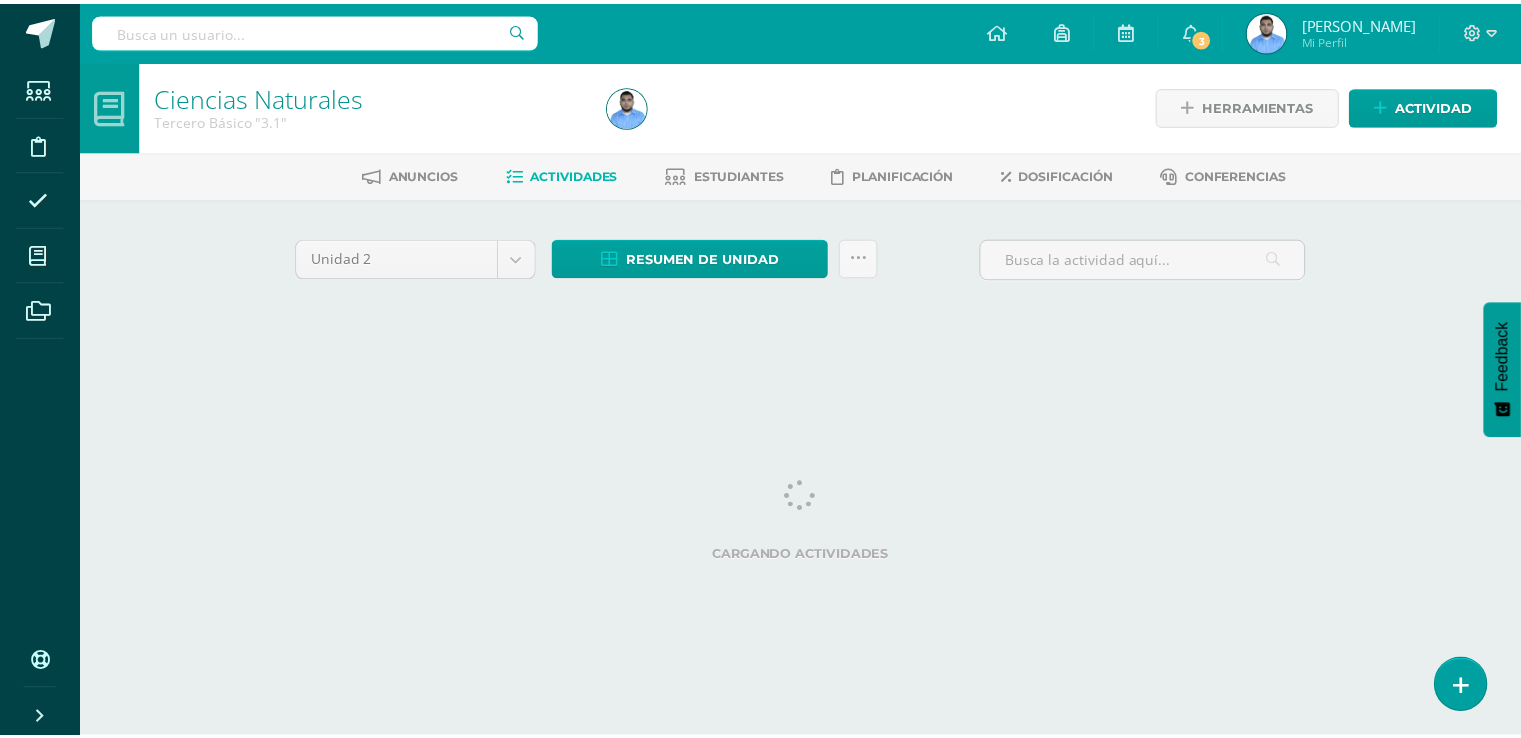 scroll, scrollTop: 0, scrollLeft: 0, axis: both 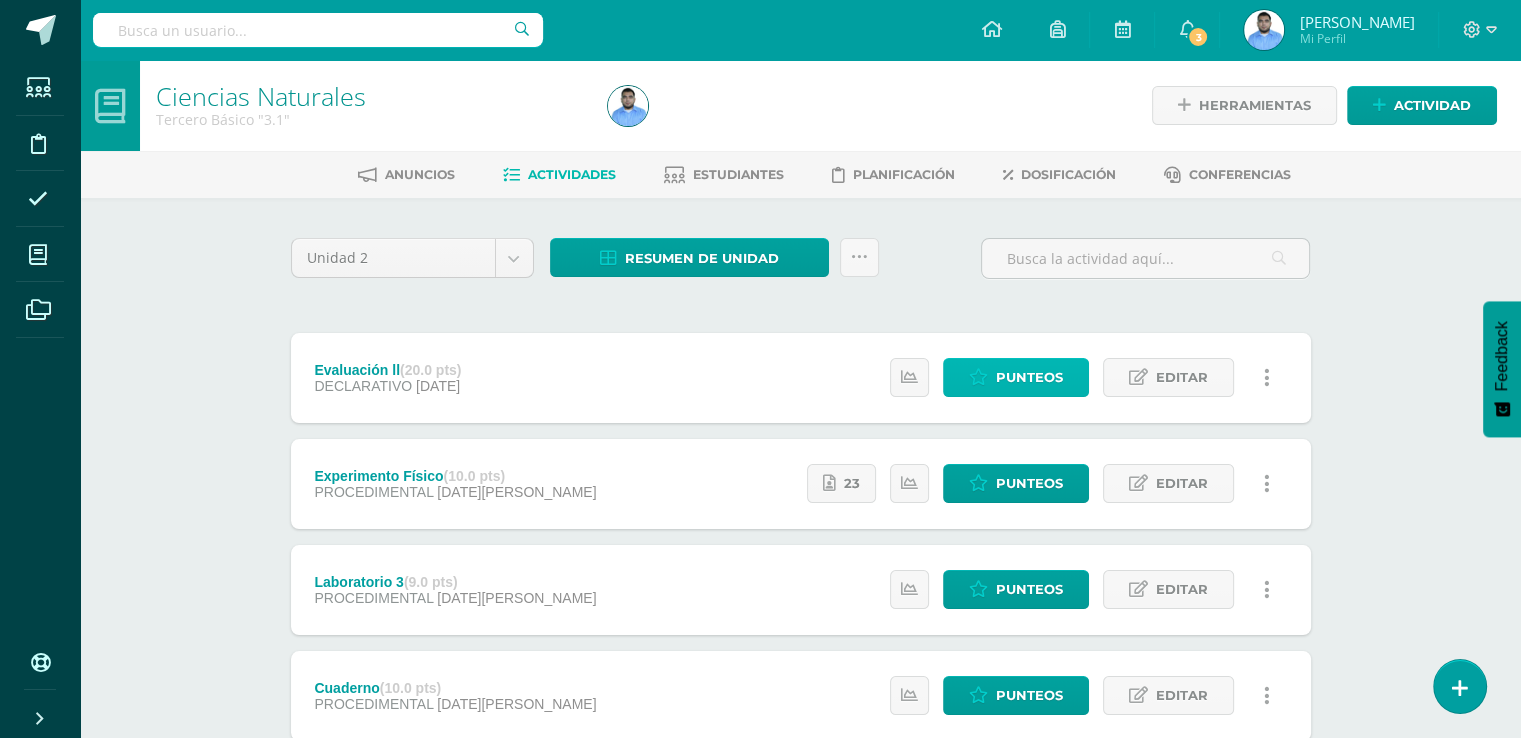 click on "Punteos" at bounding box center [1029, 377] 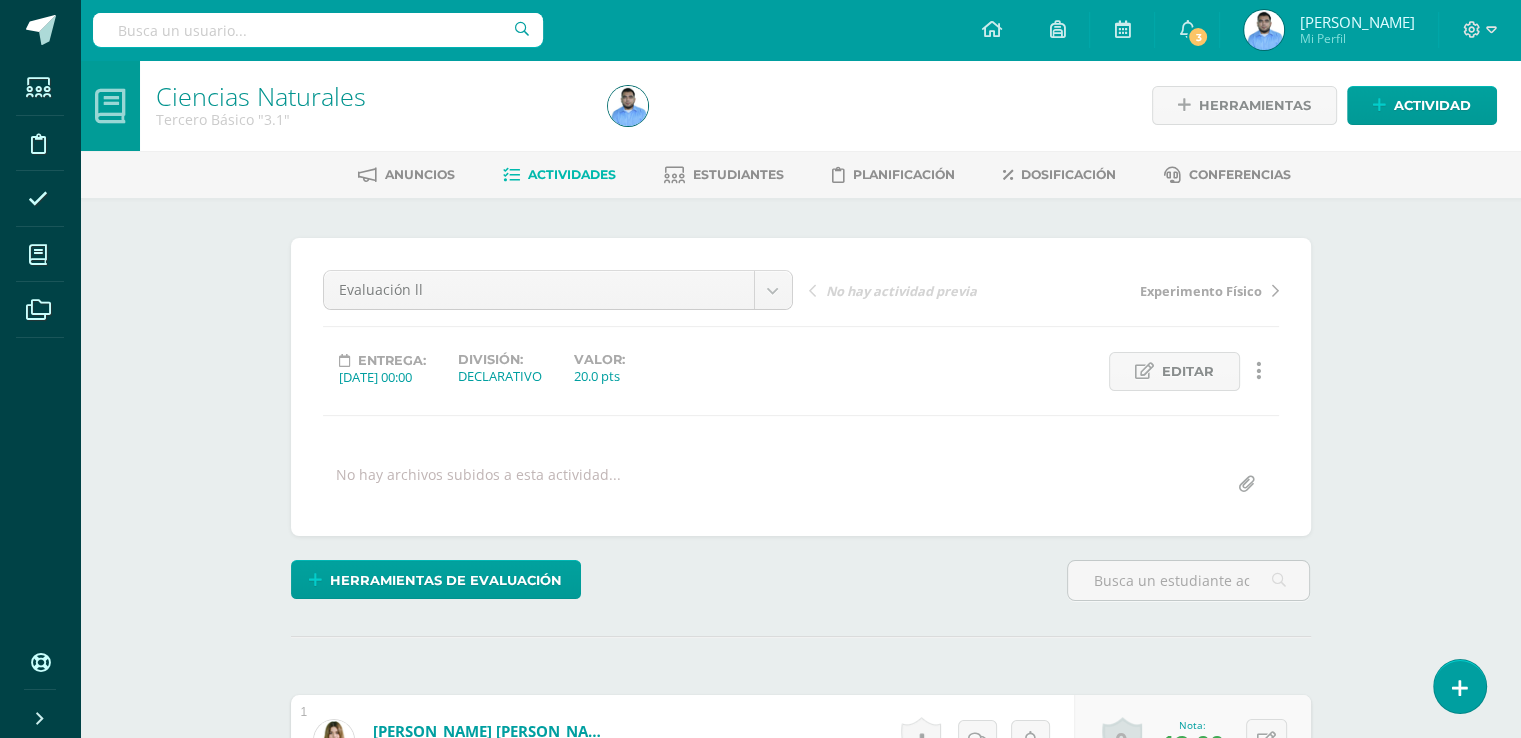 scroll, scrollTop: 0, scrollLeft: 0, axis: both 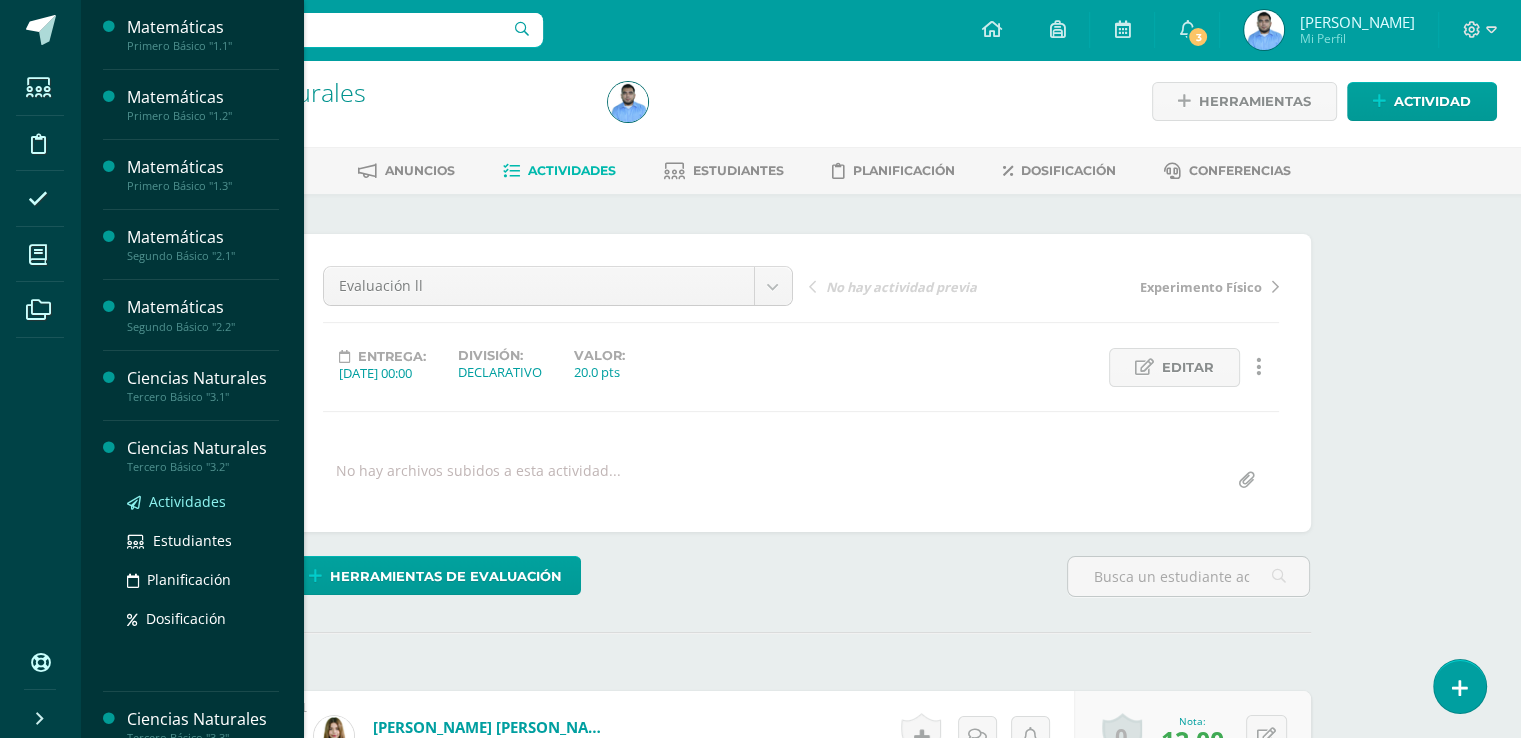 click on "Actividades" at bounding box center (187, 501) 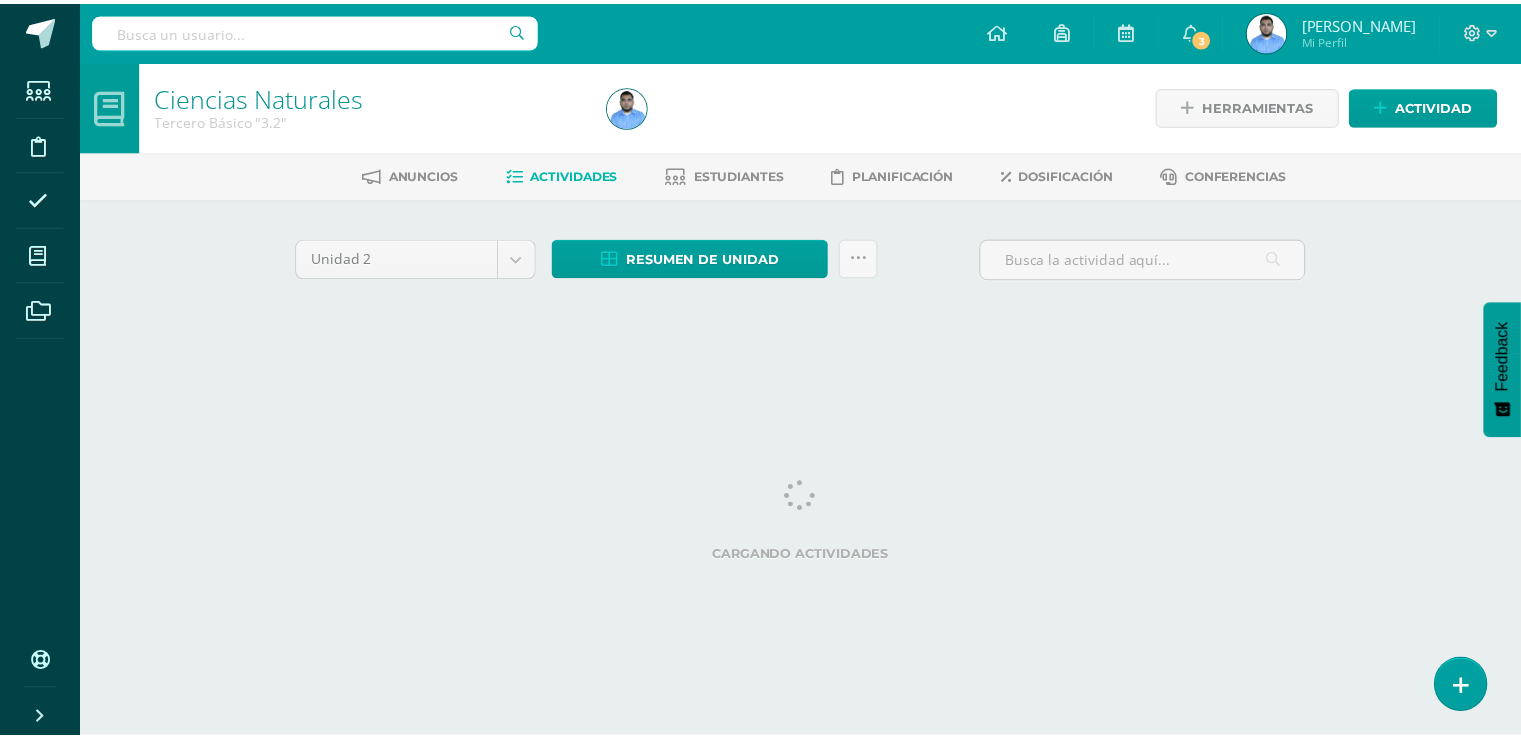 scroll, scrollTop: 0, scrollLeft: 0, axis: both 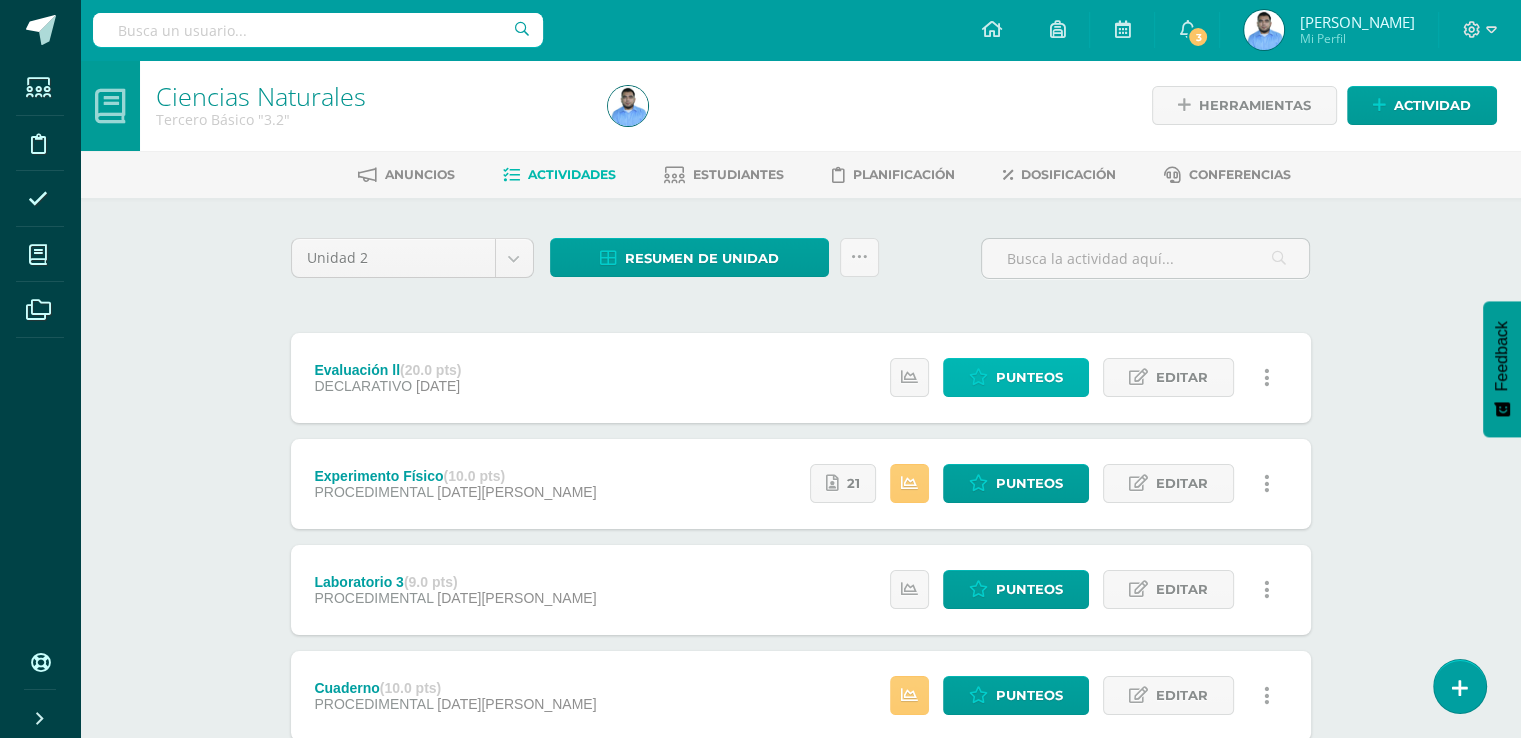 click on "Punteos" at bounding box center [1029, 377] 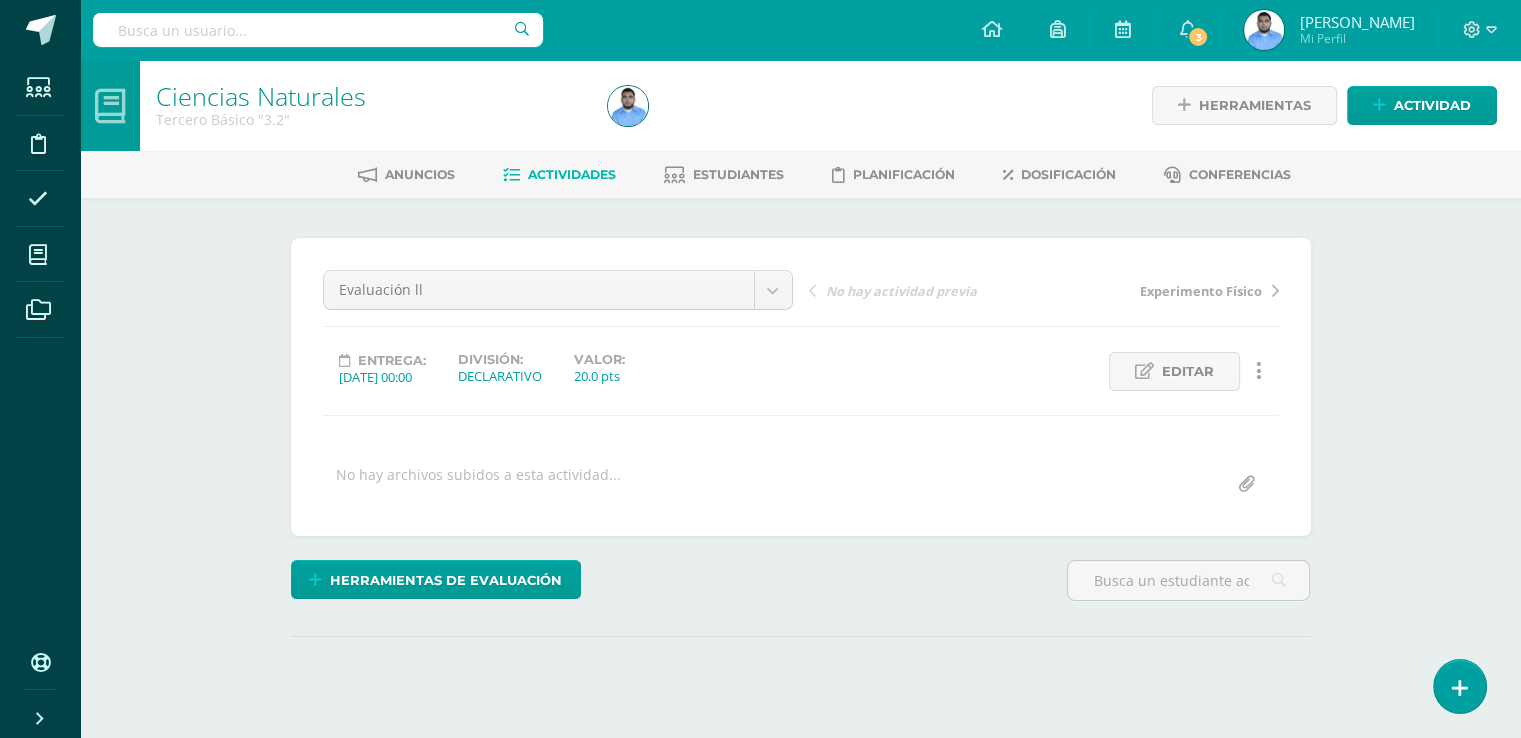 scroll, scrollTop: 0, scrollLeft: 0, axis: both 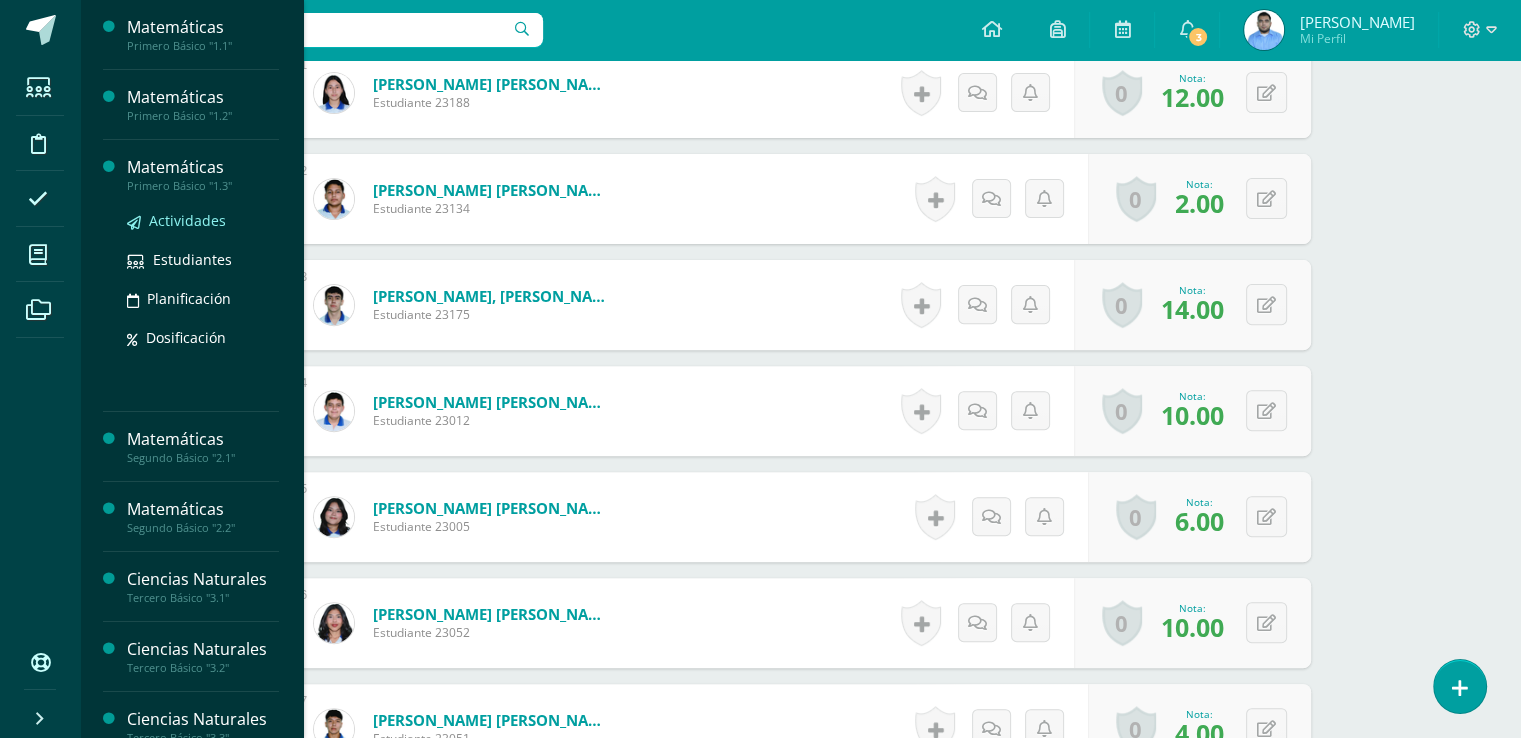 click on "Actividades" at bounding box center [203, 220] 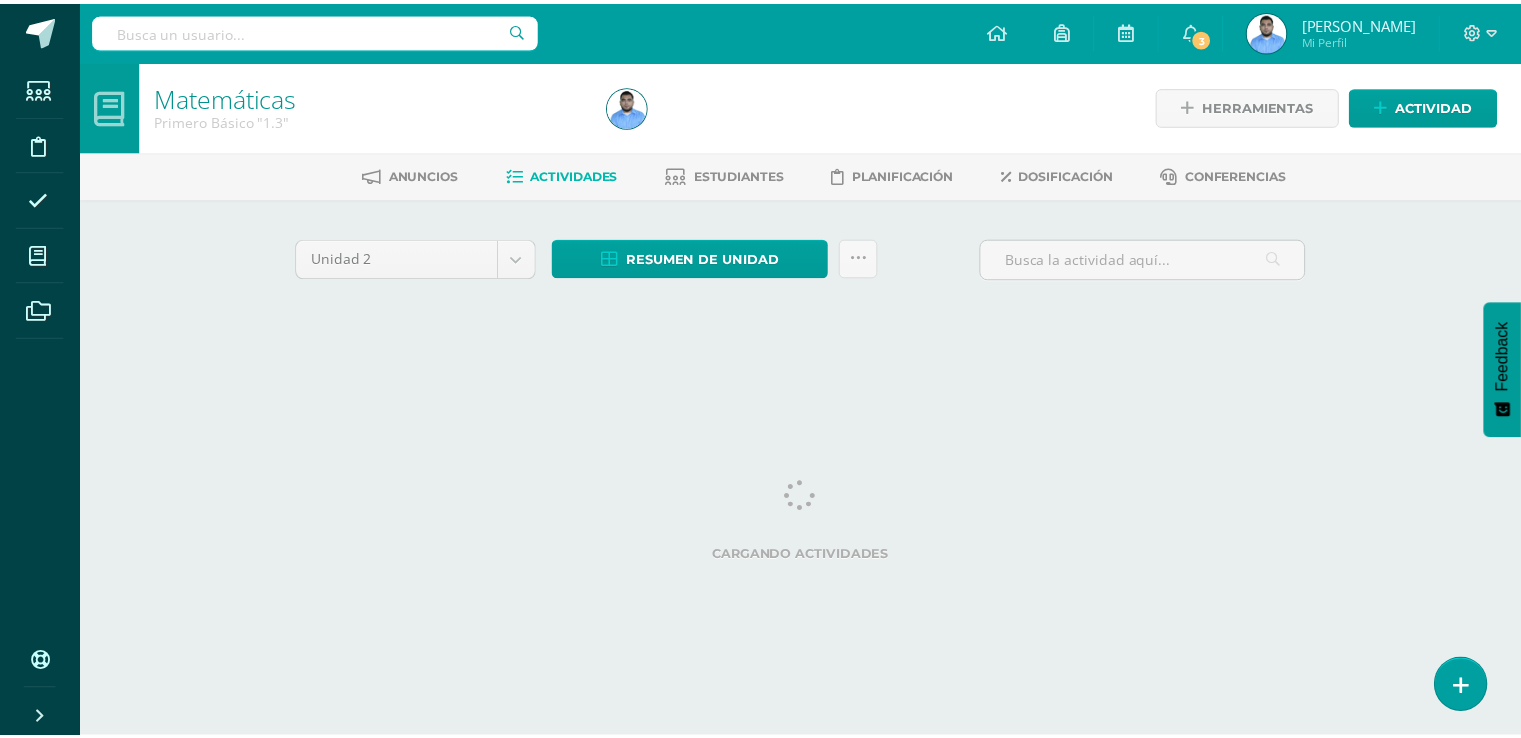 scroll, scrollTop: 0, scrollLeft: 0, axis: both 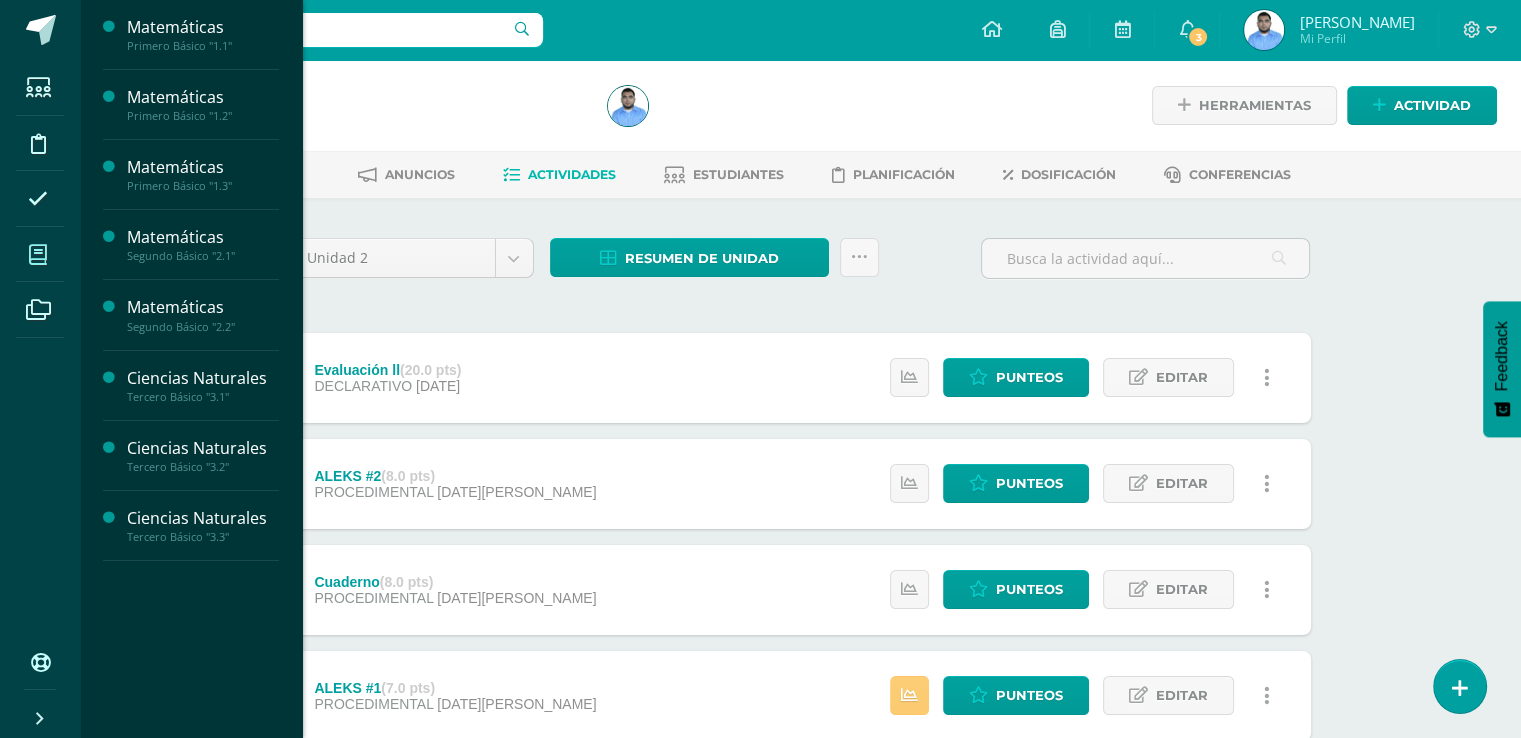 click at bounding box center [38, 255] 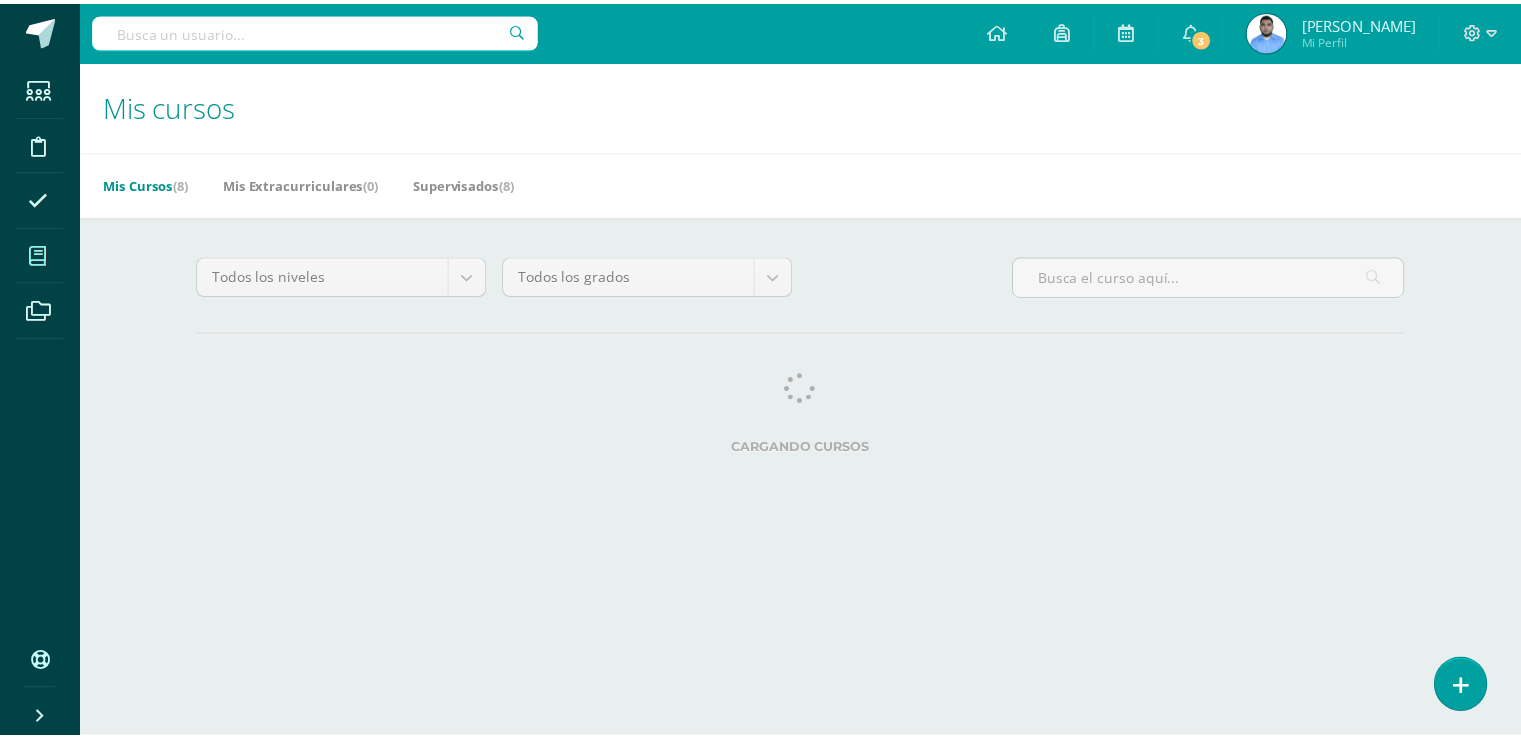 scroll, scrollTop: 0, scrollLeft: 0, axis: both 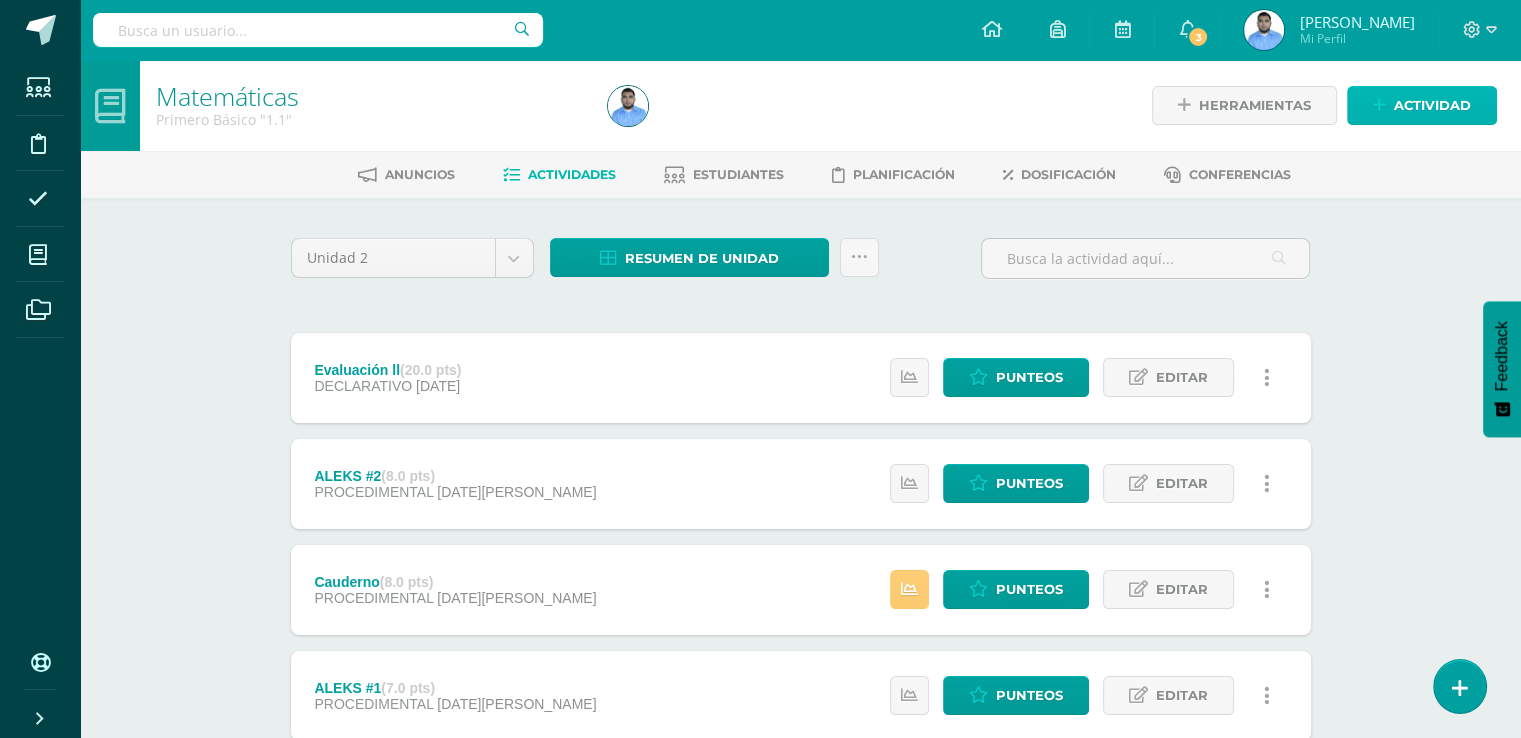 click at bounding box center [1379, 105] 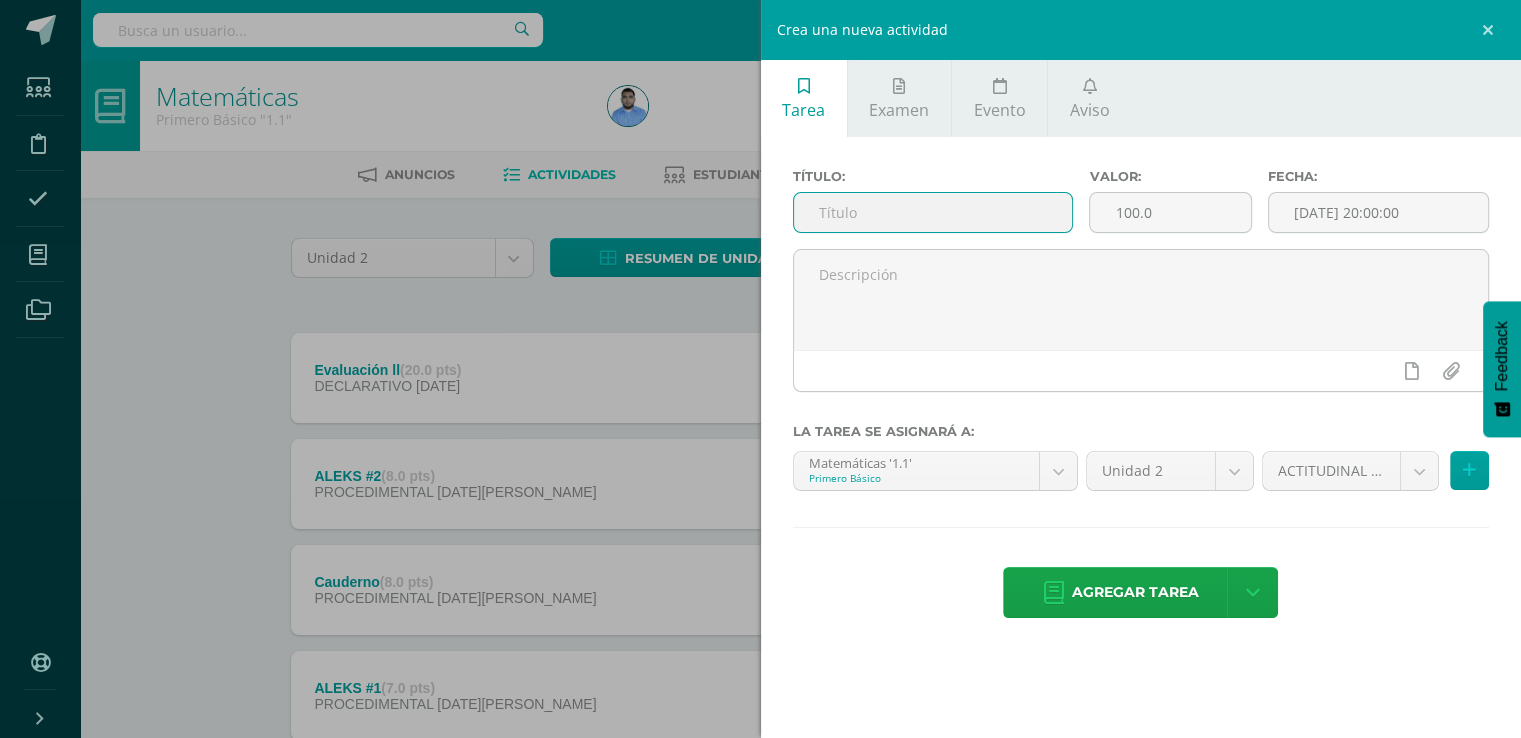 click at bounding box center [933, 212] 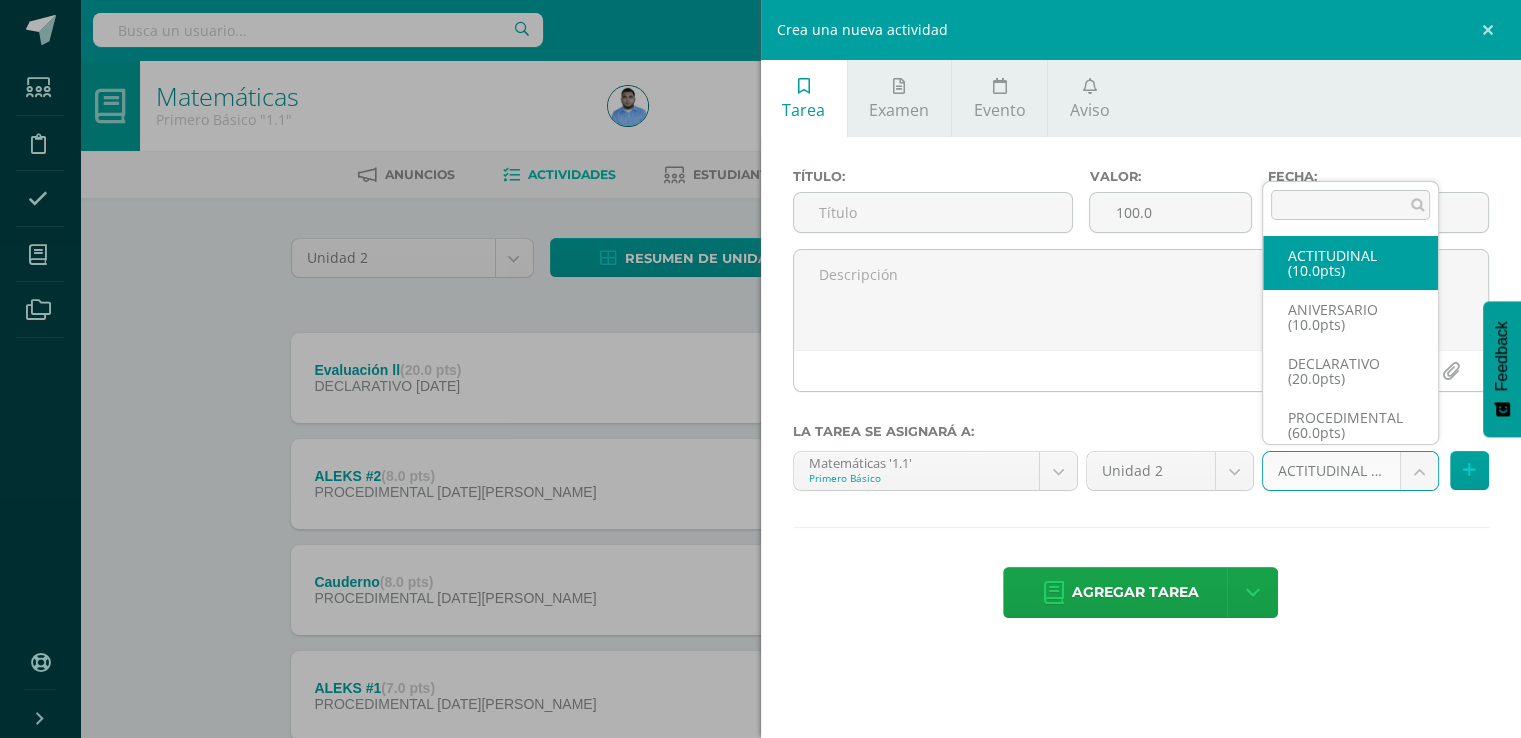 click on "Estudiantes Disciplina Asistencia Mis cursos Archivos Soporte
Centro de ayuda
Últimas actualizaciones
Cerrar panel
Matemáticas
Primero
Básico
"1.1"
Actividades Estudiantes Planificación Dosificación
Matemáticas
Primero
Básico
"1.2"
Actividades Estudiantes Planificación Dosificación
Matemáticas
Primero
Básico
"1.3"
Actividades Estudiantes Planificación Dosificación
Matemáticas
Actividades Estudiantes Planificación Dosificación Actividades 3 3" at bounding box center [760, 861] 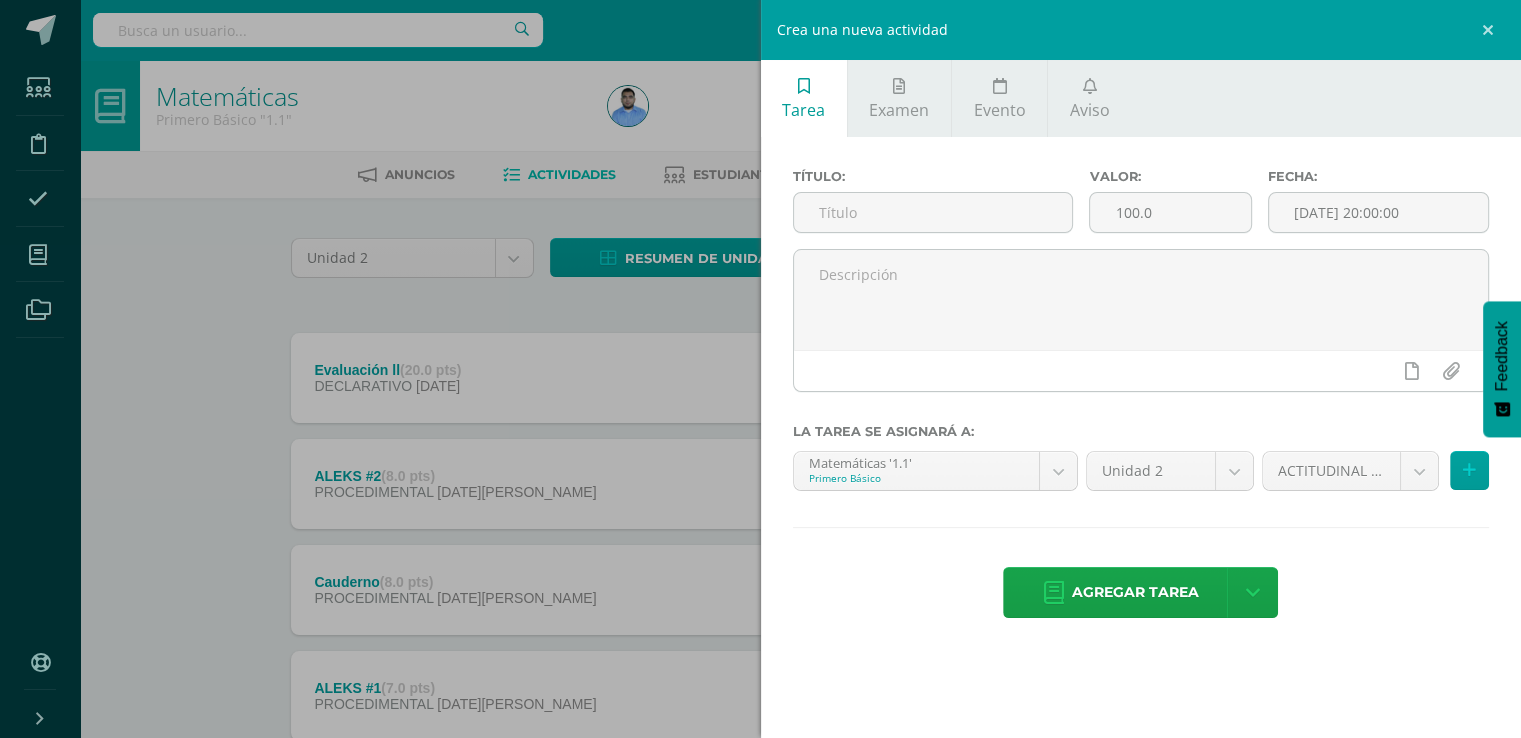 click on "Estudiantes Disciplina Asistencia Mis cursos Archivos Soporte
Centro de ayuda
Últimas actualizaciones
Cerrar panel
Matemáticas
Primero
Básico
"1.1"
Actividades Estudiantes Planificación Dosificación
Matemáticas
Primero
Básico
"1.2"
Actividades Estudiantes Planificación Dosificación
Matemáticas
Primero
Básico
"1.3"
Actividades Estudiantes Planificación Dosificación
Matemáticas
Actividades Estudiantes Planificación Dosificación Actividades 3 3" at bounding box center (760, 861) 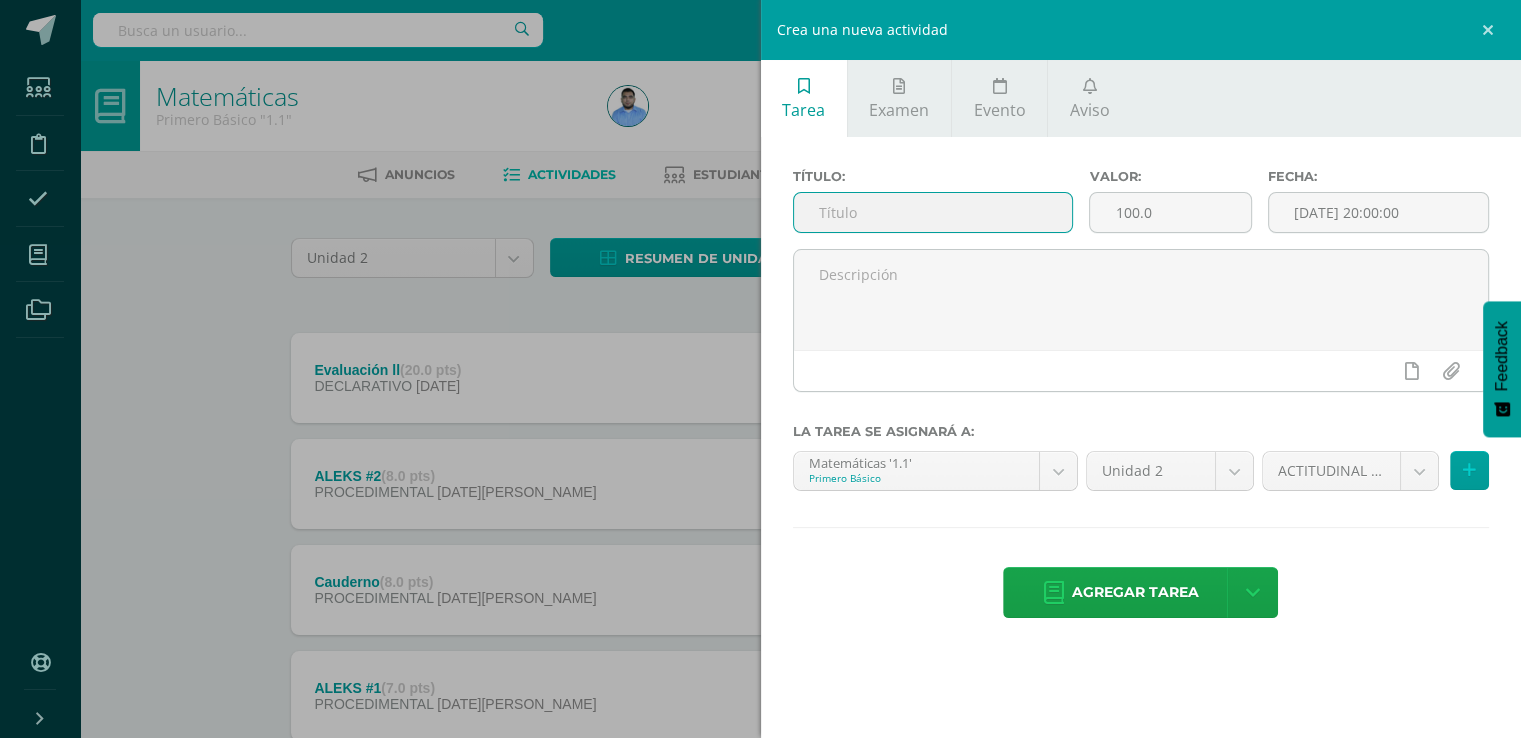 click at bounding box center (933, 212) 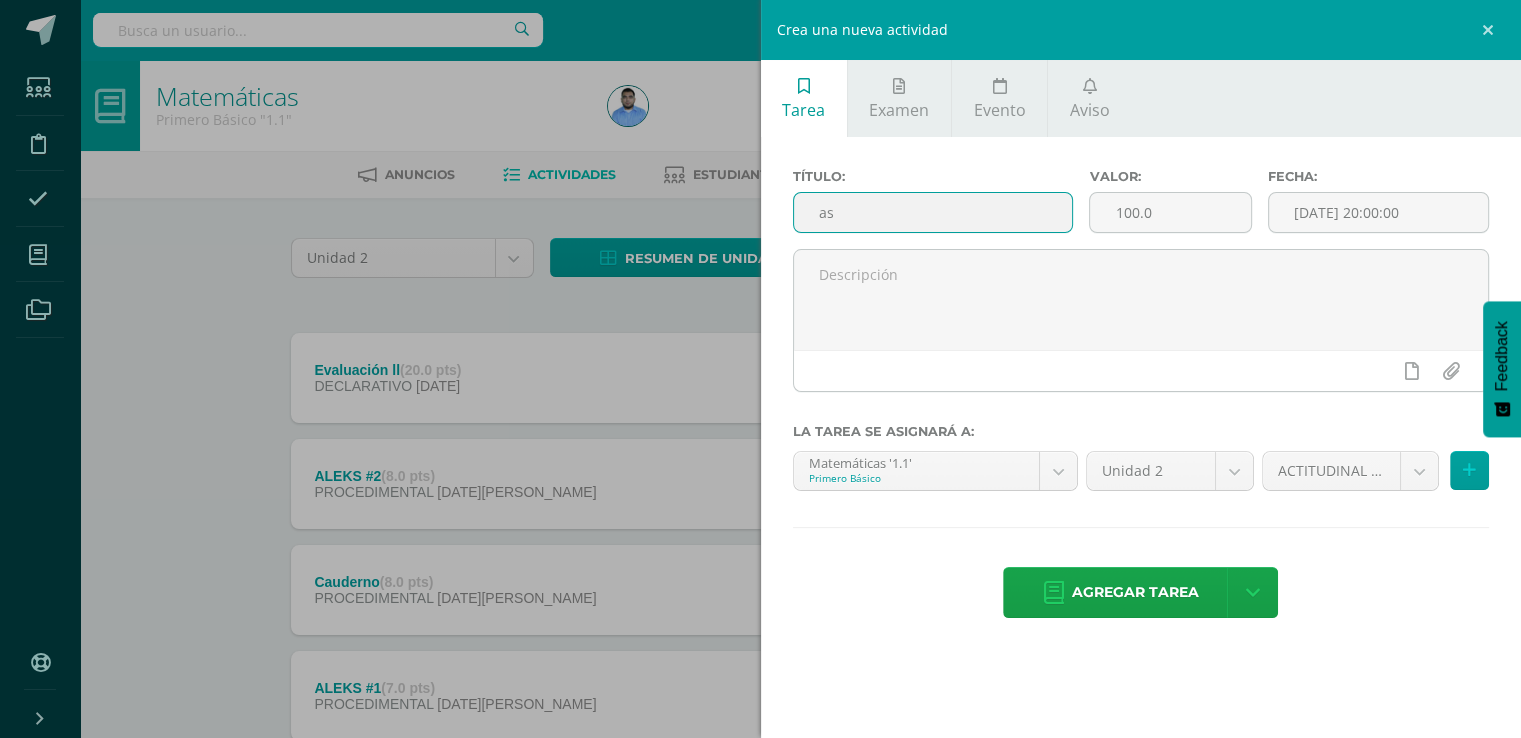 type on "a" 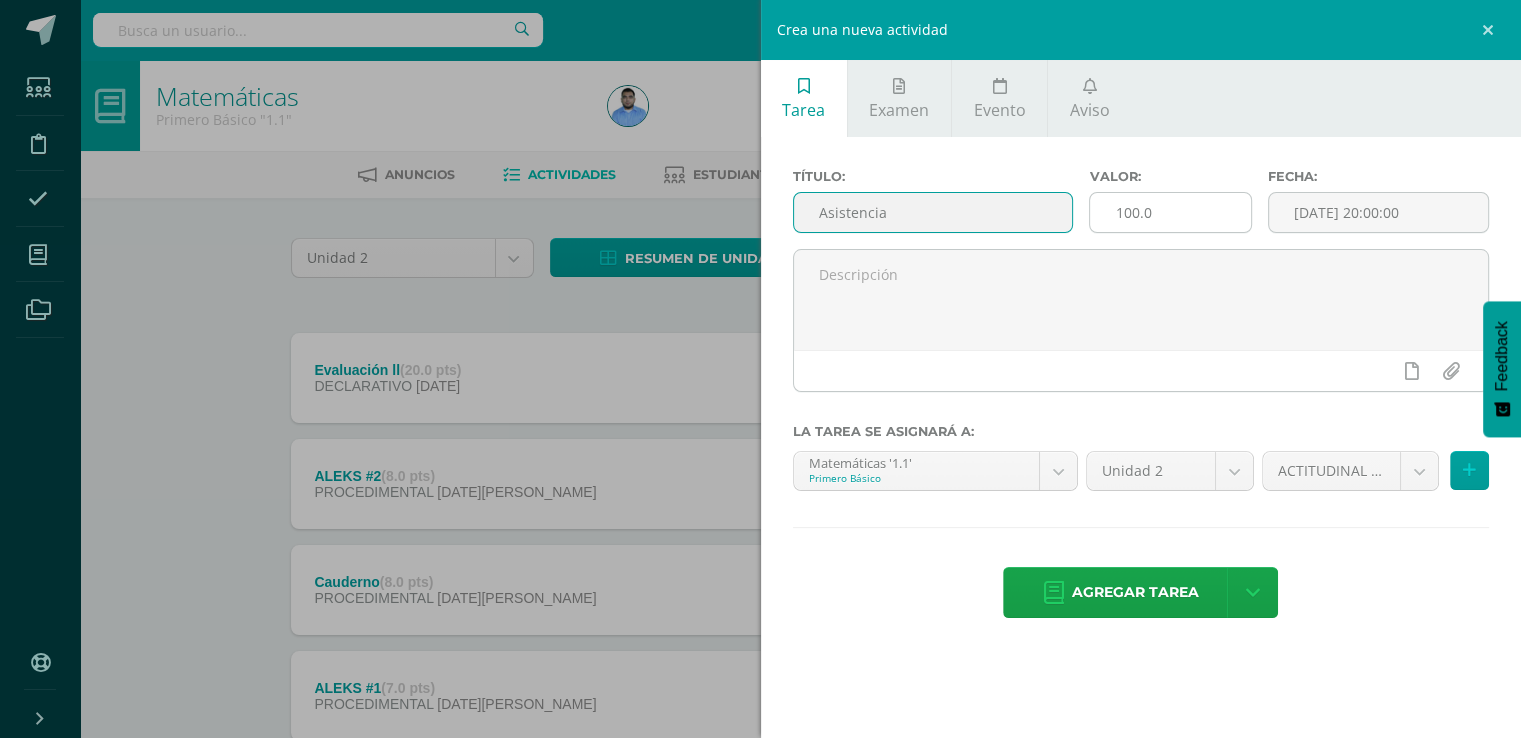 type on "Asistencia" 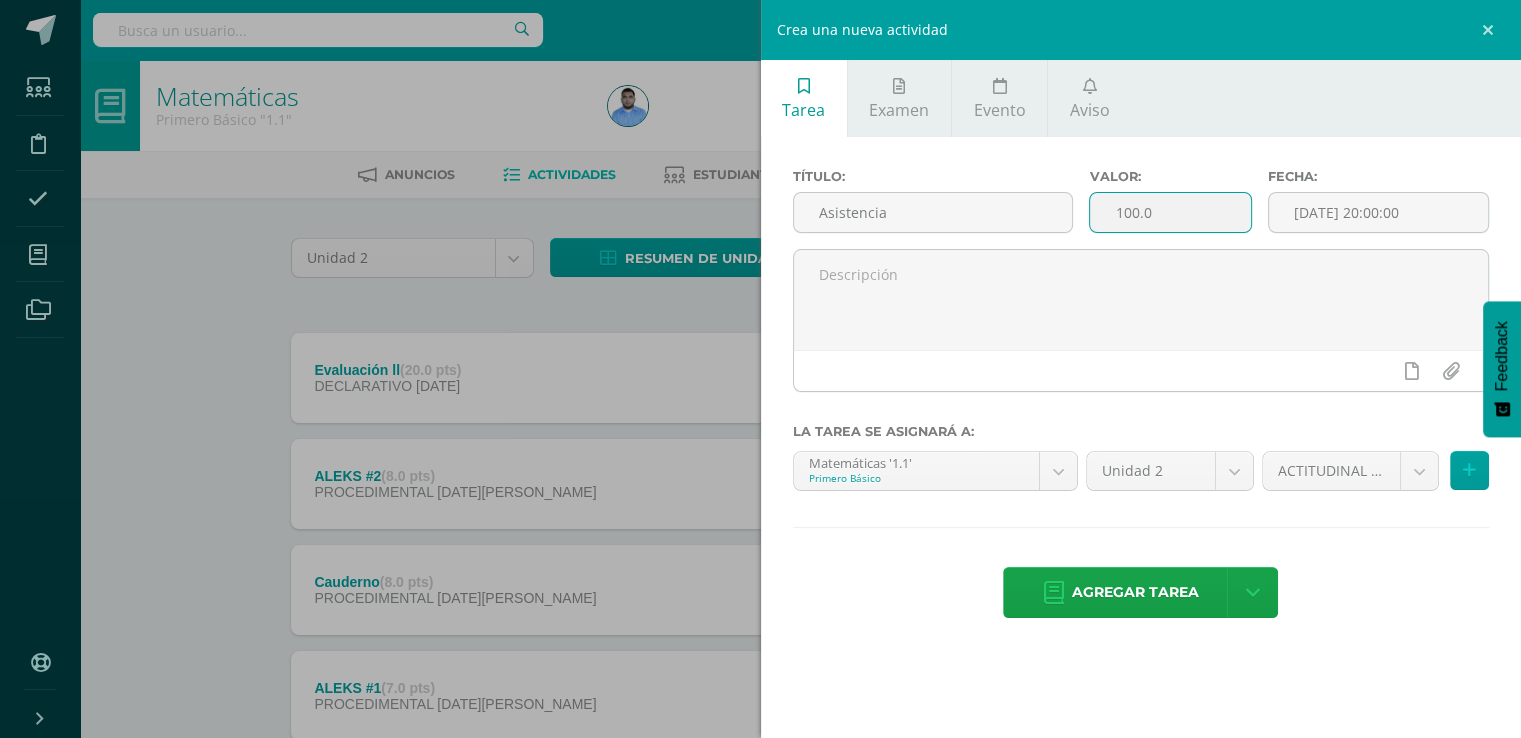click on "100.0" at bounding box center [1170, 212] 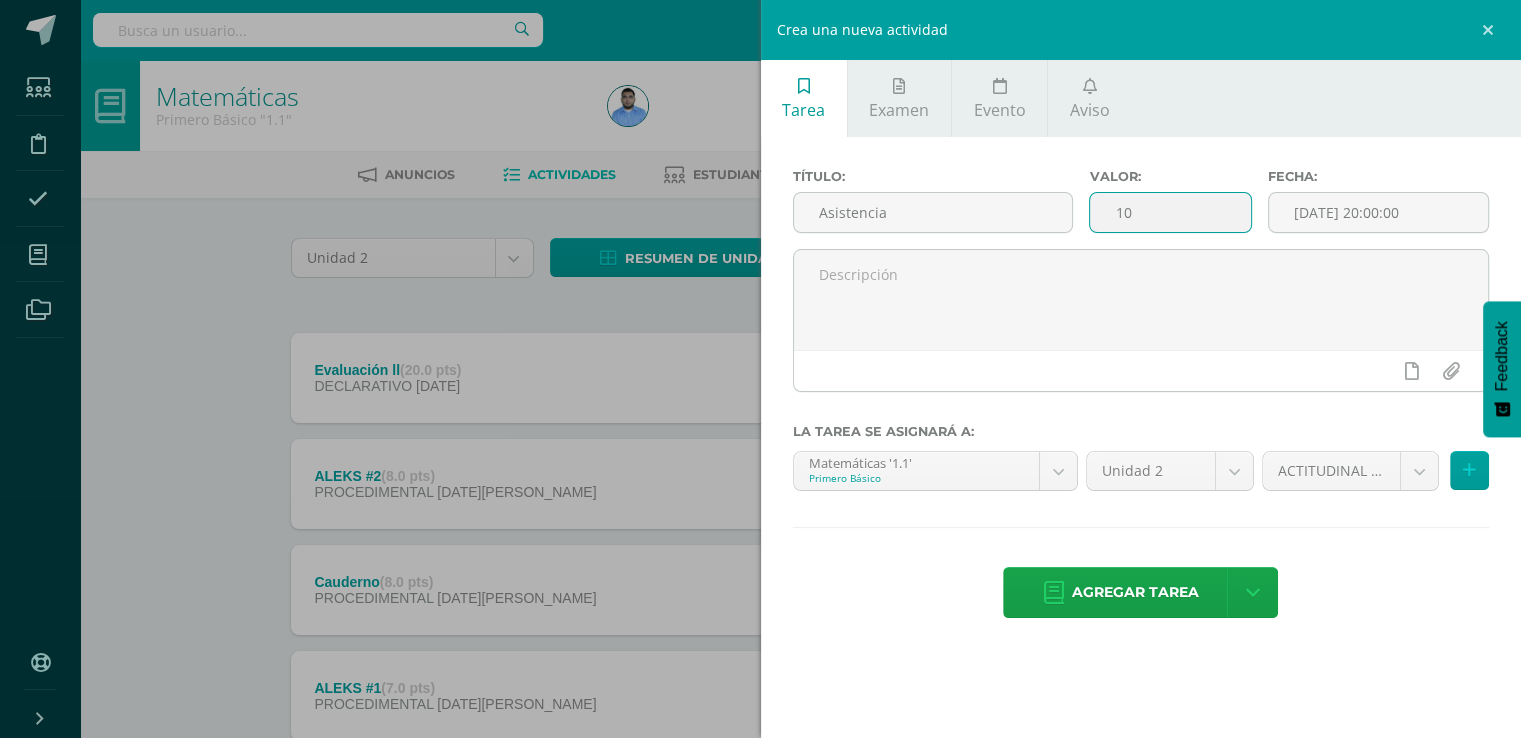type on "1" 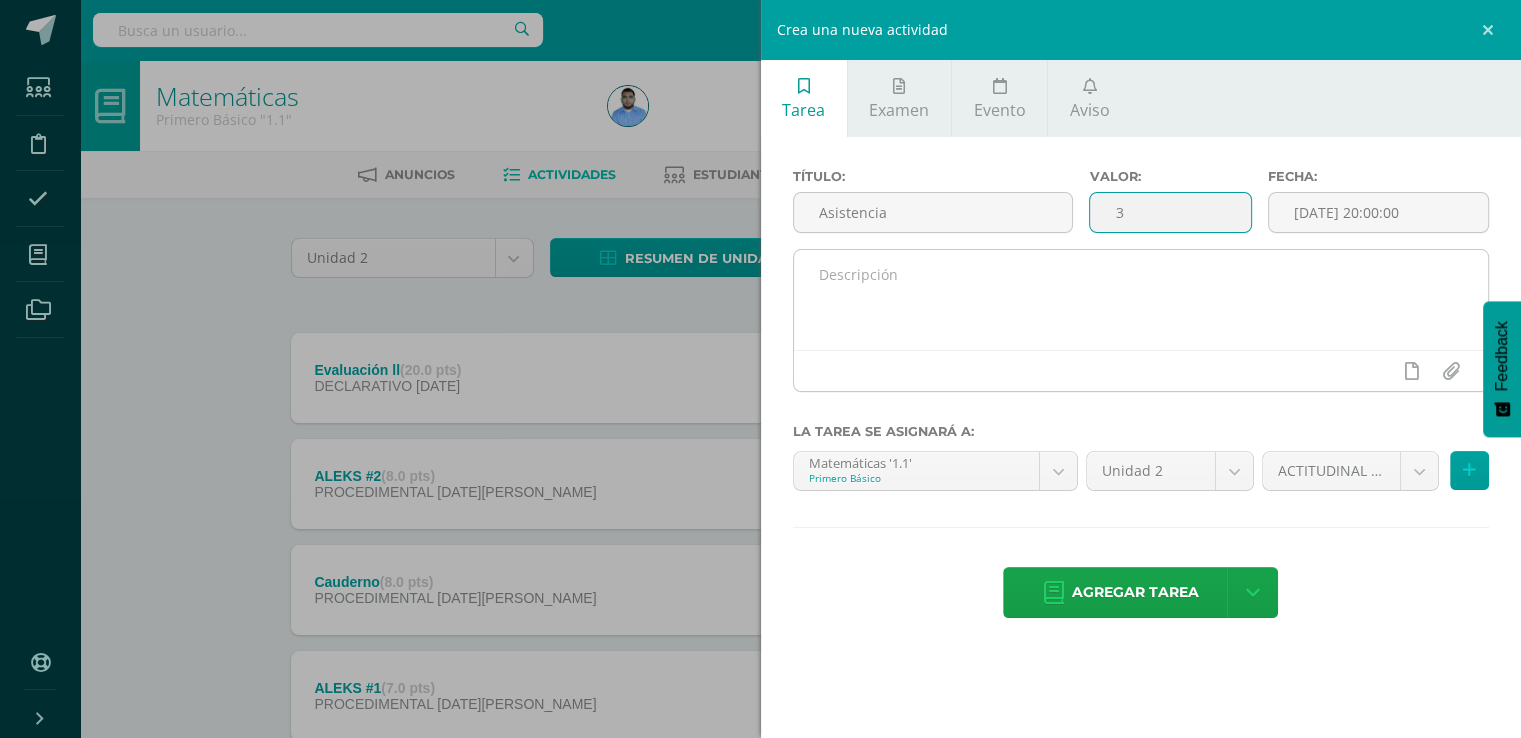 type on "3" 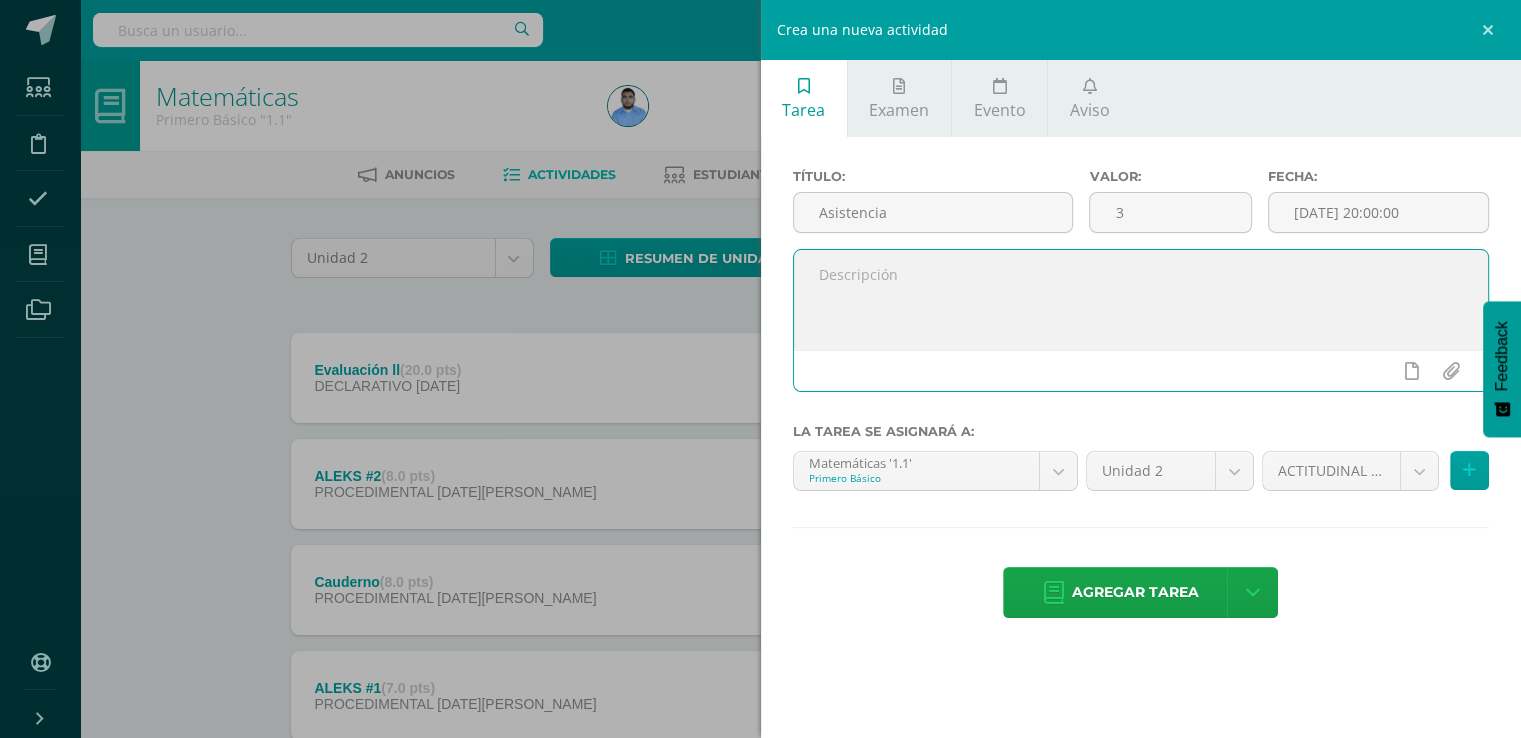 click at bounding box center (1141, 300) 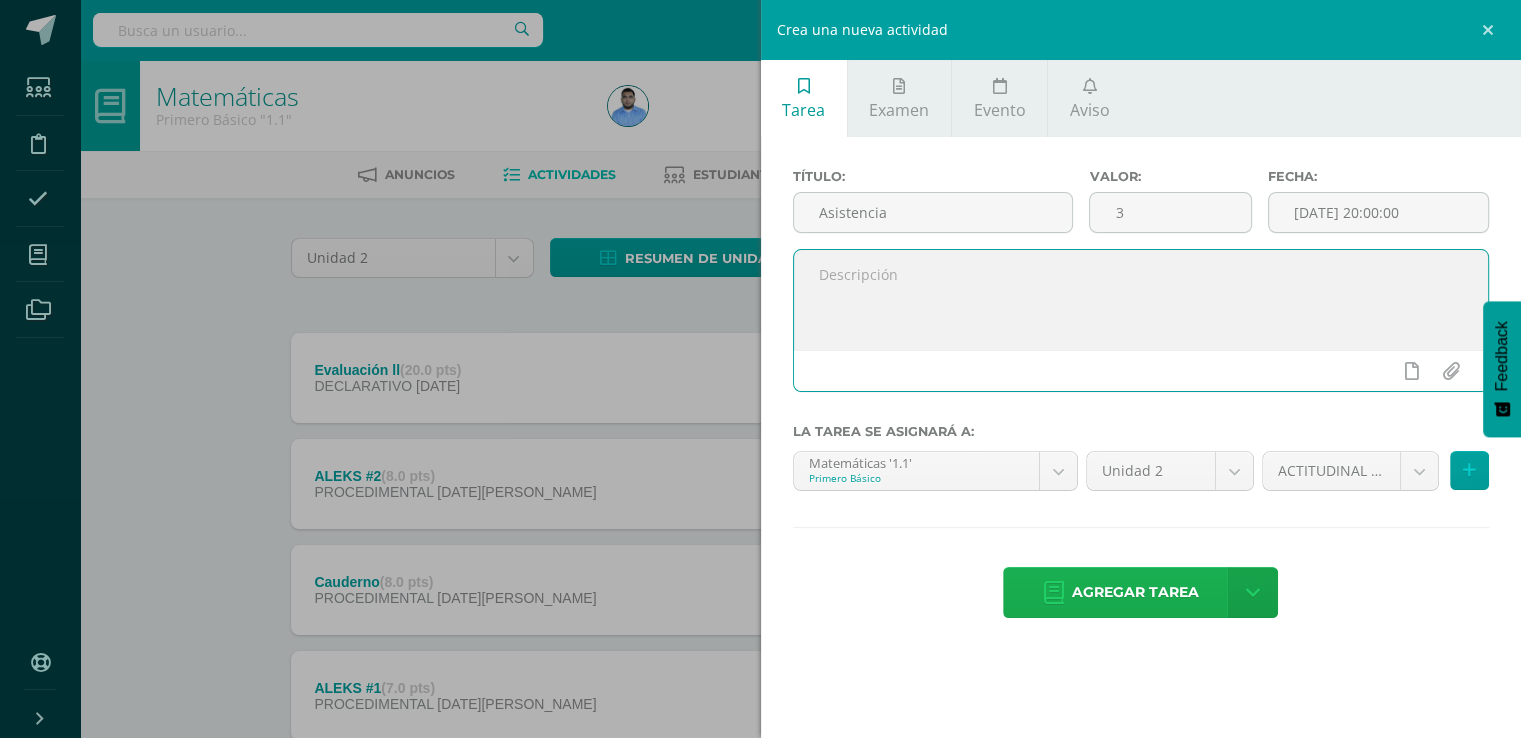 click on "Agregar tarea" at bounding box center (1135, 592) 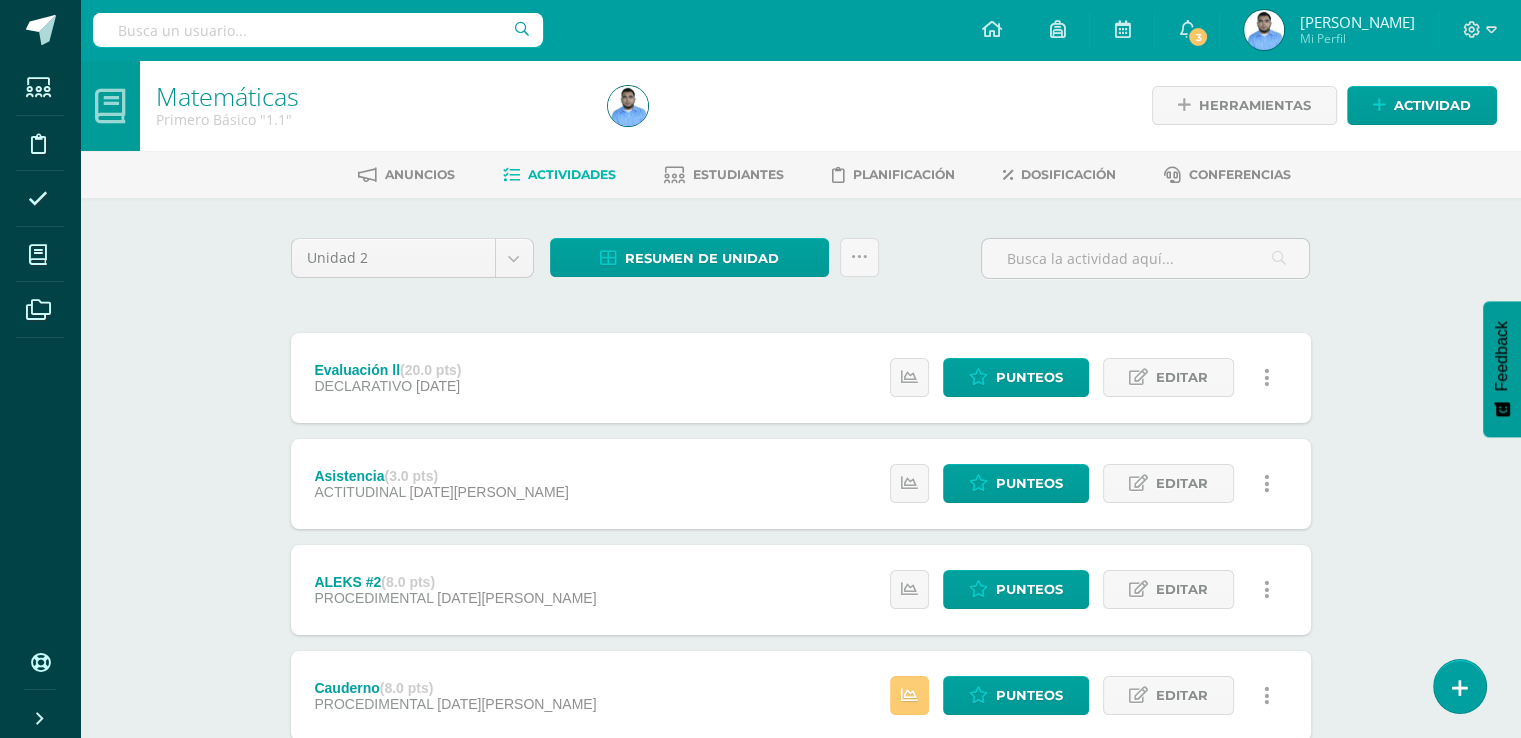 scroll, scrollTop: 0, scrollLeft: 0, axis: both 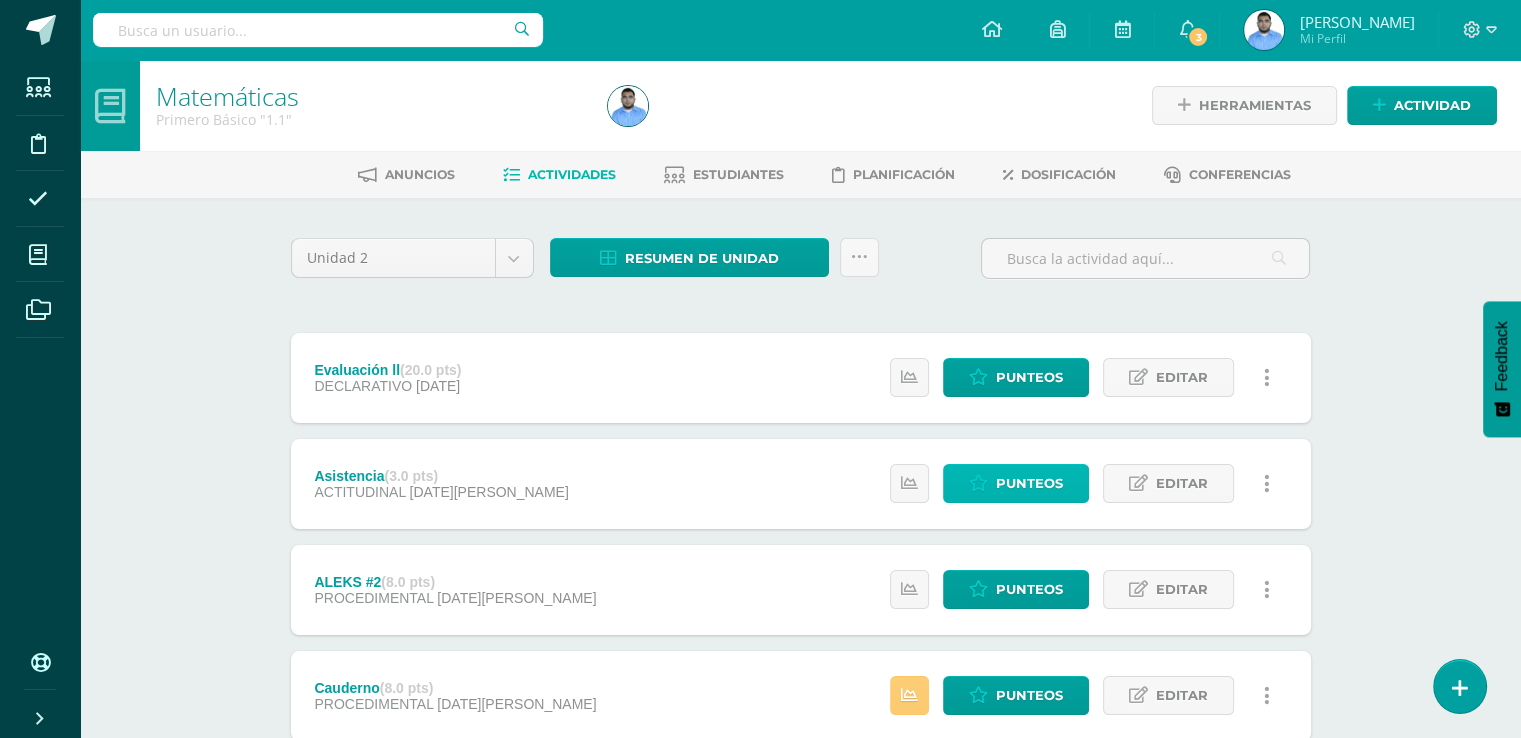 click on "Punteos" at bounding box center (1029, 483) 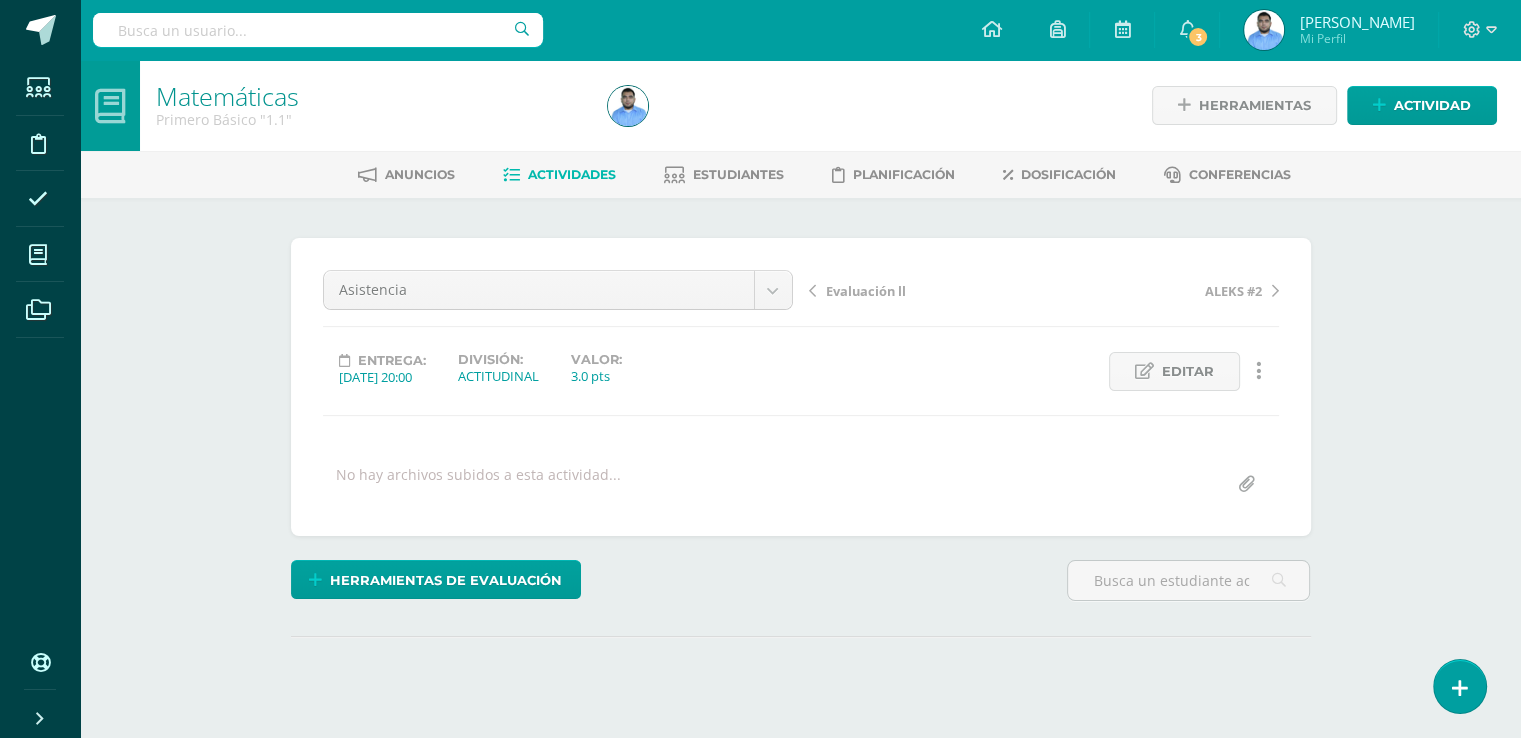 scroll, scrollTop: 0, scrollLeft: 0, axis: both 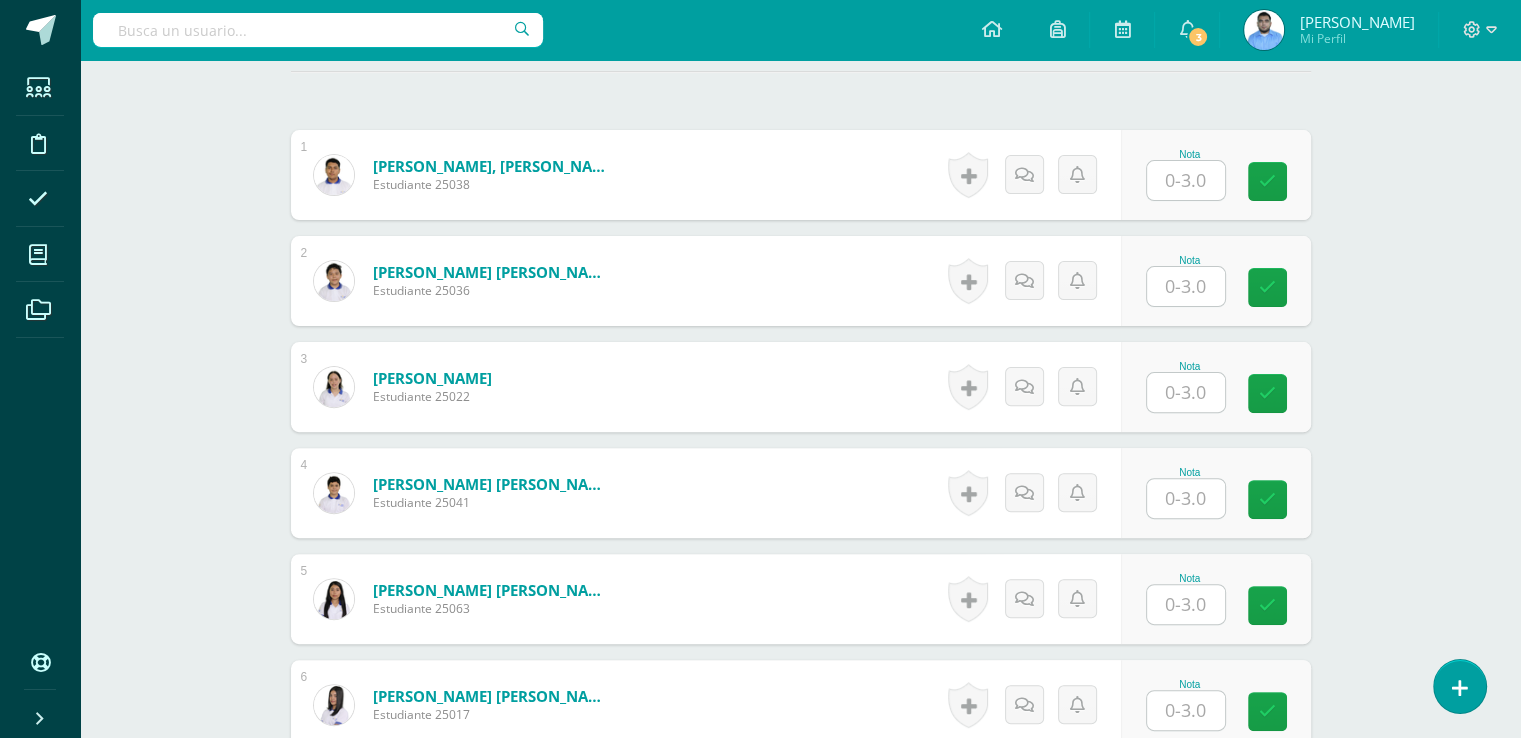 click at bounding box center (1186, 180) 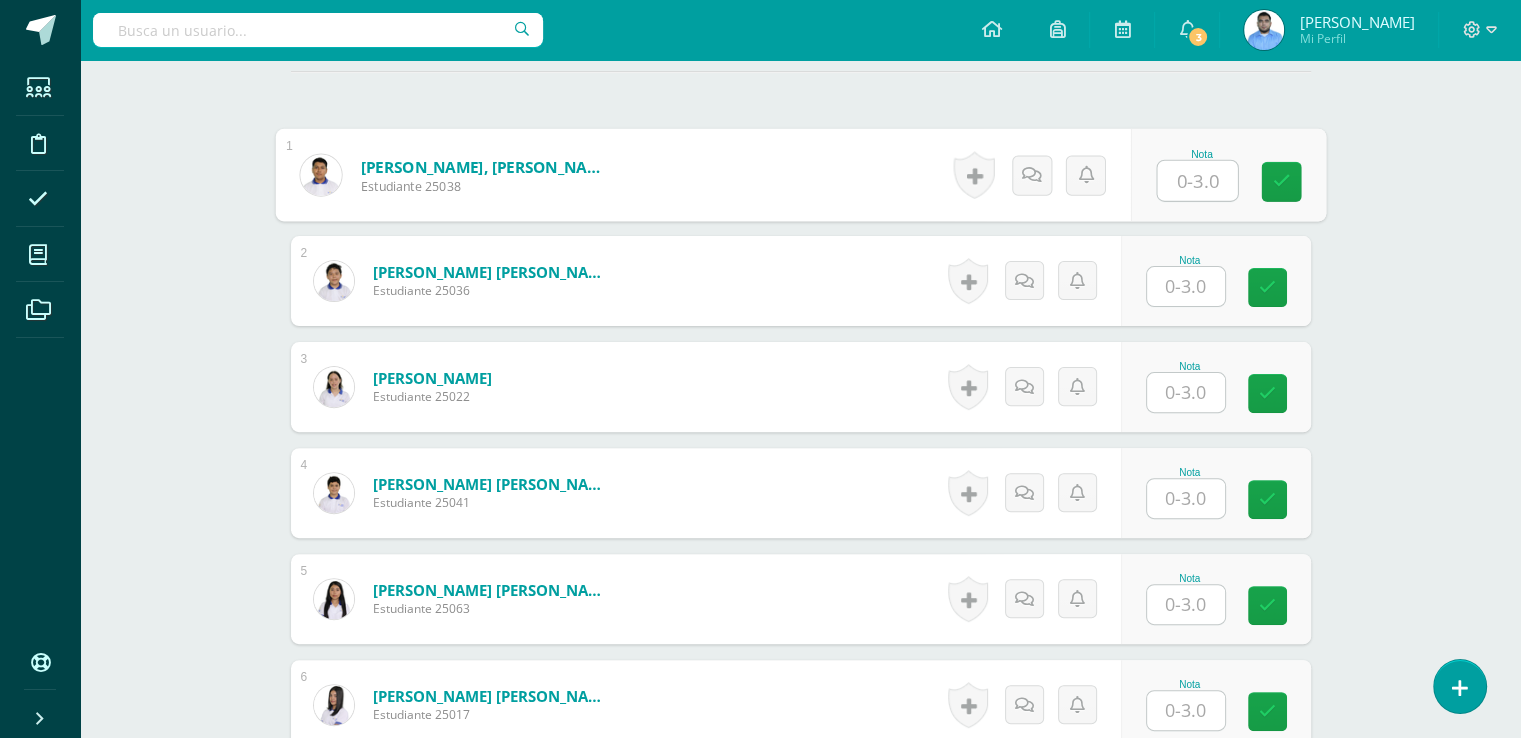 click at bounding box center (1197, 181) 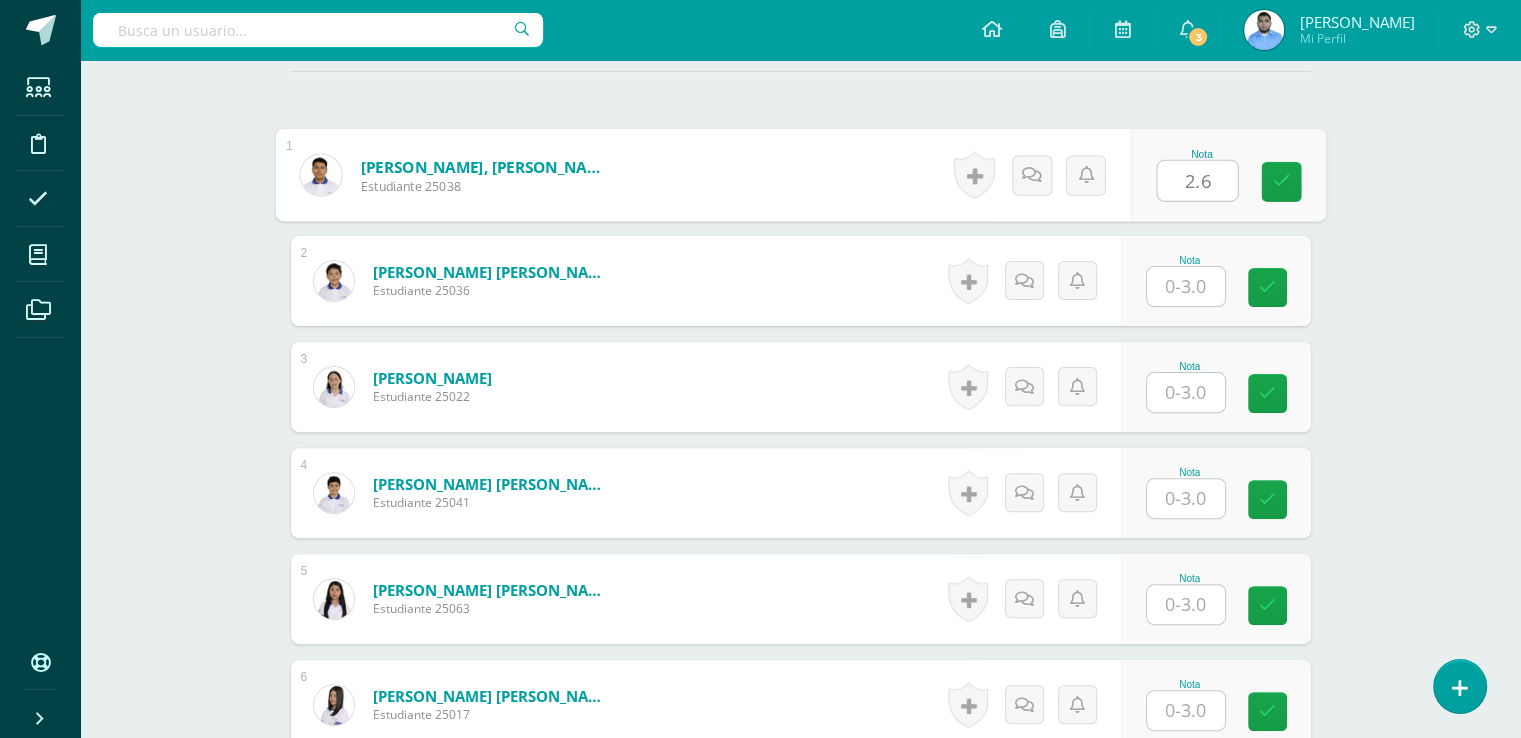 type on "2.6" 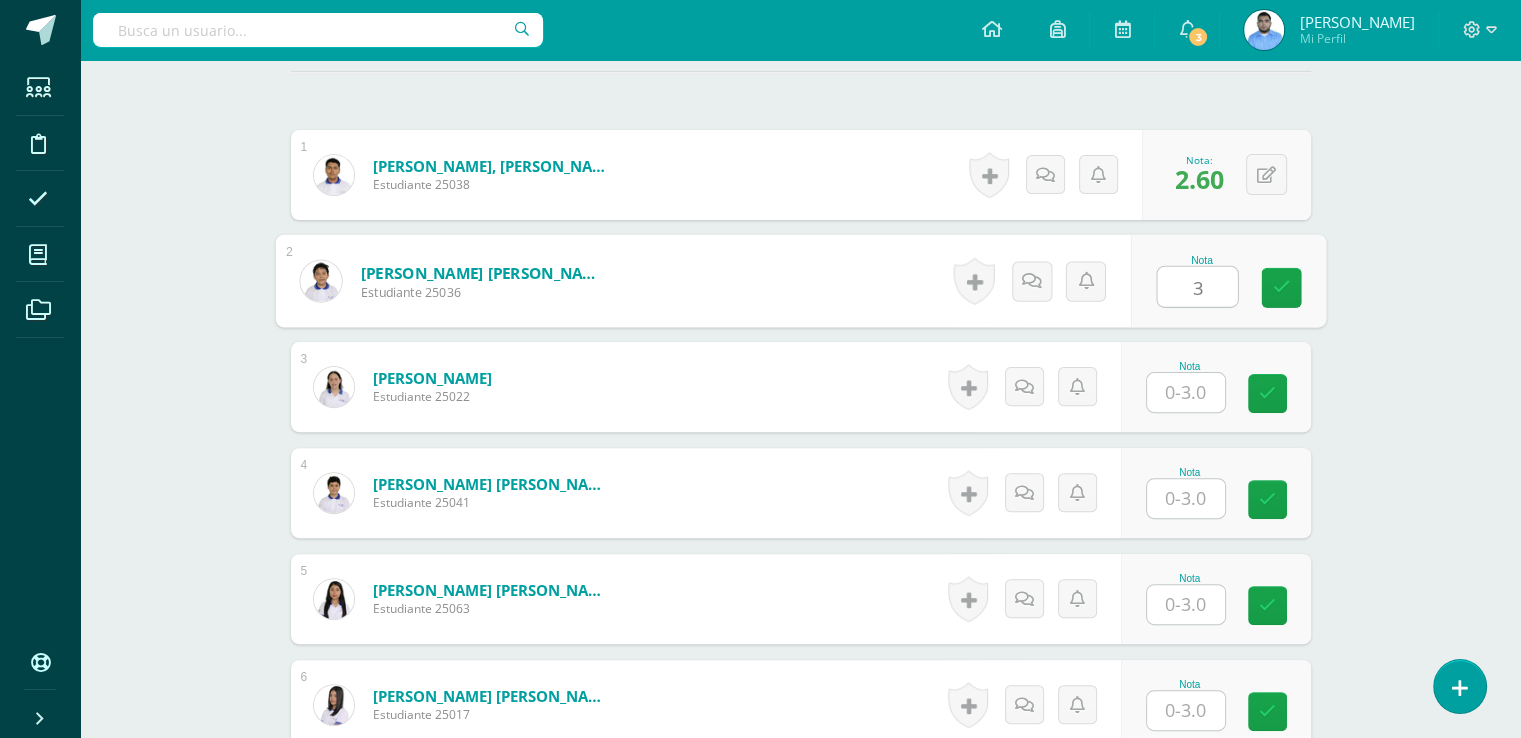 type on "3" 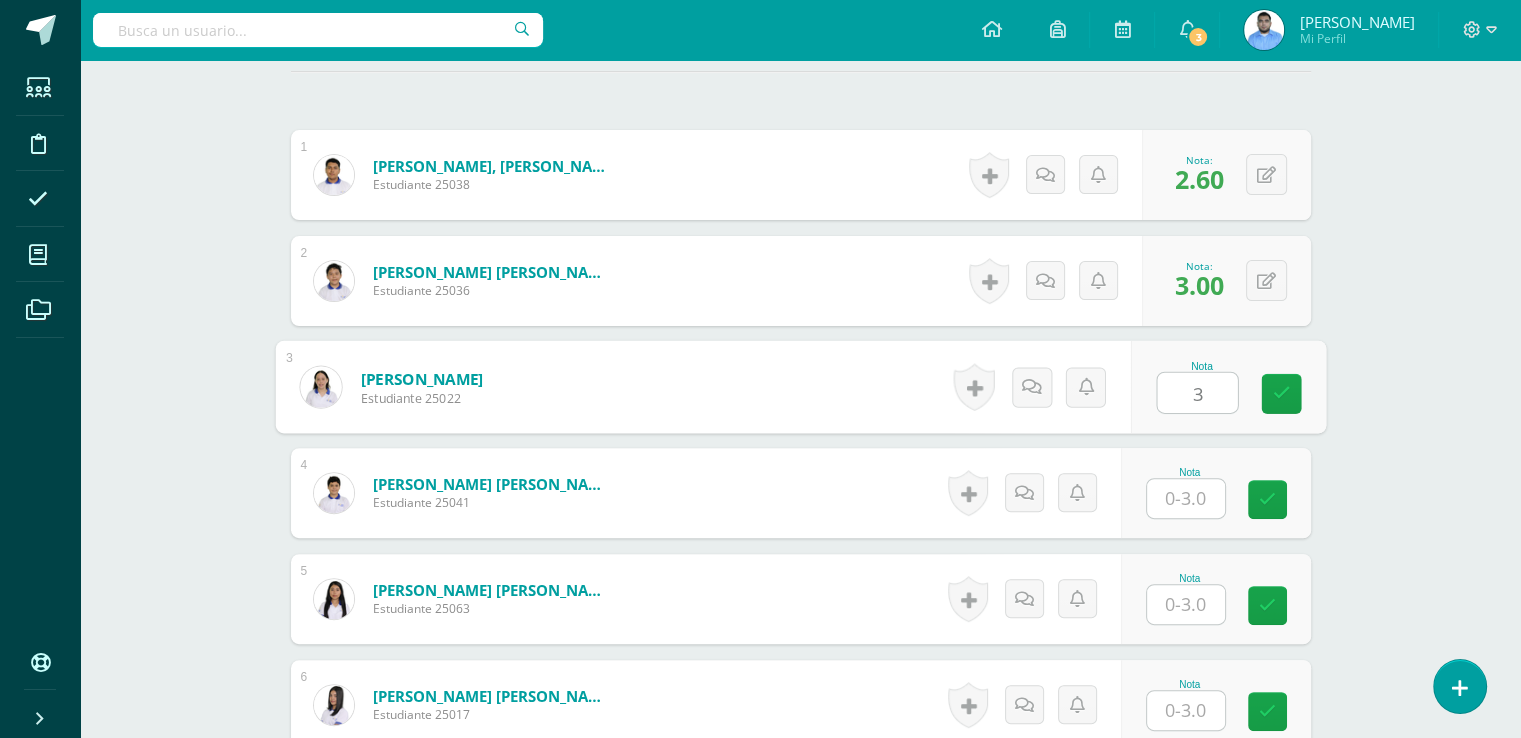 type on "3" 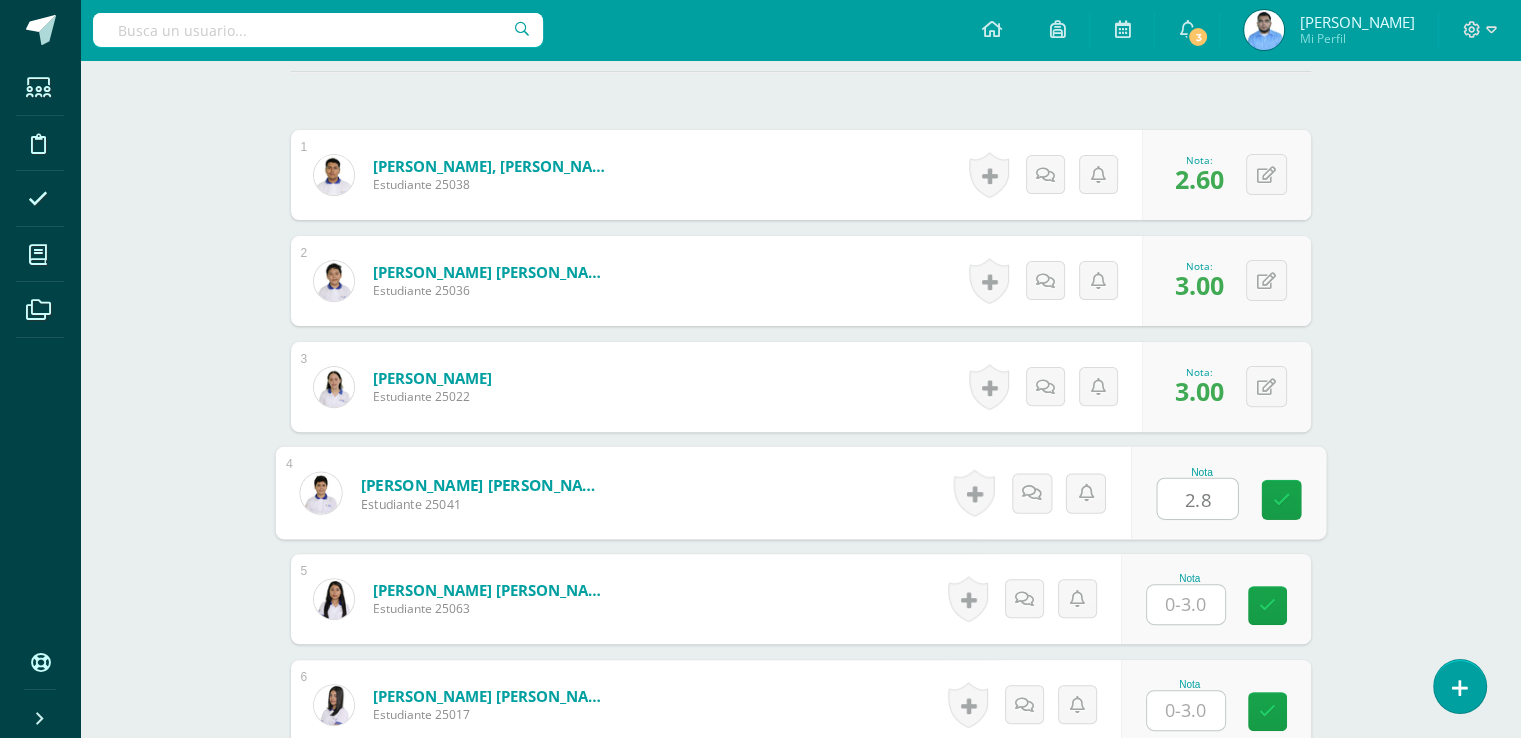 type on "2.8" 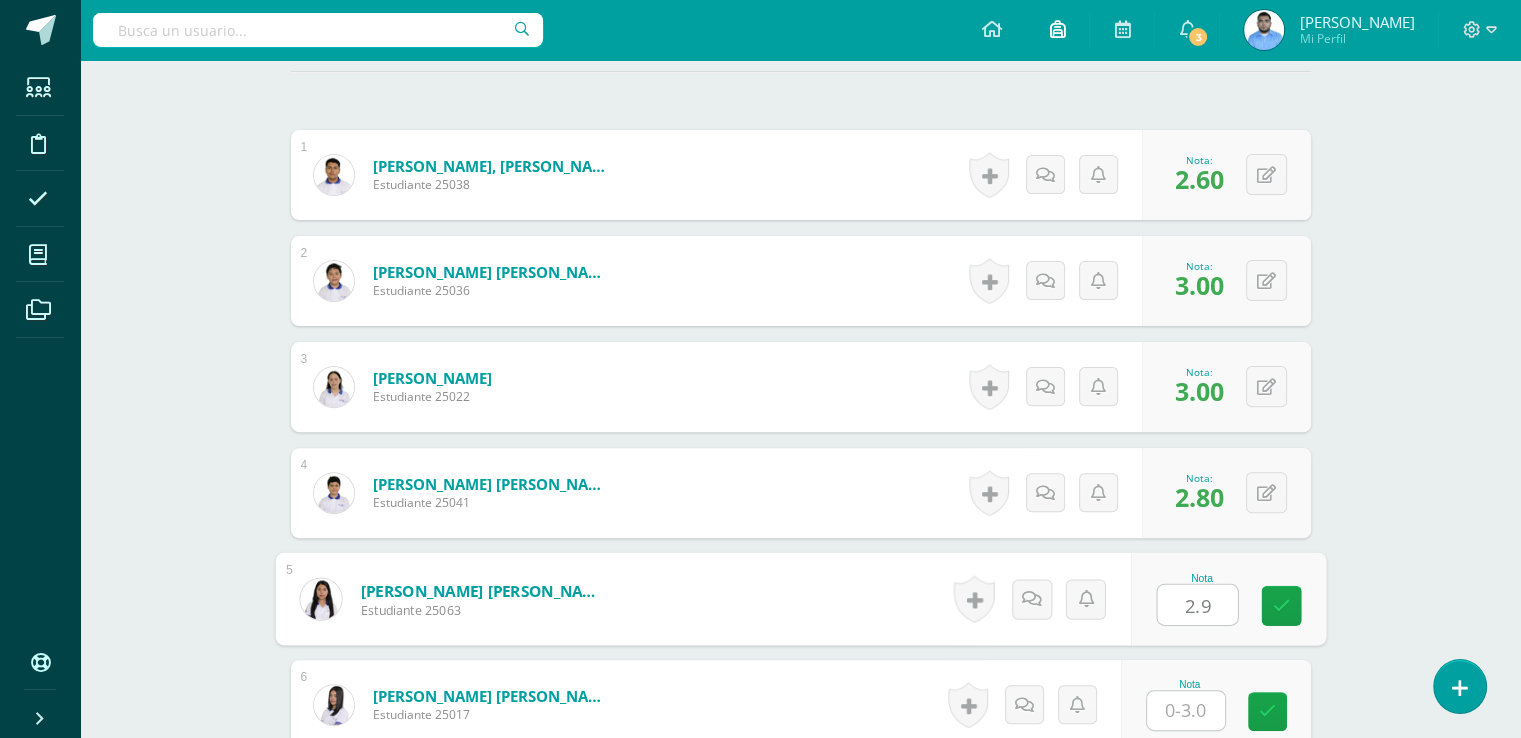 type on "2.9" 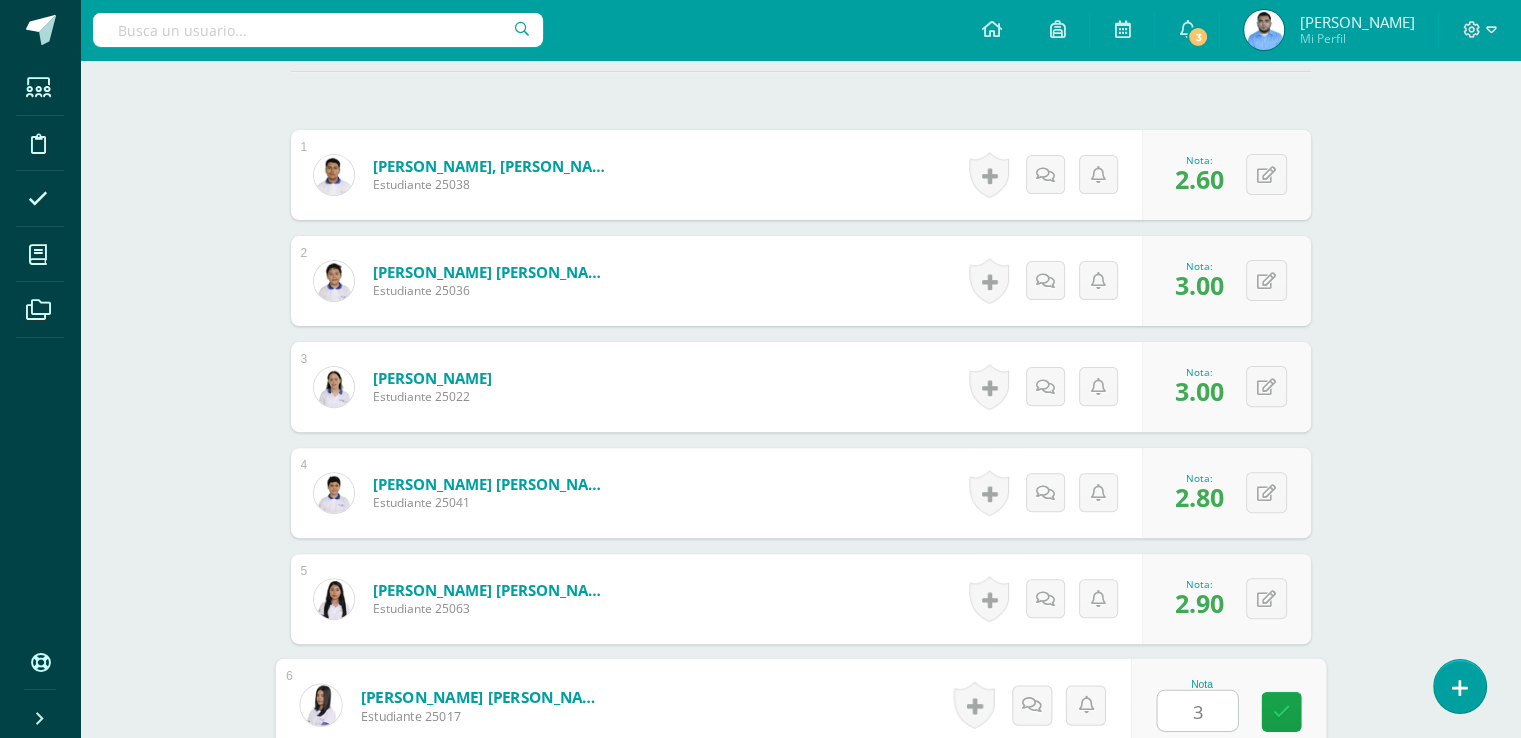 type on "3" 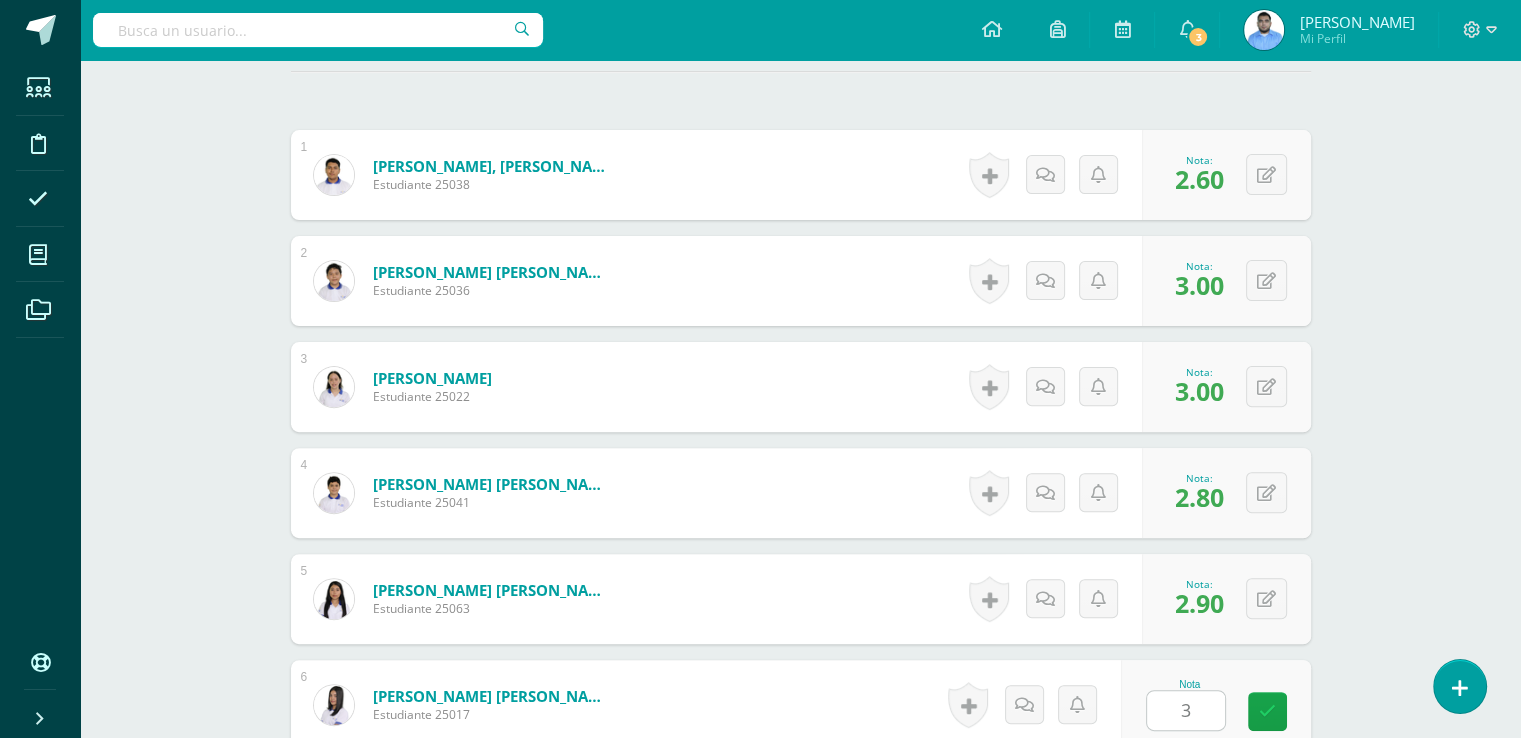 scroll, scrollTop: 1011, scrollLeft: 0, axis: vertical 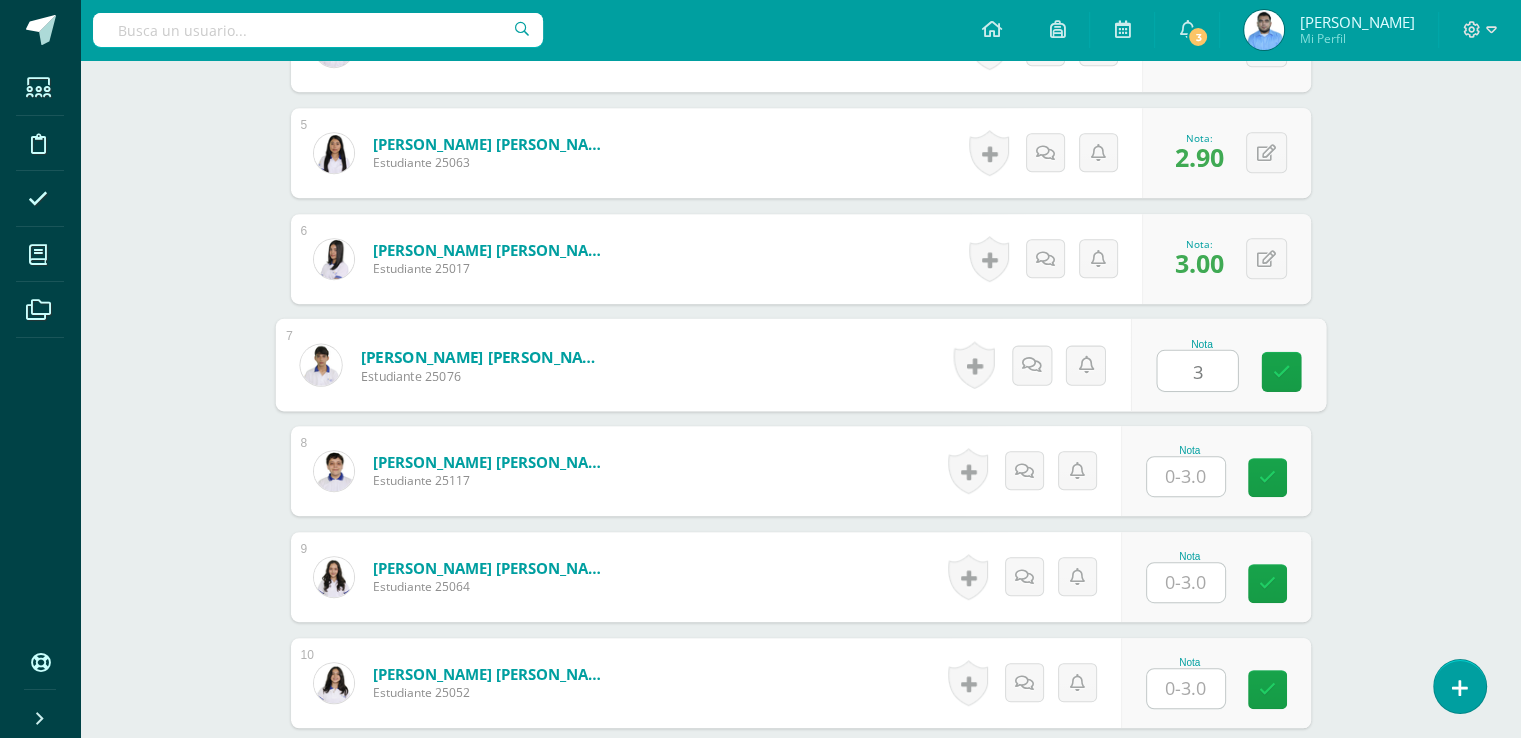 type on "3" 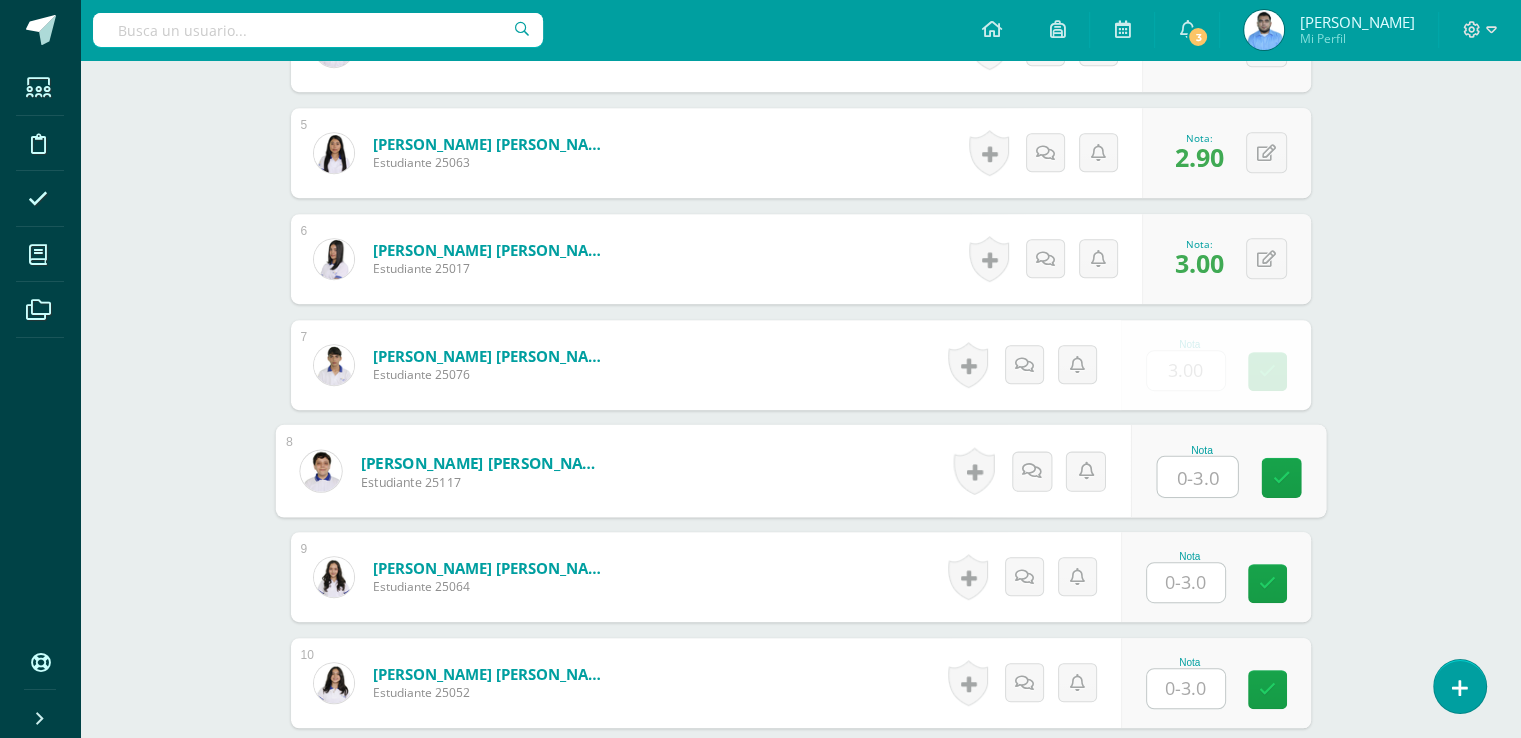 type on "3" 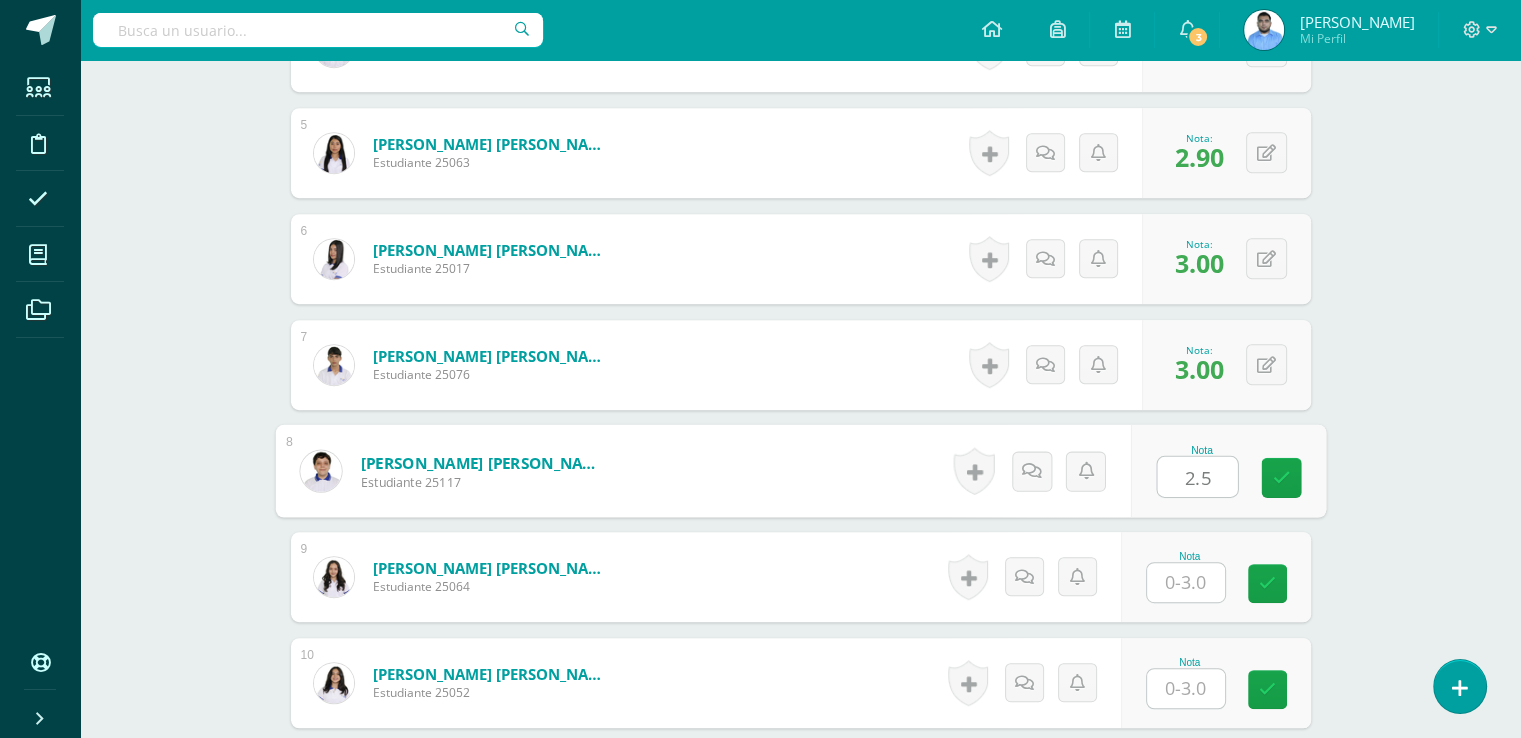 type on "2.5" 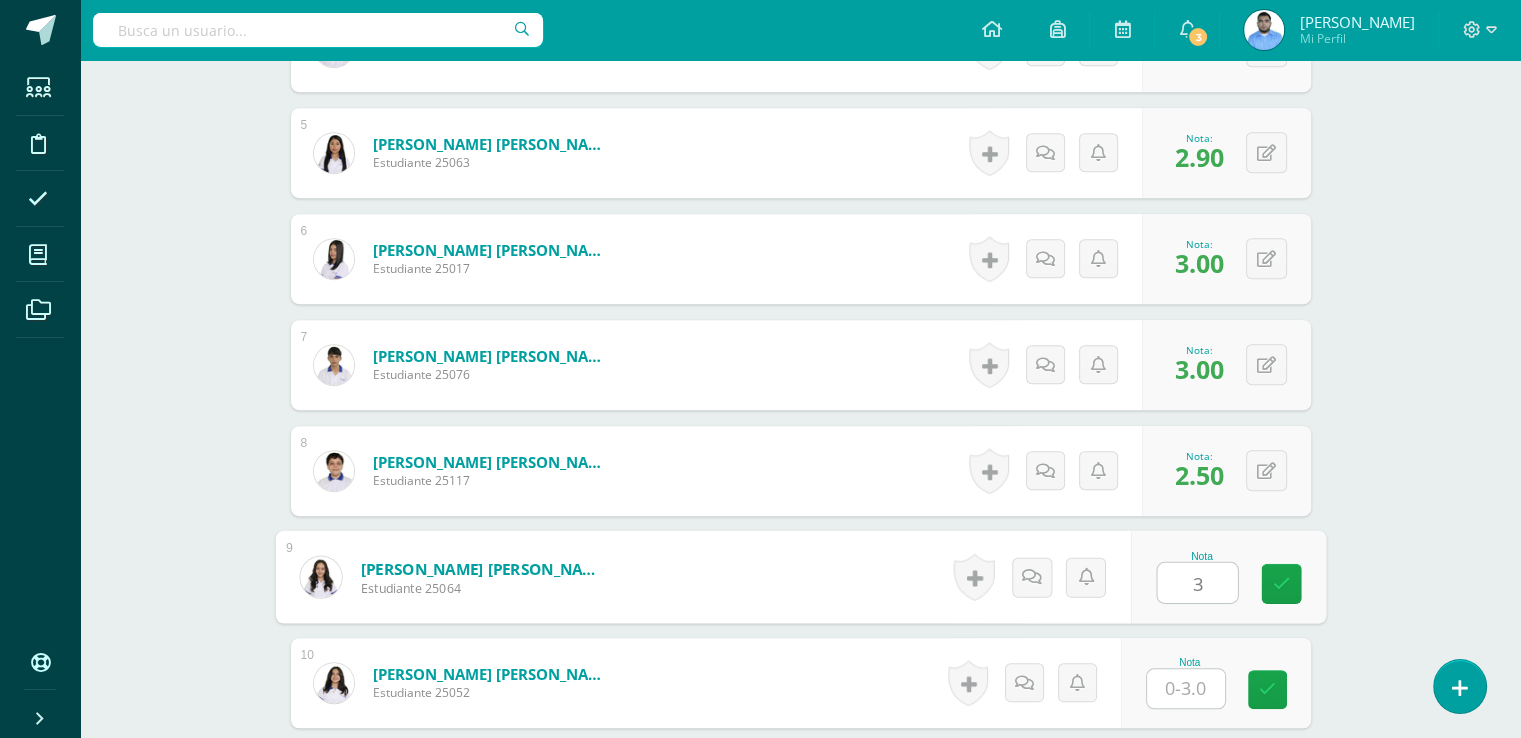 type on "3" 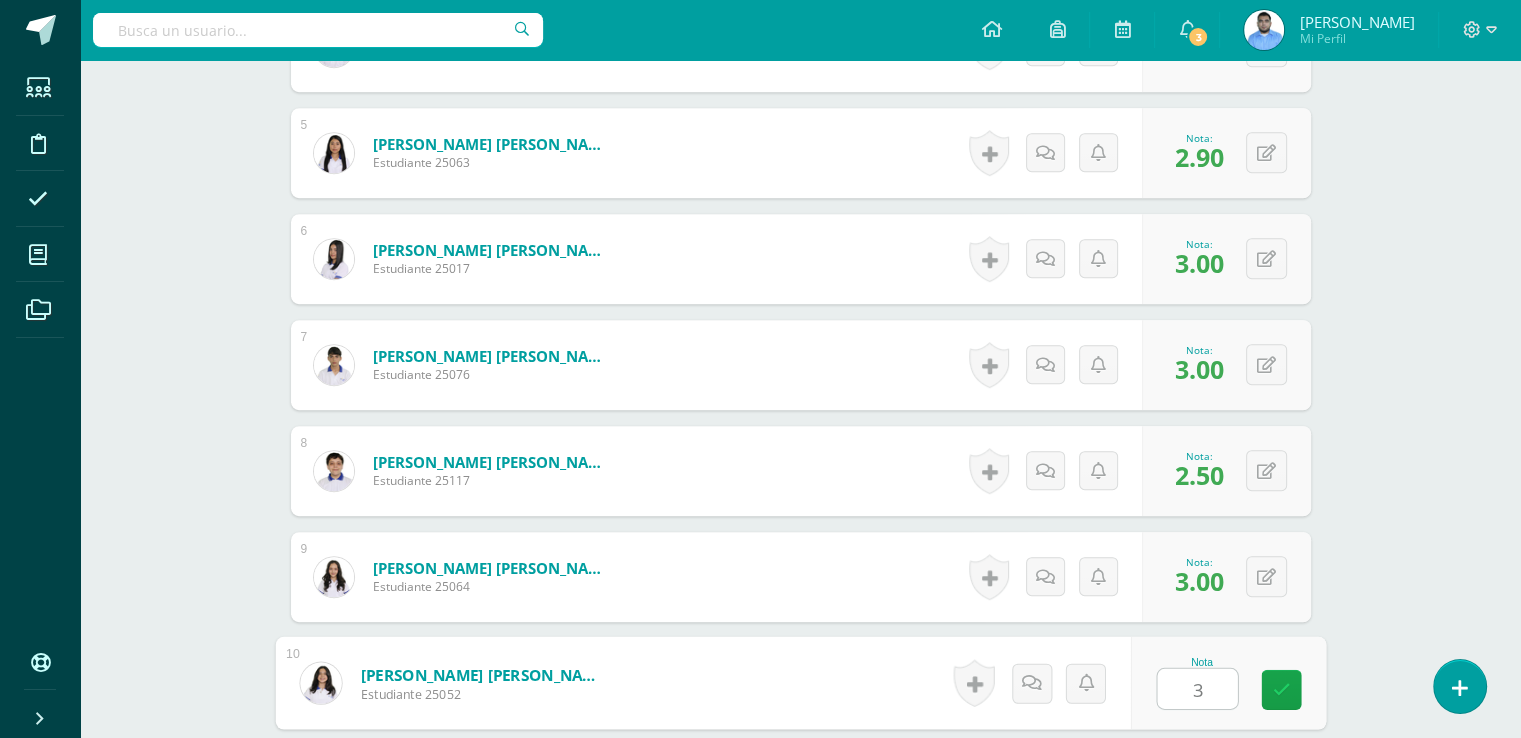 type on "3" 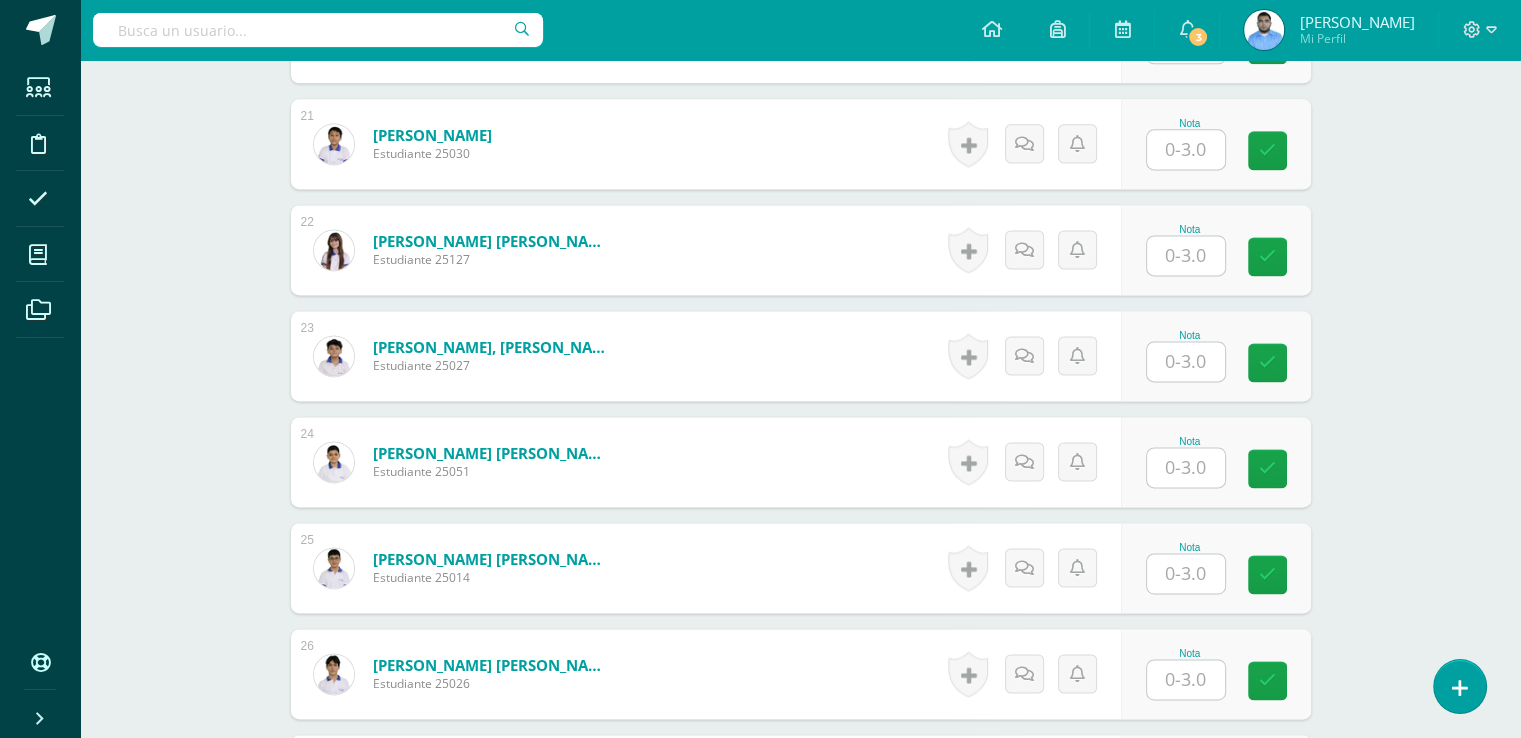 scroll, scrollTop: 2708, scrollLeft: 0, axis: vertical 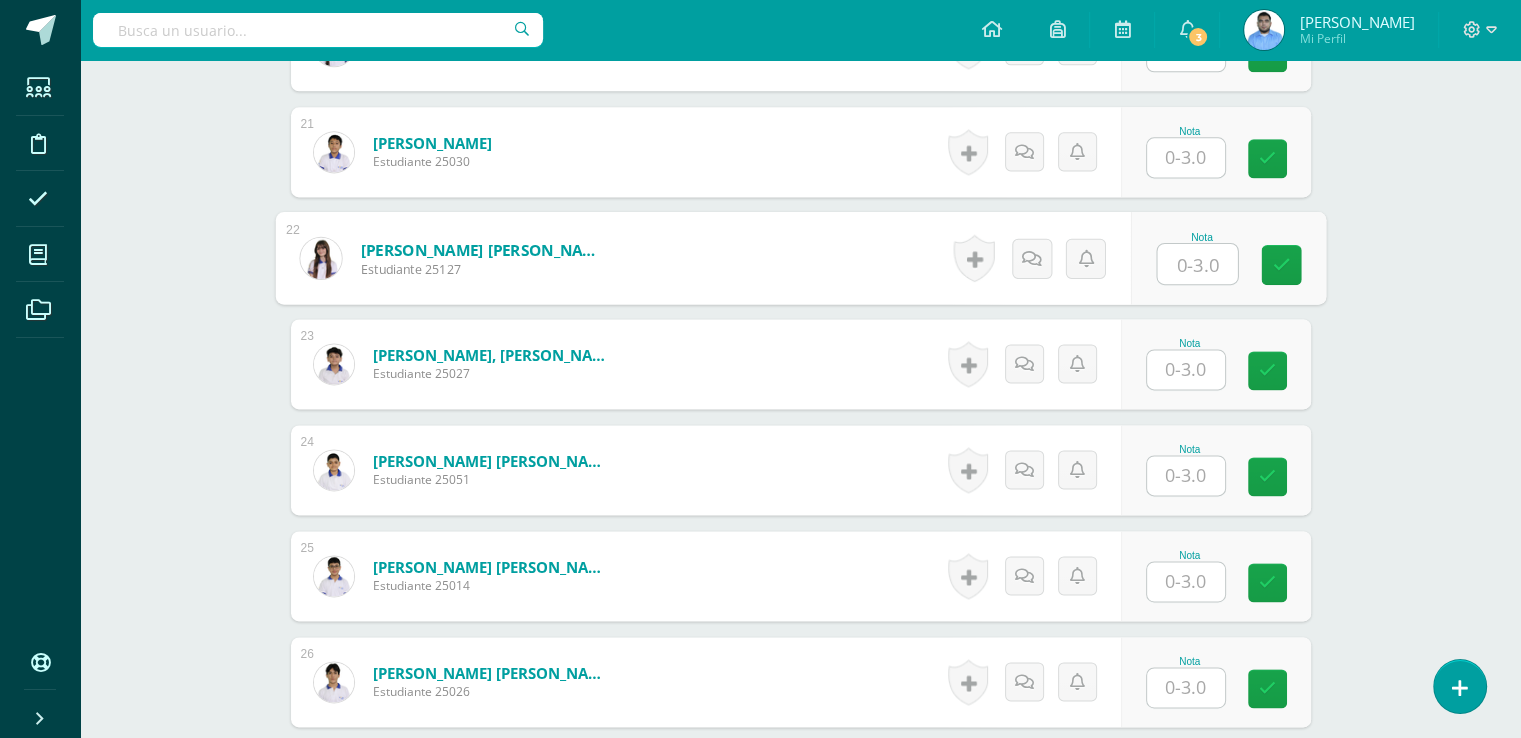 click at bounding box center [1197, 264] 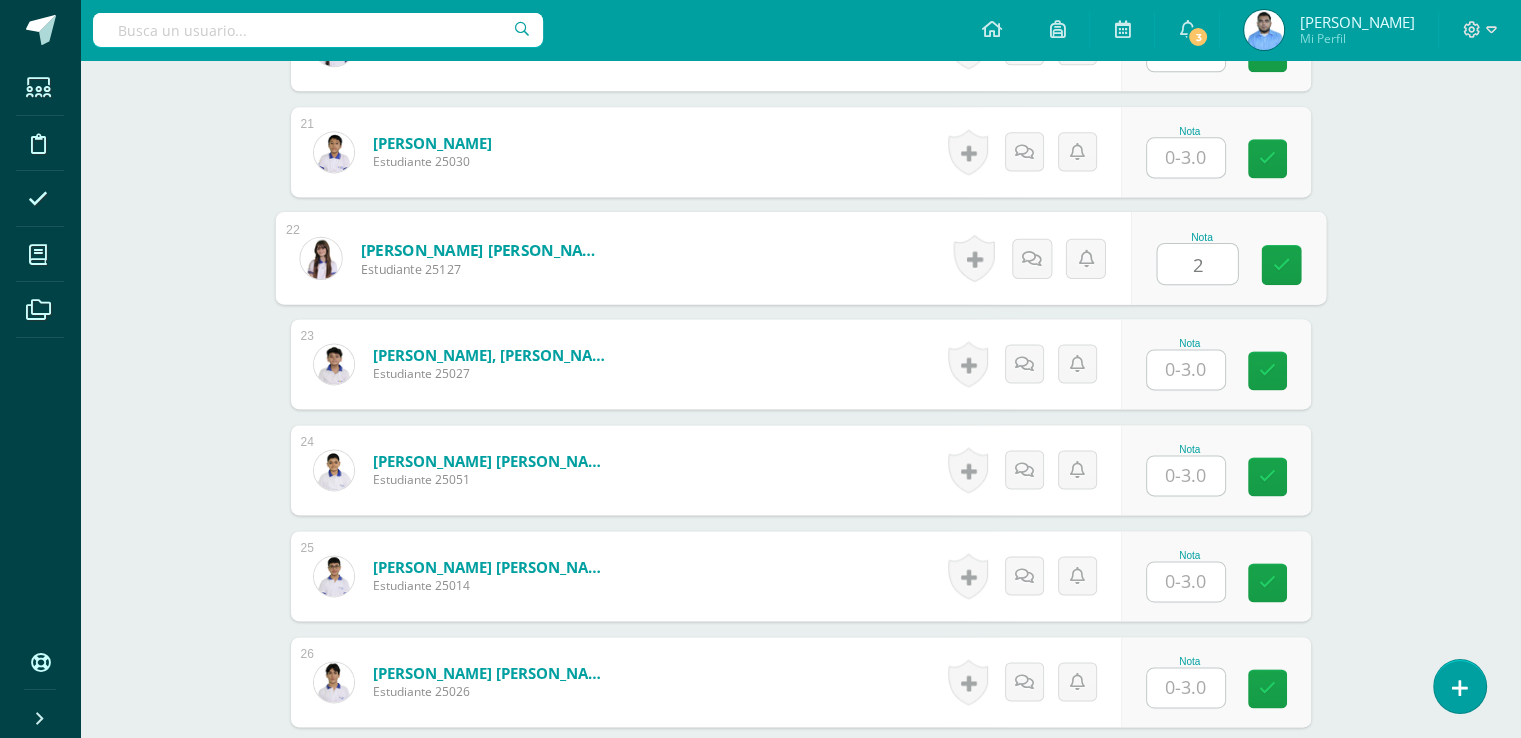 type on "2" 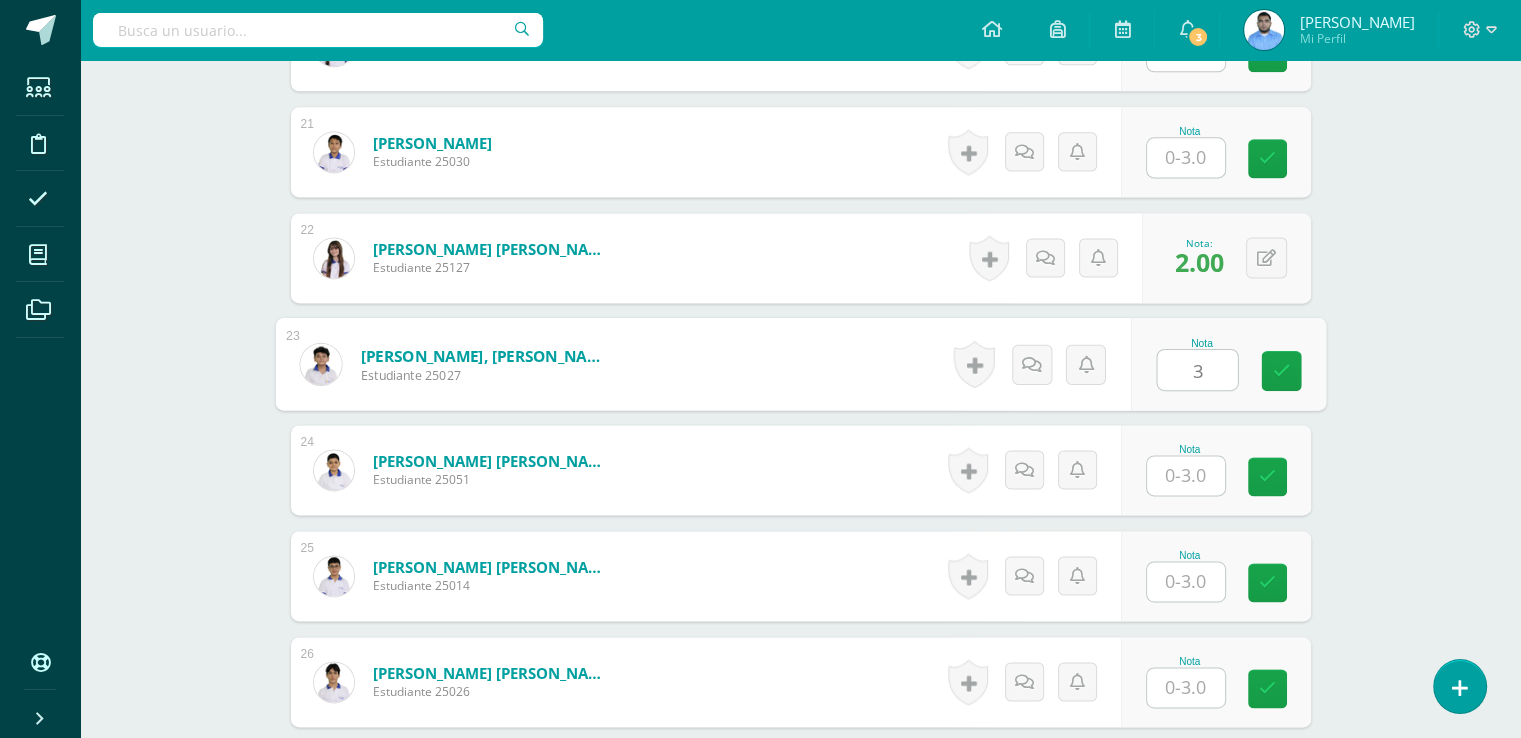type on "3" 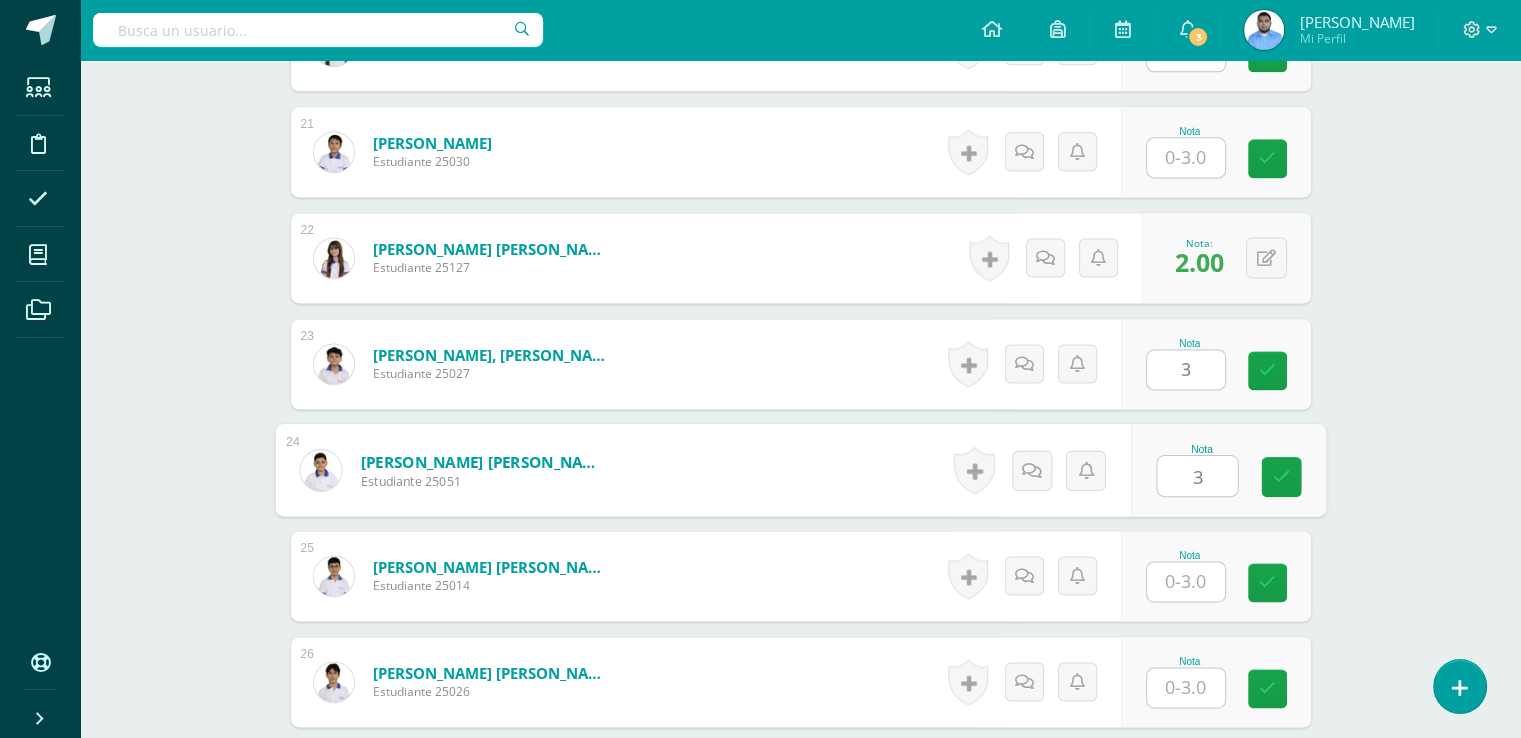 type on "3" 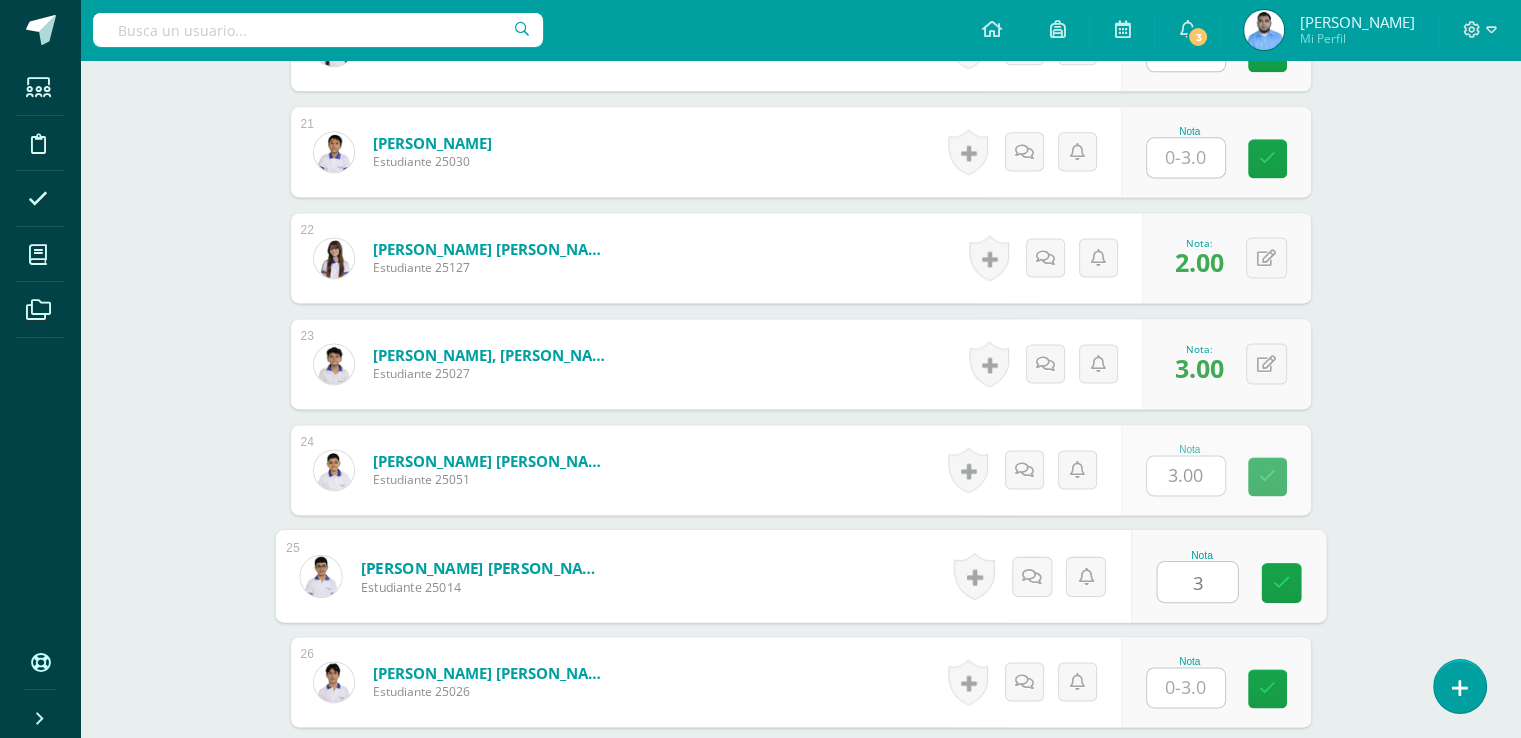 type on "3" 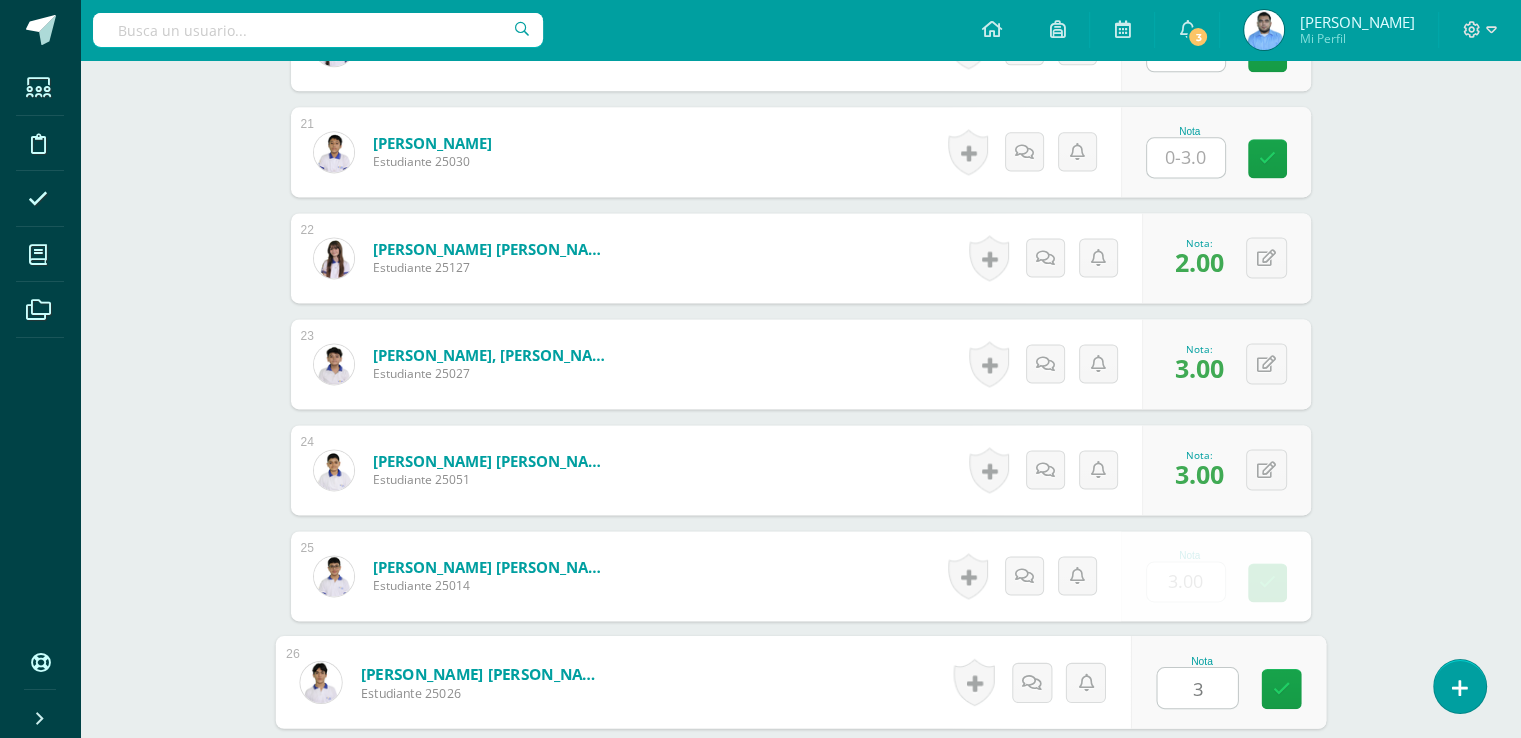 type on "3" 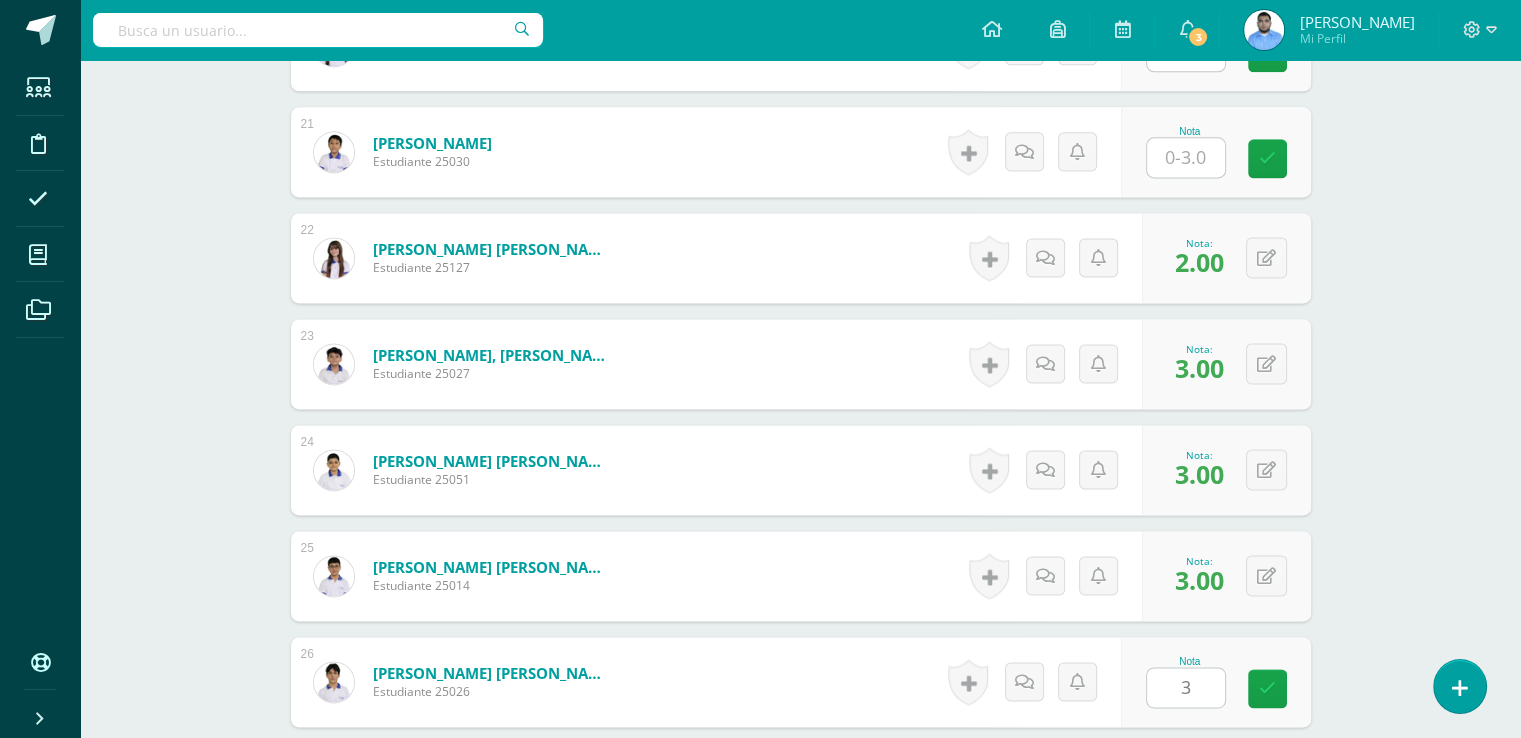 scroll, scrollTop: 3131, scrollLeft: 0, axis: vertical 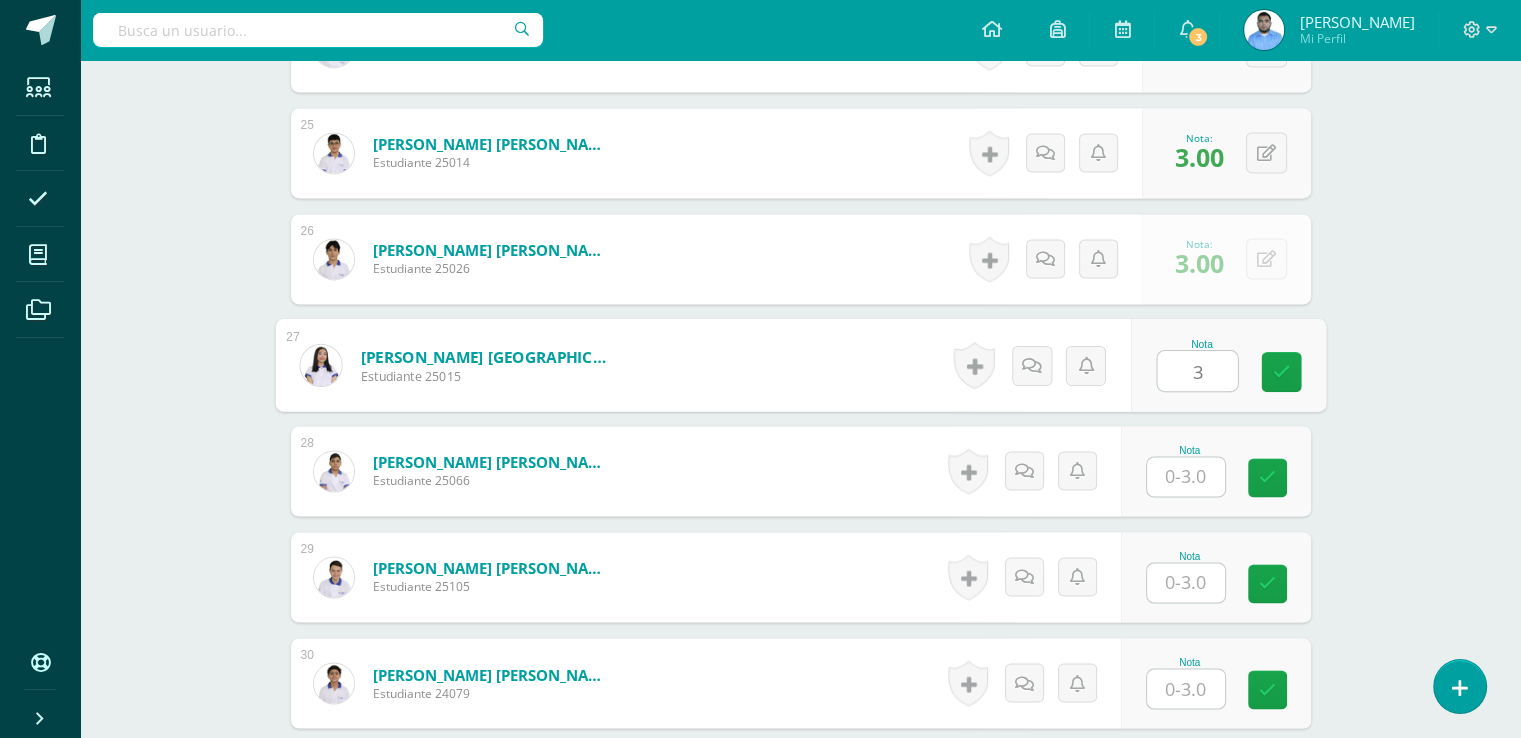type on "3" 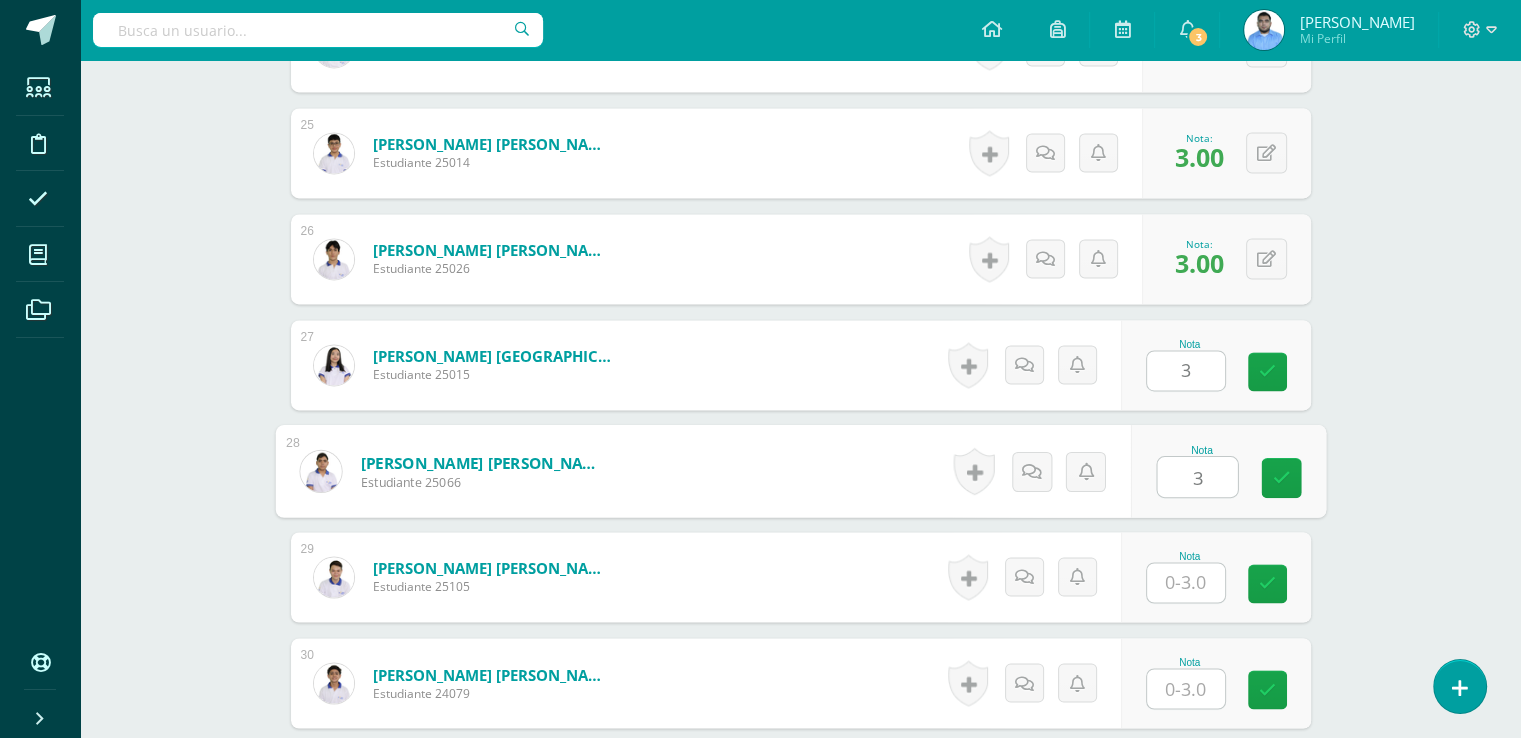 type on "3" 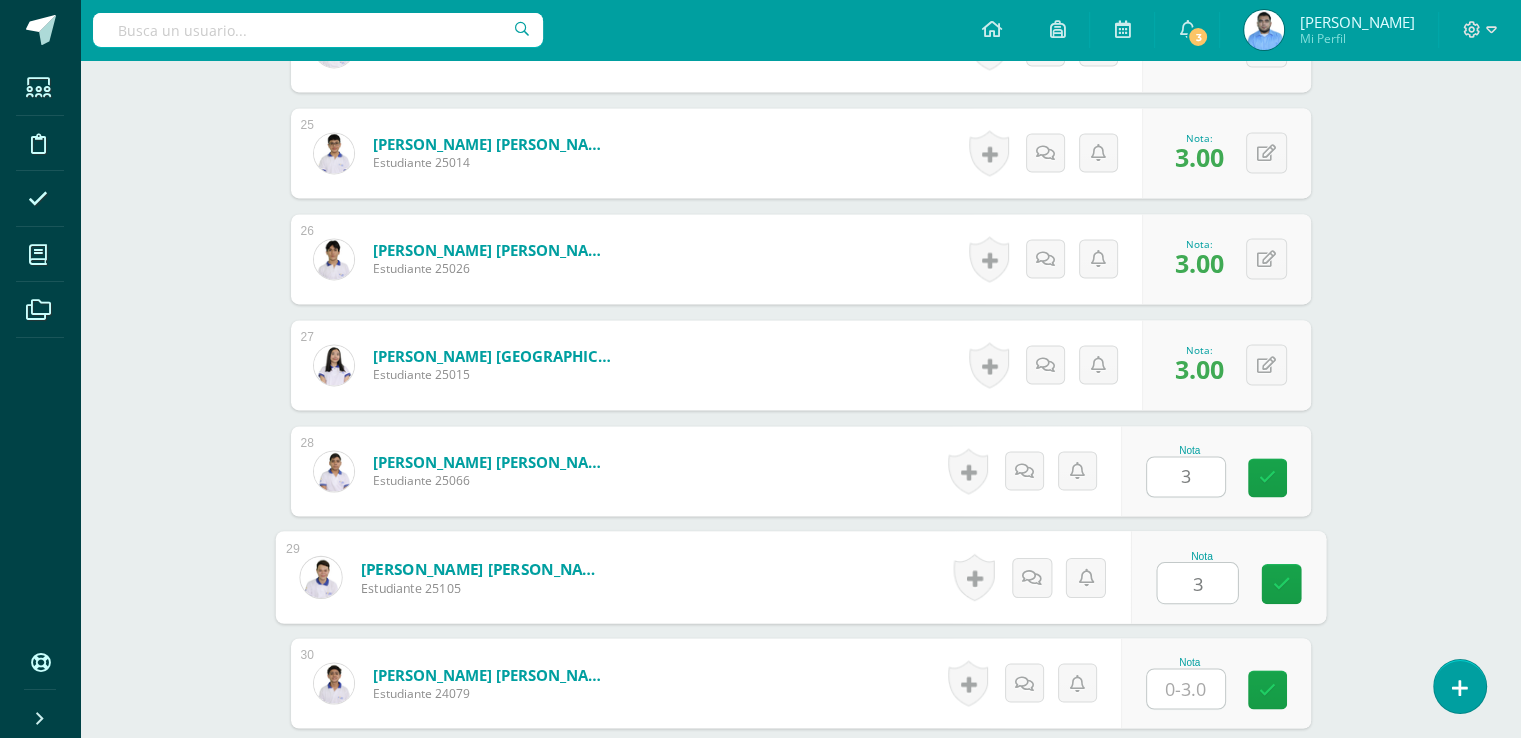 type on "3" 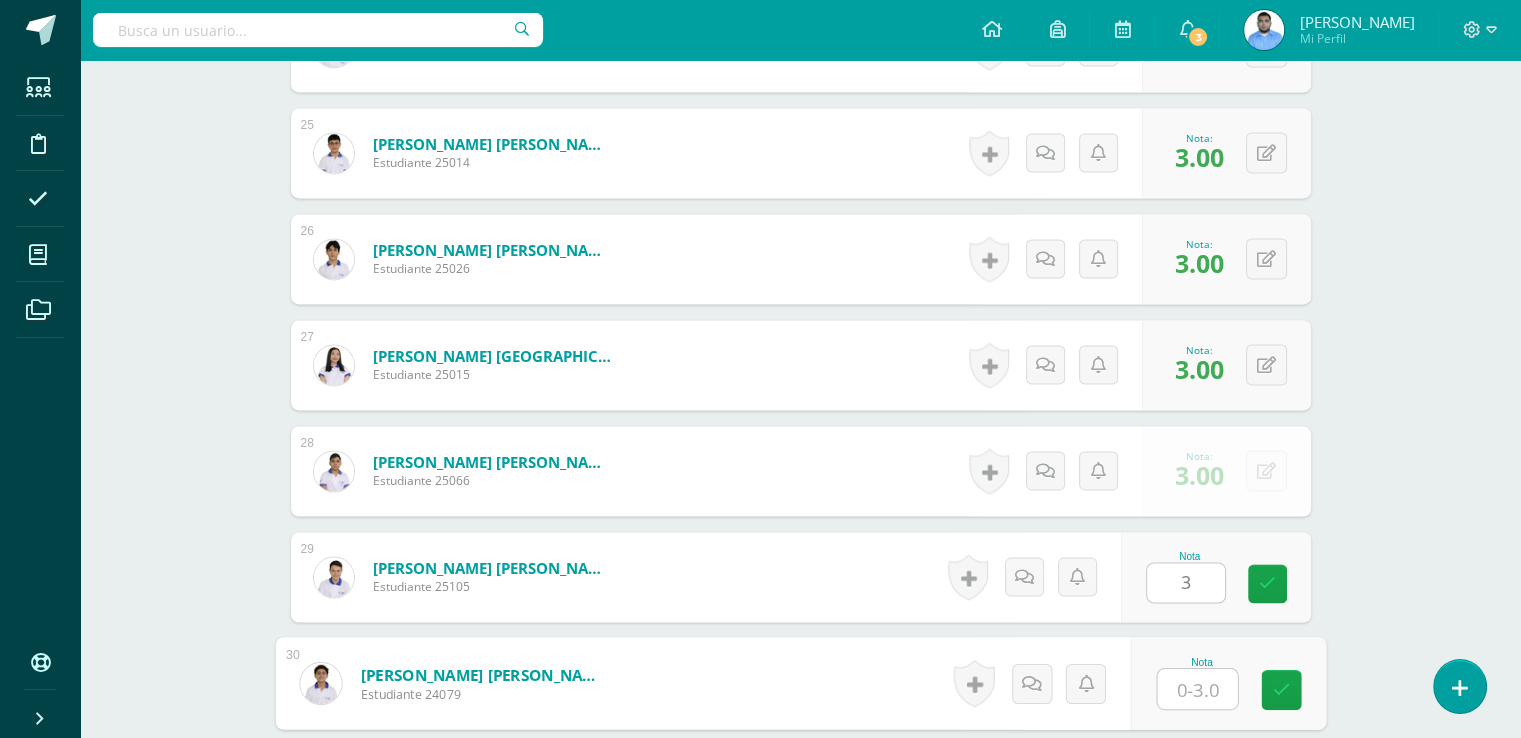 type on "3" 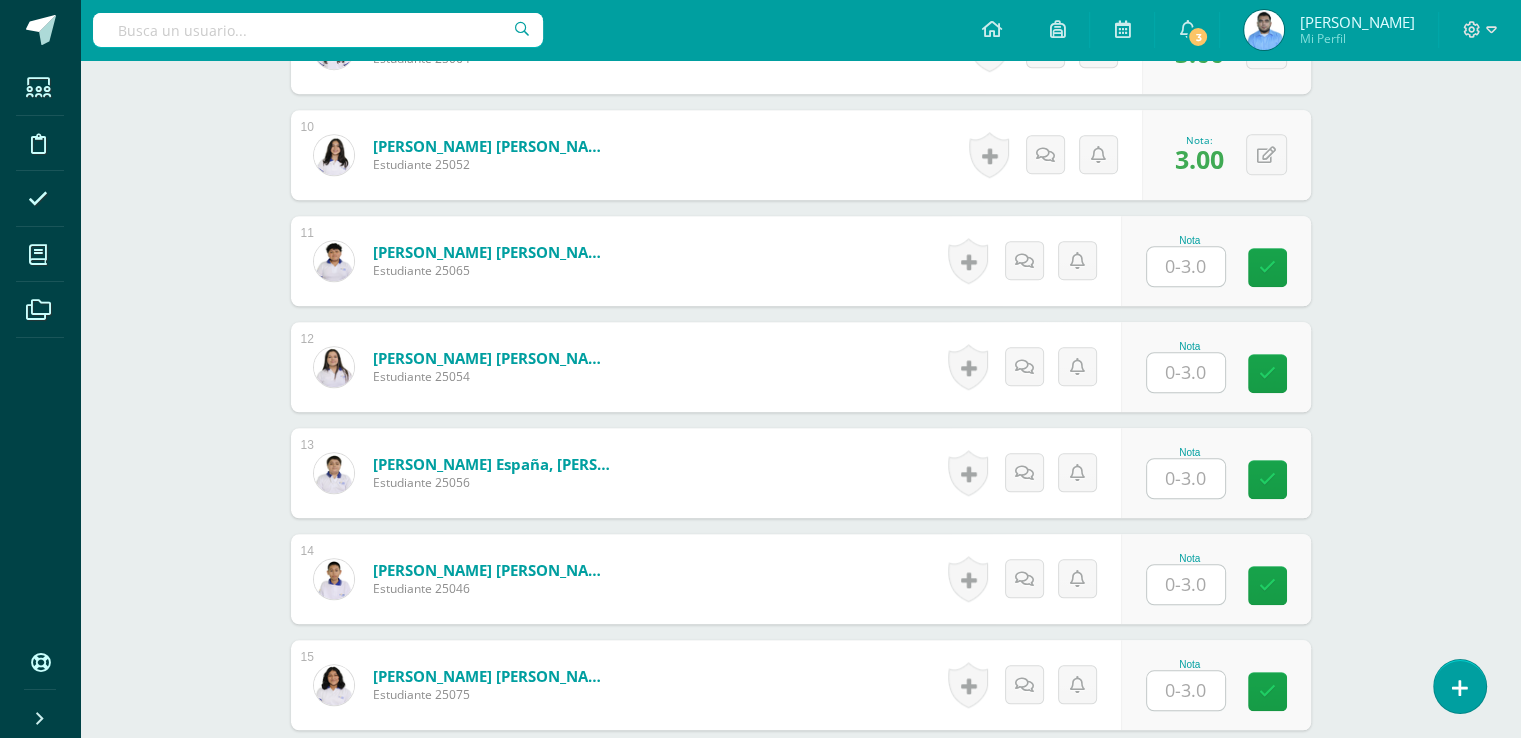 scroll, scrollTop: 1516, scrollLeft: 0, axis: vertical 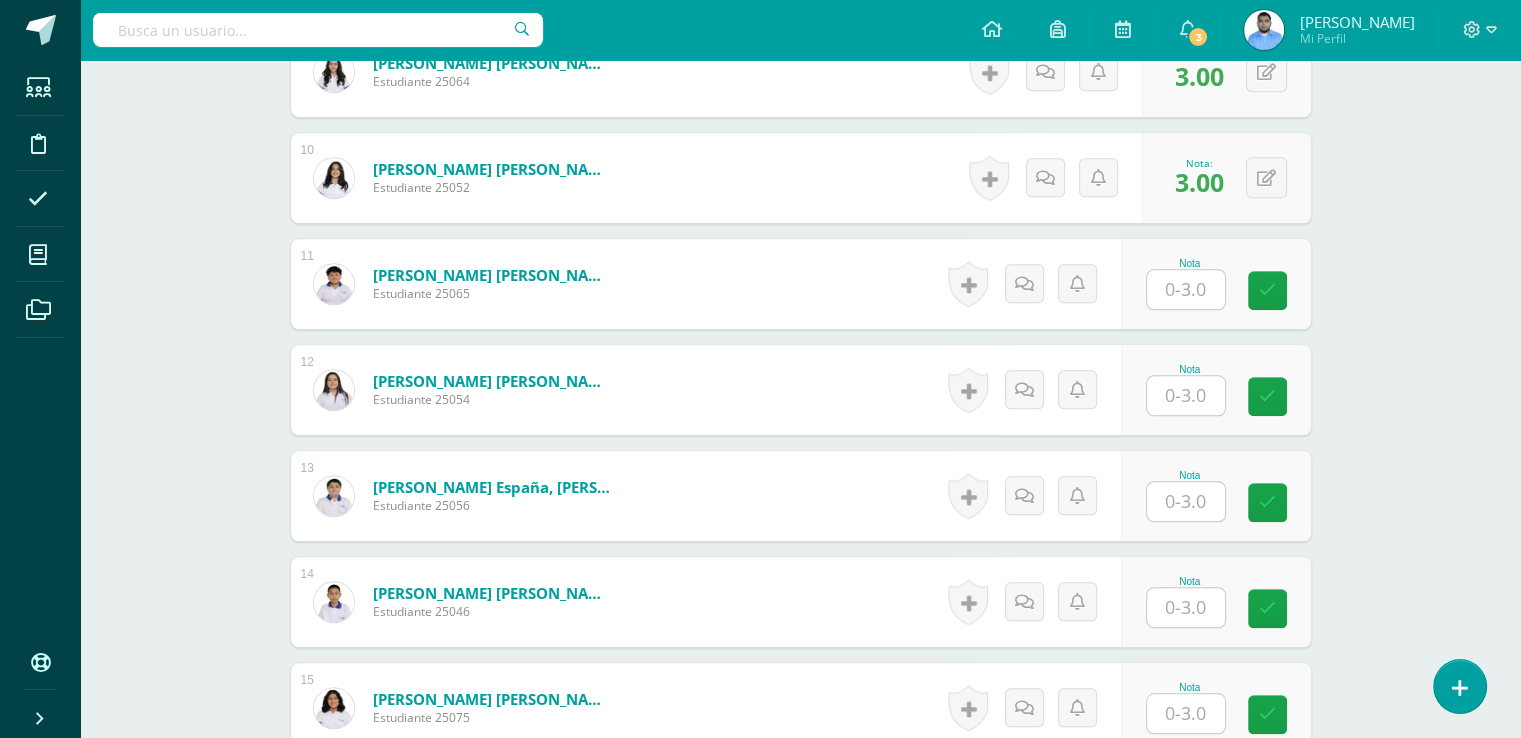 click at bounding box center (1186, 289) 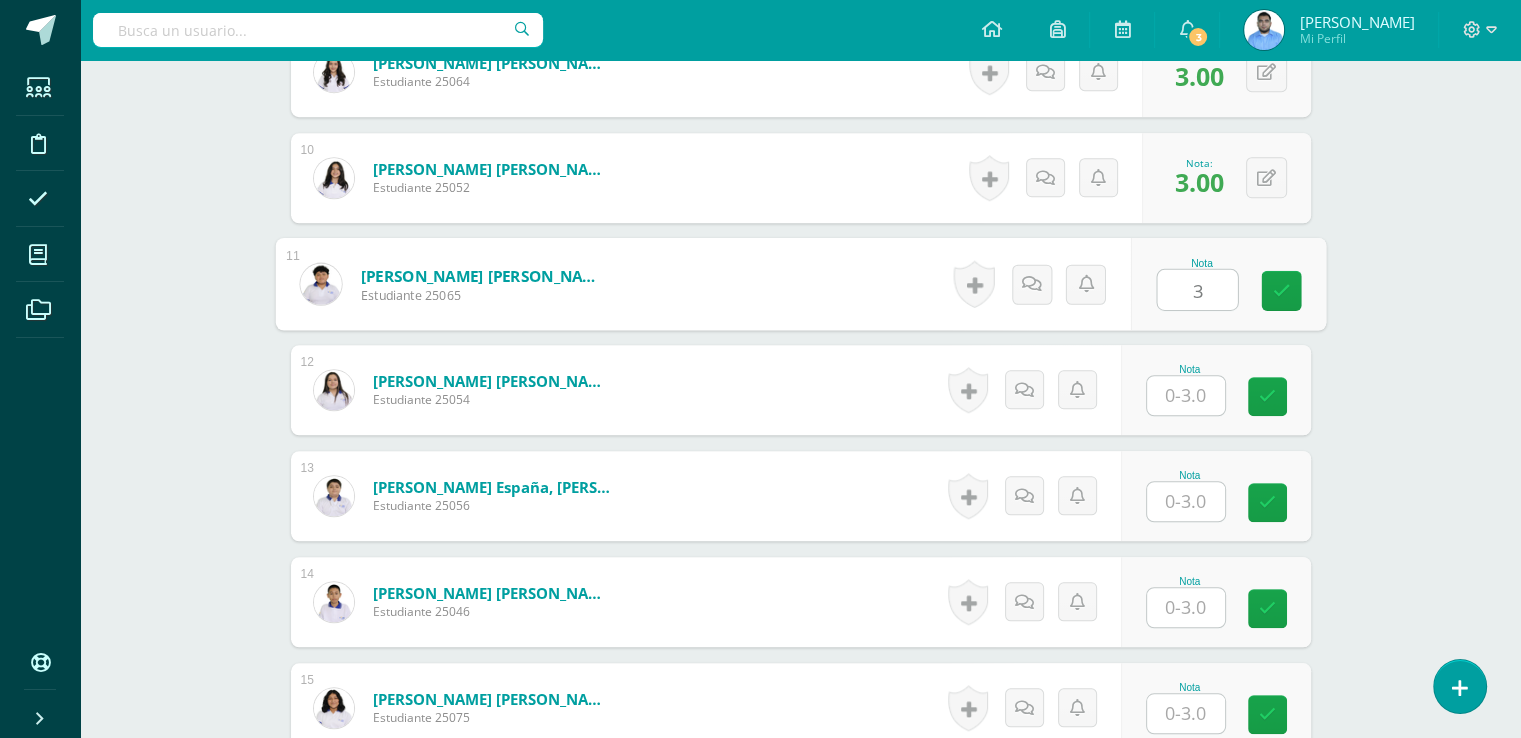type on "3" 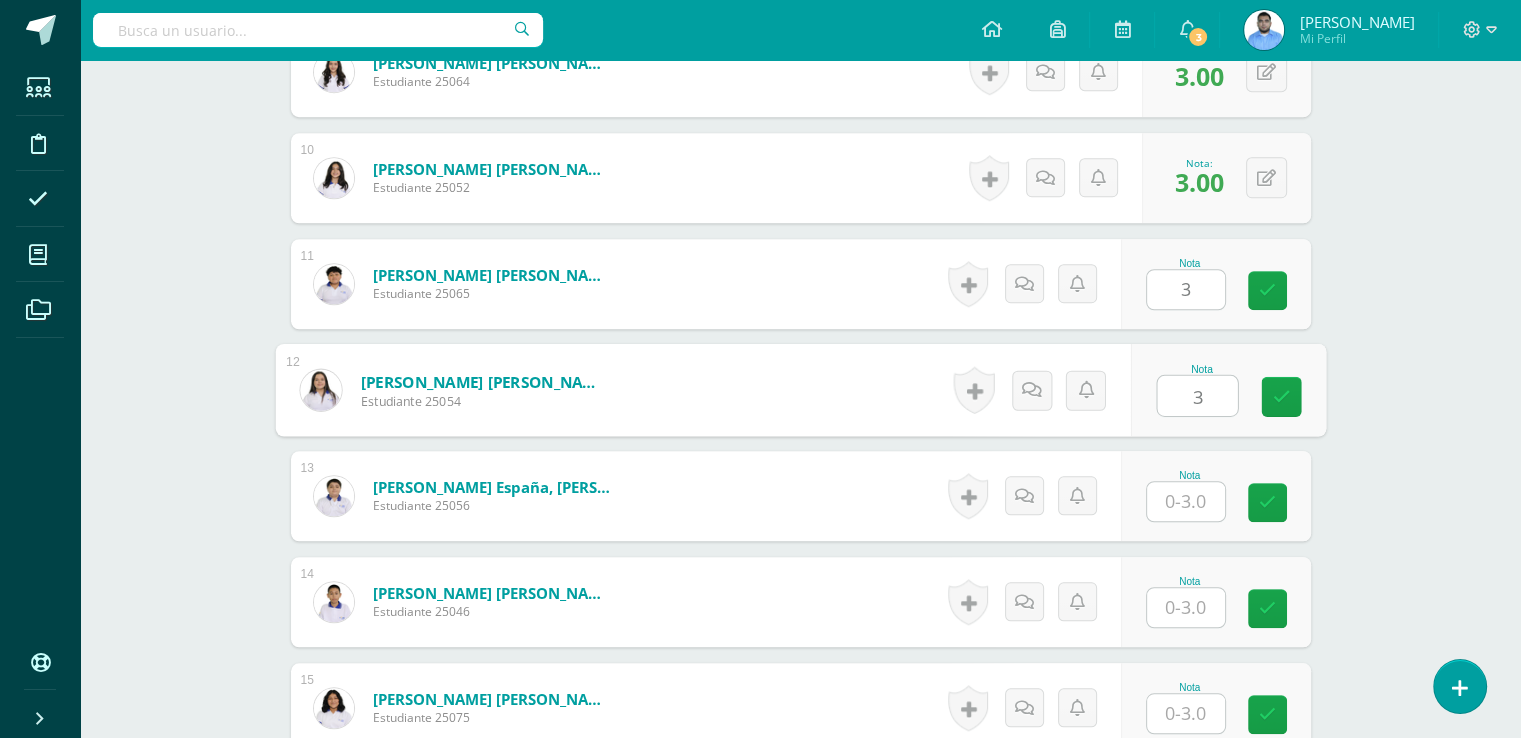 type on "3" 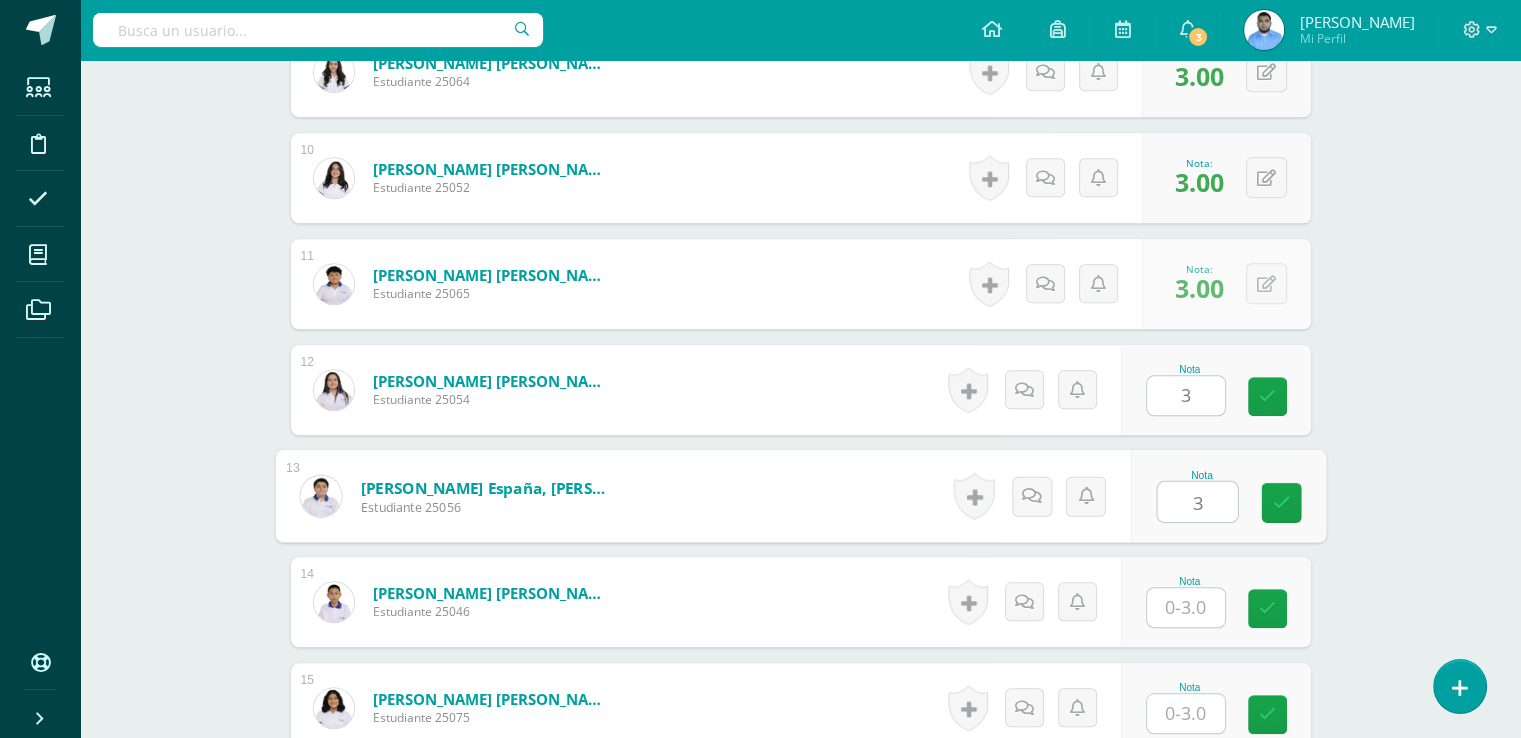 type on "3" 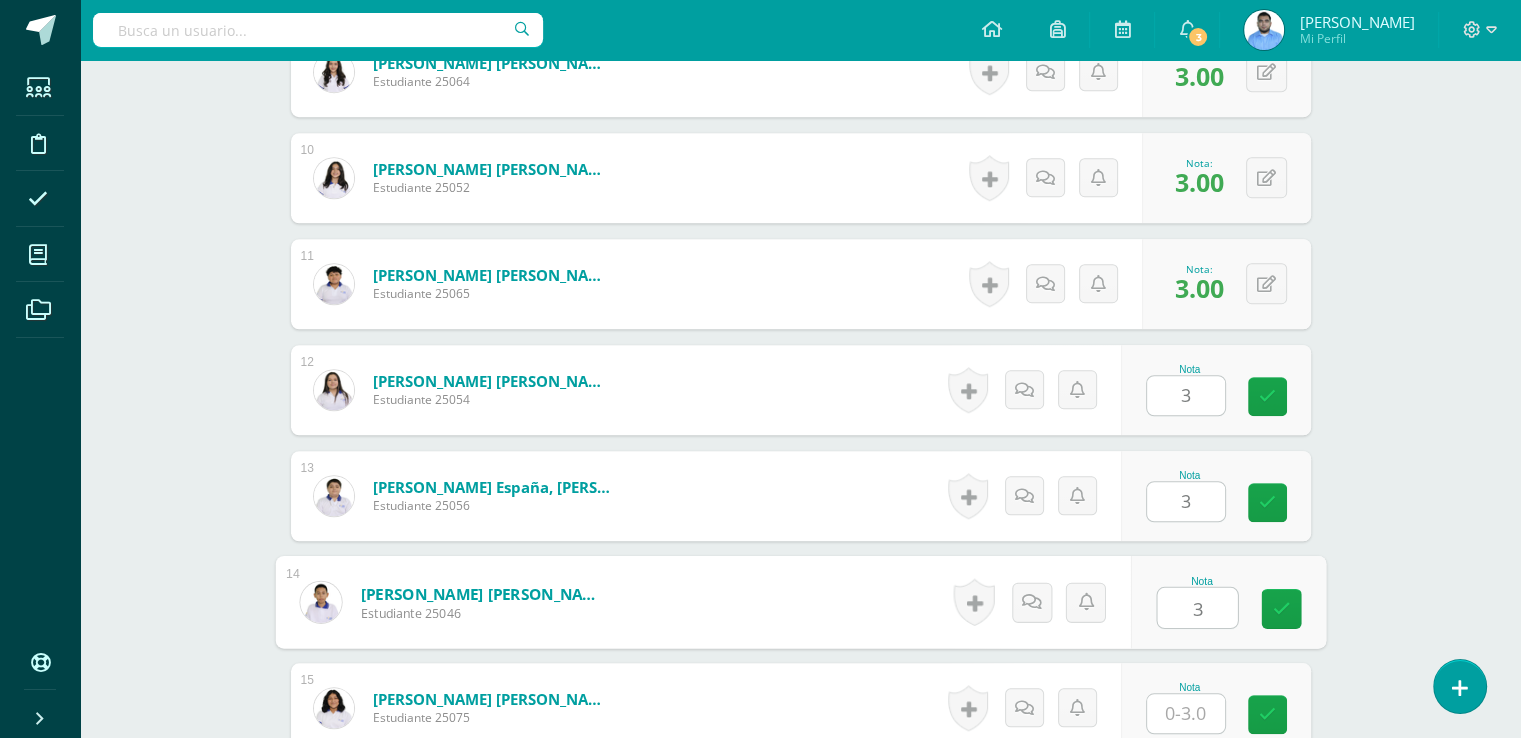type on "3" 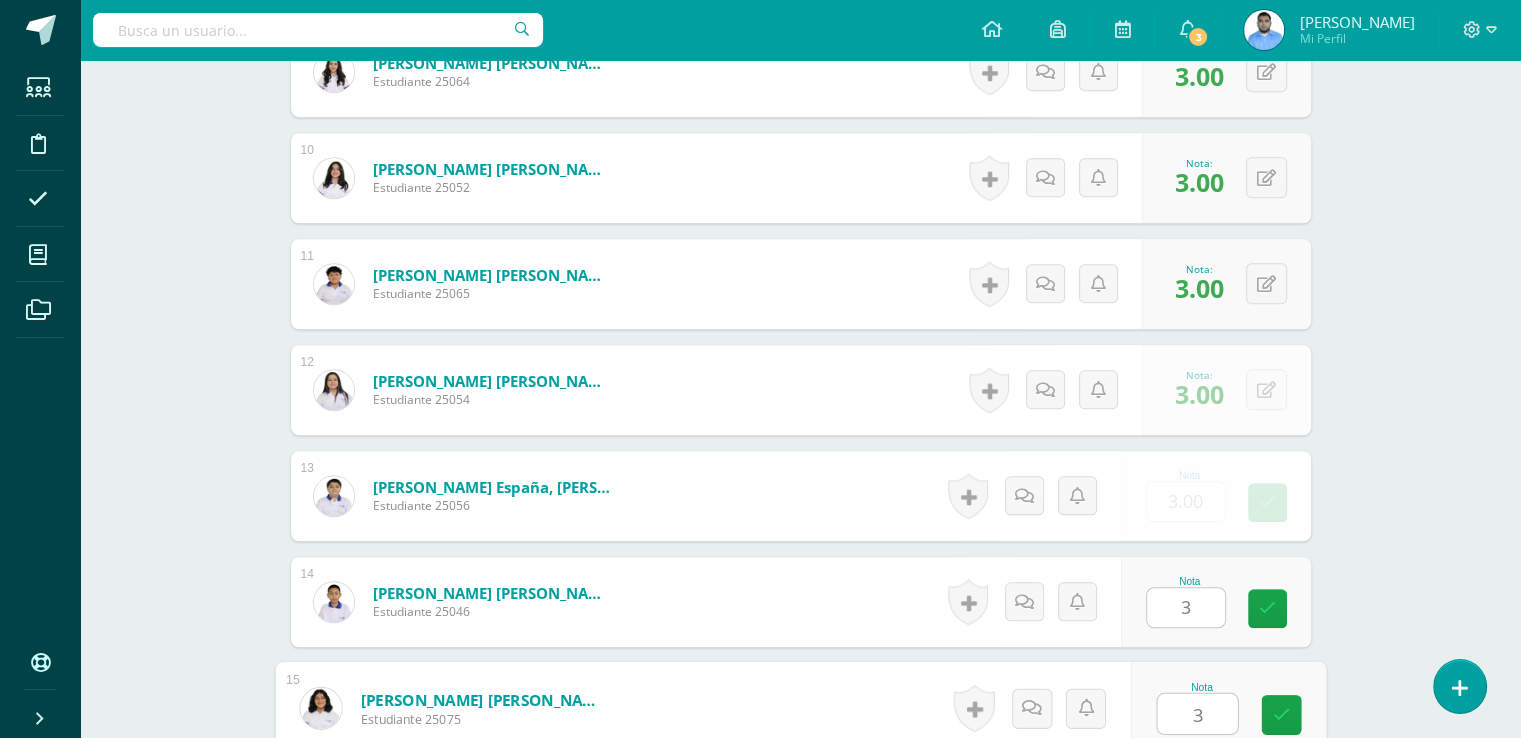 type on "3" 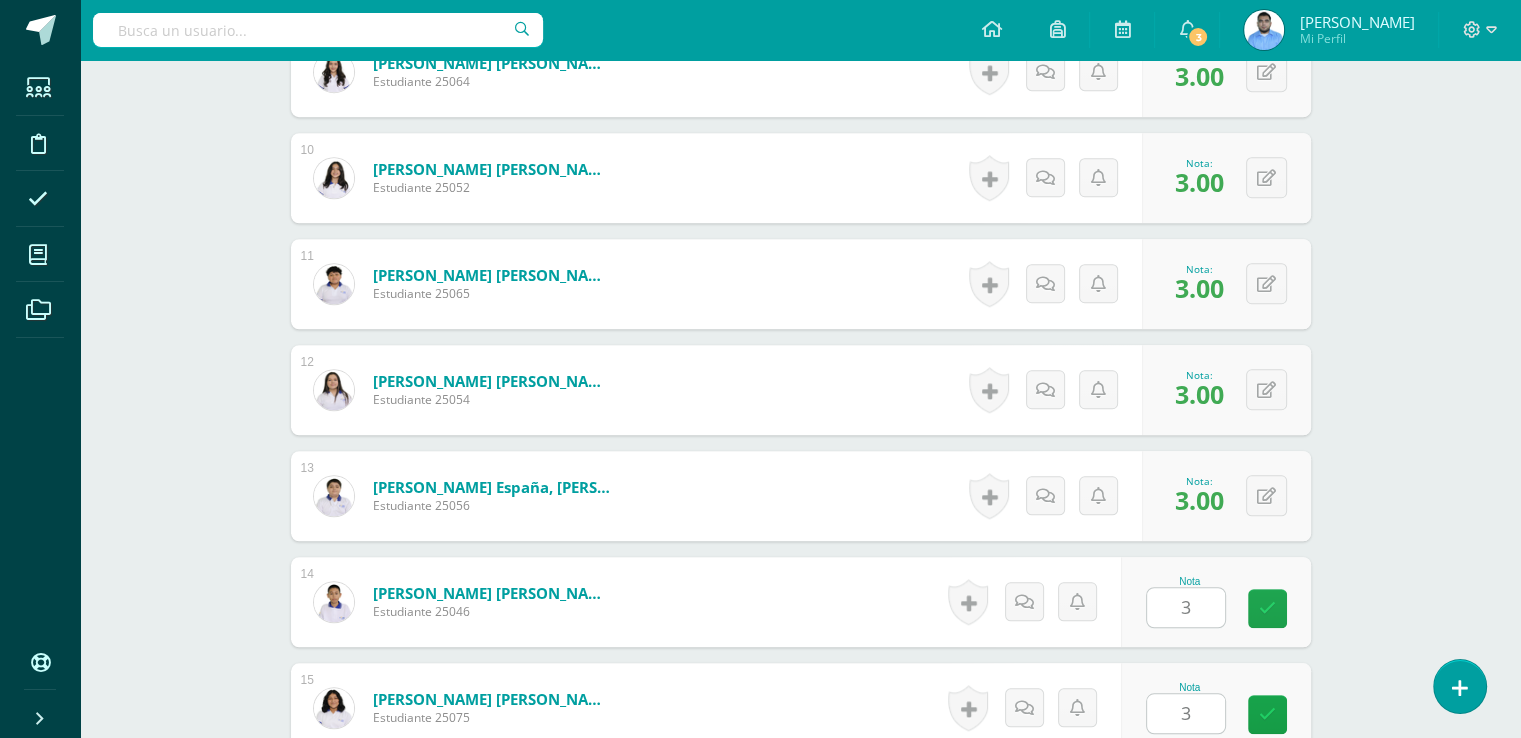 scroll, scrollTop: 1964, scrollLeft: 0, axis: vertical 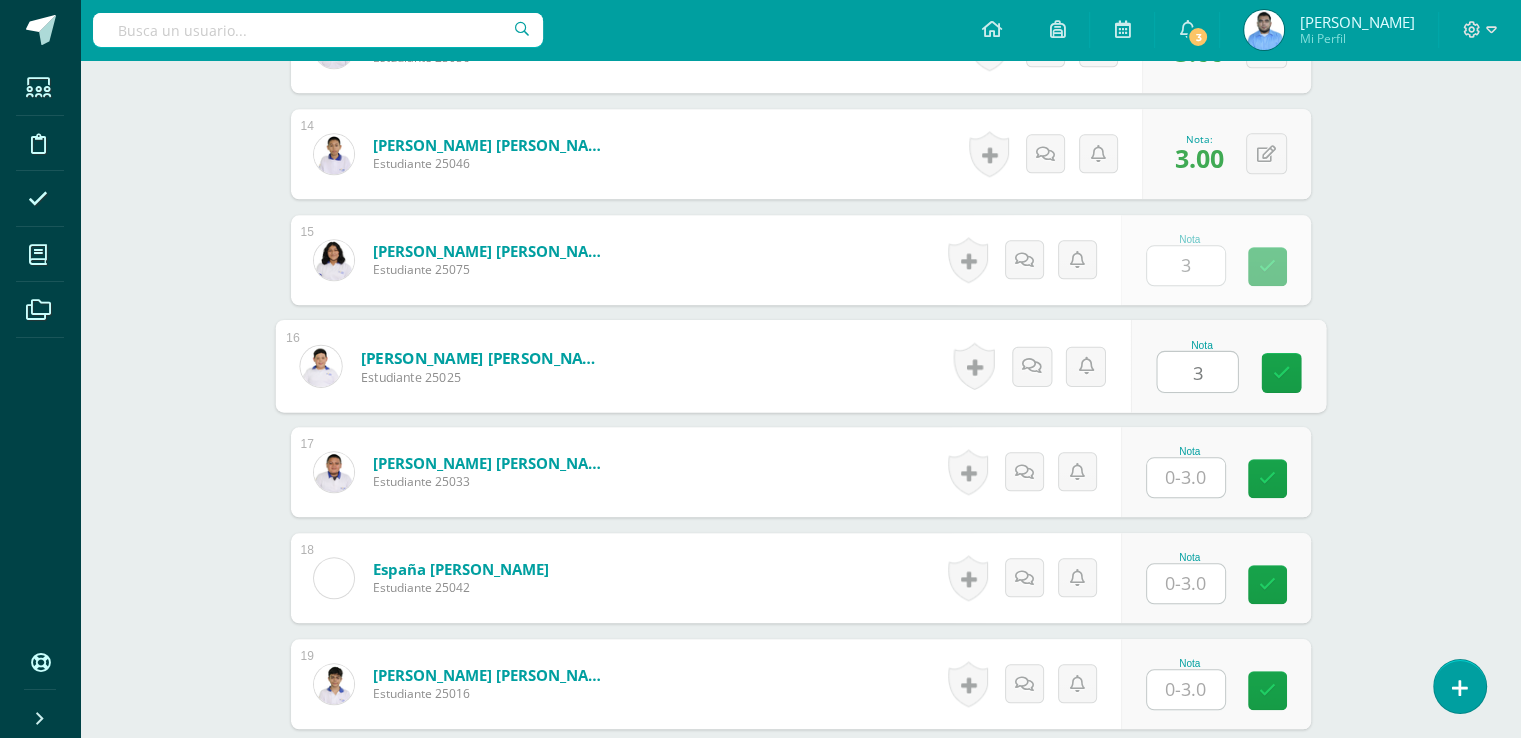 type on "3" 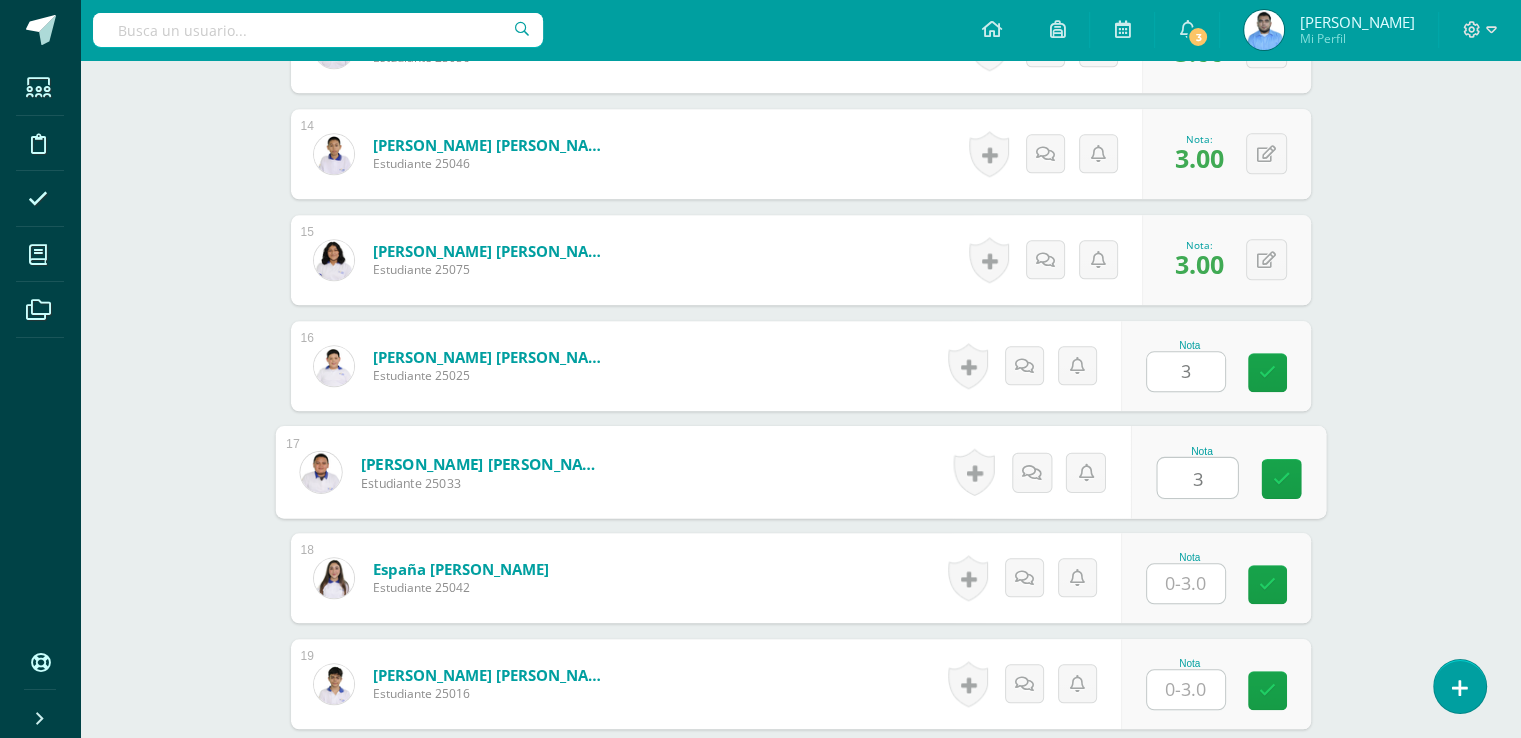type on "3" 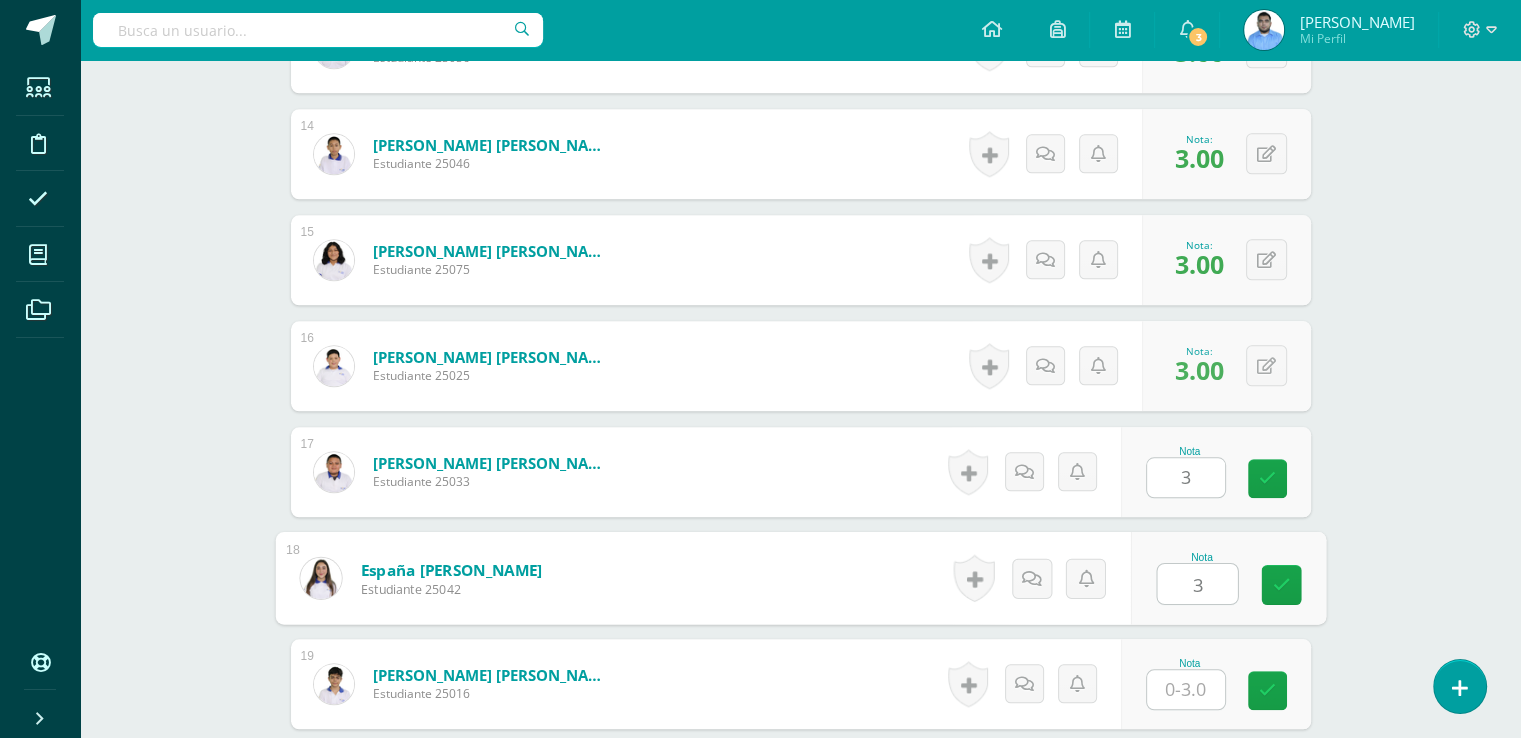 type on "3" 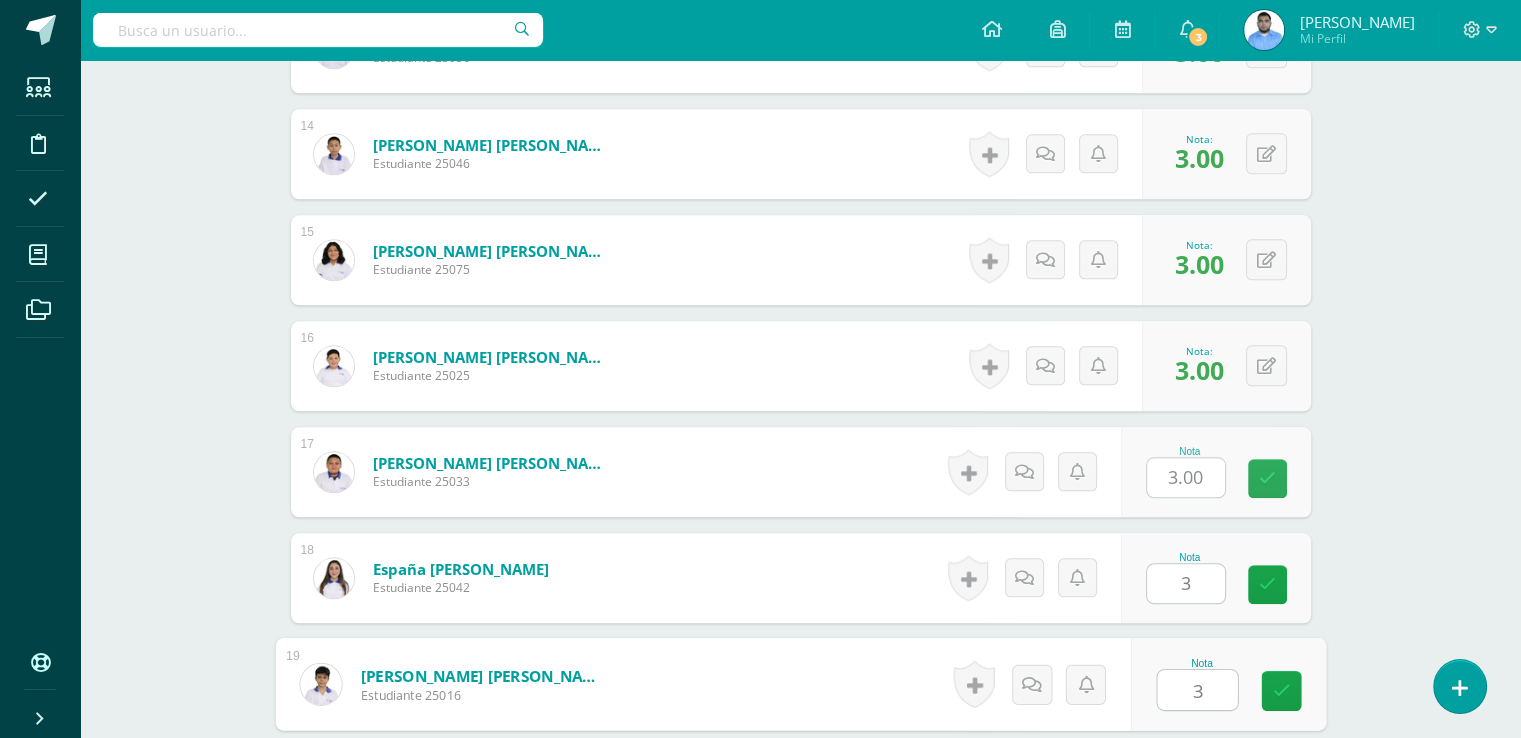type on "3" 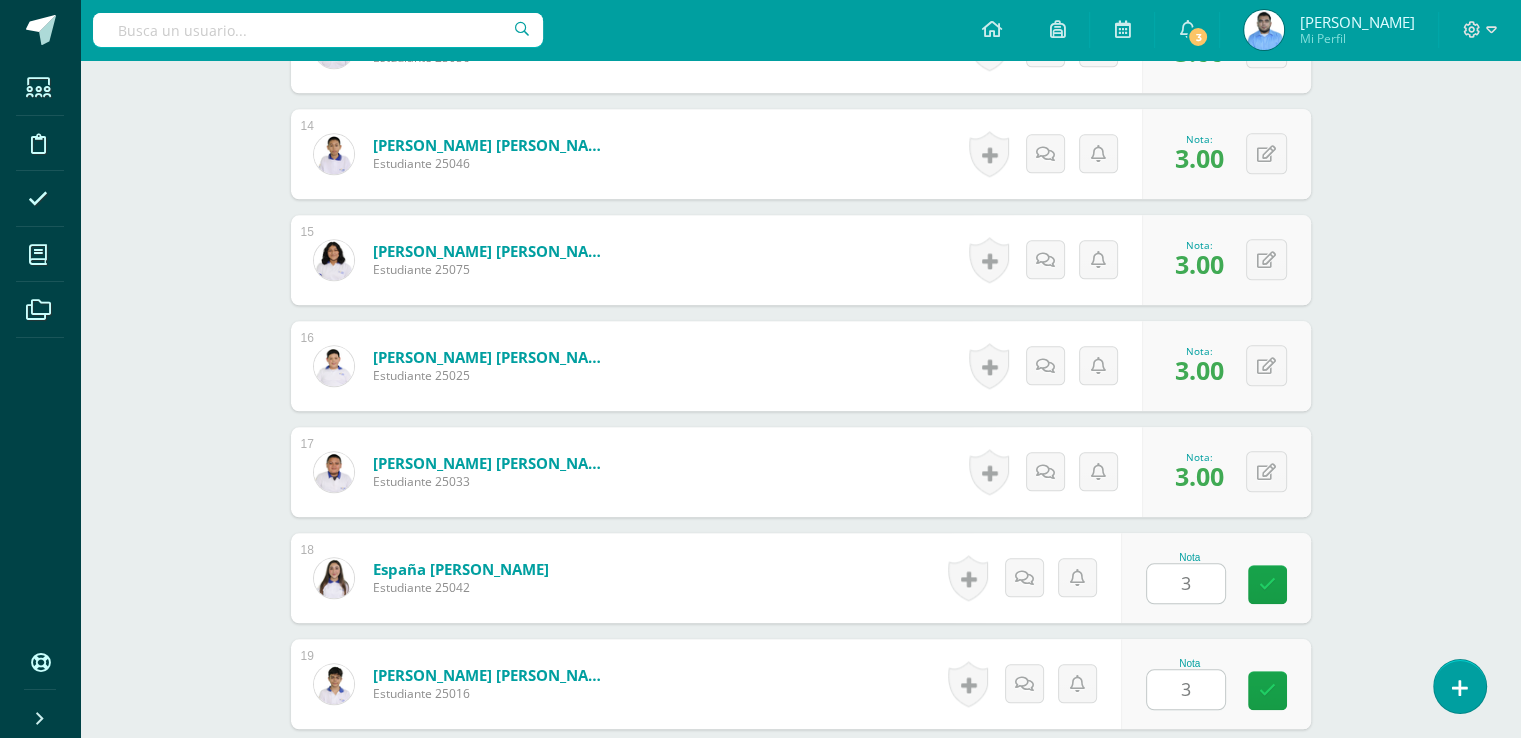 scroll, scrollTop: 2388, scrollLeft: 0, axis: vertical 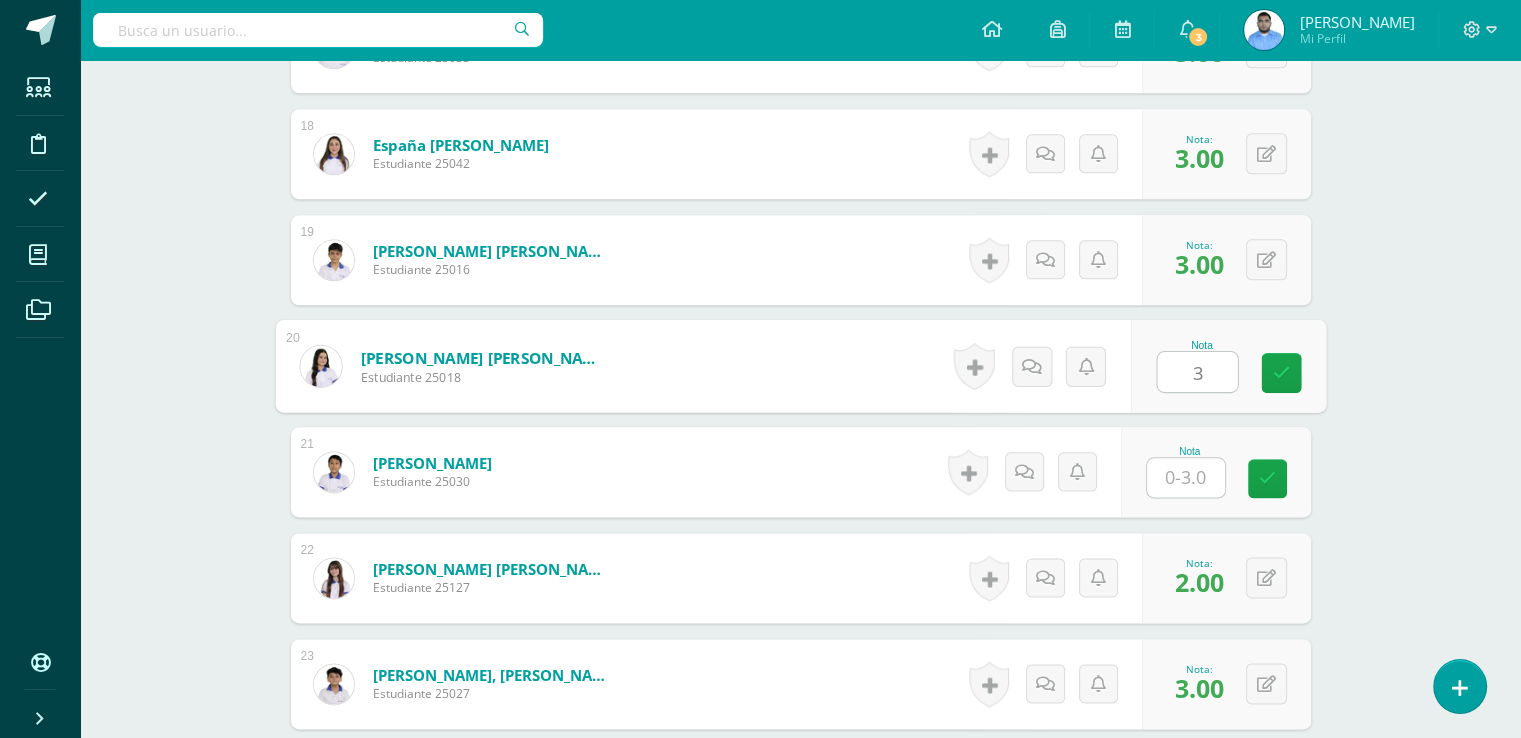 type on "3" 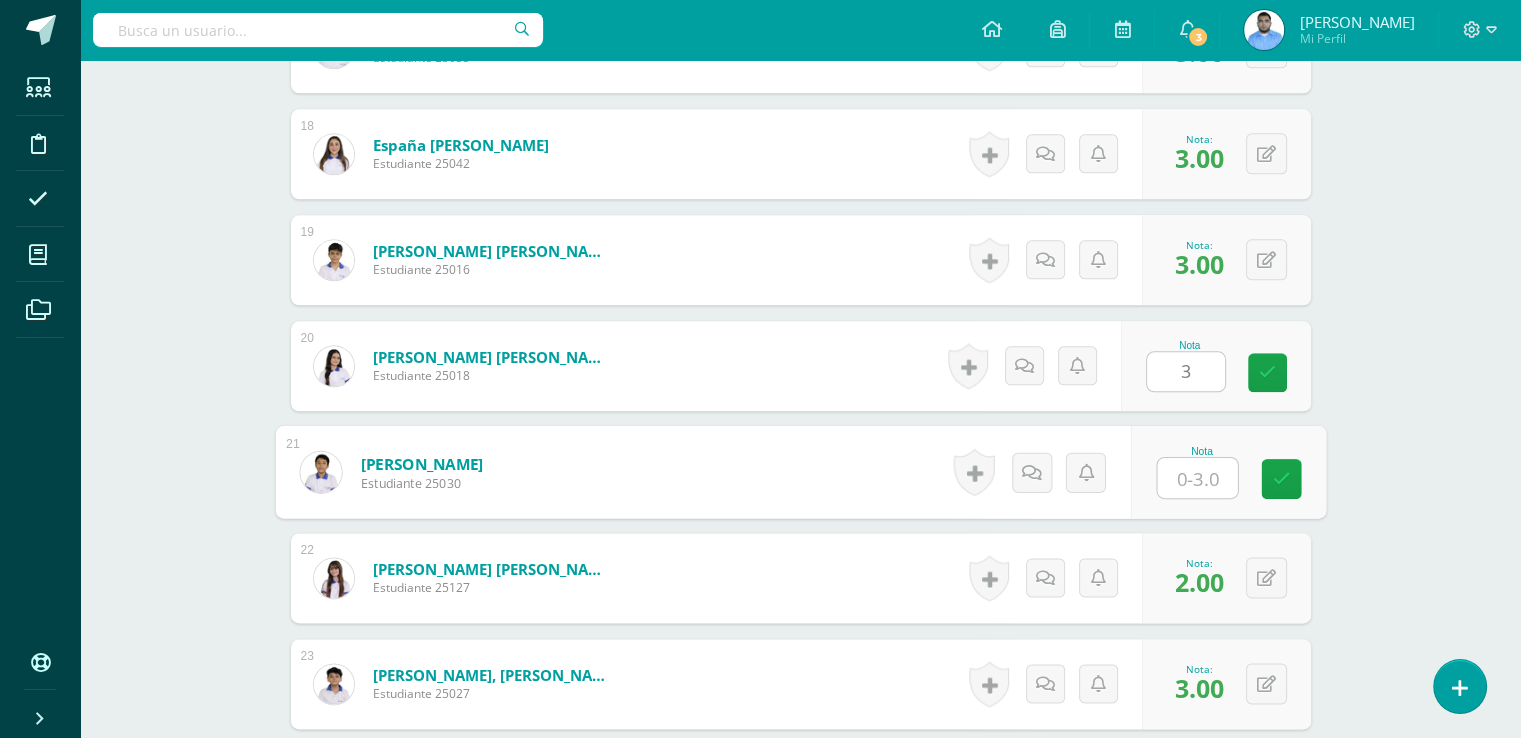 type on "3" 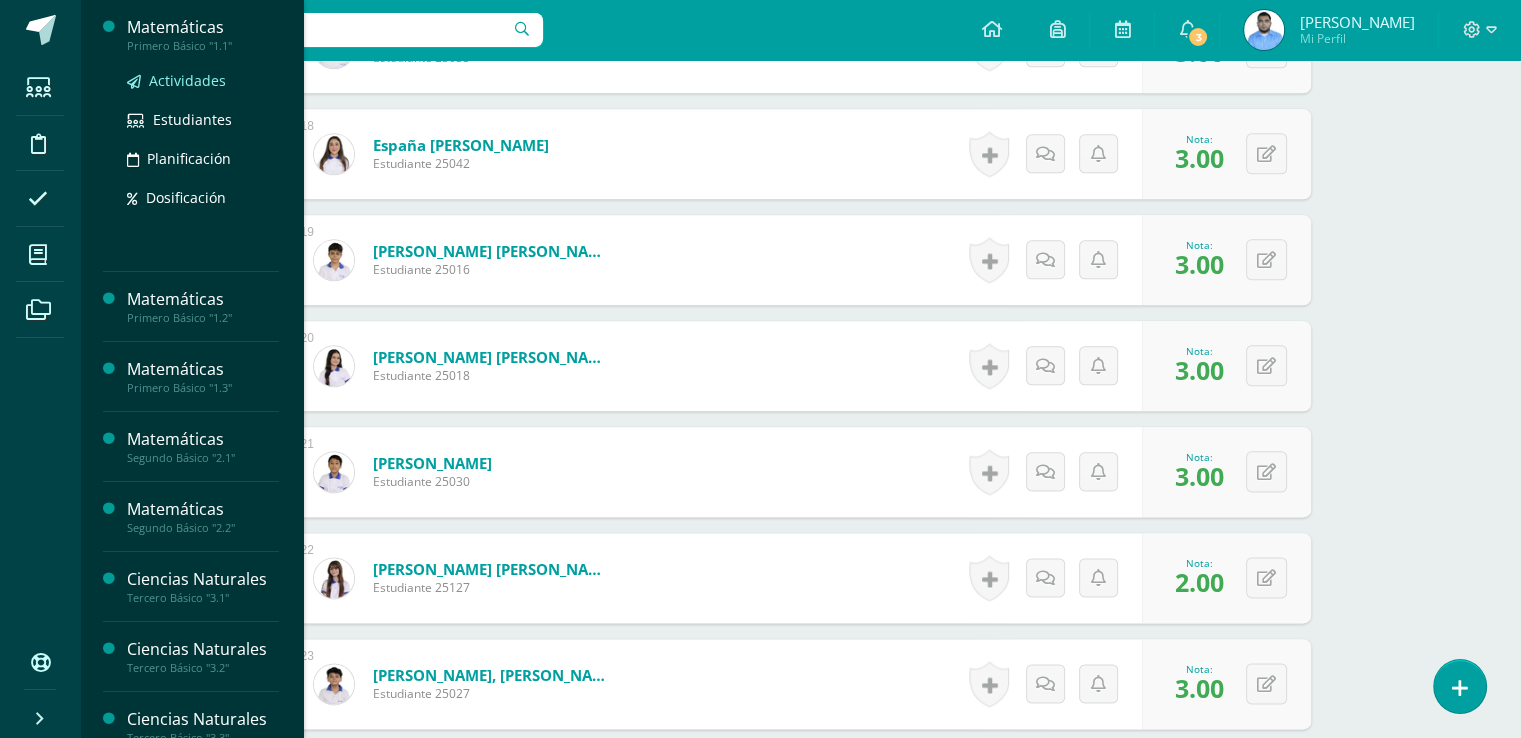 click on "Actividades" at bounding box center (187, 80) 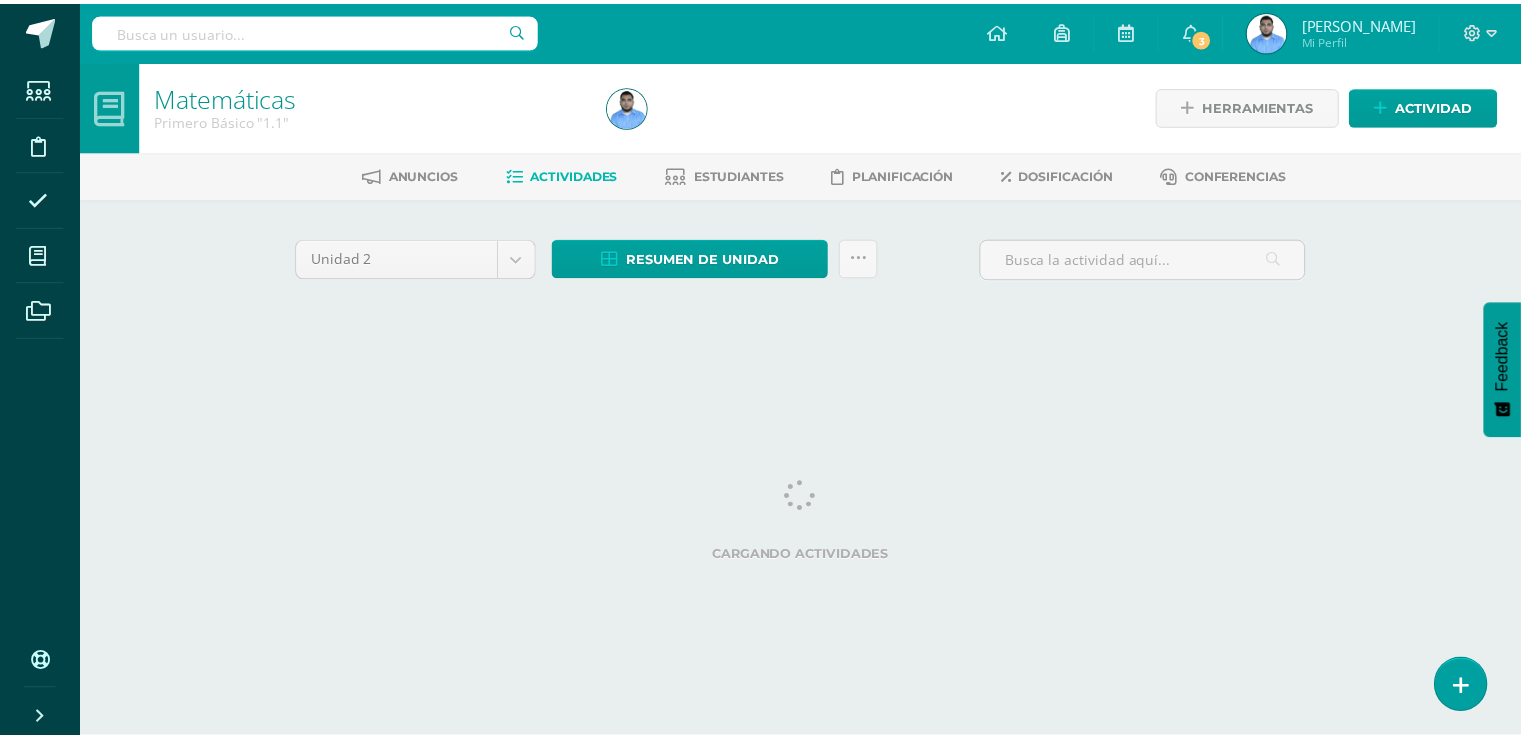 scroll, scrollTop: 0, scrollLeft: 0, axis: both 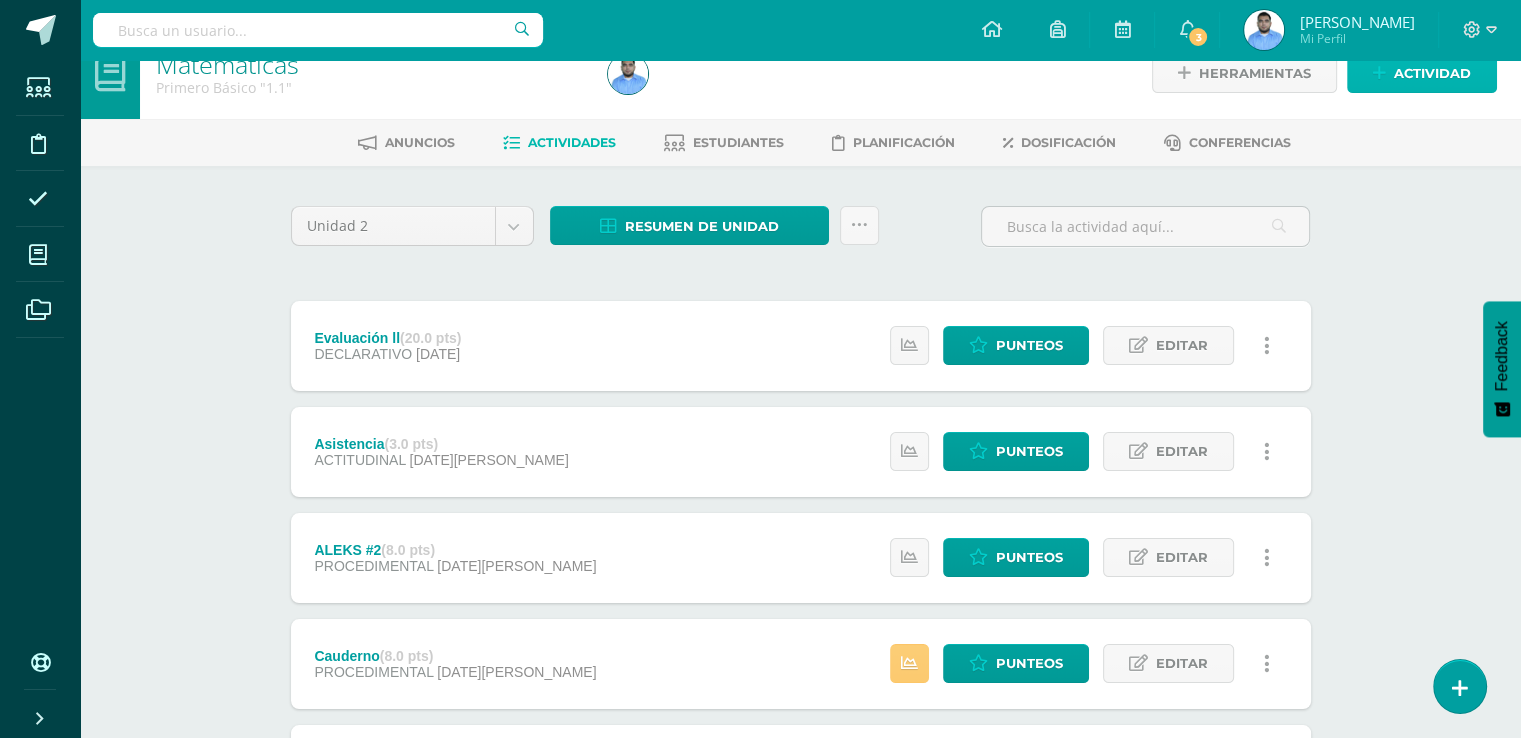 click on "Actividad" at bounding box center [1432, 73] 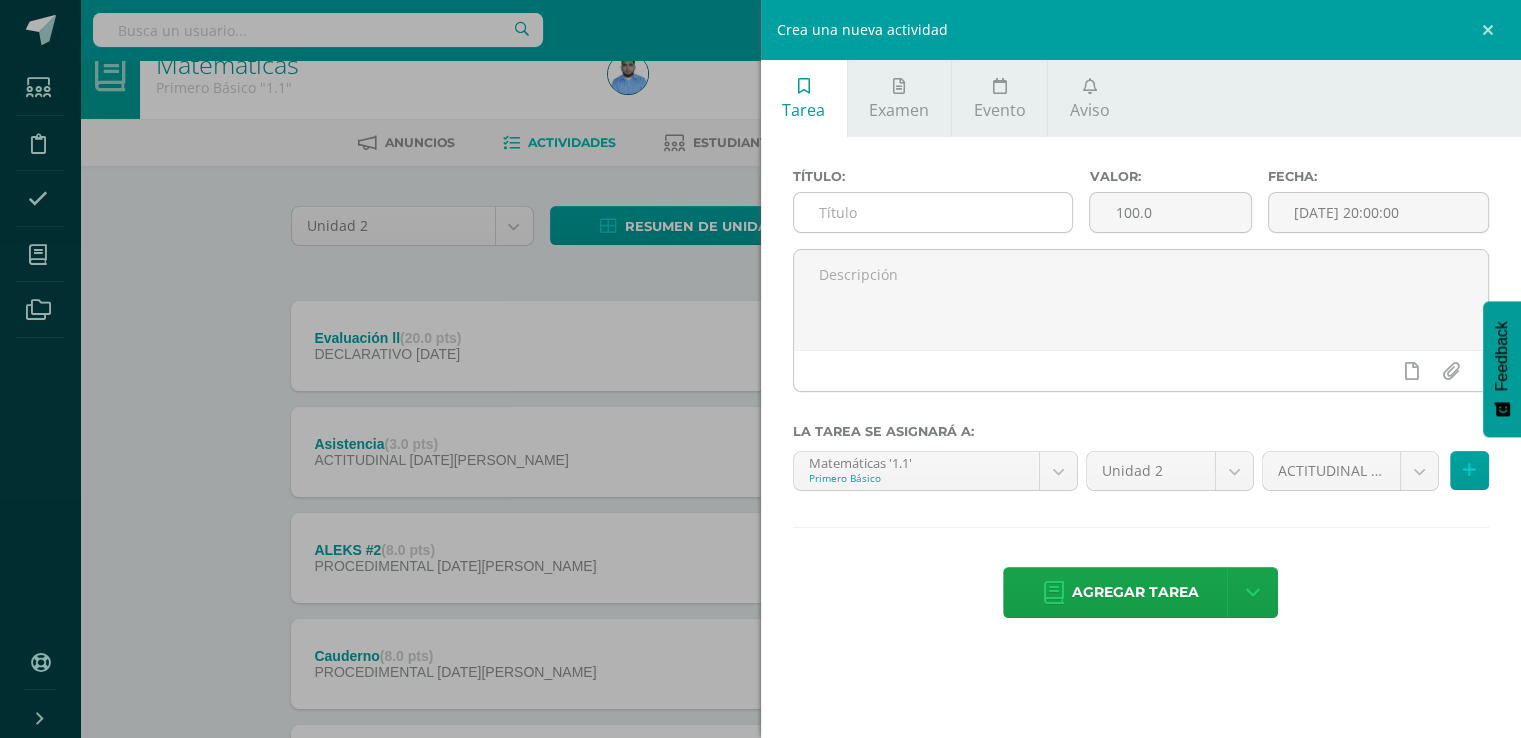 drag, startPoint x: 936, startPoint y: 186, endPoint x: 932, endPoint y: 199, distance: 13.601471 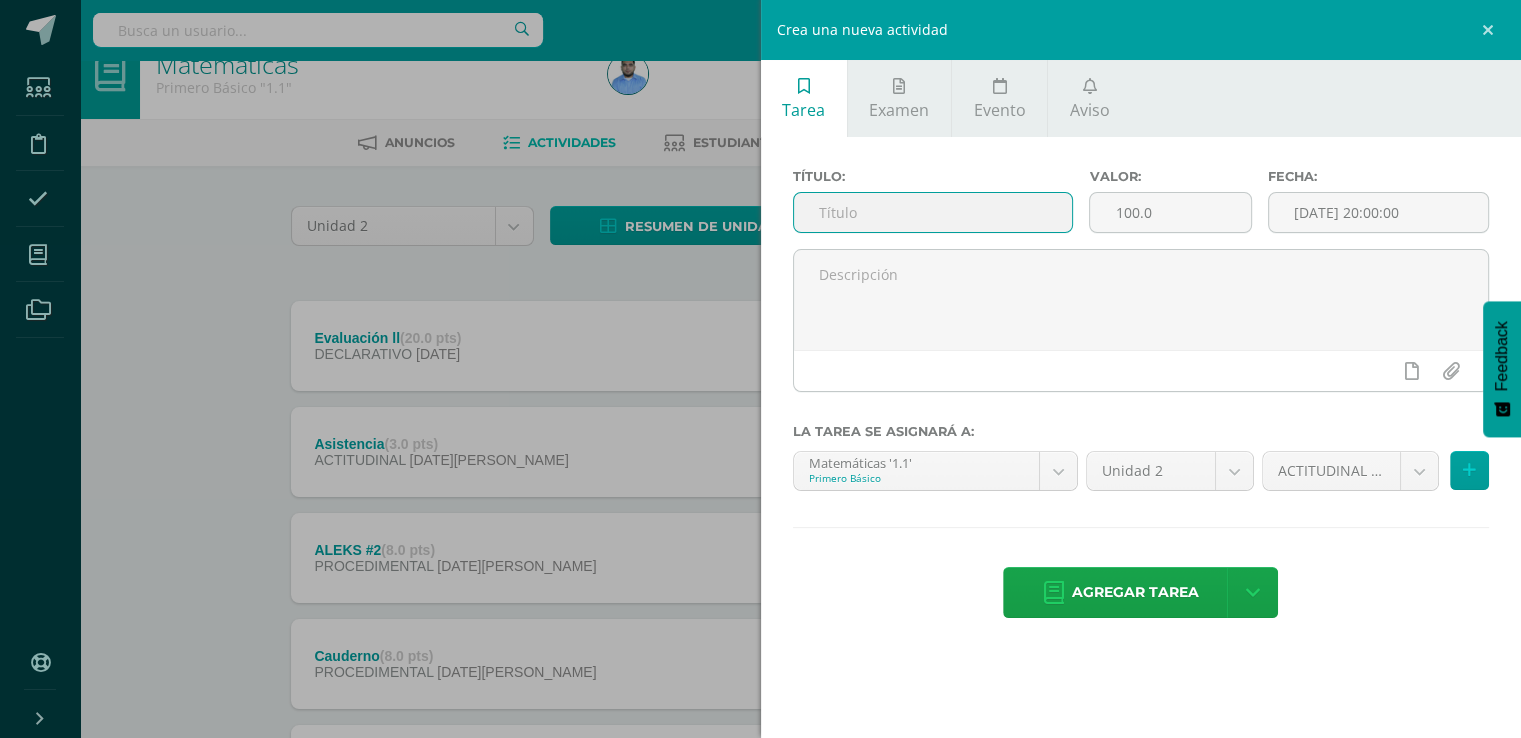 click at bounding box center (933, 212) 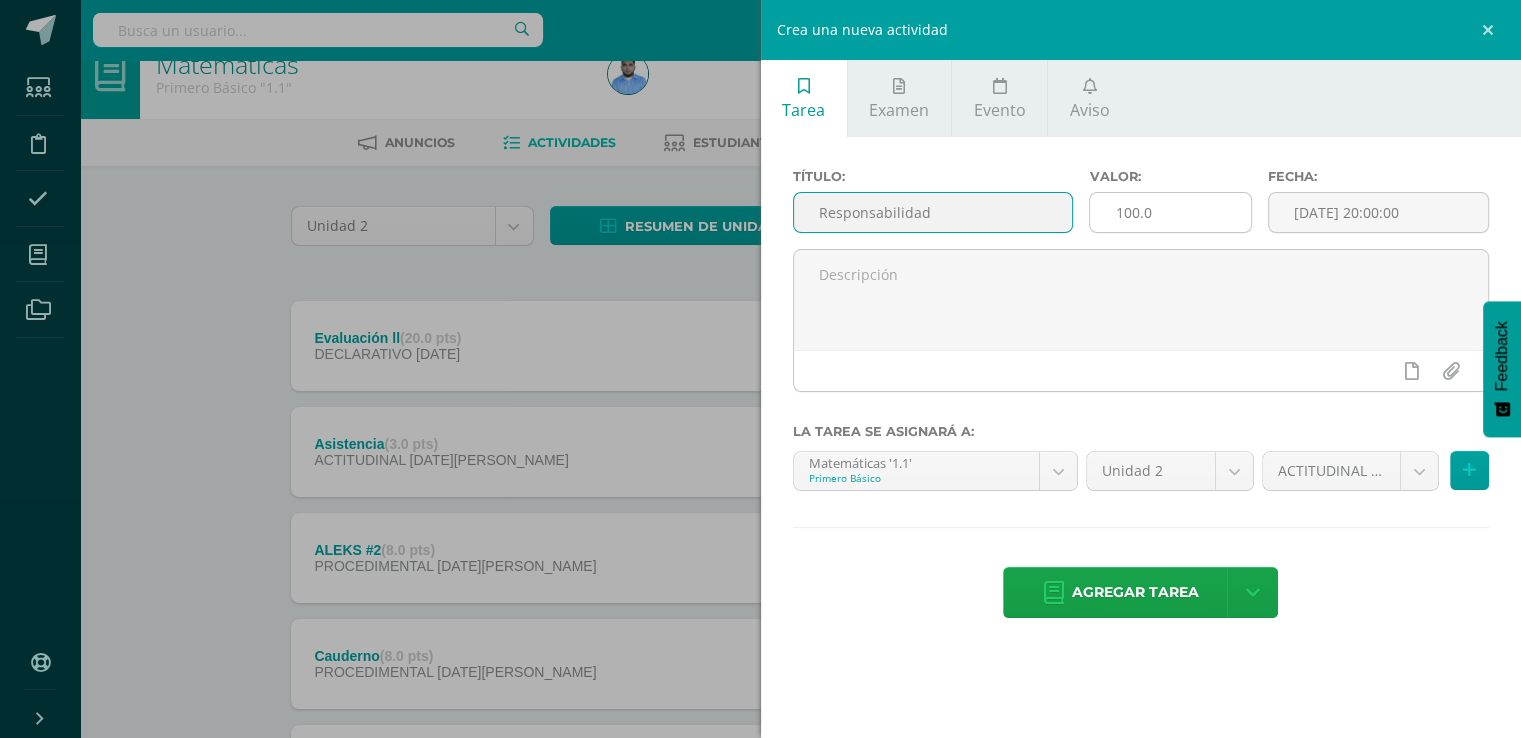 type on "Responsabilidad" 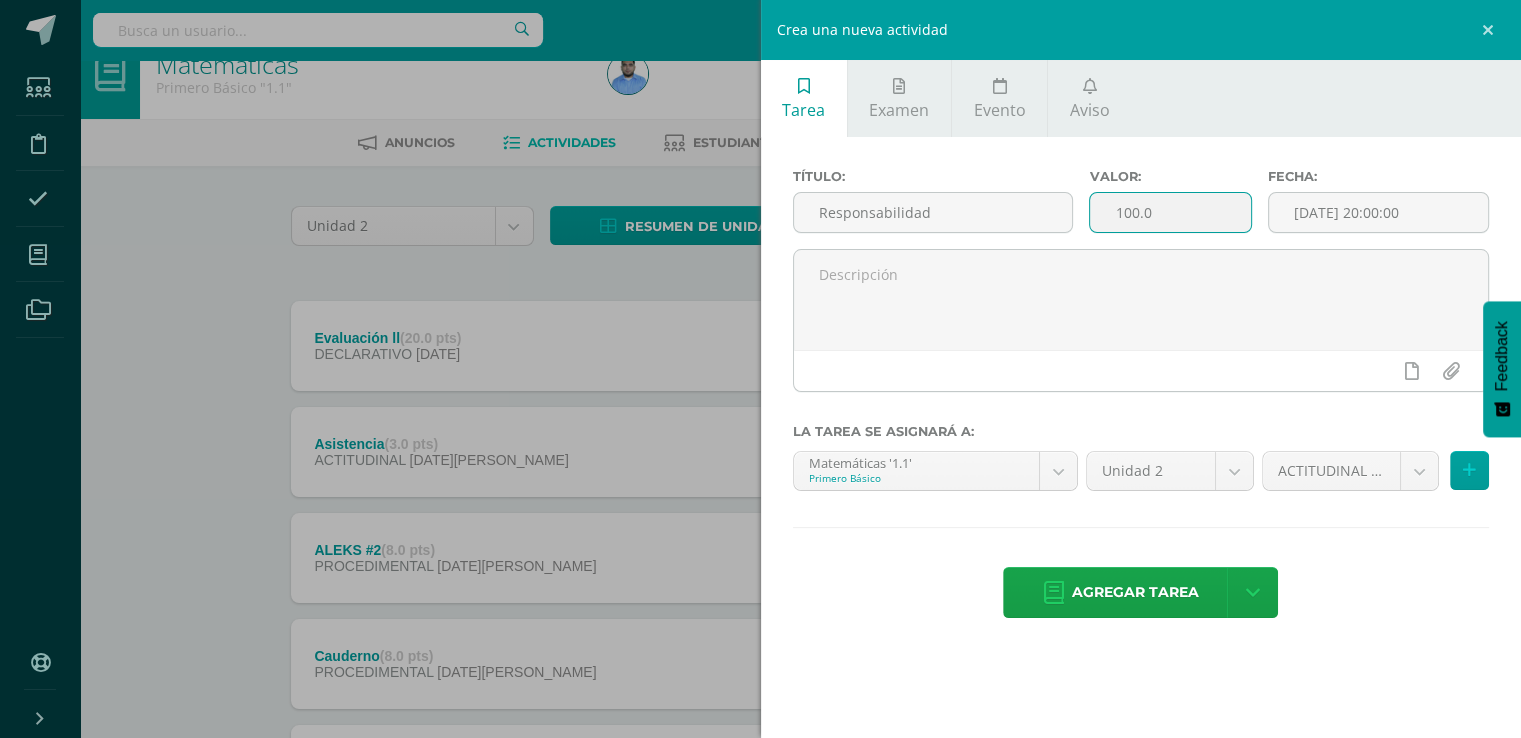 click on "100.0" at bounding box center (1170, 212) 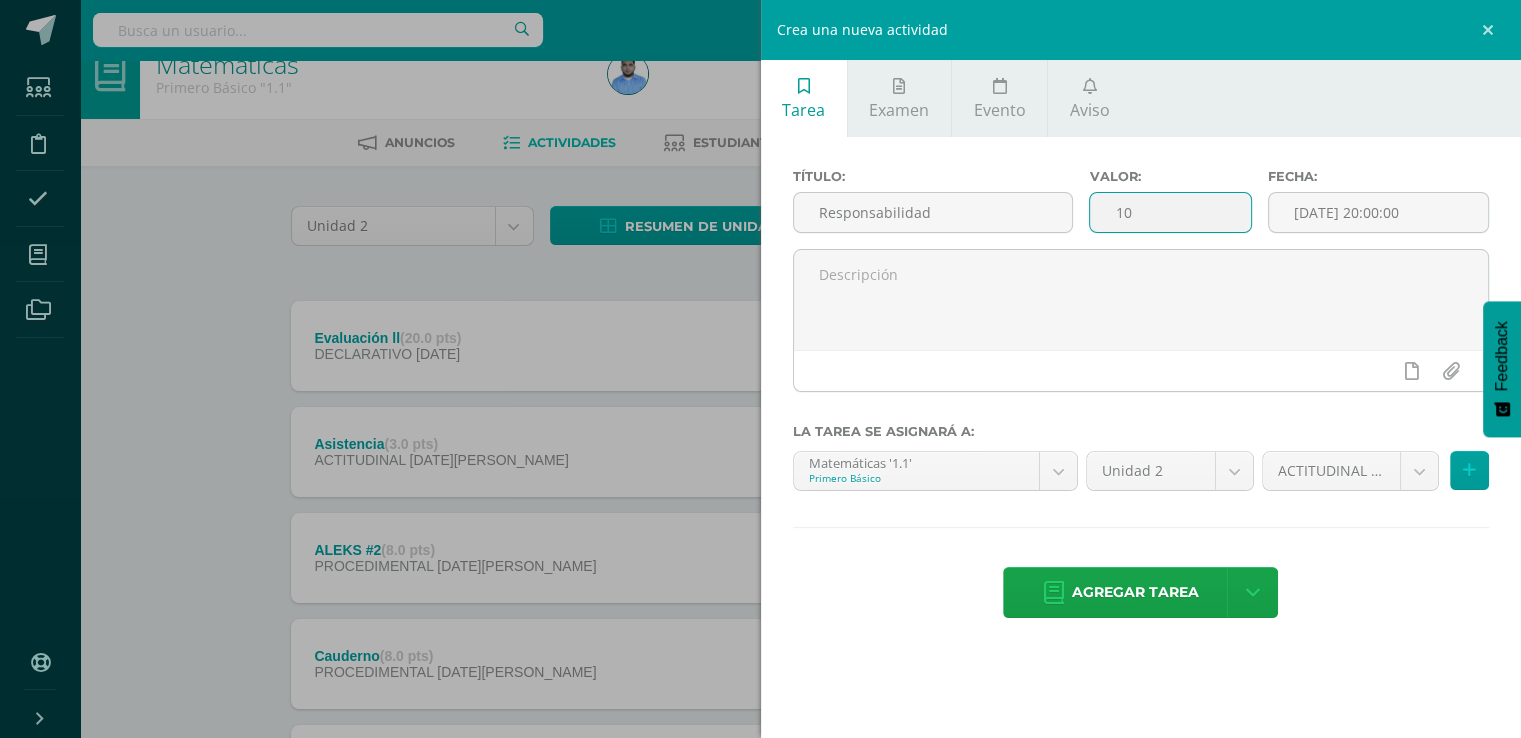 type on "1" 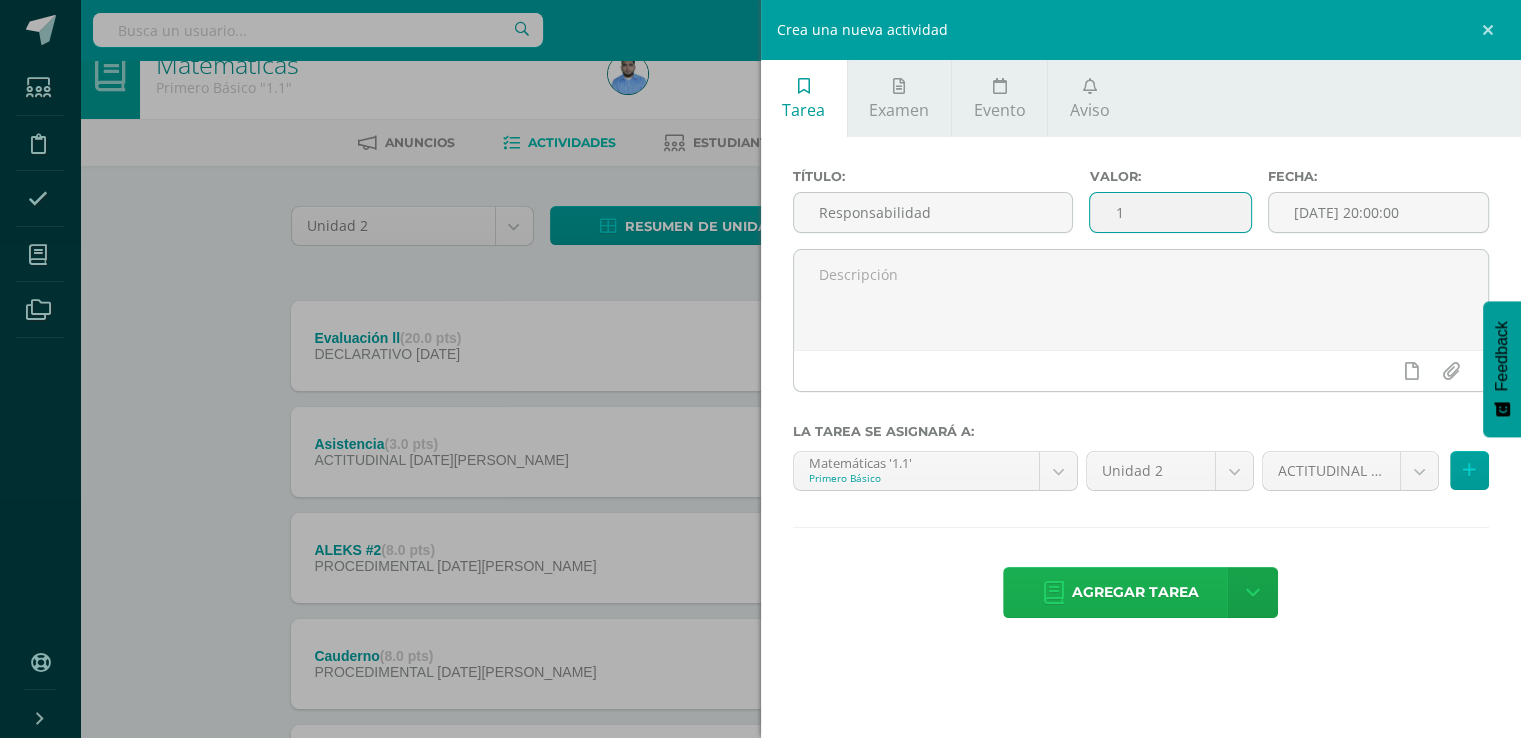 type on "1" 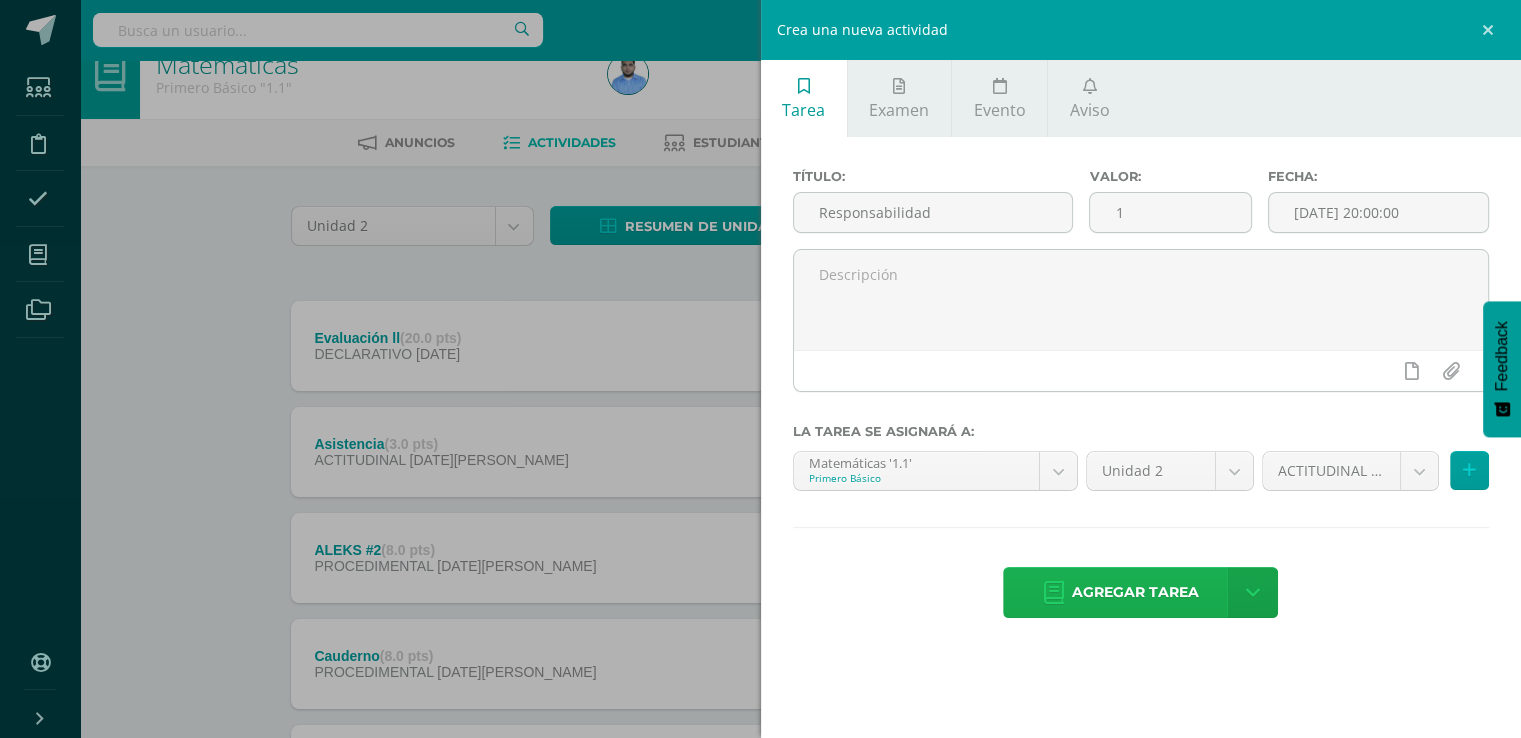 click on "Agregar tarea" at bounding box center [1135, 592] 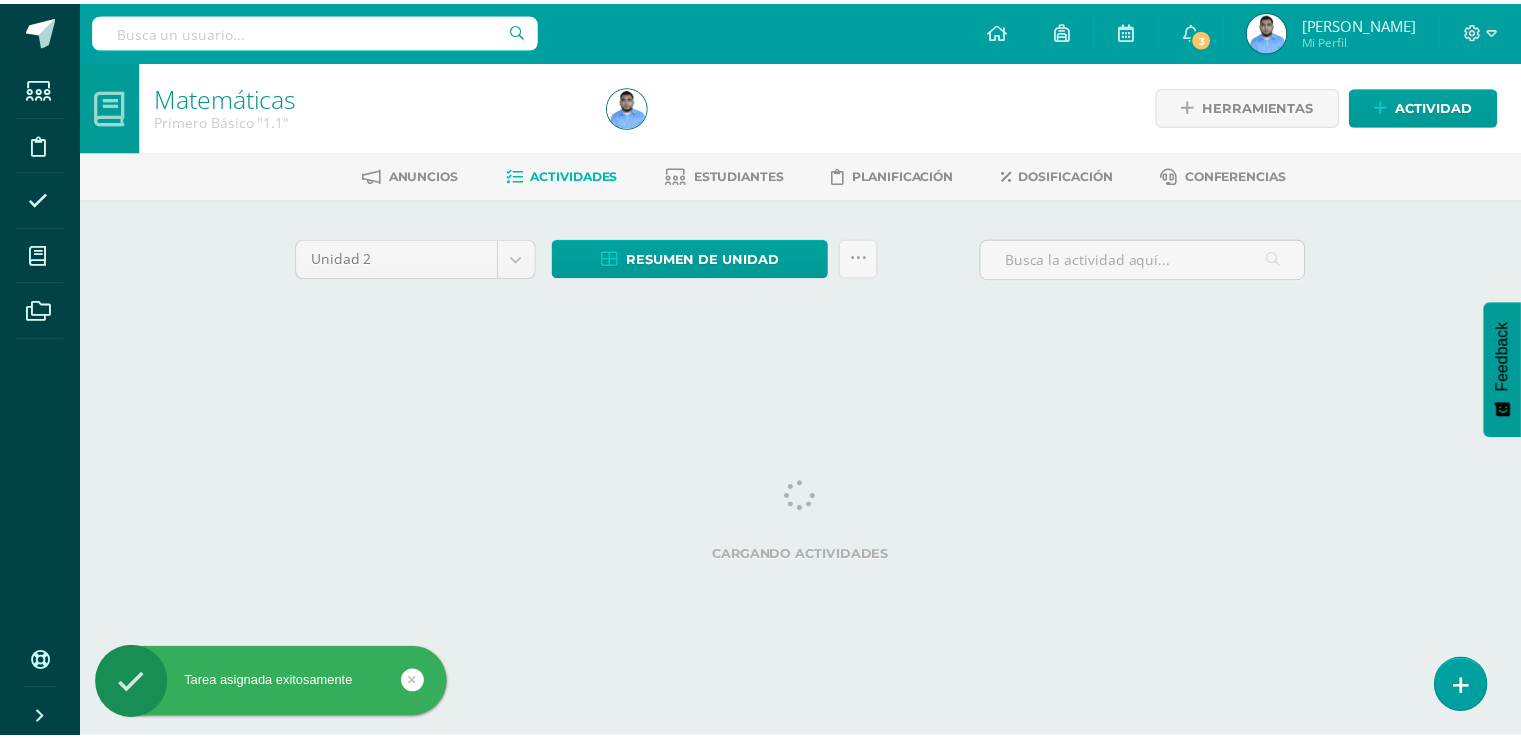 scroll, scrollTop: 0, scrollLeft: 0, axis: both 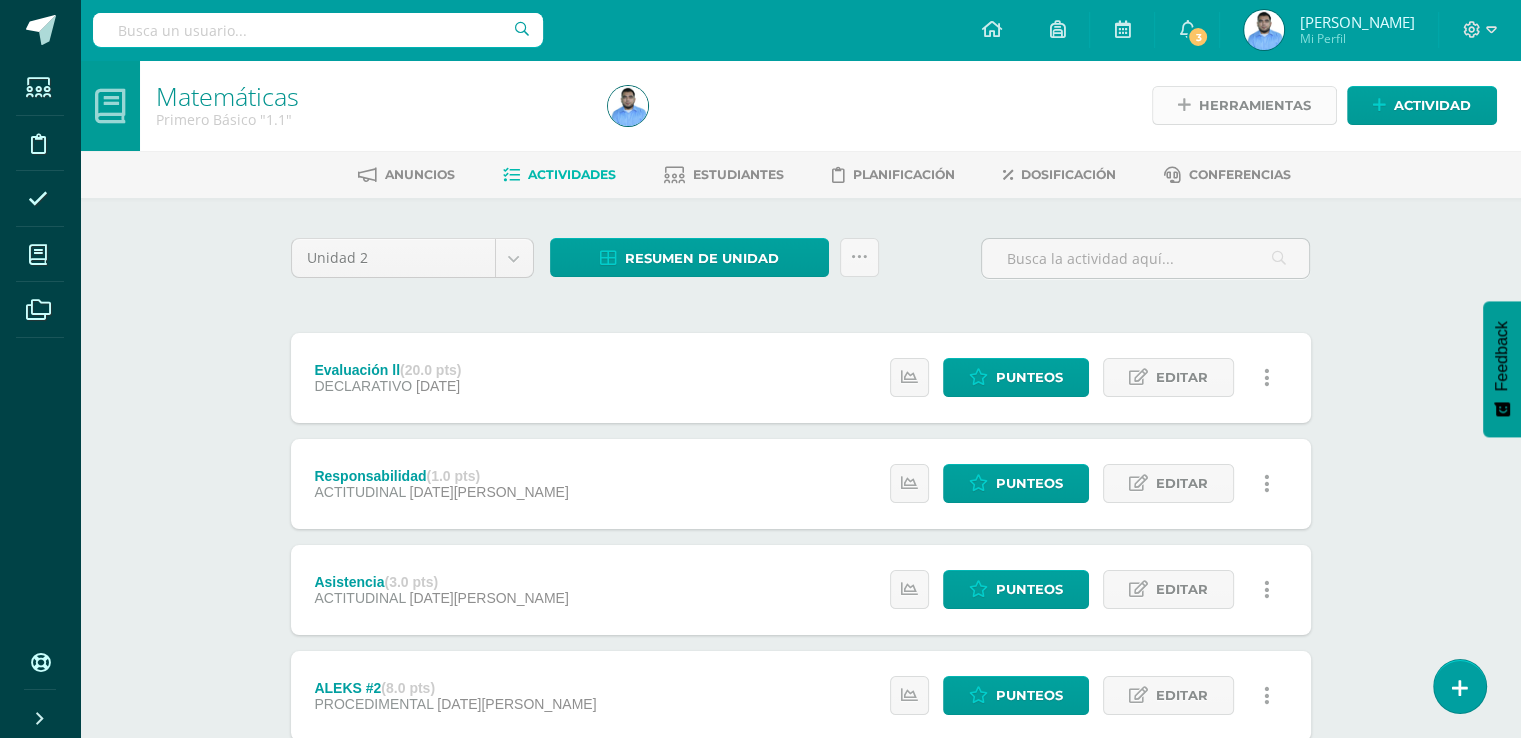 click on "Herramientas" at bounding box center [1255, 105] 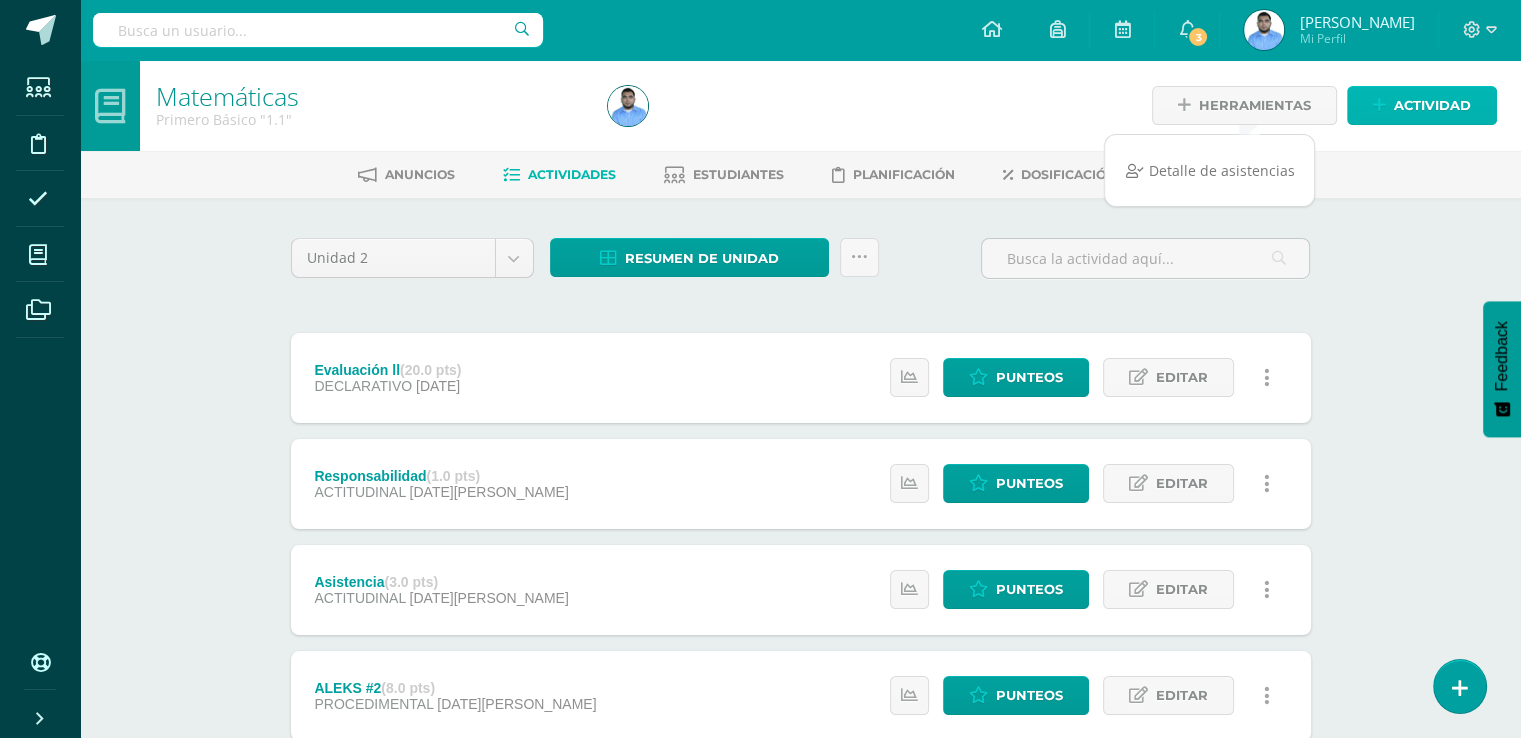 click on "Actividad" at bounding box center [1432, 105] 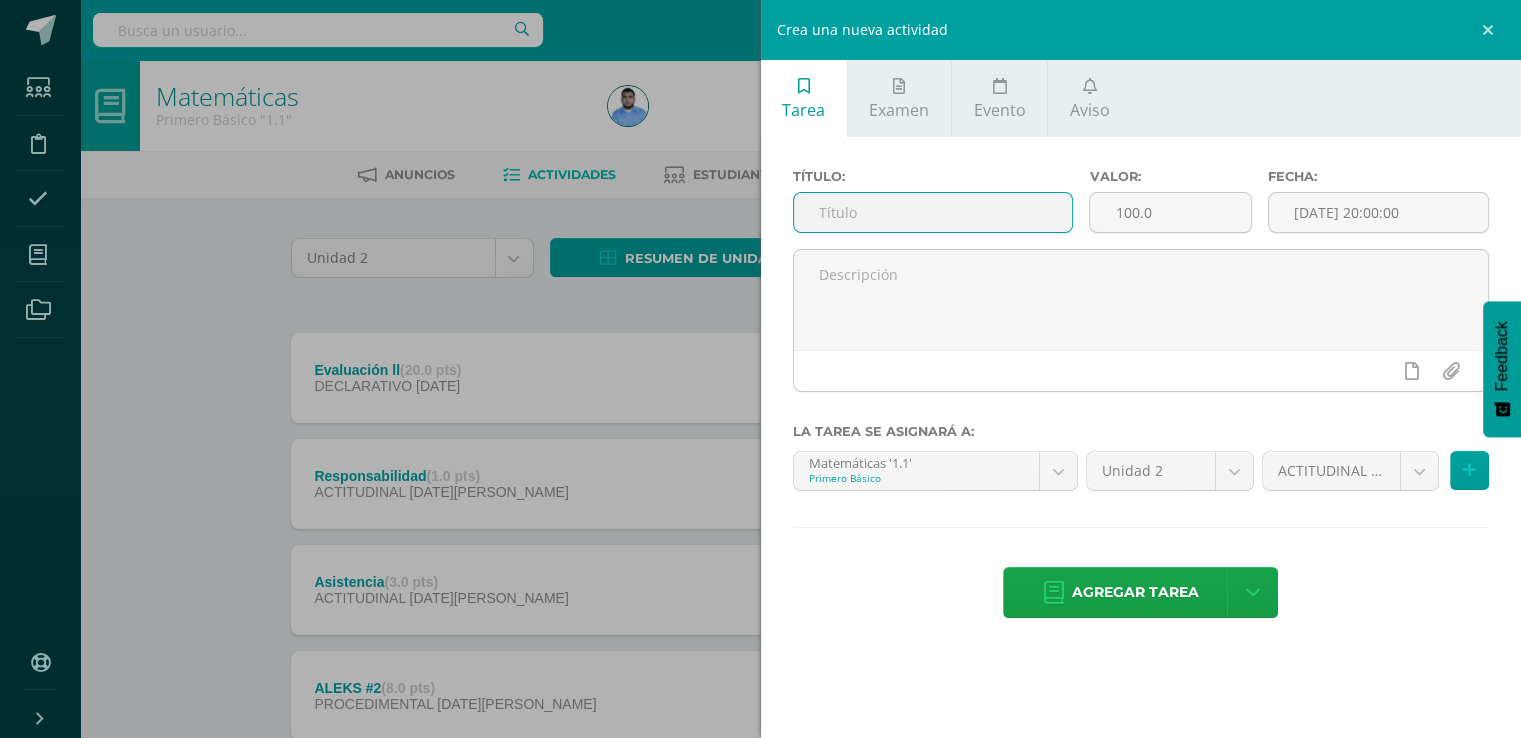 click at bounding box center [933, 212] 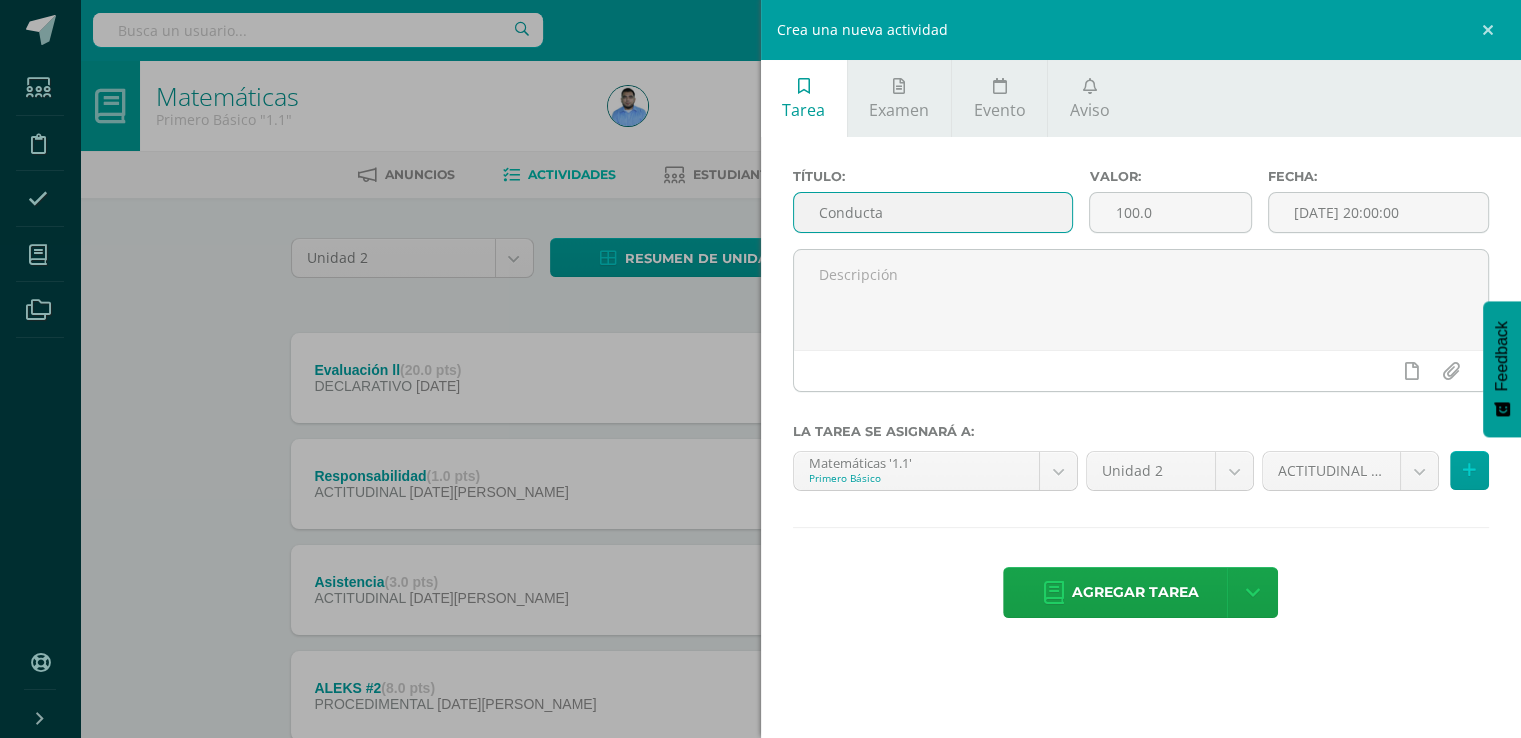 type on "Conducta" 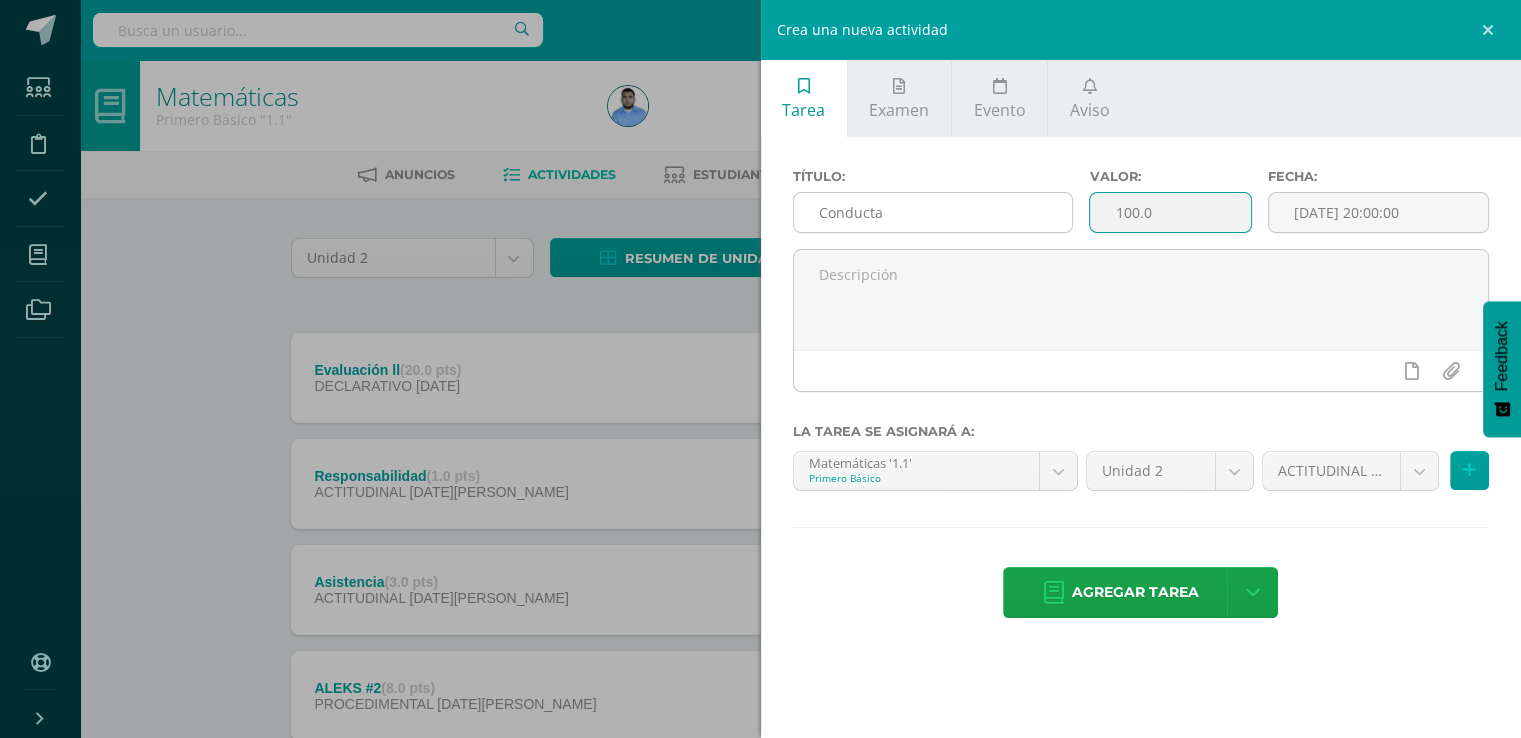 drag, startPoint x: 1164, startPoint y: 210, endPoint x: 1058, endPoint y: 213, distance: 106.04244 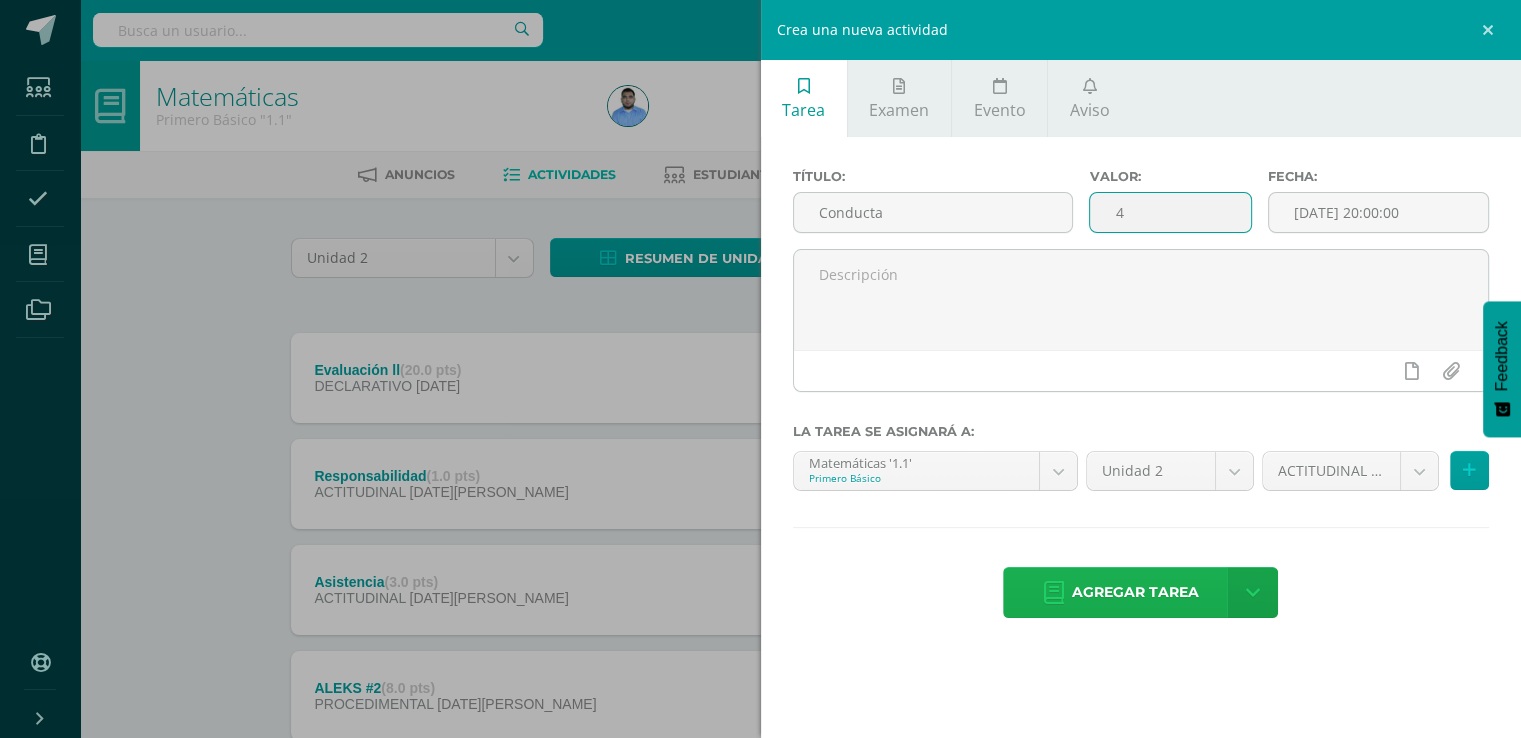 type on "4" 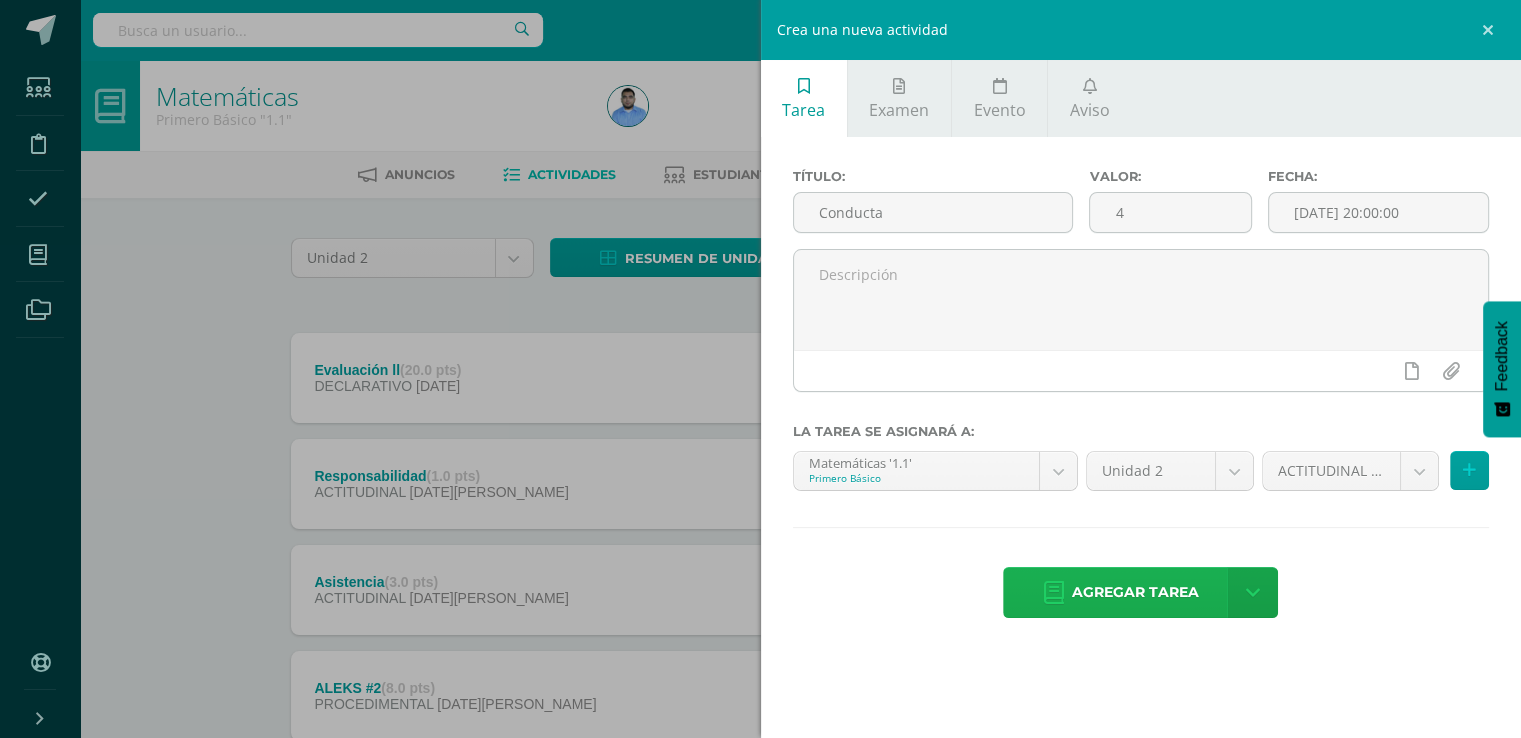 click on "Agregar tarea" at bounding box center [1135, 592] 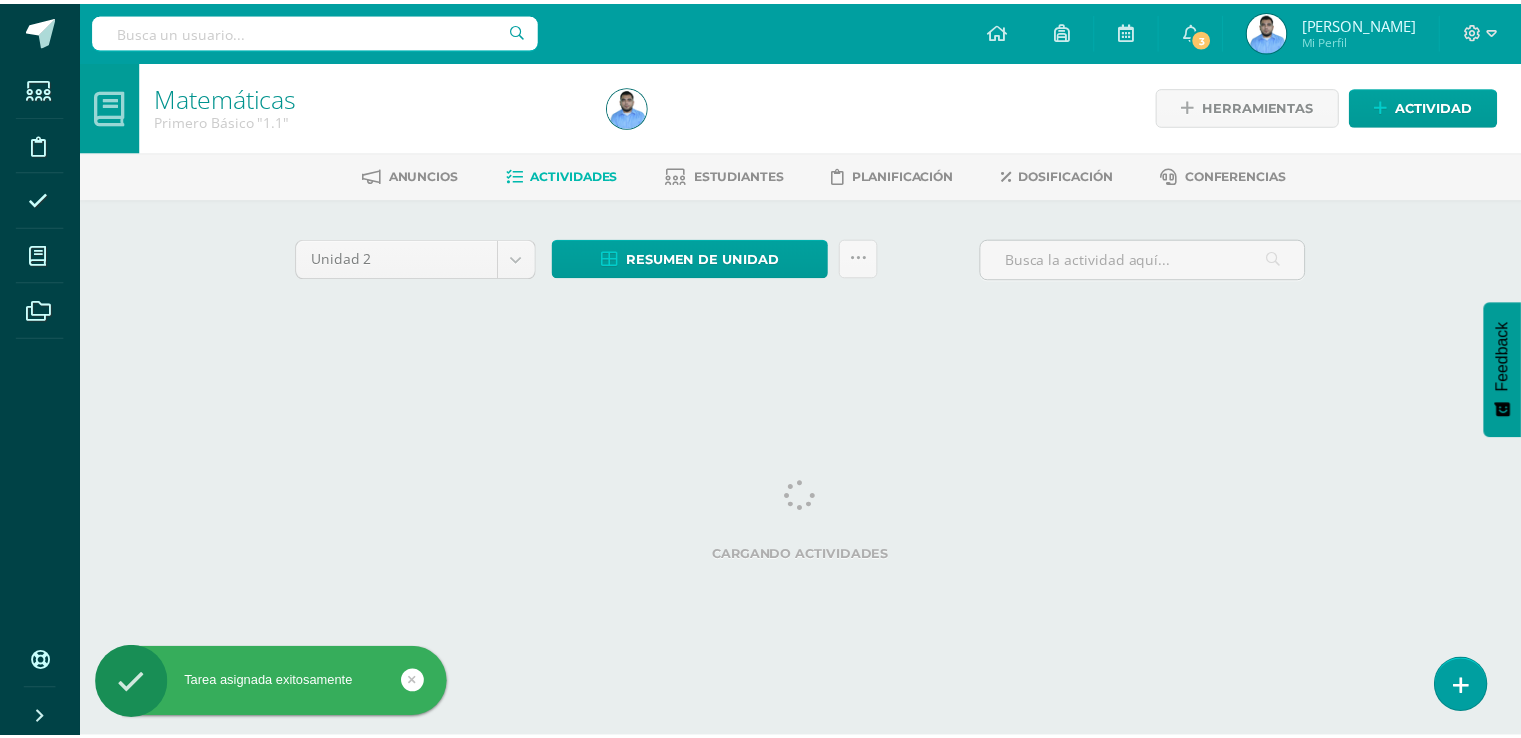 scroll, scrollTop: 0, scrollLeft: 0, axis: both 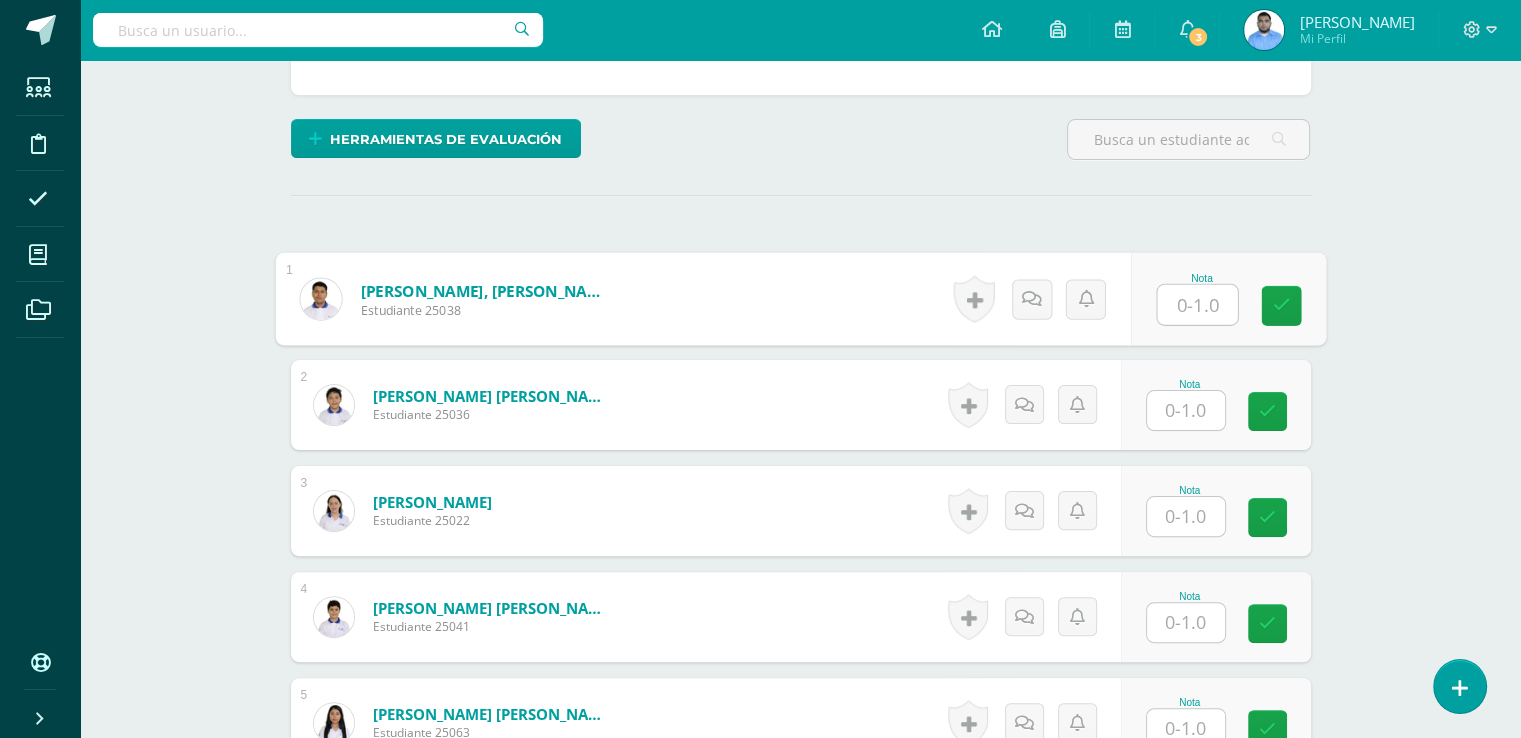 click at bounding box center (1197, 305) 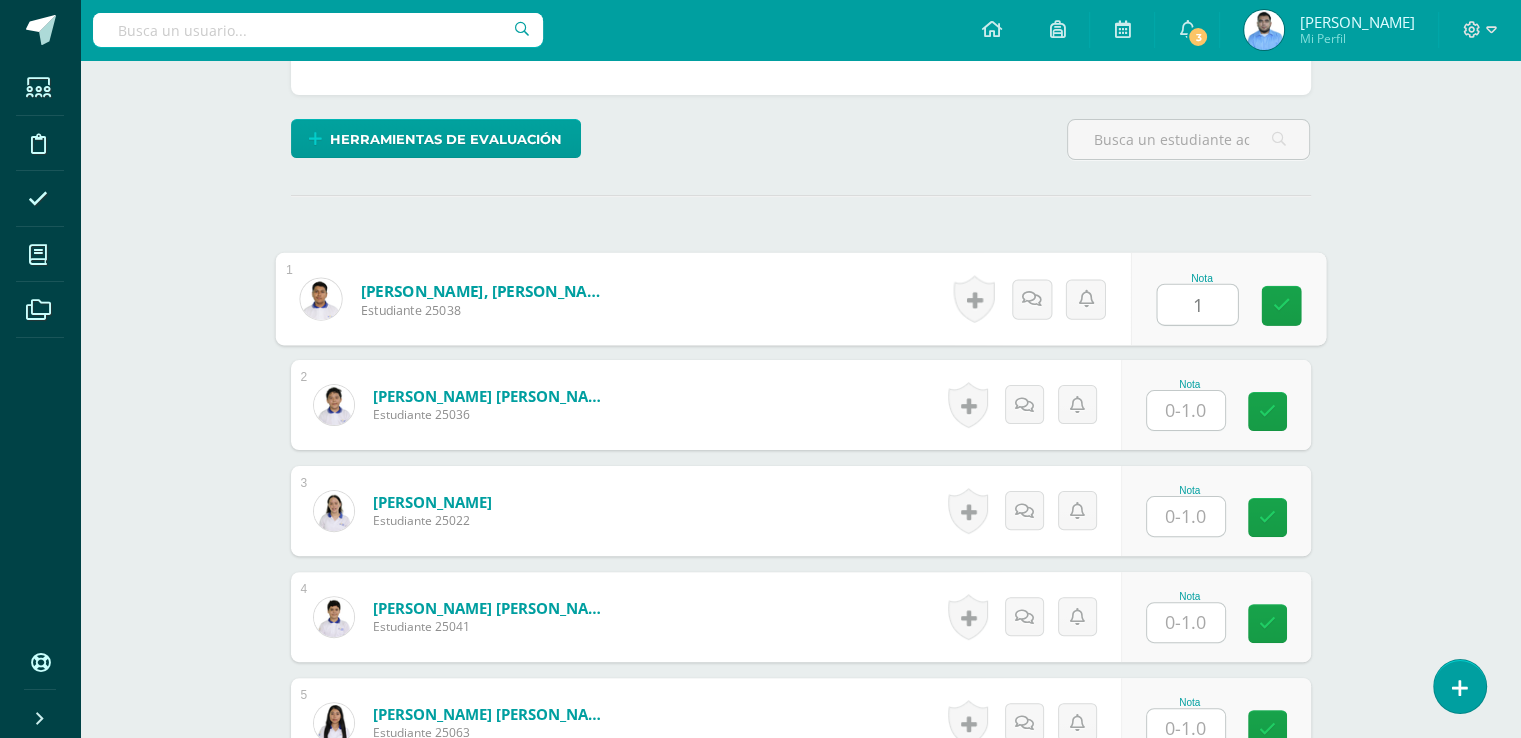 scroll, scrollTop: 442, scrollLeft: 0, axis: vertical 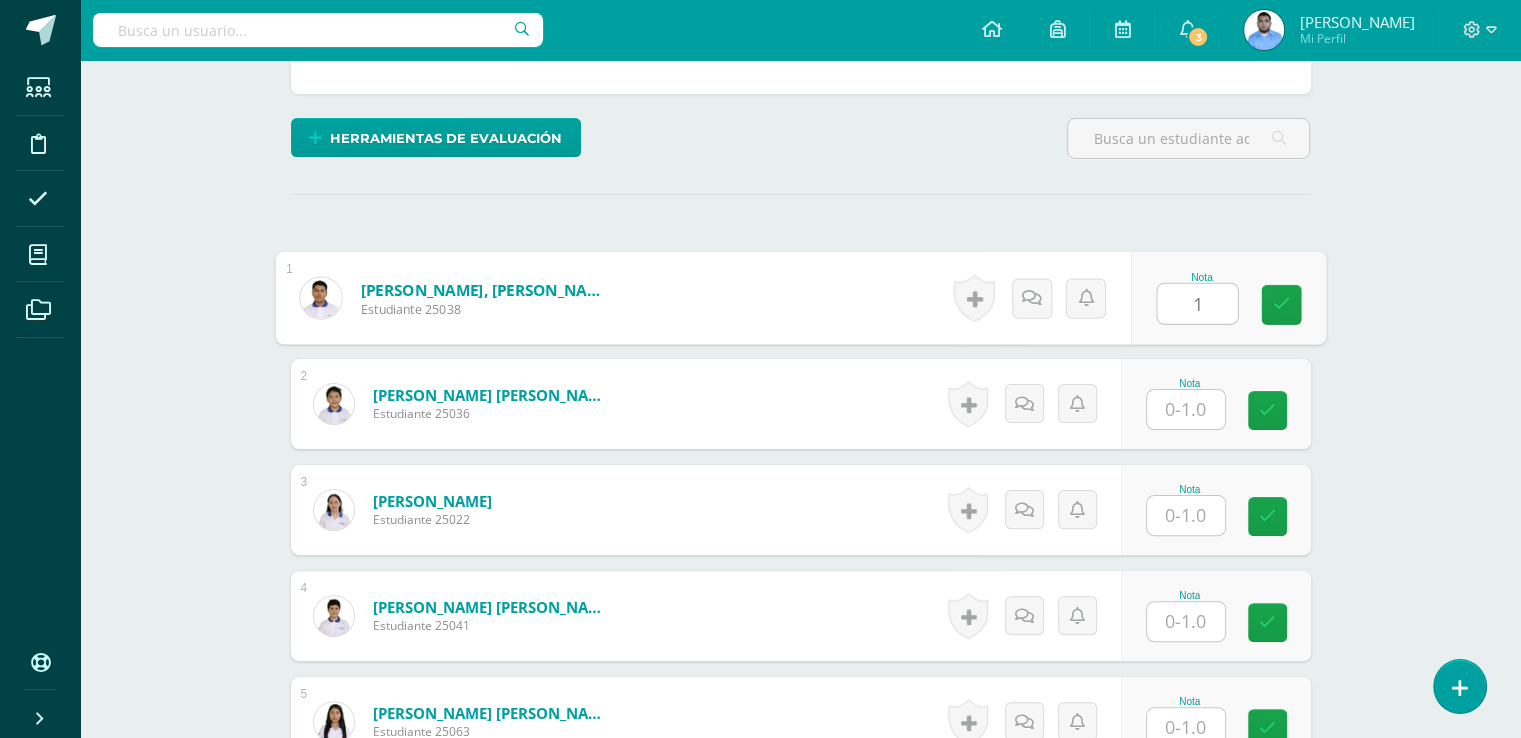 type on "1" 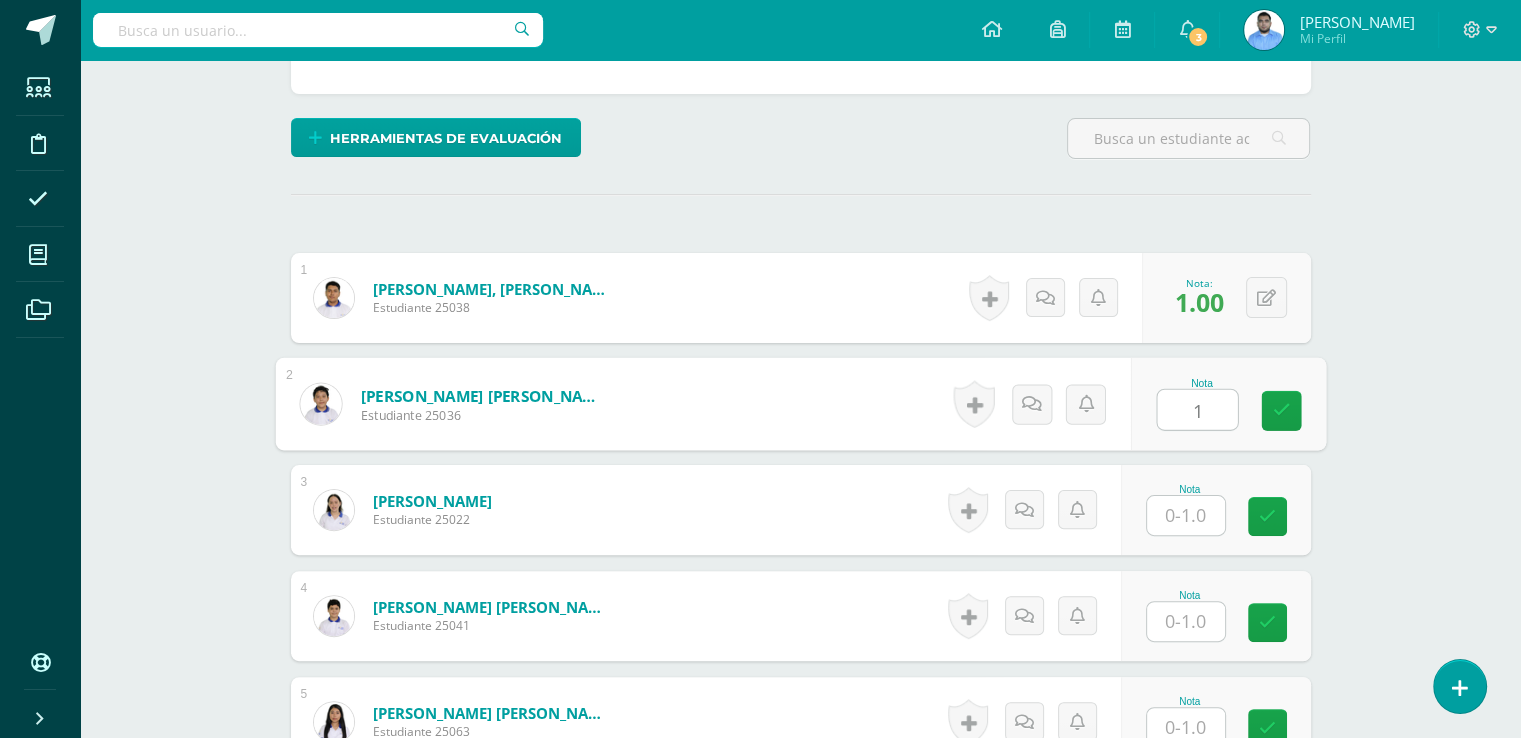 type on "1" 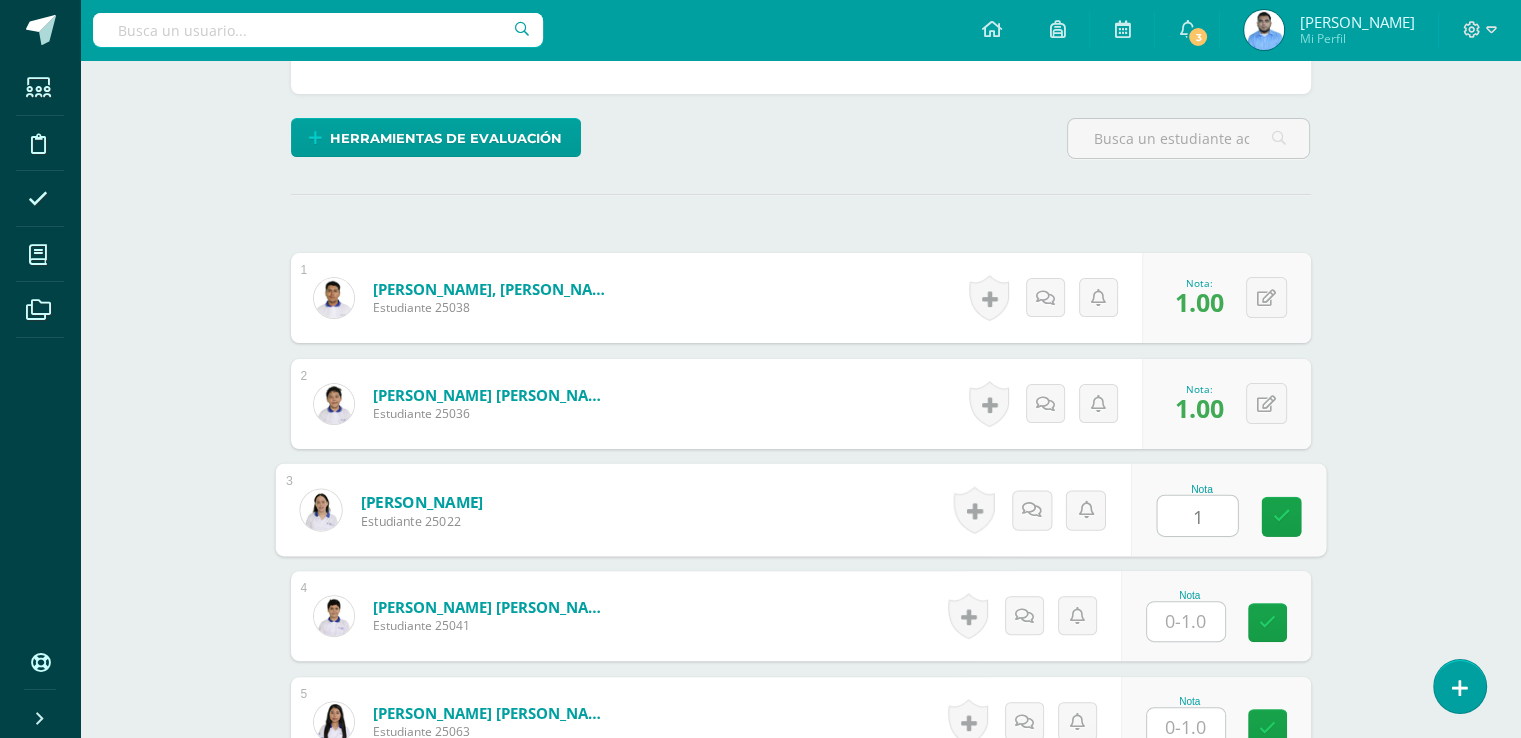 type on "1" 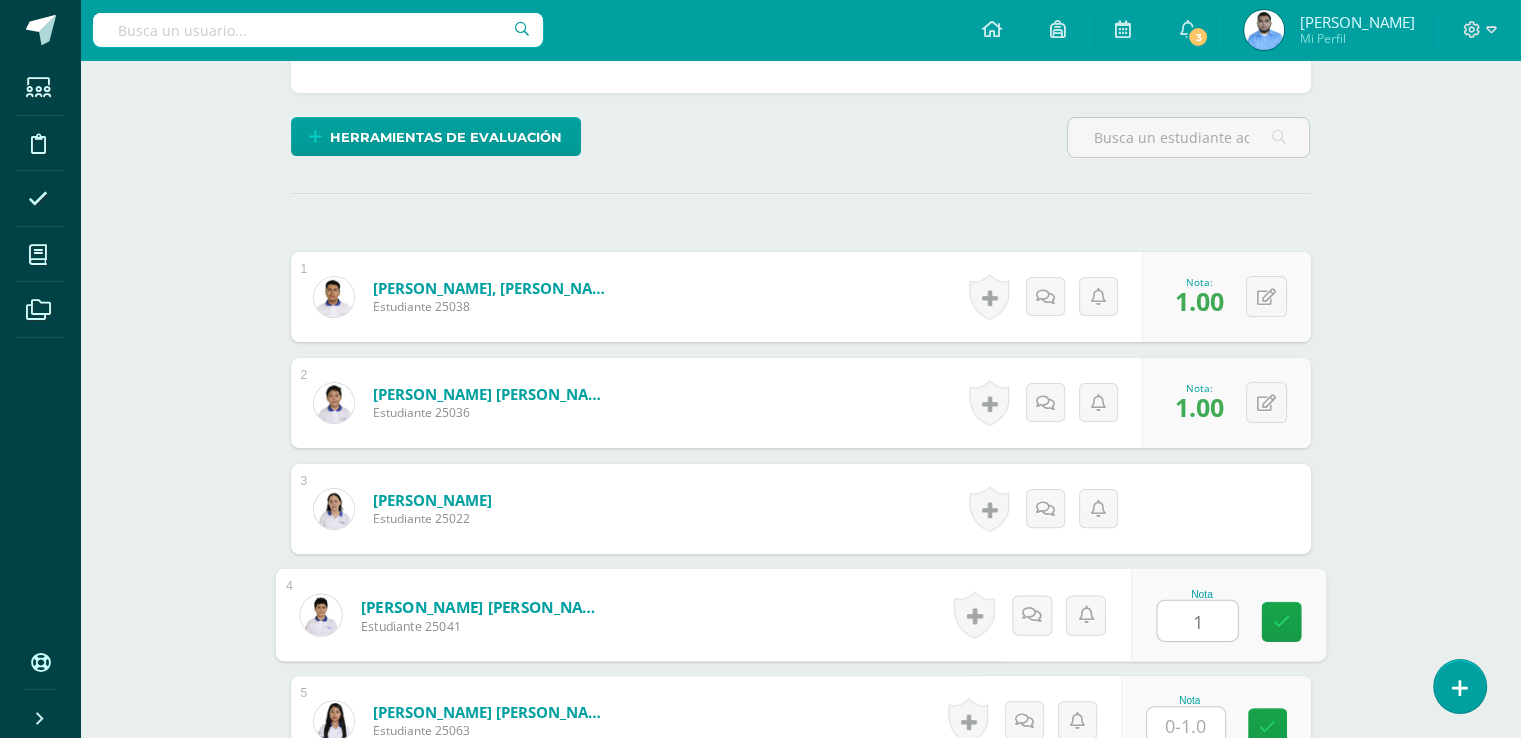 type on "1" 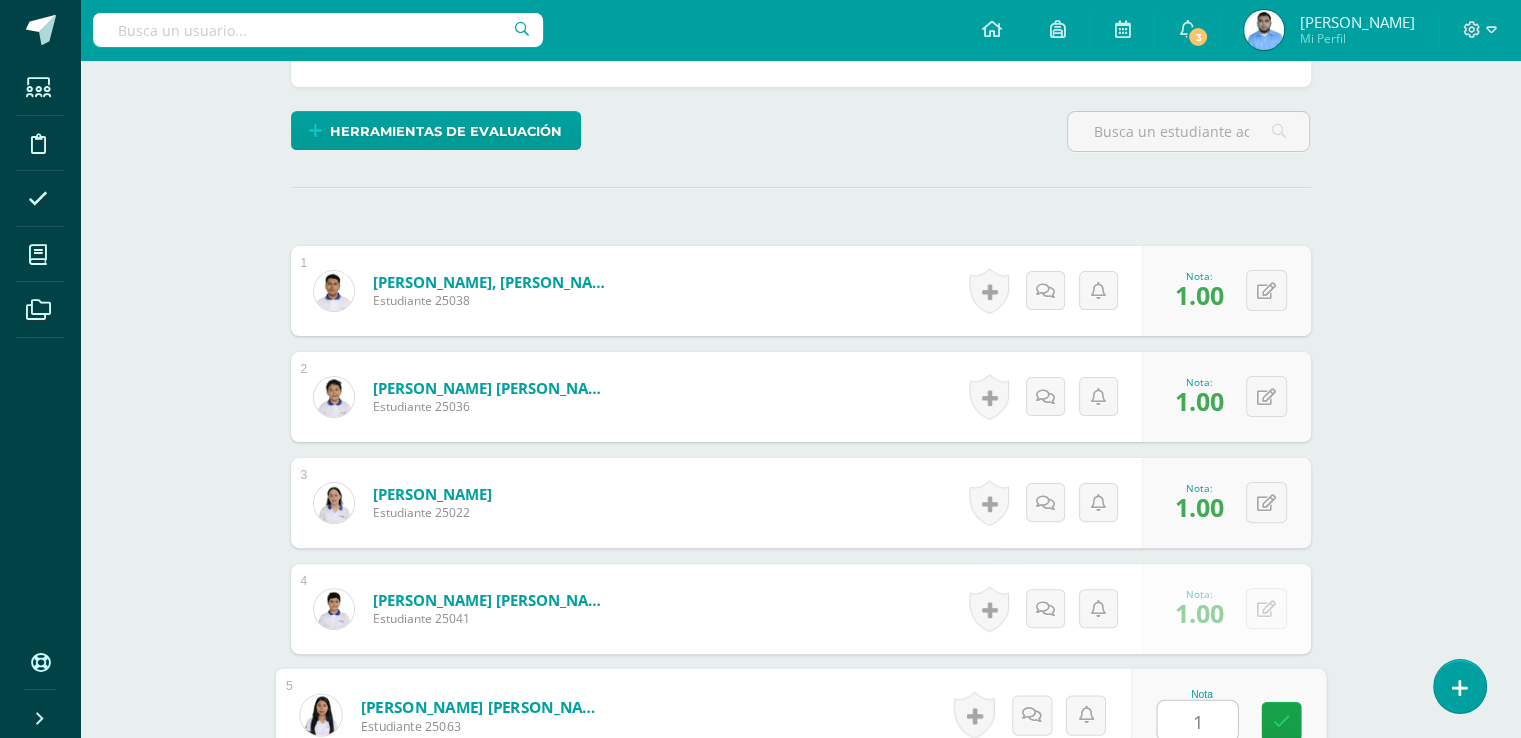 type on "1" 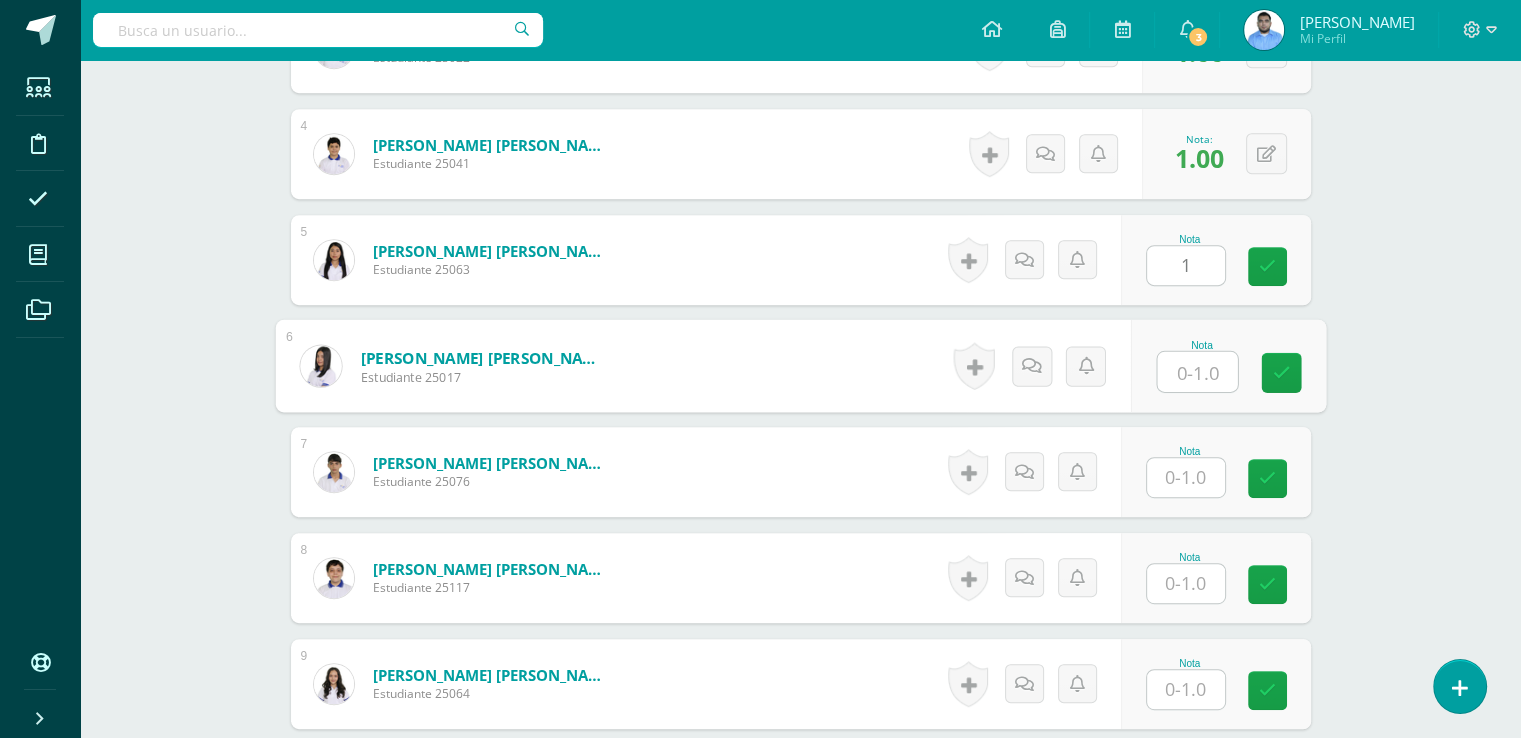 scroll, scrollTop: 905, scrollLeft: 0, axis: vertical 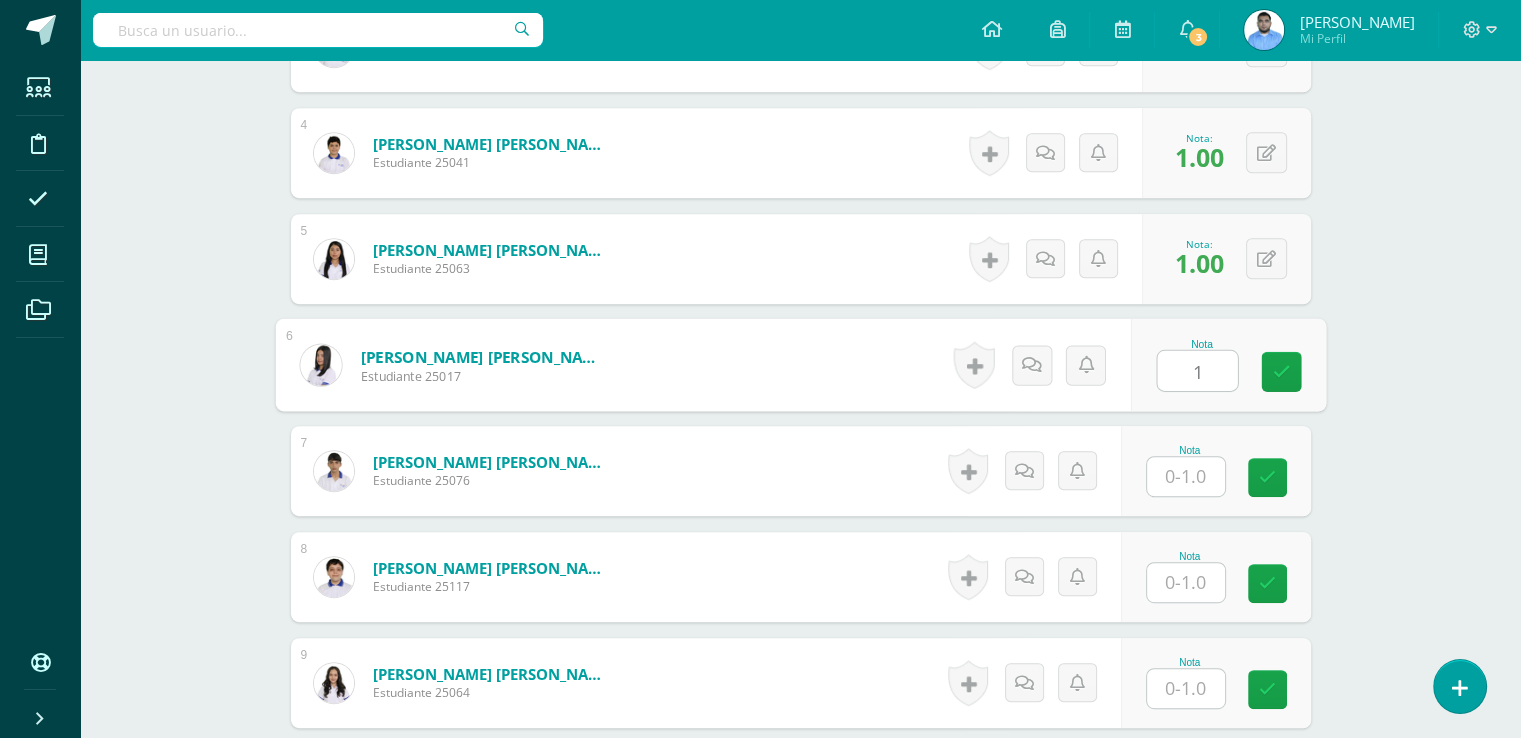 type on "1" 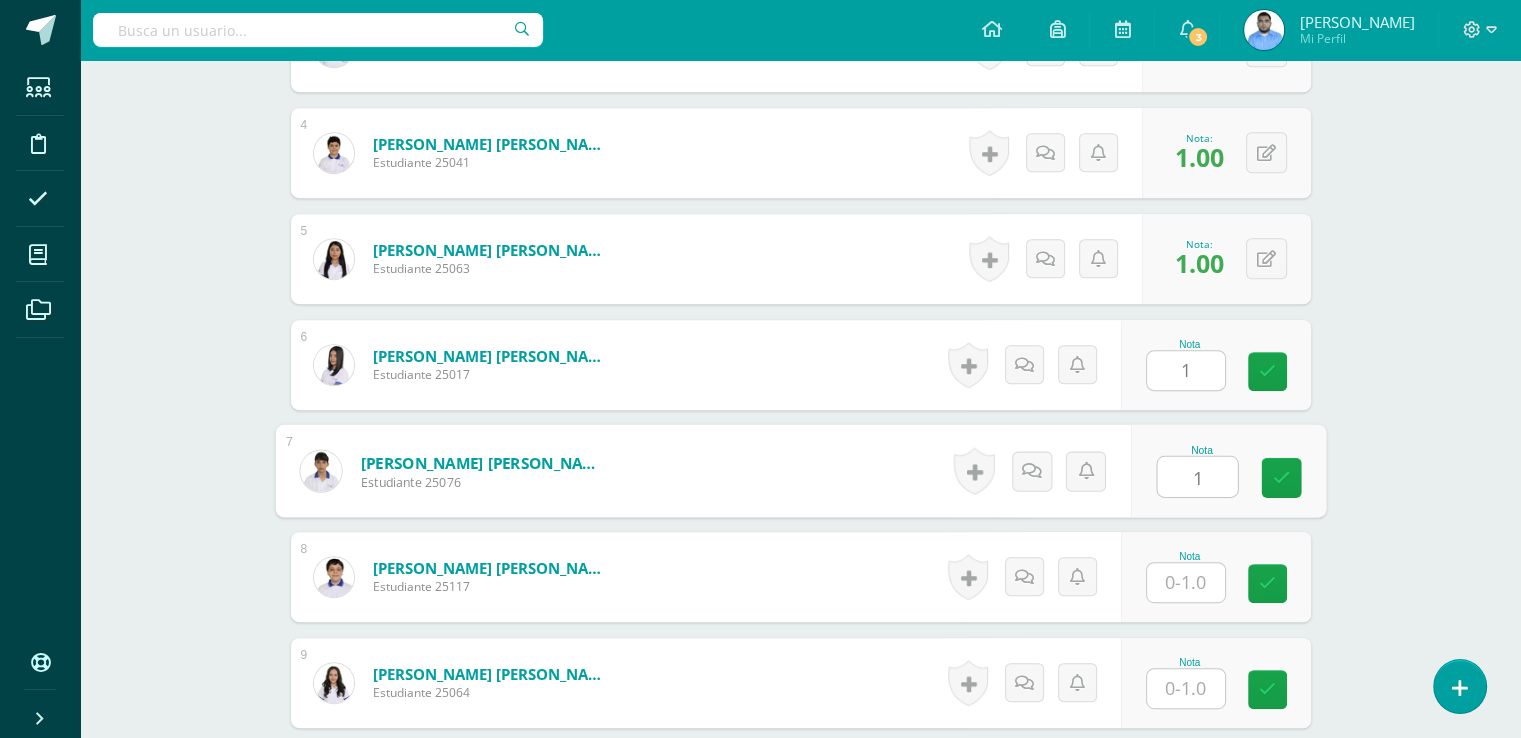 type on "1" 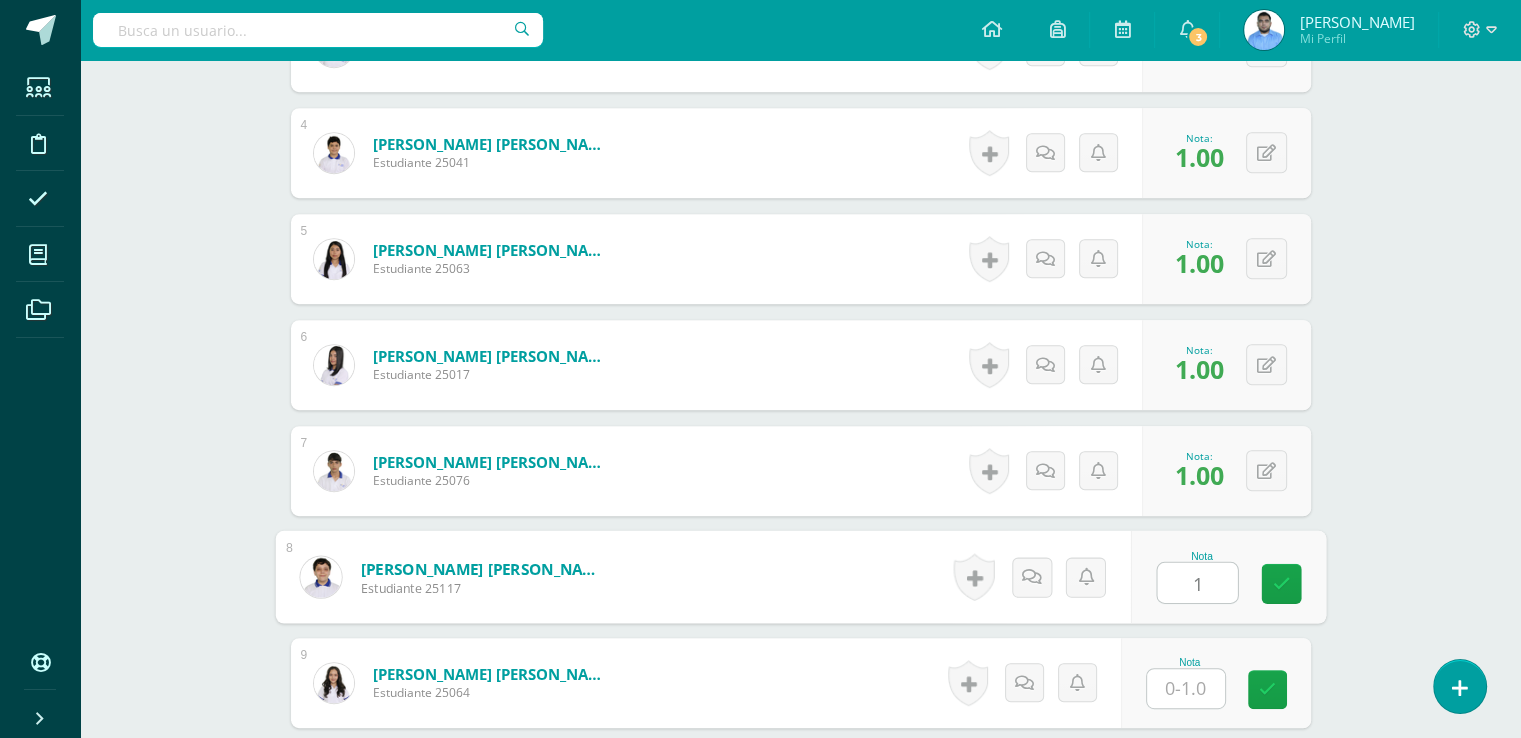 type on "1" 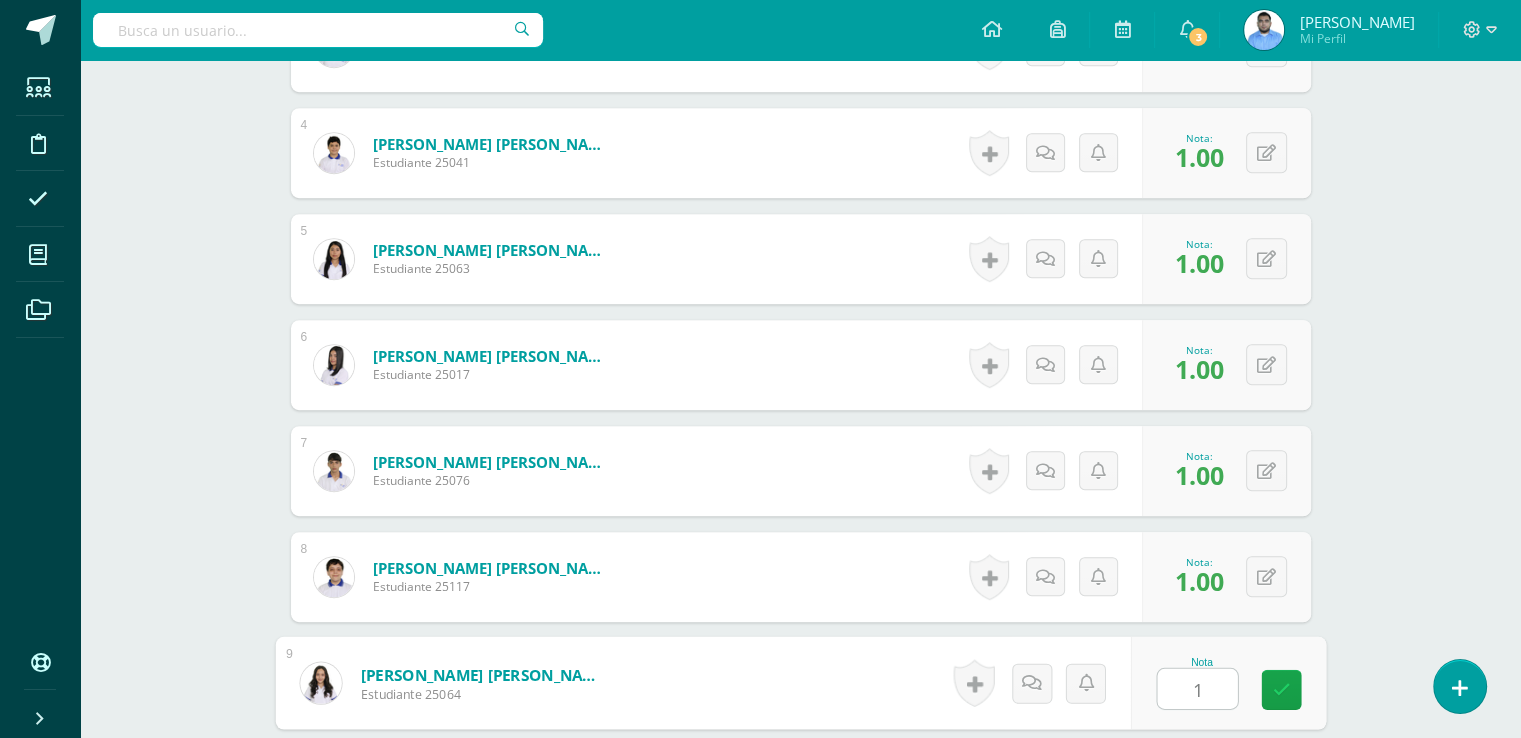 type on "1" 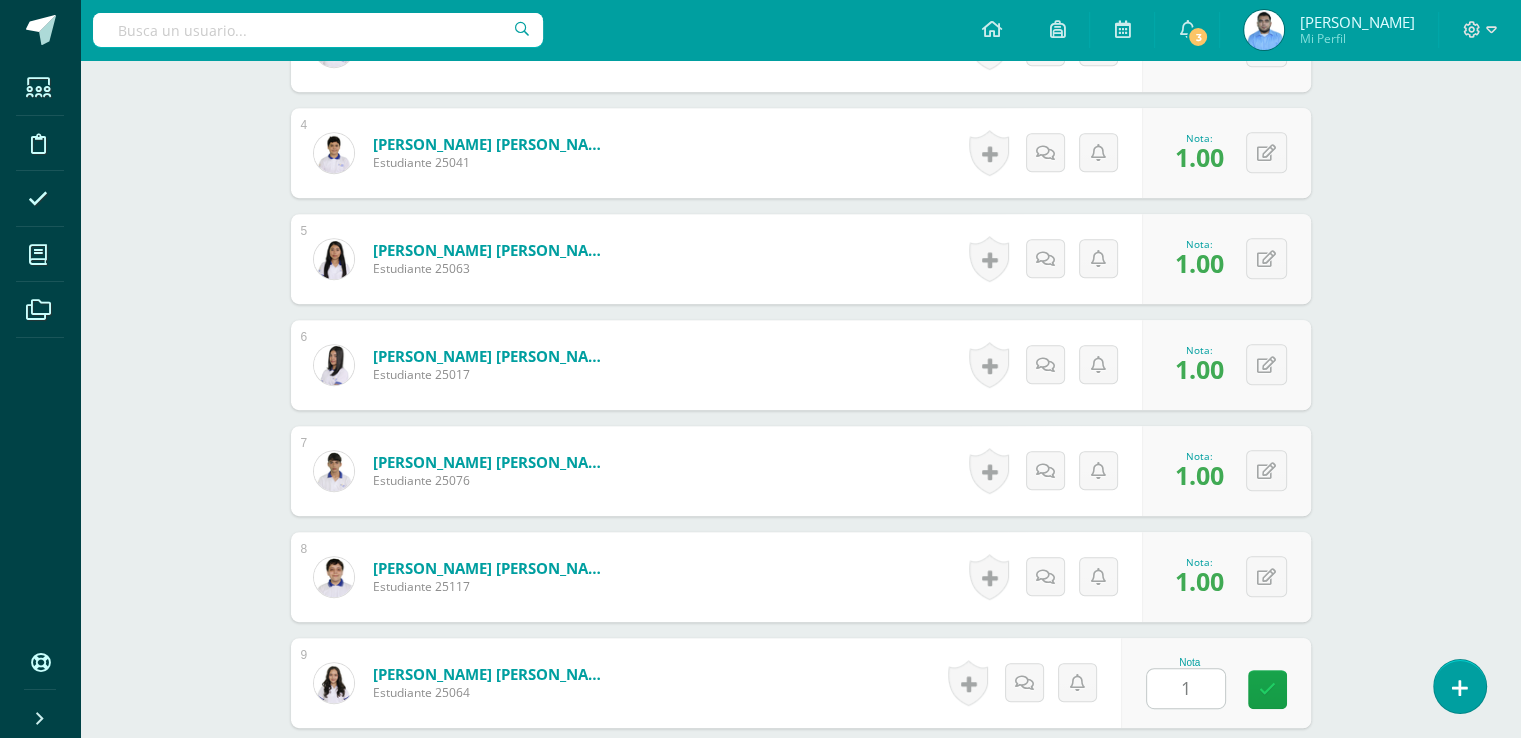 scroll, scrollTop: 1328, scrollLeft: 0, axis: vertical 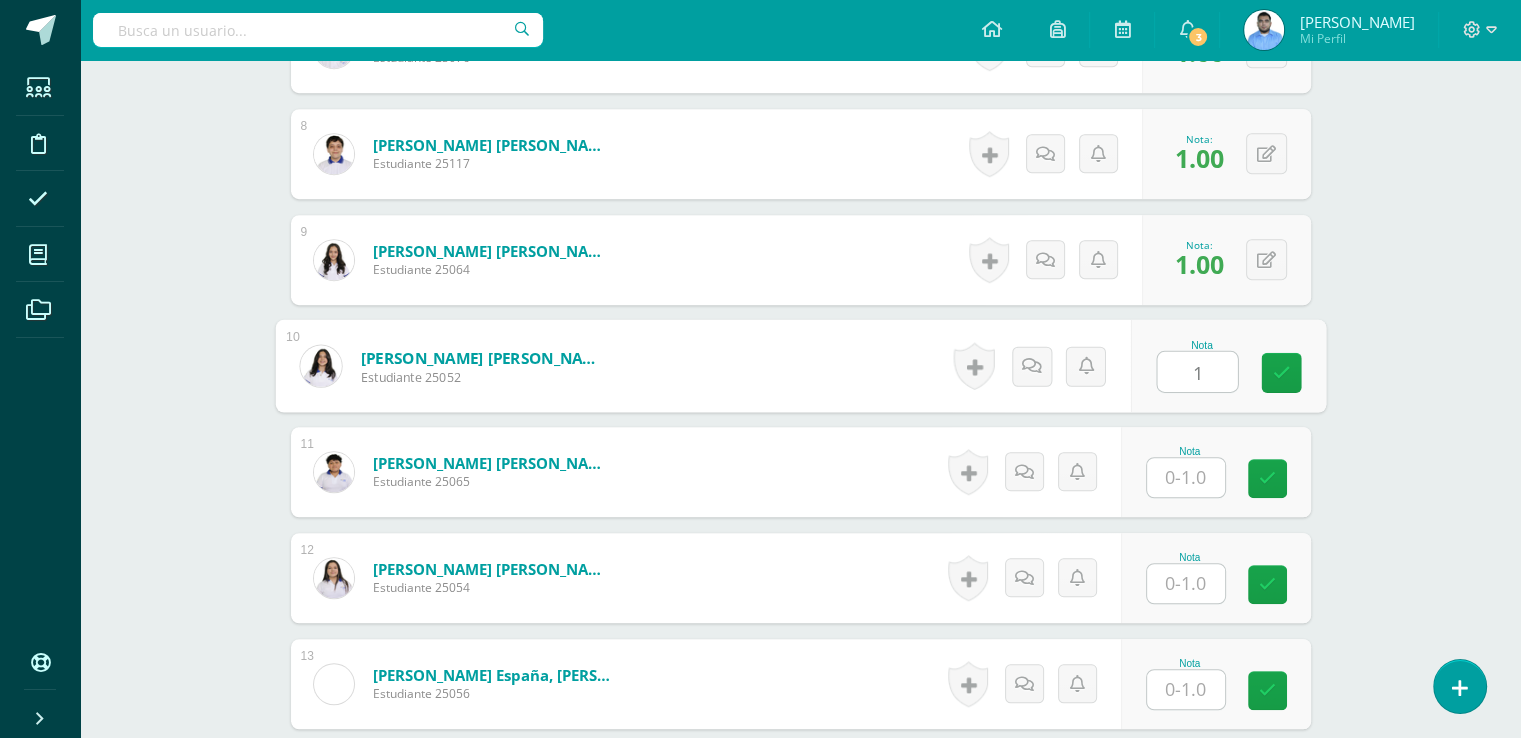 type on "1" 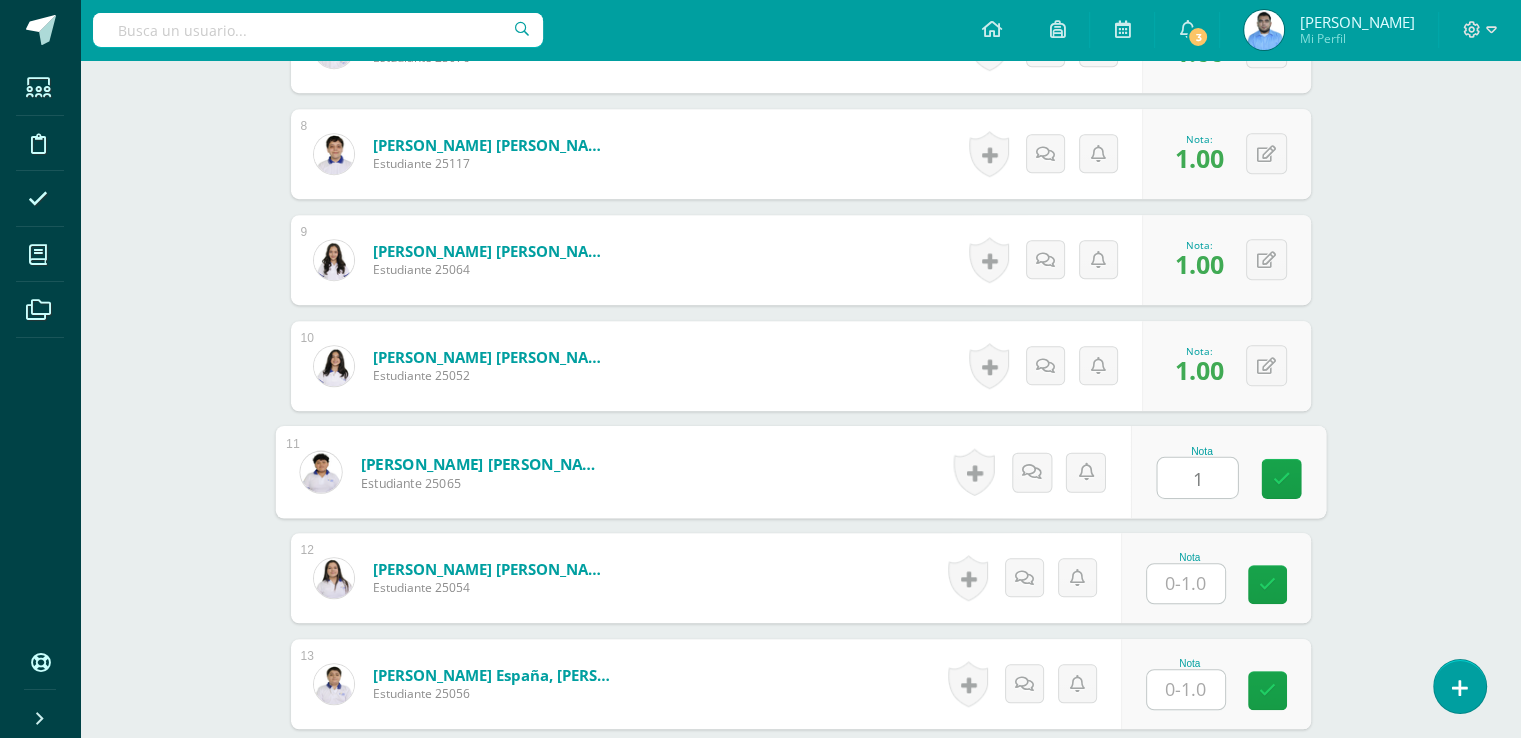 type on "1" 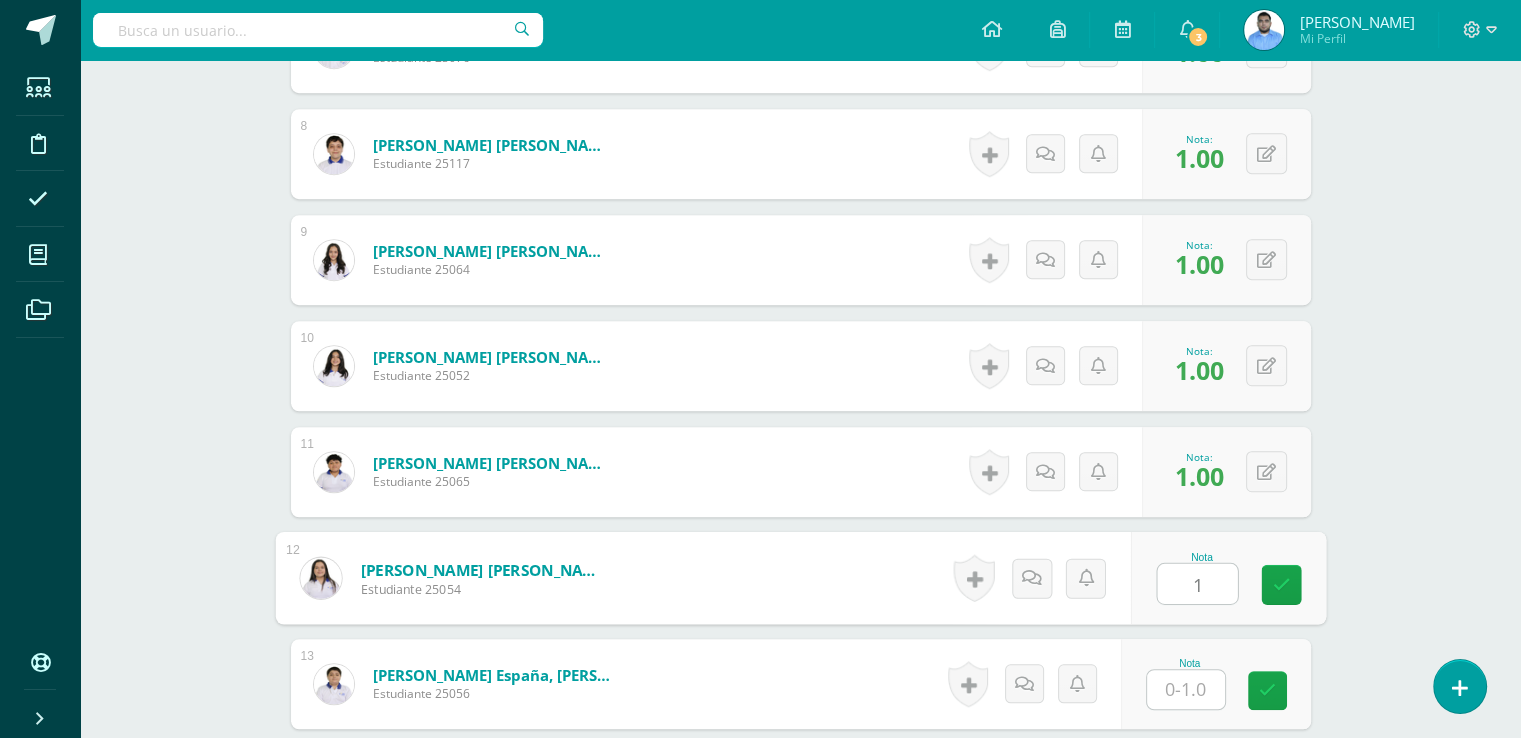 type on "1" 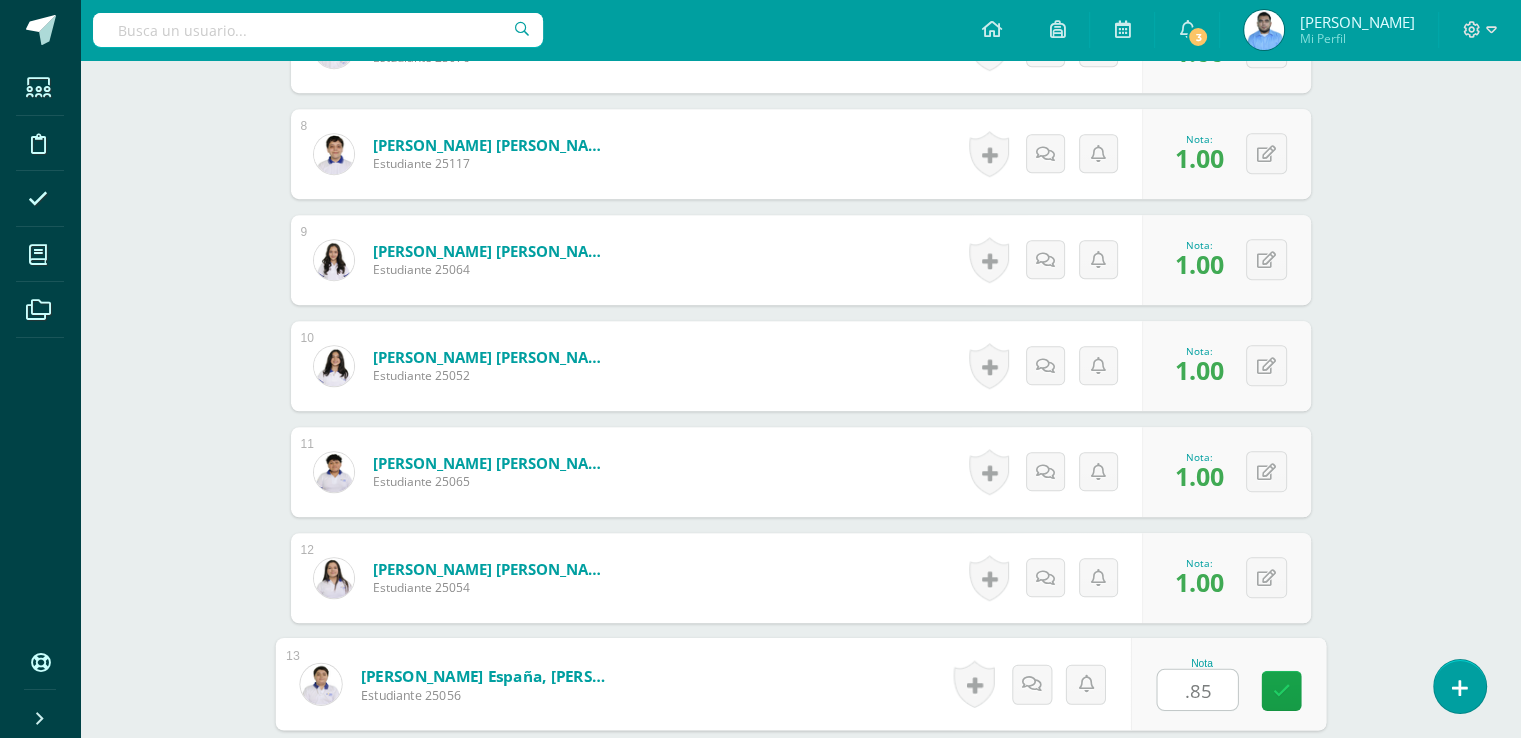 type on ".85" 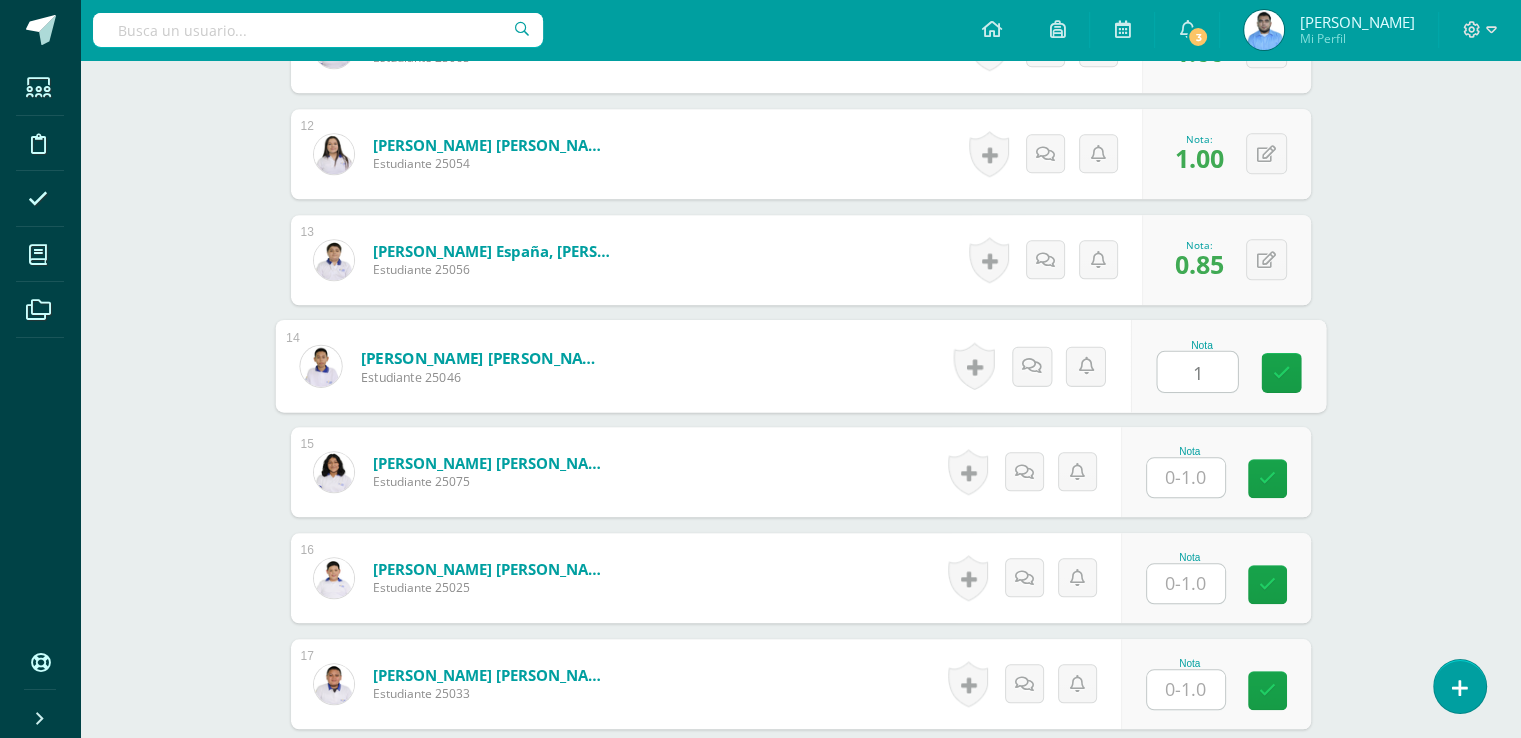type on "1" 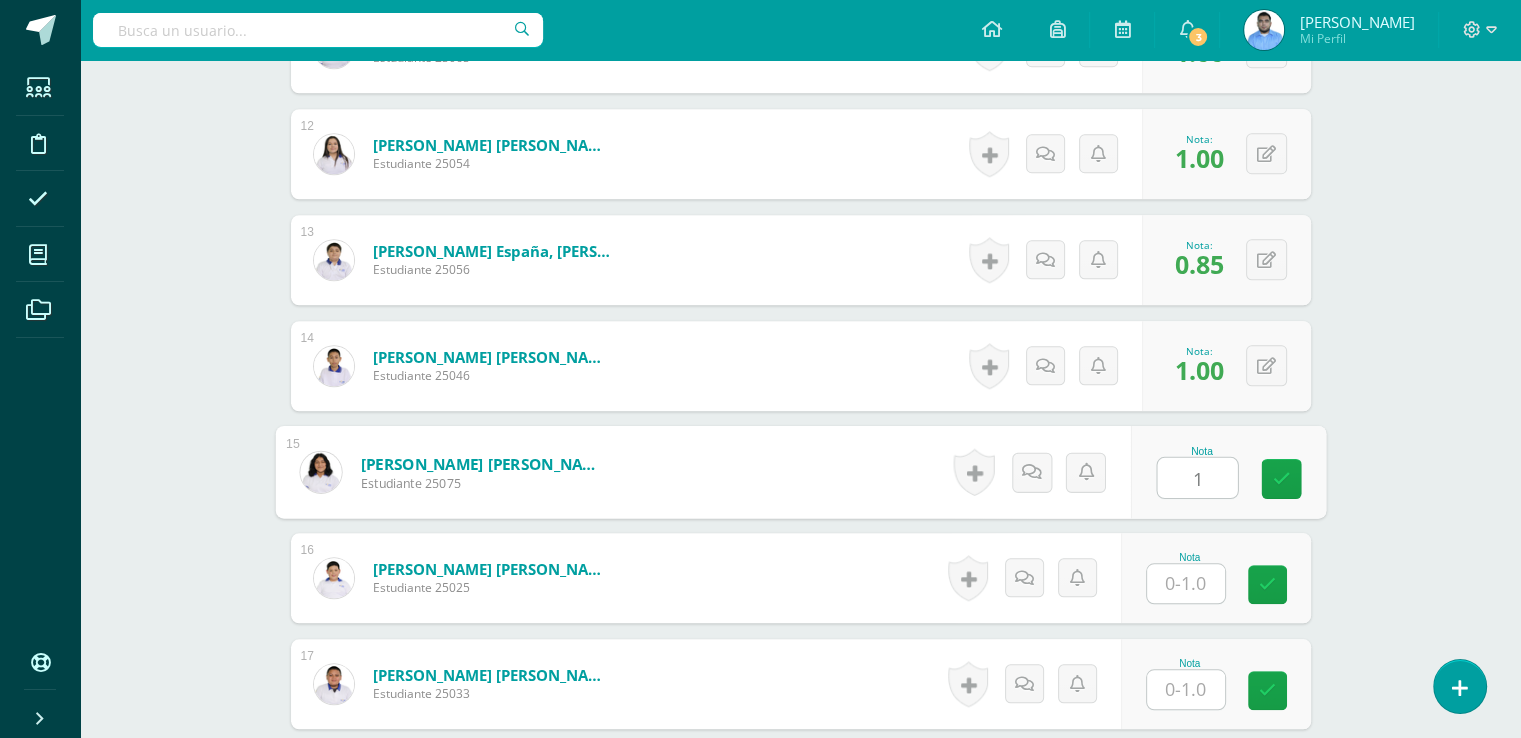 type on "1" 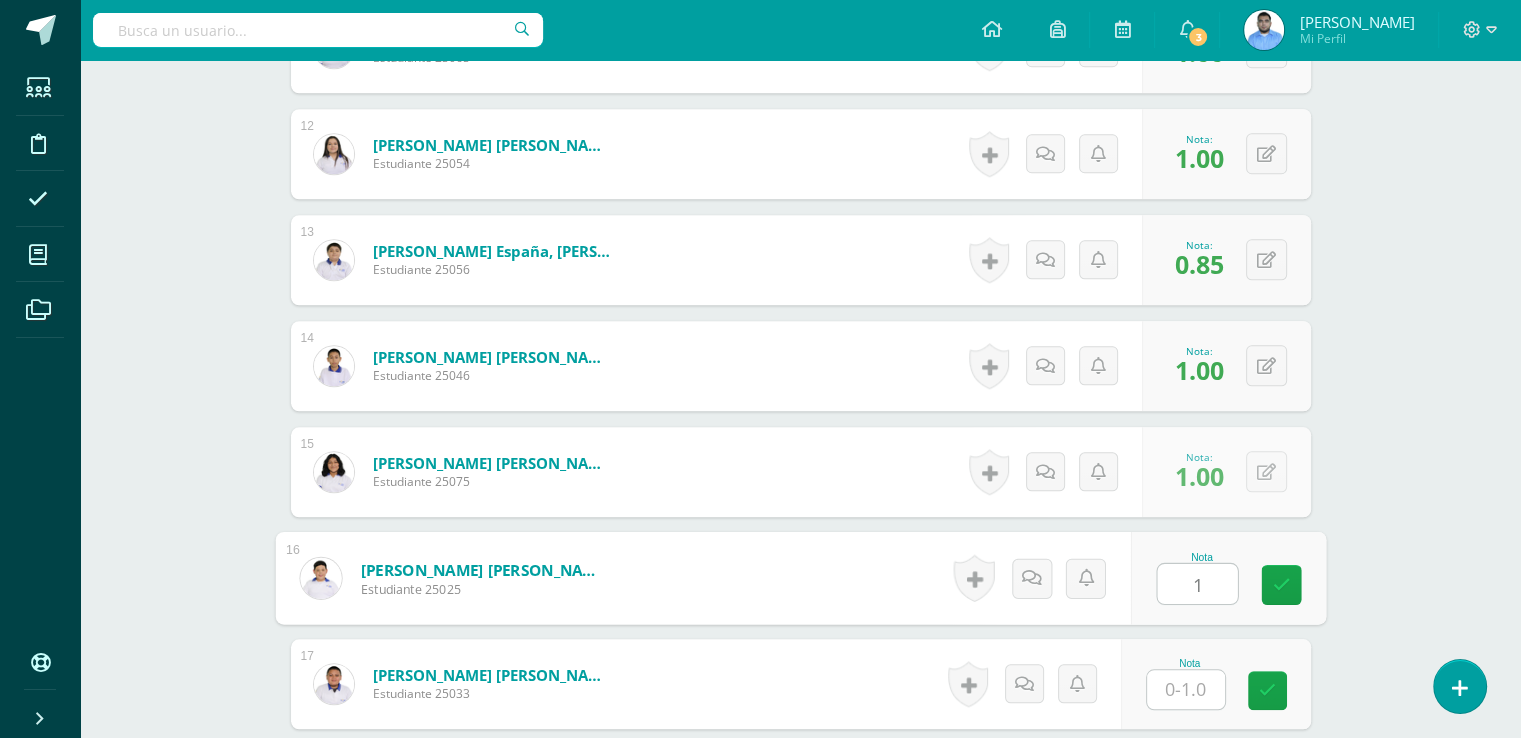 type on "1" 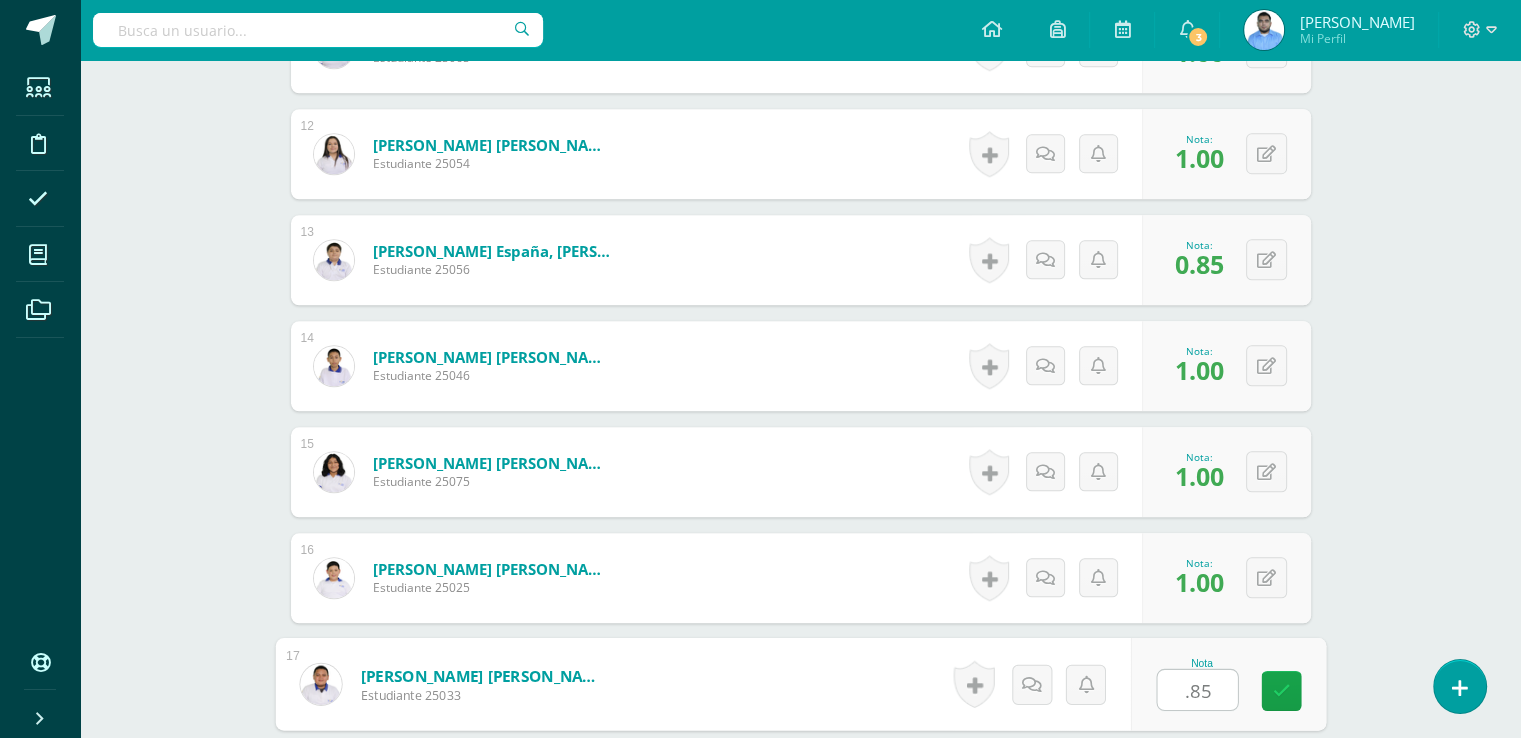 type on ".85" 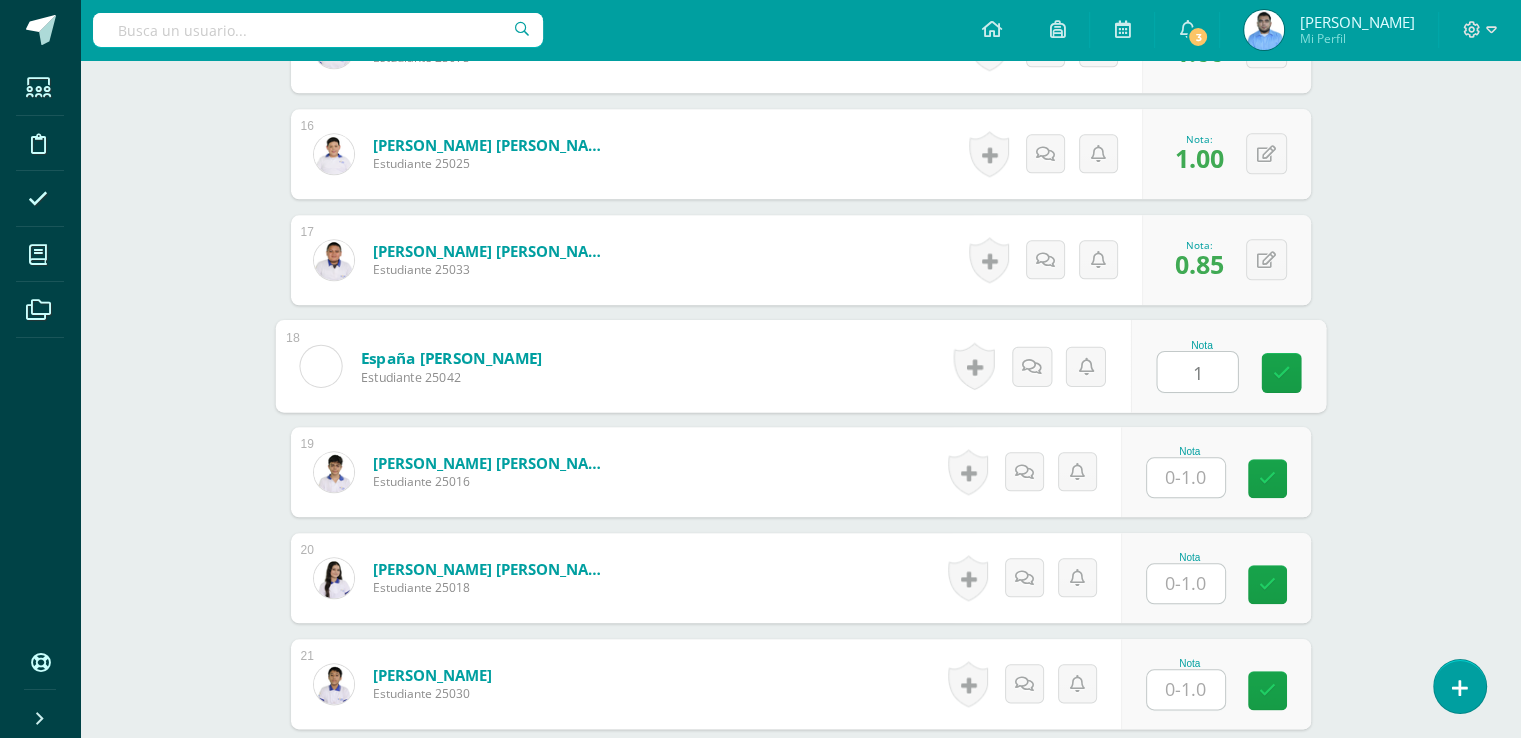 type on "1" 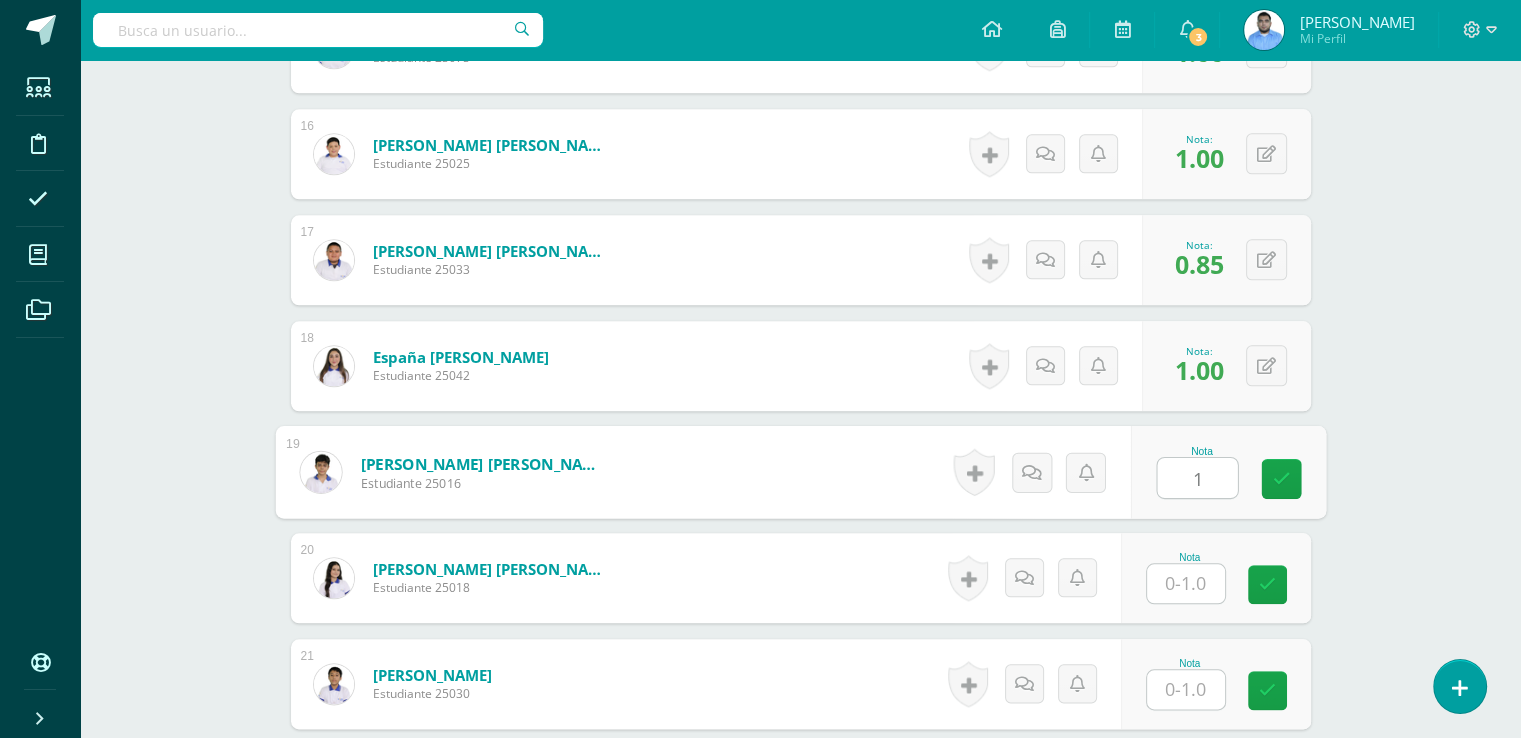 type on "1" 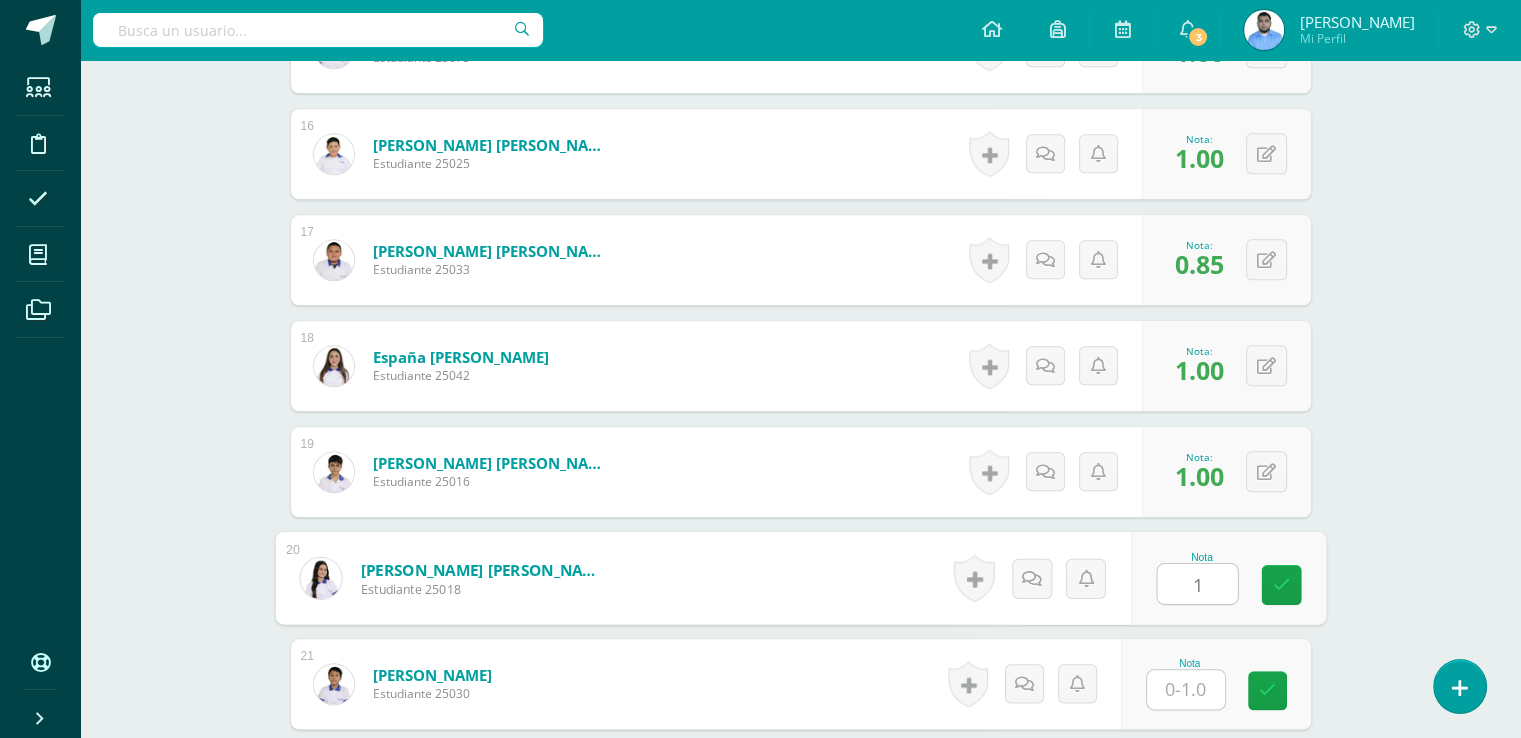 type on "1" 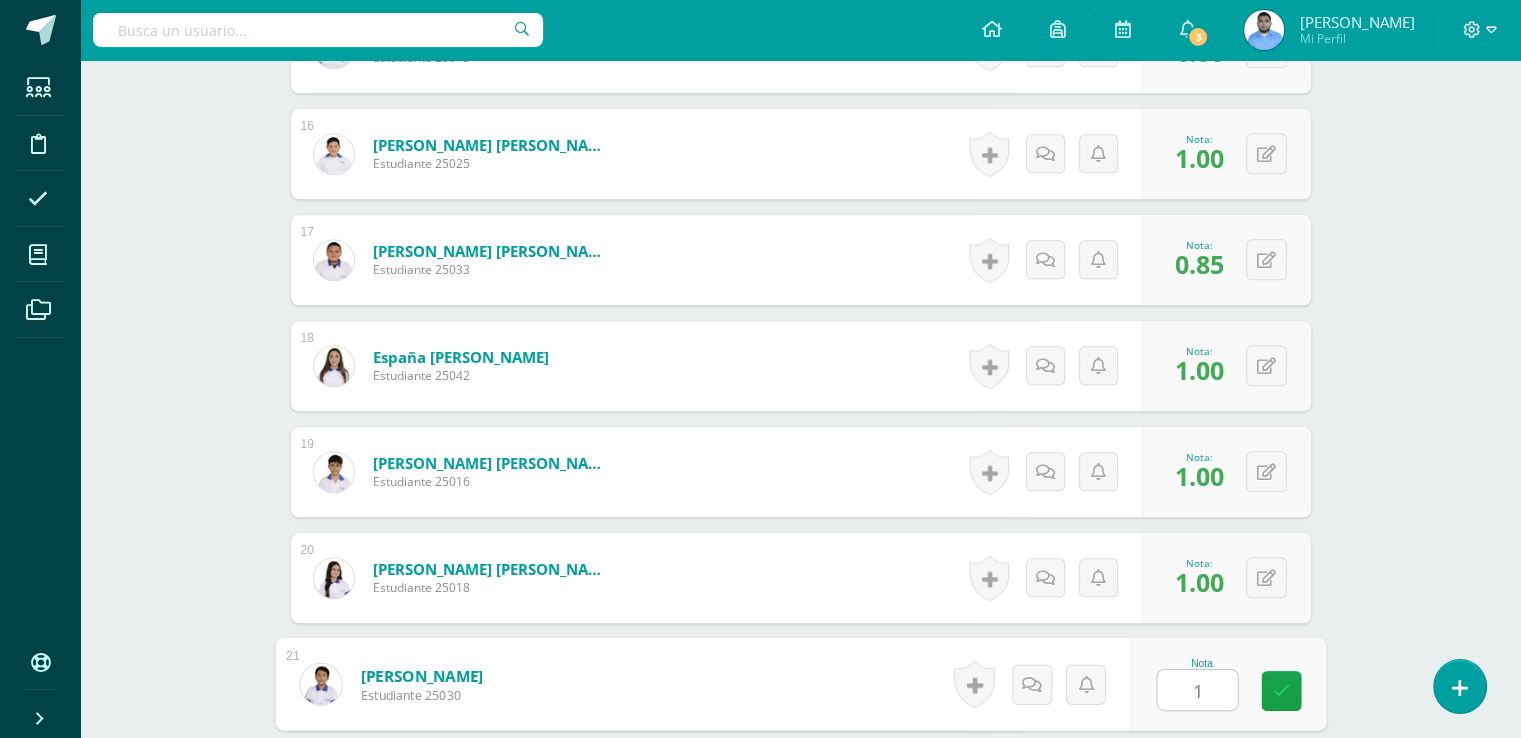 type on "1" 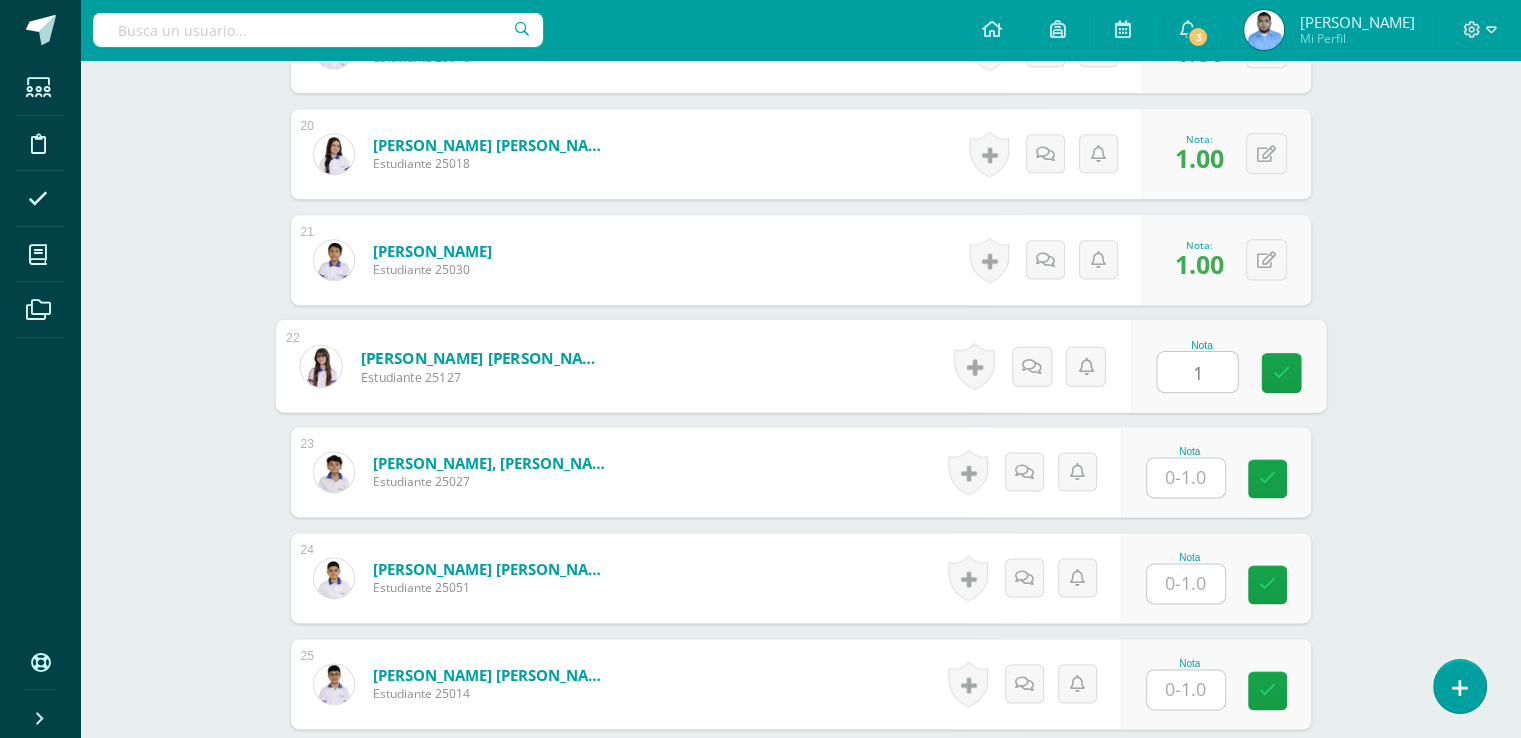 type on "1" 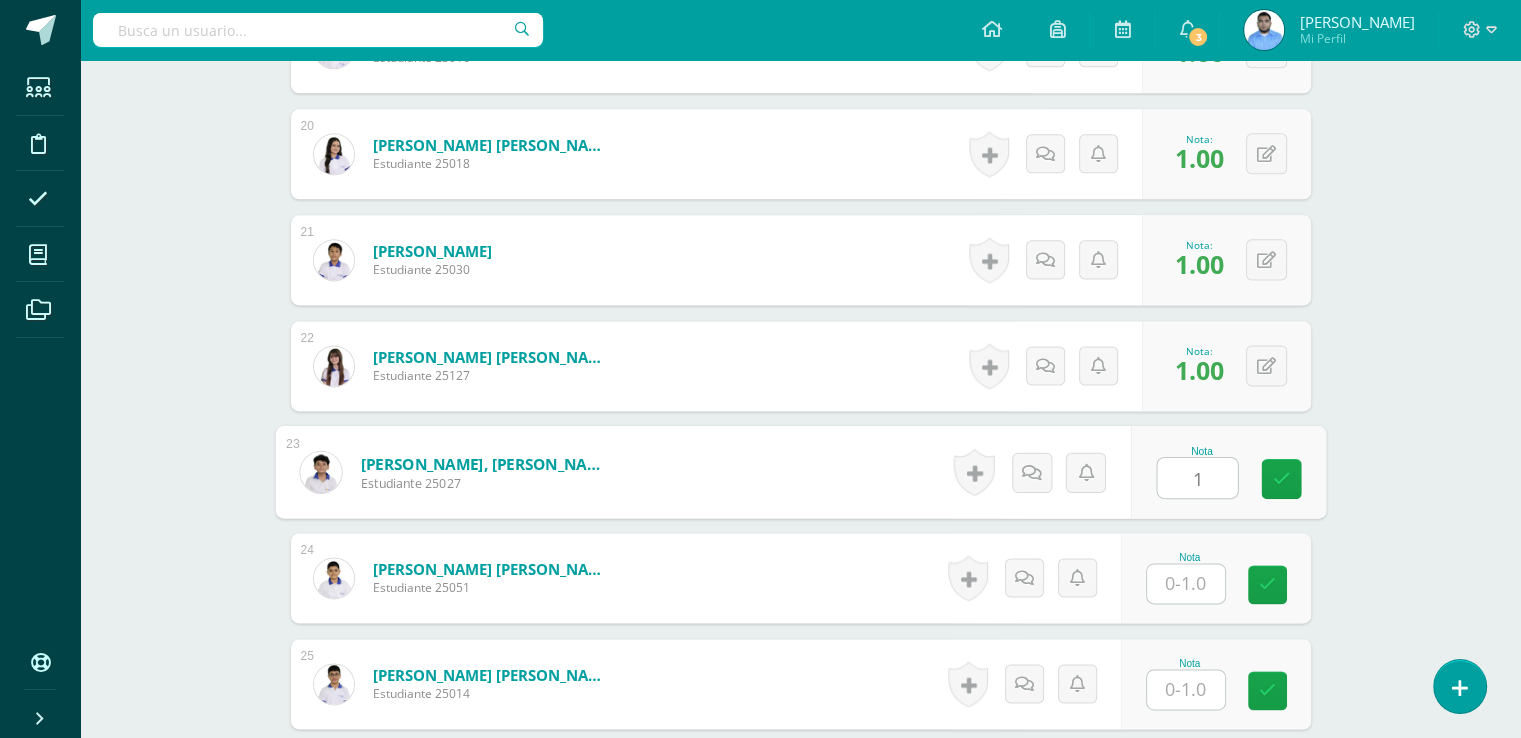 type on "1" 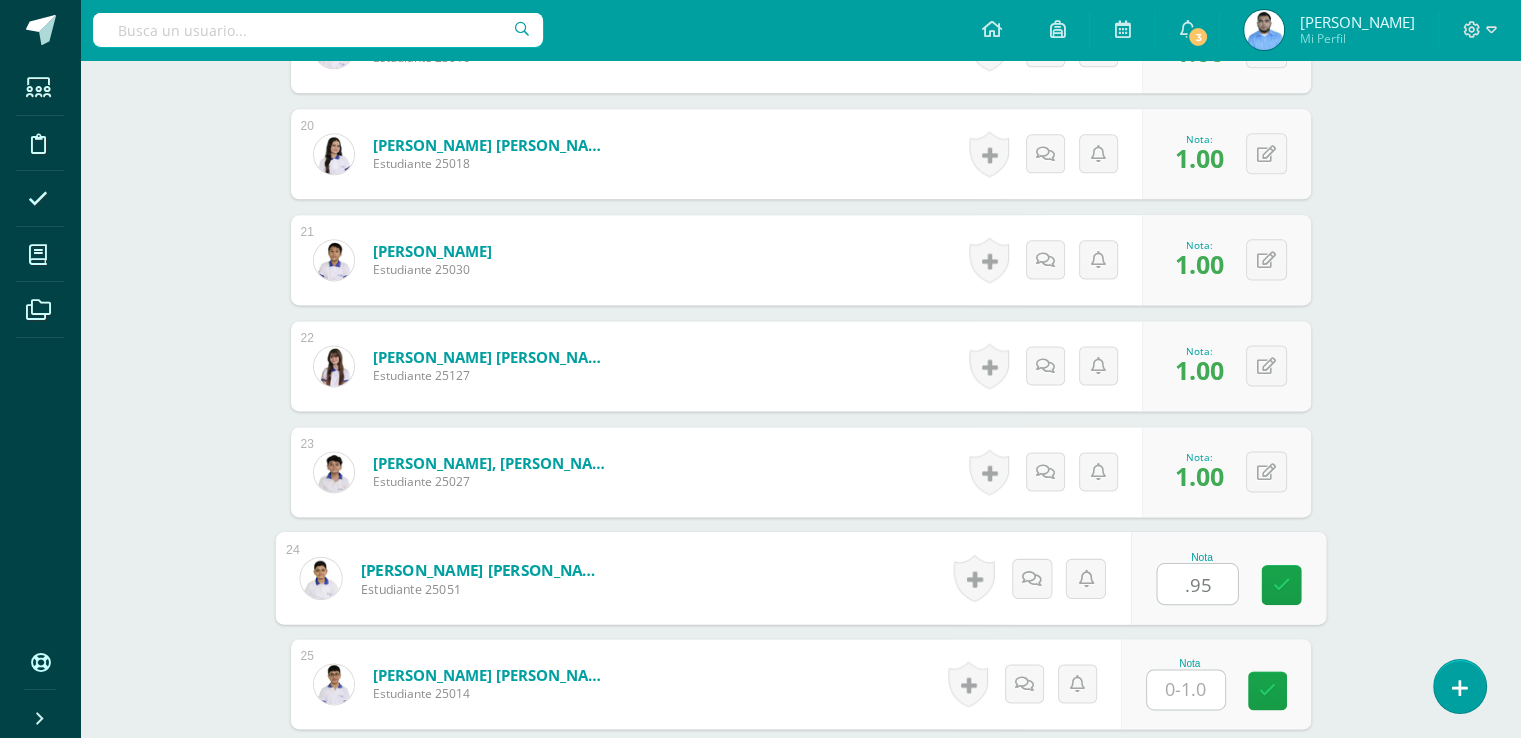 type on ".95" 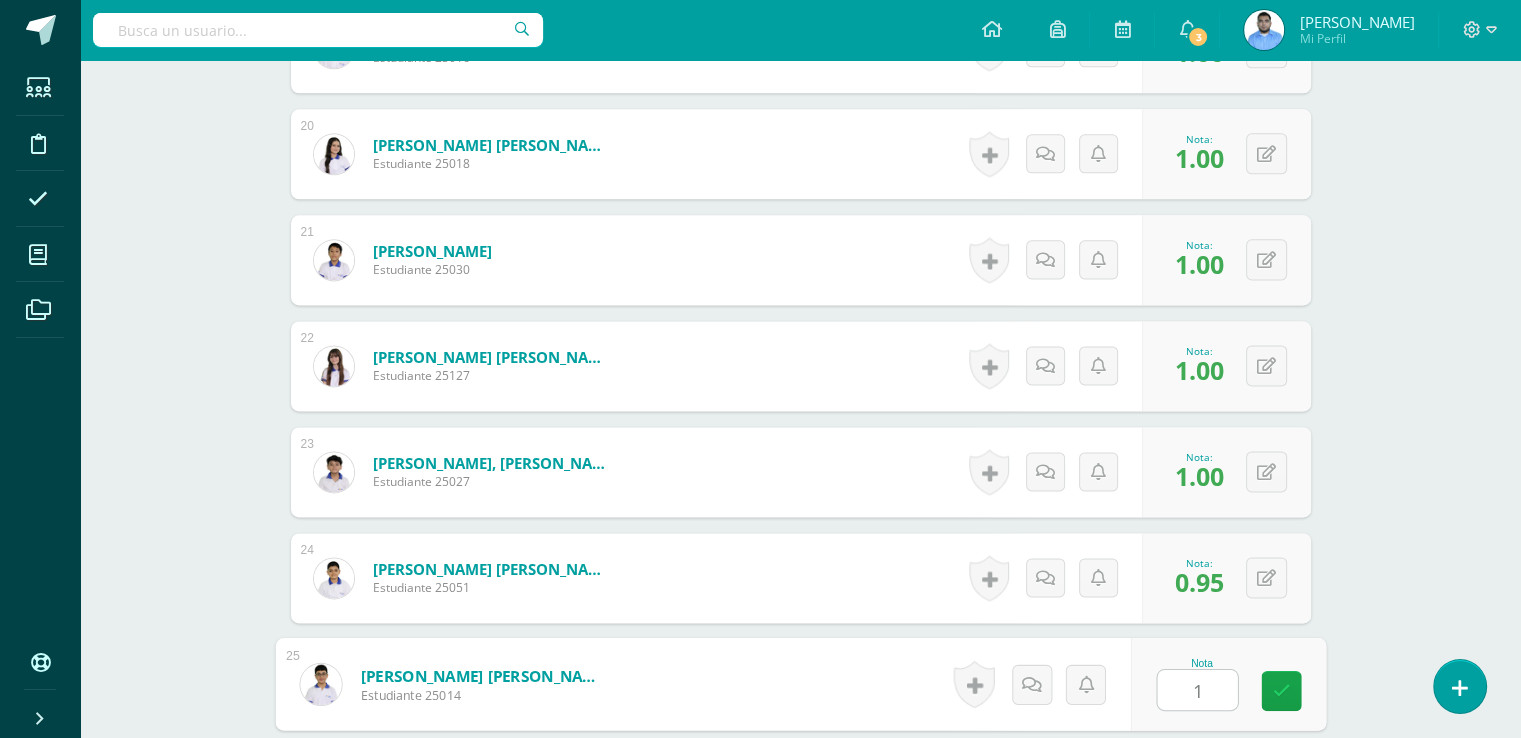 type on "1" 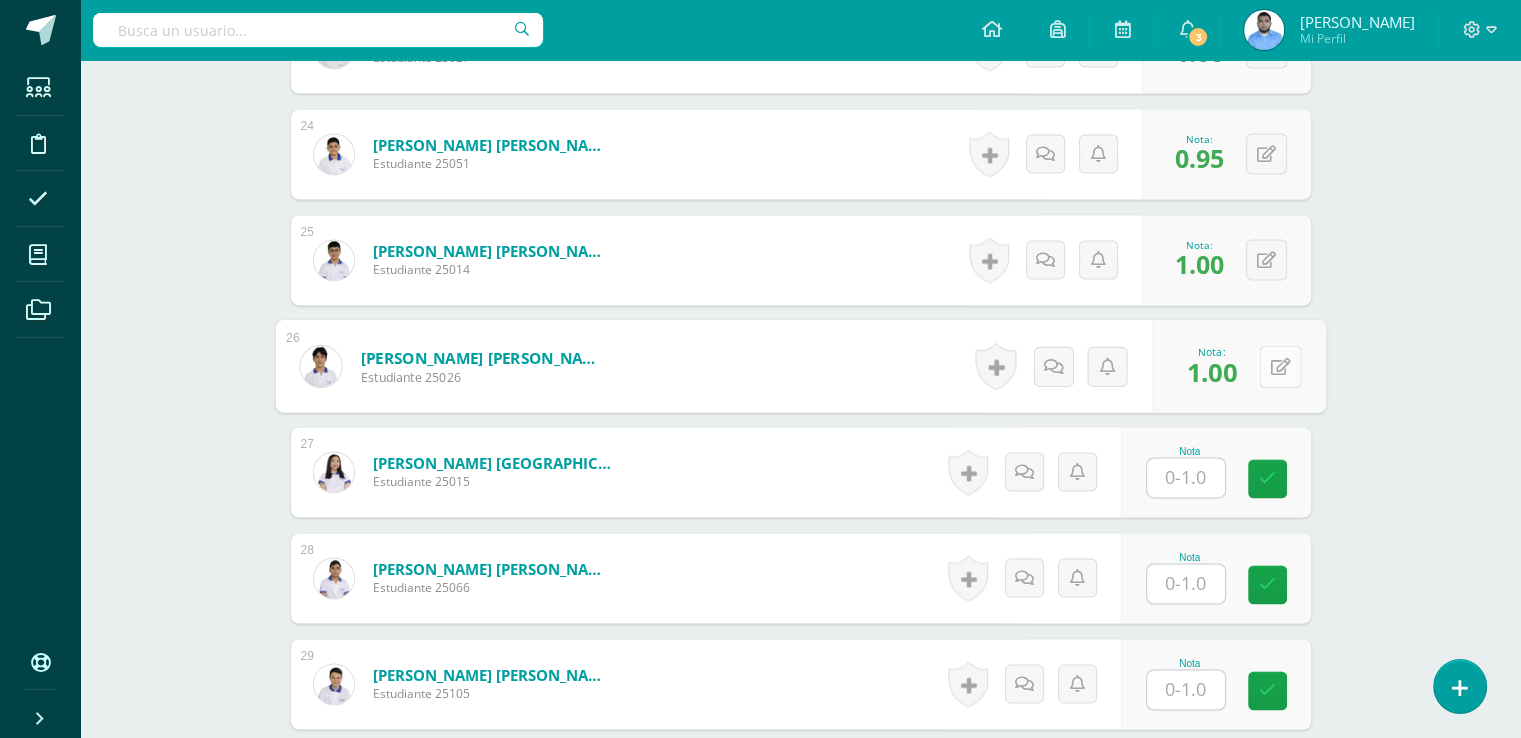click at bounding box center [1280, 366] 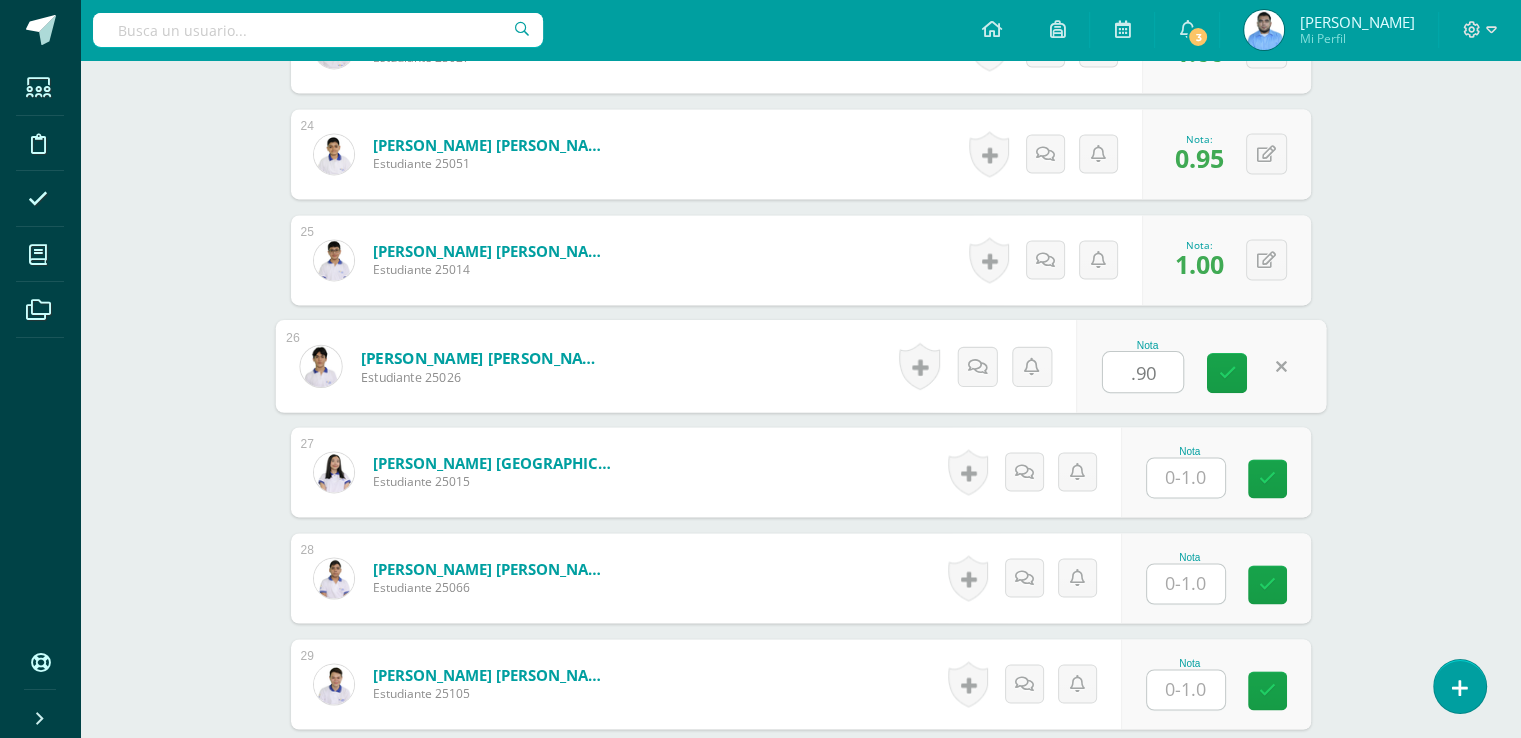 type on ".90" 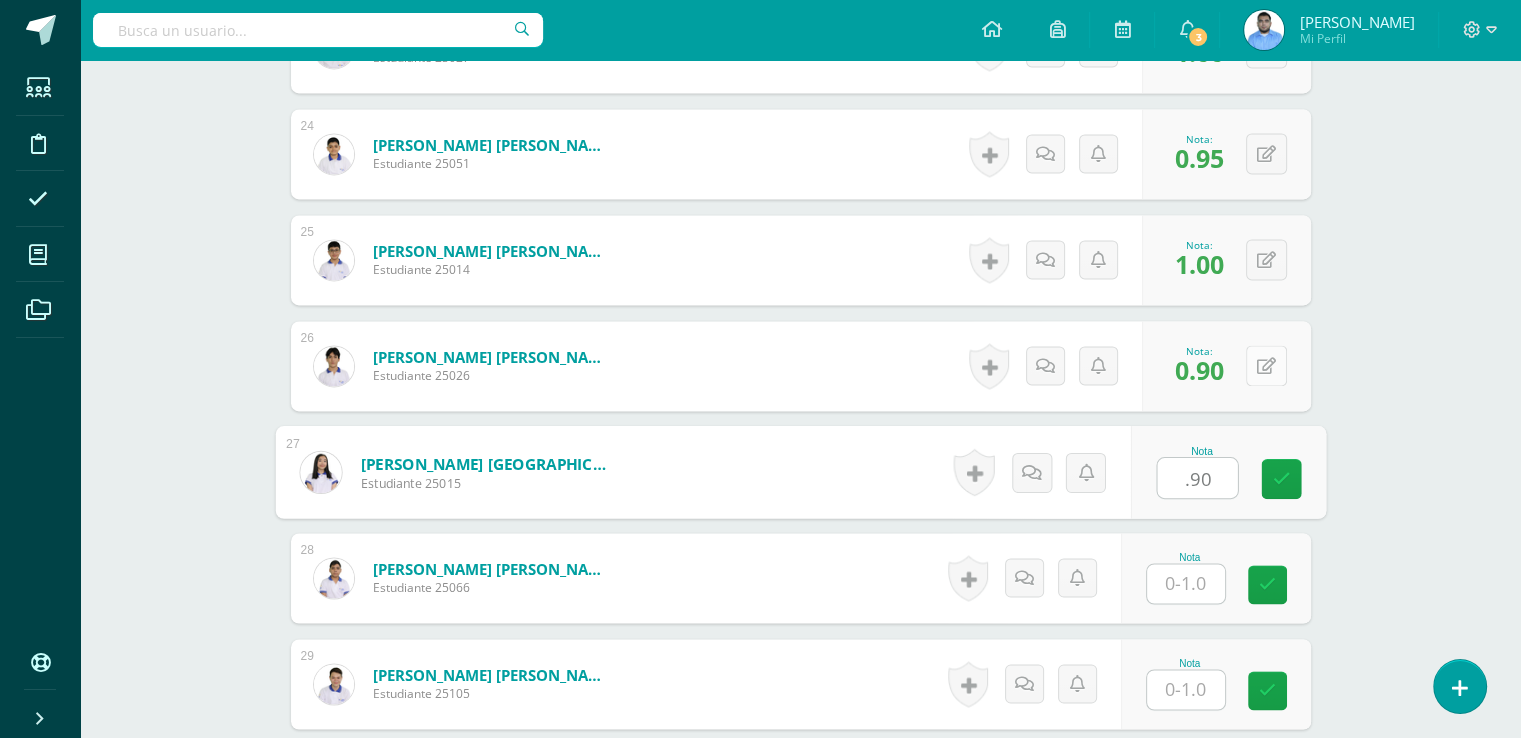 type on ".90" 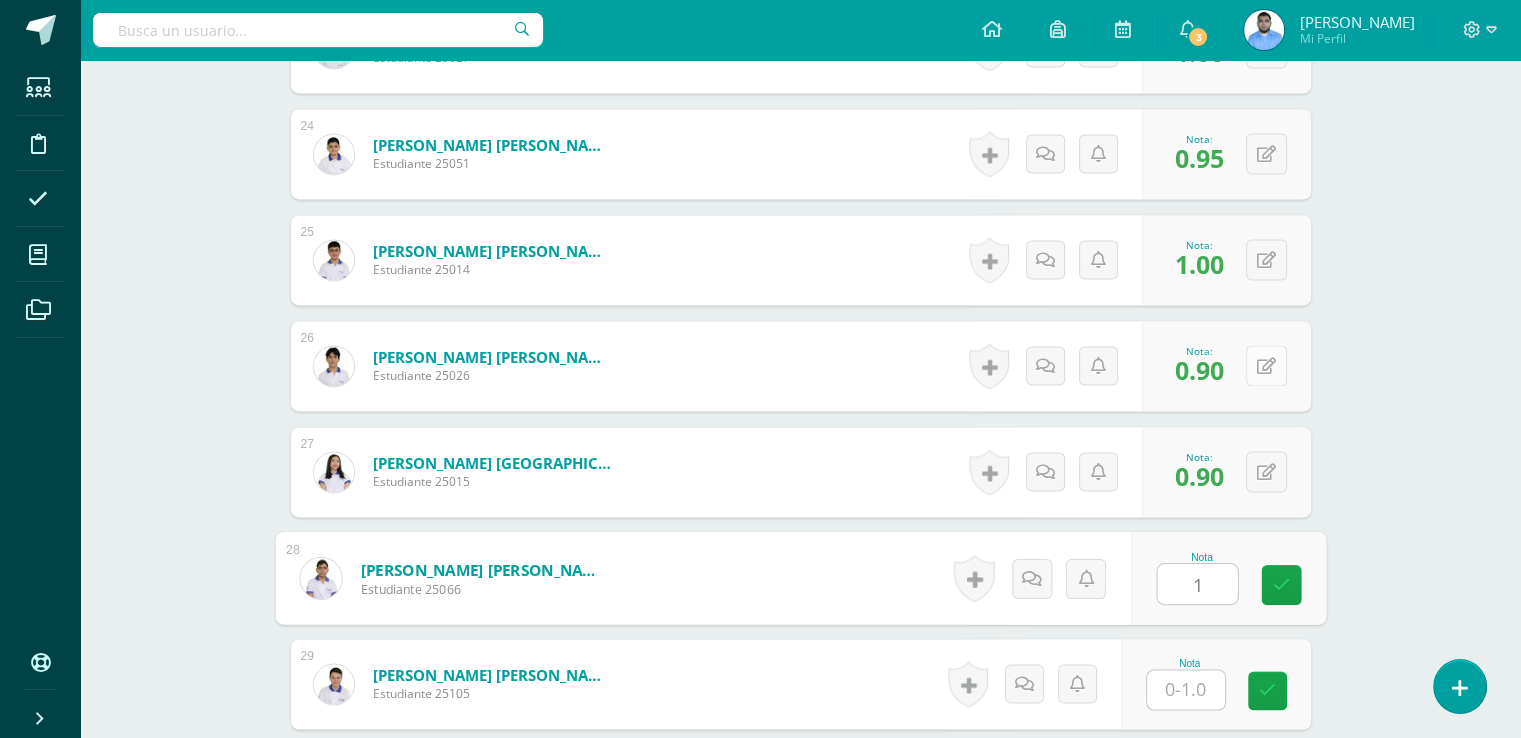 type on "1" 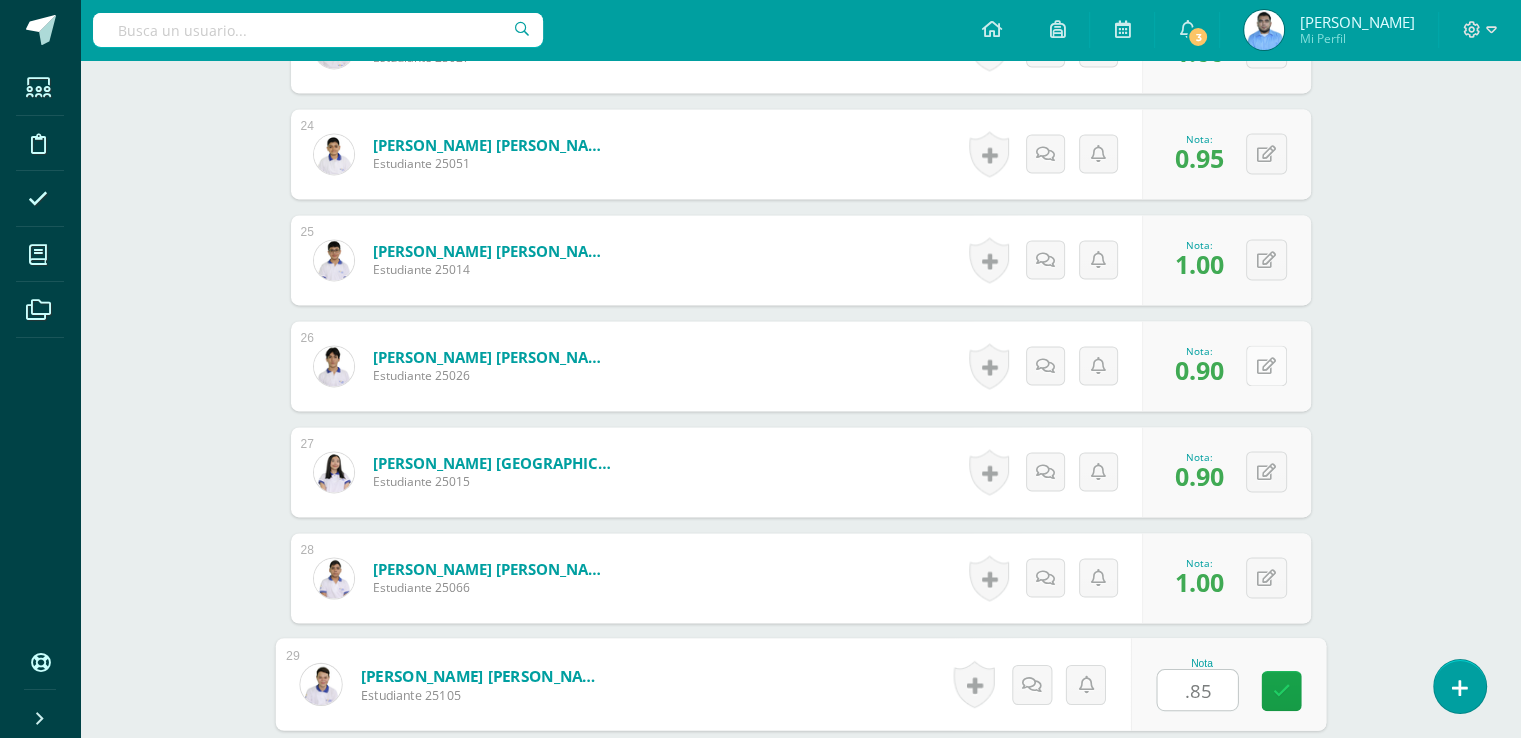 type on ".85" 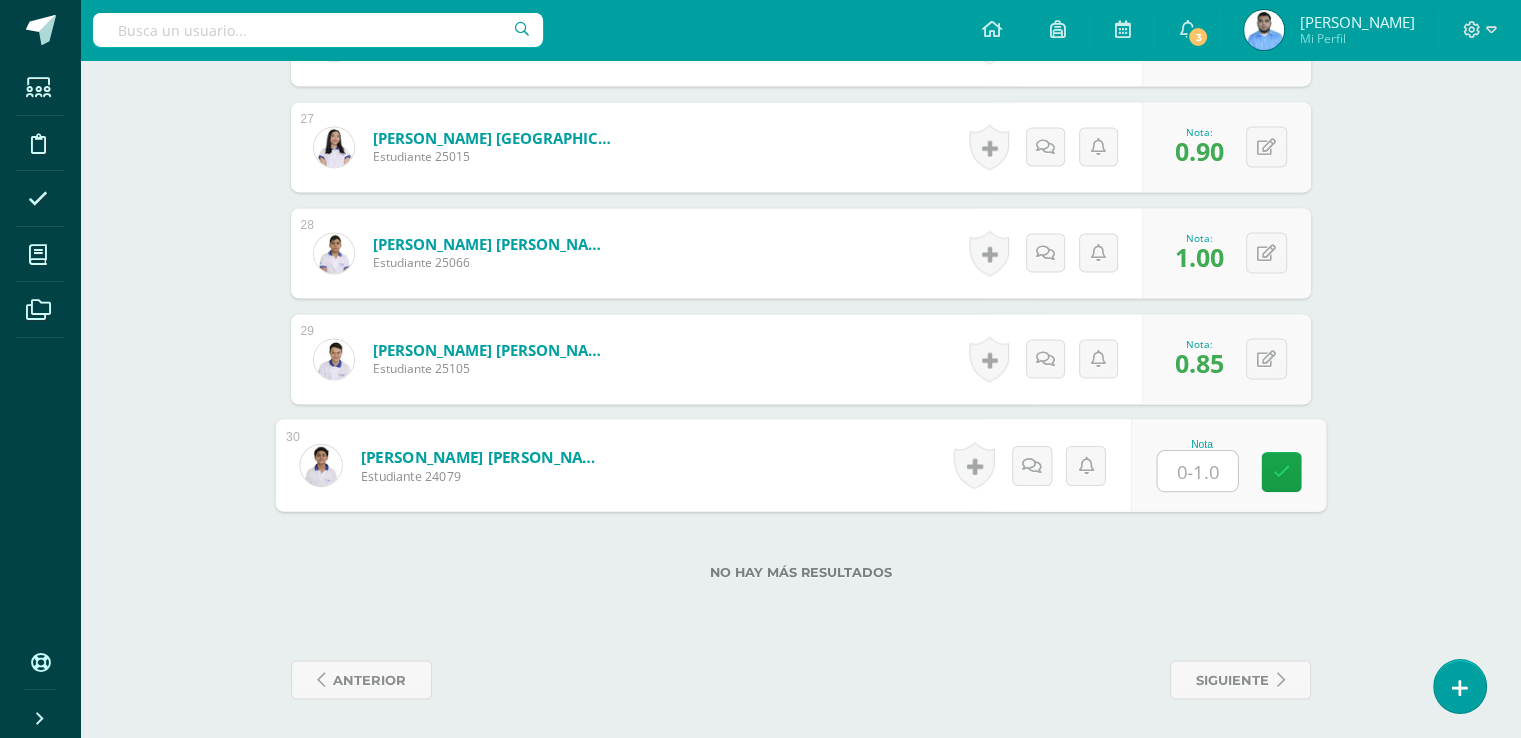 type on "1" 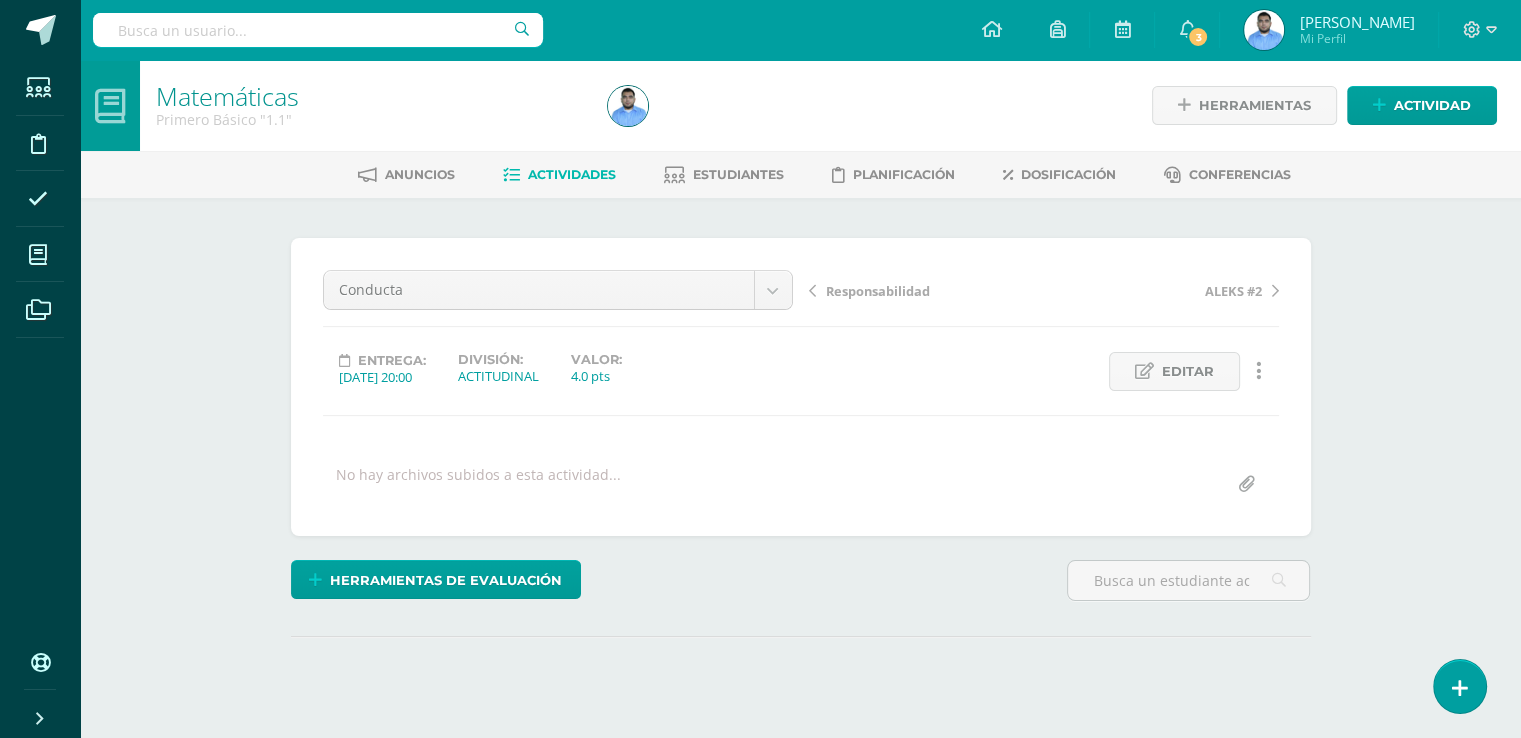 scroll, scrollTop: 0, scrollLeft: 0, axis: both 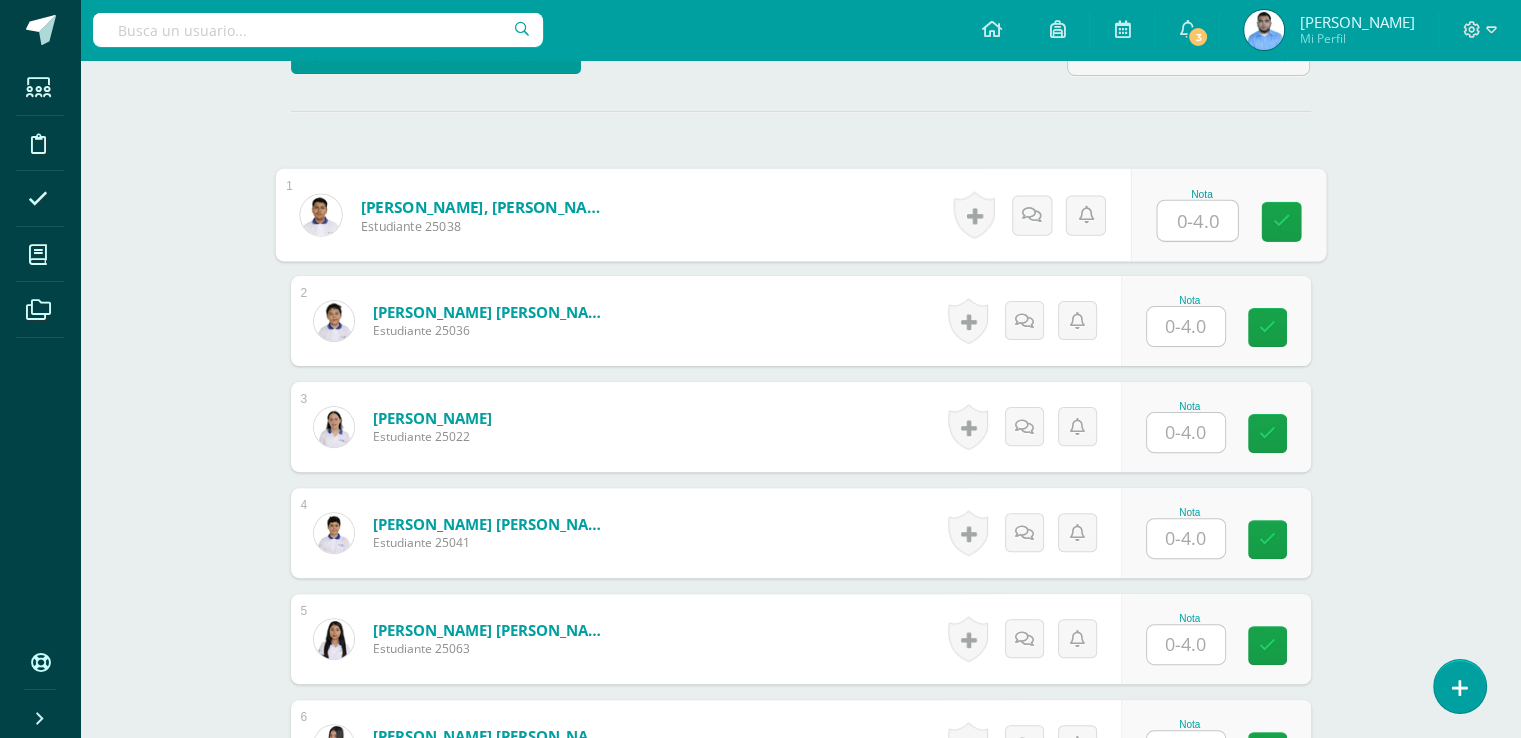 click at bounding box center [1197, 221] 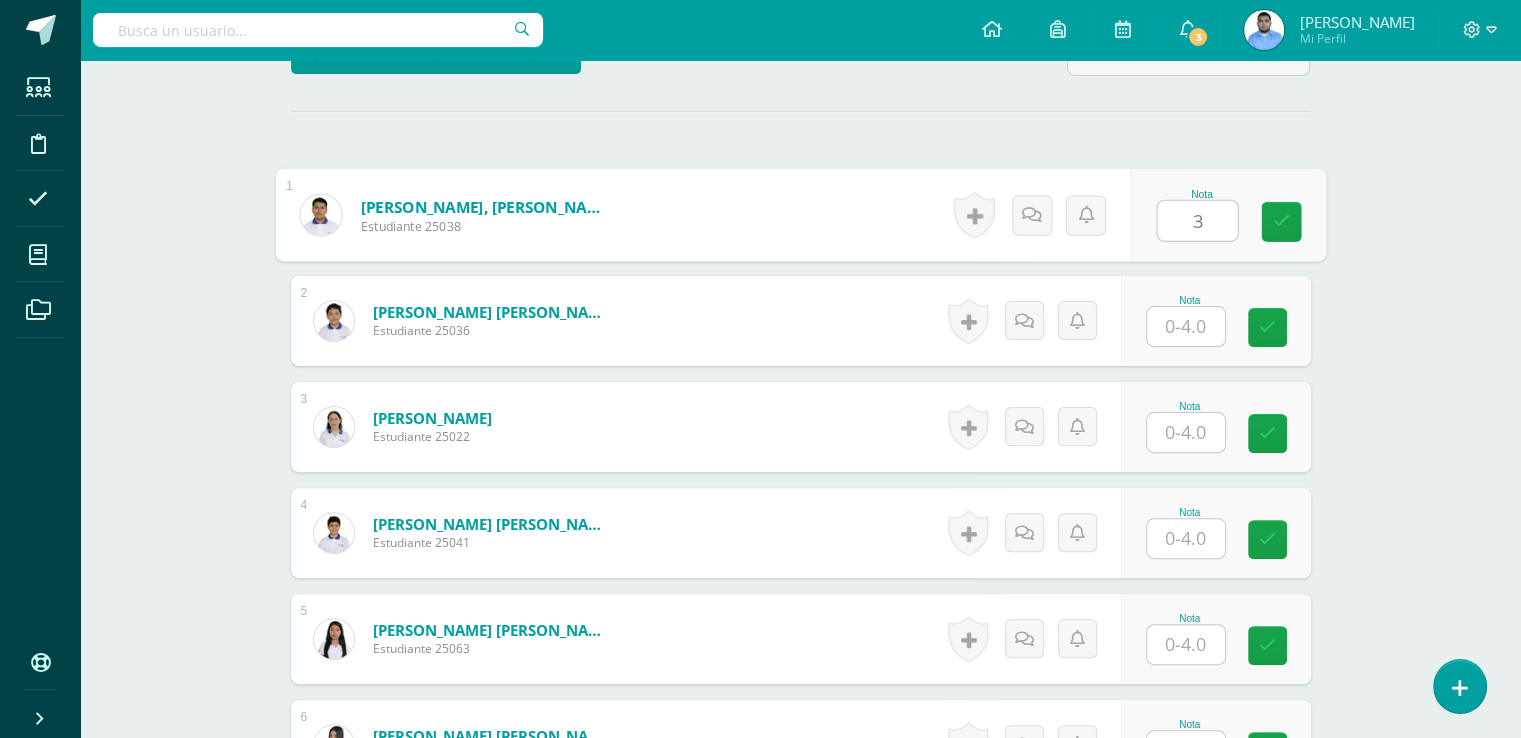 scroll, scrollTop: 526, scrollLeft: 0, axis: vertical 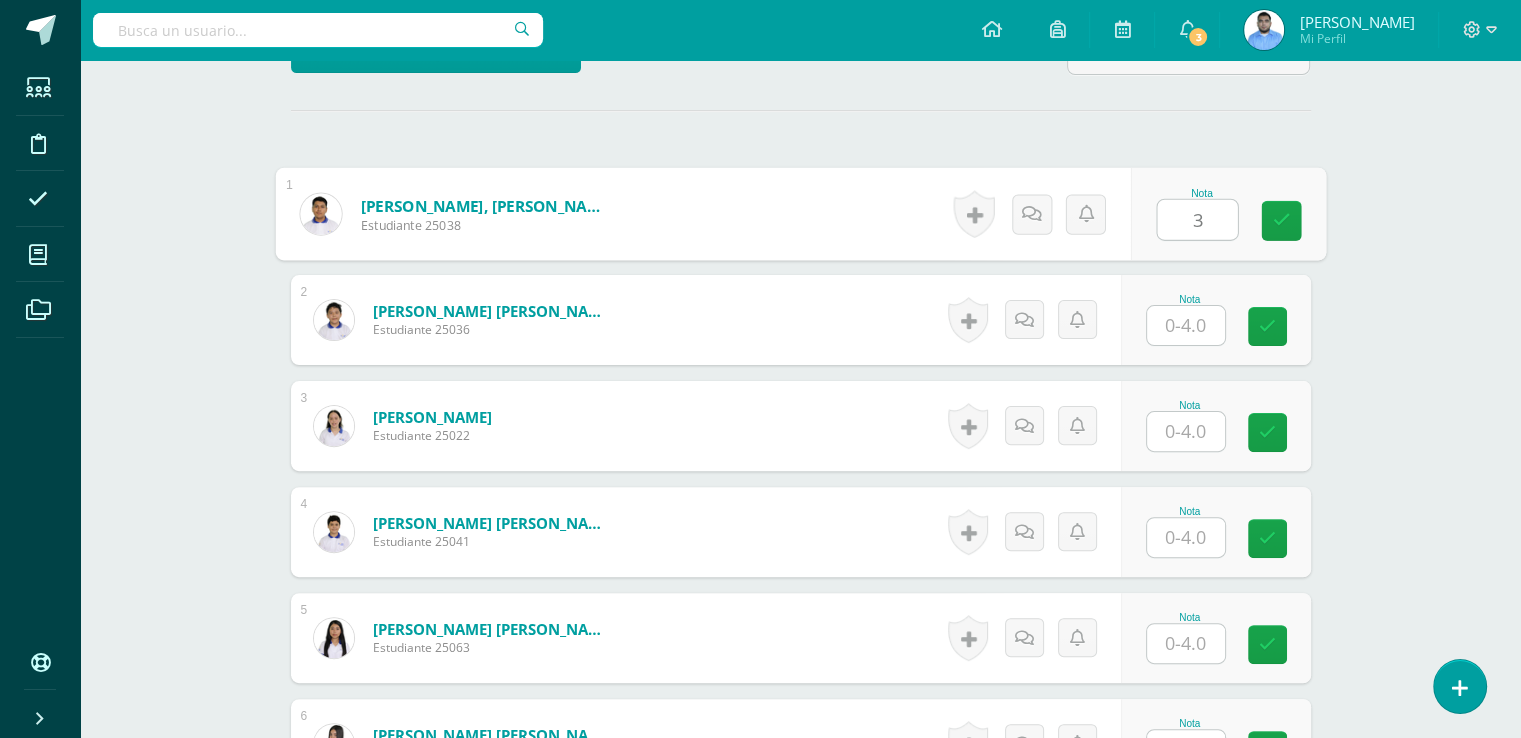 type on "3" 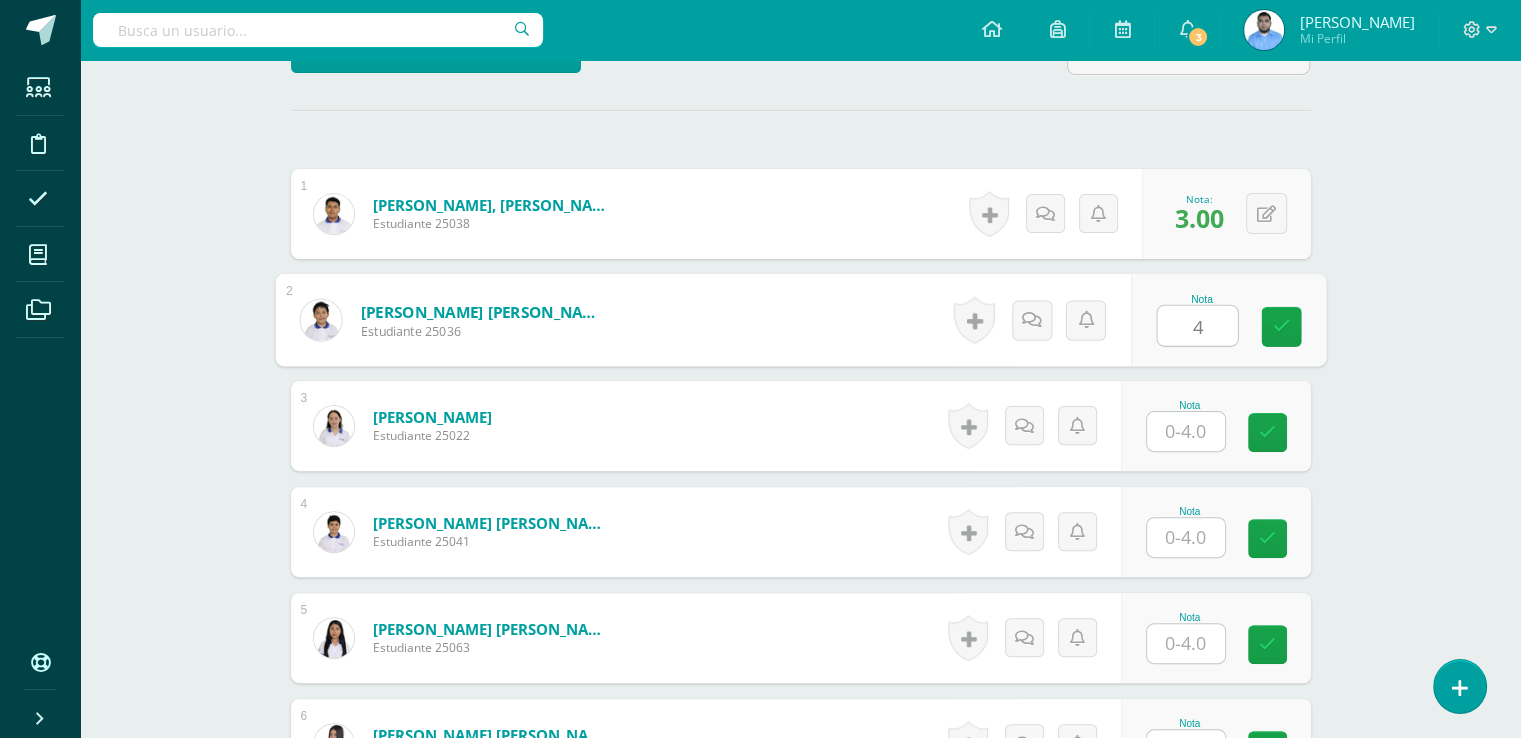 type on "4" 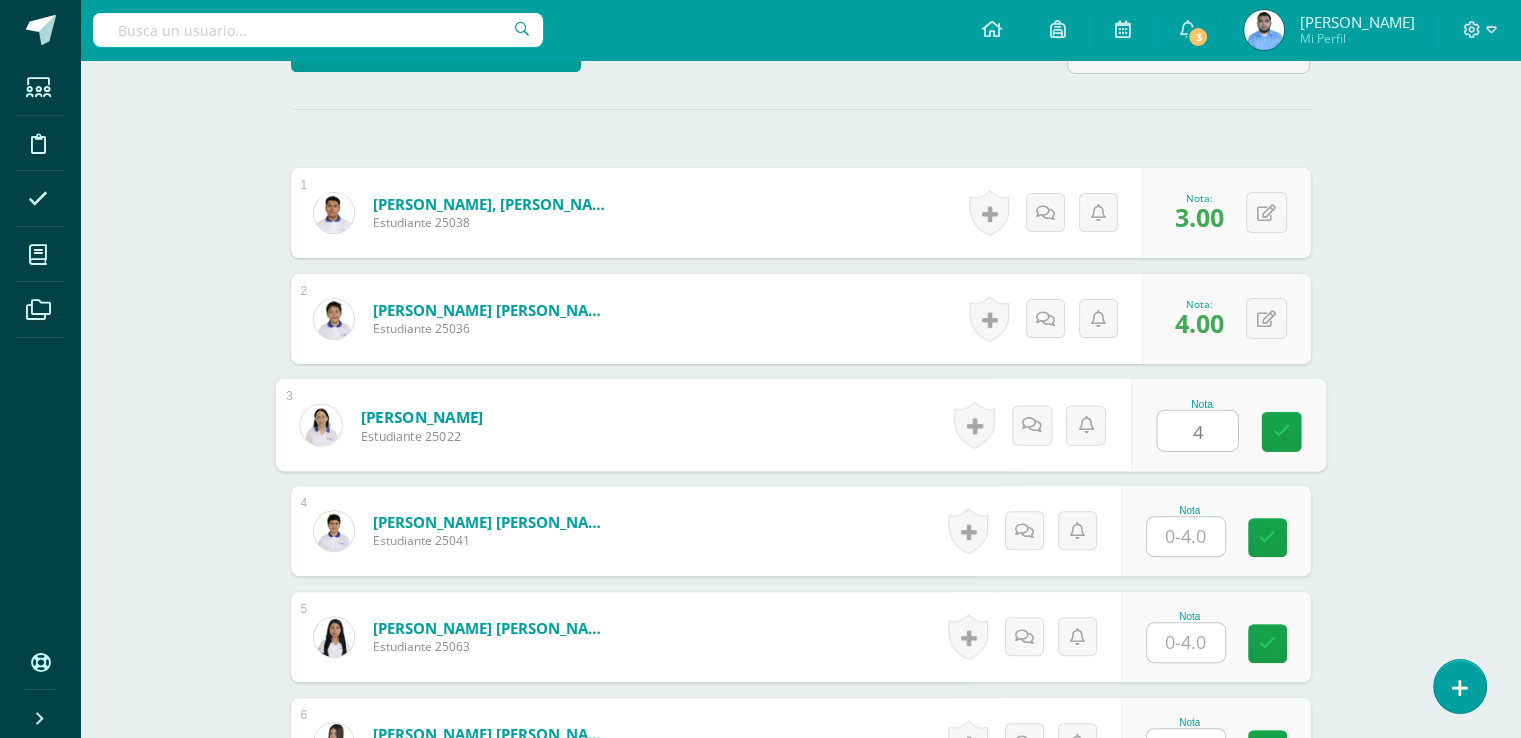 type on "4" 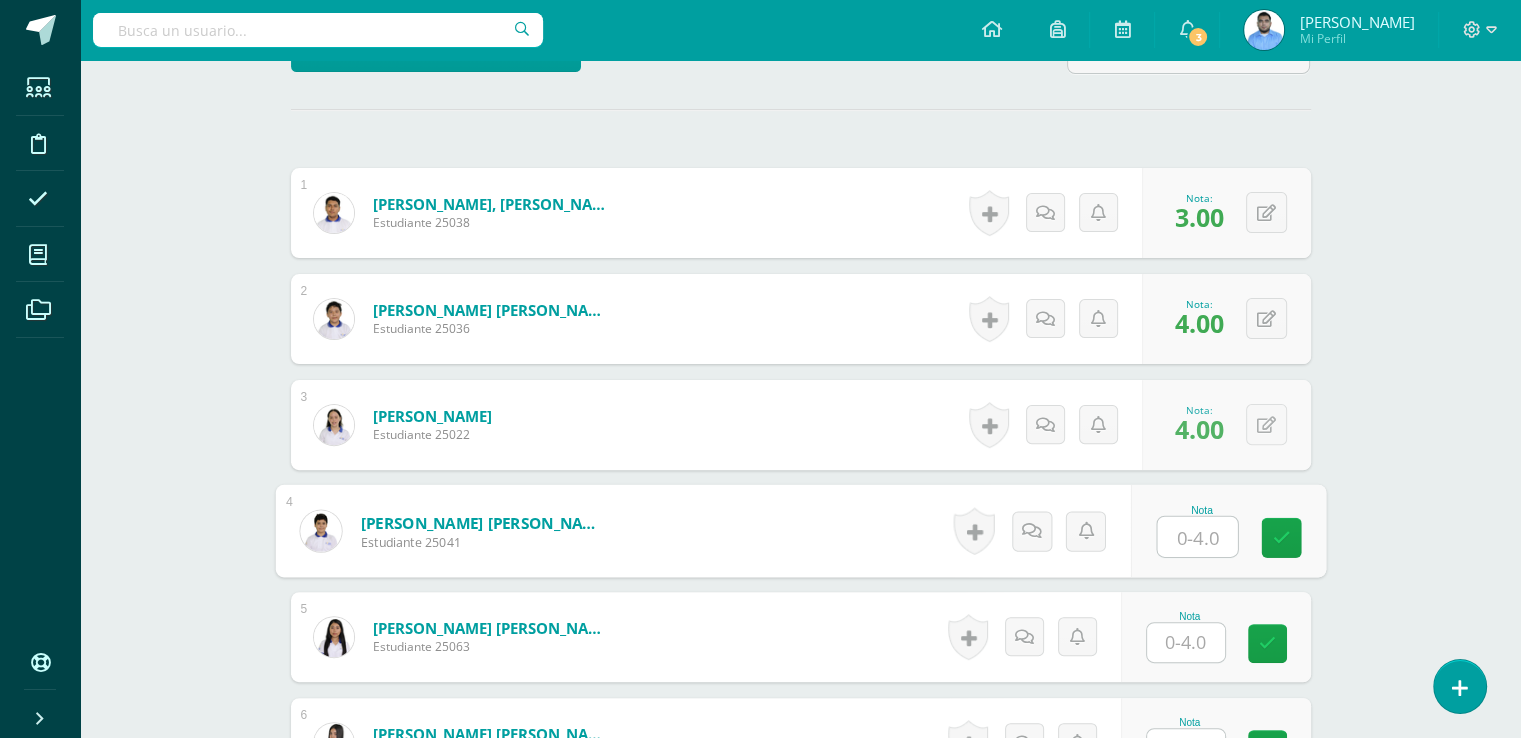 scroll, scrollTop: 528, scrollLeft: 0, axis: vertical 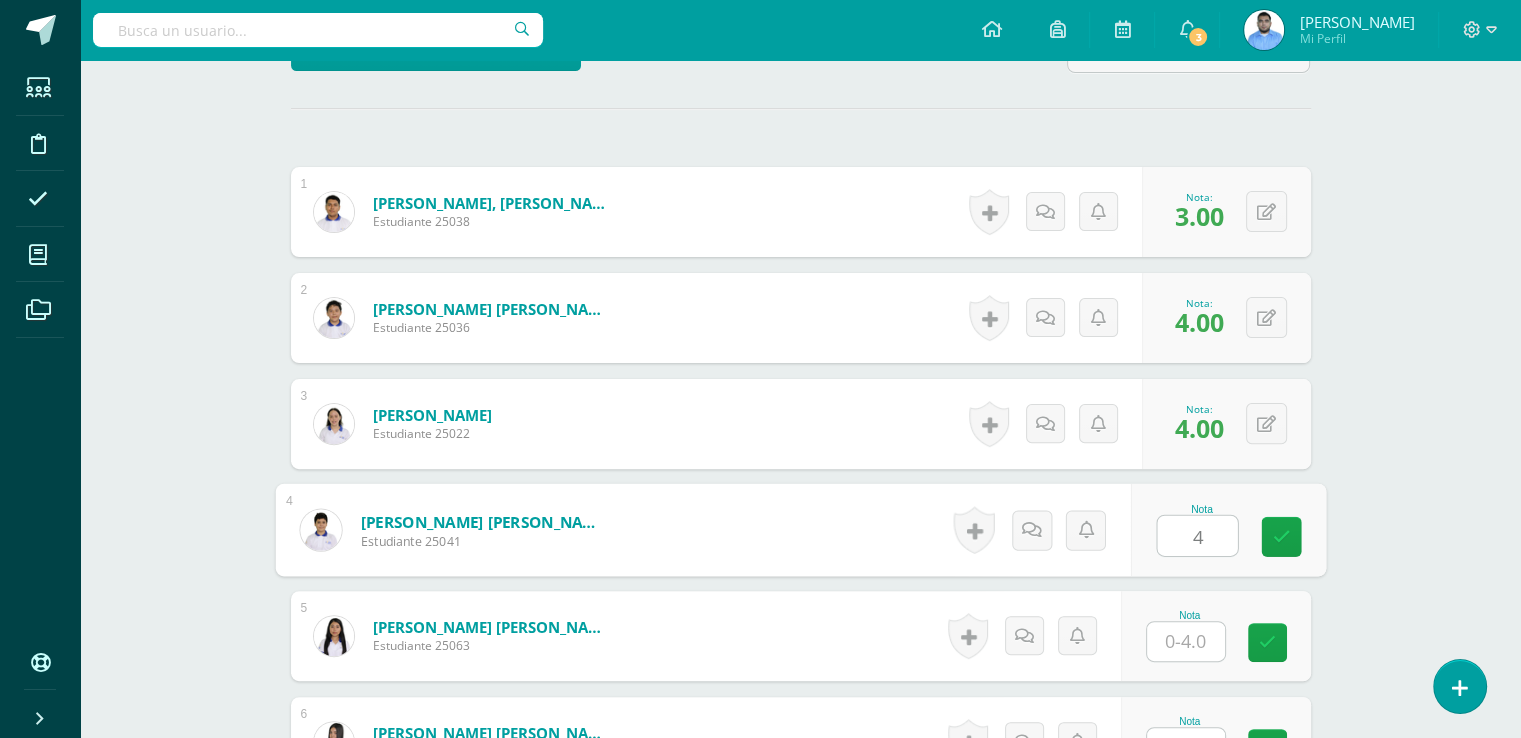 type on "4" 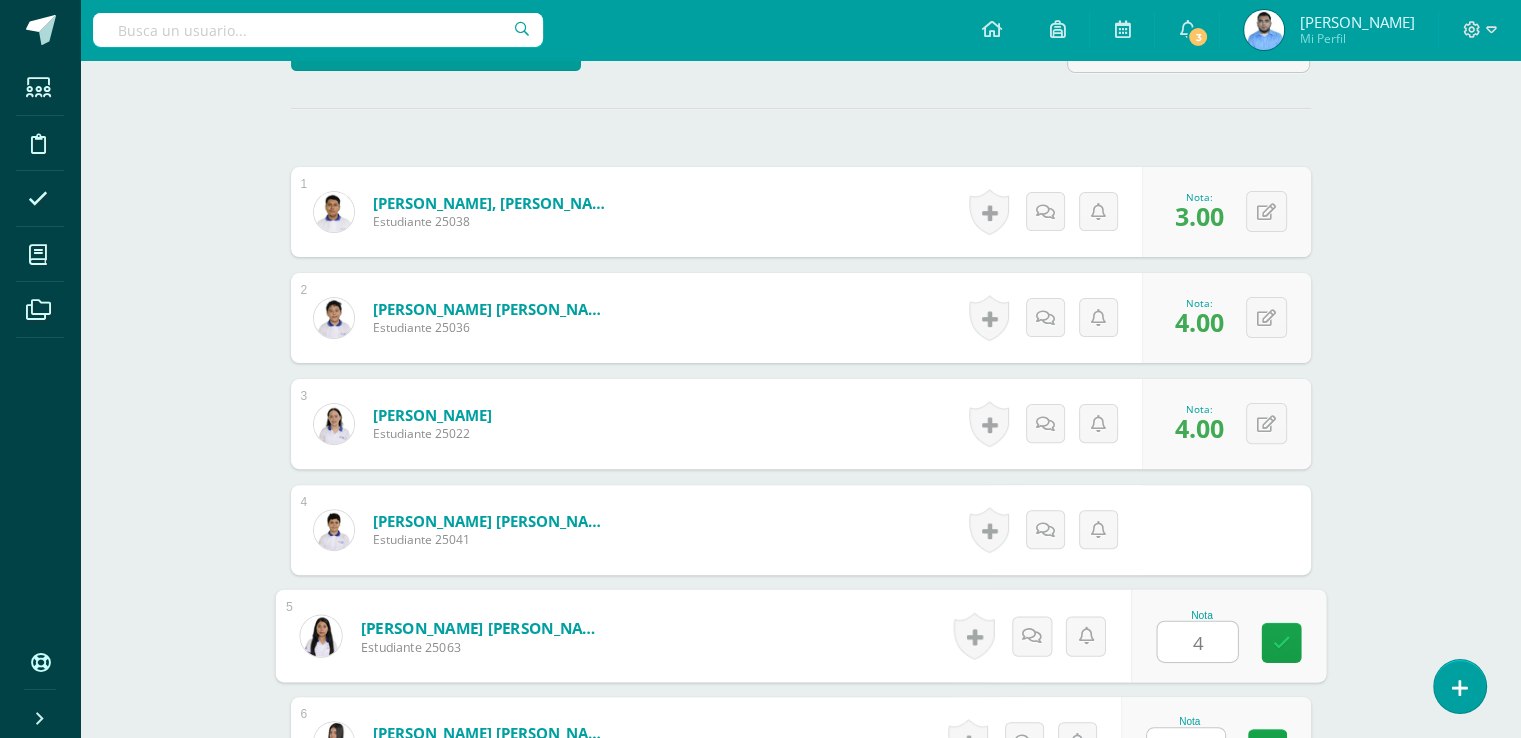 type on "4" 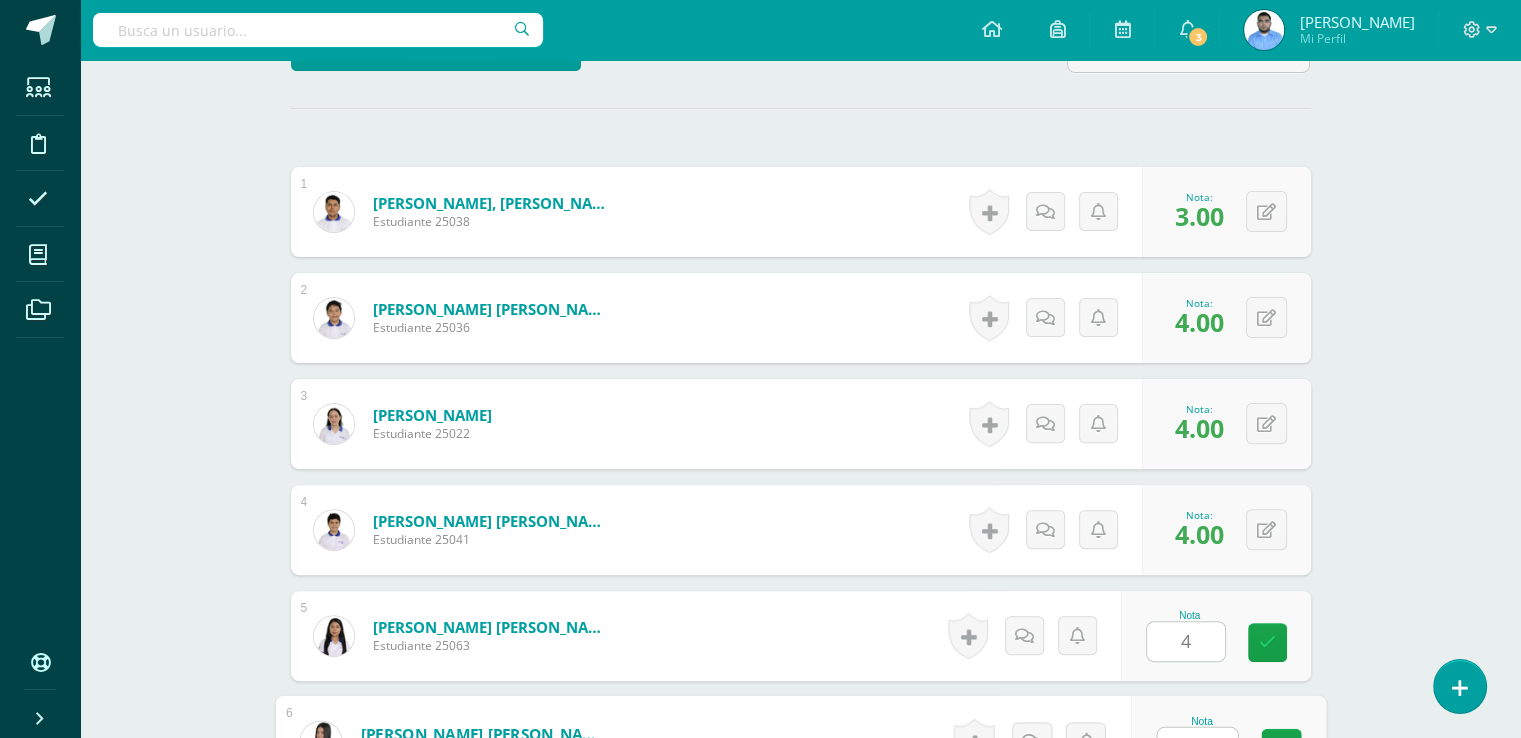scroll, scrollTop: 556, scrollLeft: 0, axis: vertical 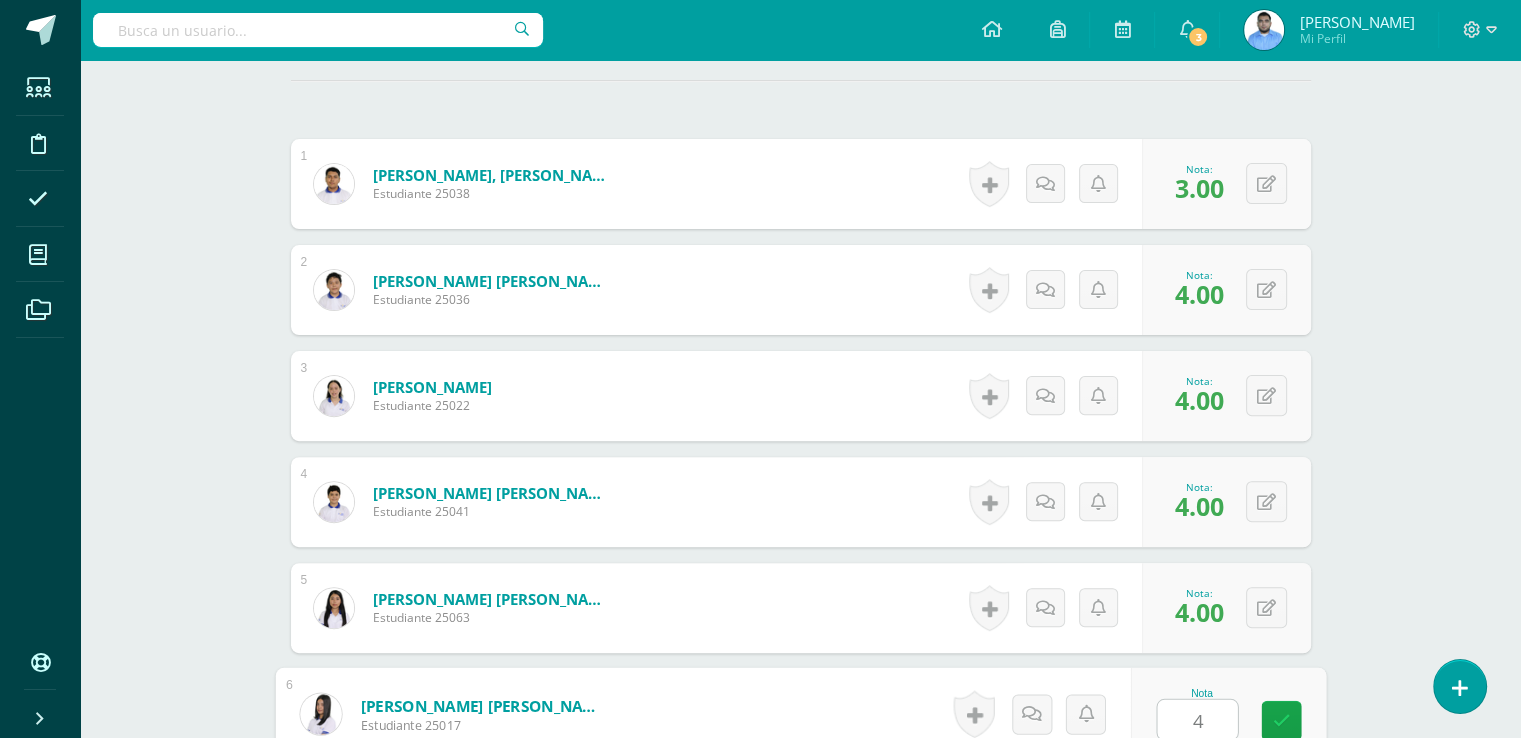 type on "4" 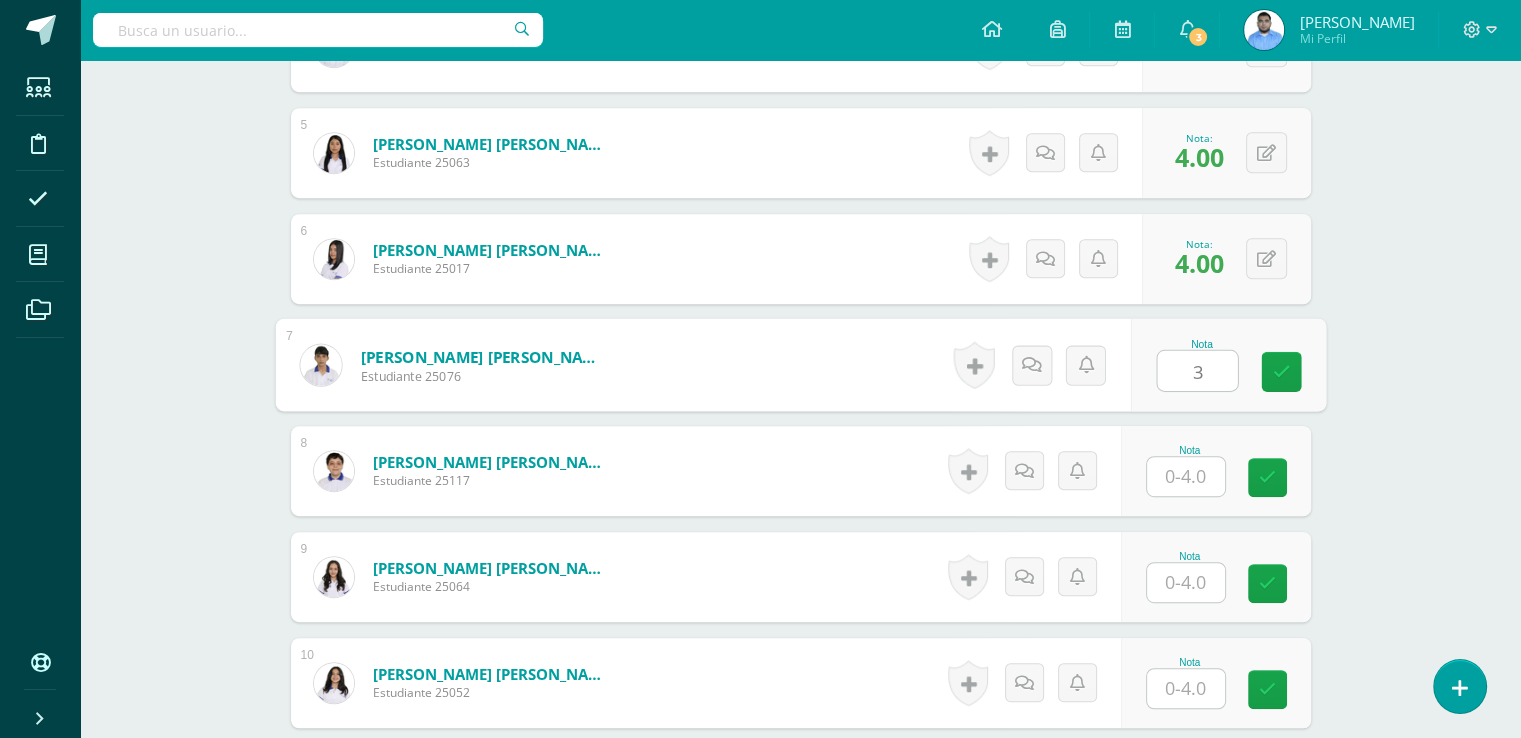 type on "3" 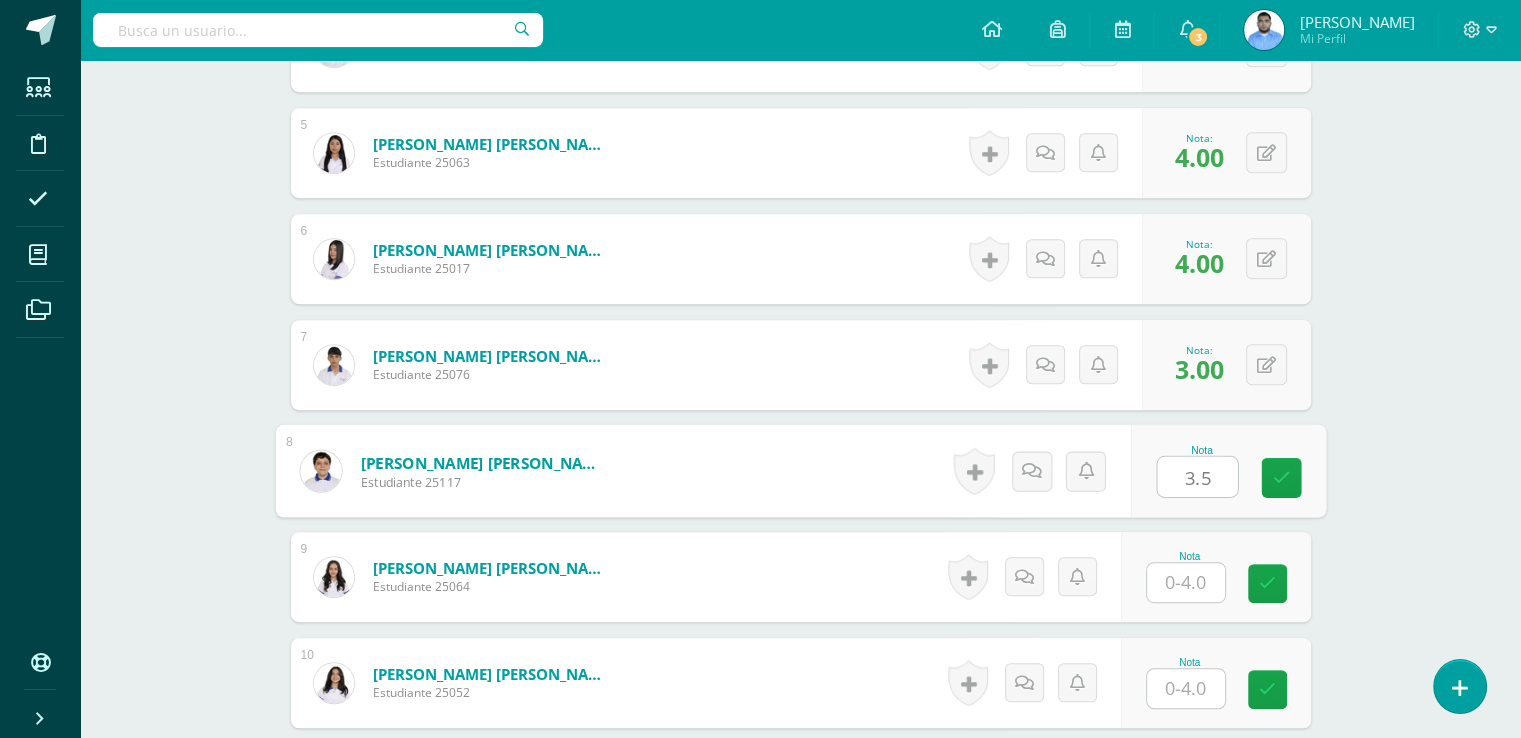 type on "3.5" 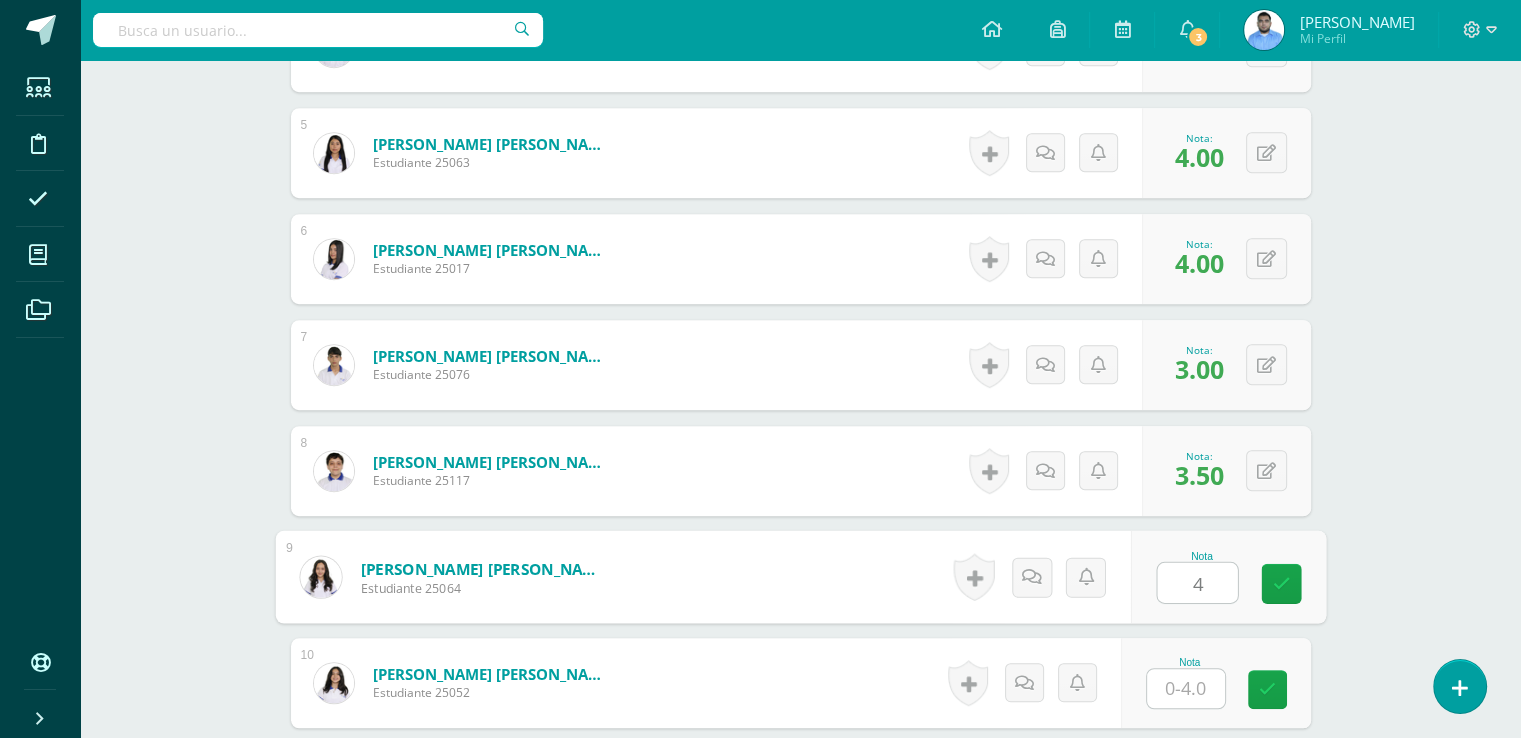 type on "4" 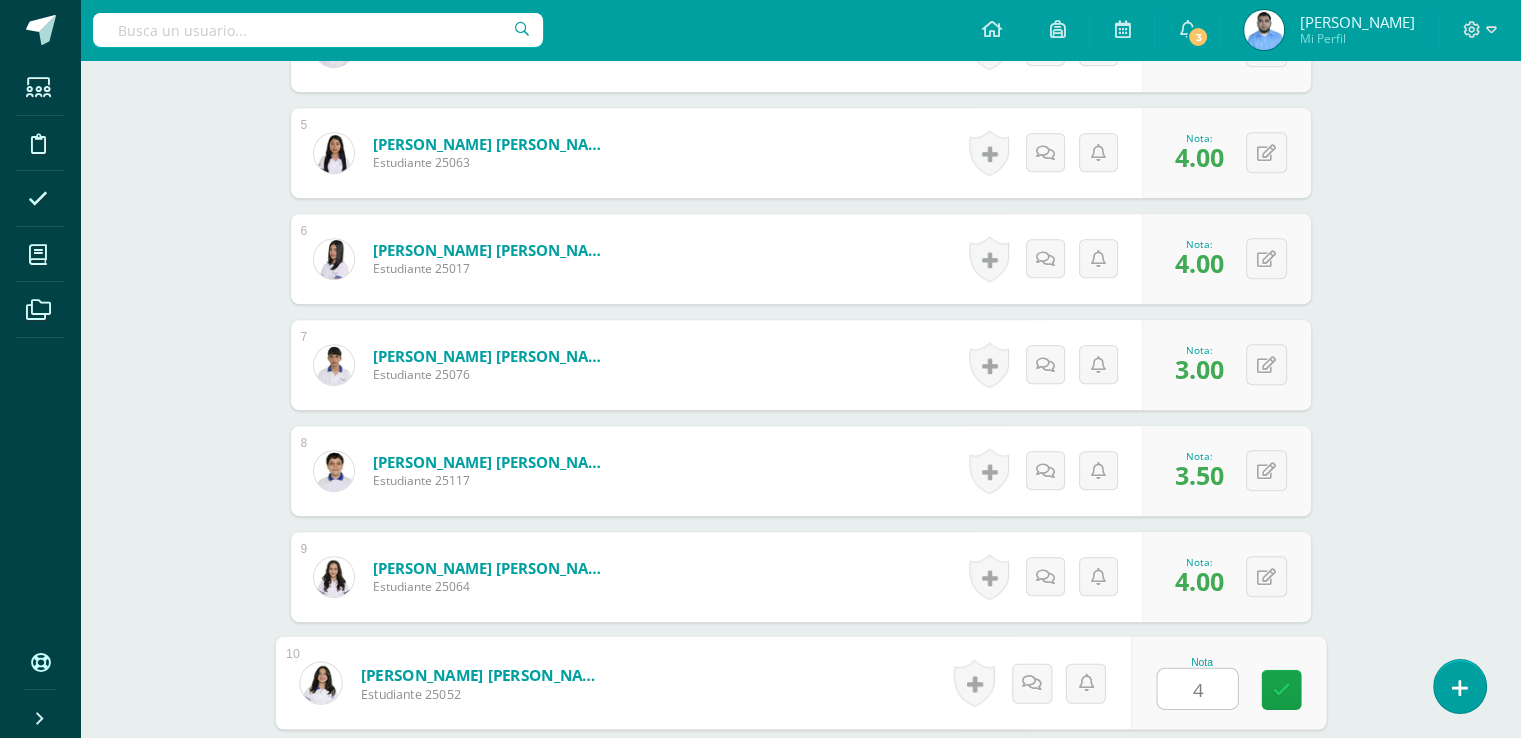 type on "4" 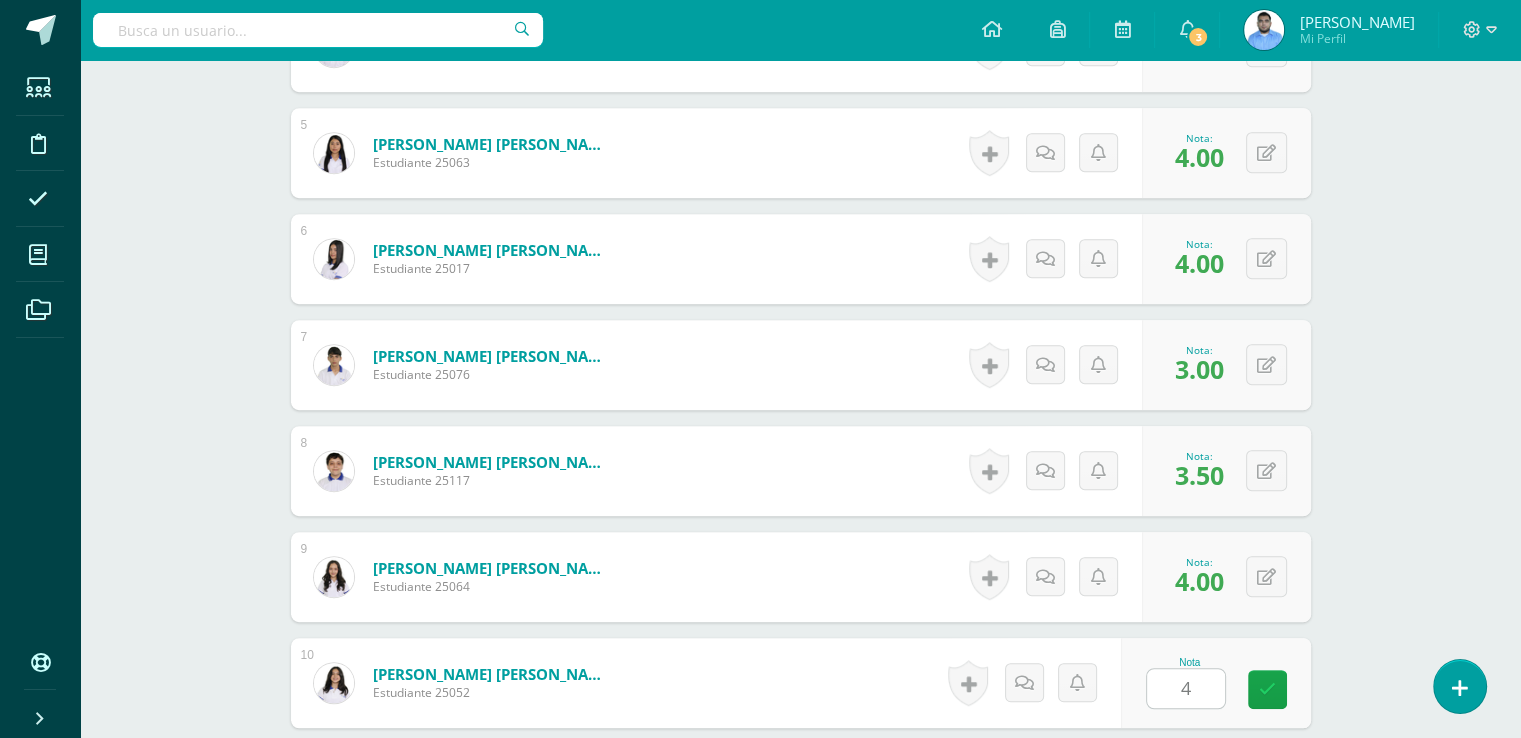 scroll, scrollTop: 1435, scrollLeft: 0, axis: vertical 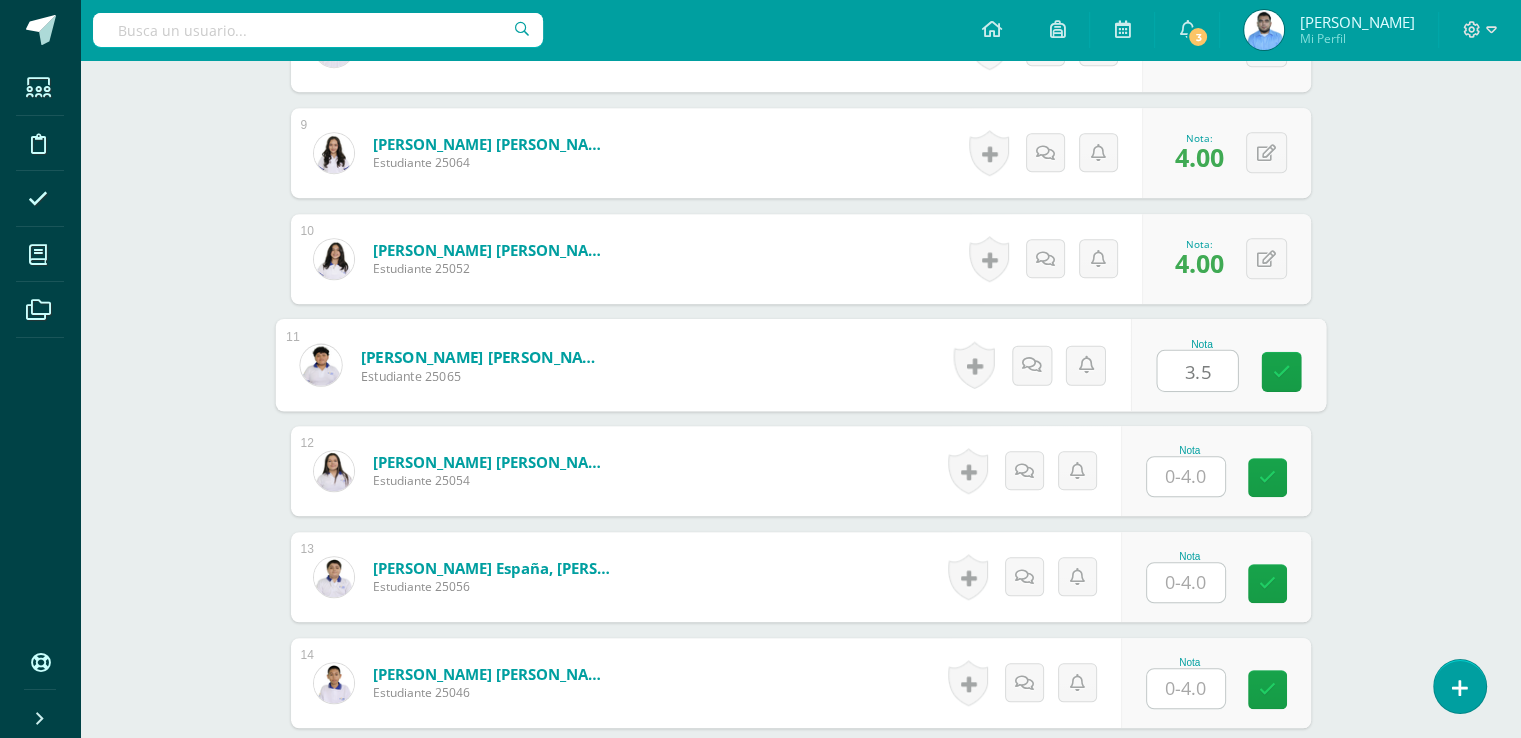 type on "3.5" 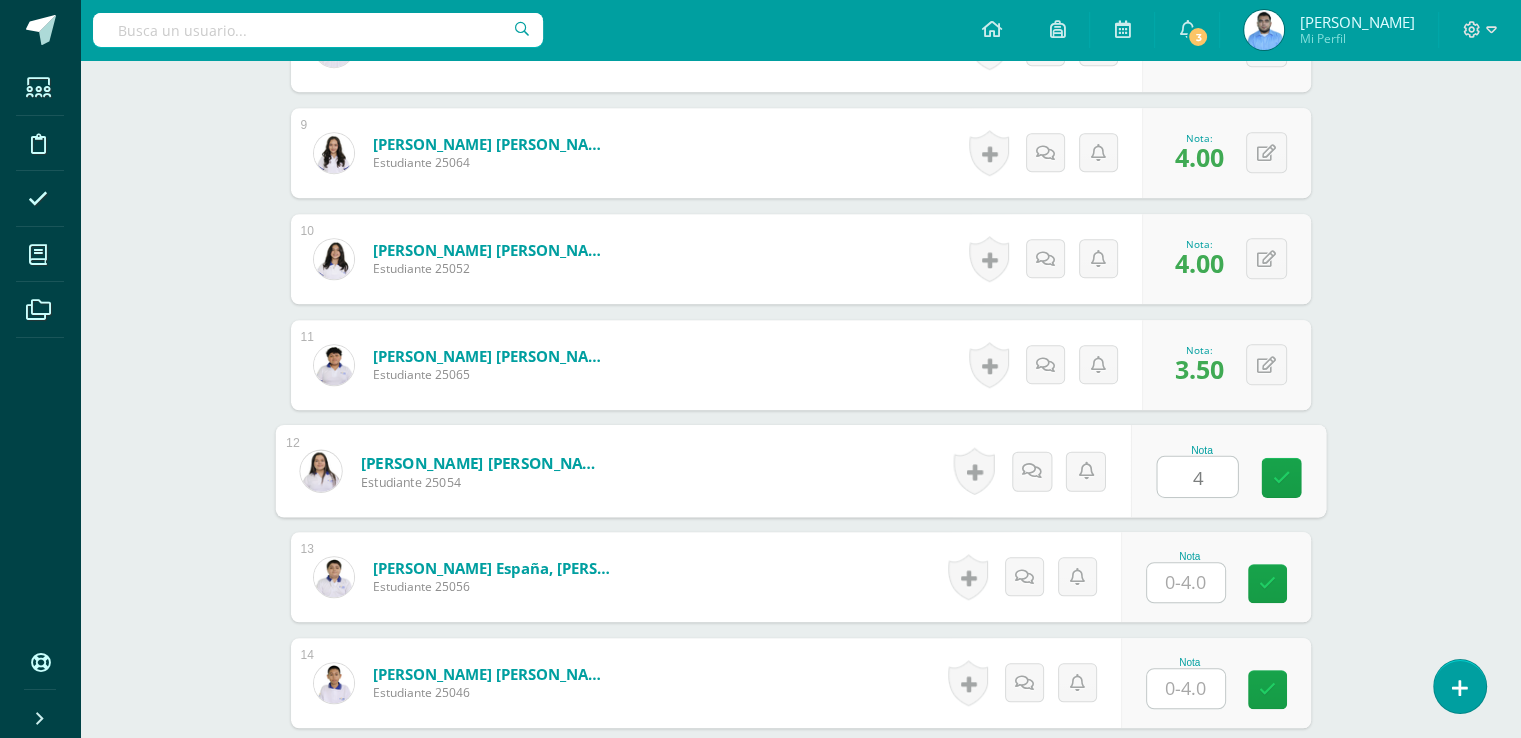 type on "4" 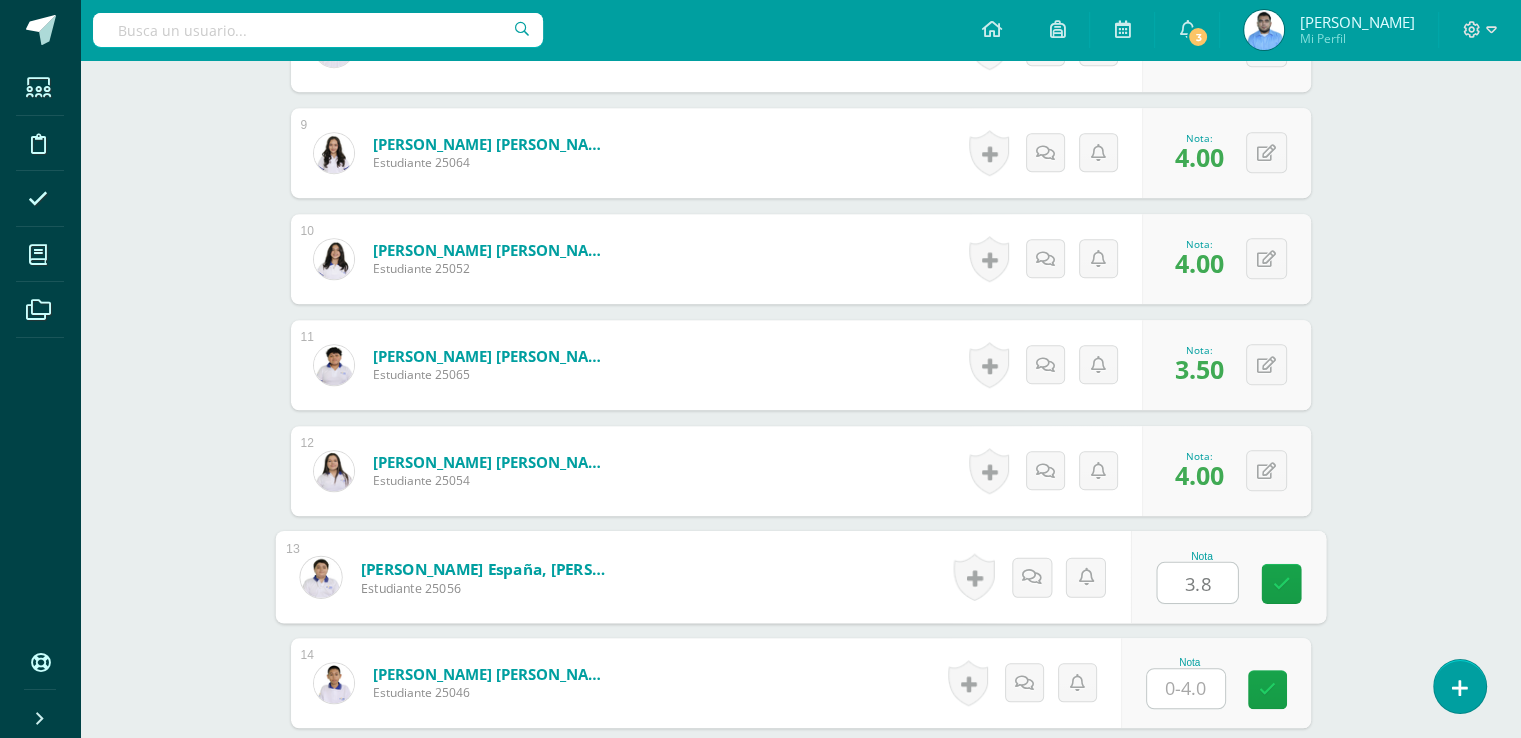 type on "3.8" 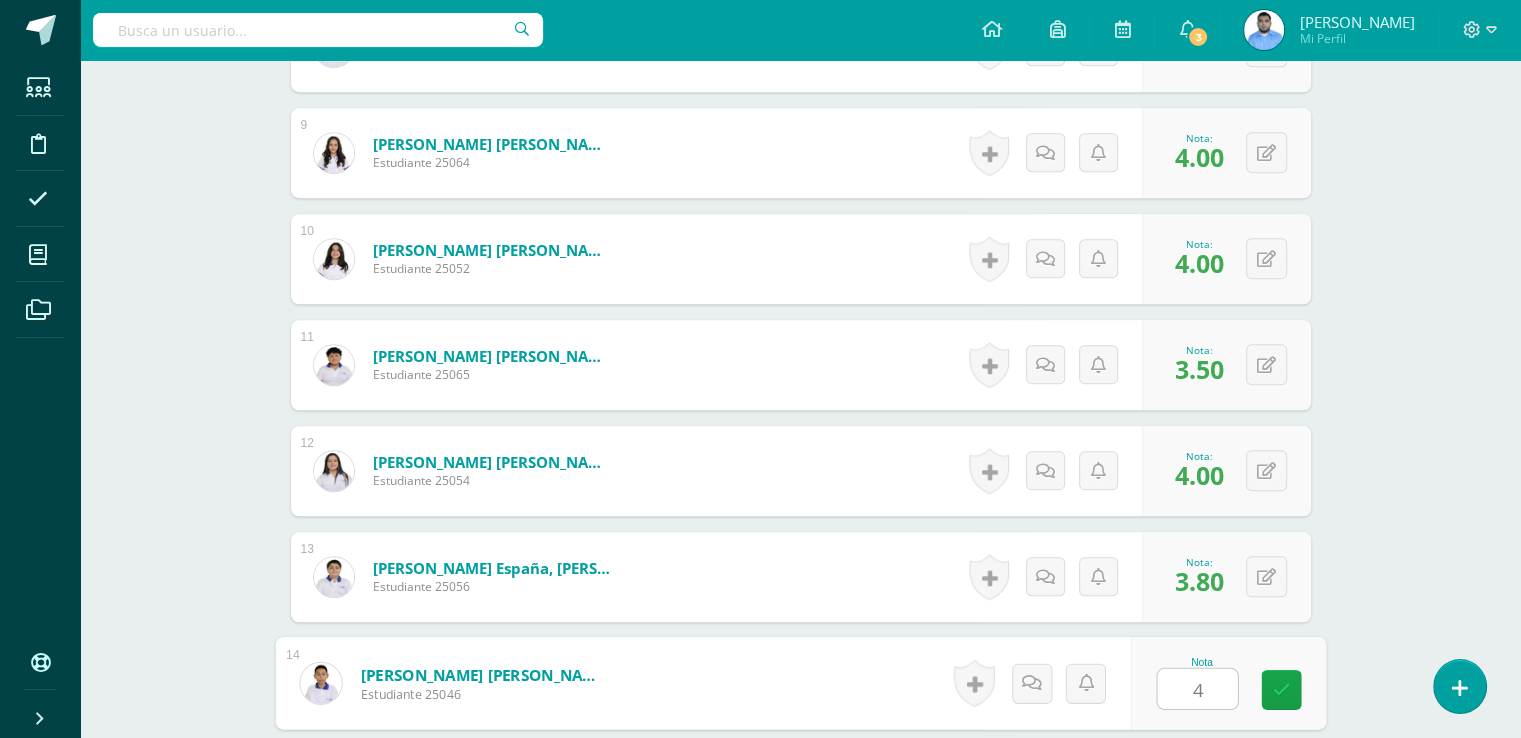 type on "4" 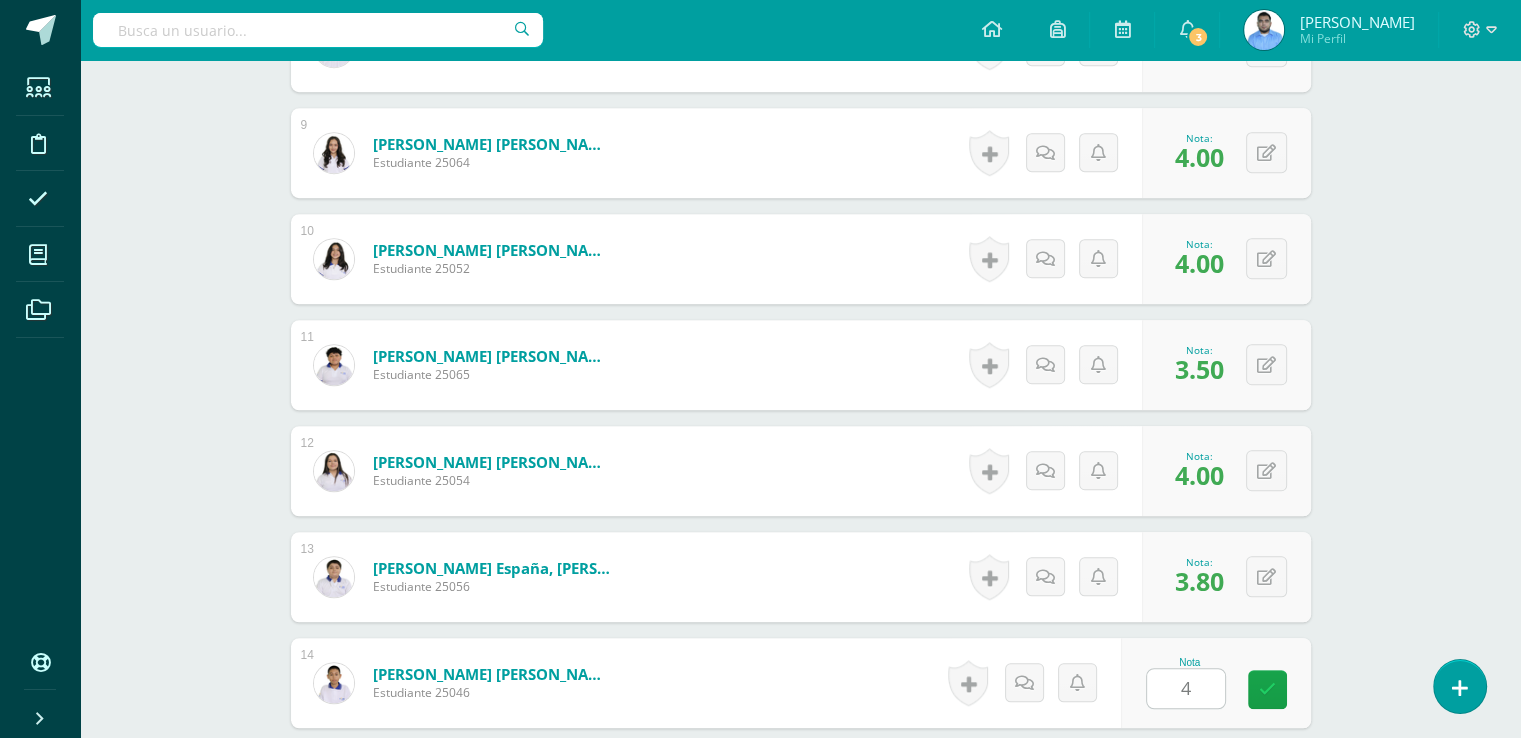 scroll, scrollTop: 1859, scrollLeft: 0, axis: vertical 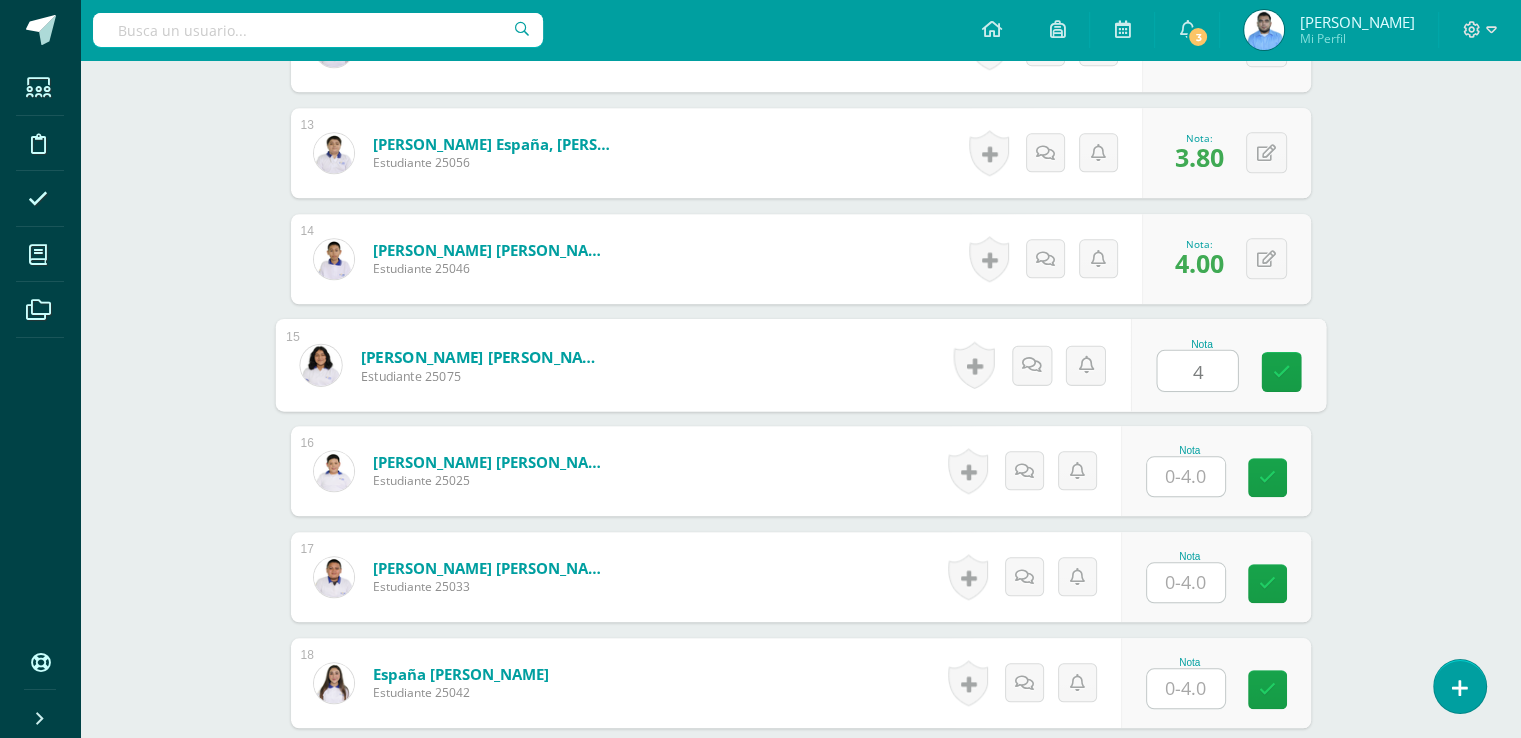 type on "4" 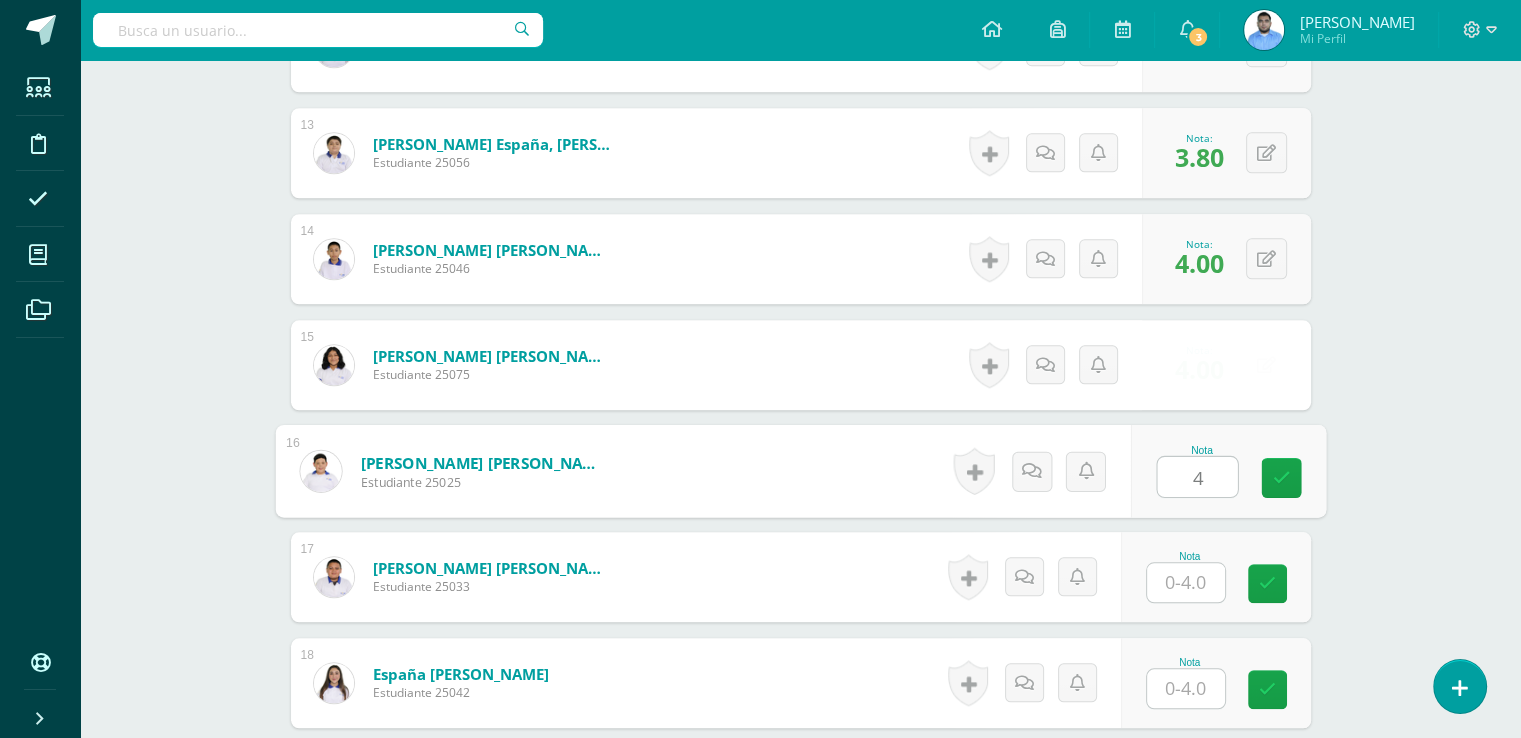type on "4" 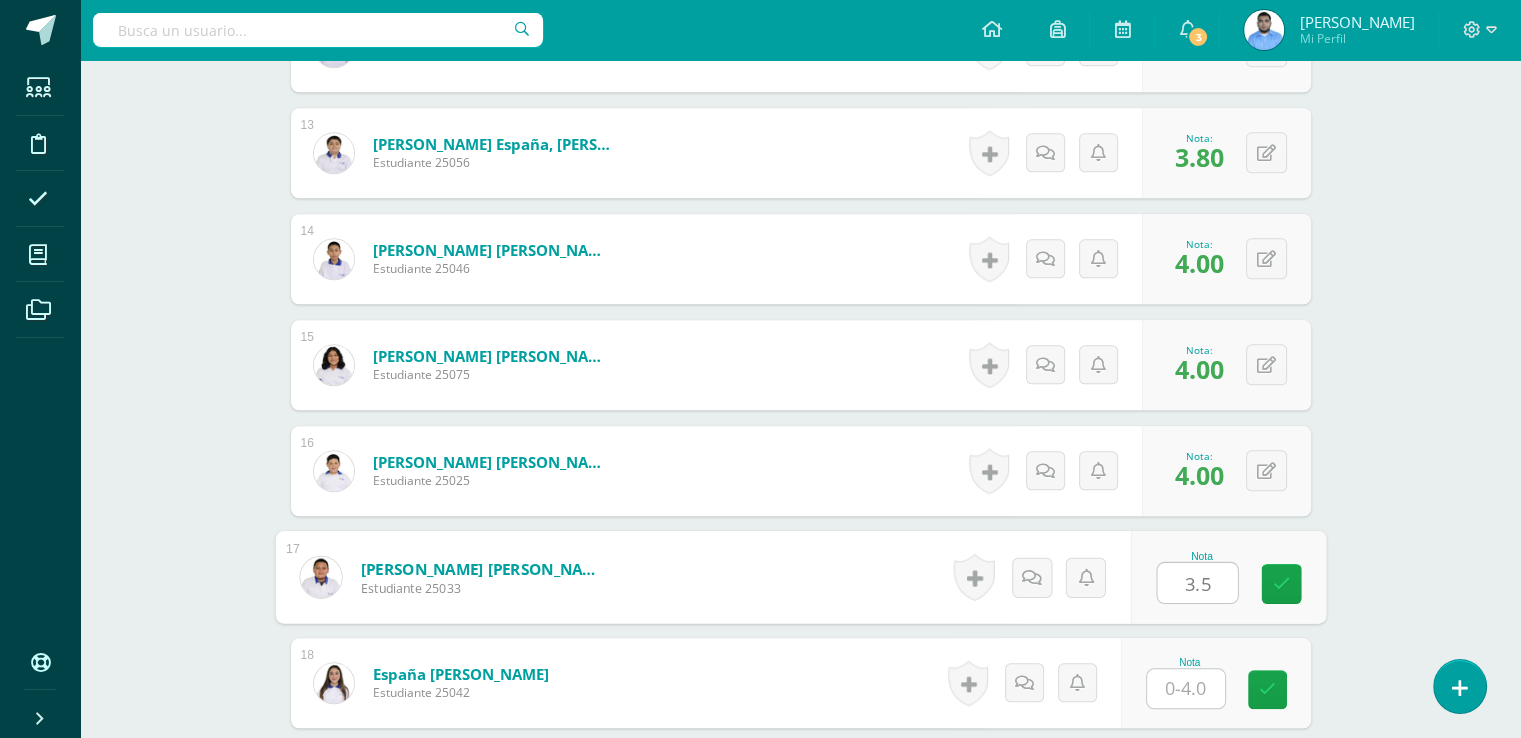 type on "3.5" 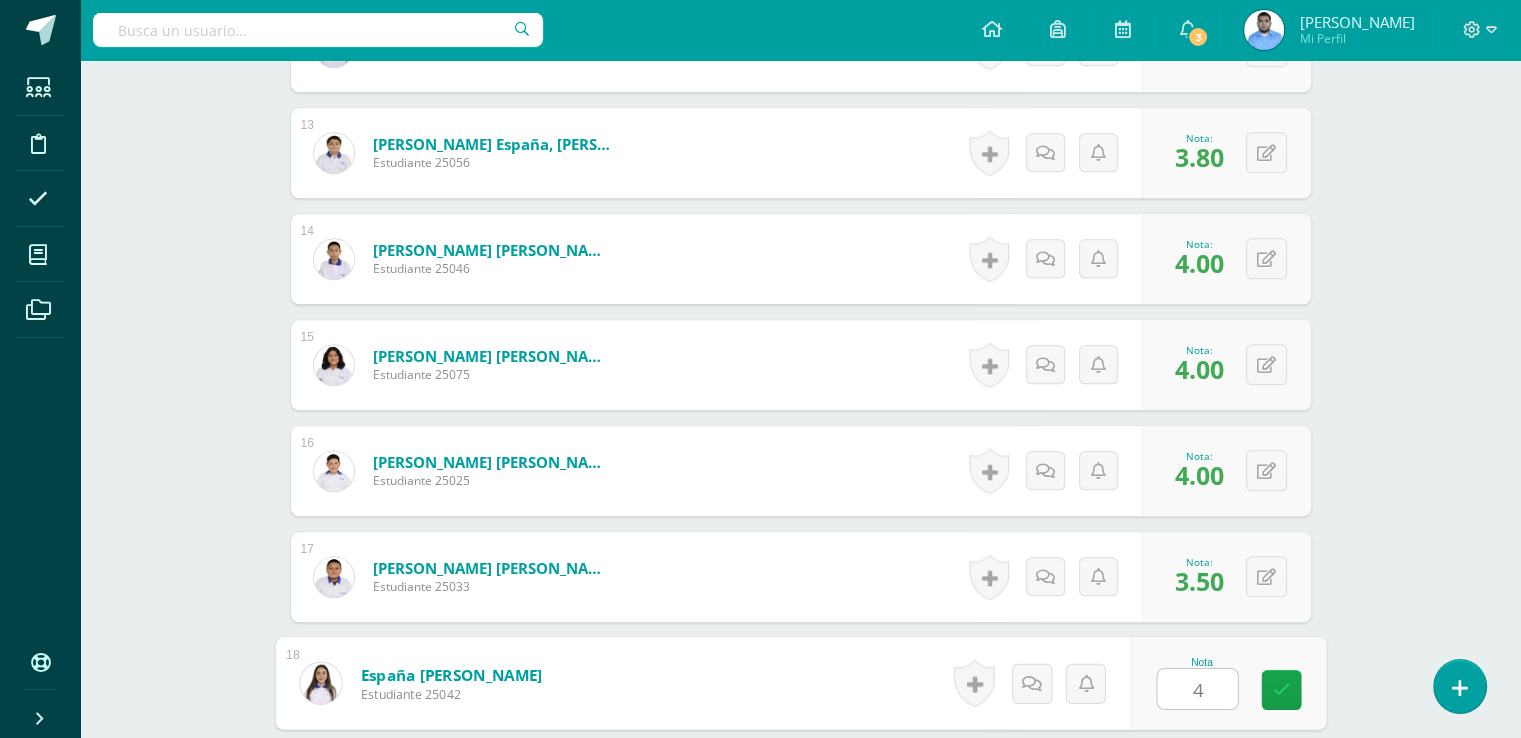 type on "4" 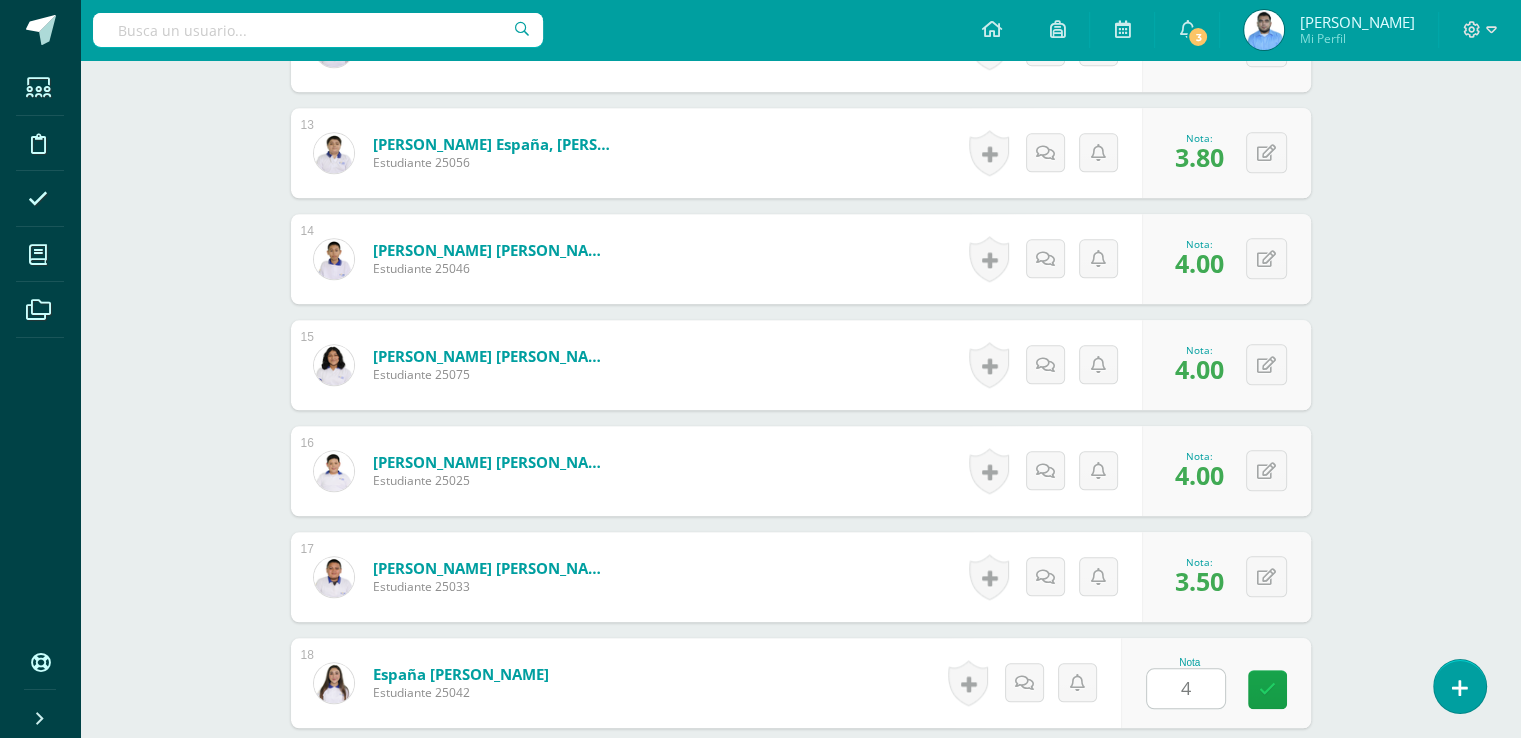 scroll, scrollTop: 2283, scrollLeft: 0, axis: vertical 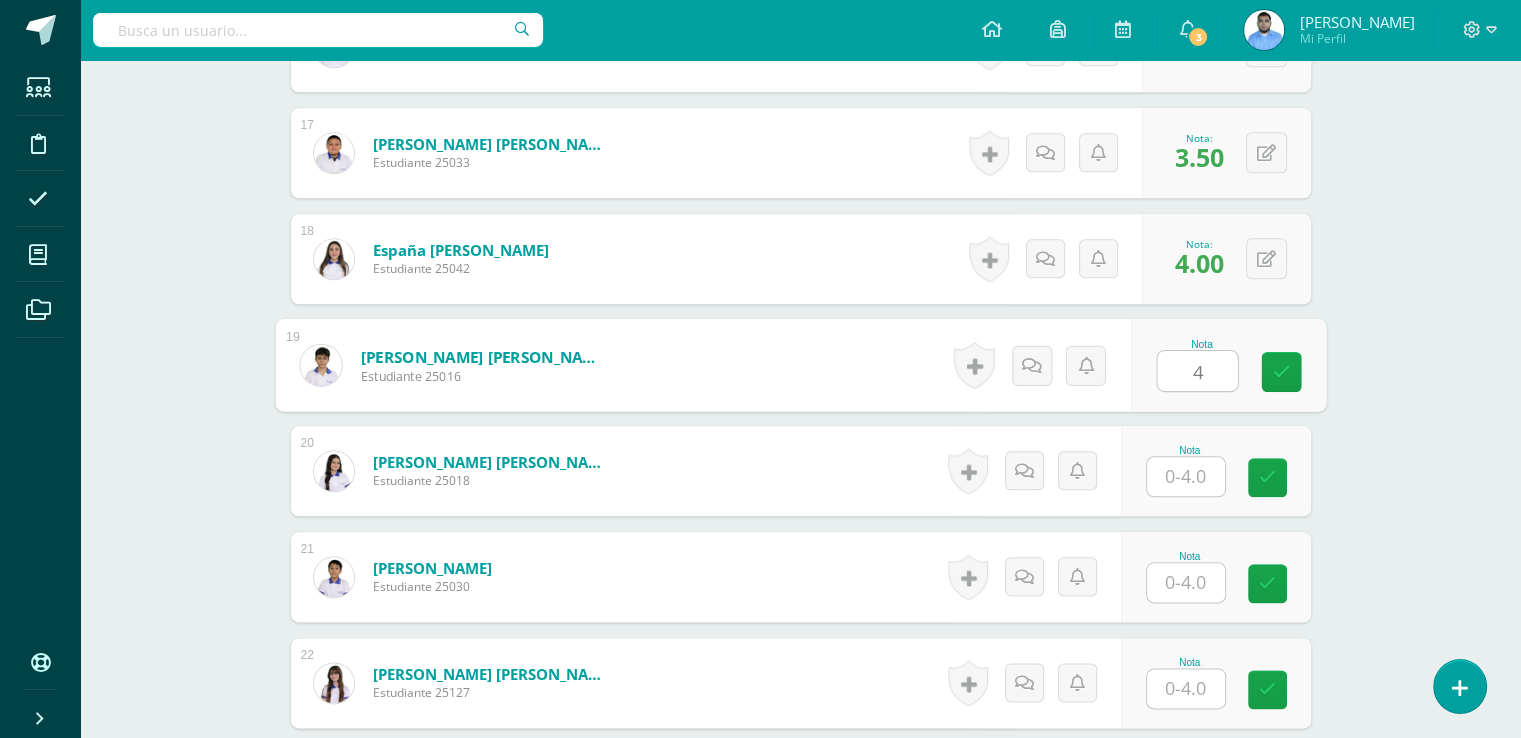 type on "4" 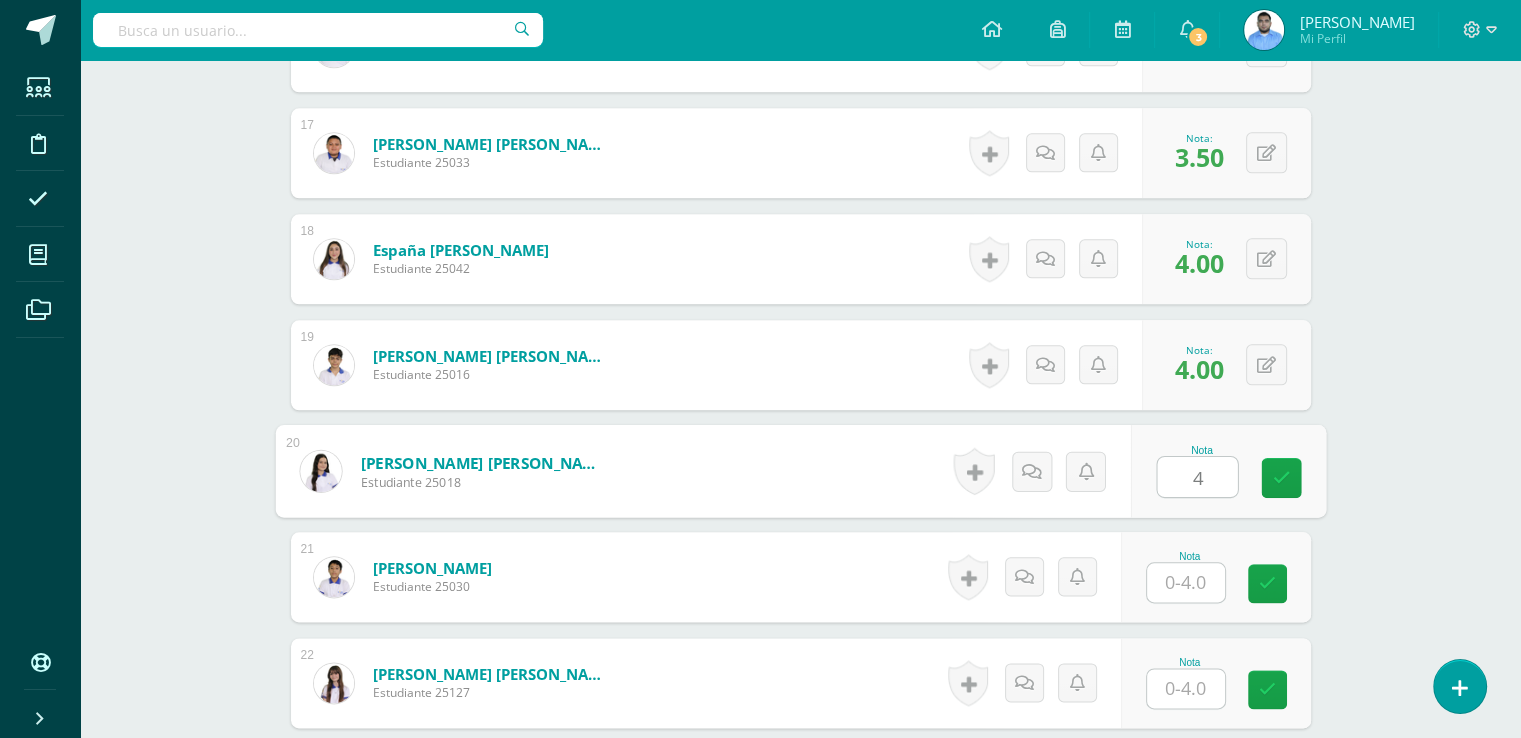 type on "4" 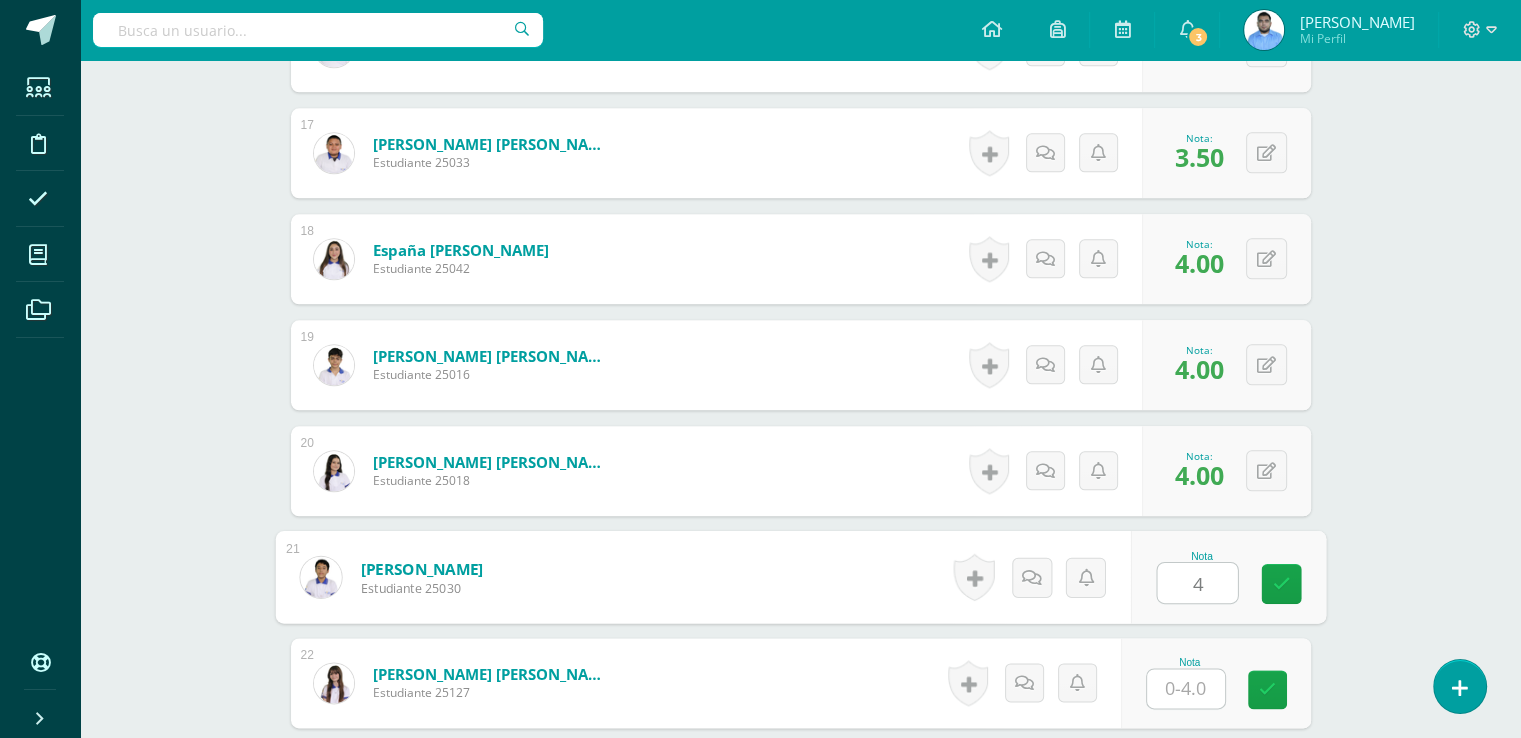 type on "4" 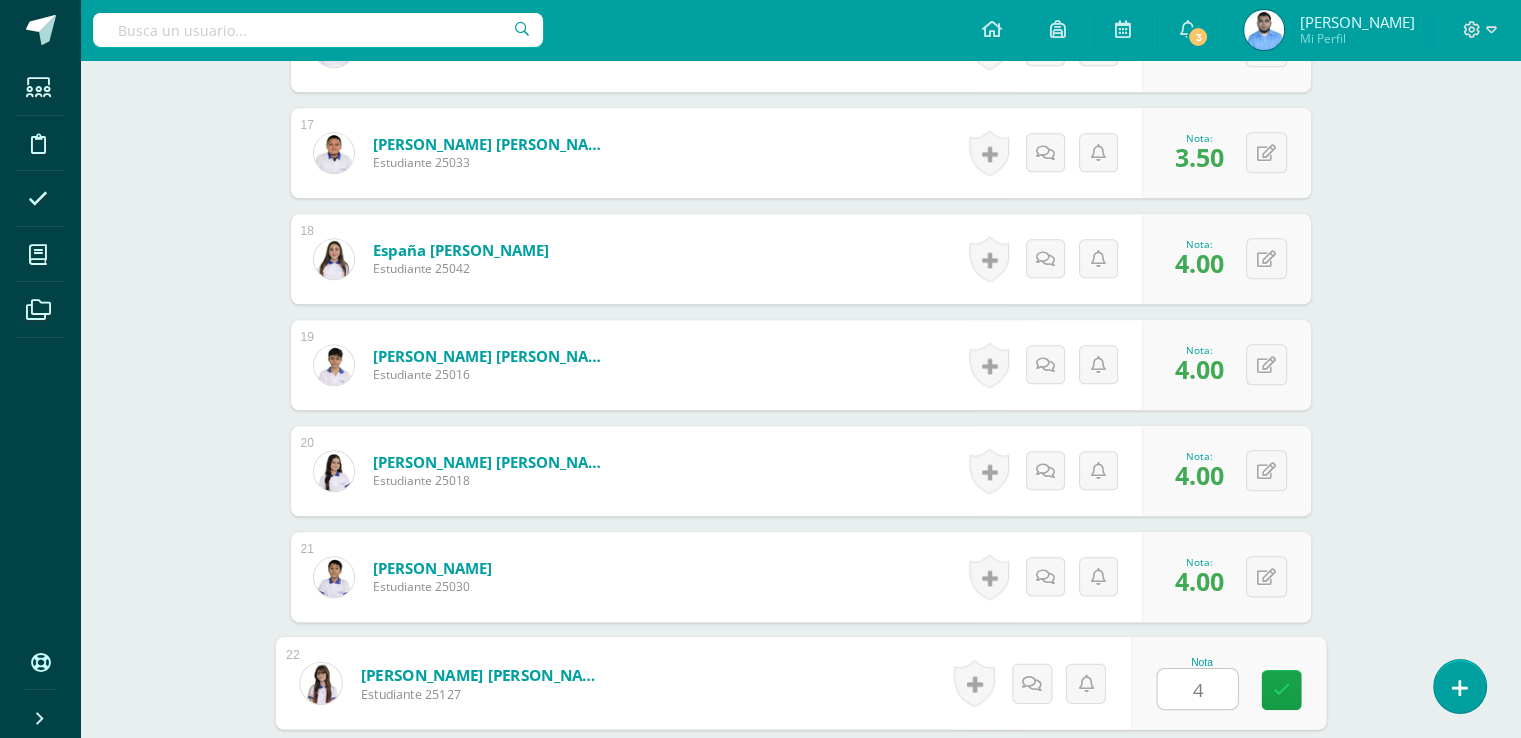 type on "4" 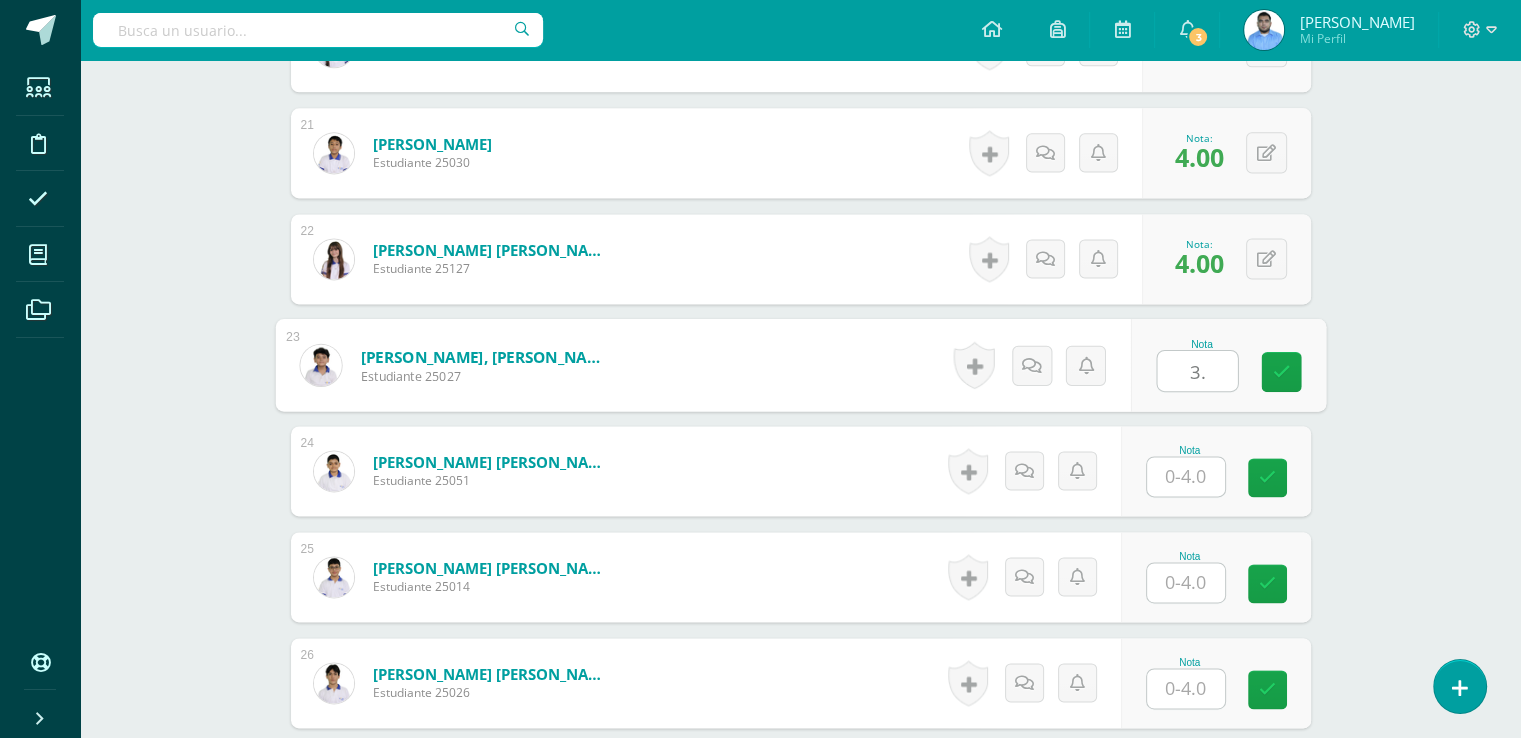 type on "3" 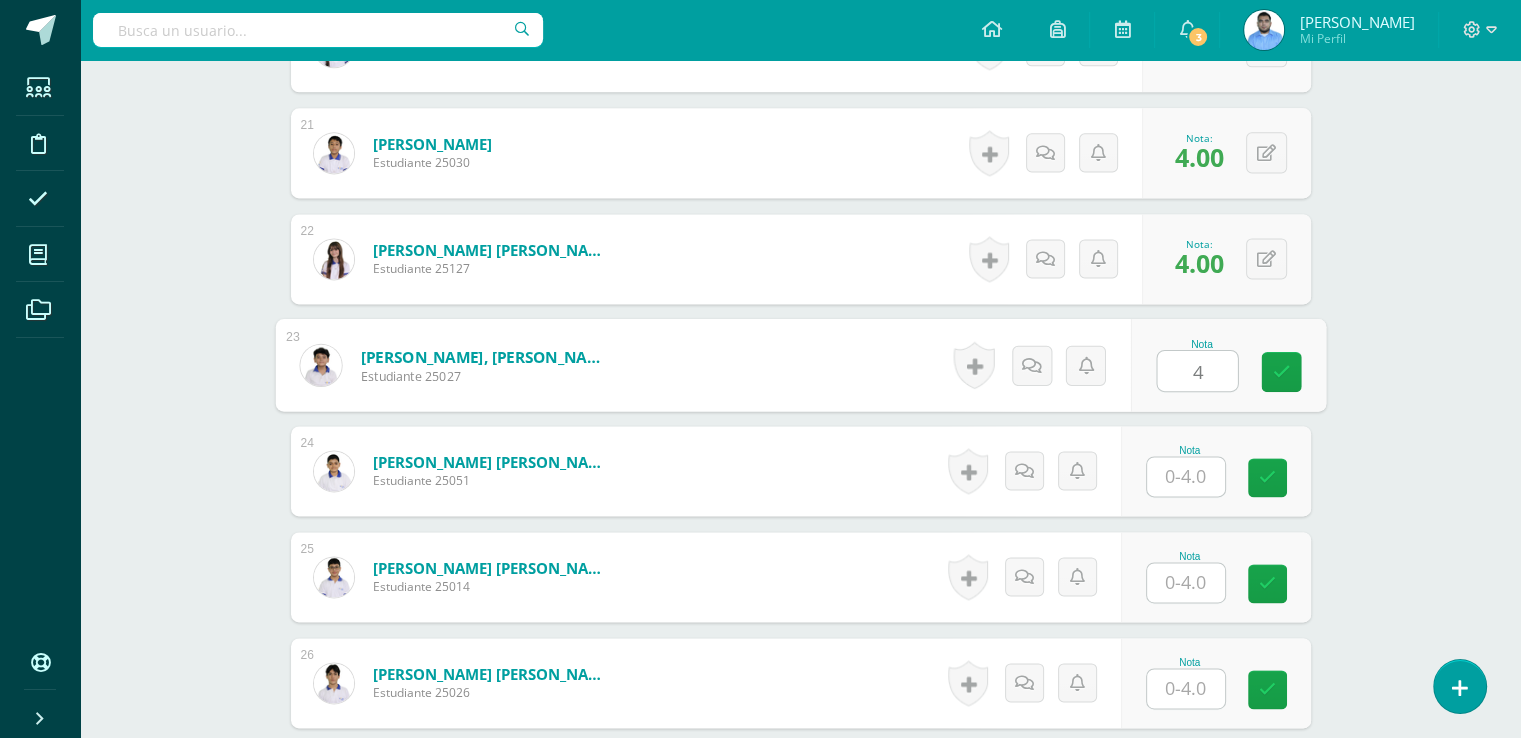 type on "4" 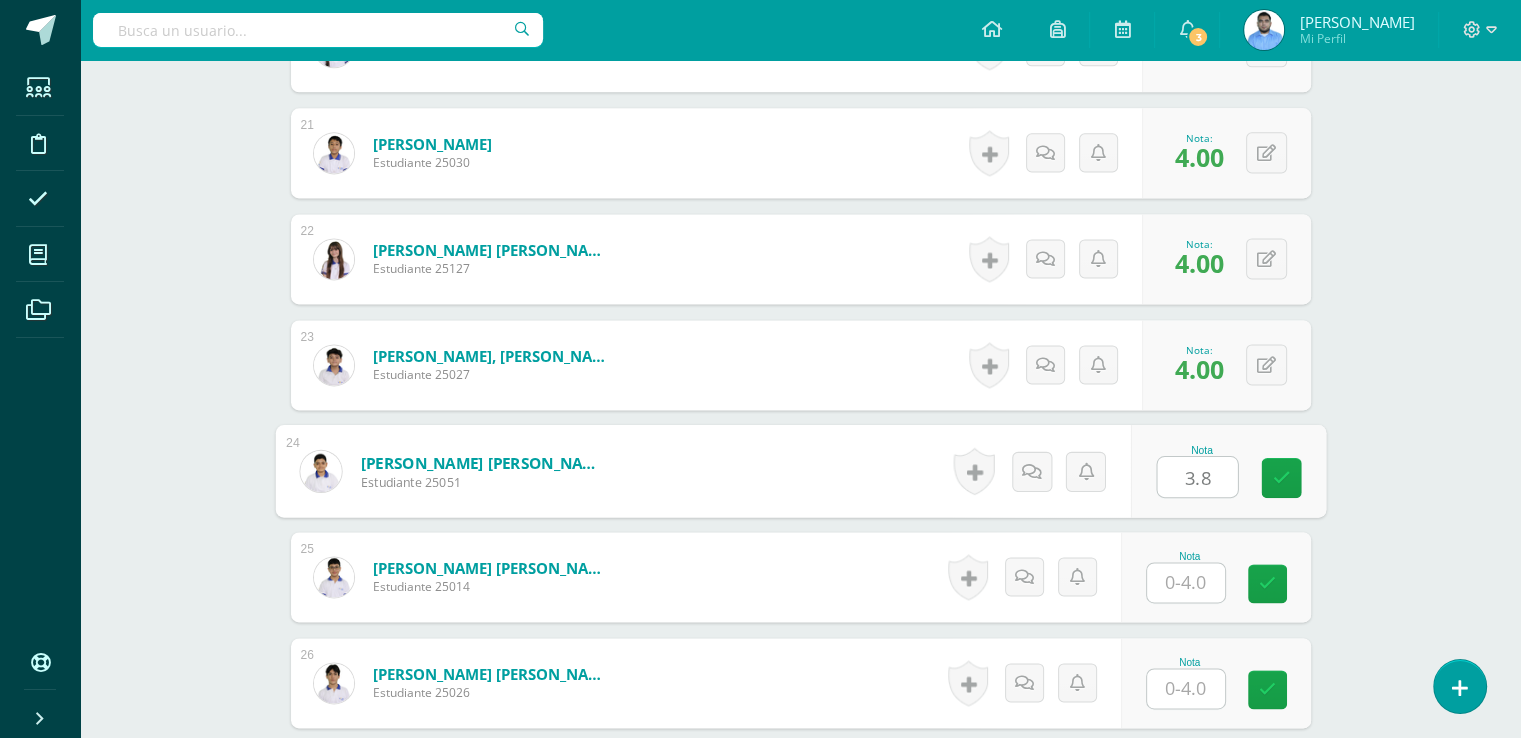 type on "3.8" 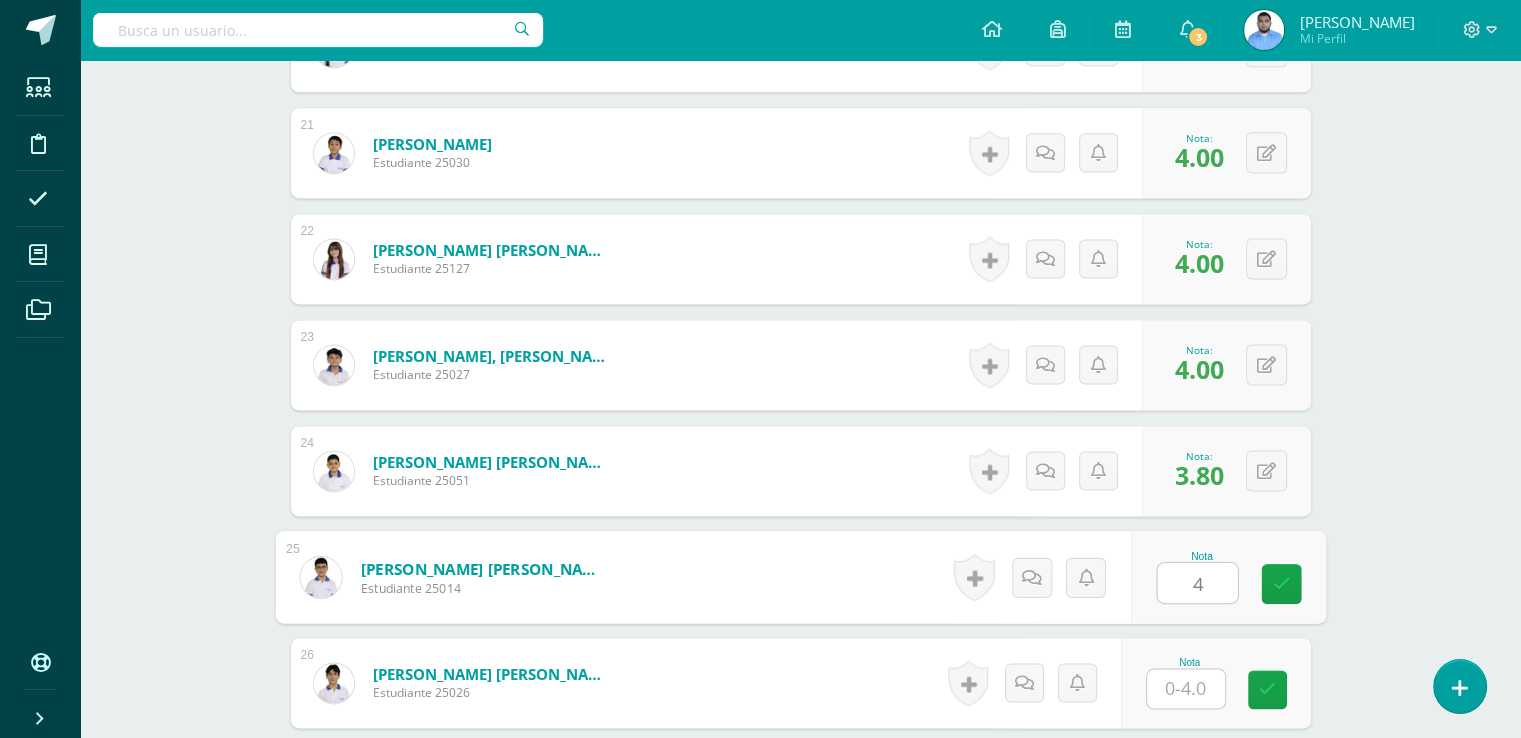 type on "4" 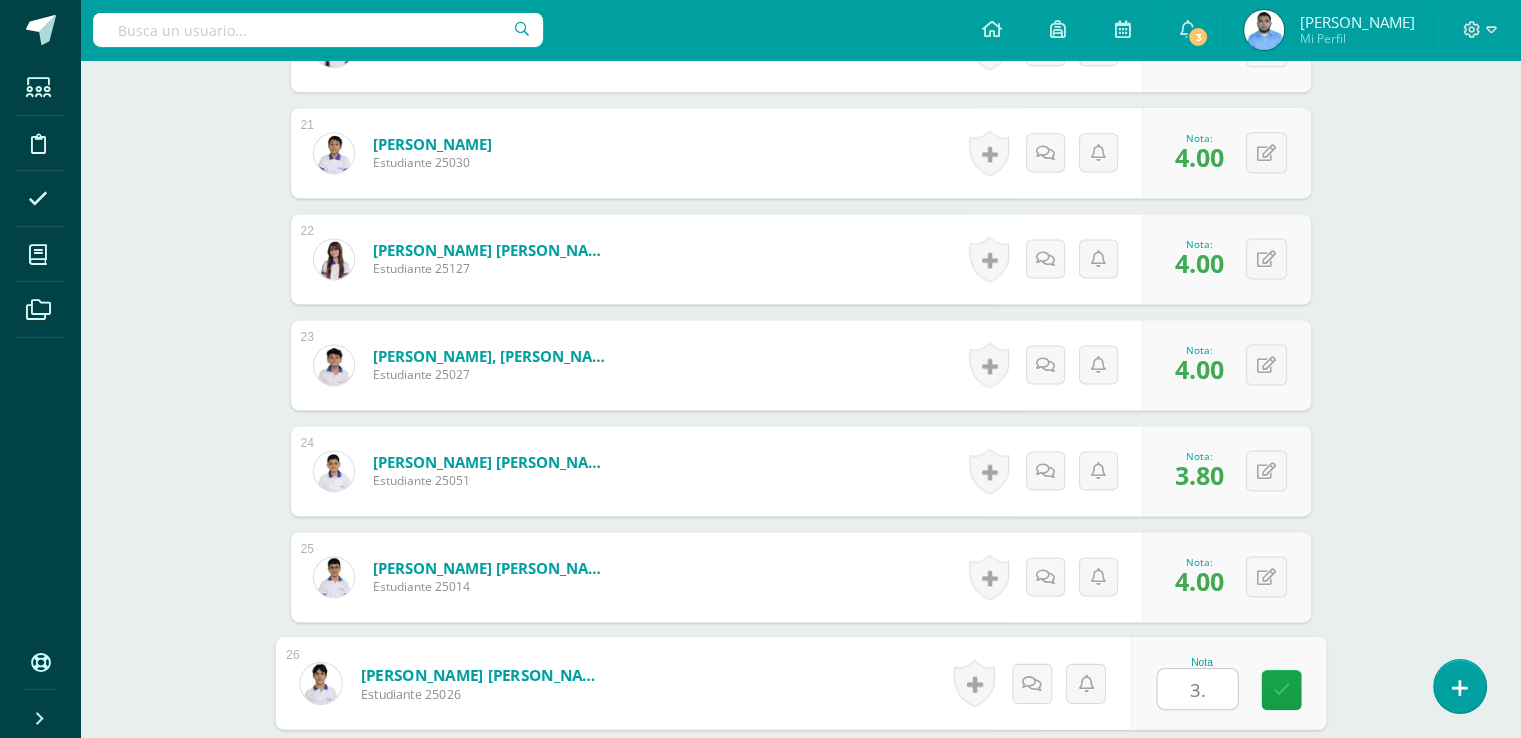 type on "3" 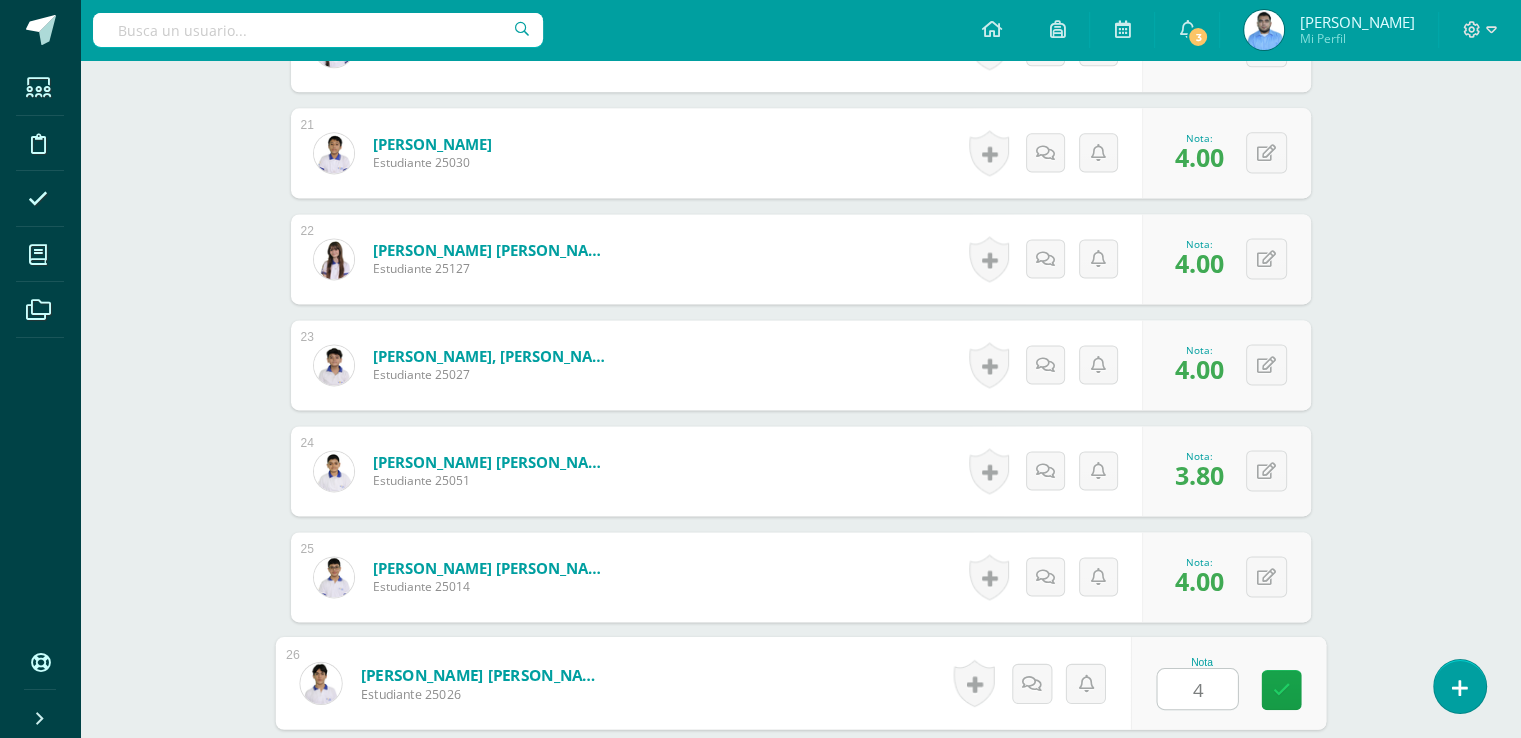 type on "4" 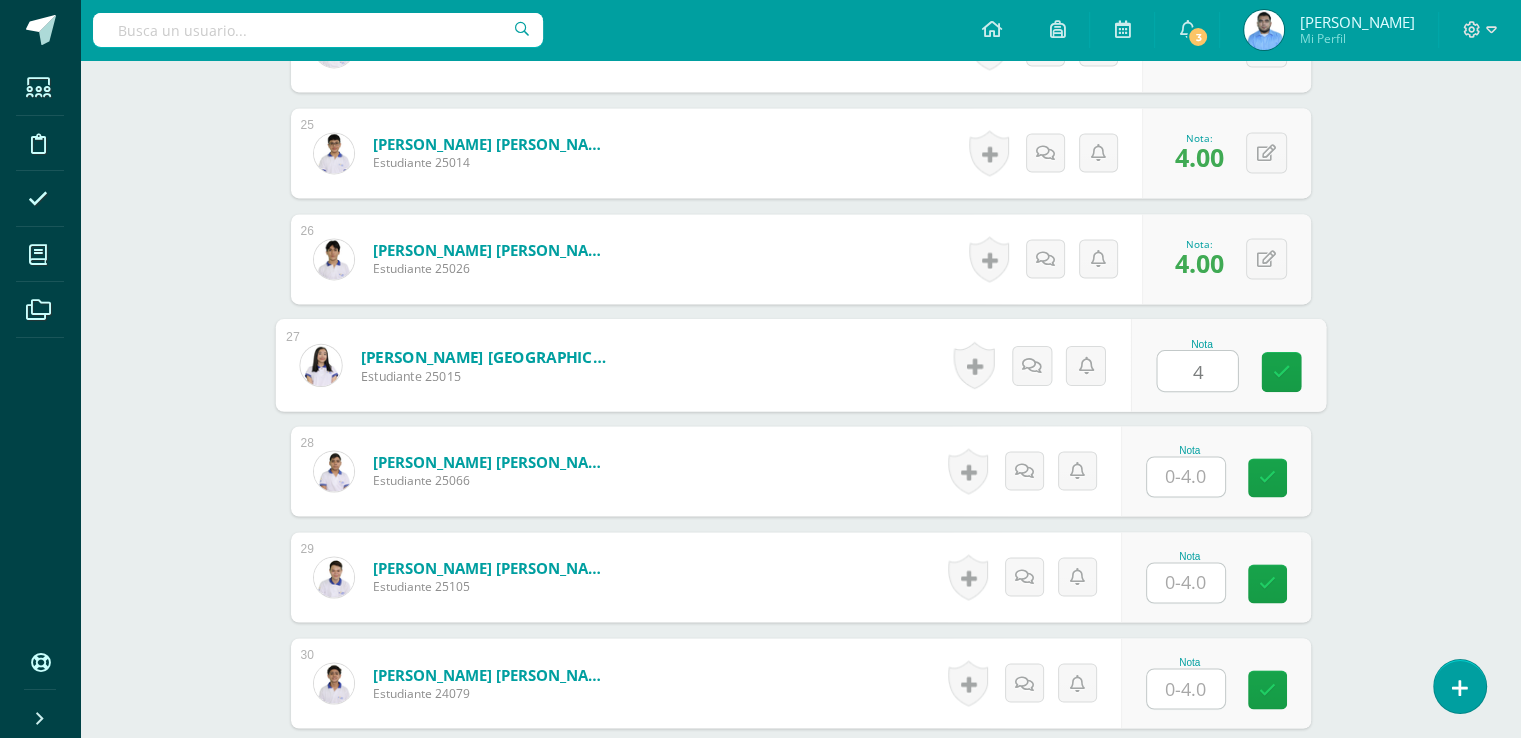 type on "4" 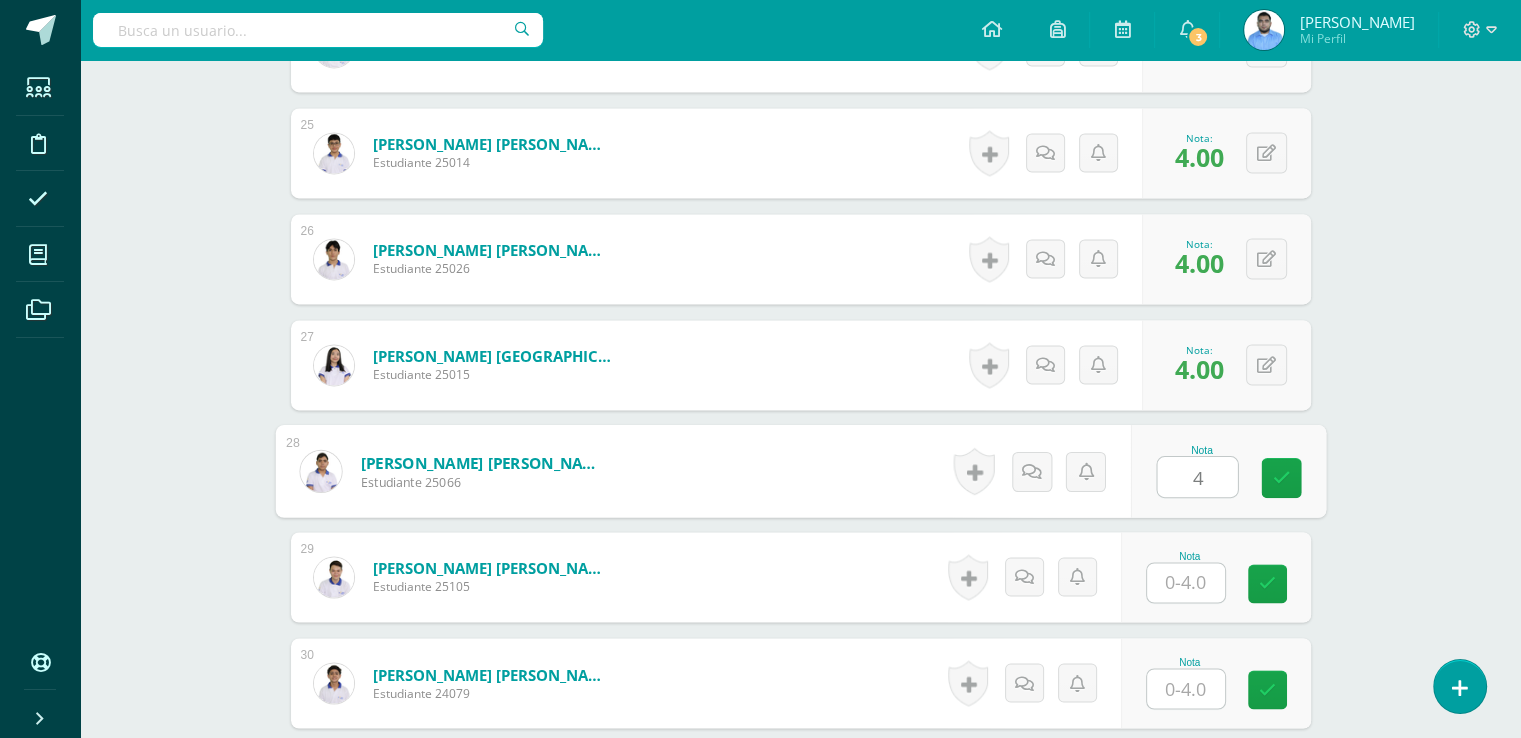type on "4" 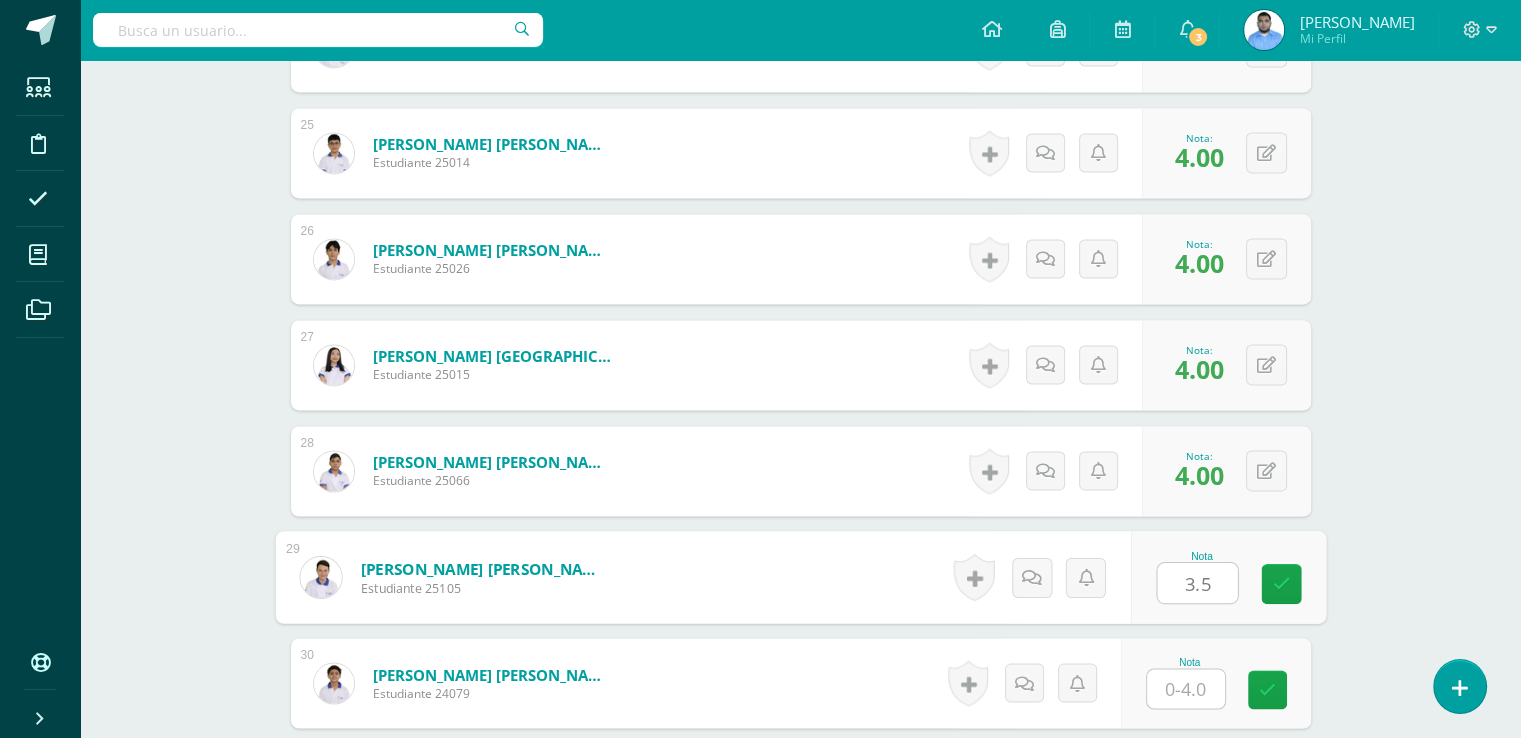 type on "3.5" 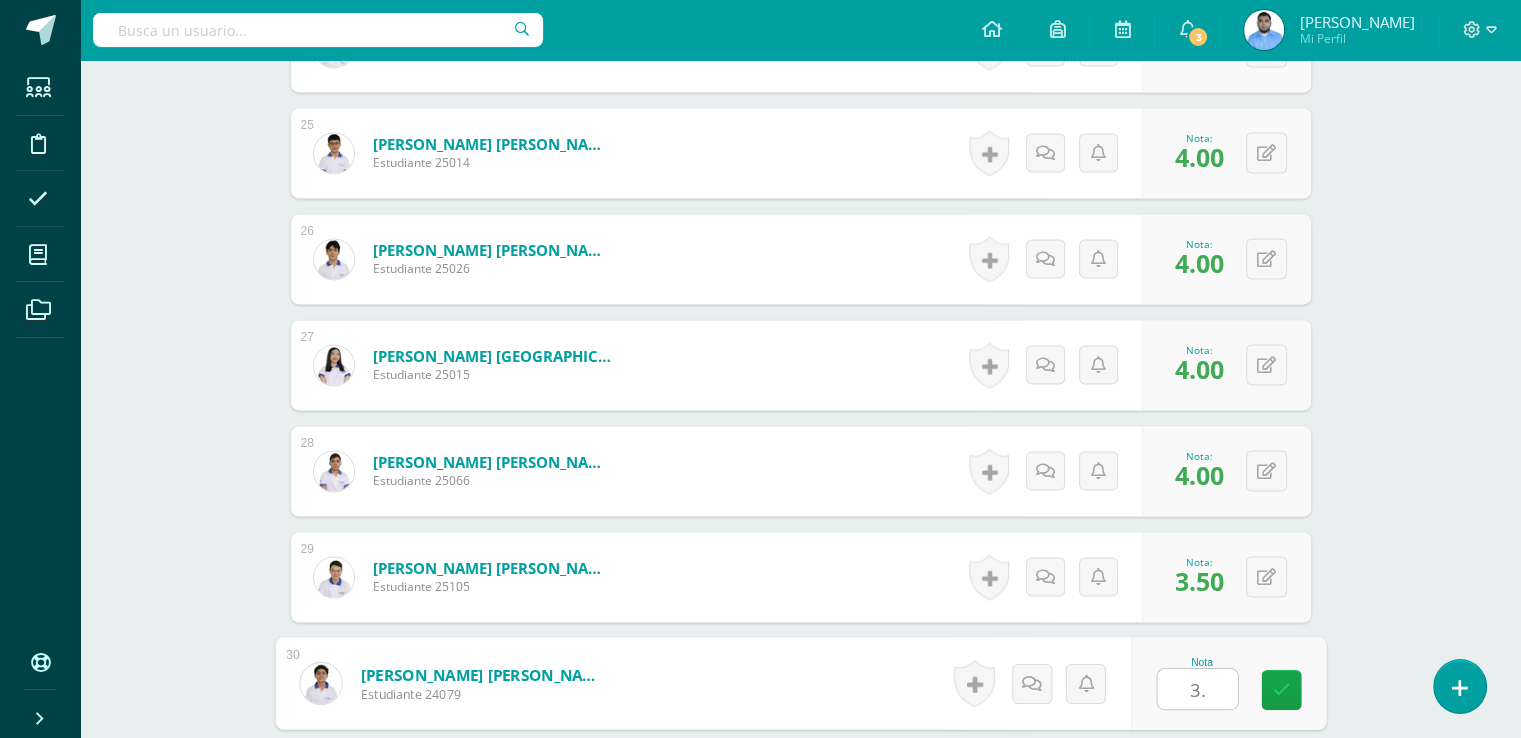 type on "3" 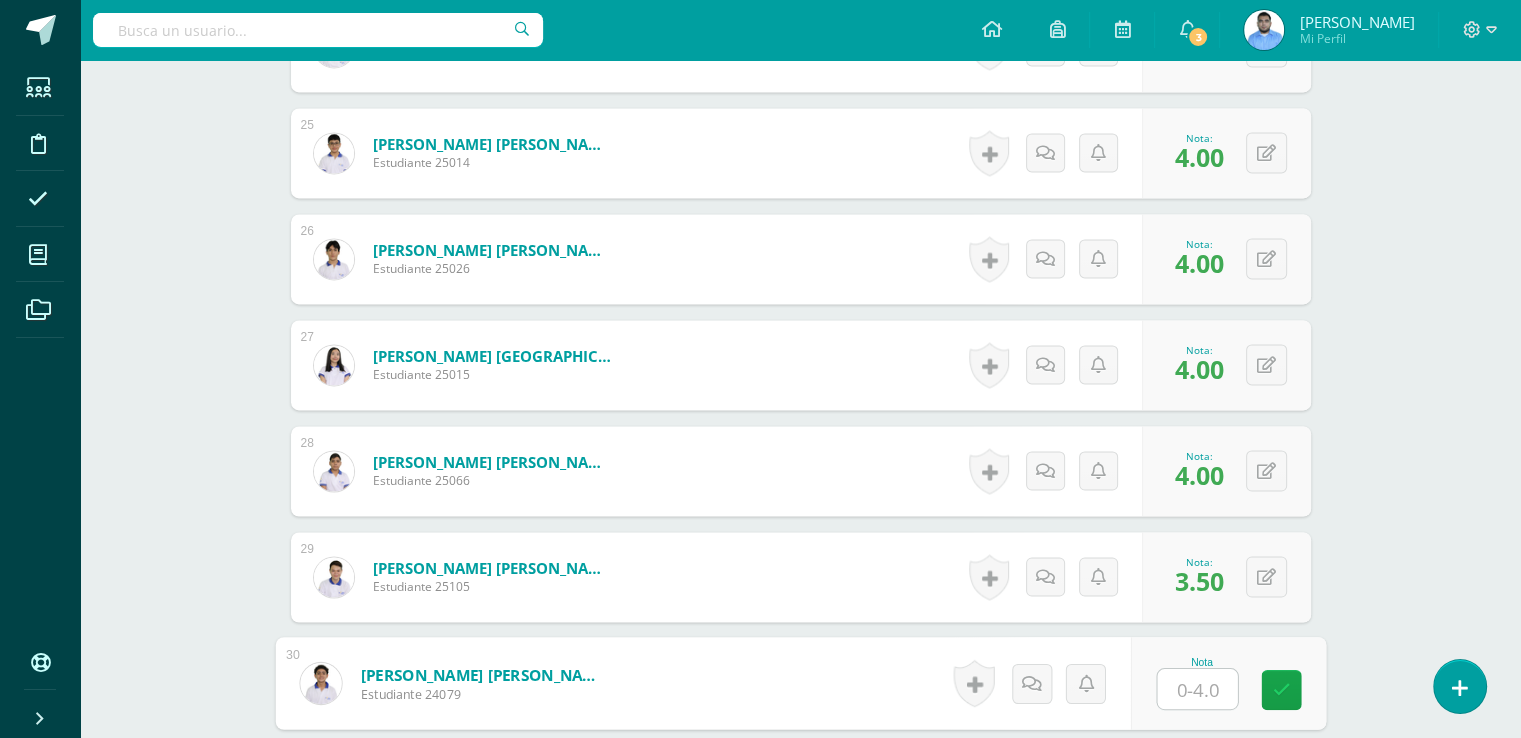 type on "4" 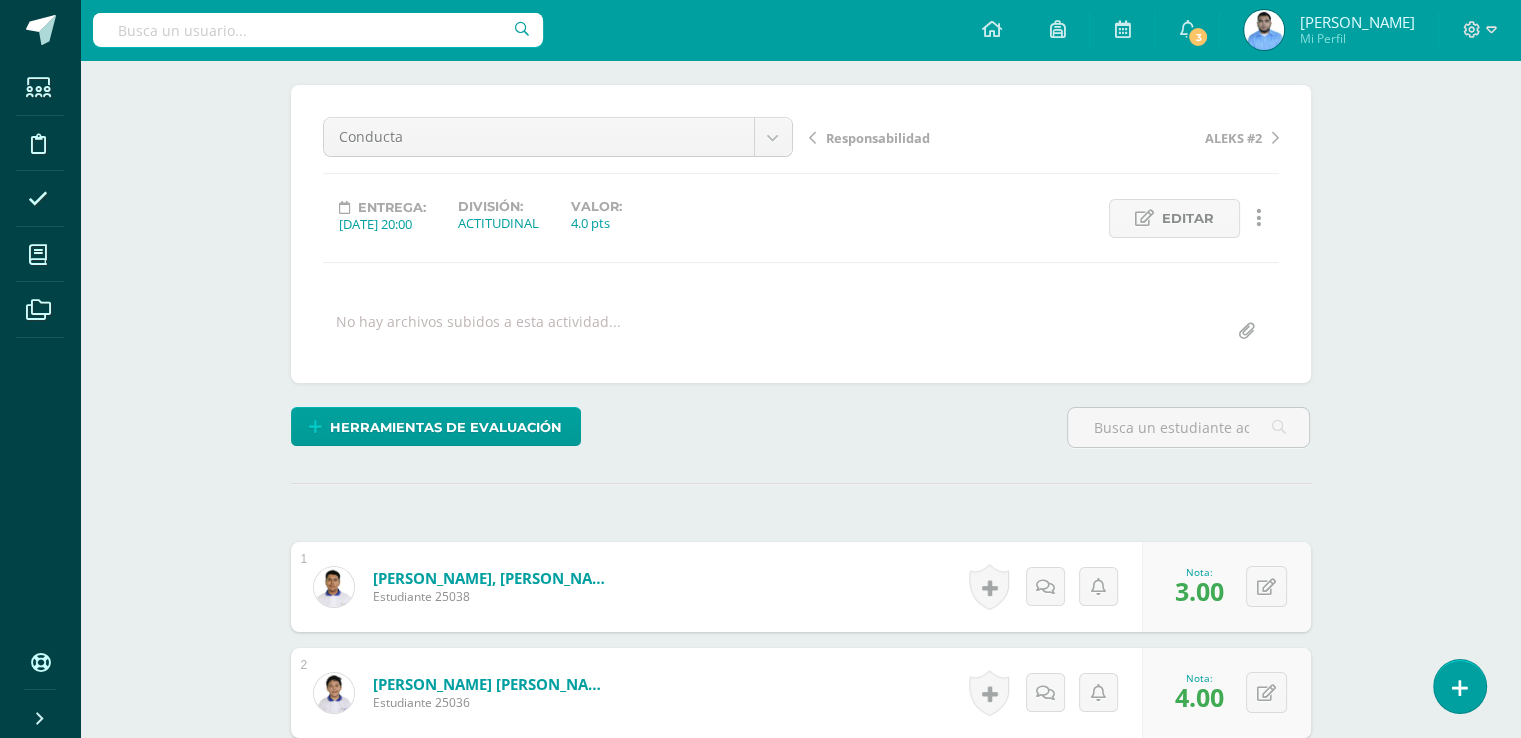 scroll, scrollTop: 41, scrollLeft: 0, axis: vertical 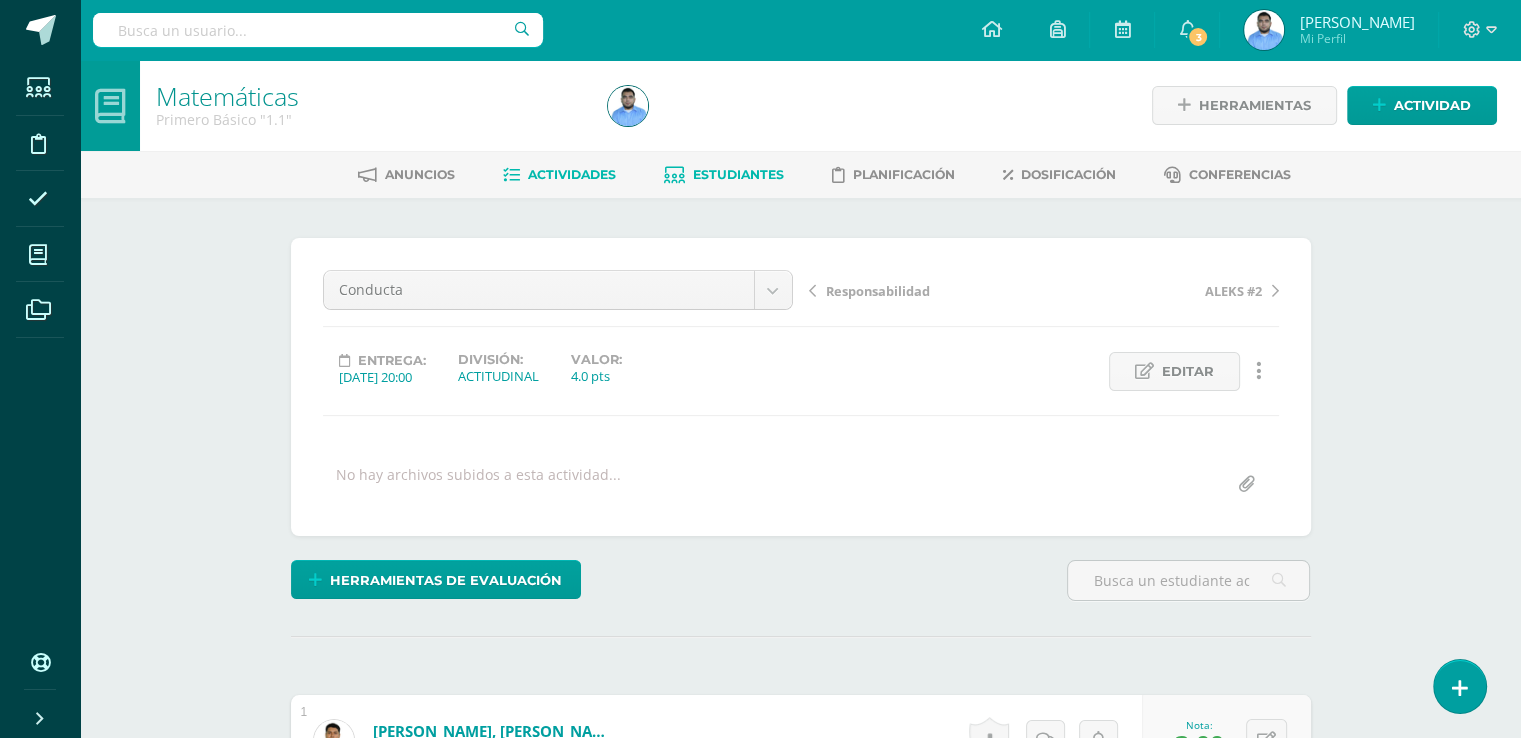 drag, startPoint x: 736, startPoint y: 193, endPoint x: 730, endPoint y: 182, distance: 12.529964 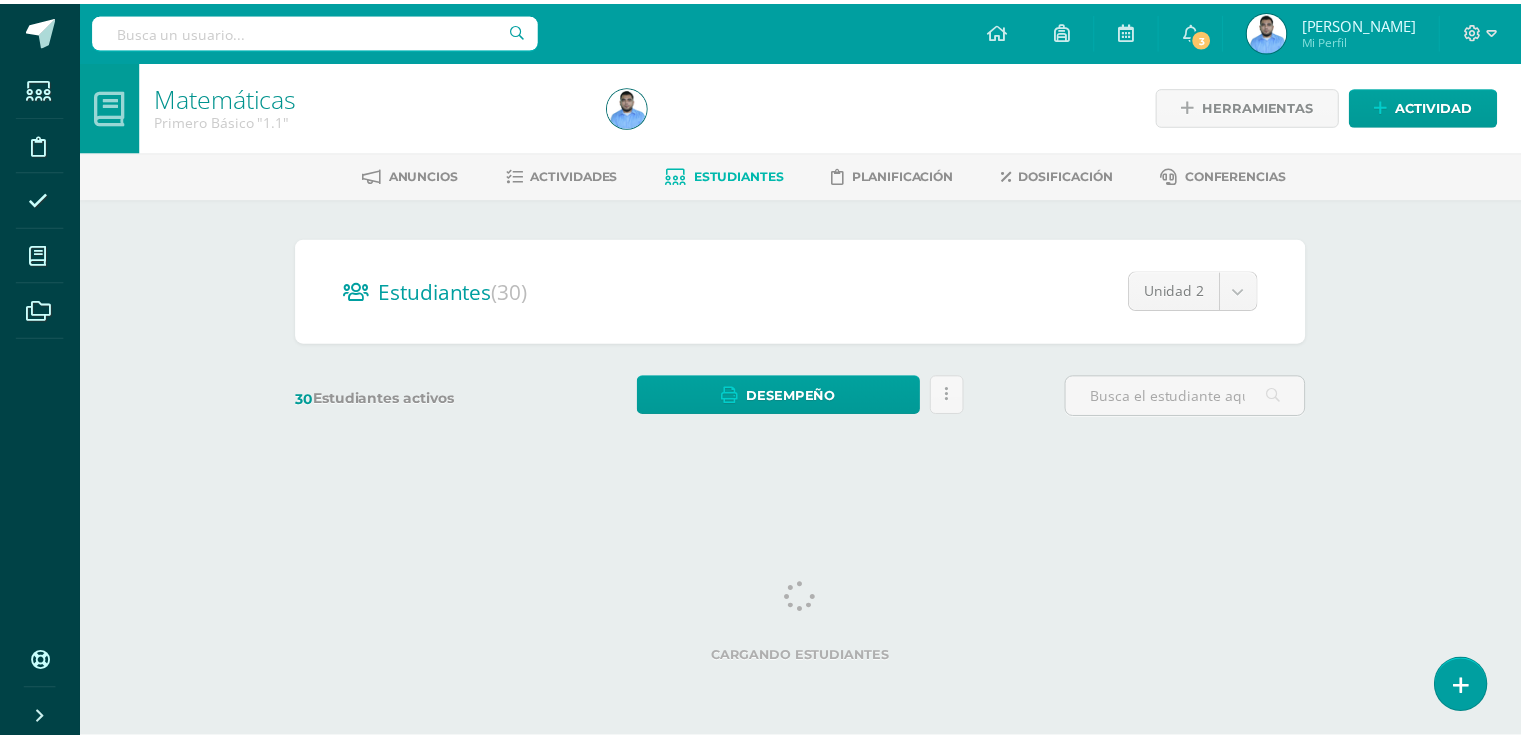 scroll, scrollTop: 0, scrollLeft: 0, axis: both 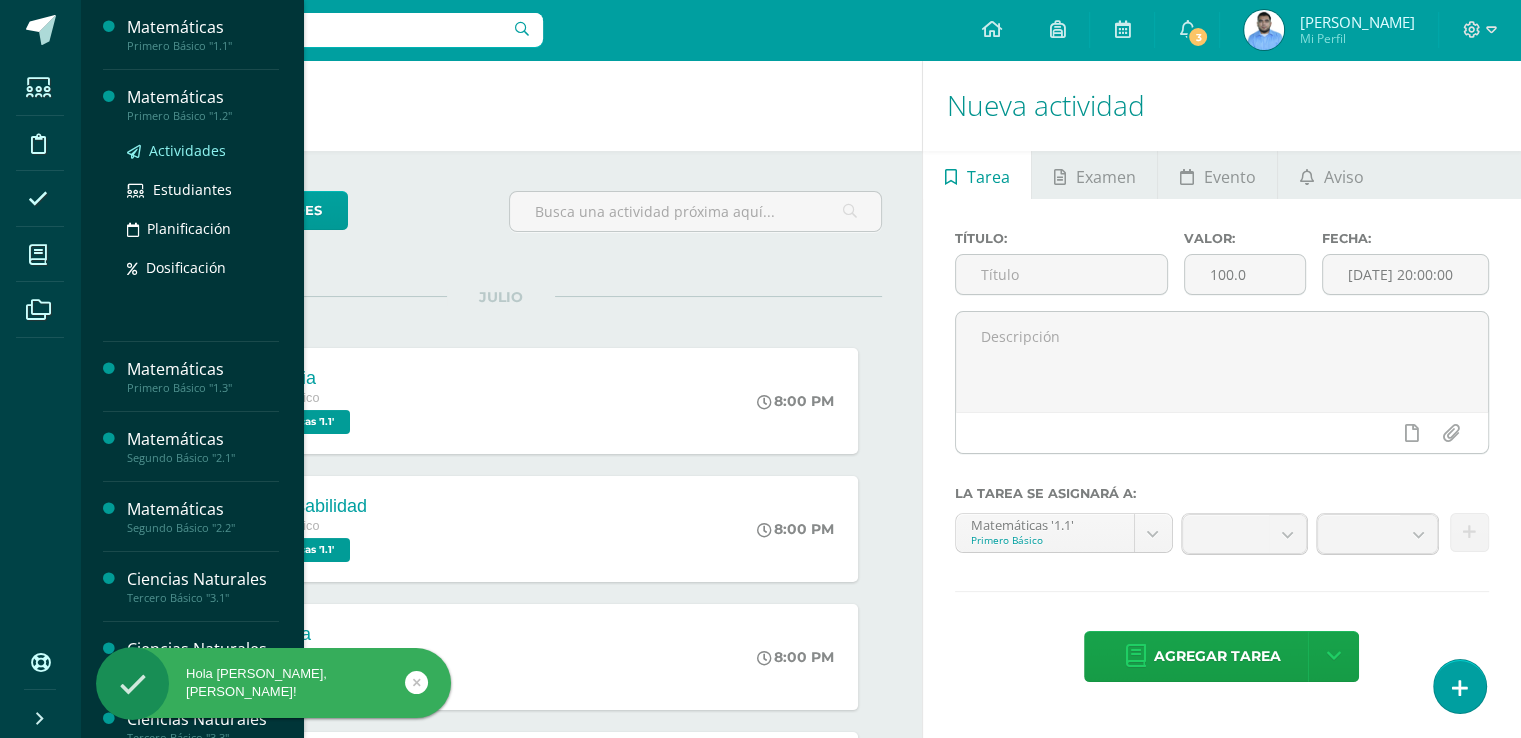 click on "Actividades" at bounding box center [187, 150] 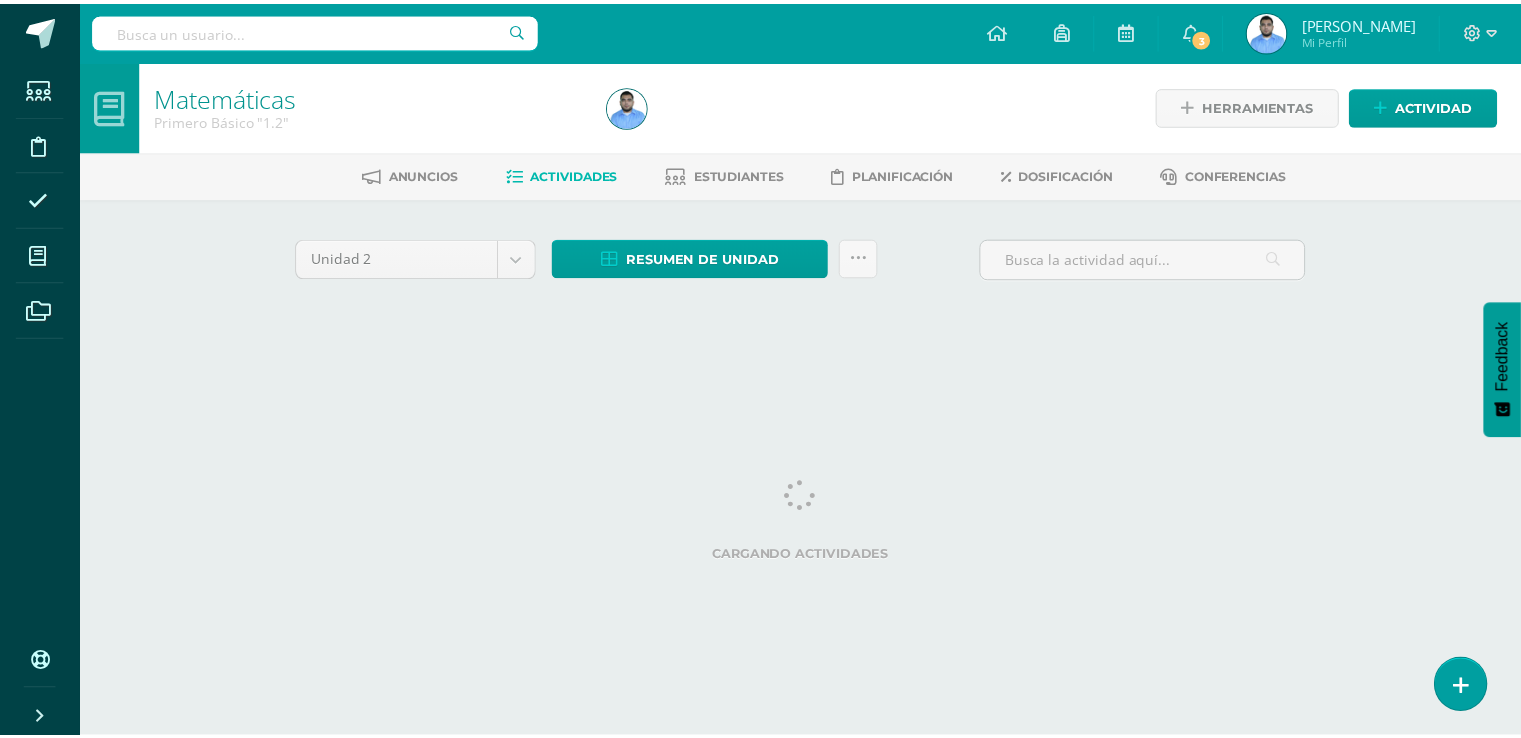 scroll, scrollTop: 0, scrollLeft: 0, axis: both 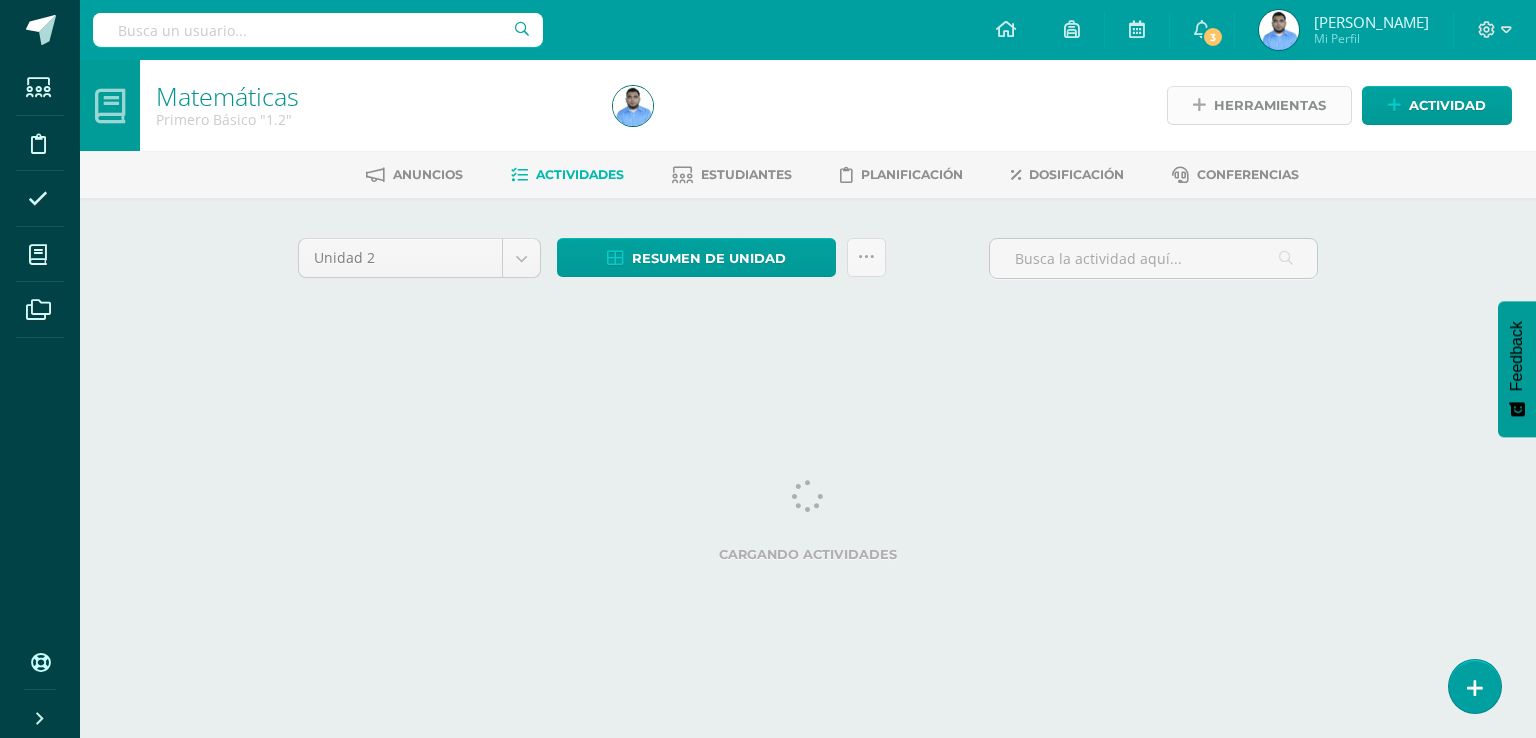 click on "Herramientas" at bounding box center (1270, 105) 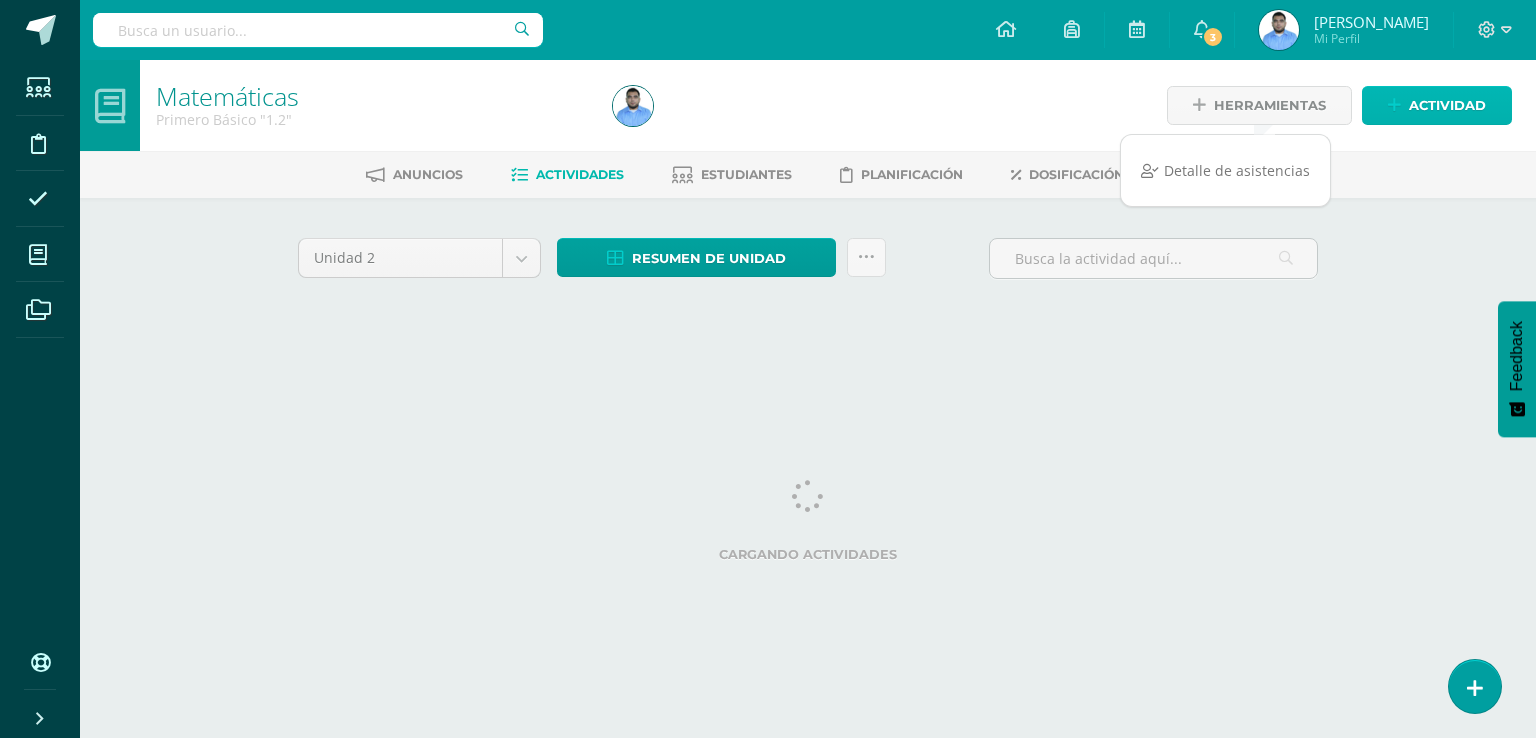 click at bounding box center (1394, 105) 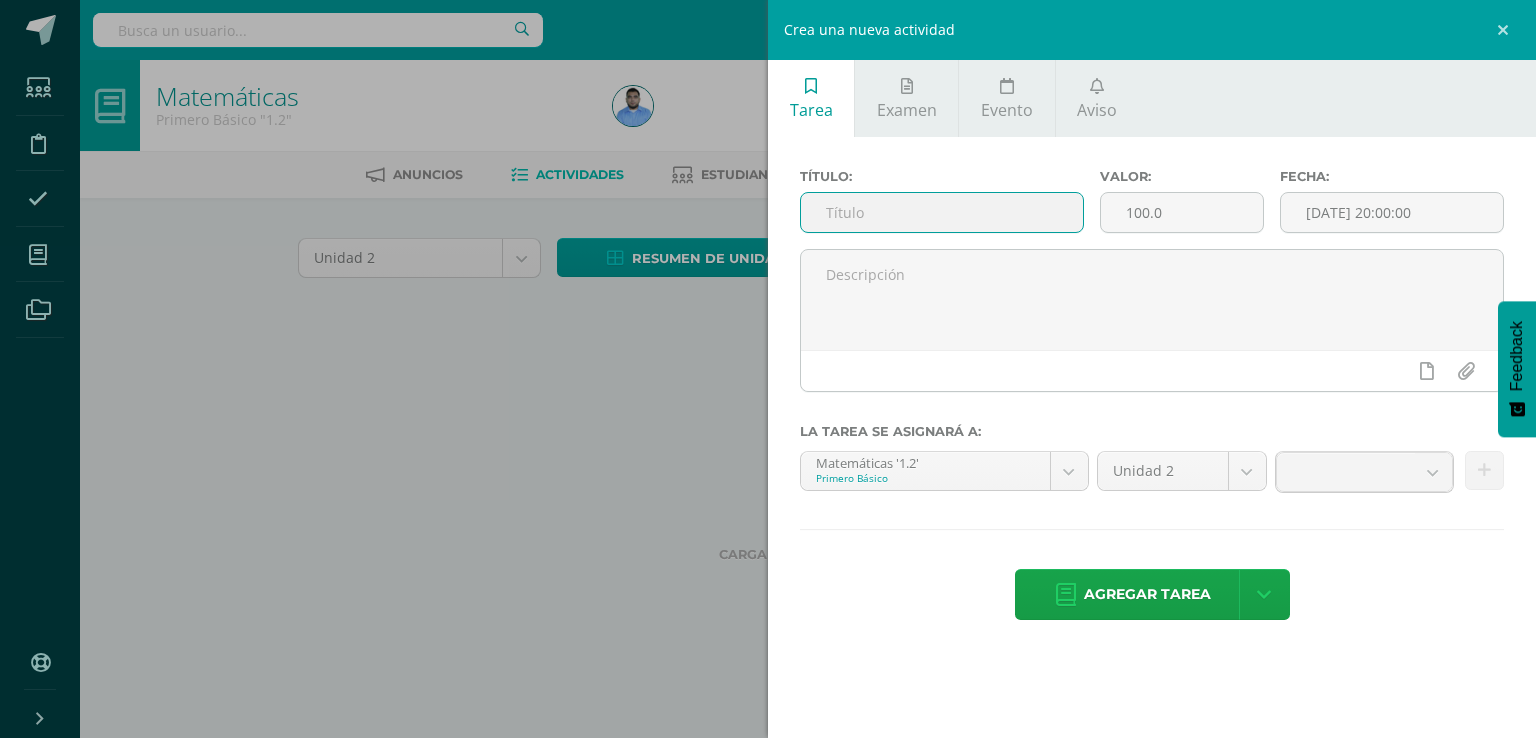 click at bounding box center (942, 212) 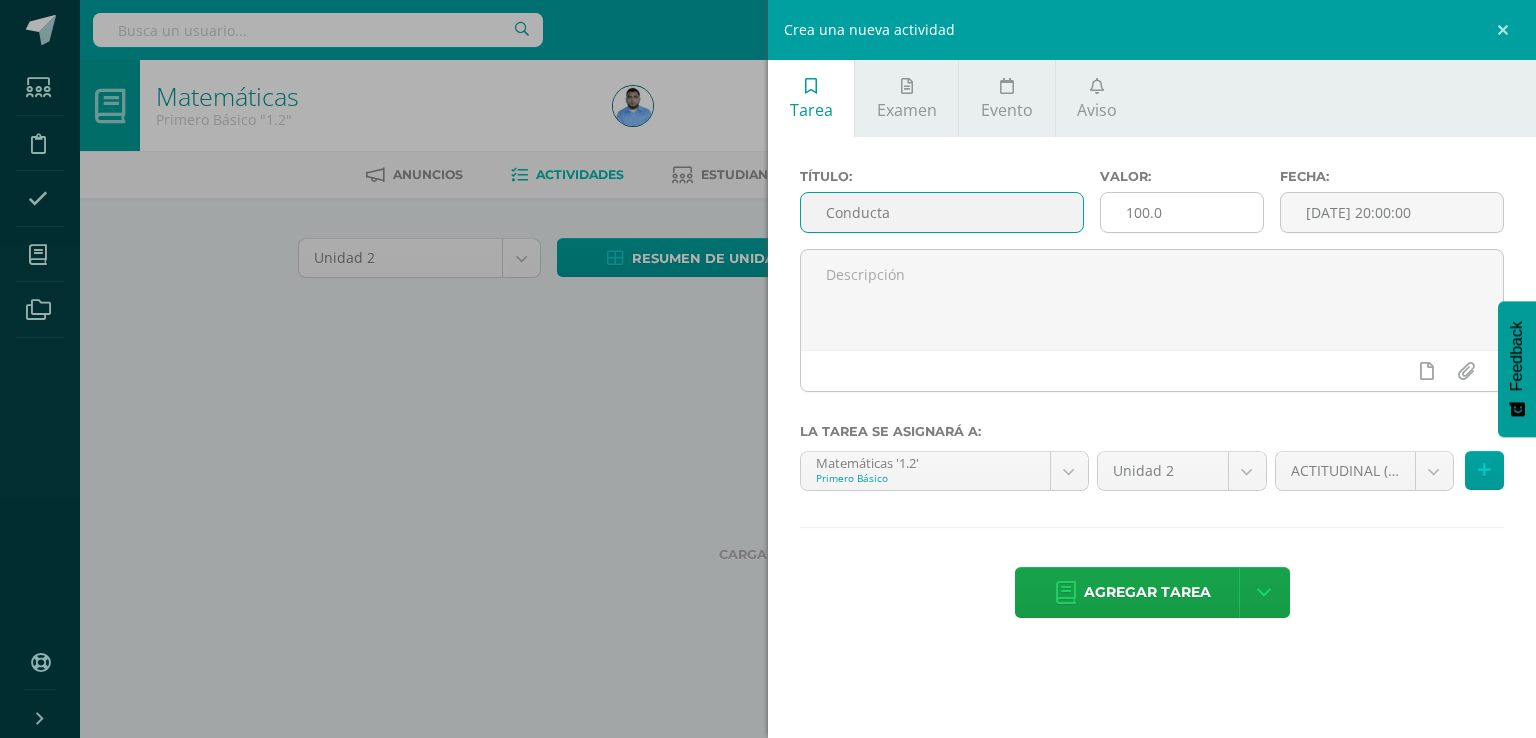 type on "Conducta" 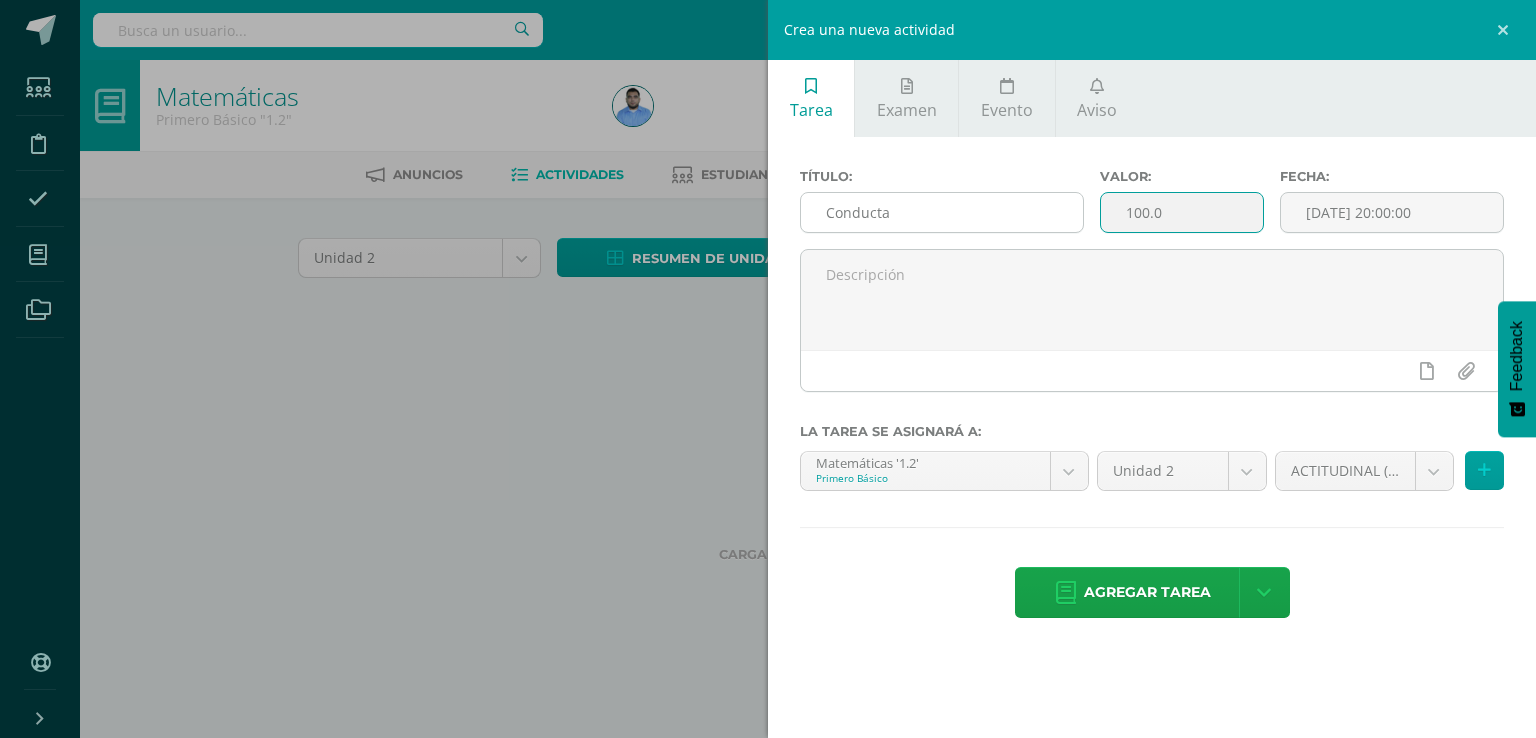 drag, startPoint x: 1248, startPoint y: 215, endPoint x: 1062, endPoint y: 196, distance: 186.96791 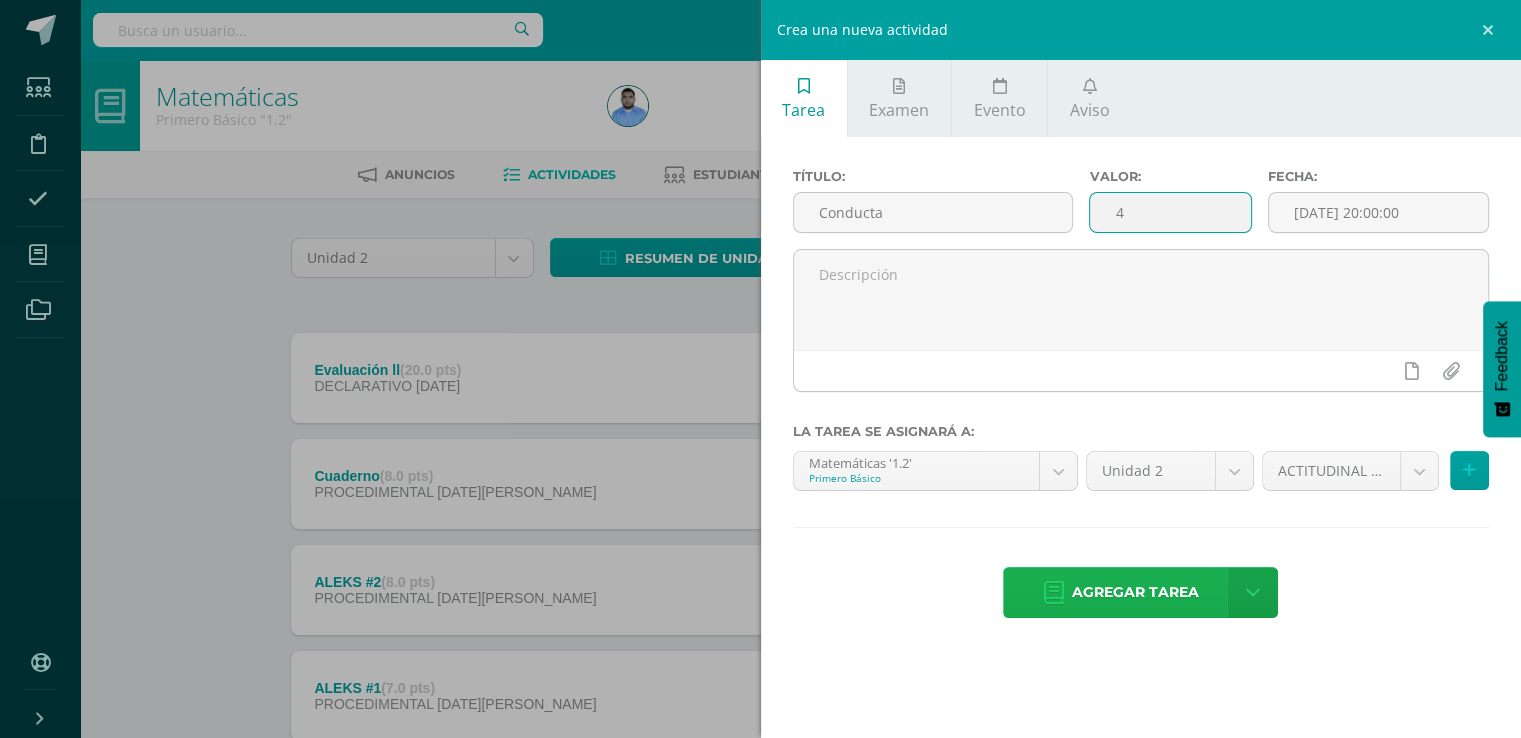 type on "4" 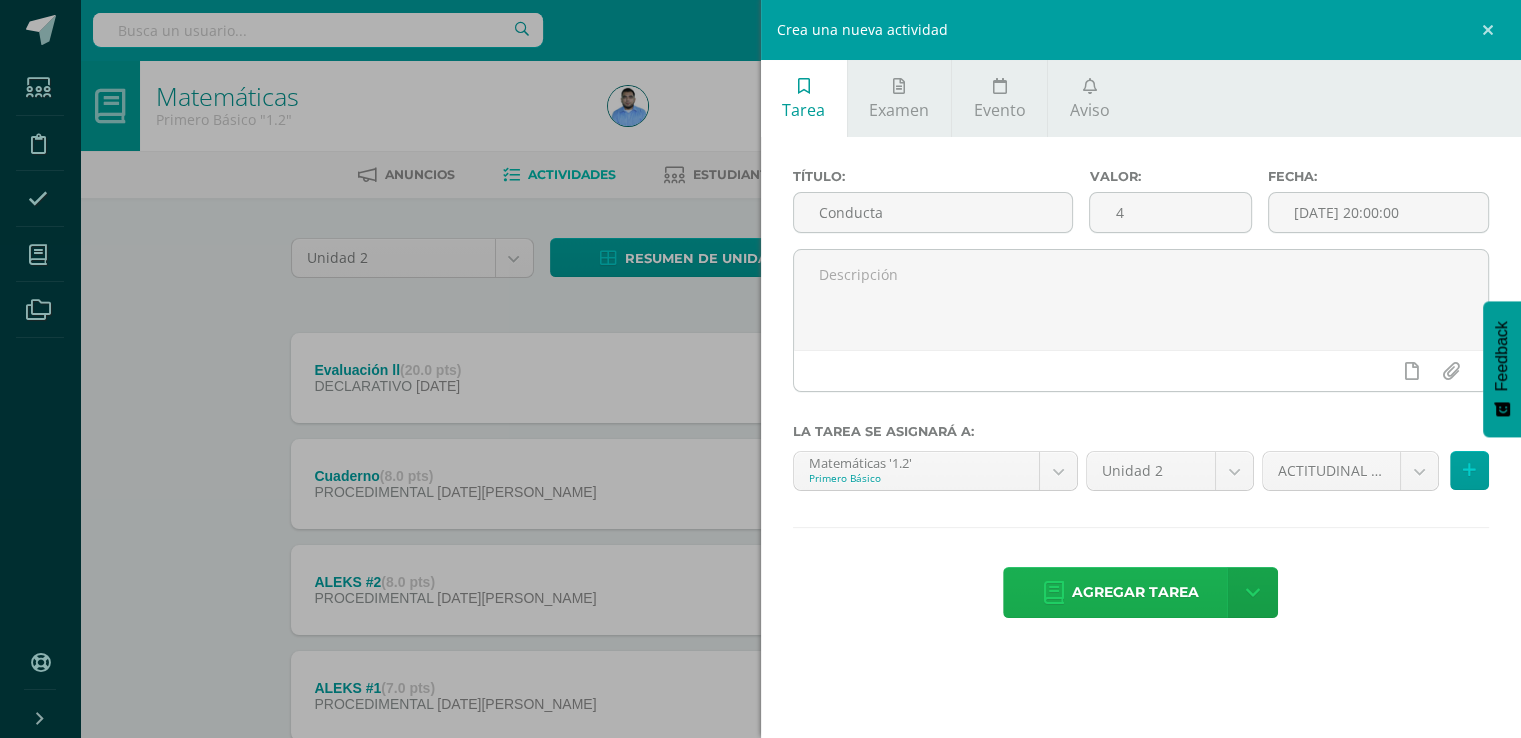 click on "Agregar tarea" at bounding box center (1135, 592) 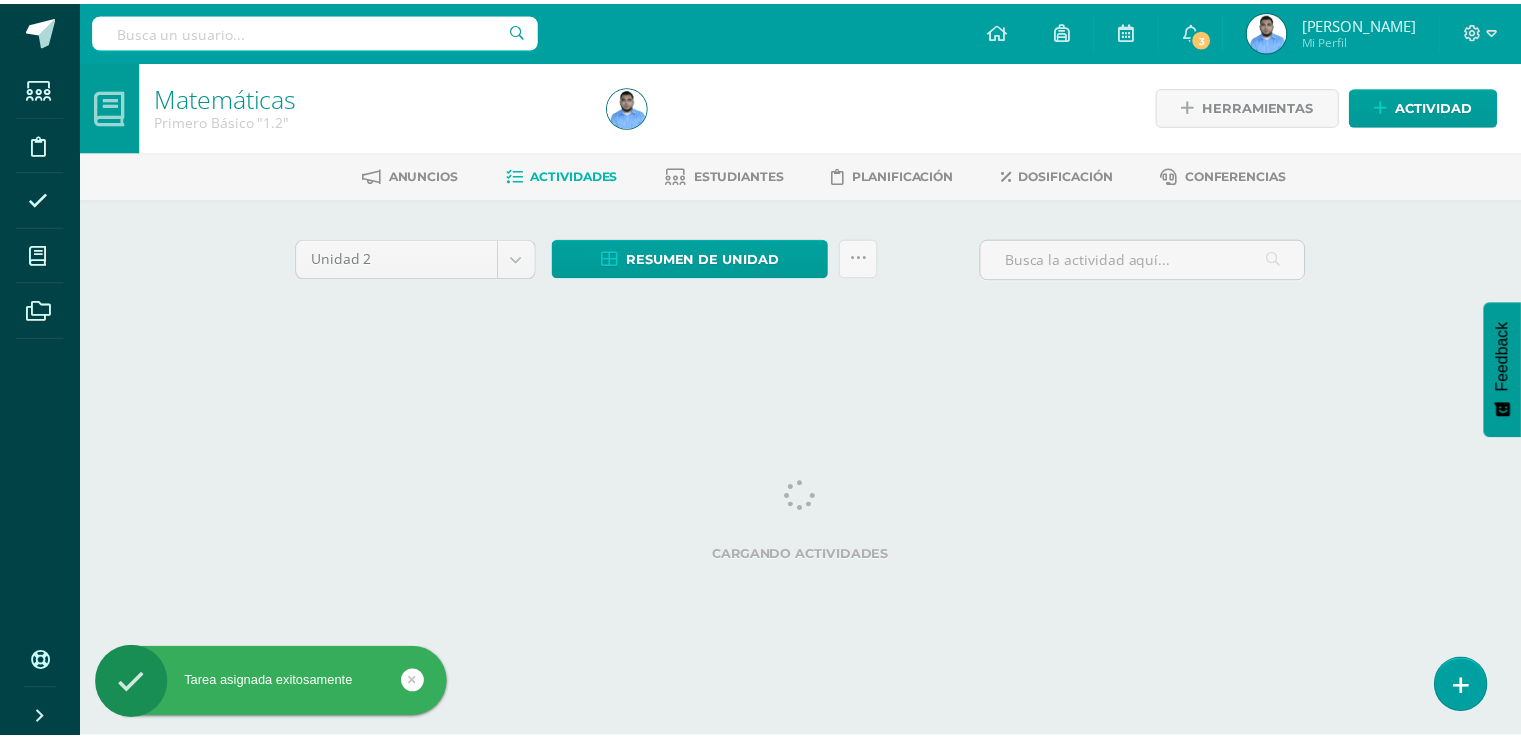 scroll, scrollTop: 0, scrollLeft: 0, axis: both 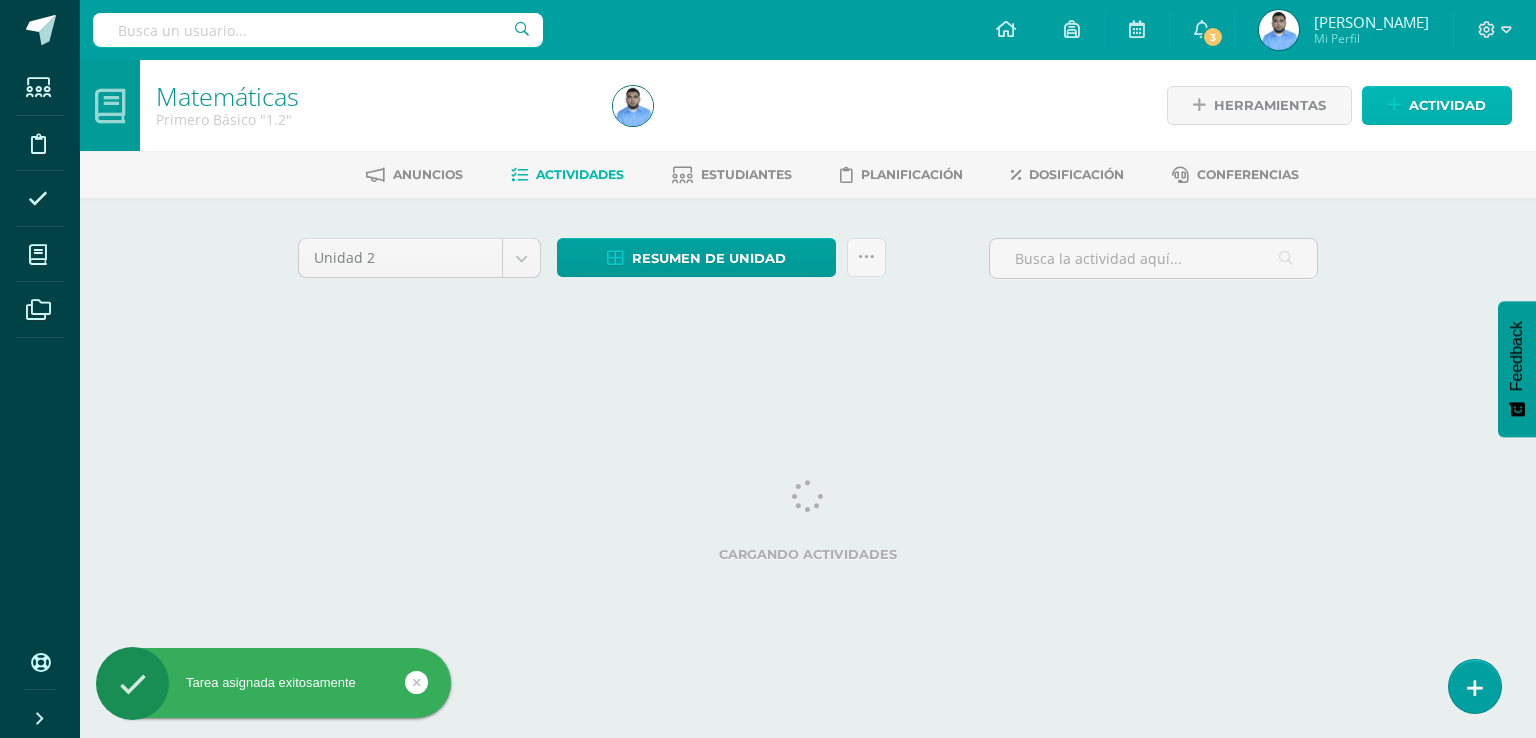 click on "Actividad" at bounding box center (1447, 105) 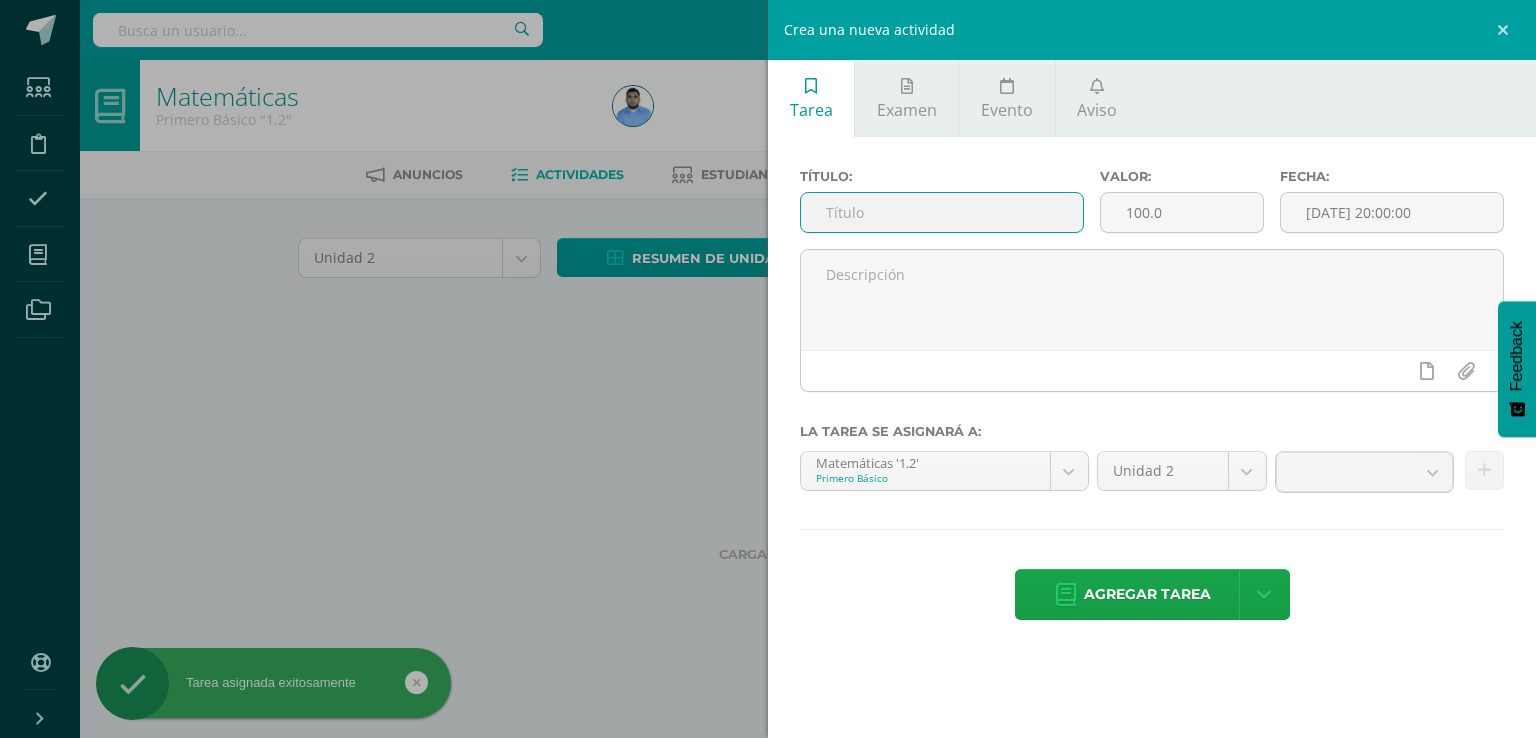 drag, startPoint x: 917, startPoint y: 221, endPoint x: 536, endPoint y: 197, distance: 381.75516 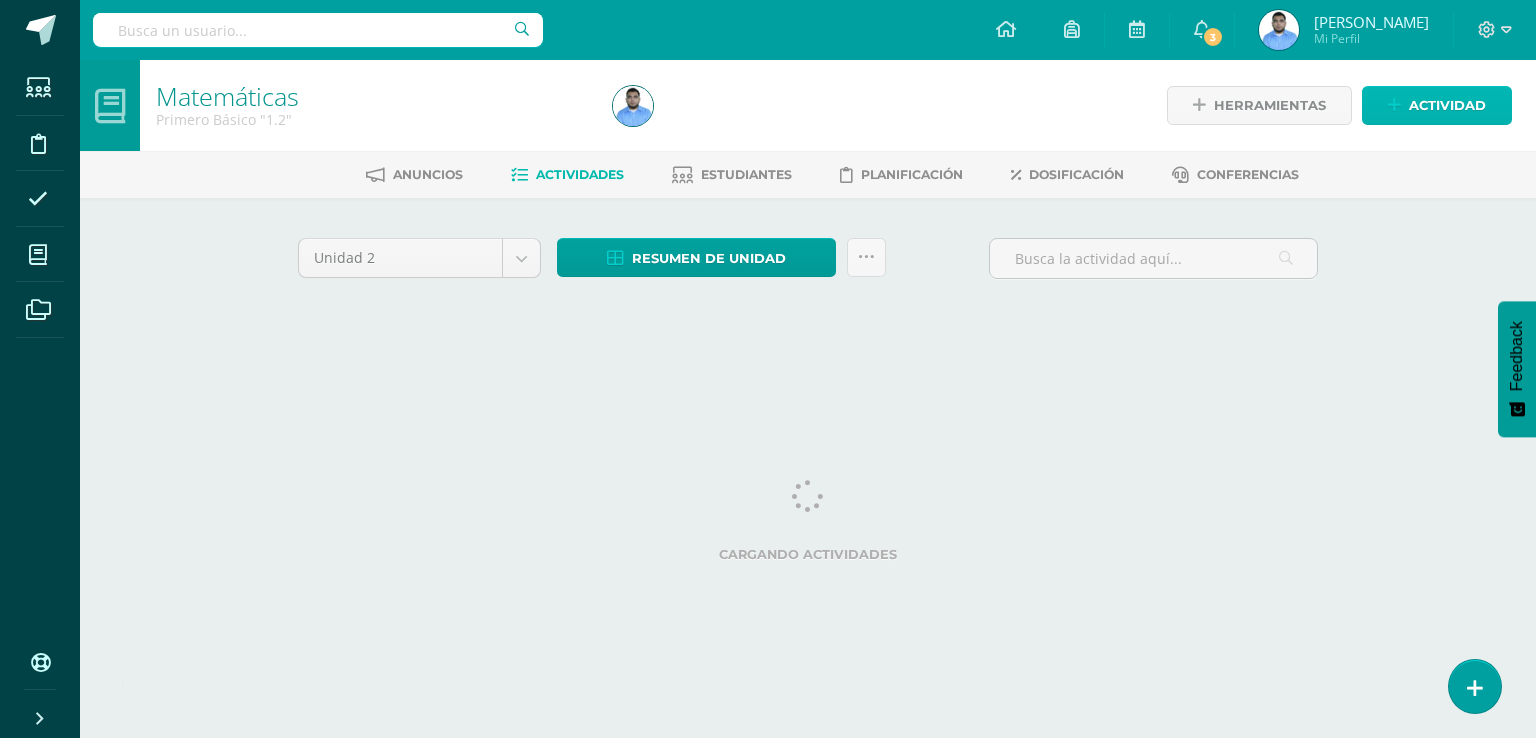 click on "Actividad" at bounding box center (1447, 105) 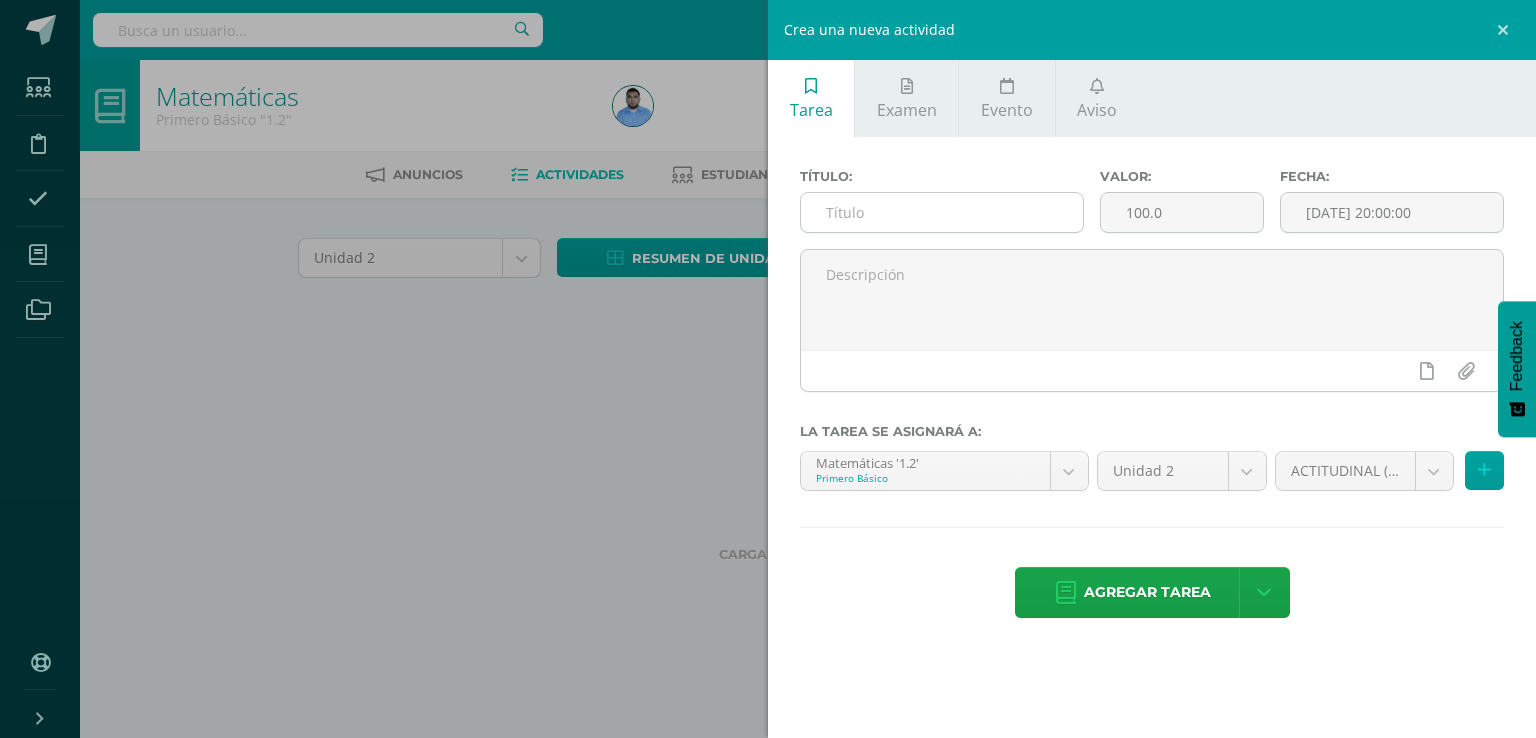 click at bounding box center [942, 212] 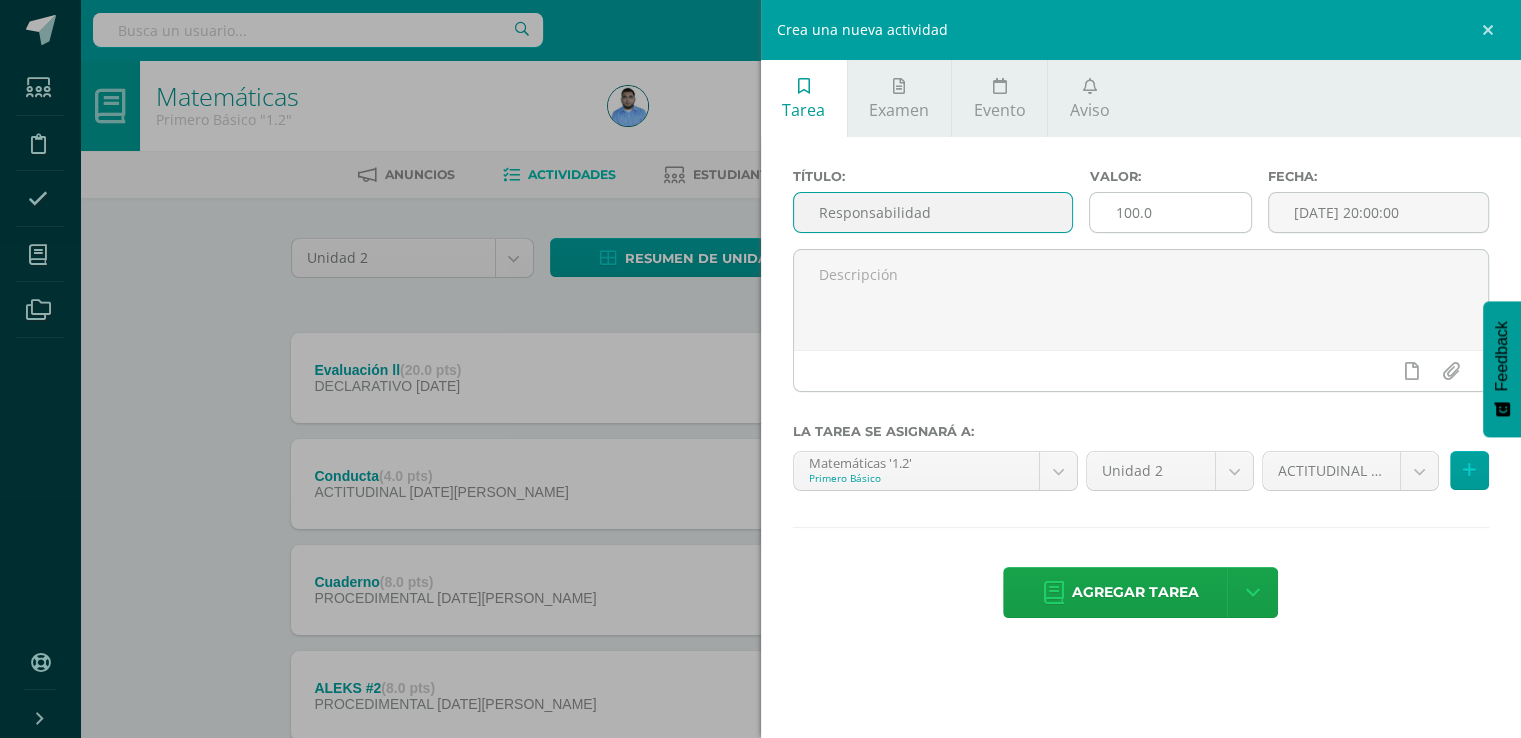 type on "Responsabilidad" 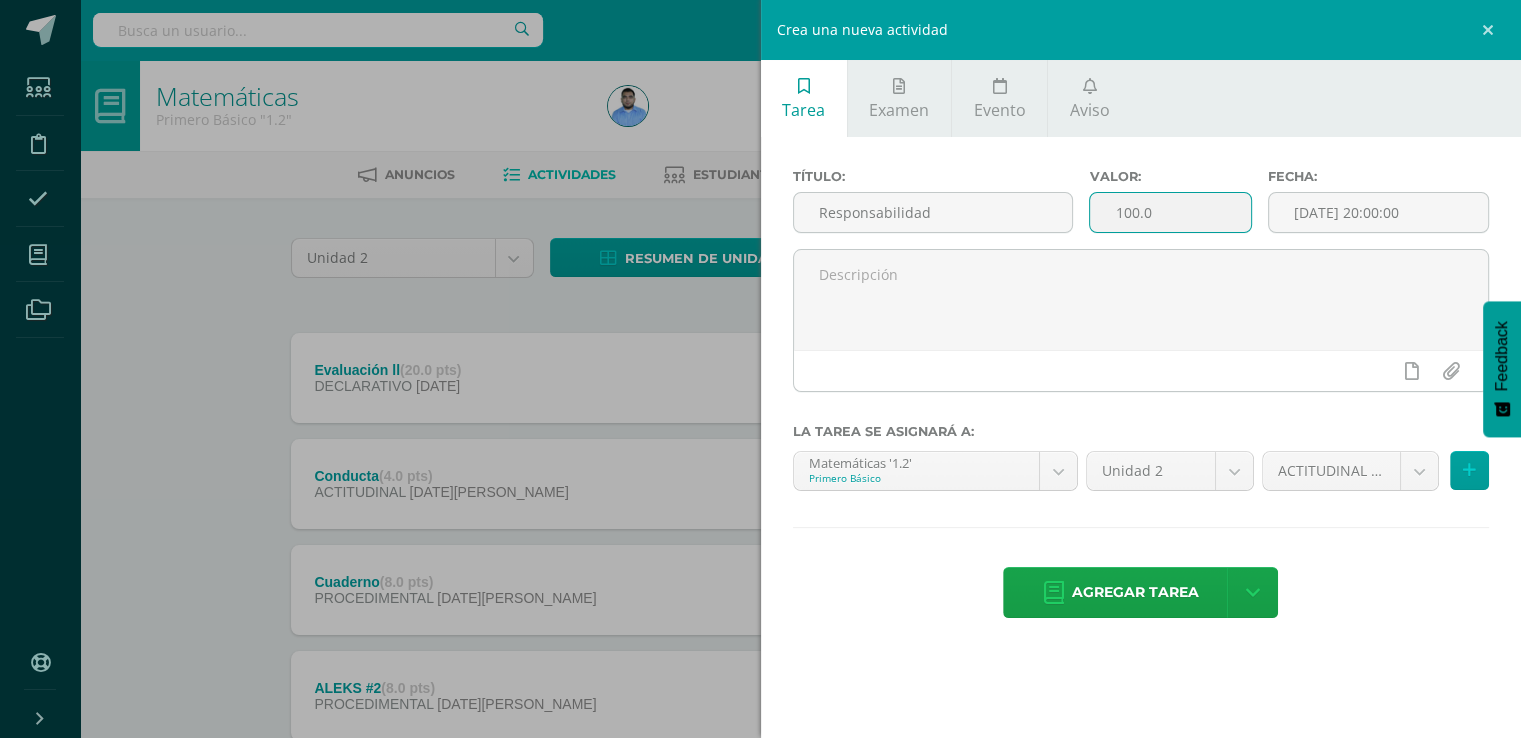 drag, startPoint x: 1165, startPoint y: 217, endPoint x: 1078, endPoint y: 215, distance: 87.02299 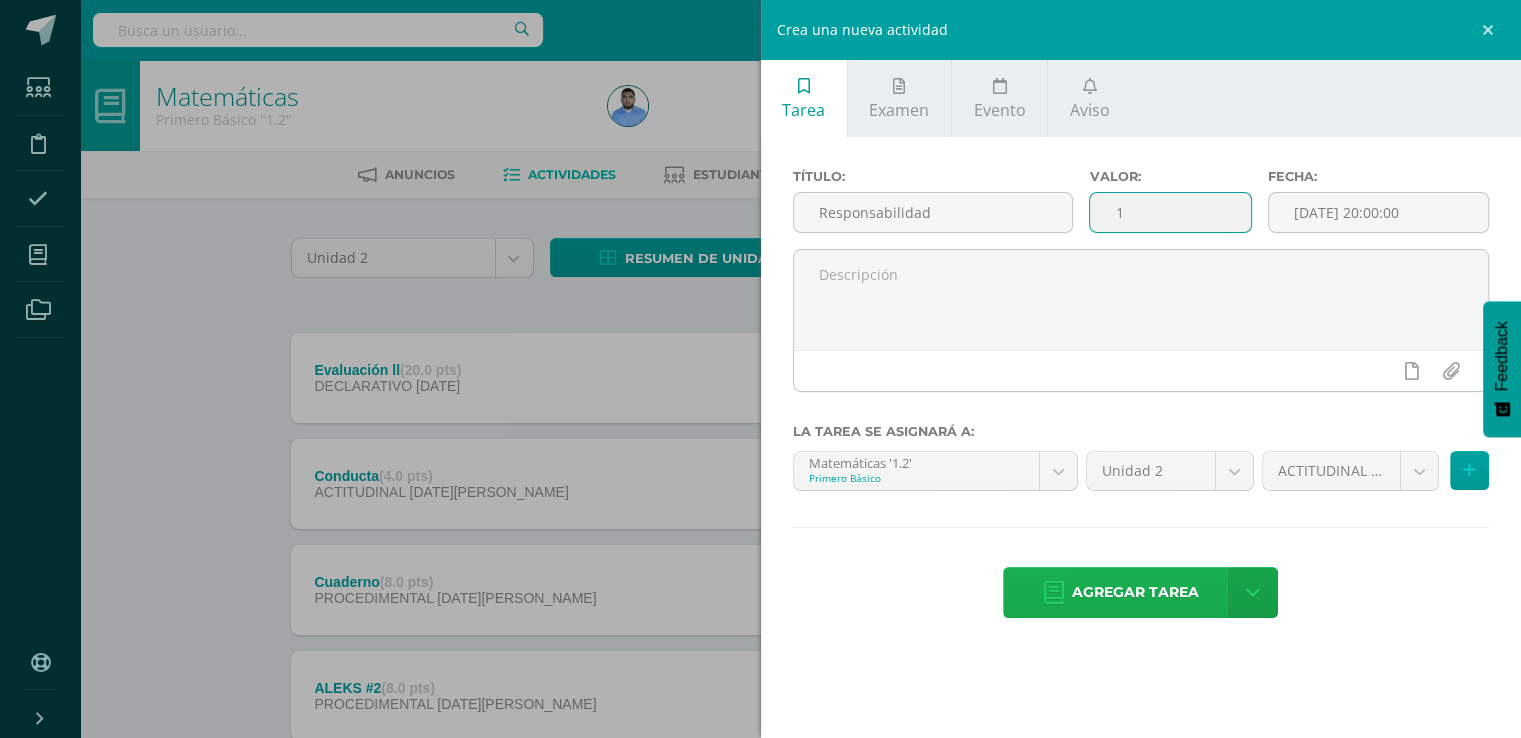 type on "1" 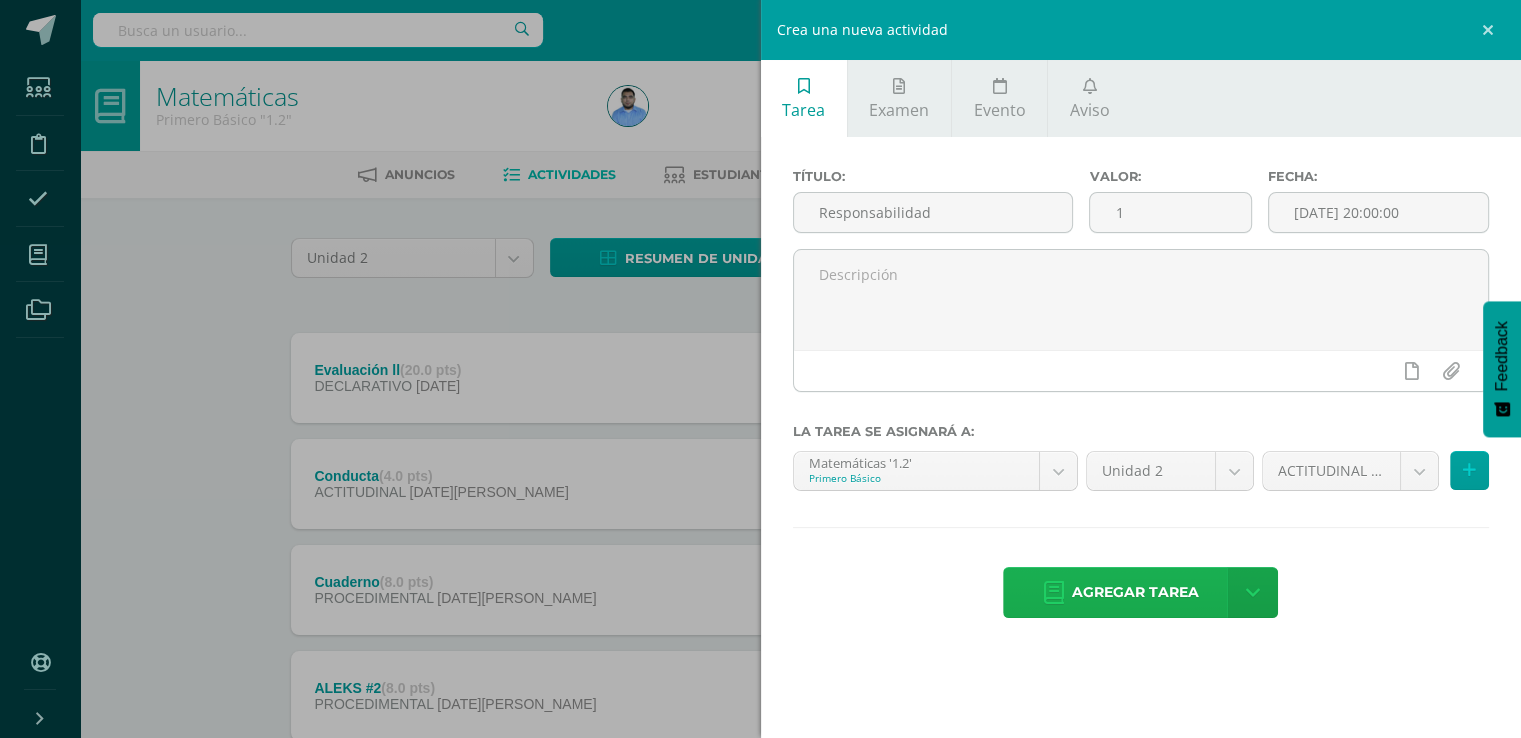 click on "Agregar tarea" at bounding box center (1135, 592) 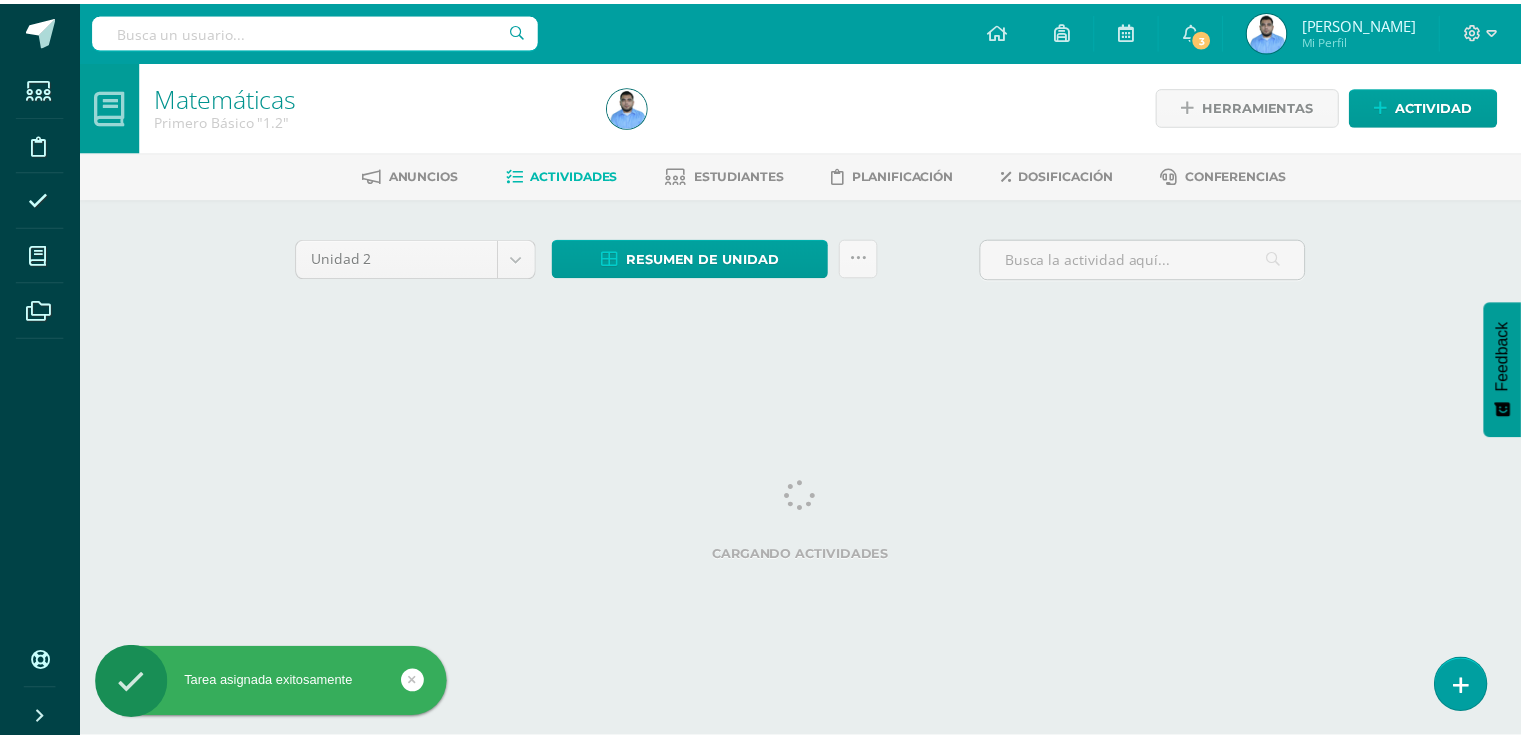 scroll, scrollTop: 0, scrollLeft: 0, axis: both 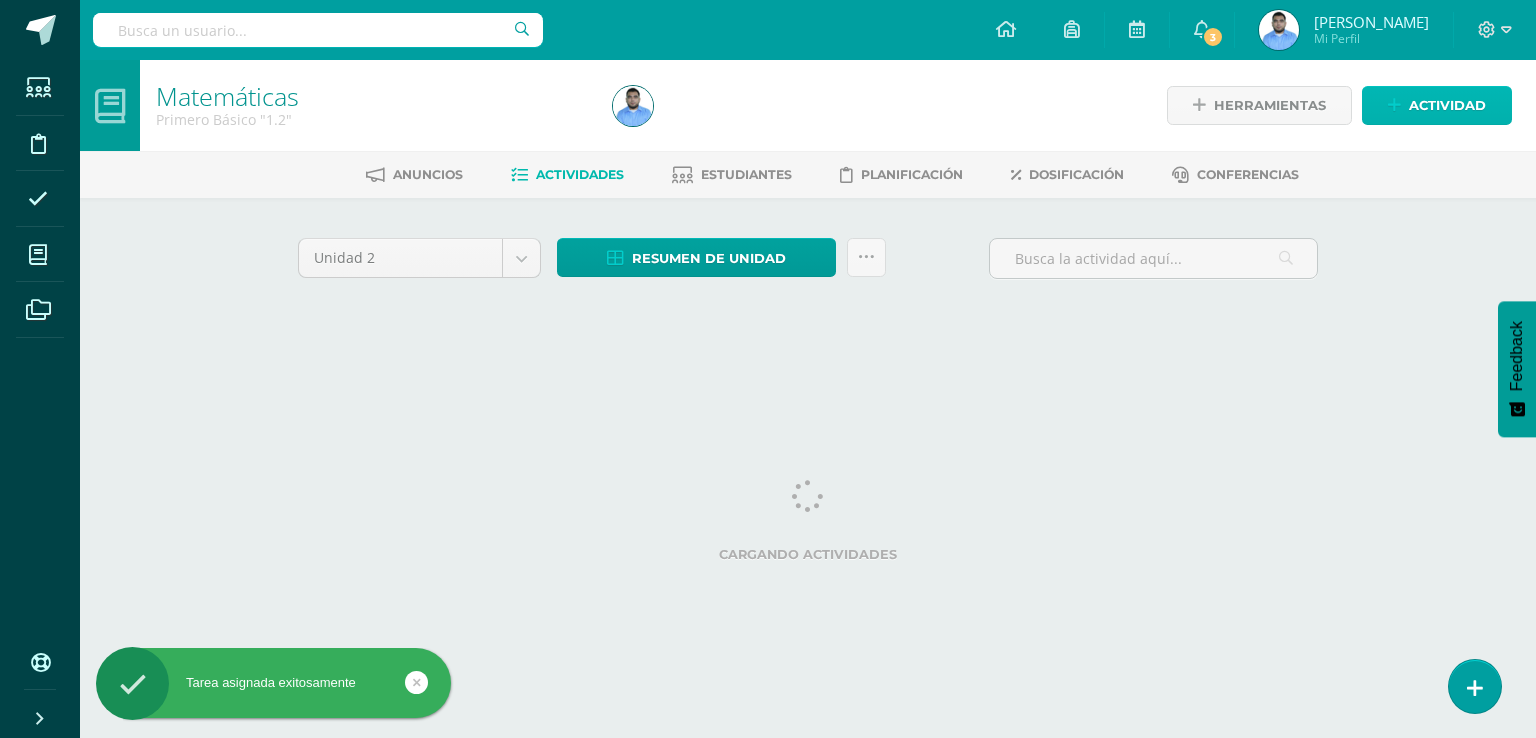 click on "Actividad" at bounding box center [1437, 105] 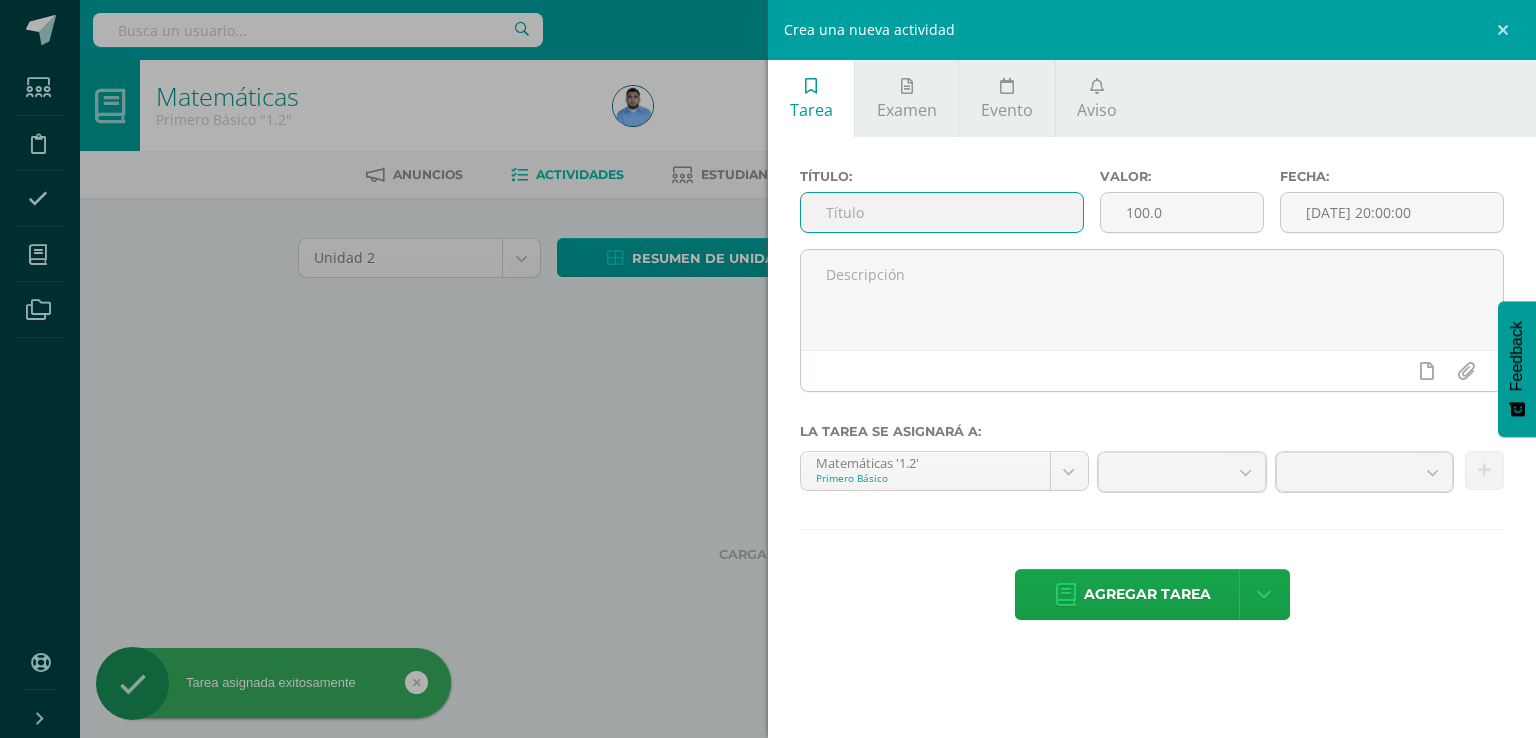 click at bounding box center [942, 212] 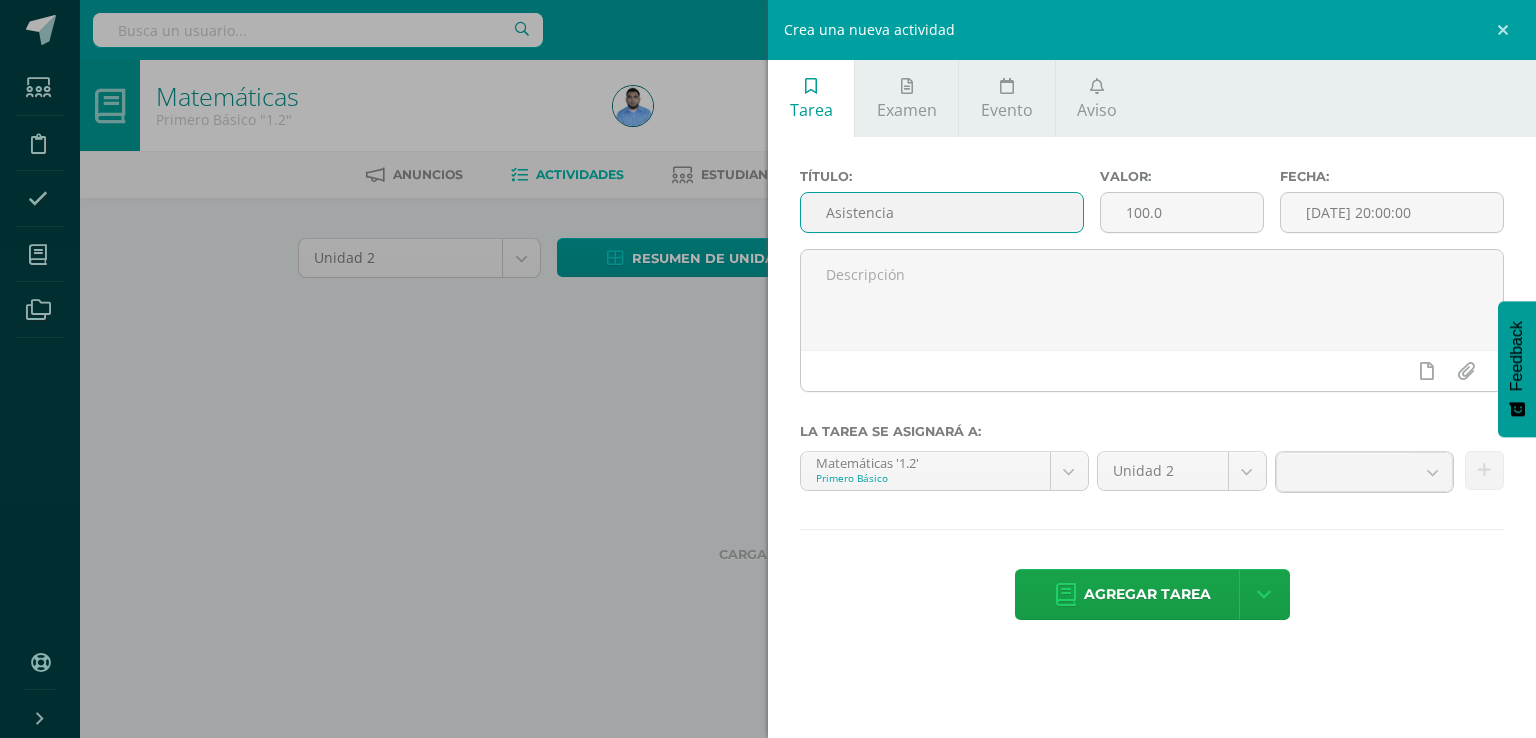 type on "Asistencia" 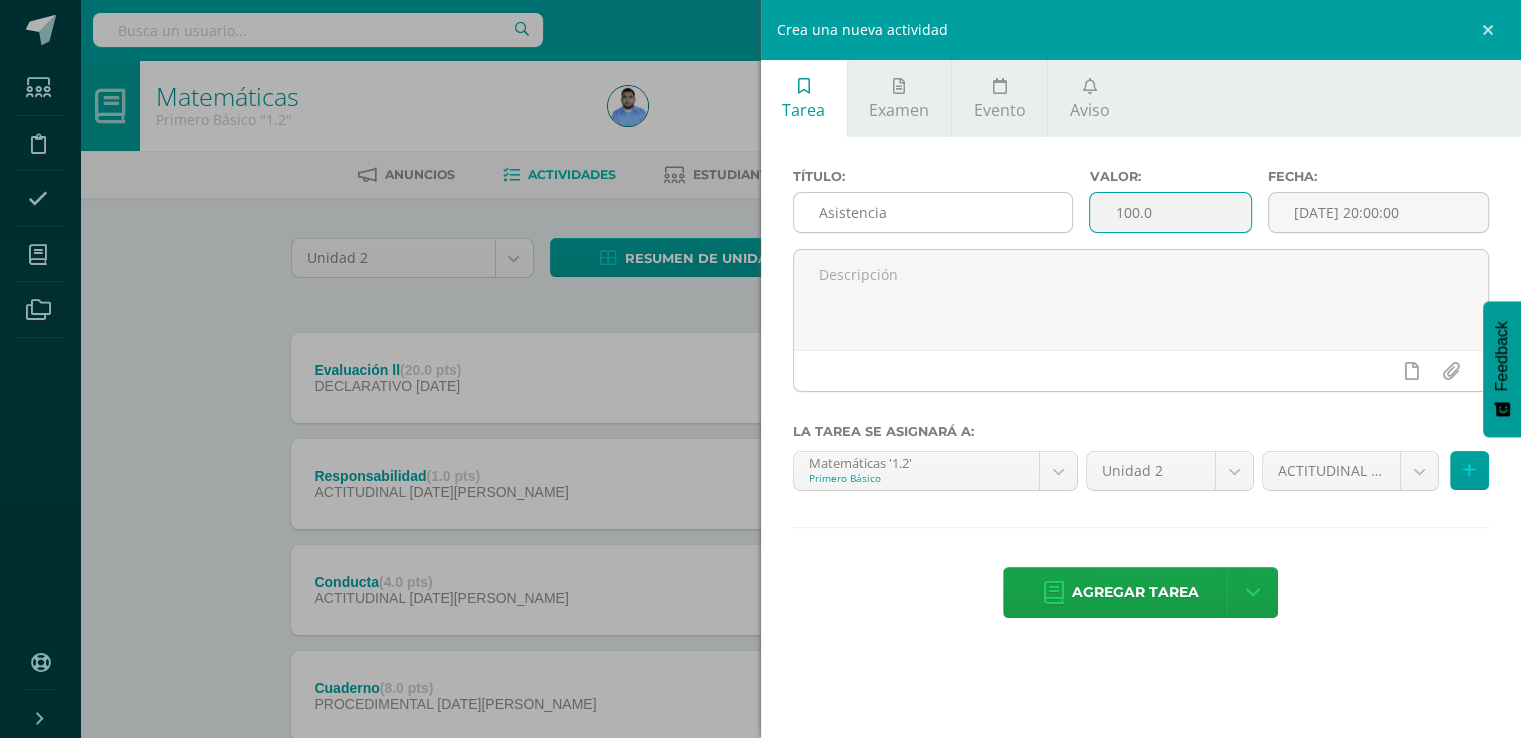 drag, startPoint x: 1171, startPoint y: 221, endPoint x: 979, endPoint y: 220, distance: 192.00261 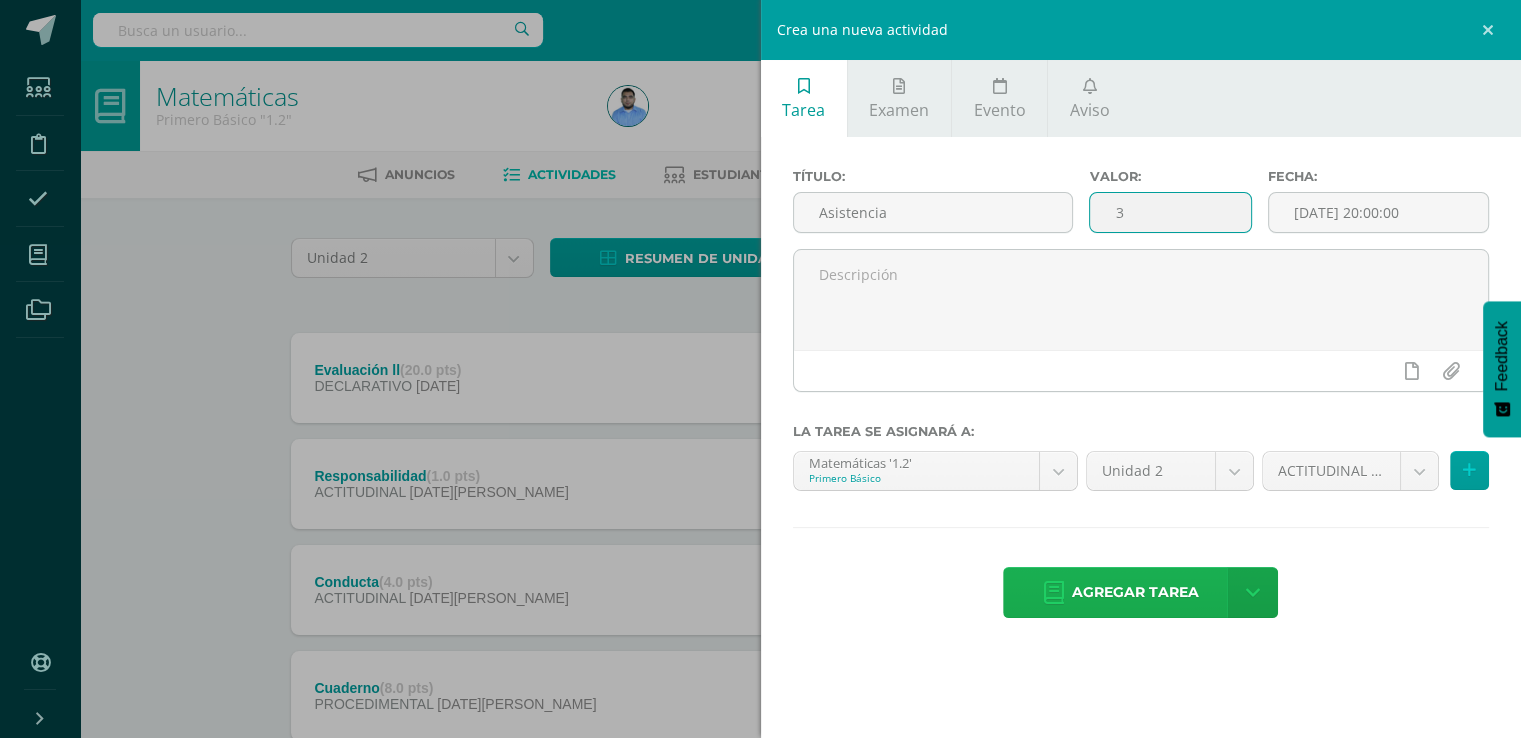 type on "3" 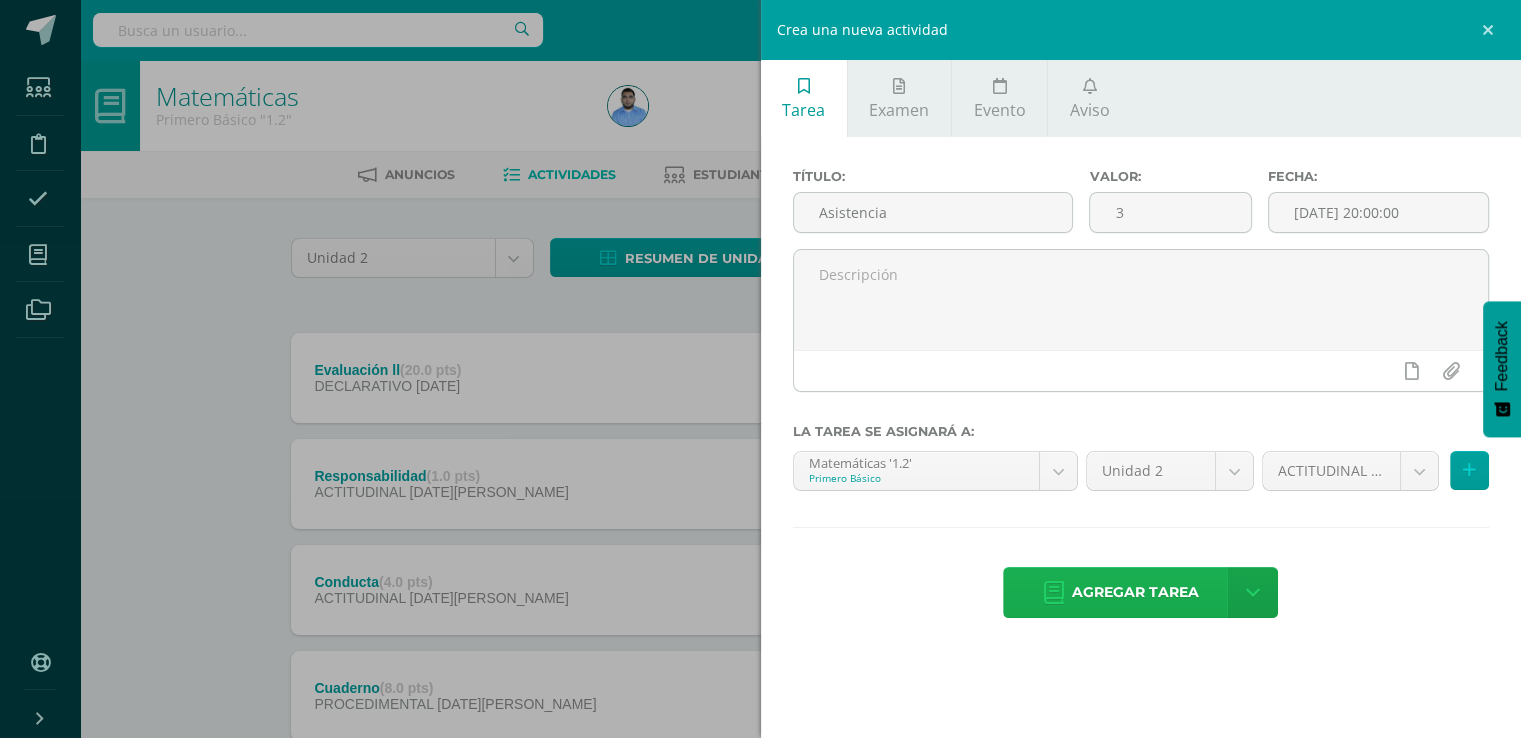 click on "Agregar tarea" at bounding box center [1135, 592] 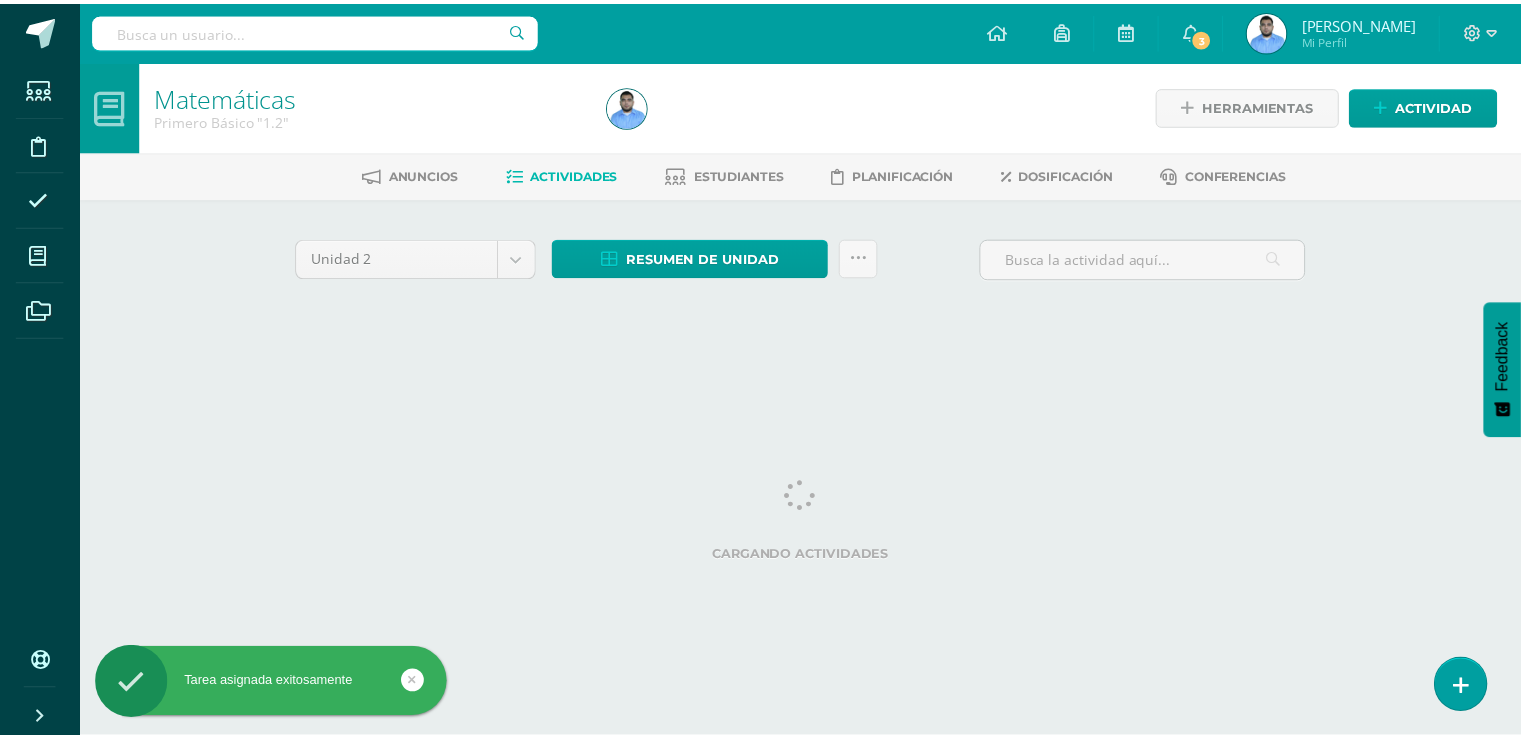scroll, scrollTop: 0, scrollLeft: 0, axis: both 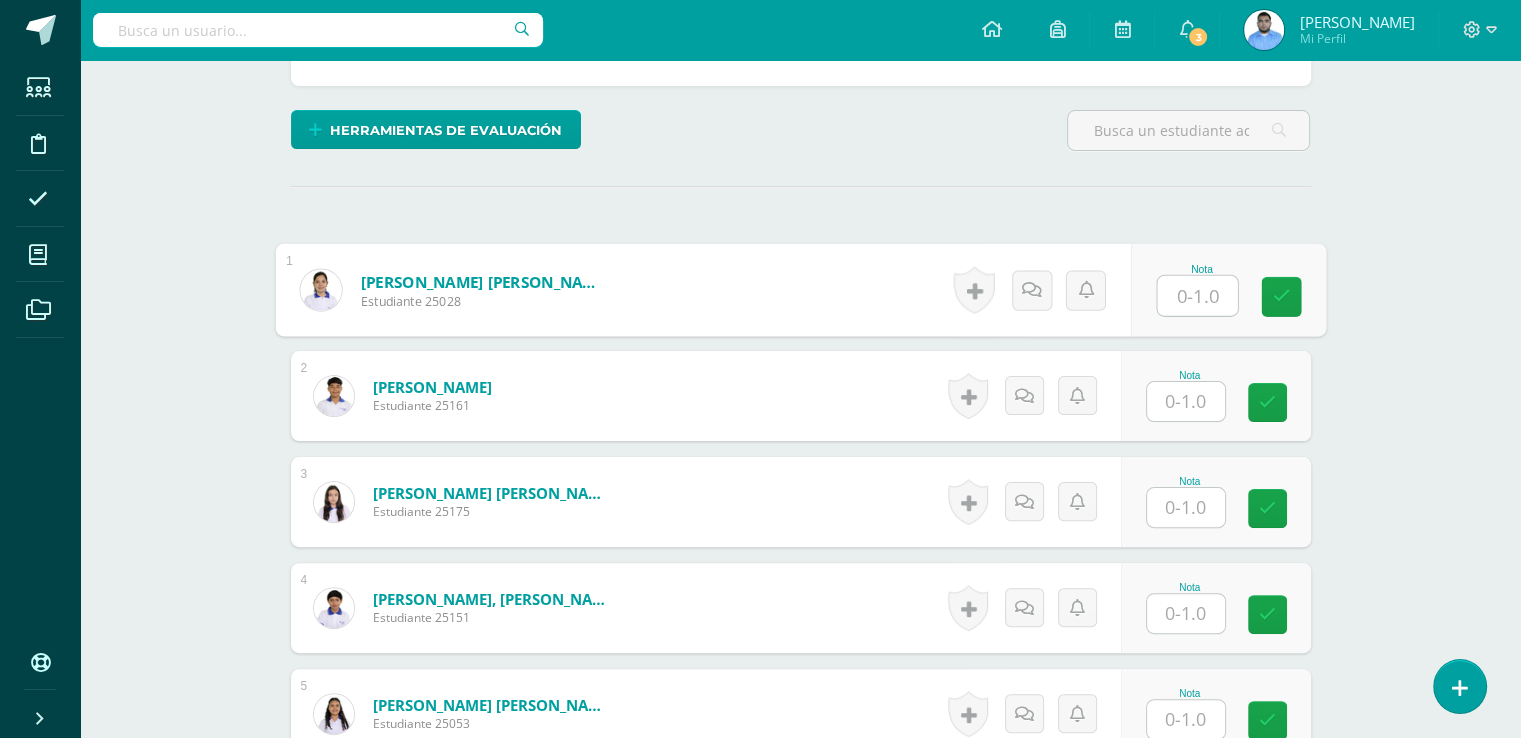 click at bounding box center (1197, 296) 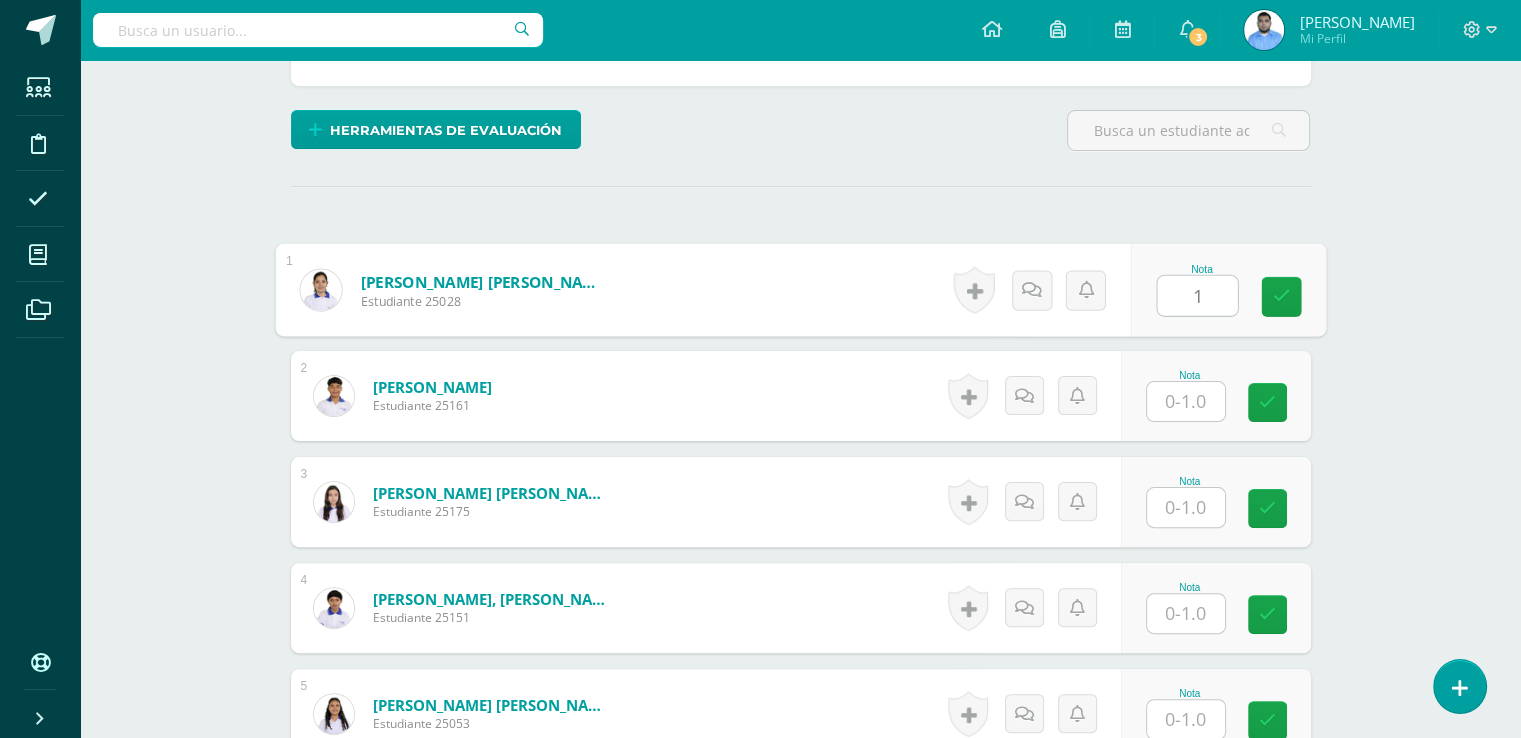 type on "1" 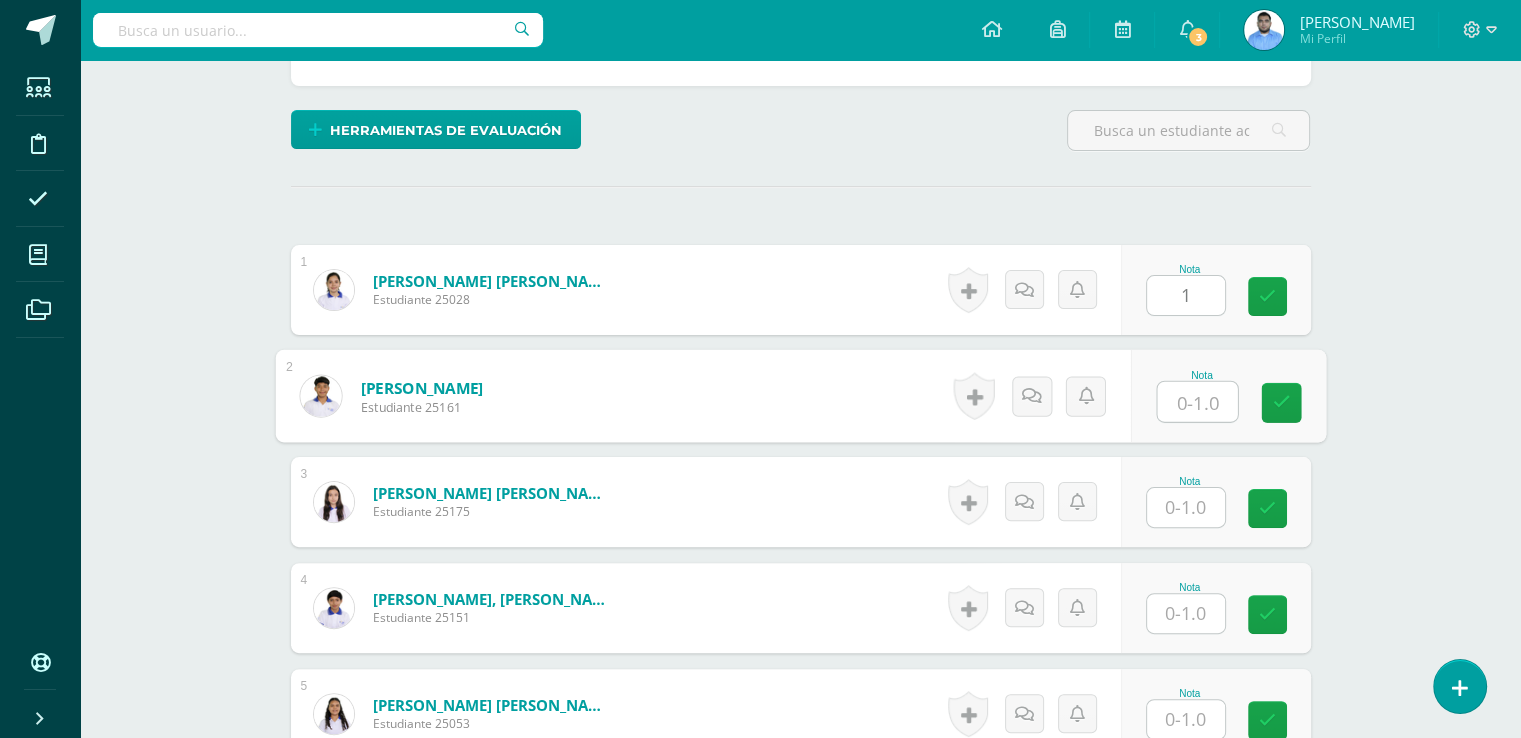 scroll, scrollTop: 451, scrollLeft: 0, axis: vertical 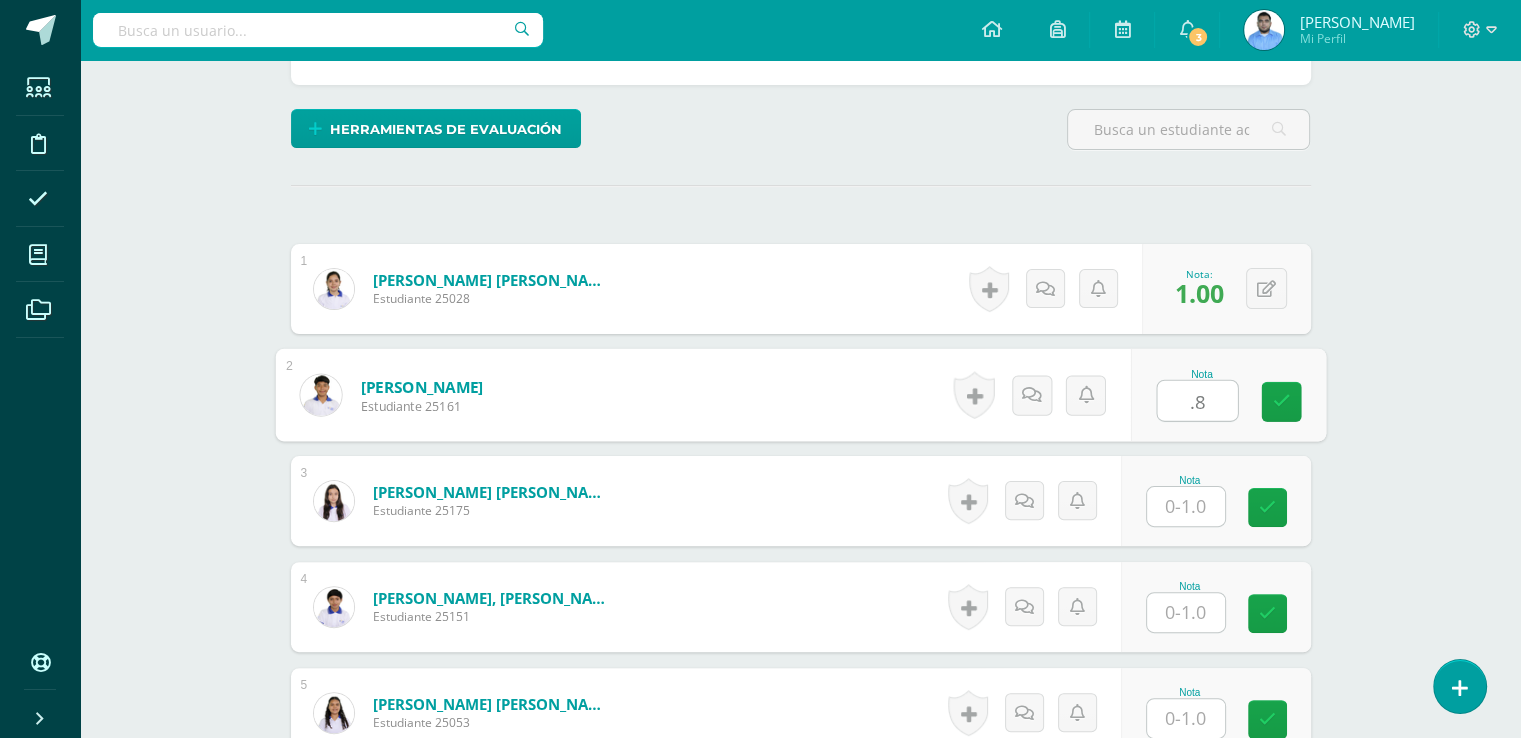 type on ".8" 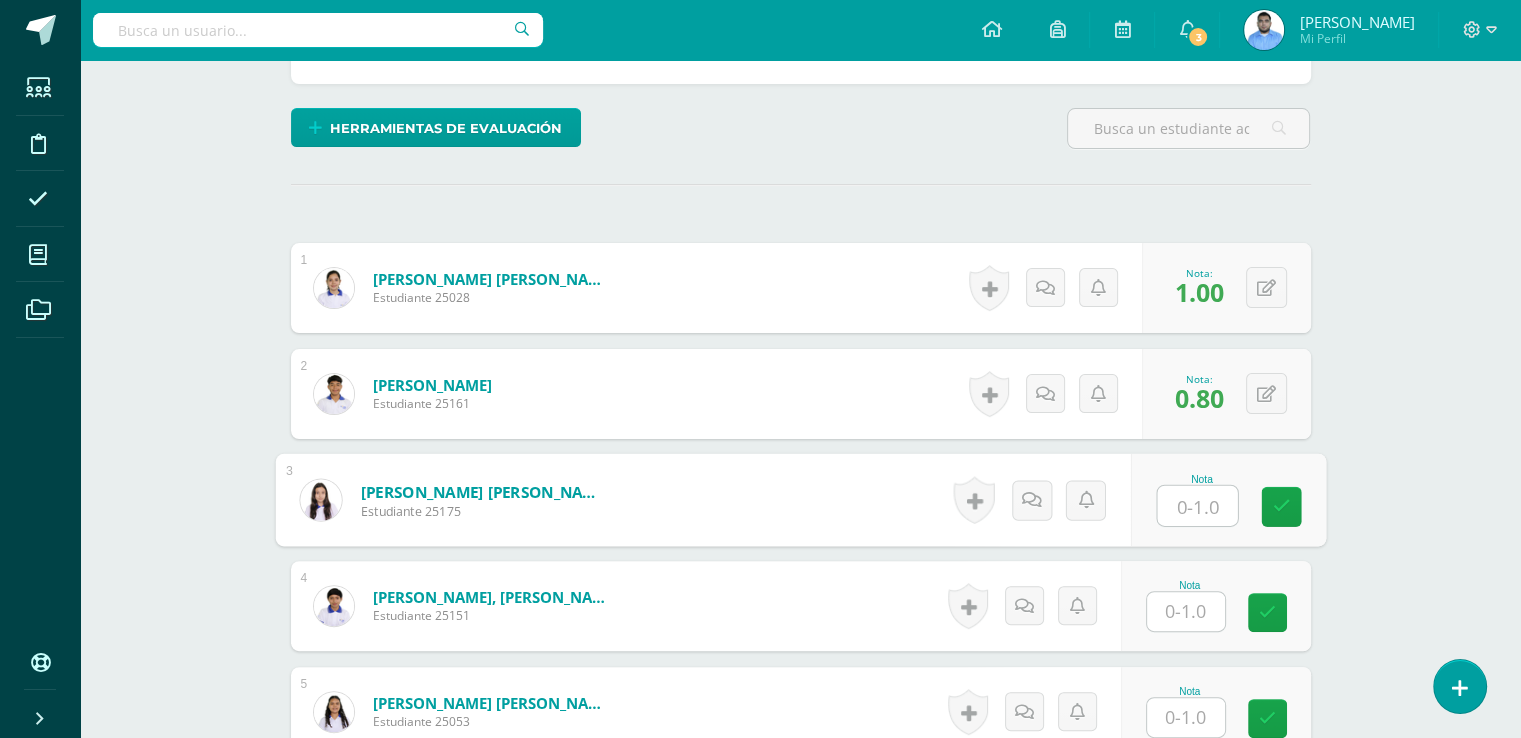 scroll, scrollTop: 452, scrollLeft: 0, axis: vertical 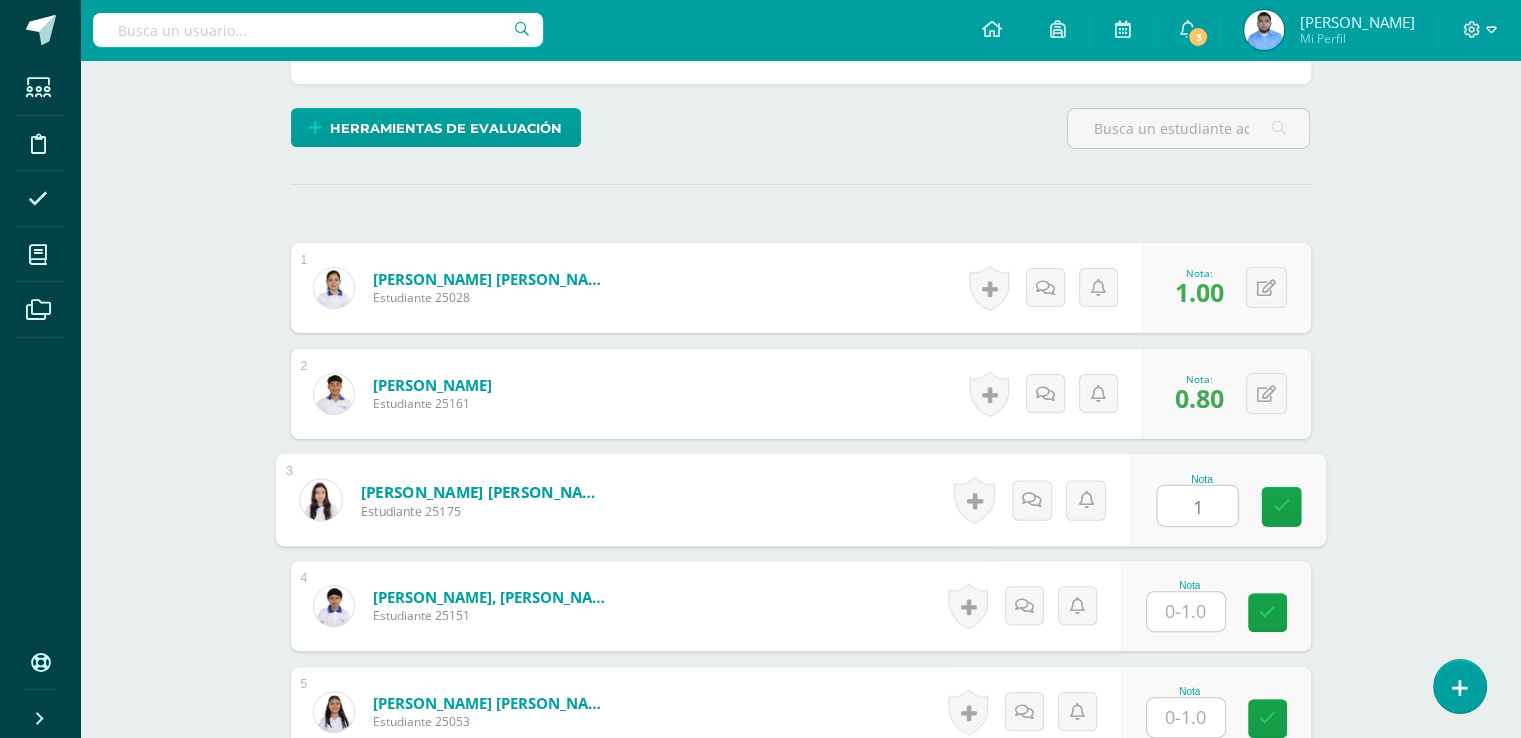 type on "1" 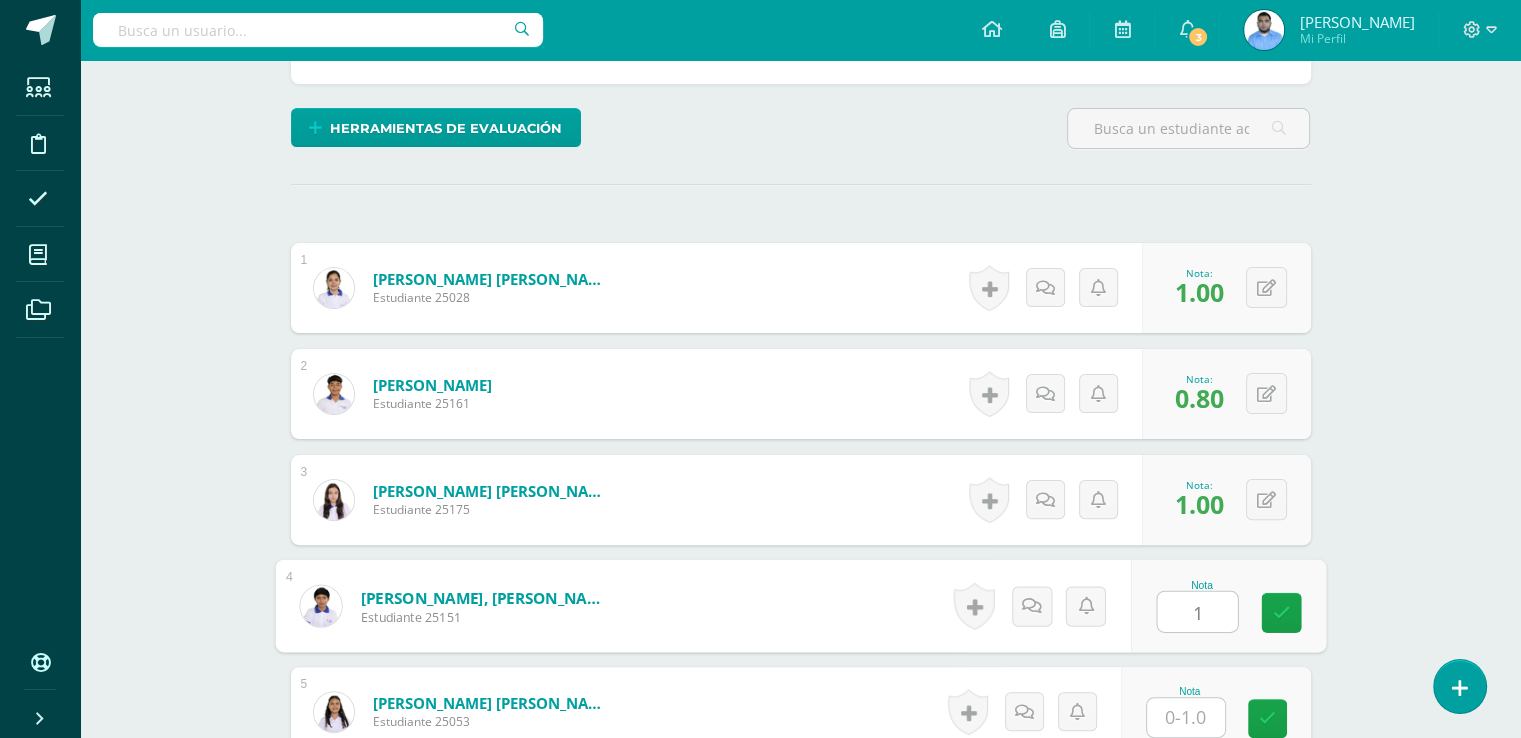 type on "1" 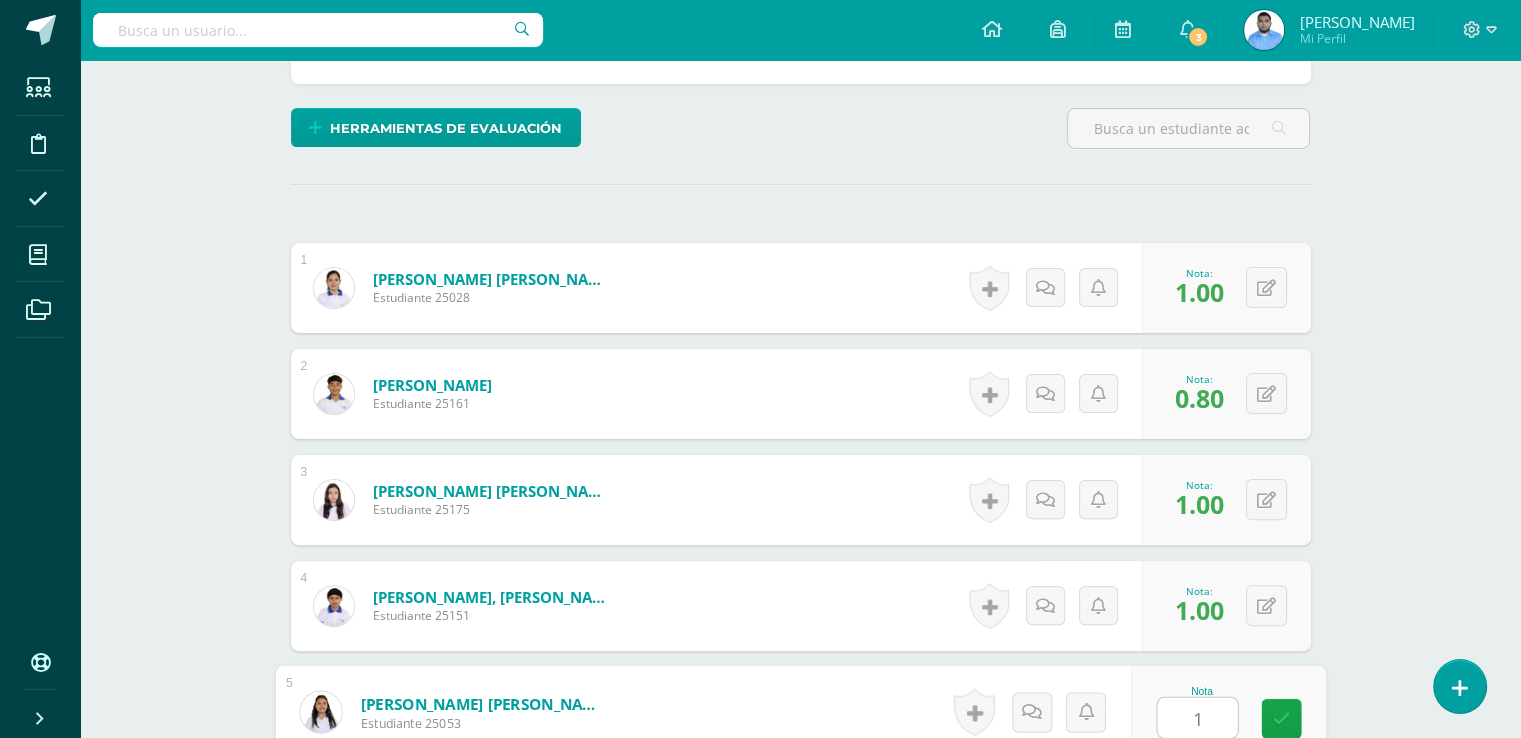 type on "1" 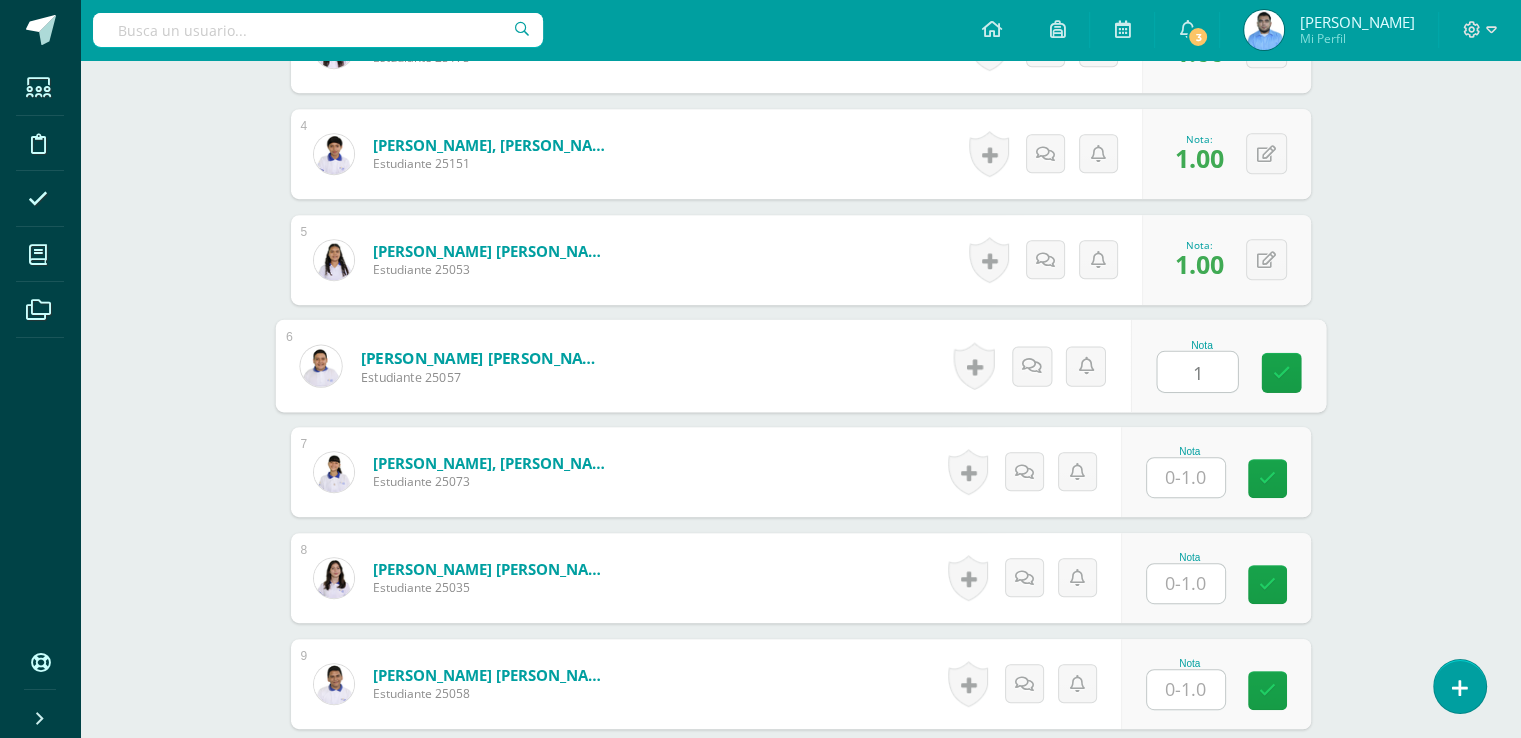 type on "1" 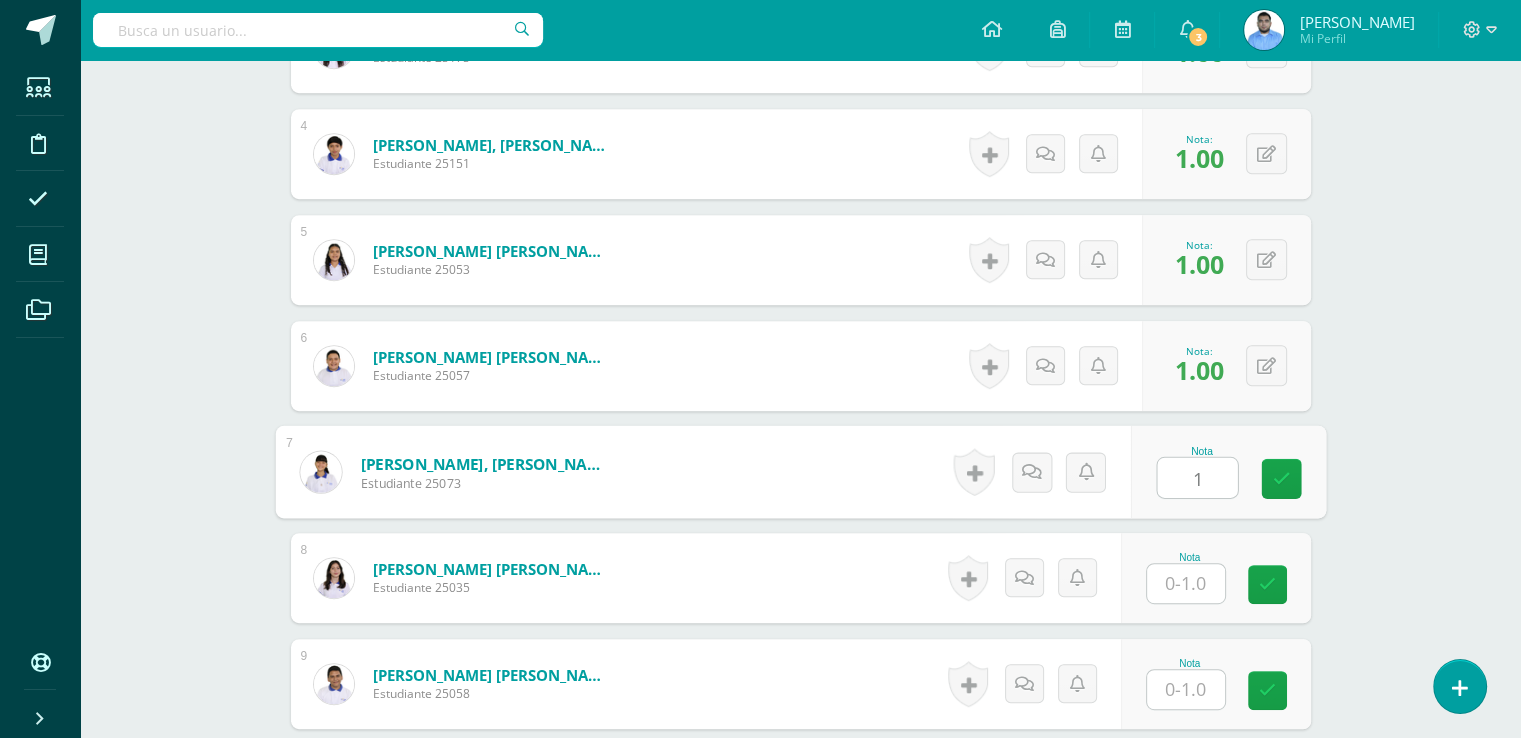 type on "1" 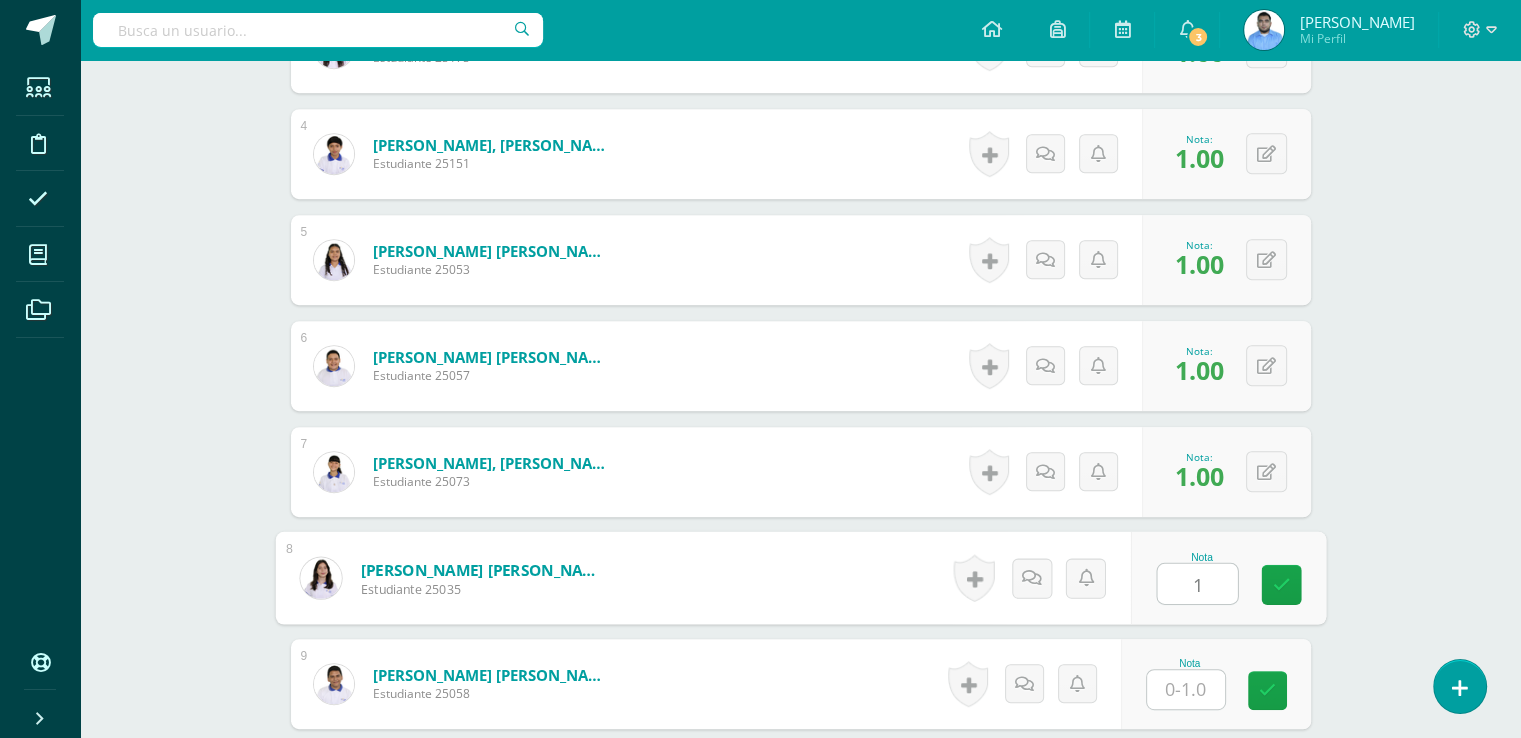 type on "1" 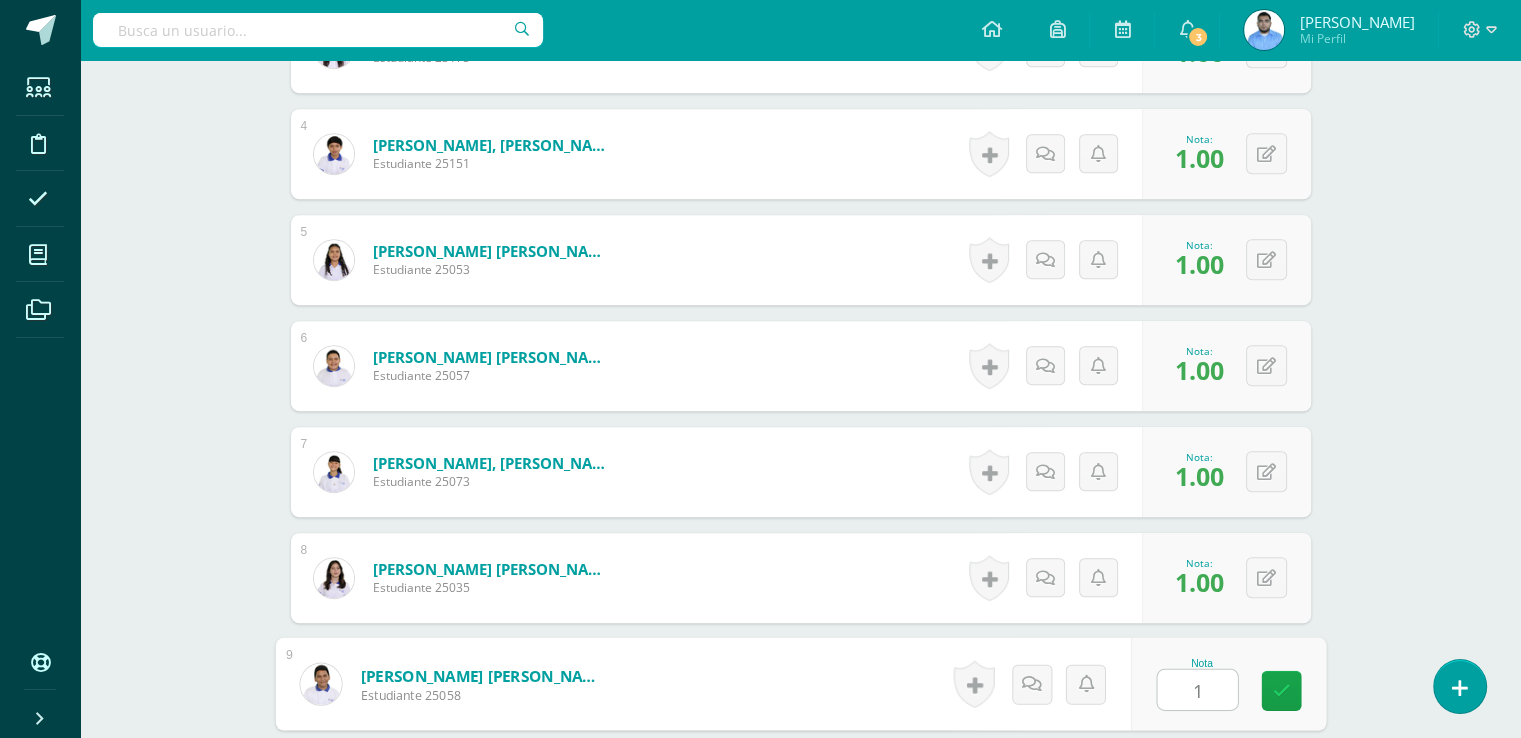 type on "1" 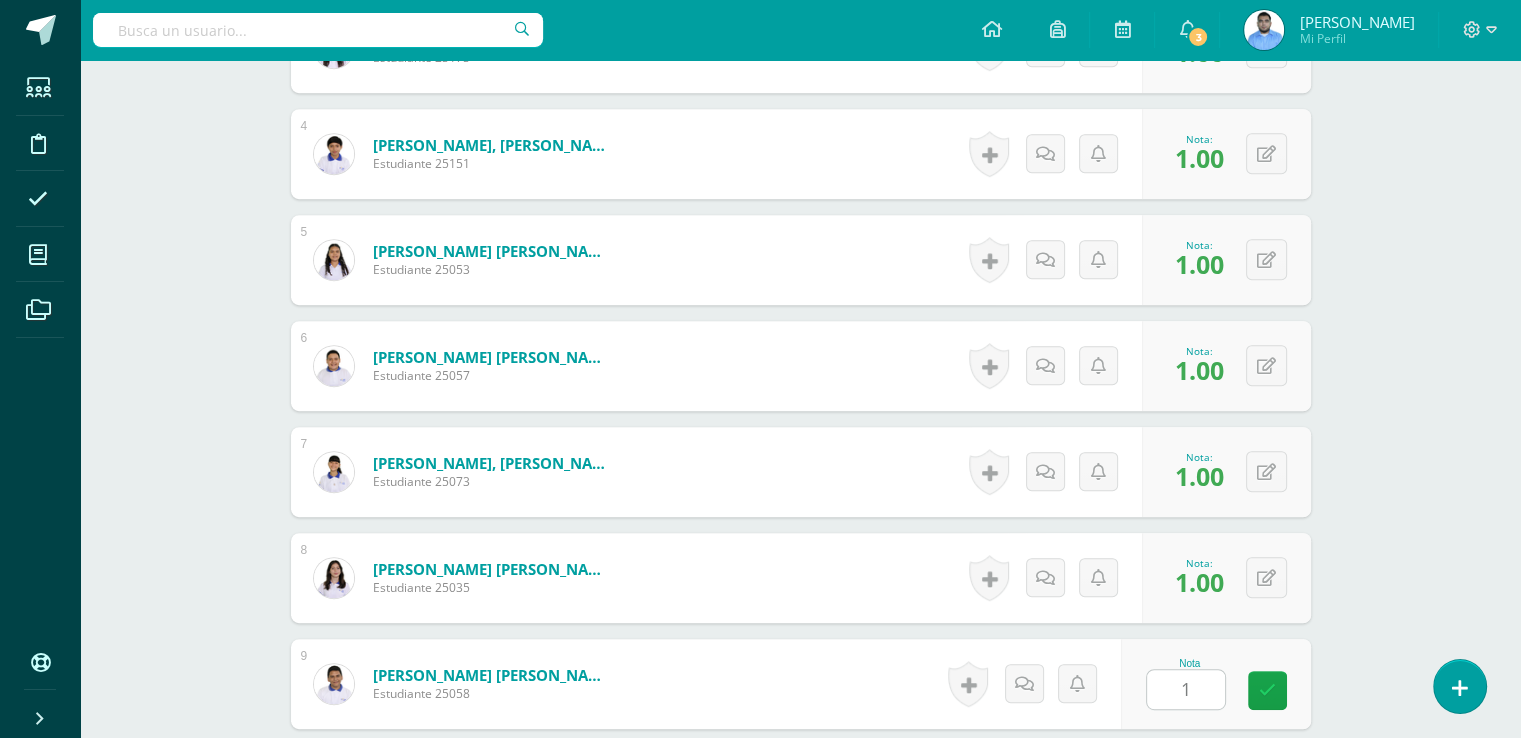 scroll, scrollTop: 1328, scrollLeft: 0, axis: vertical 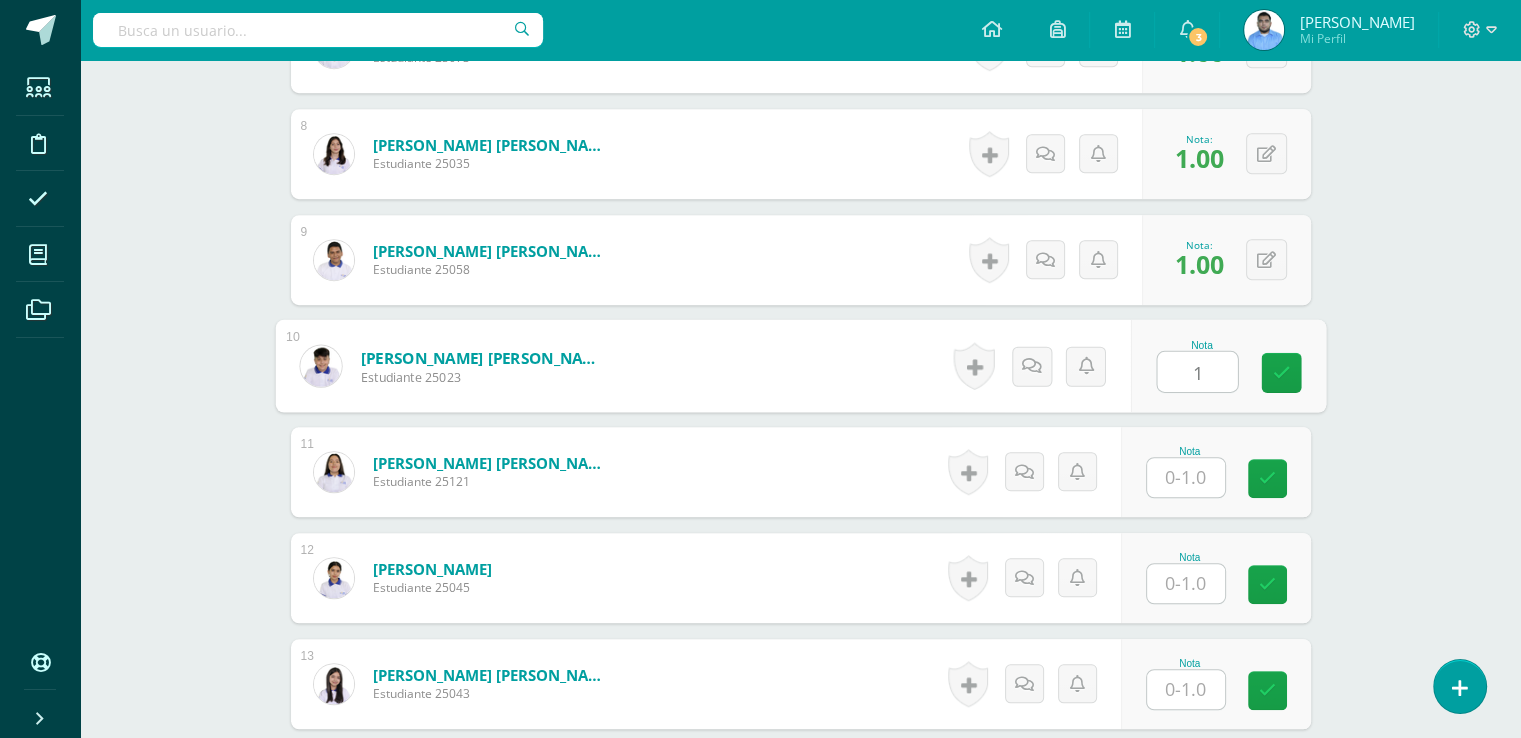 type on "1" 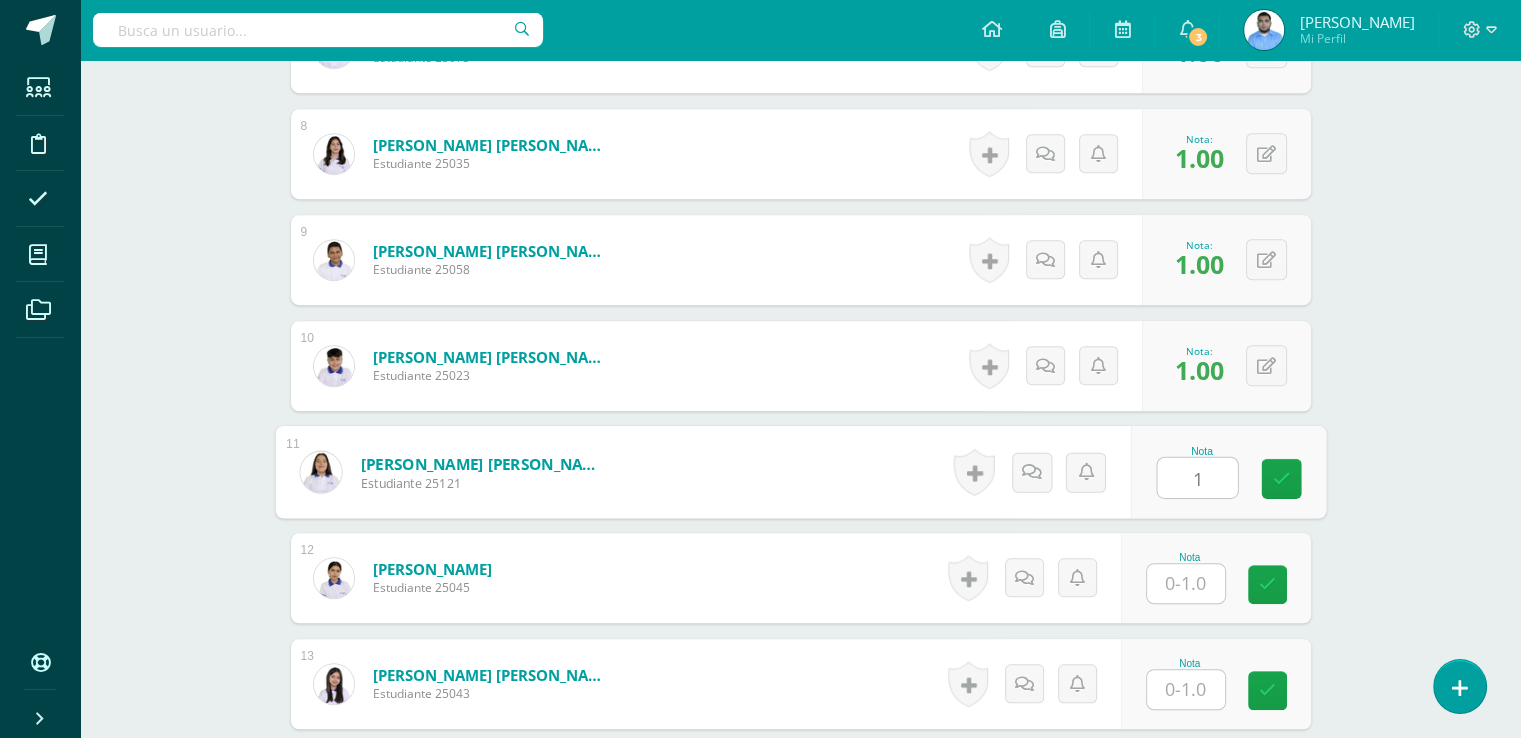 type on "1" 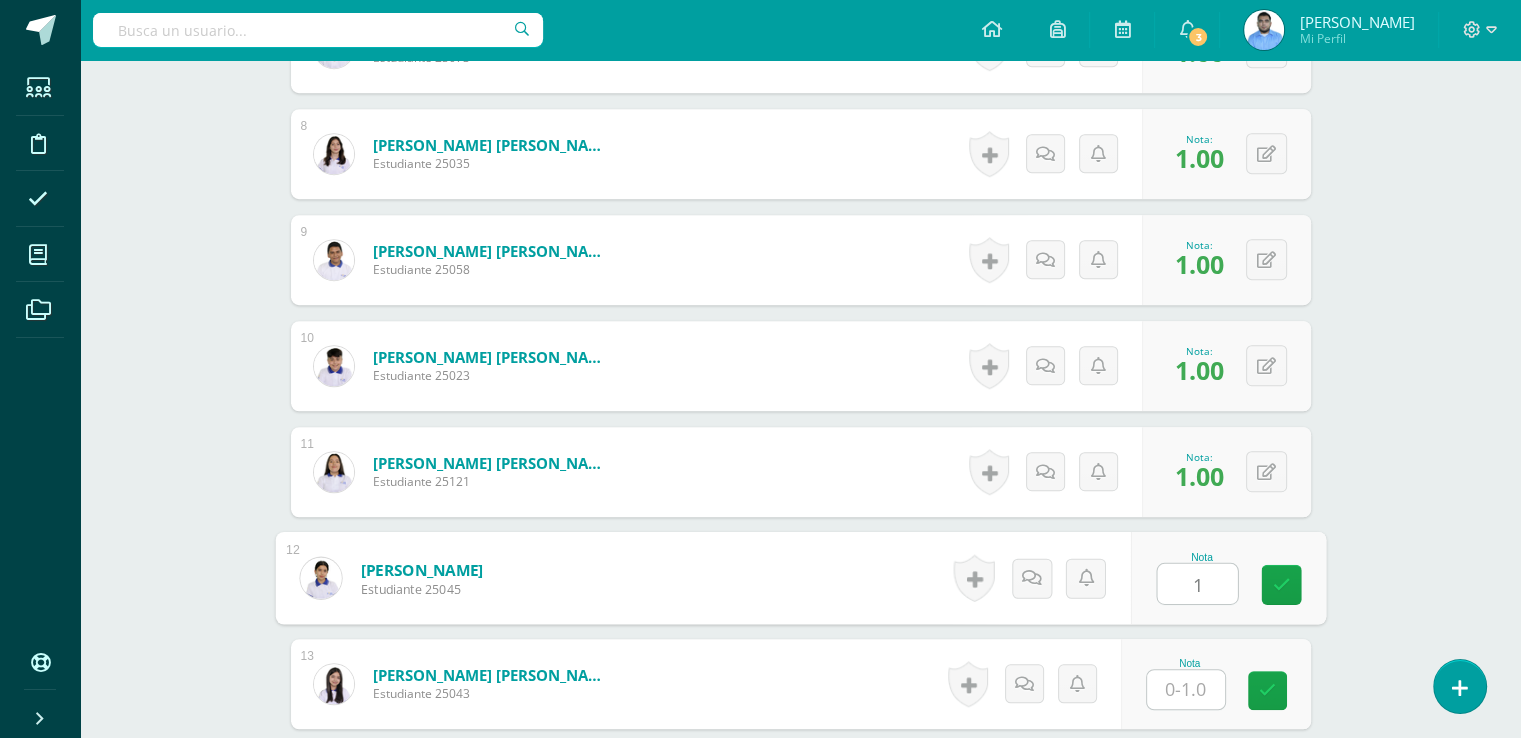 type on "1" 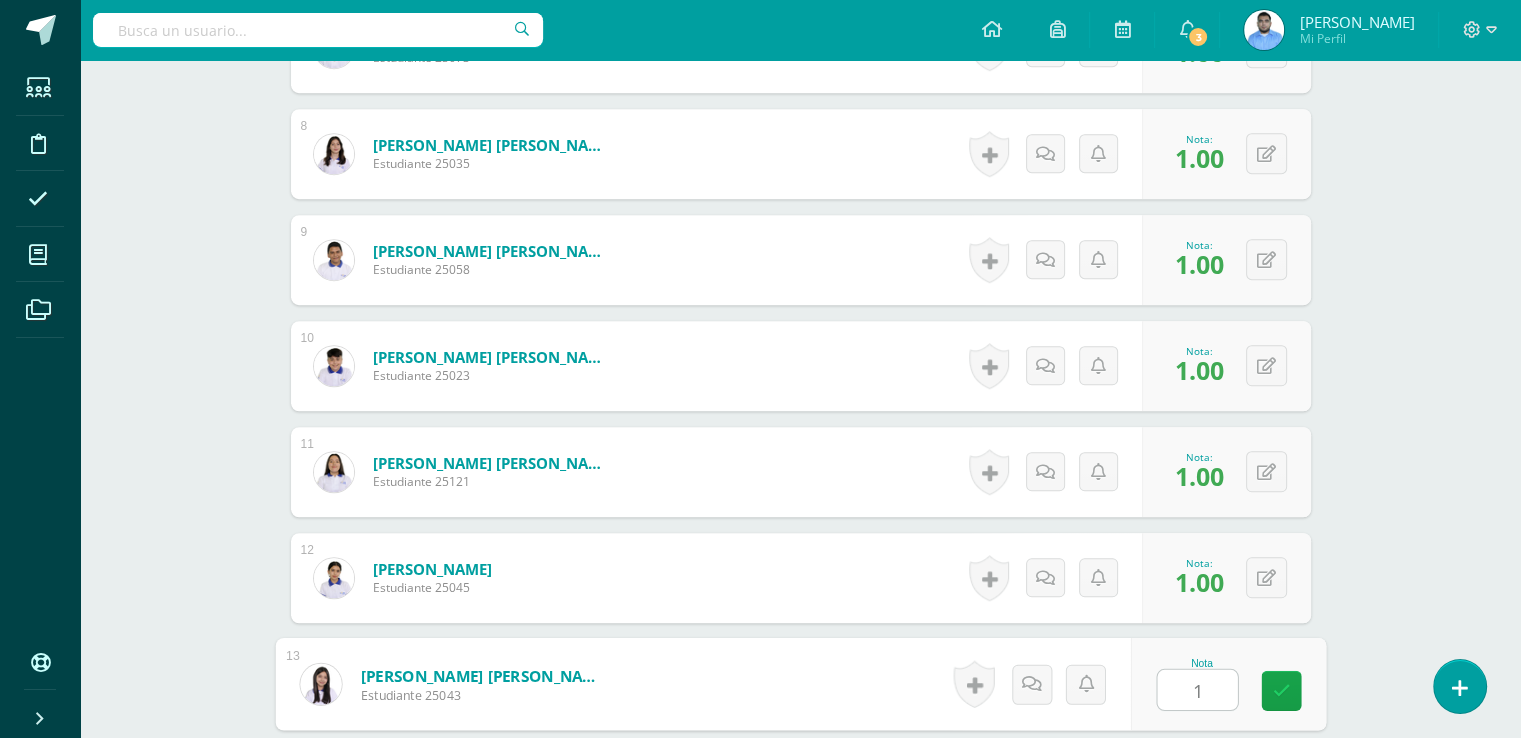 type on "1" 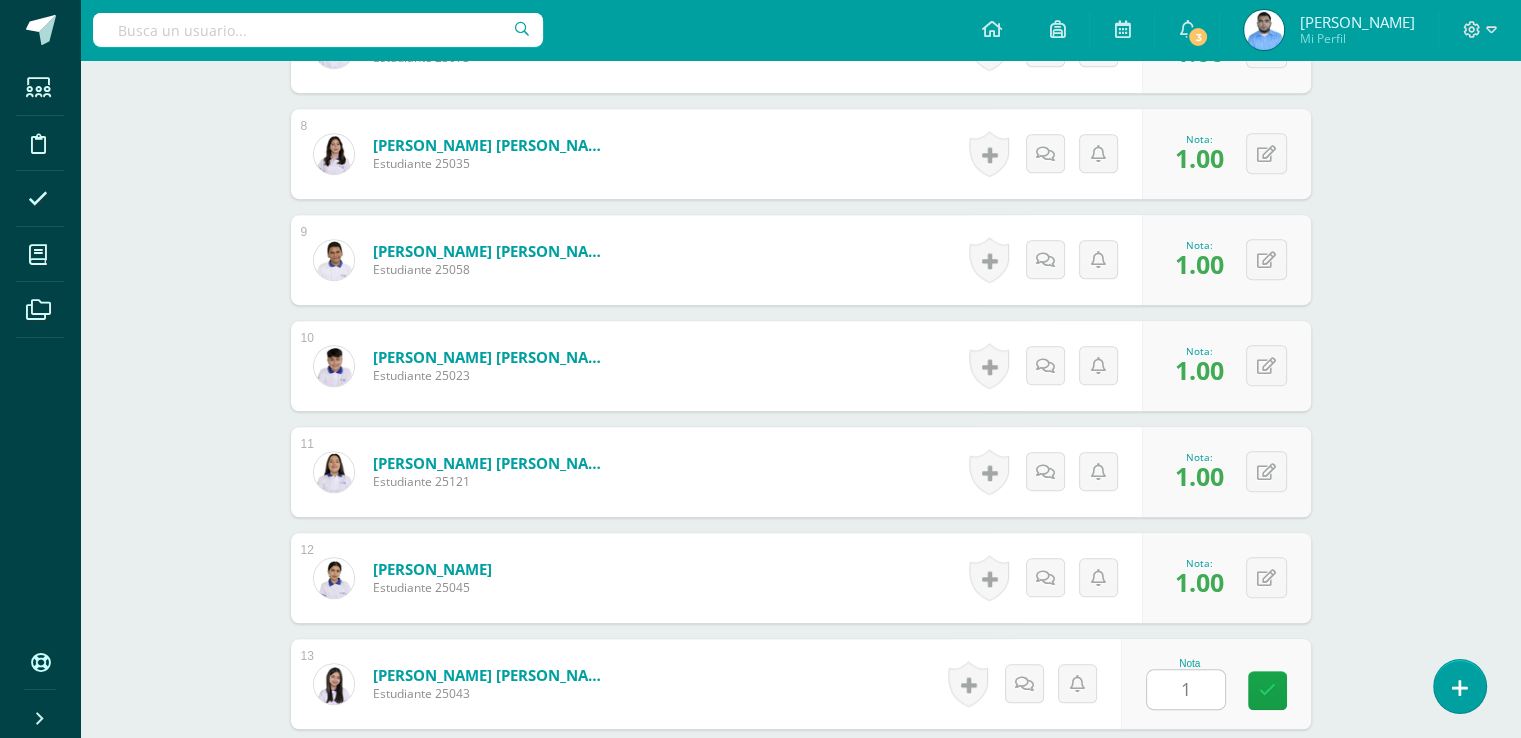 scroll, scrollTop: 1752, scrollLeft: 0, axis: vertical 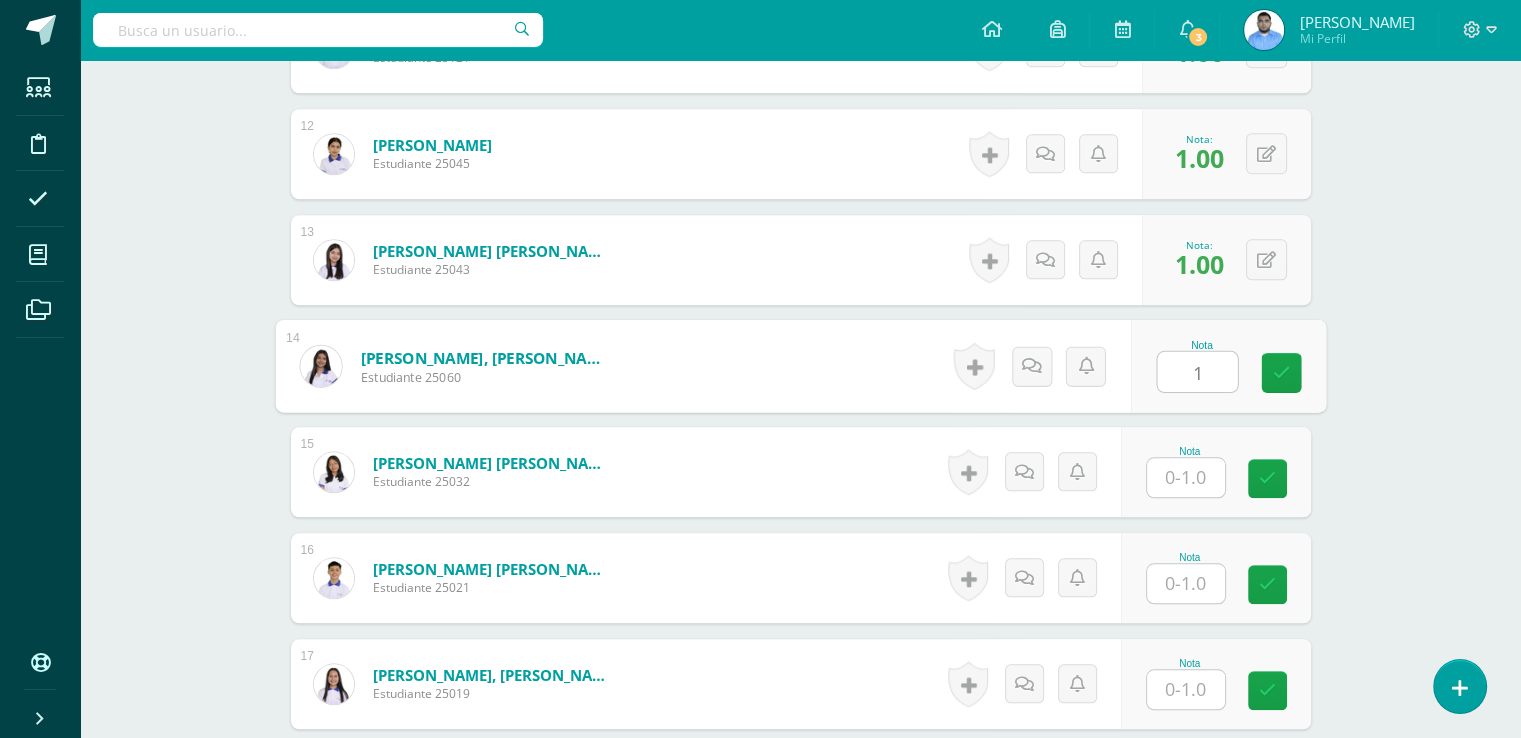 type on "1" 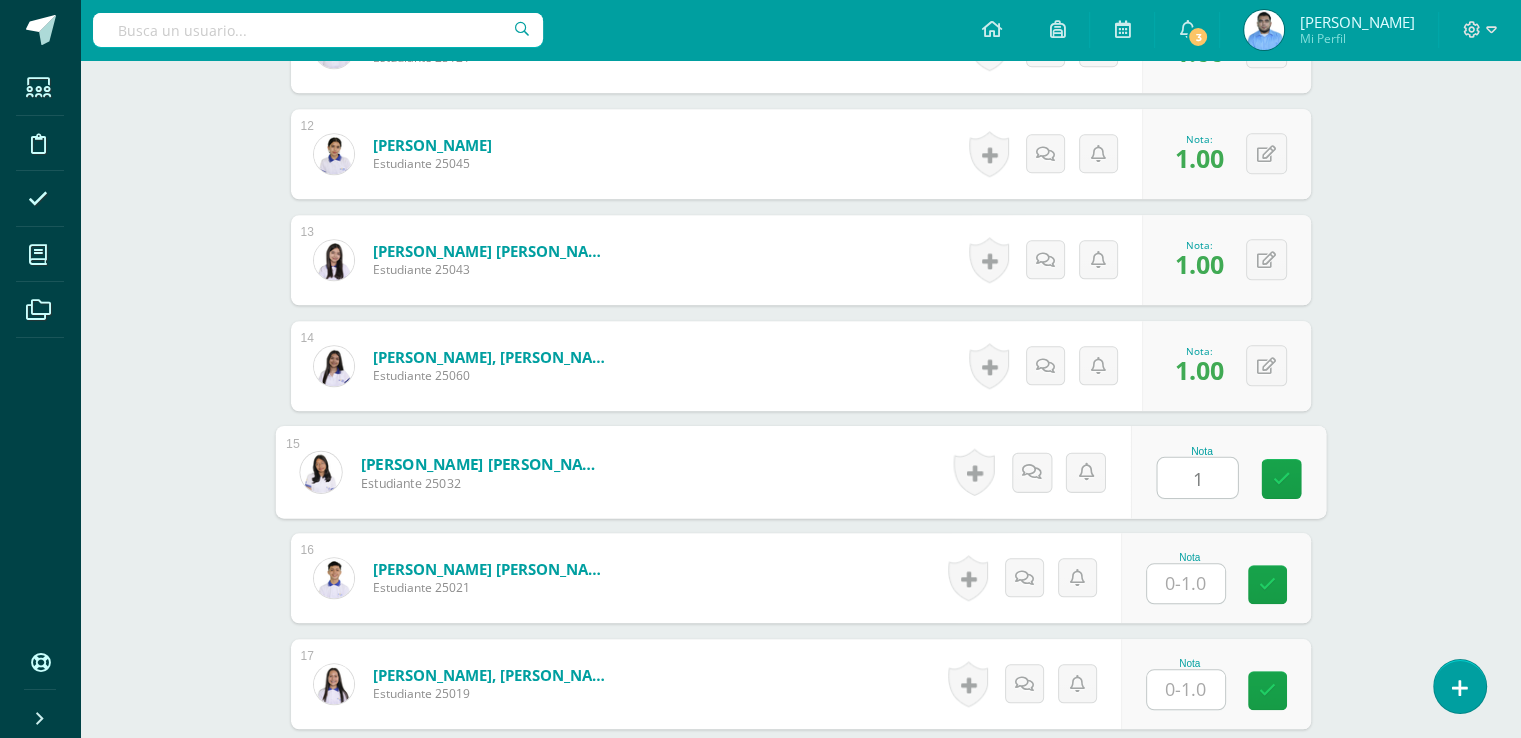 type on "1" 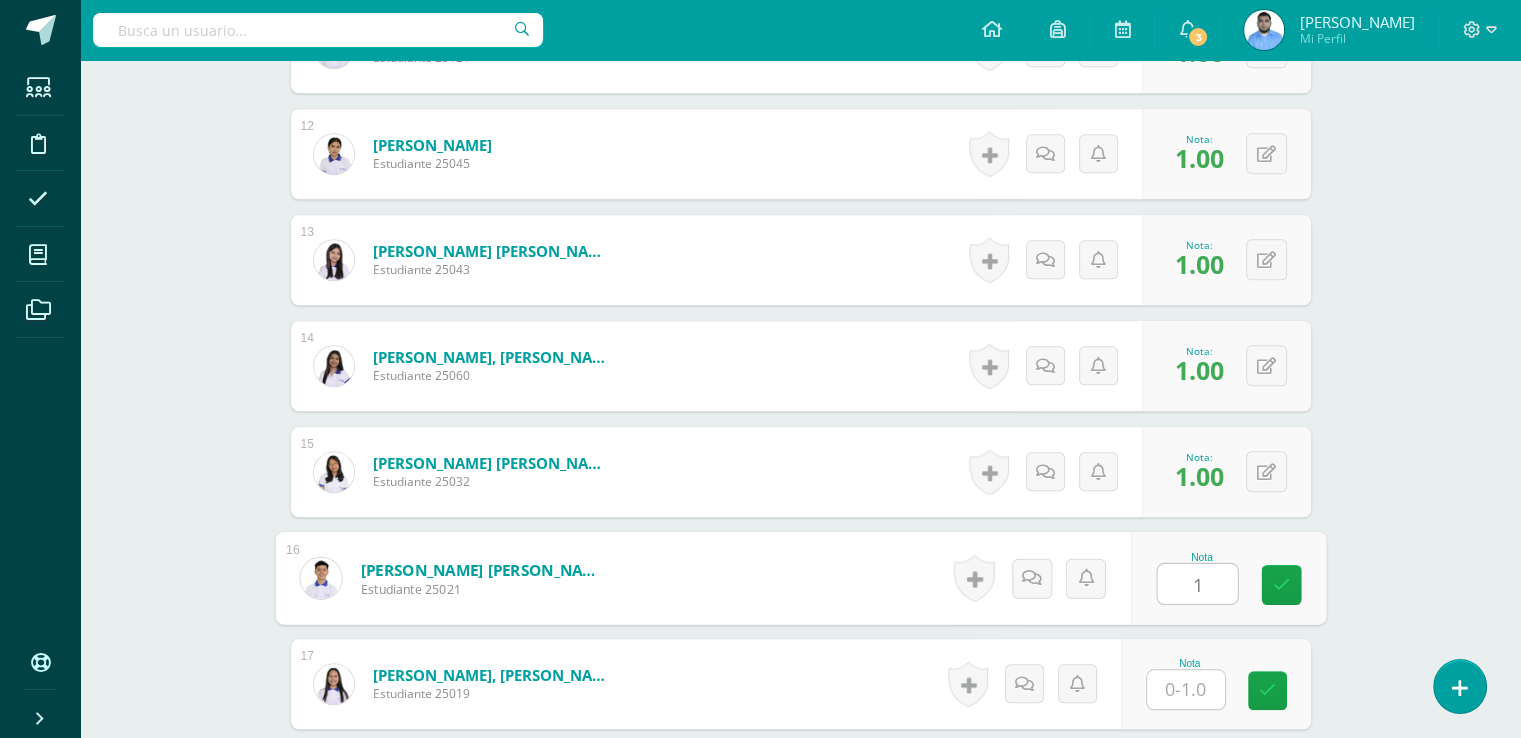 type on "1" 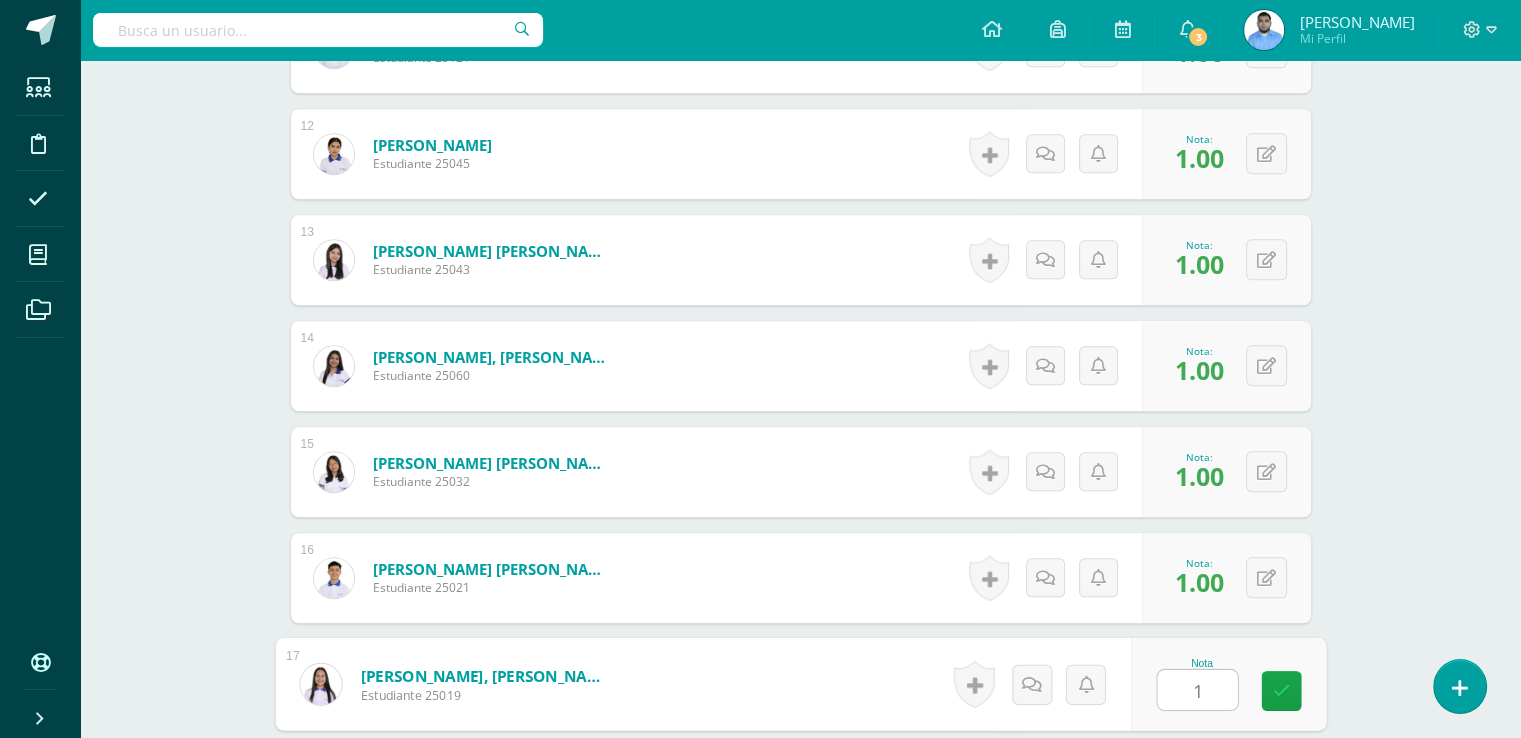type on "1" 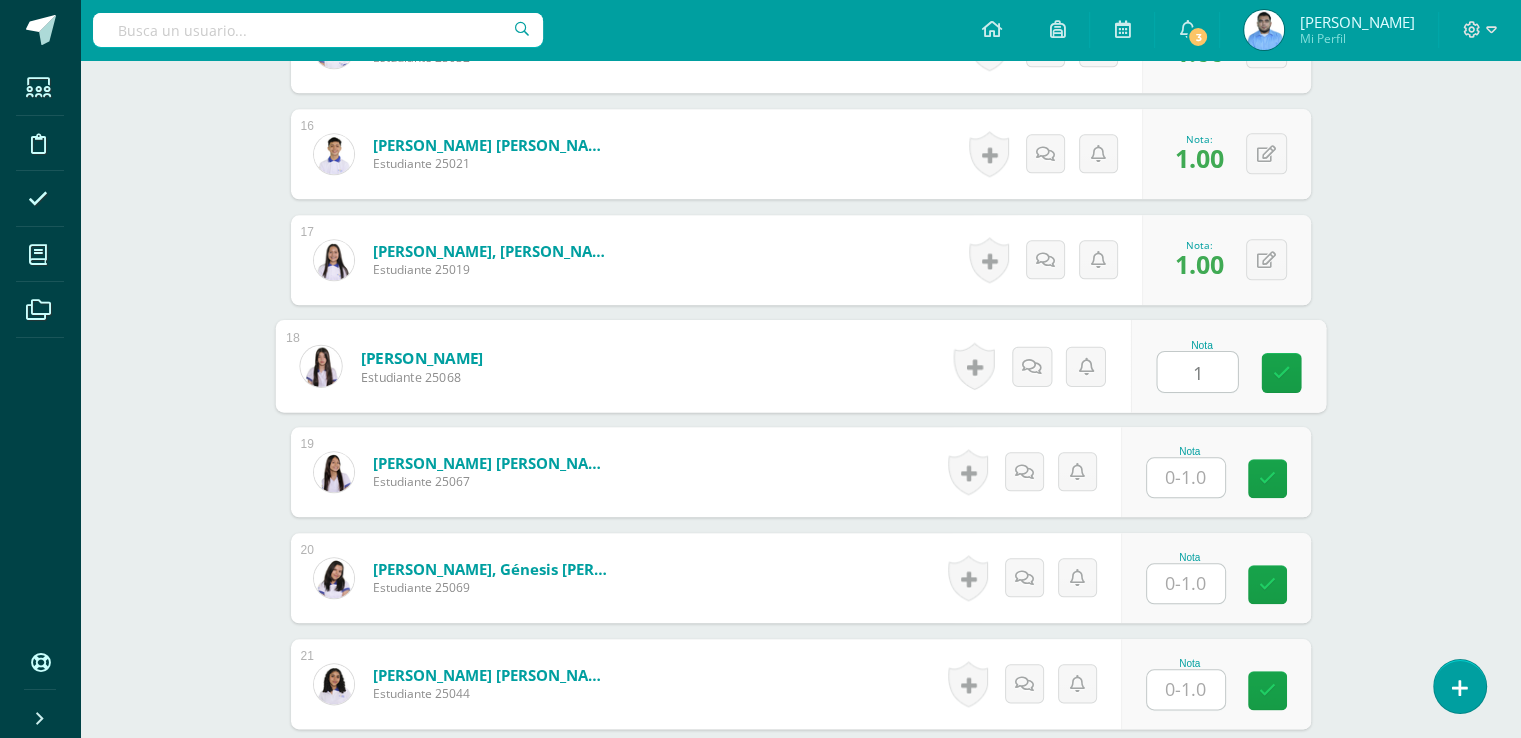 type on "1" 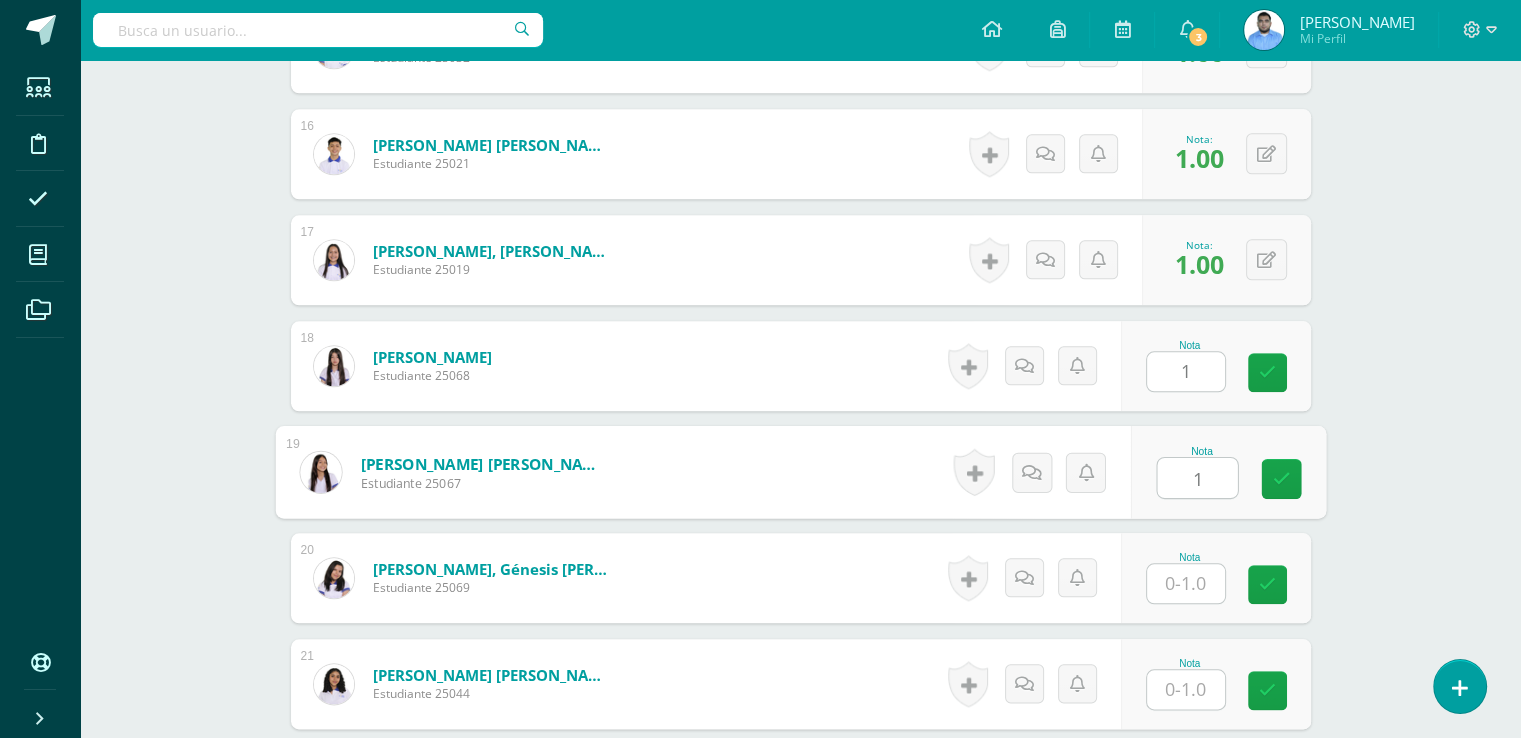 type on "1" 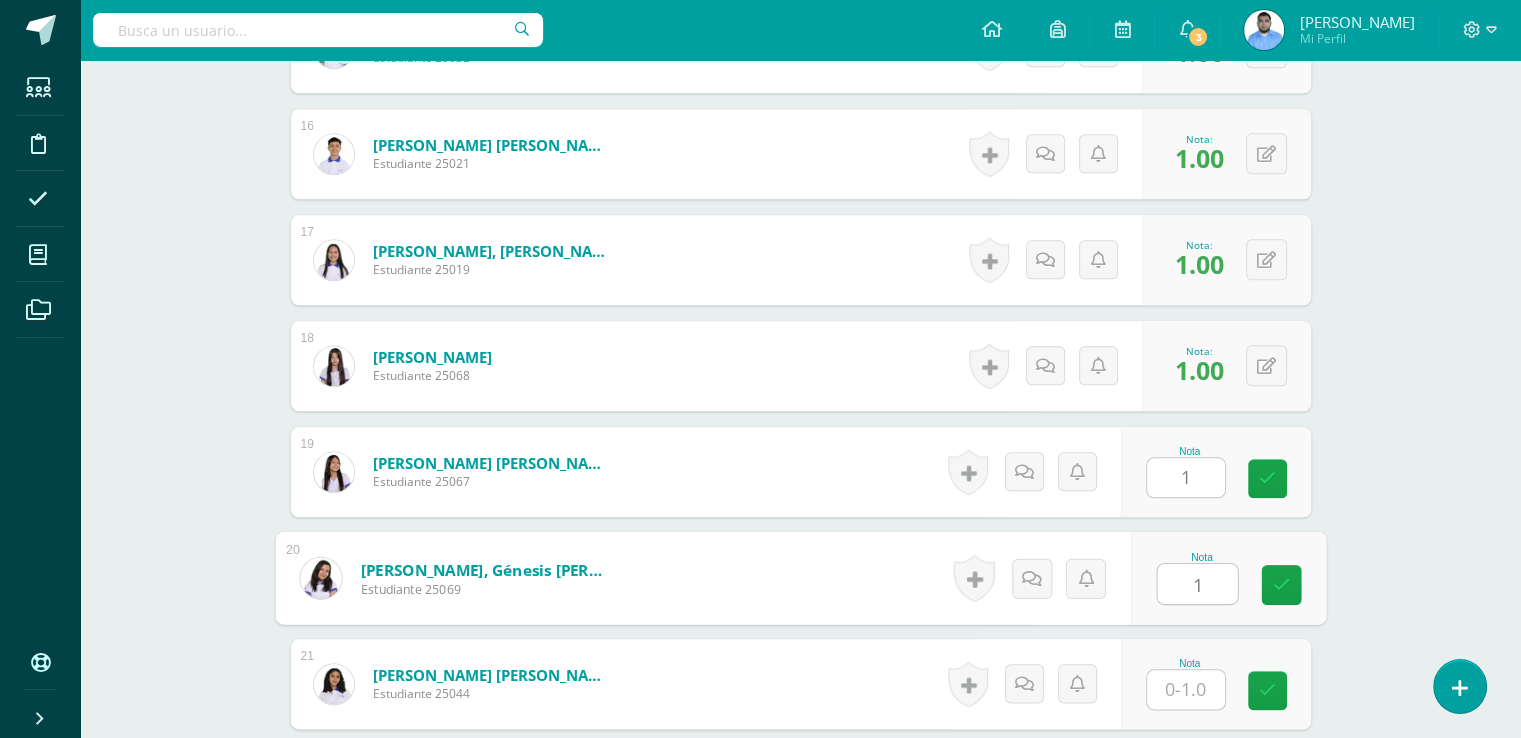 type on "1" 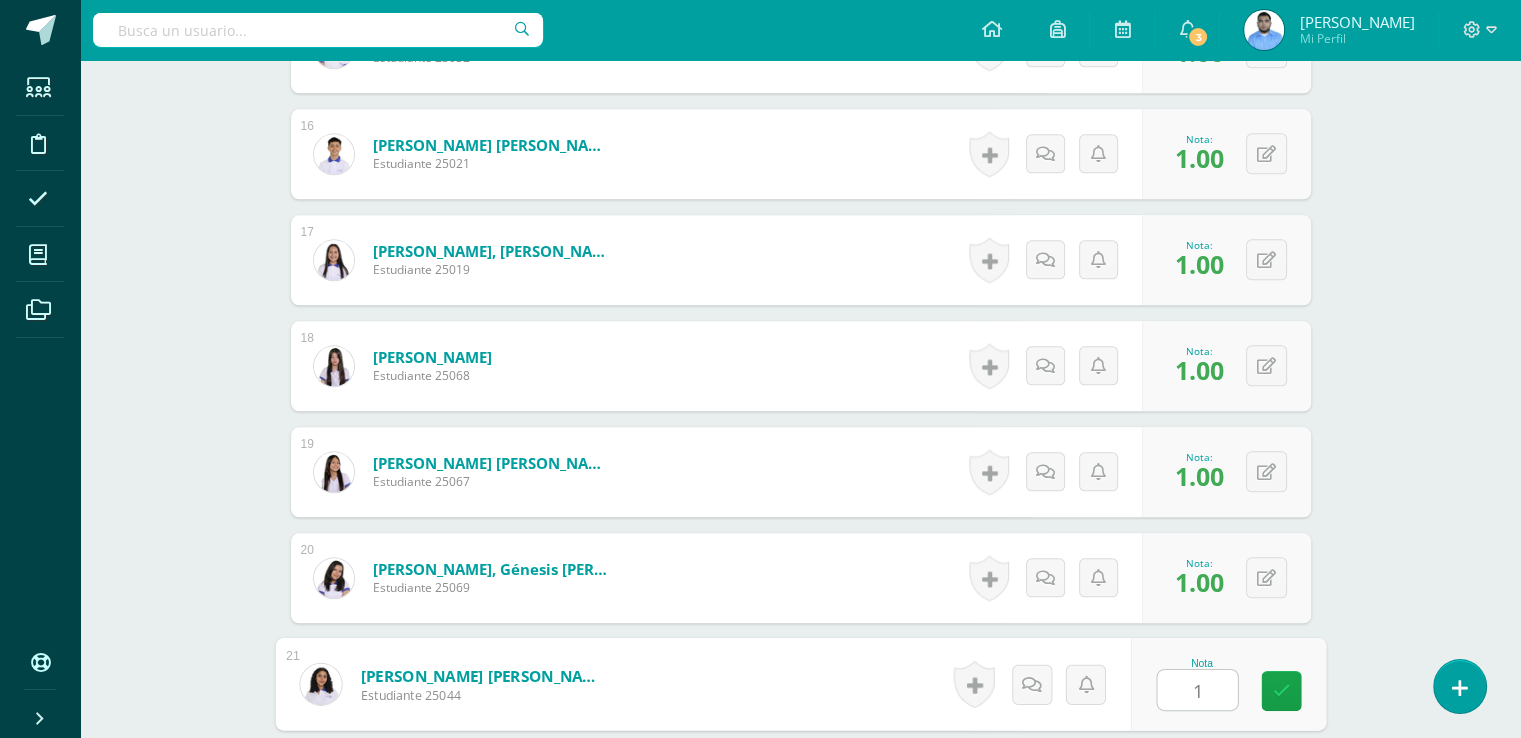 type on "1" 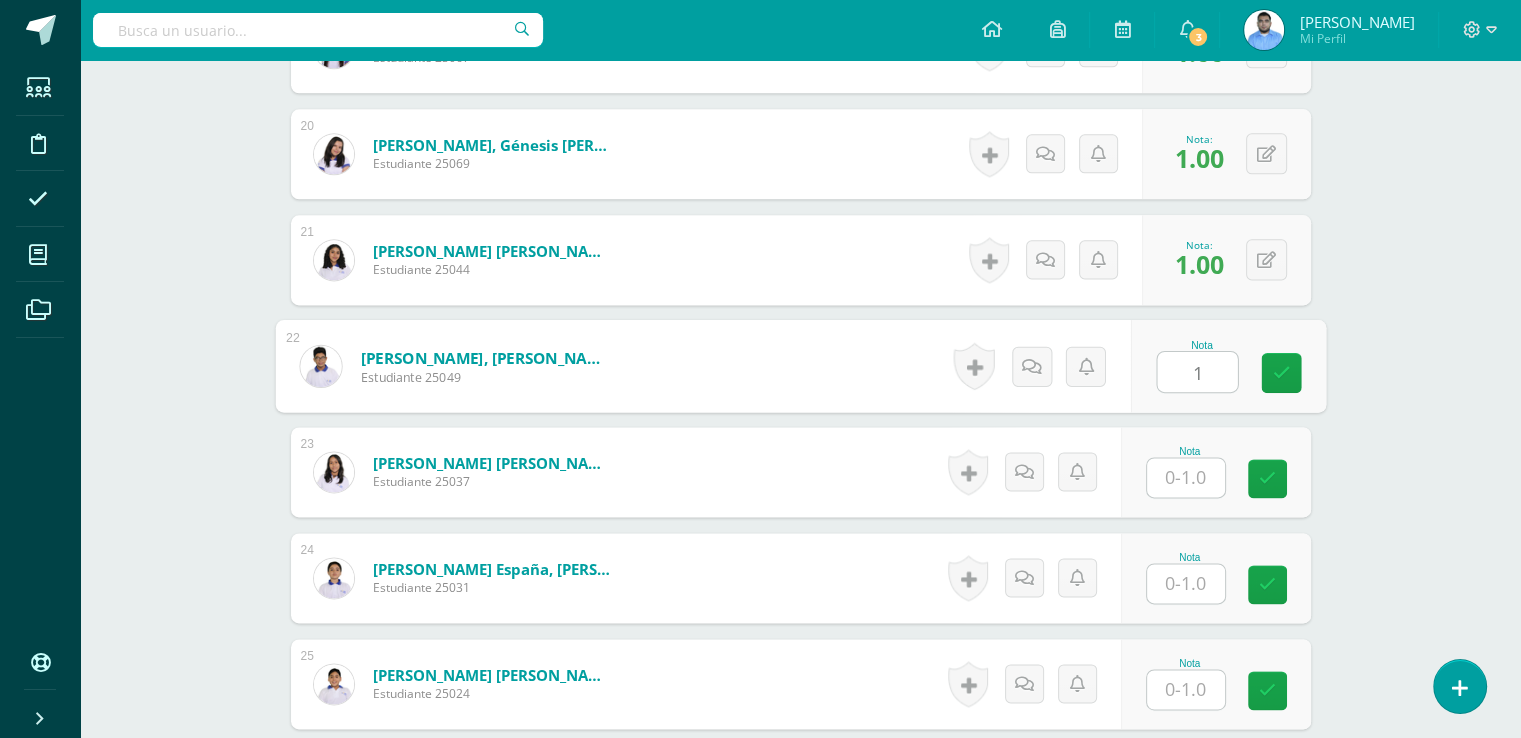 type on "1" 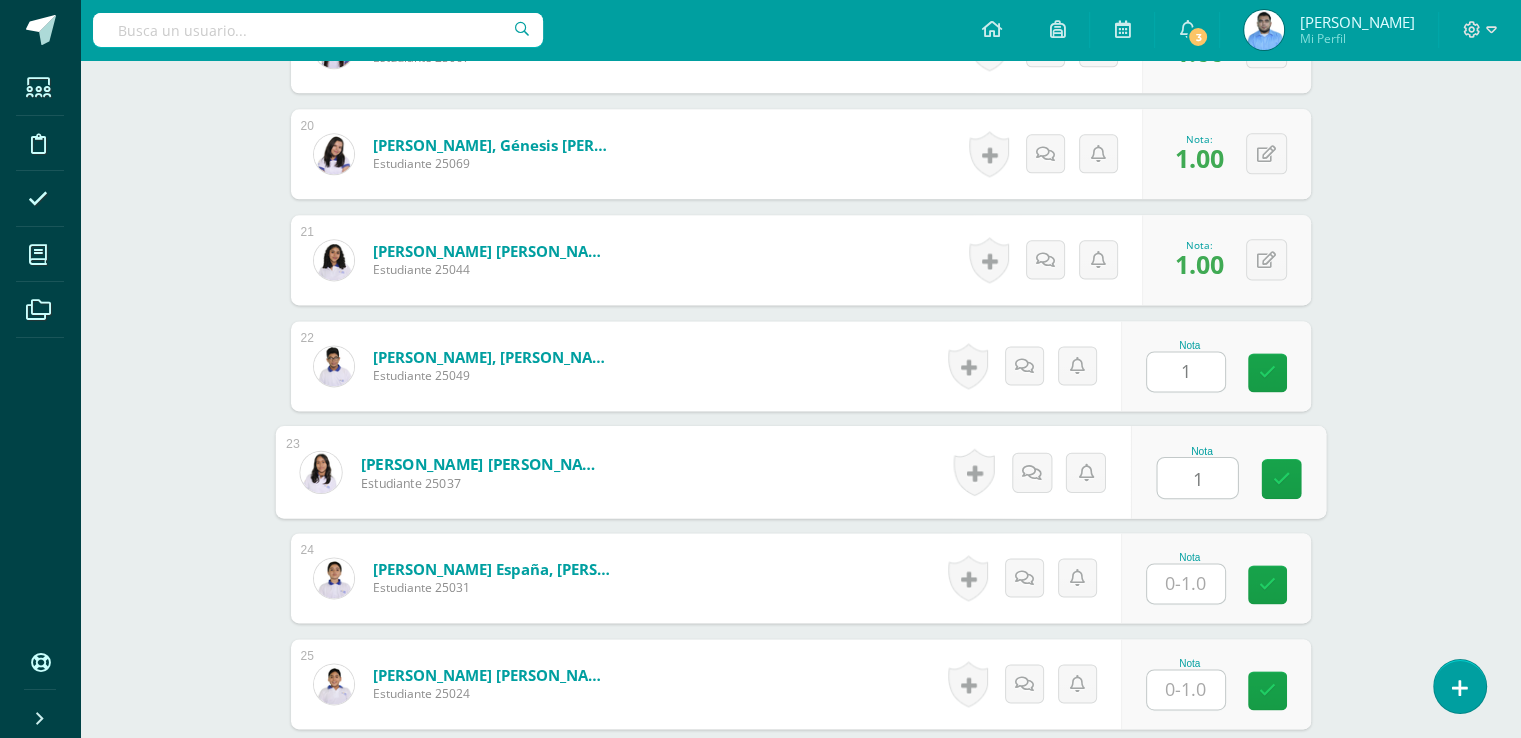 type on "1" 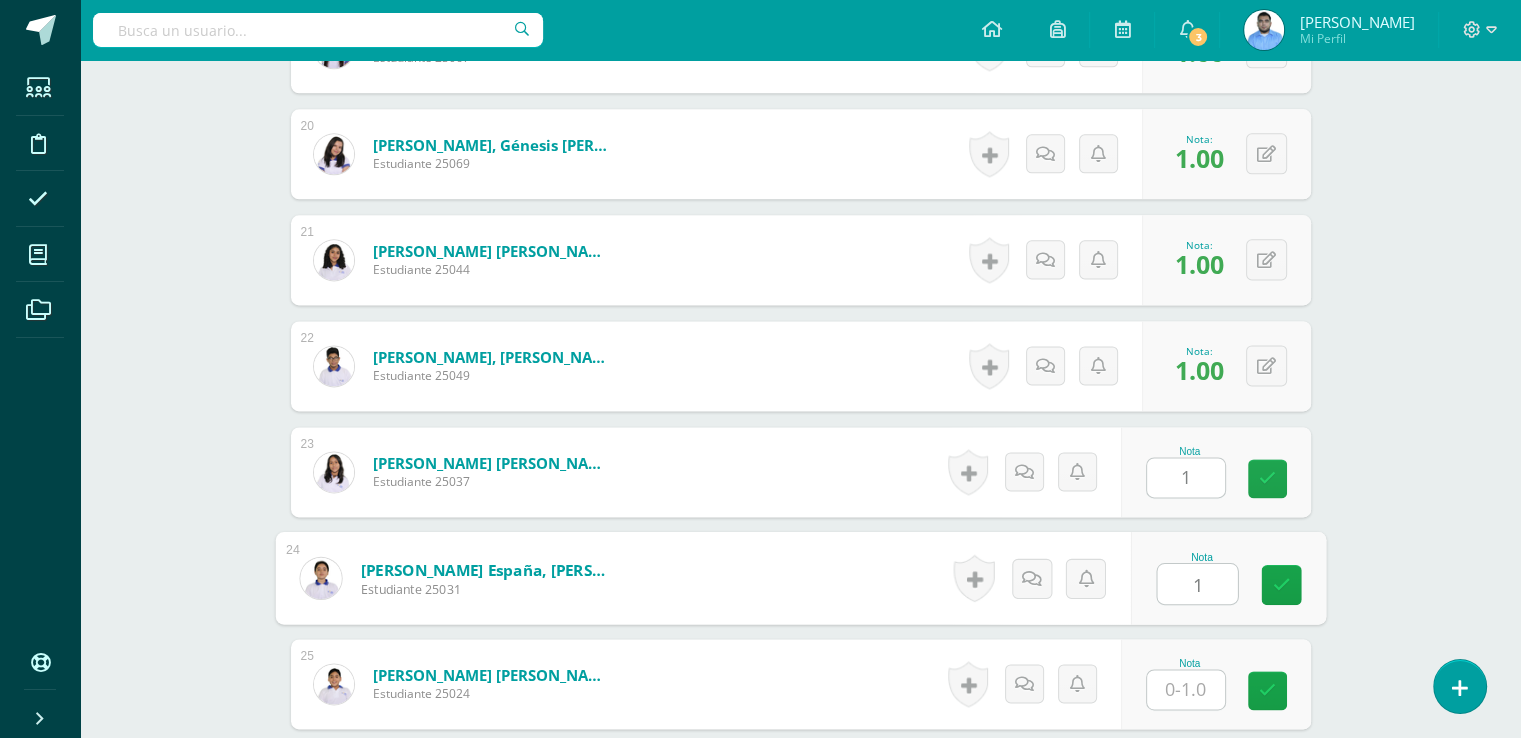type on "1" 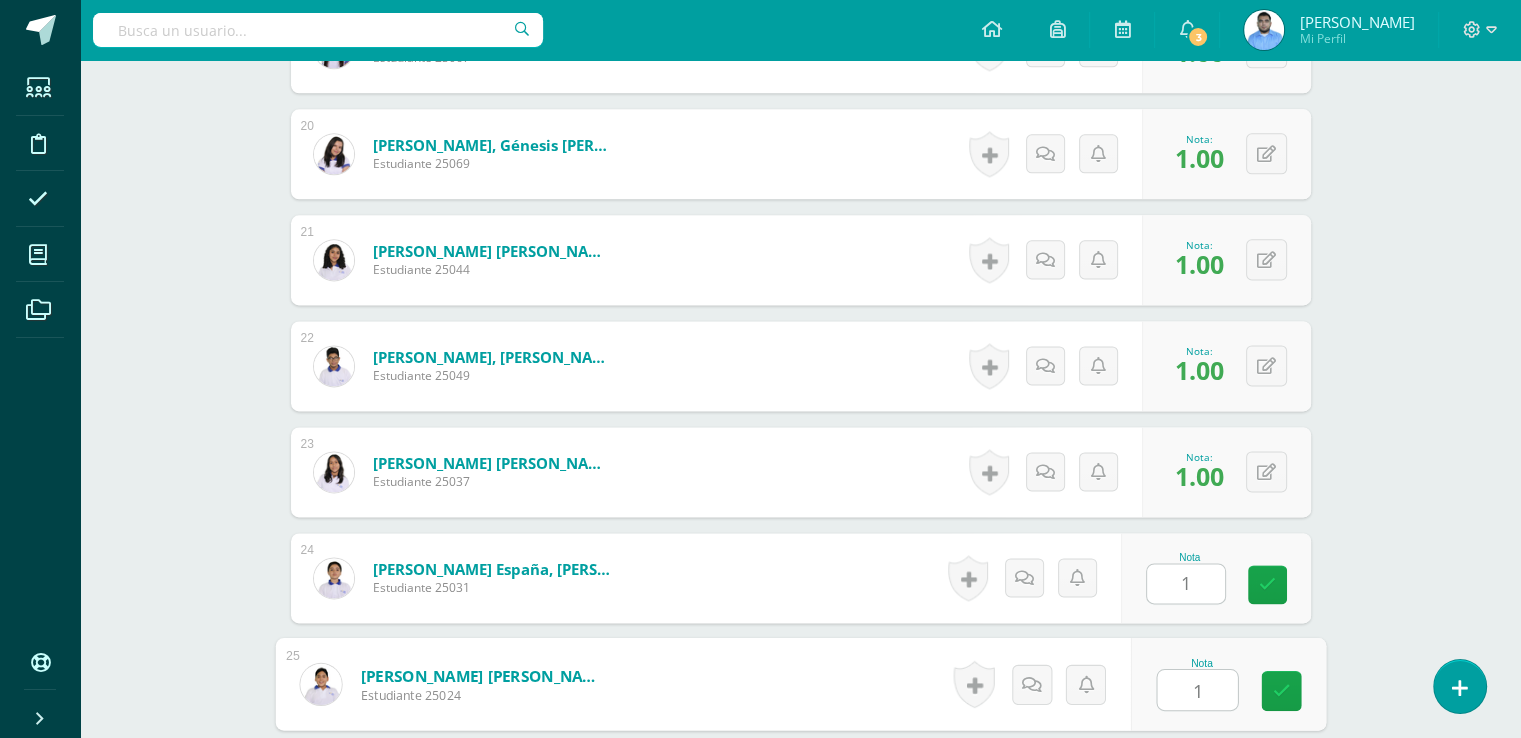 type on "1" 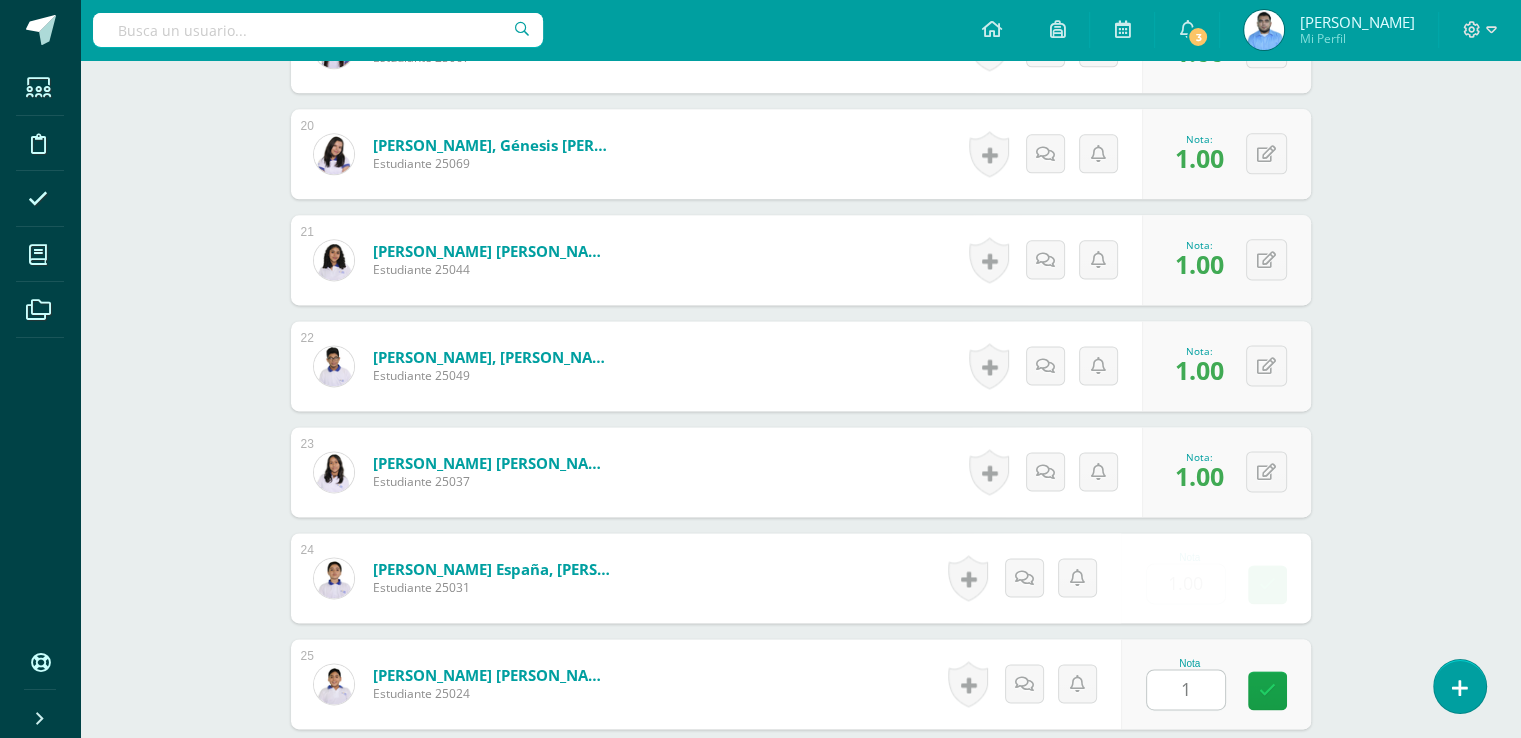 scroll, scrollTop: 3024, scrollLeft: 0, axis: vertical 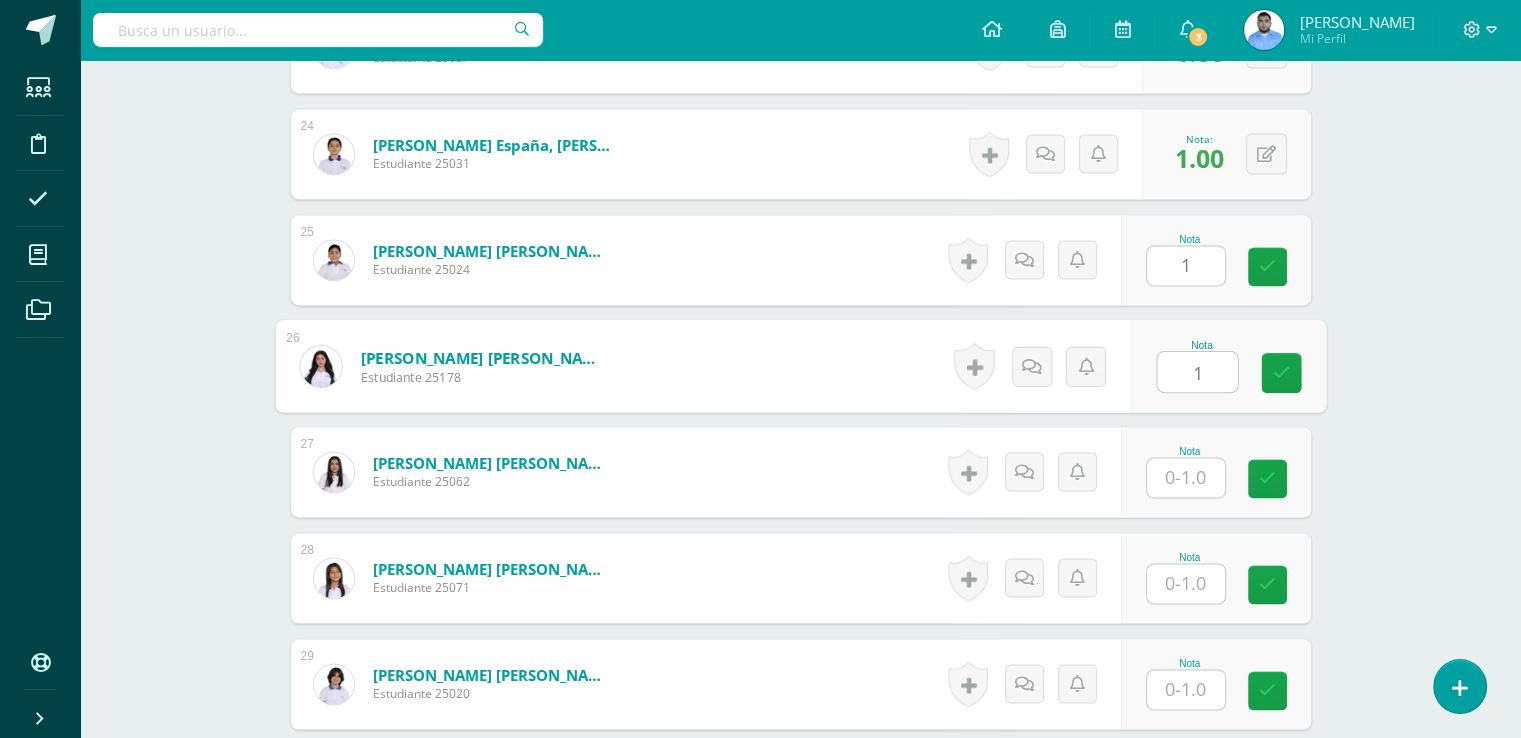 type on "1" 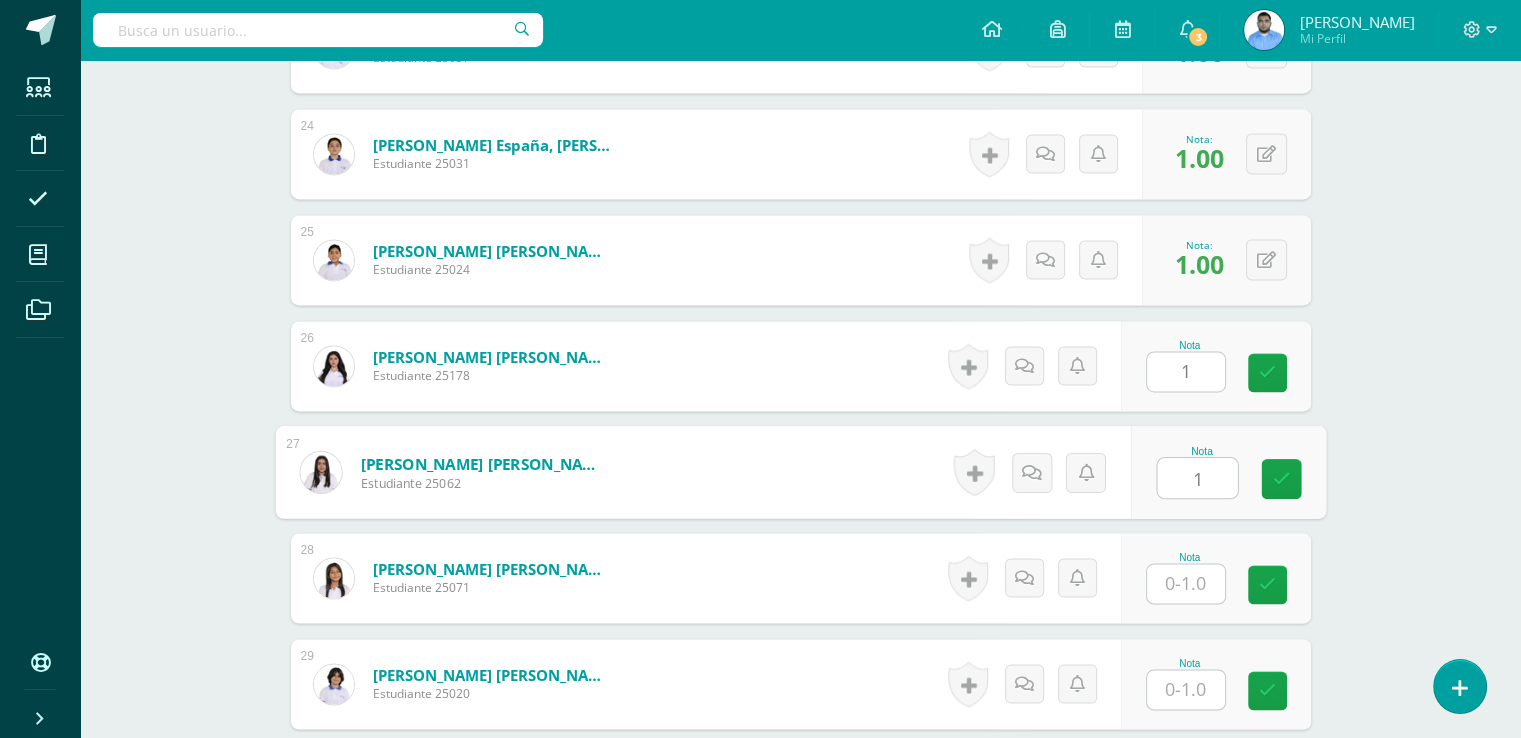type on "1" 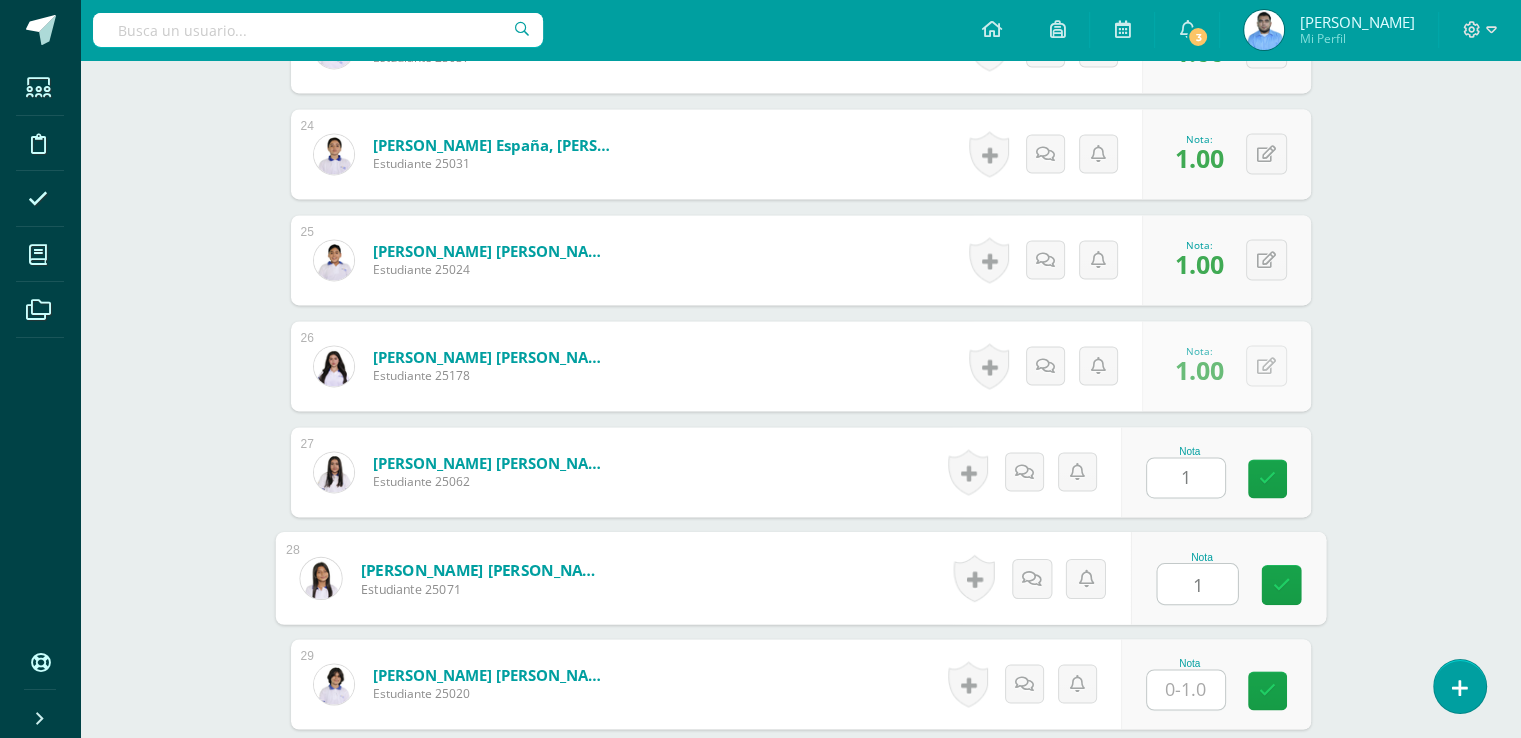 type on "1" 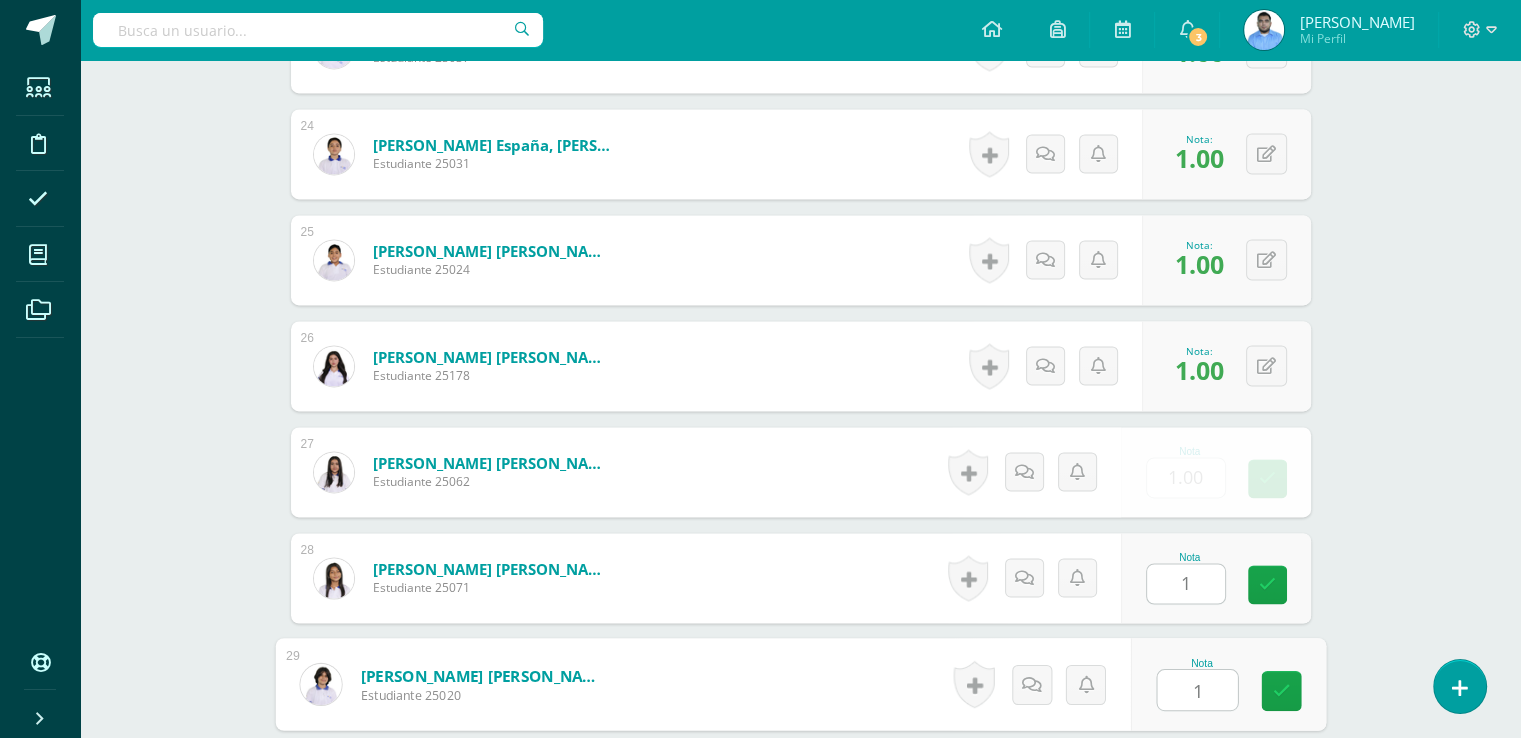 type on "1" 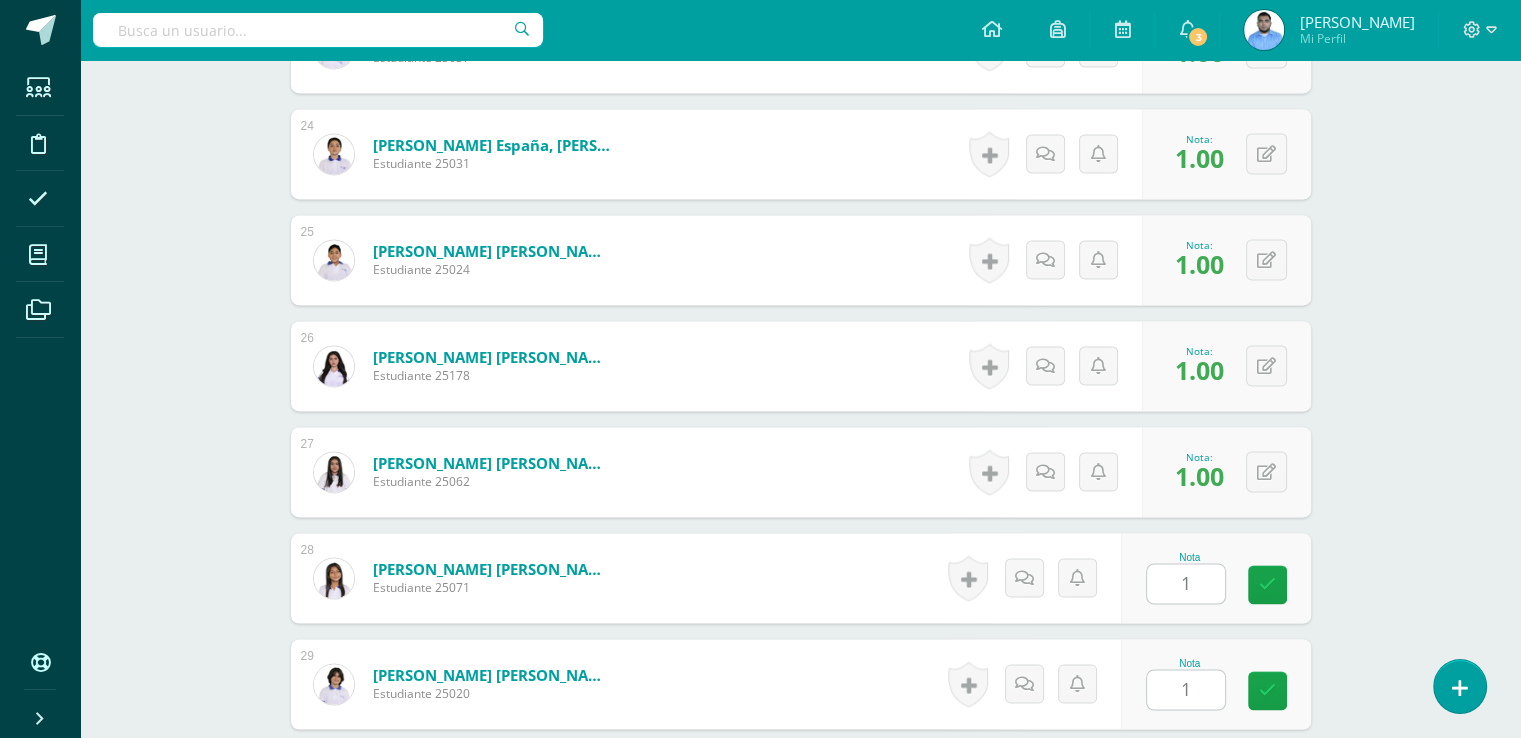 scroll, scrollTop: 3349, scrollLeft: 0, axis: vertical 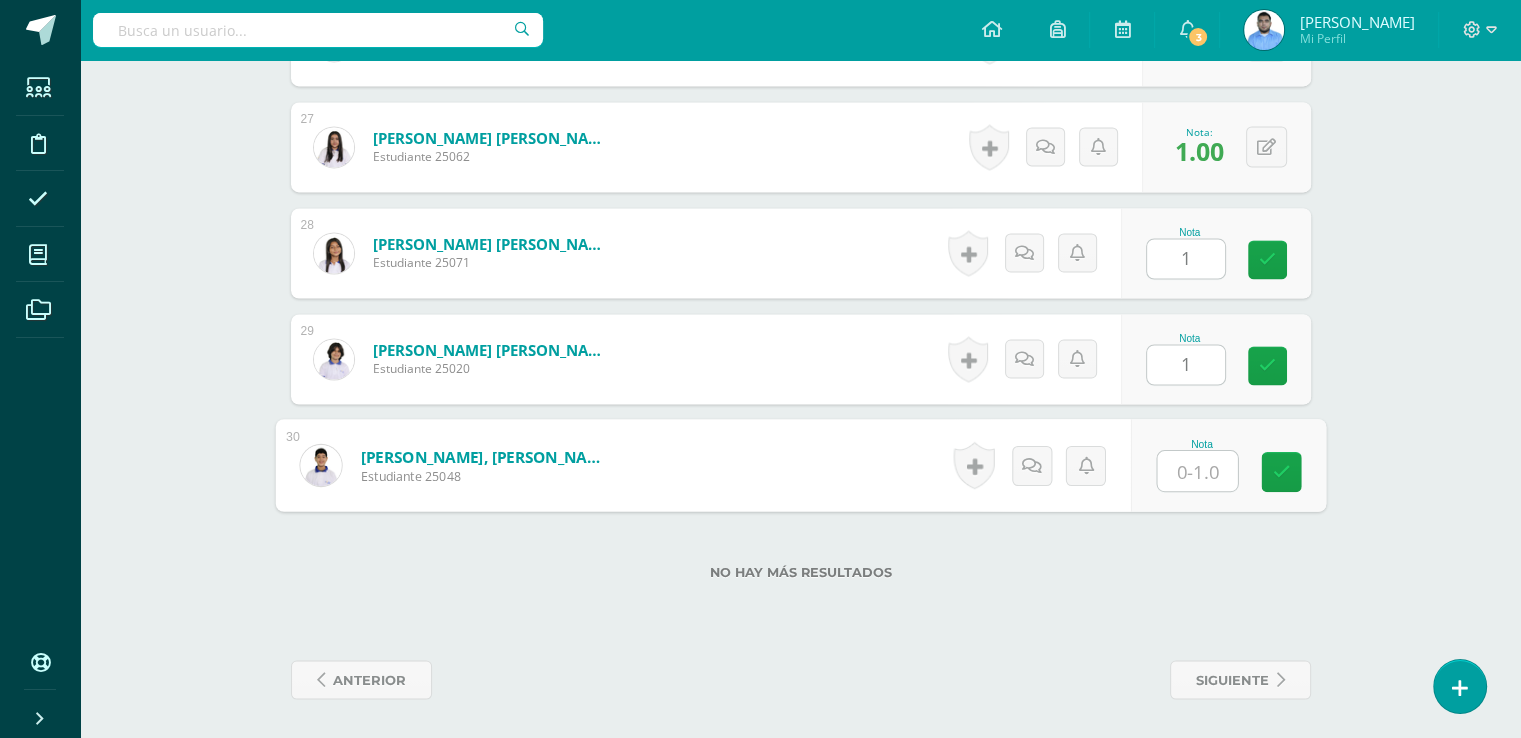 type on "1" 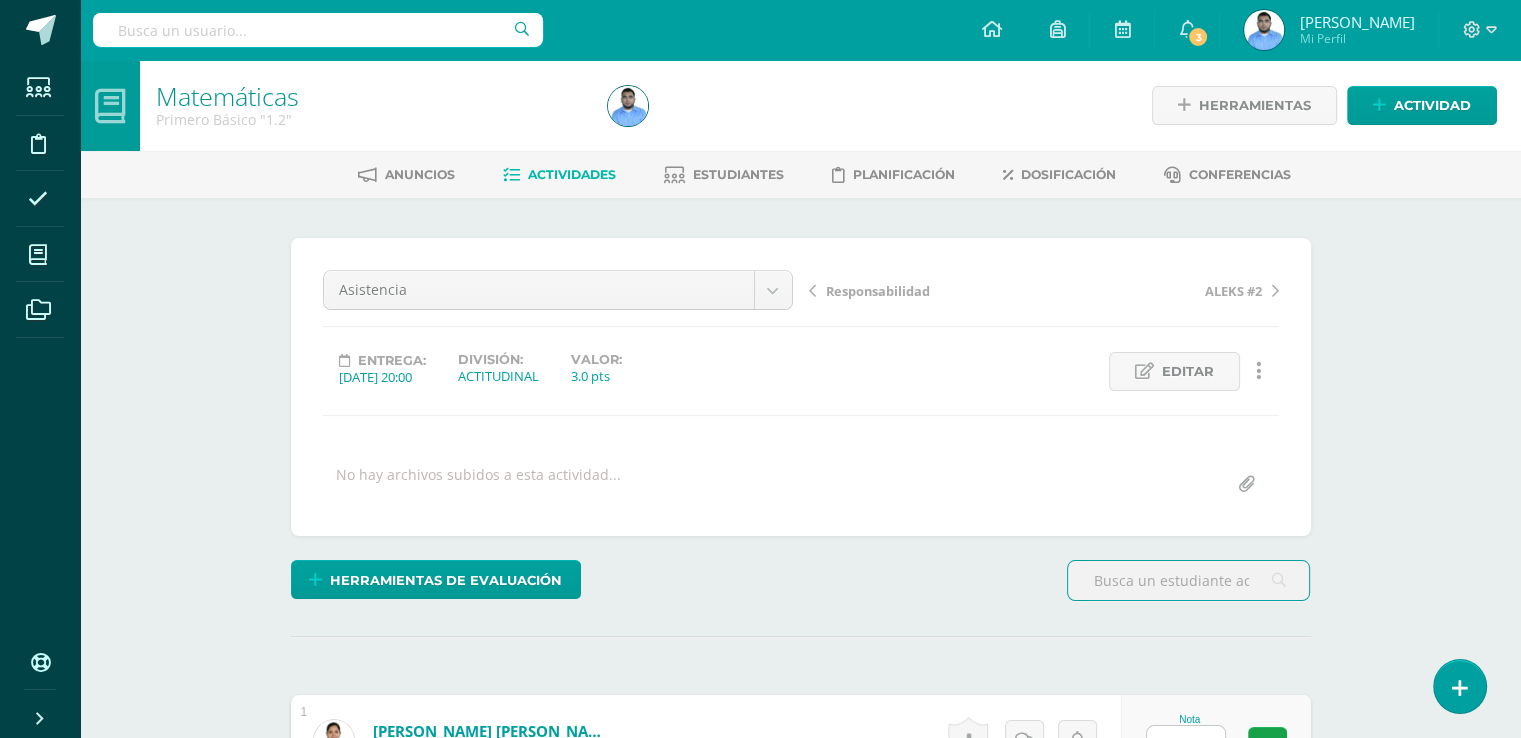 scroll, scrollTop: 0, scrollLeft: 0, axis: both 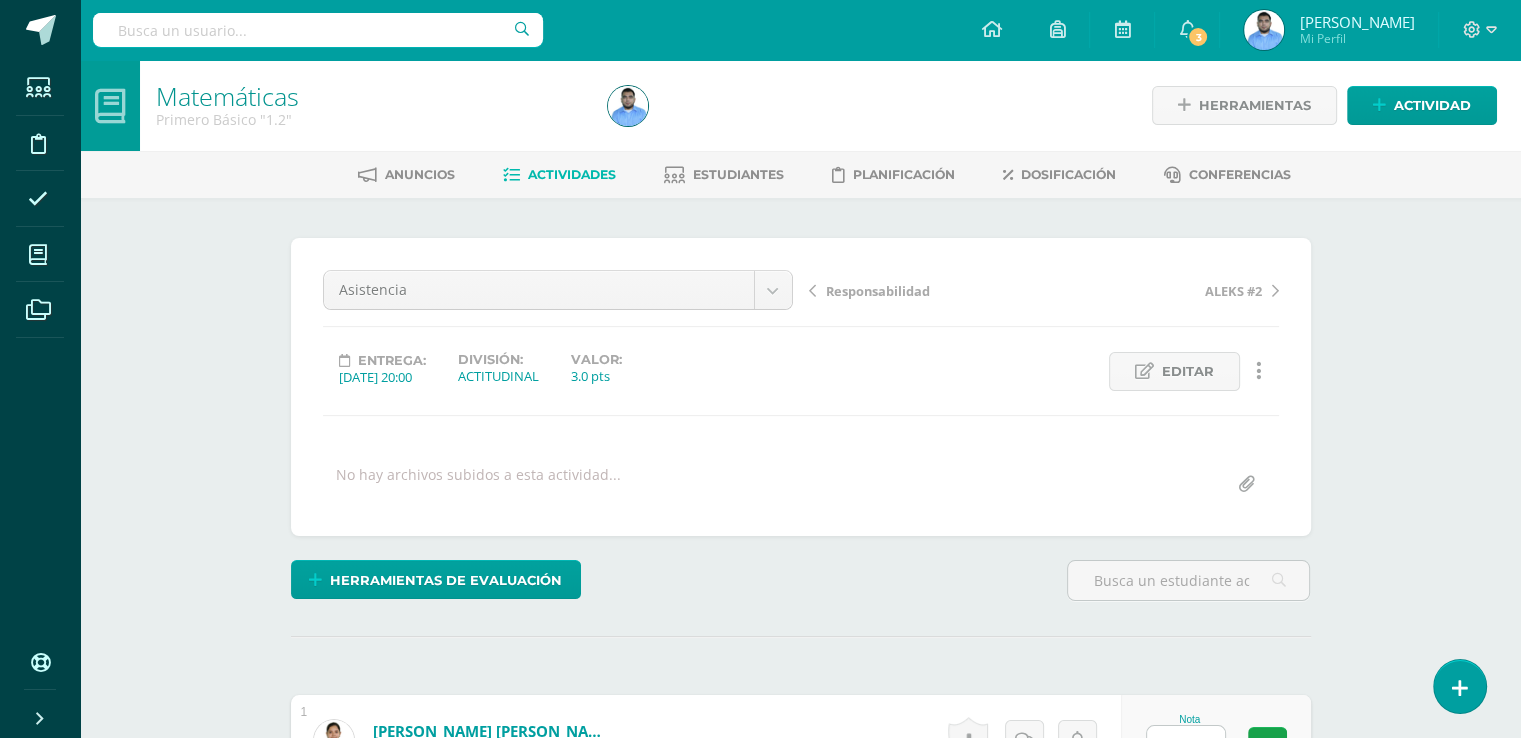 click on "Matemáticas
Primero Básico "1.2"
Herramientas
Detalle de asistencias
Actividad
Anuncios
Actividades
Estudiantes
Planificación
Dosificación
Conferencias
¿Estás seguro que quieres  eliminar  esta actividad?
Esto borrará la actividad y cualquier nota que hayas registrado
permanentemente. Esta acción no se puede revertir. Cancelar Eliminar
Administración de escalas de valoración
escala de valoración
Aún no has creado una escala de valoración.
Cancelar Agregar nueva escala de valoración: Cancelar Crear escala de valoración 1" at bounding box center [800, 1540] 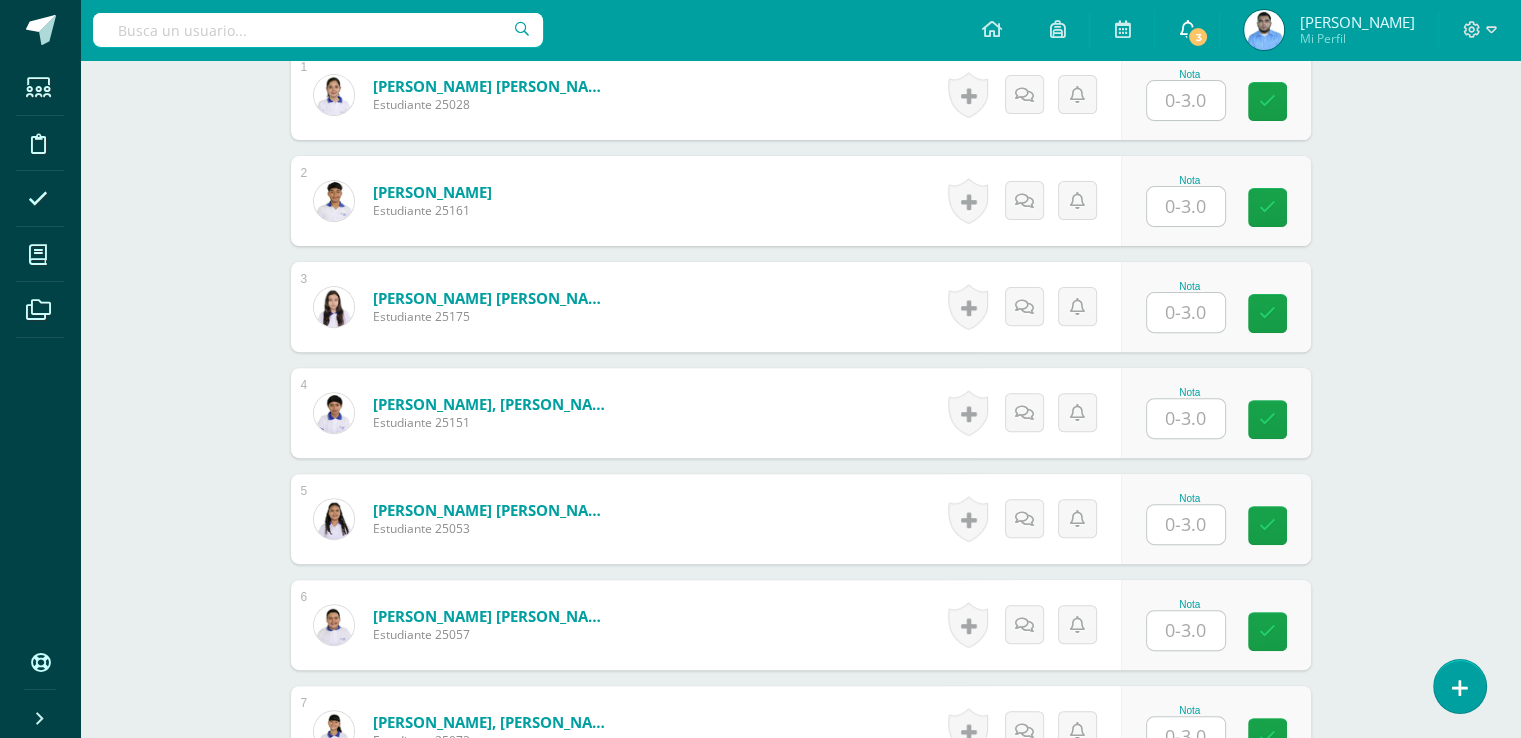 scroll, scrollTop: 646, scrollLeft: 0, axis: vertical 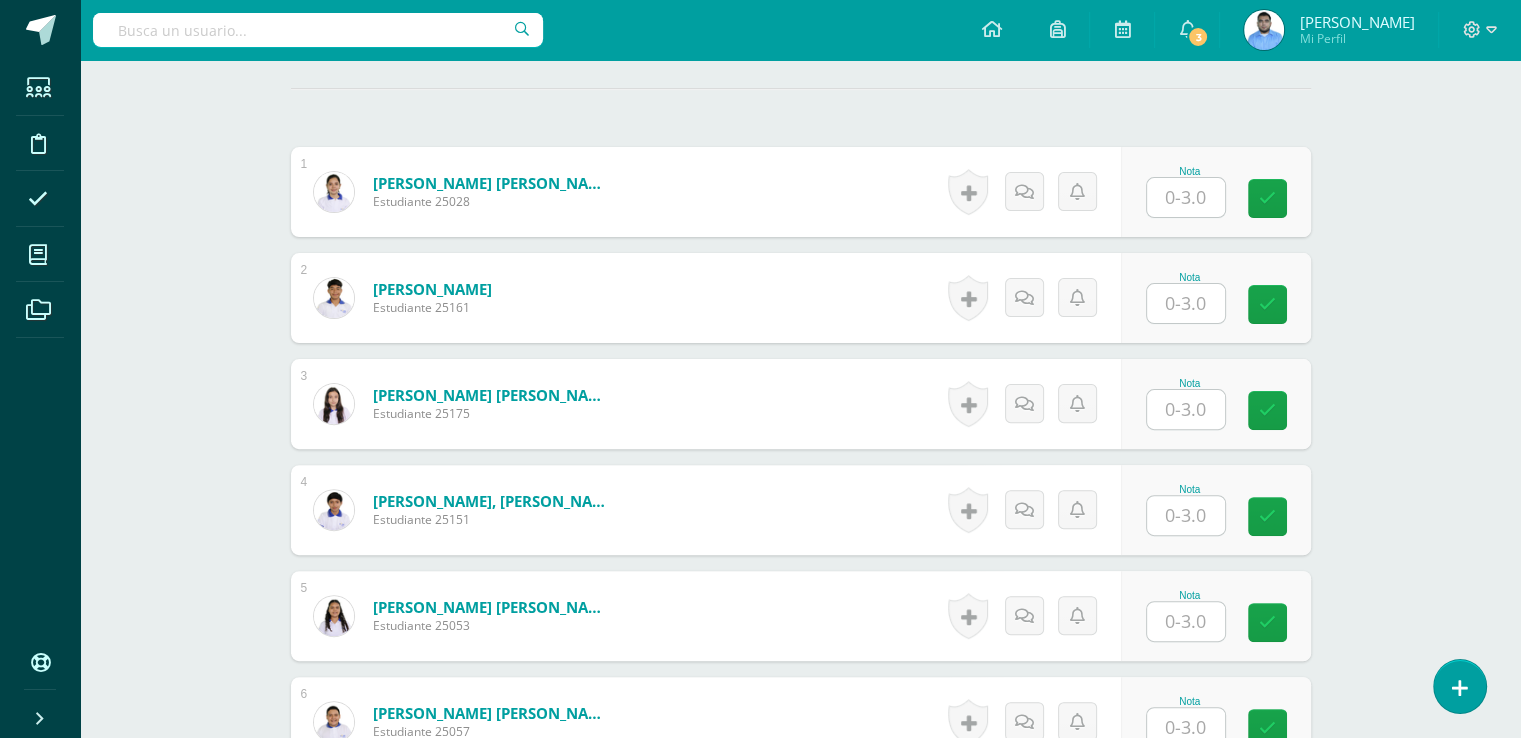click at bounding box center (1186, 303) 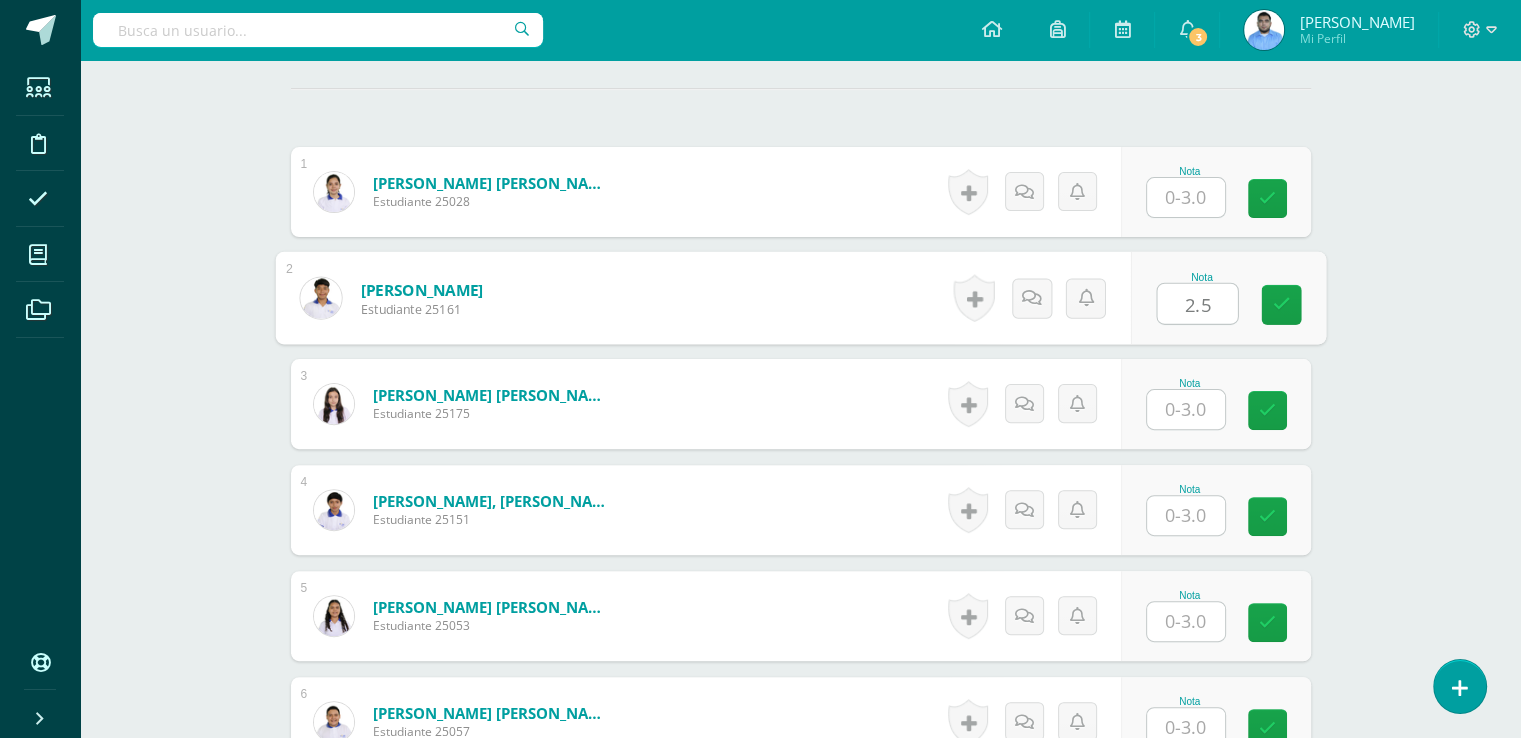 type on "2.5" 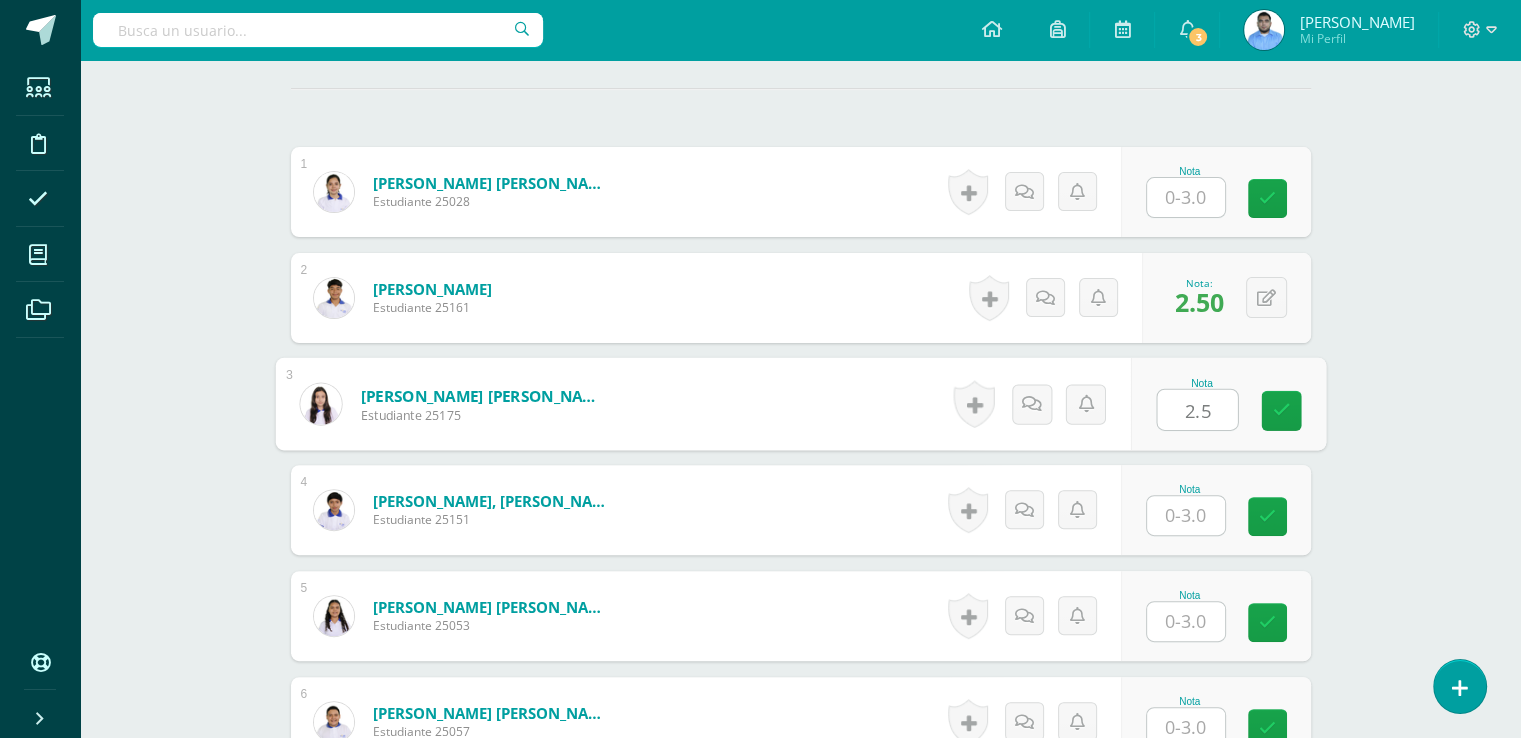 type on "2.5" 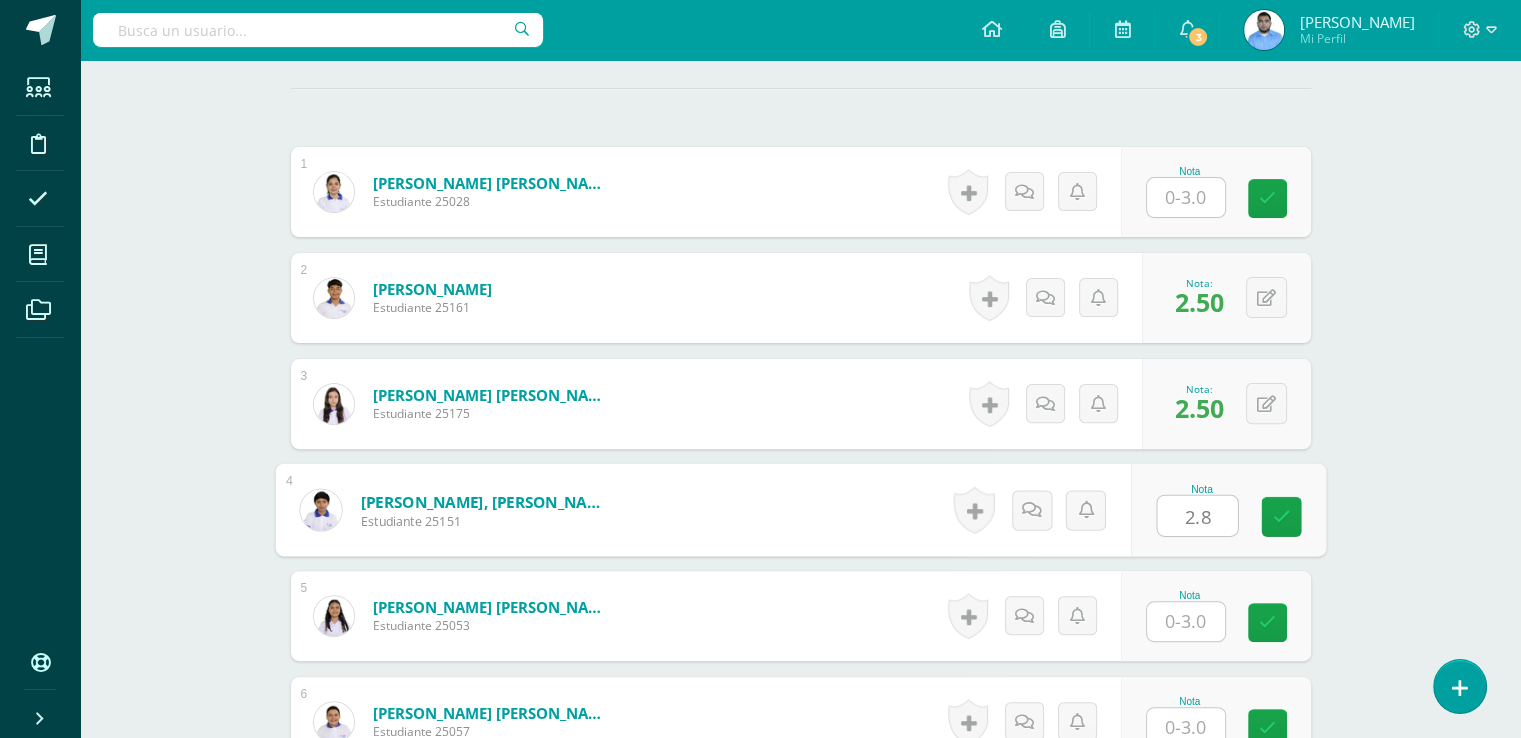 type on "2.8" 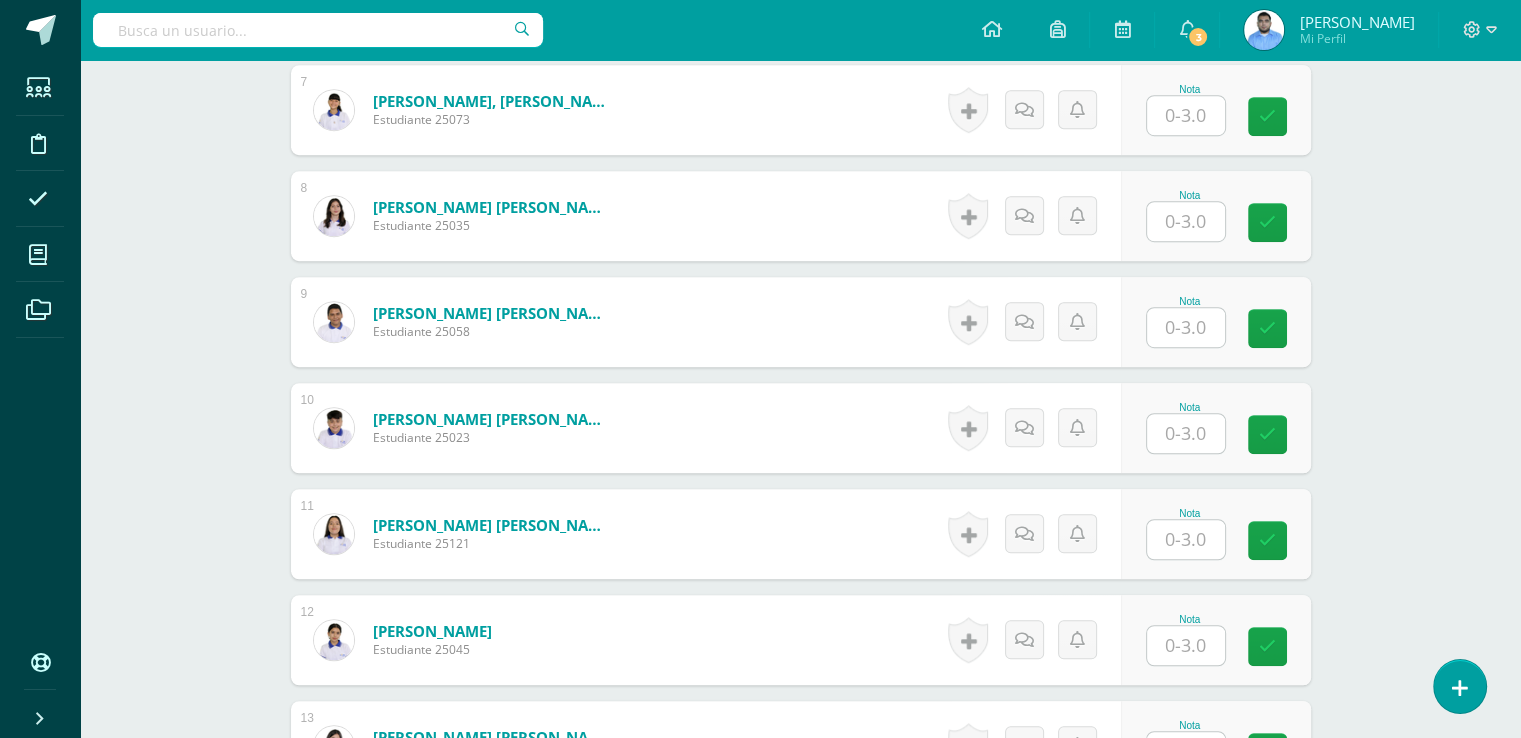 scroll, scrollTop: 1294, scrollLeft: 0, axis: vertical 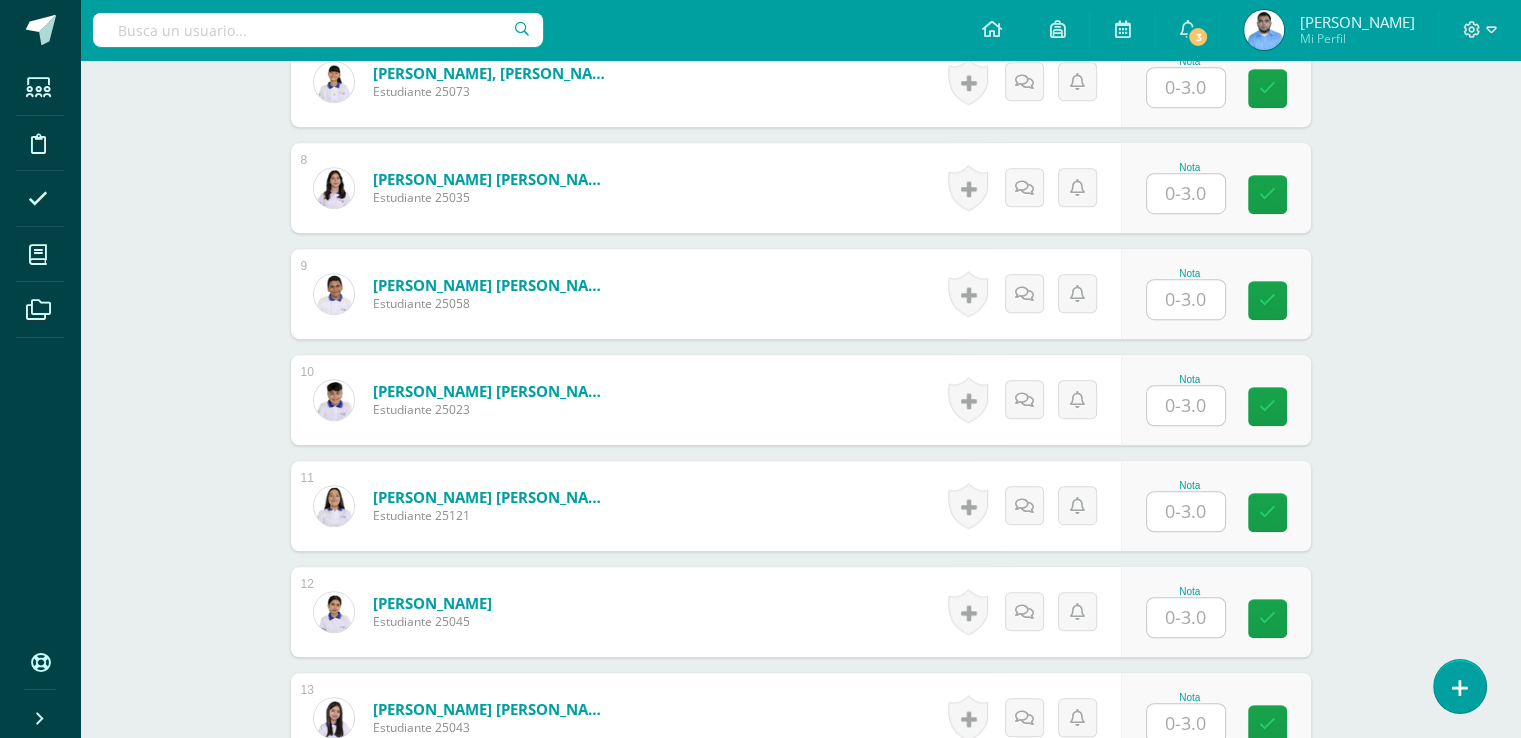 click at bounding box center [1186, 405] 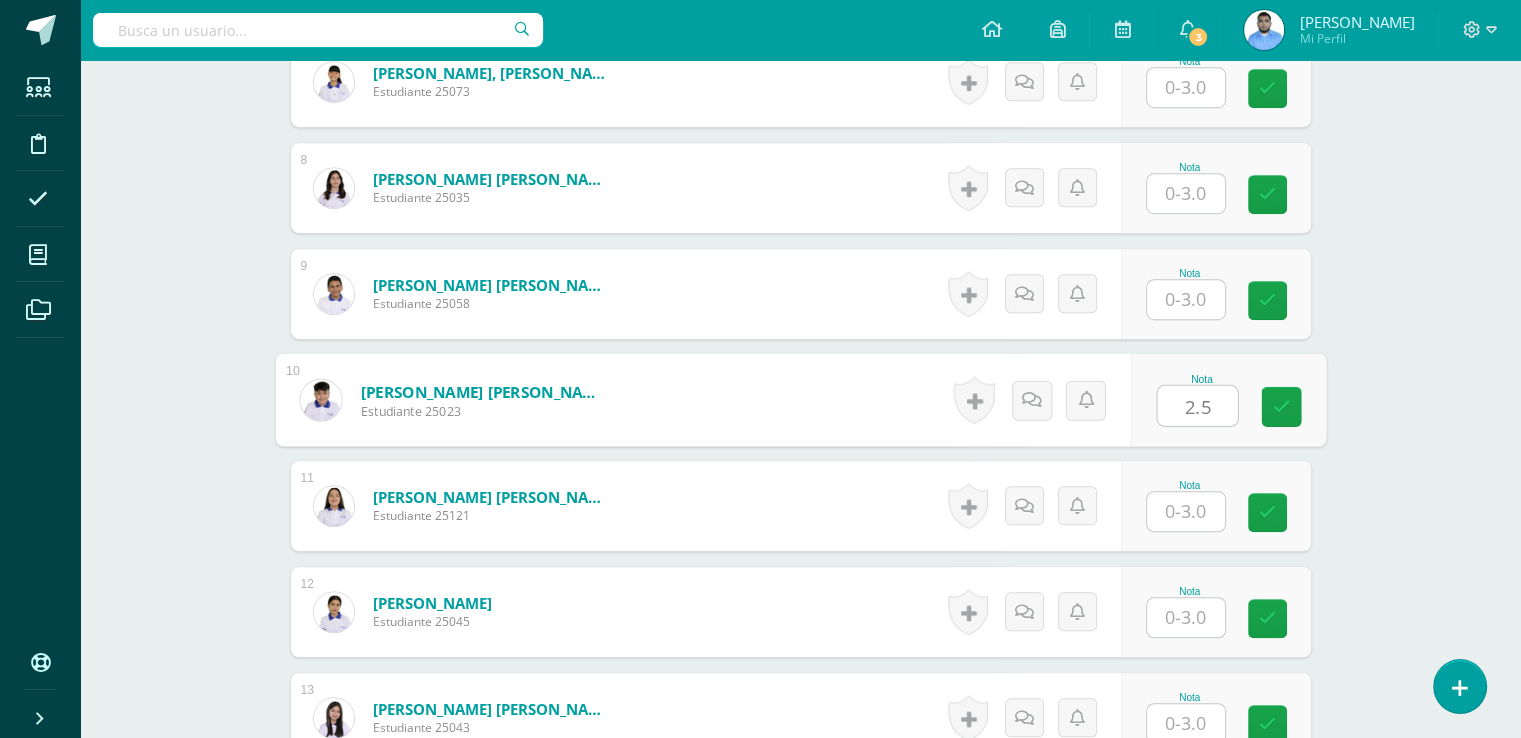 type on "2.5" 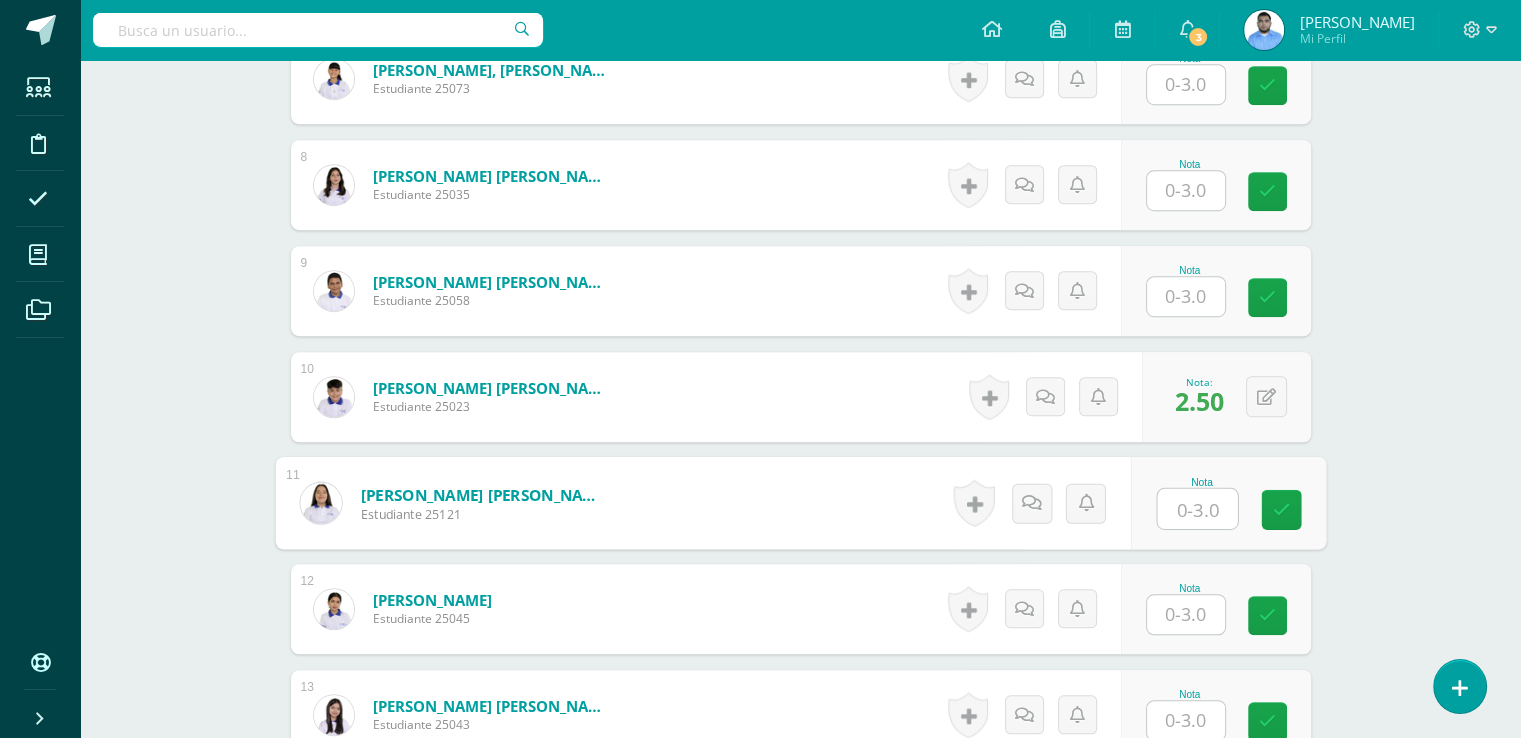 scroll, scrollTop: 1292, scrollLeft: 0, axis: vertical 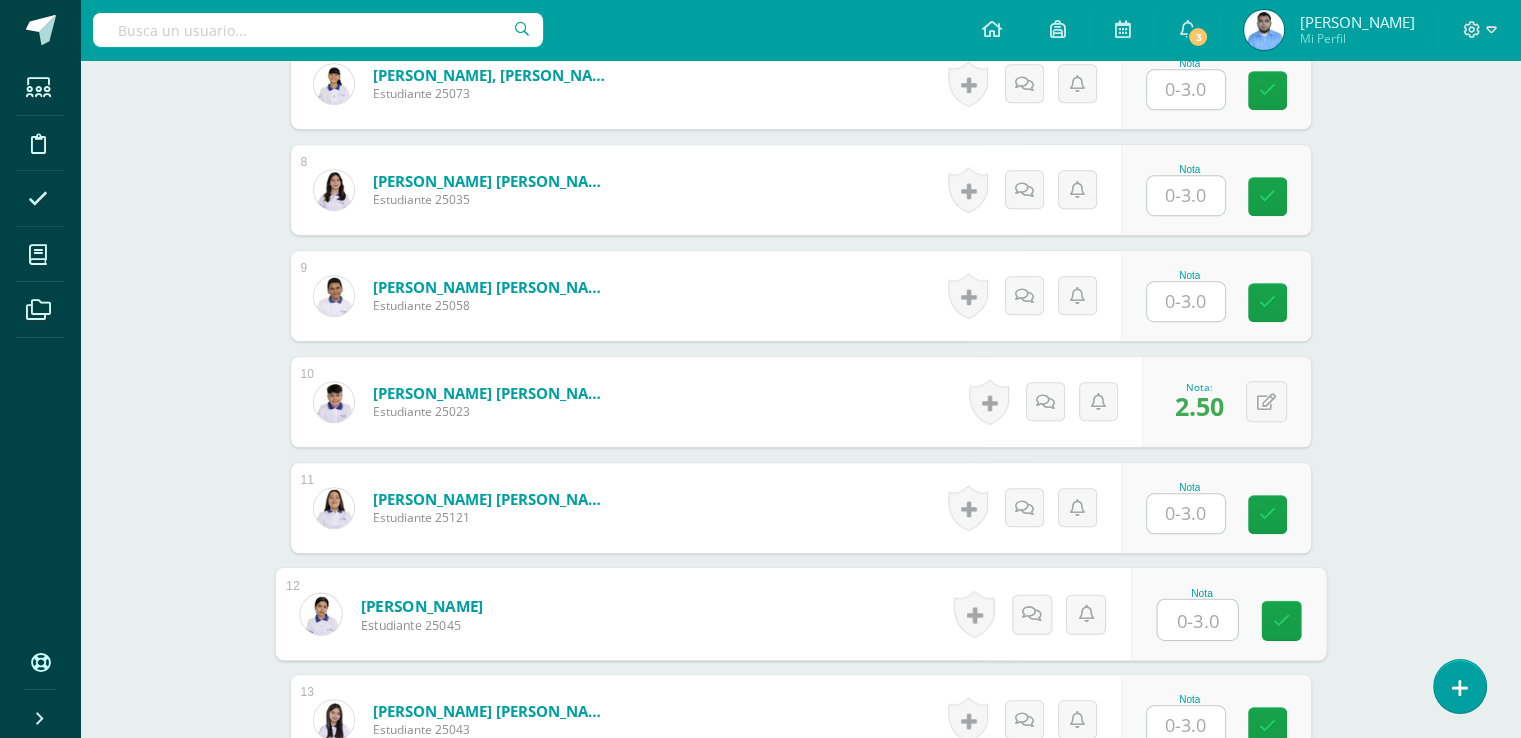 click at bounding box center [1197, 620] 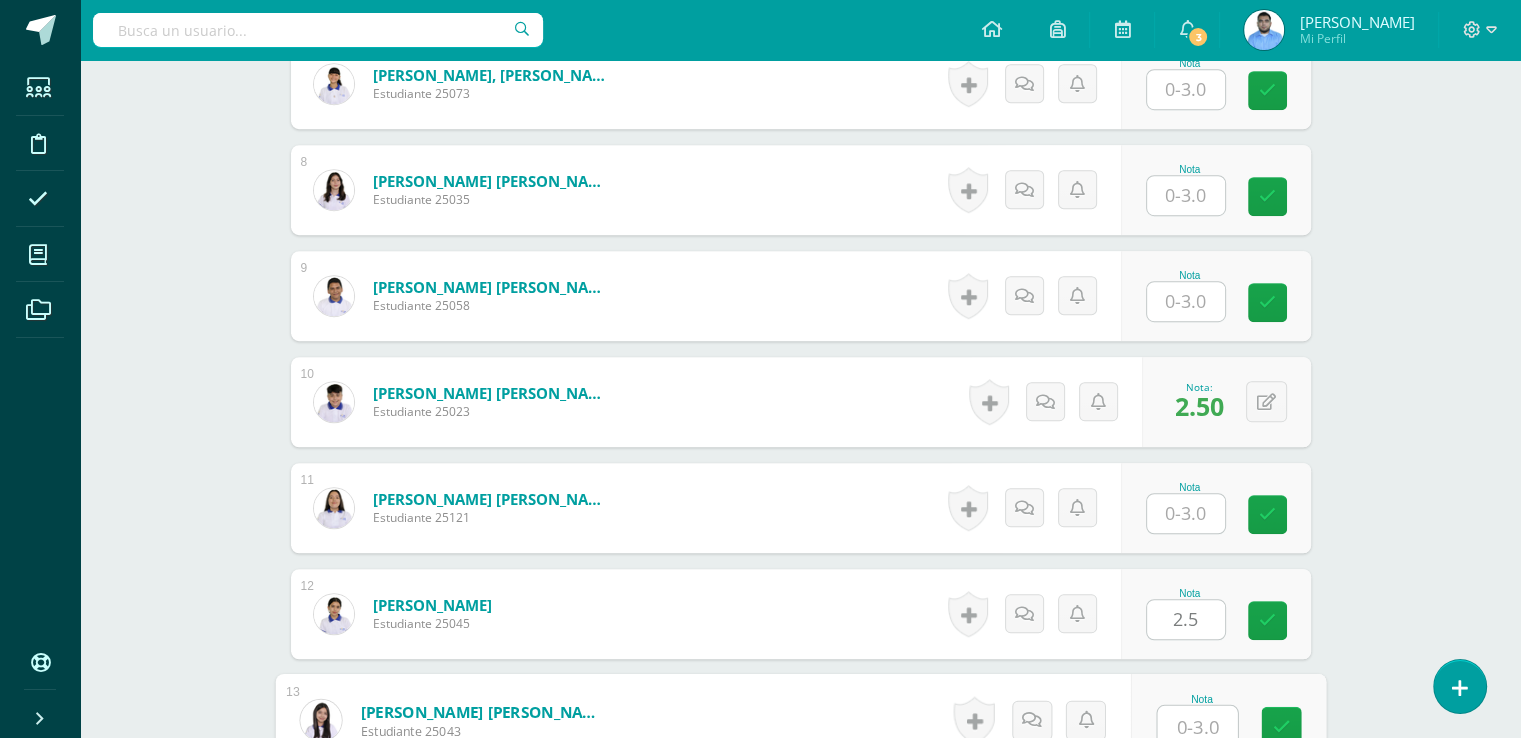 scroll, scrollTop: 1297, scrollLeft: 0, axis: vertical 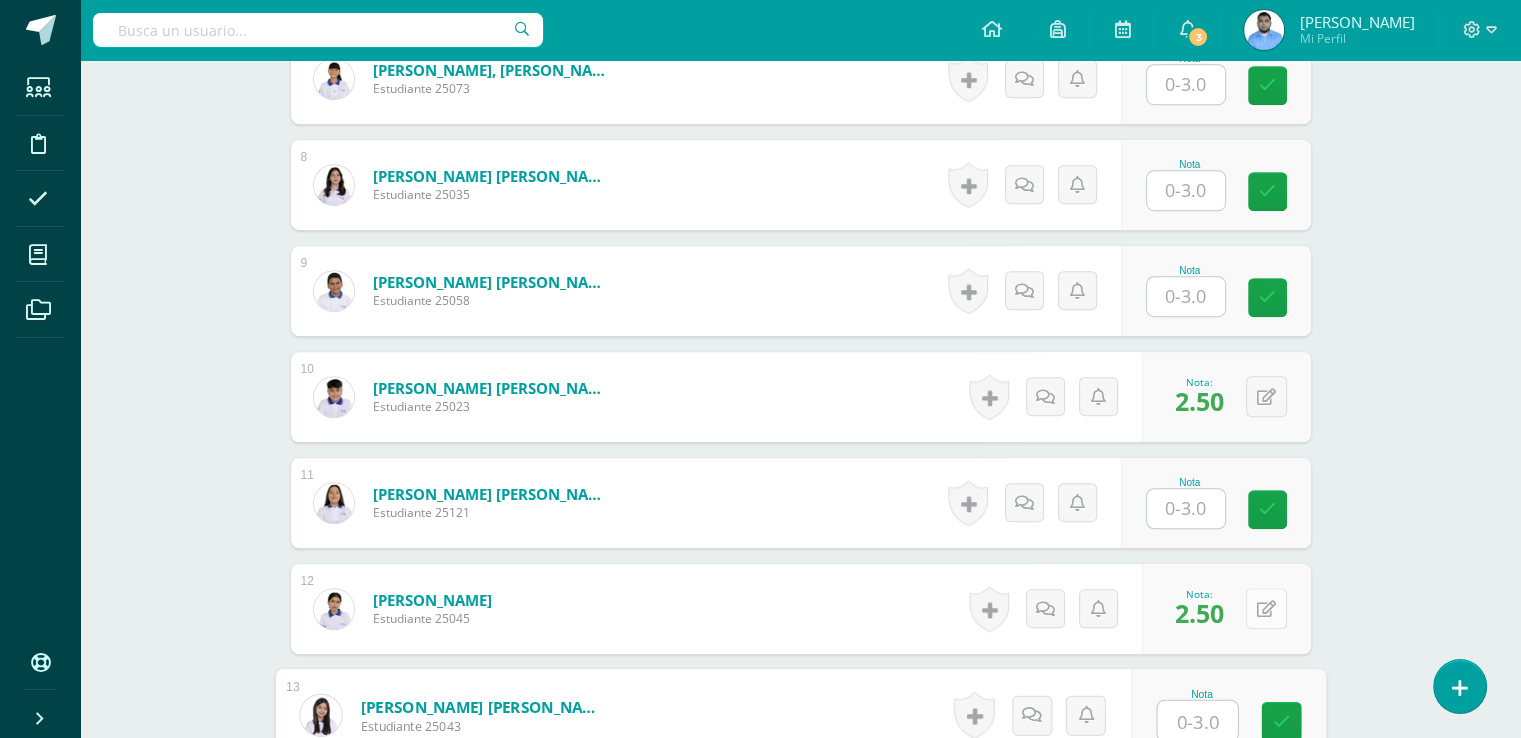 click at bounding box center [1266, 608] 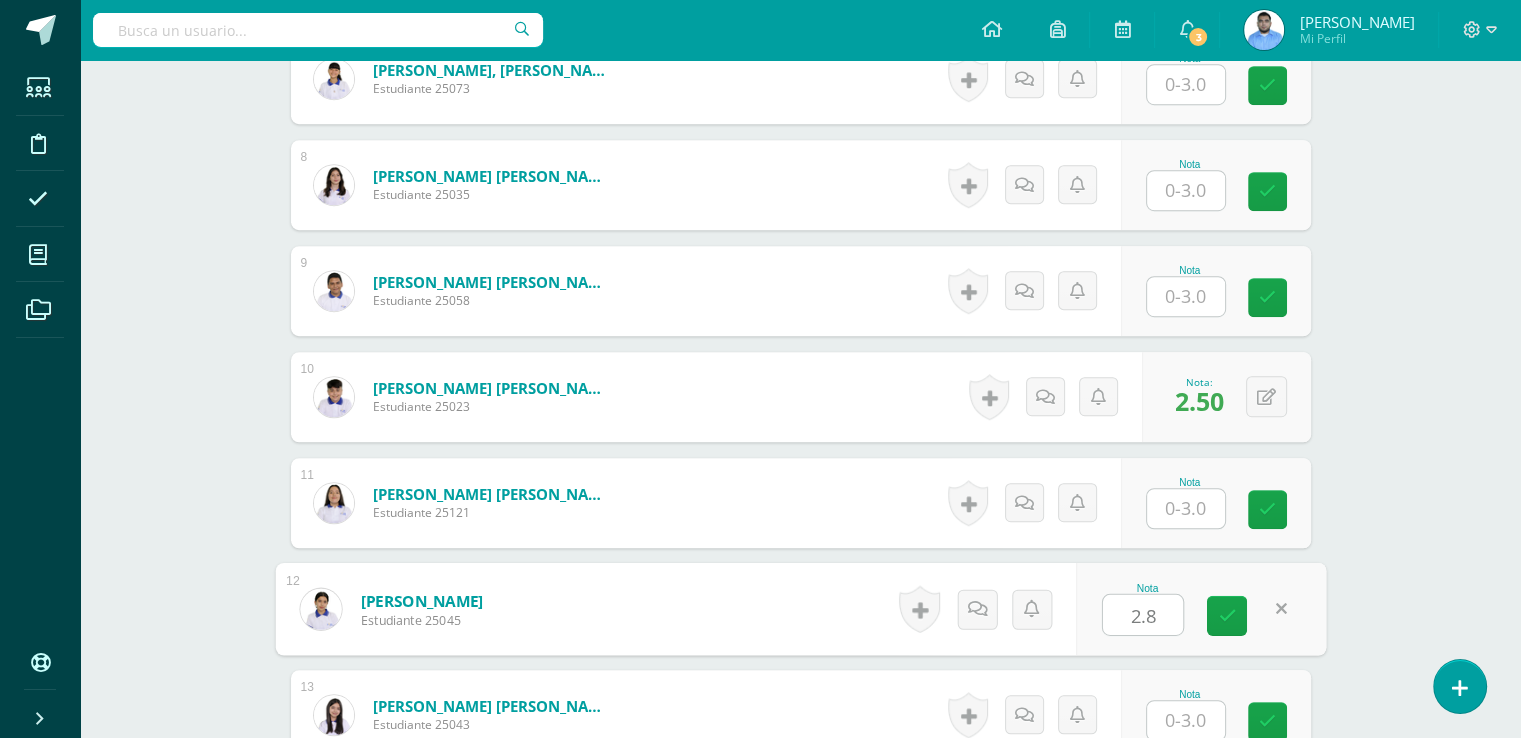 type on "2.8" 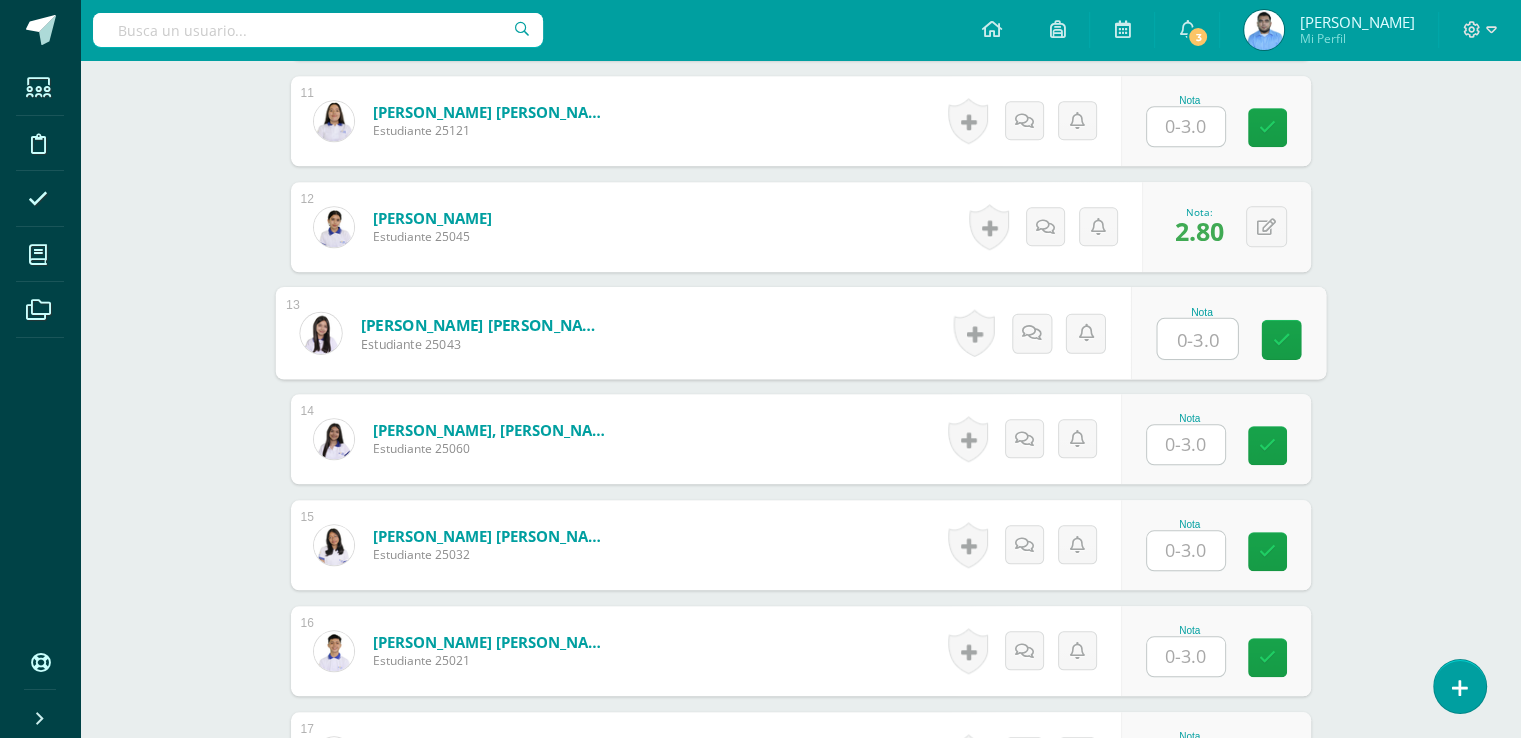 scroll, scrollTop: 1777, scrollLeft: 0, axis: vertical 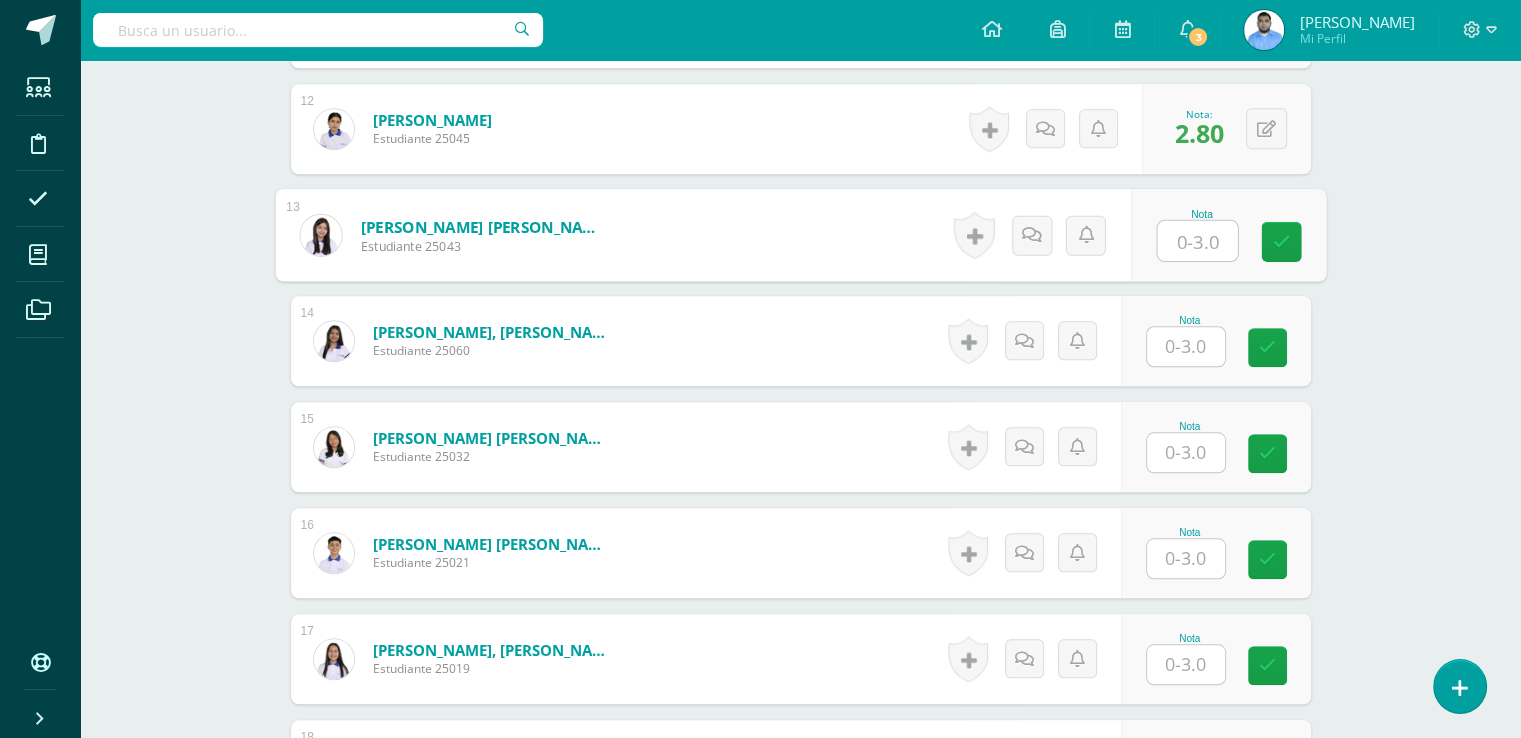 click at bounding box center [1186, 346] 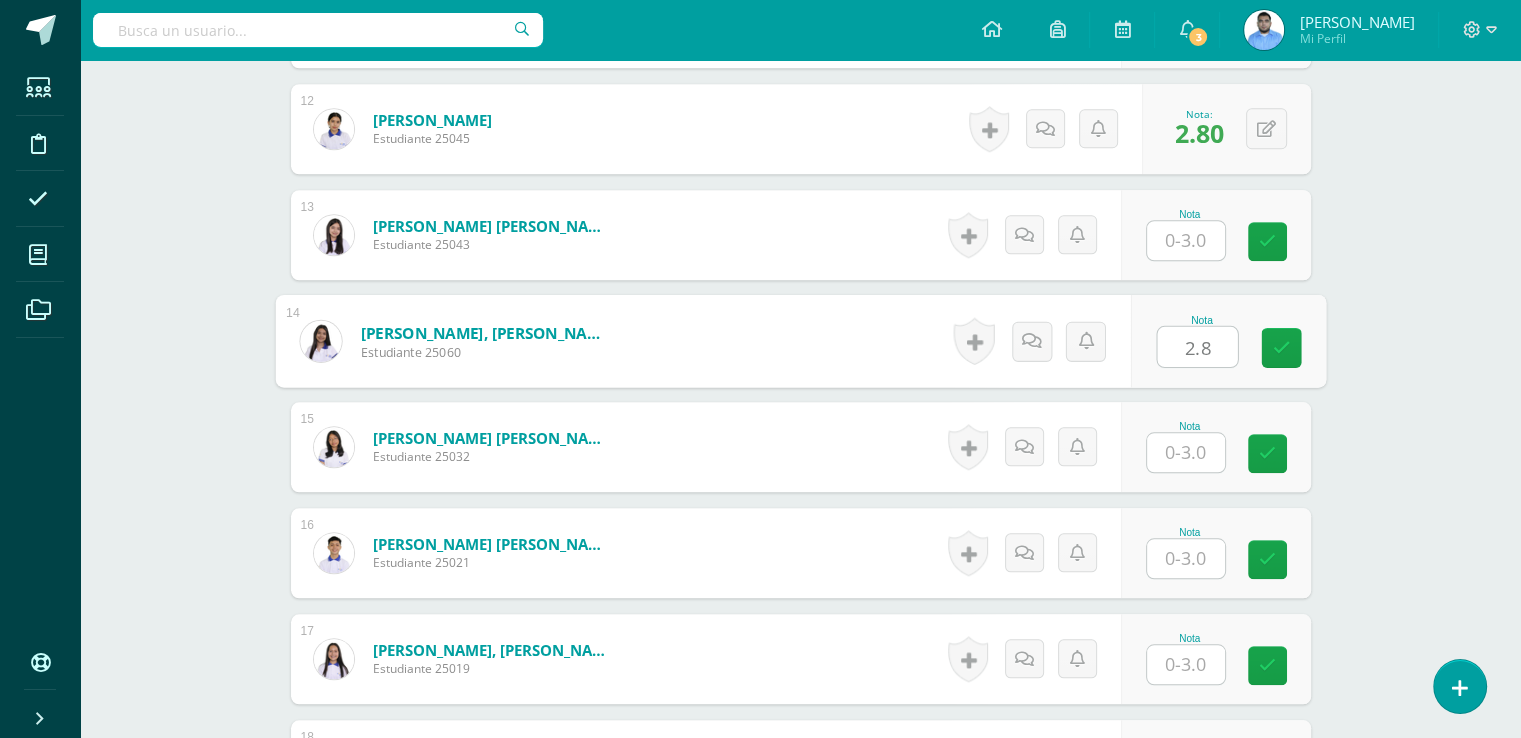 type on "2.8" 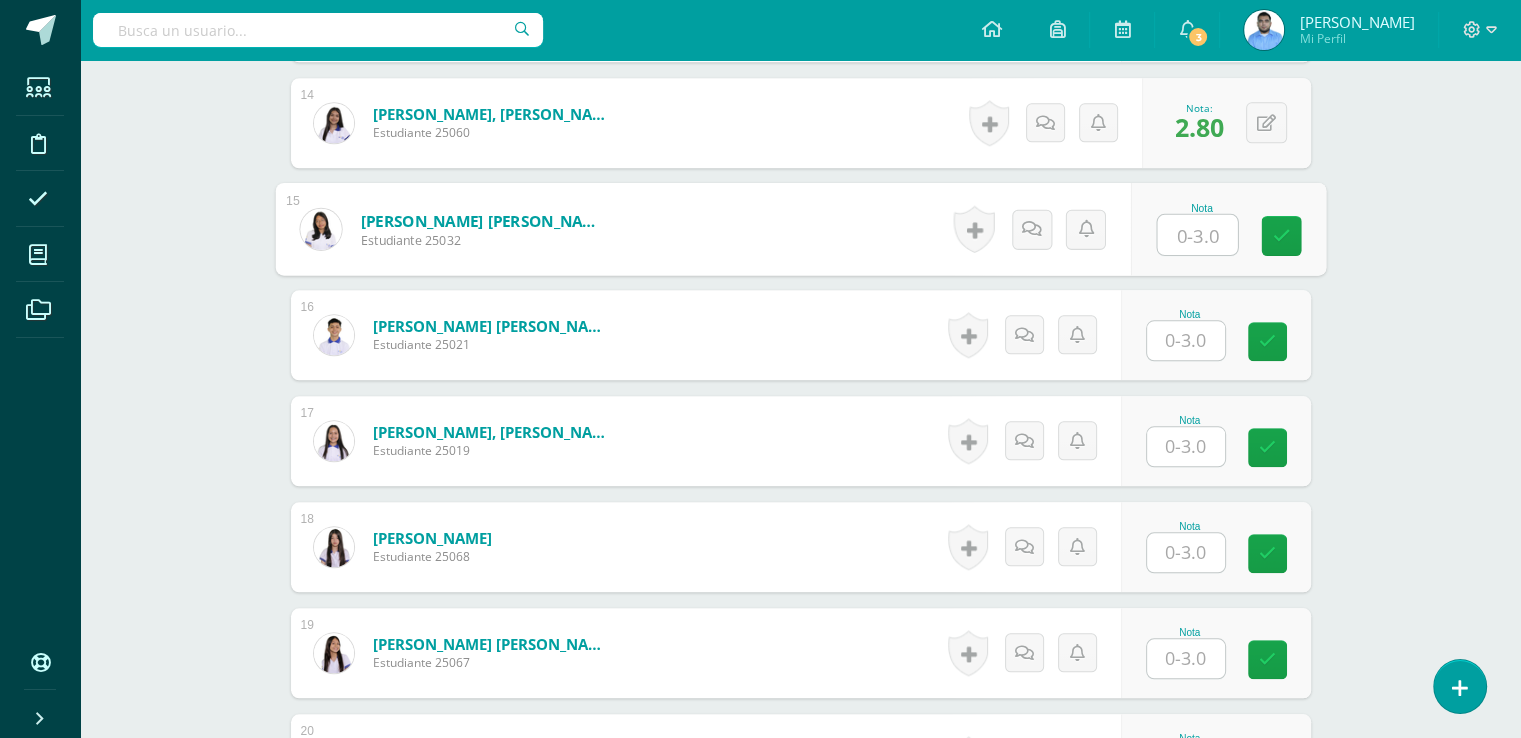 scroll, scrollTop: 2014, scrollLeft: 0, axis: vertical 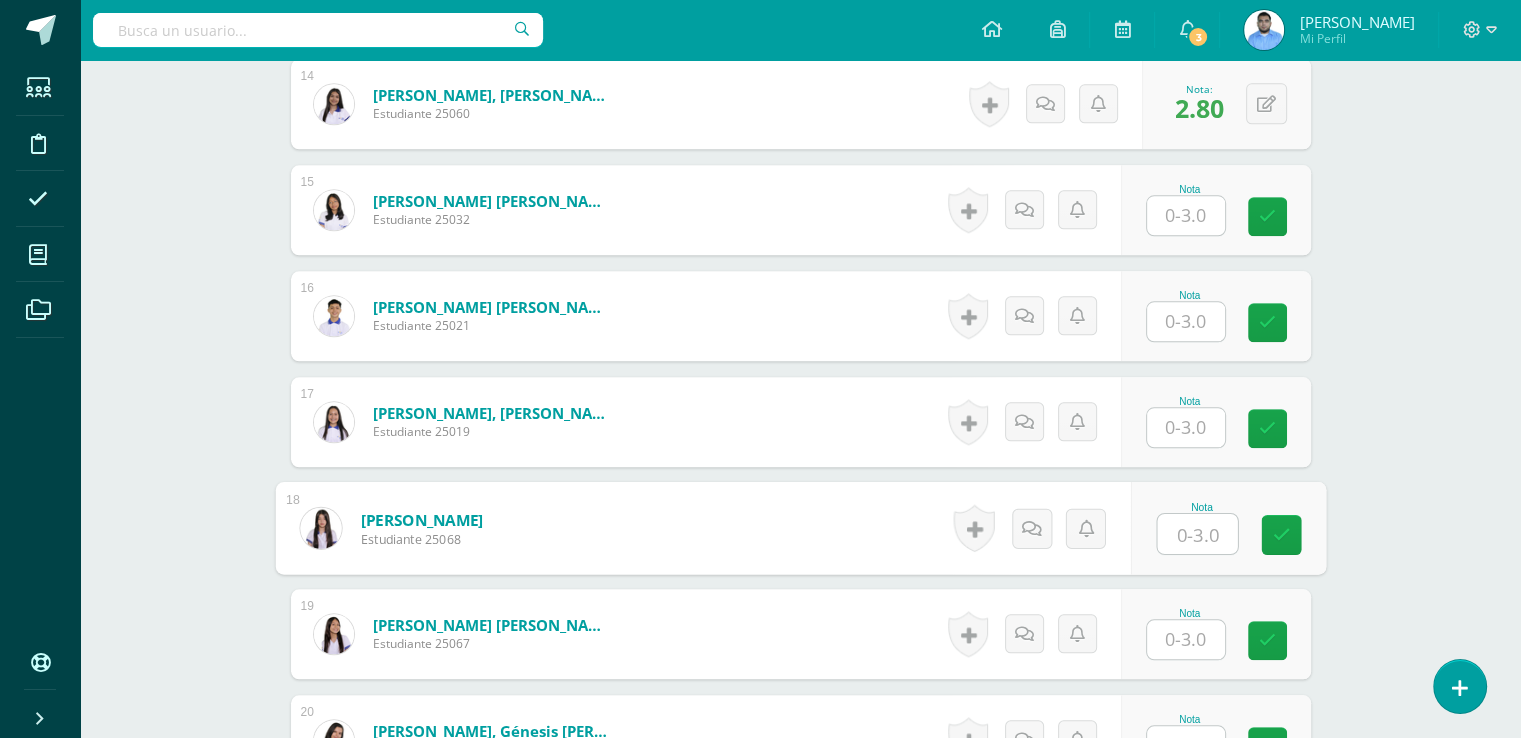 click at bounding box center [1197, 534] 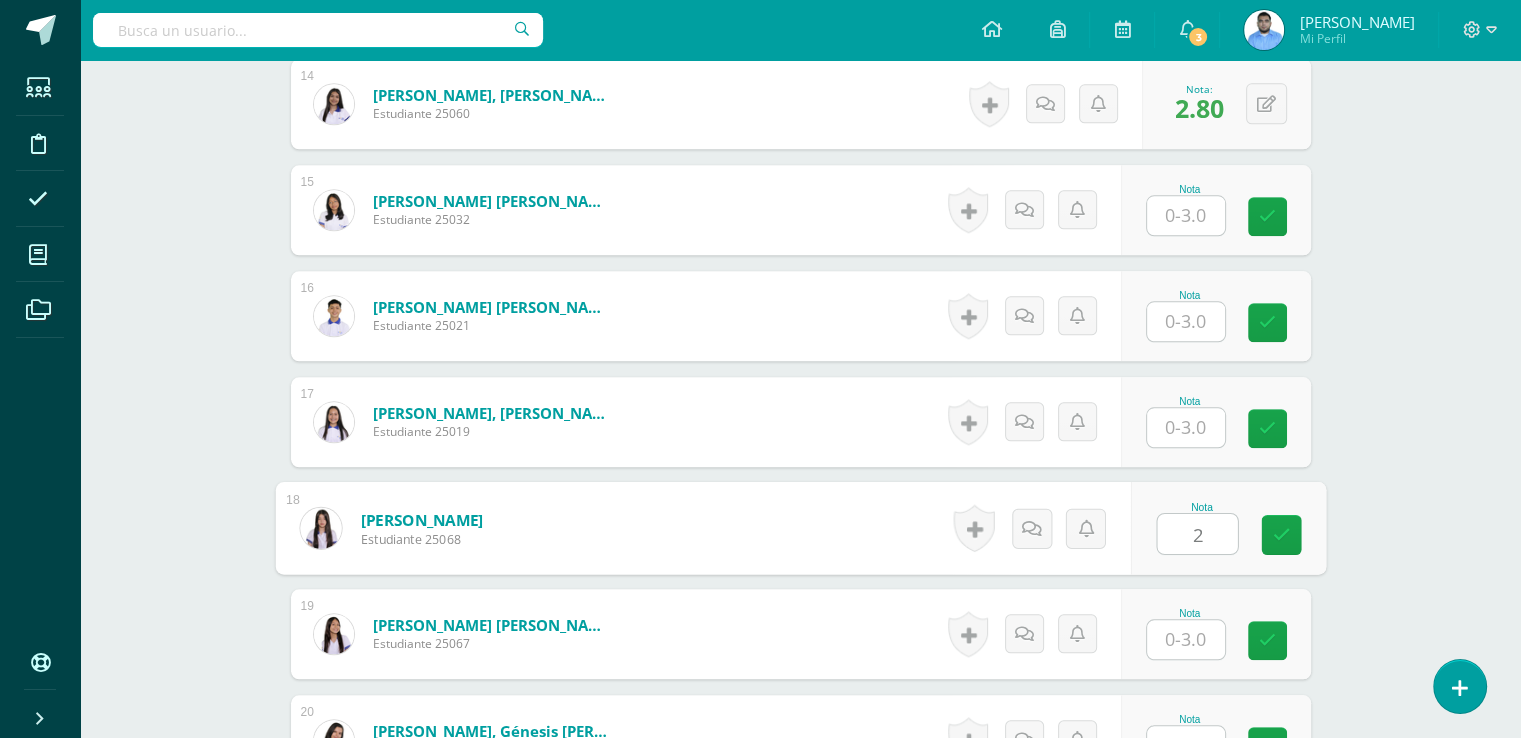 type on "2" 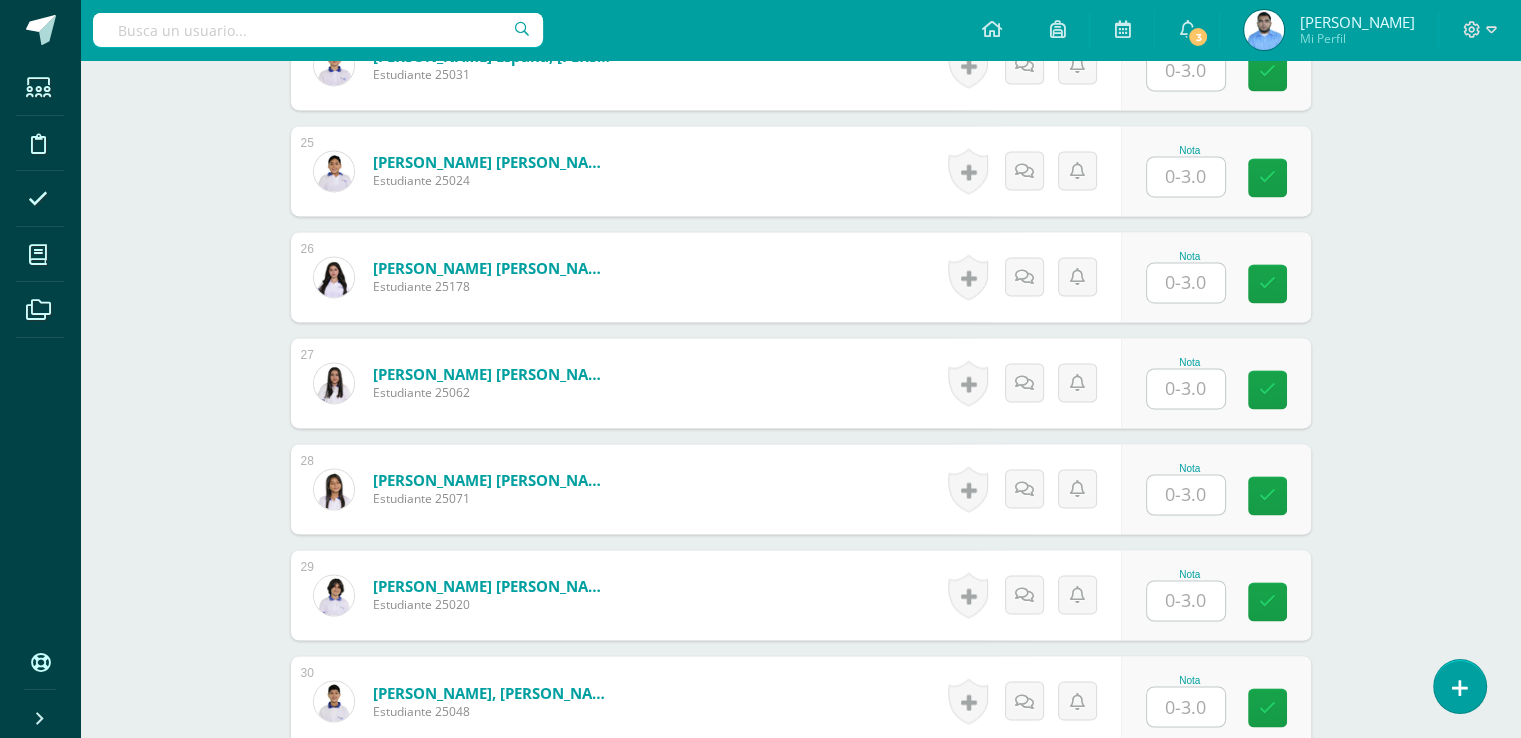 scroll, scrollTop: 3118, scrollLeft: 0, axis: vertical 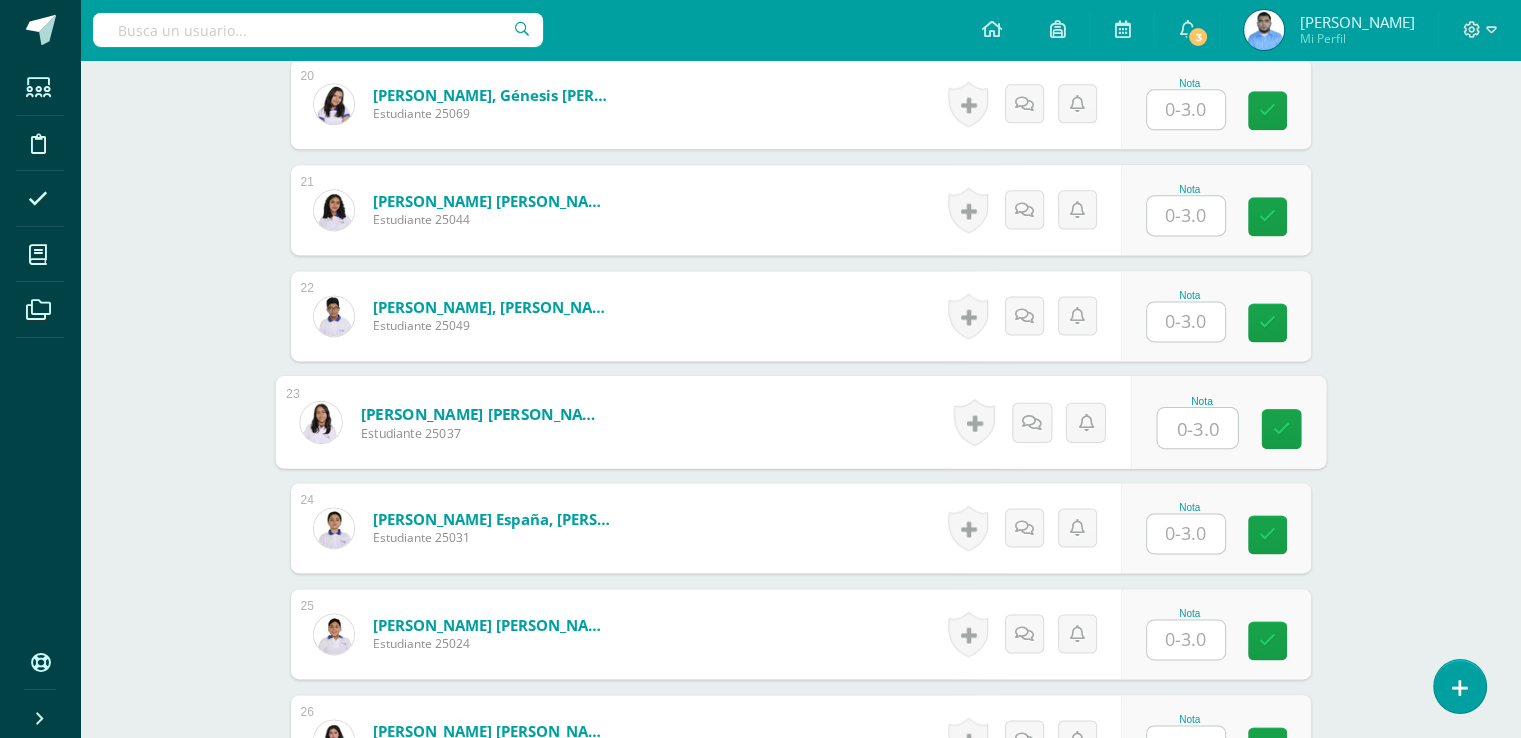 click at bounding box center (1197, 428) 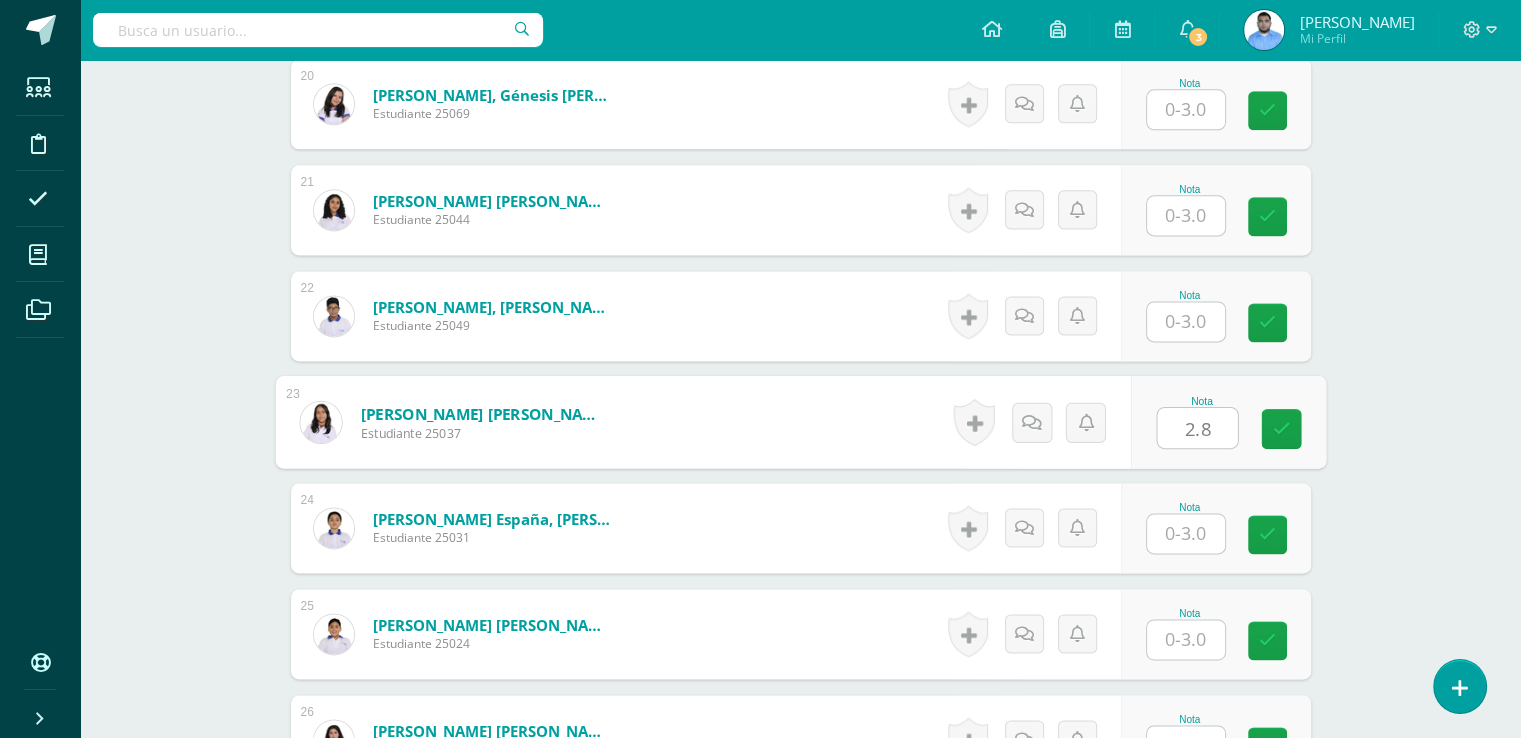 type on "2.8" 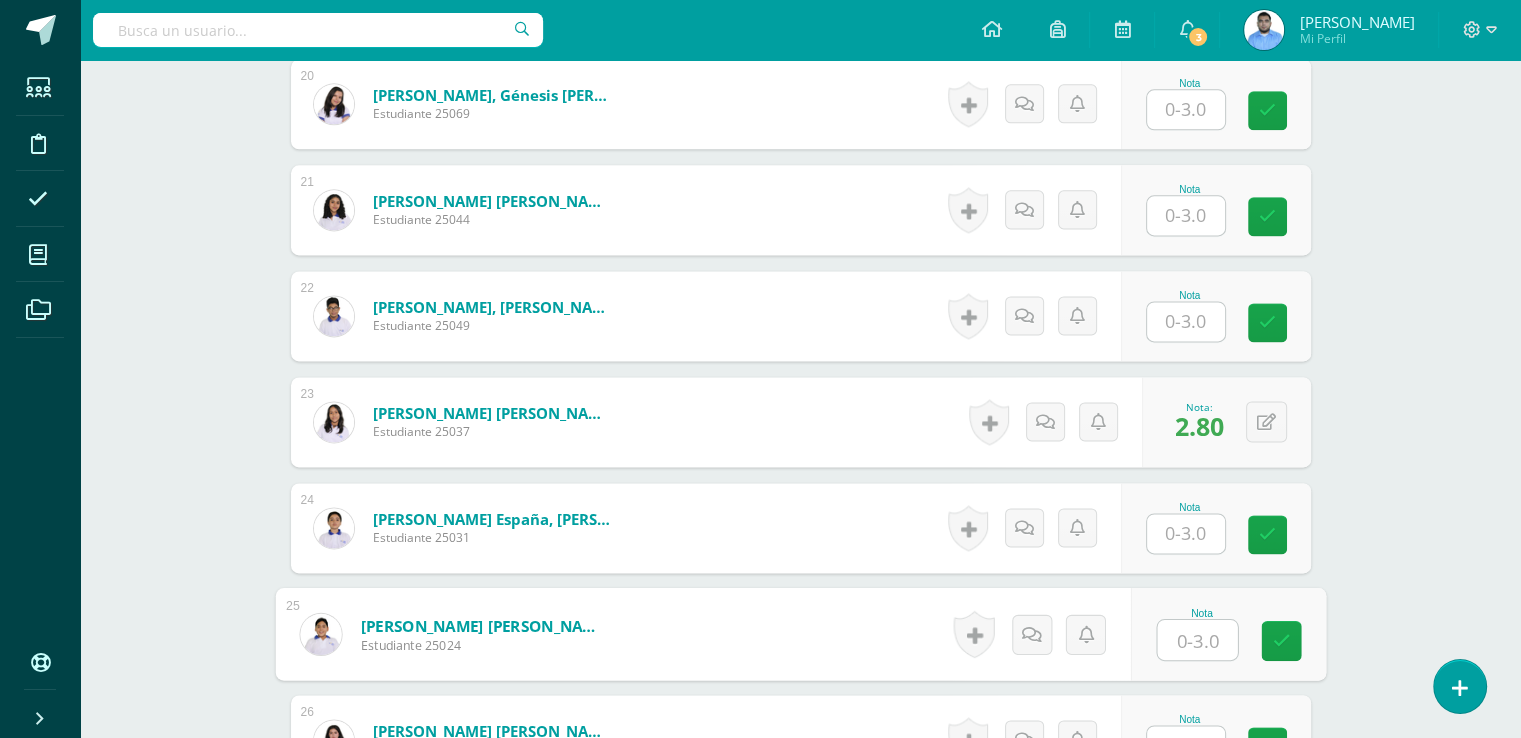click at bounding box center [1197, 640] 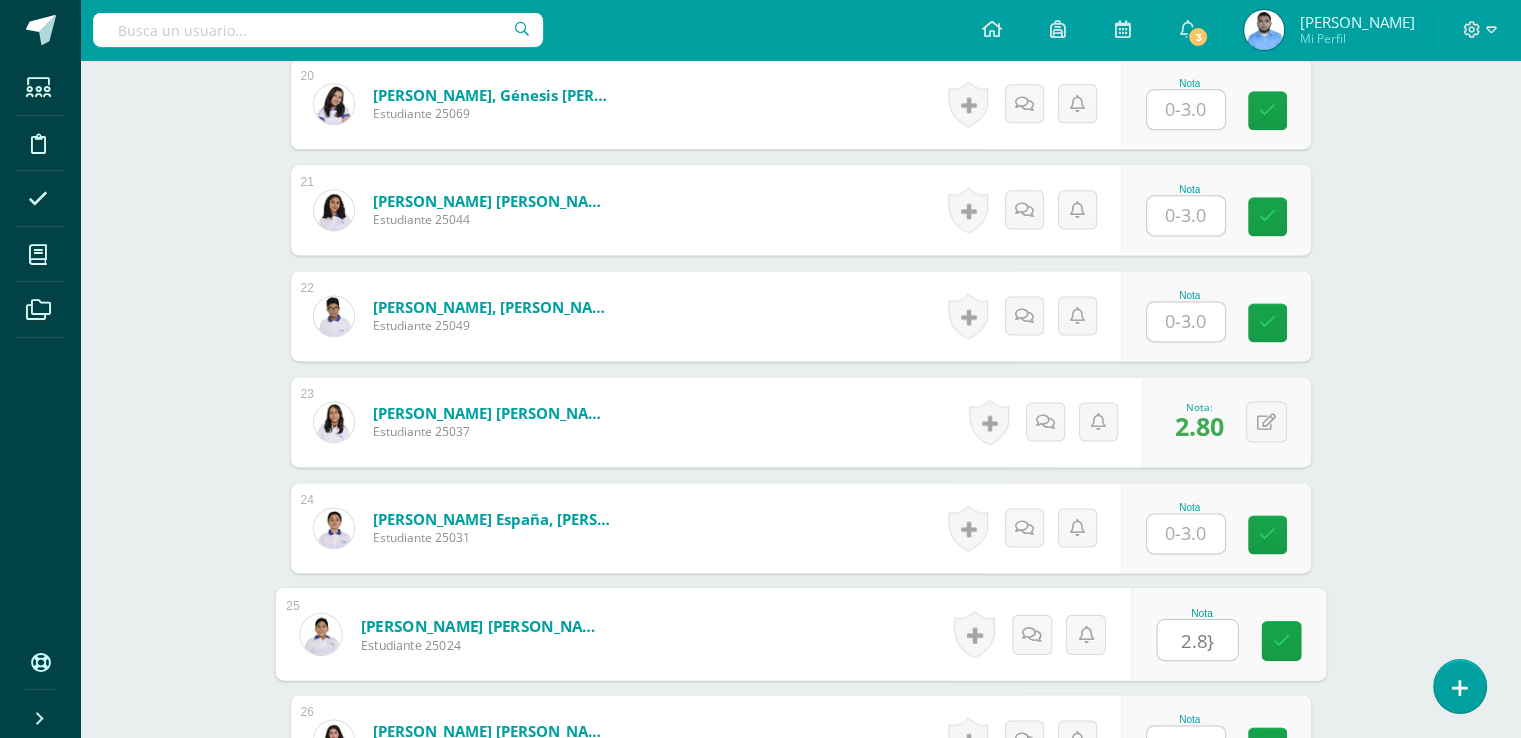 type on "2.8}" 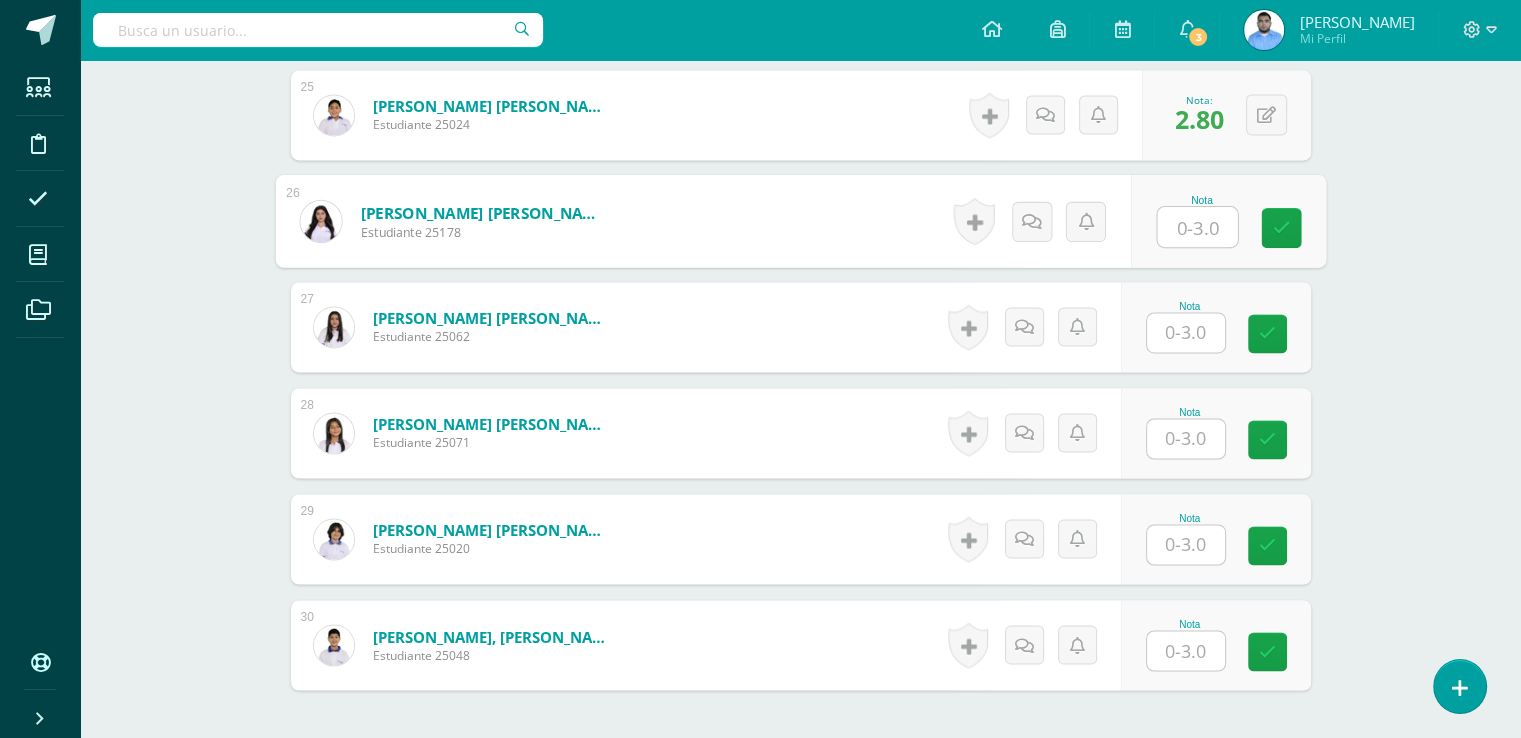 scroll, scrollTop: 3179, scrollLeft: 0, axis: vertical 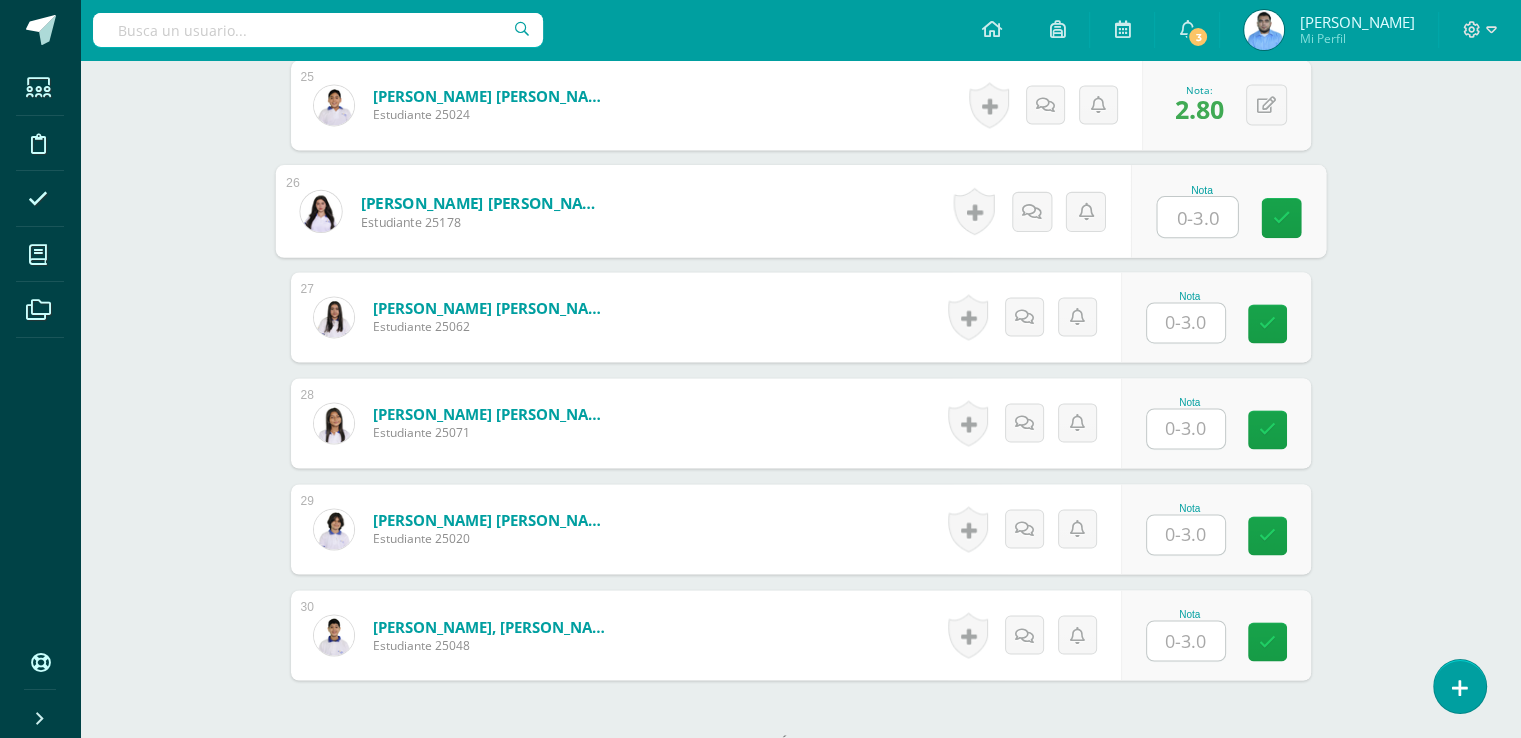 click at bounding box center [1186, 322] 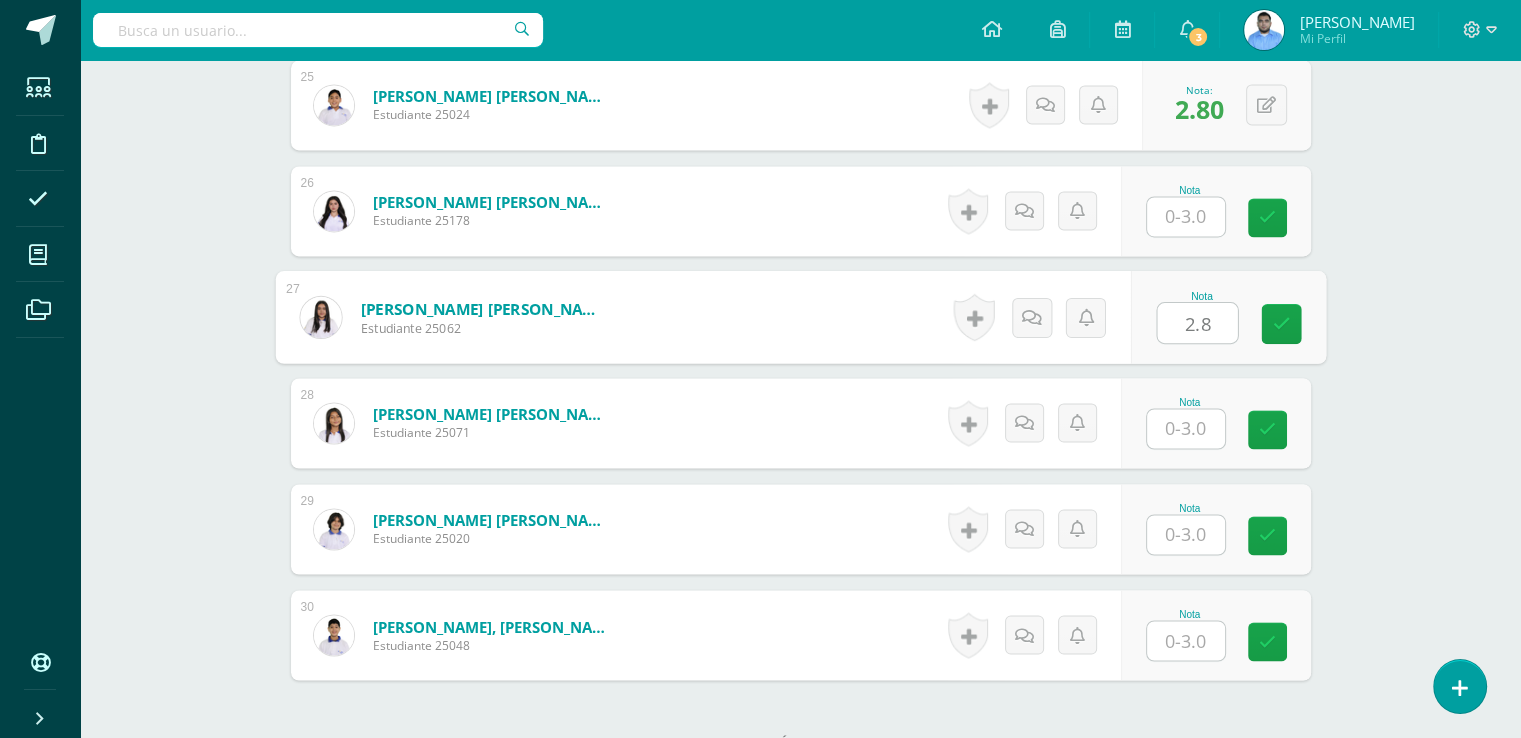 type on "2.8" 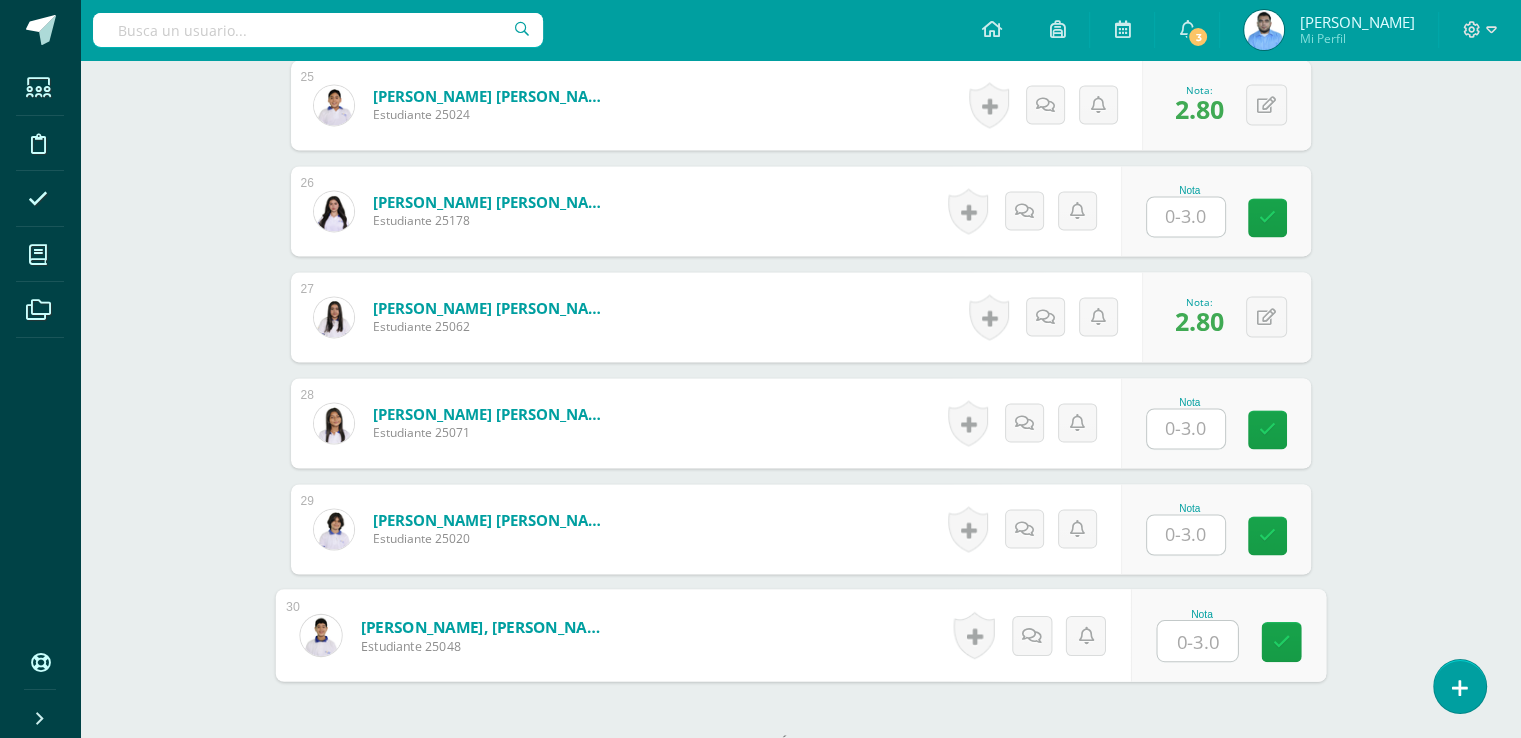 click at bounding box center [1197, 641] 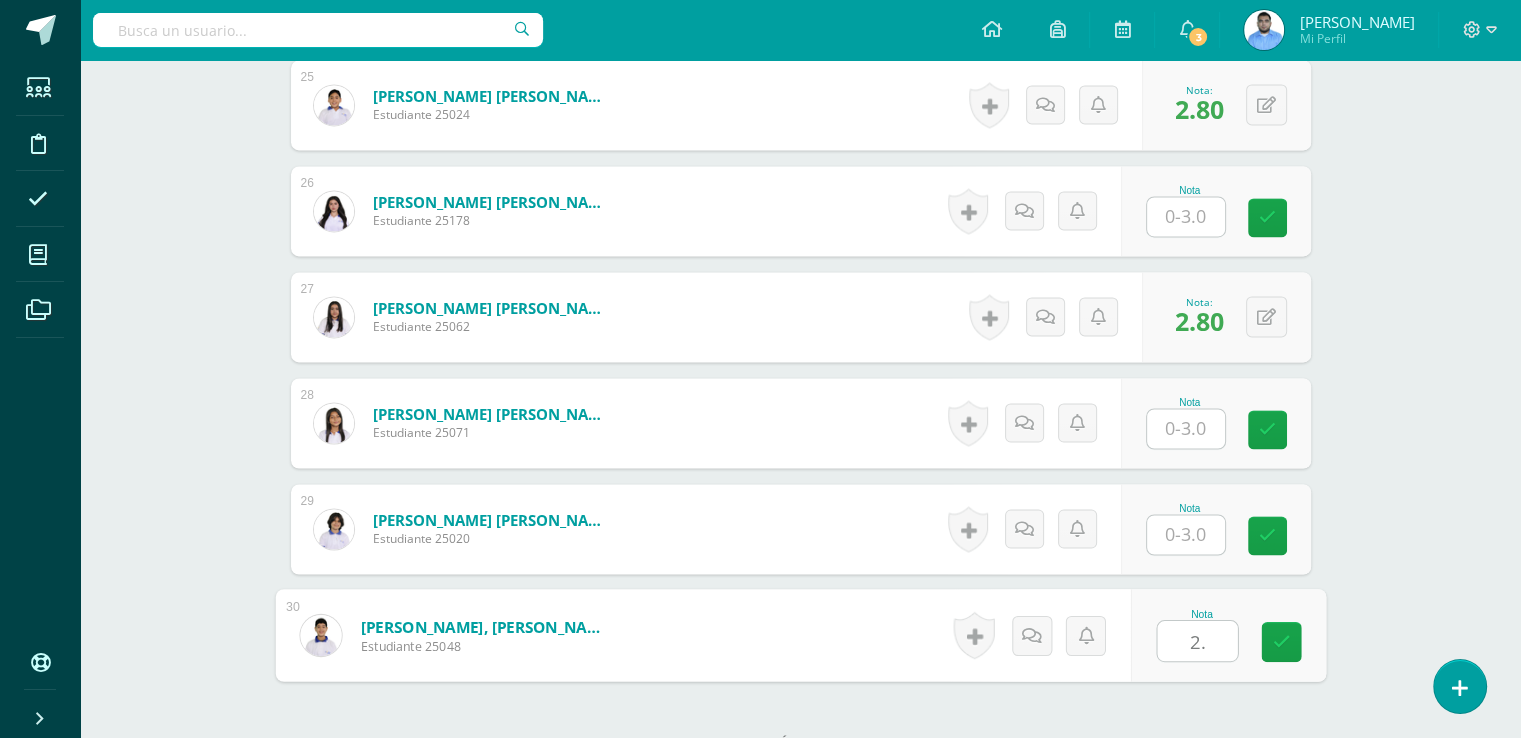 type on "2.8" 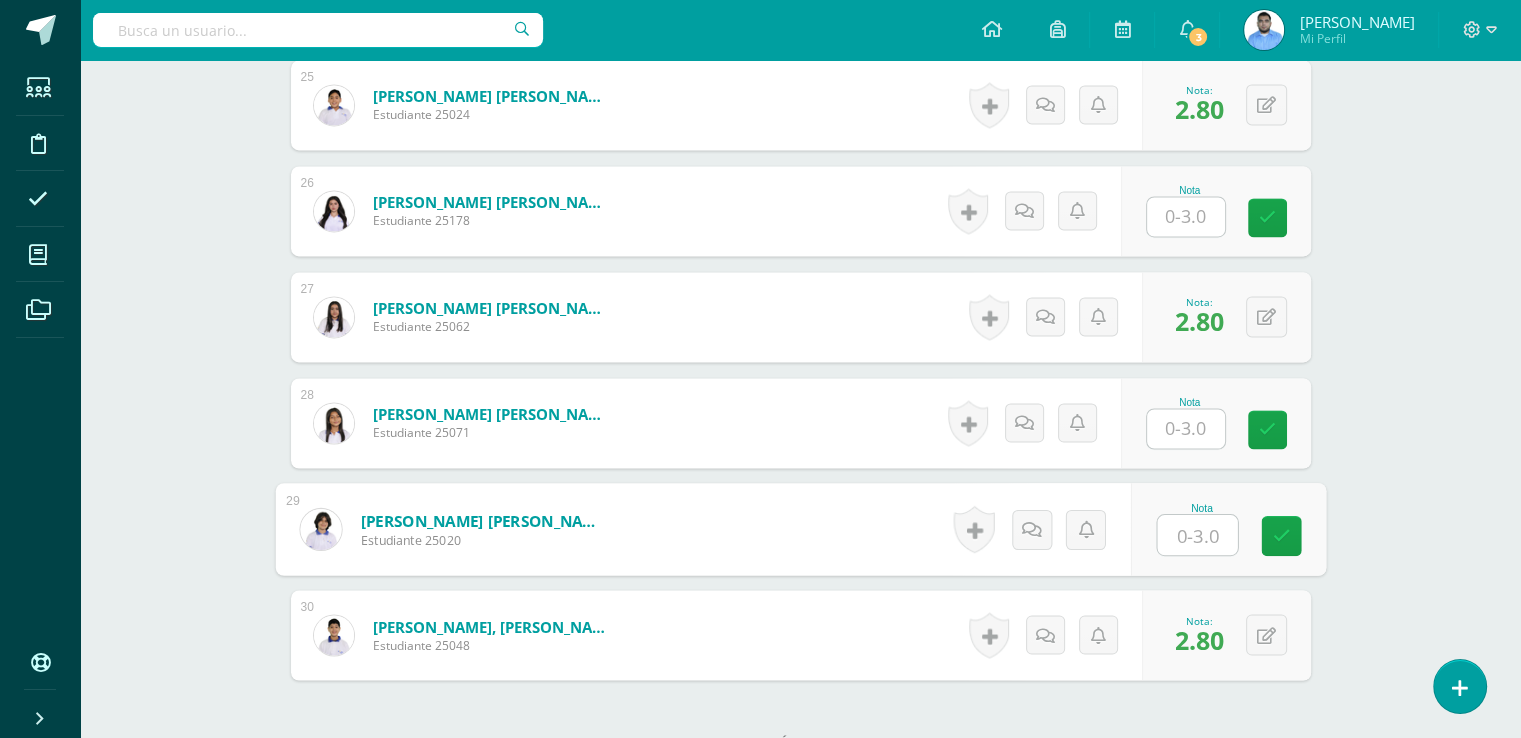 click at bounding box center [1197, 535] 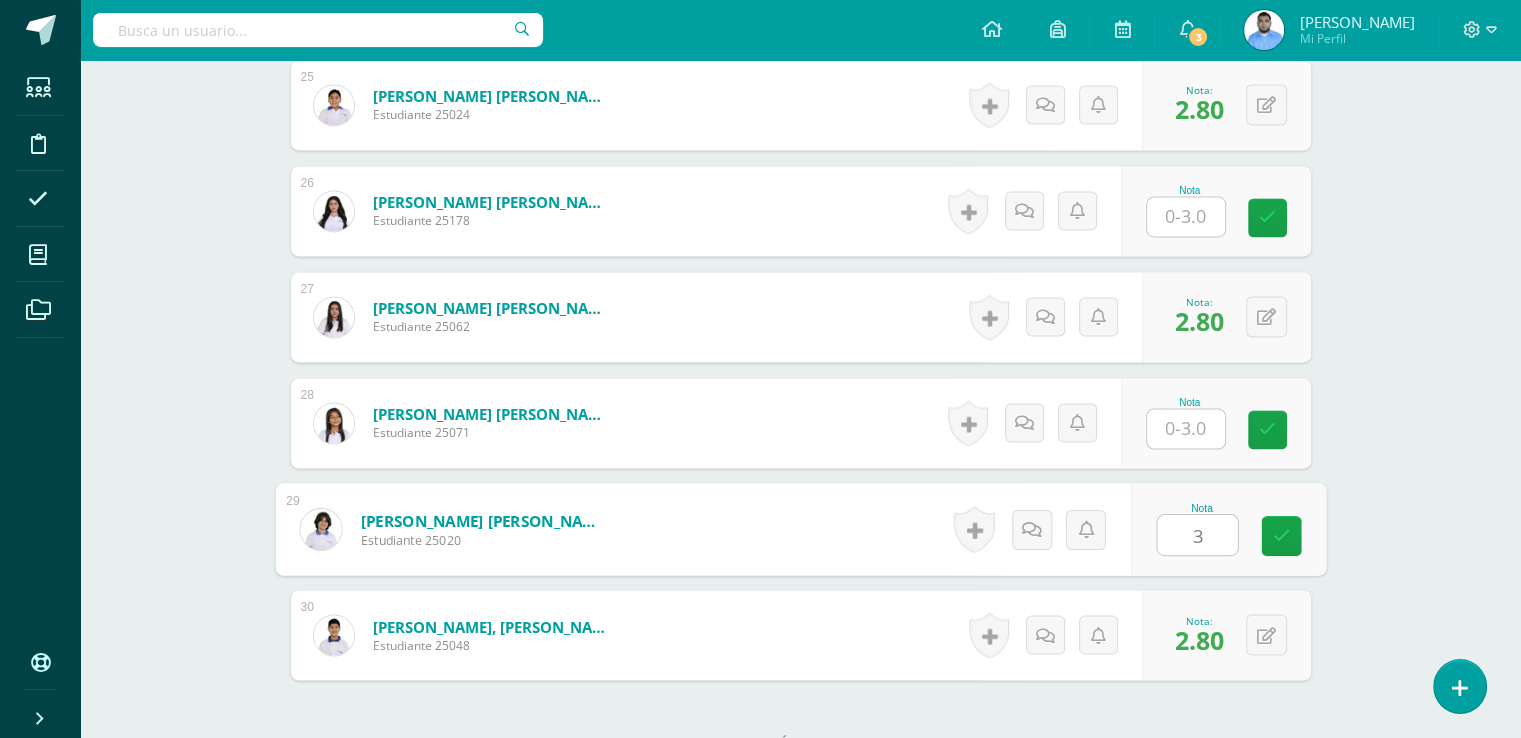 type on "3" 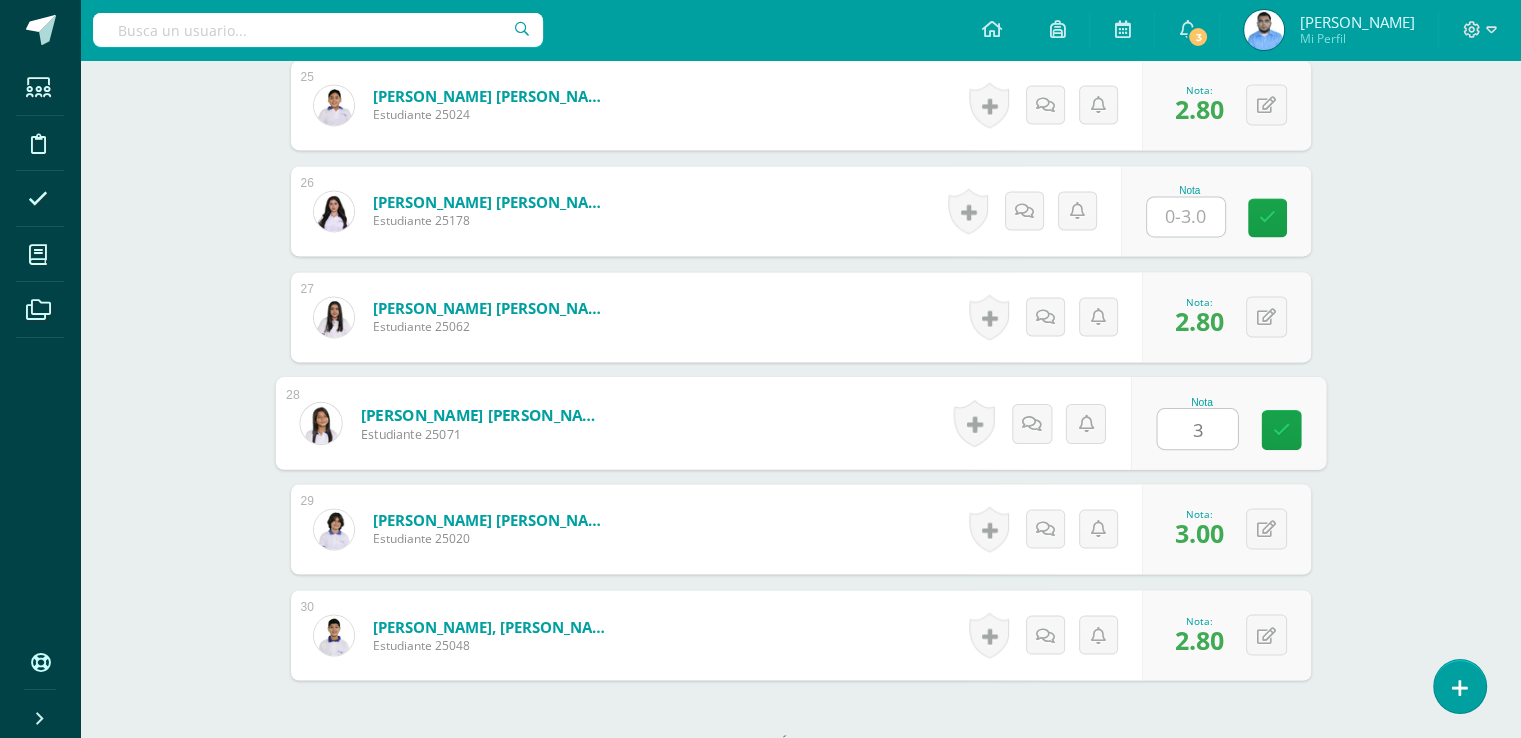type on "3" 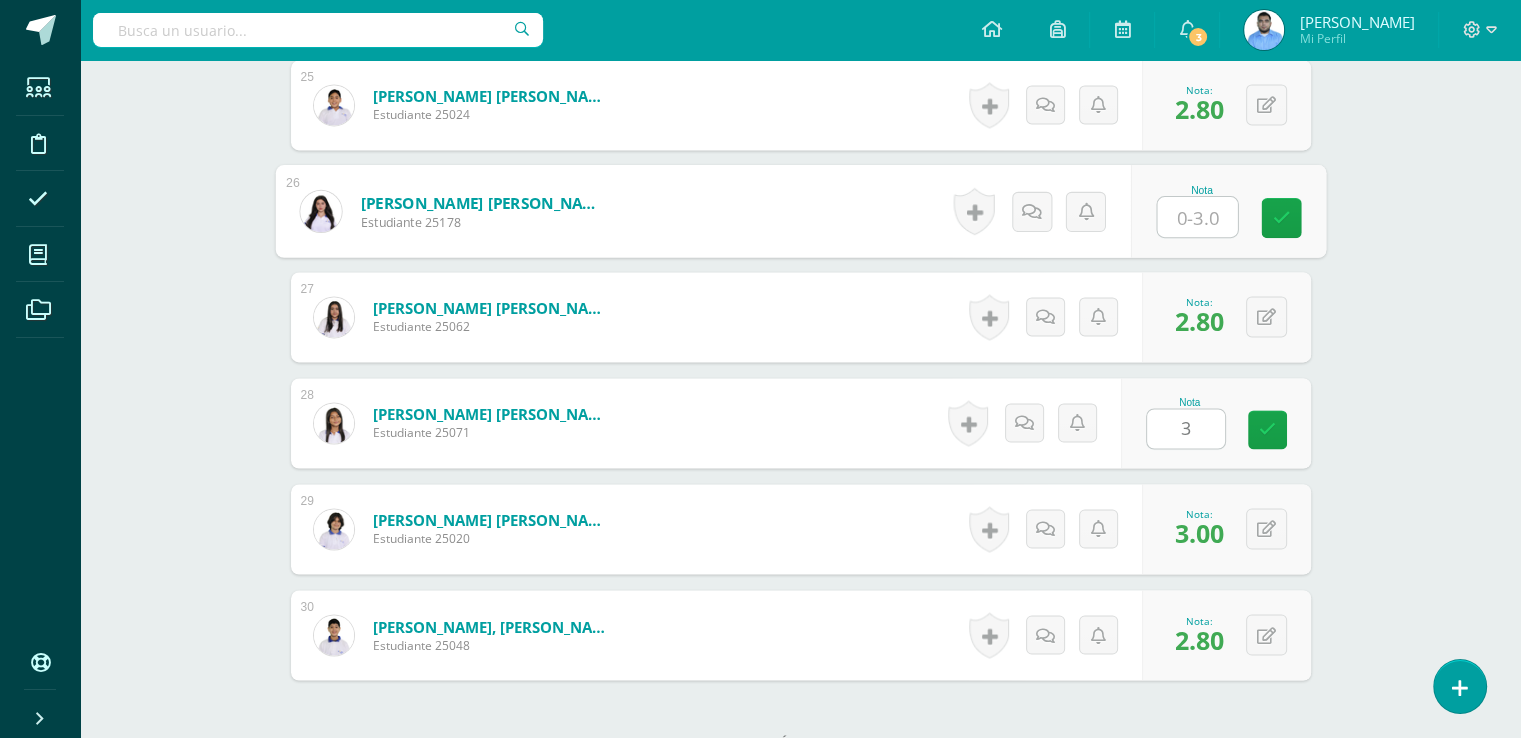 click at bounding box center [1197, 217] 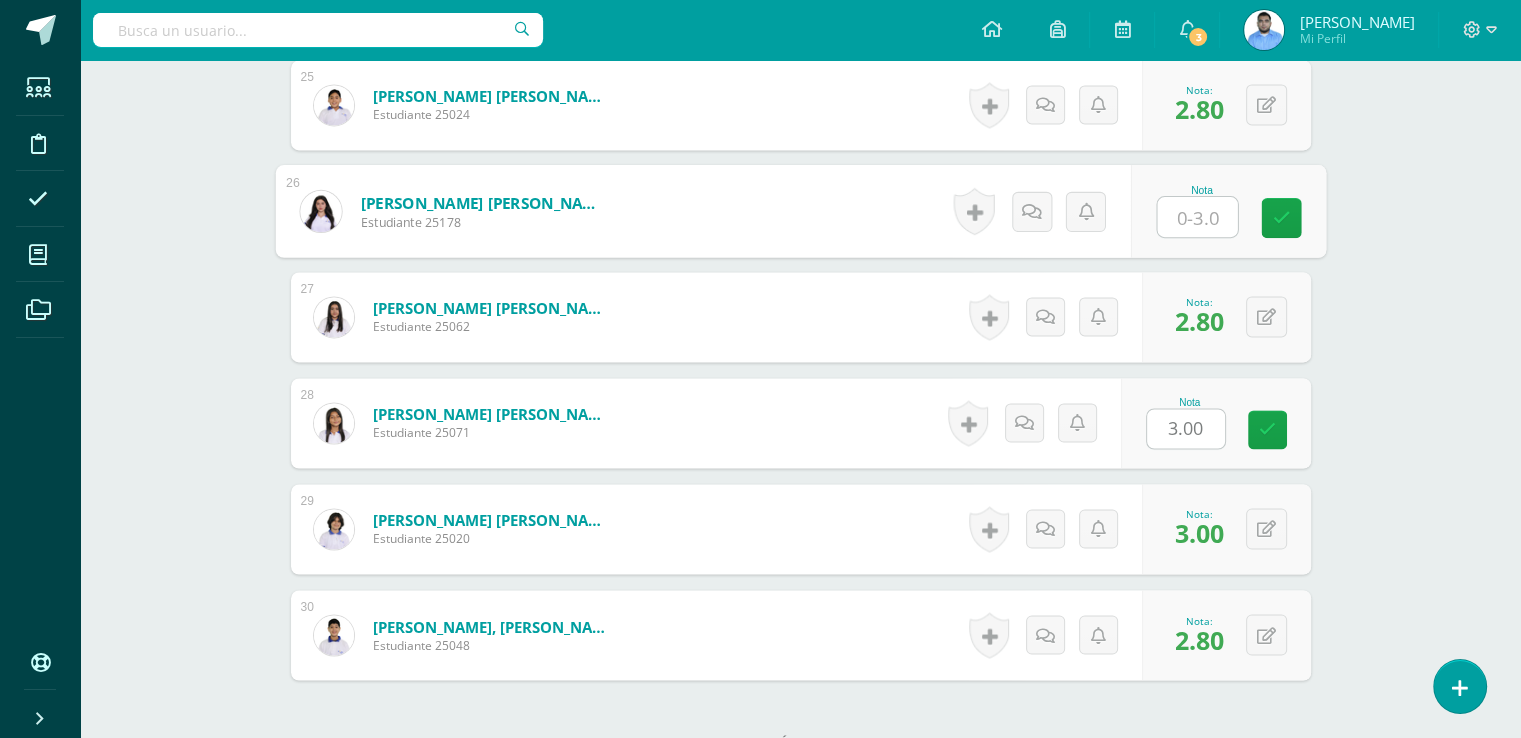 type on "2" 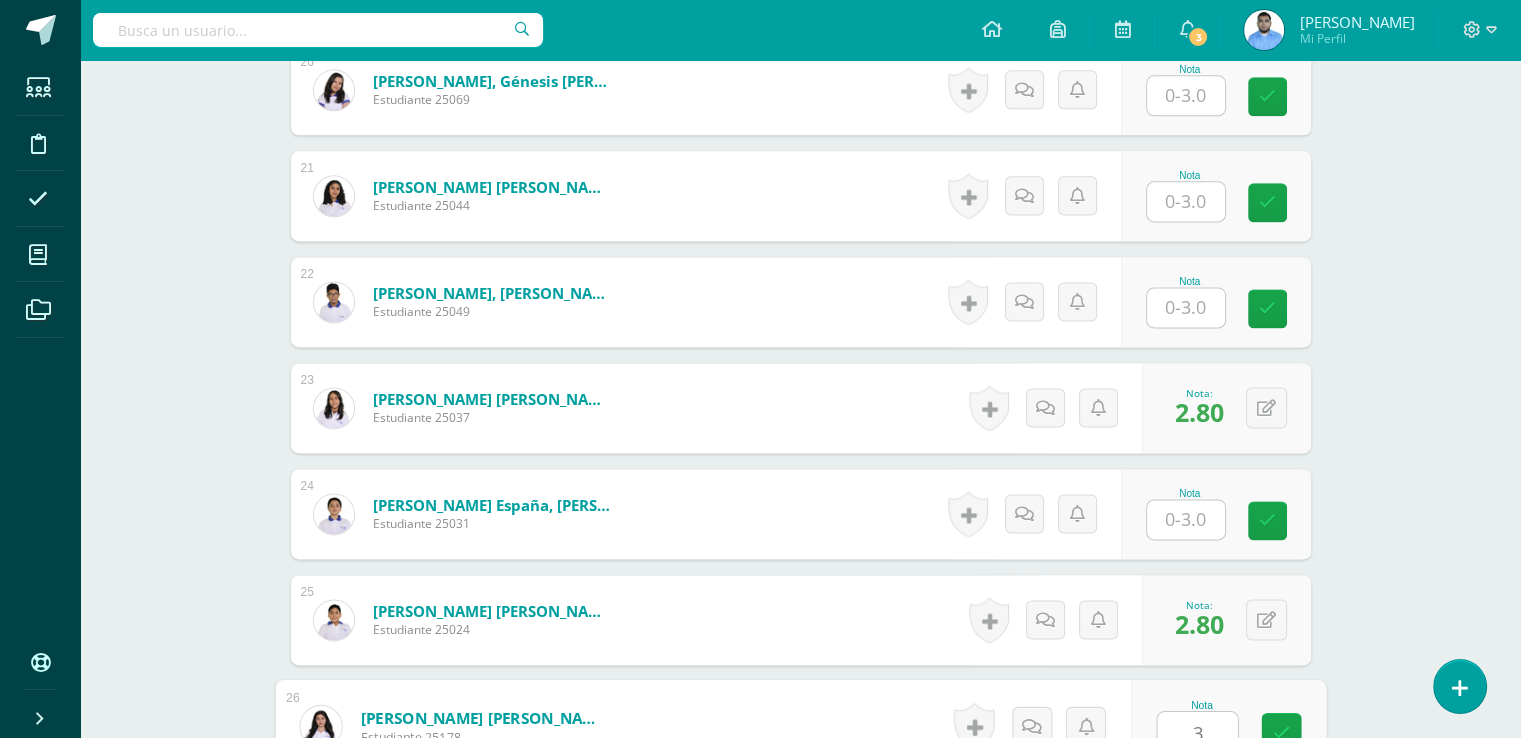 scroll, scrollTop: 2580, scrollLeft: 0, axis: vertical 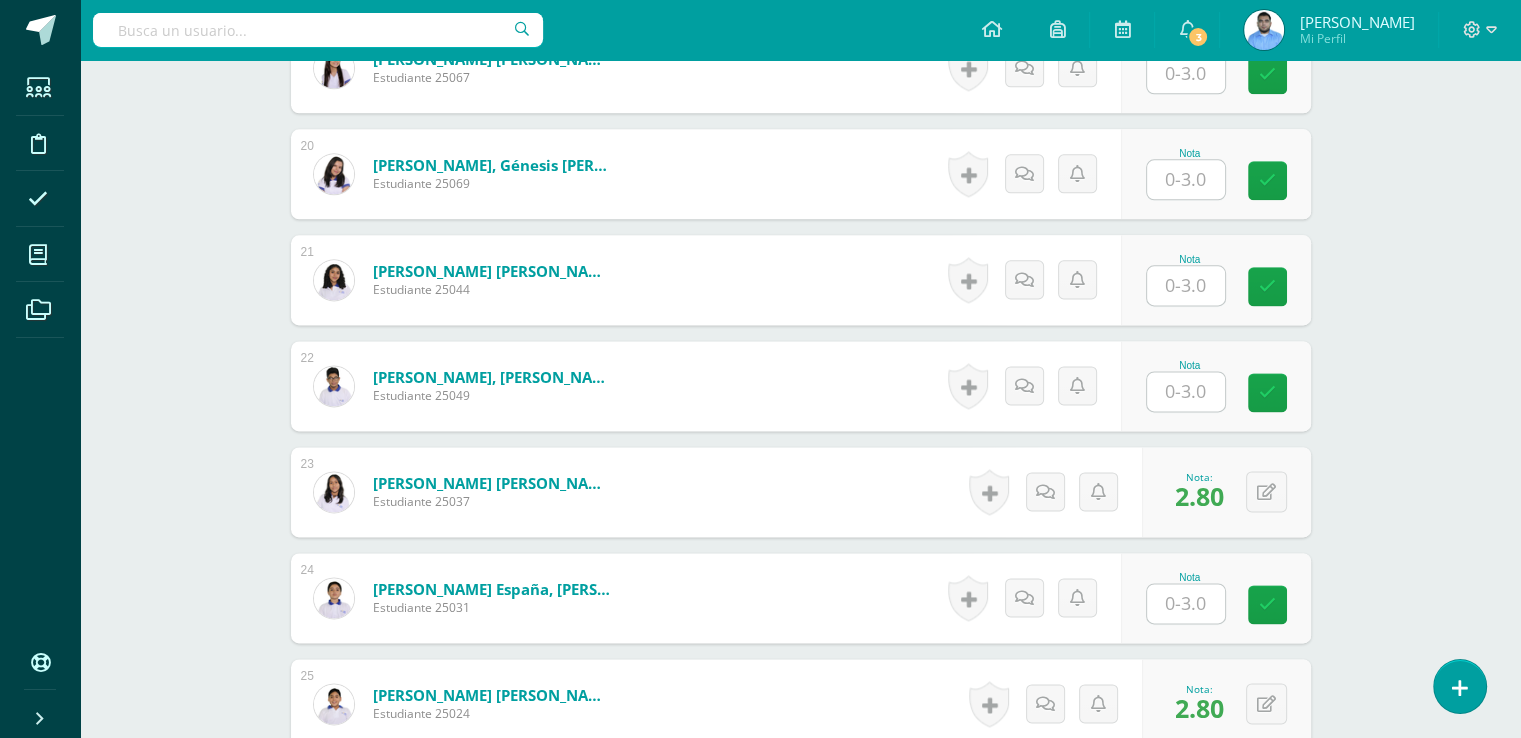 type on "3" 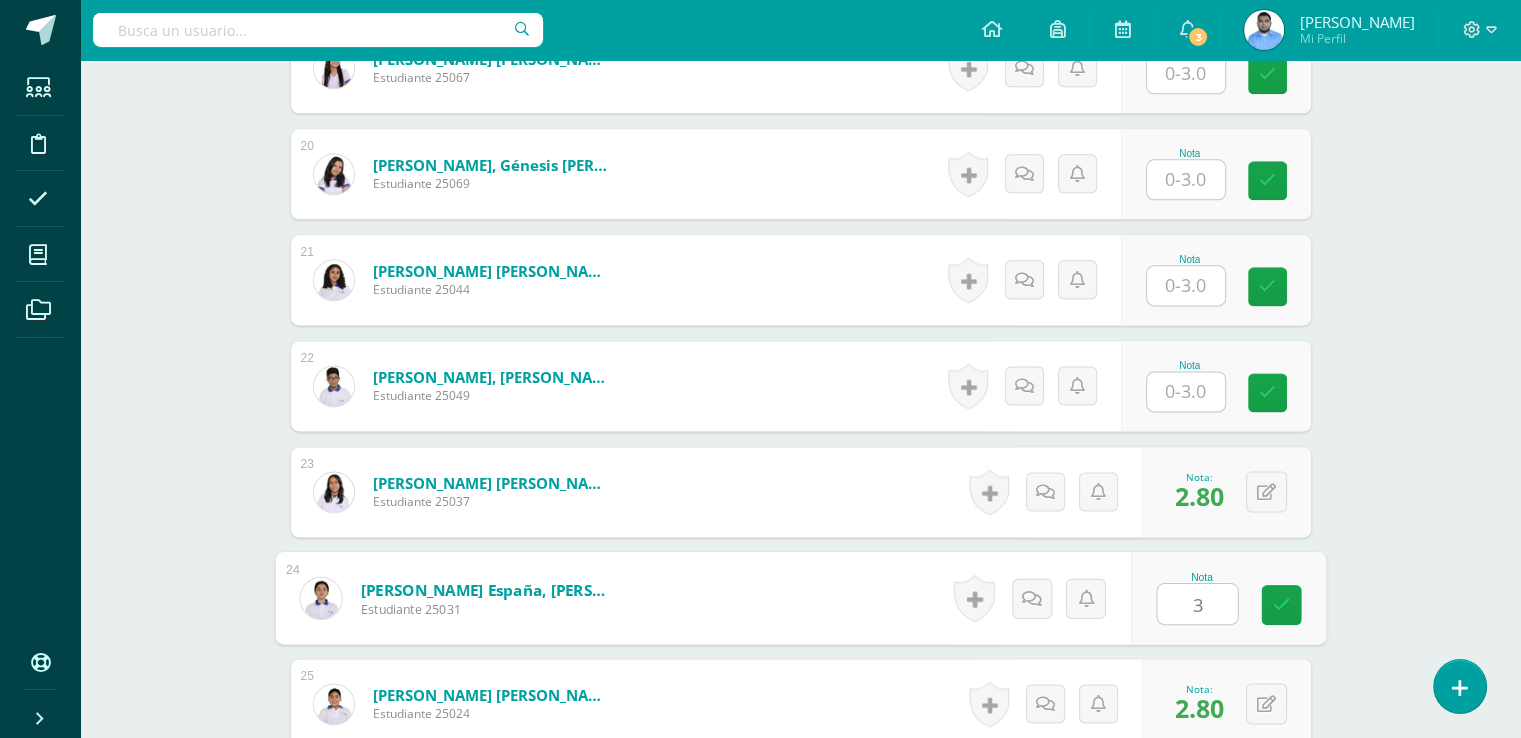 type on "3" 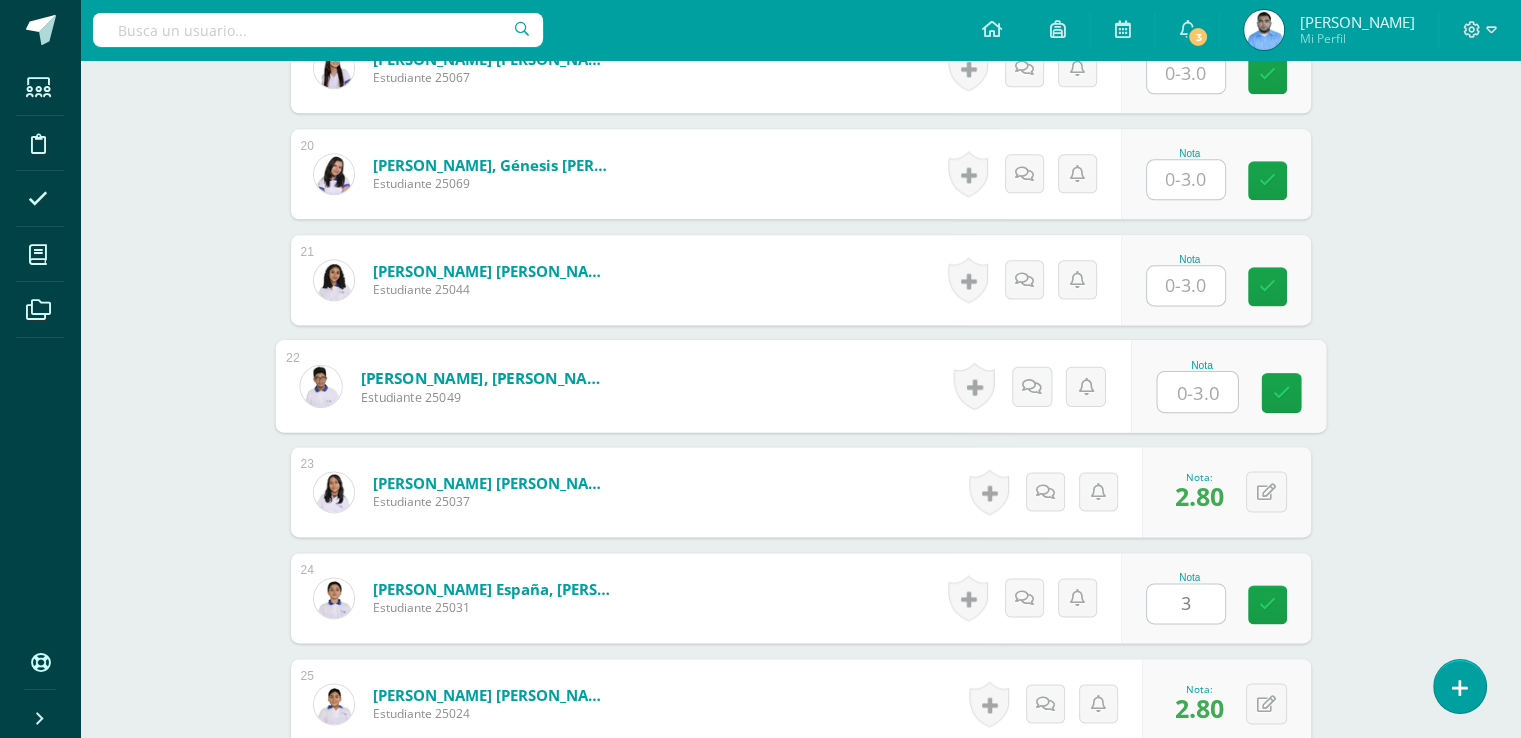 click at bounding box center [1197, 392] 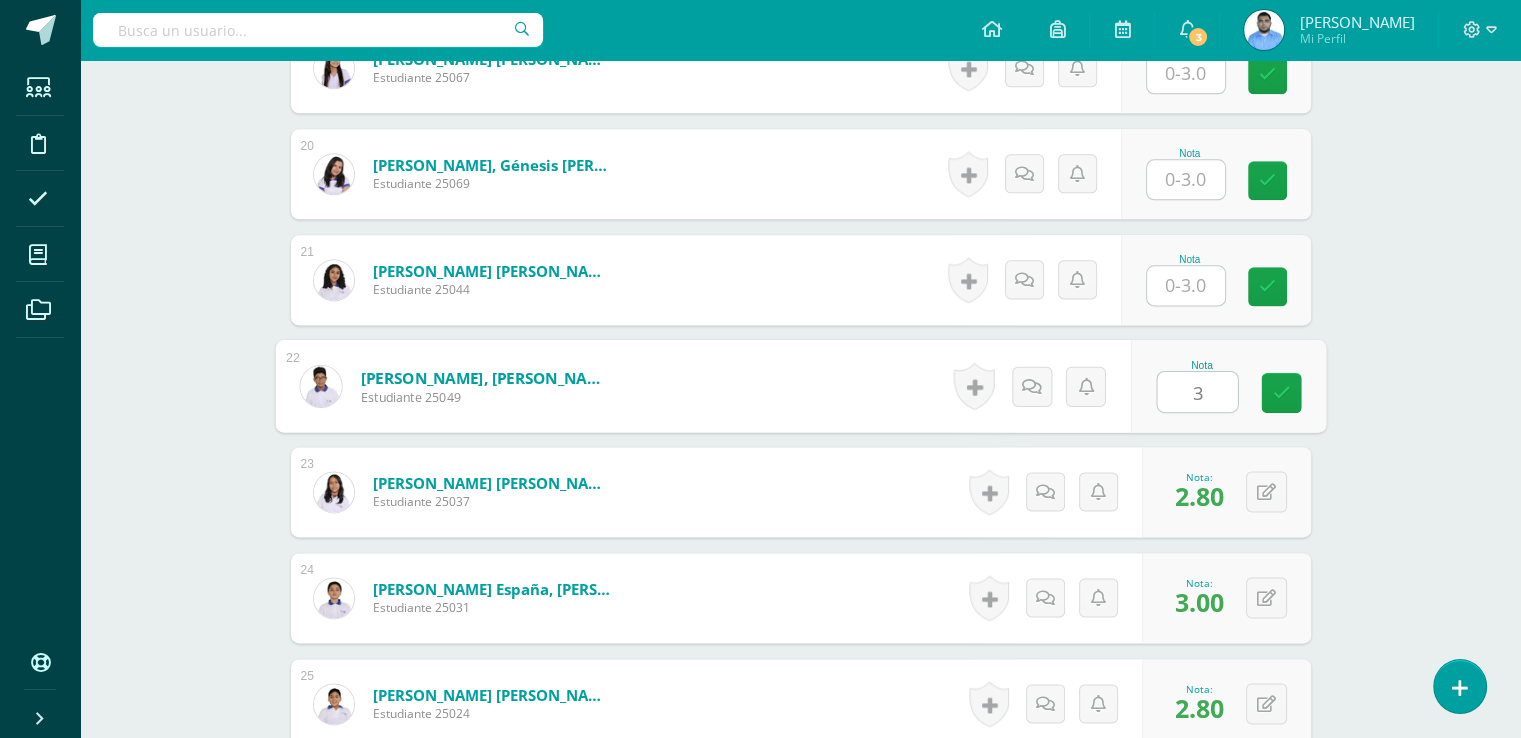 type on "3" 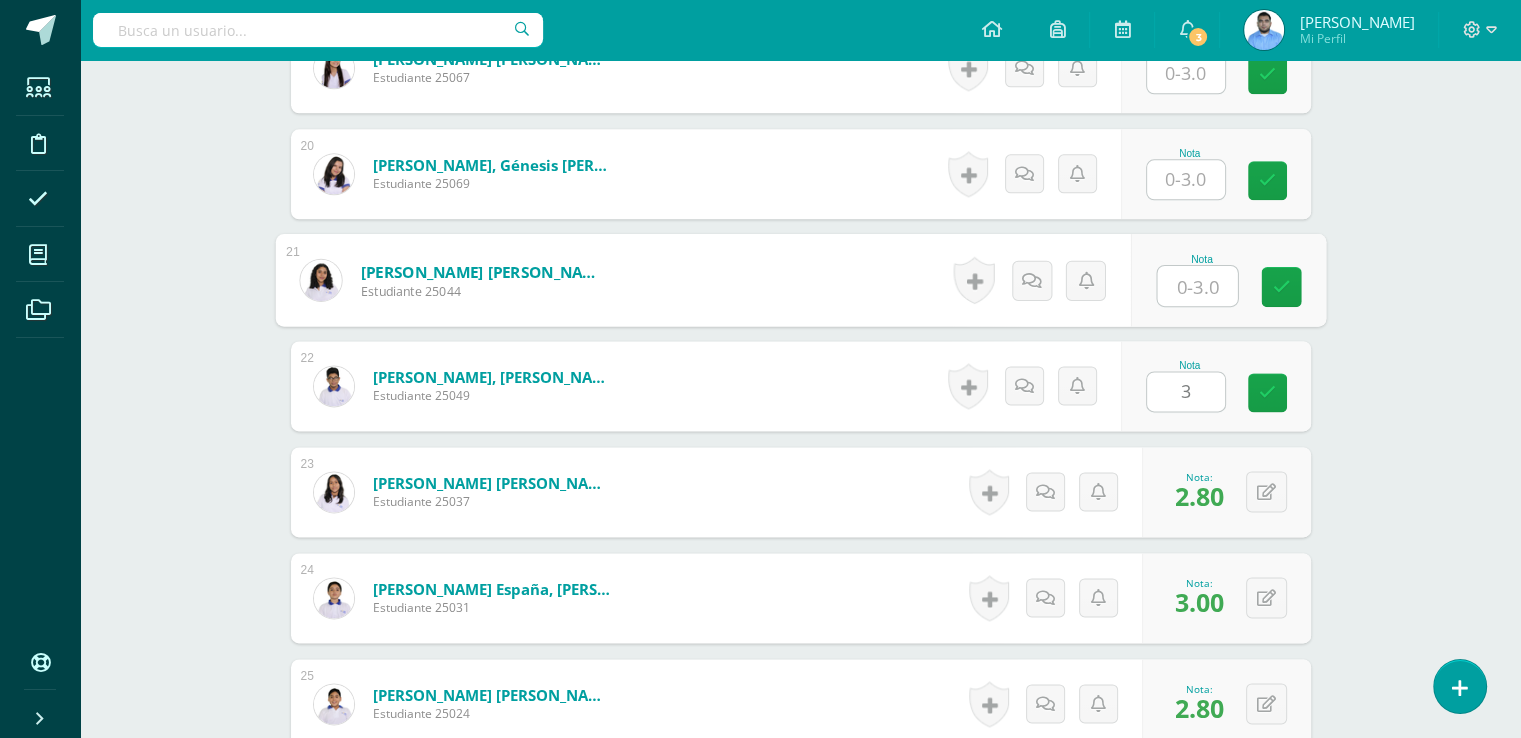 click at bounding box center [1197, 286] 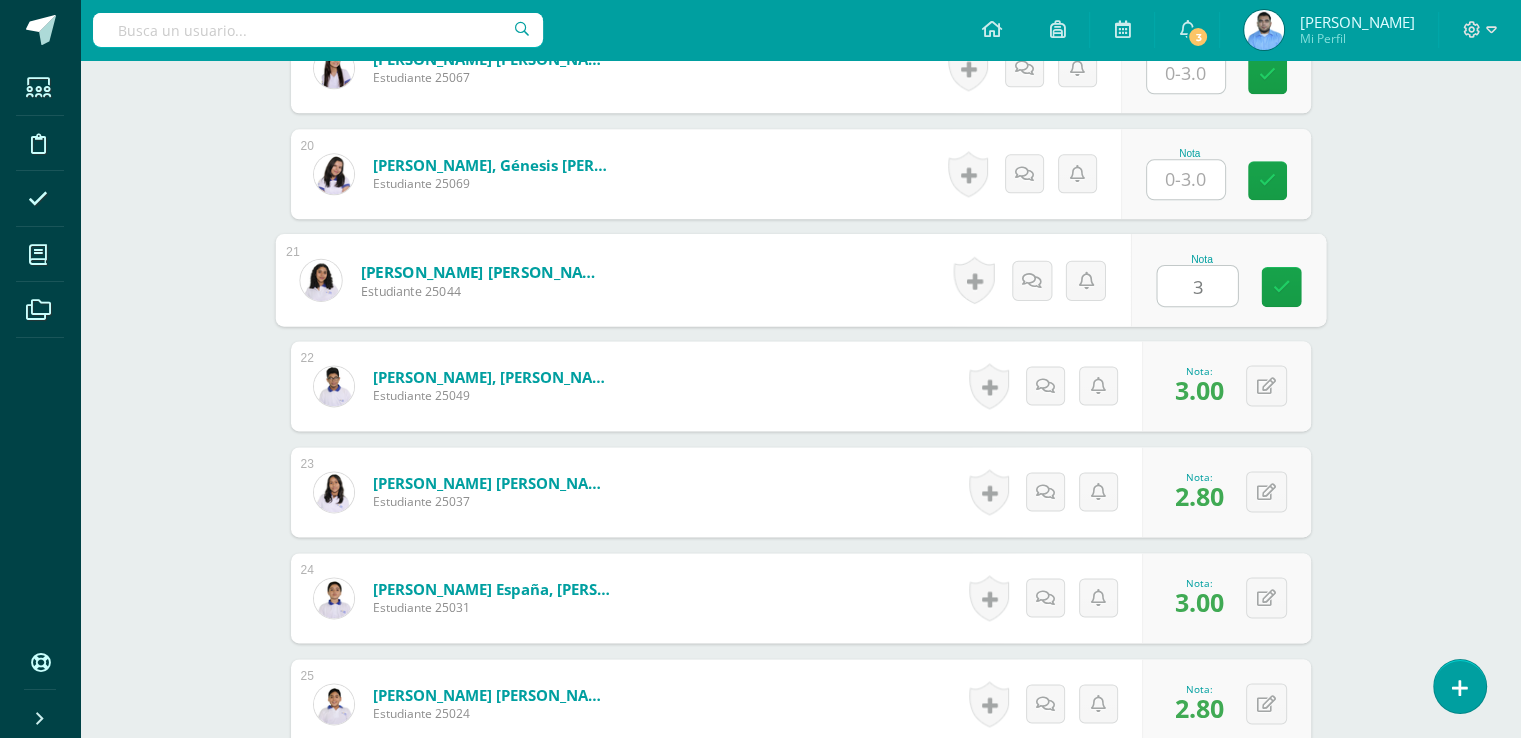 type on "3" 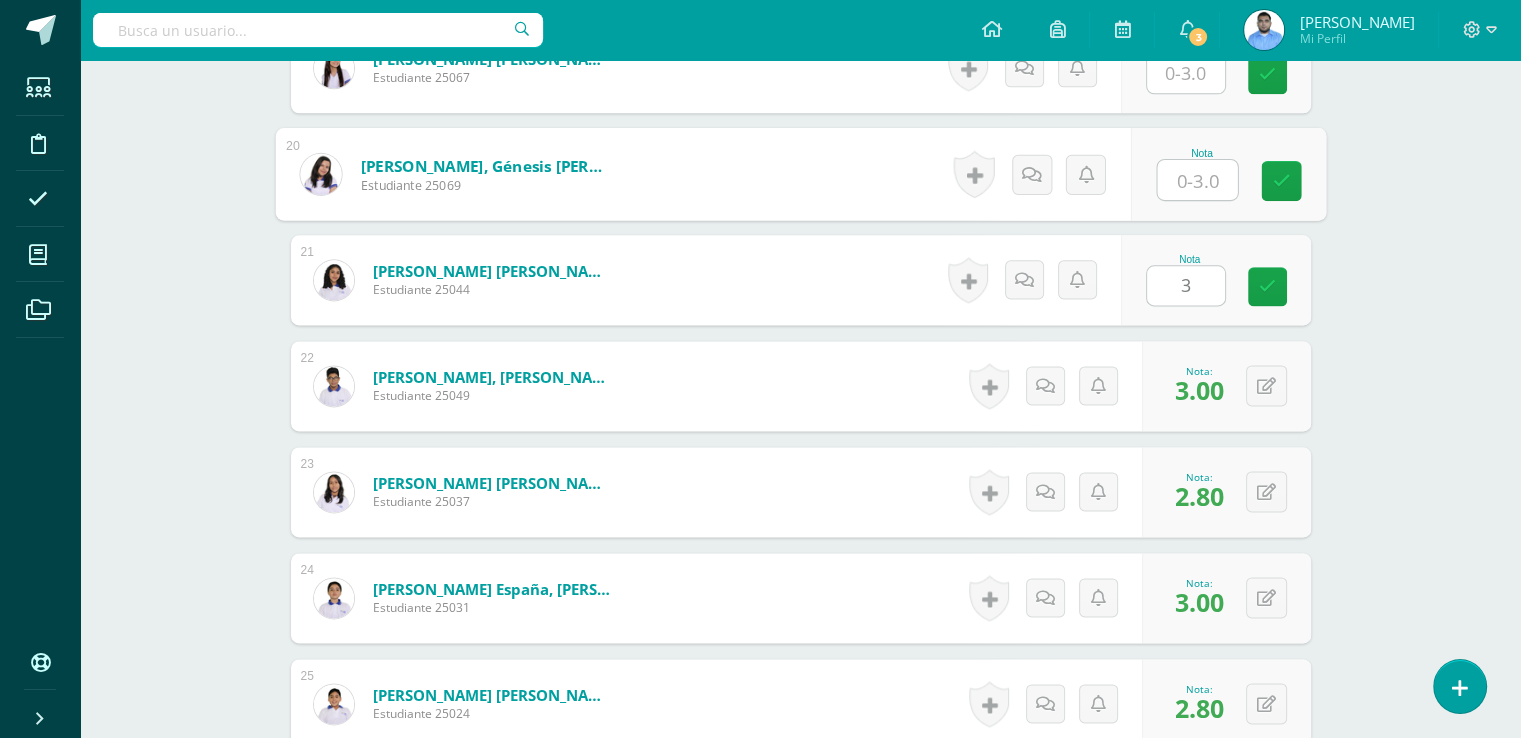 click at bounding box center (1197, 180) 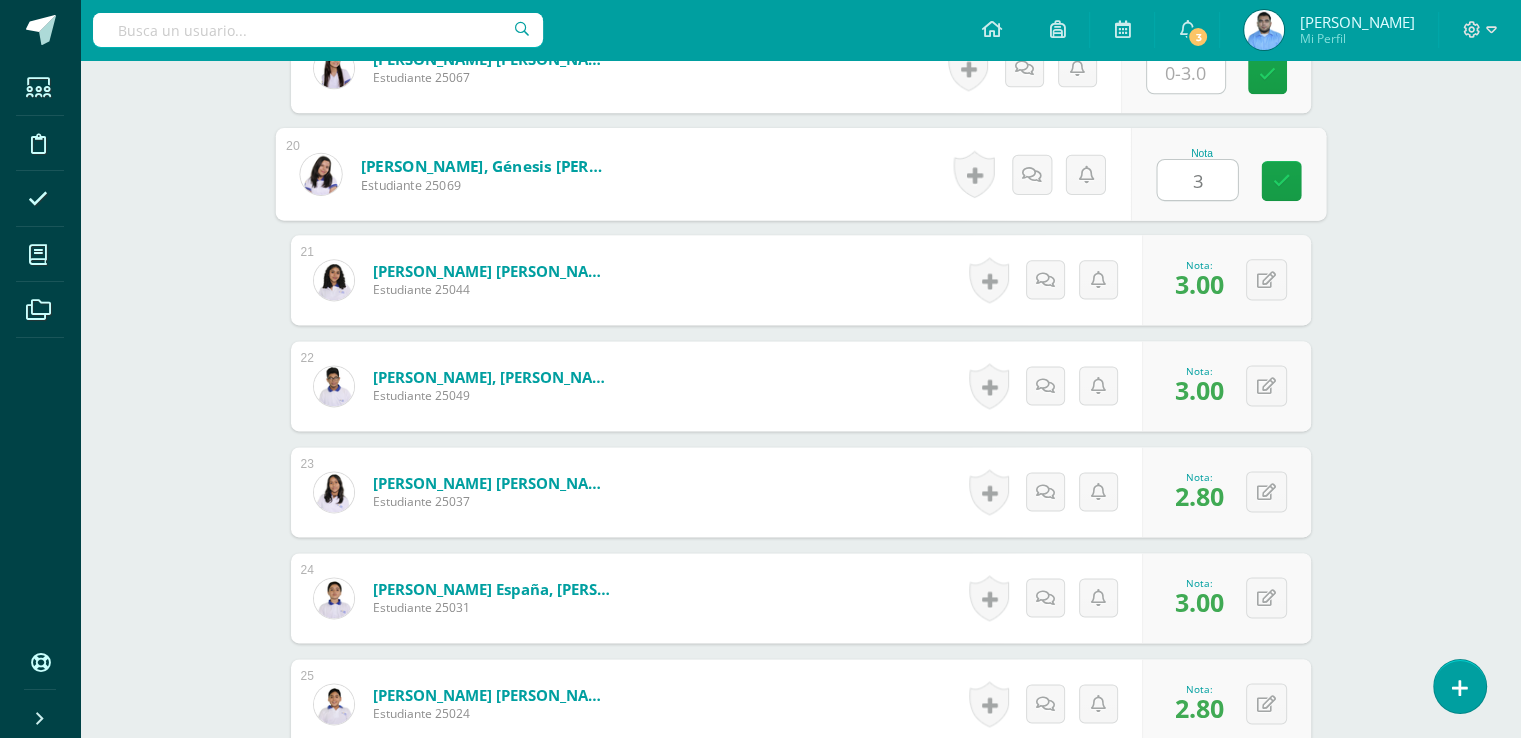 type on "3" 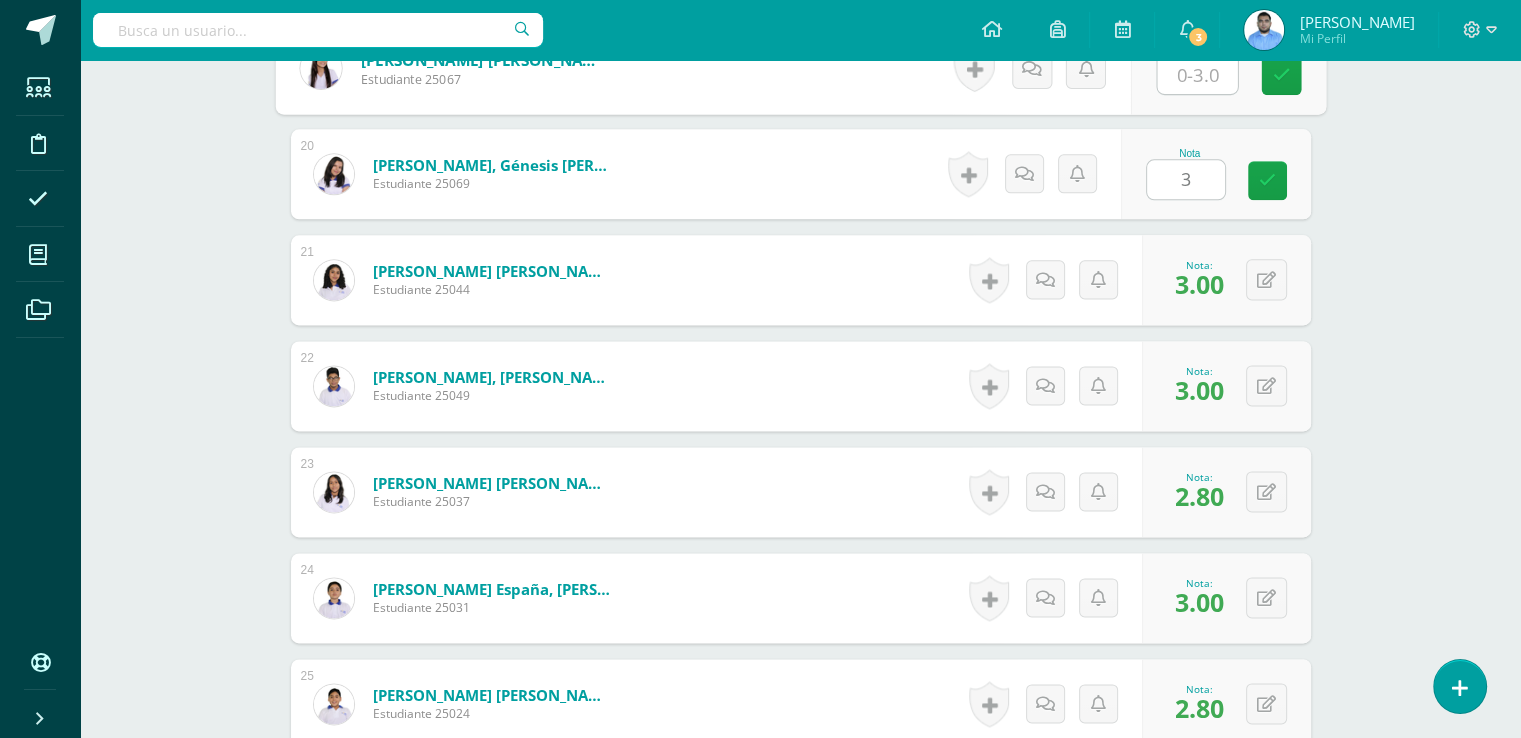 click at bounding box center (1197, 74) 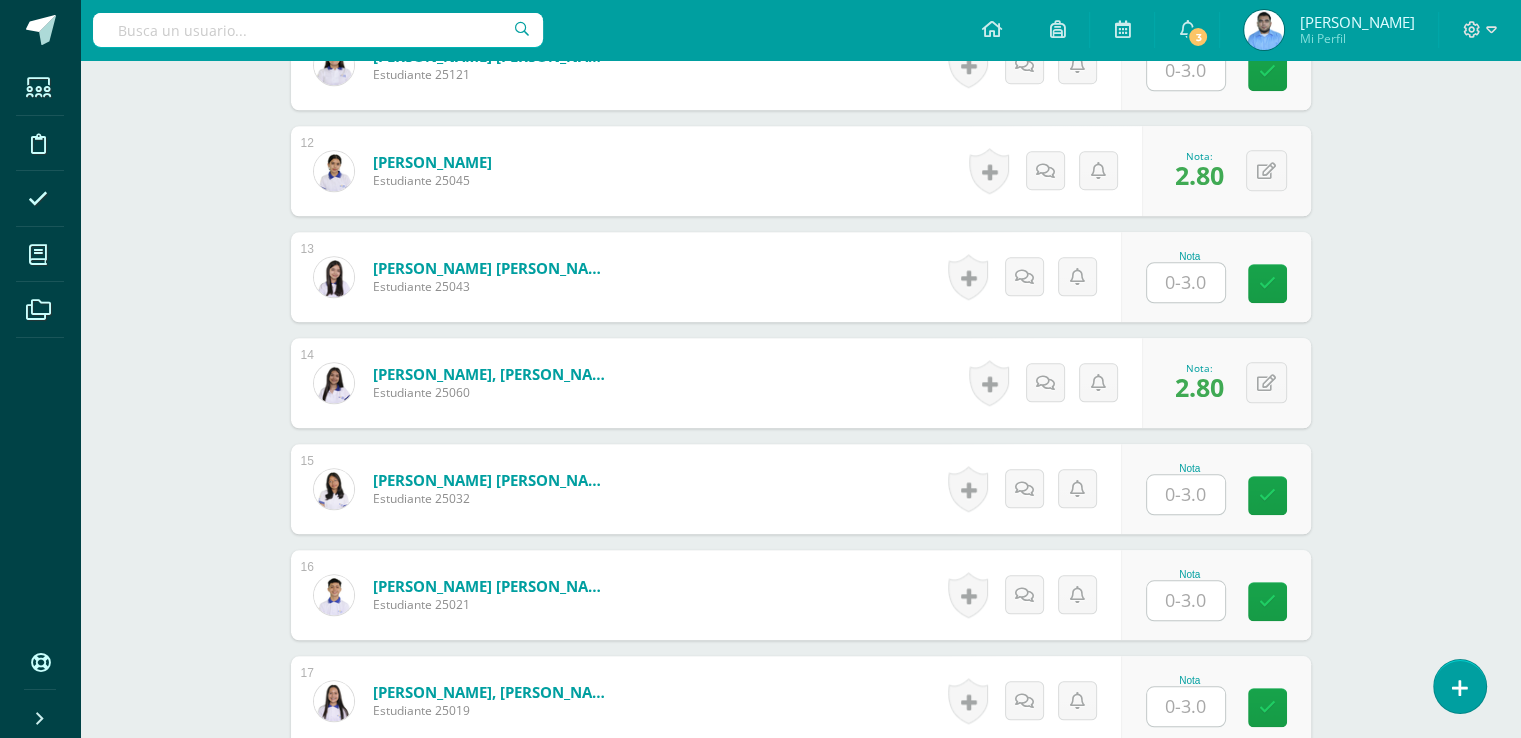 scroll, scrollTop: 1721, scrollLeft: 0, axis: vertical 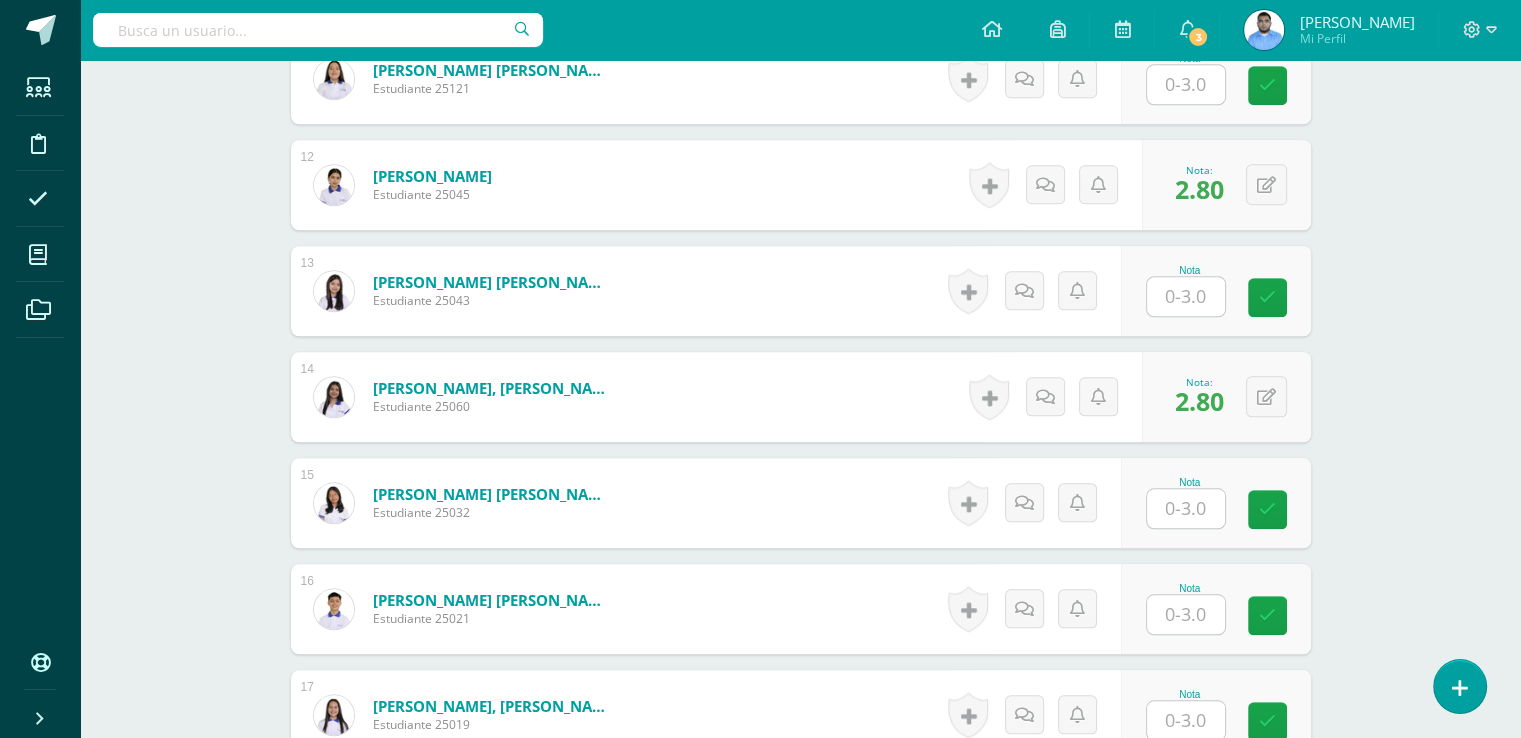 type on "3" 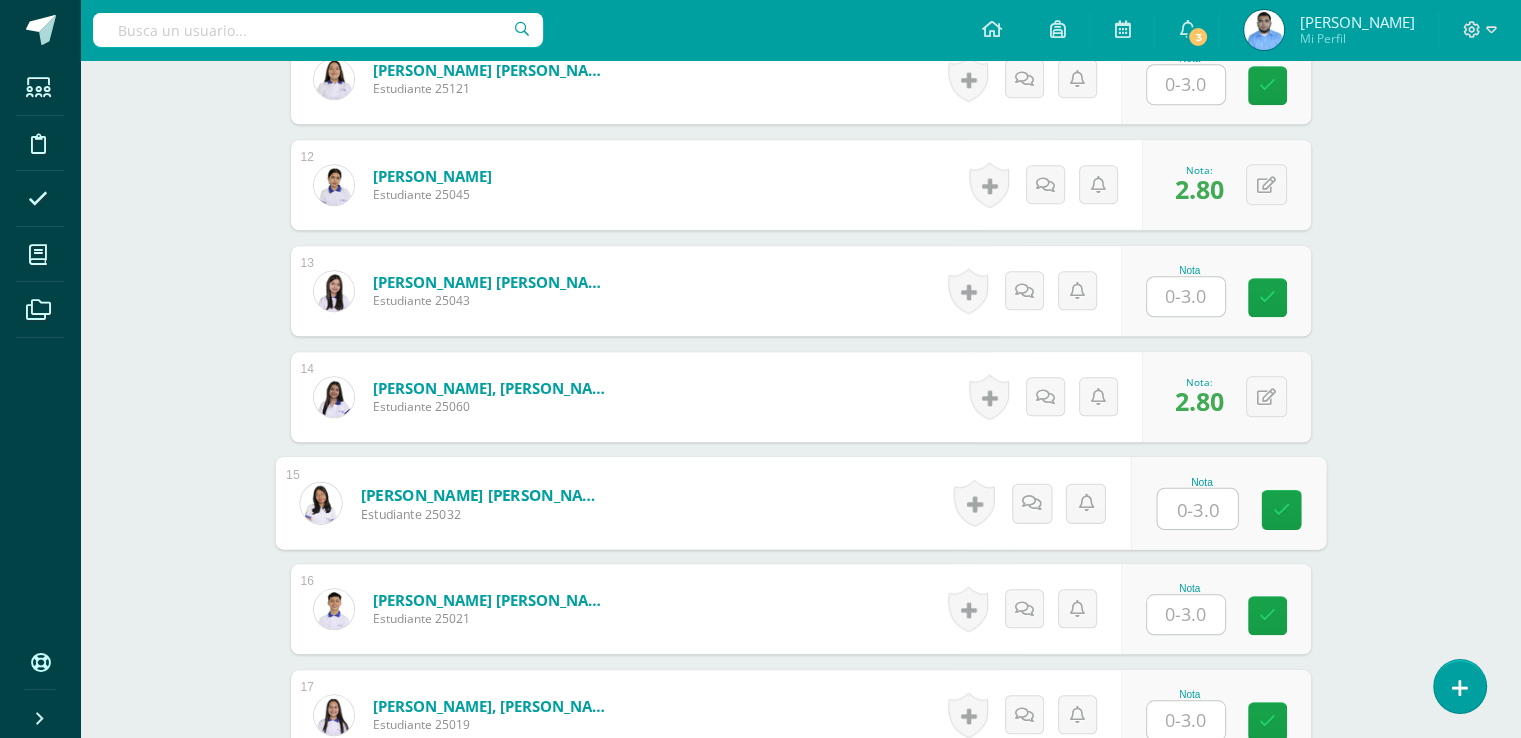 click at bounding box center (1197, 509) 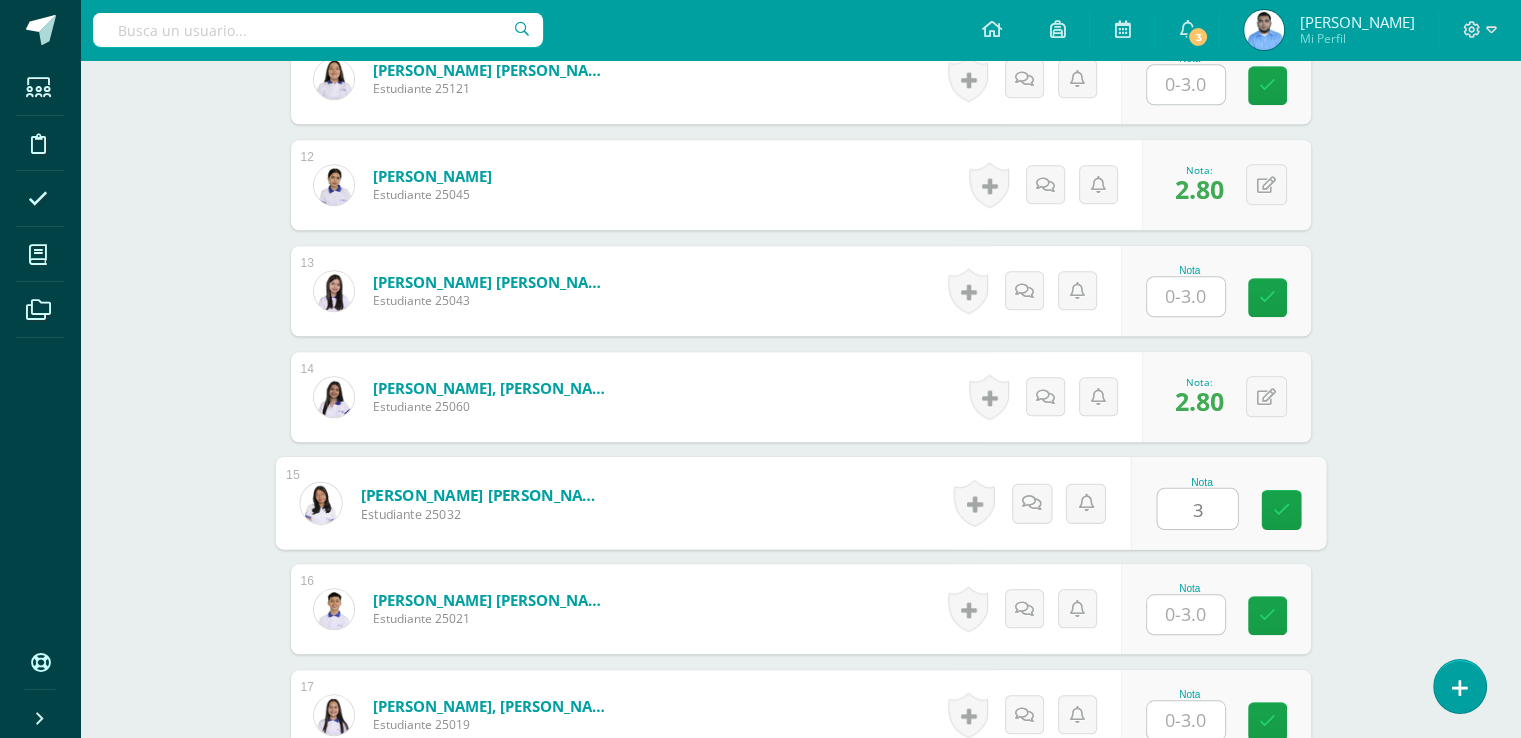 type on "3" 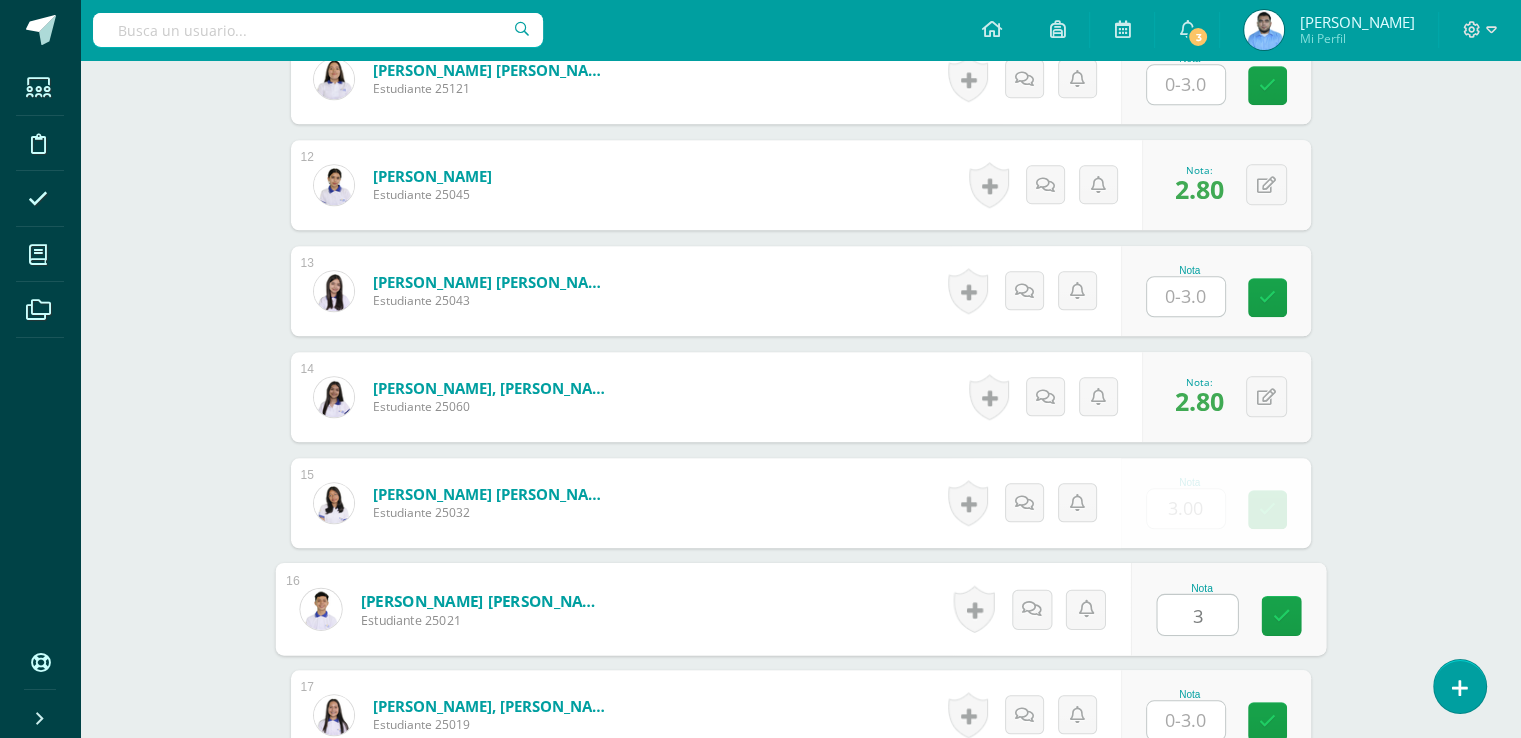 type on "3" 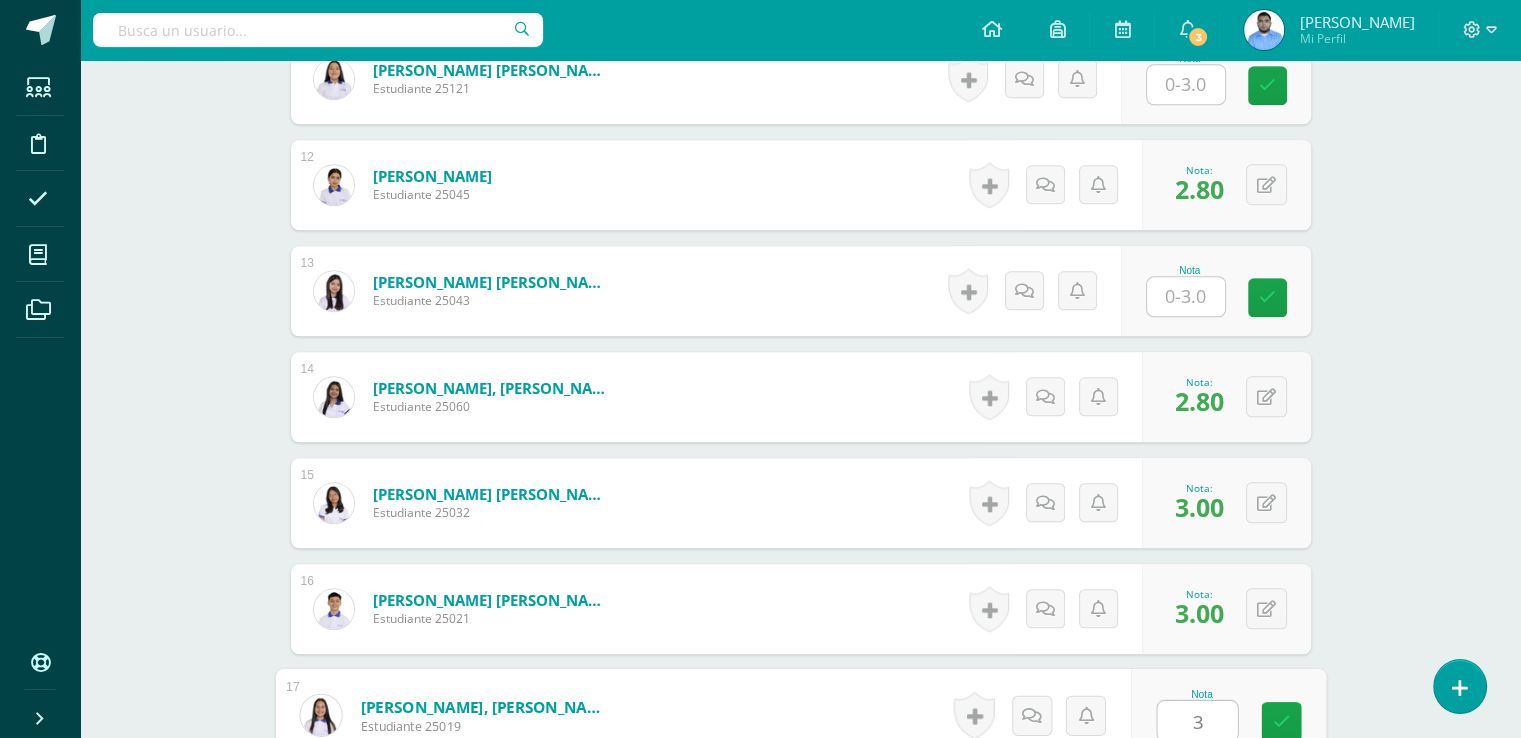 type on "3" 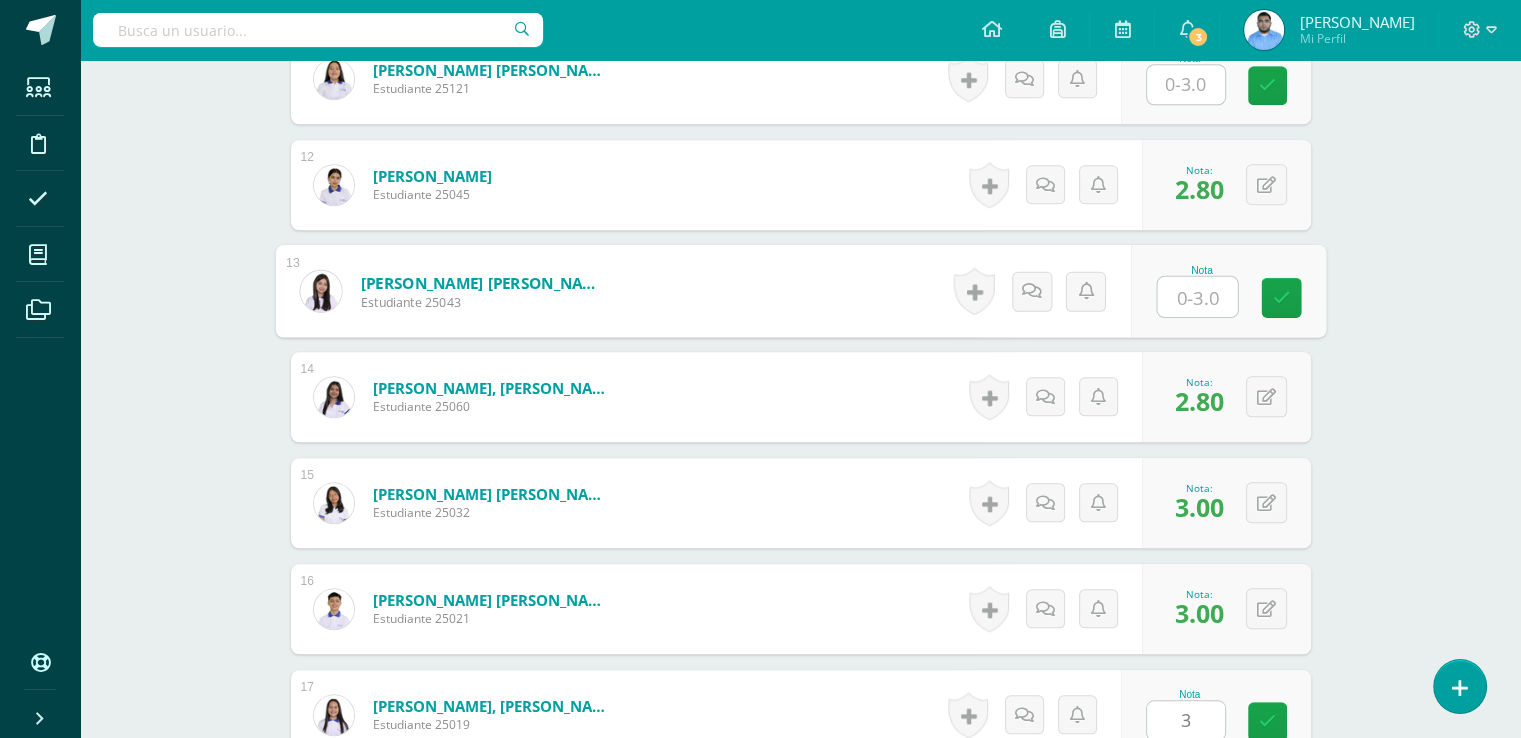 click at bounding box center [1197, 297] 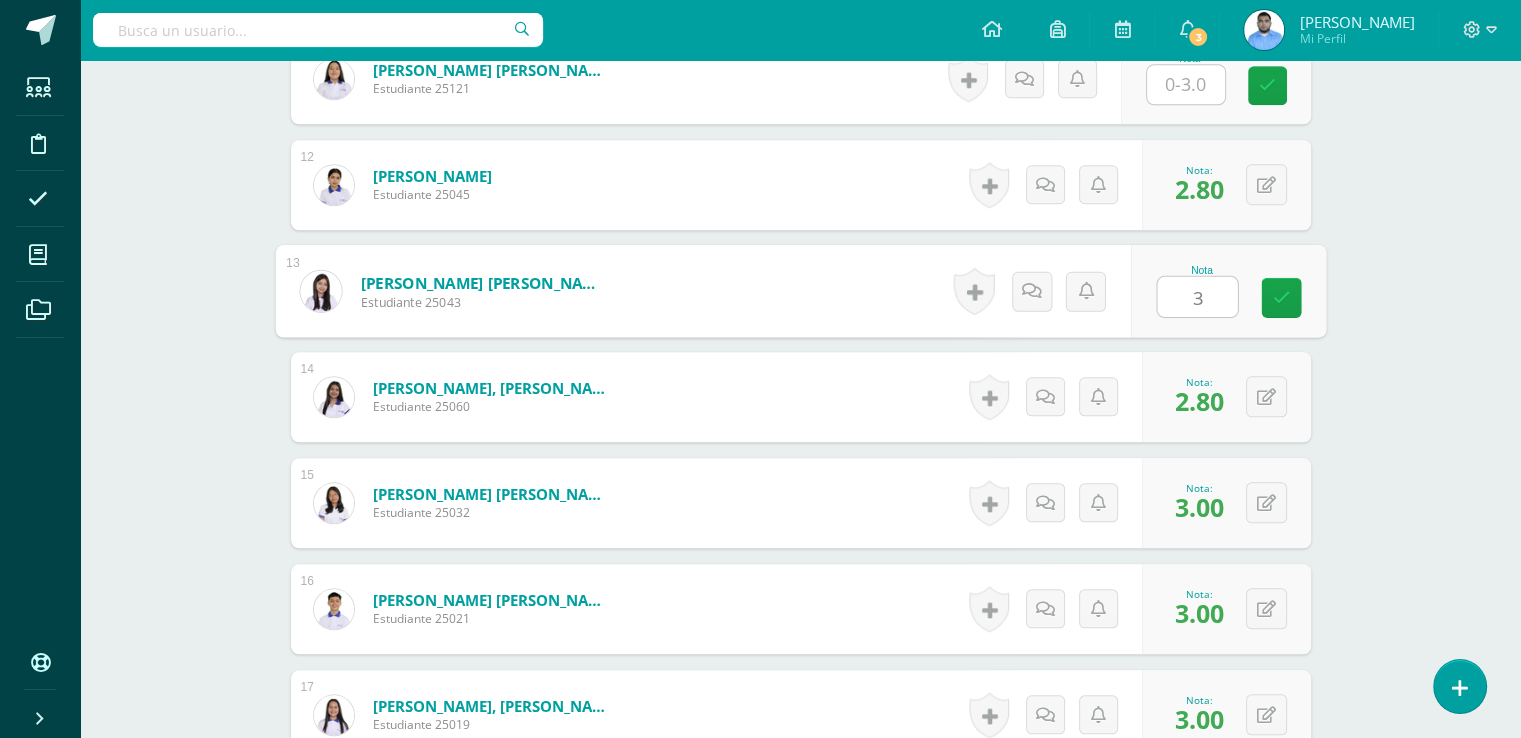 type on "3" 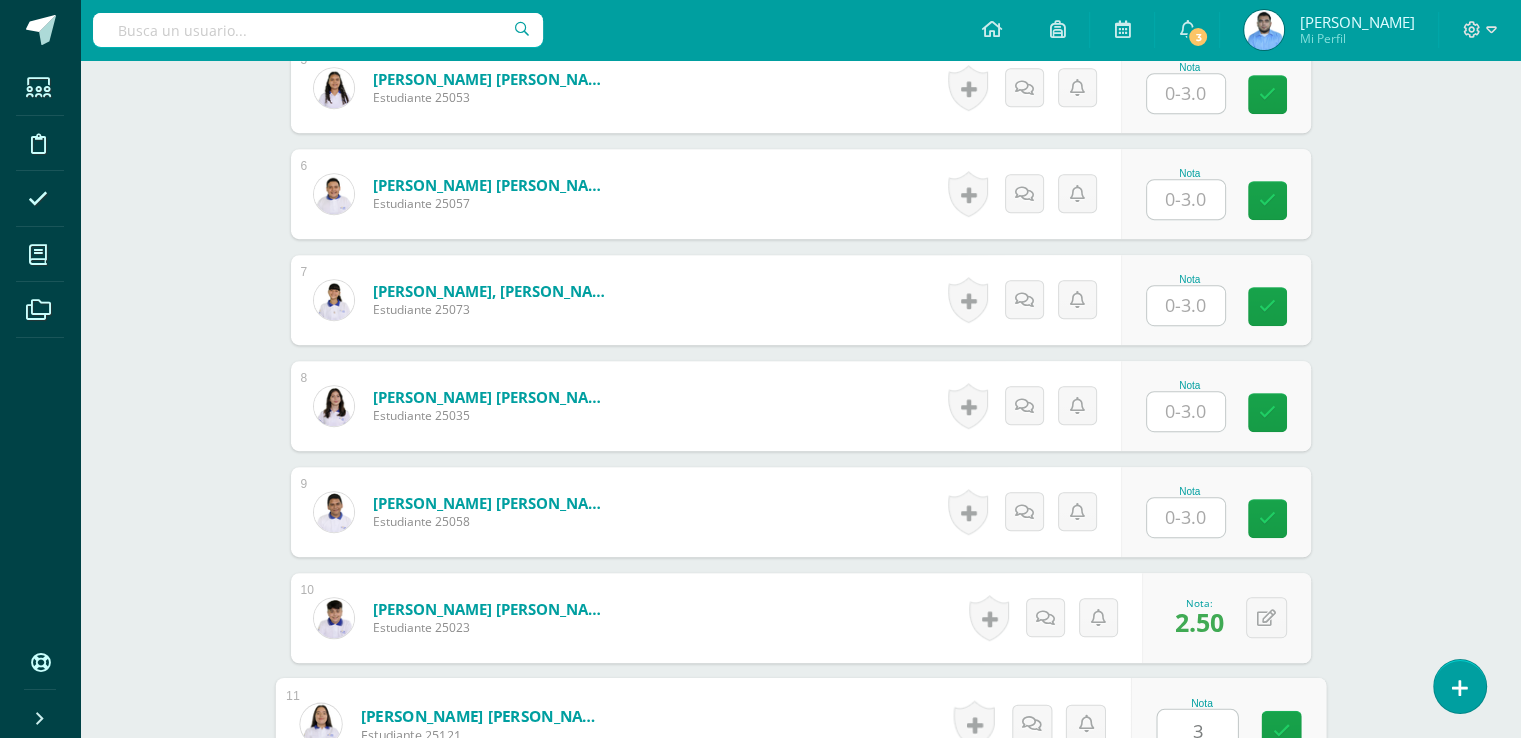 scroll, scrollTop: 432, scrollLeft: 0, axis: vertical 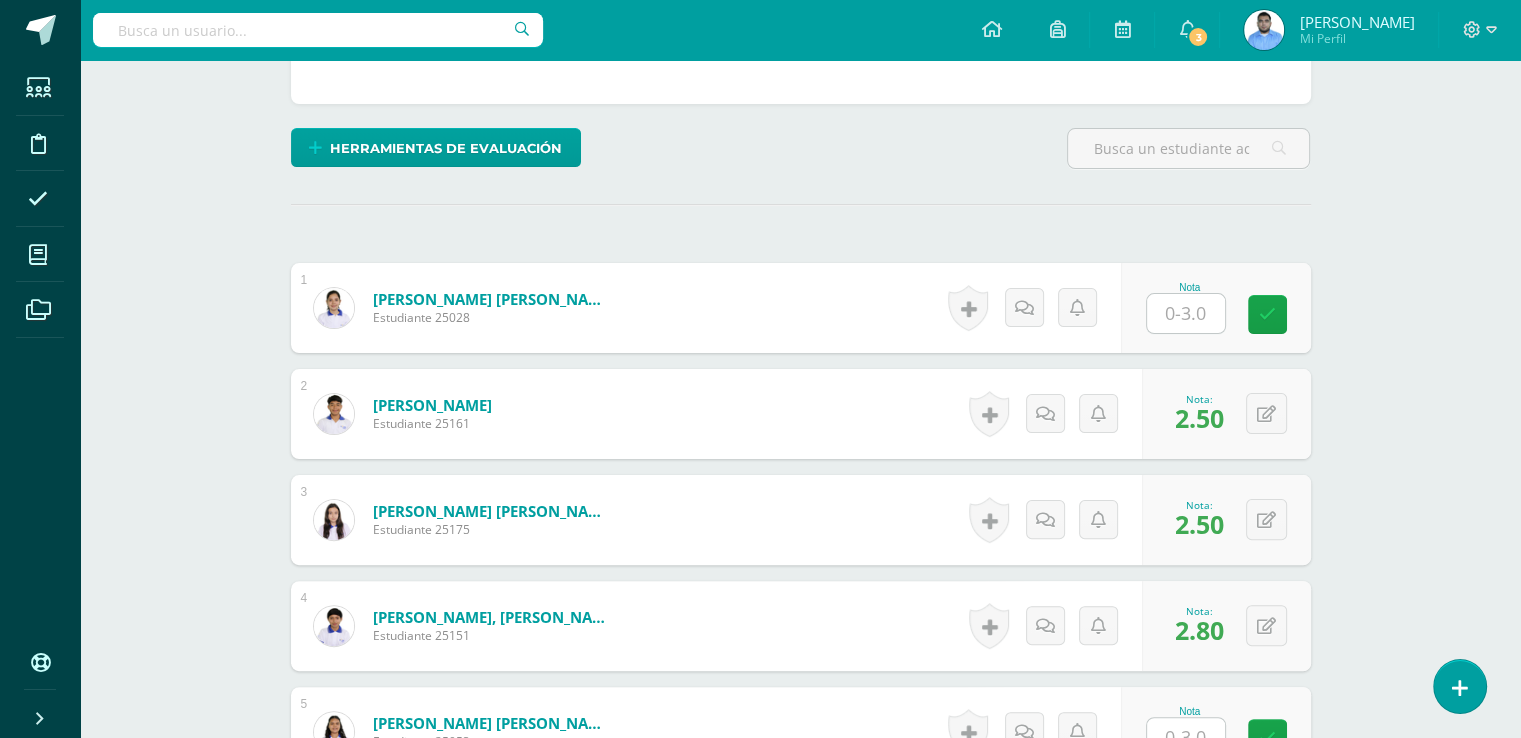 type on "3" 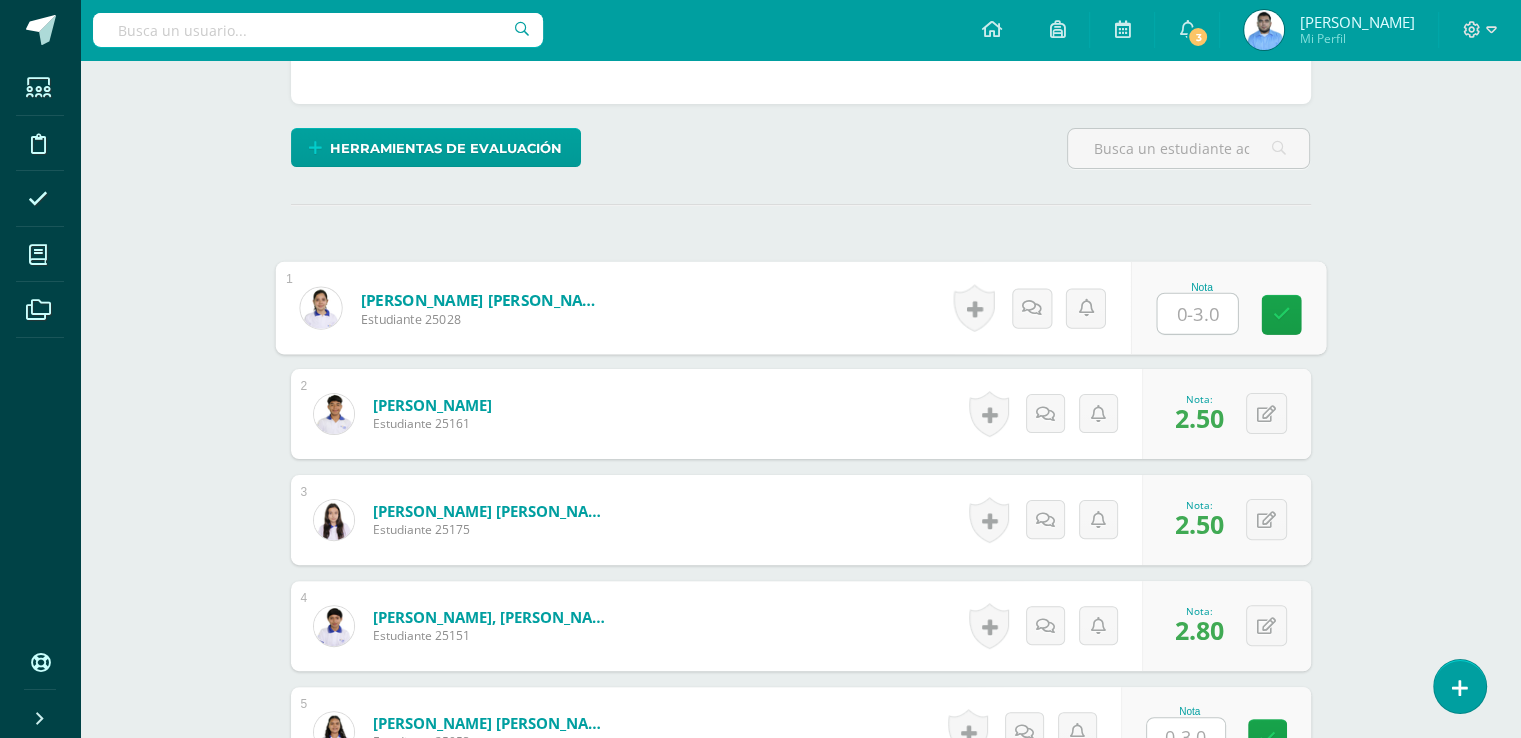 click at bounding box center (1197, 314) 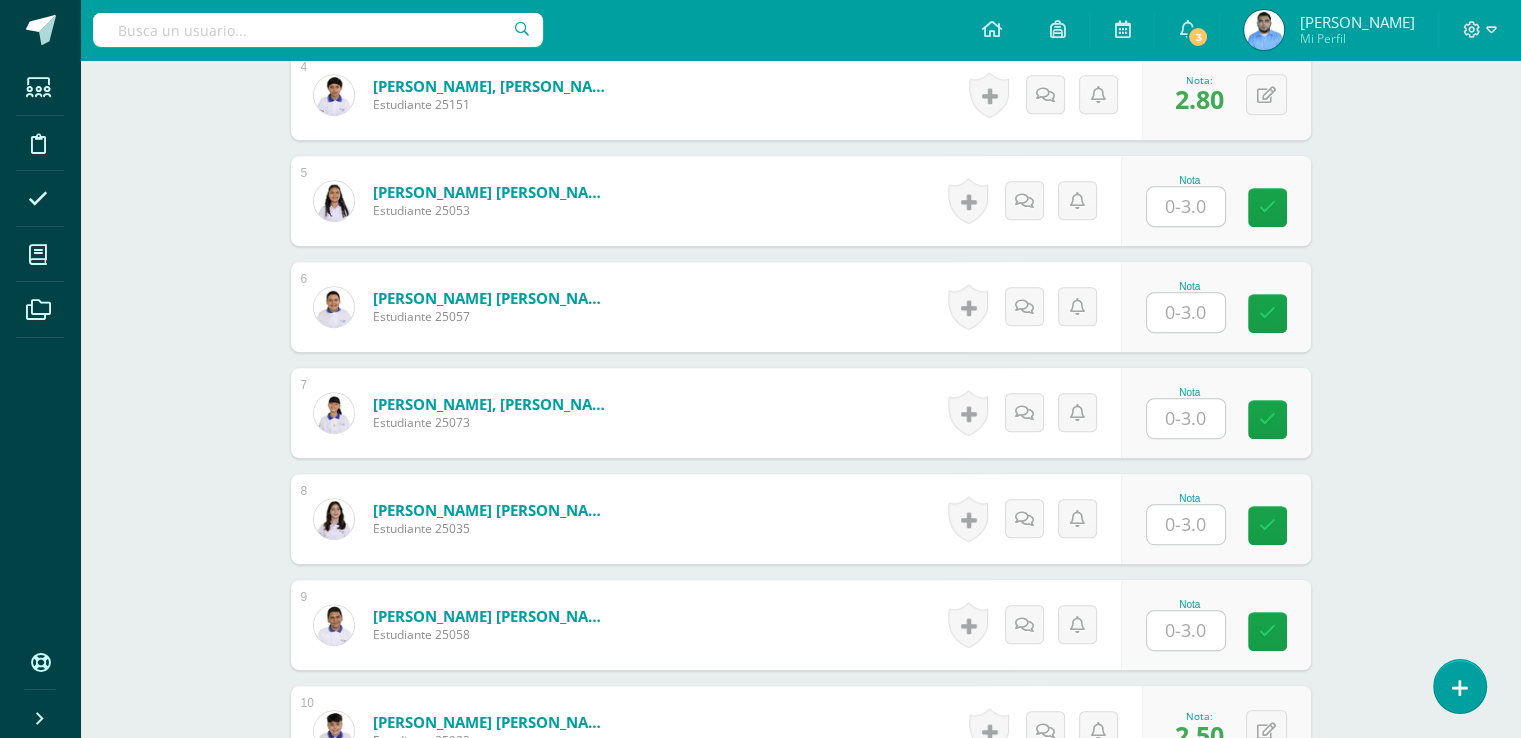 scroll, scrollTop: 884, scrollLeft: 0, axis: vertical 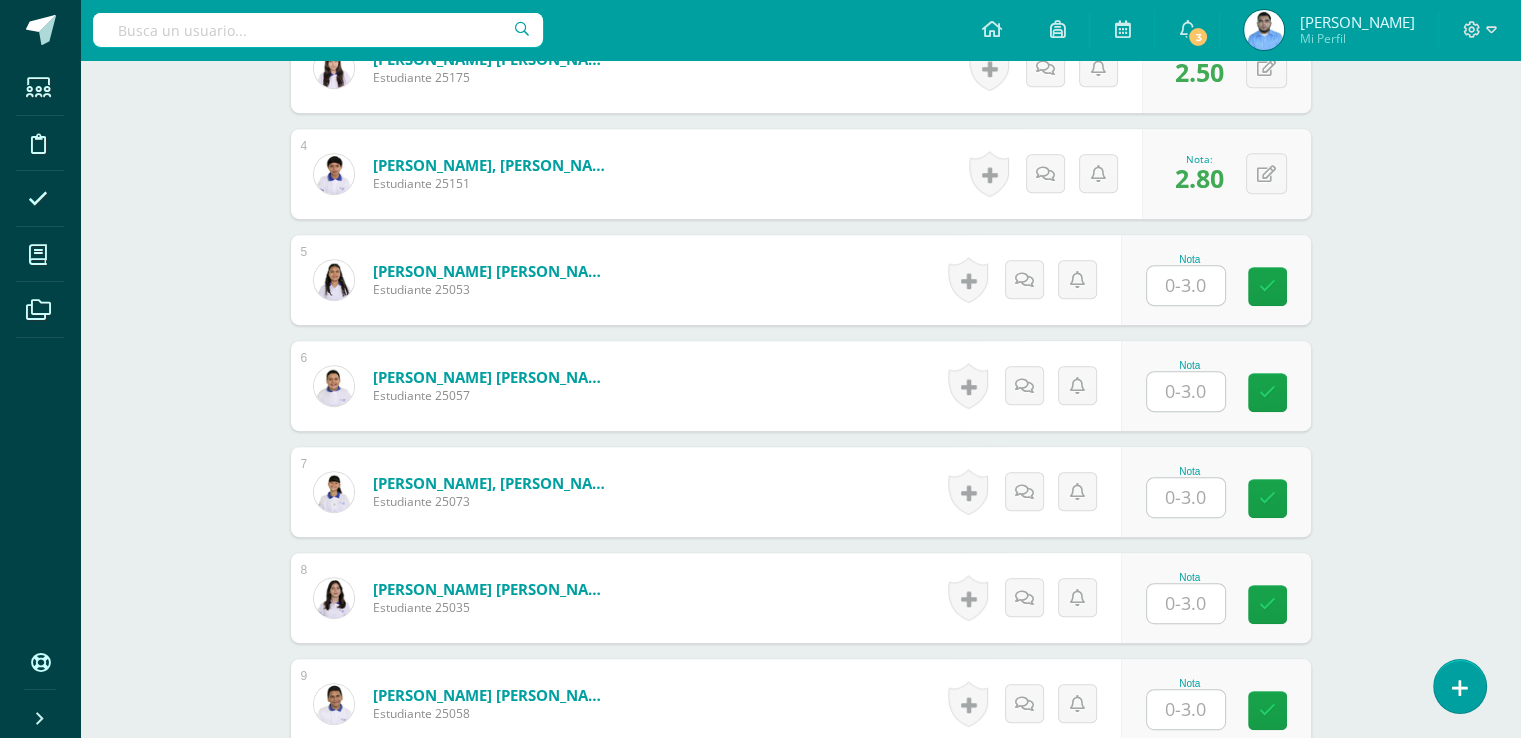 type on "3" 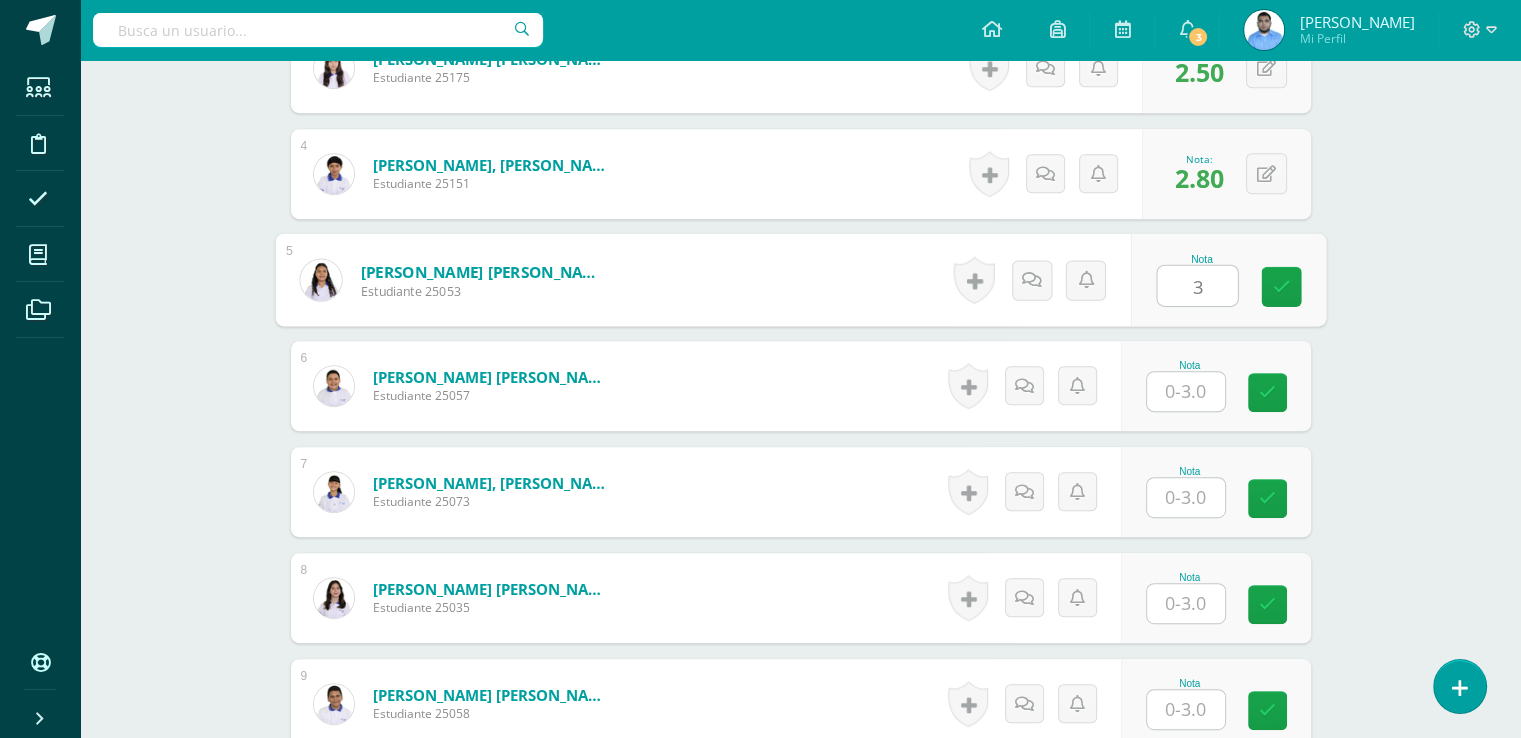 type on "3" 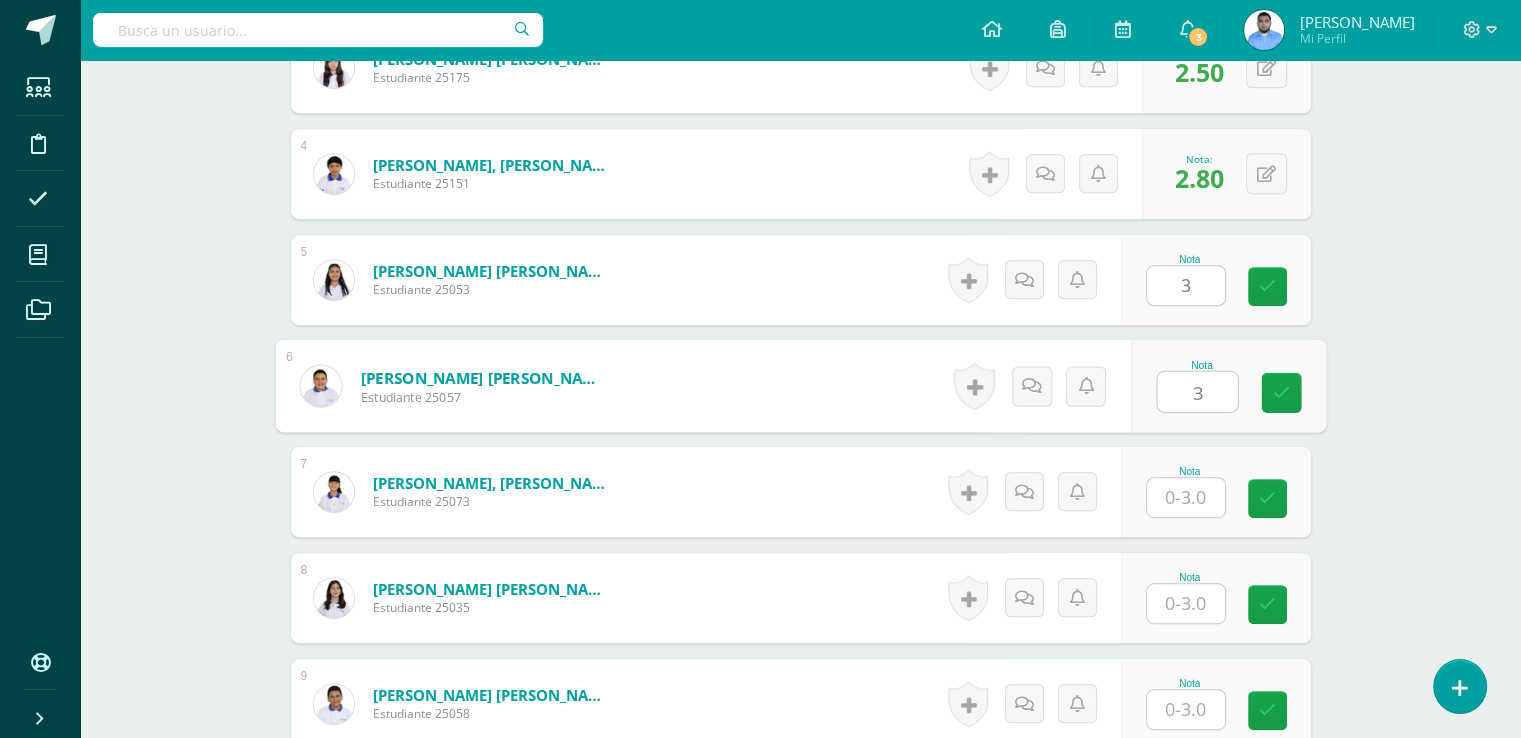 type on "3" 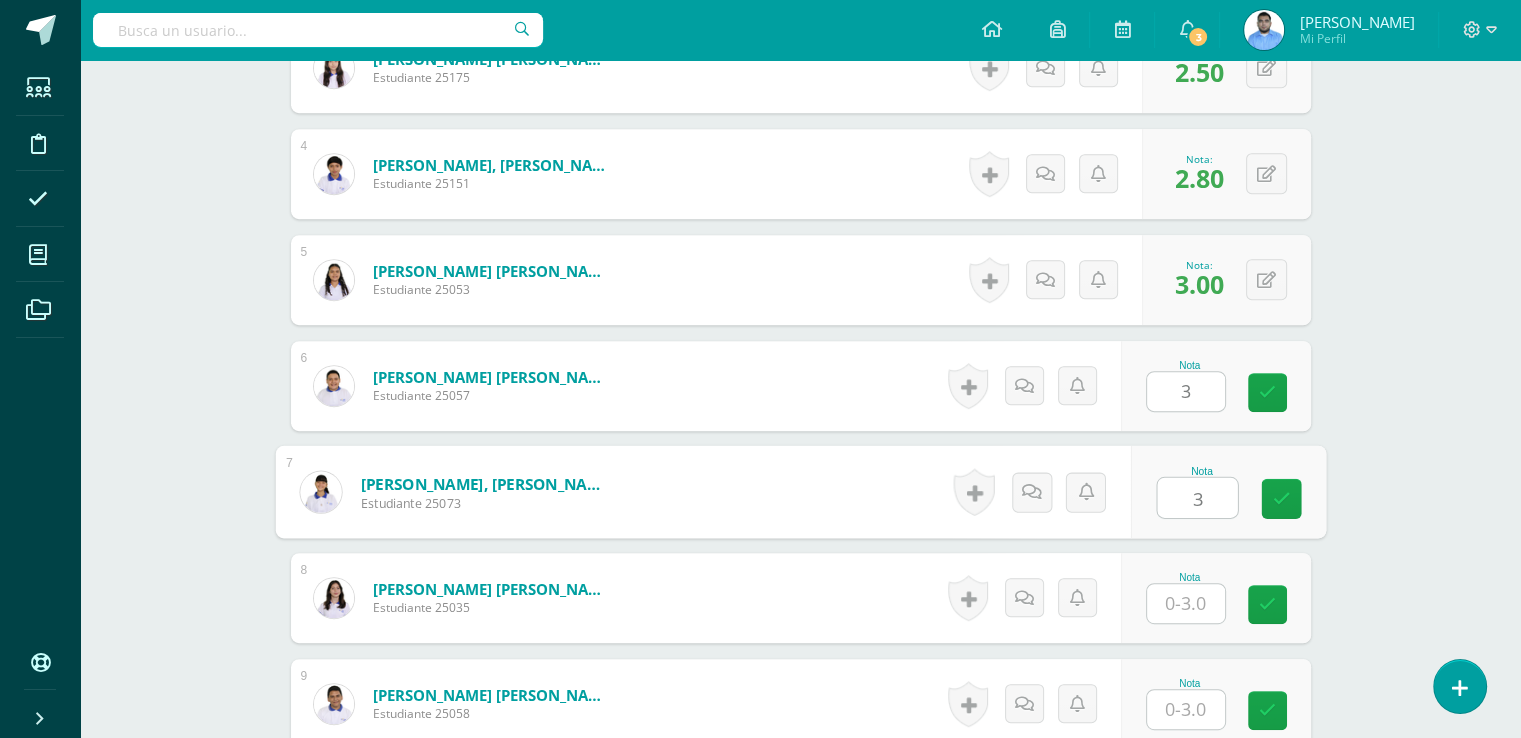 type on "3" 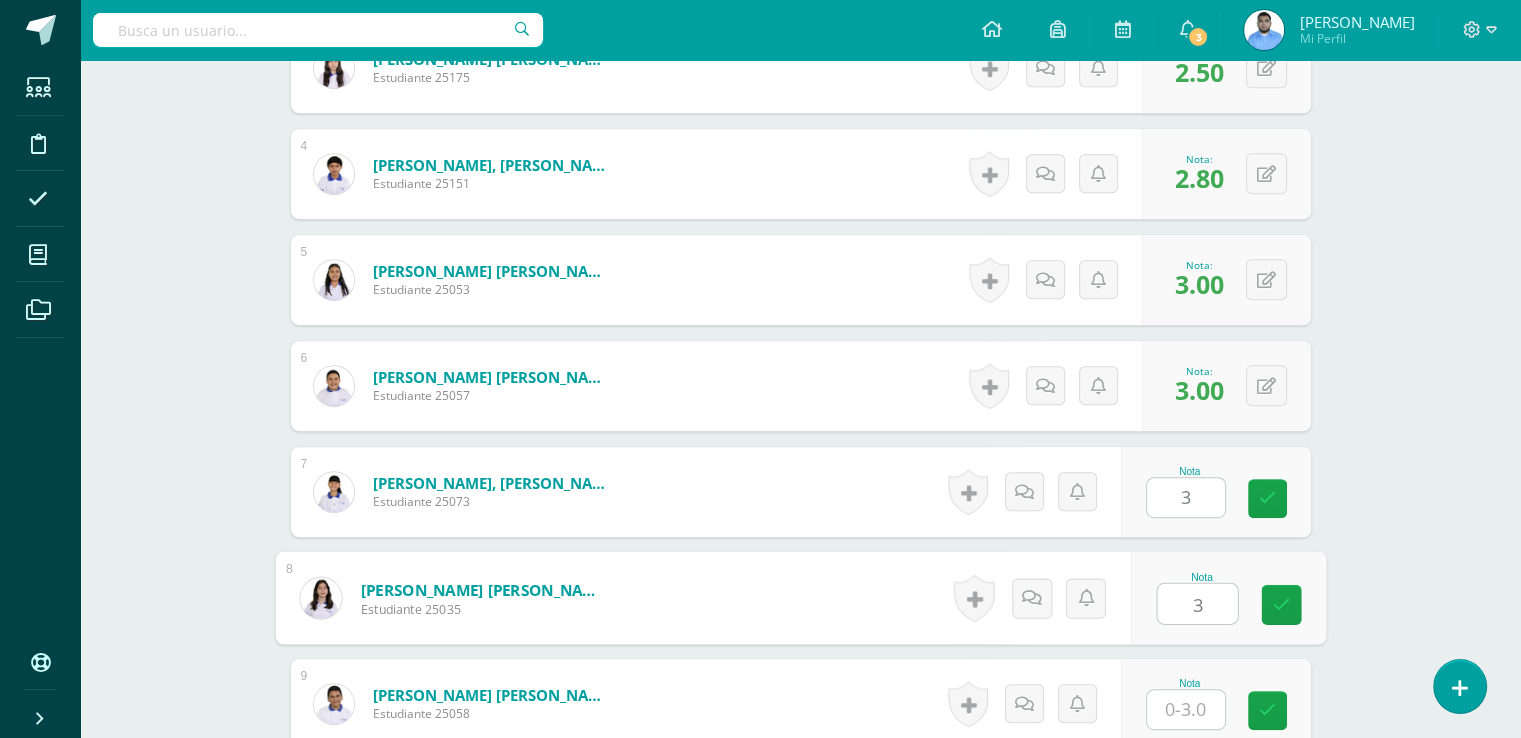 type on "3" 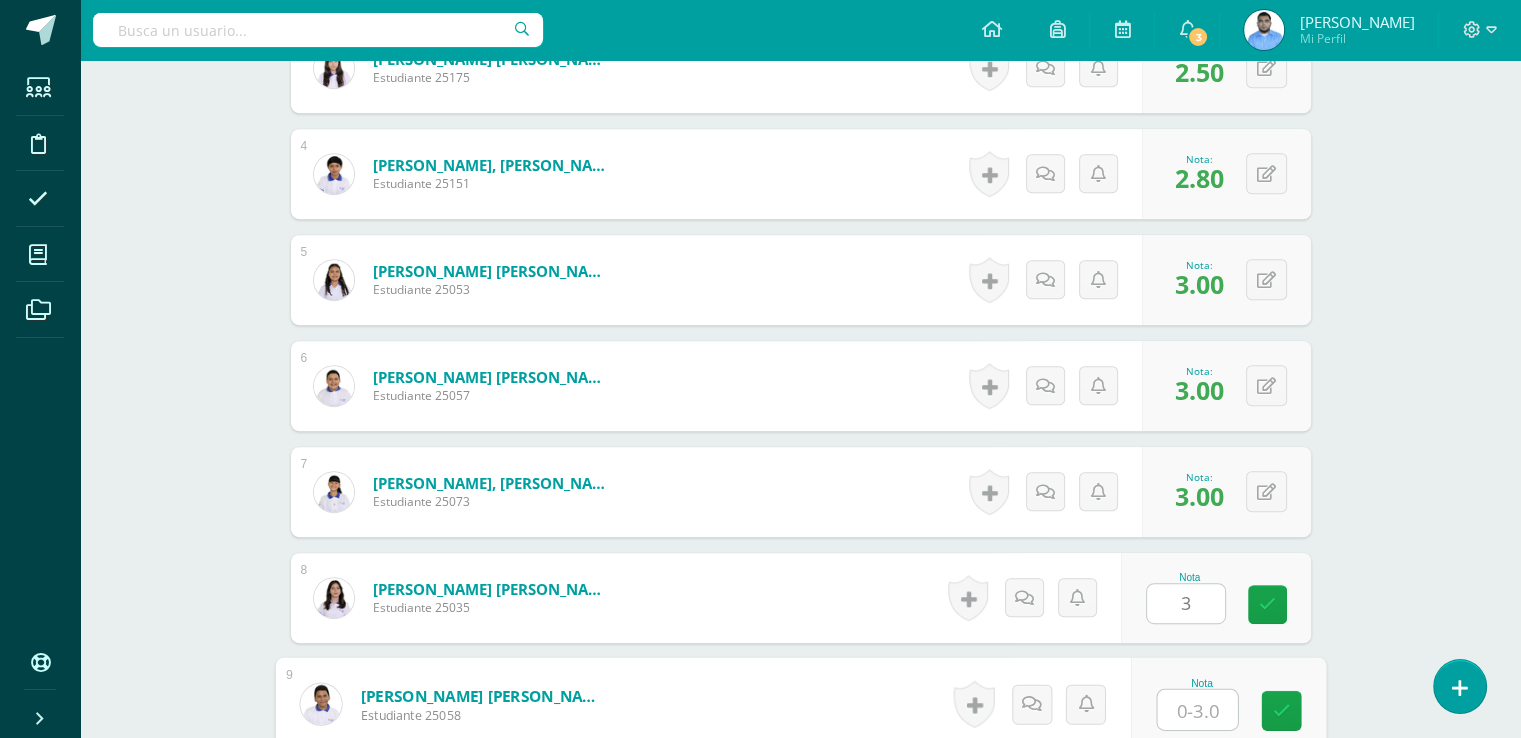 type on "3" 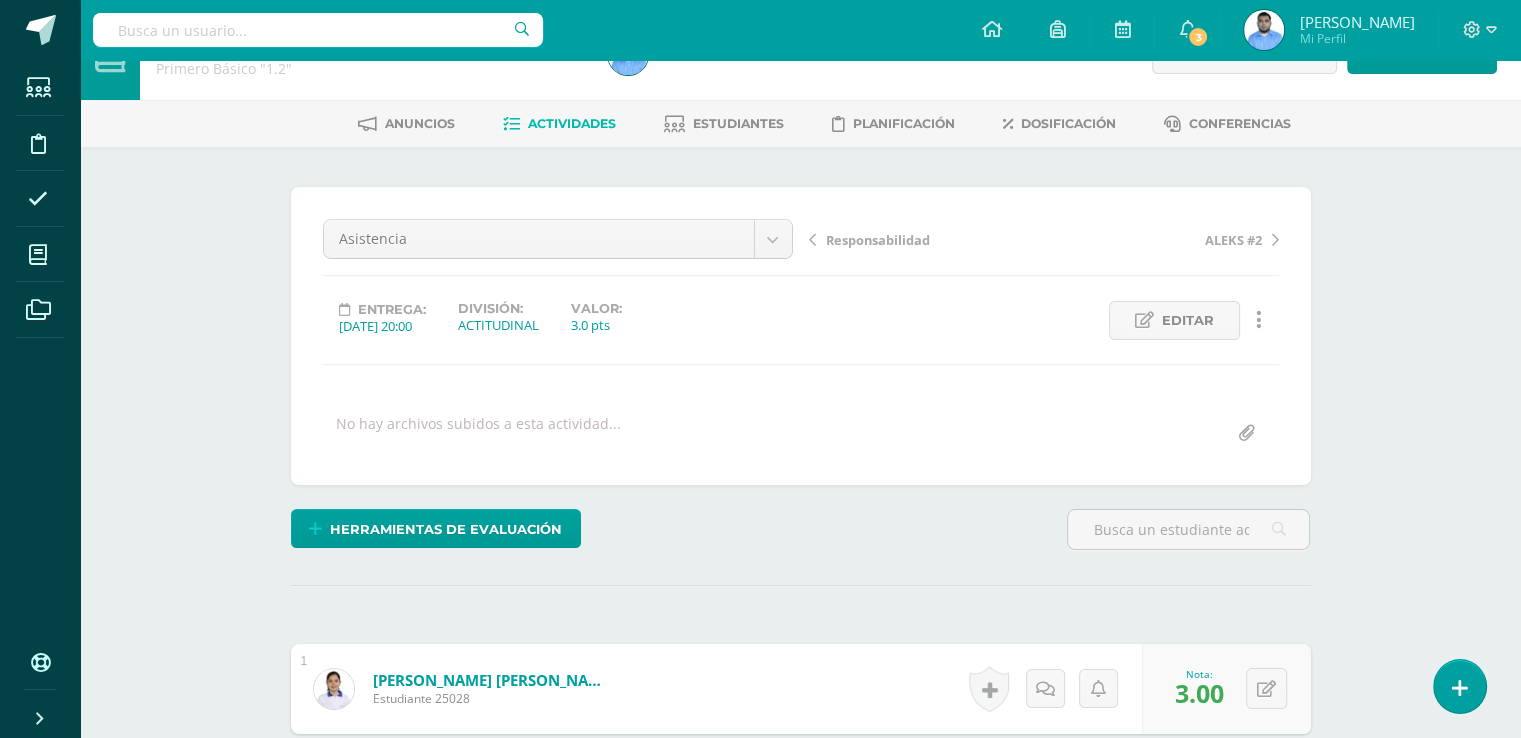 scroll, scrollTop: 0, scrollLeft: 0, axis: both 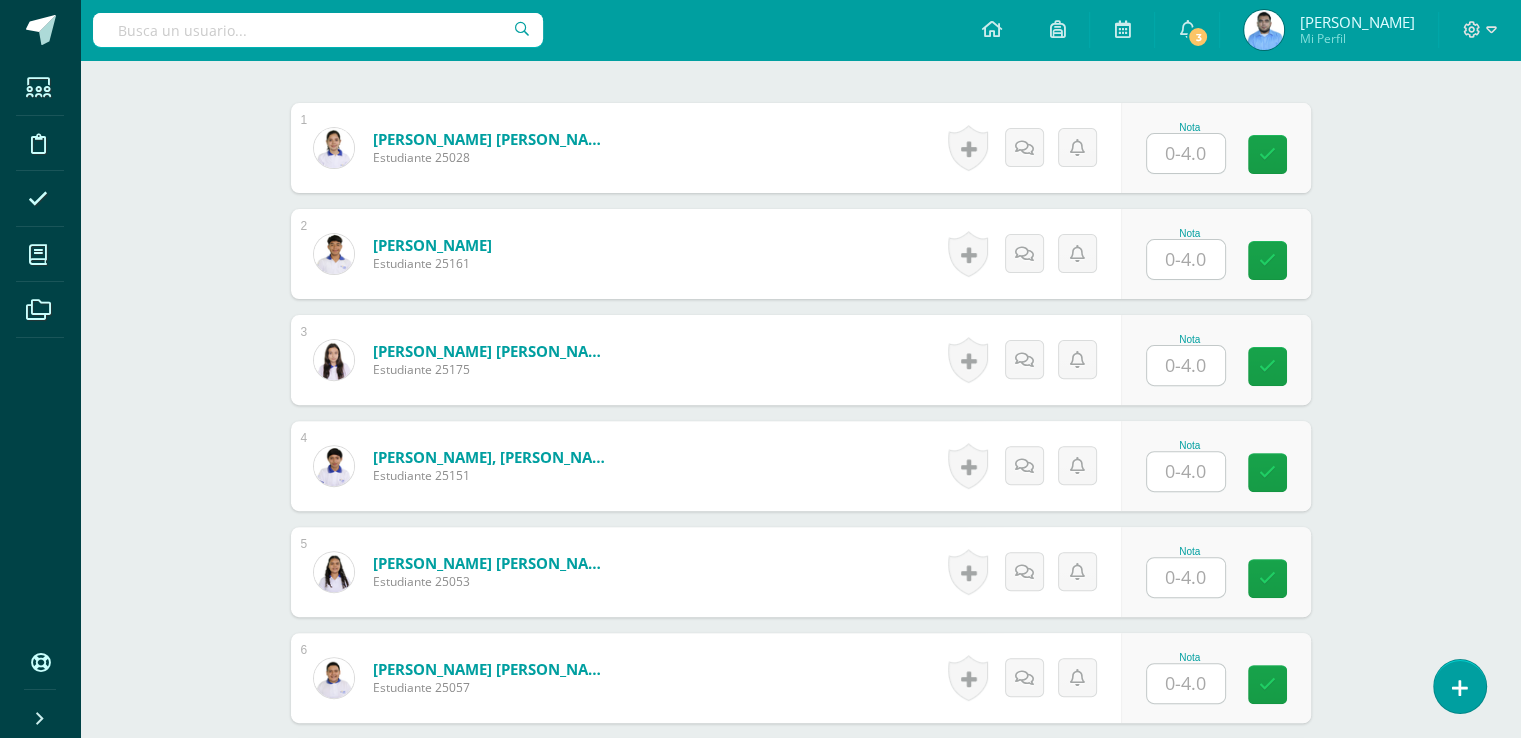 click on "Nota" at bounding box center [1190, 127] 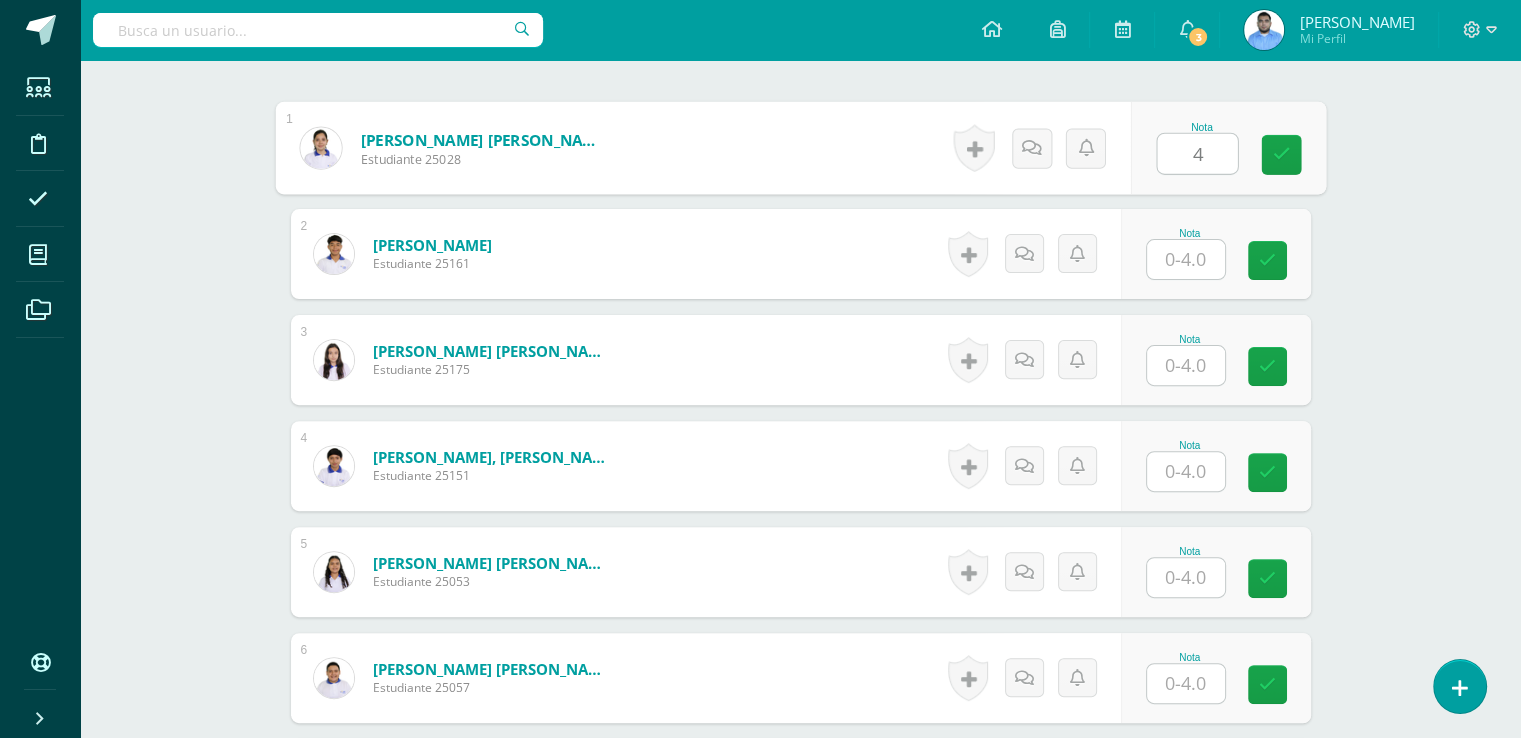 scroll, scrollTop: 593, scrollLeft: 0, axis: vertical 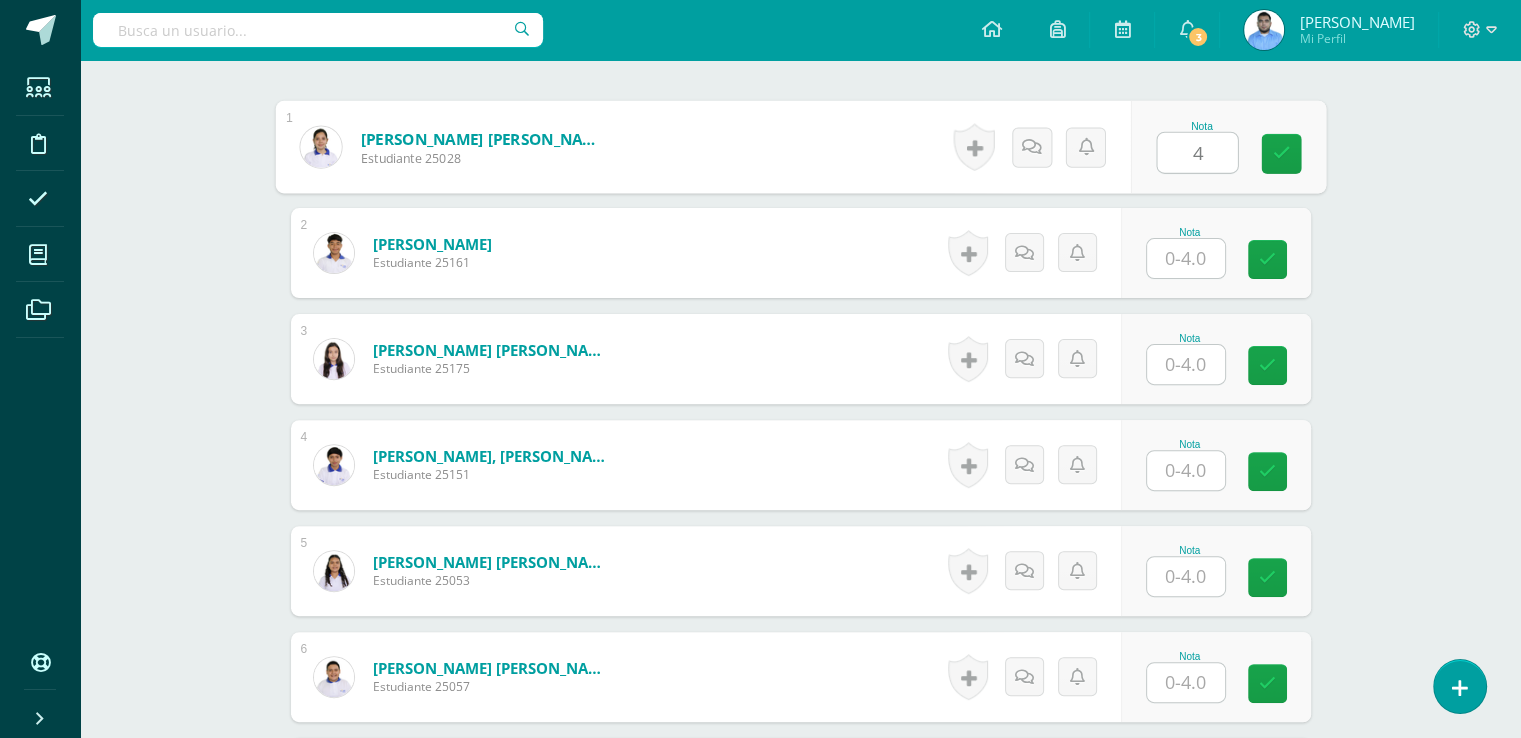 type on "4" 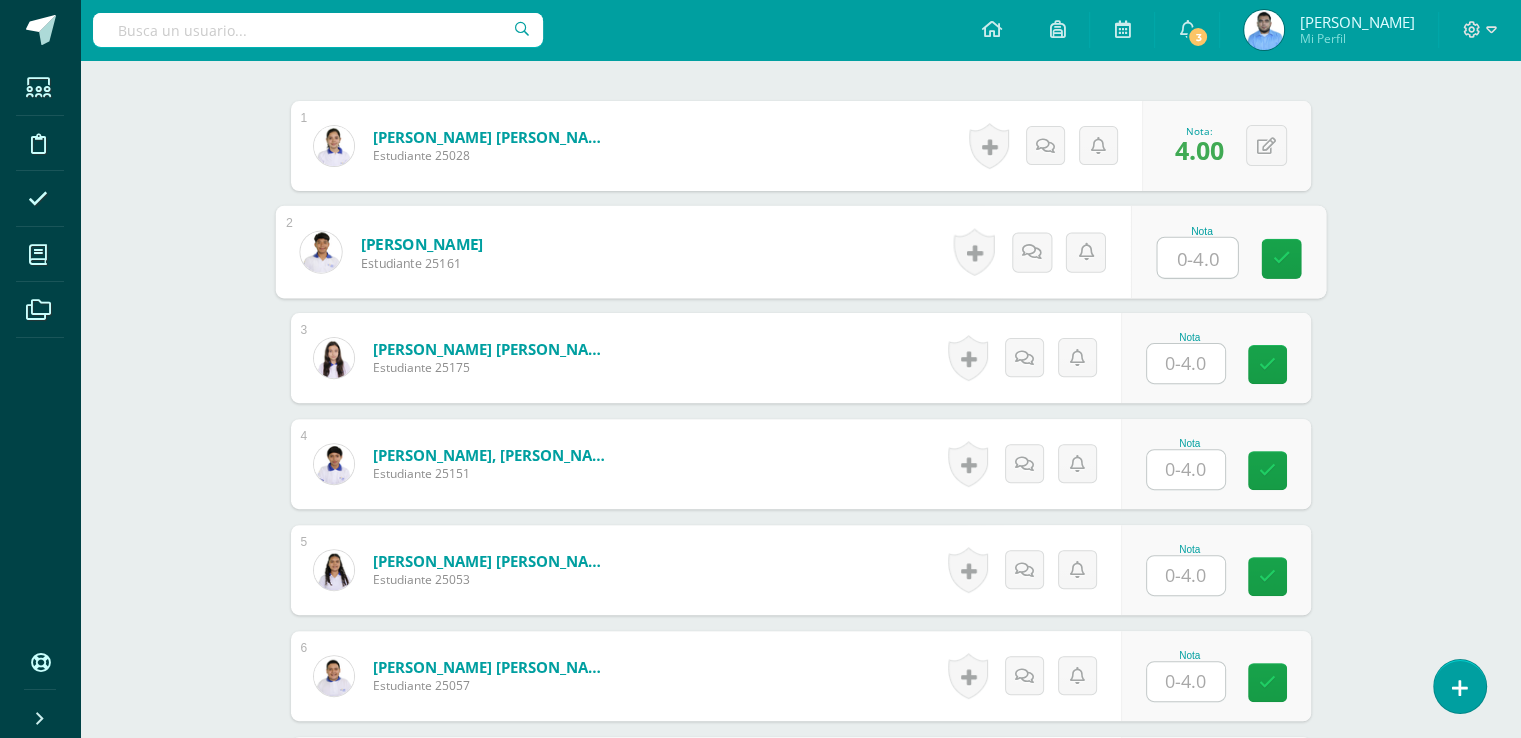 scroll, scrollTop: 595, scrollLeft: 0, axis: vertical 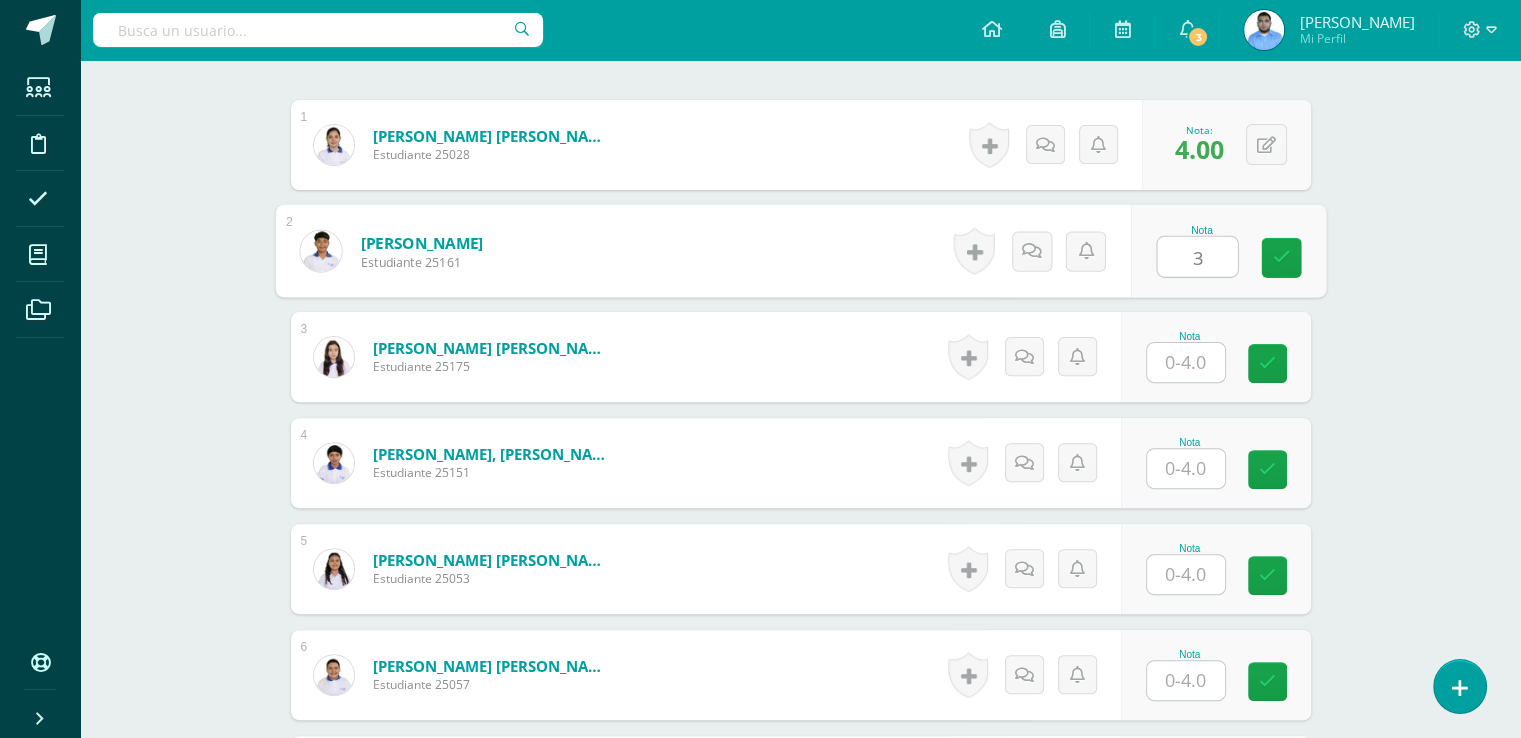 type on "3" 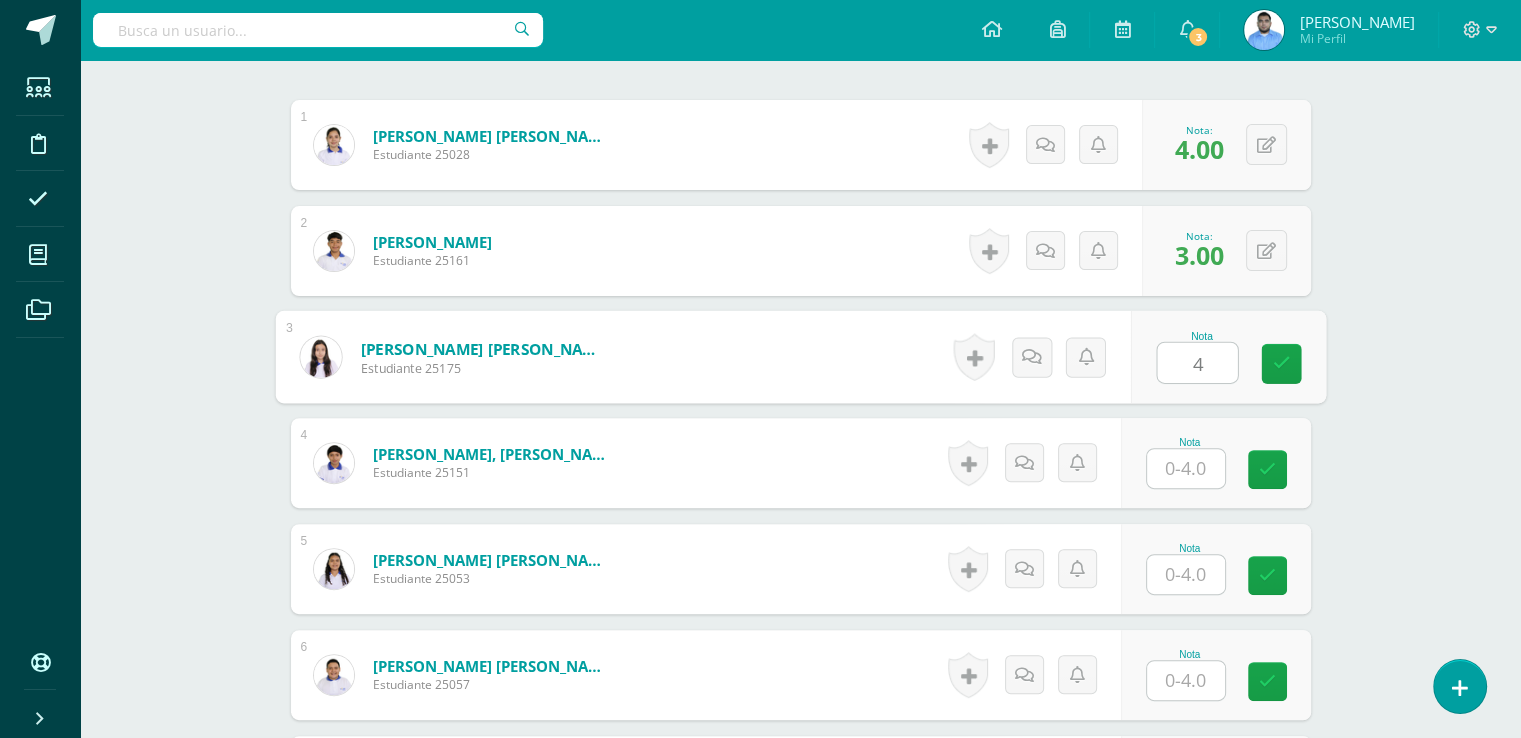 type on "4" 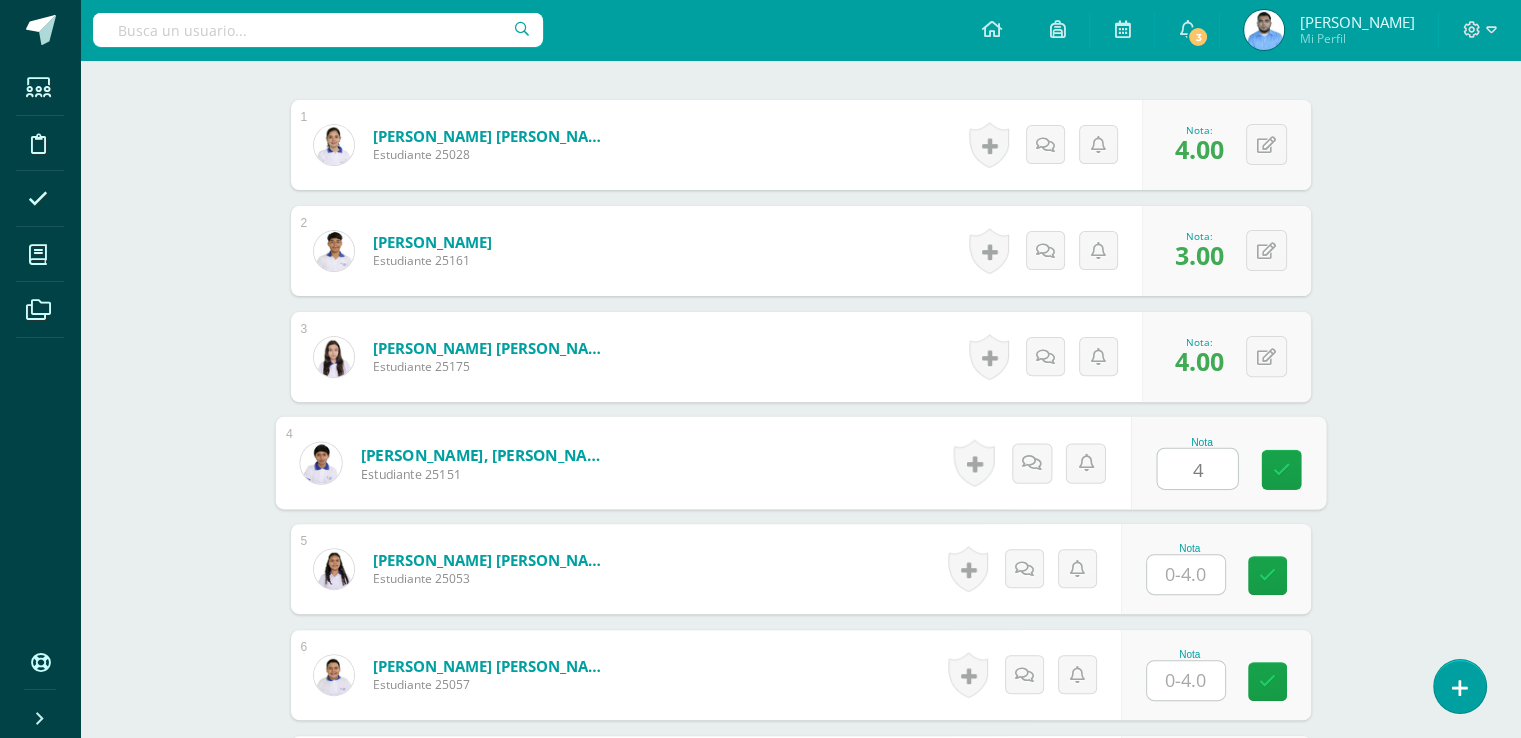 type on "4" 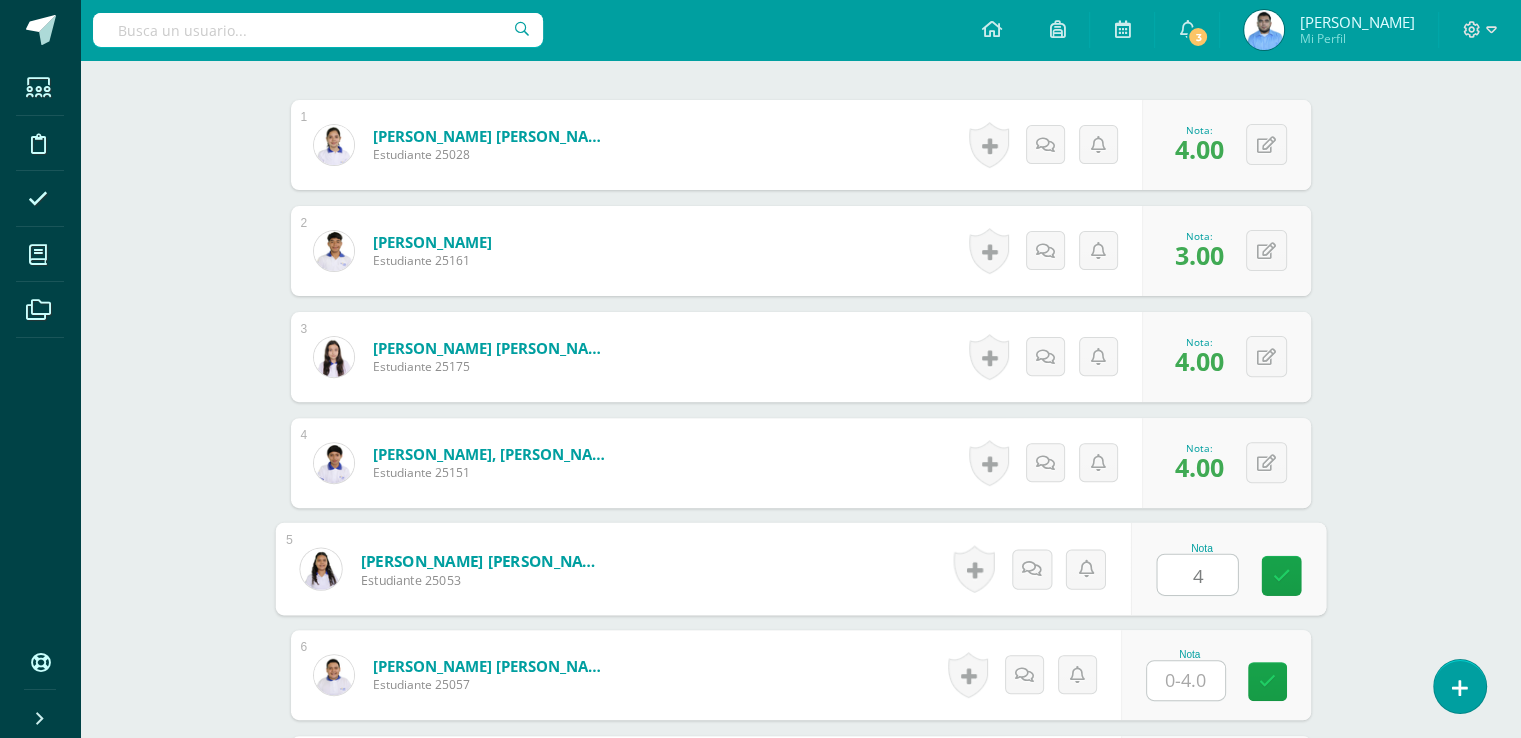 type on "4" 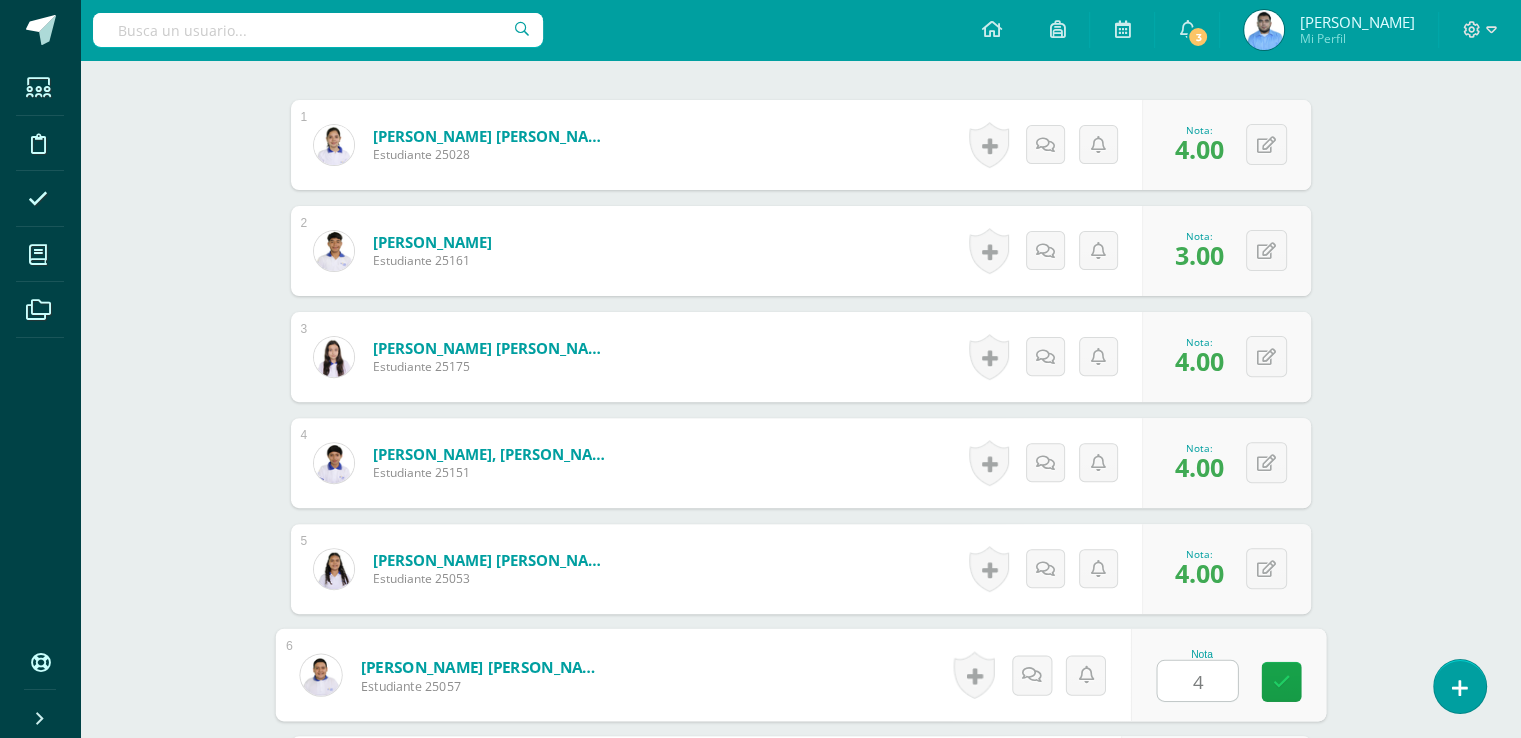 type on "4" 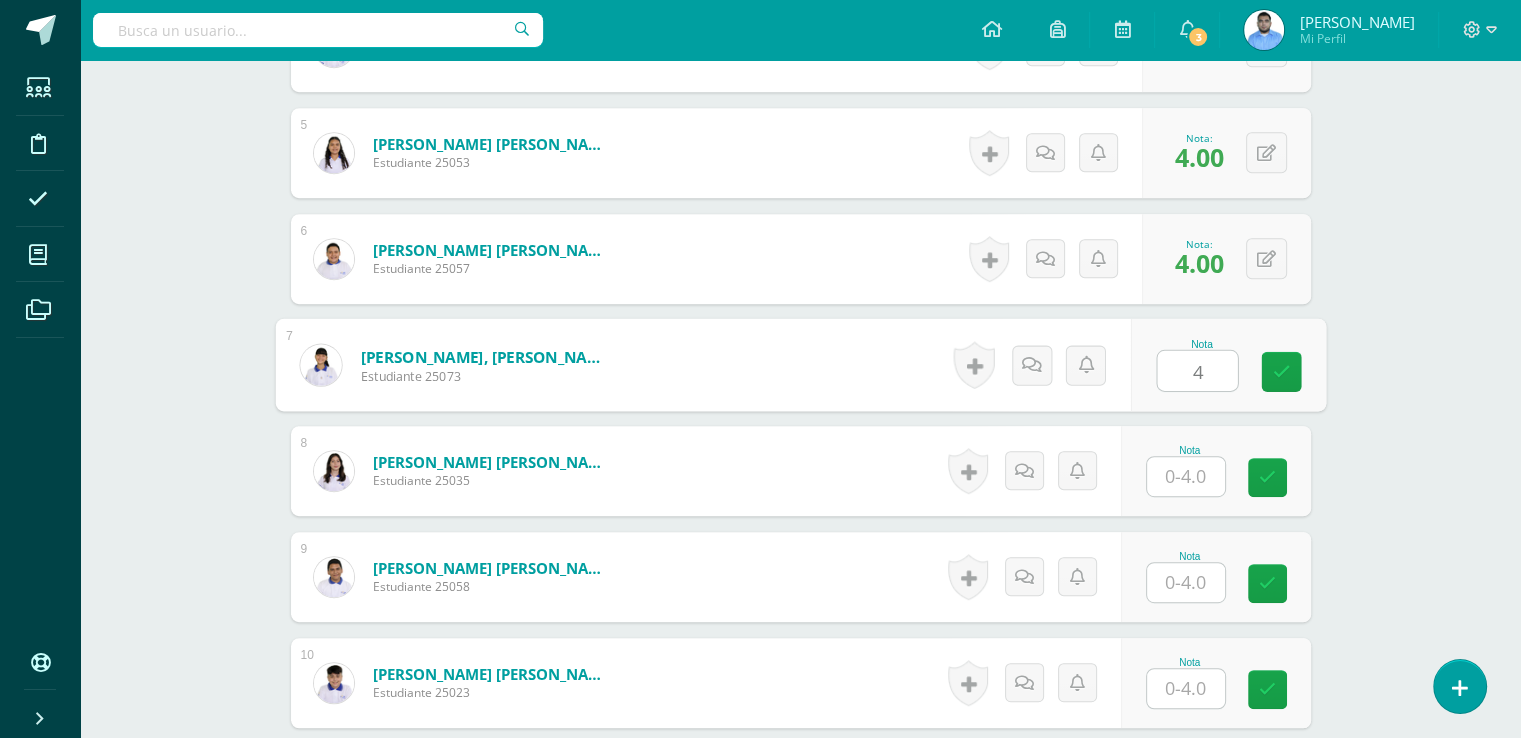 type on "4" 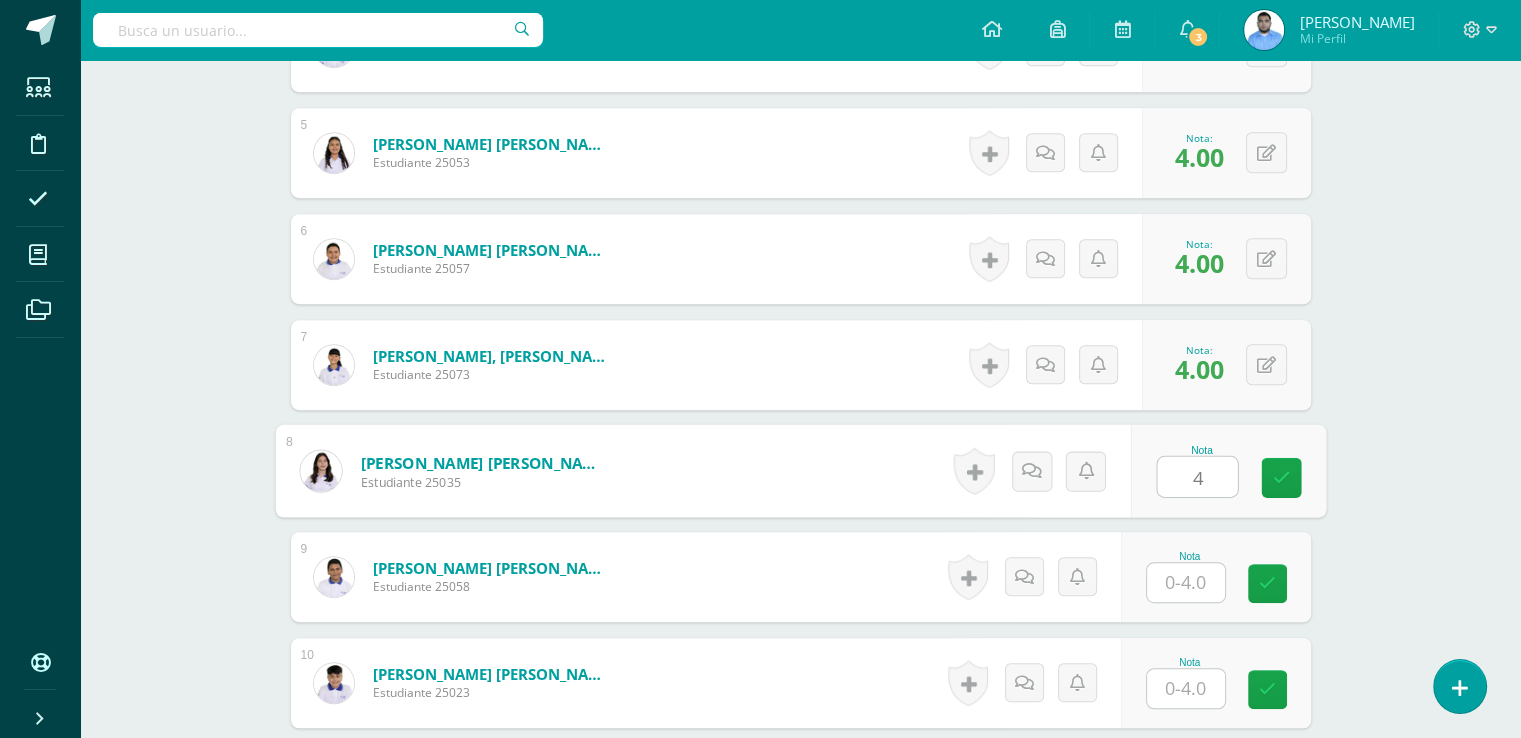 type on "4" 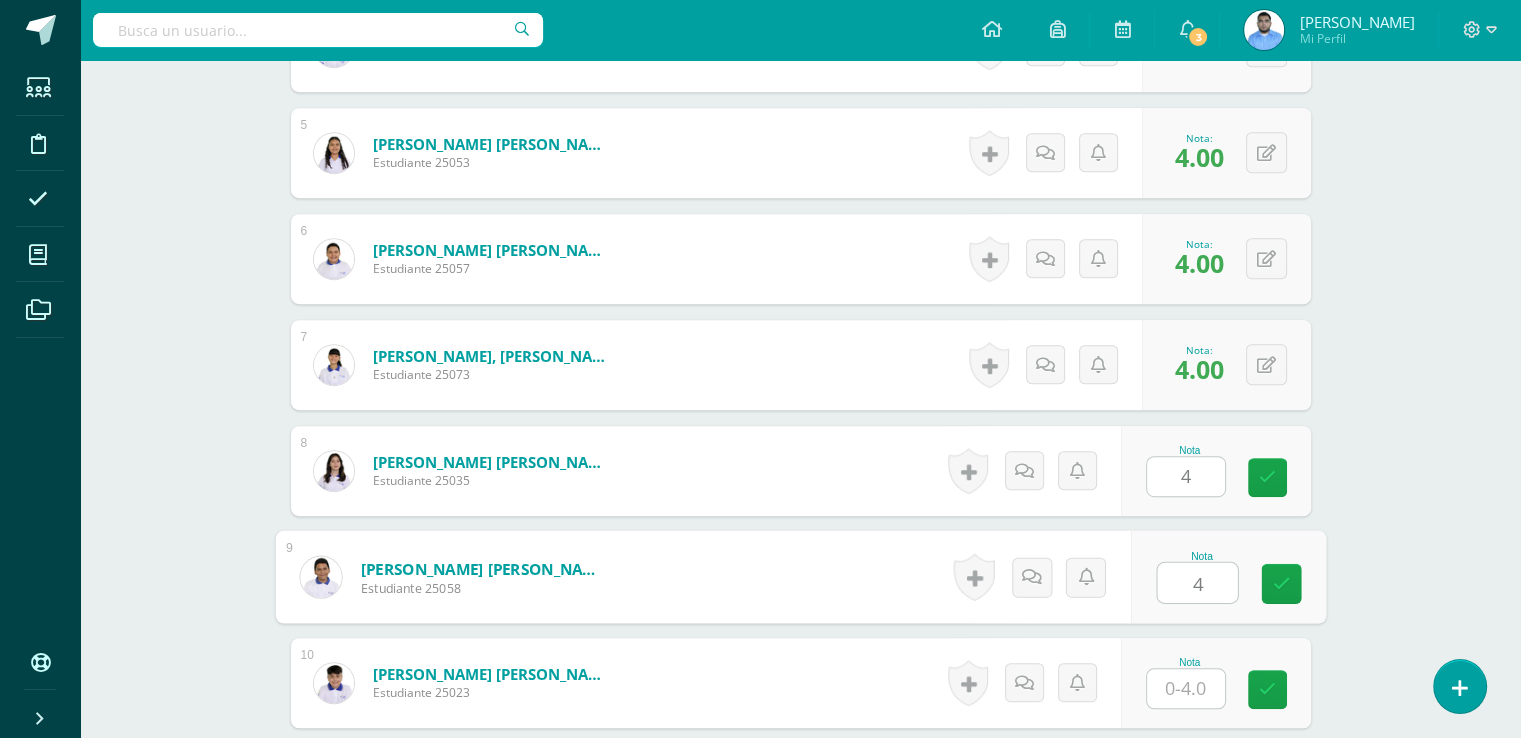 type on "4" 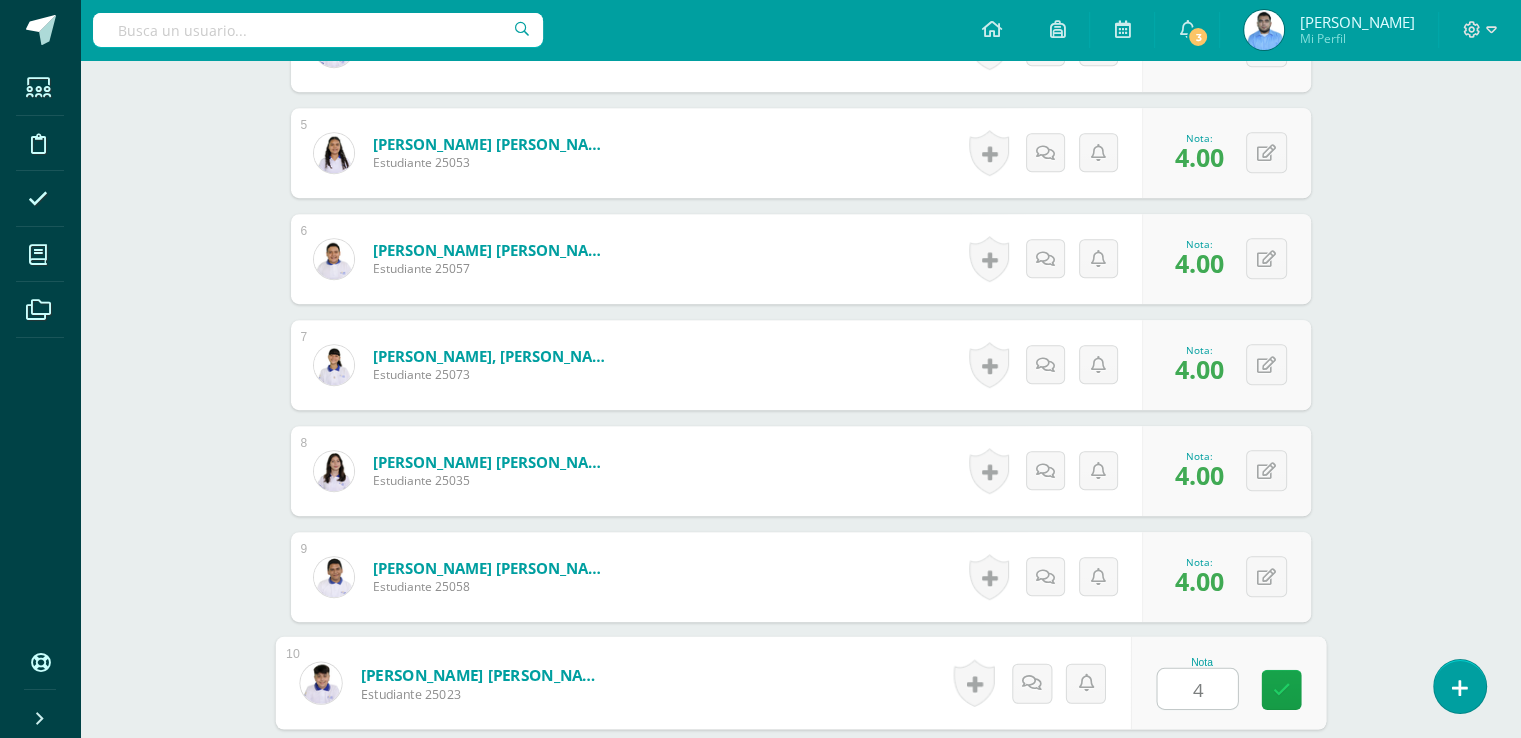 type on "4" 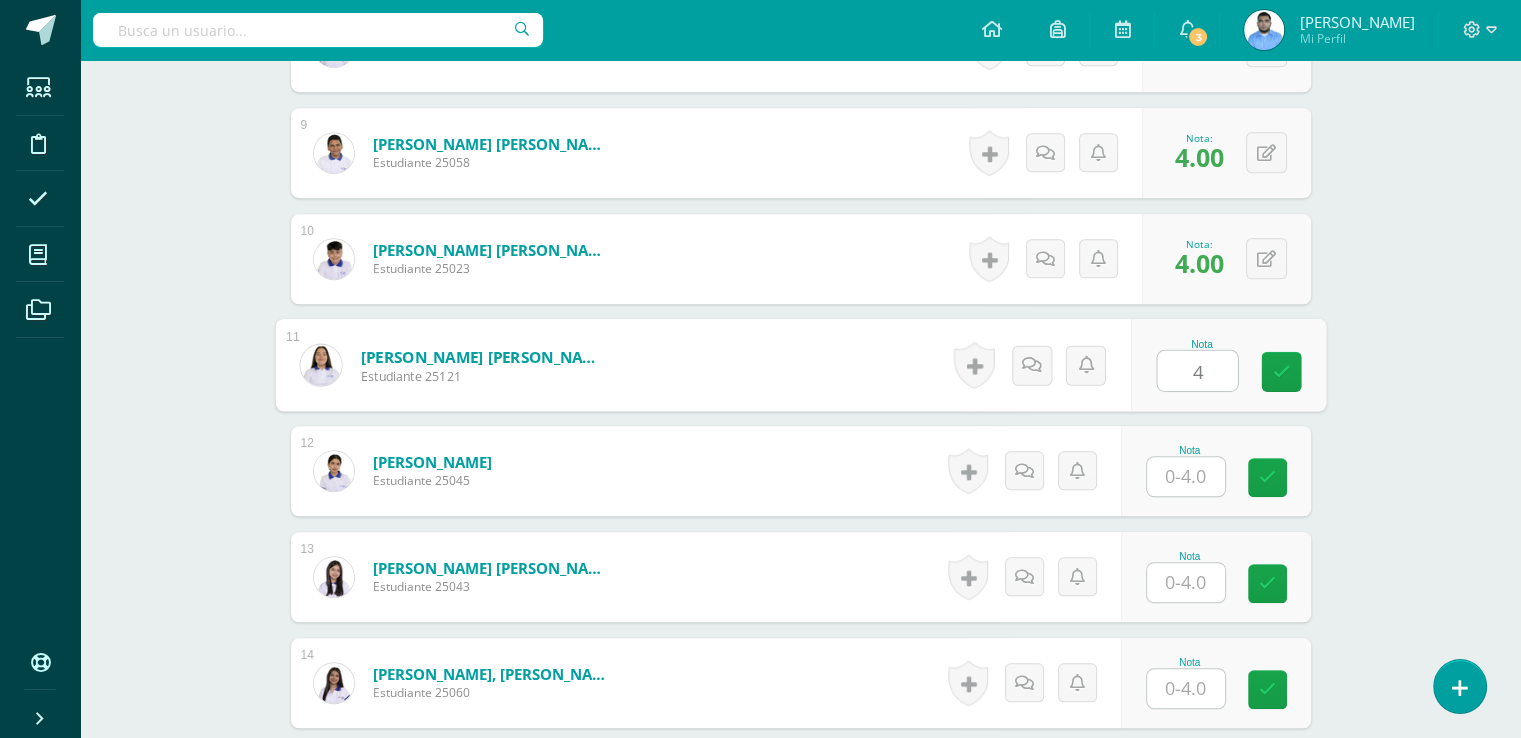 type on "4" 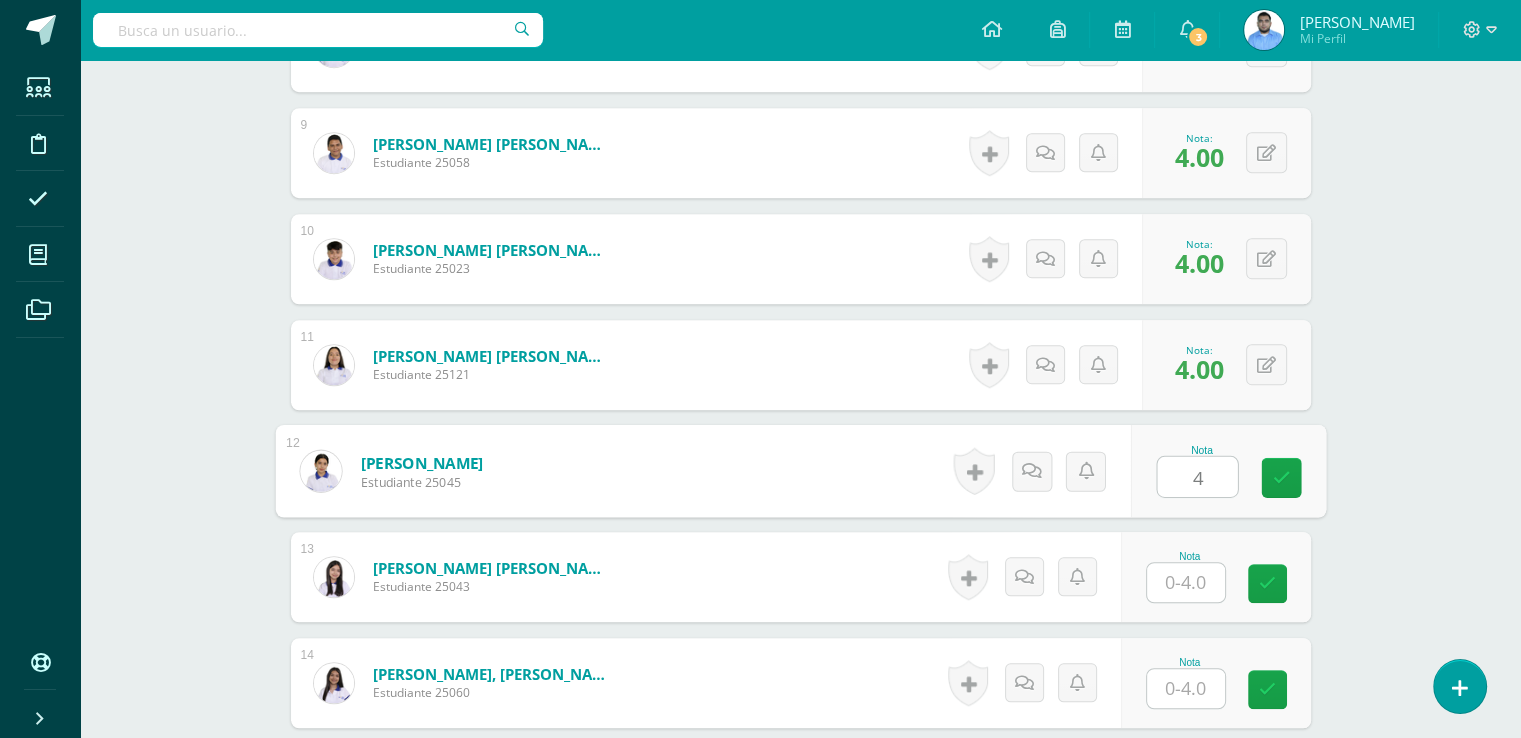 type on "4" 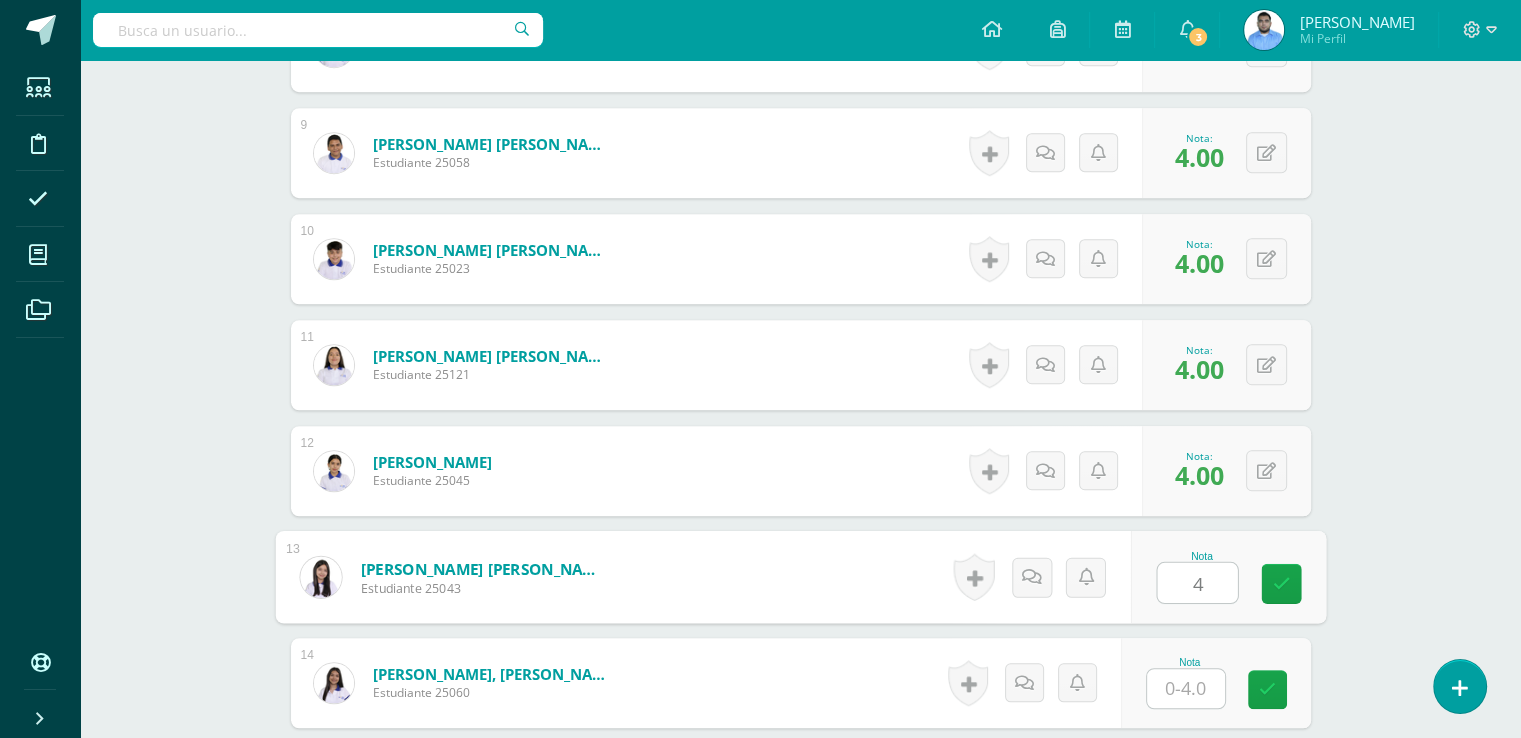 type on "4" 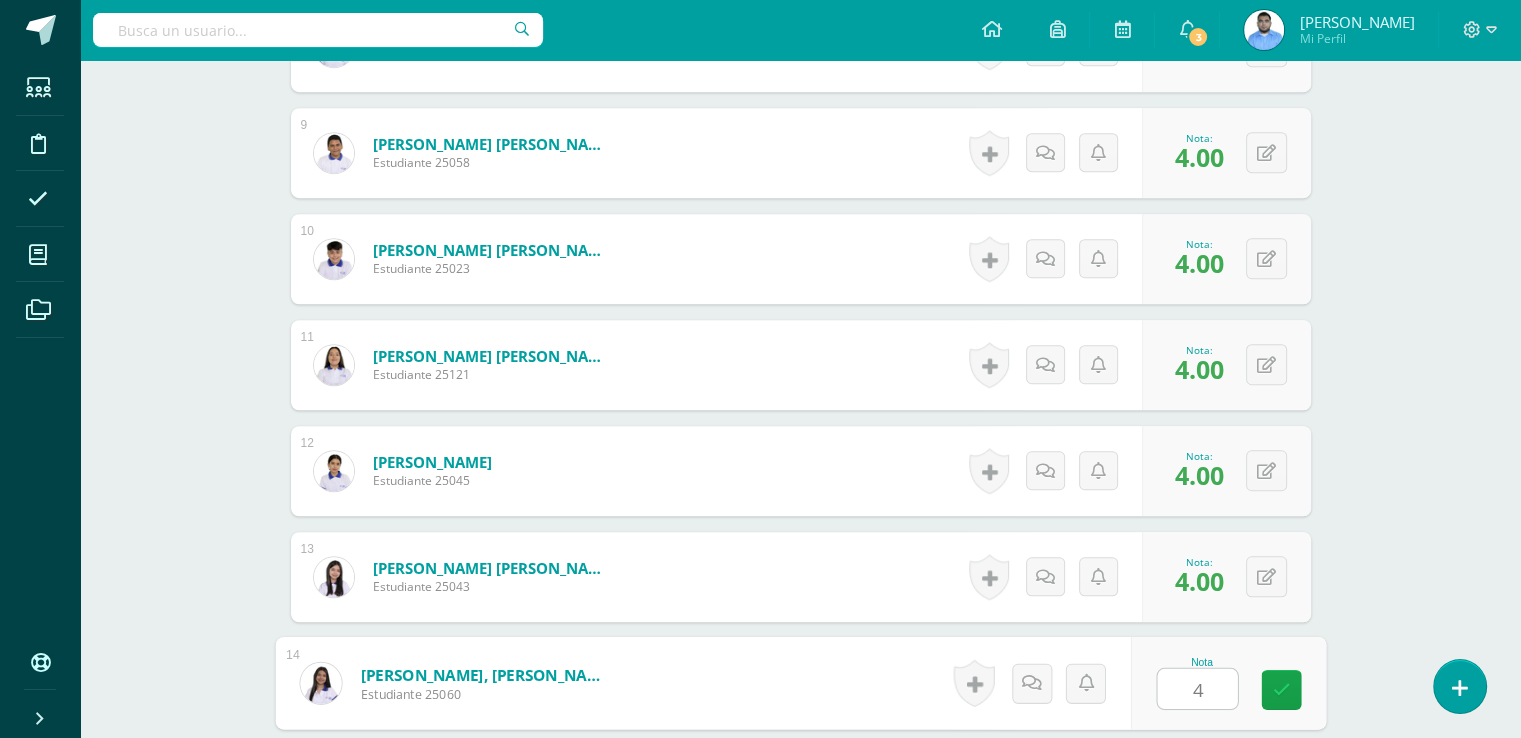 type on "4" 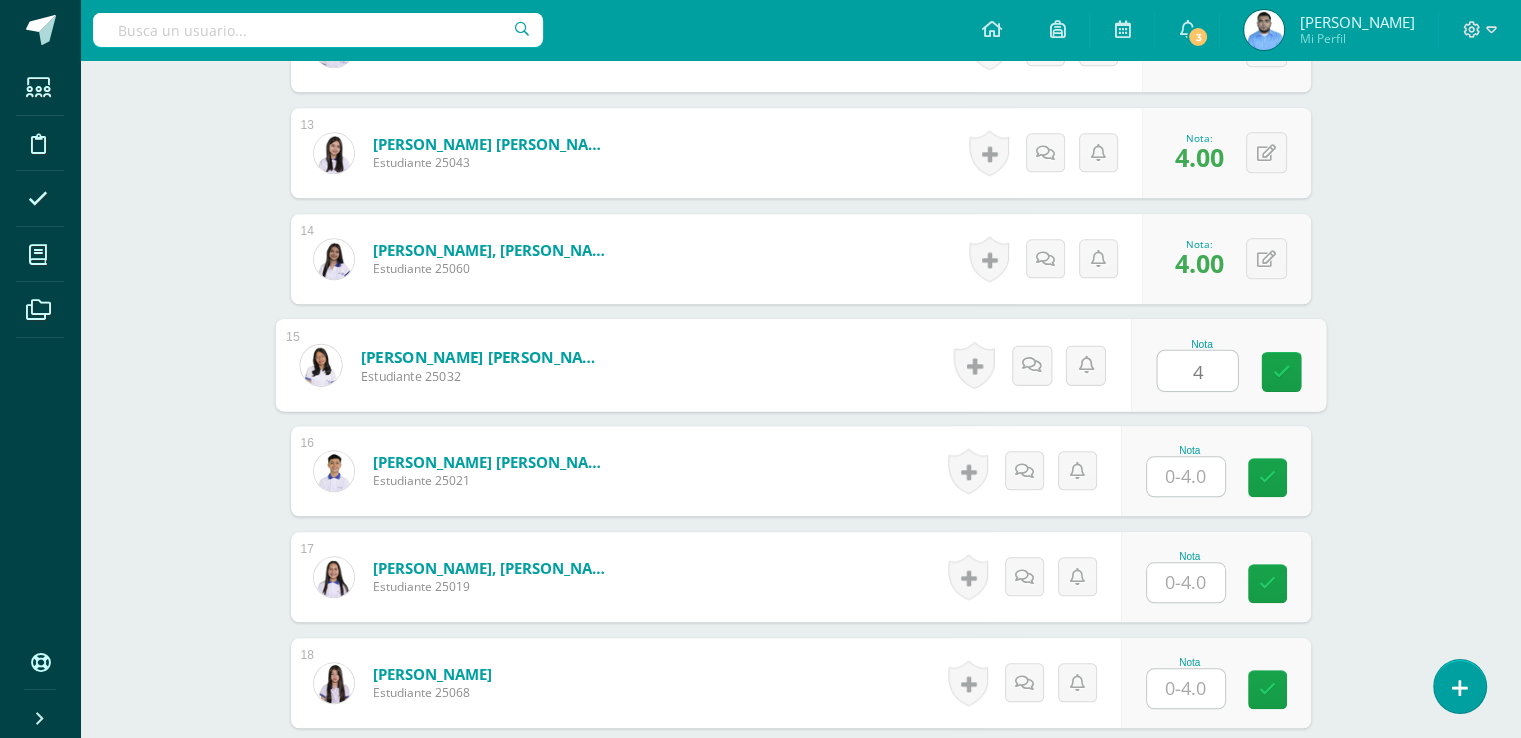 type on "4" 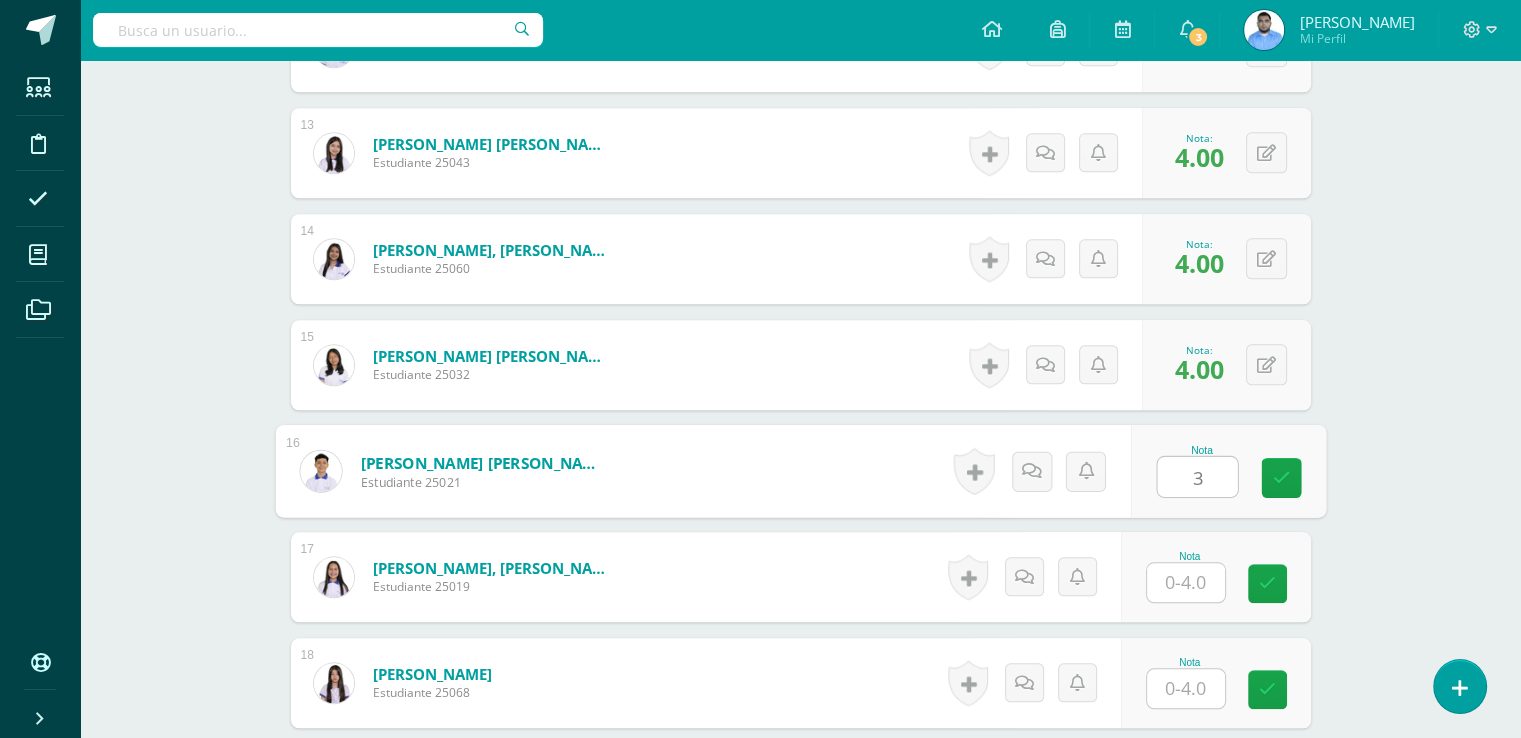 type on "3" 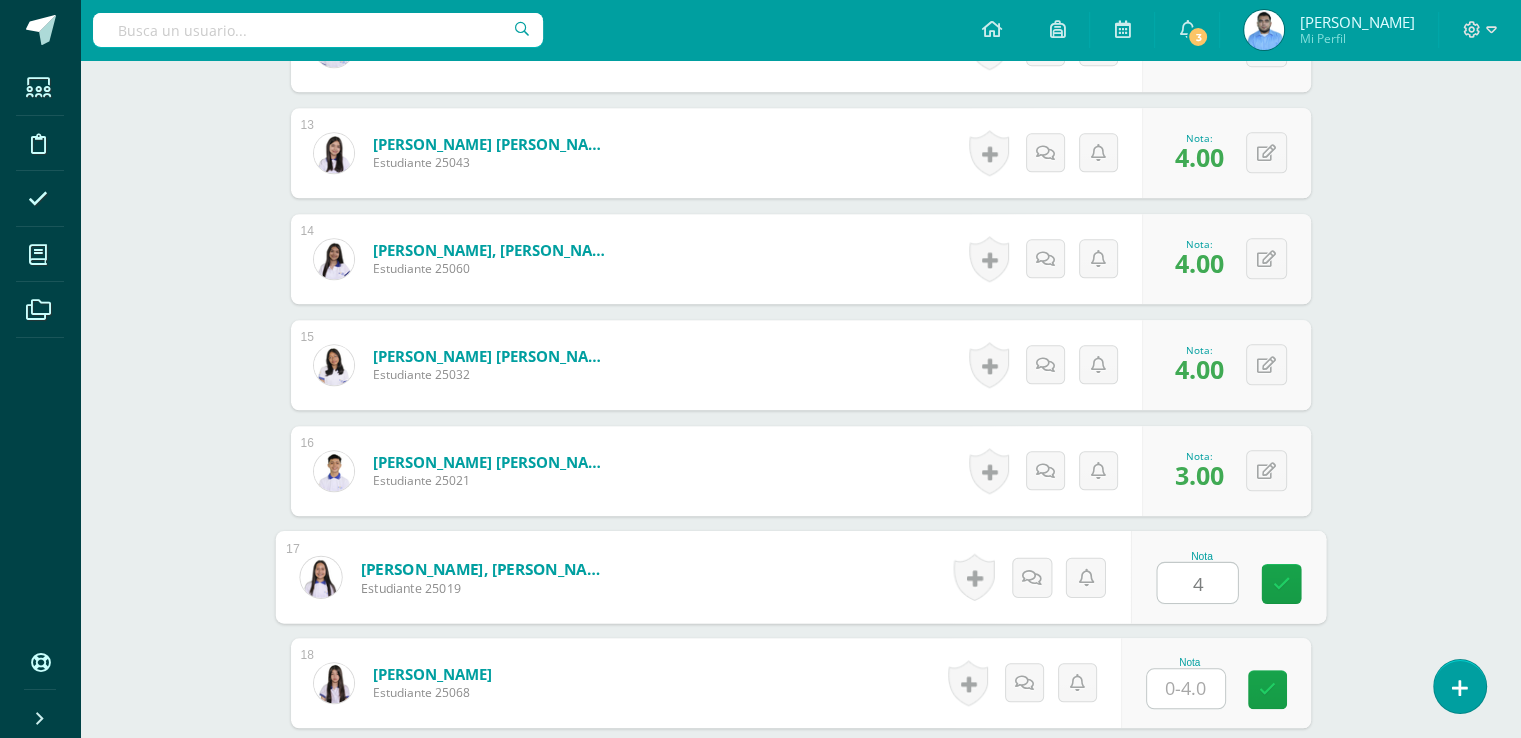 type on "4" 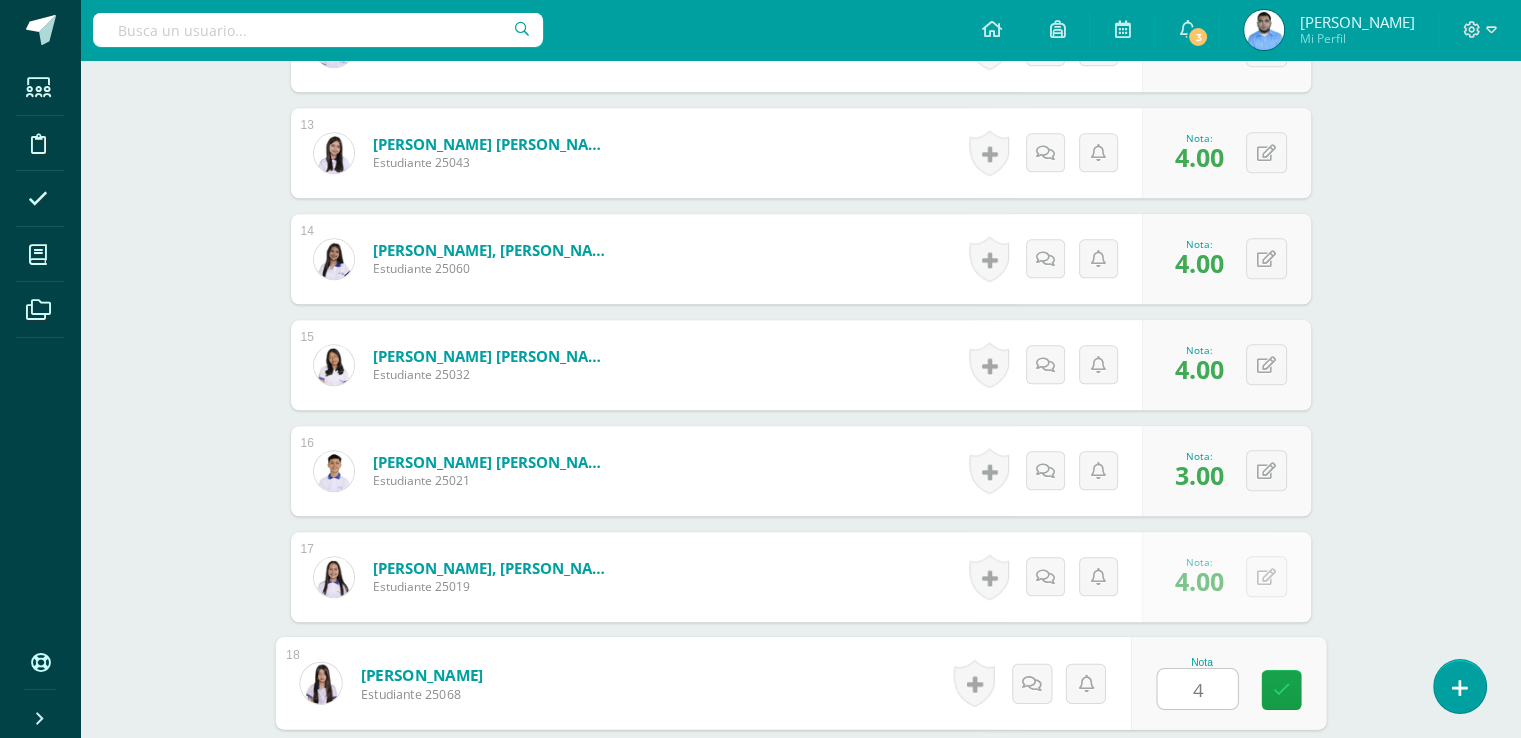type on "4" 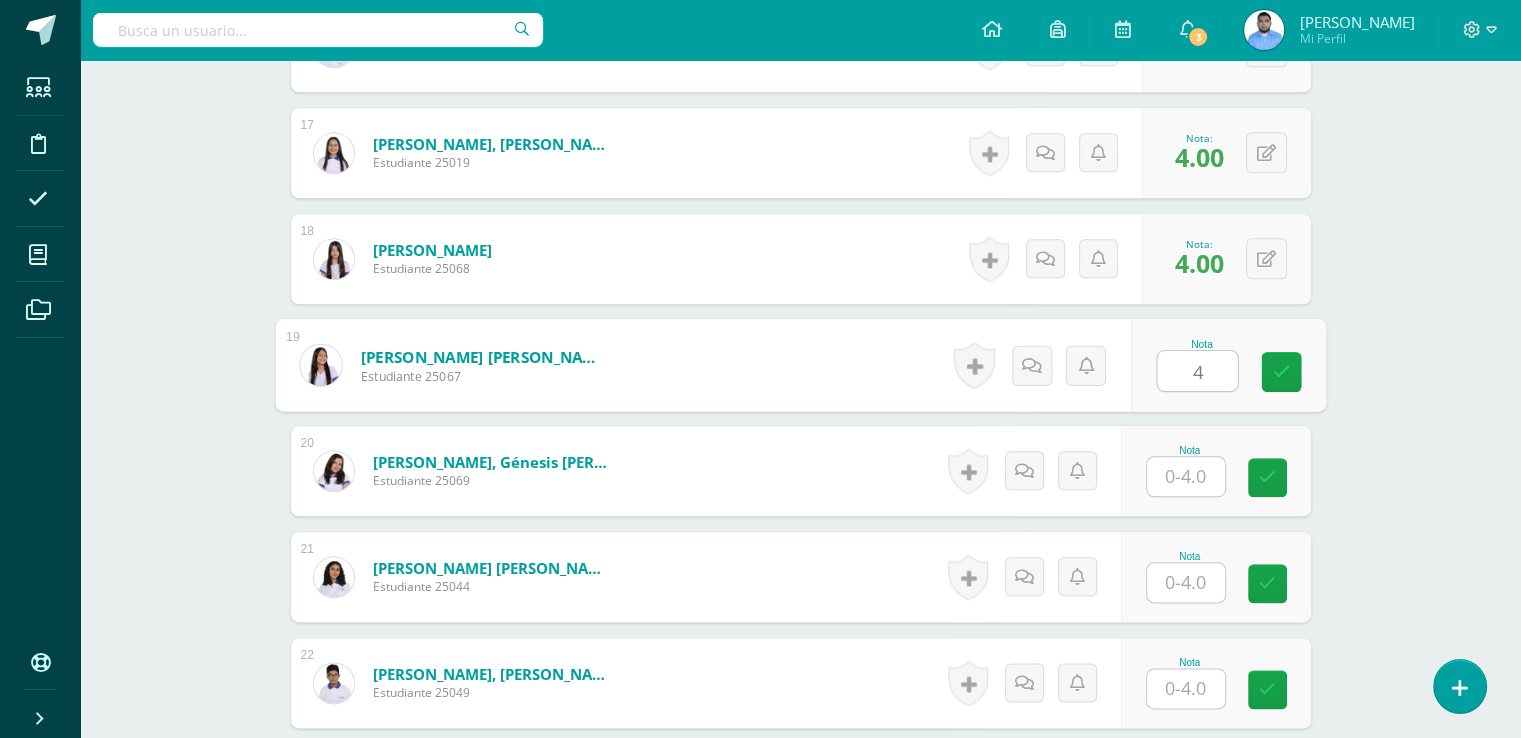 type on "4" 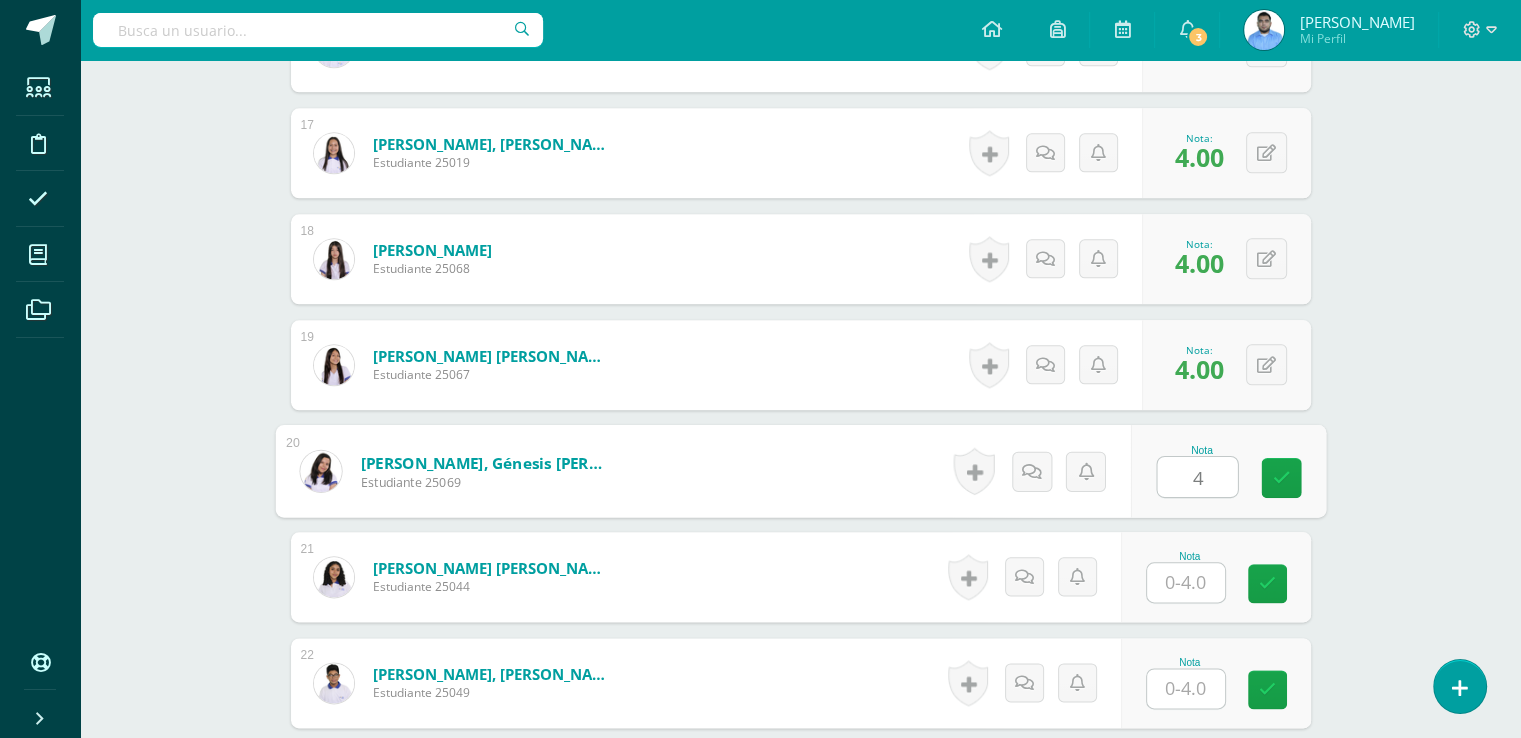 type on "4" 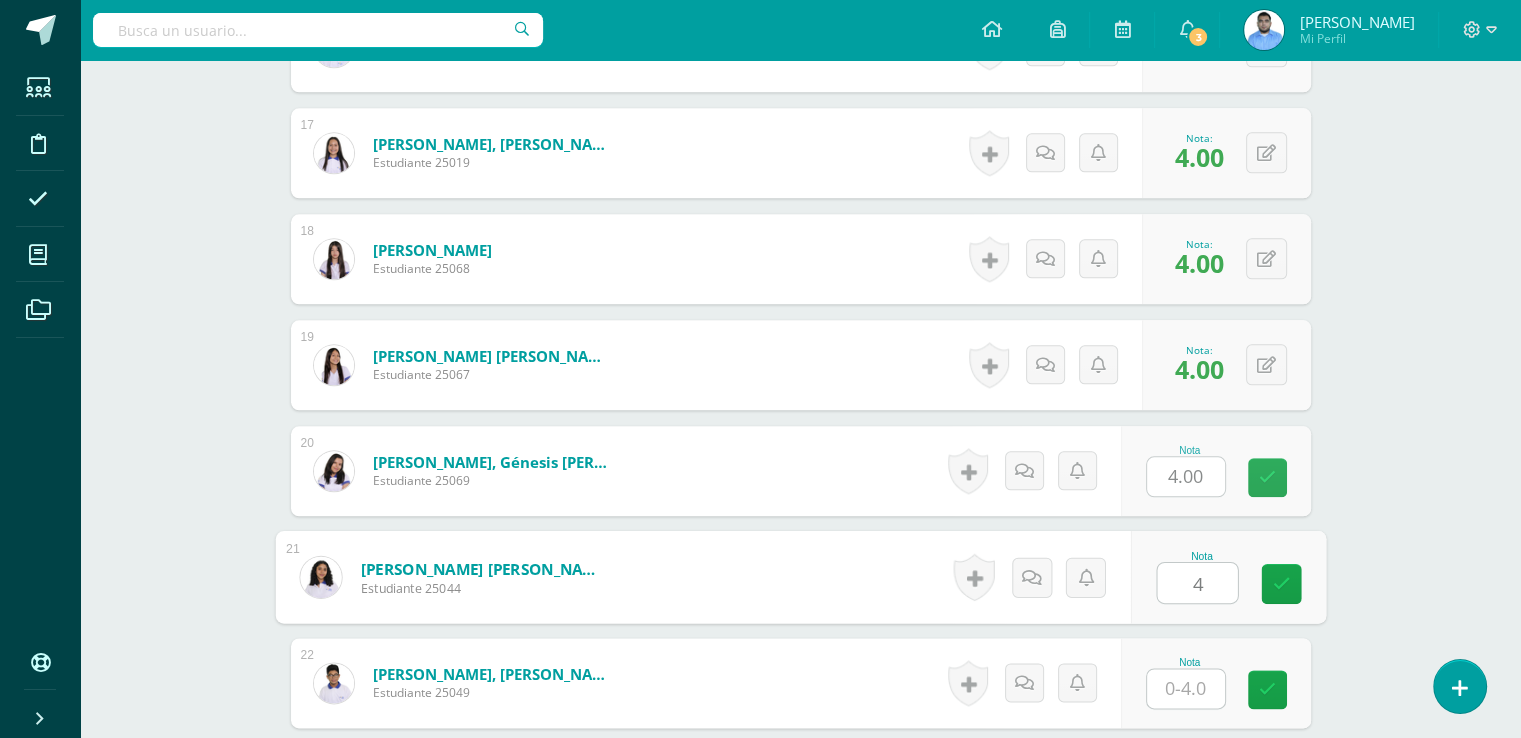 type on "4" 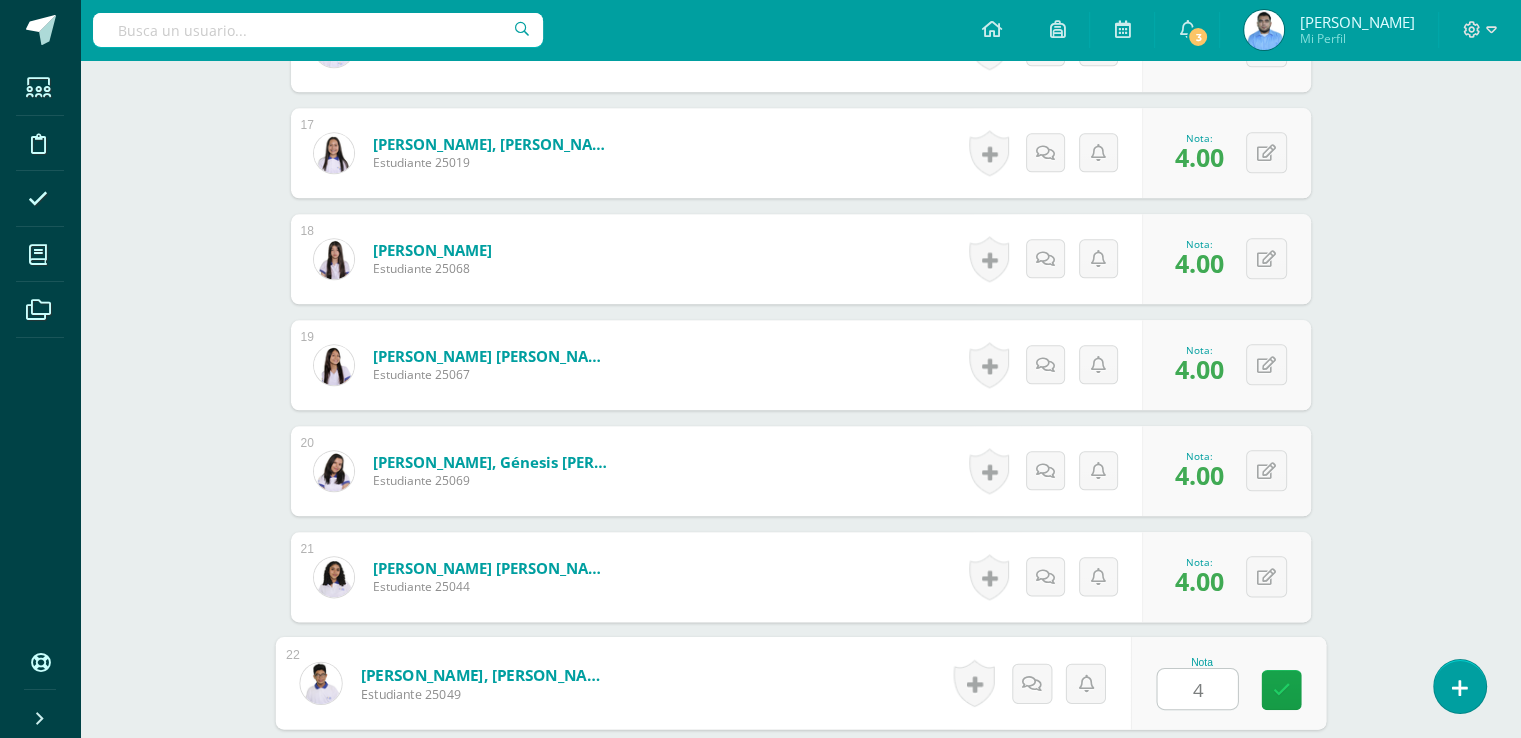 type on "4" 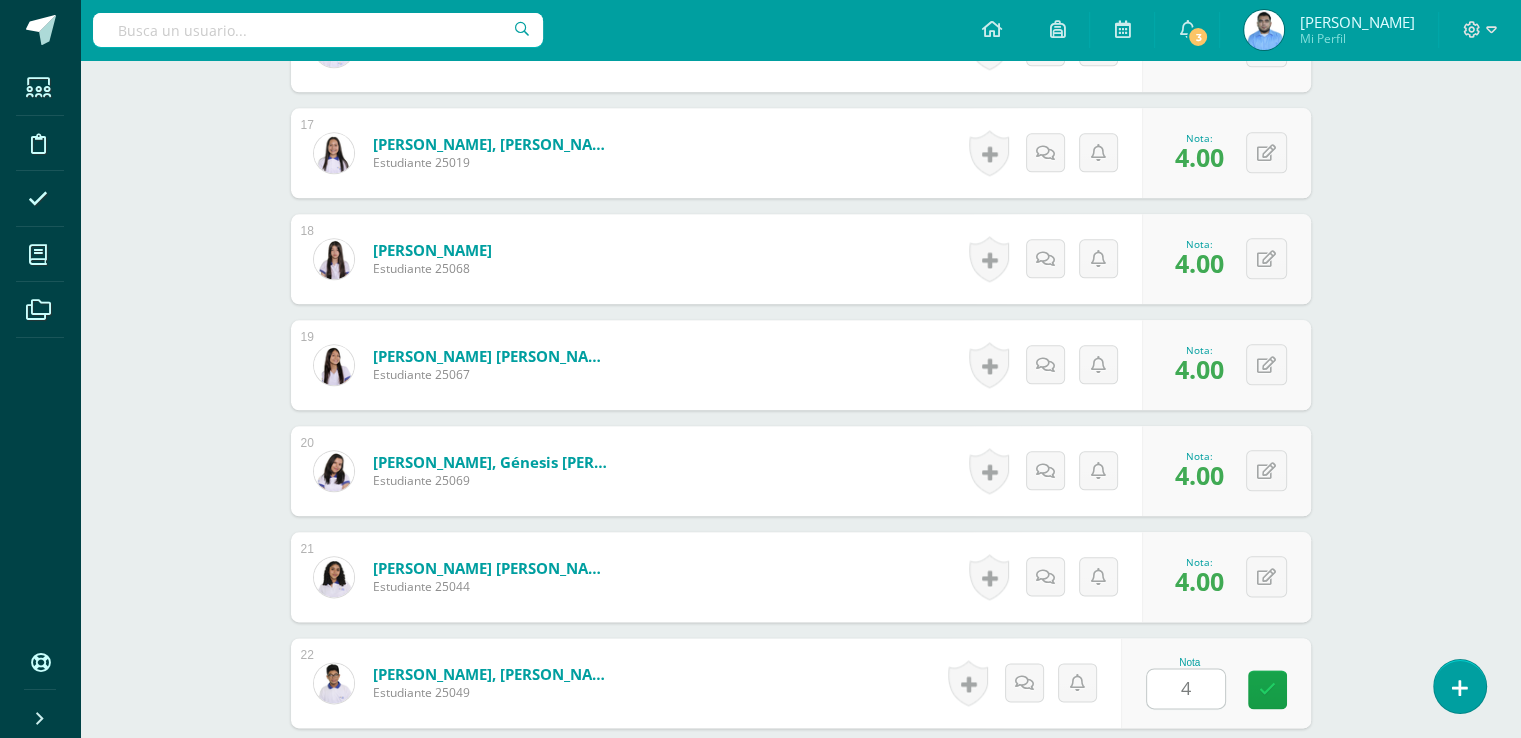 scroll, scrollTop: 2707, scrollLeft: 0, axis: vertical 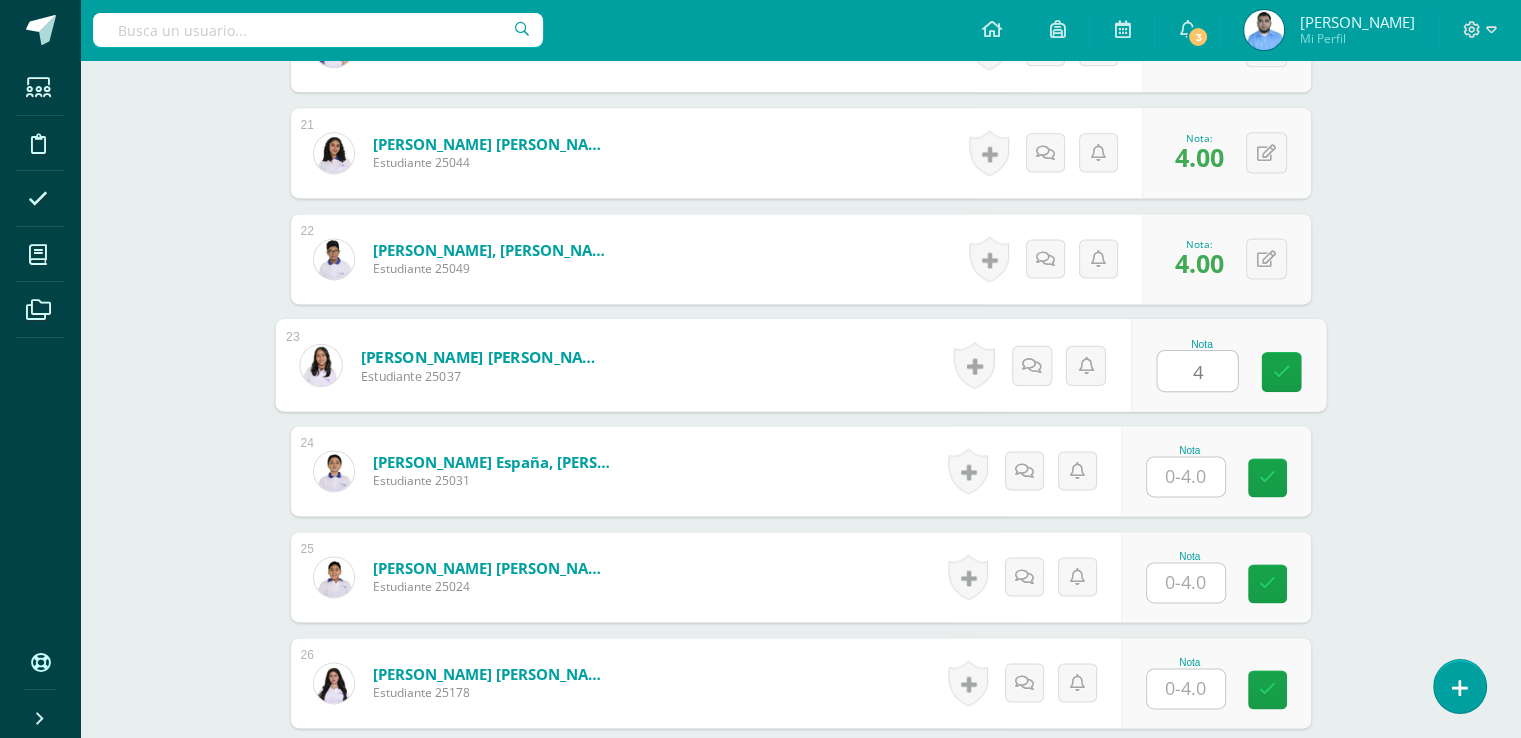 type on "4" 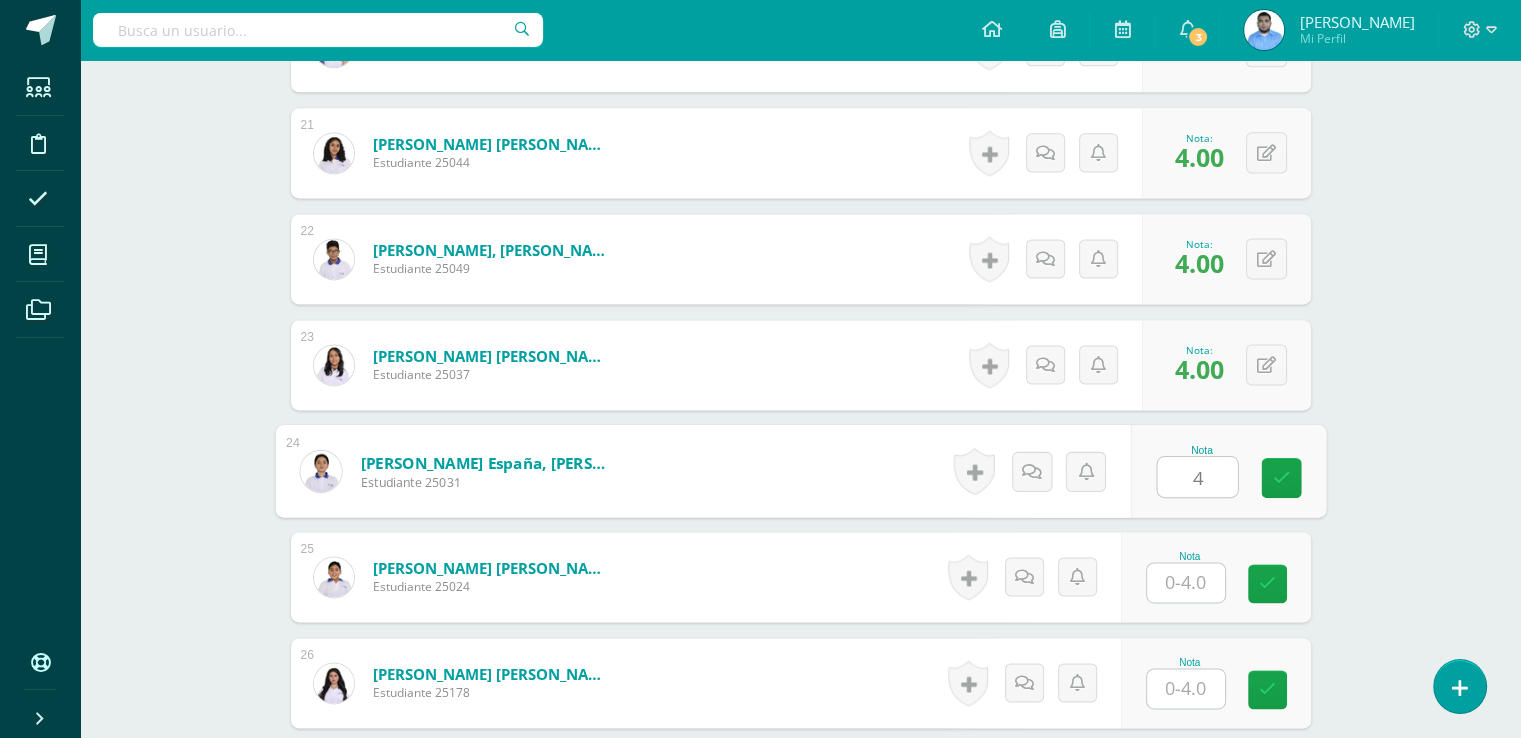 type on "4" 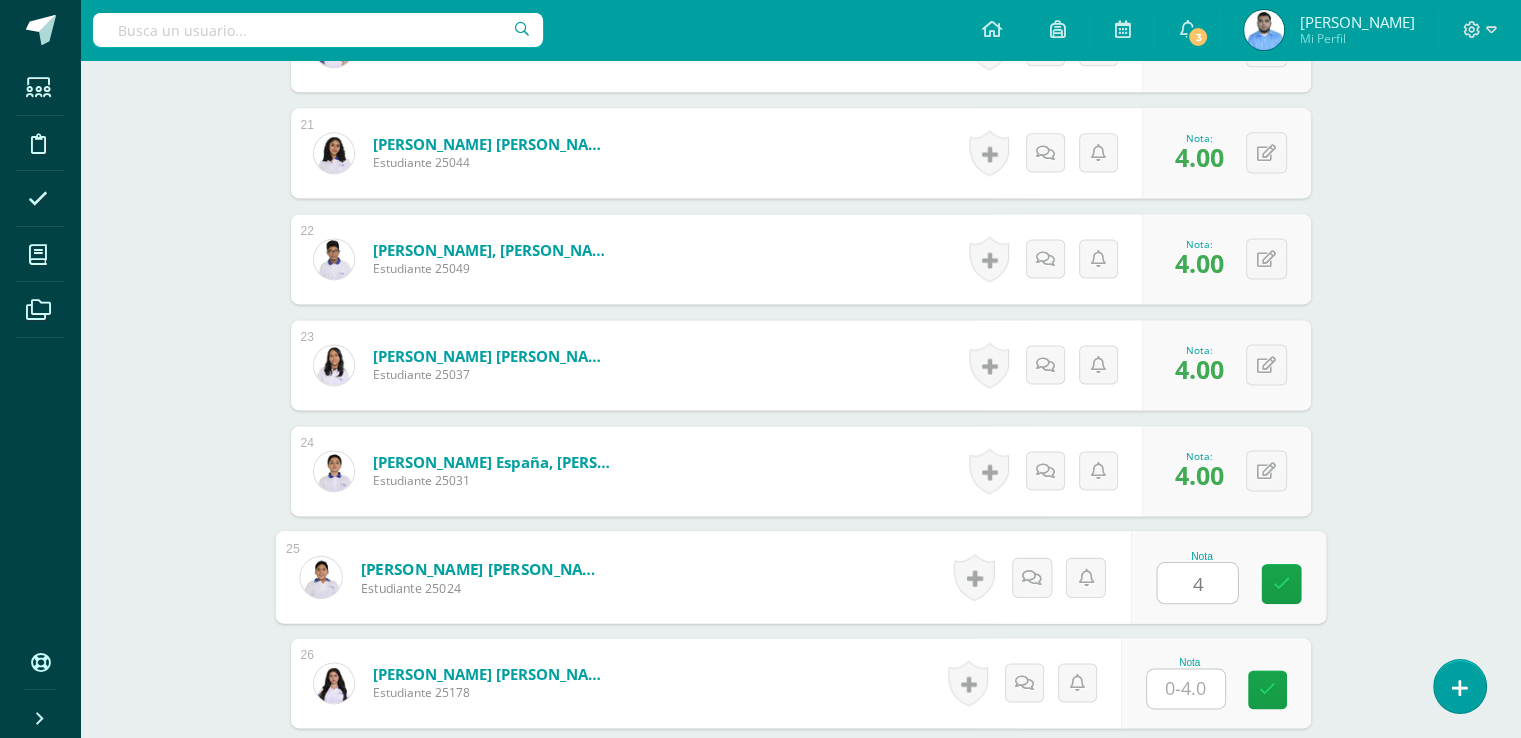 type on "4" 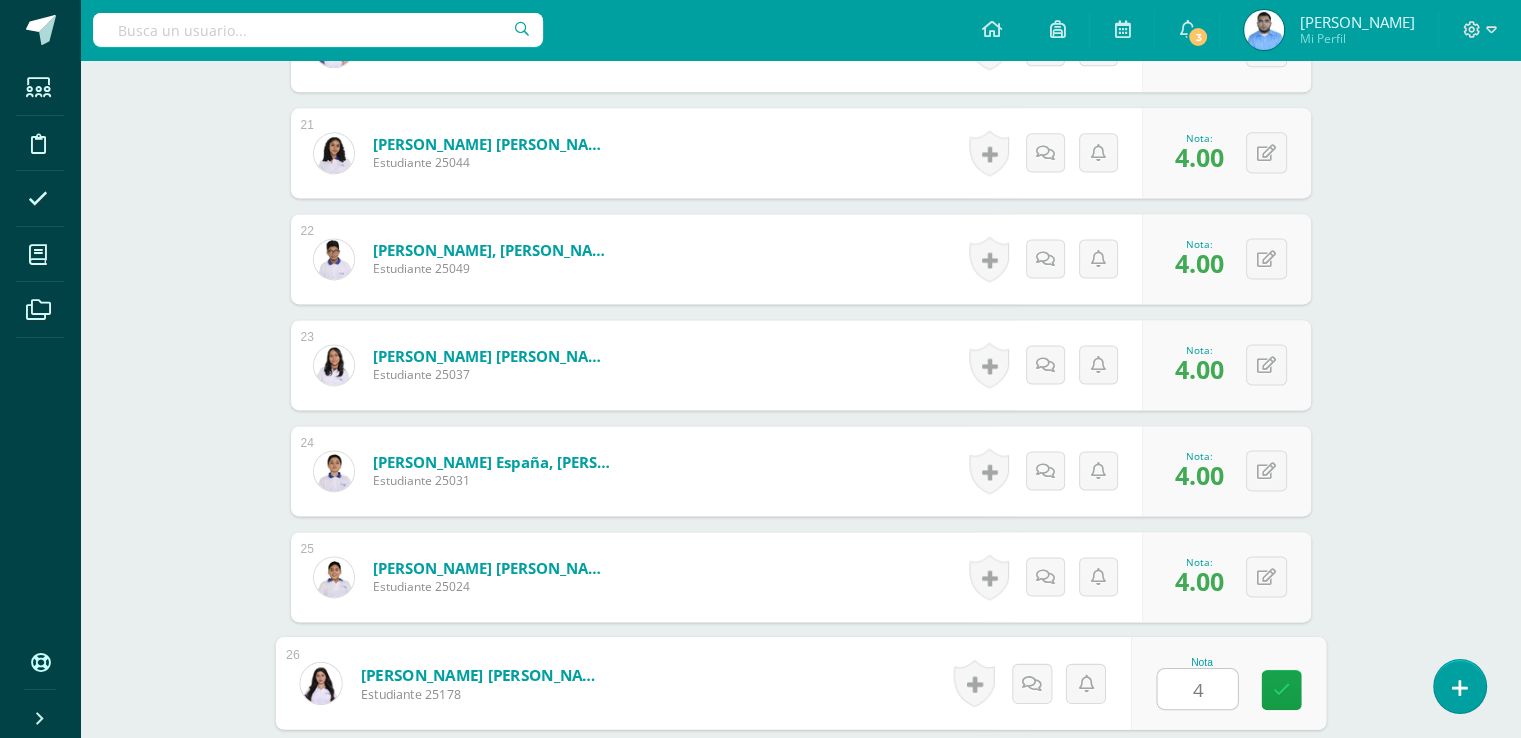 type on "4" 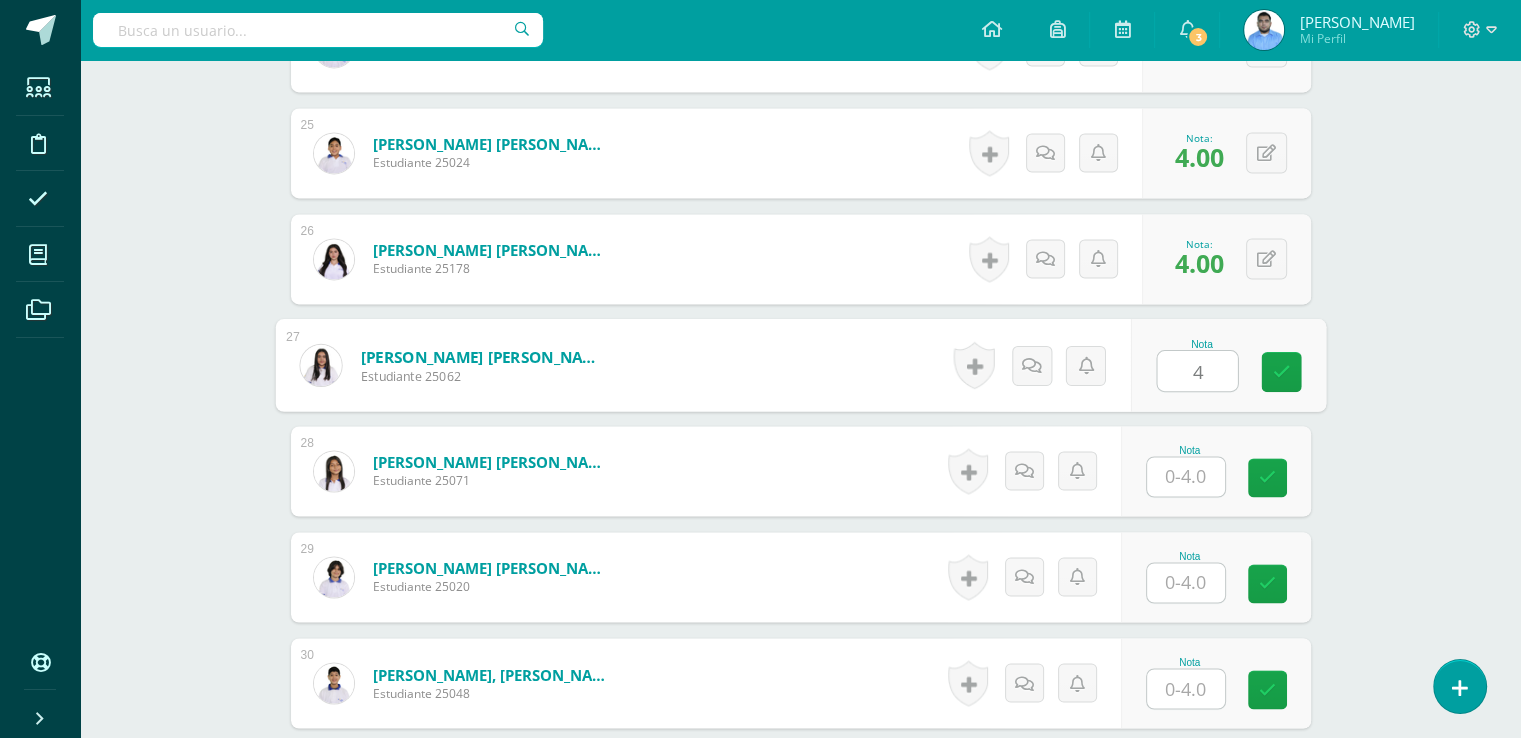 type on "4" 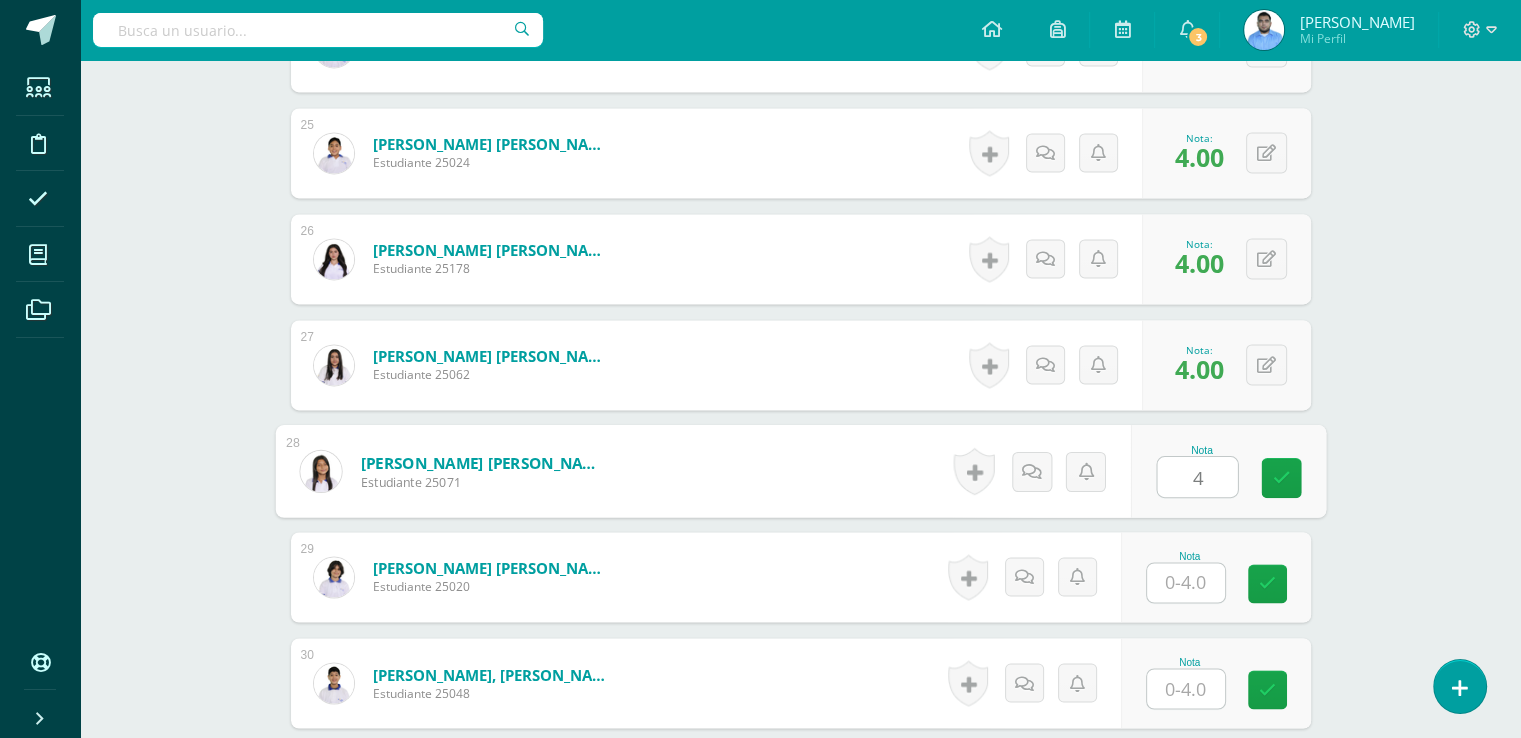 type on "4" 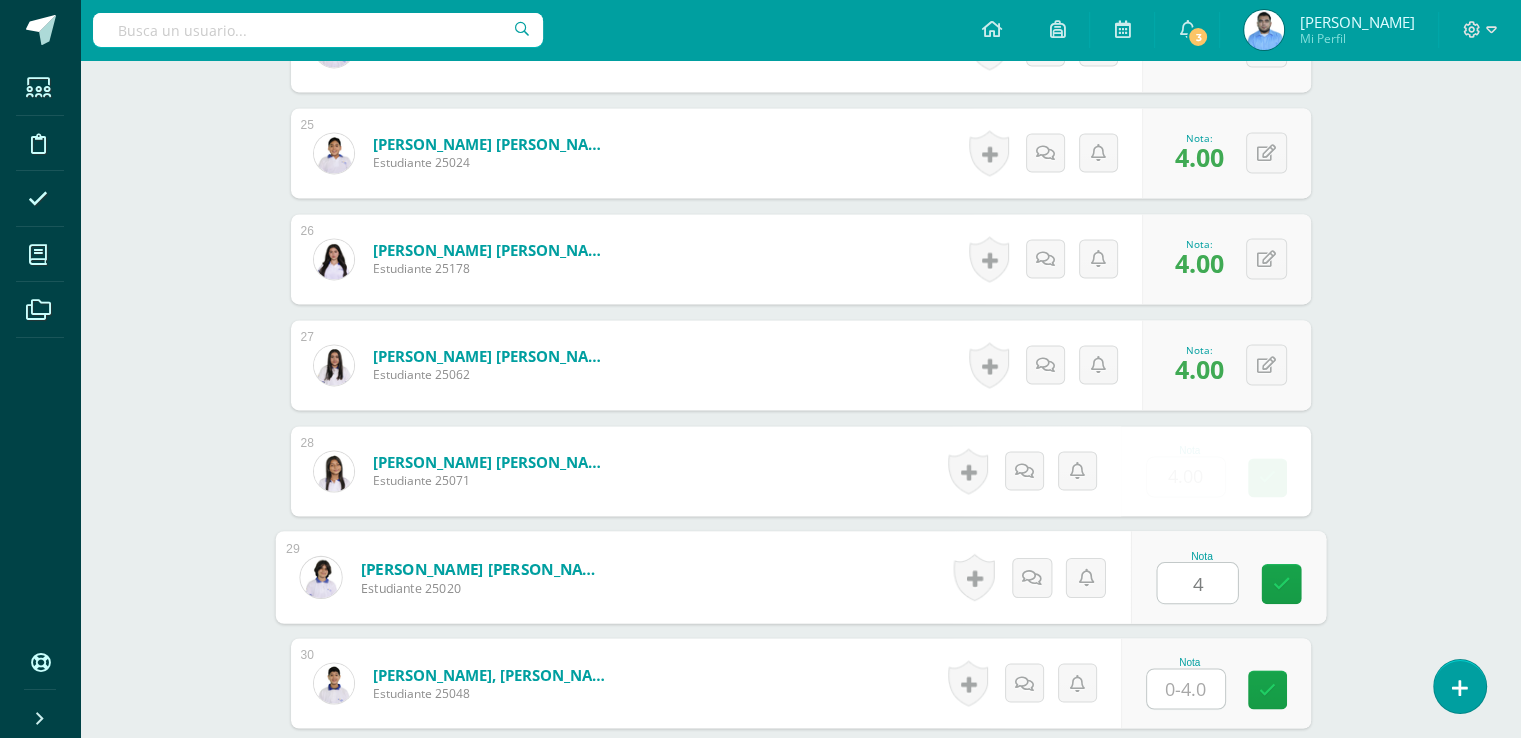 type on "4" 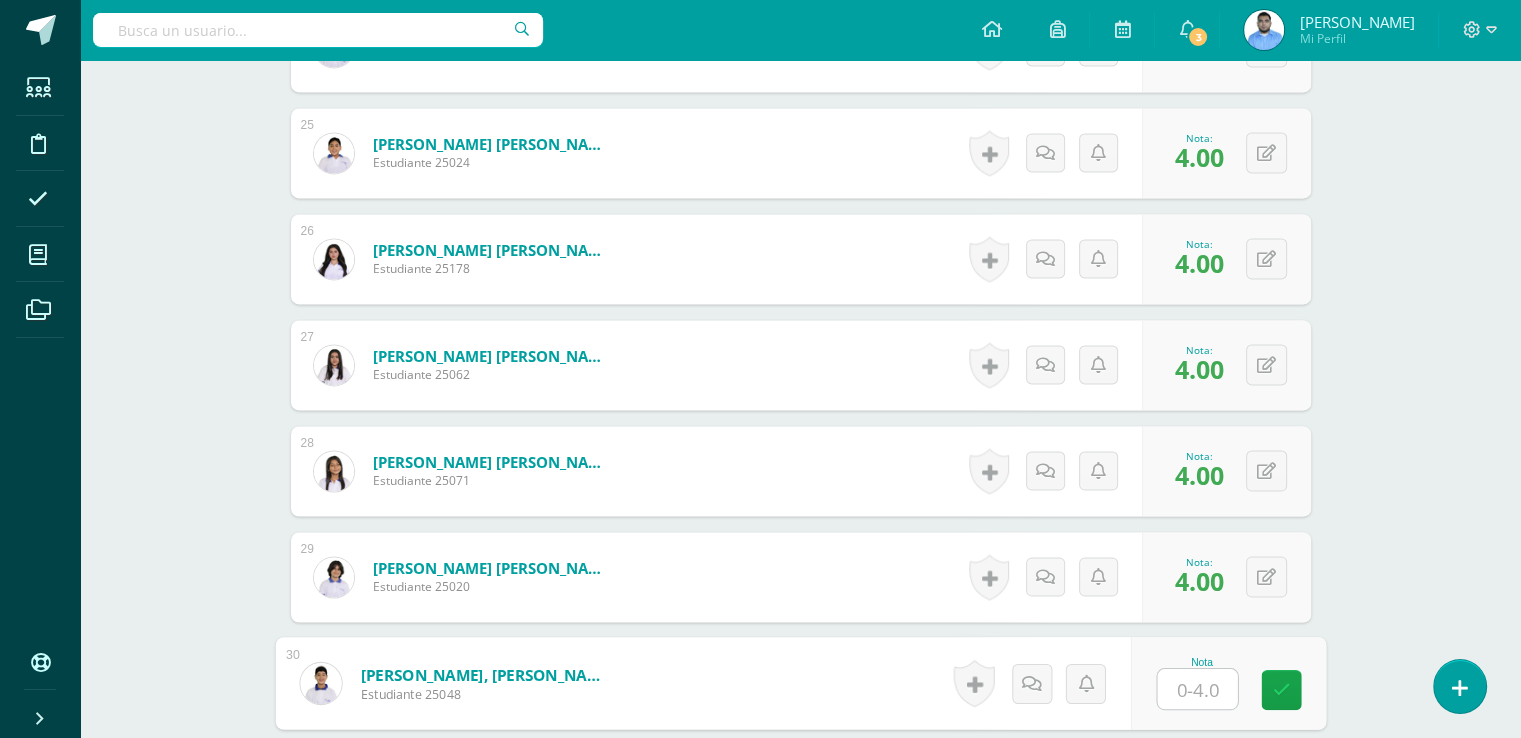 type on "4" 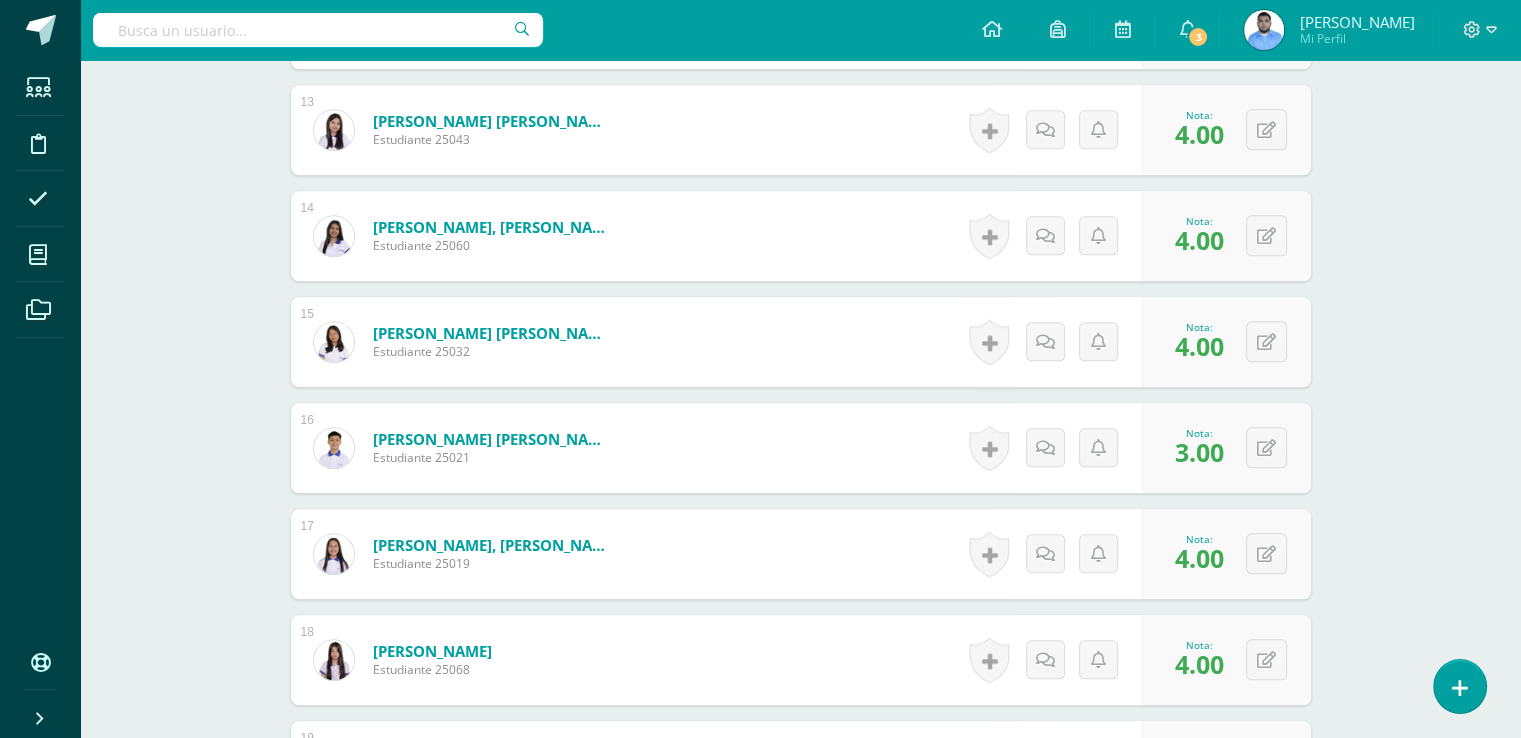 scroll, scrollTop: 1877, scrollLeft: 0, axis: vertical 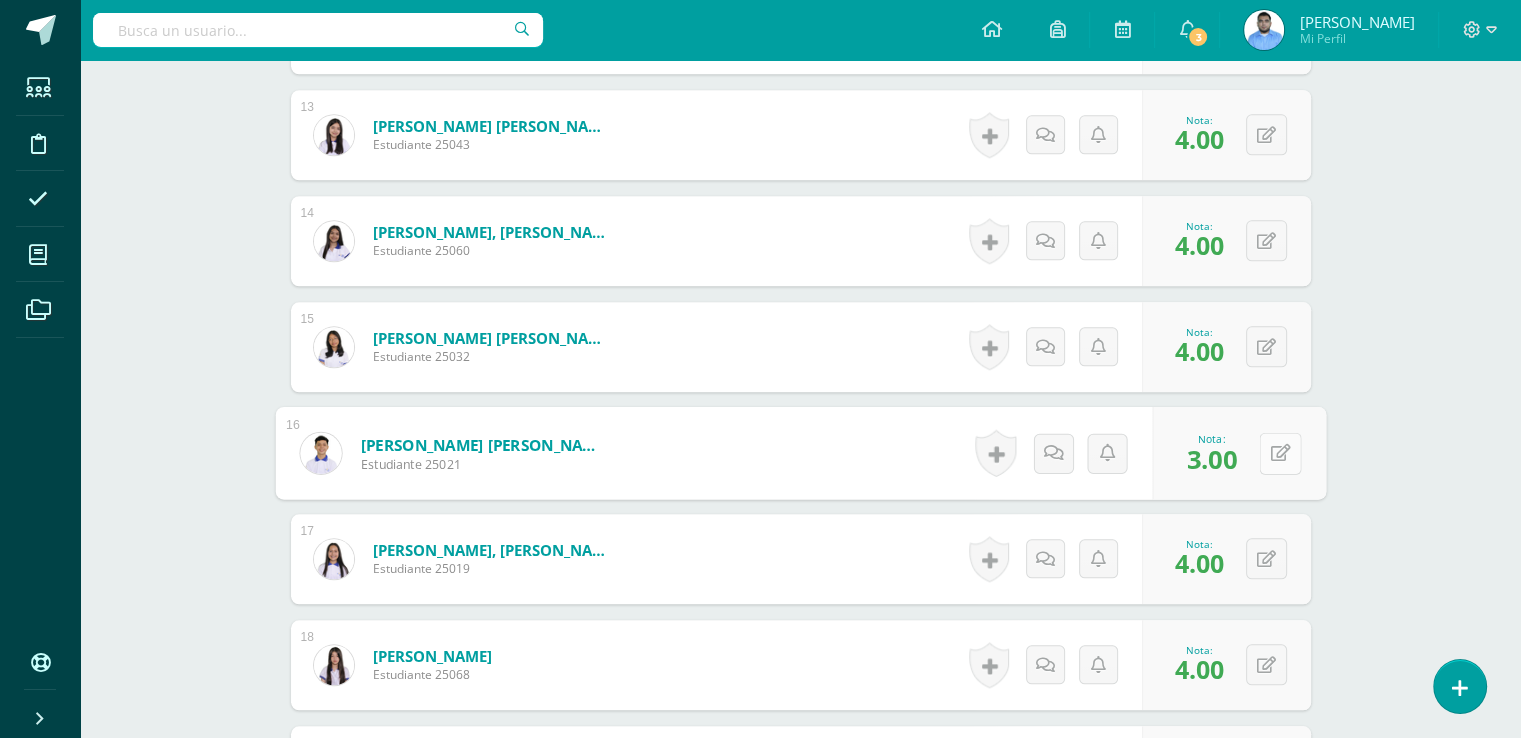 click at bounding box center (1280, 452) 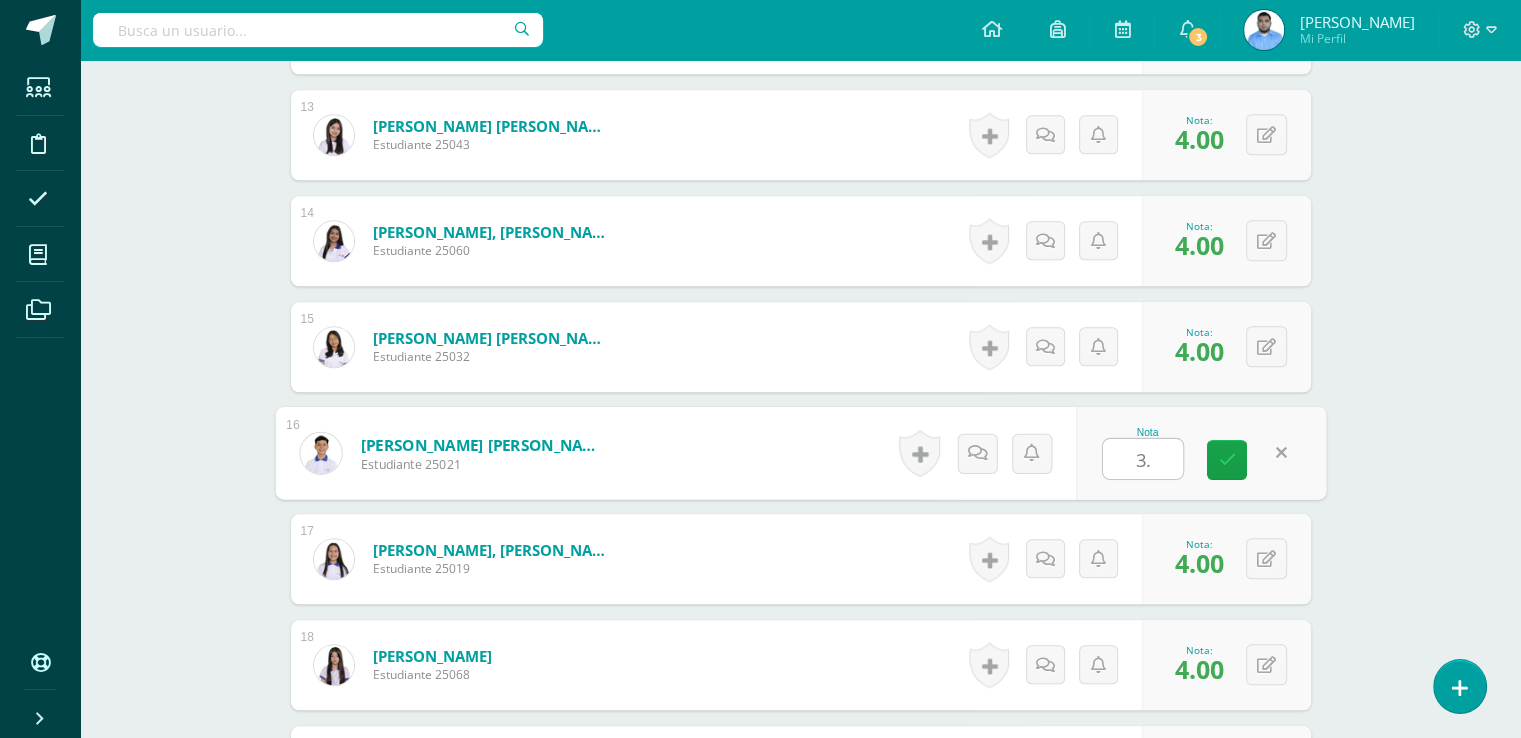 type on "3.5" 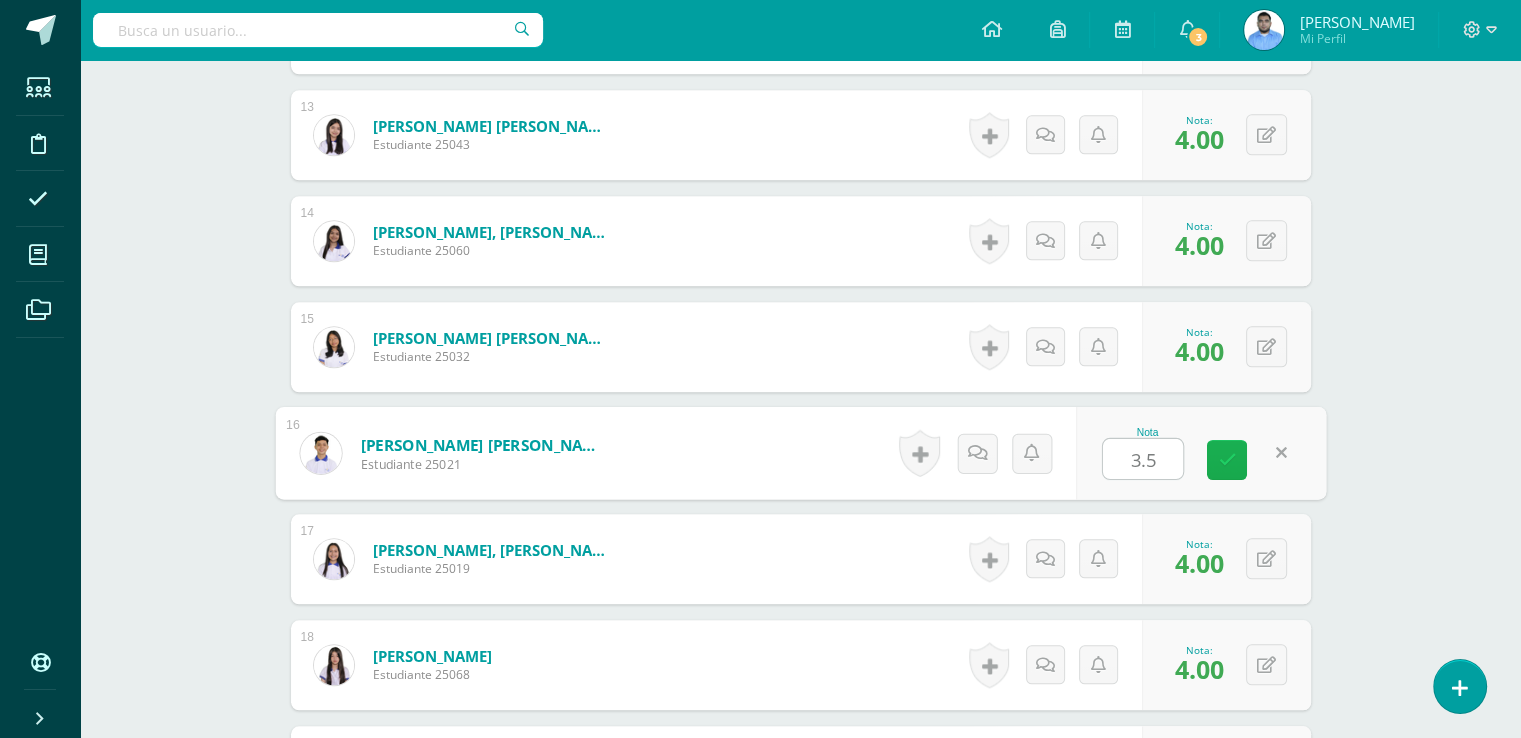 click at bounding box center [1227, 460] 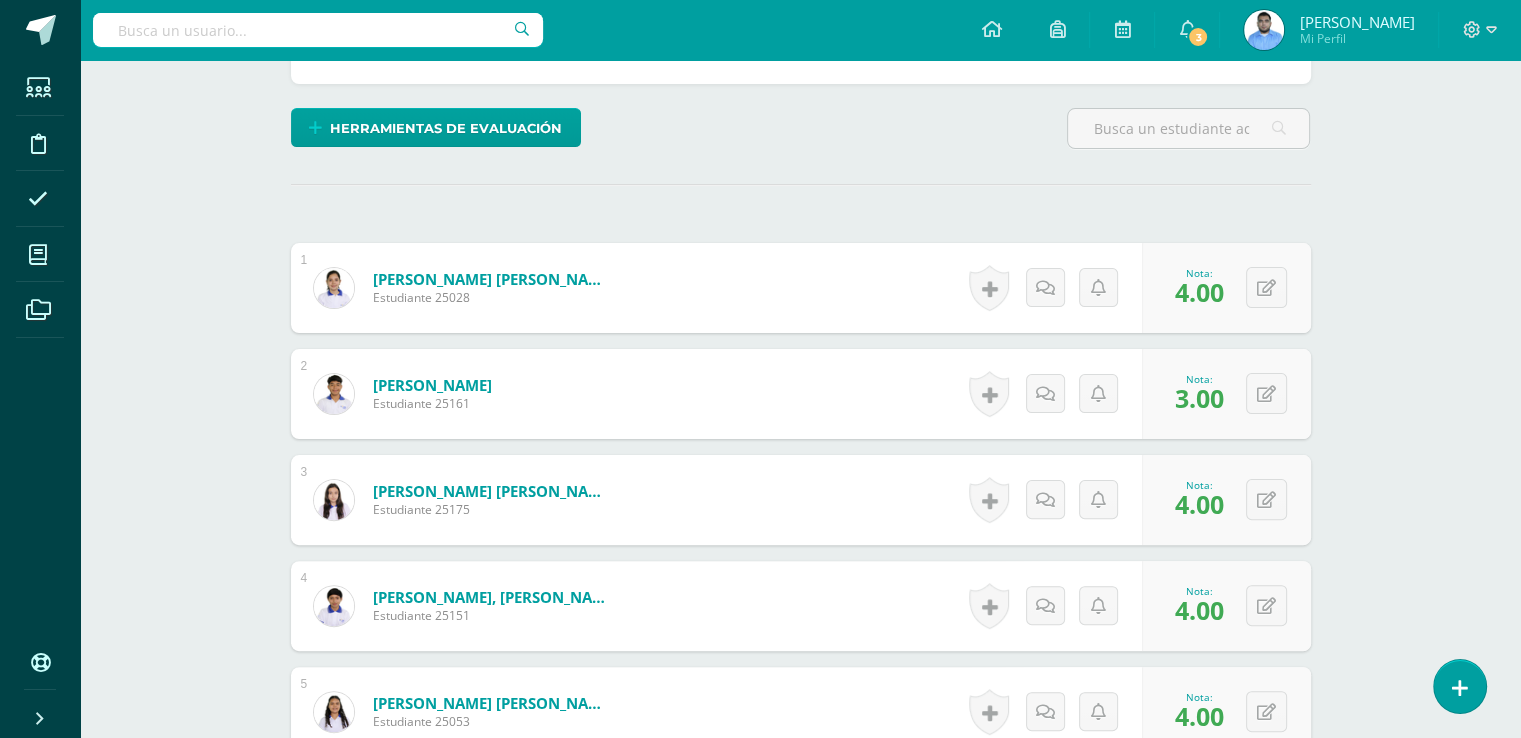 scroll, scrollTop: 504, scrollLeft: 0, axis: vertical 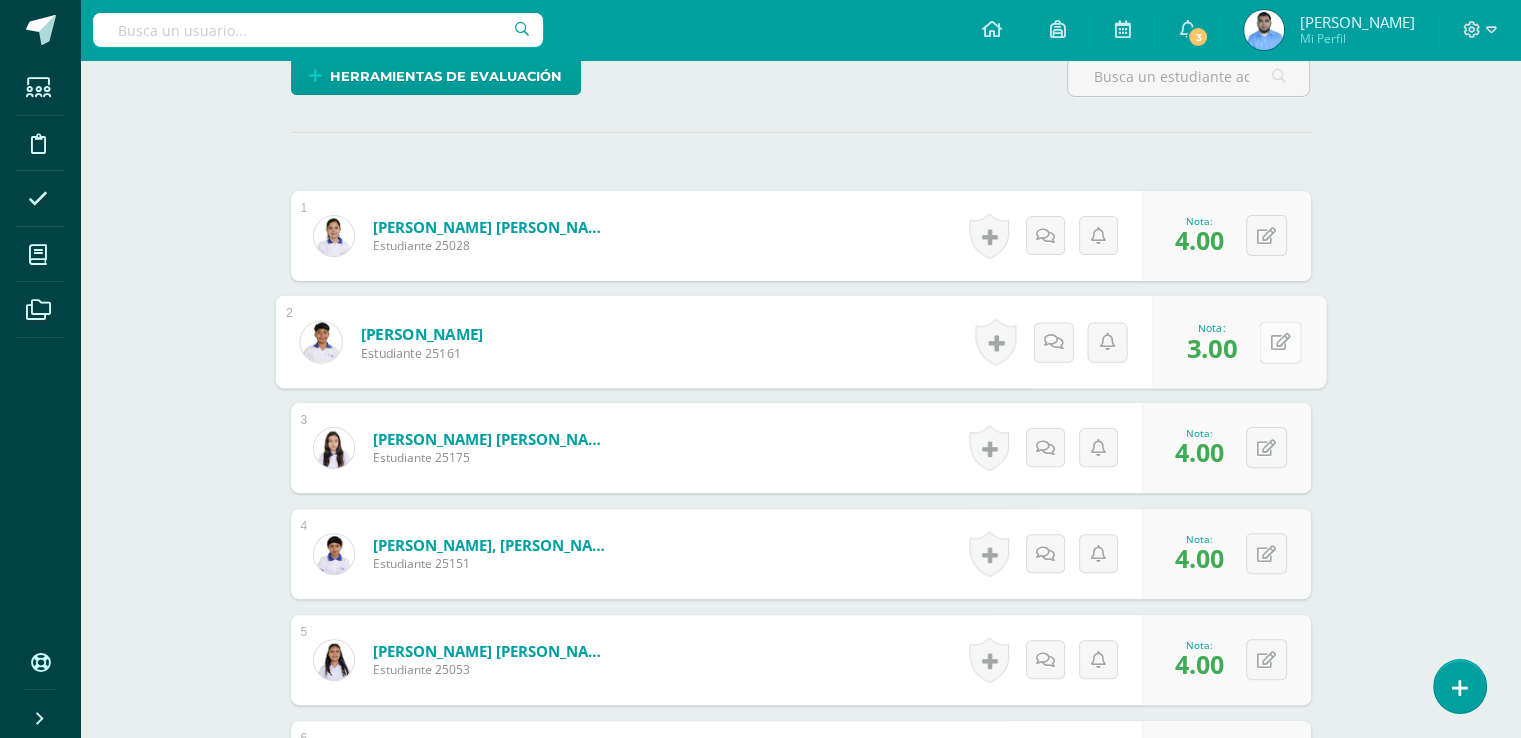 click at bounding box center (1280, 342) 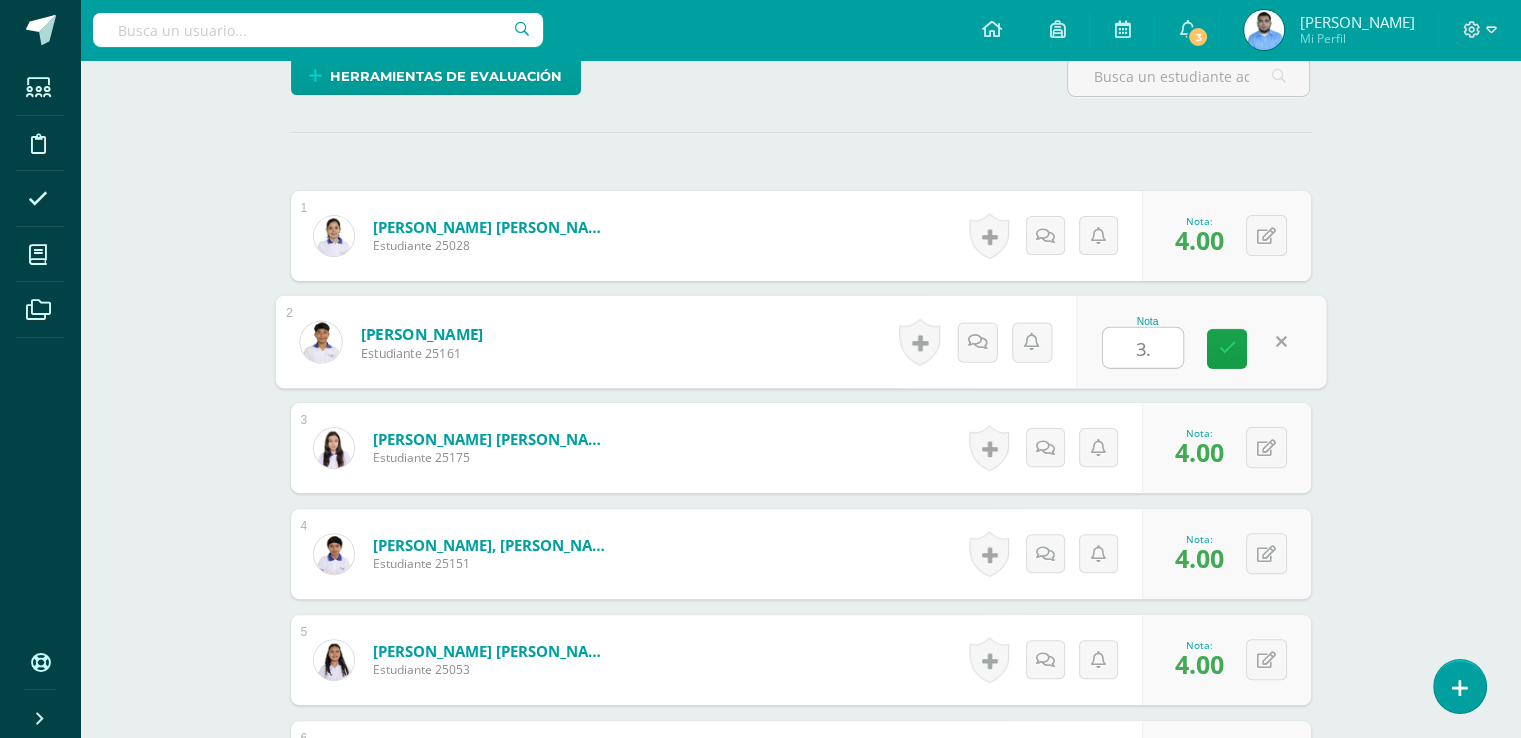 type on "3.5" 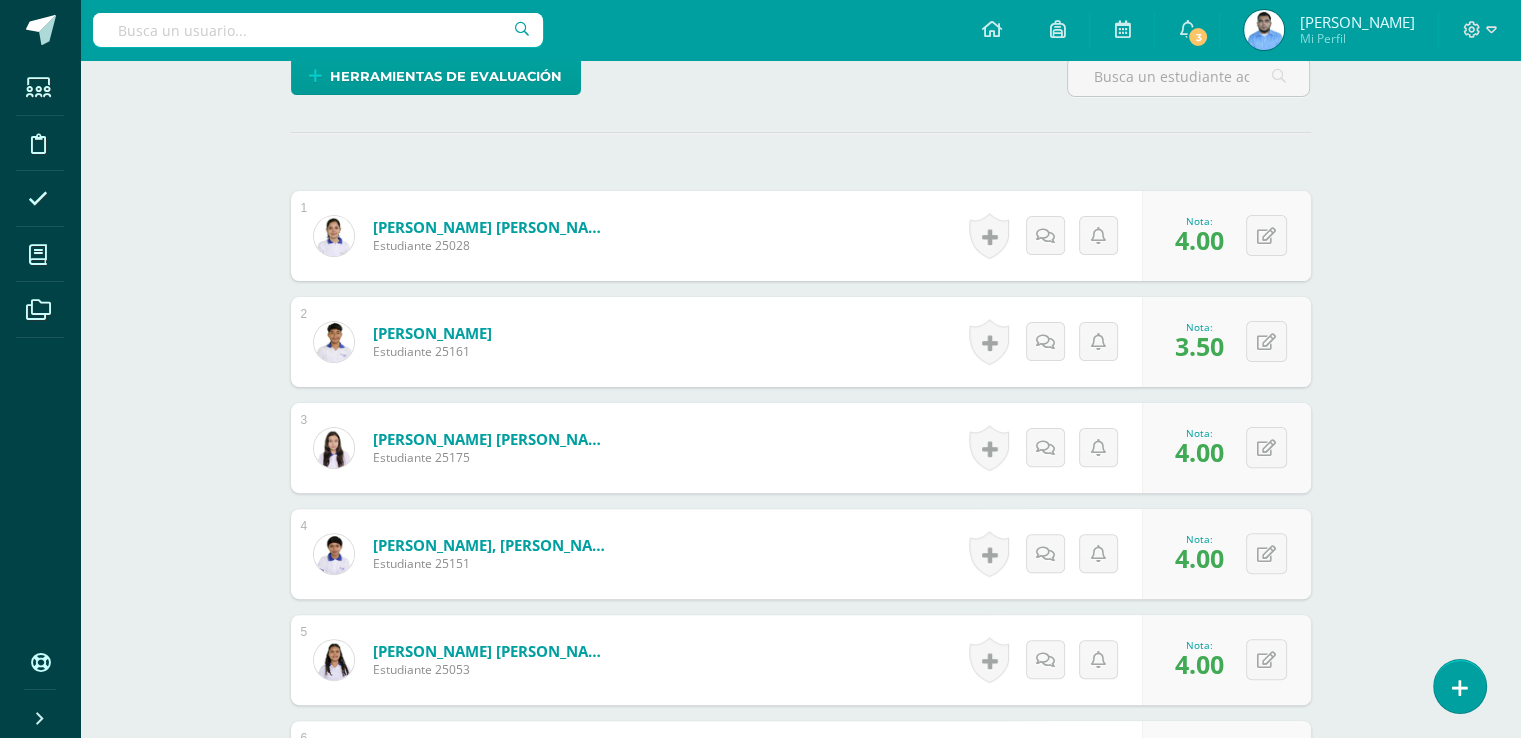 scroll, scrollTop: 0, scrollLeft: 0, axis: both 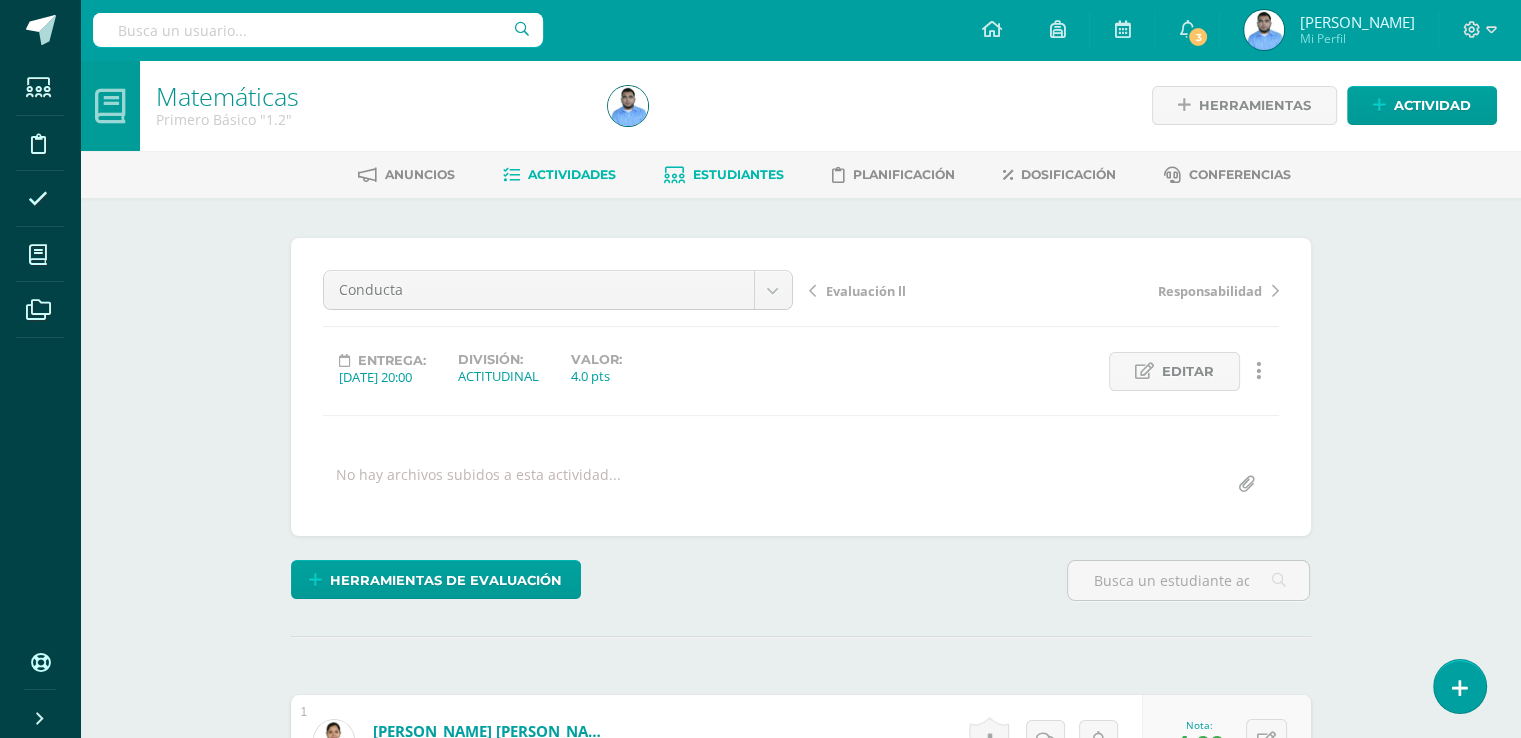 click on "Estudiantes" at bounding box center [724, 175] 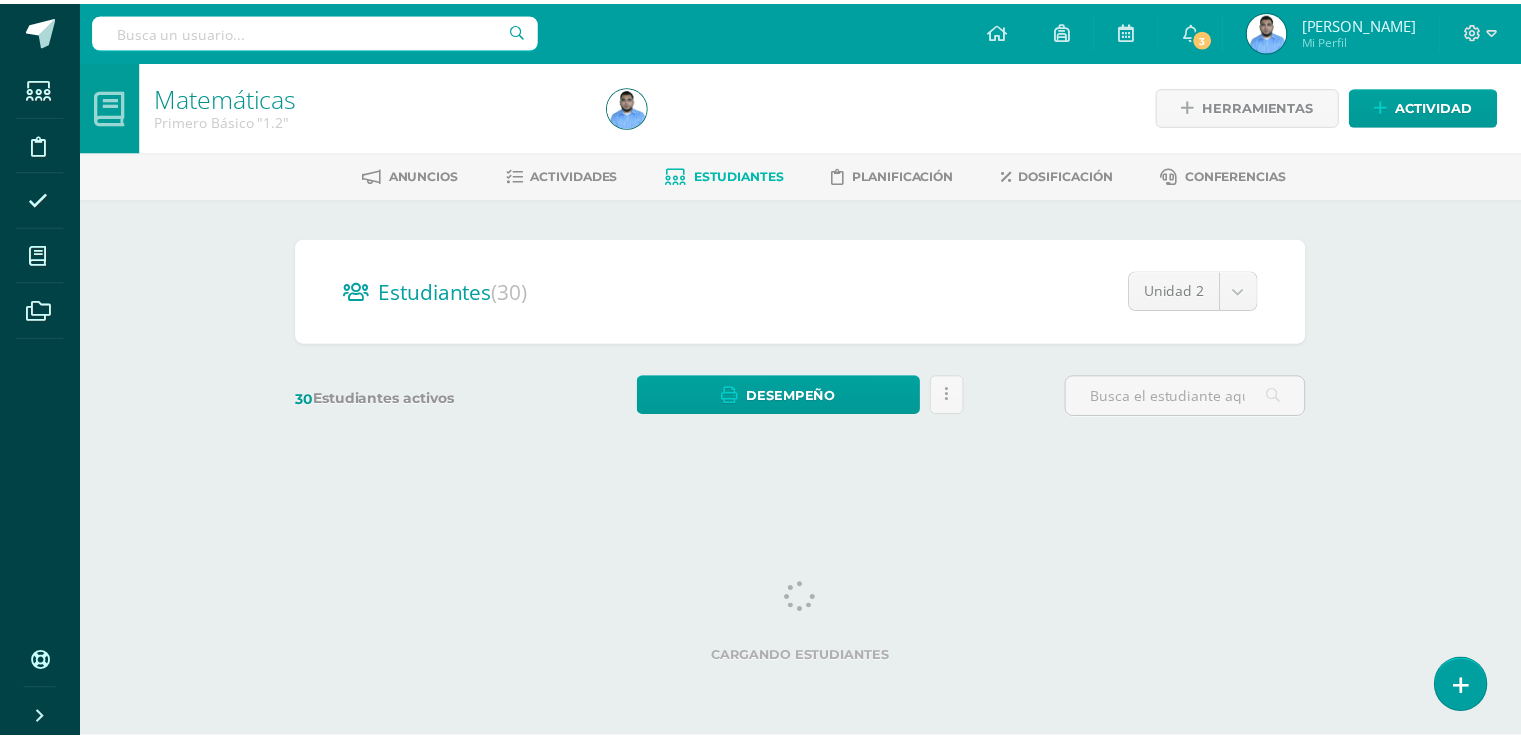 scroll, scrollTop: 0, scrollLeft: 0, axis: both 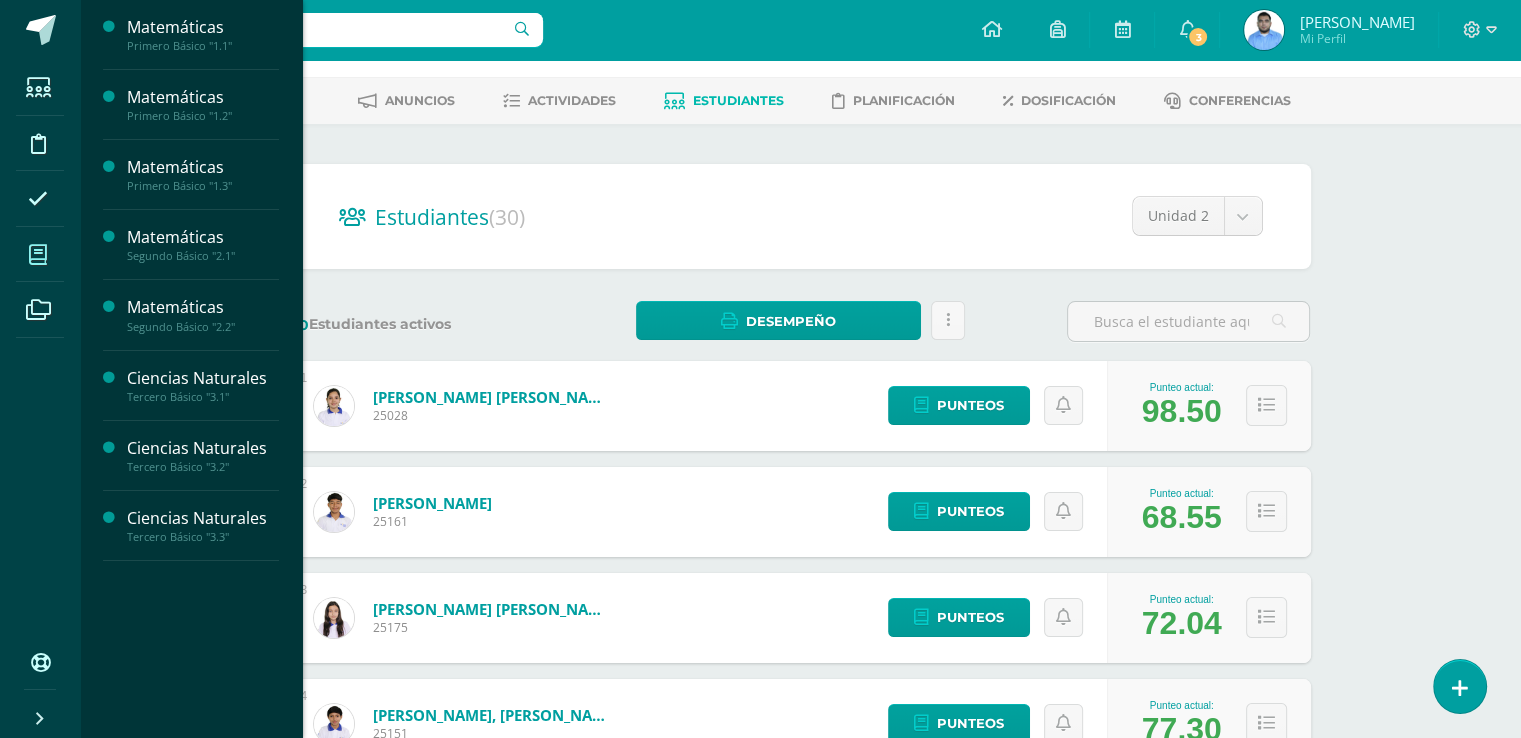 click on "Mis cursos" at bounding box center (40, 255) 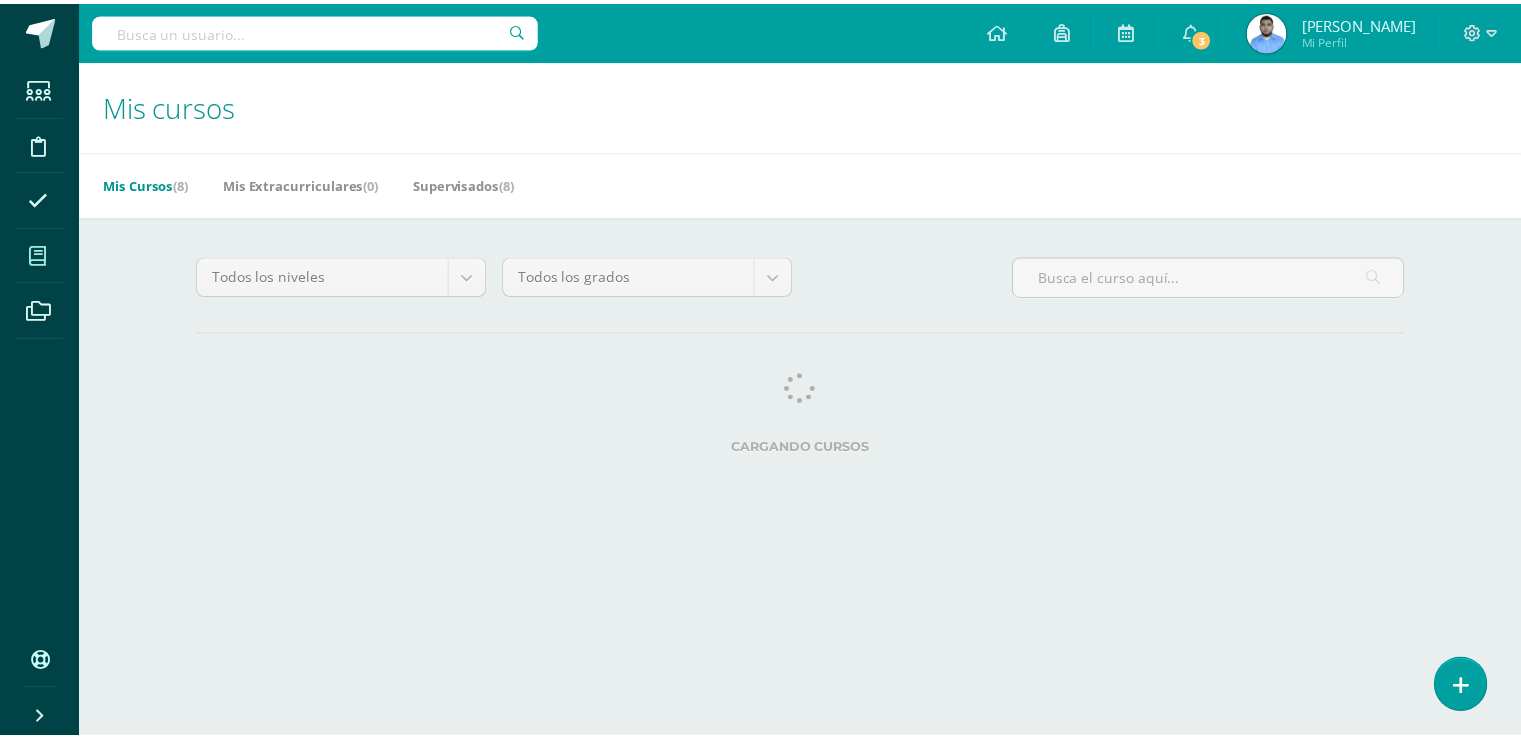 scroll, scrollTop: 0, scrollLeft: 0, axis: both 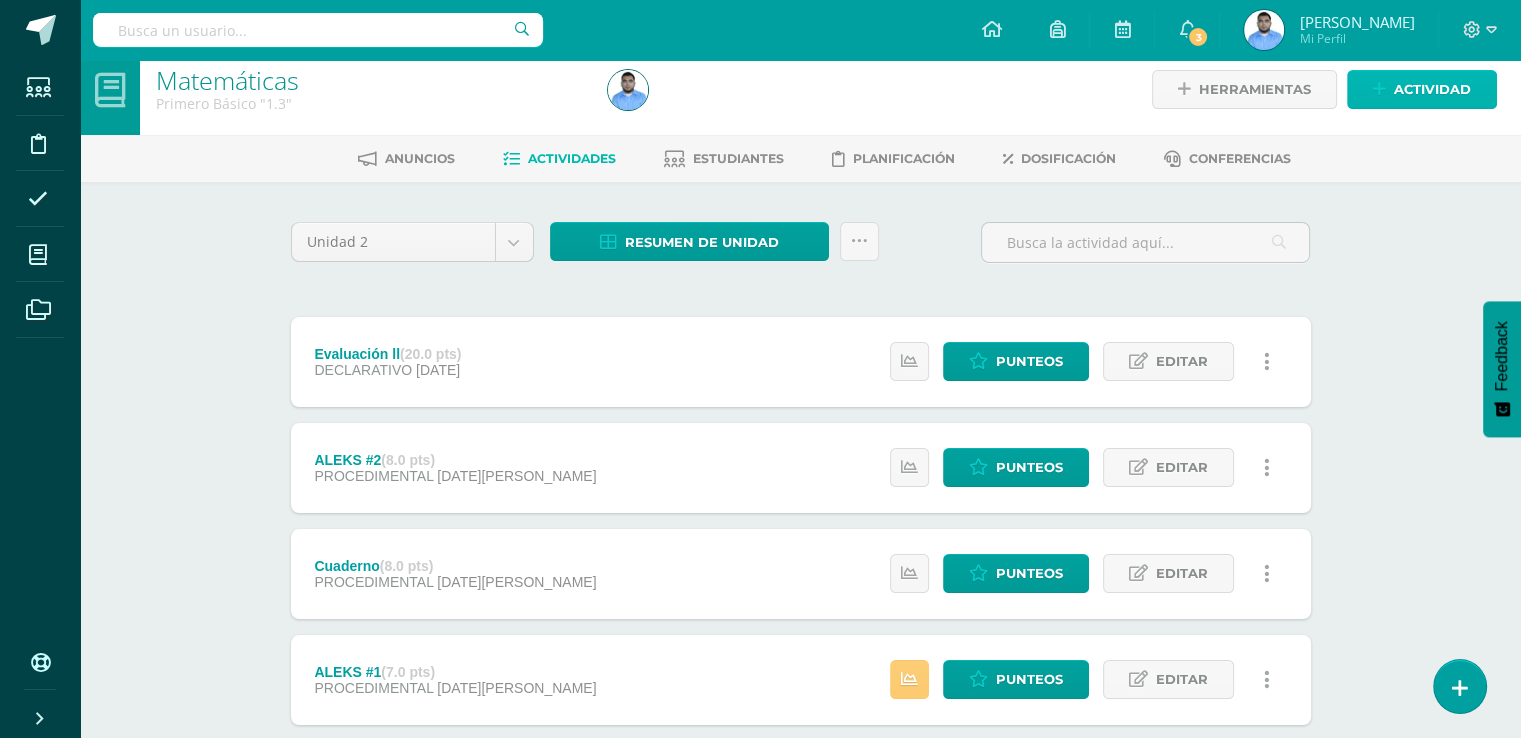 click on "Actividad" at bounding box center [1432, 89] 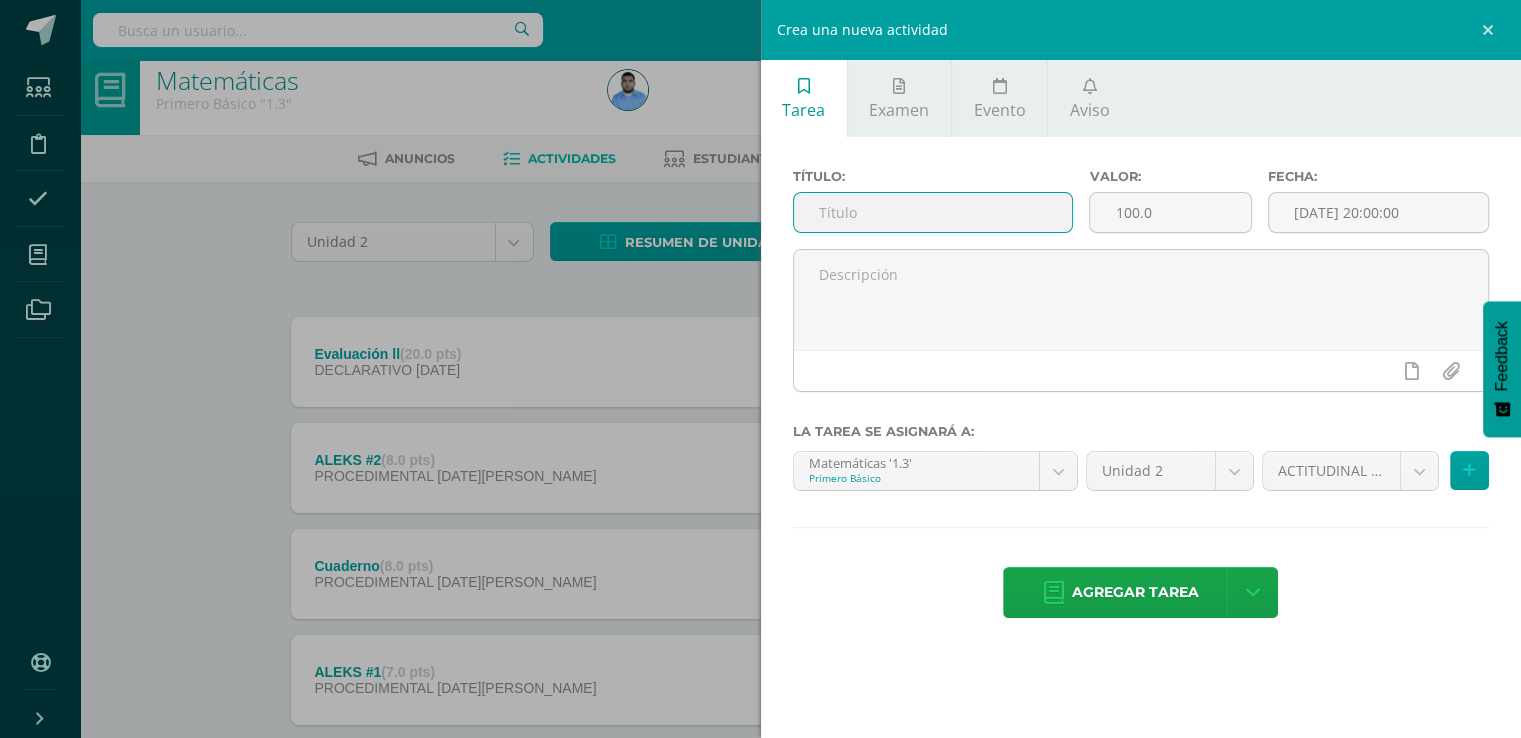 click at bounding box center [933, 212] 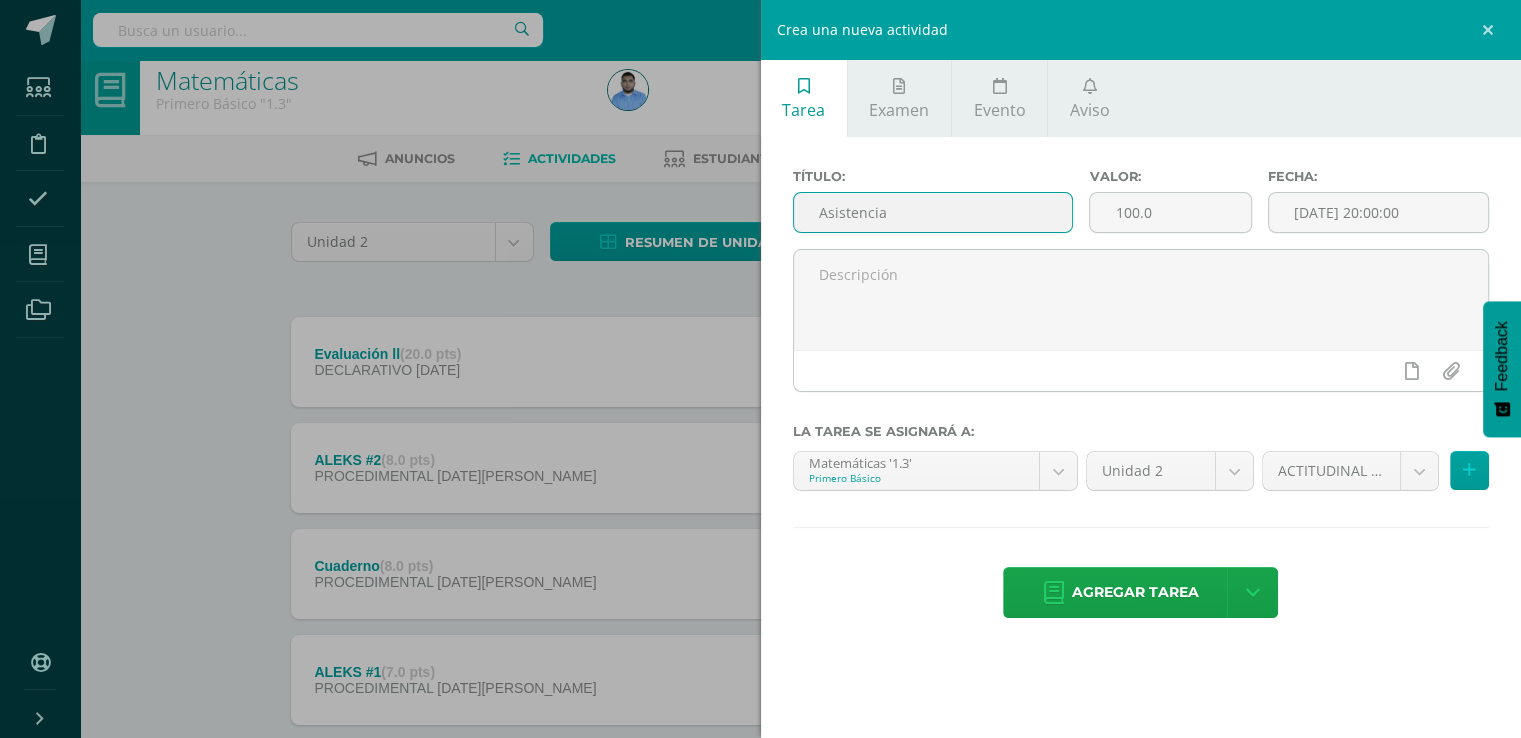 type on "Asistencia" 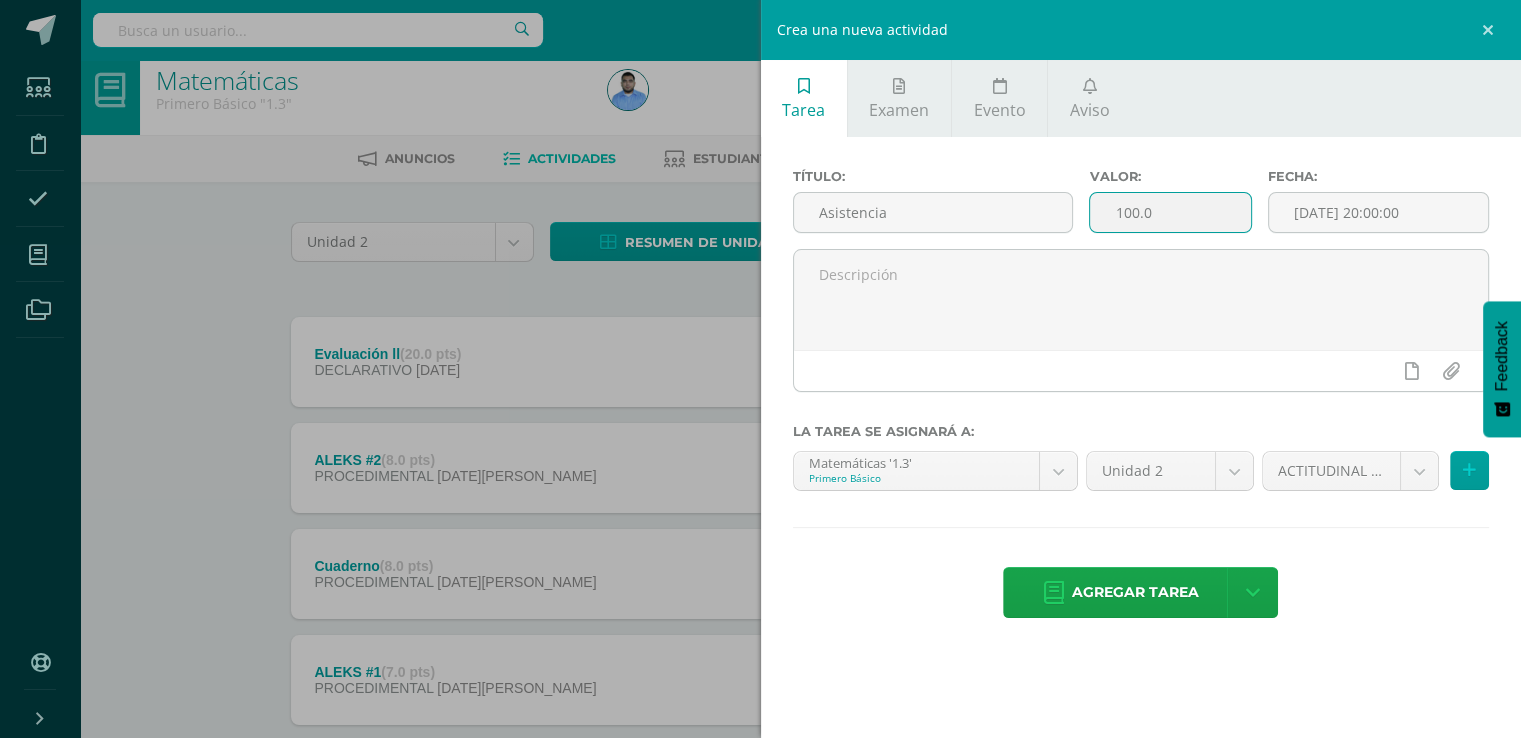 click on "100.0" at bounding box center (1170, 212) 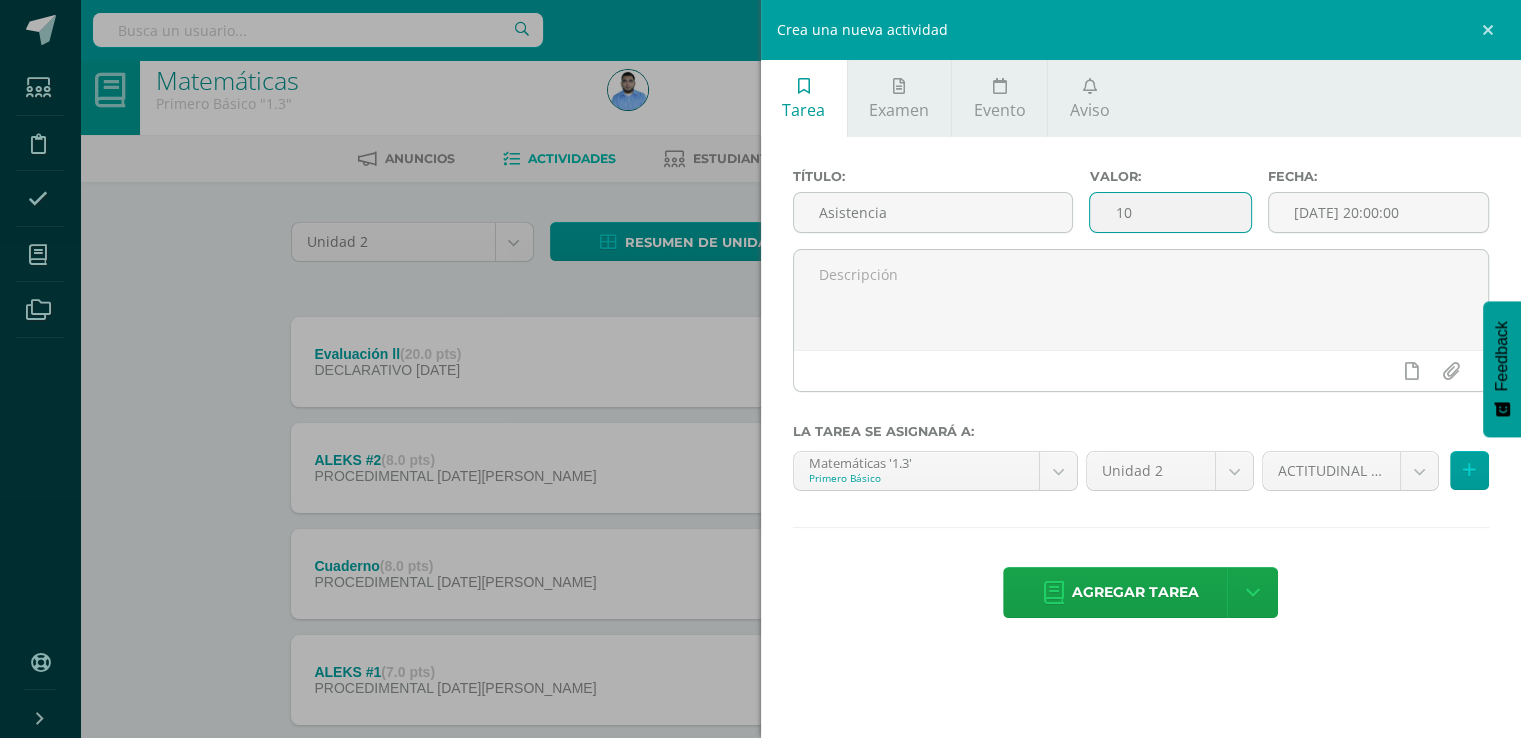 type on "1" 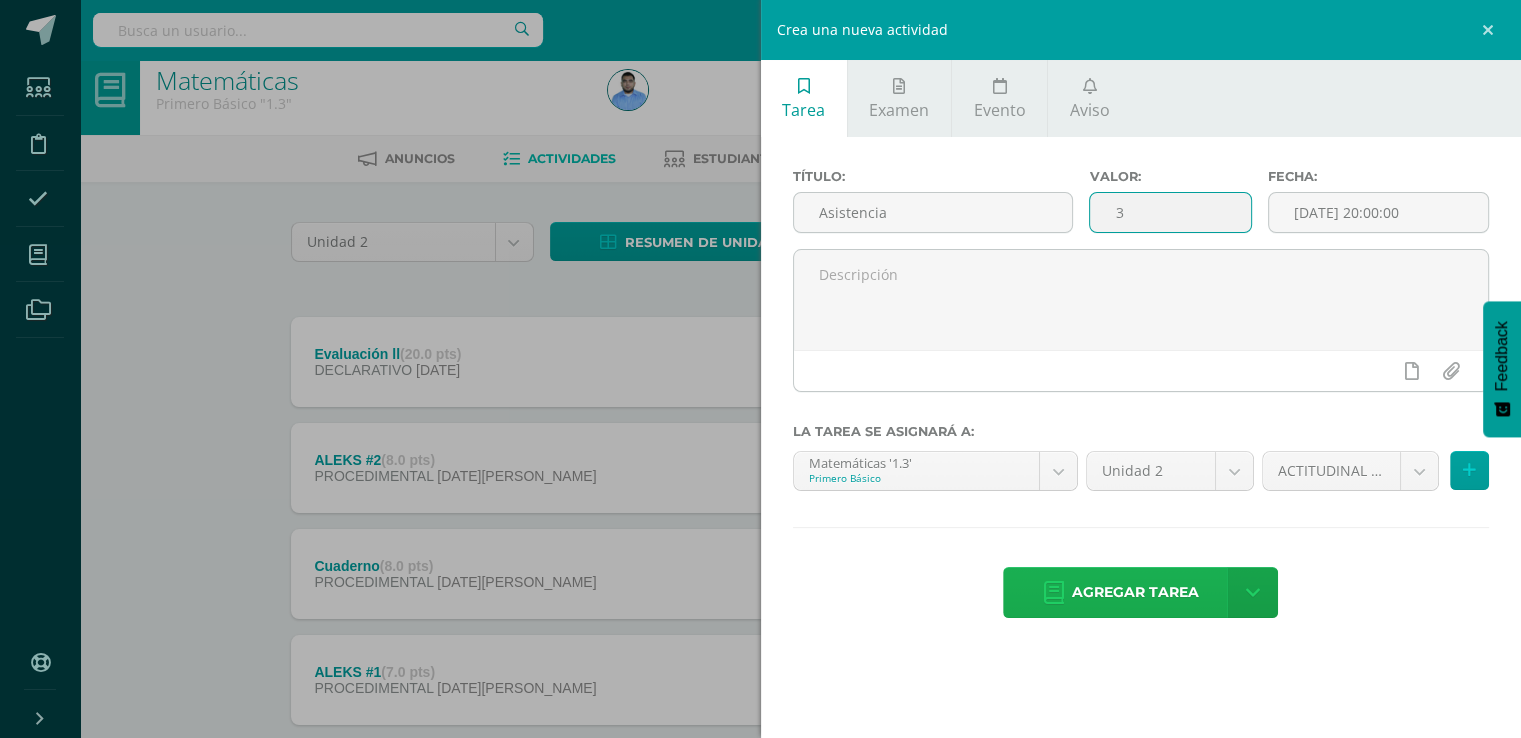 type on "3" 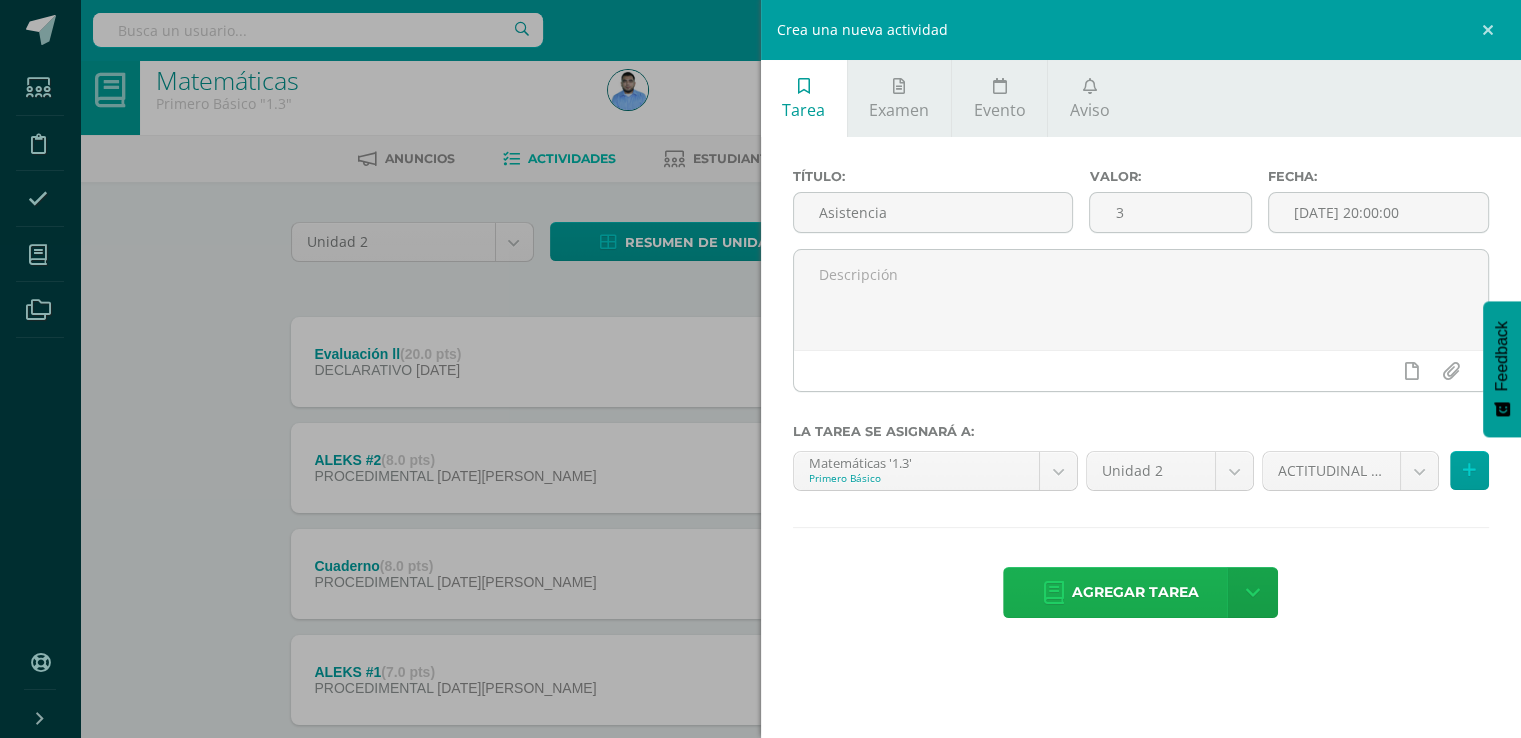 click on "Agregar tarea" at bounding box center [1135, 592] 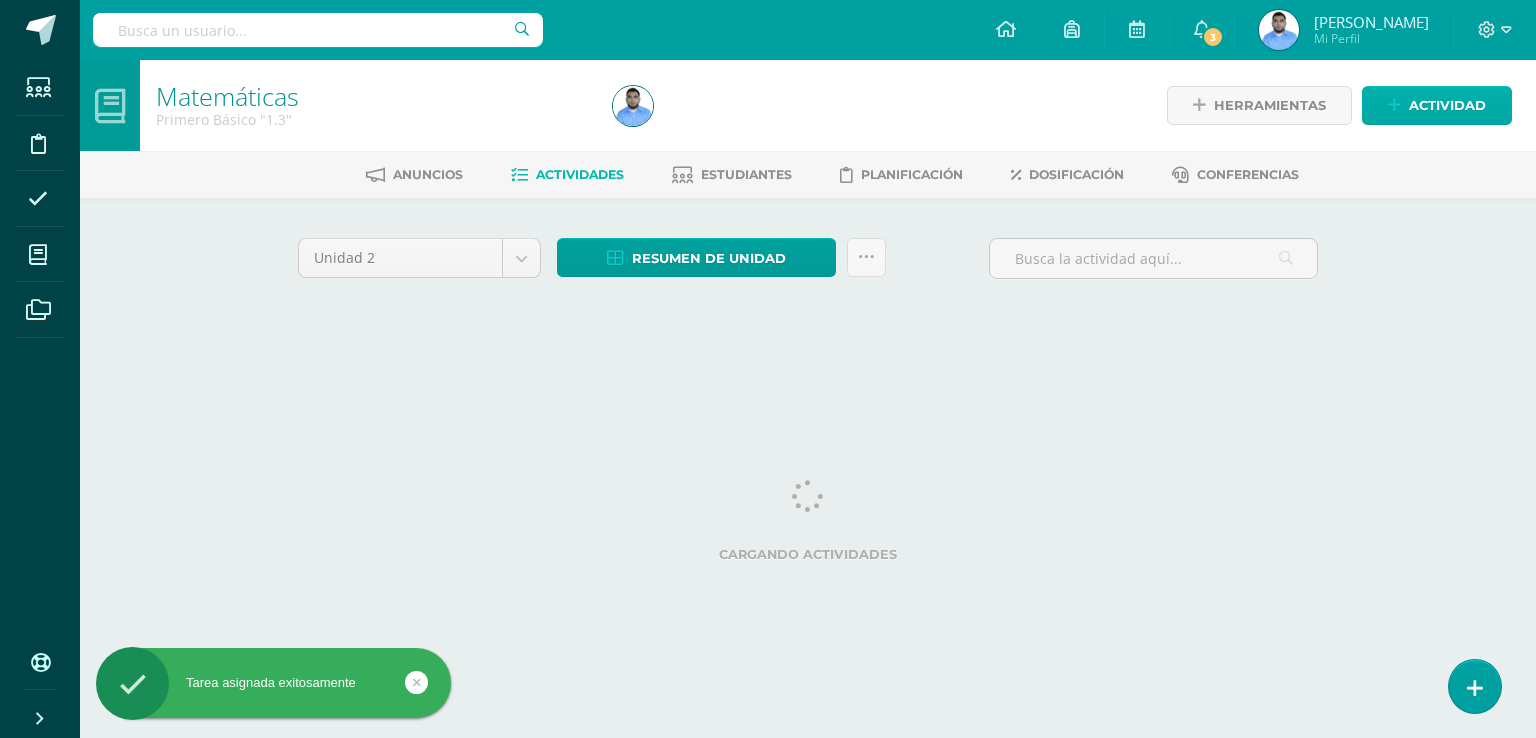 scroll, scrollTop: 0, scrollLeft: 0, axis: both 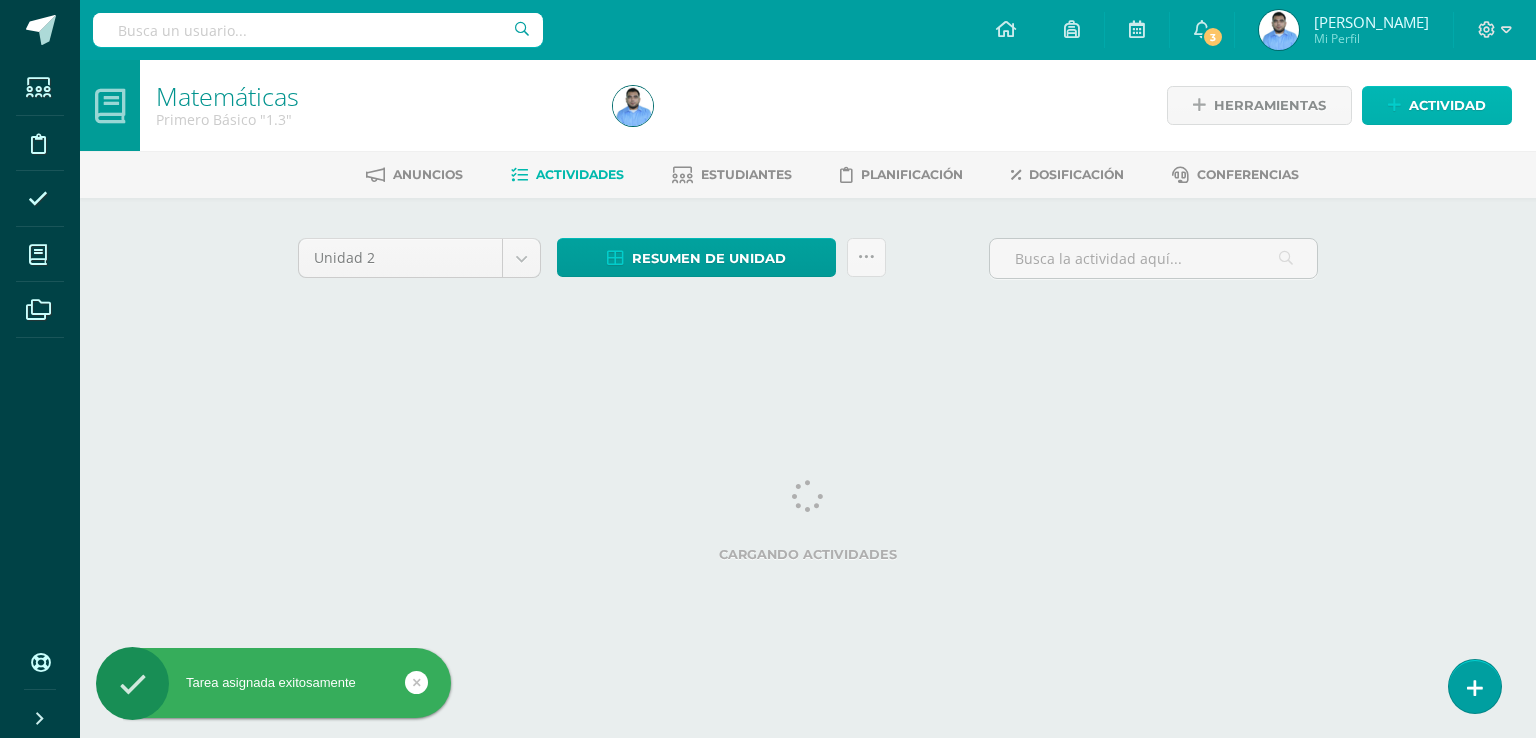 click on "Actividad" at bounding box center [1447, 105] 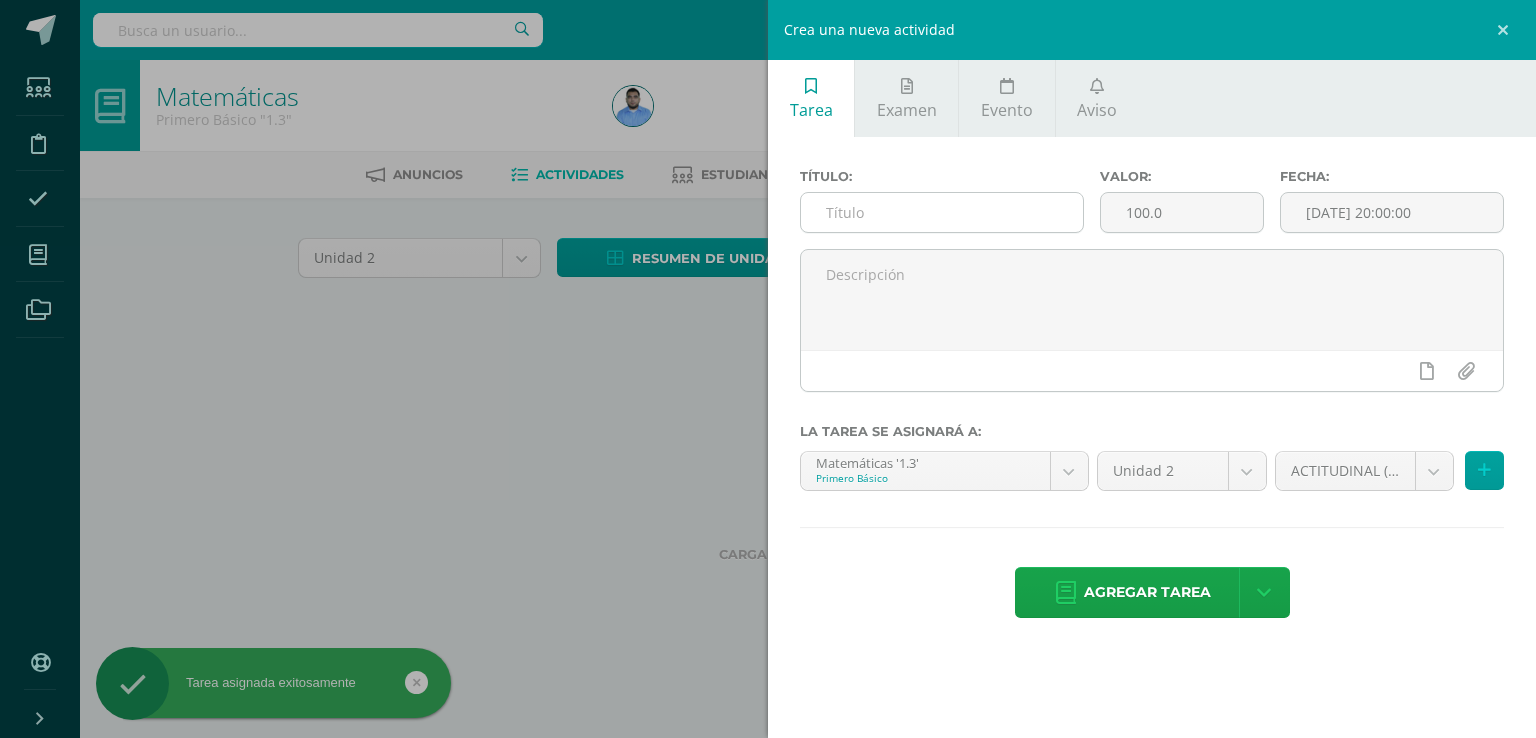 drag, startPoint x: 999, startPoint y: 233, endPoint x: 960, endPoint y: 201, distance: 50.447994 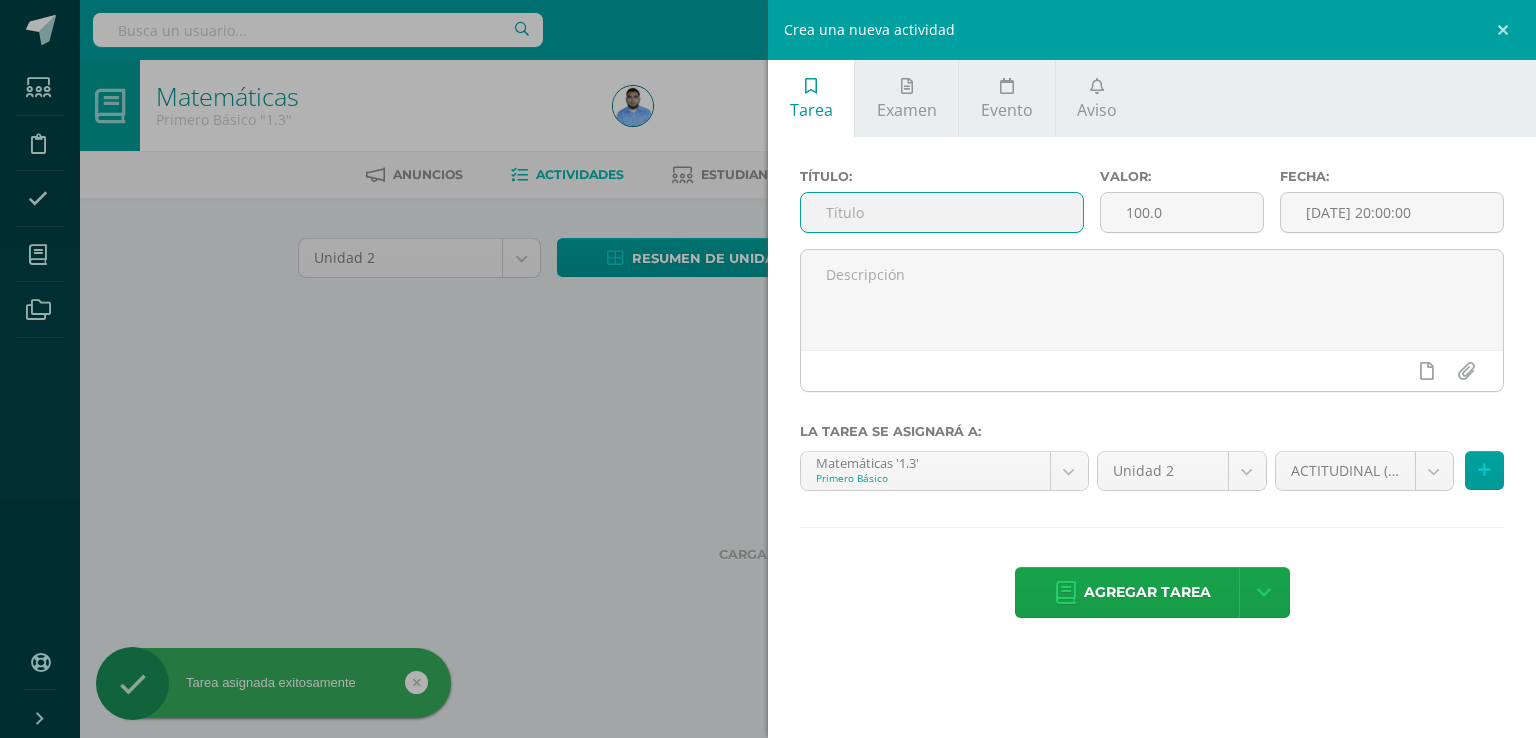 click at bounding box center (942, 212) 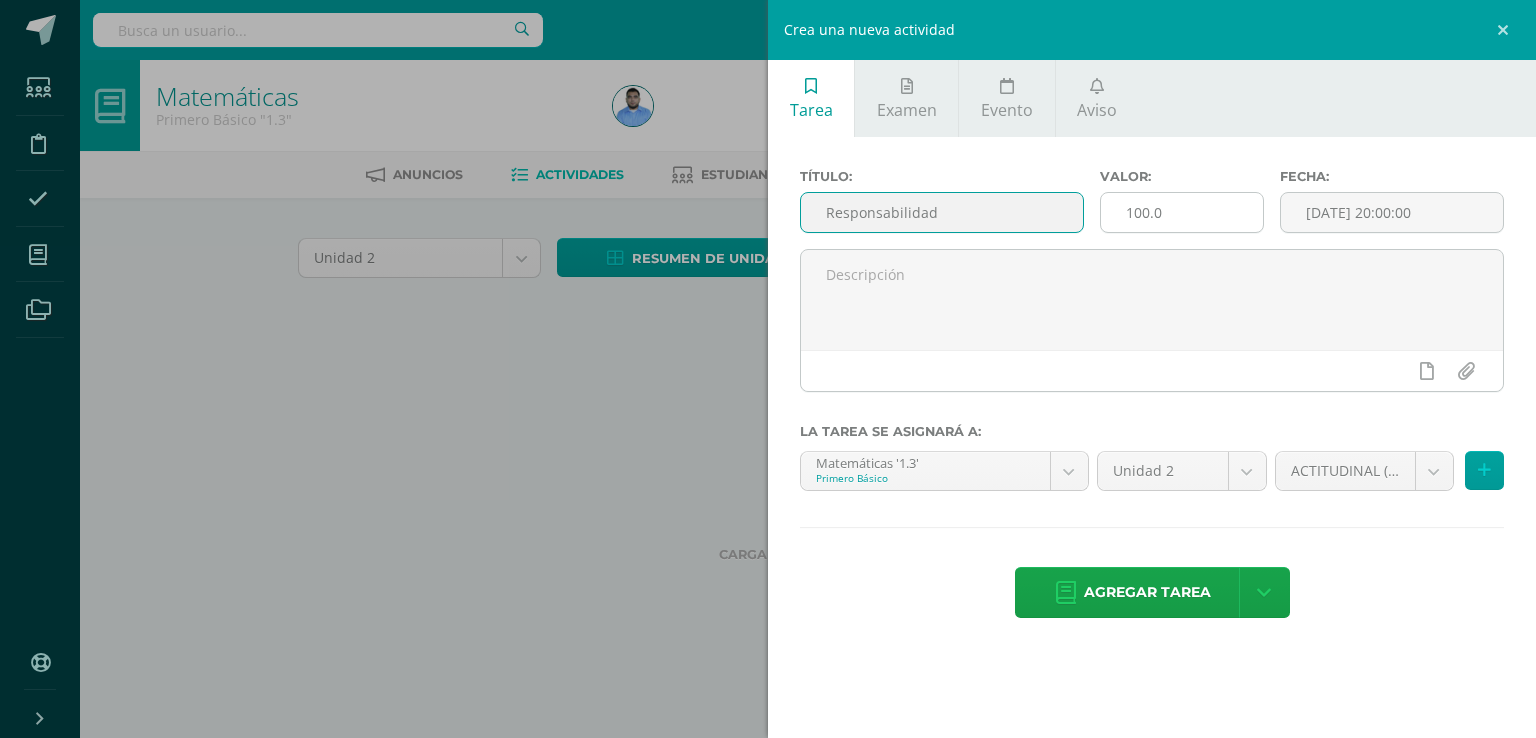 type on "Responsabilidad" 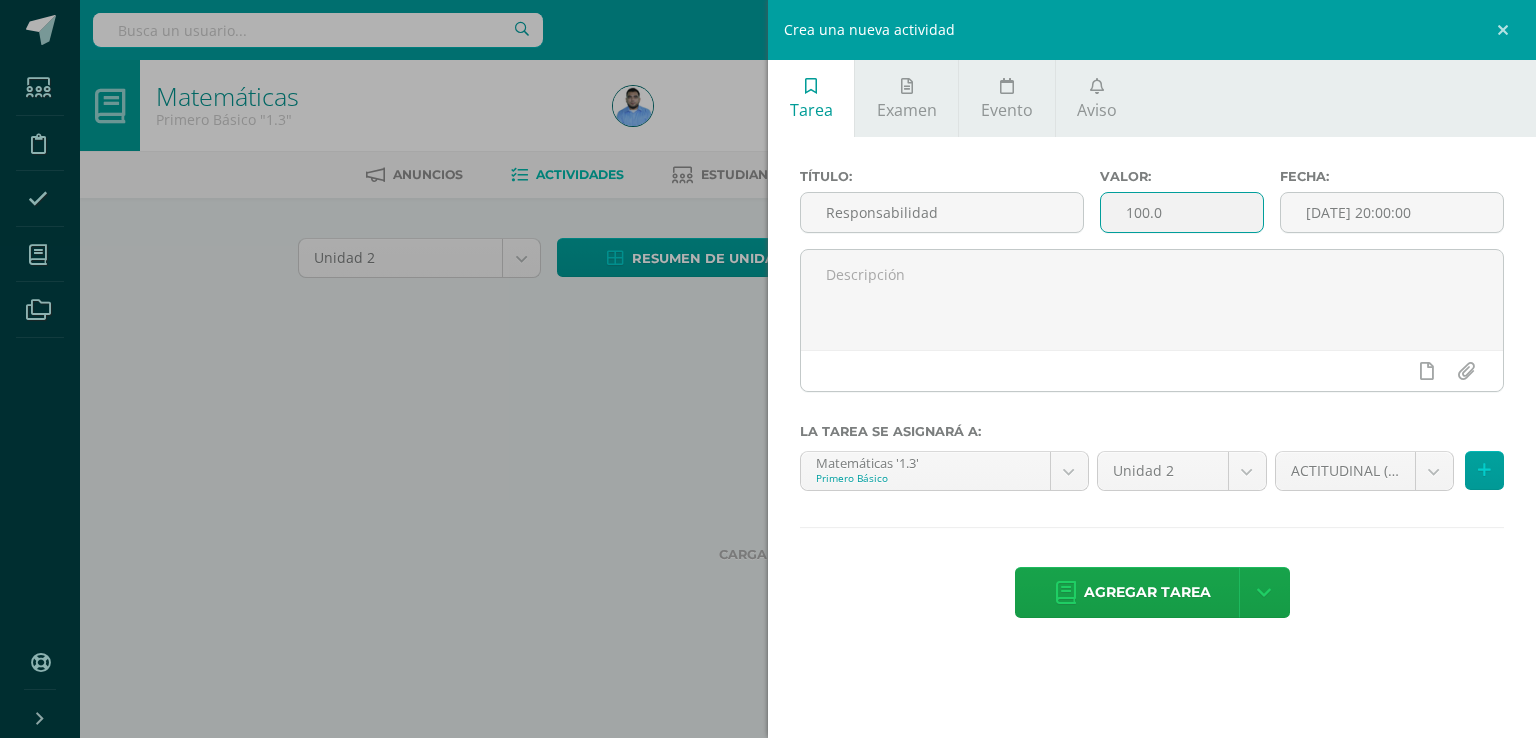 click on "100.0" at bounding box center (1182, 212) 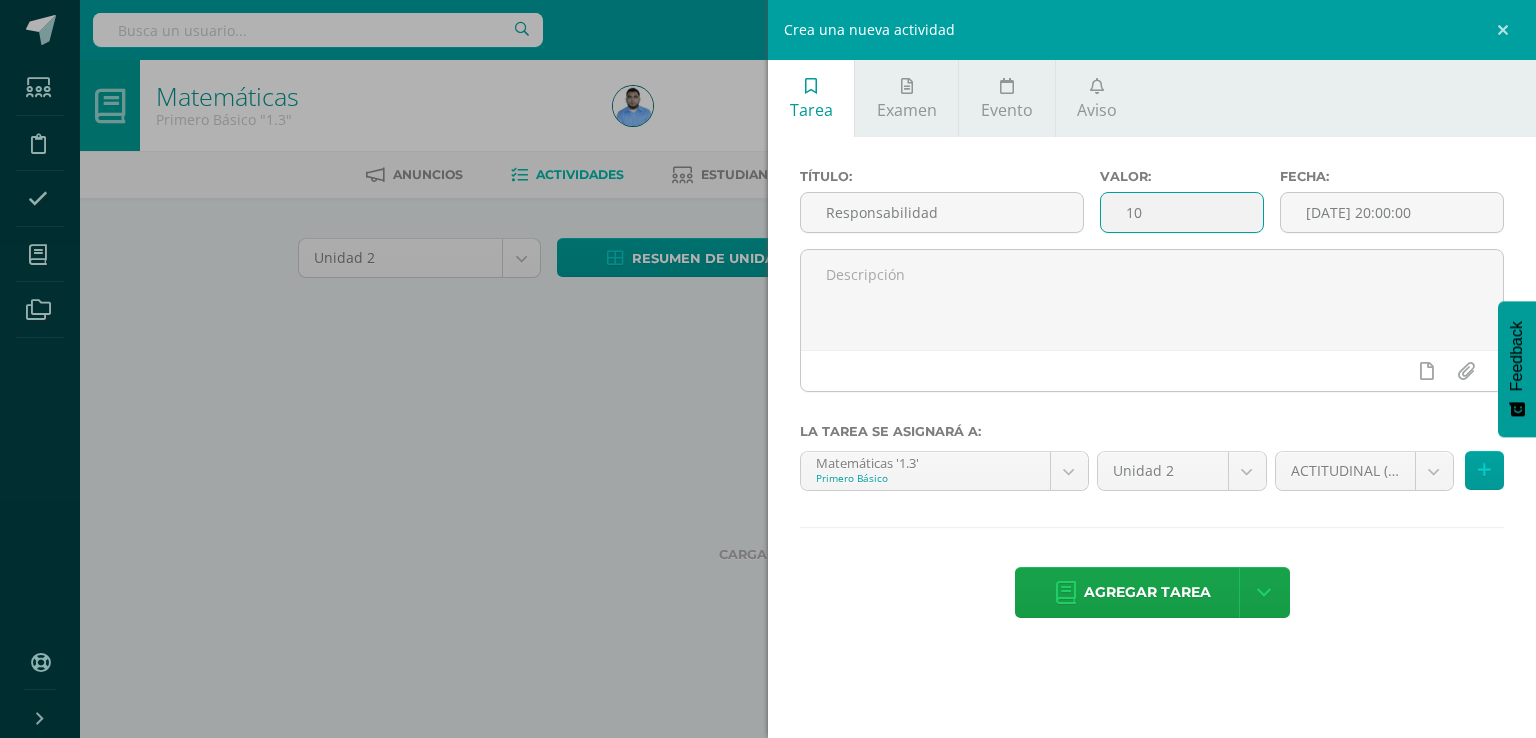 type on "1" 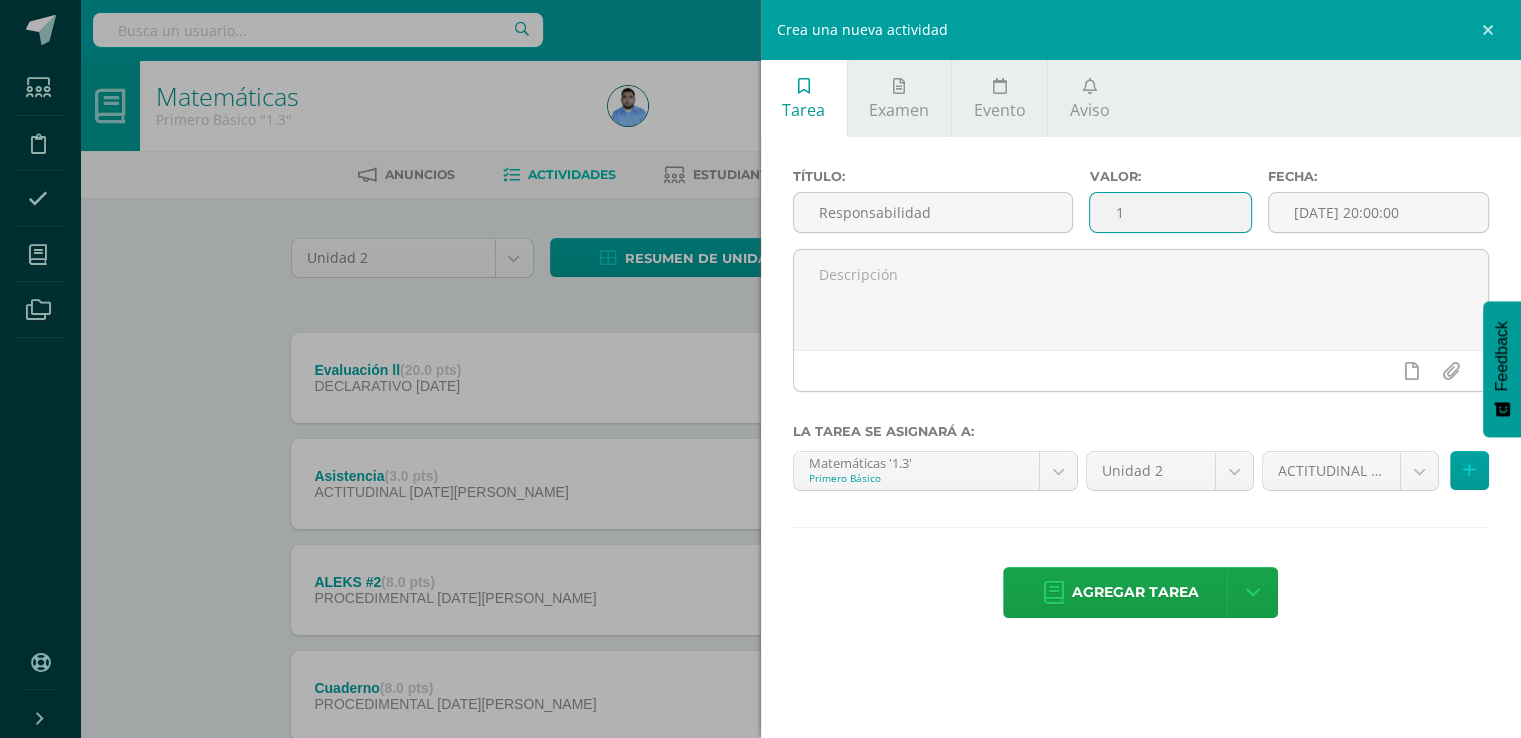 type on "1" 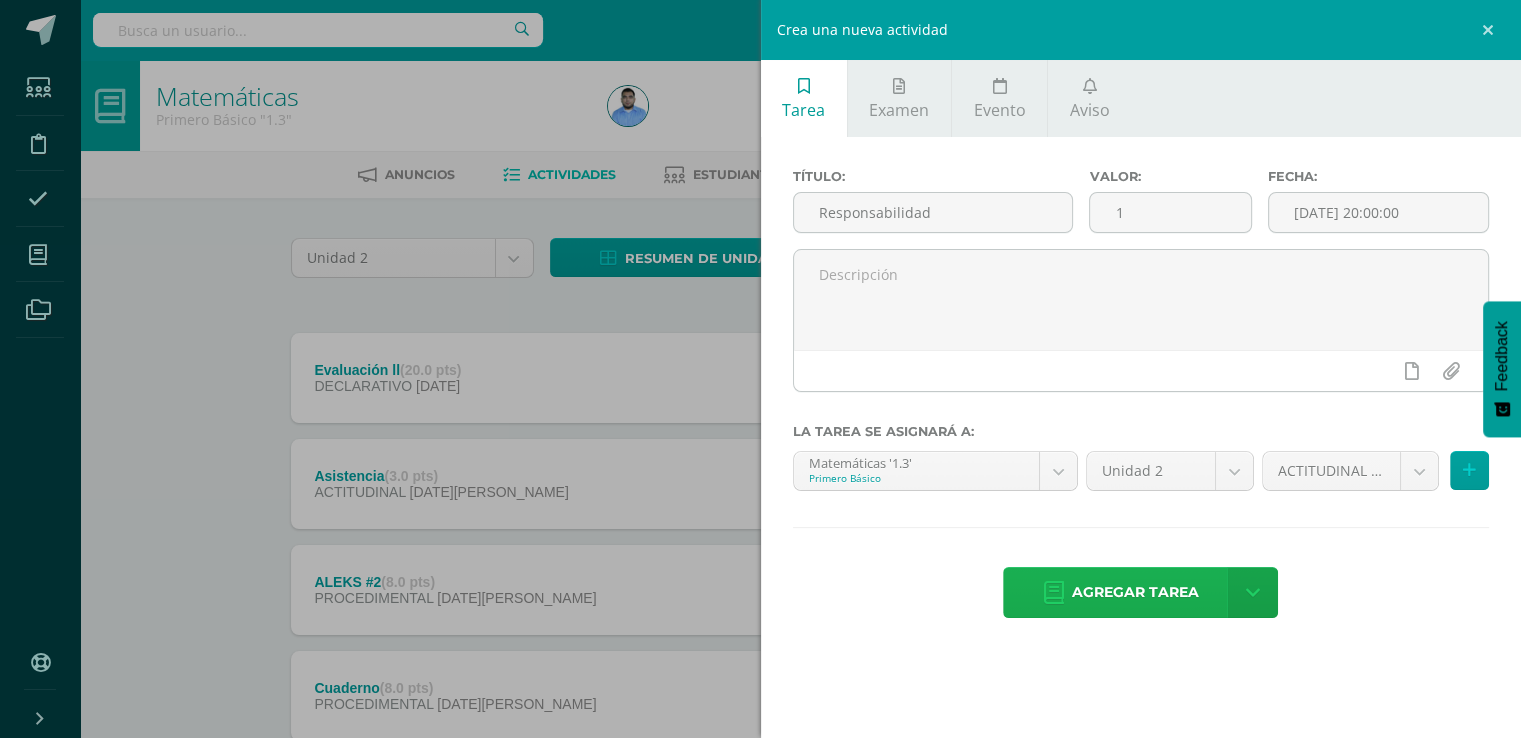 click on "Agregar tarea" at bounding box center (1135, 592) 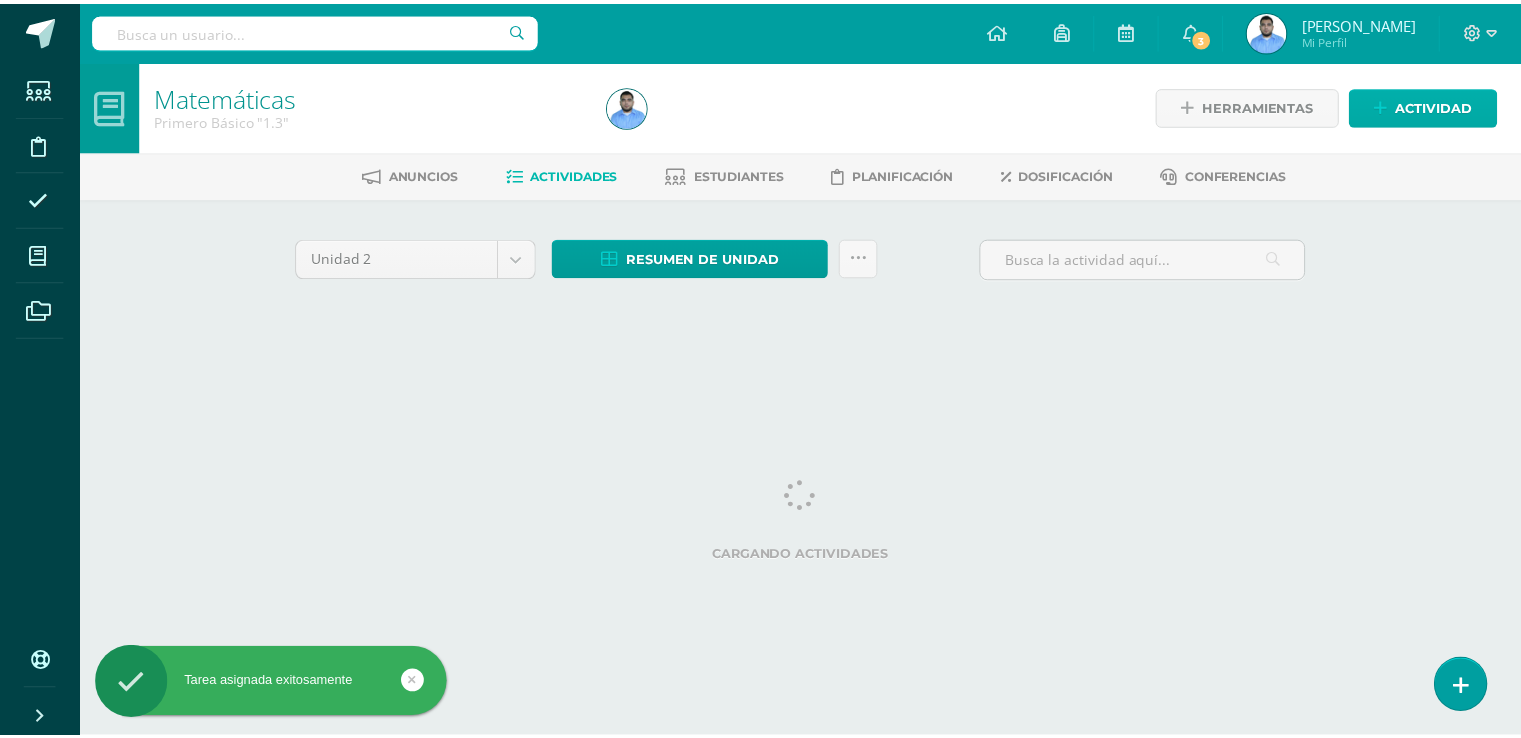 scroll, scrollTop: 0, scrollLeft: 0, axis: both 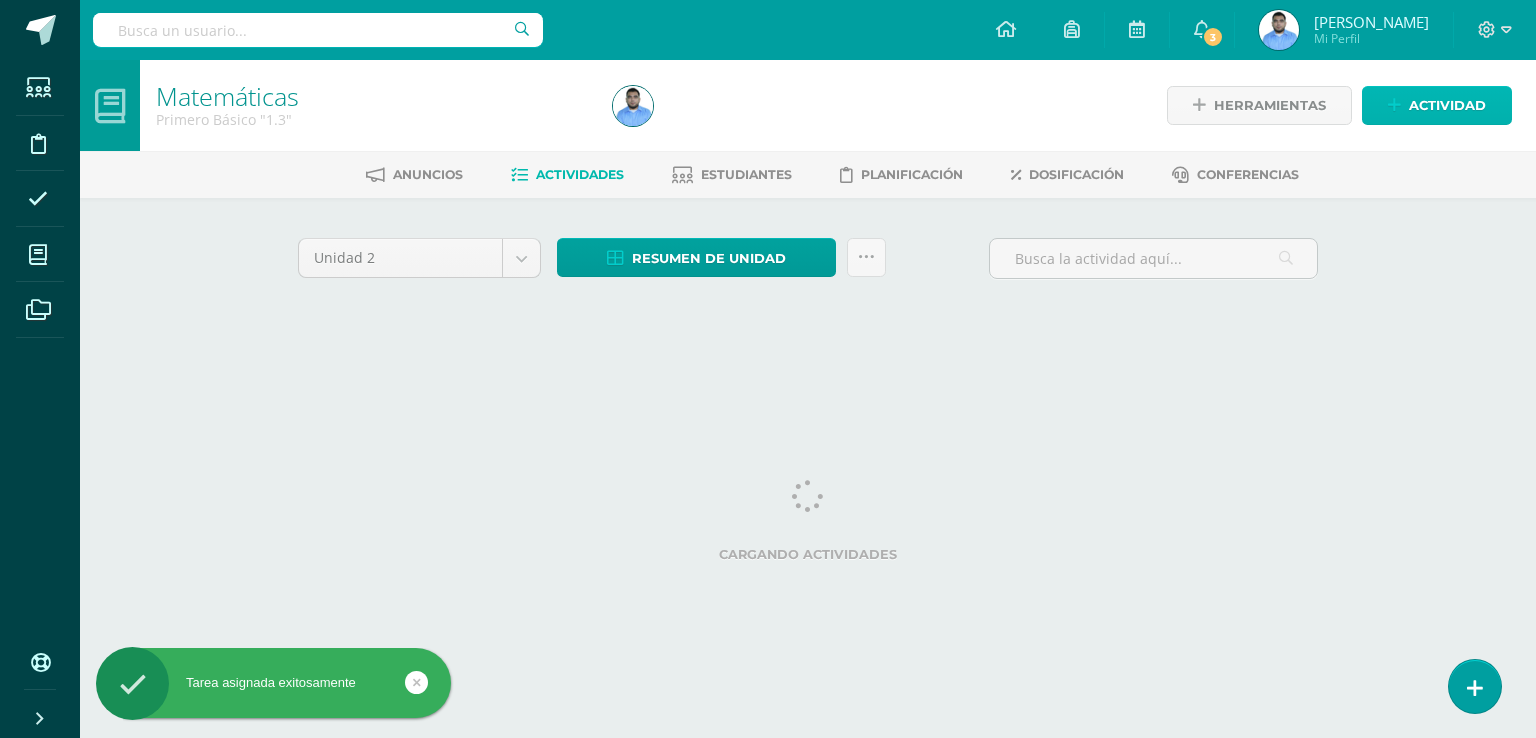 click on "Actividad" at bounding box center (1447, 105) 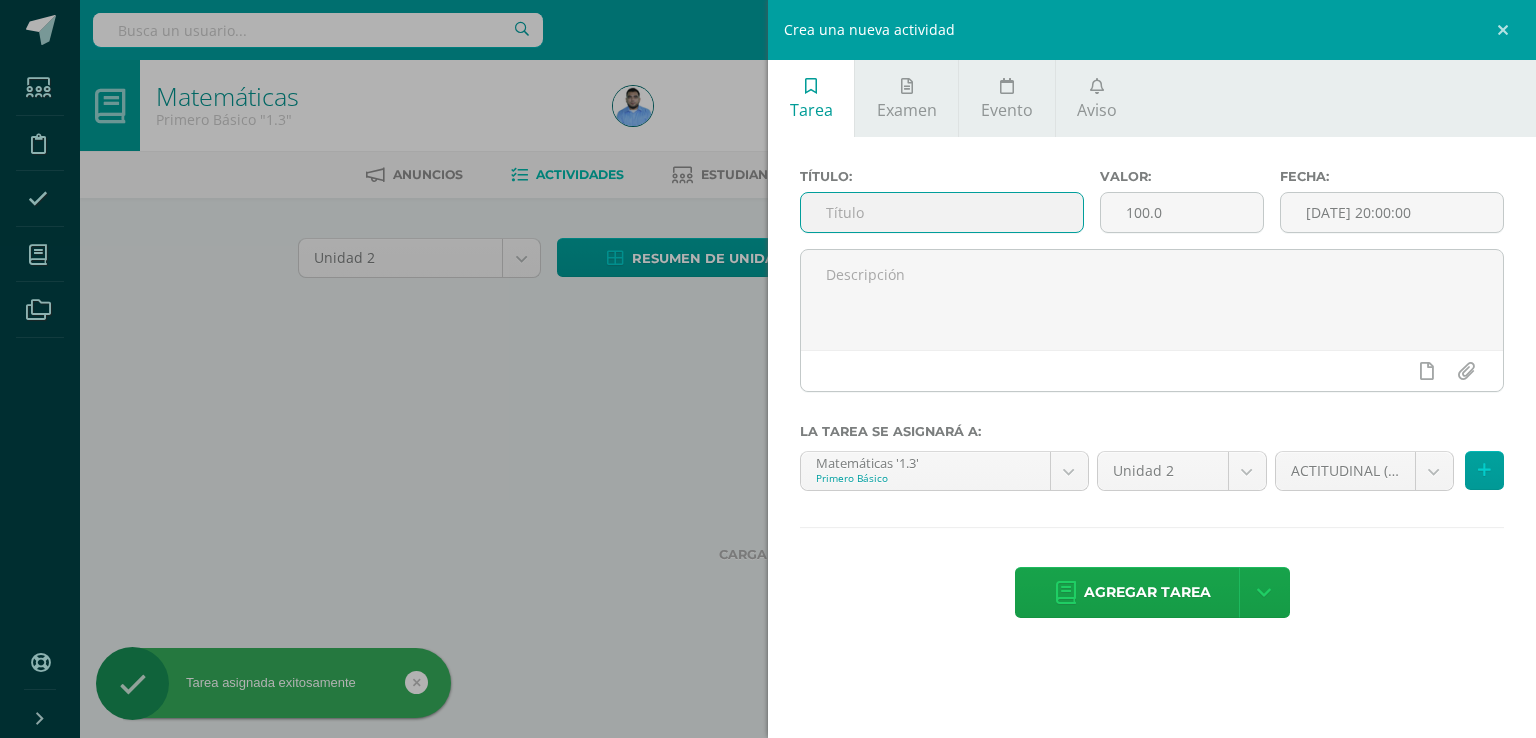 click at bounding box center [942, 212] 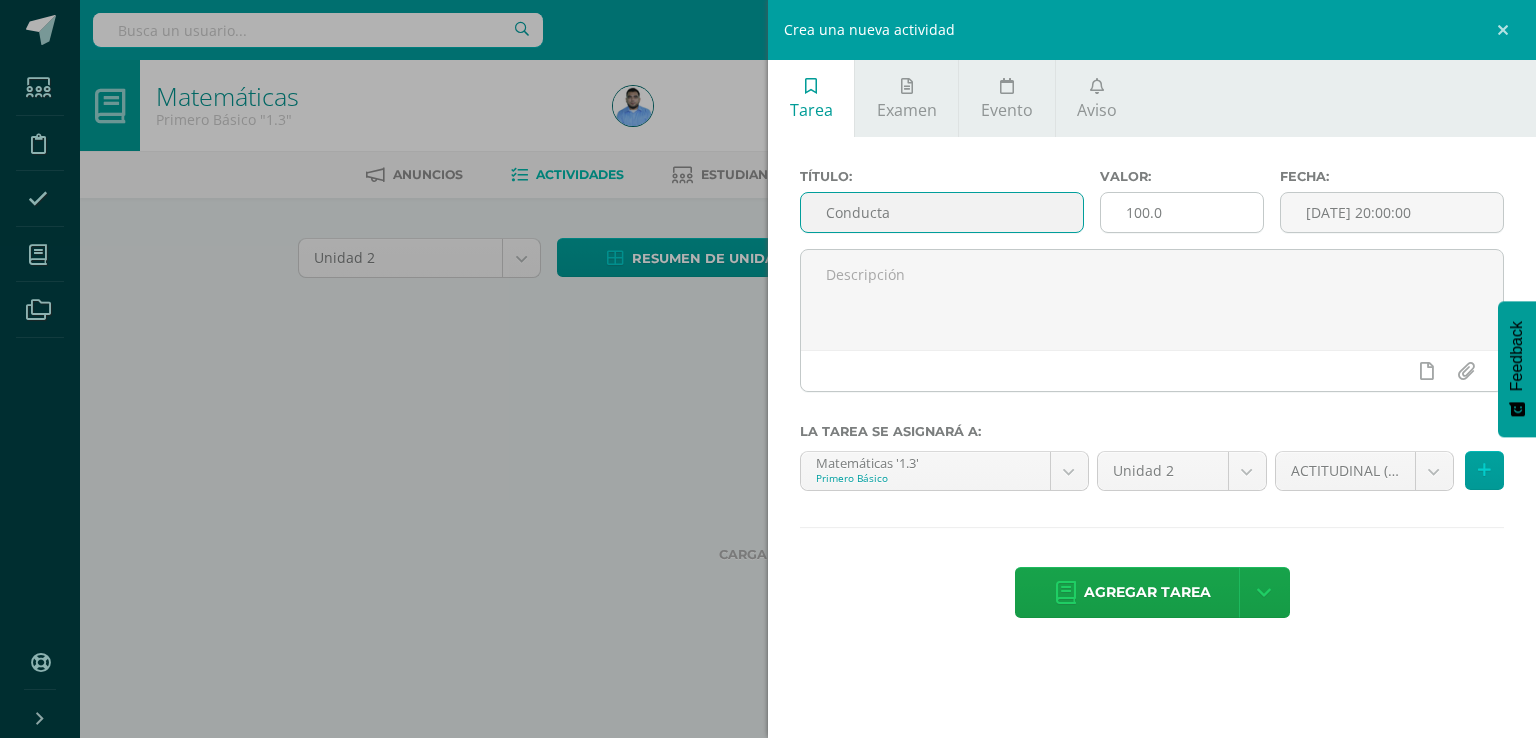 type on "Conducta" 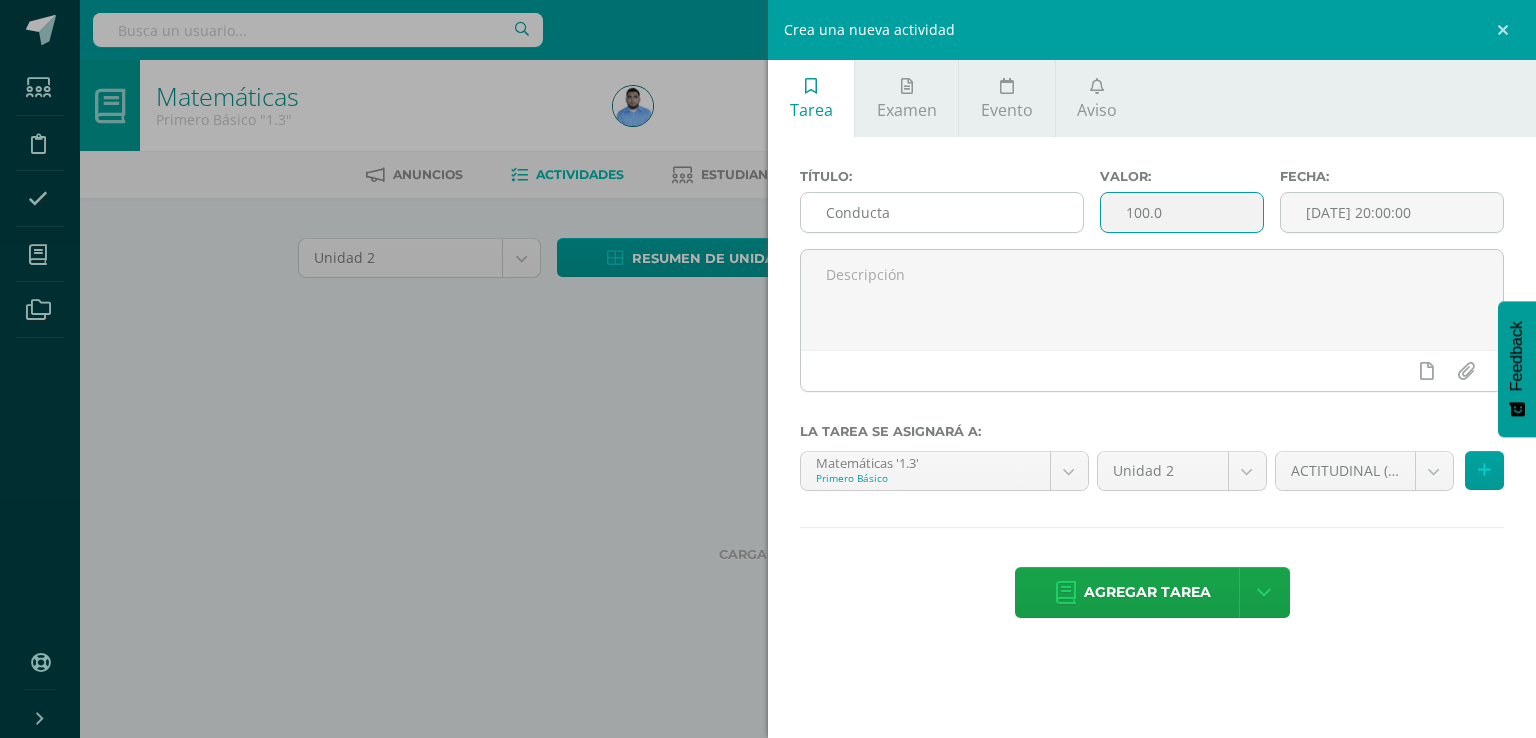 drag, startPoint x: 1214, startPoint y: 211, endPoint x: 918, endPoint y: 225, distance: 296.3309 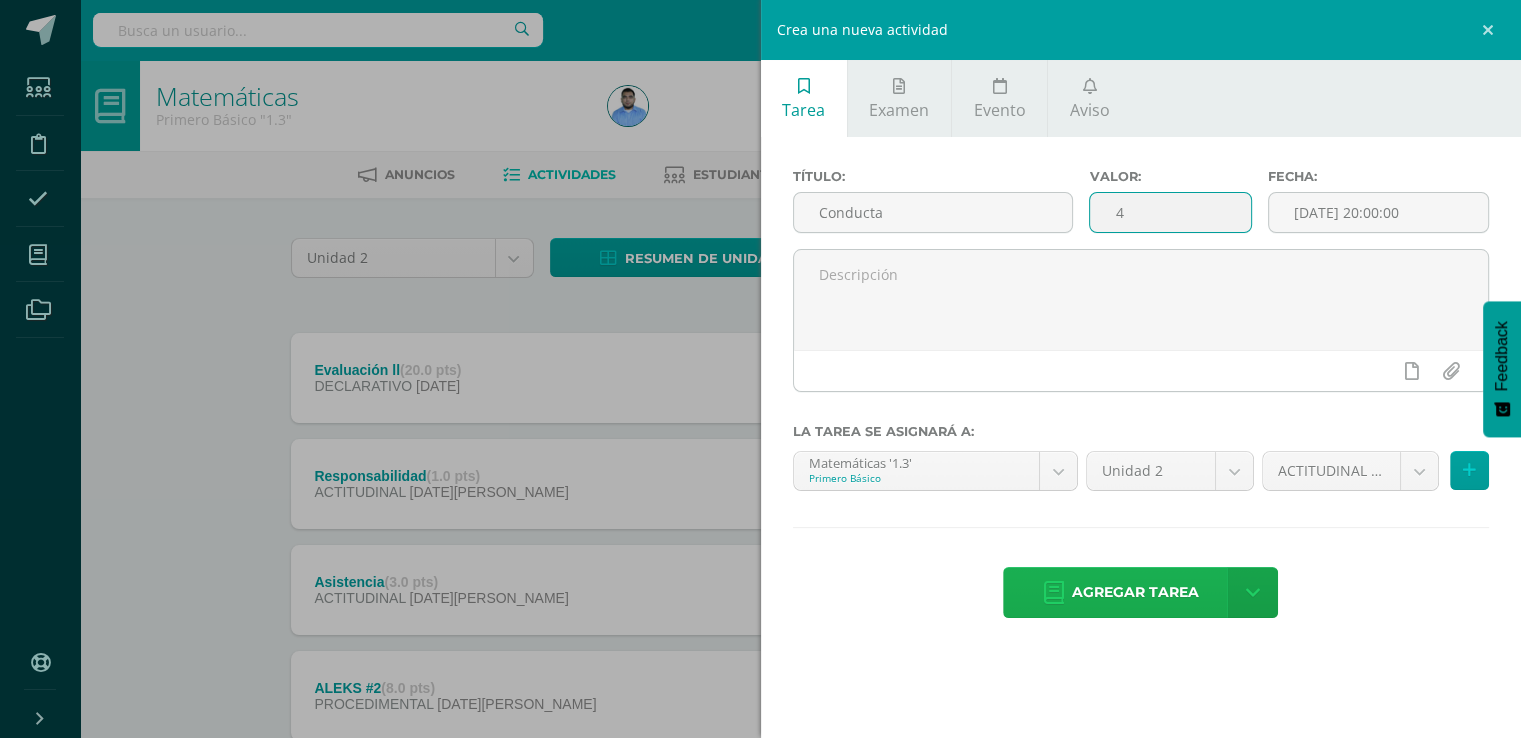 type on "4" 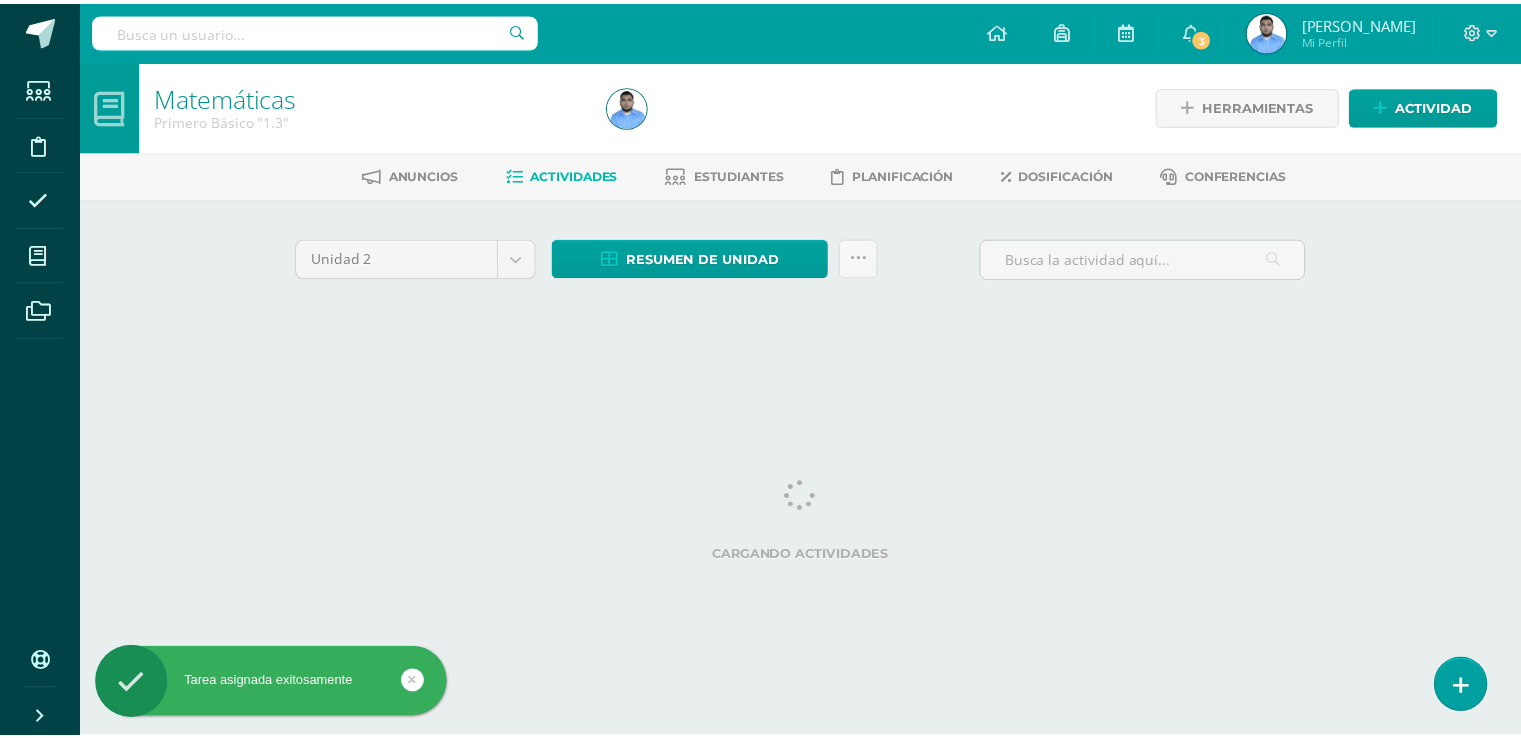 scroll, scrollTop: 0, scrollLeft: 0, axis: both 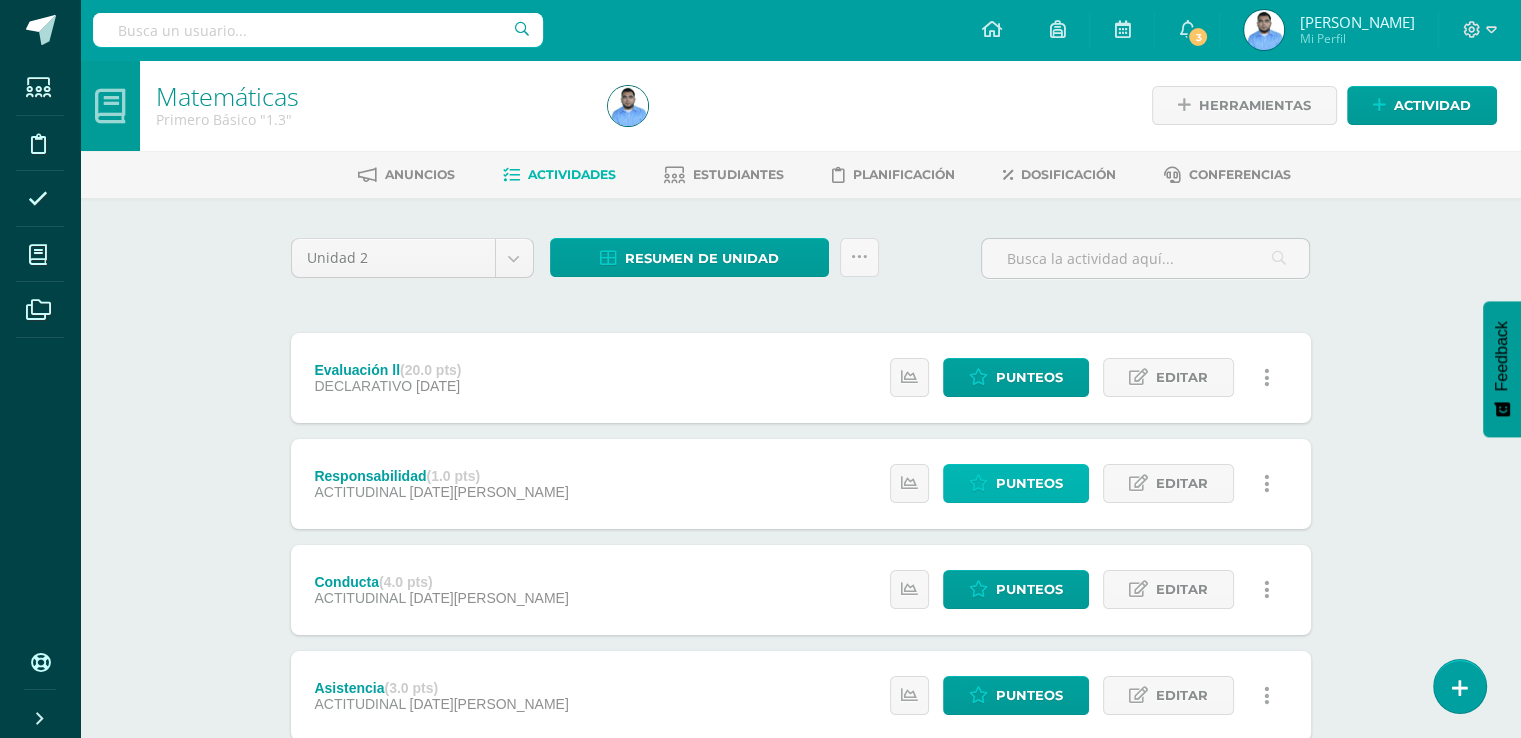 drag, startPoint x: 1043, startPoint y: 382, endPoint x: 1003, endPoint y: 482, distance: 107.70329 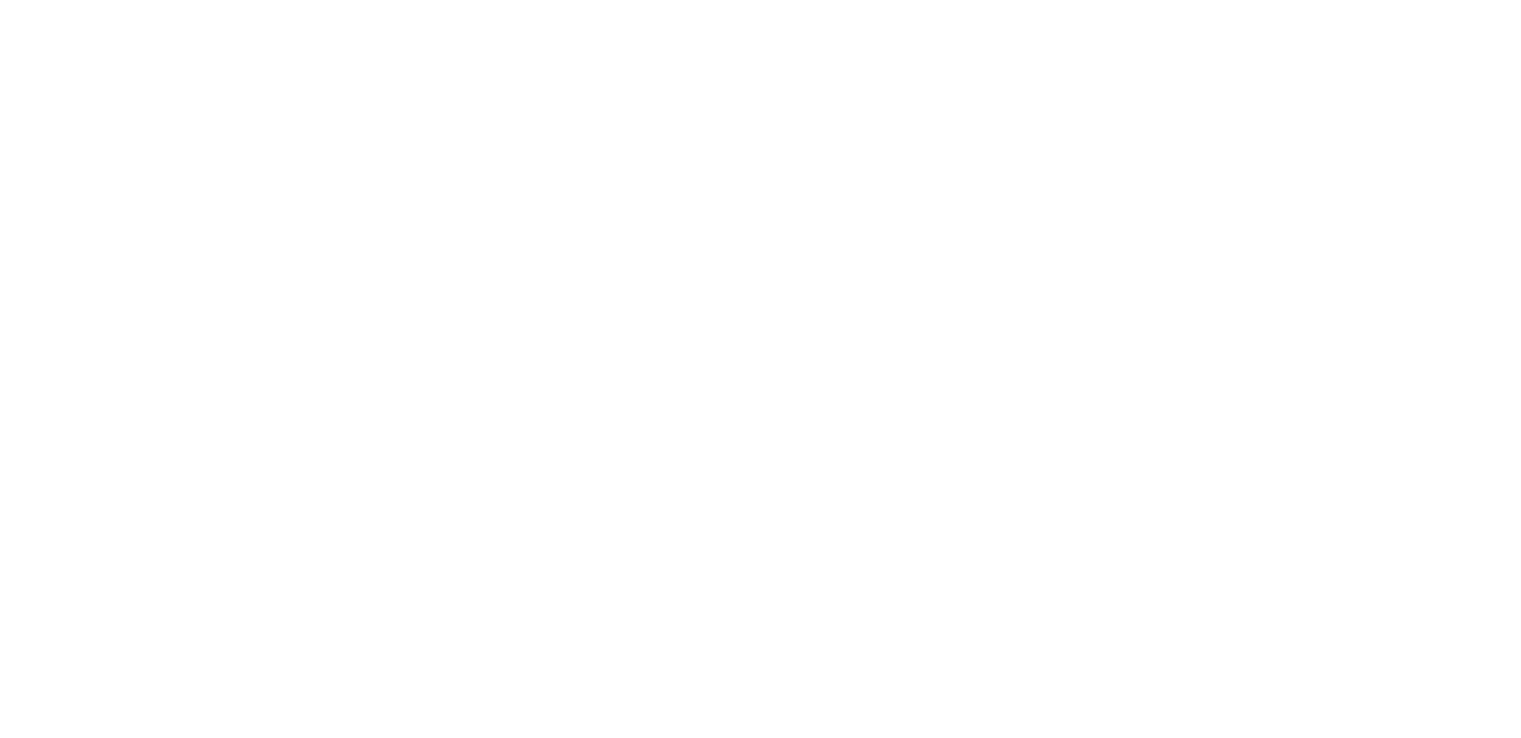 scroll, scrollTop: 0, scrollLeft: 0, axis: both 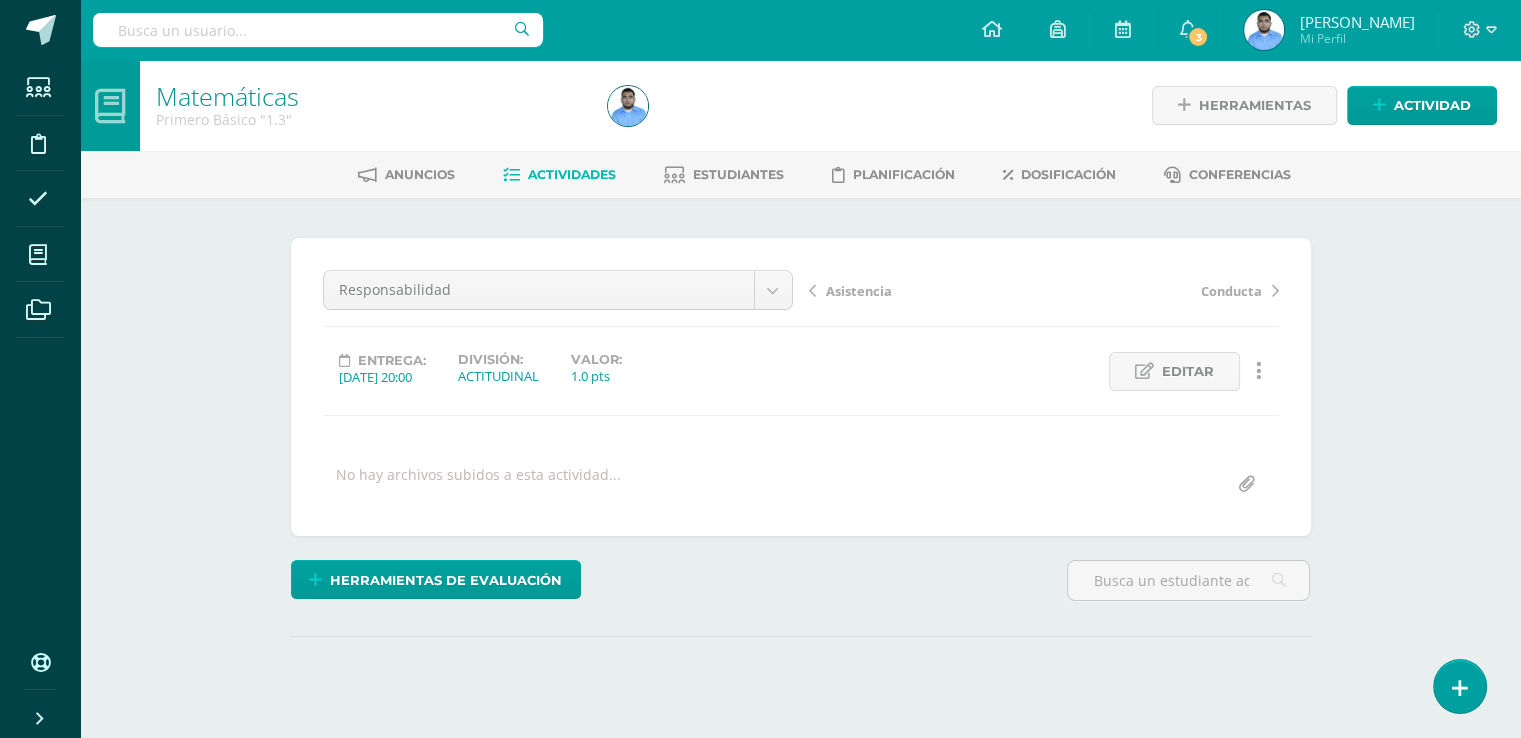 click on "¿Estás seguro que quieres  eliminar  esta actividad?
Esto borrará la actividad y cualquier nota que hayas registrado
permanentemente. Esta acción no se puede revertir. Cancelar Eliminar
Administración de escalas de valoración
escala de valoración
Aún no has creado una escala de valoración.
Cancelar Agregar nueva escala de valoración: Agrega una división a la escala de valoración  (ej. Ortografía, redacción, trabajo en equipo, etc.)
Agregar
Cancelar Crear escala de valoración
Agrega listas de cotejo
Mostrar todos                             Mostrar todos Mis listas Generales Comunicación y Lenguaje Matemática Ciencia Estudios Sociales Arte Taller" at bounding box center (801, 495) 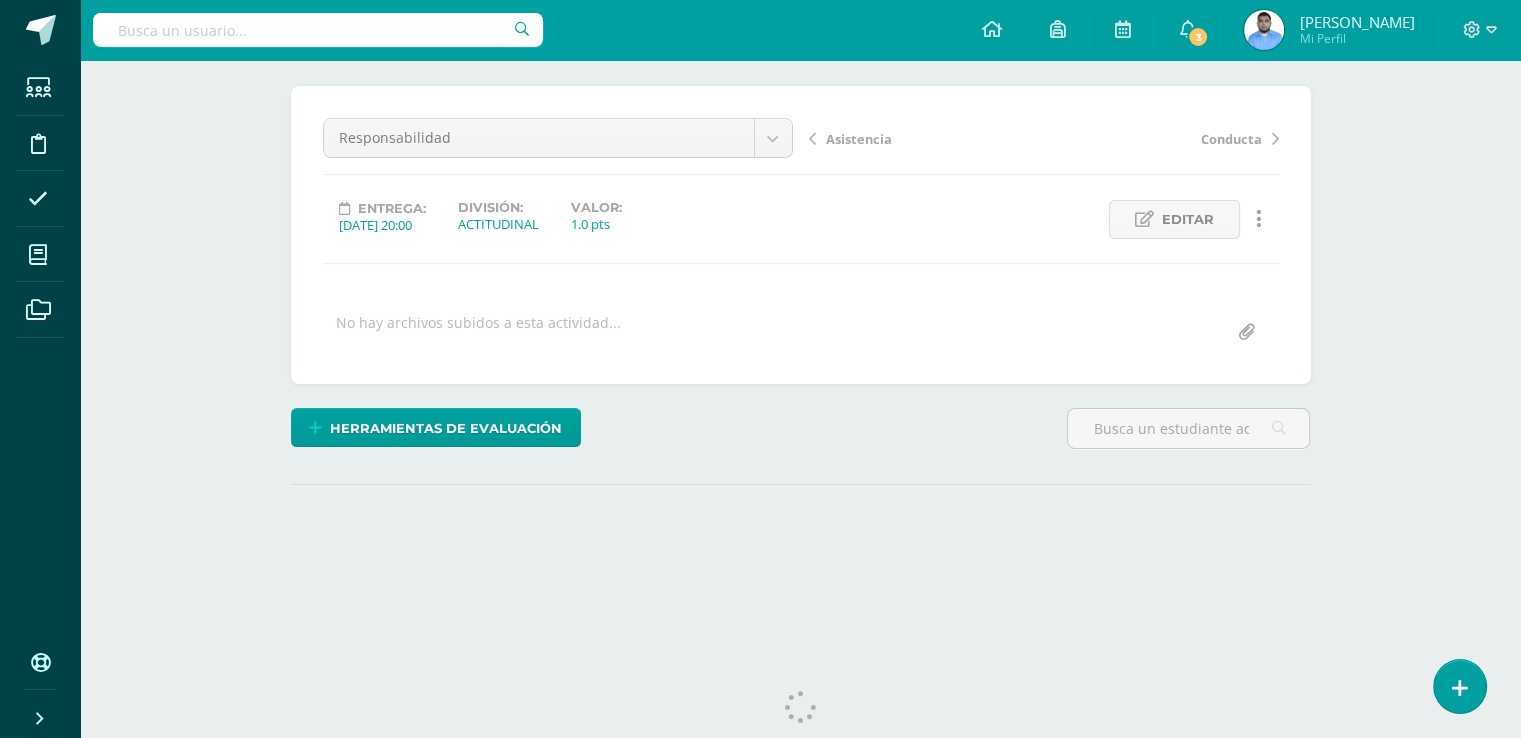 scroll, scrollTop: 193, scrollLeft: 0, axis: vertical 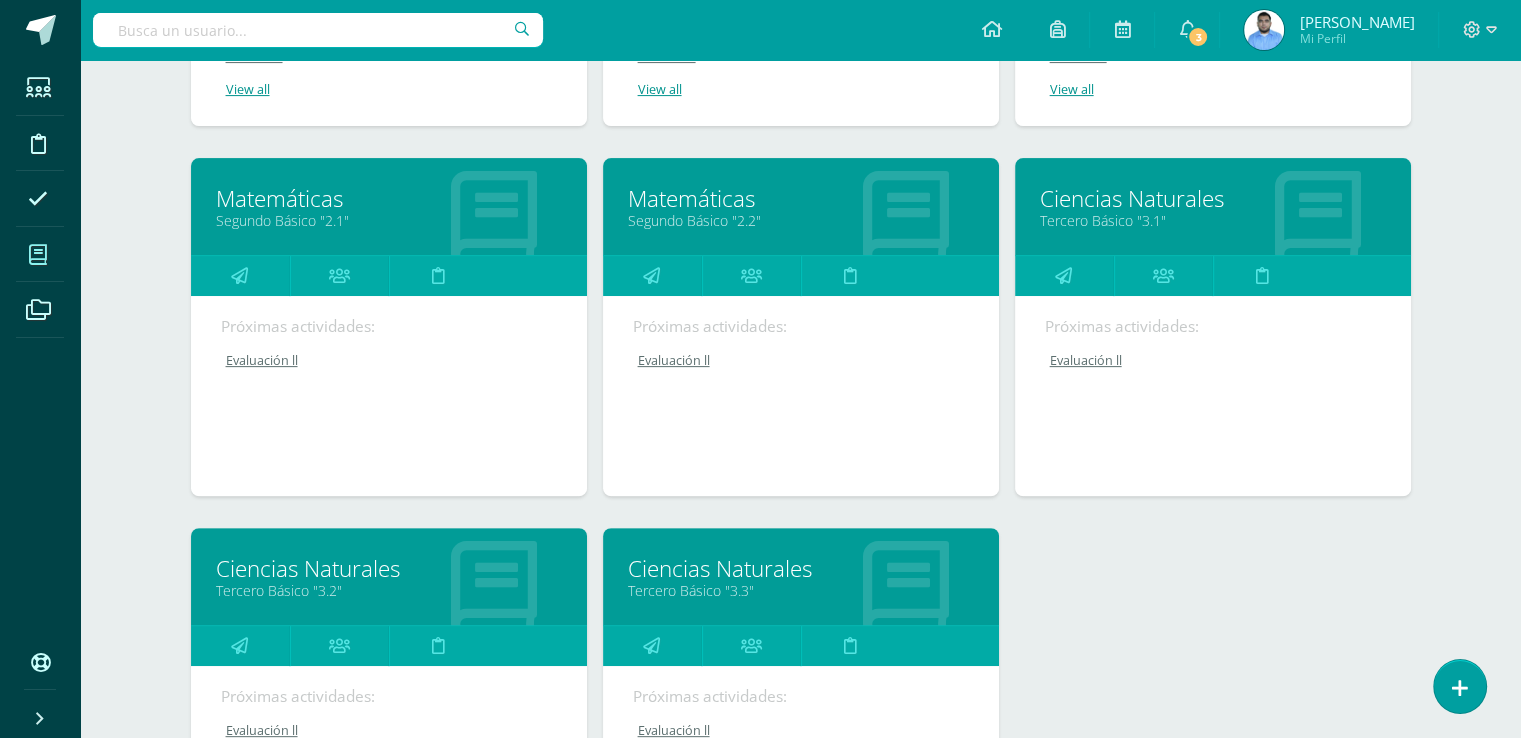 click on "Ciencias Naturales" at bounding box center (801, 568) 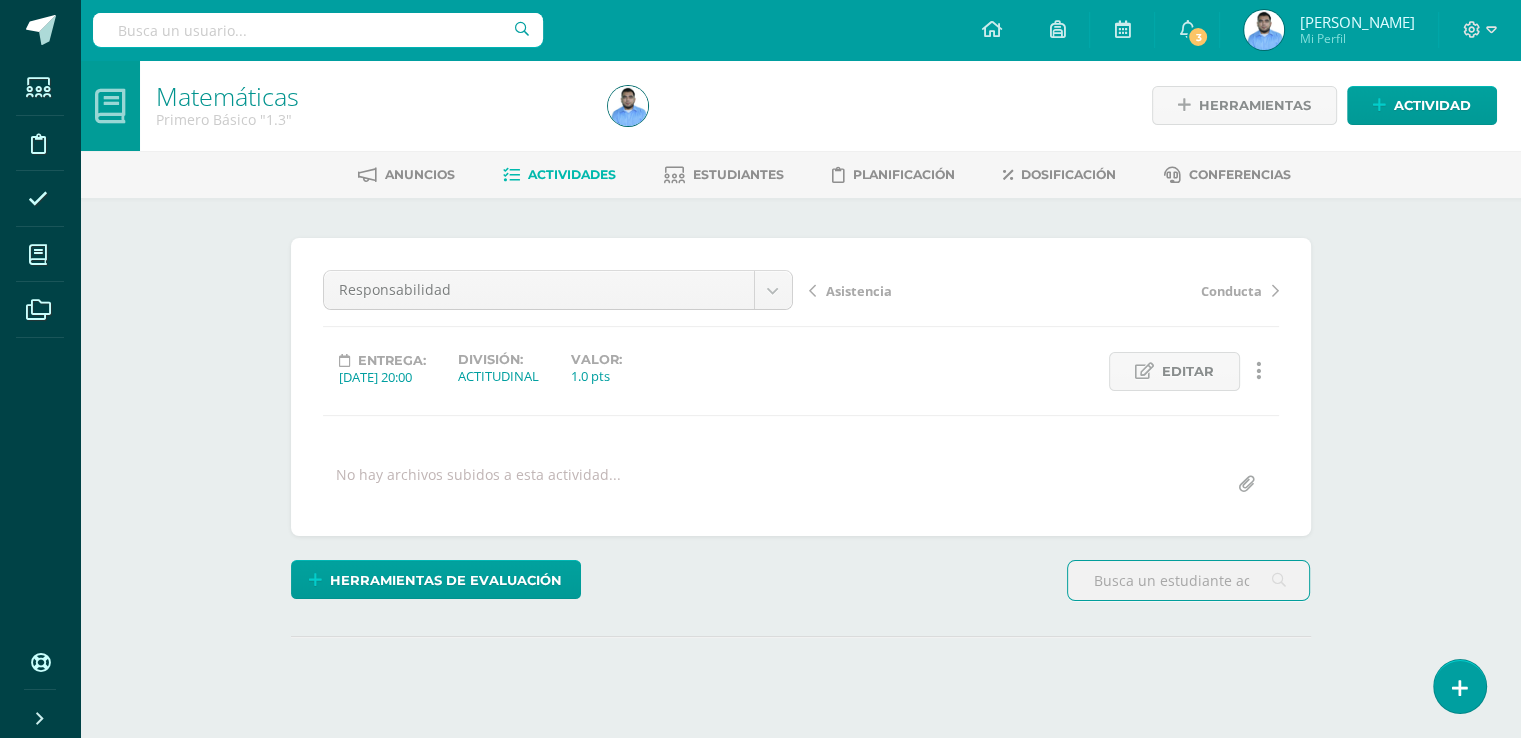 scroll, scrollTop: 0, scrollLeft: 0, axis: both 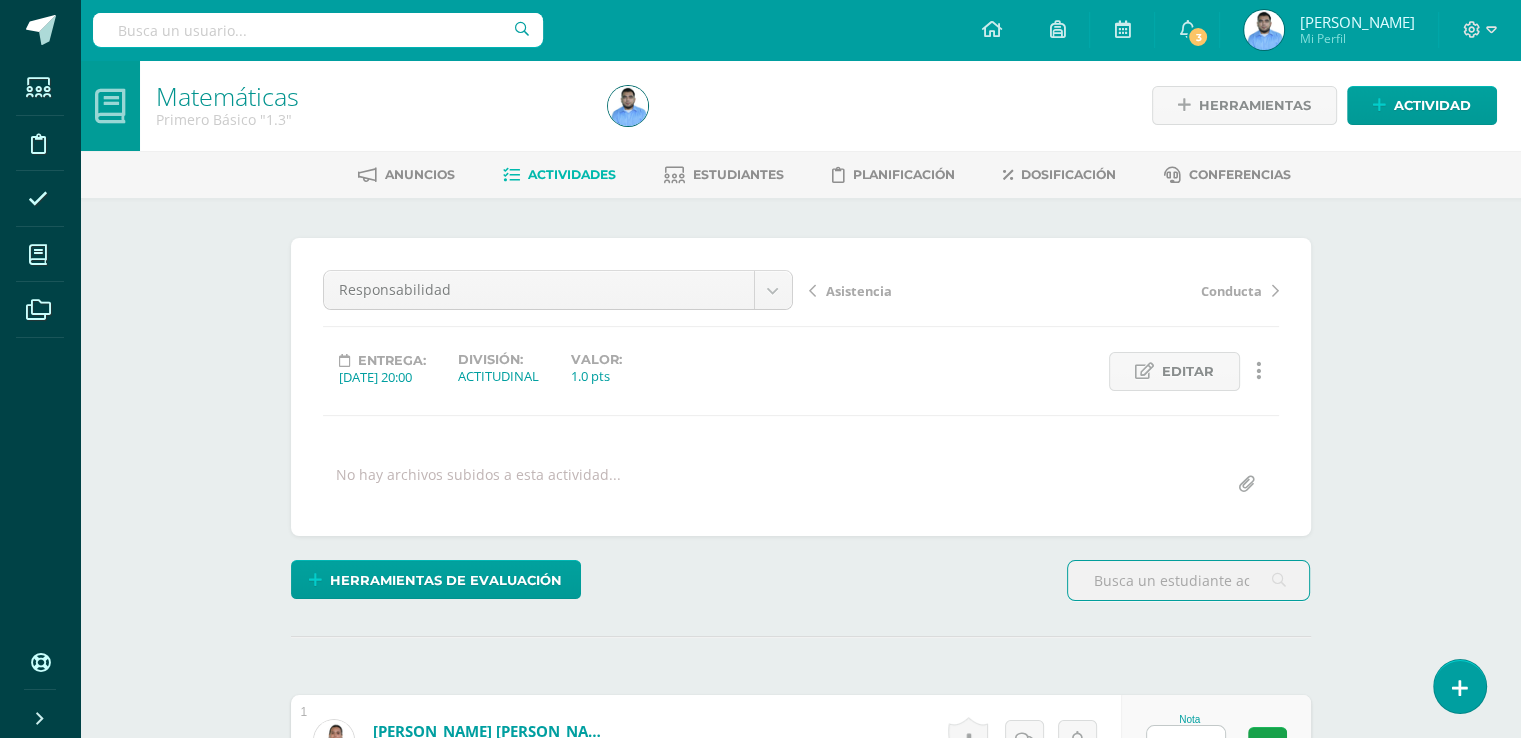 click on "Matemáticas
Primero Básico "1.3"
Herramientas
Detalle de asistencias
Actividad
Anuncios
Actividades
Estudiantes
Planificación
Dosificación
Conferencias
¿Estás seguro que quieres  eliminar  esta actividad?
Esto borrará la actividad y cualquier nota que hayas registrado
permanentemente. Esta acción no se puede revertir. Cancelar Eliminar
Administración de escalas de valoración
escala de valoración
Aún no has creado una escala de valoración.
Cancelar Agregar nueva escala de valoración: Cancelar Crear escala de valoración 1" at bounding box center (800, 1010) 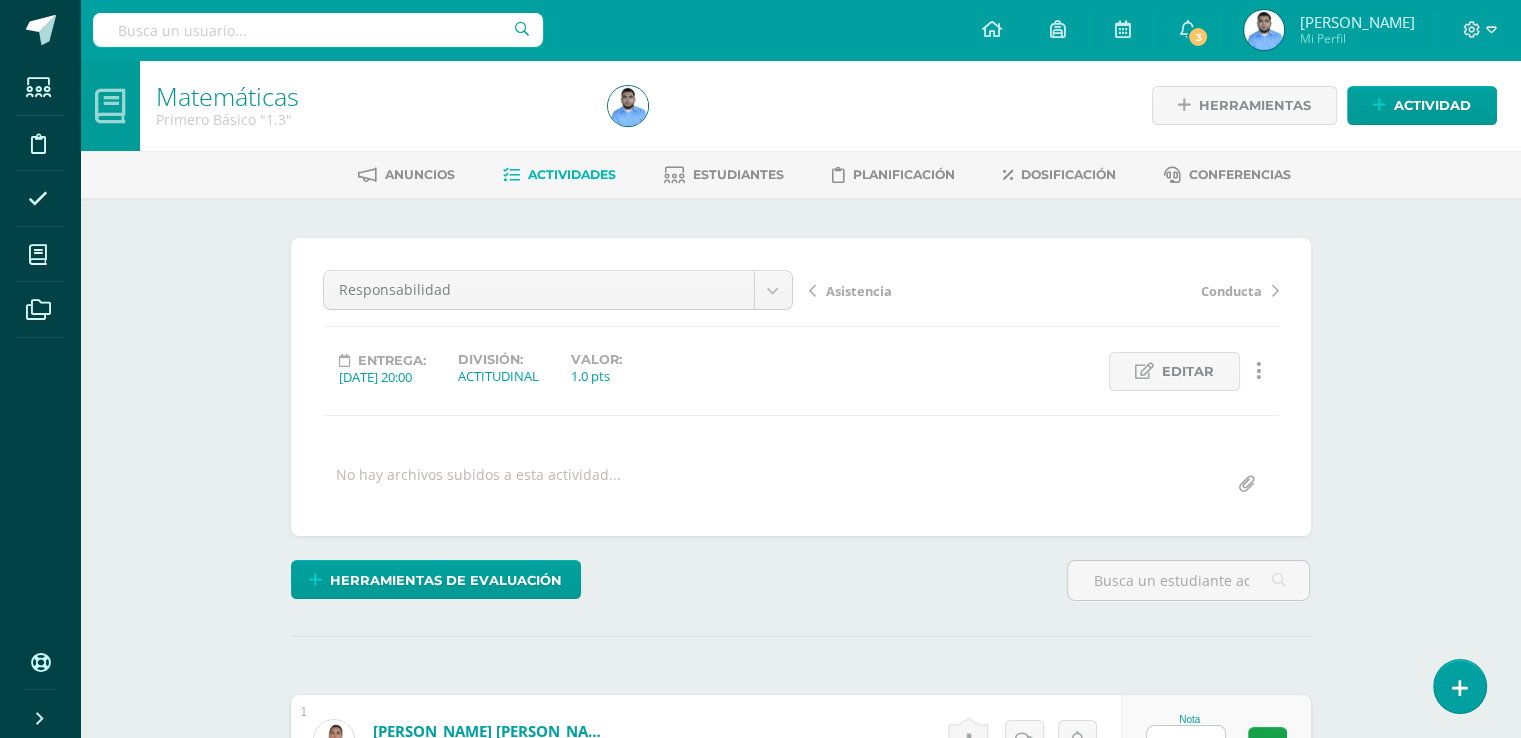 scroll, scrollTop: 0, scrollLeft: 0, axis: both 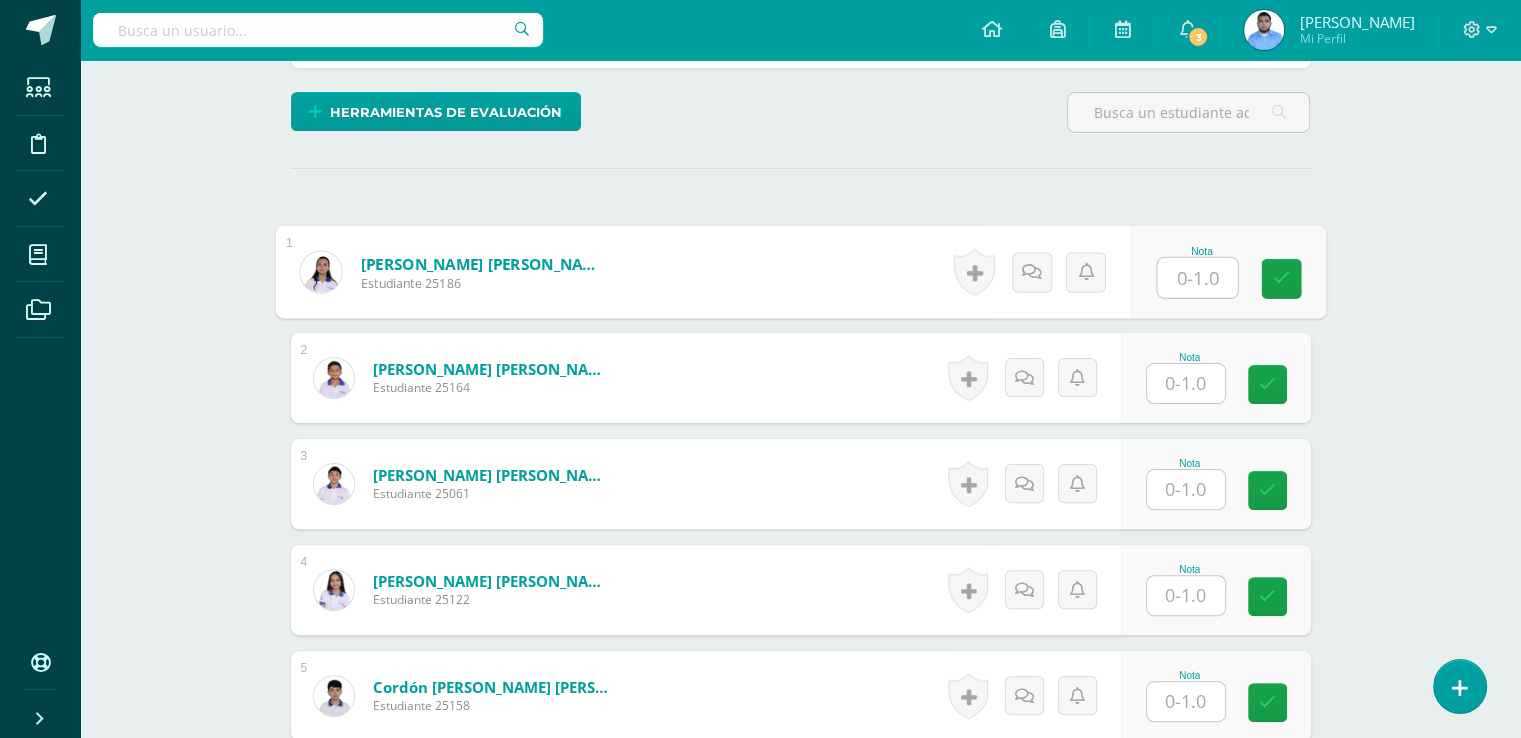 click at bounding box center (1197, 278) 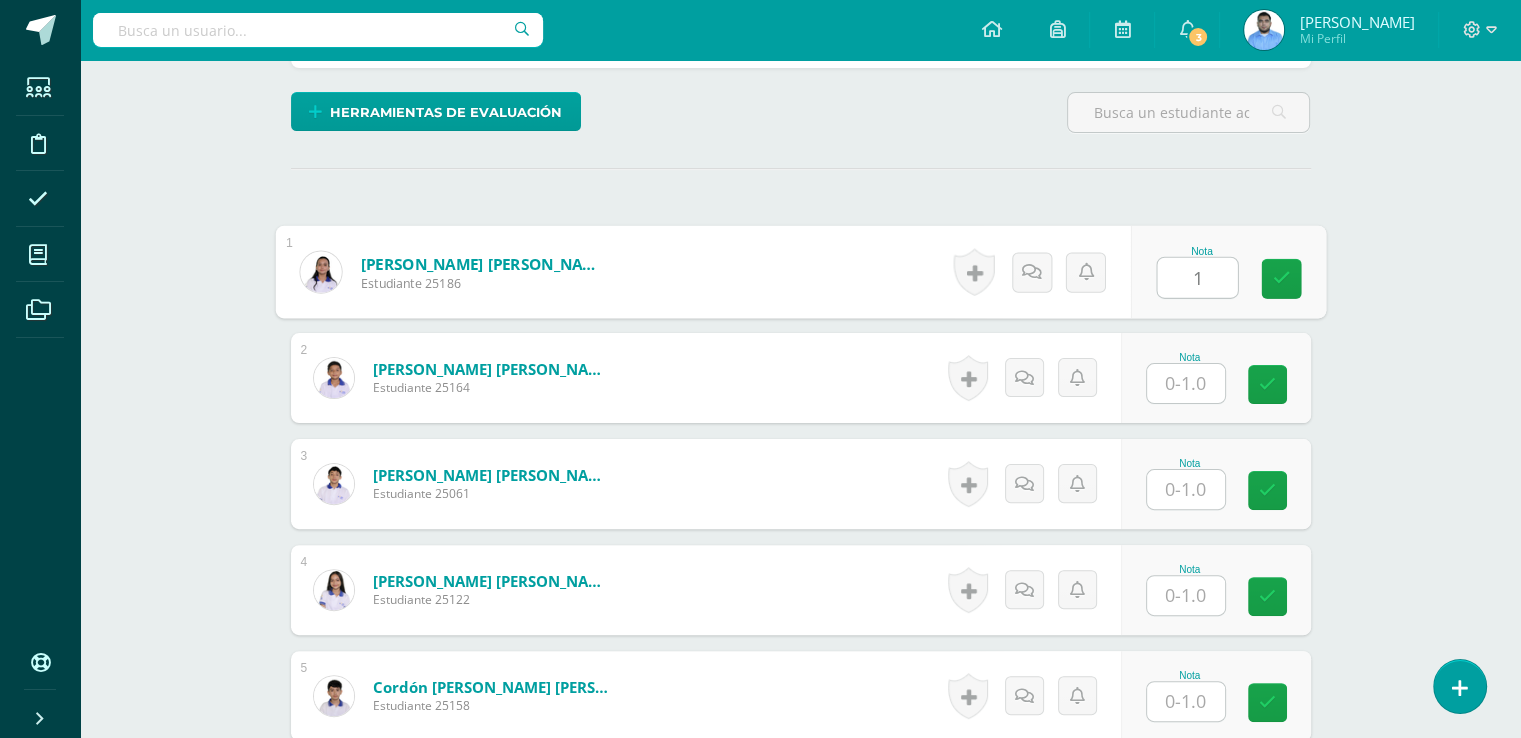 type on "1" 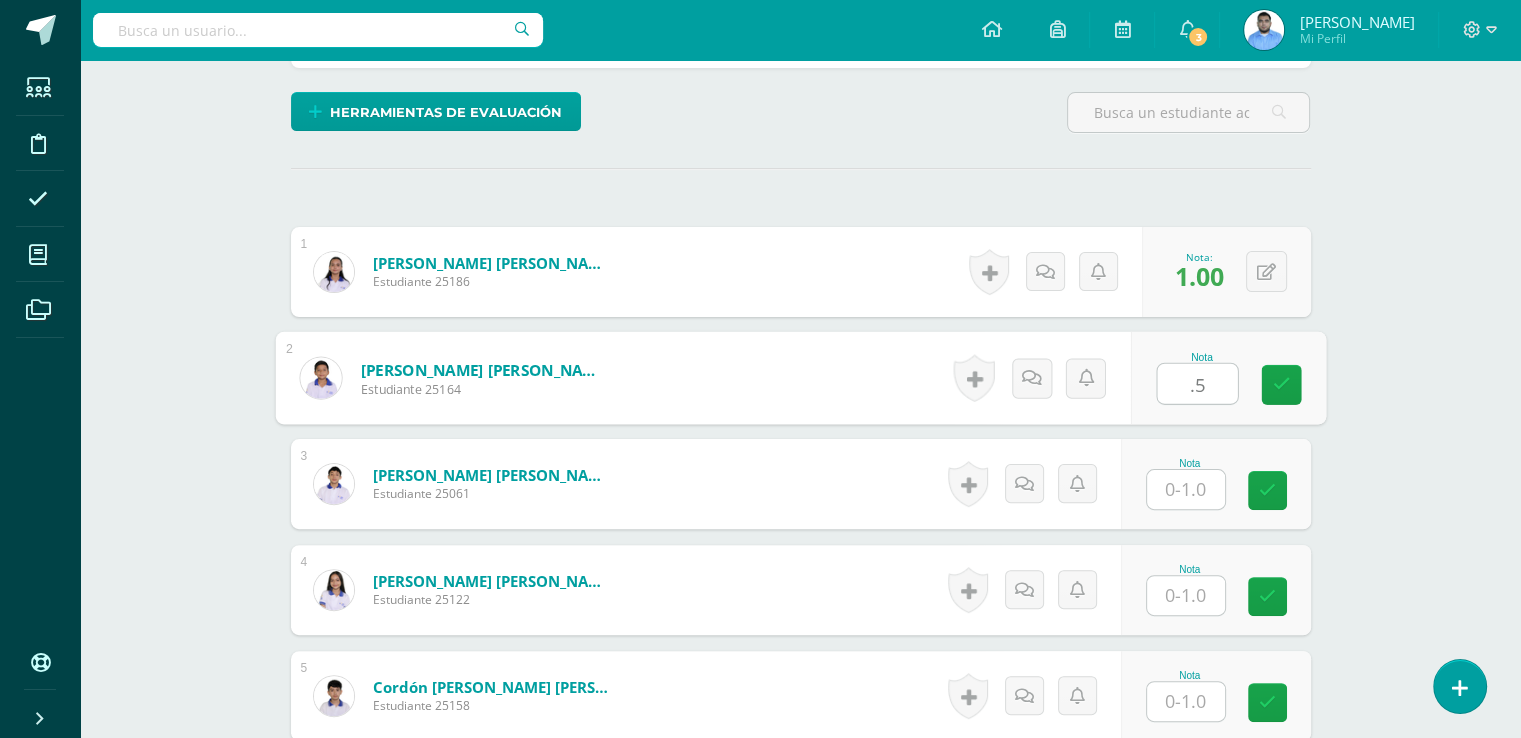 type on ".5" 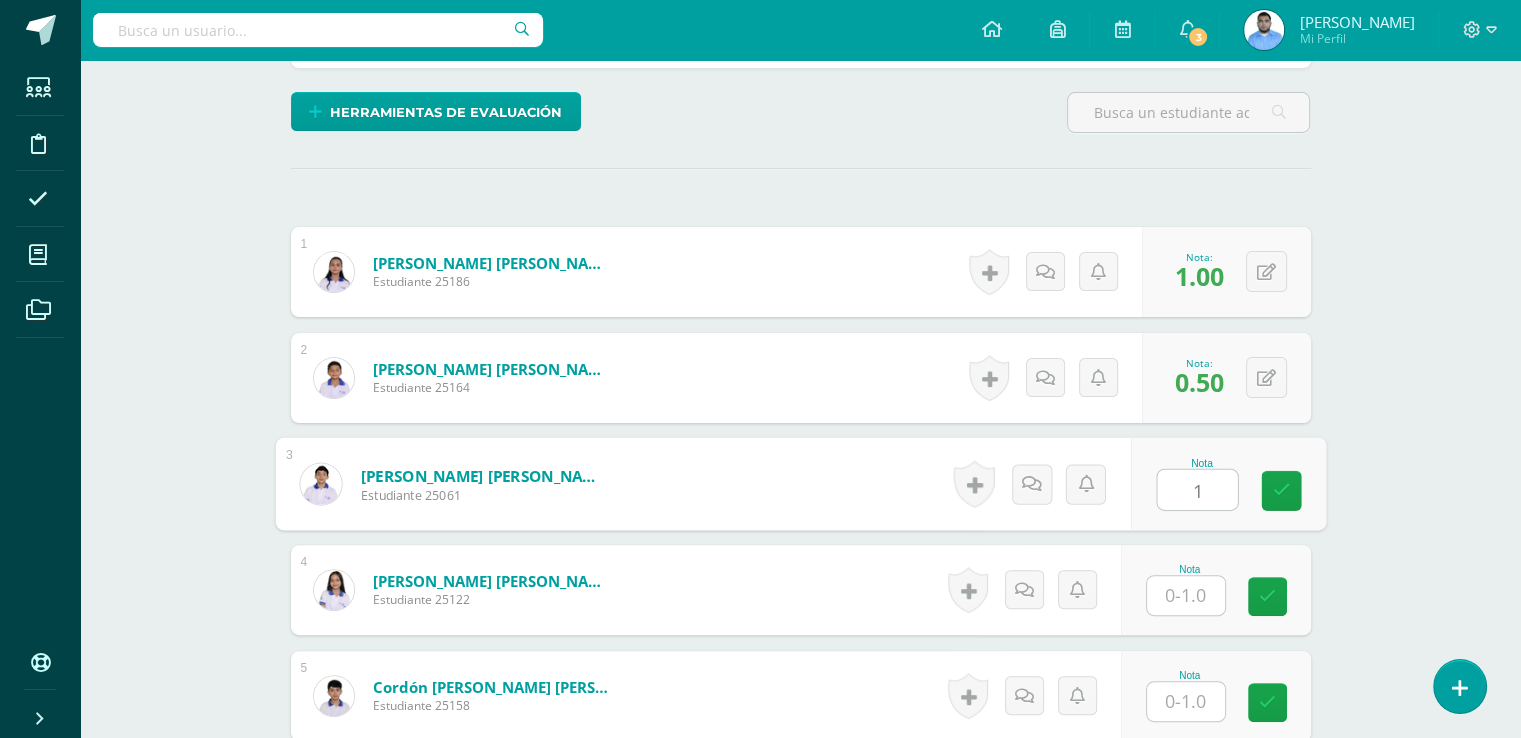 type on "1" 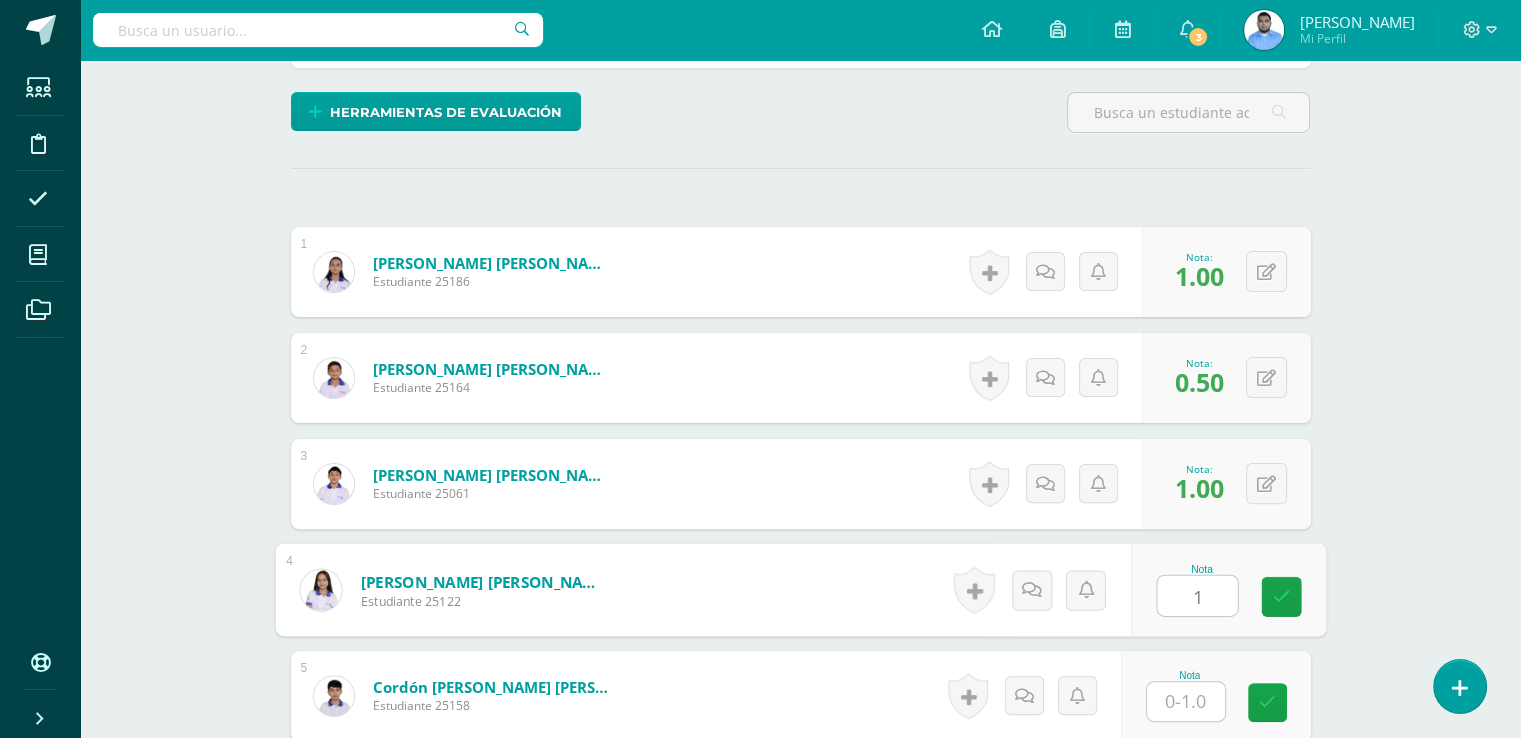 type on "1" 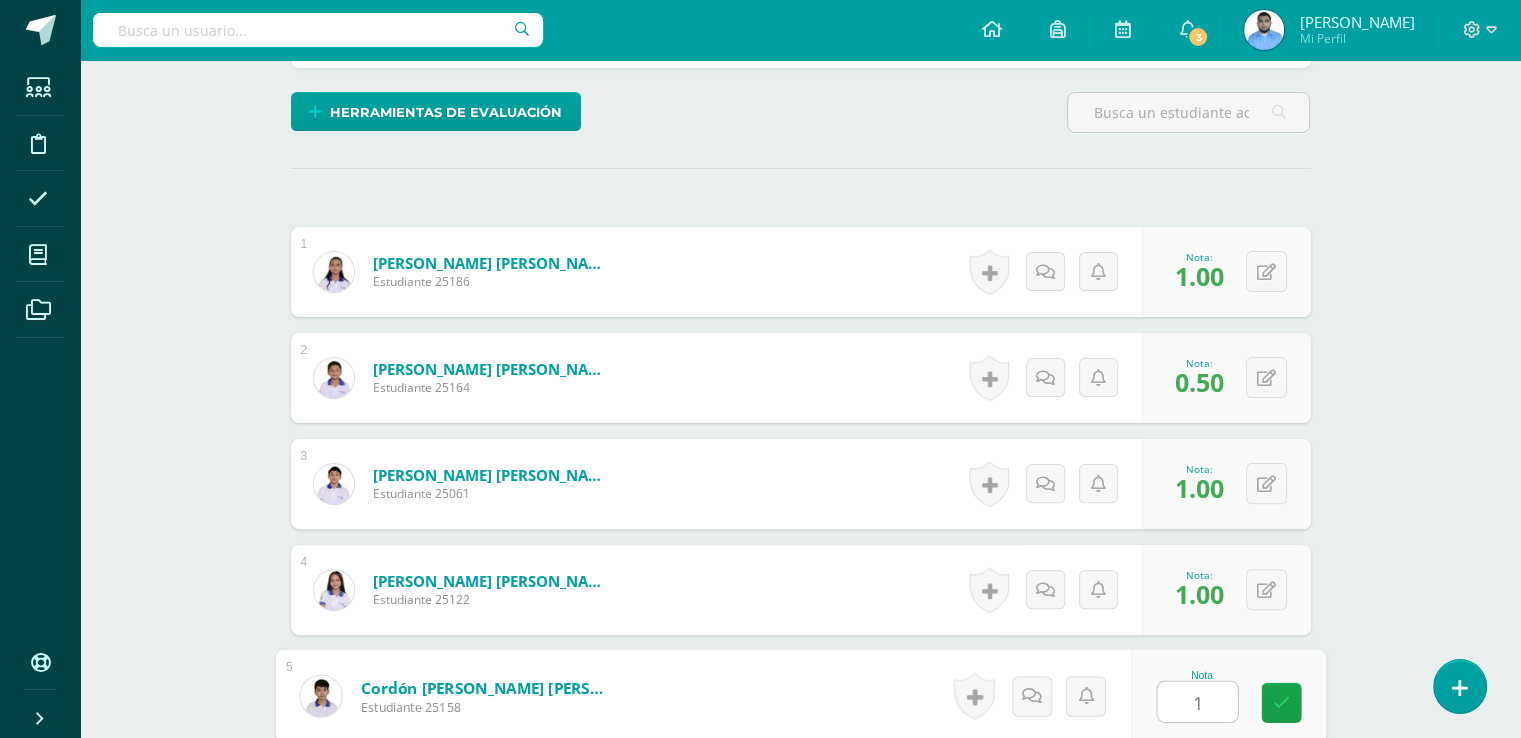 type on "1" 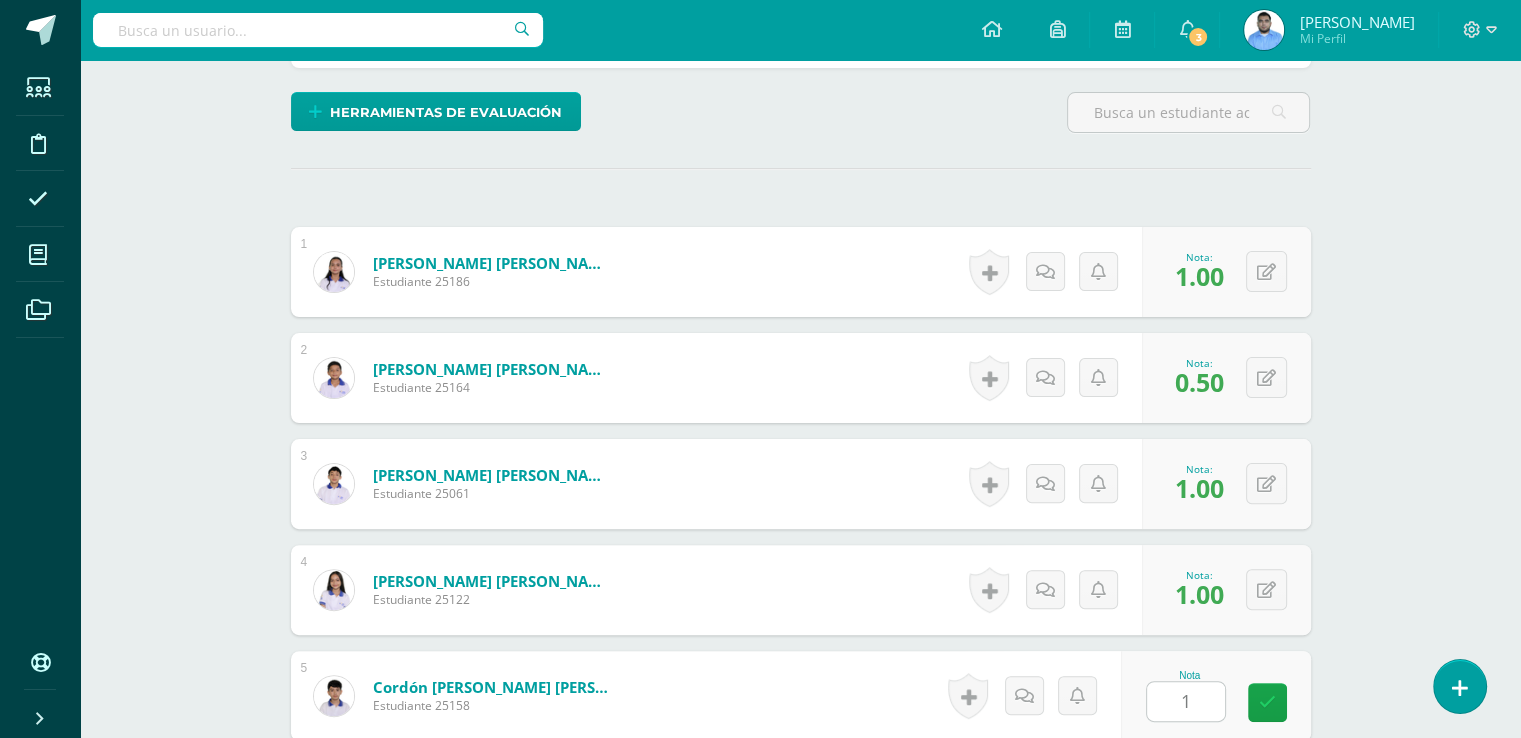scroll, scrollTop: 904, scrollLeft: 0, axis: vertical 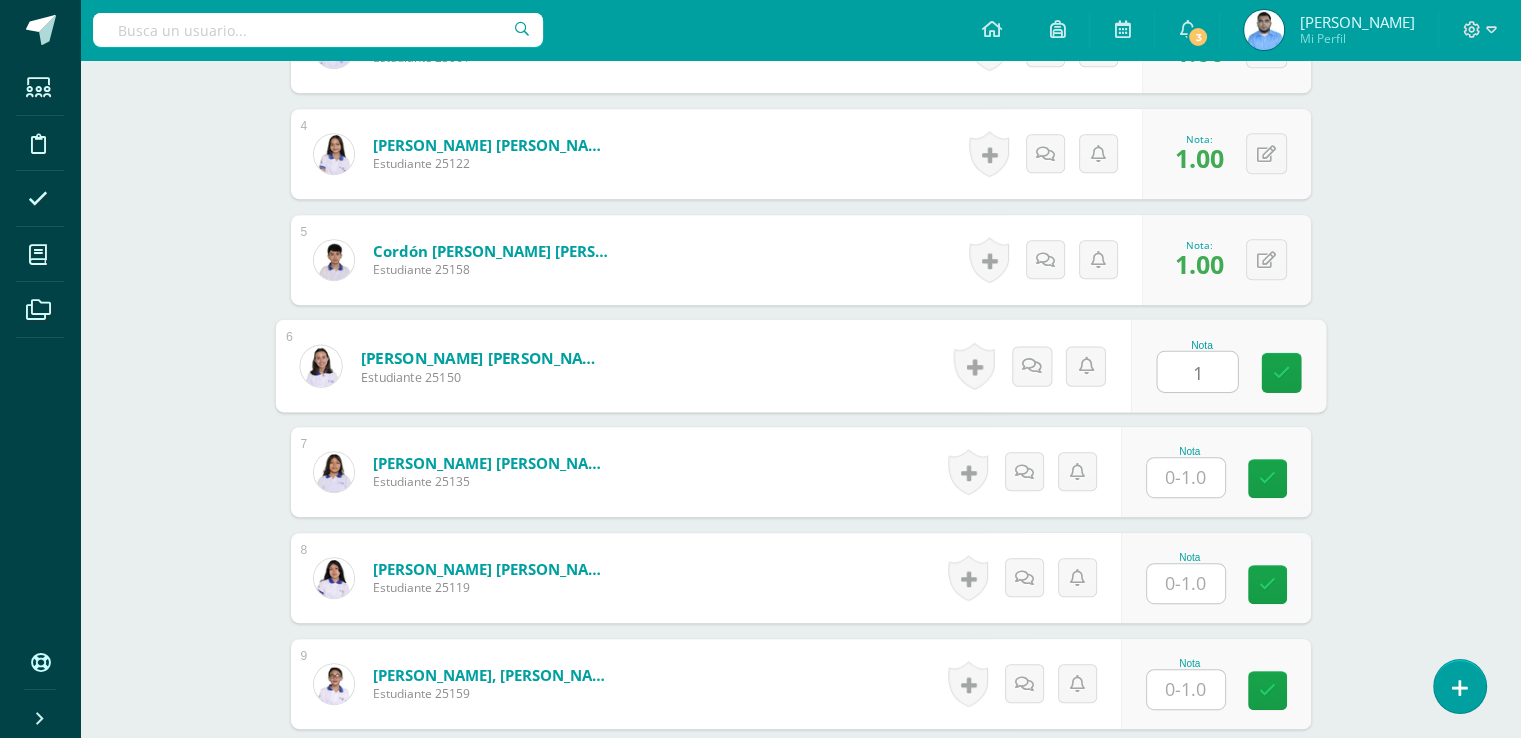 type on "1" 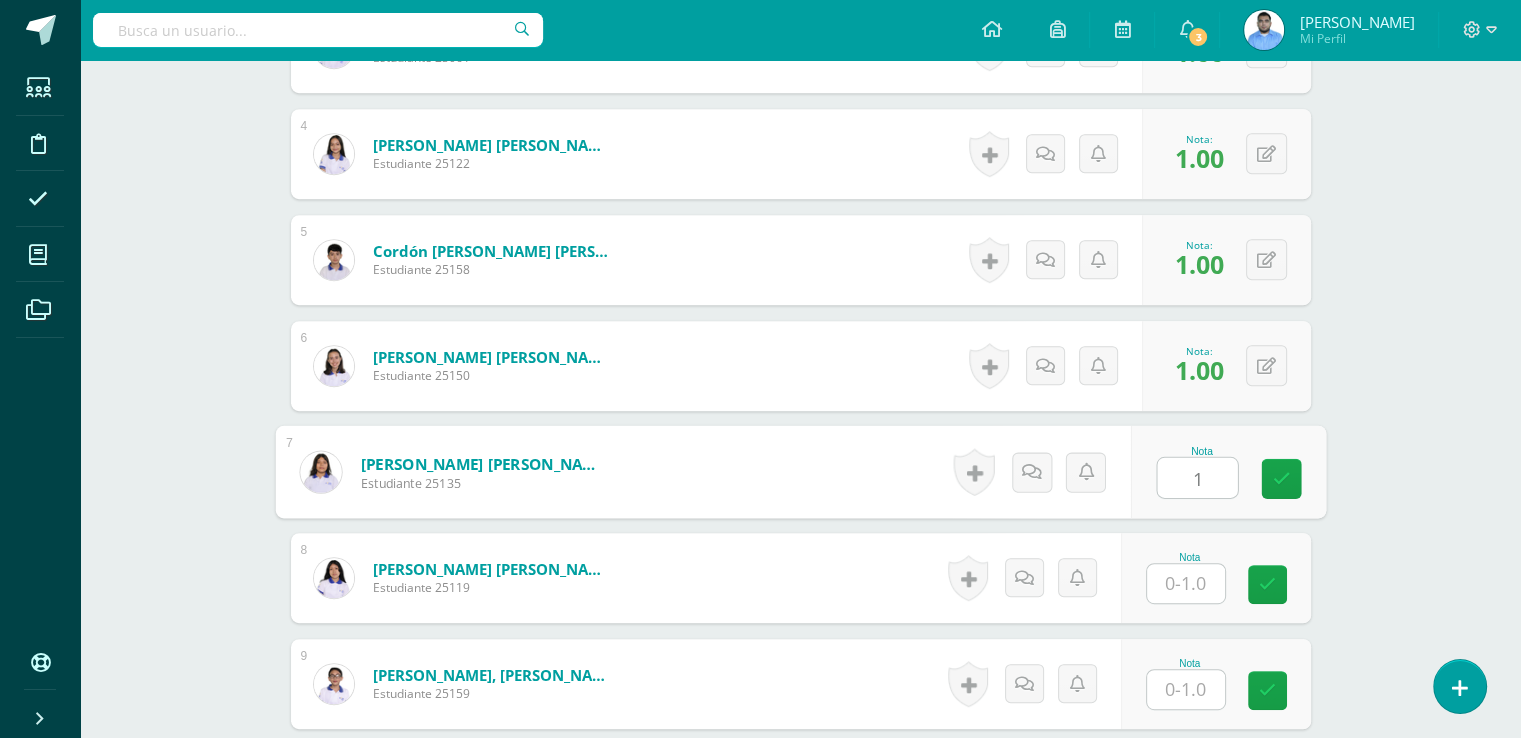 type on "1" 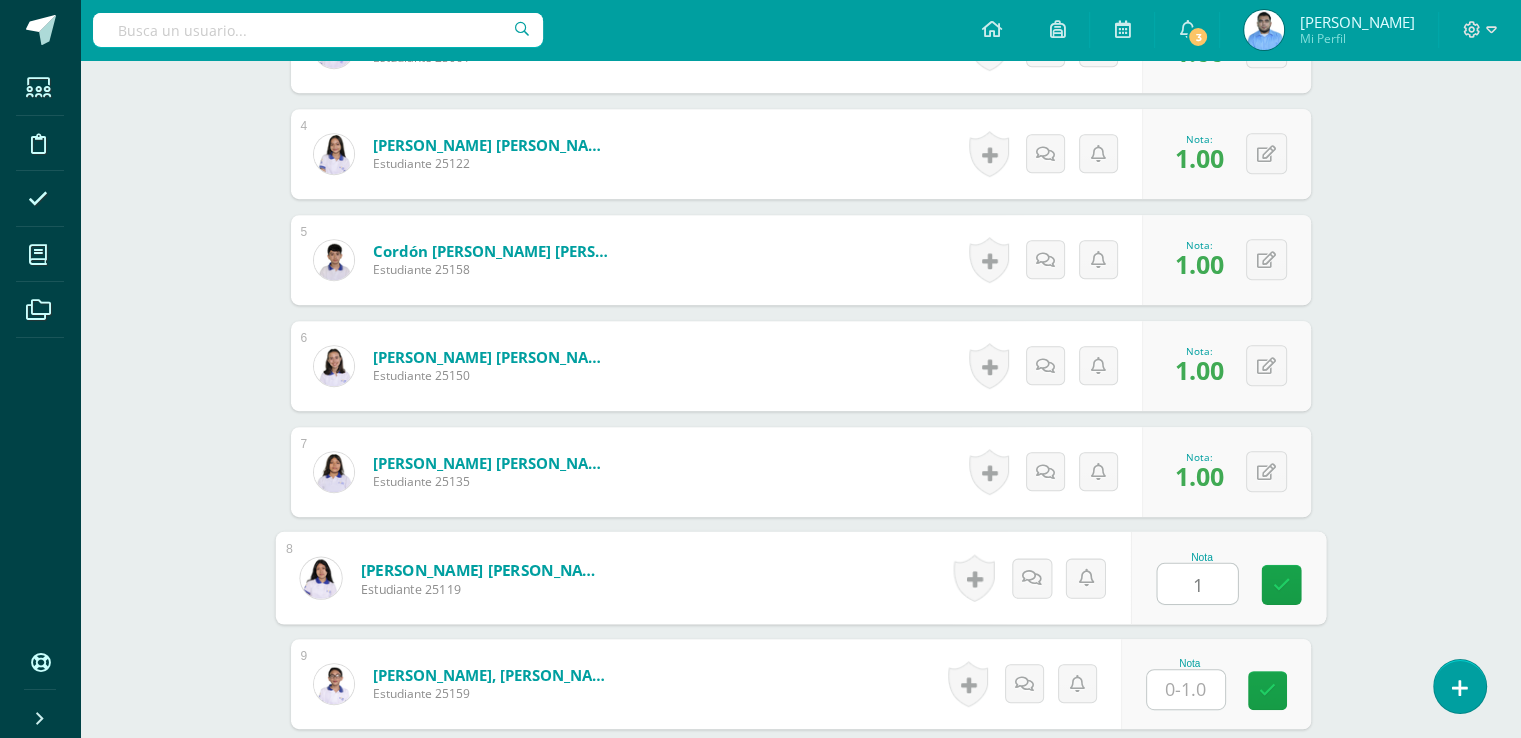 type on "1" 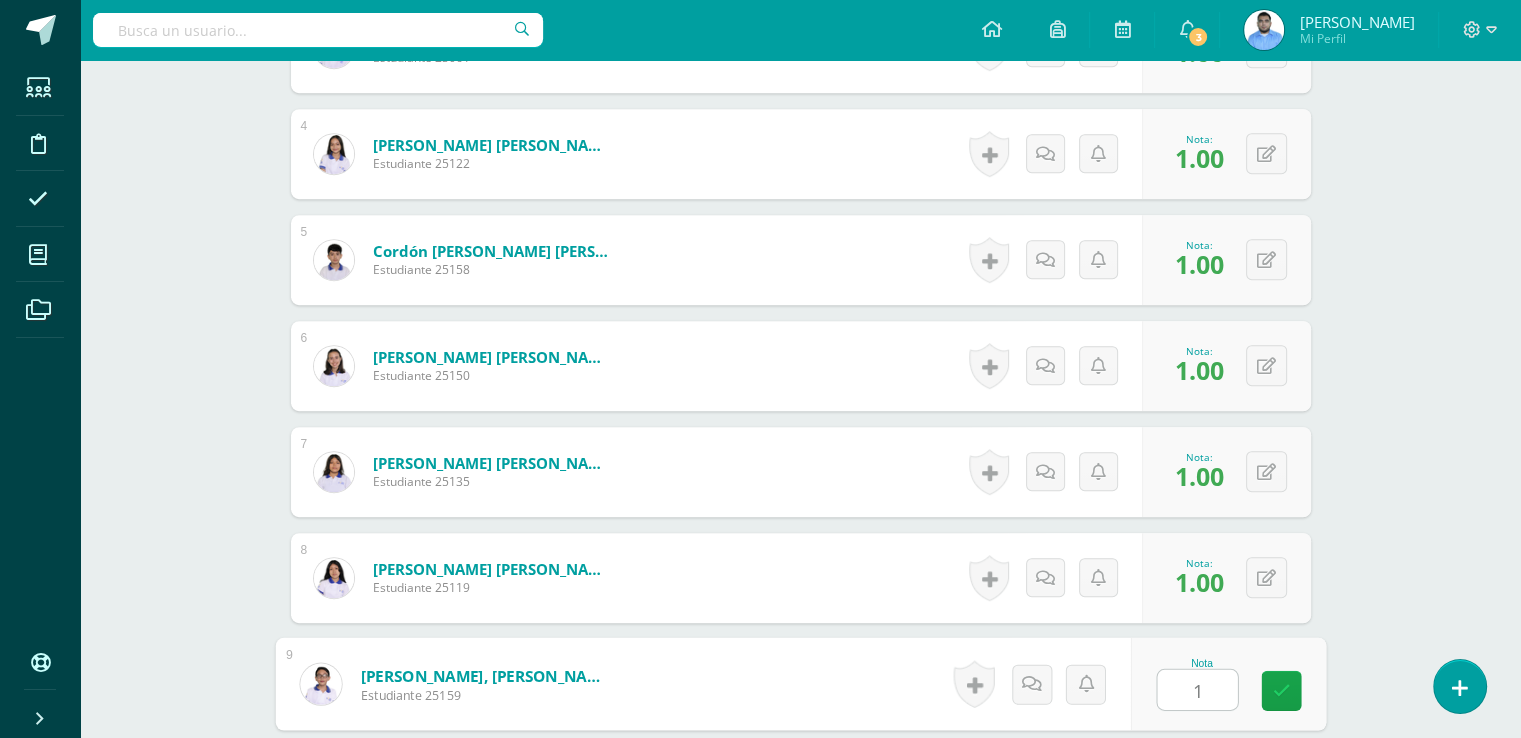 type on "1" 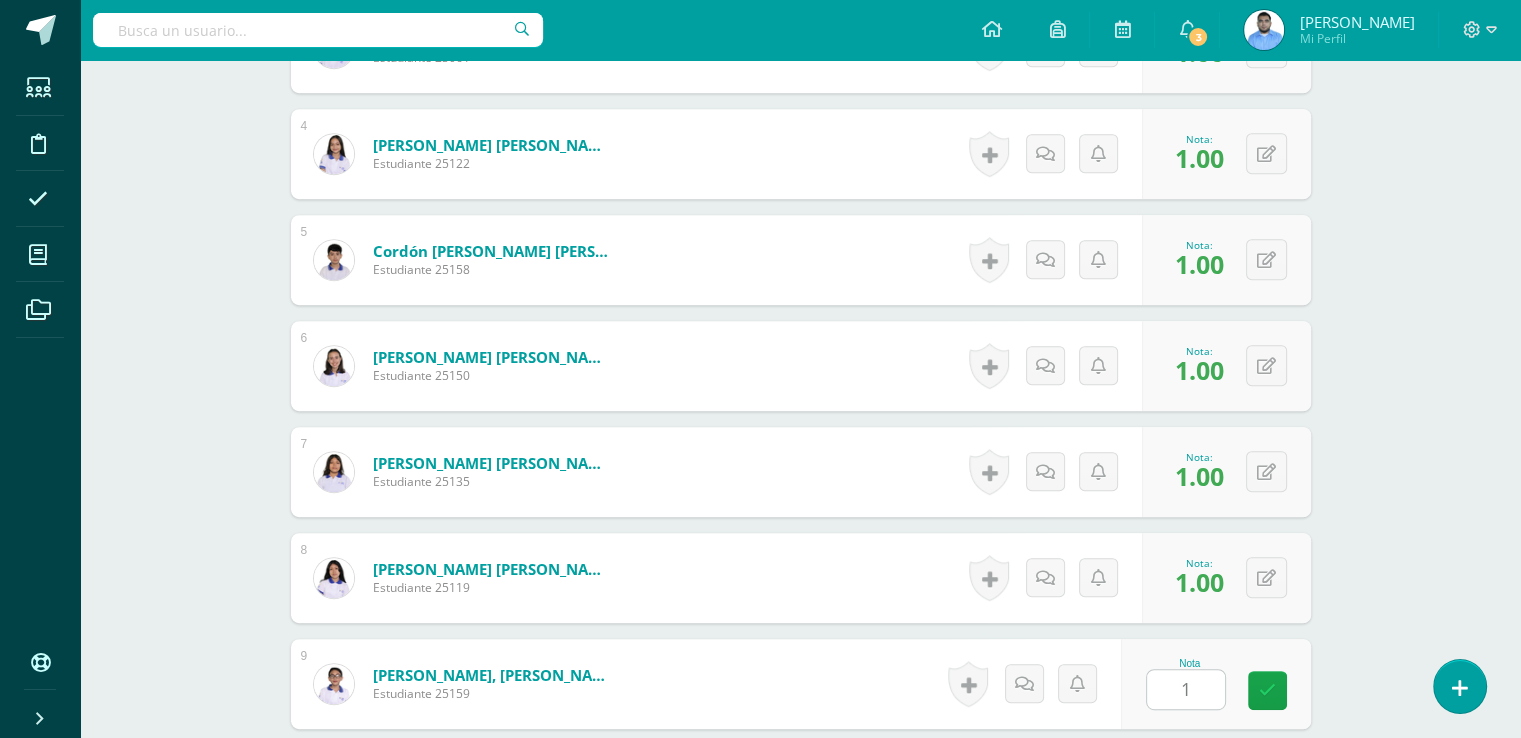 scroll, scrollTop: 1328, scrollLeft: 0, axis: vertical 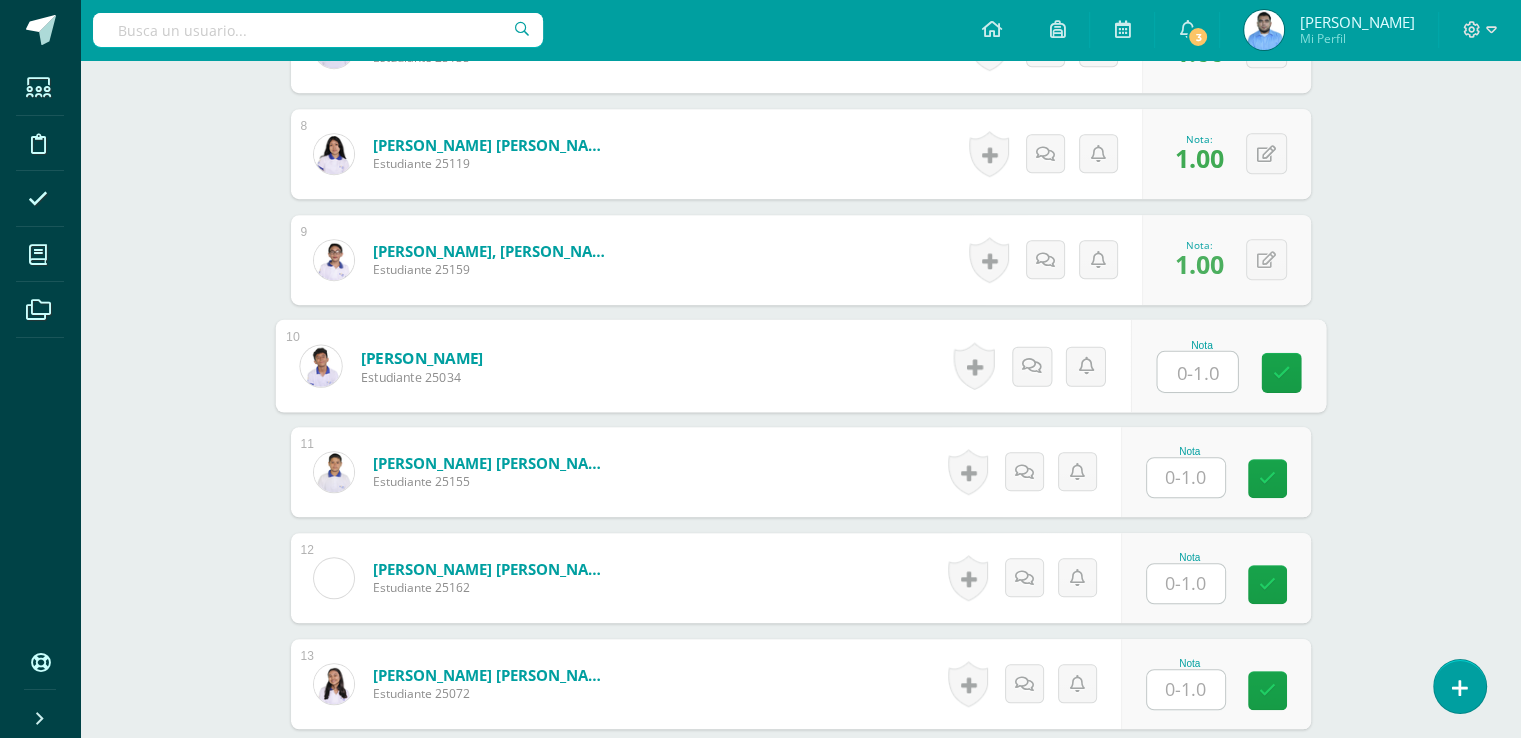 type on "1" 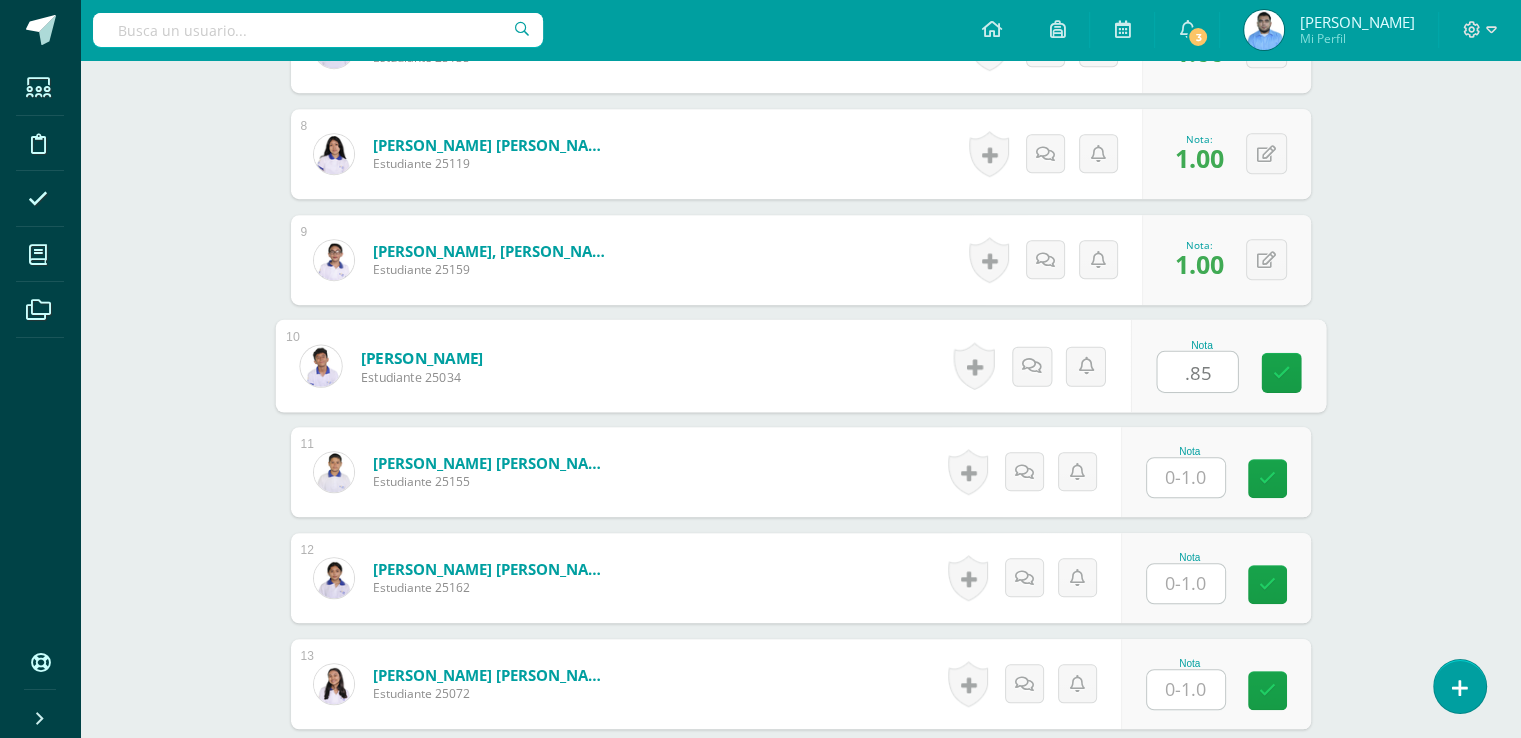 type on ".85" 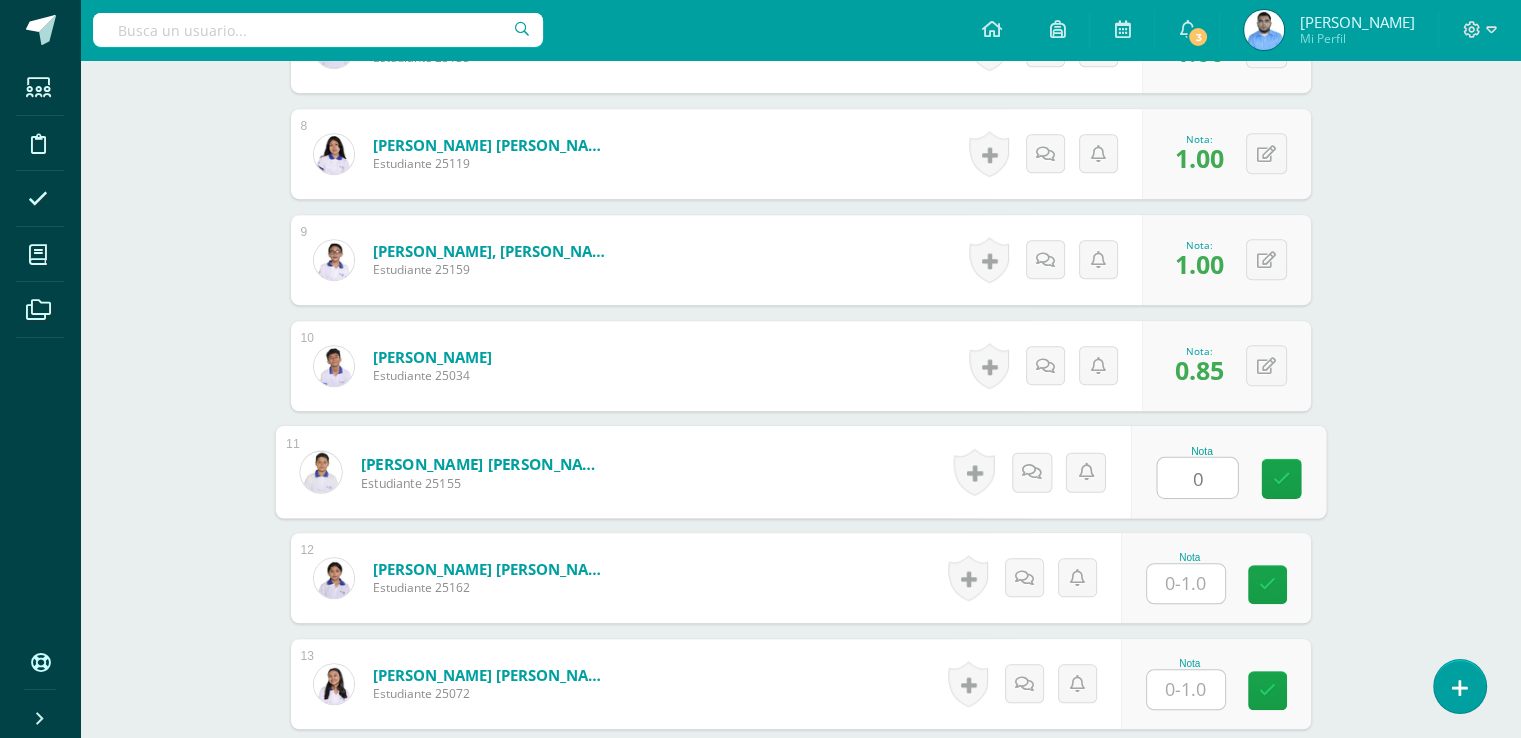 type on "0" 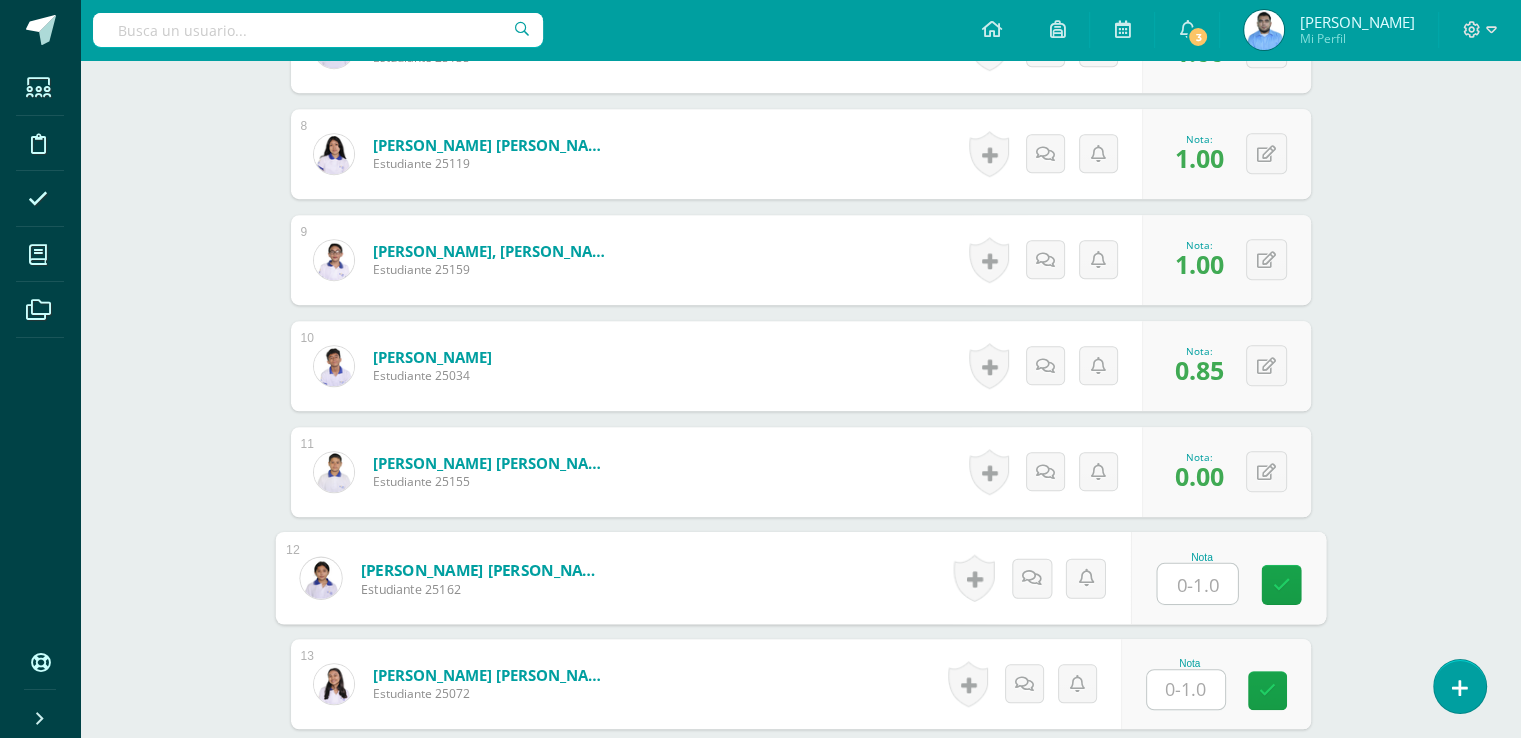 type on "1" 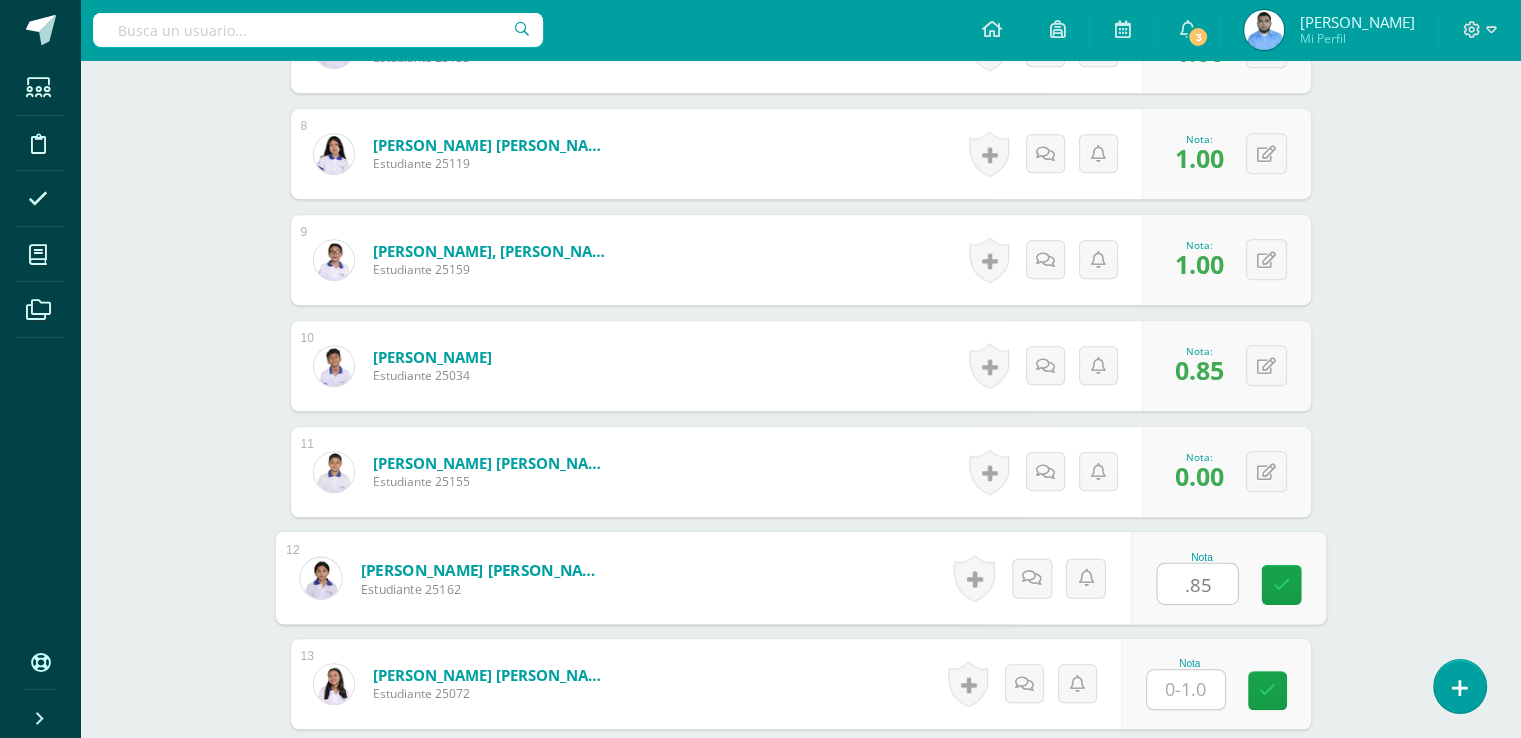 type on ".85" 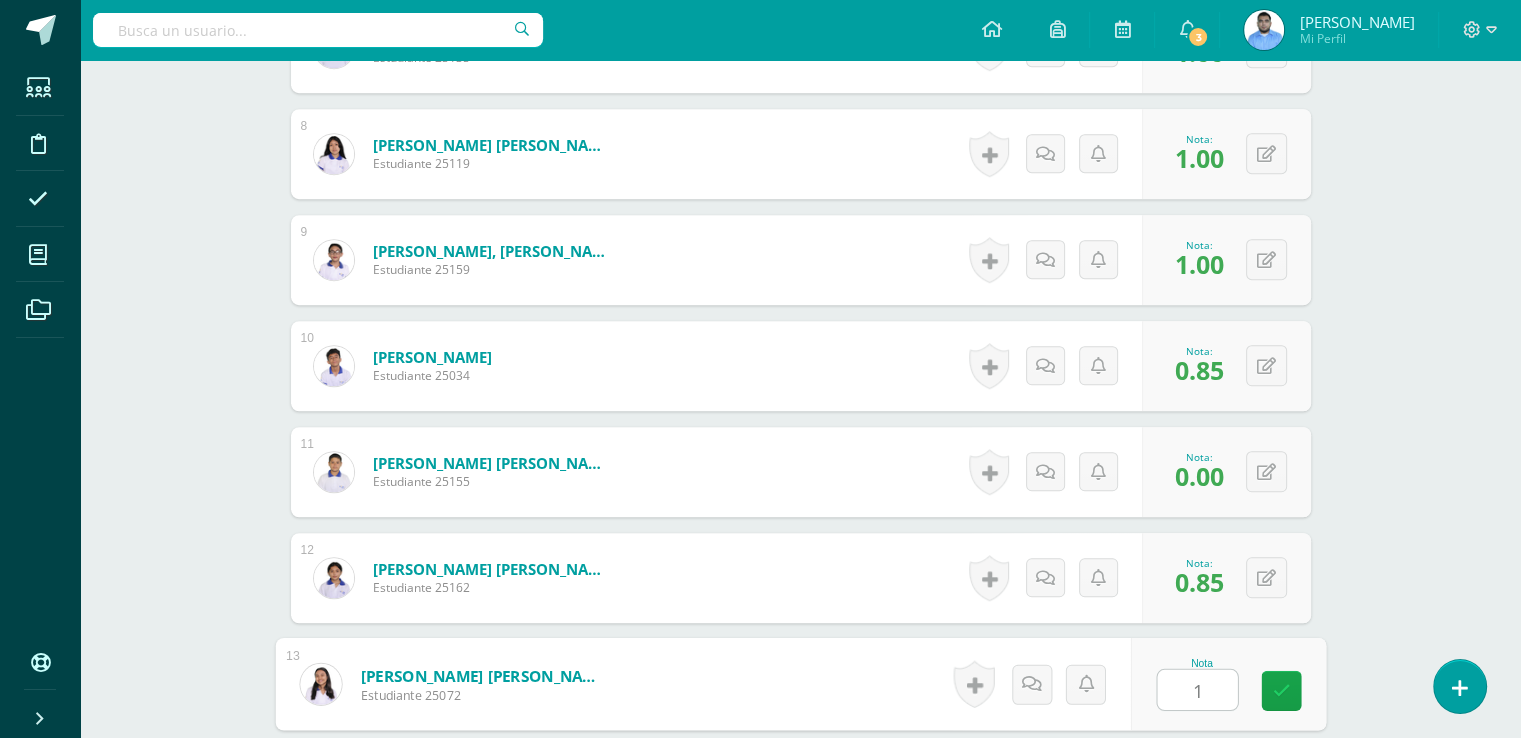 type on "1" 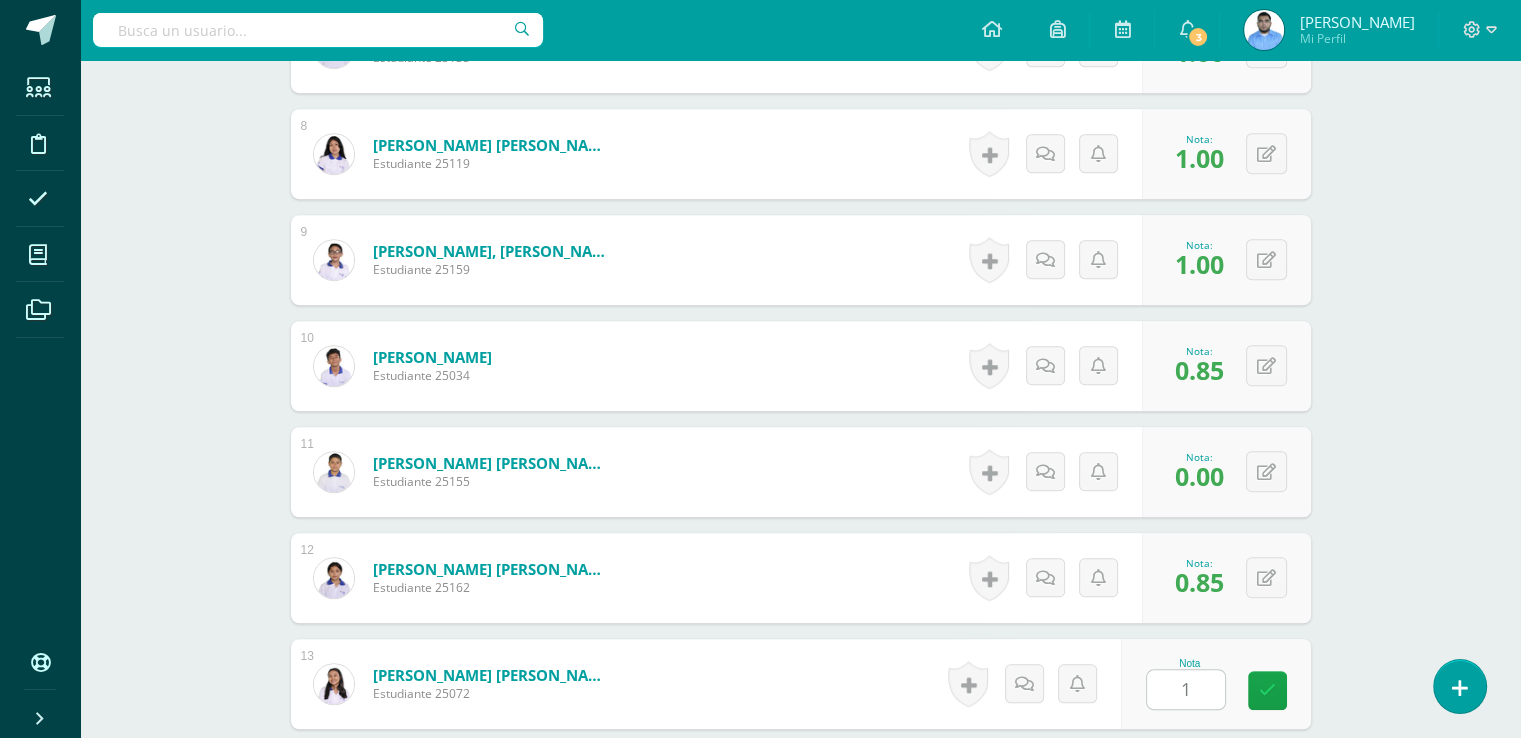 scroll, scrollTop: 1752, scrollLeft: 0, axis: vertical 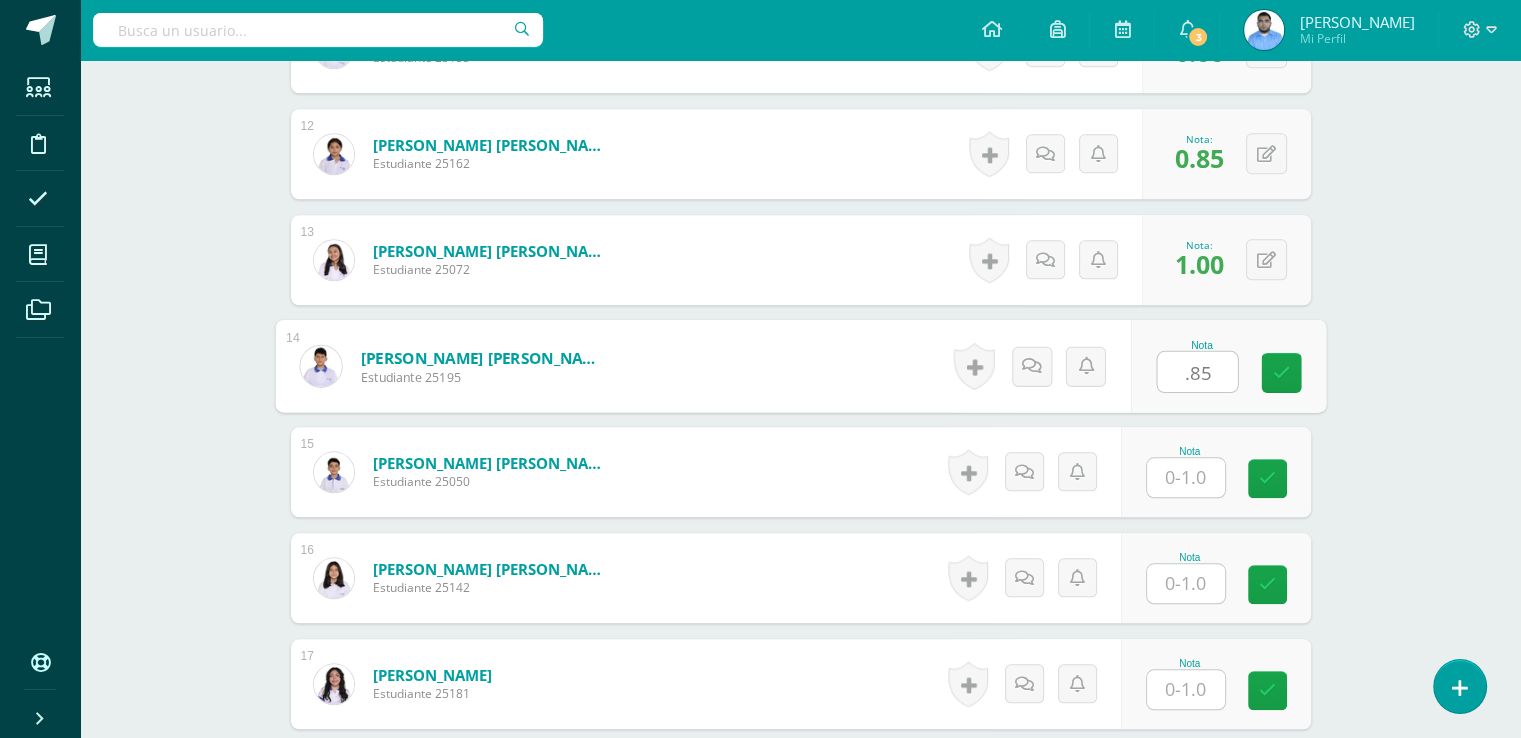 type on ".85" 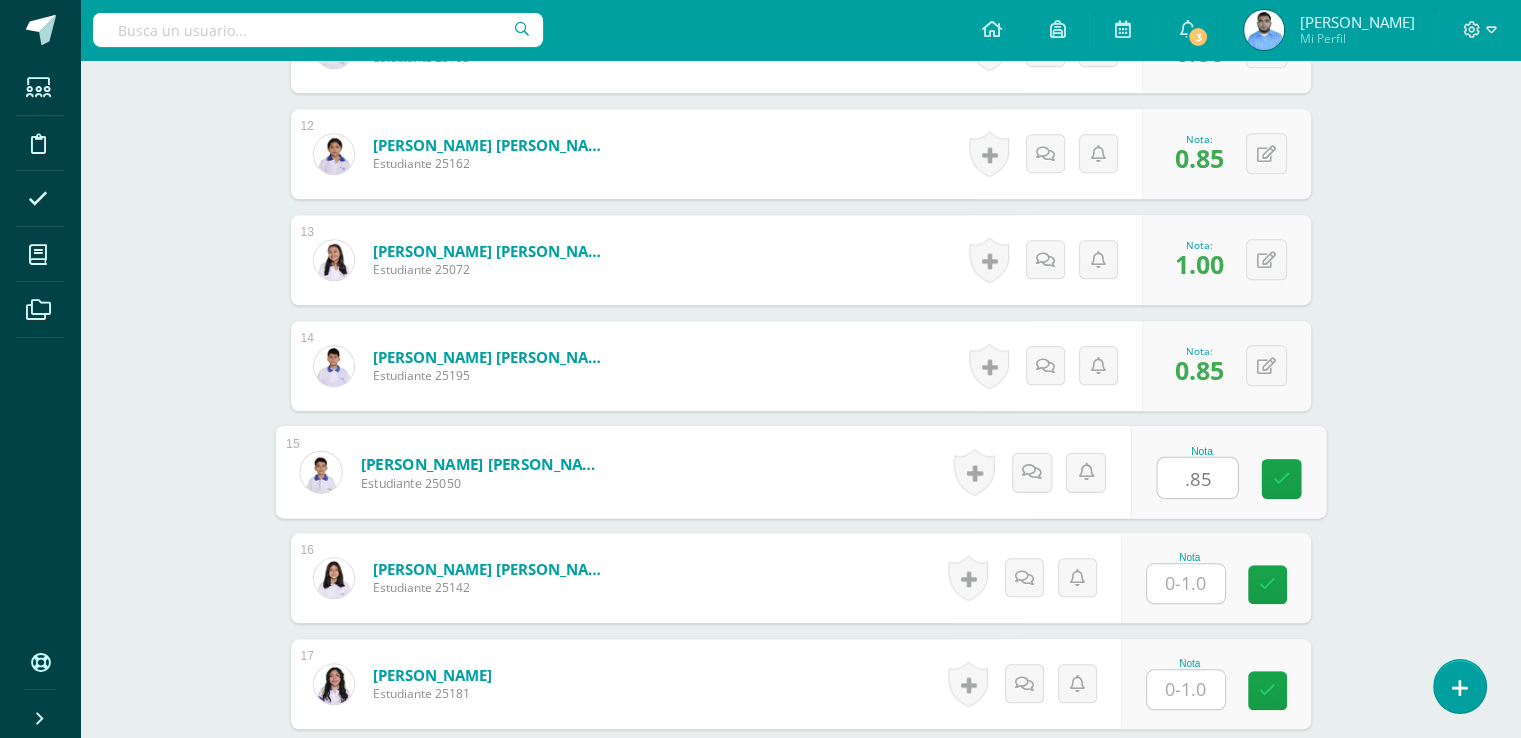 type on ".85" 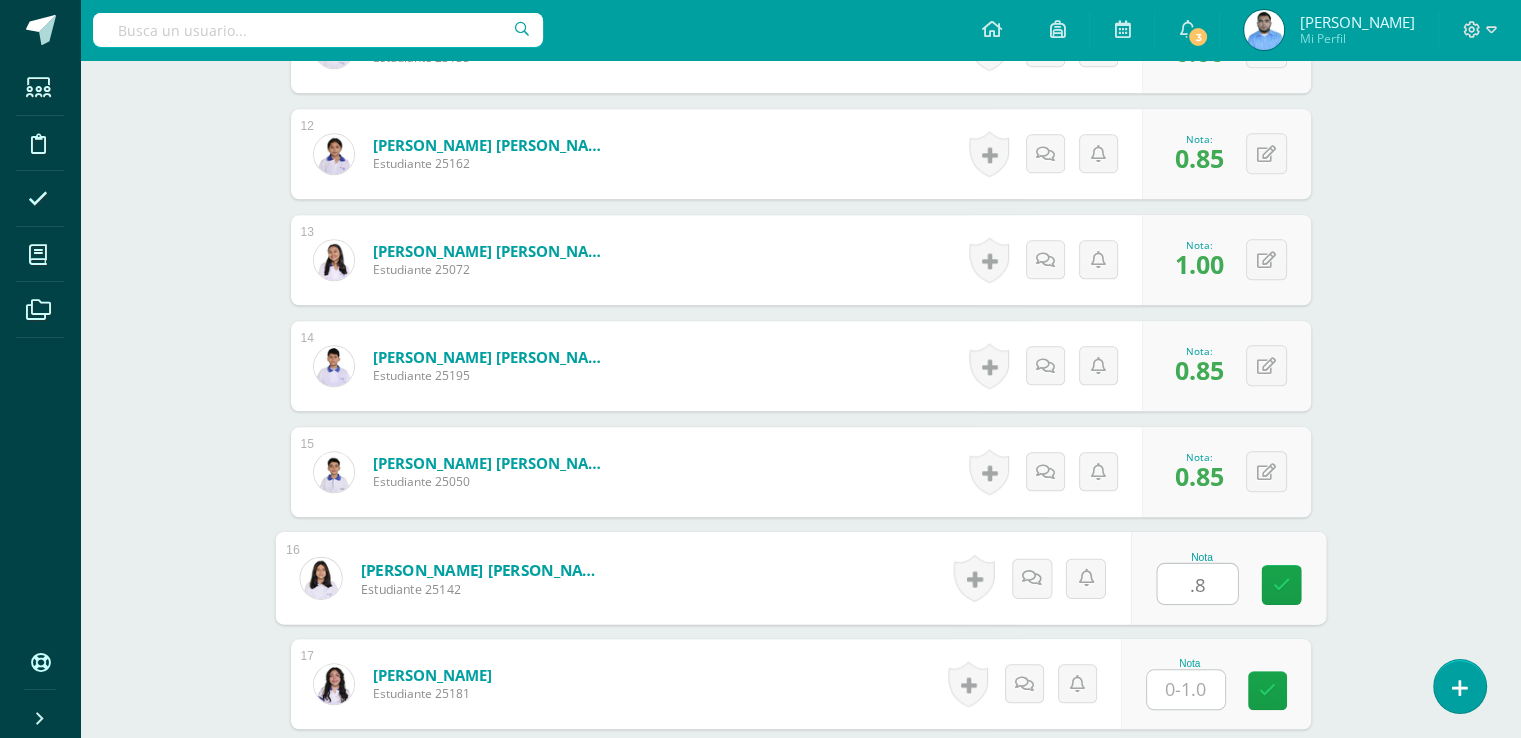 type on ".8" 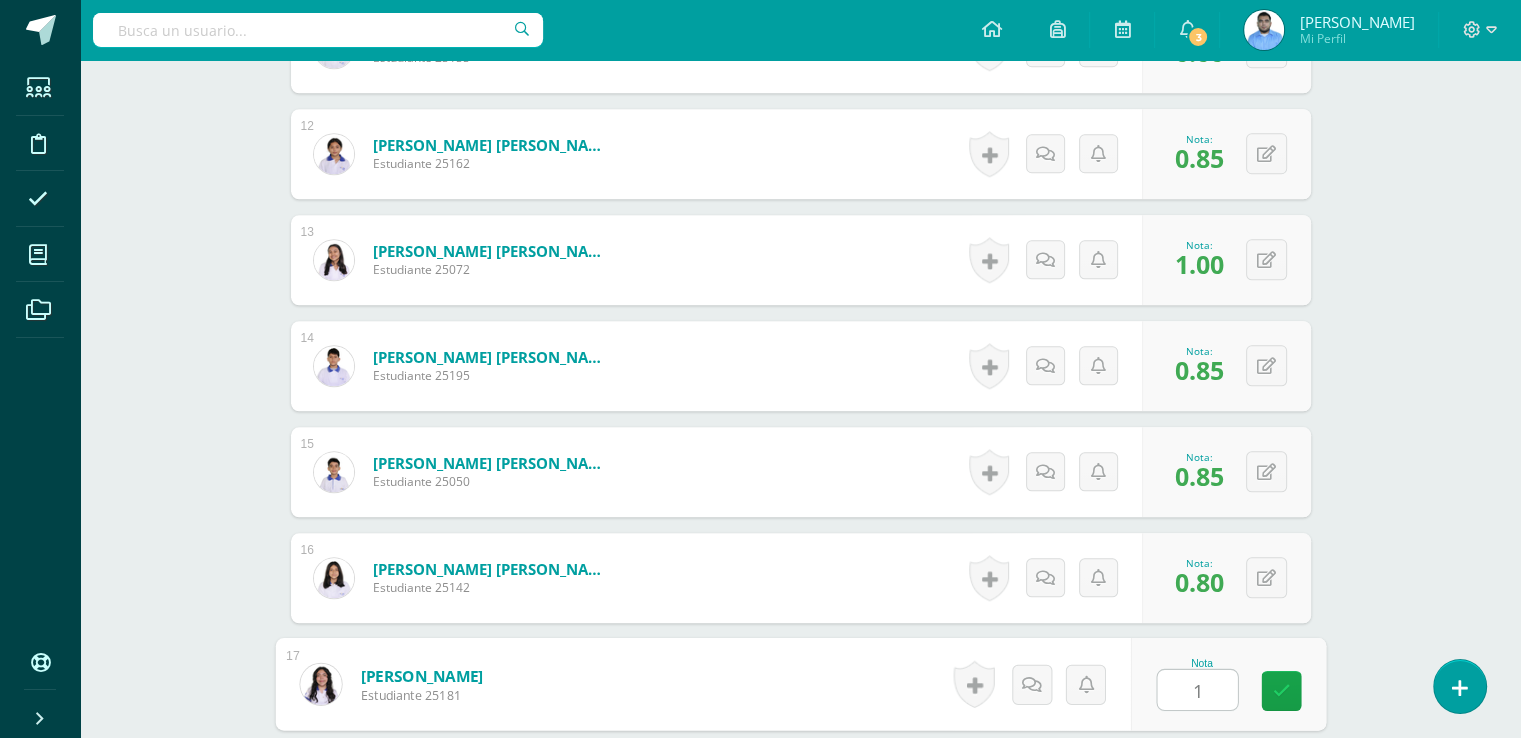 type on "1" 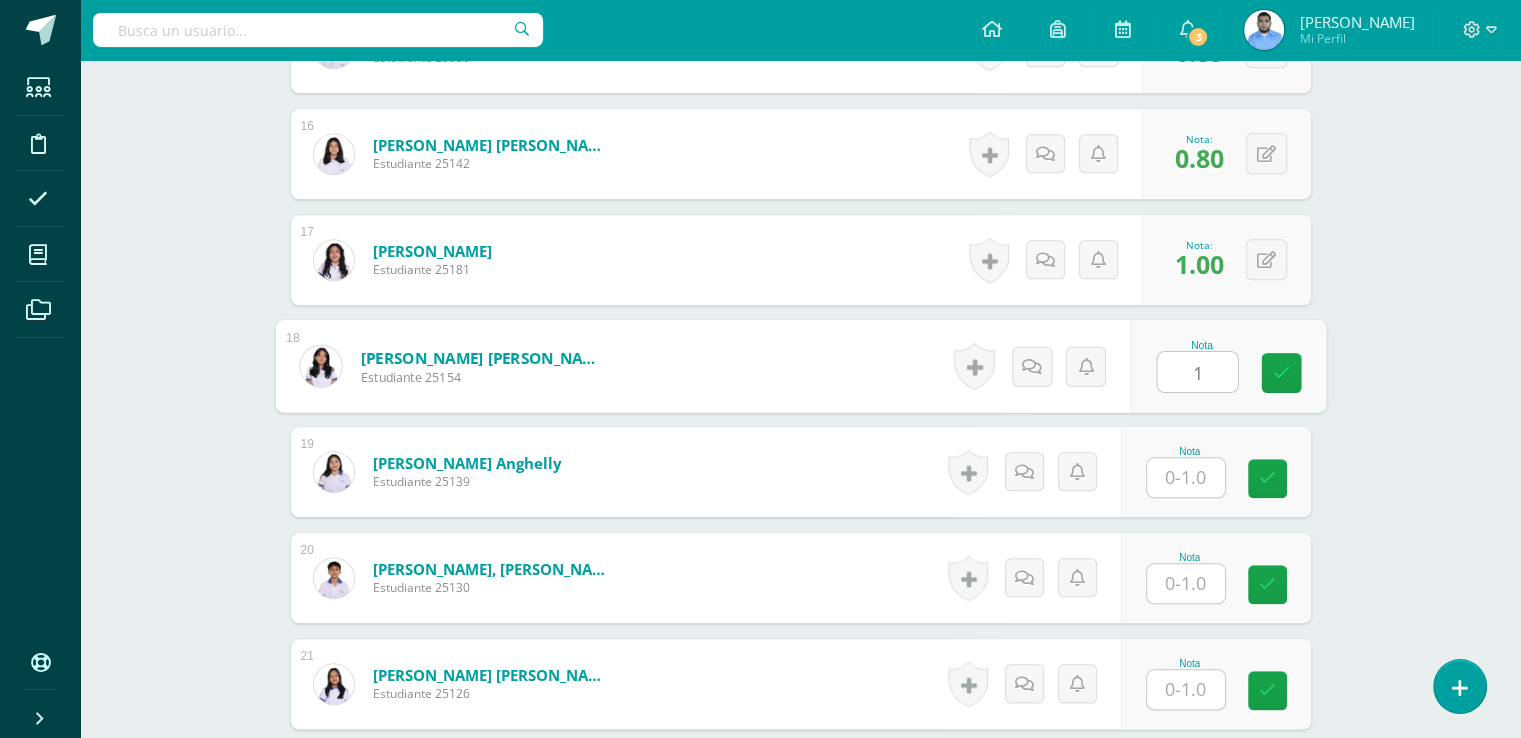 type on "1" 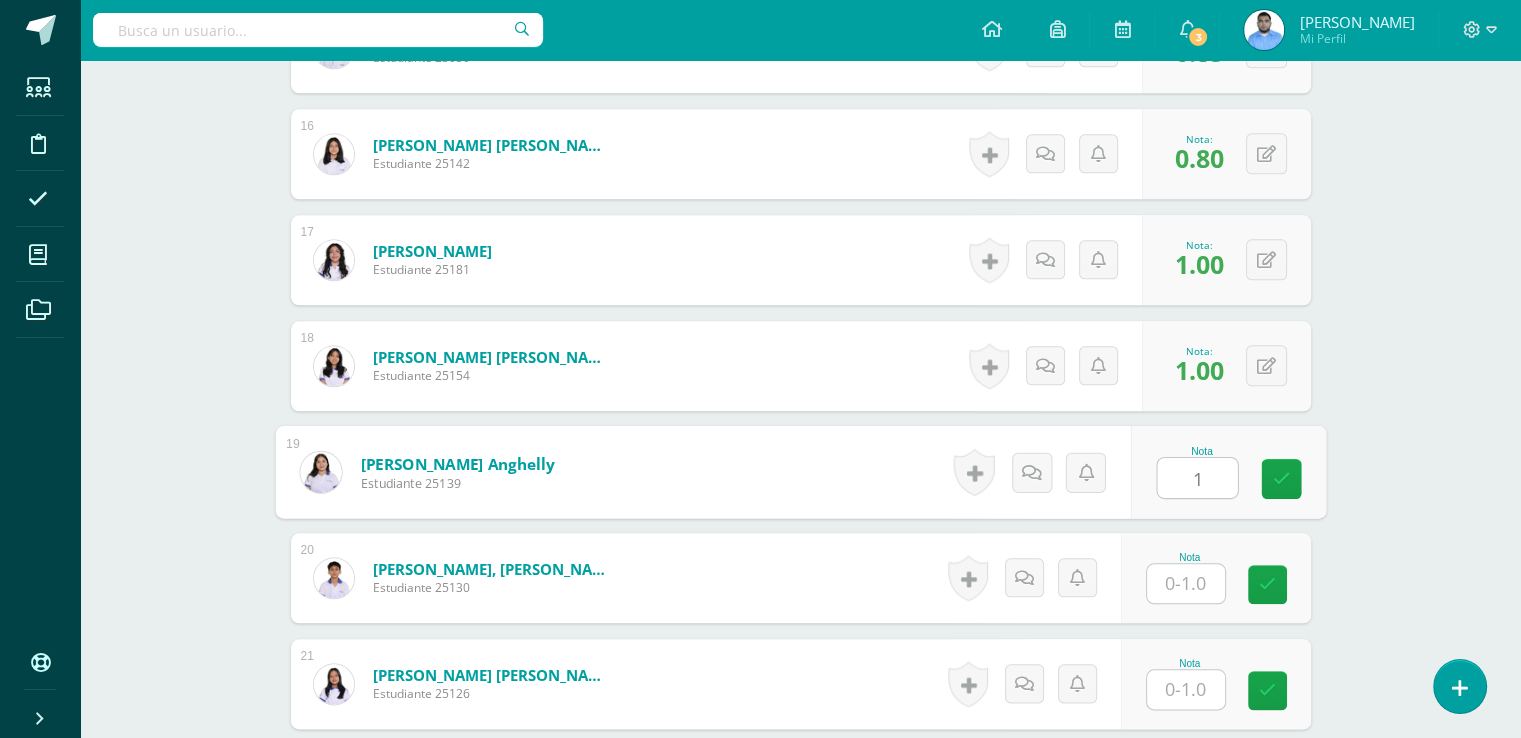 type on "1" 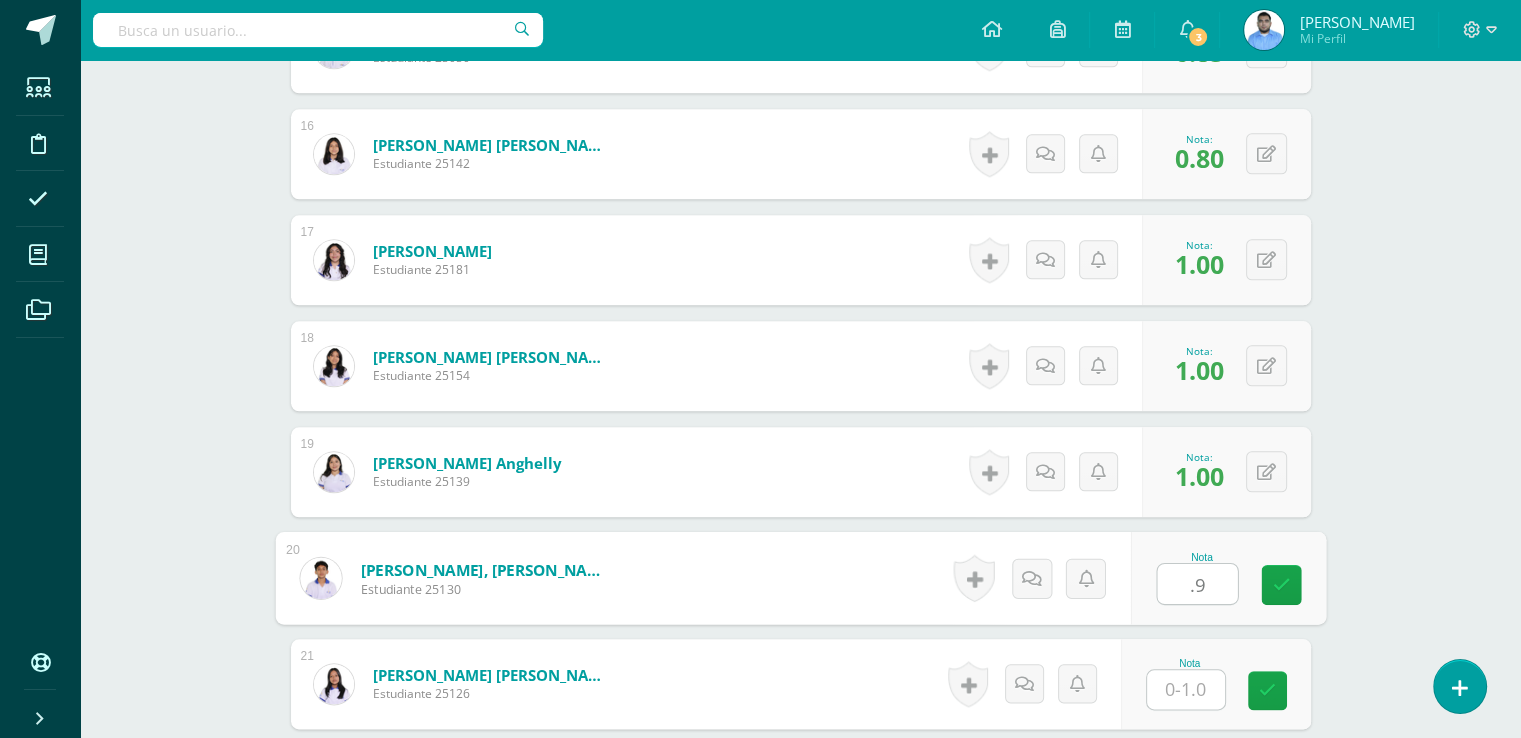 type on ".9" 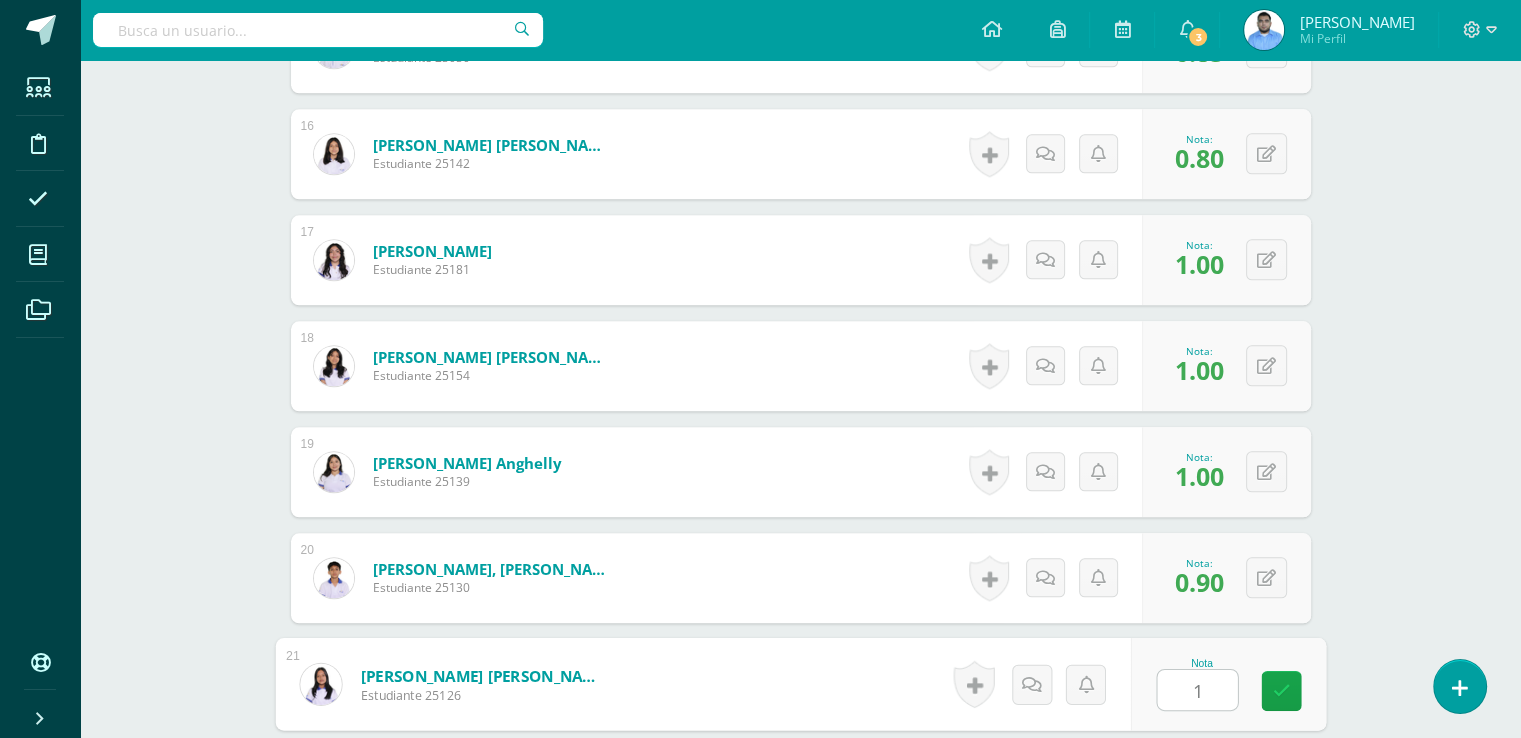 type on "1" 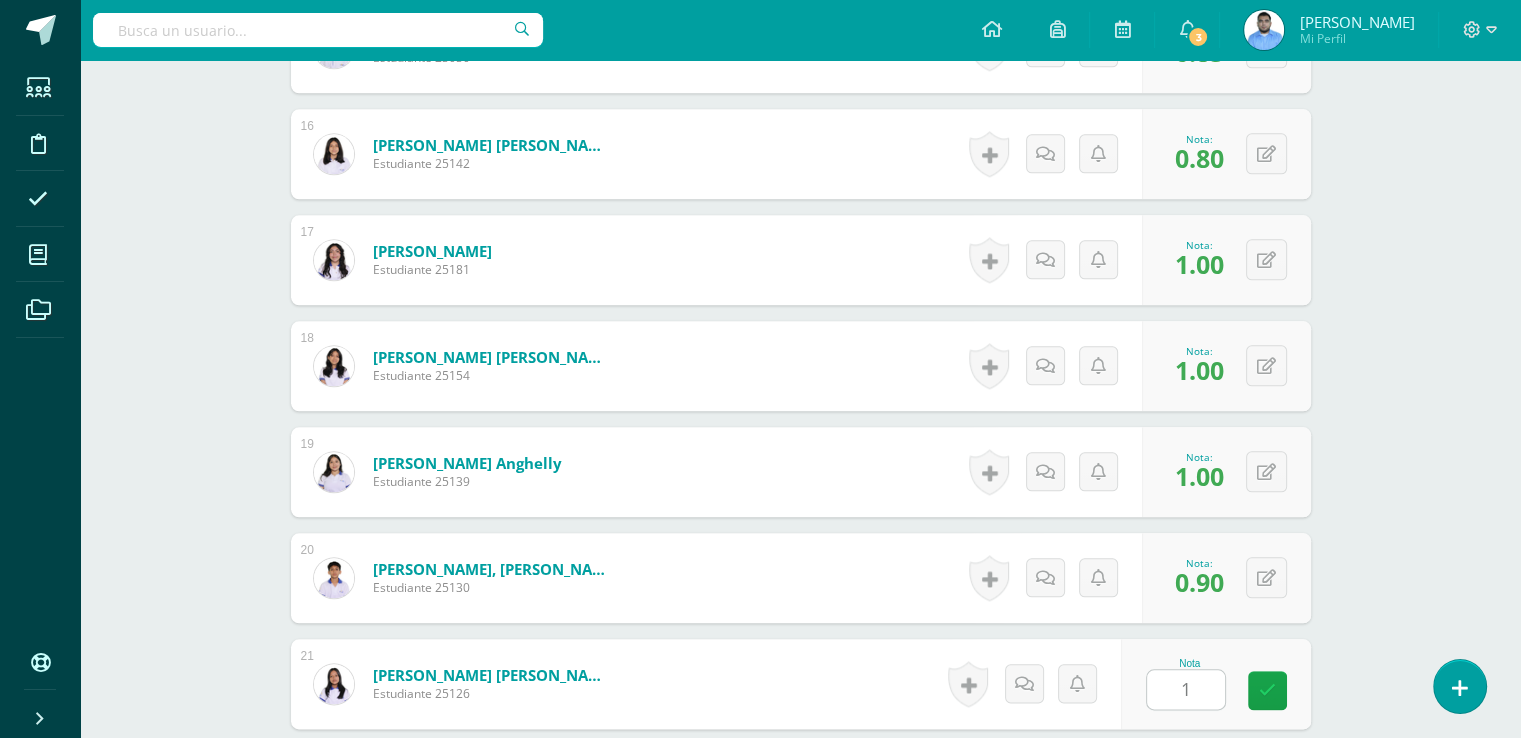 scroll, scrollTop: 2600, scrollLeft: 0, axis: vertical 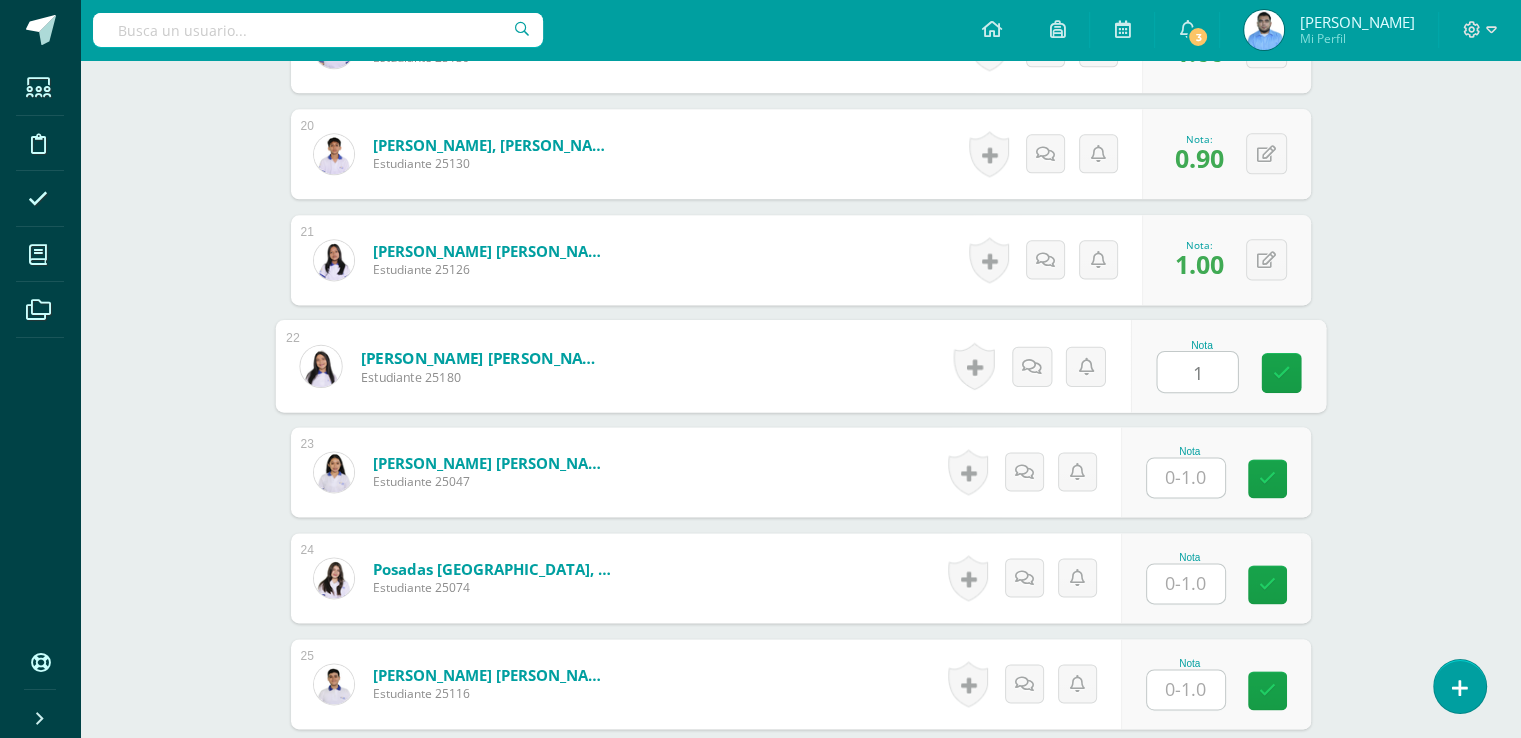type on "1" 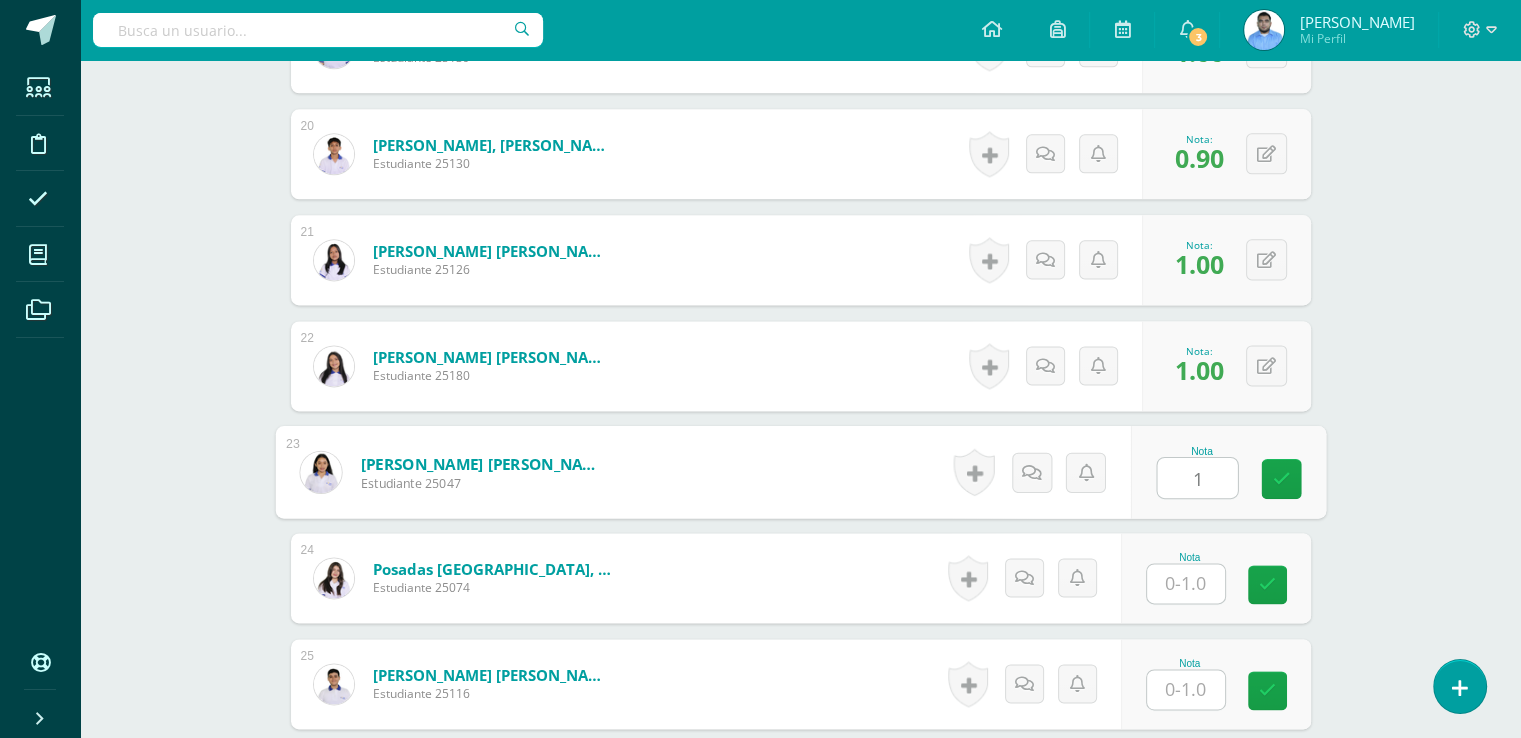 type on "1" 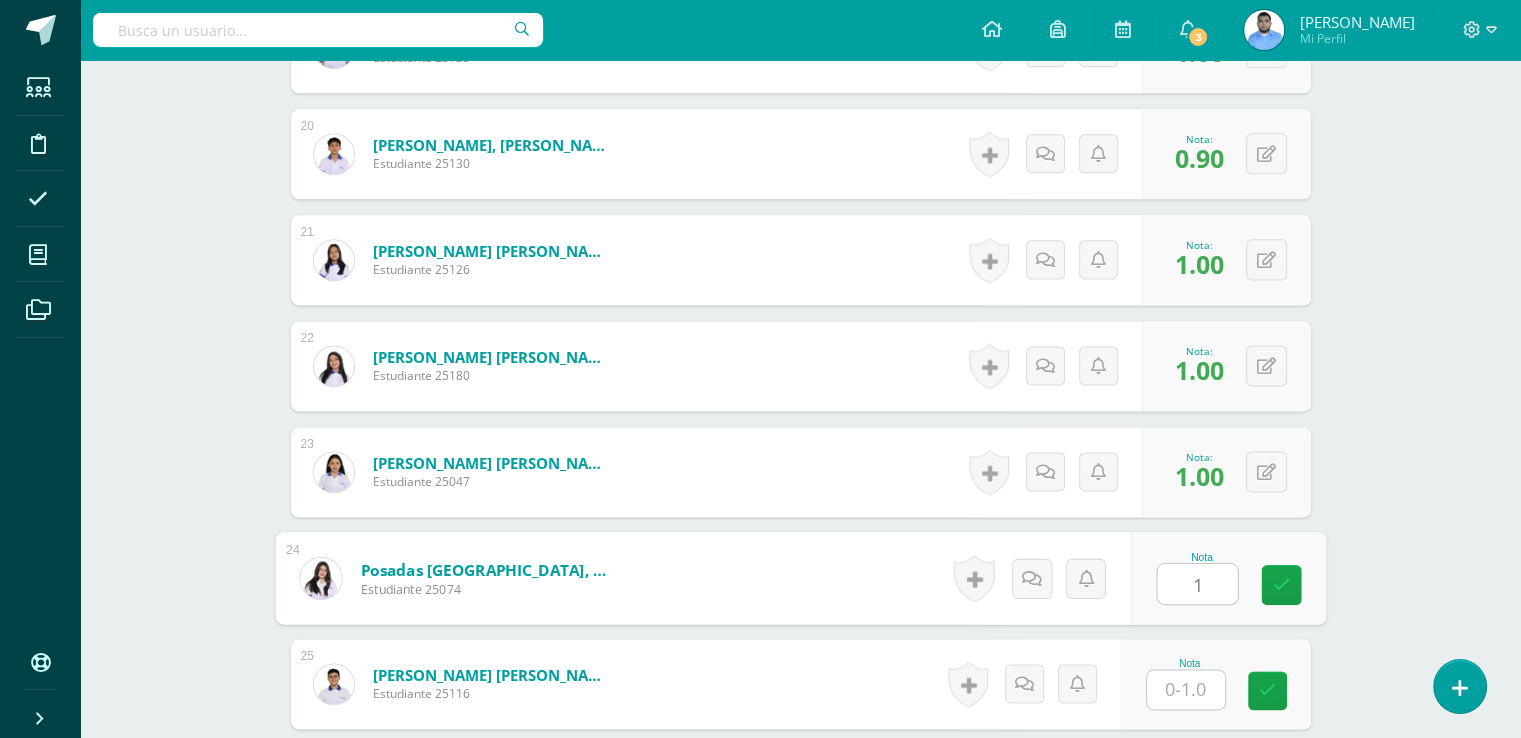 type on "1" 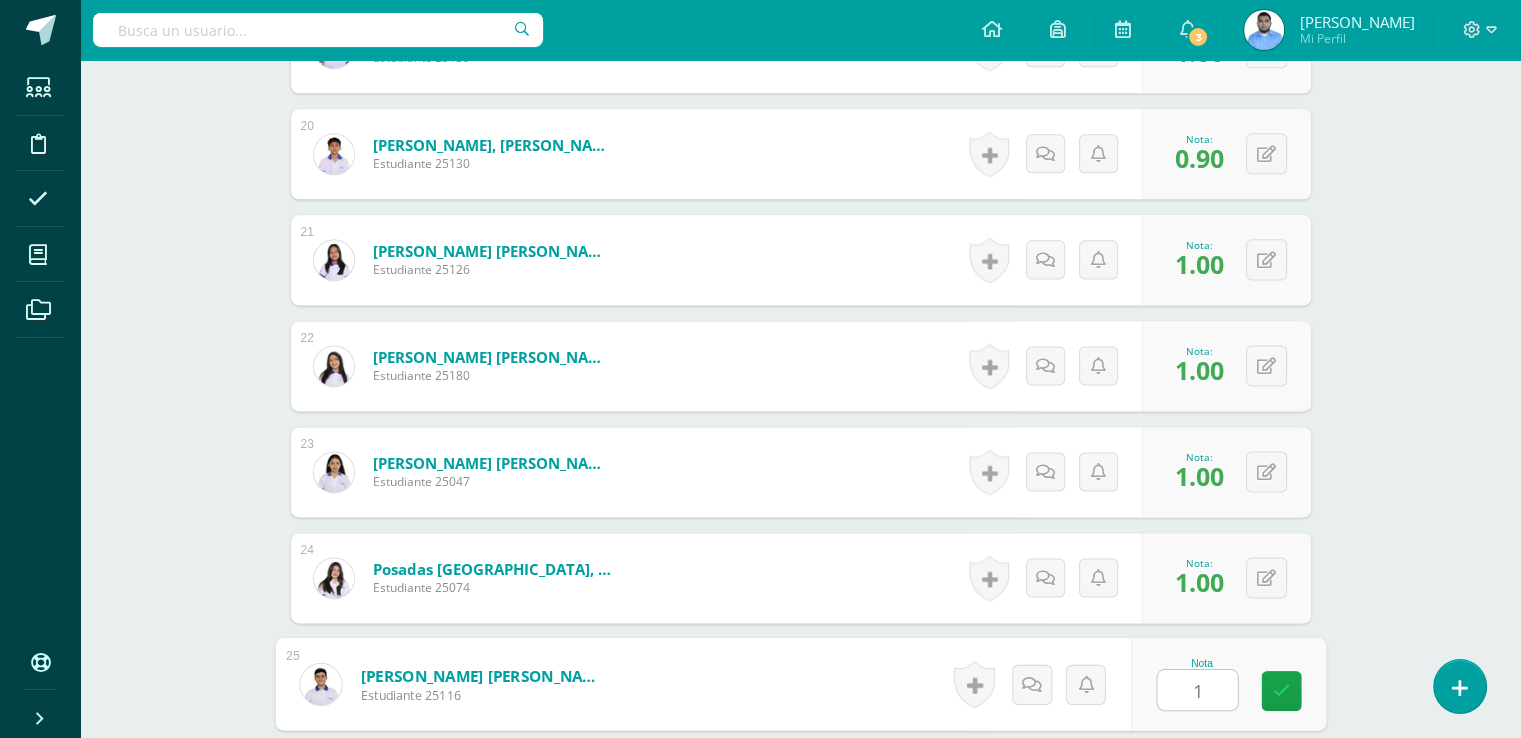 type on "1" 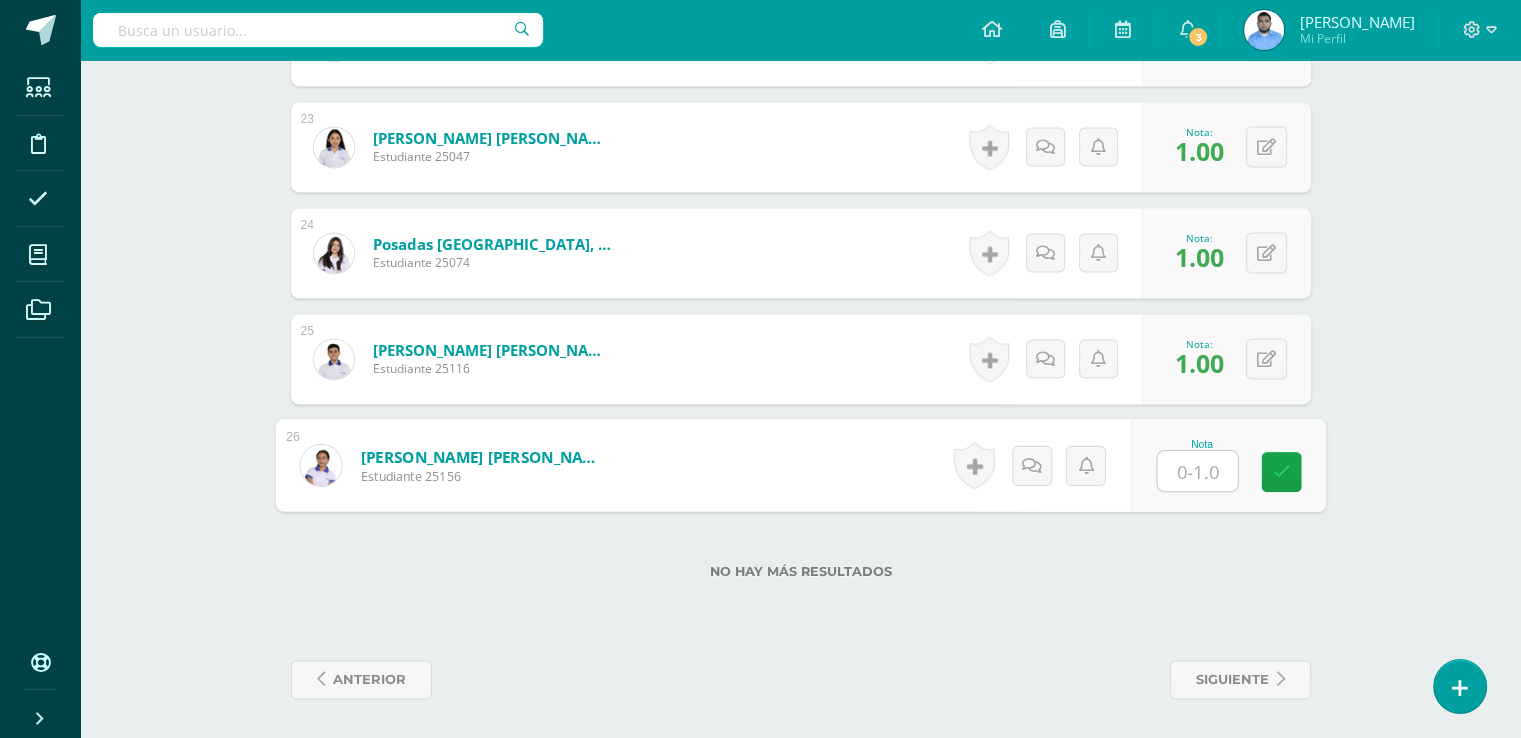 type on "1" 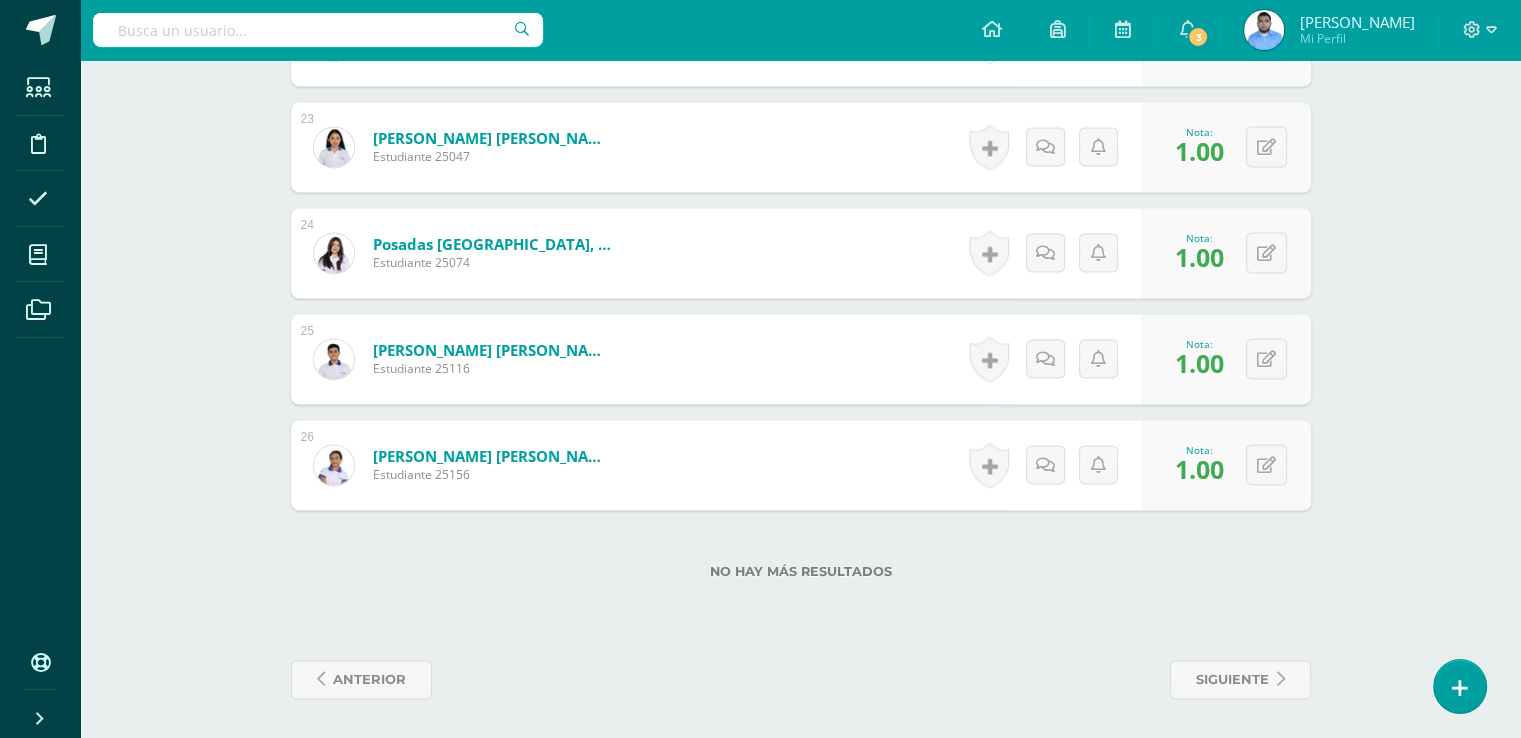 scroll, scrollTop: 2280, scrollLeft: 0, axis: vertical 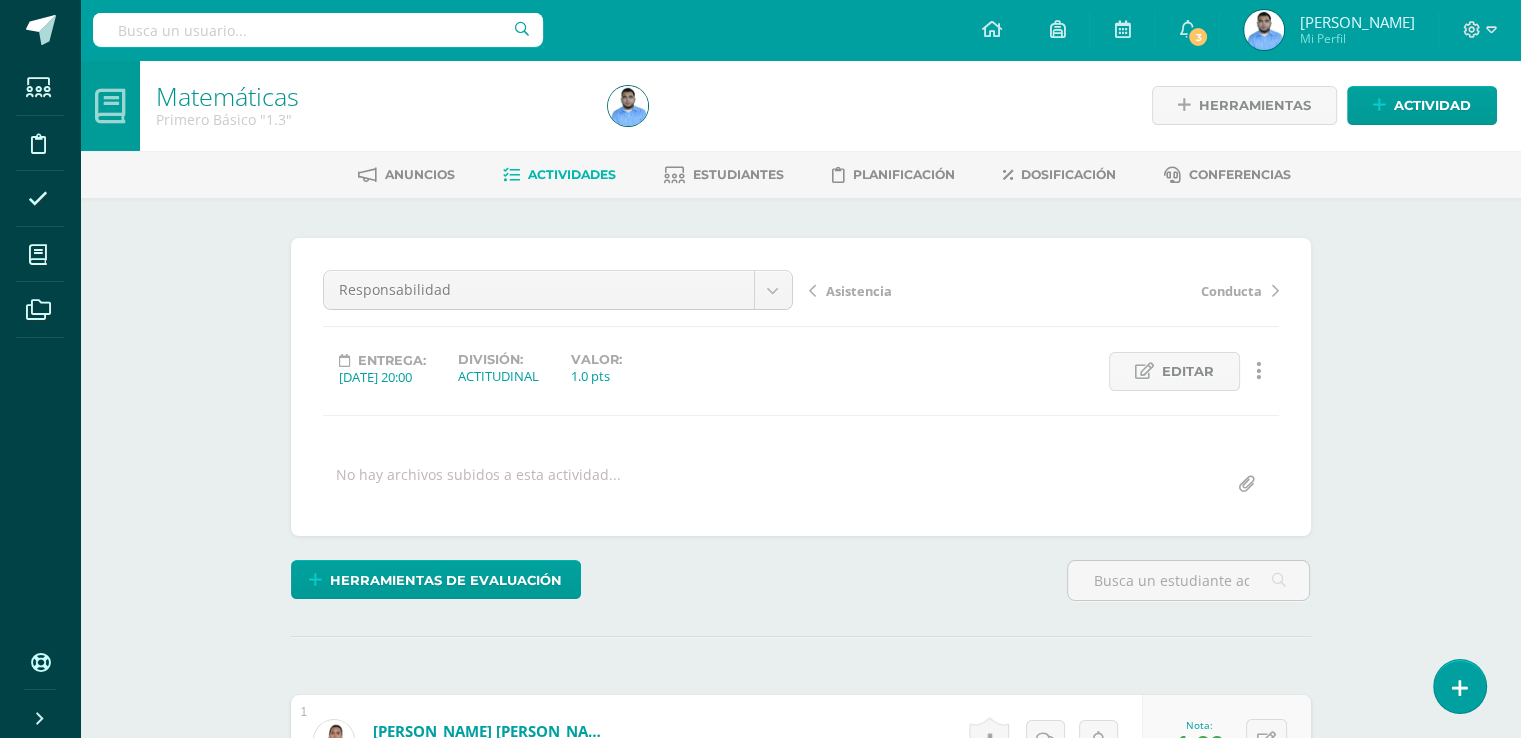 click on "Actividades" at bounding box center [572, 174] 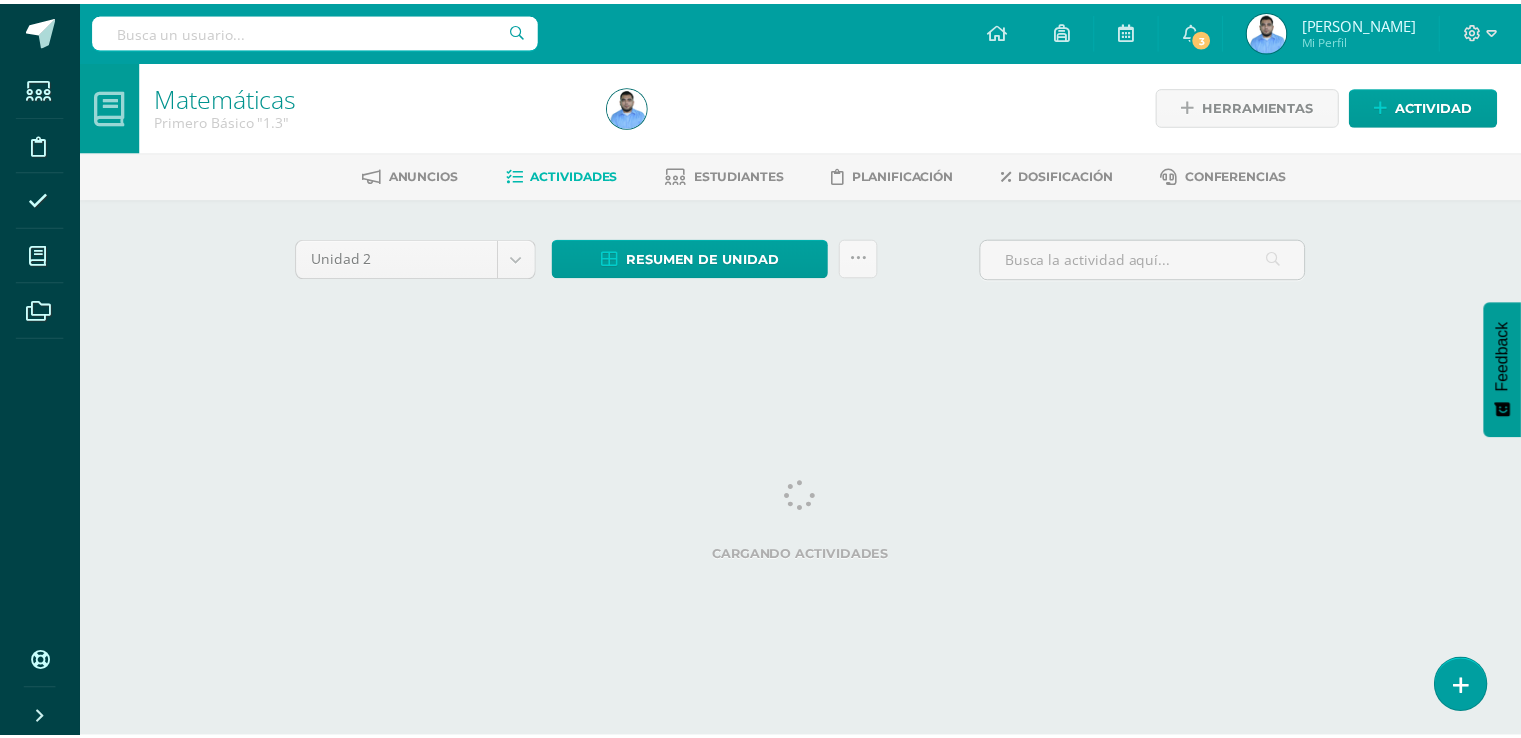scroll, scrollTop: 0, scrollLeft: 0, axis: both 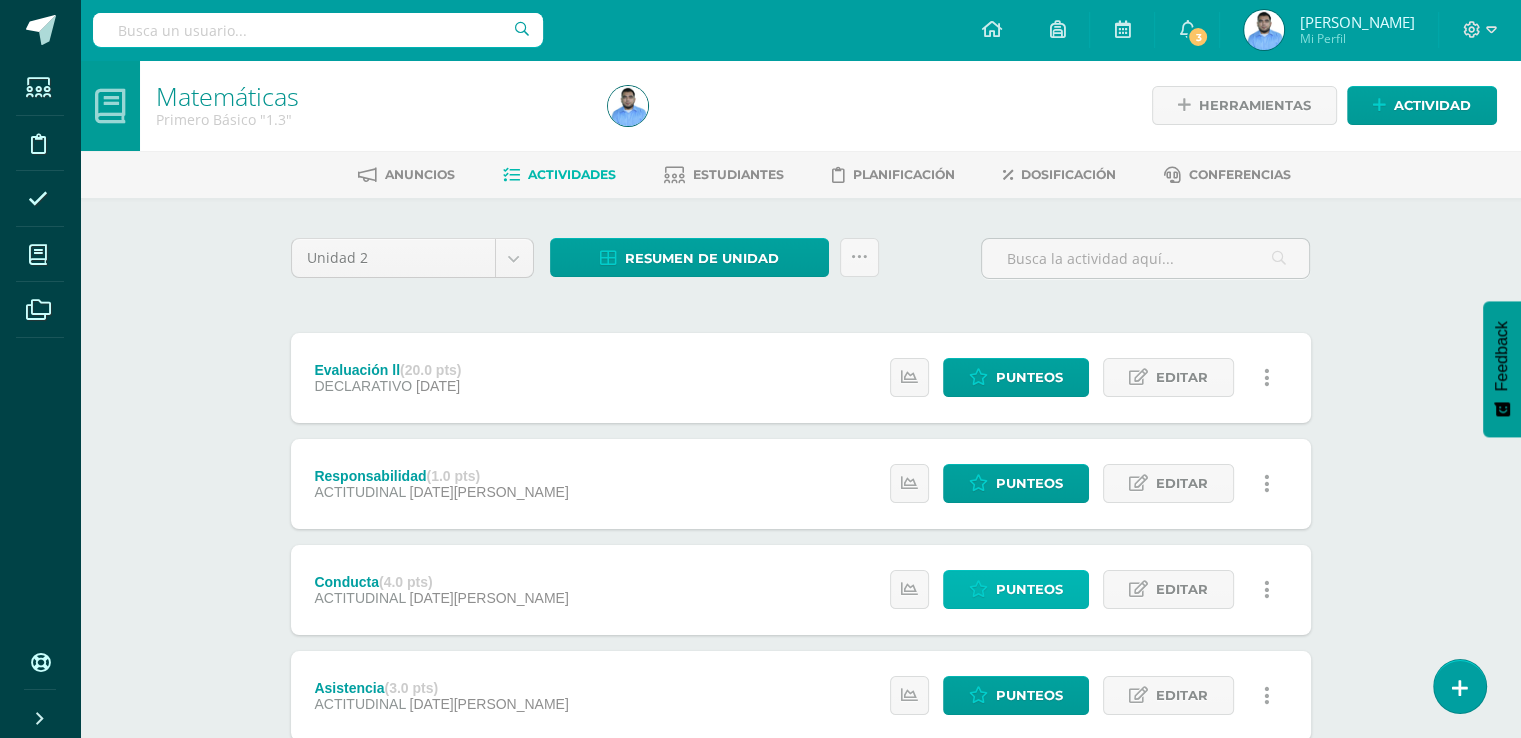 drag, startPoint x: 1050, startPoint y: 478, endPoint x: 994, endPoint y: 587, distance: 122.54387 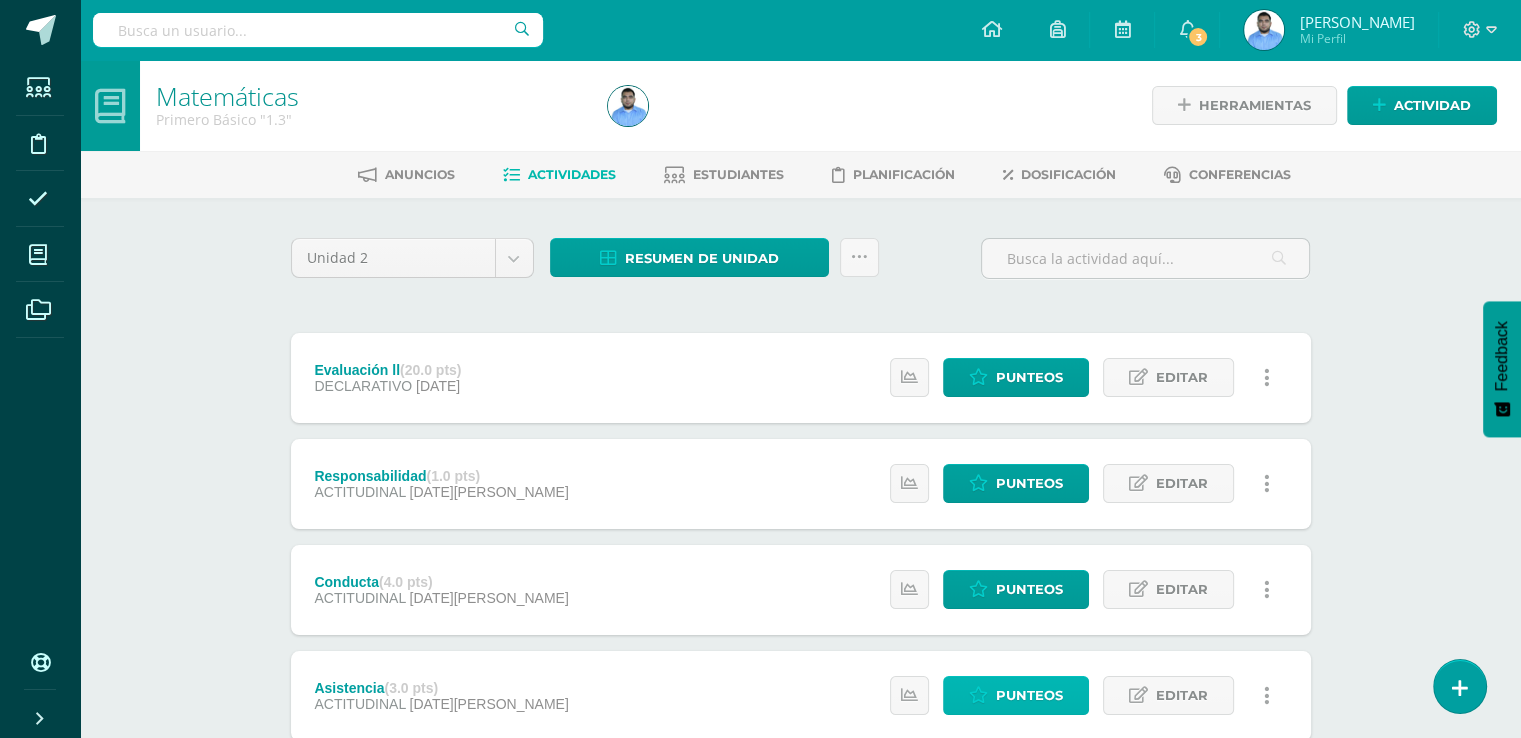 drag, startPoint x: 994, startPoint y: 587, endPoint x: 996, endPoint y: 697, distance: 110.01818 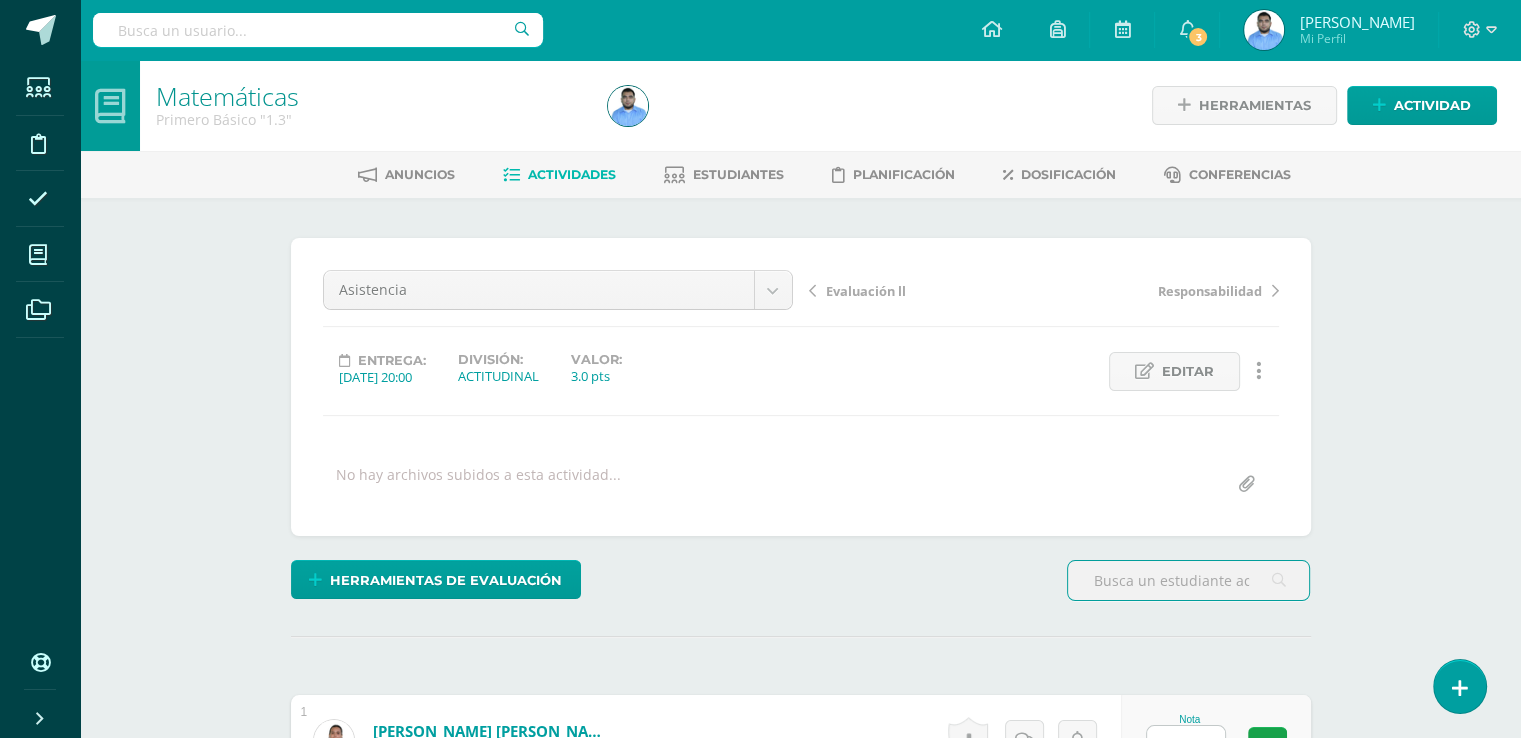 scroll, scrollTop: 0, scrollLeft: 0, axis: both 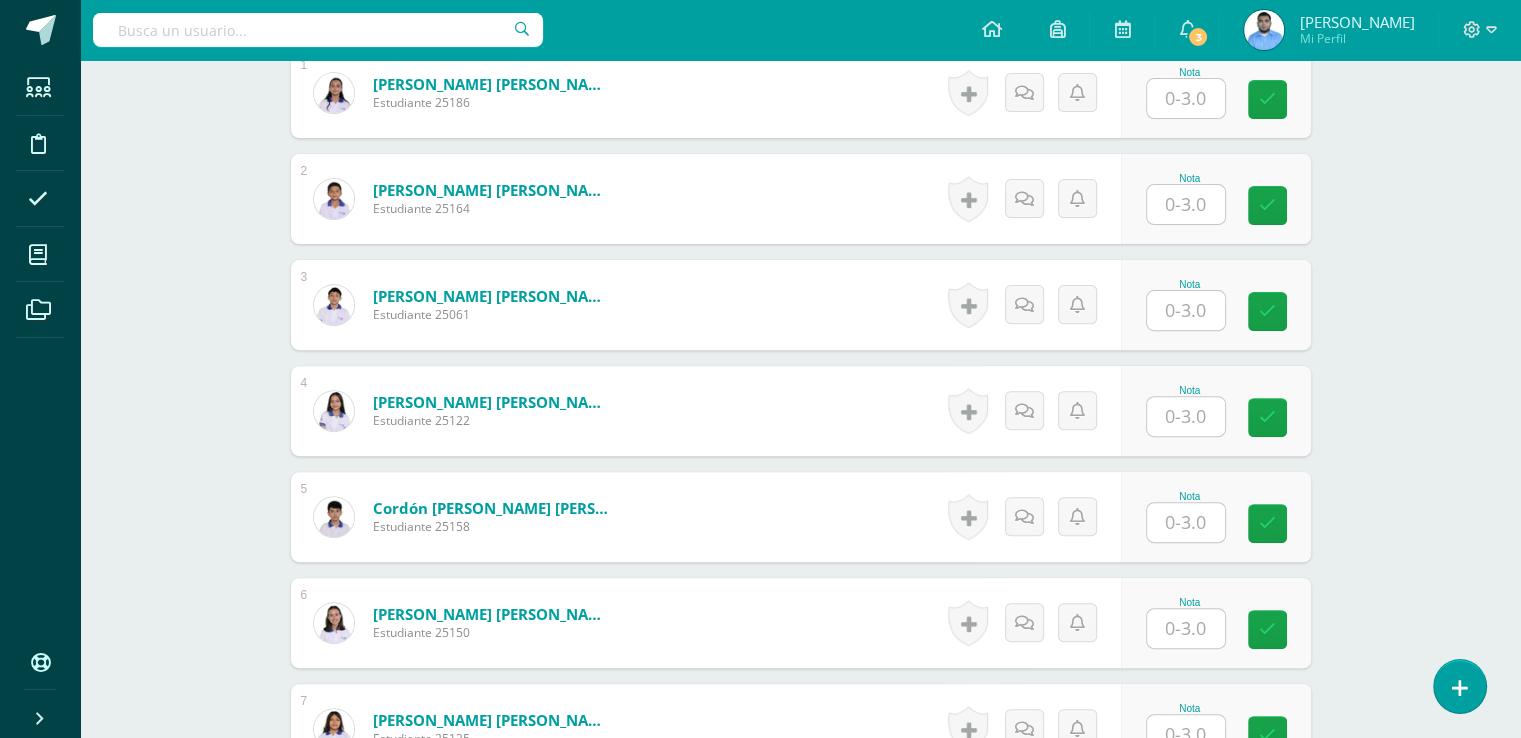 click at bounding box center (1186, 204) 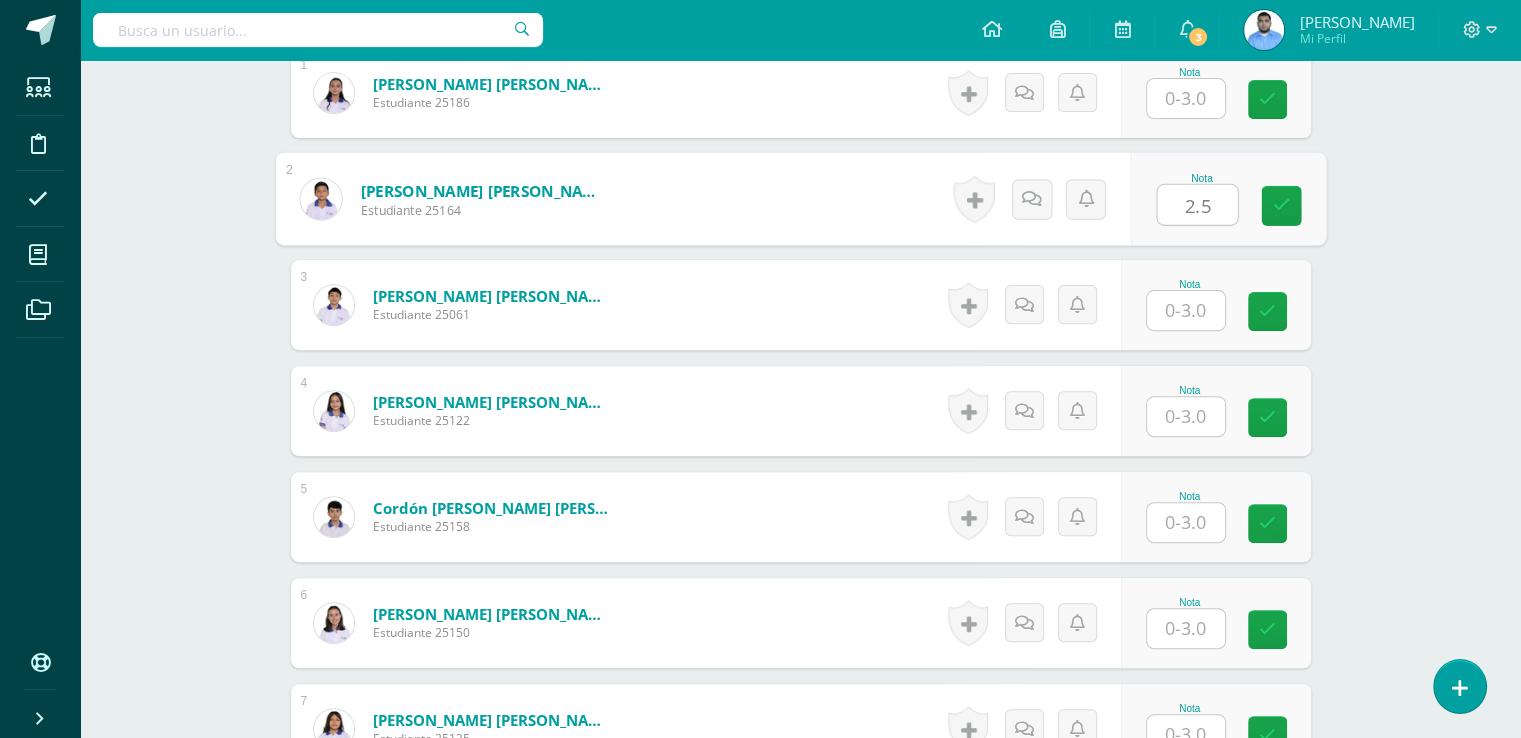 type on "2.5" 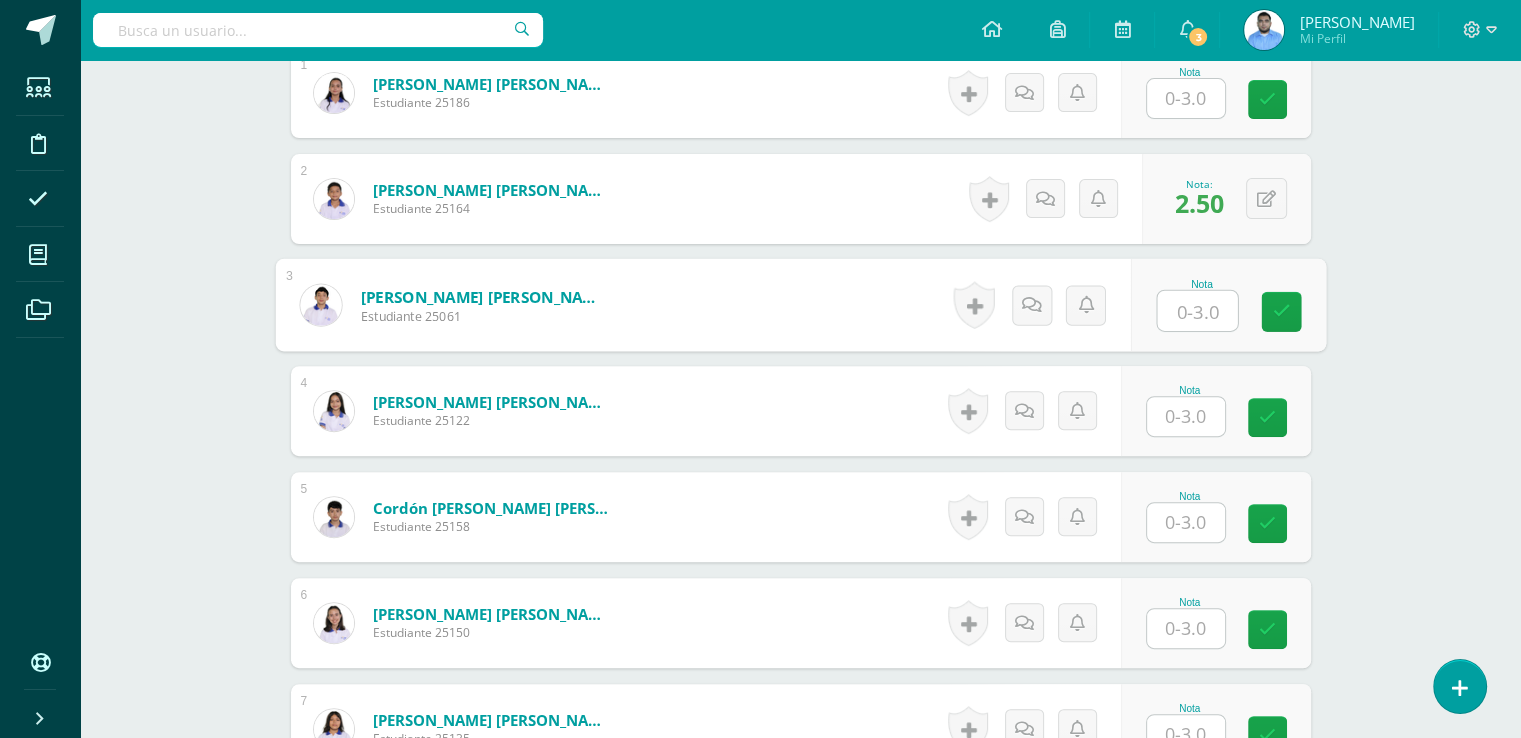 scroll, scrollTop: 1292, scrollLeft: 0, axis: vertical 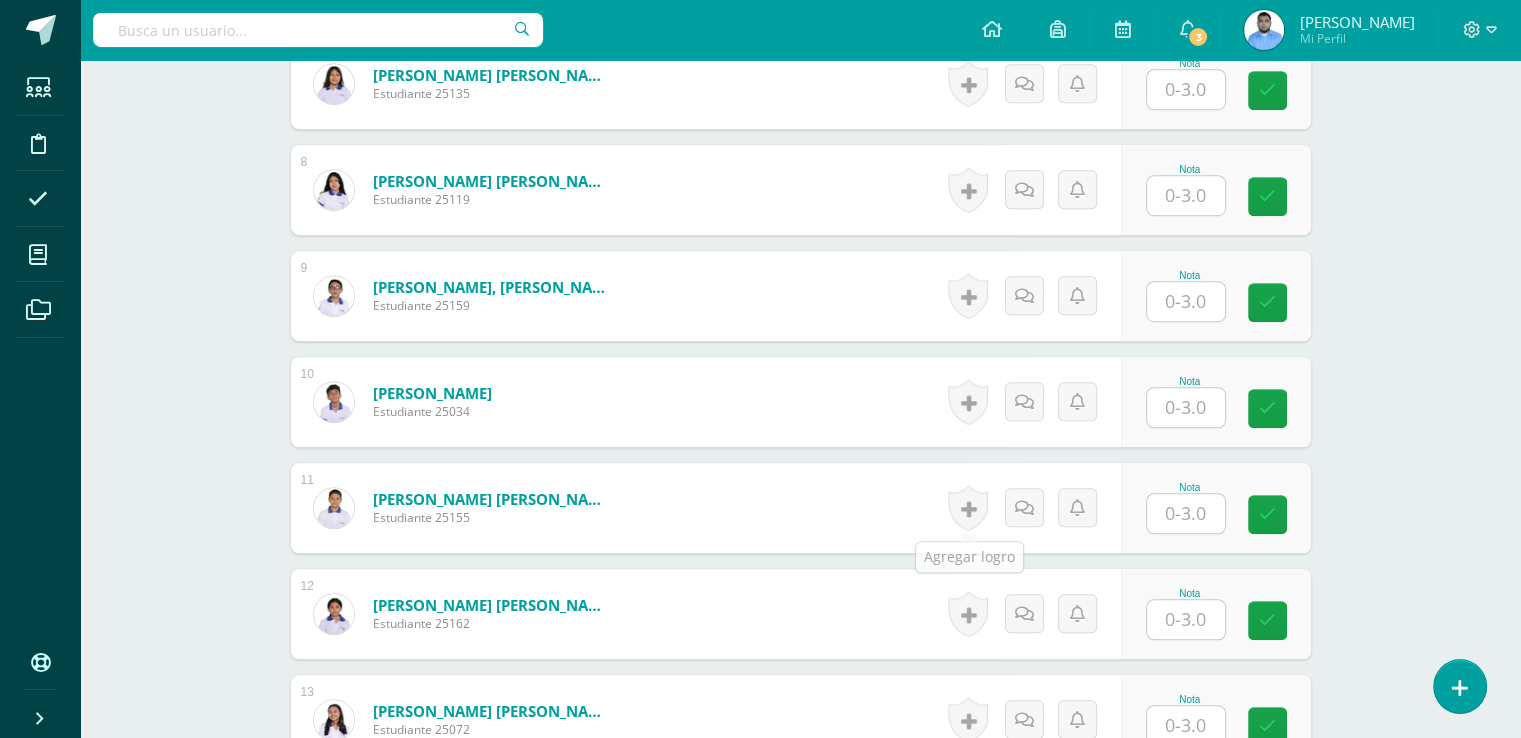 drag, startPoint x: 1535, startPoint y: 346, endPoint x: 1232, endPoint y: 491, distance: 335.9077 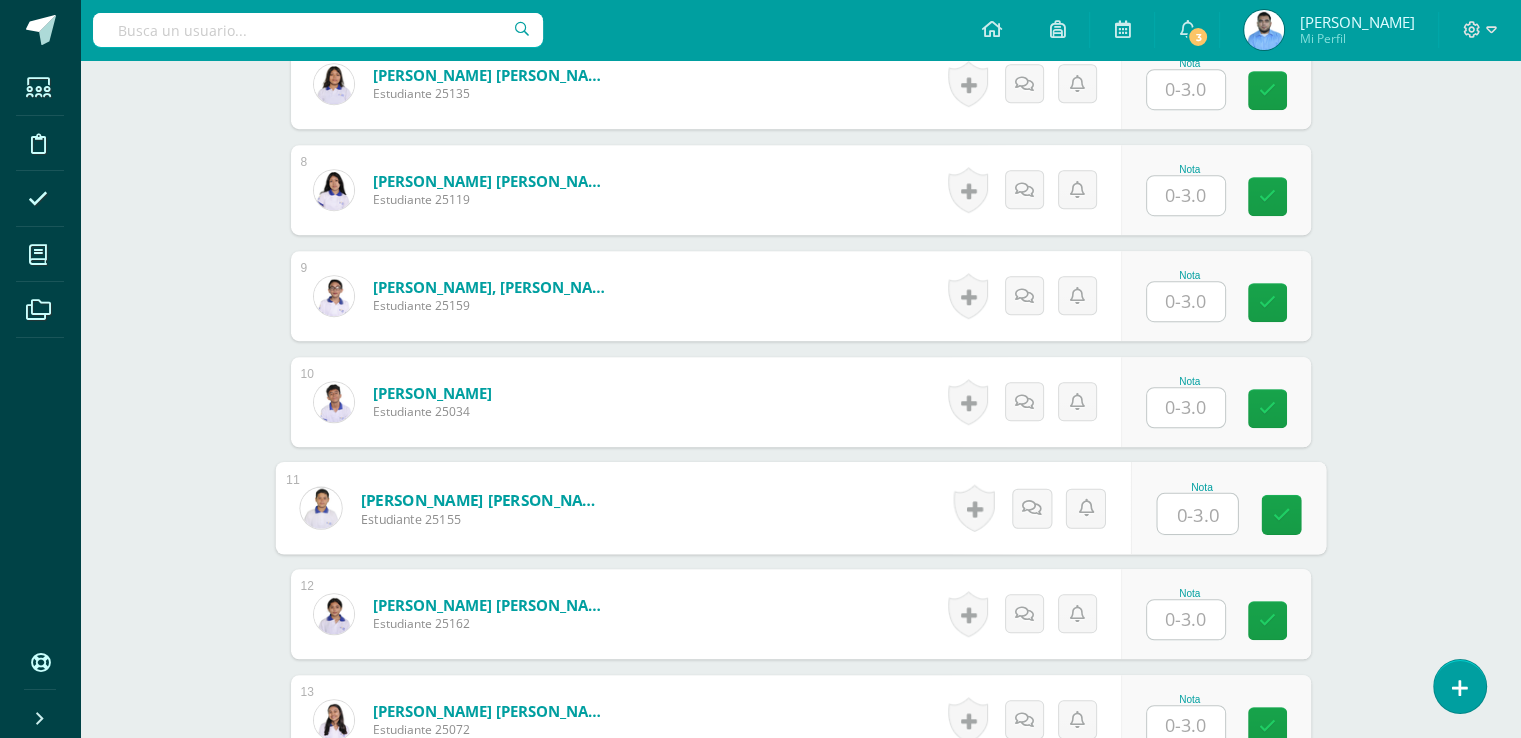 click at bounding box center [1197, 514] 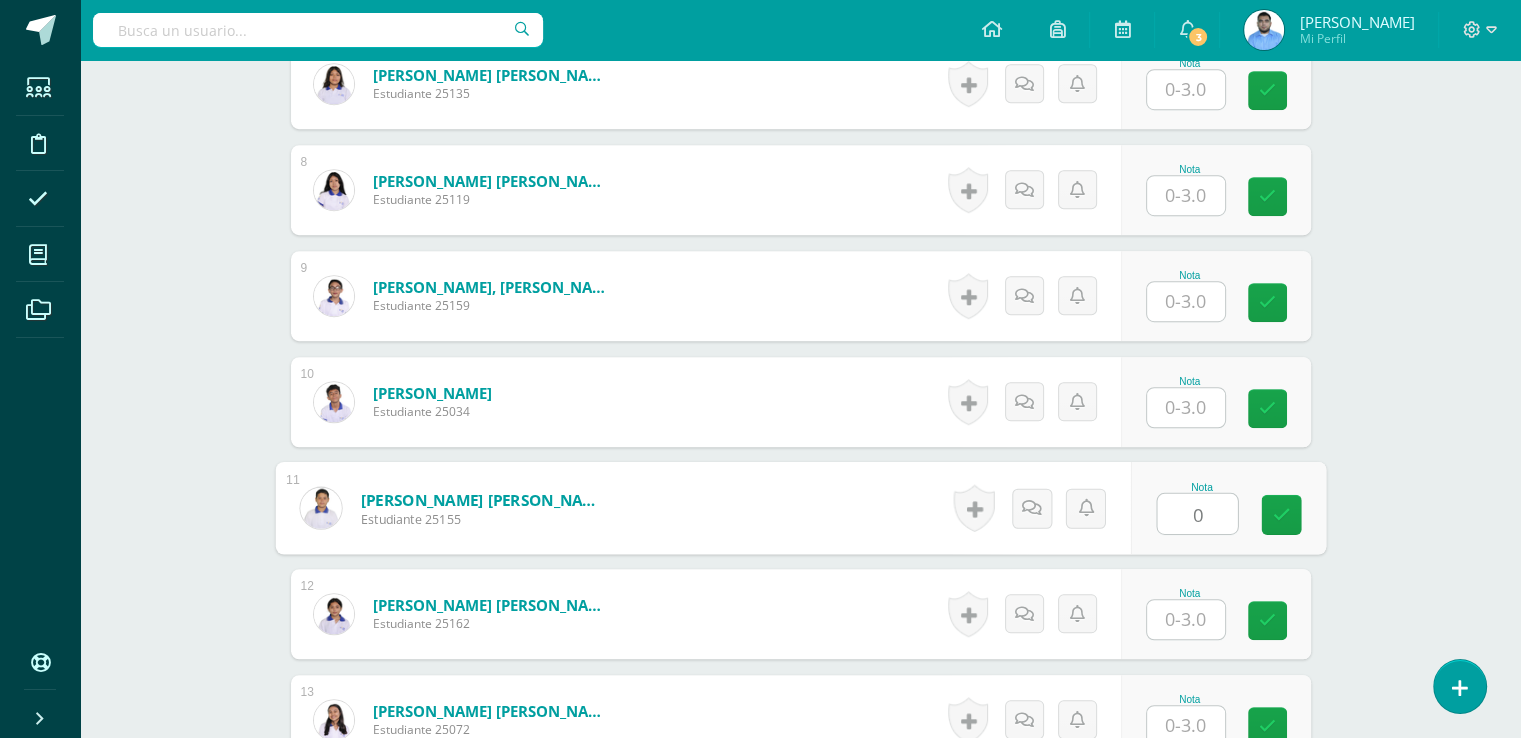 type on "0" 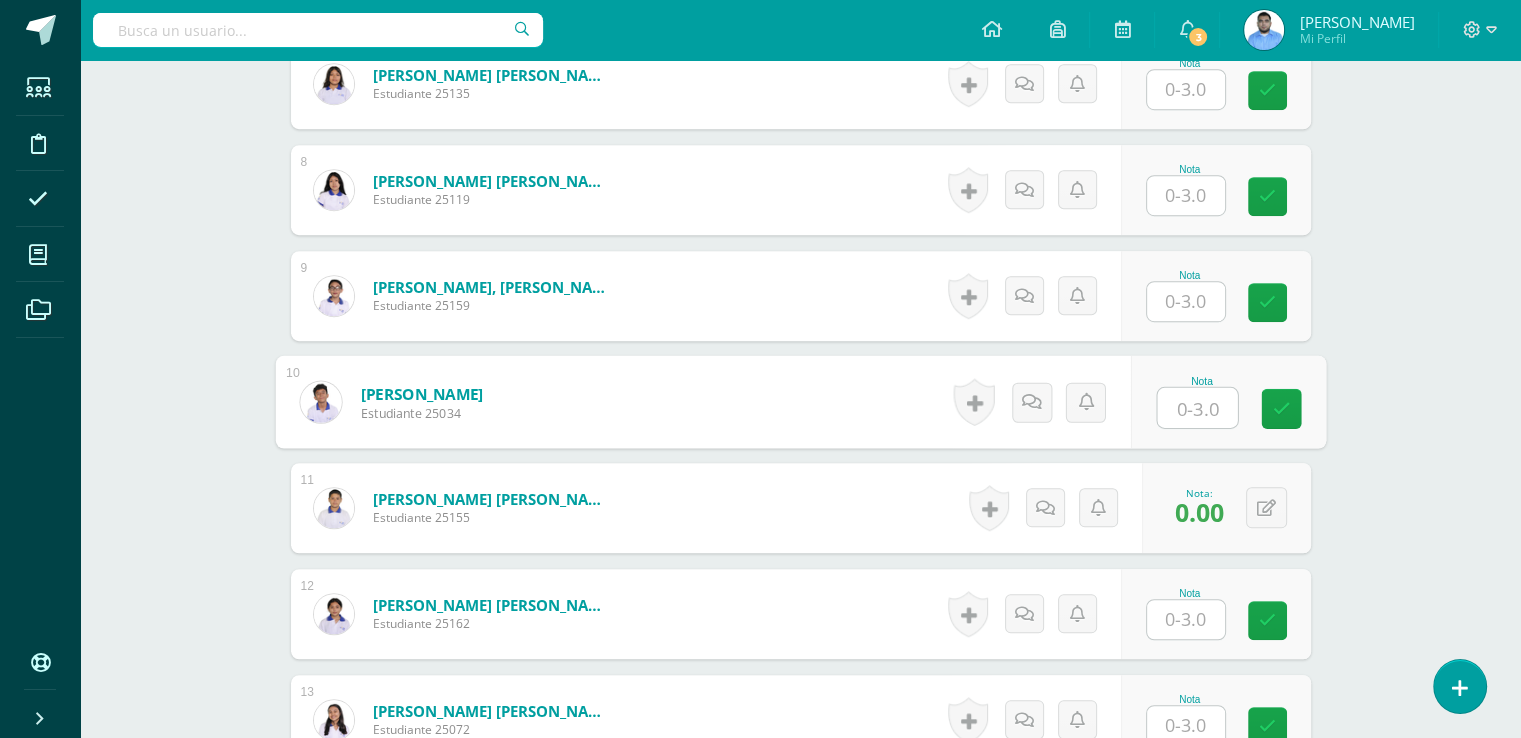 click at bounding box center (1197, 408) 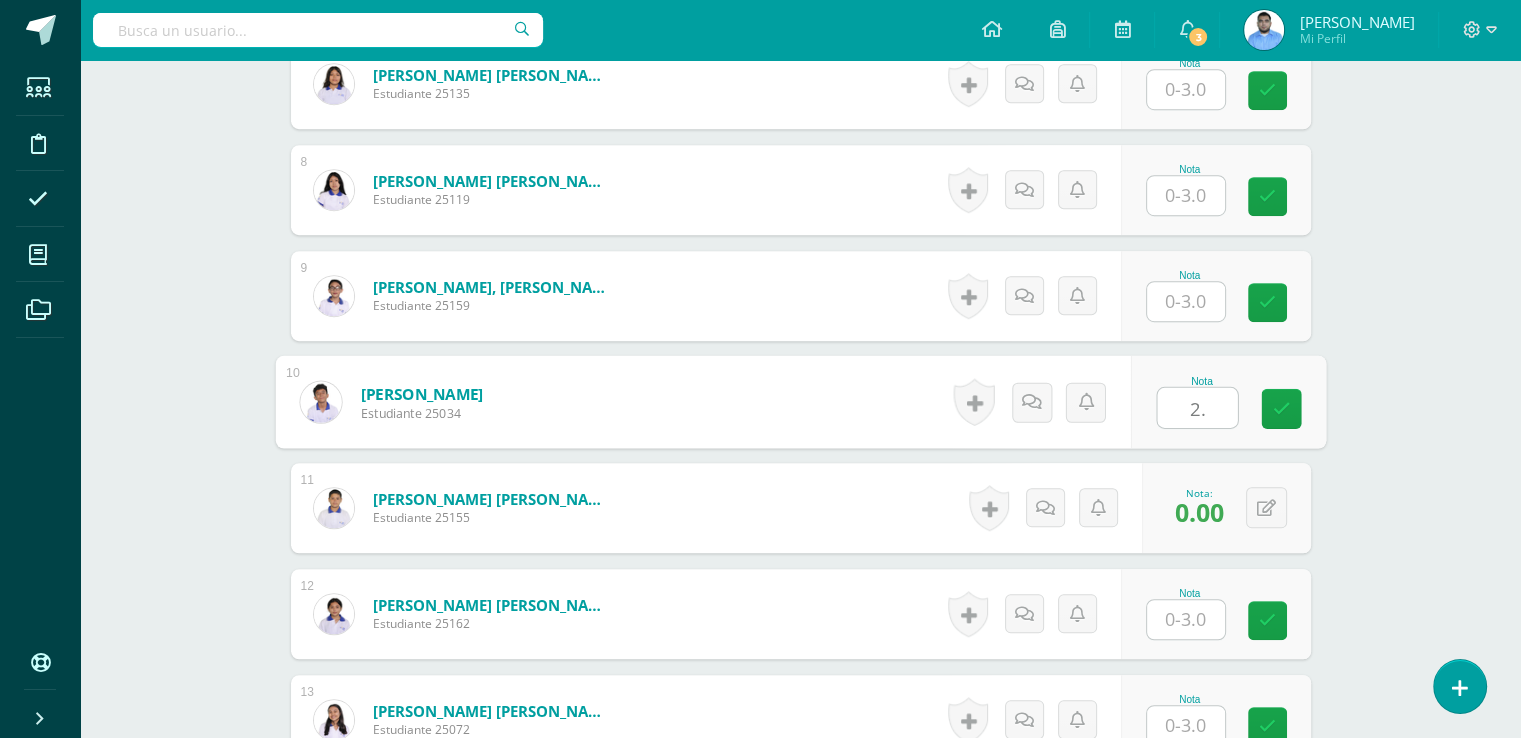 type on "2.4" 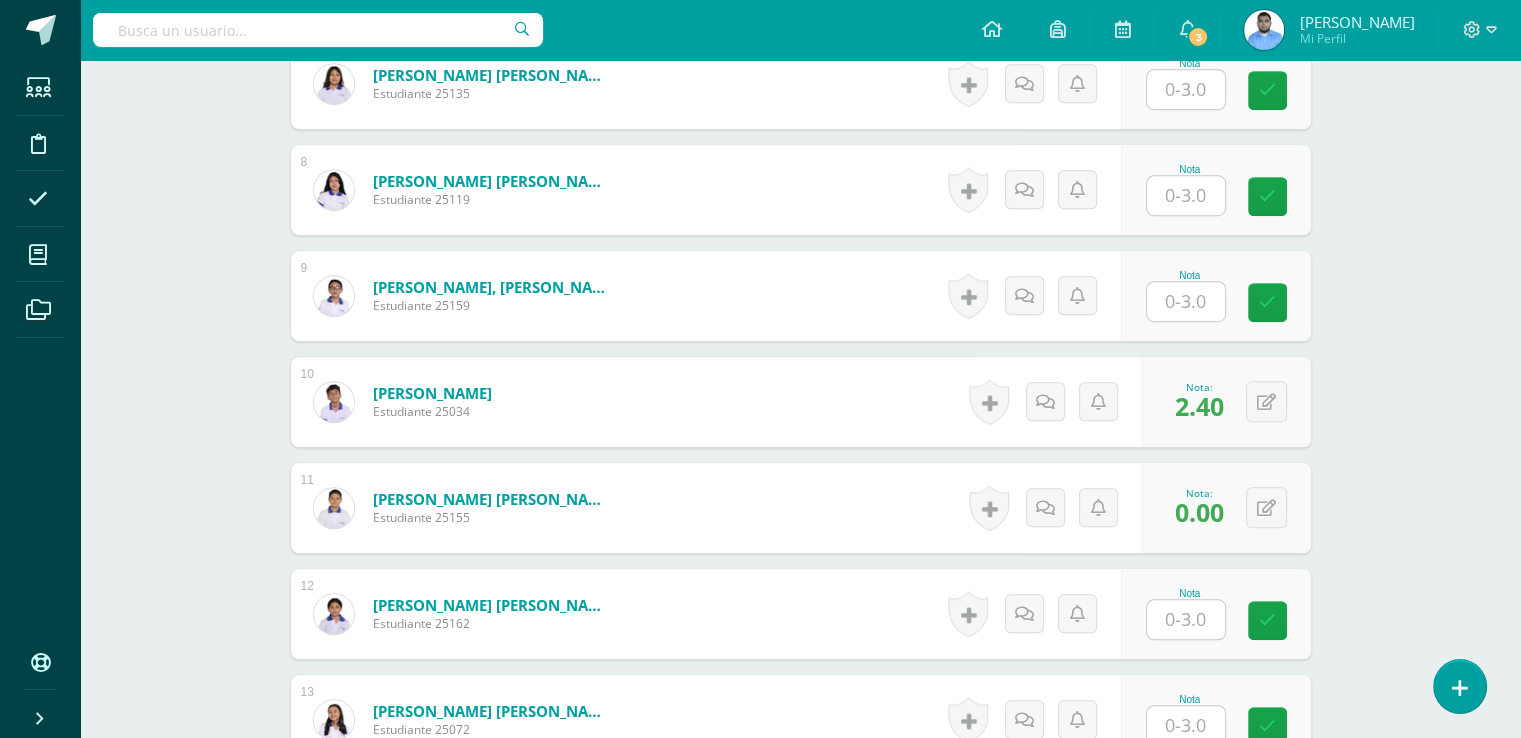 click at bounding box center [1186, 619] 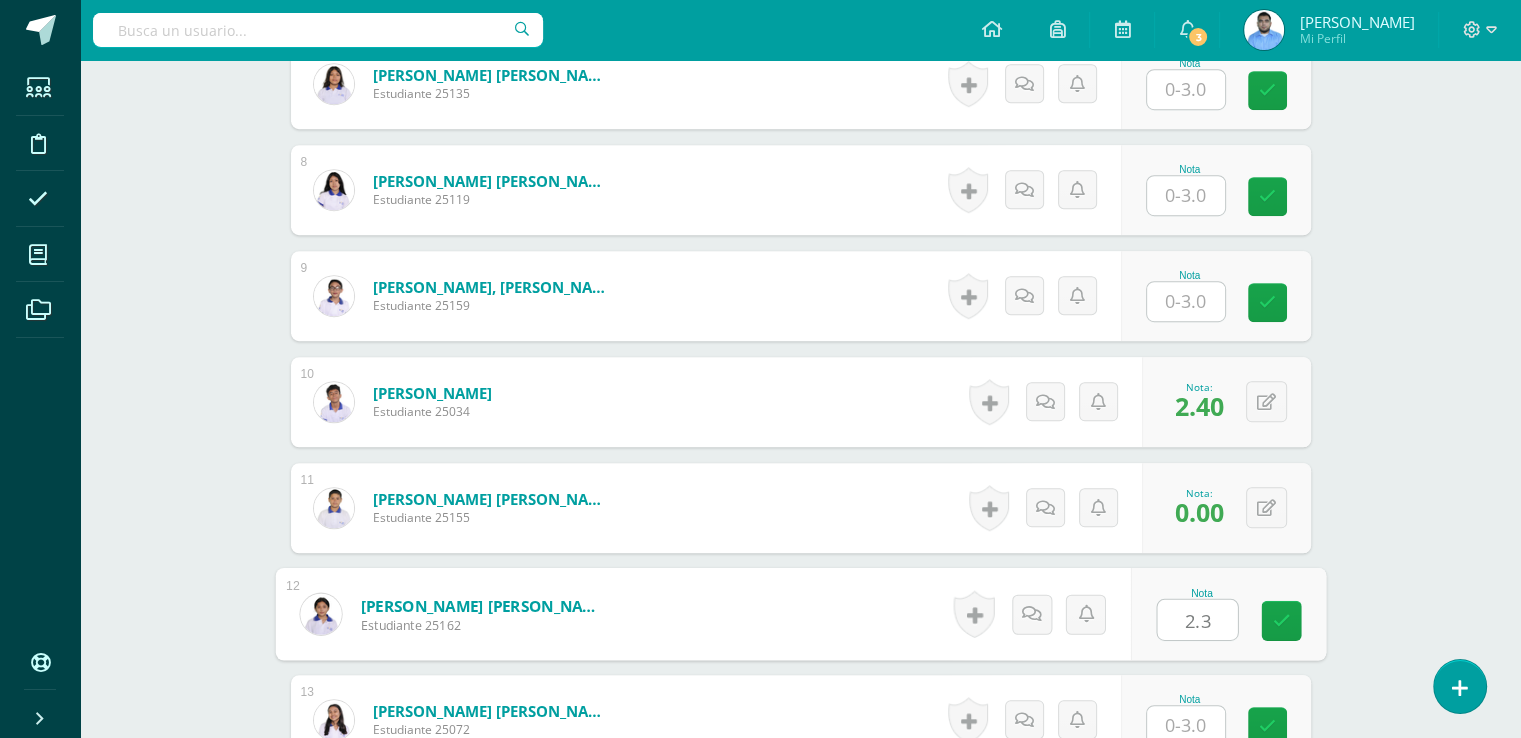 type on "2.3" 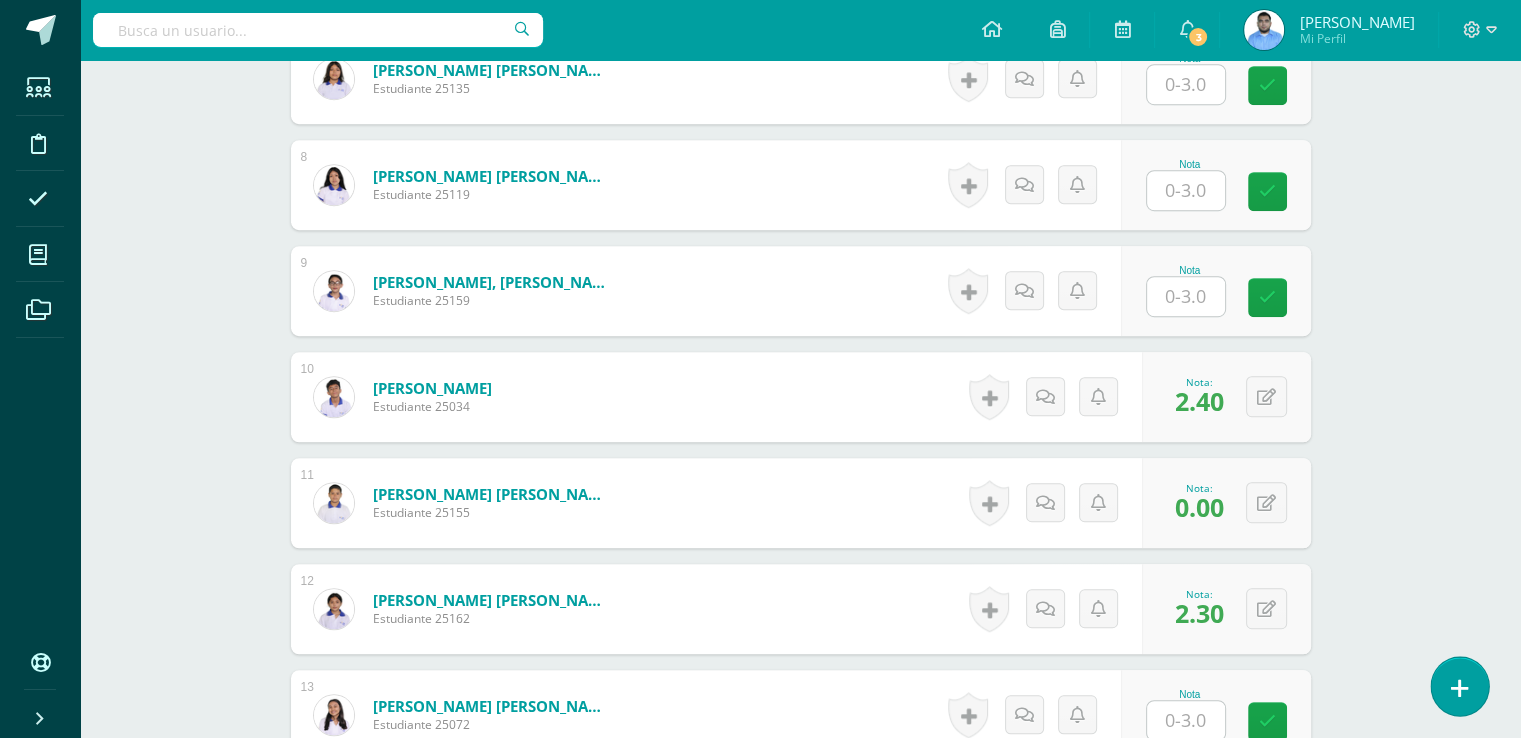 drag, startPoint x: 1535, startPoint y: 428, endPoint x: 1470, endPoint y: 693, distance: 272.8553 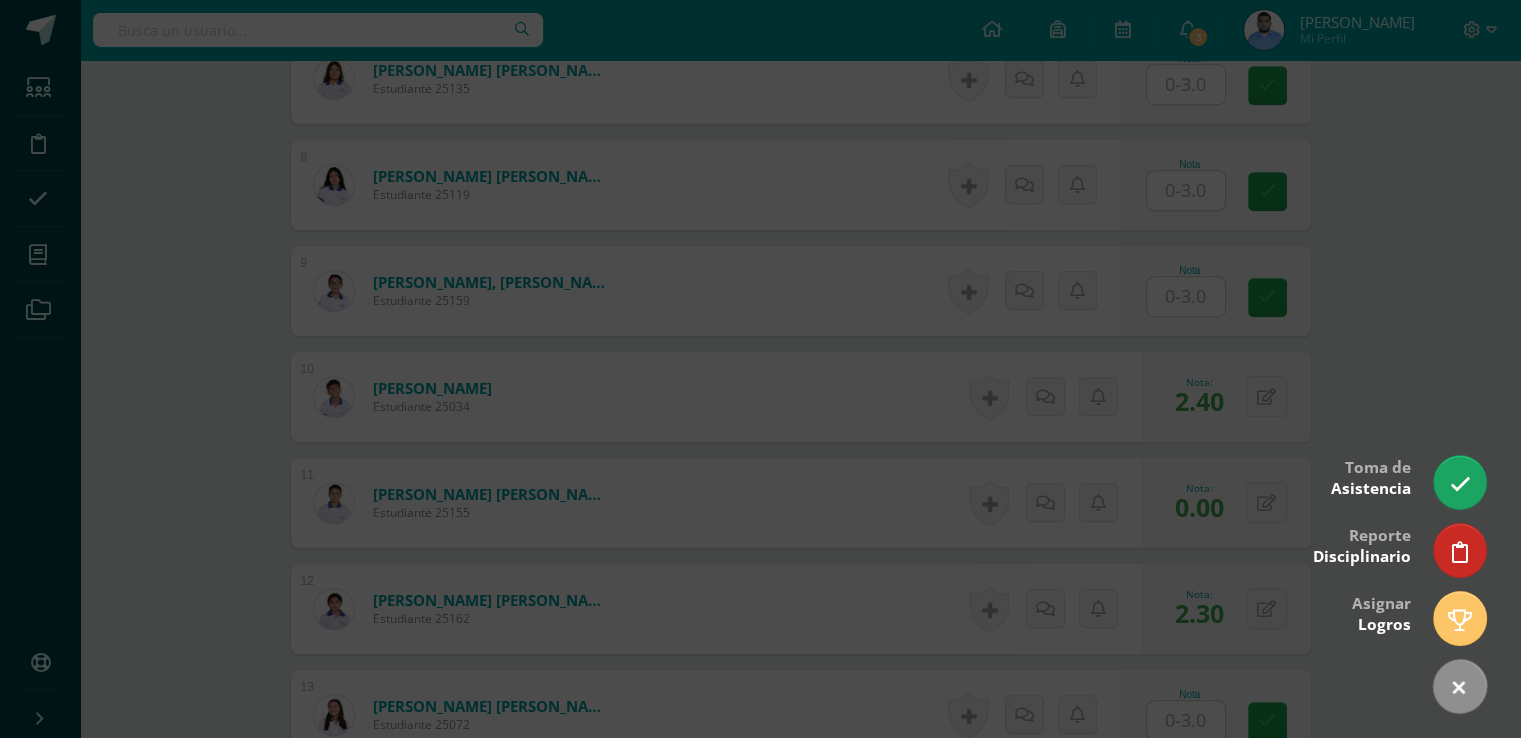 click at bounding box center (760, 369) 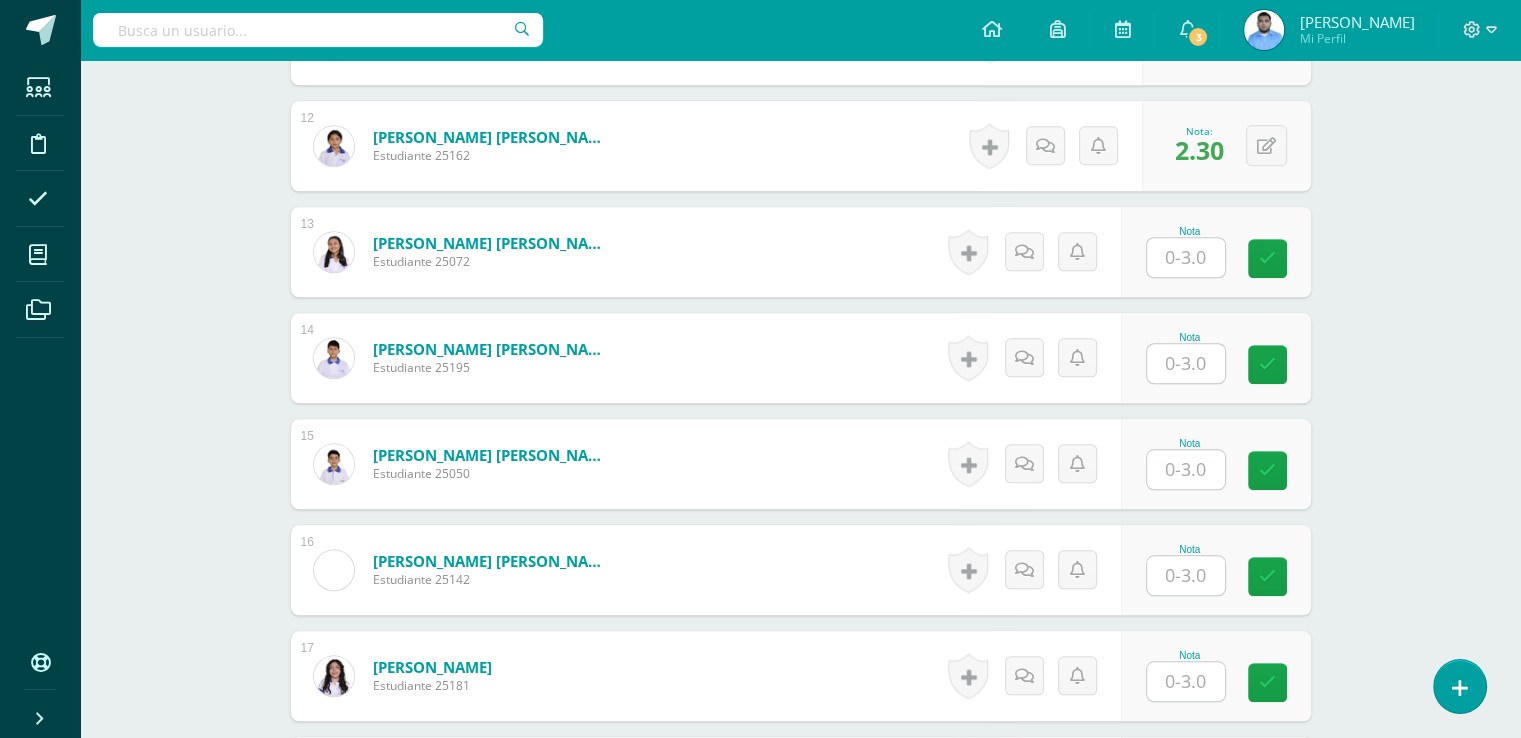 scroll, scrollTop: 1785, scrollLeft: 0, axis: vertical 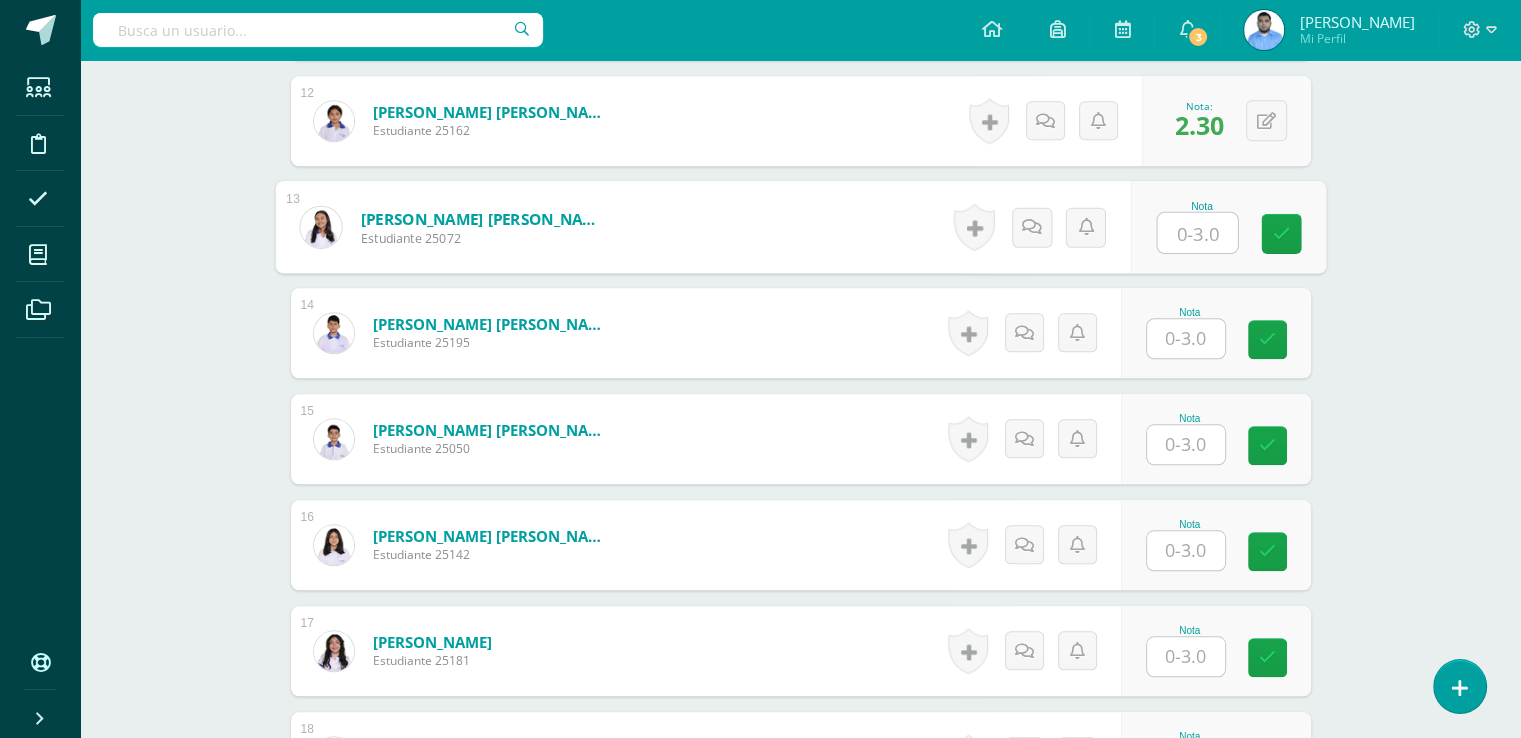 click at bounding box center (1197, 233) 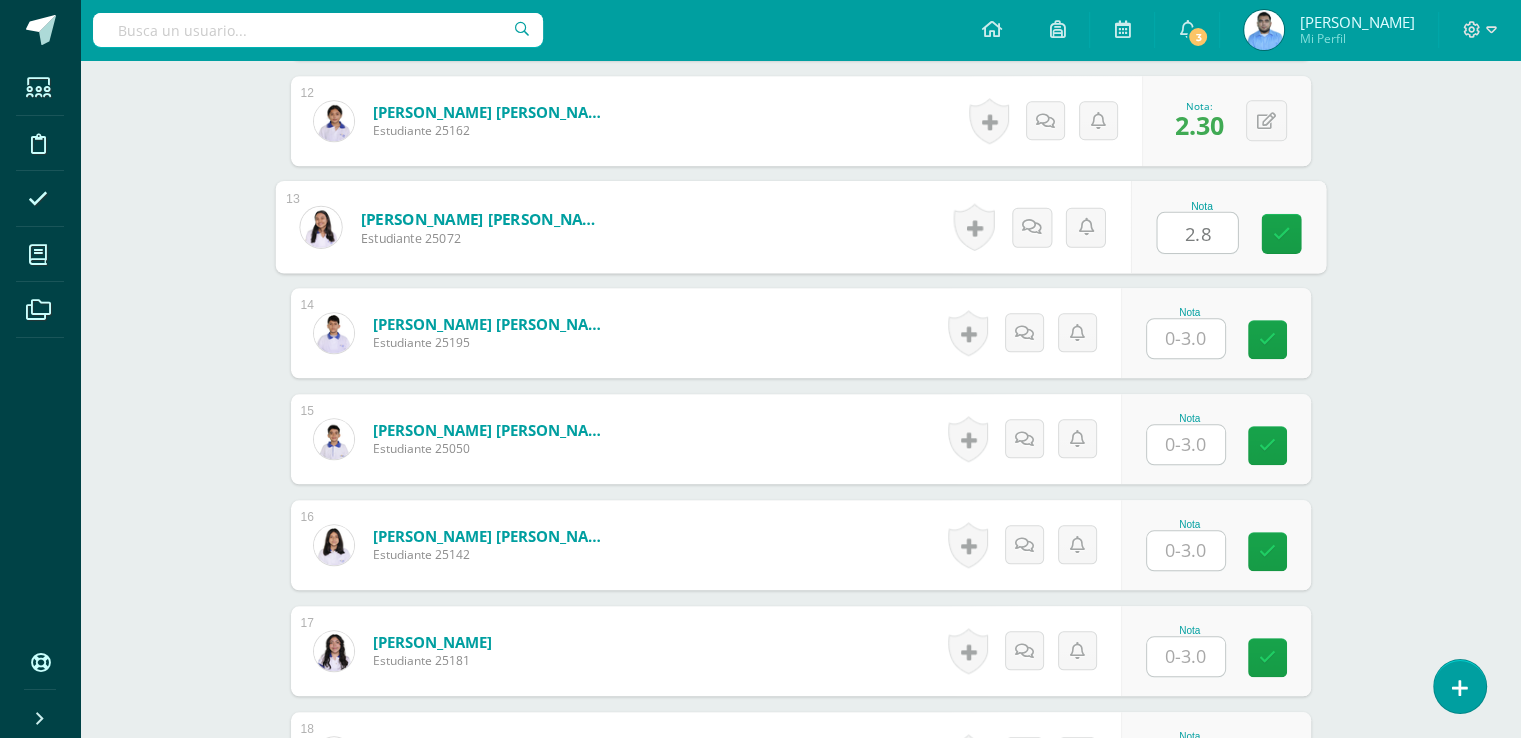 type on "2.8" 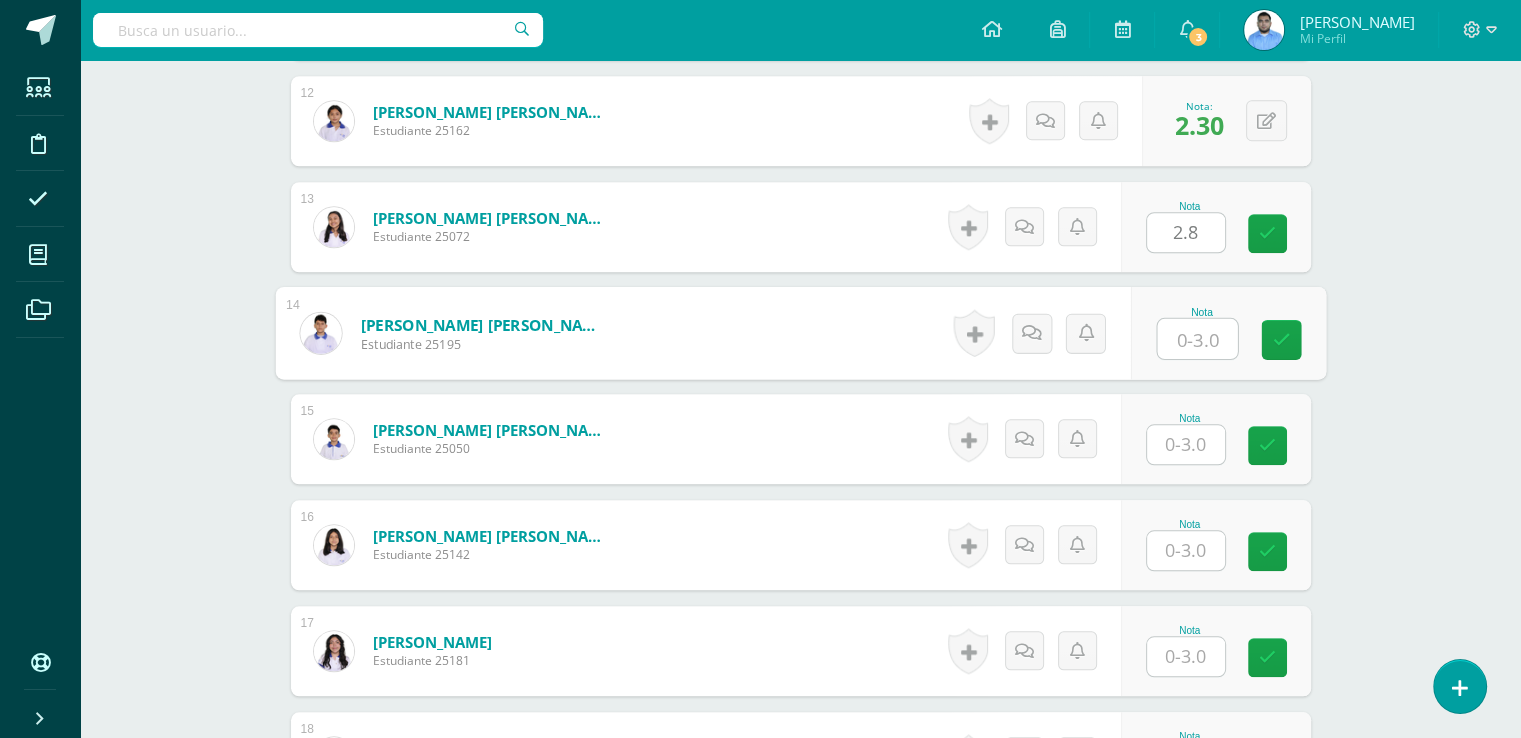 click at bounding box center [1197, 339] 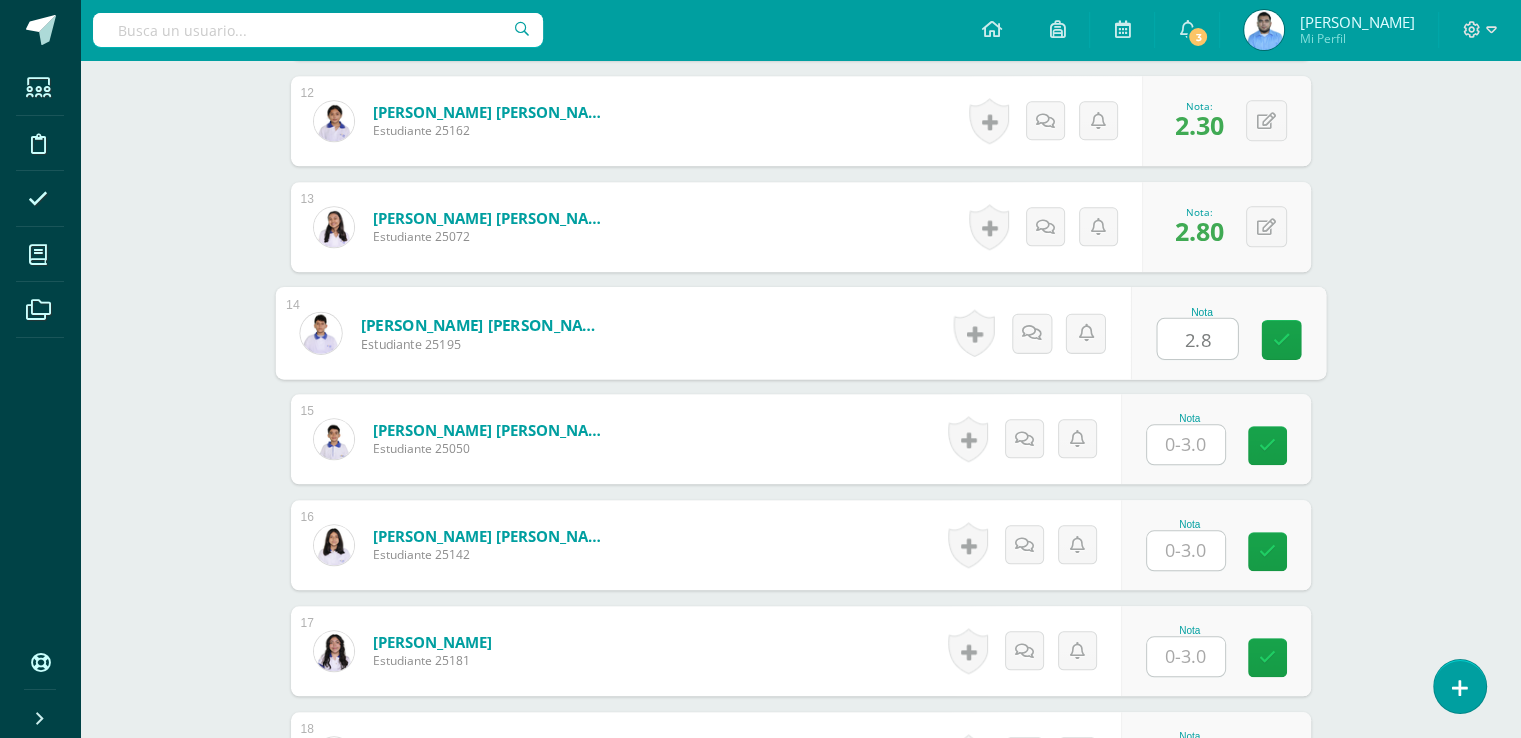 type on "2.8" 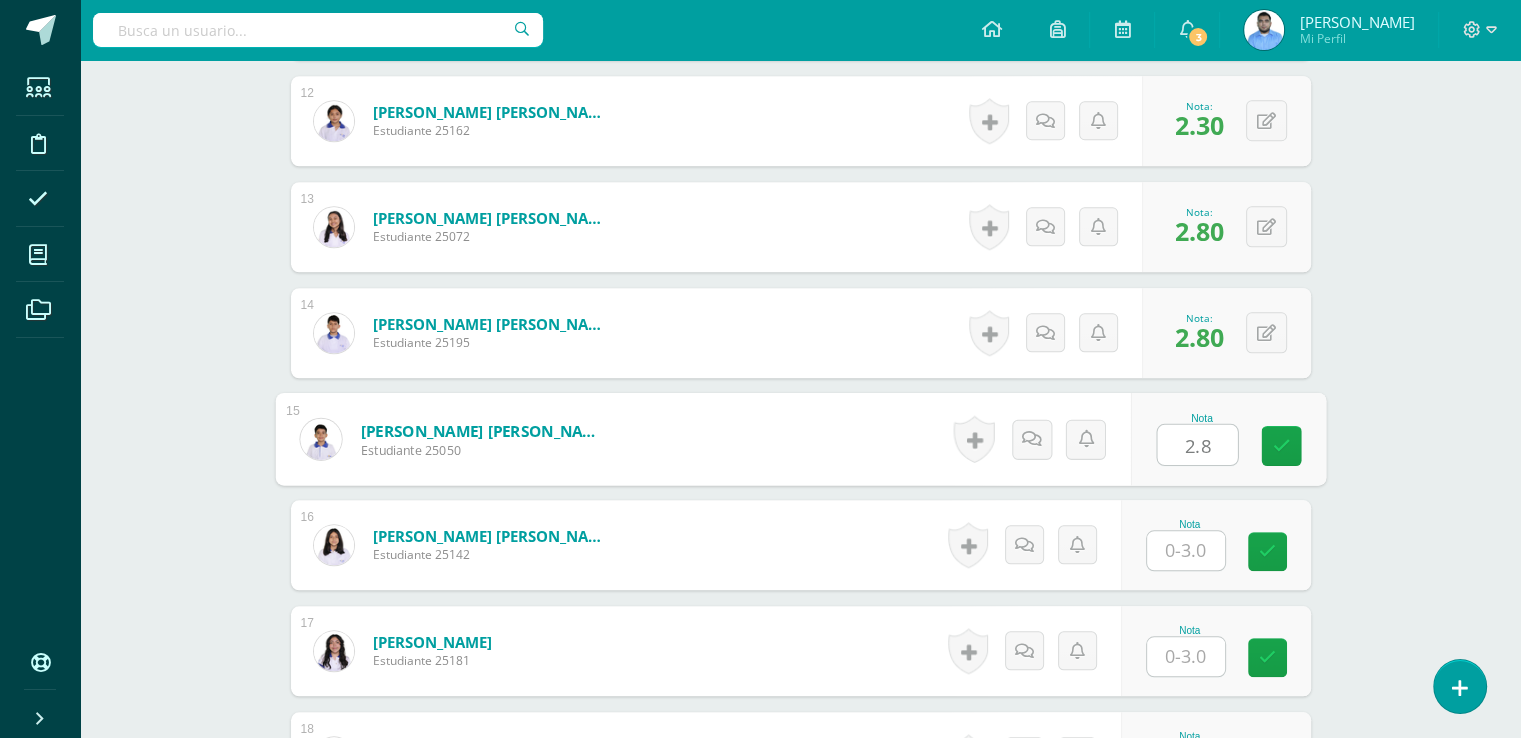 type on "2.8" 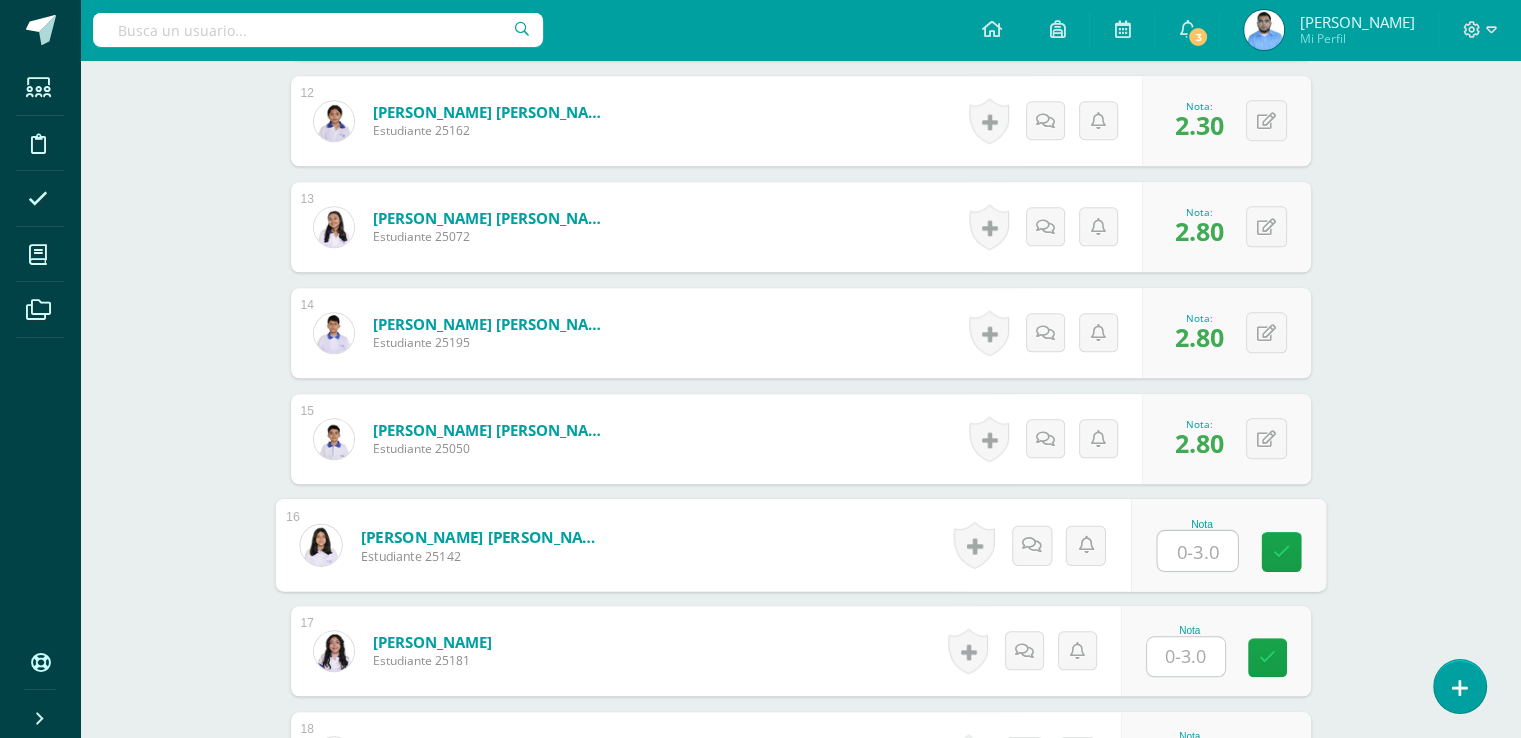 click at bounding box center (1197, 551) 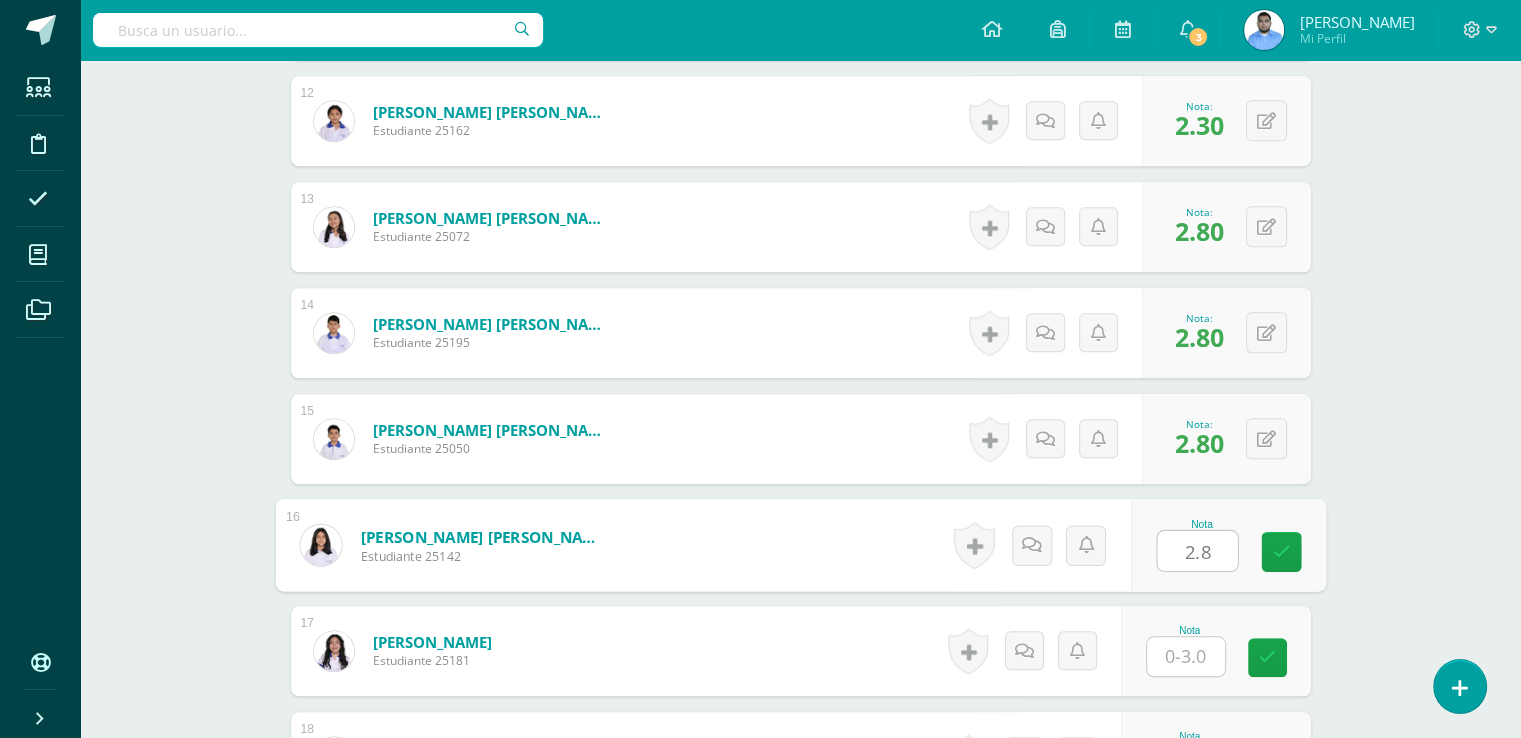 type on "2.8" 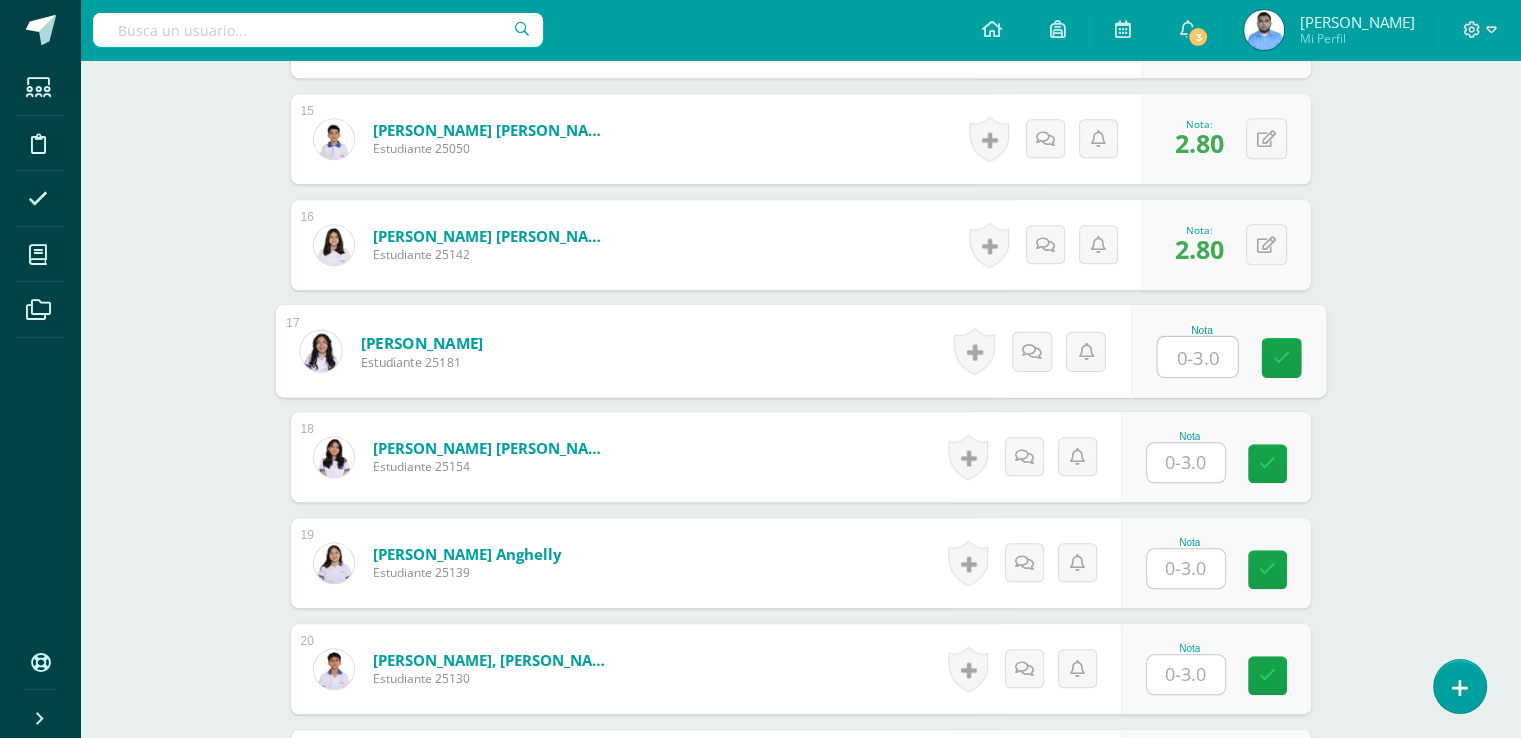 scroll, scrollTop: 2269, scrollLeft: 0, axis: vertical 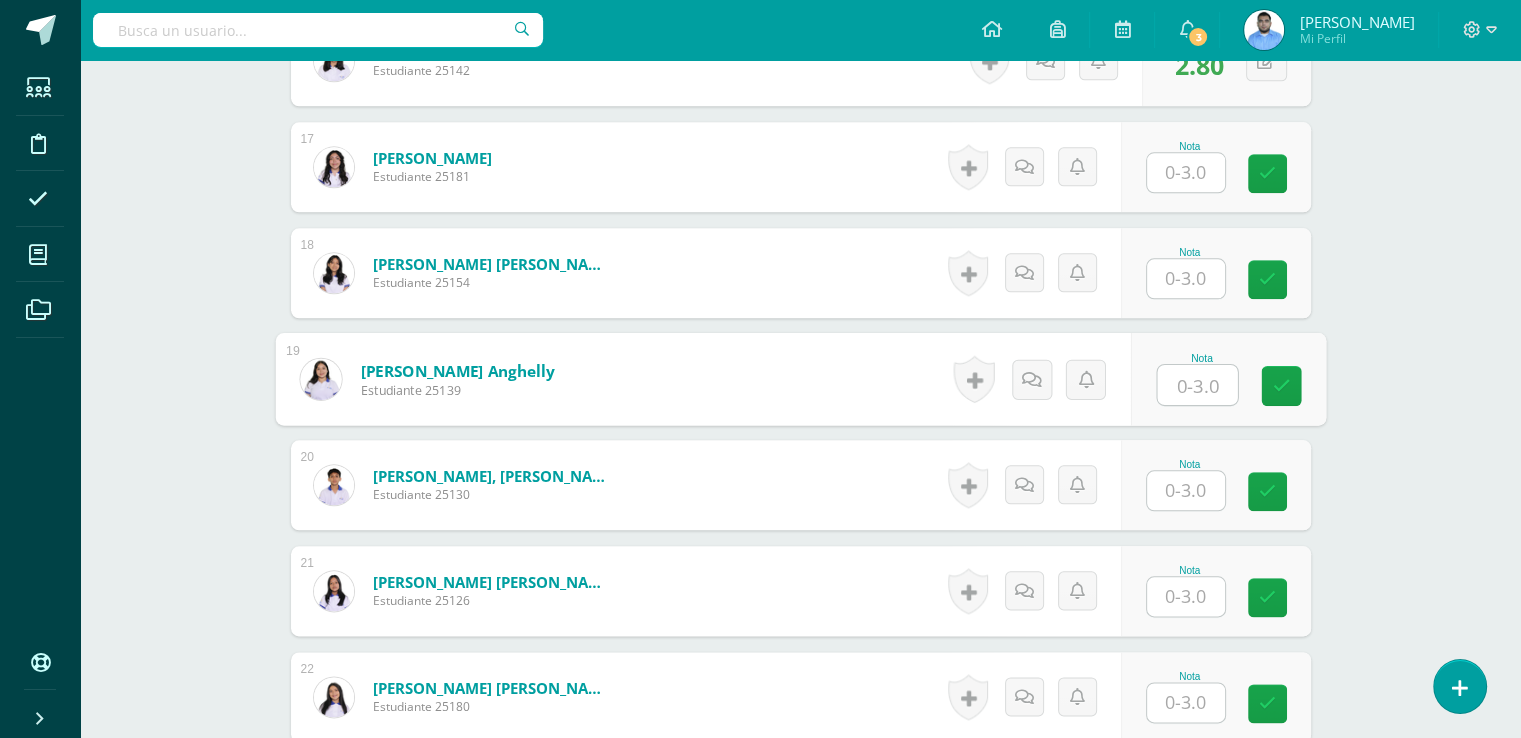 click at bounding box center [1197, 385] 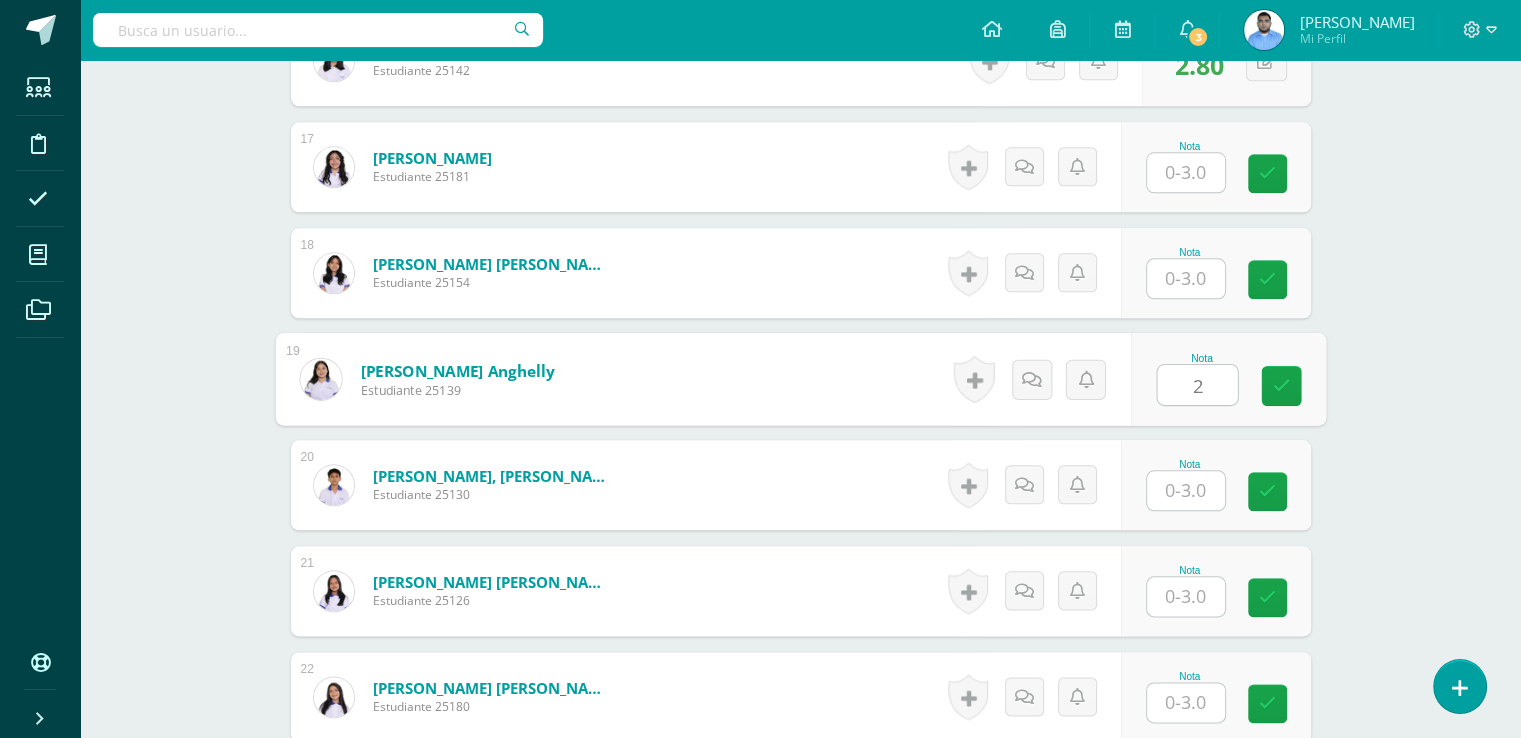 type on "2" 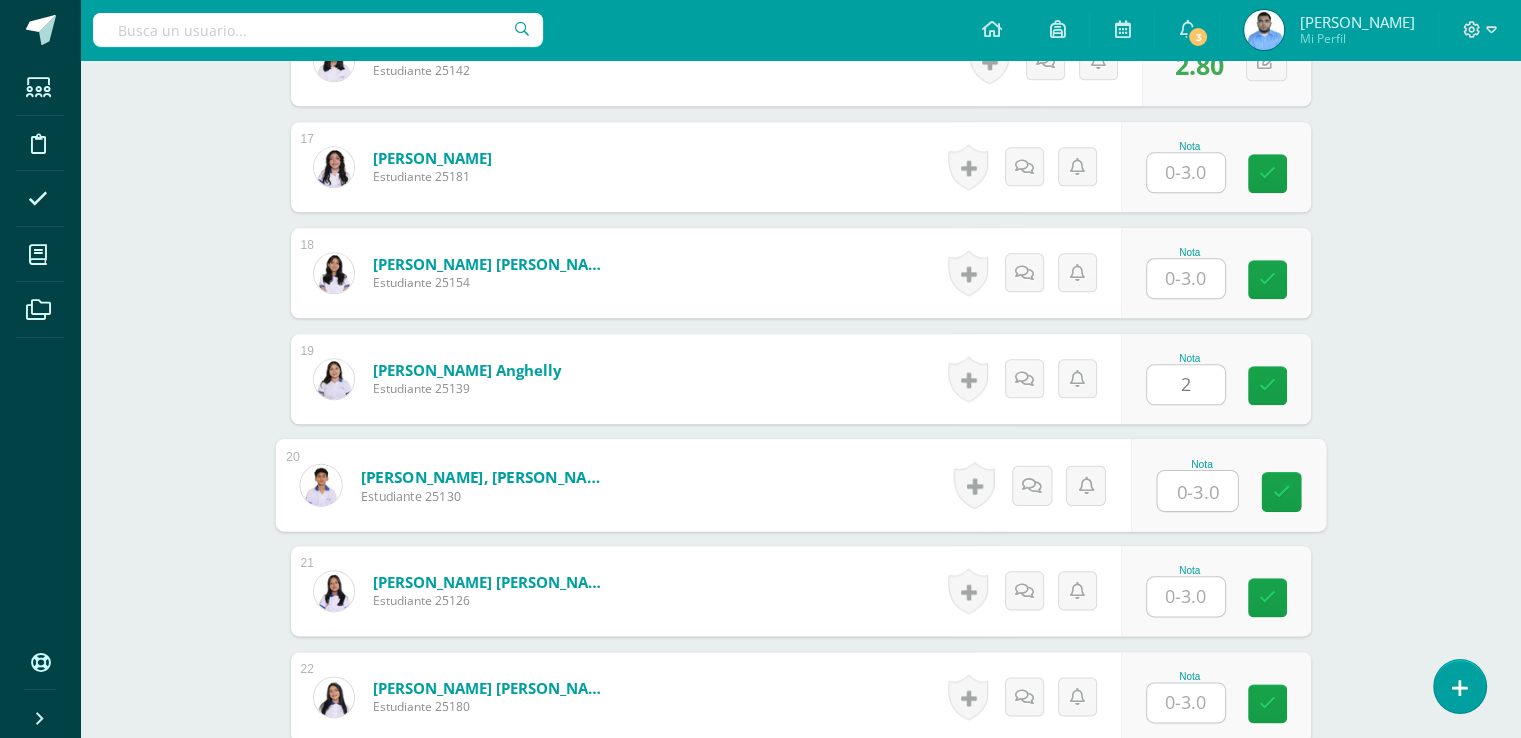 click at bounding box center [1197, 491] 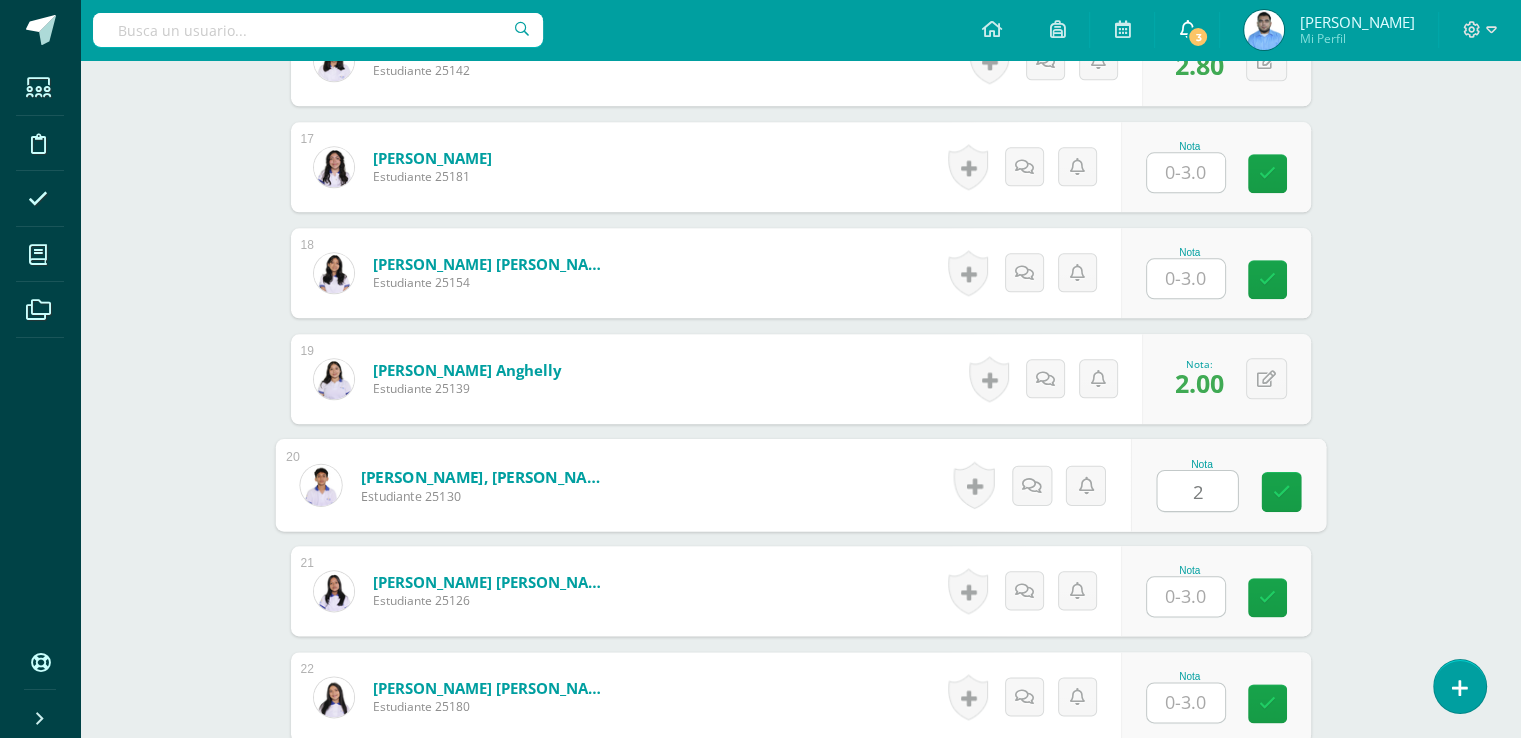 type on "2" 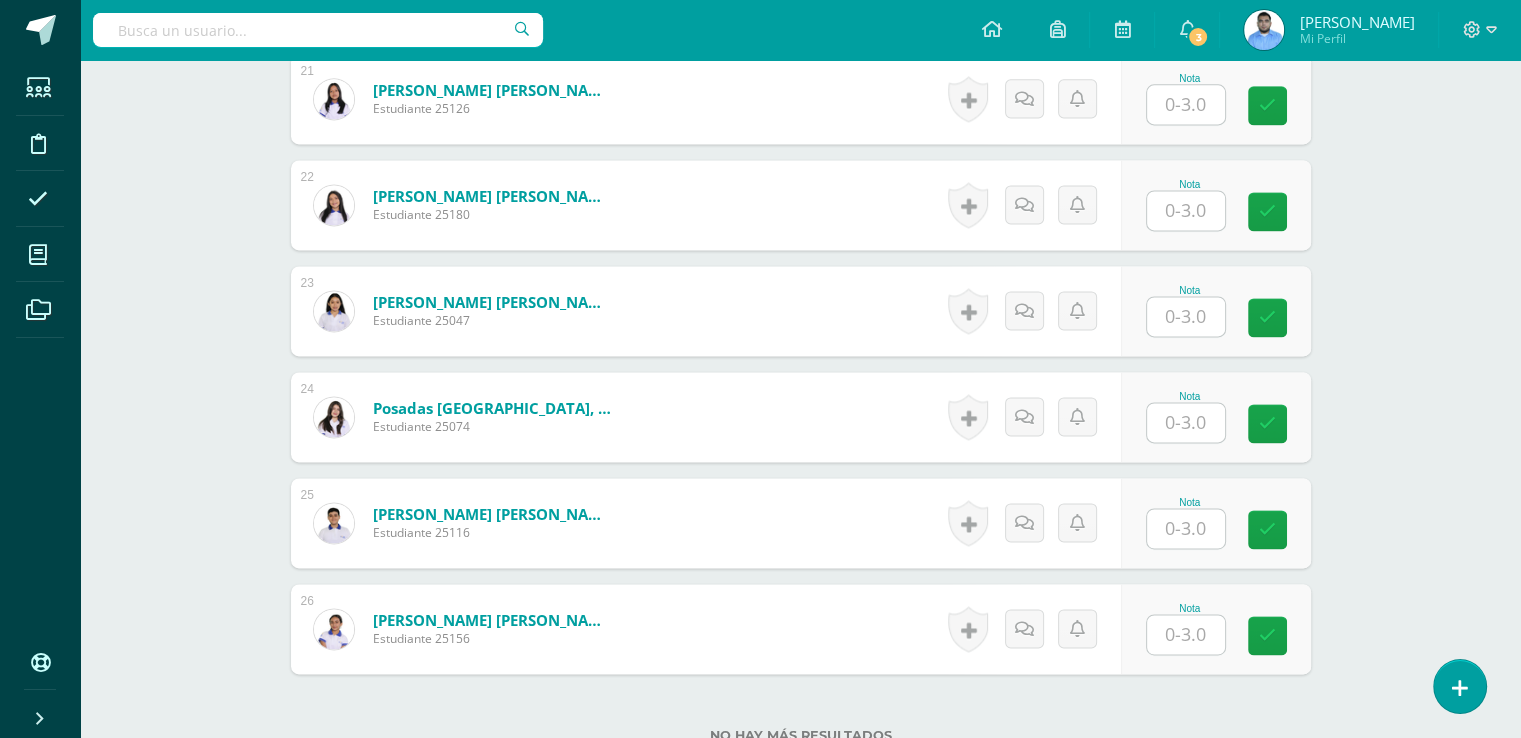 scroll, scrollTop: 2770, scrollLeft: 0, axis: vertical 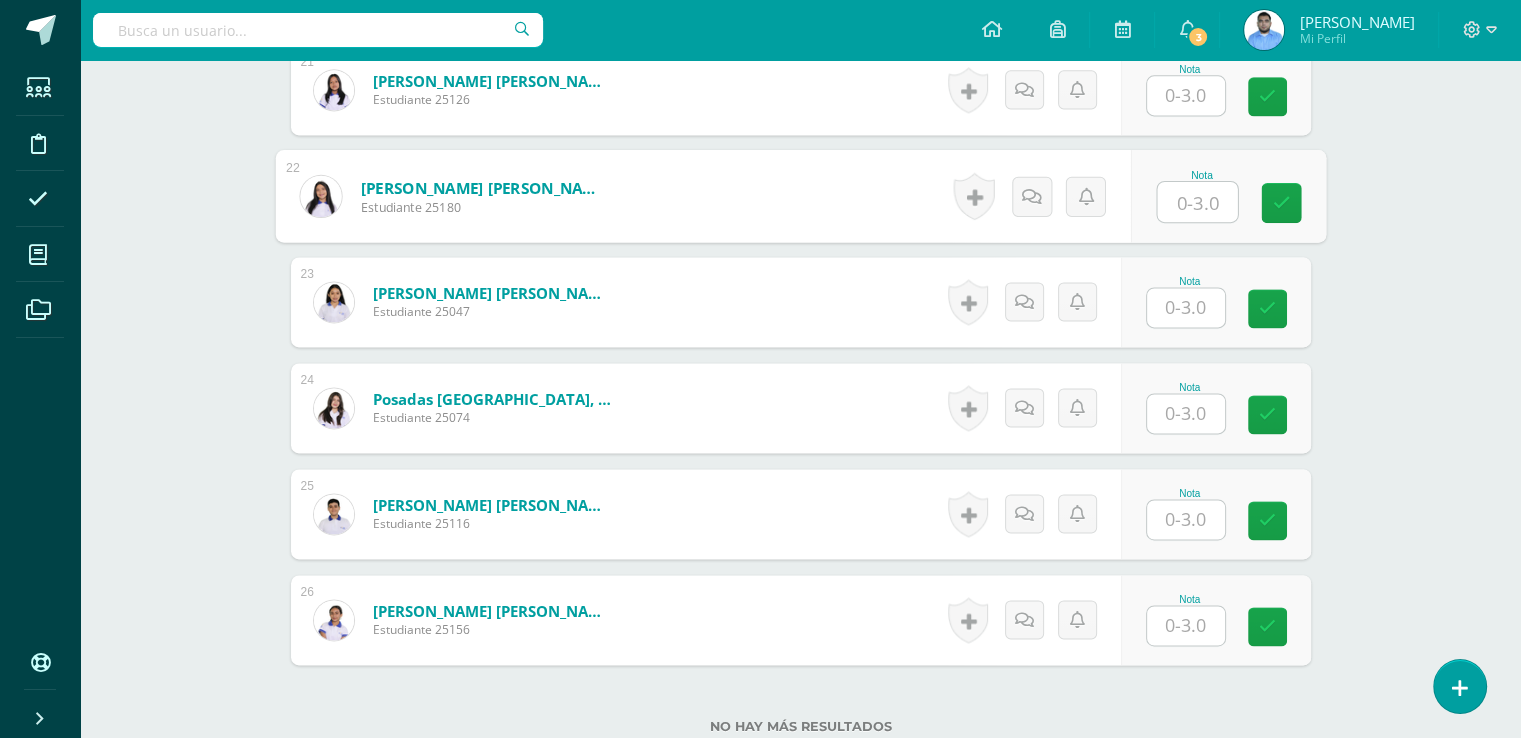 click at bounding box center (1197, 202) 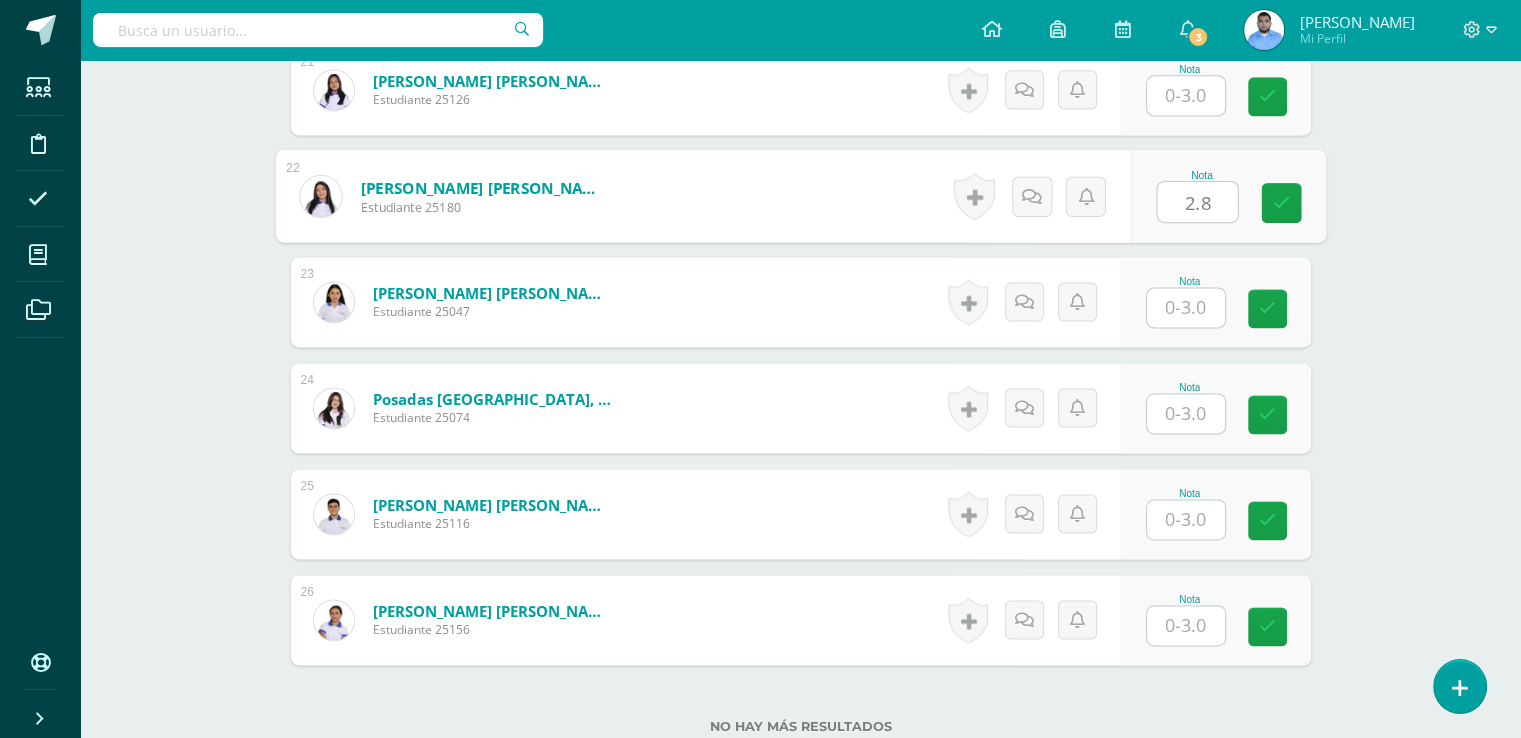 type on "2.8" 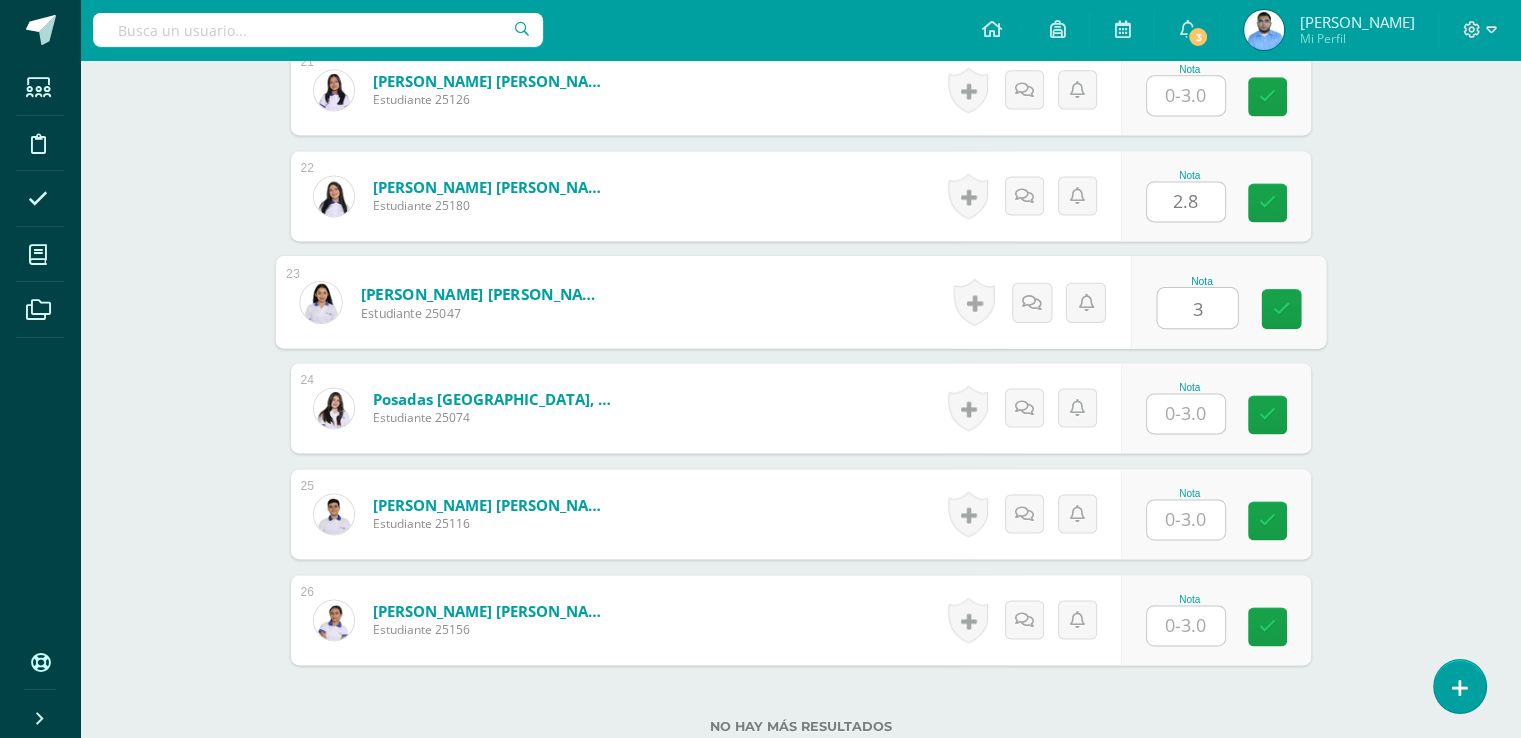 type on "3" 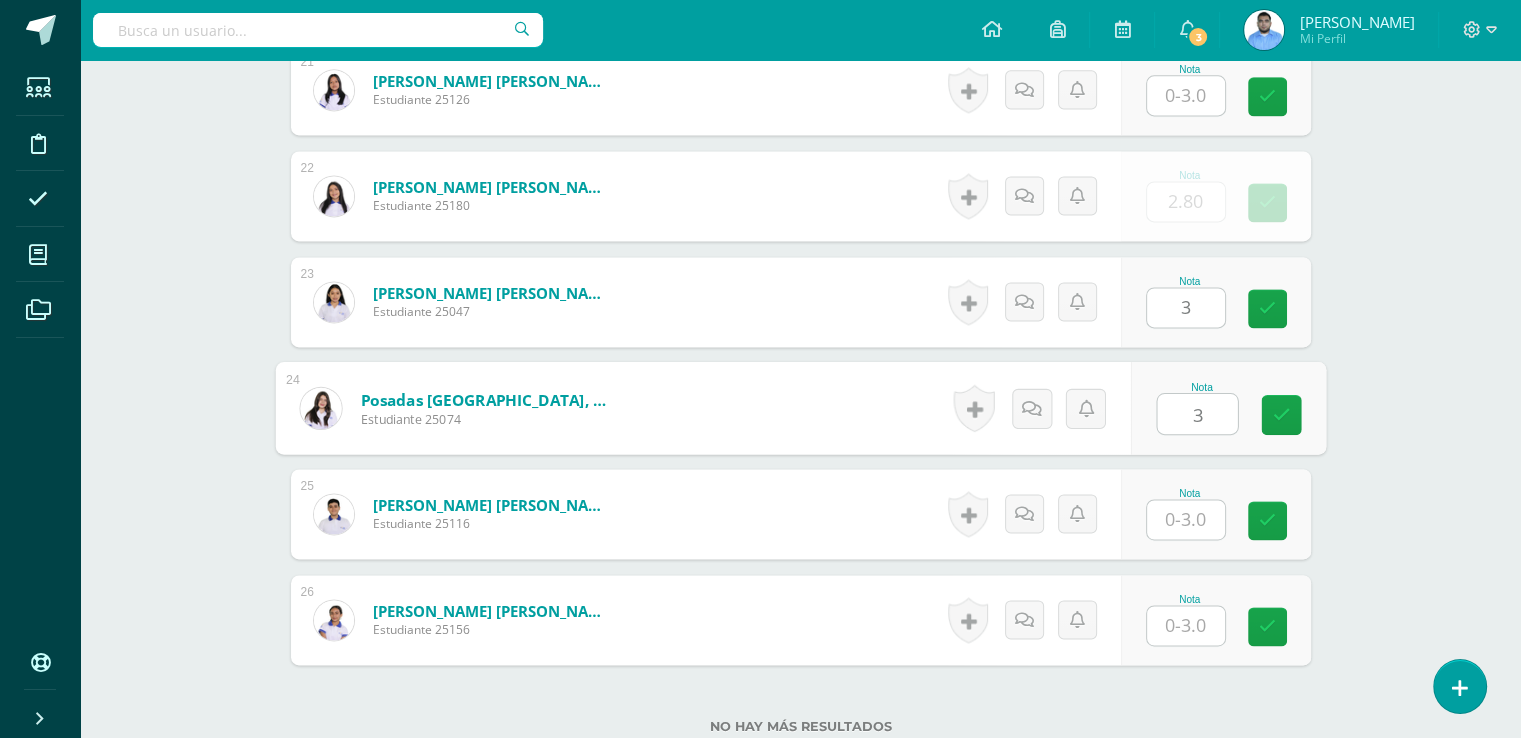 type on "3" 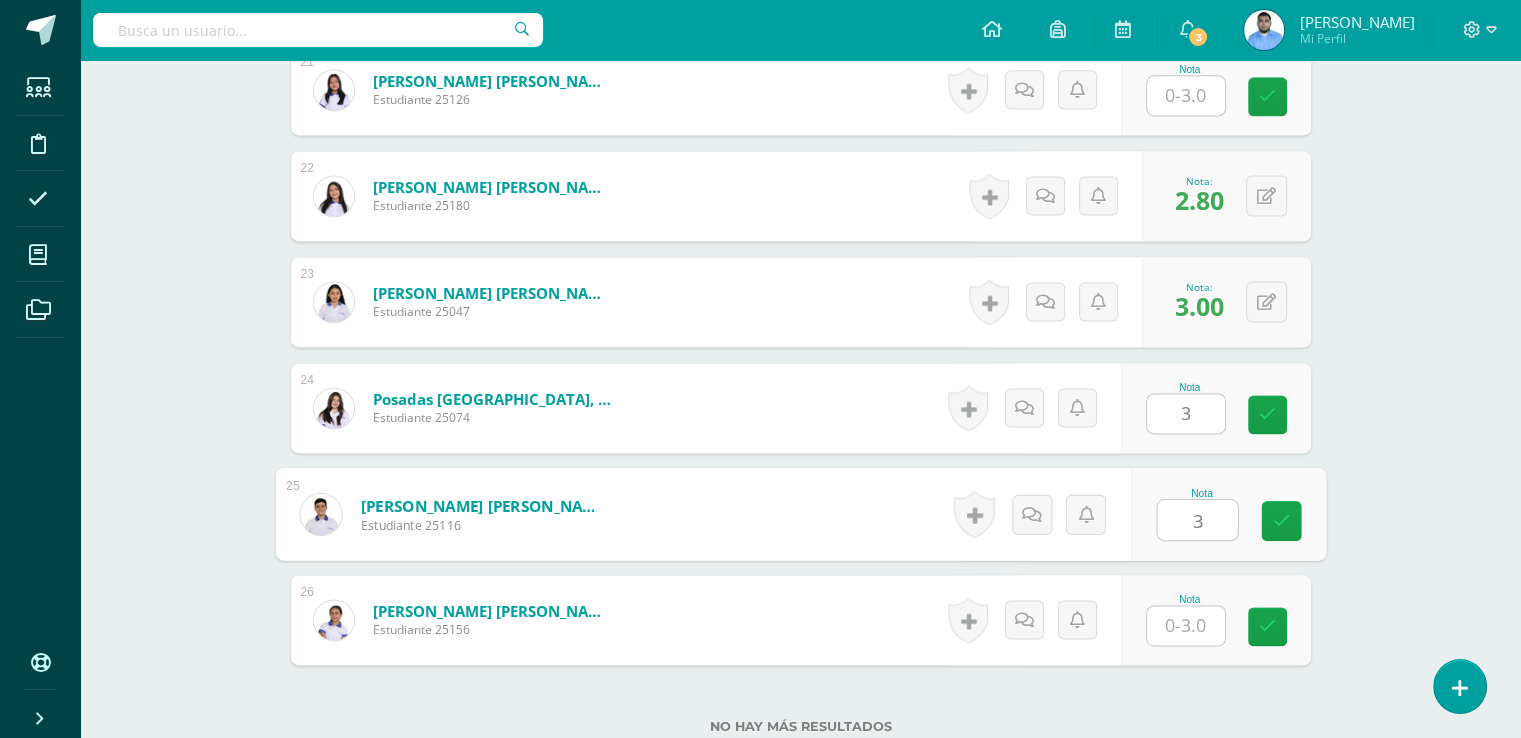 type on "3" 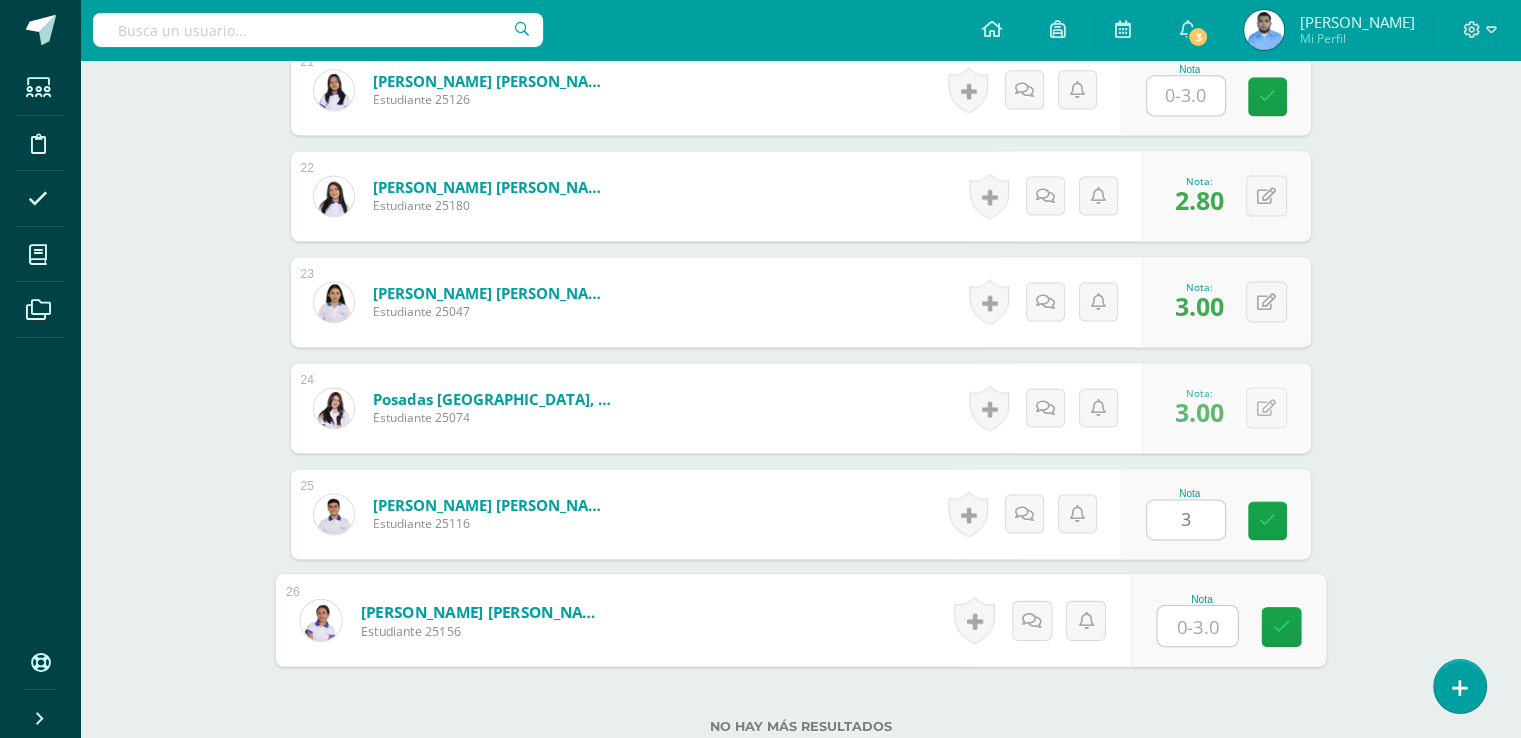 type on "3" 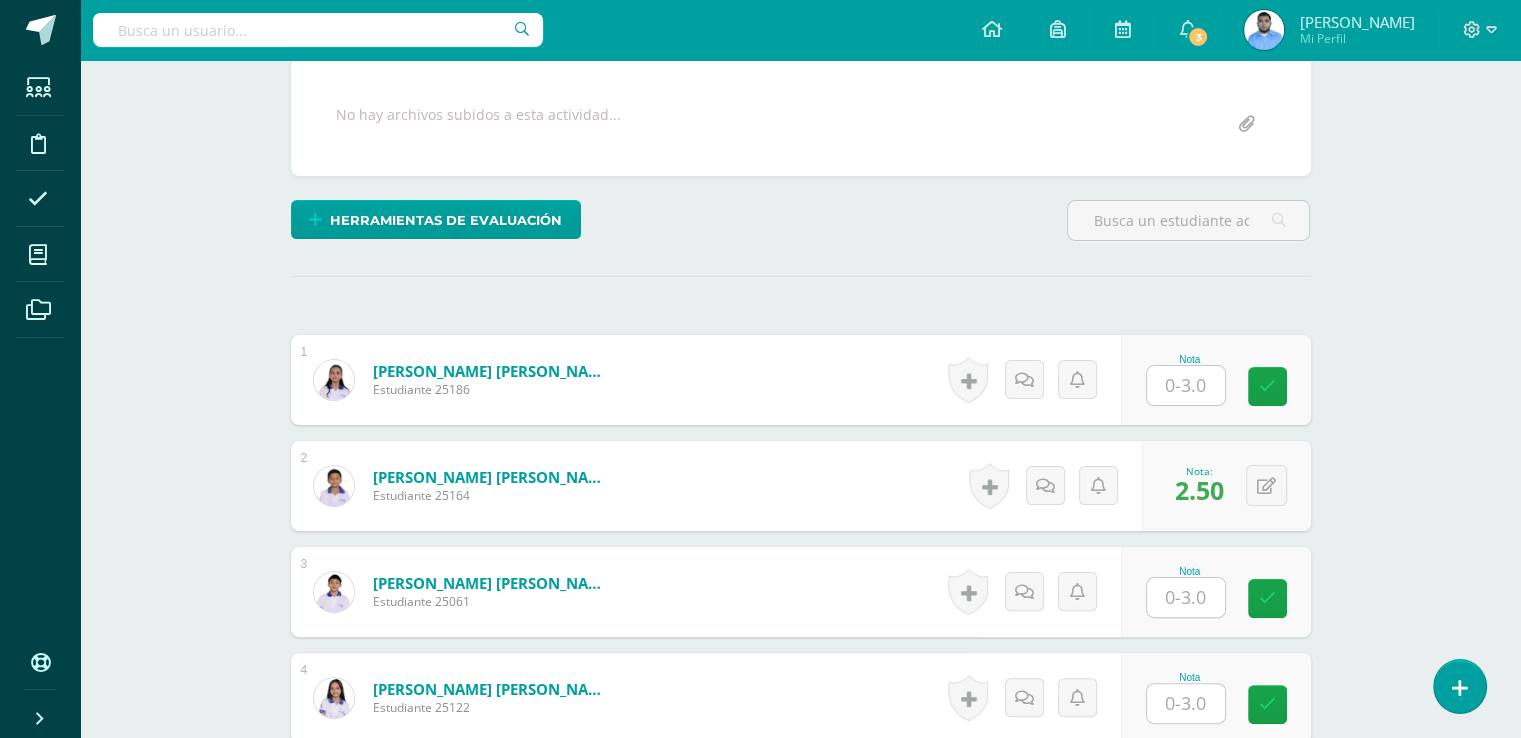 scroll, scrollTop: 368, scrollLeft: 0, axis: vertical 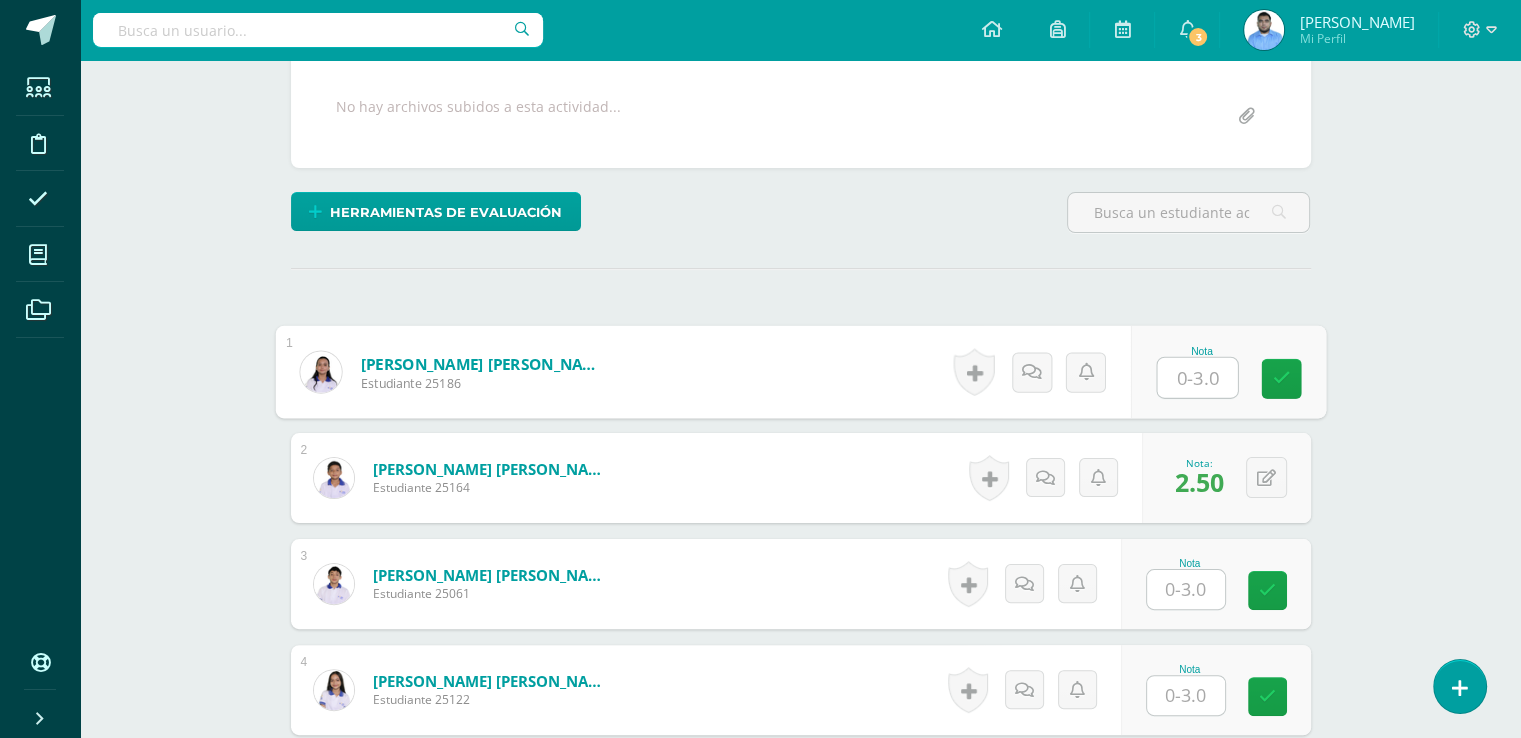 click at bounding box center (1197, 378) 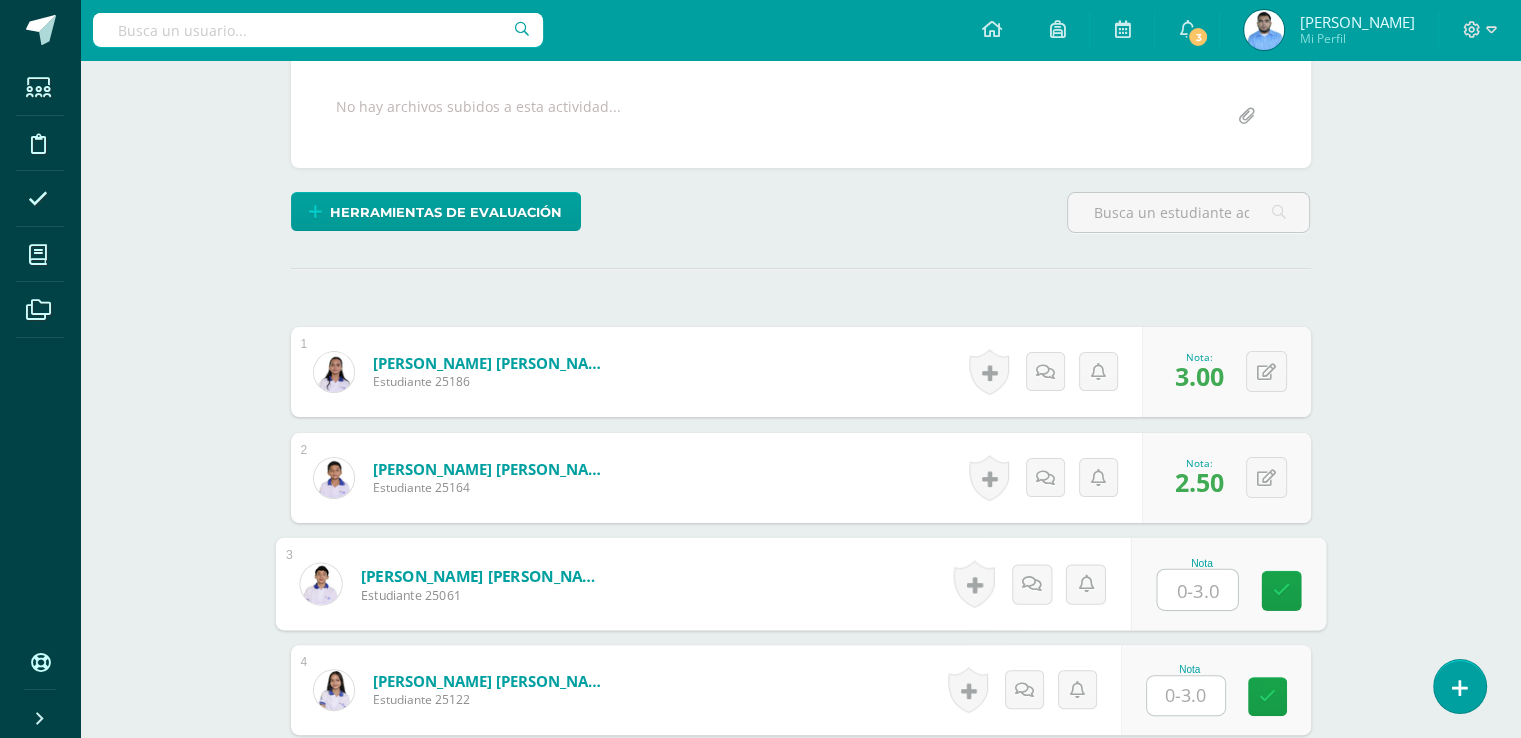 click at bounding box center [1197, 590] 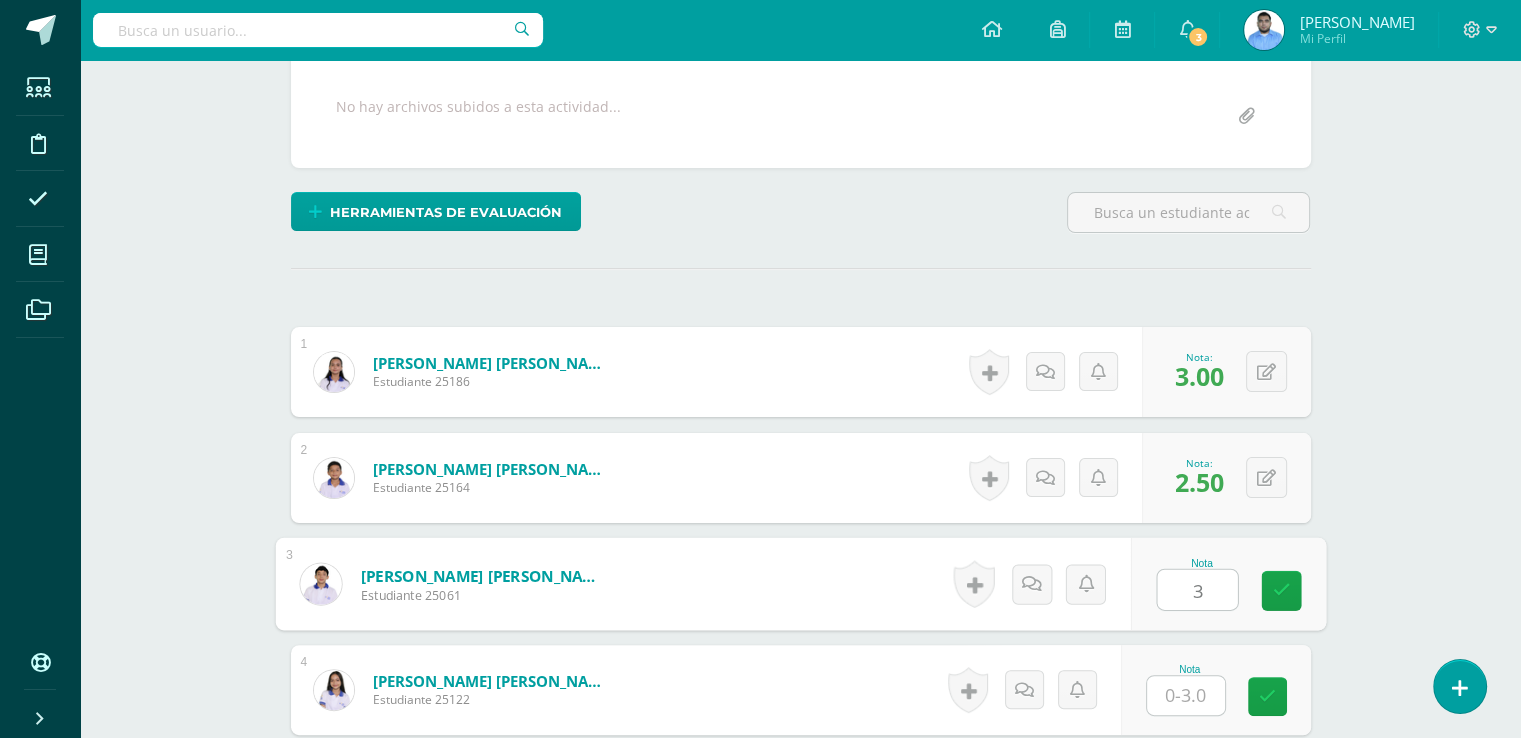 type on "3" 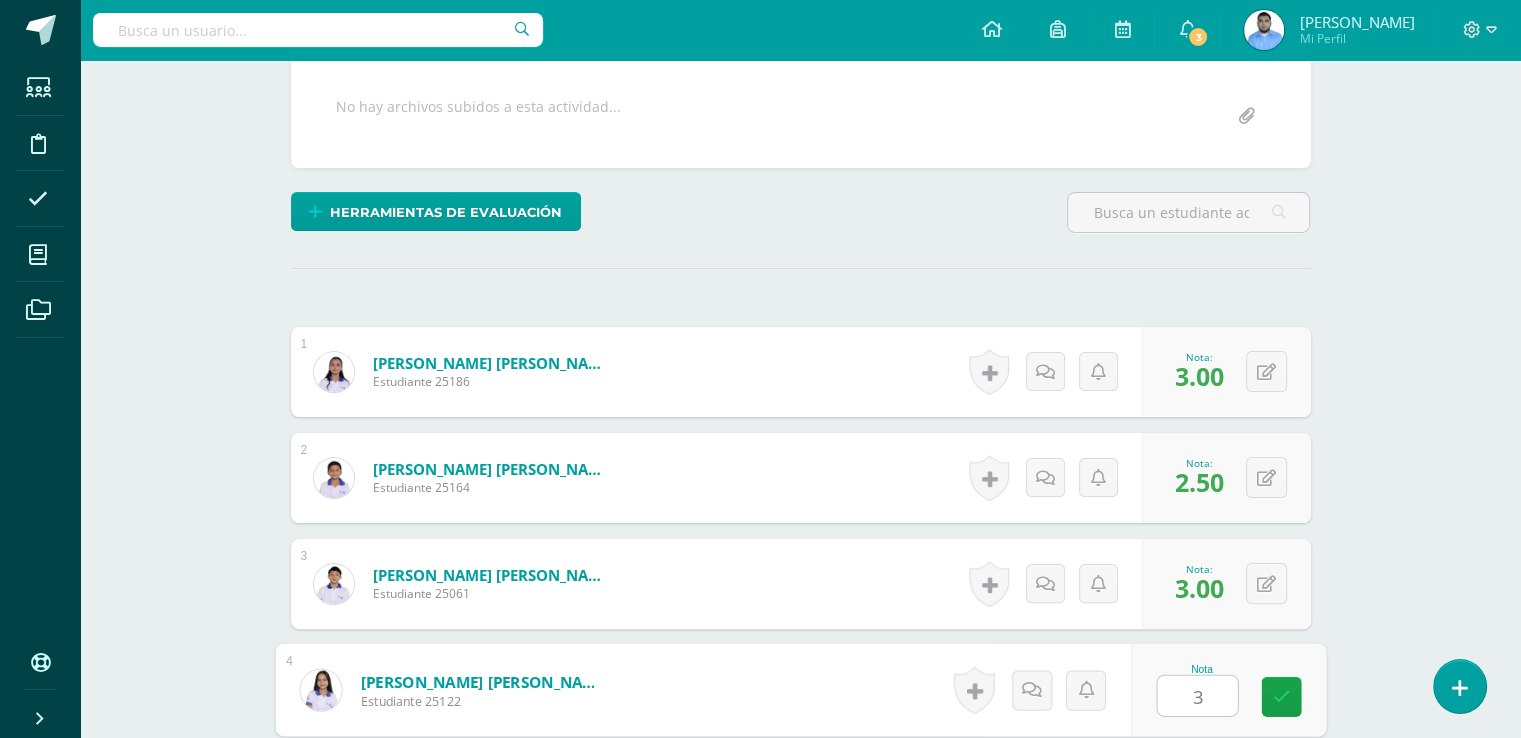 type on "3" 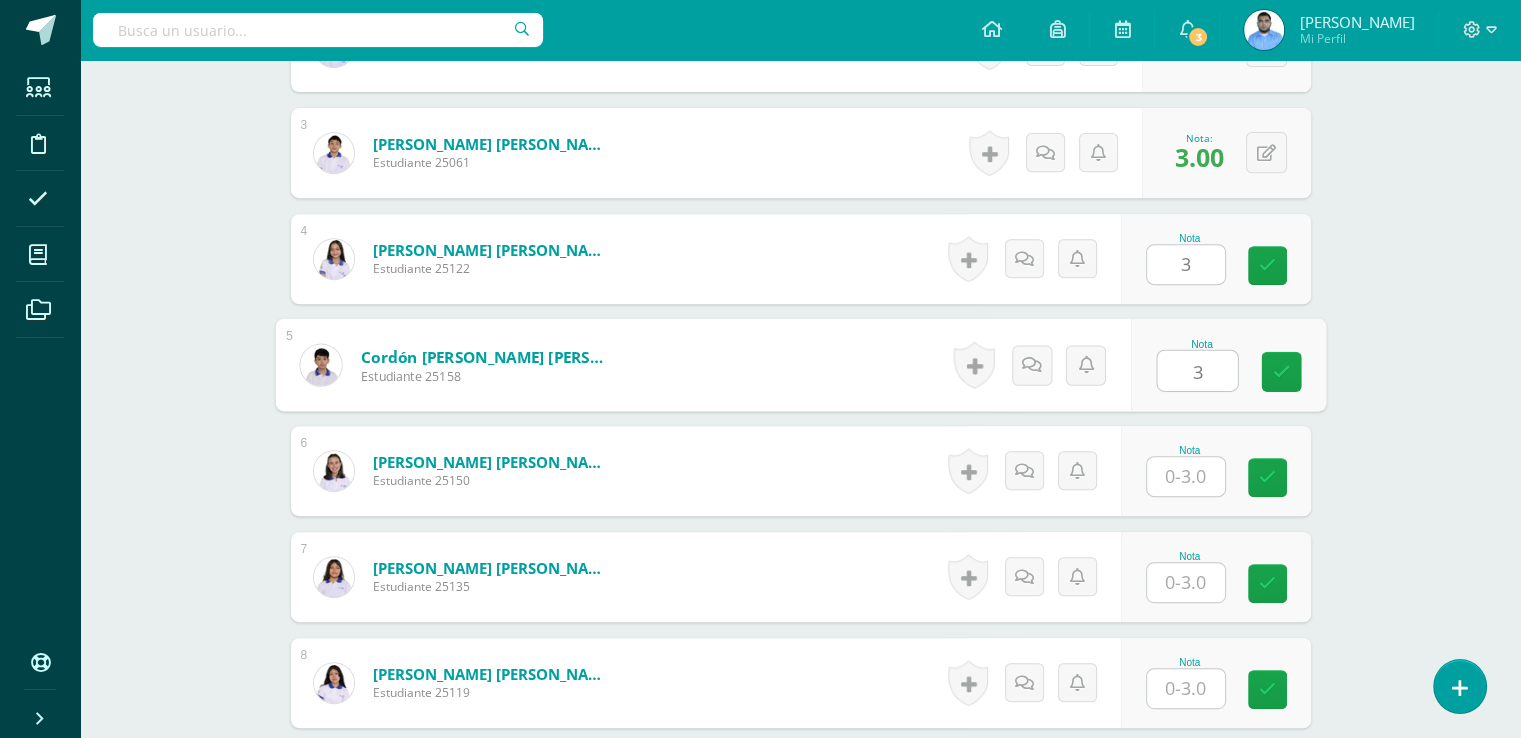 type on "3" 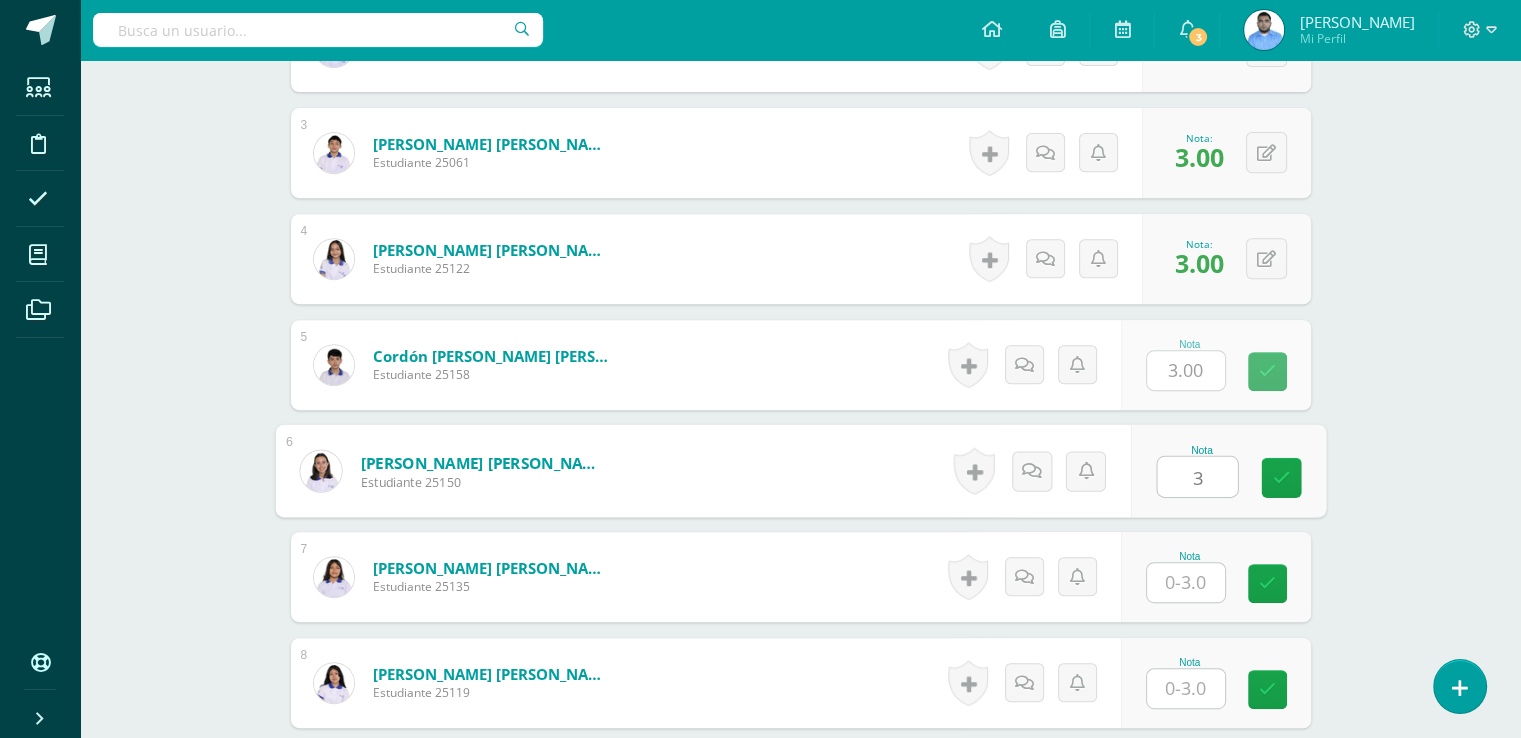 type on "3" 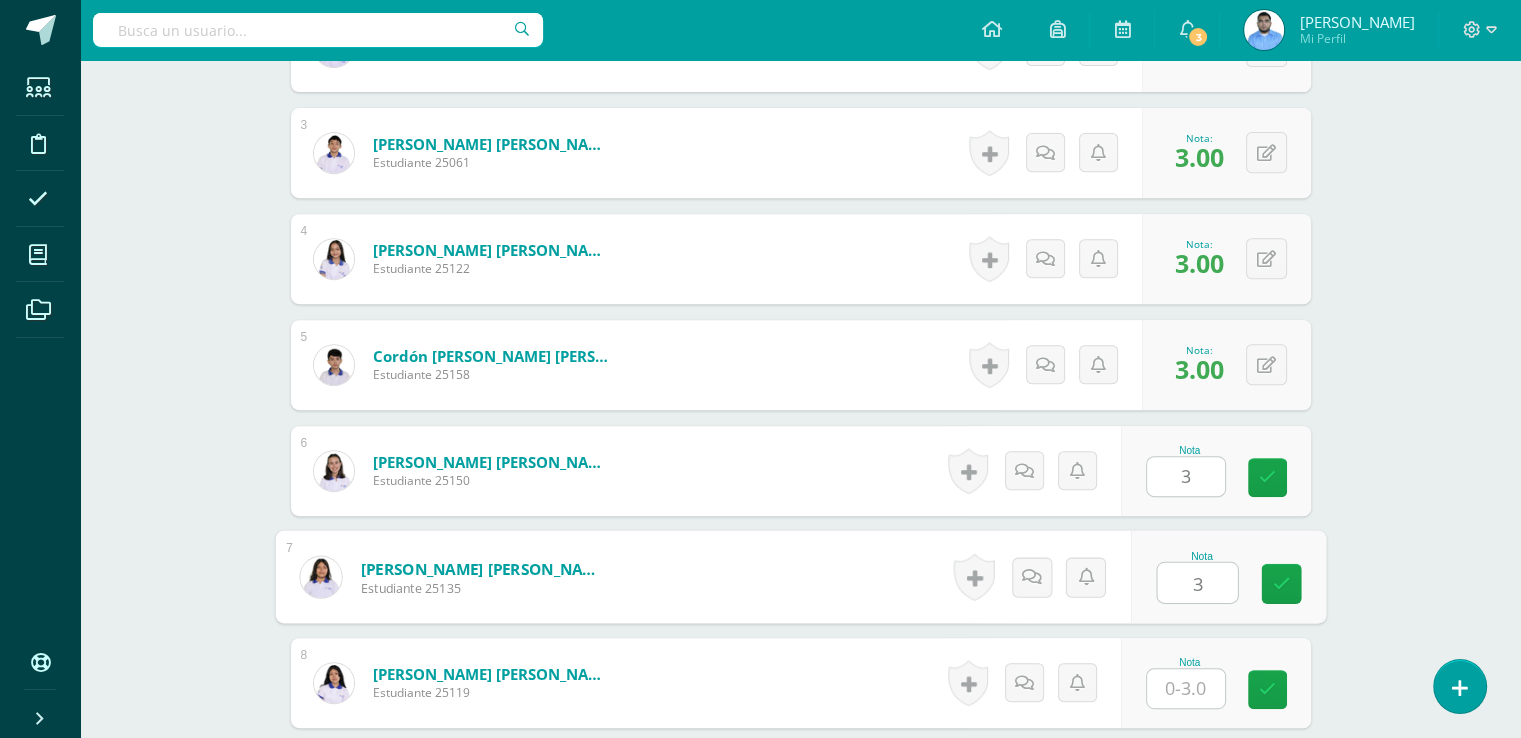 type on "3" 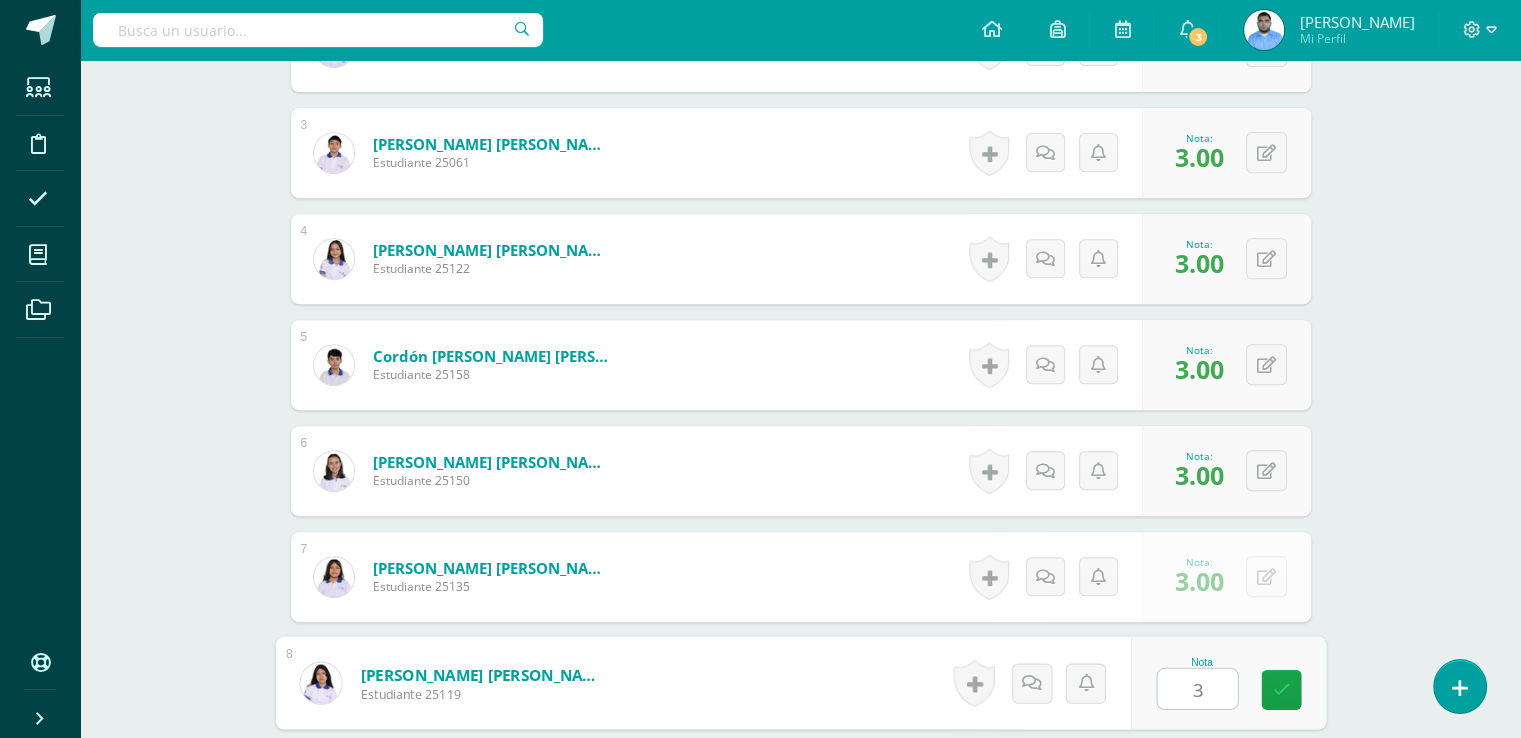 type on "3" 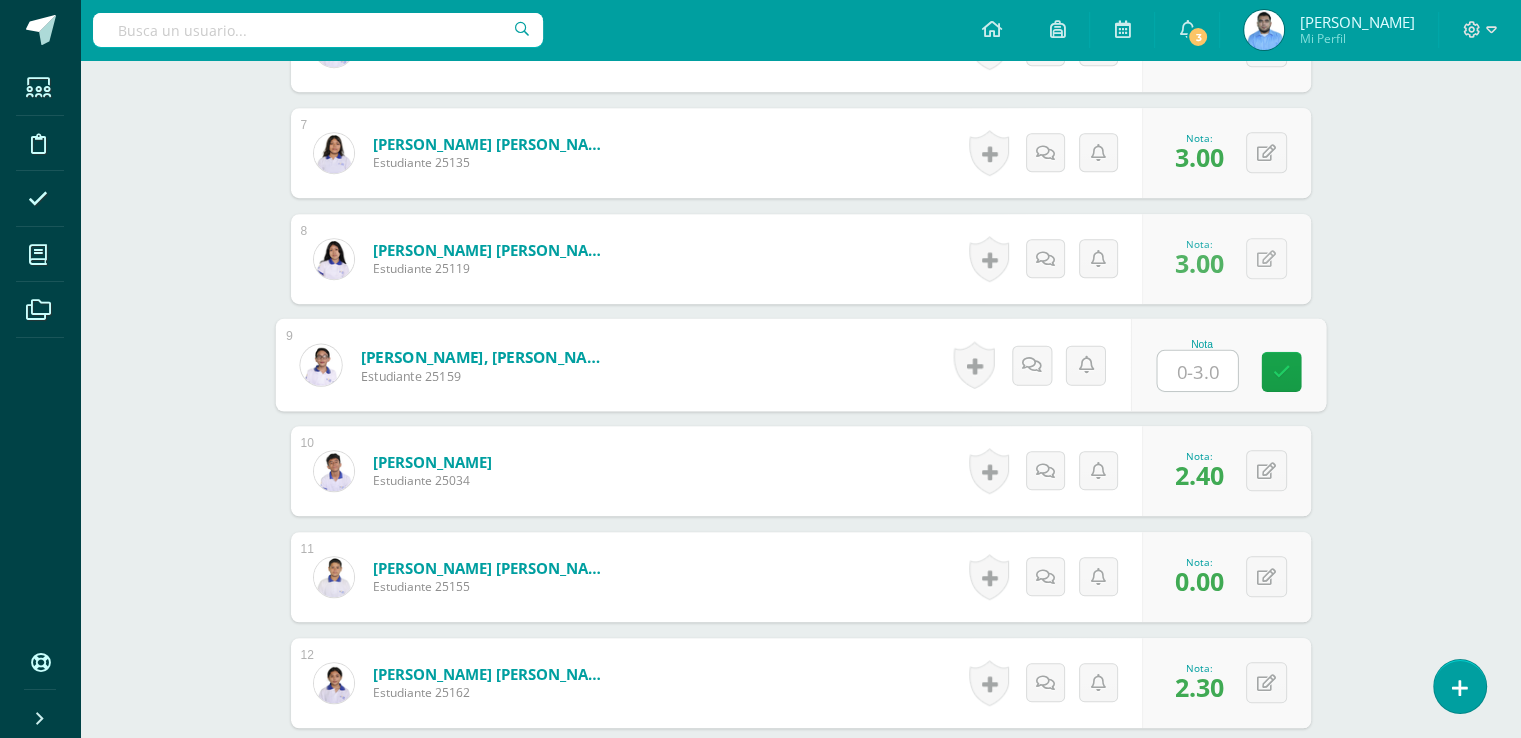 type on "3" 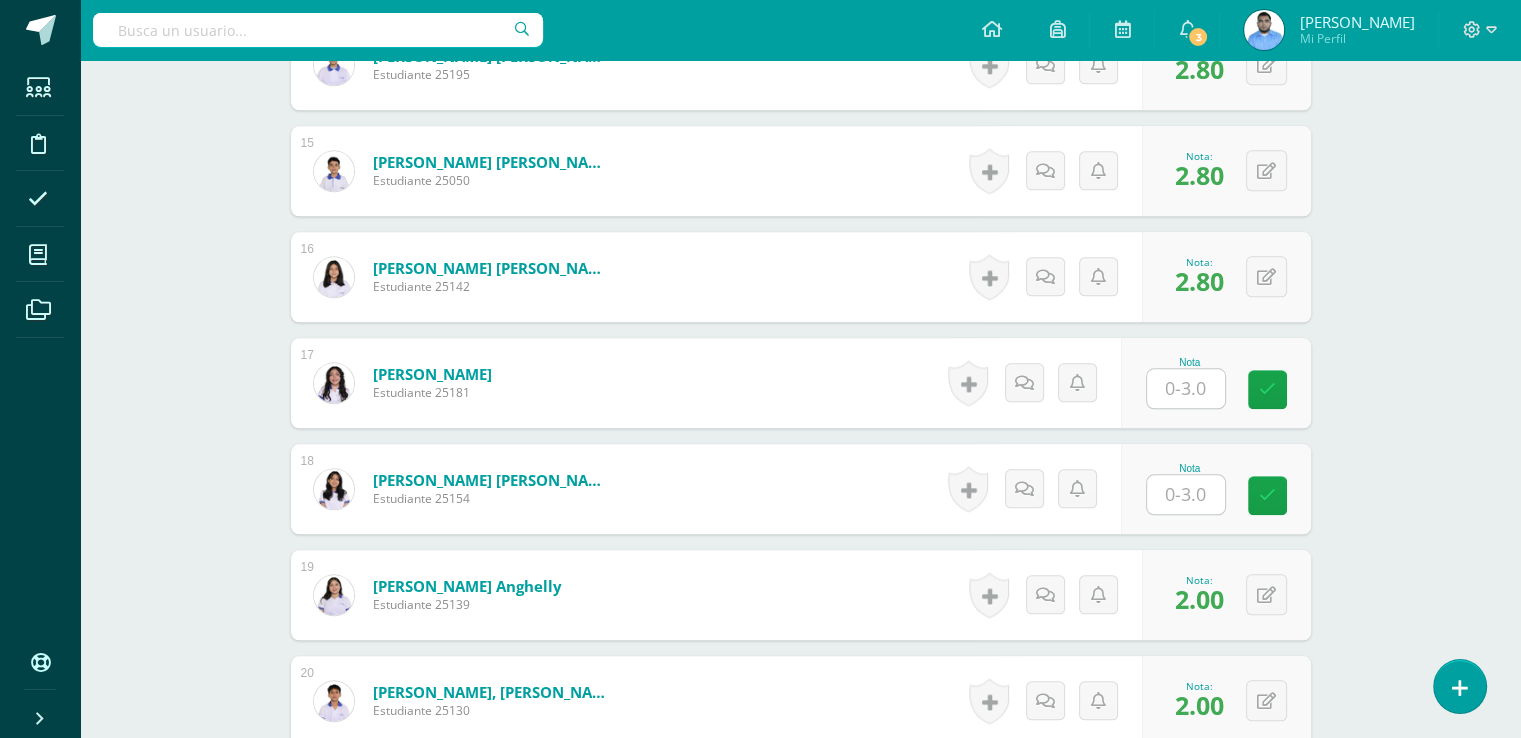 scroll, scrollTop: 2062, scrollLeft: 0, axis: vertical 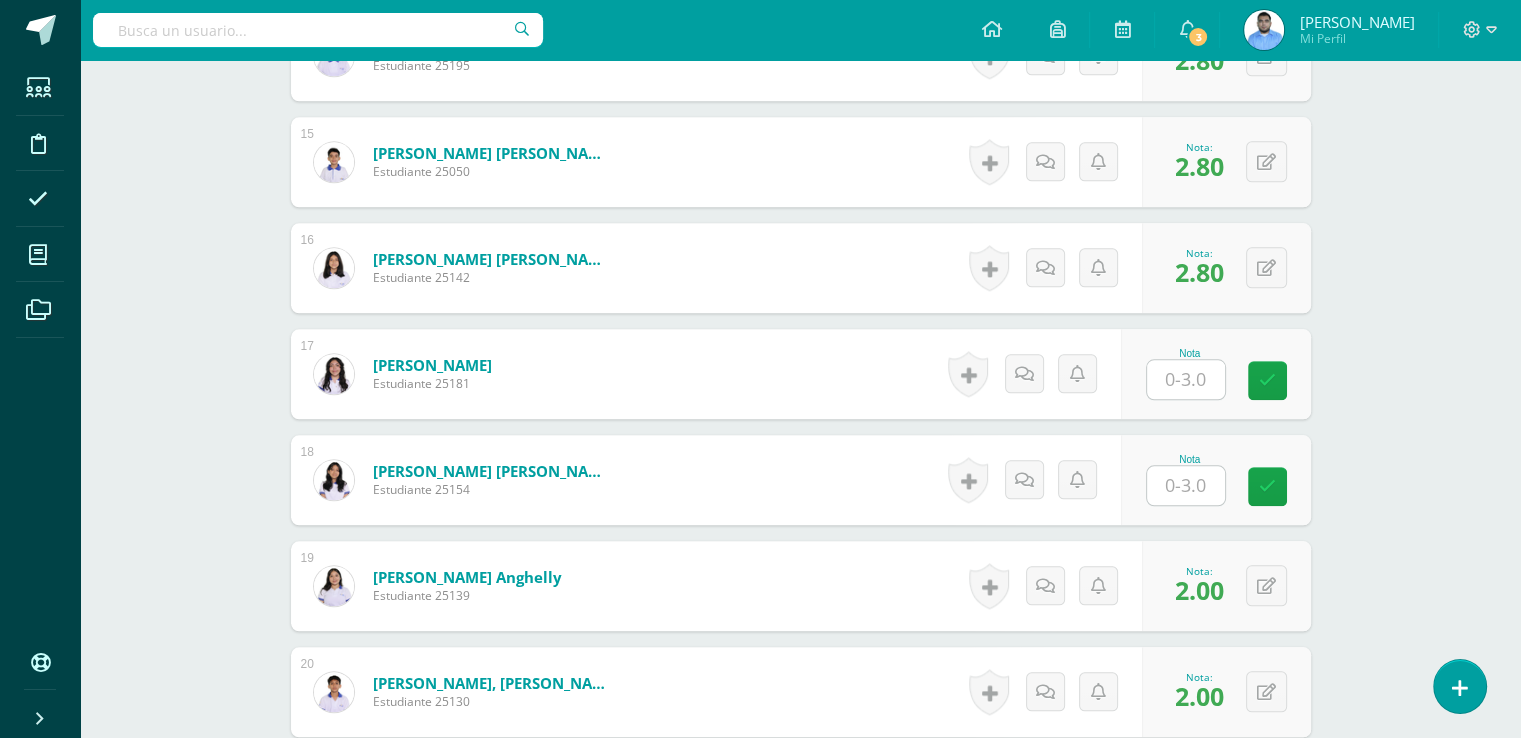 click at bounding box center (1186, 379) 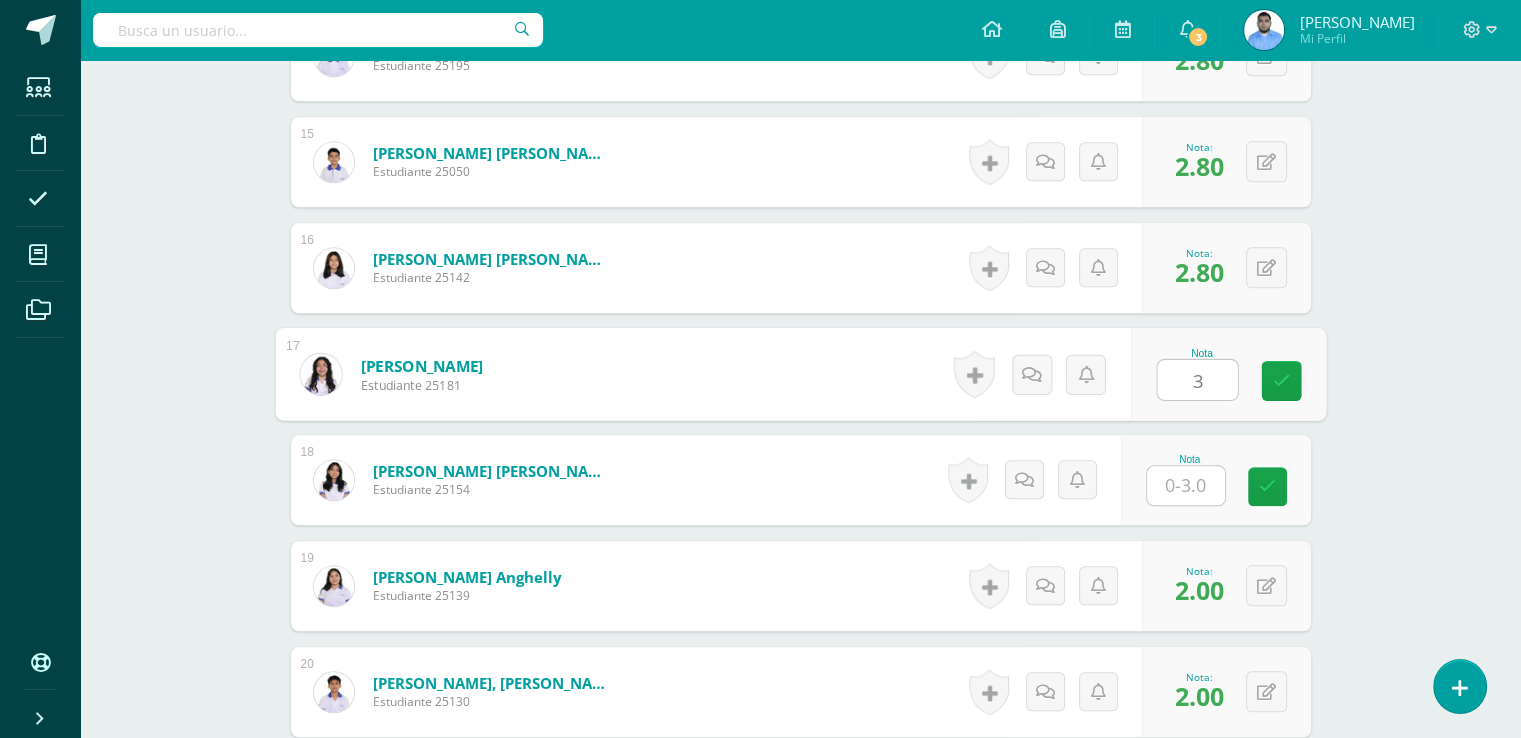 type on "3" 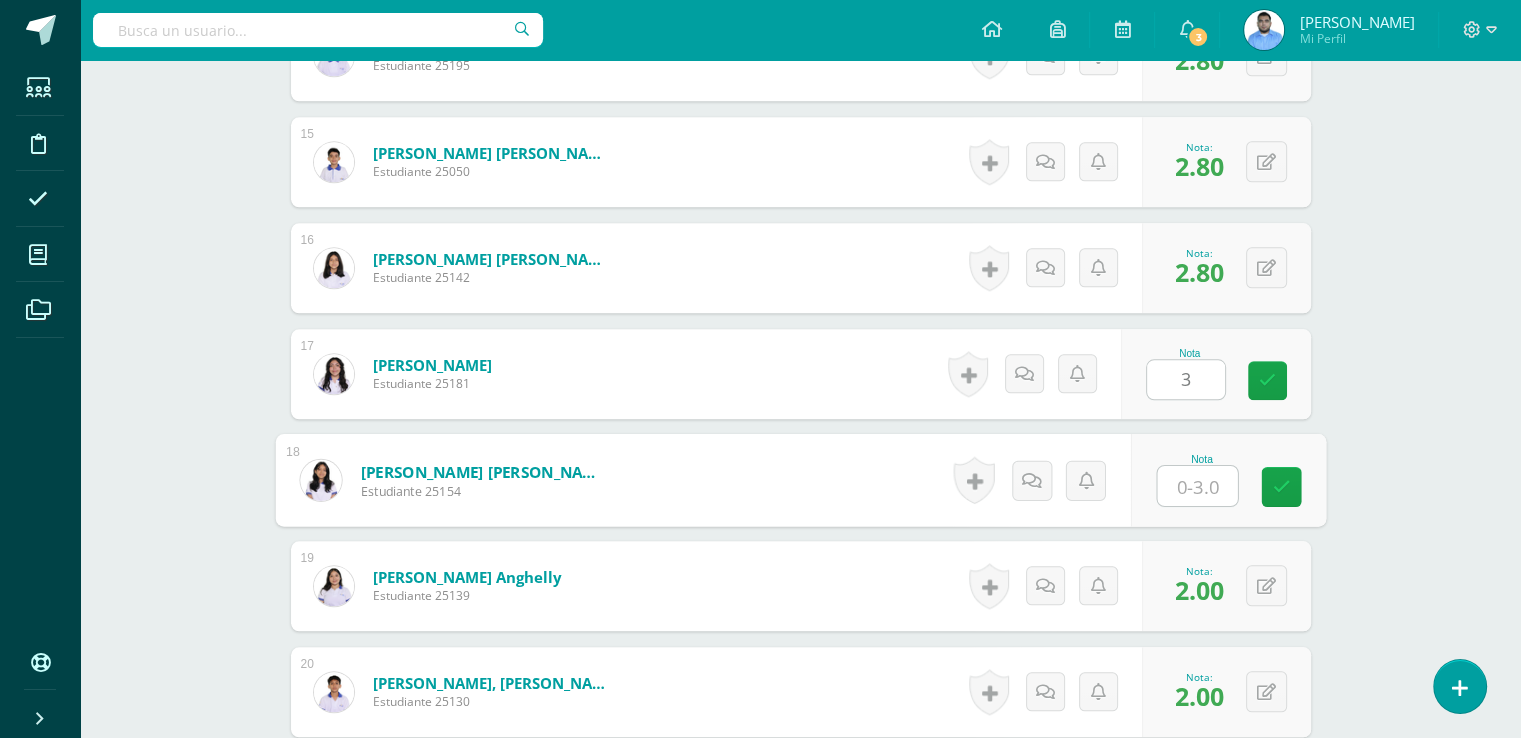 type on "3" 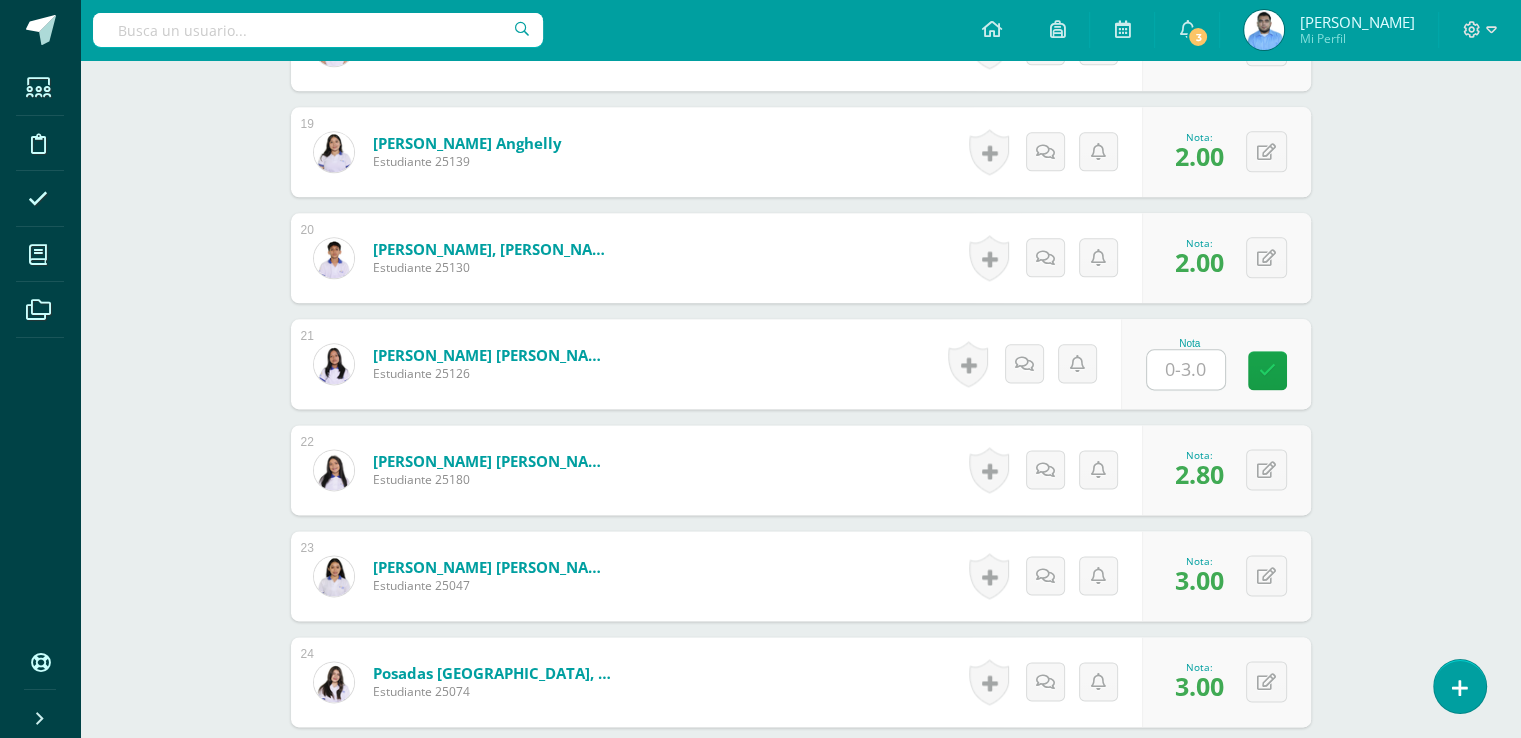 scroll, scrollTop: 2500, scrollLeft: 0, axis: vertical 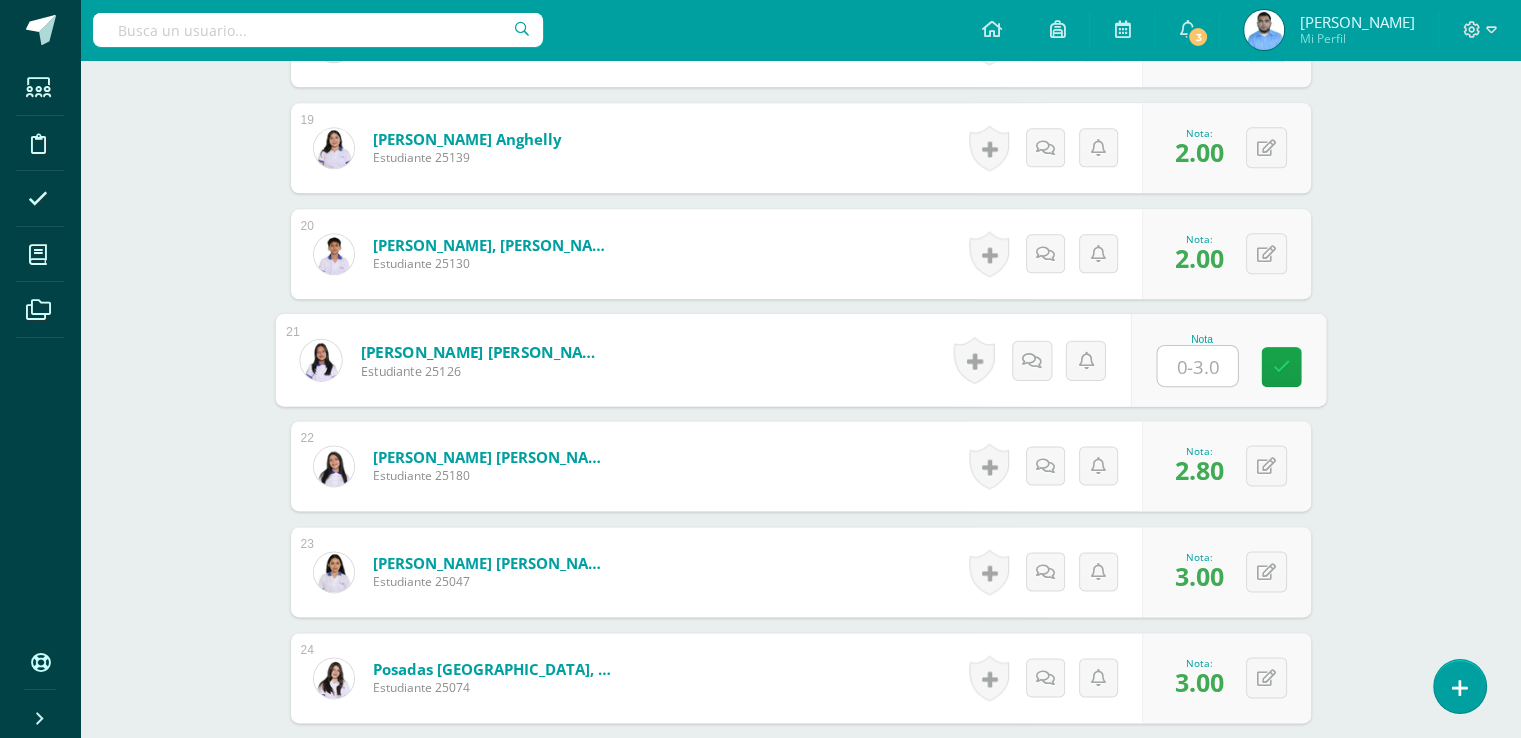 click at bounding box center (1197, 366) 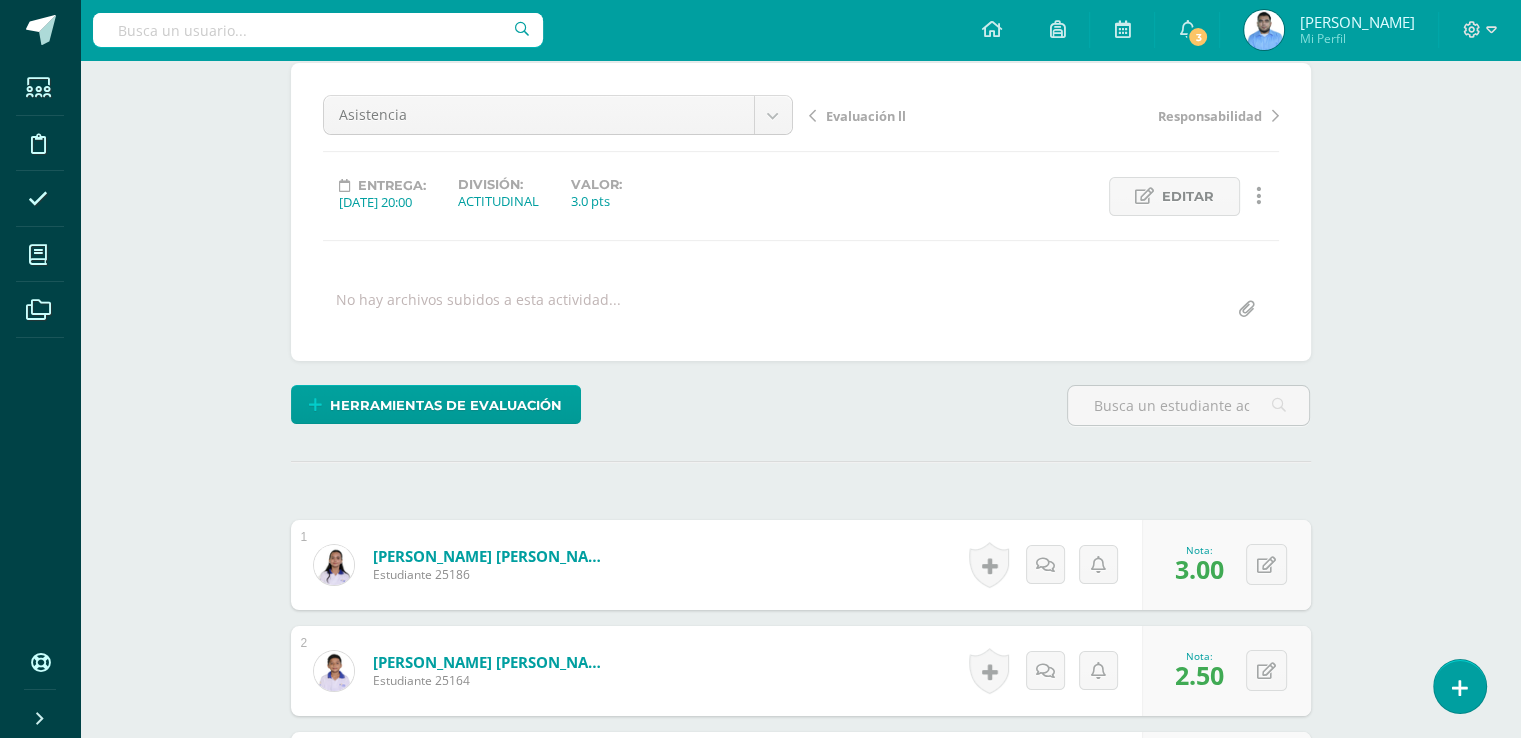 scroll, scrollTop: 0, scrollLeft: 0, axis: both 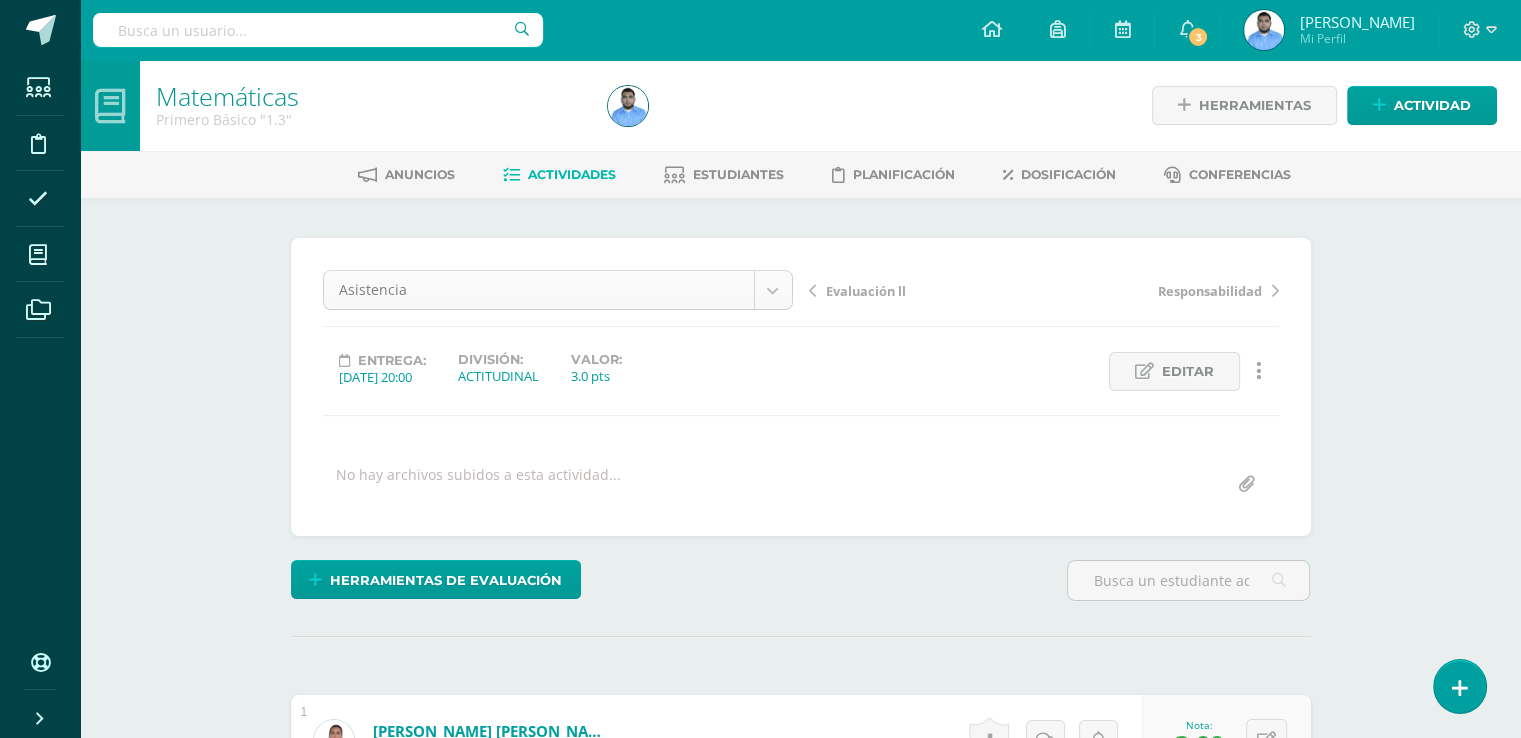 click on "Estudiantes Disciplina Asistencia Mis cursos Archivos Soporte
Centro de ayuda
Últimas actualizaciones
Cerrar panel
Matemáticas
Primero
Básico
"1.1"
Actividades Estudiantes Planificación Dosificación
Matemáticas
Primero
Básico
"1.2"
Actividades Estudiantes Planificación Dosificación
Matemáticas
Primero
Básico
"1.3"
Actividades Estudiantes Planificación Dosificación
Matemáticas
Actividades Estudiantes Planificación Dosificación Actividades 3 3" at bounding box center [760, 1832] 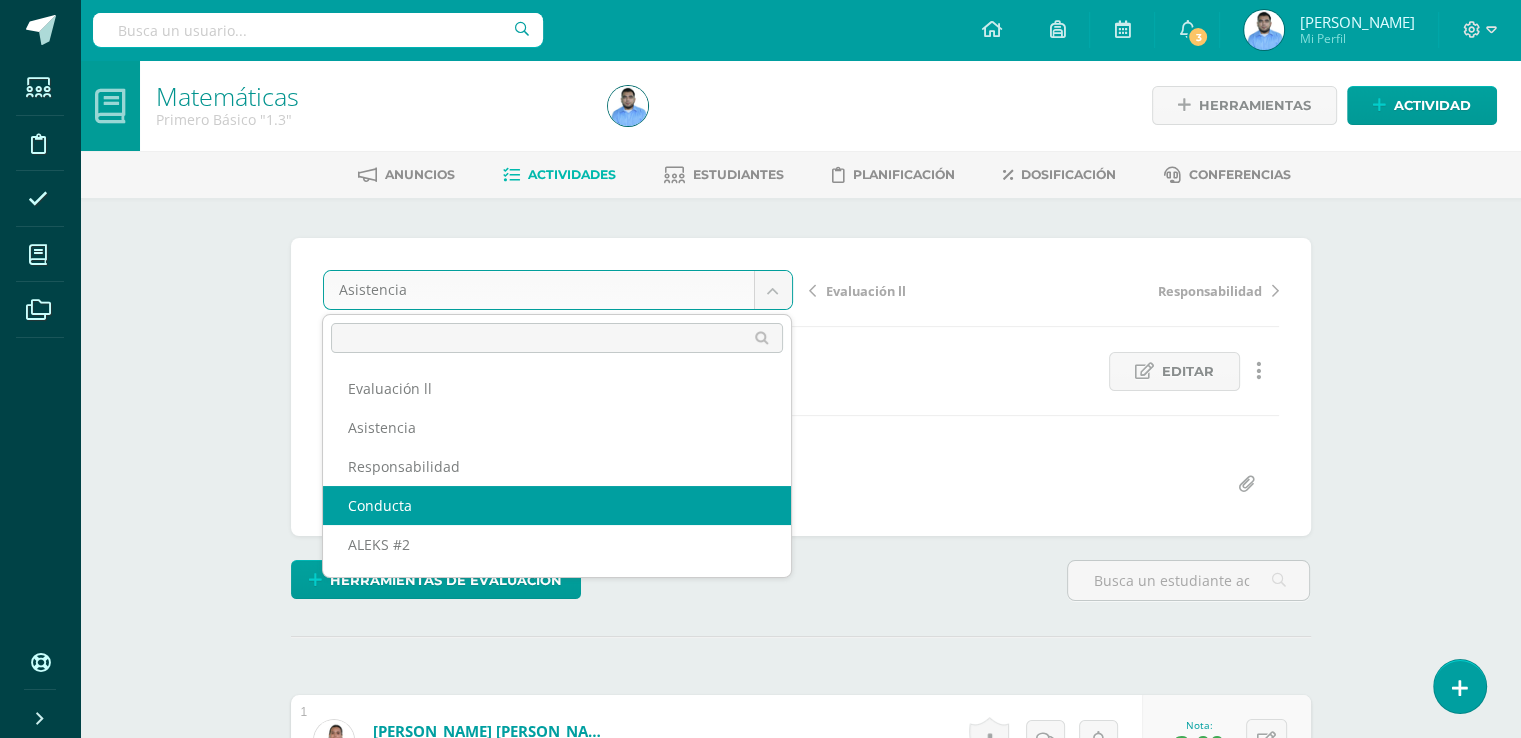 select on "/dashboard/teacher/grade-activity/41401/" 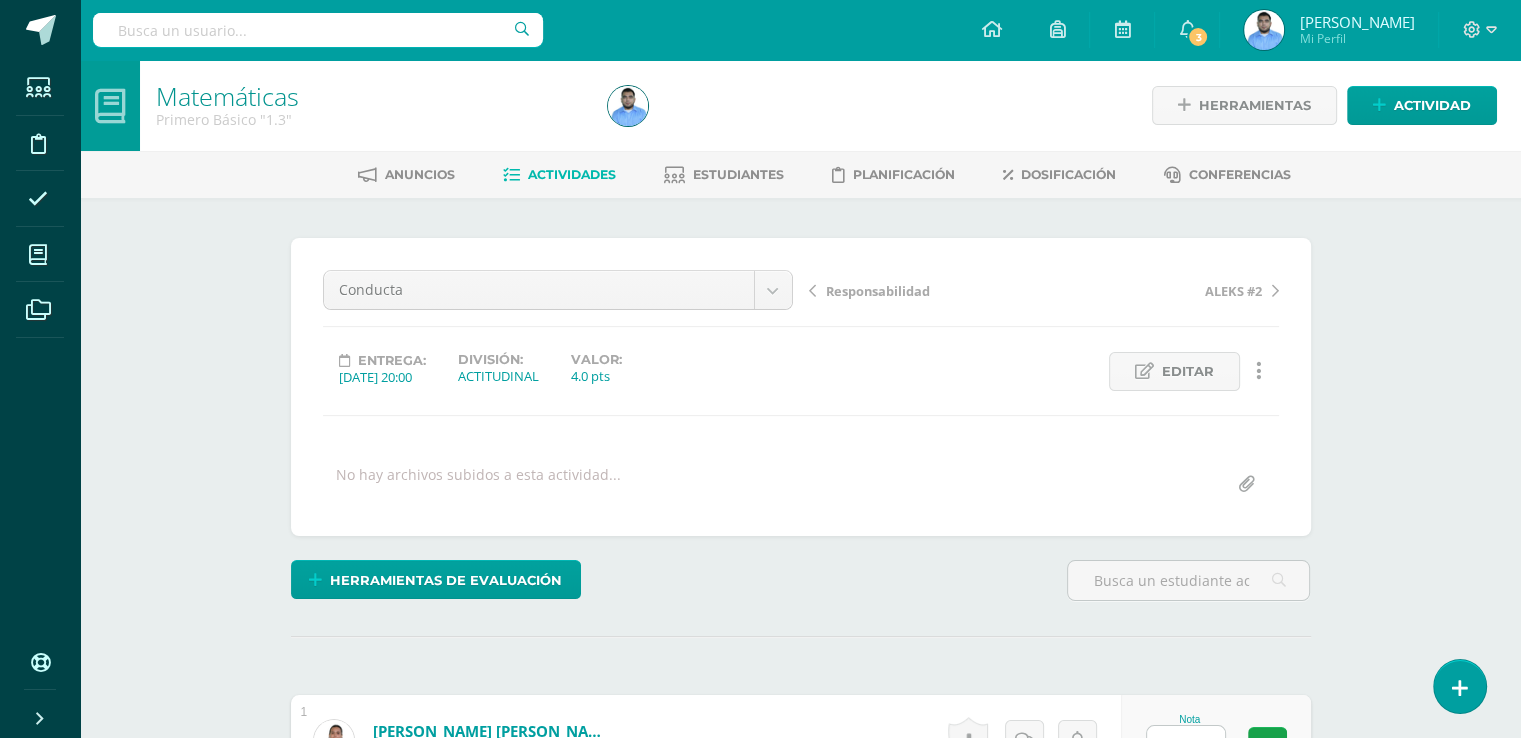 scroll, scrollTop: 0, scrollLeft: 0, axis: both 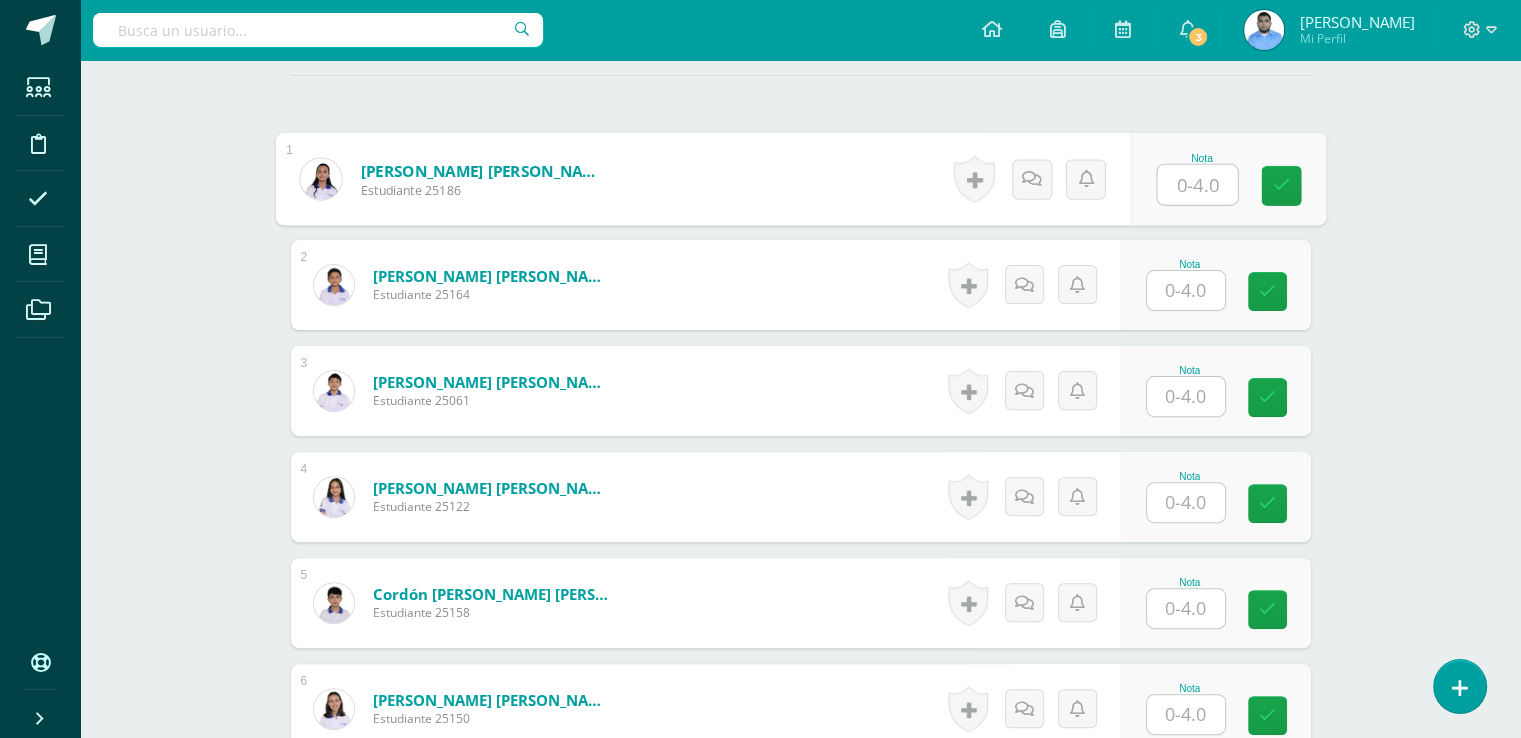 click at bounding box center [1197, 185] 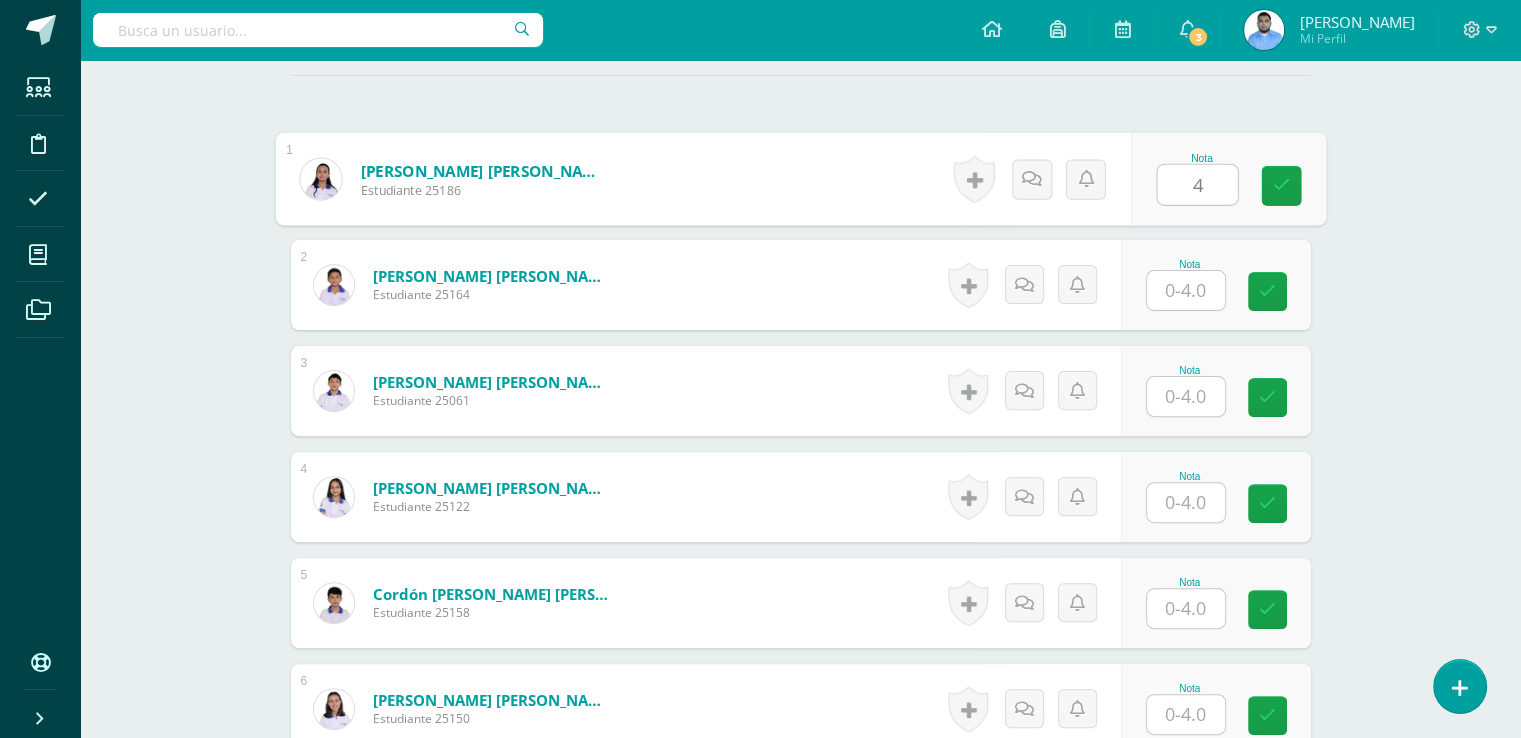 type on "4" 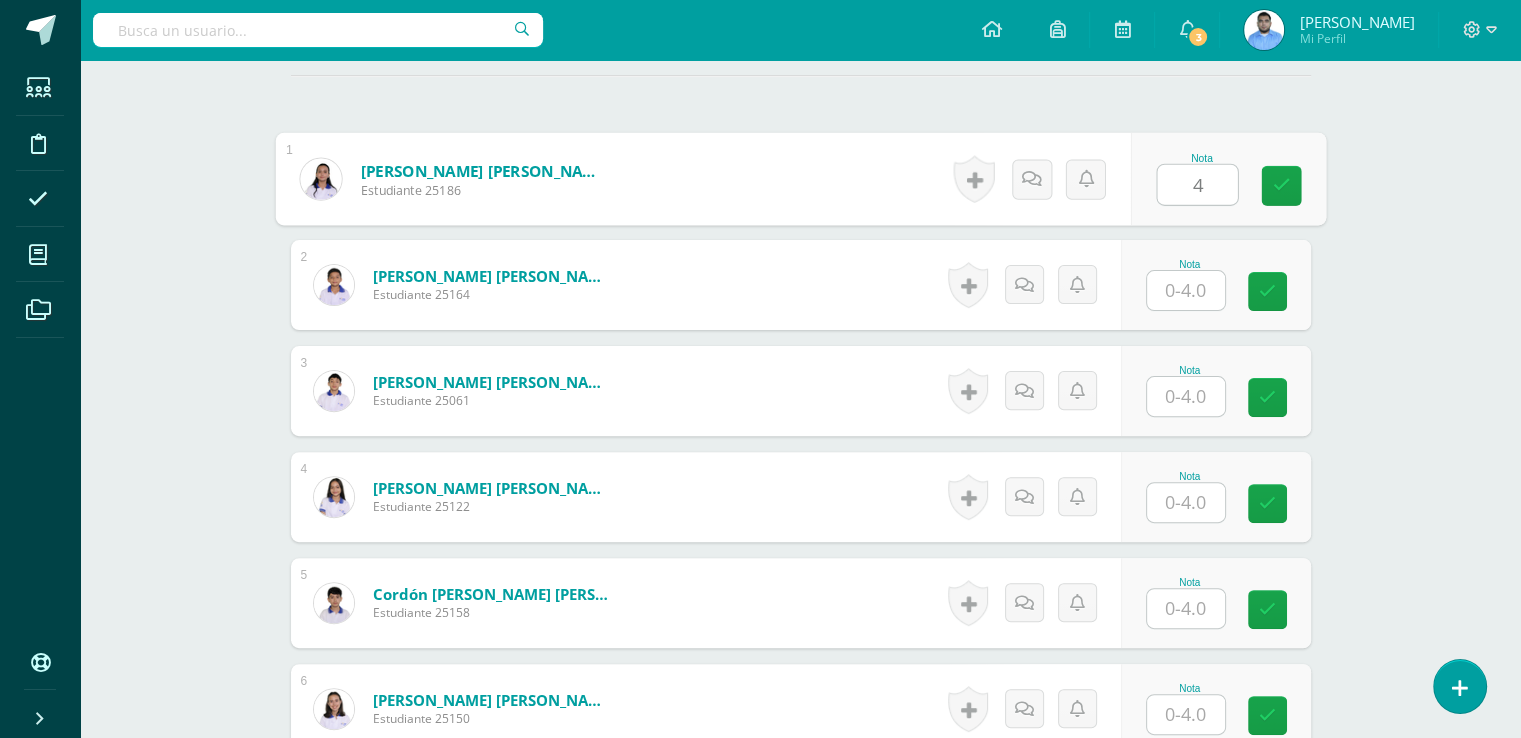 scroll, scrollTop: 562, scrollLeft: 0, axis: vertical 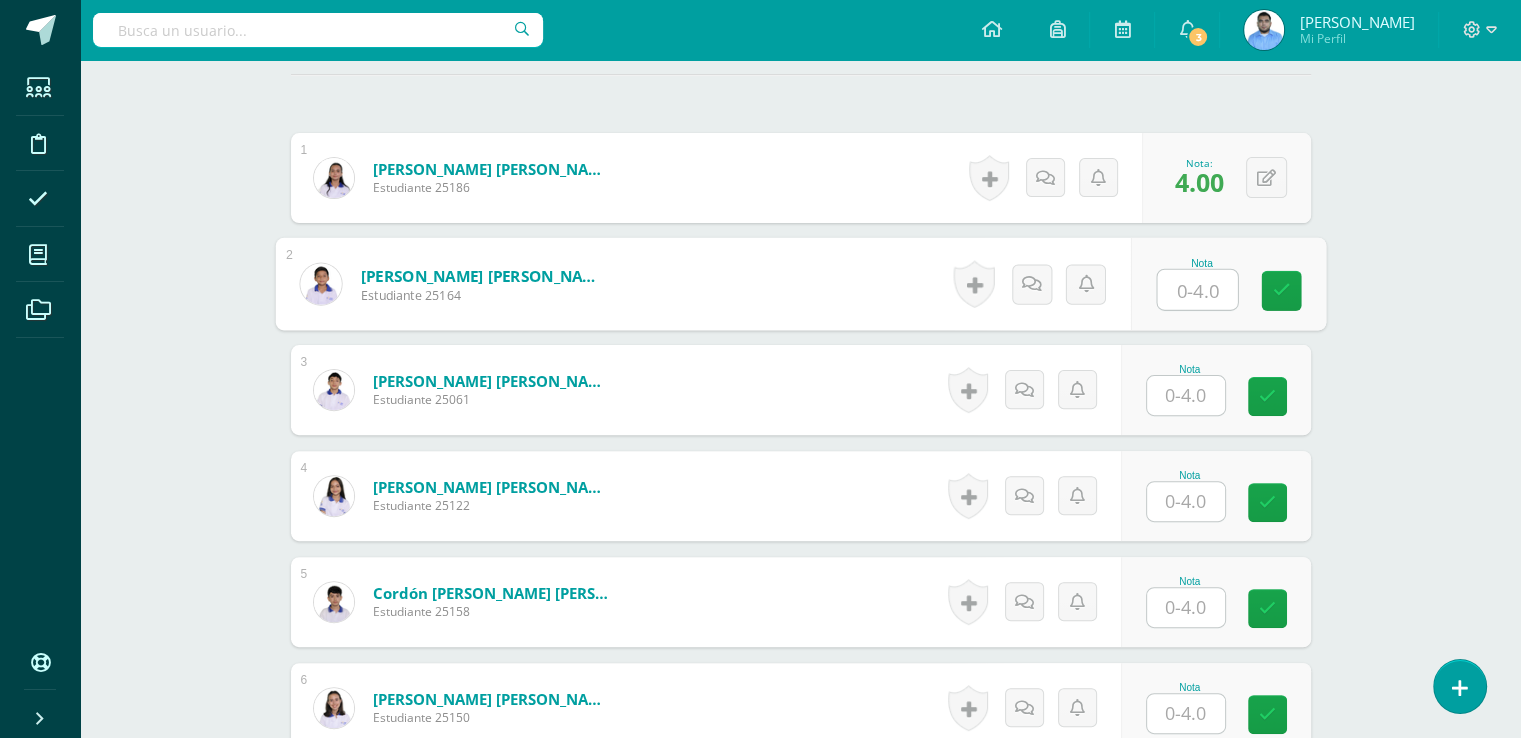 type on "3" 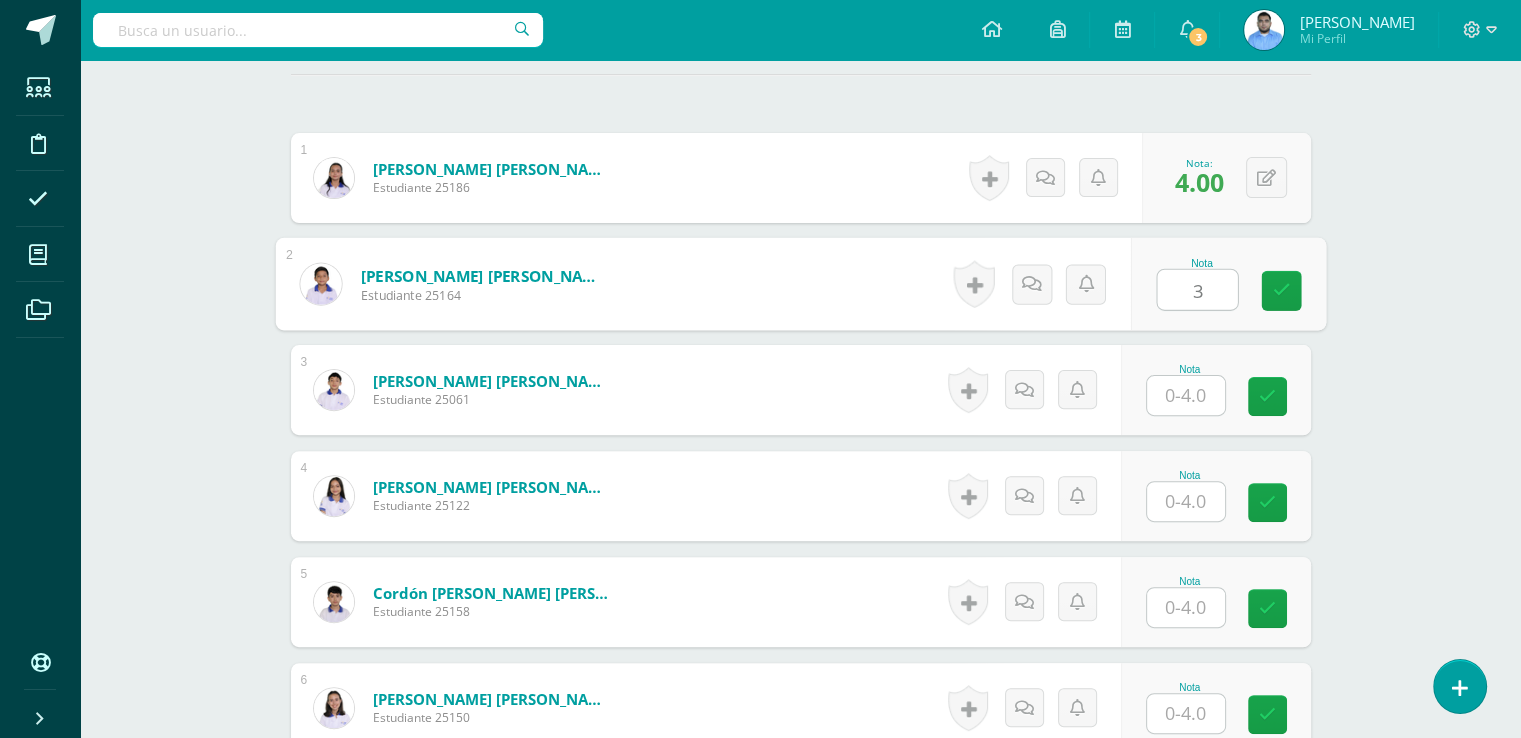 scroll, scrollTop: 563, scrollLeft: 0, axis: vertical 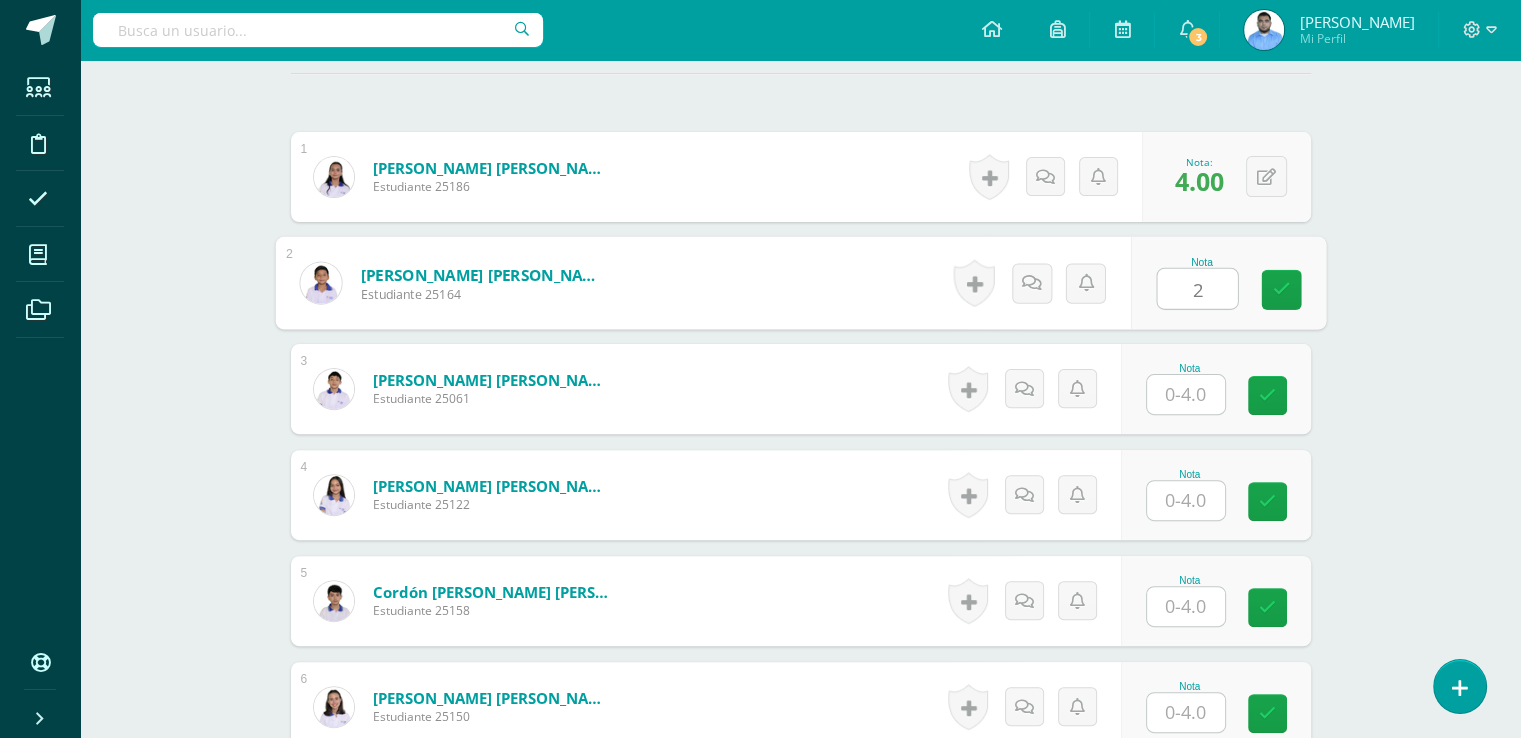 type on "2" 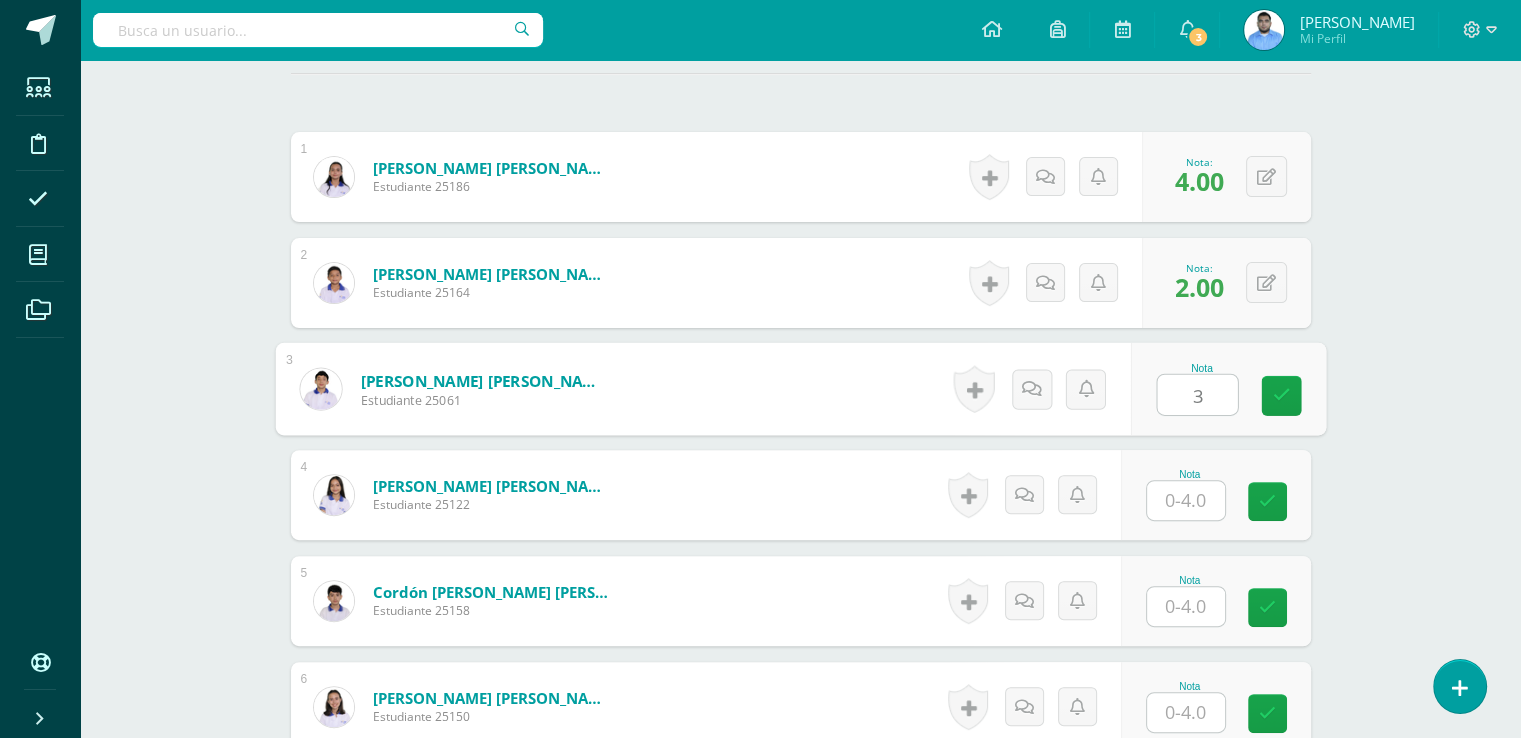 type on "3" 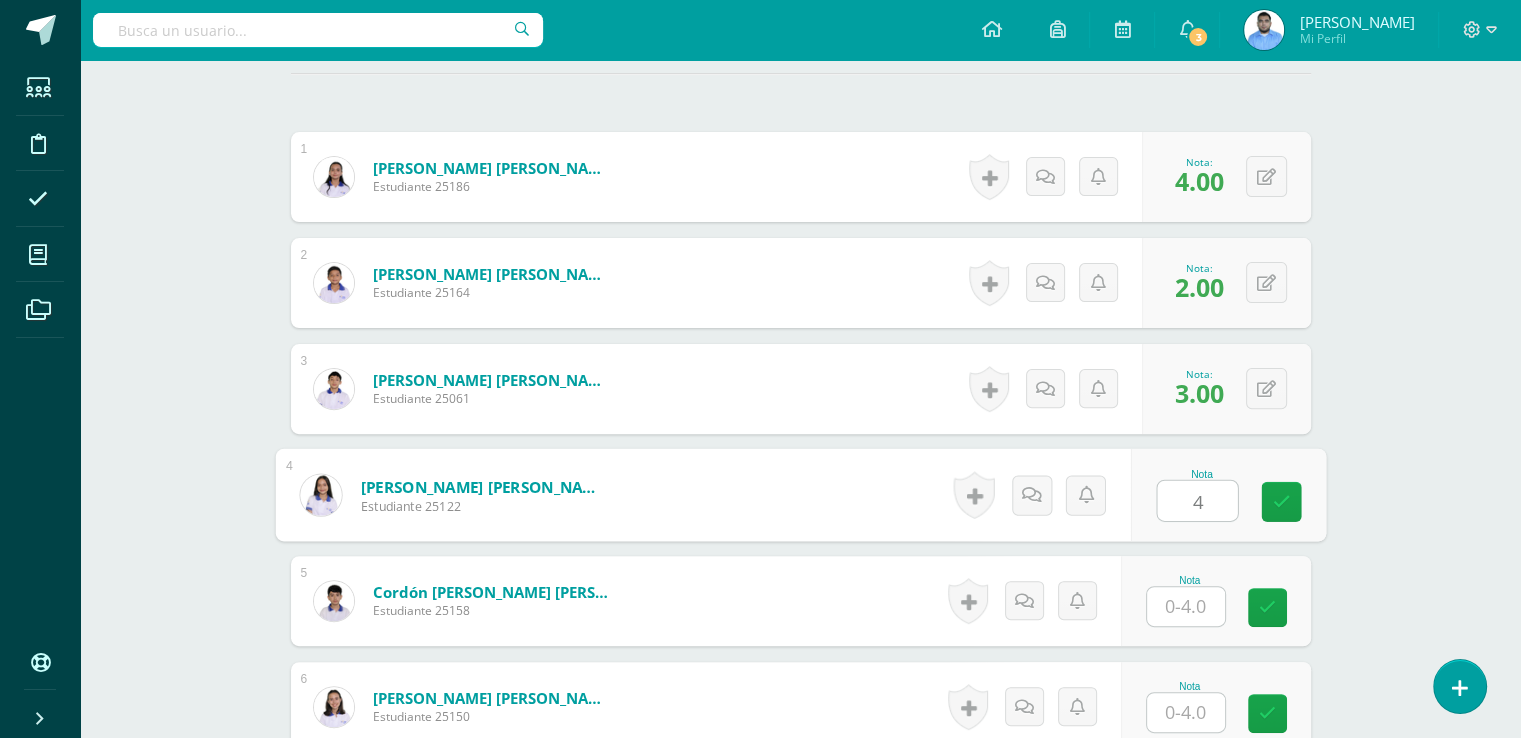type on "4" 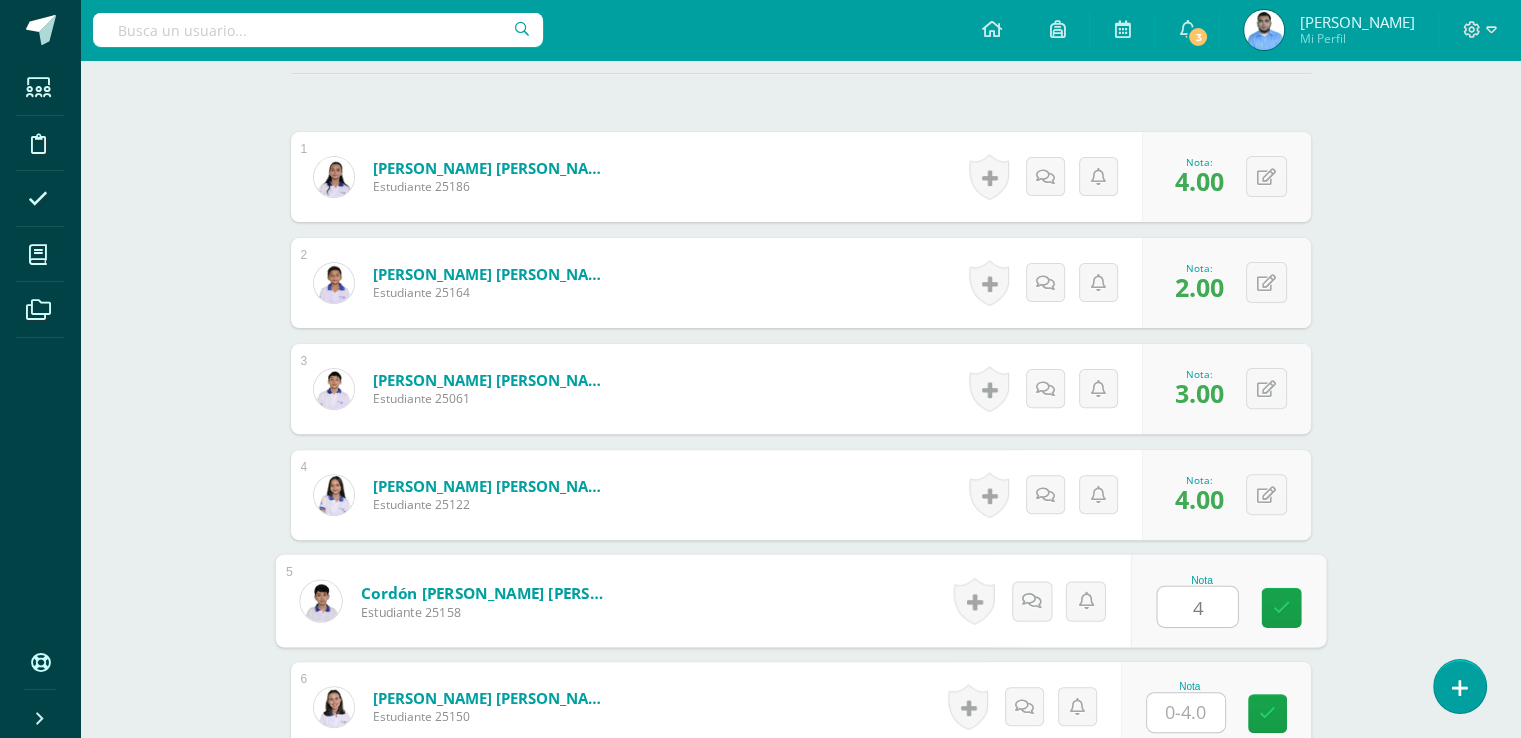 type on "4" 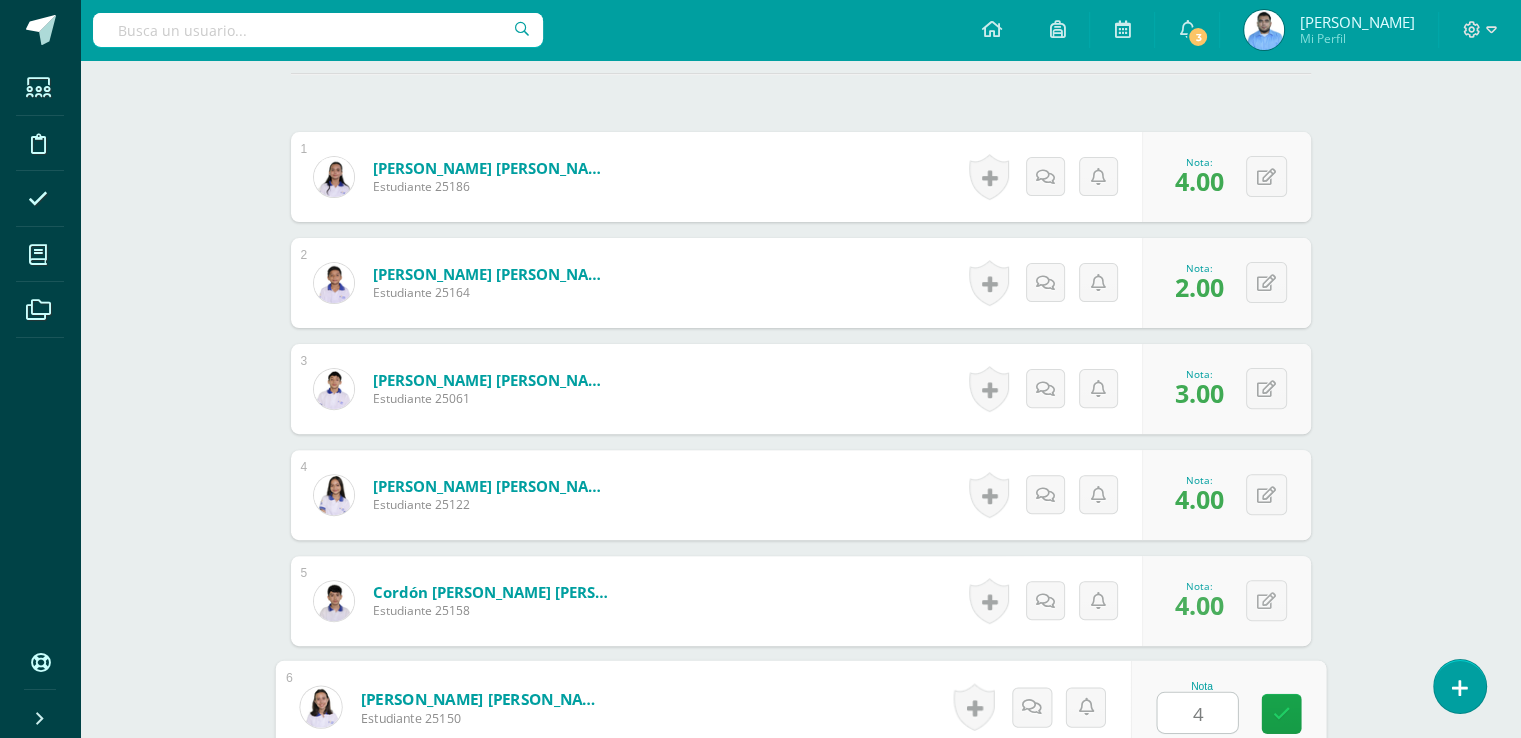 type on "4" 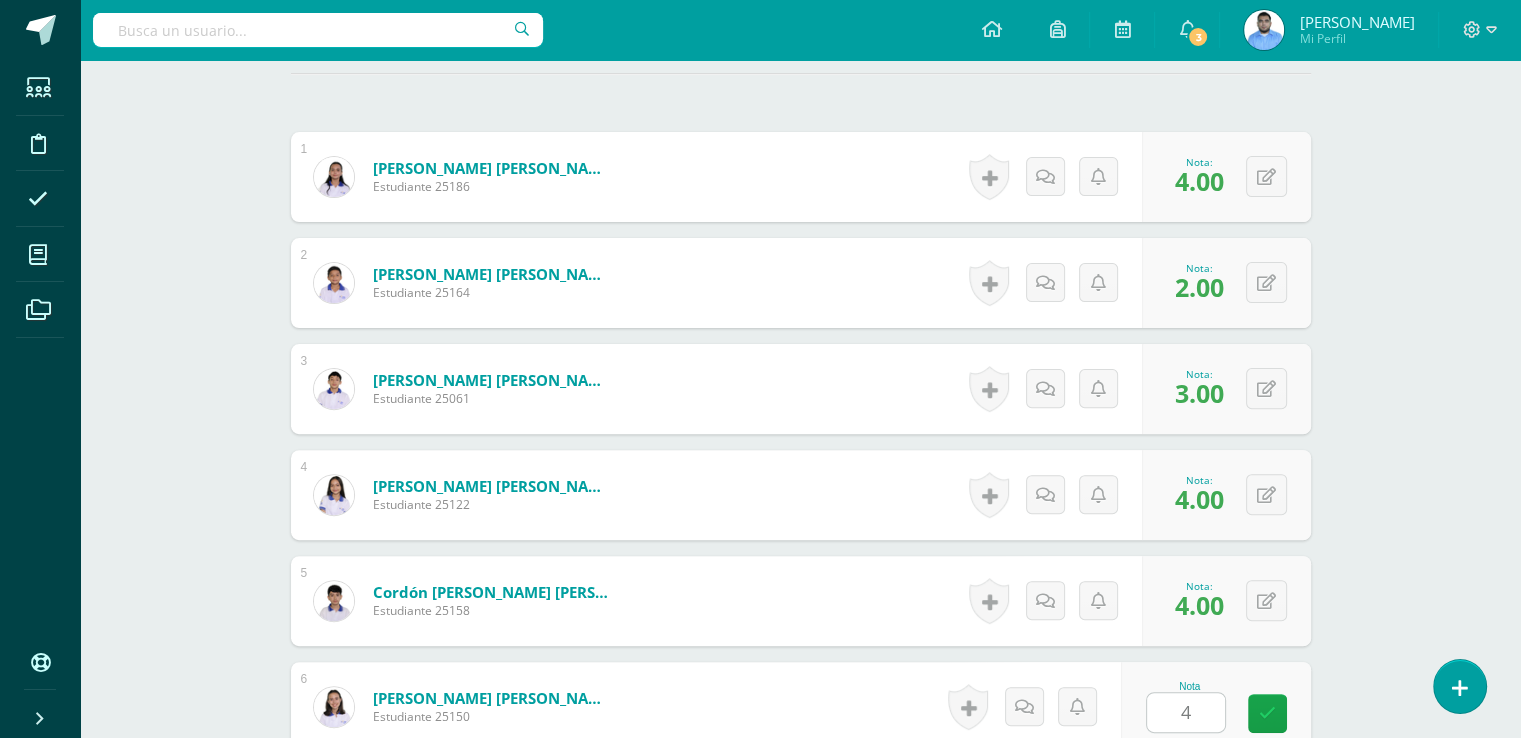 scroll, scrollTop: 1011, scrollLeft: 0, axis: vertical 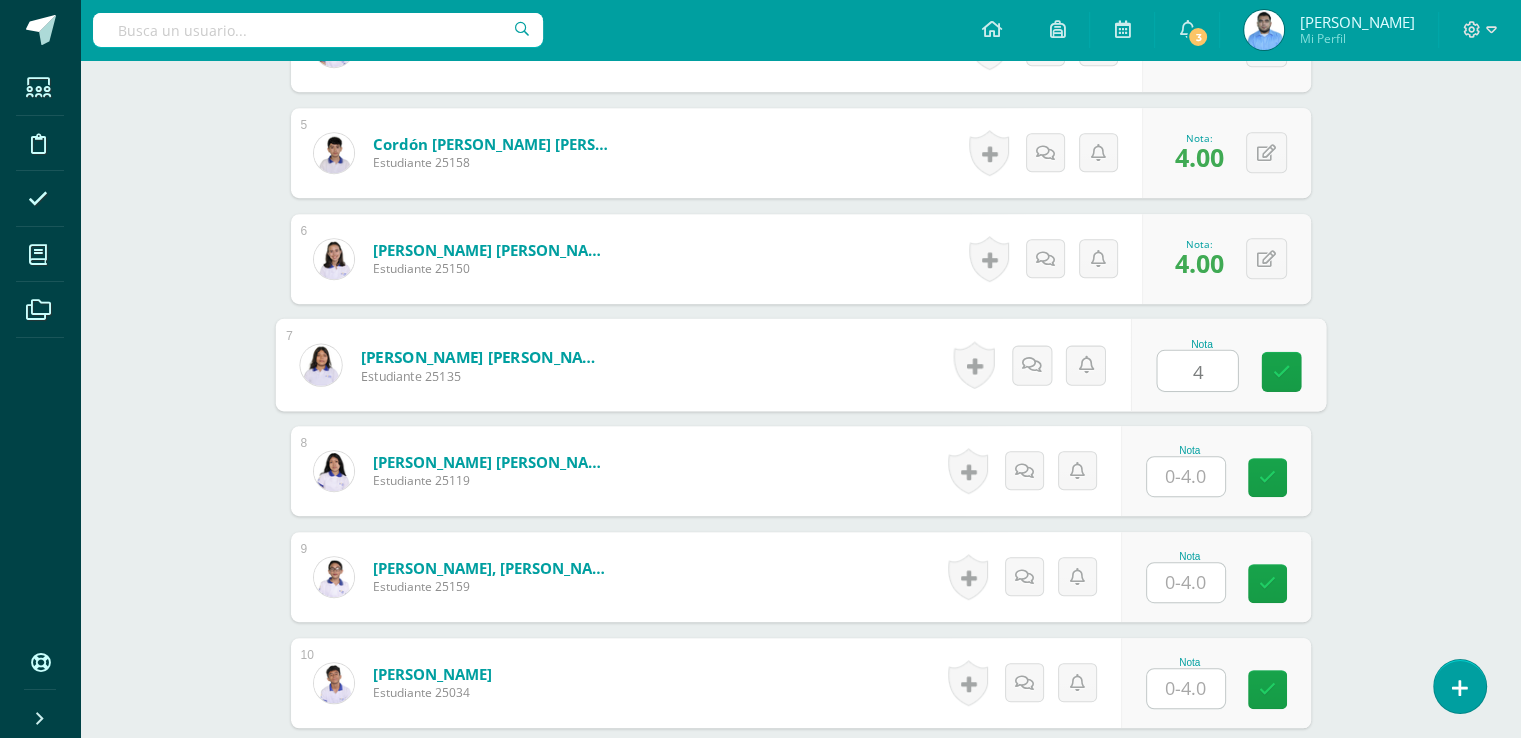 type on "4" 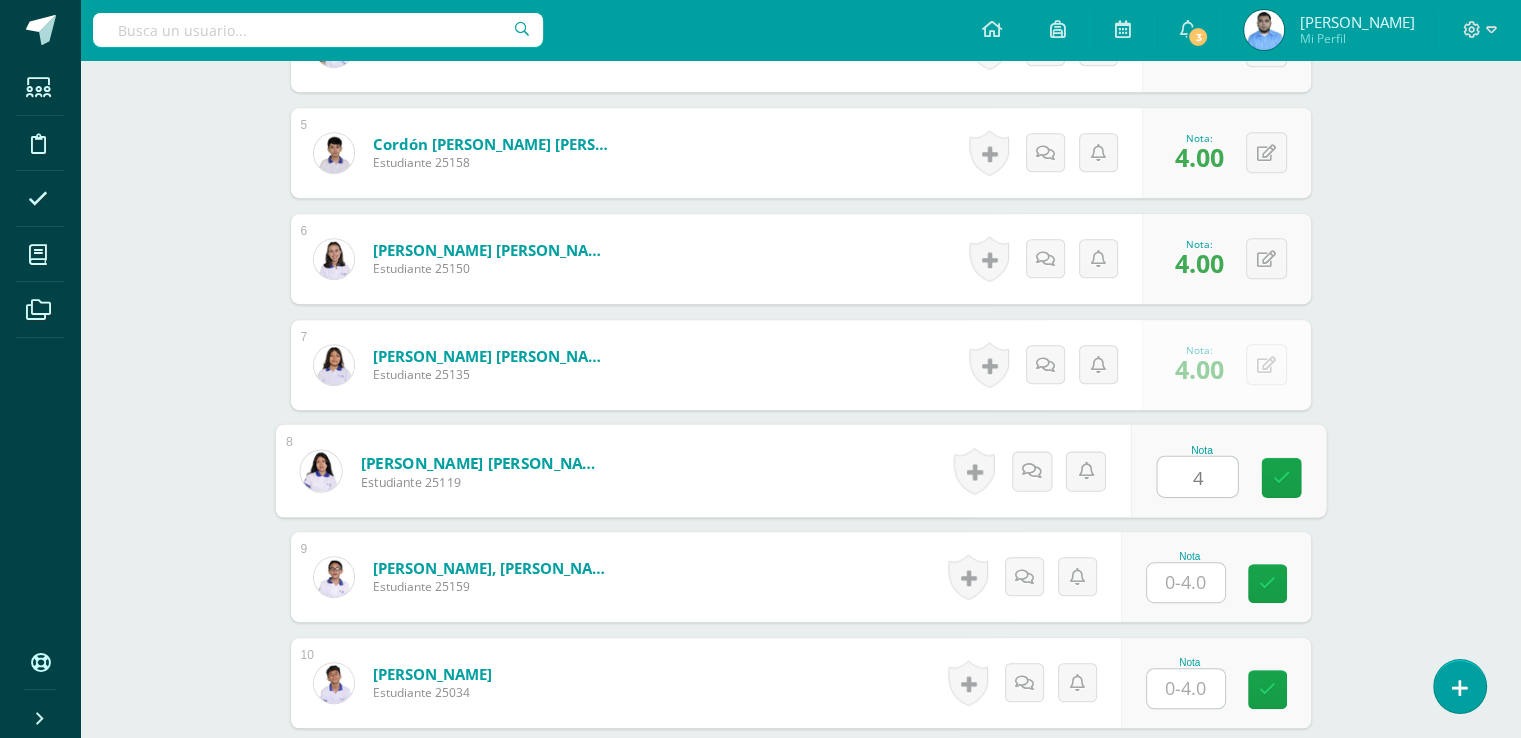 type on "4" 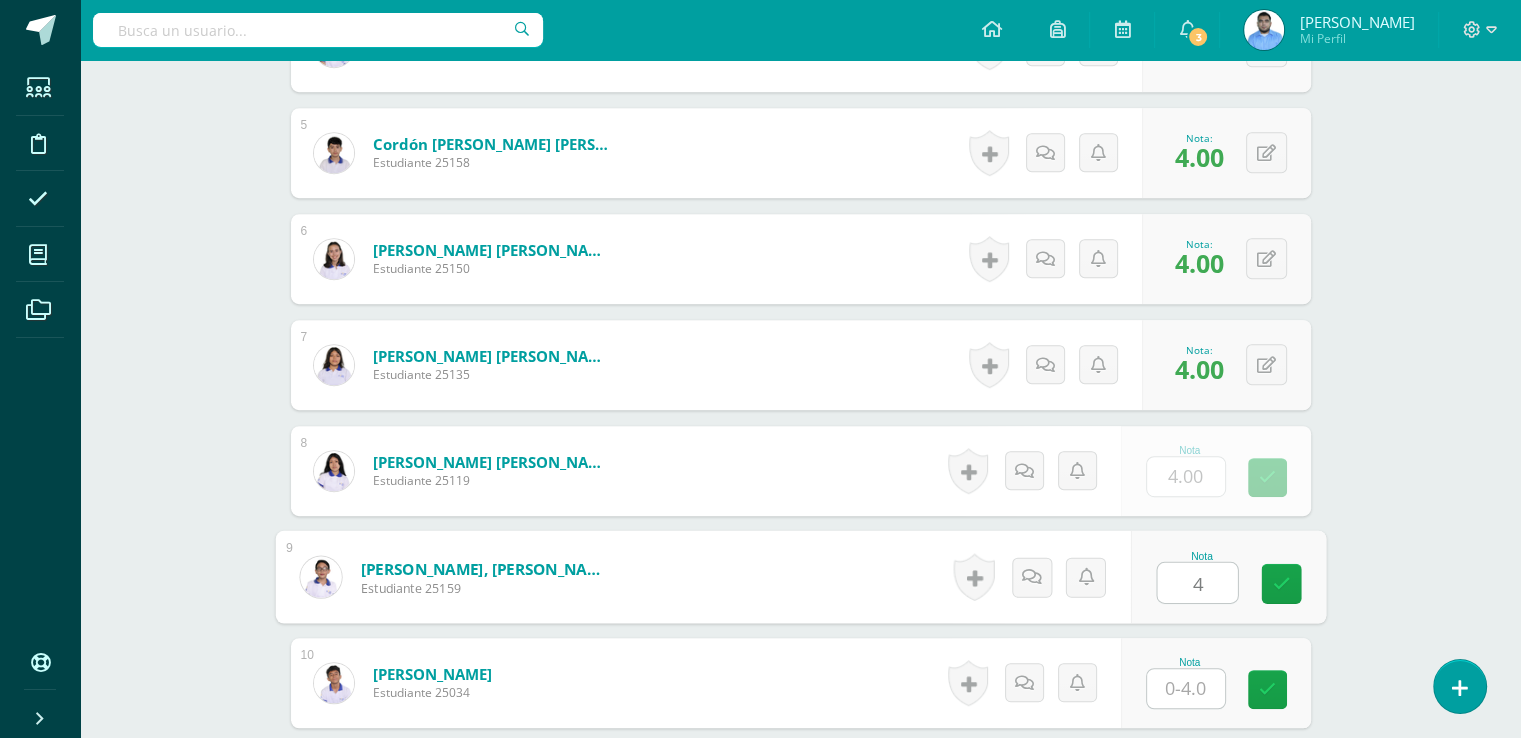 type on "4" 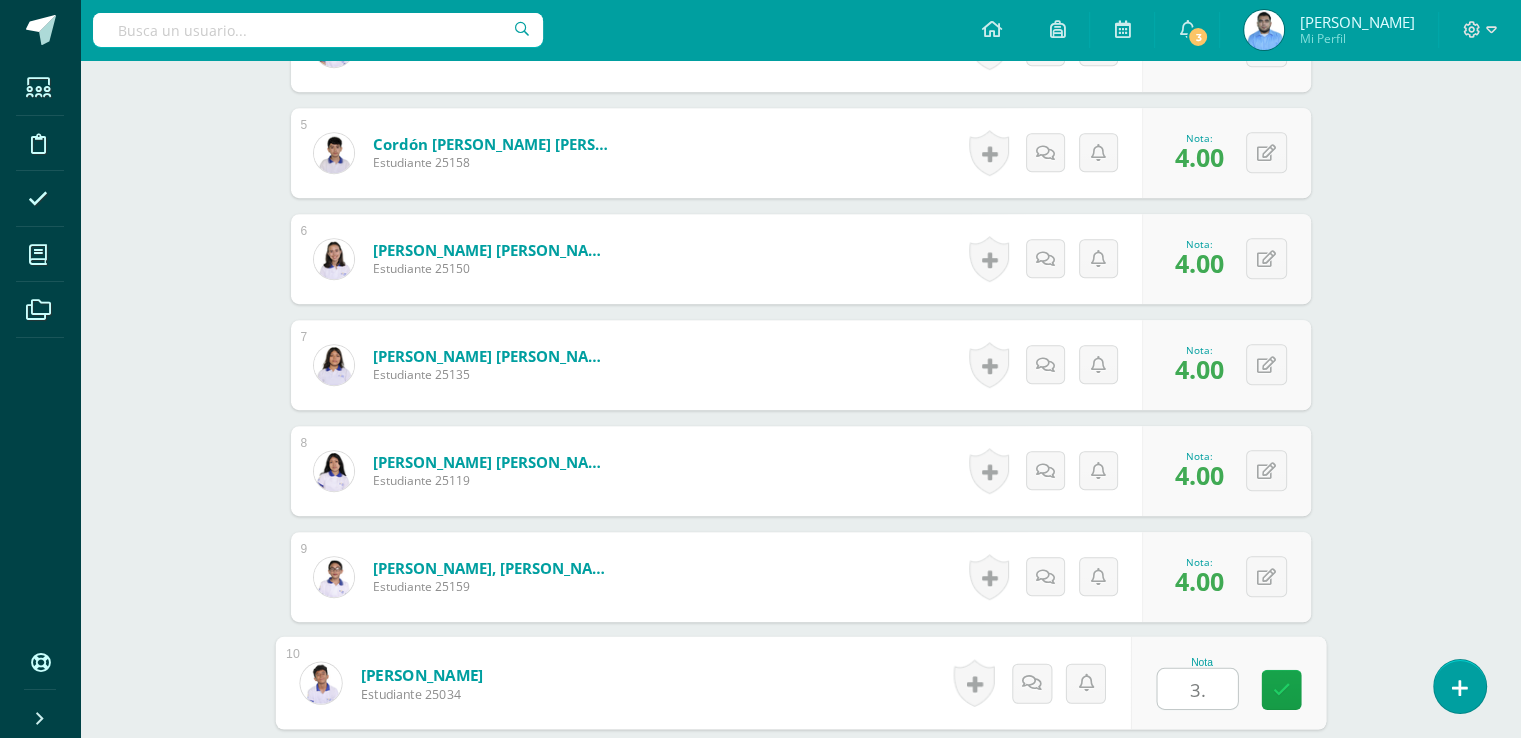 type on "3" 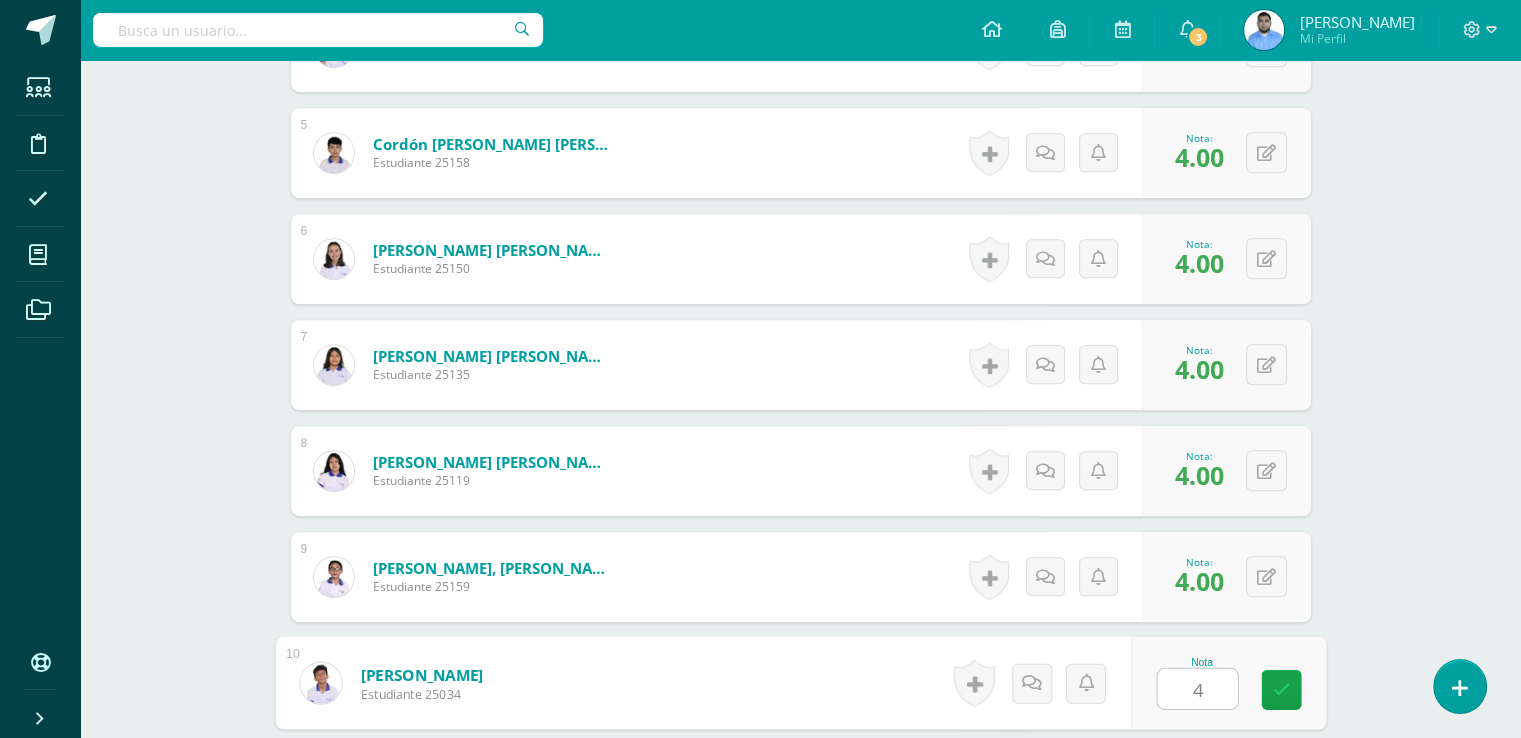 type on "4" 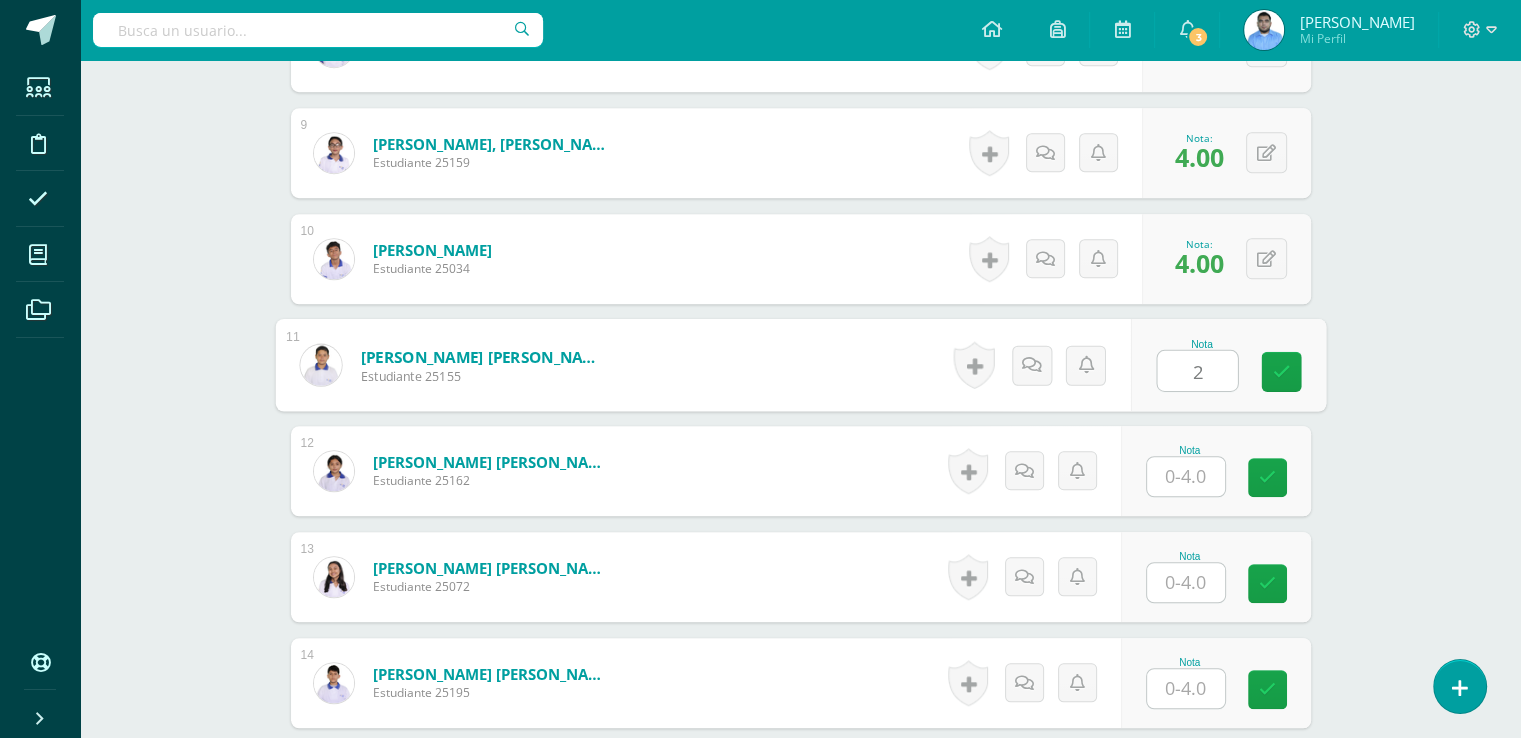 type on "2" 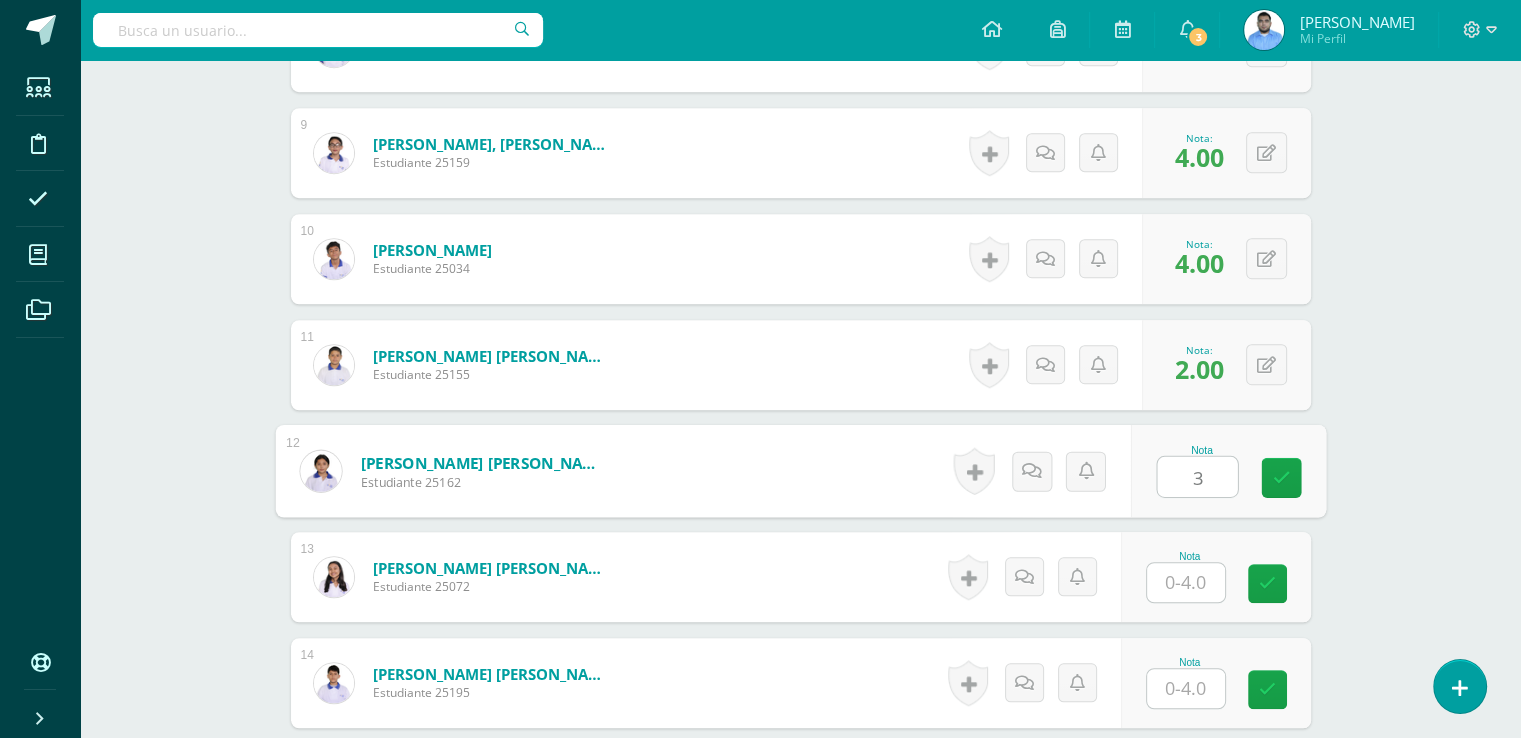 type on "3" 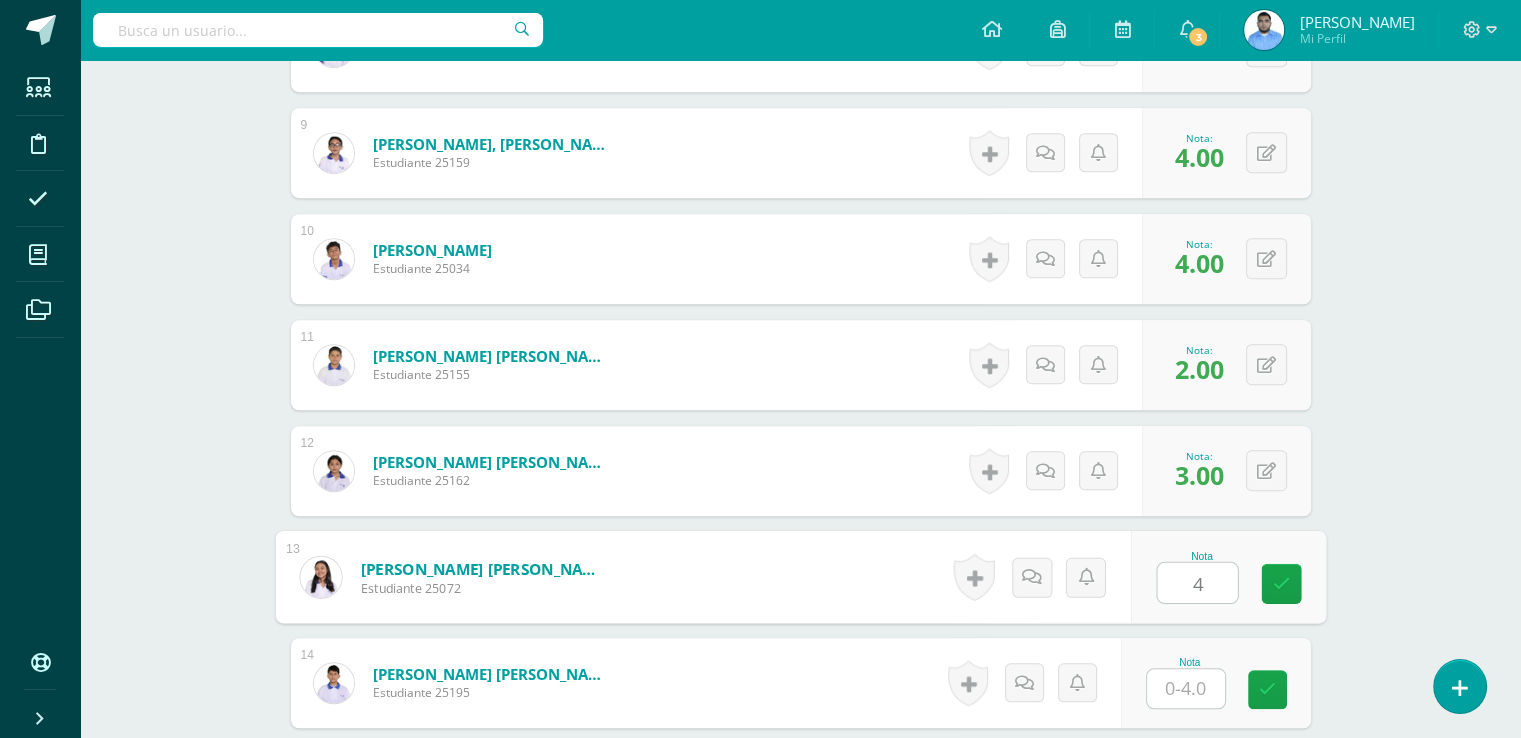 type on "4" 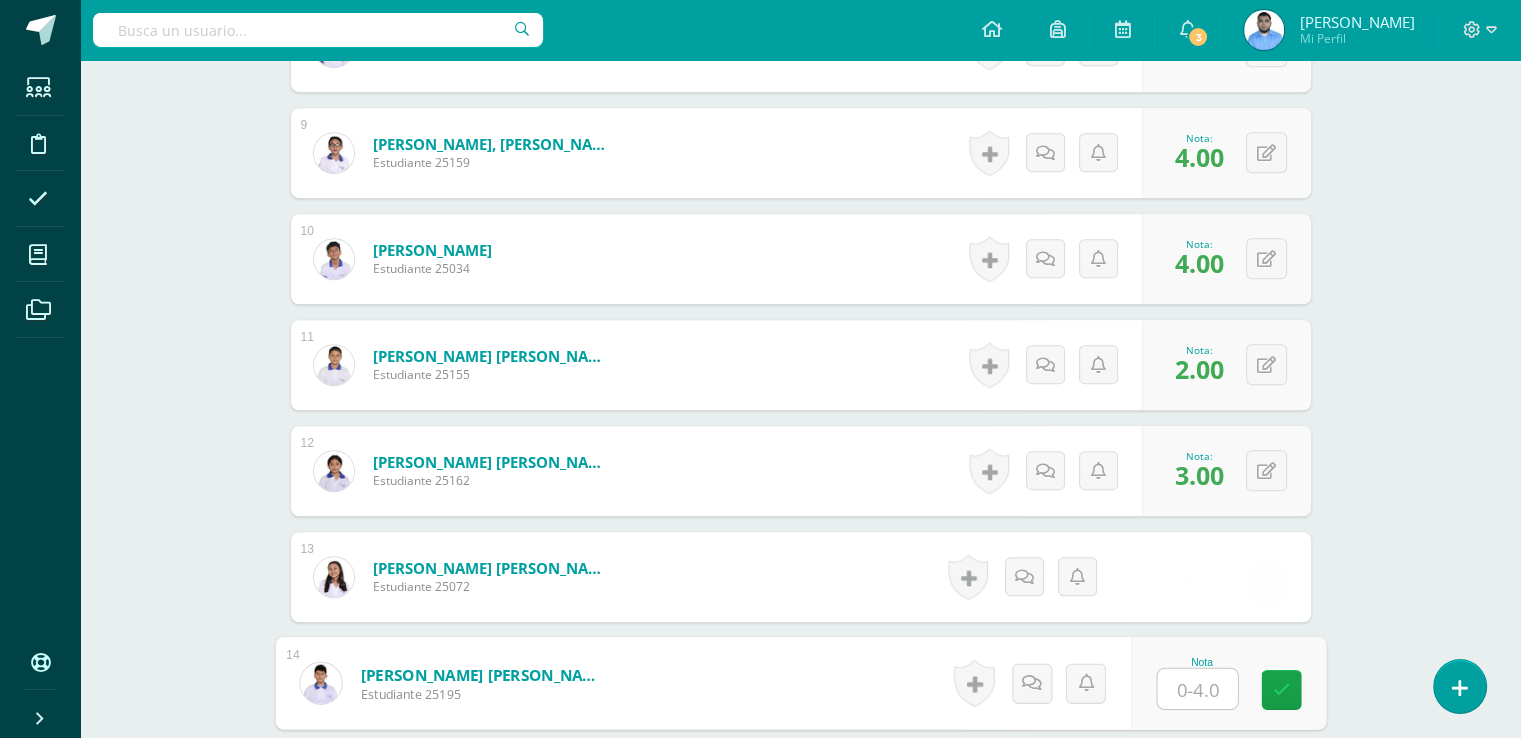 type on "4" 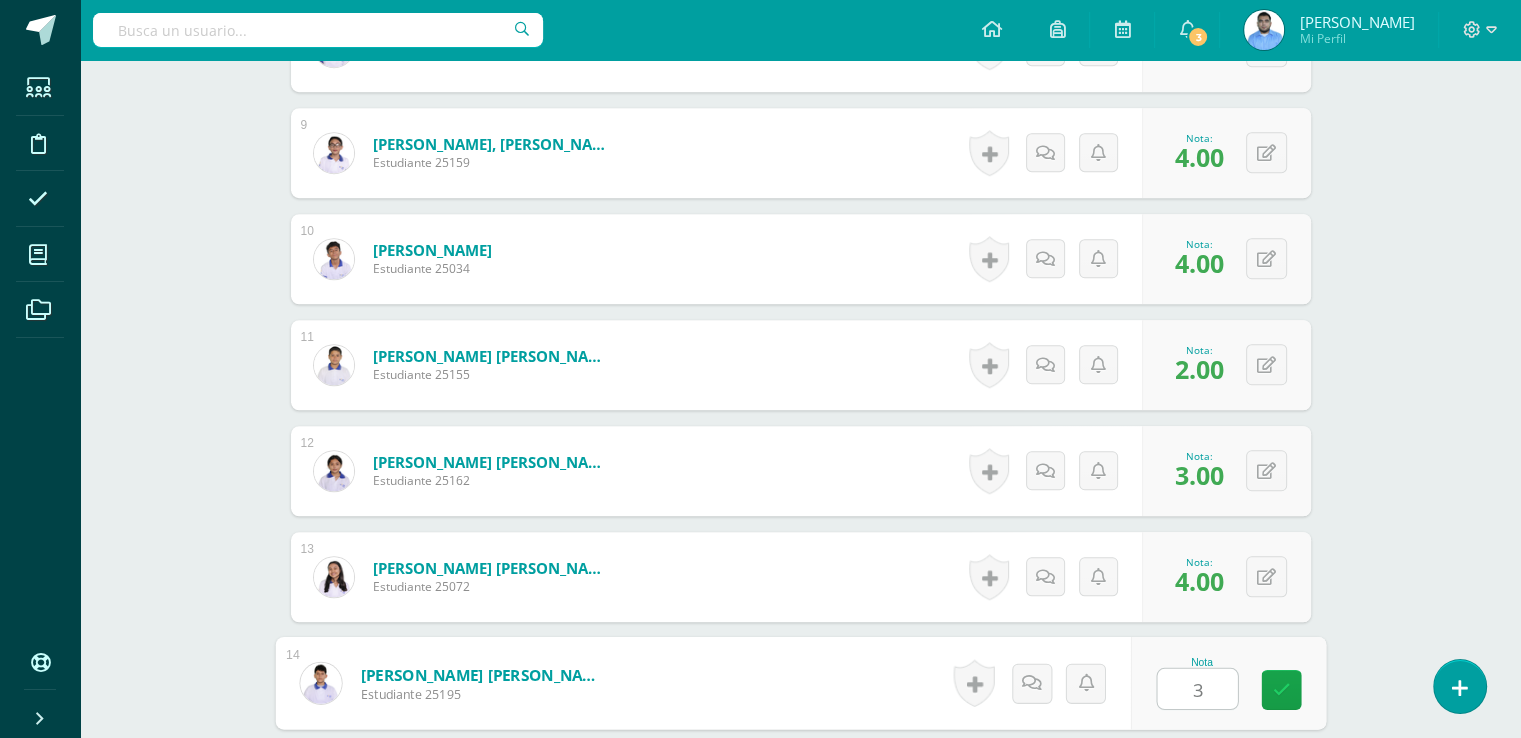 type on "3" 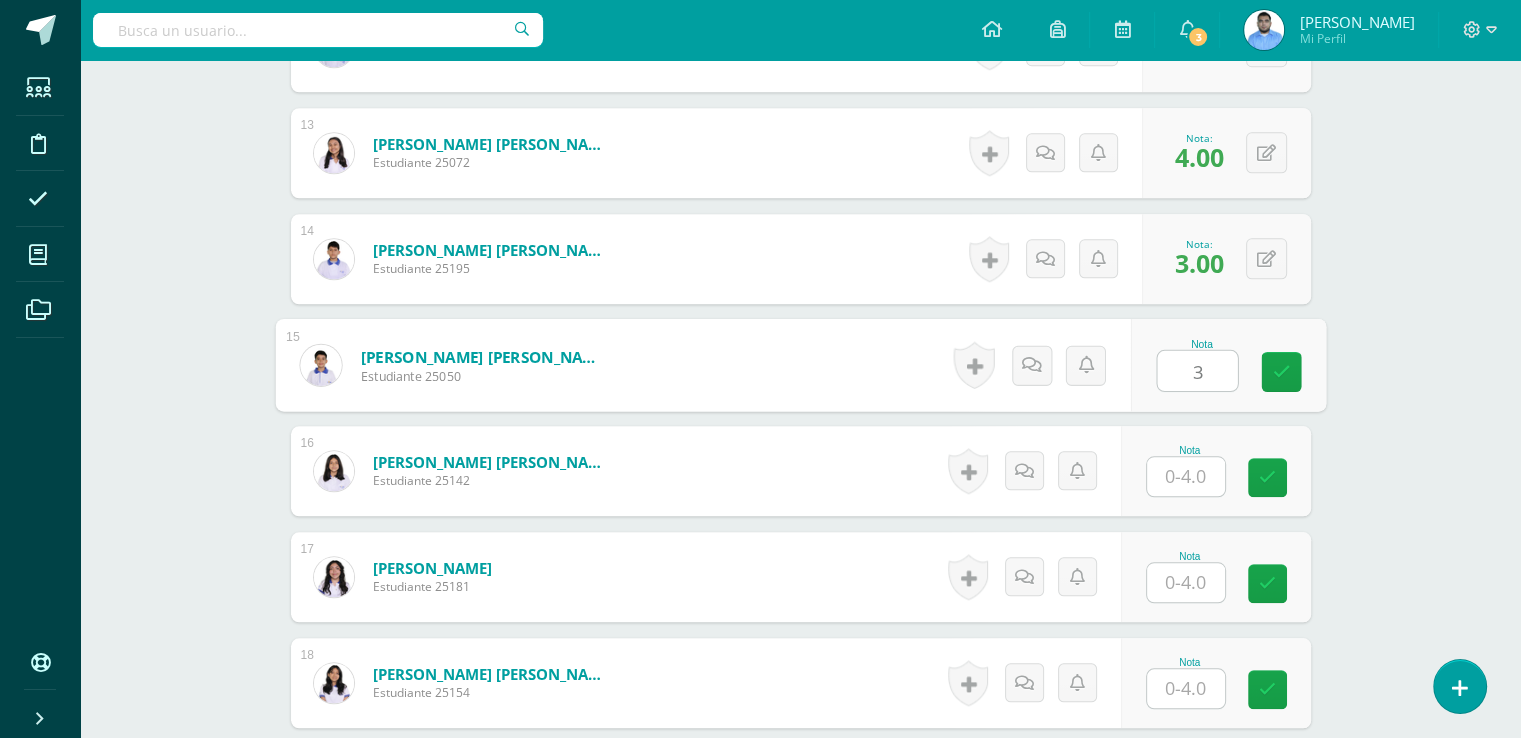 type on "3" 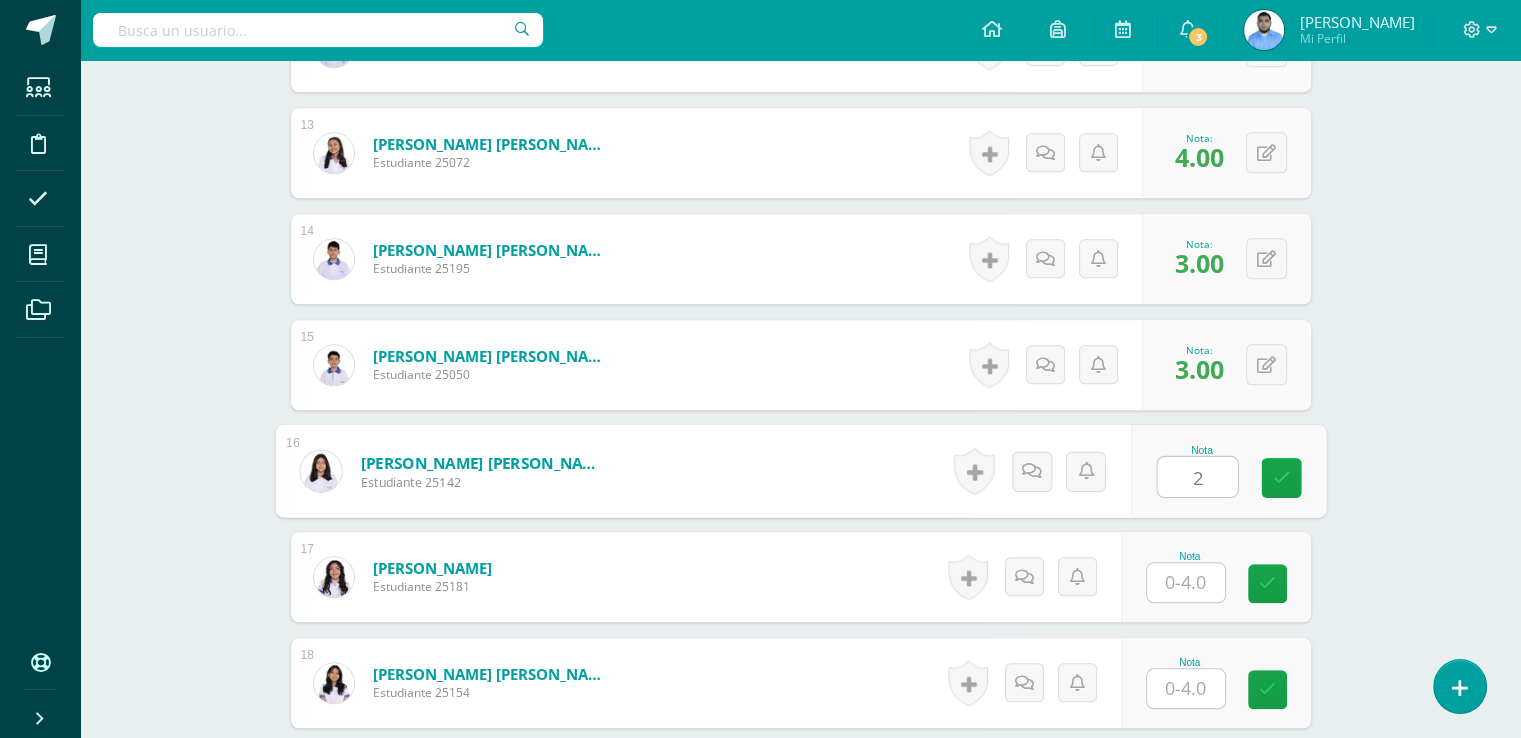 type on "2" 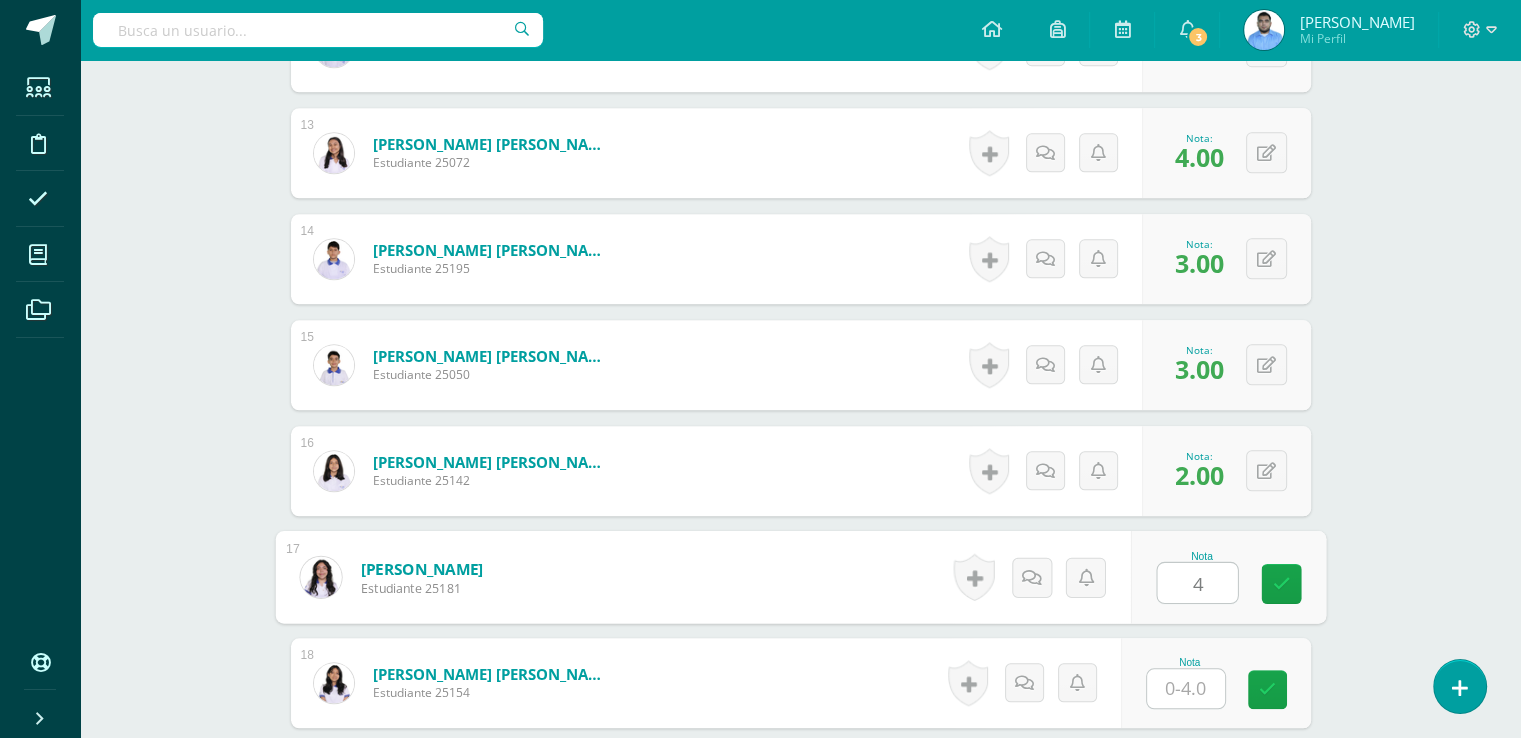 type on "4" 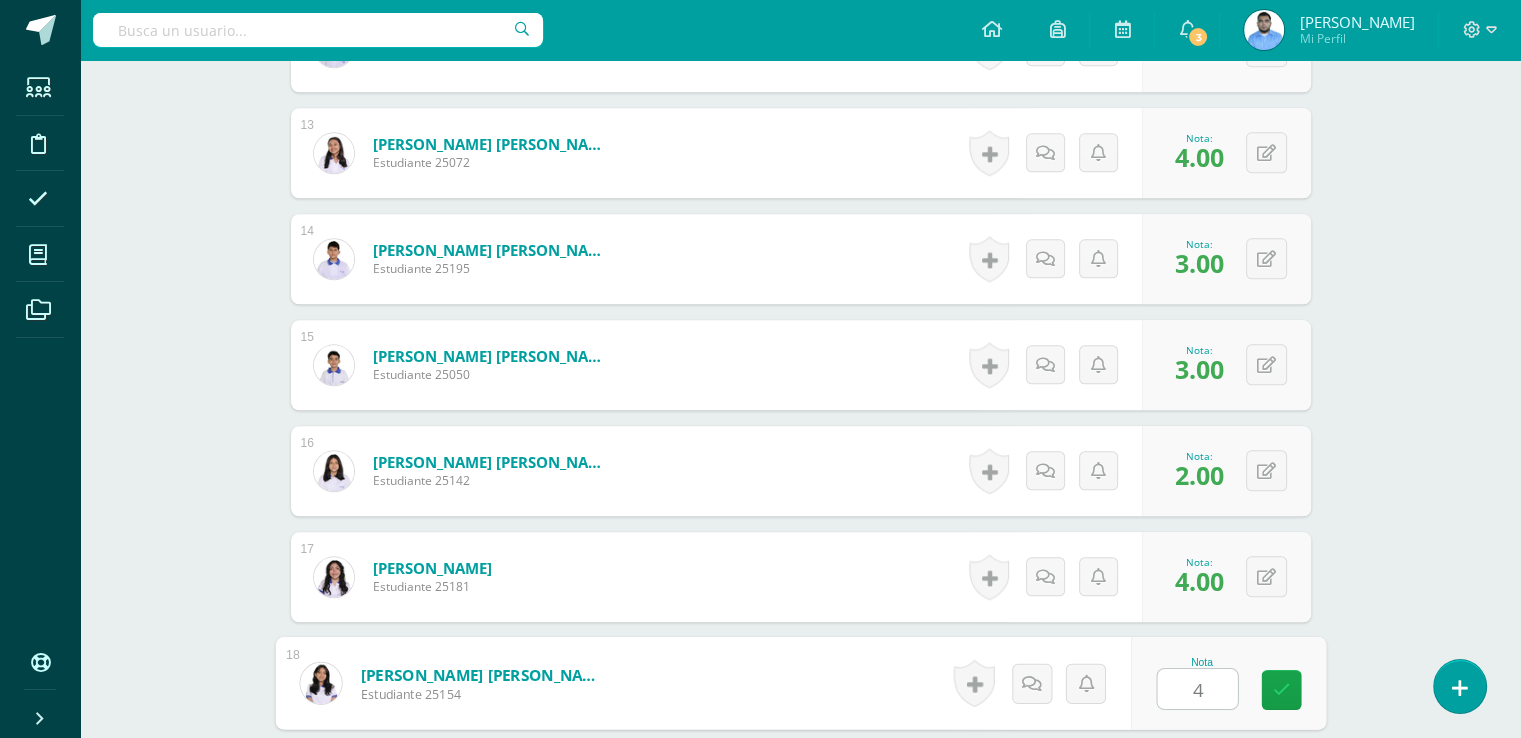 type on "4" 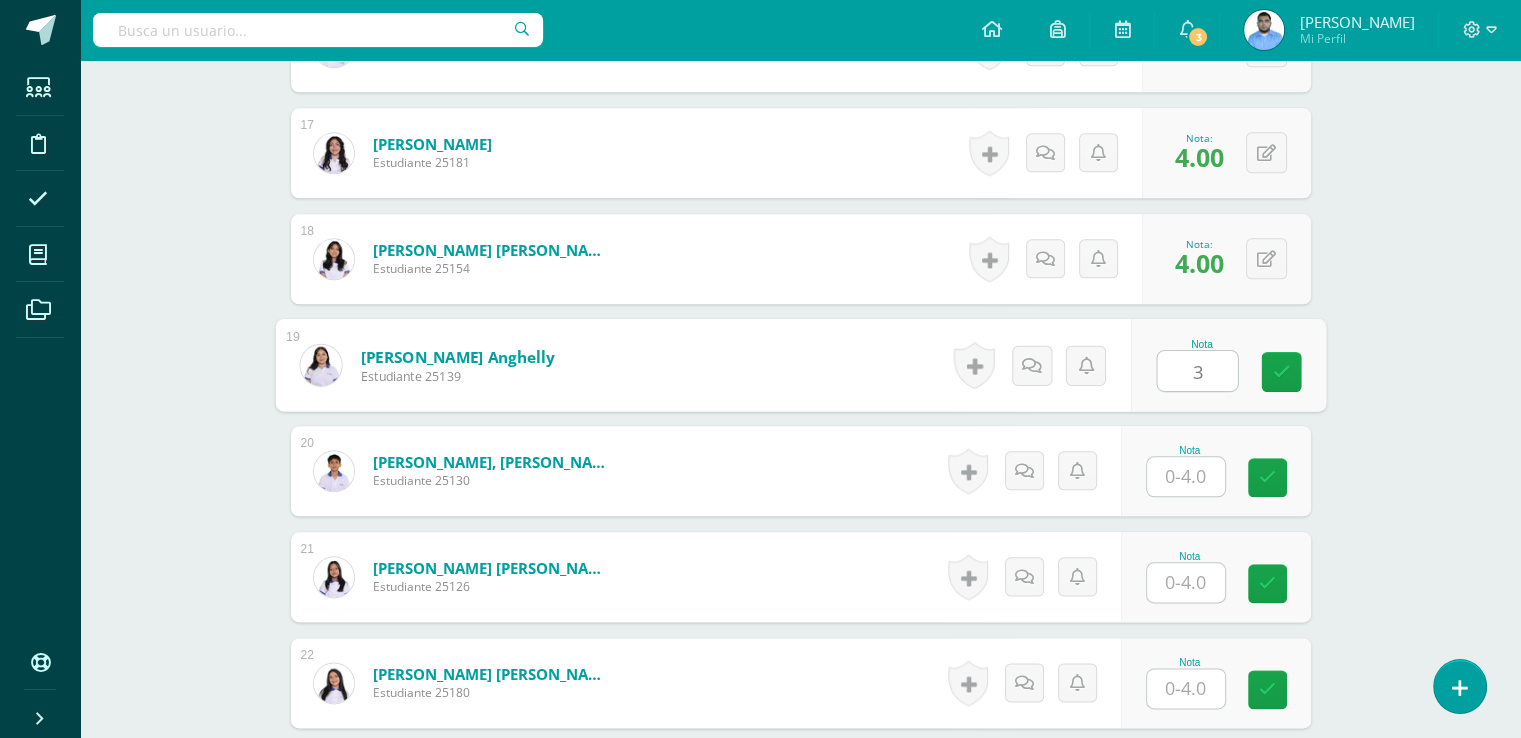 type on "3" 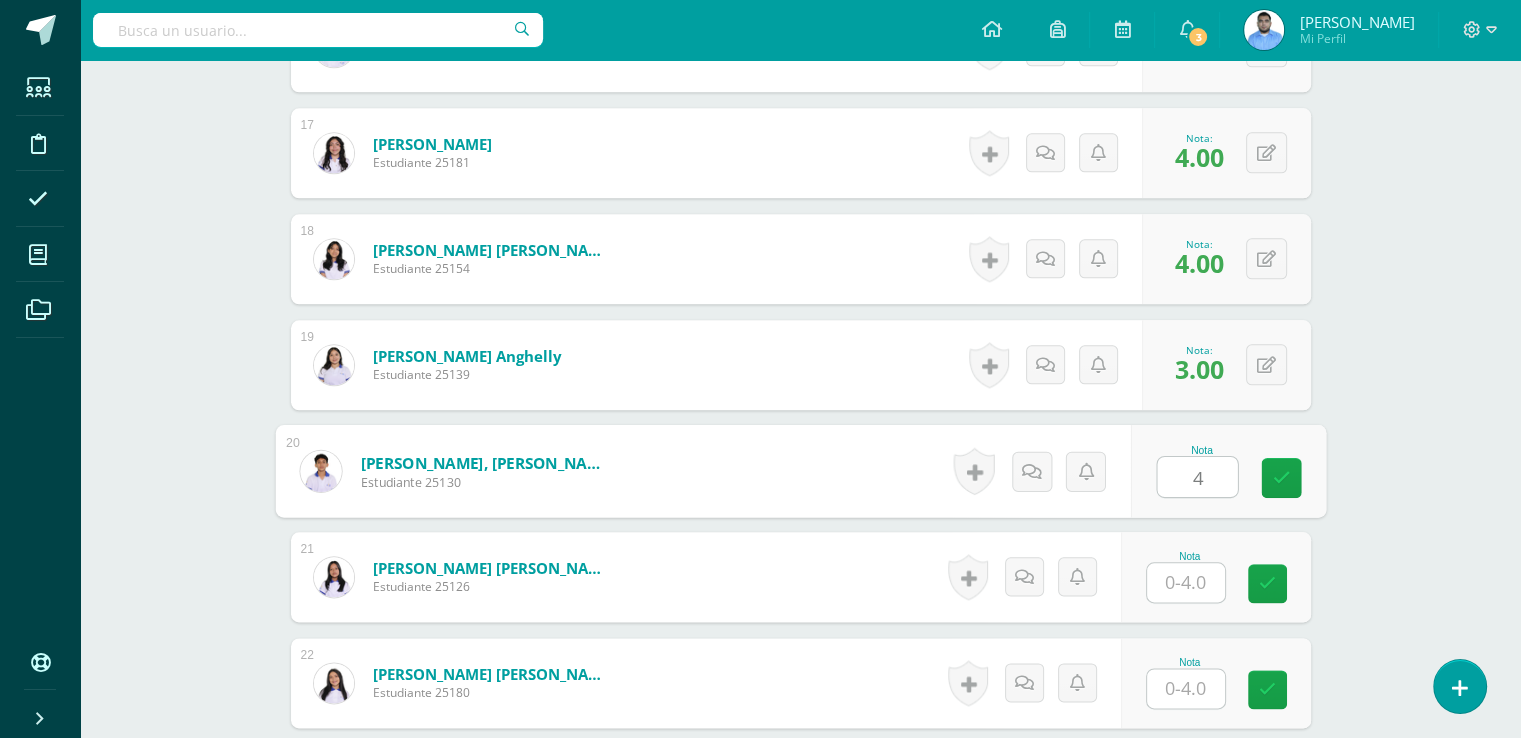 type on "4" 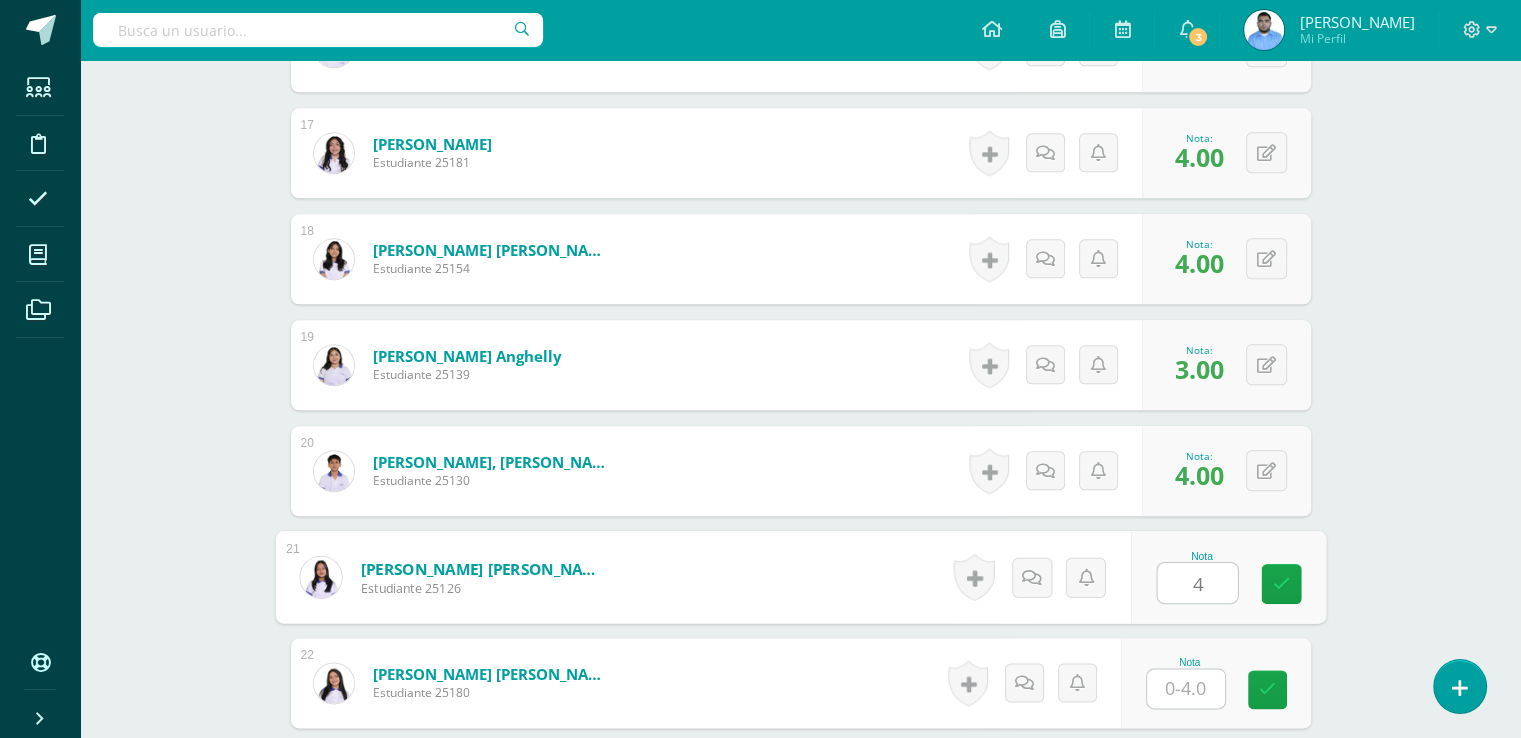 type on "4" 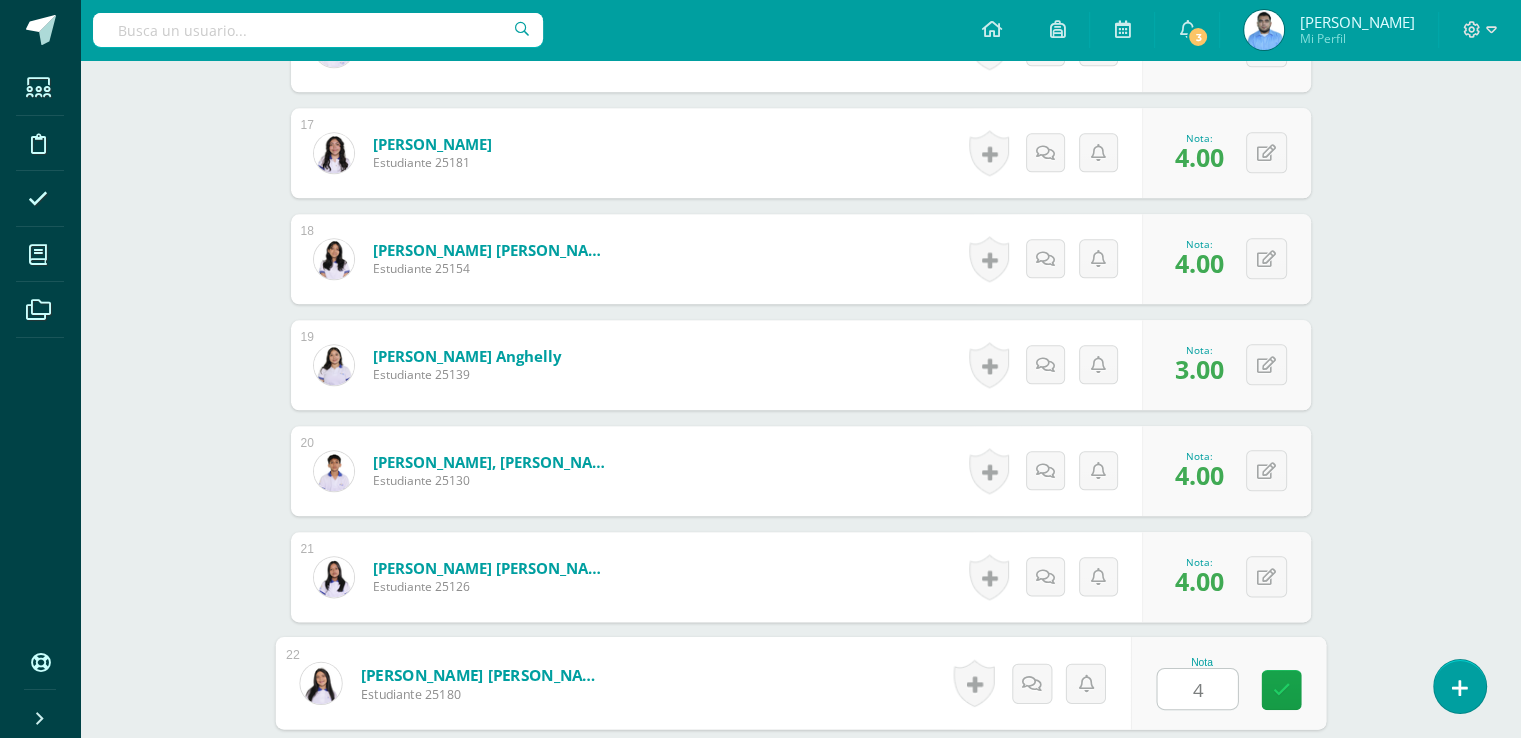 type on "4" 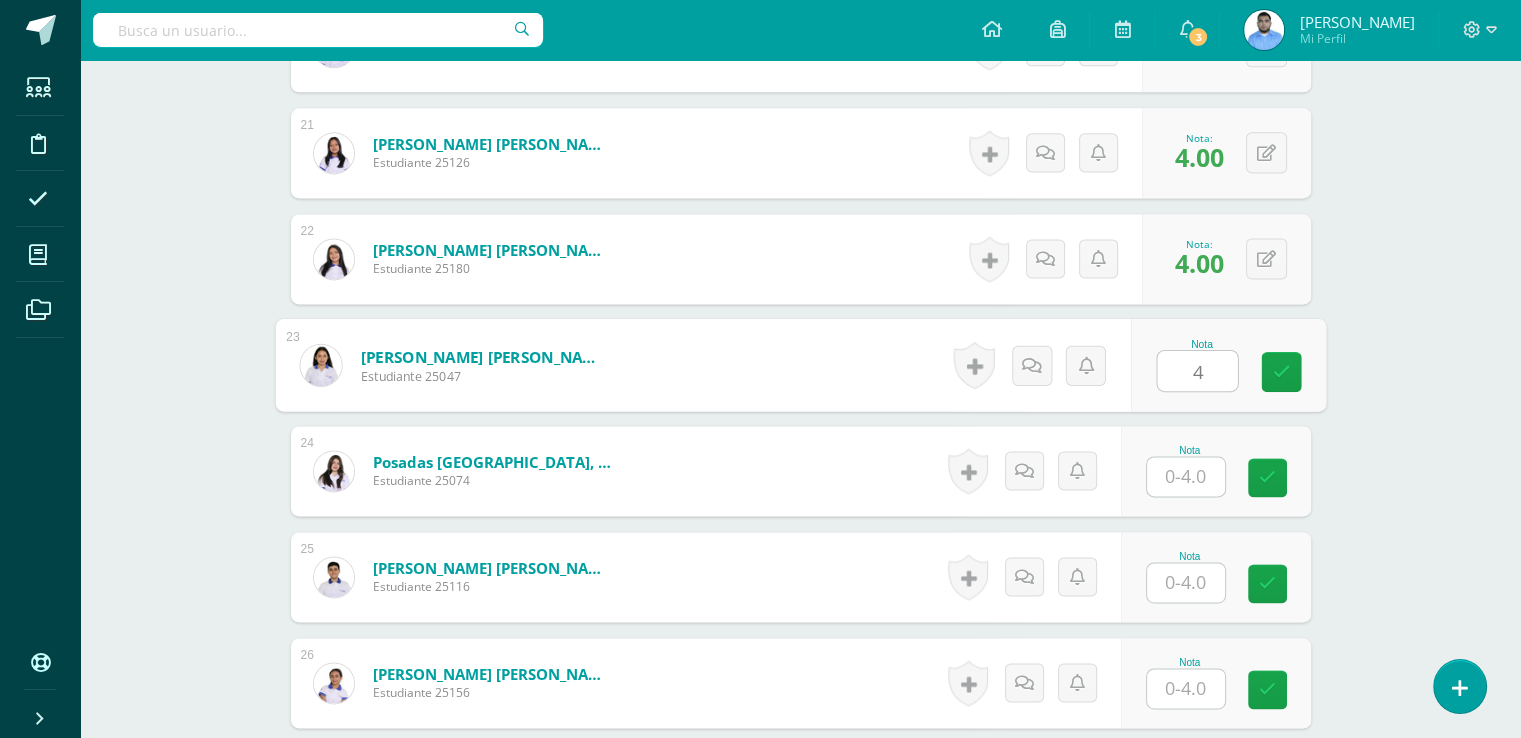 type on "4" 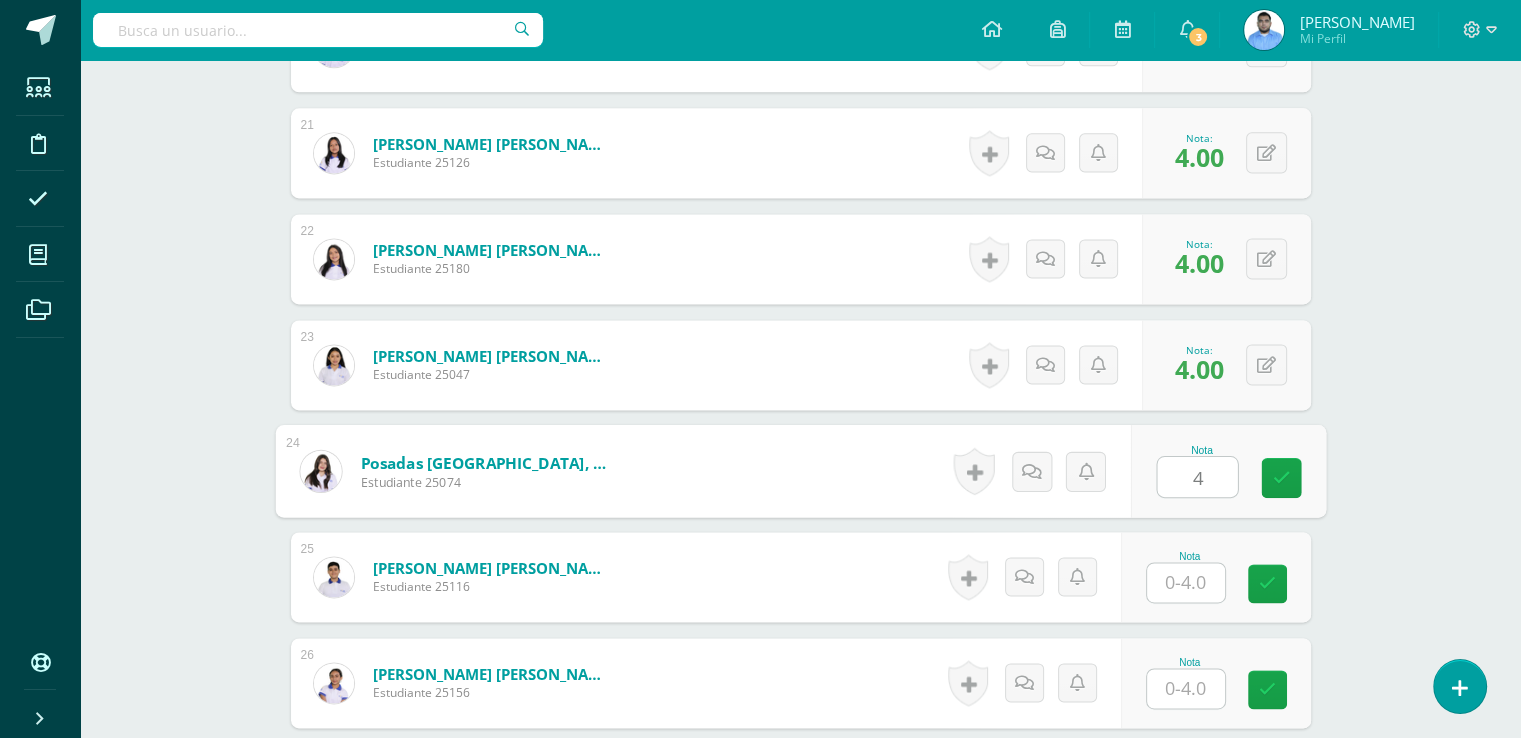 type on "4" 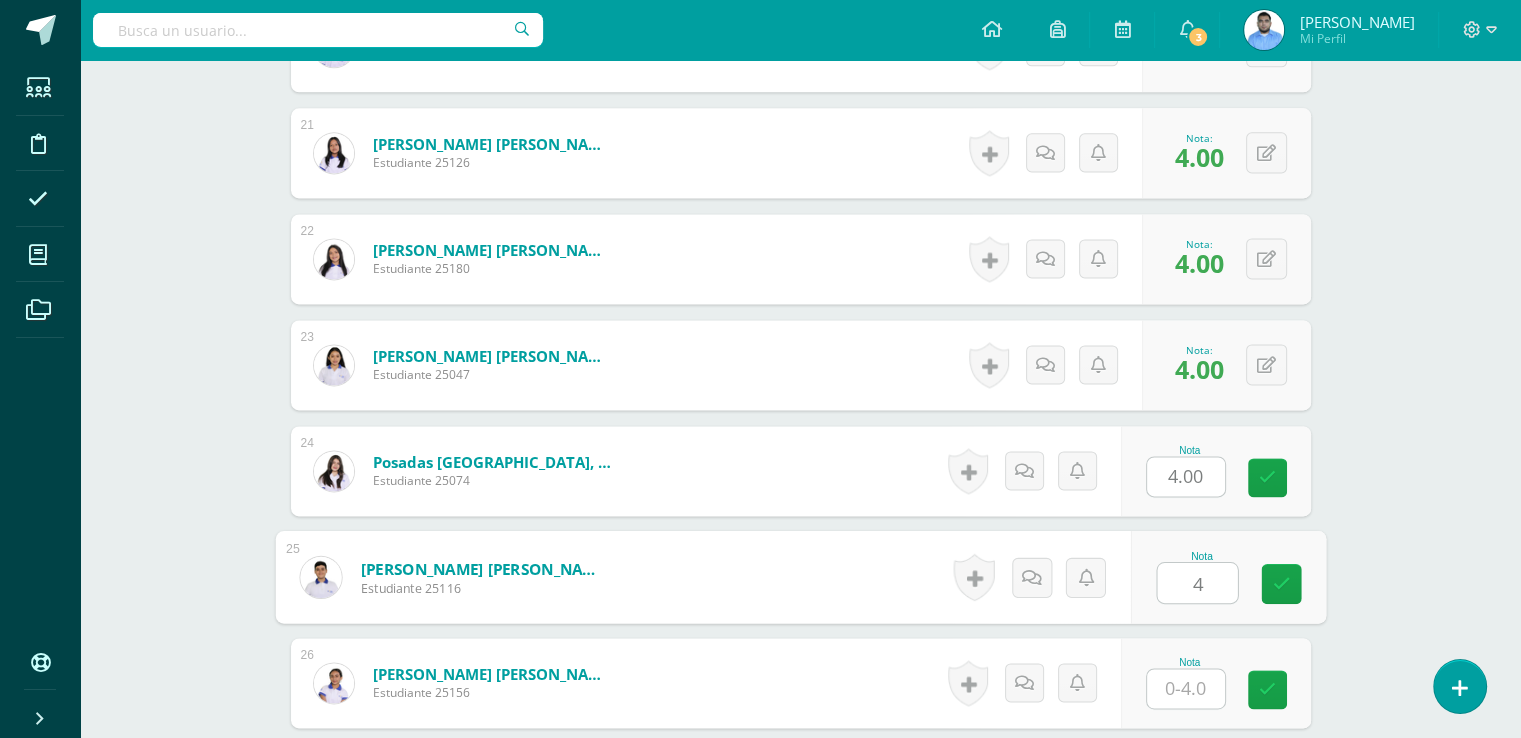 type on "4" 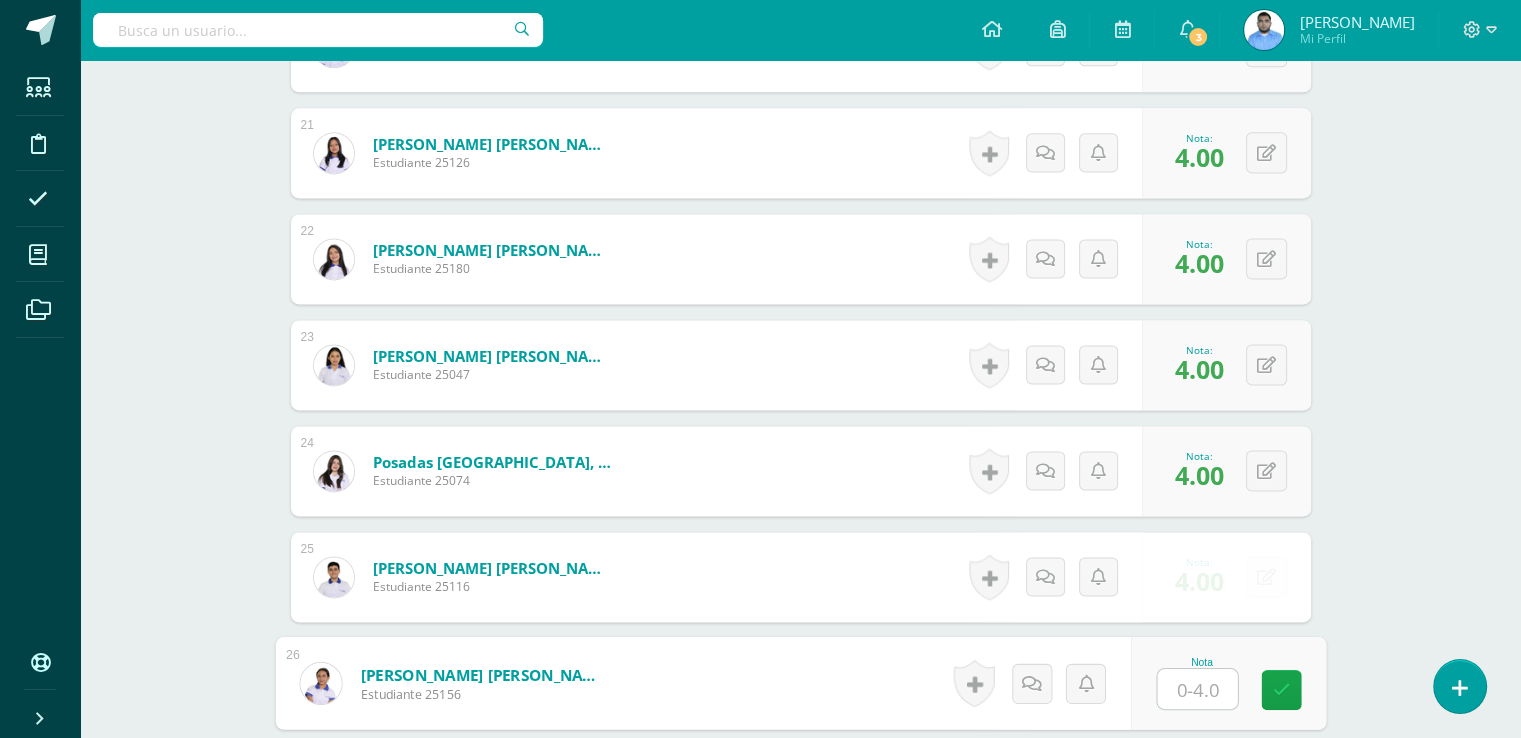 type on "4" 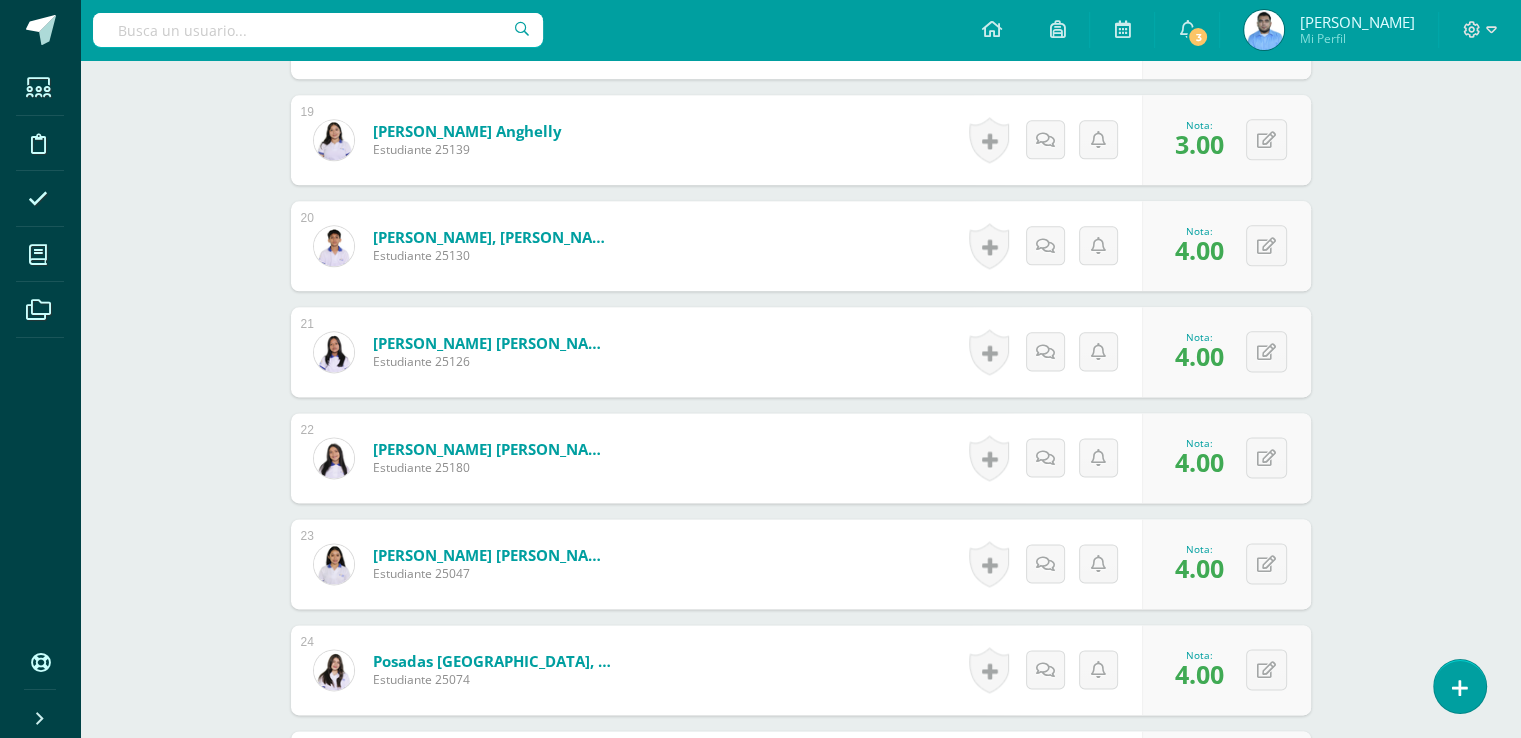 scroll, scrollTop: 2507, scrollLeft: 0, axis: vertical 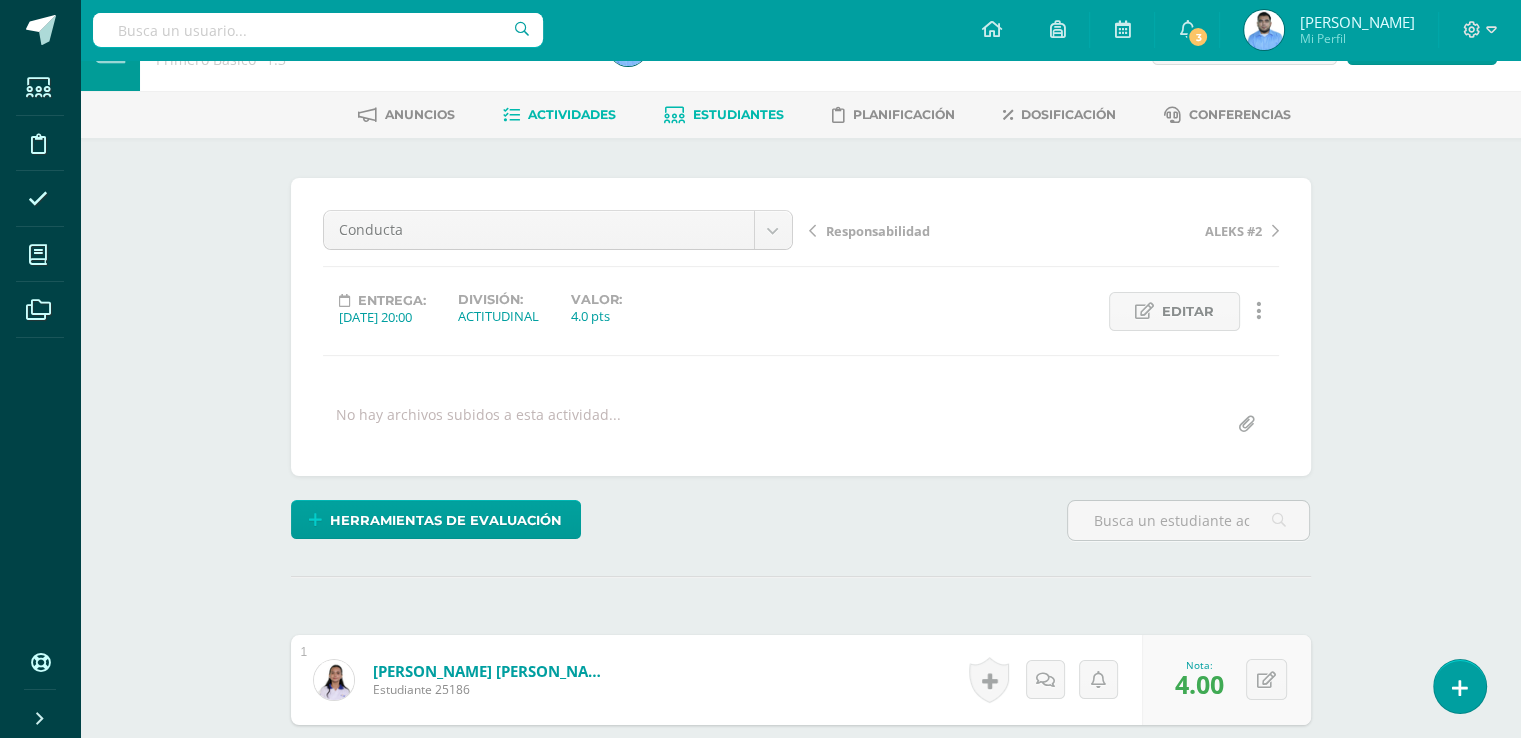 click on "Estudiantes" at bounding box center (738, 114) 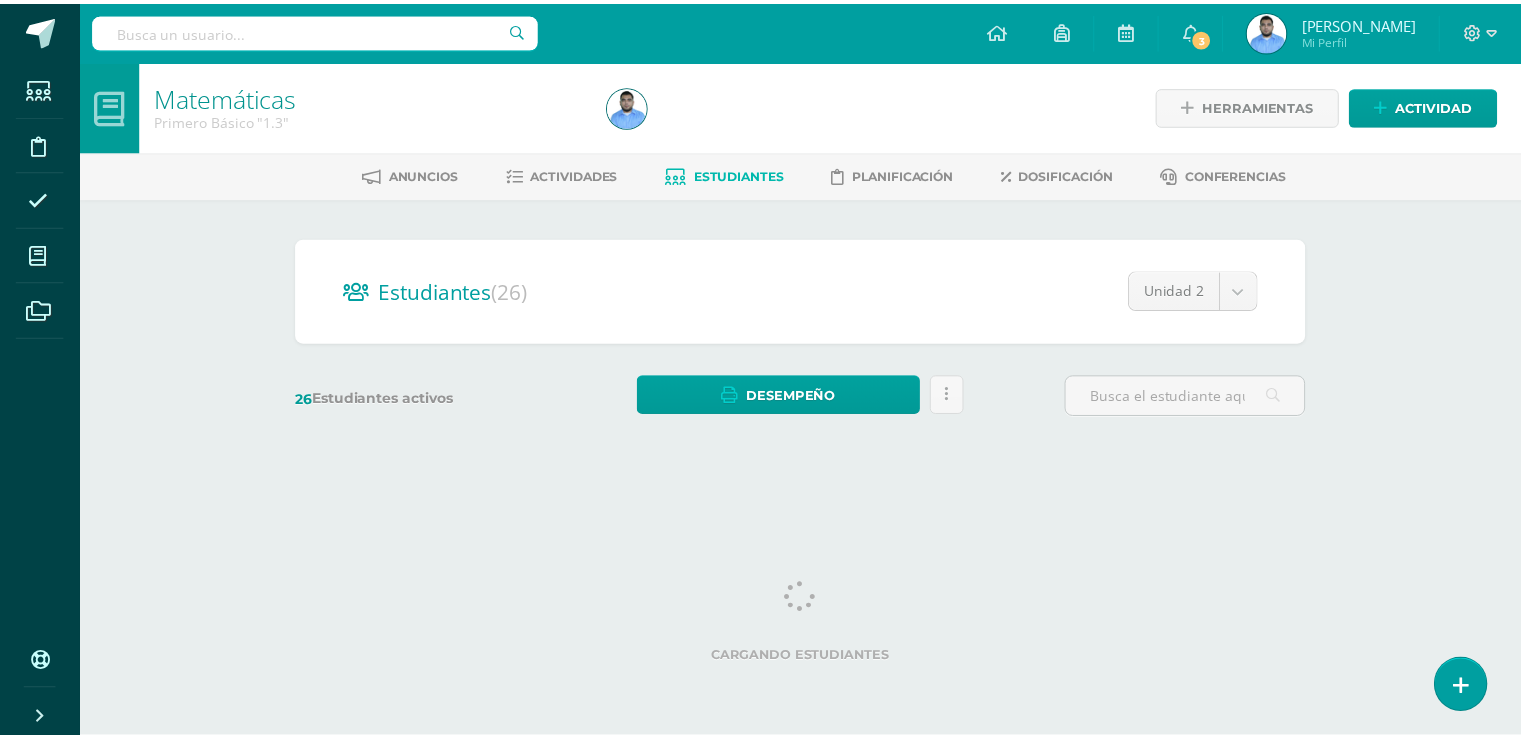 scroll, scrollTop: 0, scrollLeft: 0, axis: both 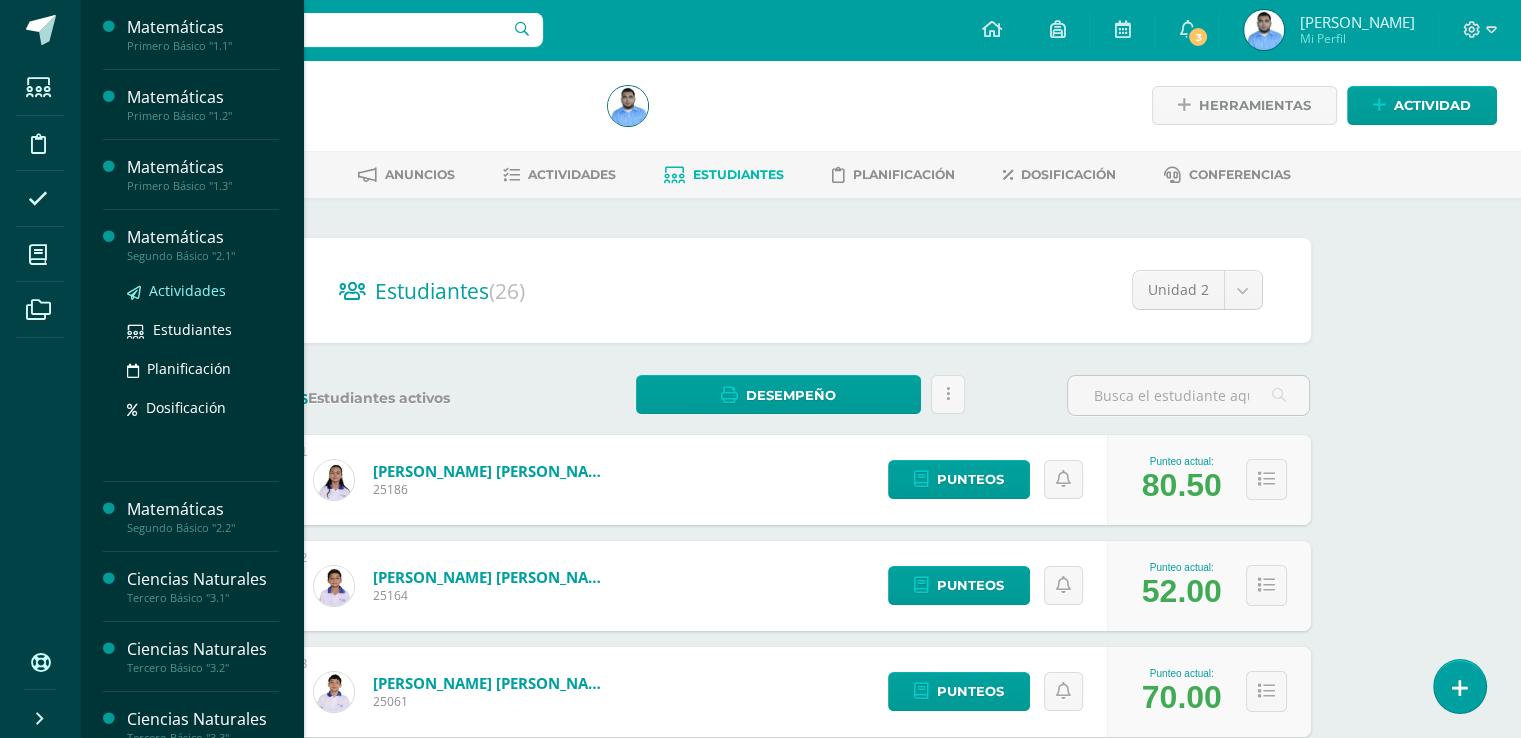 click on "Actividades" at bounding box center (187, 290) 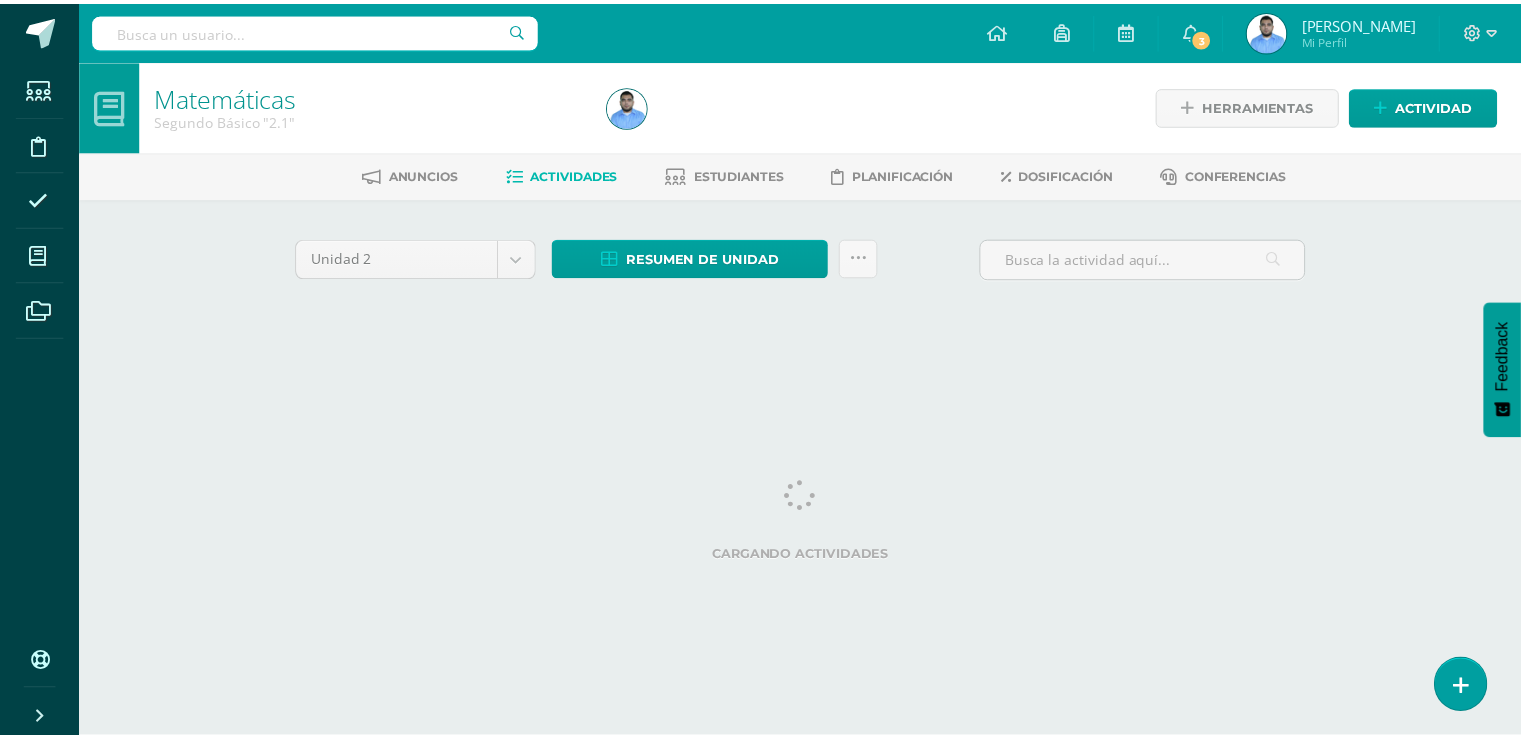 scroll, scrollTop: 0, scrollLeft: 0, axis: both 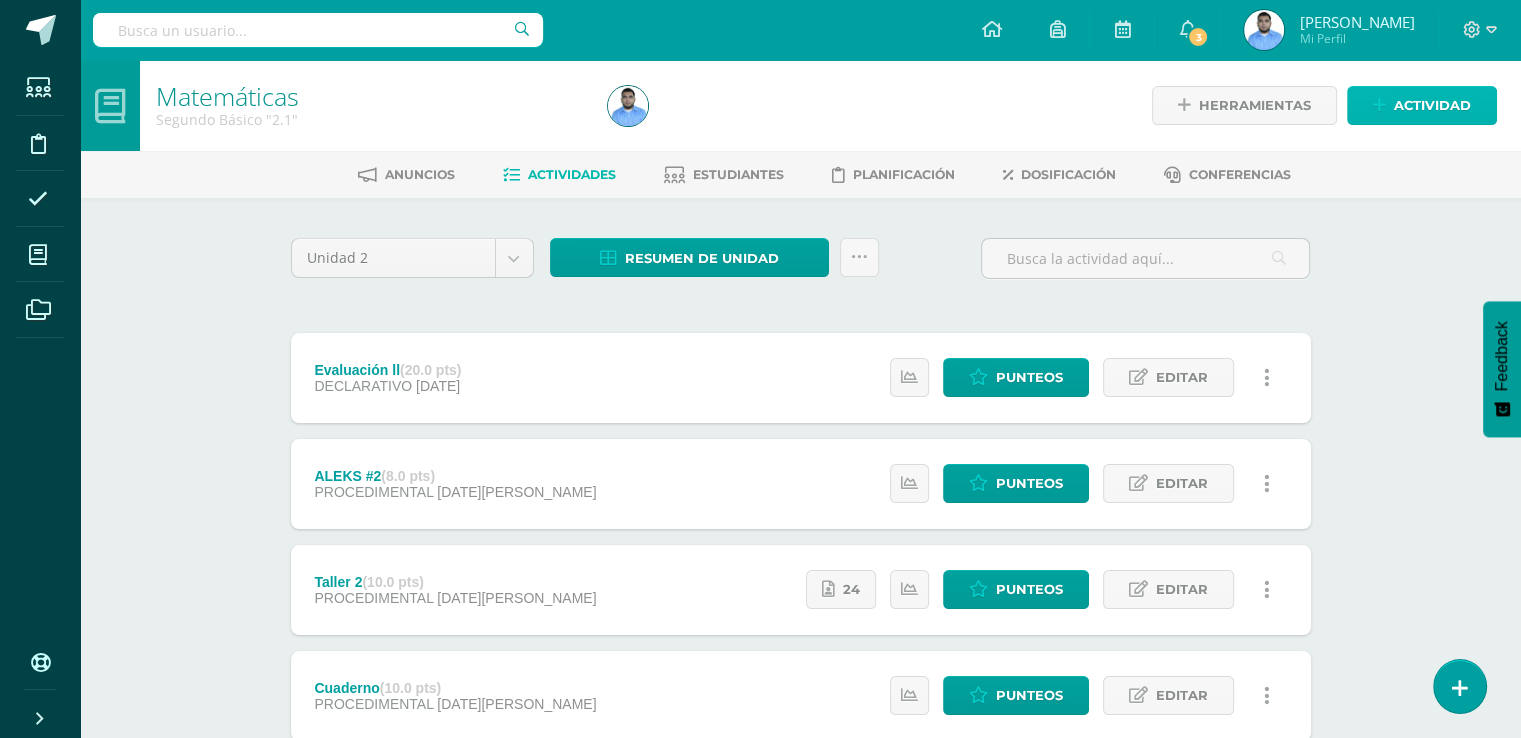 click on "Actividad" at bounding box center [1432, 105] 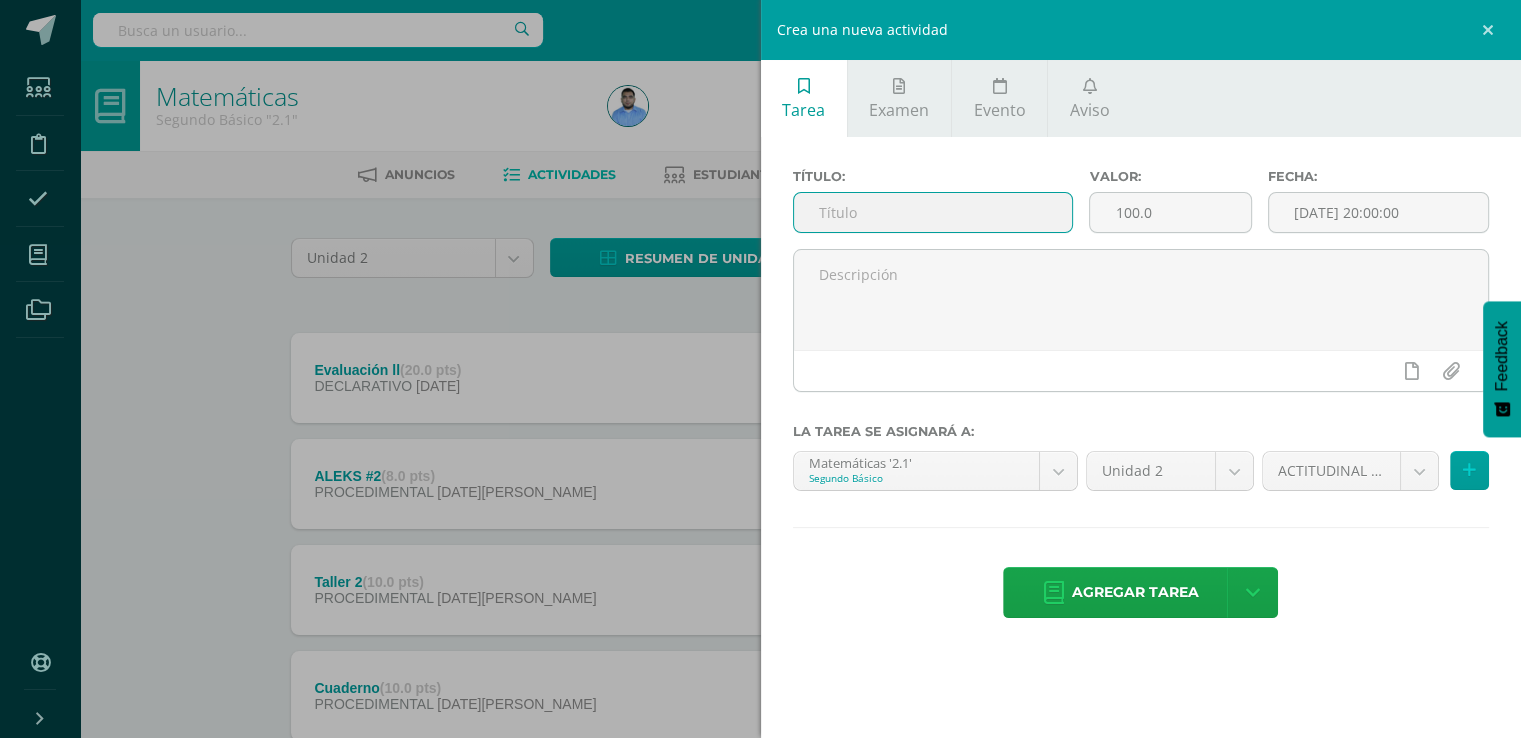 click at bounding box center [933, 212] 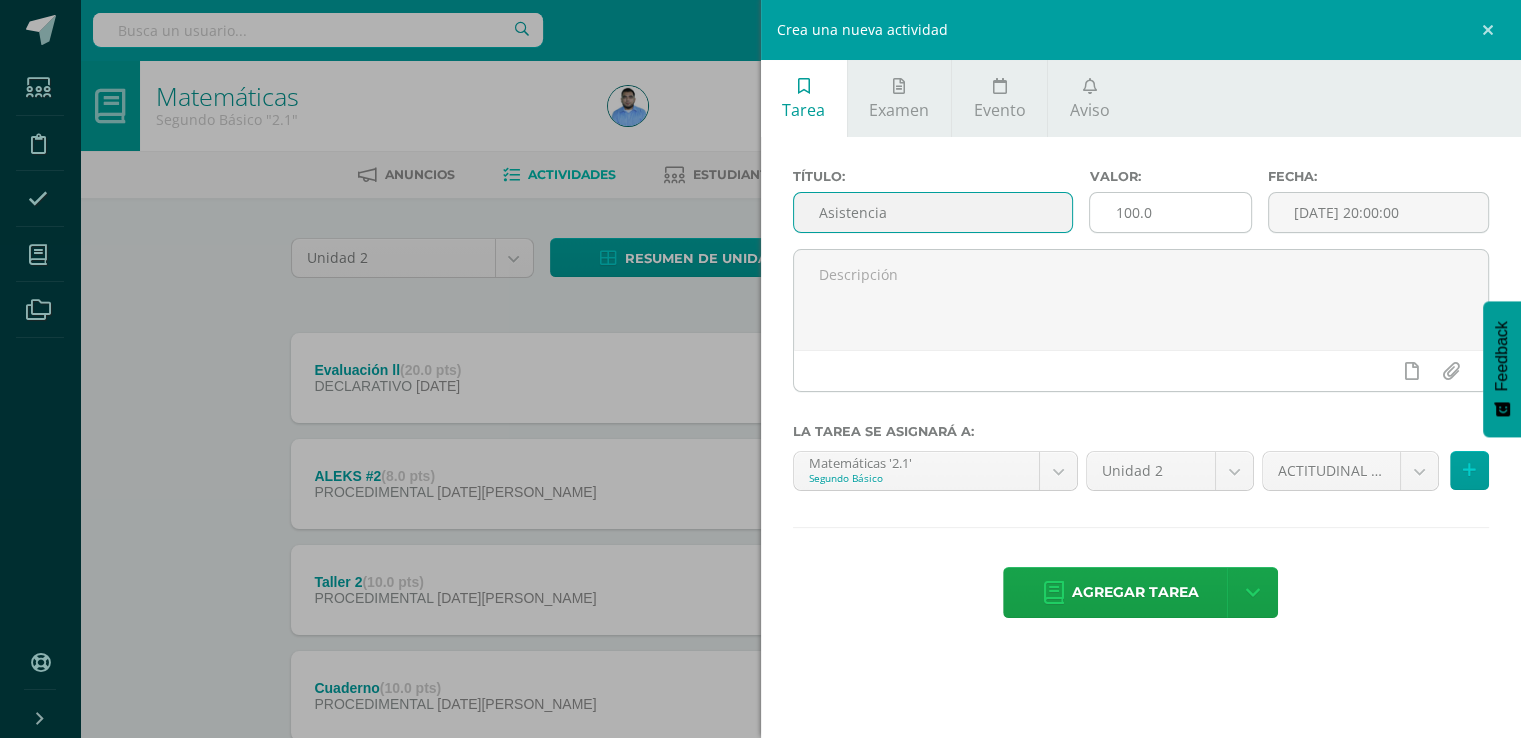 type on "Asistencia" 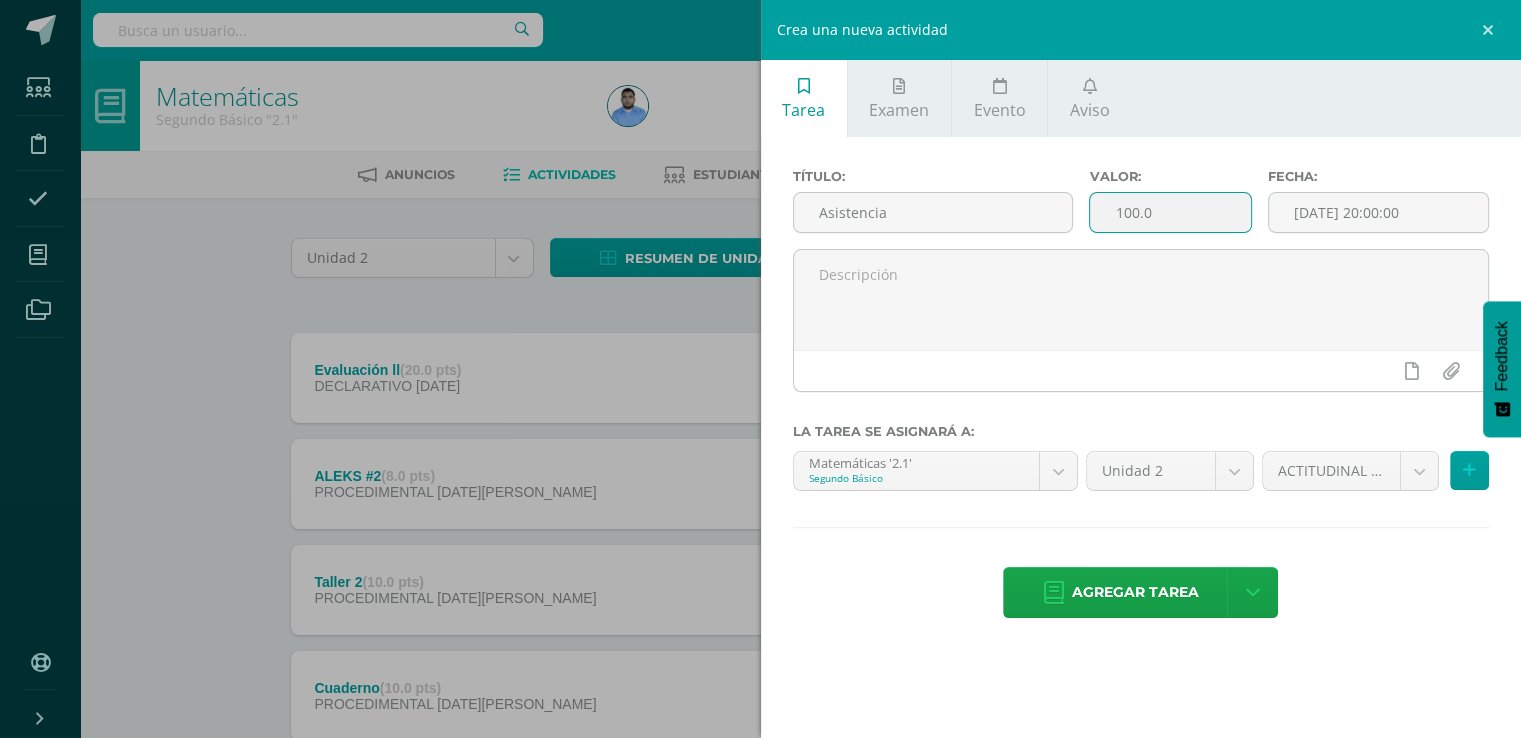 drag, startPoint x: 1161, startPoint y: 214, endPoint x: 1010, endPoint y: 176, distance: 155.70805 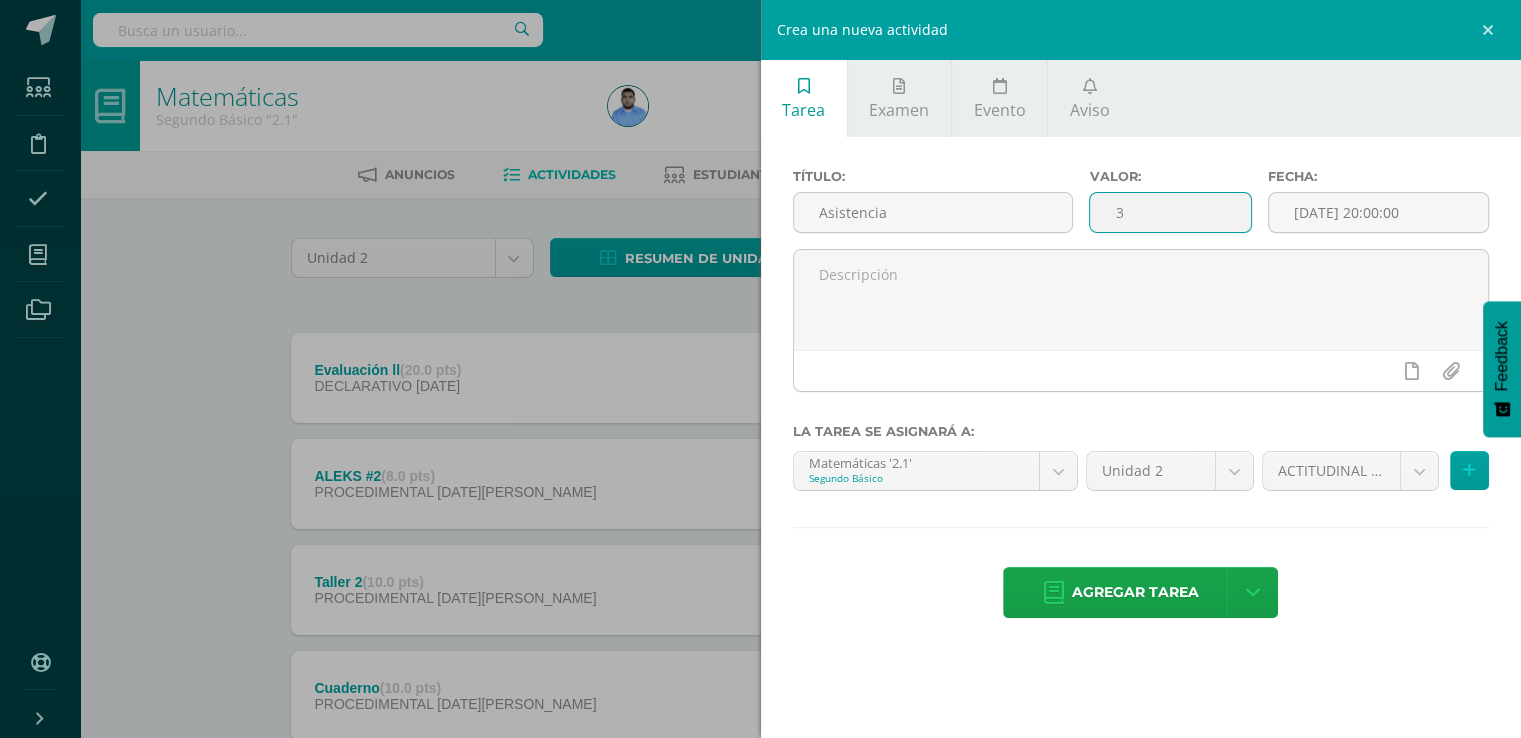 type on "3" 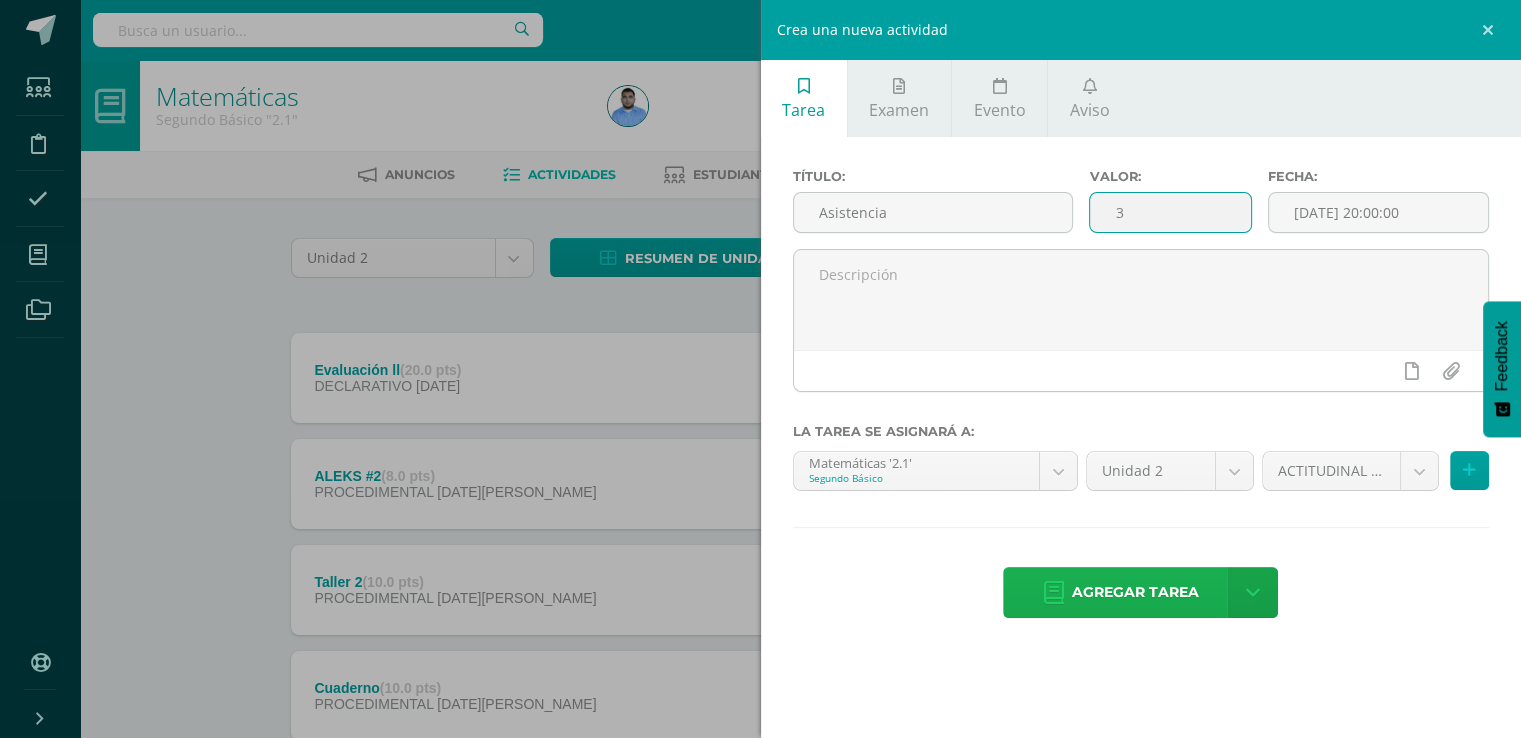 click on "Agregar tarea" at bounding box center (1135, 592) 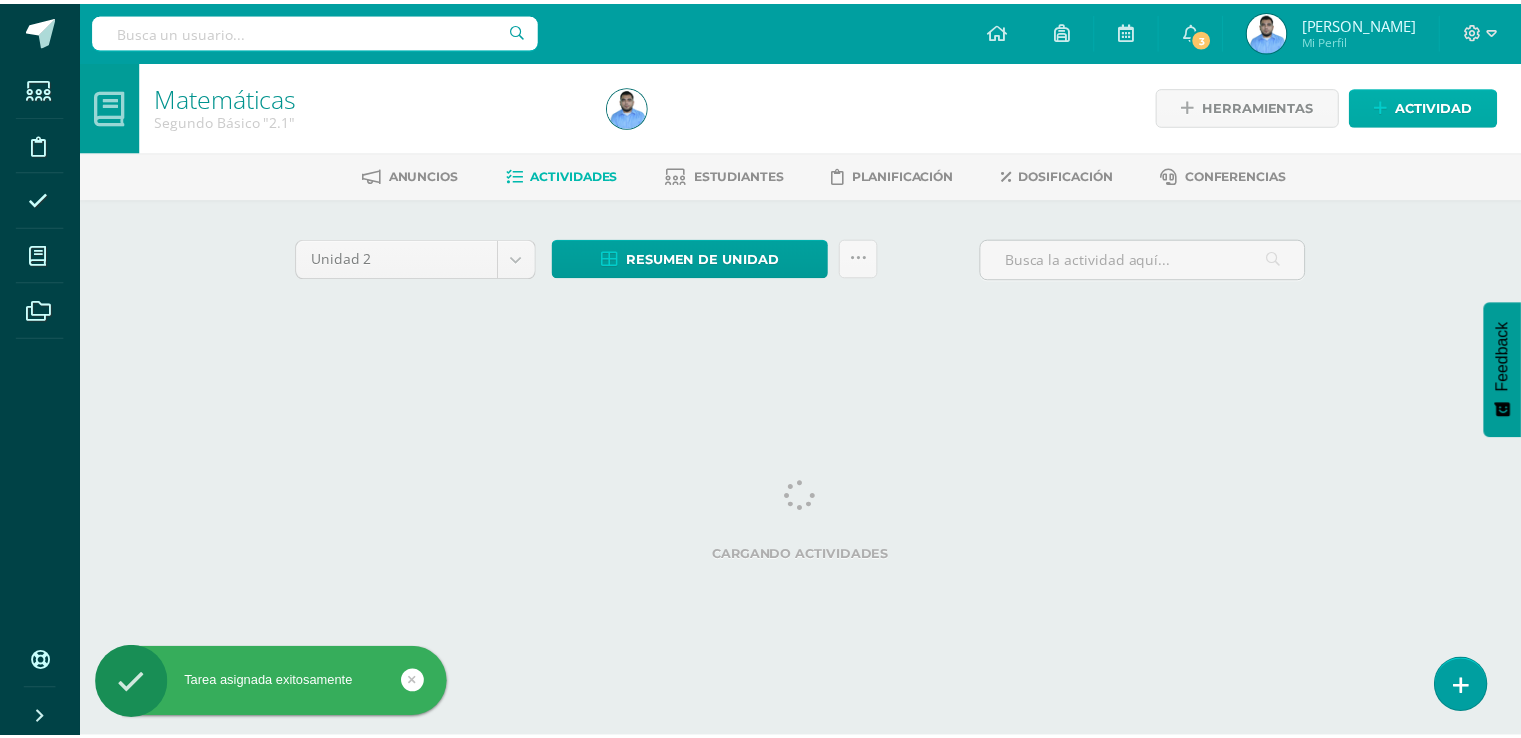 scroll, scrollTop: 0, scrollLeft: 0, axis: both 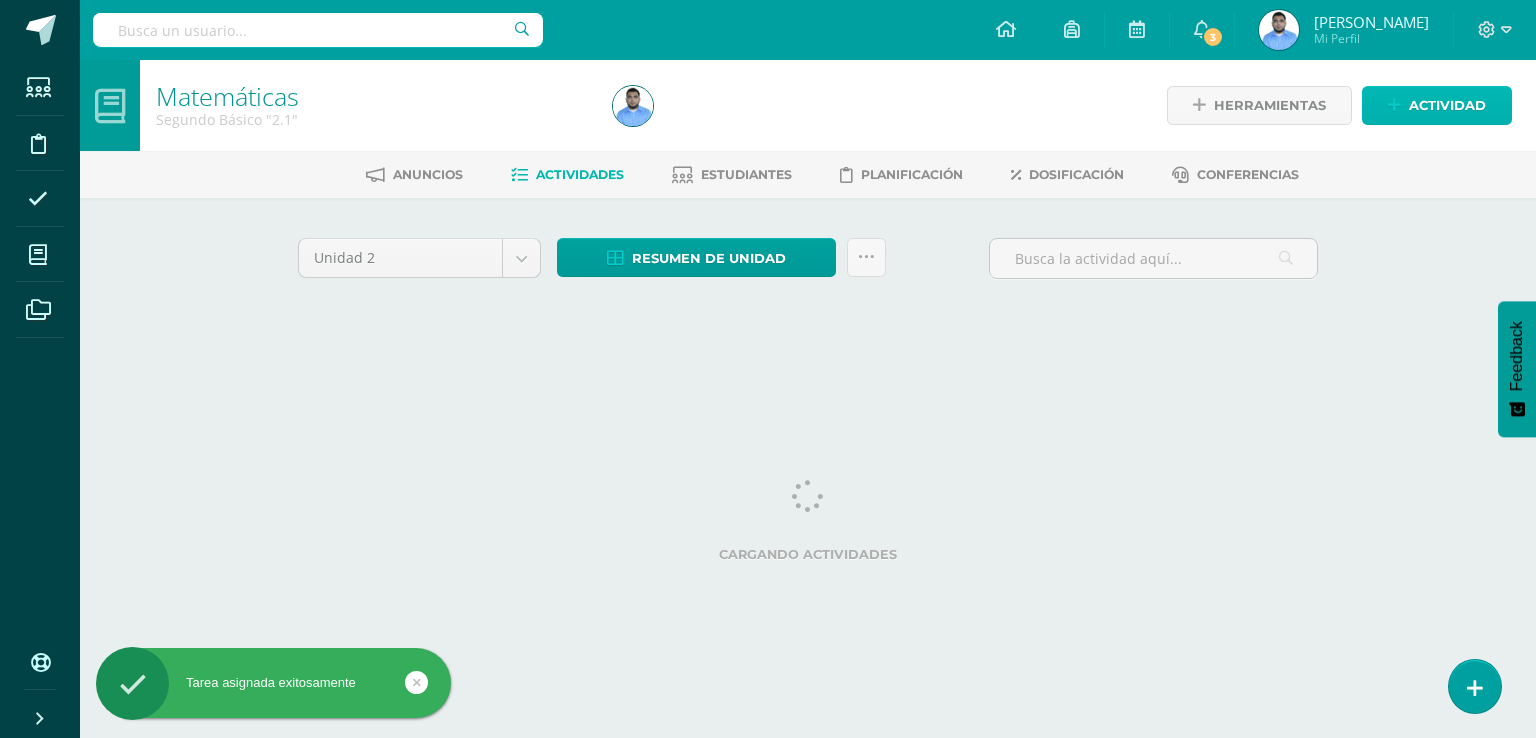 click on "Actividad" at bounding box center (1447, 105) 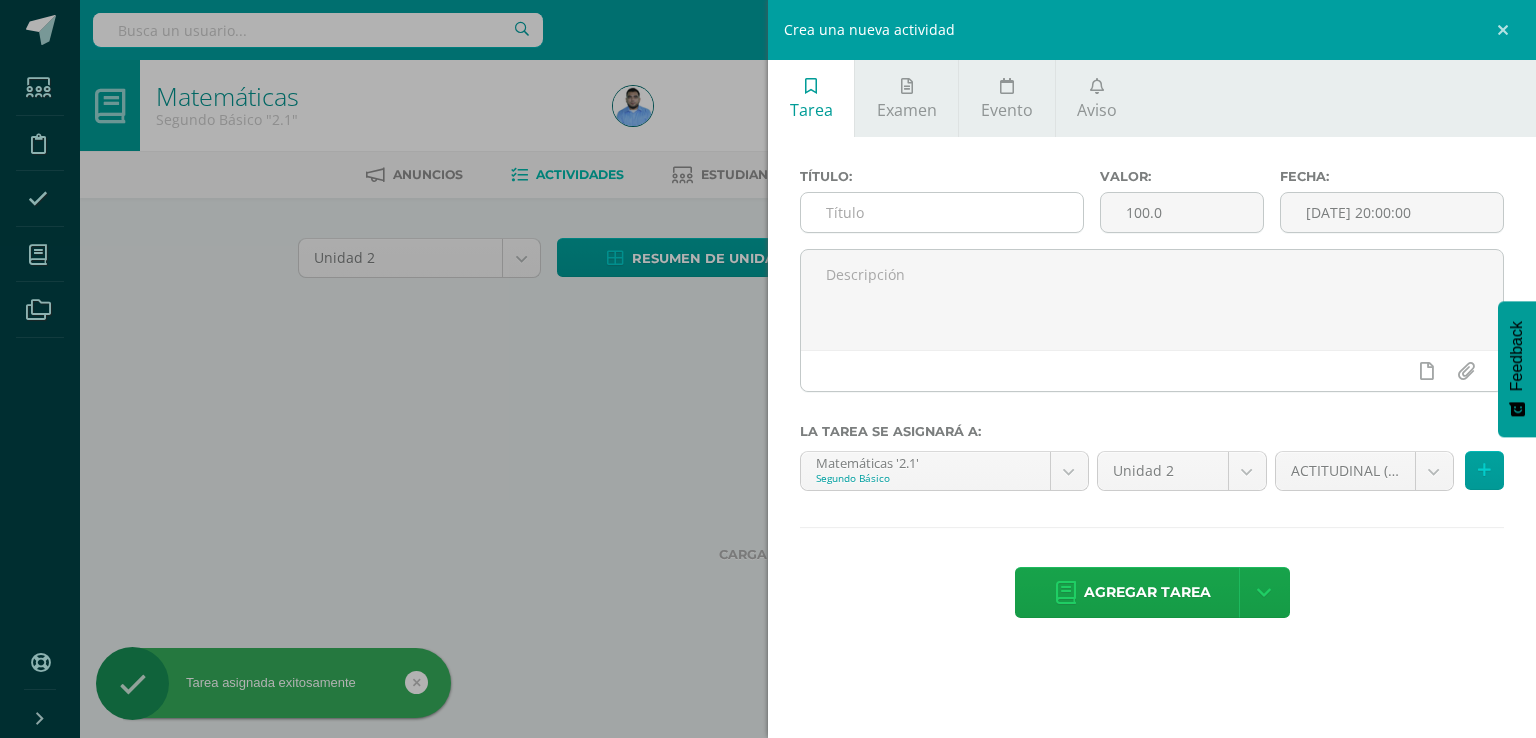 click at bounding box center [942, 212] 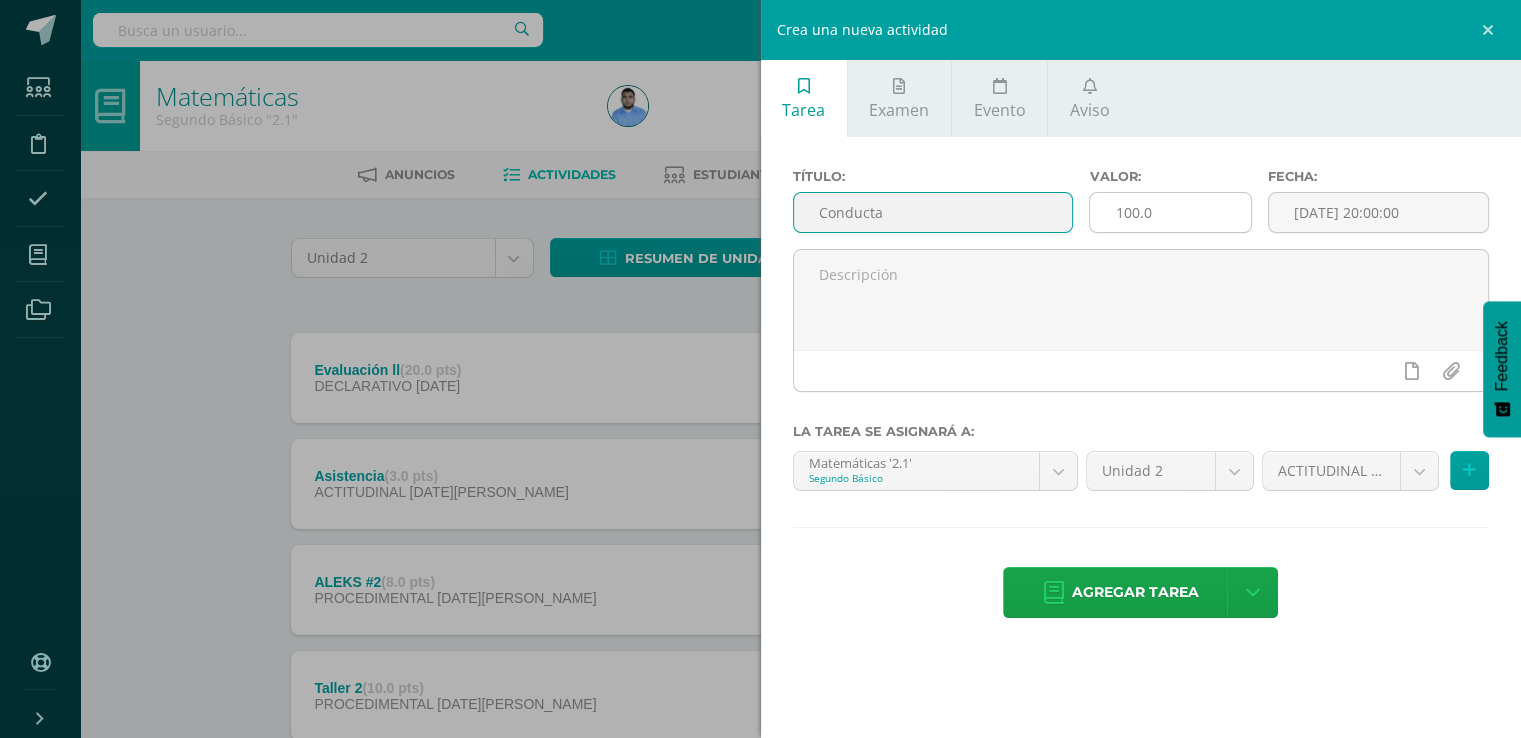 type on "Conducta" 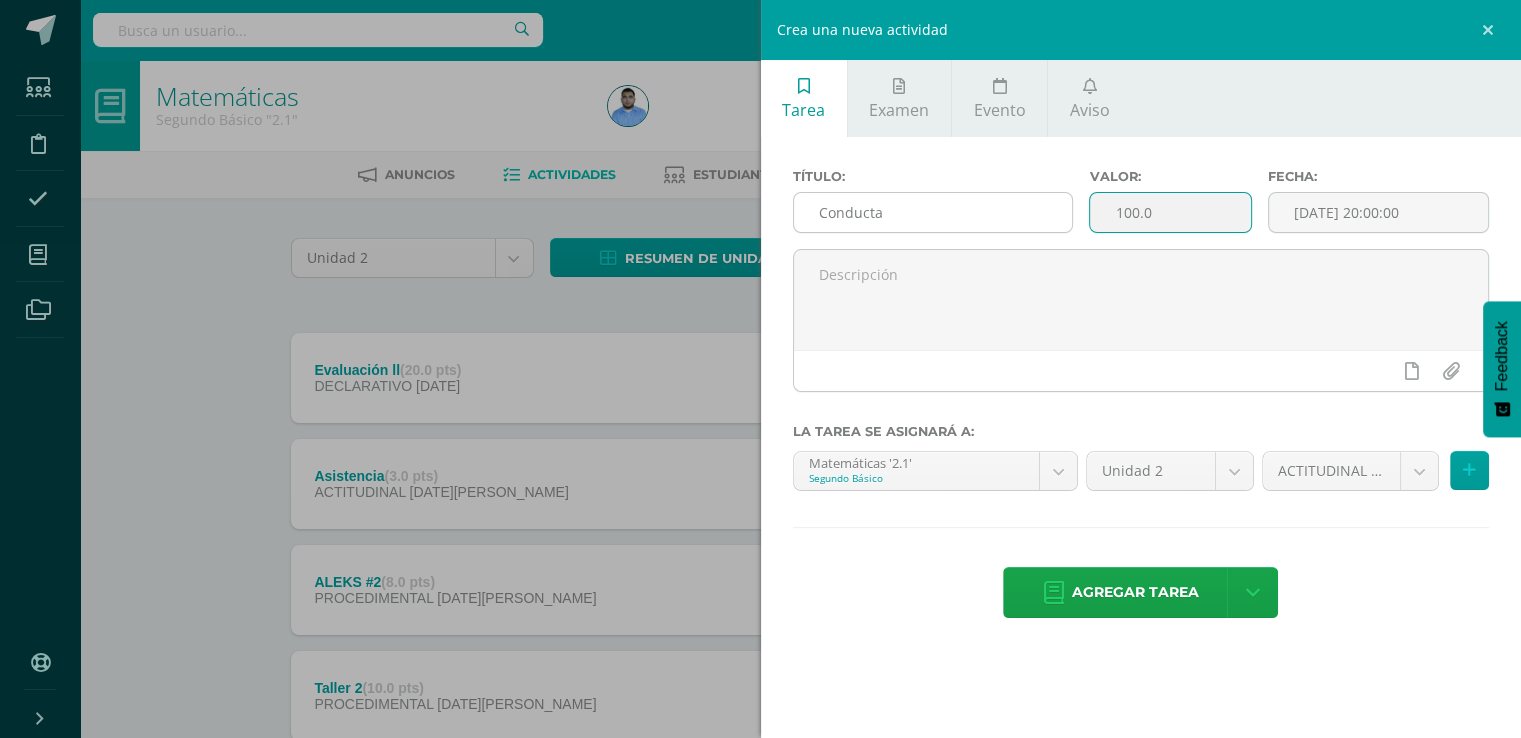 drag, startPoint x: 1168, startPoint y: 217, endPoint x: 1008, endPoint y: 217, distance: 160 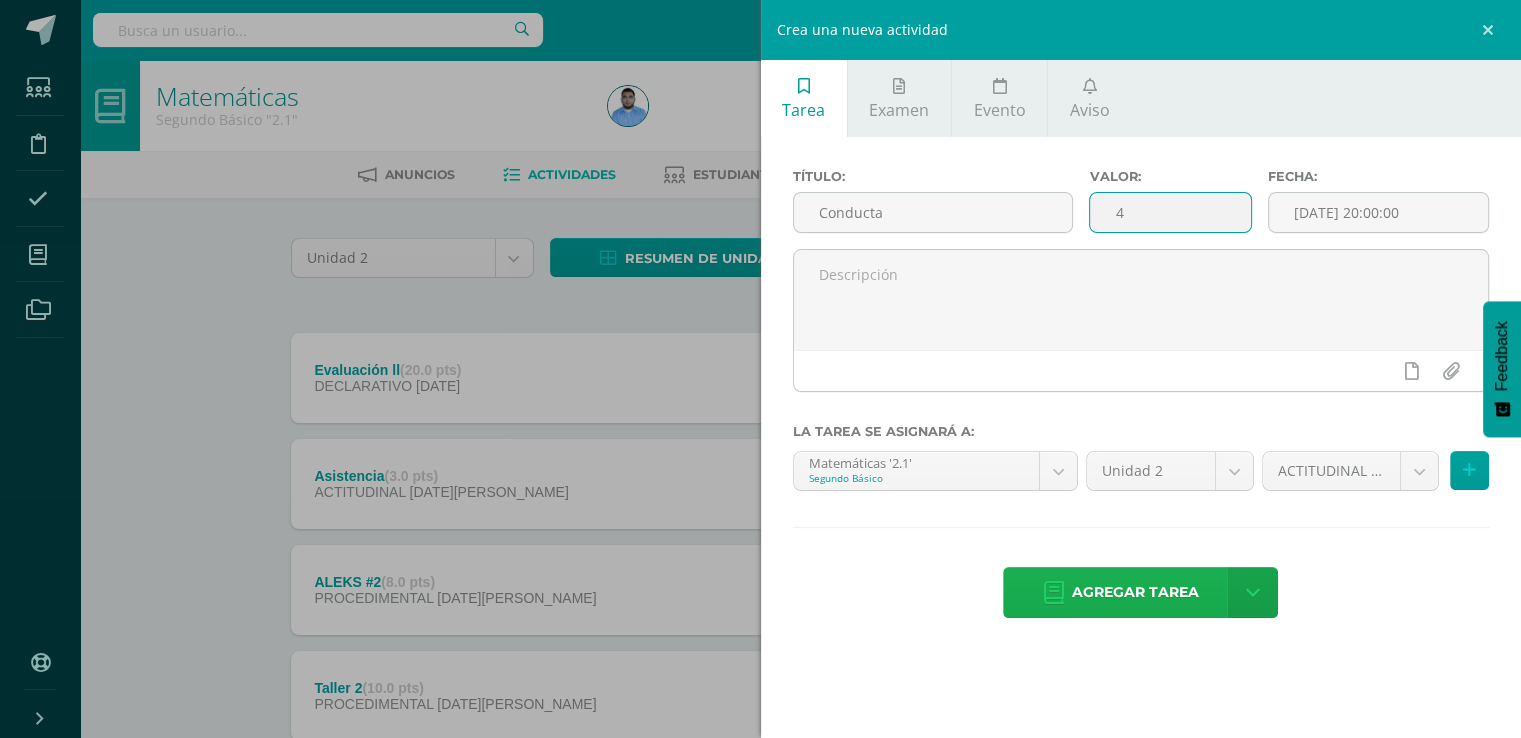 type on "4" 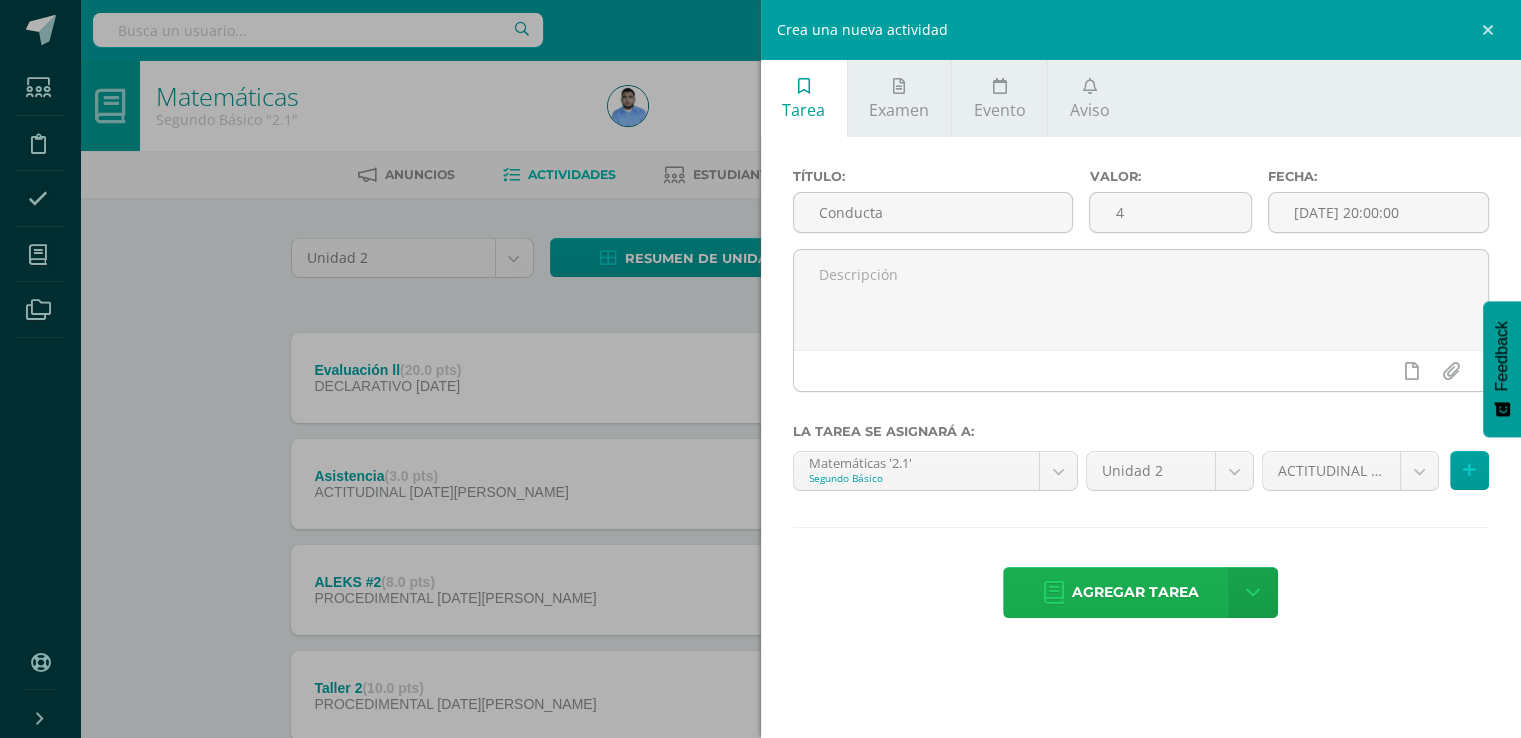 click on "Agregar tarea" at bounding box center [1135, 592] 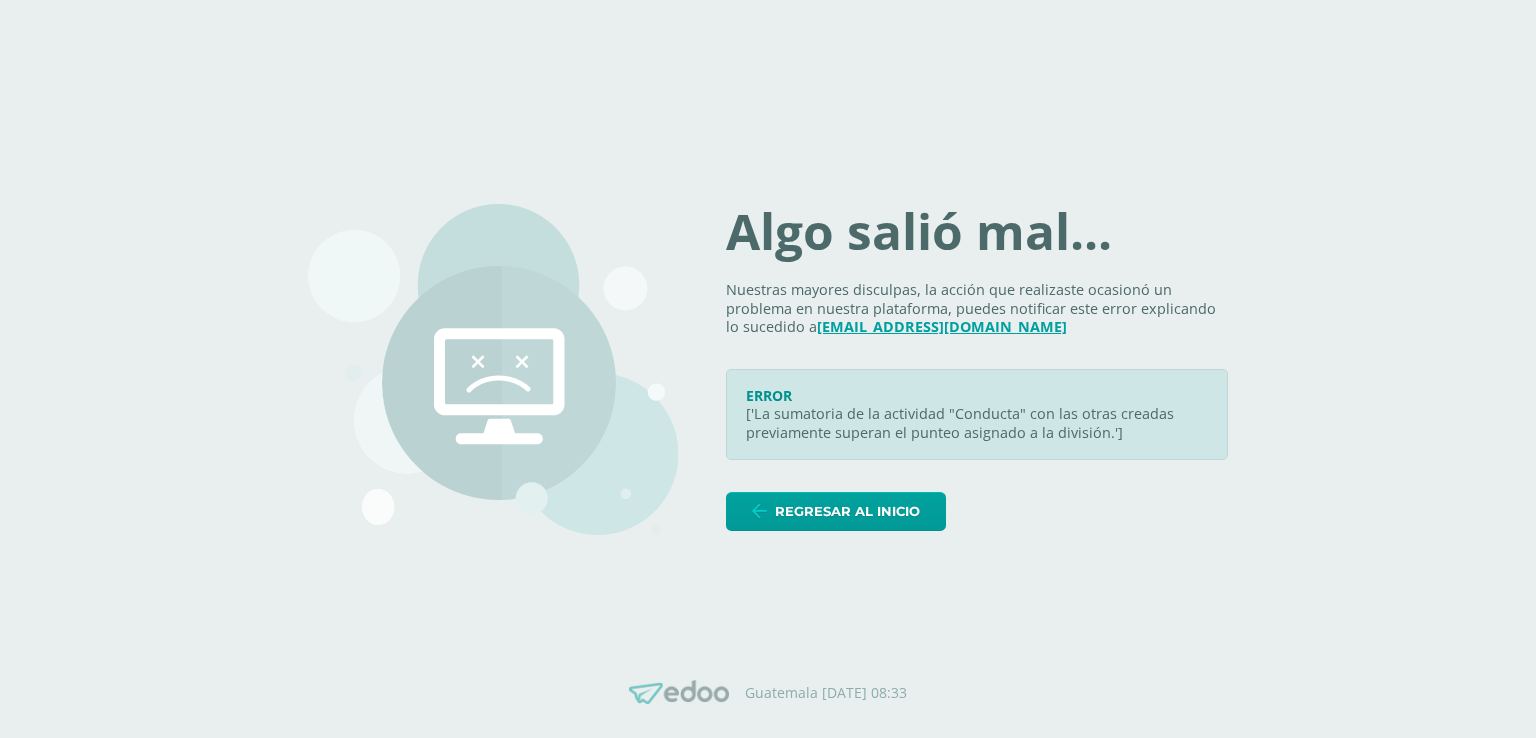 scroll, scrollTop: 0, scrollLeft: 0, axis: both 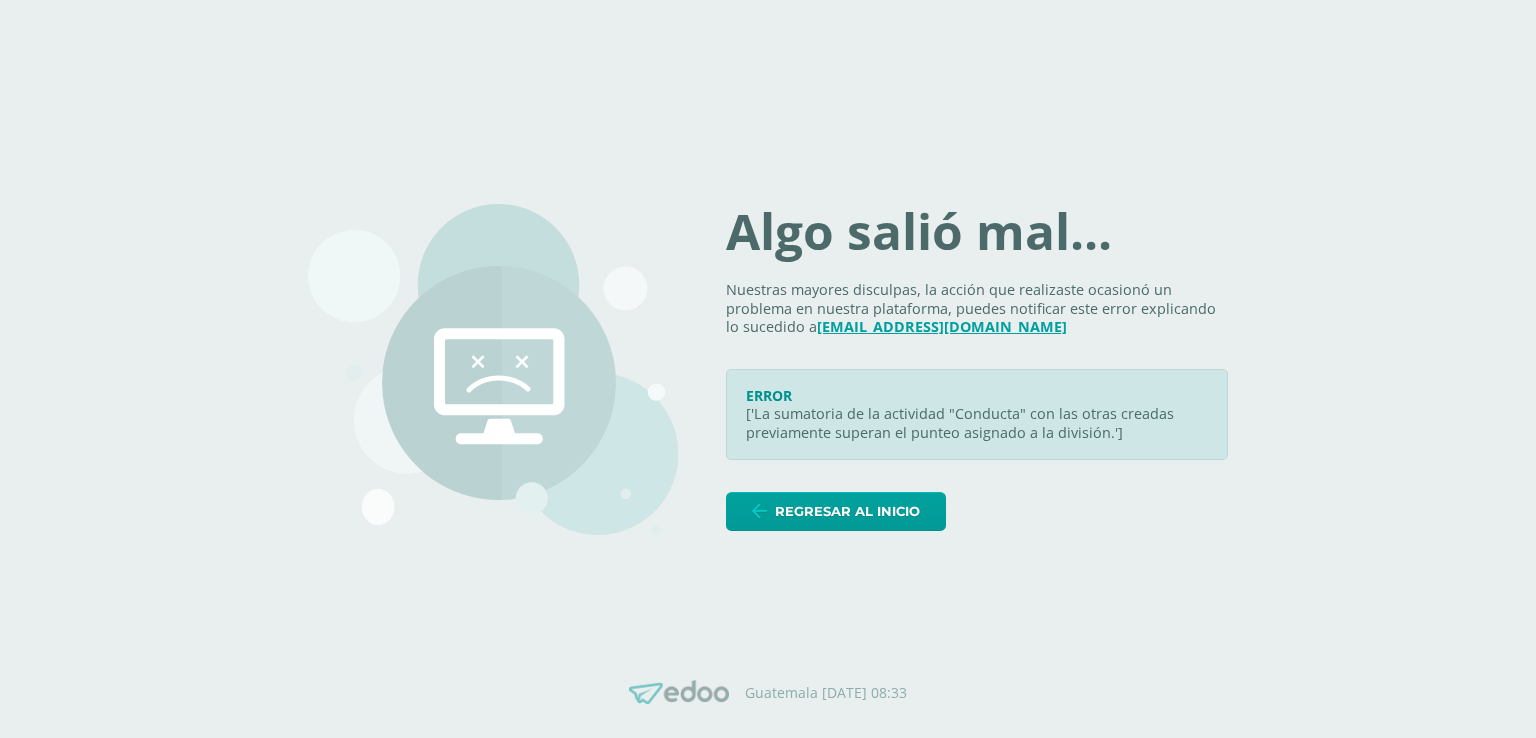 click on "Algo salió mal...
Nuestras mayores disculpas, la acción que realizaste ocasionó un problema en nuestra plataforma, puedes notificar este error explicando lo sucedido a
[EMAIL_ADDRESS][DOMAIN_NAME] ERROR ['La sumatoria de la actividad "Conducta" con las otras creadas previamente superan el punteo asignado a la división.'] Regresar al inicio" at bounding box center (977, 368) 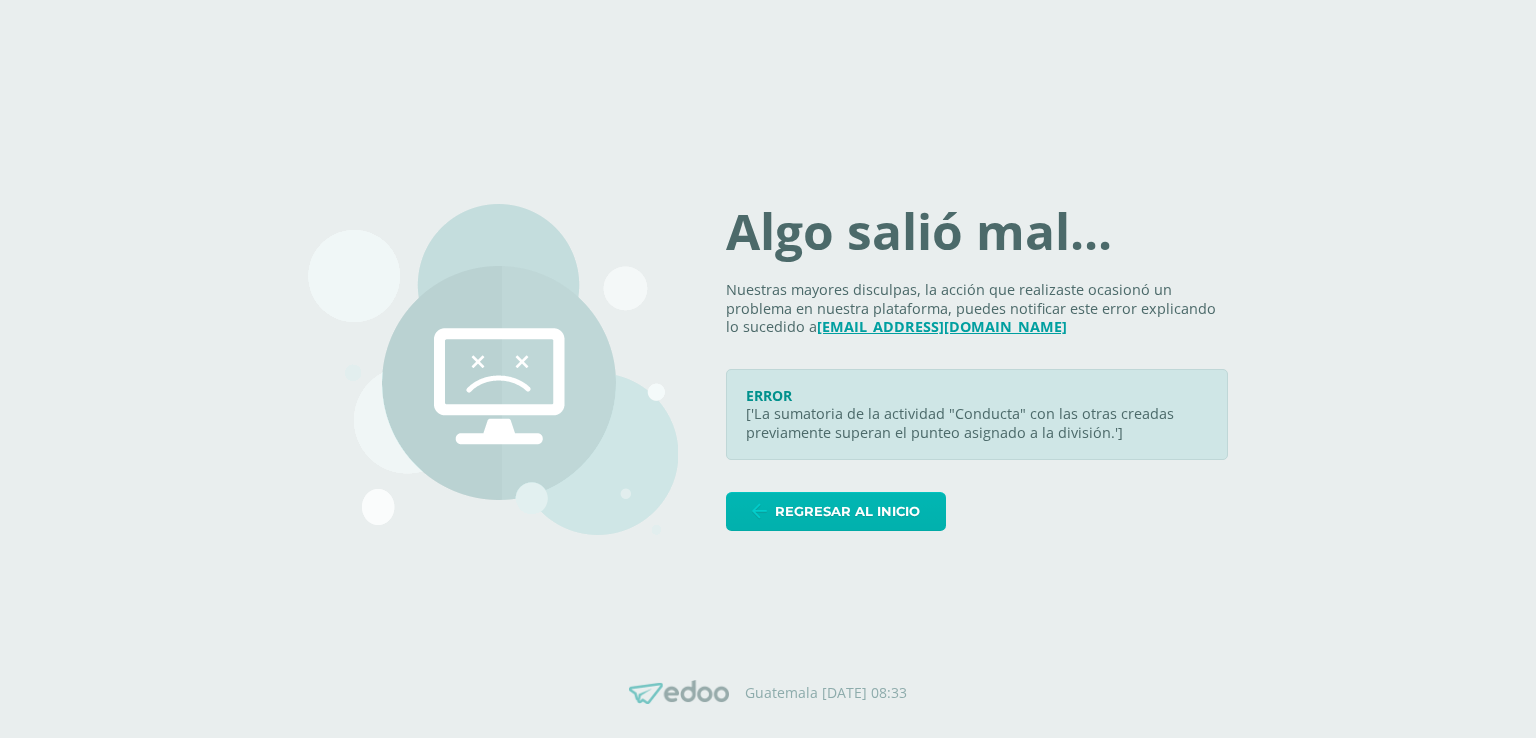 click on "Regresar al inicio" at bounding box center [847, 511] 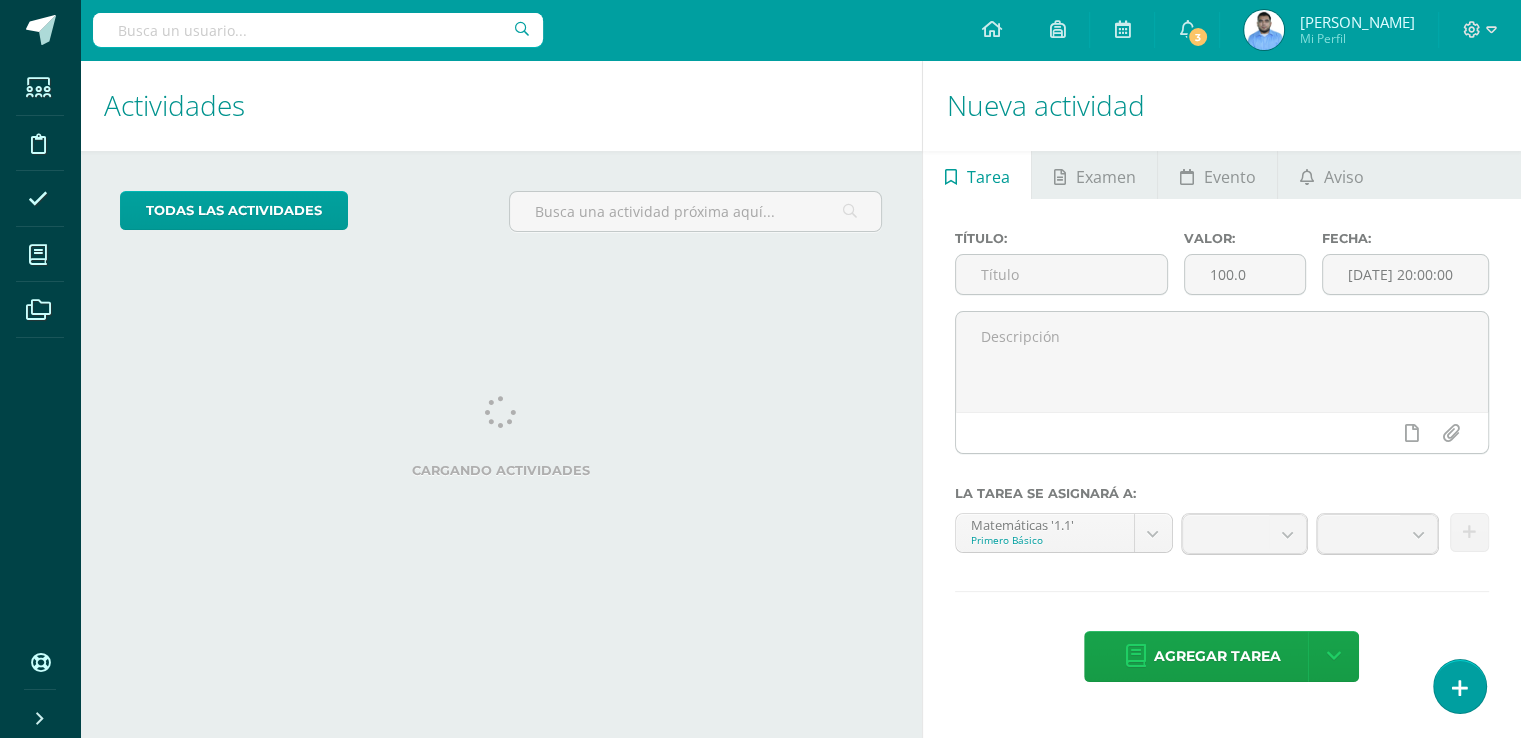 scroll, scrollTop: 0, scrollLeft: 0, axis: both 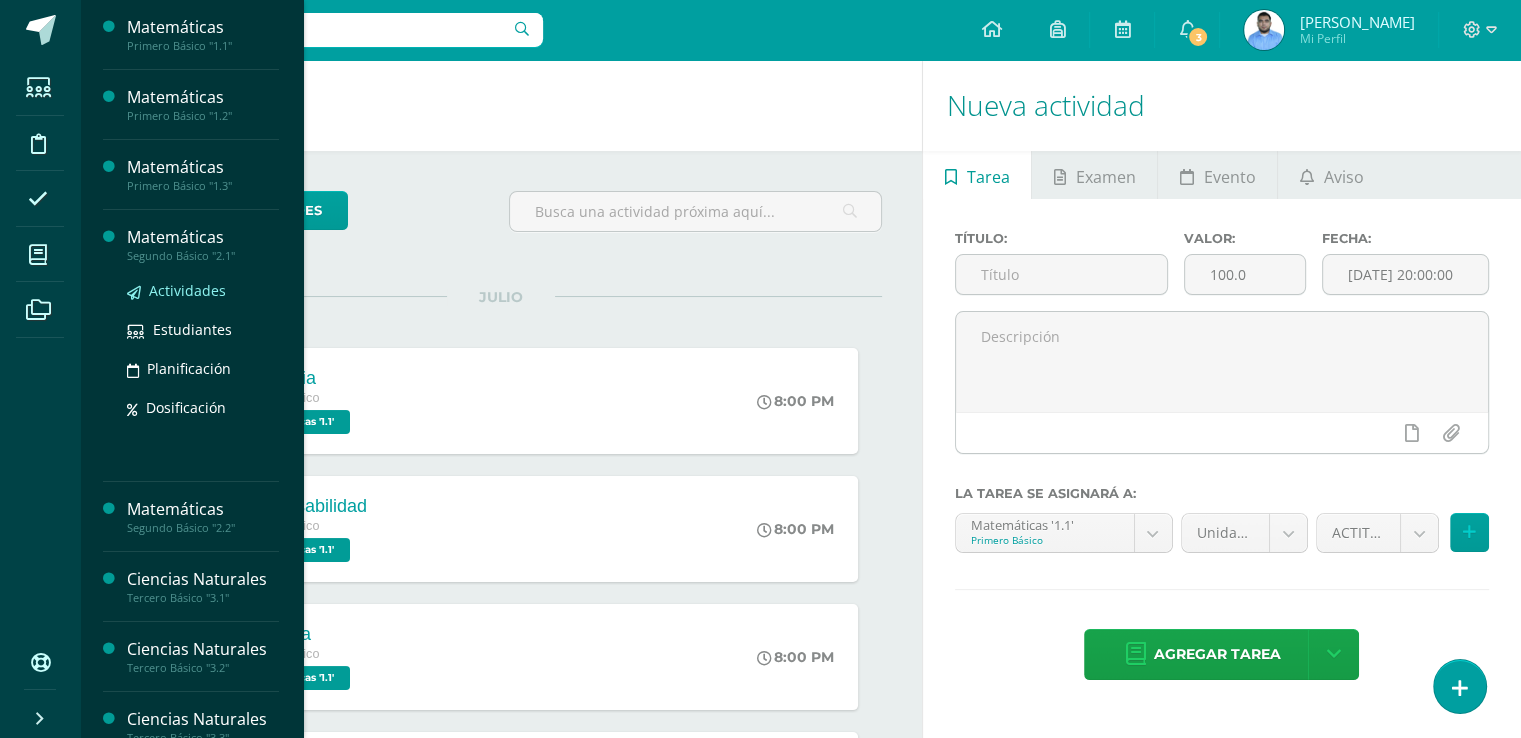 click on "Actividades" at bounding box center [187, 290] 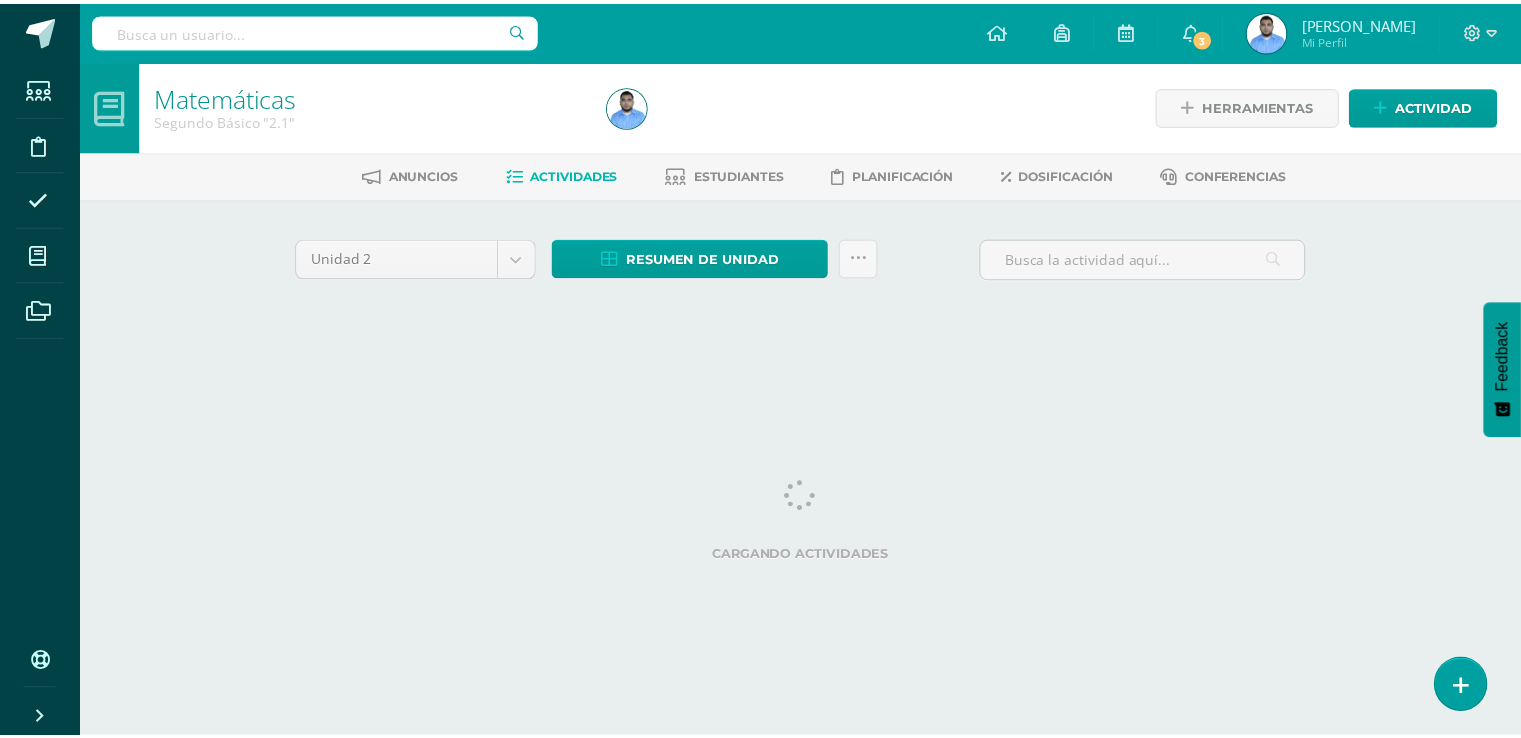 scroll, scrollTop: 0, scrollLeft: 0, axis: both 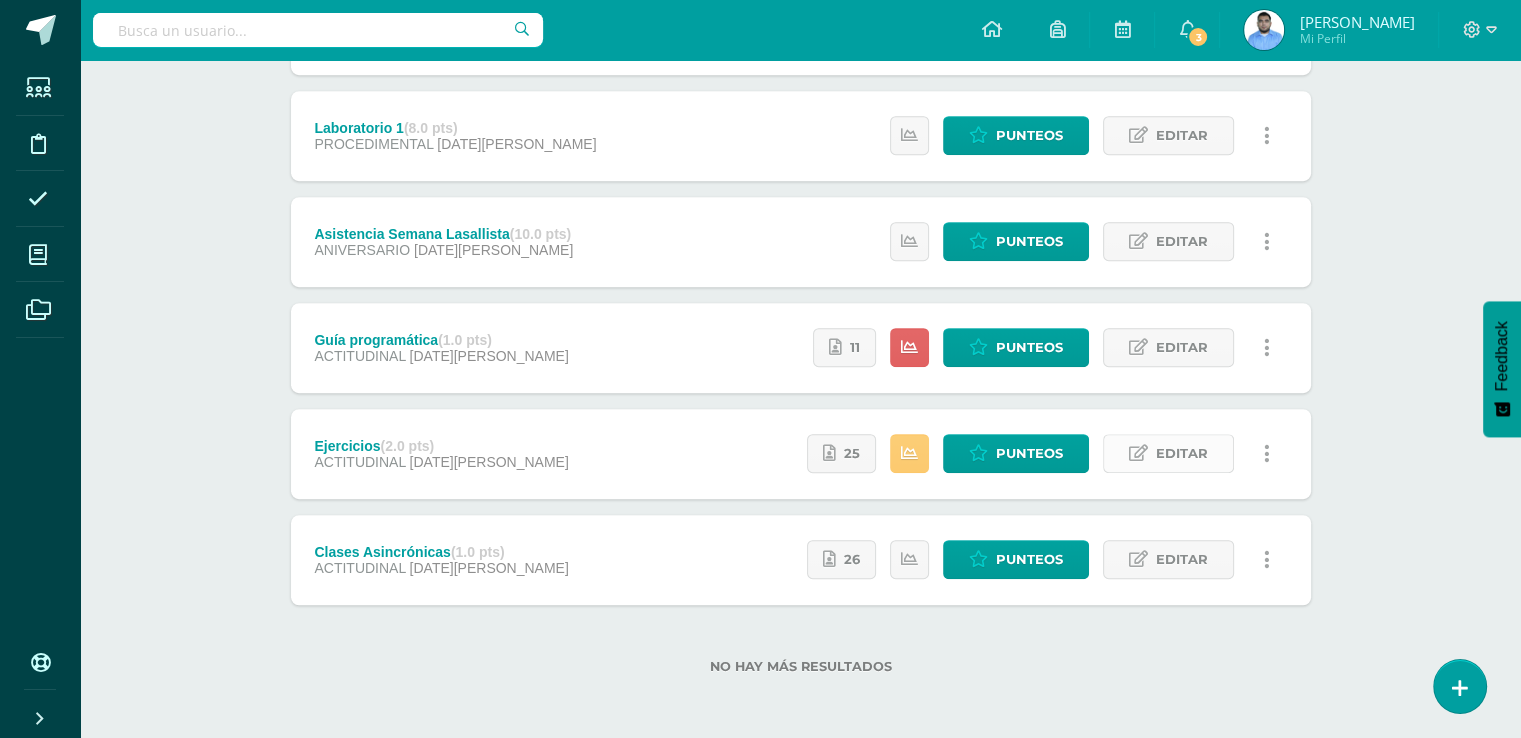 click on "Editar" at bounding box center (1182, 453) 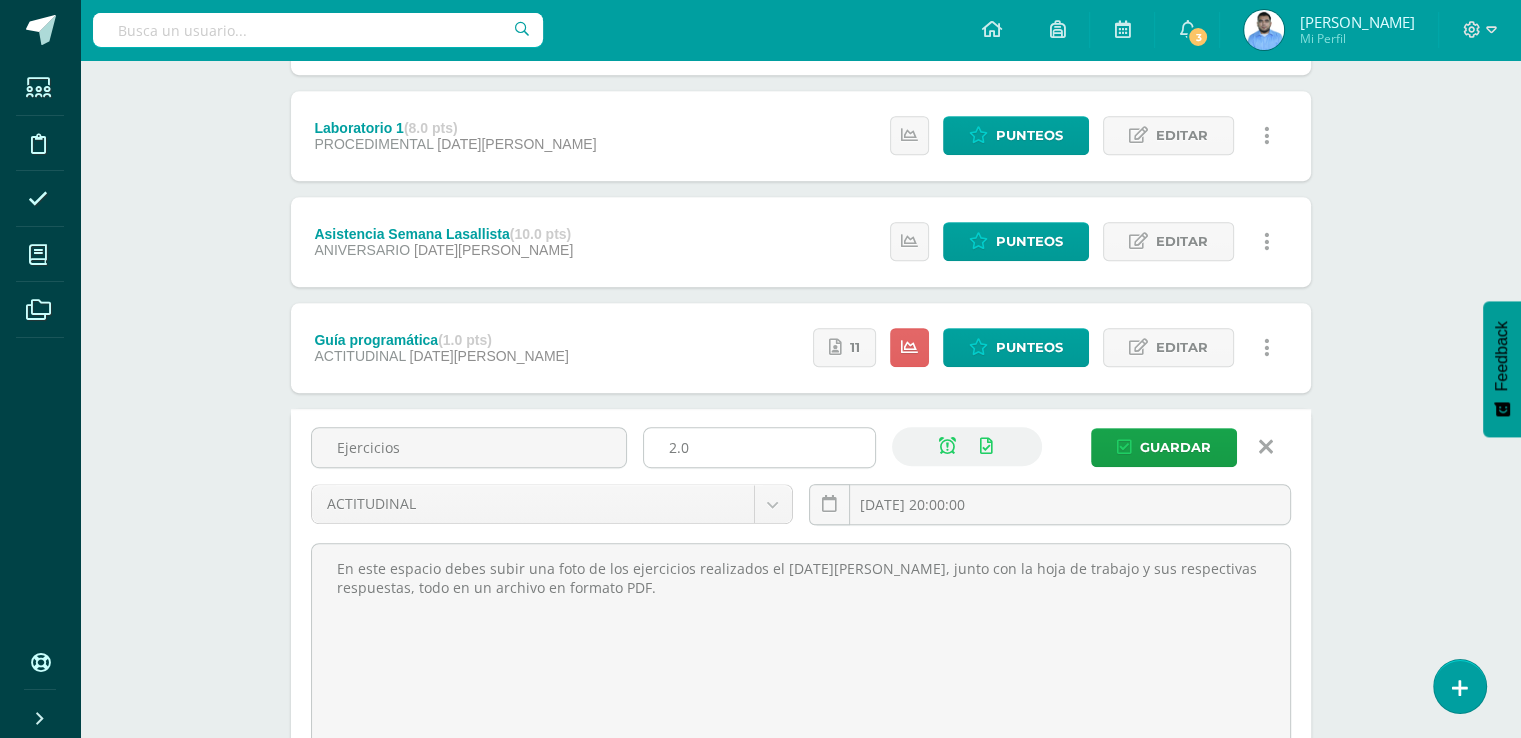 click on "2.0" at bounding box center [759, 447] 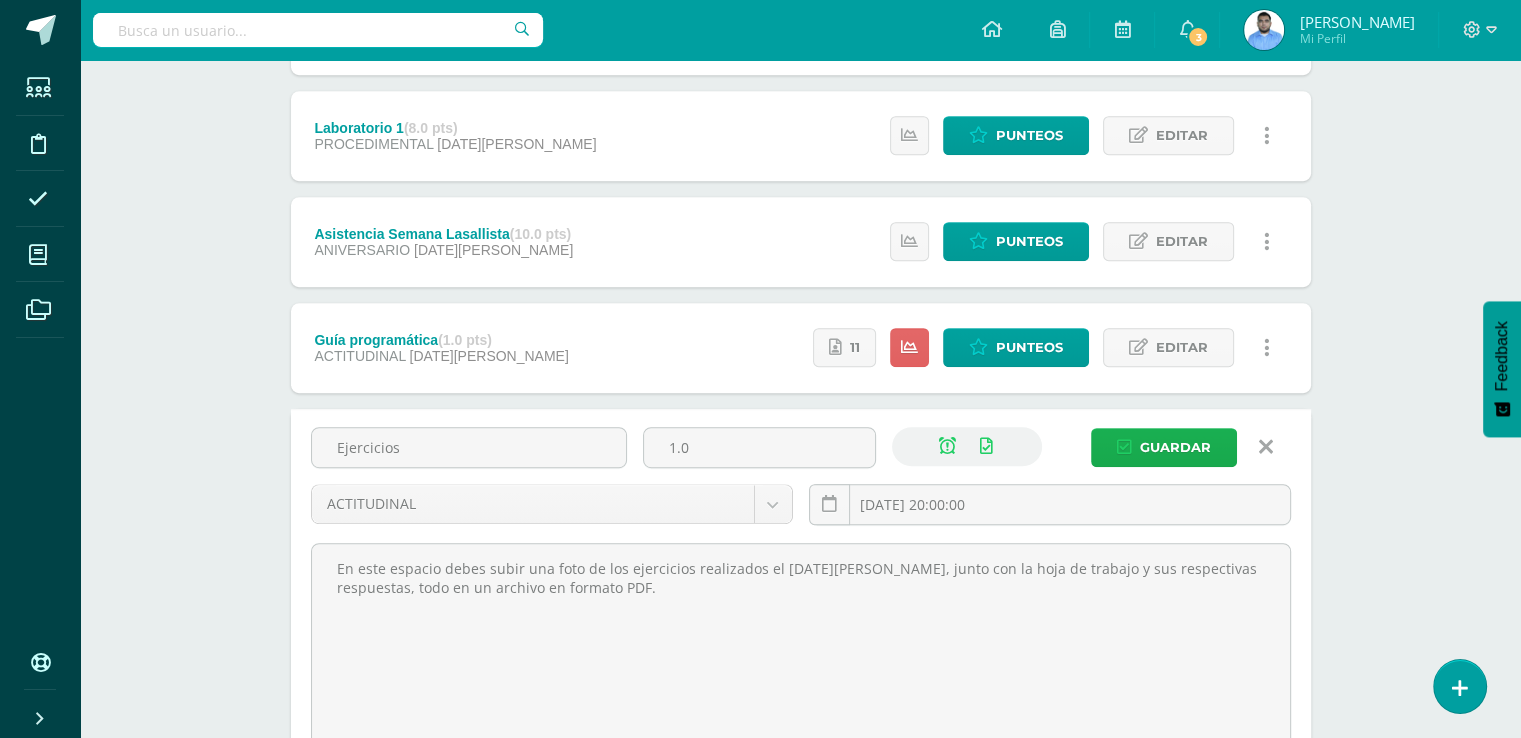 type on "1.0" 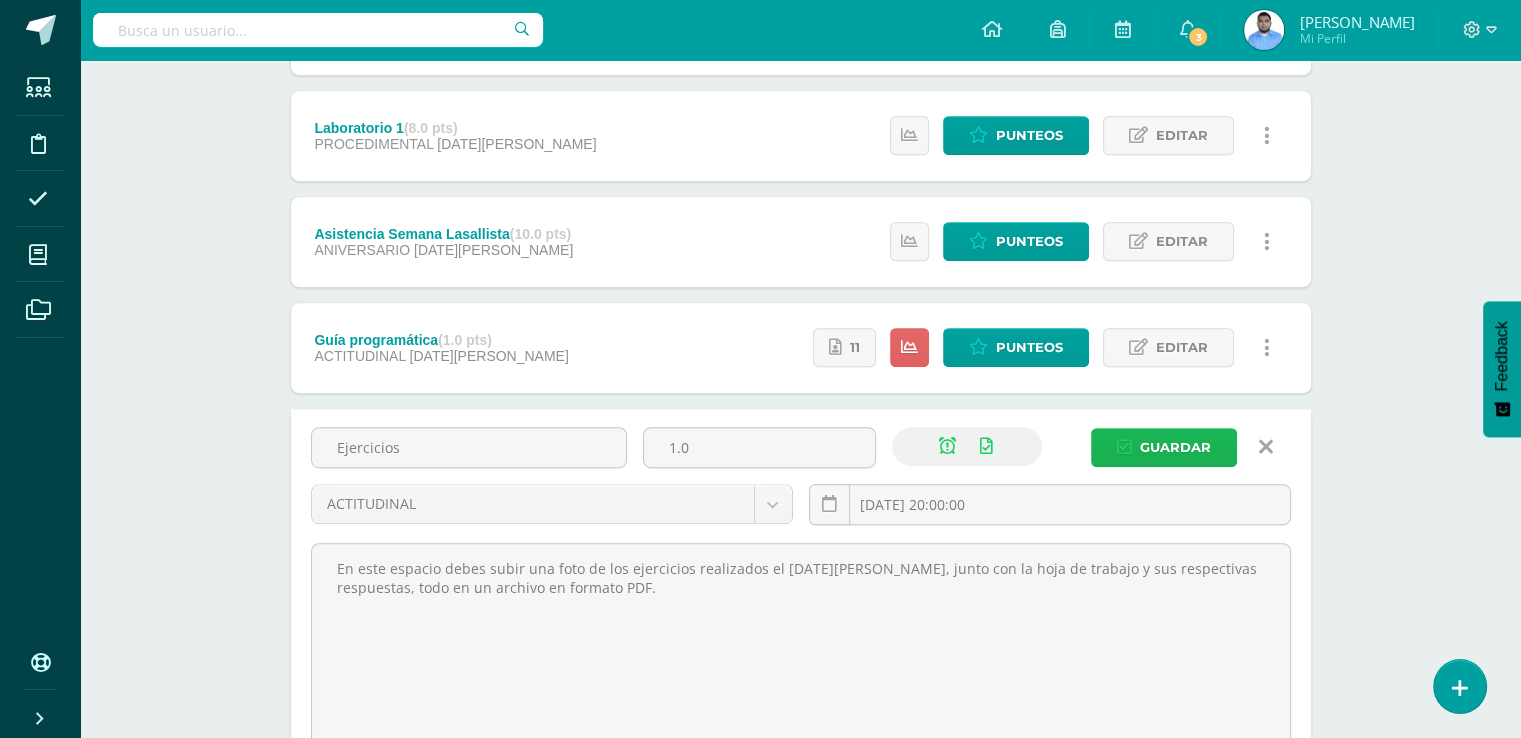 click on "Guardar" at bounding box center [1175, 447] 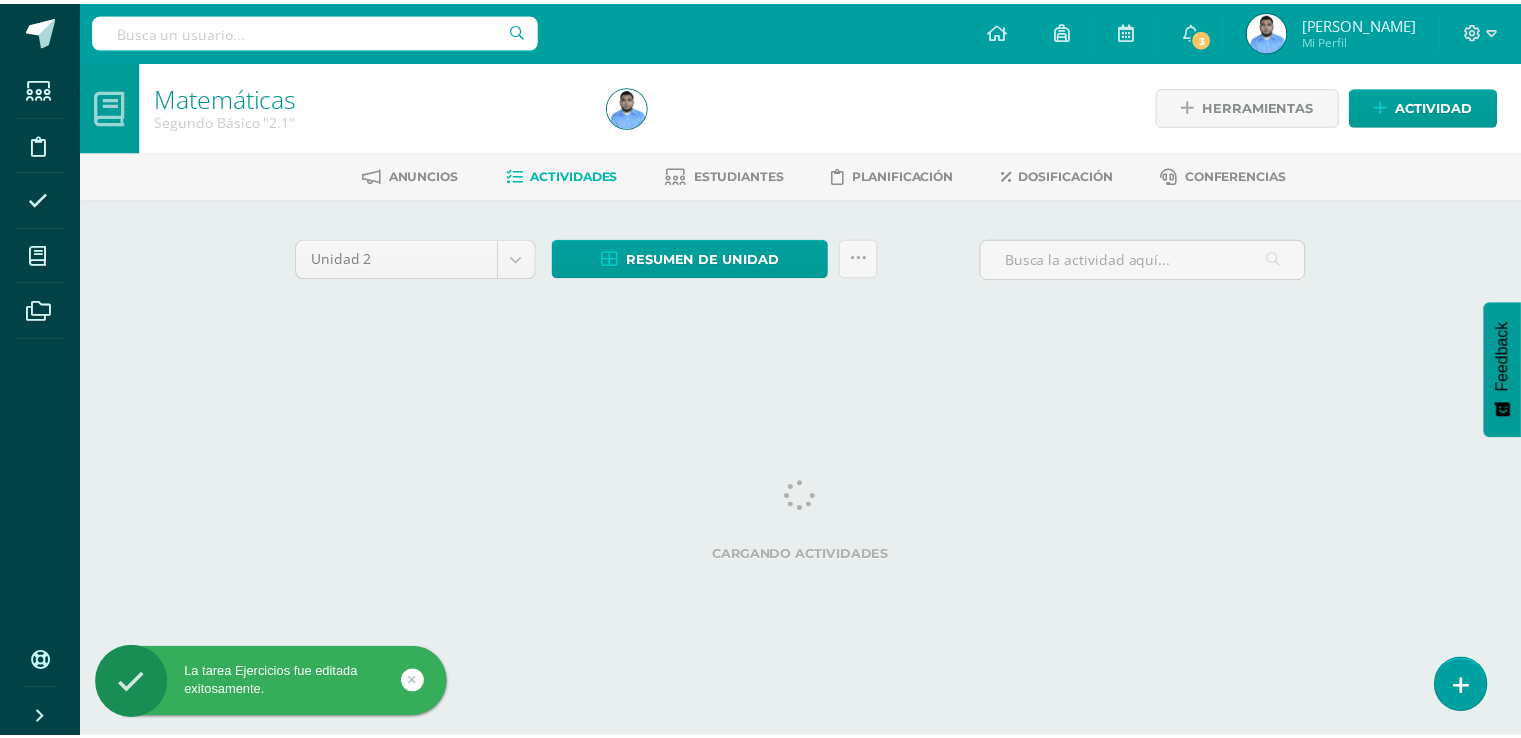 scroll, scrollTop: 0, scrollLeft: 0, axis: both 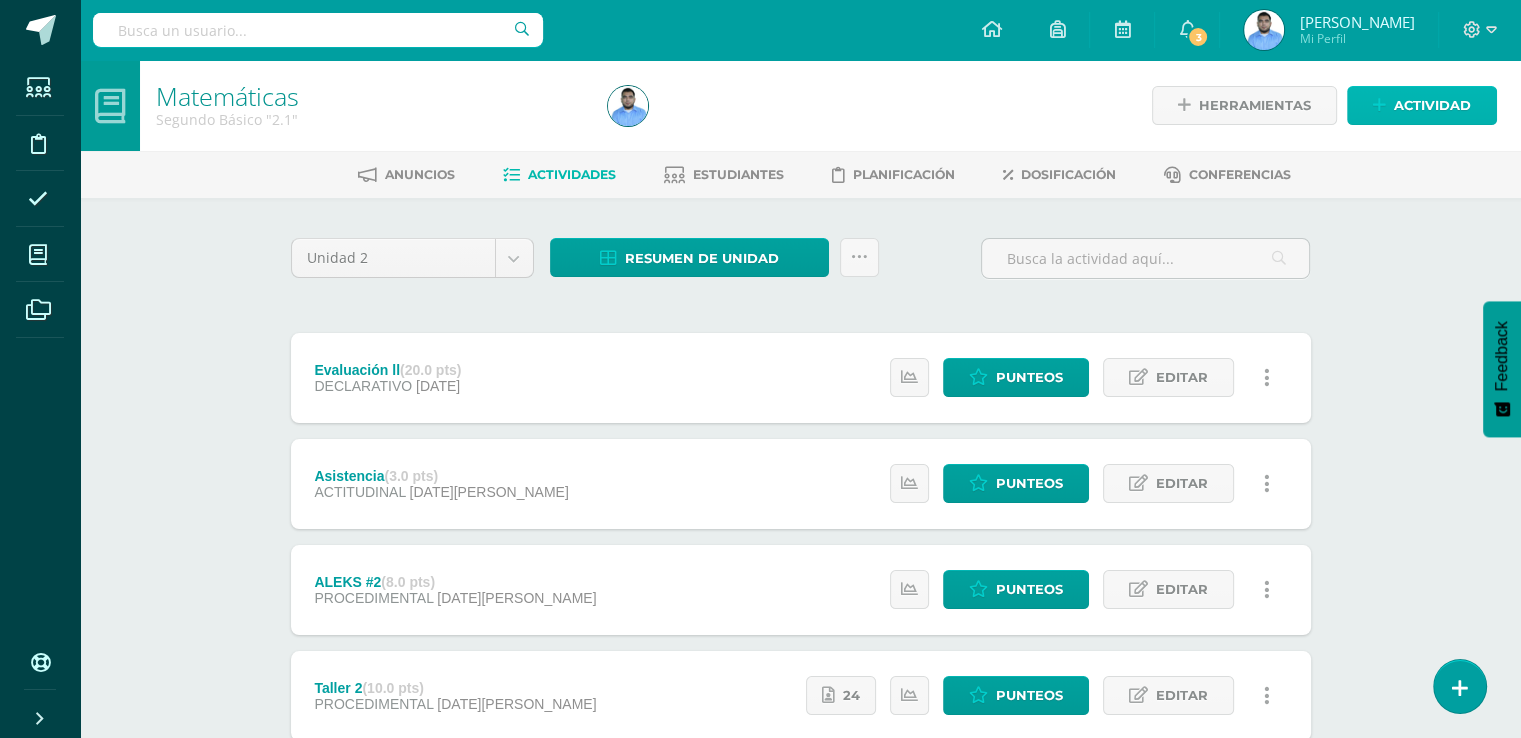 click on "Actividad" at bounding box center (1432, 105) 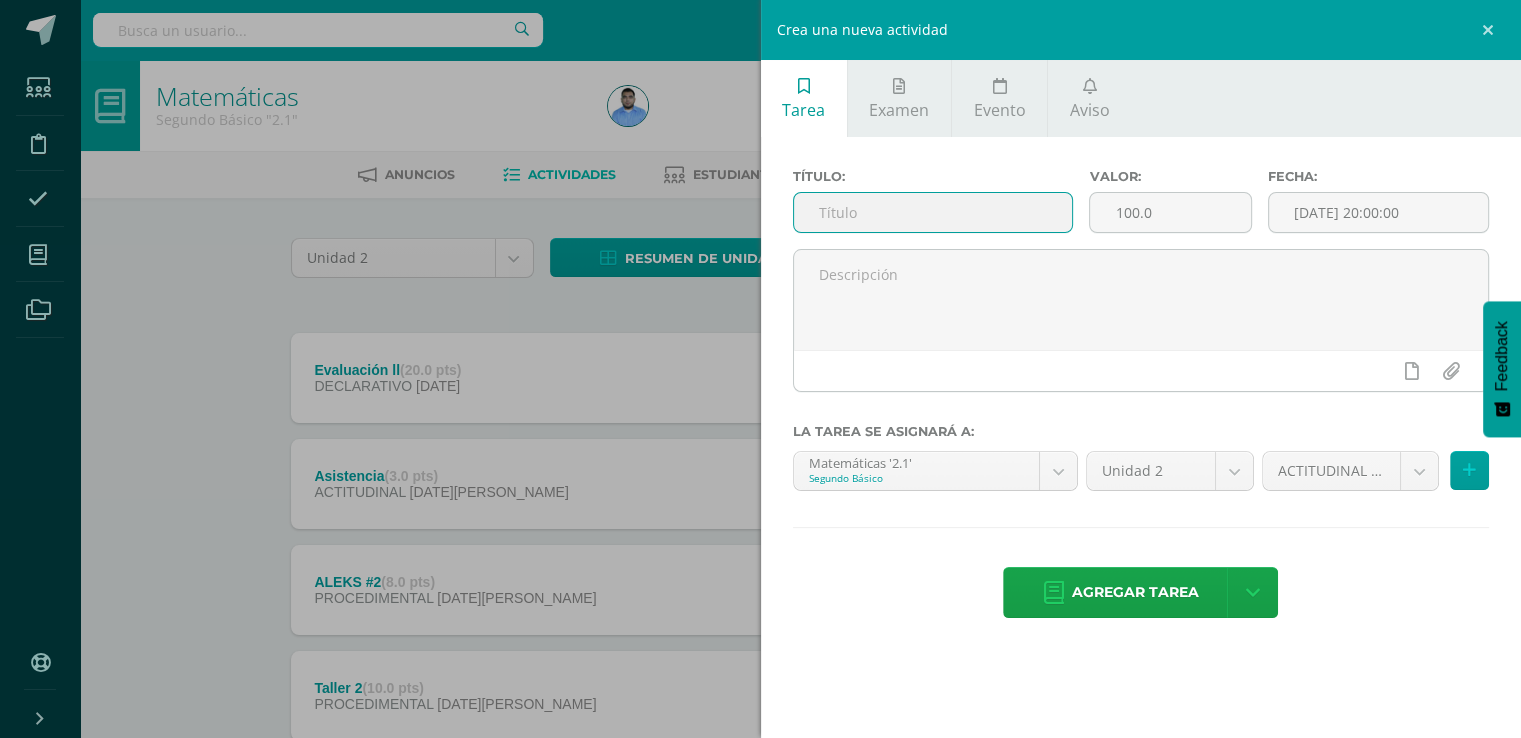 click at bounding box center [933, 212] 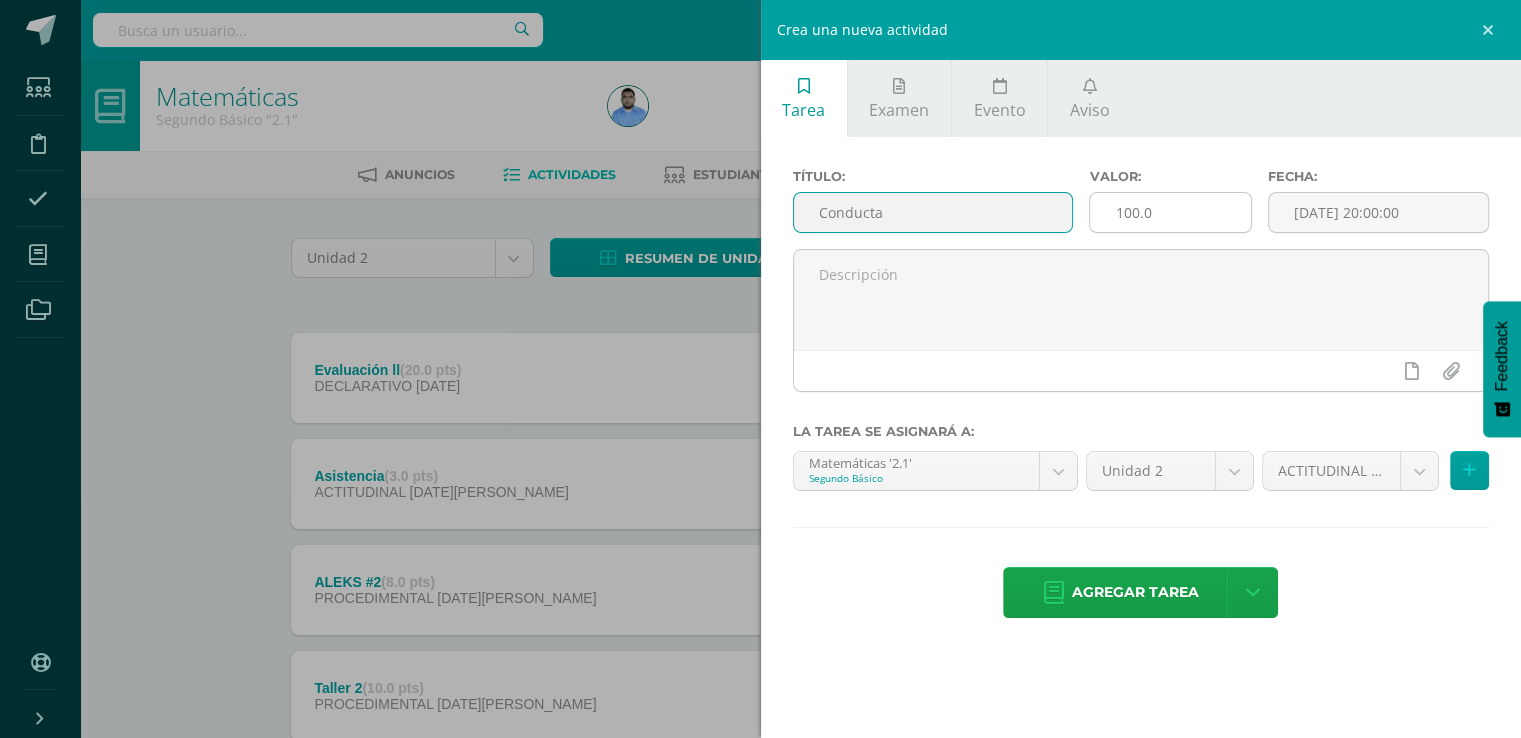 type on "Conducta" 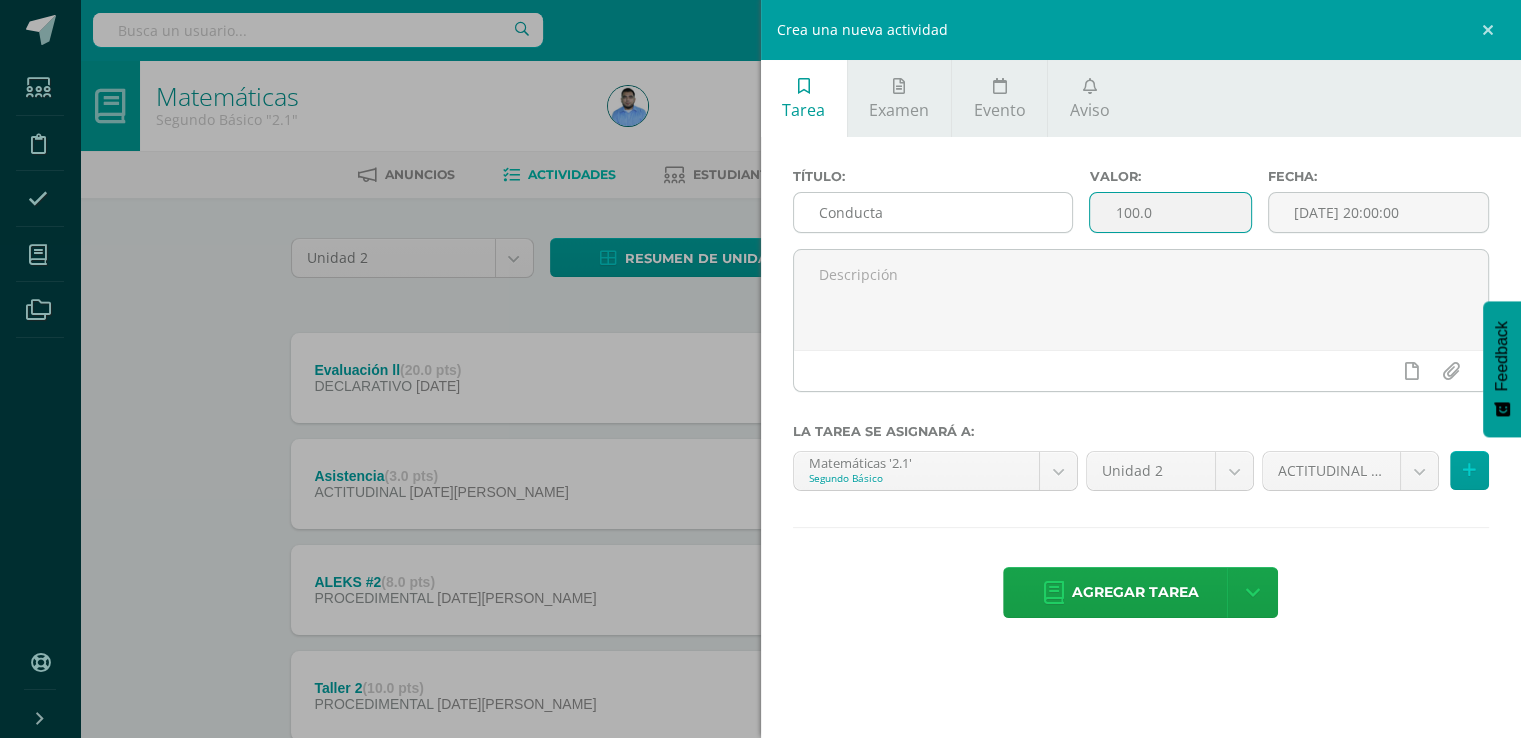 drag, startPoint x: 1152, startPoint y: 213, endPoint x: 1018, endPoint y: 201, distance: 134.53624 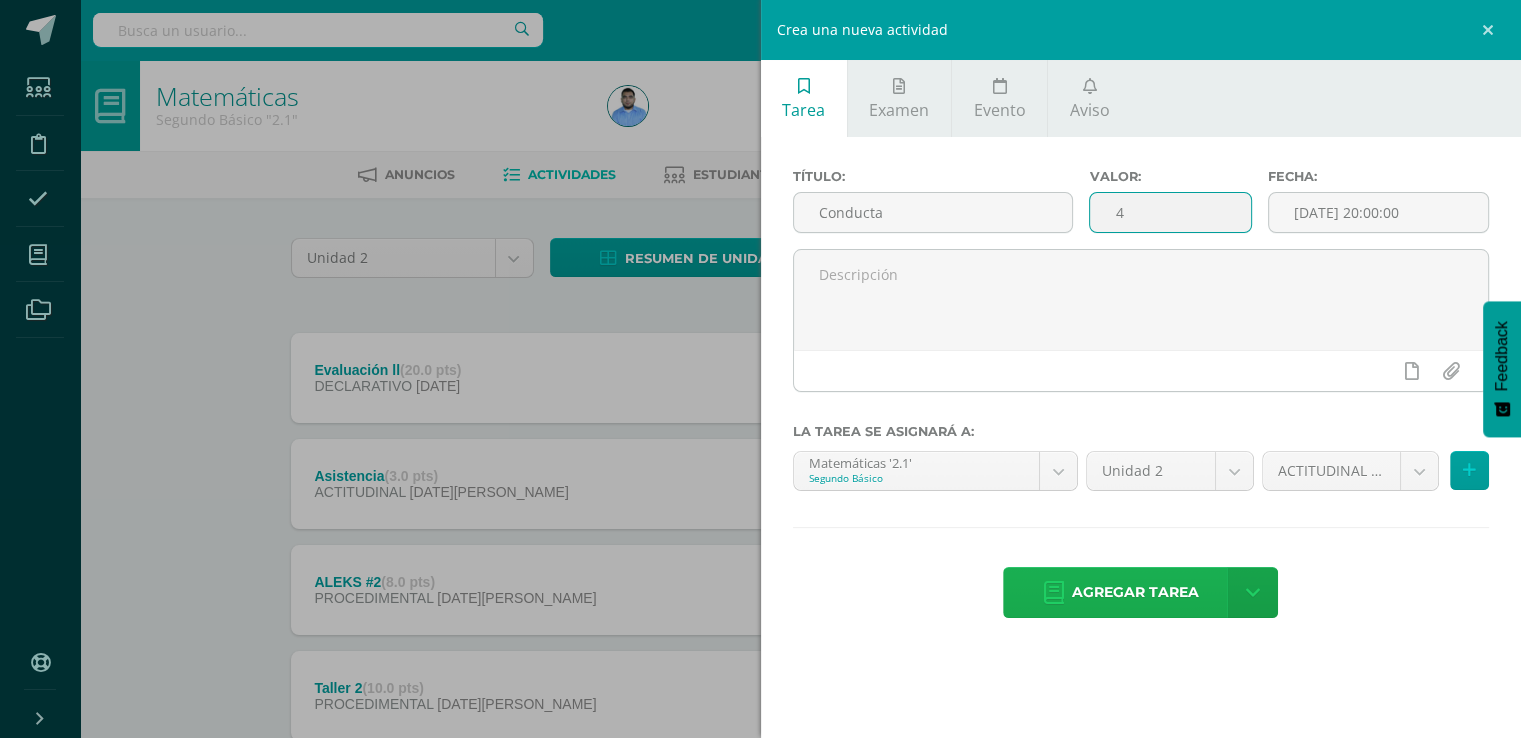 type on "4" 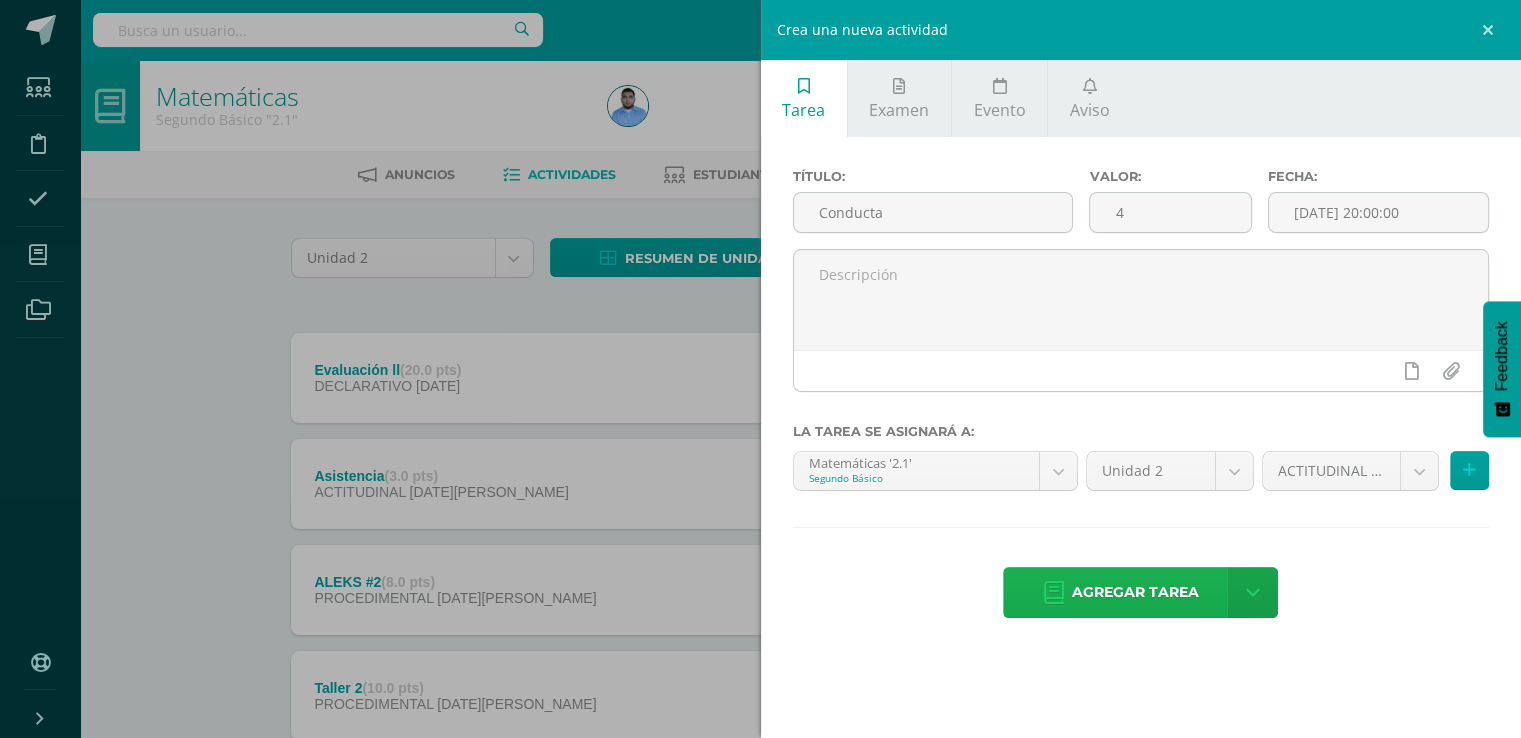 click on "Agregar tarea" at bounding box center (1135, 592) 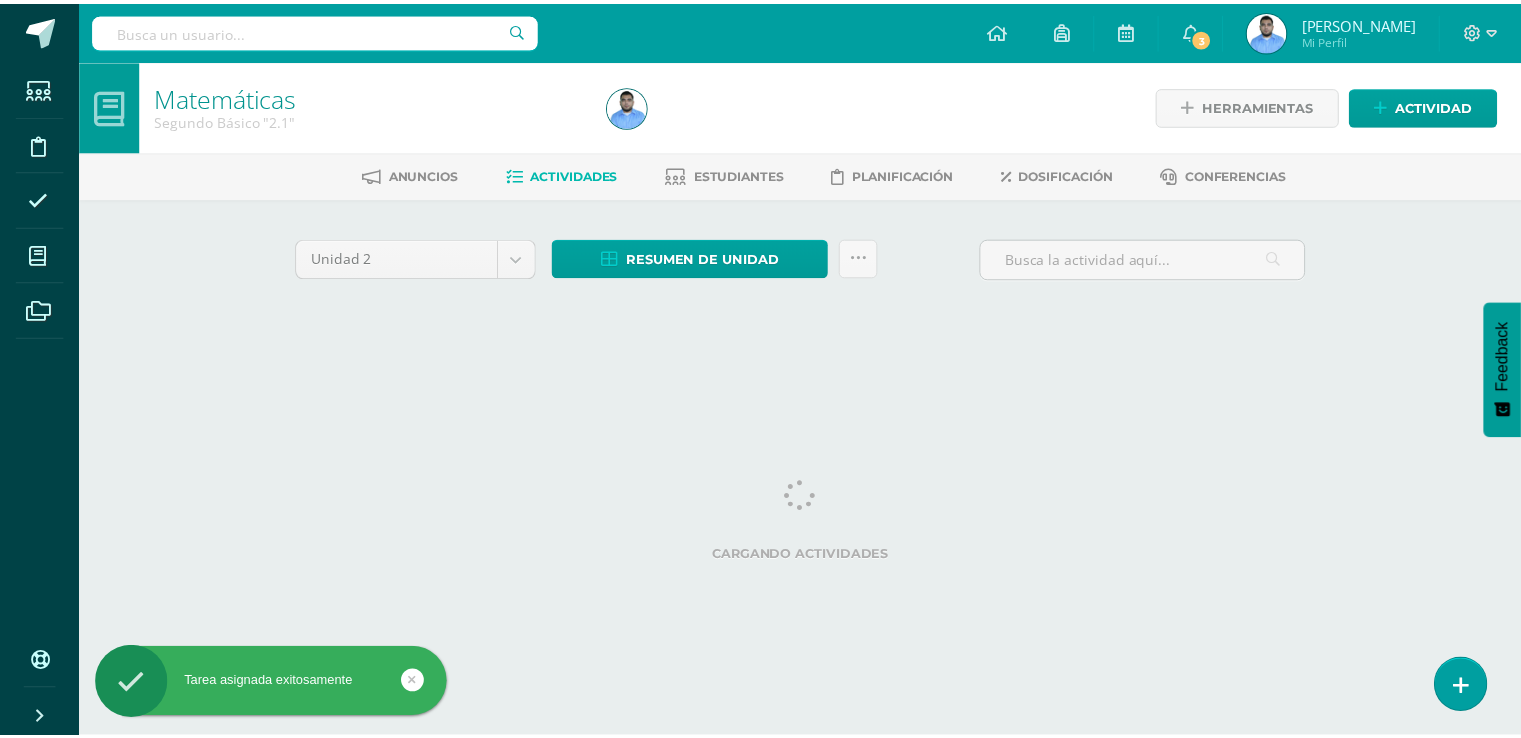 scroll, scrollTop: 0, scrollLeft: 0, axis: both 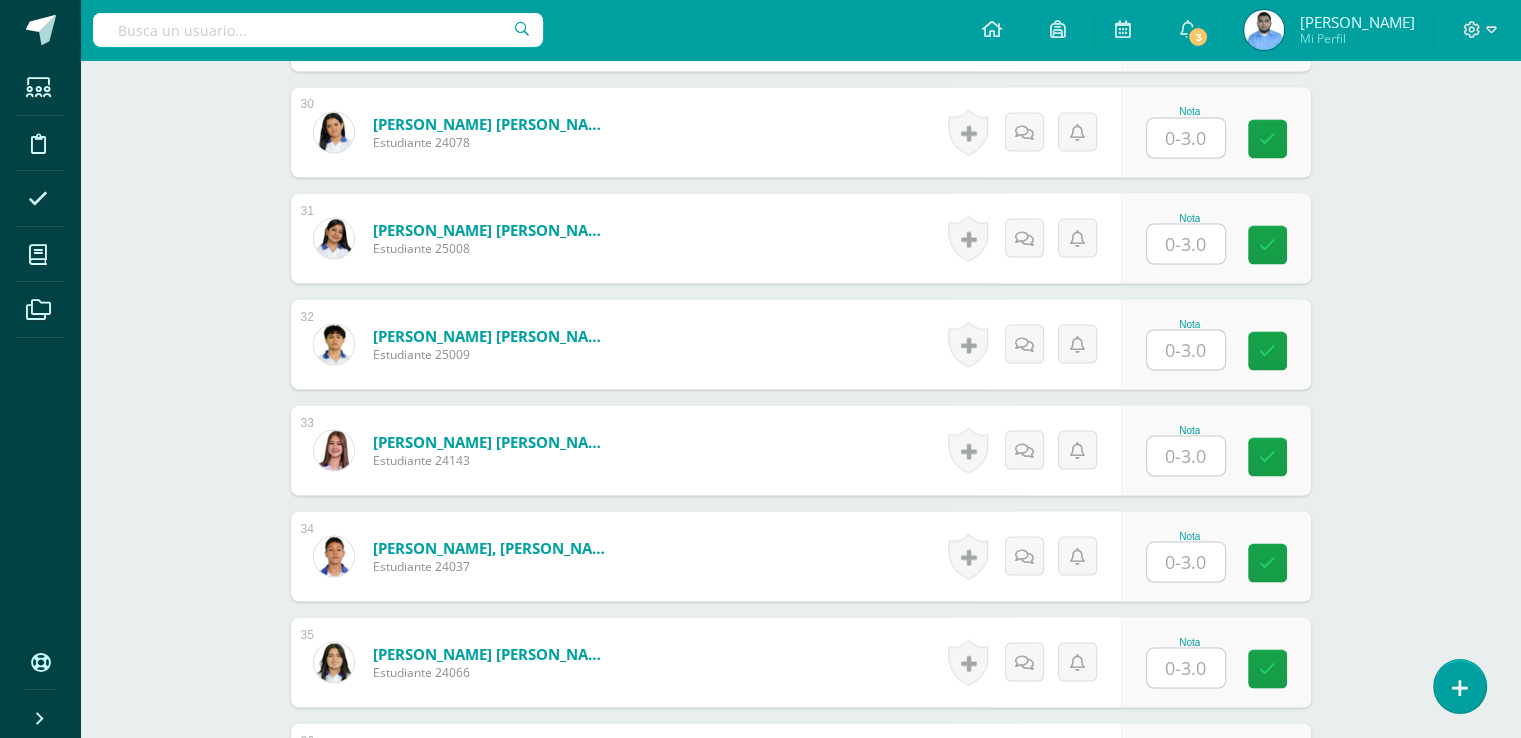 click at bounding box center (1186, 455) 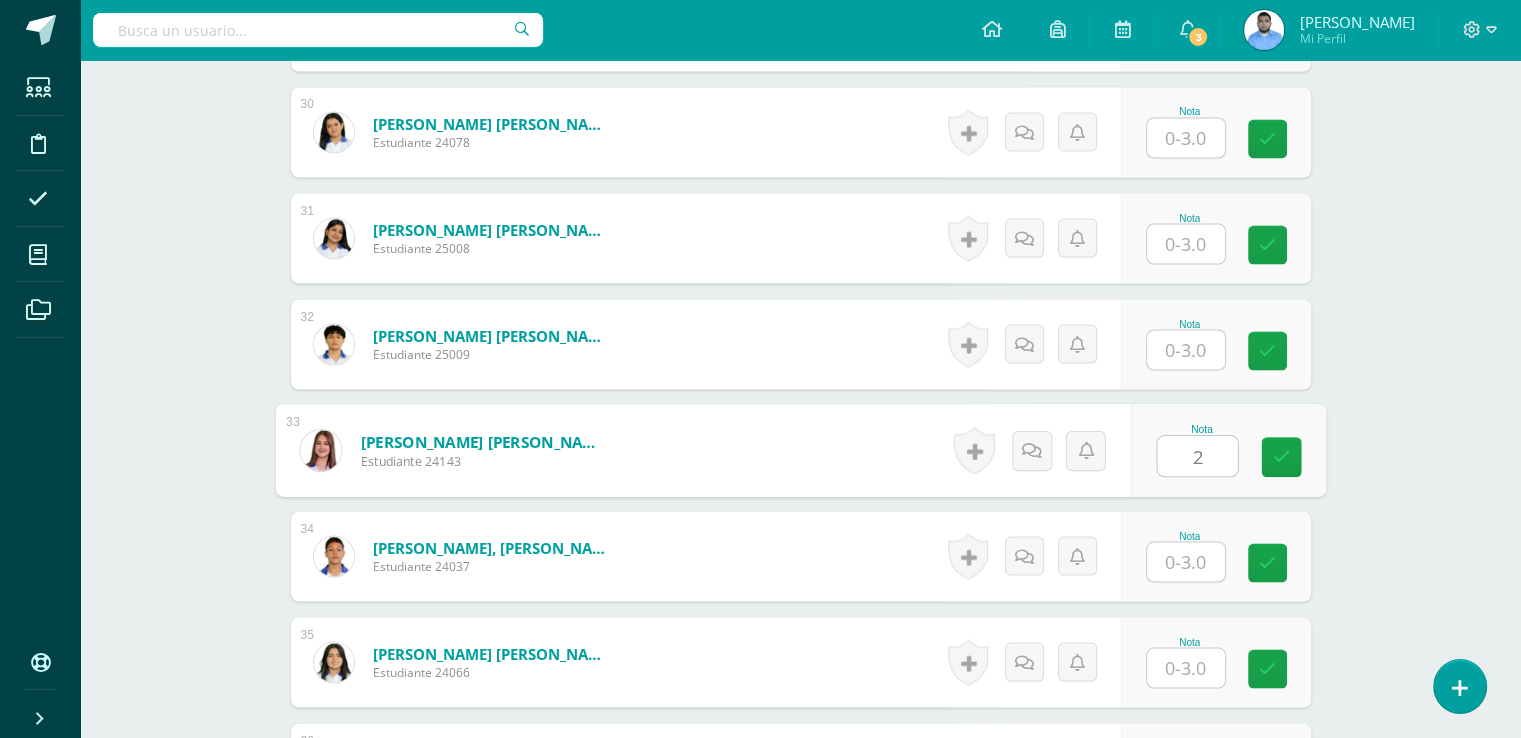 type on "2" 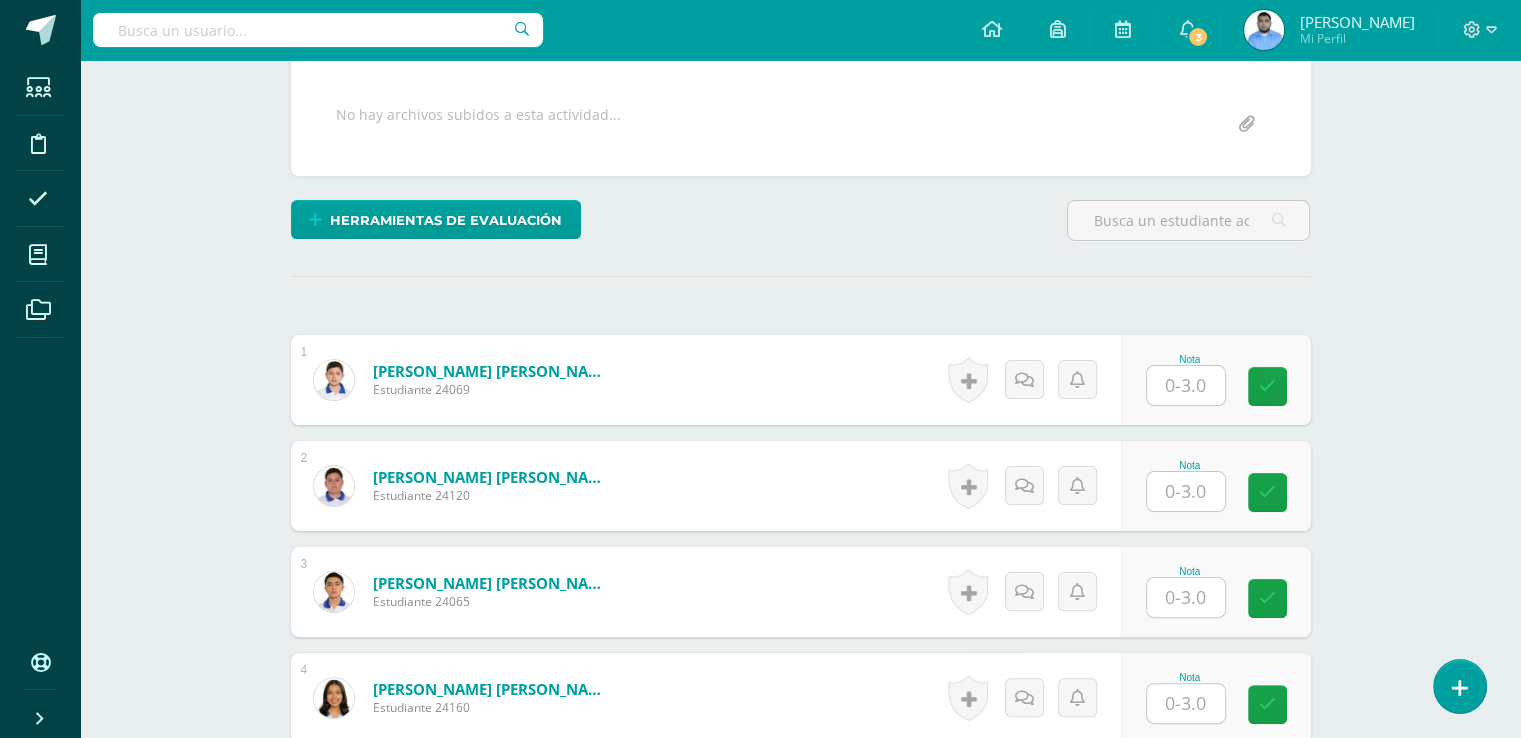 scroll, scrollTop: 350, scrollLeft: 0, axis: vertical 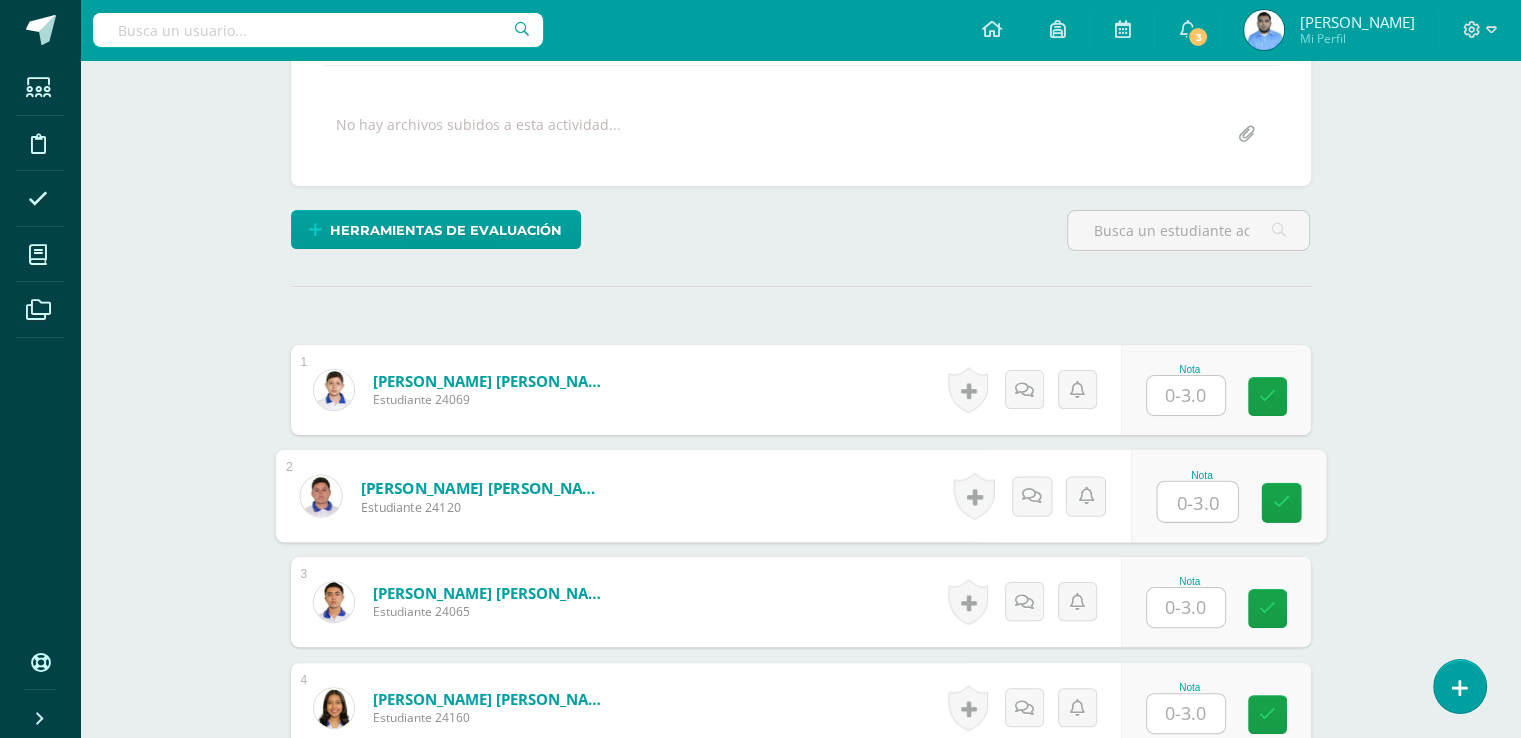 click at bounding box center (1197, 502) 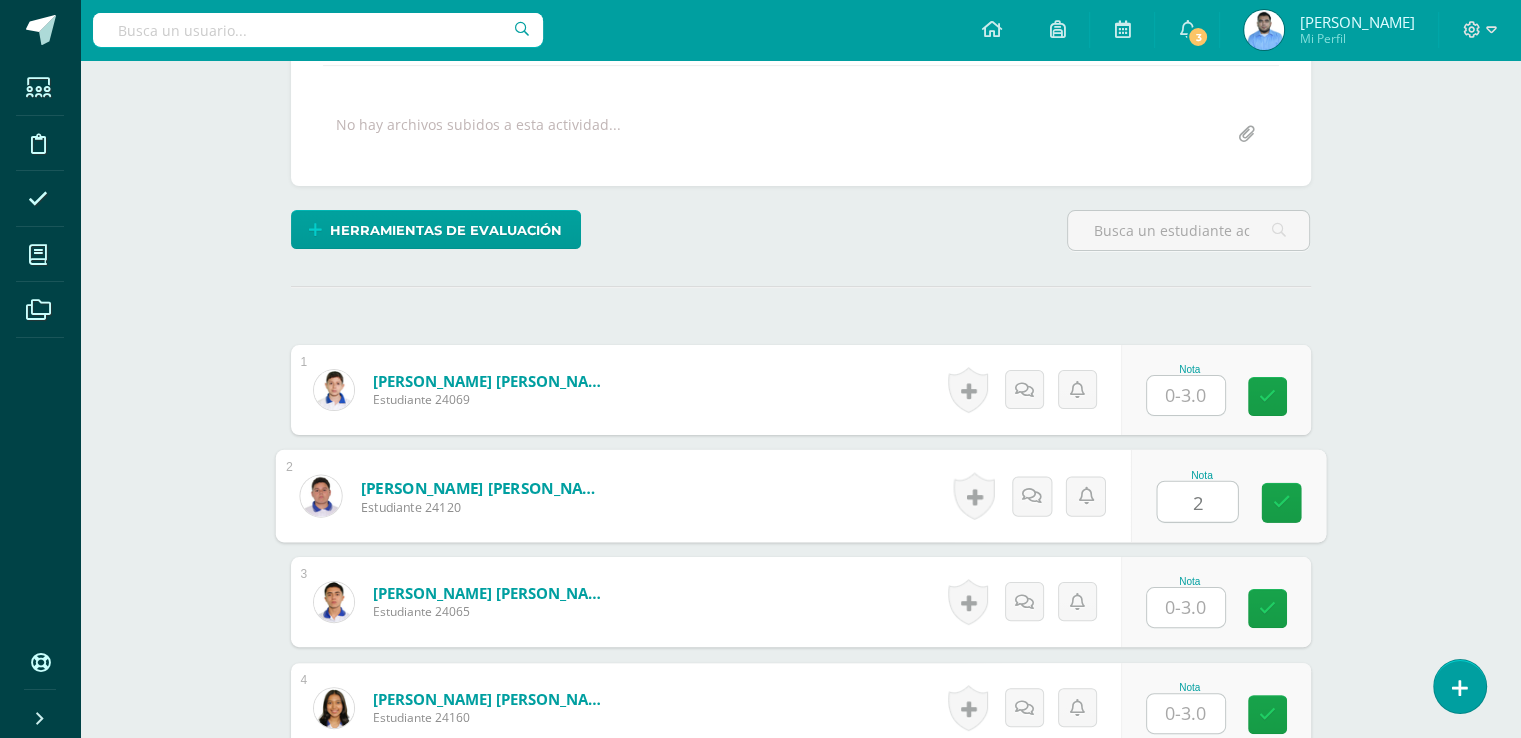 type on "2" 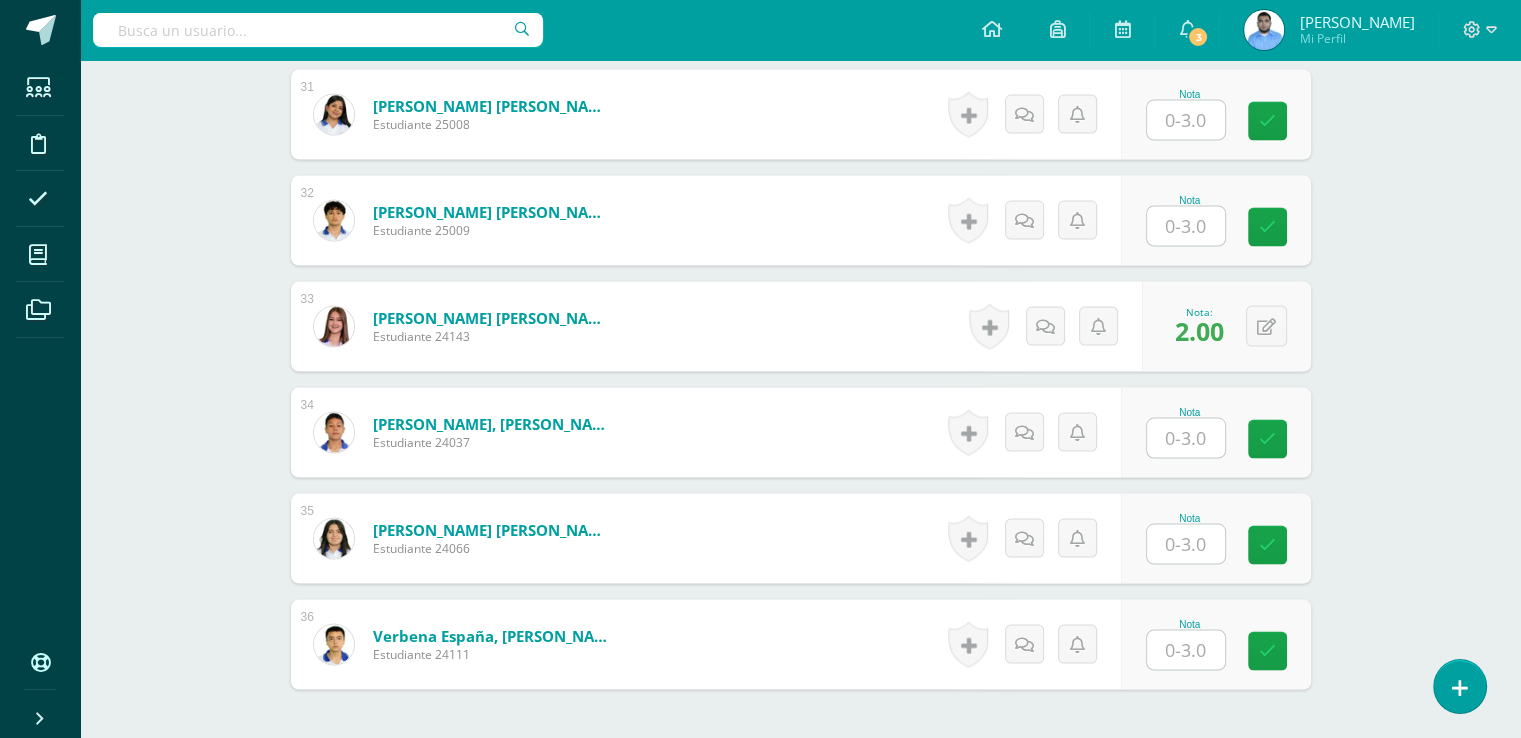 scroll, scrollTop: 3800, scrollLeft: 0, axis: vertical 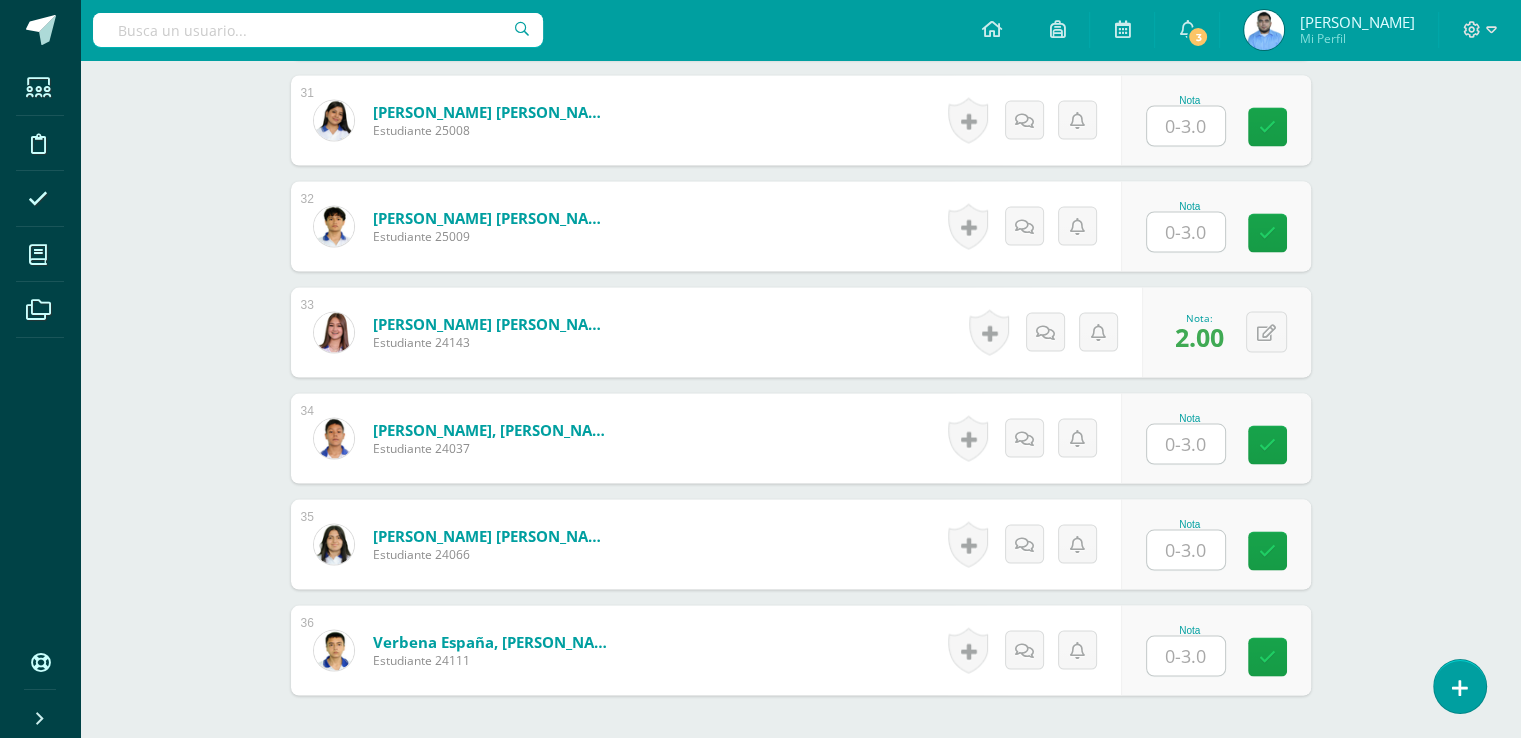 click at bounding box center [1186, 125] 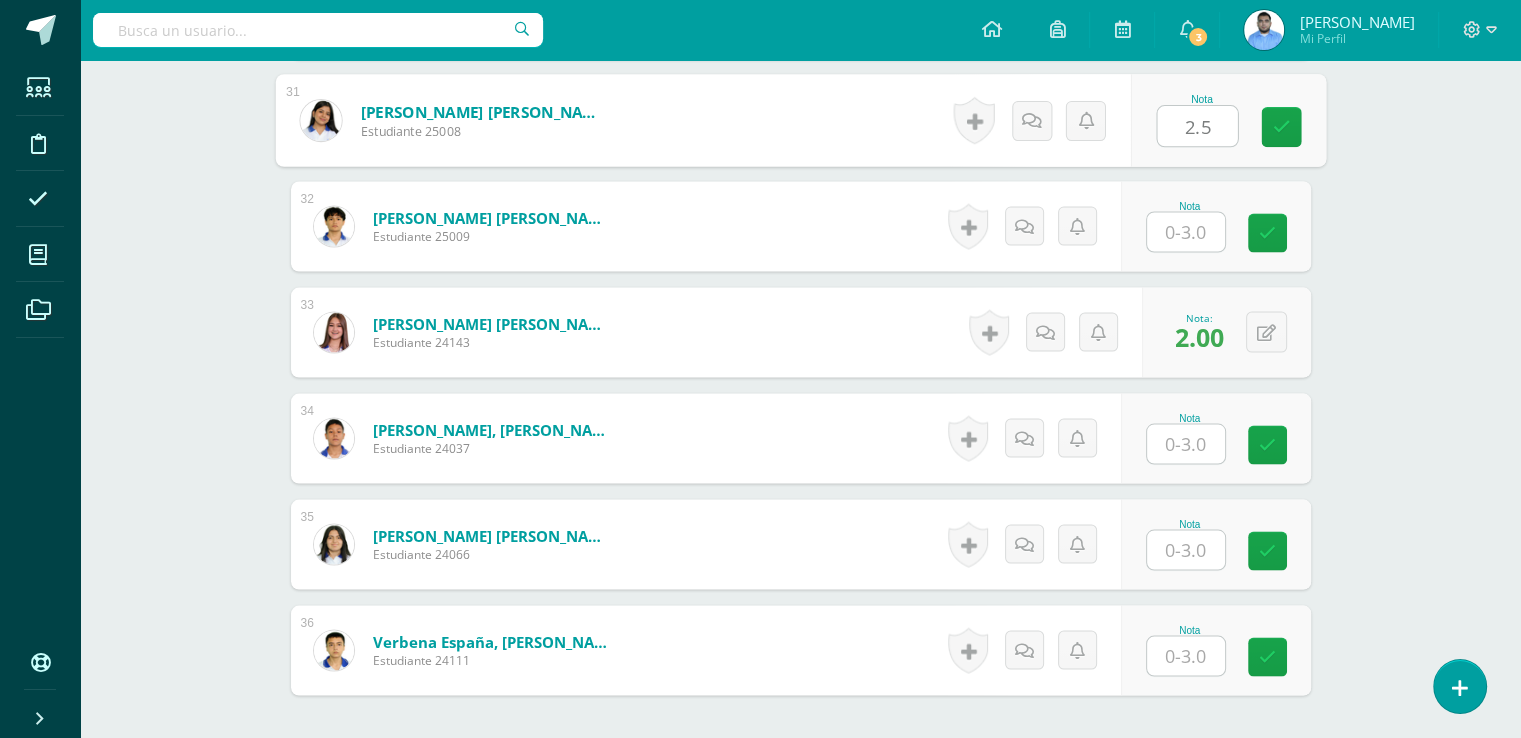 type on "2.5" 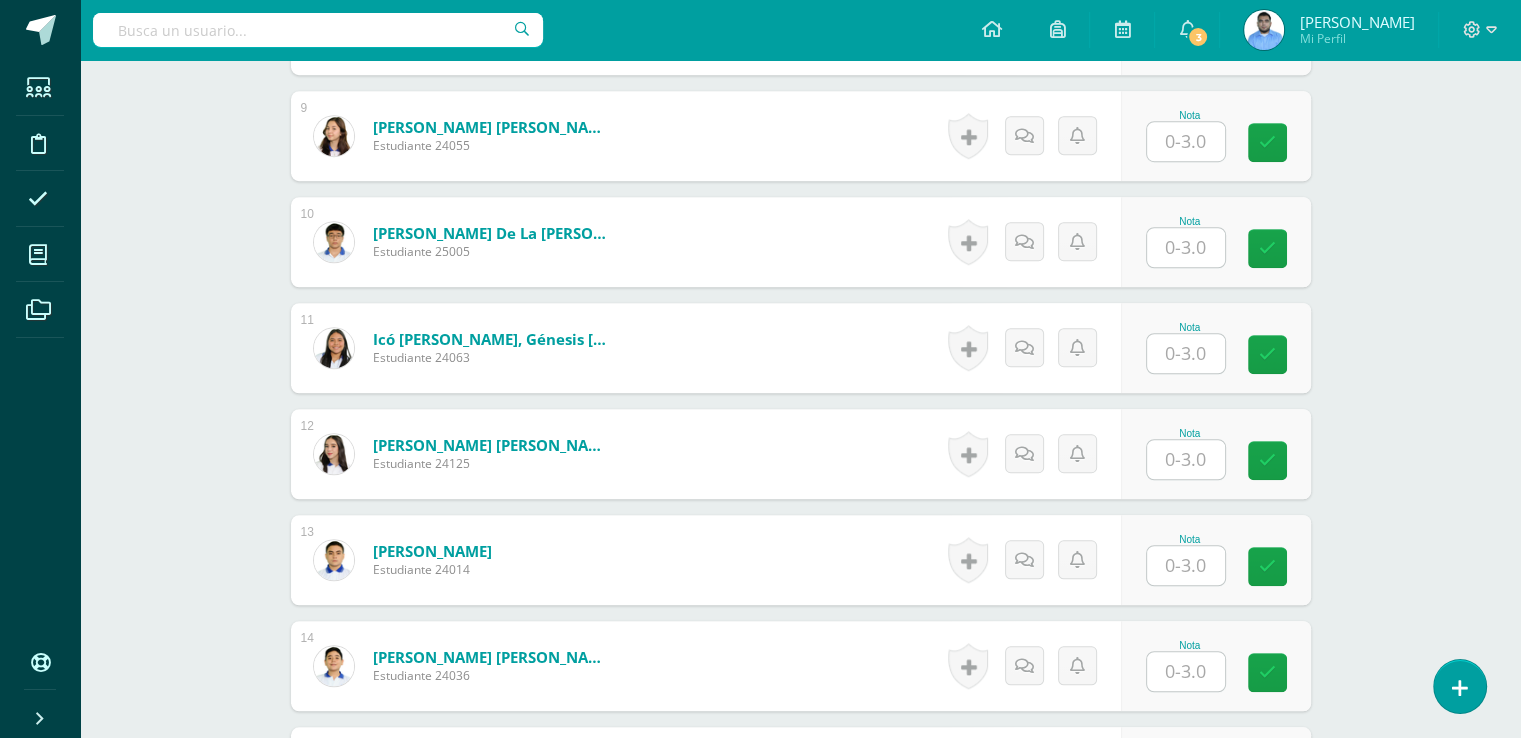 scroll, scrollTop: 1442, scrollLeft: 0, axis: vertical 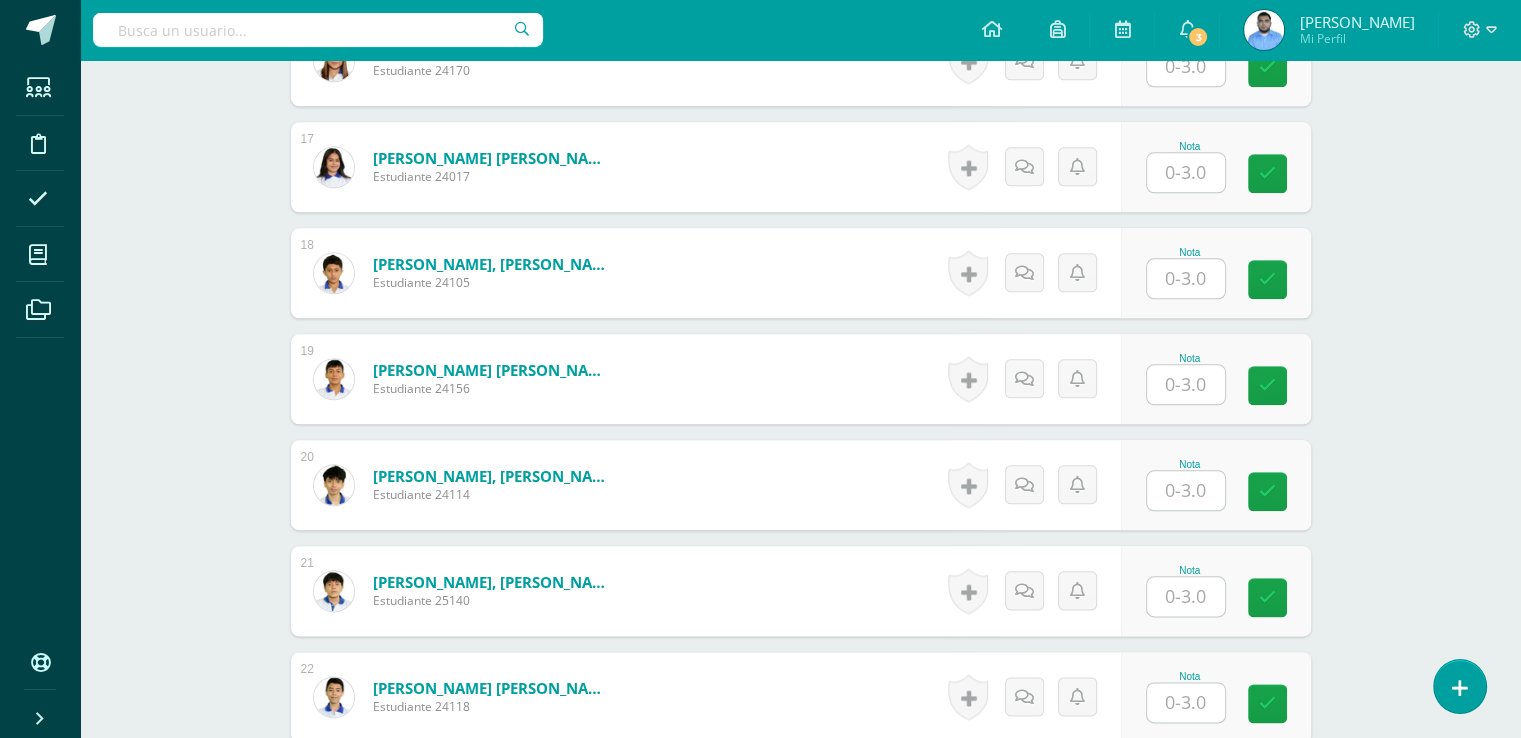 click at bounding box center [1186, 384] 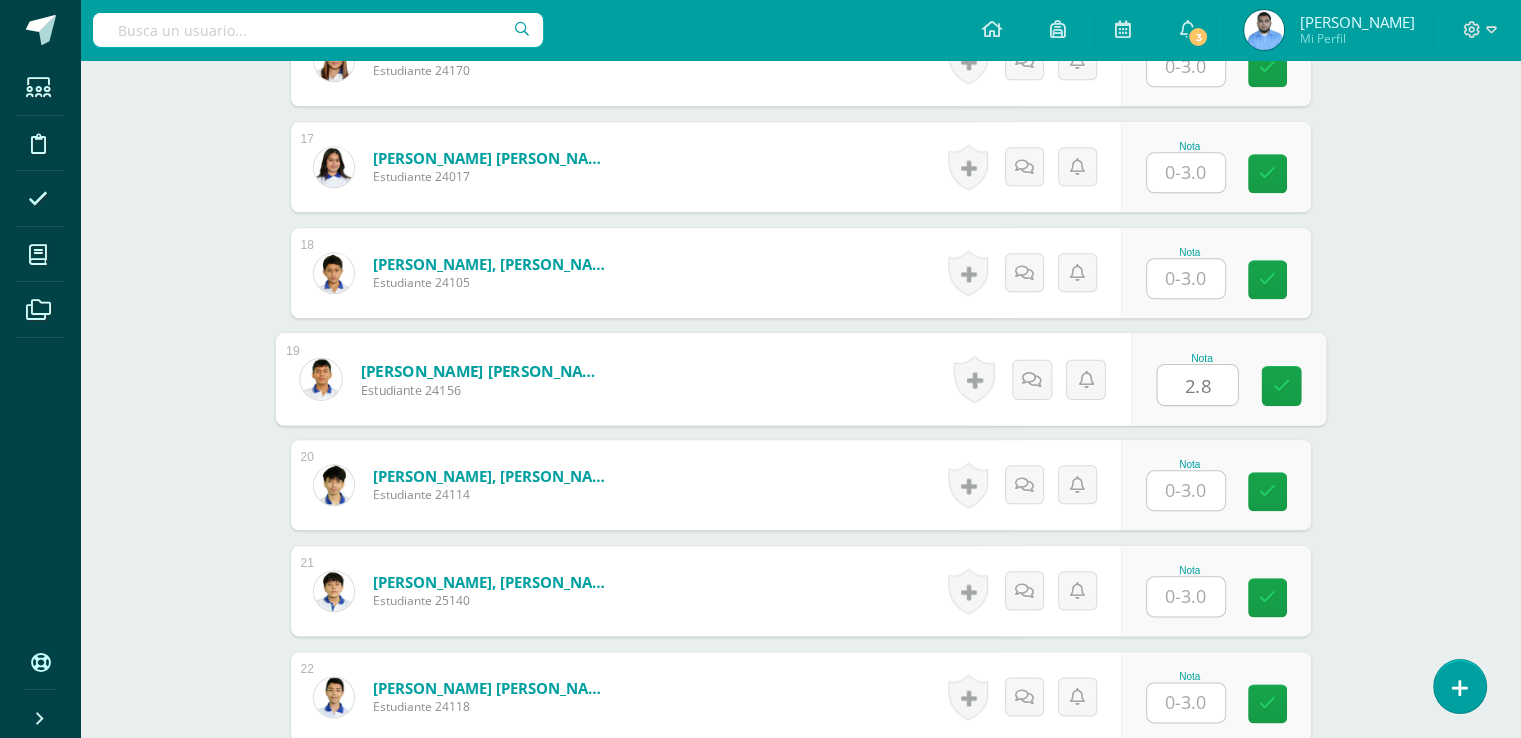 type on "2.8" 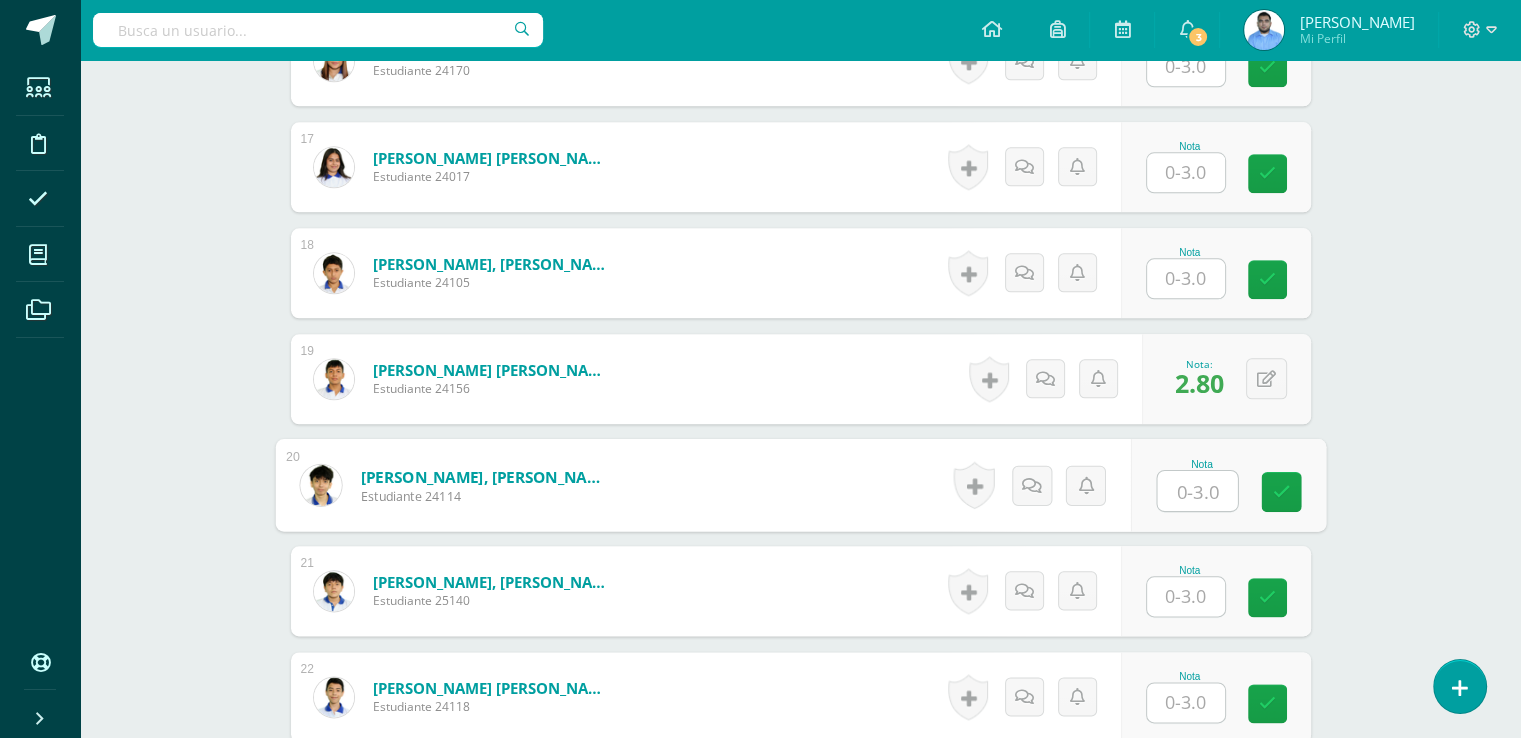 scroll, scrollTop: 2914, scrollLeft: 0, axis: vertical 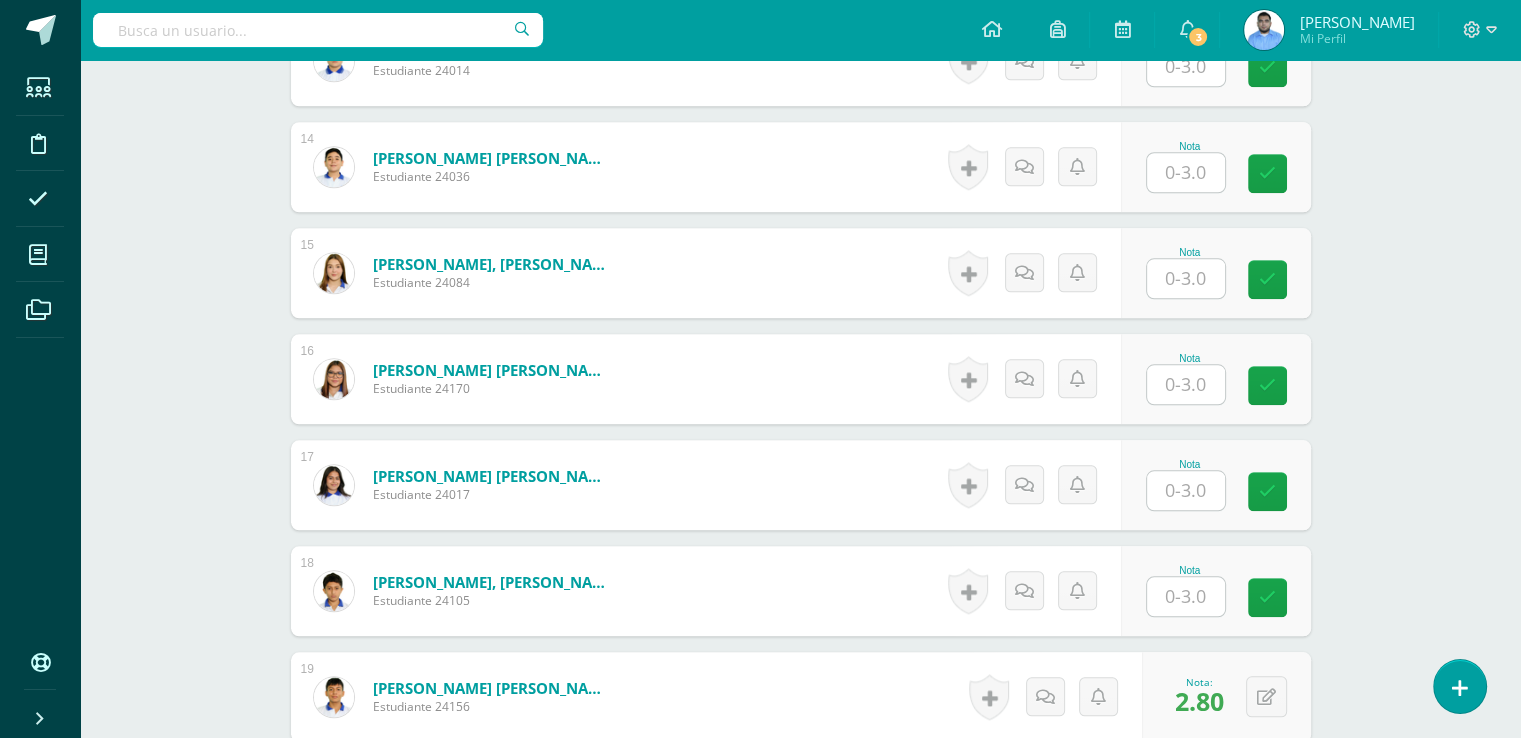 click at bounding box center [1186, 384] 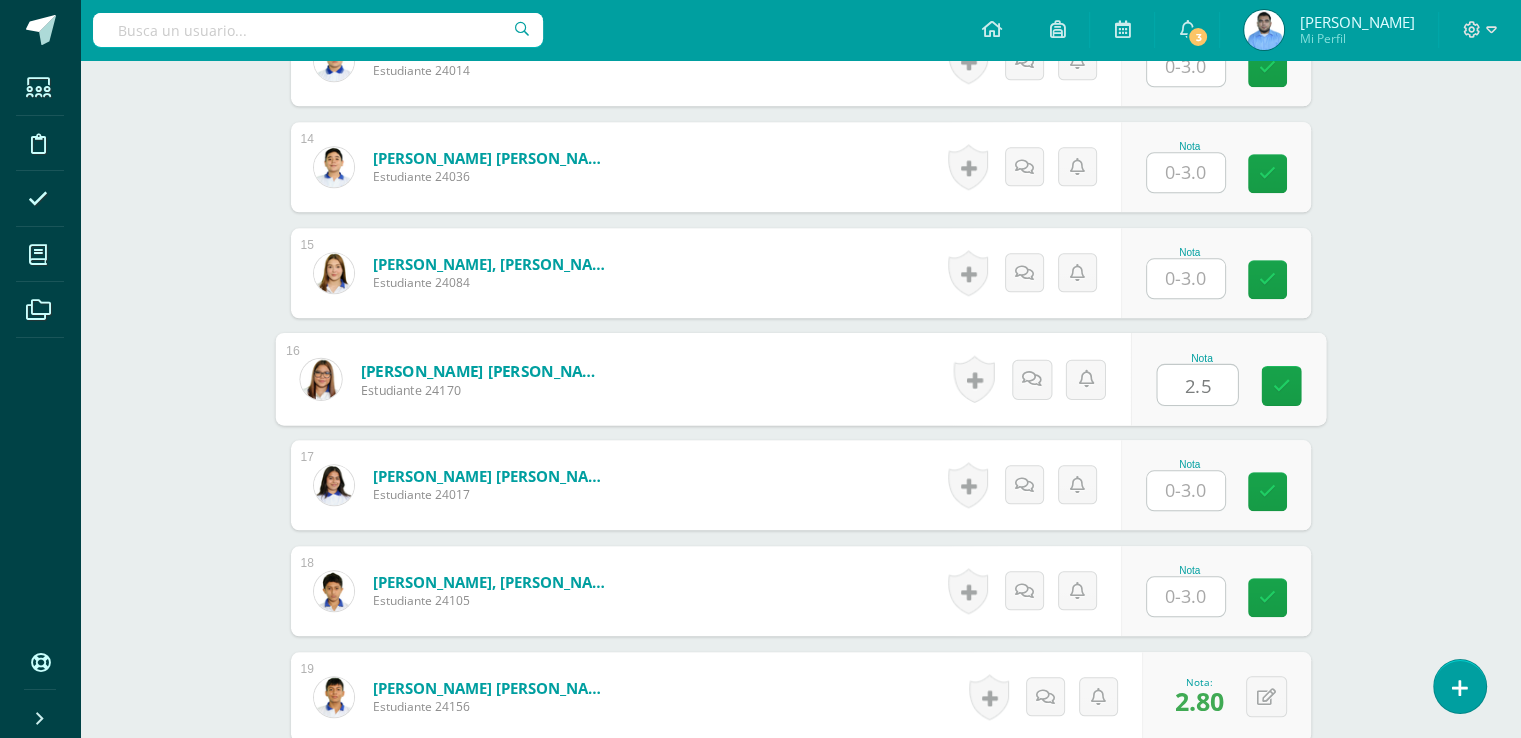 type on "2.5" 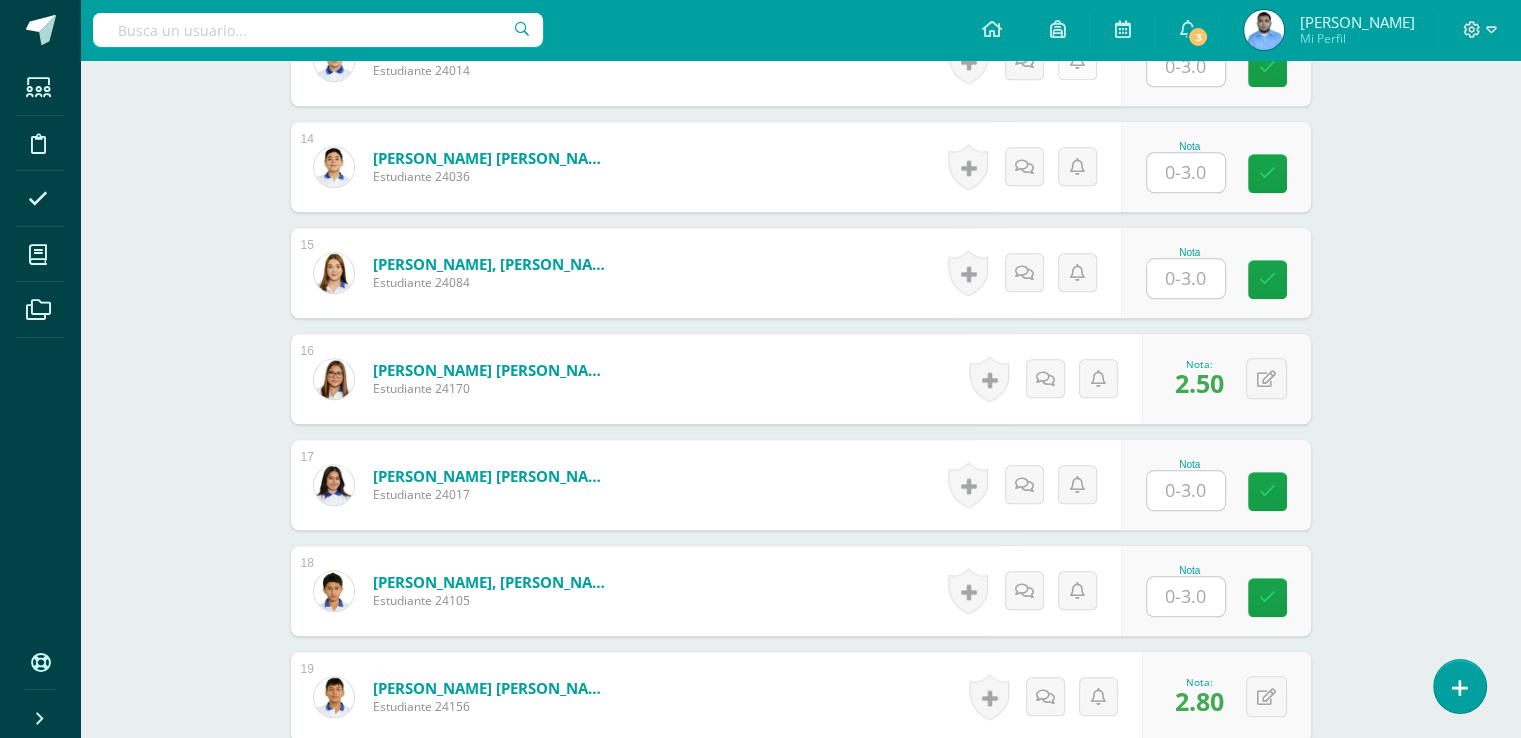 scroll, scrollTop: 997, scrollLeft: 0, axis: vertical 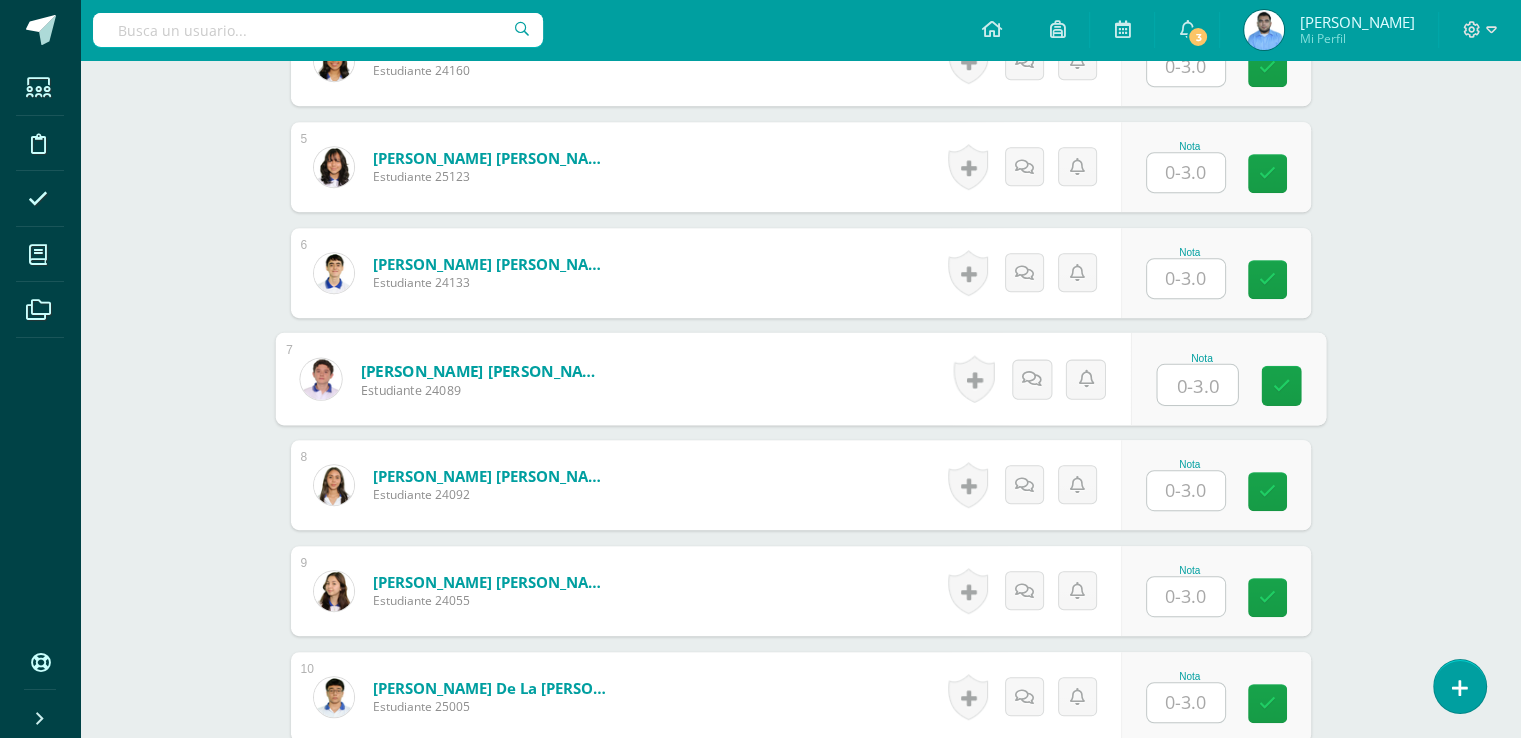click at bounding box center [1197, 385] 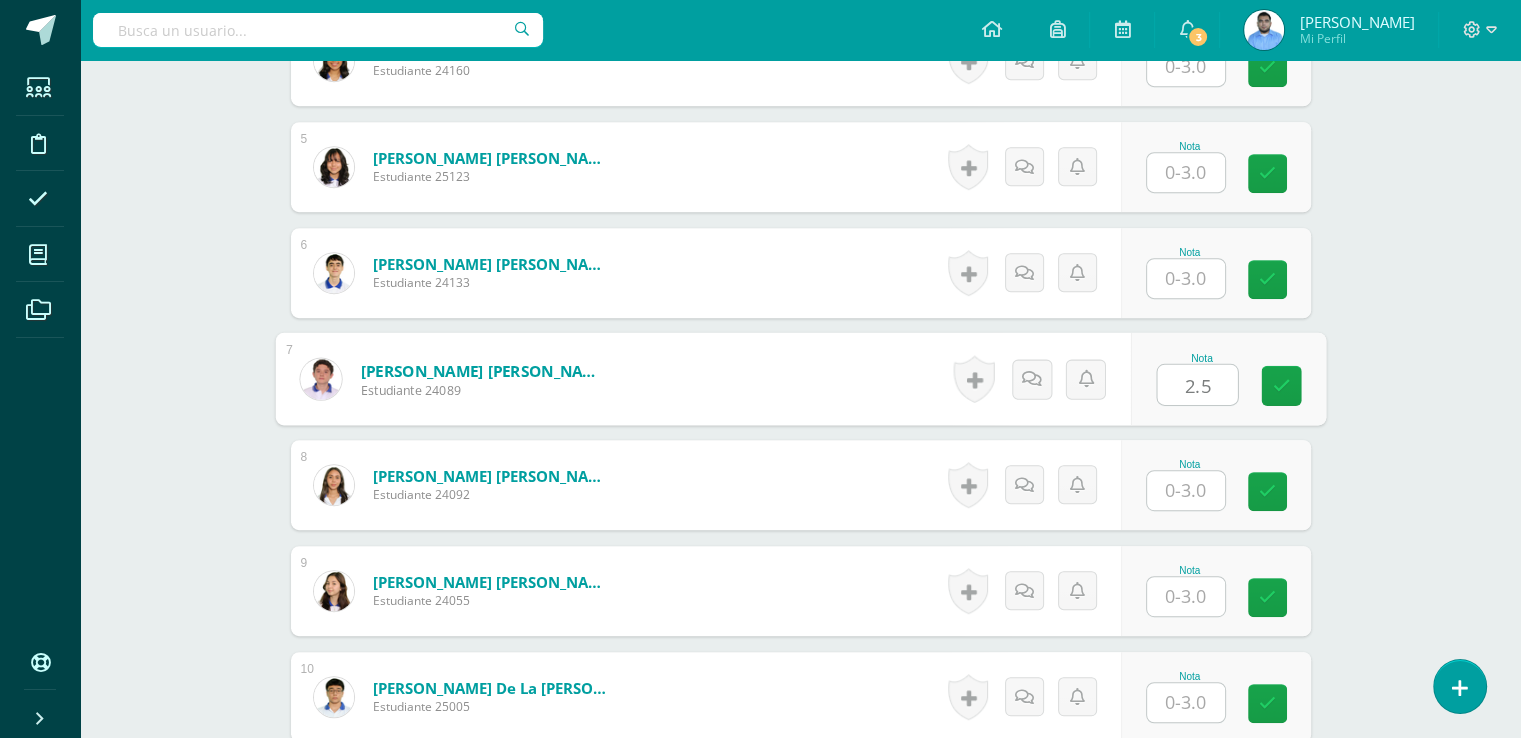 type on "2.5" 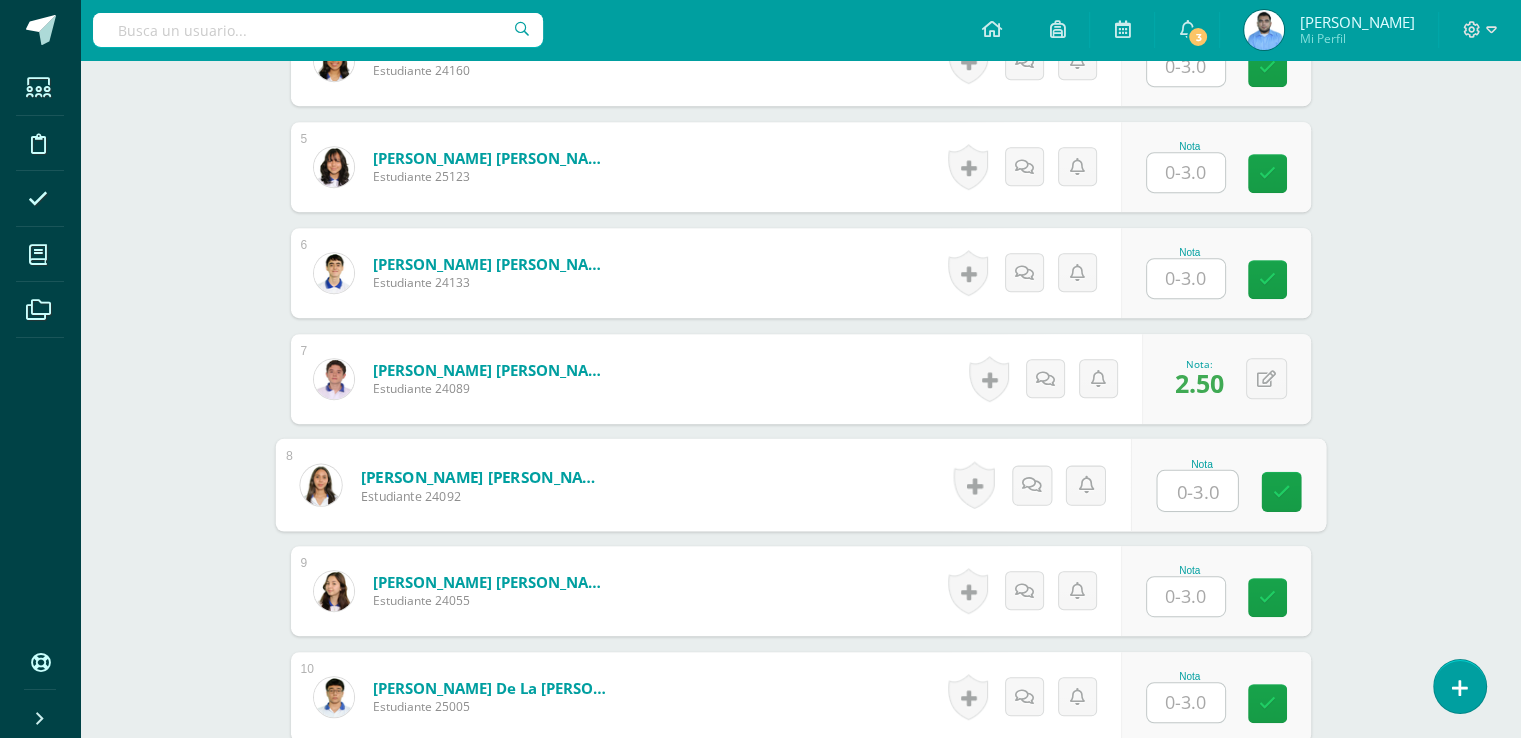 click at bounding box center [1197, 491] 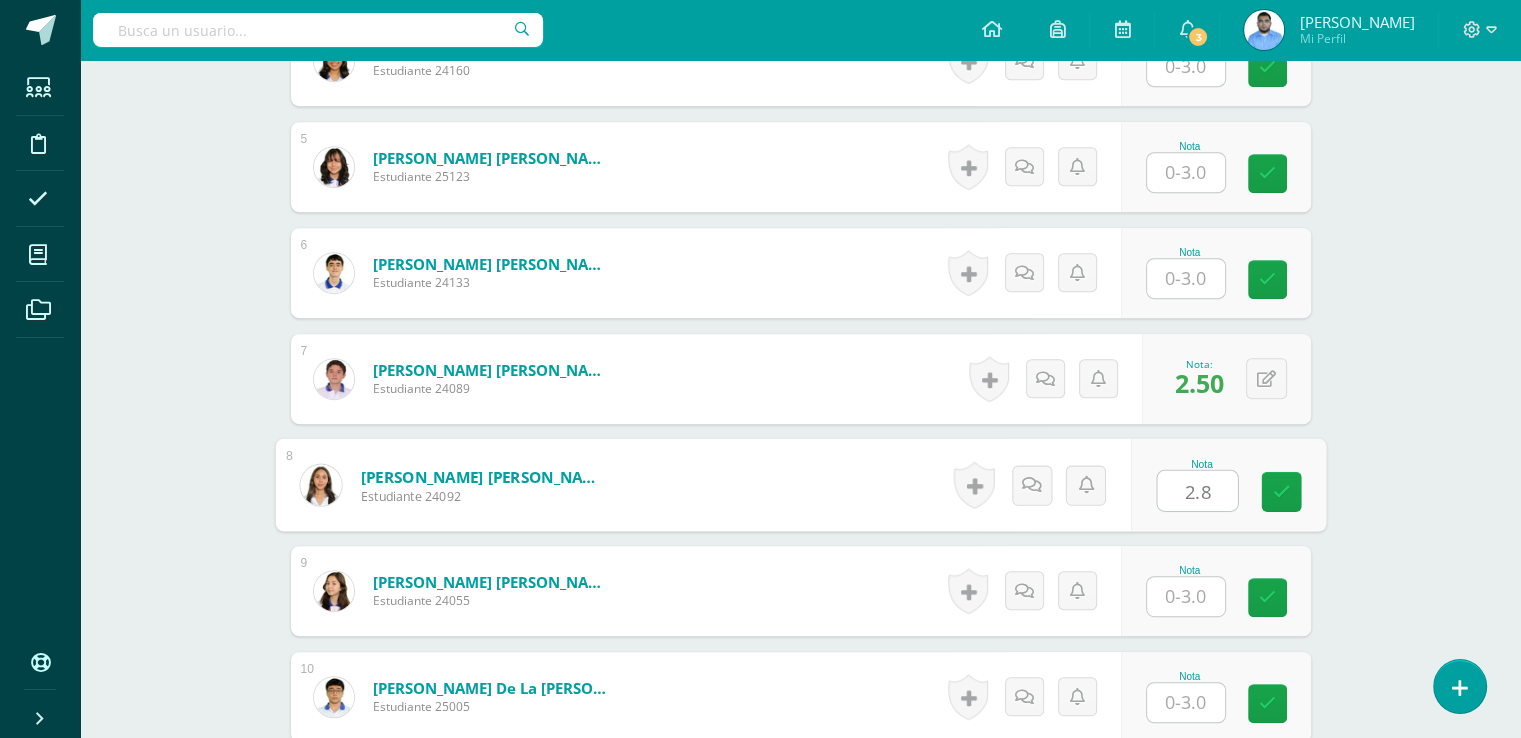 type on "2.8" 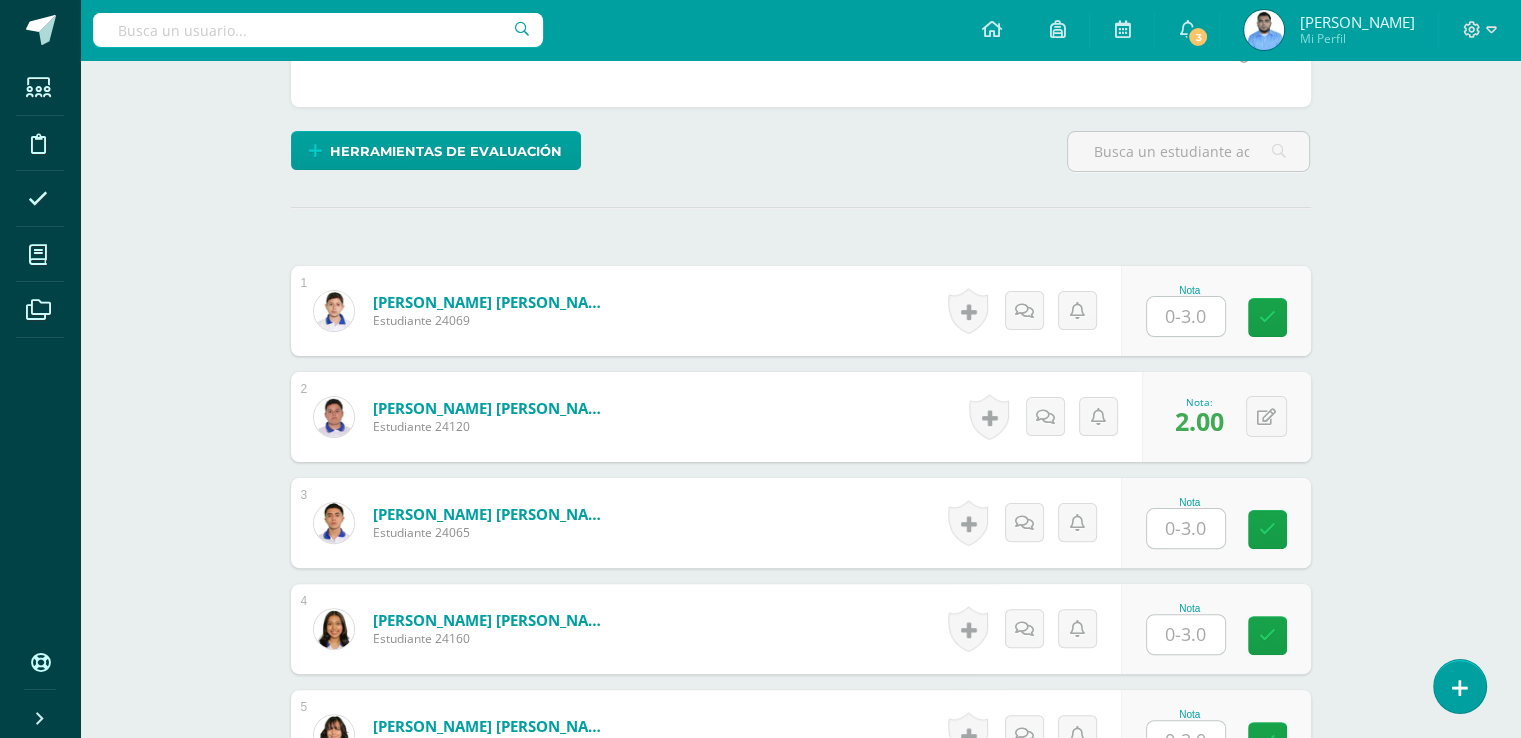 scroll, scrollTop: 608, scrollLeft: 0, axis: vertical 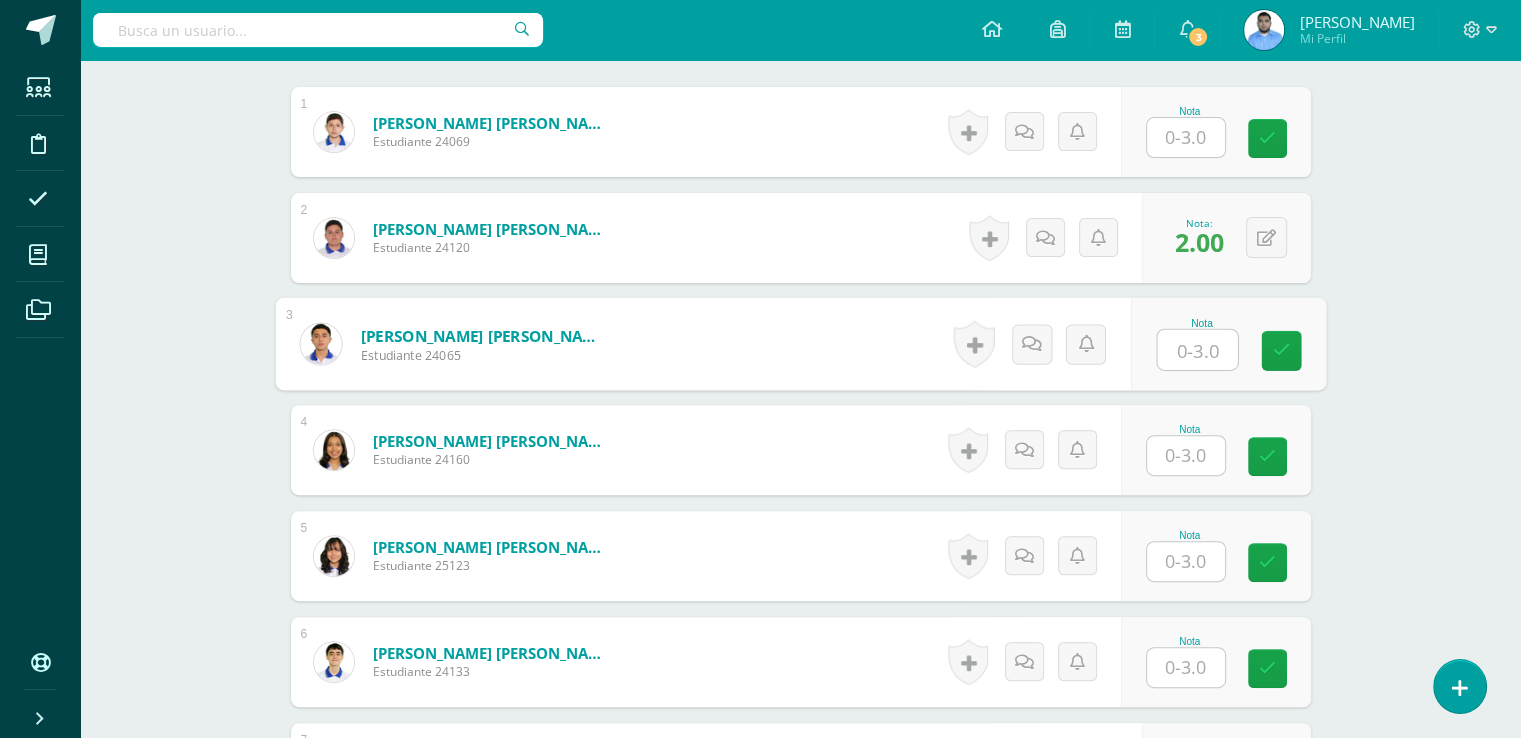 click at bounding box center [1197, 350] 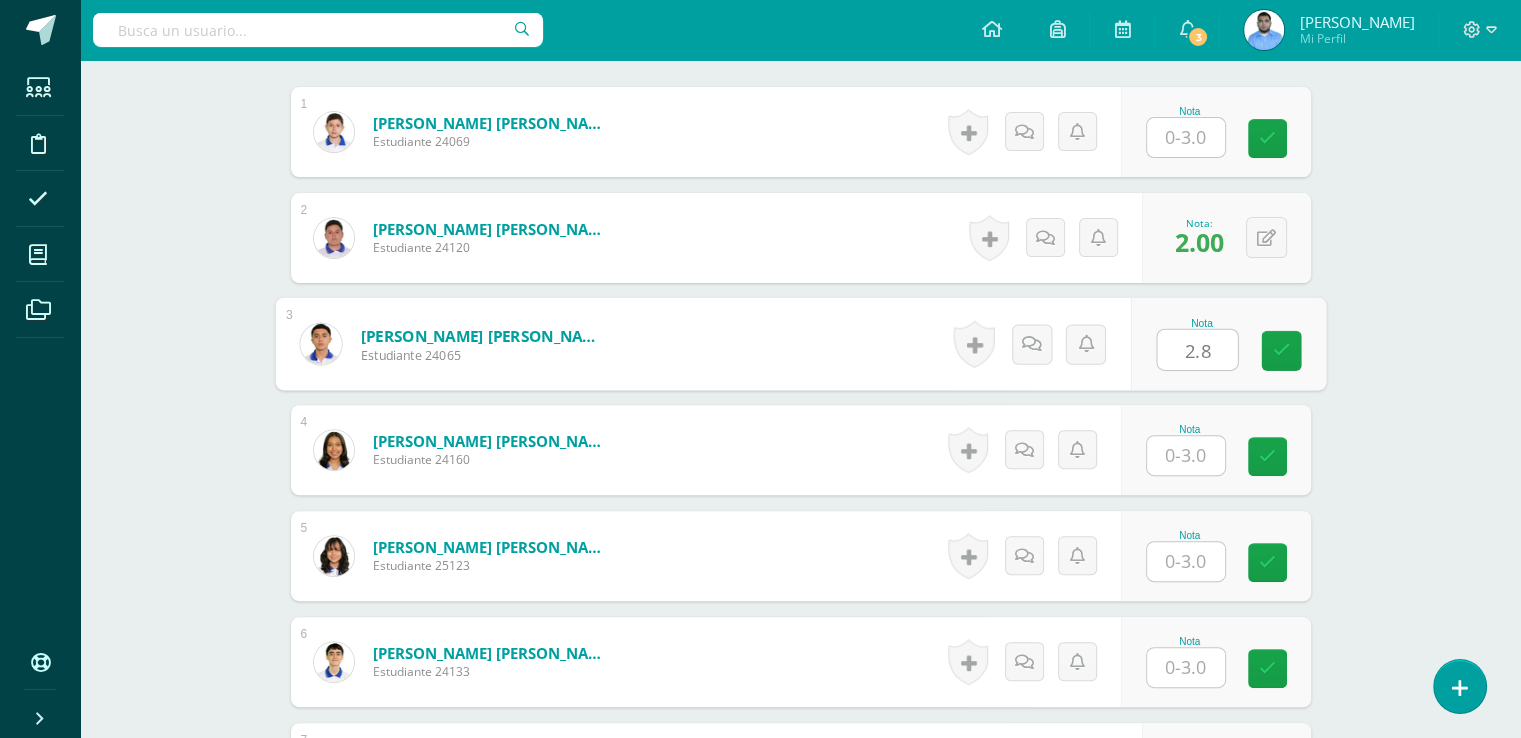 type on "2.8" 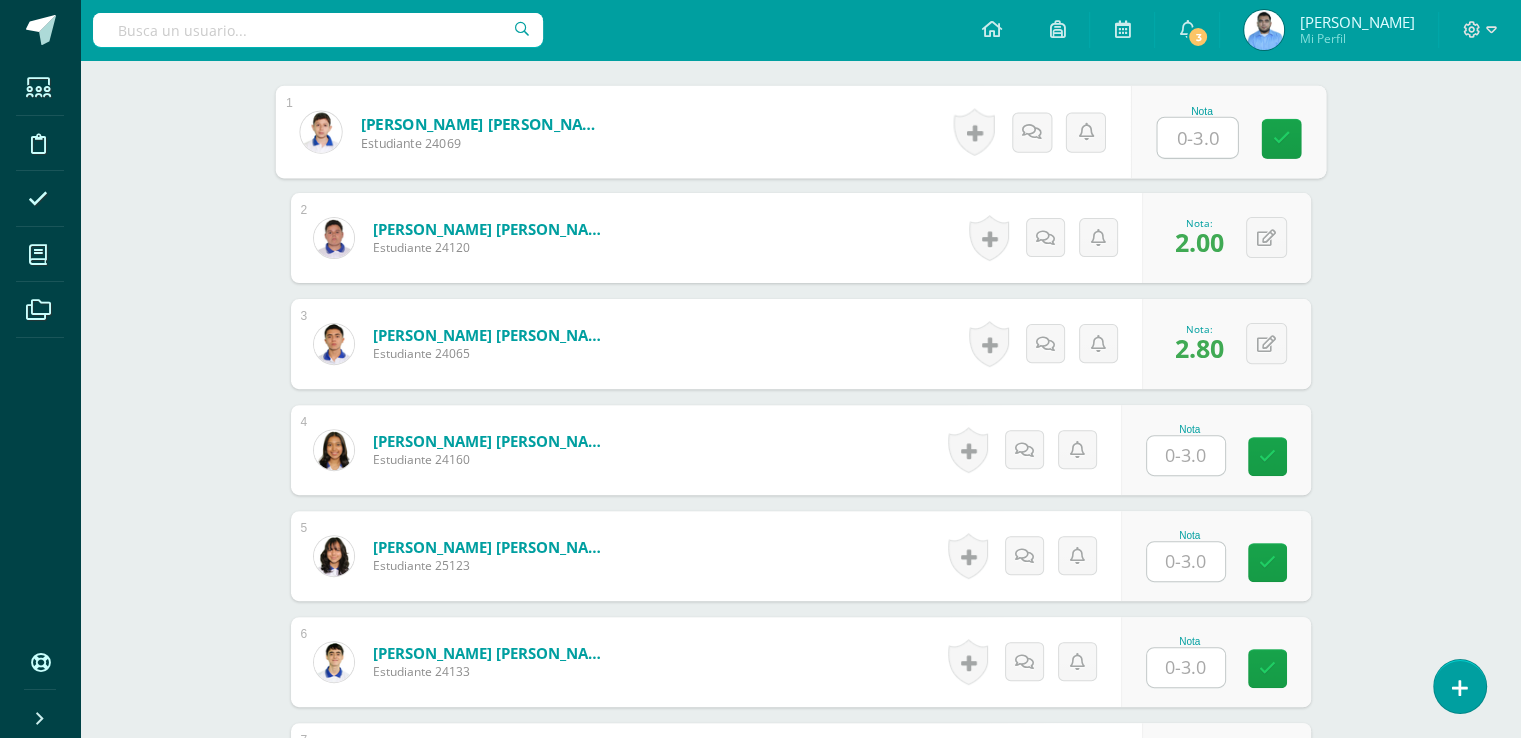 click at bounding box center [1197, 138] 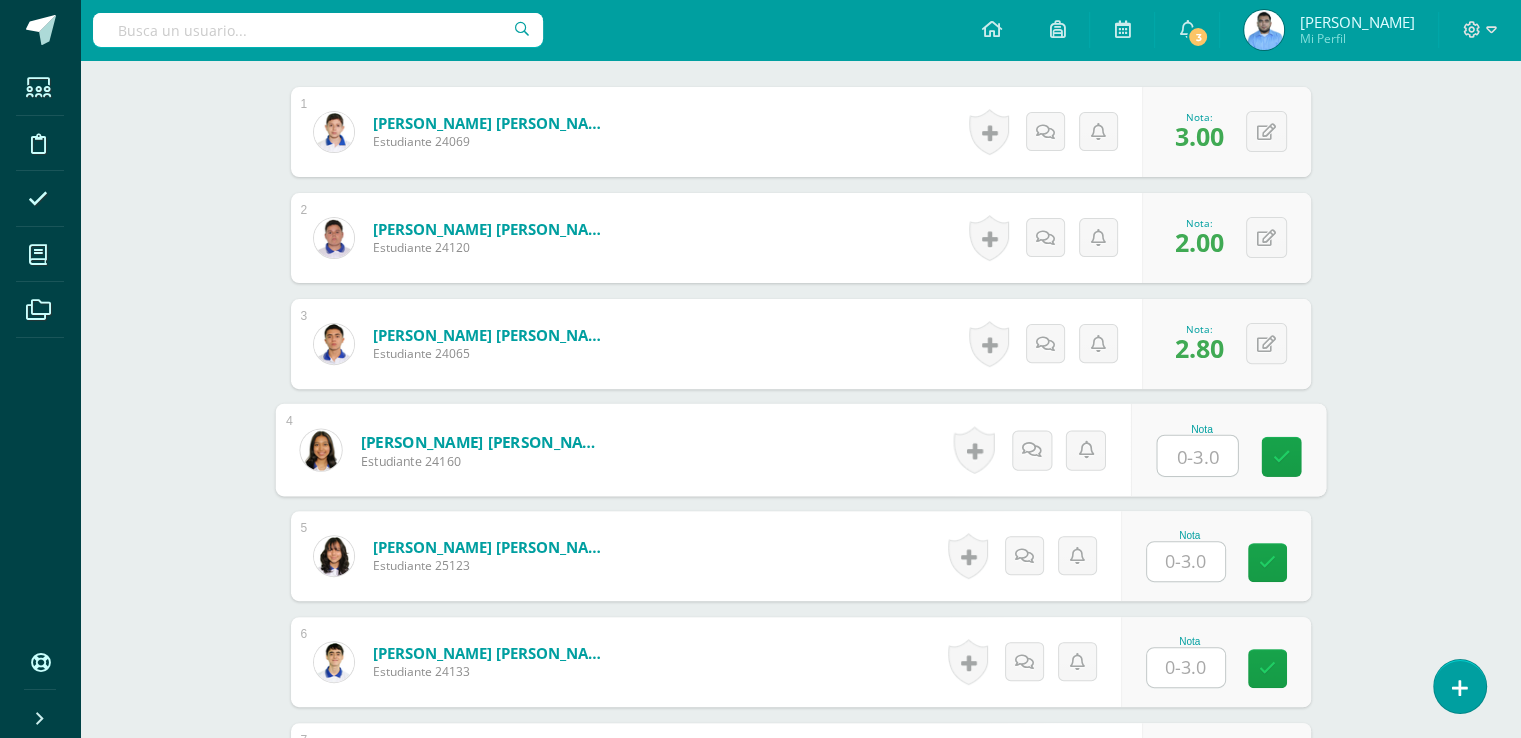 click at bounding box center [1197, 456] 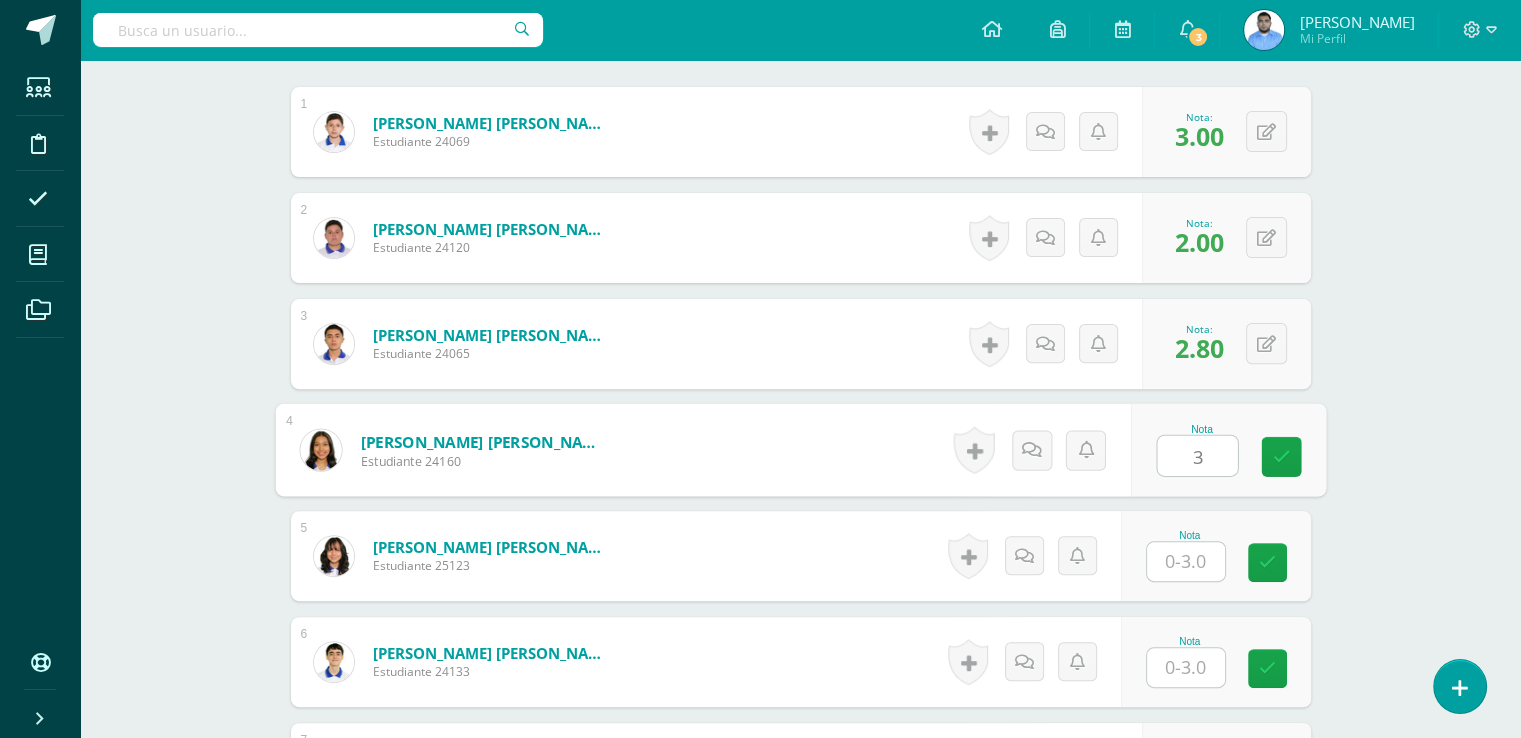 type on "3" 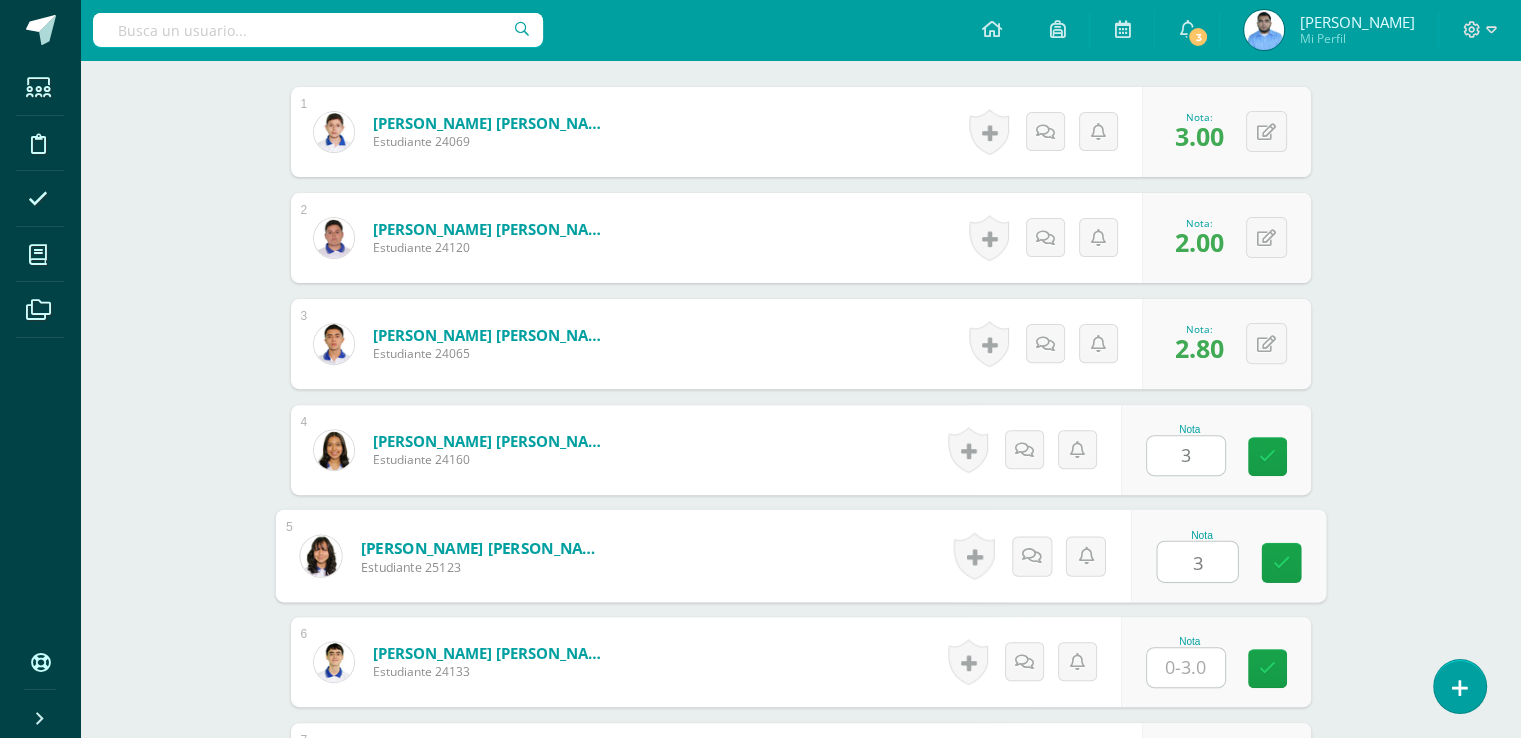 type on "3" 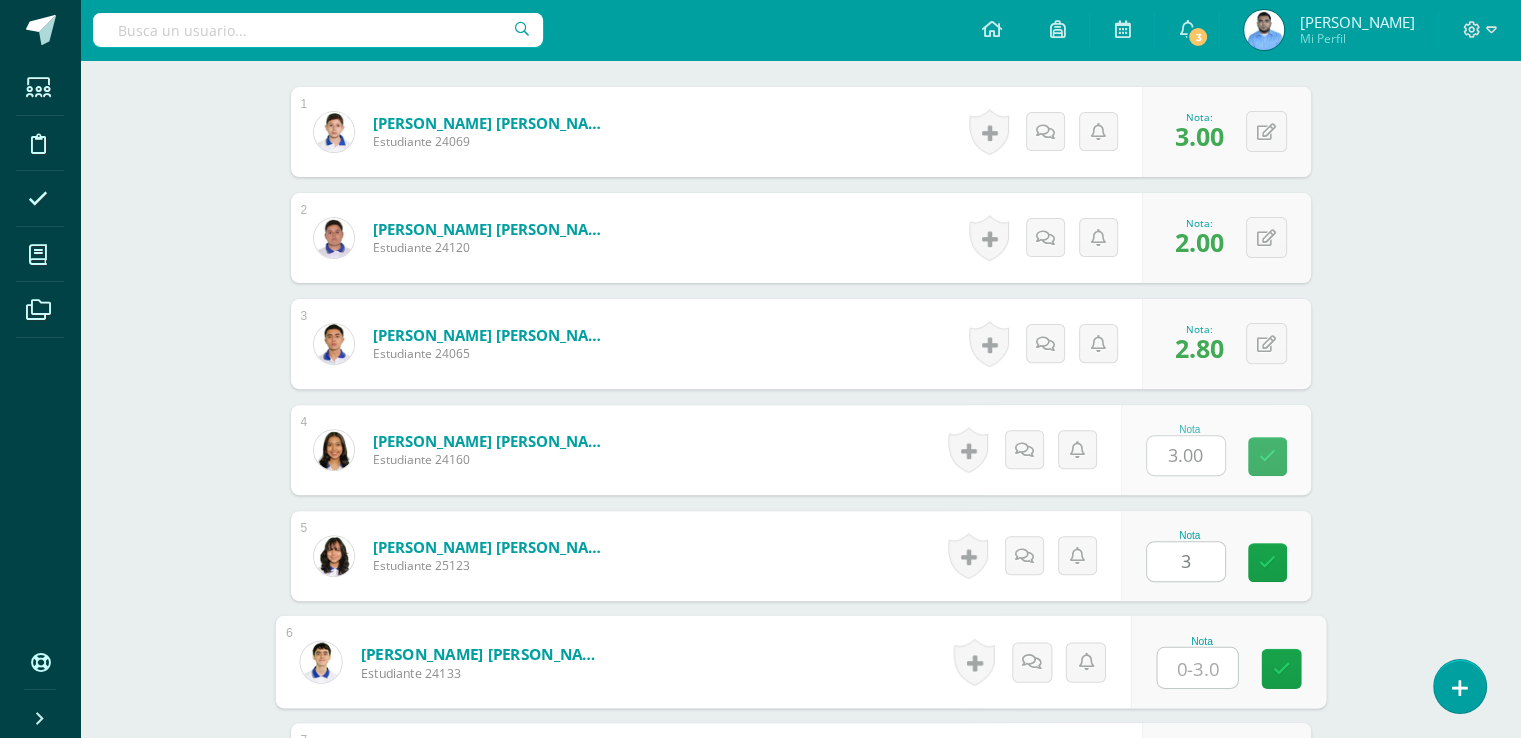 type on "3" 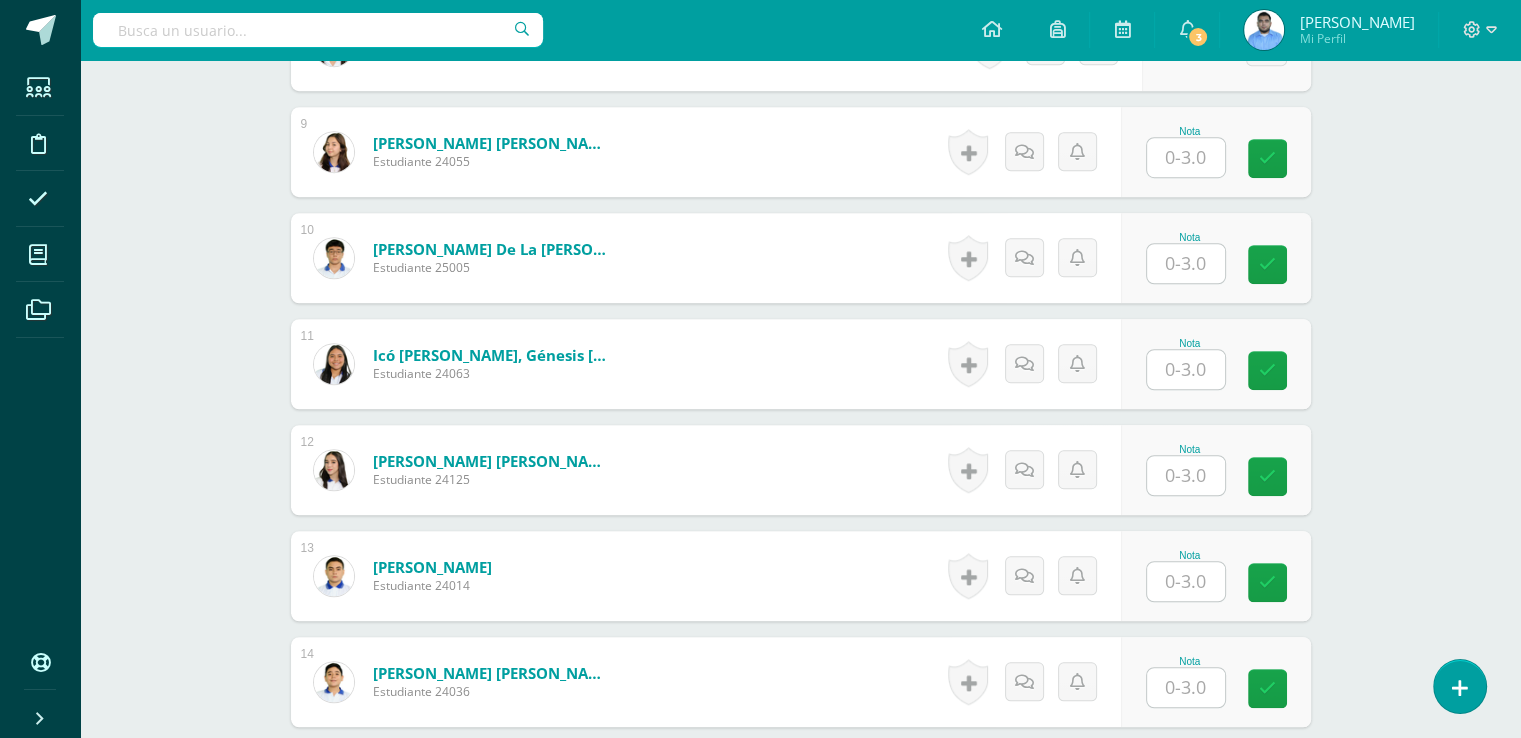 scroll, scrollTop: 1452, scrollLeft: 0, axis: vertical 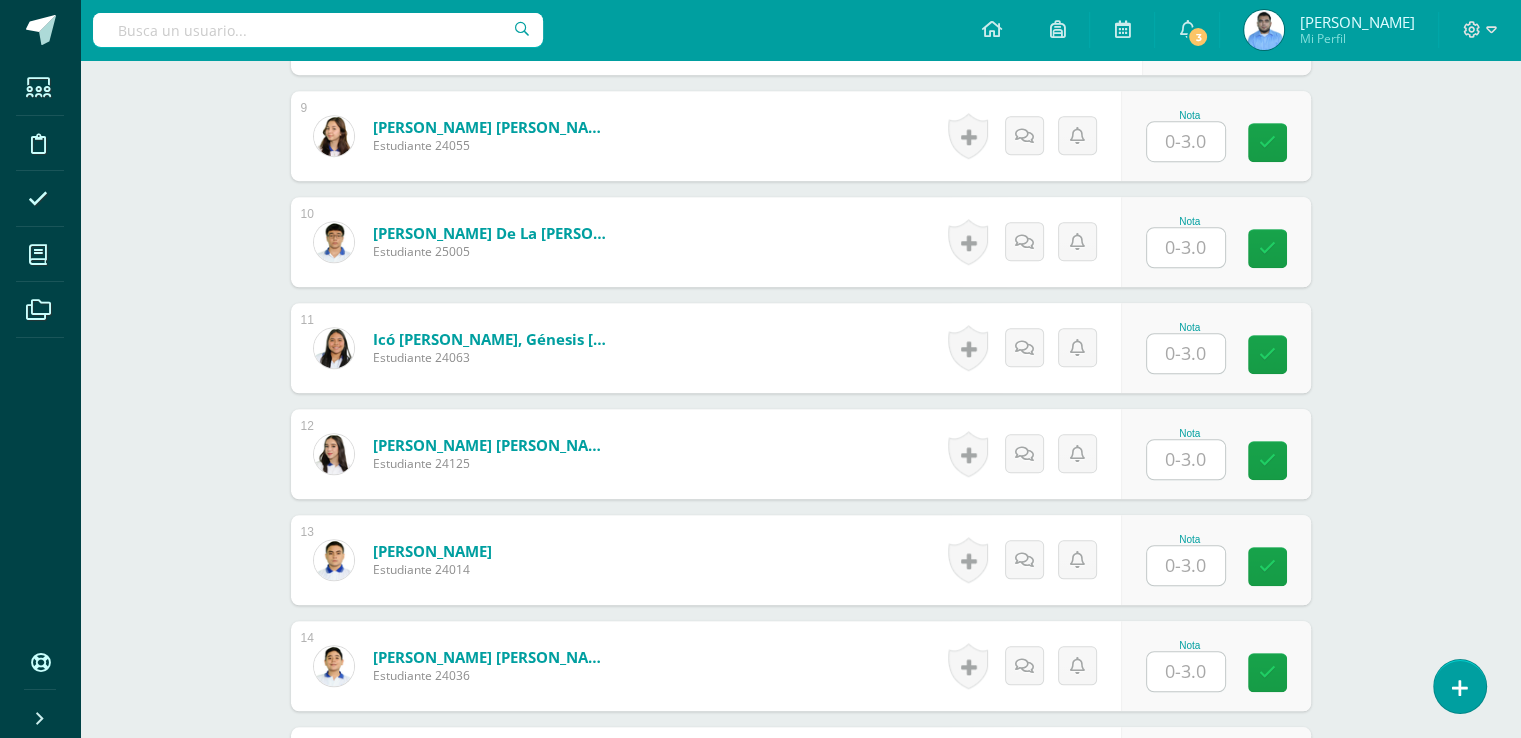 click at bounding box center [1186, 141] 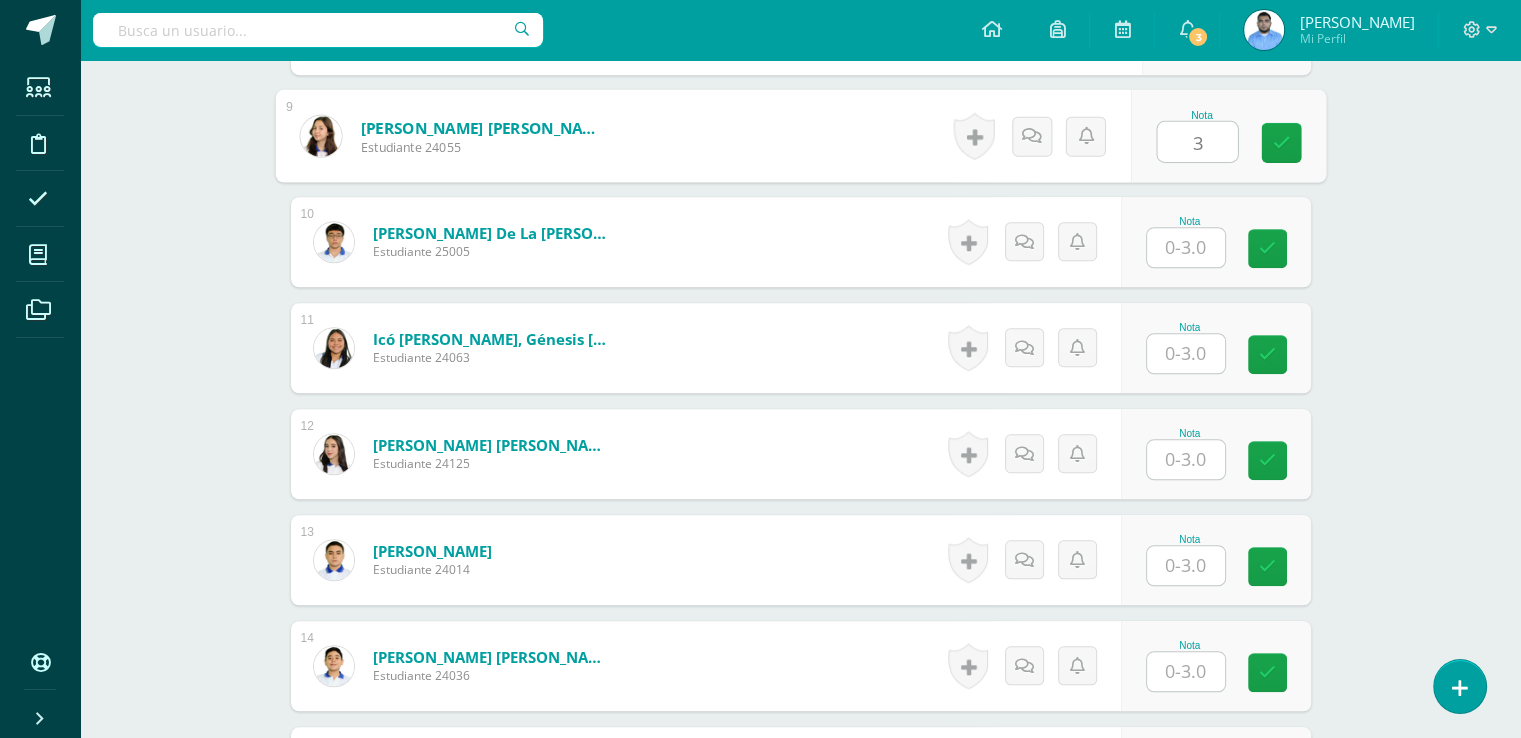 type on "3" 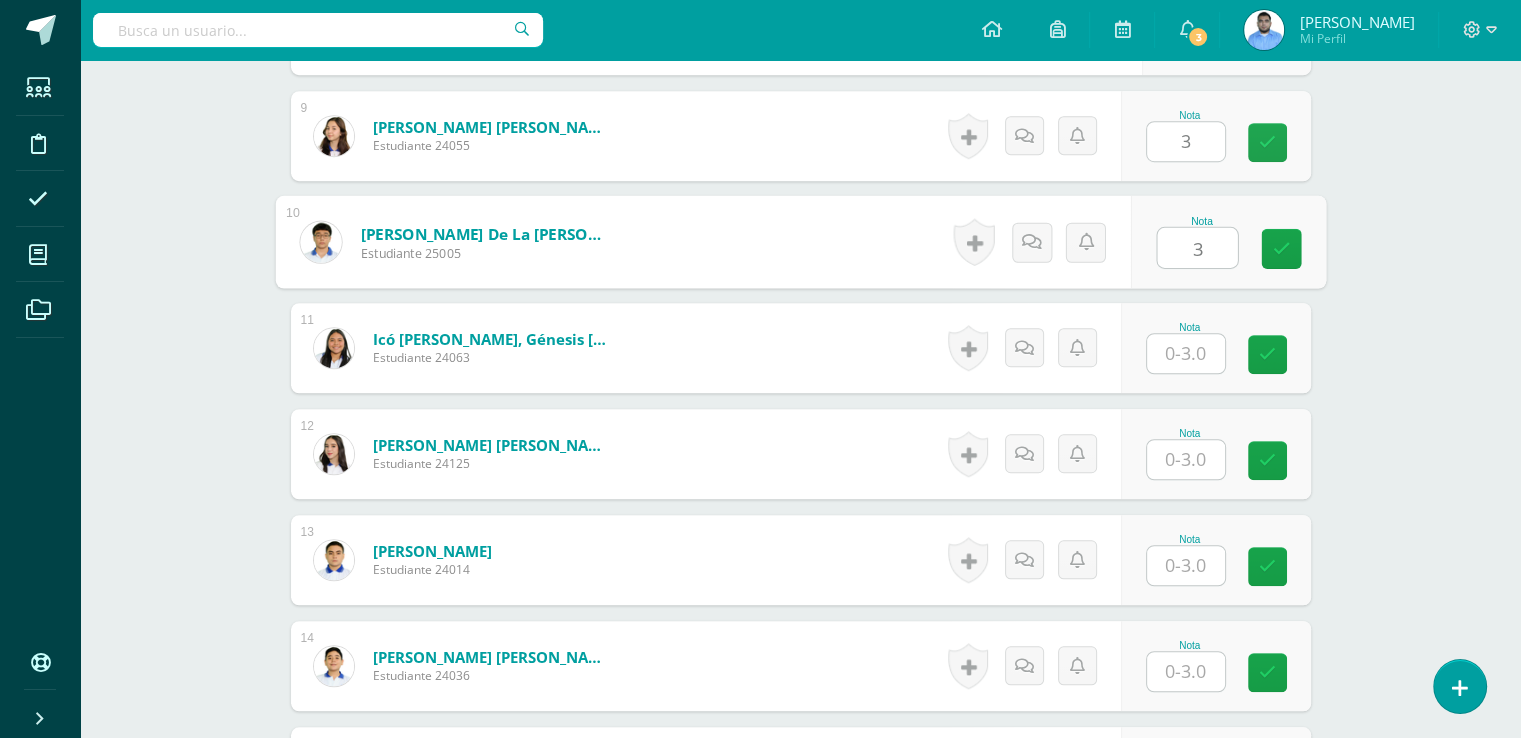 type on "3" 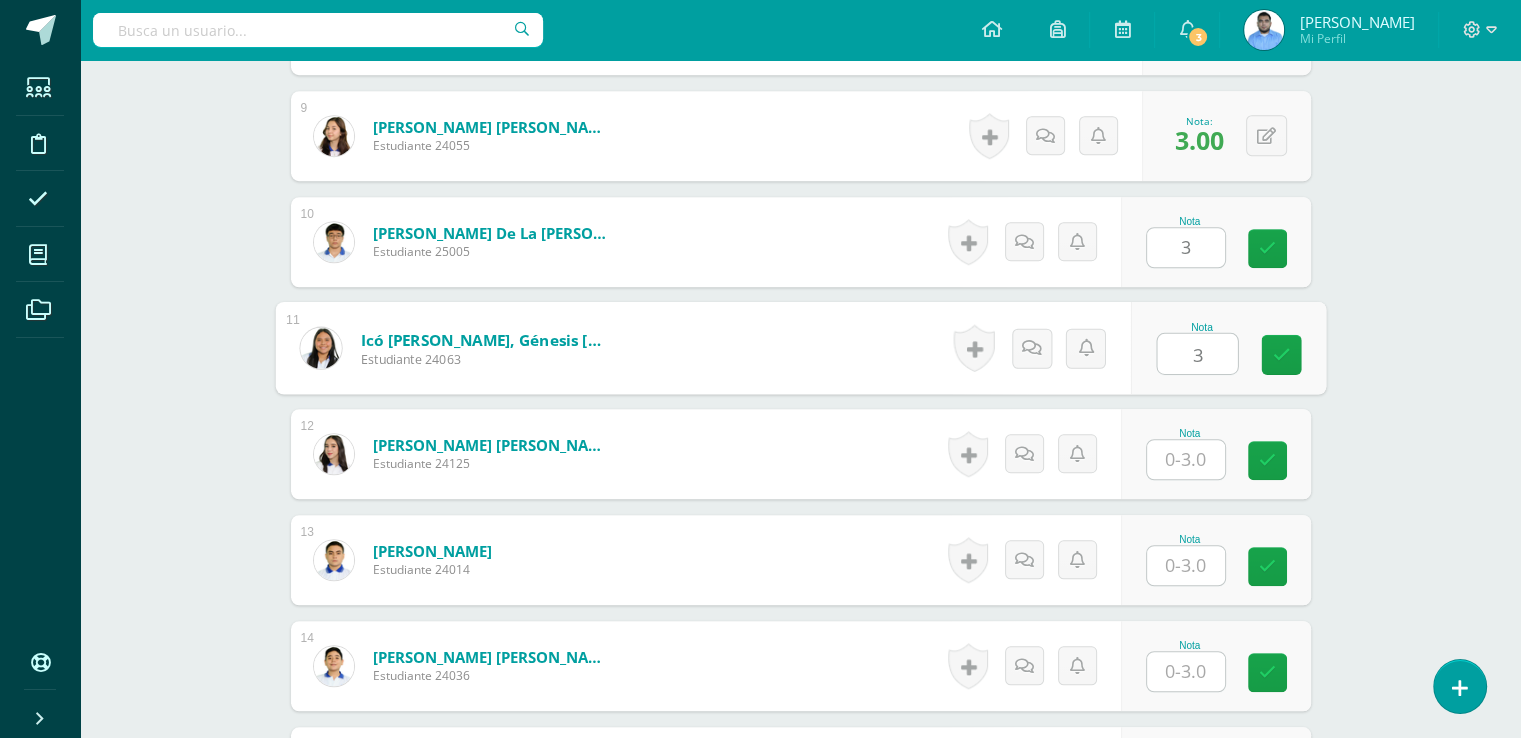 type on "3" 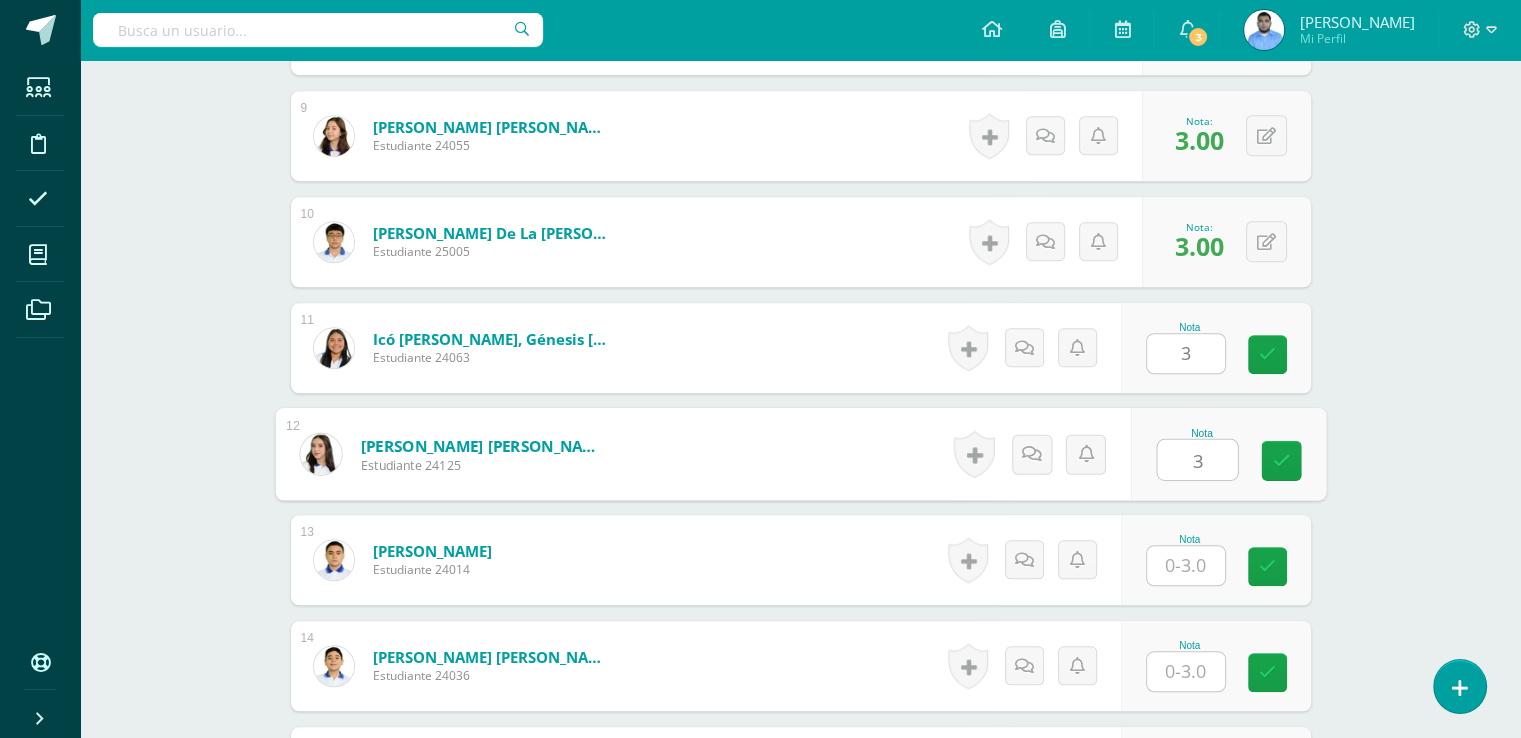 type on "3" 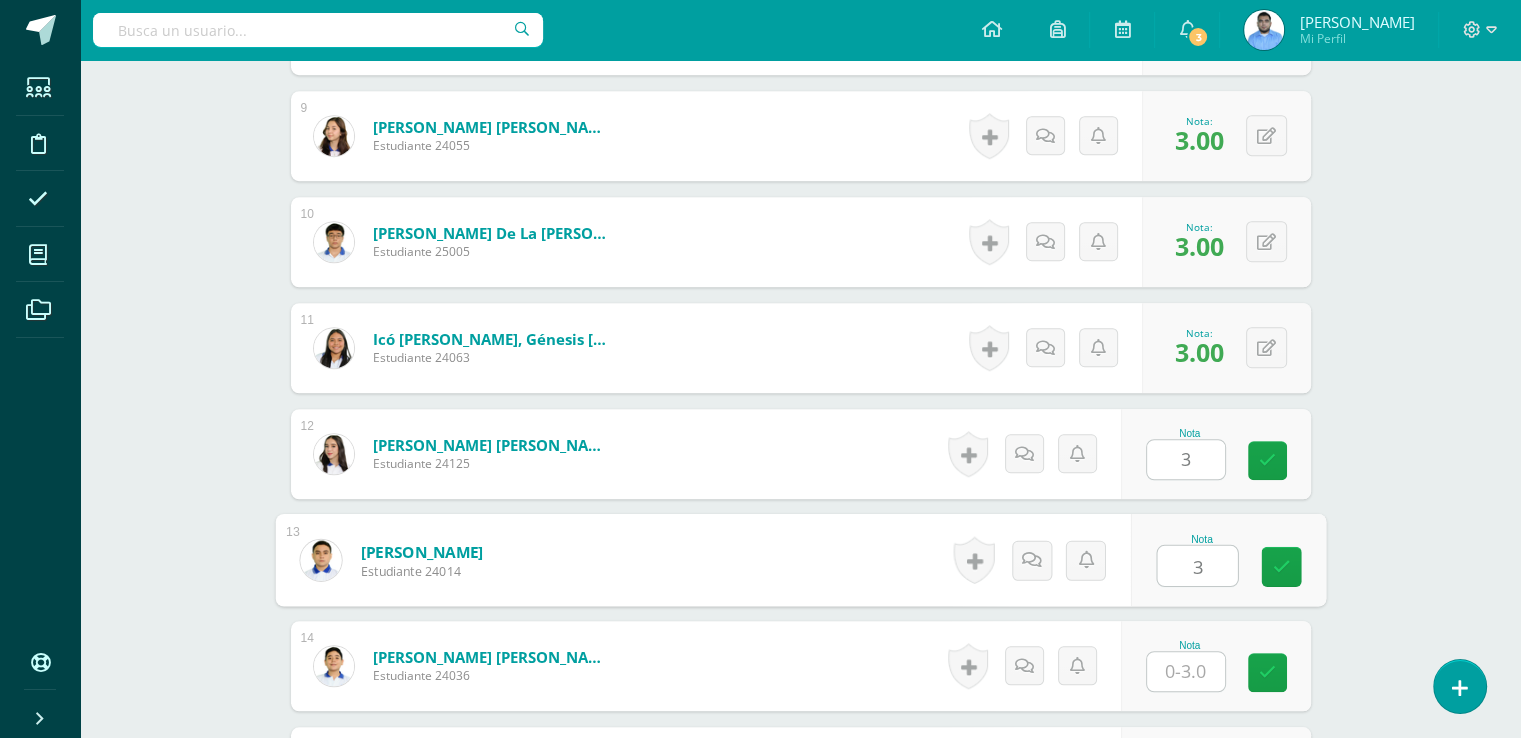 type on "3" 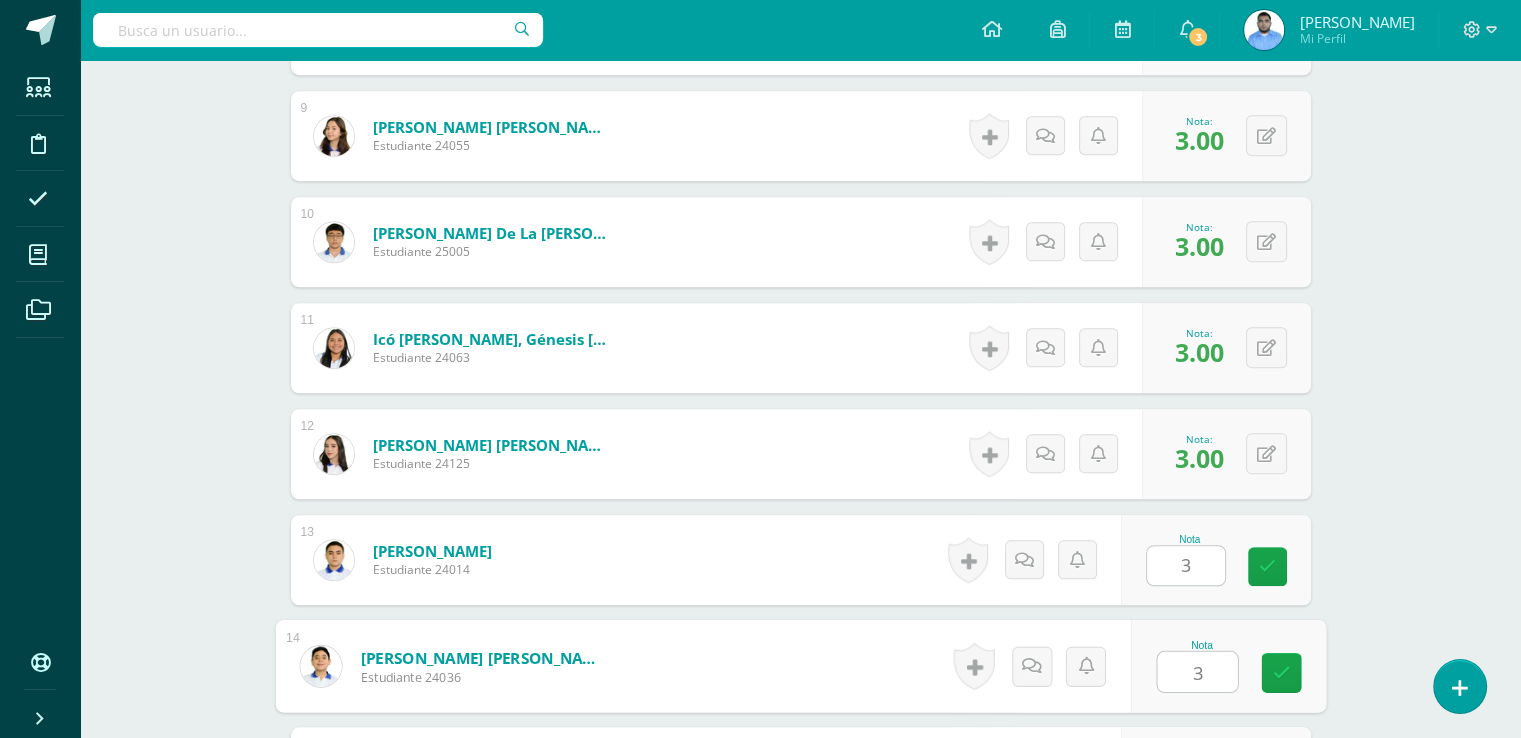 type on "3" 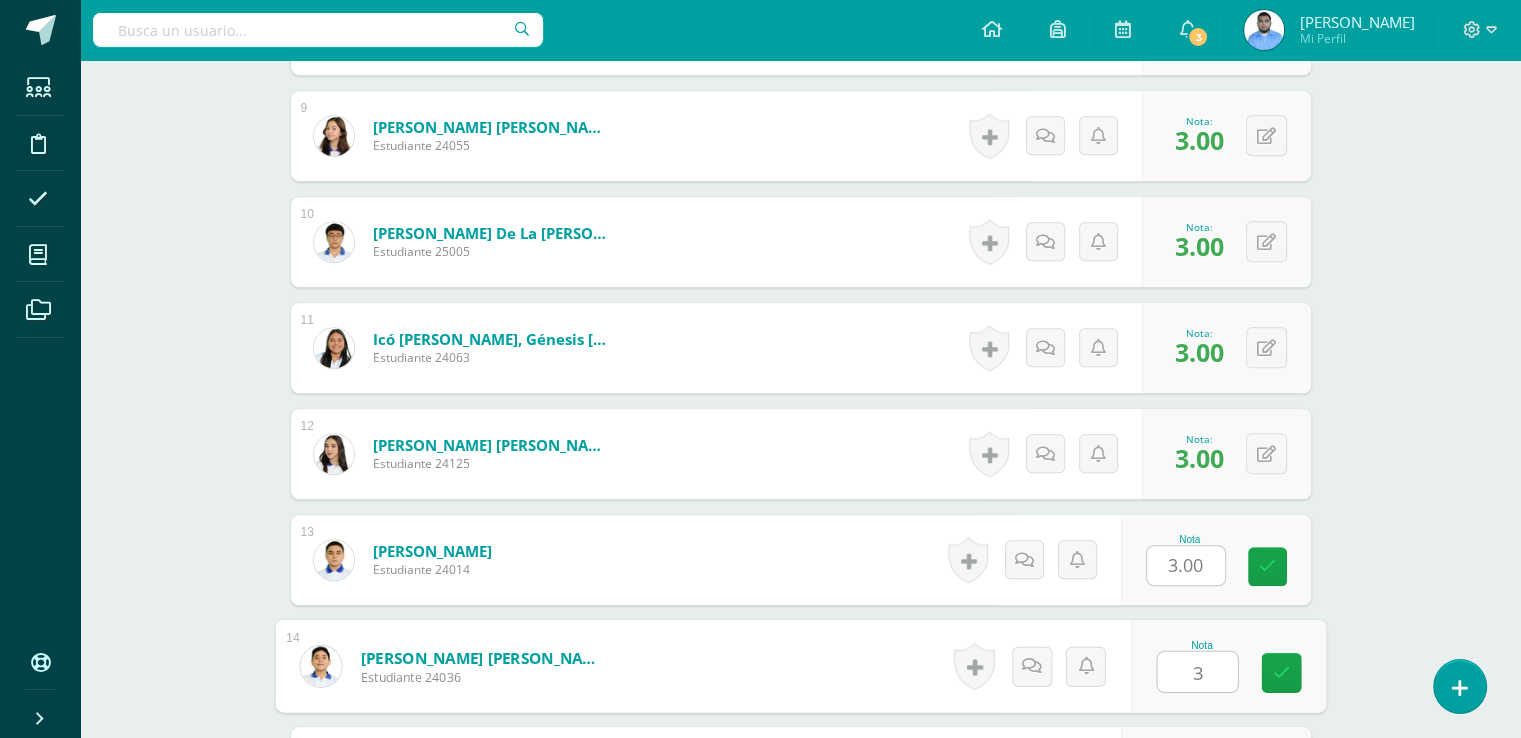 scroll, scrollTop: 1859, scrollLeft: 0, axis: vertical 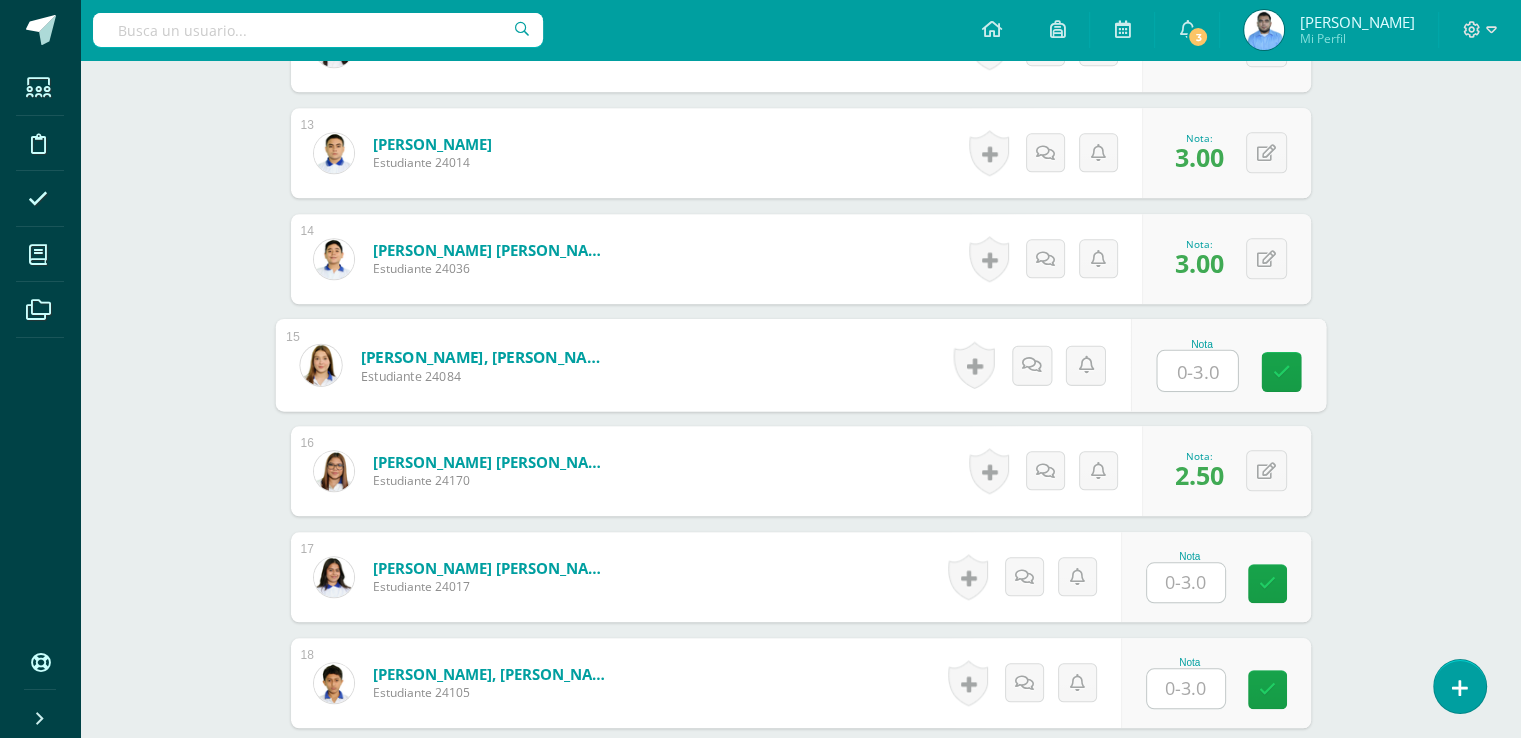 type on "3" 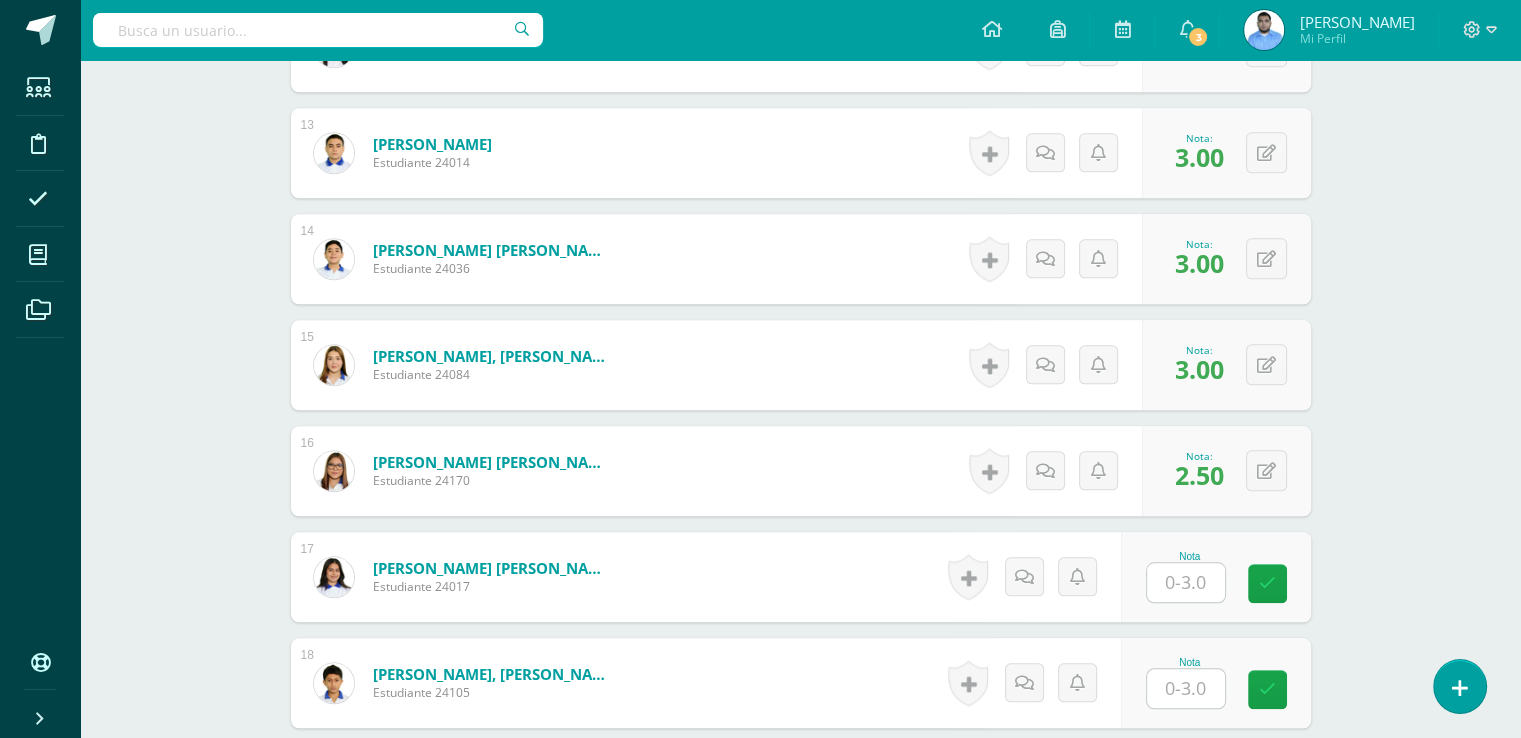click on "Matemáticas
Segundo Básico "2.1"
Herramientas
Detalle de asistencias
Actividad
Anuncios
Actividades
Estudiantes
Planificación
Dosificación
Conferencias
¿Estás seguro que quieres  eliminar  esta actividad?
Esto borrará la actividad y cualquier nota que hayas registrado
permanentemente. Esta acción no se puede revertir. Cancelar Eliminar
Administración de escalas de valoración
escala de valoración
Aún no has creado una escala de valoración.
Cancelar Agregar nueva escala de valoración: Cancelar Crear escala de valoración 1" at bounding box center [800, 533] 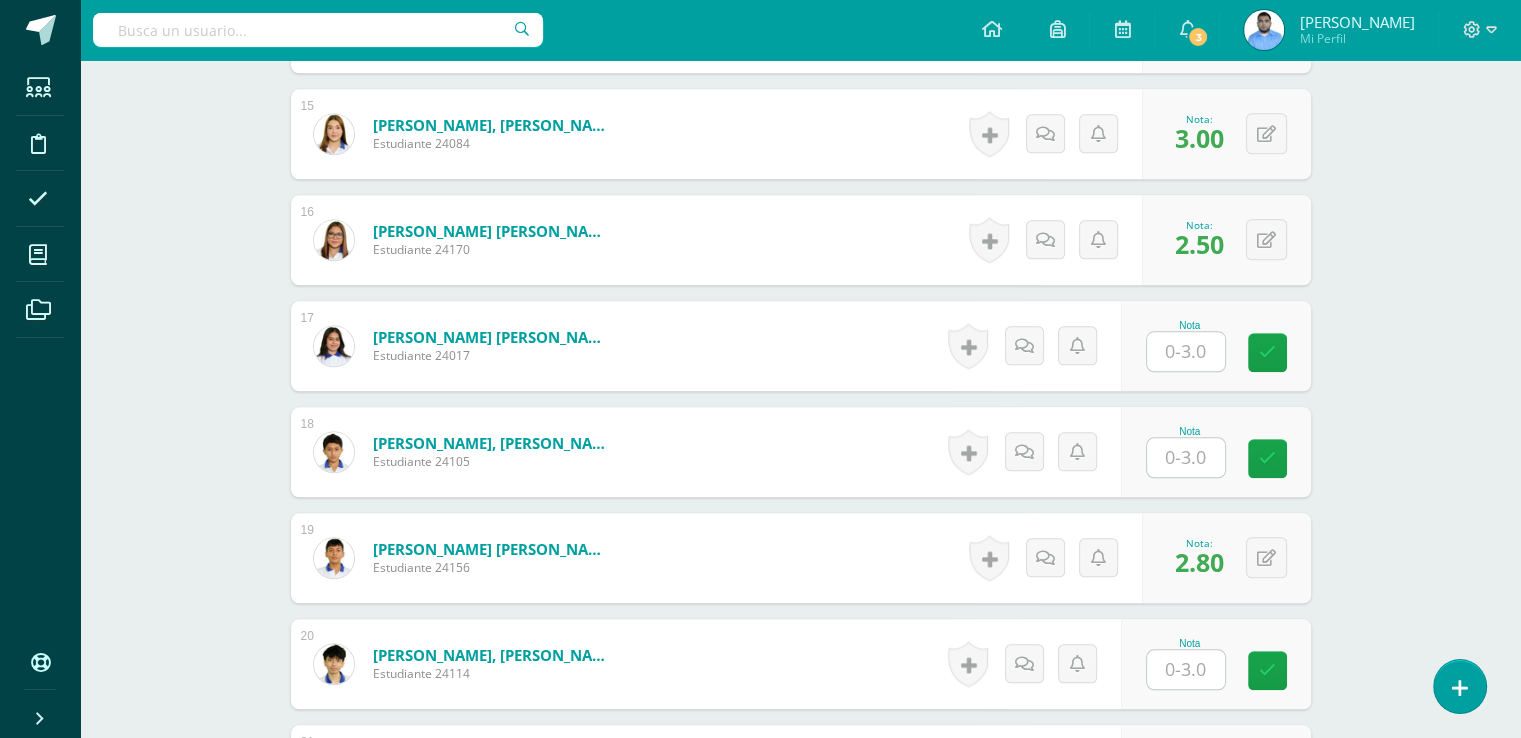 scroll, scrollTop: 2138, scrollLeft: 0, axis: vertical 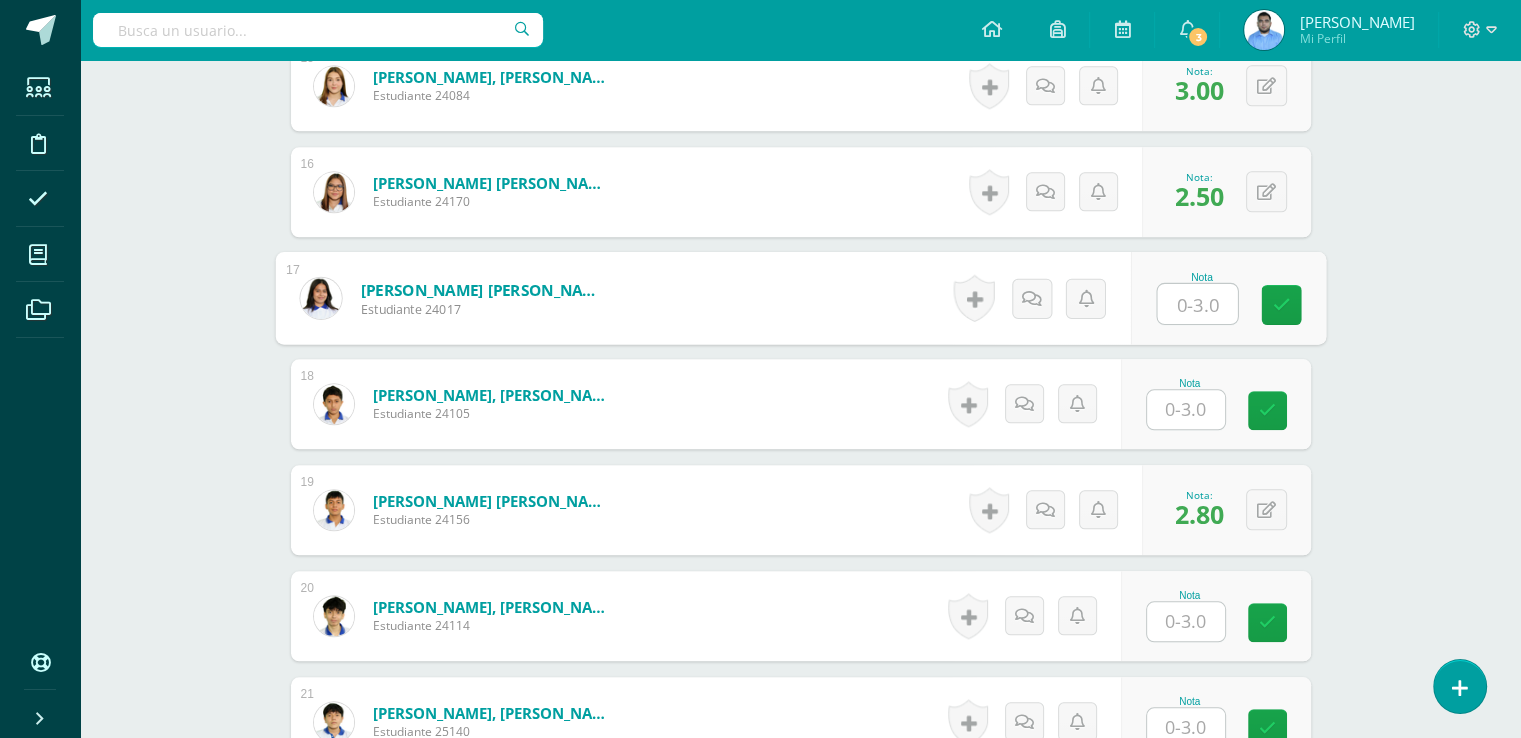 click at bounding box center (1197, 304) 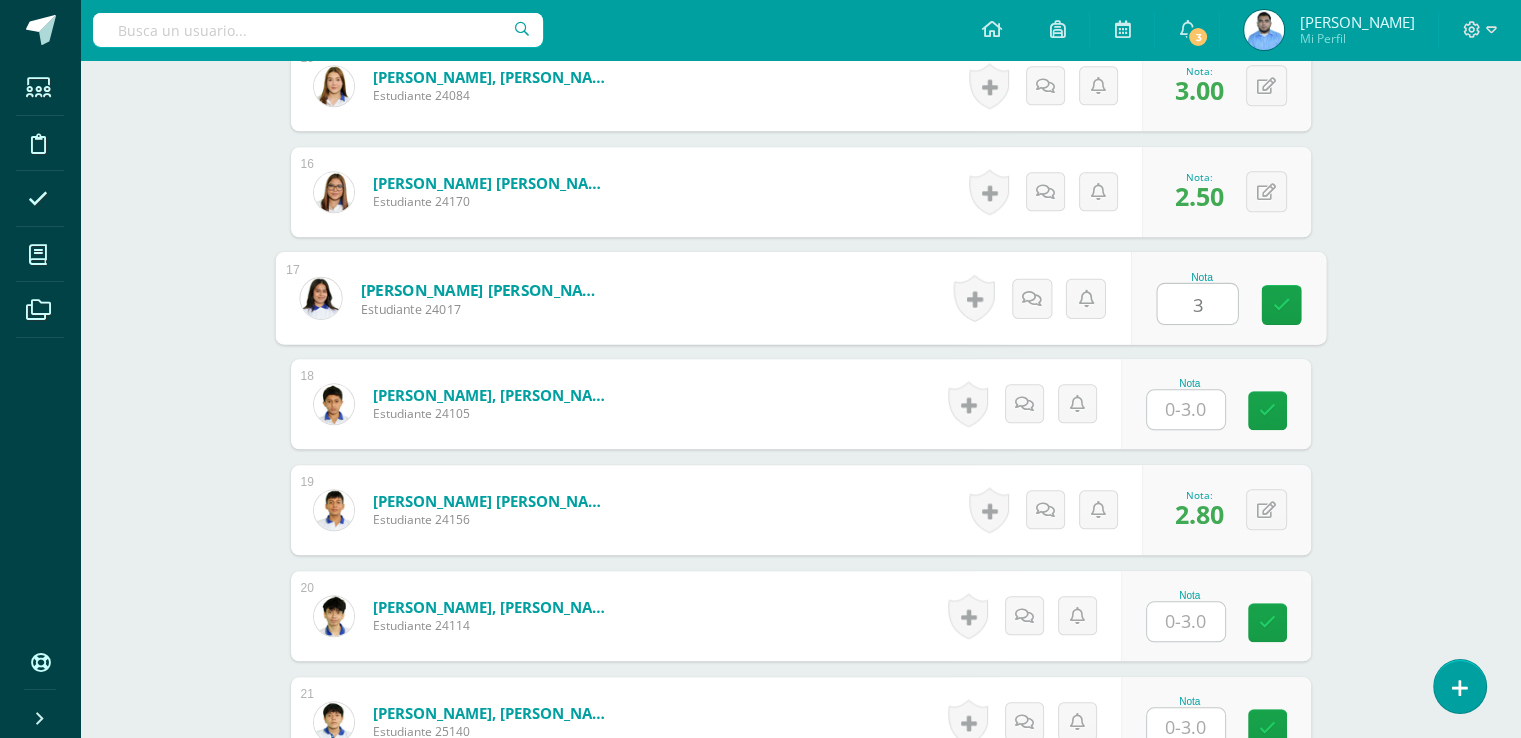 type on "3" 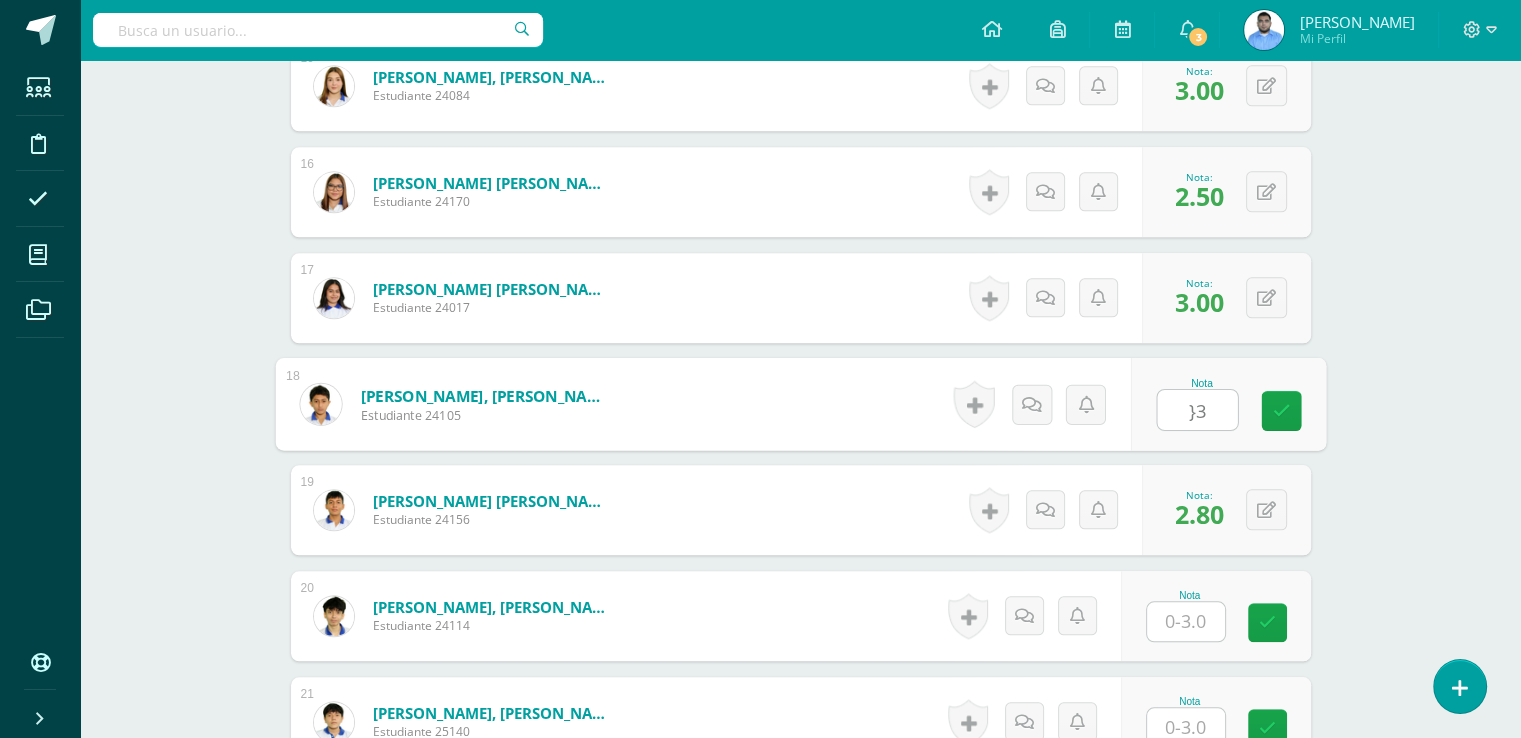 type on "}" 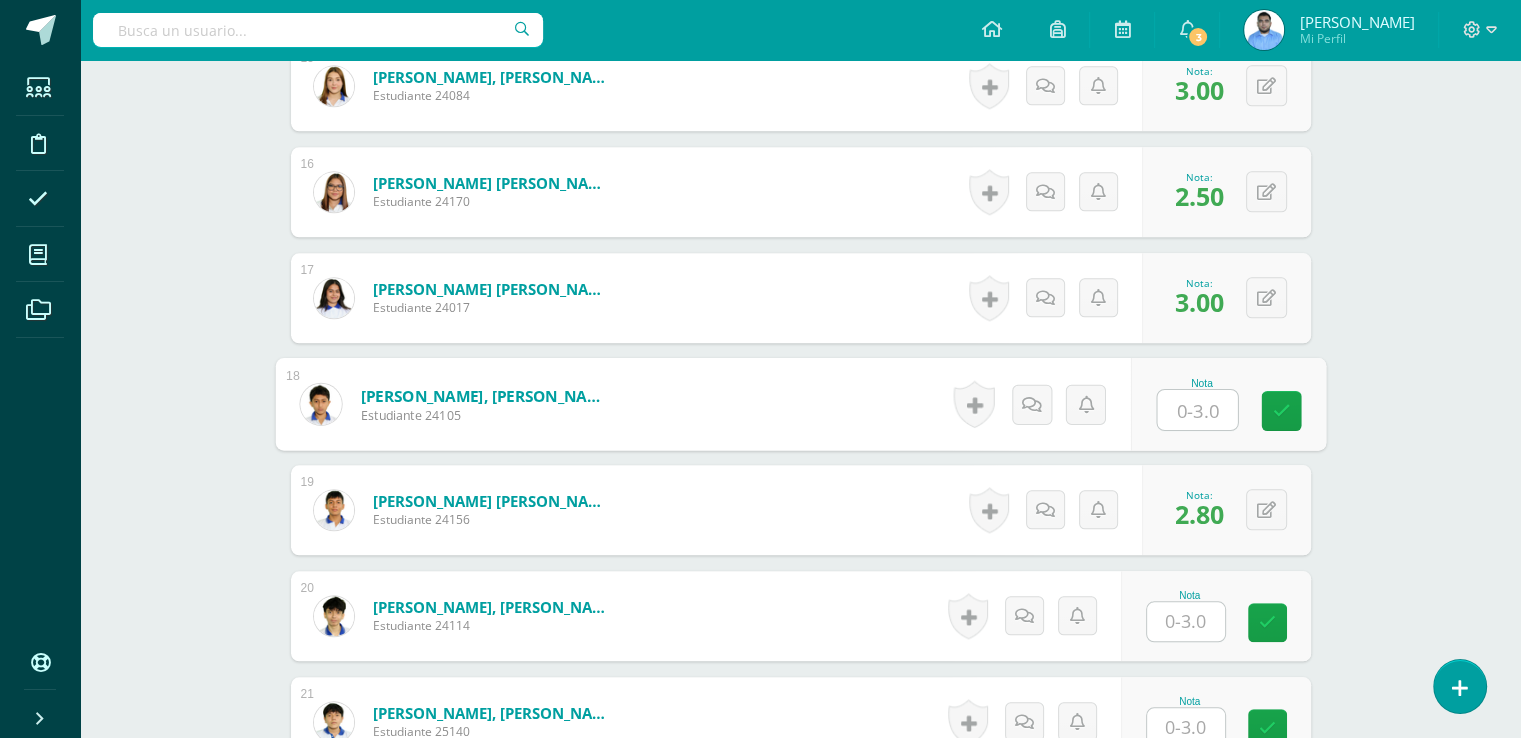 type on "3" 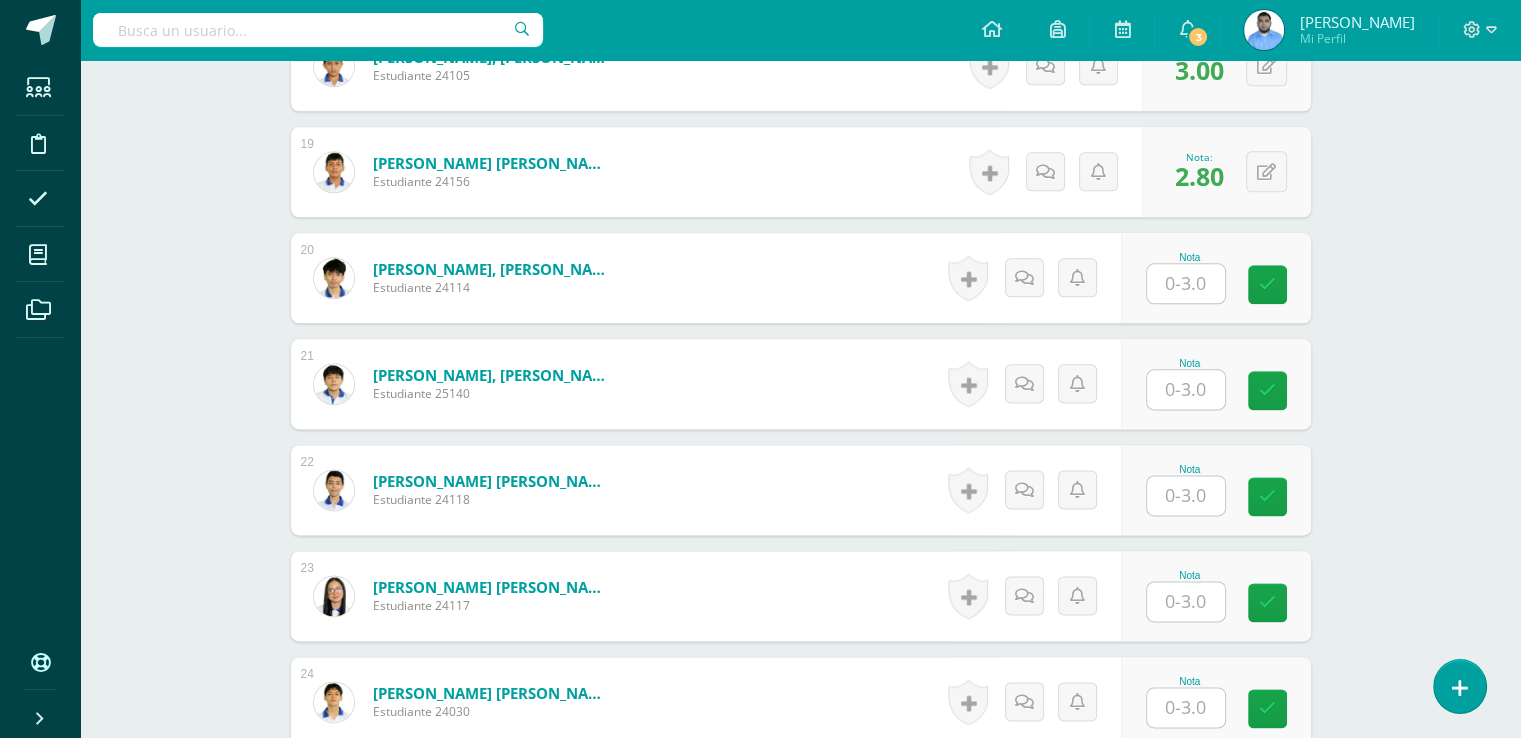 scroll, scrollTop: 2482, scrollLeft: 0, axis: vertical 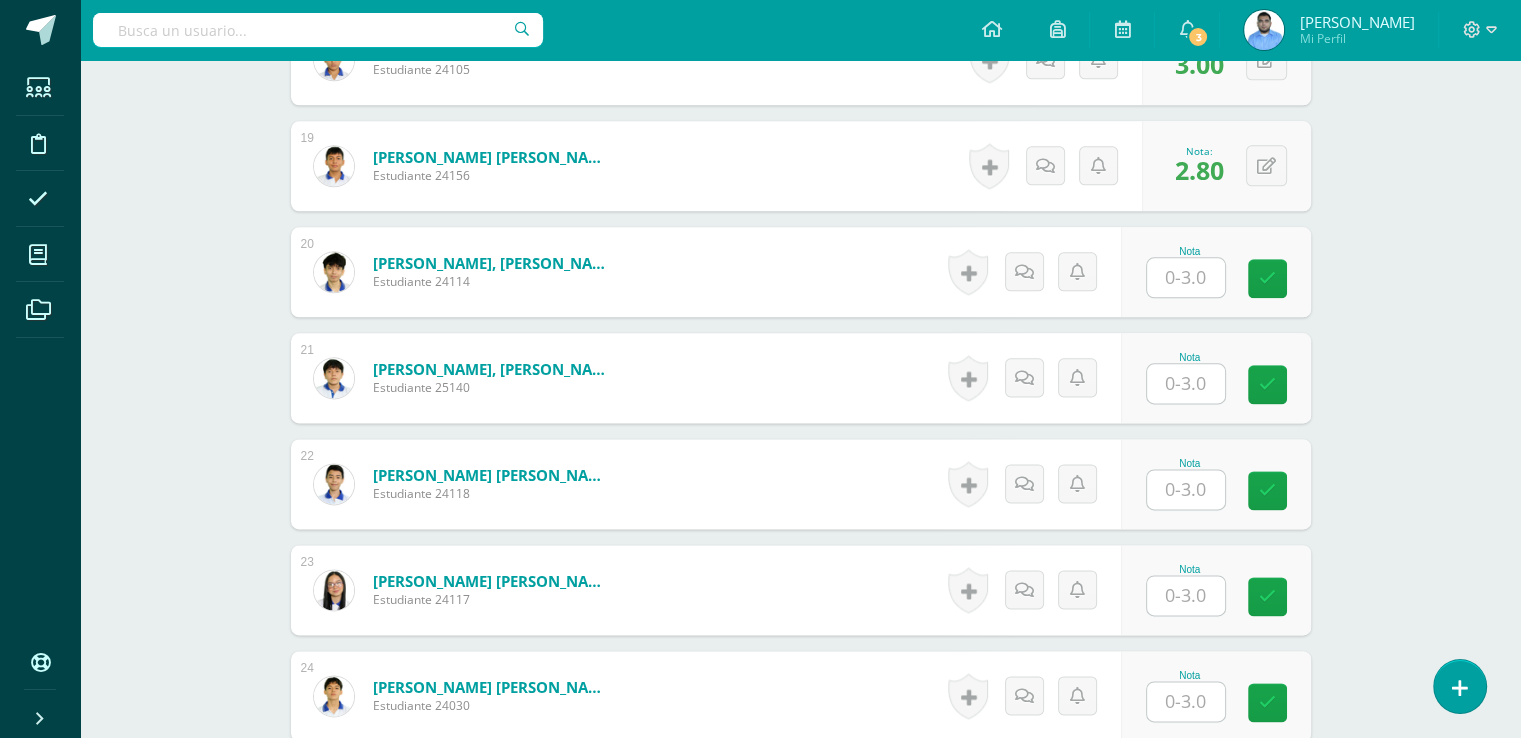 click at bounding box center [1186, 277] 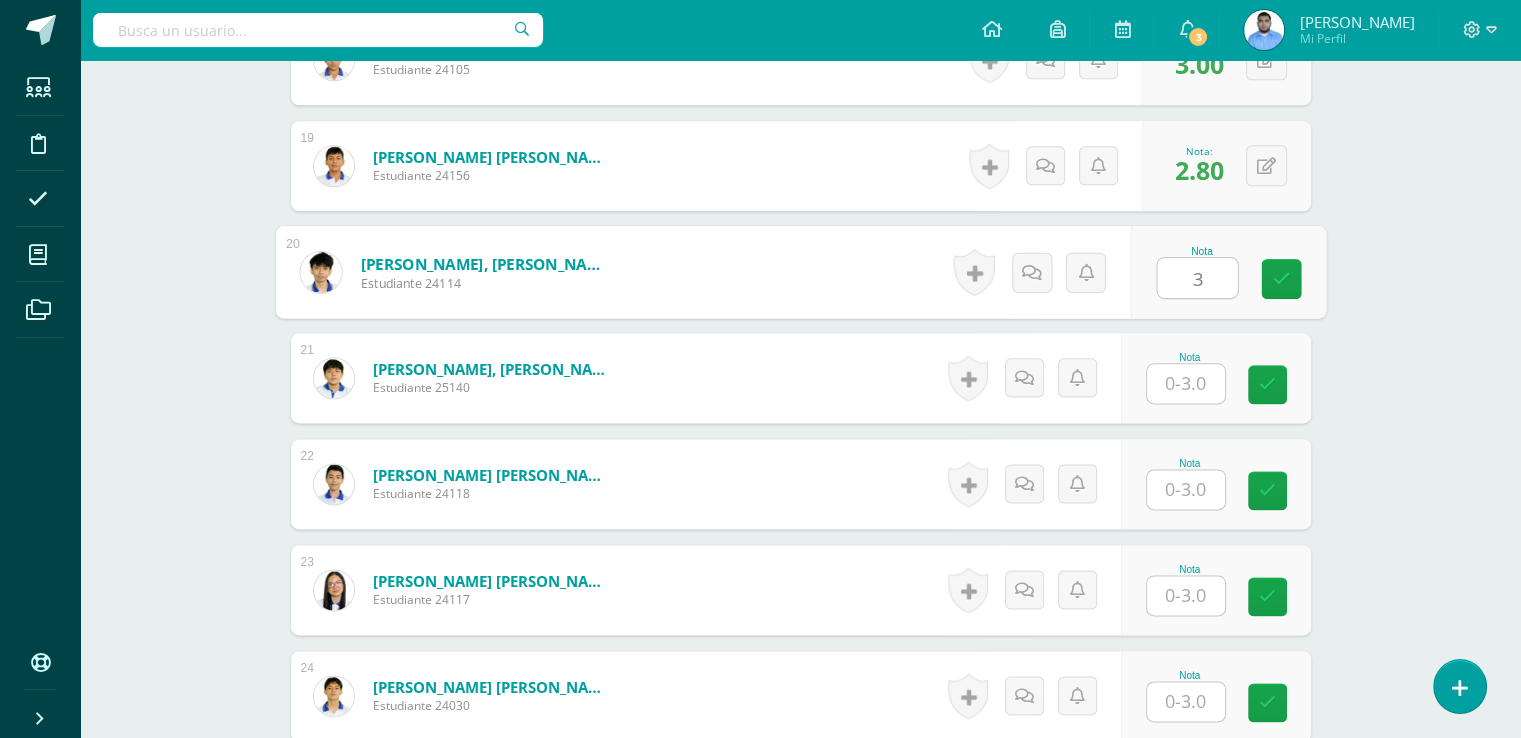 type on "3" 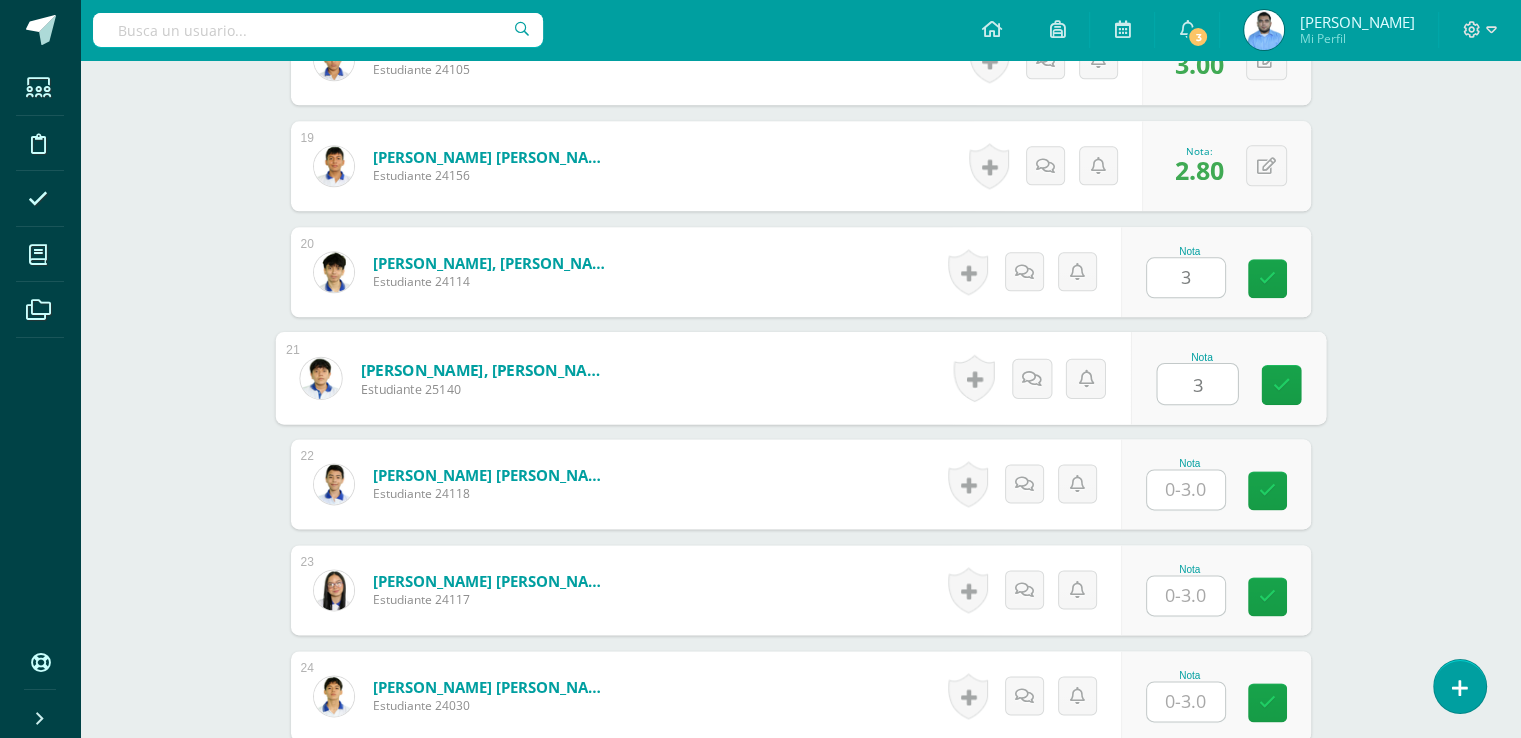 type on "3" 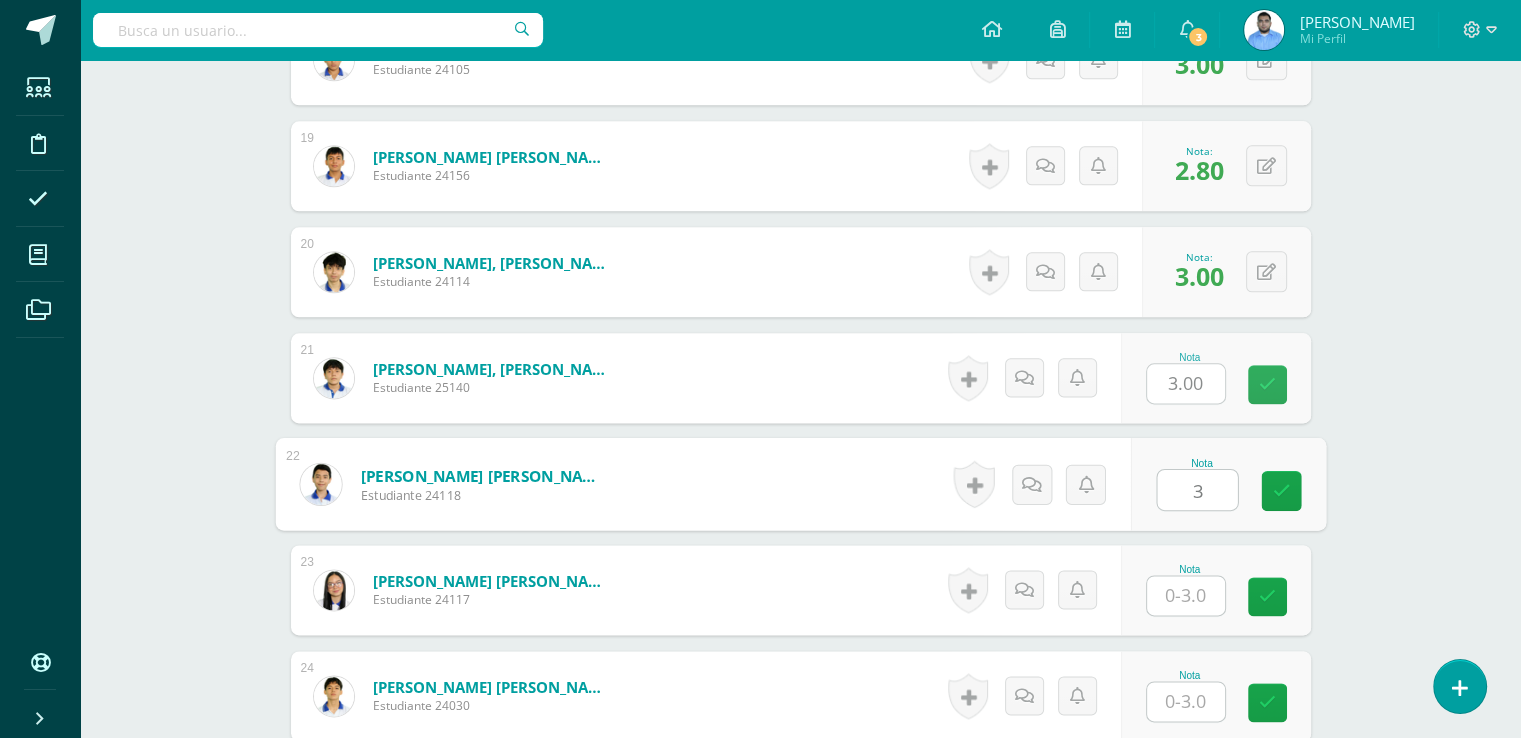type on "3" 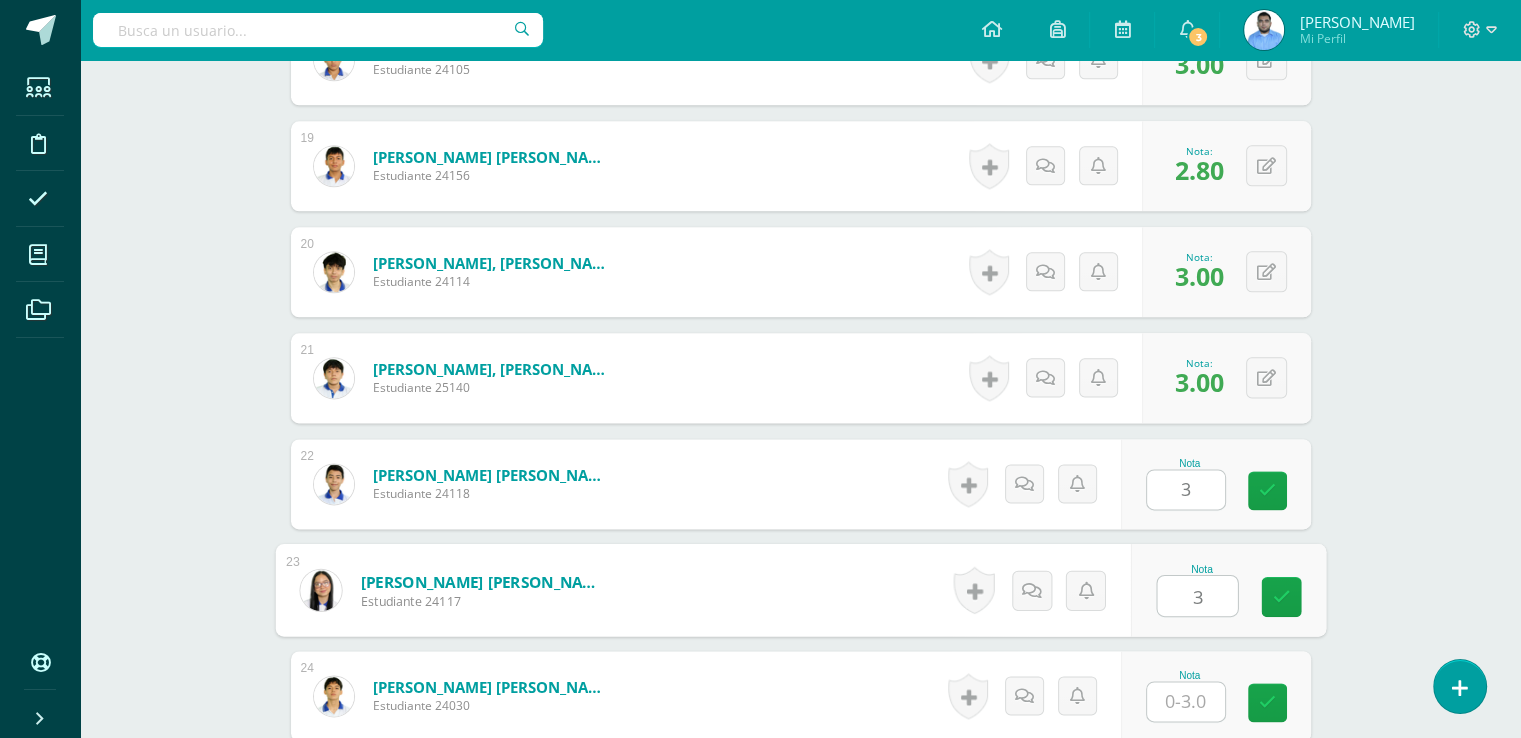 type on "3" 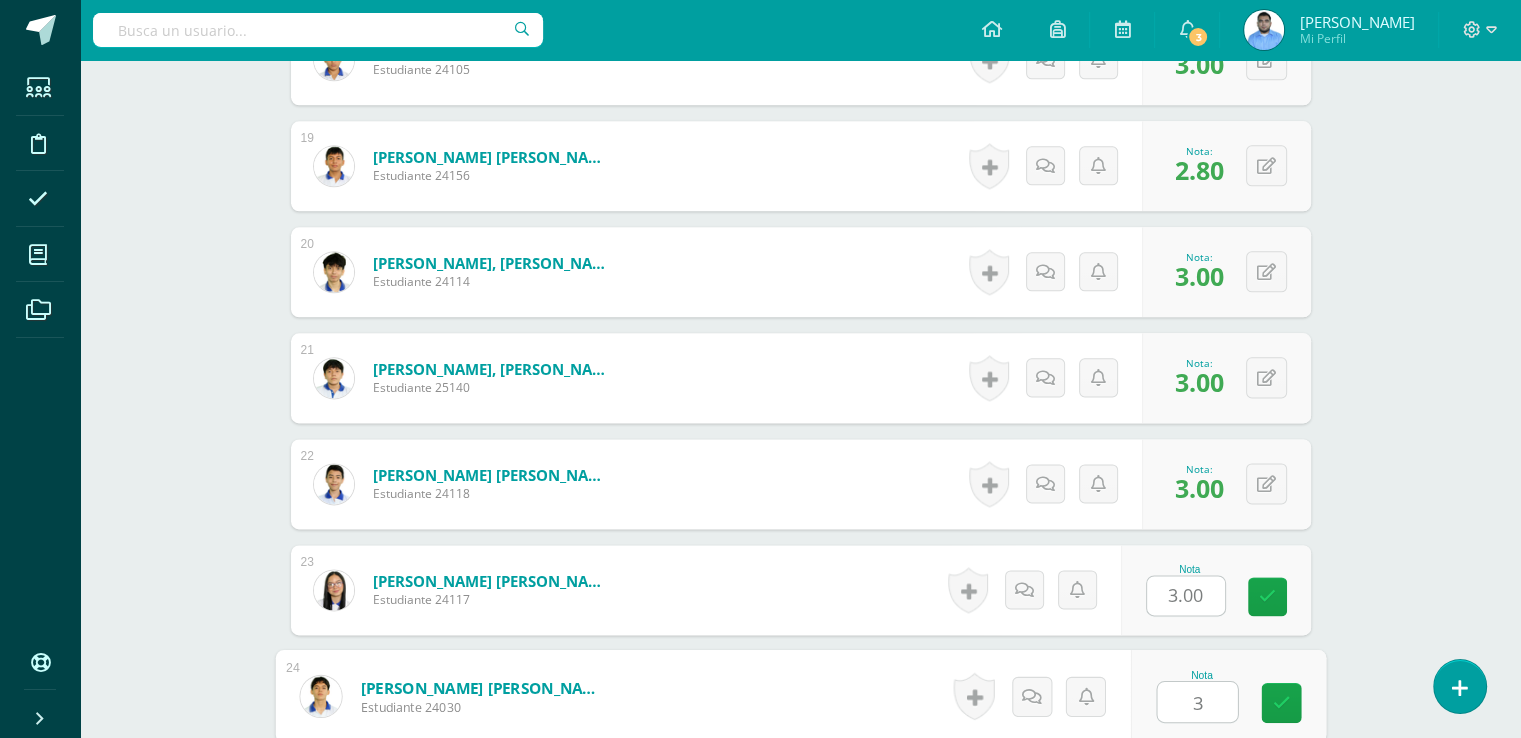 type on "3" 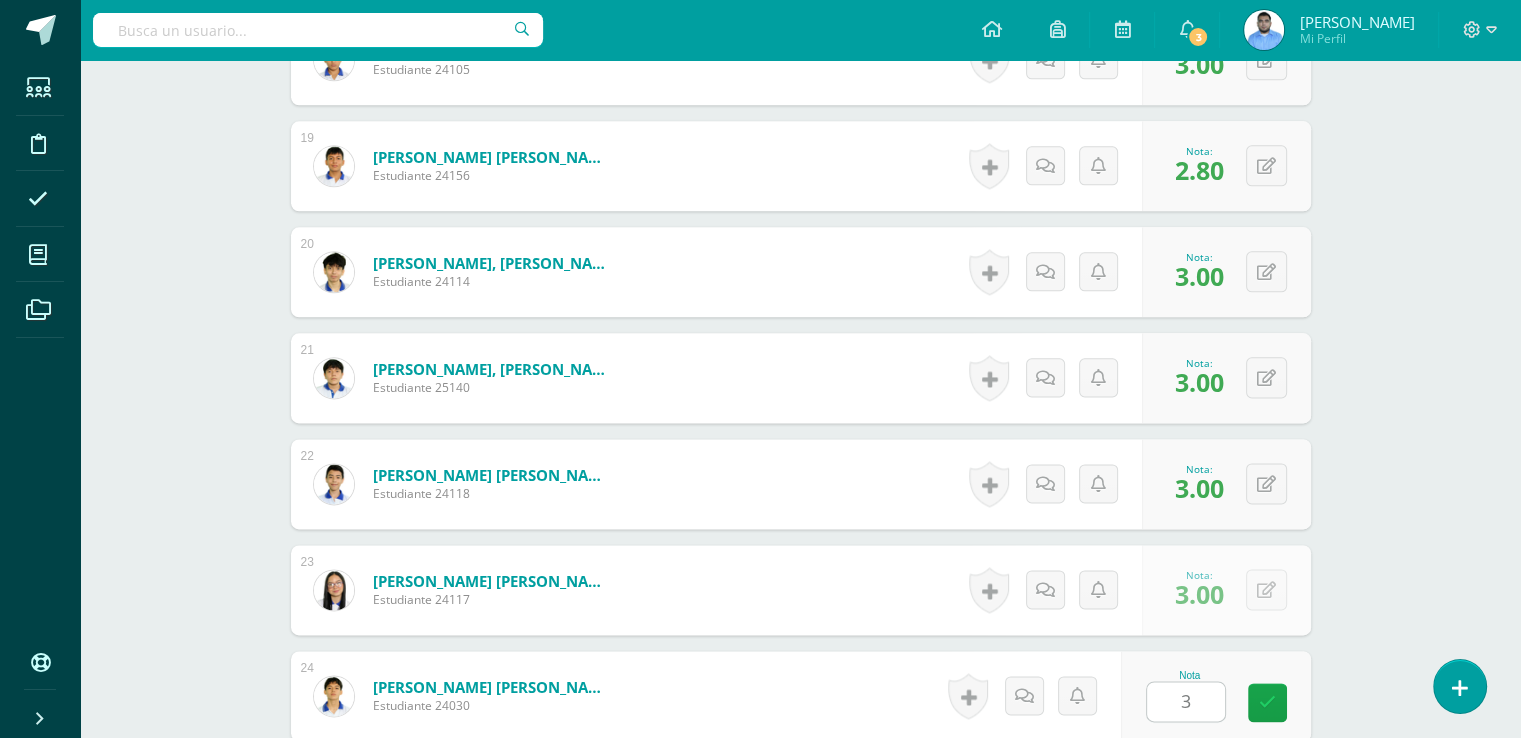 scroll, scrollTop: 2919, scrollLeft: 0, axis: vertical 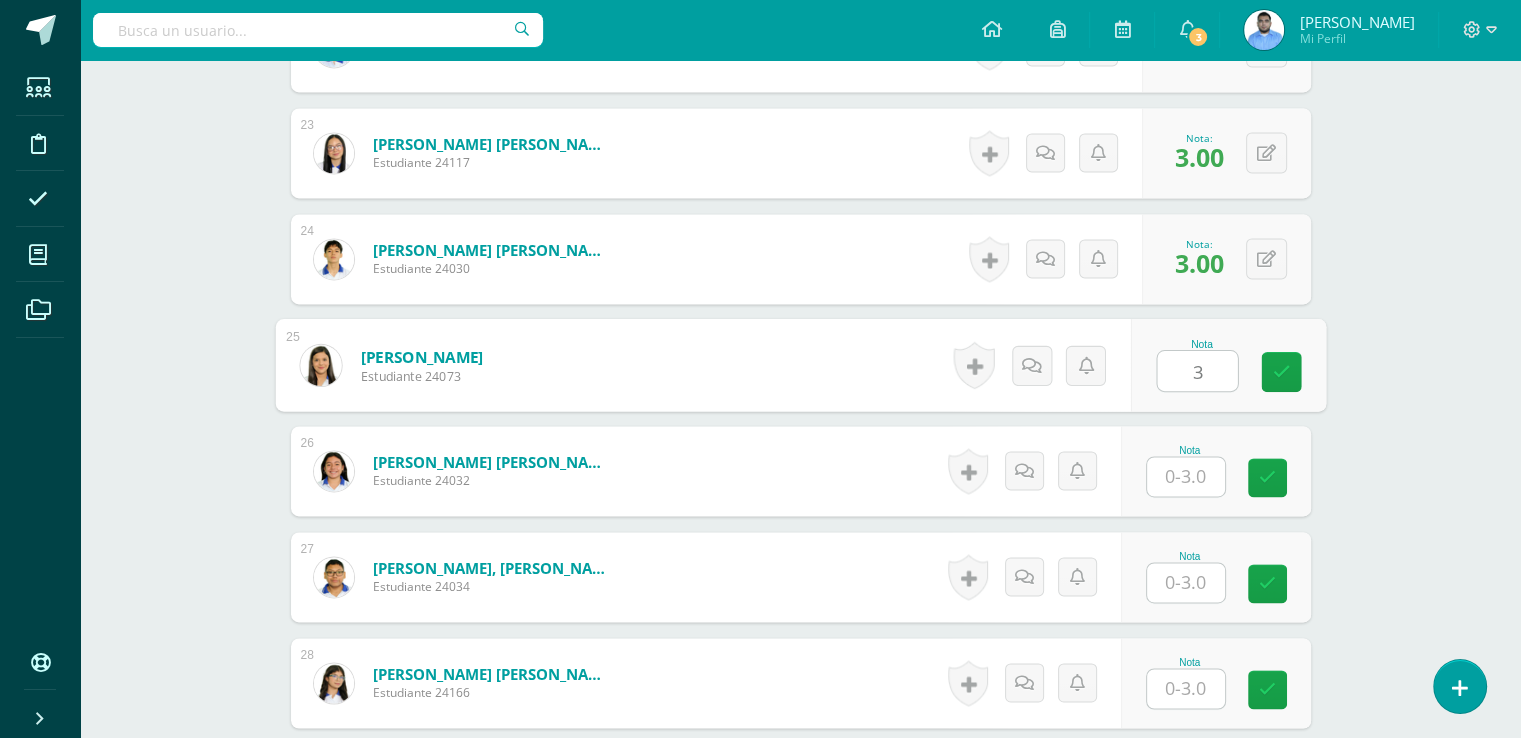 type on "3" 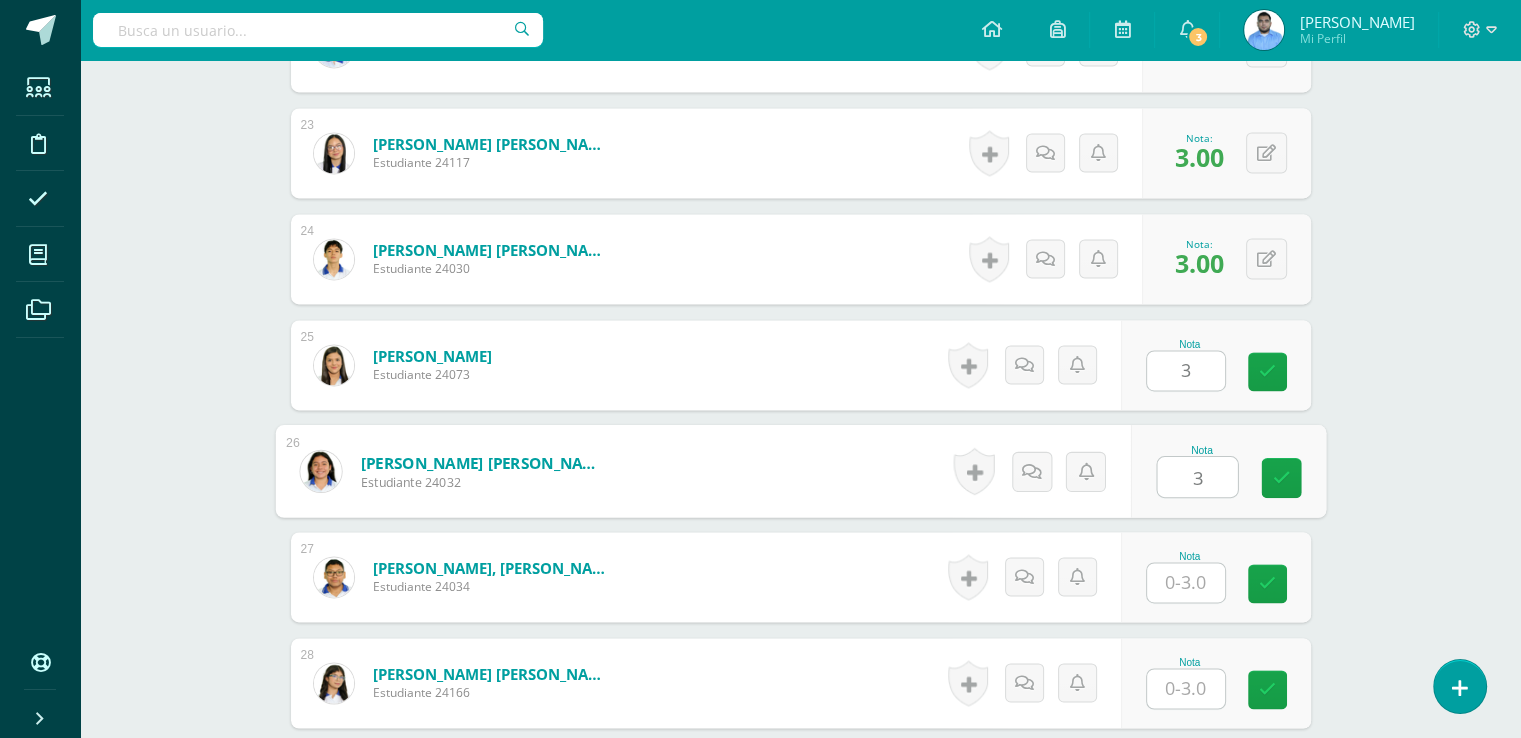 type on "3" 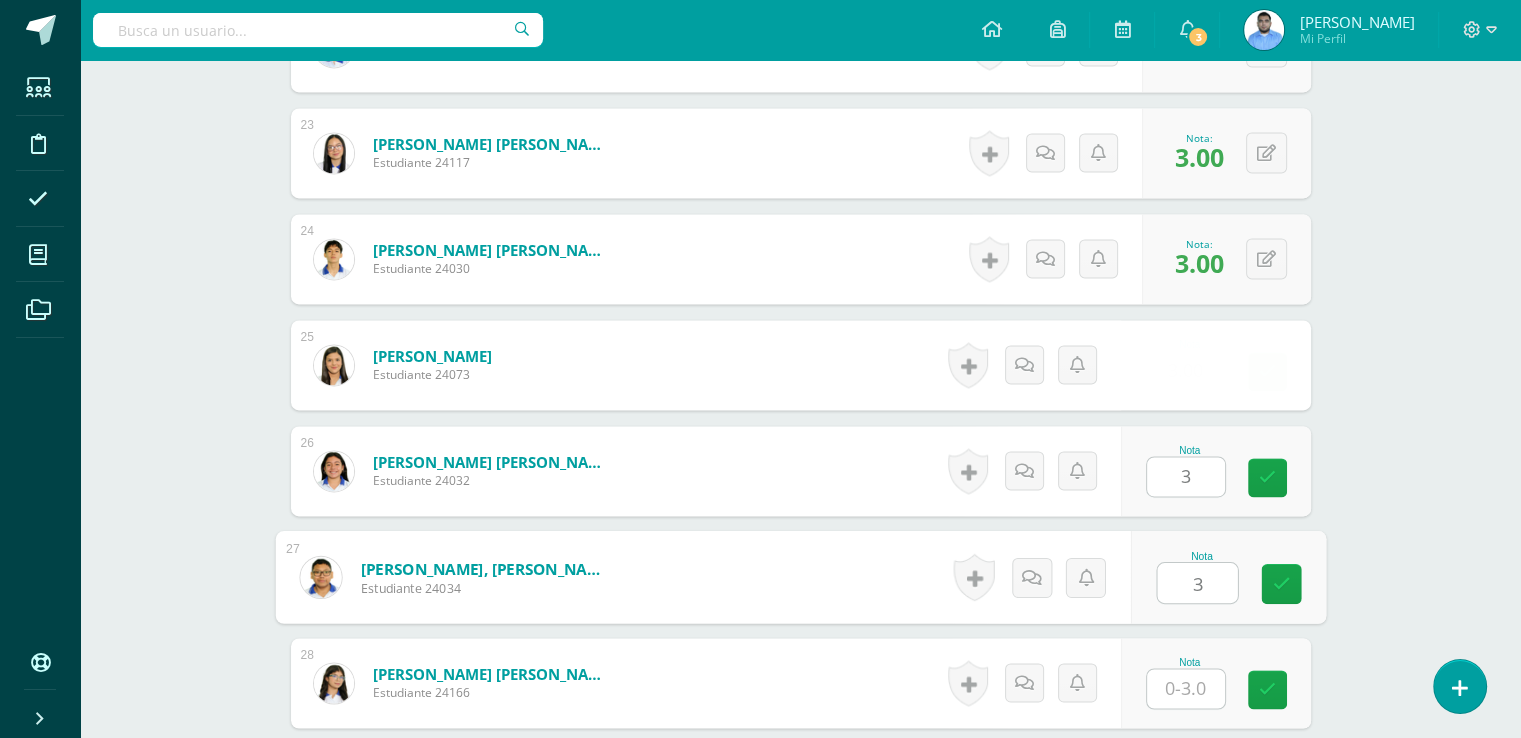 type on "3" 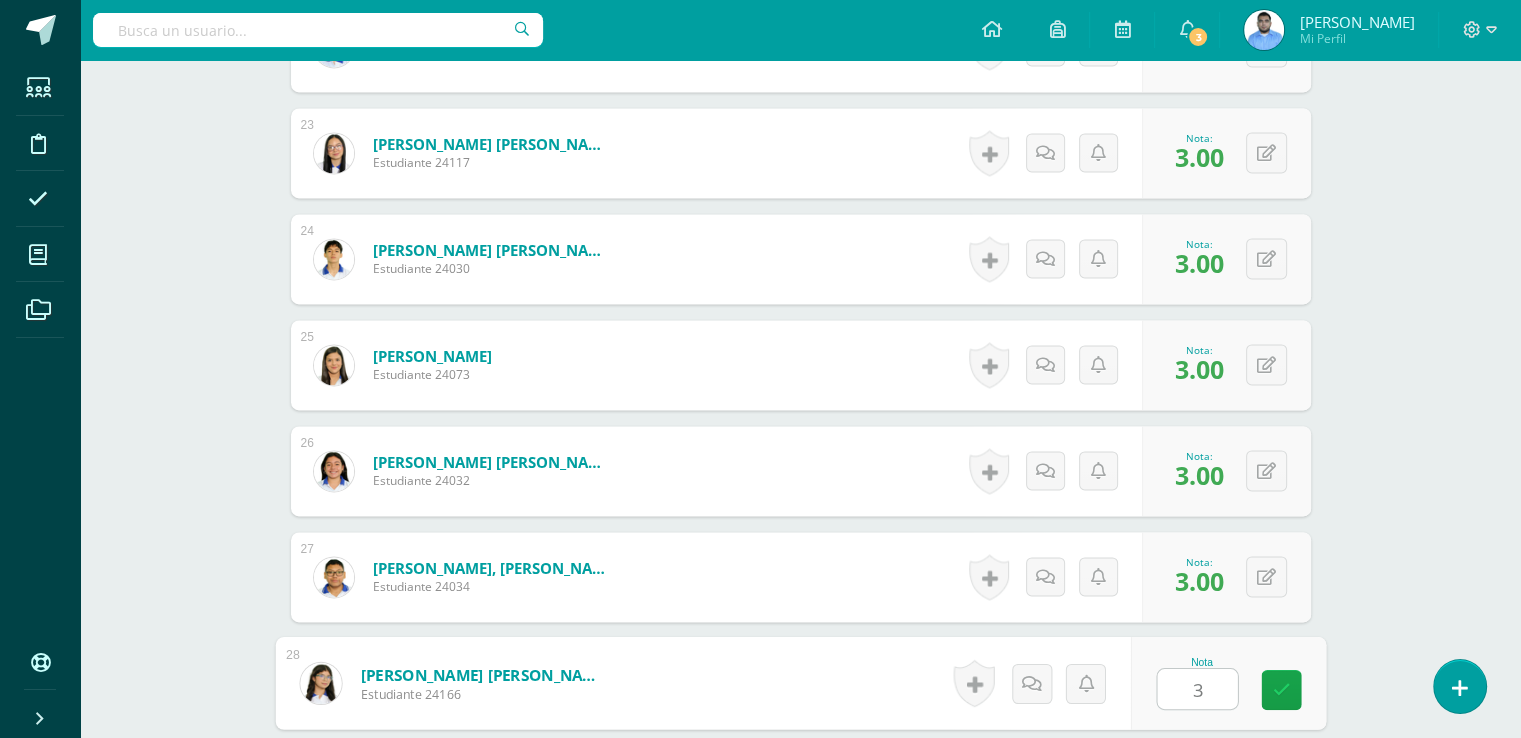type on "3" 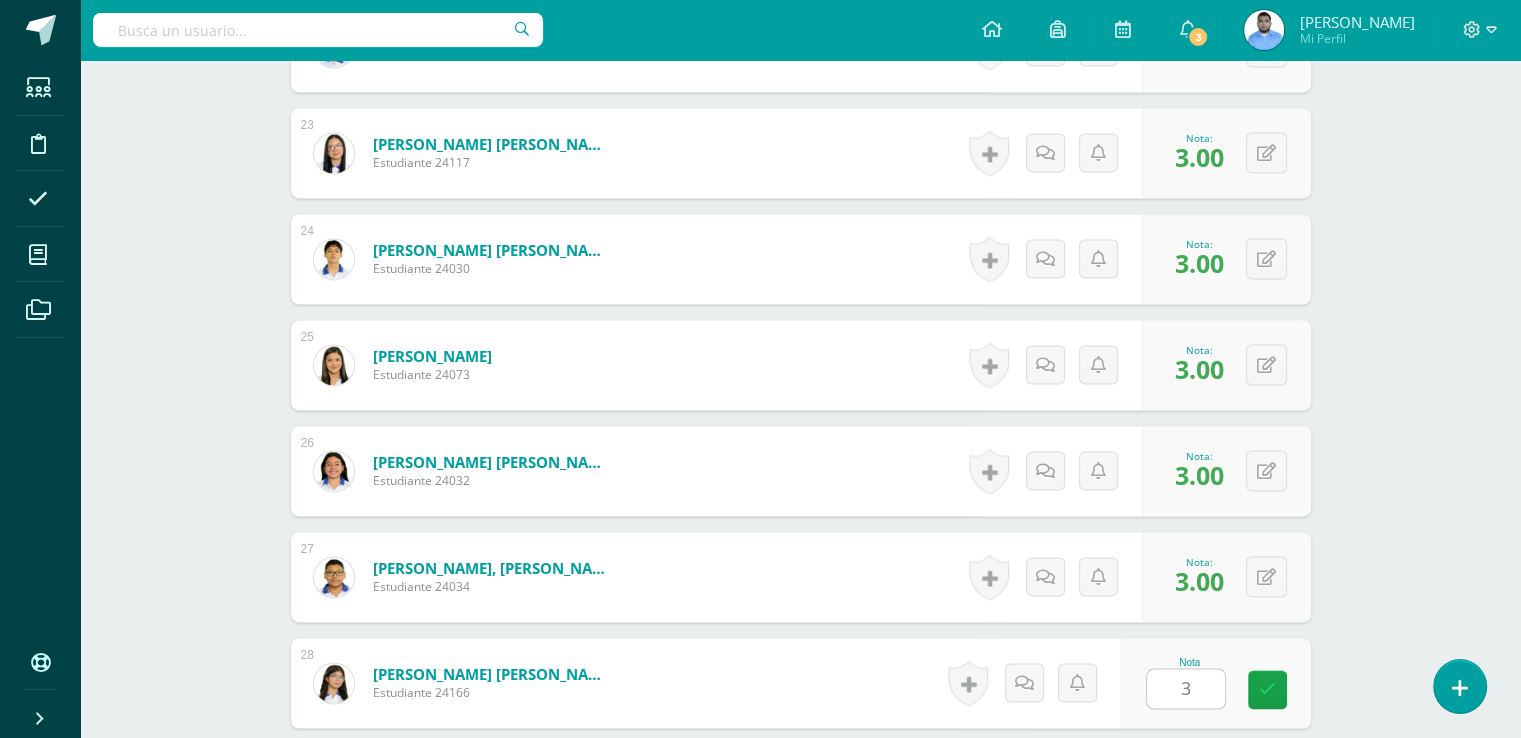 scroll, scrollTop: 3343, scrollLeft: 0, axis: vertical 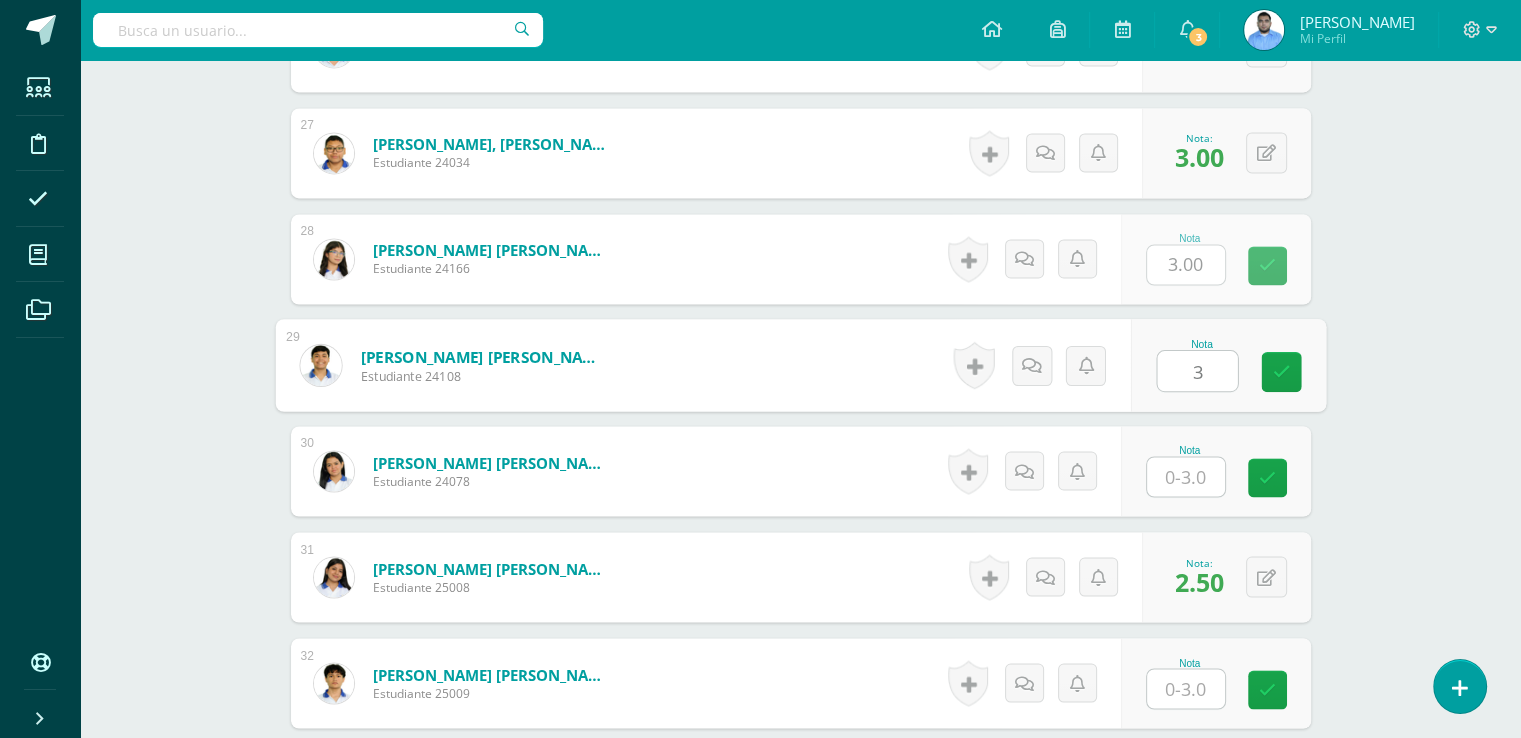 type on "3" 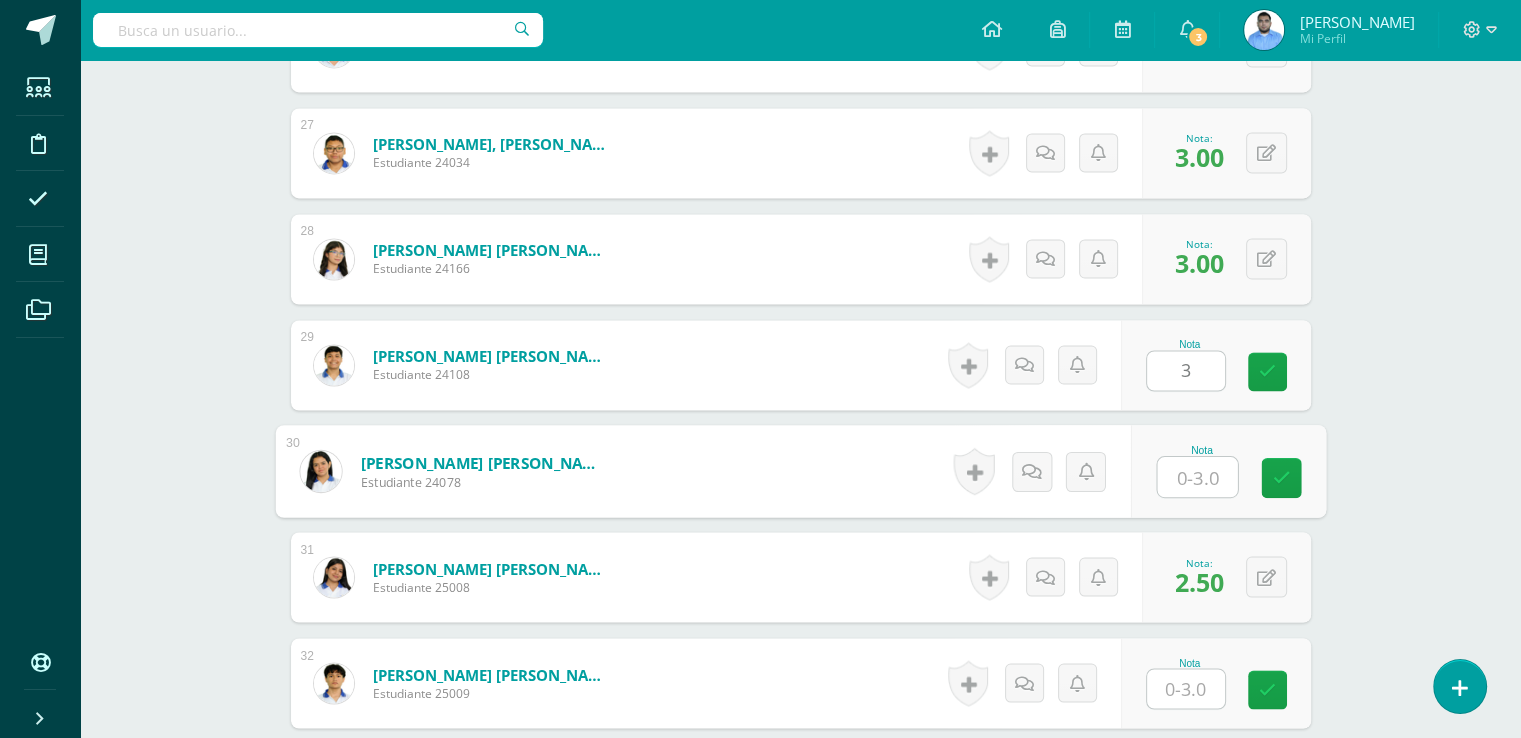 type on "3" 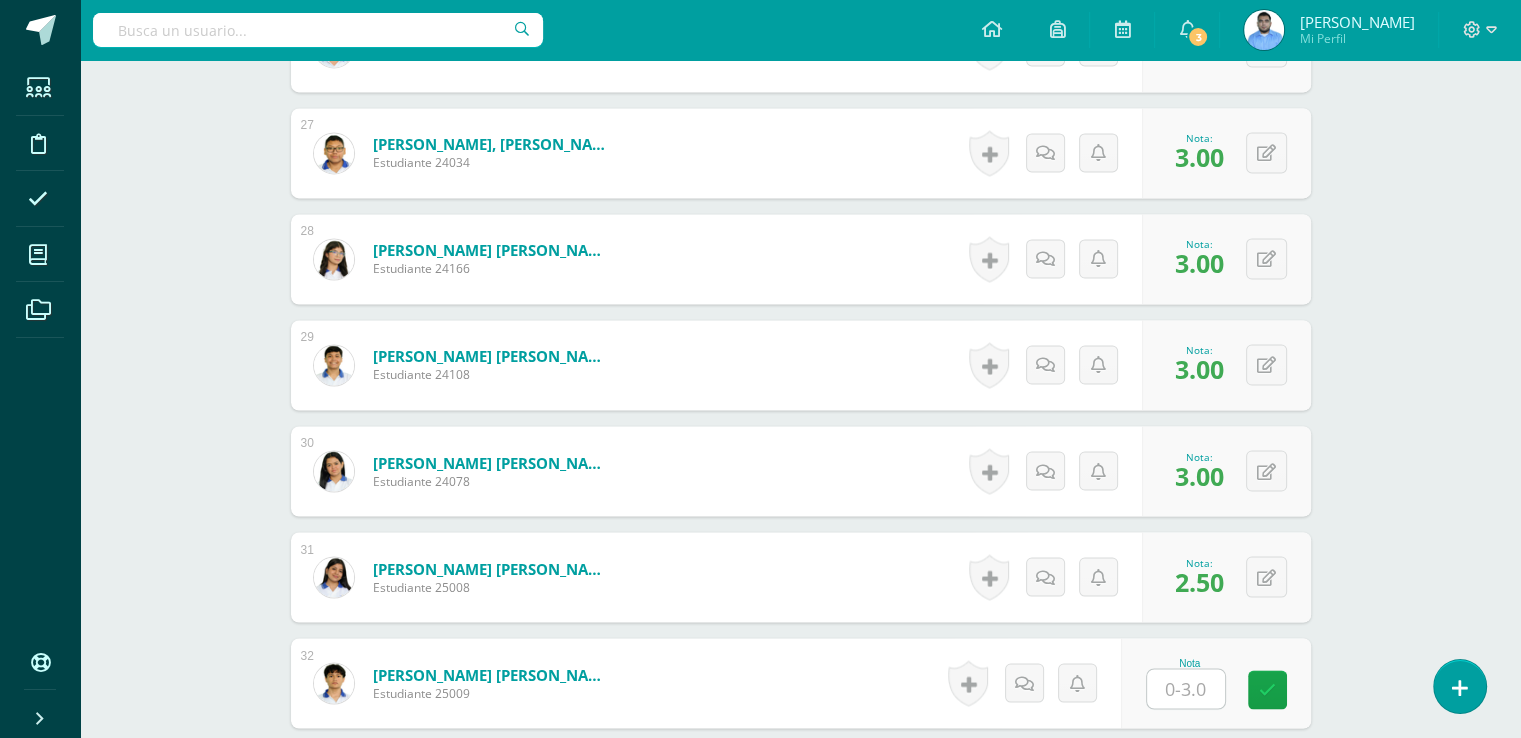 click at bounding box center [1186, 688] 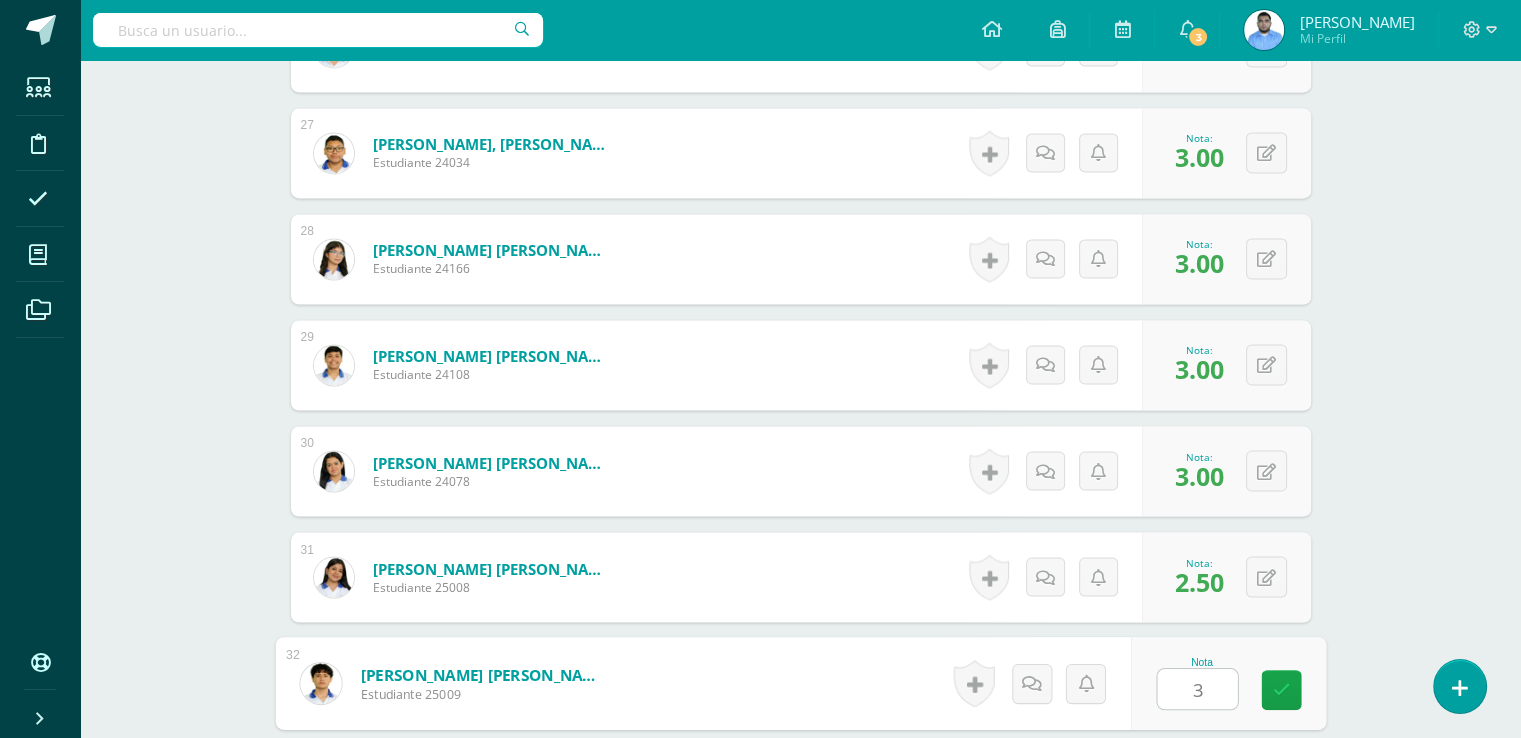 type on "33" 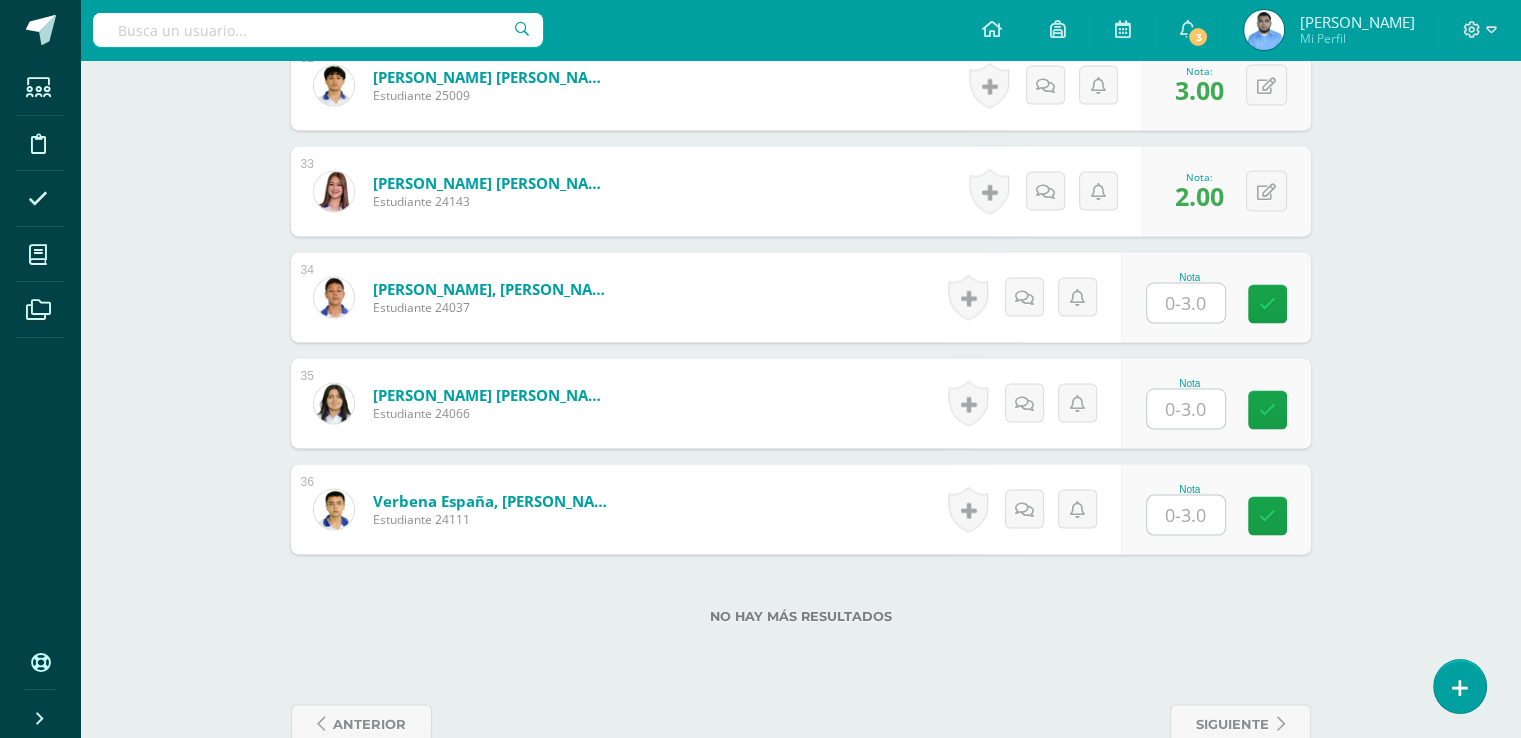 scroll, scrollTop: 3956, scrollLeft: 0, axis: vertical 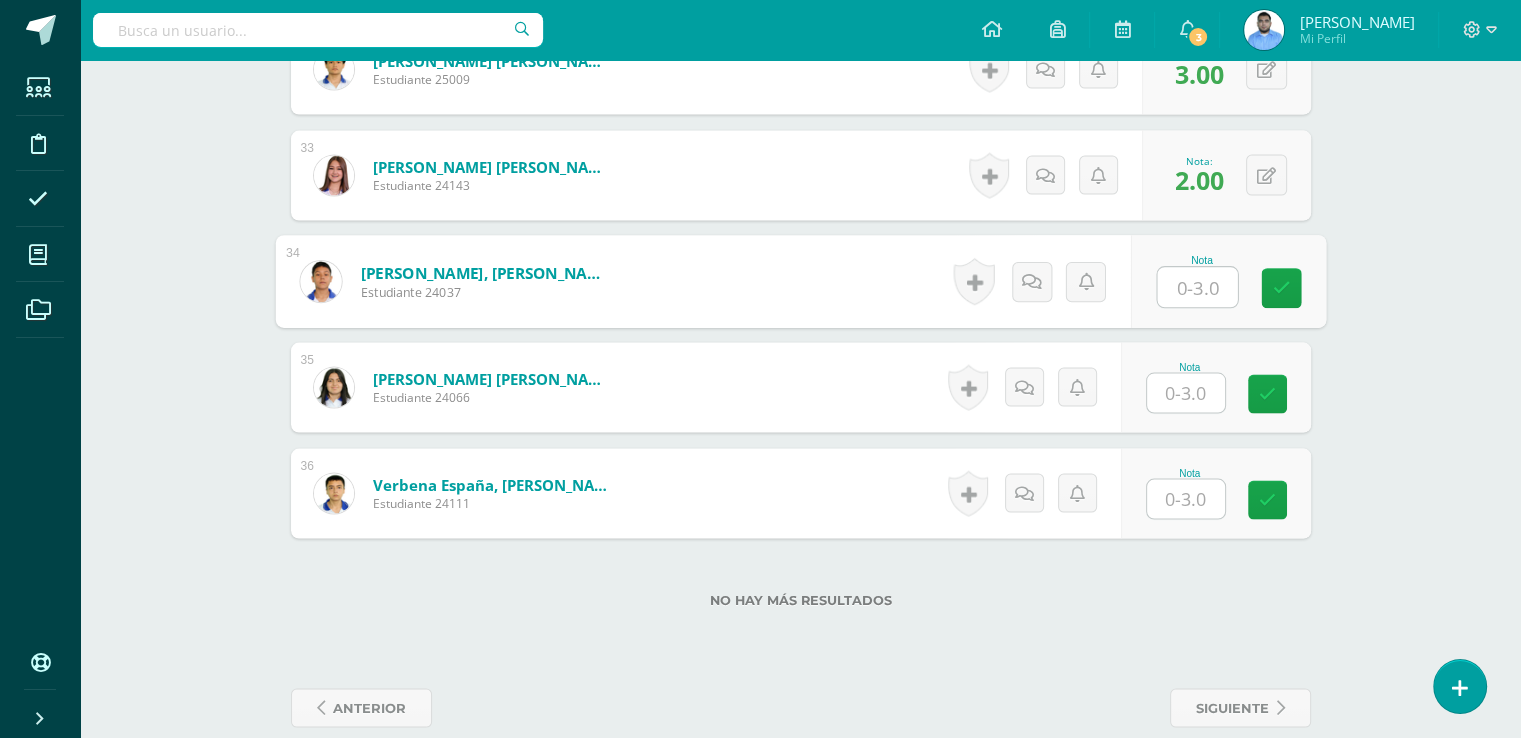 click on "Nota" at bounding box center (1227, 282) 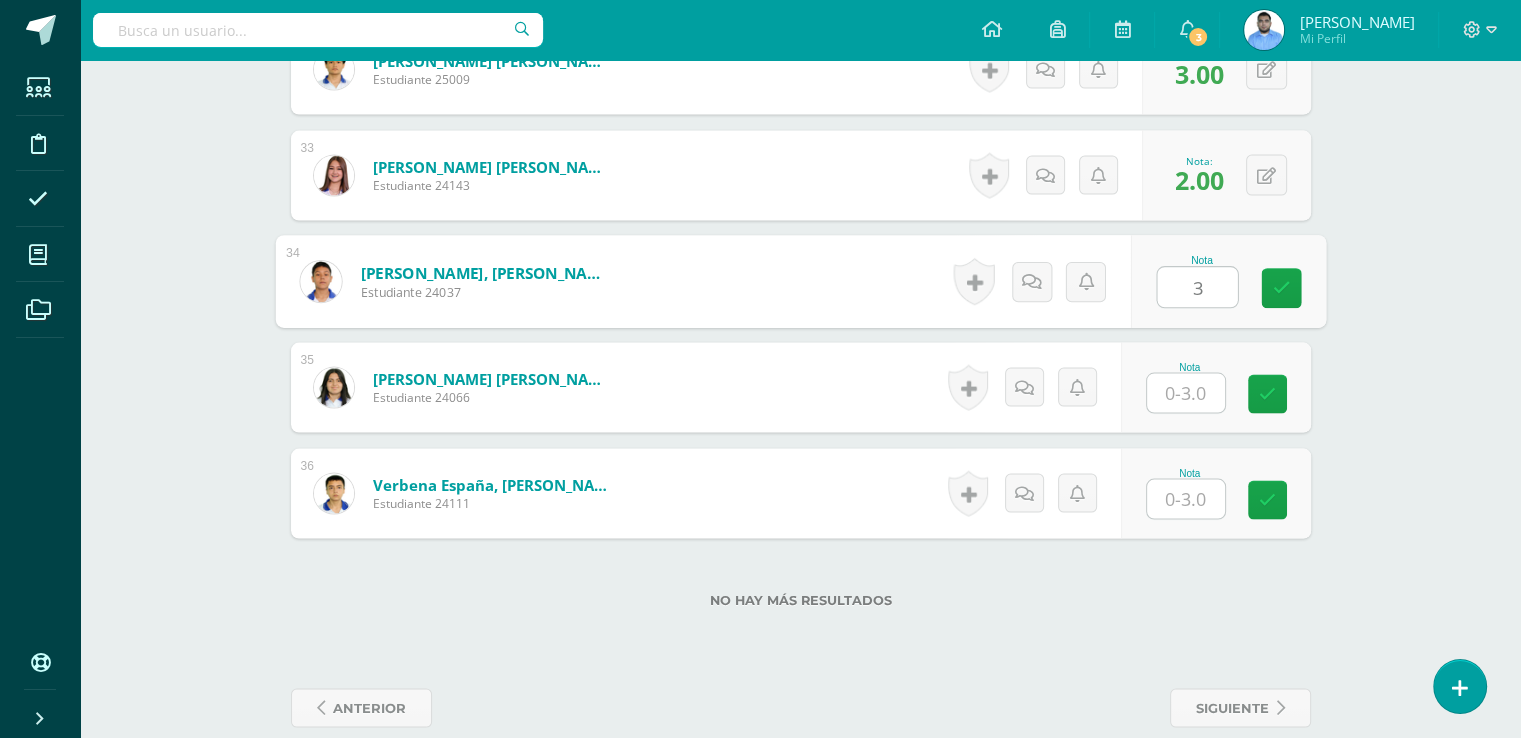 type on "3" 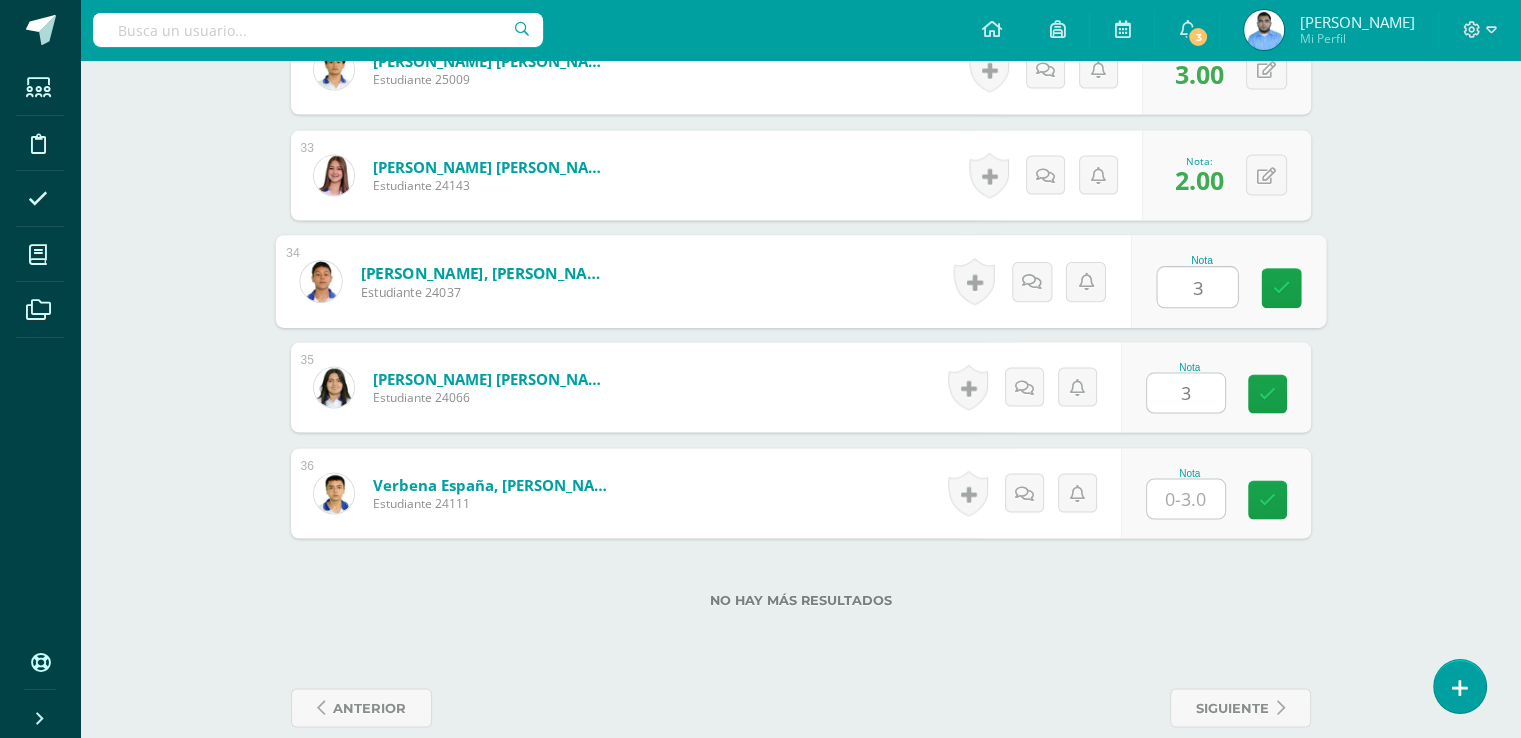 type on "3" 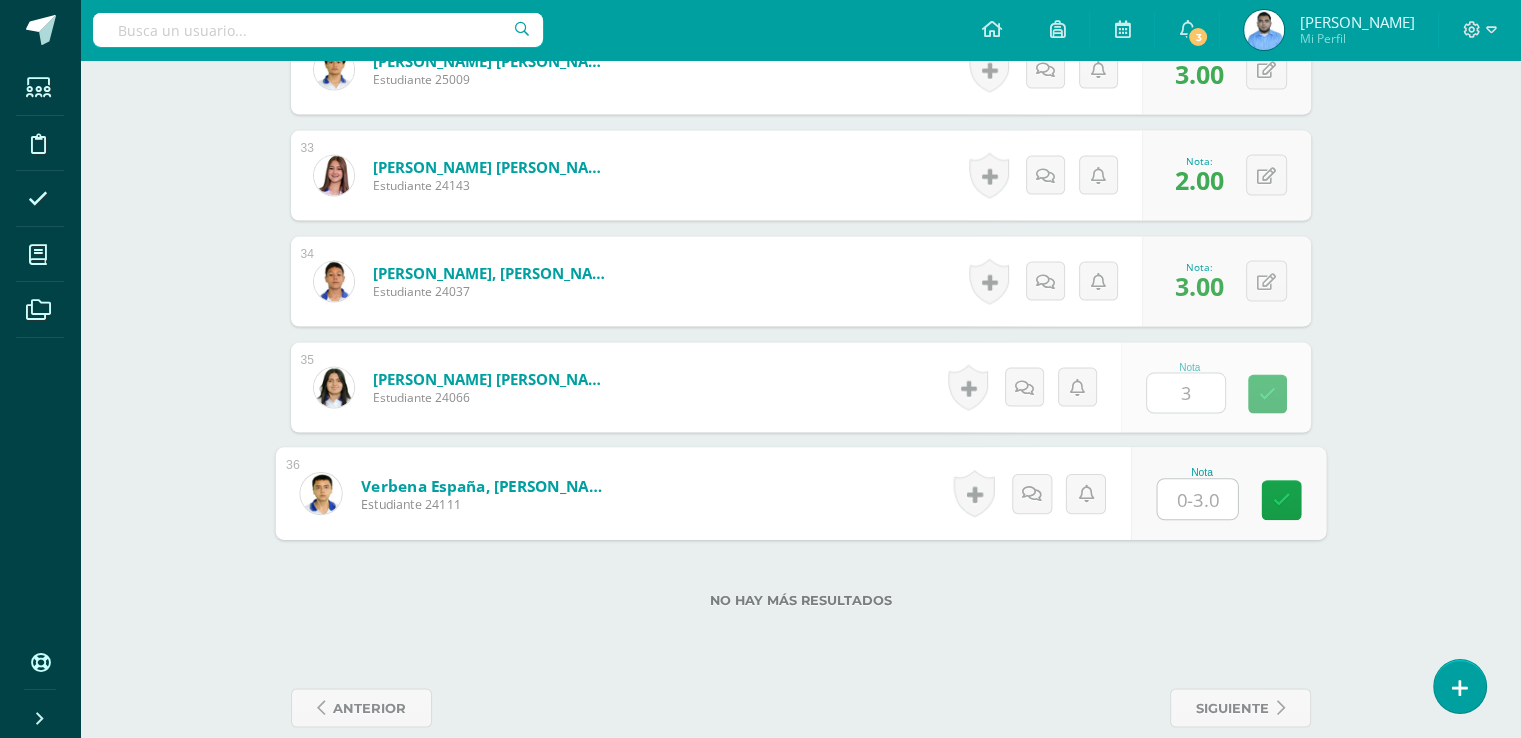 type on "3" 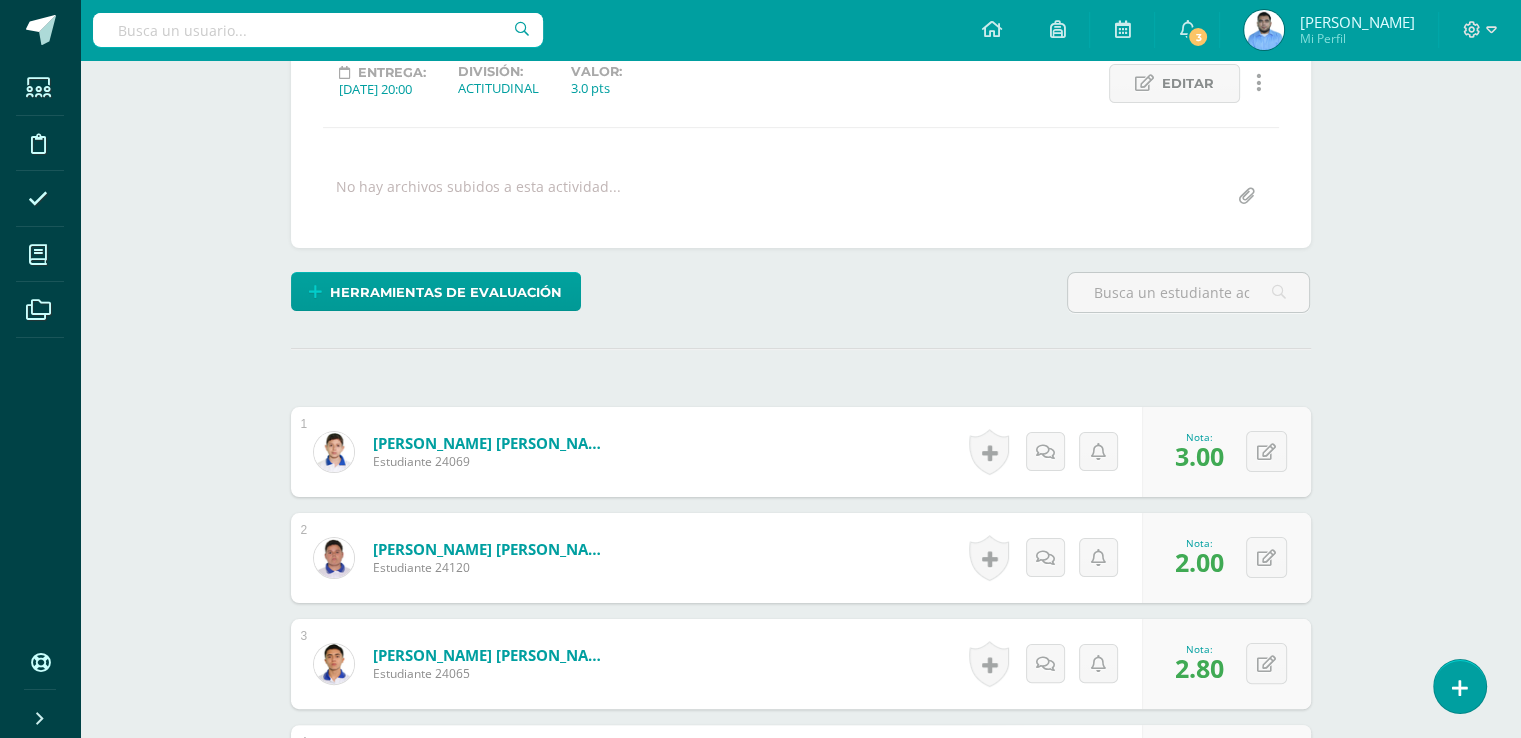 scroll, scrollTop: 0, scrollLeft: 0, axis: both 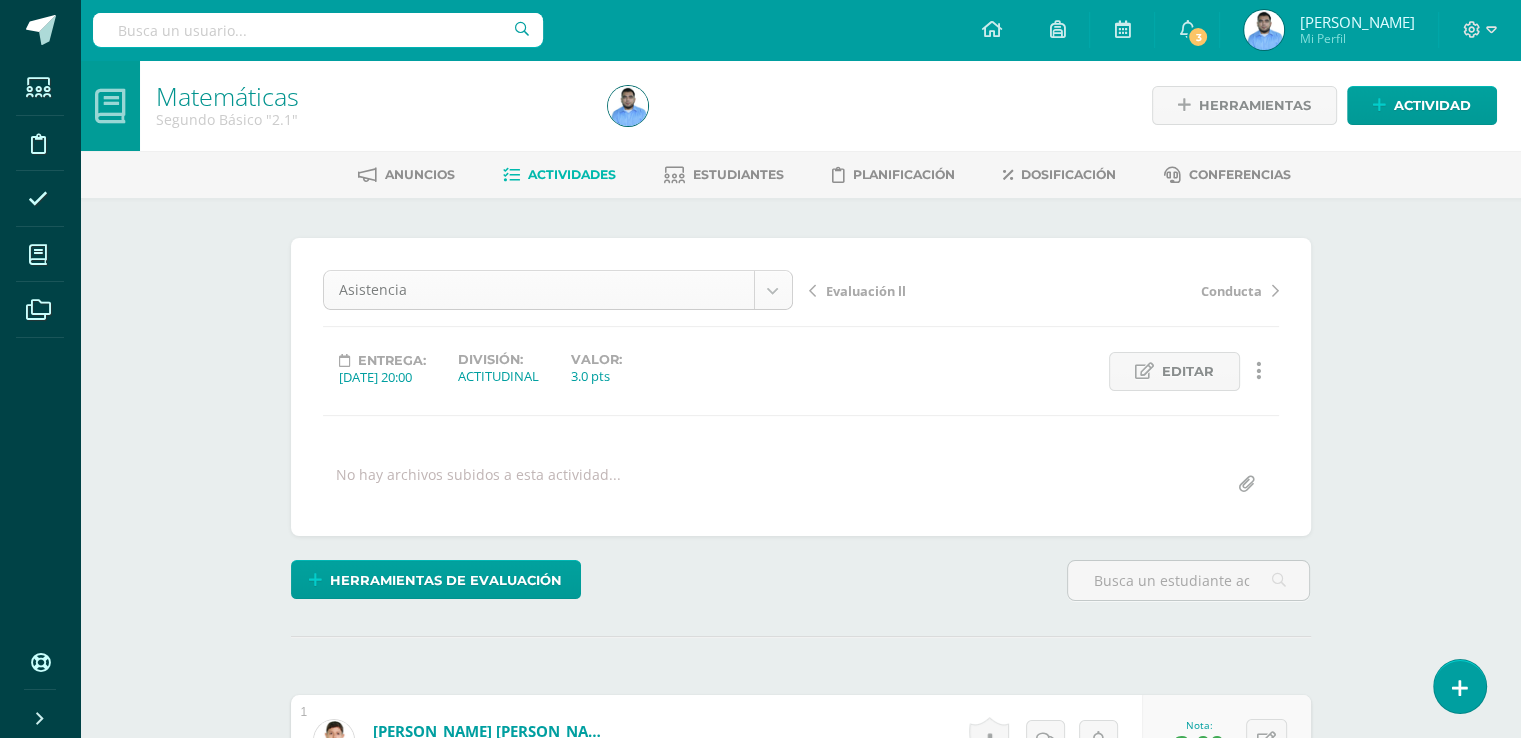 click on "Estudiantes Disciplina Asistencia Mis cursos Archivos Soporte
Centro de ayuda
Últimas actualizaciones
Cerrar panel
Matemáticas
Primero
Básico
"1.1"
Actividades Estudiantes Planificación Dosificación
Matemáticas
Primero
Básico
"1.2"
Actividades Estudiantes Planificación Dosificación
Matemáticas
Primero
Básico
"1.3"
Actividades Estudiantes Planificación Dosificación
Matemáticas
Actividades Estudiantes Planificación Dosificación Actividades 3 3" at bounding box center [760, 2362] 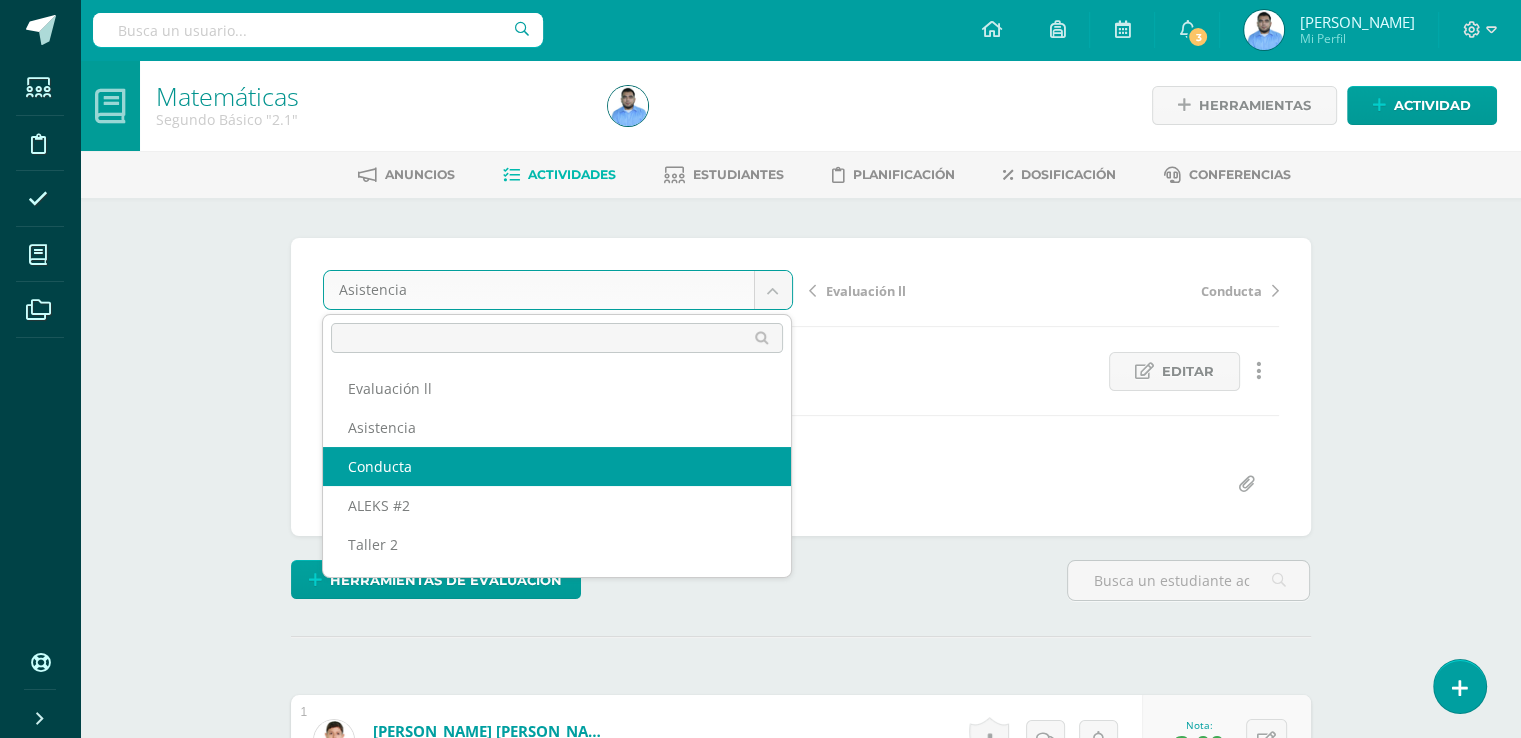 select on "/dashboard/teacher/grade-activity/41404/" 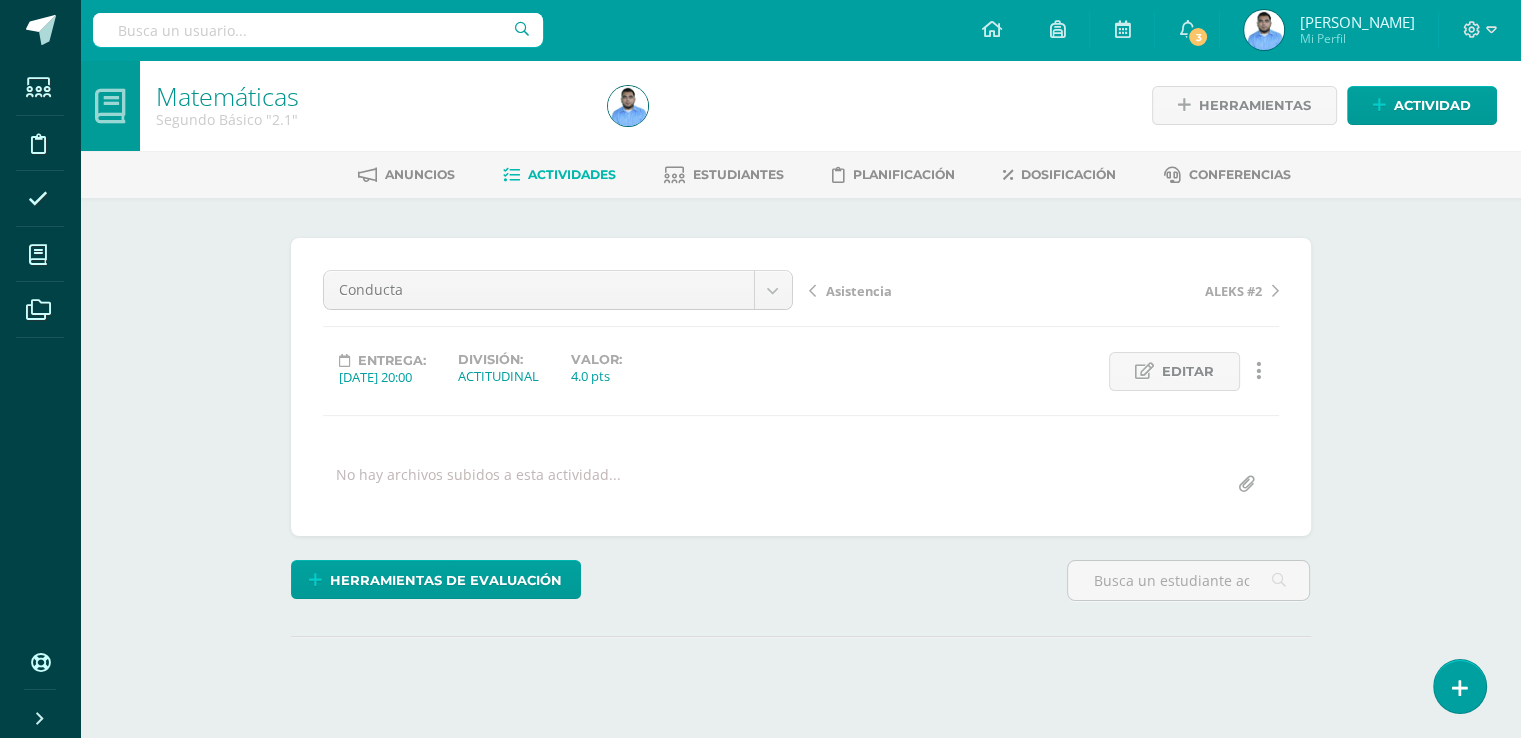 scroll, scrollTop: 0, scrollLeft: 0, axis: both 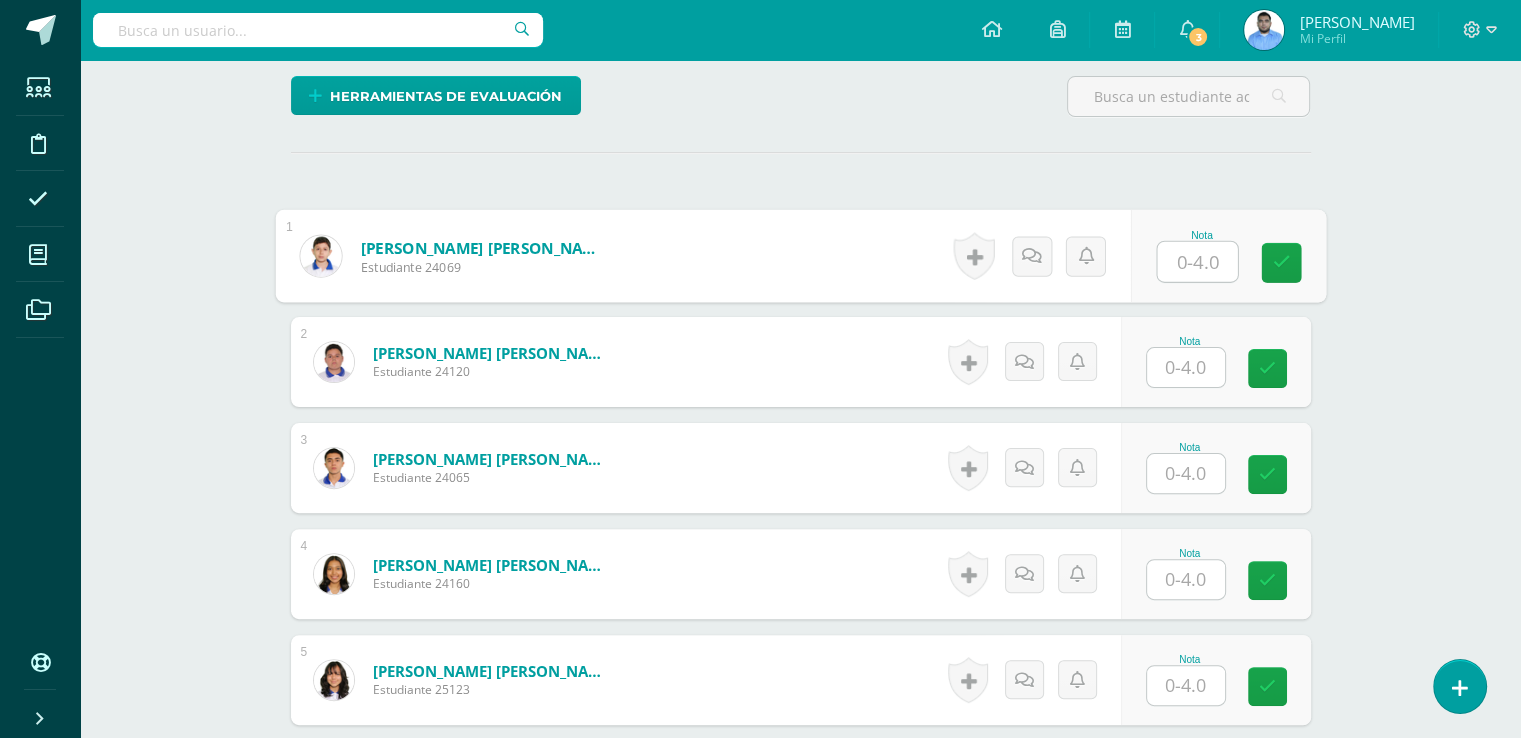 click at bounding box center (1197, 262) 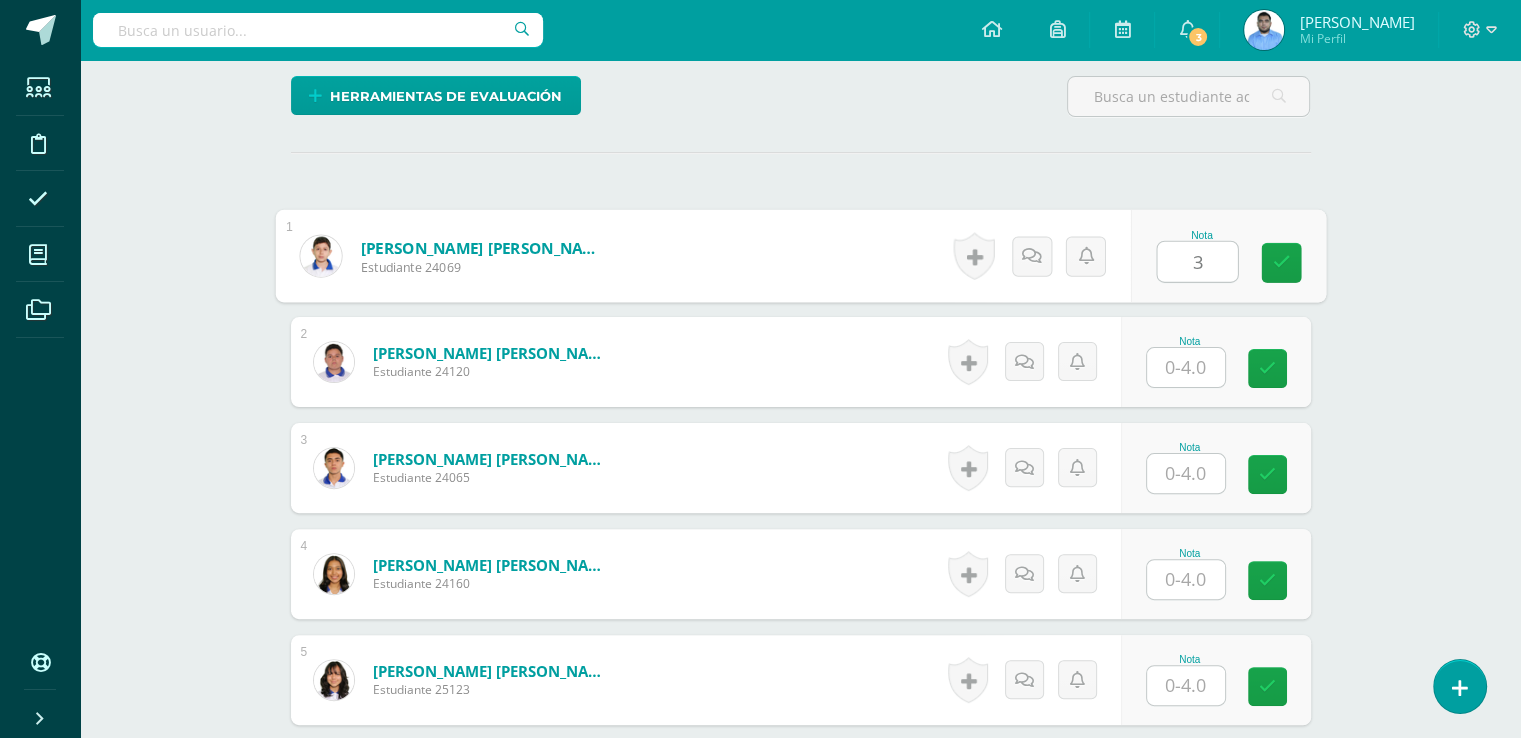 type on "3" 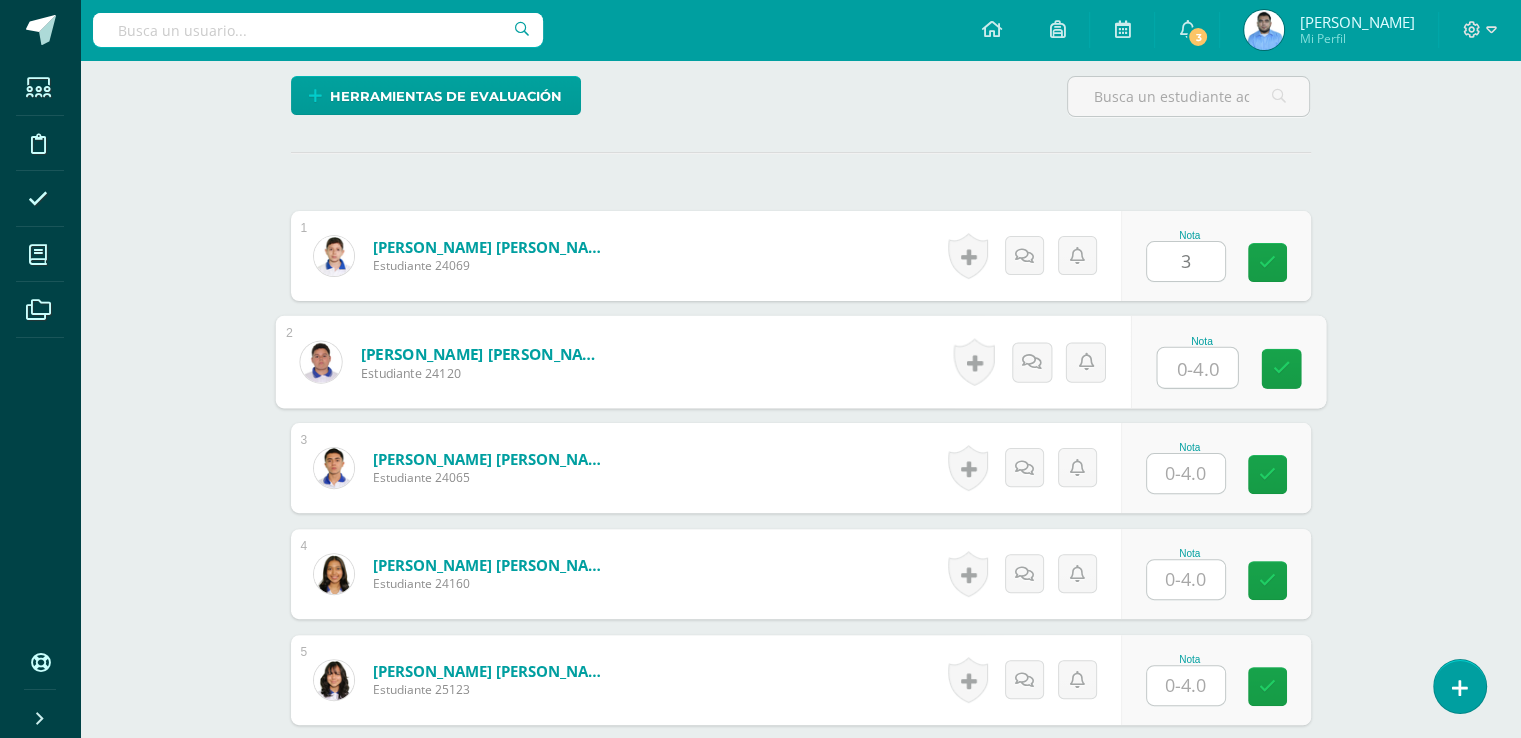 scroll, scrollTop: 484, scrollLeft: 0, axis: vertical 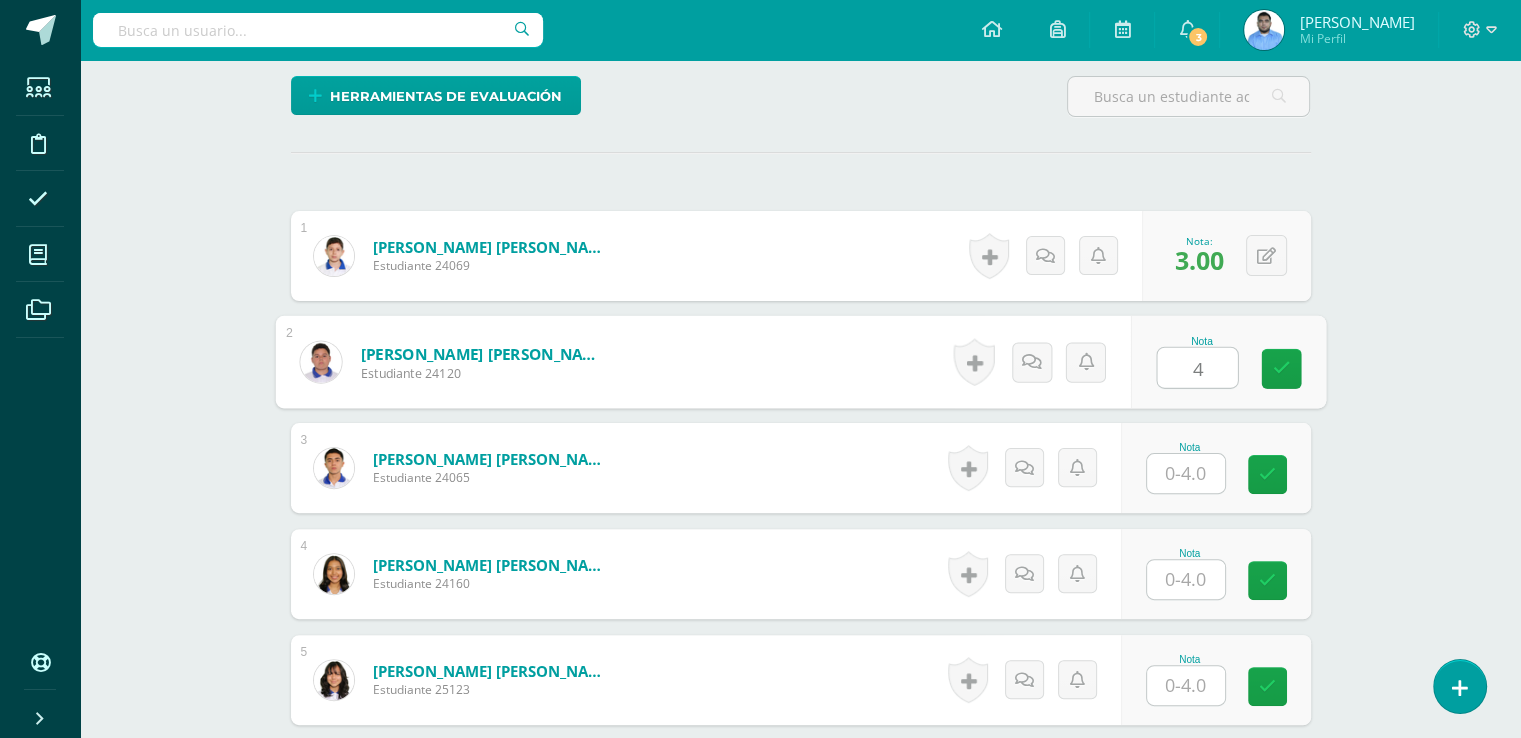 type on "4" 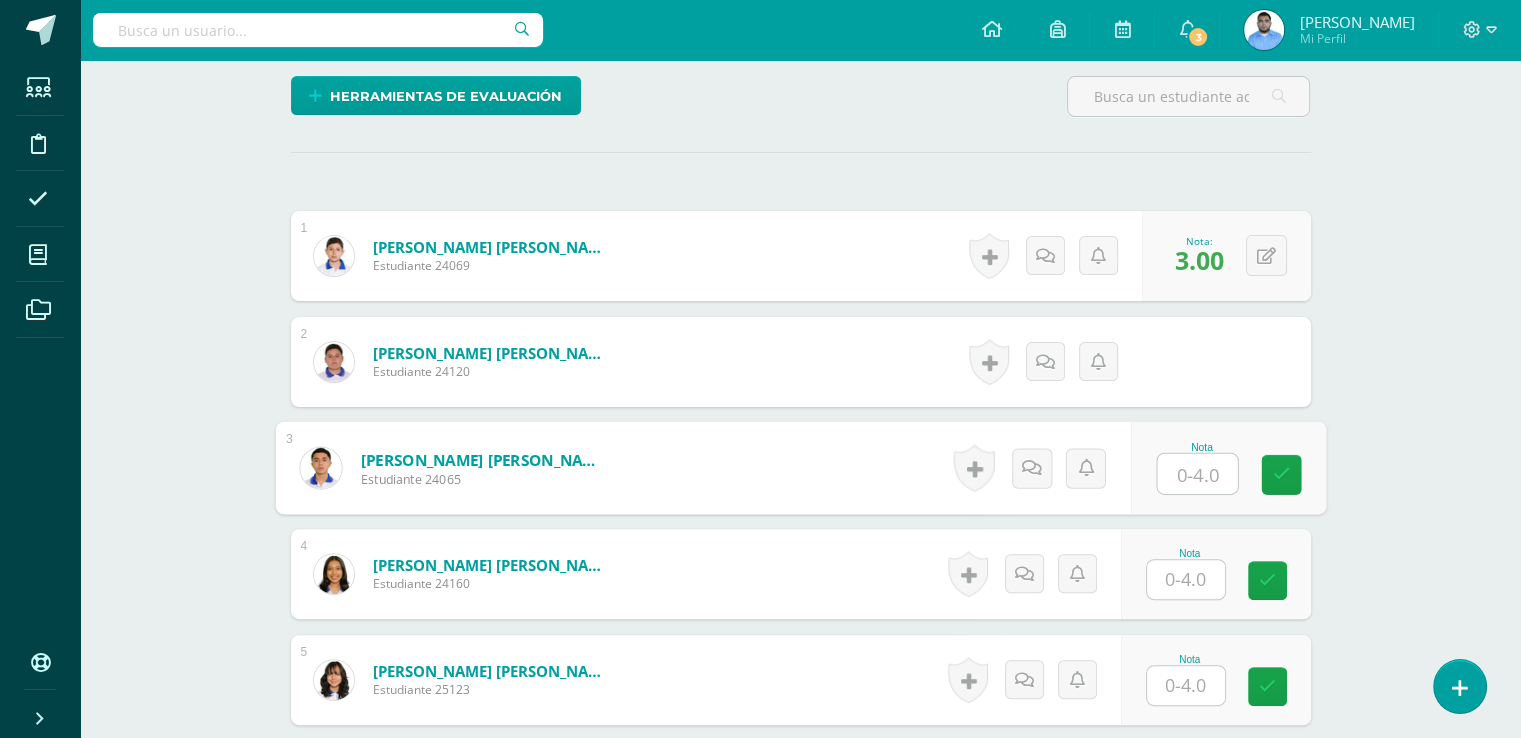 scroll, scrollTop: 485, scrollLeft: 0, axis: vertical 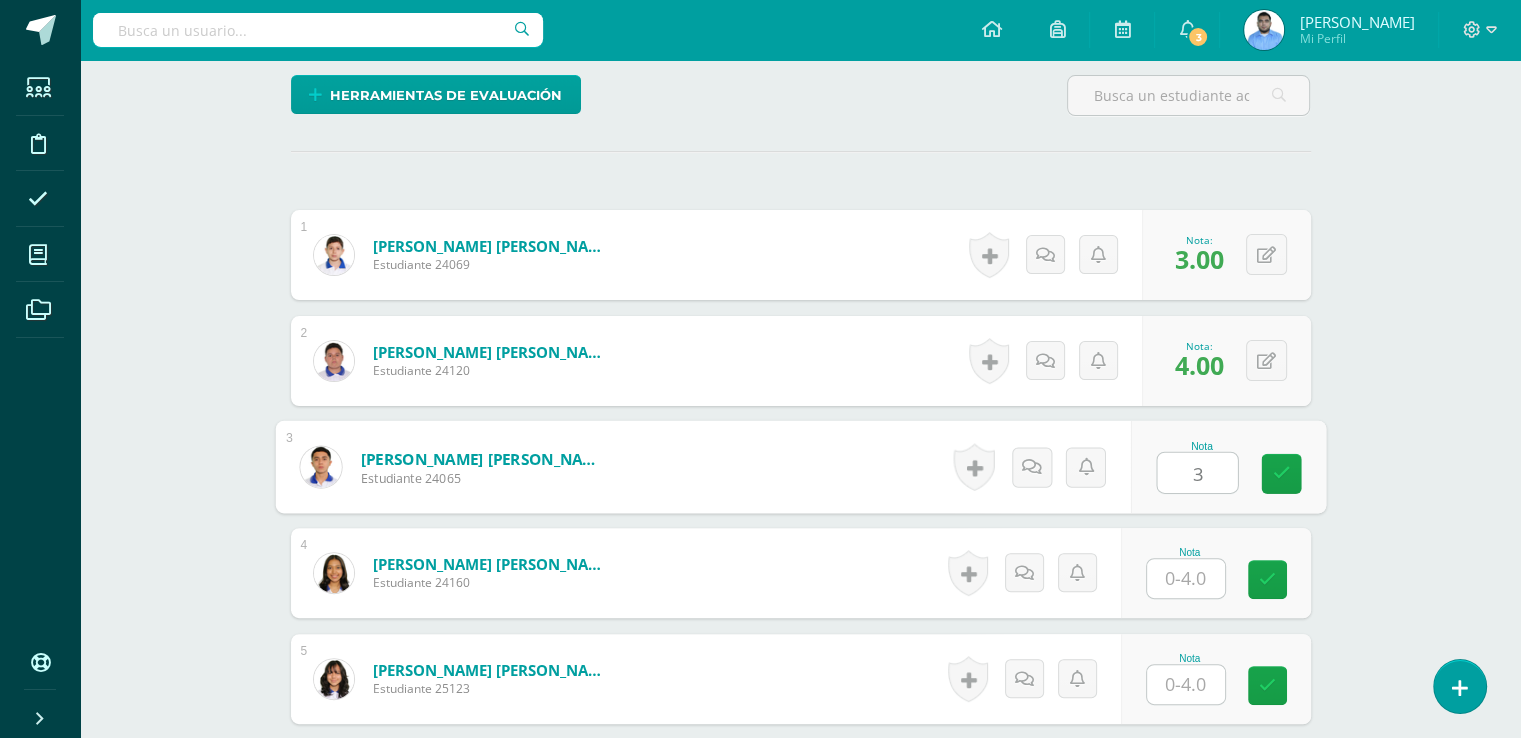 type on "3" 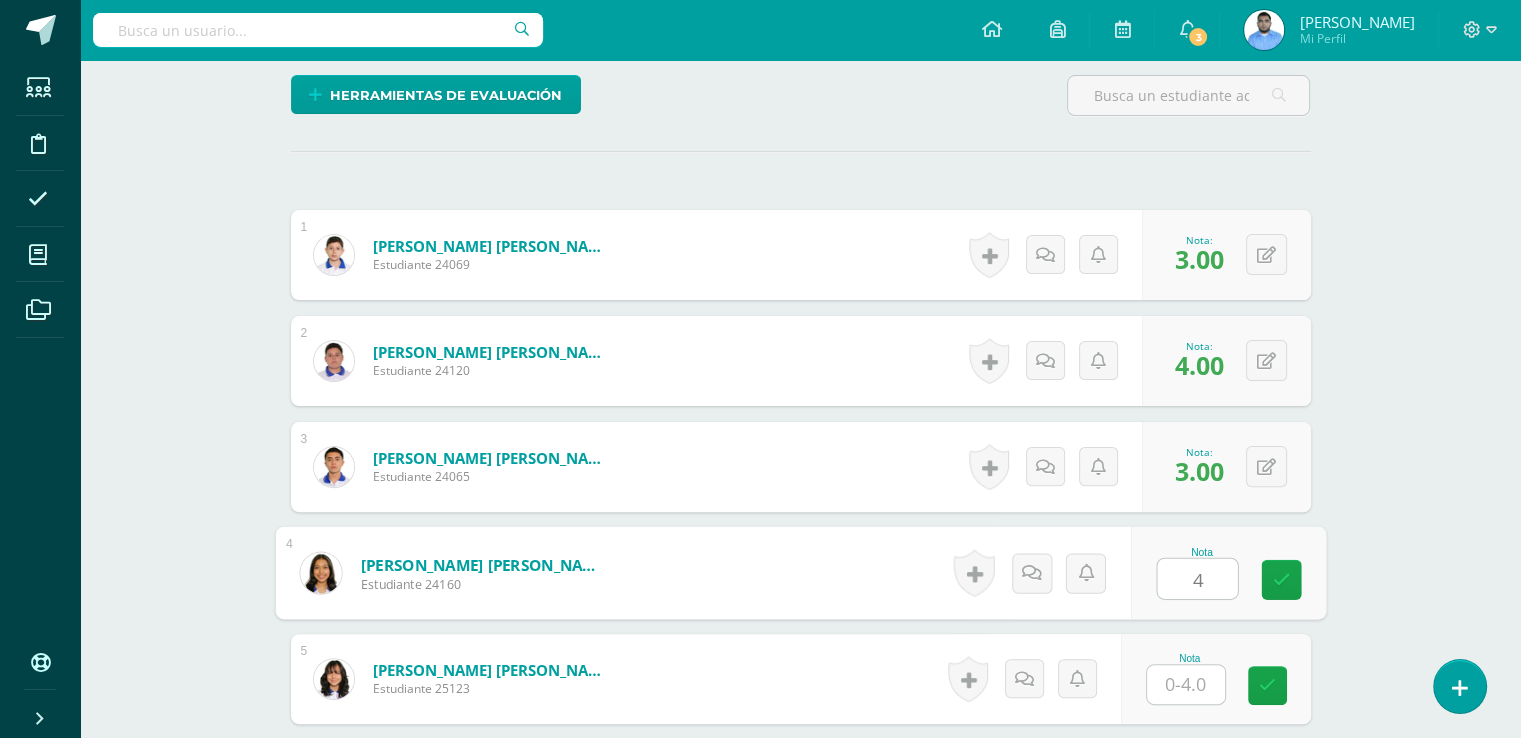 scroll, scrollTop: 486, scrollLeft: 0, axis: vertical 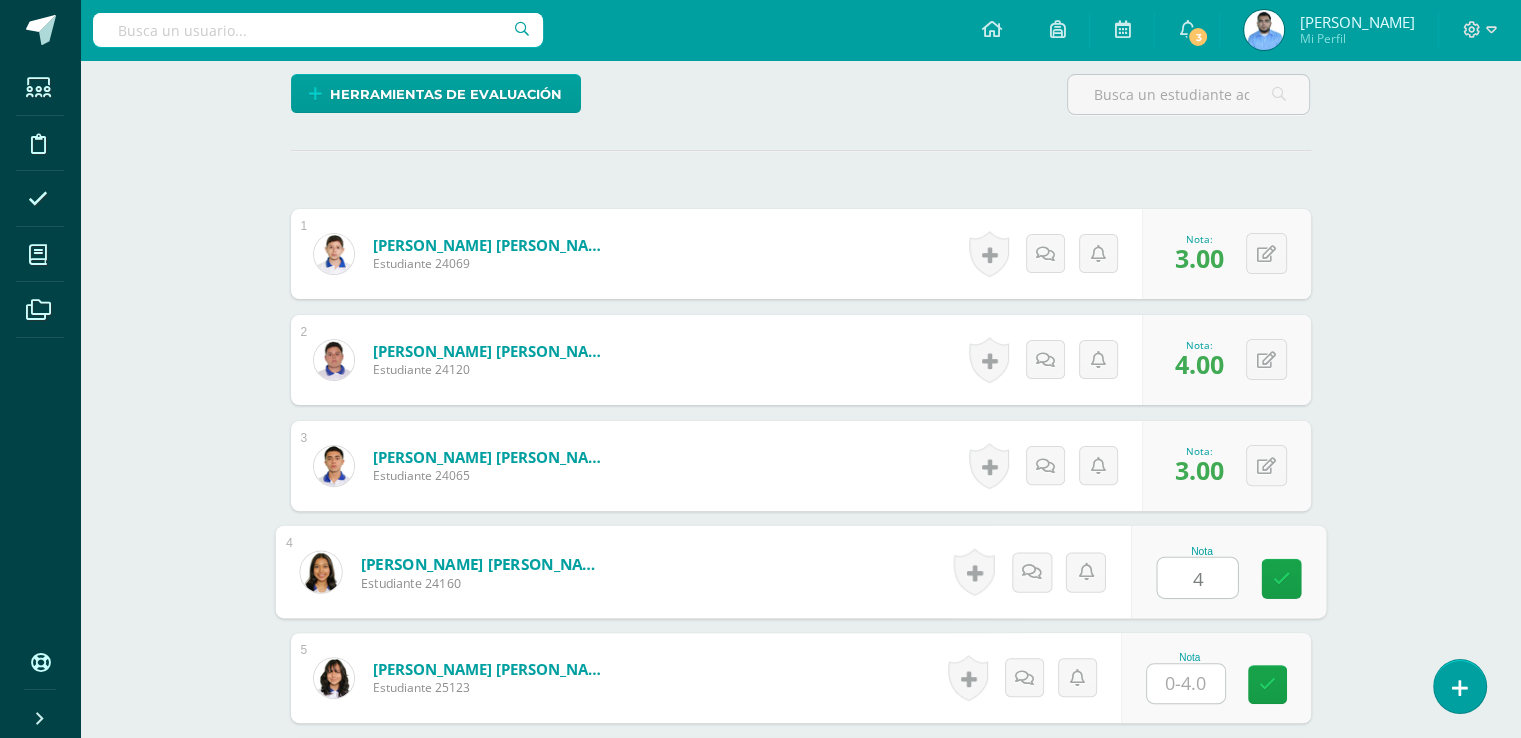 type on "4" 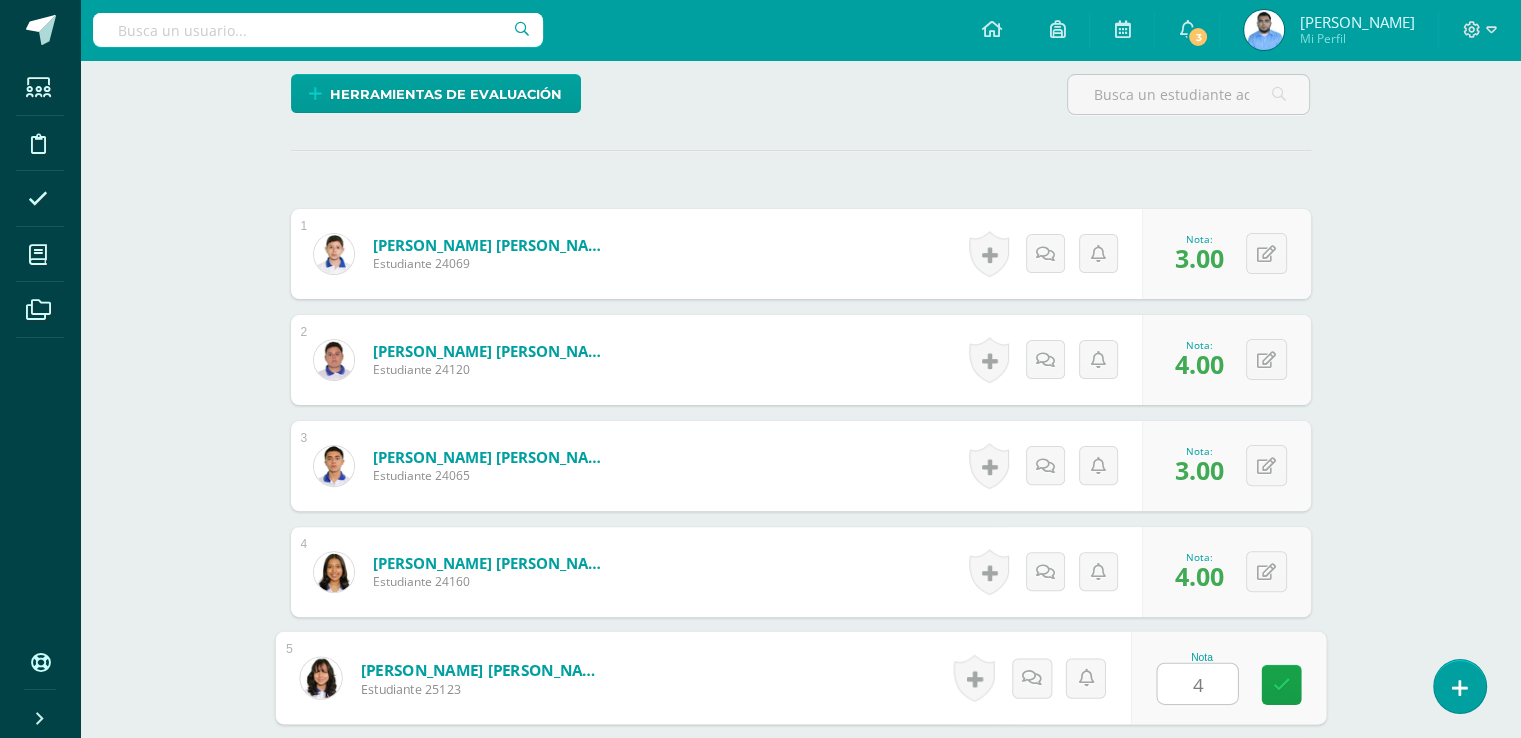 type on "4" 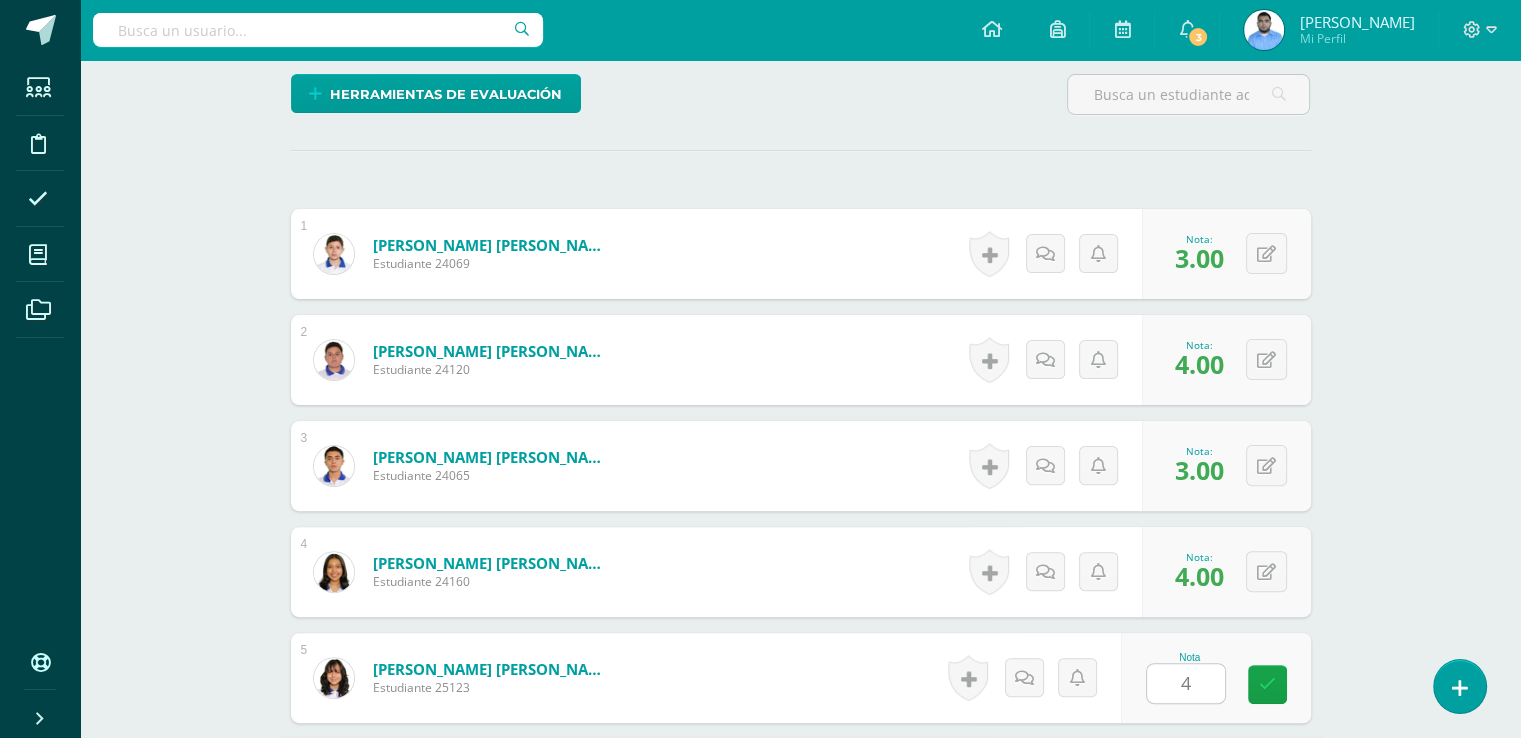 scroll, scrollTop: 904, scrollLeft: 0, axis: vertical 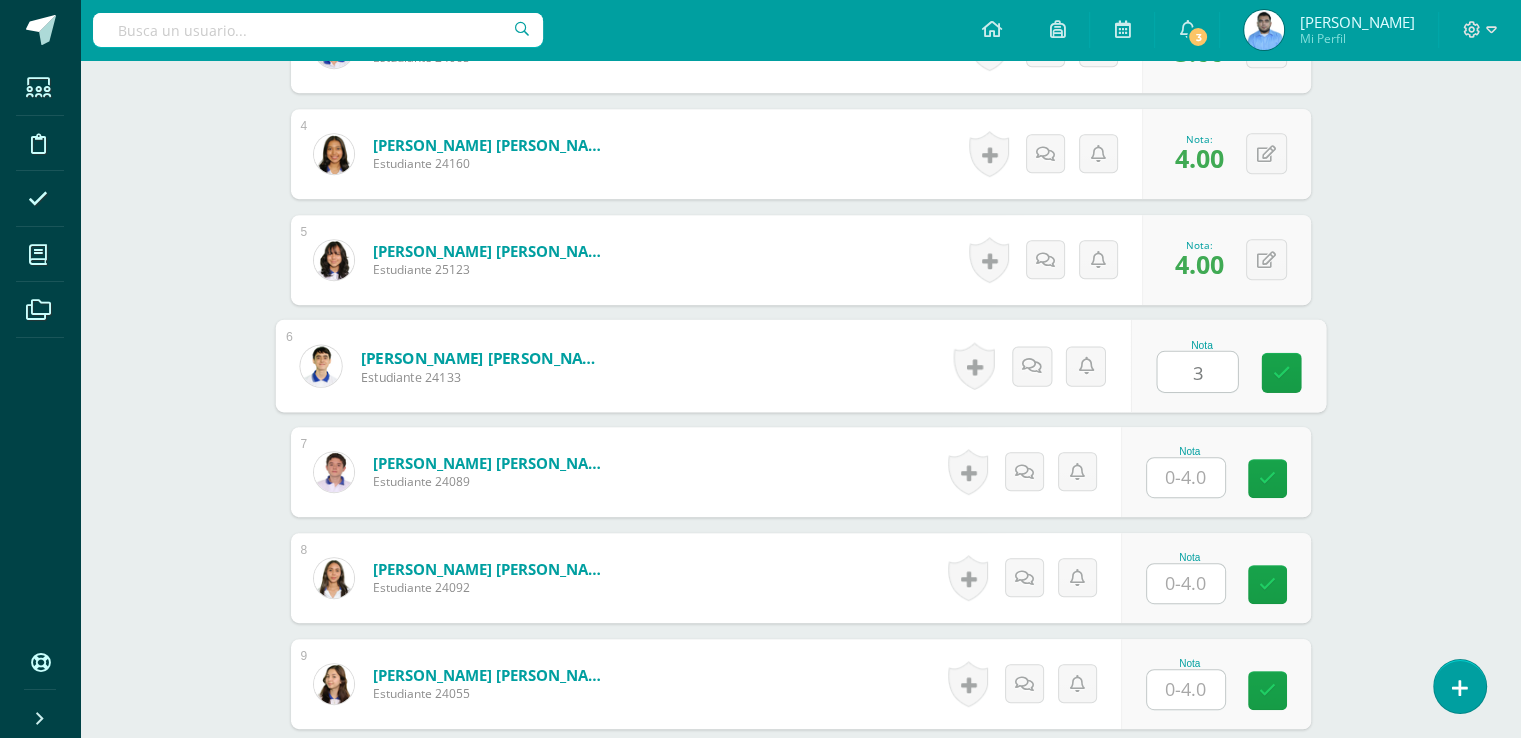 type on "3" 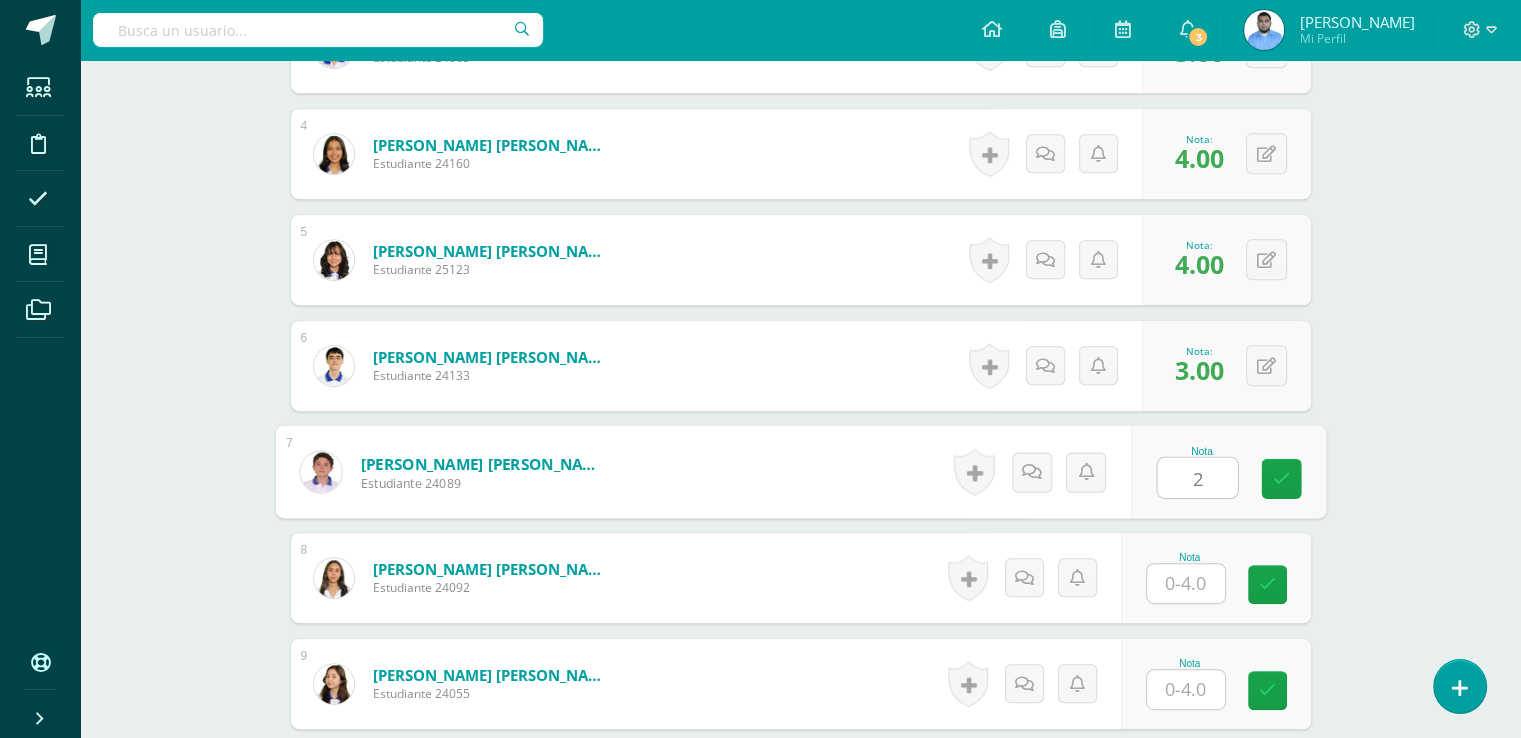 type on "2" 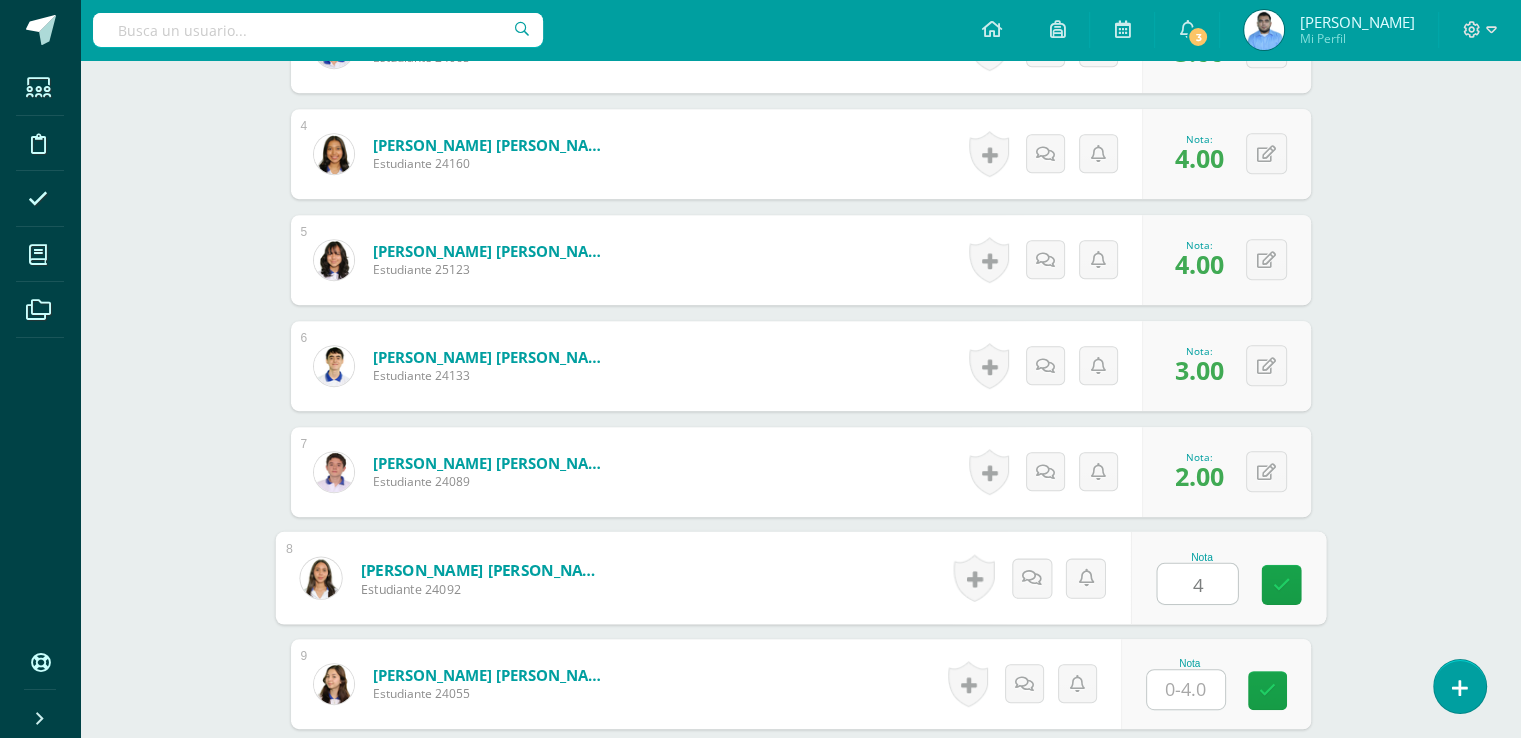 type on "4" 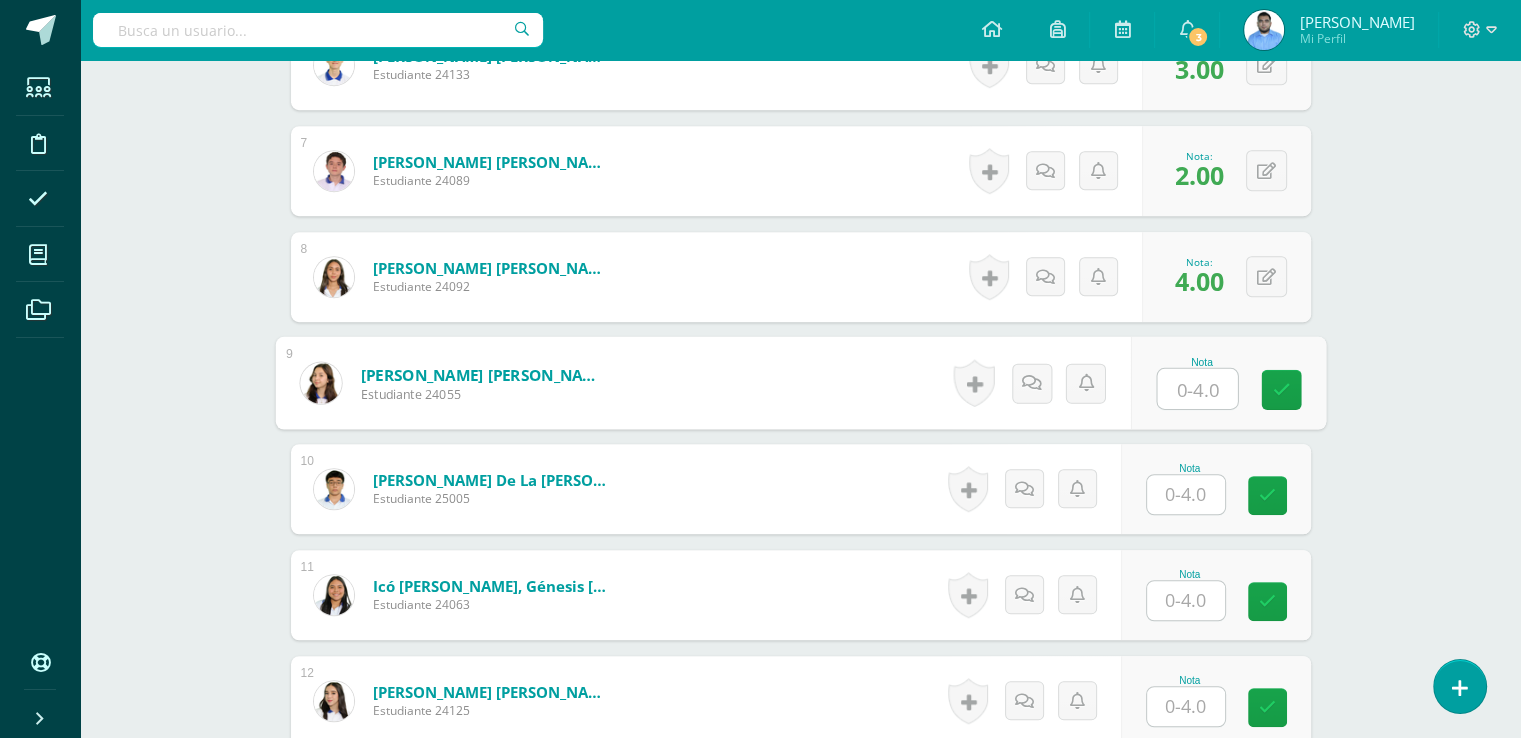 scroll, scrollTop: 1243, scrollLeft: 0, axis: vertical 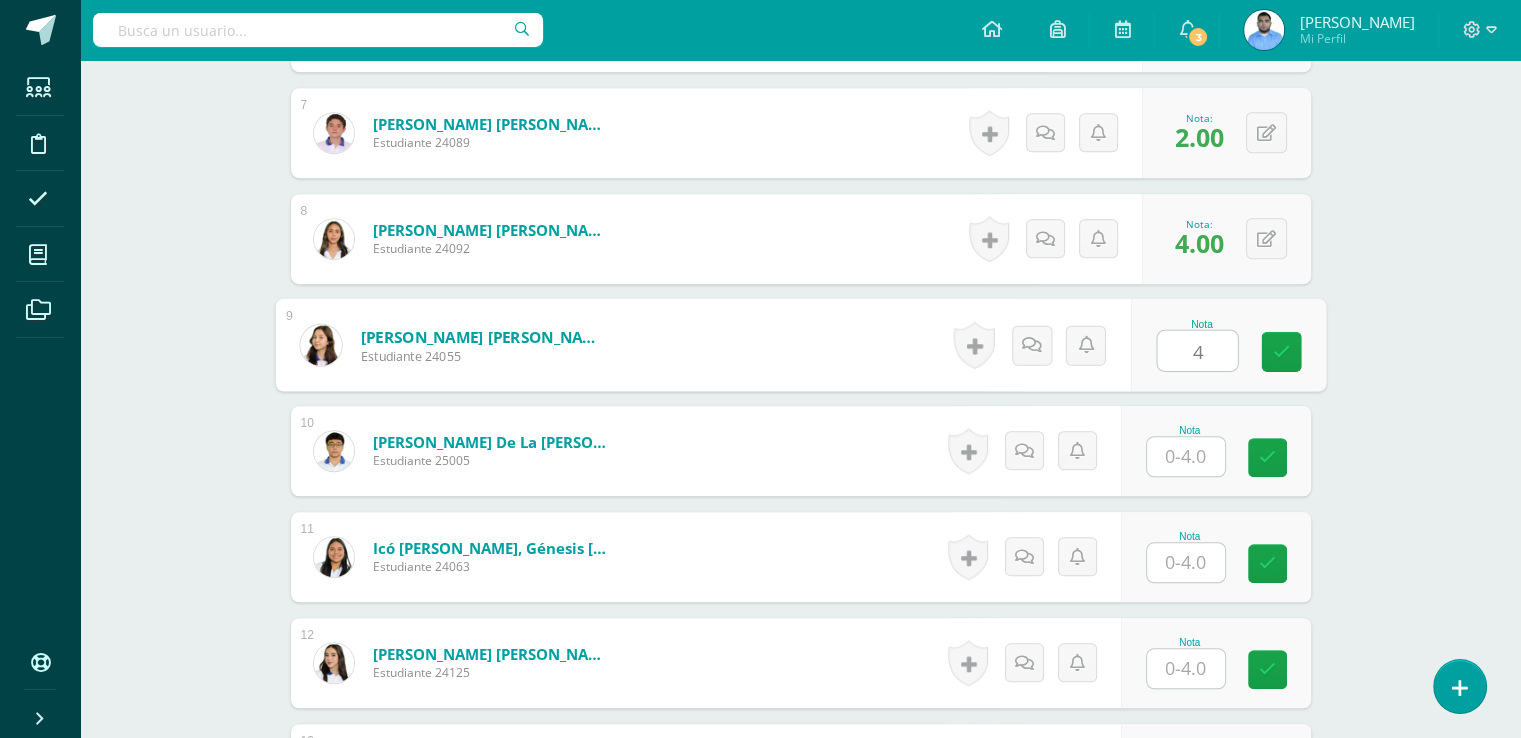 type on "4" 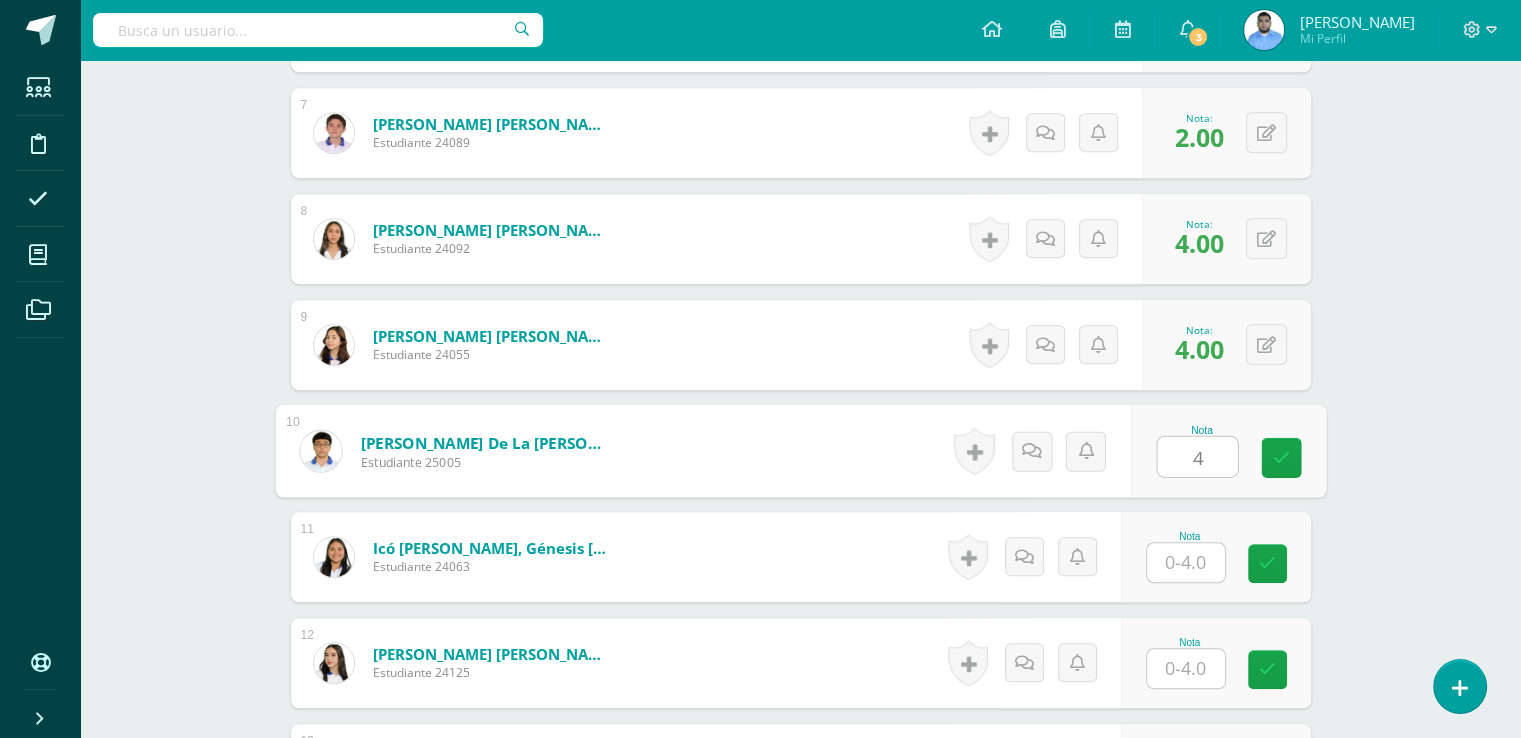 type on "4" 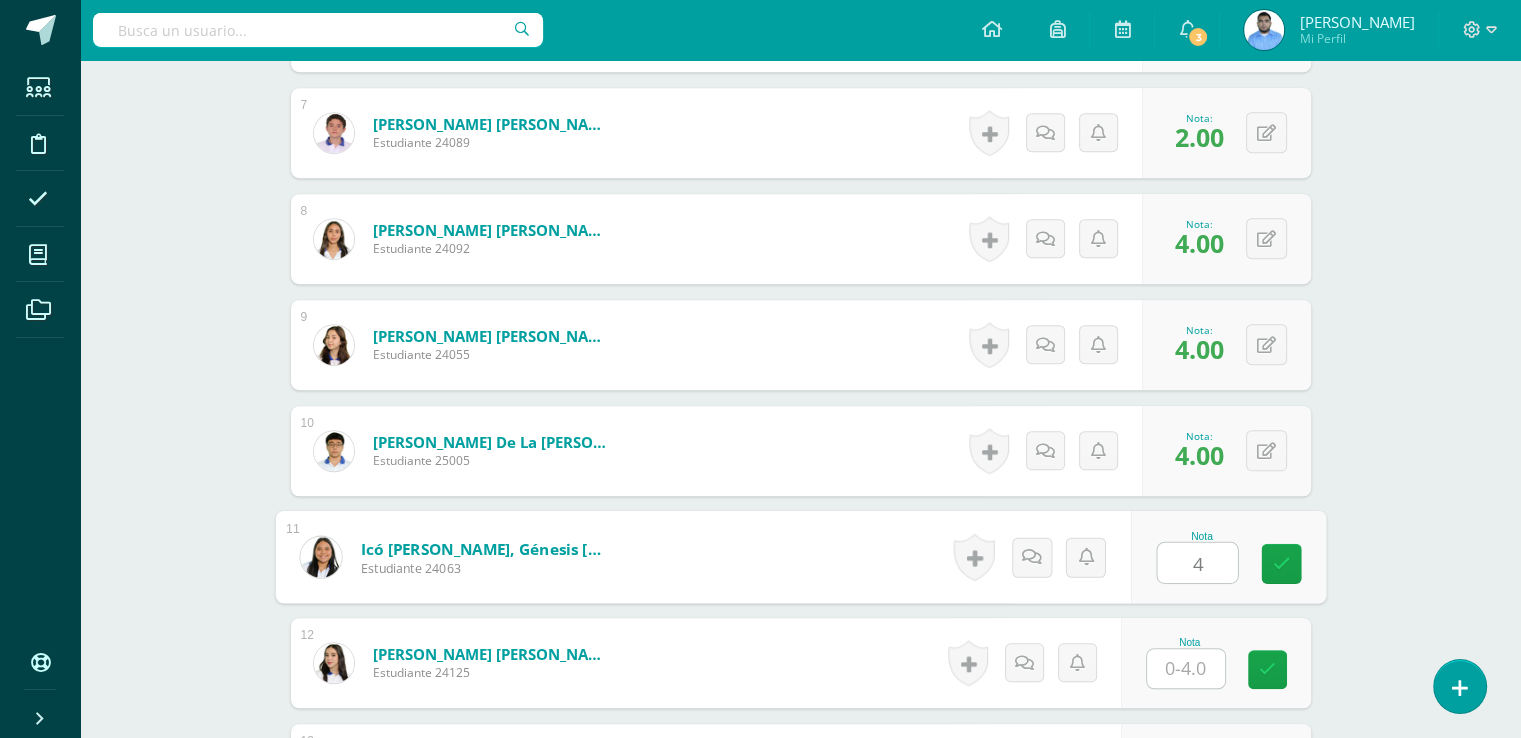 type on "4" 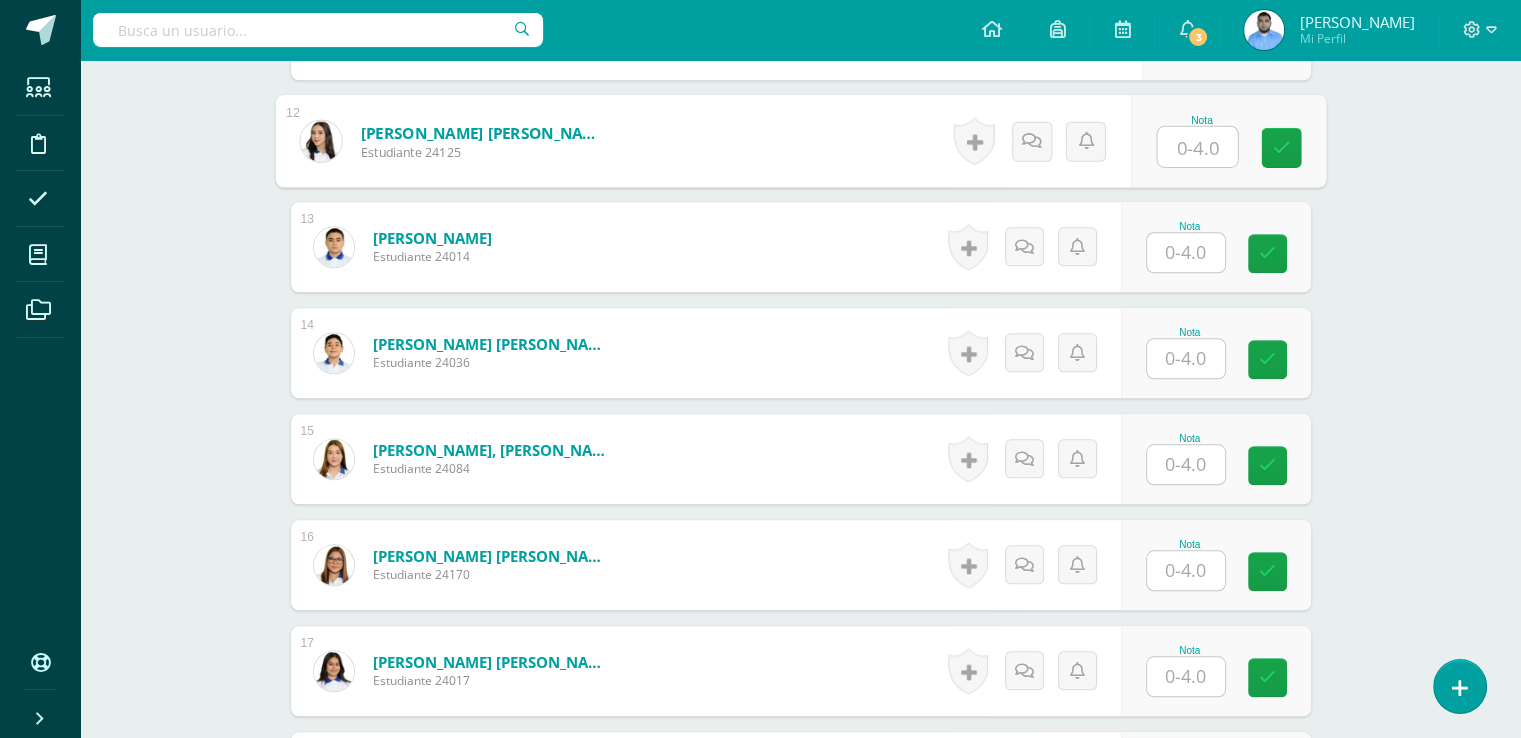 scroll, scrollTop: 1776, scrollLeft: 0, axis: vertical 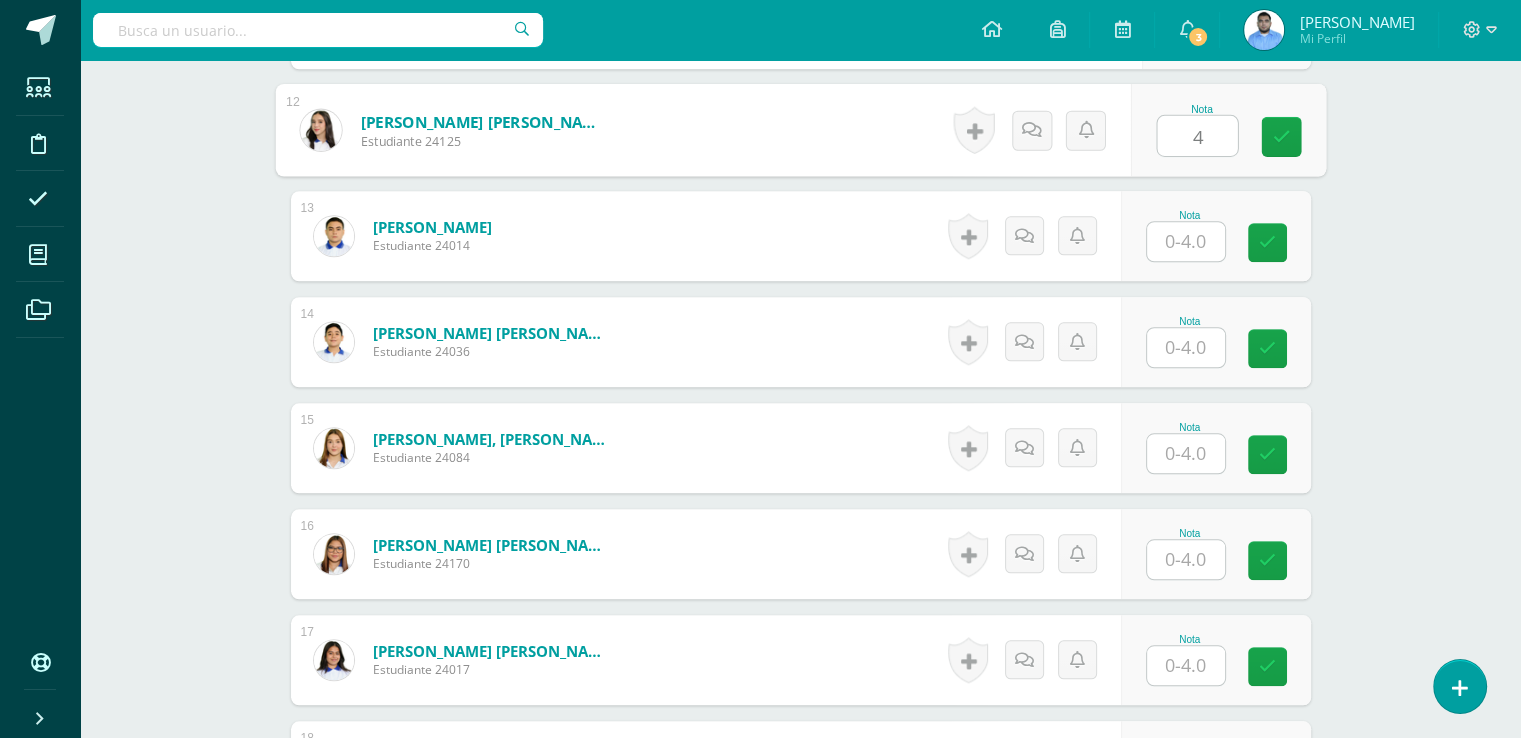 type on "4" 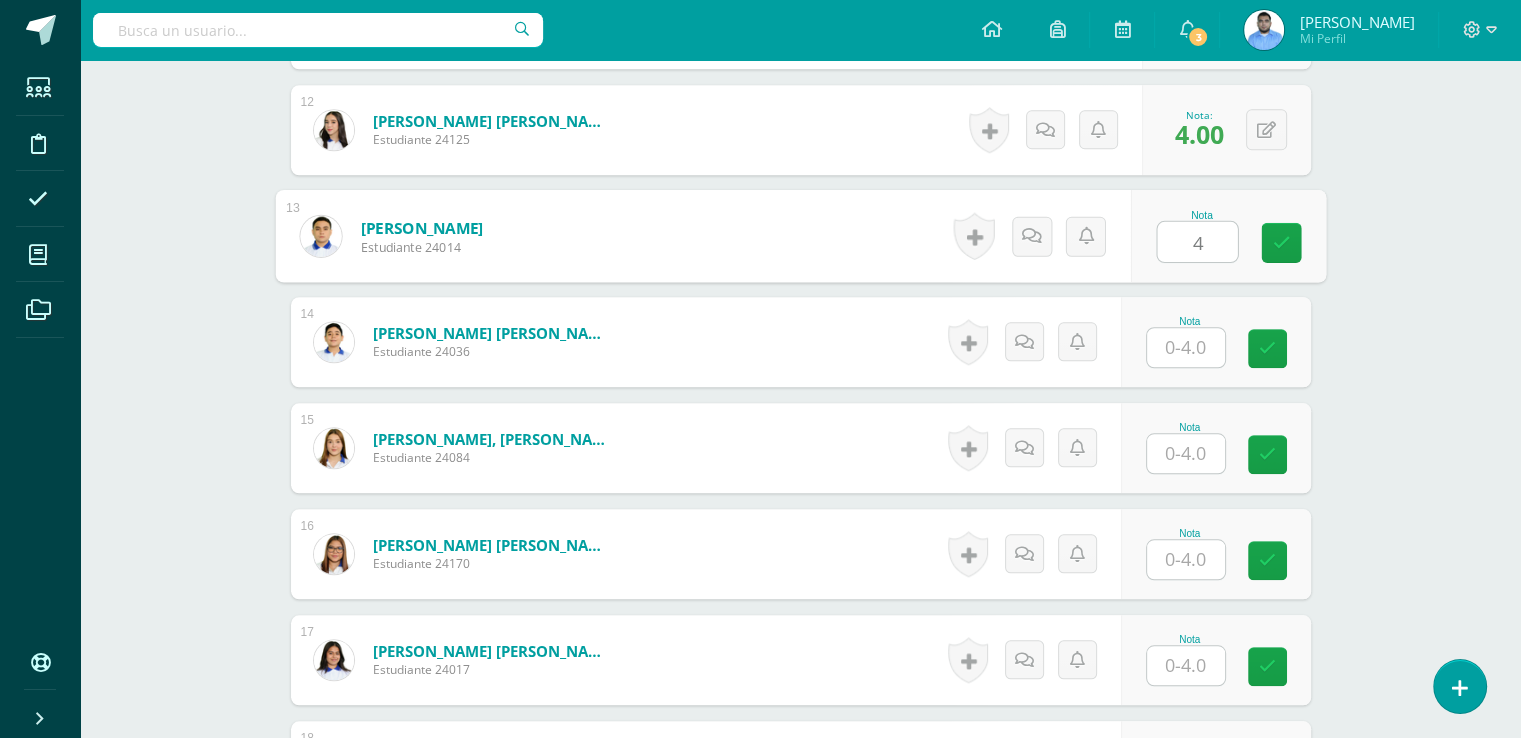 type on "4" 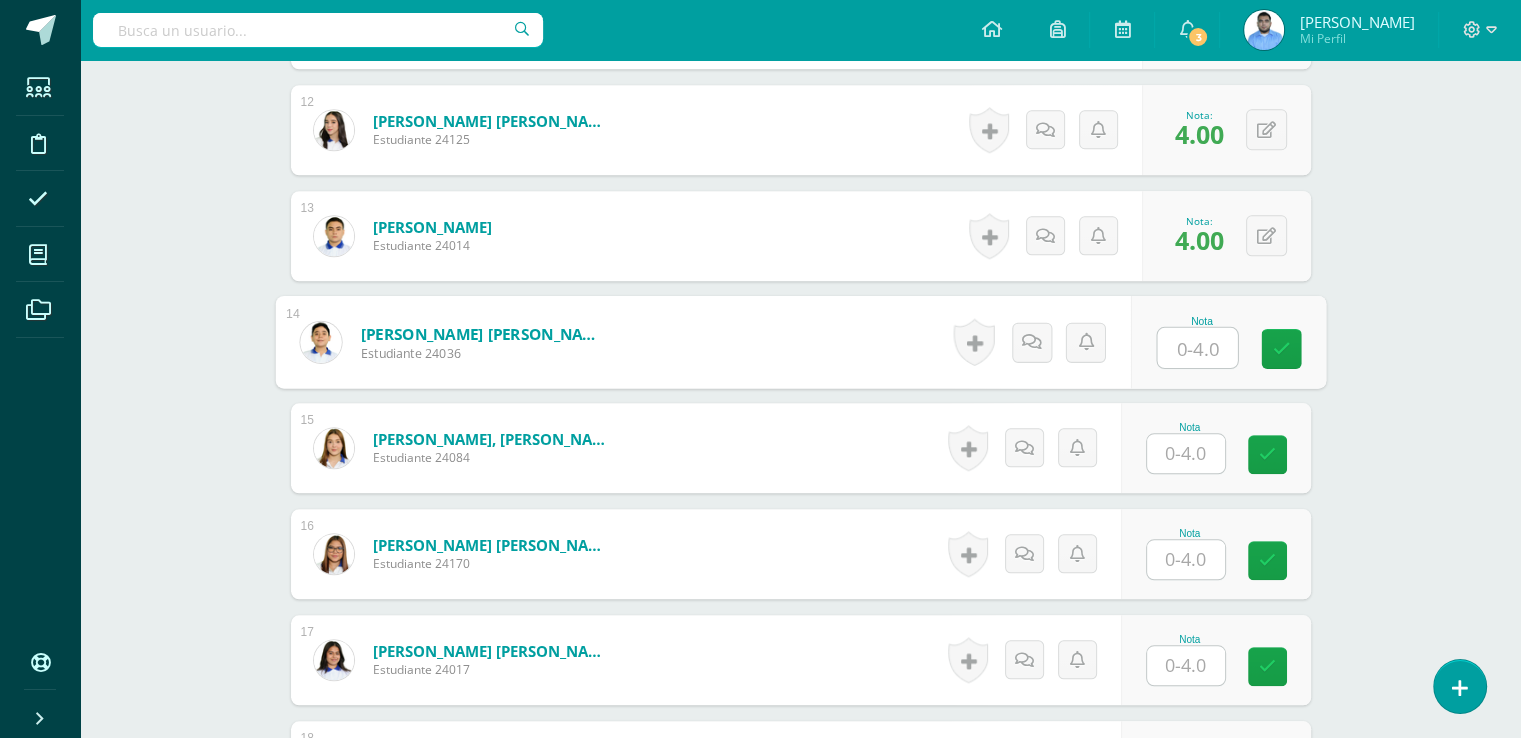 type on "3" 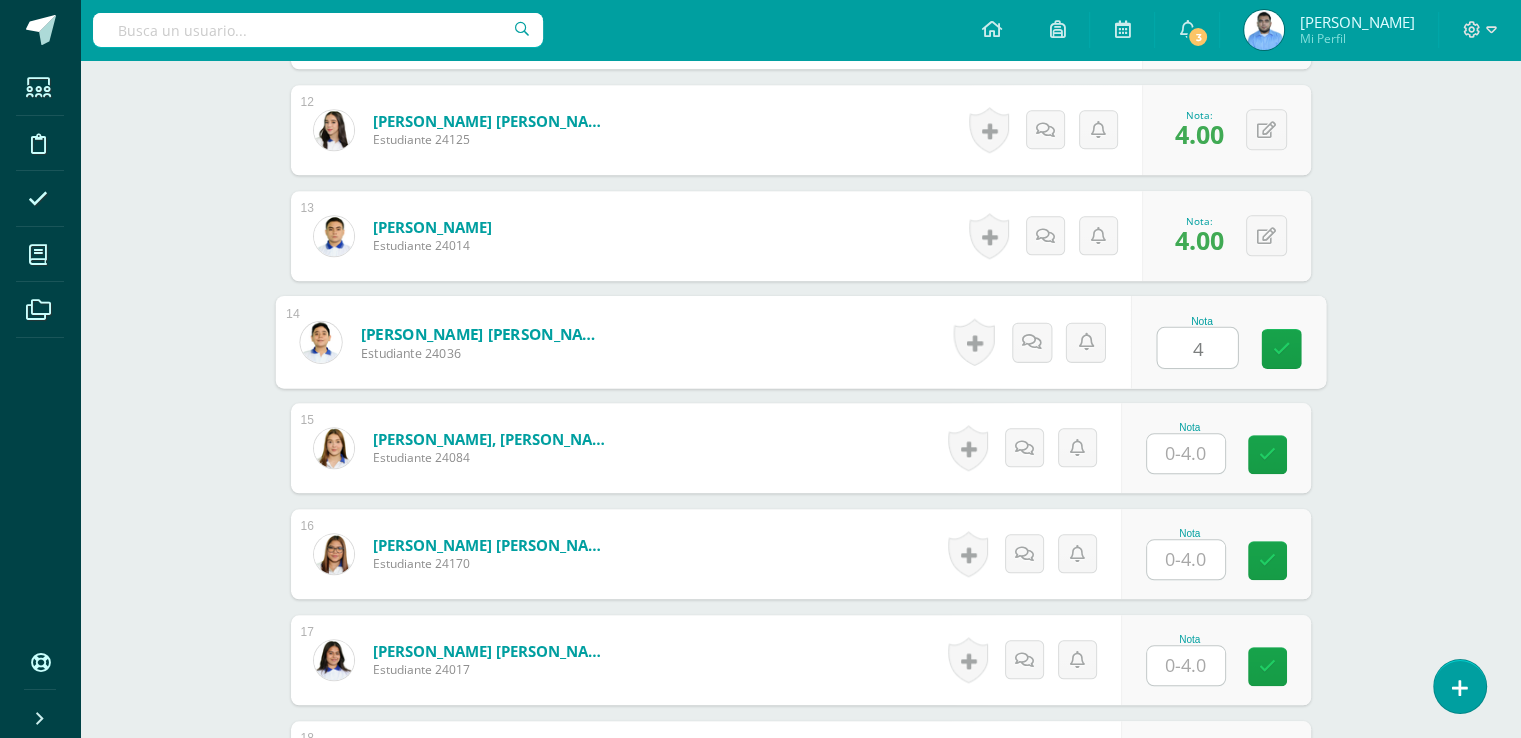 type on "4" 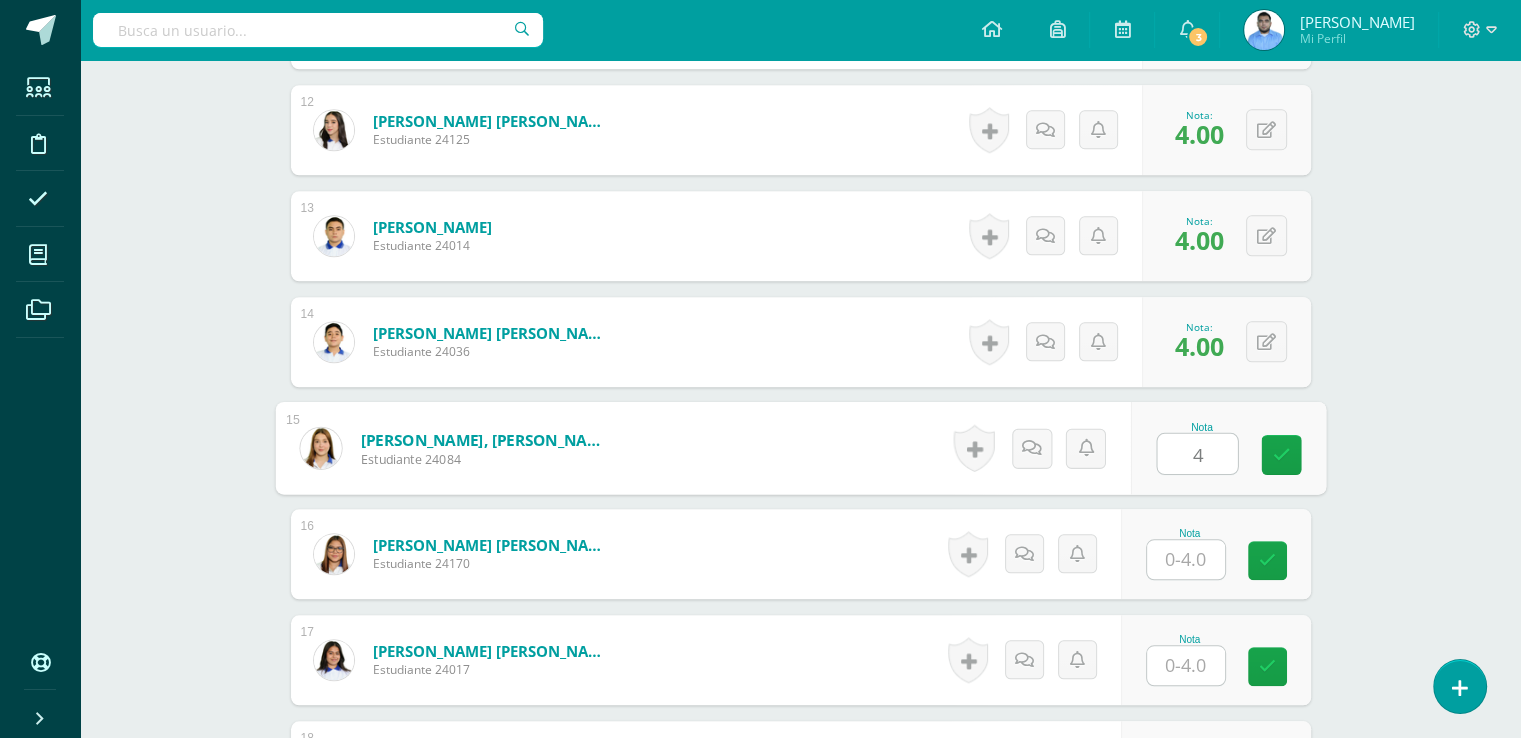 type on "4" 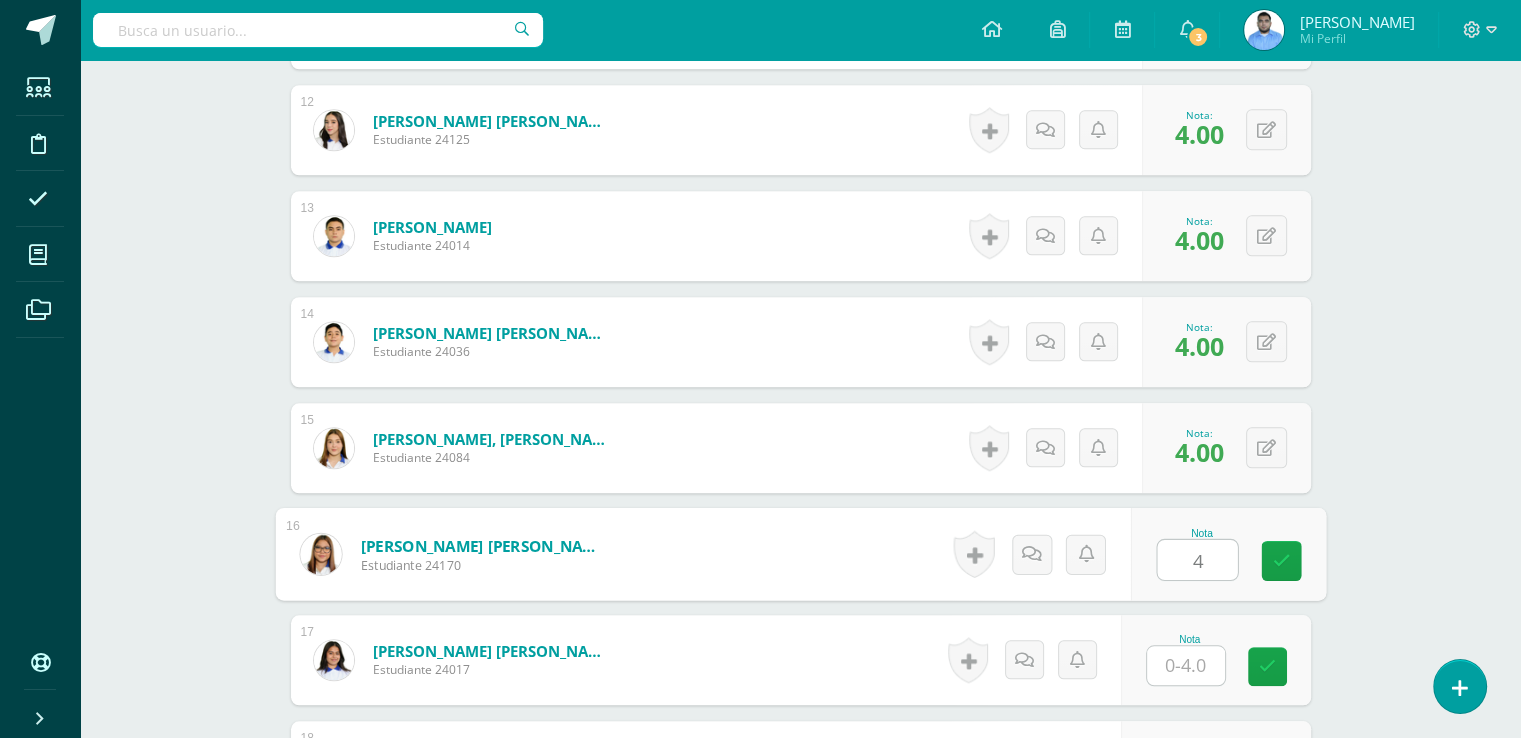 type on "4" 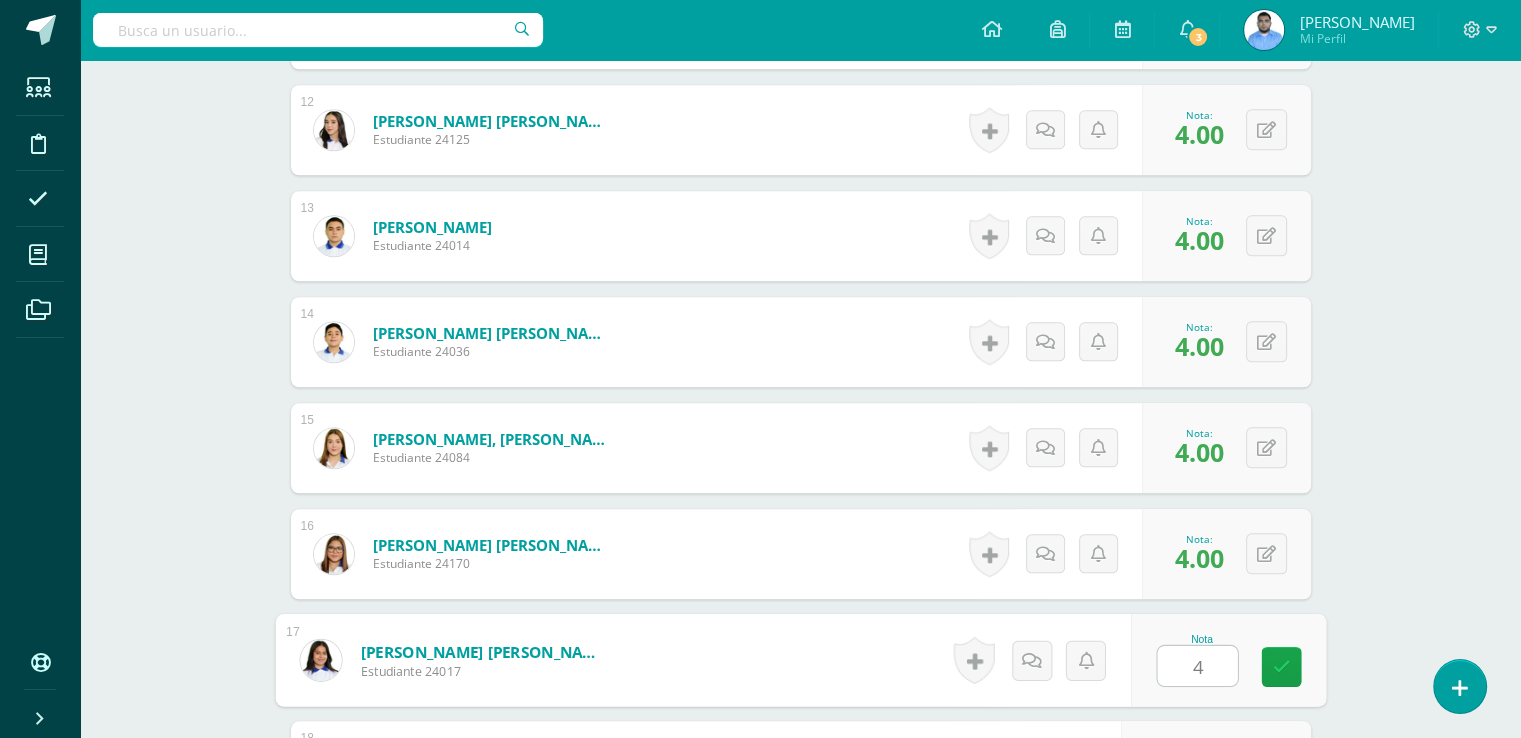 type on "4" 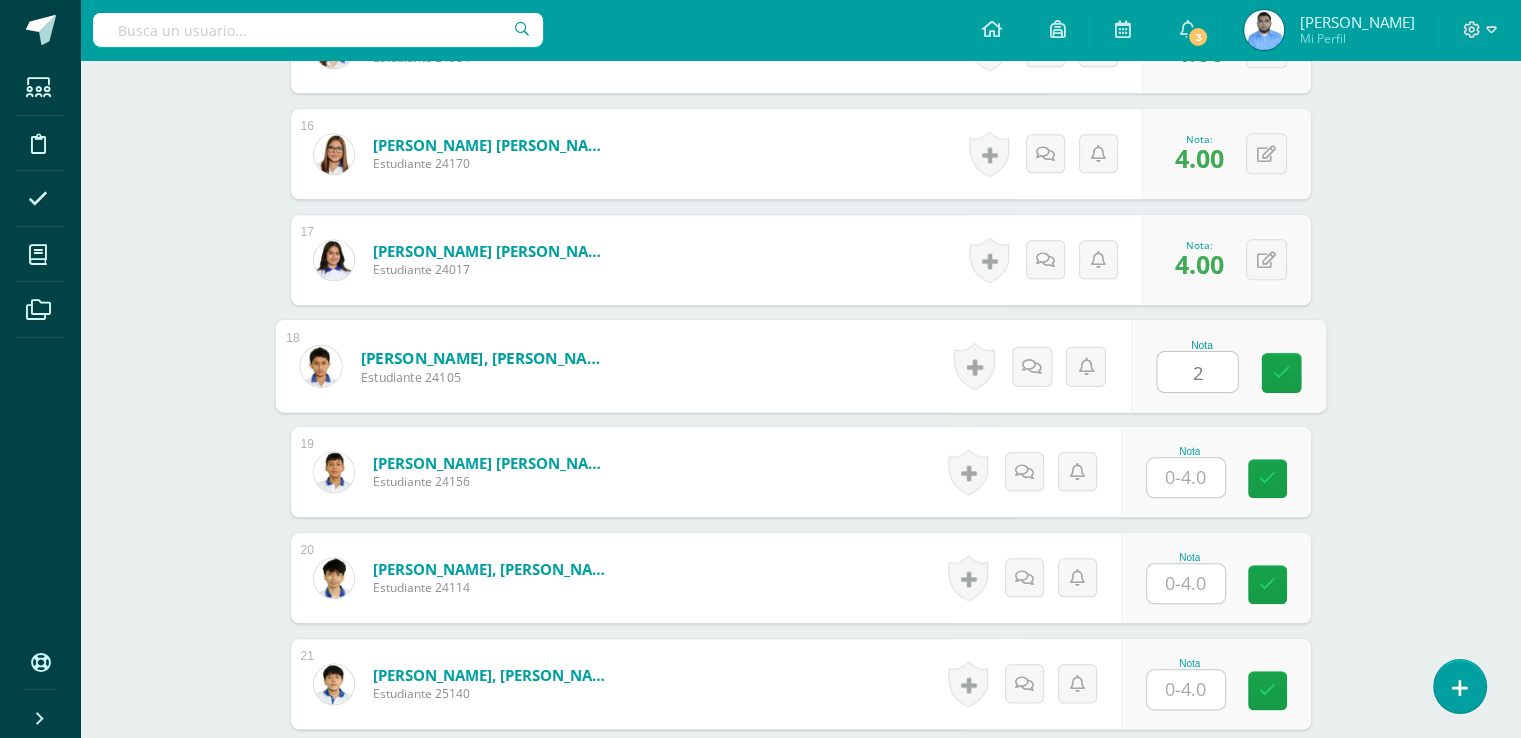 type on "2" 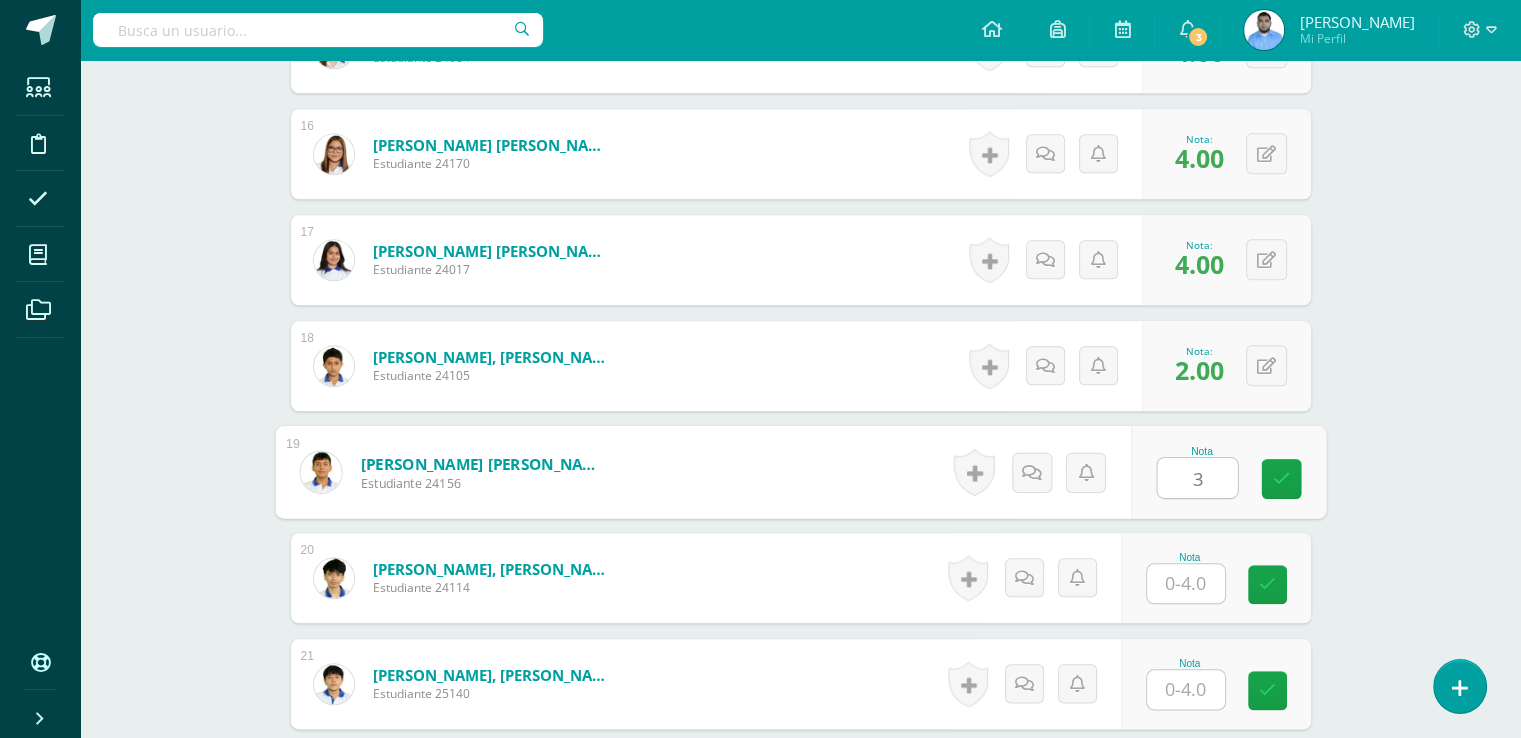 type on "3" 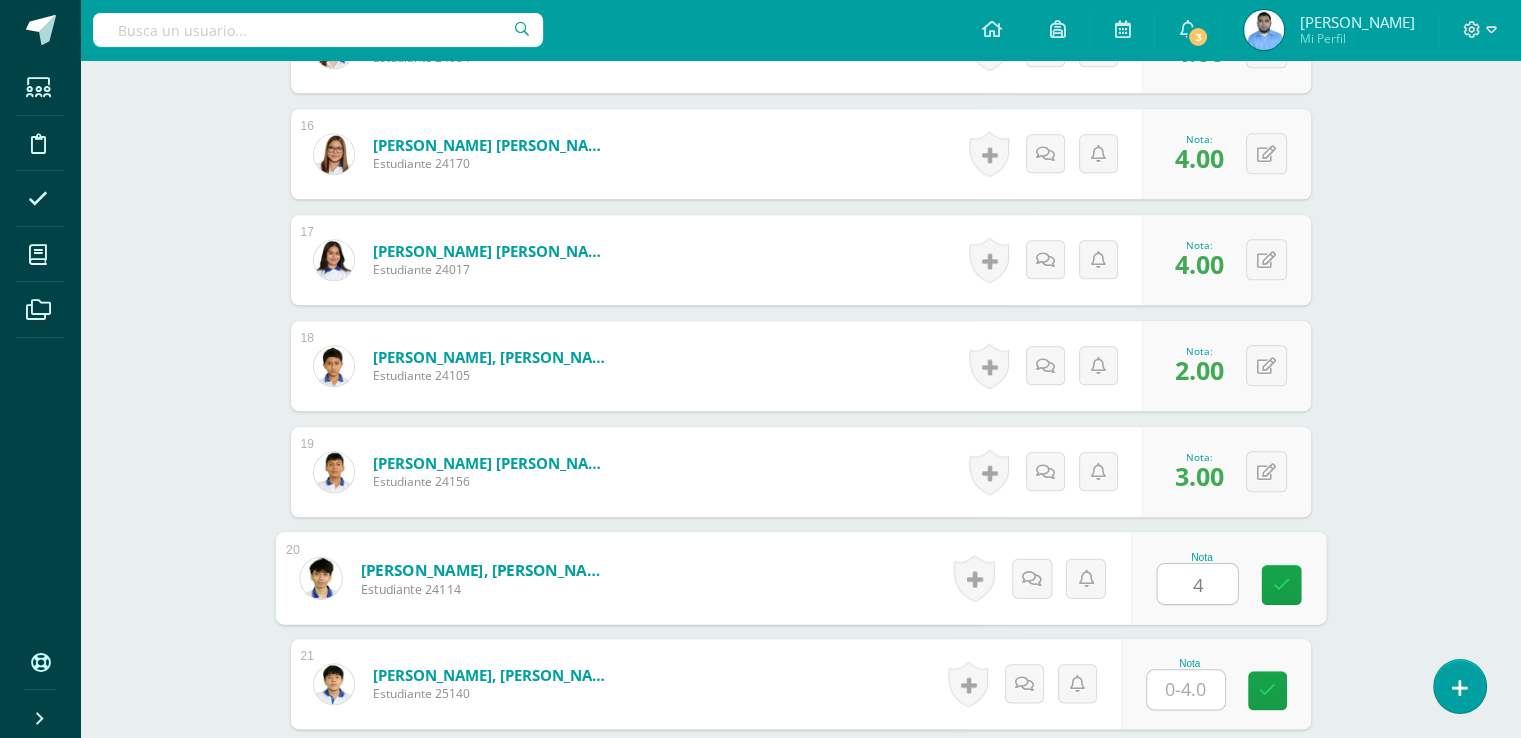 type on "4" 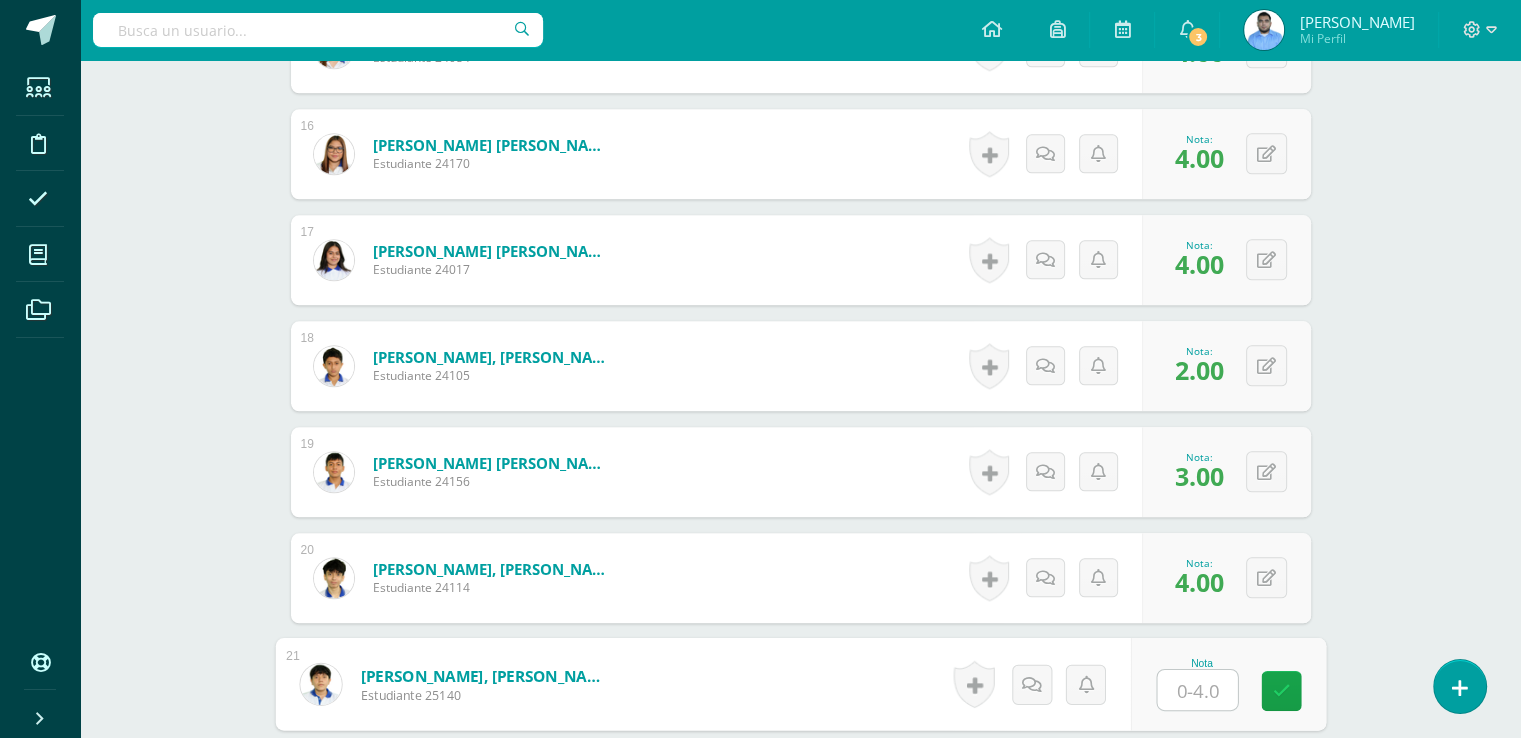 type on "3" 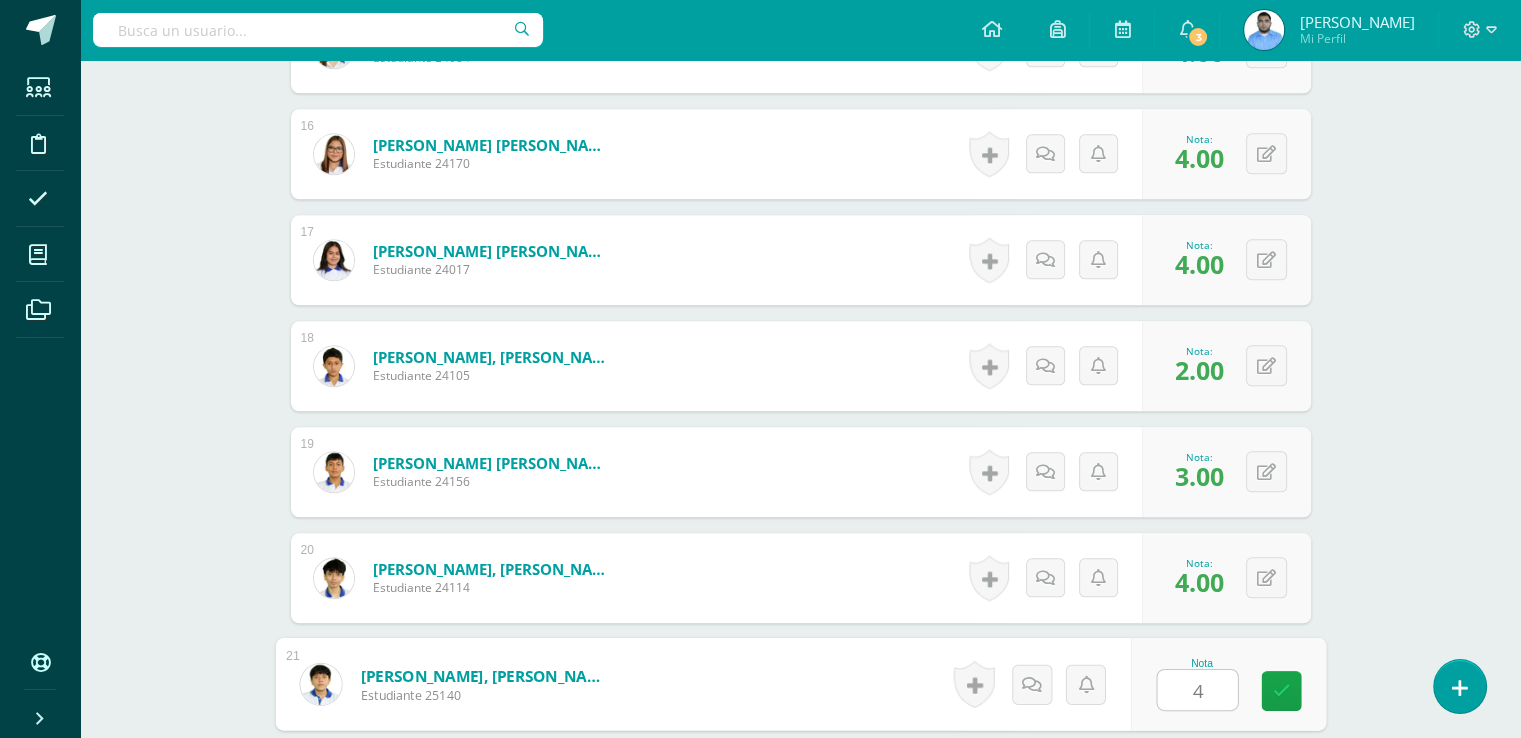 type on "4" 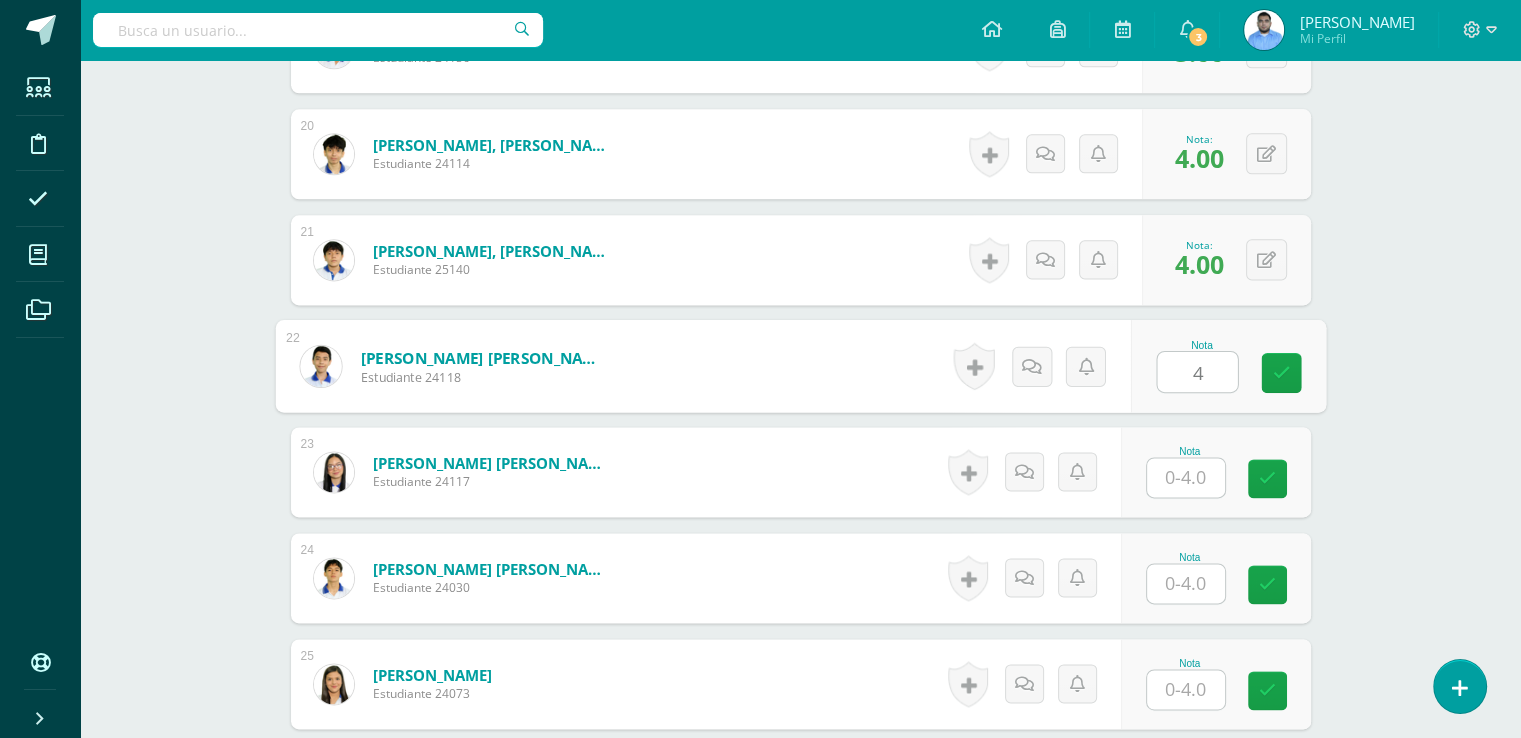 type on "4" 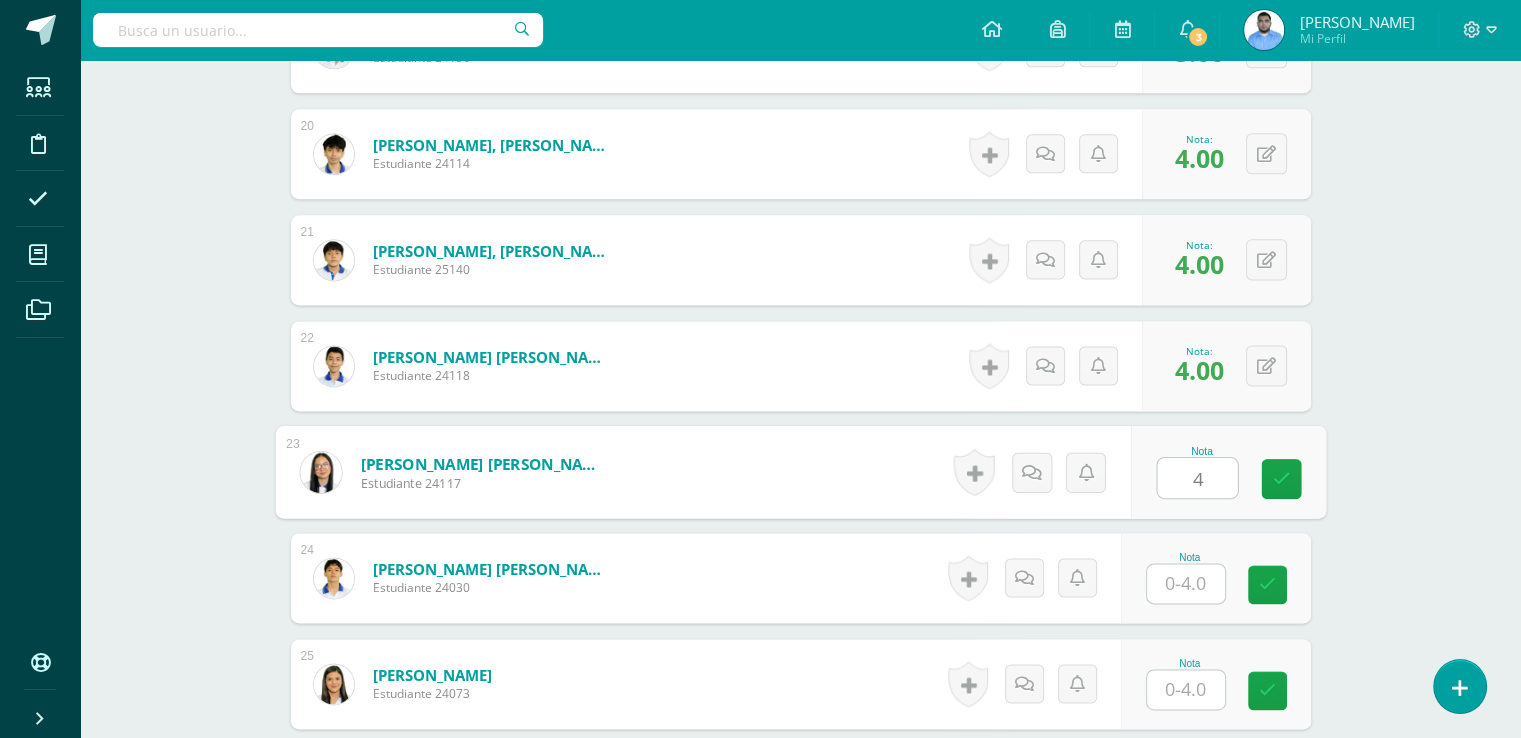 type on "4" 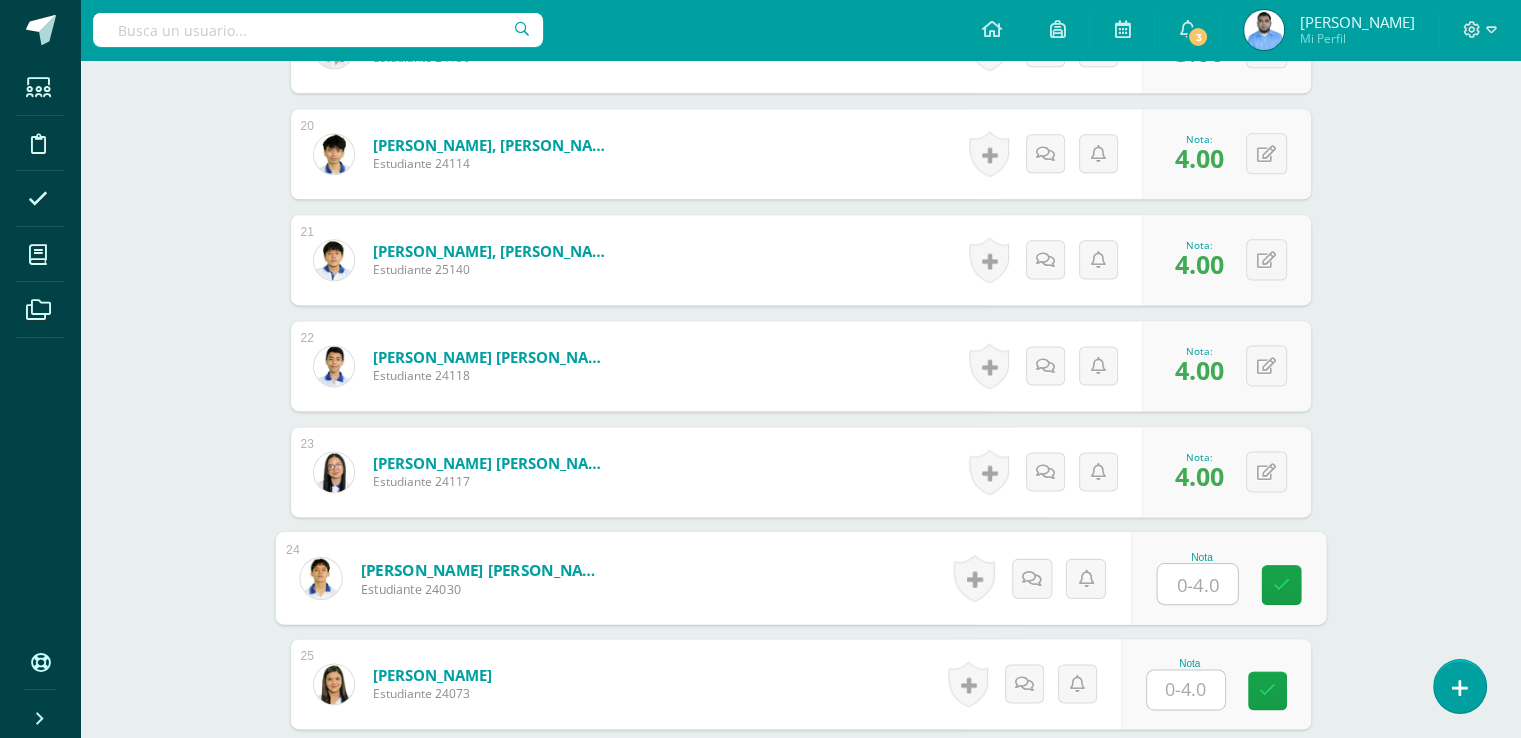 type on "2" 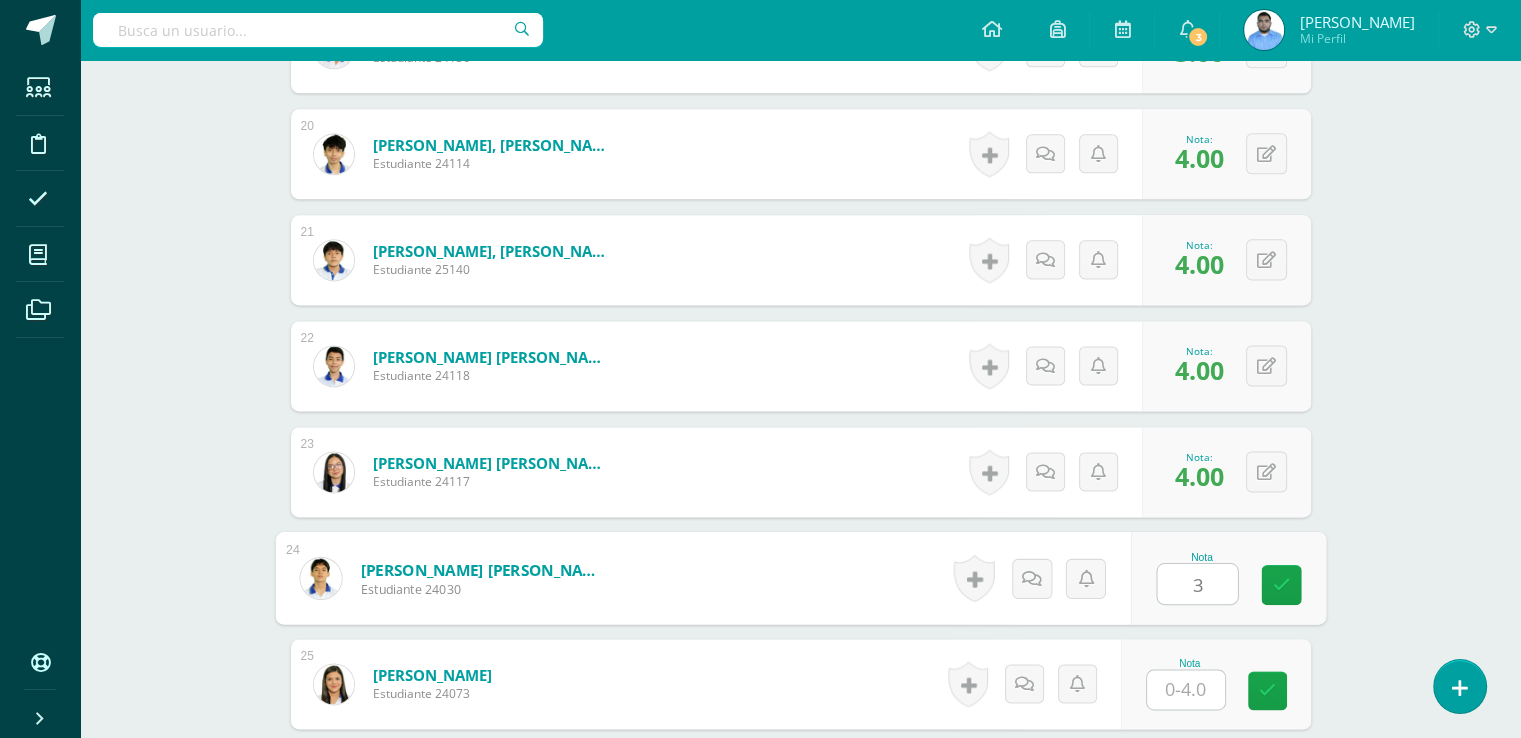type on "3" 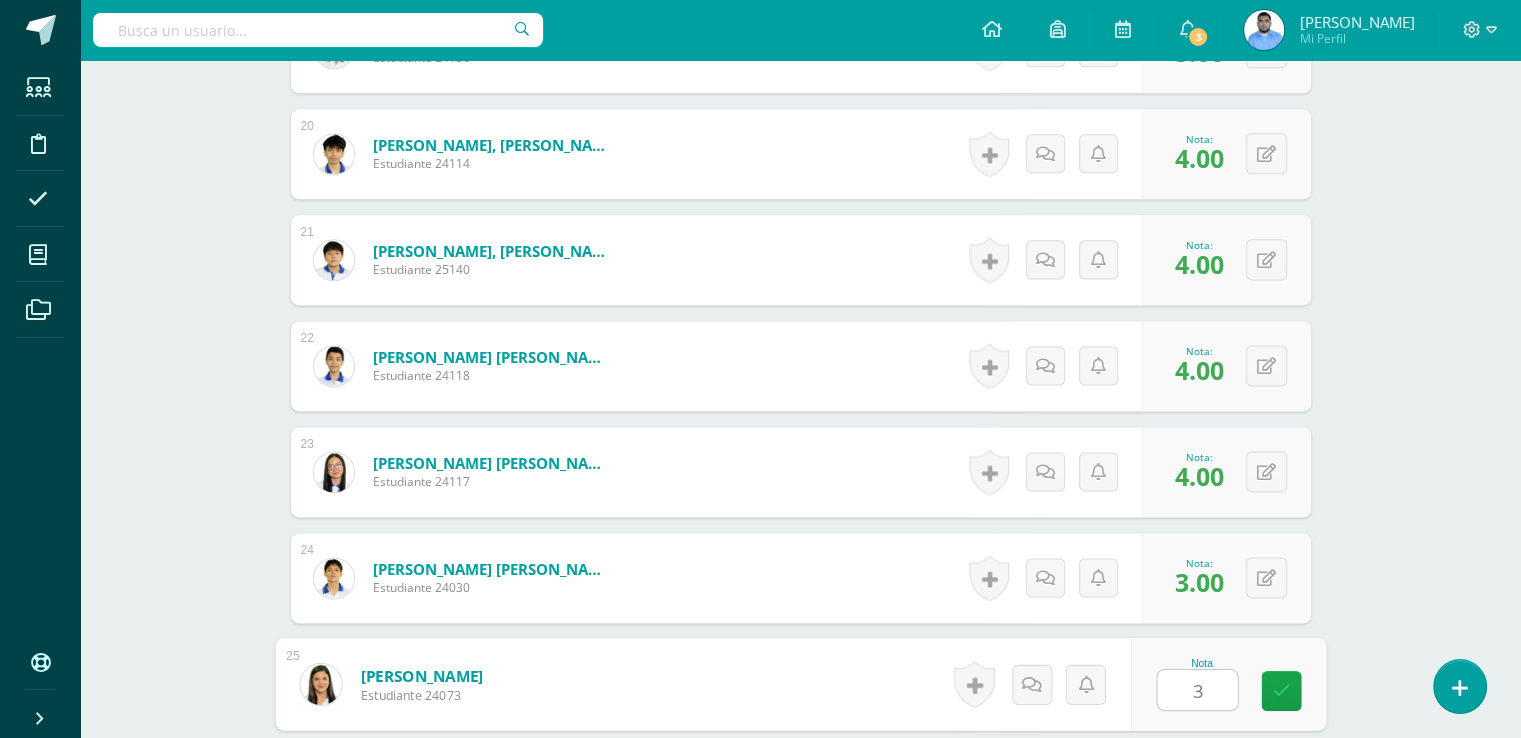 type on "3" 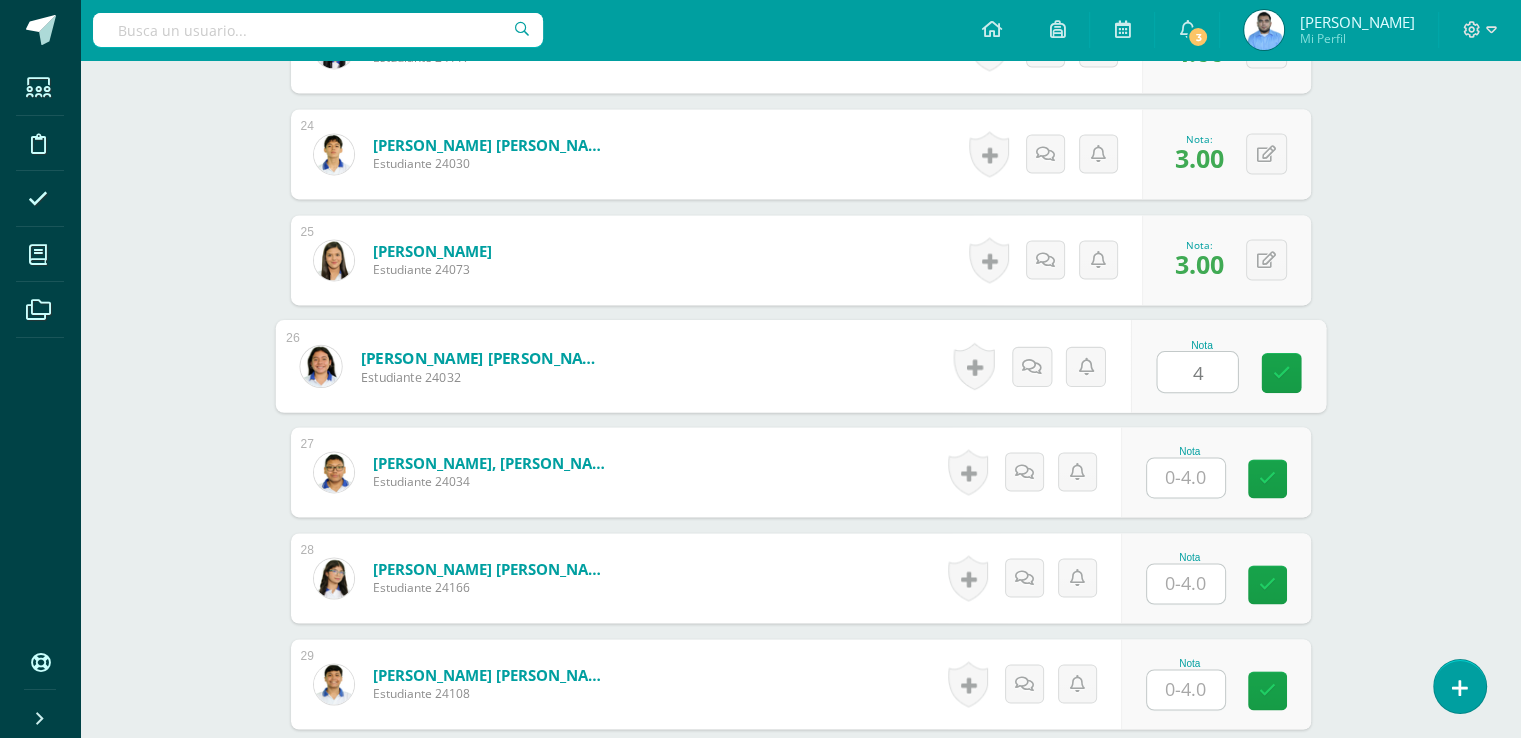 type on "4" 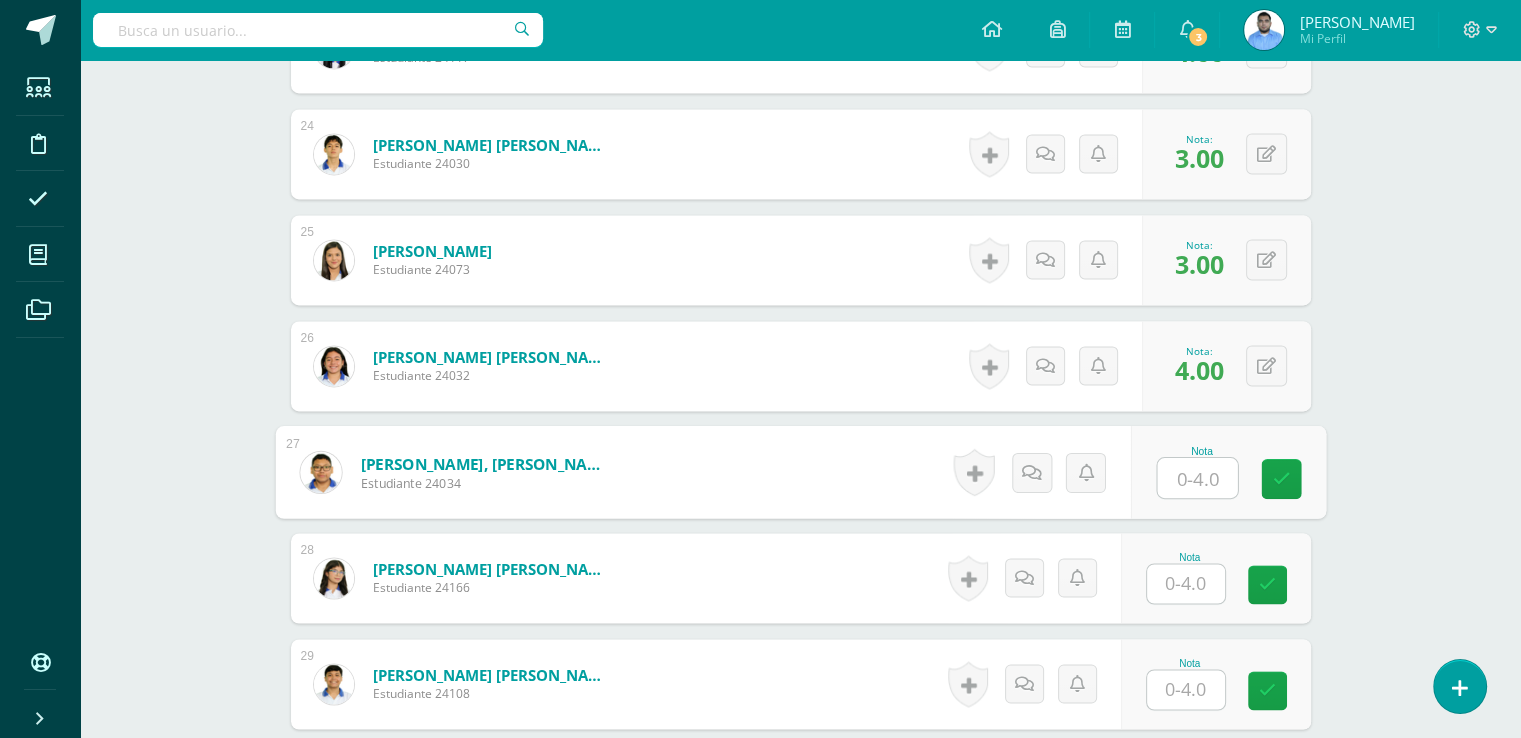 type on "3" 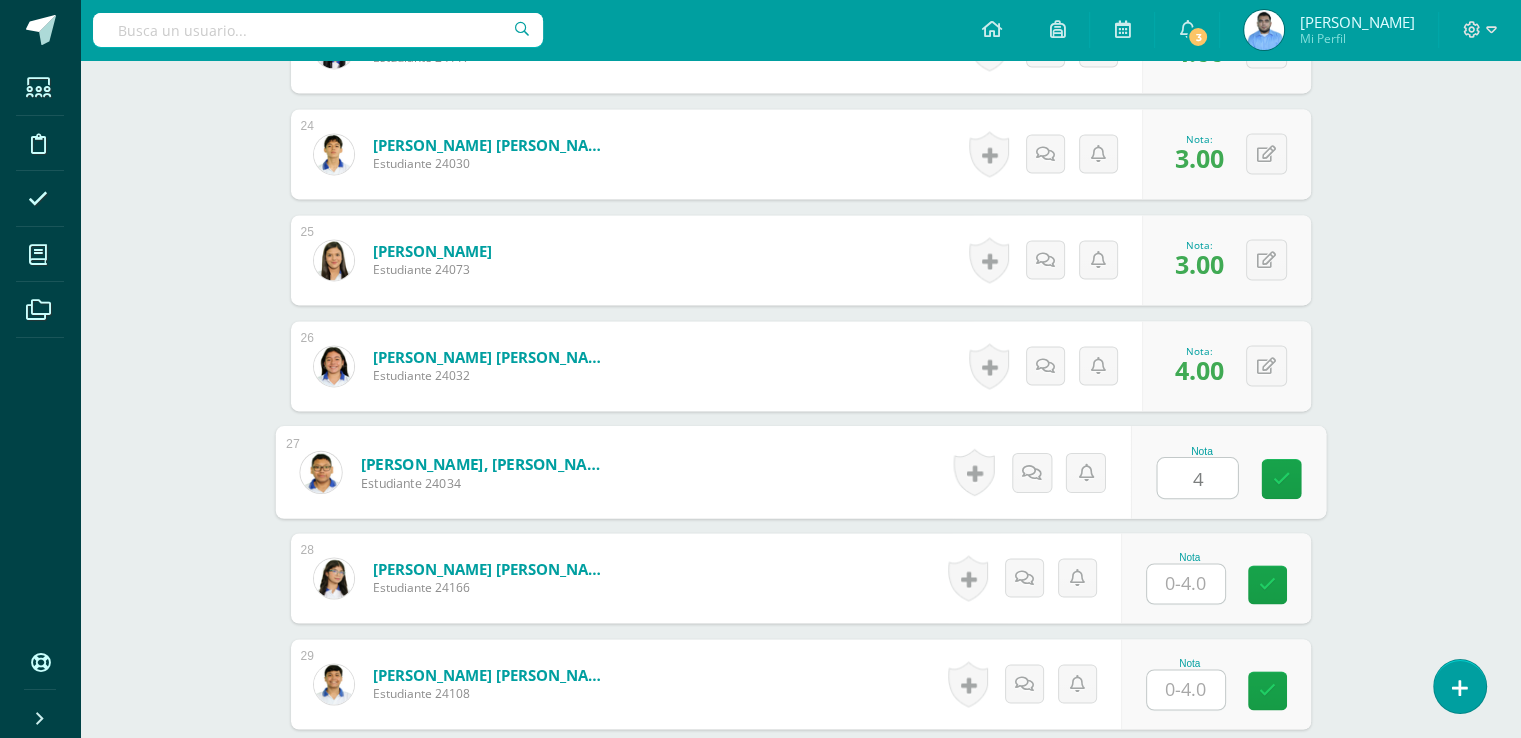 type on "4" 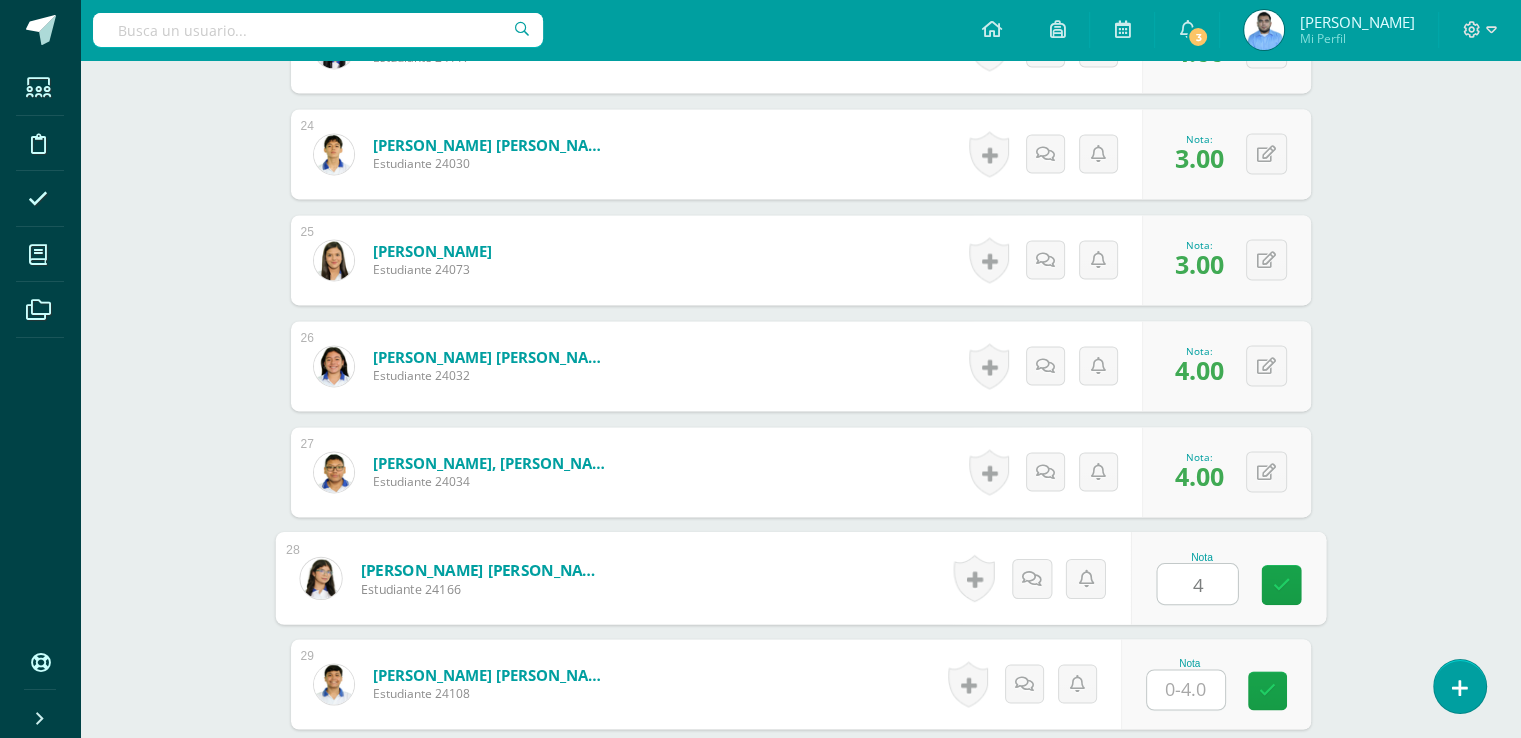 type on "4" 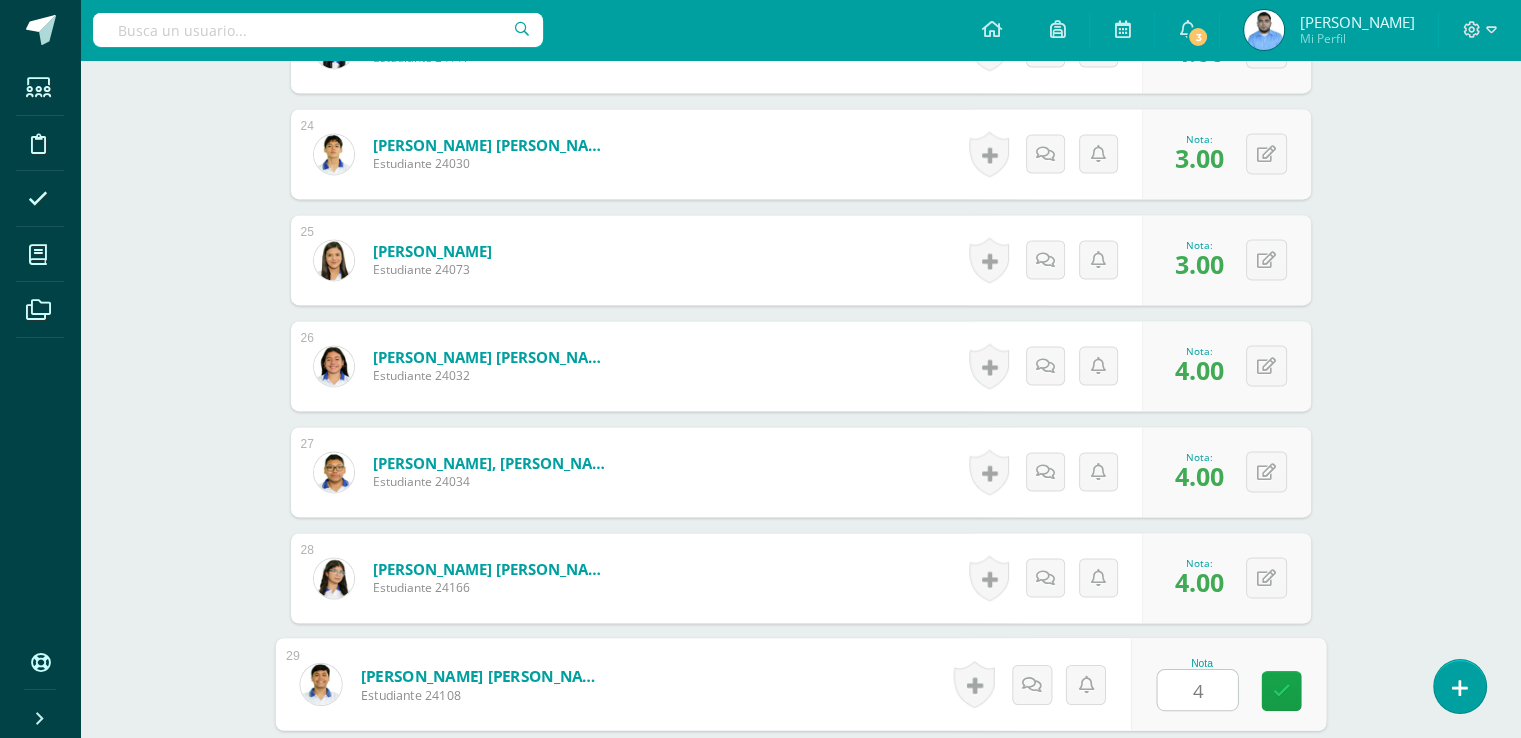 type on "4" 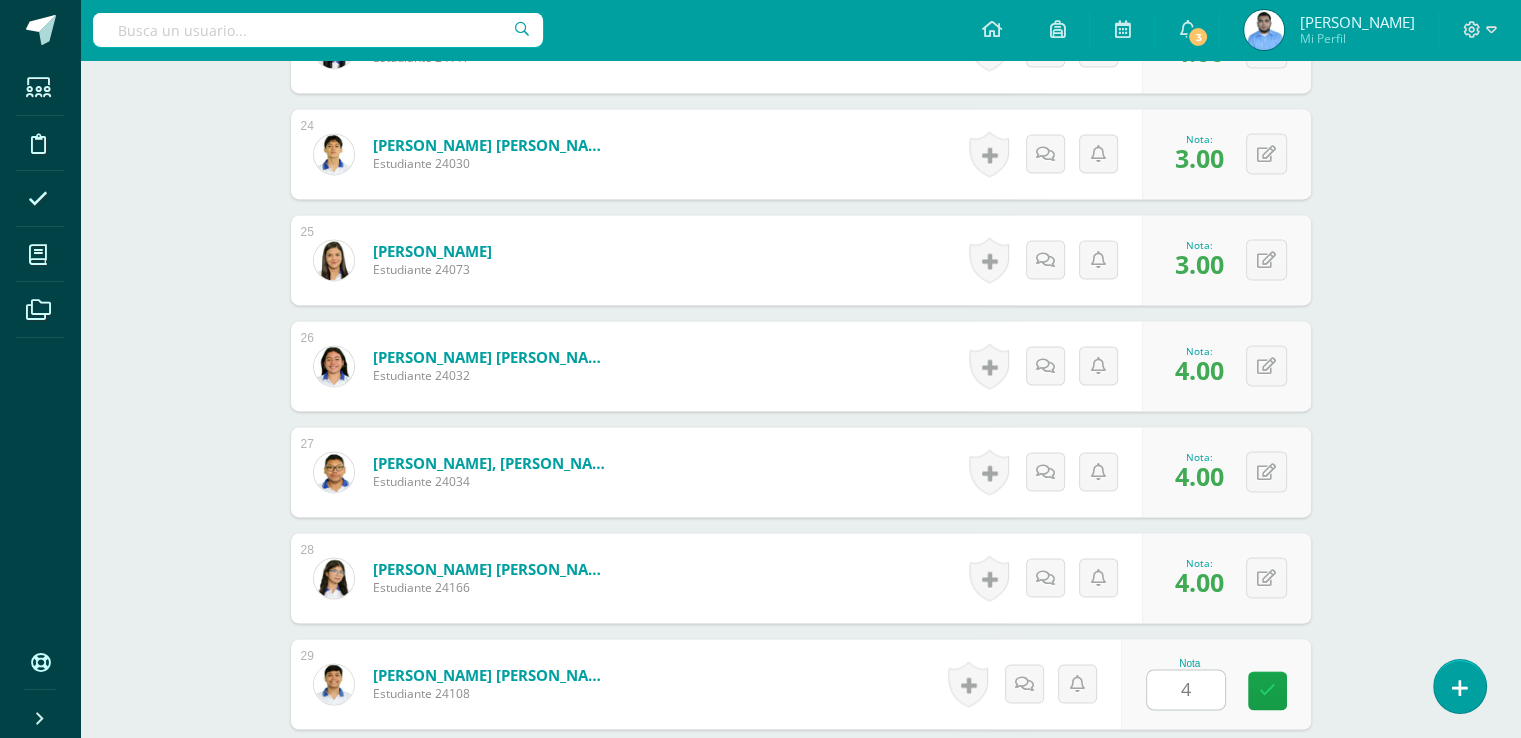 scroll, scrollTop: 3448, scrollLeft: 0, axis: vertical 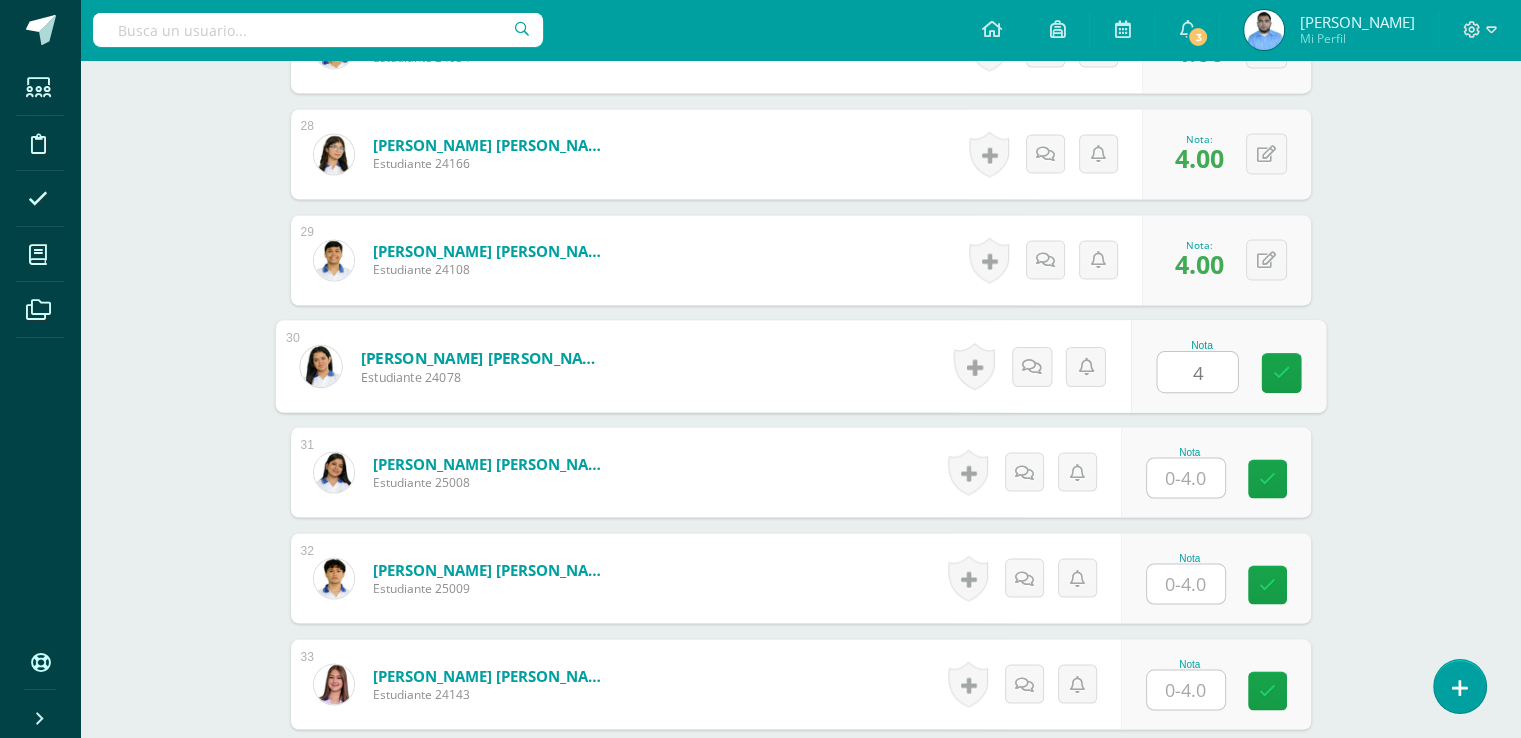 type on "4" 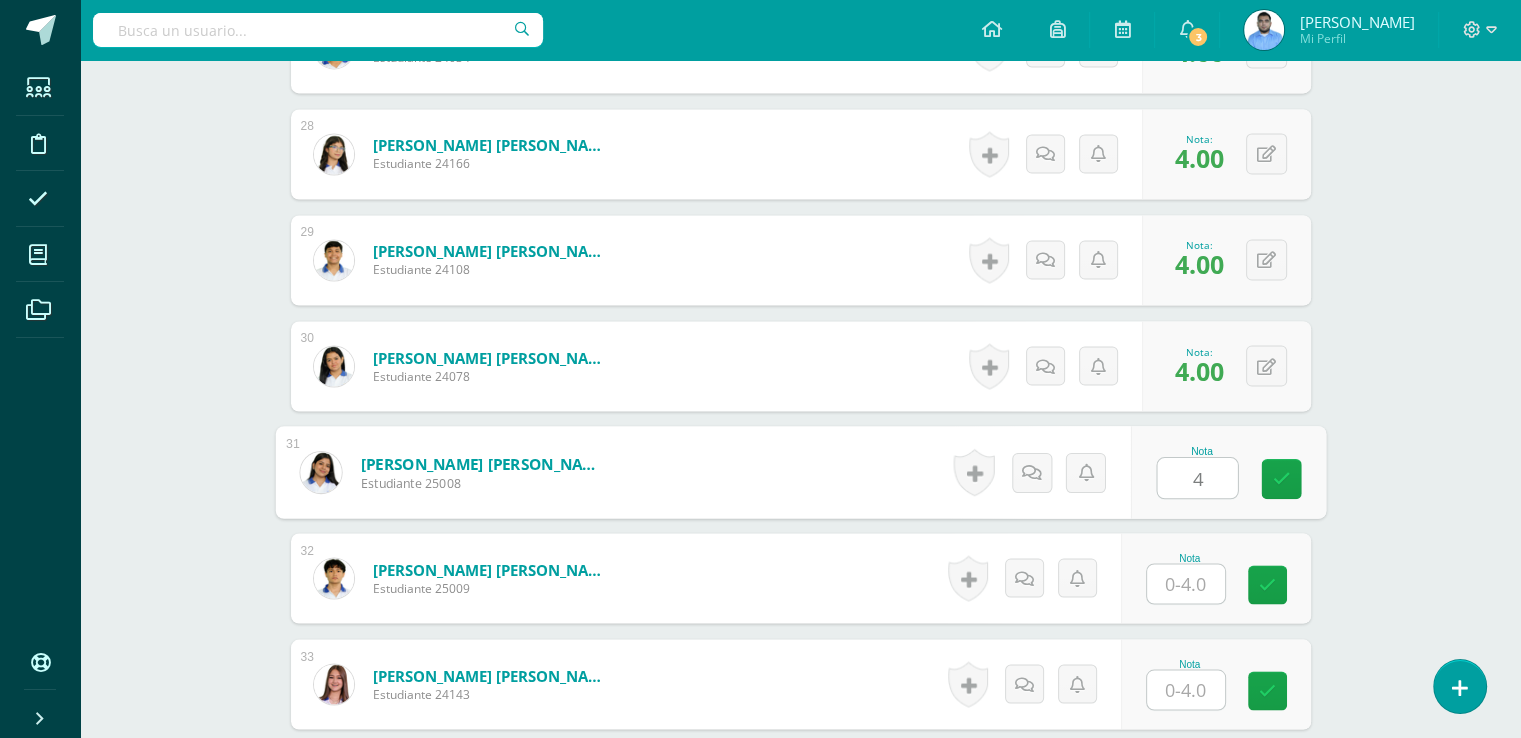 type on "4" 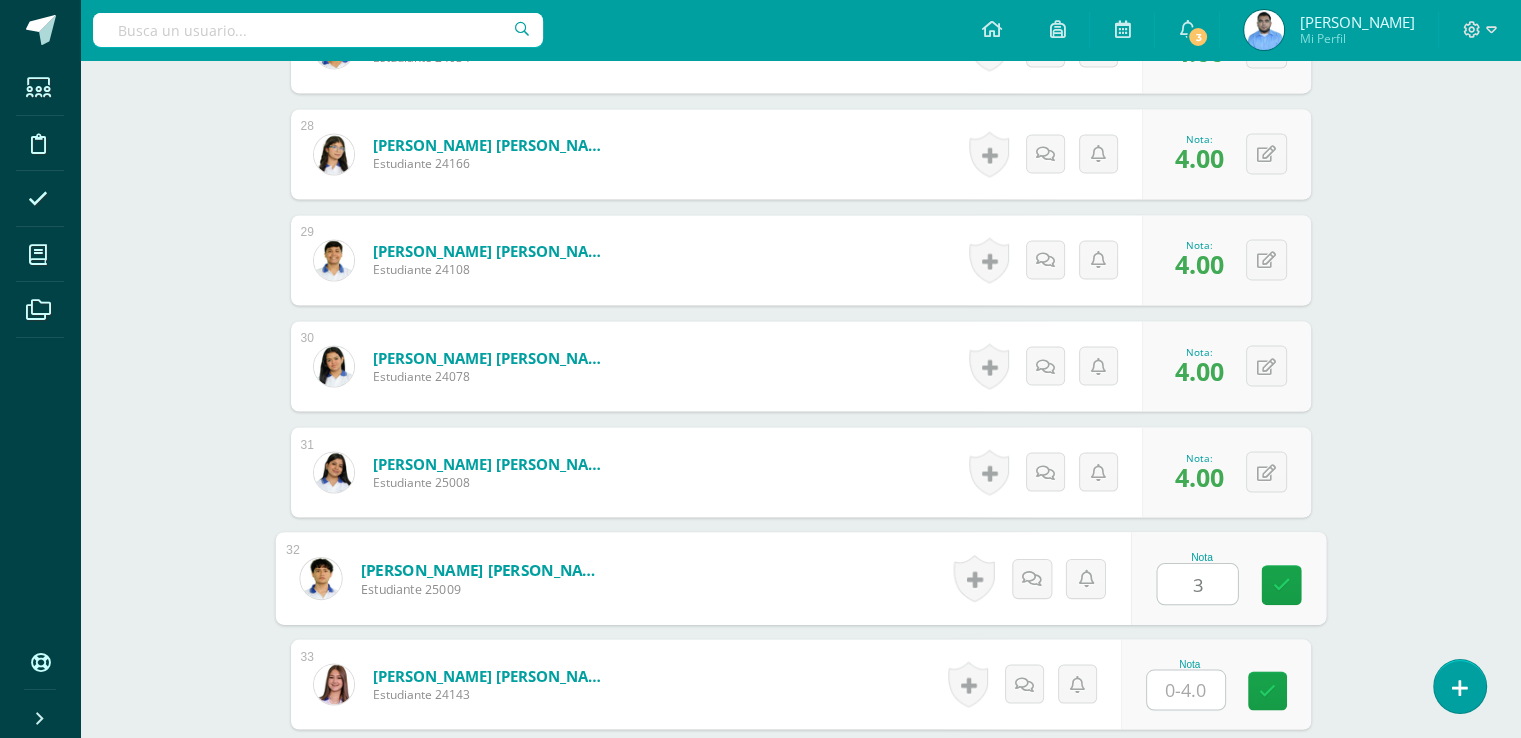 type on "3" 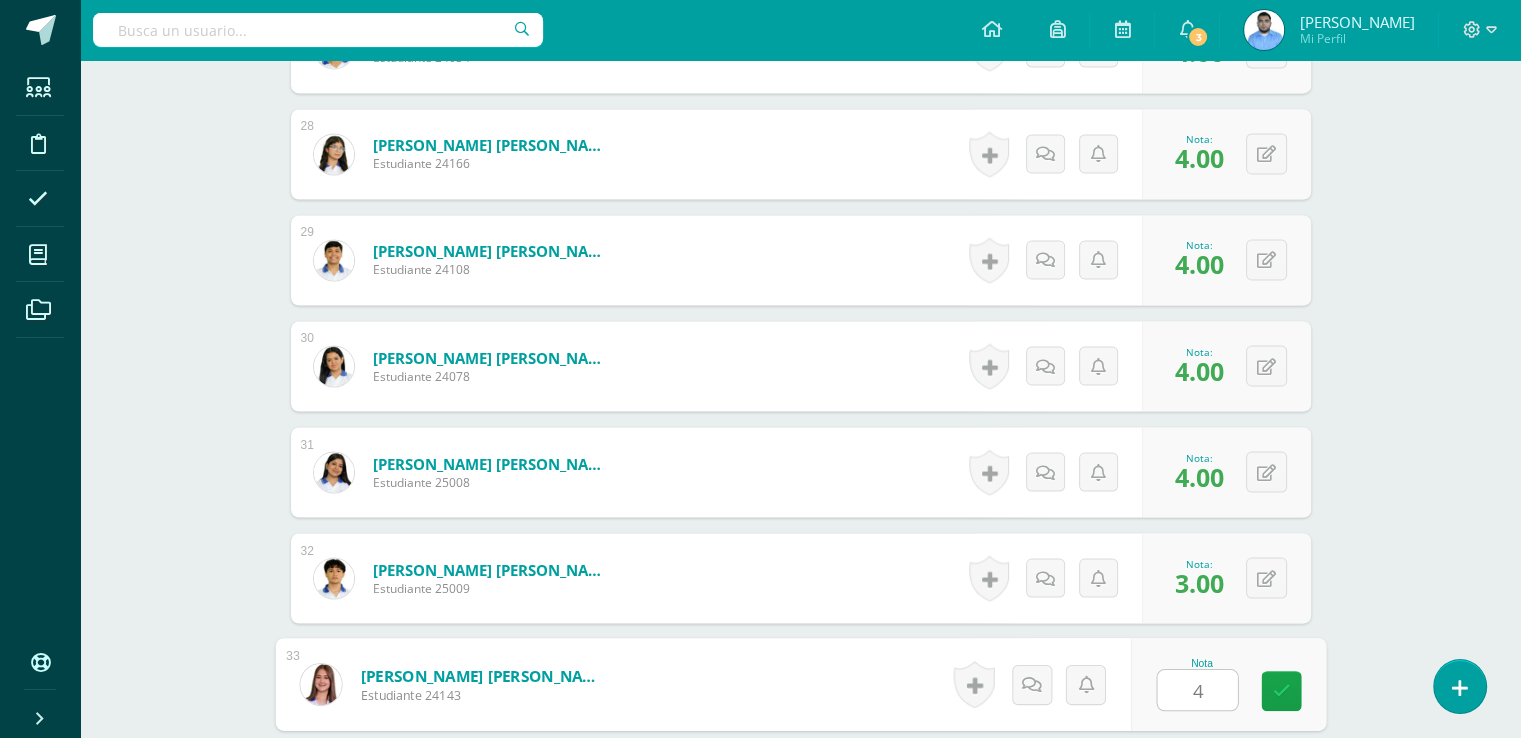 type on "4" 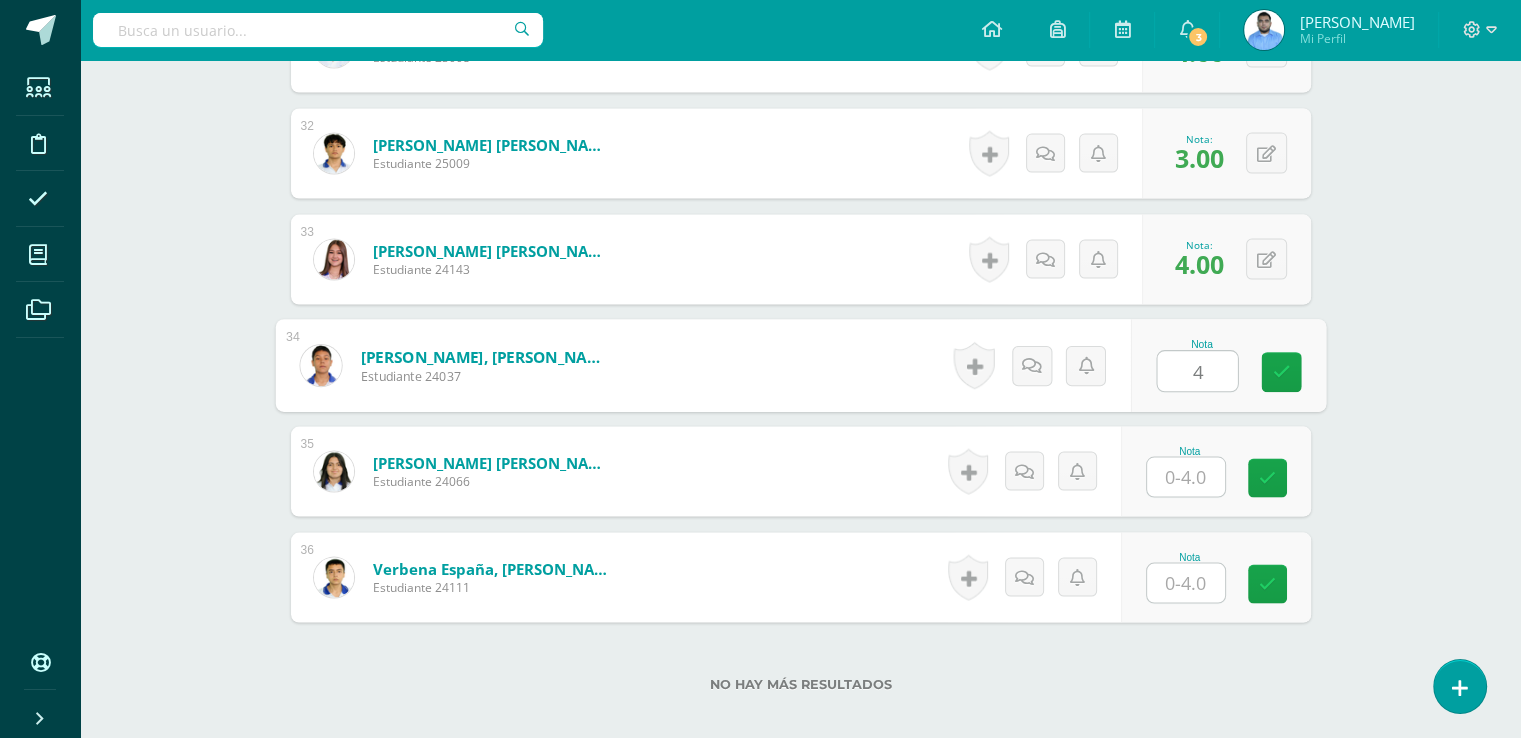 type on "4" 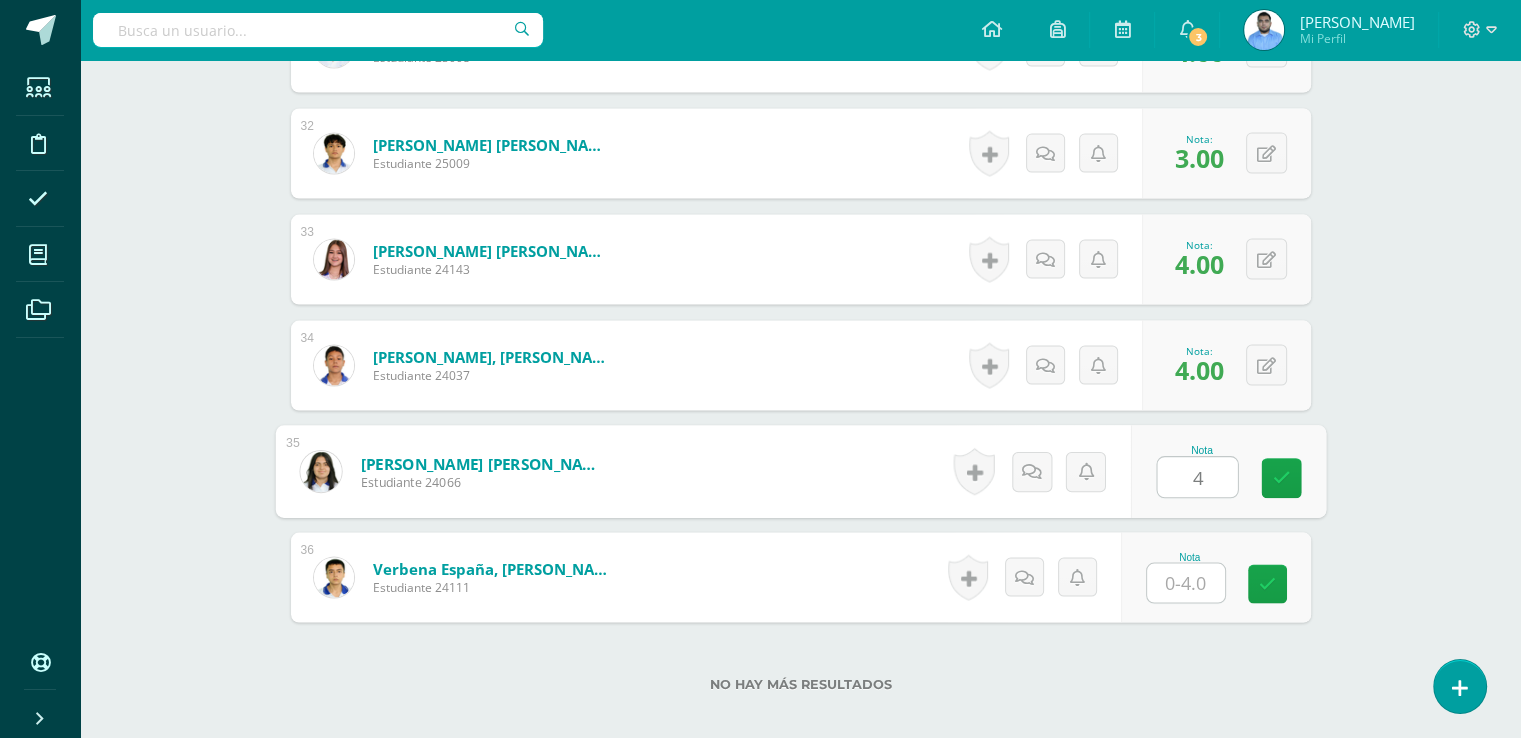 type on "4" 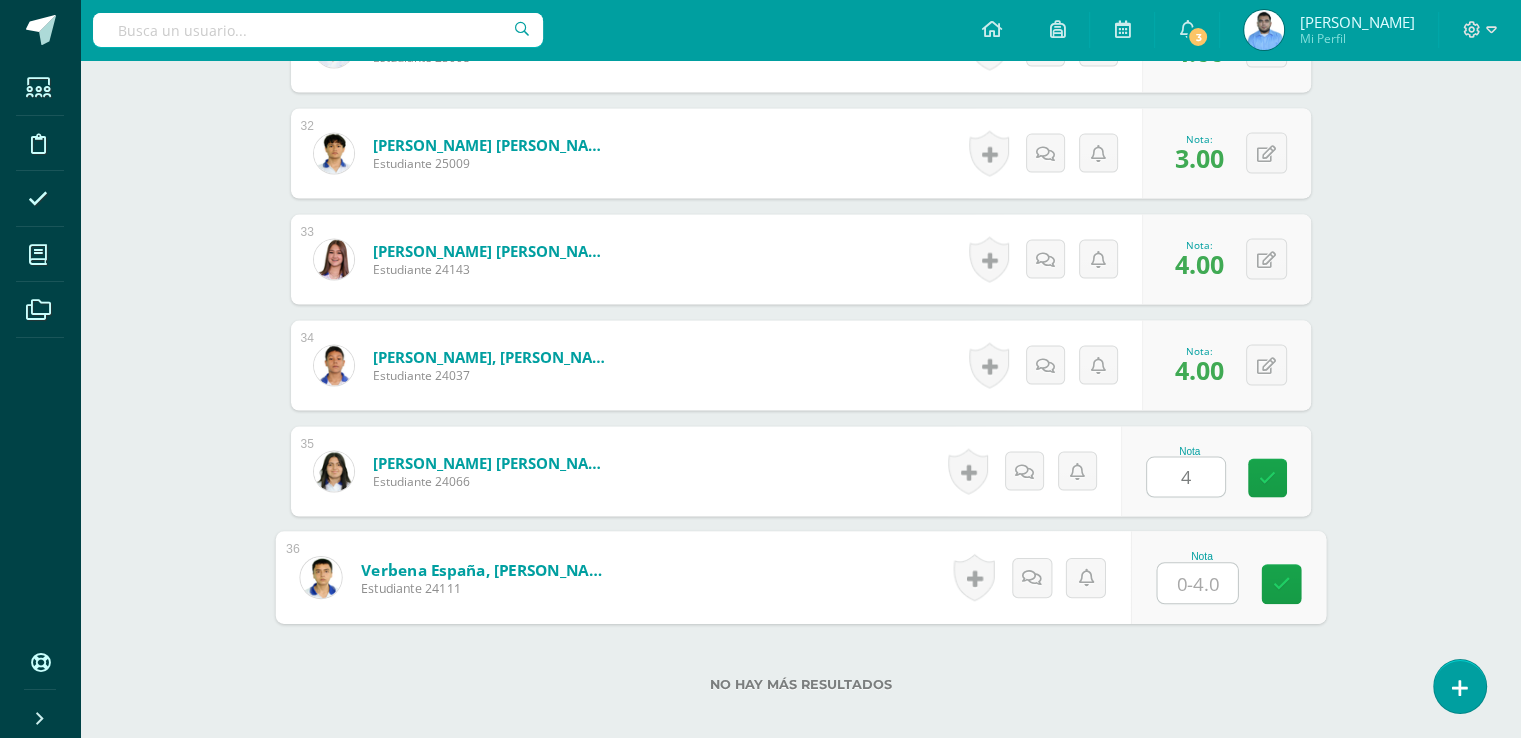 type on "3" 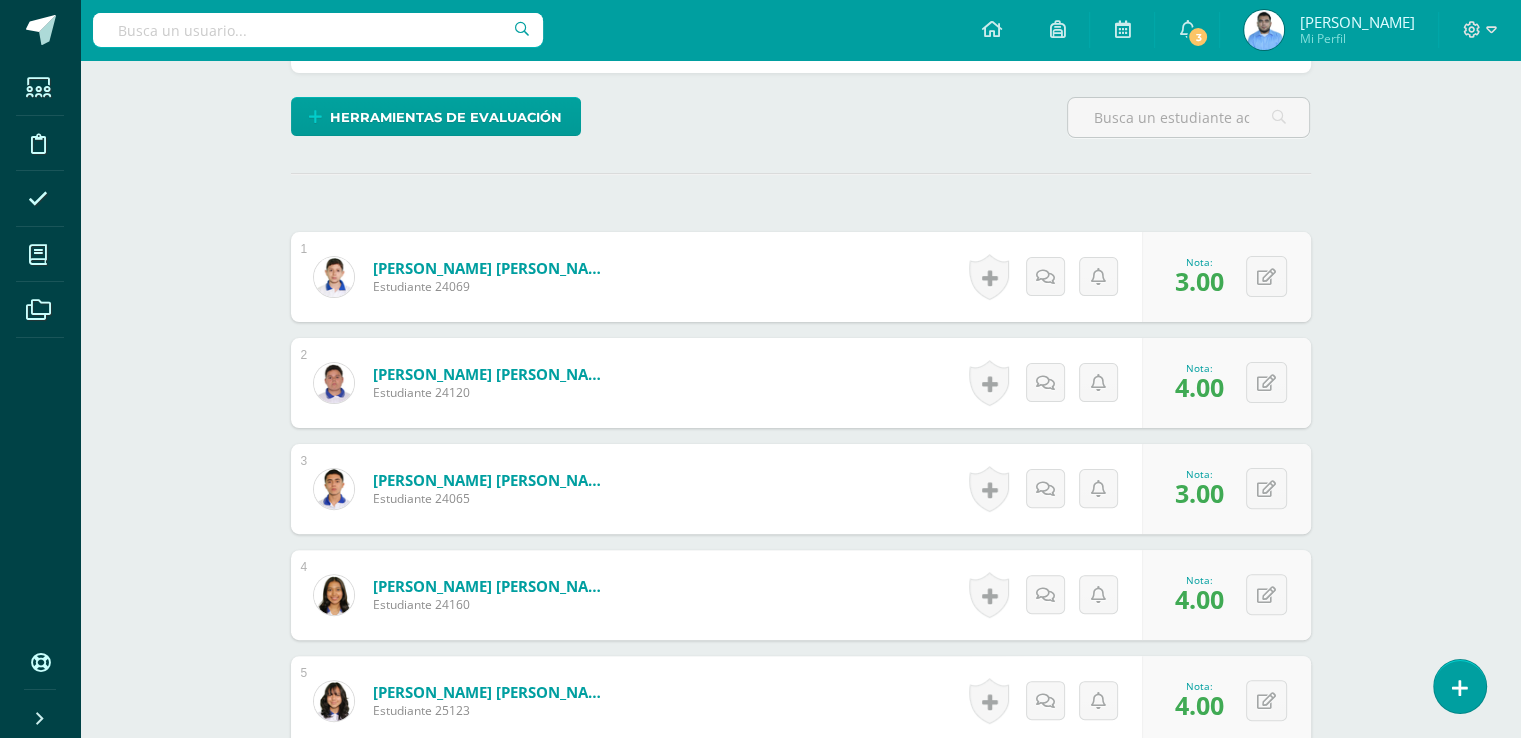 scroll, scrollTop: 0, scrollLeft: 0, axis: both 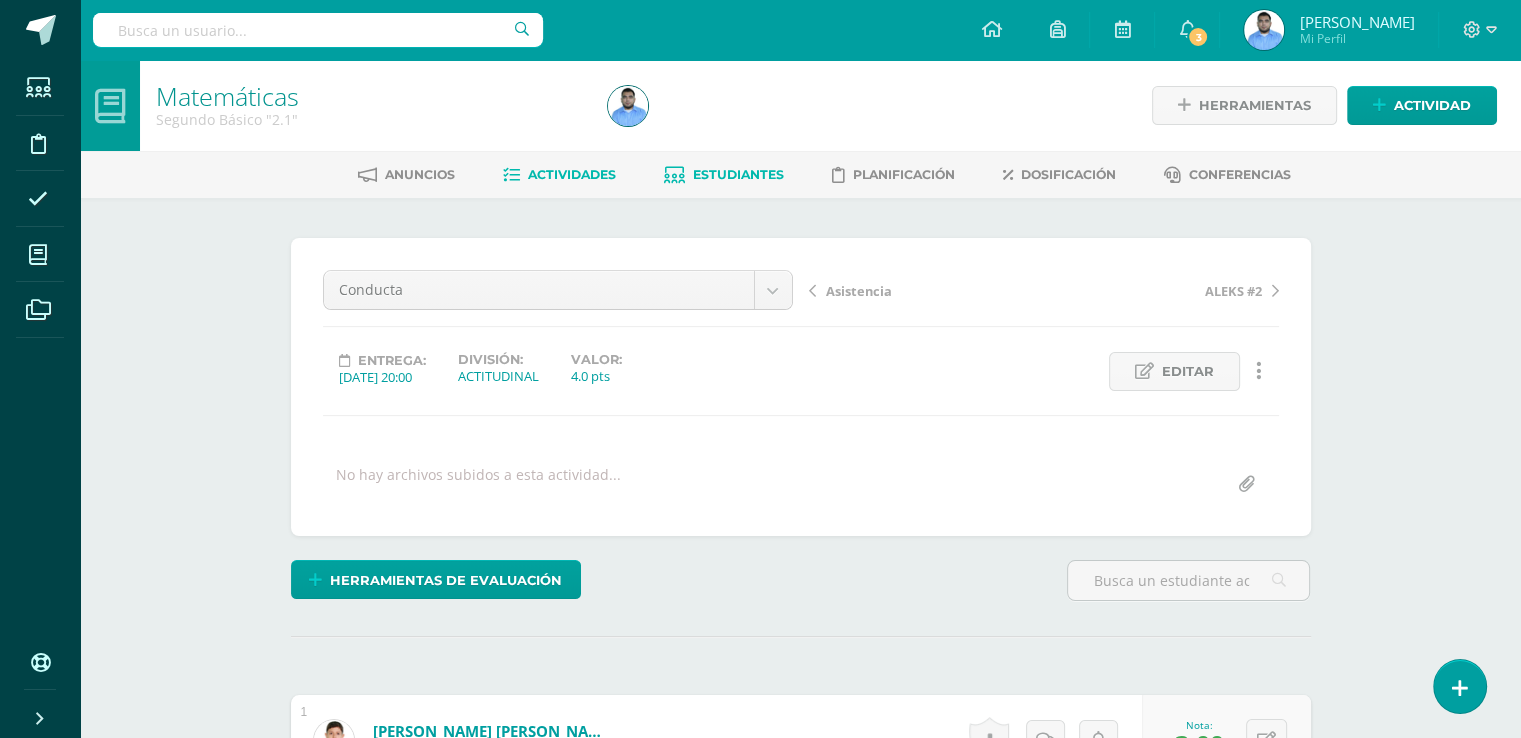 click on "Estudiantes" at bounding box center [738, 174] 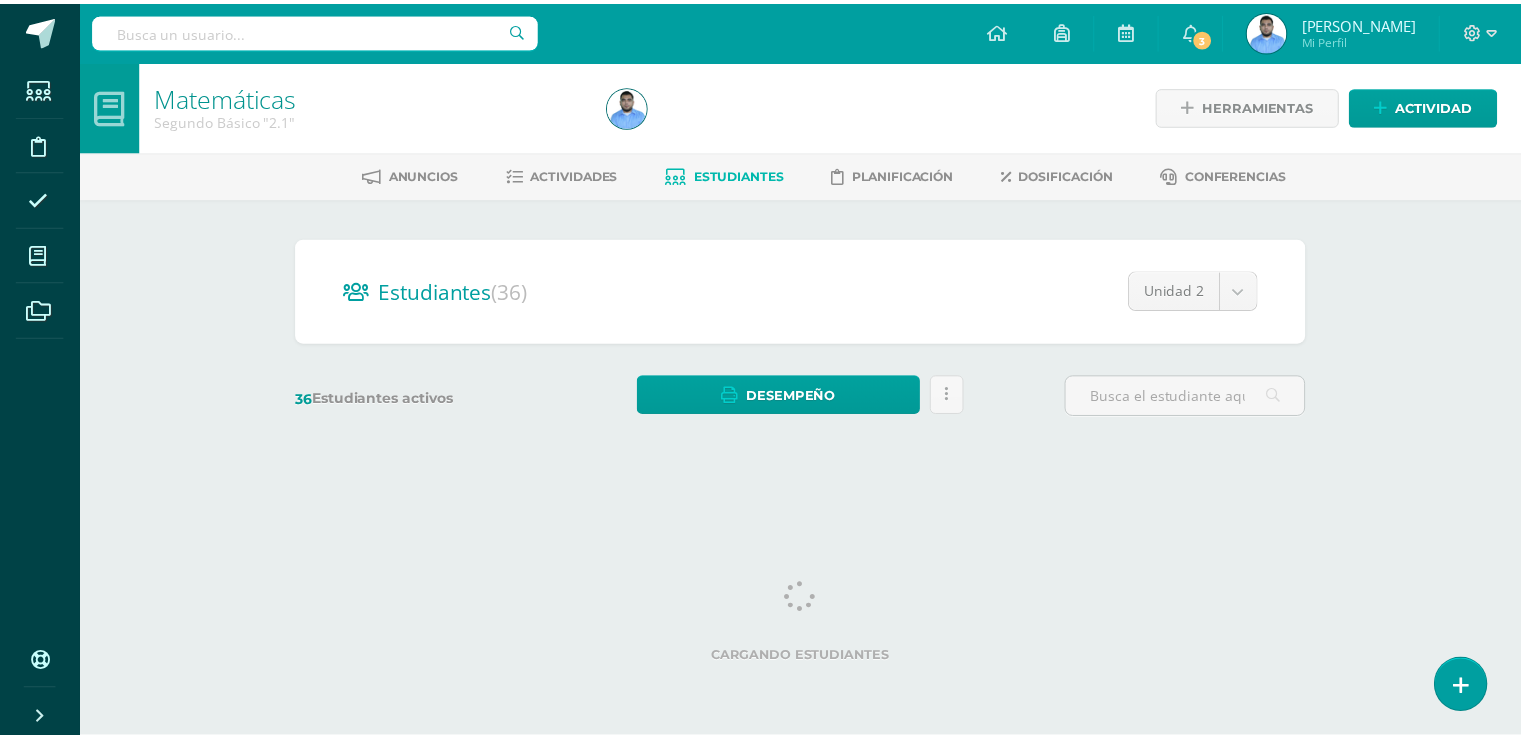 scroll, scrollTop: 0, scrollLeft: 0, axis: both 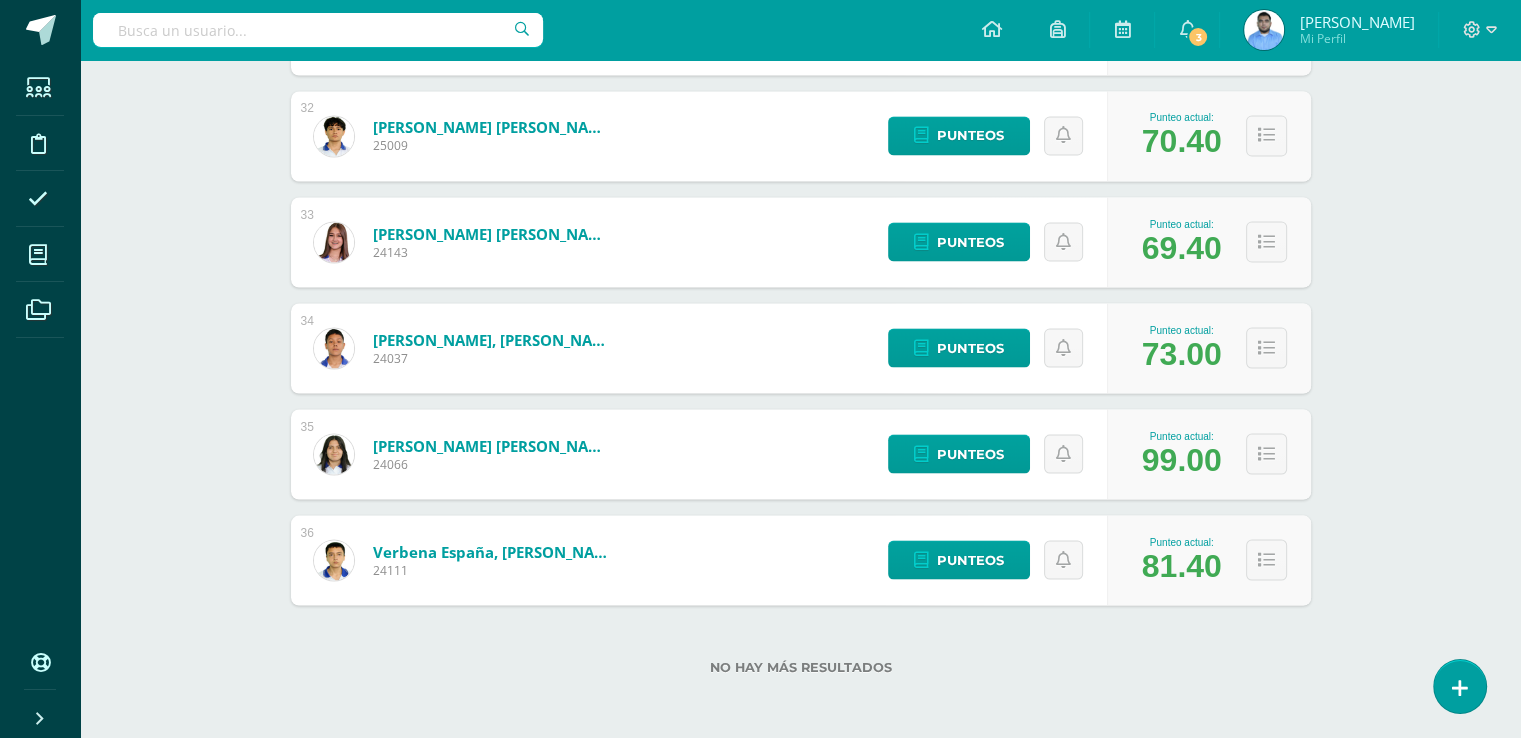 click on "Matemáticas
Segundo Básico "2.1"
Herramientas
Detalle de asistencias
Actividad
Anuncios
Actividades
Estudiantes
Planificación
Dosificación
Conferencias Estudiantes  (36)
Unidad 2
Unidad 2
Unidad 3
Unidad 1
36  Estudiantes activos Desempeño
Descargar como HTML
Descargar como PDF
Enviar informe de desempeño a tutores
desempeño desempeño de estudiante en curso Unidad 2 1" at bounding box center [800, -1416] 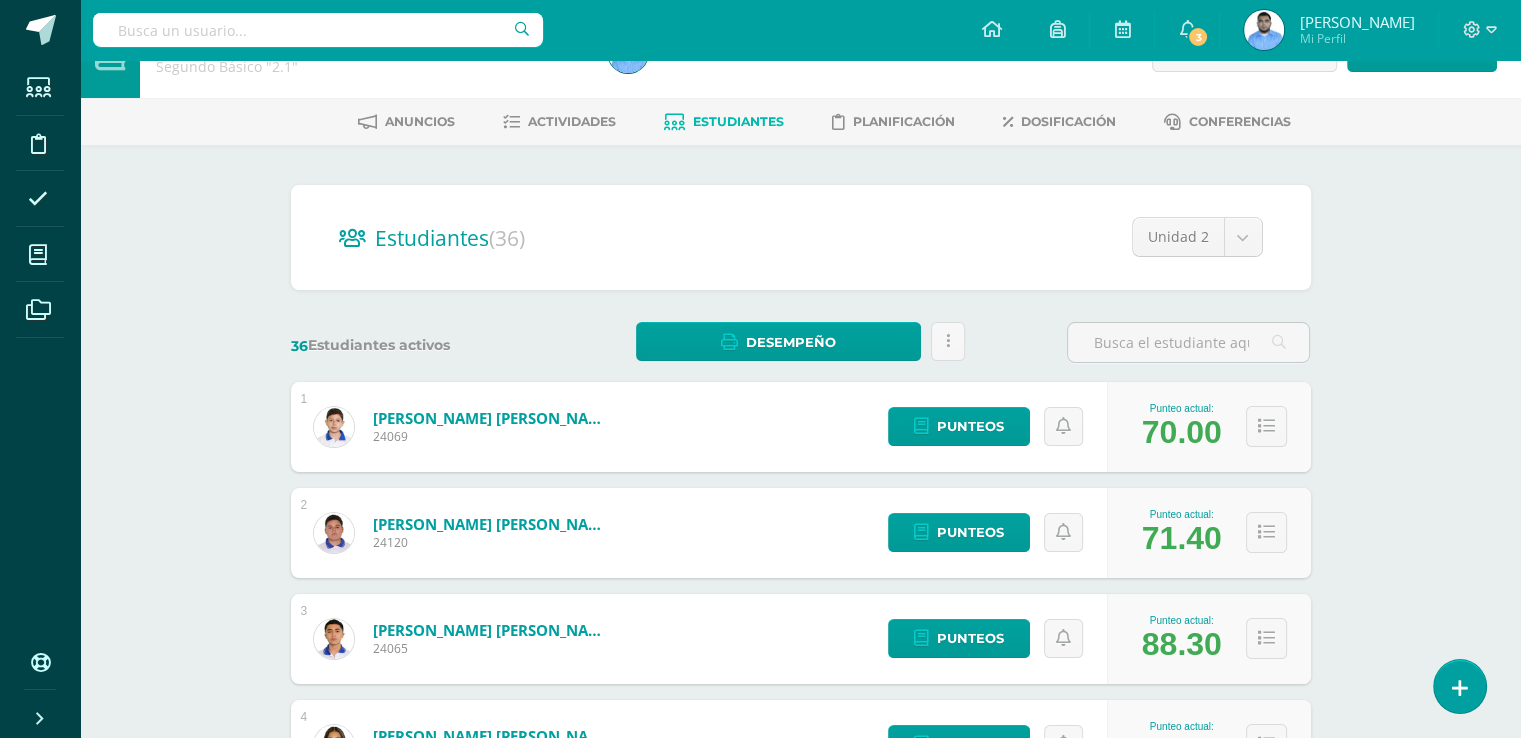 scroll, scrollTop: 44, scrollLeft: 0, axis: vertical 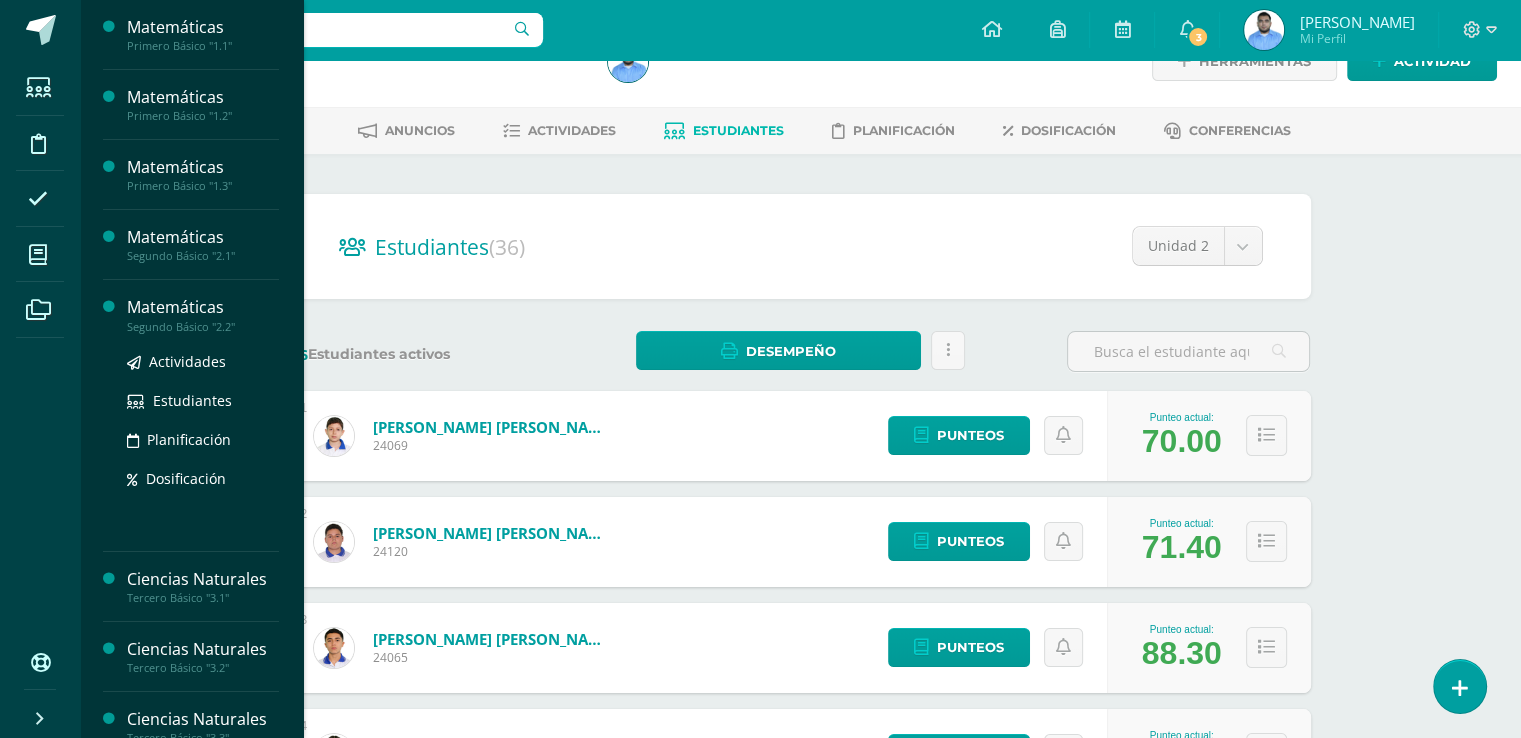 click at bounding box center (115, 415) 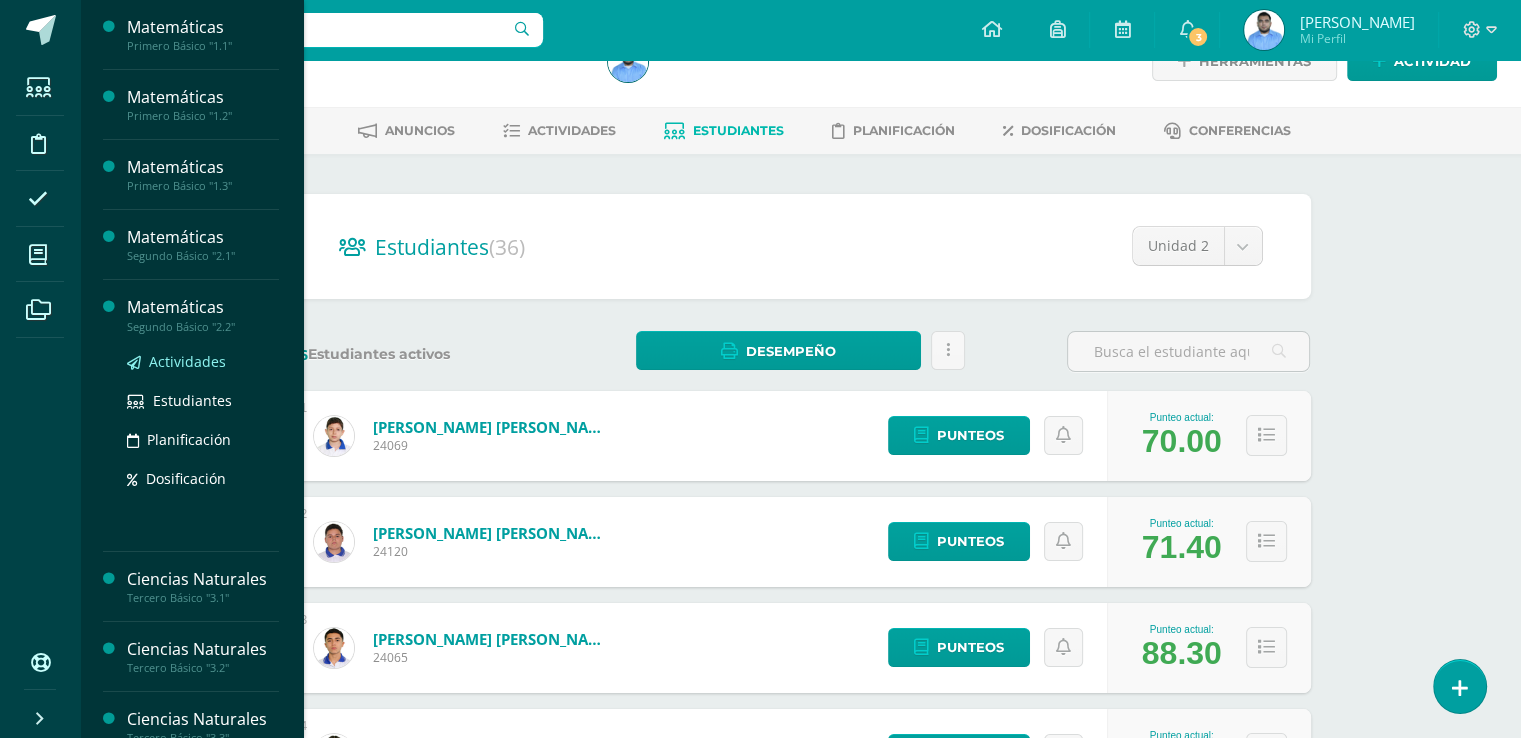 click on "Actividades" at bounding box center [187, 361] 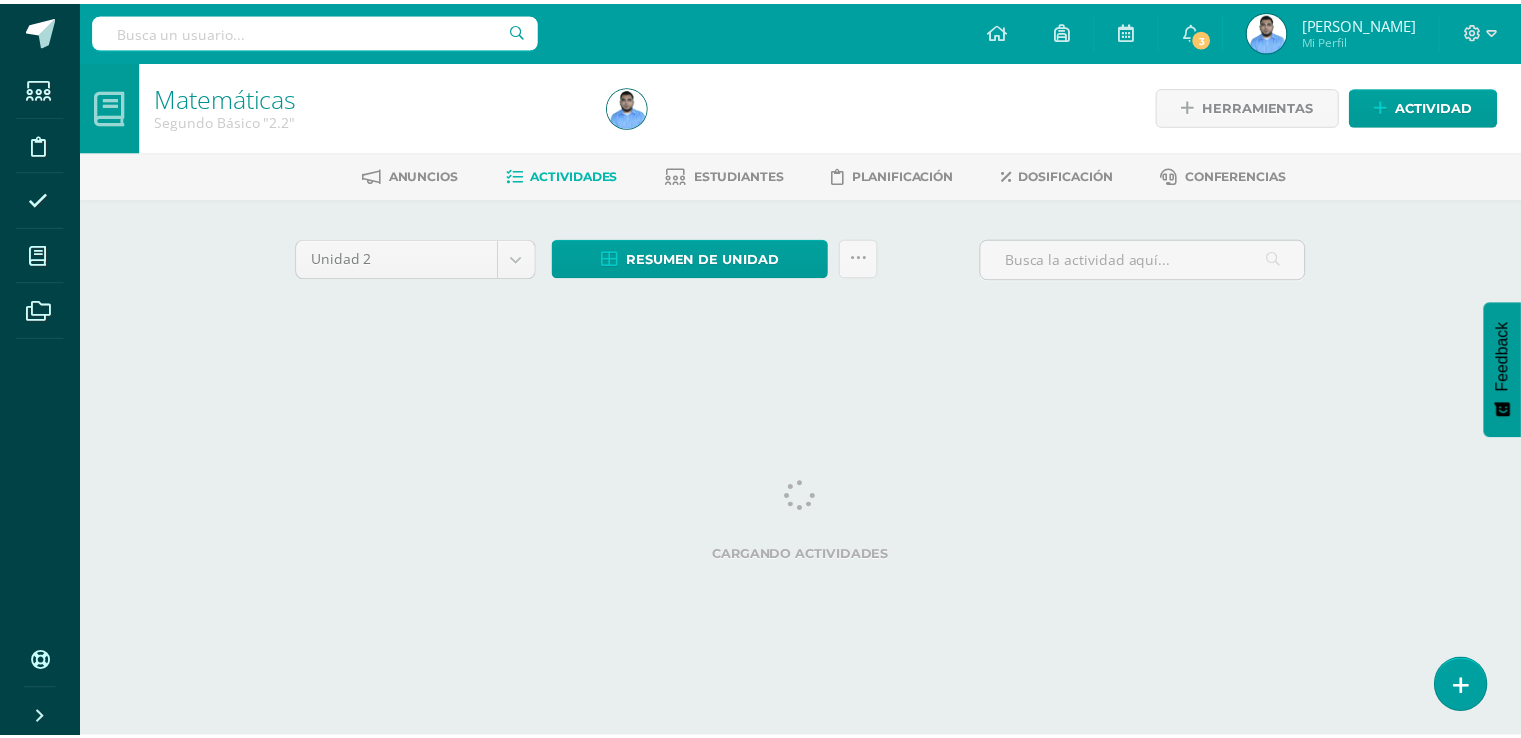 scroll, scrollTop: 0, scrollLeft: 0, axis: both 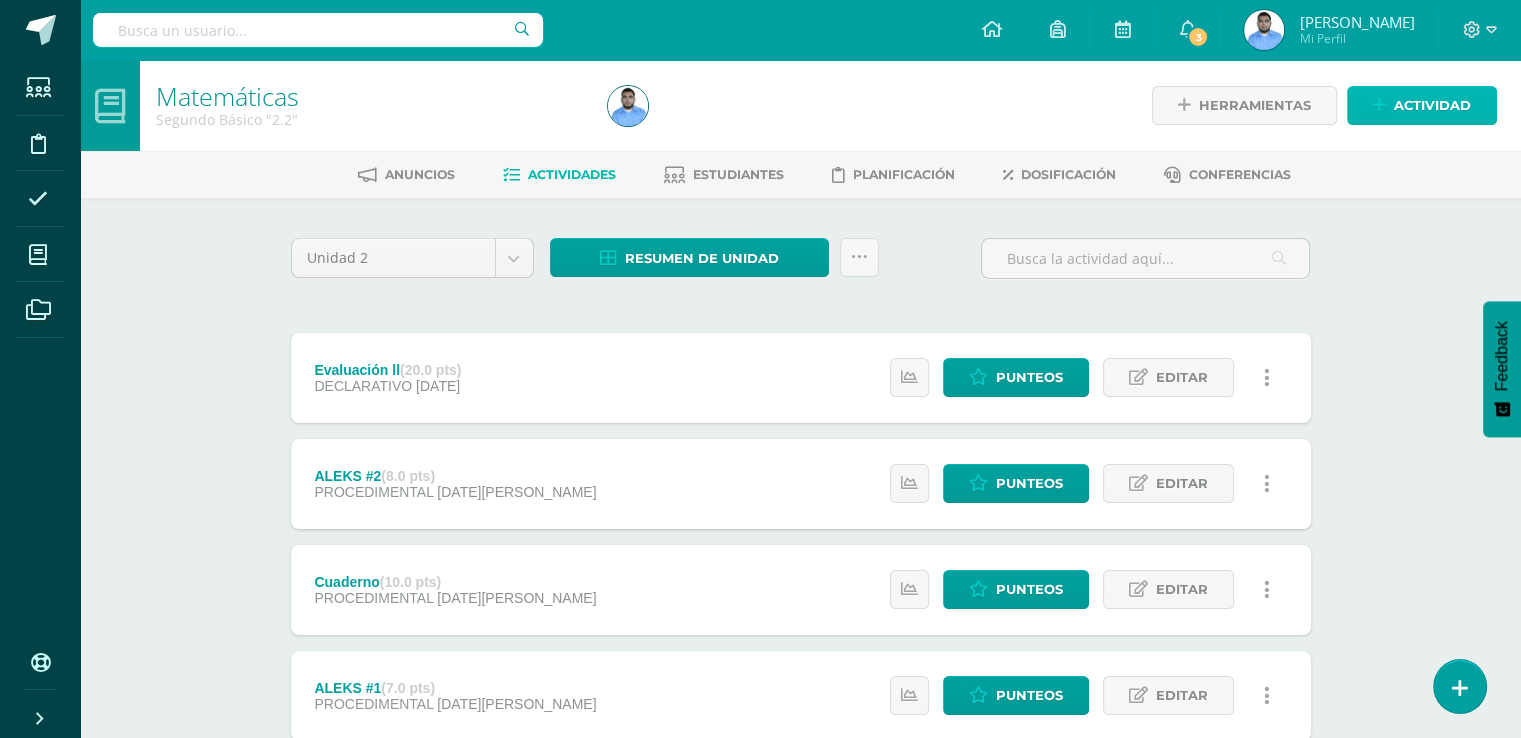 click at bounding box center [1379, 105] 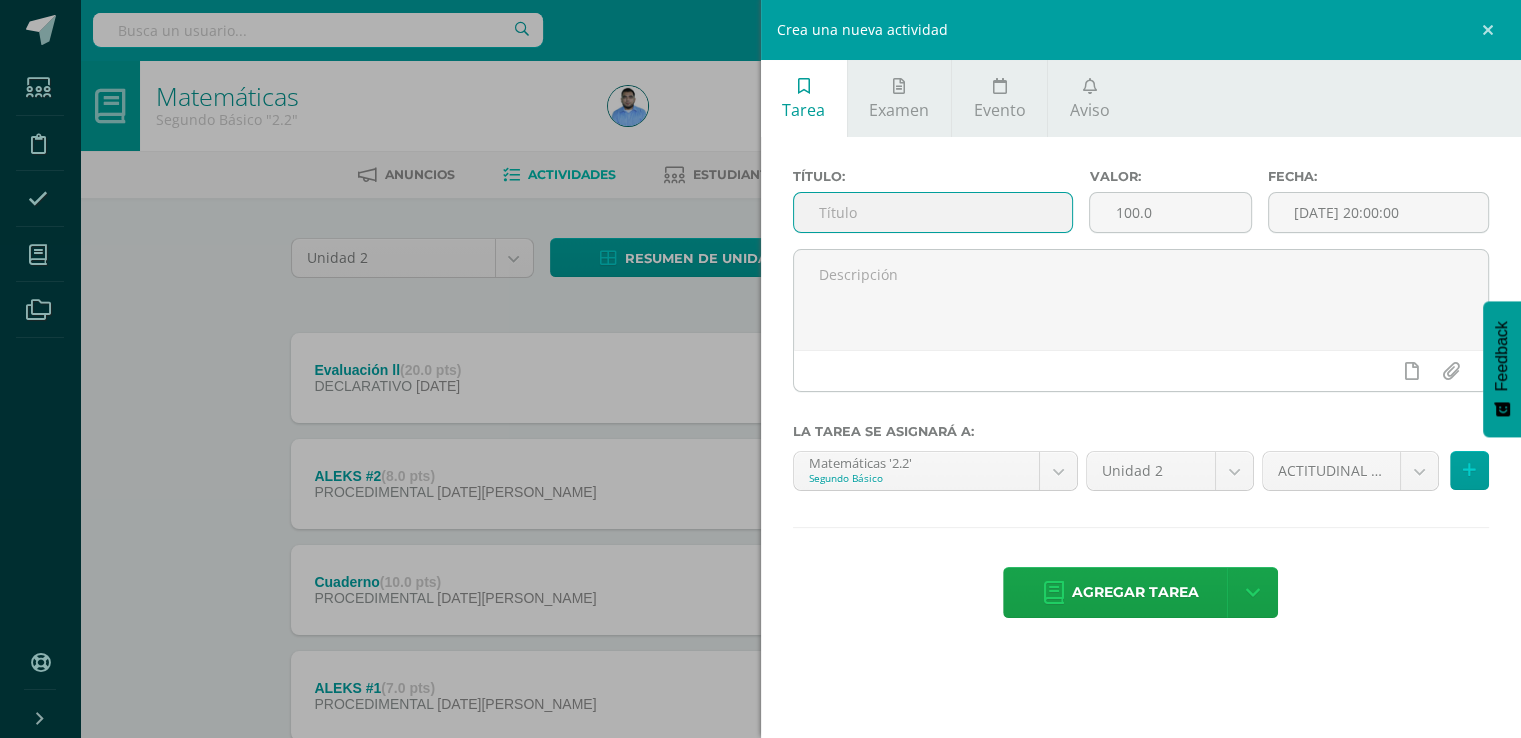 click at bounding box center (933, 212) 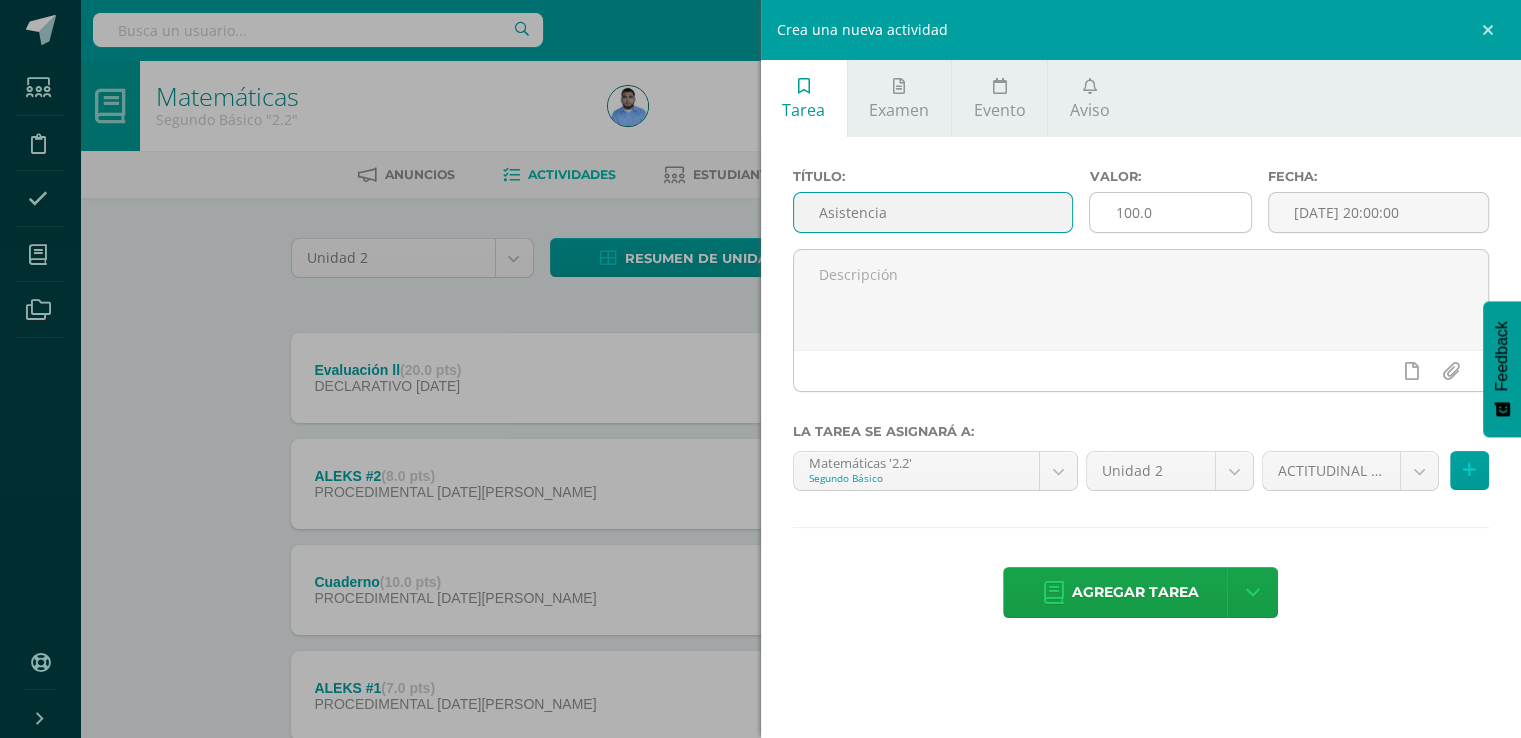 type on "Asistencia" 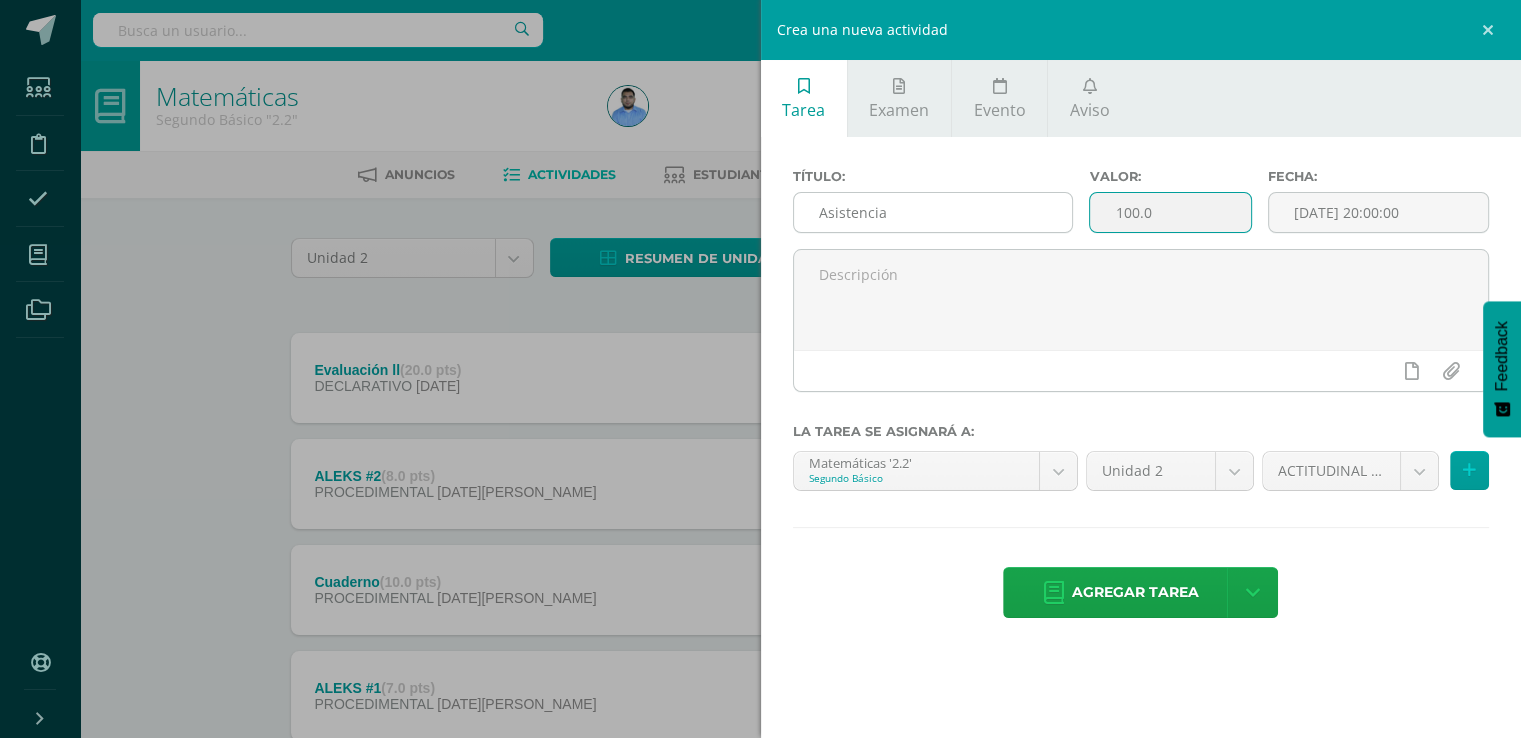drag, startPoint x: 1164, startPoint y: 220, endPoint x: 1060, endPoint y: 221, distance: 104.00481 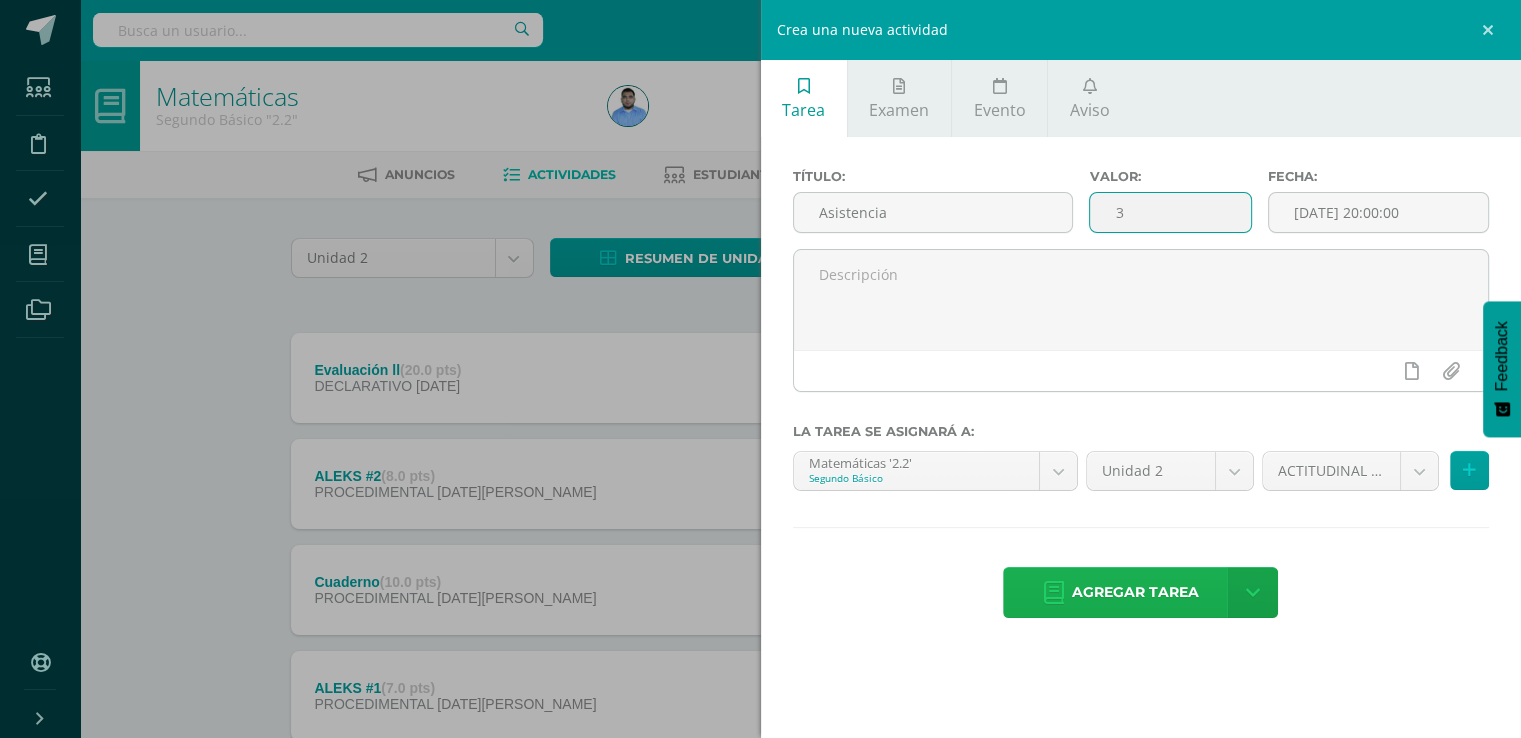 type on "3" 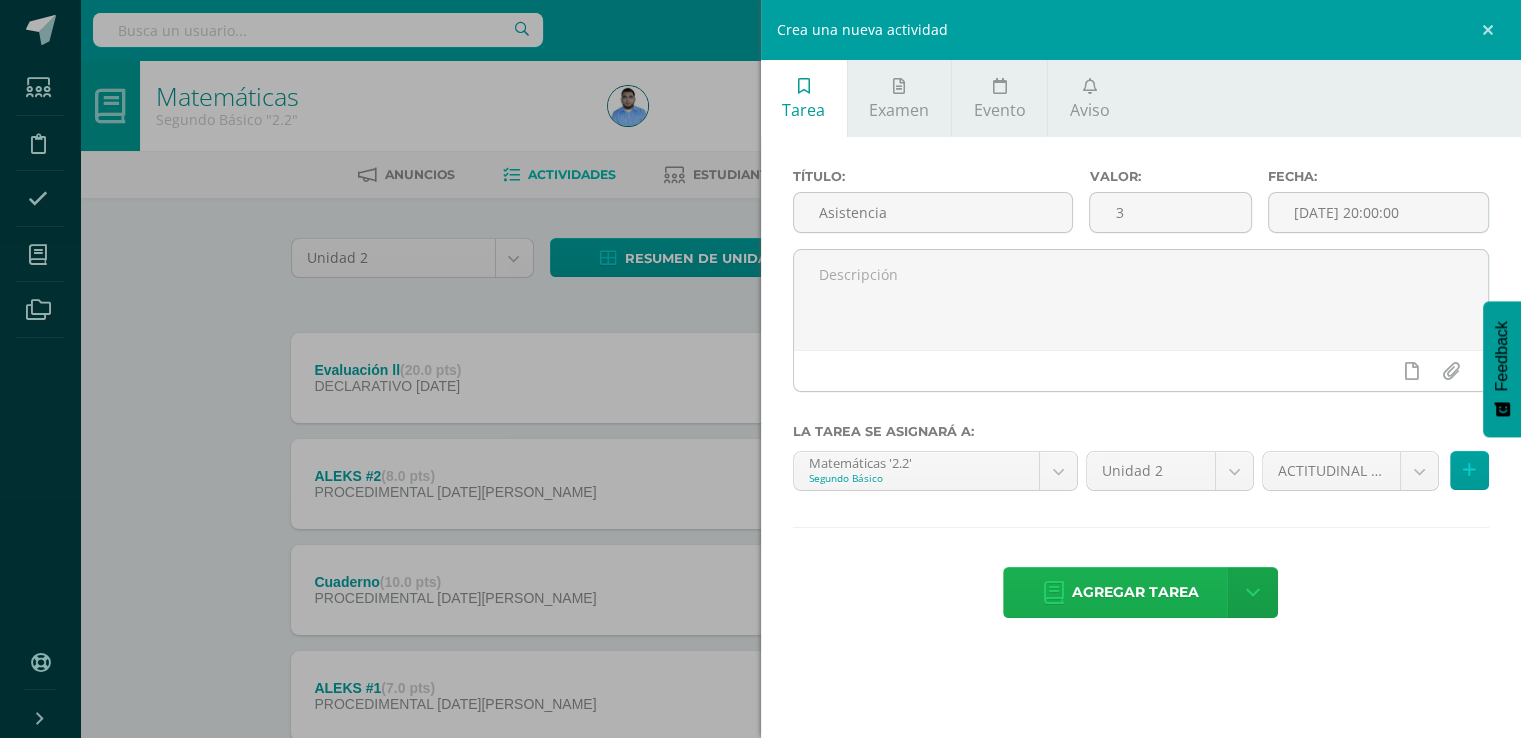click on "Agregar tarea" at bounding box center [1135, 592] 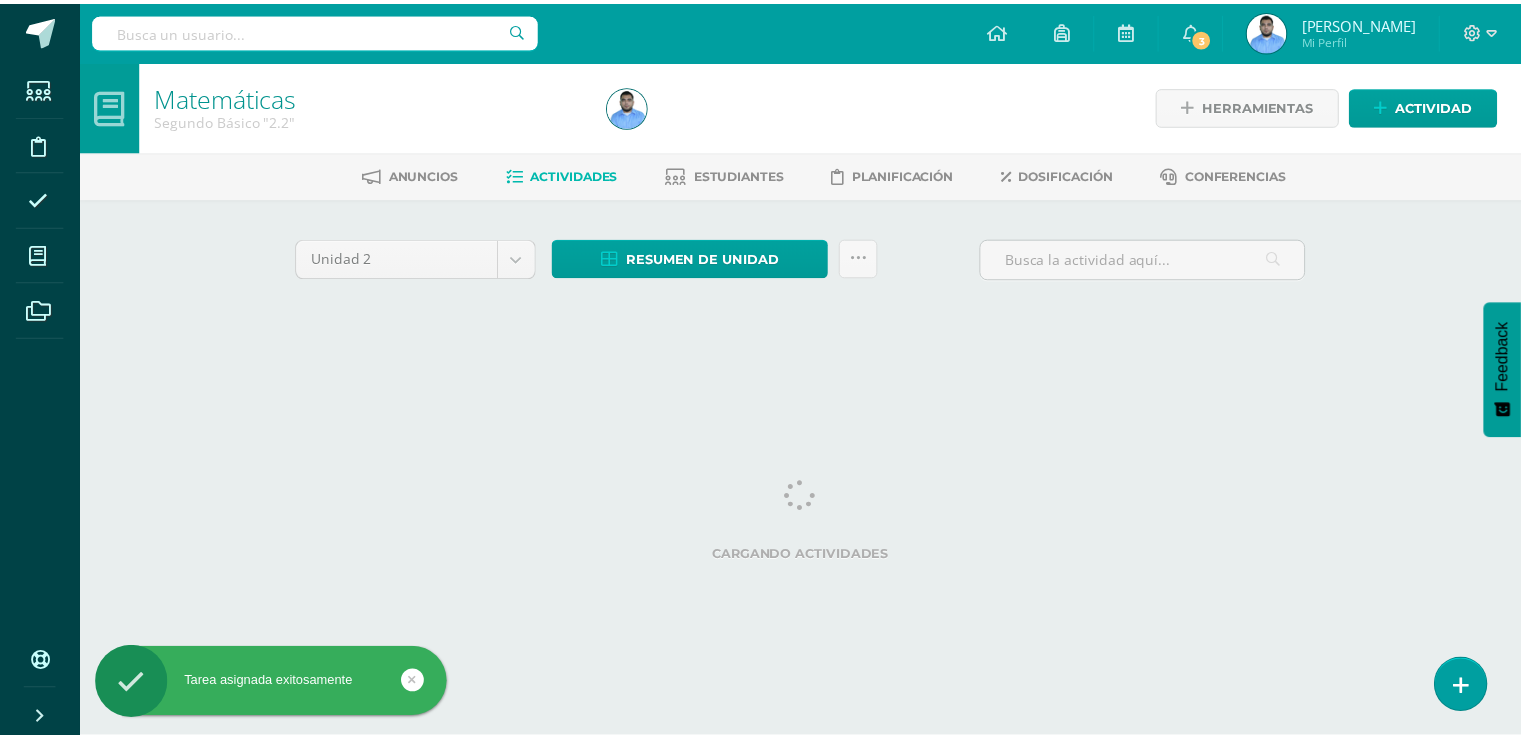 scroll, scrollTop: 0, scrollLeft: 0, axis: both 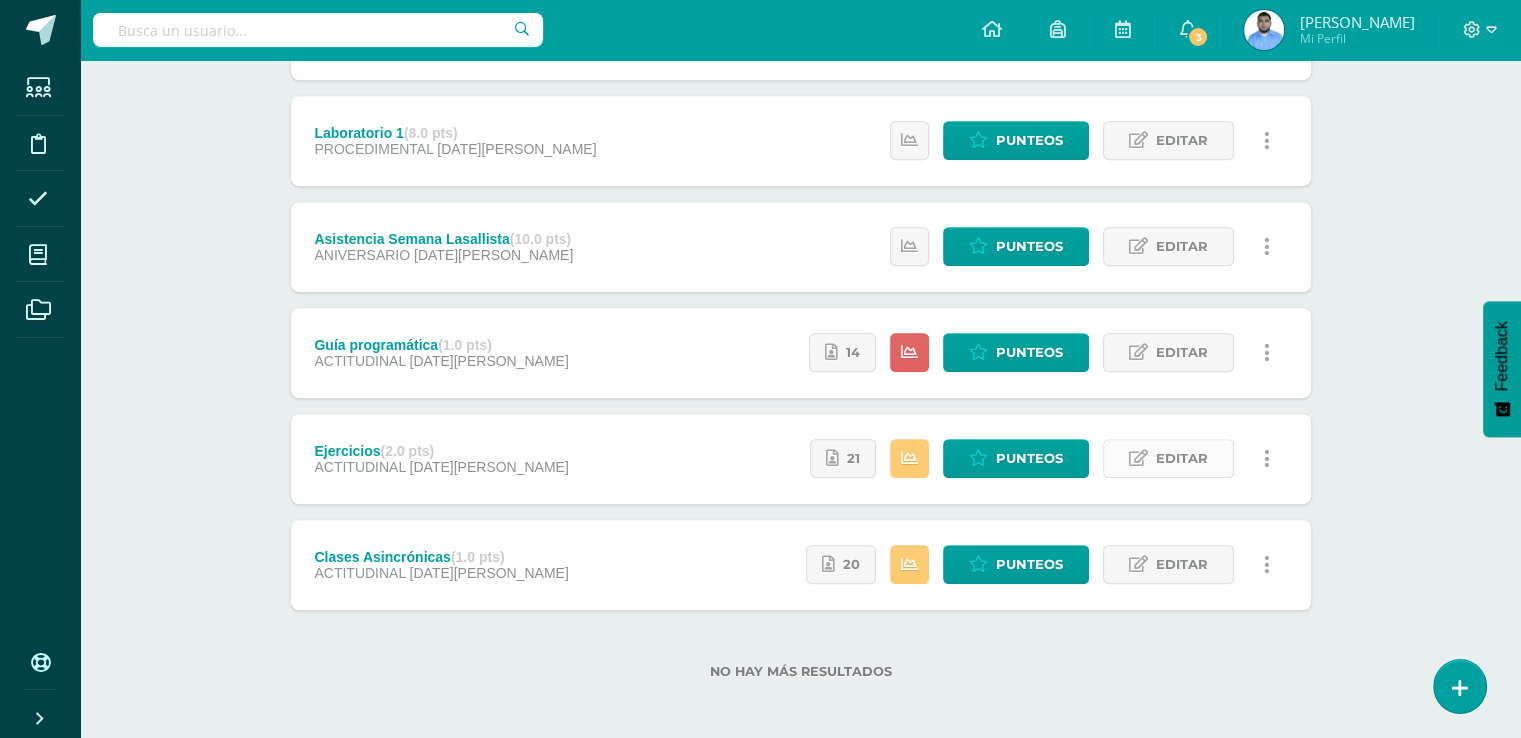 click on "Editar" at bounding box center (1182, 458) 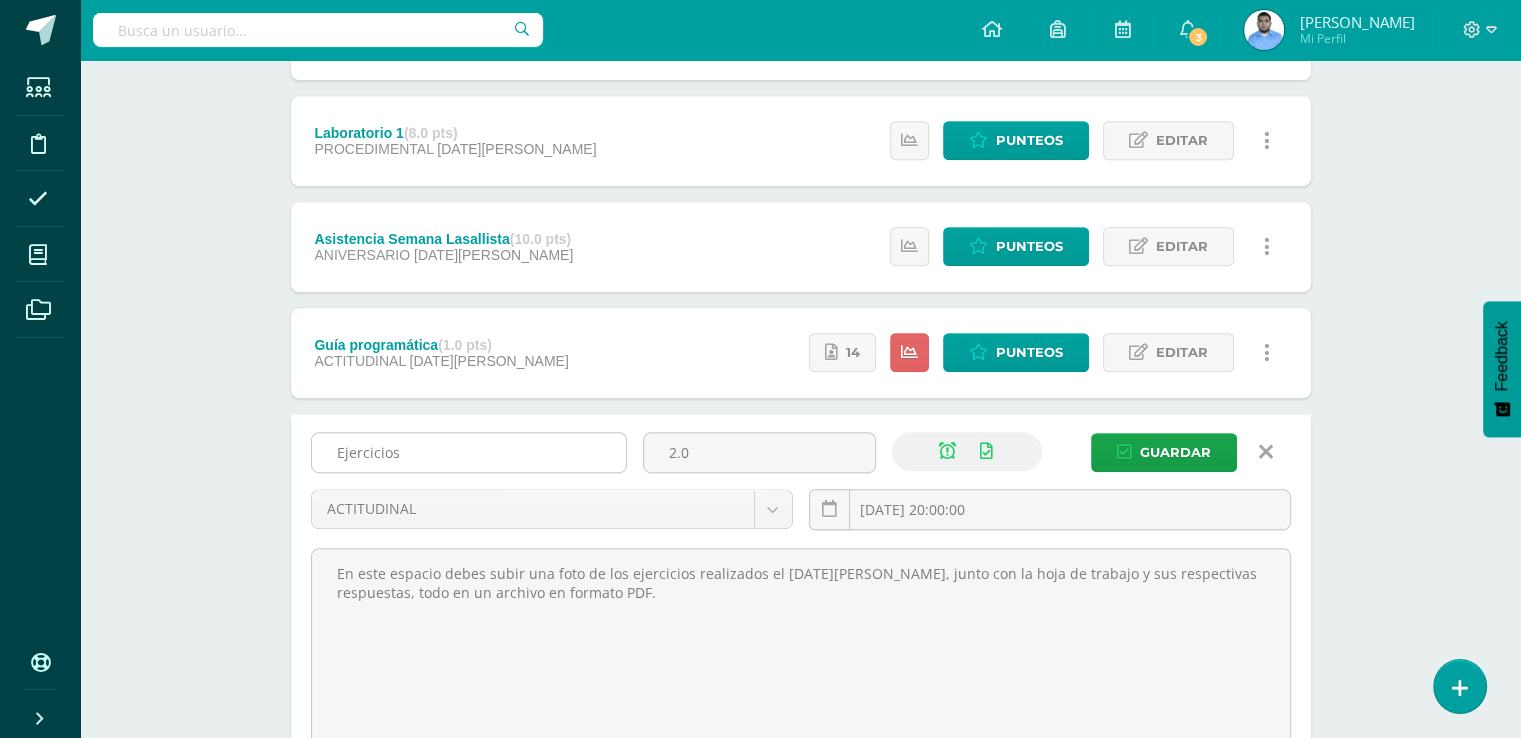 drag, startPoint x: 677, startPoint y: 453, endPoint x: 588, endPoint y: 451, distance: 89.02247 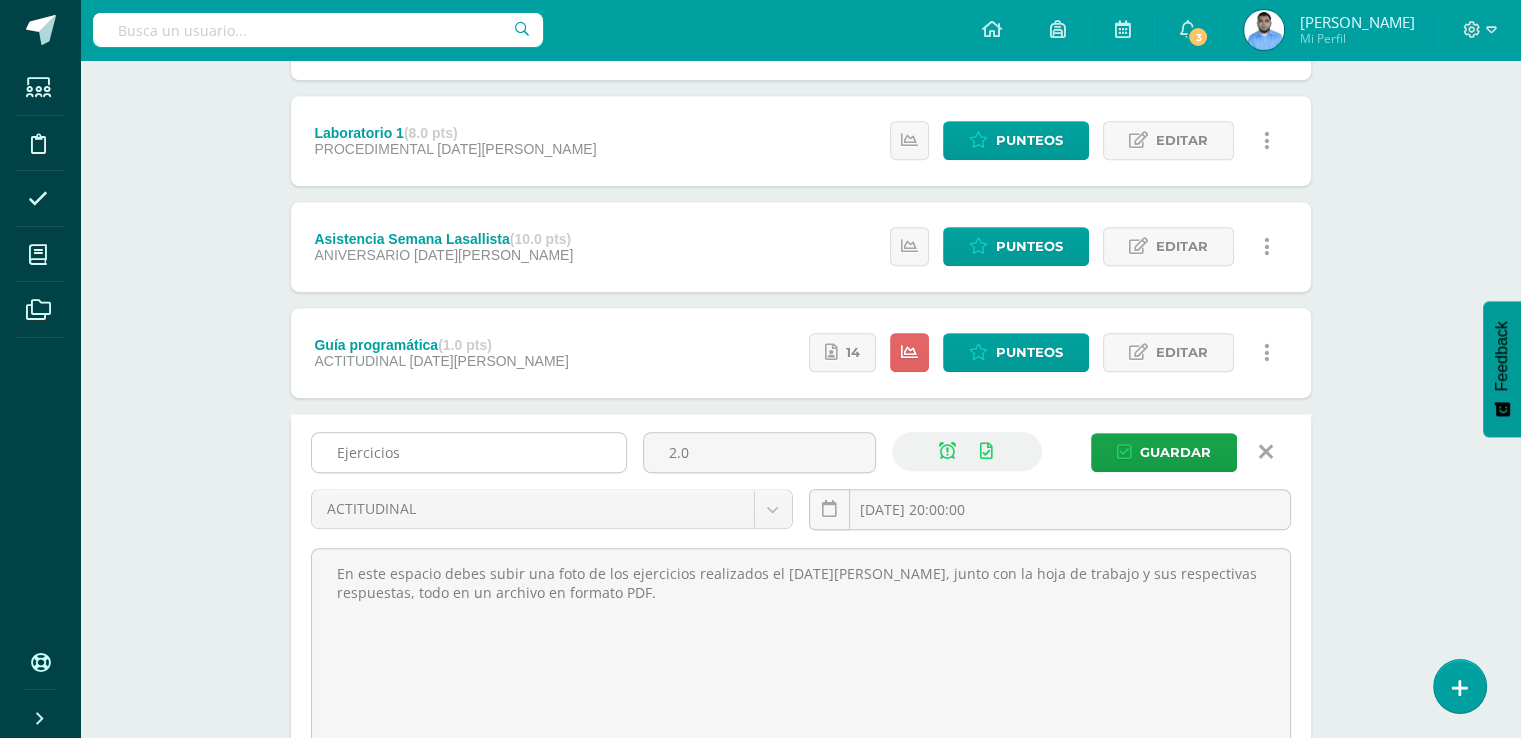 click on "Ejercicios
2.0
ACTITUDINAL
ACTITUDINAL
ANIVERSARIO
DECLARATIVO
PROCEDIMENTAL
2025-05-07 20:00:00
Guardar" at bounding box center [801, 489] 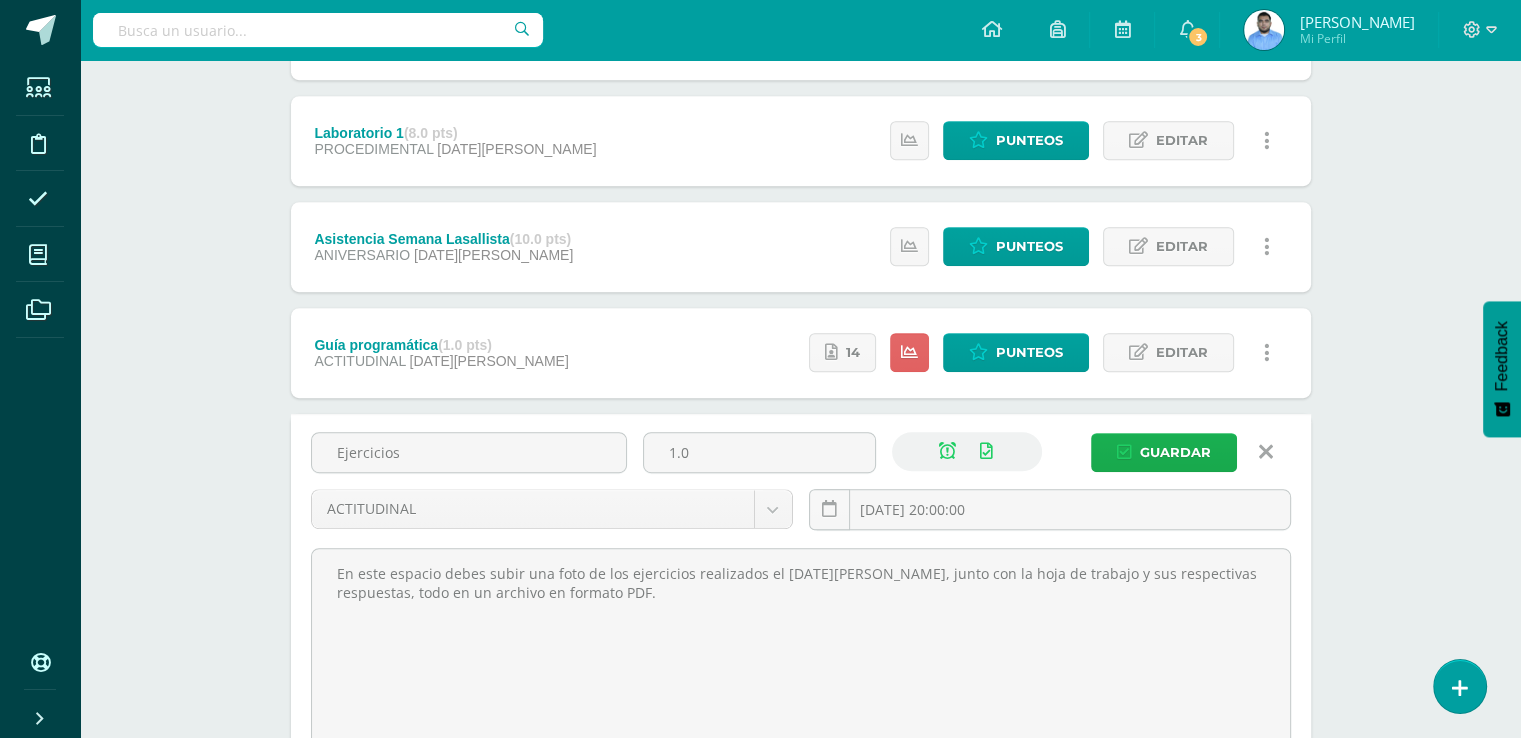 type on "1.0" 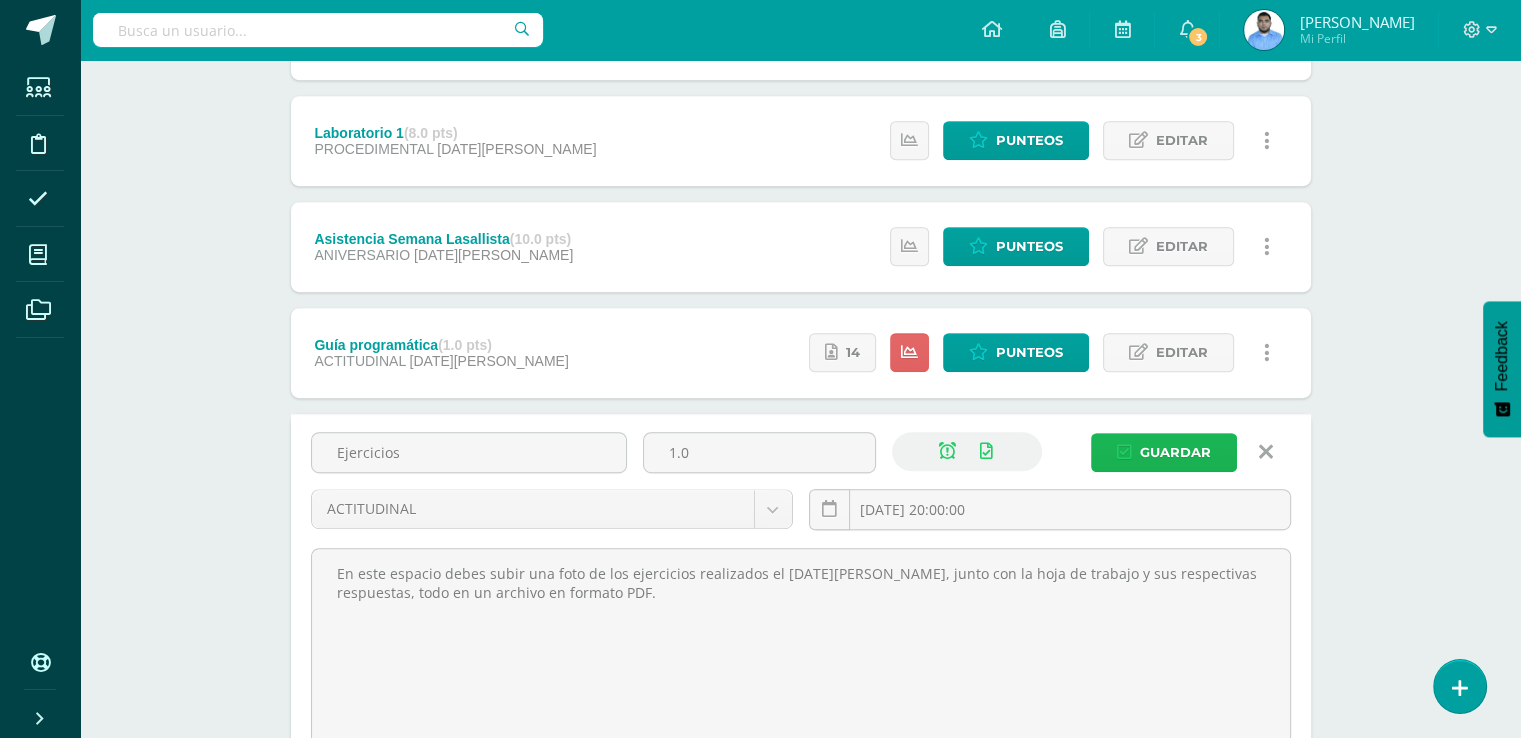 click on "Guardar" at bounding box center [1175, 452] 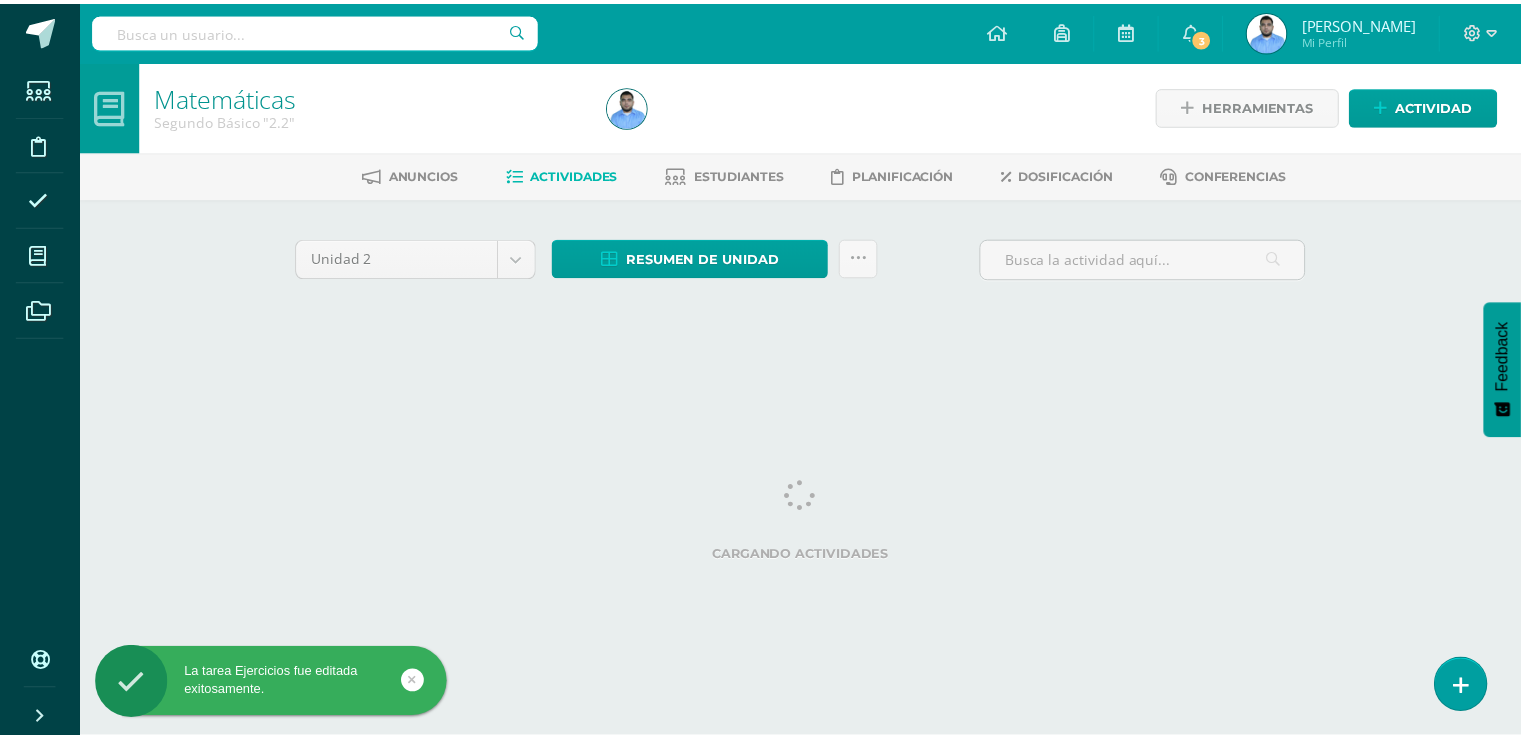 scroll, scrollTop: 0, scrollLeft: 0, axis: both 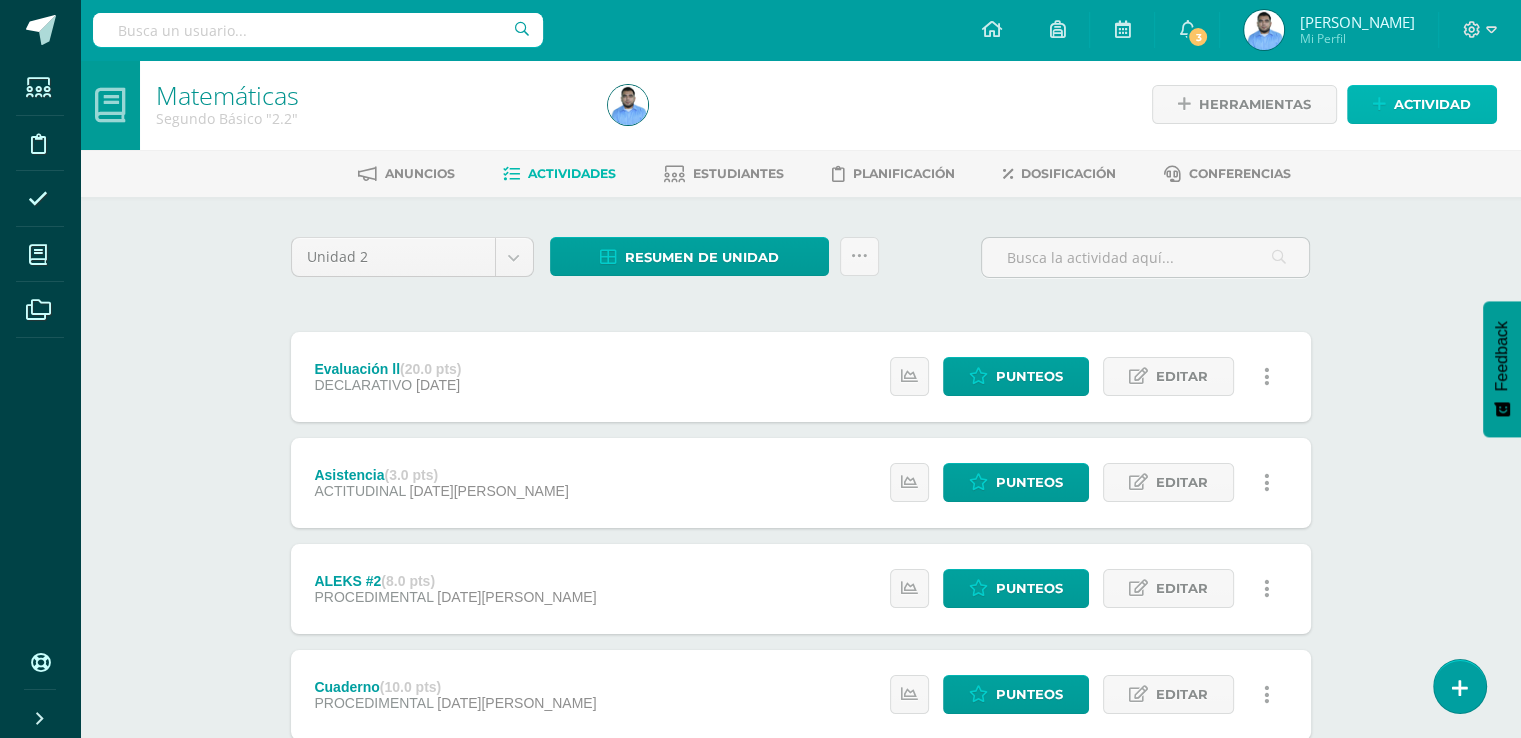 click on "Actividad" at bounding box center [1432, 104] 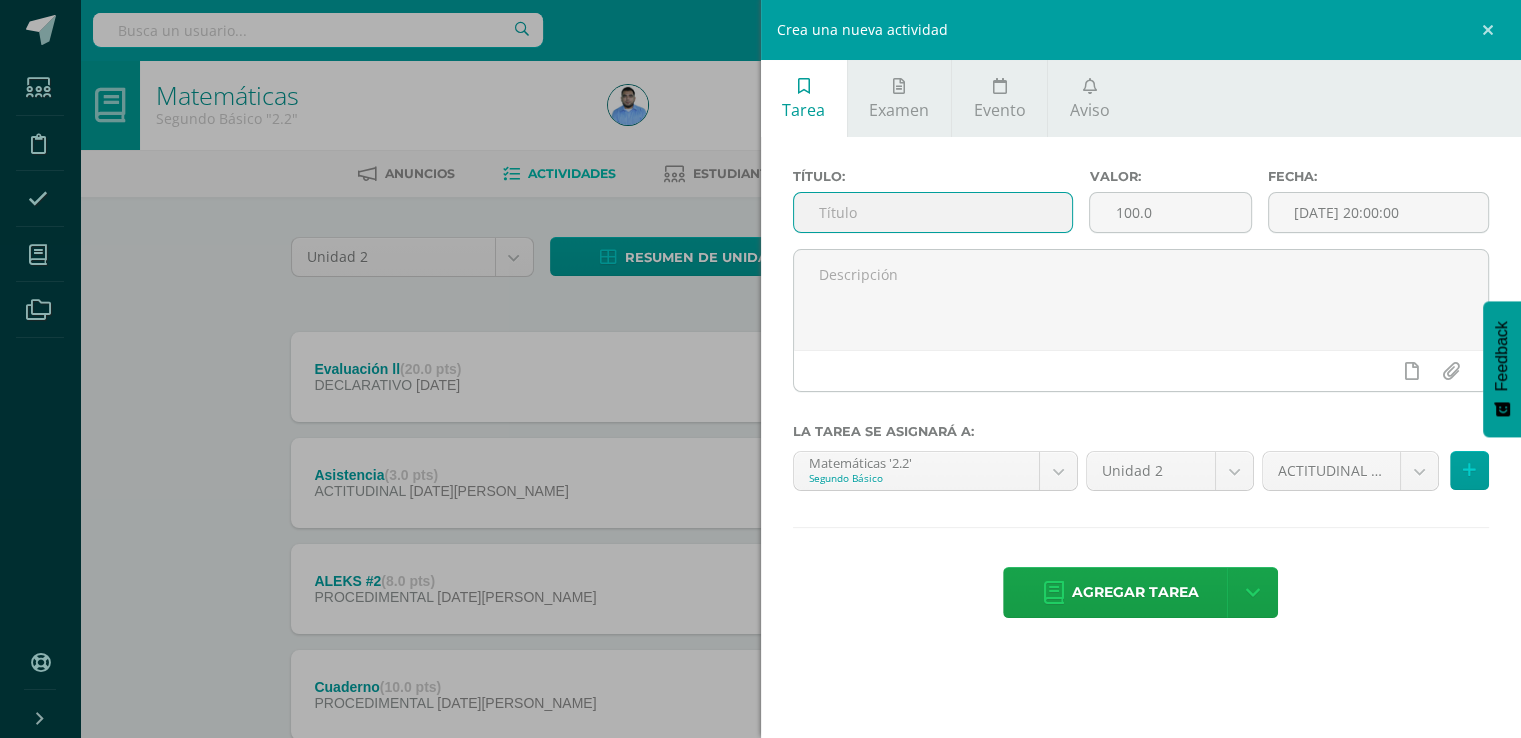 click at bounding box center [933, 212] 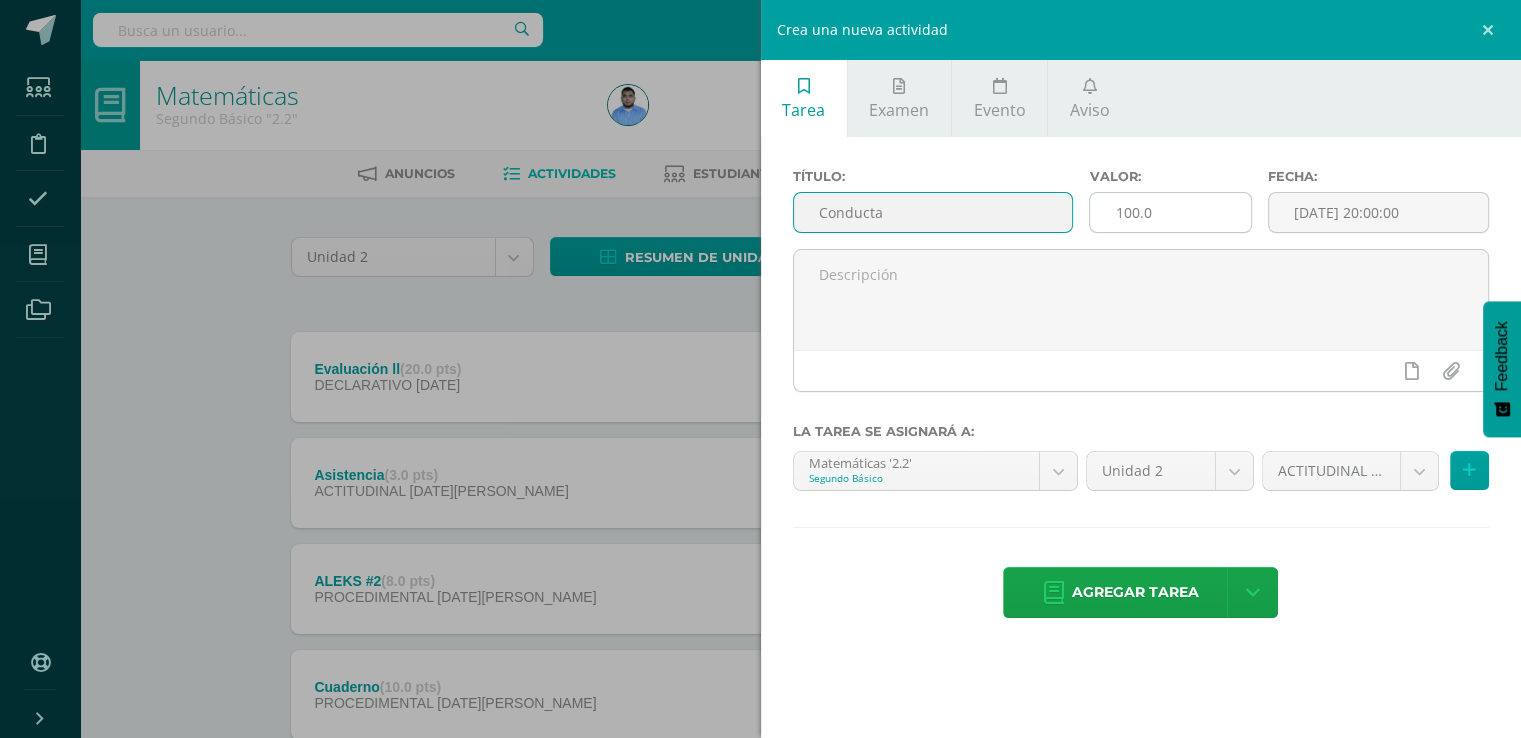 type on "Conducta" 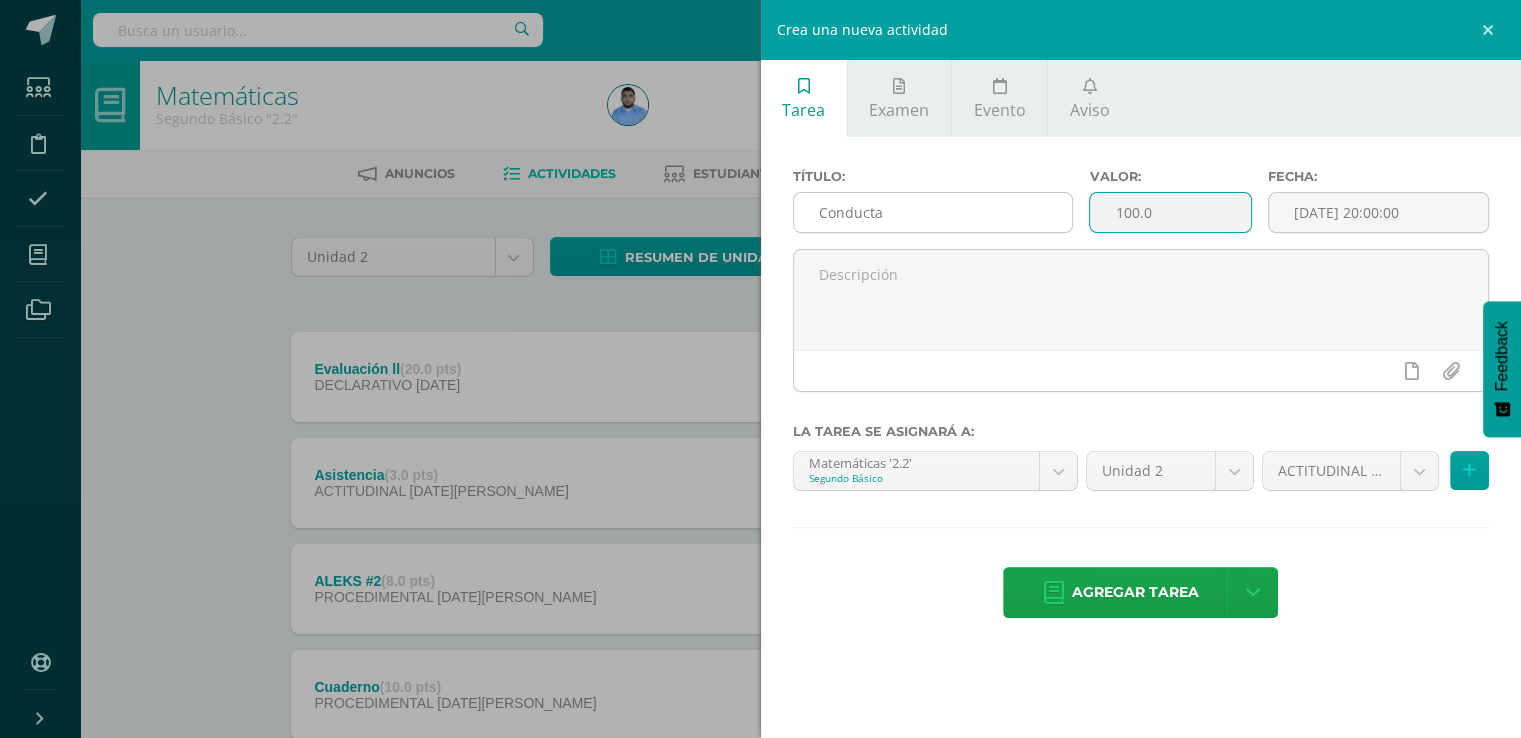 drag, startPoint x: 1170, startPoint y: 226, endPoint x: 1007, endPoint y: 212, distance: 163.60013 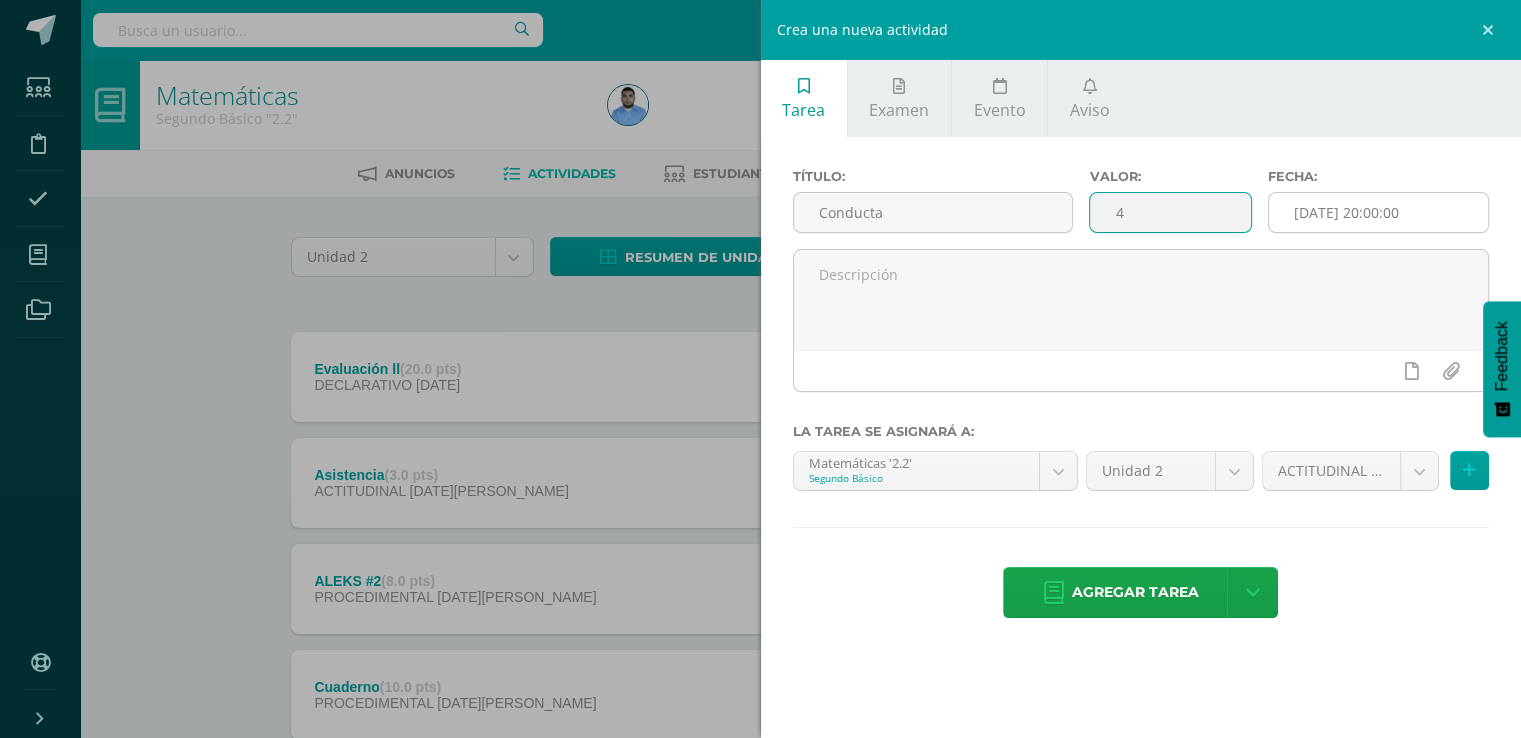 type on "4" 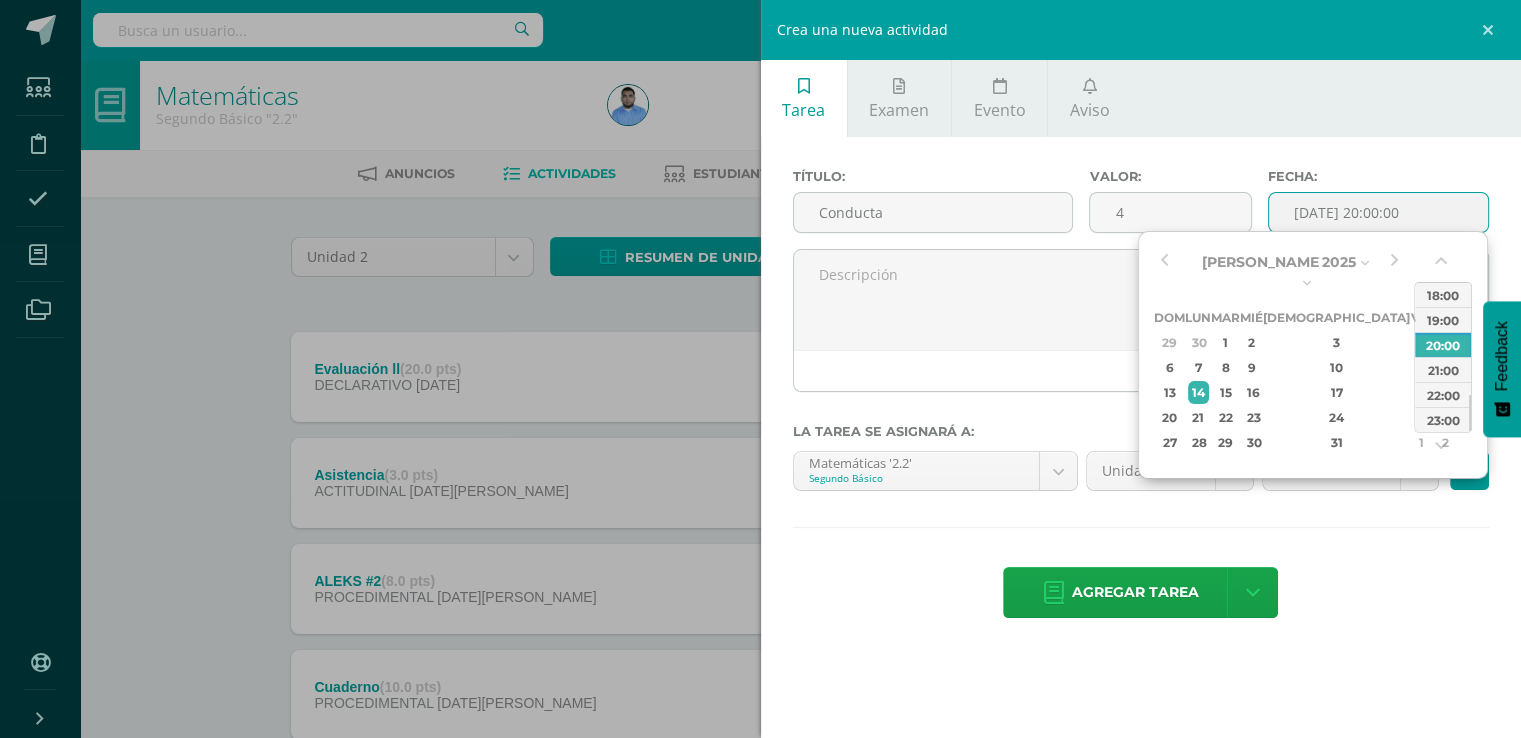 click on "[DATE] 20:00:00" at bounding box center (1379, 212) 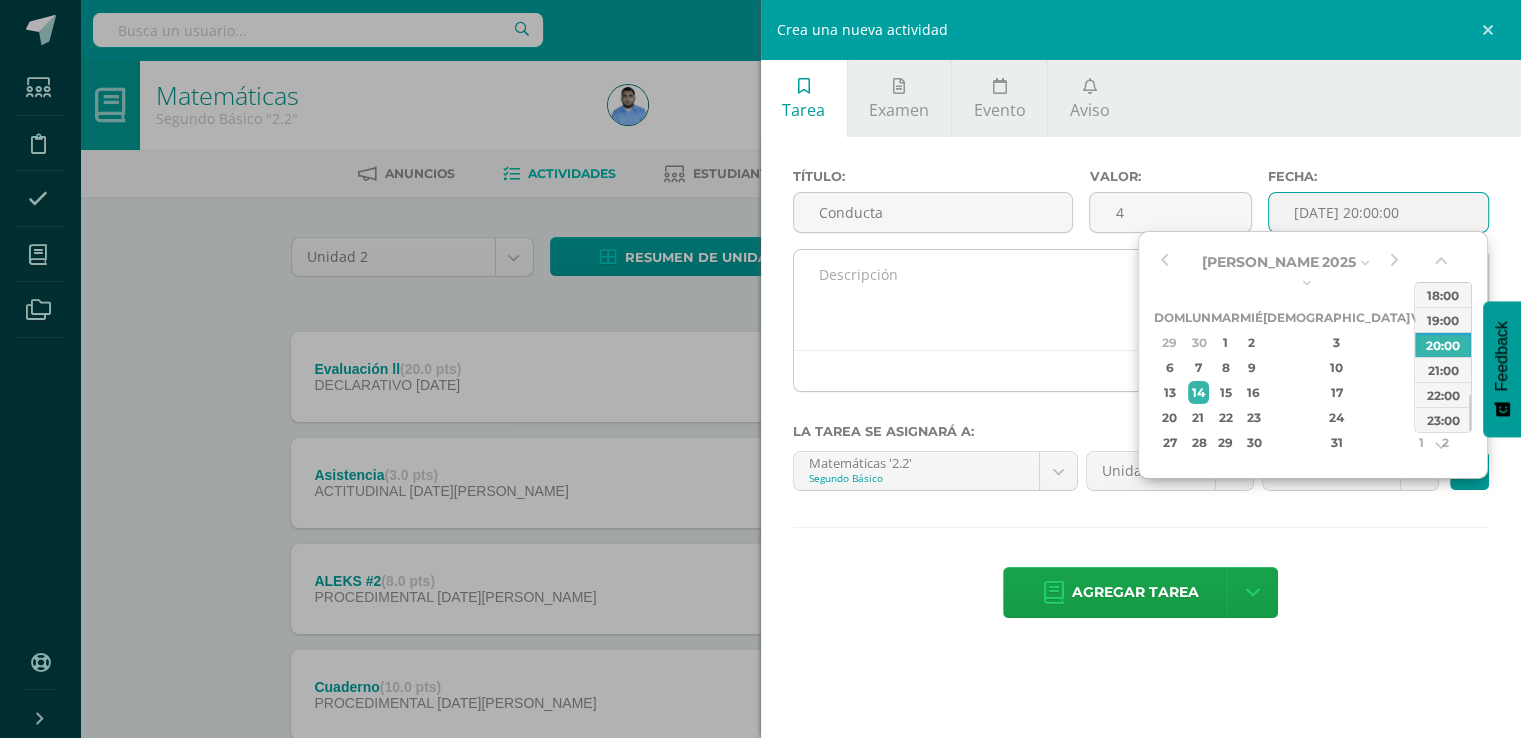 type on "2025-07-14 20:00" 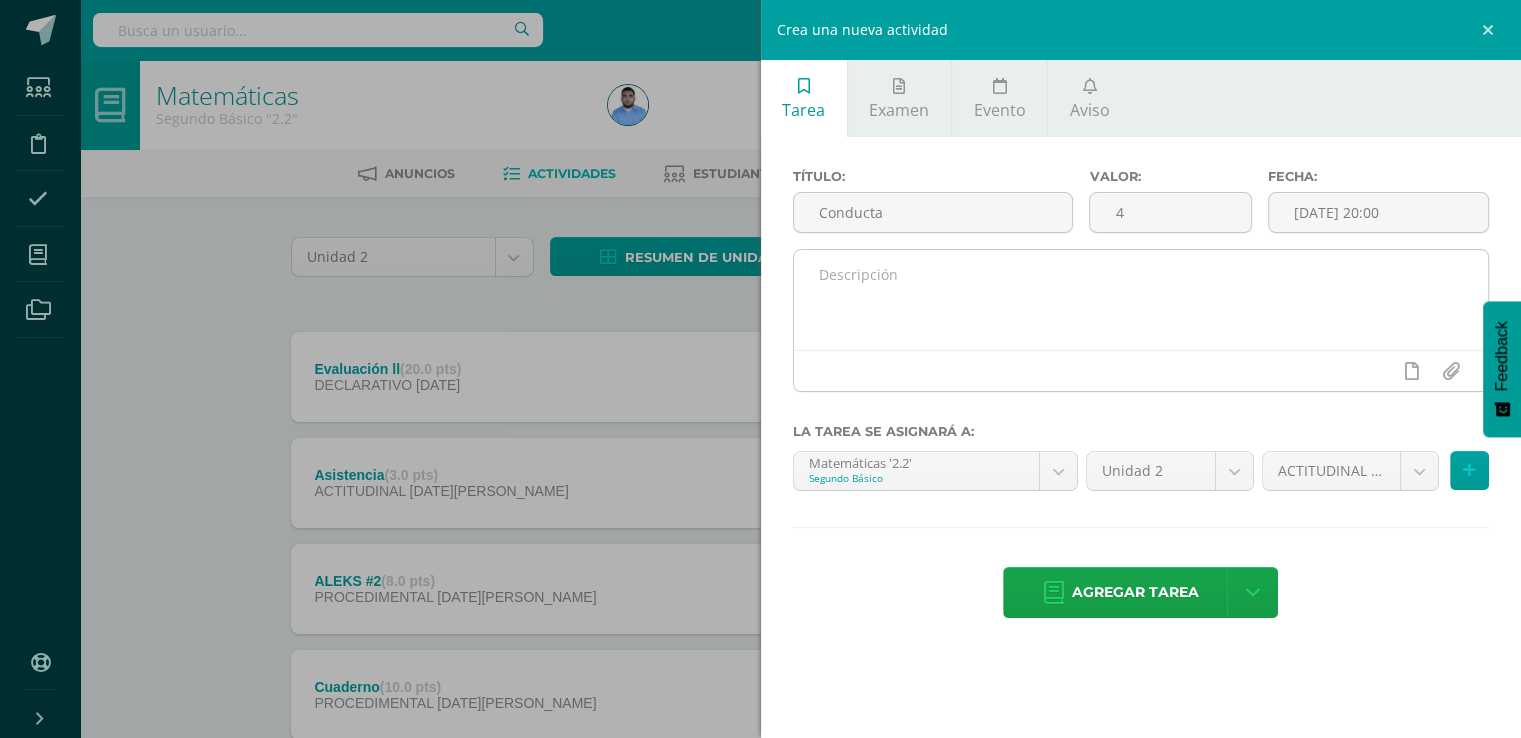 click at bounding box center [1141, 370] 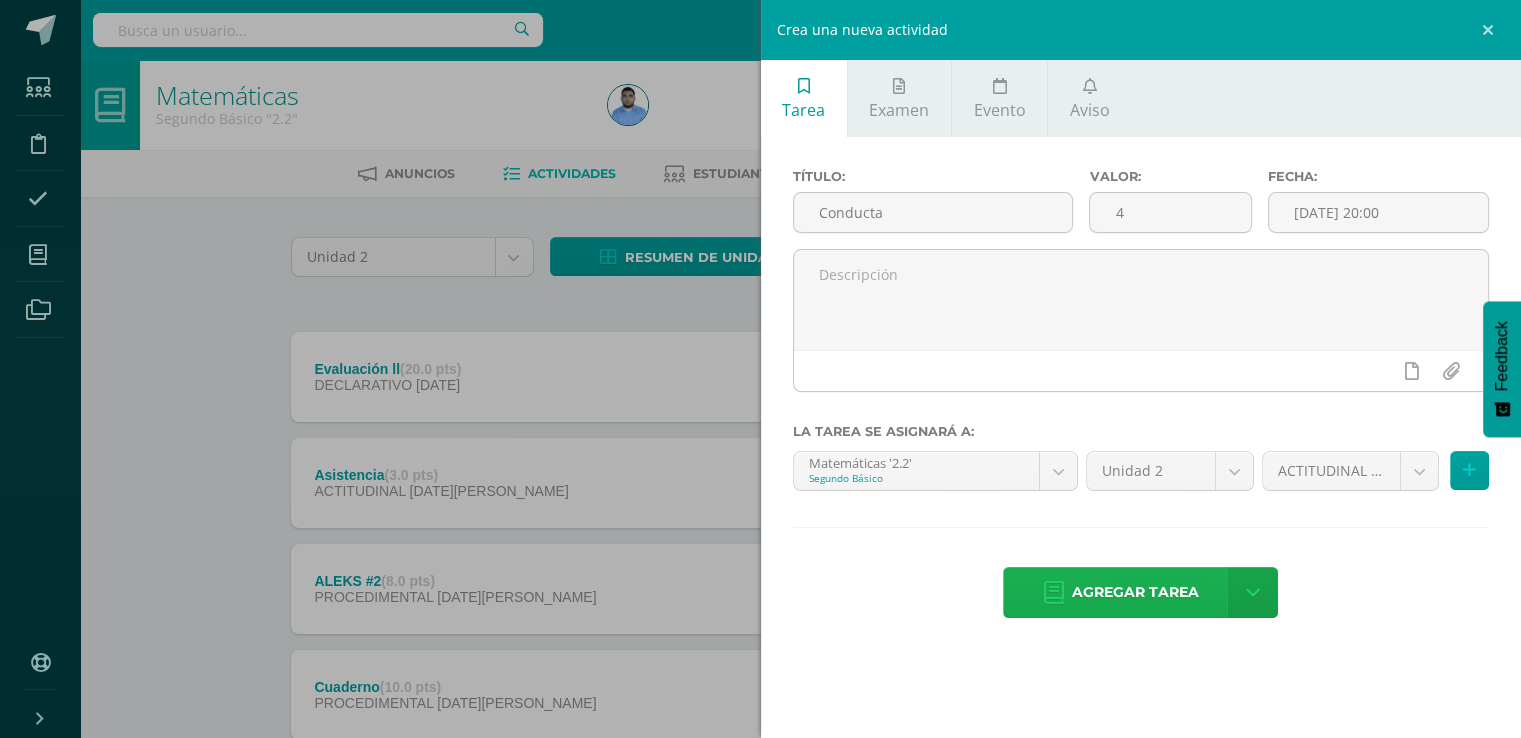click on "Agregar tarea" at bounding box center [1135, 592] 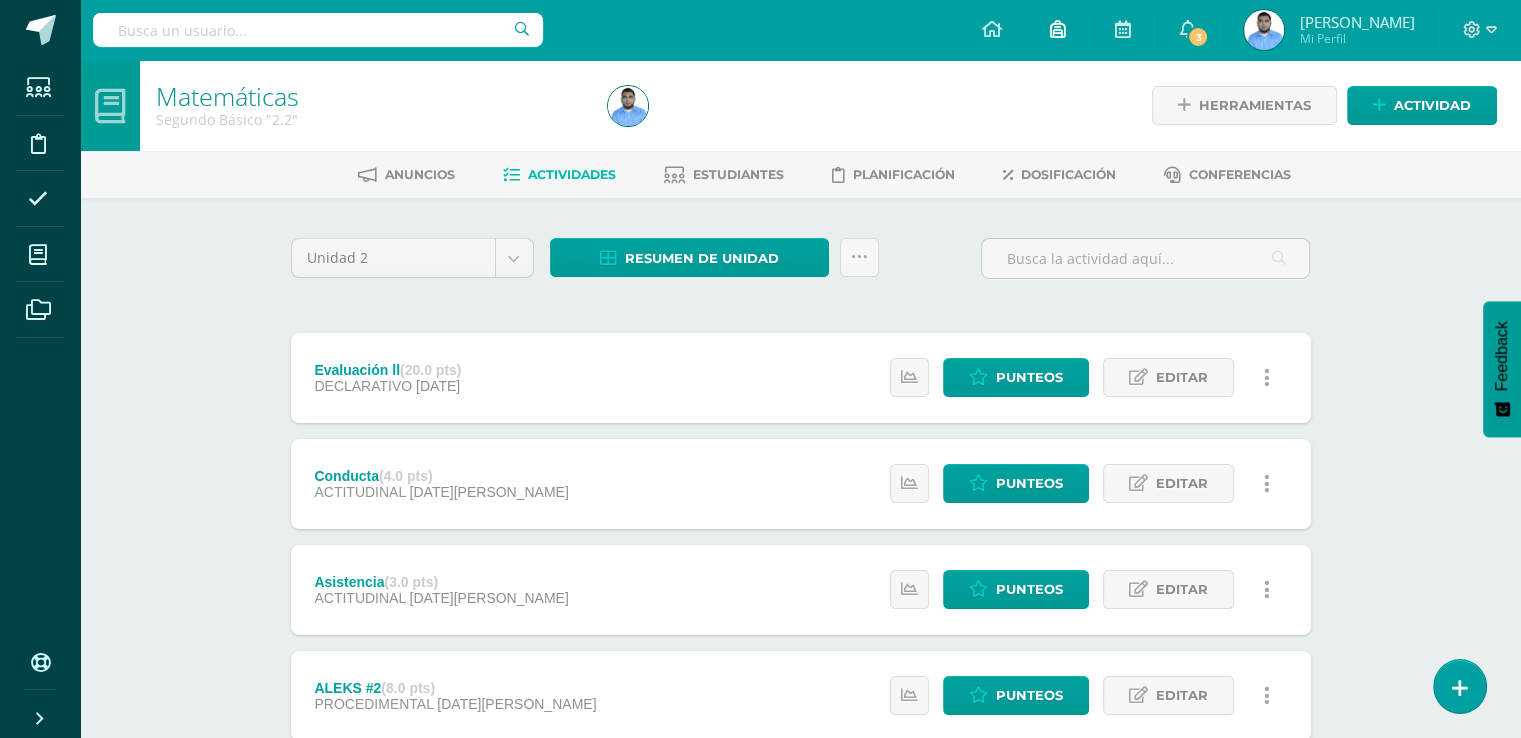 scroll, scrollTop: 0, scrollLeft: 0, axis: both 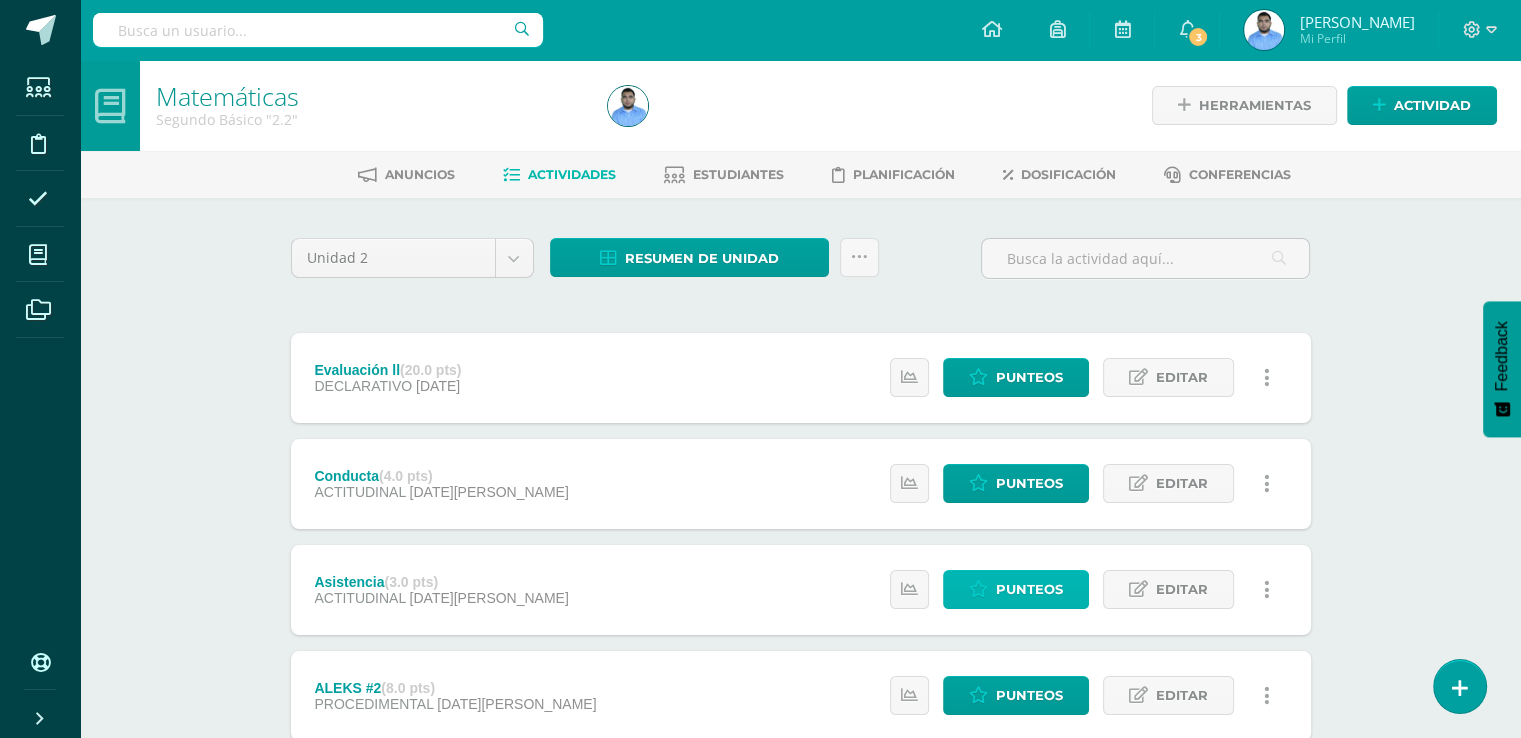 click on "Punteos" at bounding box center (1029, 589) 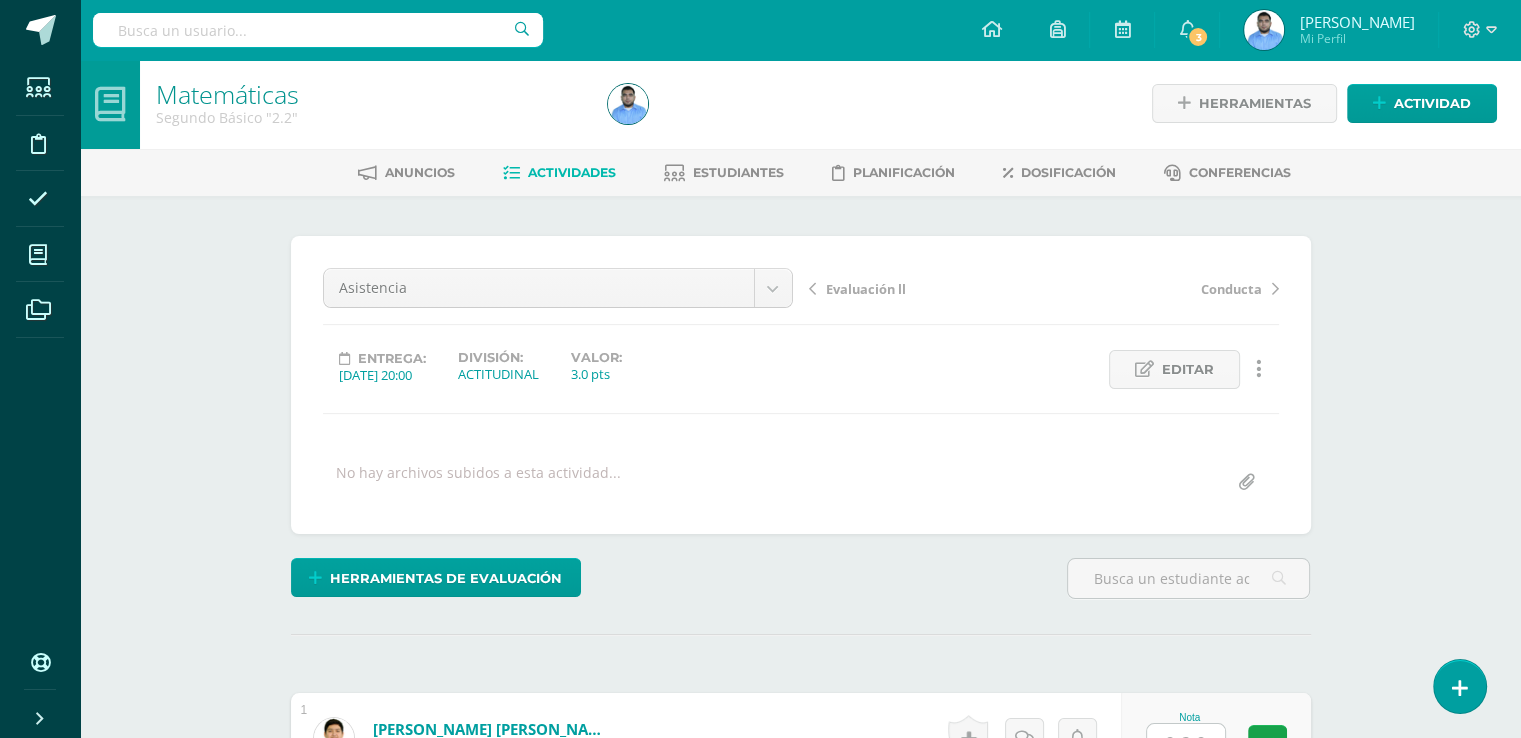 scroll, scrollTop: 3, scrollLeft: 0, axis: vertical 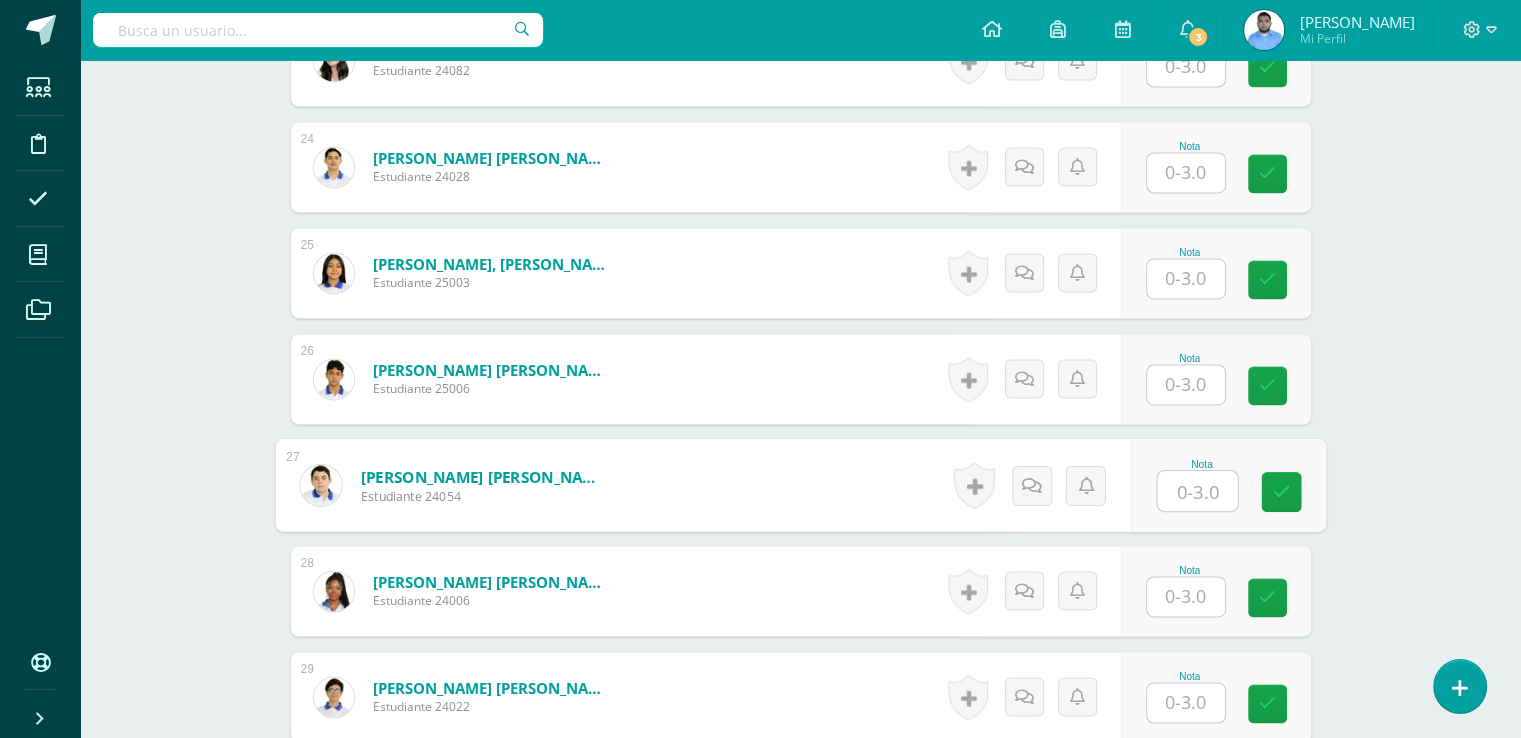 click at bounding box center (1197, 491) 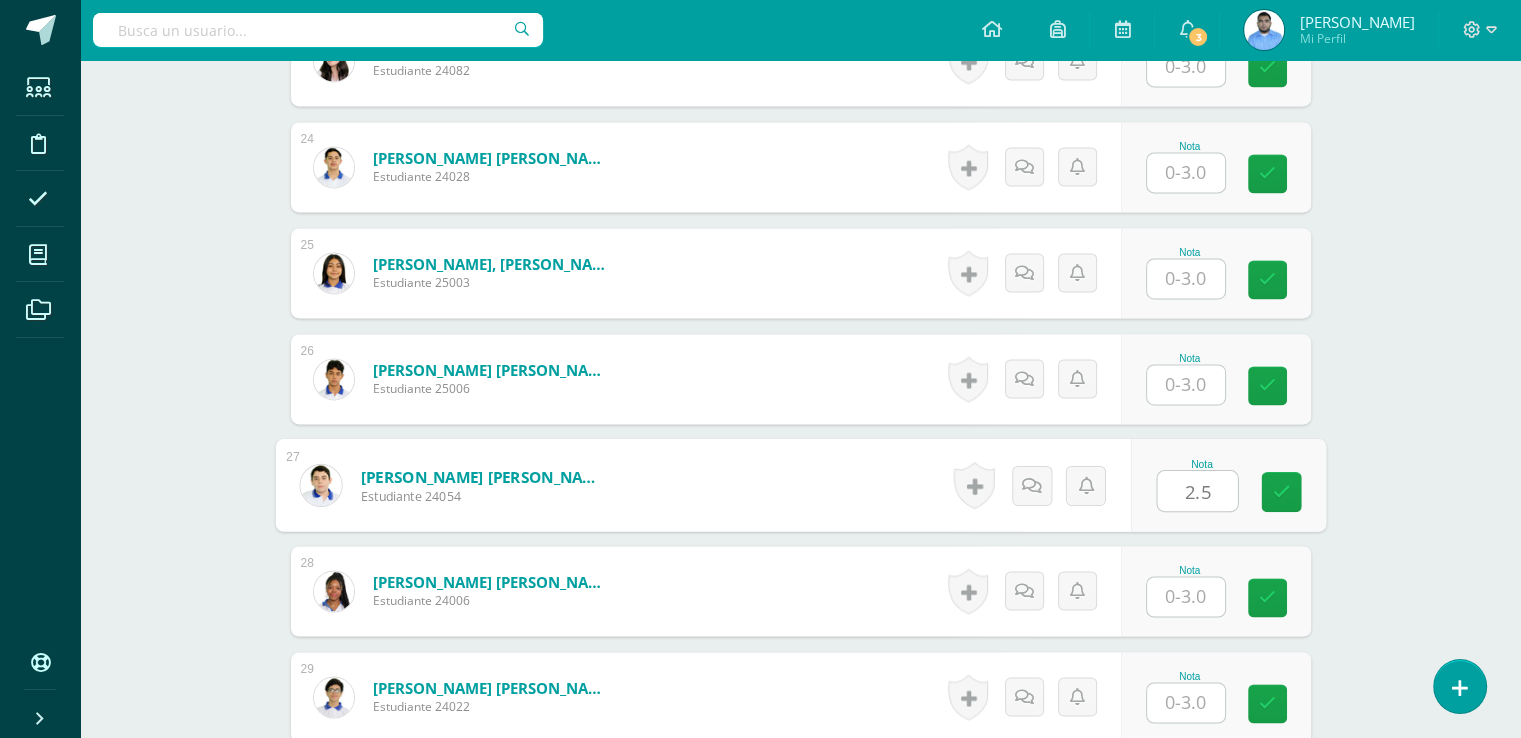 type on "2.5" 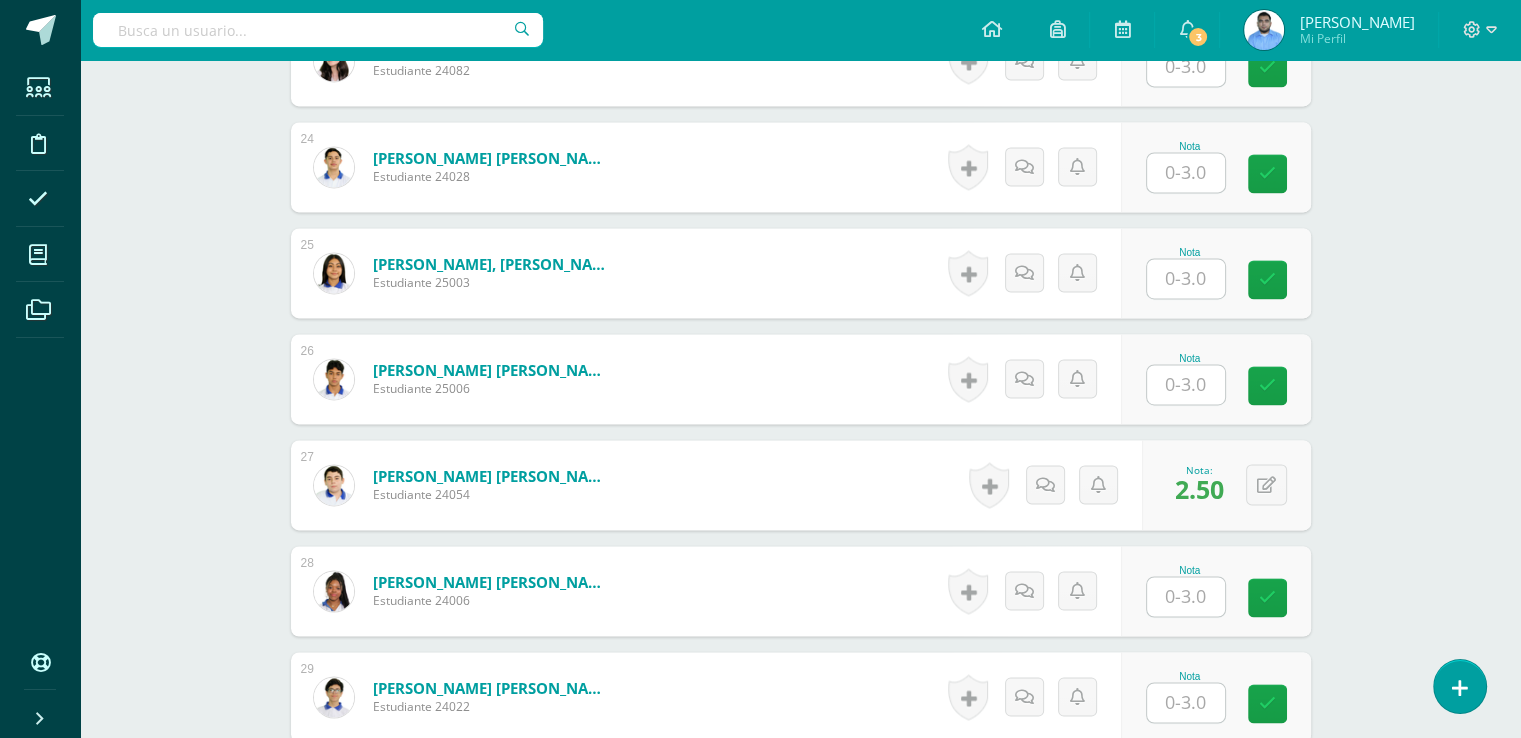 scroll, scrollTop: 2799, scrollLeft: 0, axis: vertical 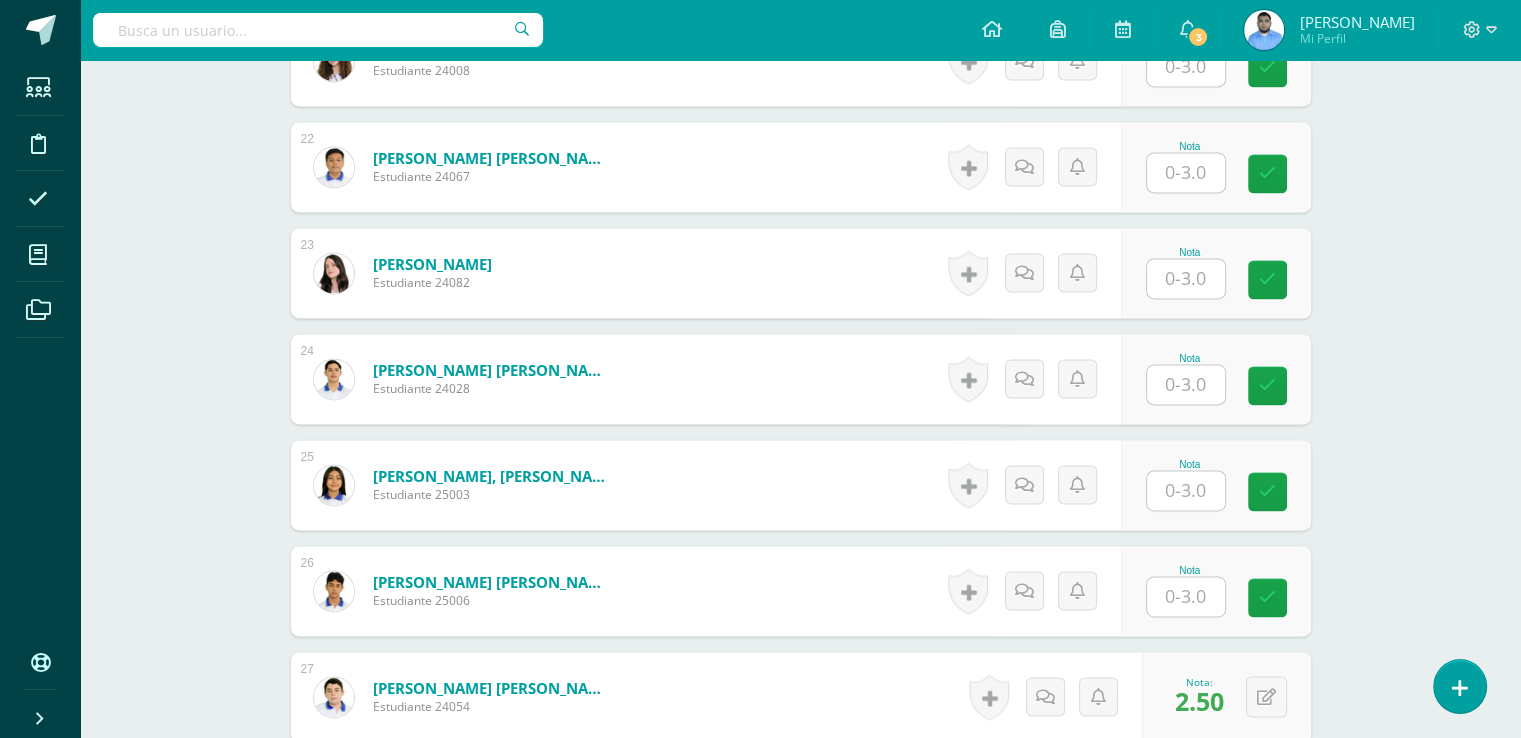 drag, startPoint x: 1183, startPoint y: 415, endPoint x: 1196, endPoint y: 390, distance: 28.178005 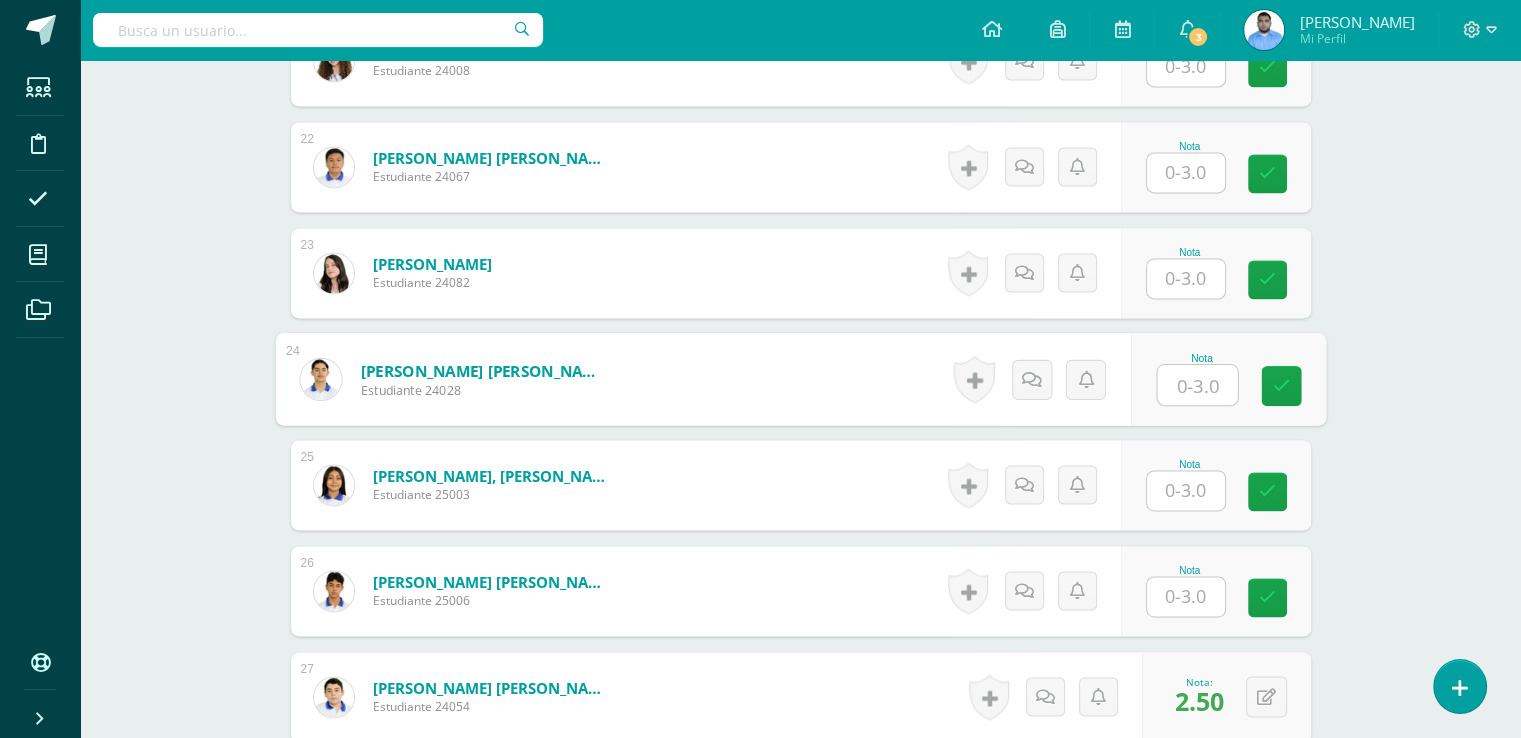 click at bounding box center [1197, 385] 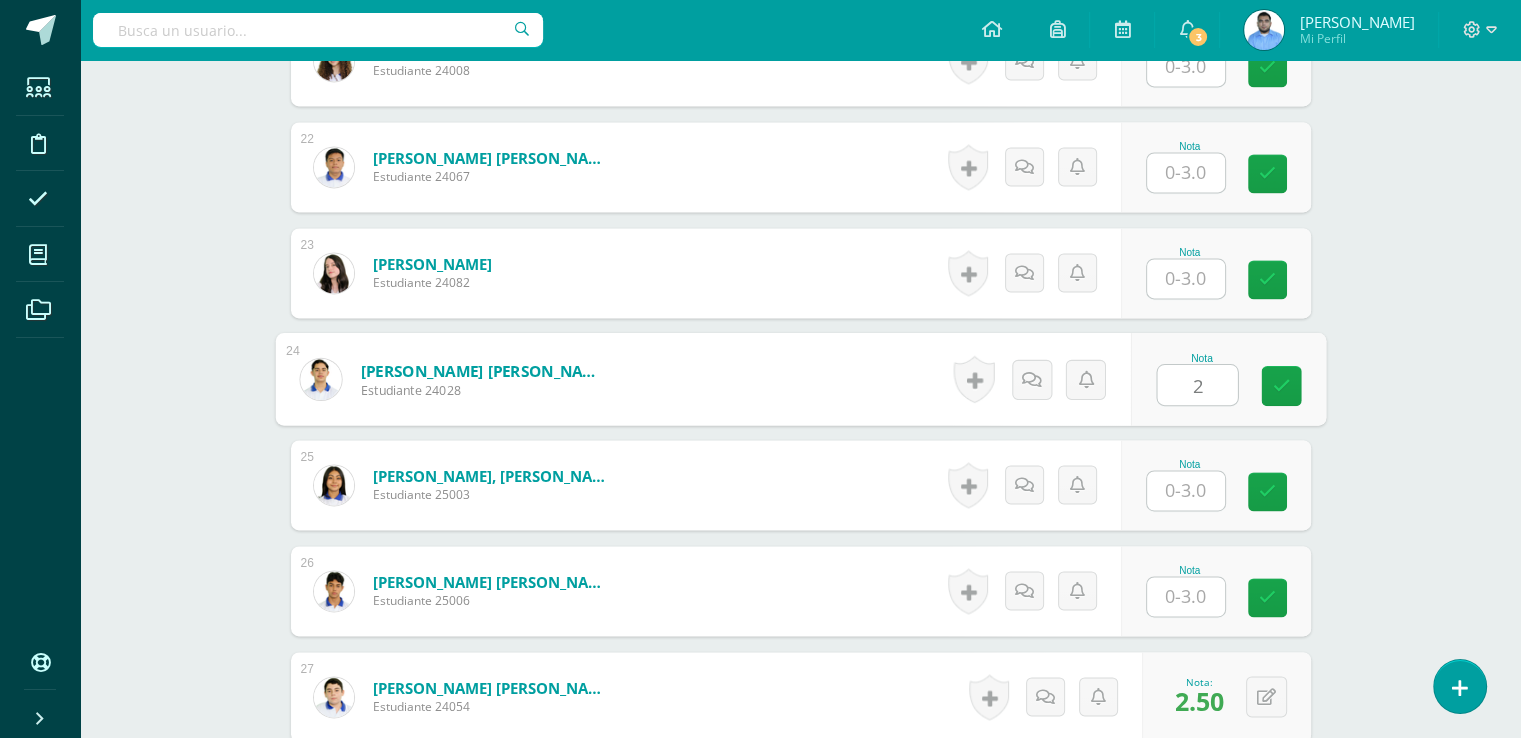 type on "2" 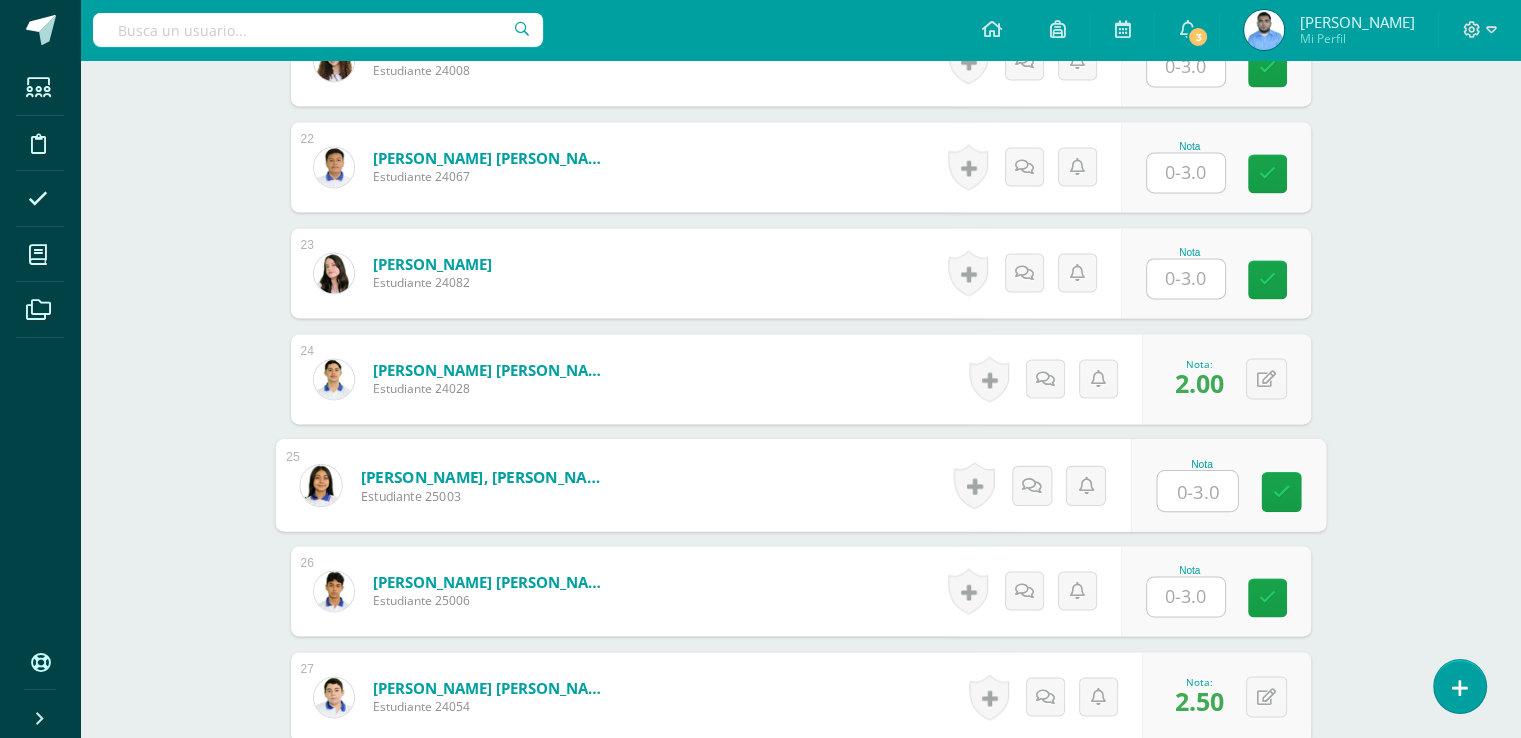 scroll, scrollTop: 2154, scrollLeft: 0, axis: vertical 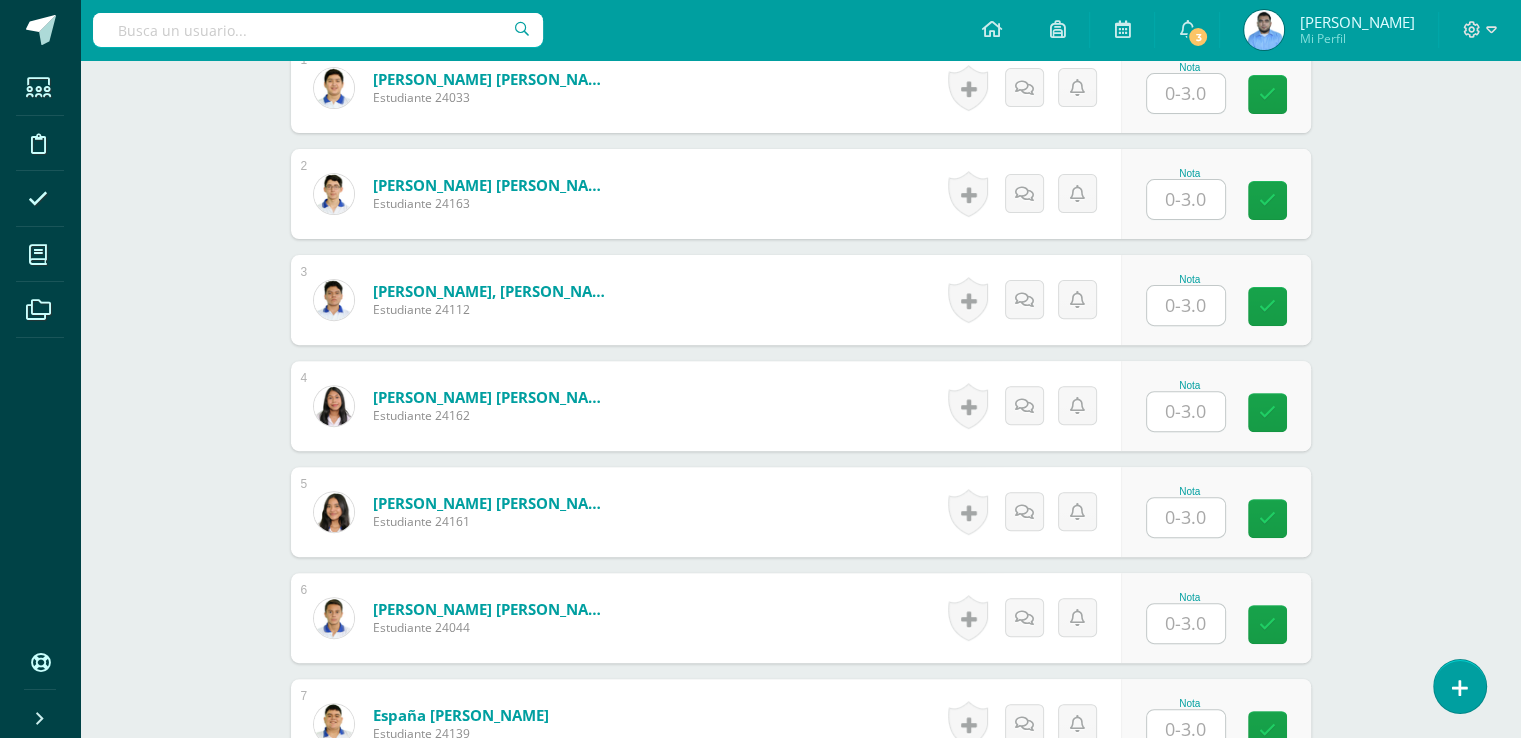 click at bounding box center (1186, 517) 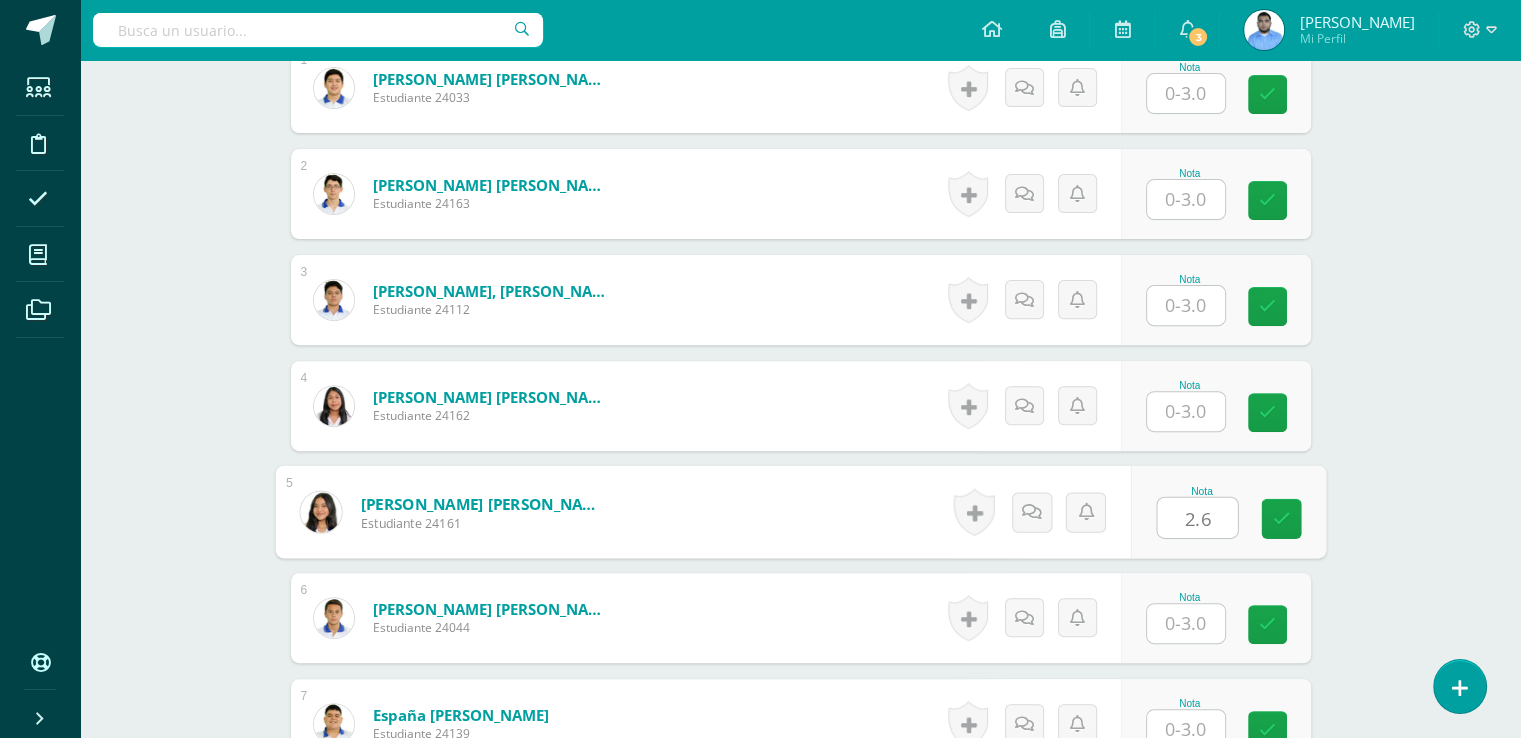 type on "2.6" 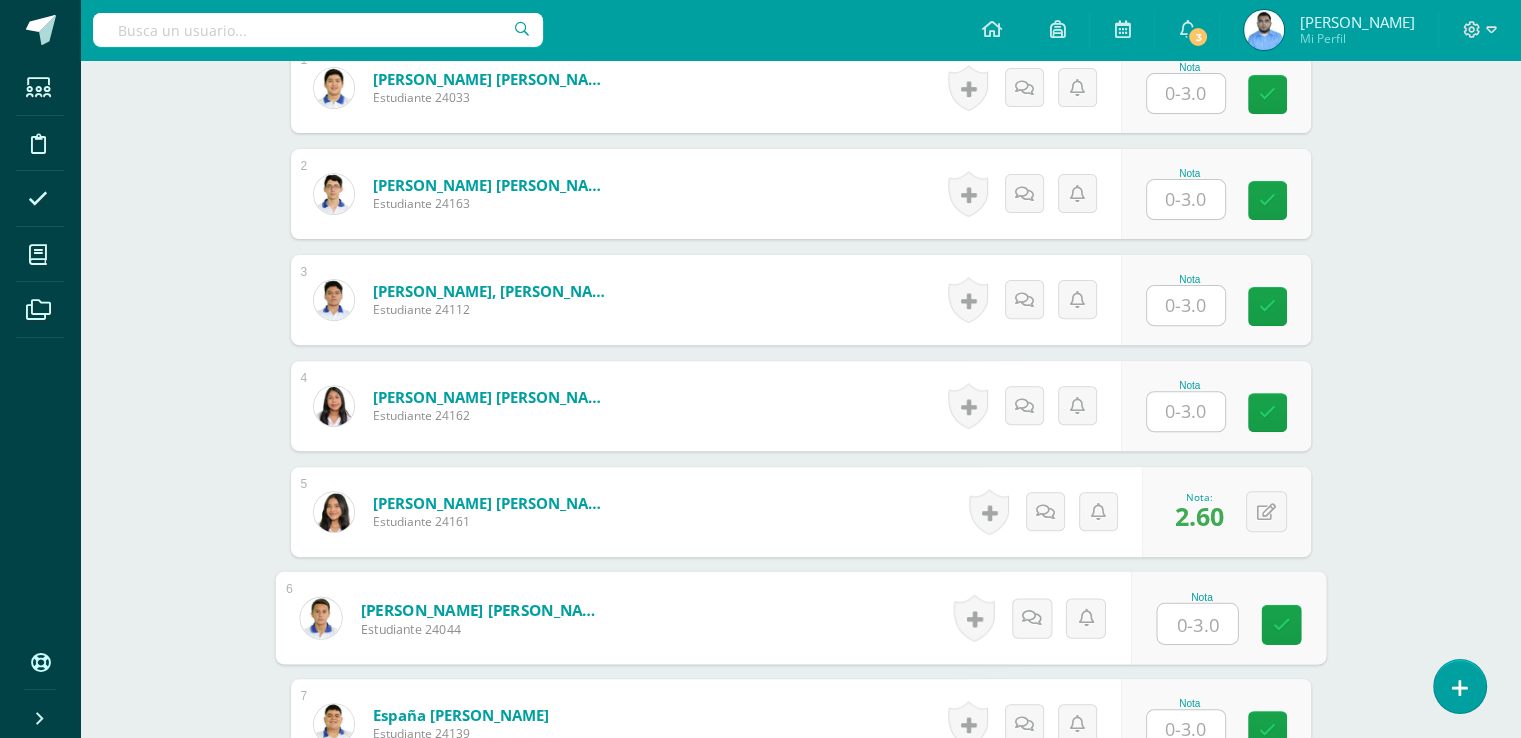 scroll, scrollTop: 7, scrollLeft: 0, axis: vertical 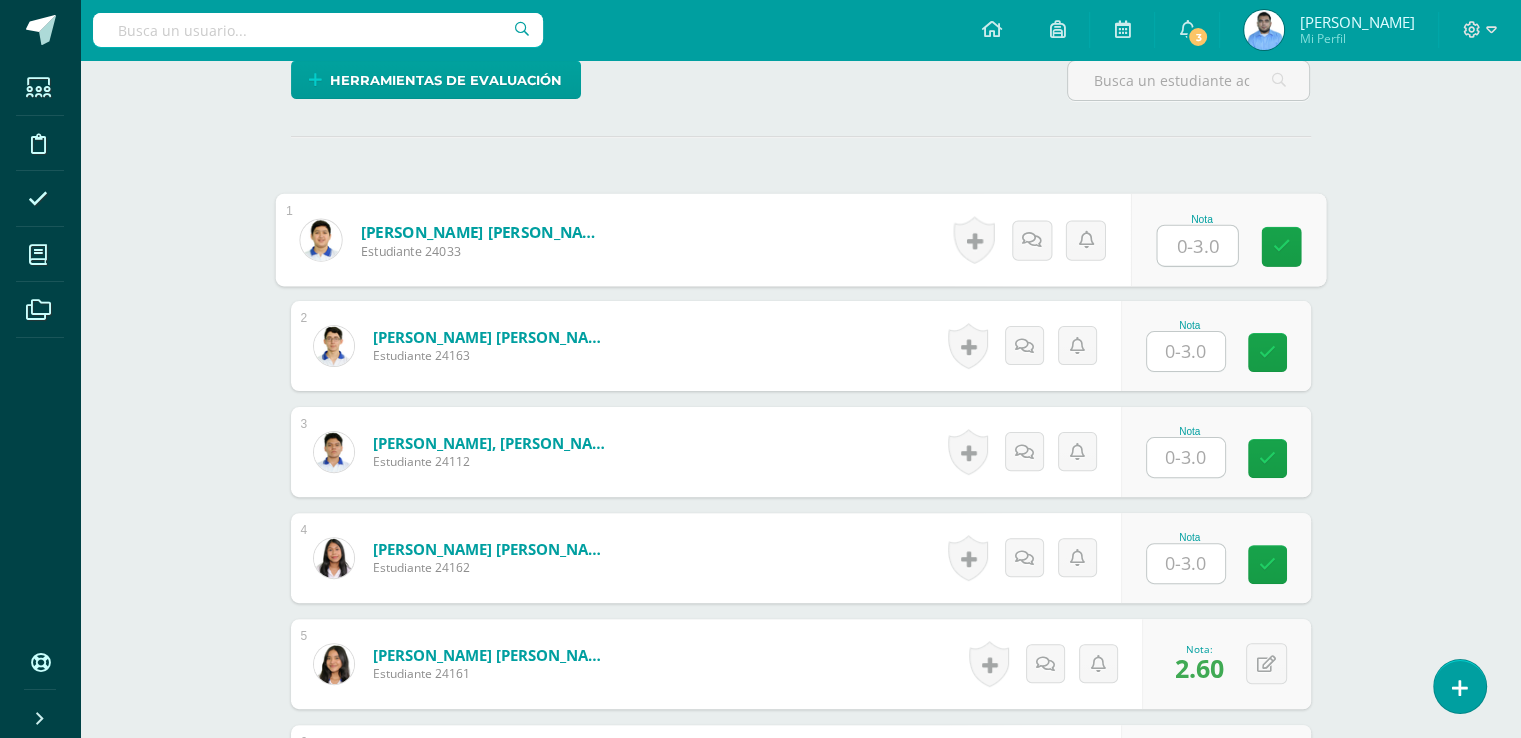 click at bounding box center [1197, 246] 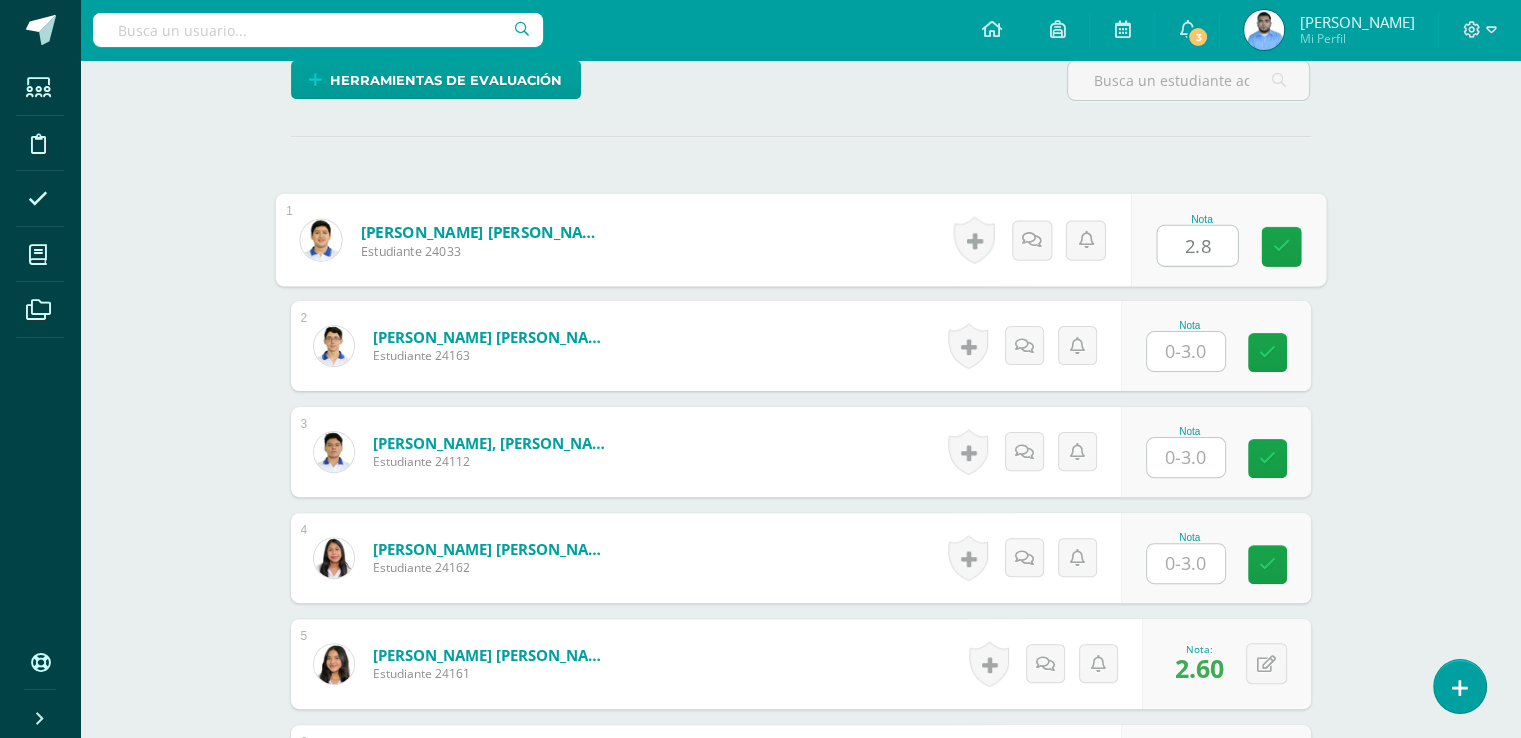 type on "2.8" 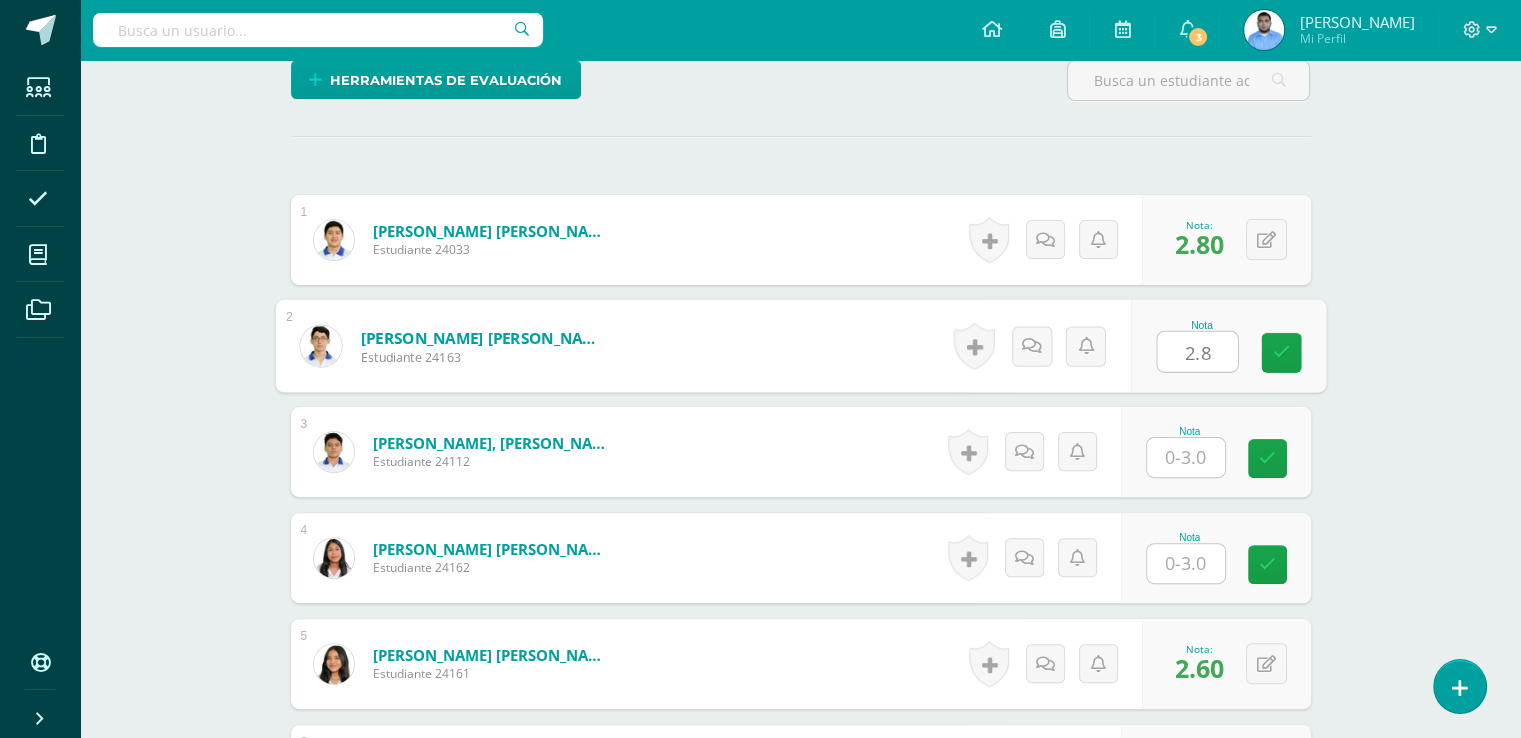 type on "2.8" 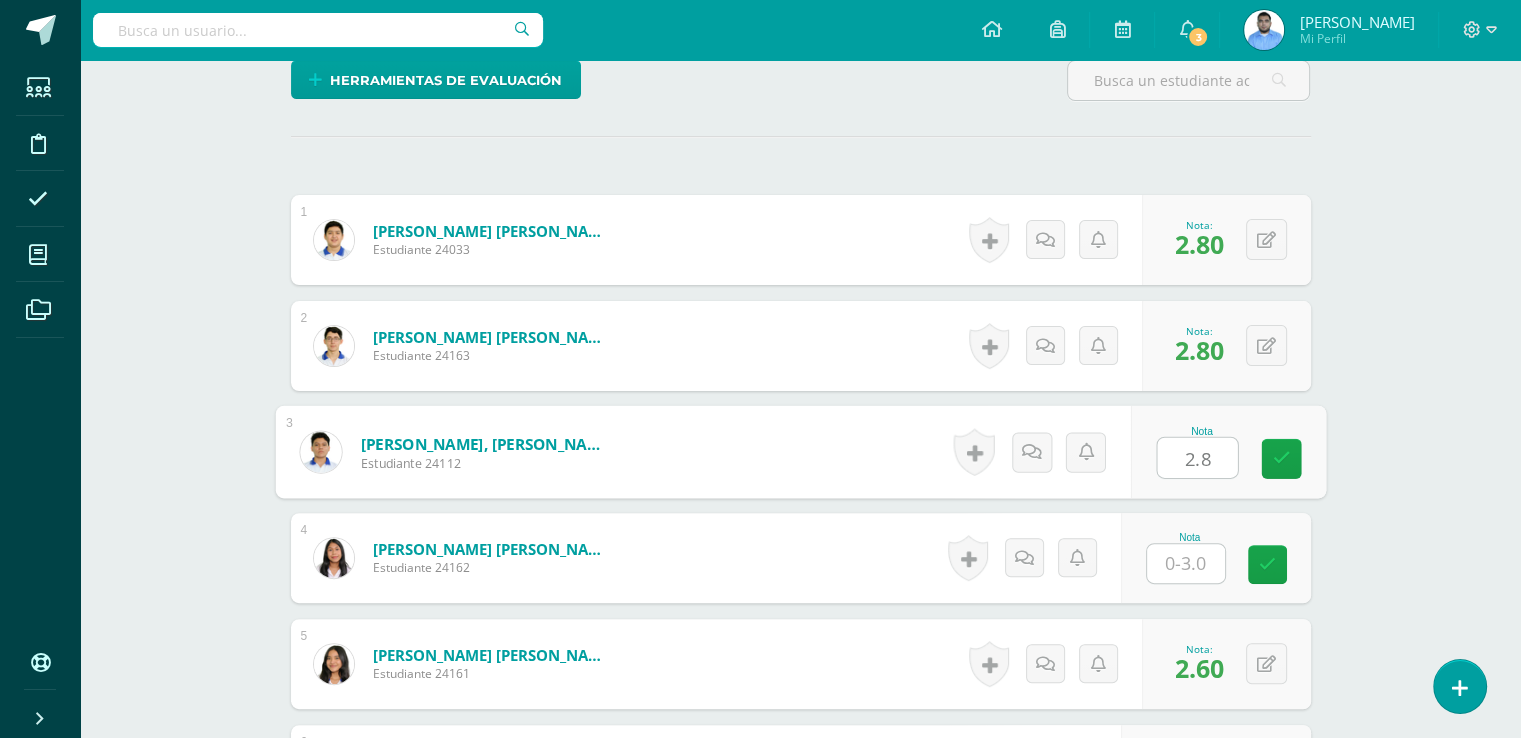 type on "2.8" 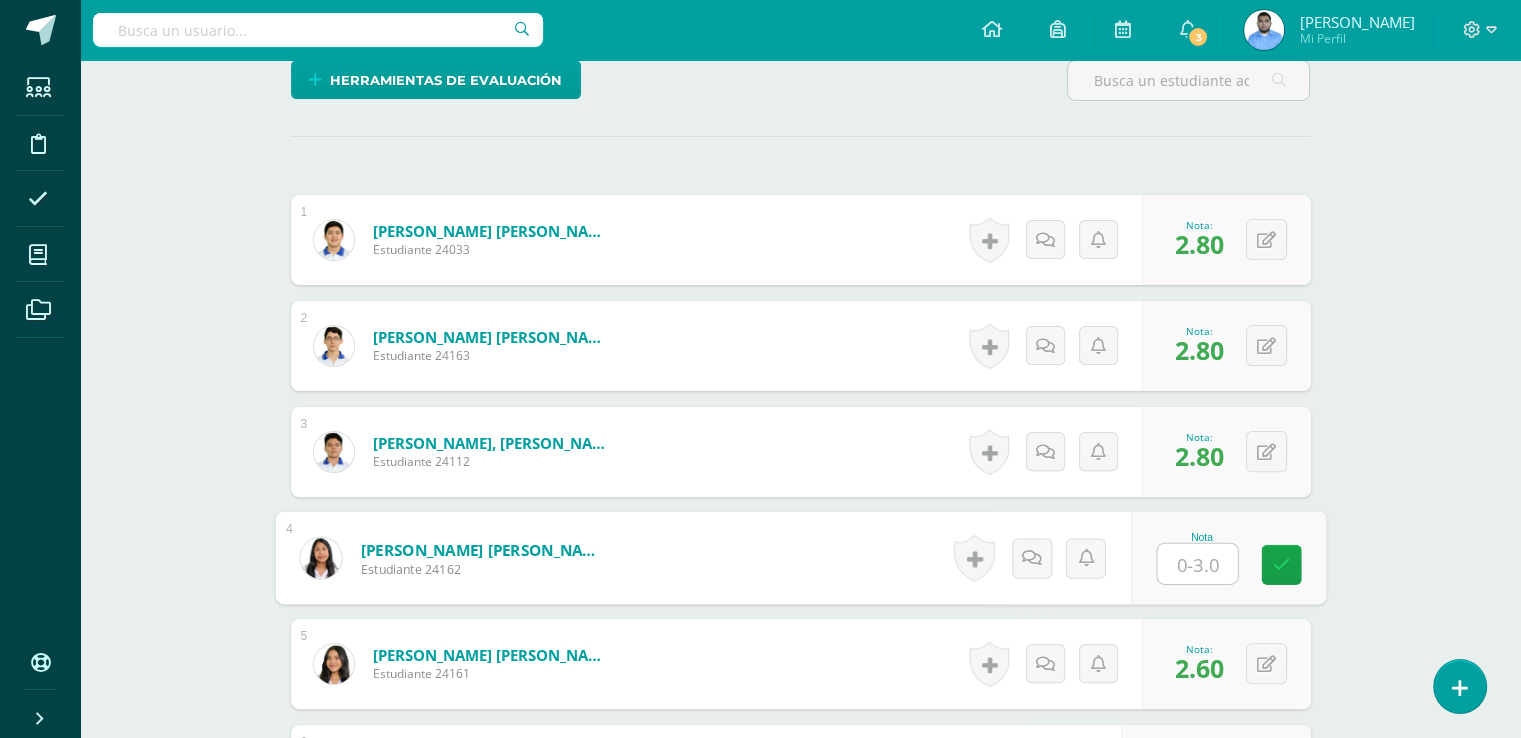 click at bounding box center [1197, 564] 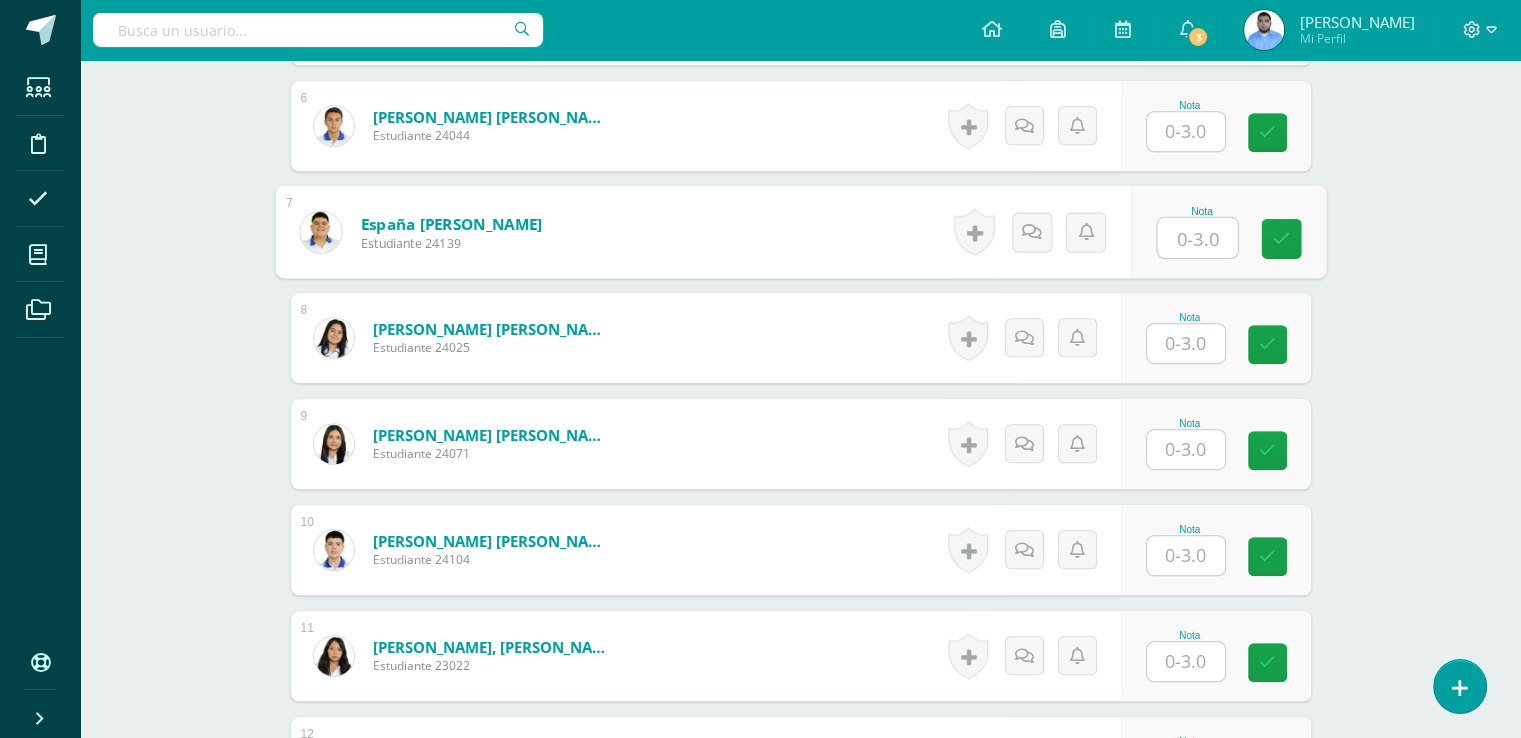 click at bounding box center (1197, 238) 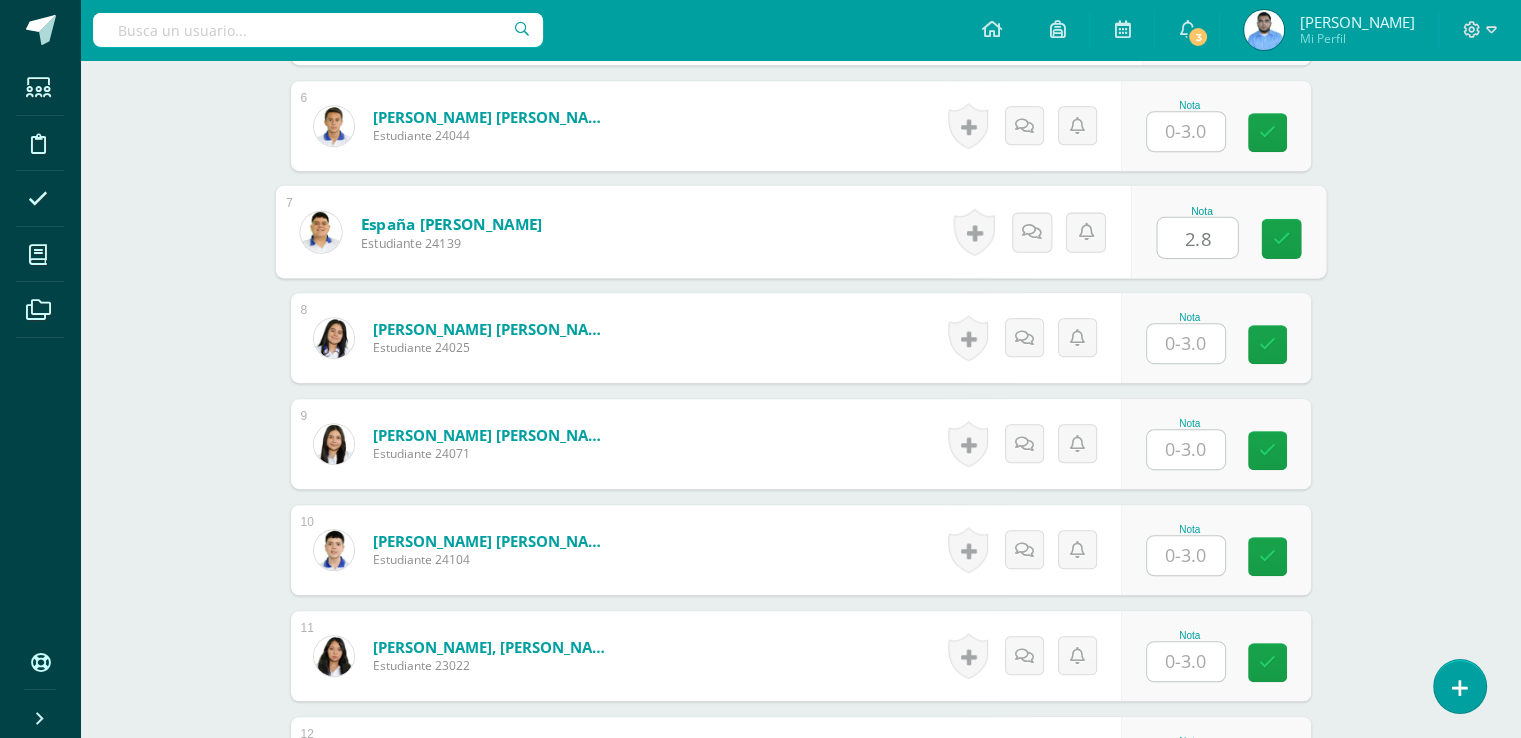 scroll, scrollTop: 500, scrollLeft: 0, axis: vertical 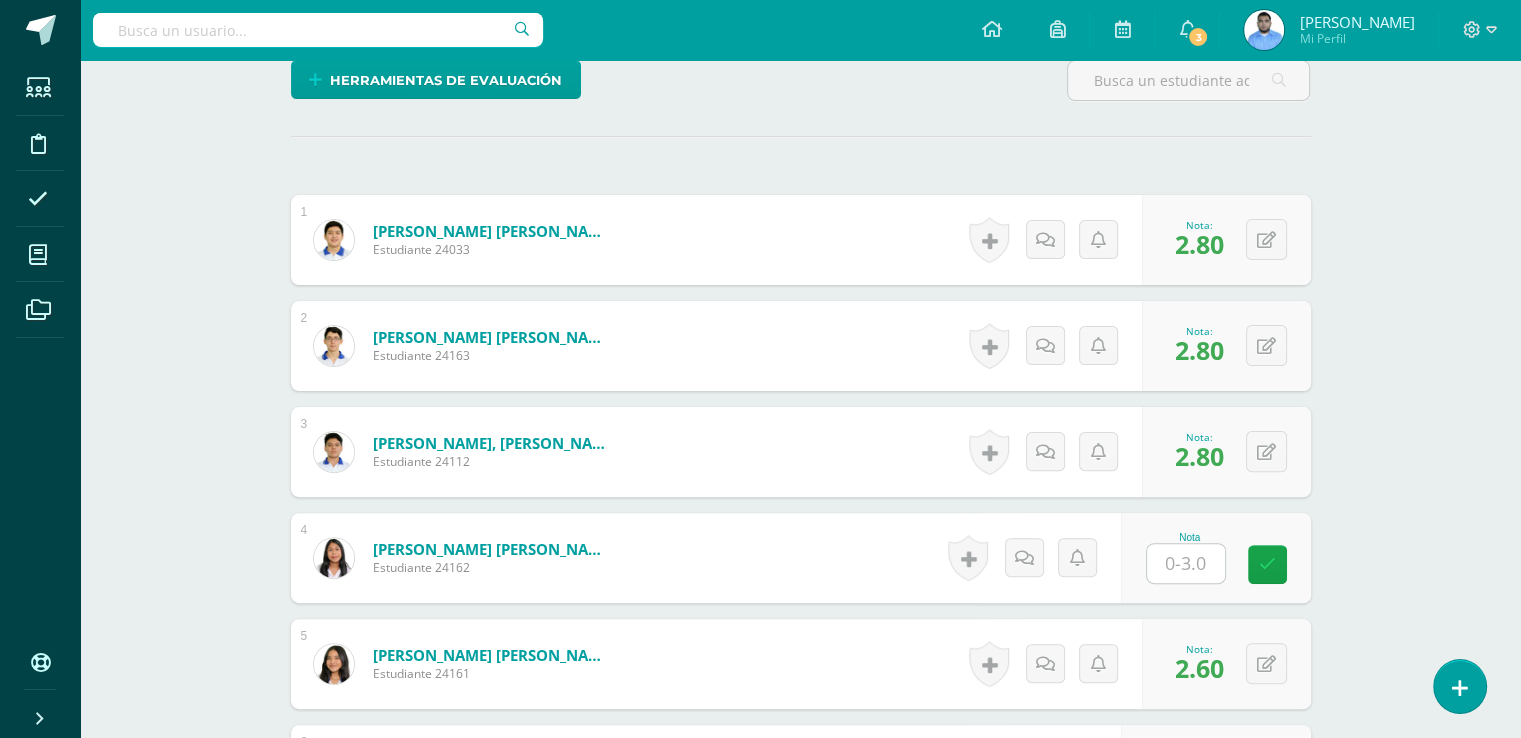 type on "2.8" 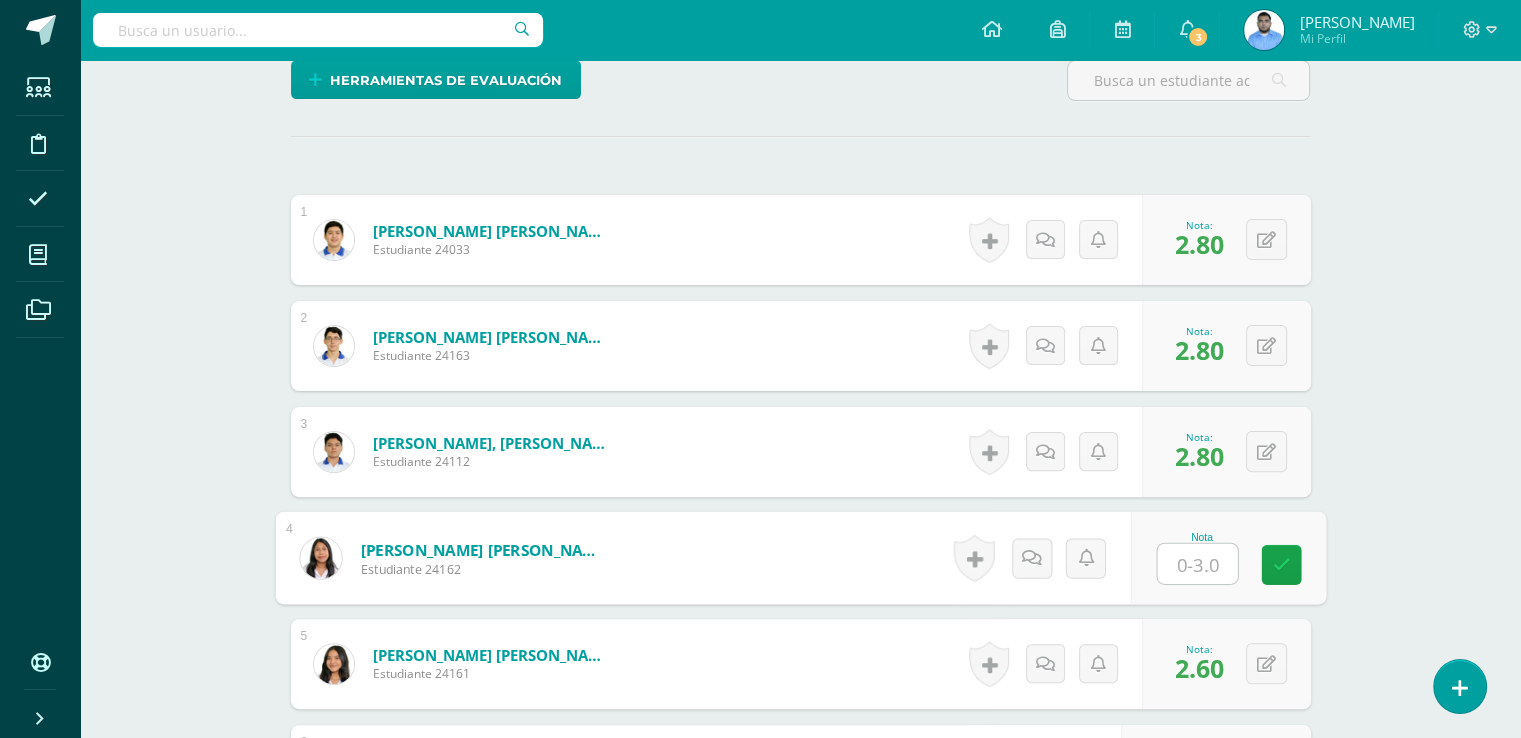 click at bounding box center [1197, 564] 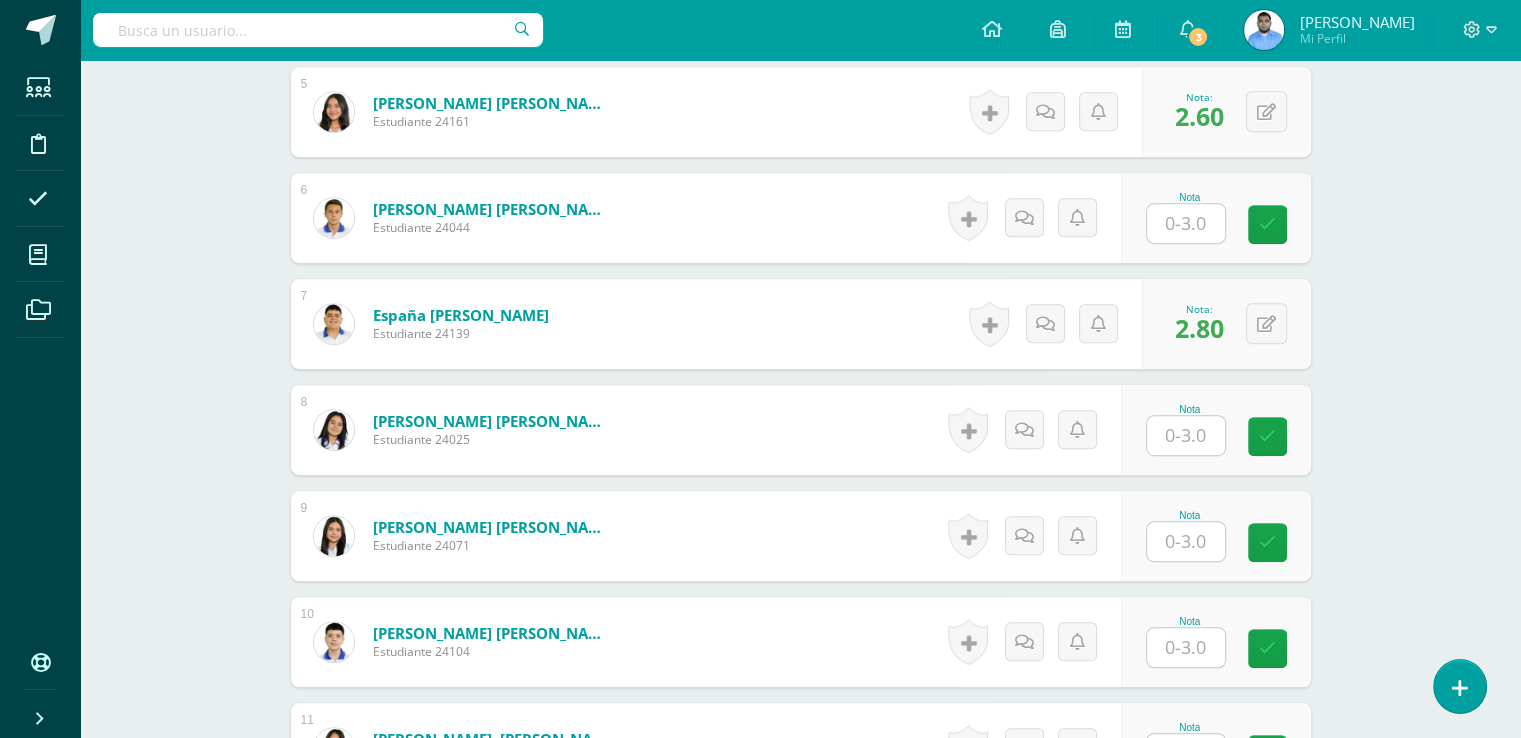 scroll, scrollTop: 997, scrollLeft: 0, axis: vertical 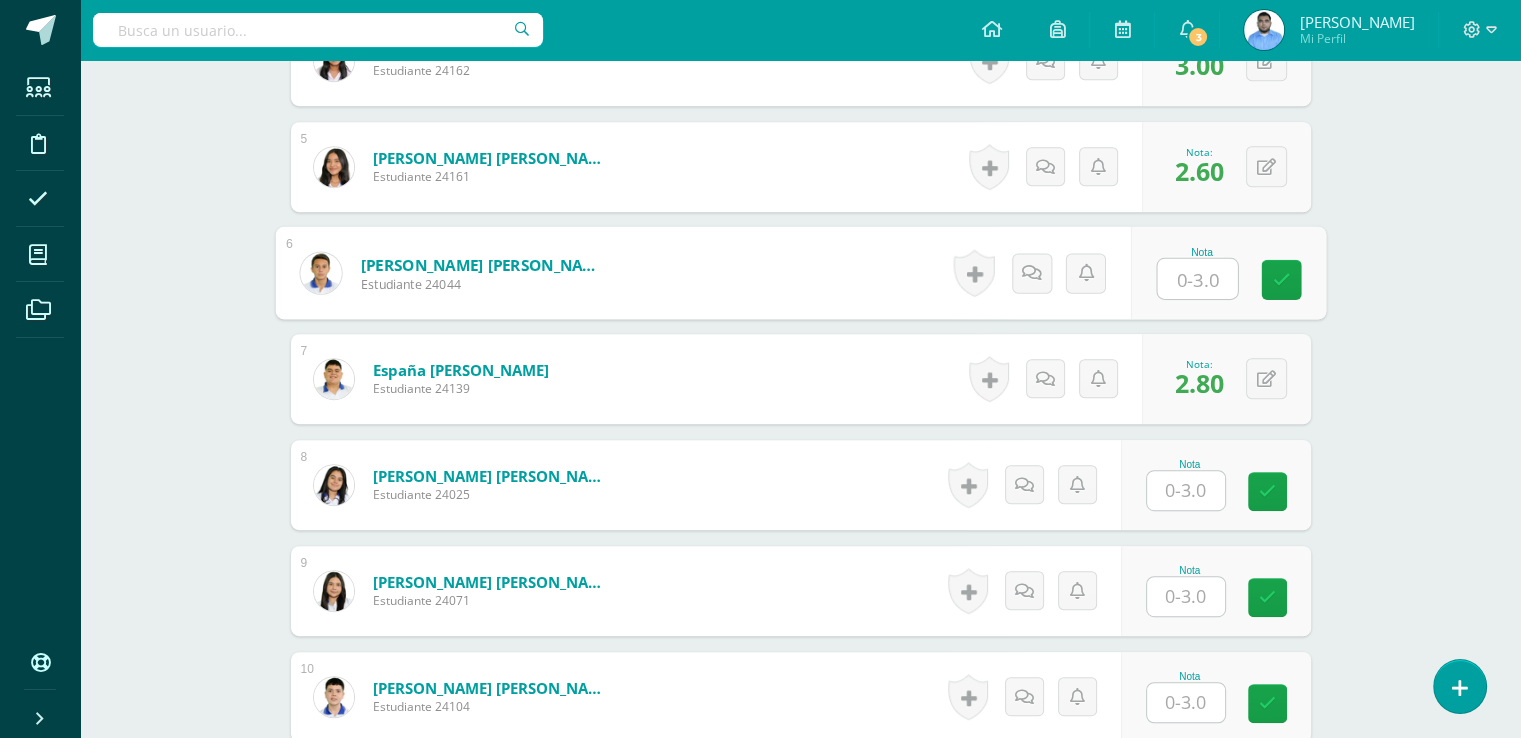 click at bounding box center (1197, 279) 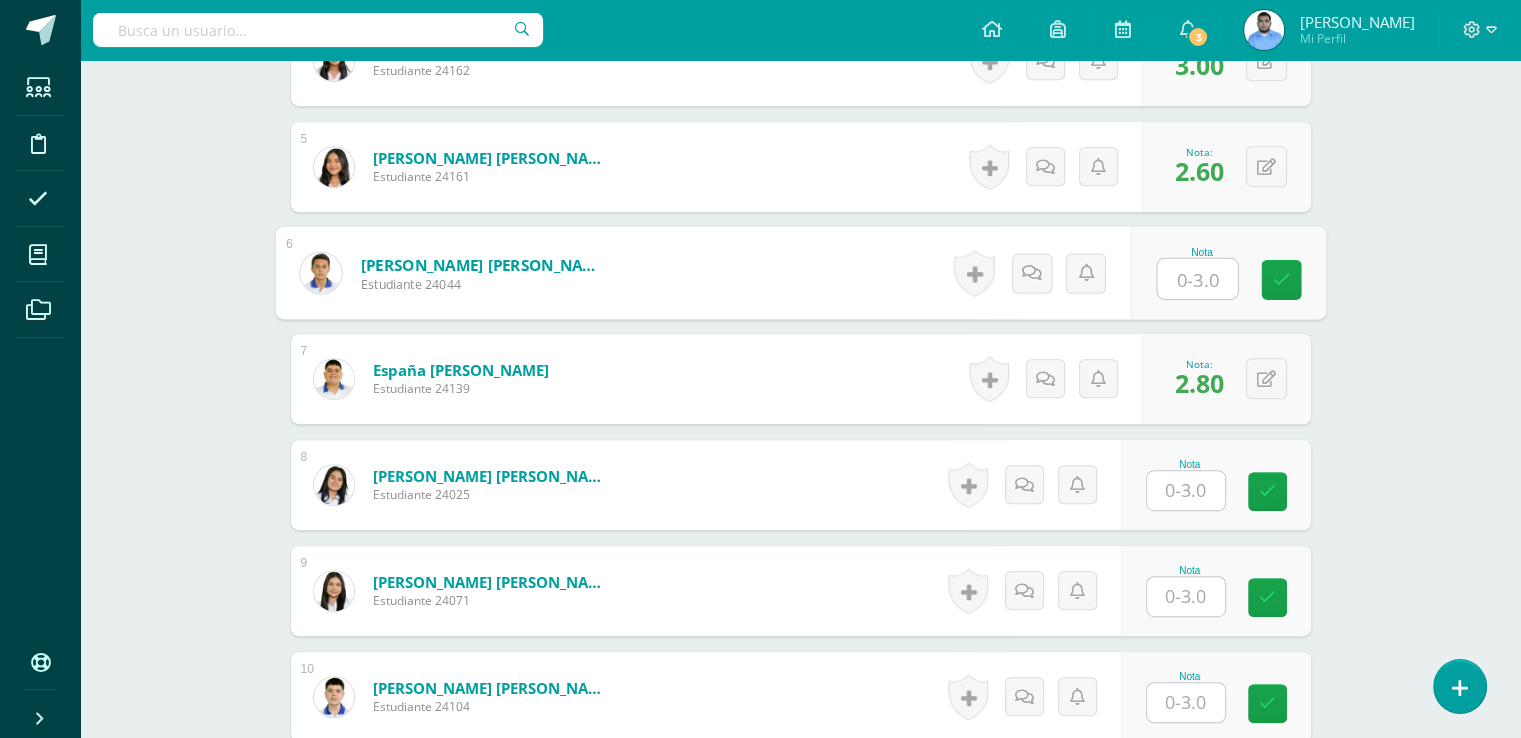 type on "3" 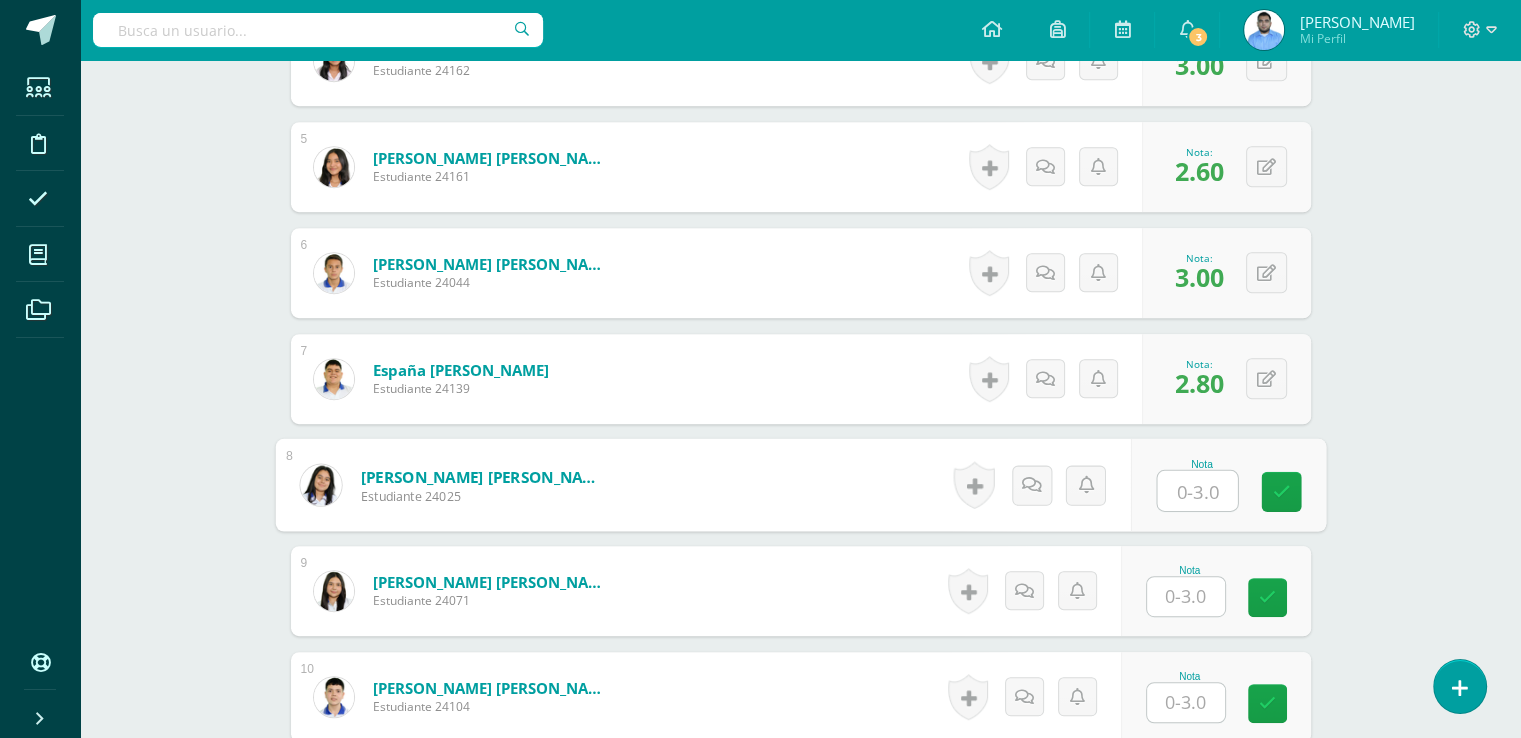 click at bounding box center [1197, 491] 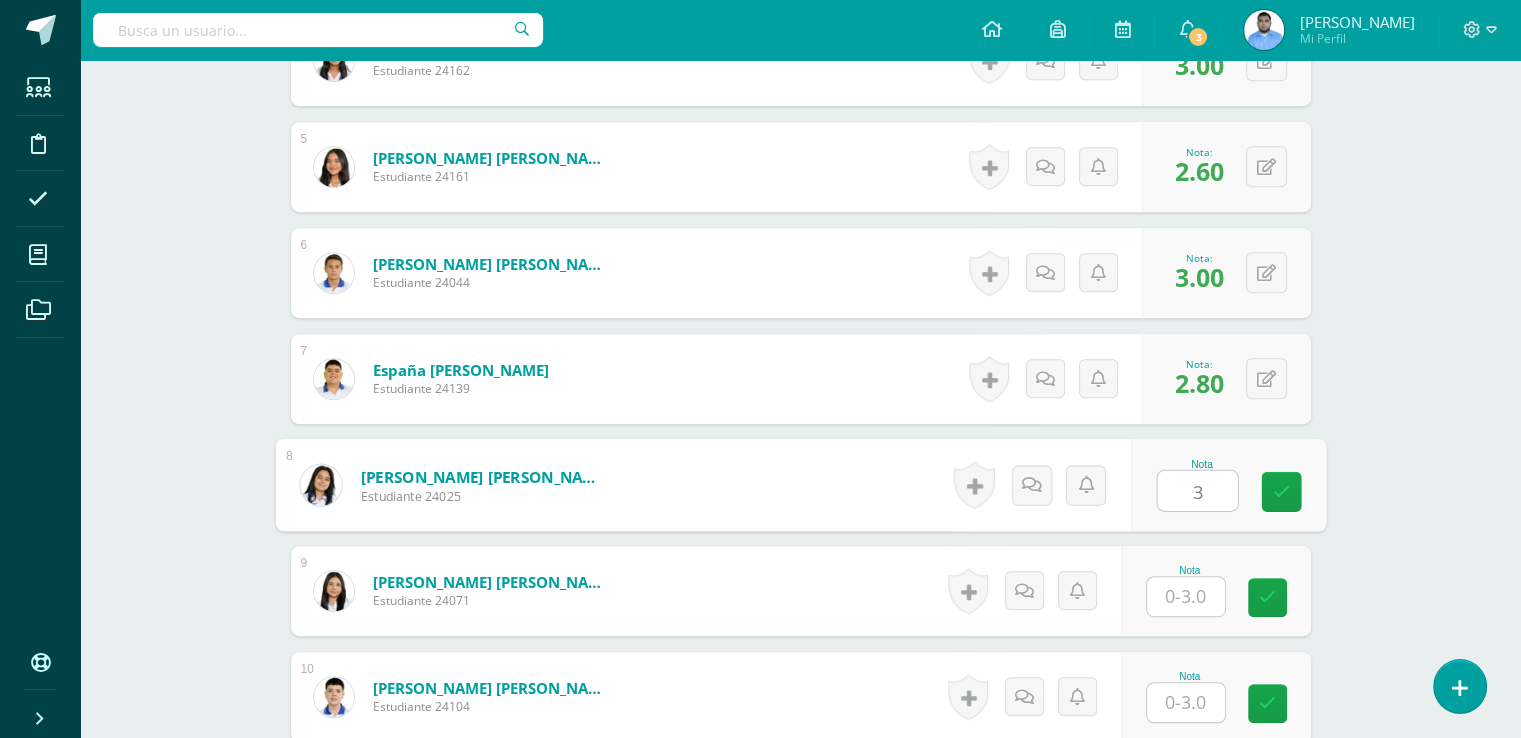type on "3" 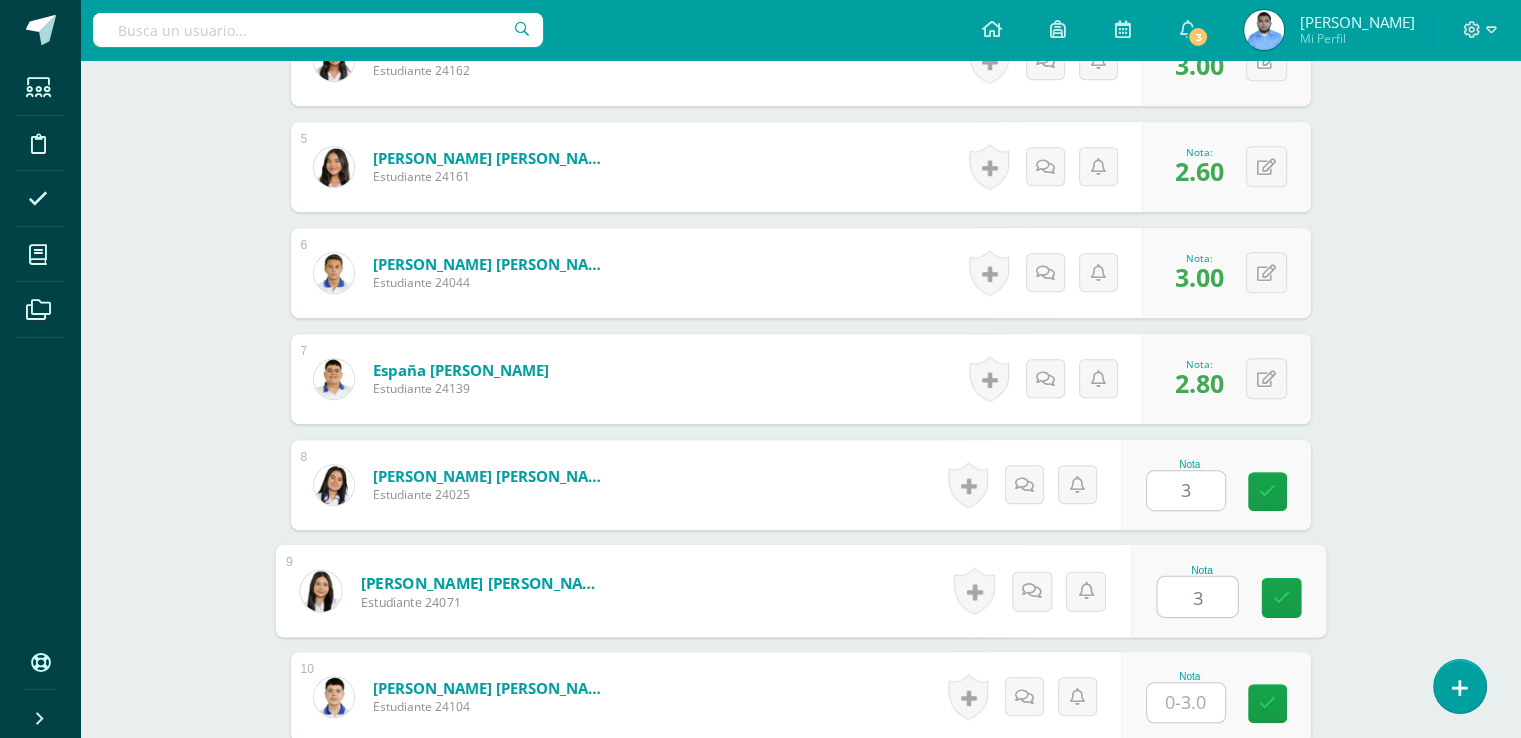 type on "3" 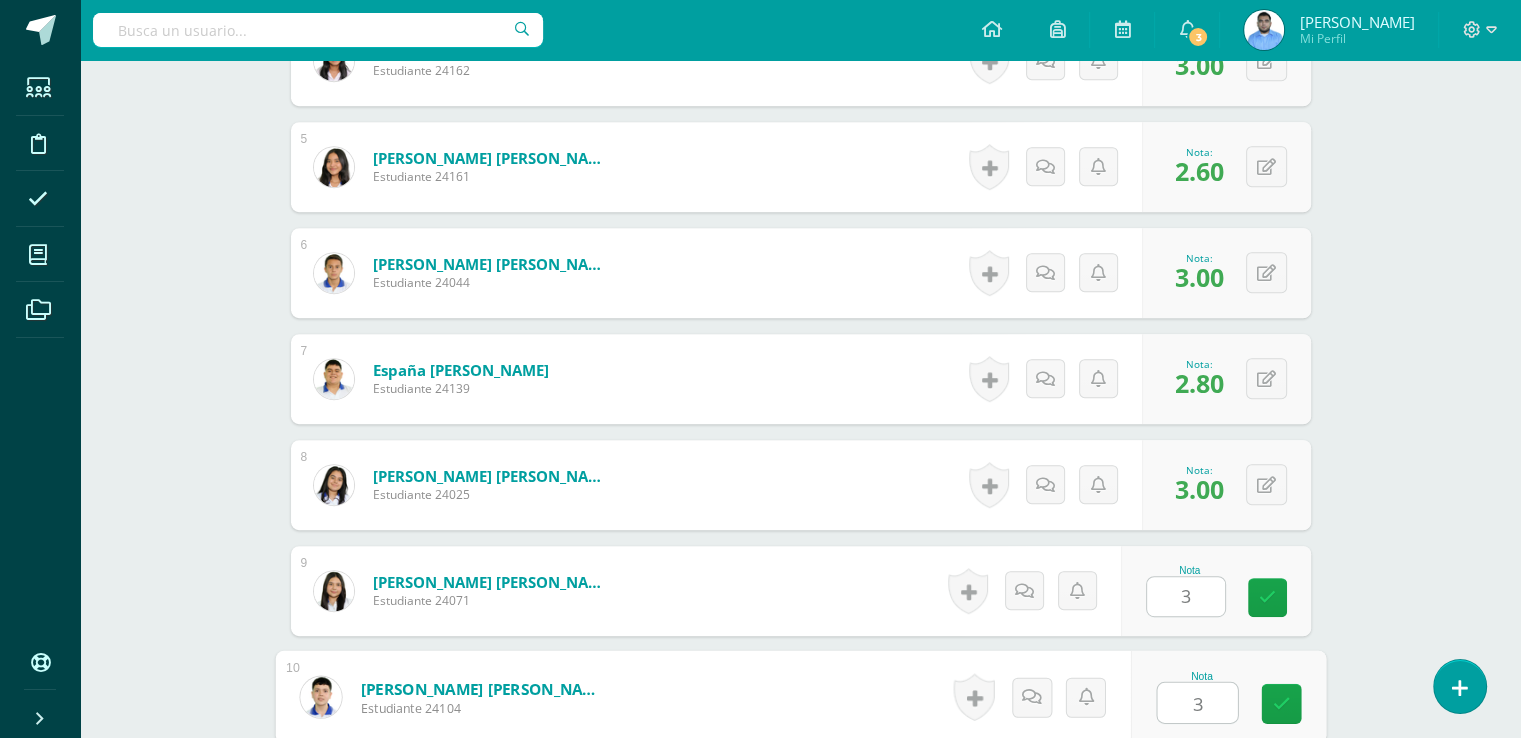 type on "3" 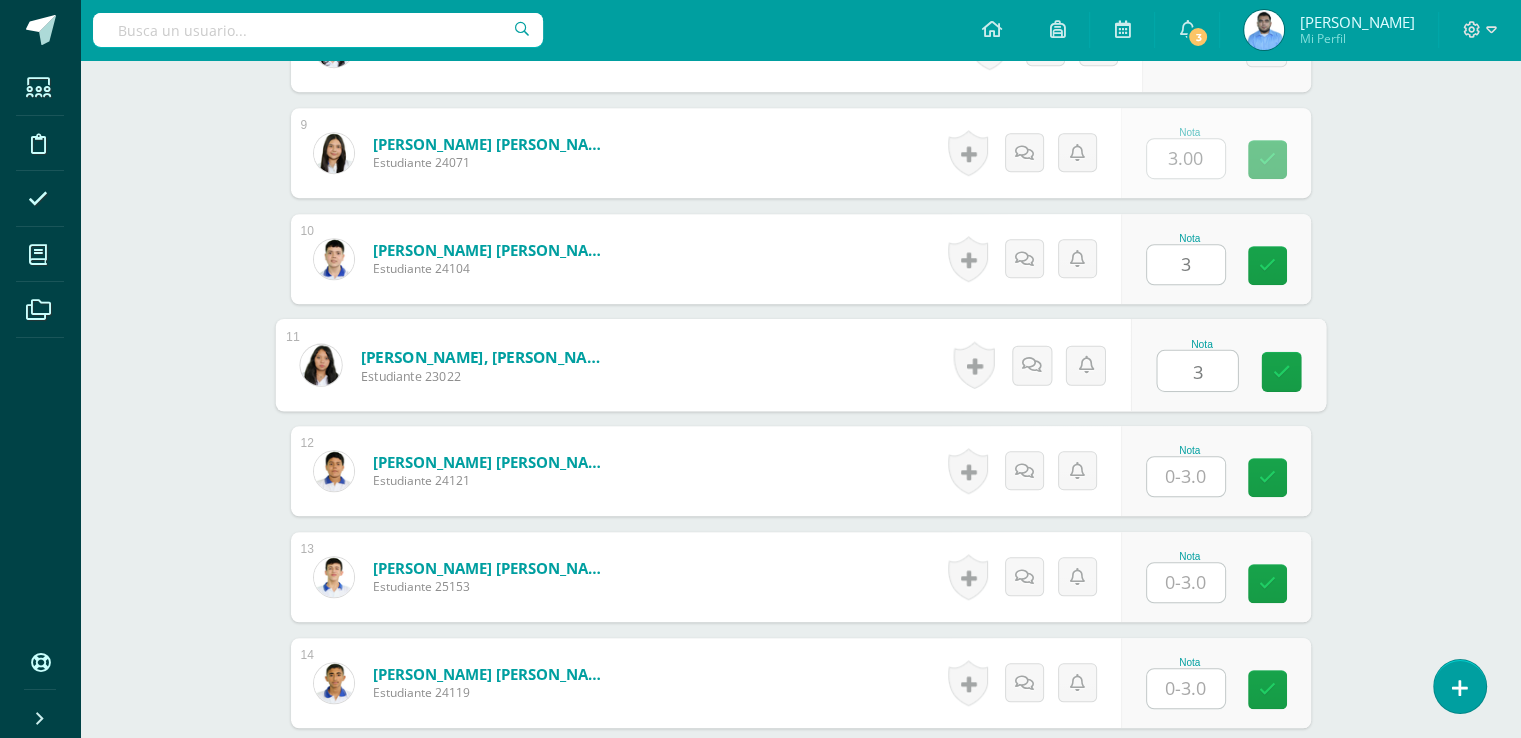 type on "3" 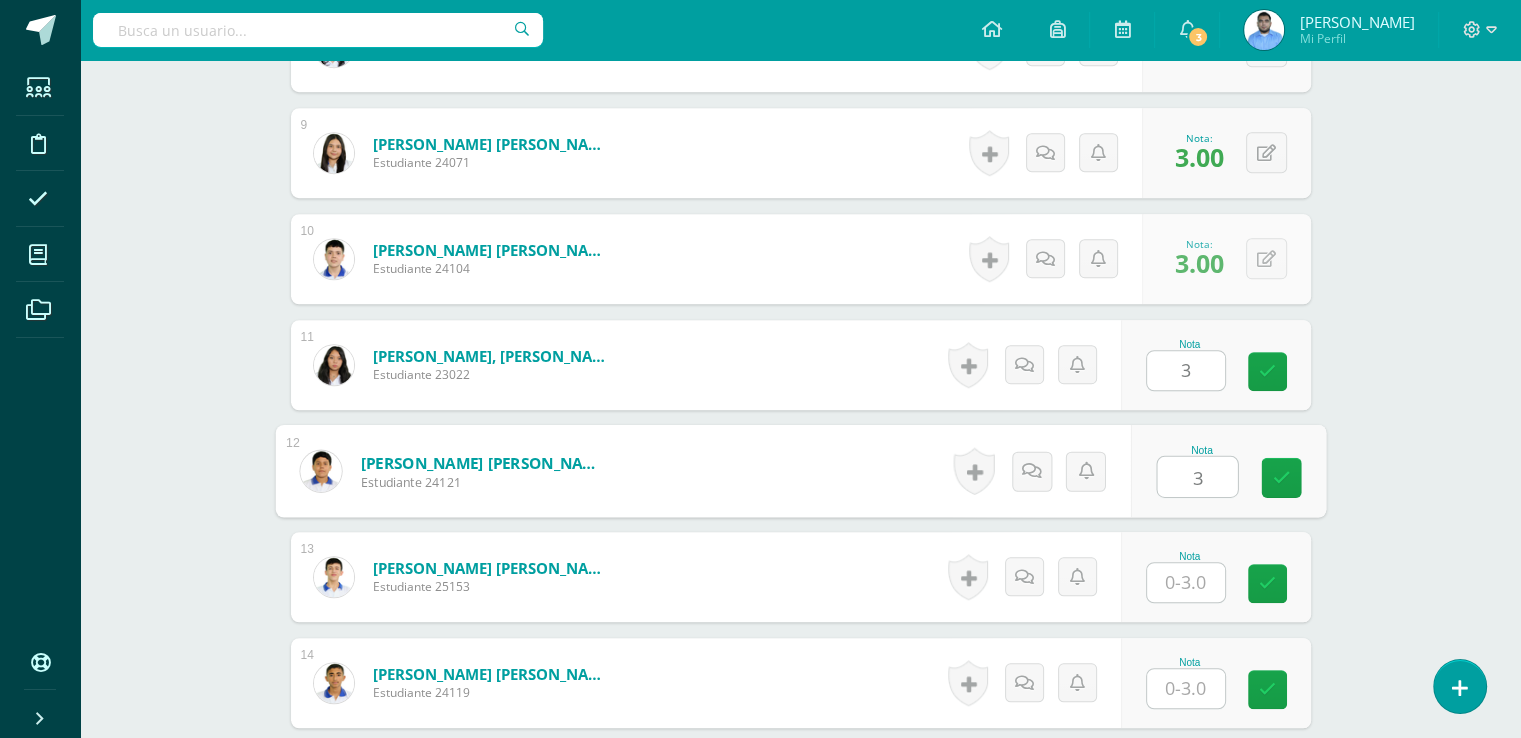 type on "3" 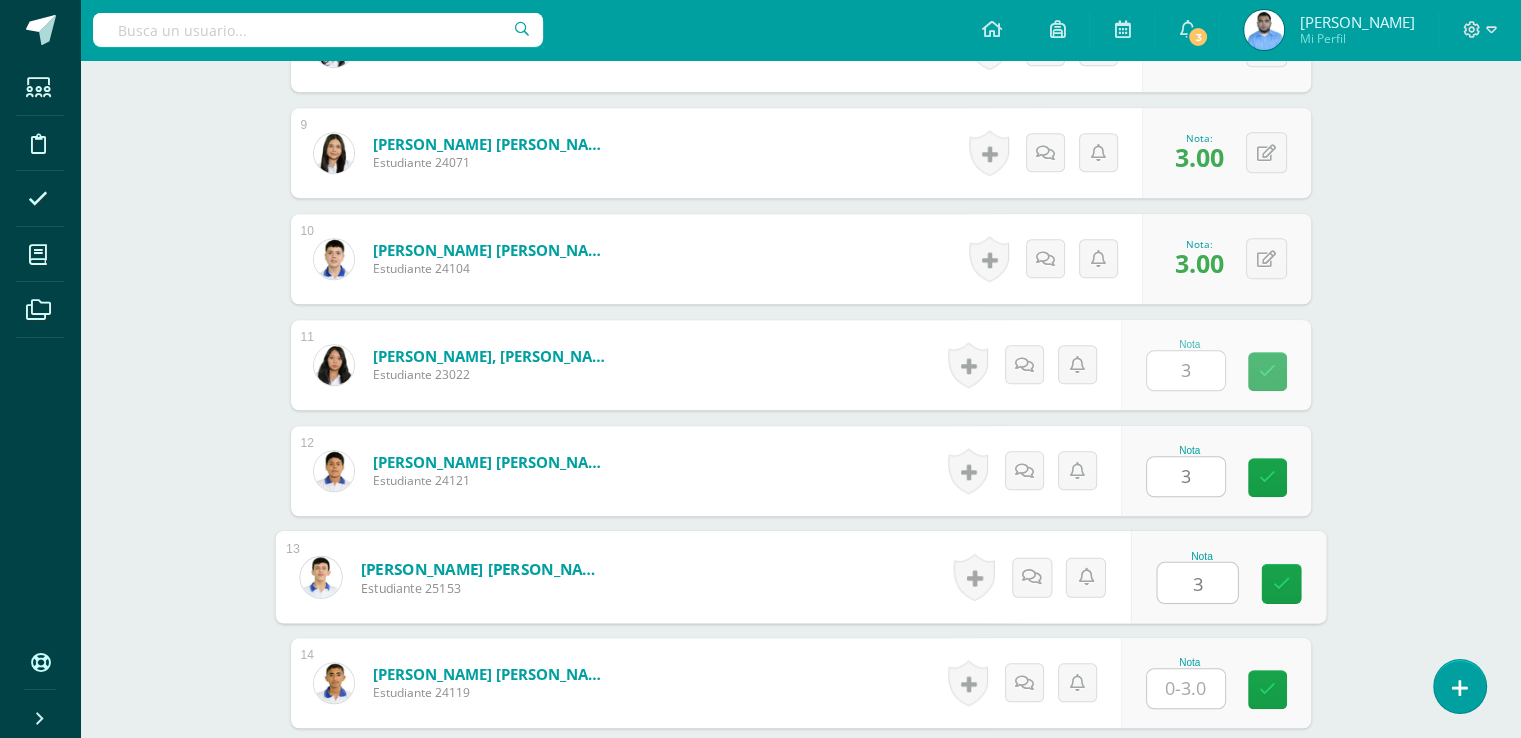 type on "3" 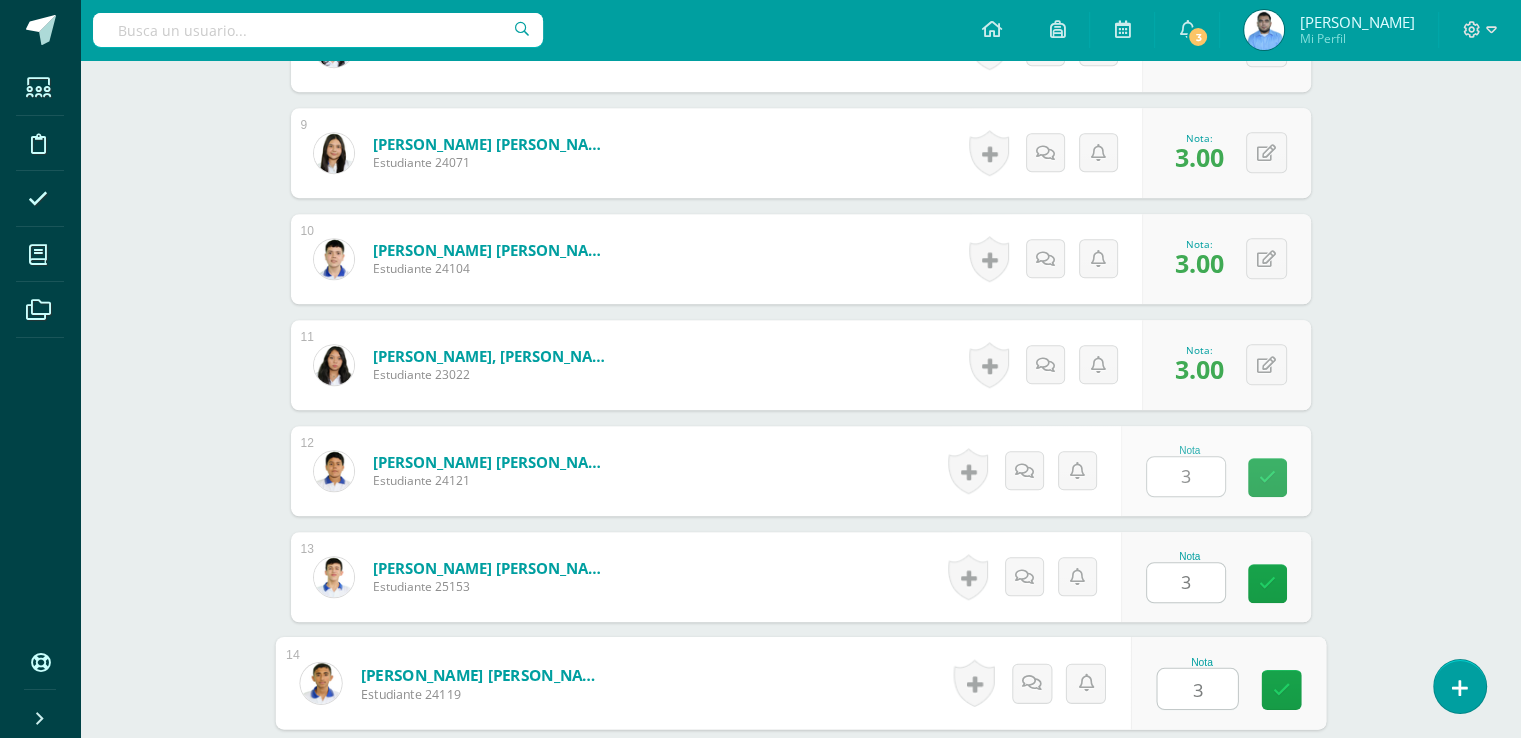 type on "3" 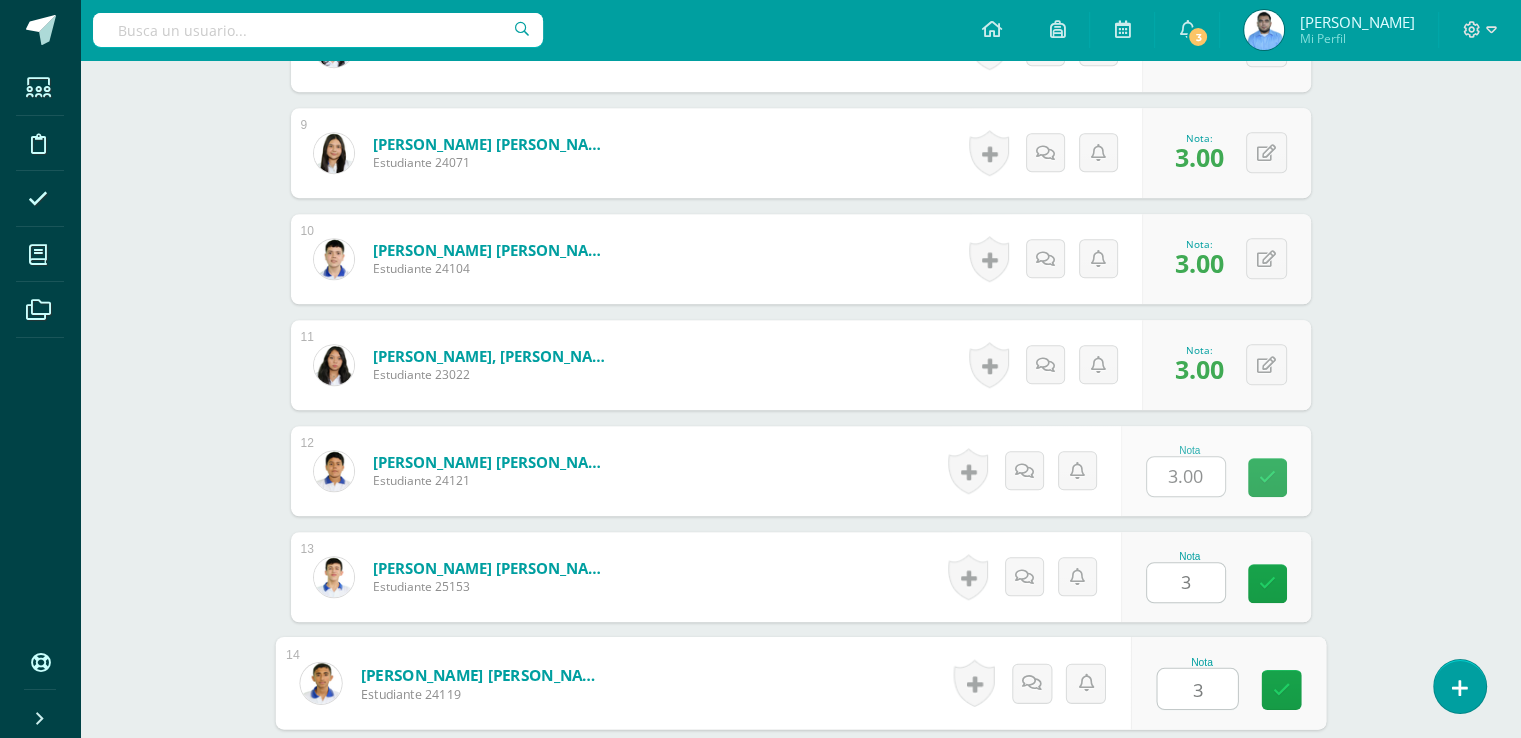 scroll, scrollTop: 1859, scrollLeft: 0, axis: vertical 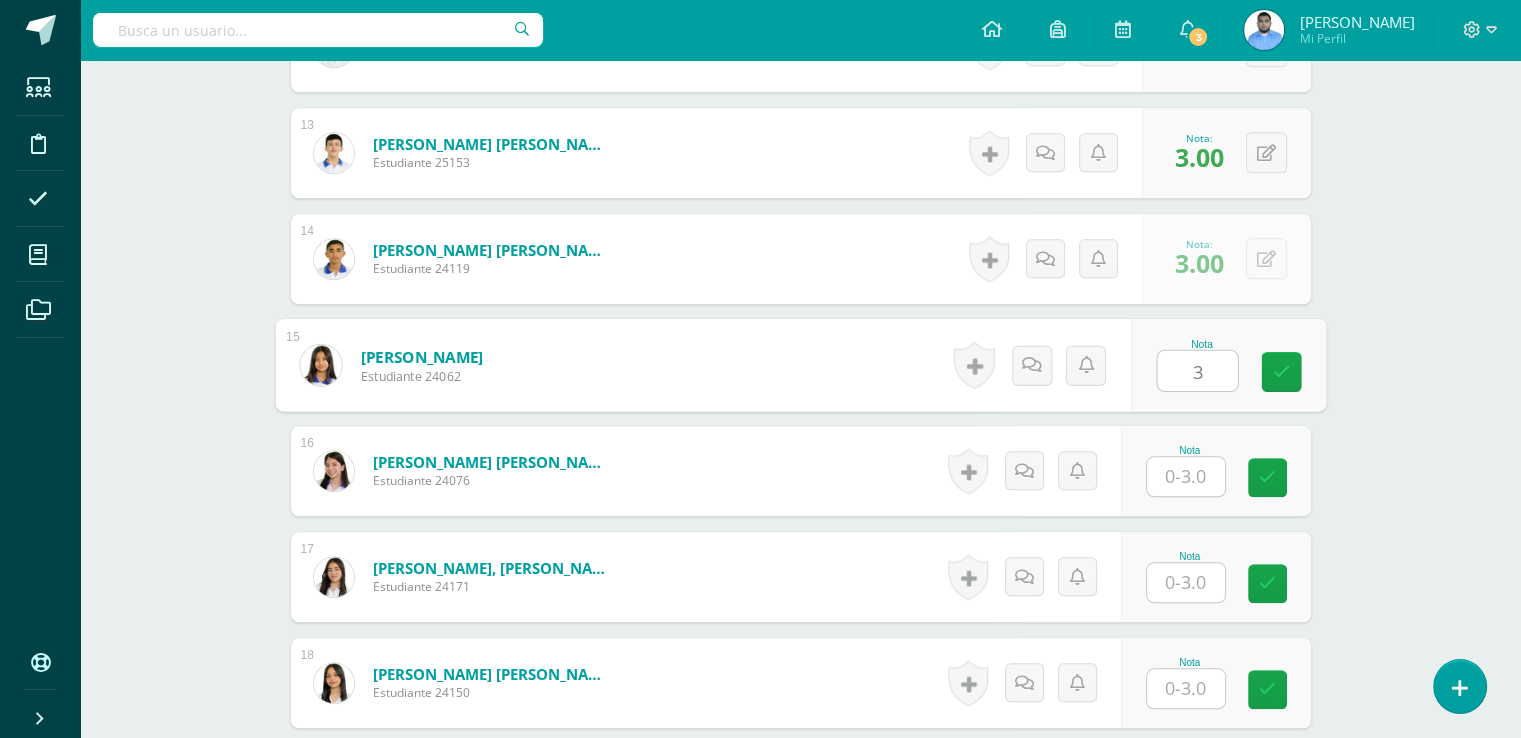 type on "3" 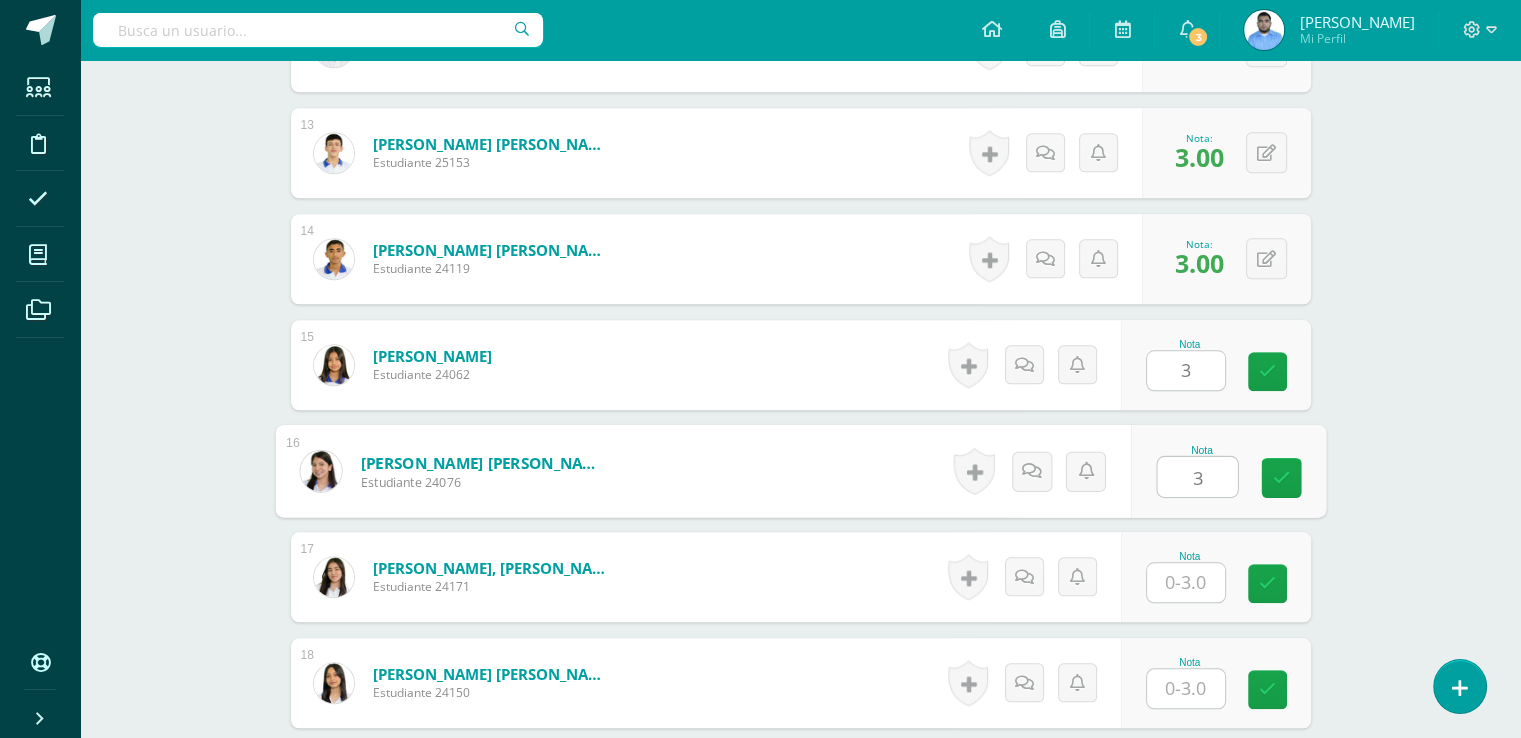 type on "3" 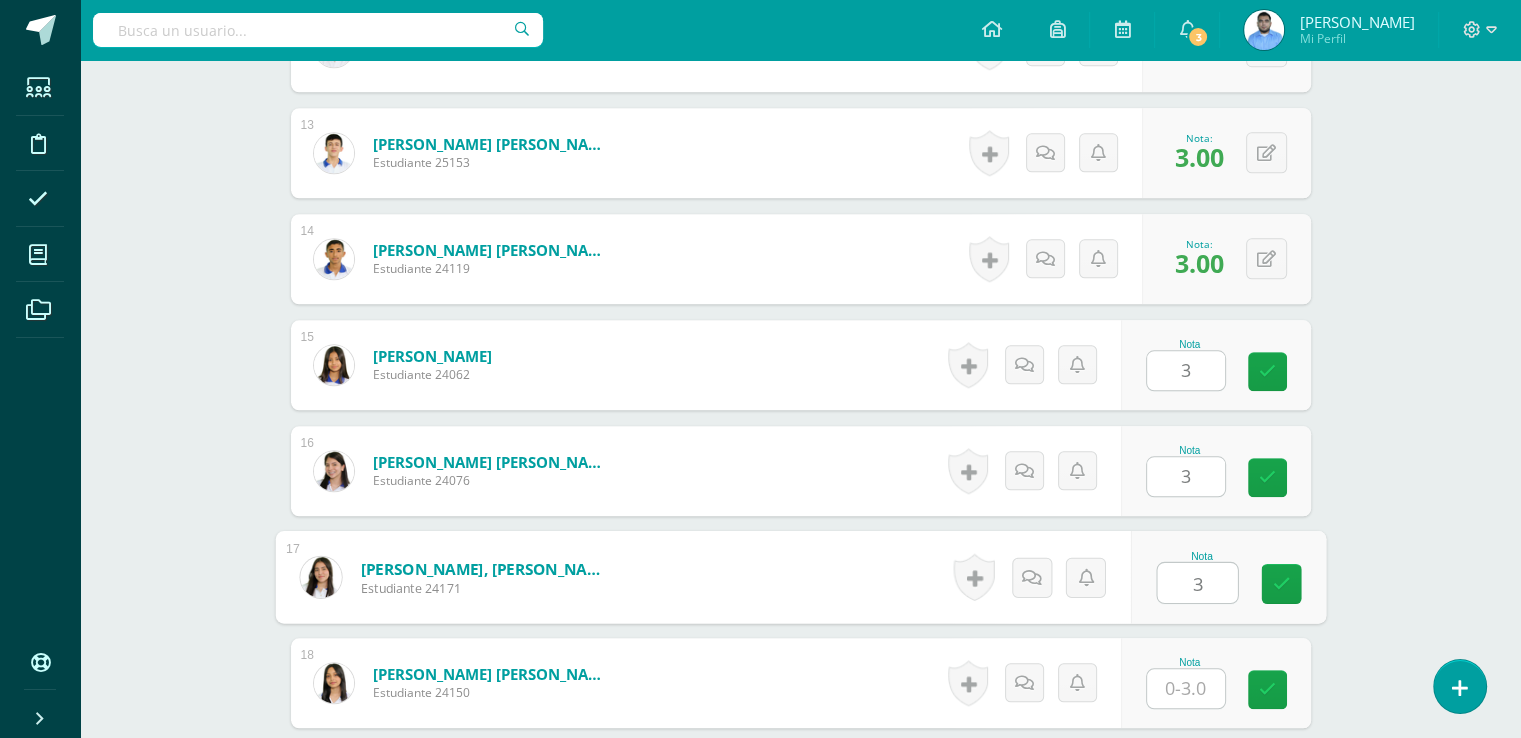type on "3" 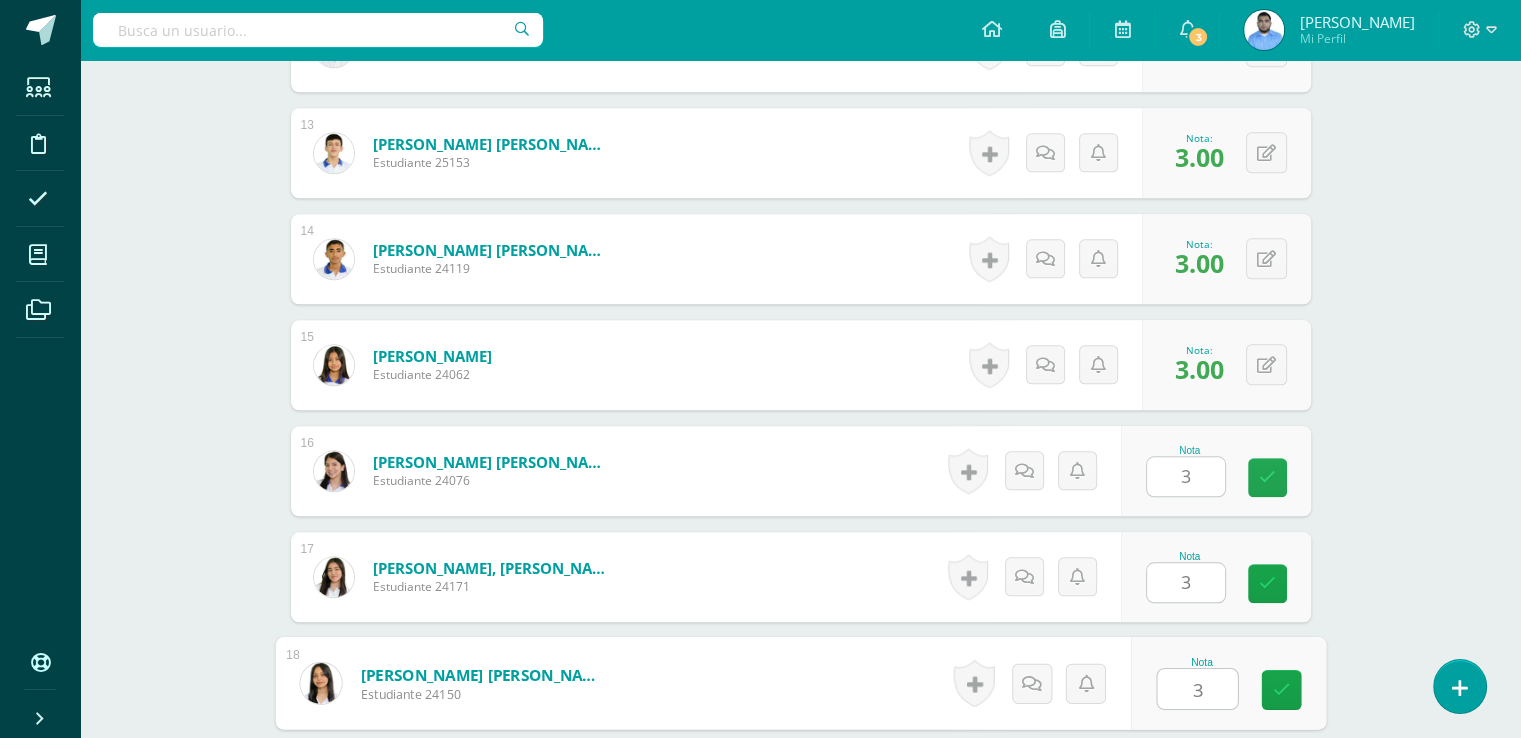 type on "3" 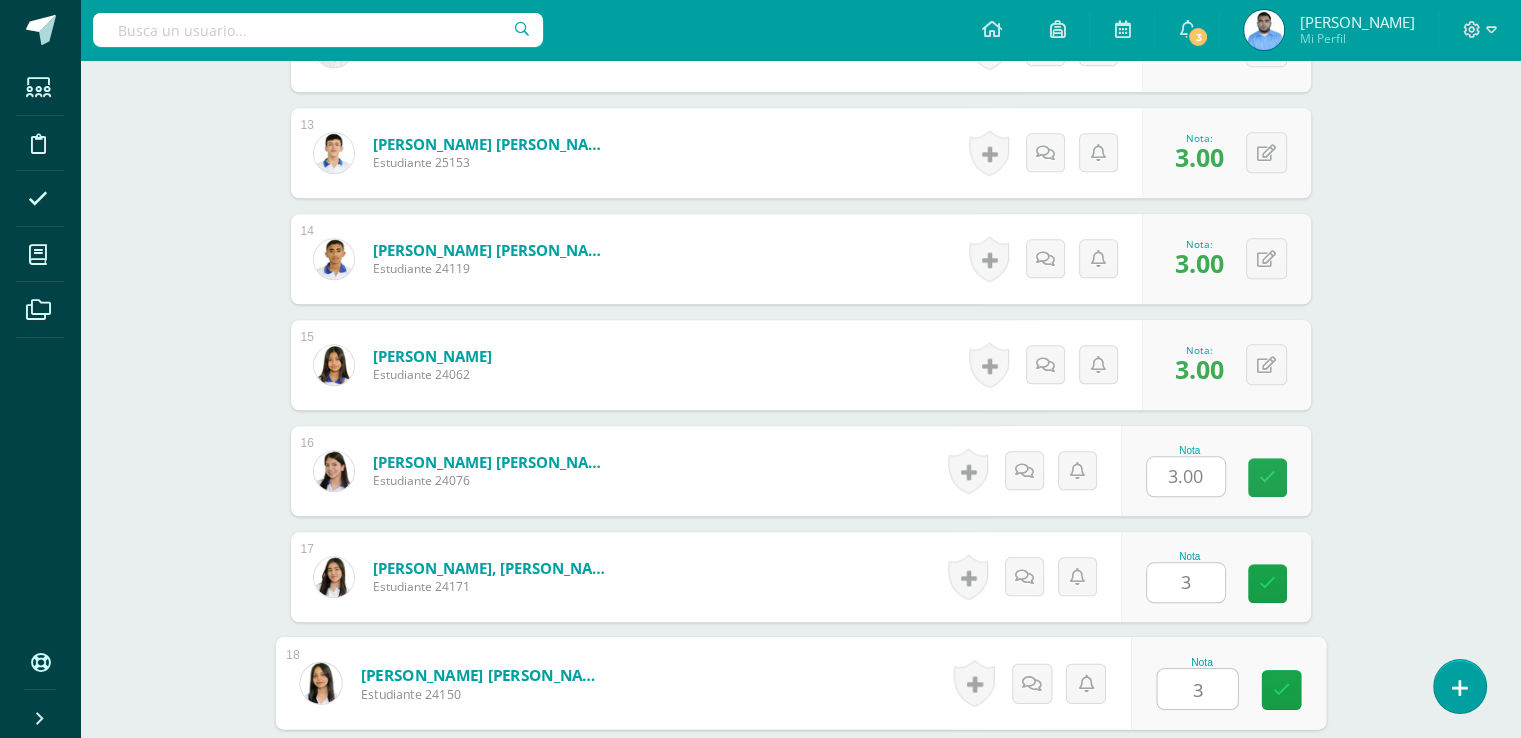 scroll, scrollTop: 2283, scrollLeft: 0, axis: vertical 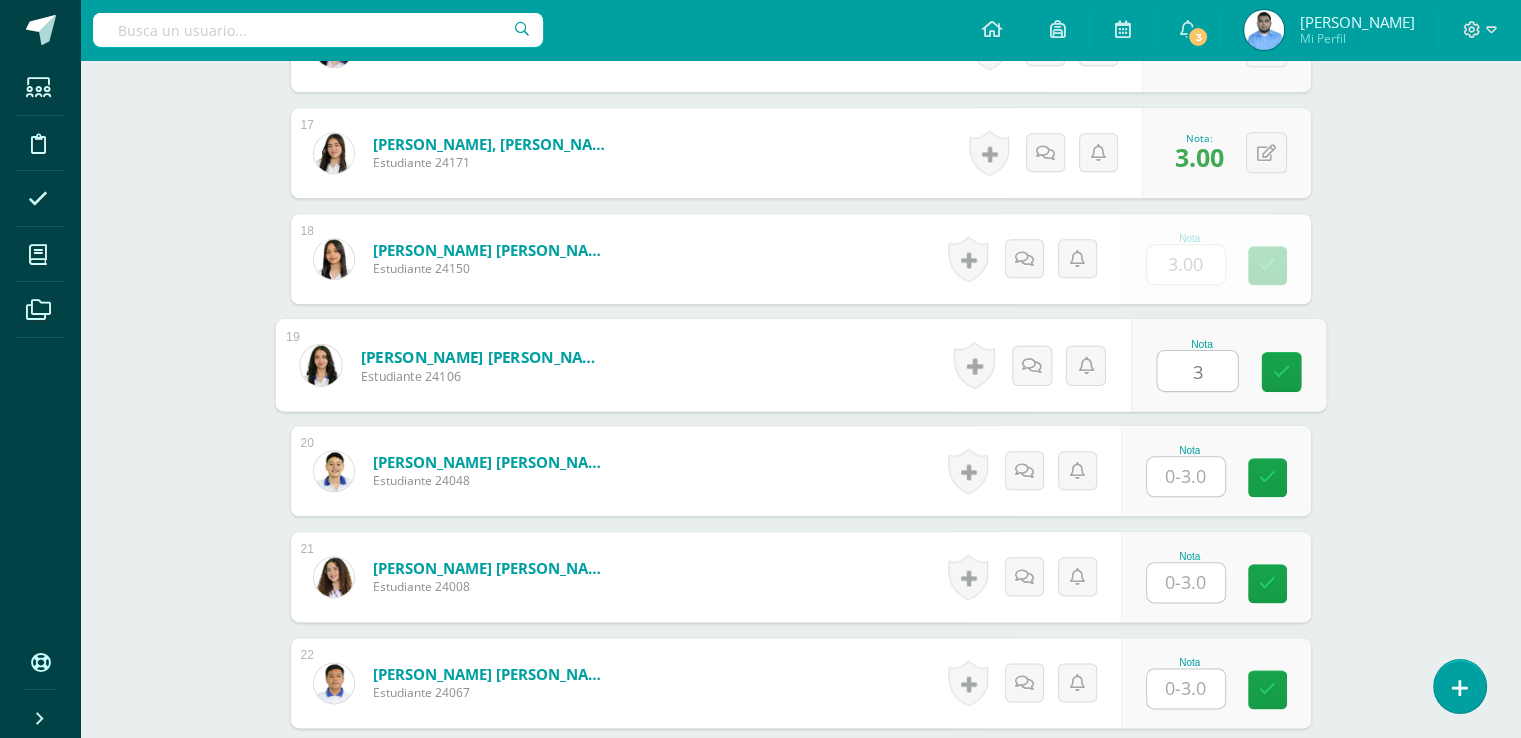type on "3" 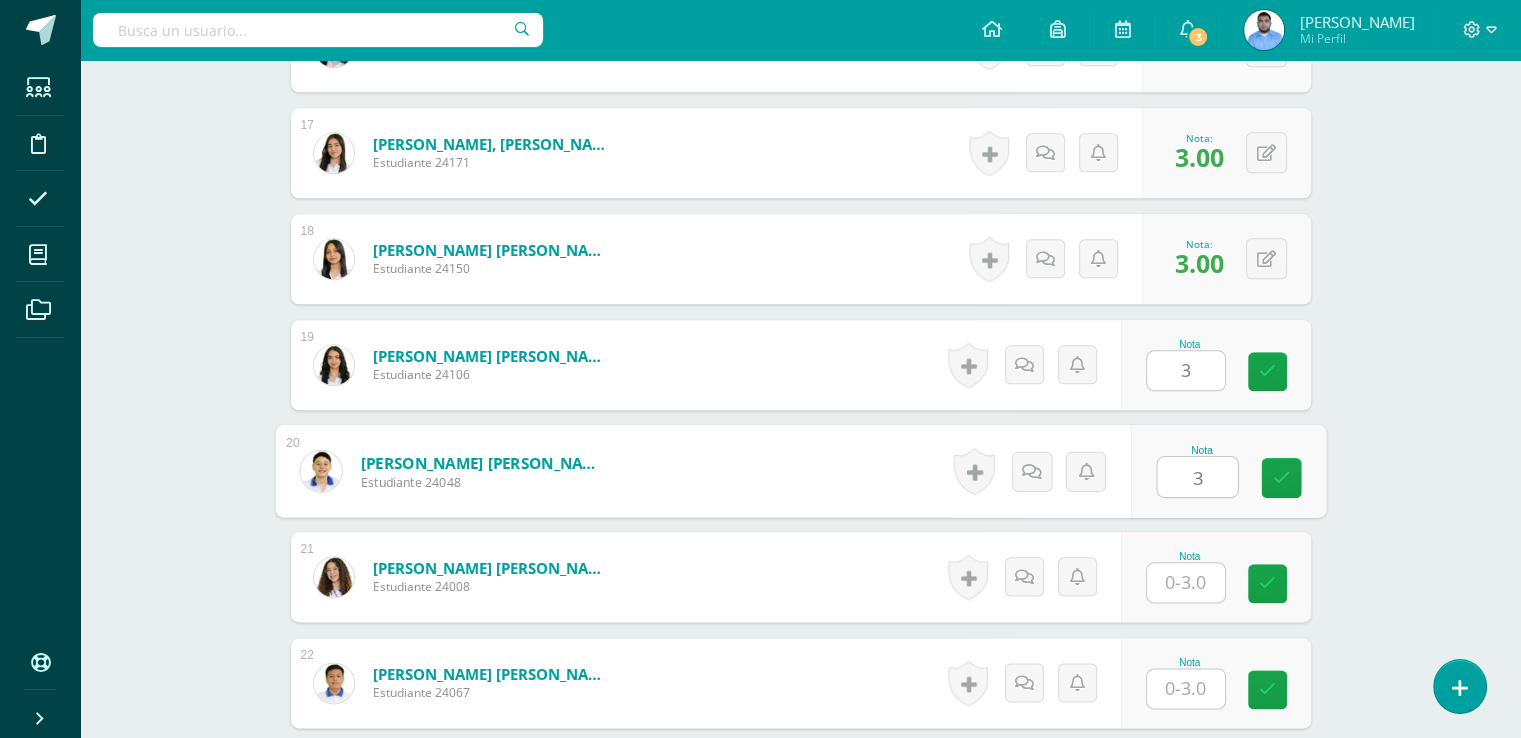 type on "3" 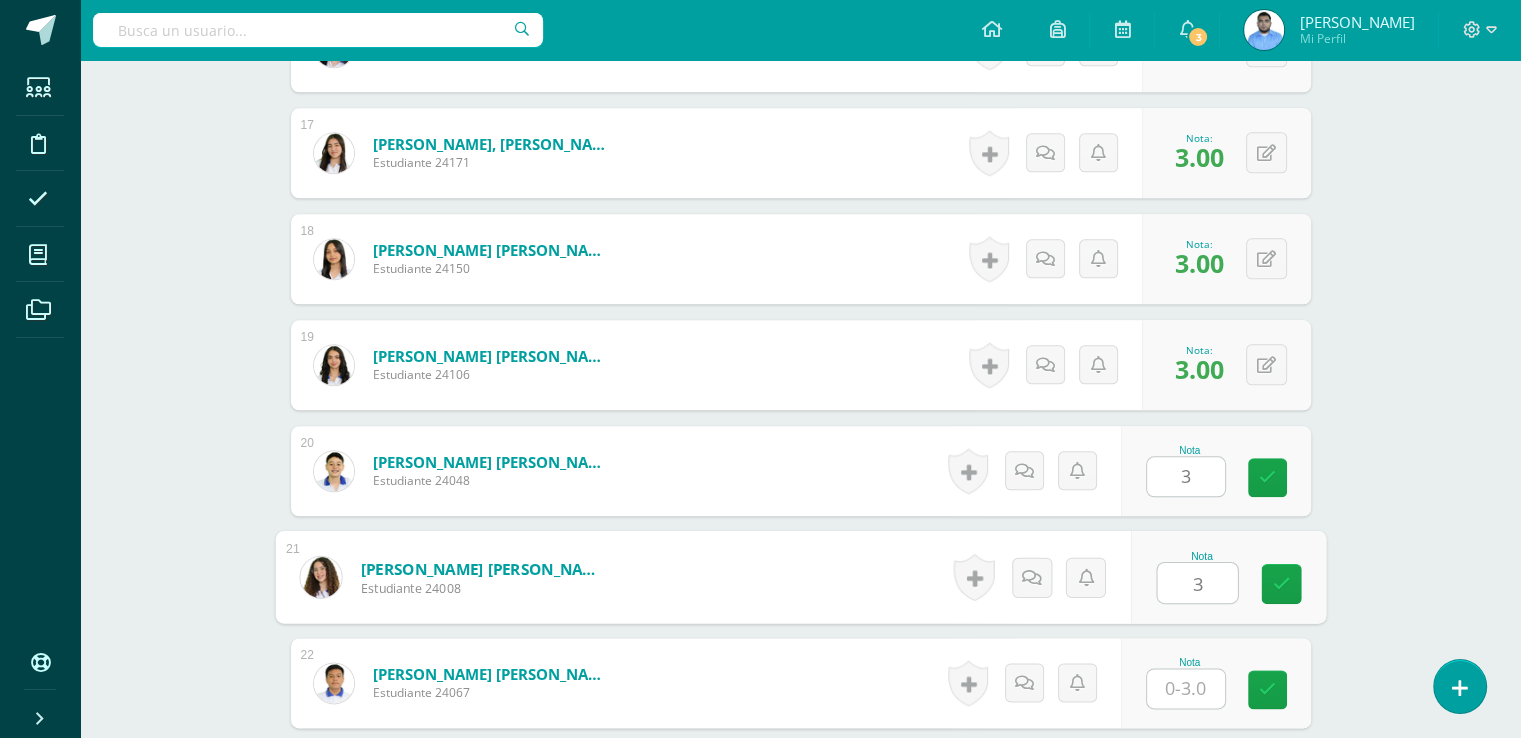 type on "3" 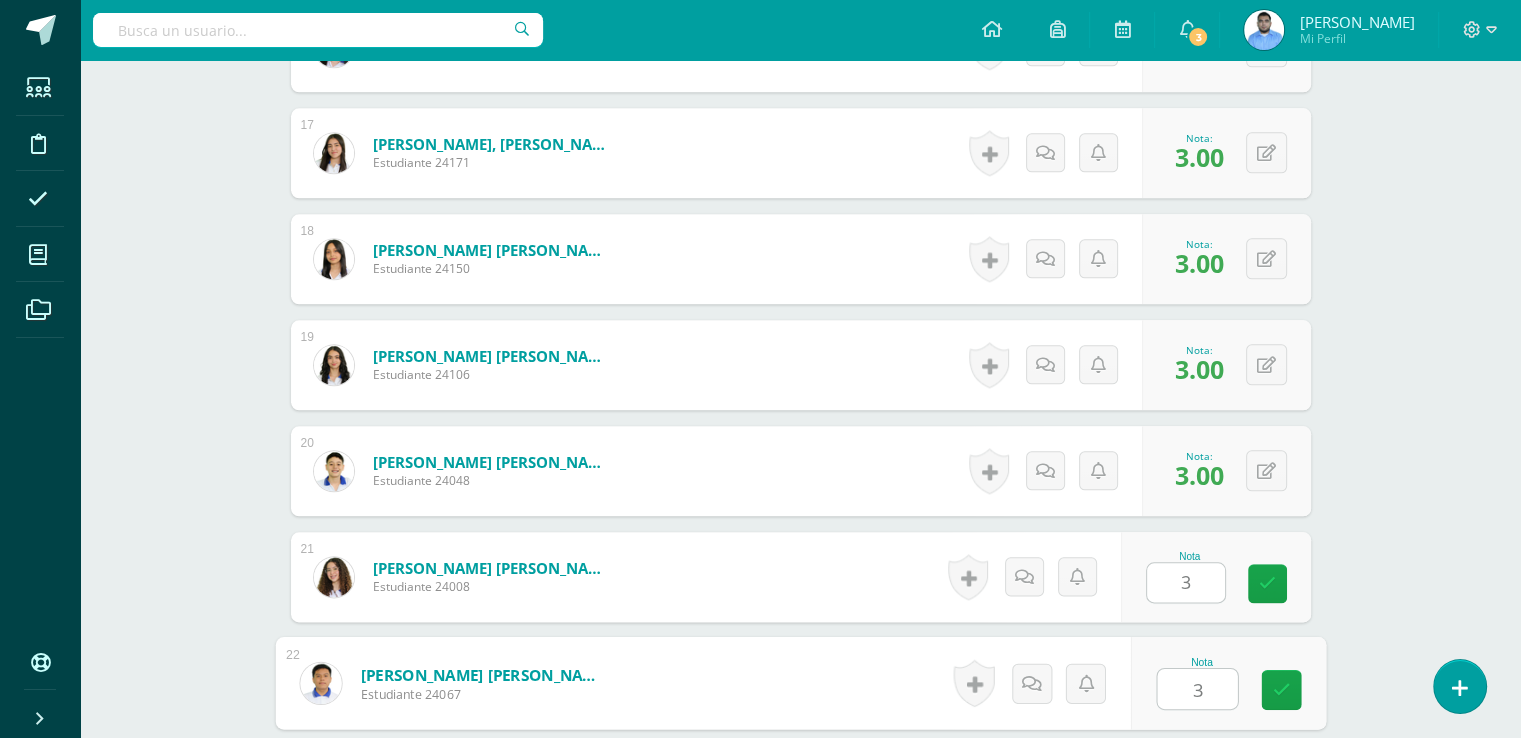 type on "3" 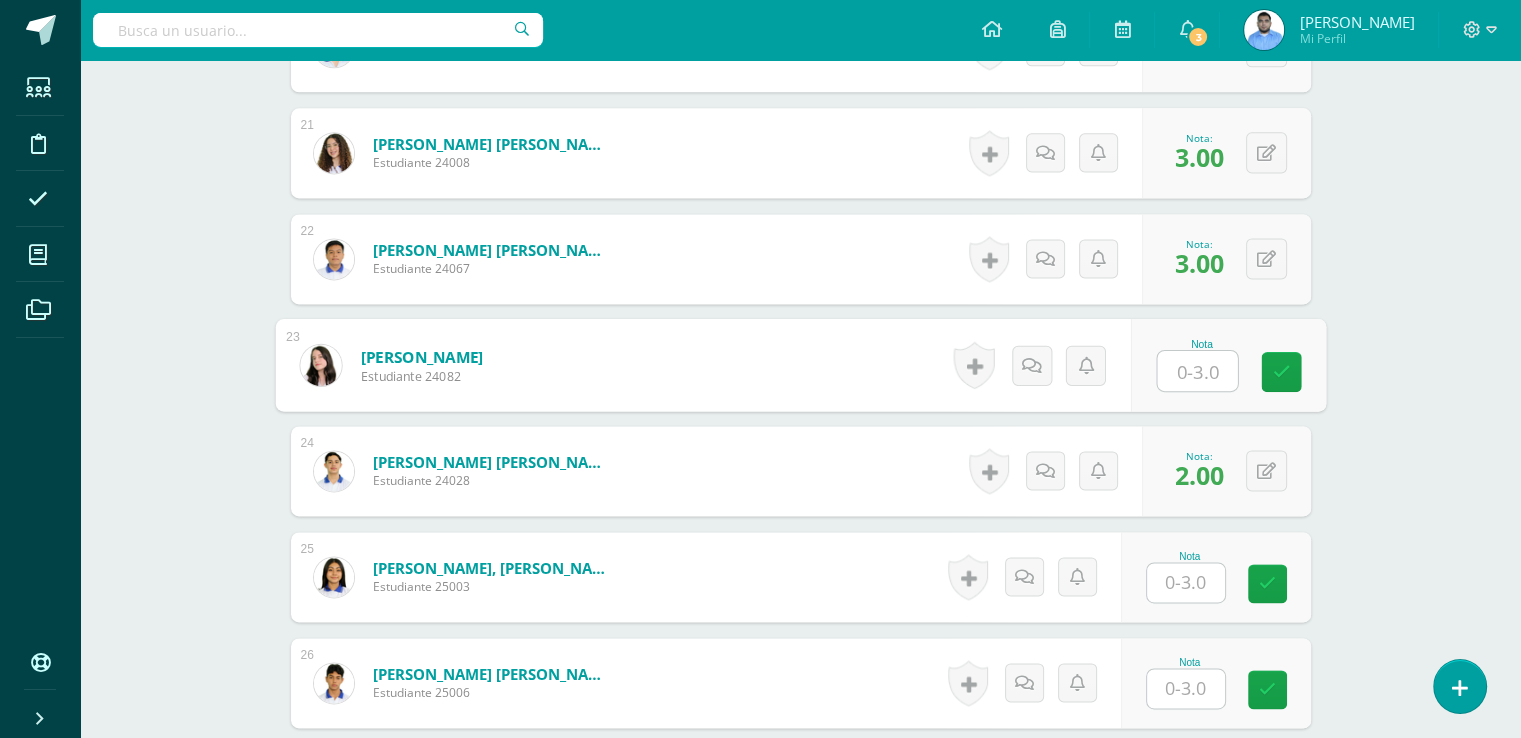 type on "3" 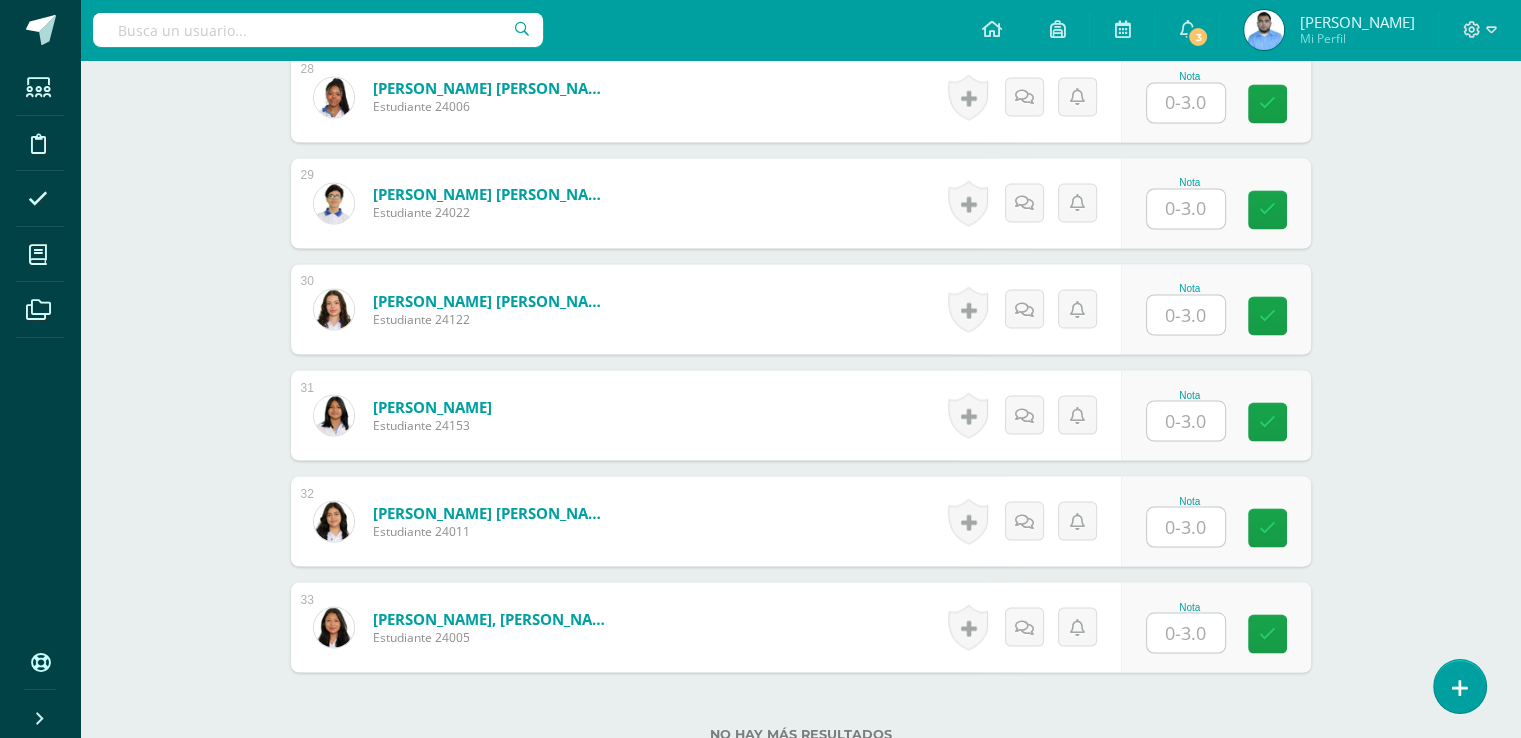 scroll, scrollTop: 3560, scrollLeft: 0, axis: vertical 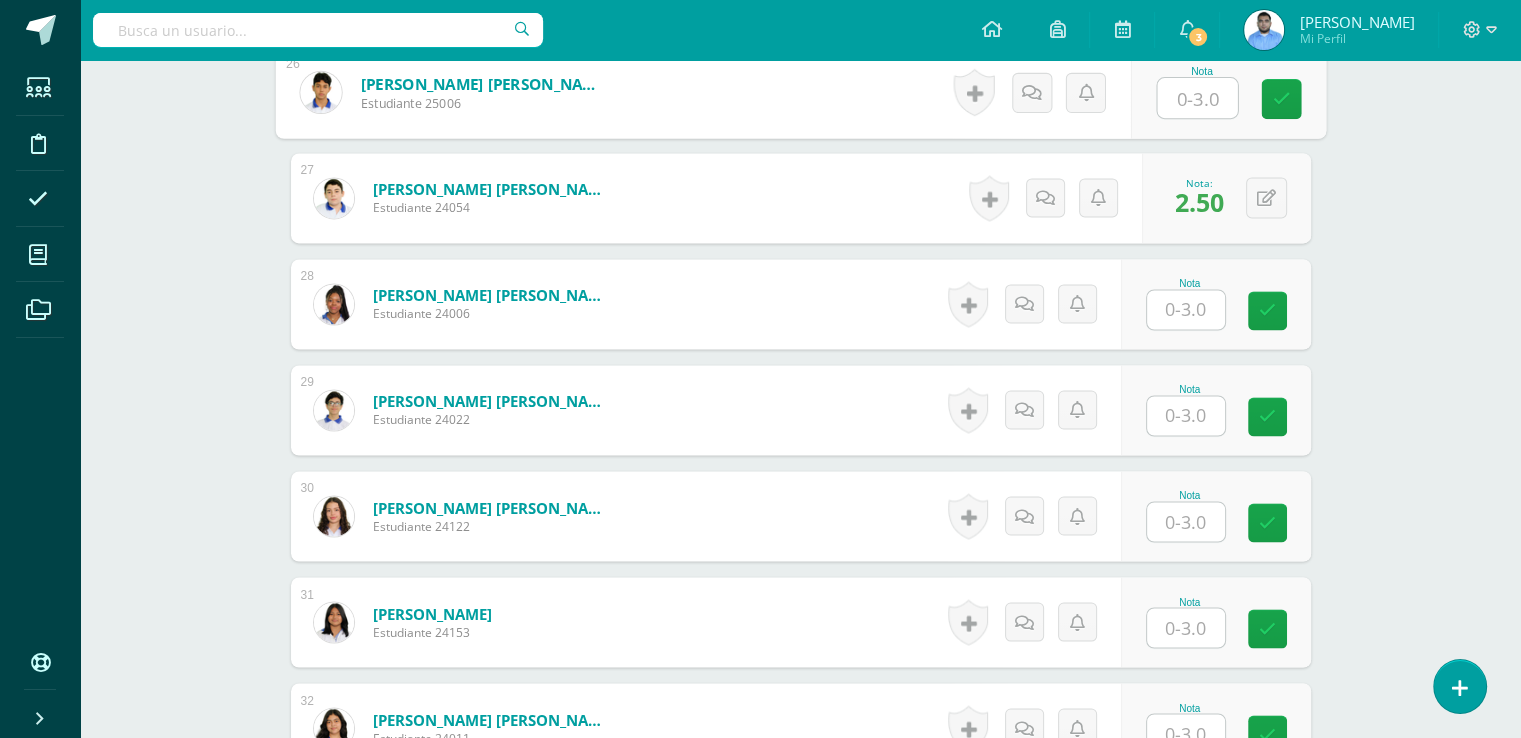 click at bounding box center (1197, 98) 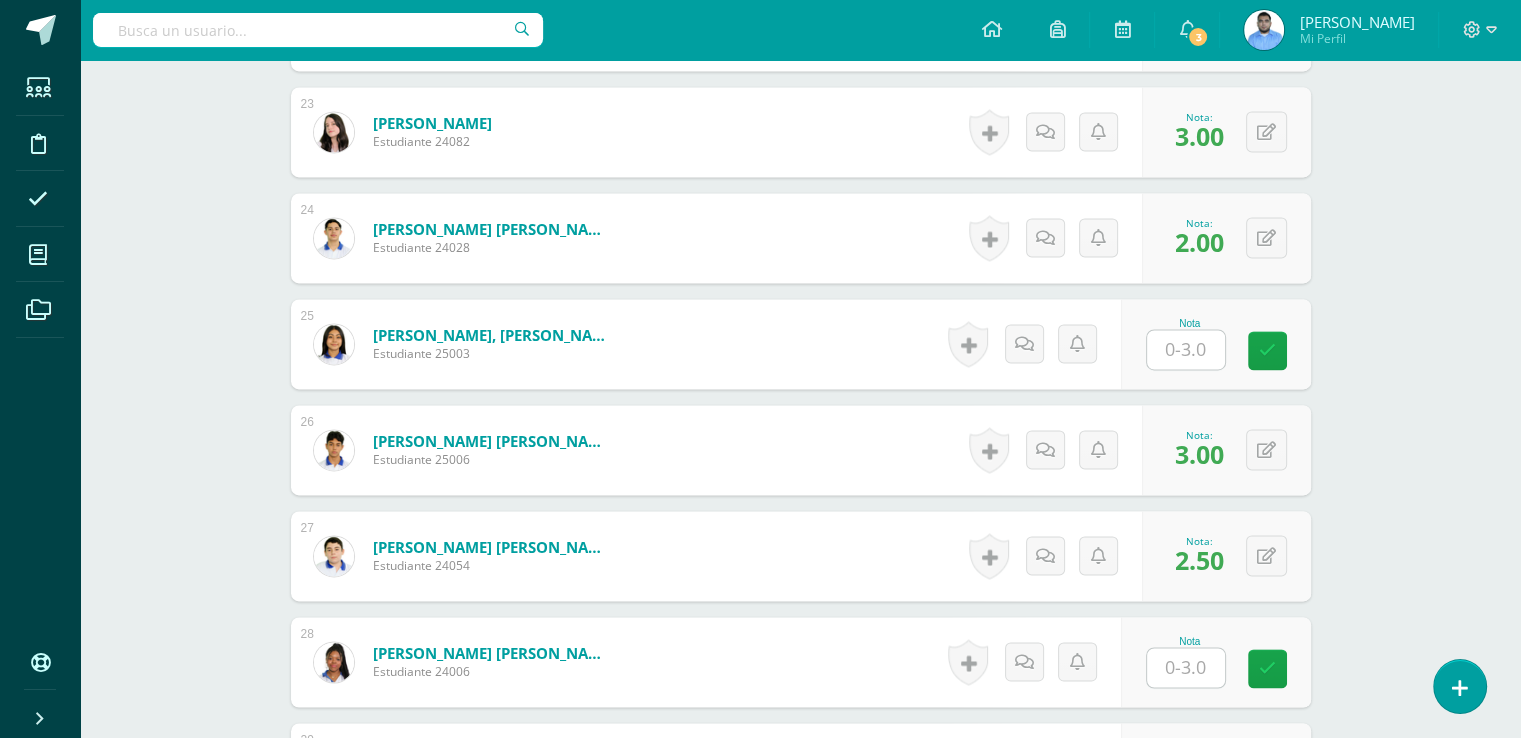 scroll, scrollTop: 2934, scrollLeft: 0, axis: vertical 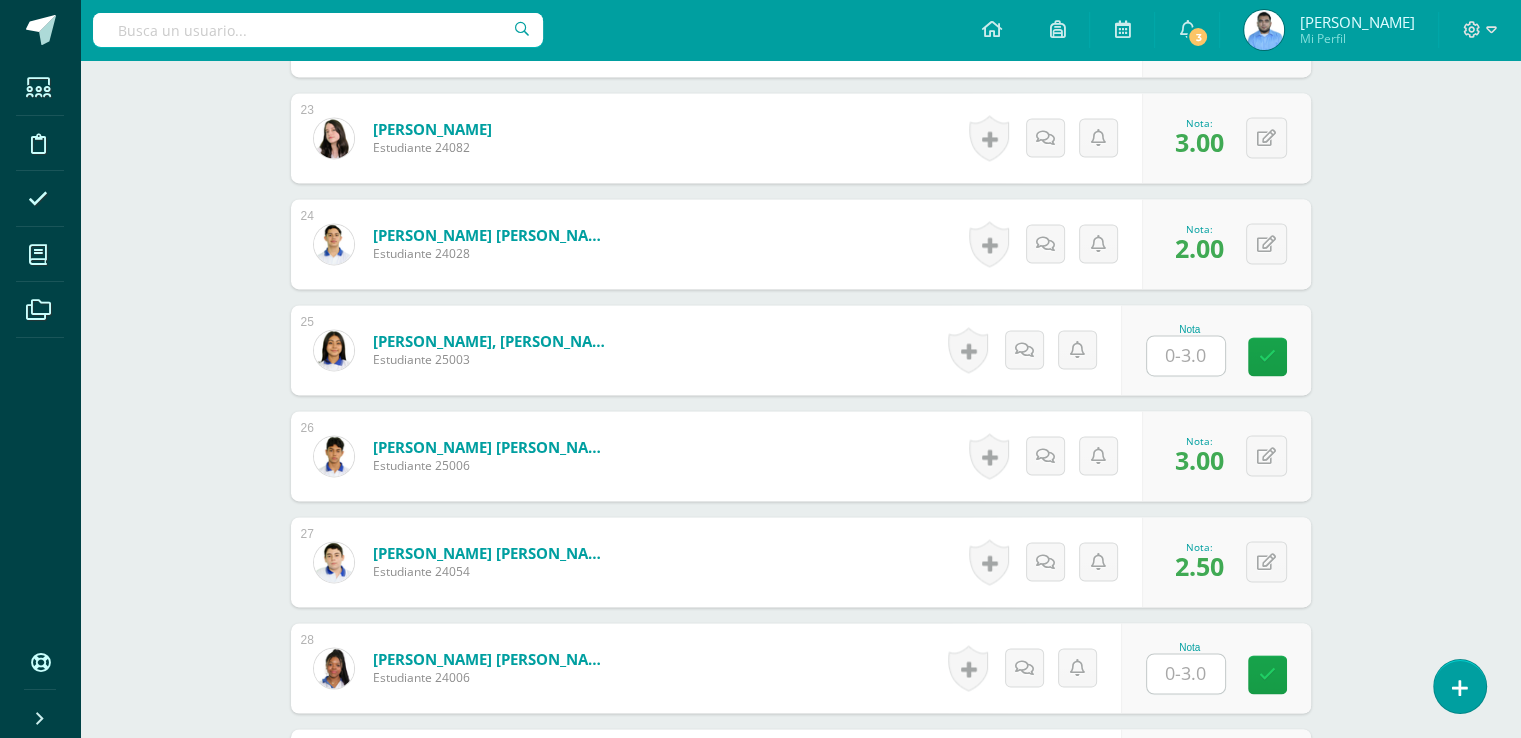 click at bounding box center [1186, 355] 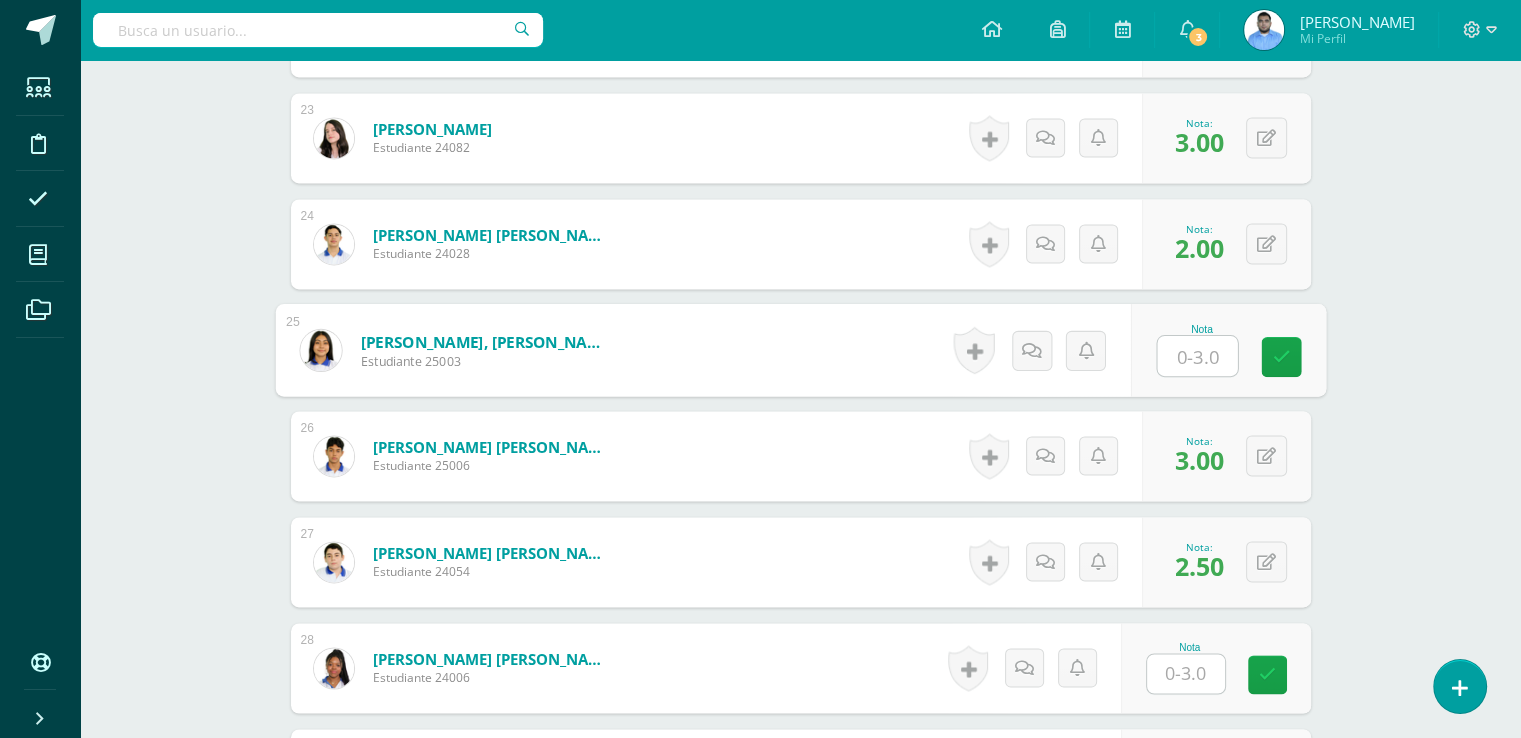 click at bounding box center [1197, 356] 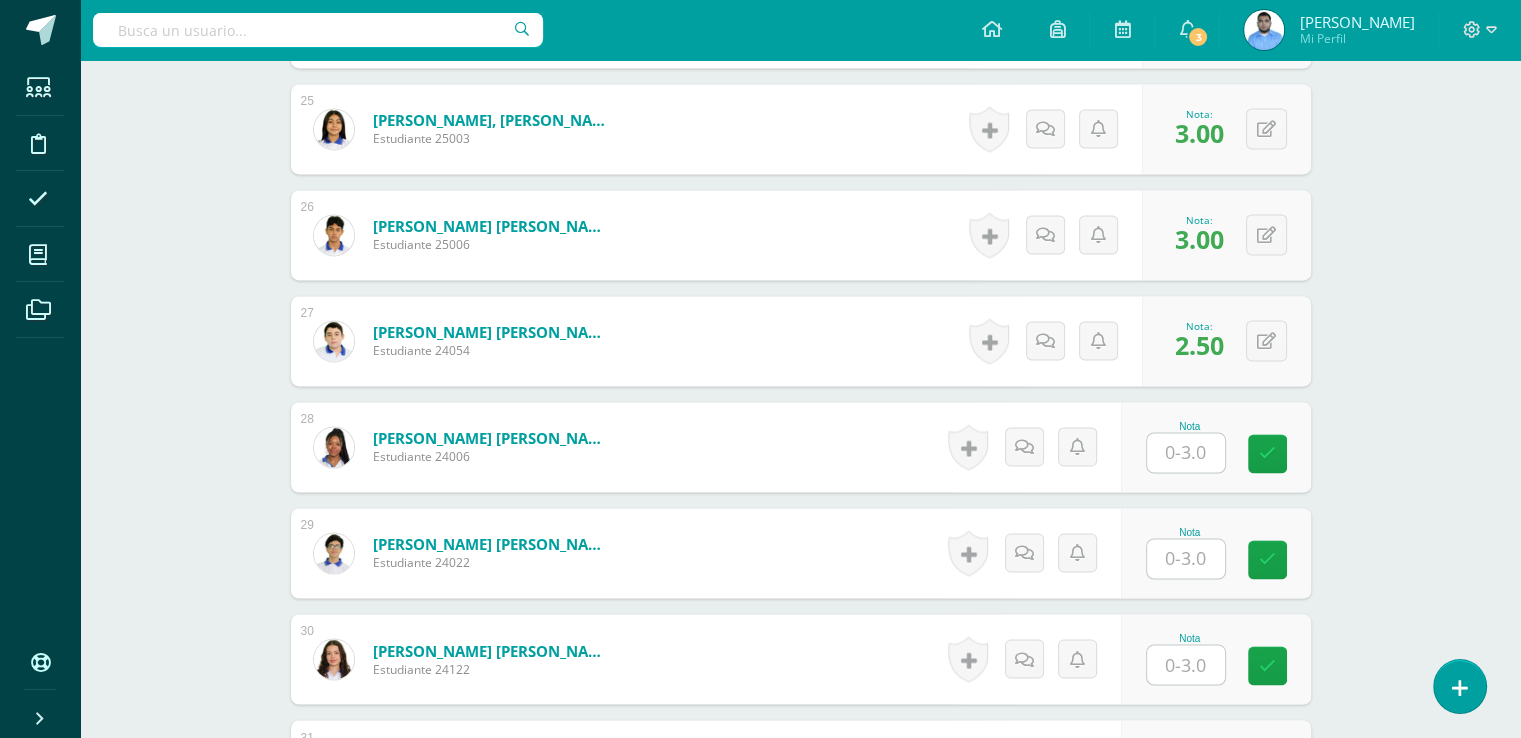 scroll, scrollTop: 3225, scrollLeft: 0, axis: vertical 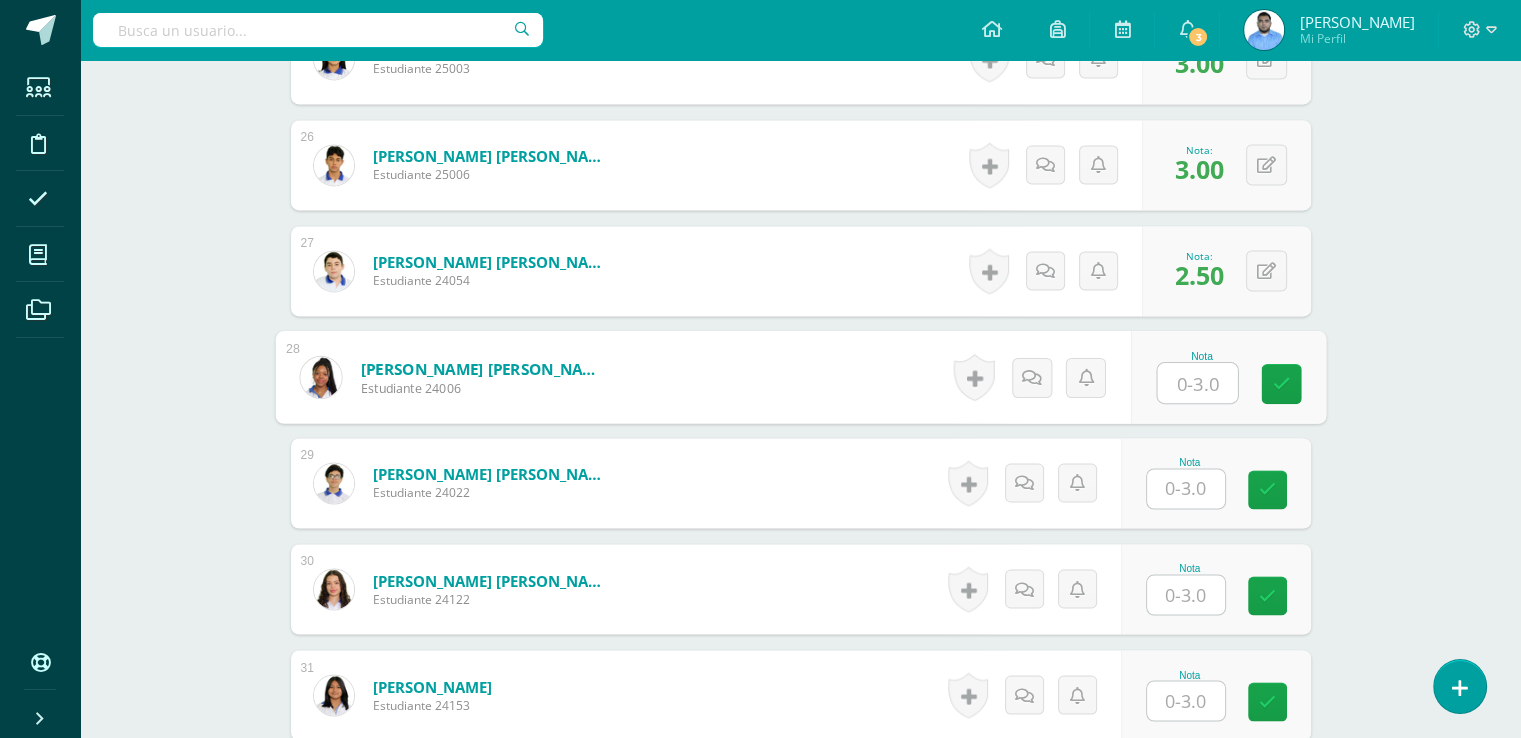 click at bounding box center (1197, 383) 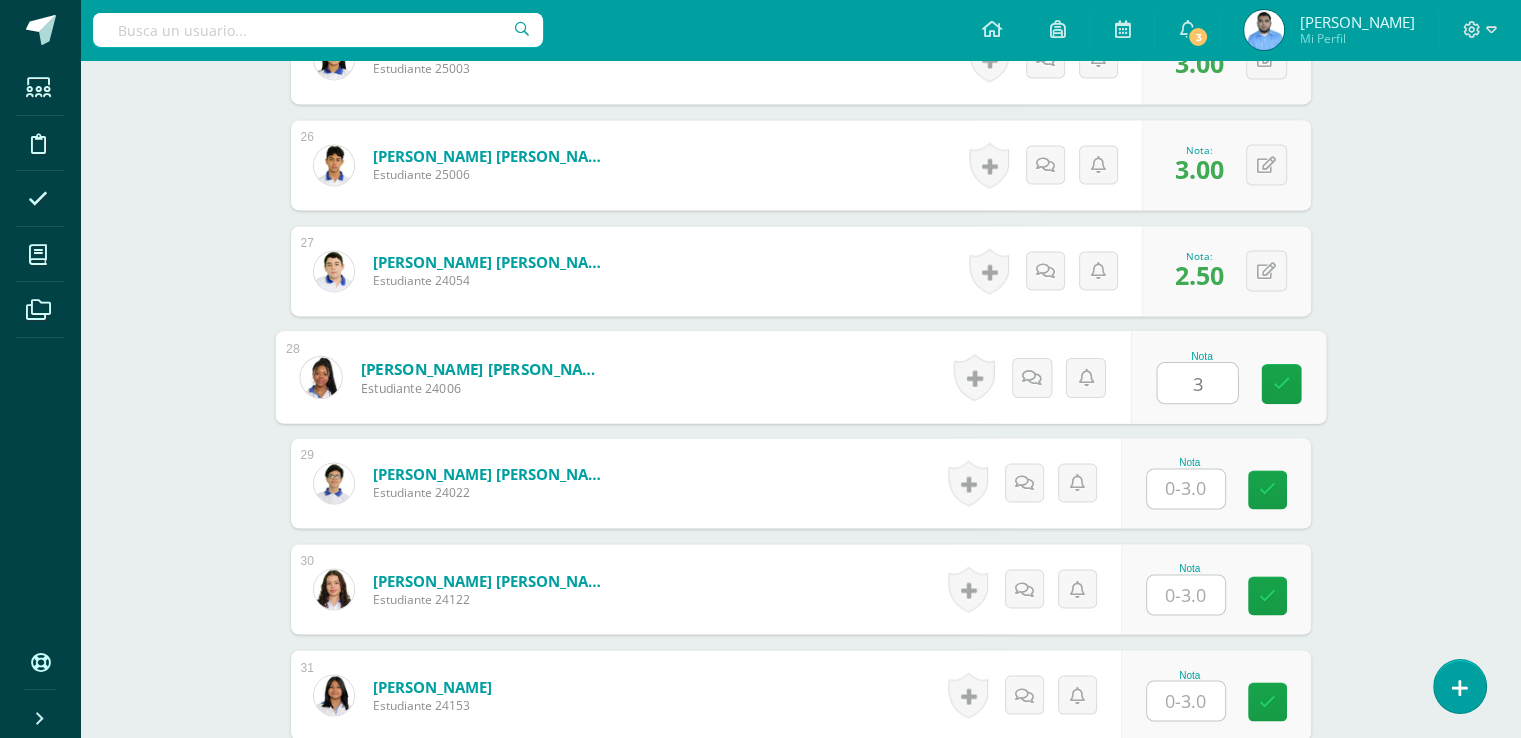 type on "3" 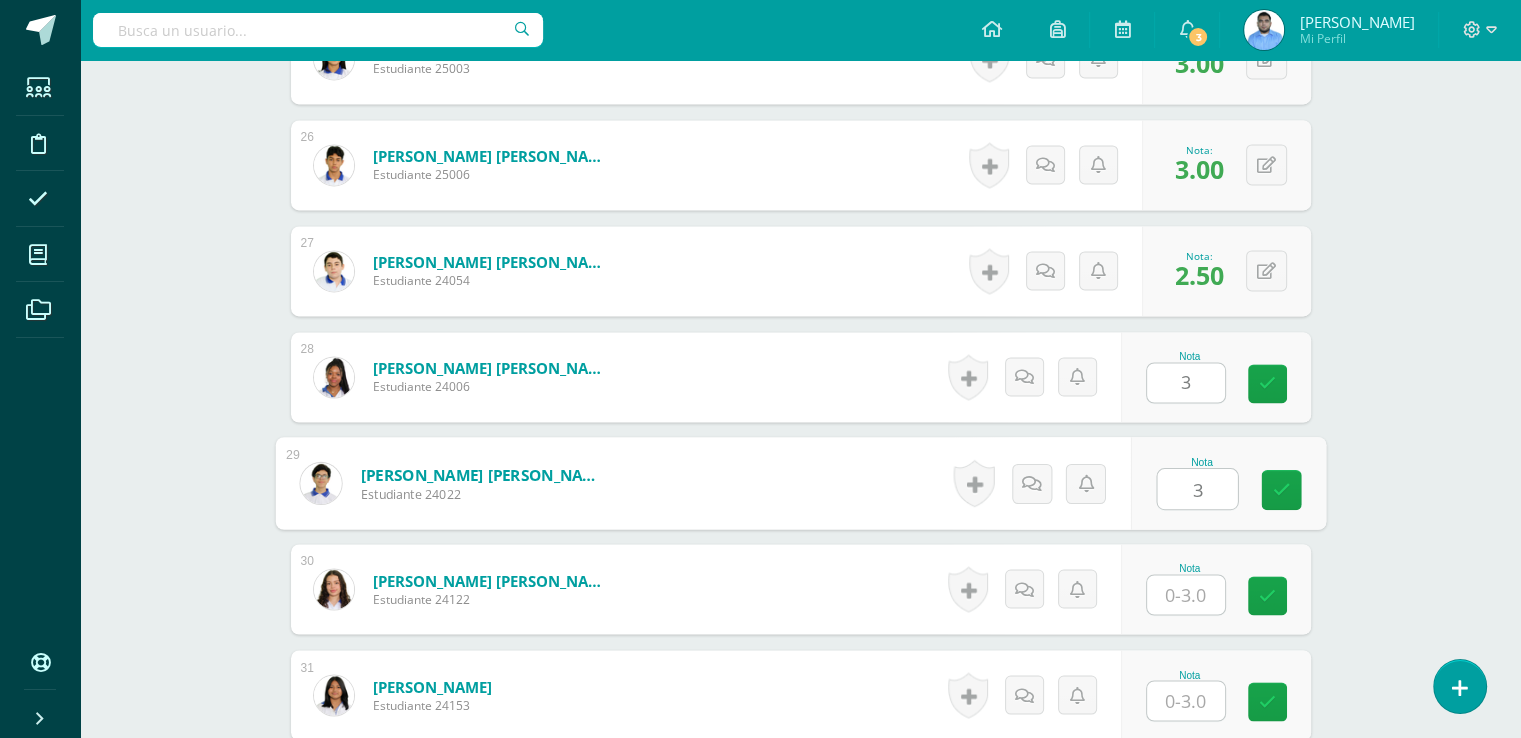 type on "3" 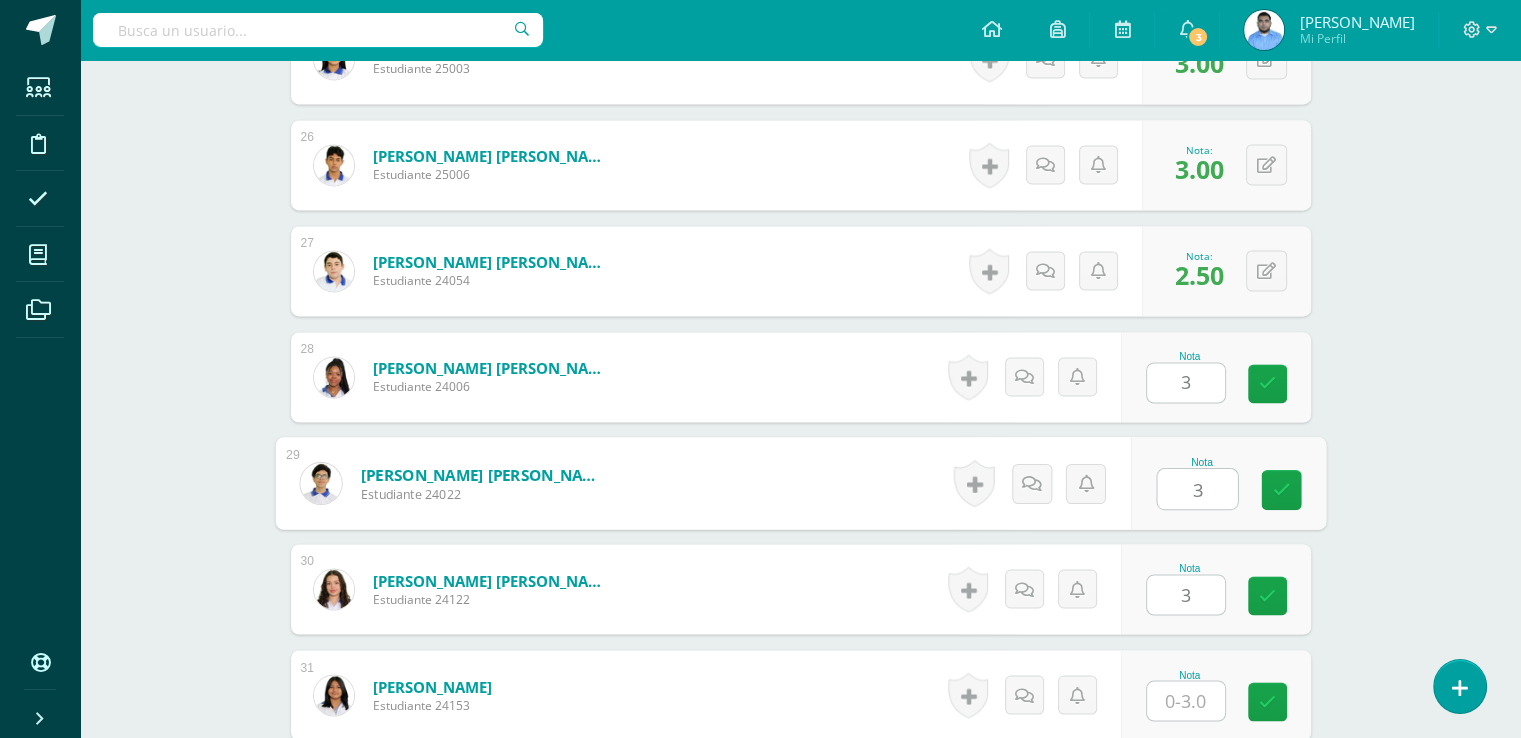 type on "3" 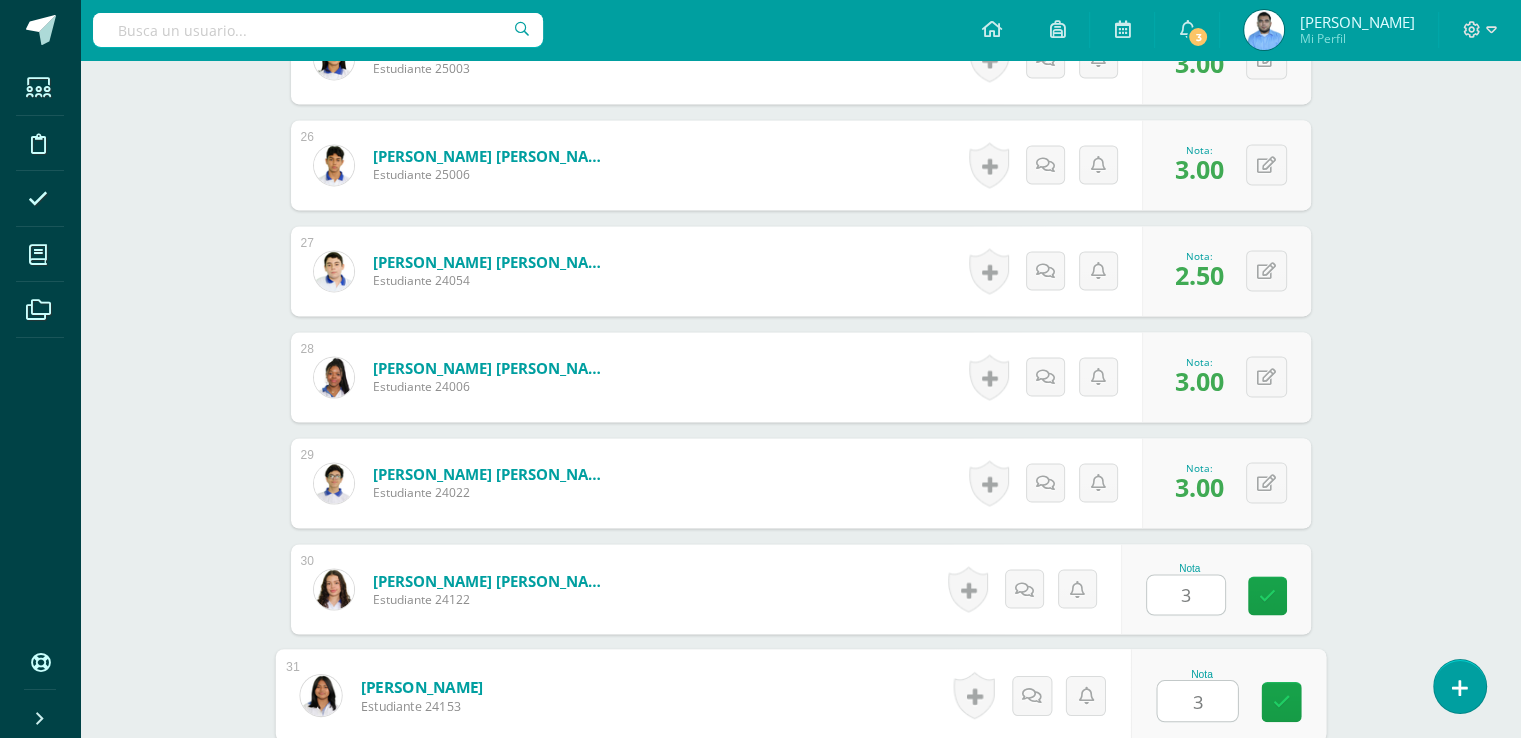 type on "3" 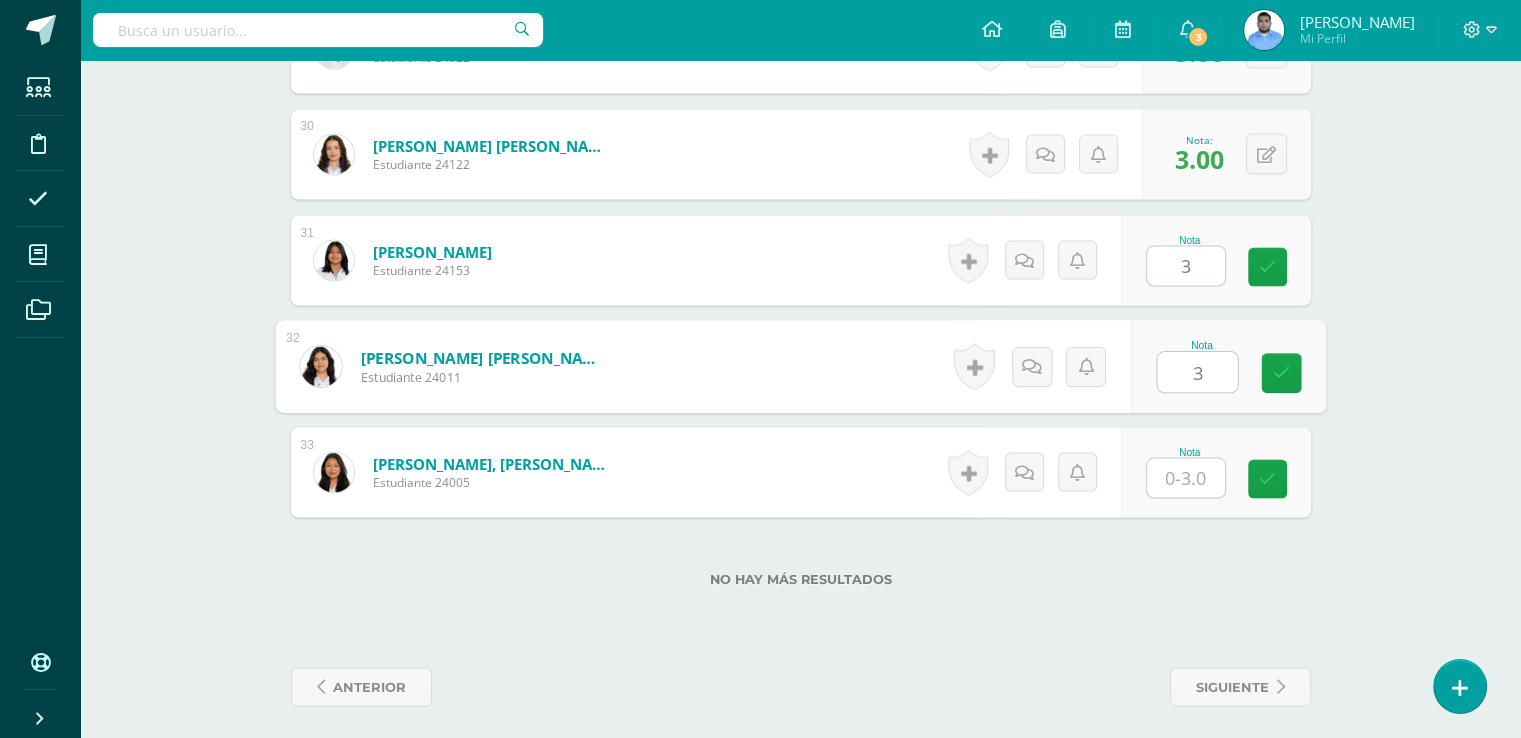 type on "3" 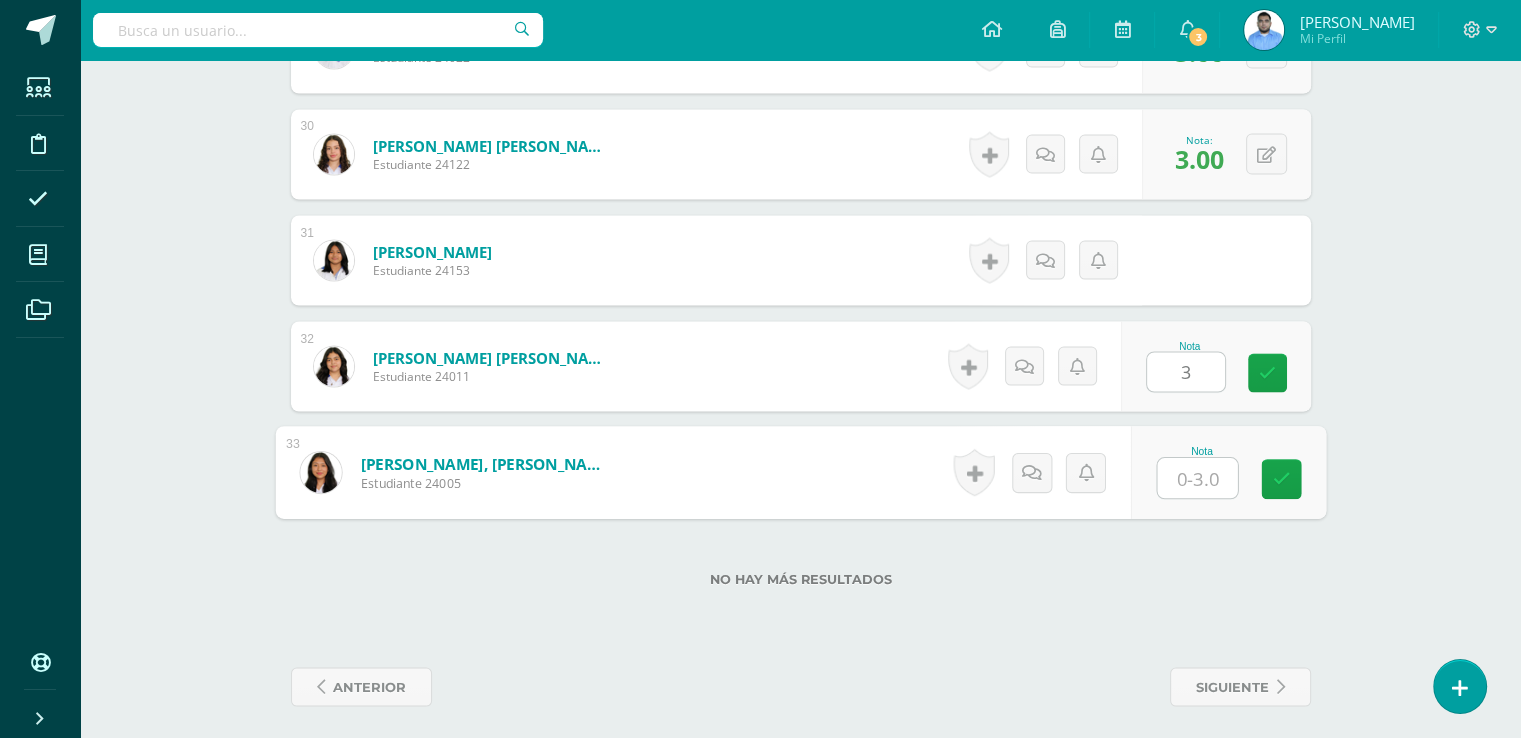 type on "3" 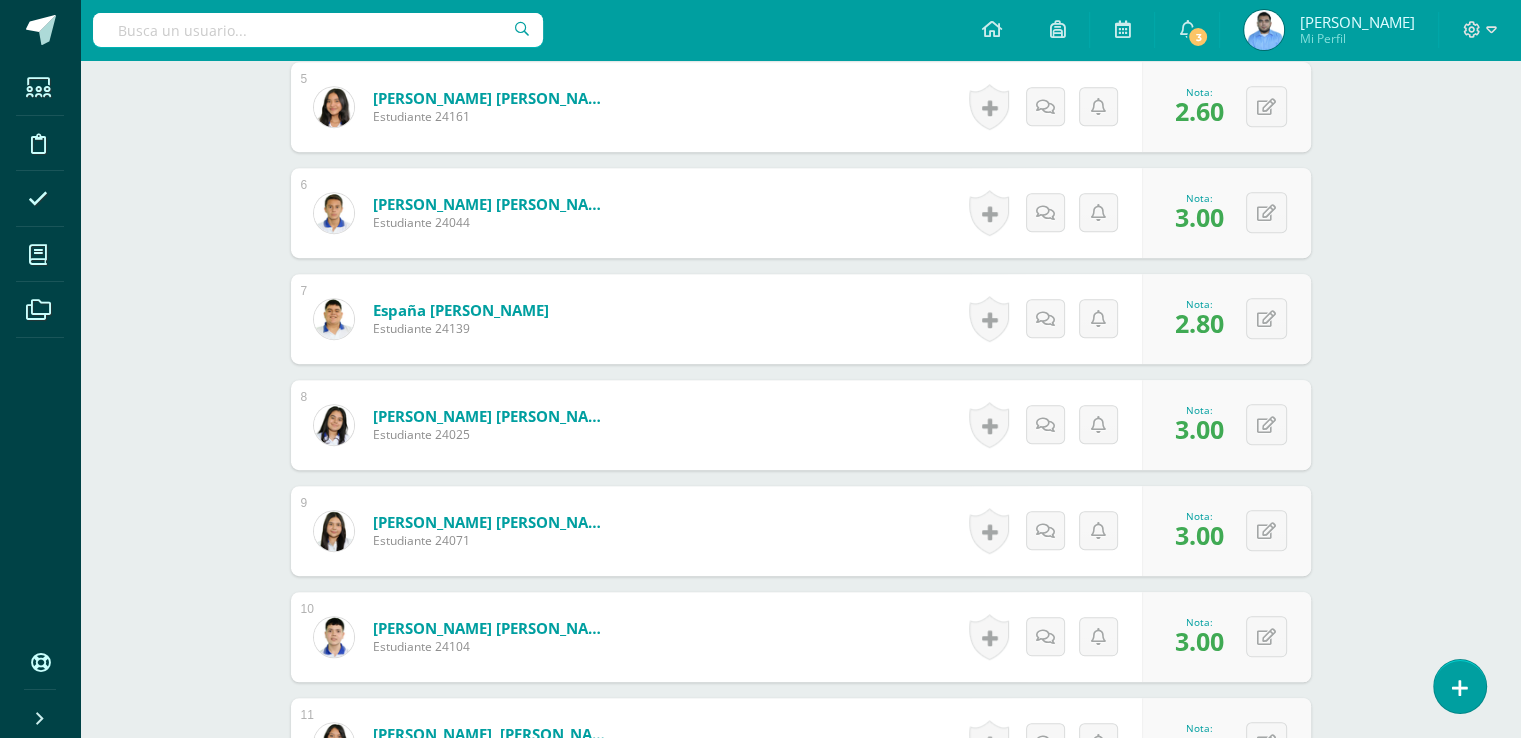 scroll, scrollTop: 1641, scrollLeft: 0, axis: vertical 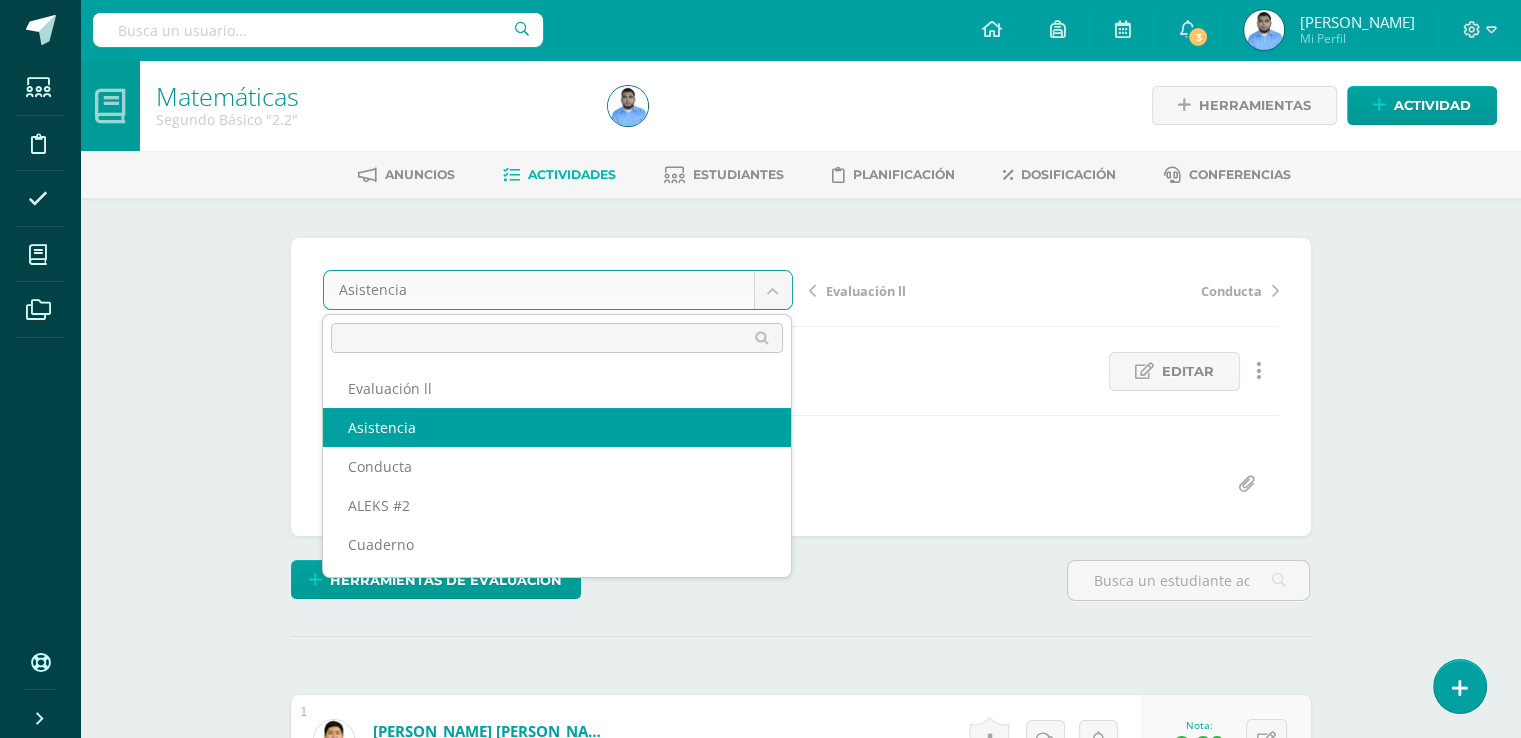 click on "Estudiantes Disciplina Asistencia Mis cursos Archivos Soporte
Centro de ayuda
Últimas actualizaciones
Cerrar panel
Matemáticas
Primero
Básico
"1.1"
Actividades Estudiantes Planificación Dosificación
Matemáticas
Primero
Básico
"1.2"
Actividades Estudiantes Planificación Dosificación
Matemáticas
Primero
Básico
"1.3"
Actividades Estudiantes Planificación Dosificación
Matemáticas
Actividades Estudiantes Planificación Dosificación Actividades 3 3" at bounding box center [760, 2203] 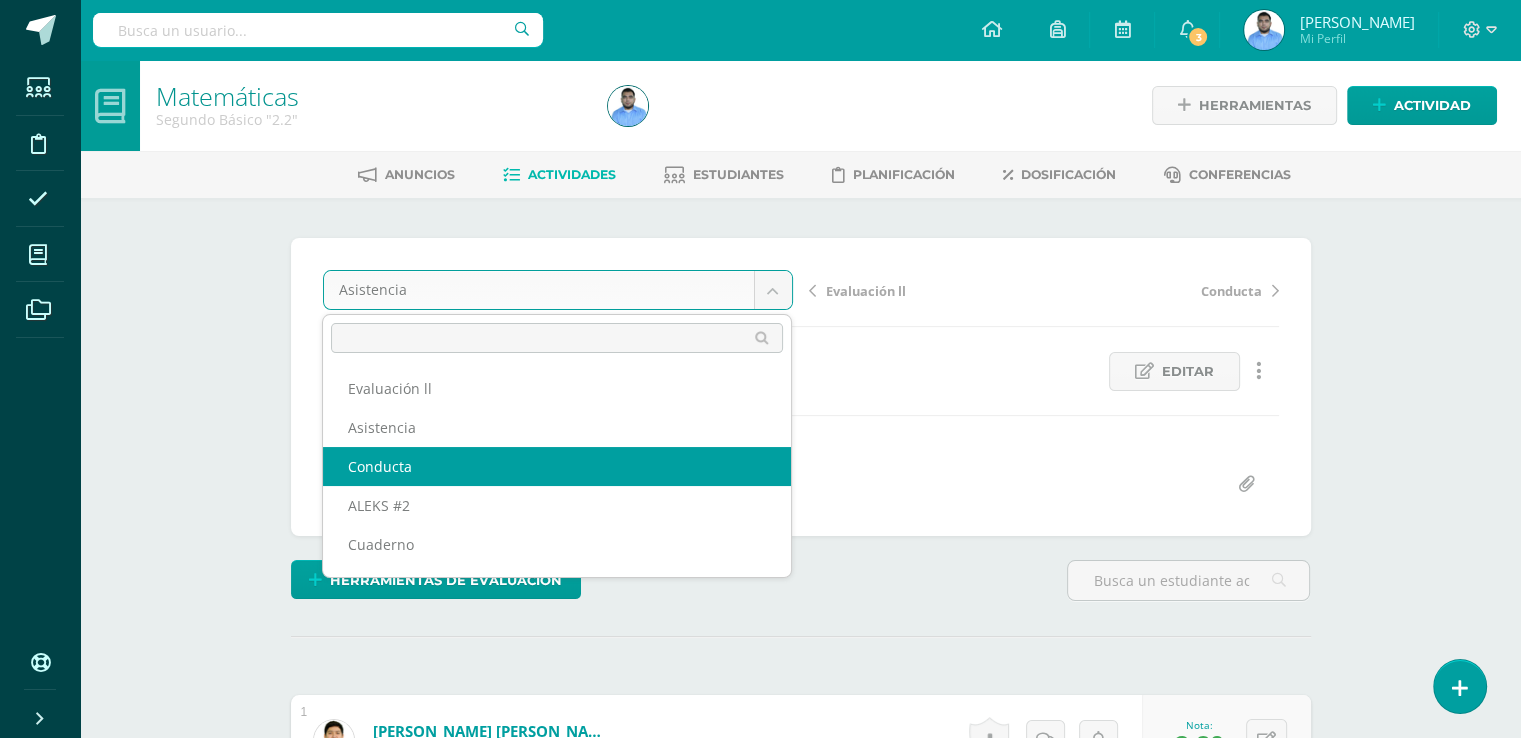 select on "/dashboard/teacher/grade-activity/41407/" 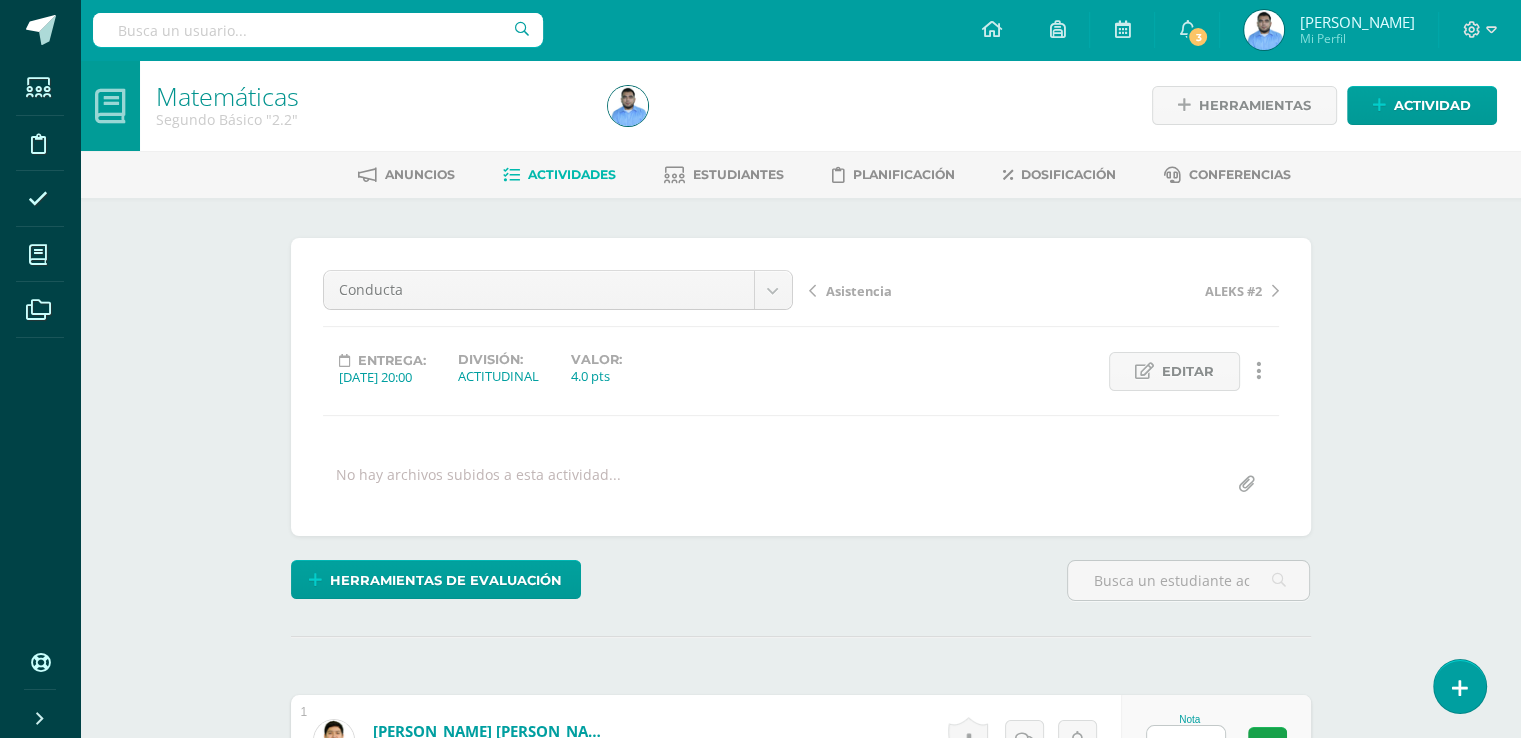 scroll, scrollTop: 1, scrollLeft: 0, axis: vertical 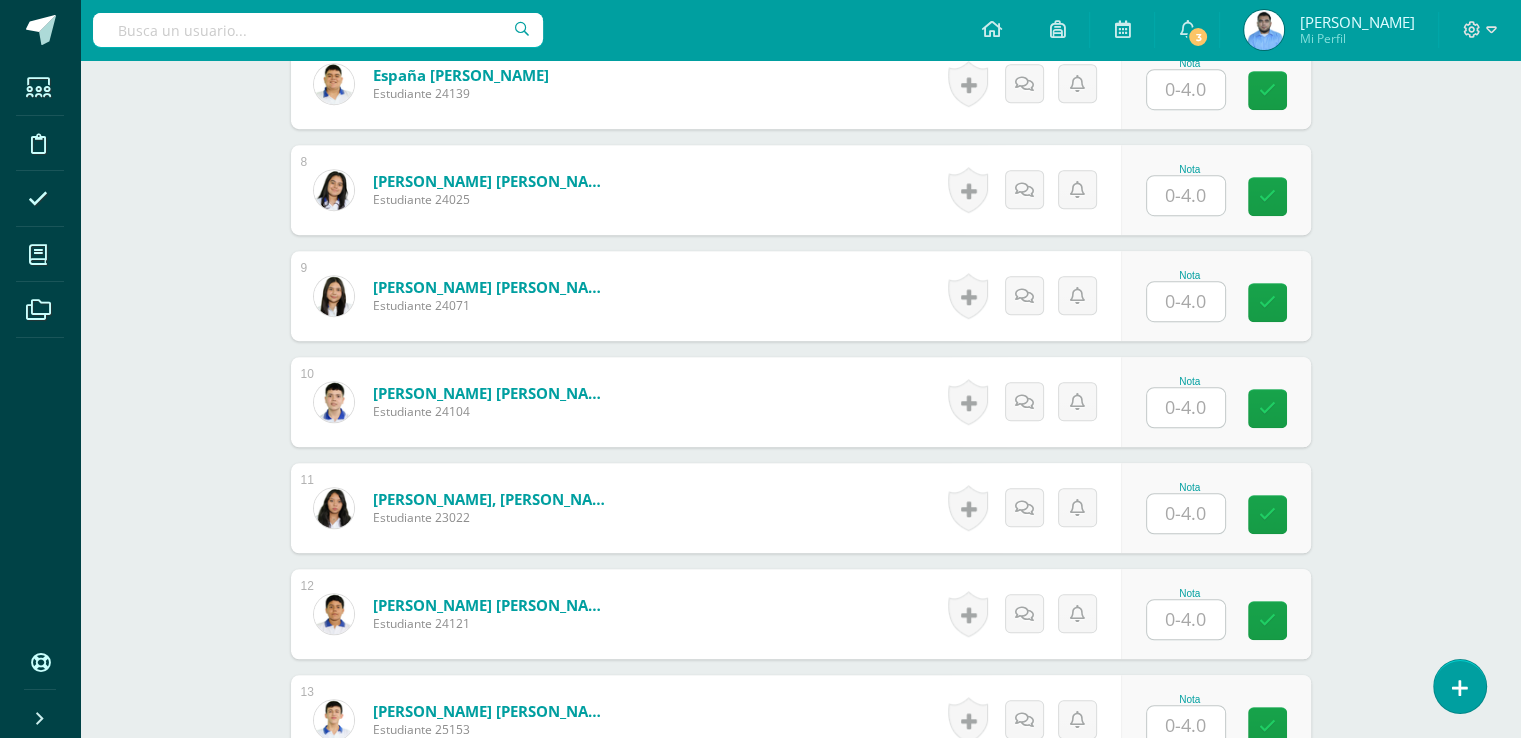 drag, startPoint x: 1535, startPoint y: 434, endPoint x: 1476, endPoint y: 254, distance: 189.4228 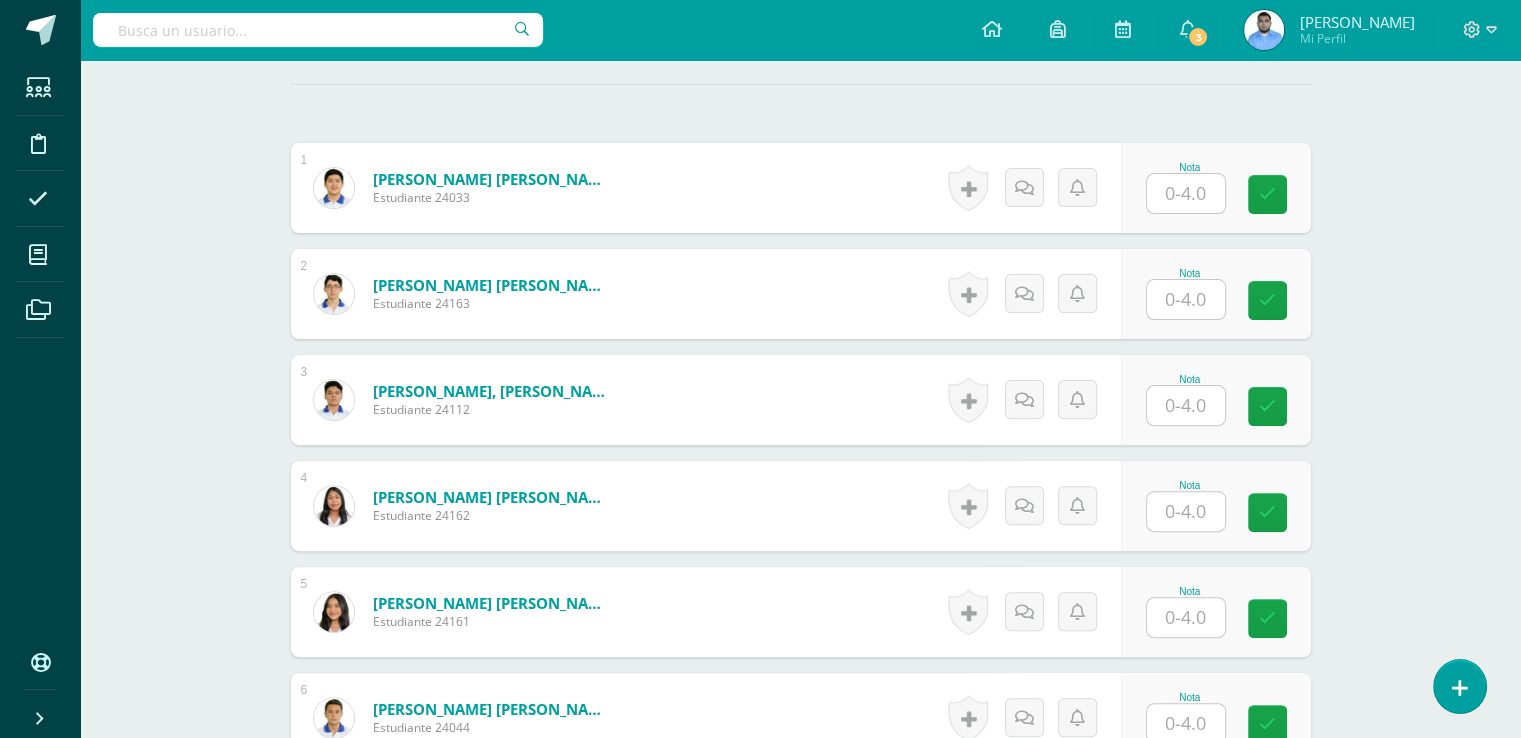 scroll, scrollTop: 542, scrollLeft: 0, axis: vertical 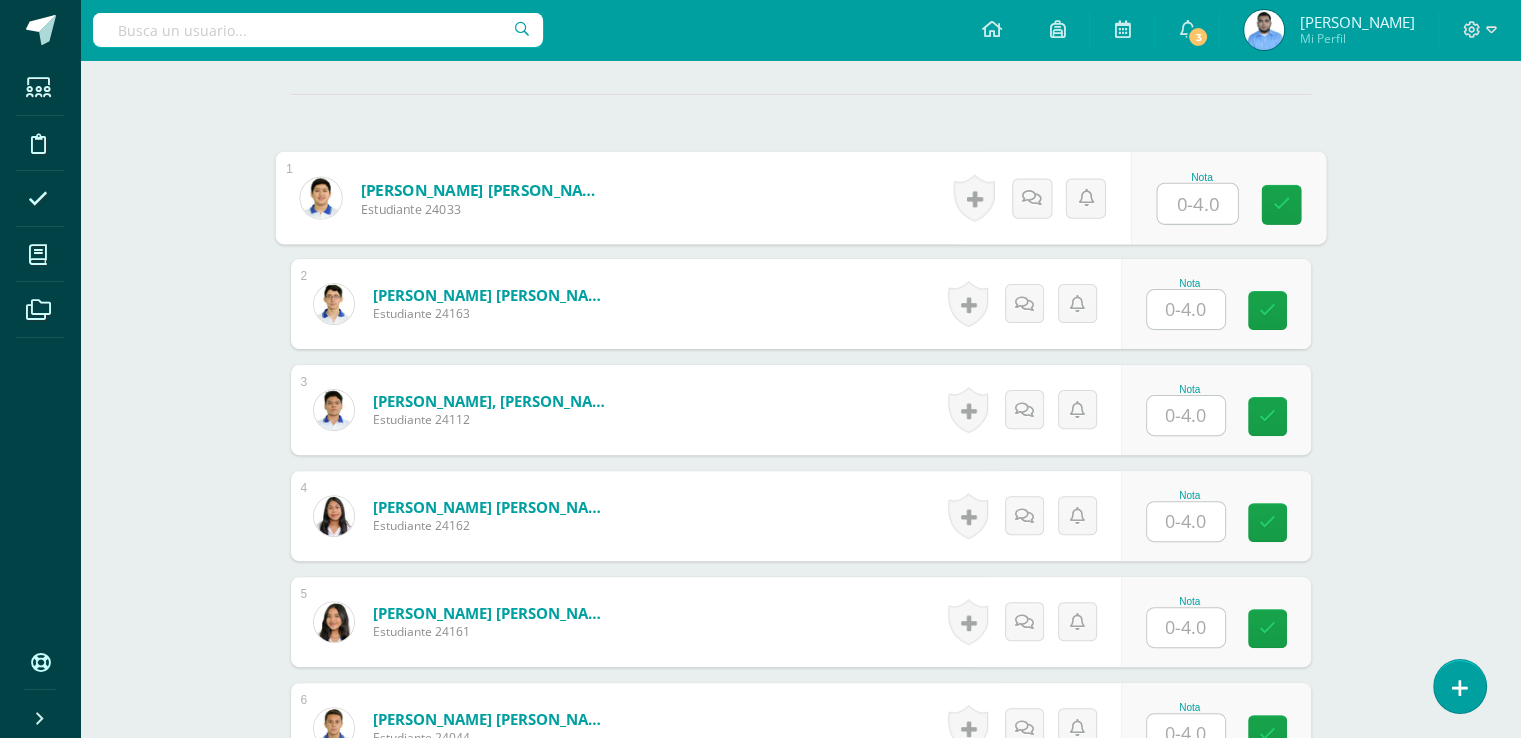 click at bounding box center [1197, 204] 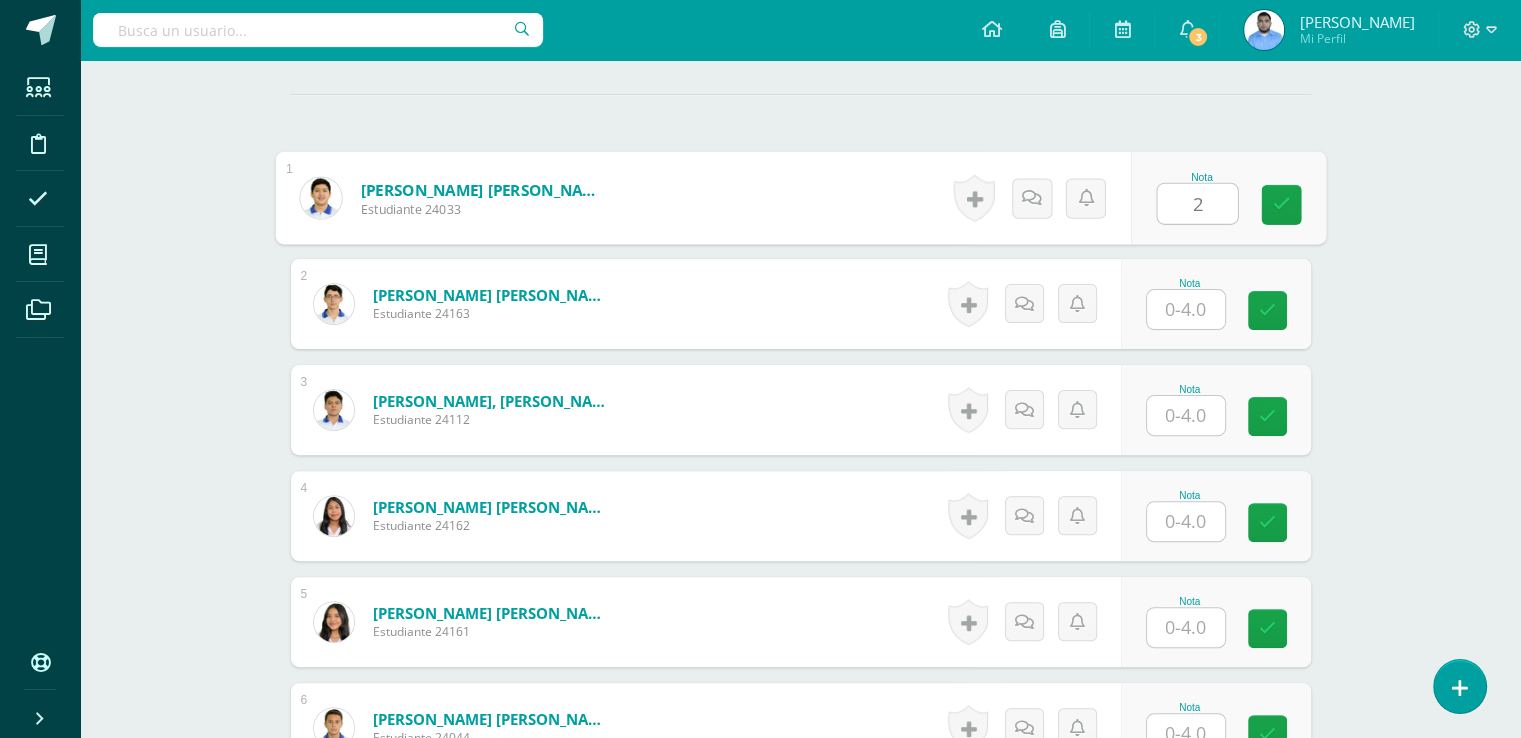 type on "2" 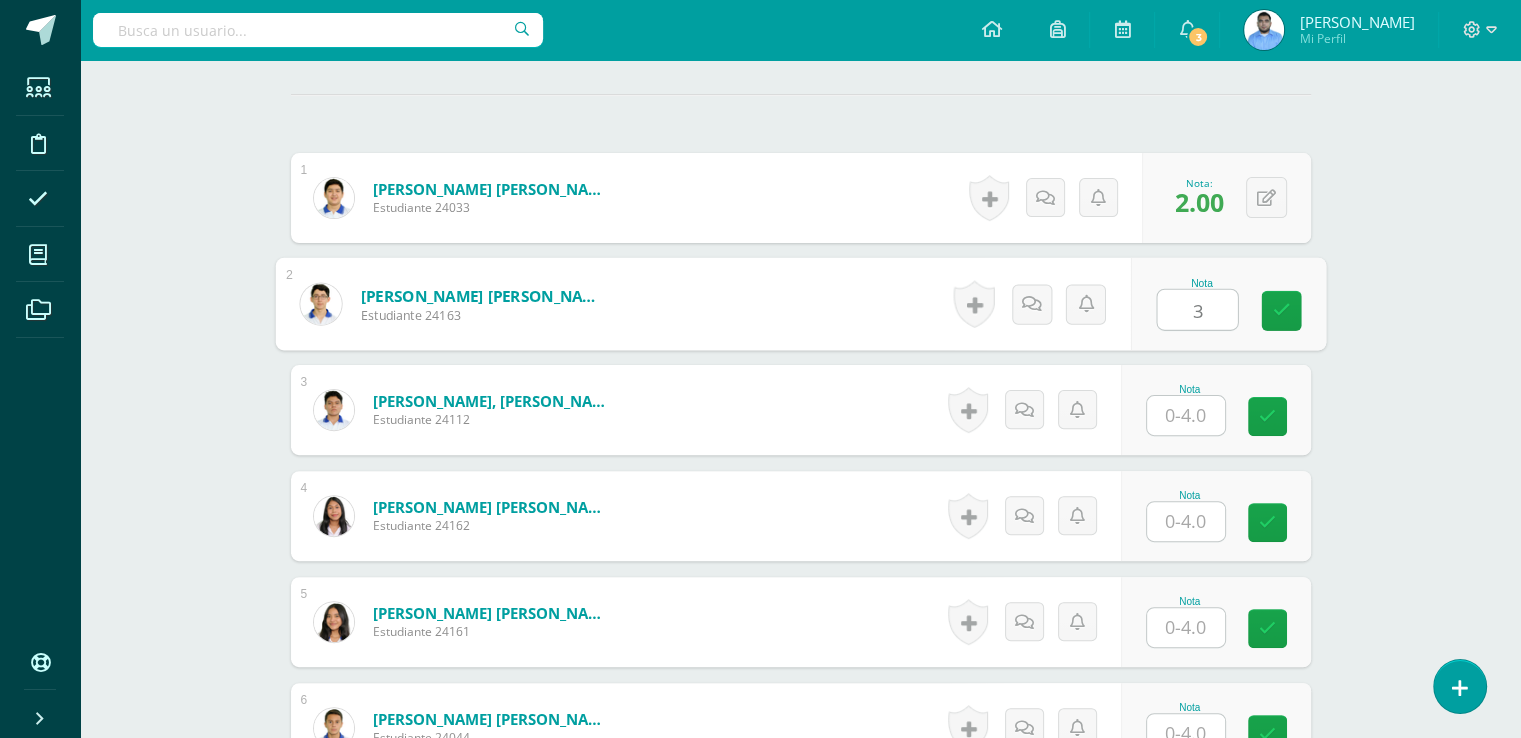 type on "3" 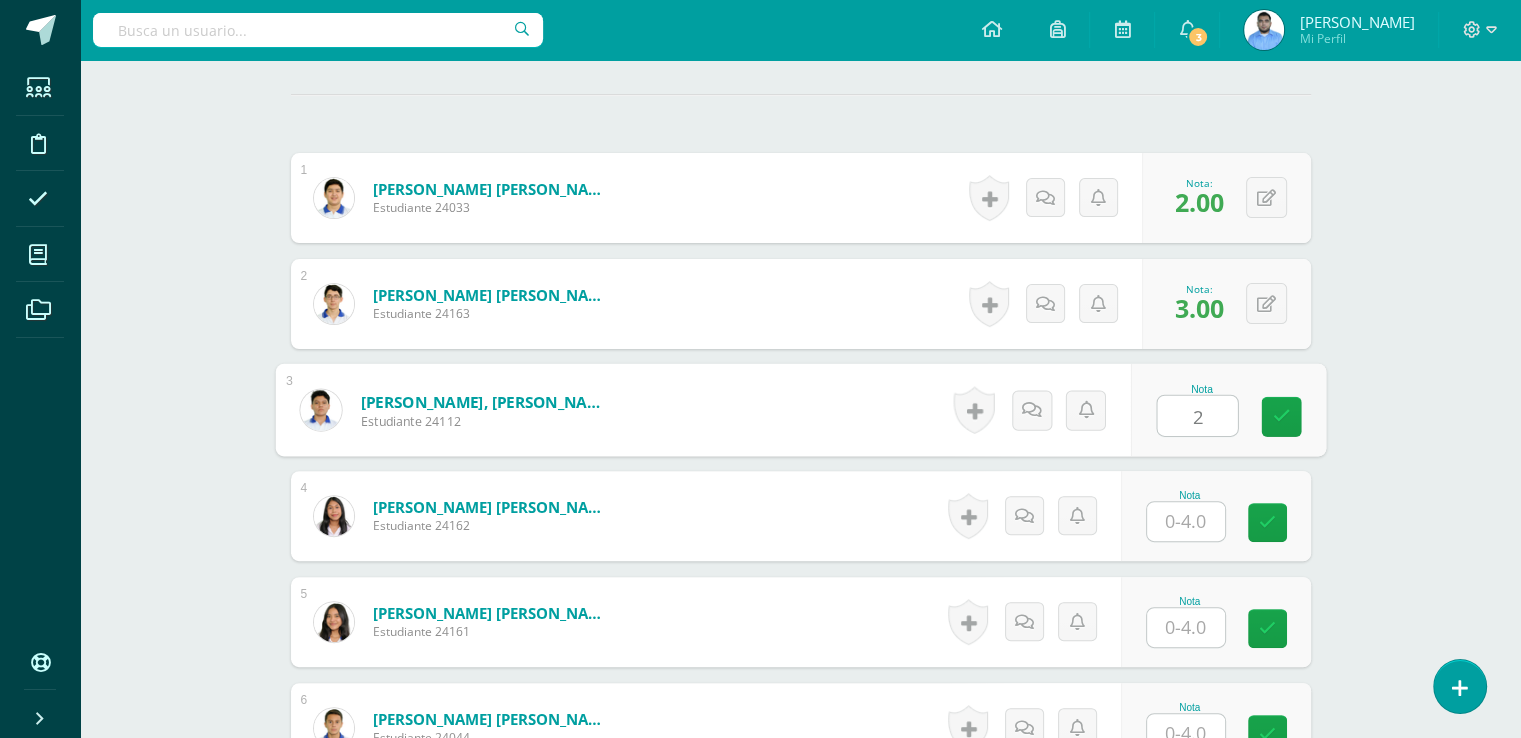 type on "2" 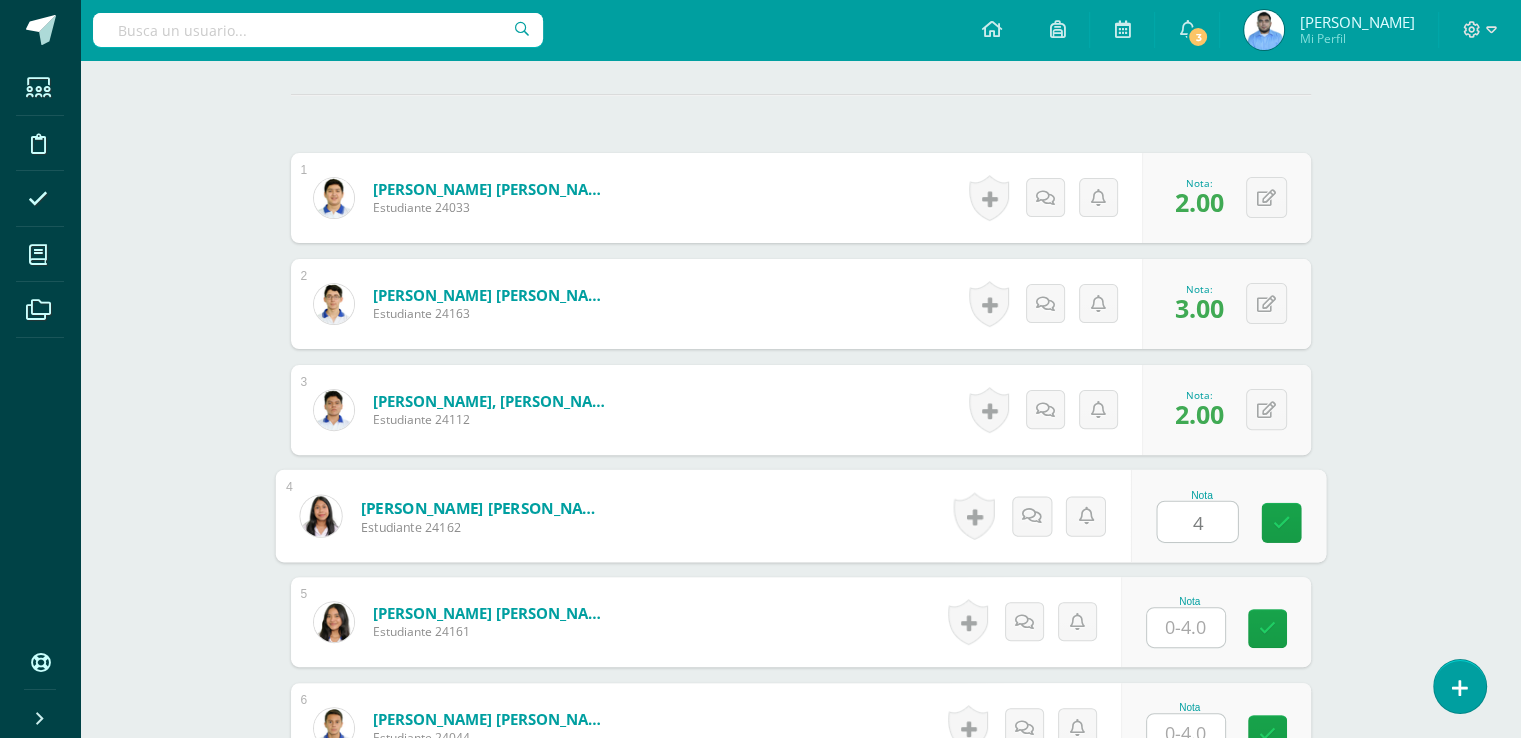 type on "4" 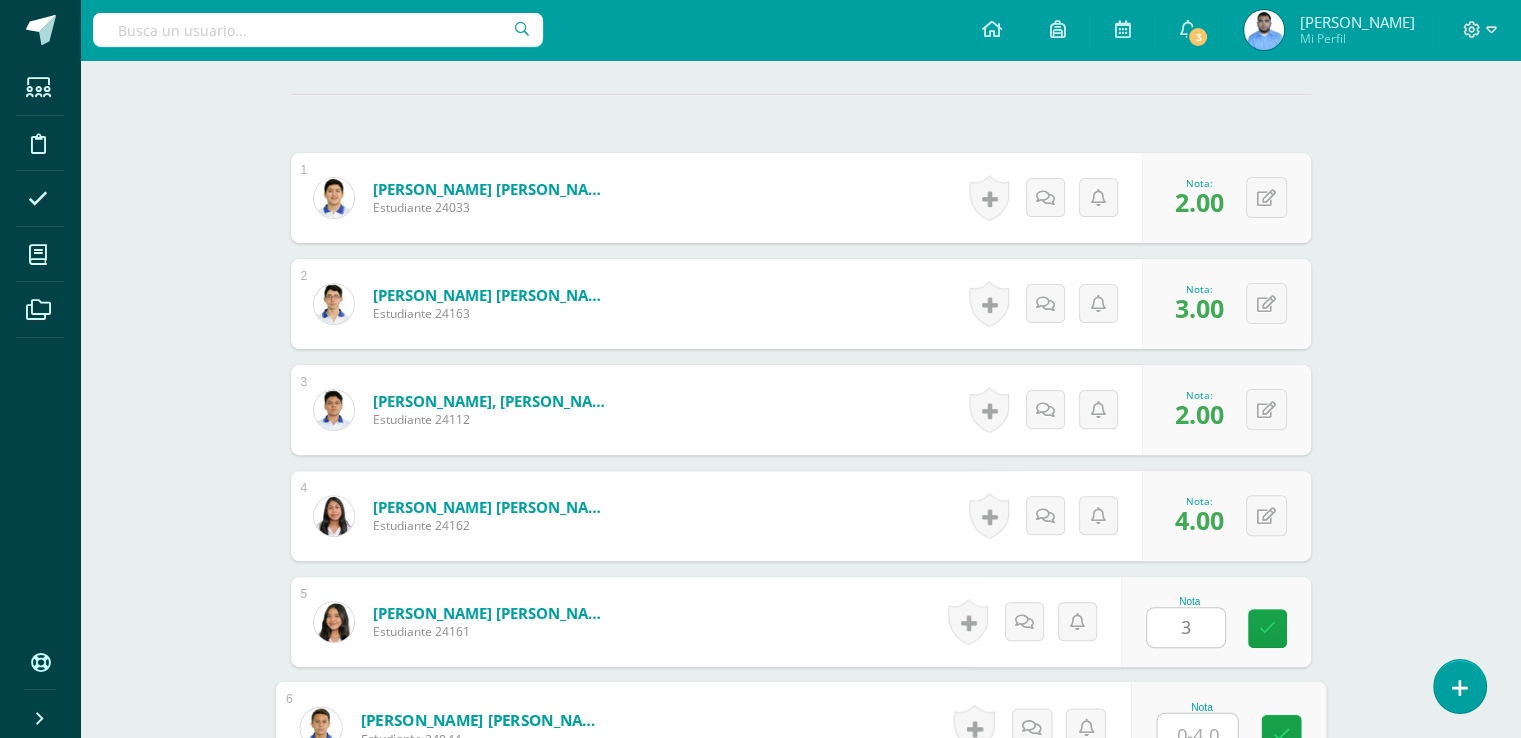 scroll, scrollTop: 556, scrollLeft: 0, axis: vertical 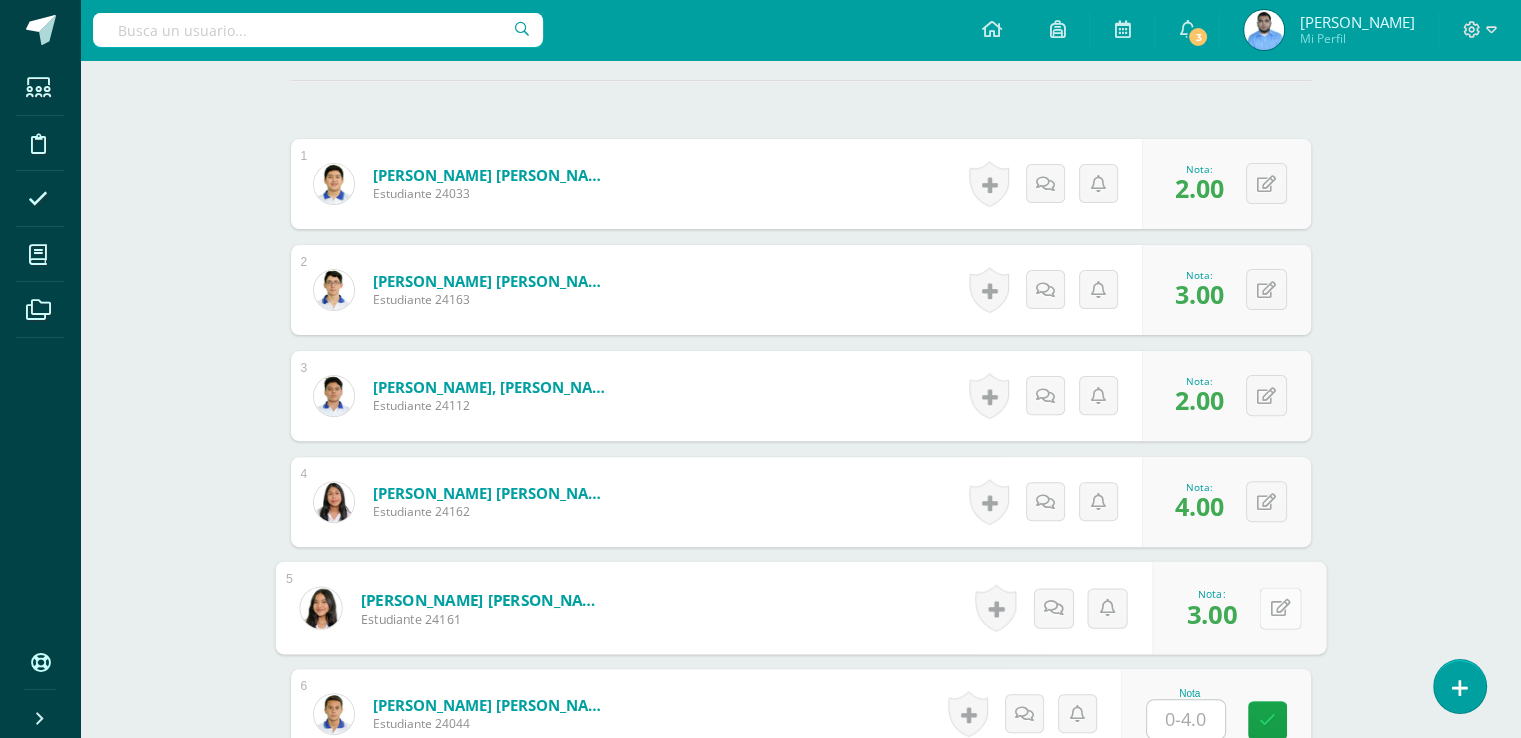 click on "0
Logros
Logros obtenidos
Aún no hay logros agregados
Nota:
3.00" at bounding box center (1239, 608) 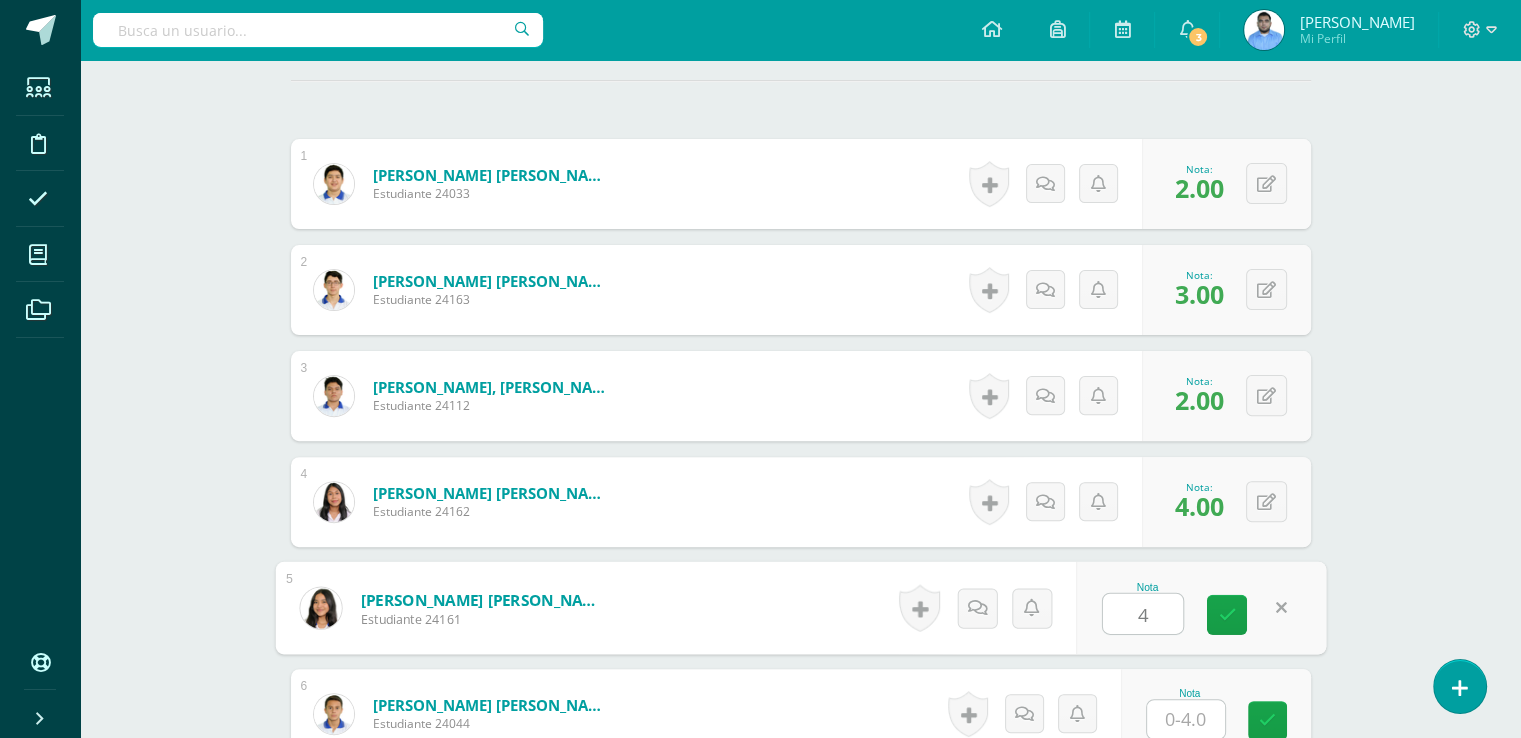 type on "4" 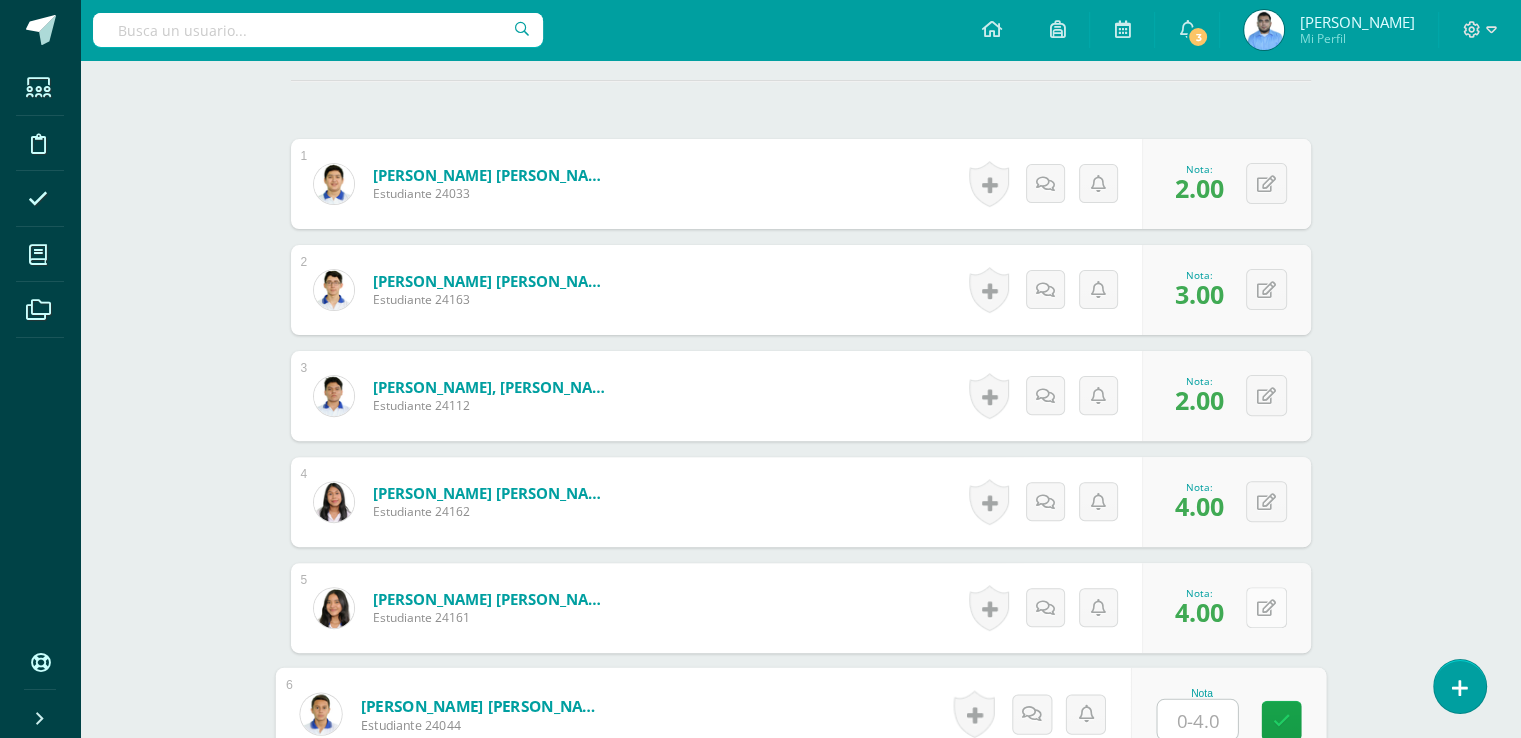 type on "5" 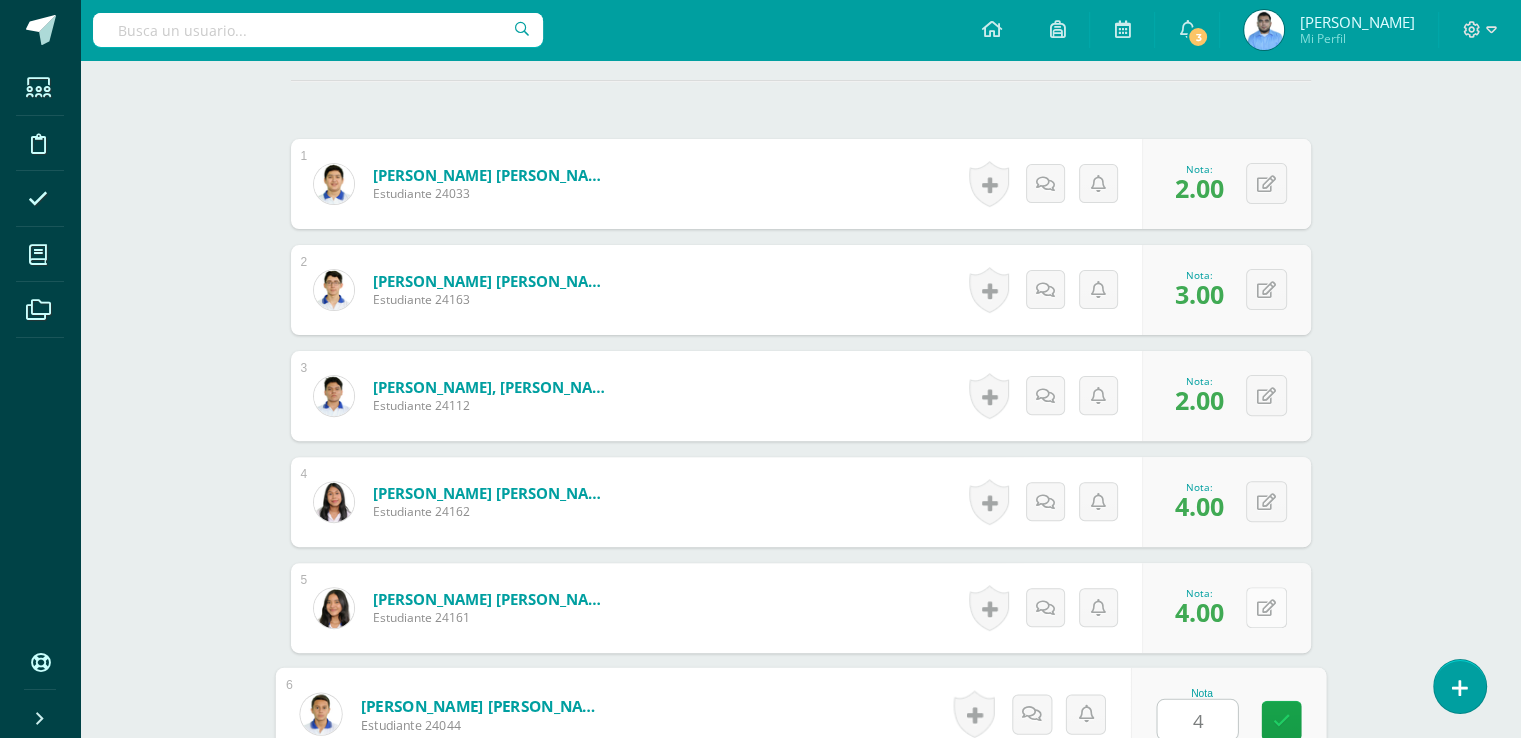 type on "4" 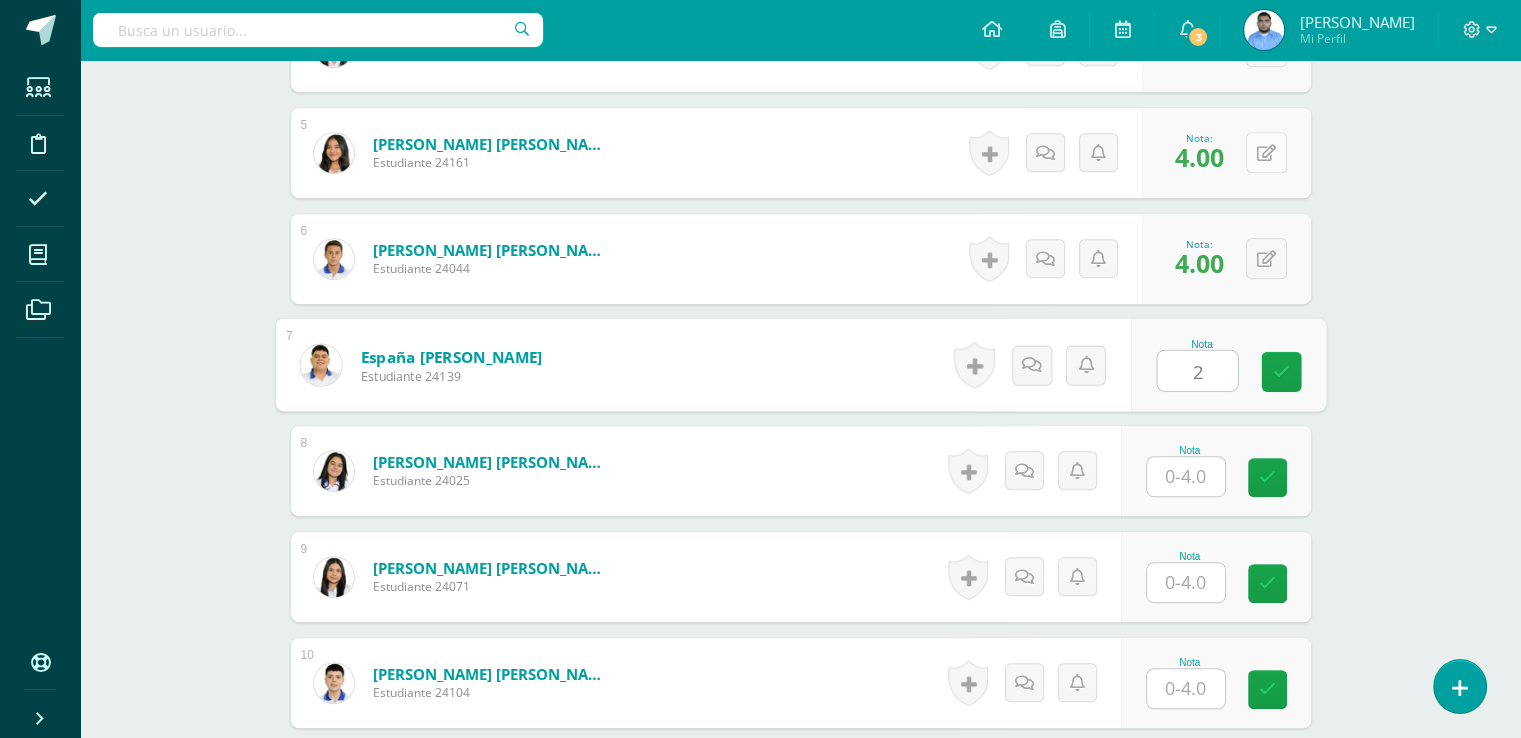 type on "2" 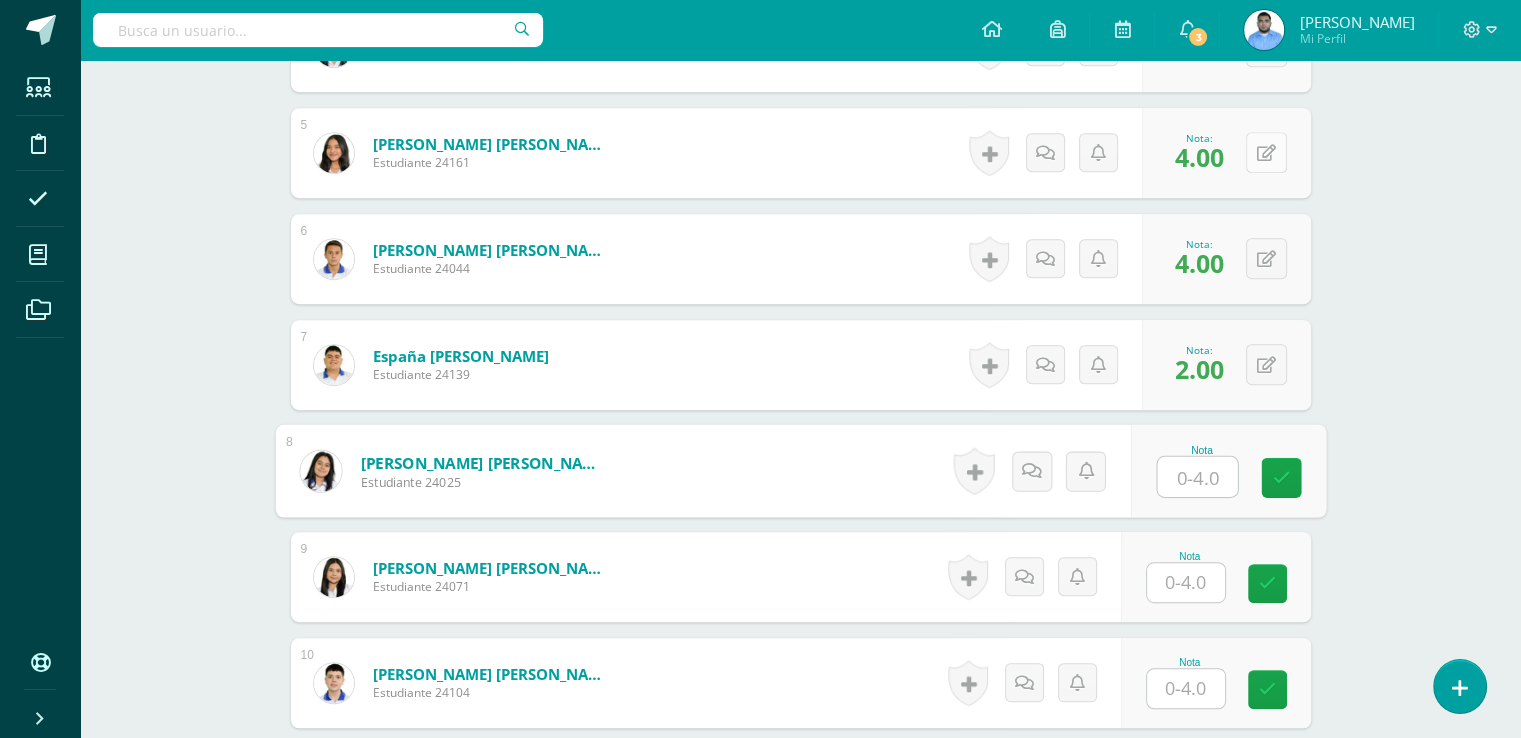 type on "3" 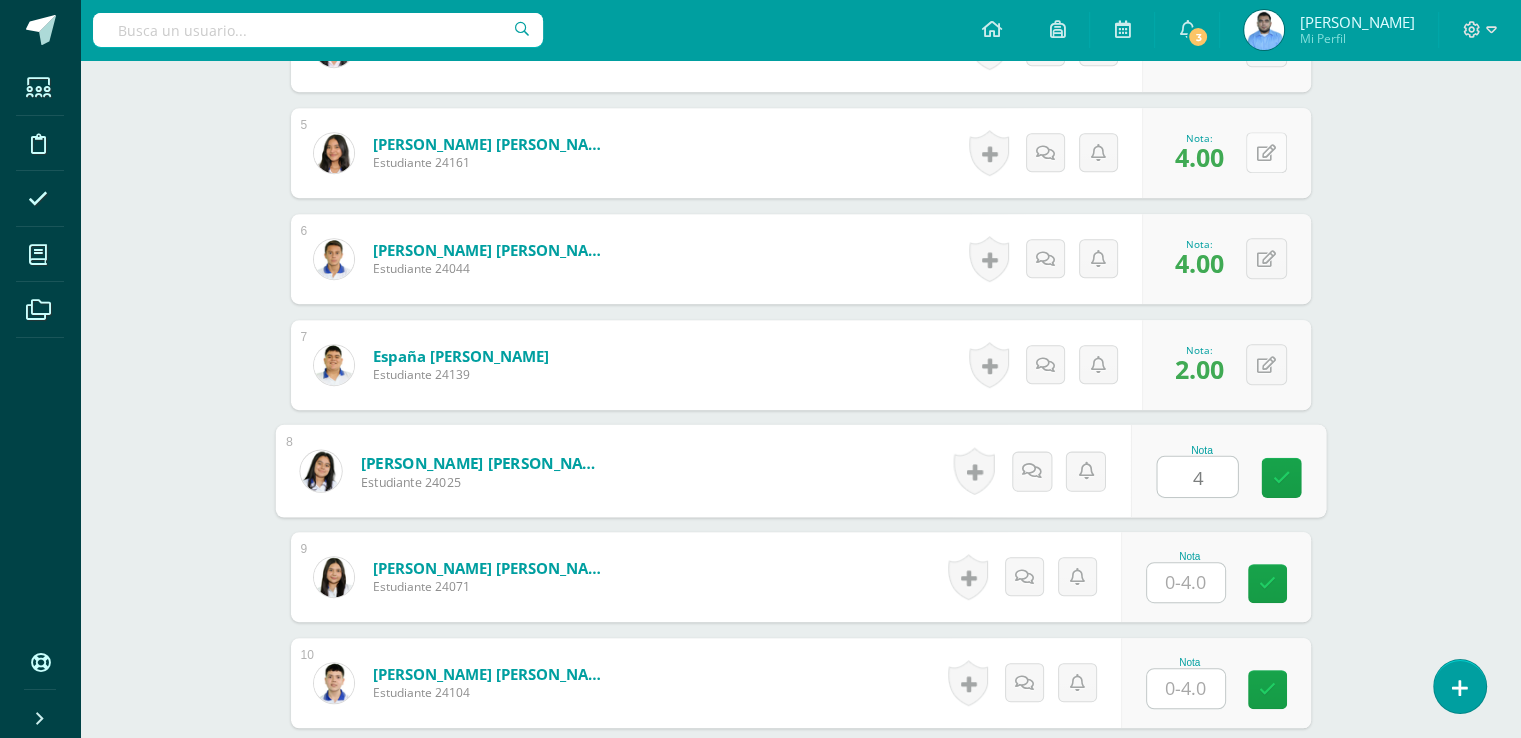 type on "4" 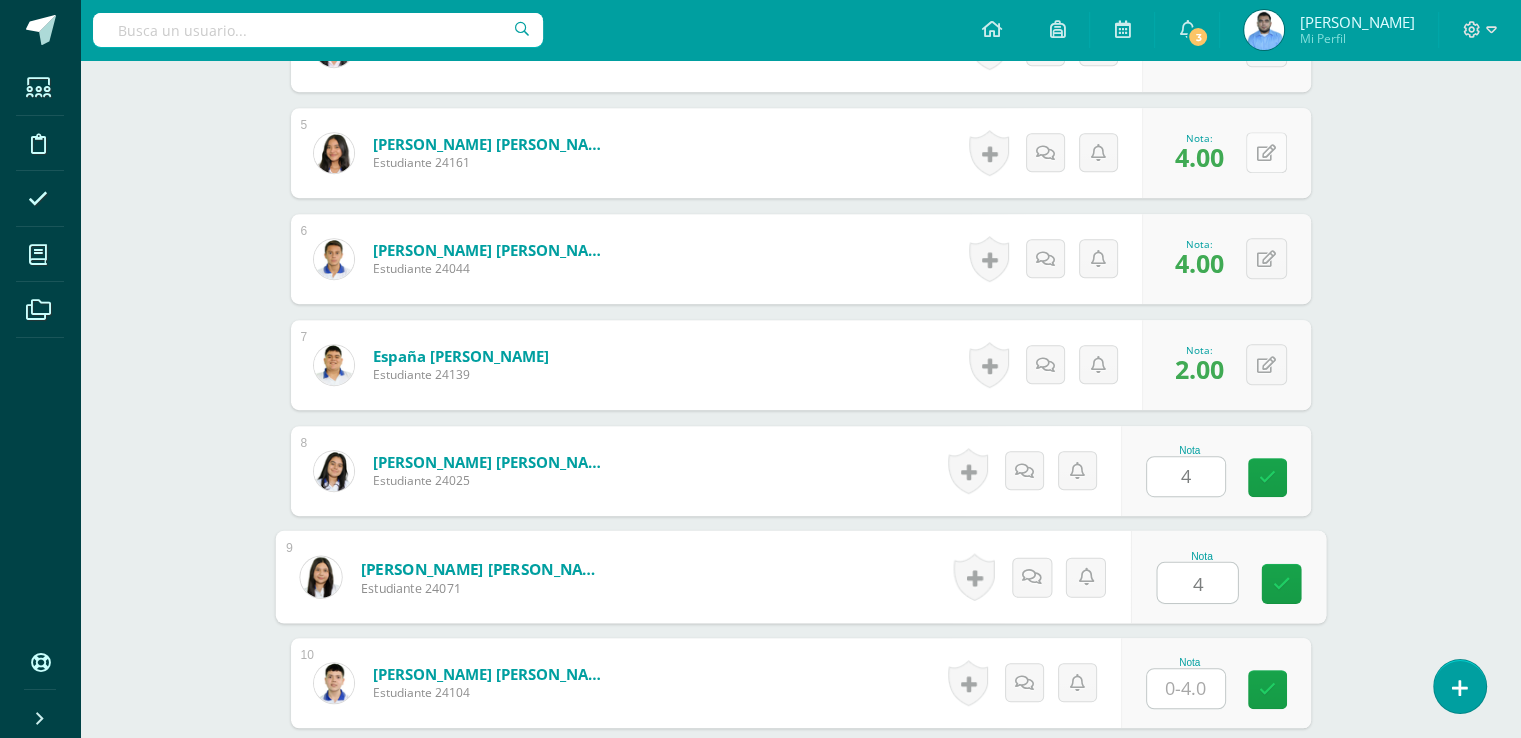 type on "4" 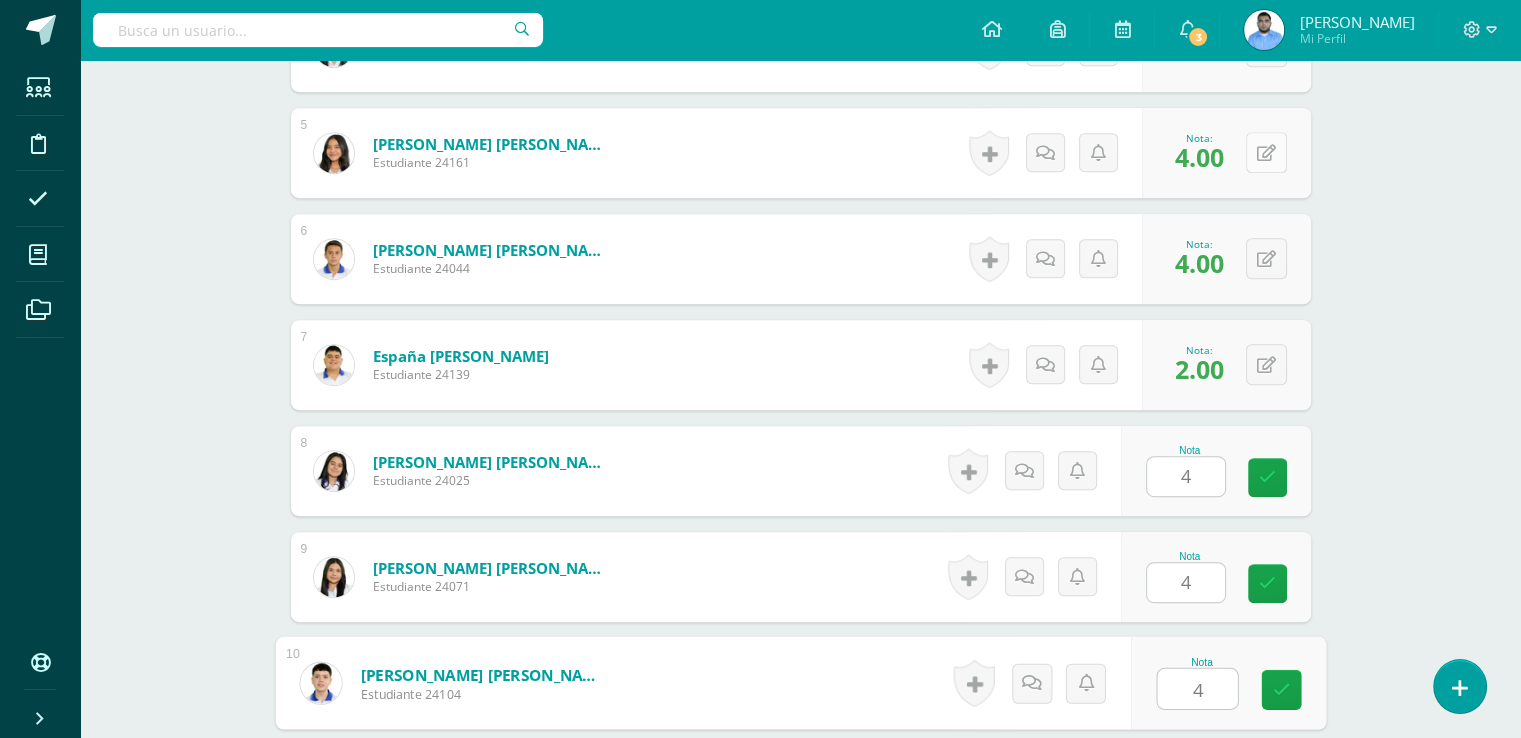type on "4" 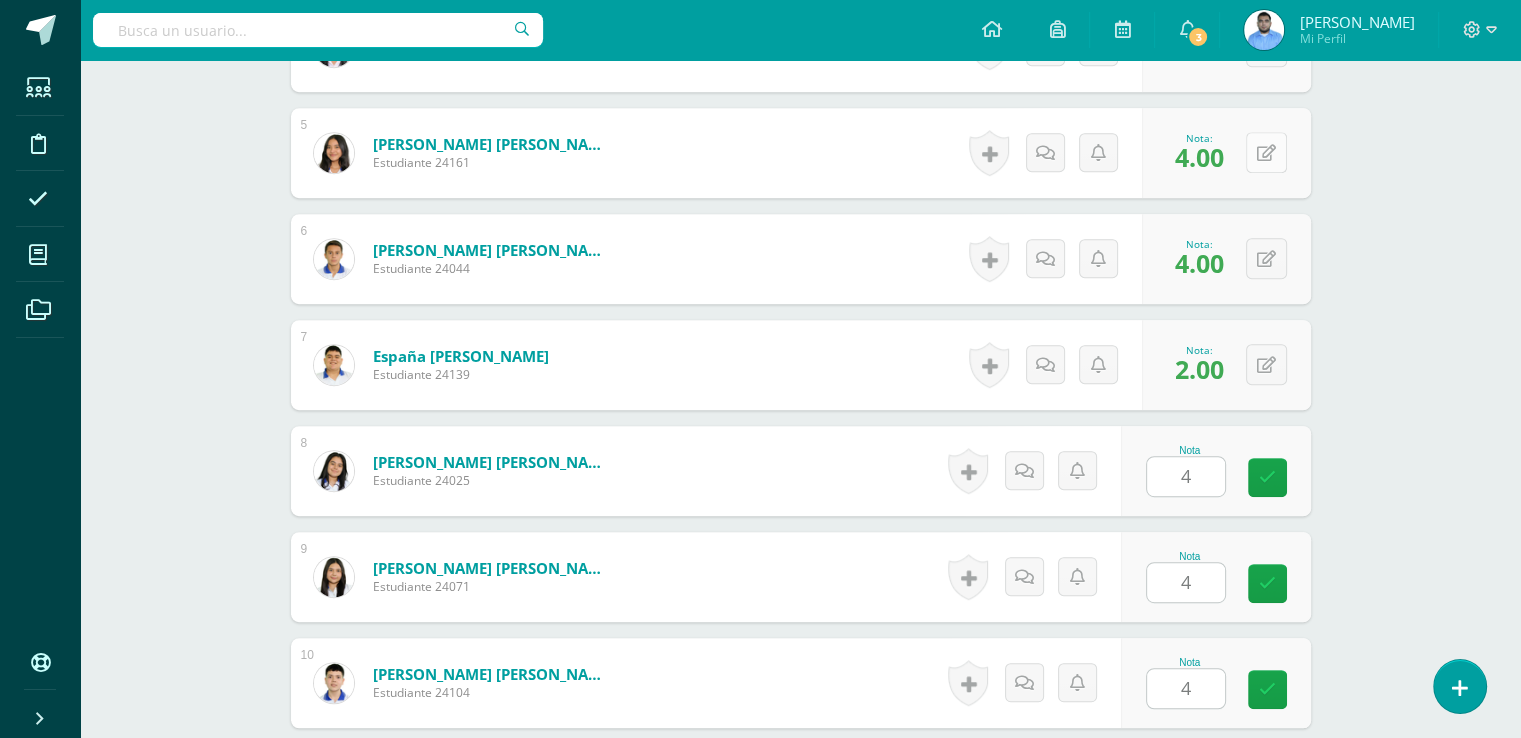 scroll, scrollTop: 1435, scrollLeft: 0, axis: vertical 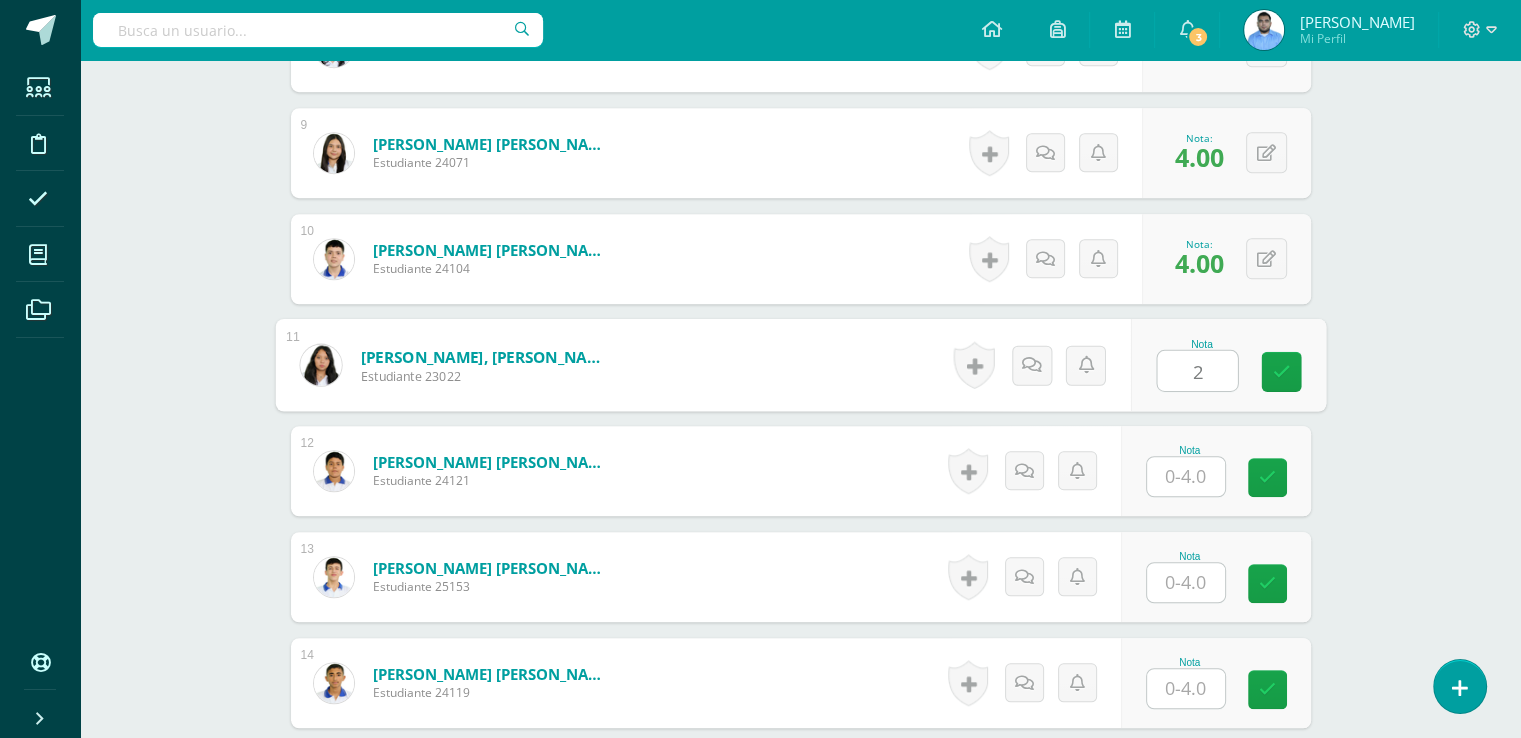 type on "2" 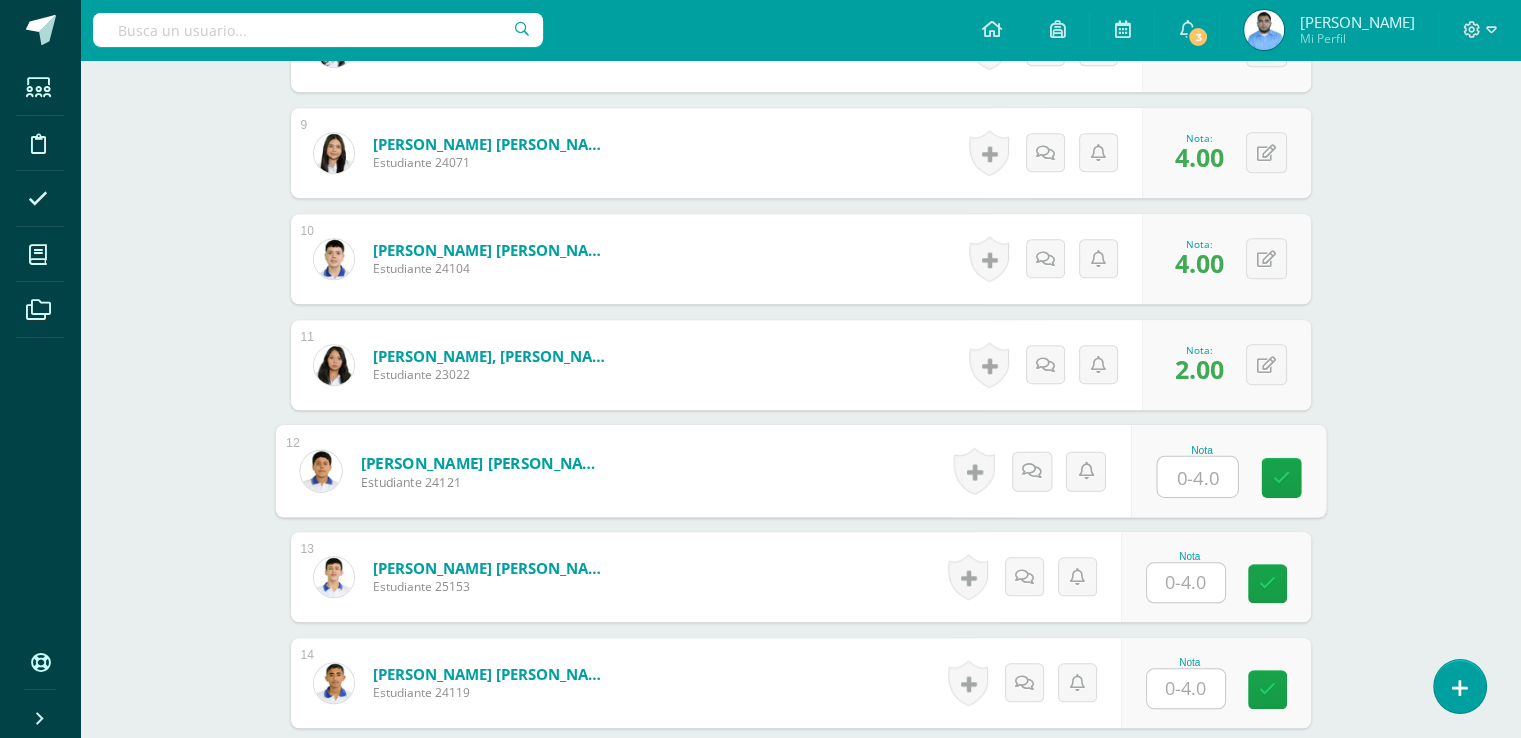 type on "2" 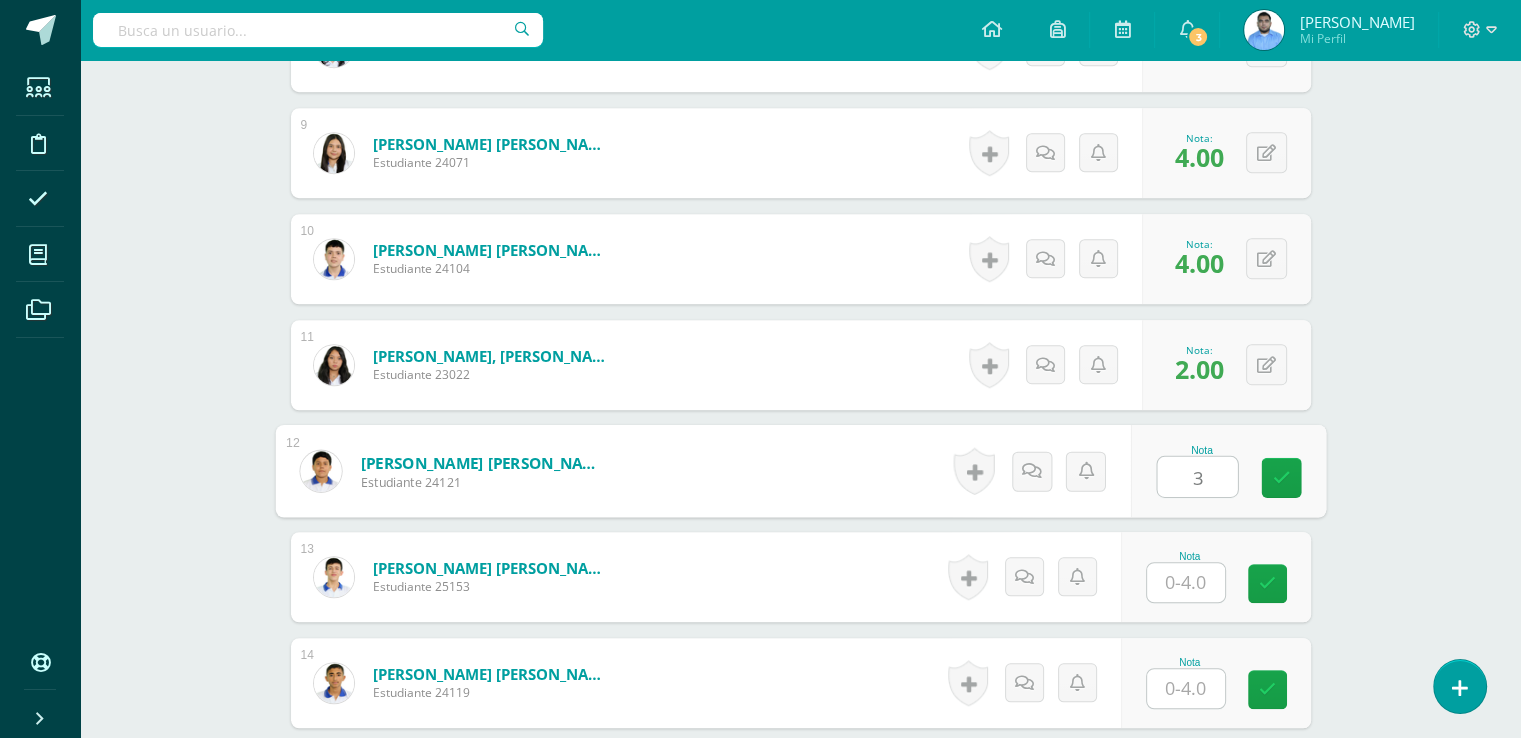 type on "3" 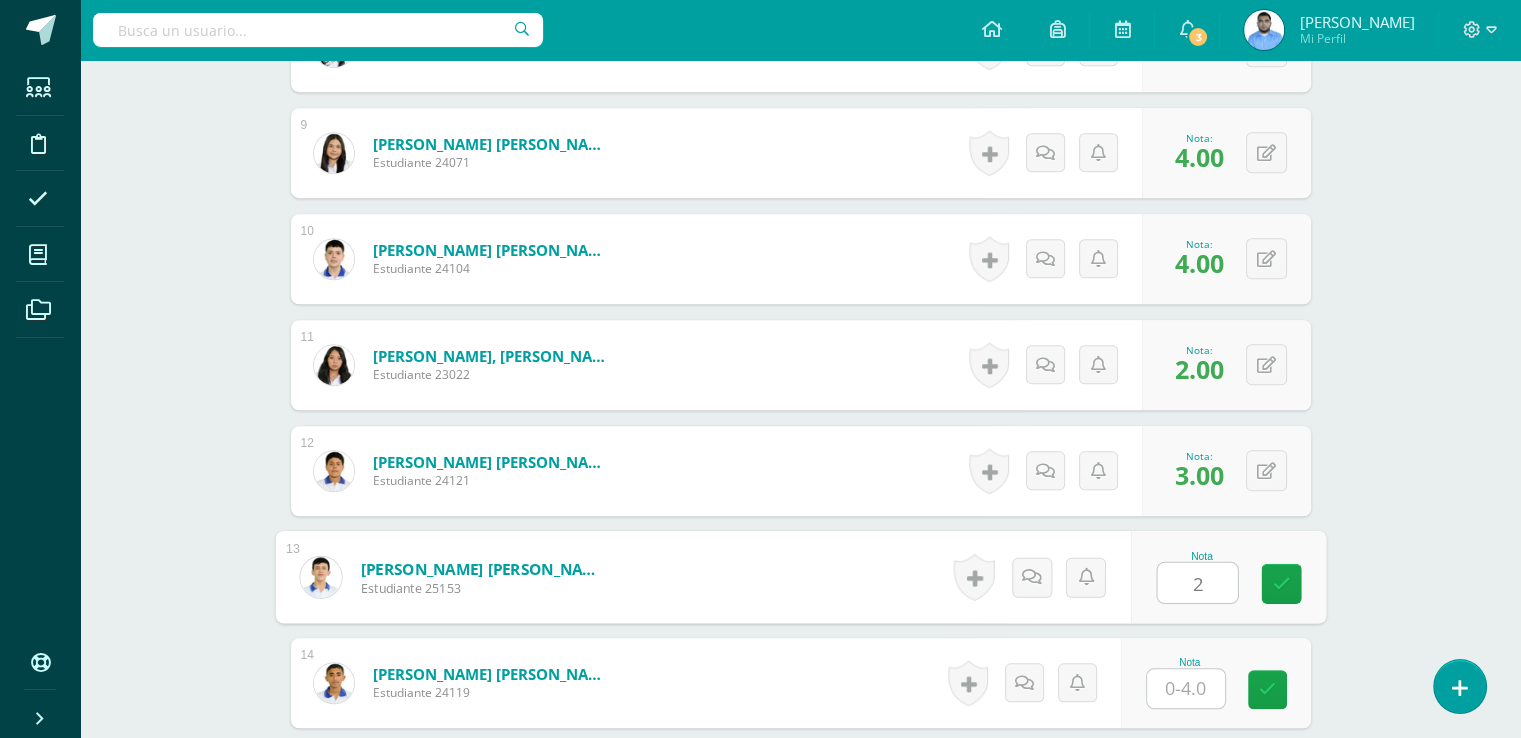 type on "2" 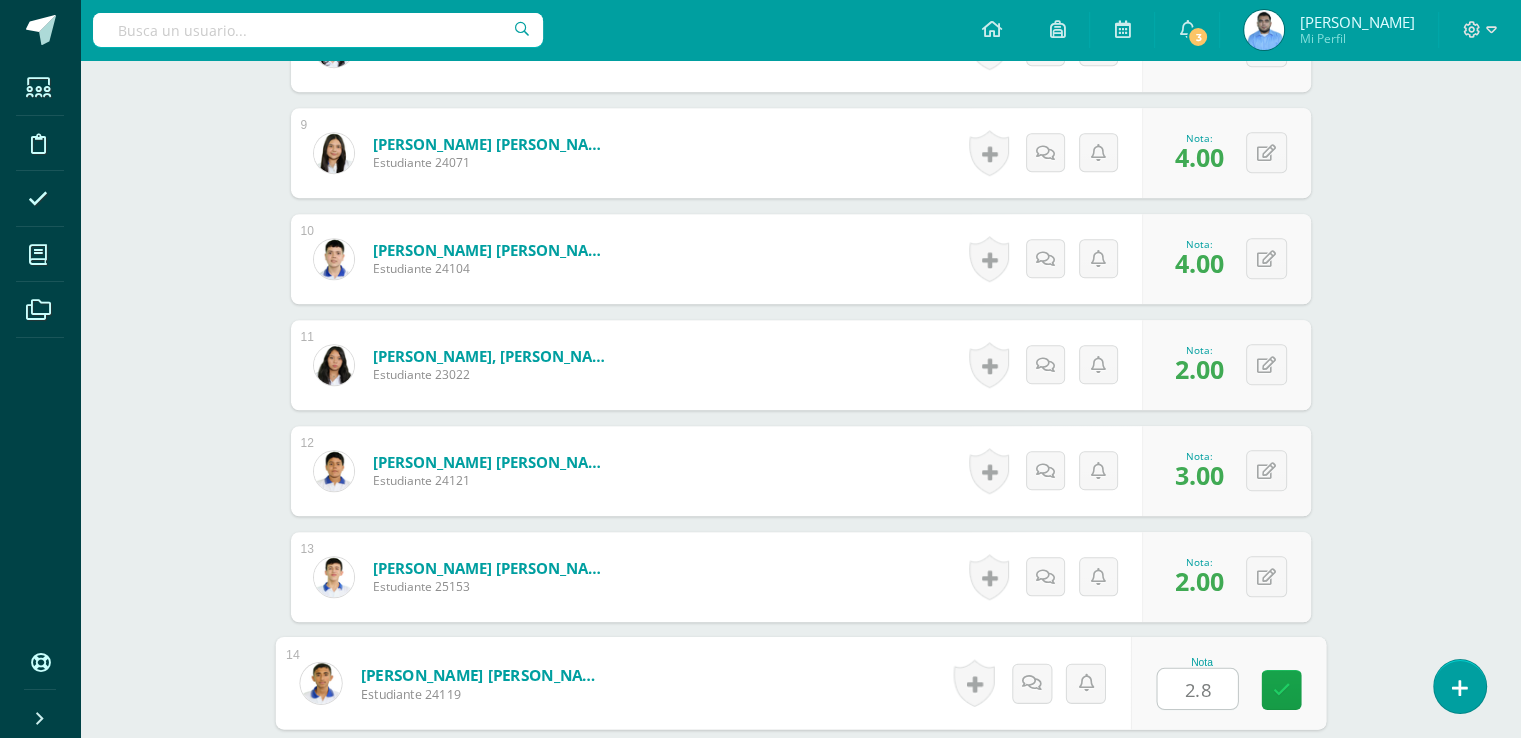 type on "2.8" 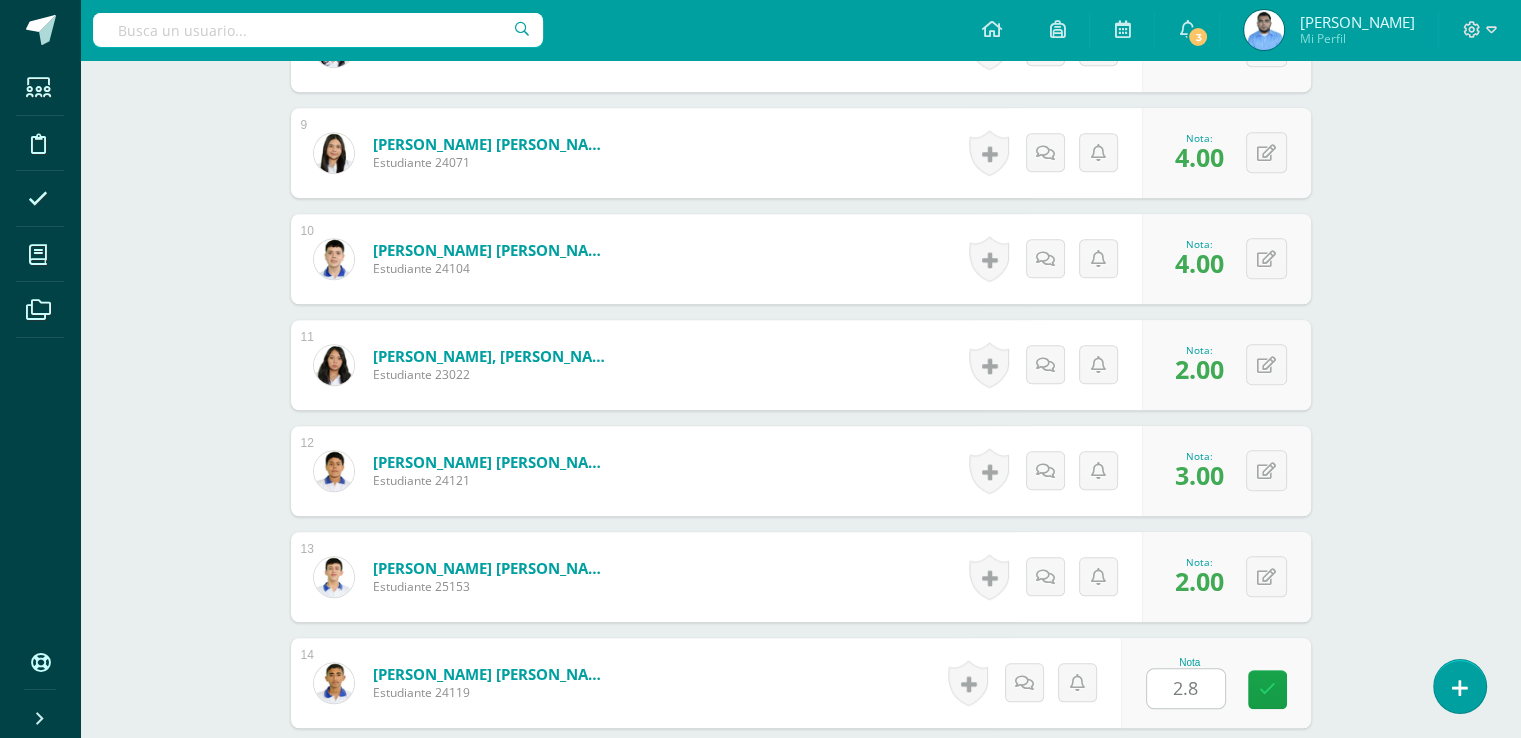 scroll, scrollTop: 1859, scrollLeft: 0, axis: vertical 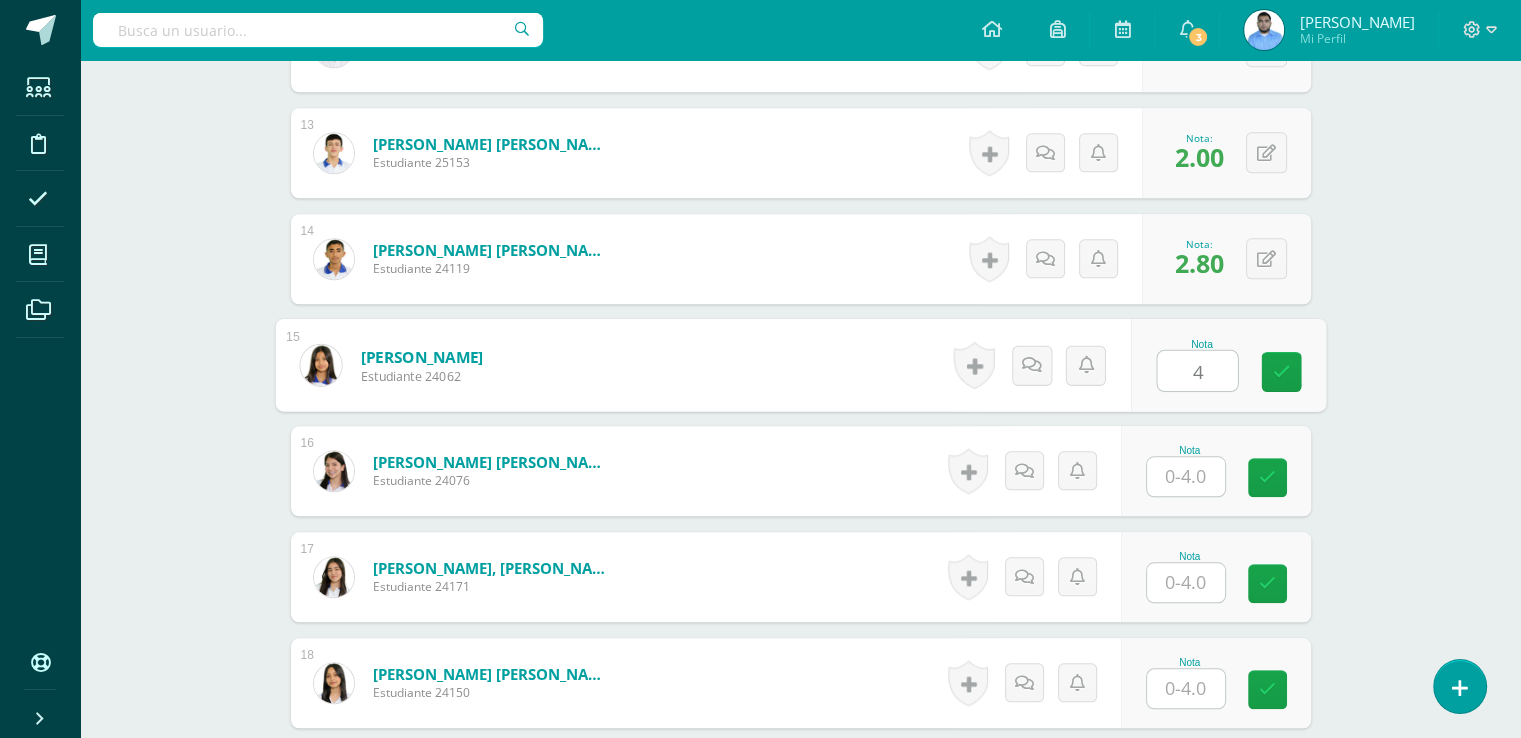 type on "4" 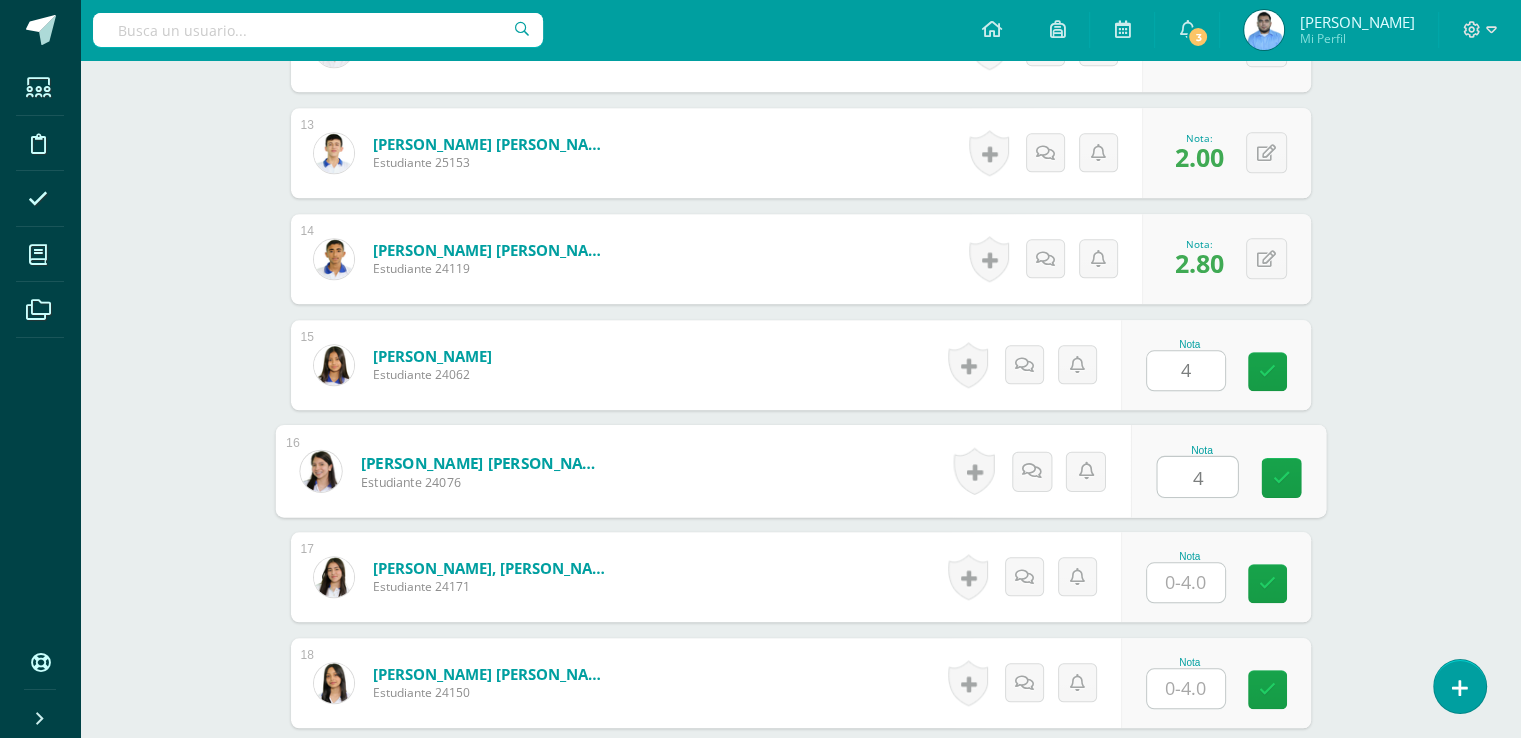 type on "4" 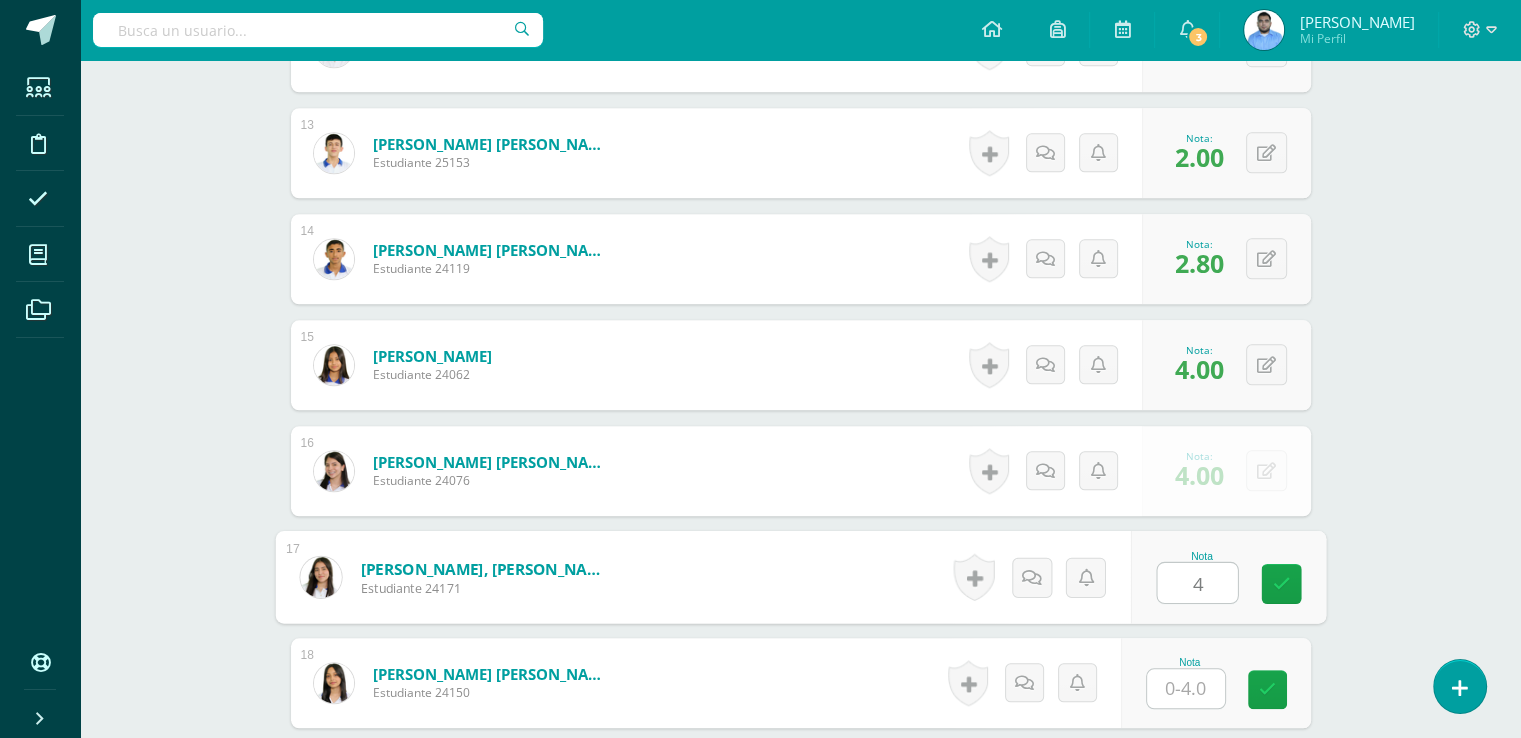 type on "4" 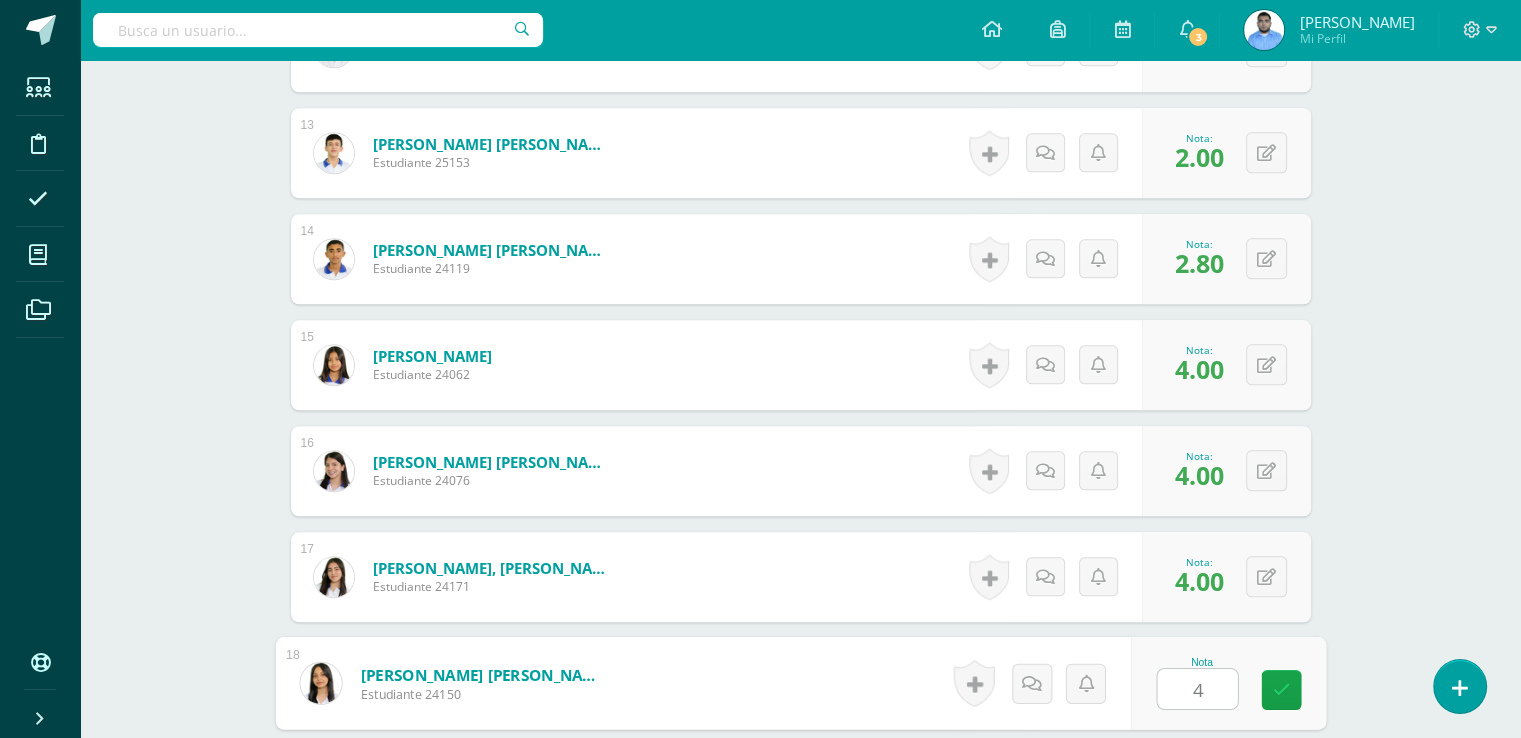 type on "4" 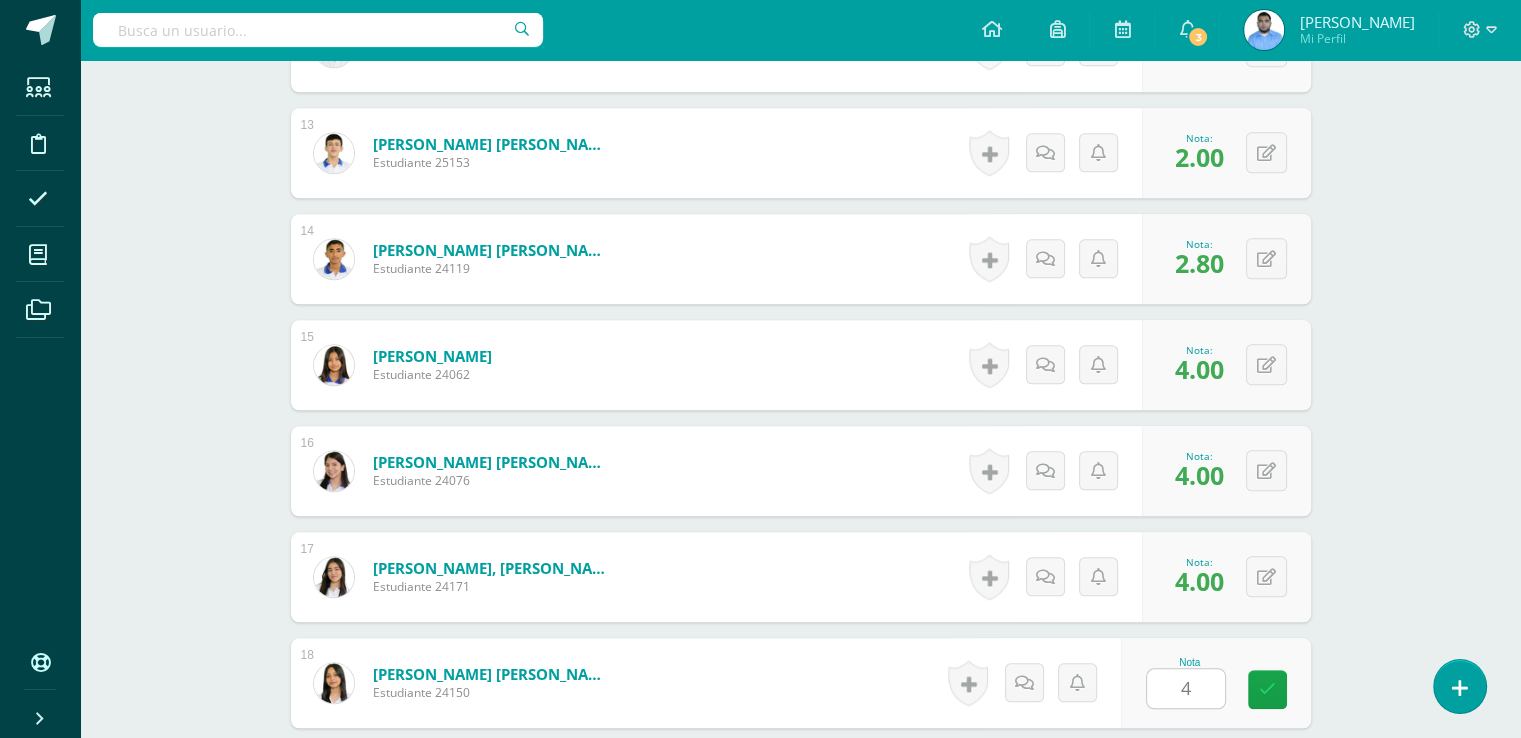 scroll, scrollTop: 2283, scrollLeft: 0, axis: vertical 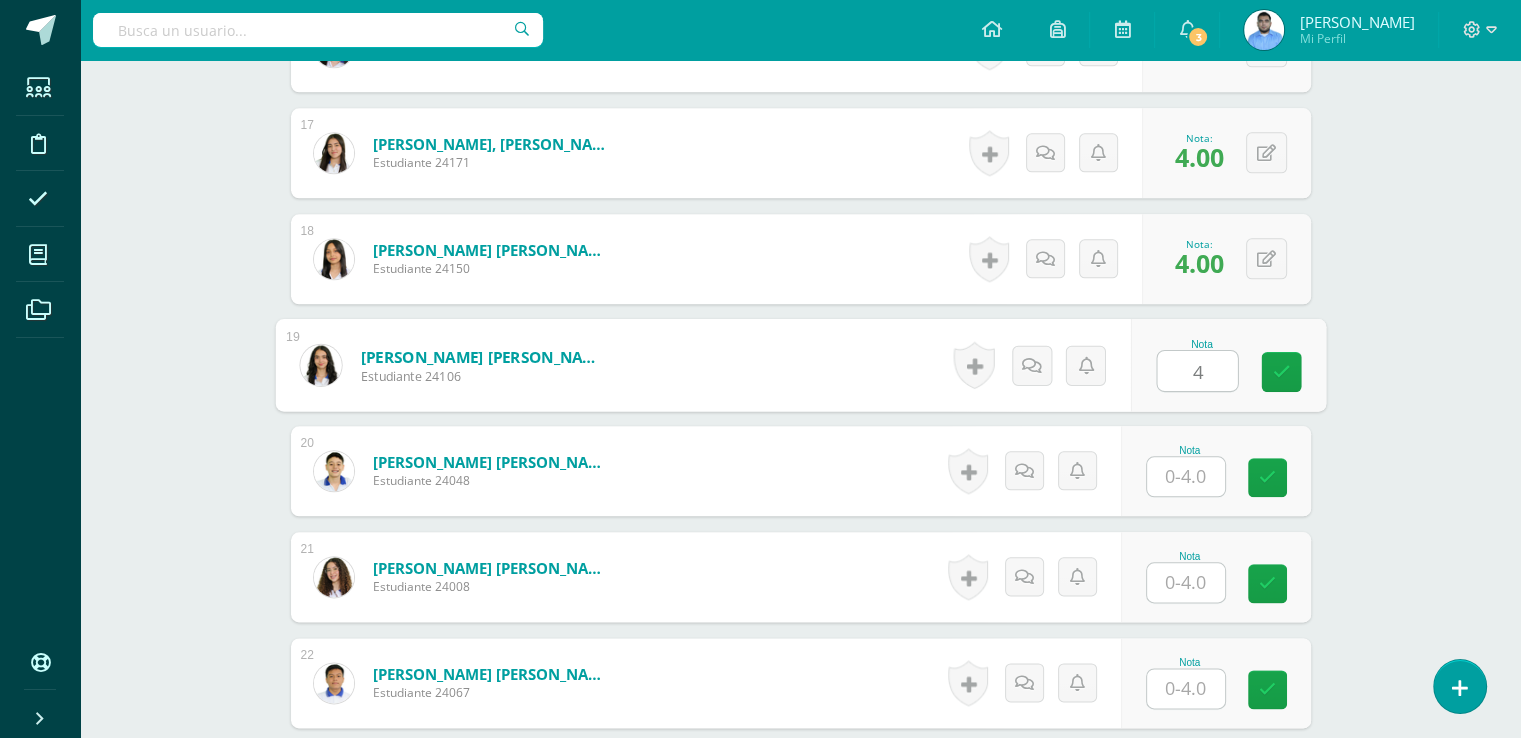 type on "4" 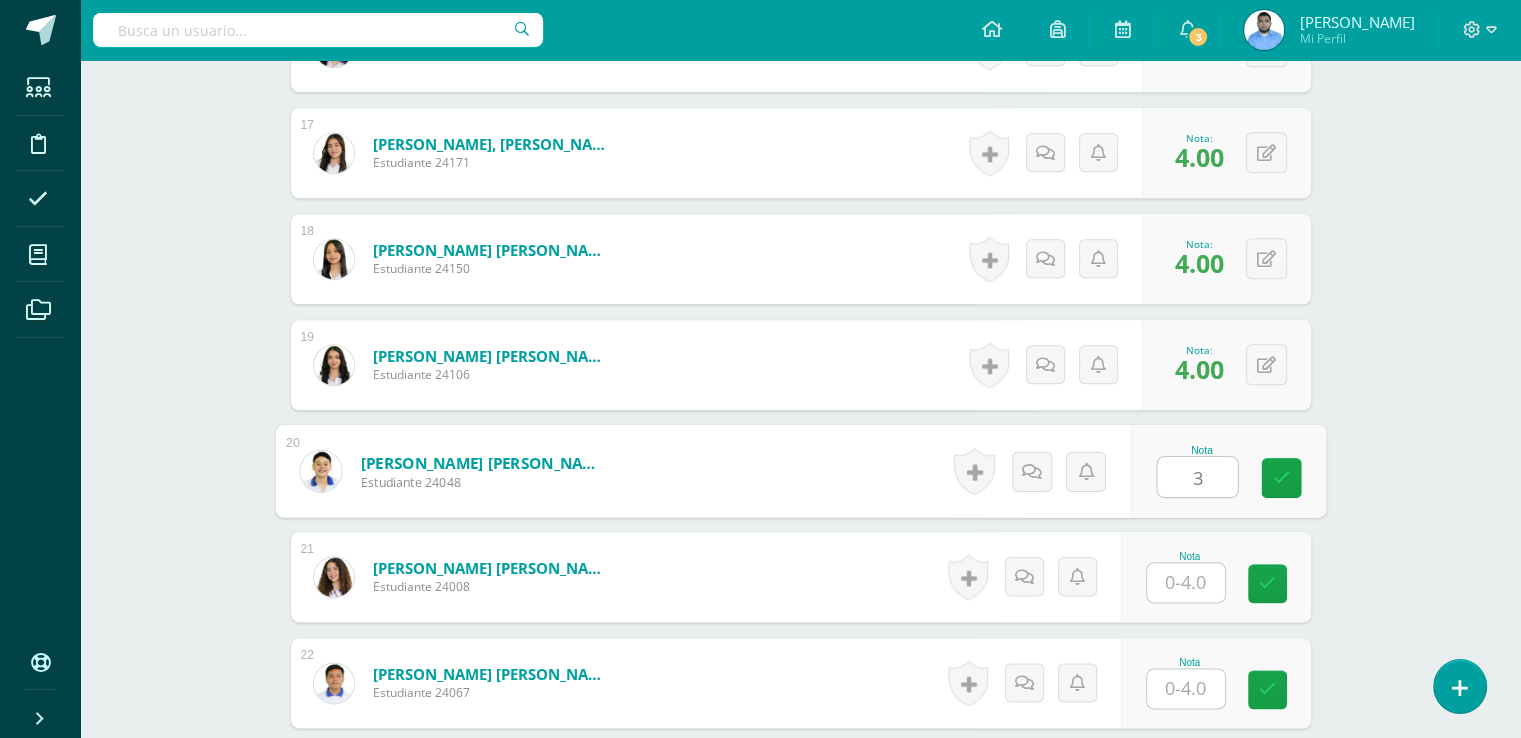 type on "3" 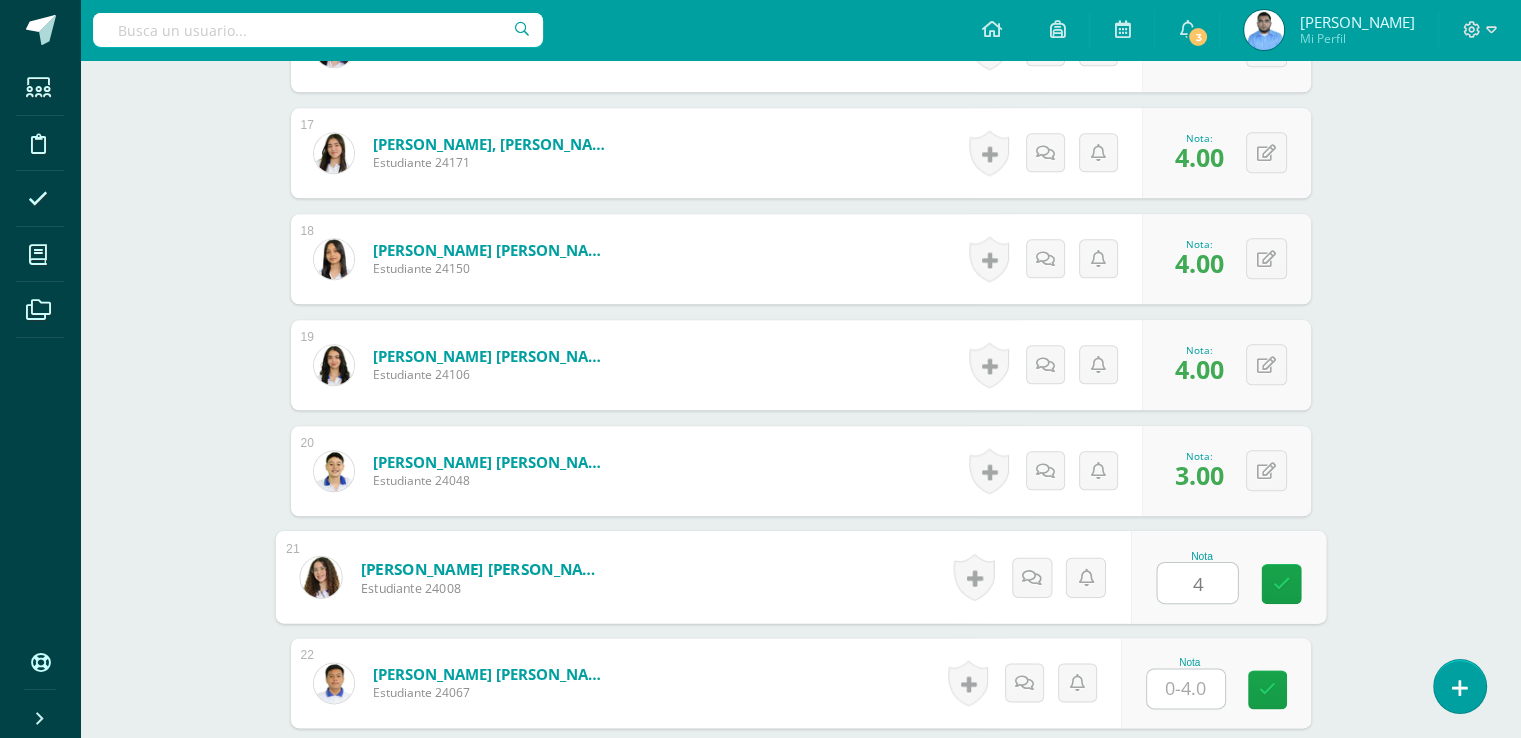 type on "4" 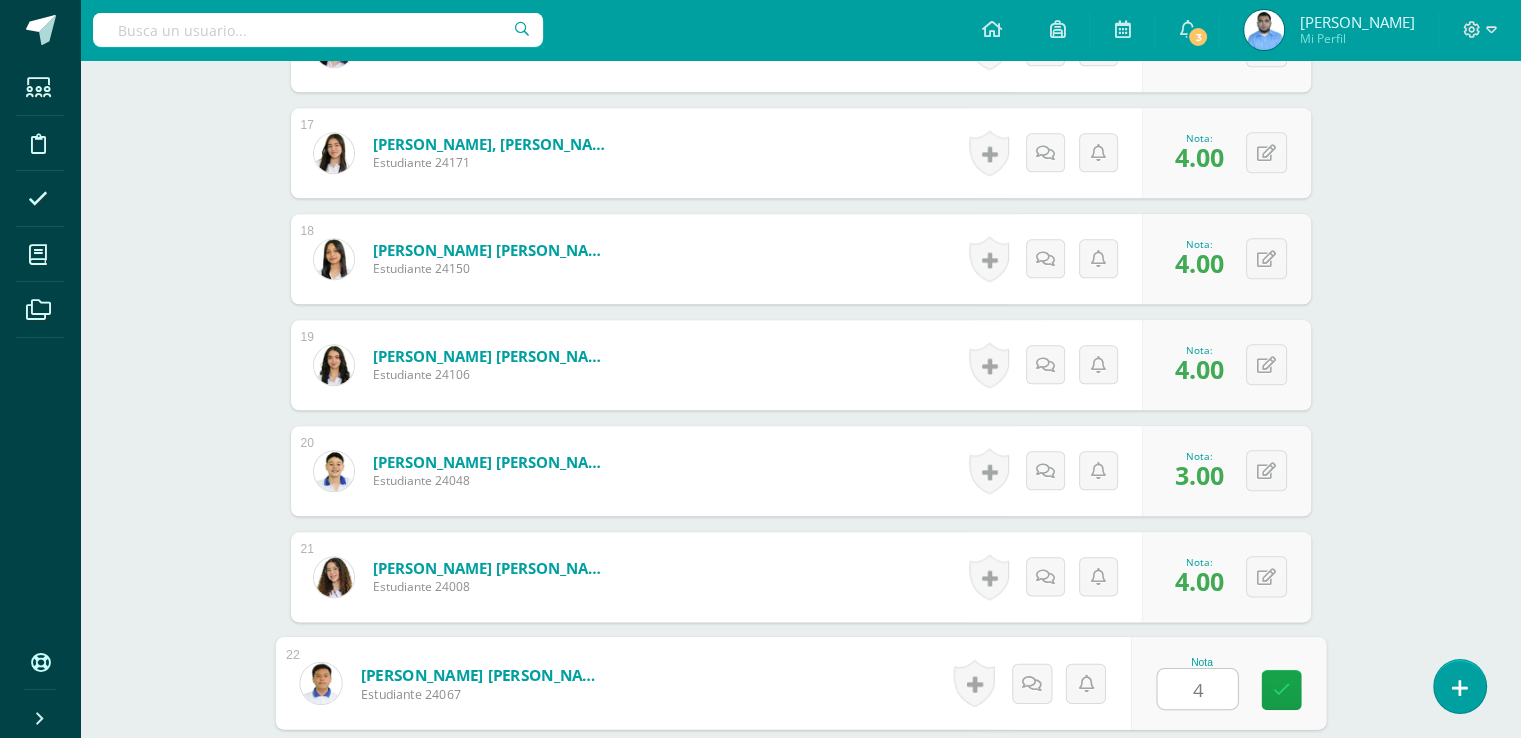 type on "4" 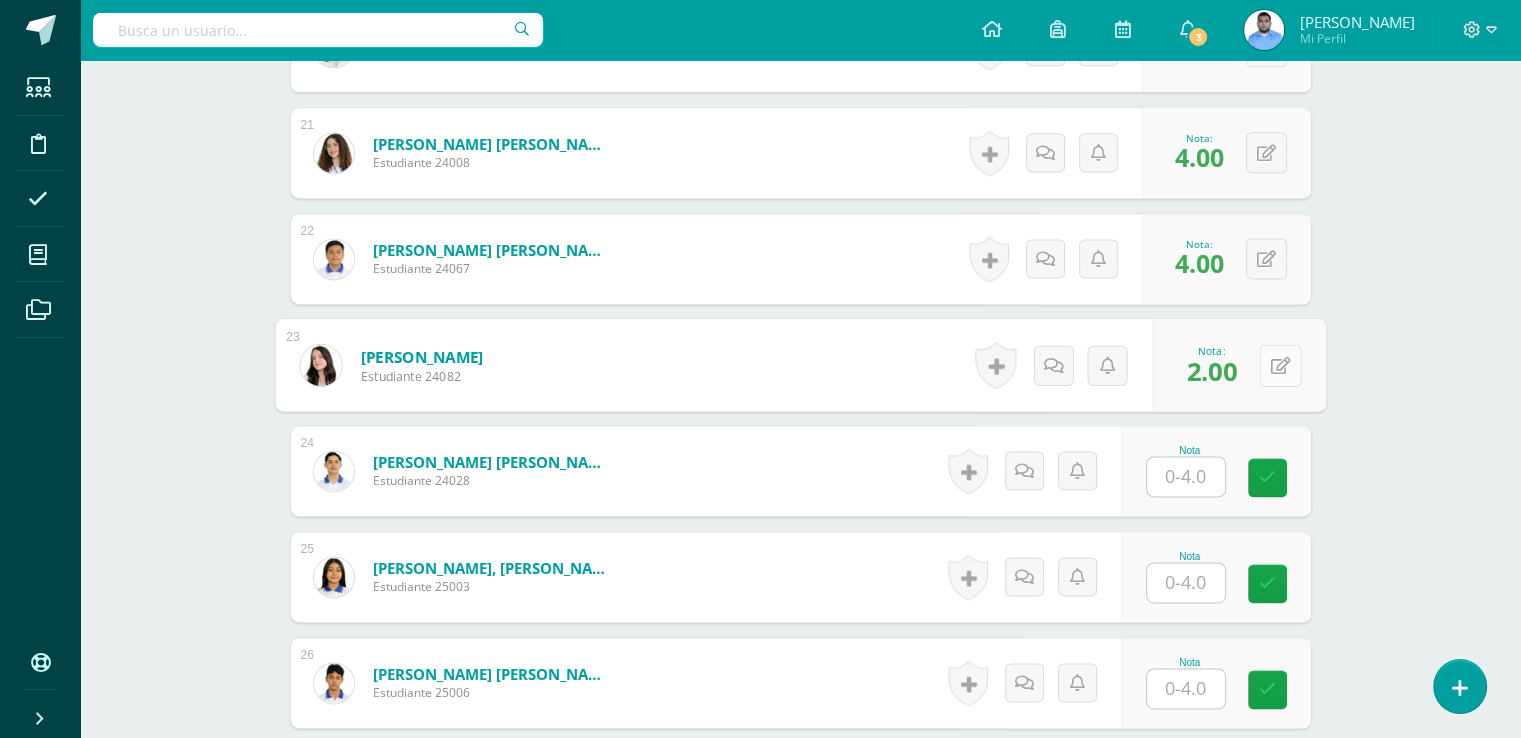 click at bounding box center (1280, 365) 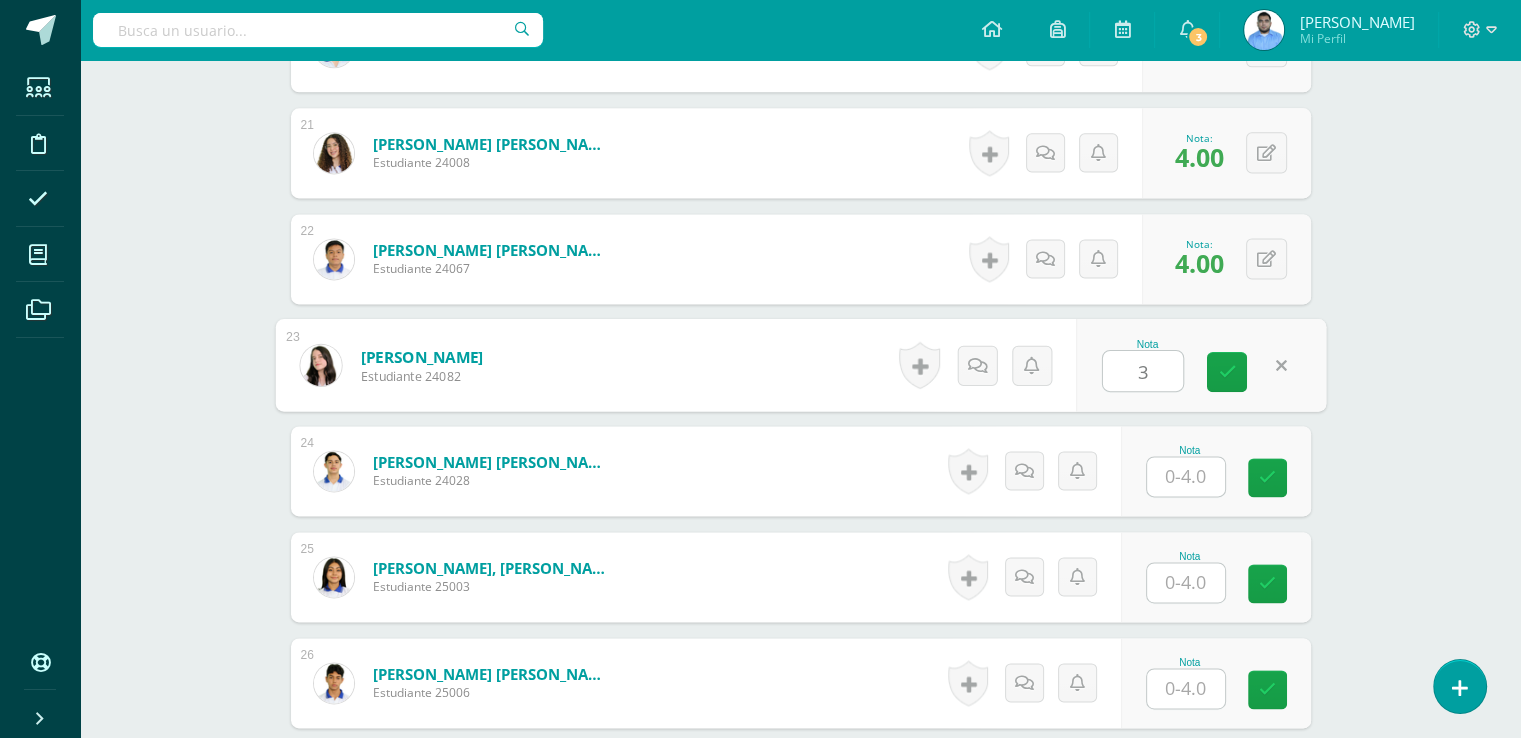 type on "3" 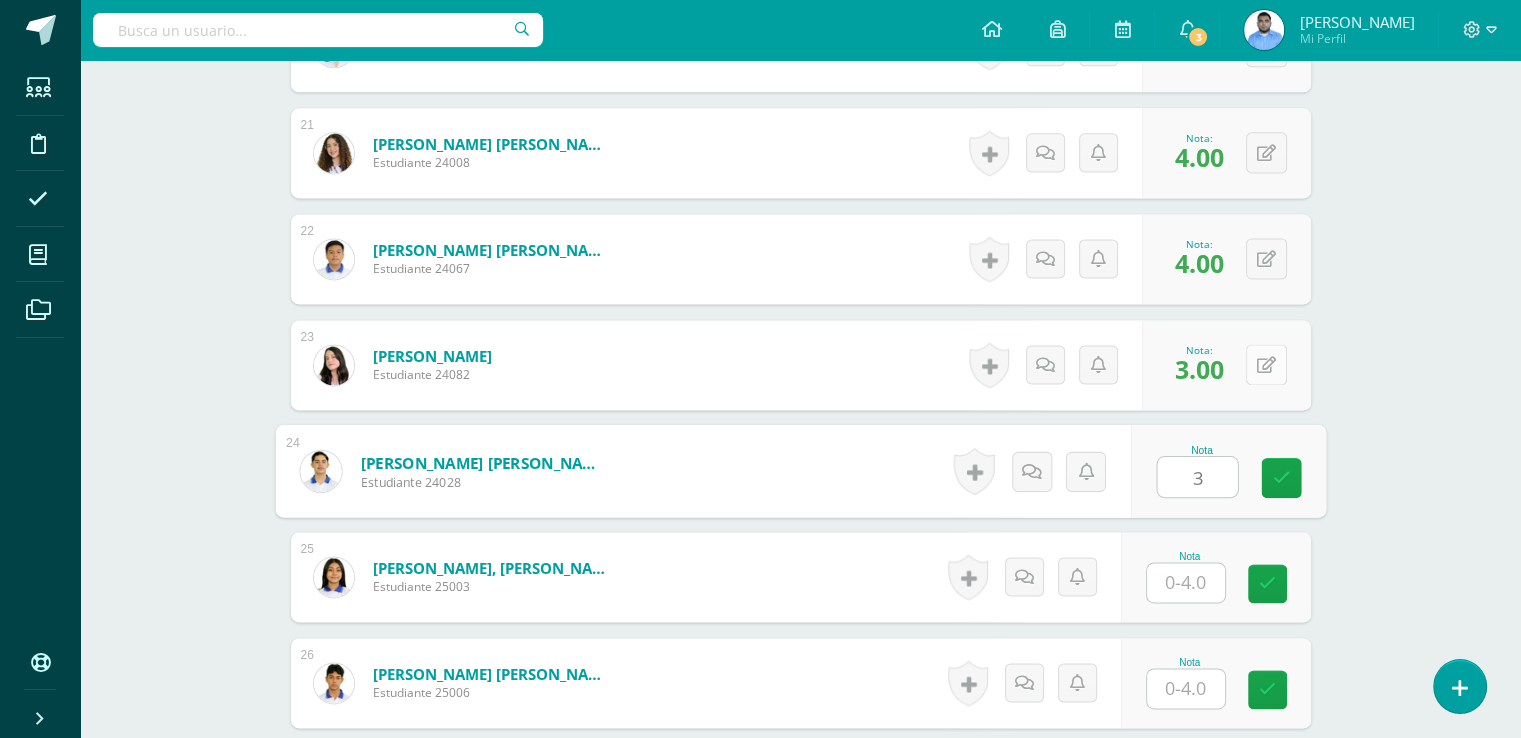 type on "3" 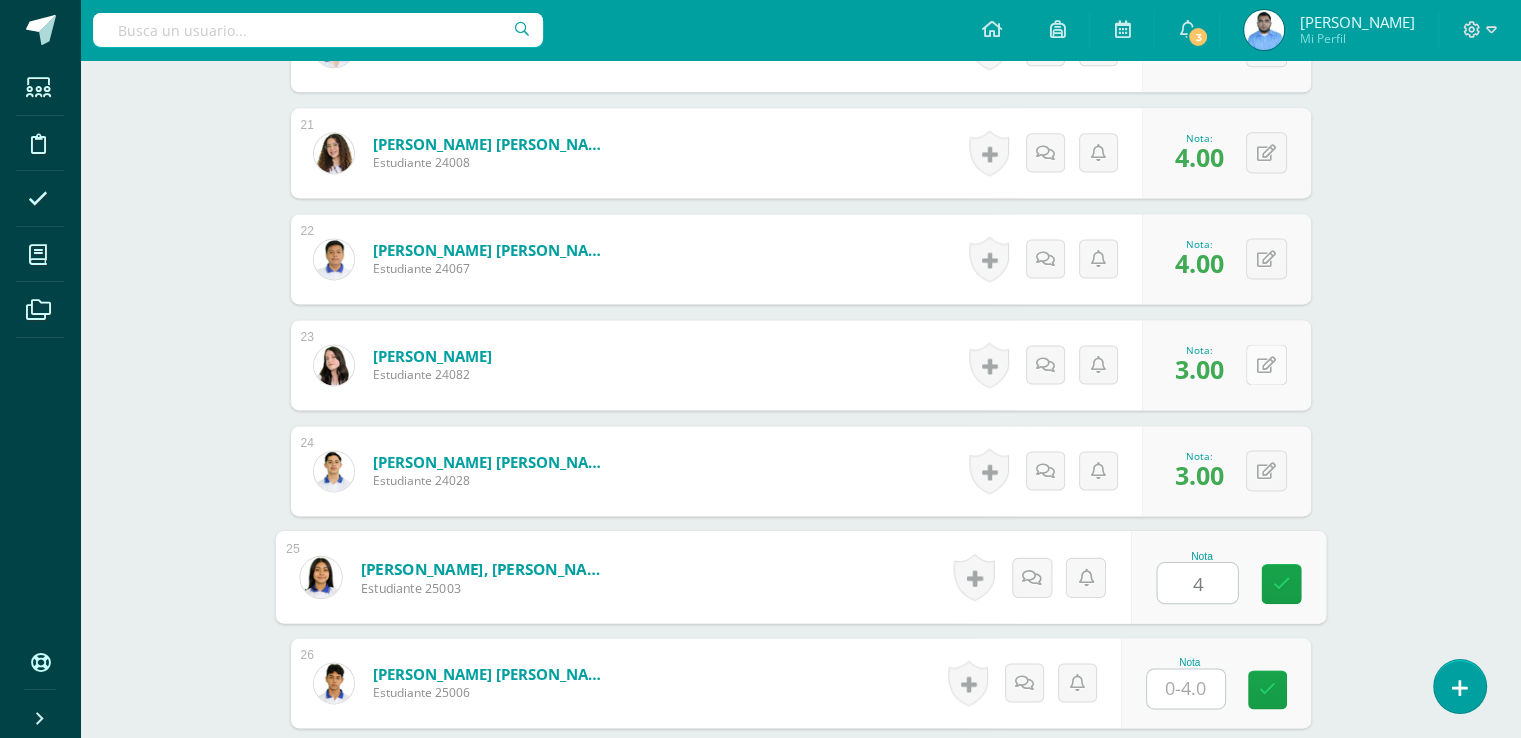 type on "4" 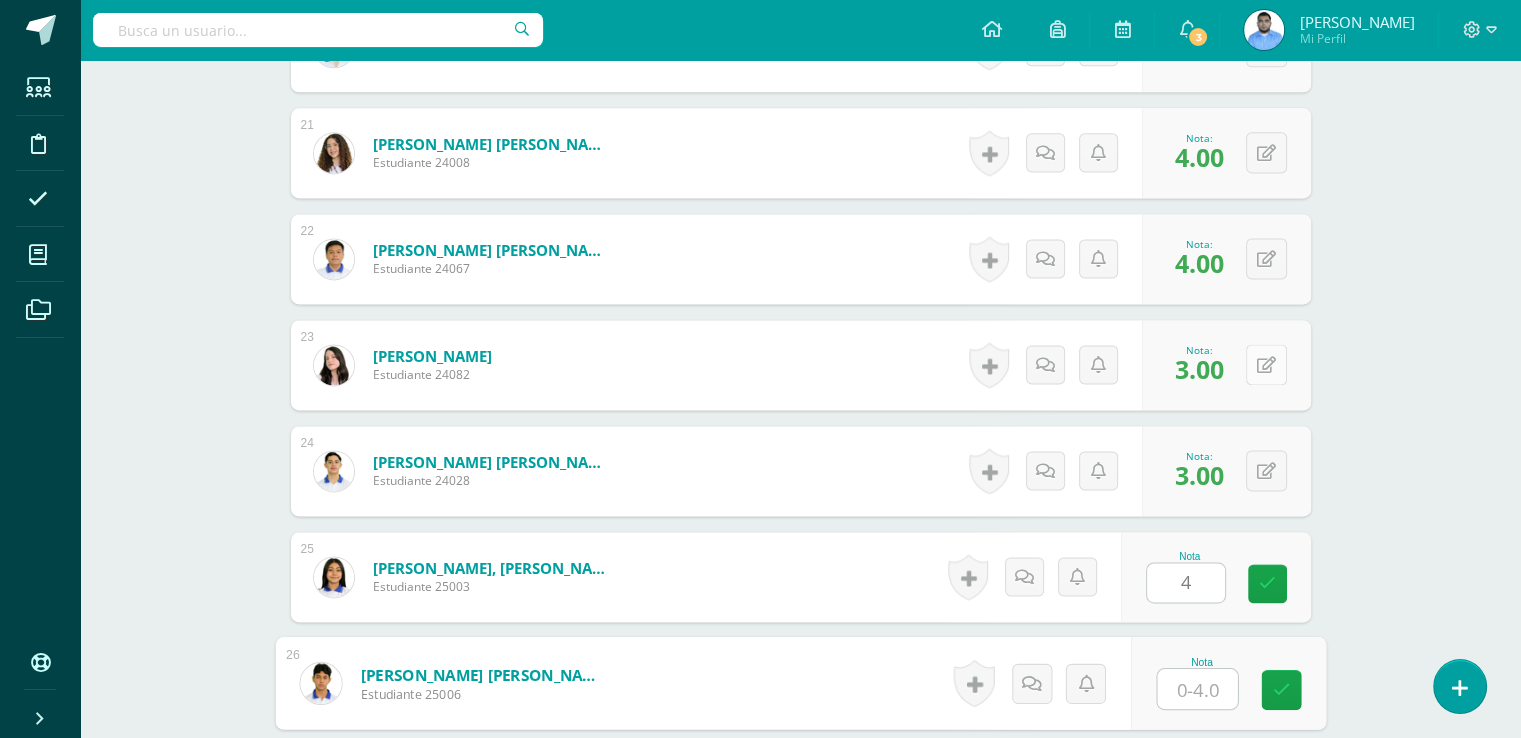type on "3" 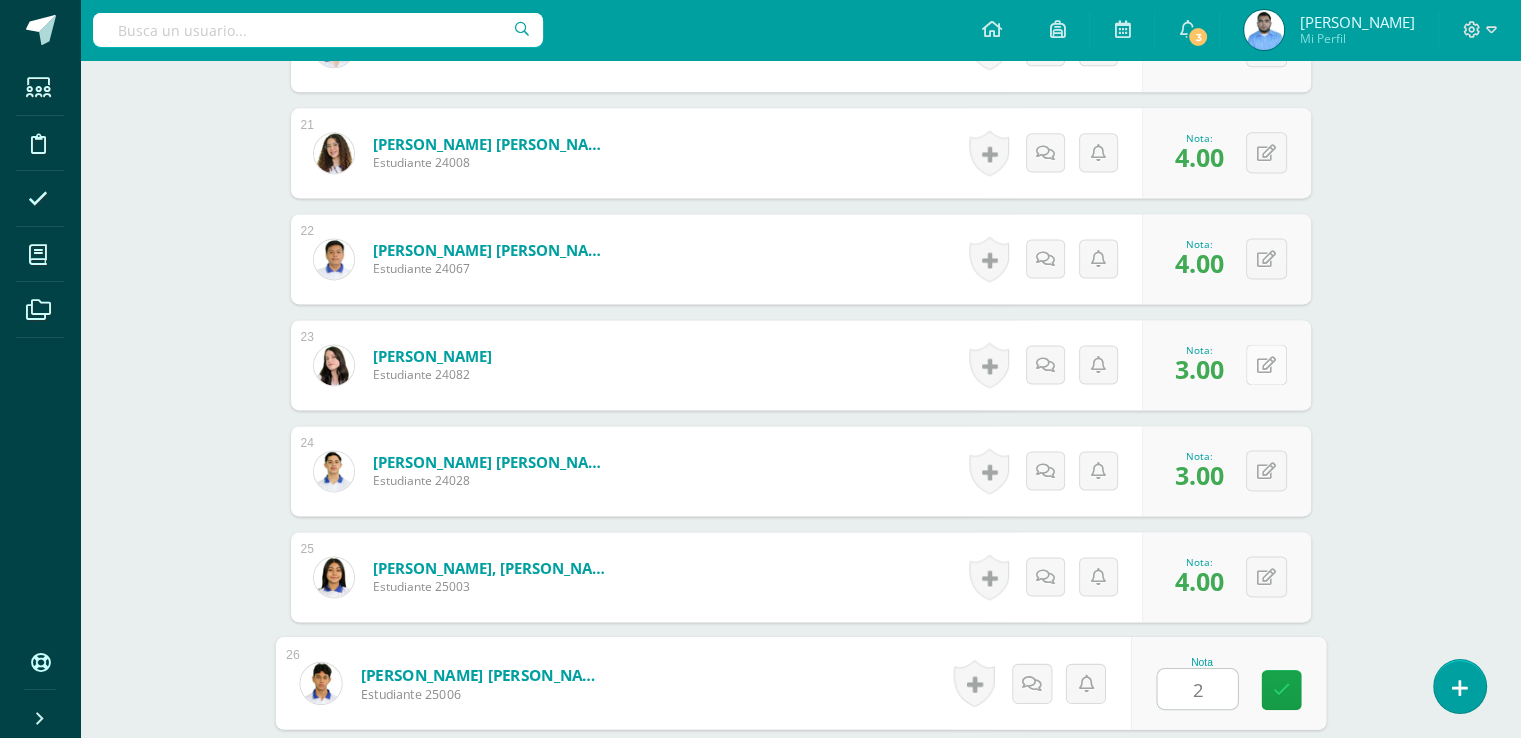 type on "2" 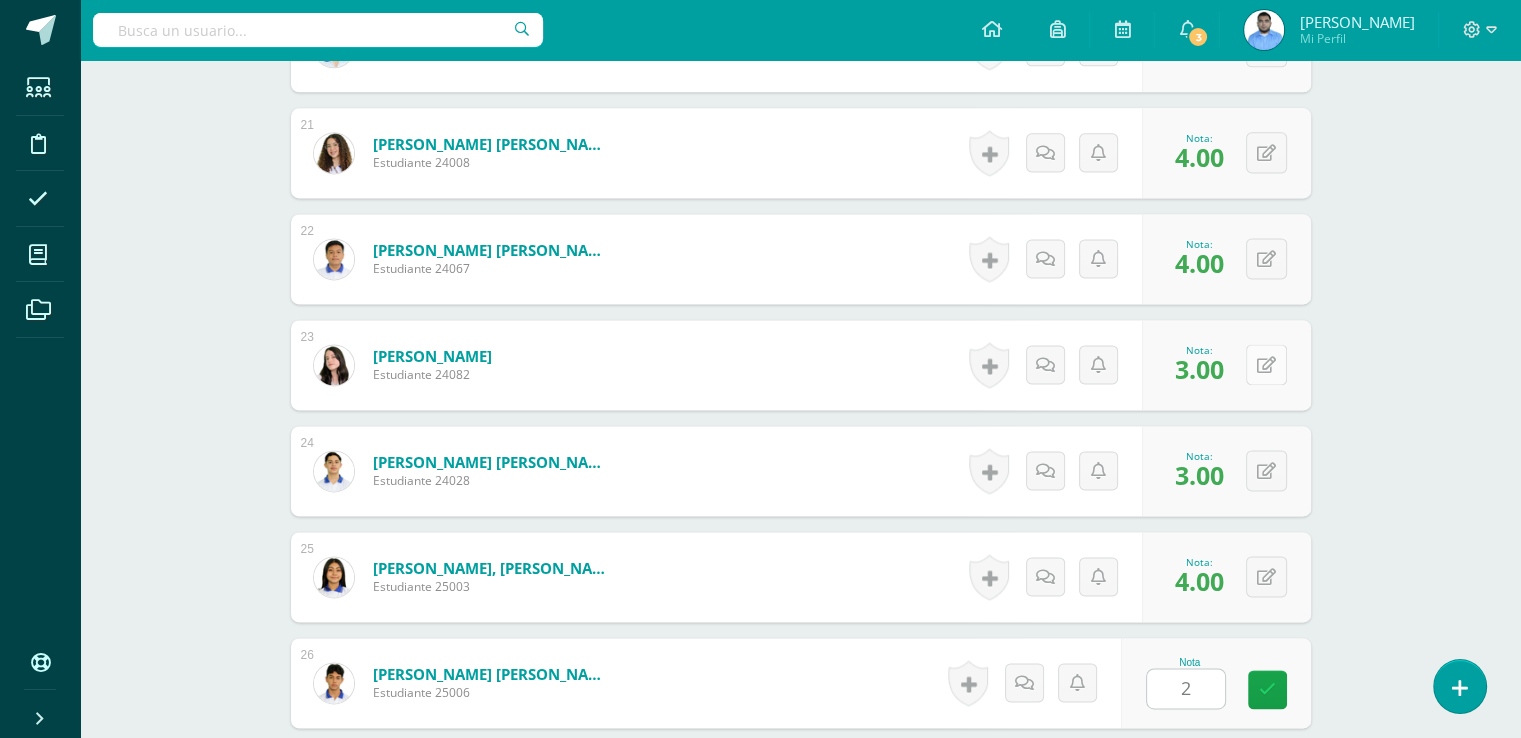 scroll, scrollTop: 3131, scrollLeft: 0, axis: vertical 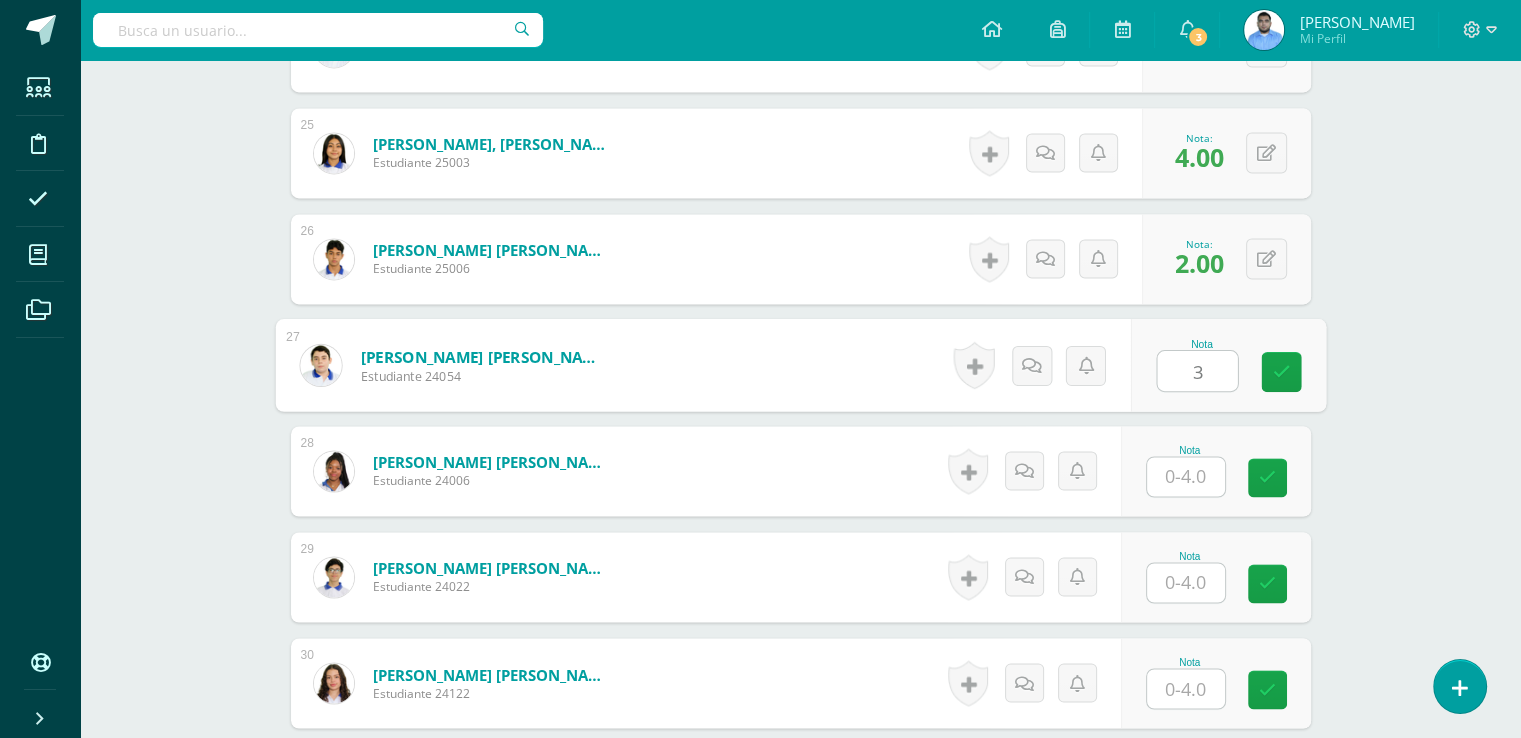 type on "3" 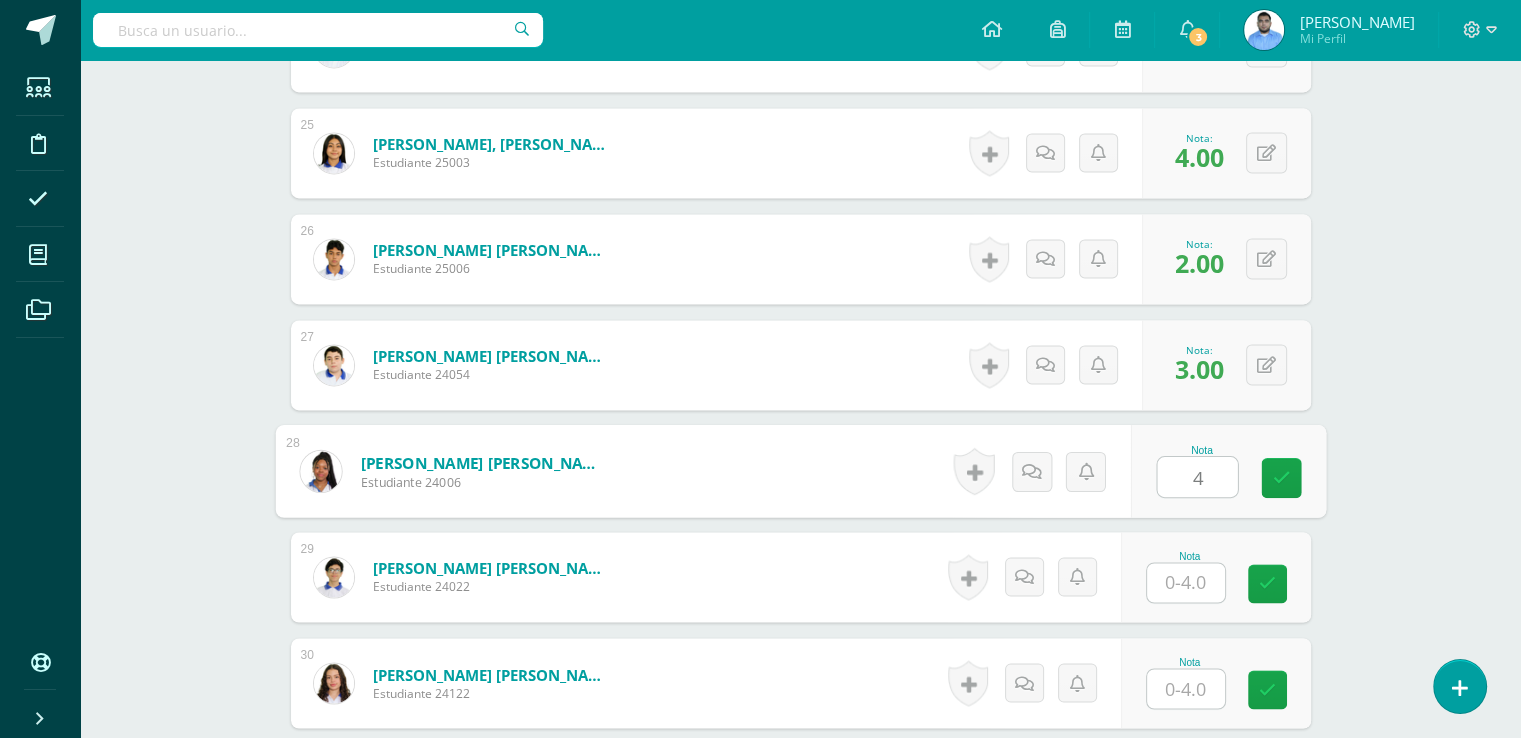 type on "4" 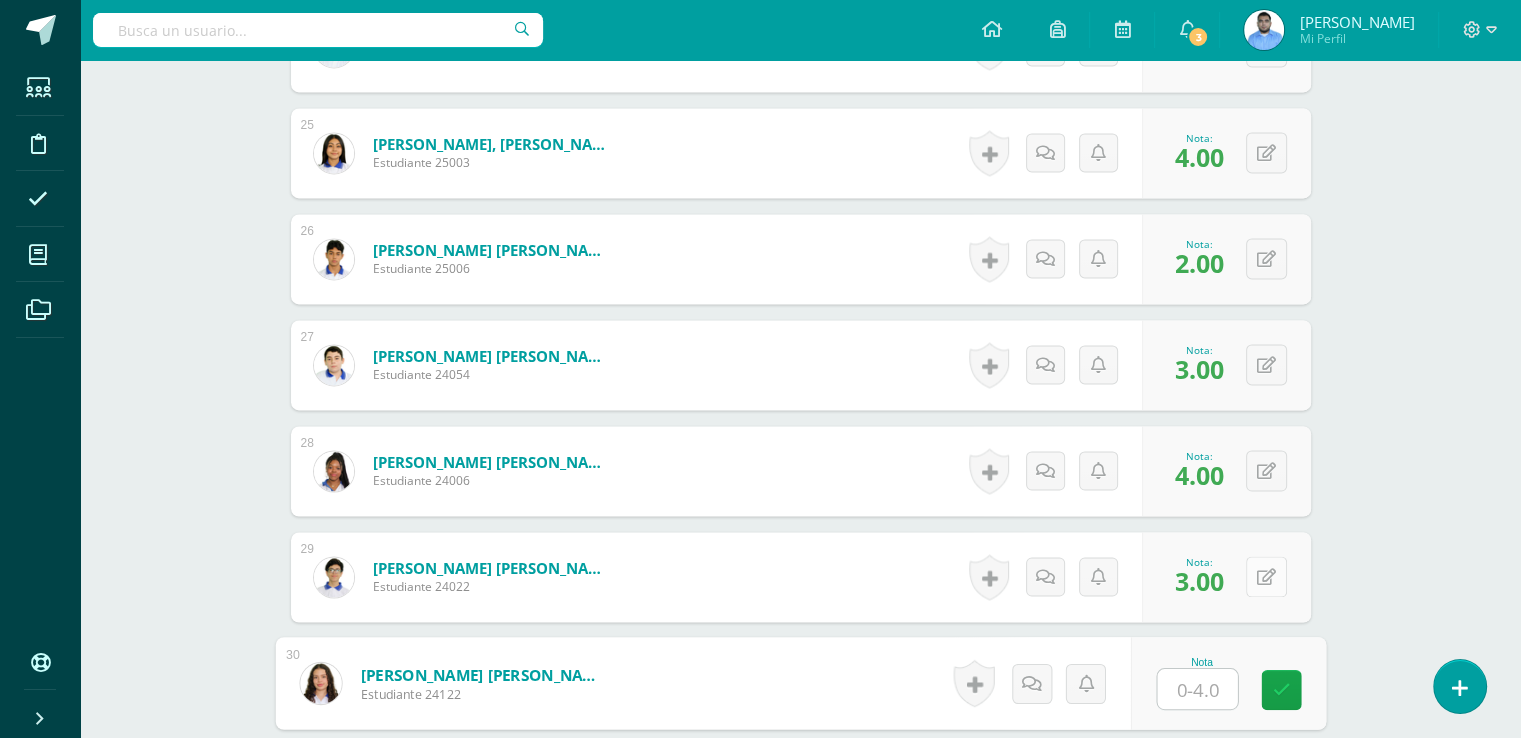 click at bounding box center [1266, 576] 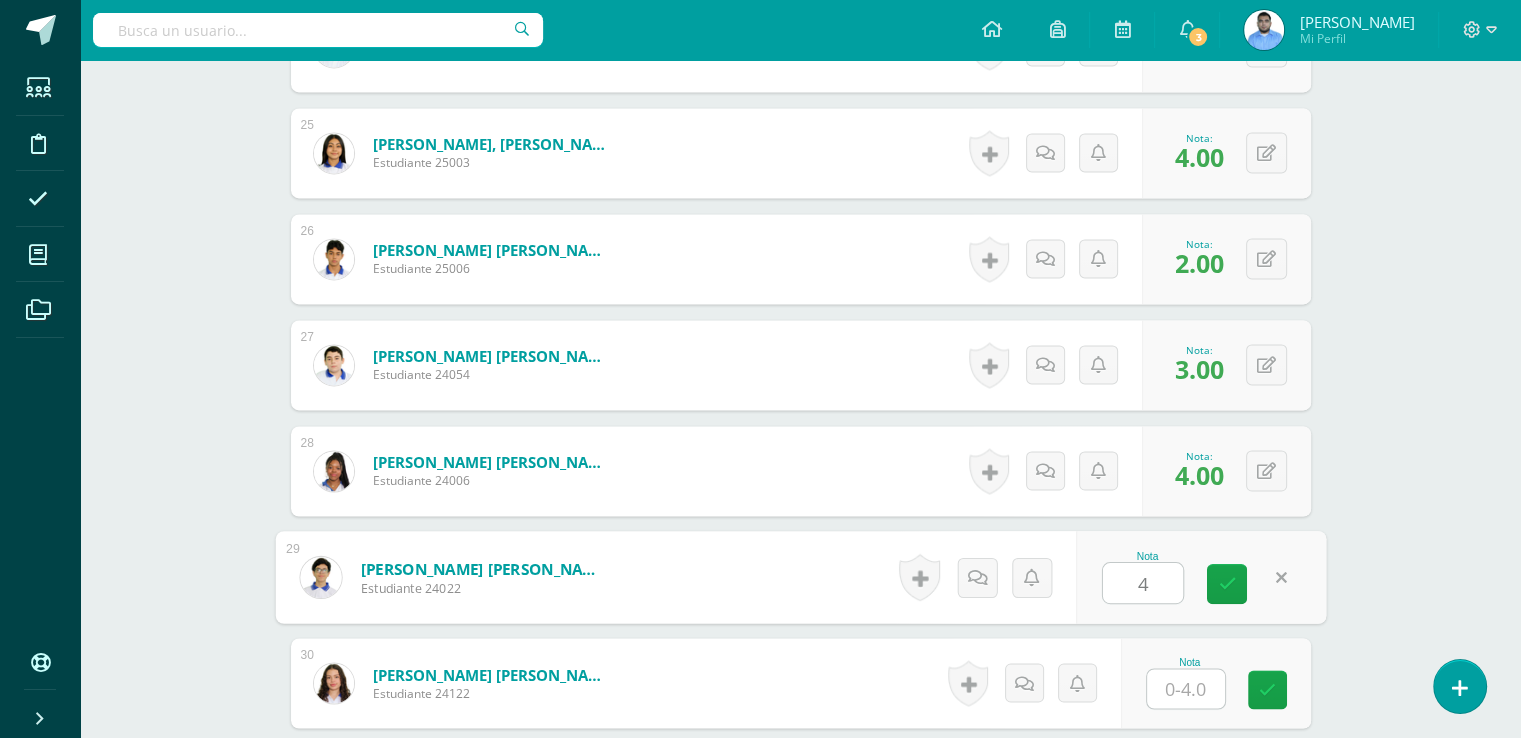 type on "4" 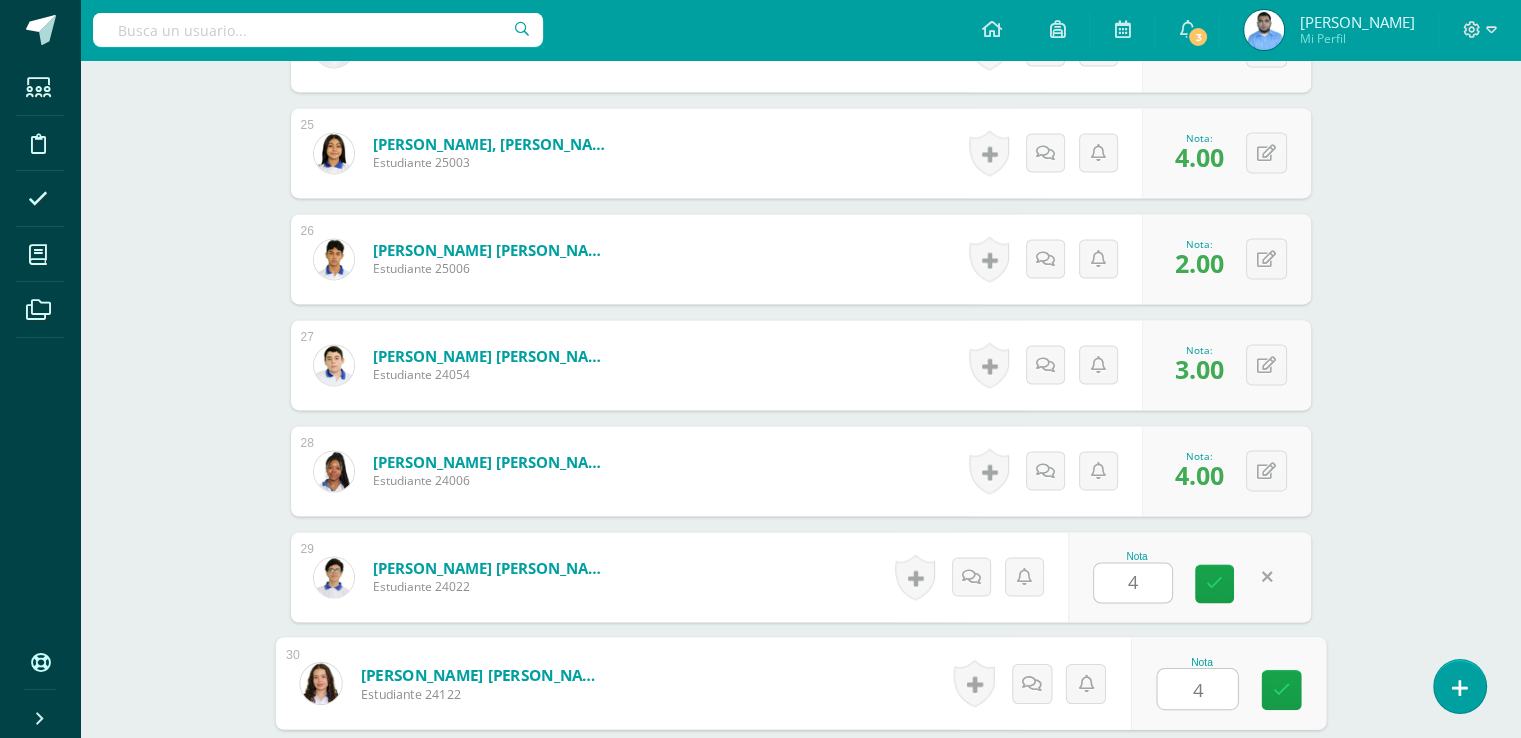 type on "4" 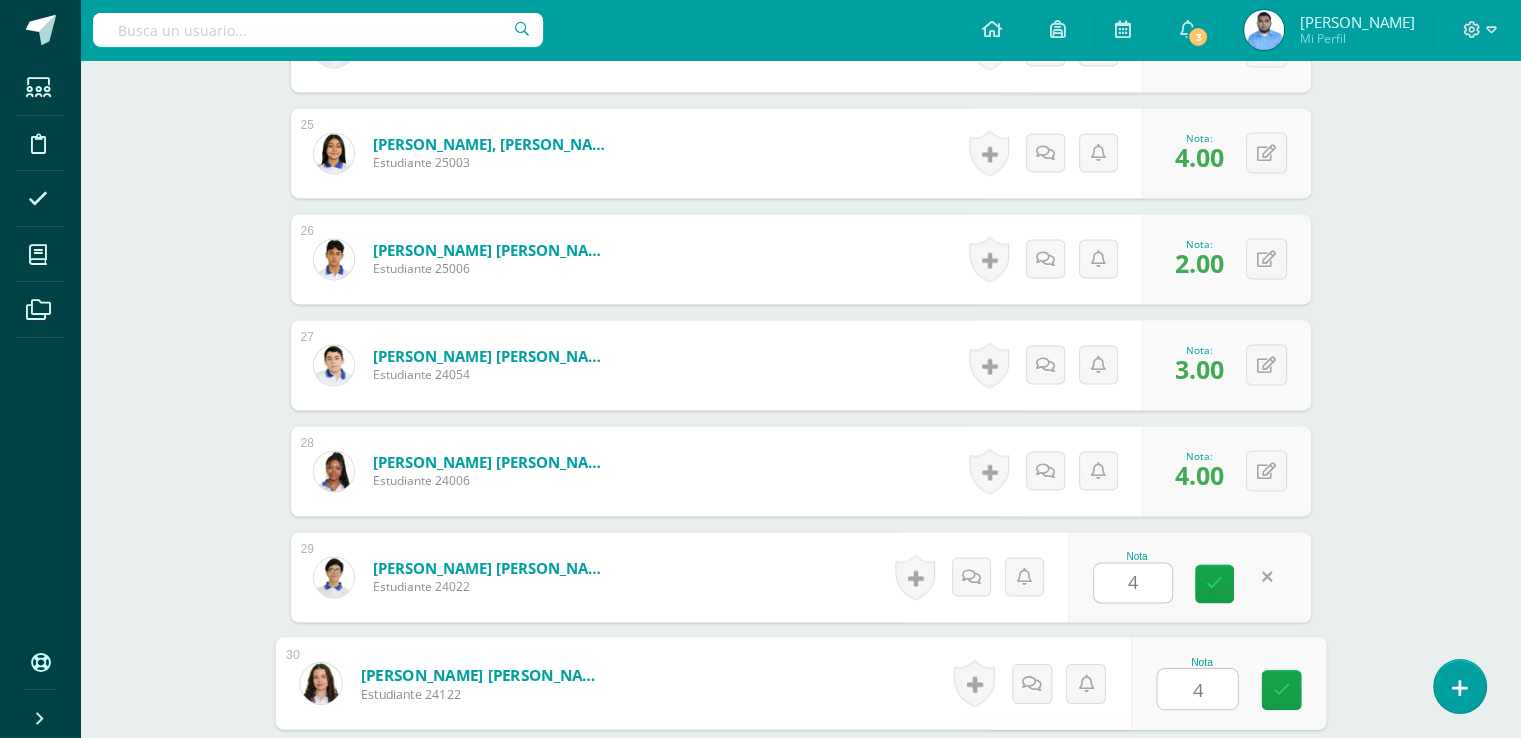 scroll, scrollTop: 3555, scrollLeft: 0, axis: vertical 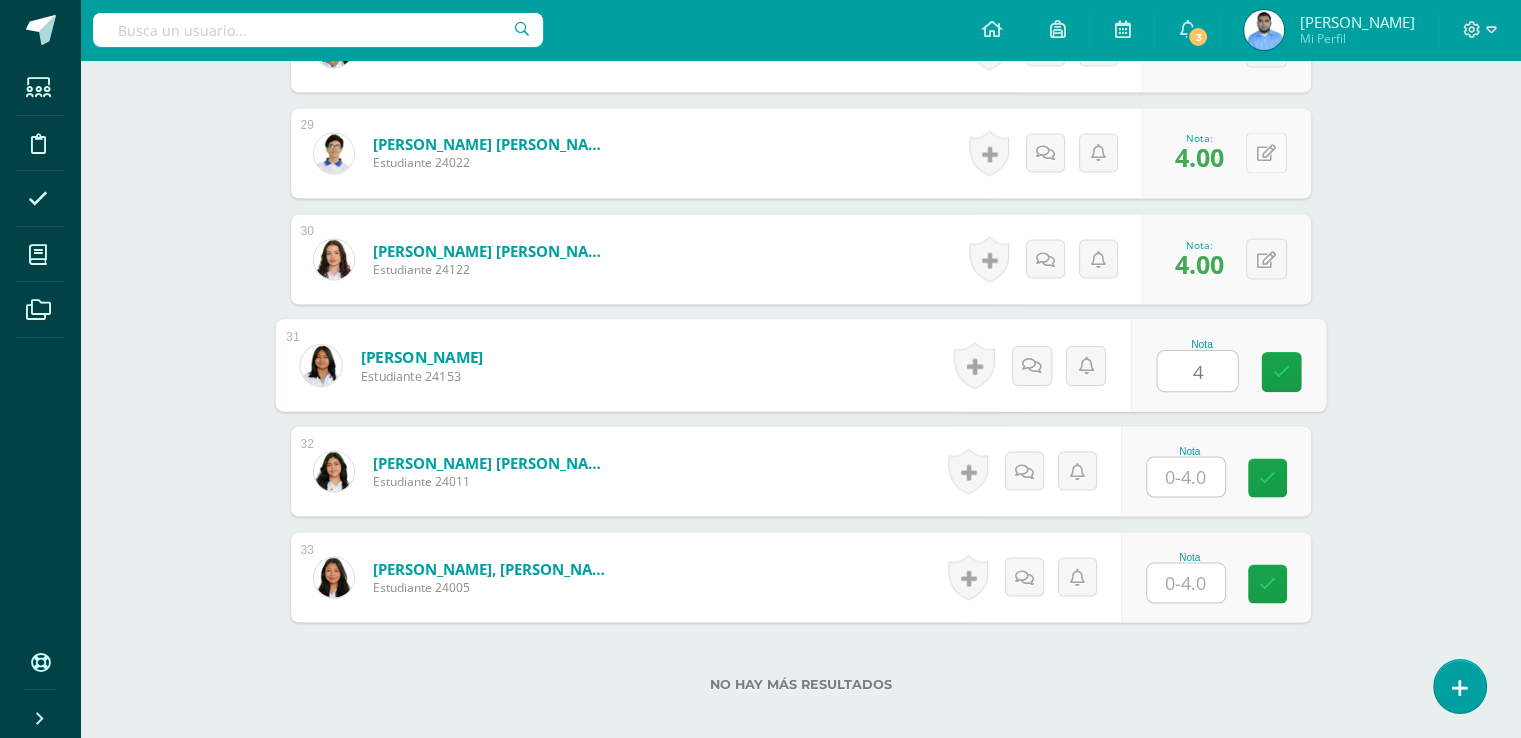 type on "4" 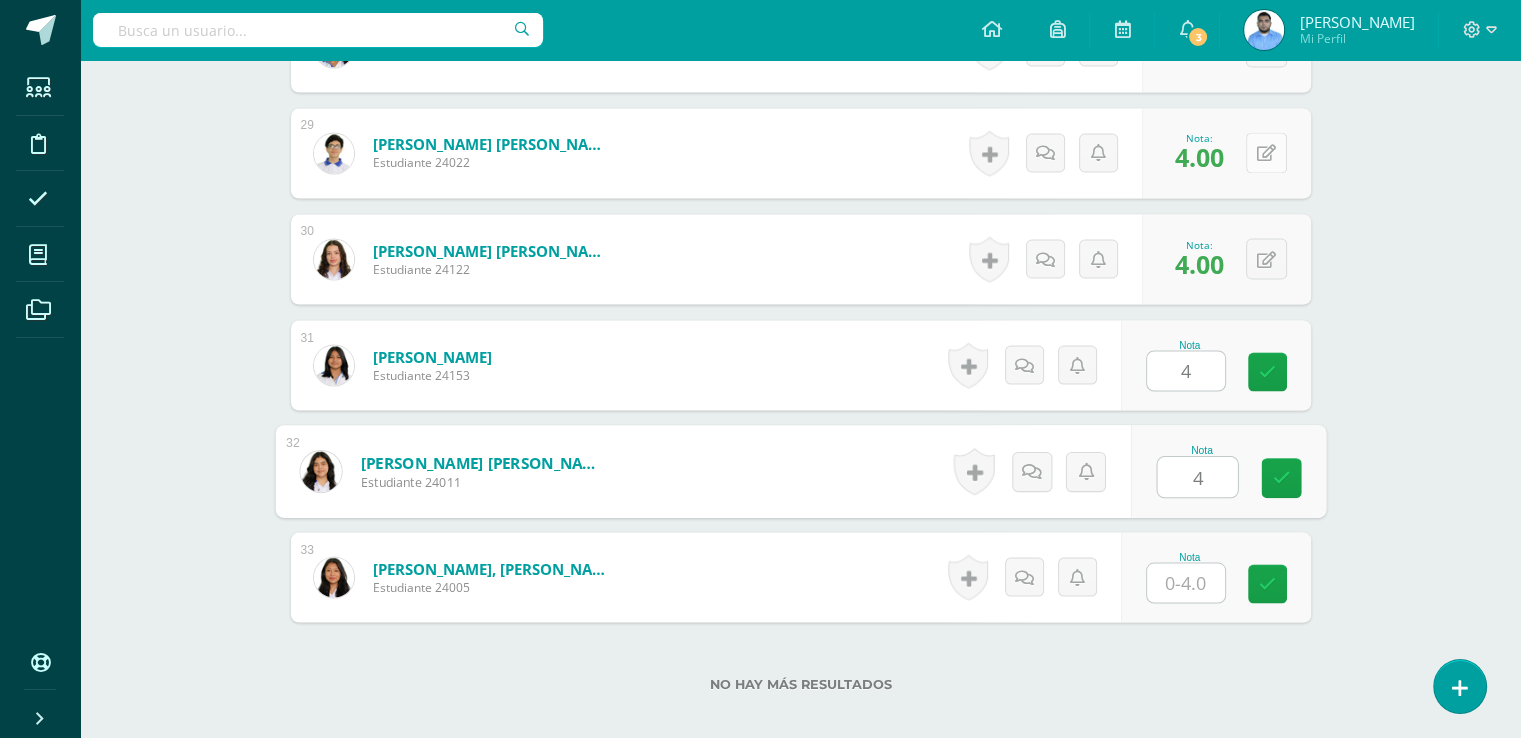 type on "4" 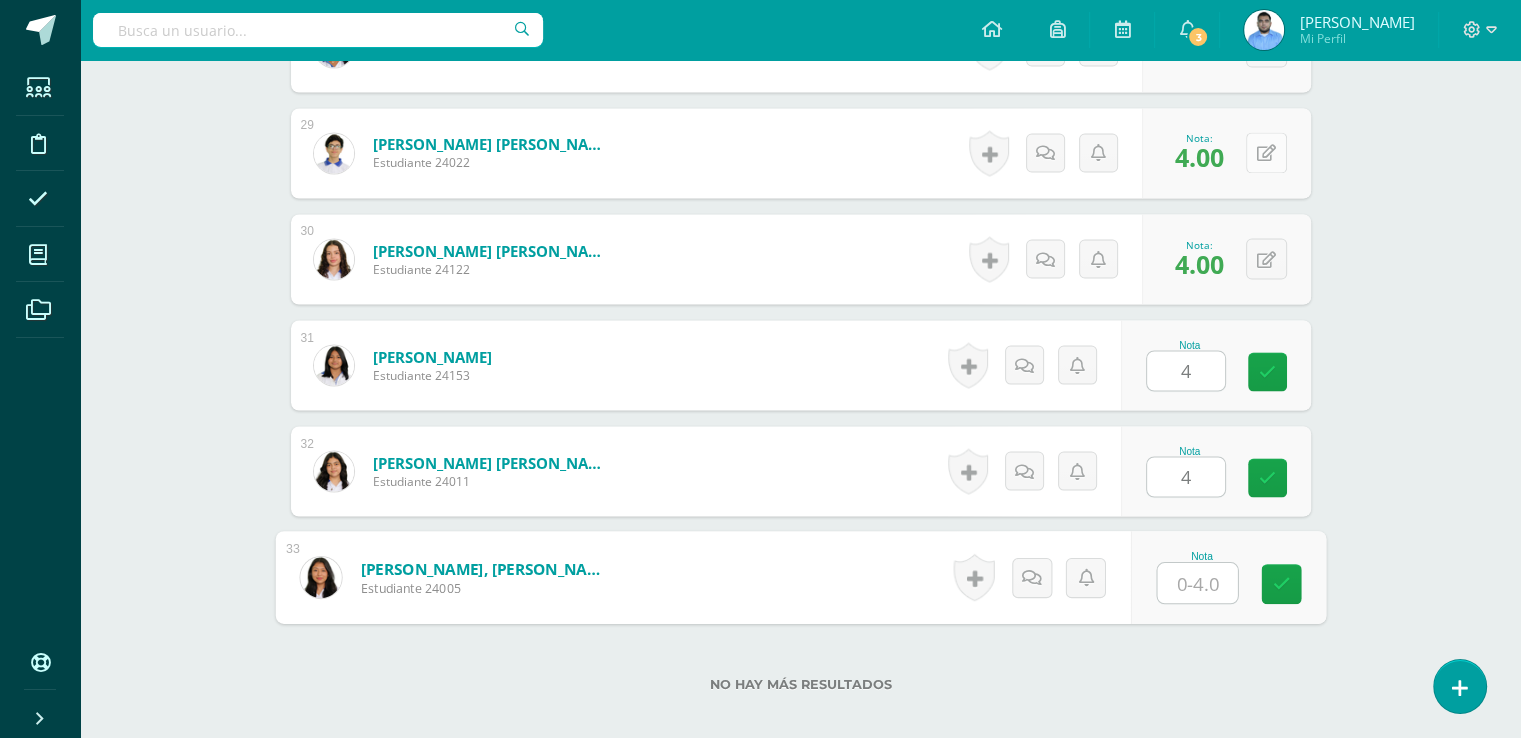 type on "4" 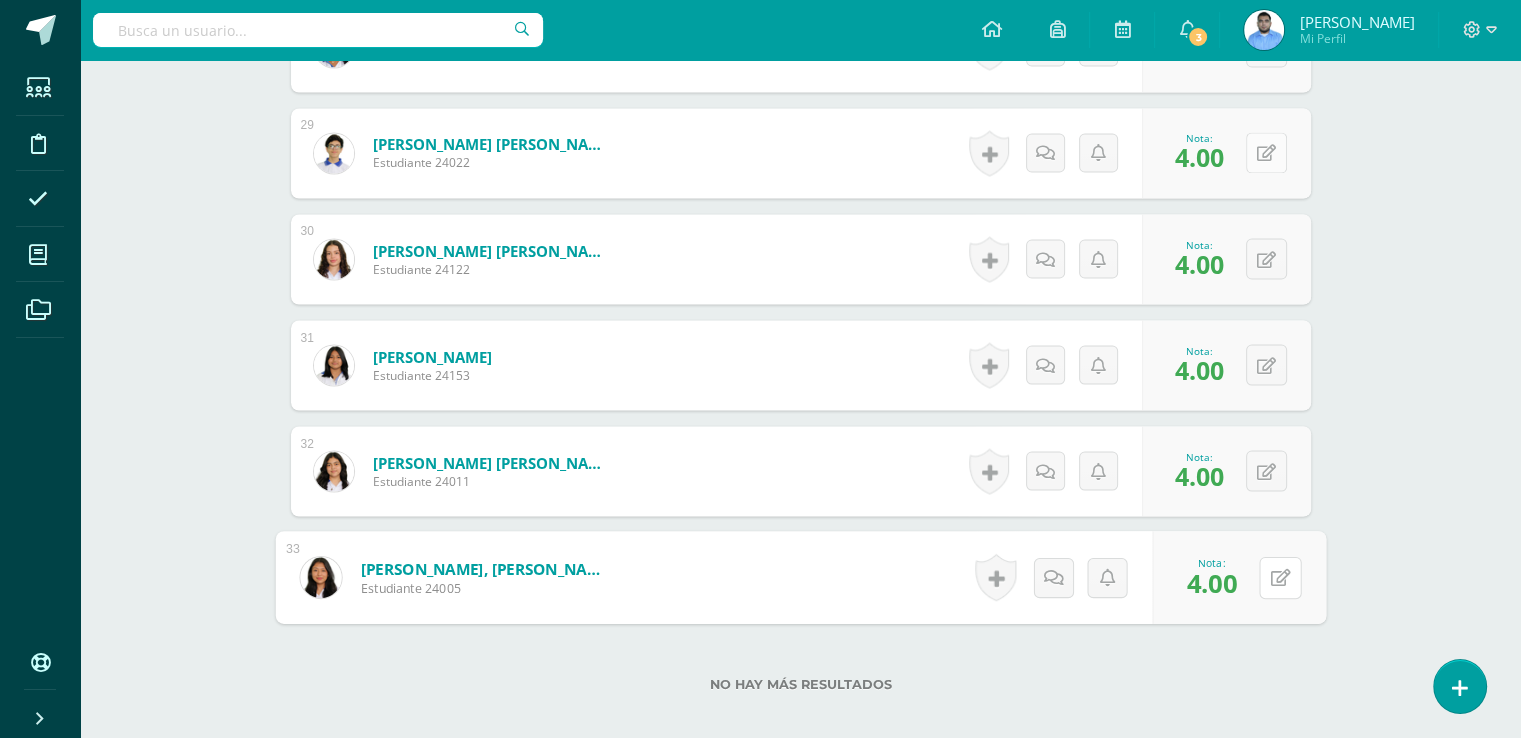 click at bounding box center [1280, 577] 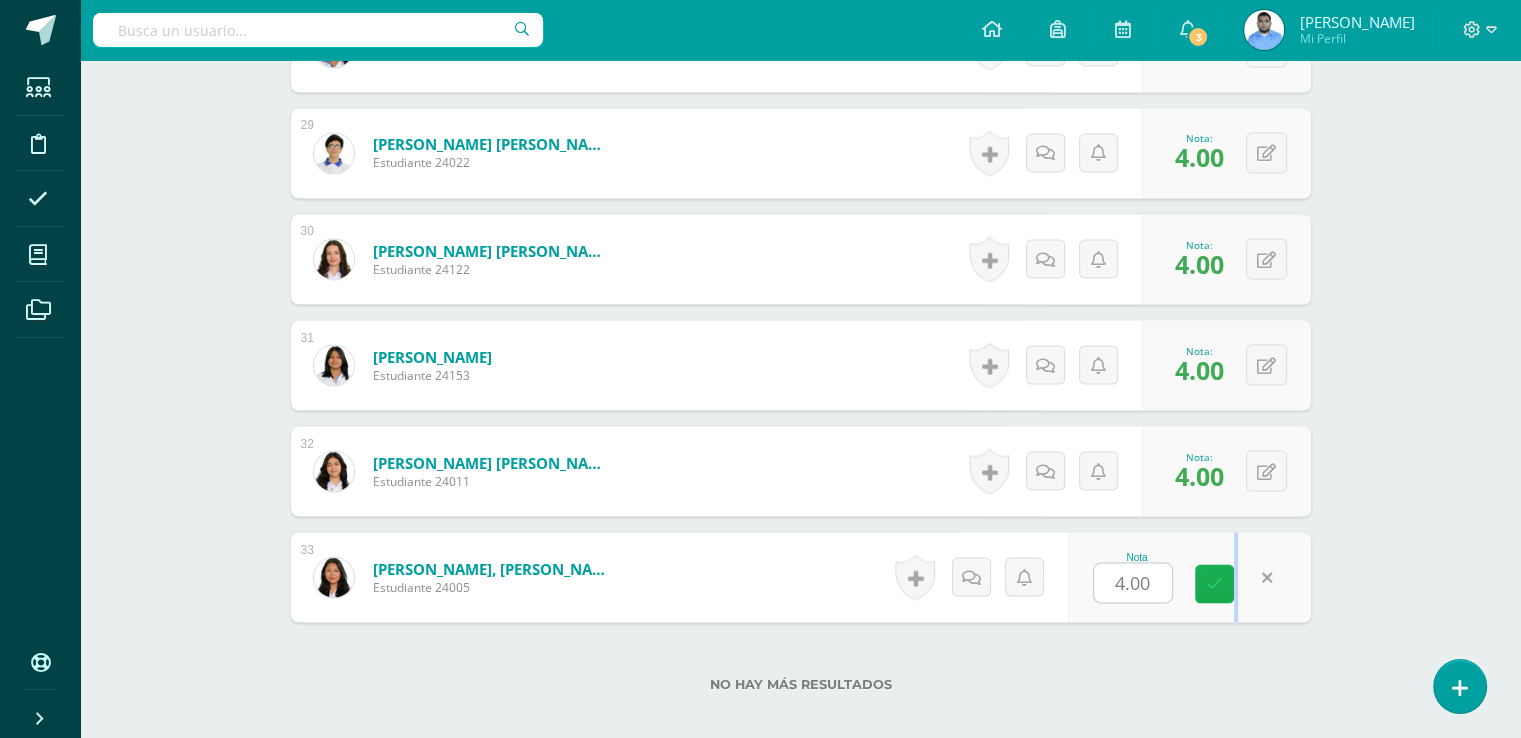 drag, startPoint x: 1250, startPoint y: 577, endPoint x: 1225, endPoint y: 577, distance: 25 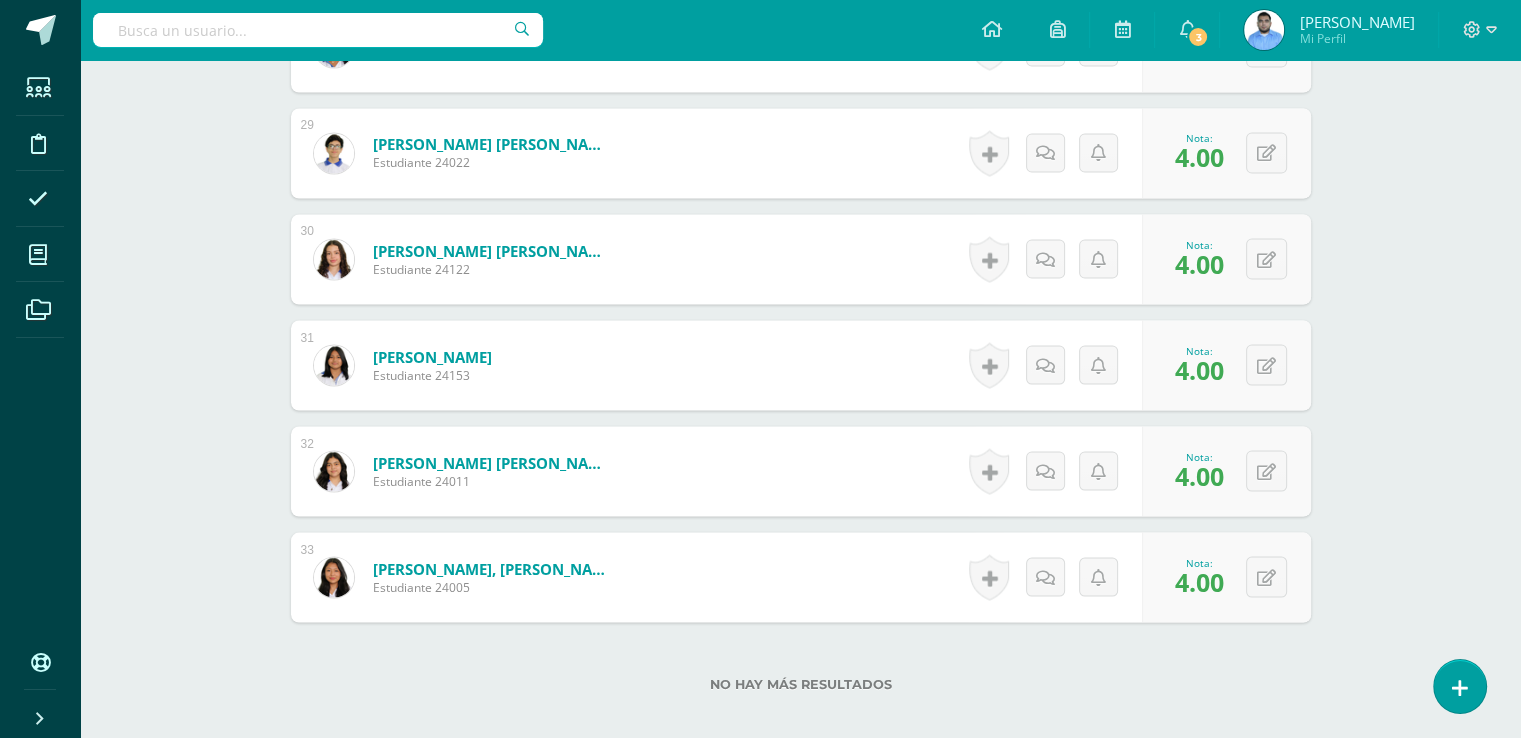 scroll, scrollTop: 2910, scrollLeft: 0, axis: vertical 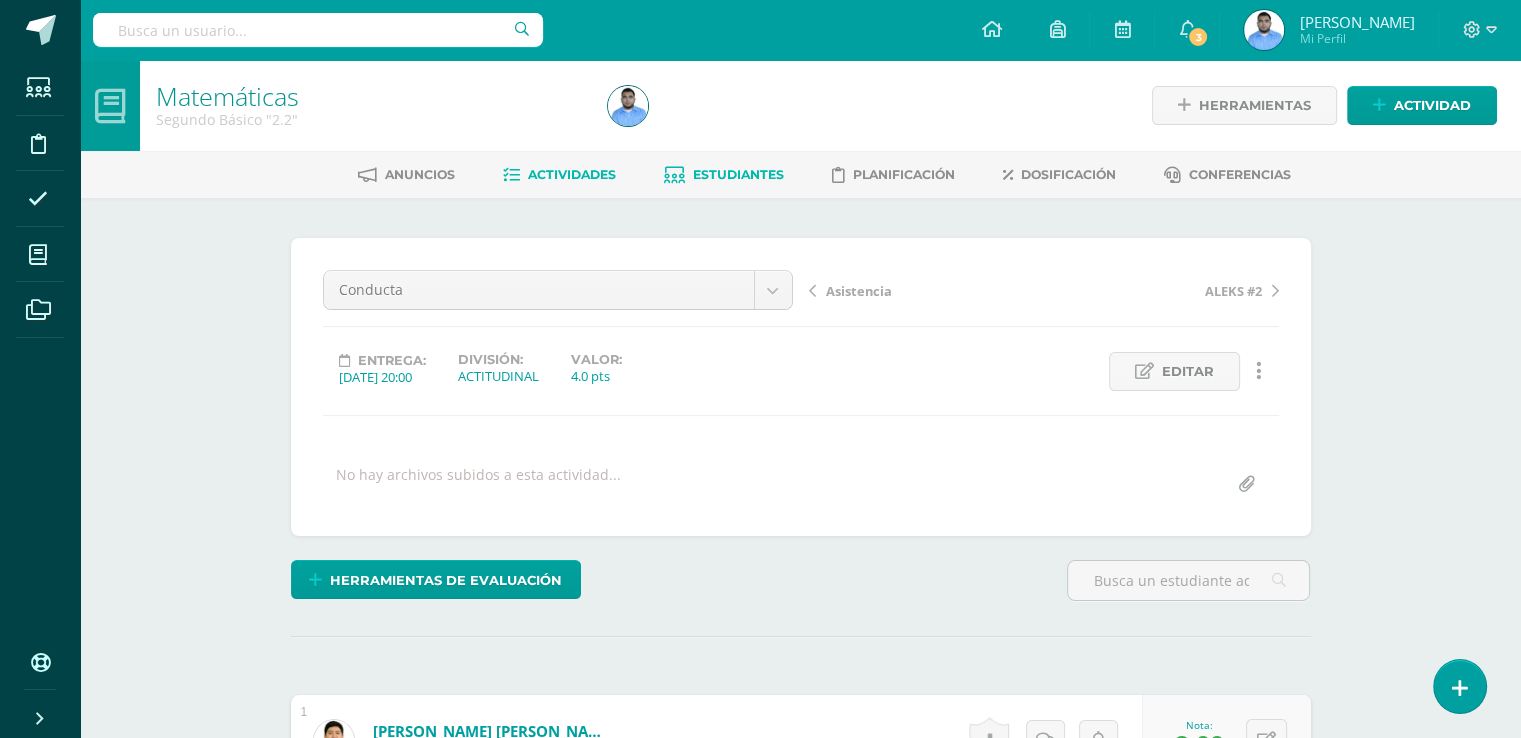 click on "Estudiantes" at bounding box center [738, 174] 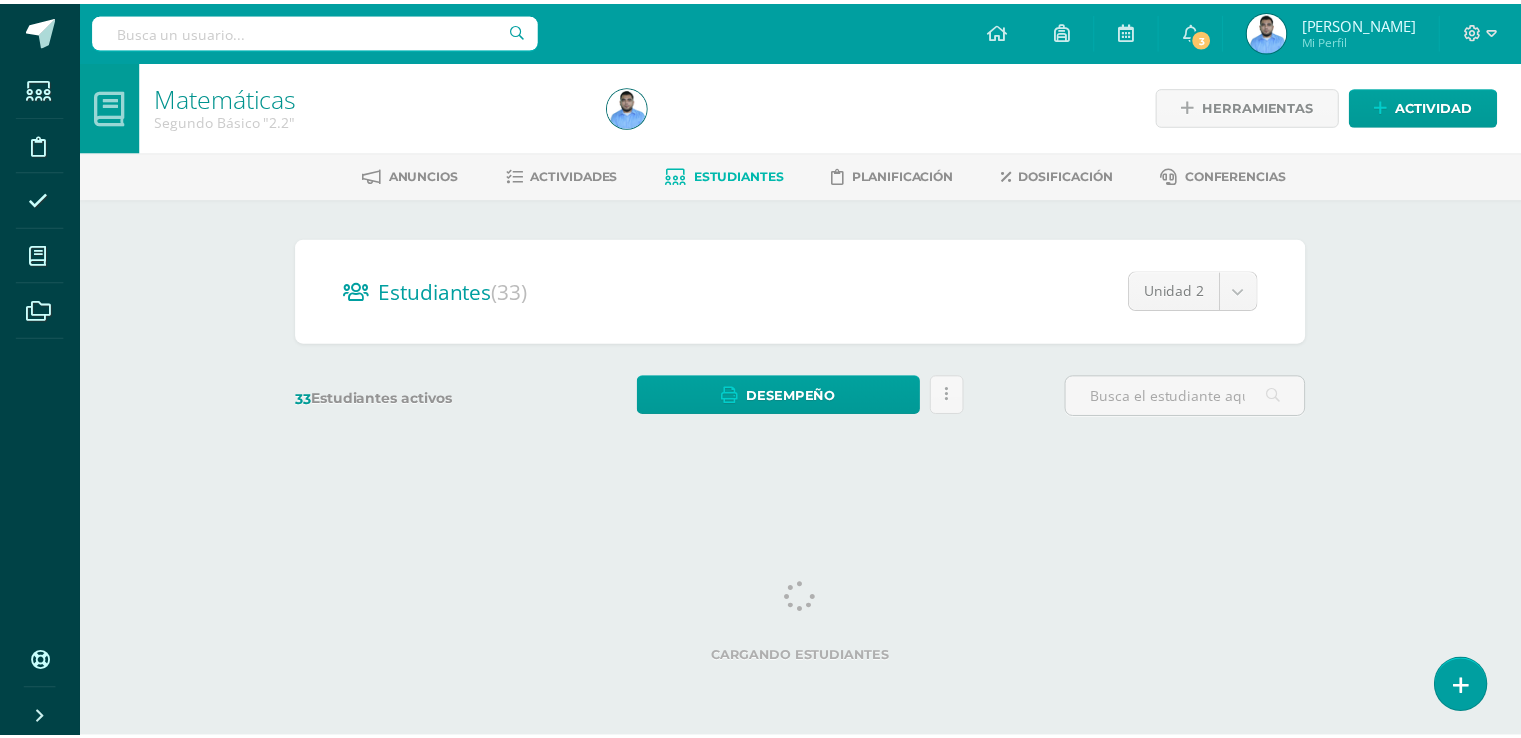 scroll, scrollTop: 0, scrollLeft: 0, axis: both 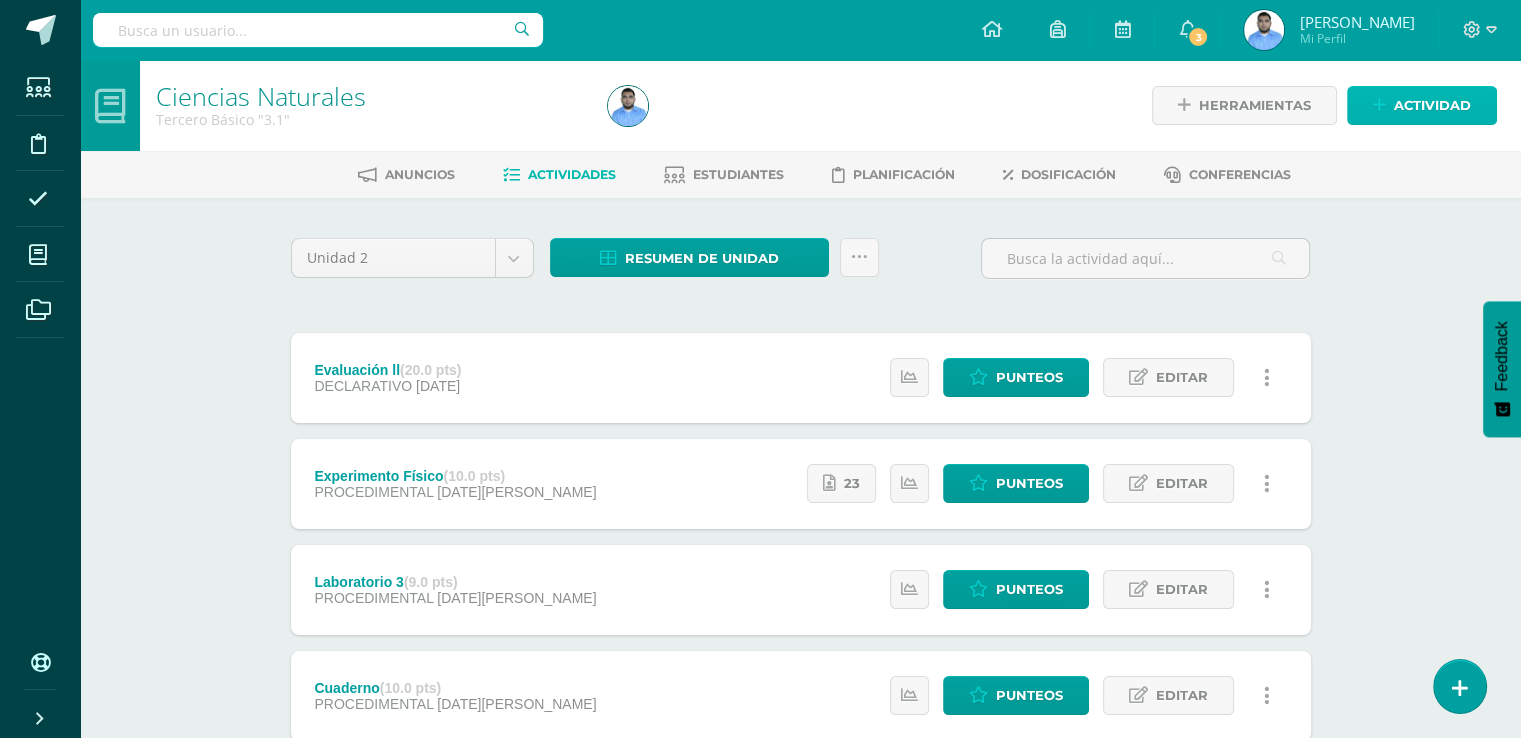 click on "Actividad" at bounding box center [1422, 105] 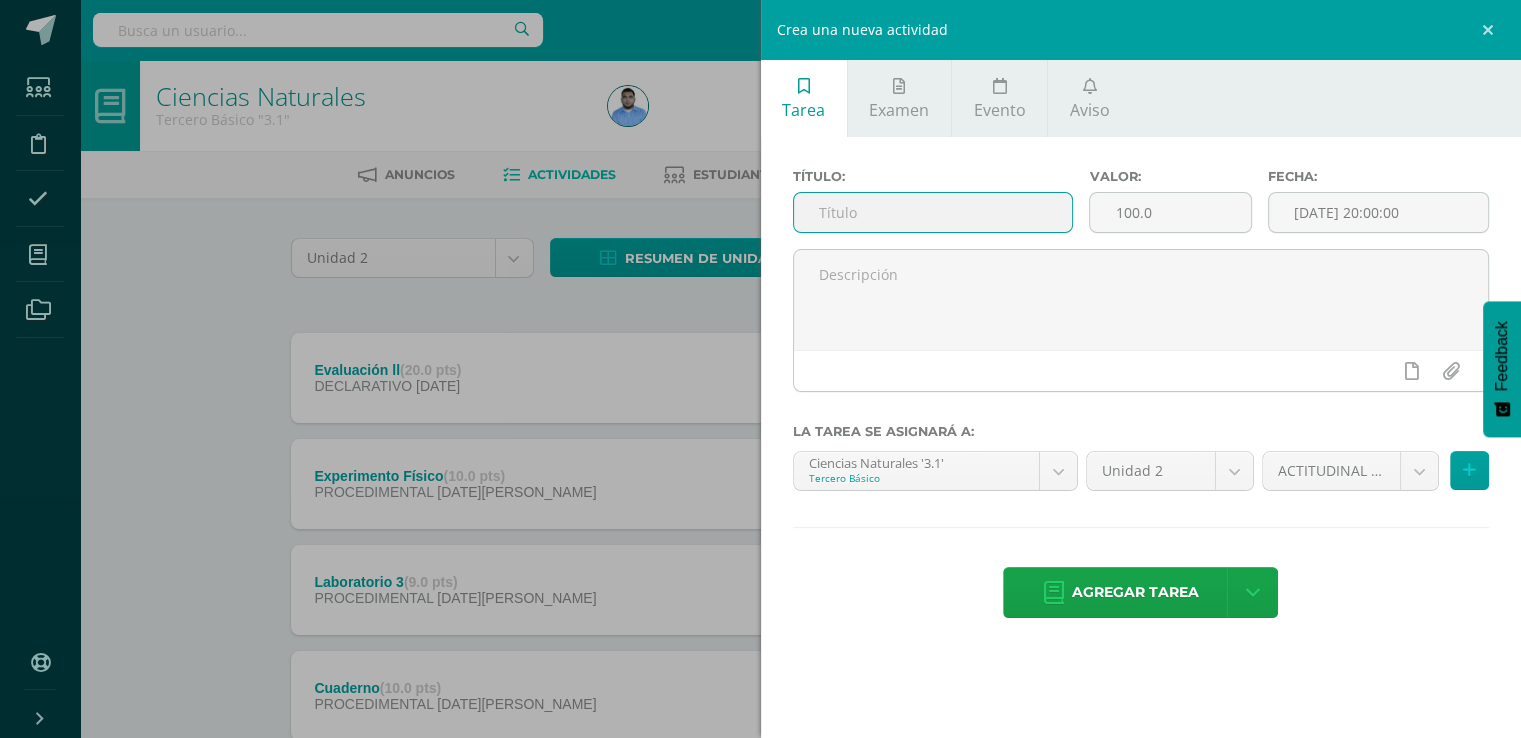 click at bounding box center [933, 212] 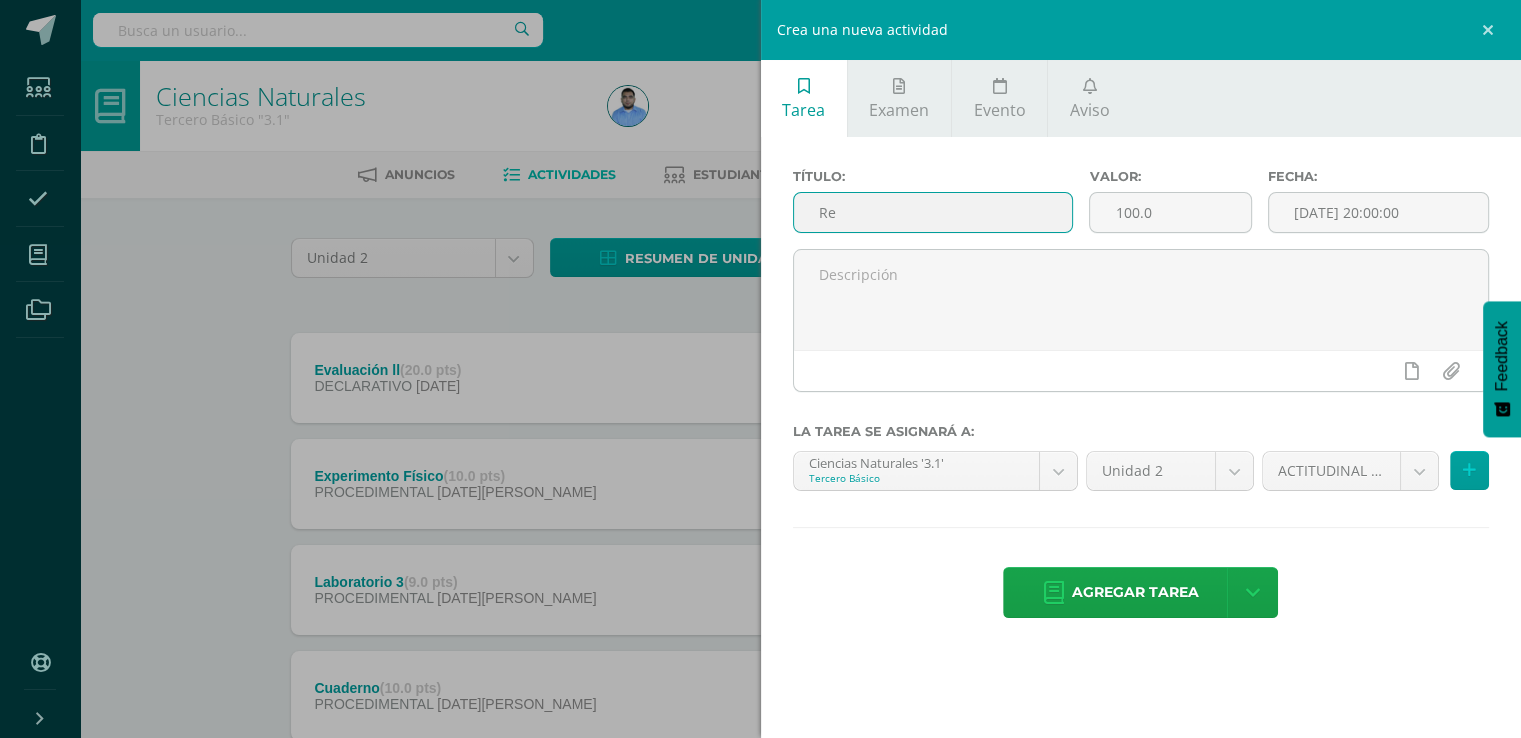 type on "R" 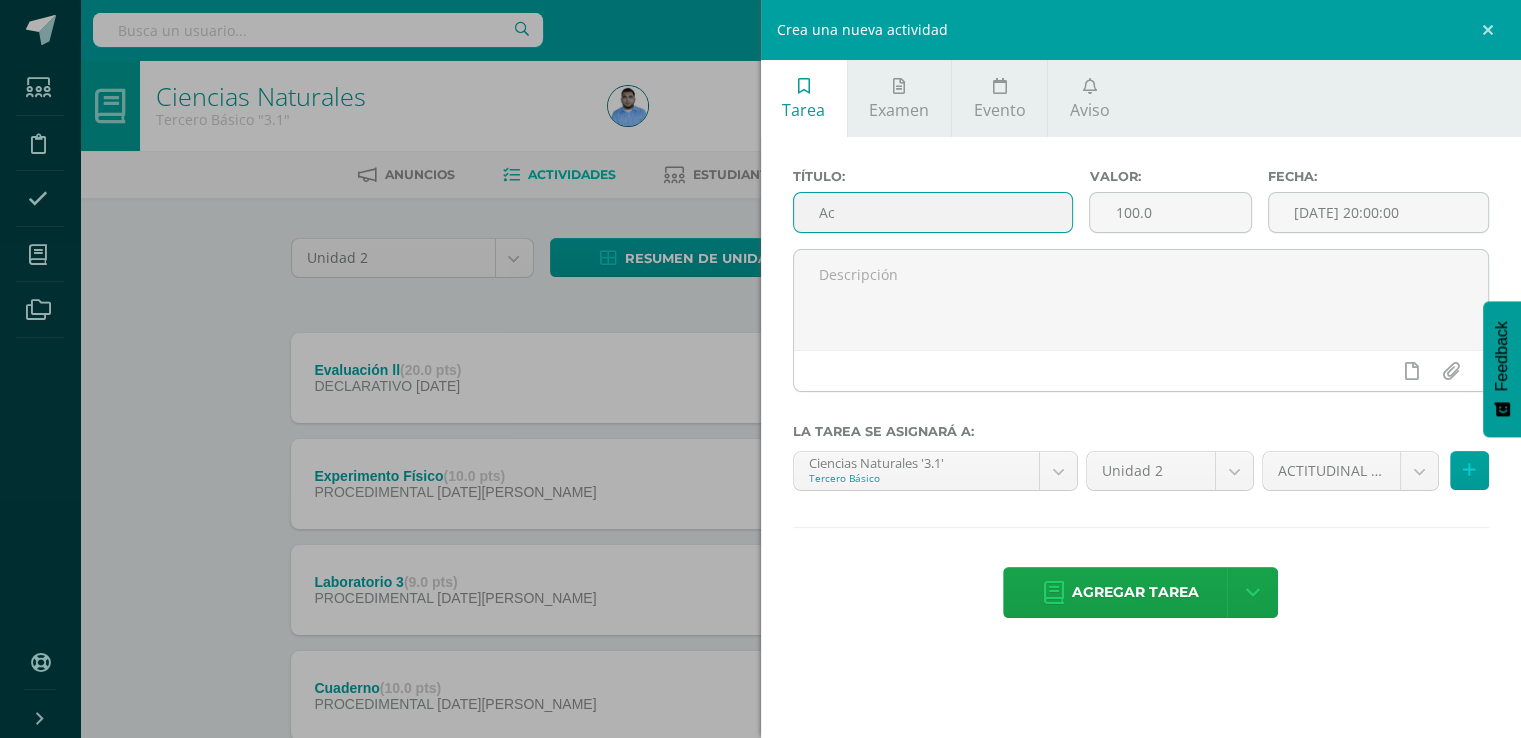 type on "A" 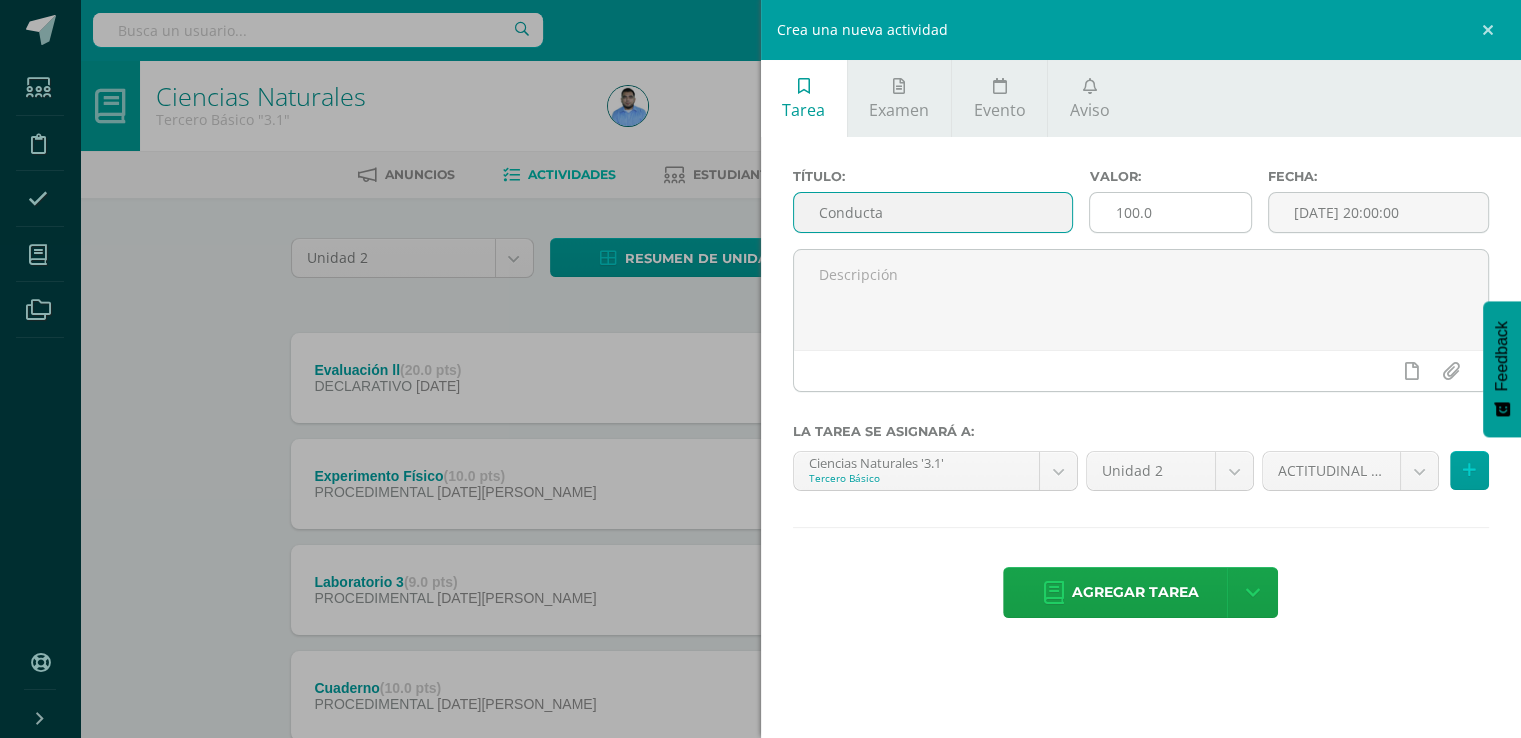 type on "Conducta" 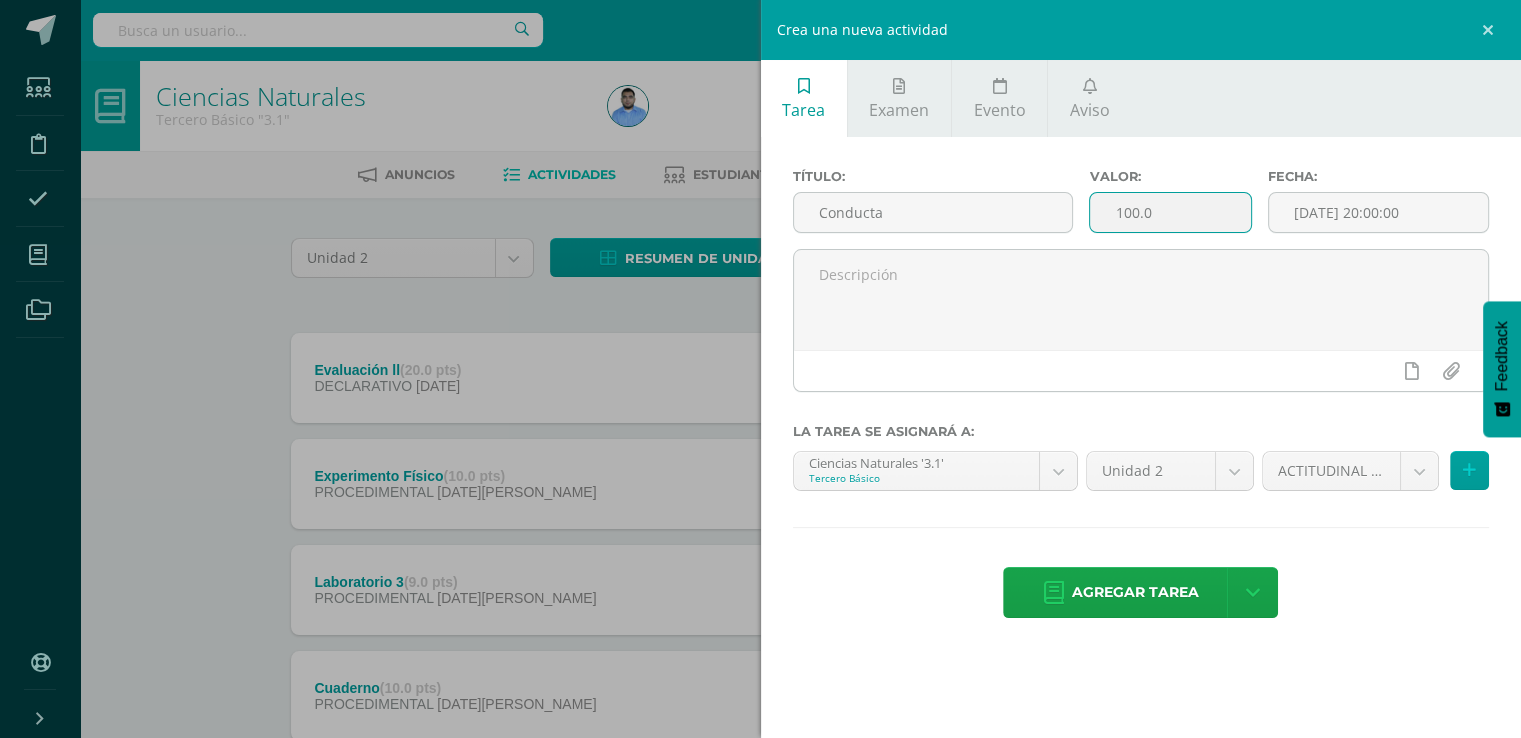click on "100.0" at bounding box center (1170, 212) 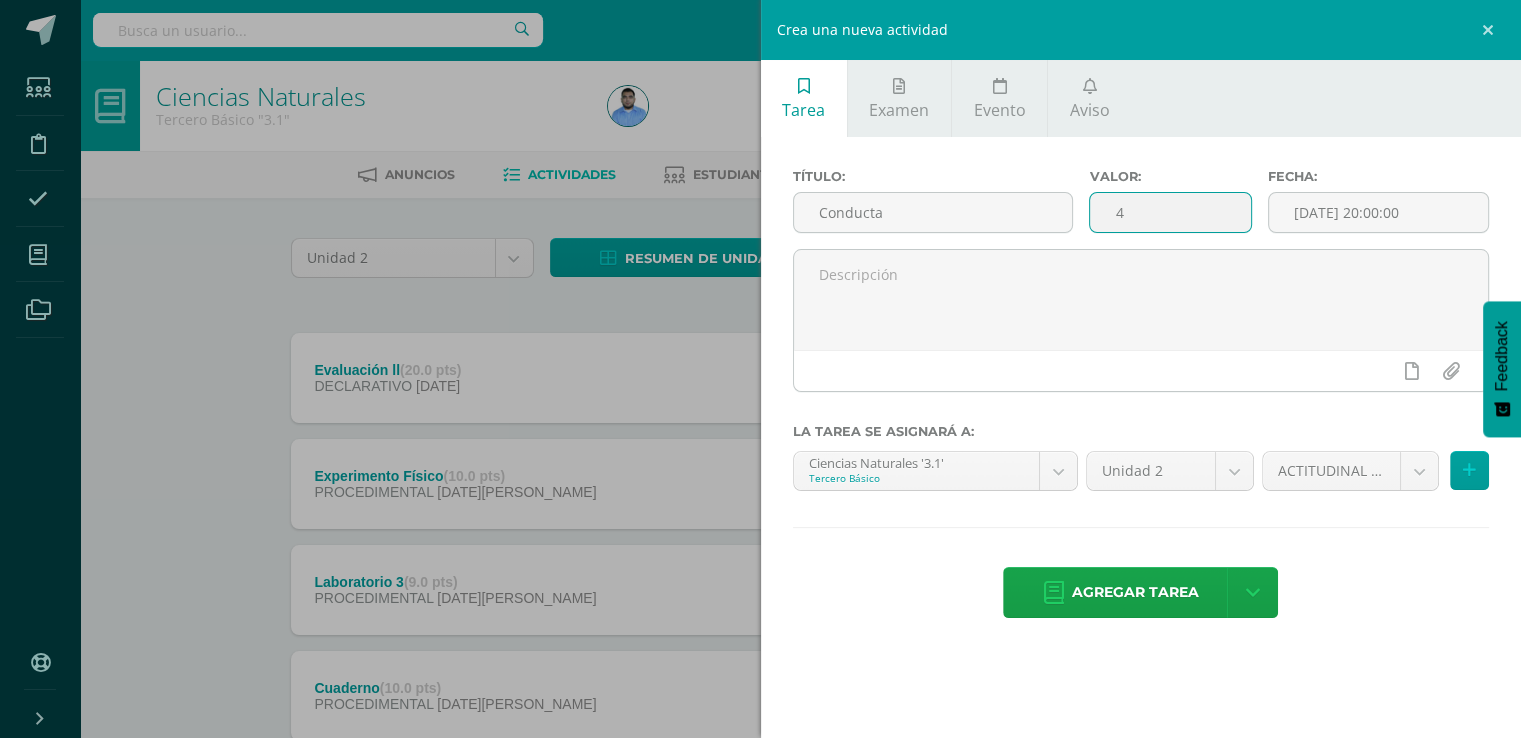 type on "4" 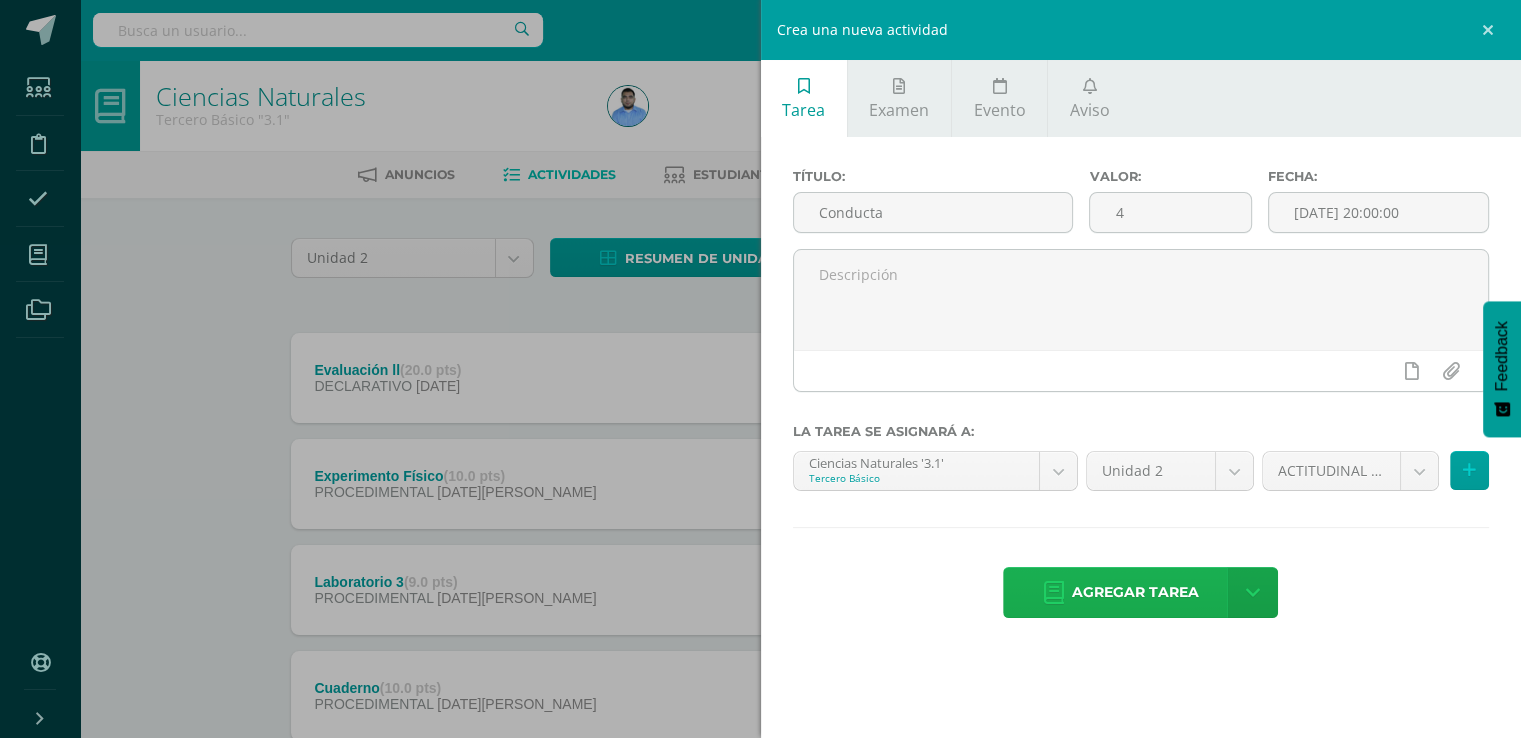 click on "Agregar tarea" at bounding box center (1135, 592) 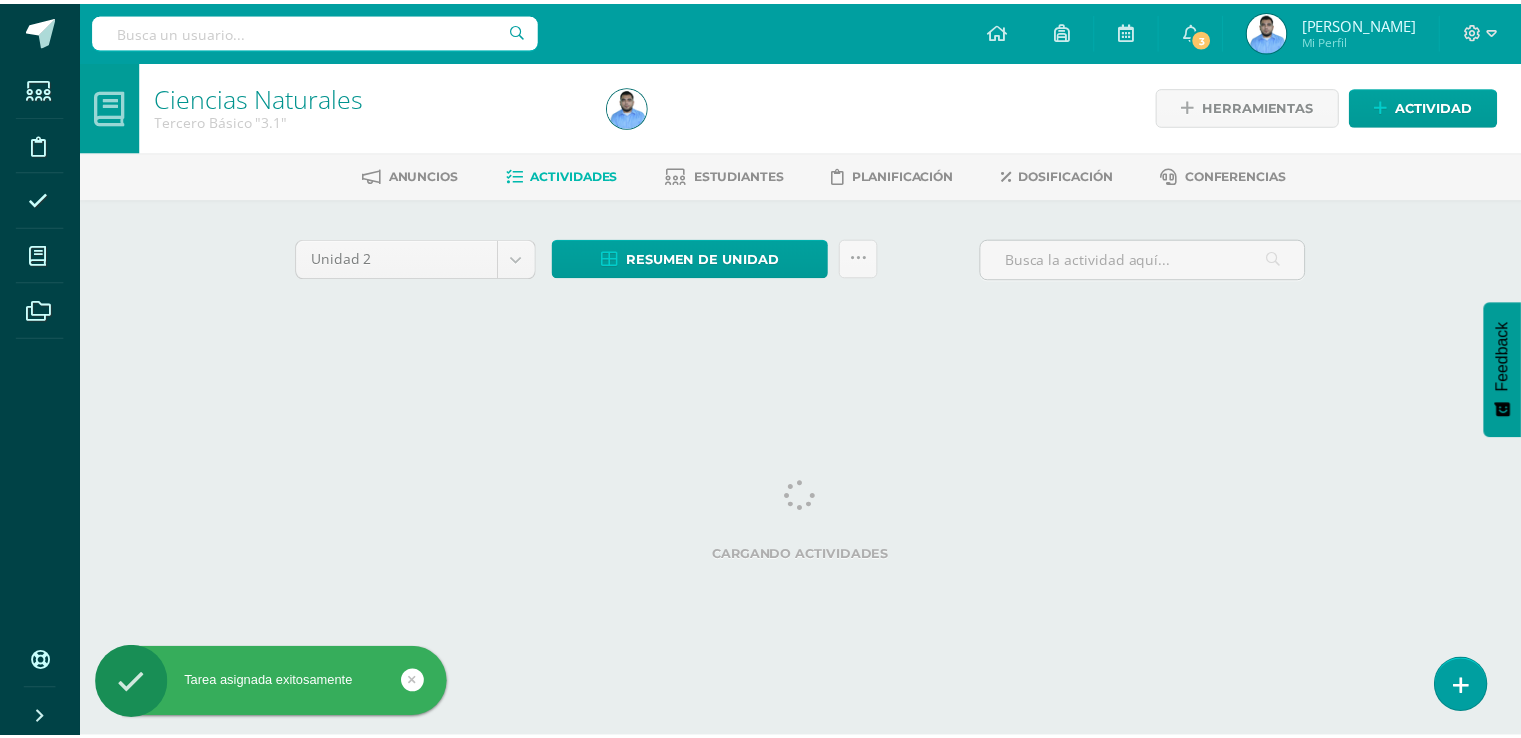 scroll, scrollTop: 0, scrollLeft: 0, axis: both 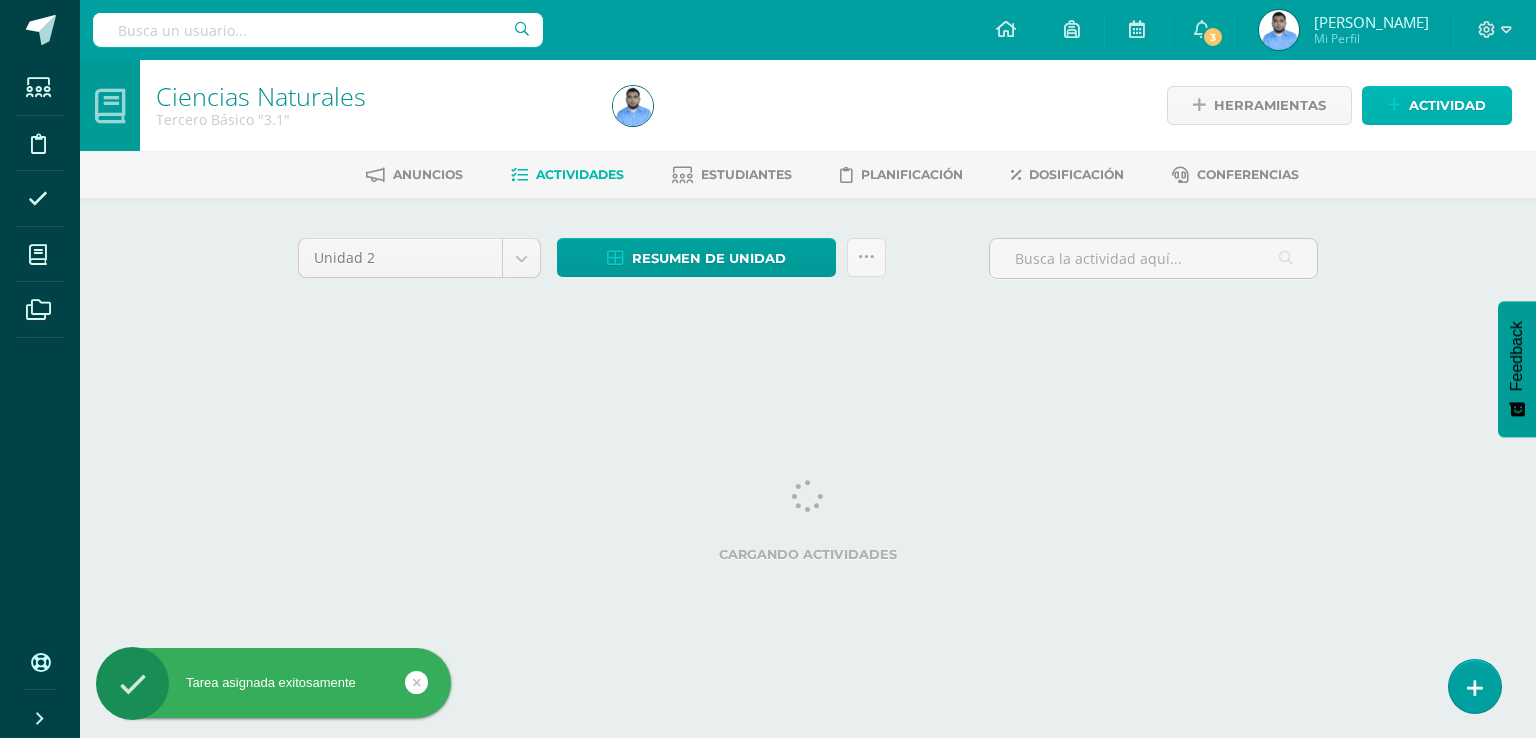 click on "Actividad" at bounding box center (1447, 105) 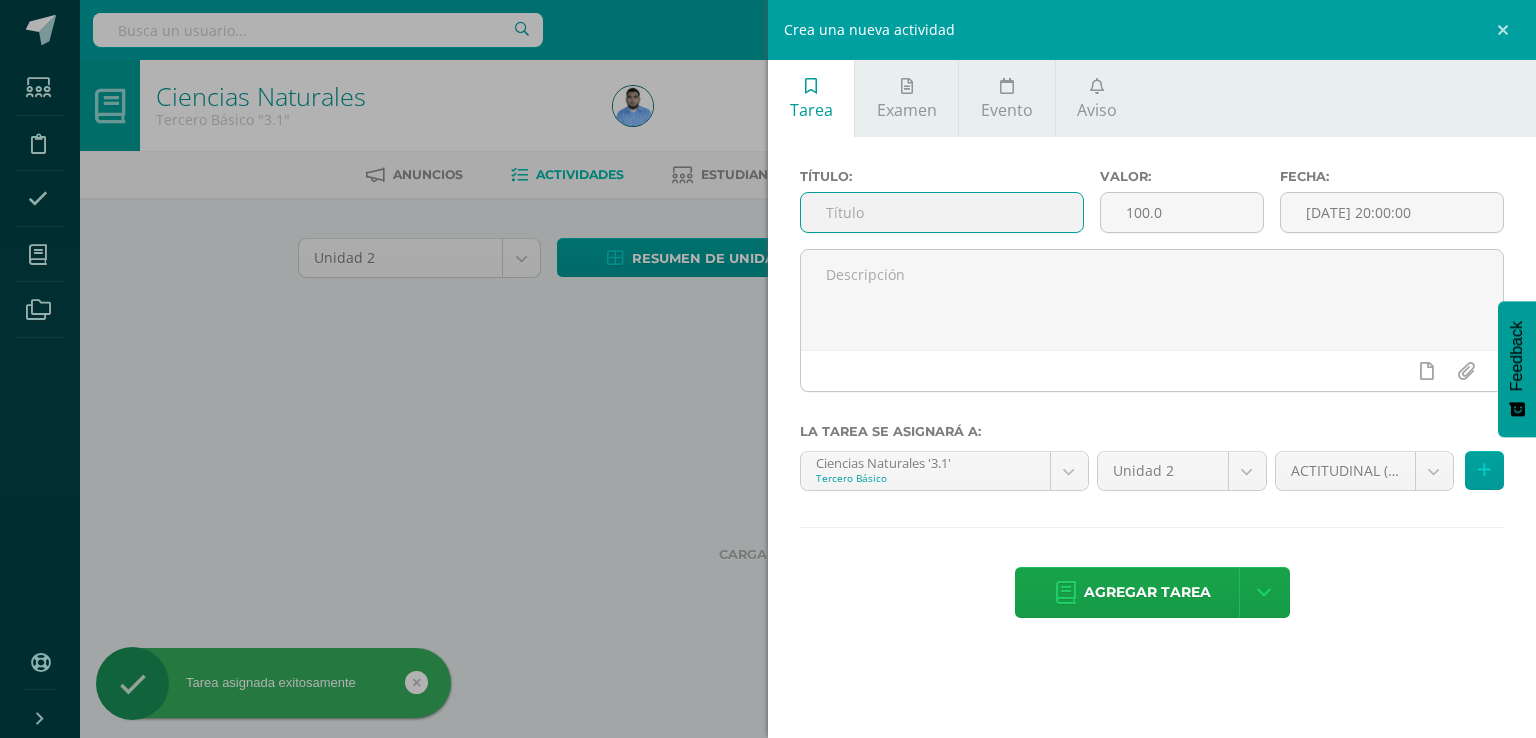 click at bounding box center (942, 212) 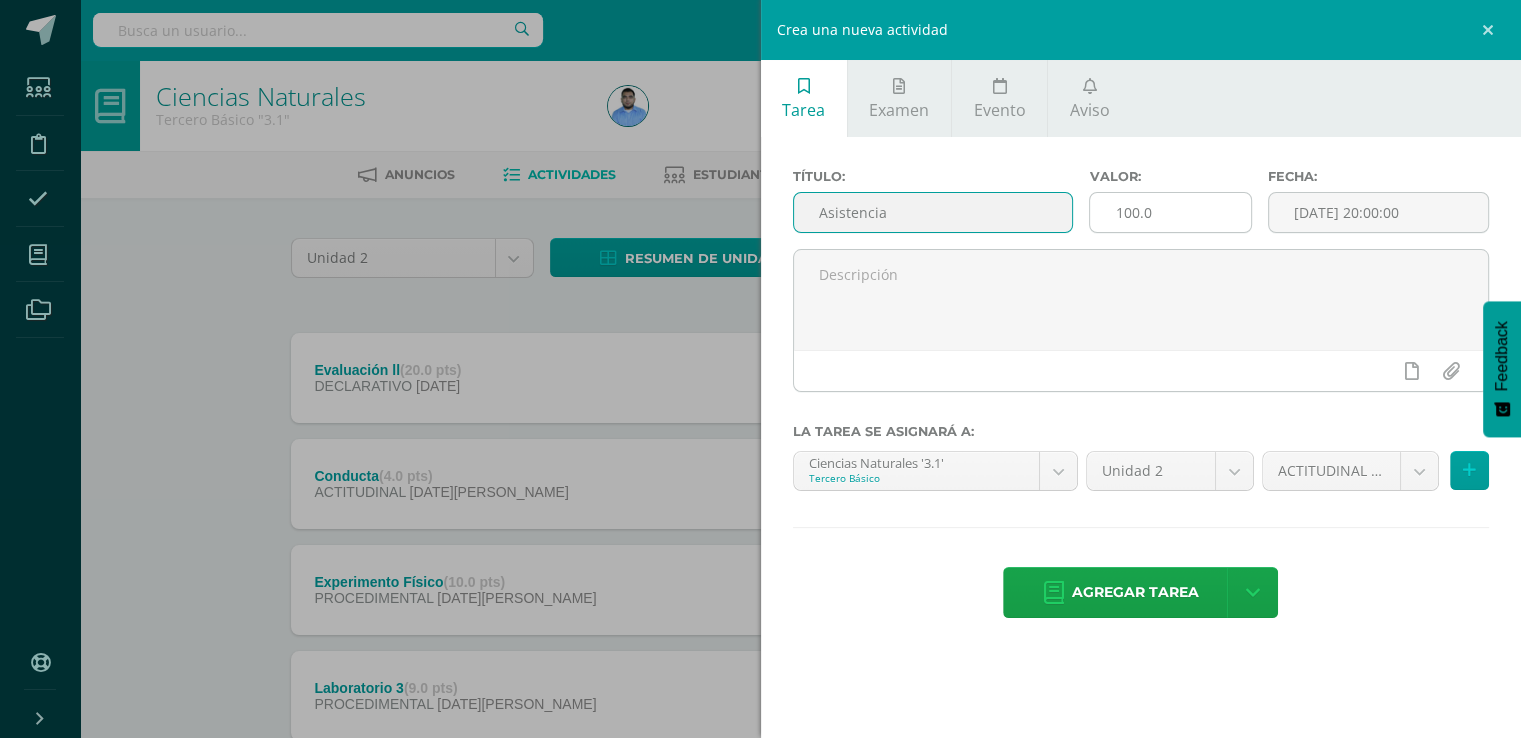 type on "Asistencia" 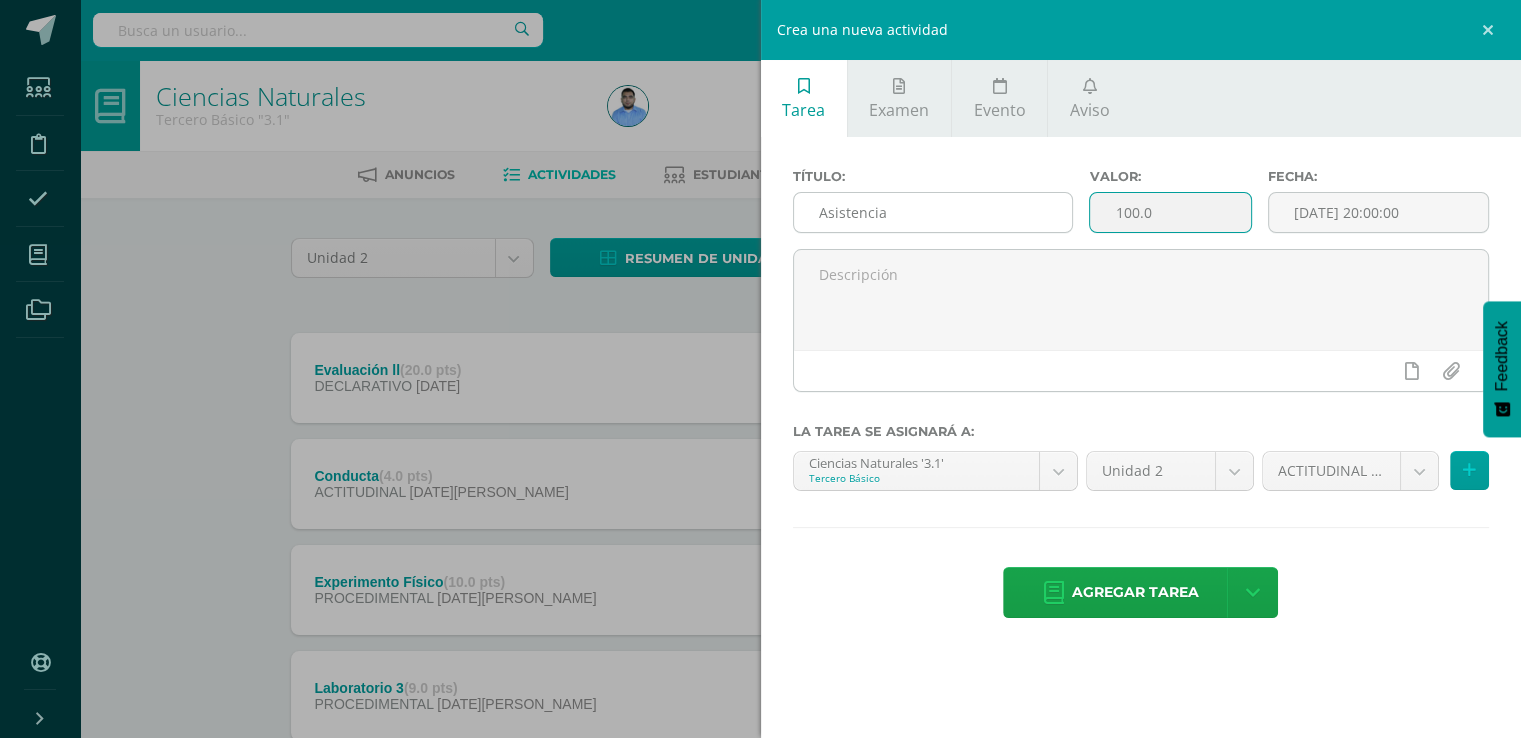 drag, startPoint x: 1151, startPoint y: 221, endPoint x: 1055, endPoint y: 211, distance: 96.519424 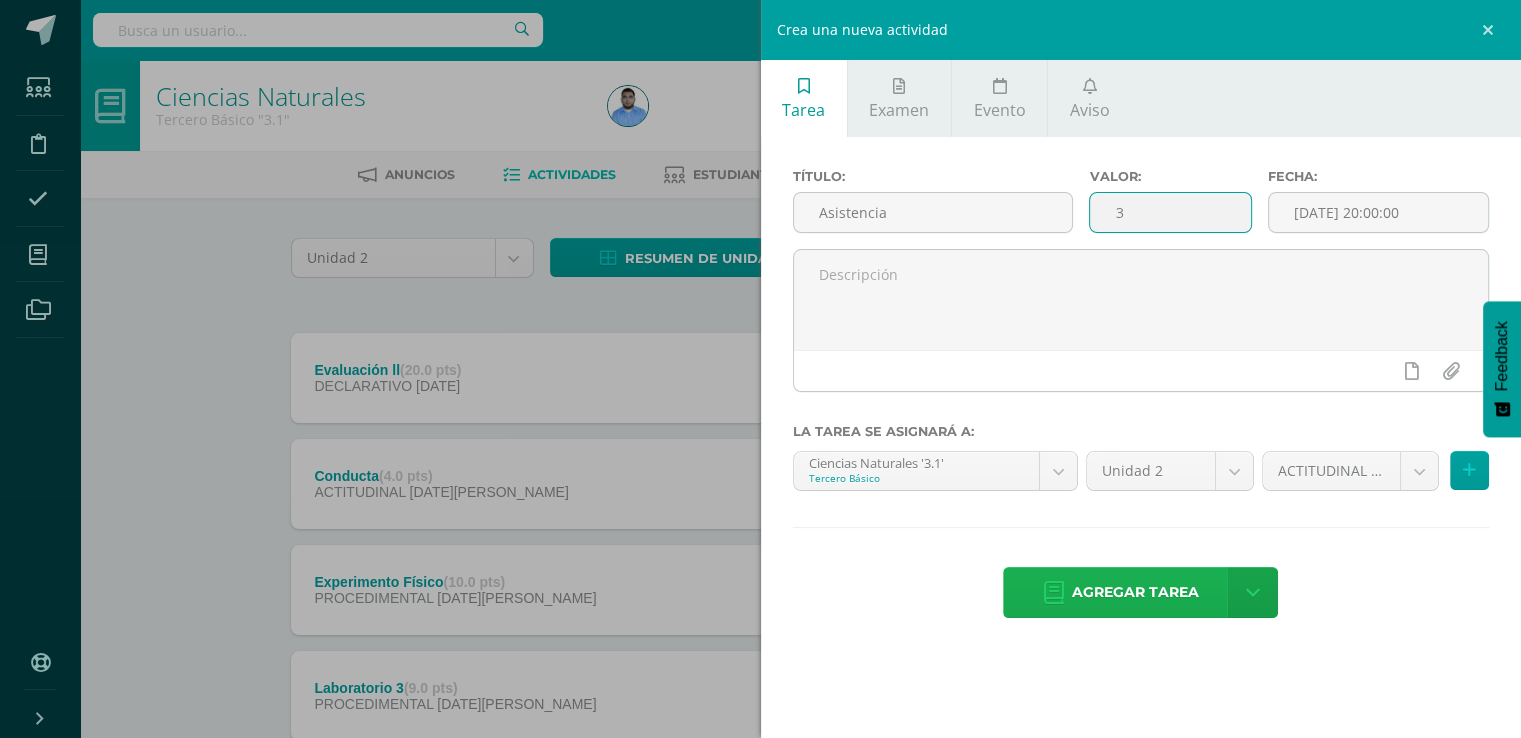 type on "3" 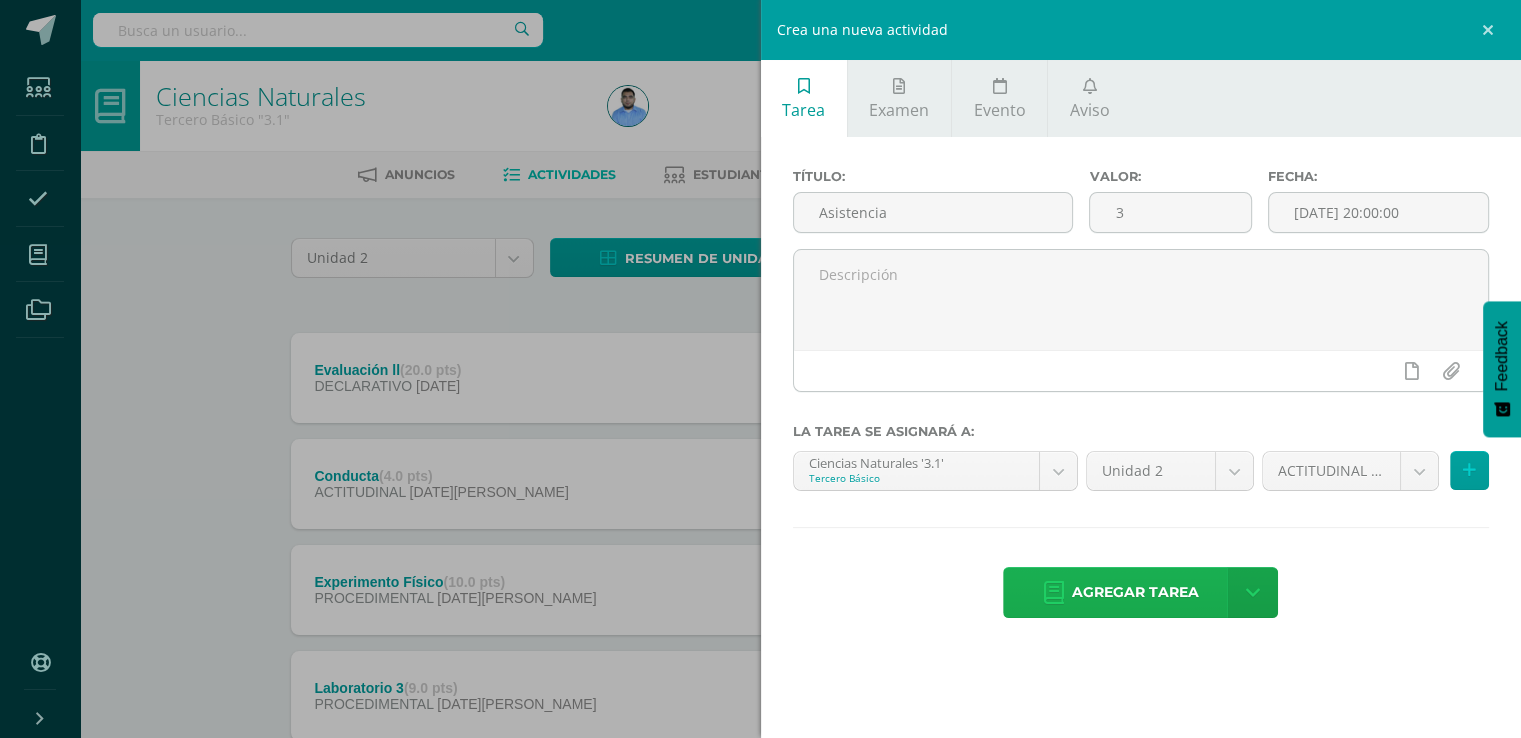 click on "Agregar tarea" at bounding box center (1135, 592) 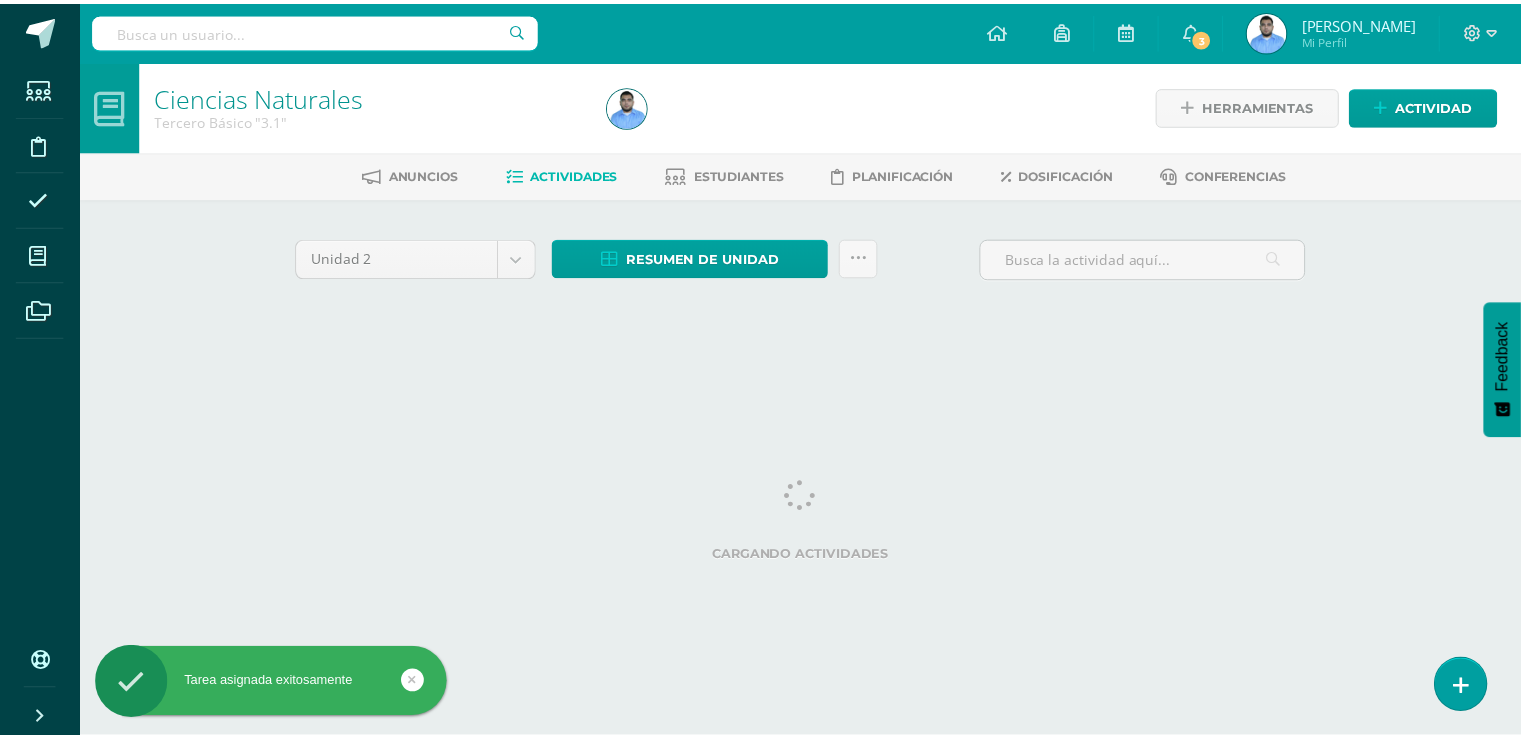 scroll, scrollTop: 0, scrollLeft: 0, axis: both 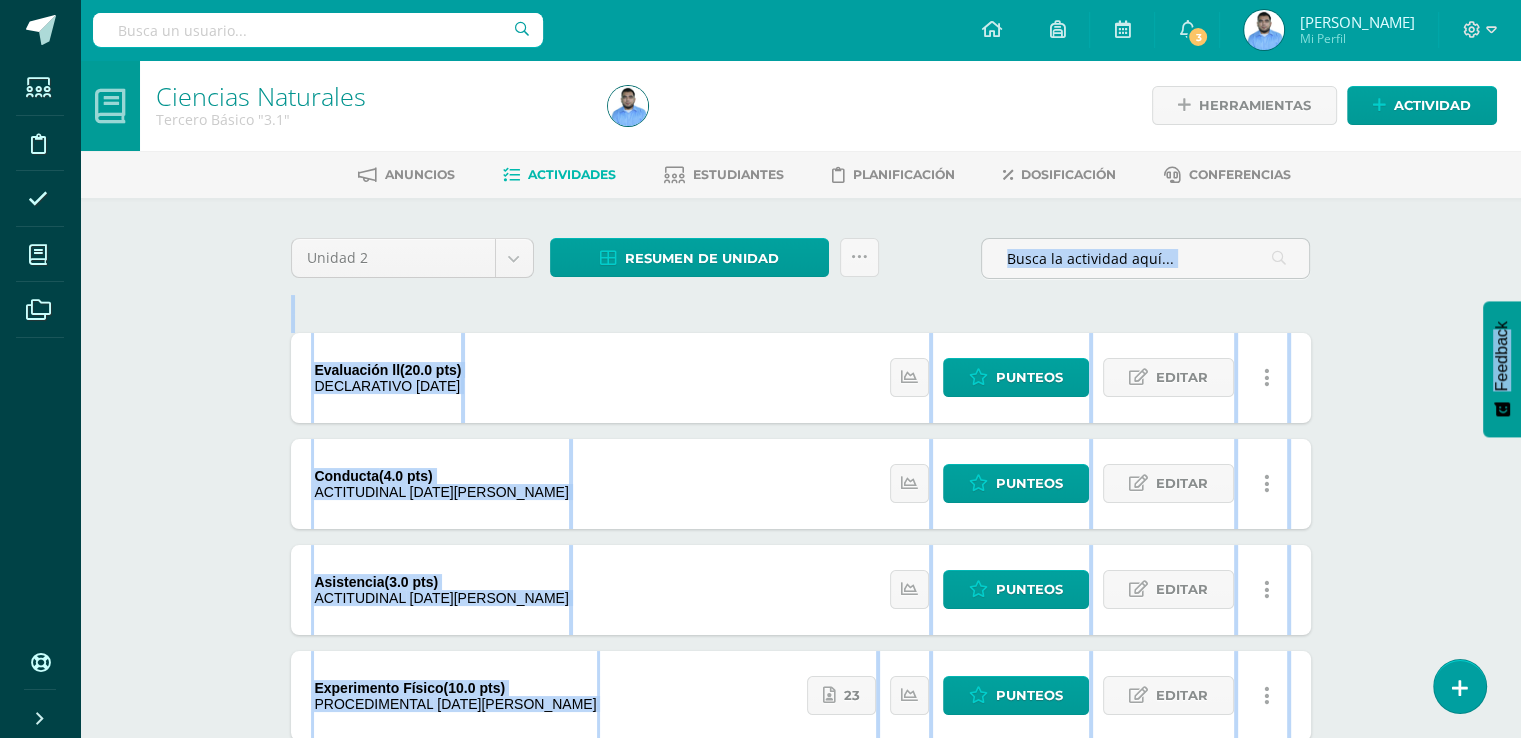drag, startPoint x: 1506, startPoint y: 292, endPoint x: 1511, endPoint y: 329, distance: 37.336308 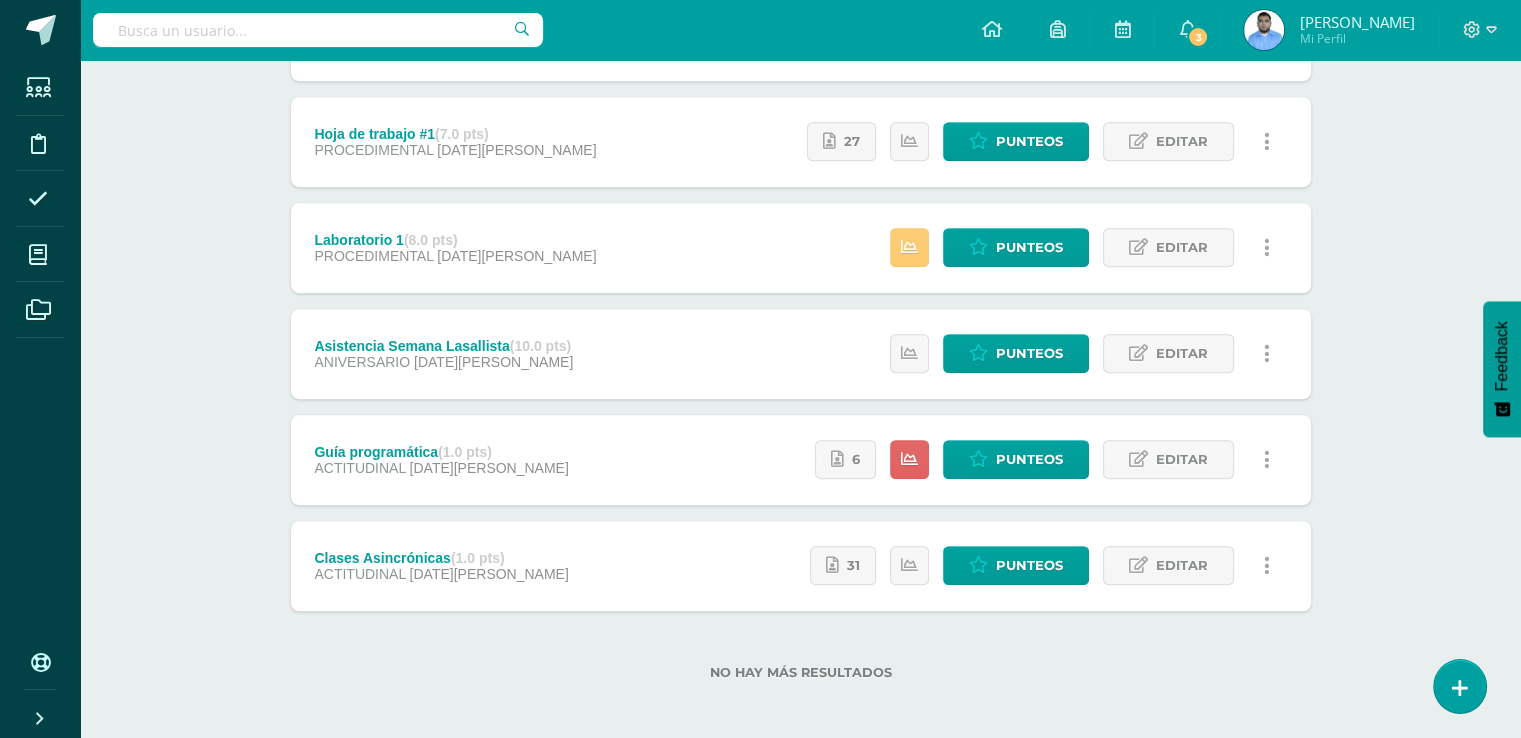 scroll, scrollTop: 1090, scrollLeft: 0, axis: vertical 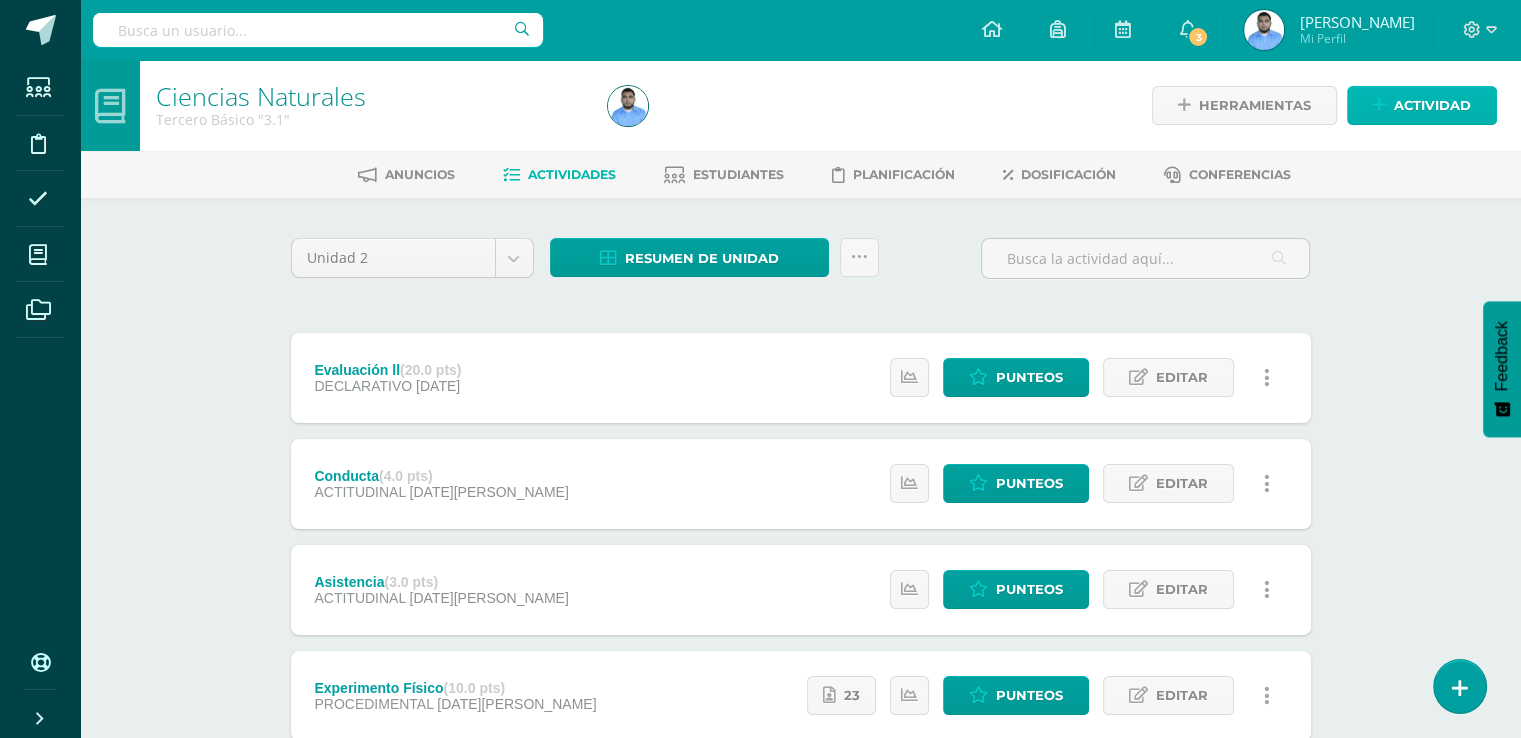 click at bounding box center [1379, 105] 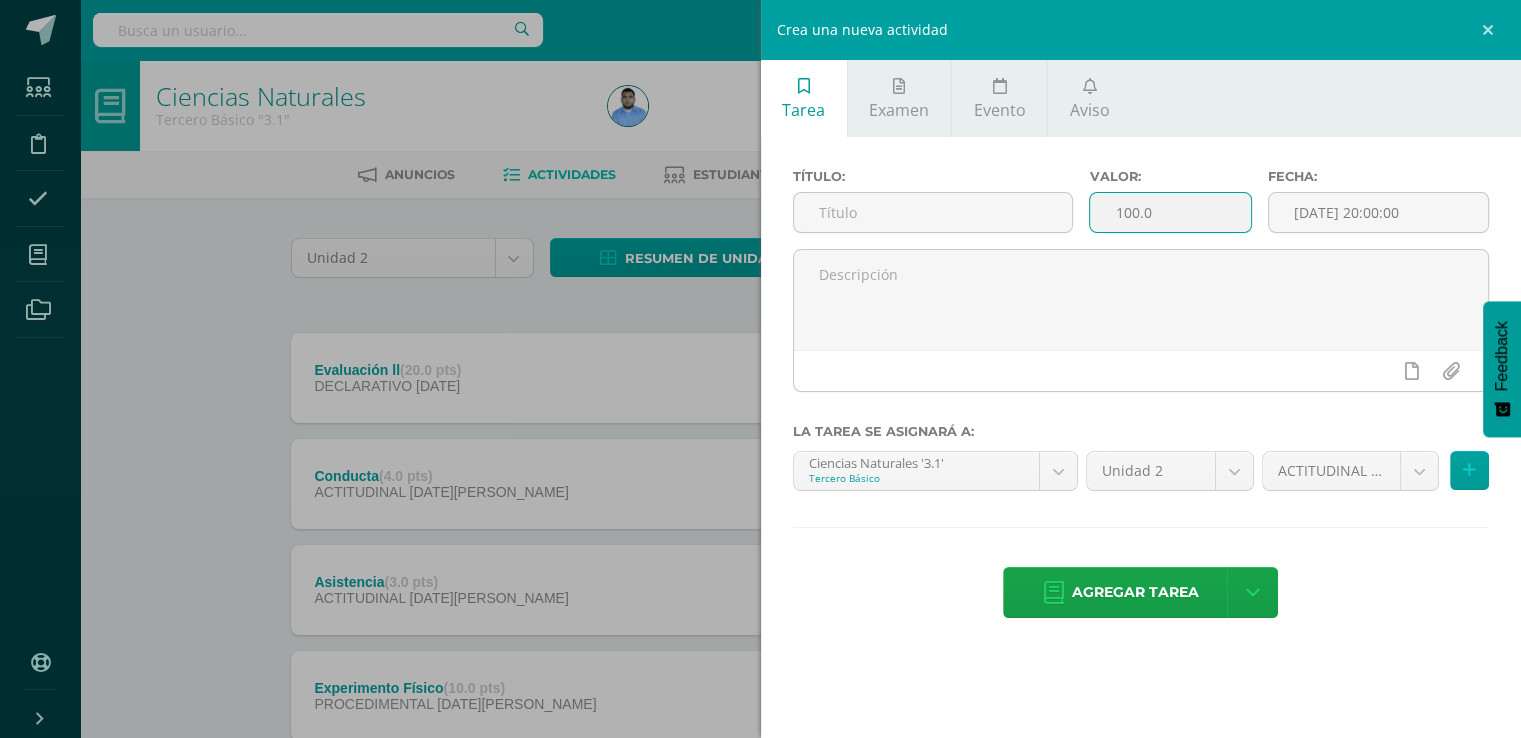 click on "100.0" at bounding box center [1170, 212] 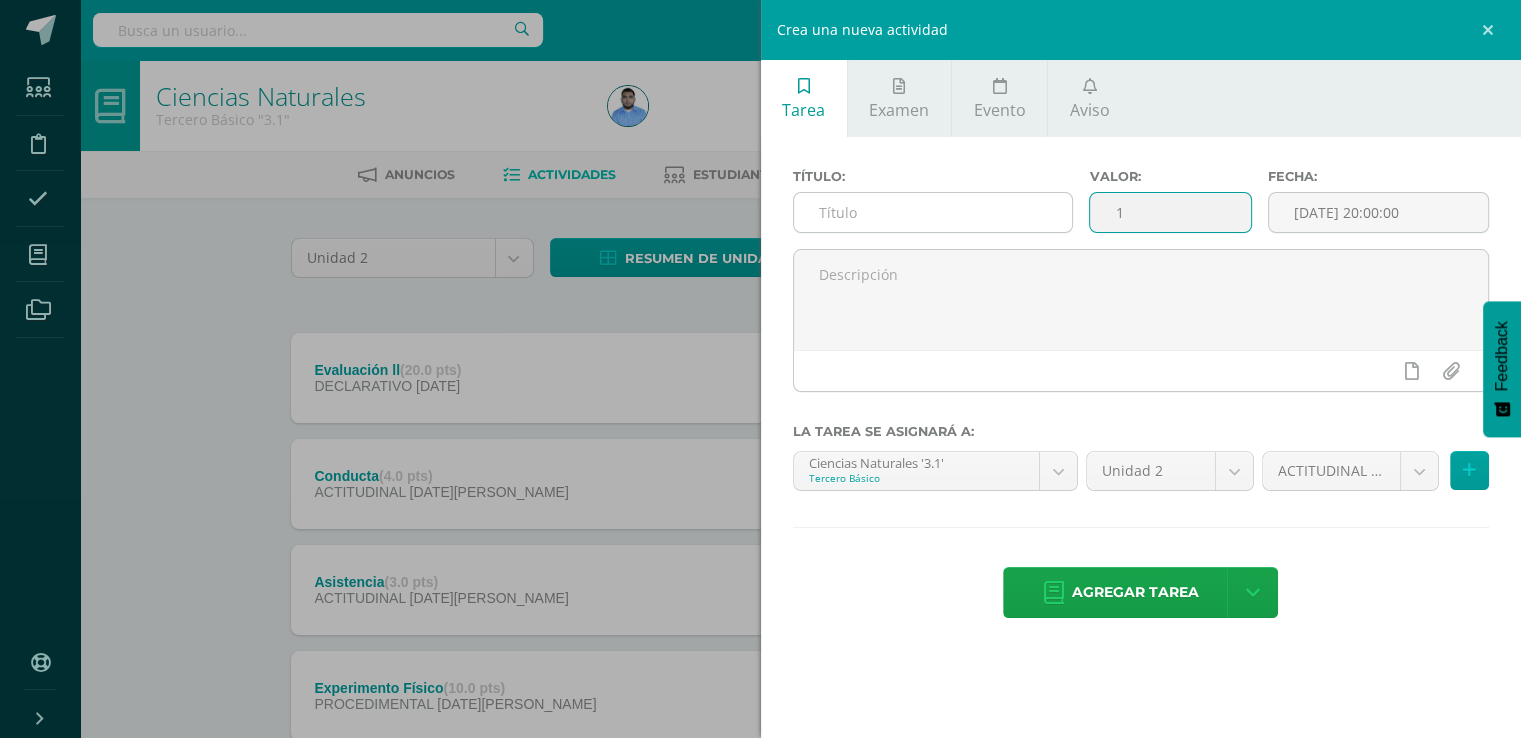 type on "1" 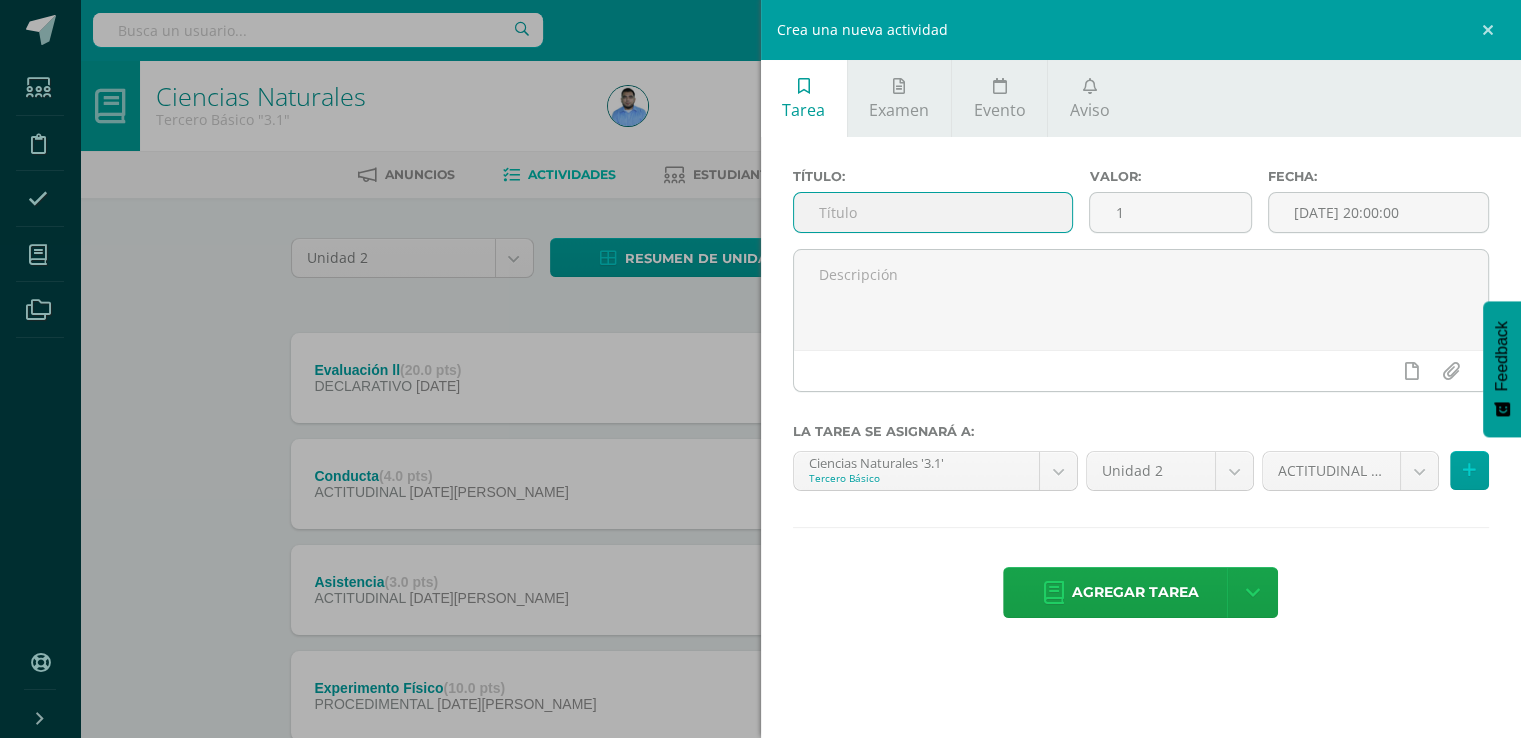 click at bounding box center [933, 212] 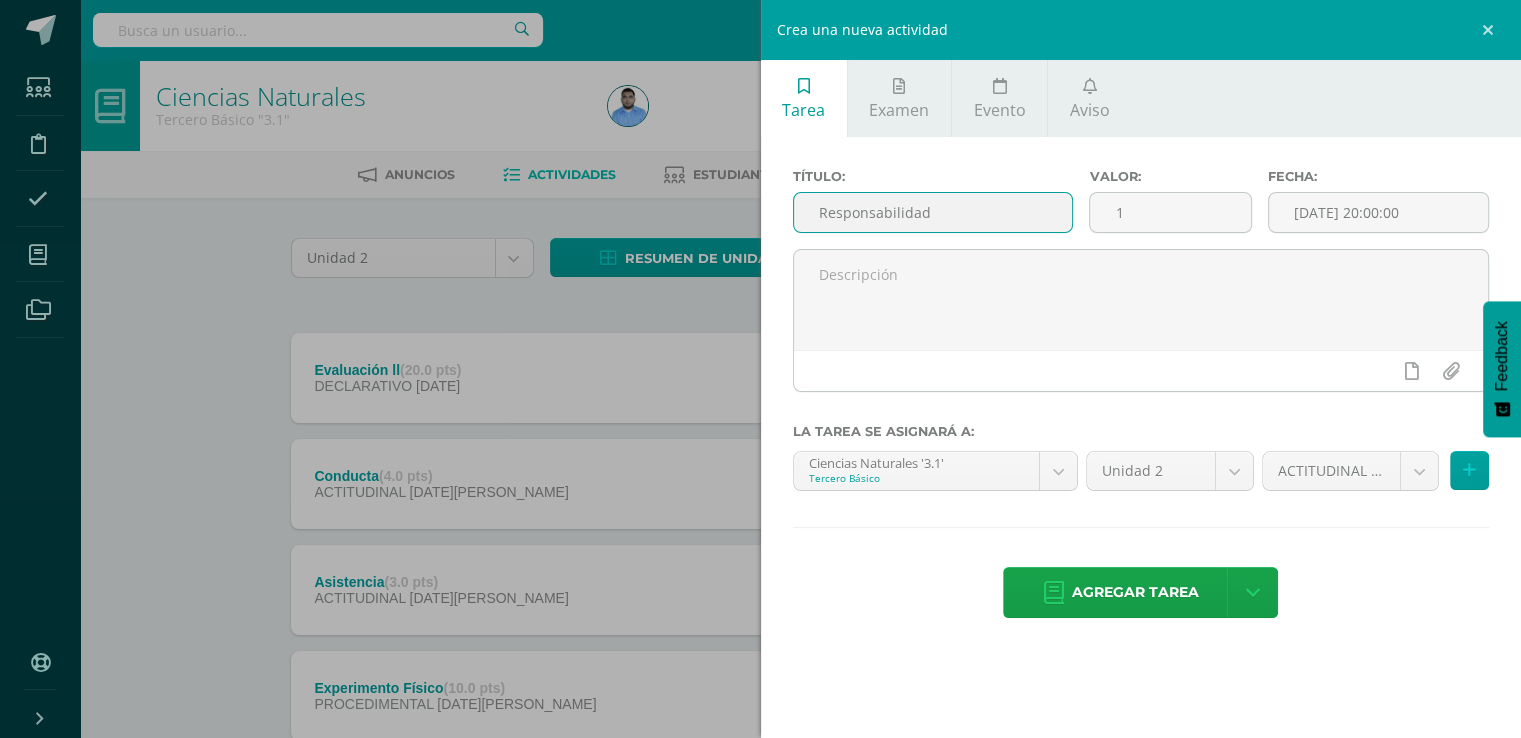 type on "Responsabilidad" 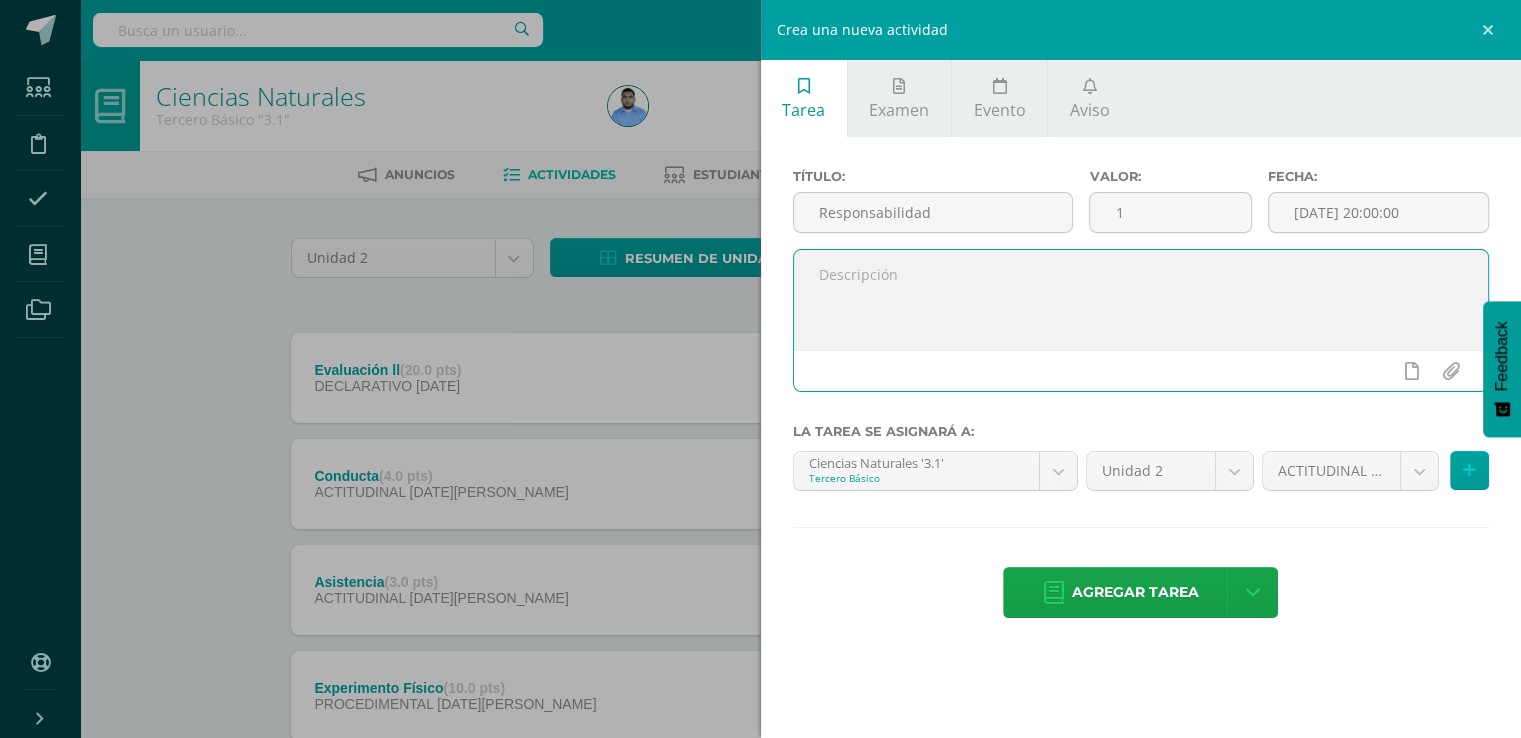 click at bounding box center [1141, 300] 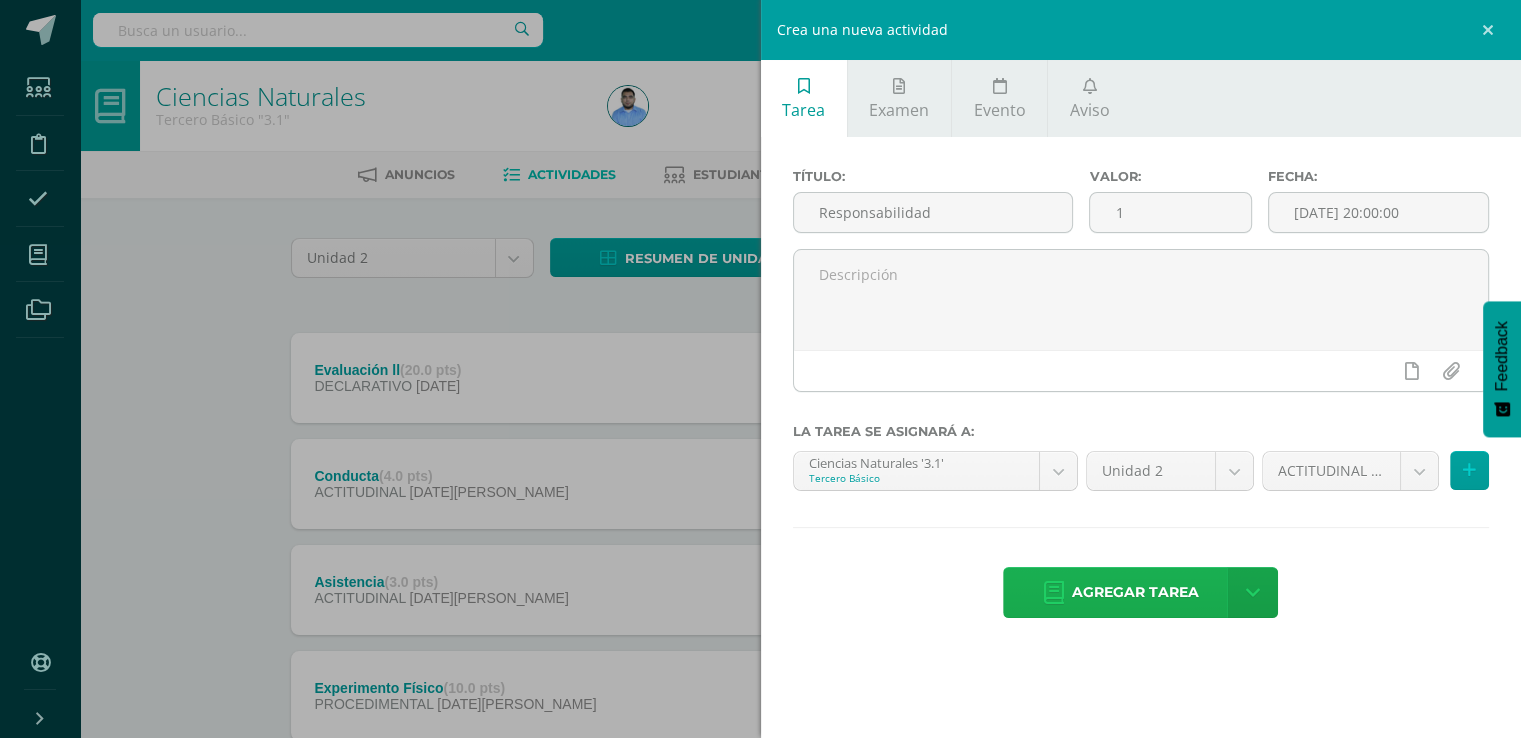 click on "Agregar tarea" at bounding box center [1135, 592] 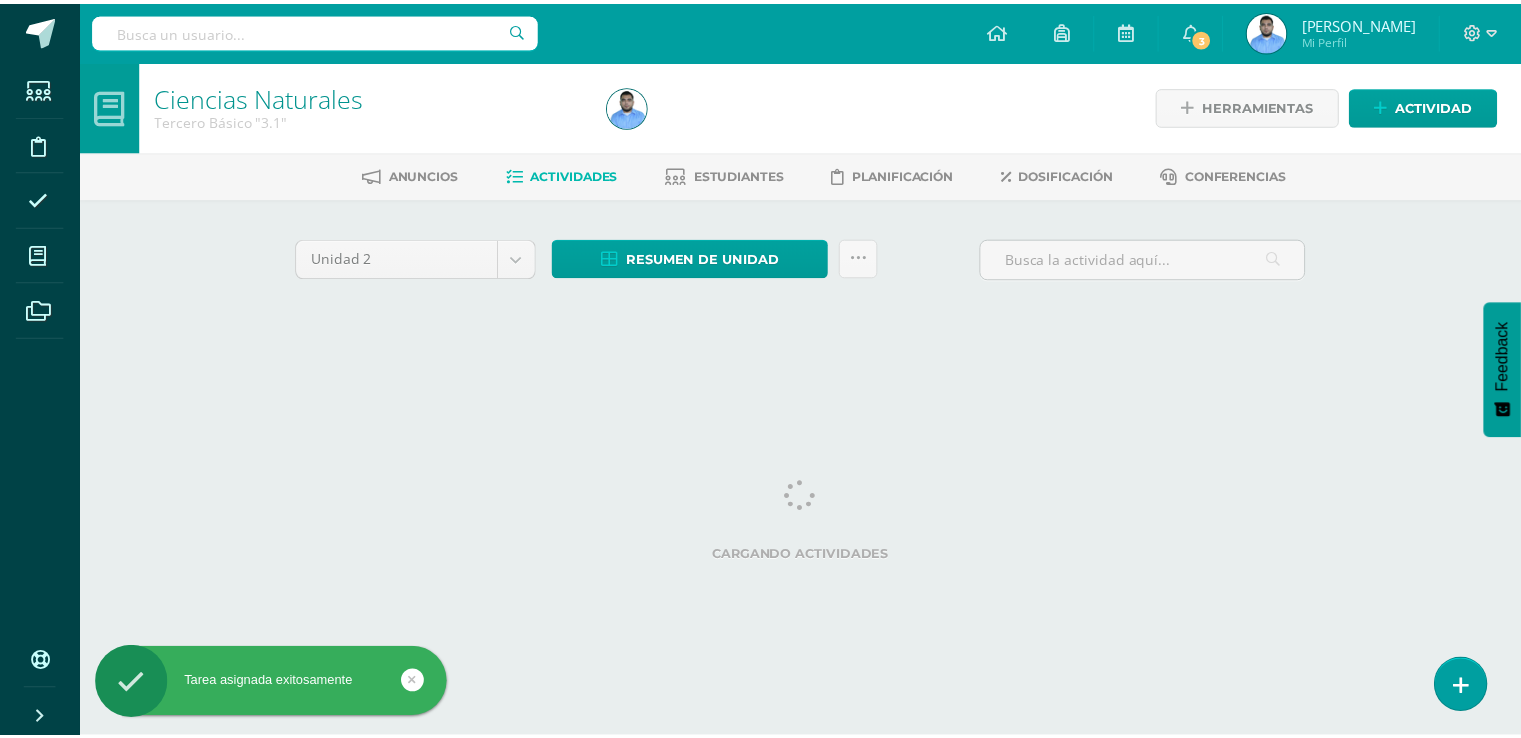 scroll, scrollTop: 0, scrollLeft: 0, axis: both 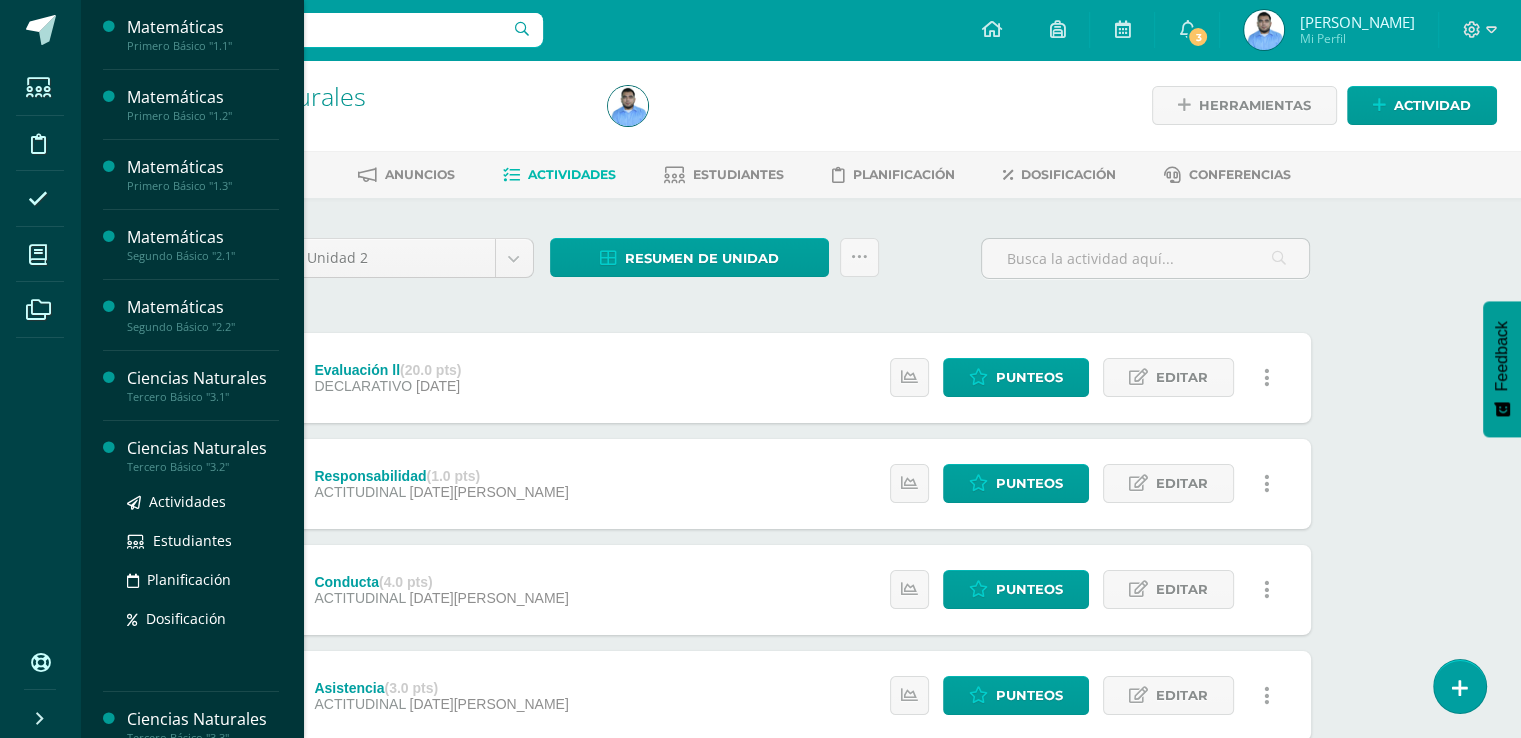 click on "Ciencias Naturales" at bounding box center [203, 448] 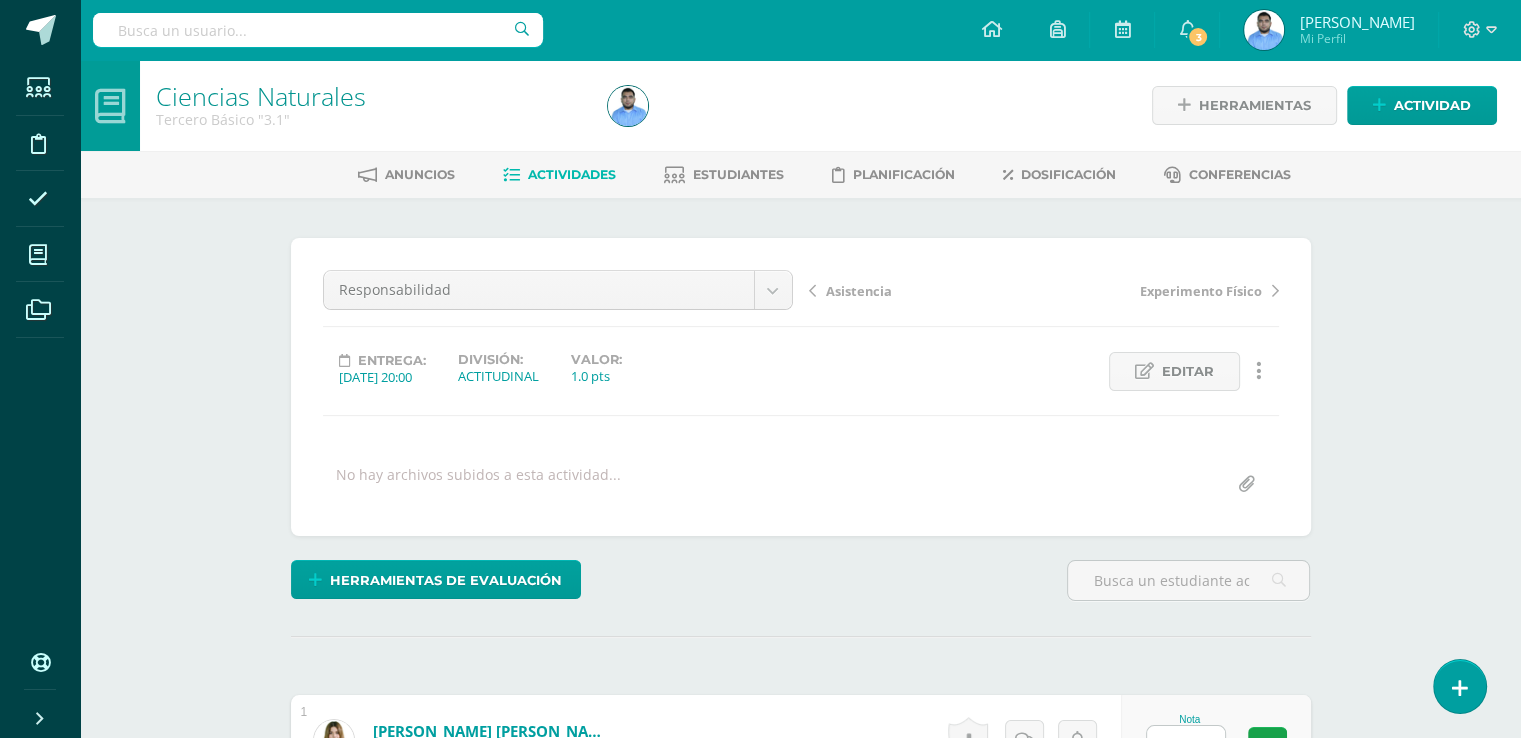 scroll, scrollTop: 0, scrollLeft: 0, axis: both 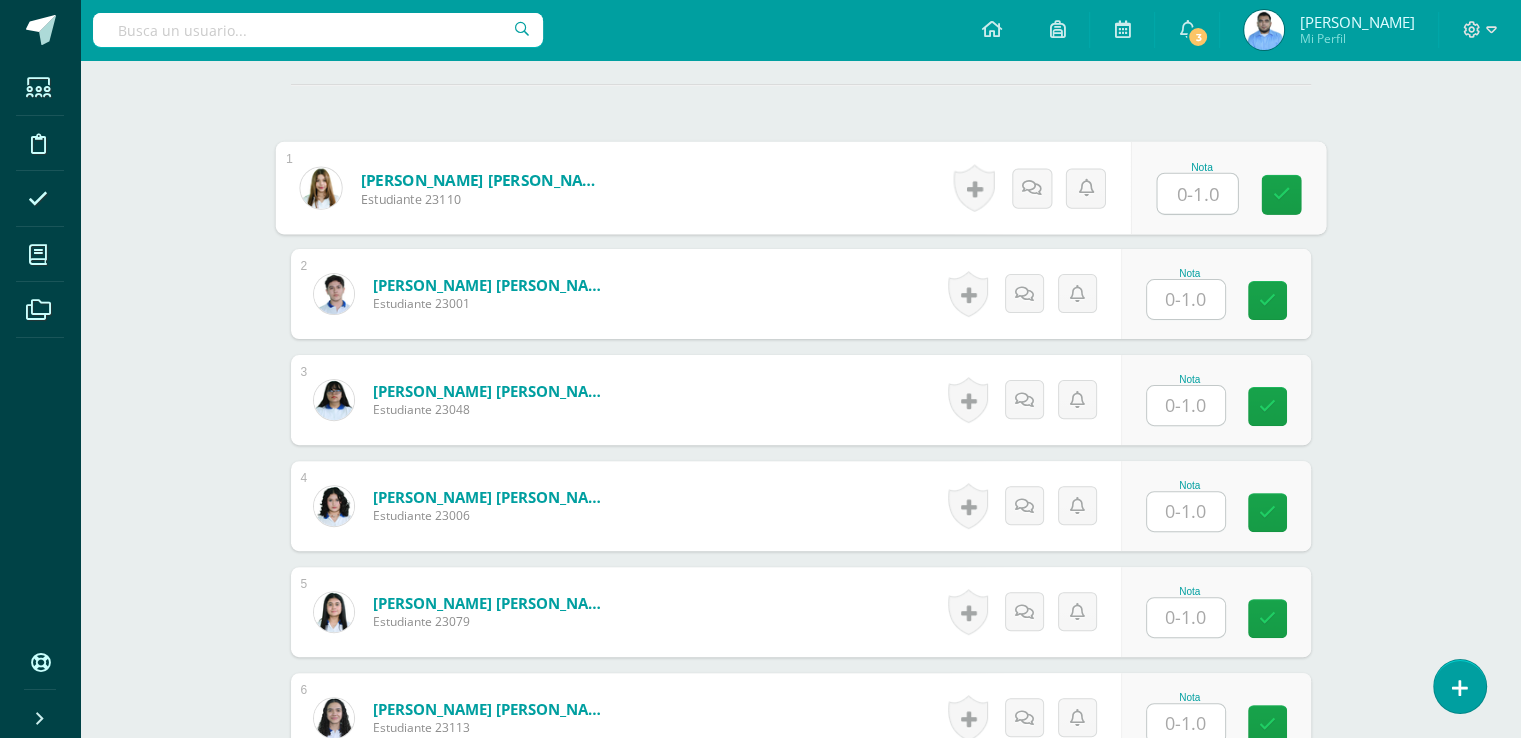 click at bounding box center (1197, 194) 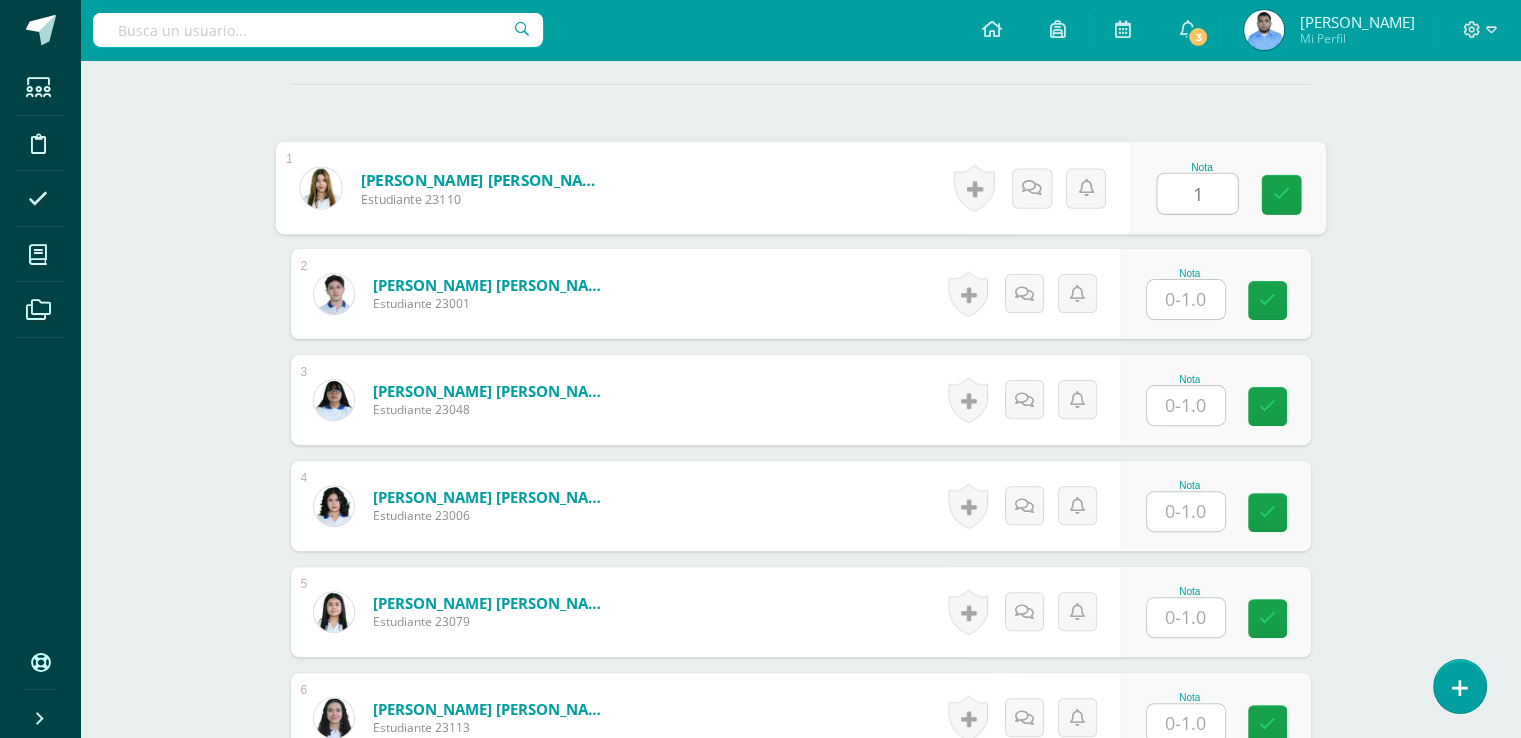 type on "1" 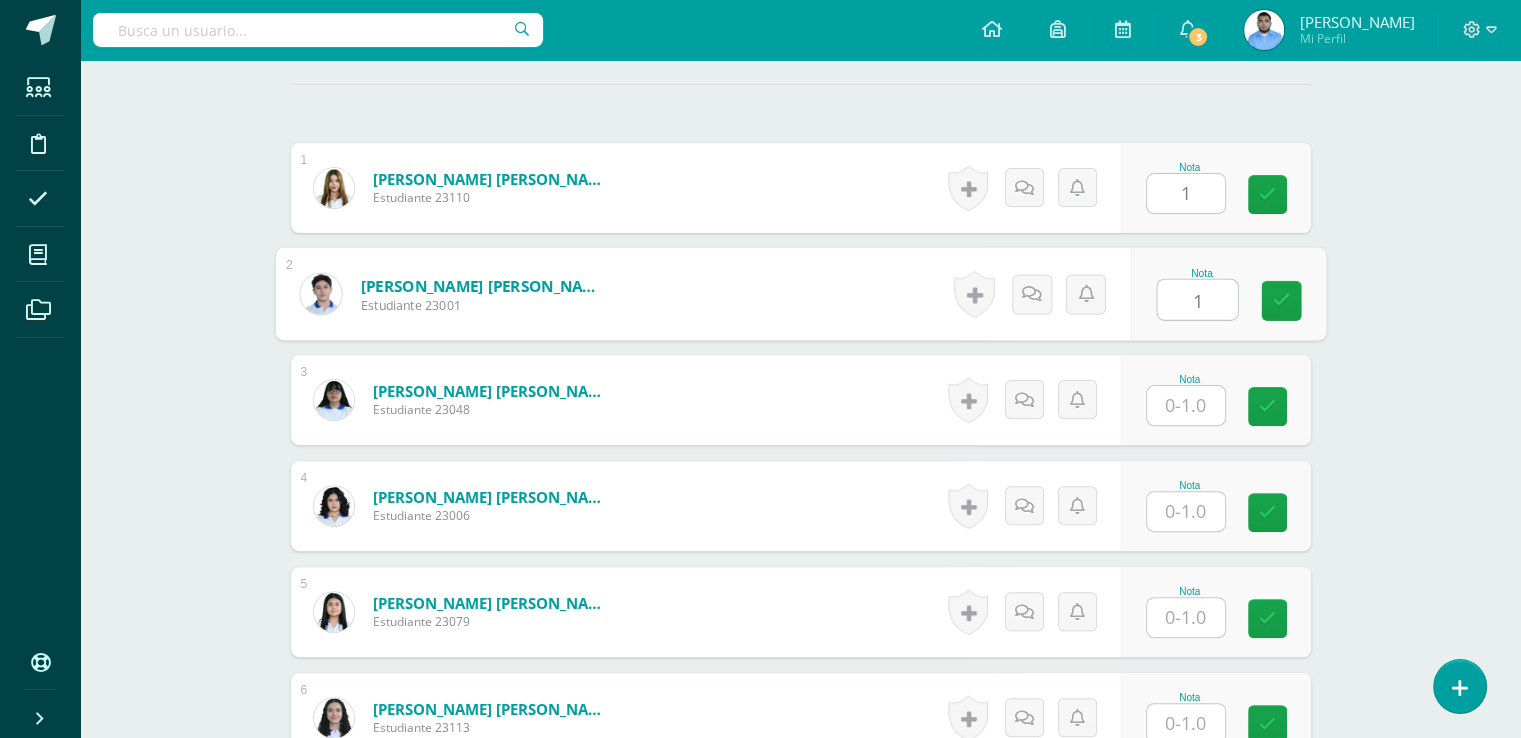 type on "1" 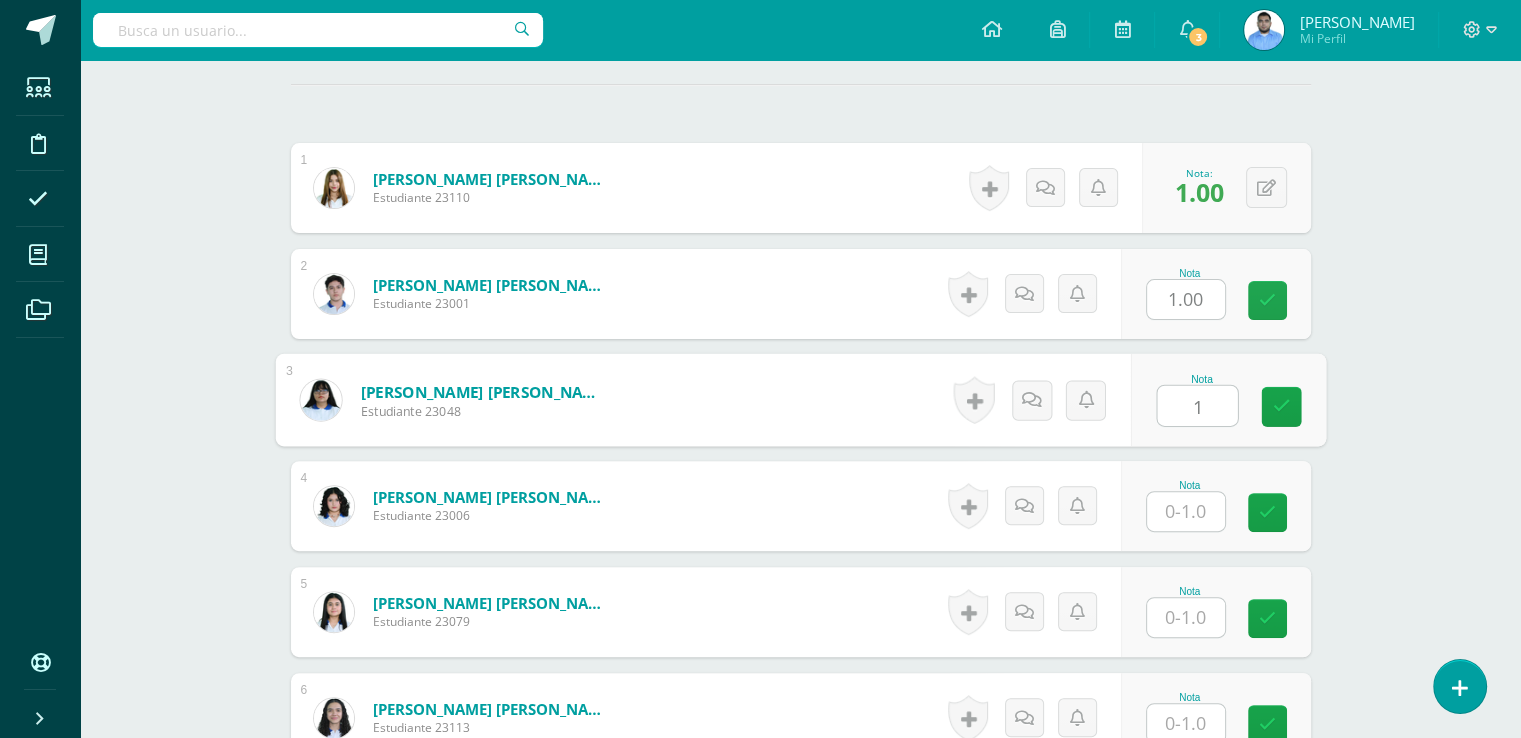 type on "1" 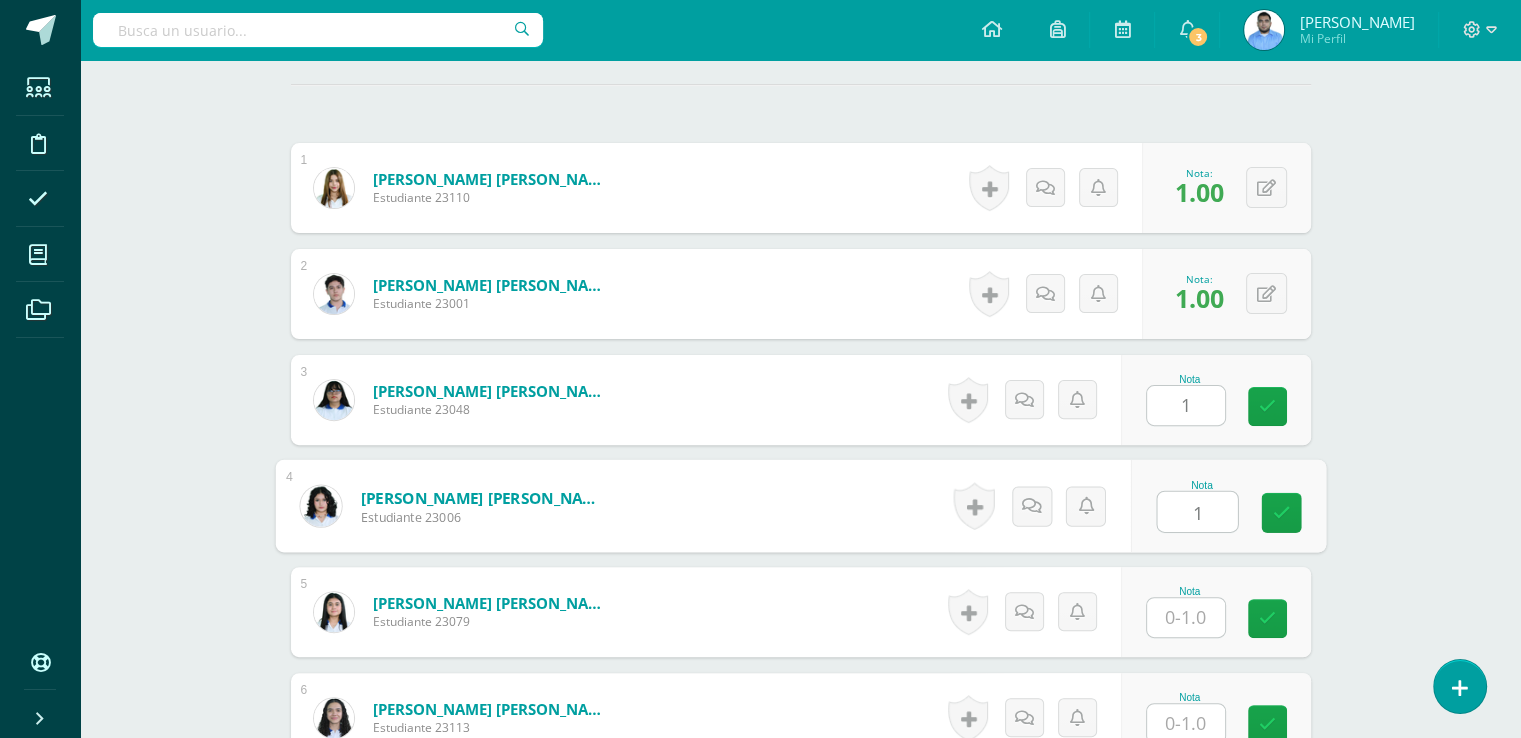 type on "1" 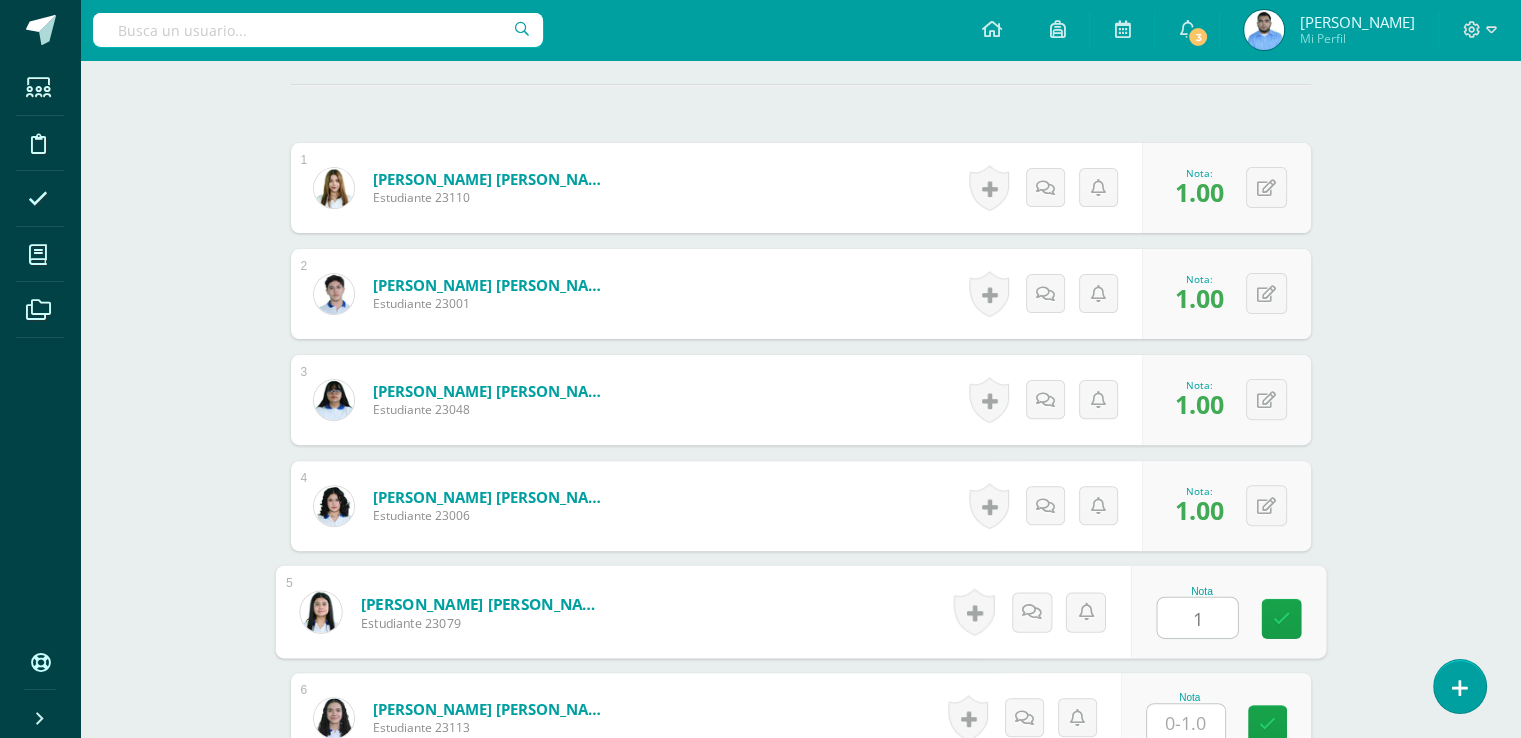 type on "1" 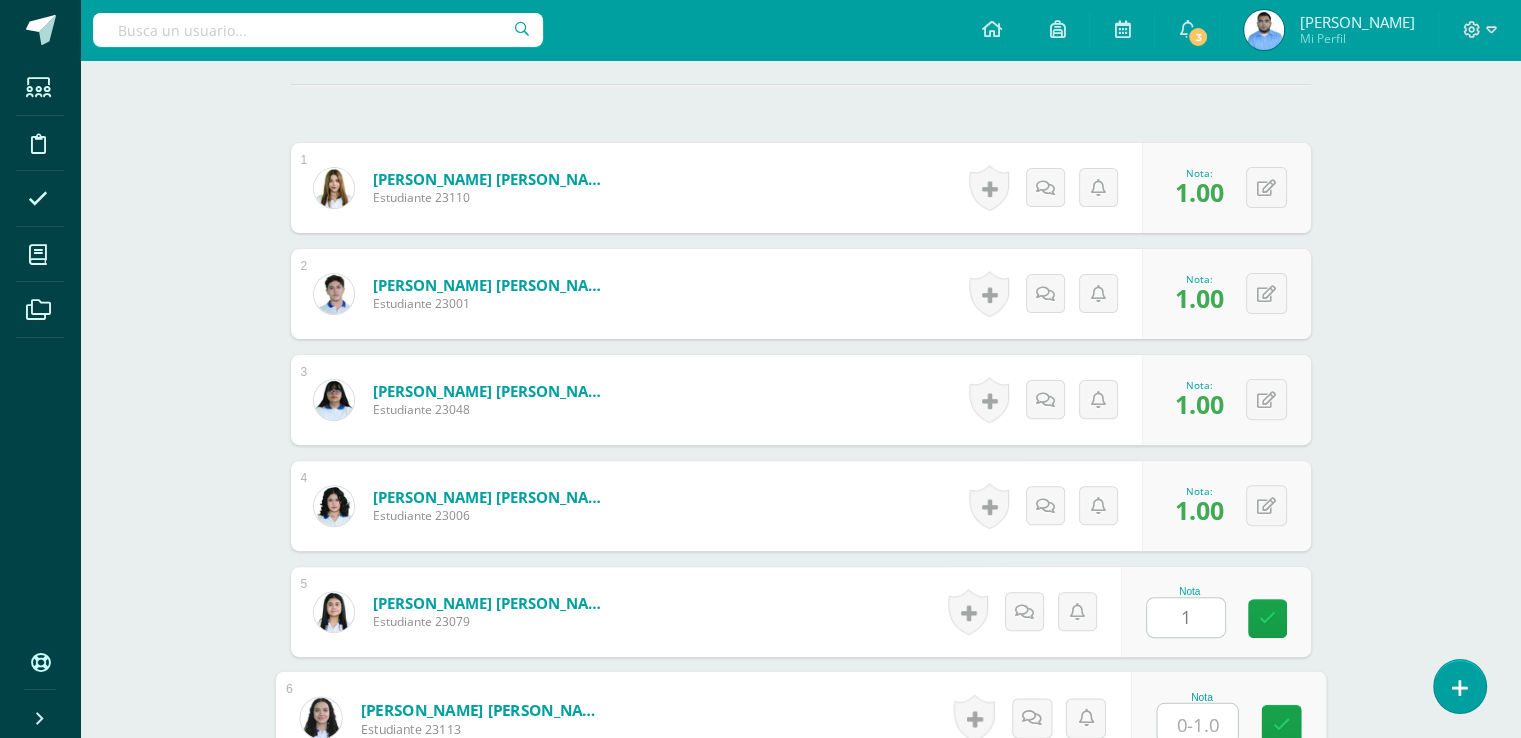 scroll, scrollTop: 556, scrollLeft: 0, axis: vertical 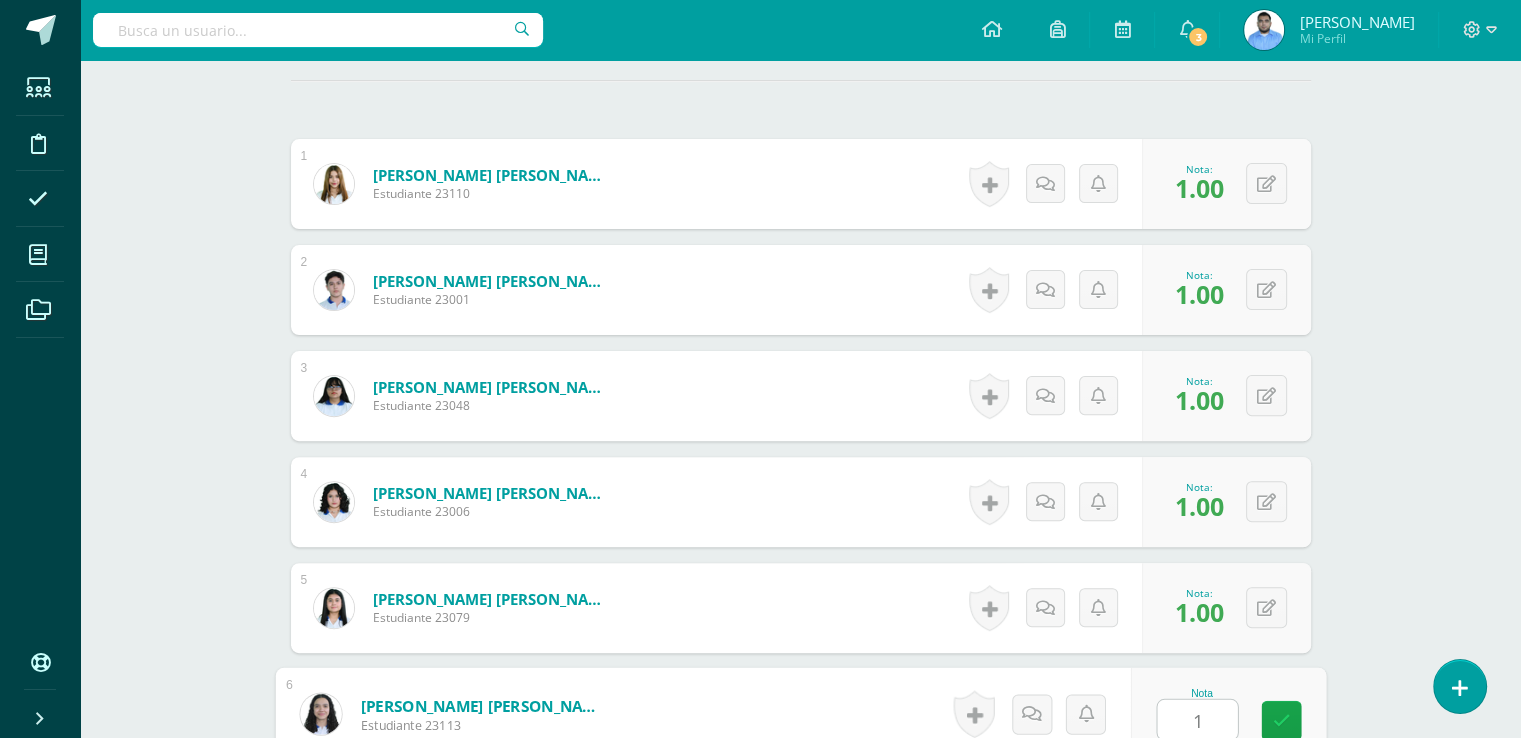 type on "1" 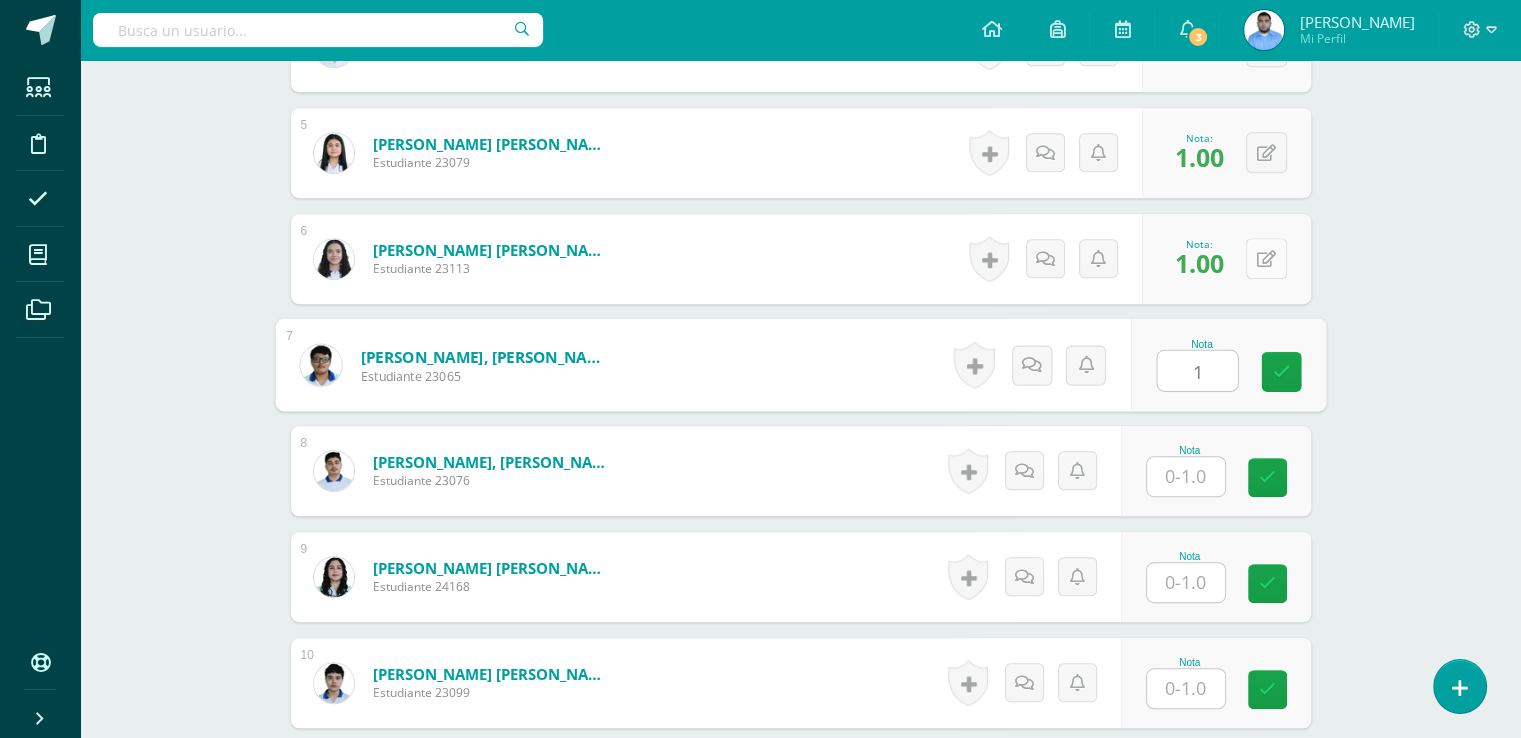 type on "1" 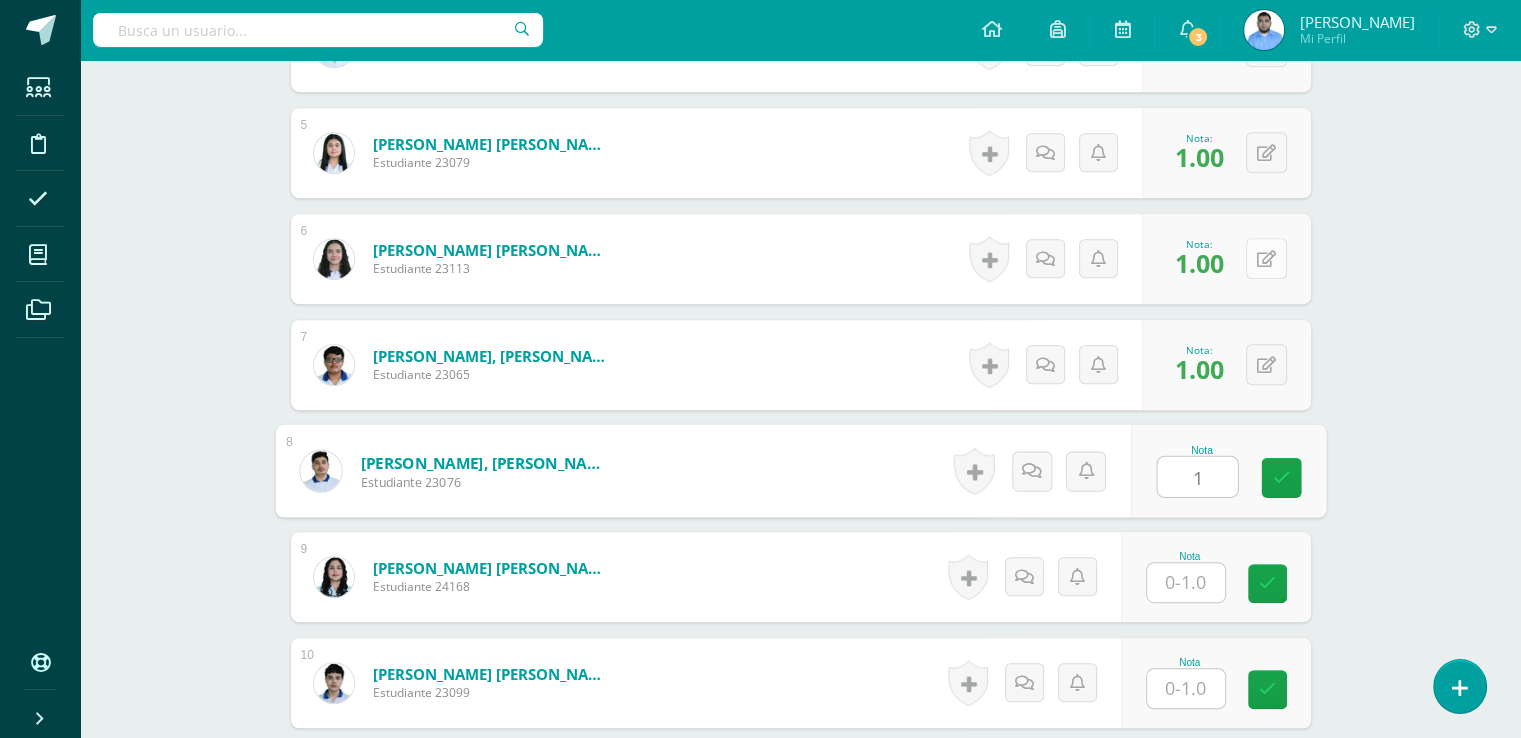 type on "1" 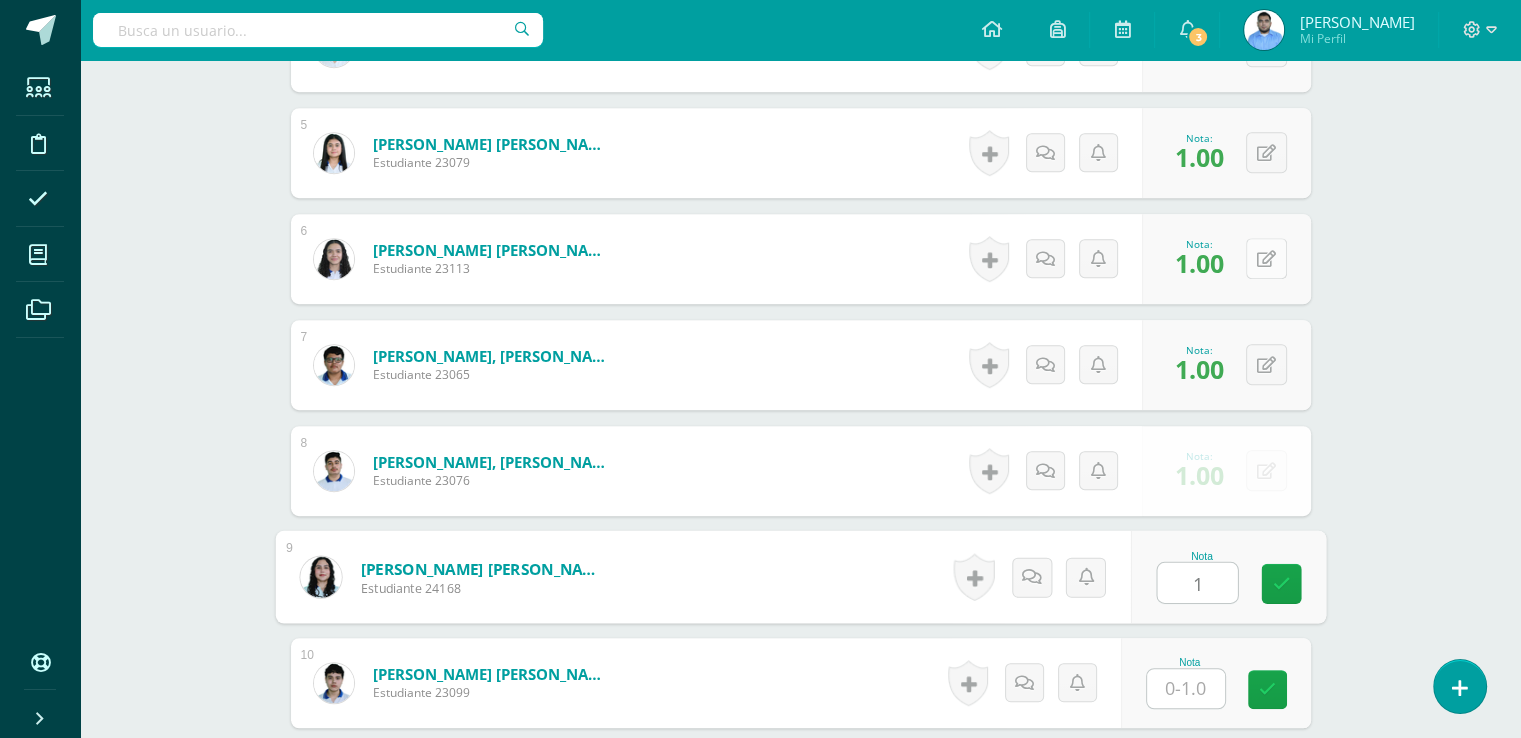 type on "1" 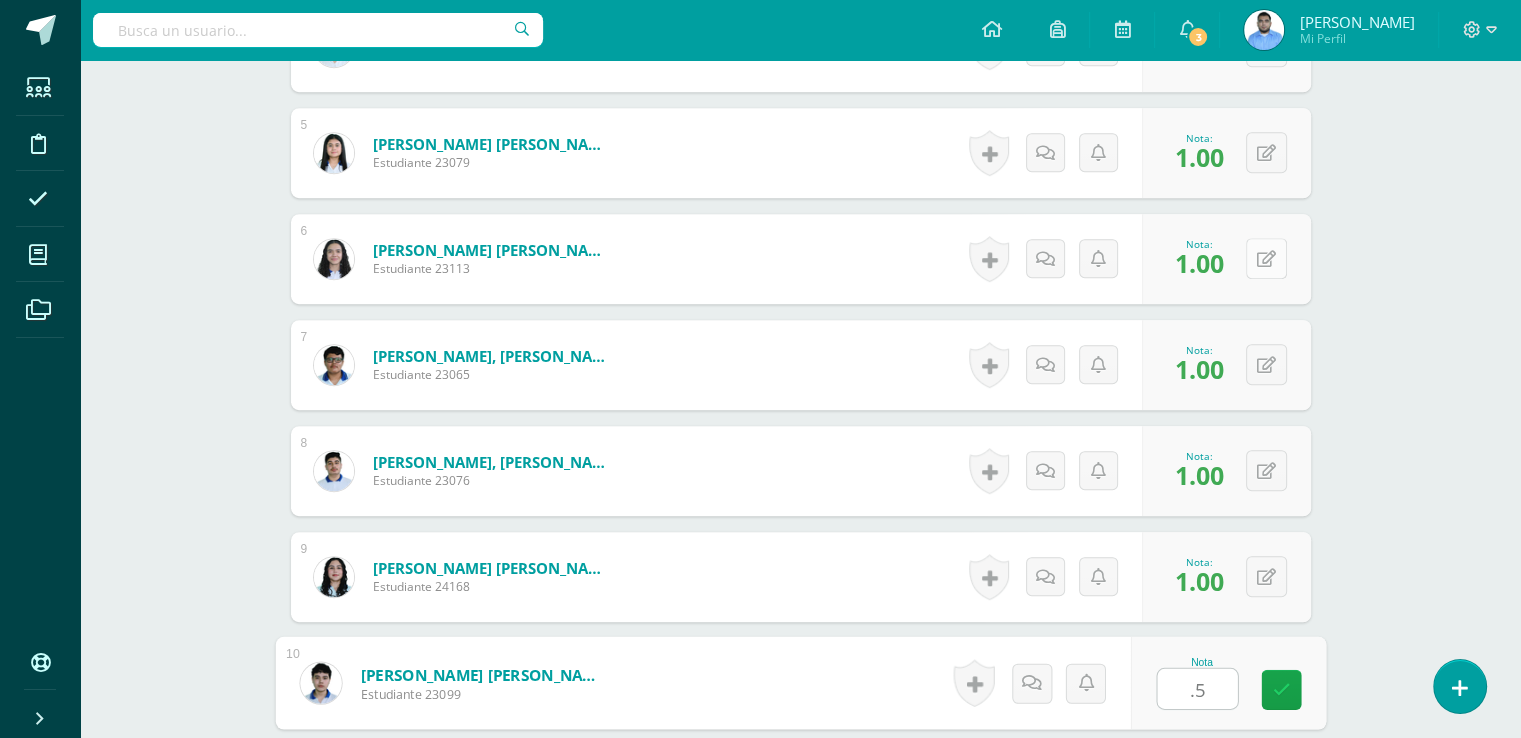 scroll, scrollTop: 1435, scrollLeft: 0, axis: vertical 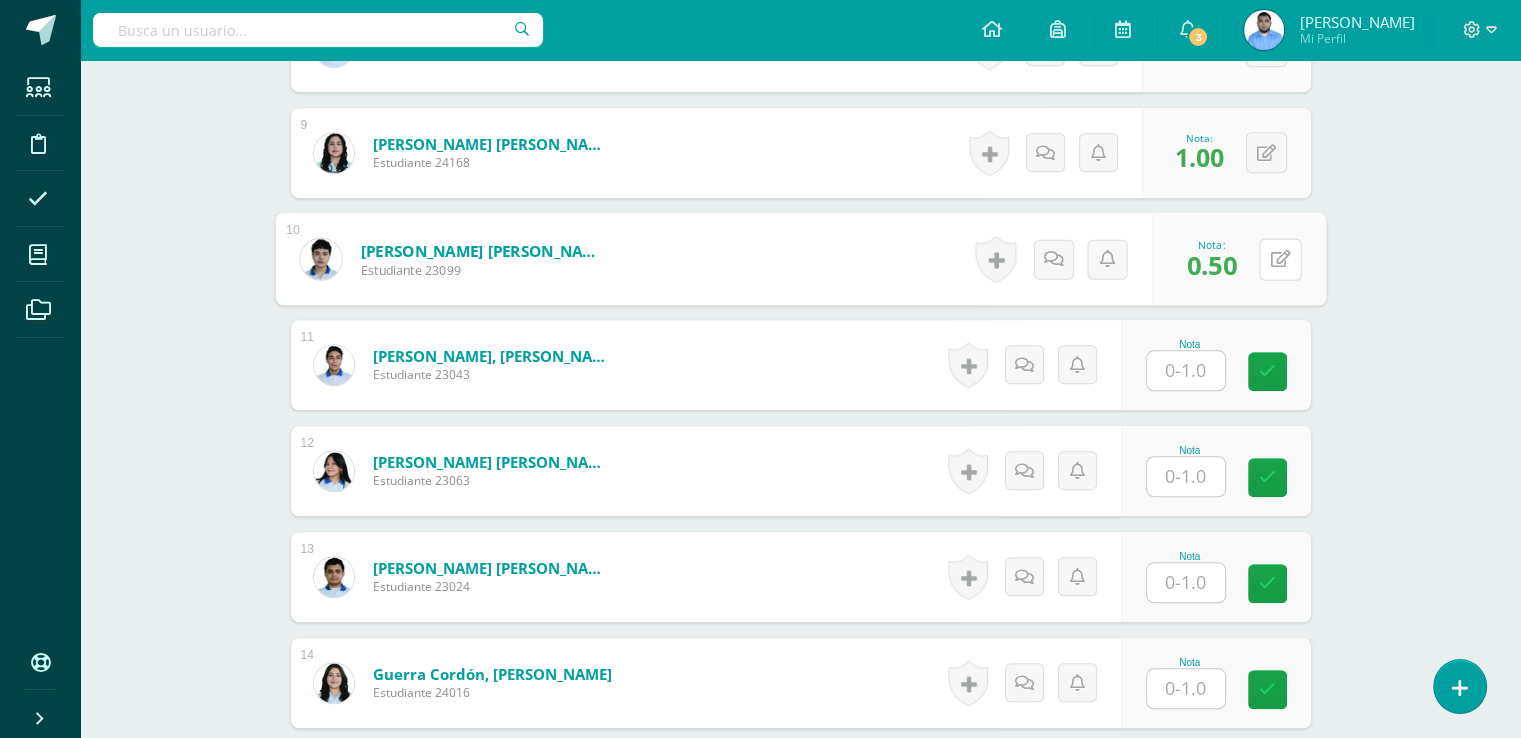 click at bounding box center [1280, 258] 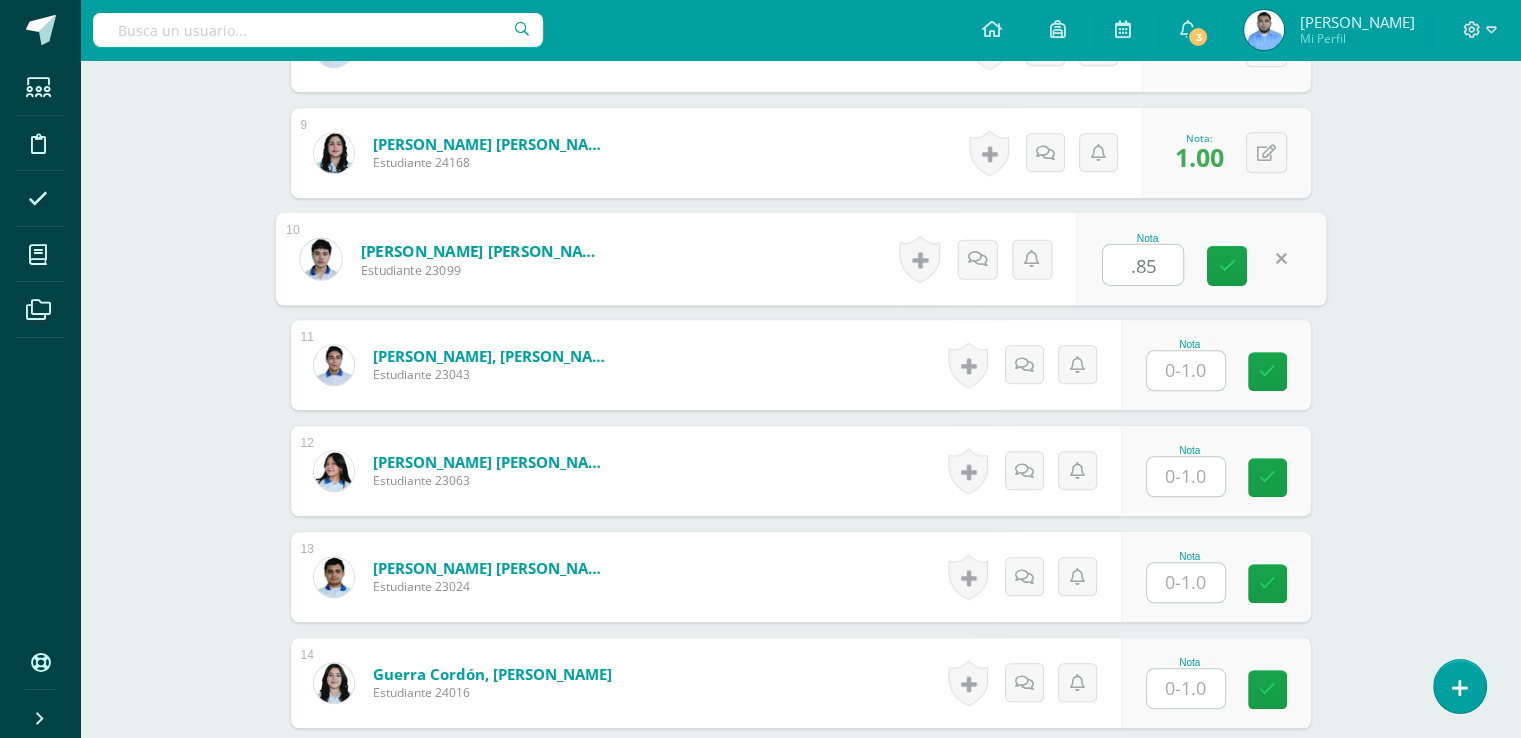type on ".85" 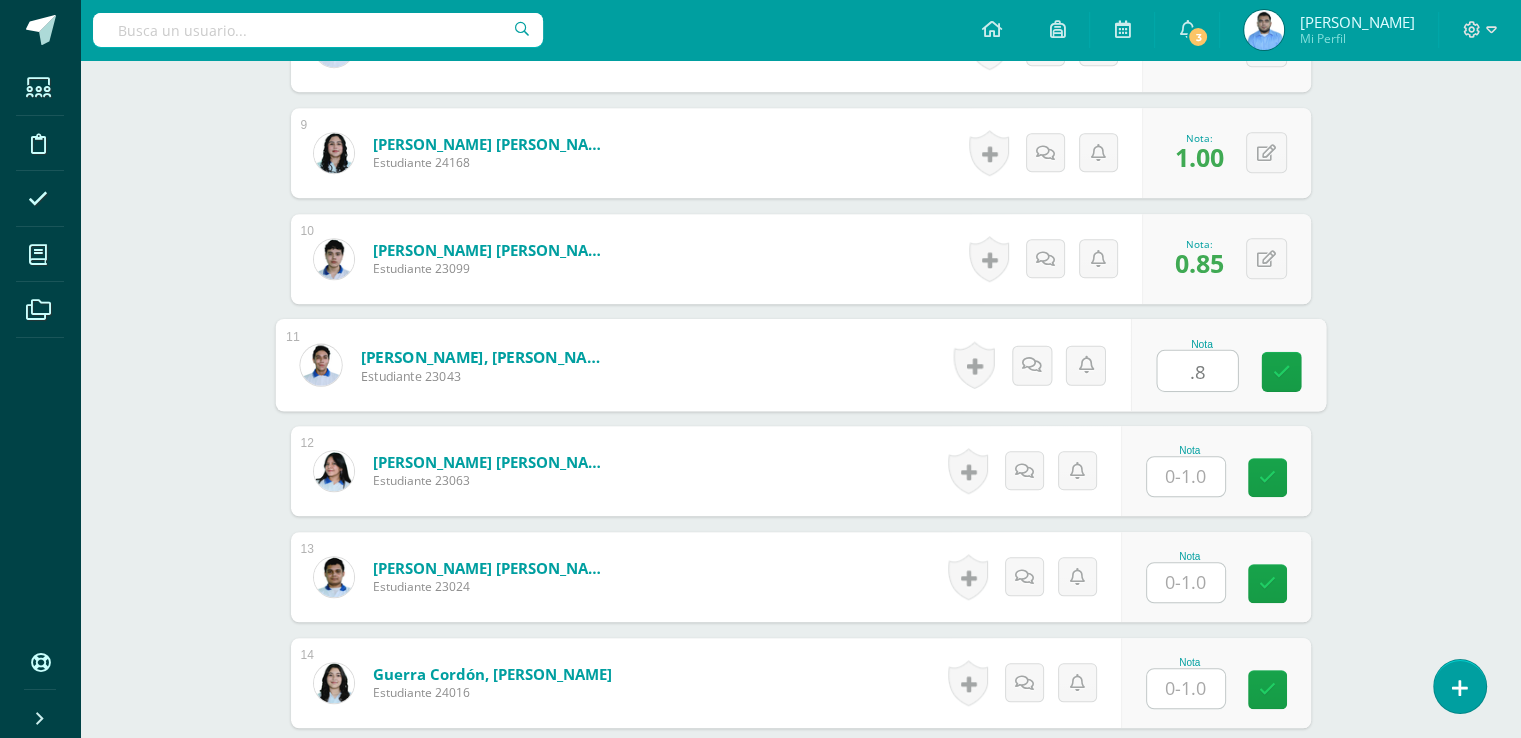 type on ".8" 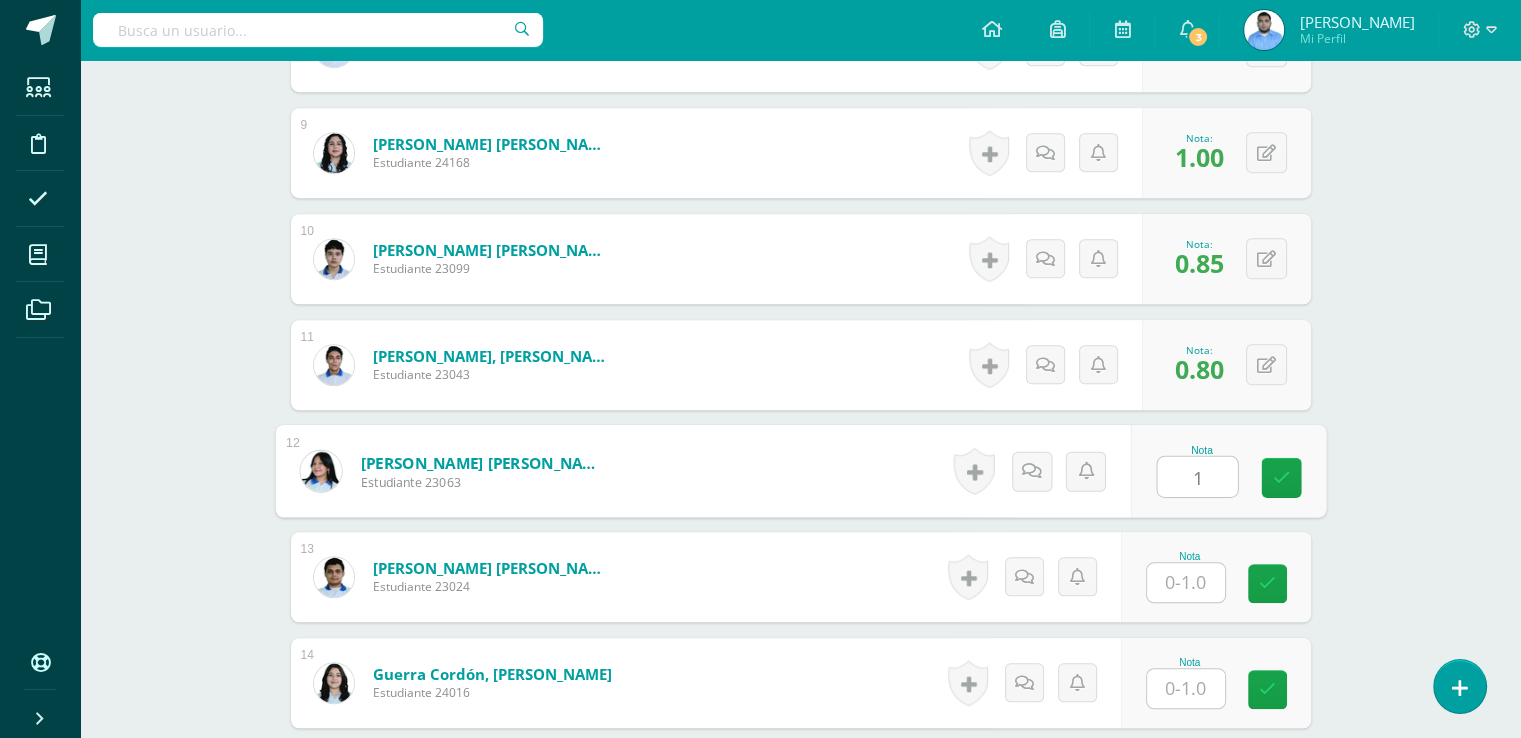 type on "1" 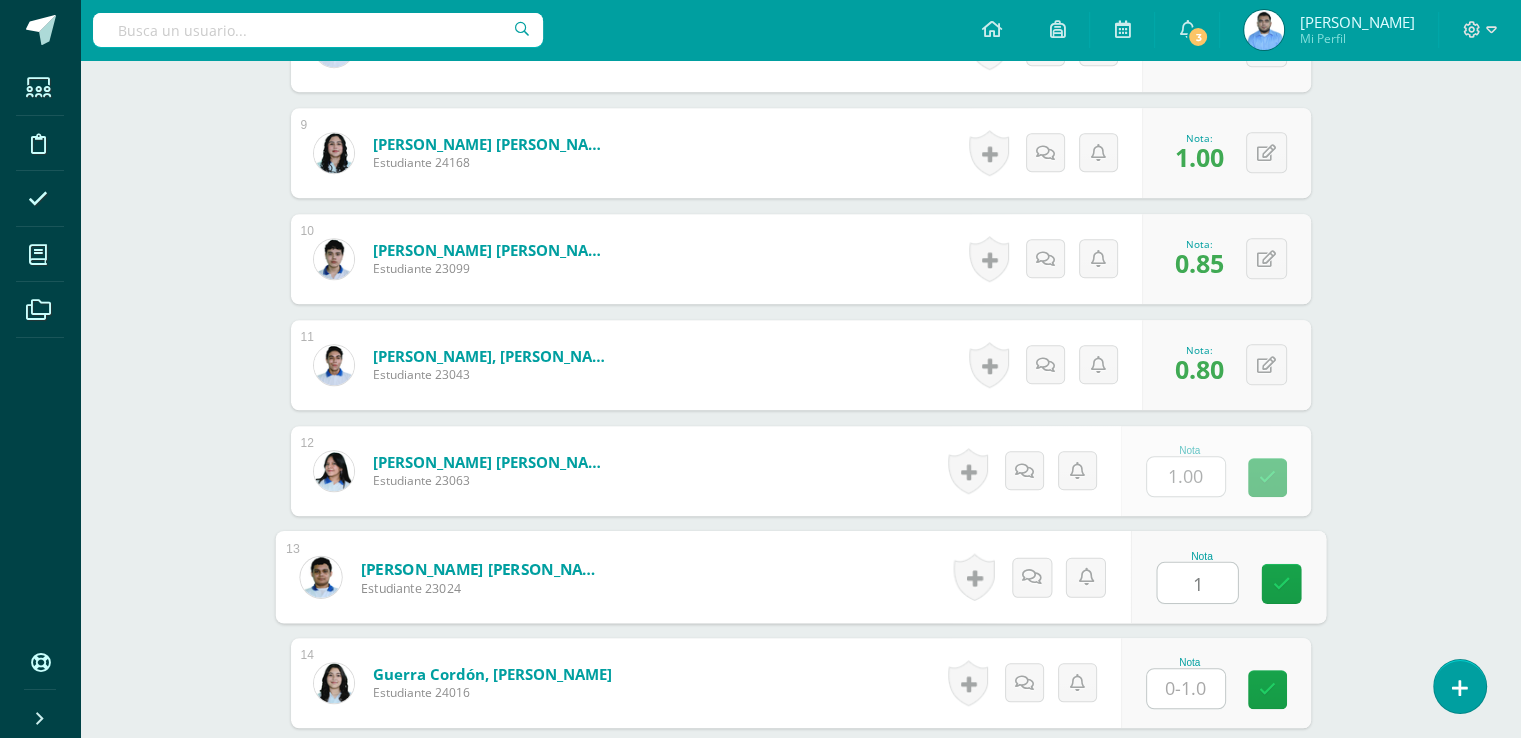 type on "1" 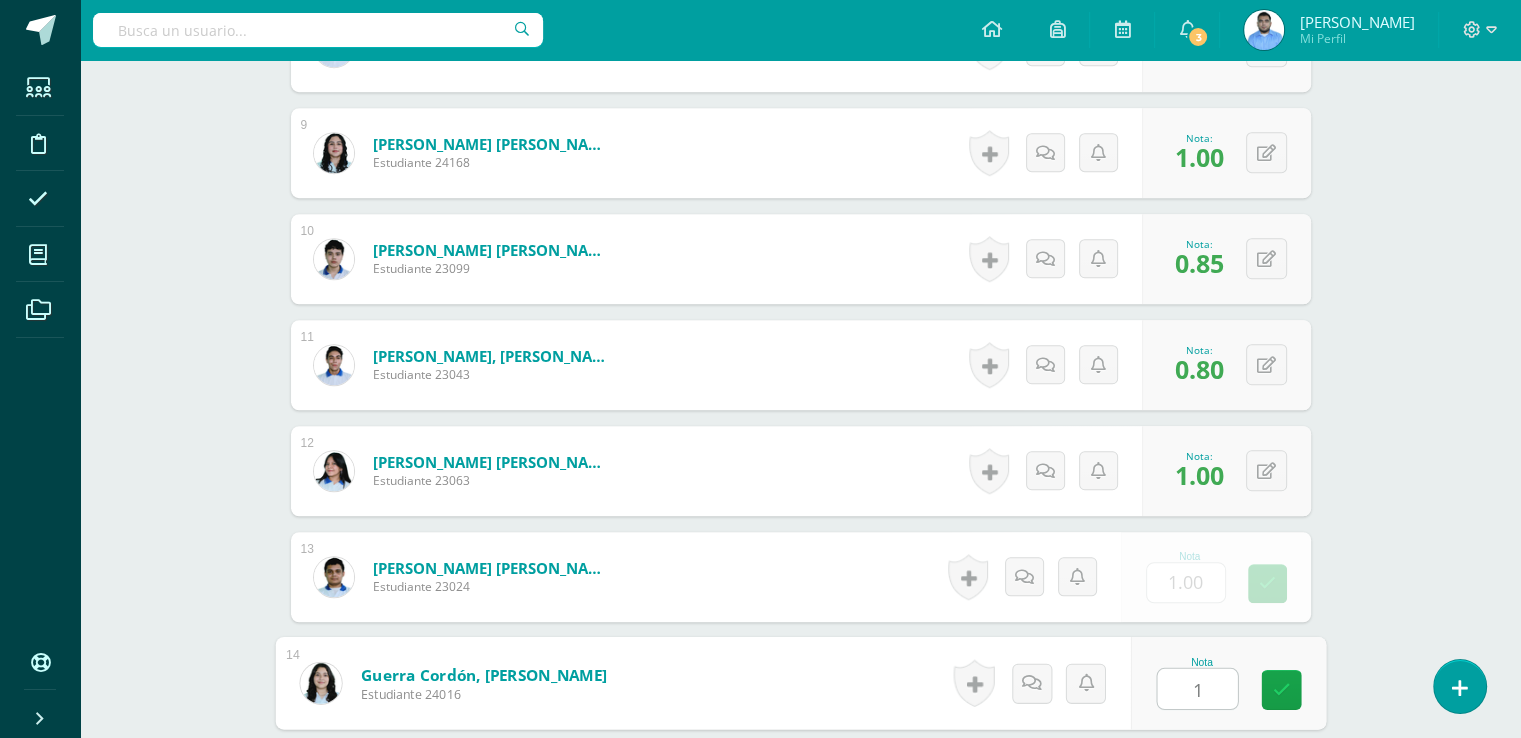 type on "1" 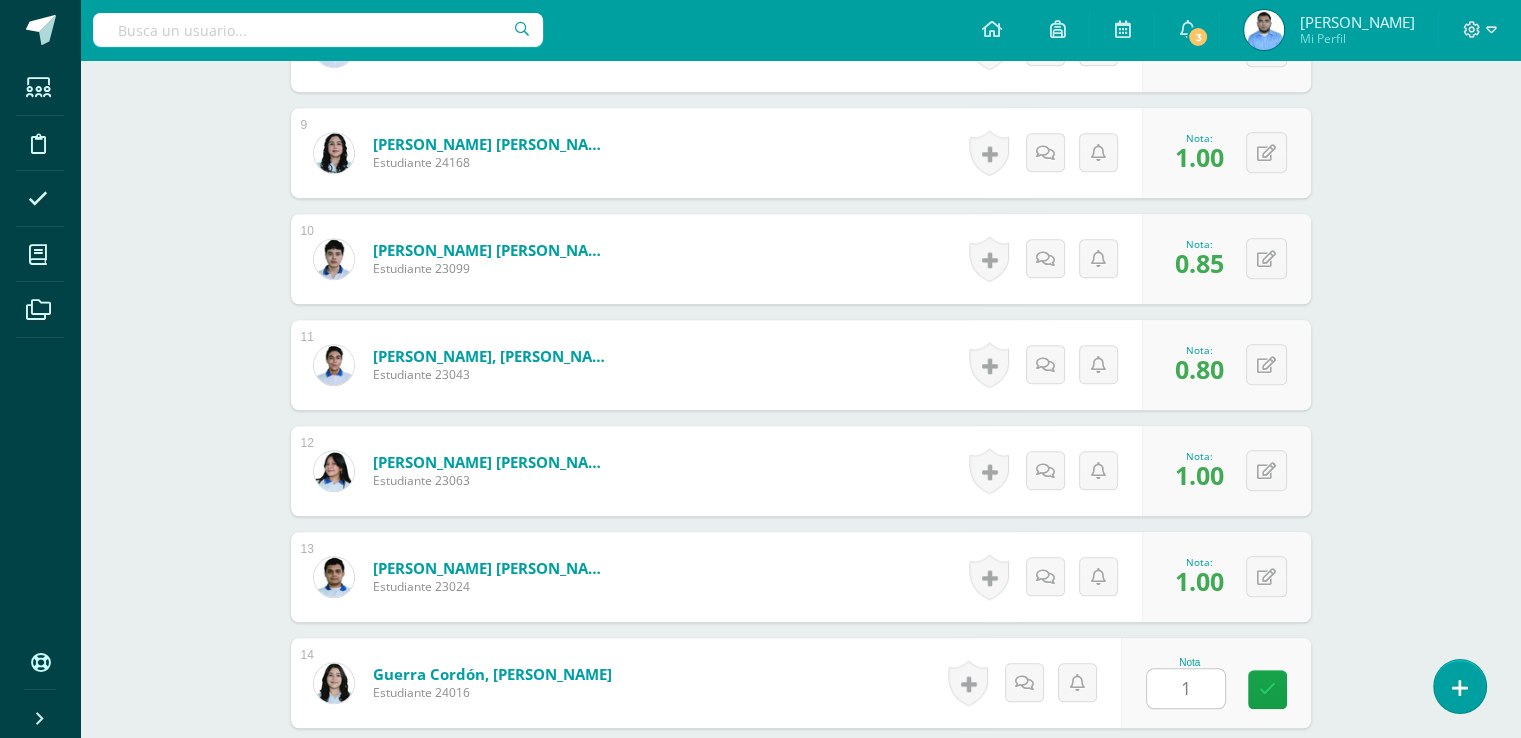 scroll, scrollTop: 1859, scrollLeft: 0, axis: vertical 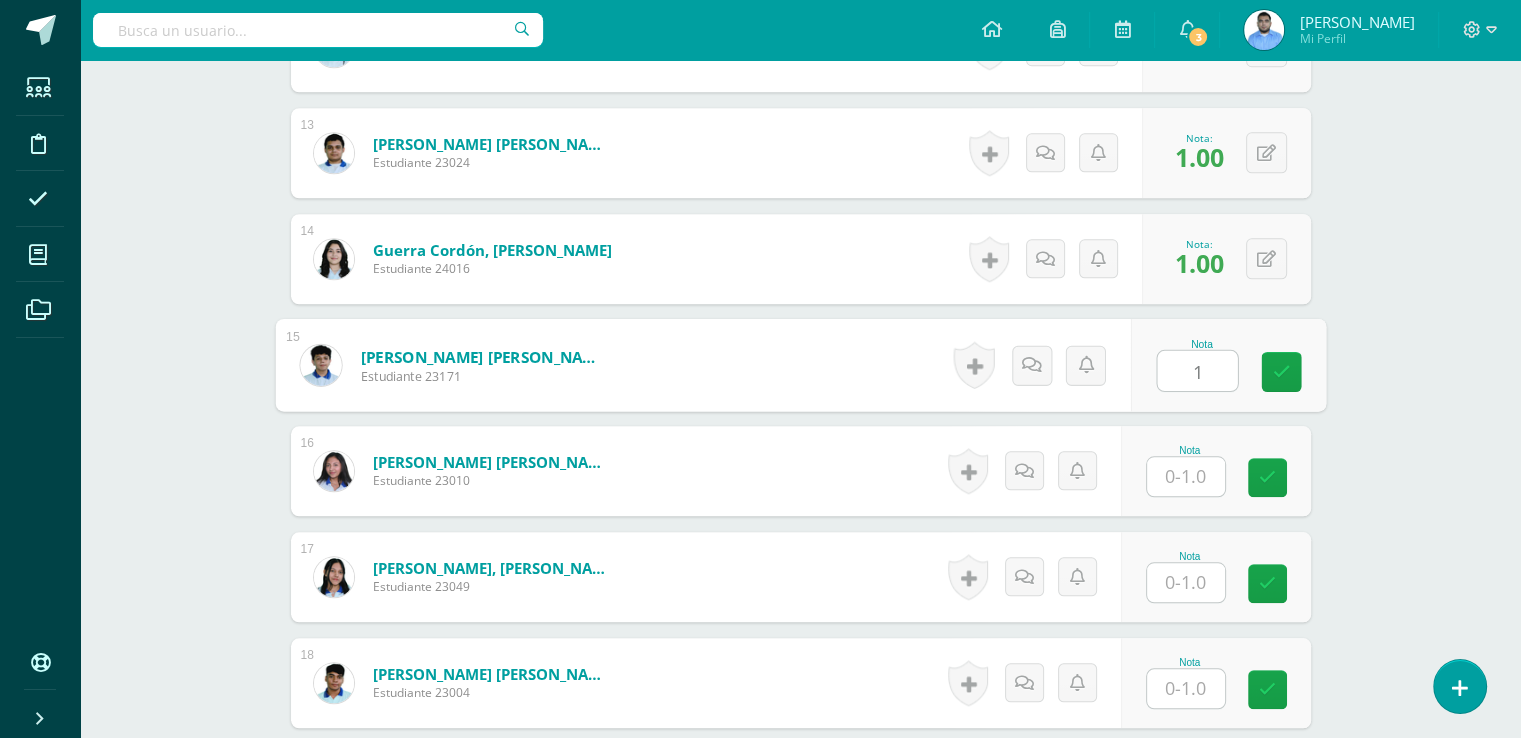 type on "1" 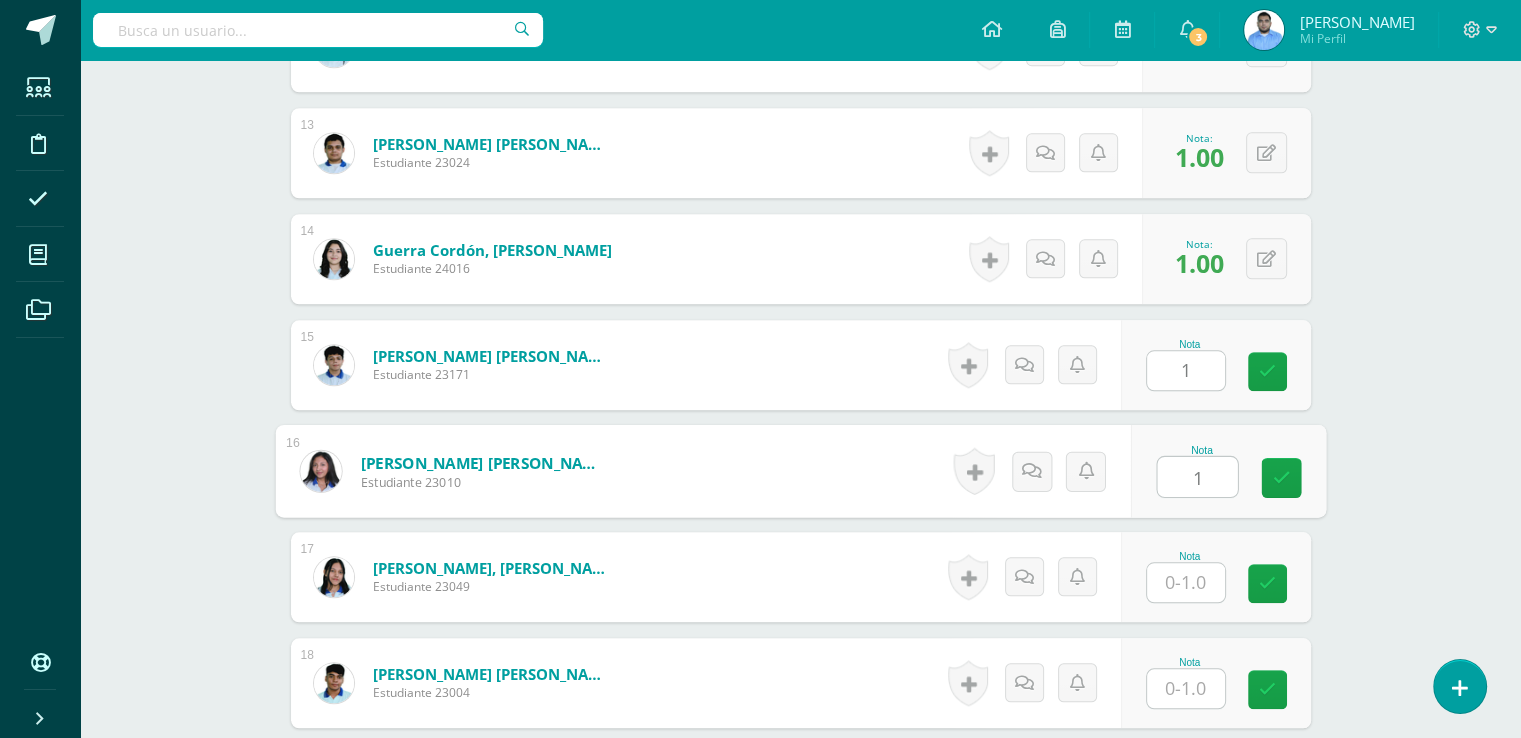 type on "1" 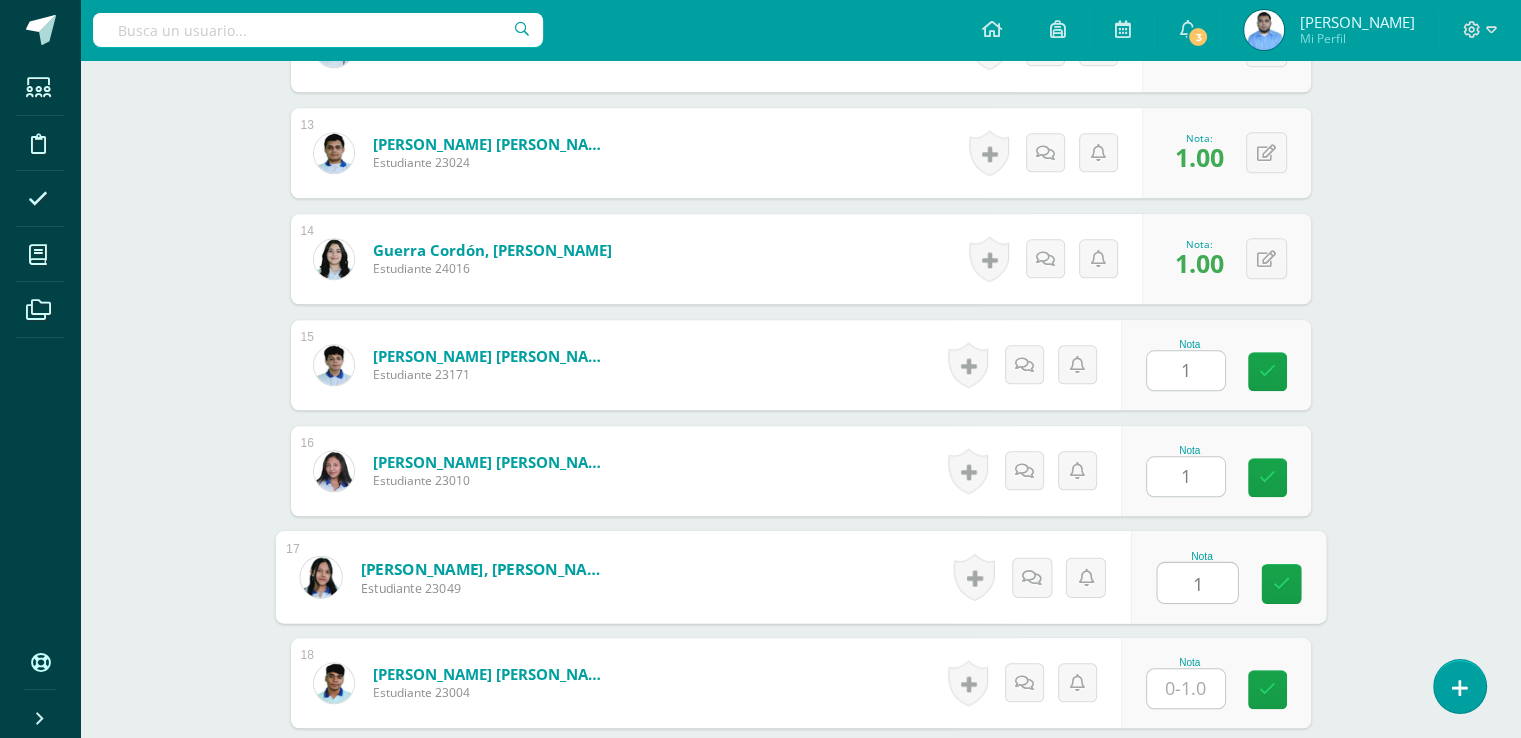 type on "1" 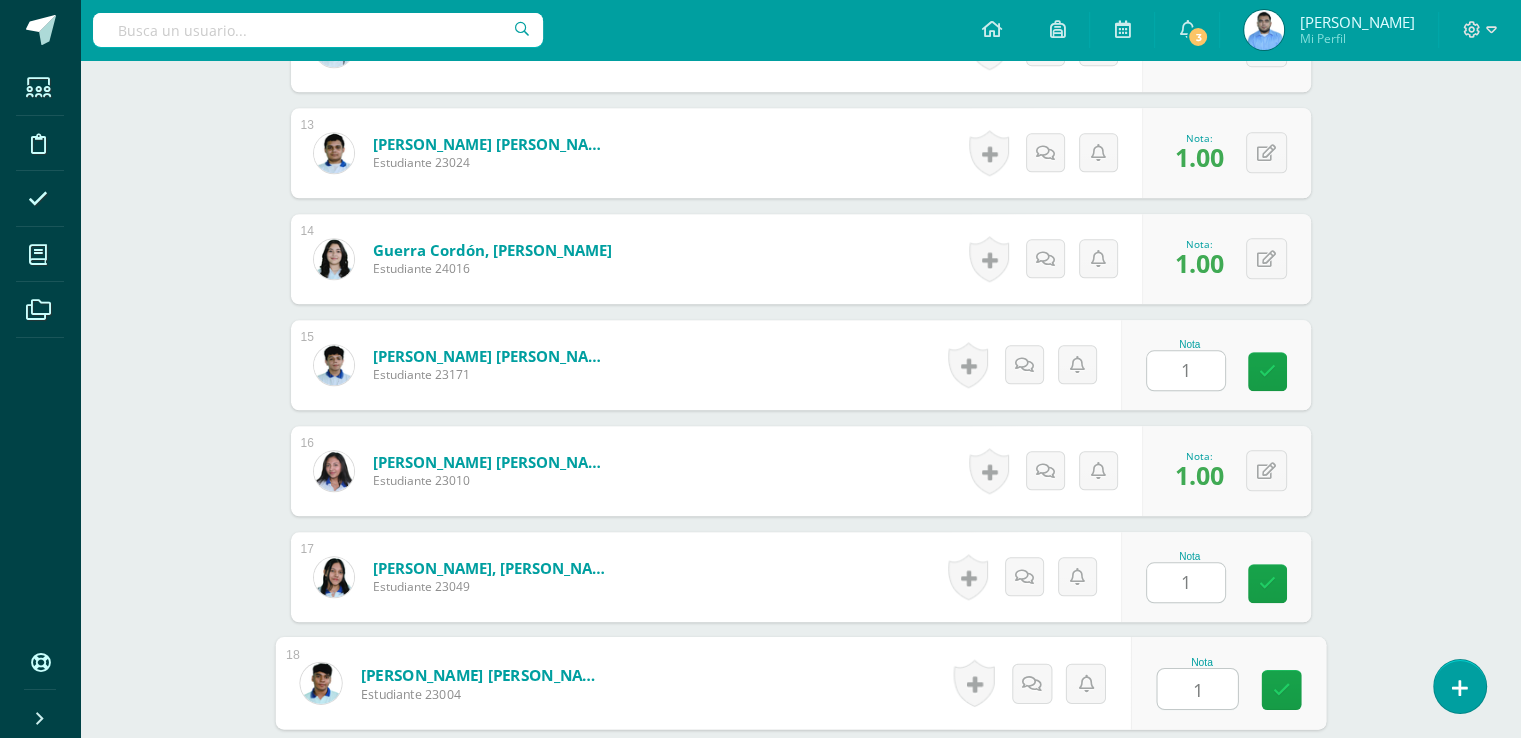 type on "1" 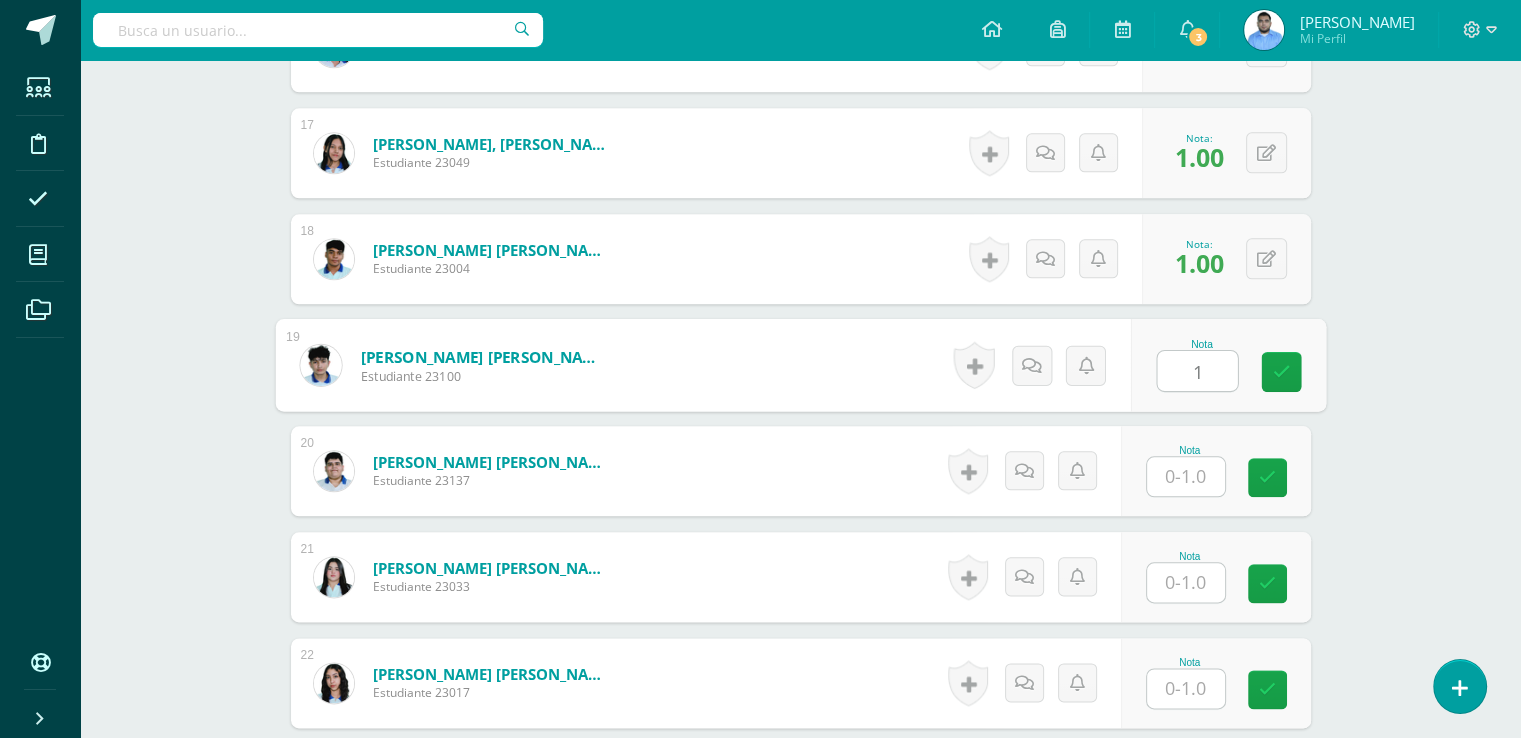 type on "1" 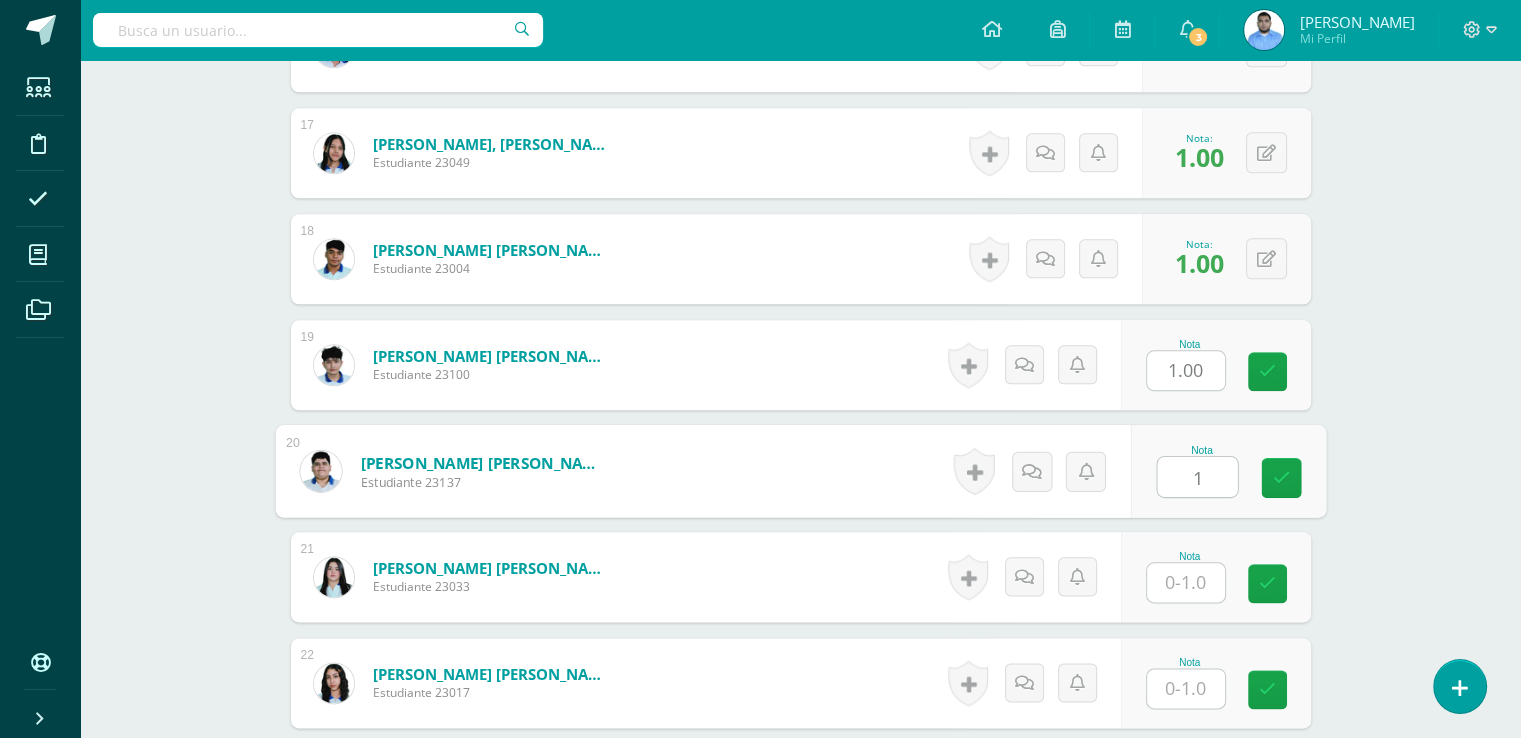 type on "1" 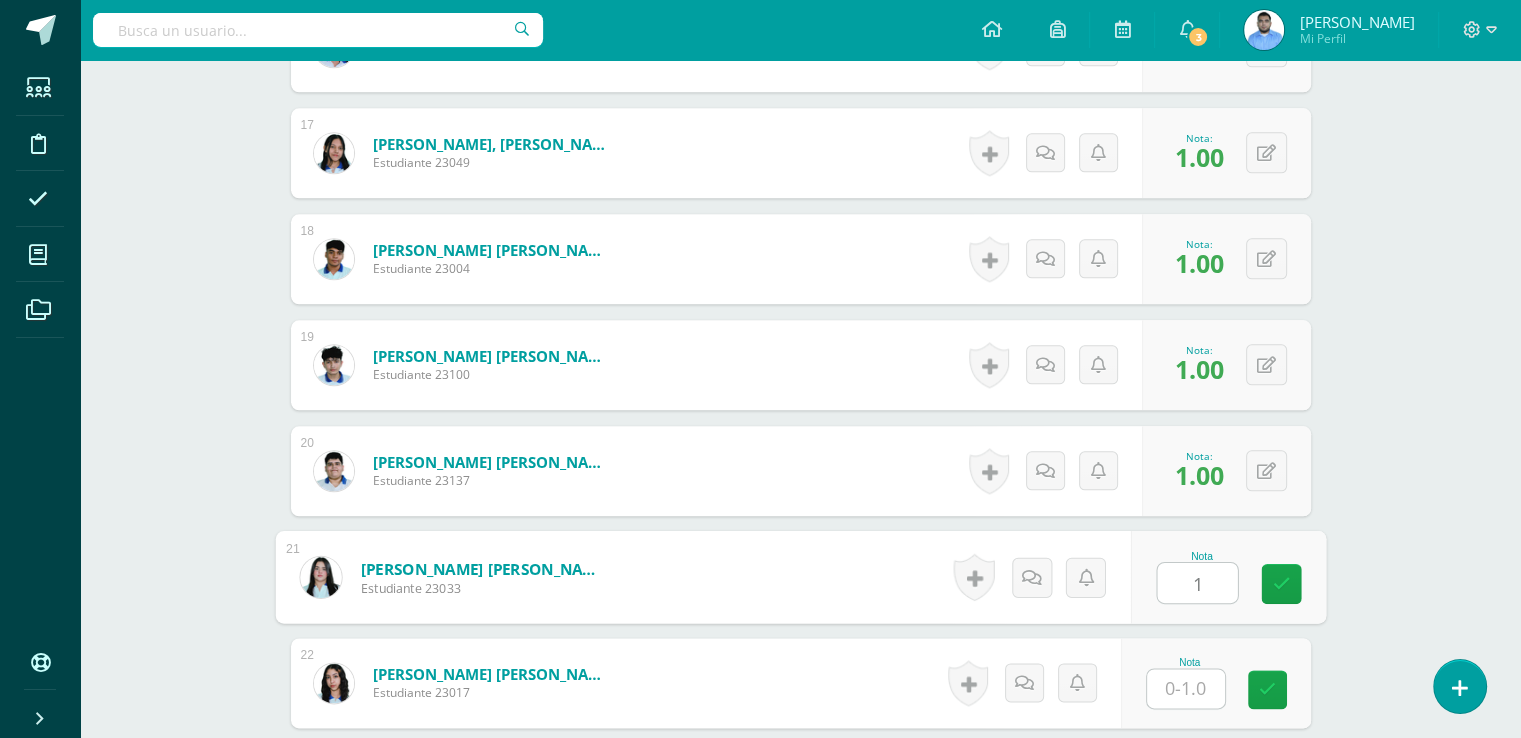 type on "1" 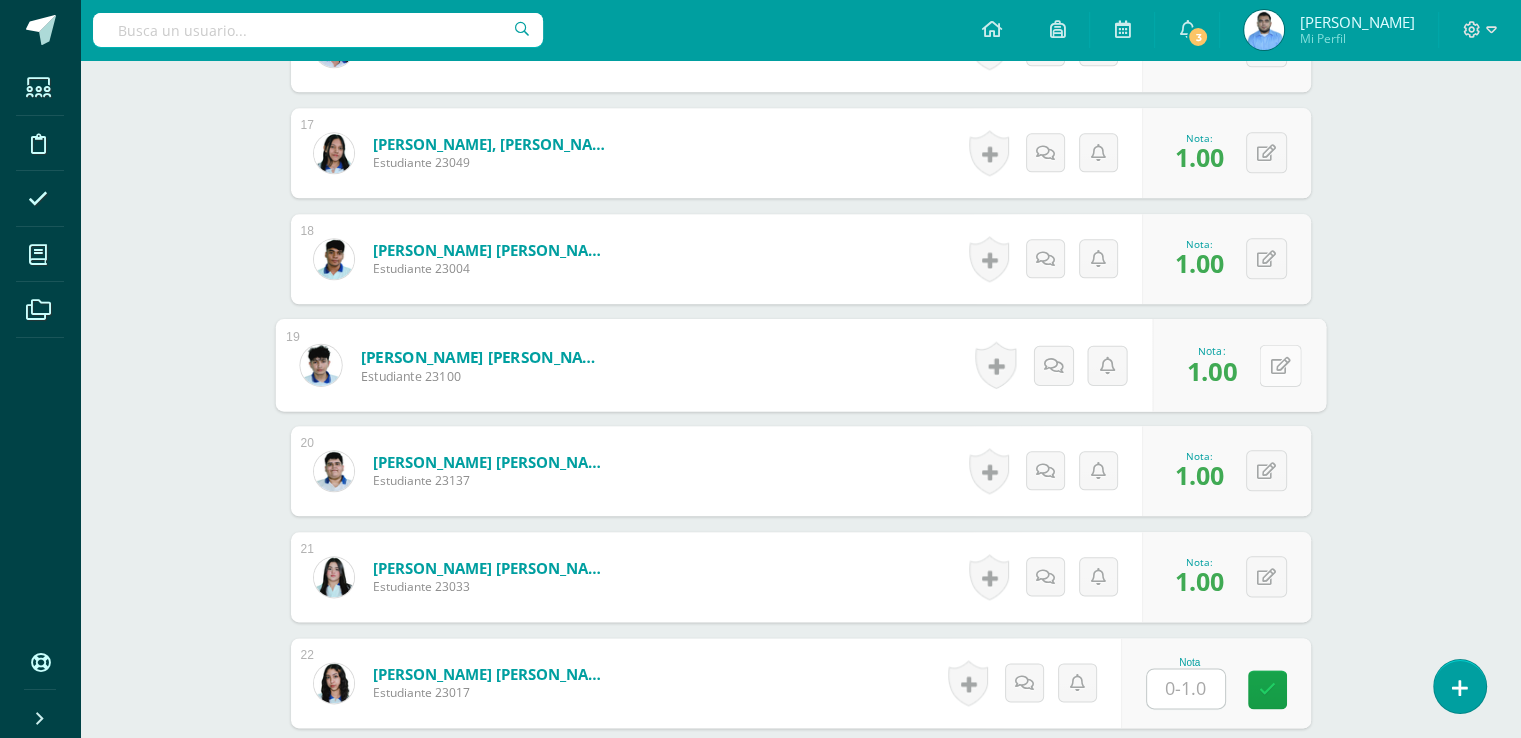 click on "0
Logros
Logros obtenidos
Aún no hay logros agregados
Nota:
1.00" at bounding box center [1239, 365] 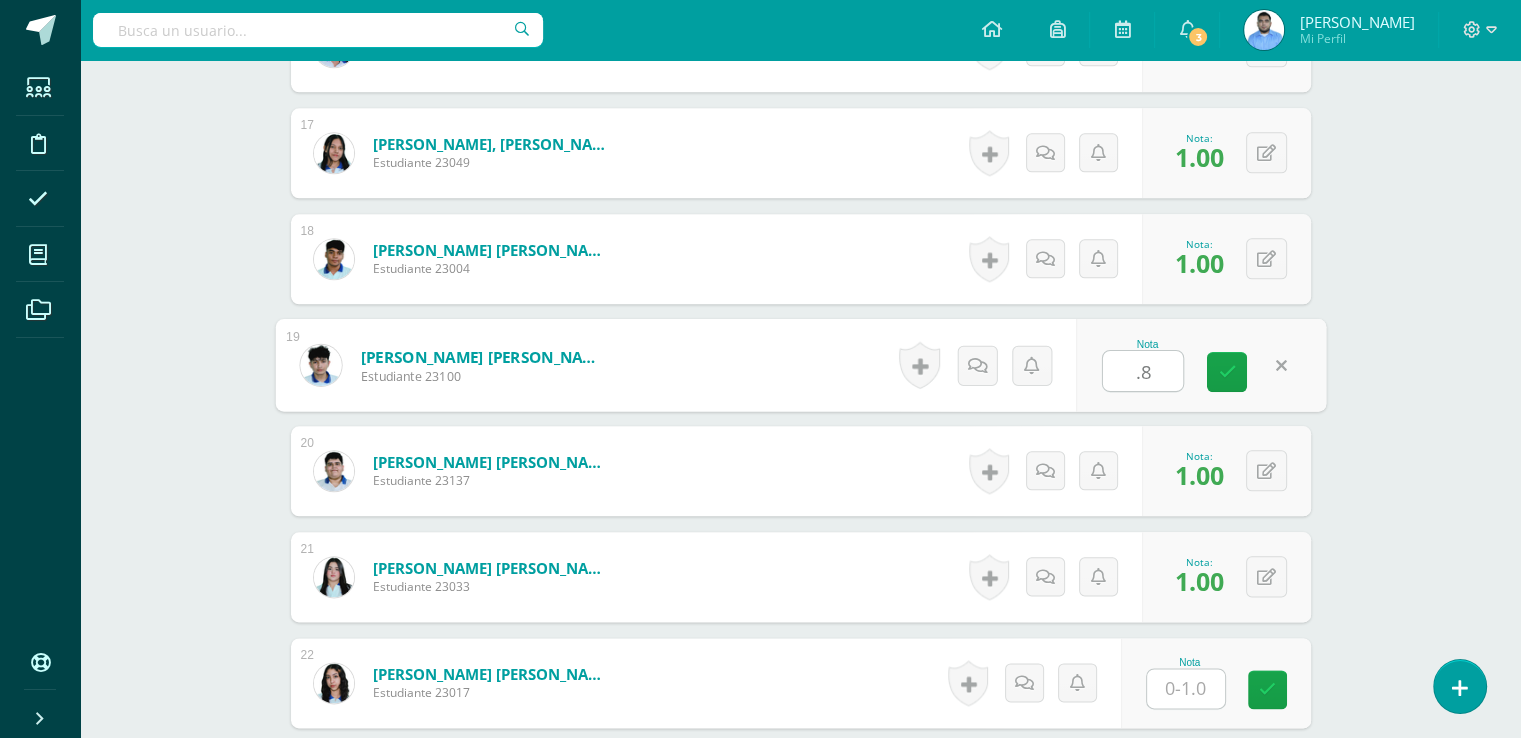 type on ".85" 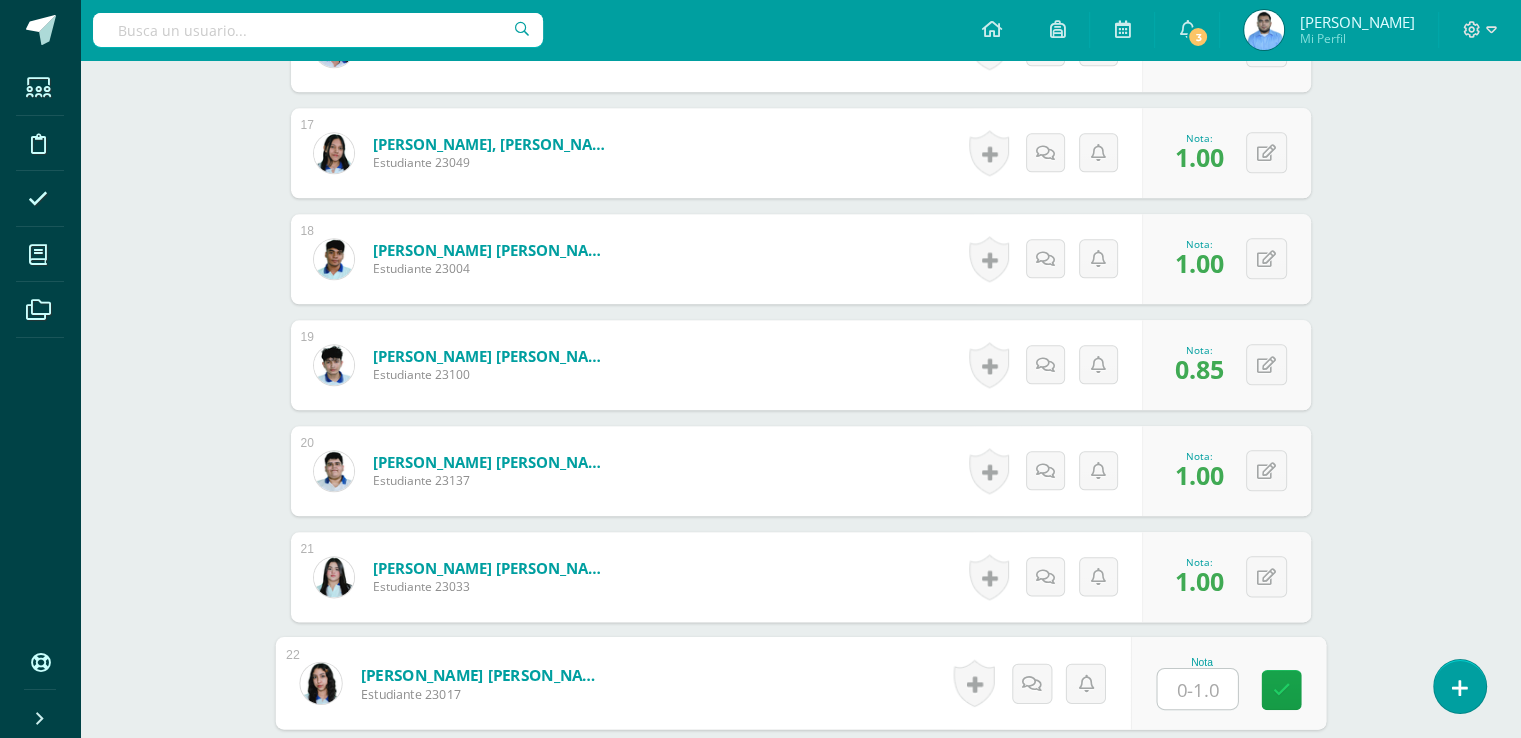 click at bounding box center [1197, 689] 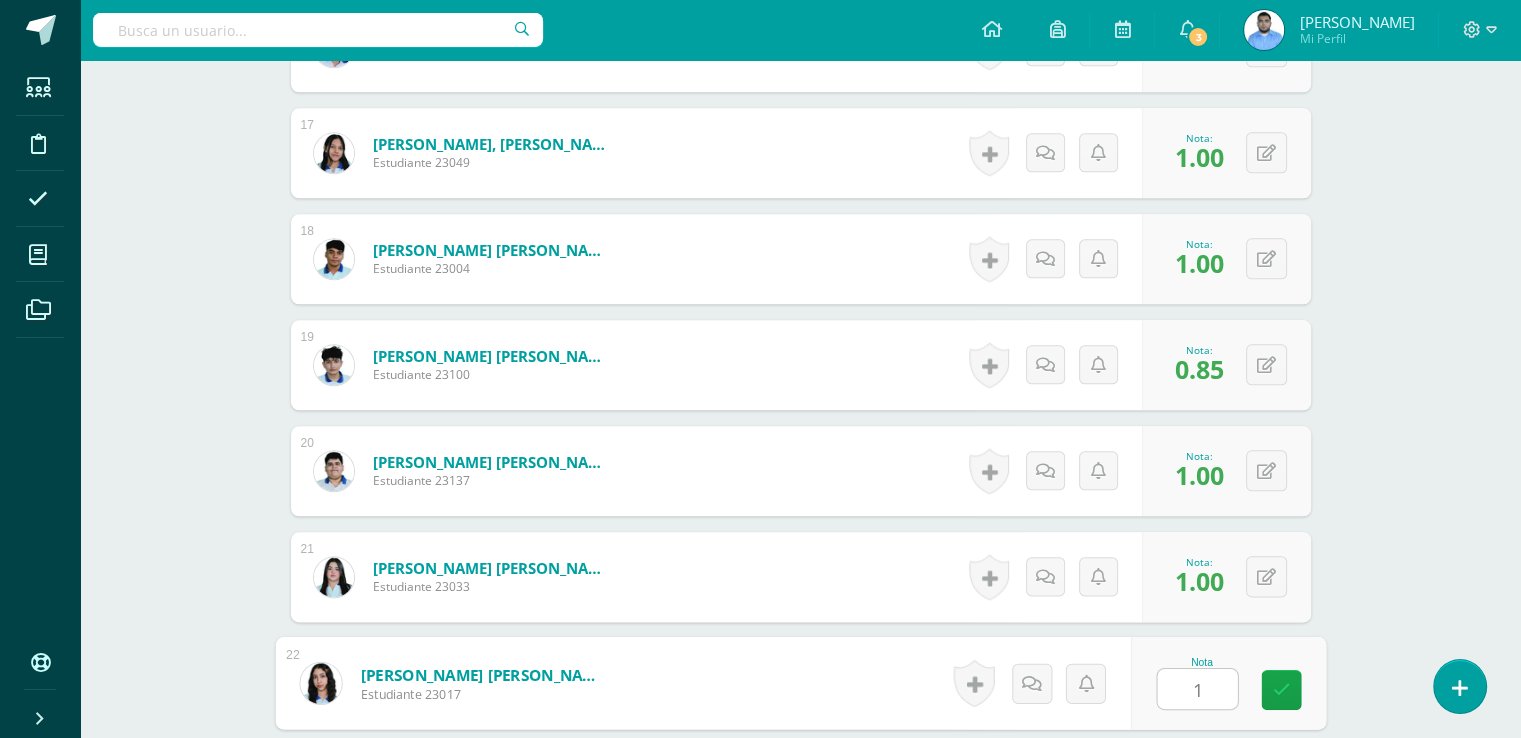 type on "1" 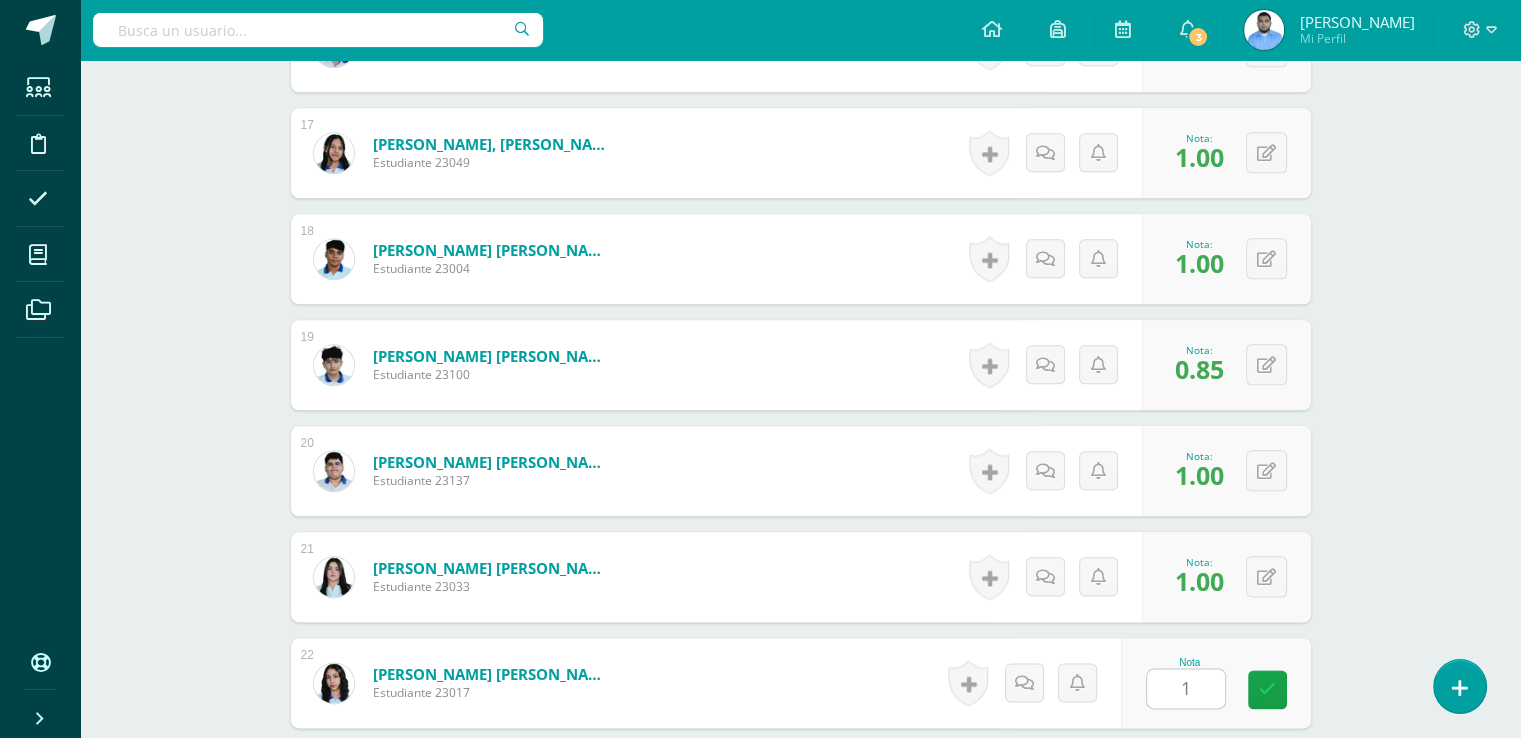 scroll, scrollTop: 2707, scrollLeft: 0, axis: vertical 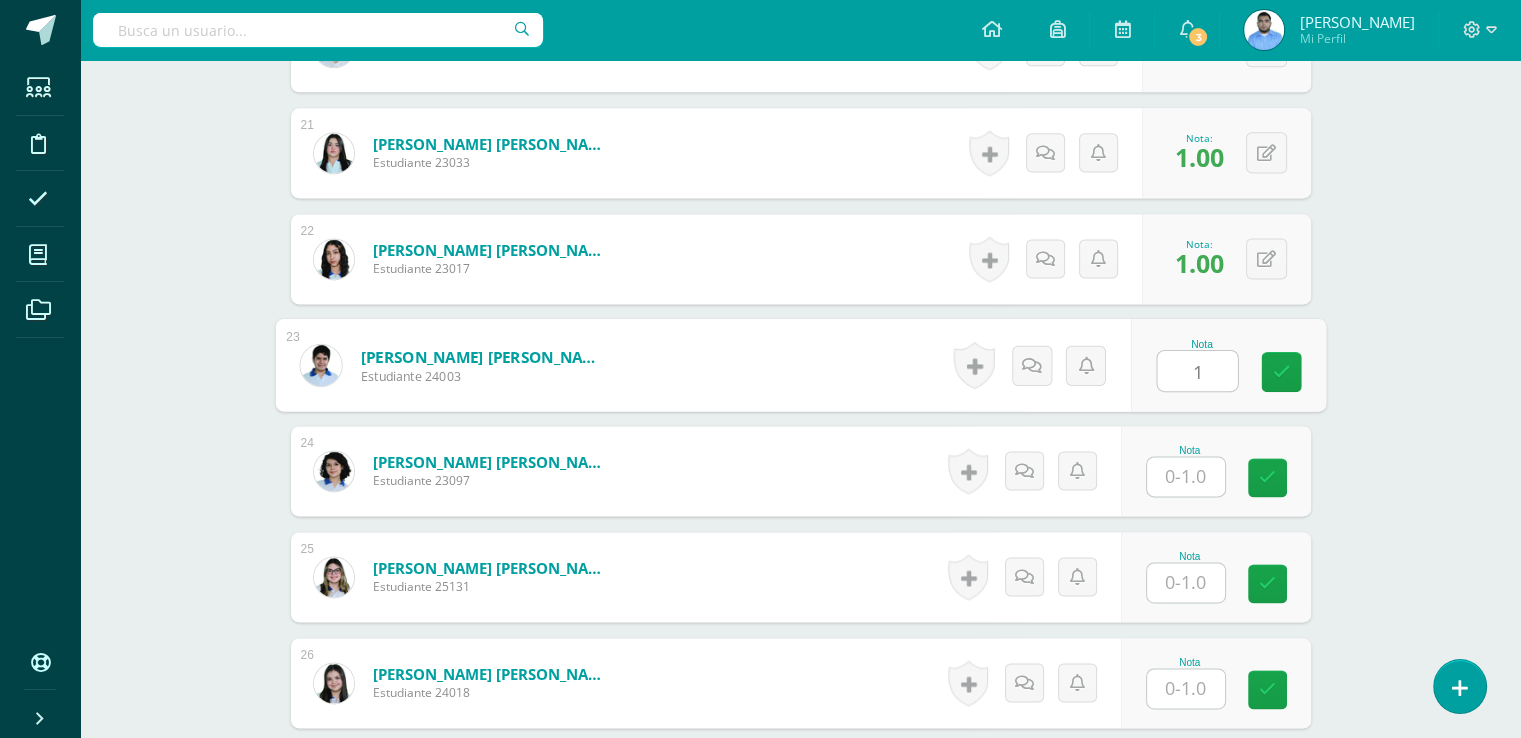 type on "1" 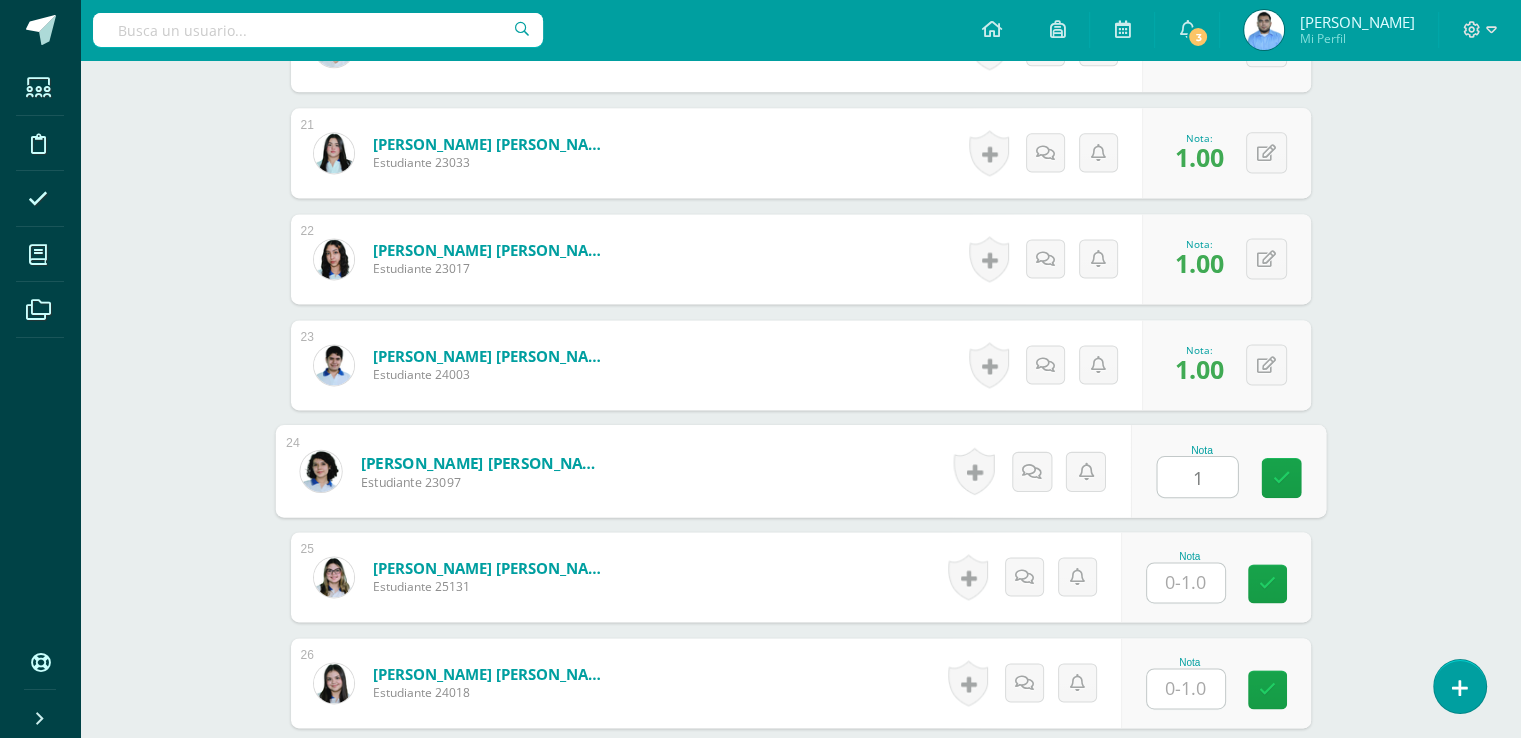 type on "1" 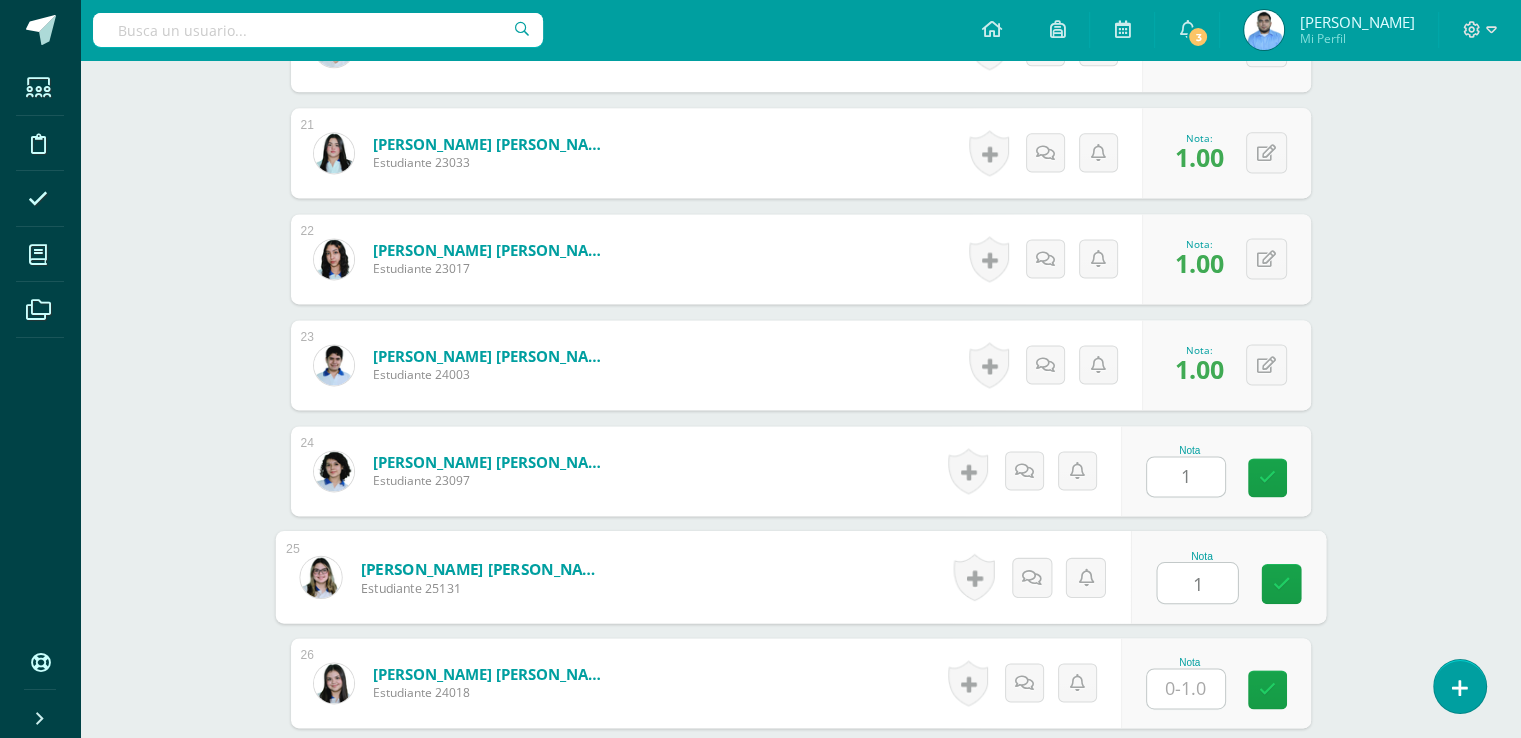 type on "1" 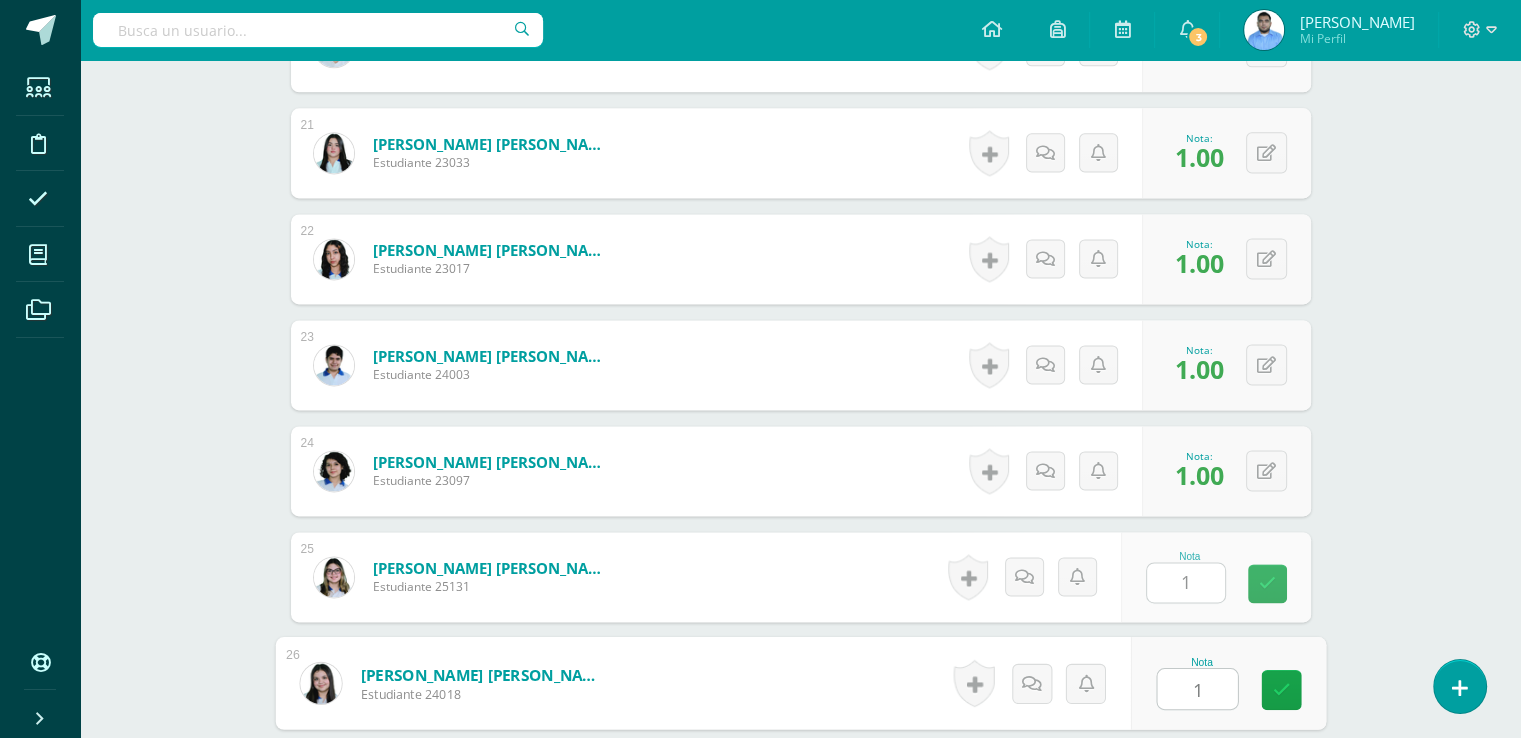 type on "1" 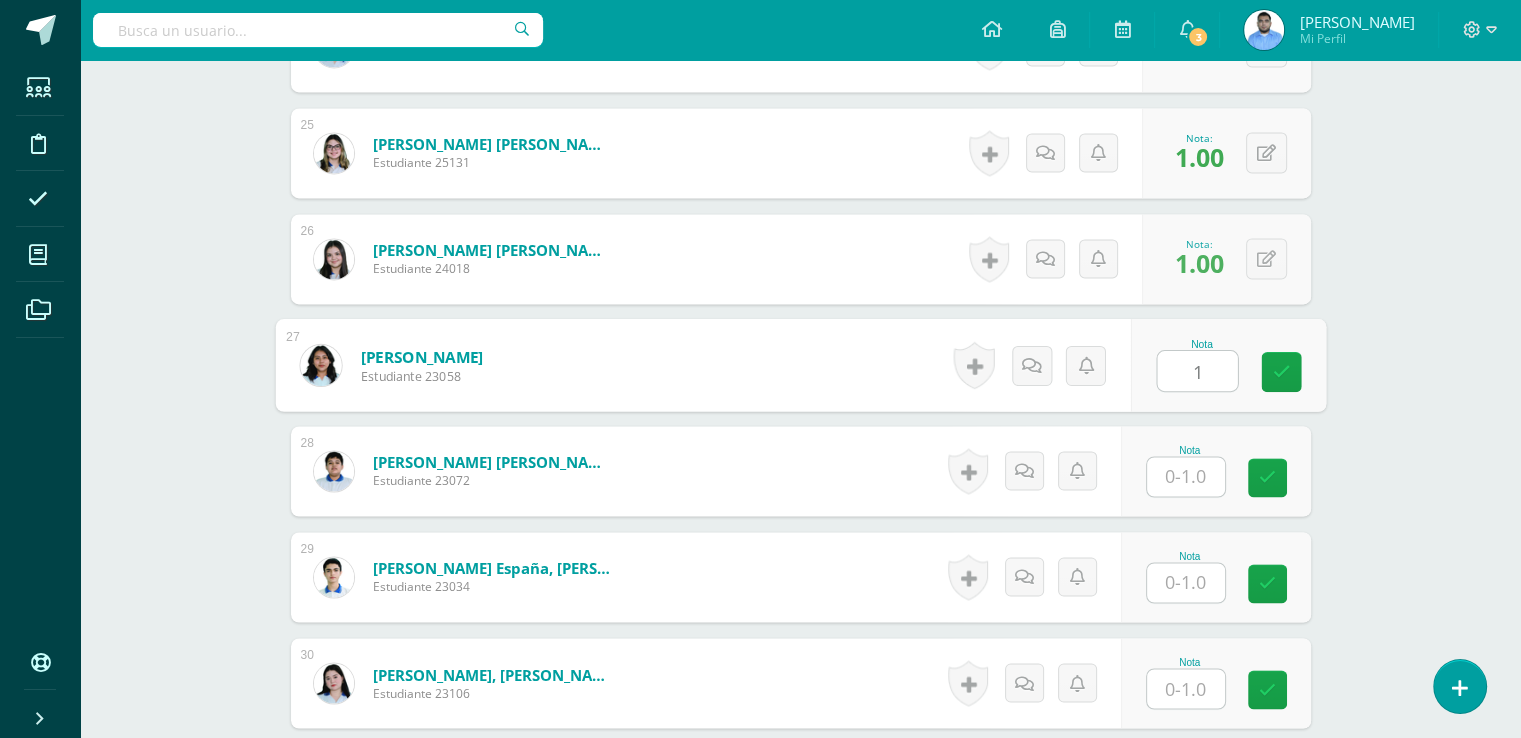 type on "1" 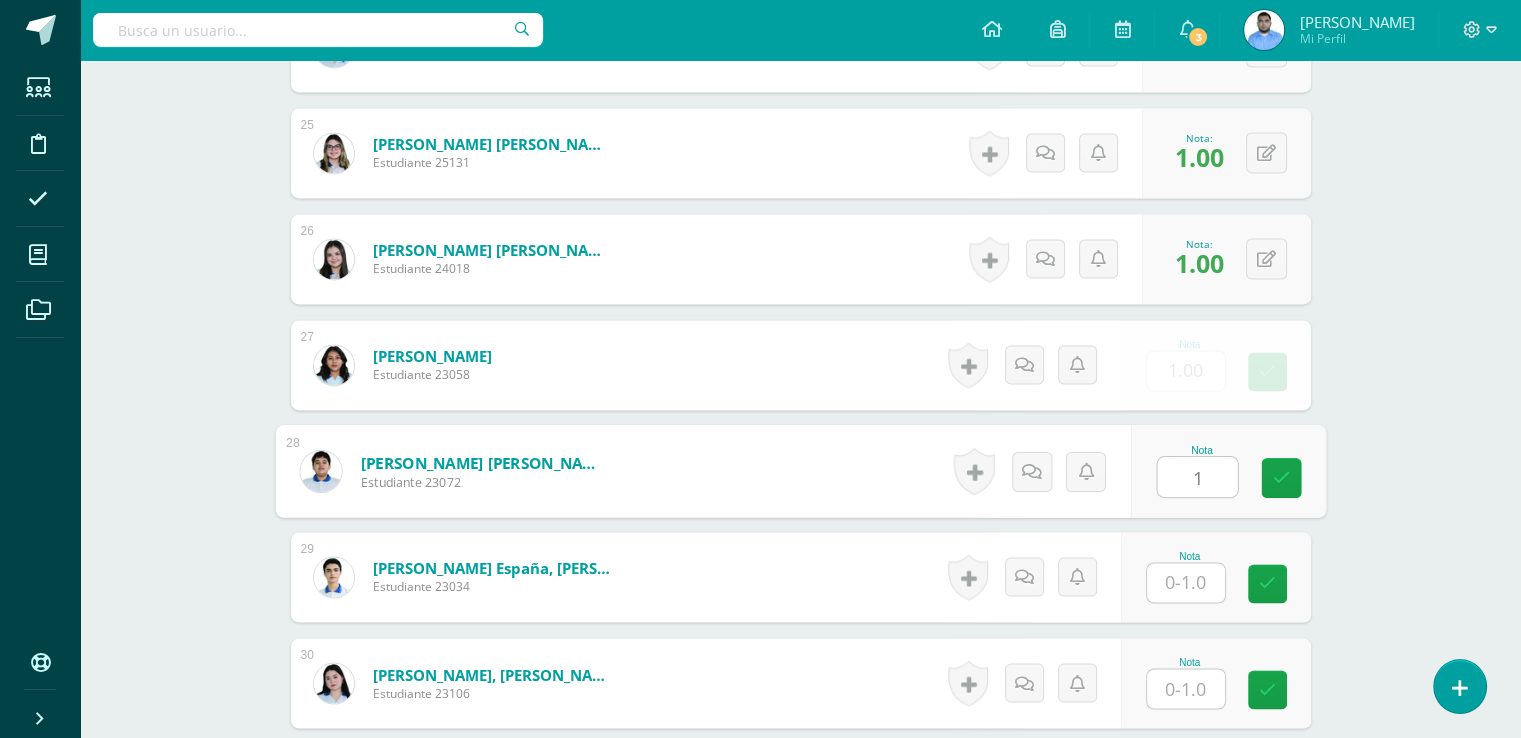 type on "1" 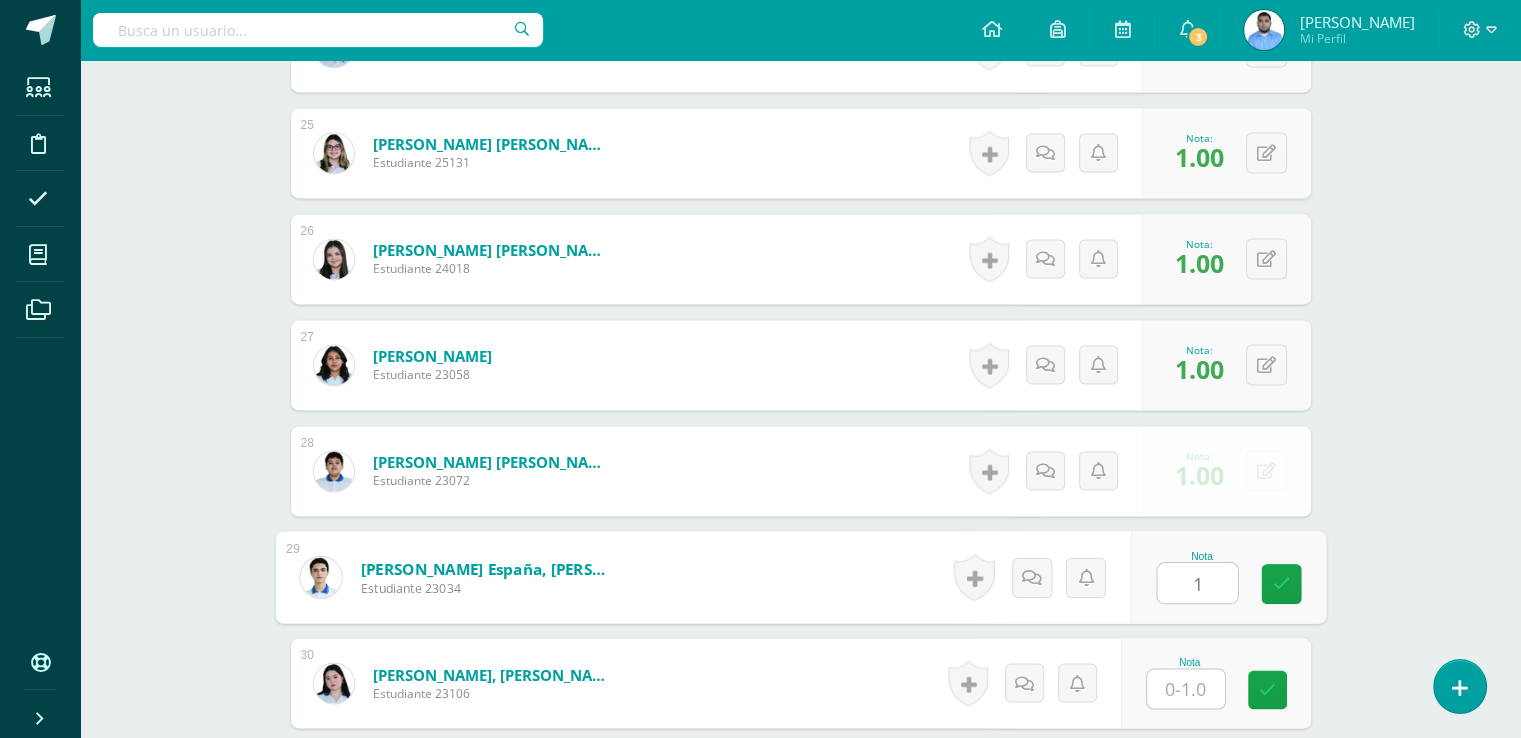 type on "1" 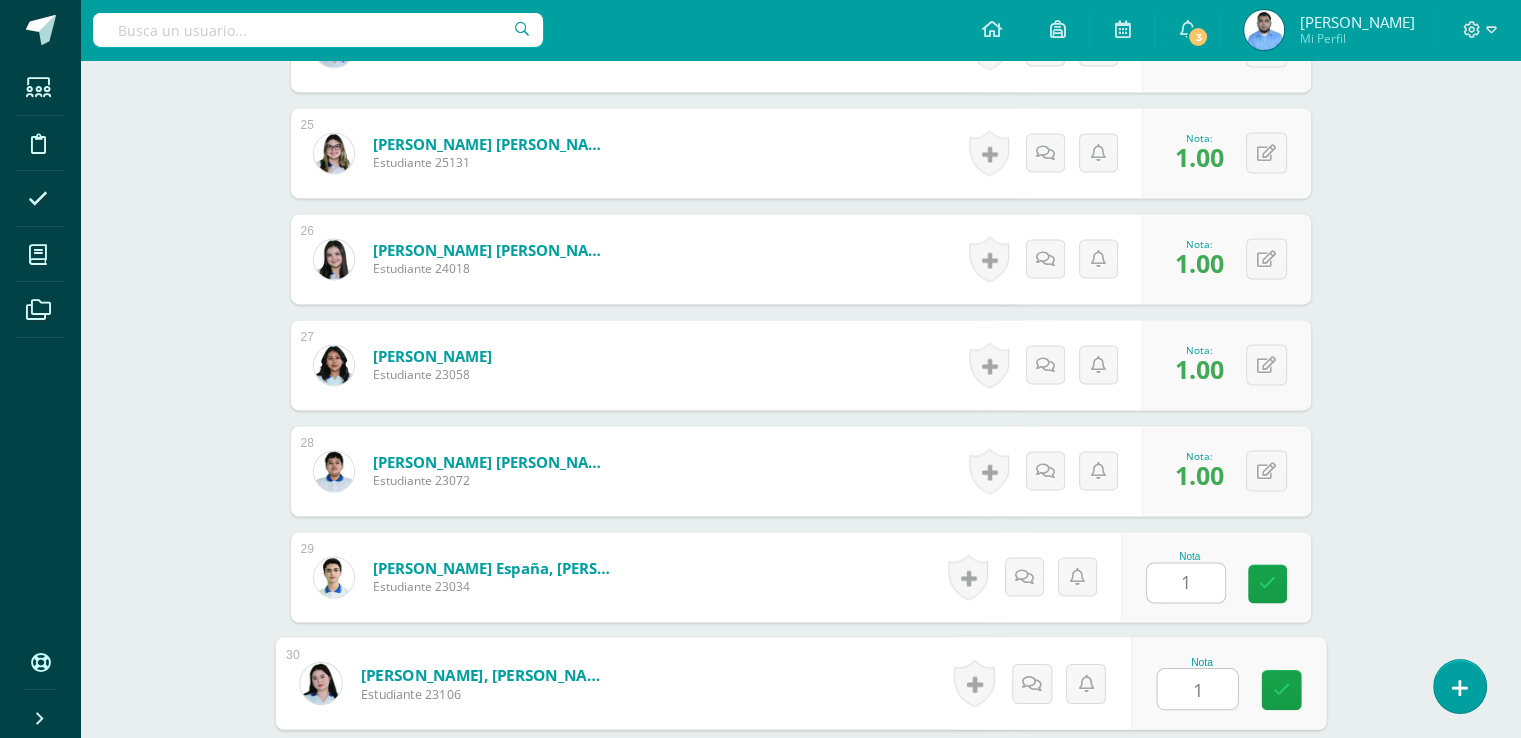 type on "1" 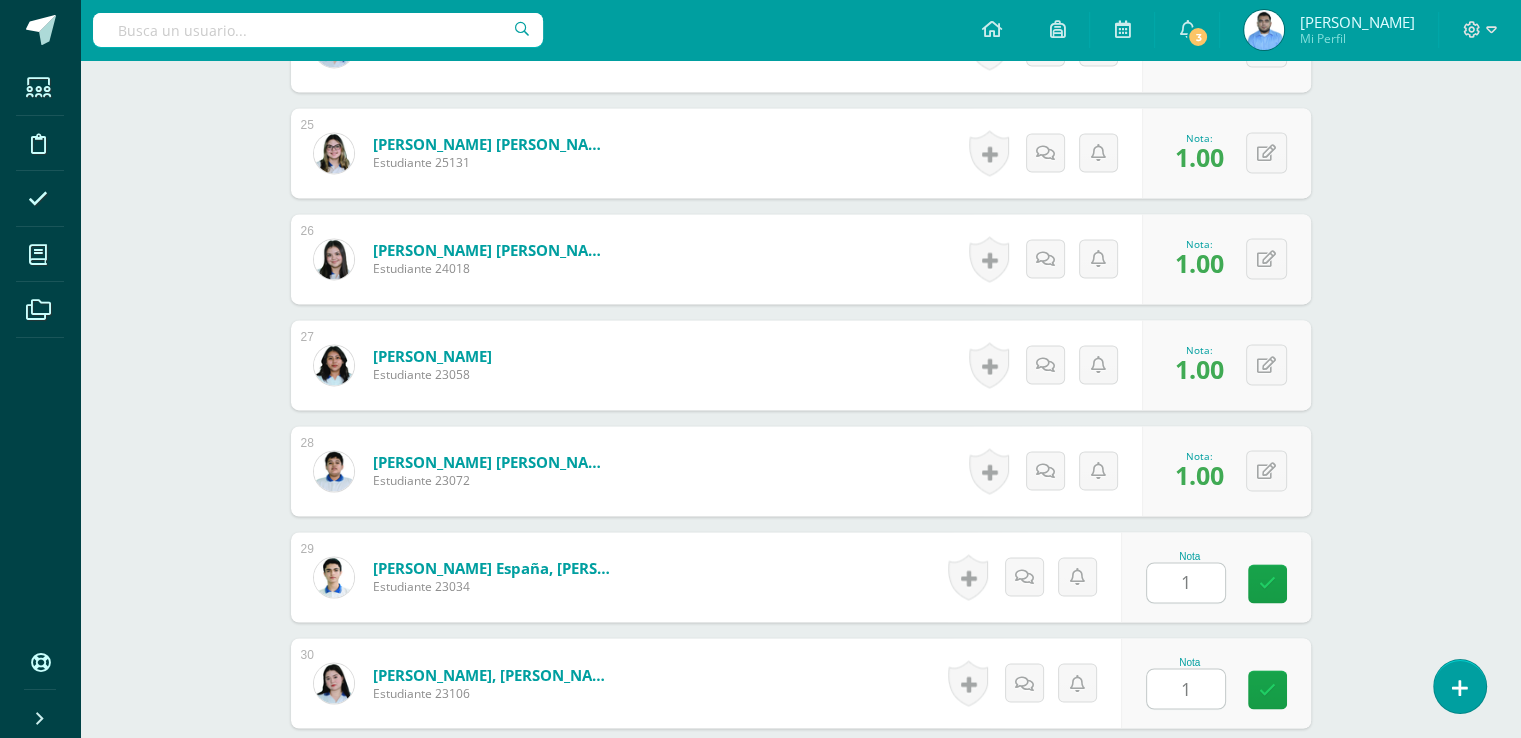 scroll, scrollTop: 3555, scrollLeft: 0, axis: vertical 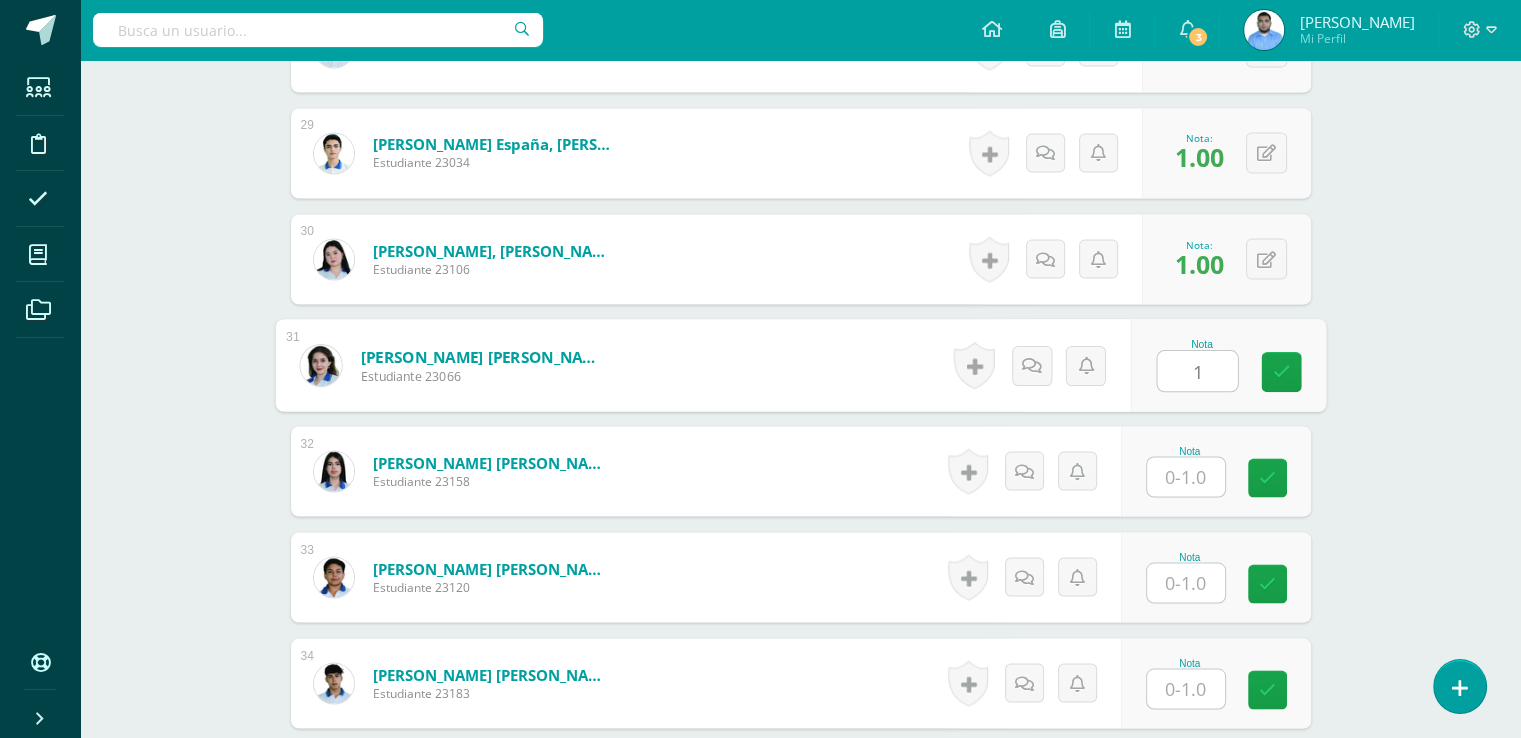 type on "1" 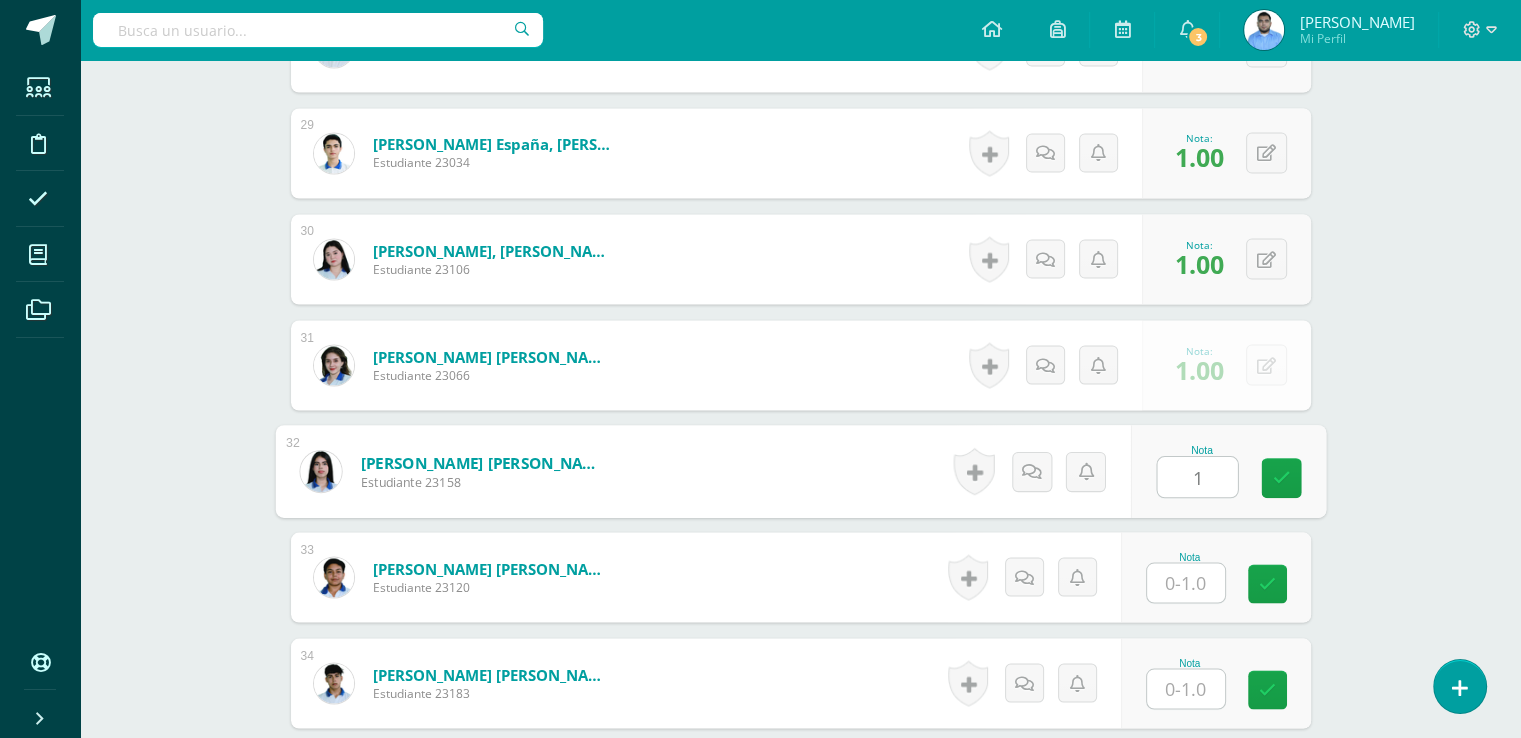 type on "1" 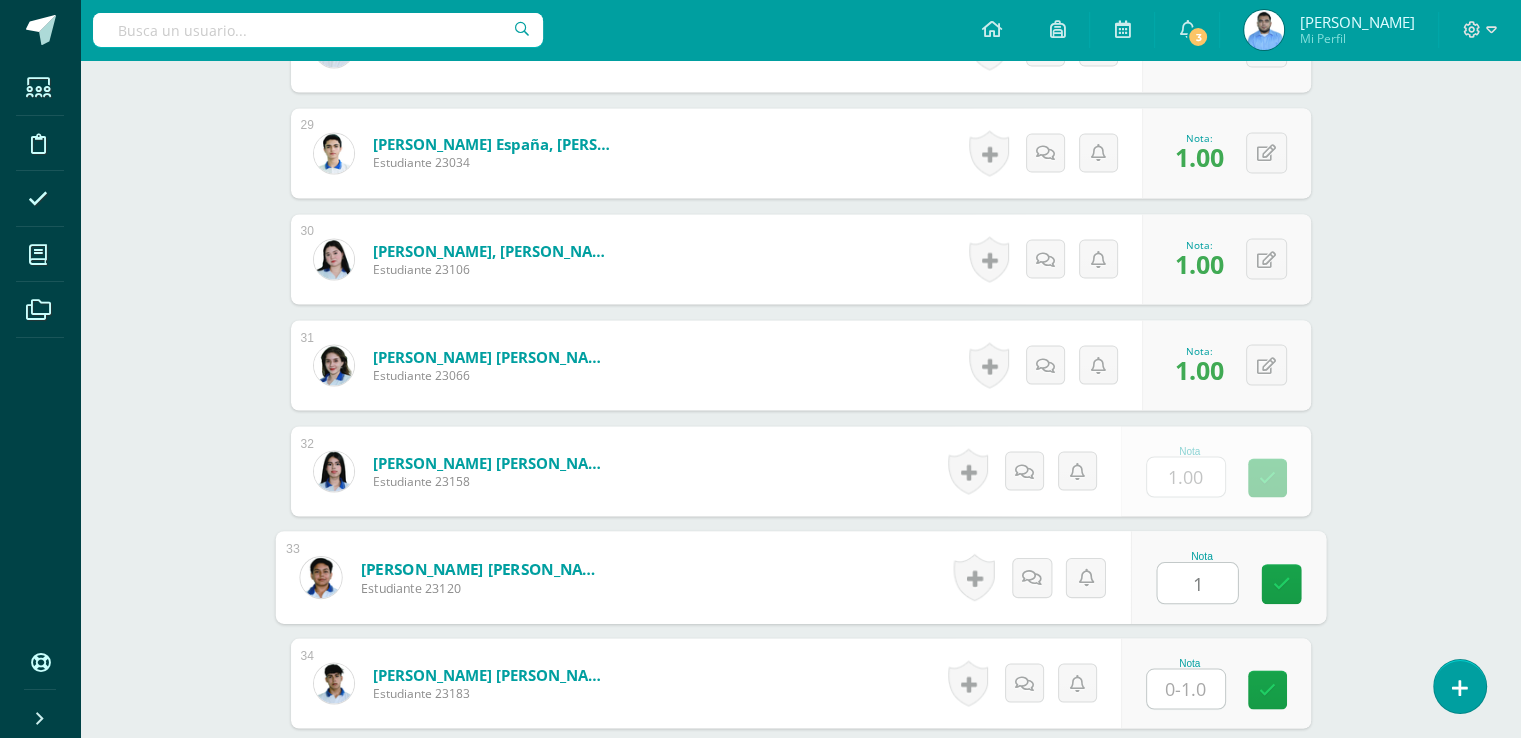 type on "1" 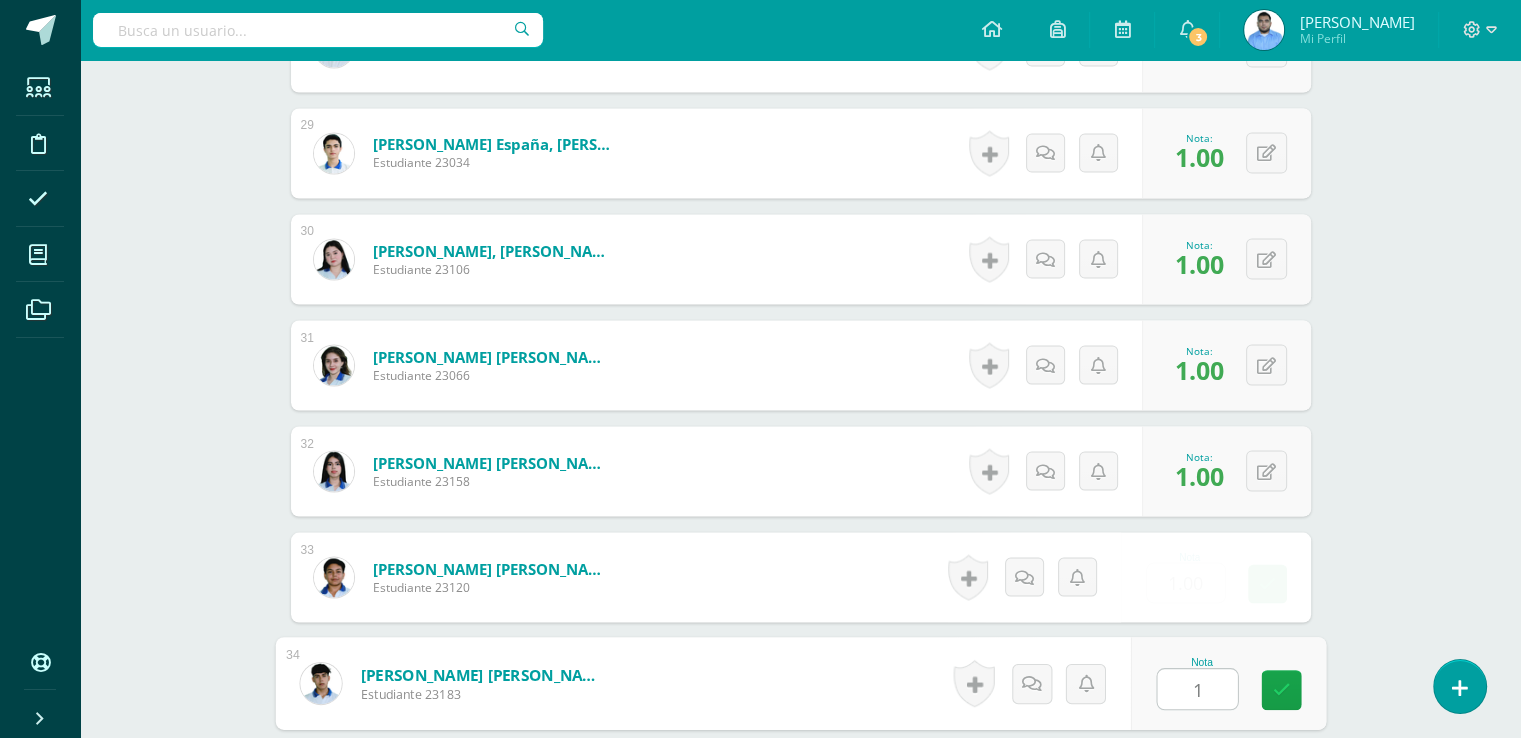 type on "1" 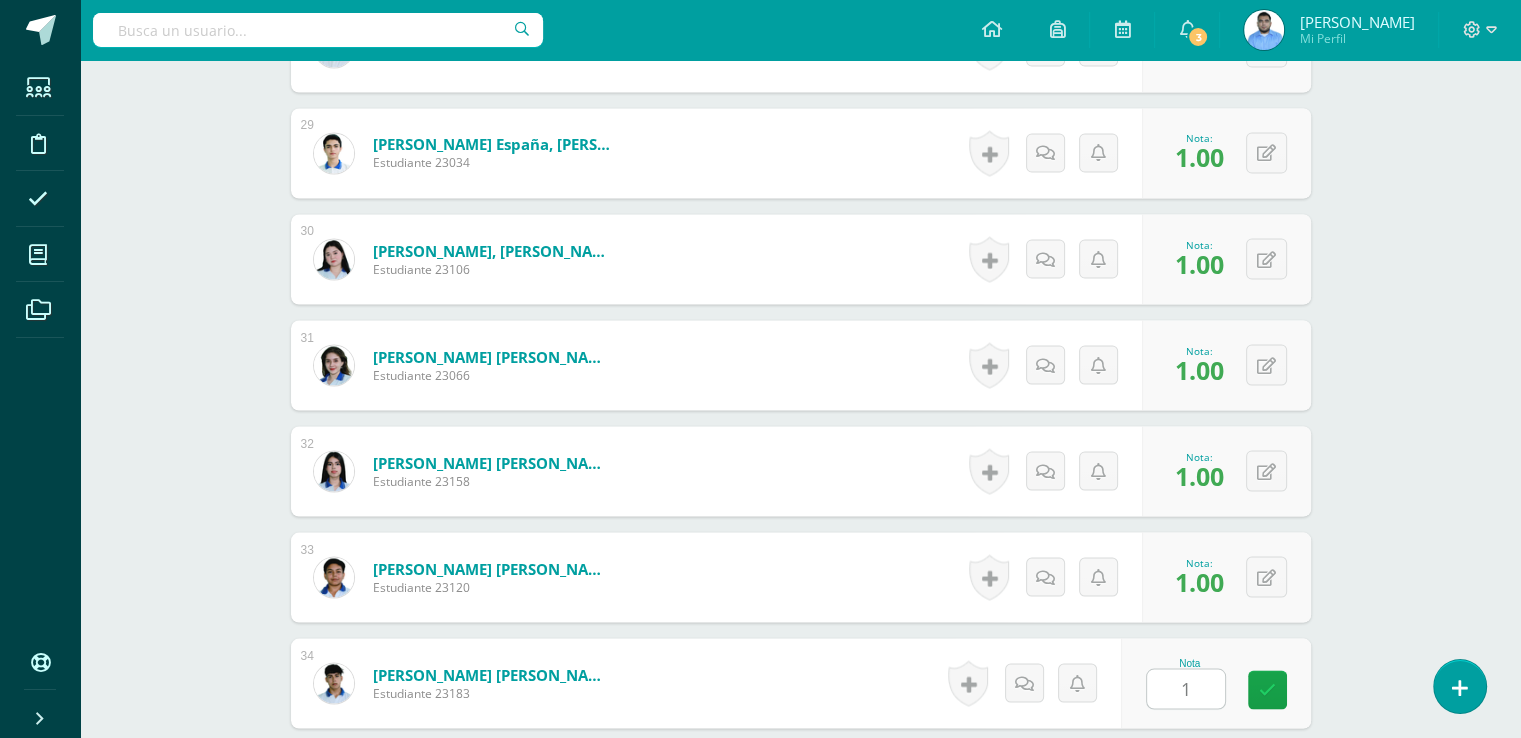 scroll, scrollTop: 3979, scrollLeft: 0, axis: vertical 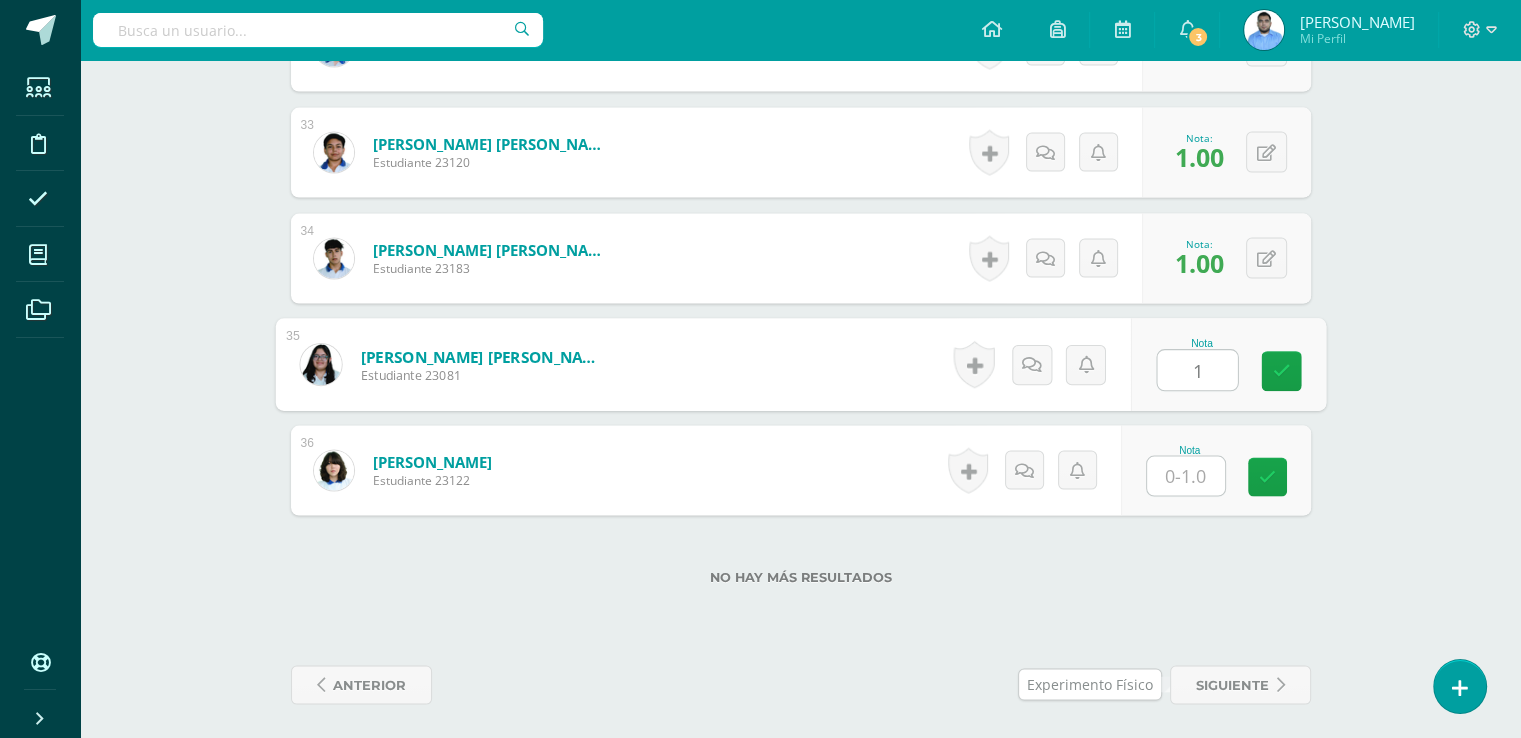 type on "1" 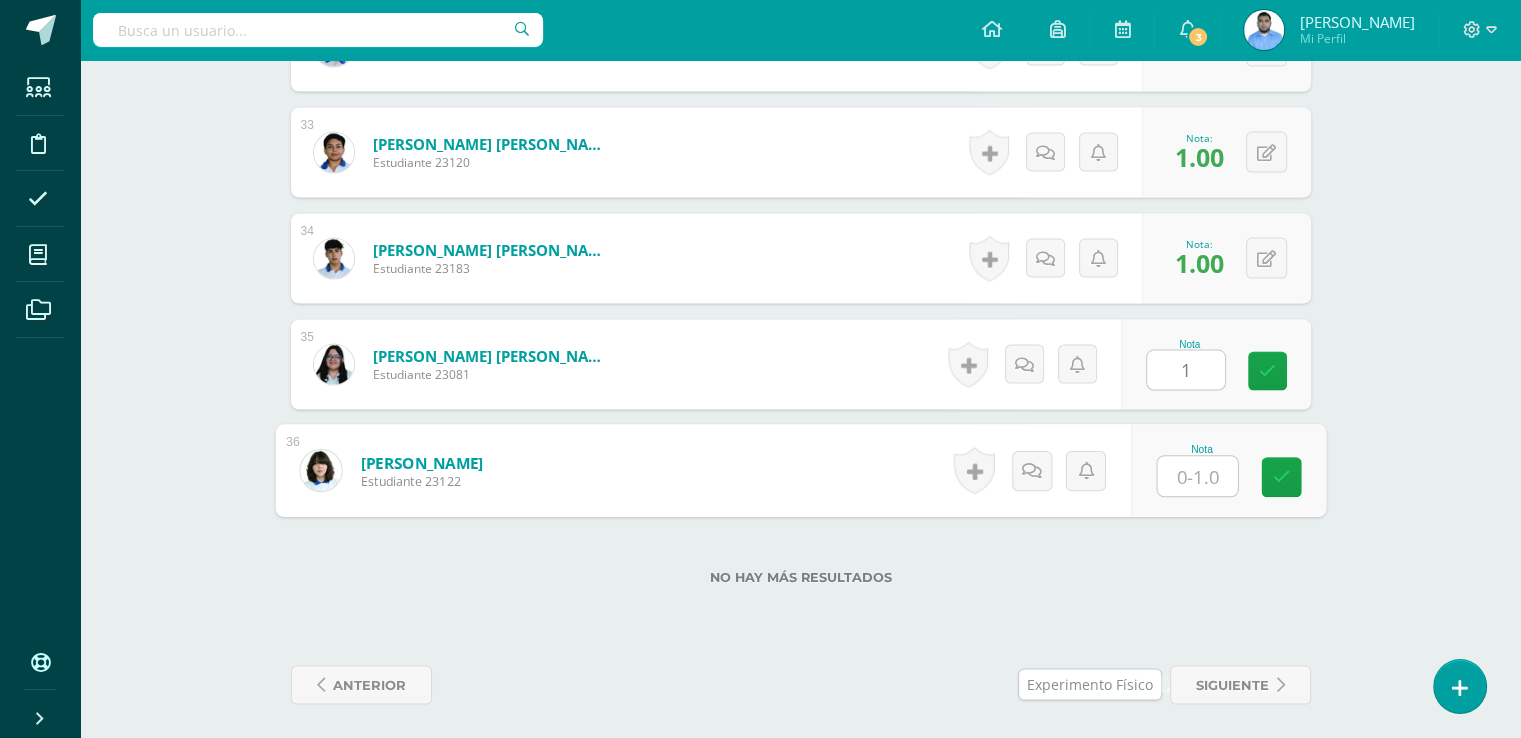 type on "1" 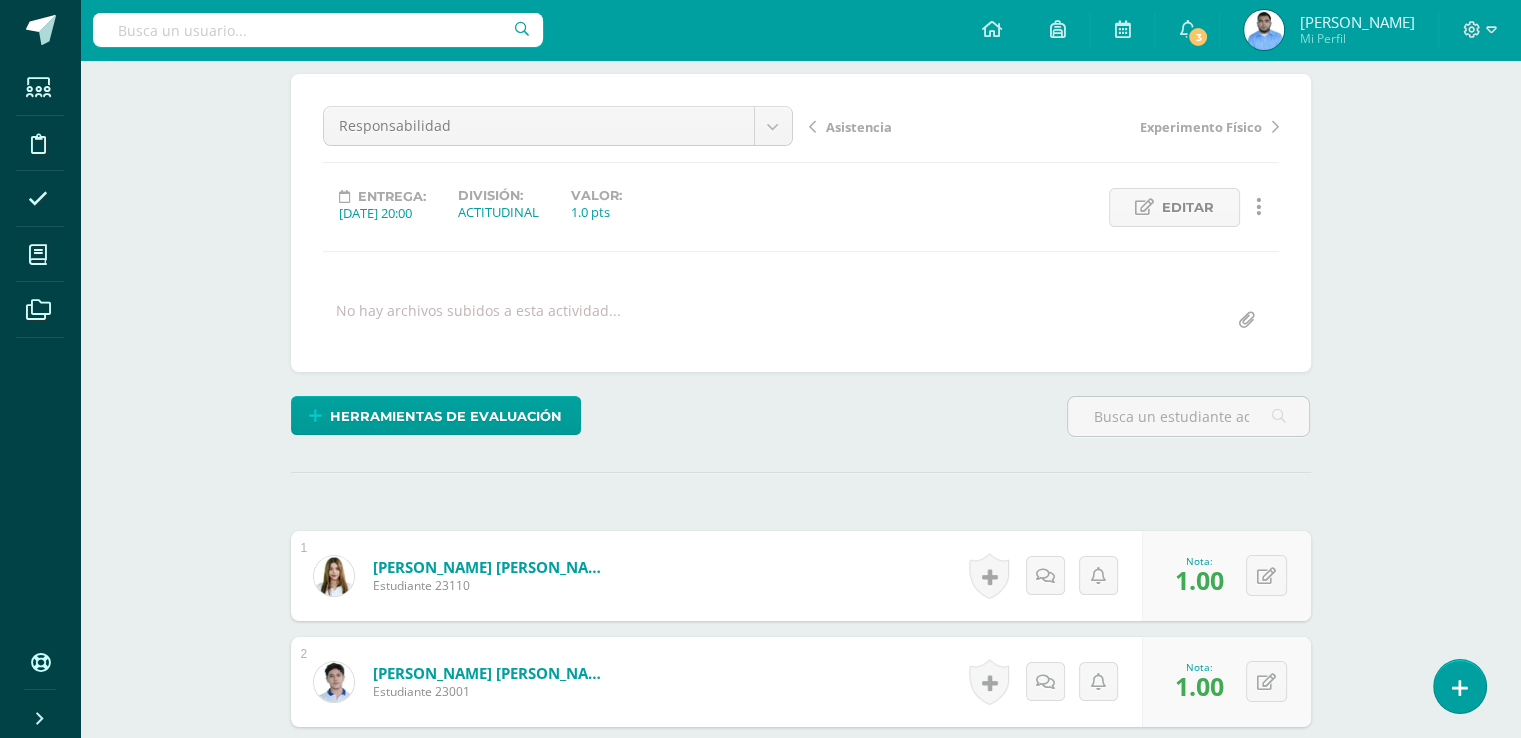 scroll, scrollTop: 100, scrollLeft: 0, axis: vertical 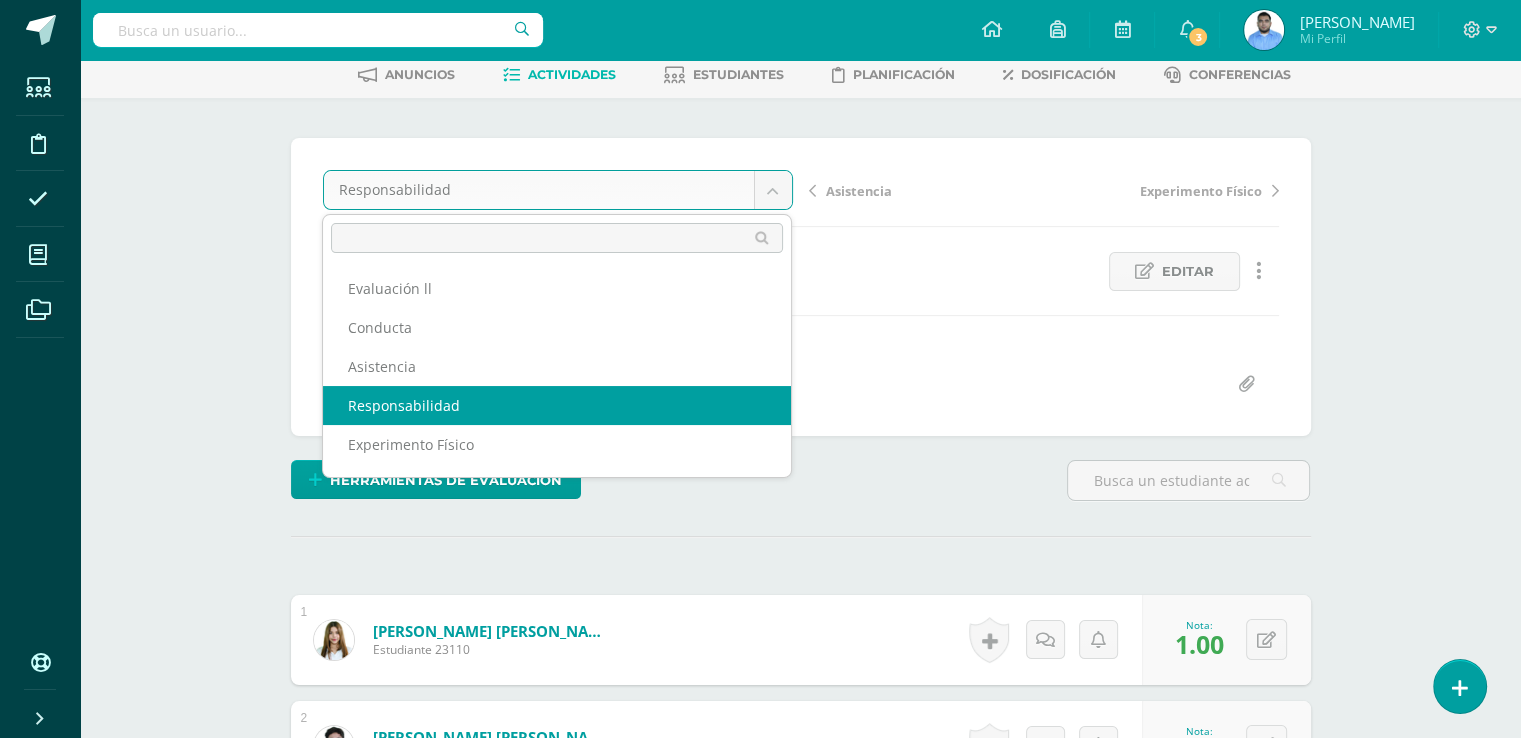 click on "Estudiantes Disciplina Asistencia Mis cursos Archivos Soporte
Centro de ayuda
Últimas actualizaciones
Cerrar panel
Matemáticas
Primero
Básico
"1.1"
Actividades Estudiantes Planificación Dosificación
Matemáticas
Primero
Básico
"1.2"
Actividades Estudiantes Planificación Dosificación
Matemáticas
Primero
Básico
"1.3"
Actividades Estudiantes Planificación Dosificación
Matemáticas
Actividades Estudiantes Planificación Dosificación Actividades 3 3" at bounding box center (760, 2262) 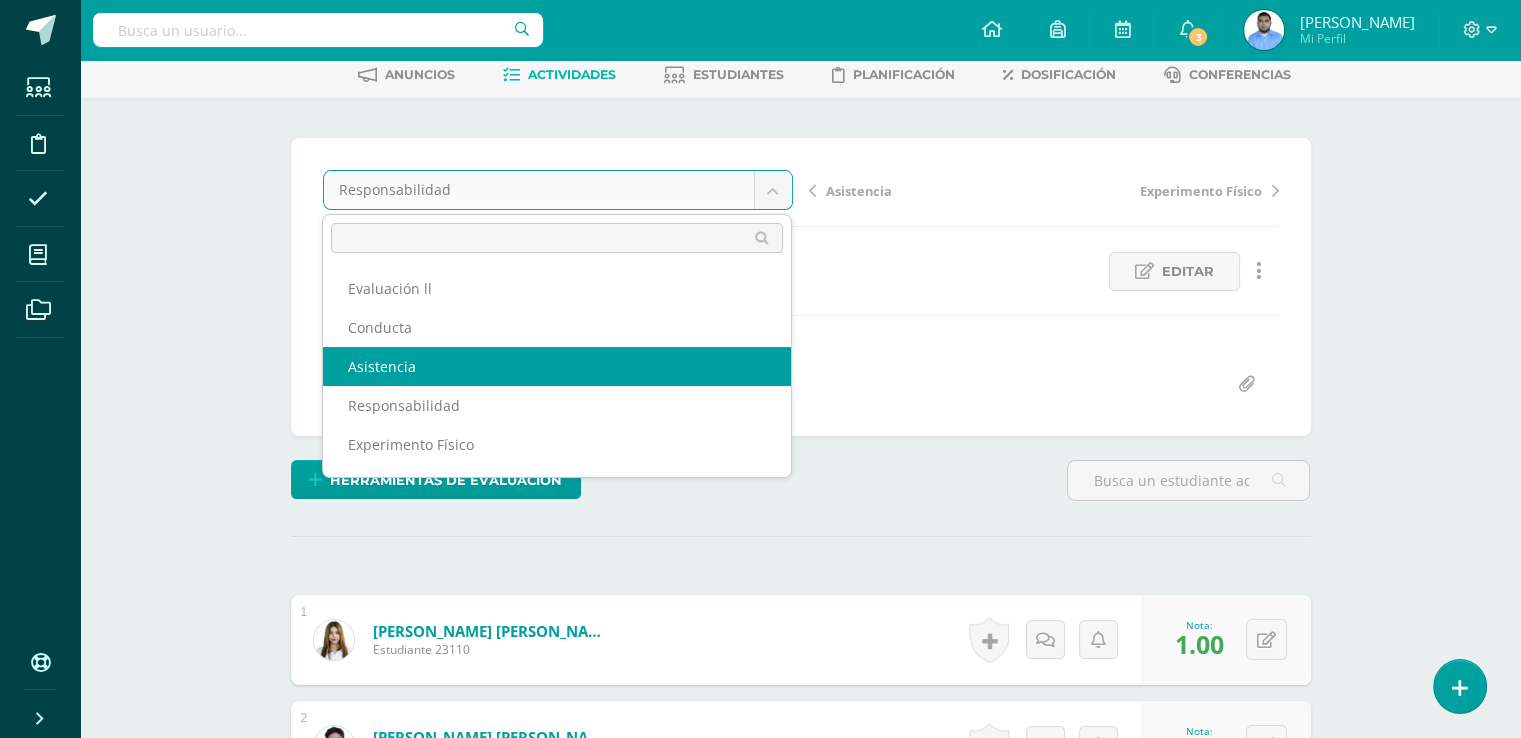 select on "/dashboard/teacher/grade-activity/41410/" 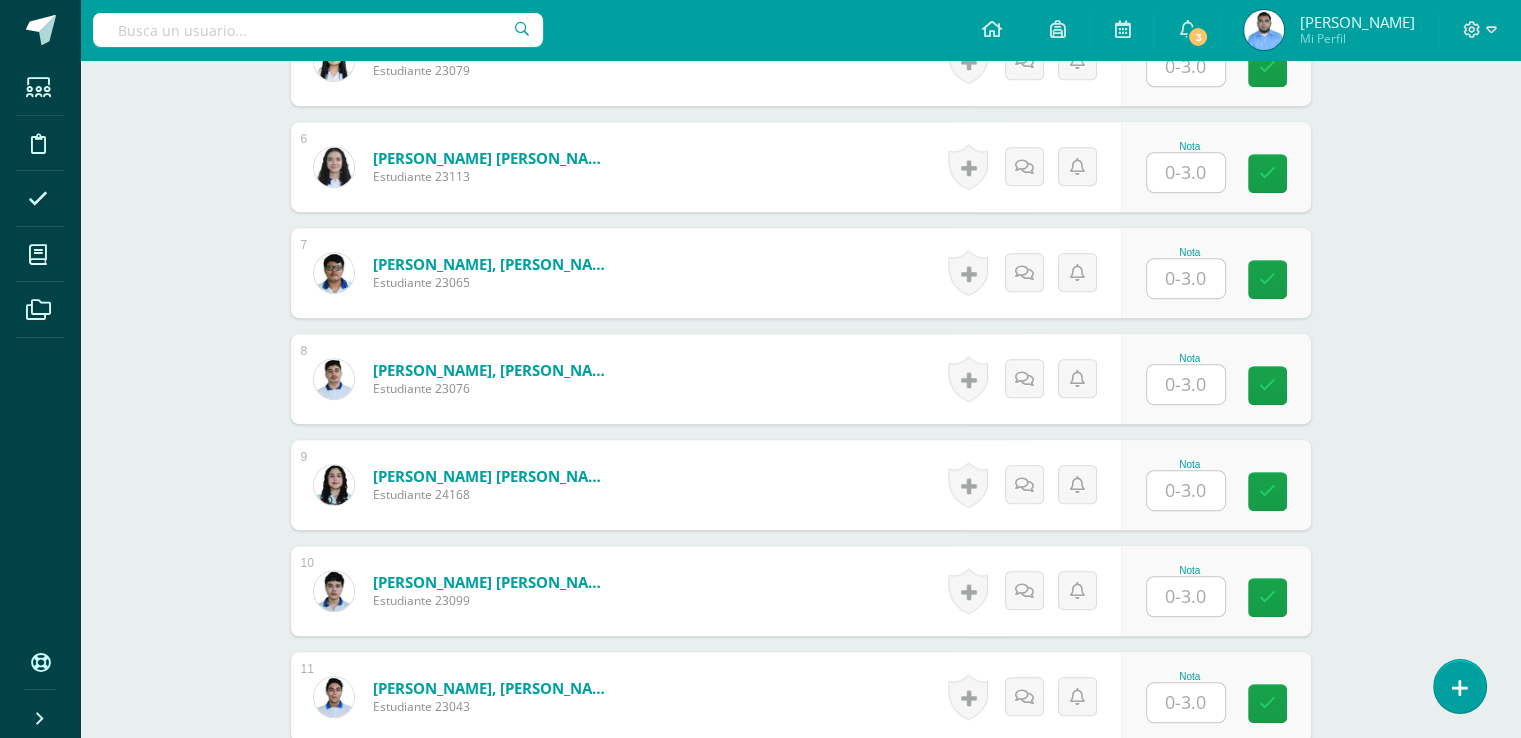 scroll, scrollTop: 1104, scrollLeft: 0, axis: vertical 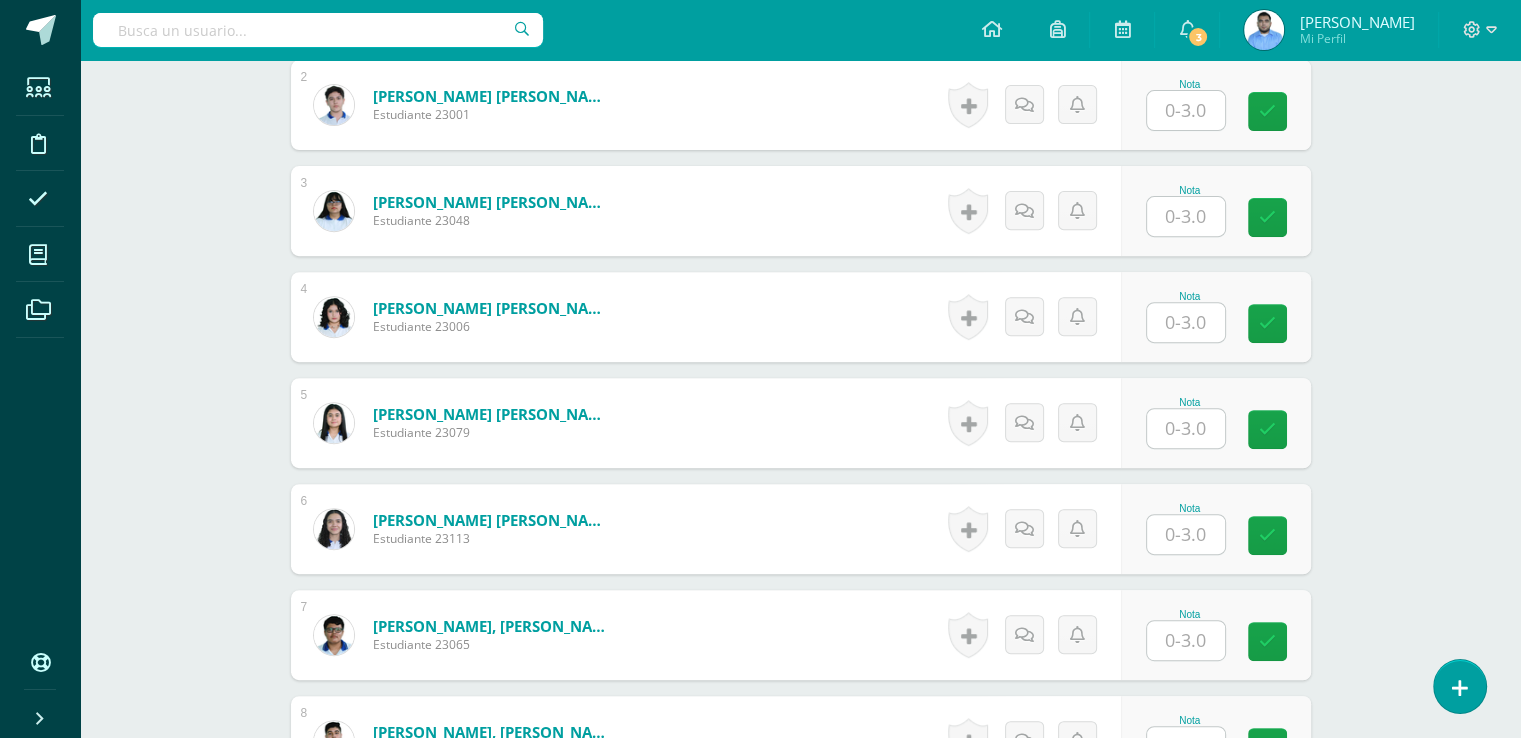 click at bounding box center [1186, 428] 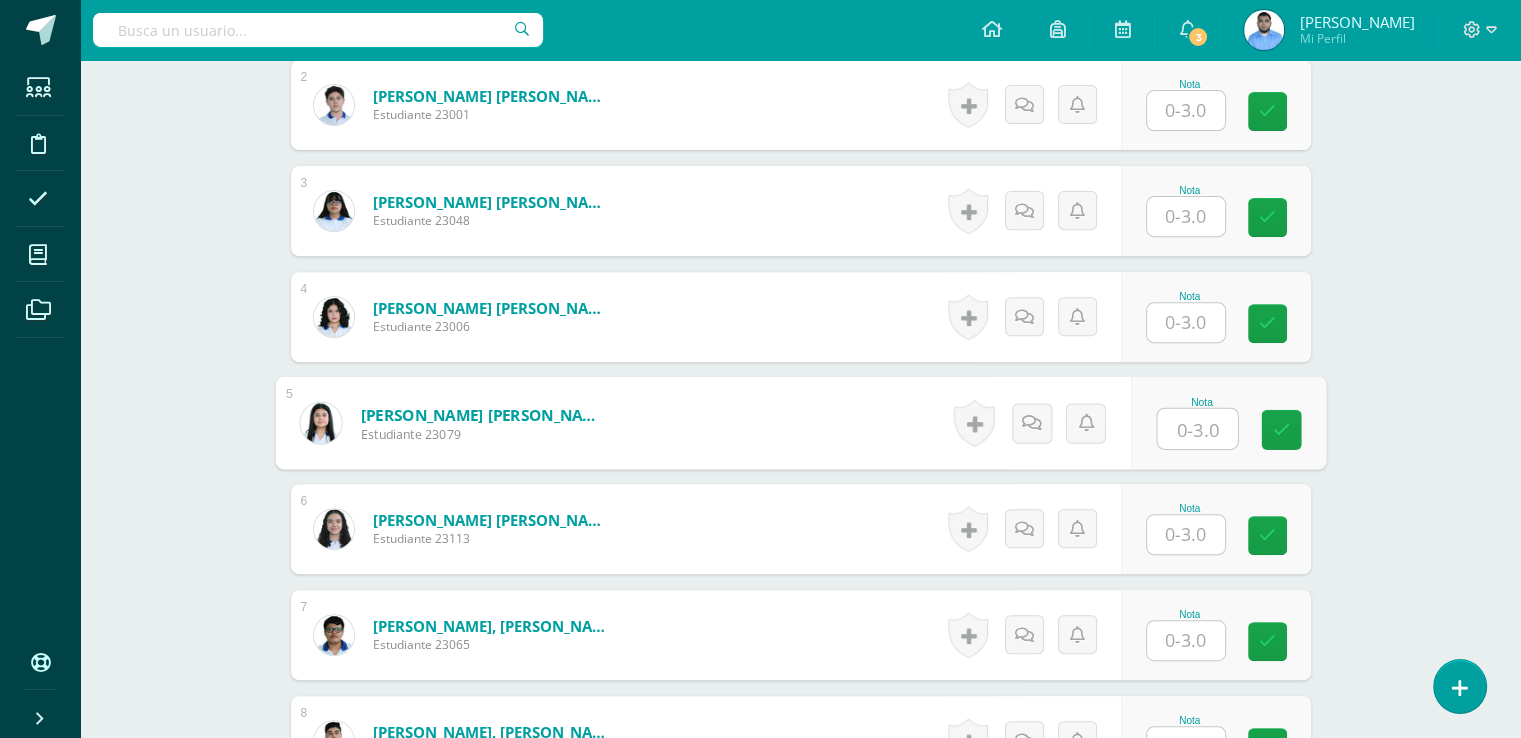 scroll, scrollTop: 742, scrollLeft: 0, axis: vertical 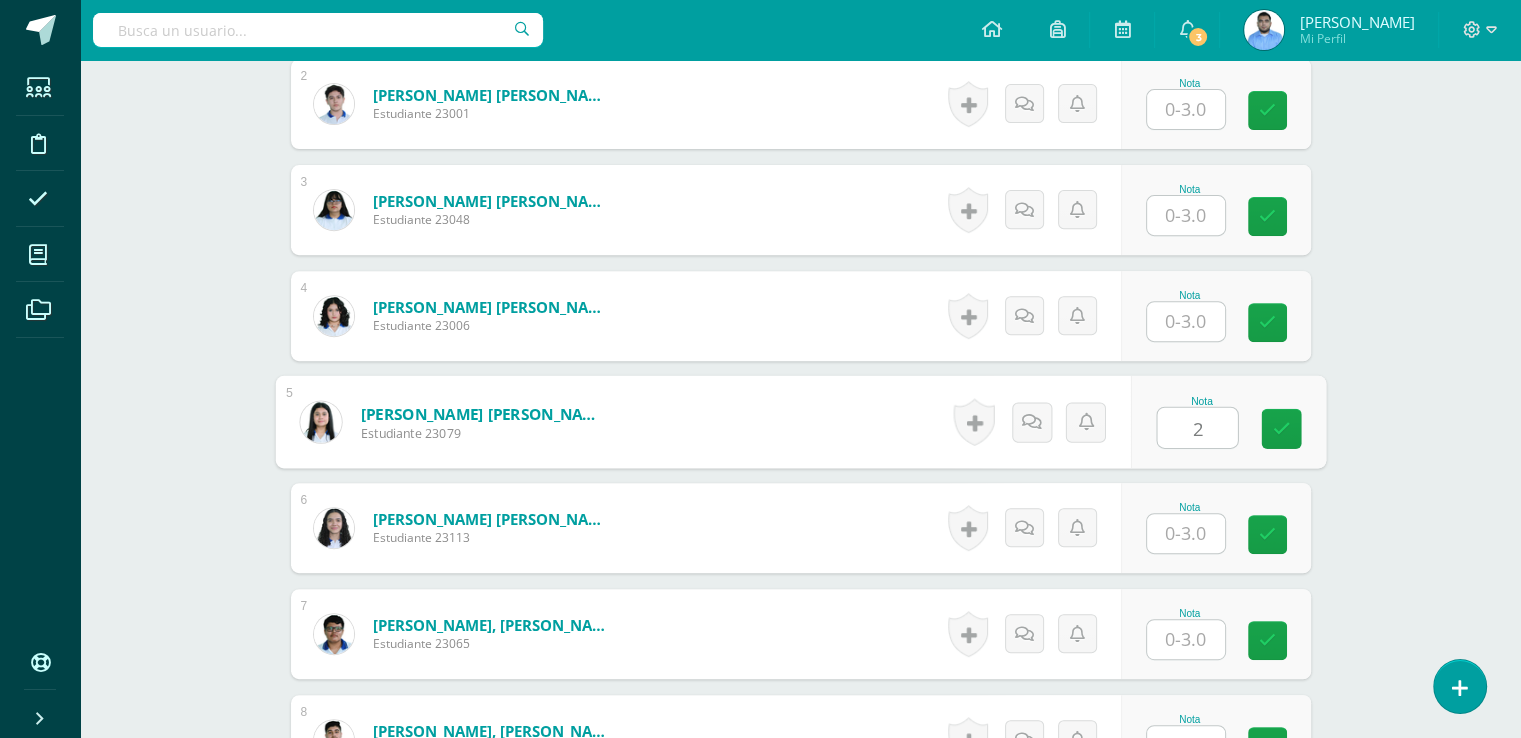 type on "2" 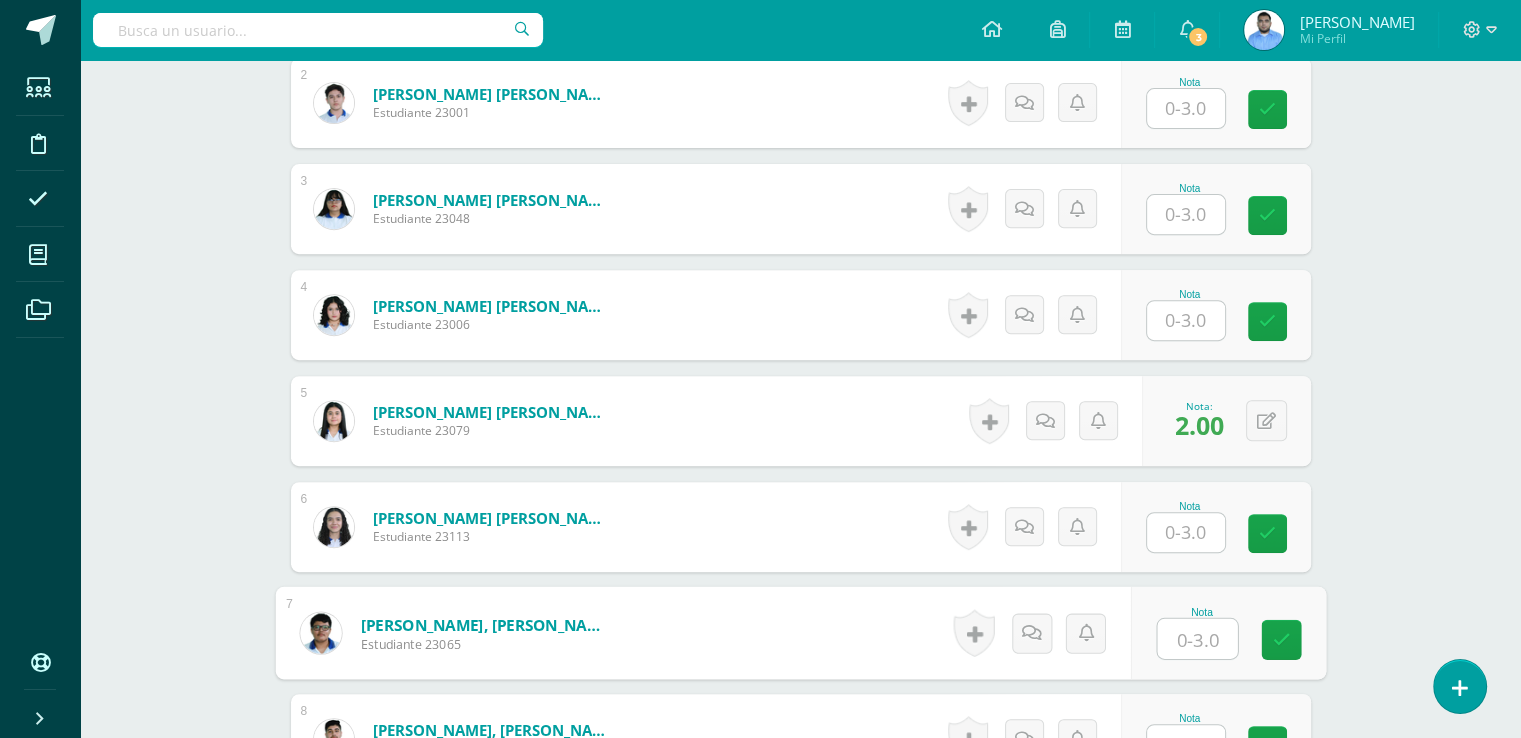 click at bounding box center [1197, 639] 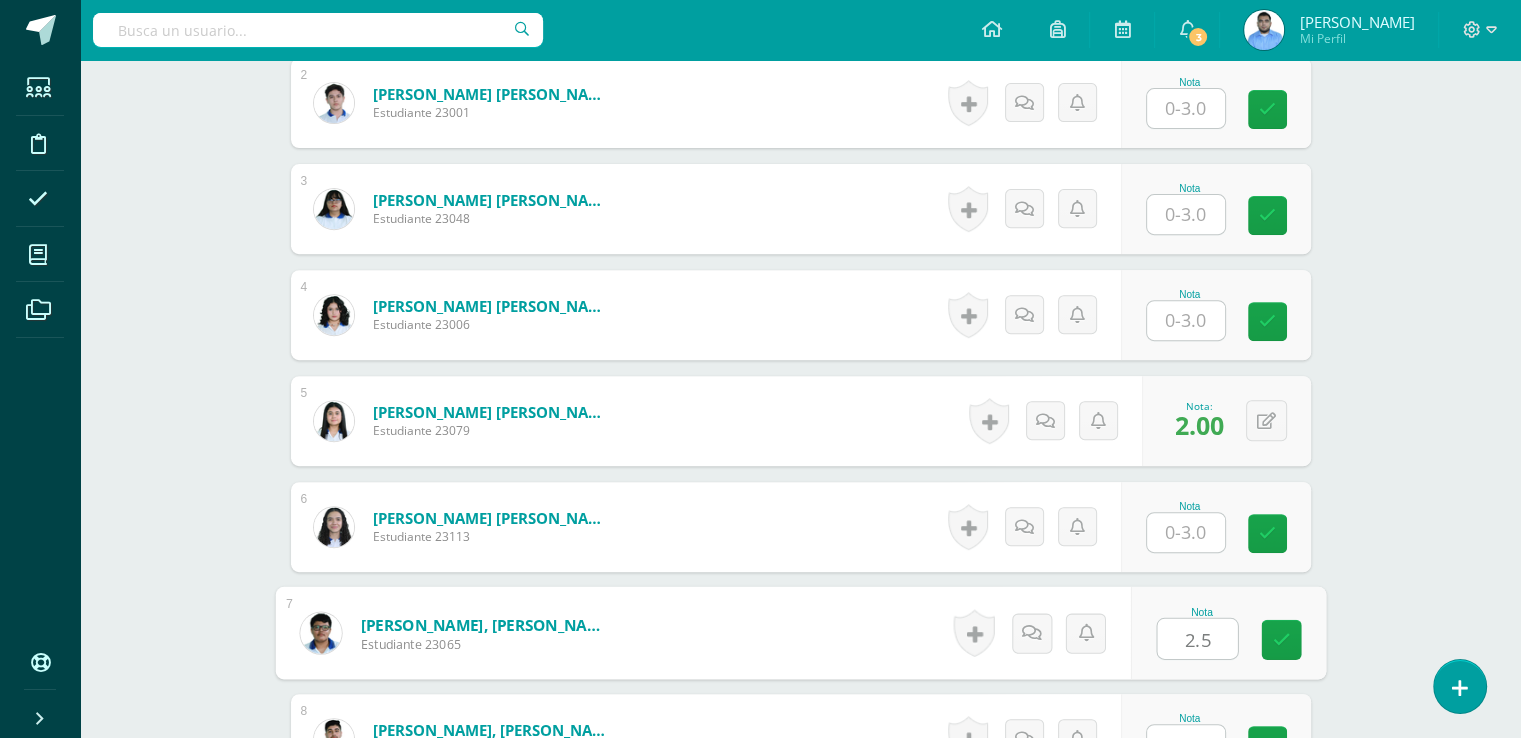 type on "2.5" 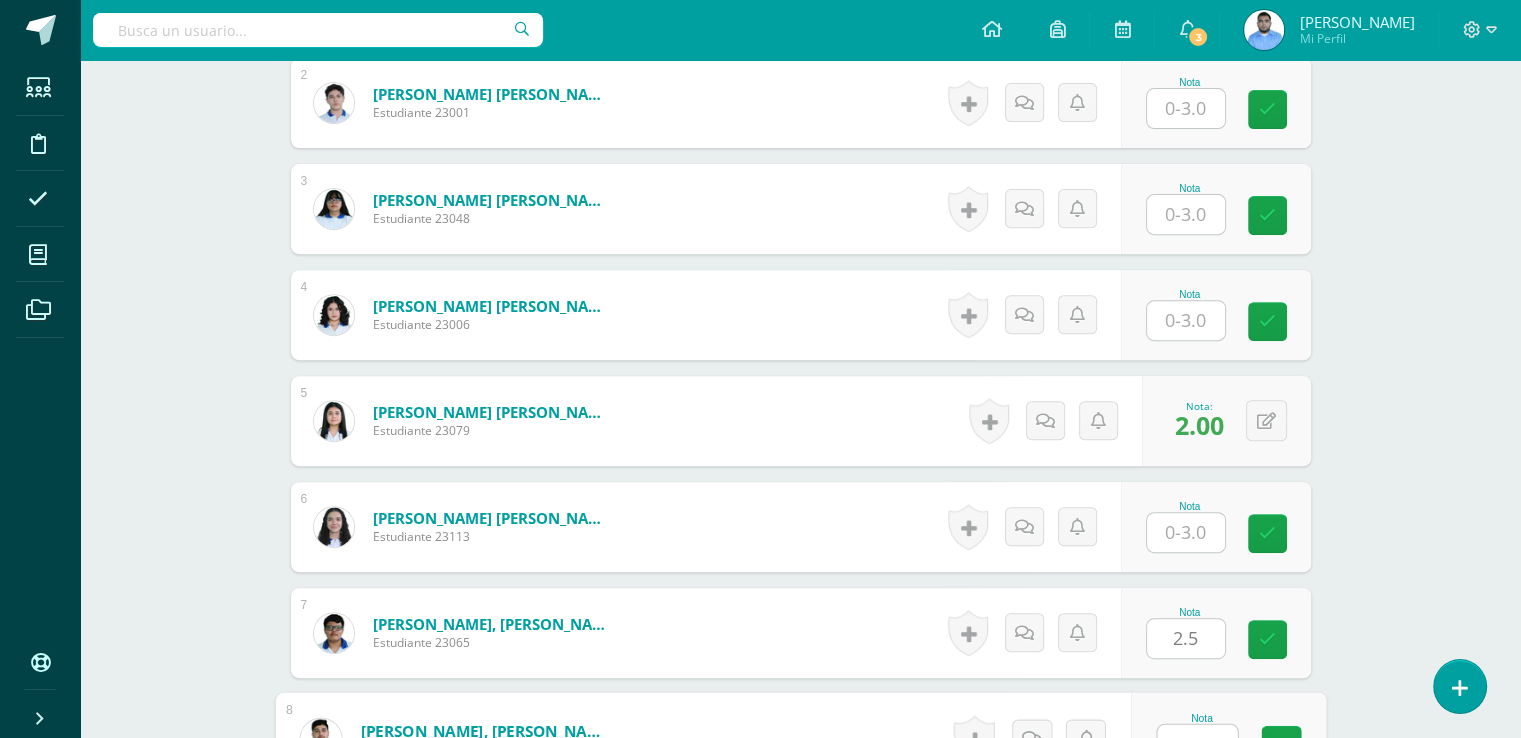 scroll, scrollTop: 768, scrollLeft: 0, axis: vertical 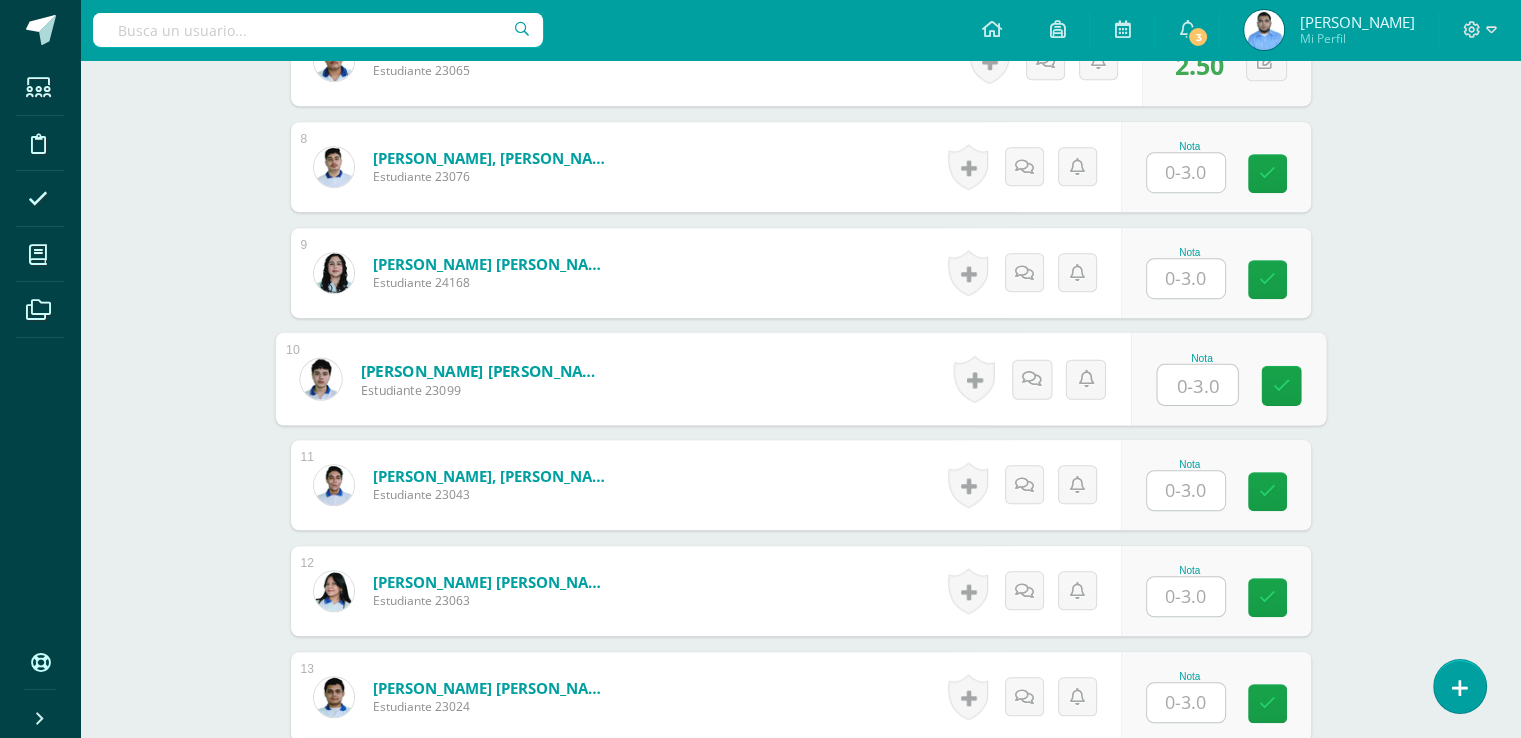 click at bounding box center (1197, 385) 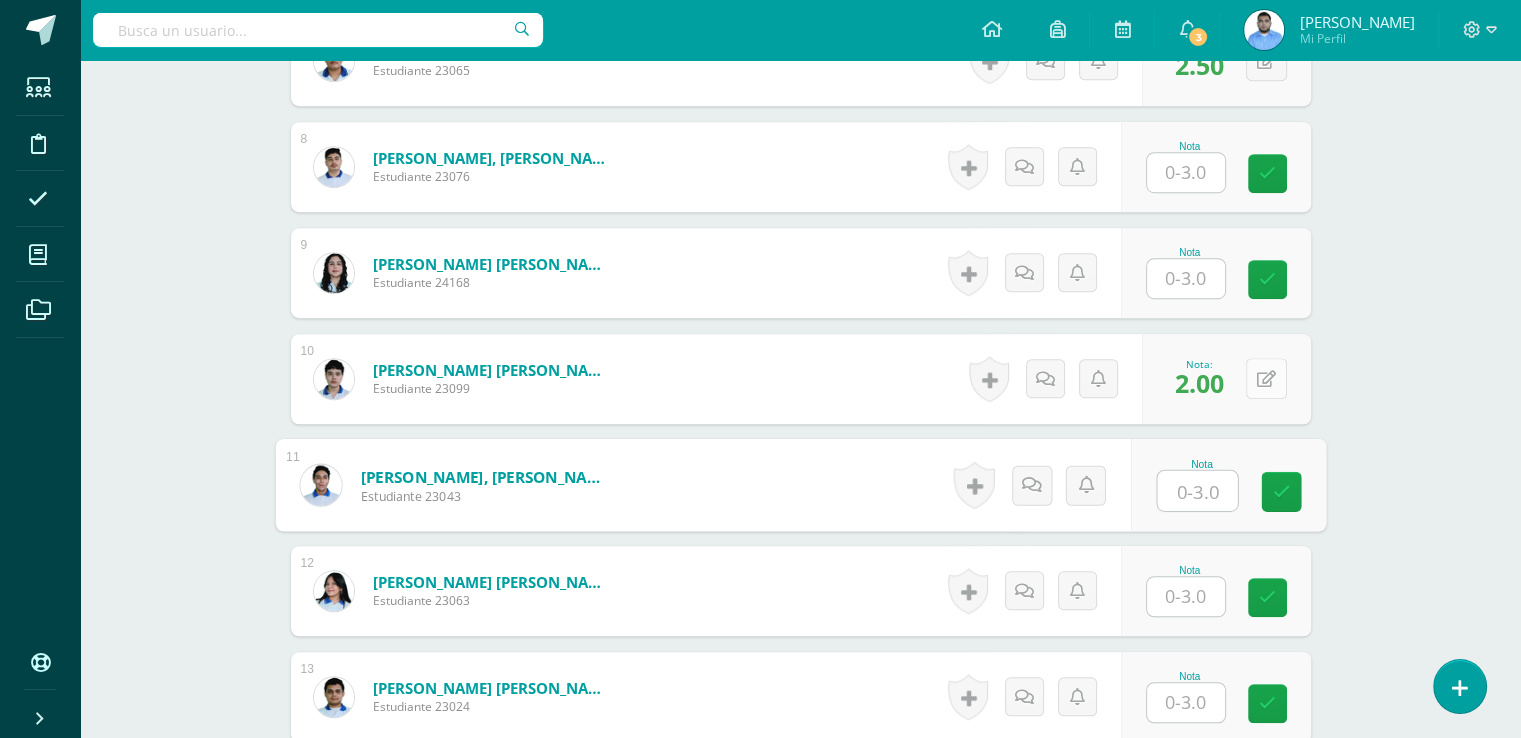 click at bounding box center (1266, 379) 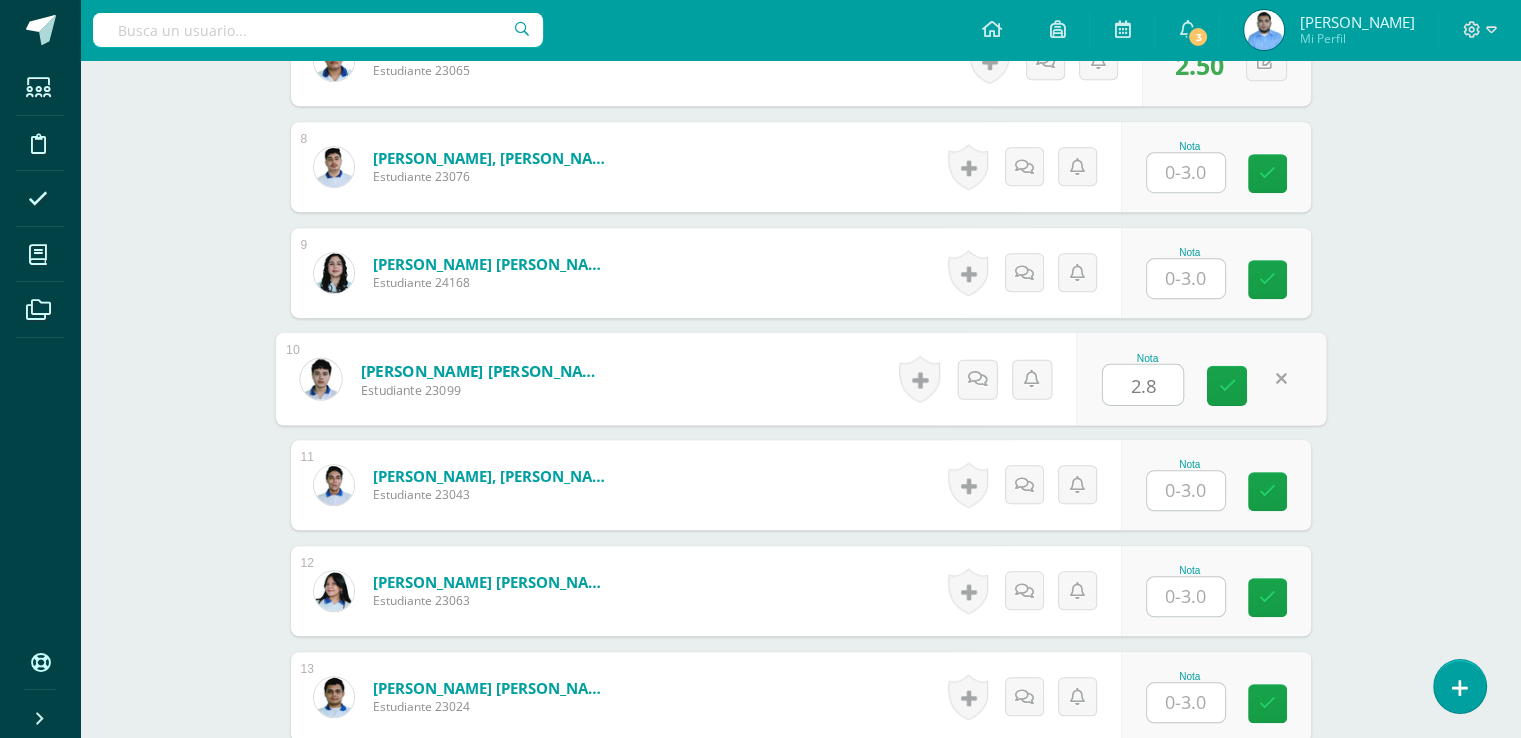 type on "2.8" 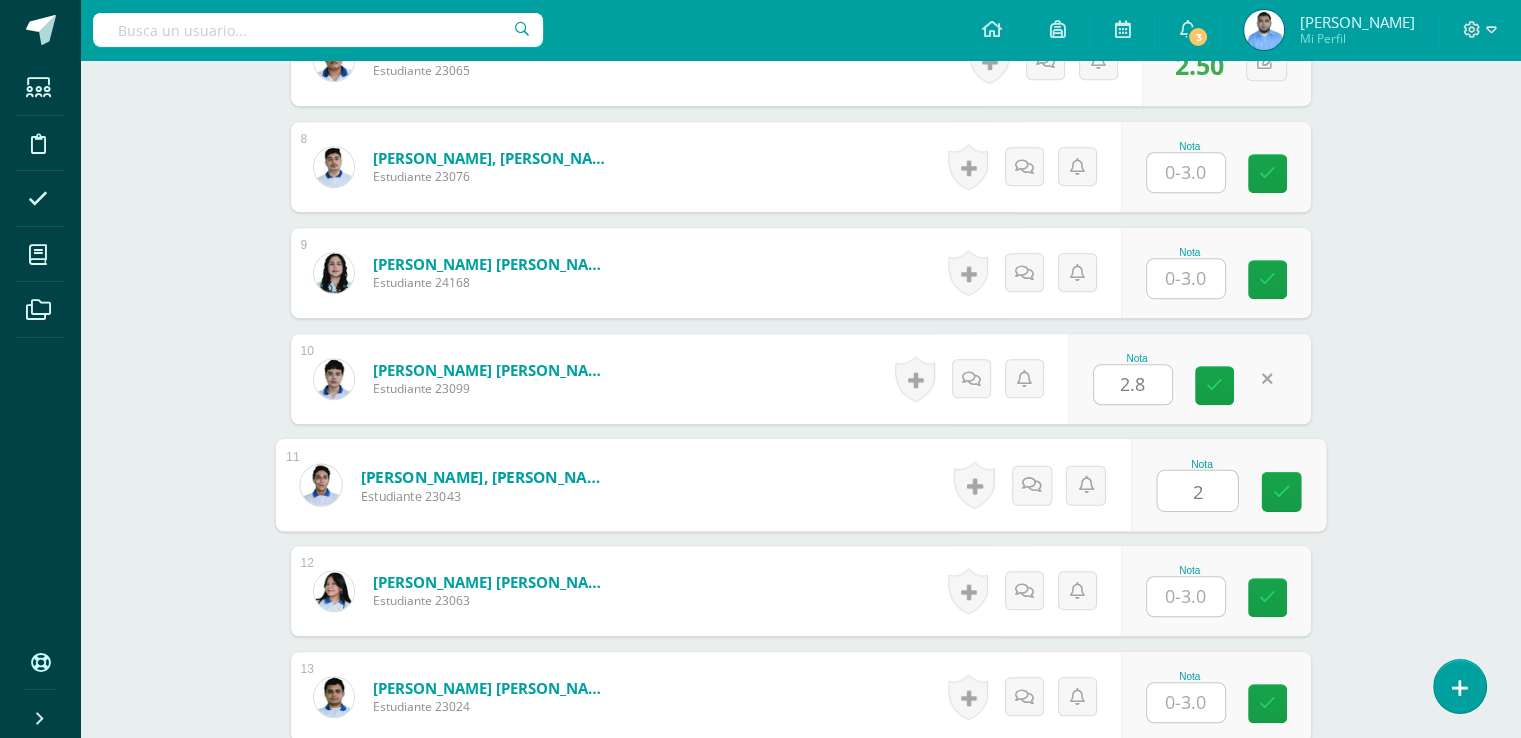 type on "2" 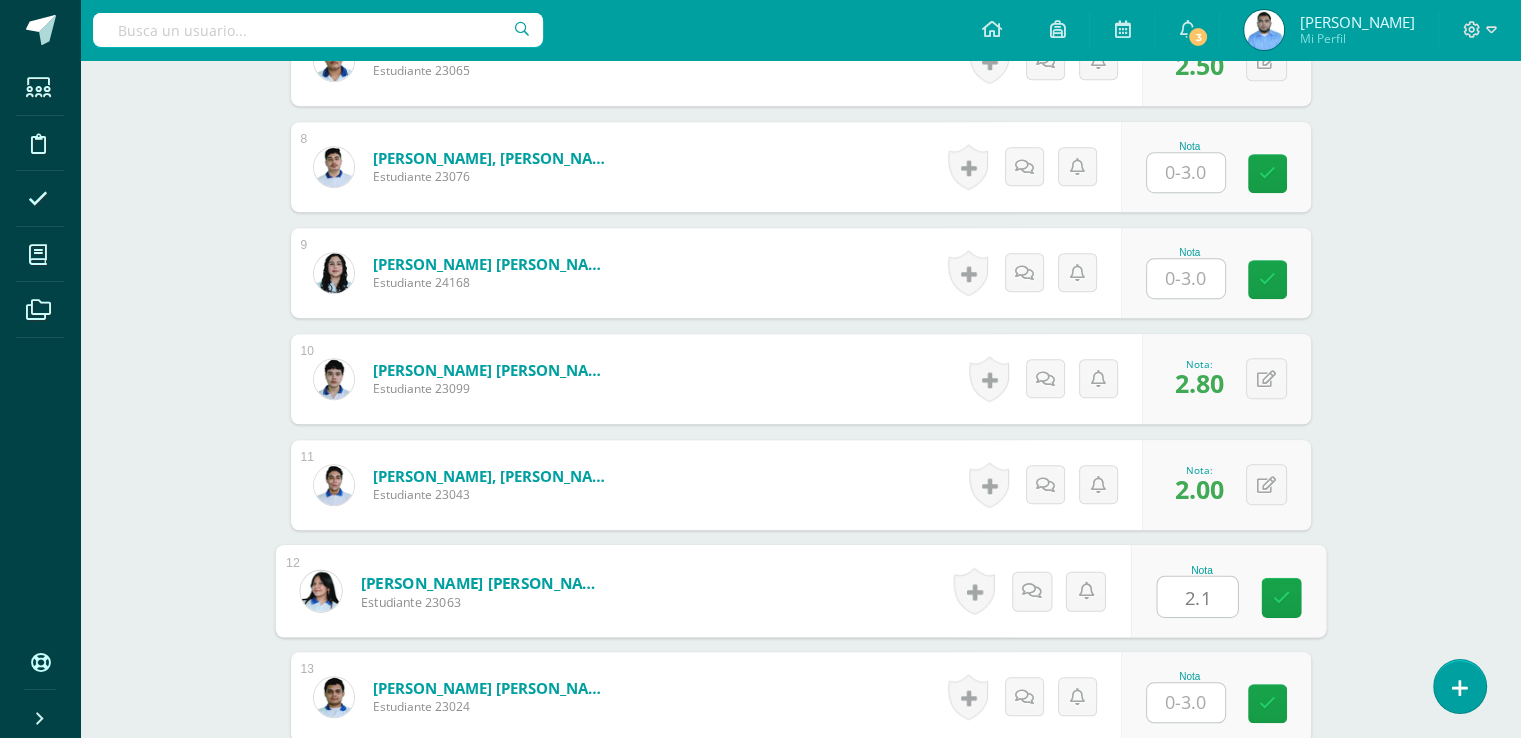 type on "2.1" 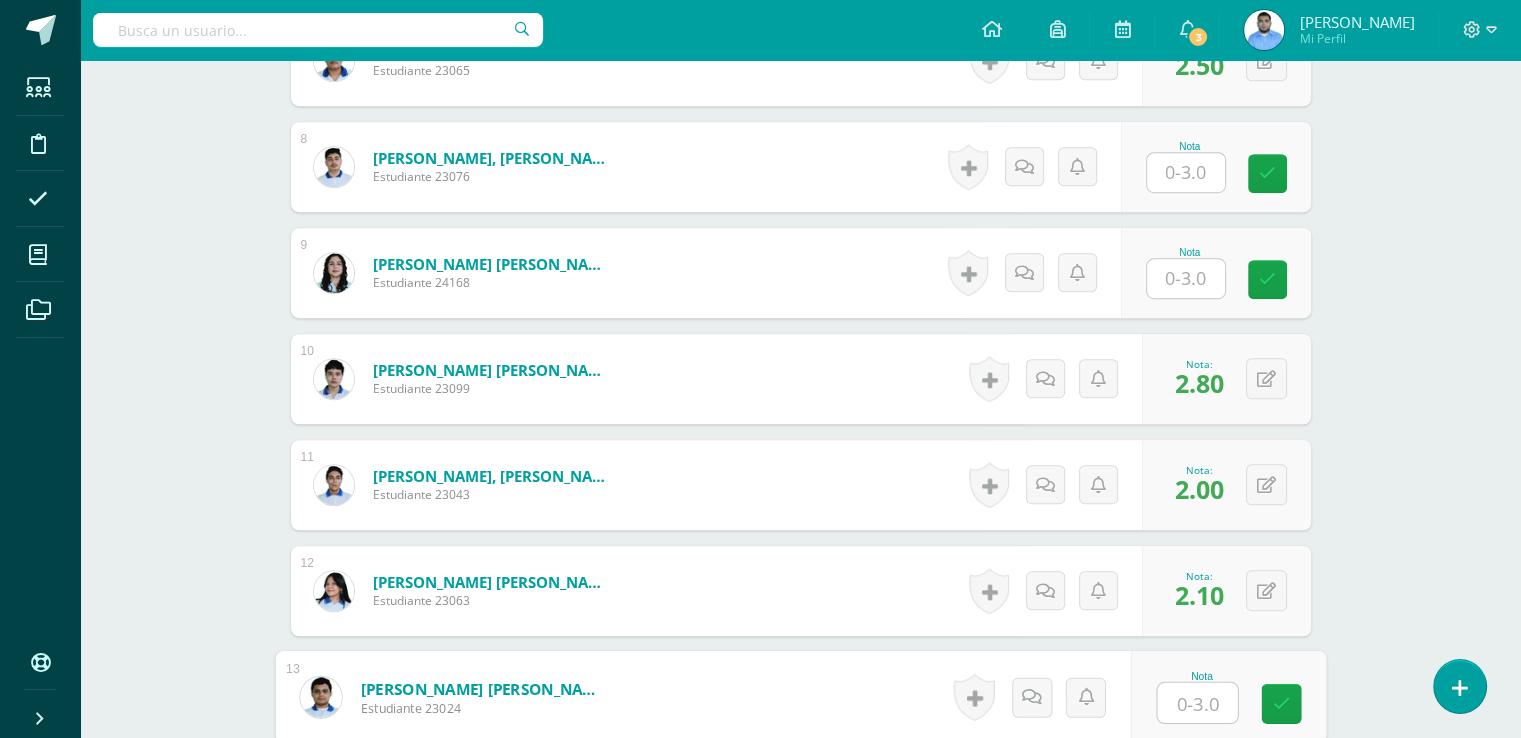 click at bounding box center [1197, 703] 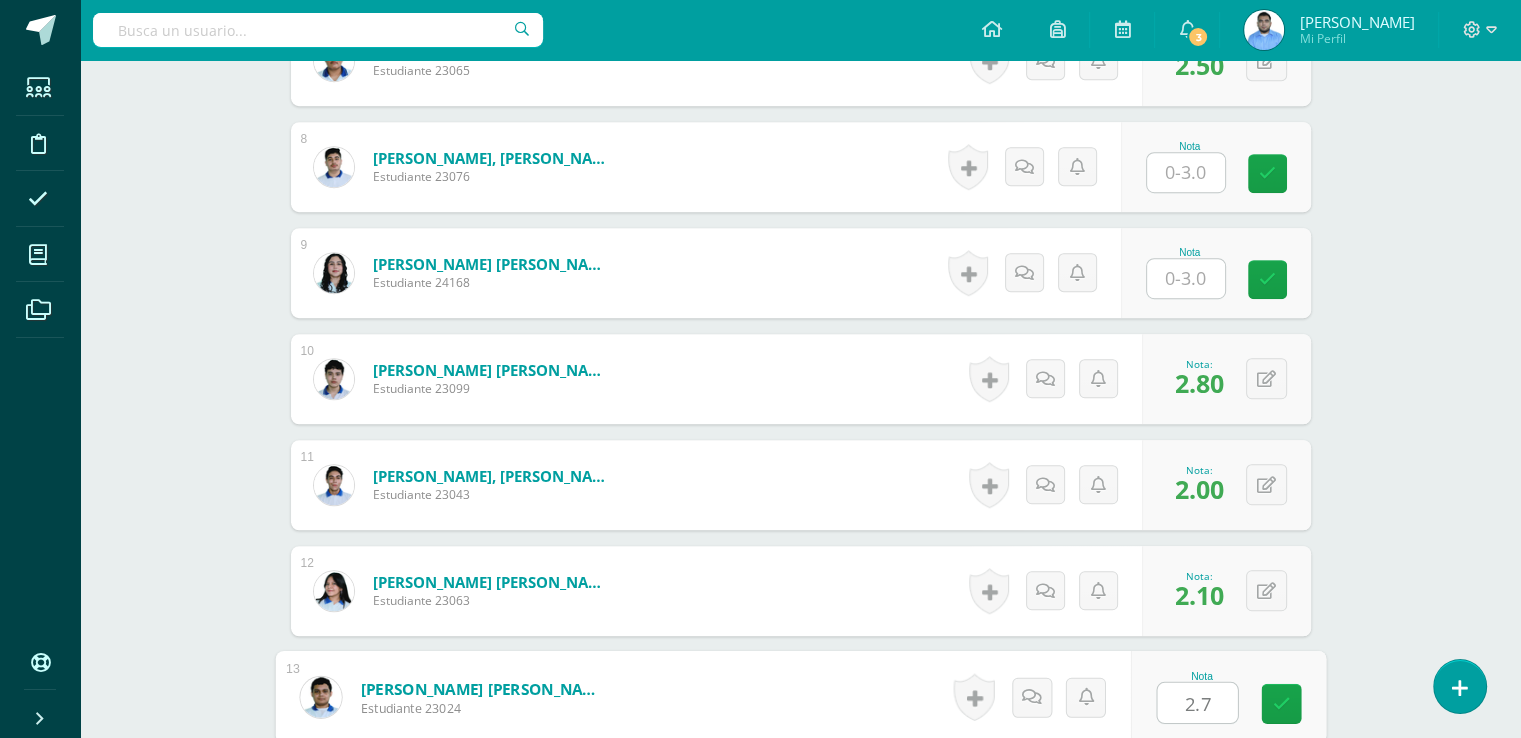 type on "2.7" 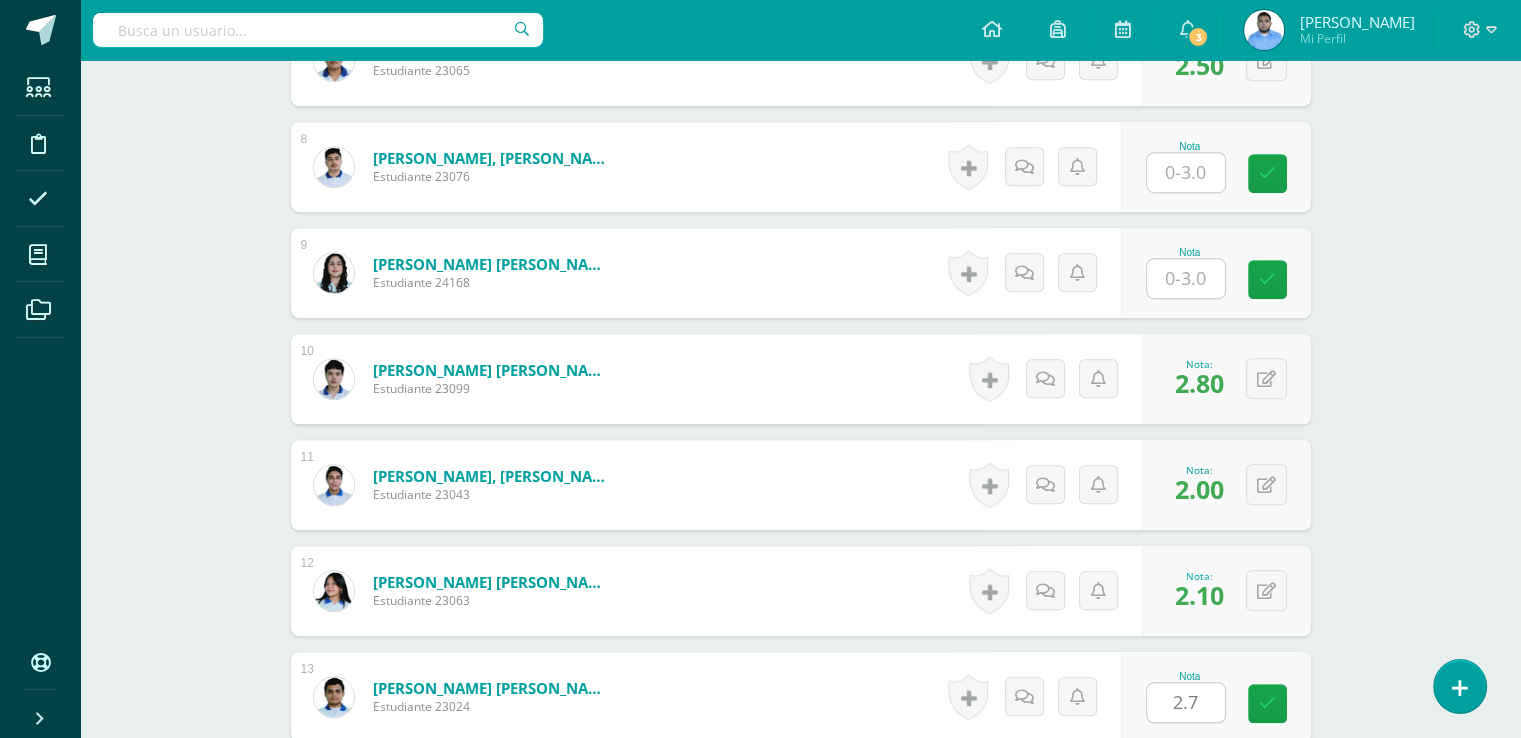 scroll, scrollTop: 1752, scrollLeft: 0, axis: vertical 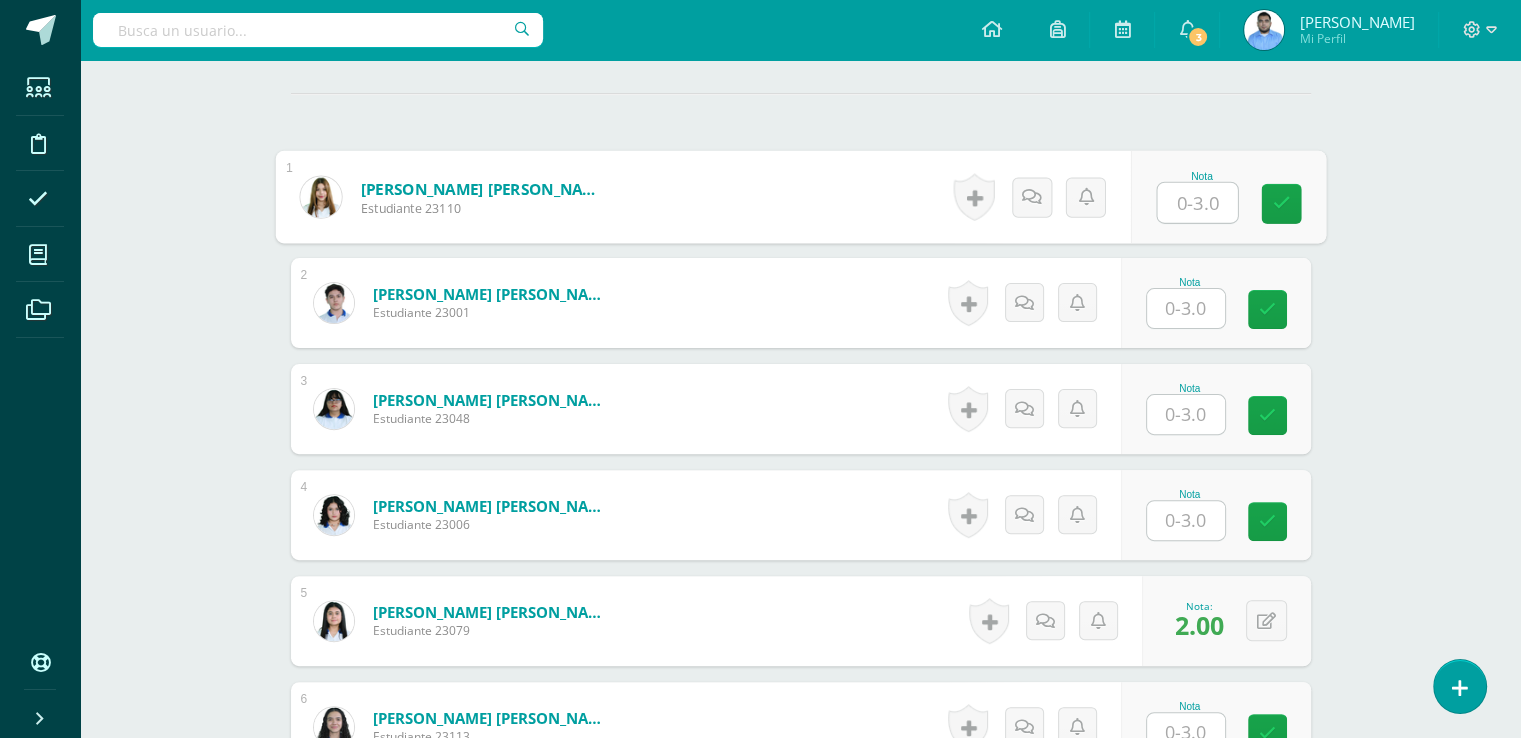 click at bounding box center (1197, 203) 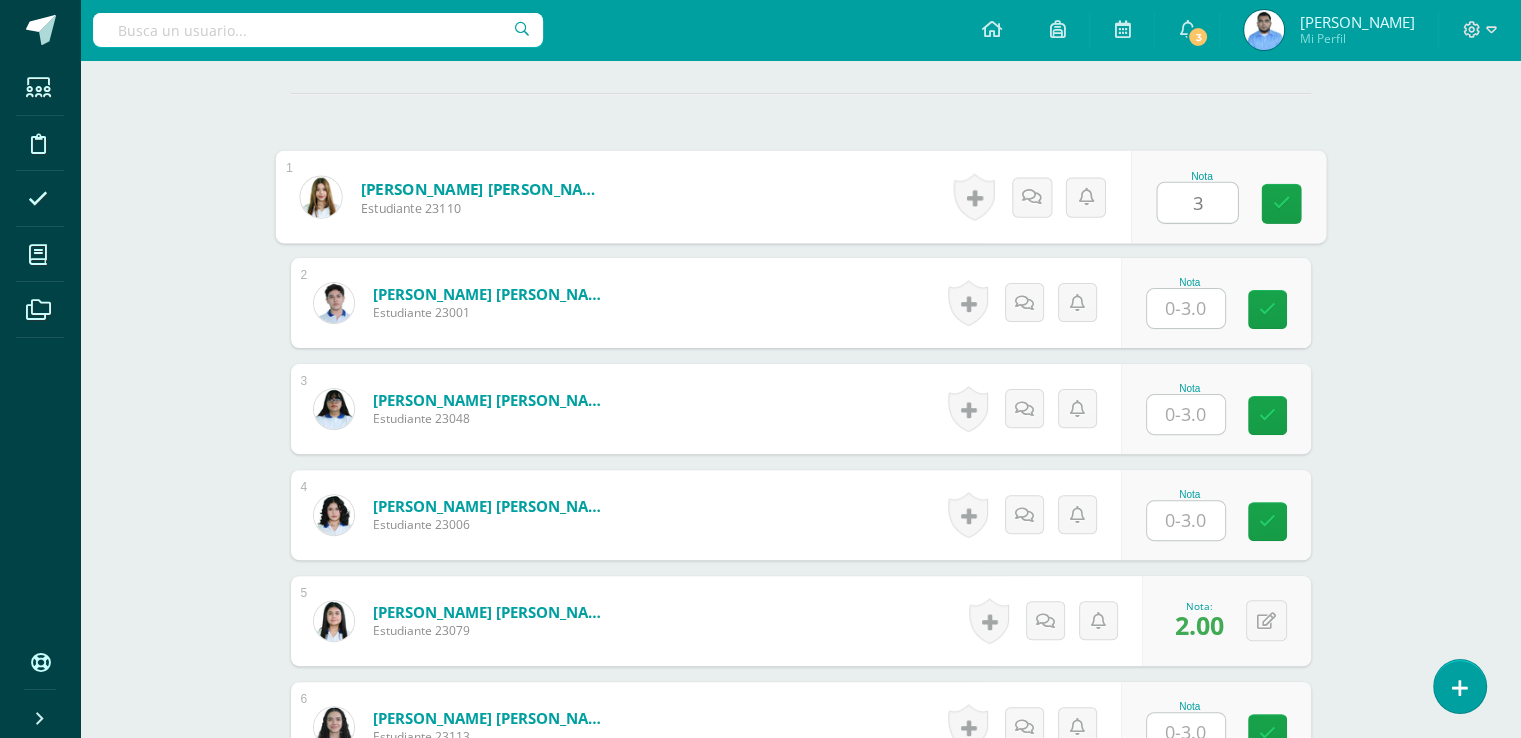 type on "3" 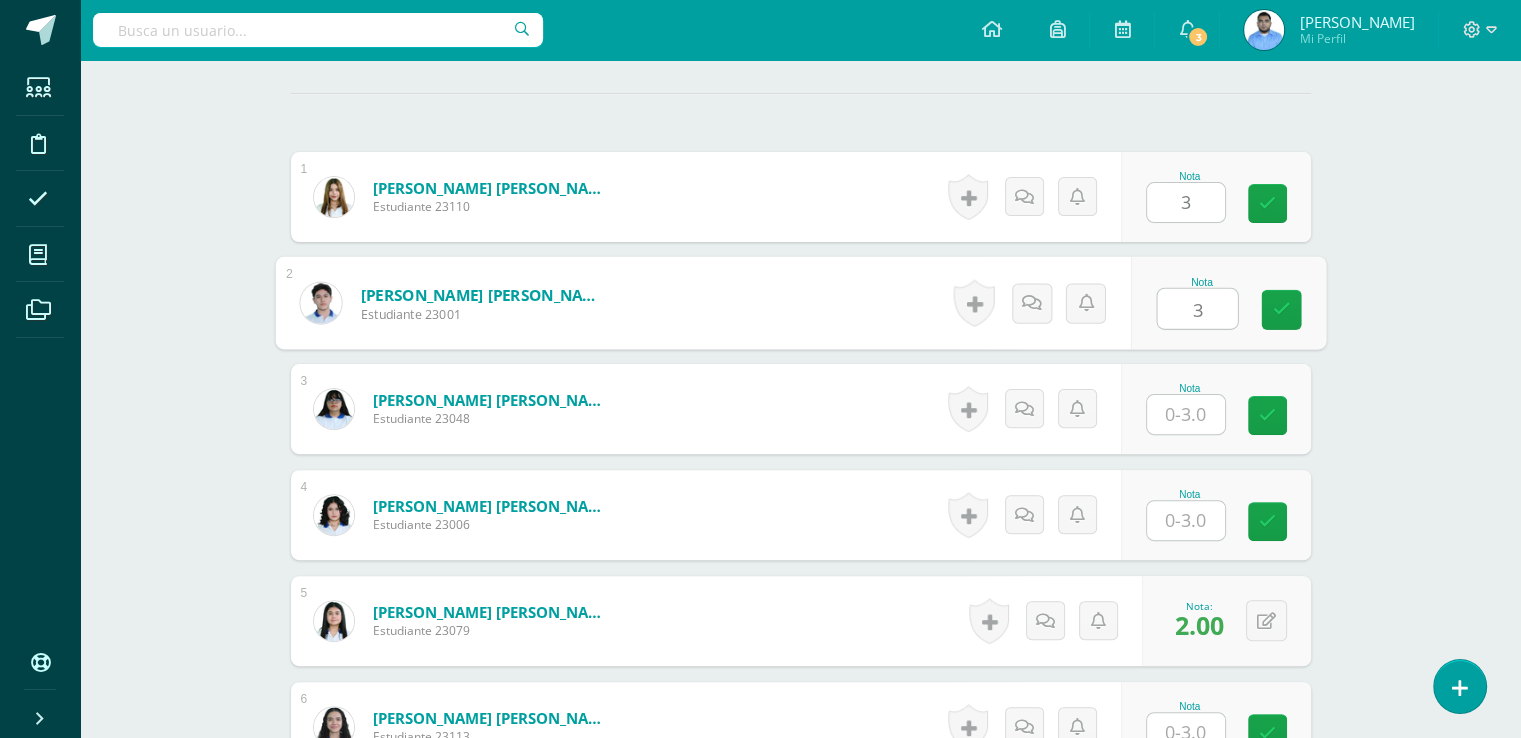 type on "3" 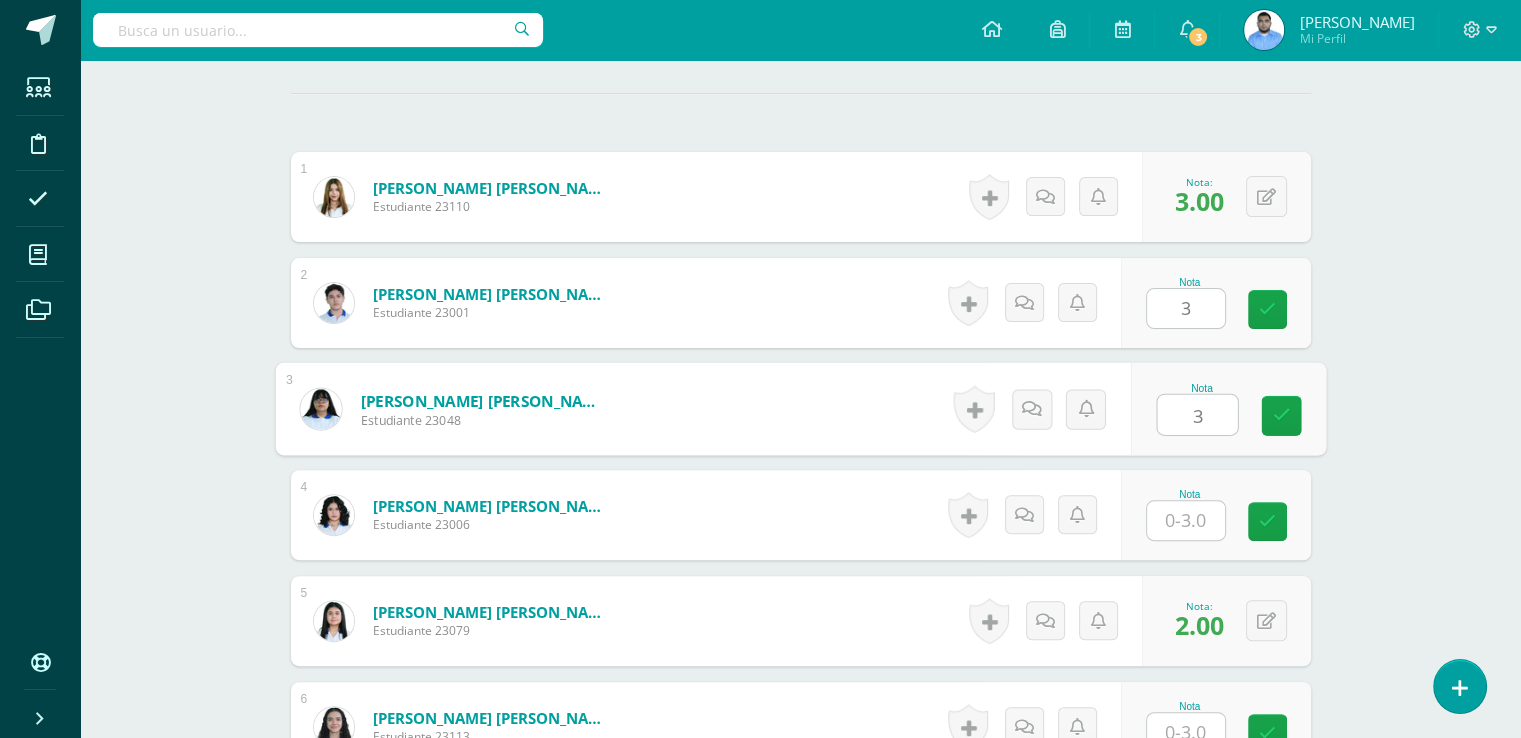 type on "3" 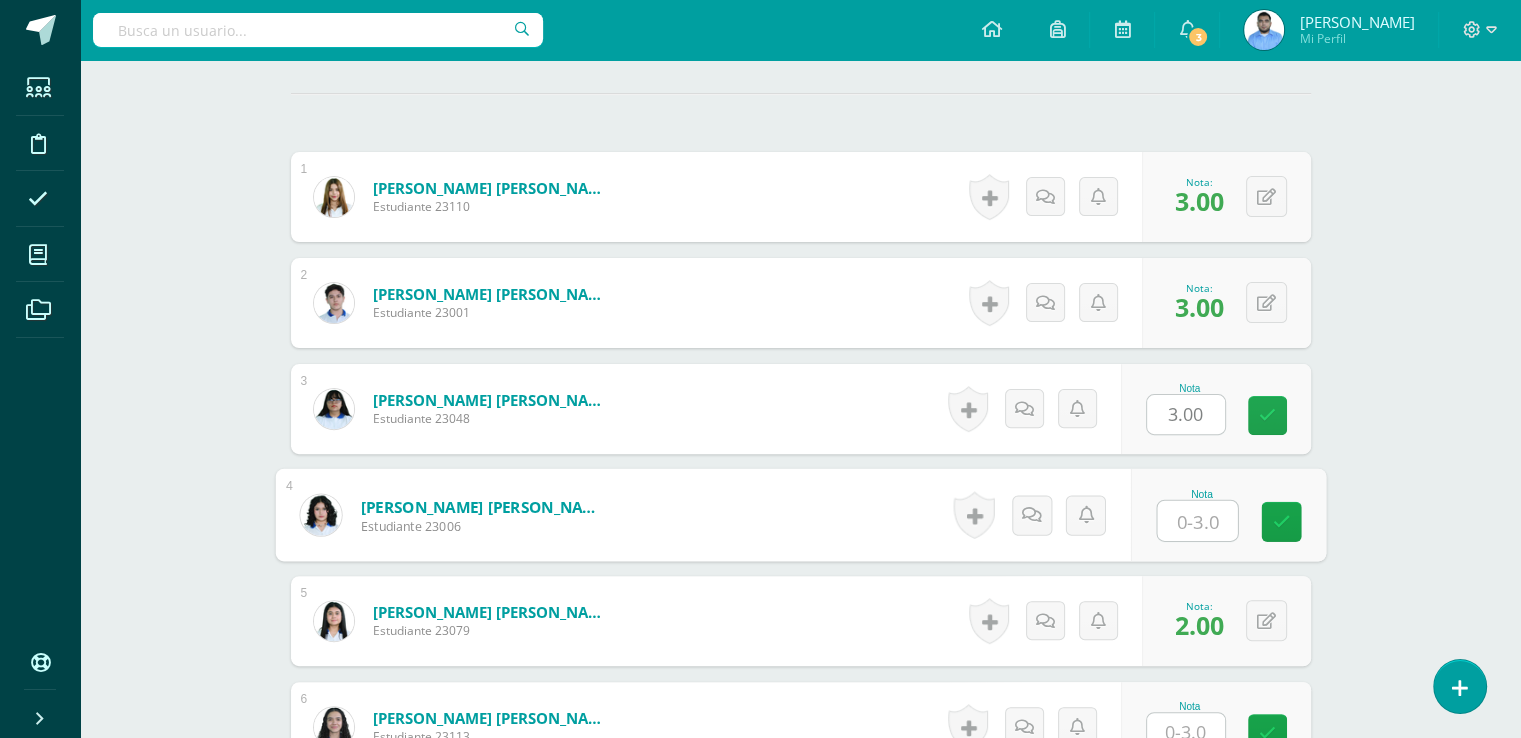 type on "3" 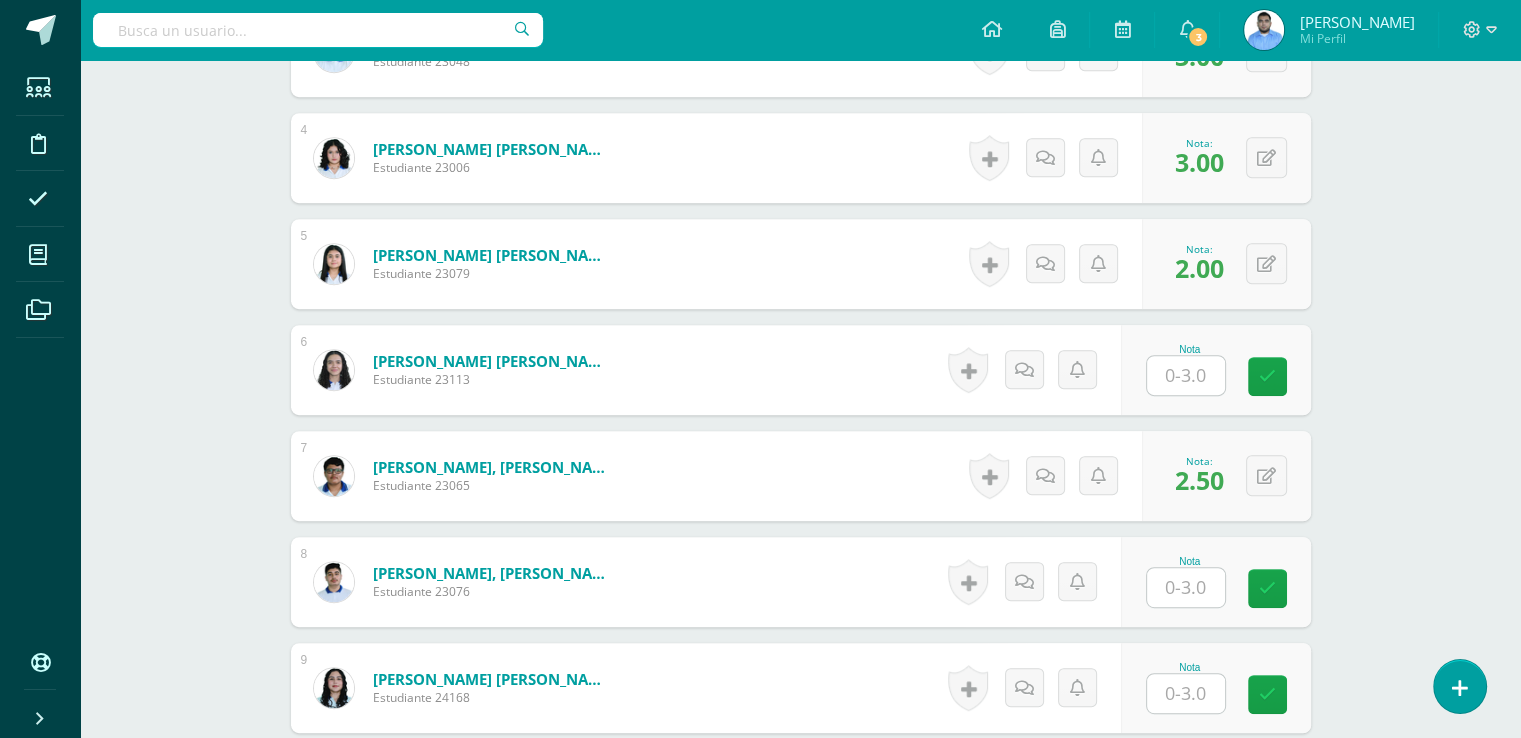 scroll, scrollTop: 890, scrollLeft: 0, axis: vertical 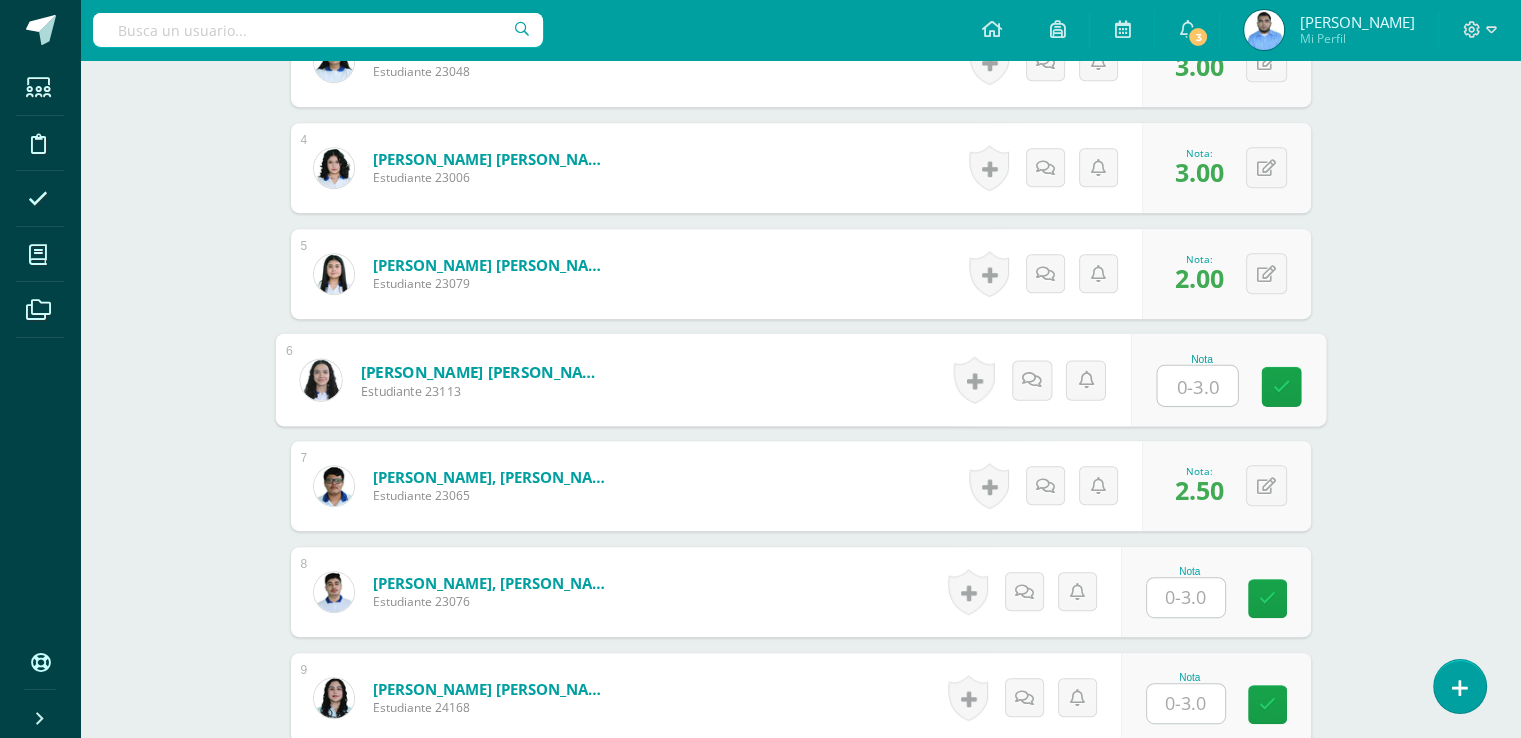 click at bounding box center [1197, 386] 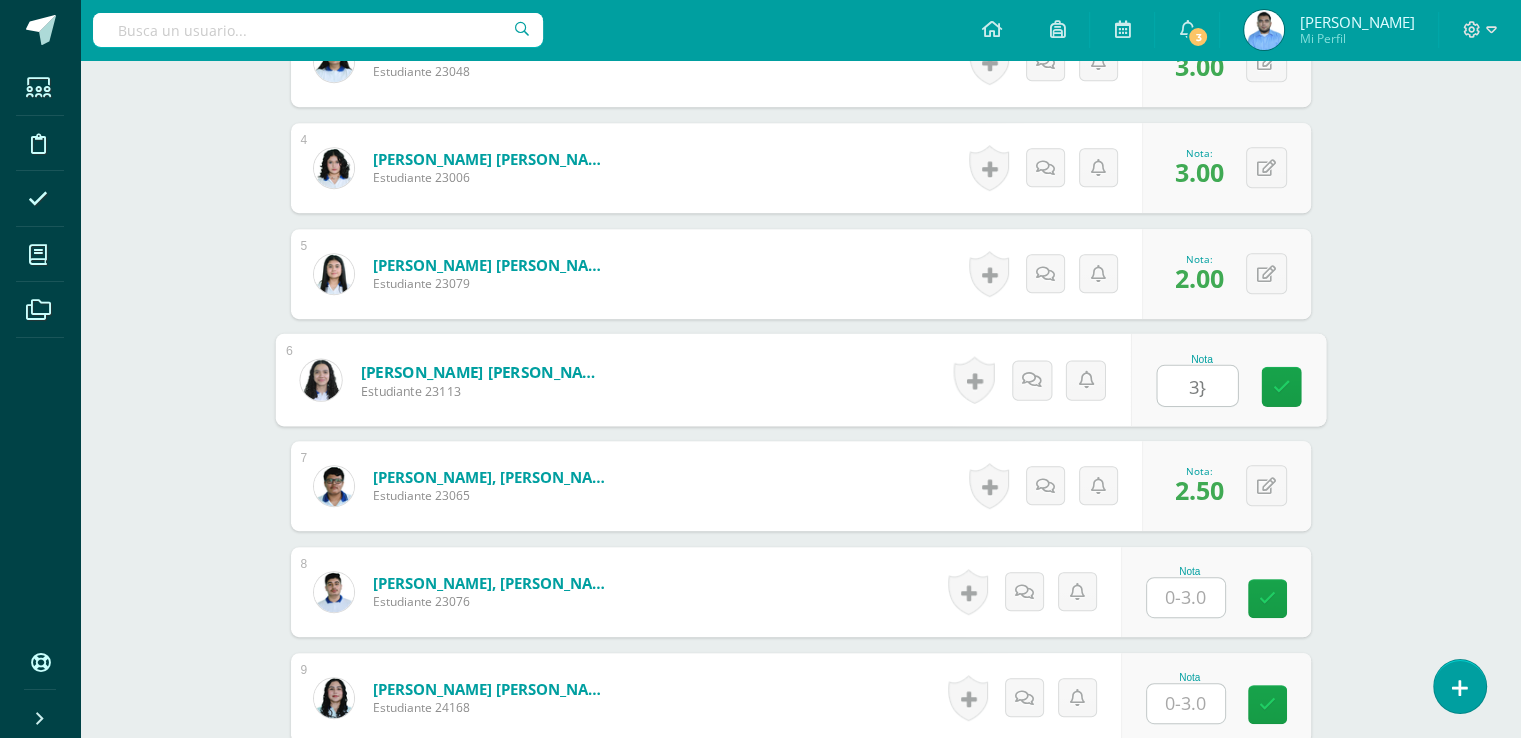 type on "3" 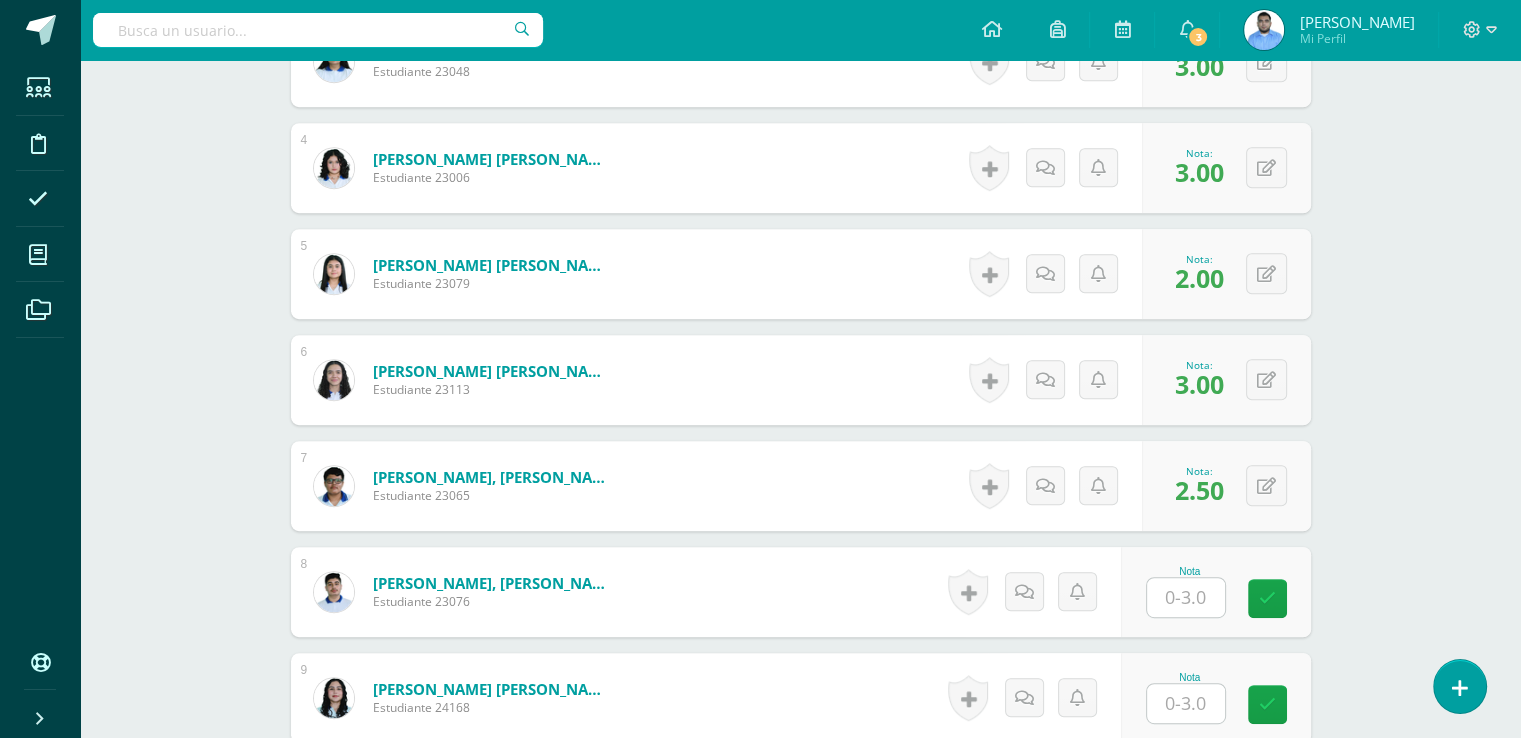 click at bounding box center [1186, 597] 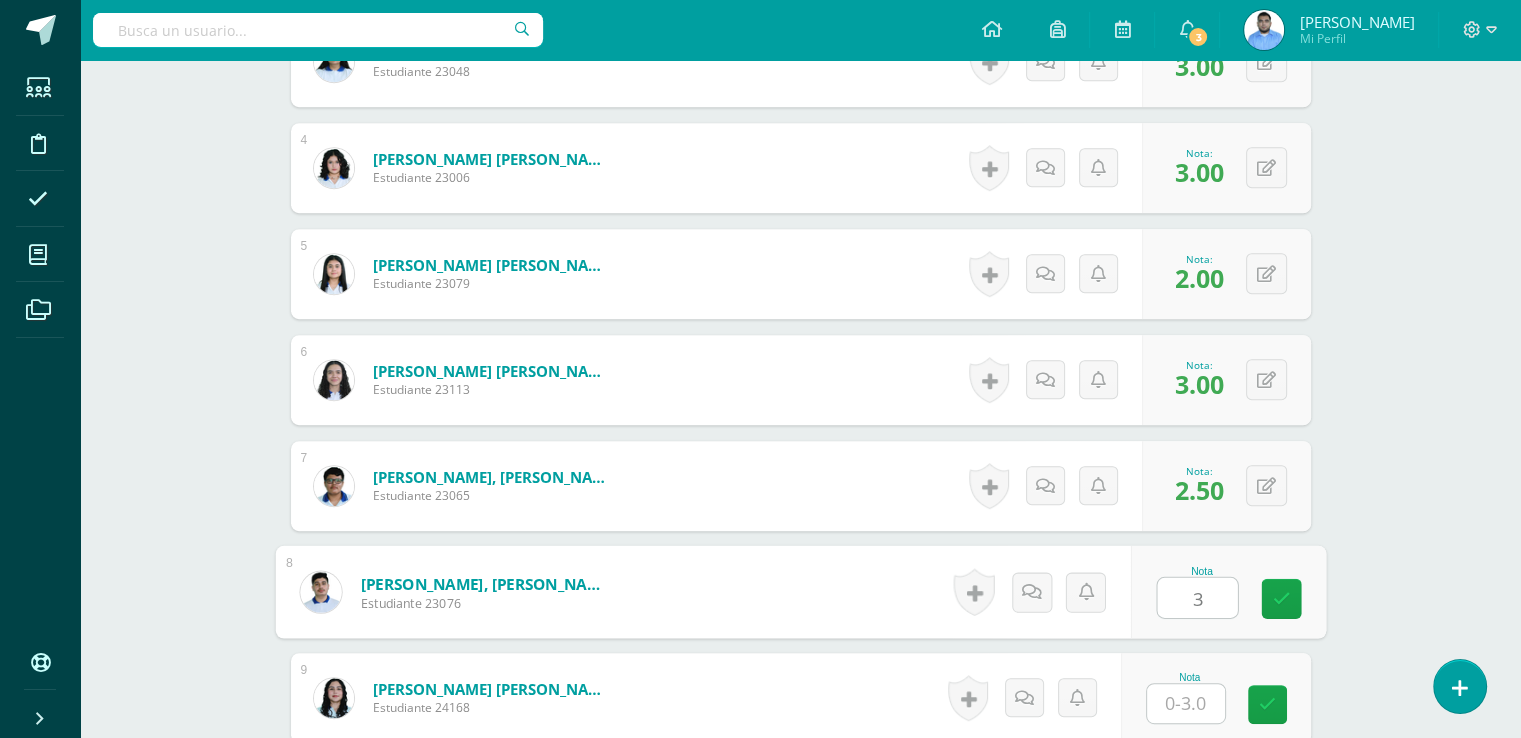 type on "3" 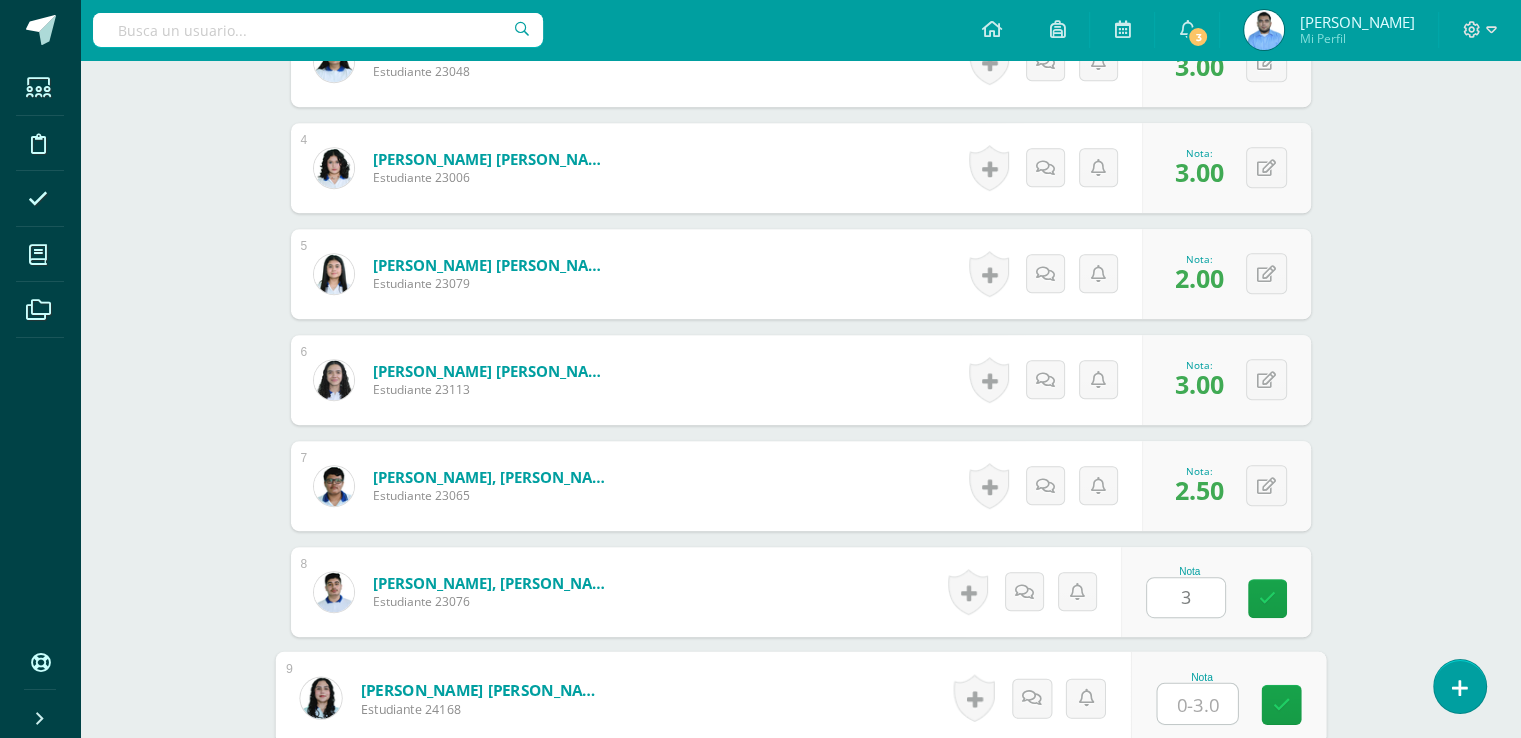 type on "3" 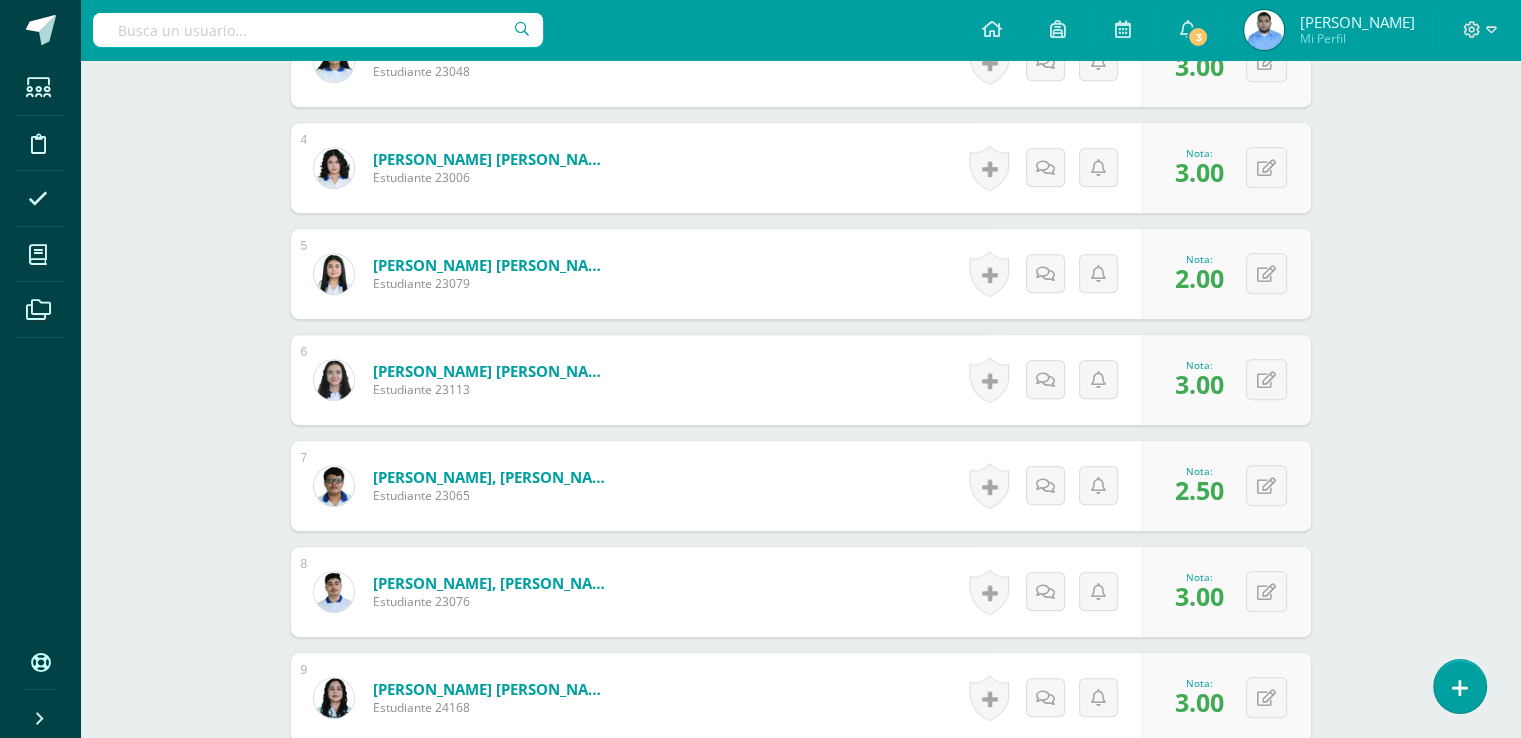 scroll, scrollTop: 1535, scrollLeft: 0, axis: vertical 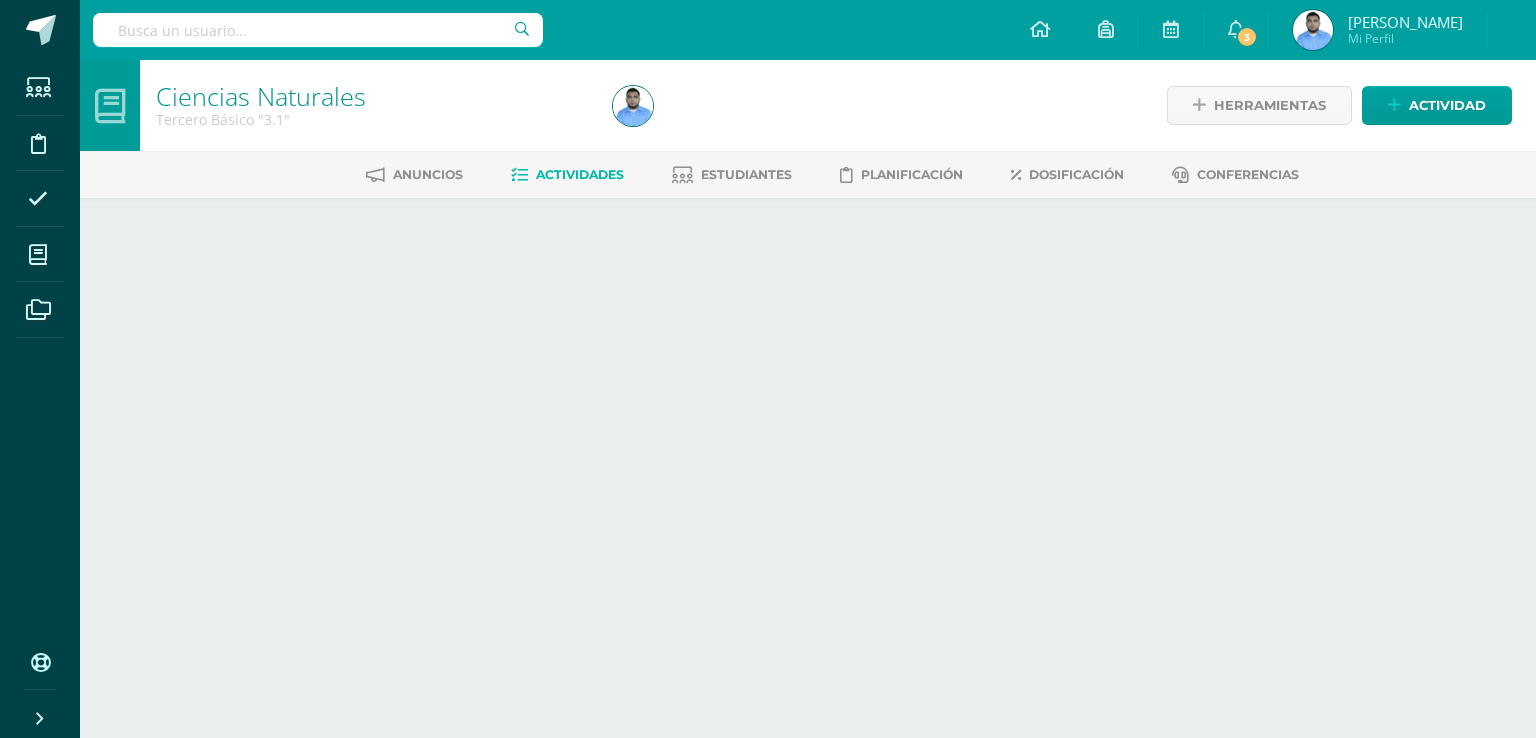 click on "Estudiantes Disciplina Asistencia Mis cursos Archivos Soporte
Centro de ayuda
Últimas actualizaciones
Cerrar panel
Matemáticas
Primero
Básico
"1.1"
Actividades Estudiantes Planificación Dosificación
Matemáticas
Primero
Básico
"1.2"
Actividades Estudiantes Planificación Dosificación
Matemáticas
Primero
Básico
"1.3"
Actividades Estudiantes Planificación Dosificación
Matemáticas
Actividades Estudiantes Planificación Dosificación Actividades 3 3 Arte" at bounding box center [768, 139] 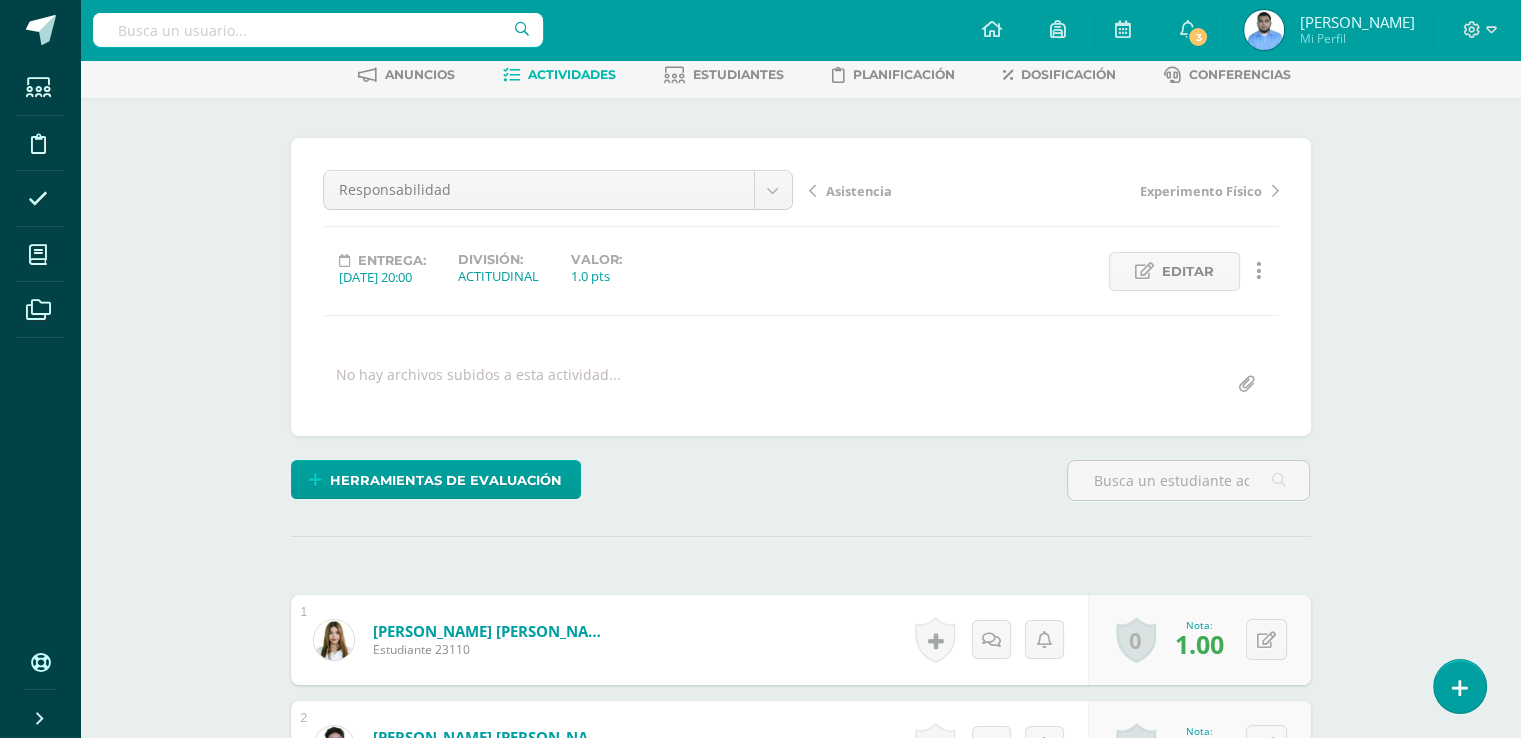 scroll, scrollTop: 100, scrollLeft: 0, axis: vertical 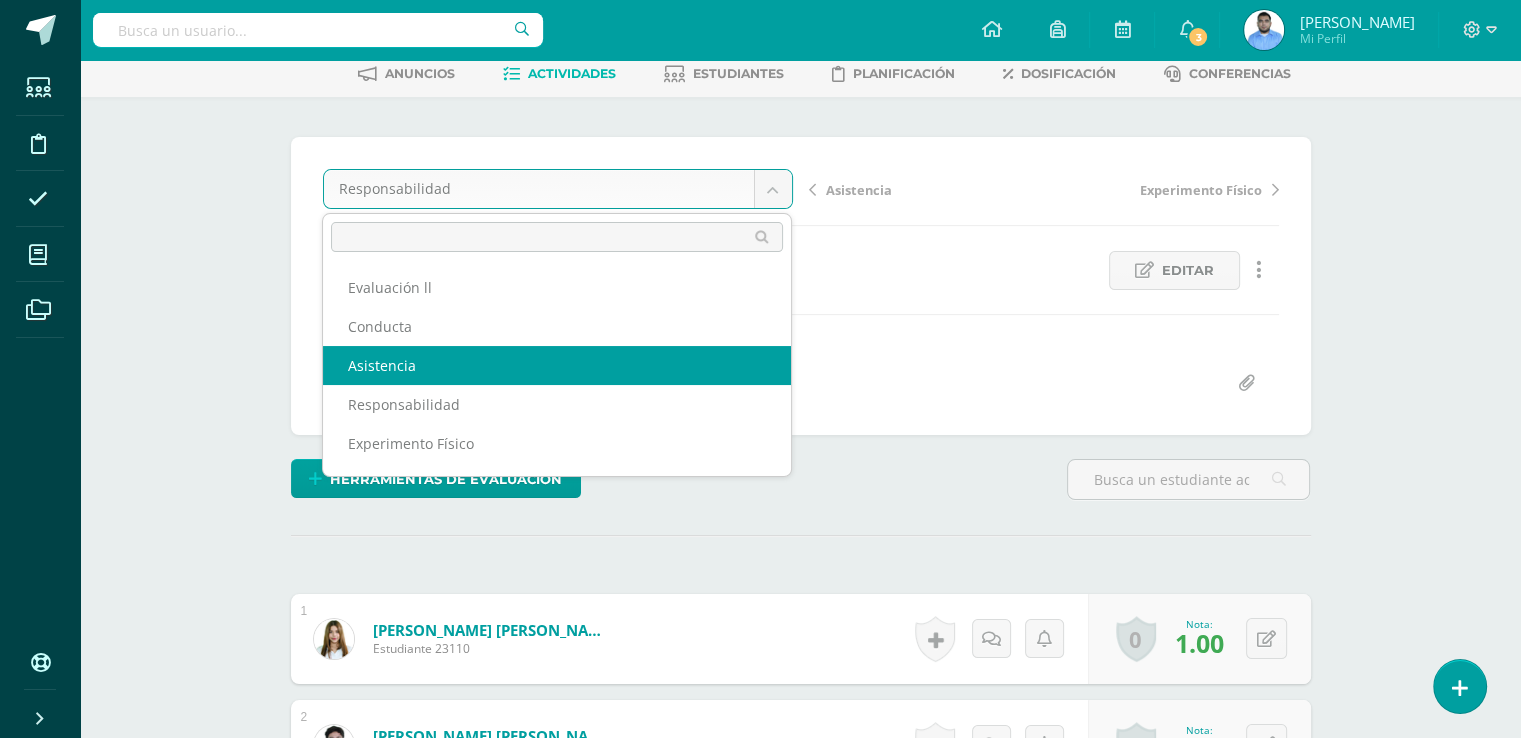 click on "Estudiantes Disciplina Asistencia Mis cursos Archivos Soporte
Centro de ayuda
Últimas actualizaciones
Cerrar panel
Matemáticas
Primero
Básico
"1.1"
Actividades Estudiantes Planificación Dosificación
Matemáticas
Primero
Básico
"1.2"
Actividades Estudiantes Planificación Dosificación
Matemáticas
Primero
Básico
"1.3"
Actividades Estudiantes Planificación Dosificación
Matemáticas
Actividades Estudiantes Planificación Dosificación Actividades 3 3" at bounding box center [760, 1409] 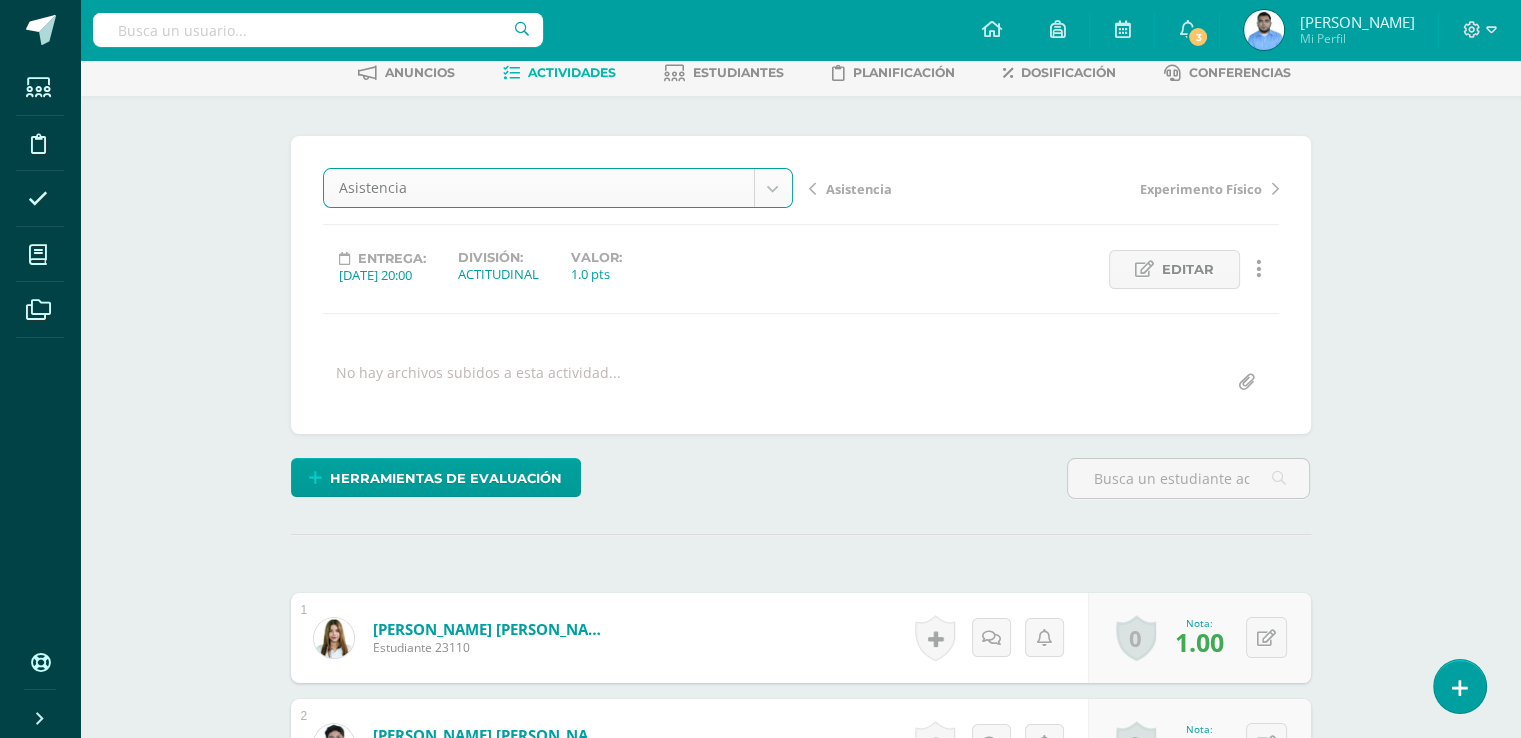 scroll, scrollTop: 103, scrollLeft: 0, axis: vertical 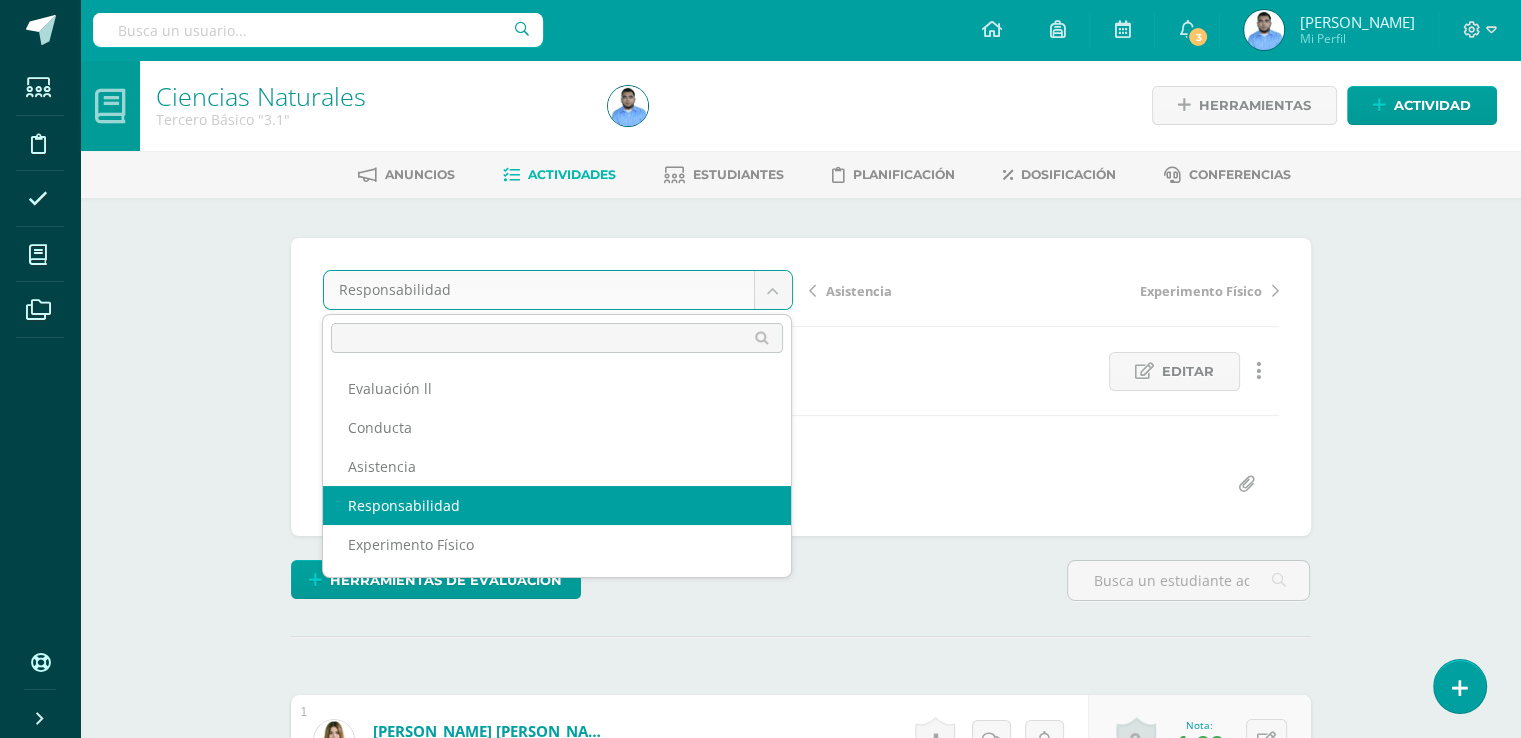 click on "Estudiantes Disciplina Asistencia Mis cursos Archivos Soporte
Centro de ayuda
Últimas actualizaciones
Cerrar panel
Matemáticas
Primero
Básico
"1.1"
Actividades Estudiantes Planificación Dosificación
Matemáticas
Primero
Básico
"1.2"
Actividades Estudiantes Planificación Dosificación
Matemáticas
Primero
Básico
"1.3"
Actividades Estudiantes Planificación Dosificación
Matemáticas
Actividades Estudiantes Planificación Dosificación Actividades 3 3" at bounding box center (760, 980) 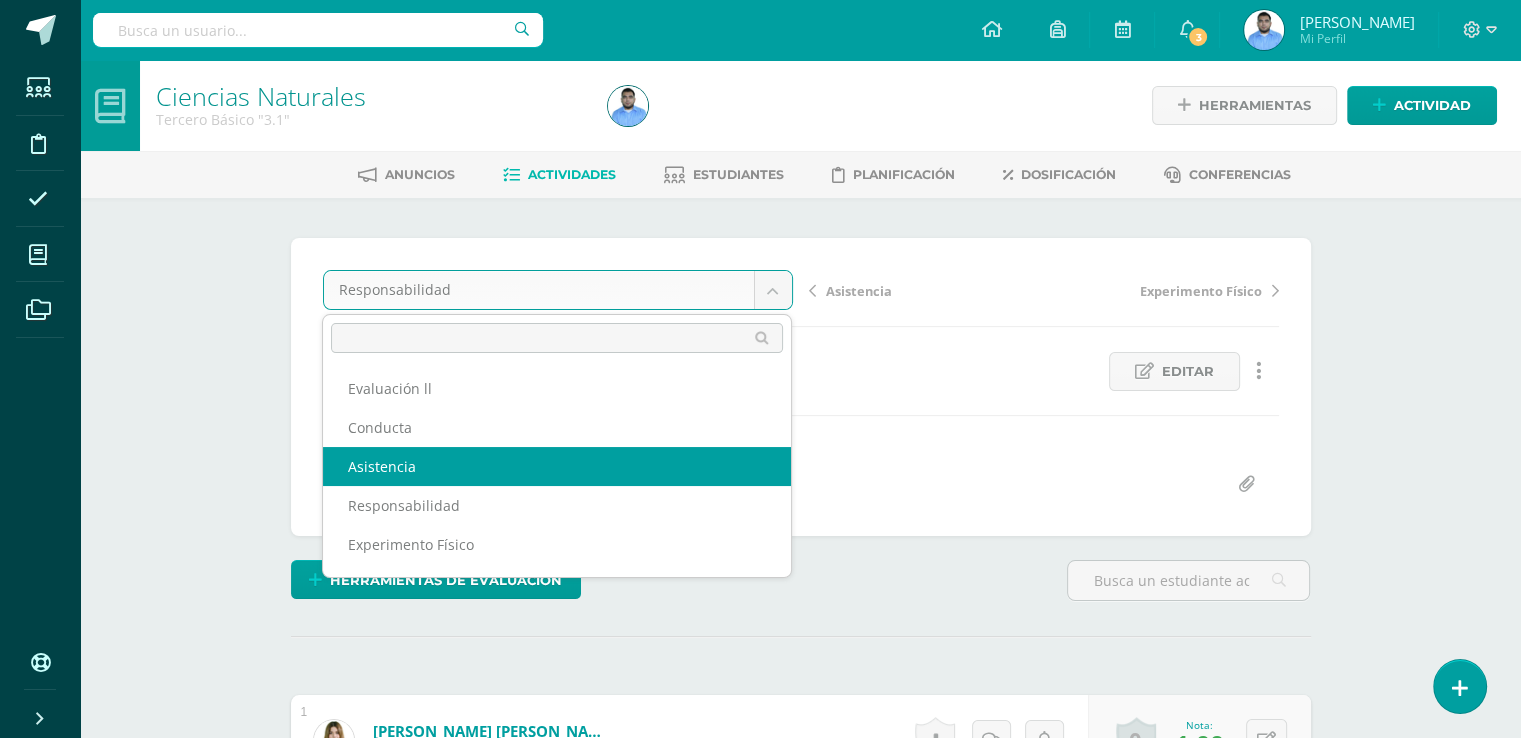 scroll, scrollTop: 1, scrollLeft: 0, axis: vertical 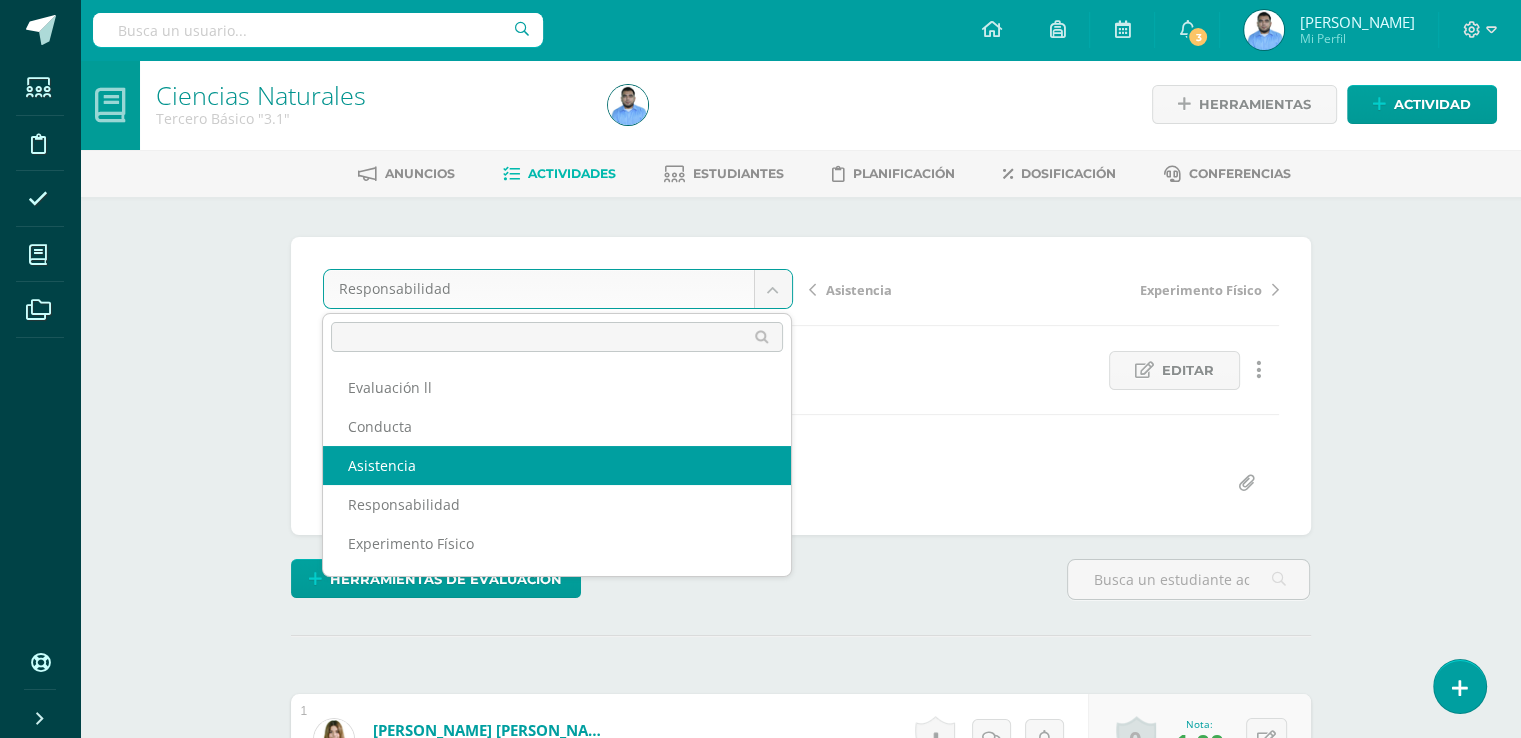 select on "/dashboard/teacher/grade-activity/41410/" 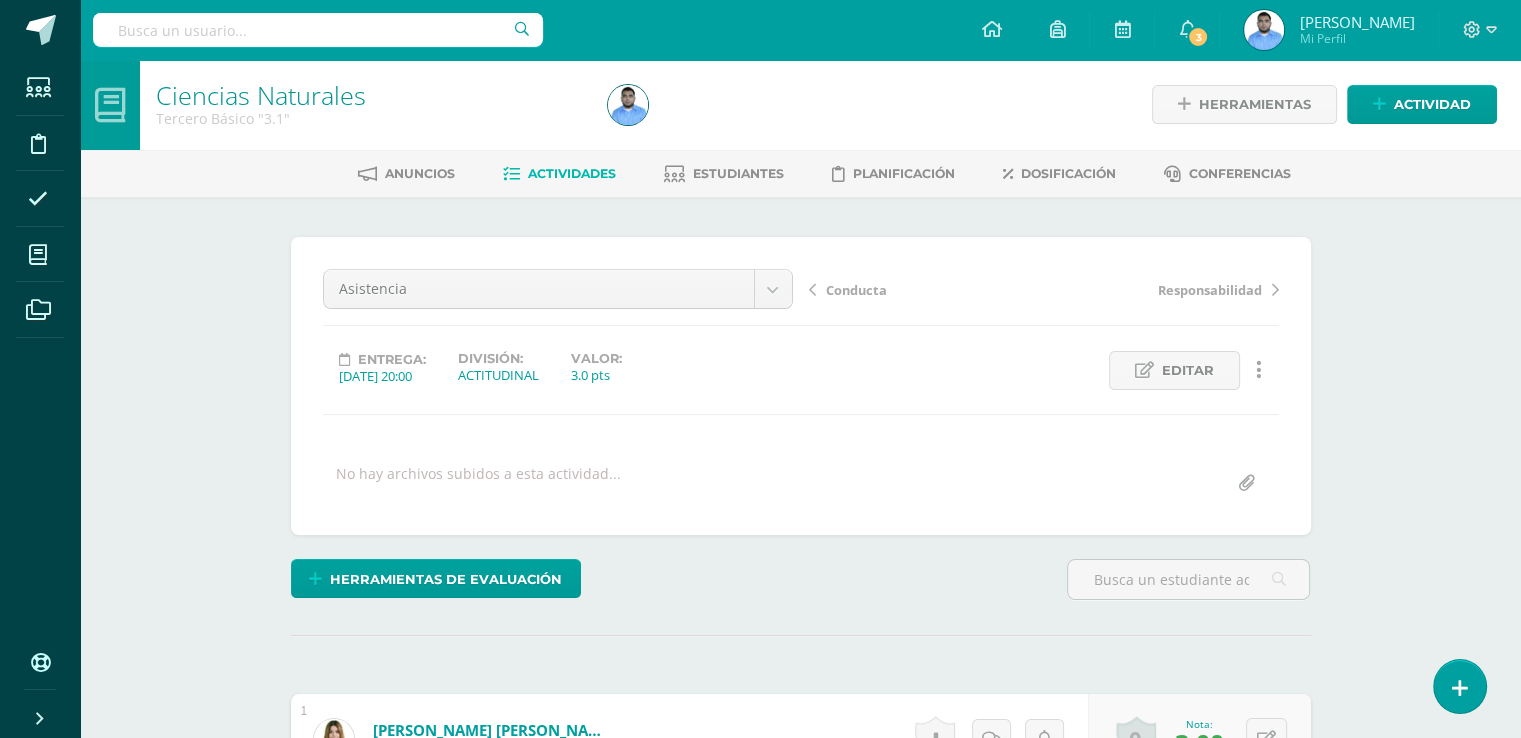 scroll, scrollTop: 2, scrollLeft: 0, axis: vertical 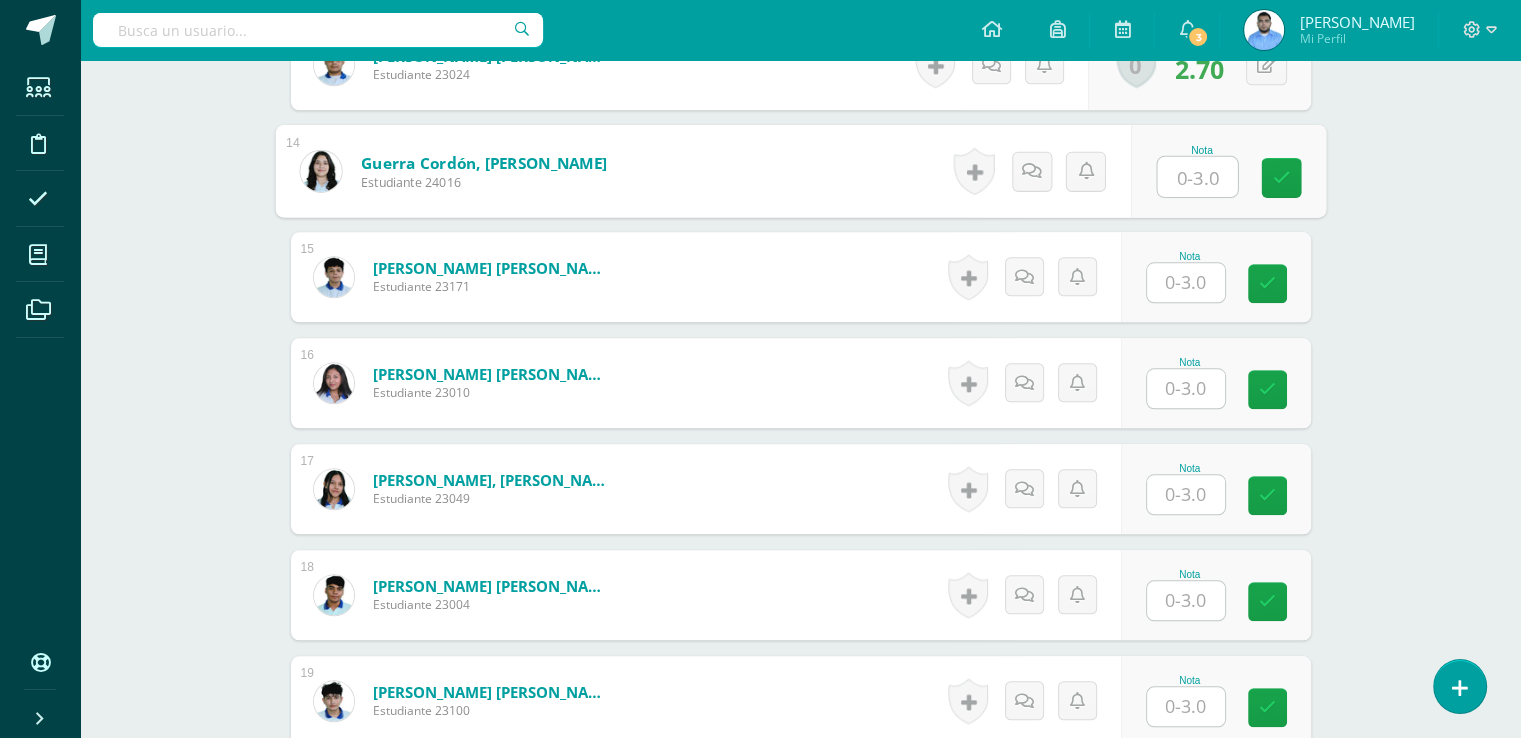 click at bounding box center (1197, 177) 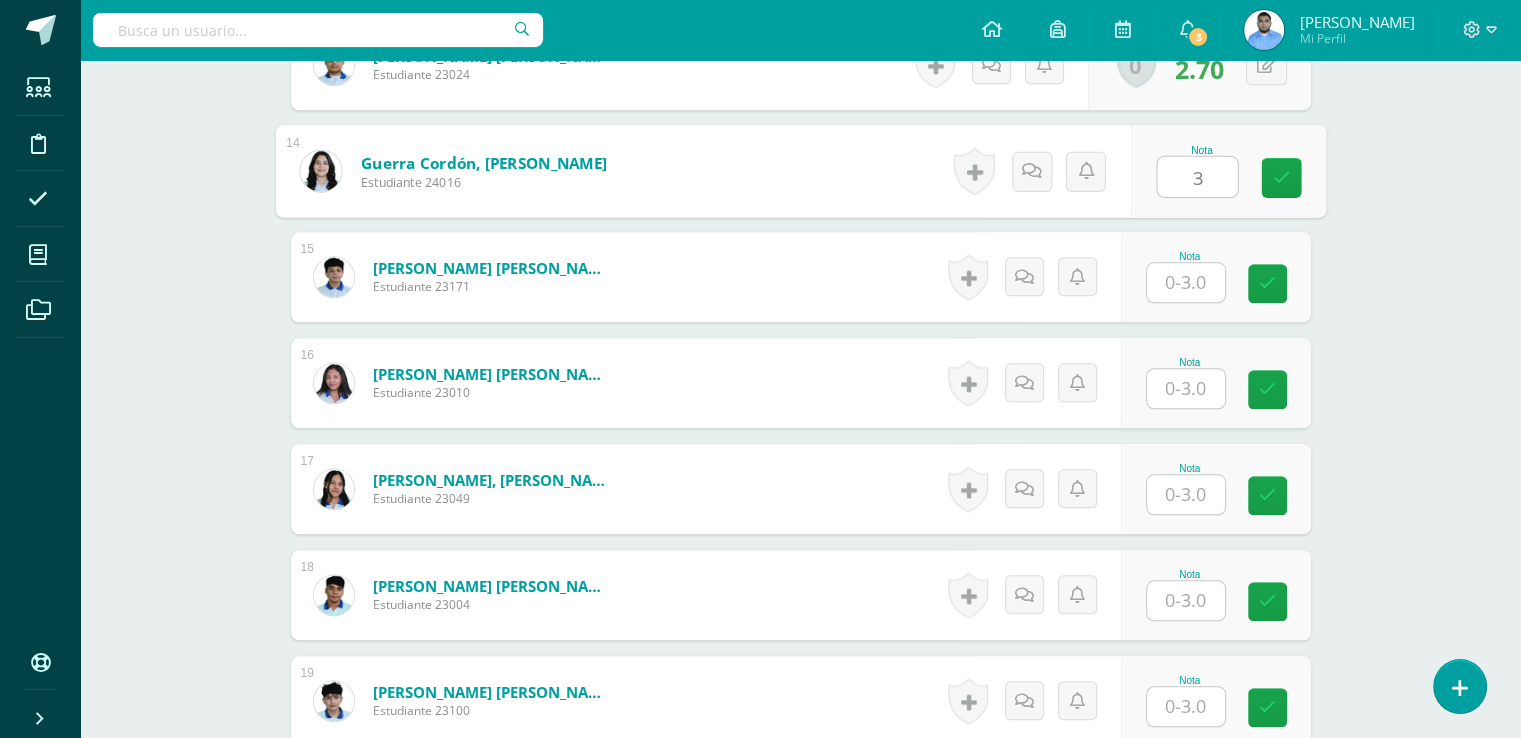 type on "3" 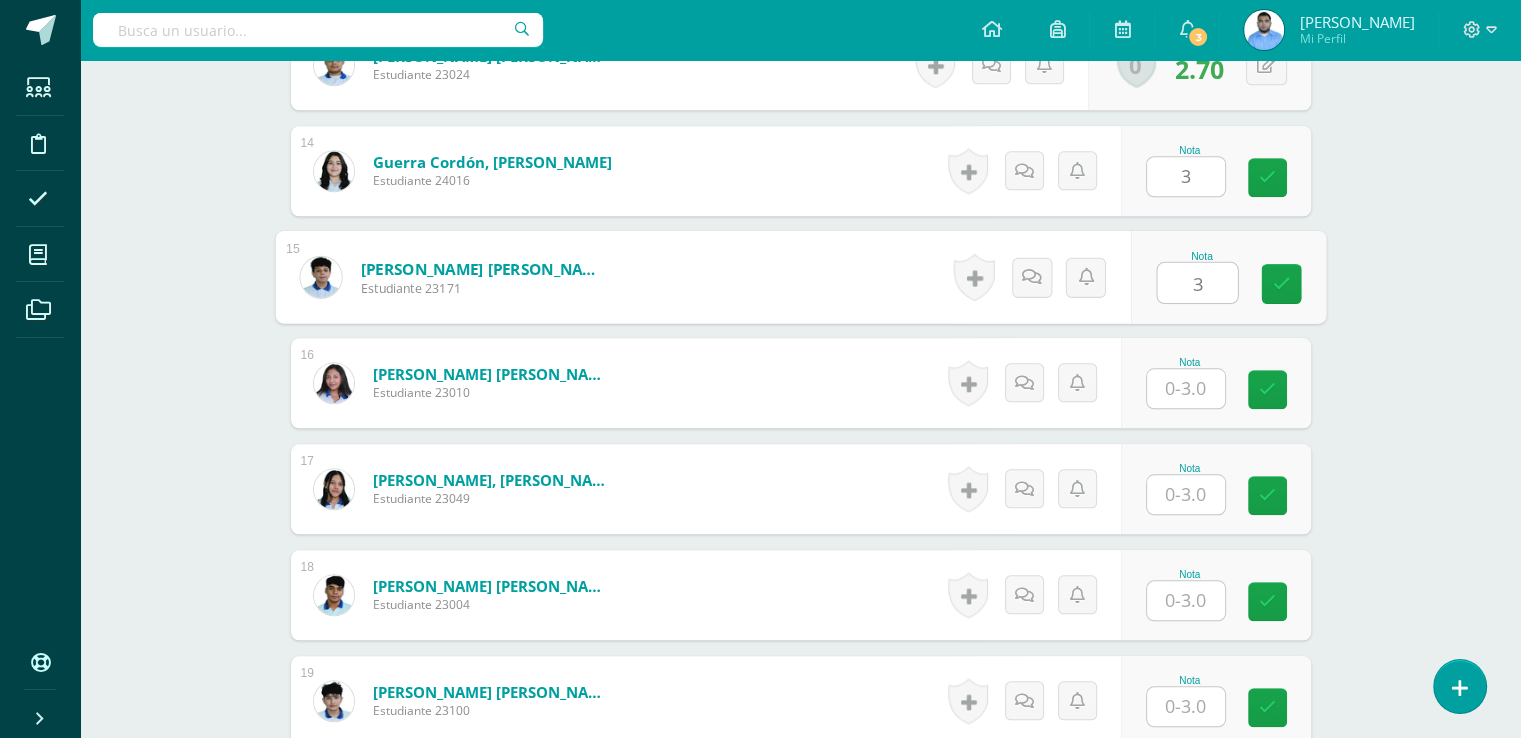 type on "3" 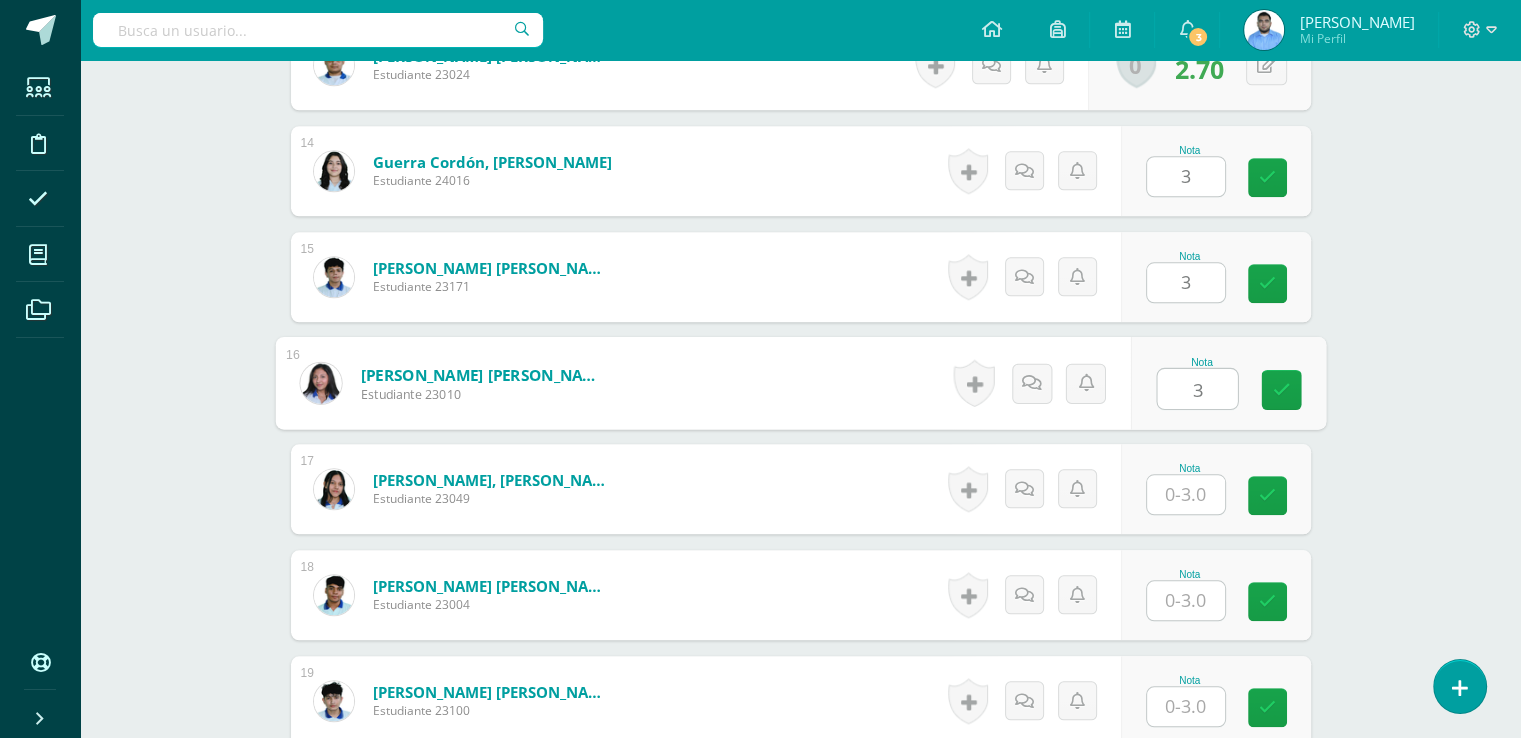 type on "3" 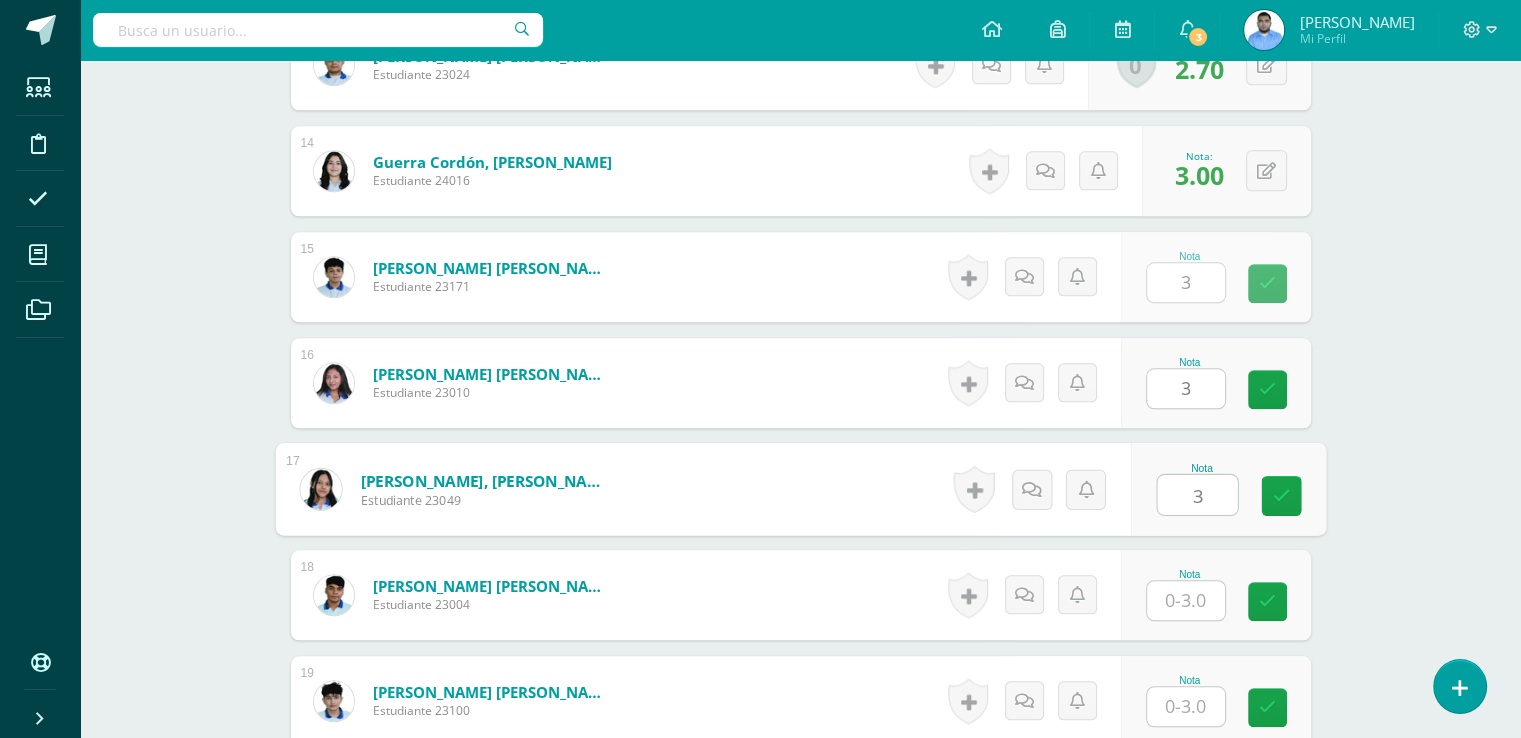 type on "3" 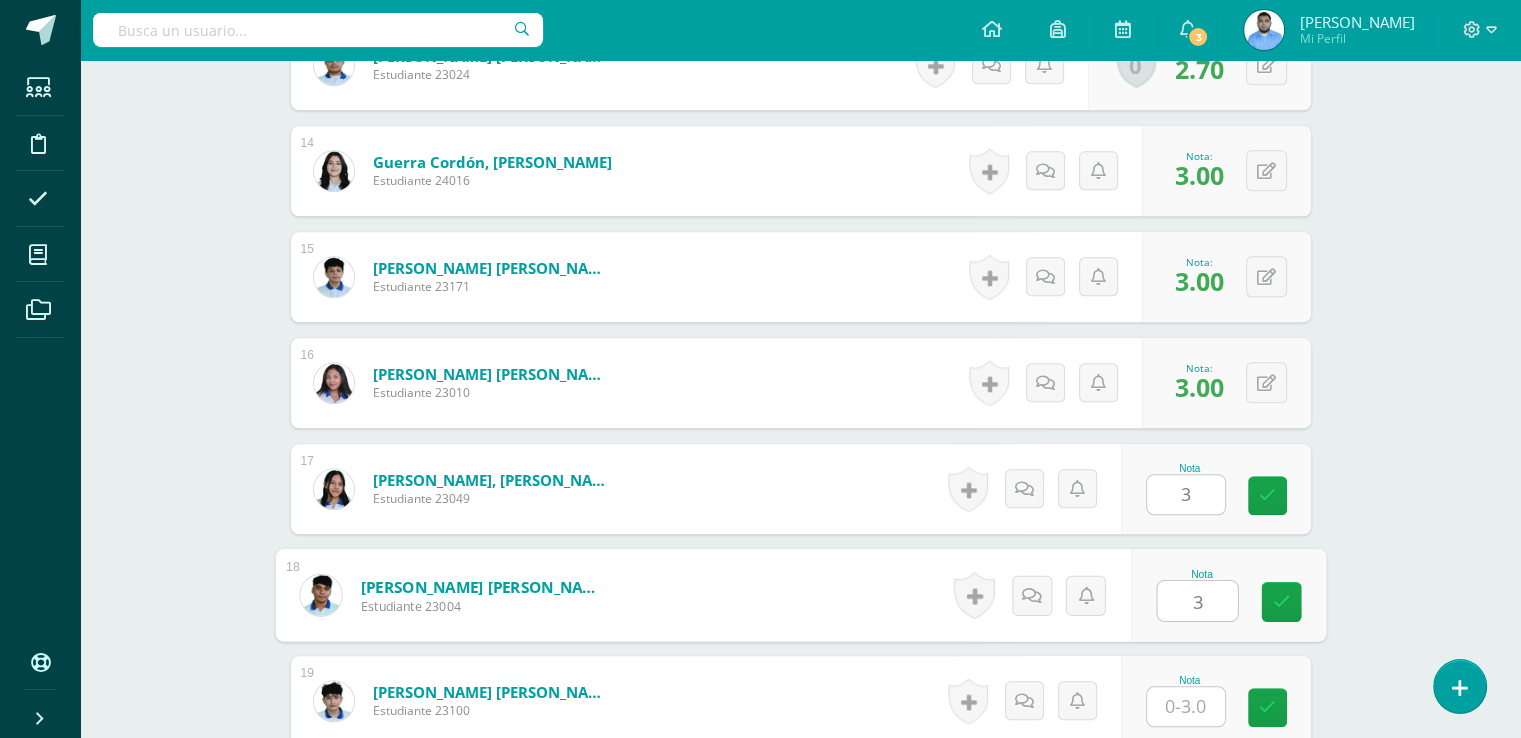 type on "3" 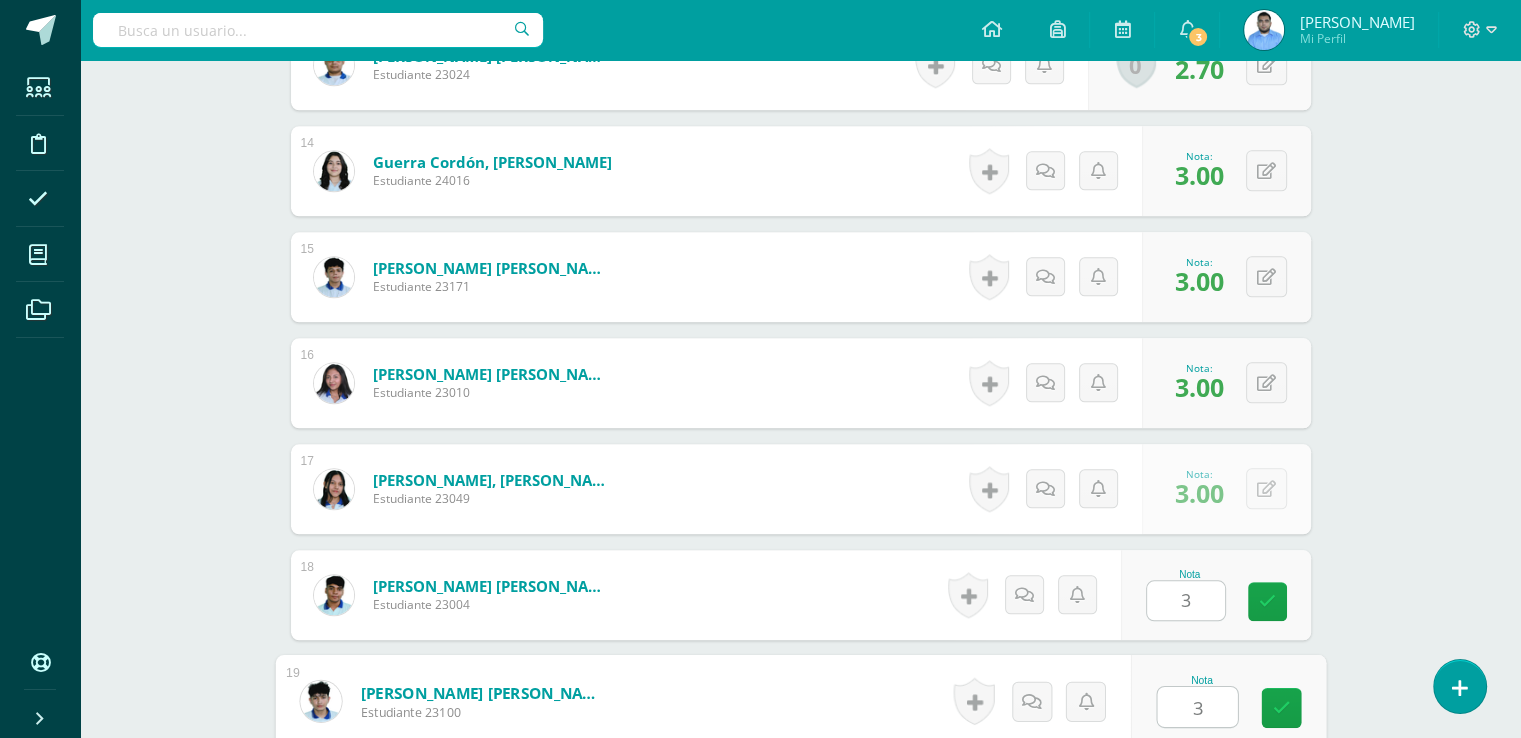 type on "3" 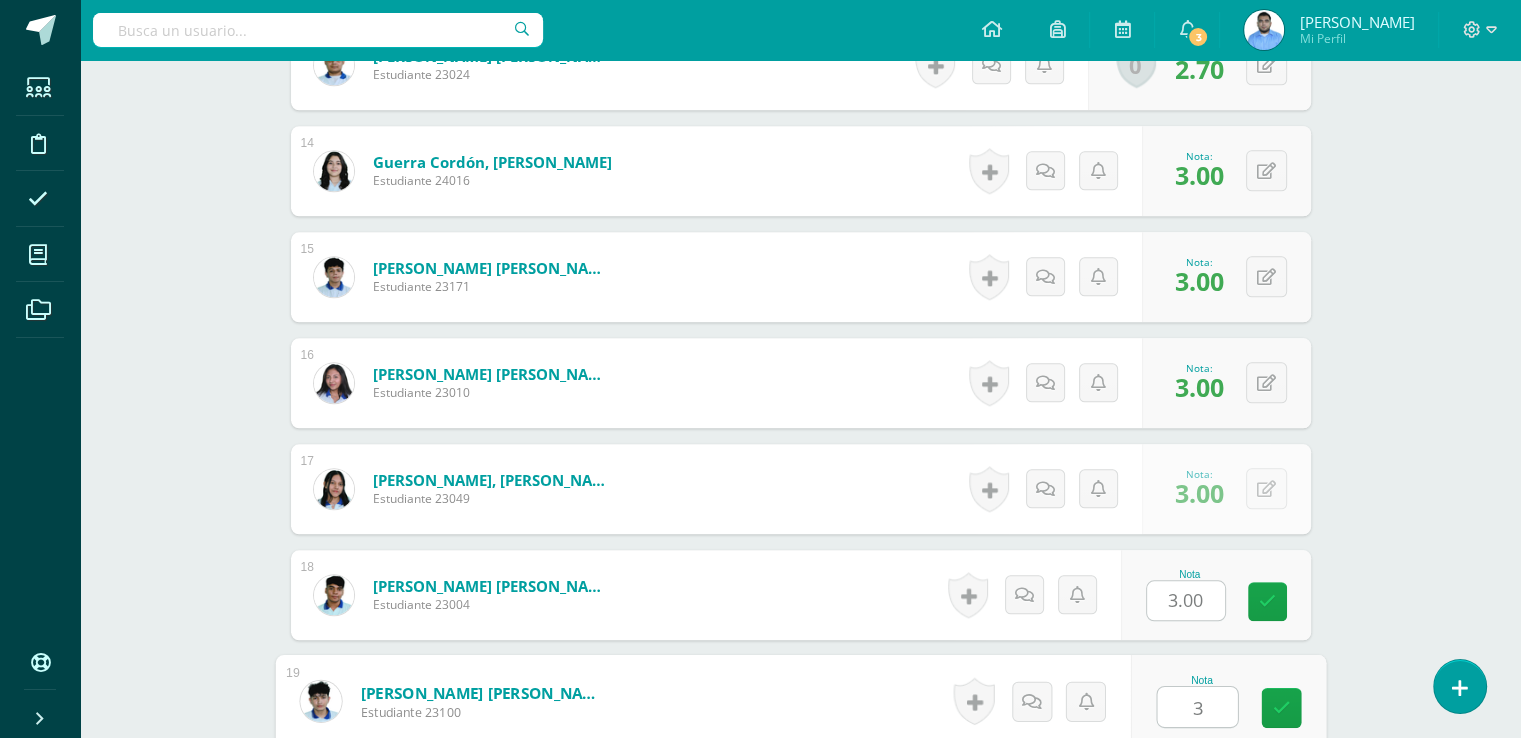 scroll, scrollTop: 2388, scrollLeft: 0, axis: vertical 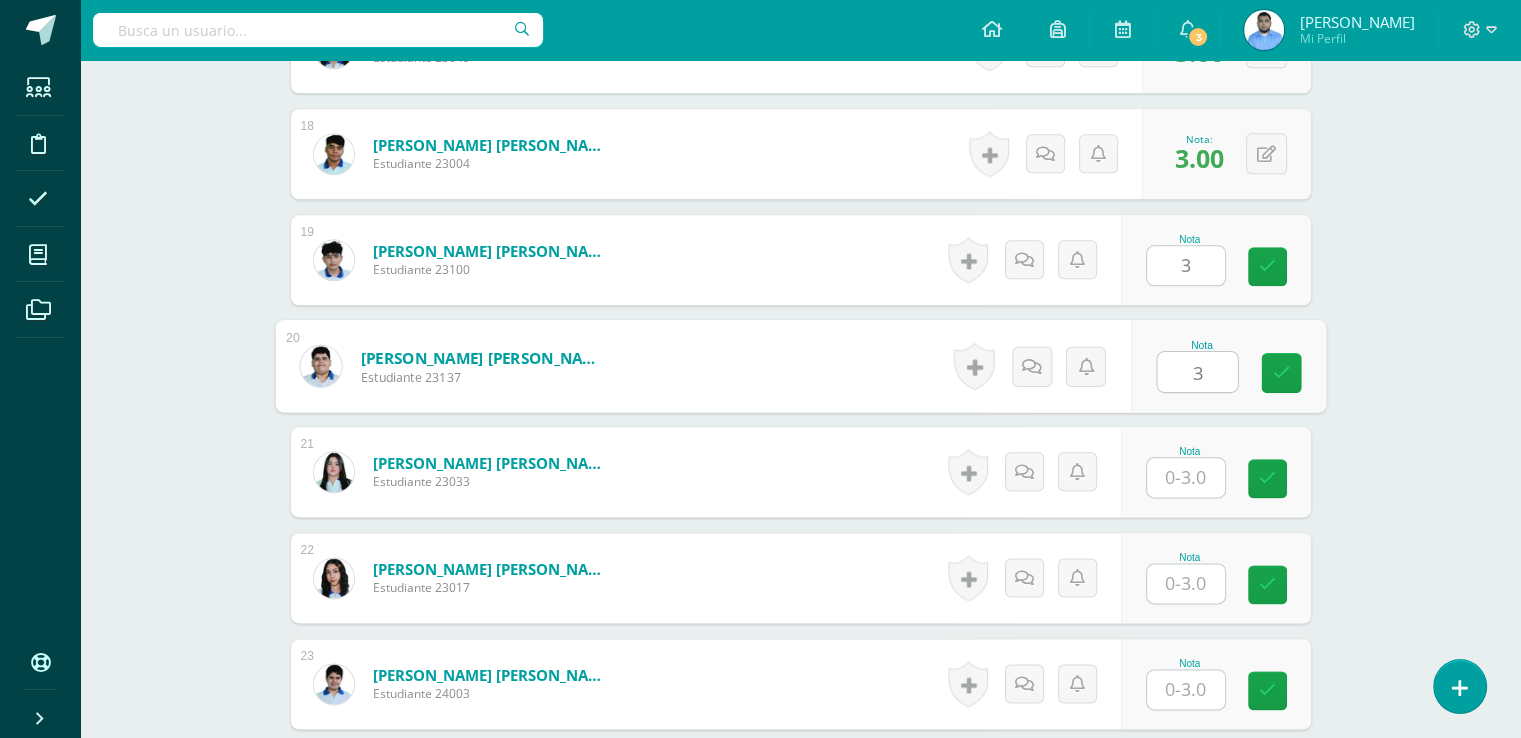 type on "3" 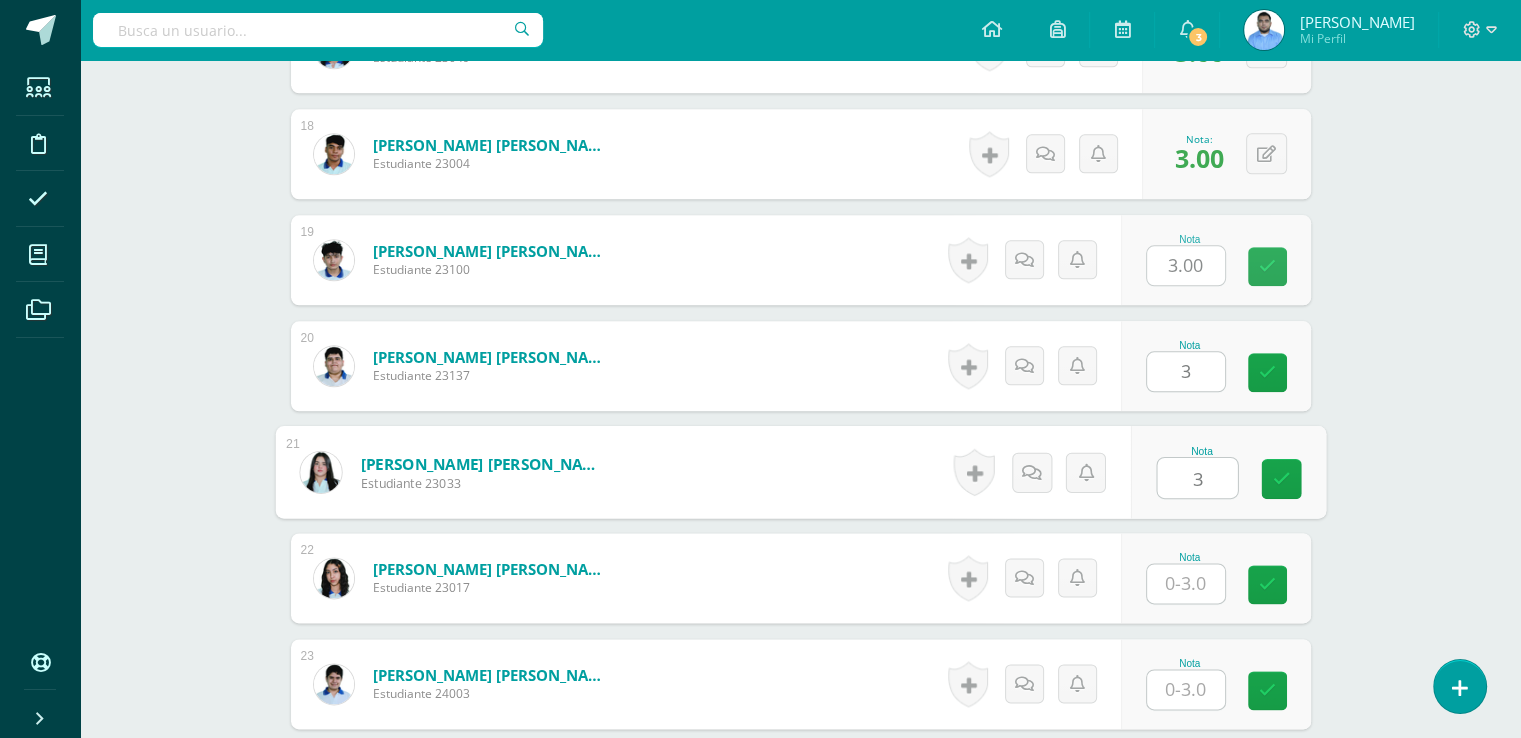 type on "3" 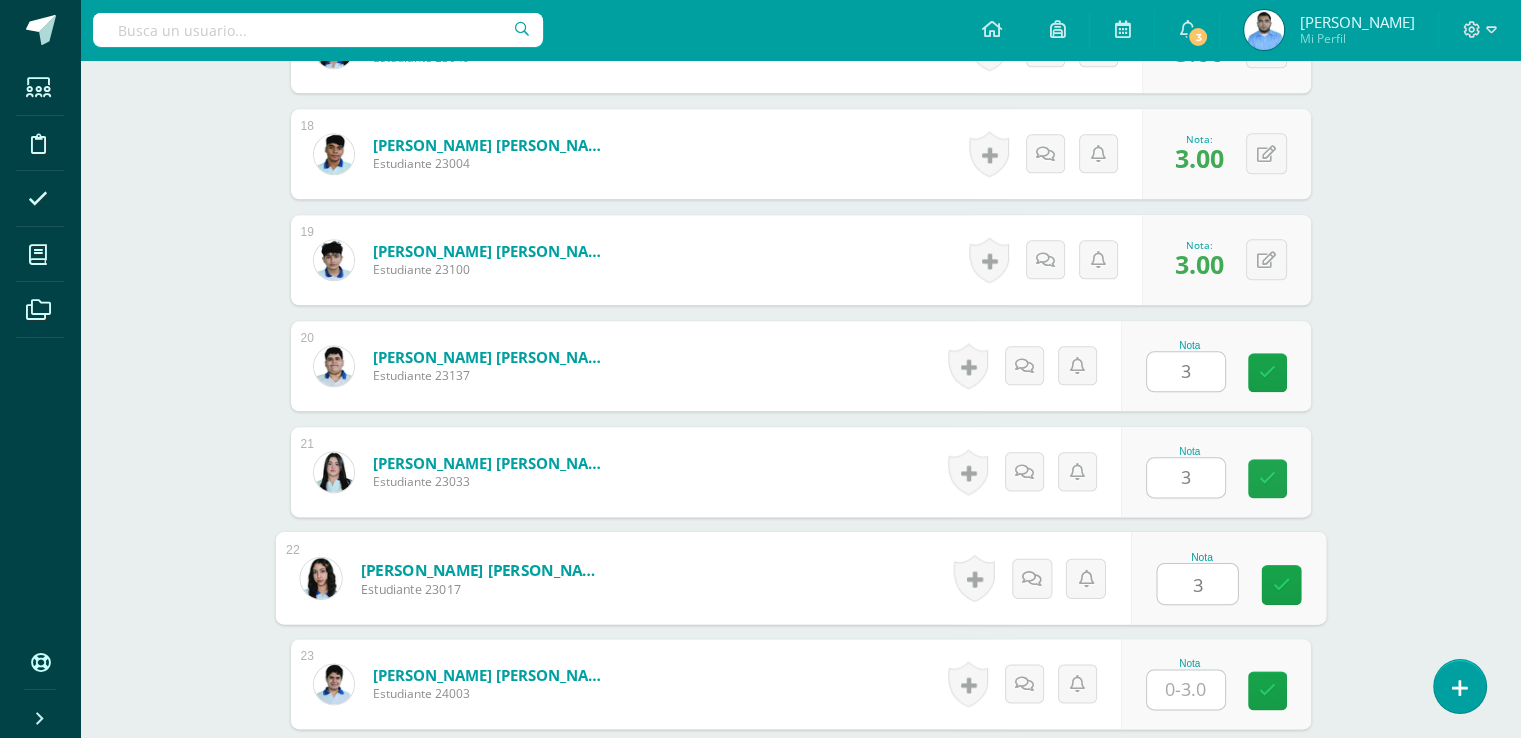 type on "3" 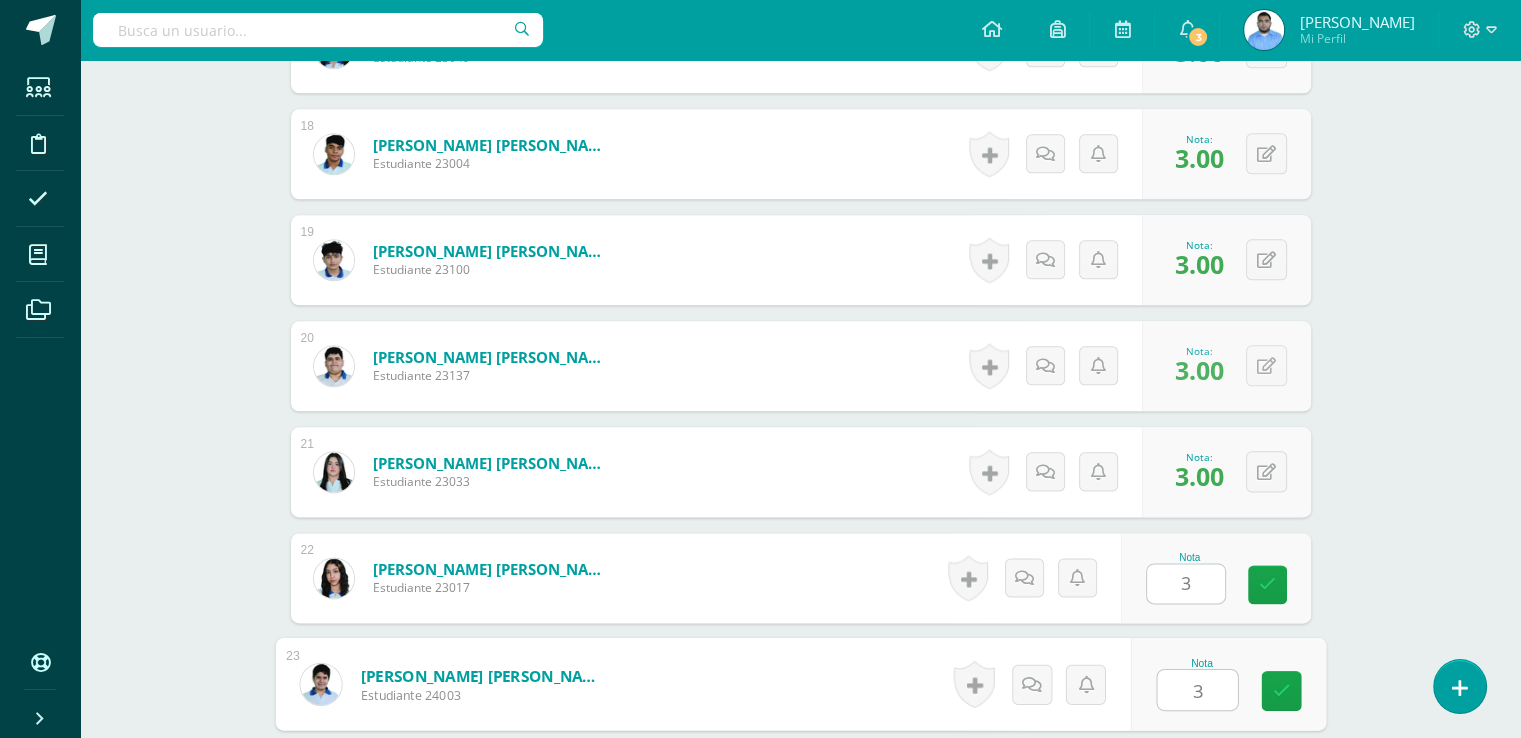 type on "3" 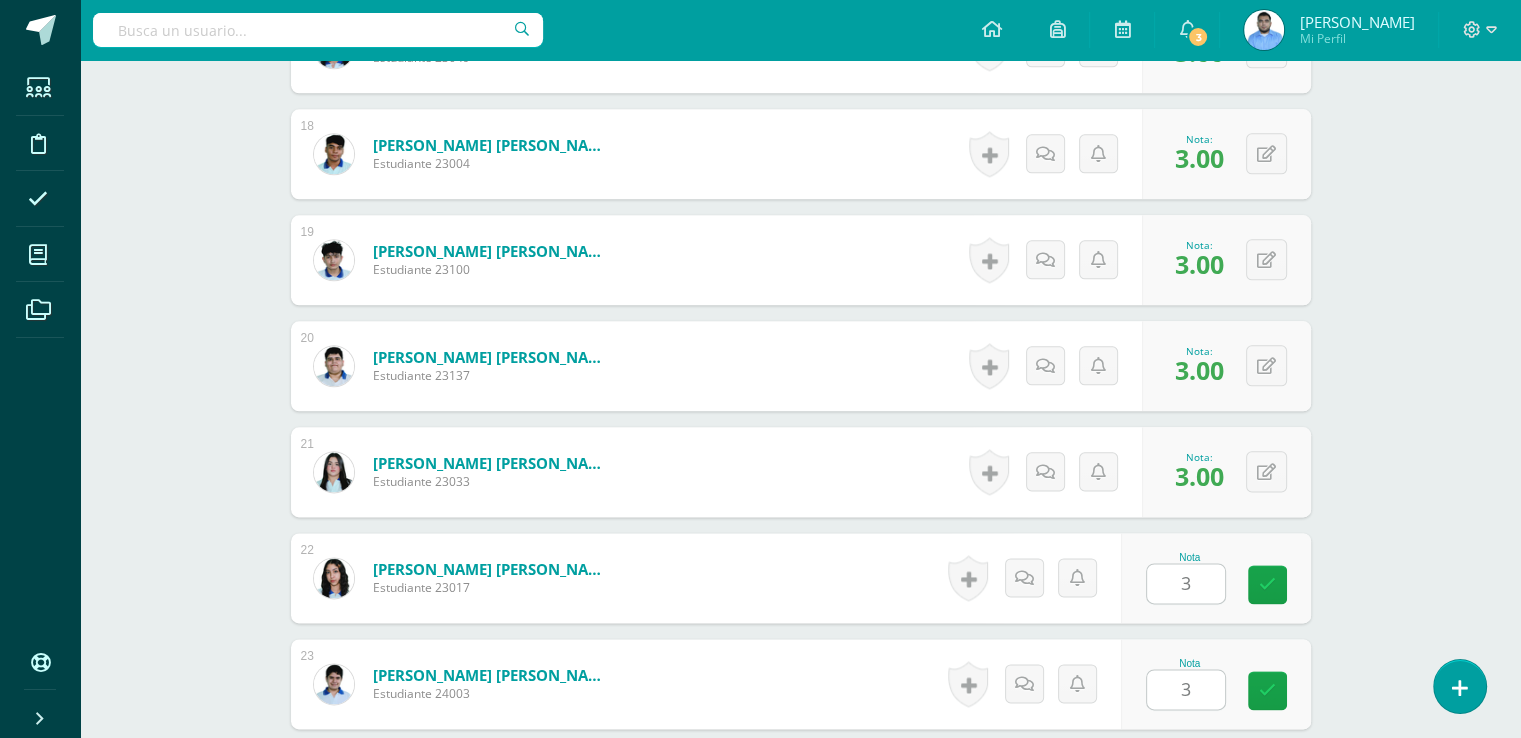 scroll, scrollTop: 2812, scrollLeft: 0, axis: vertical 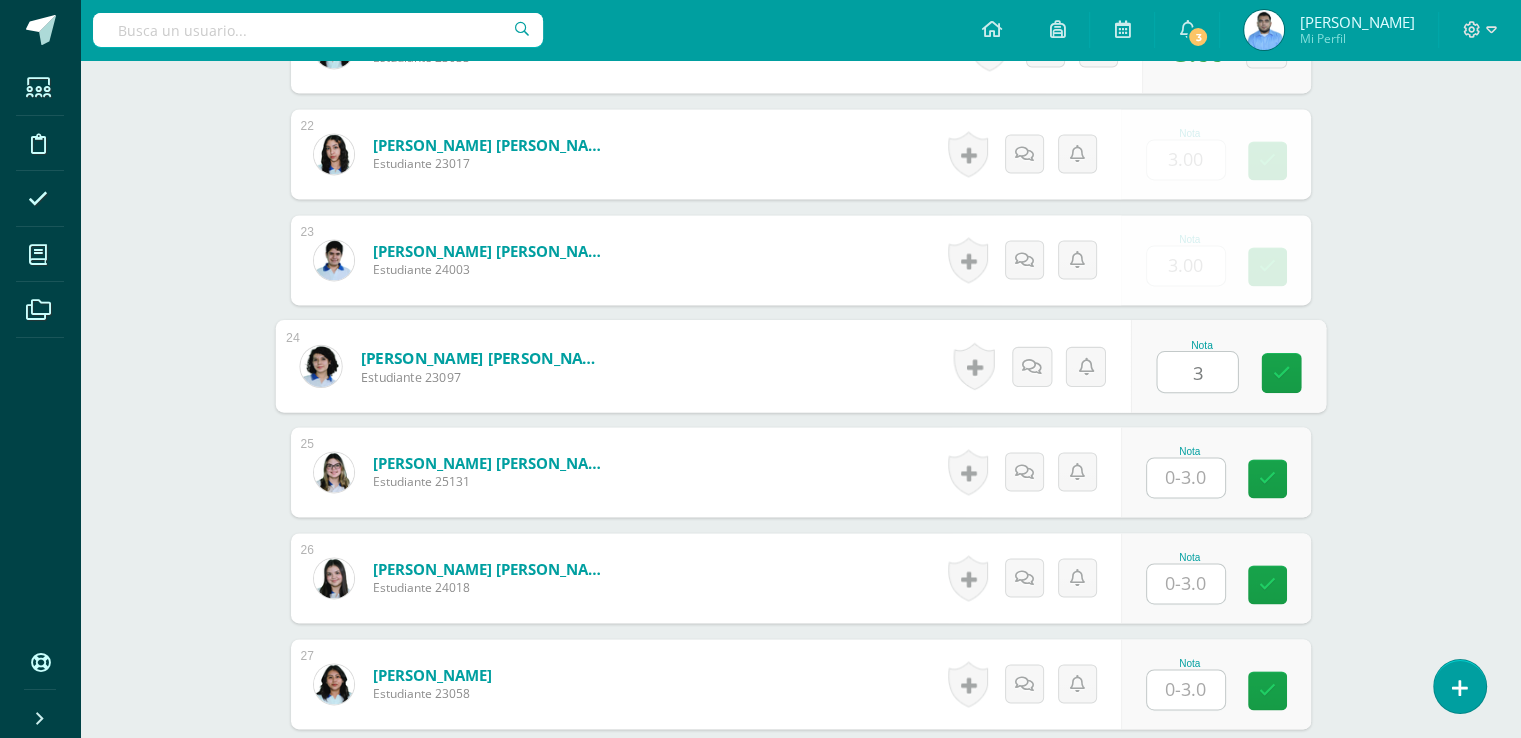 type on "3" 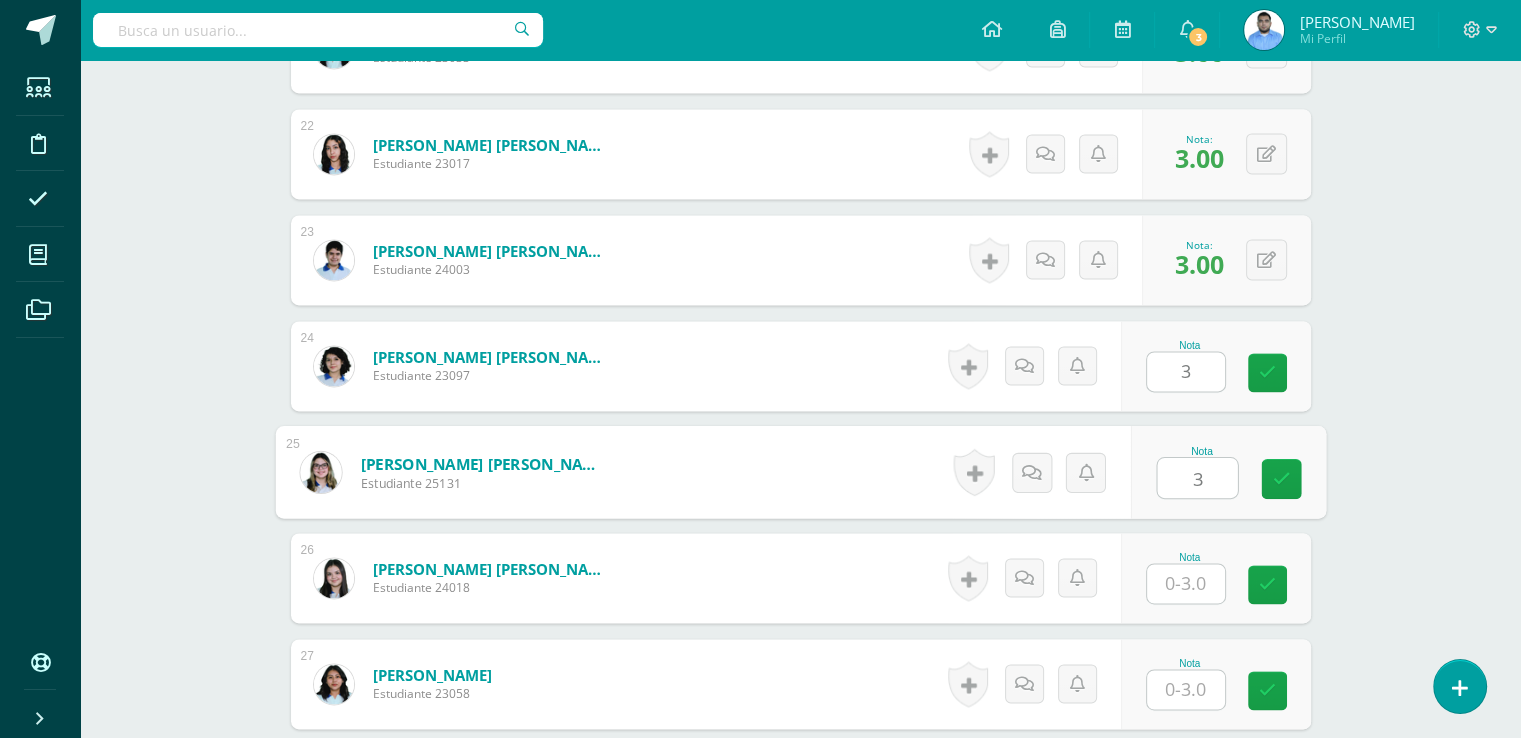 type on "3" 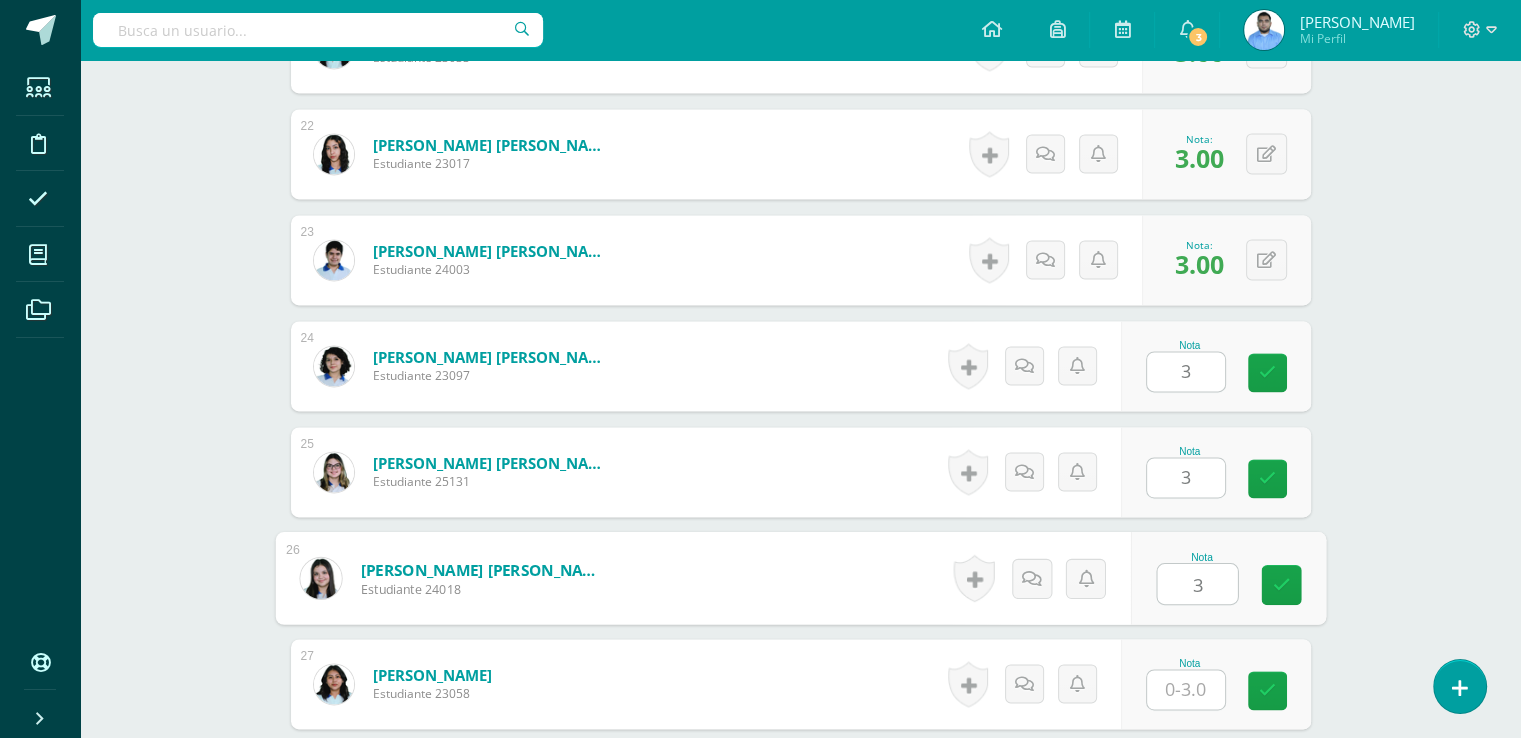 type on "3" 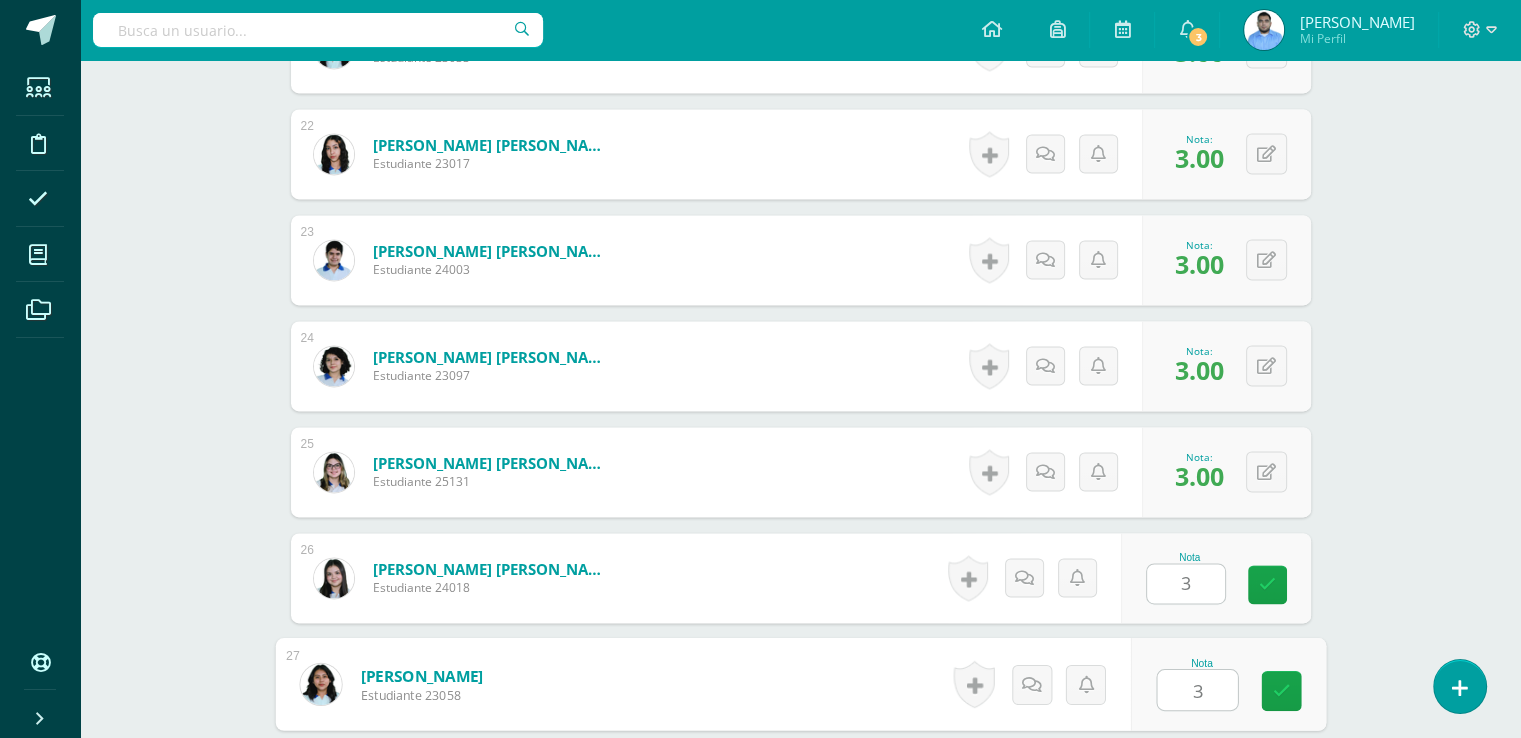 type on "3" 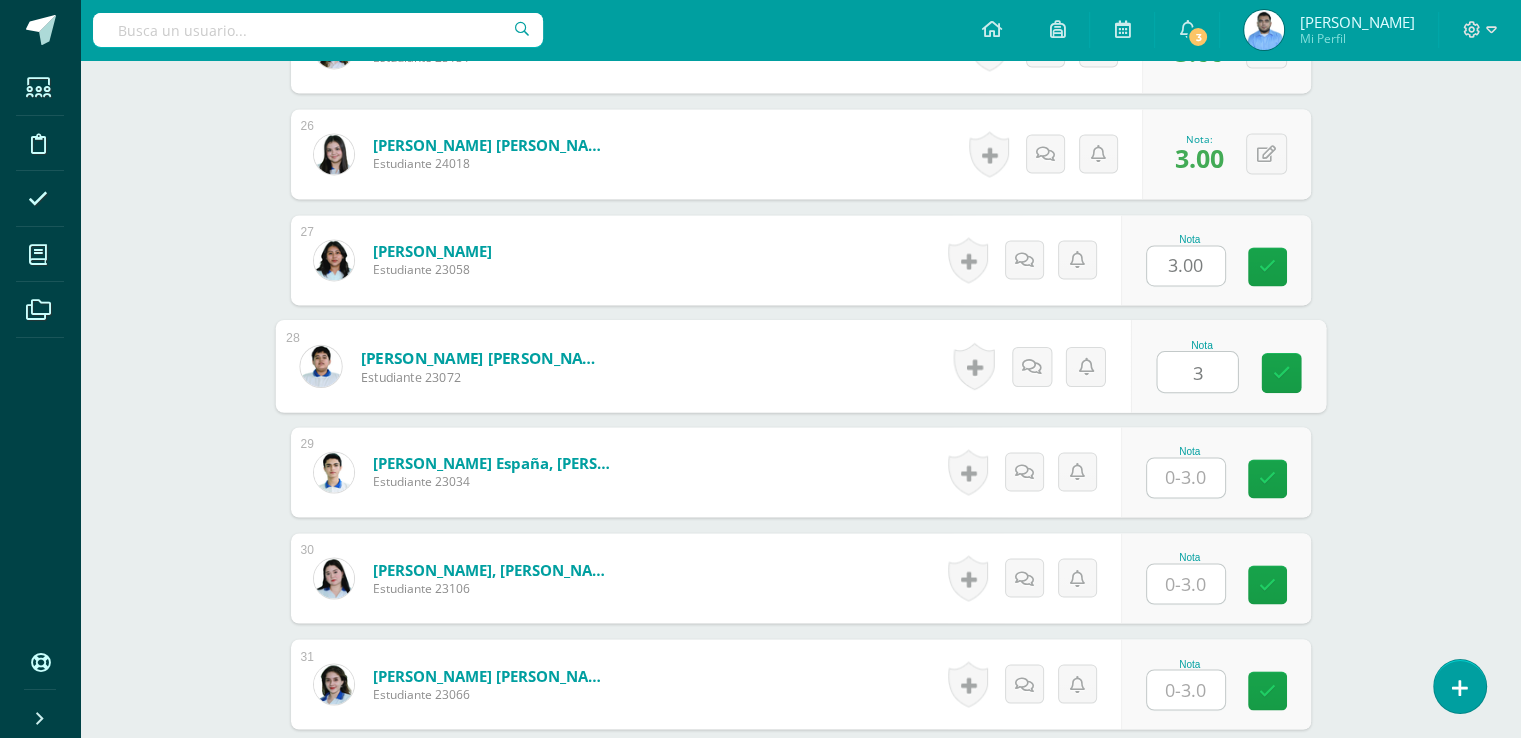 type on "3" 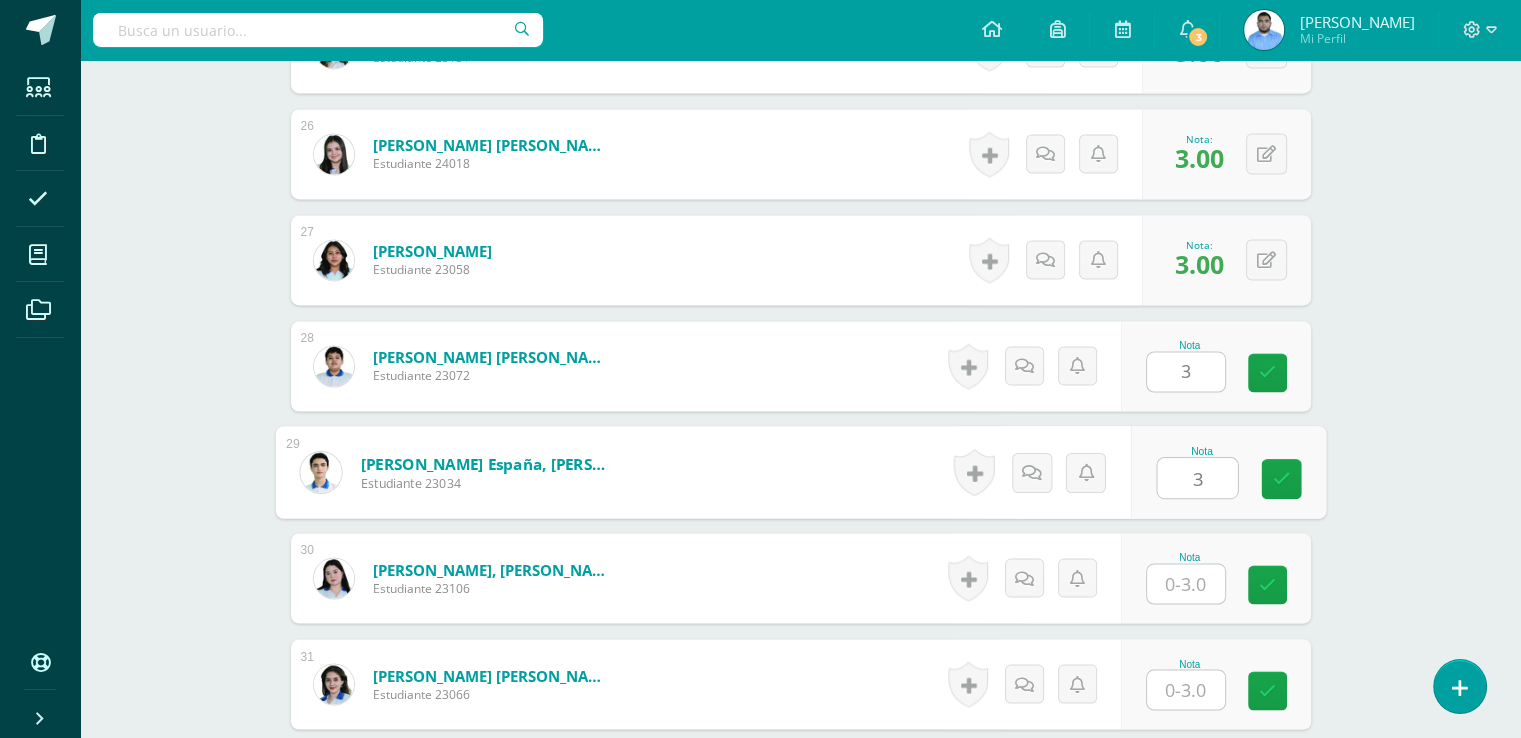type on "3" 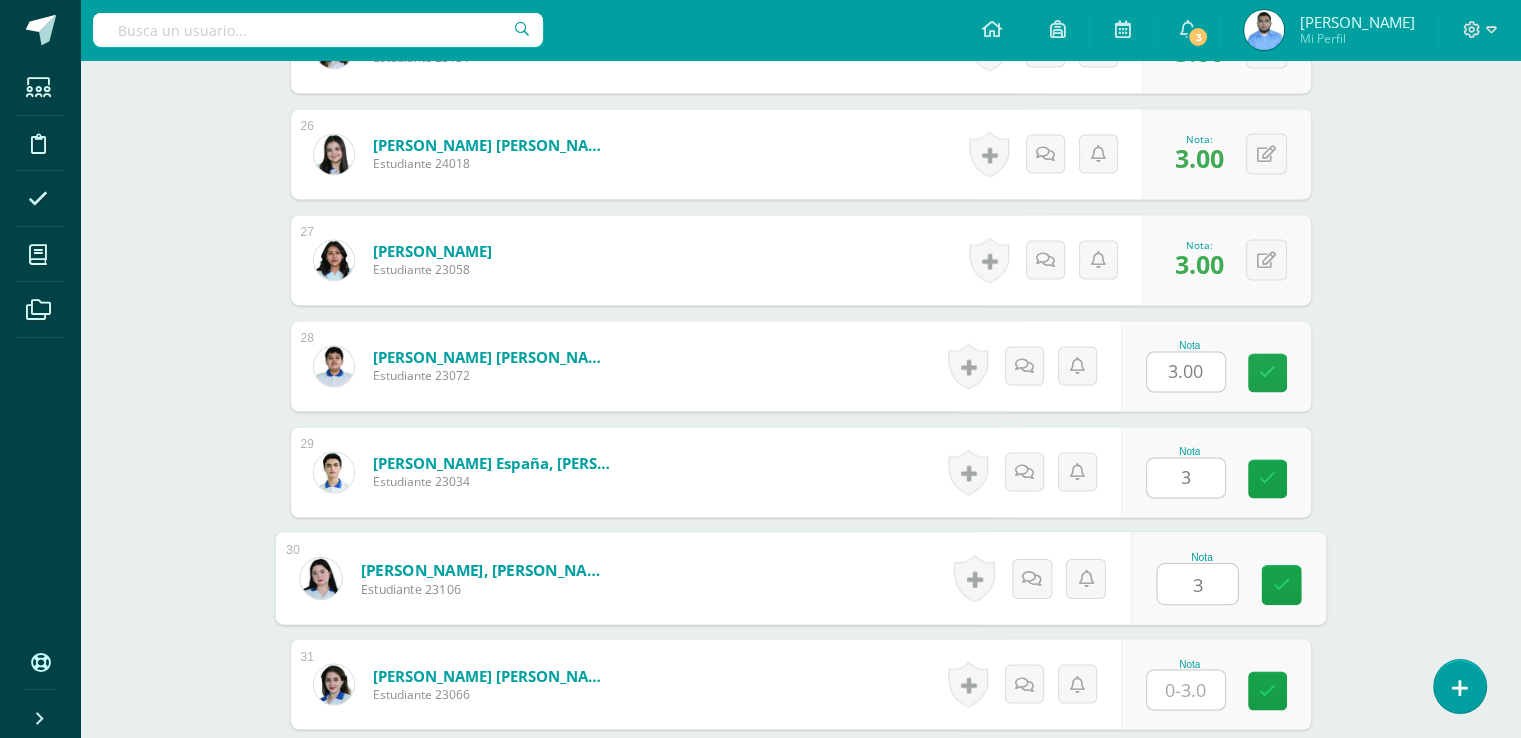 type on "3" 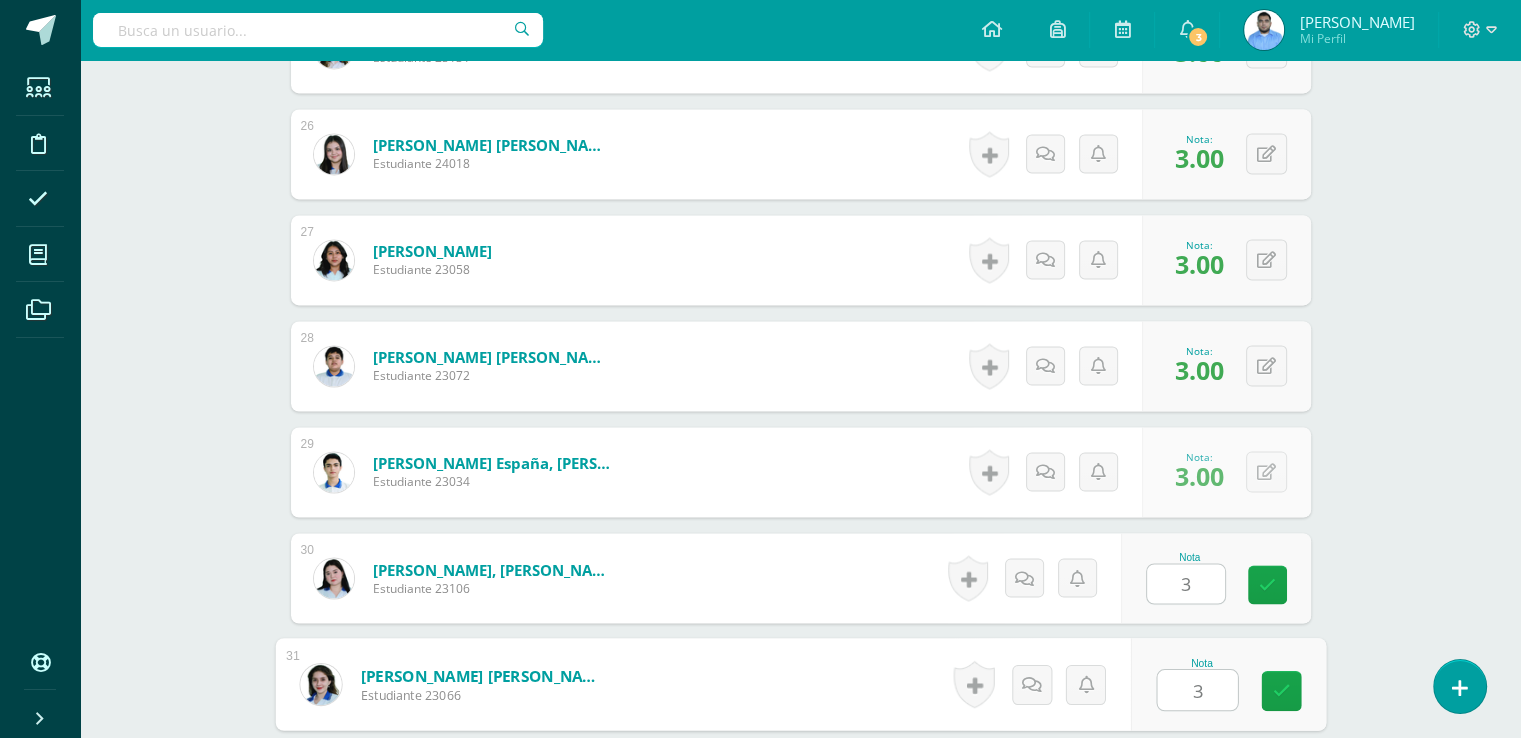 type on "3" 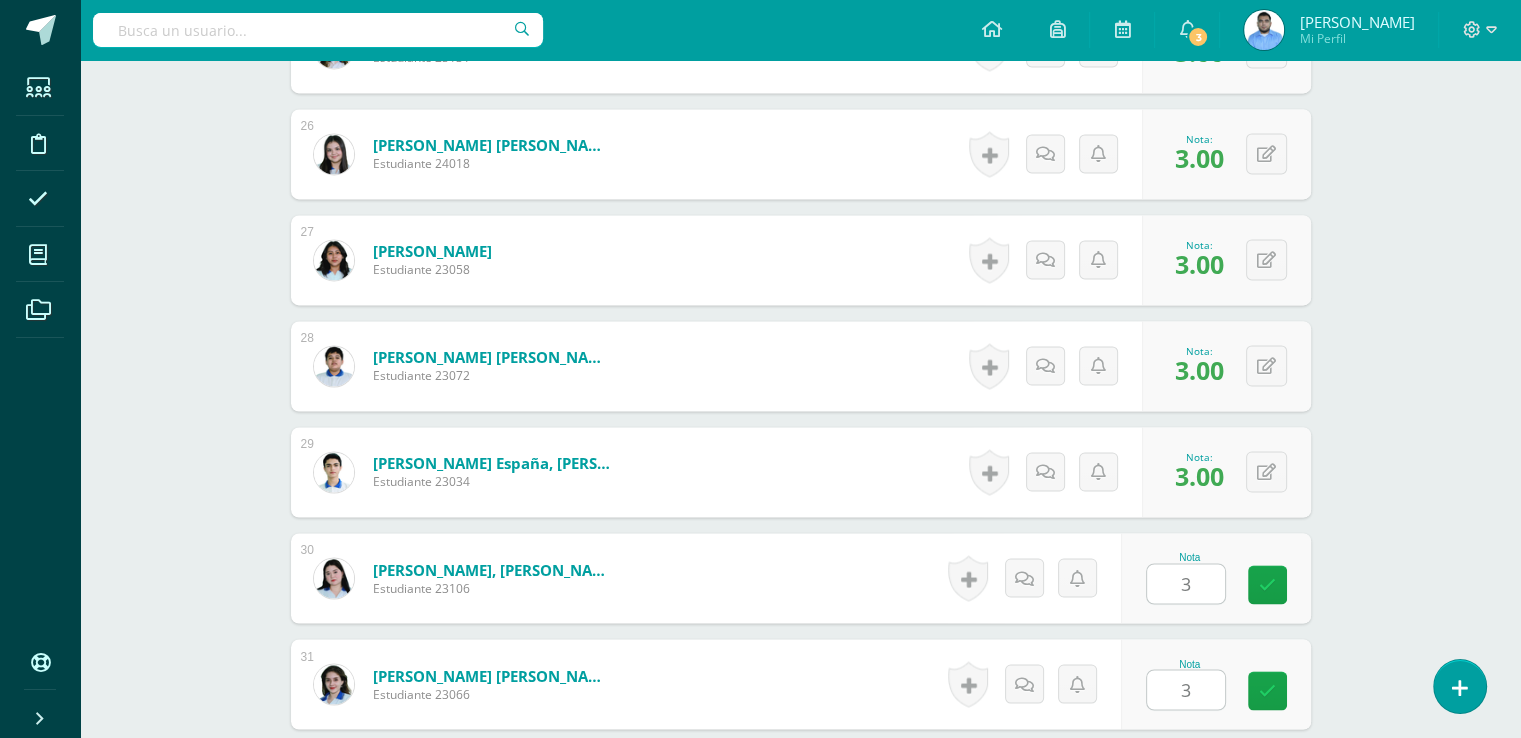scroll, scrollTop: 3660, scrollLeft: 0, axis: vertical 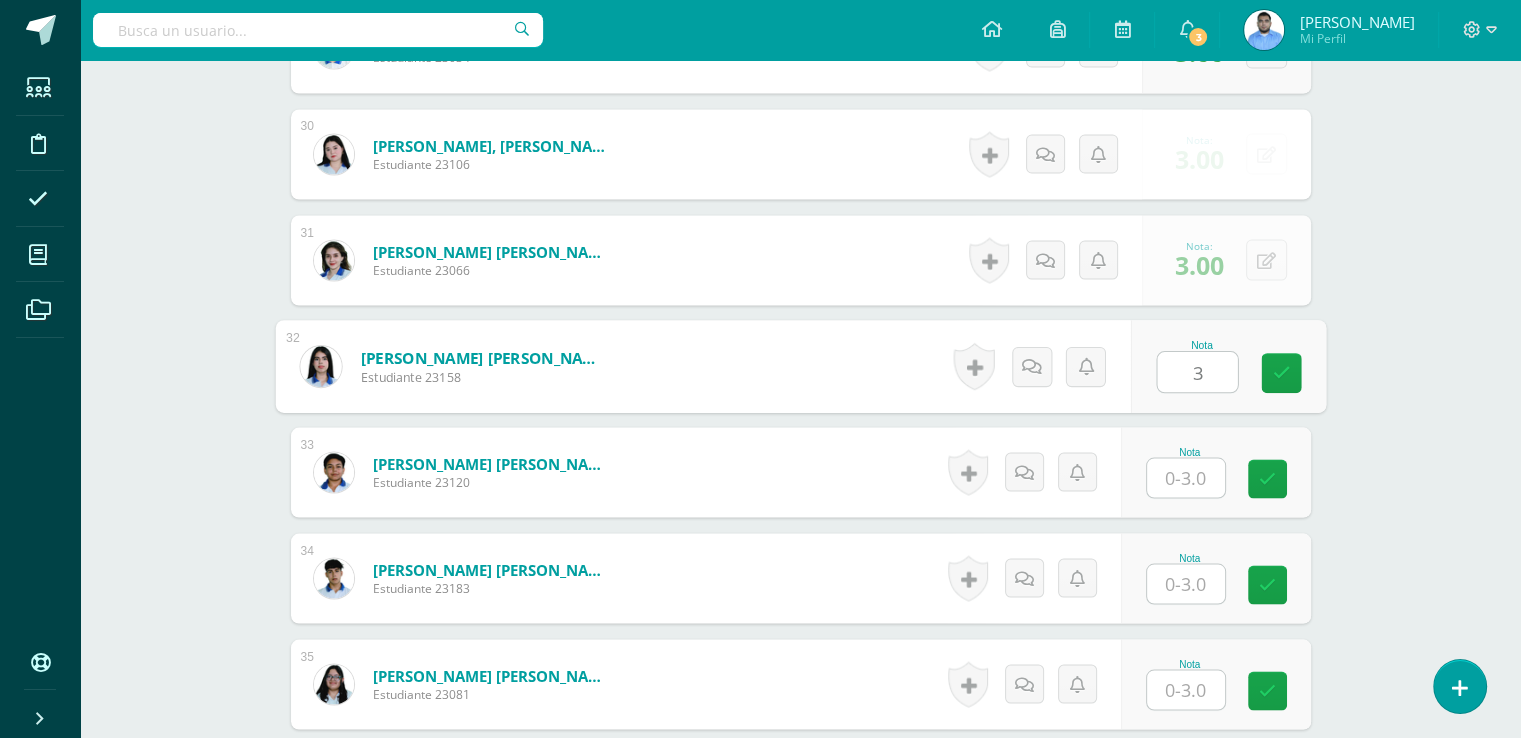 type on "3" 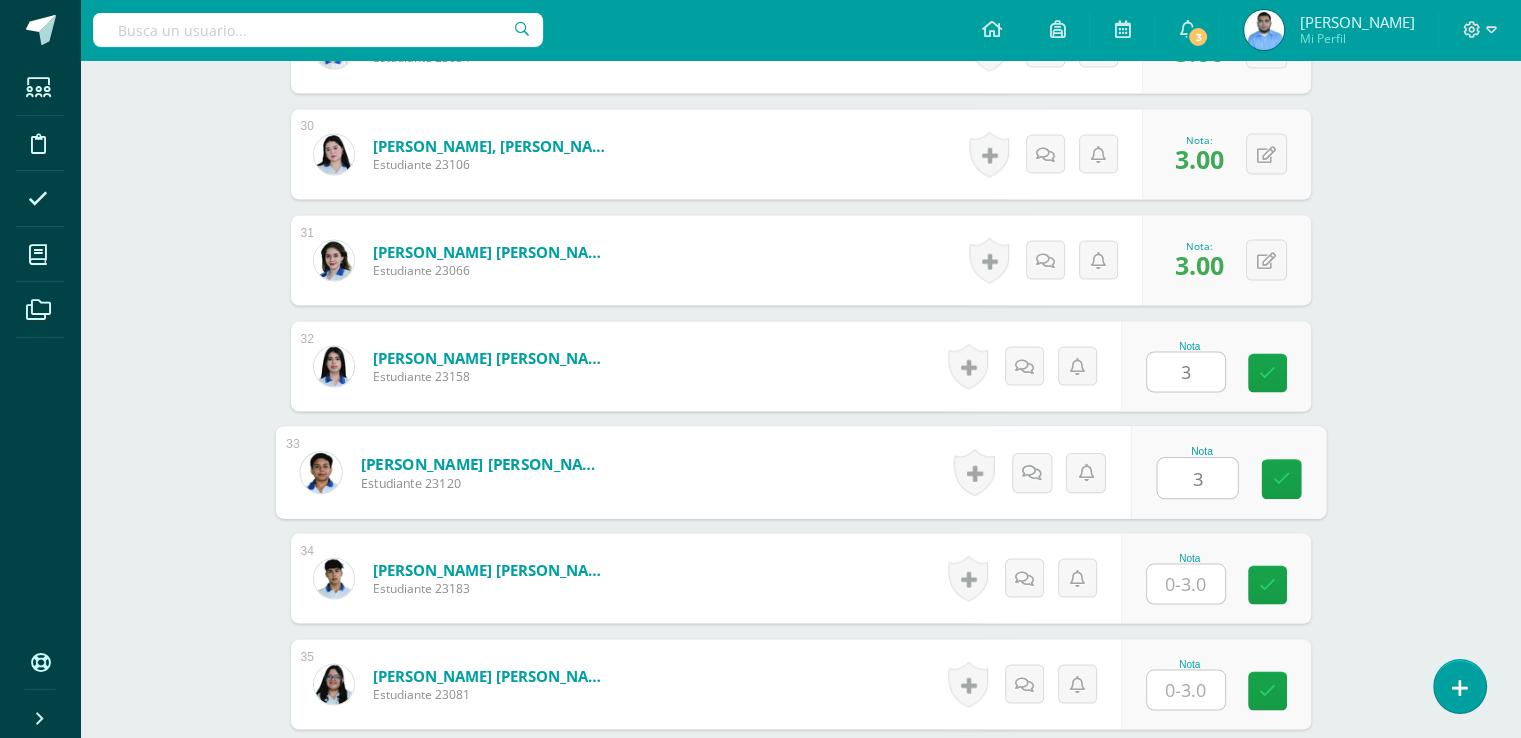 type on "3" 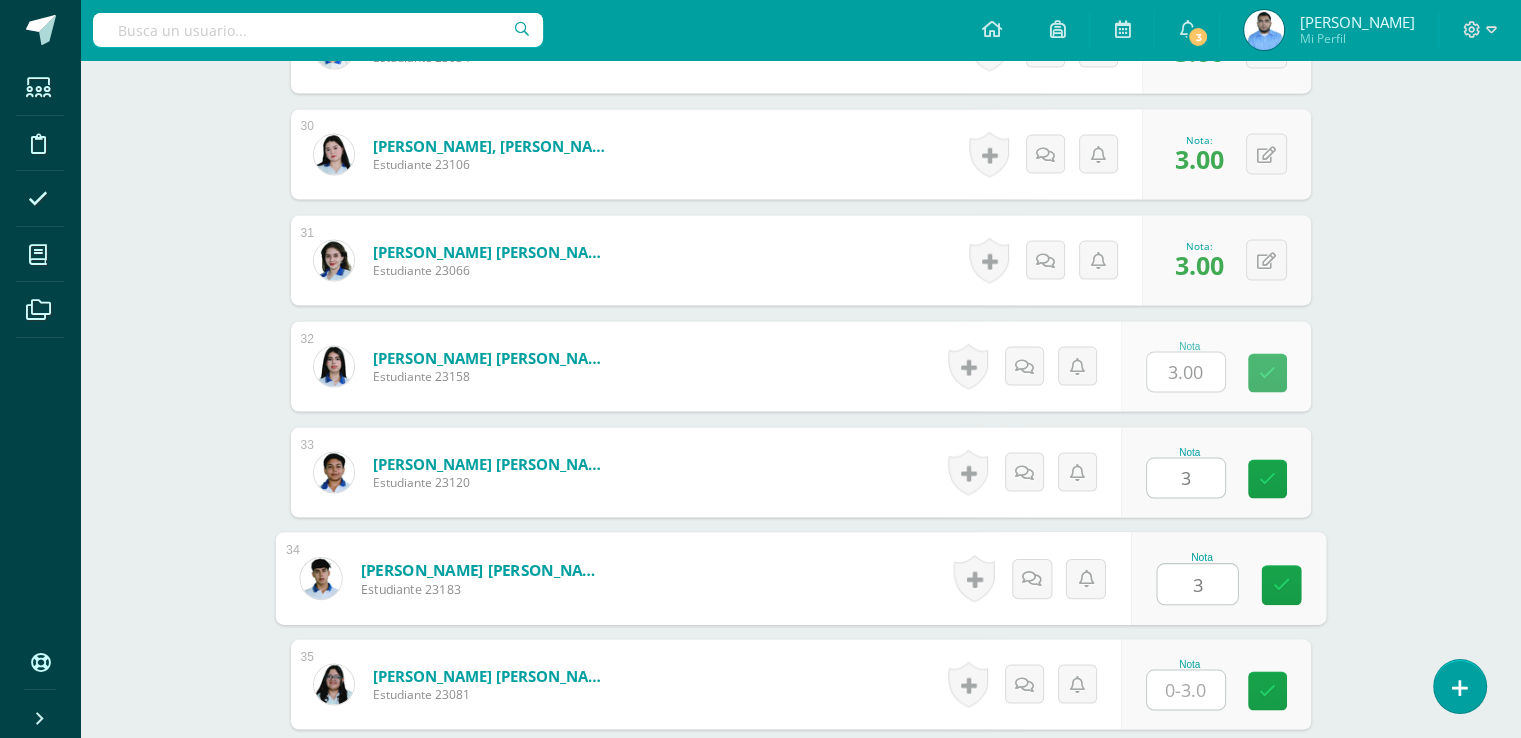type on "3" 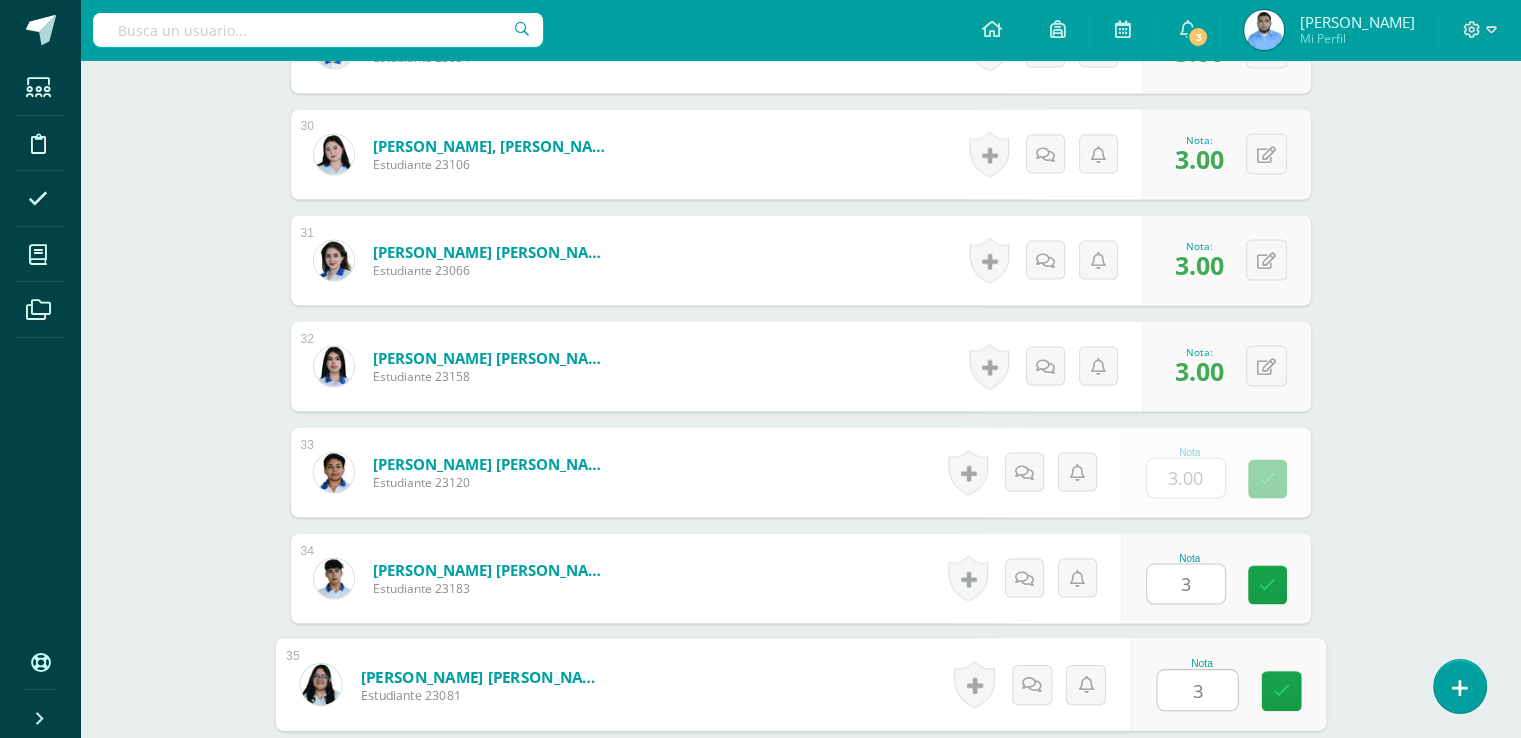 type on "3" 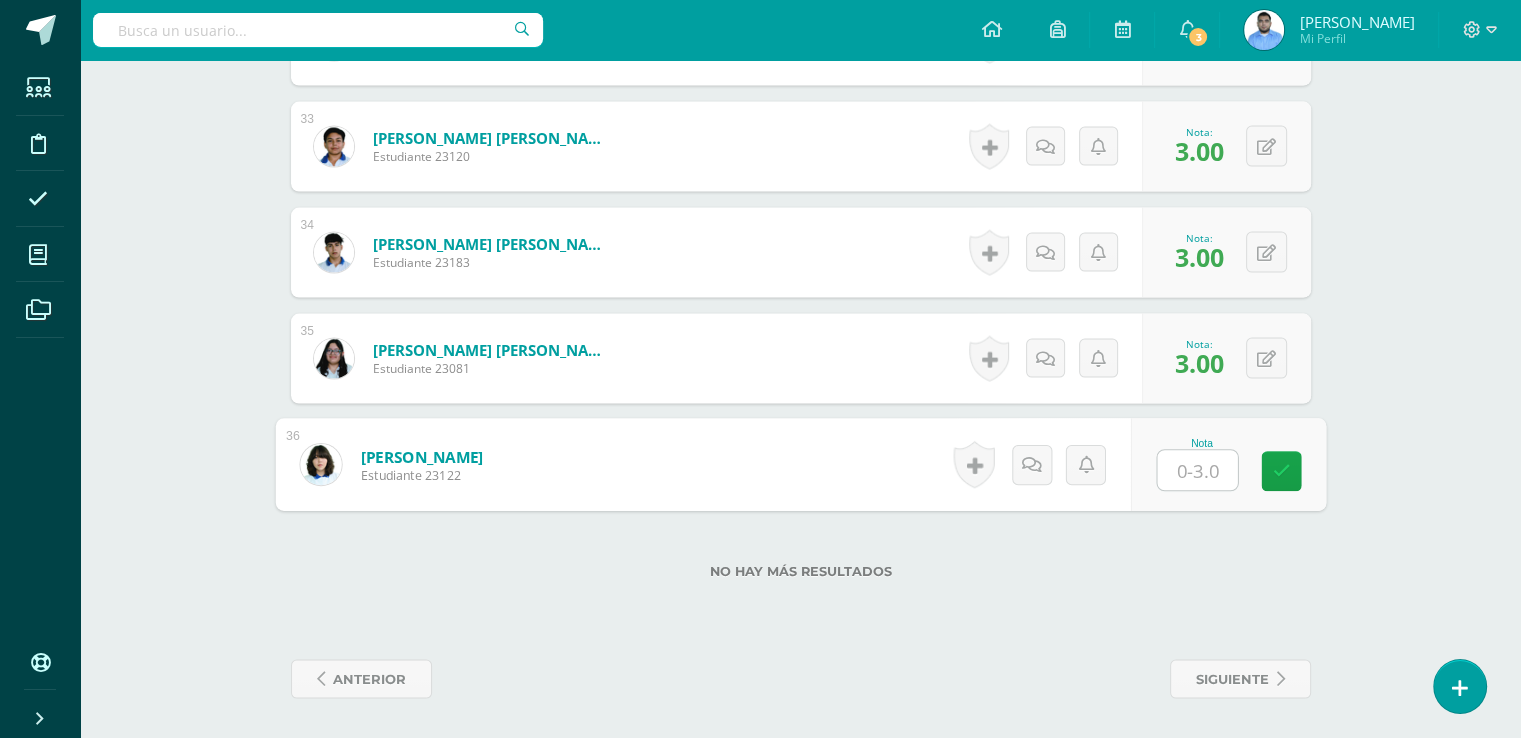 type on "3" 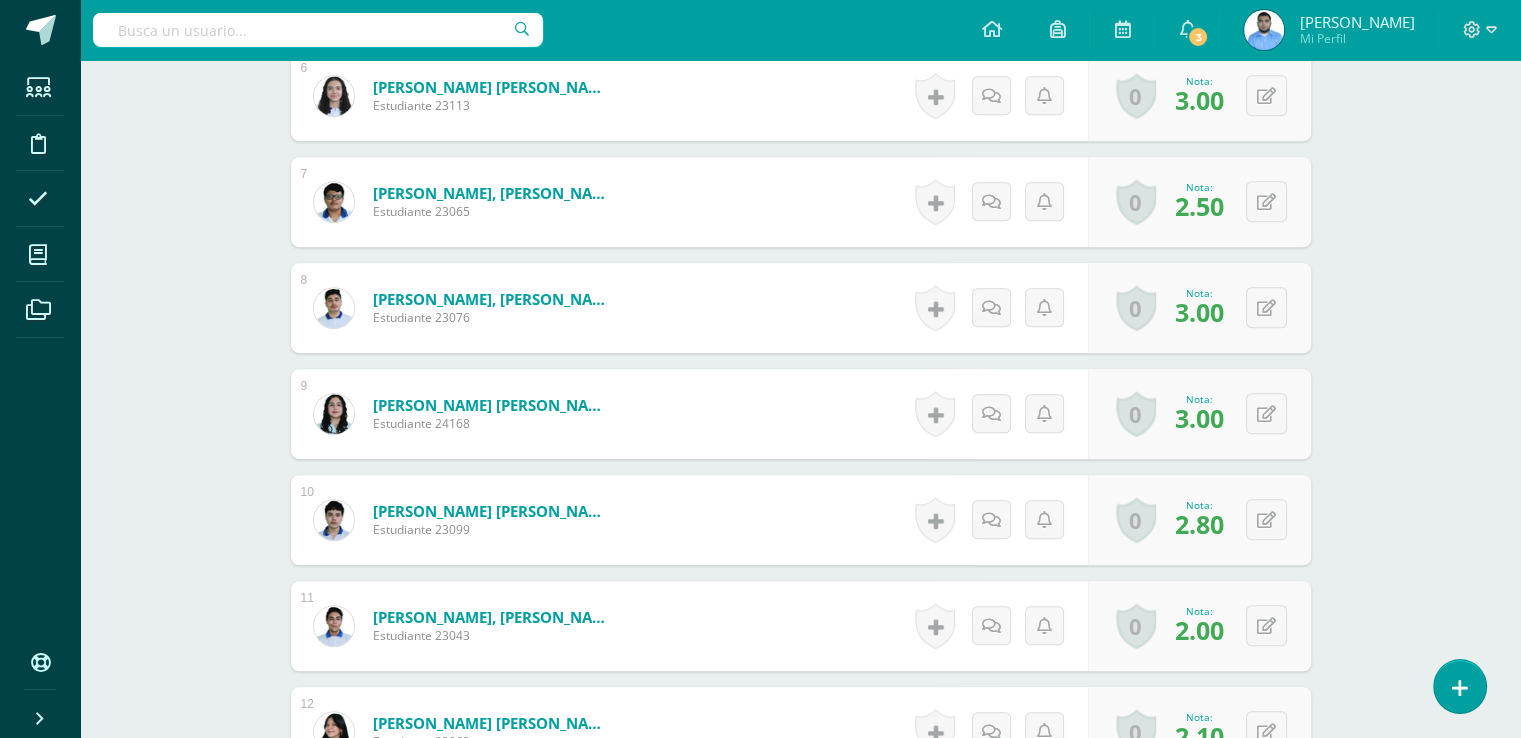 scroll, scrollTop: 0, scrollLeft: 0, axis: both 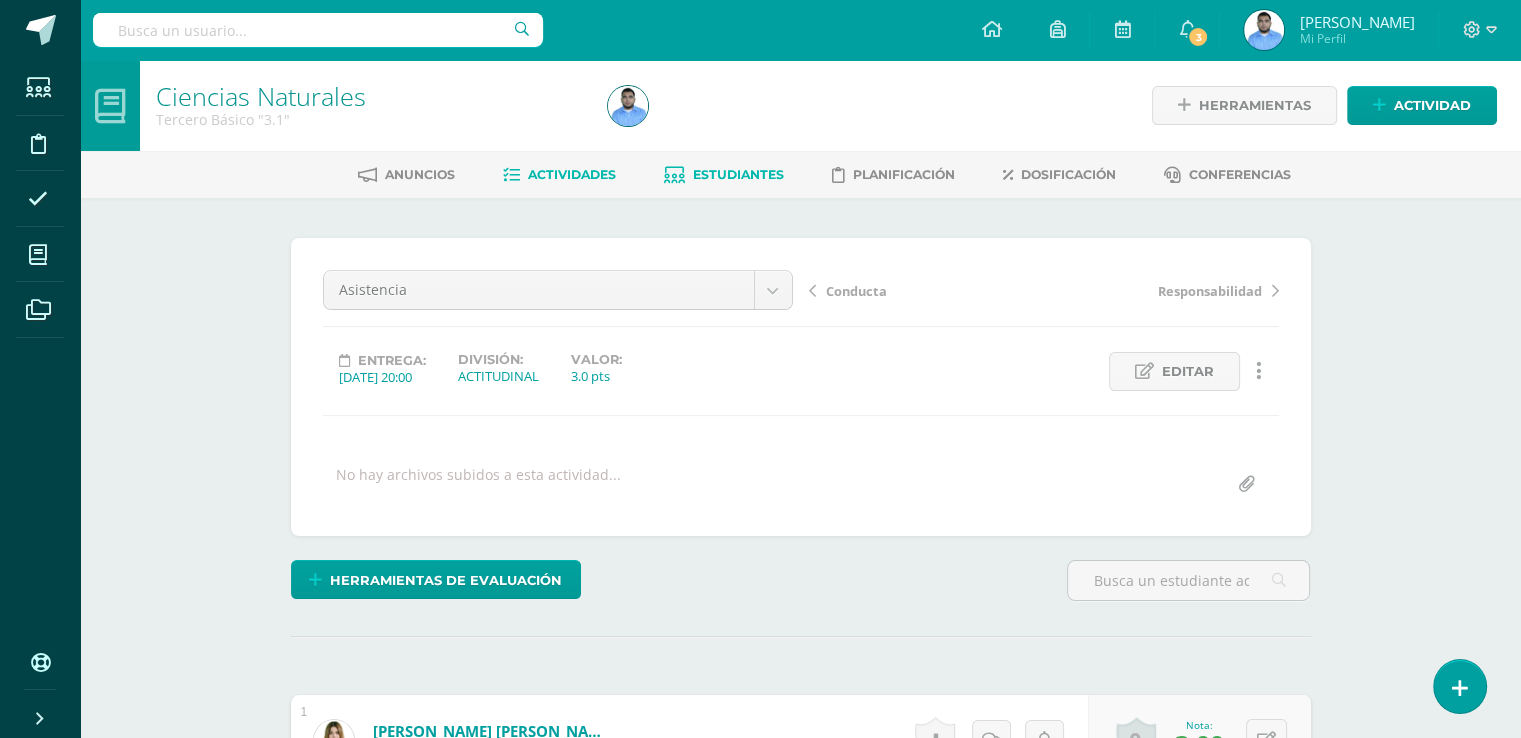 click on "Estudiantes" at bounding box center (738, 174) 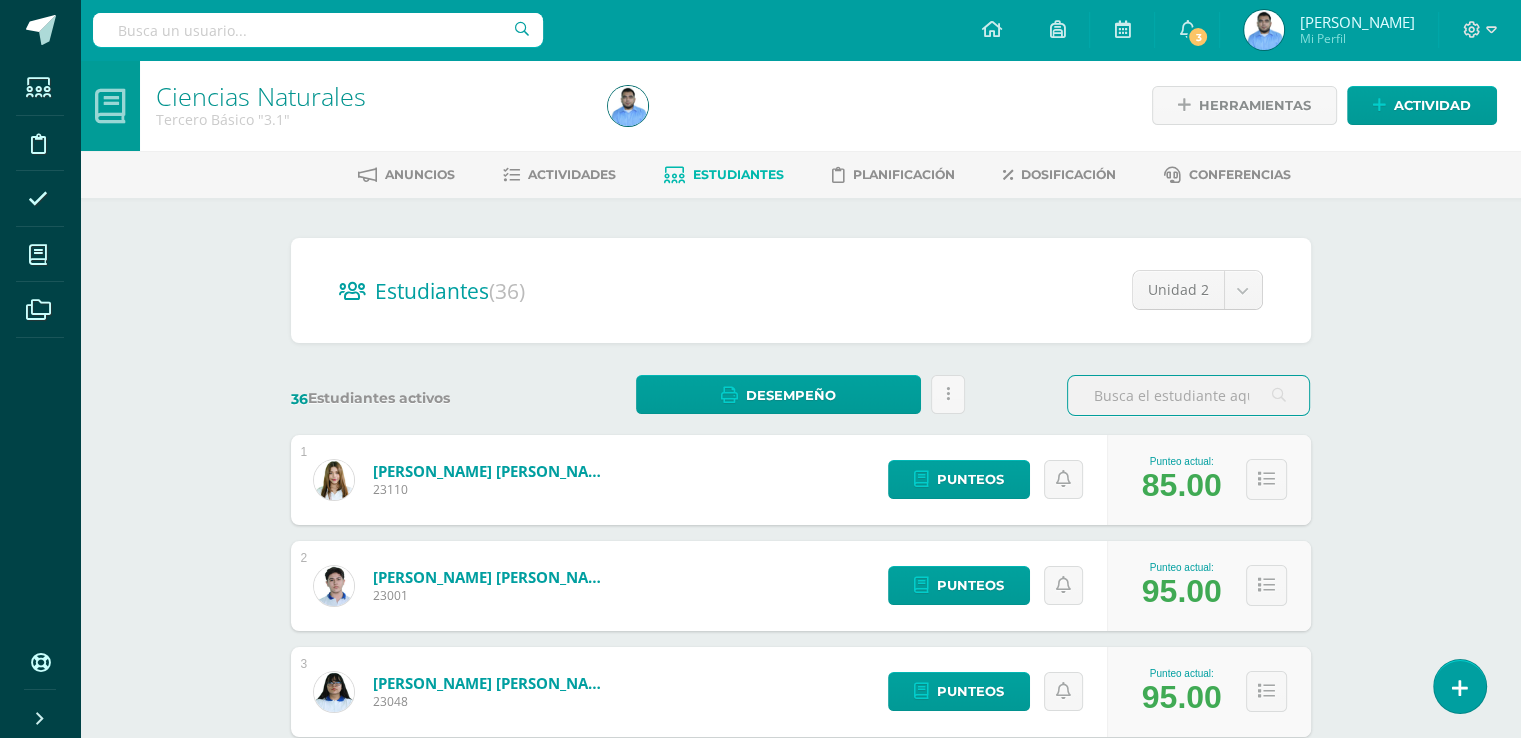scroll, scrollTop: 0, scrollLeft: 0, axis: both 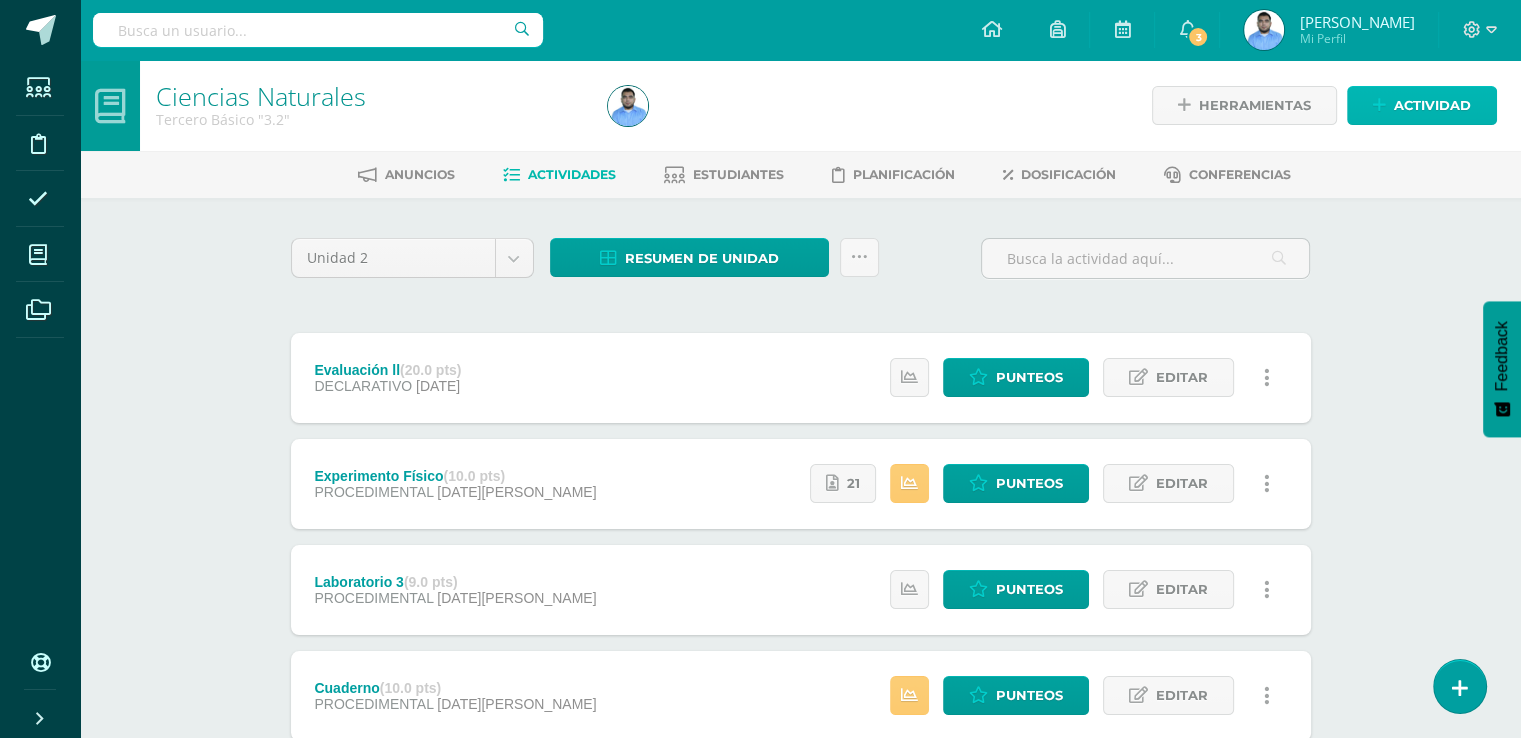 click on "Actividad" at bounding box center [1432, 105] 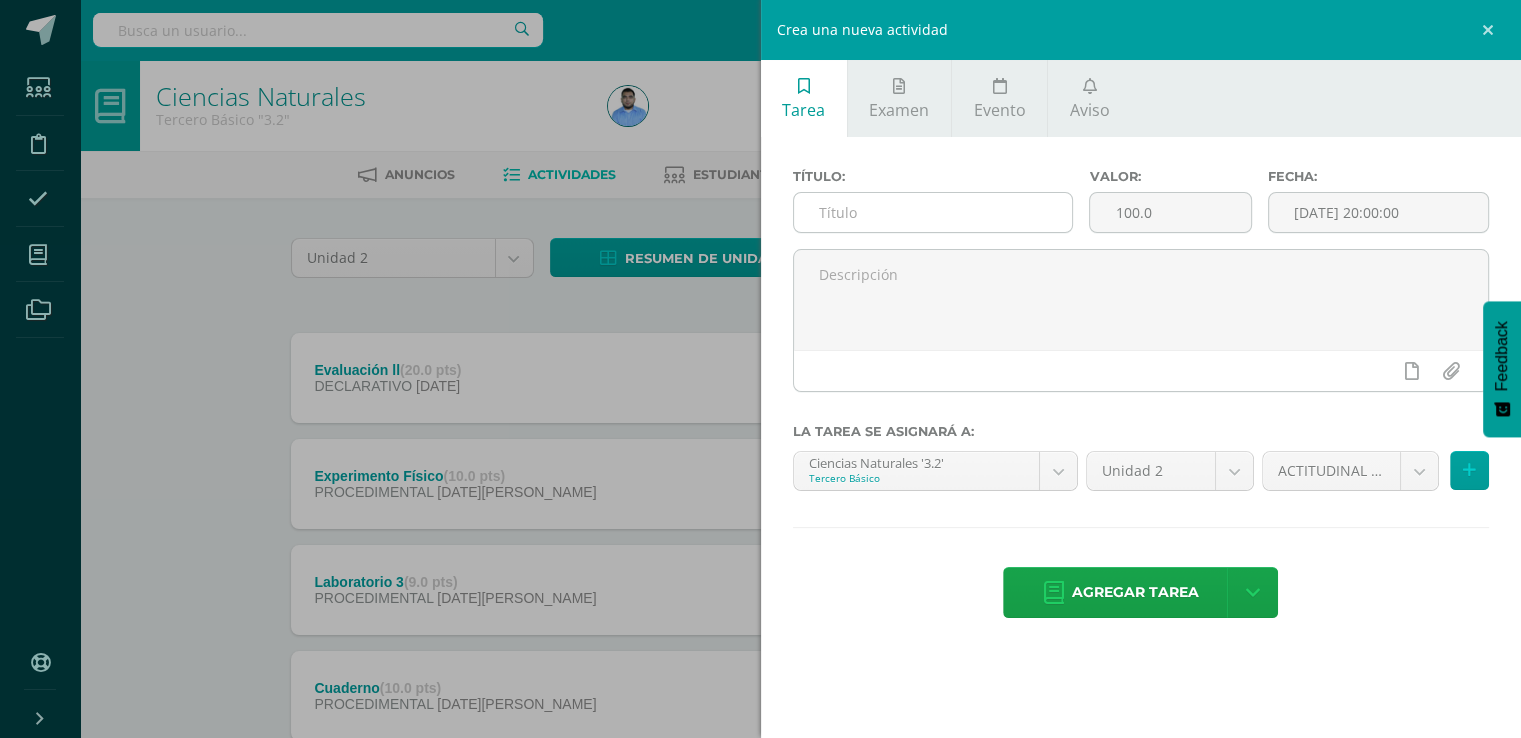 drag, startPoint x: 996, startPoint y: 189, endPoint x: 970, endPoint y: 219, distance: 39.698868 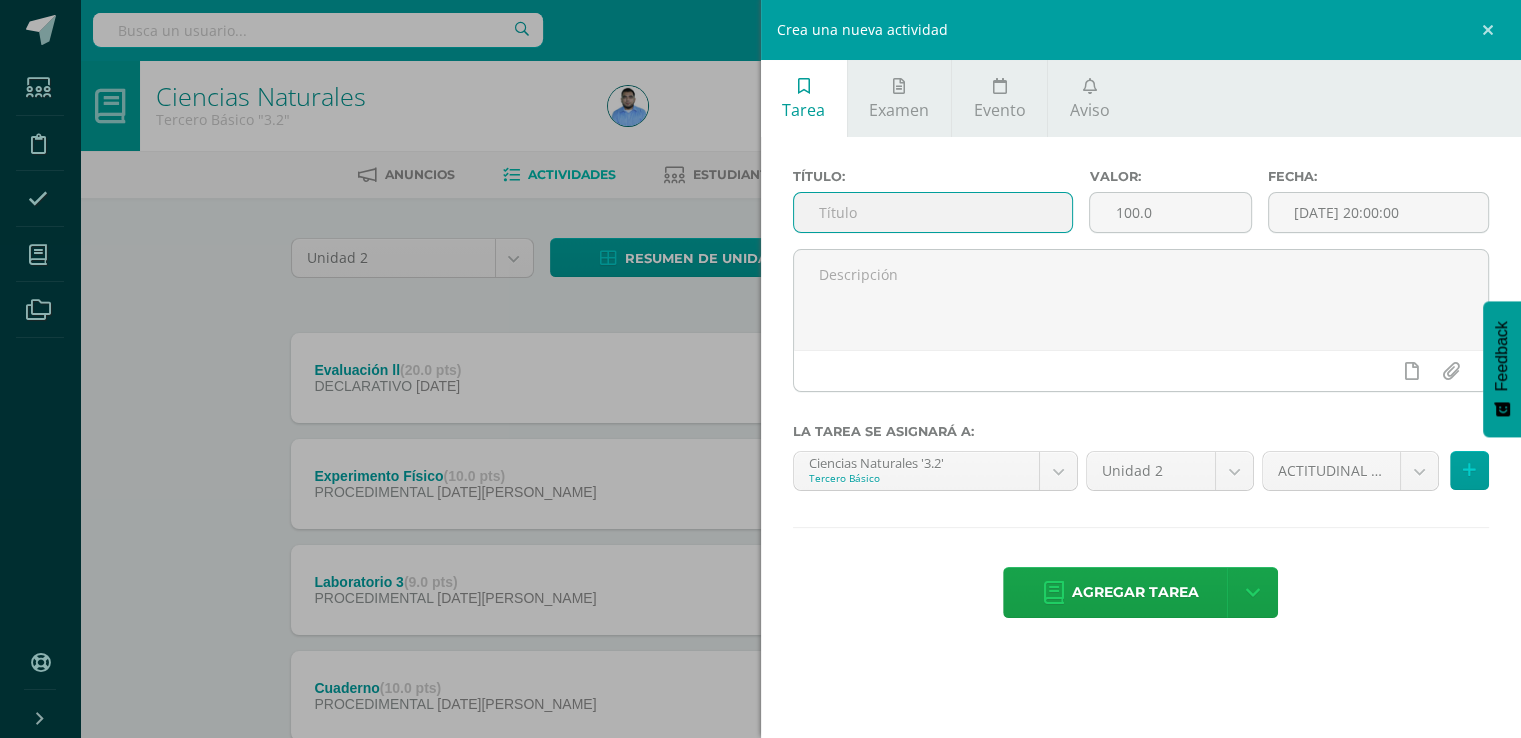 click at bounding box center [933, 212] 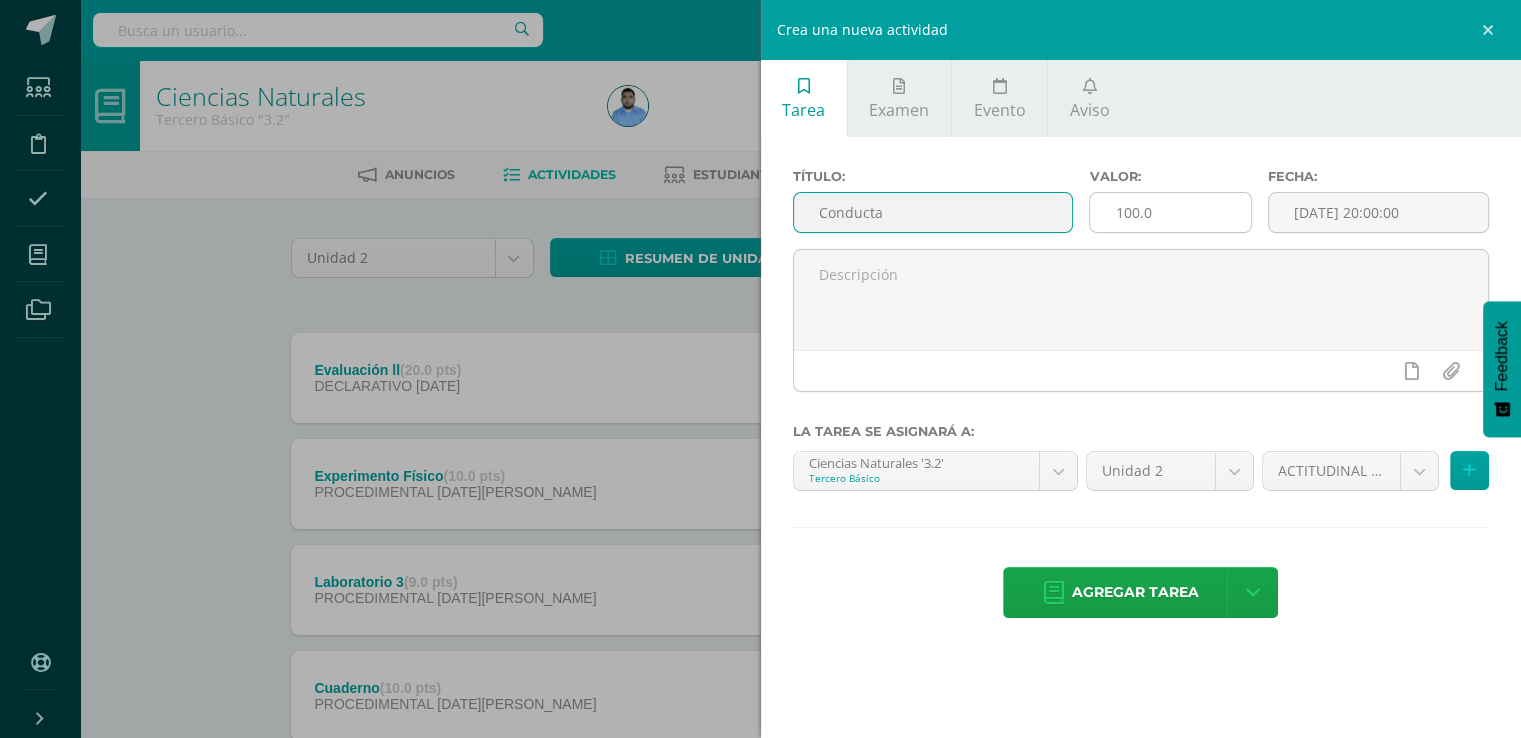 type on "Conducta" 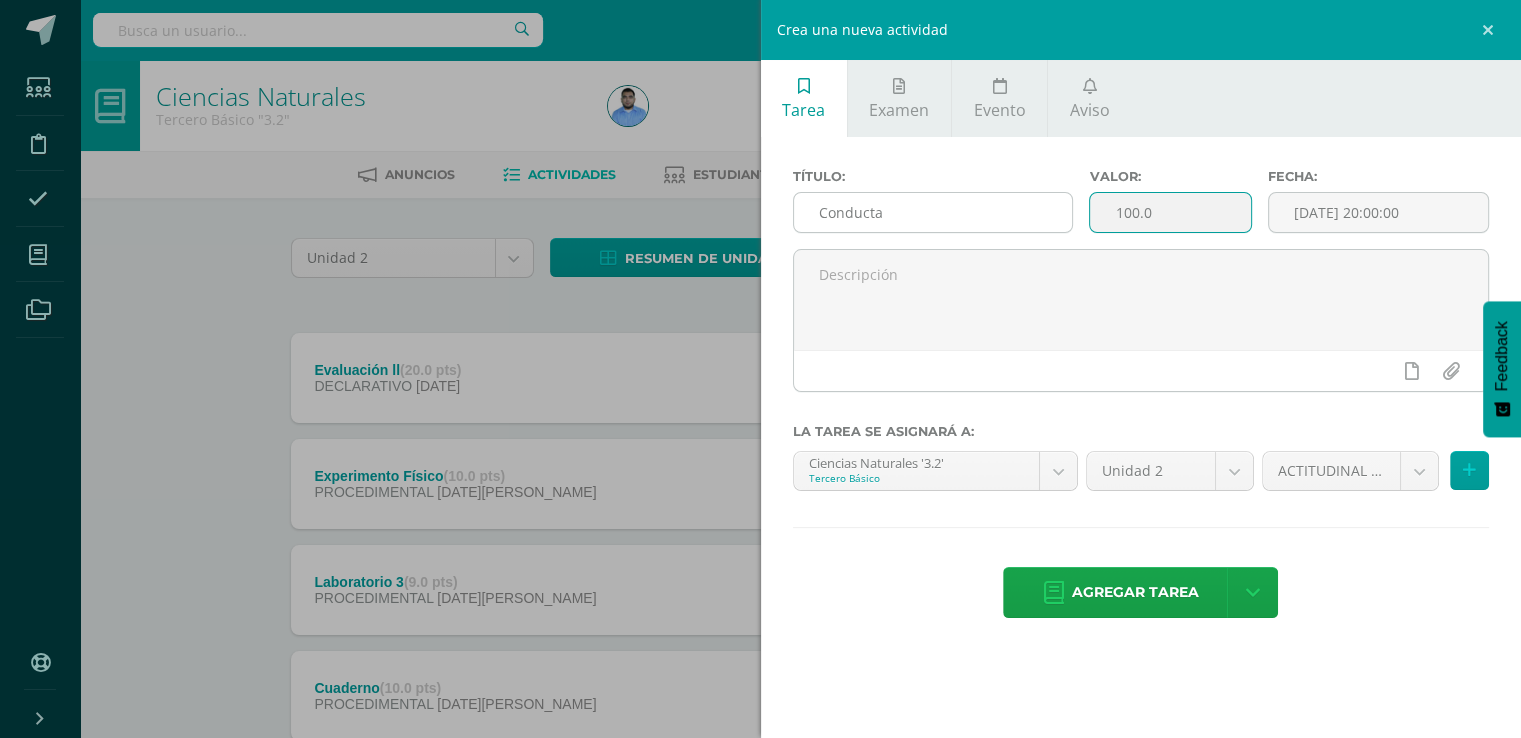 drag, startPoint x: 1197, startPoint y: 199, endPoint x: 1045, endPoint y: 197, distance: 152.01315 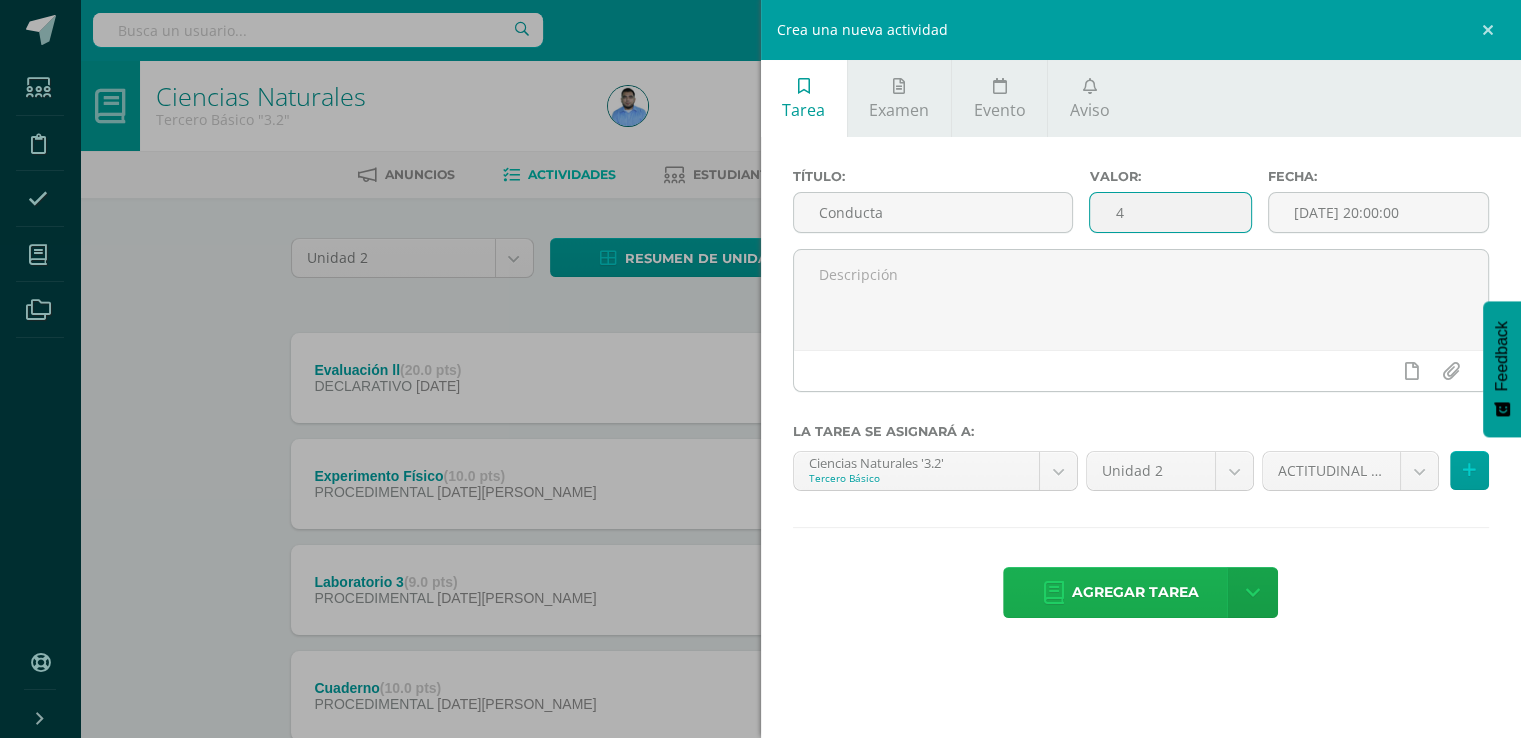 type on "4" 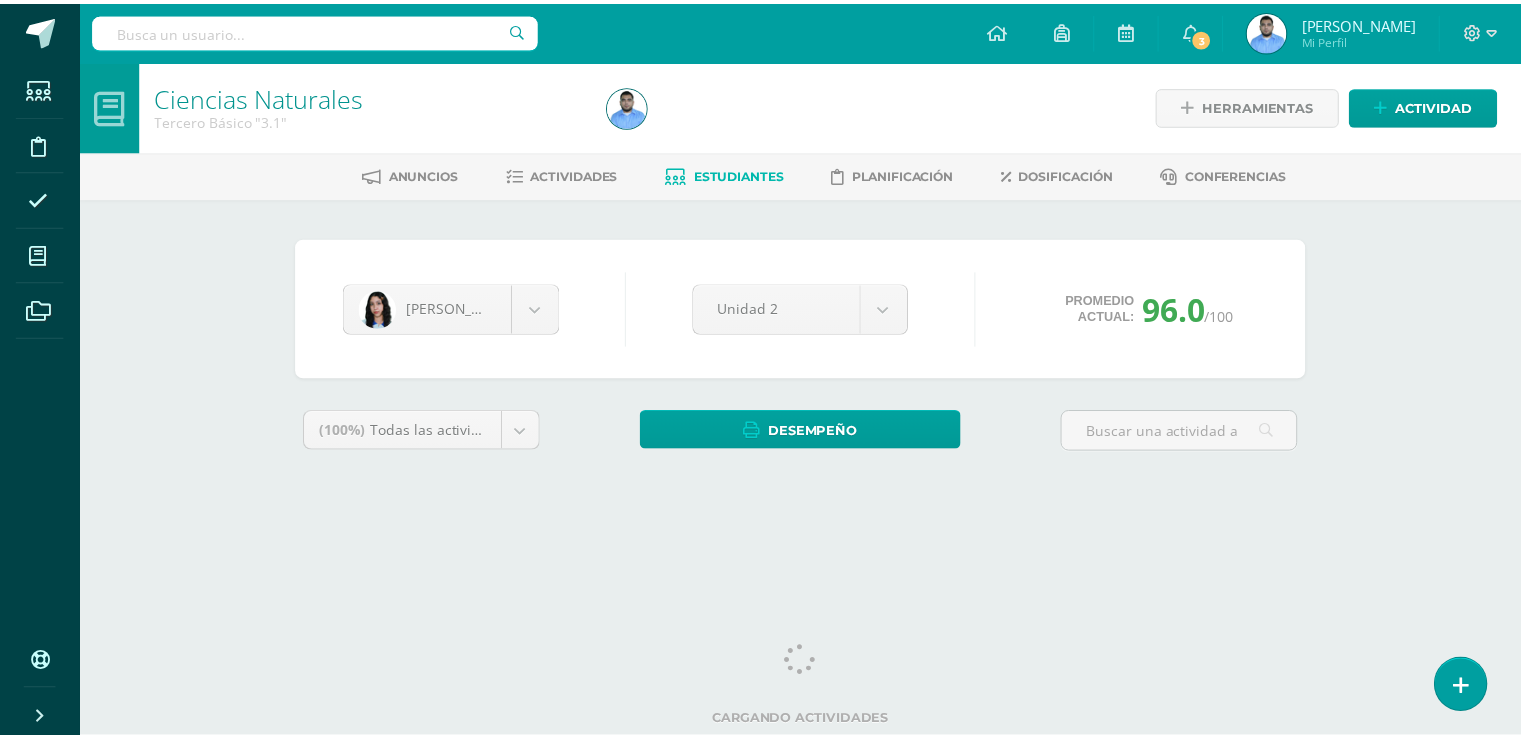 scroll, scrollTop: 0, scrollLeft: 0, axis: both 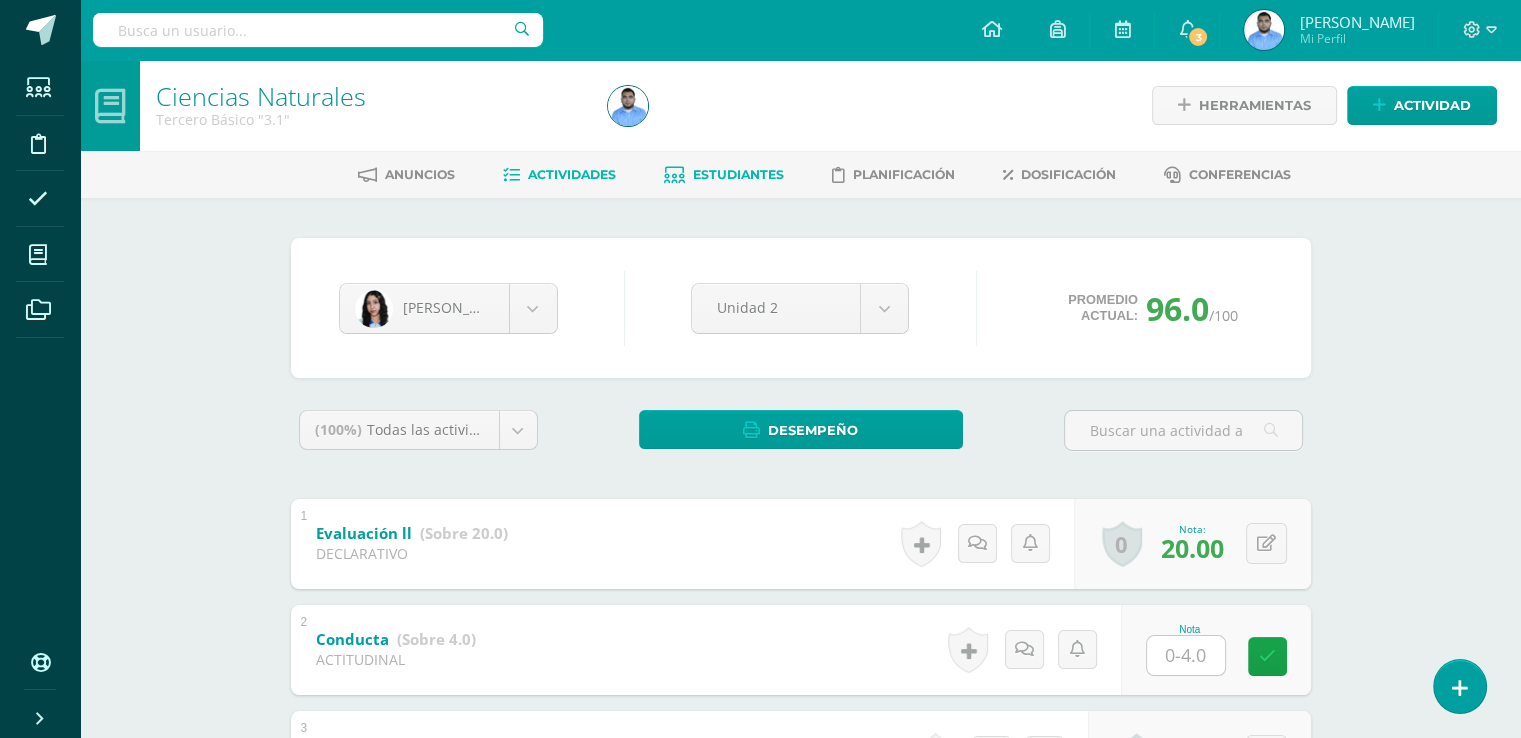 click on "Actividades" at bounding box center [572, 174] 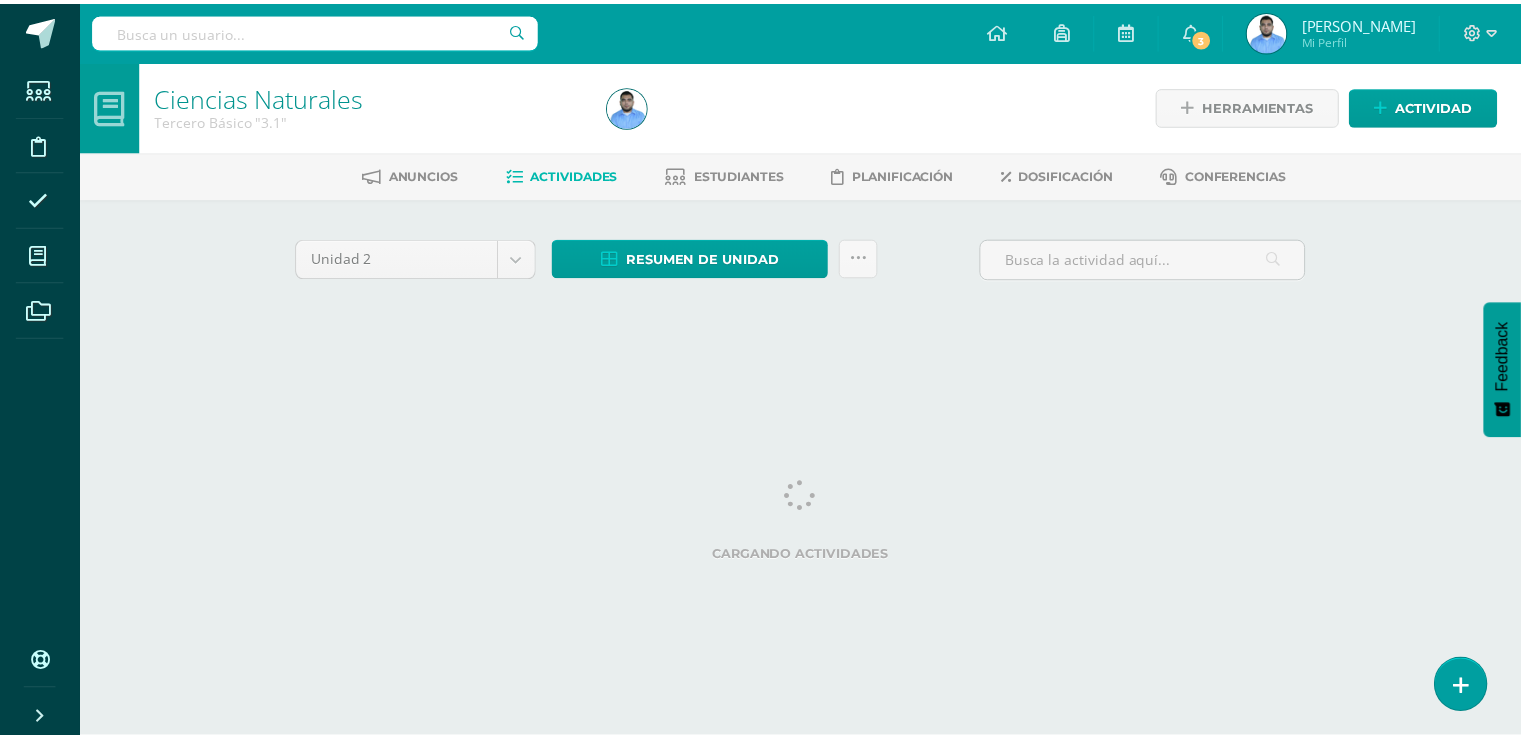 scroll, scrollTop: 0, scrollLeft: 0, axis: both 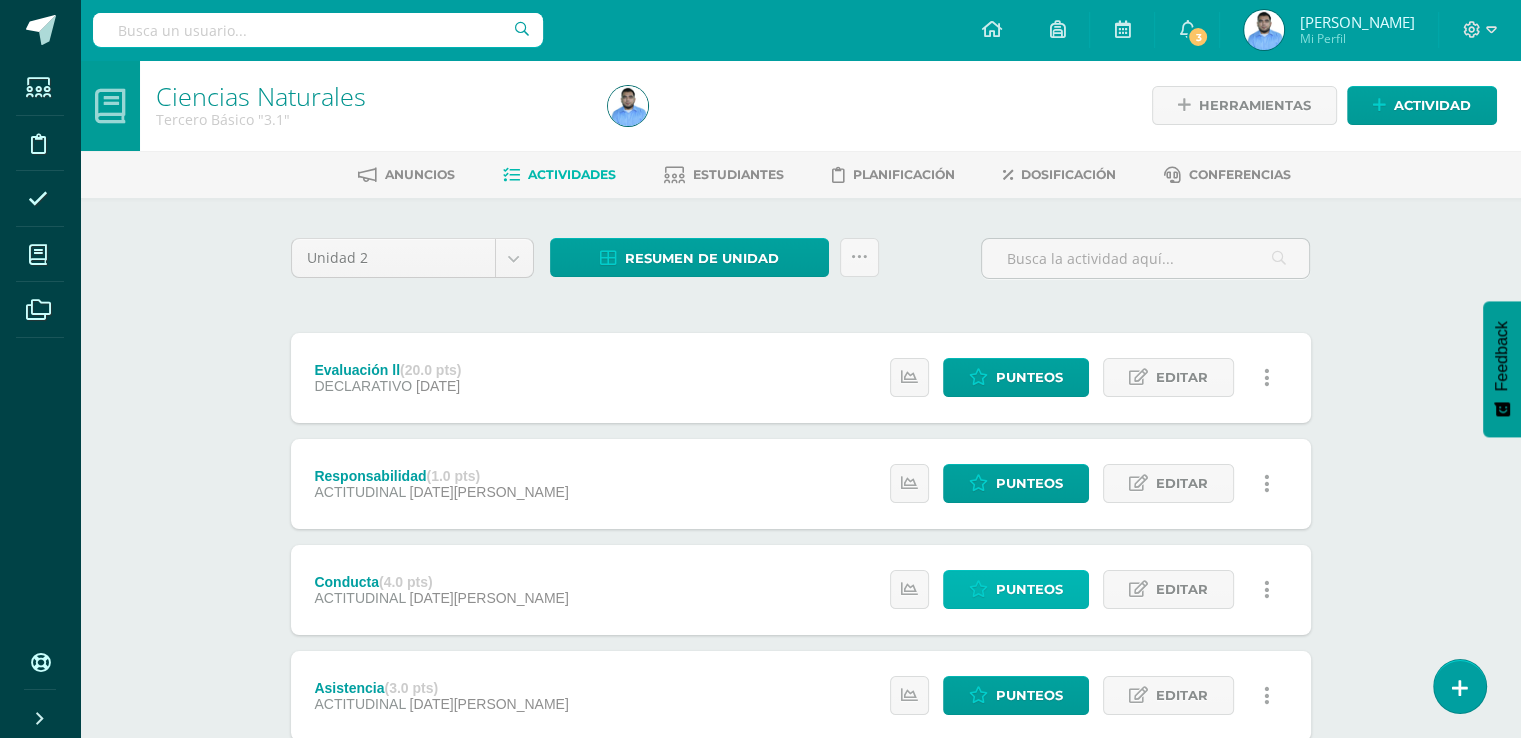 click on "Punteos" at bounding box center [1029, 589] 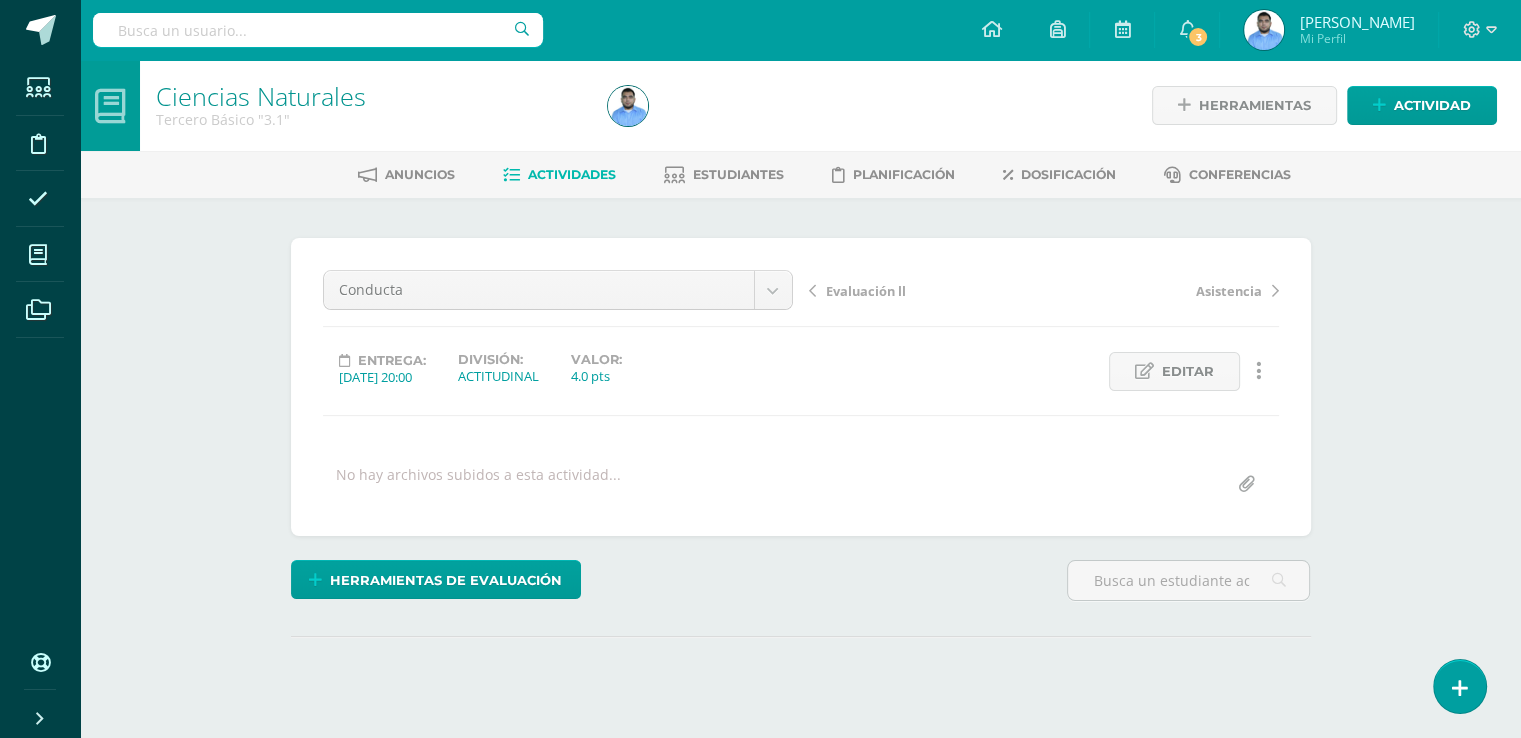 scroll, scrollTop: 0, scrollLeft: 0, axis: both 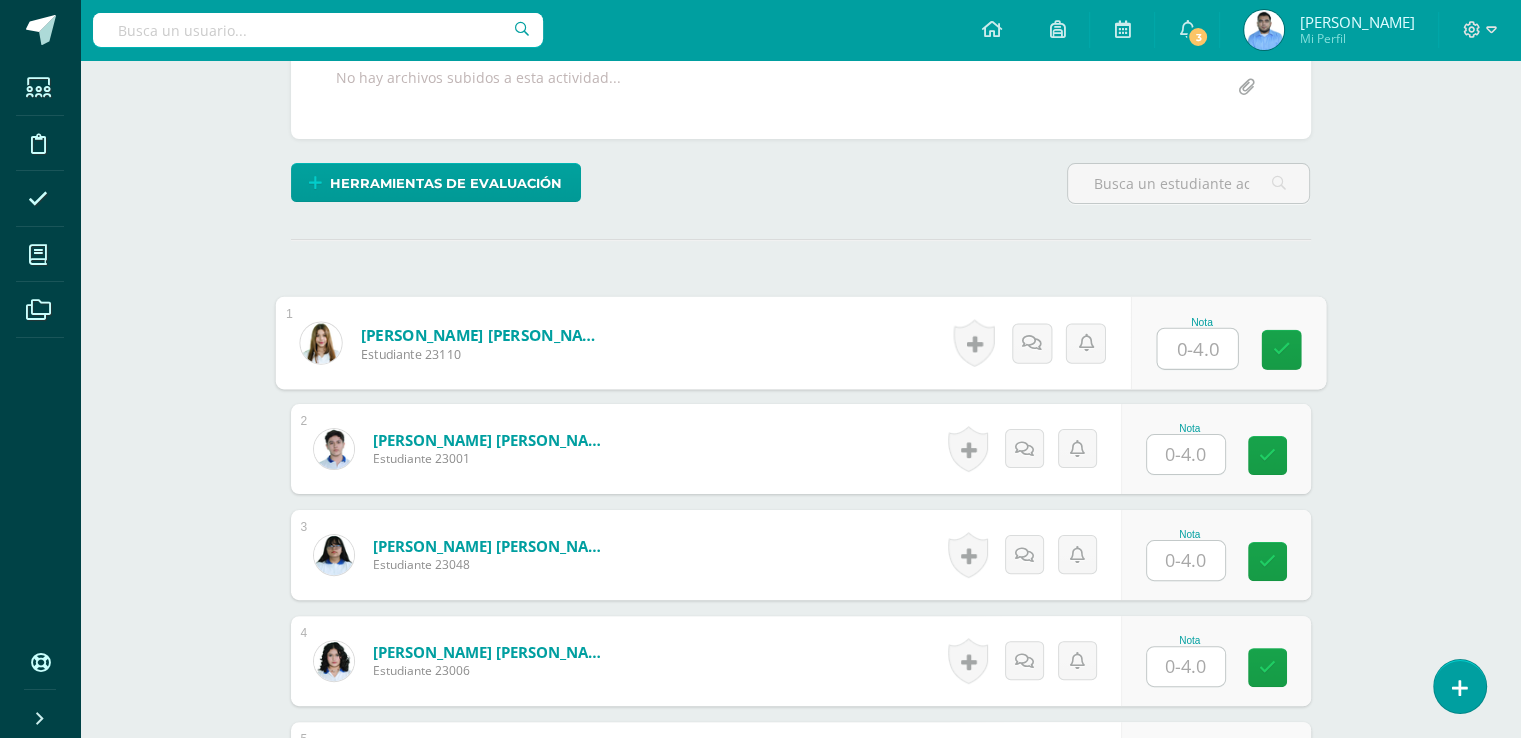 click at bounding box center (1197, 349) 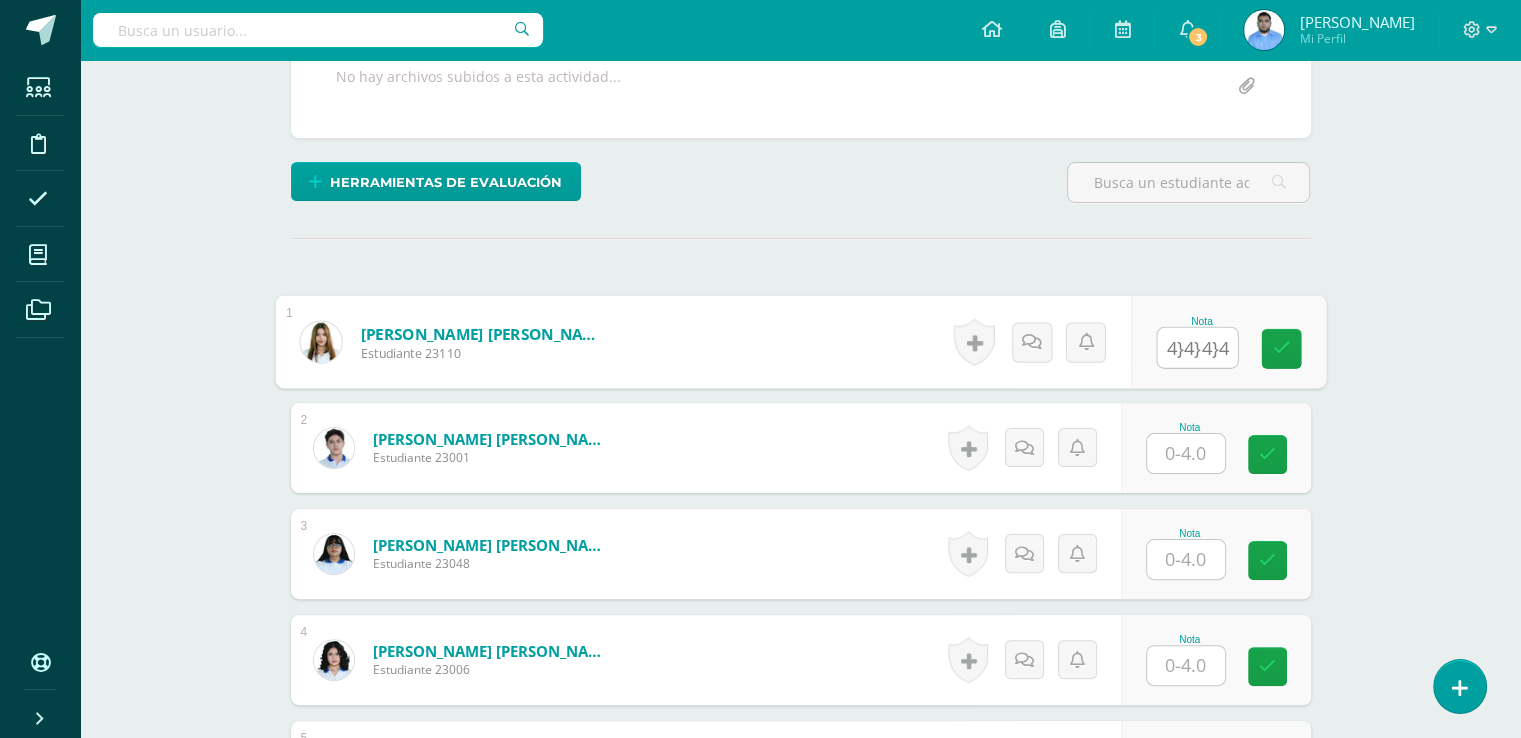 scroll, scrollTop: 399, scrollLeft: 0, axis: vertical 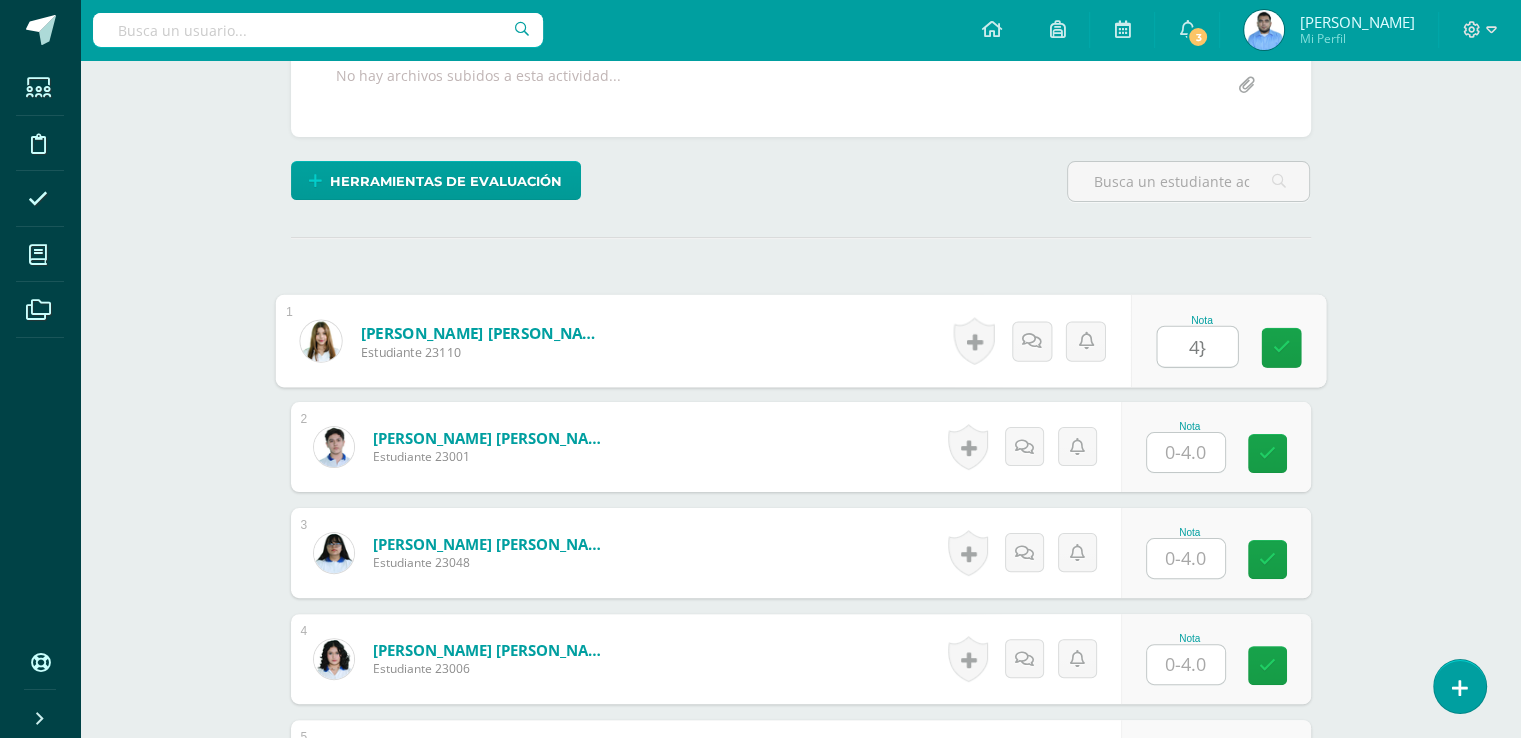type on "4" 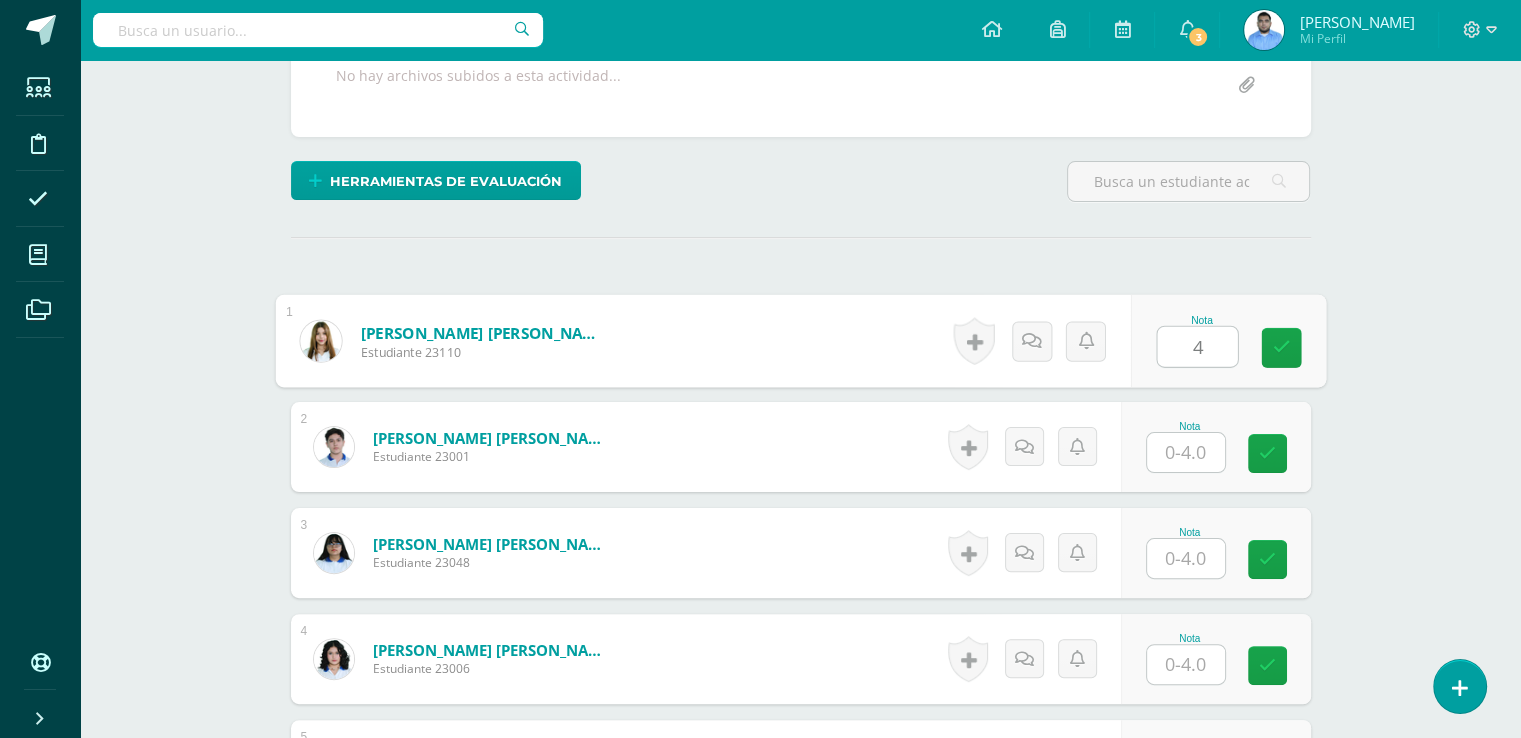 type on "4" 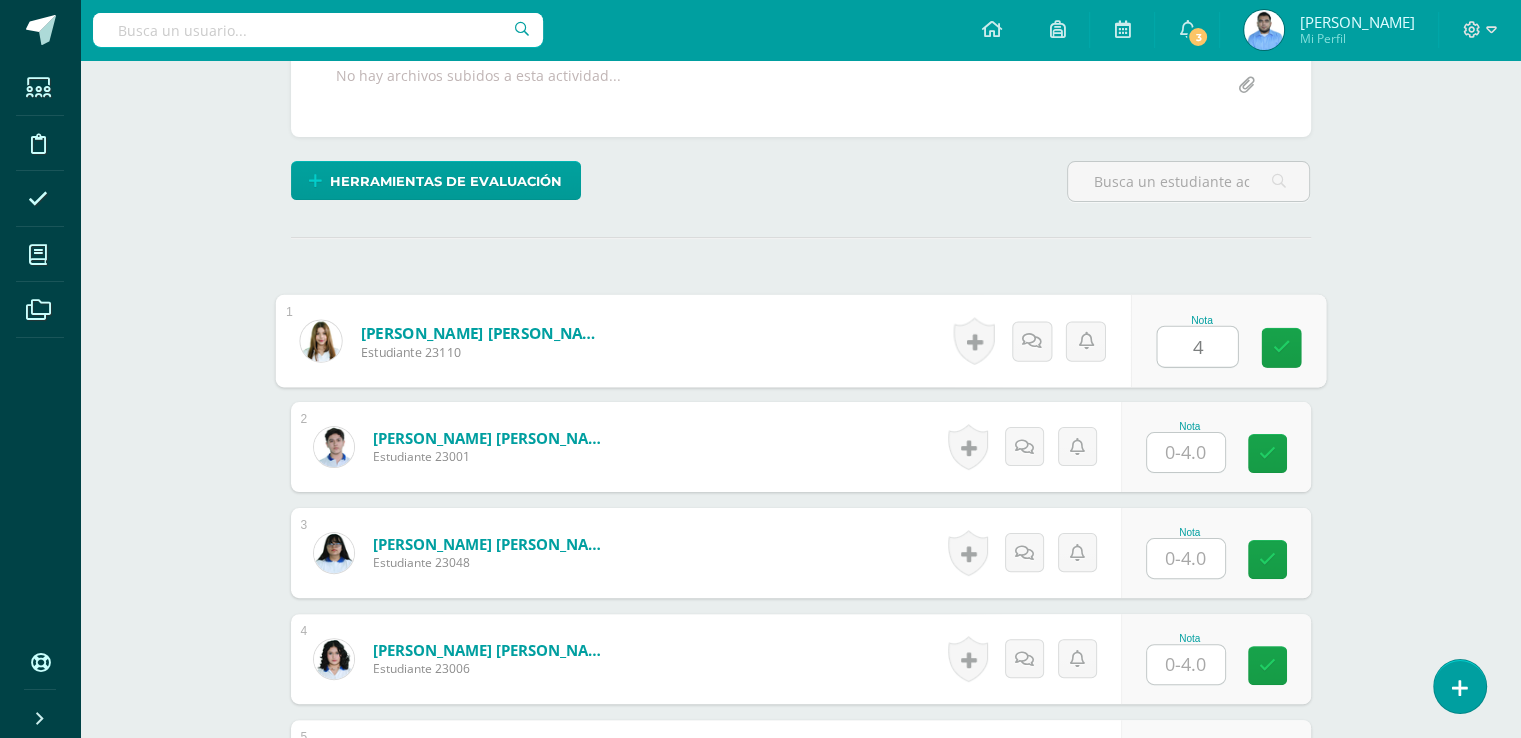 type on "}" 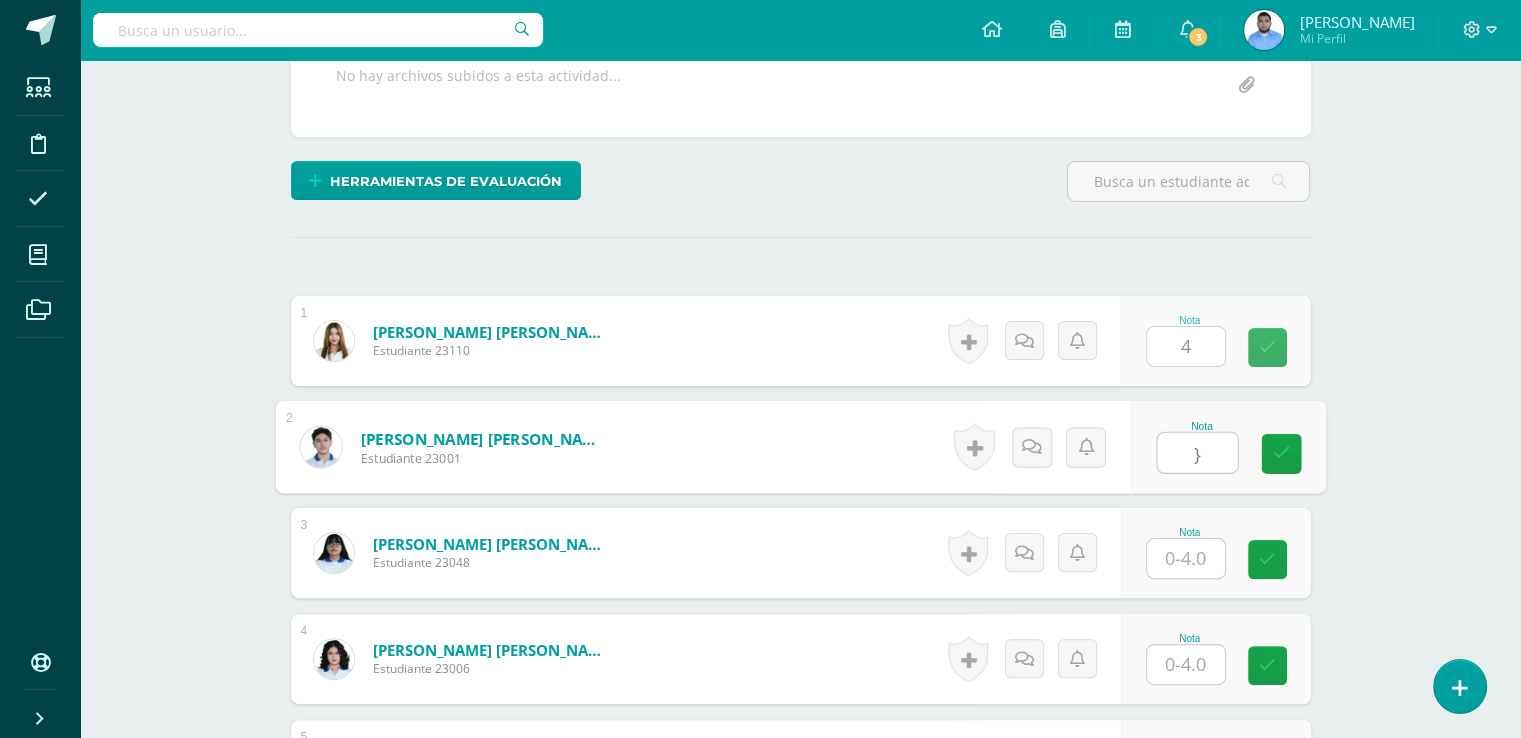 scroll, scrollTop: 400, scrollLeft: 0, axis: vertical 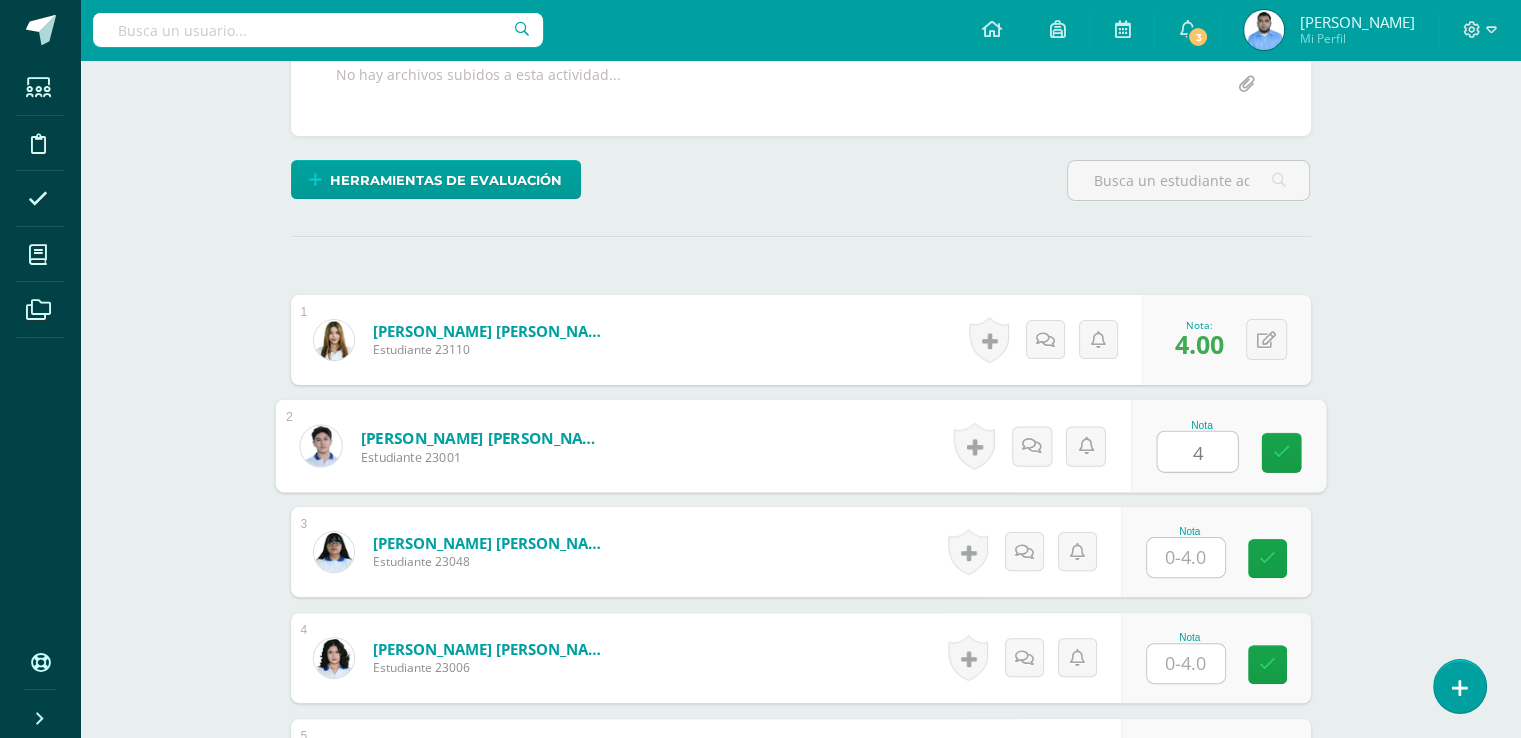 type on "4" 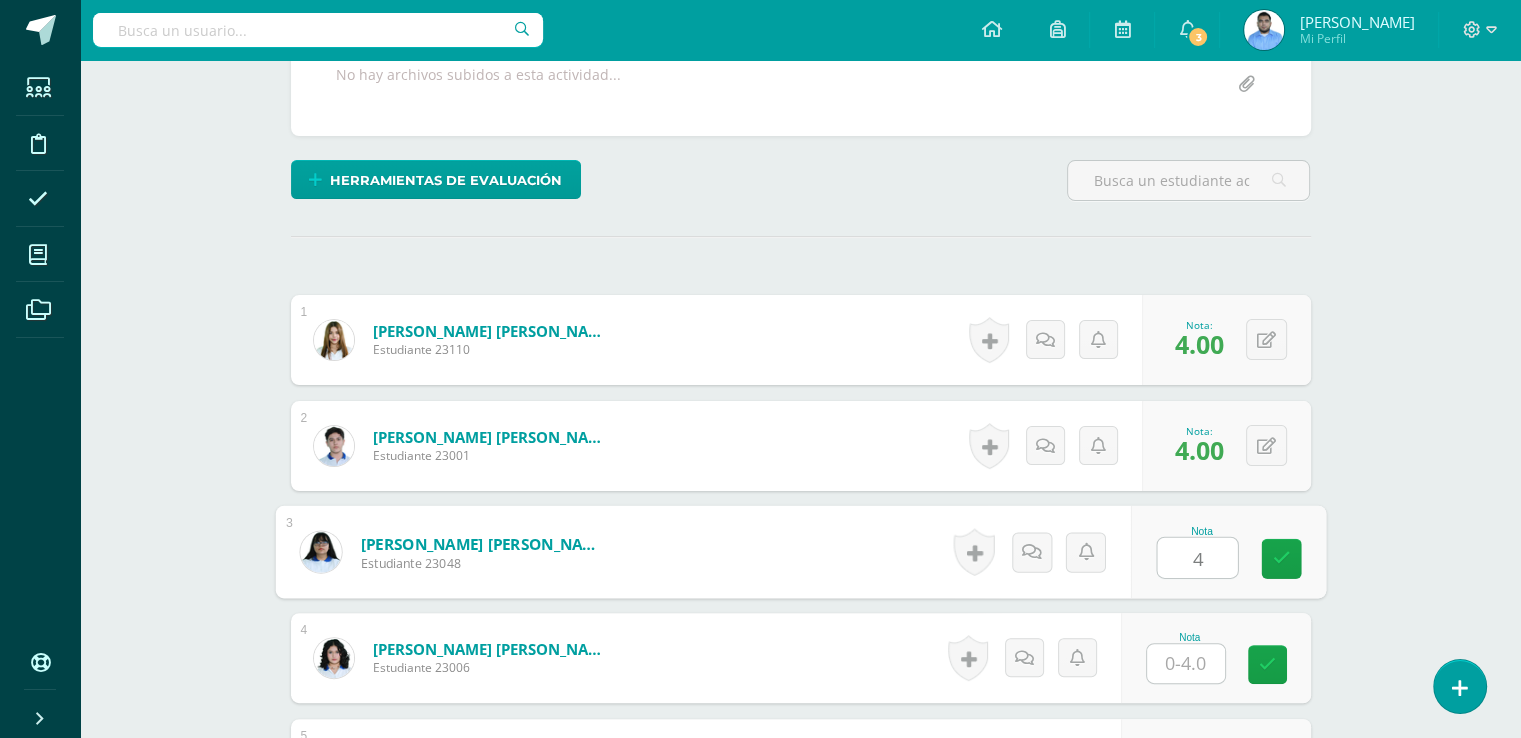 type on "4" 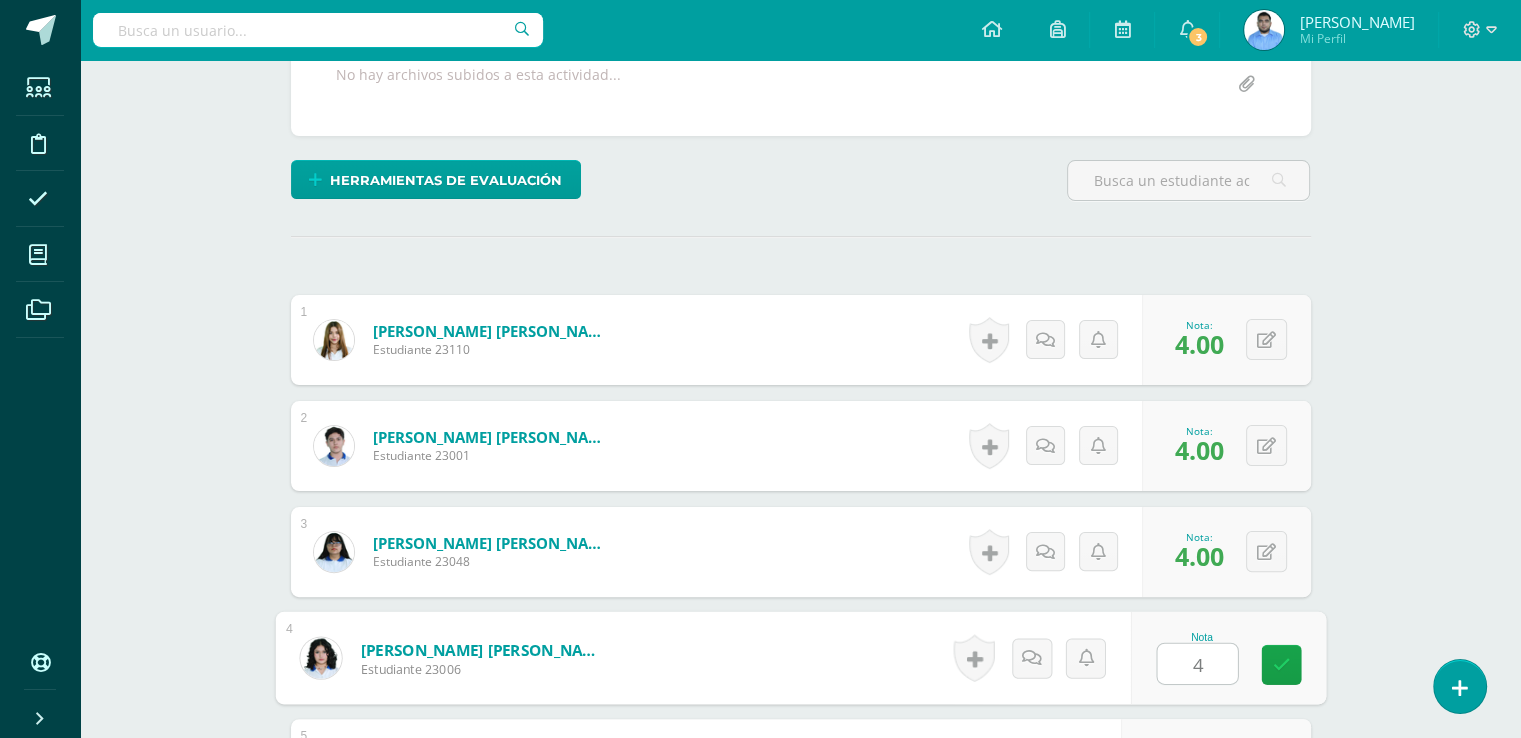 type on "4" 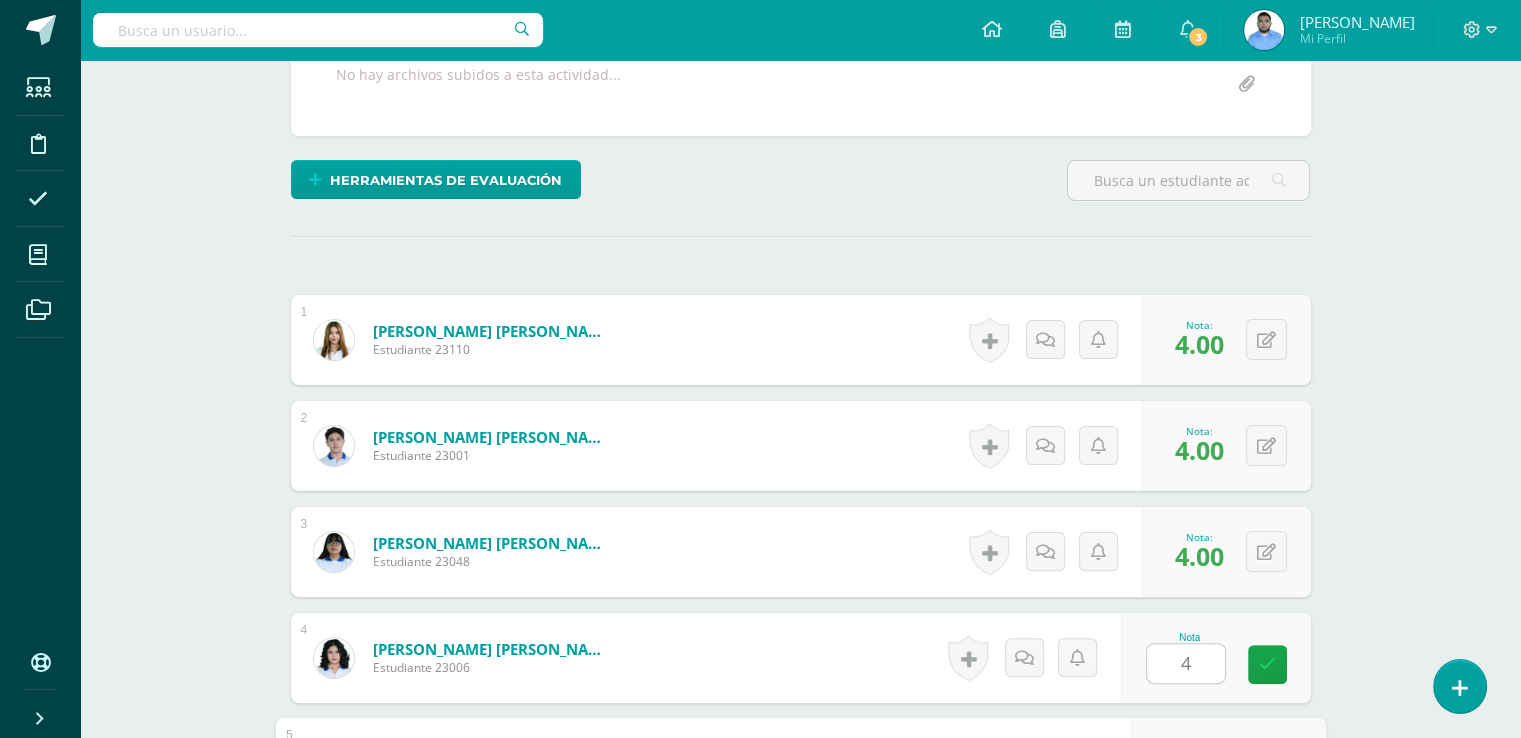 scroll, scrollTop: 799, scrollLeft: 0, axis: vertical 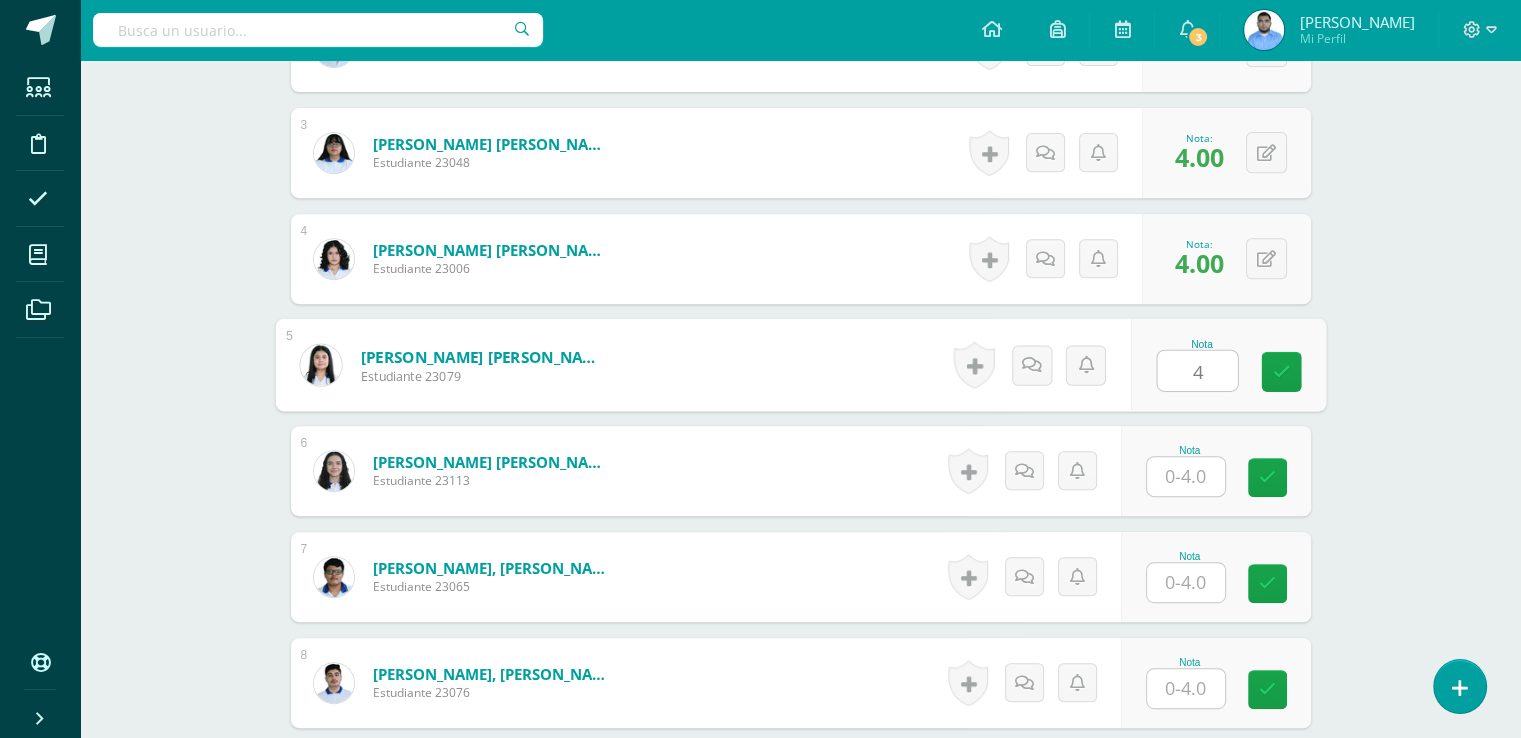 type on "4" 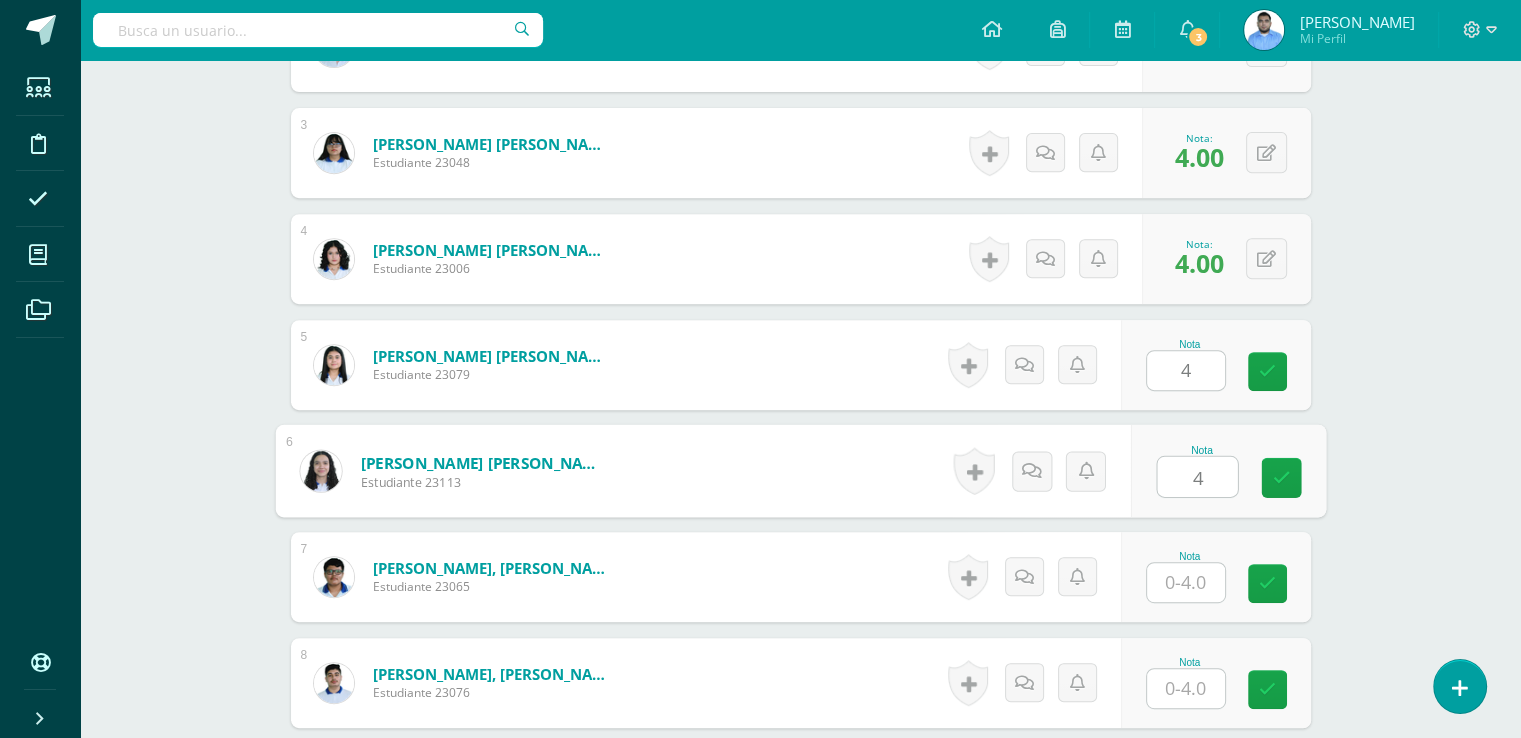 type on "4" 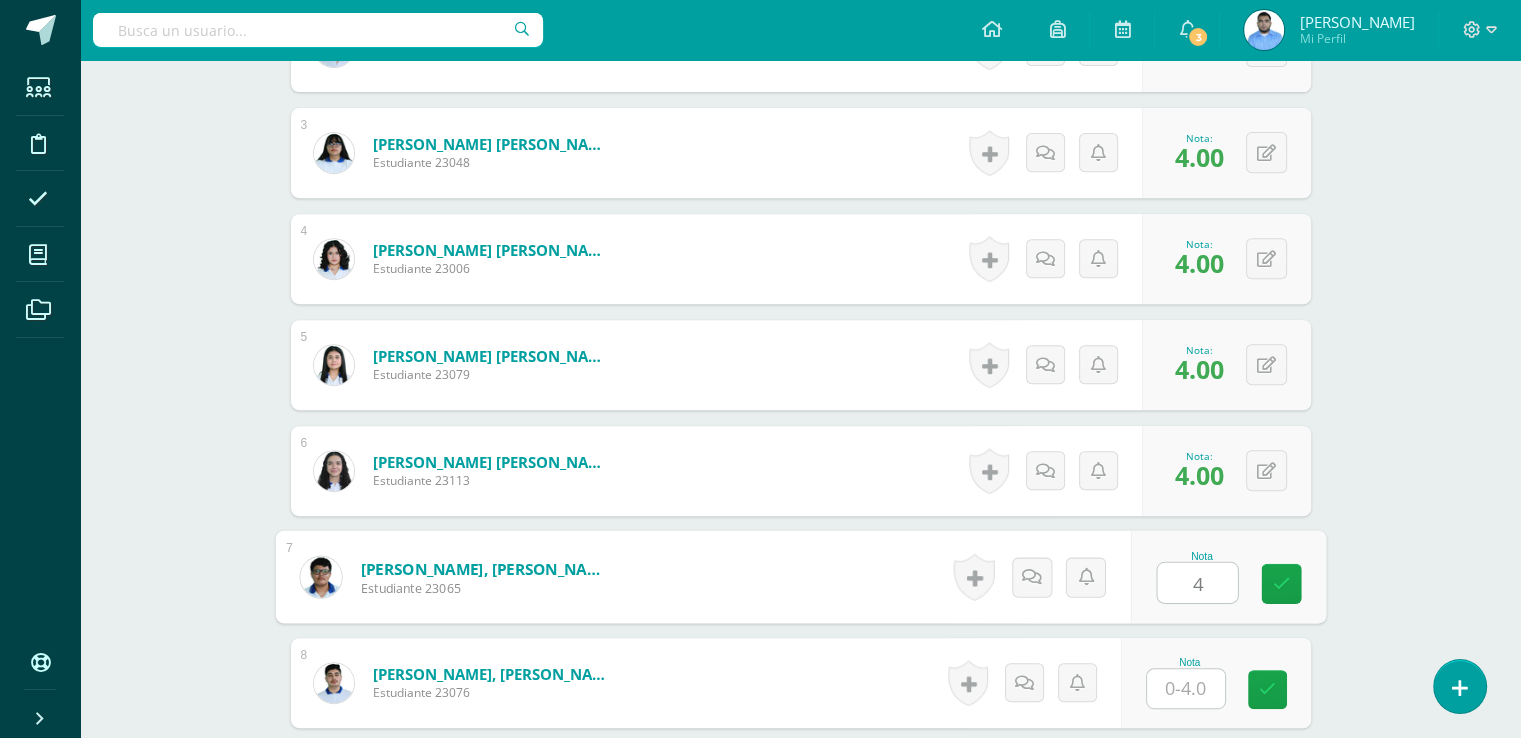 type on "4" 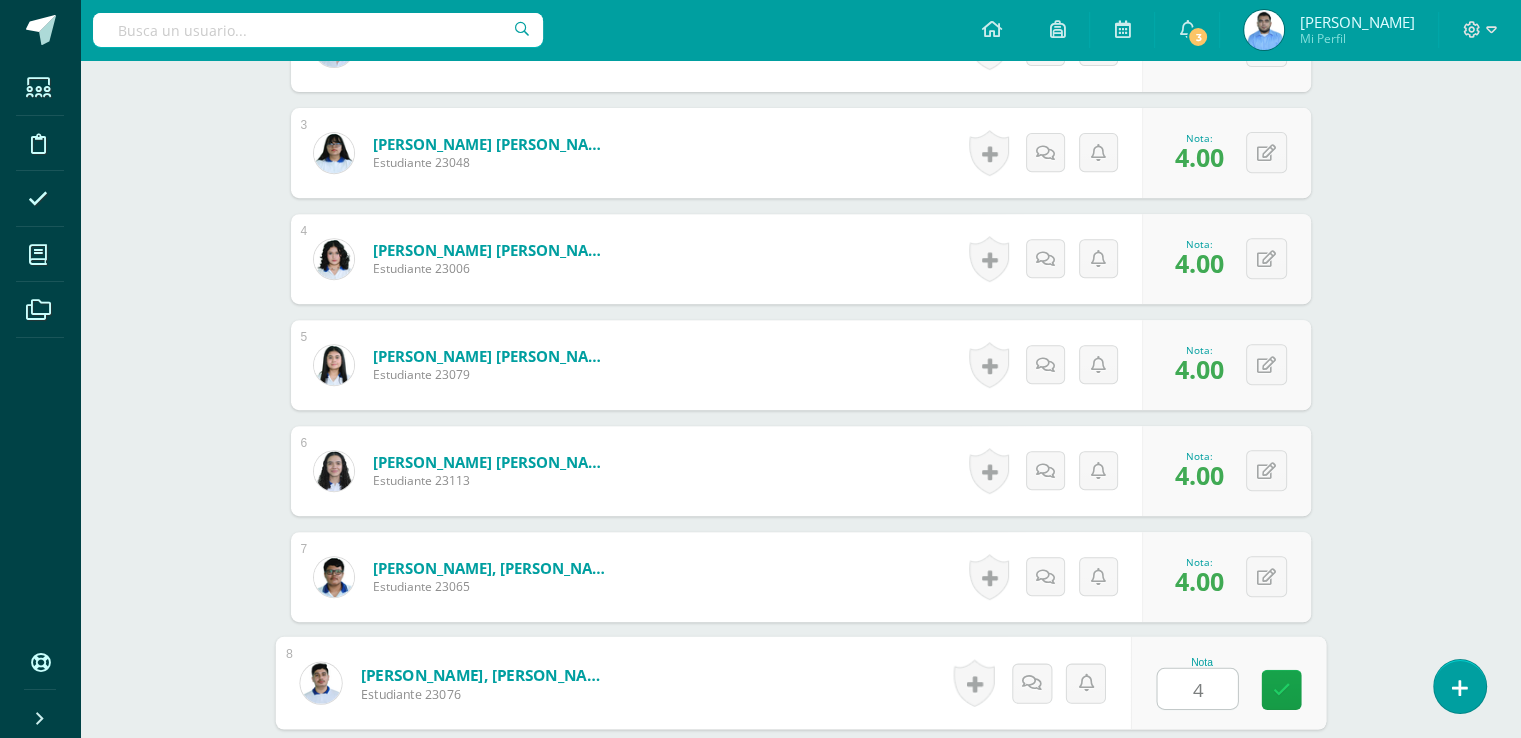 type on "4" 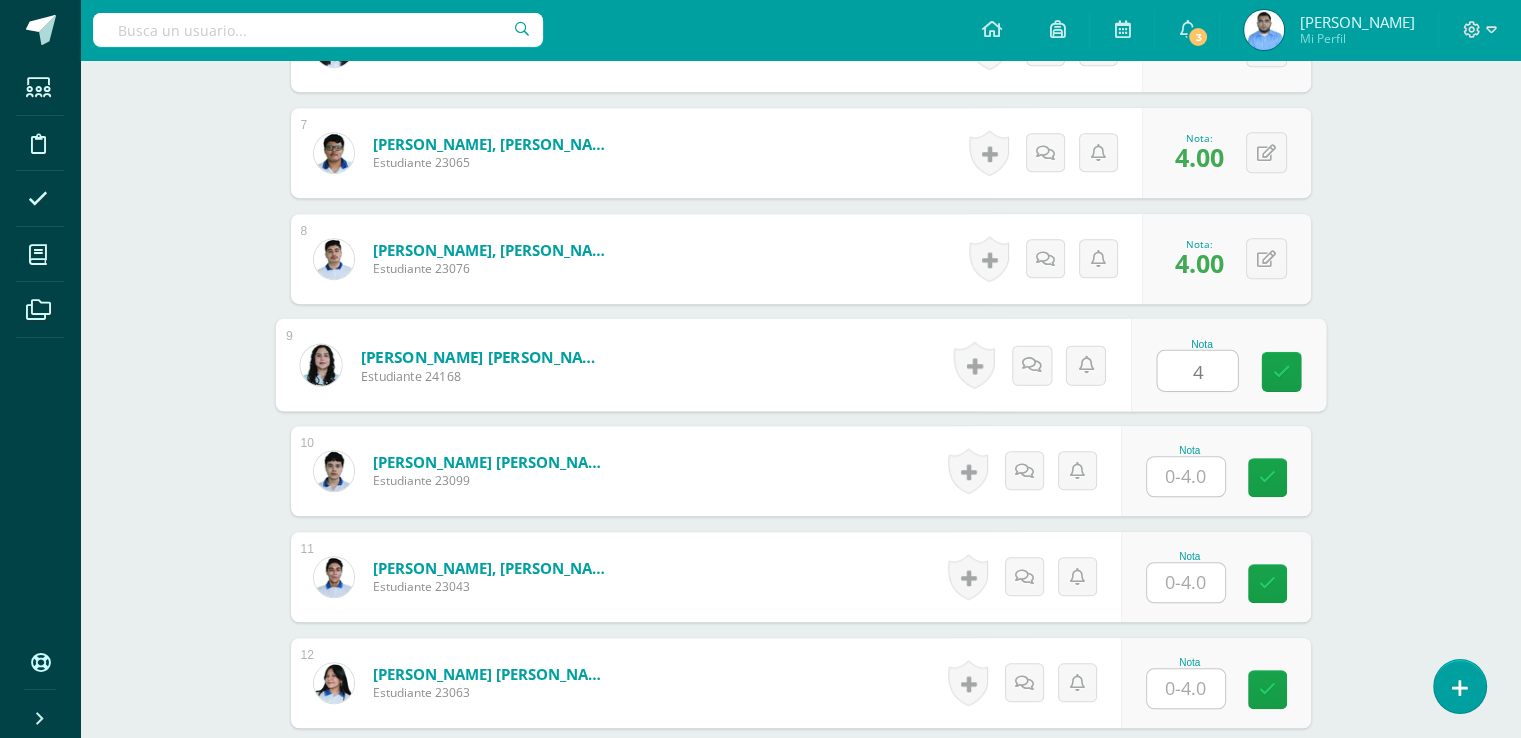 type on "4" 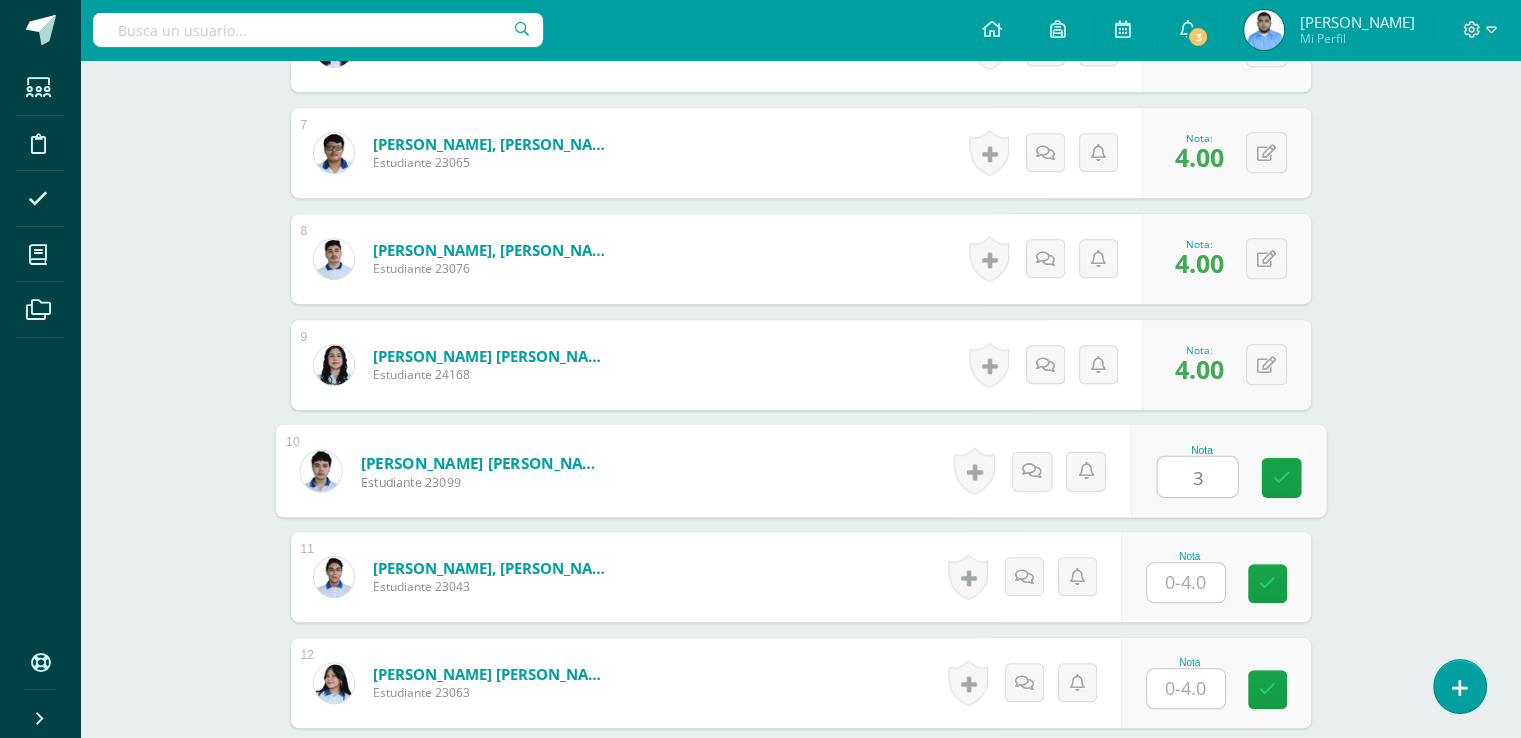 type on "3" 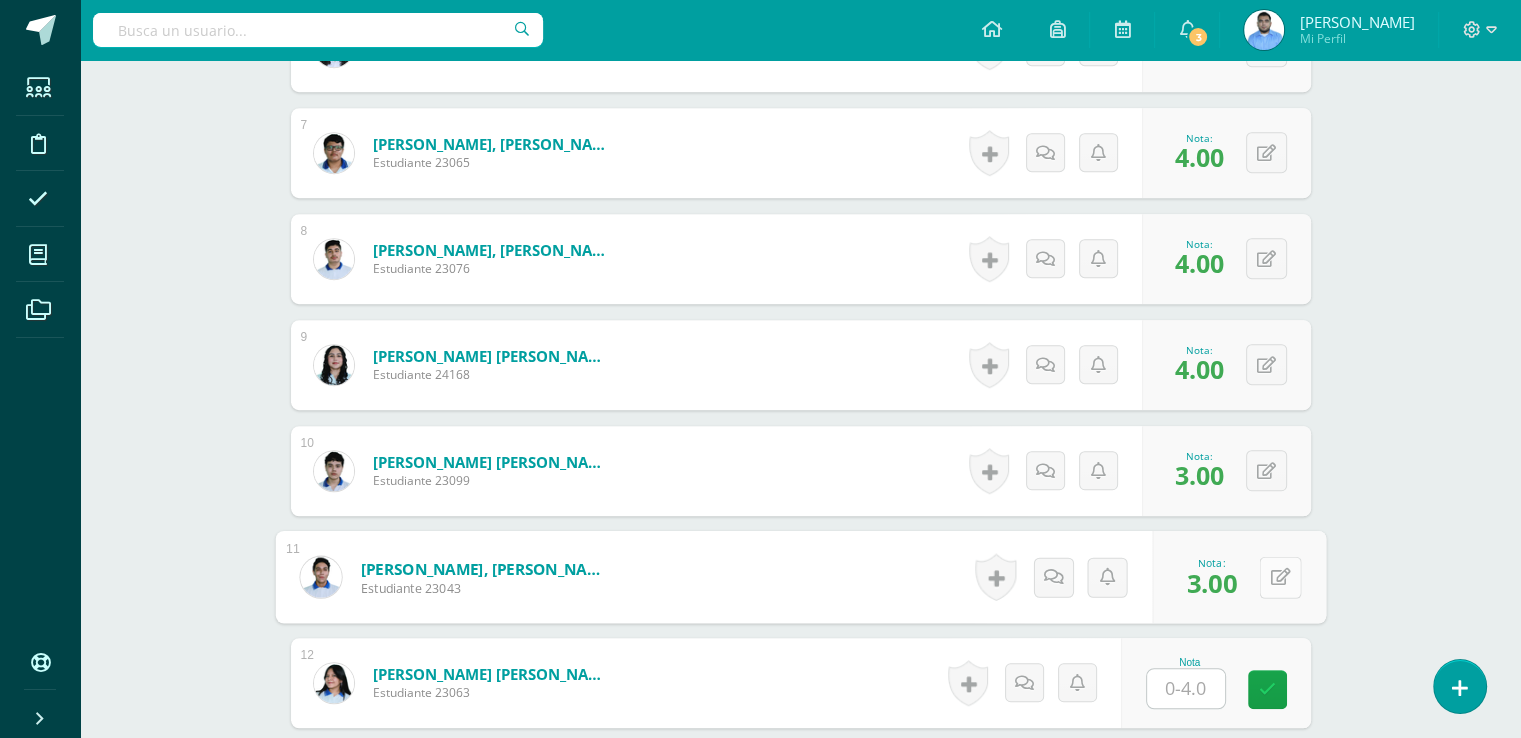 click at bounding box center [1280, 577] 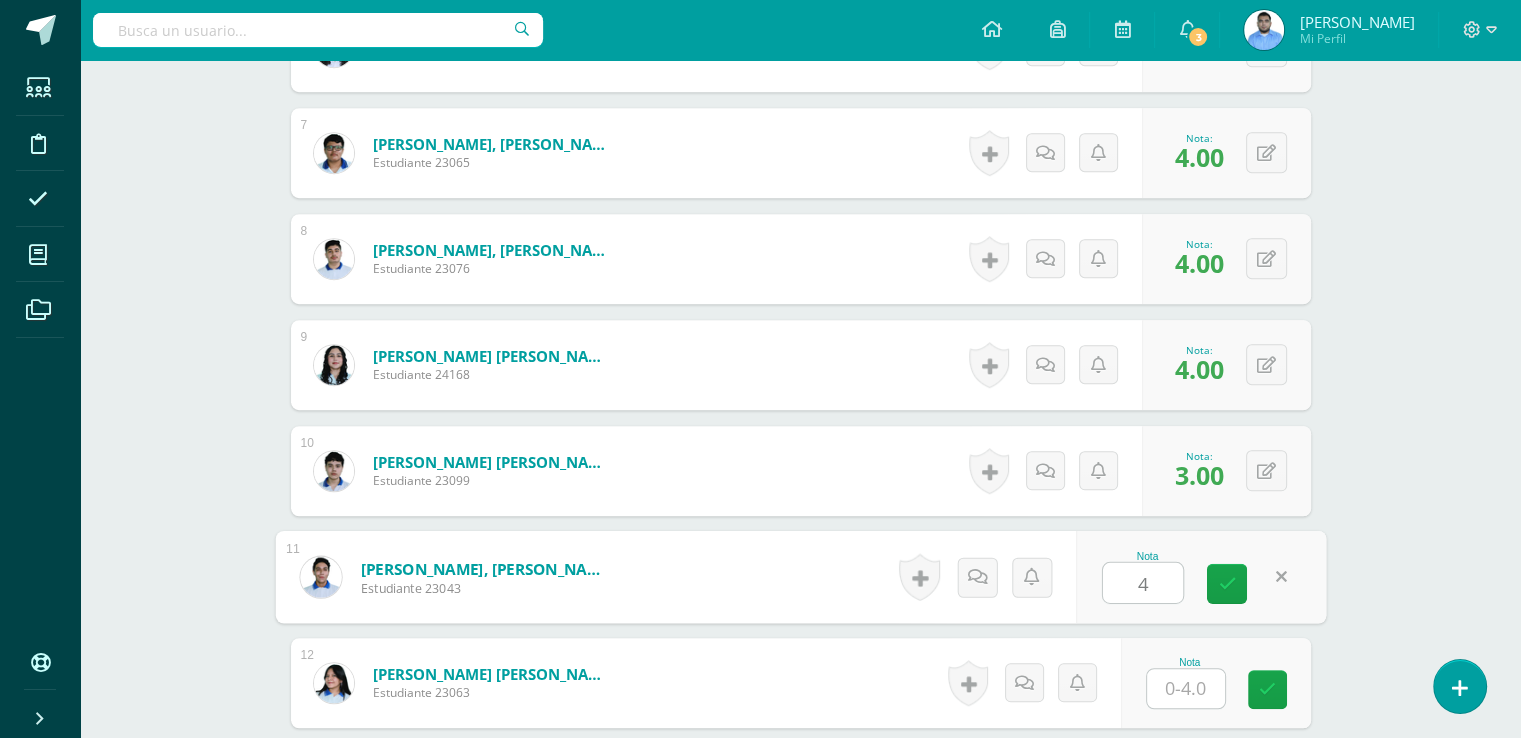 type on "4" 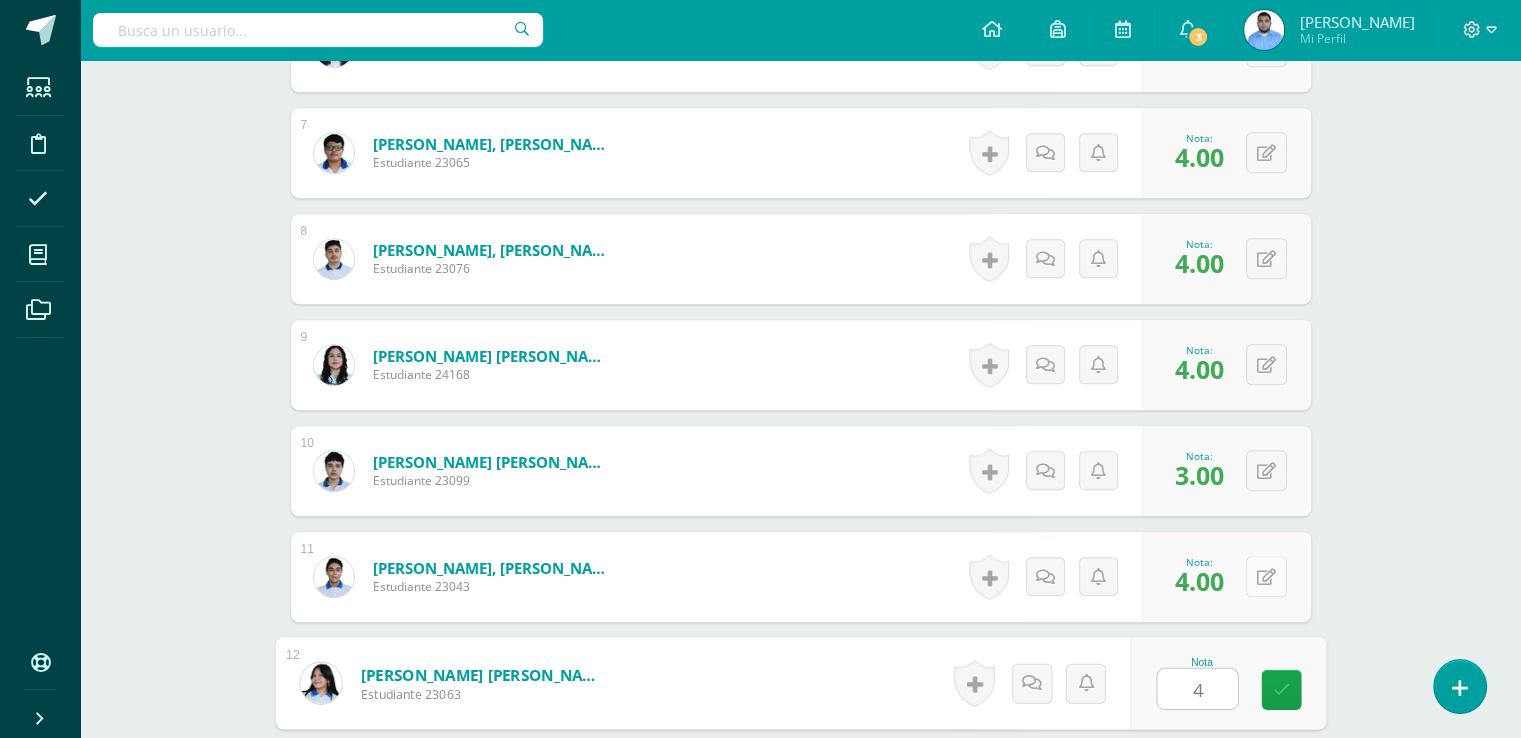 type on "4" 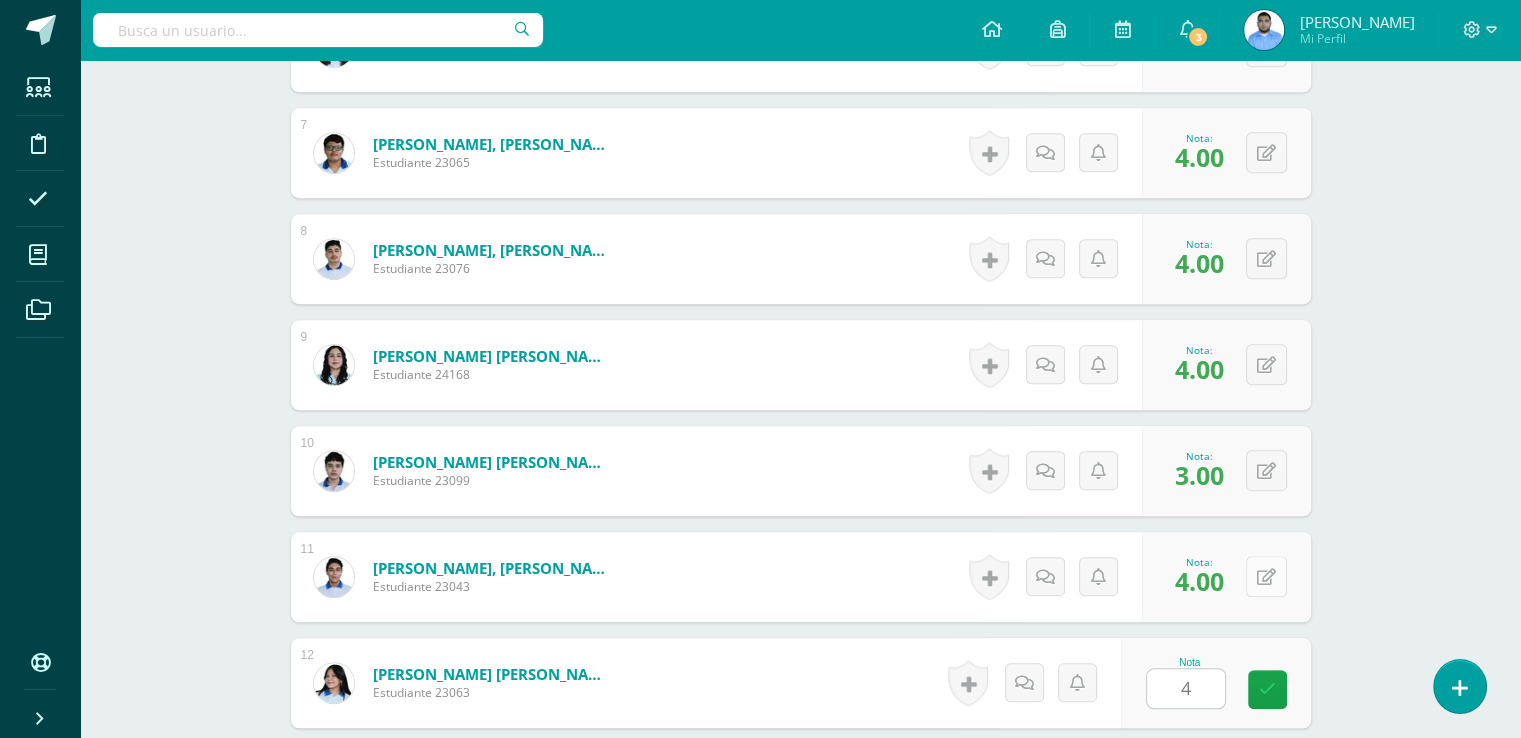 scroll, scrollTop: 1647, scrollLeft: 0, axis: vertical 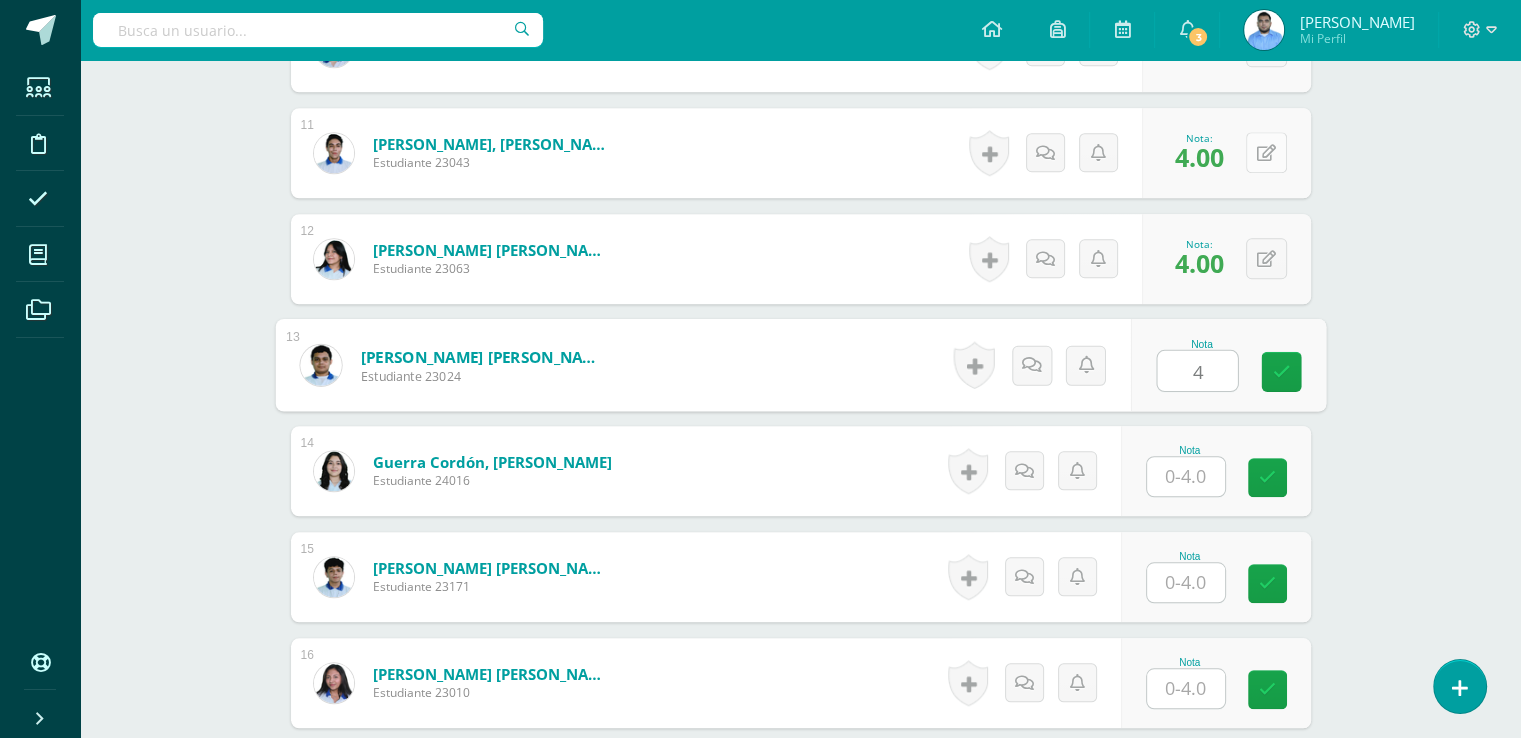 type on "4" 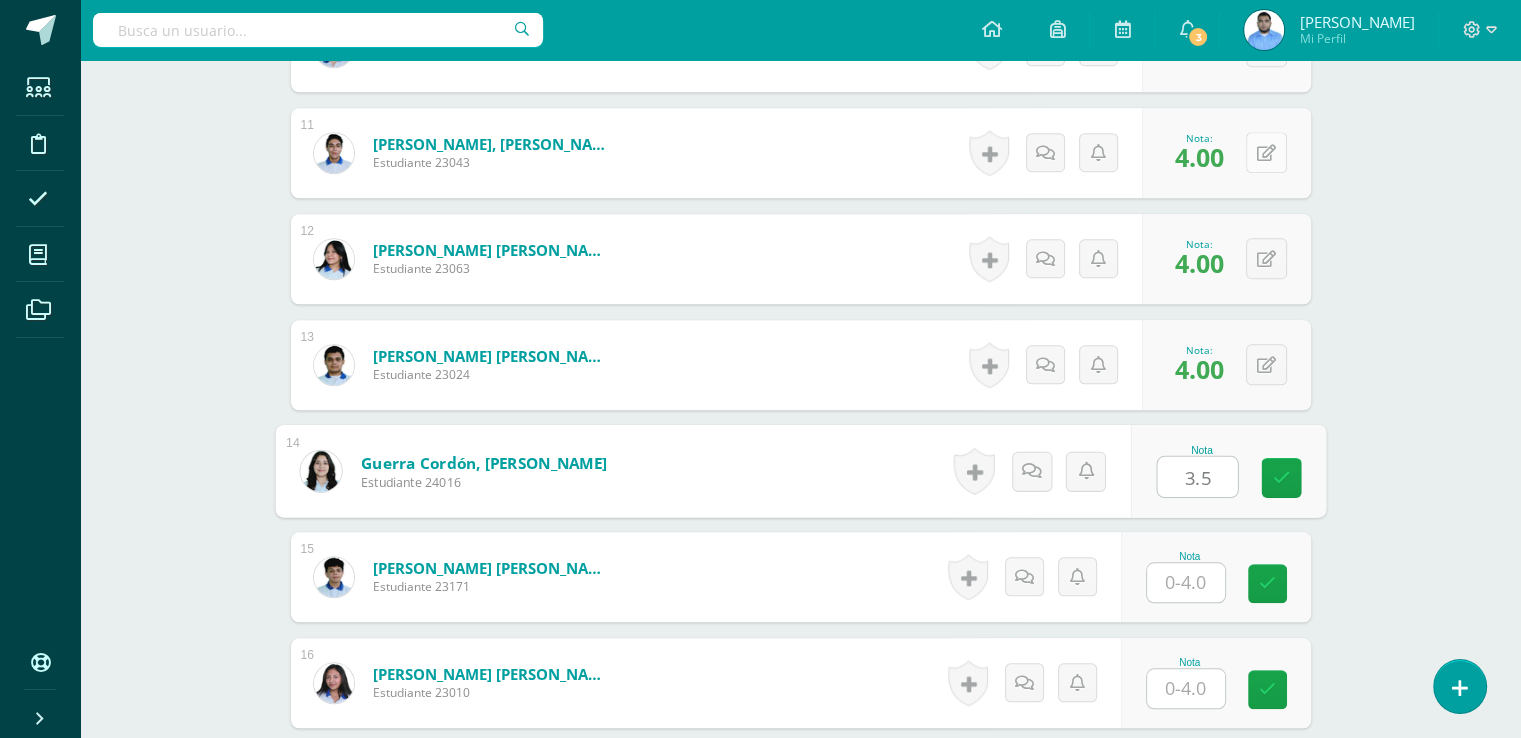 type on "3.5" 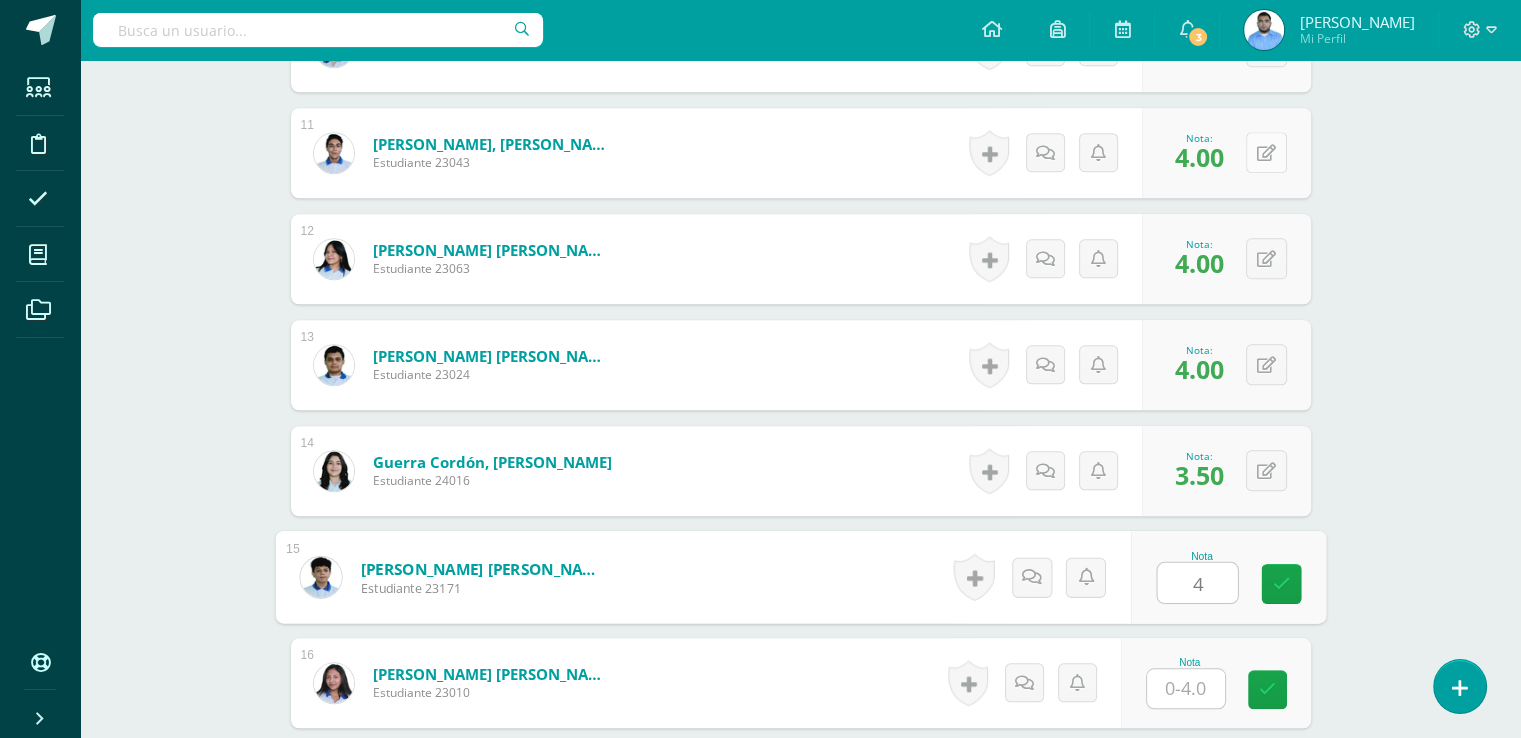 type on "4" 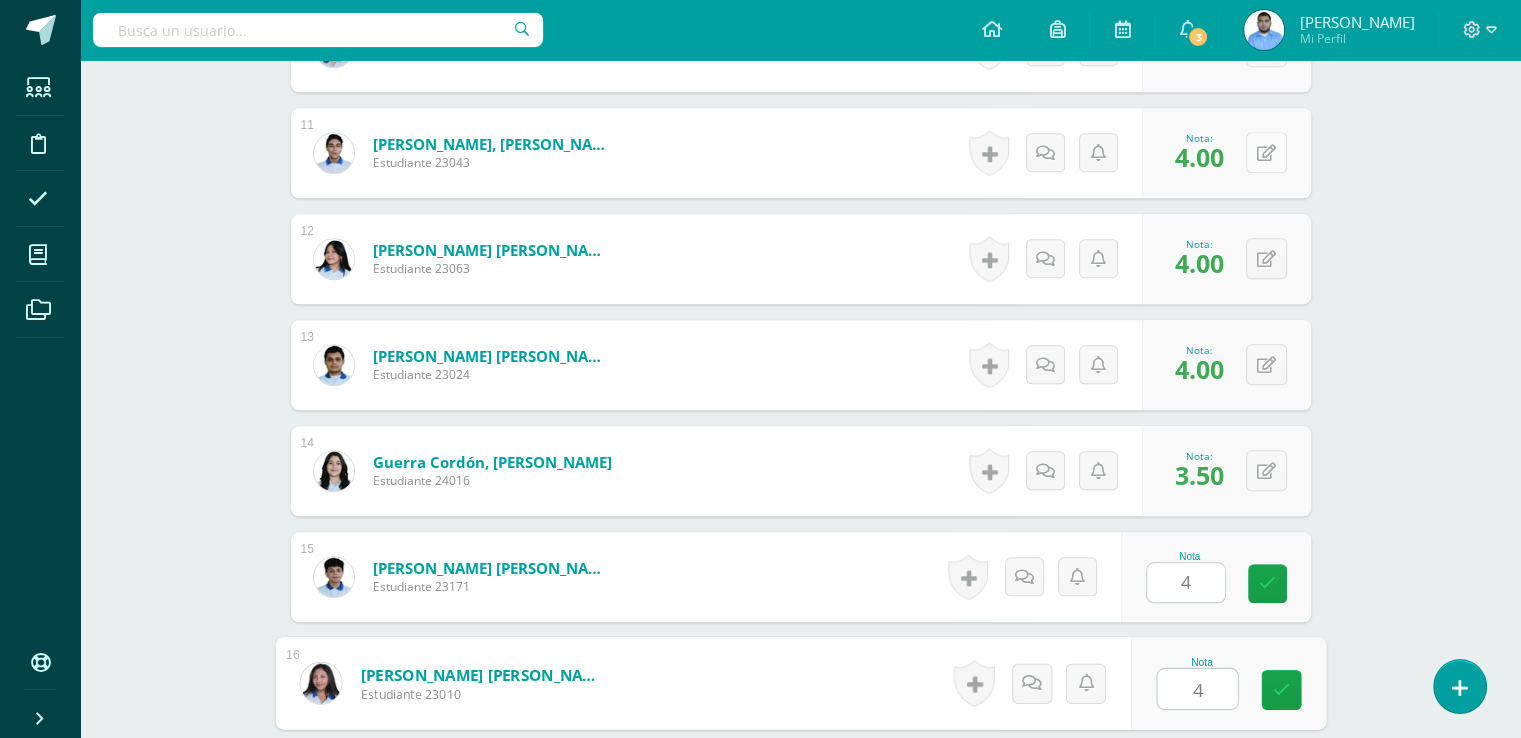 type on "4" 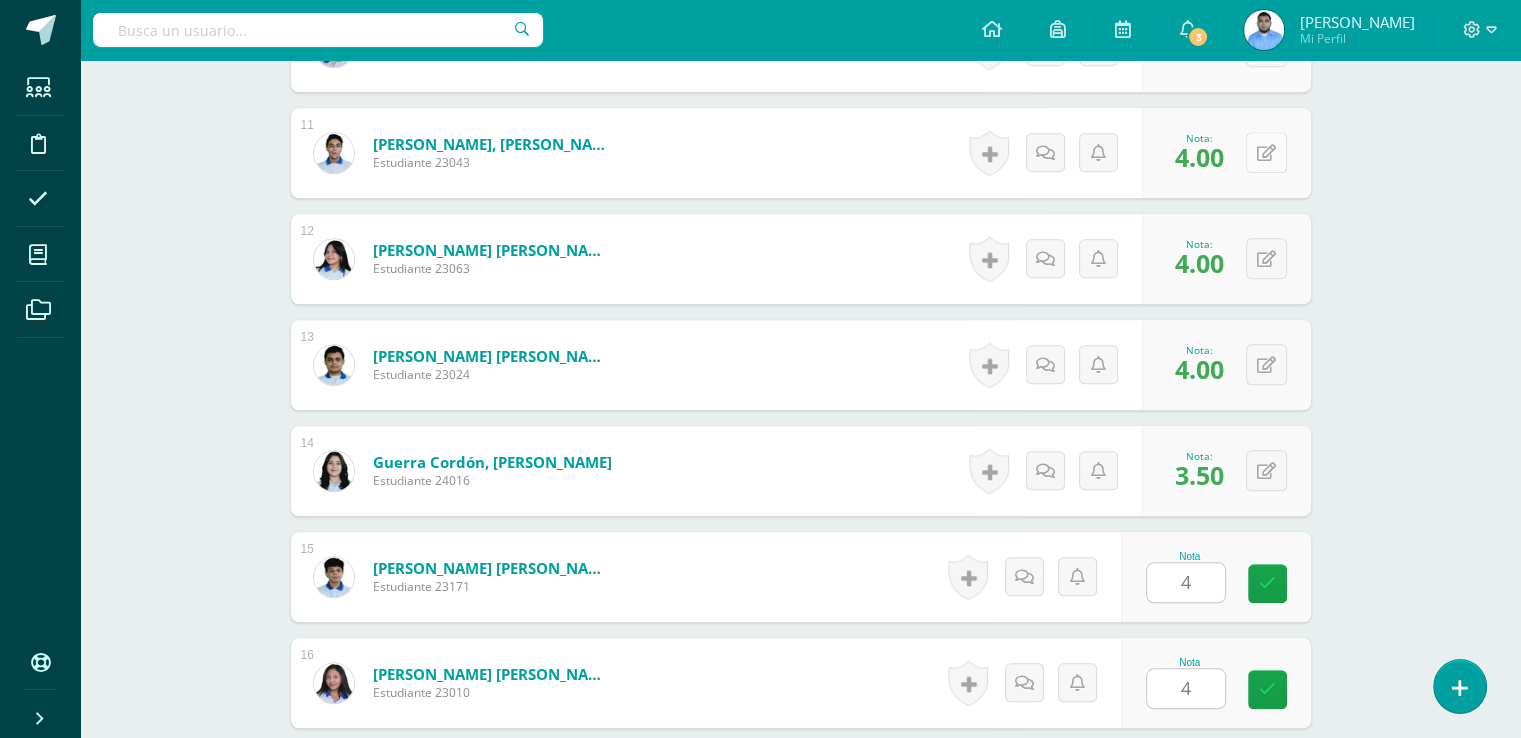 scroll, scrollTop: 2071, scrollLeft: 0, axis: vertical 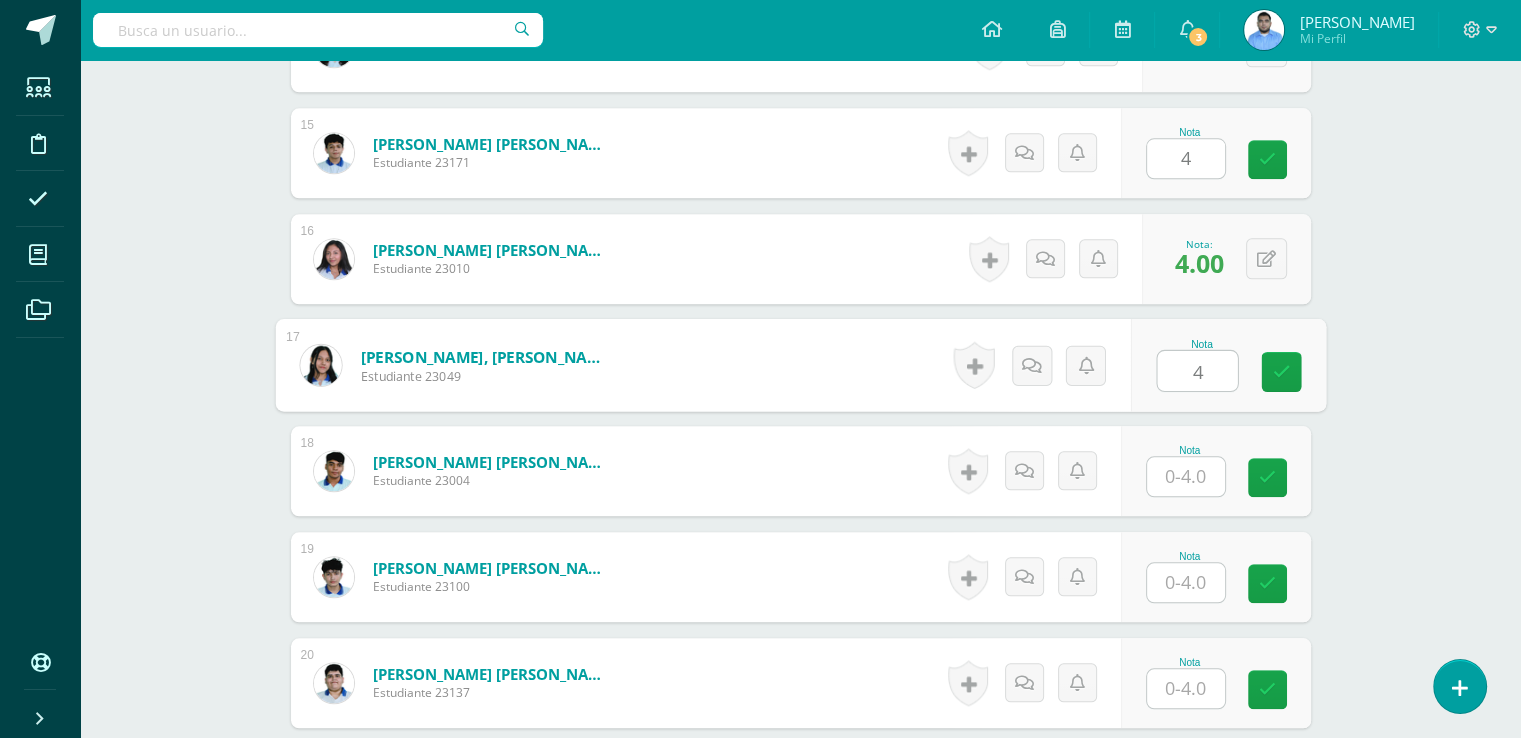 type on "4" 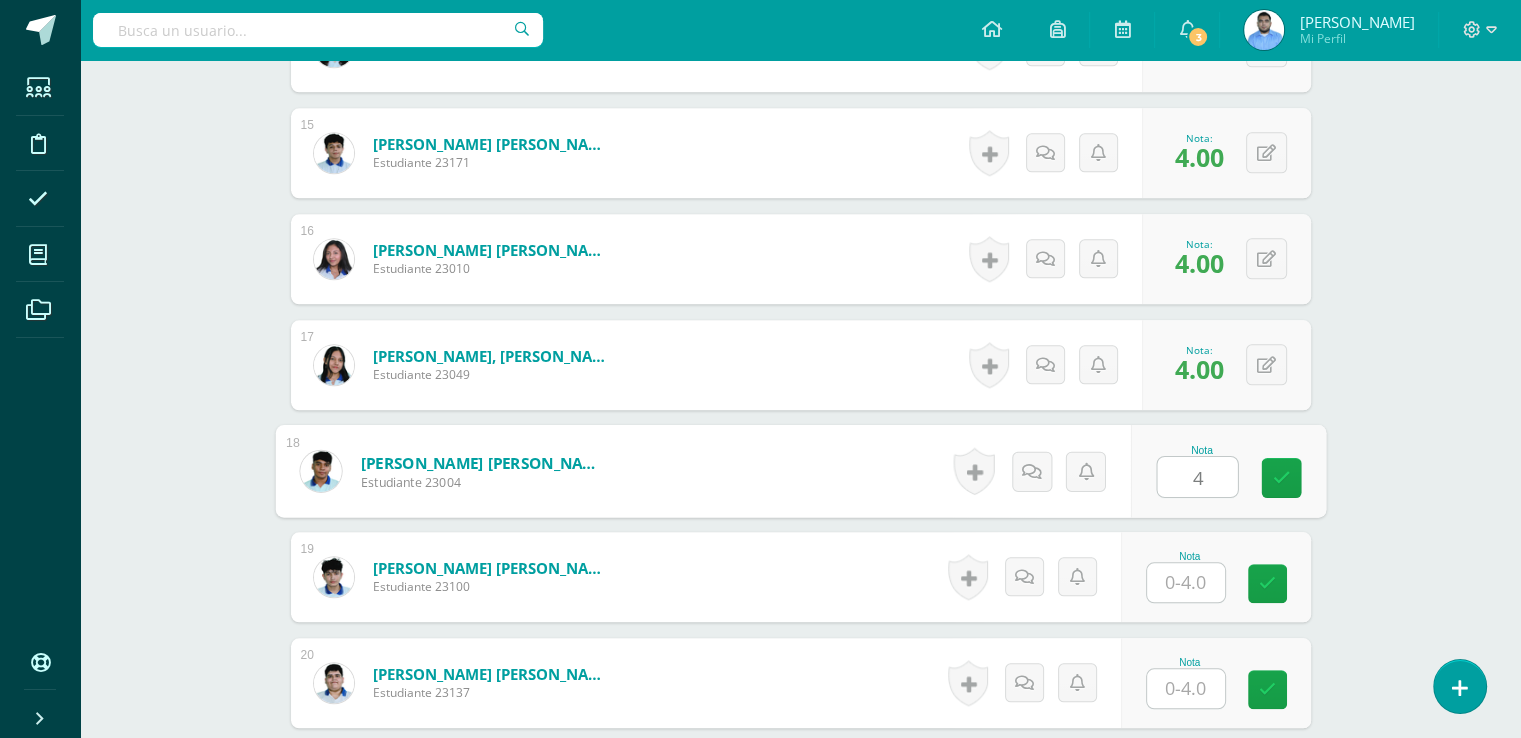 type on "4" 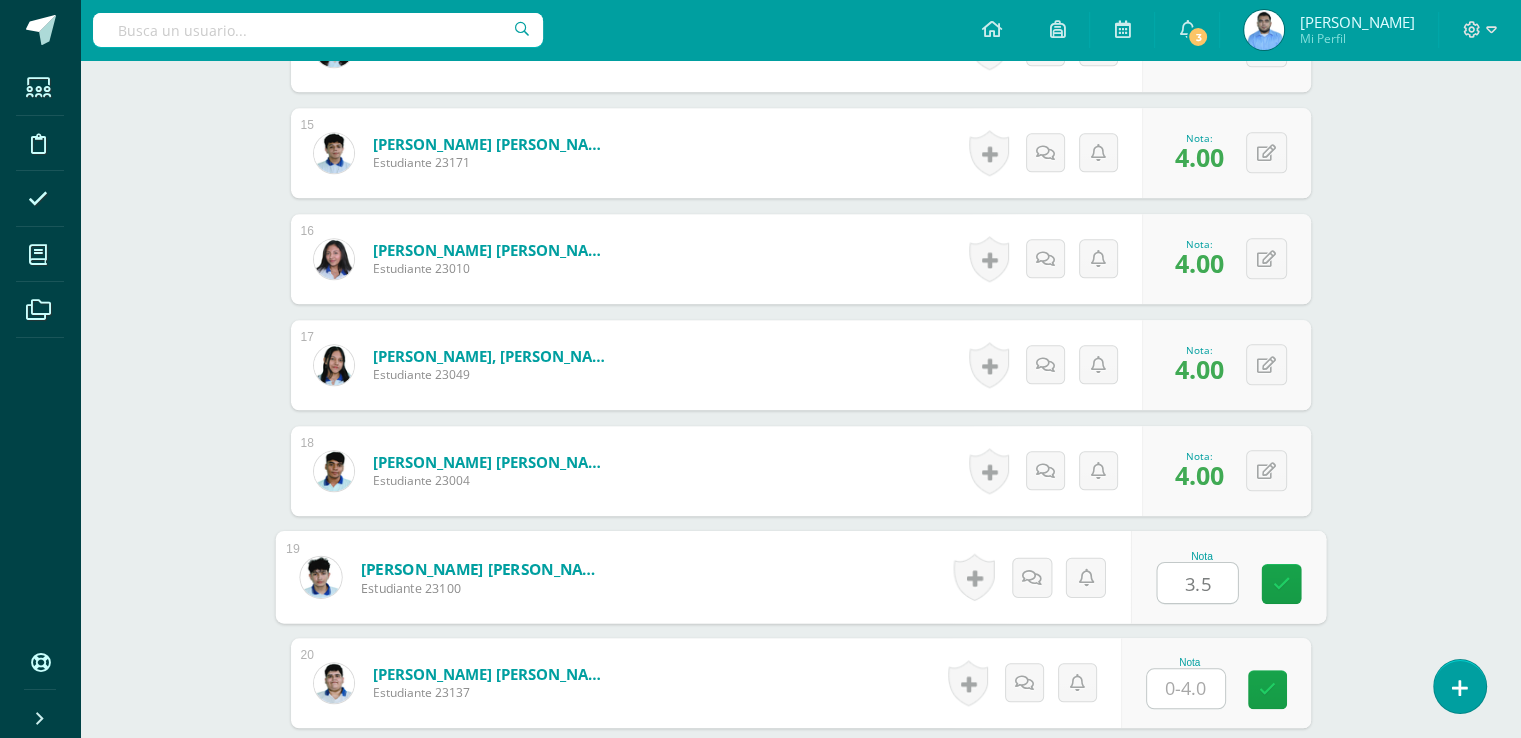 type on "3.5" 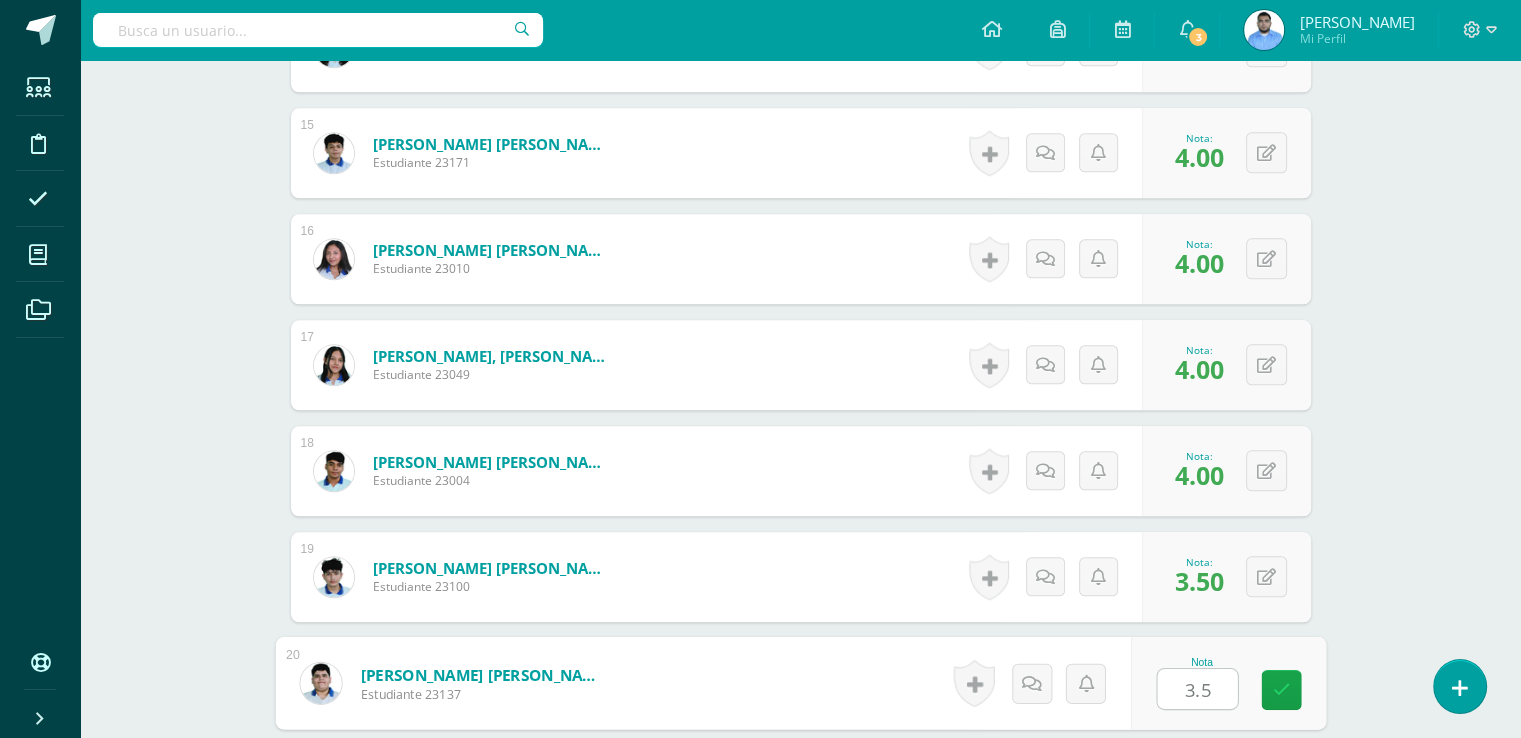 type on "3.5" 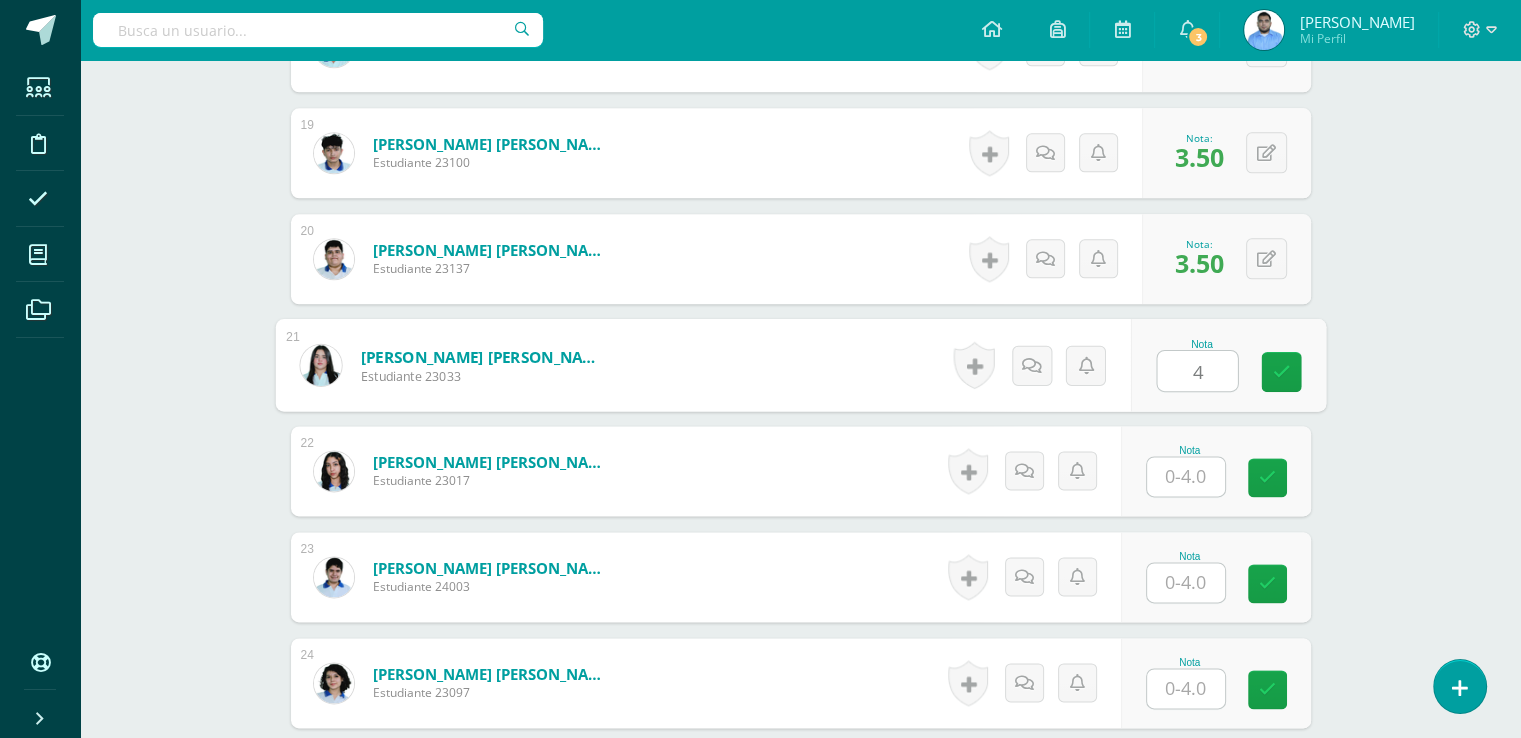 type on "4" 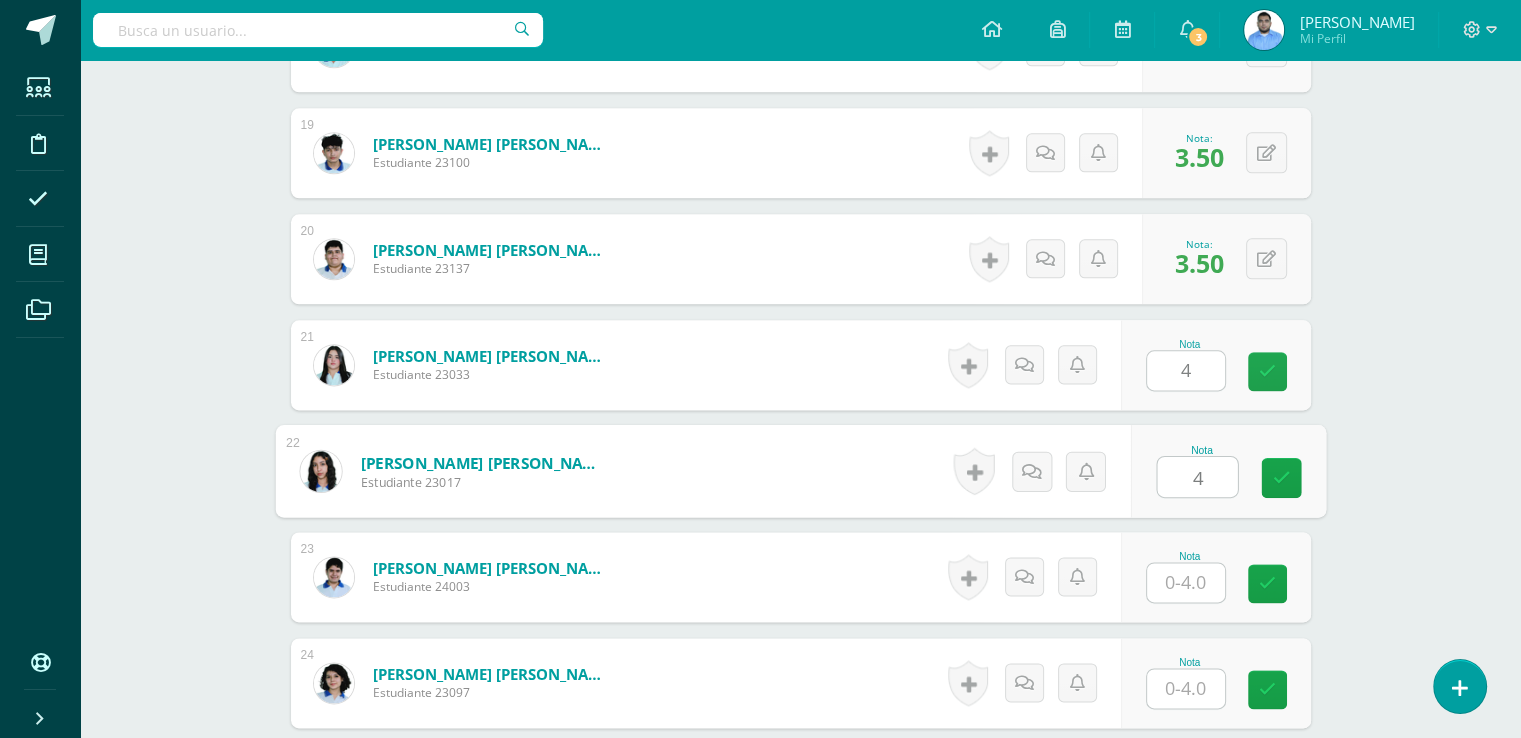 type on "4" 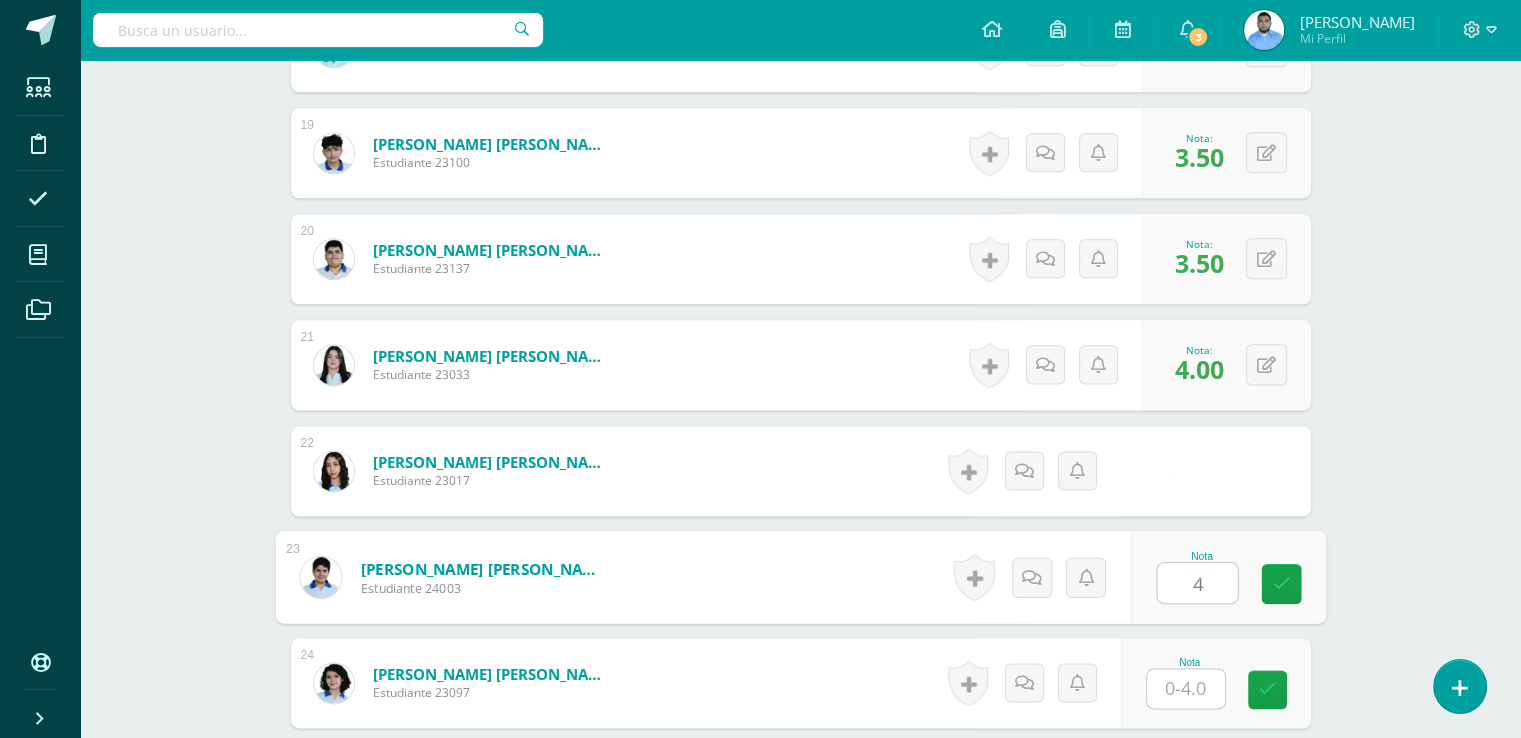 type on "4" 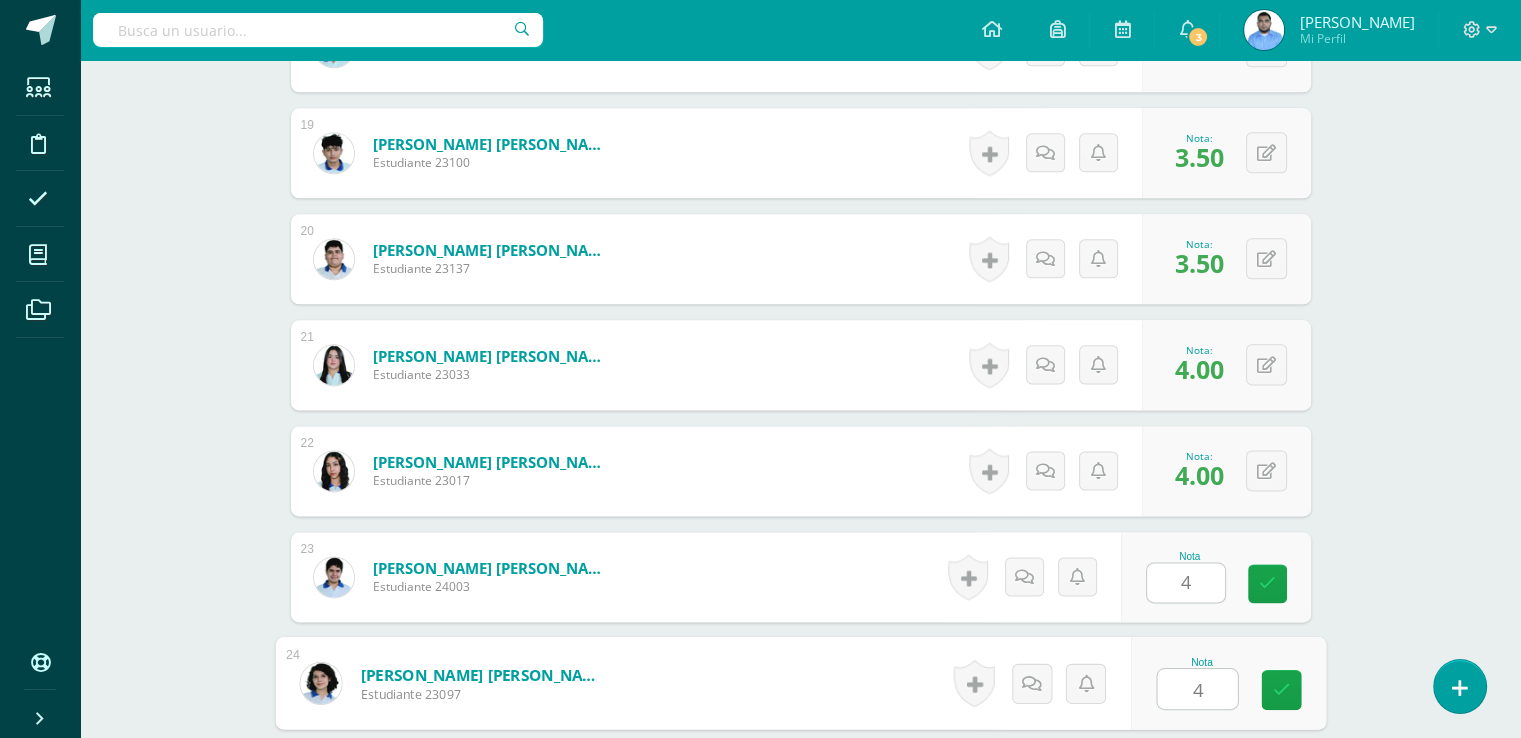 type on "4" 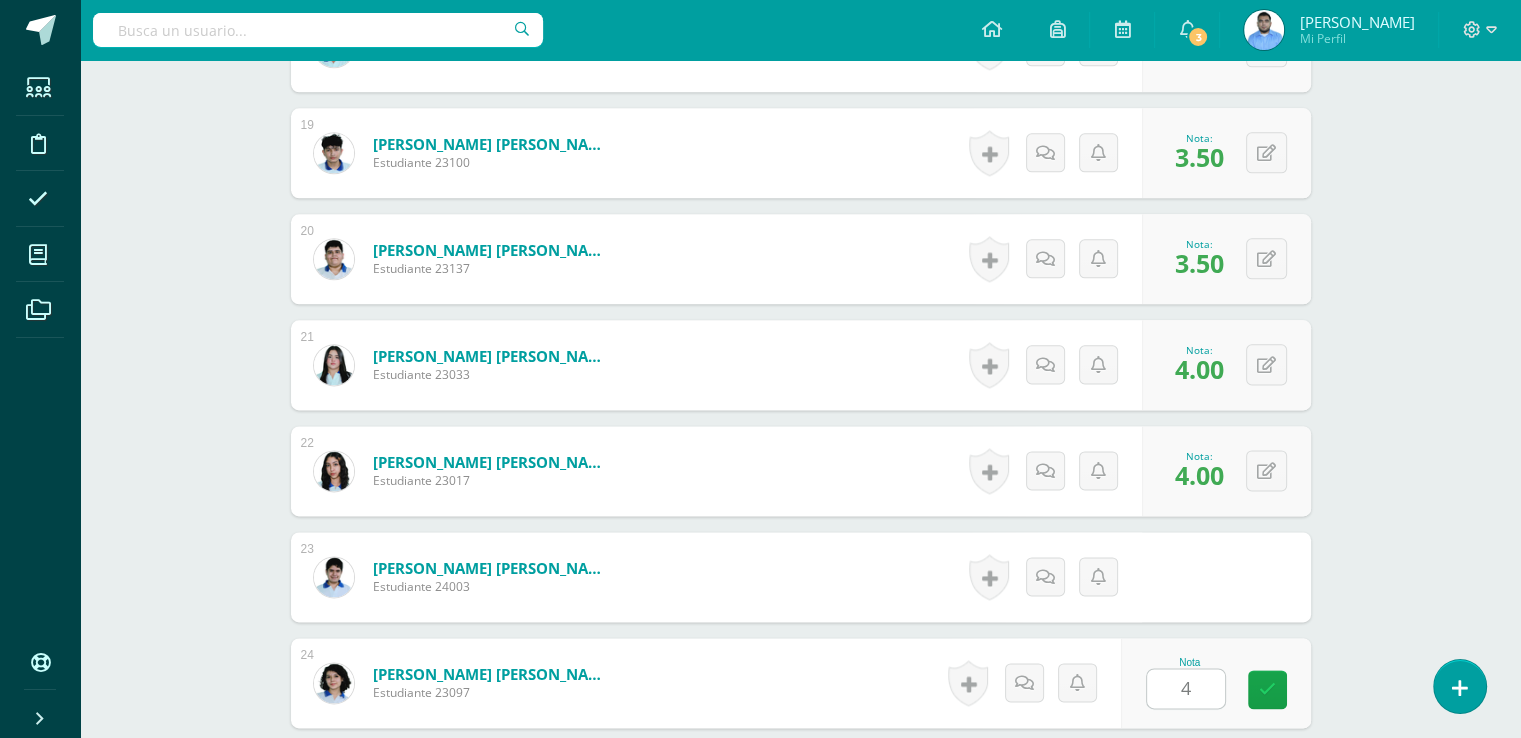 scroll, scrollTop: 2919, scrollLeft: 0, axis: vertical 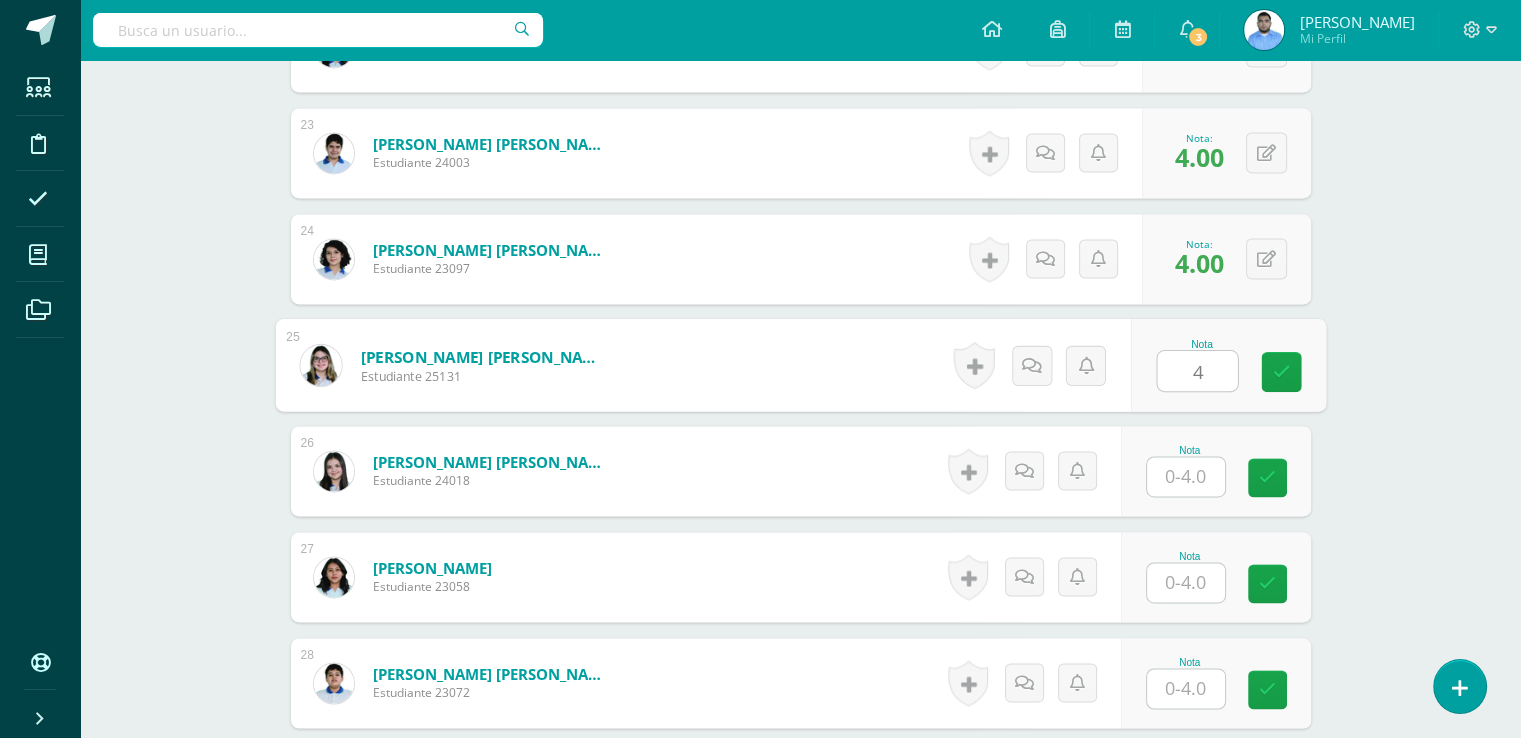 type on "4" 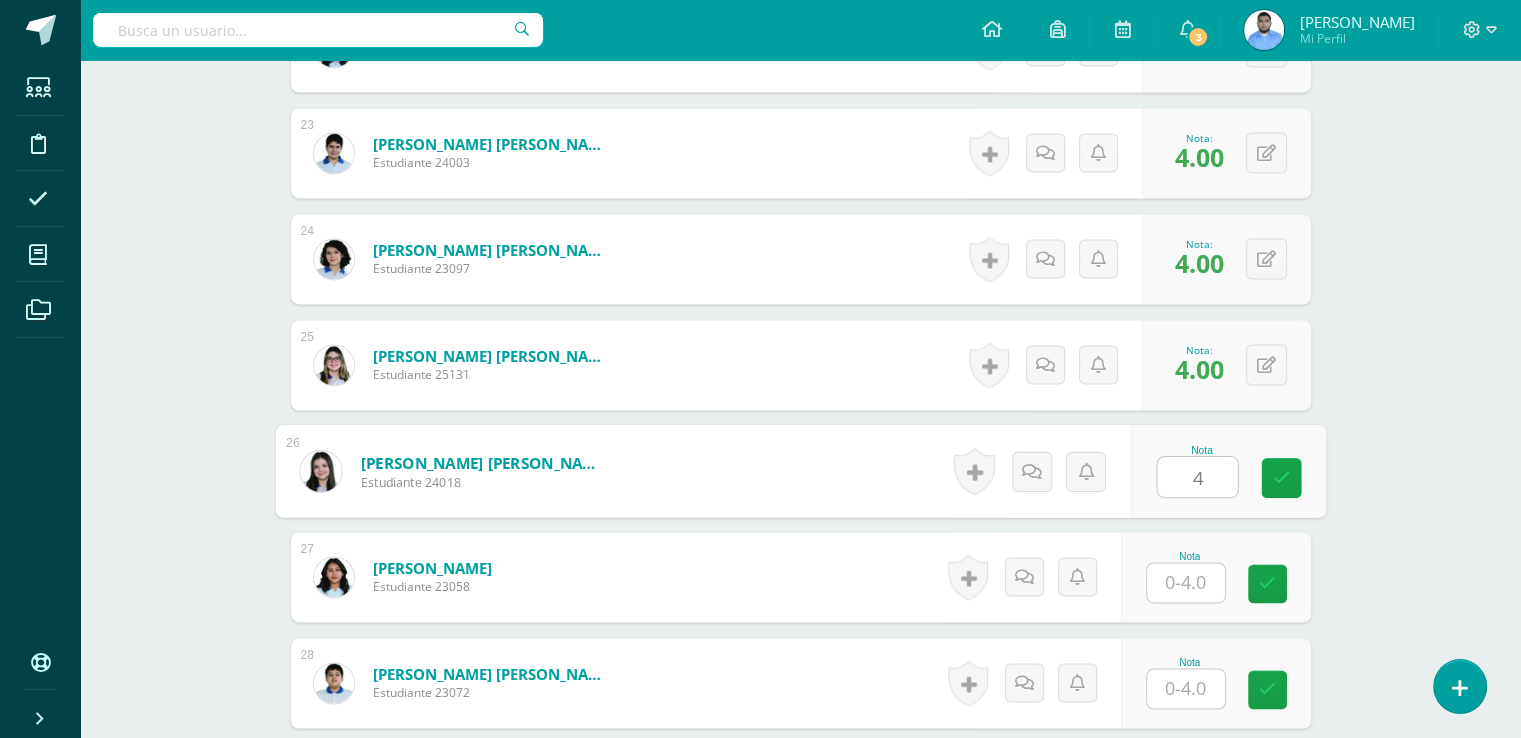 type on "4" 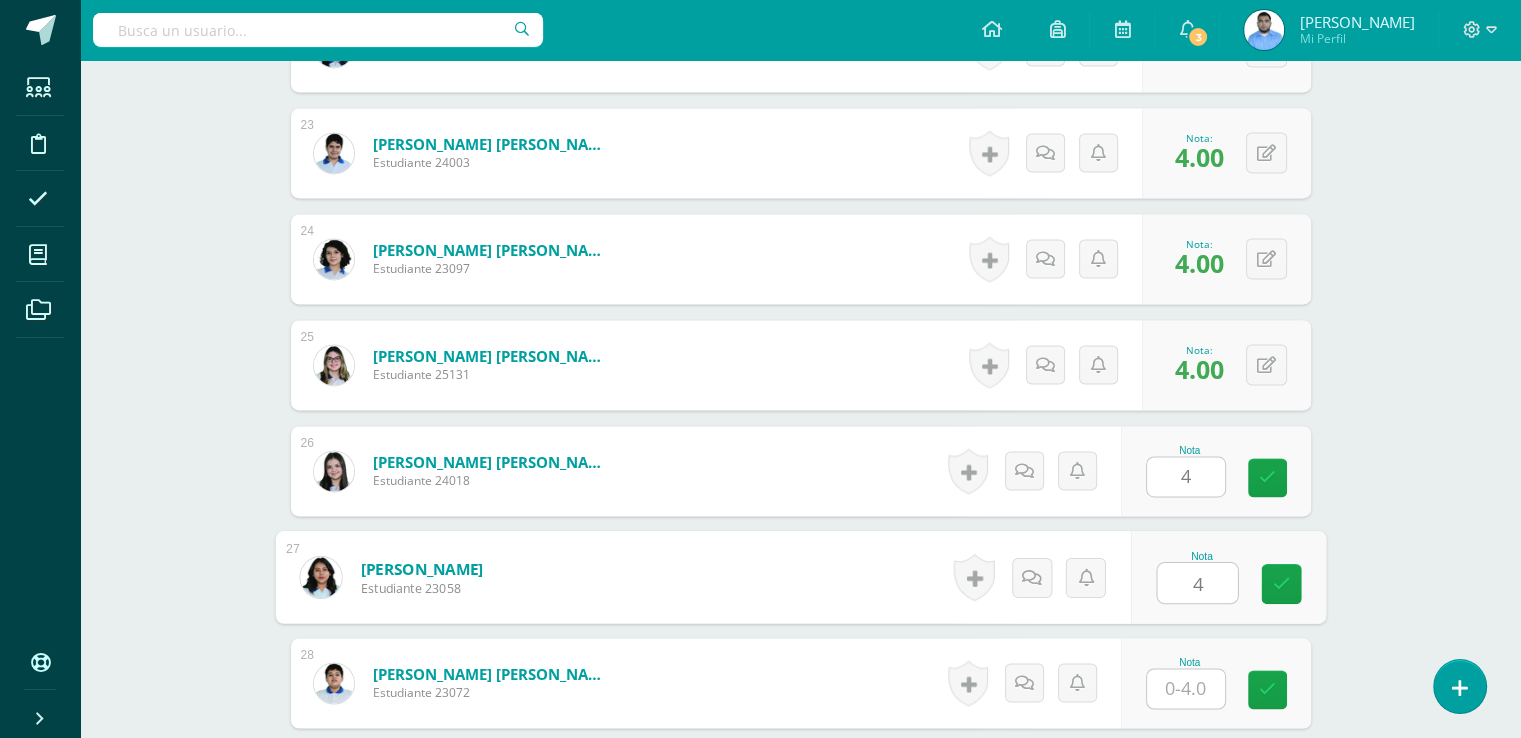 type on "4" 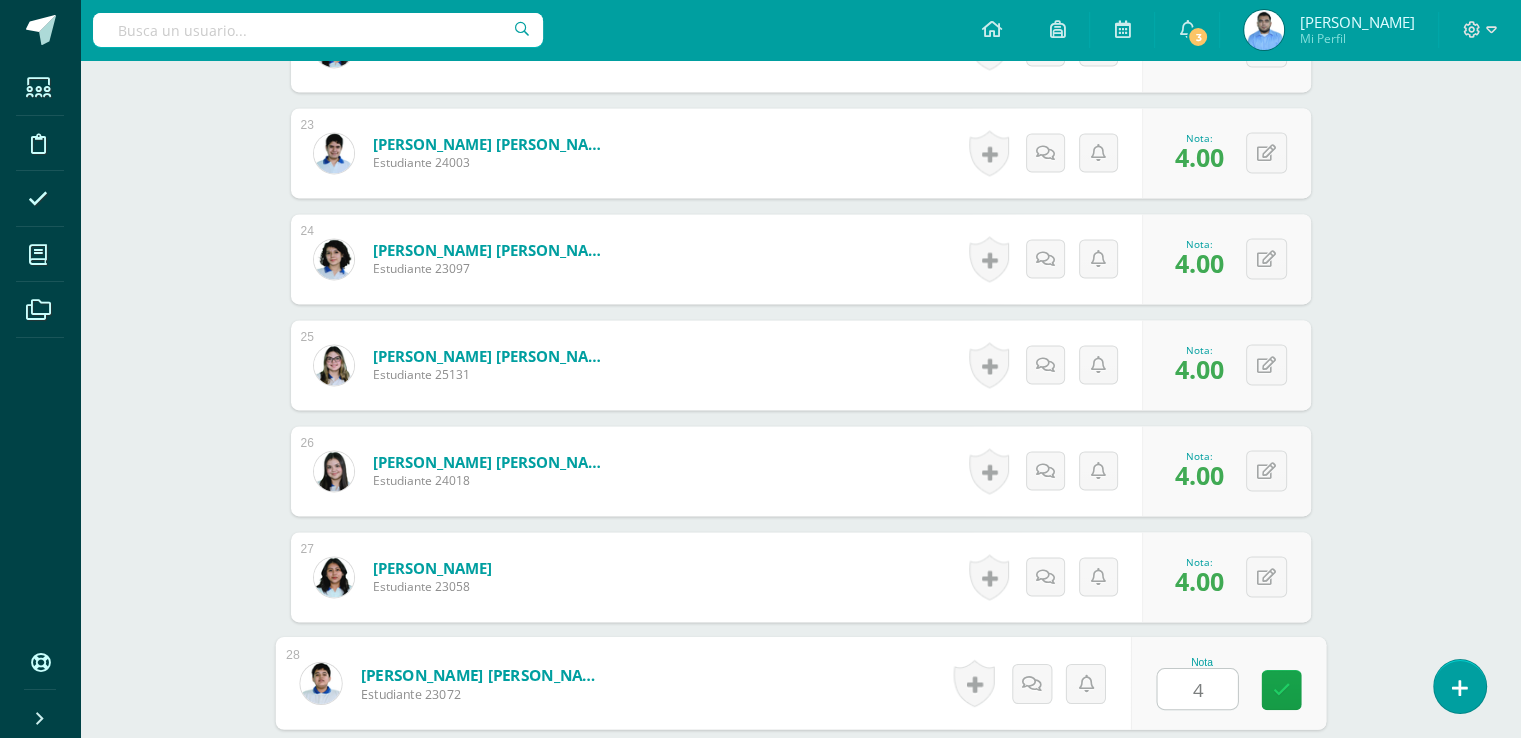 type on "4" 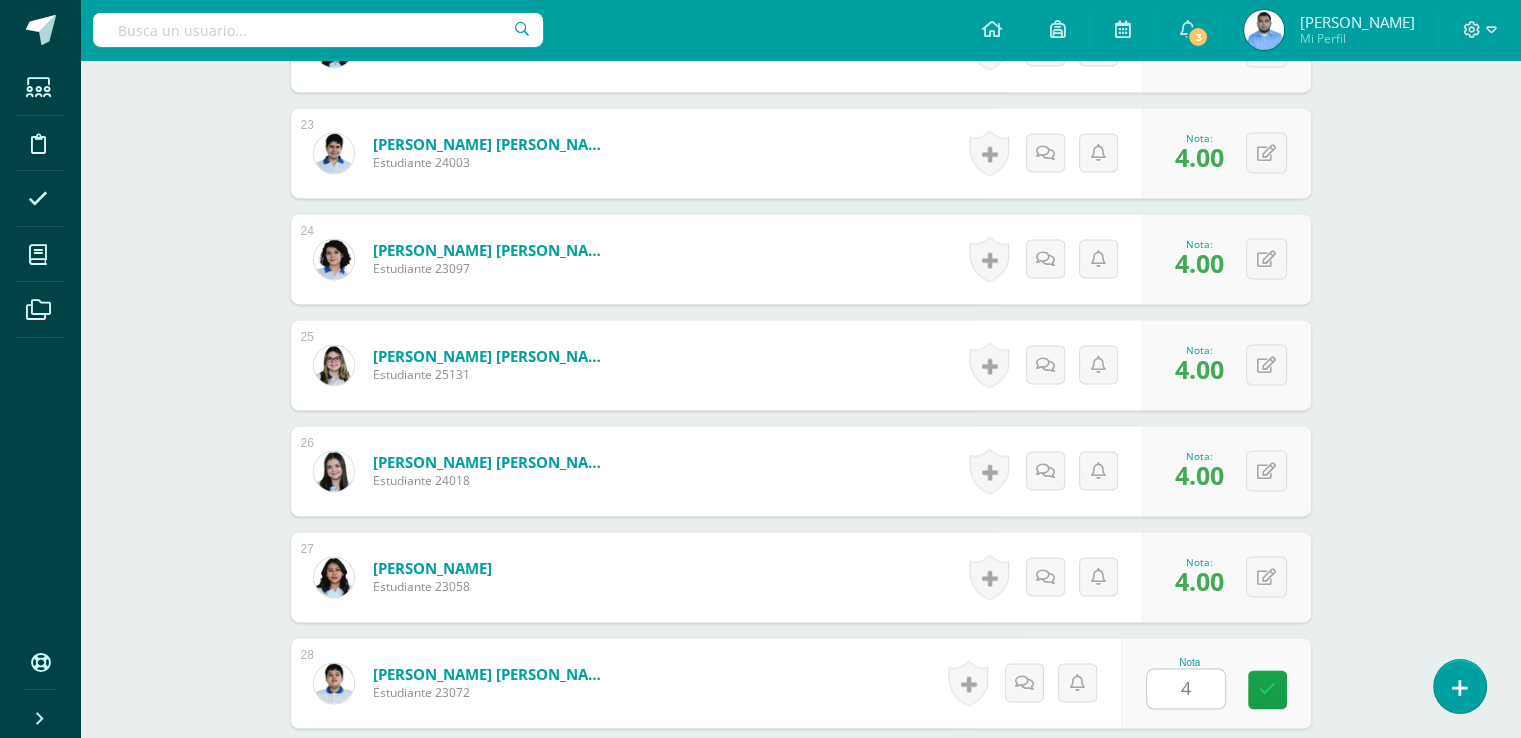 scroll, scrollTop: 3343, scrollLeft: 0, axis: vertical 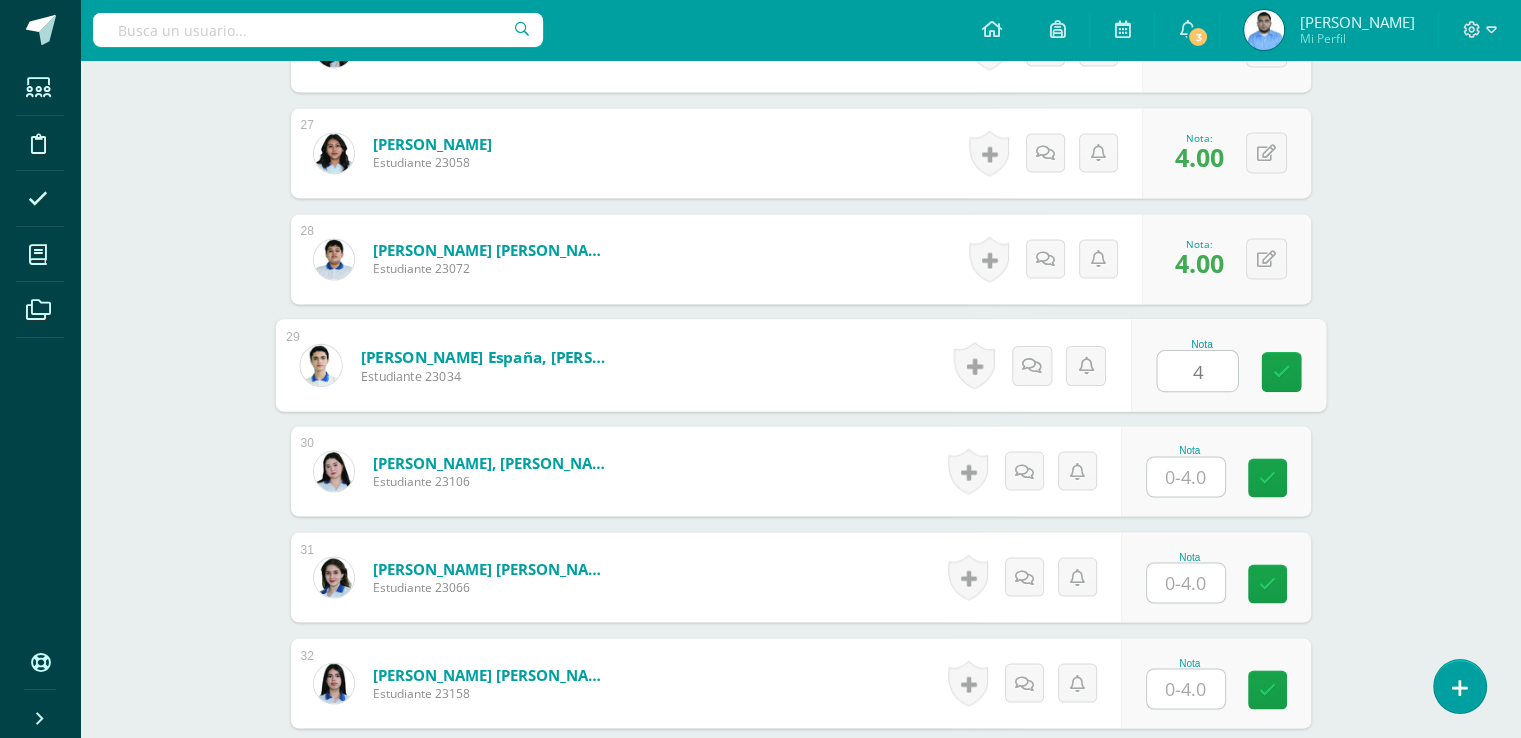 type on "4" 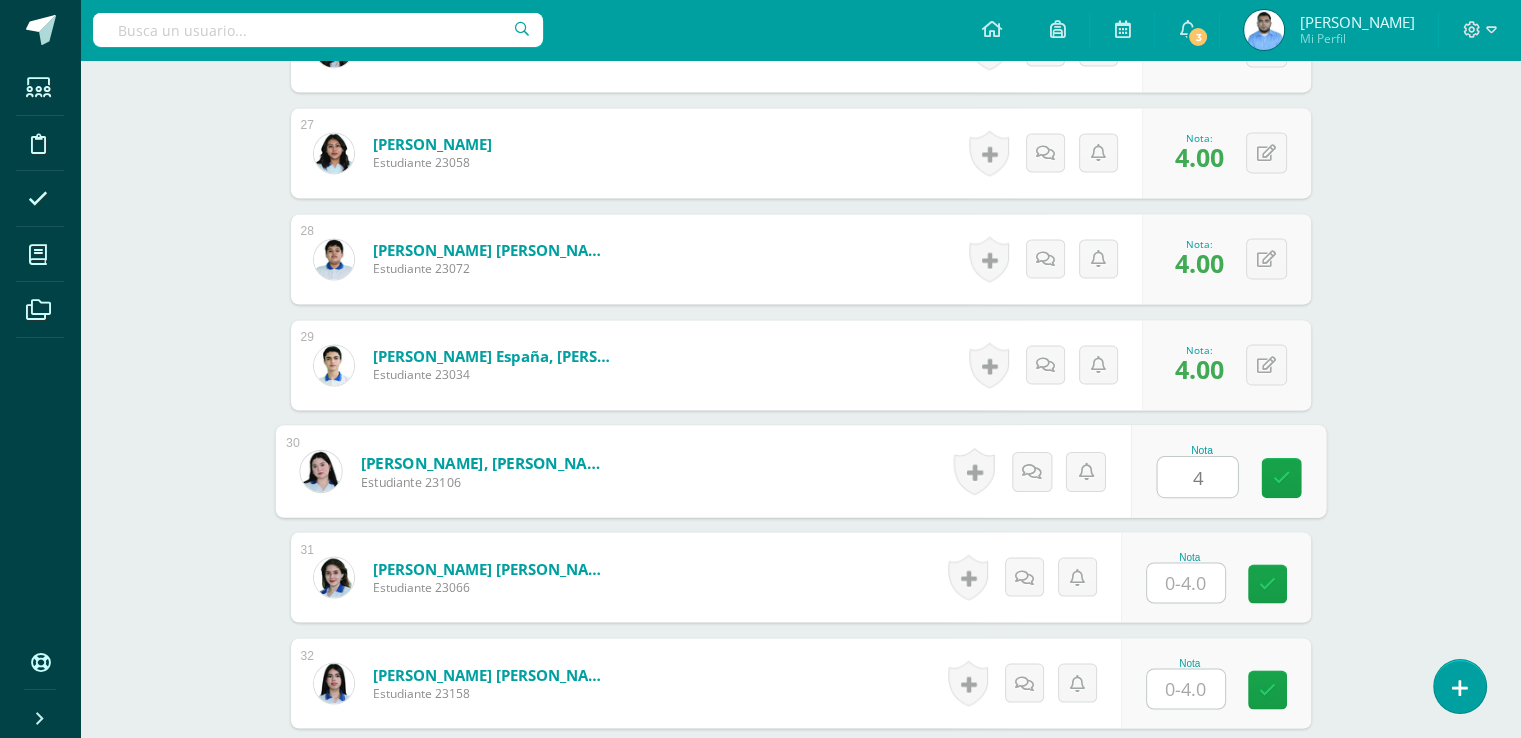 type on "4" 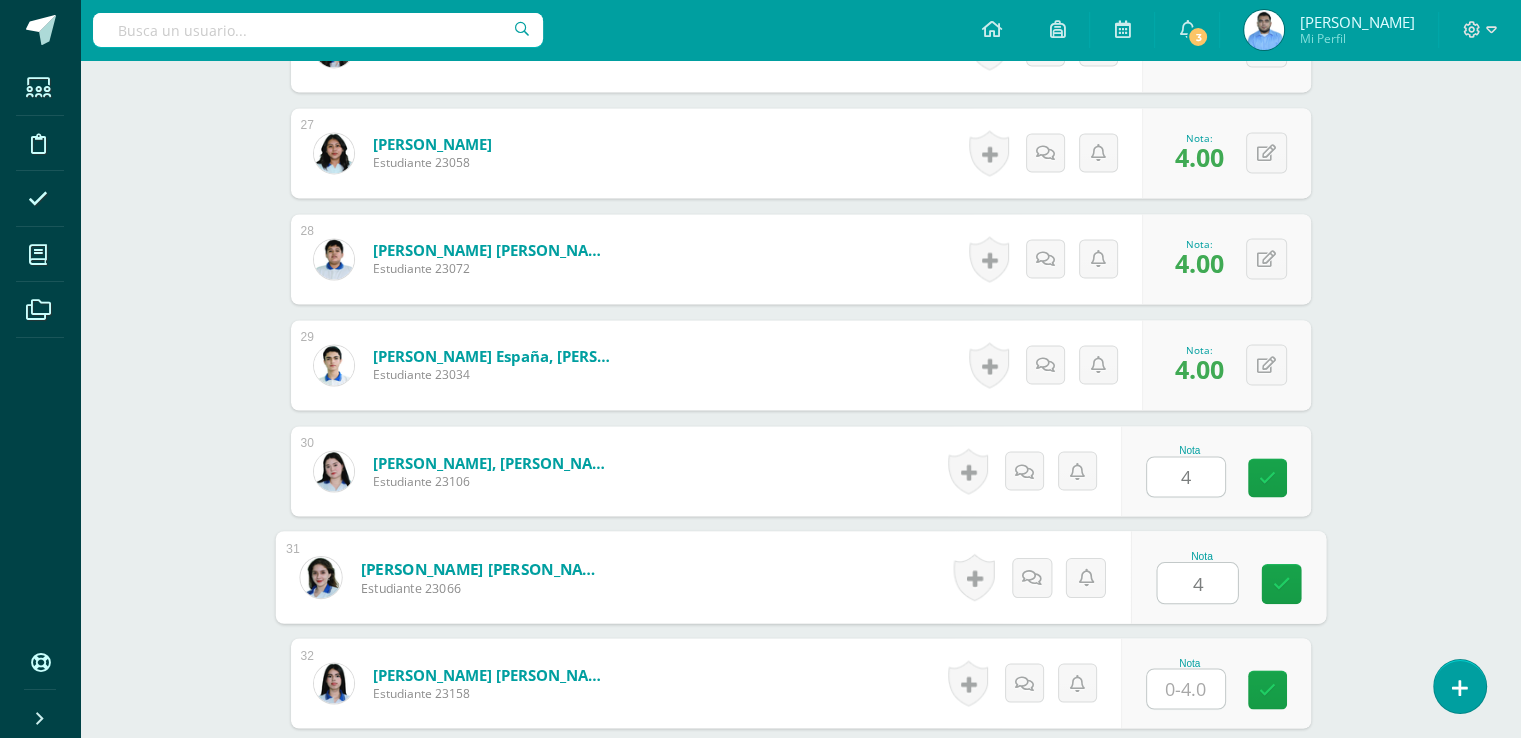 type on "4" 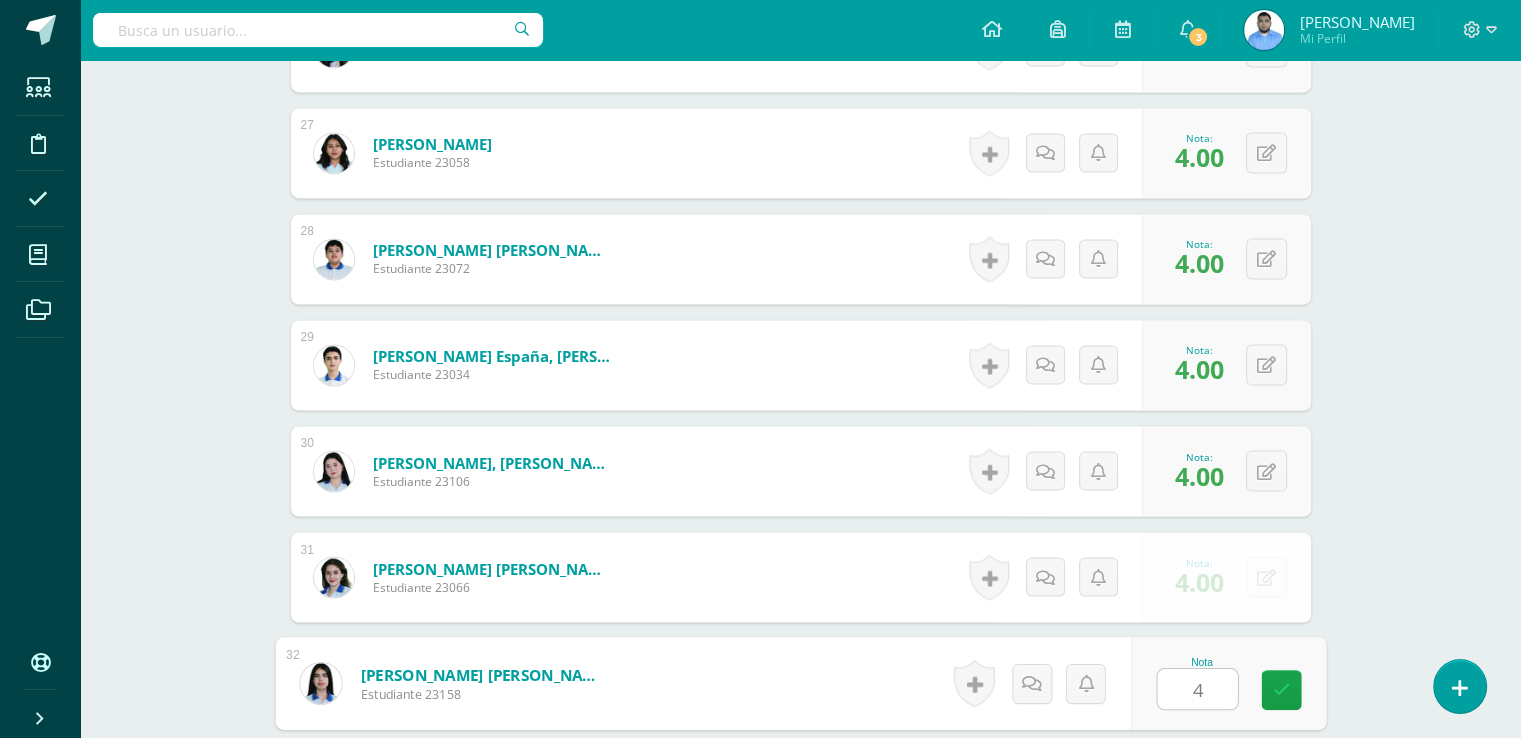 type on "4" 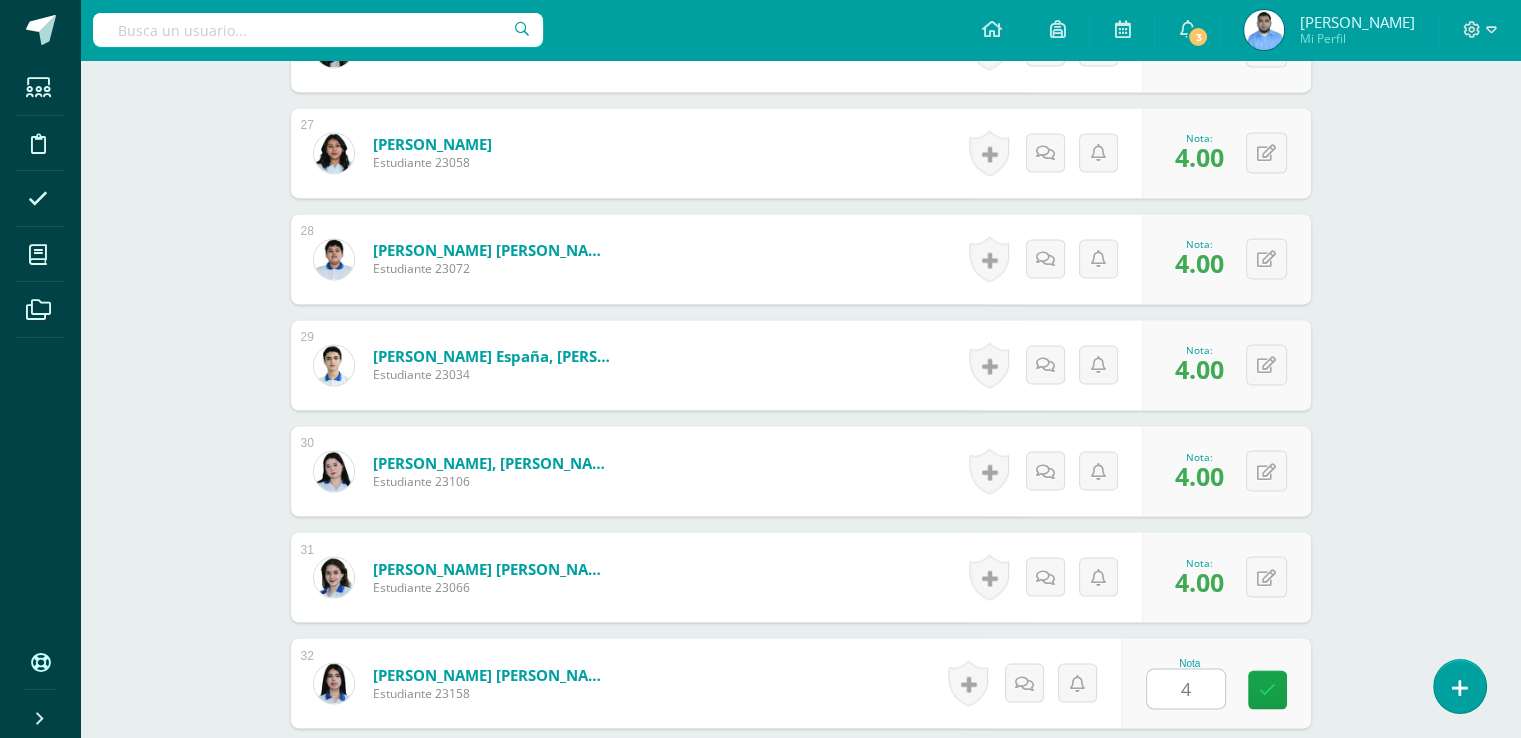 scroll, scrollTop: 3767, scrollLeft: 0, axis: vertical 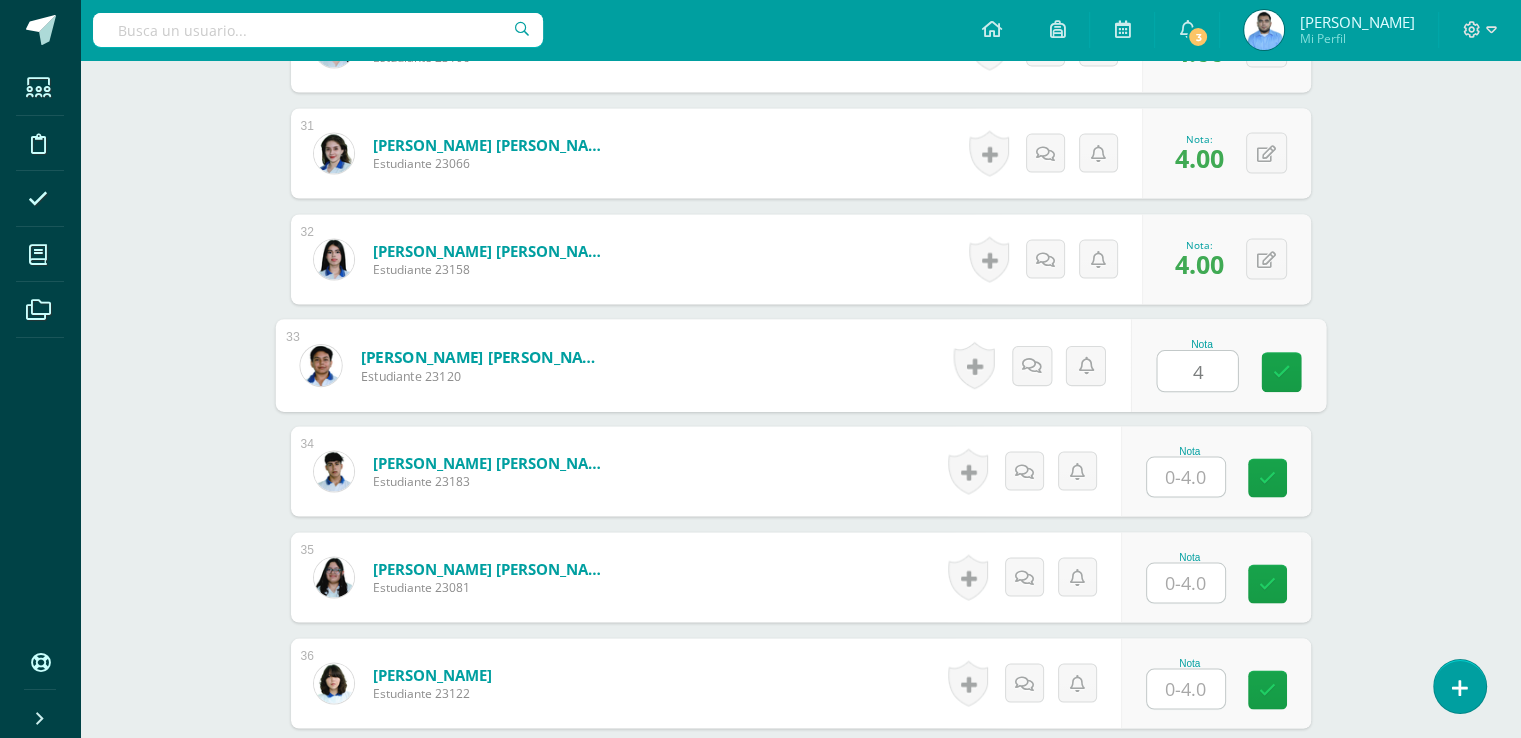 type on "4" 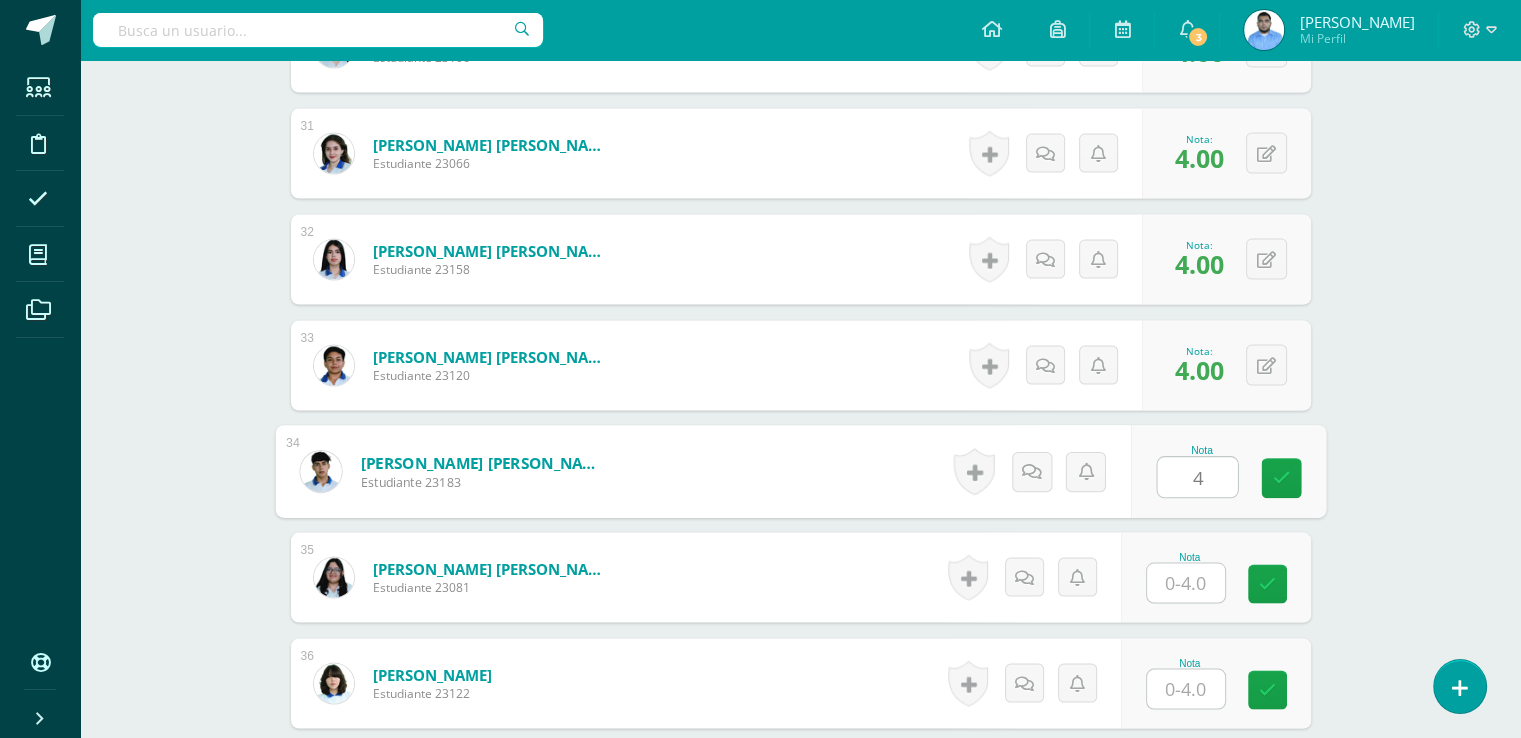 type on "4" 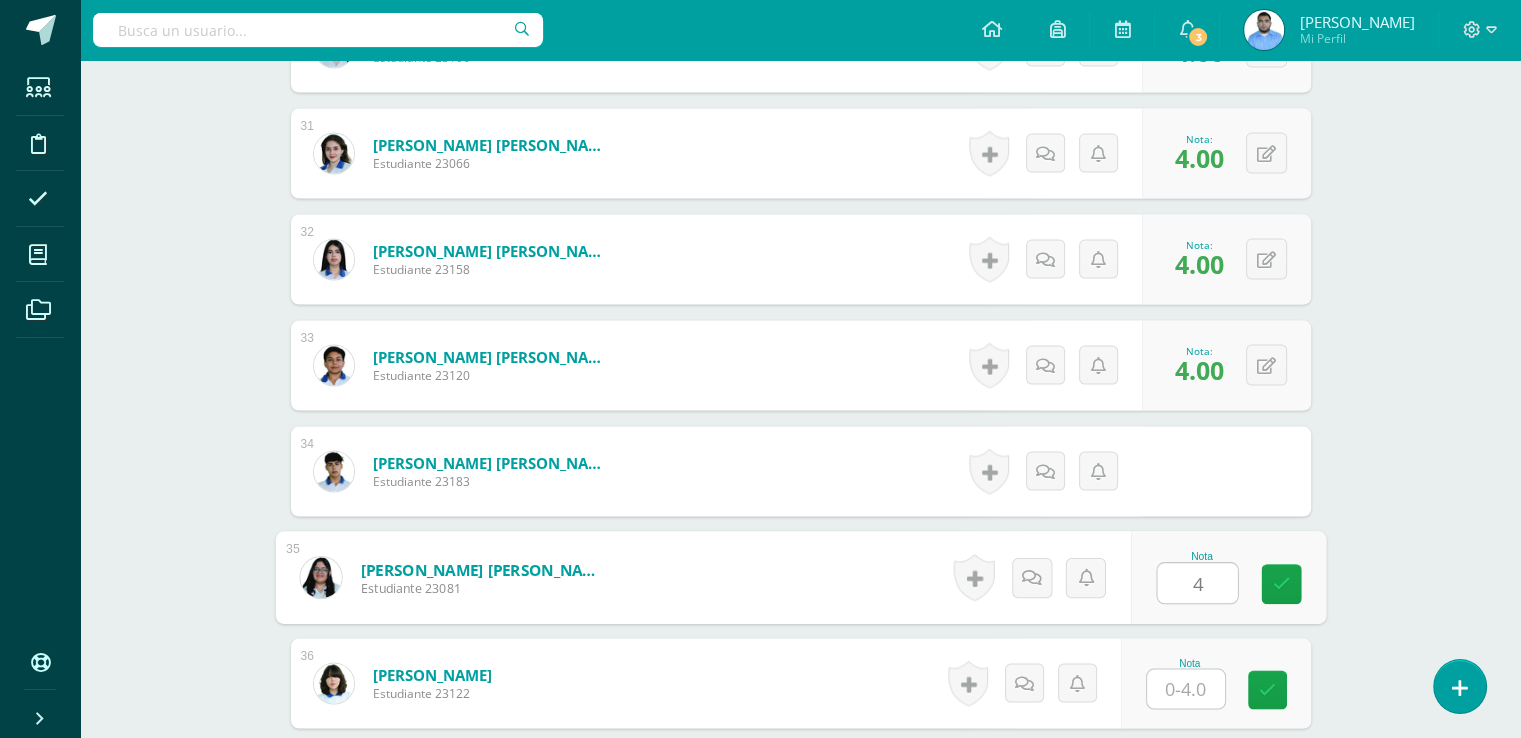 type on "4" 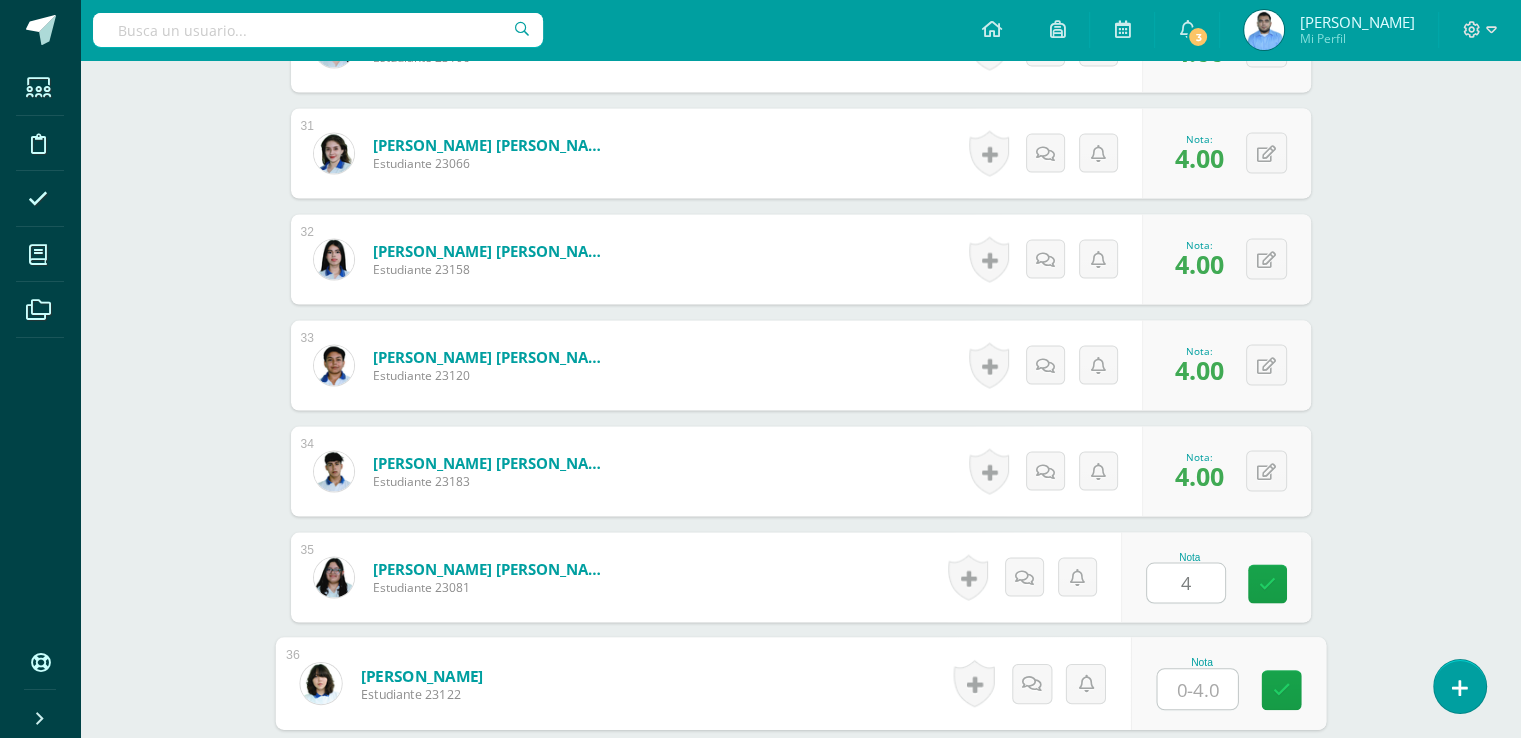 type on "4" 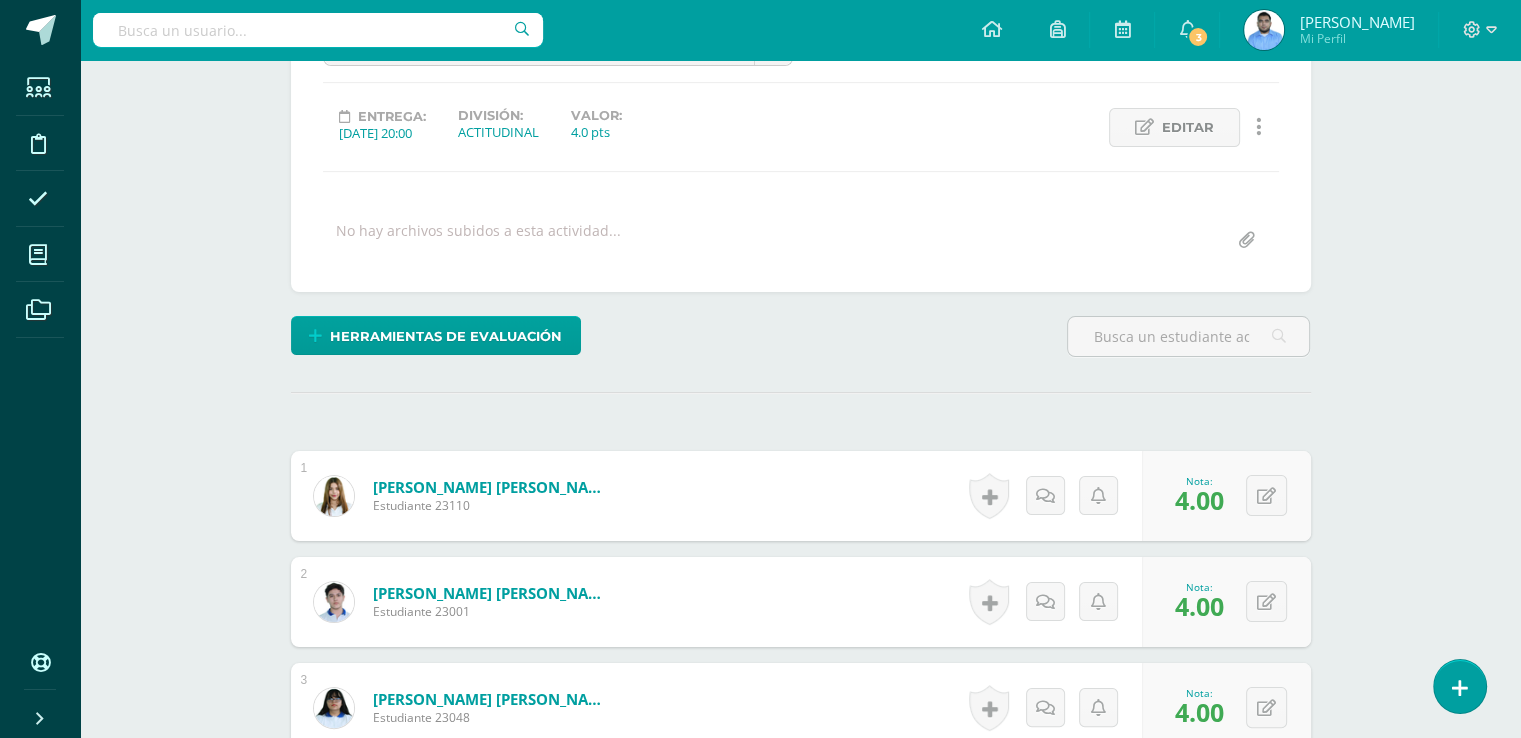 scroll, scrollTop: 115, scrollLeft: 0, axis: vertical 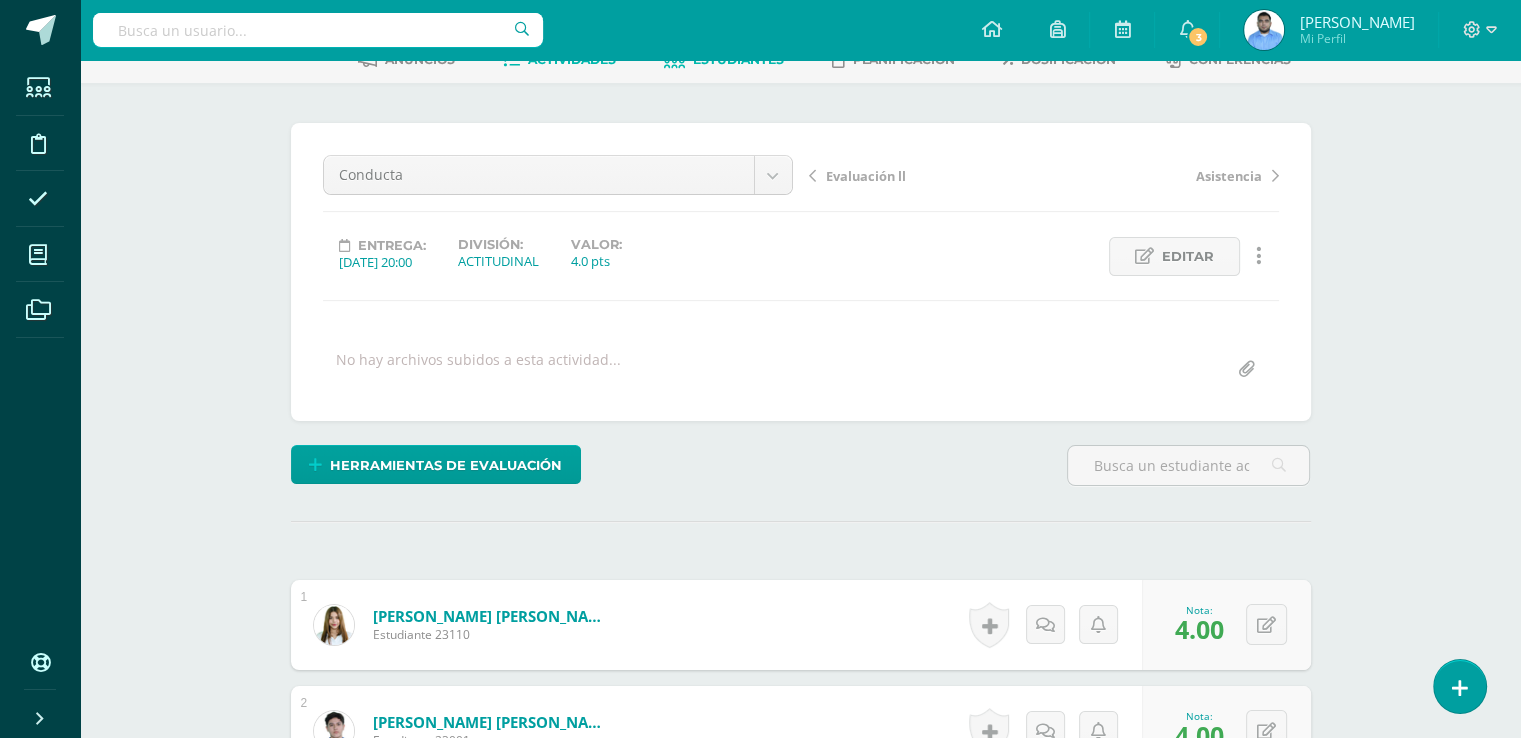click on "Estudiantes" at bounding box center (724, 60) 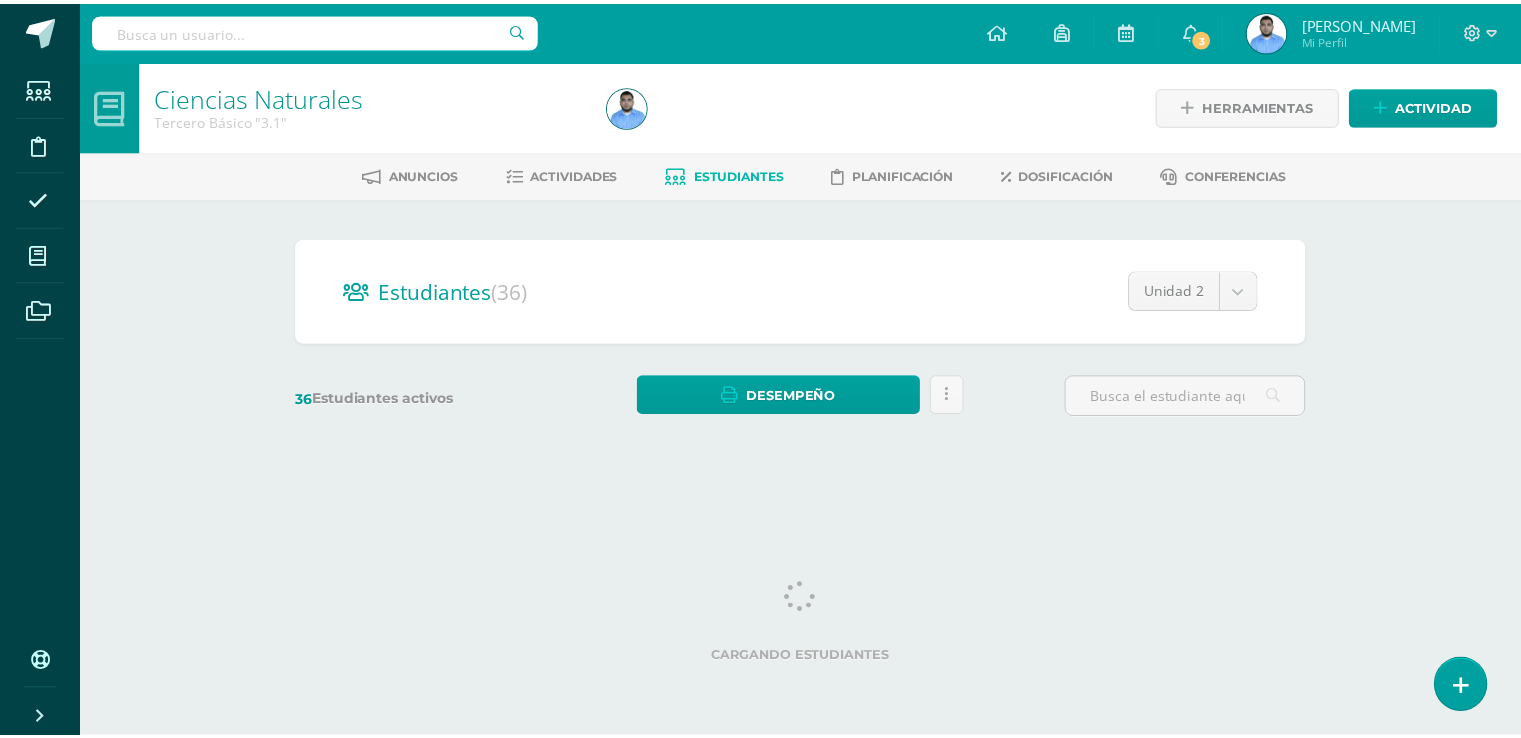 scroll, scrollTop: 0, scrollLeft: 0, axis: both 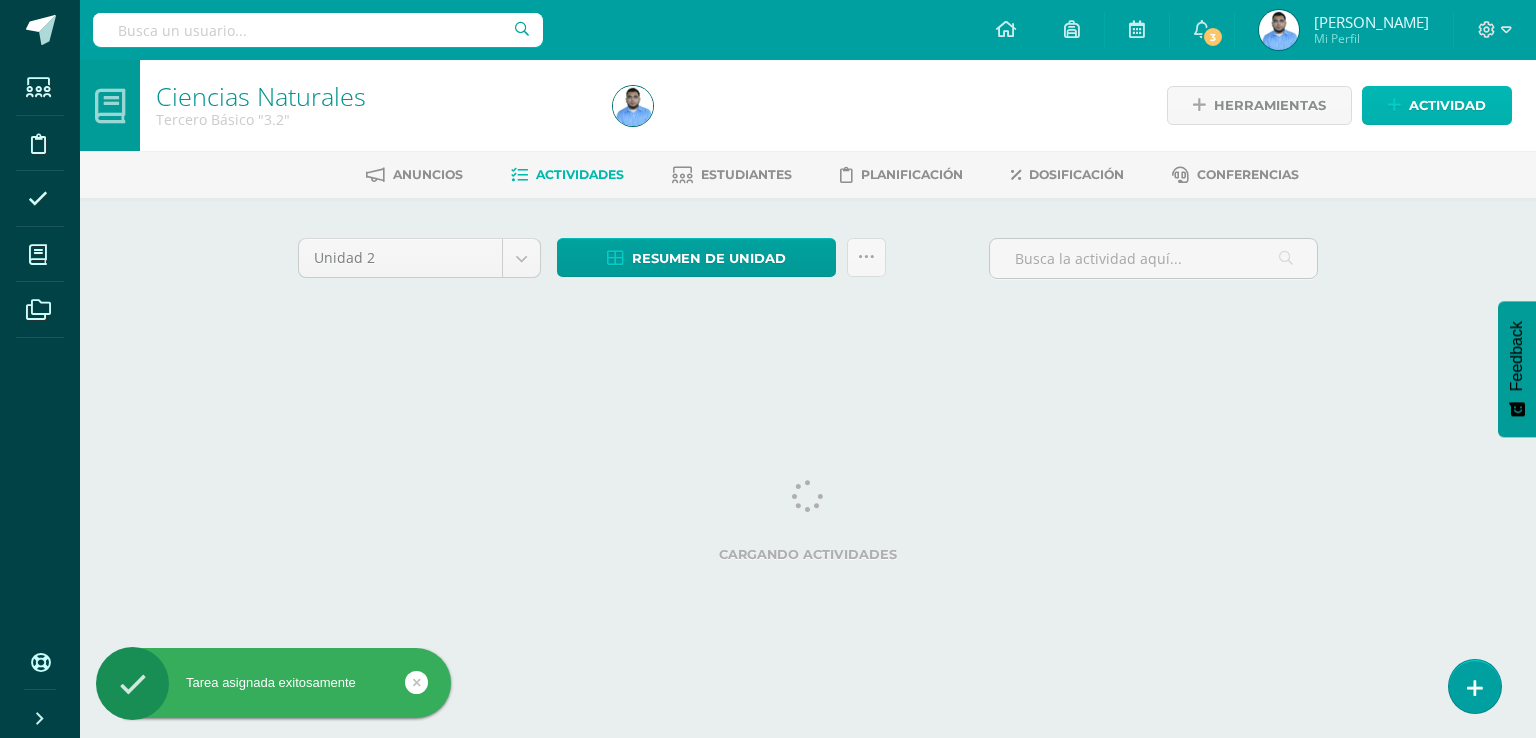 click on "Actividad" at bounding box center [1447, 105] 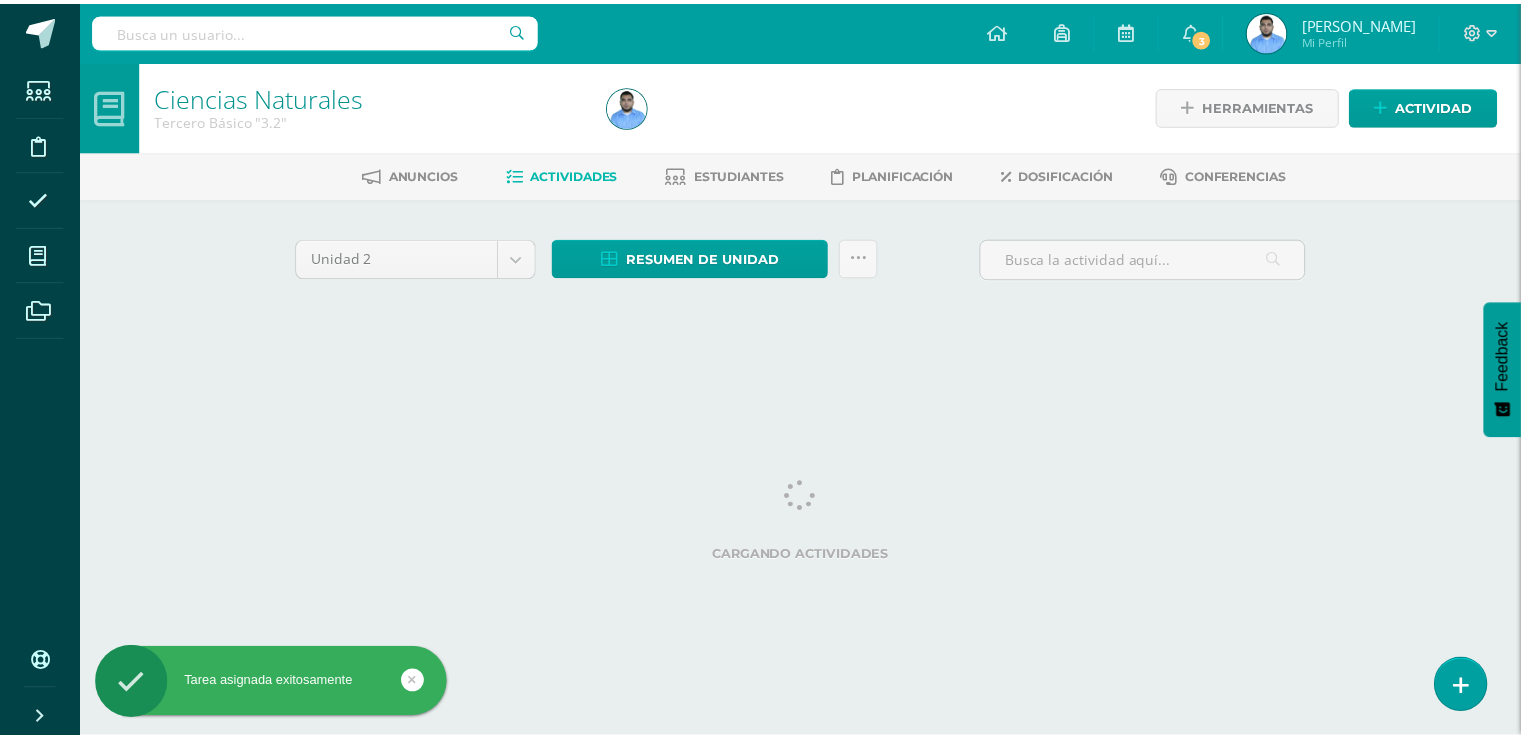 scroll, scrollTop: 0, scrollLeft: 0, axis: both 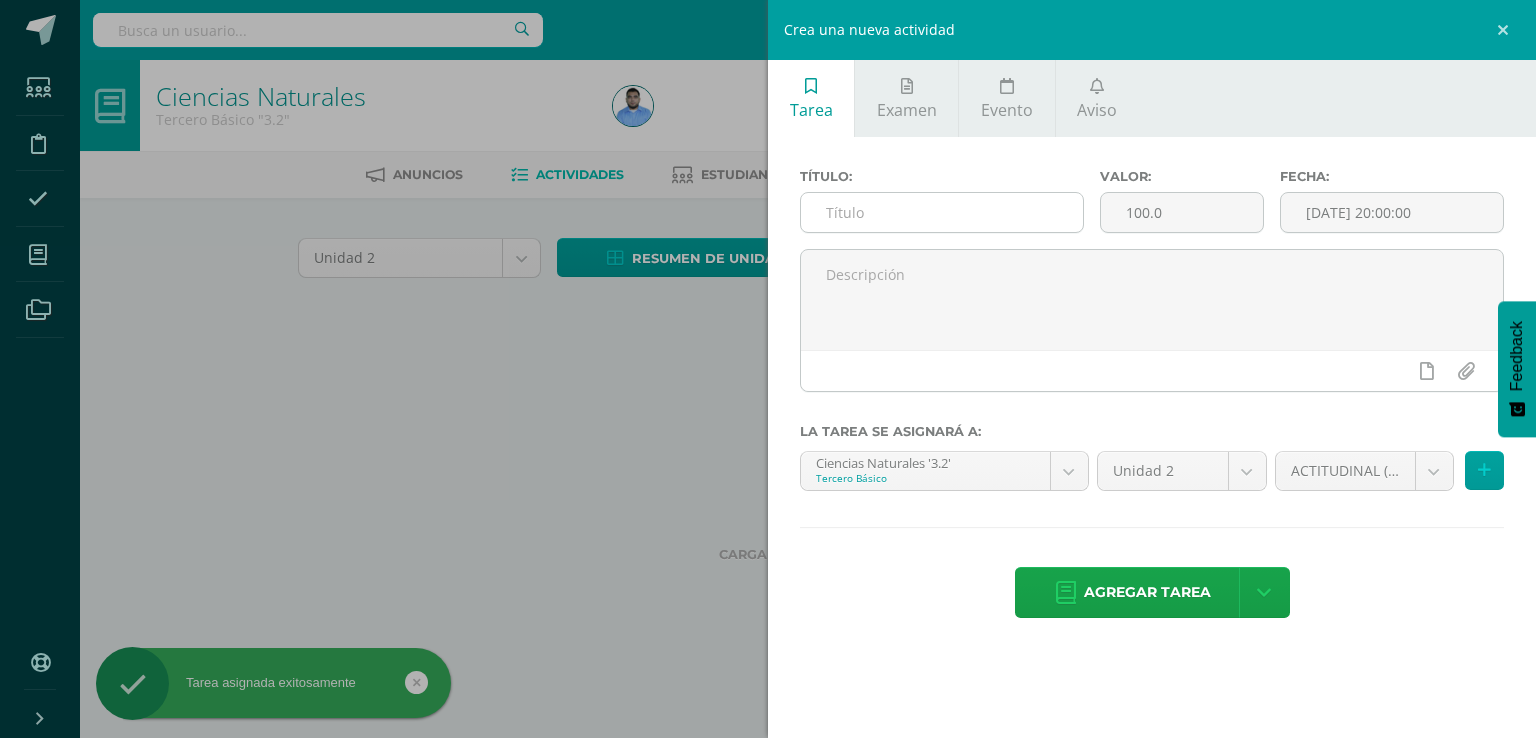 click at bounding box center (942, 212) 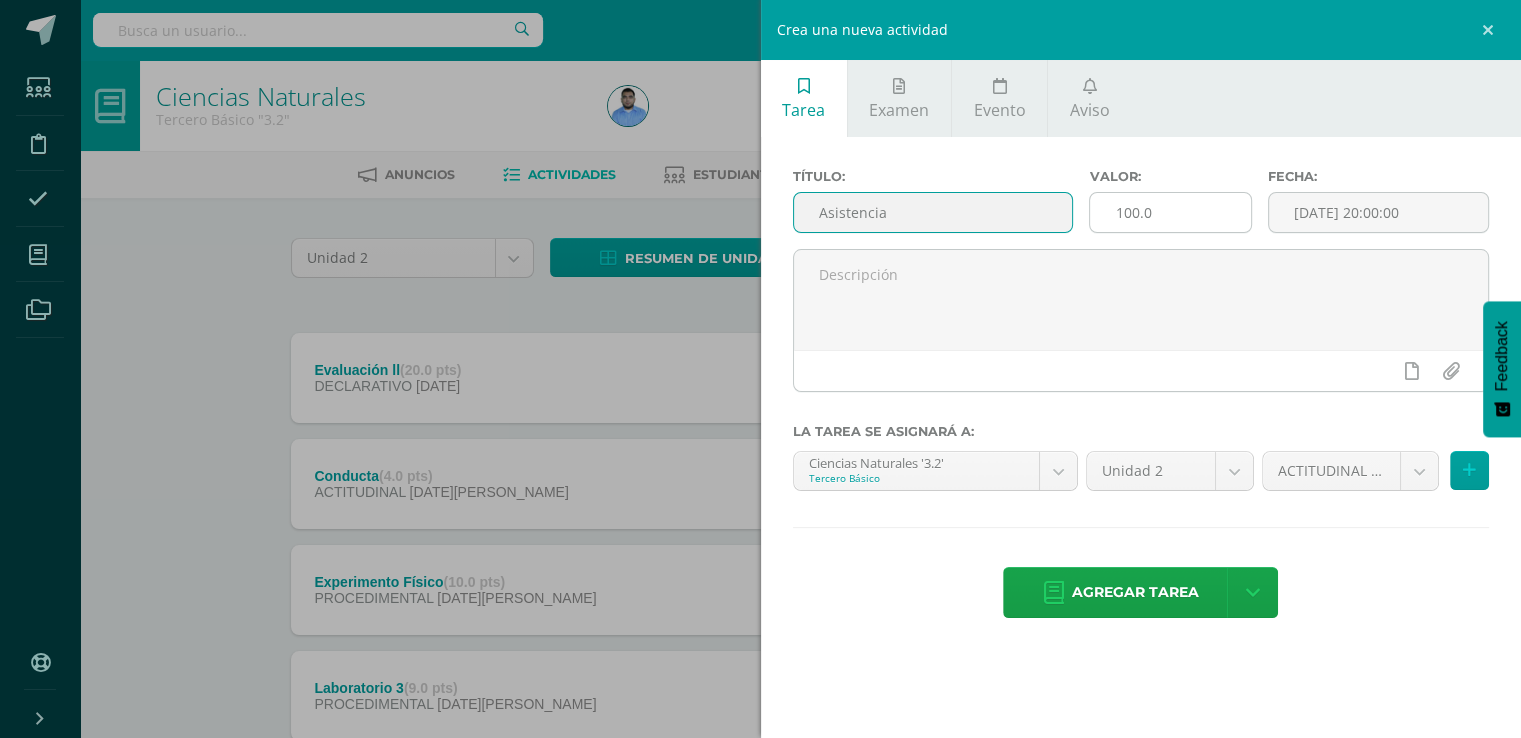 type on "Asistencia" 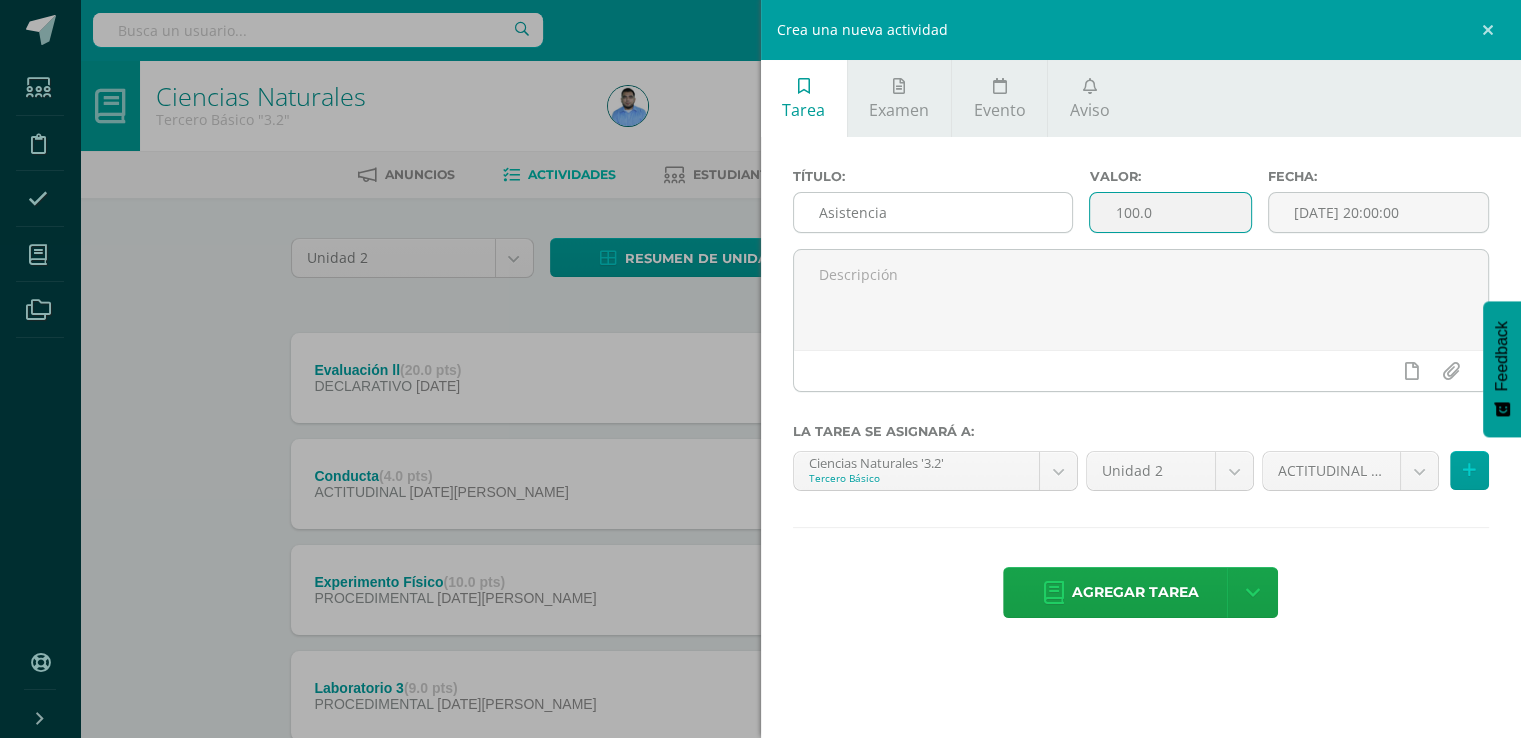 drag, startPoint x: 1183, startPoint y: 209, endPoint x: 919, endPoint y: 206, distance: 264.01706 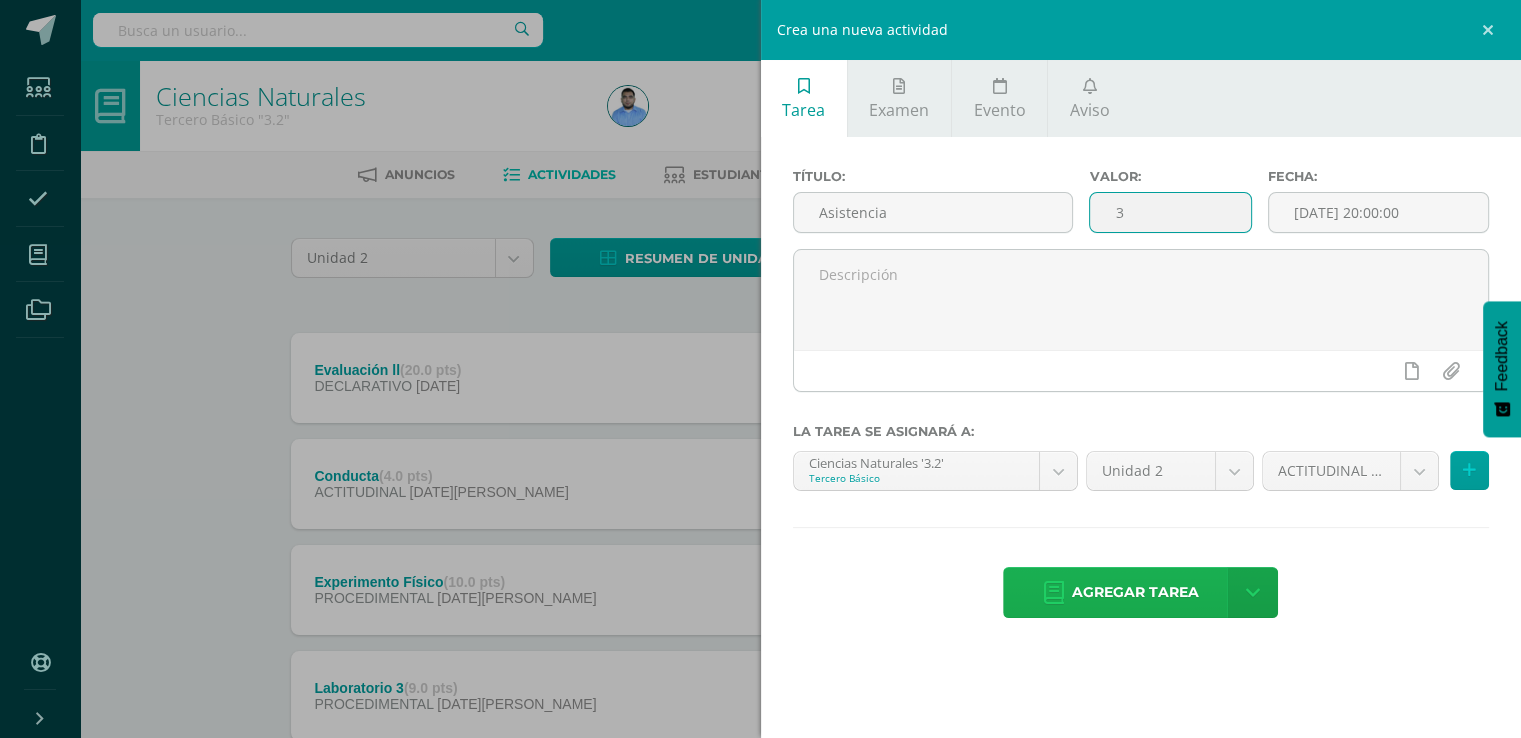 type on "3" 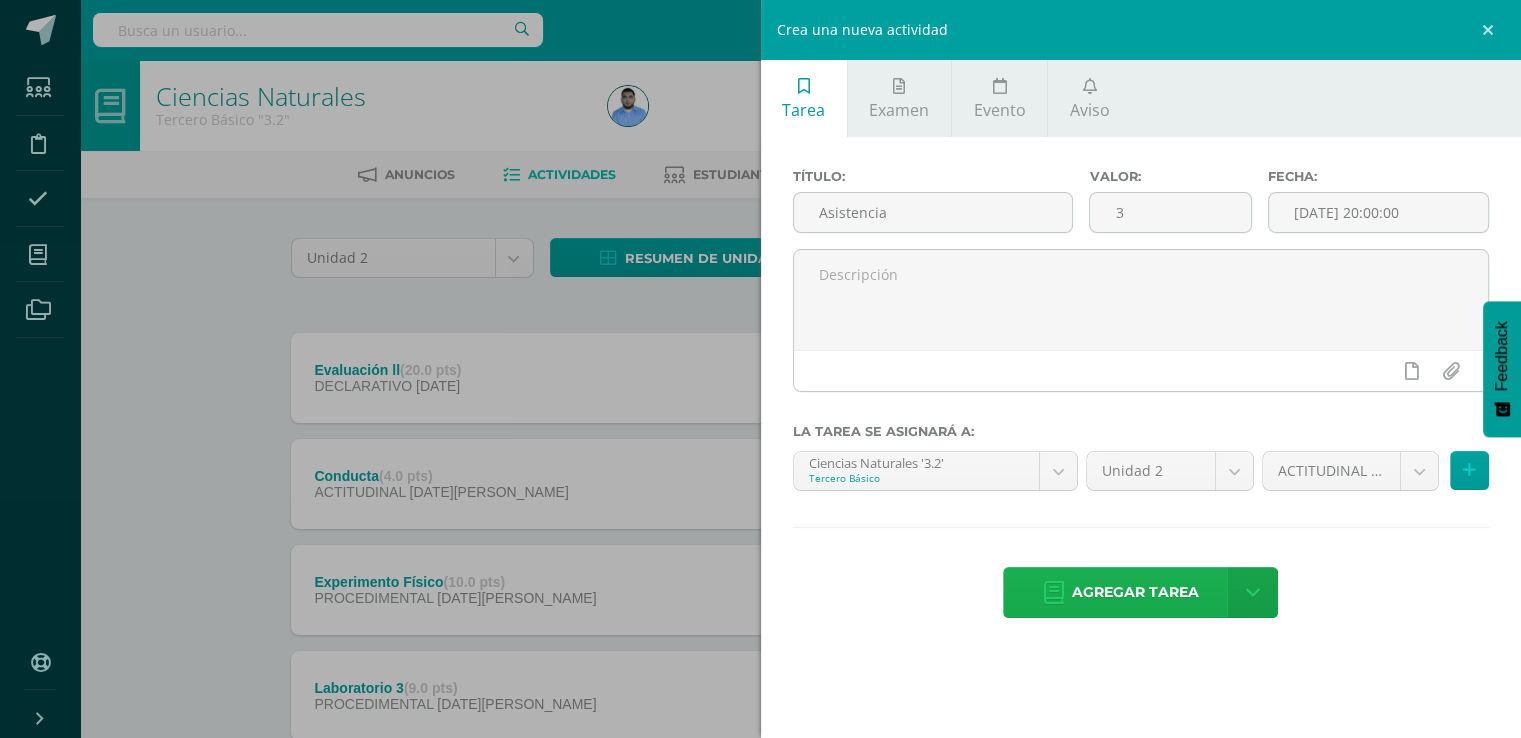 click on "Agregar tarea" at bounding box center (1135, 592) 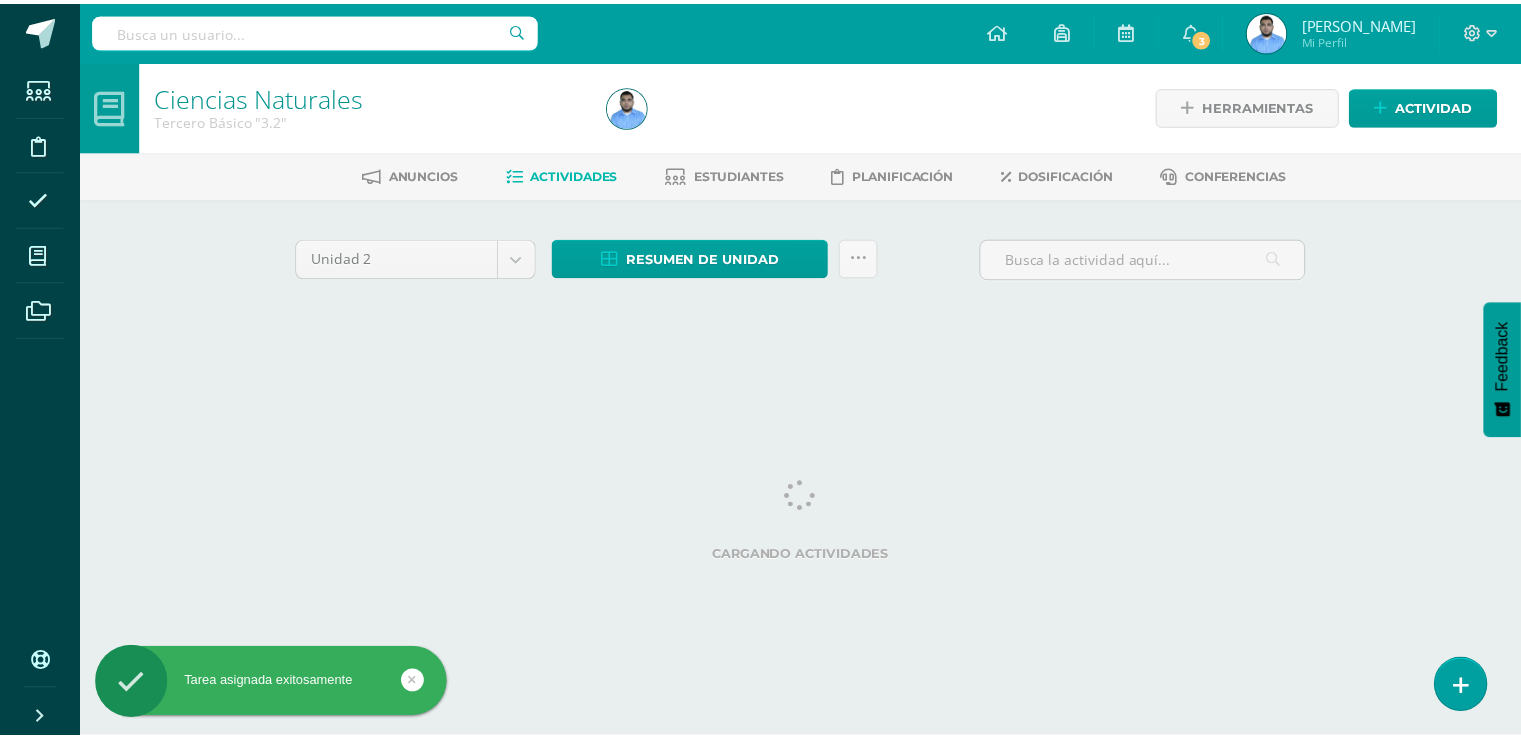 scroll, scrollTop: 0, scrollLeft: 0, axis: both 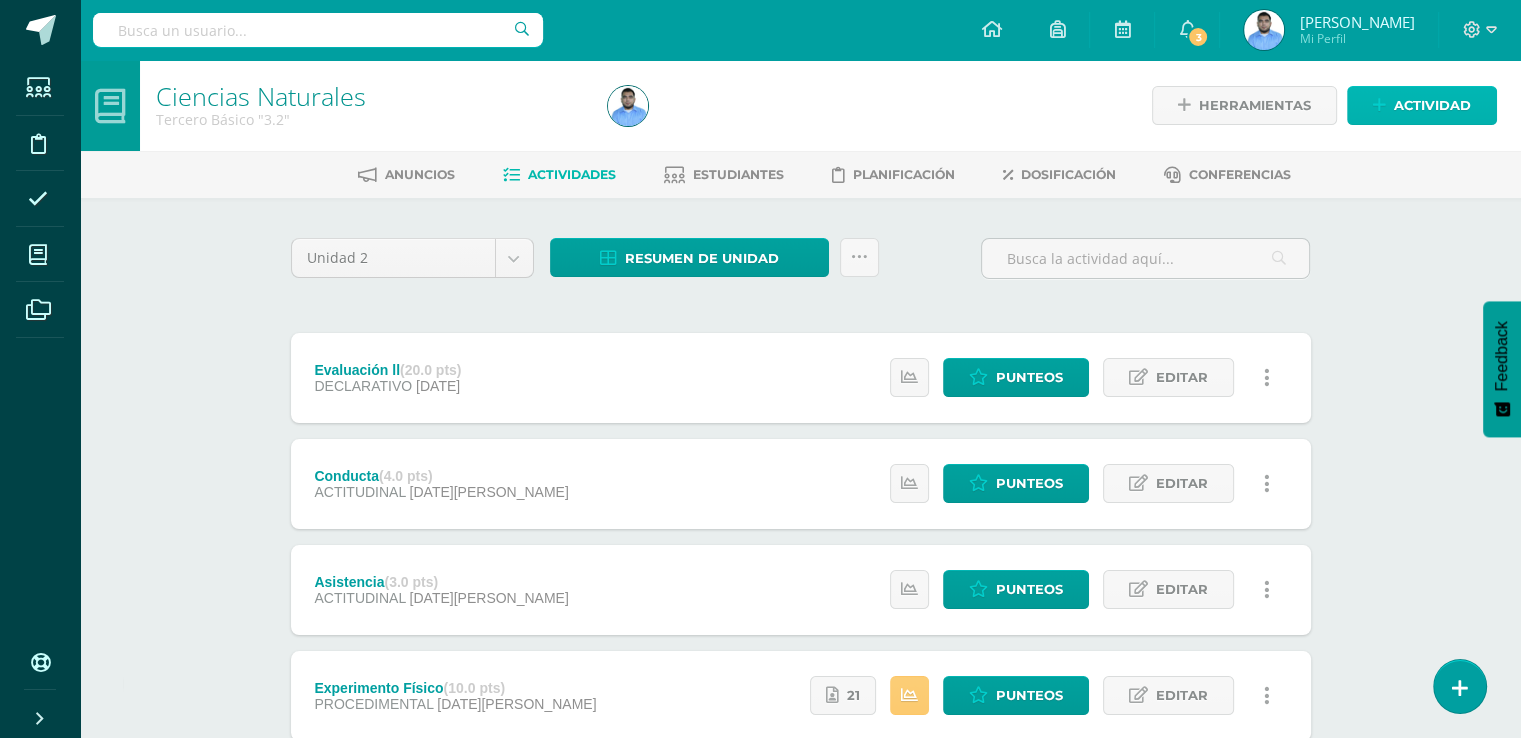 click on "Actividad" at bounding box center (1432, 105) 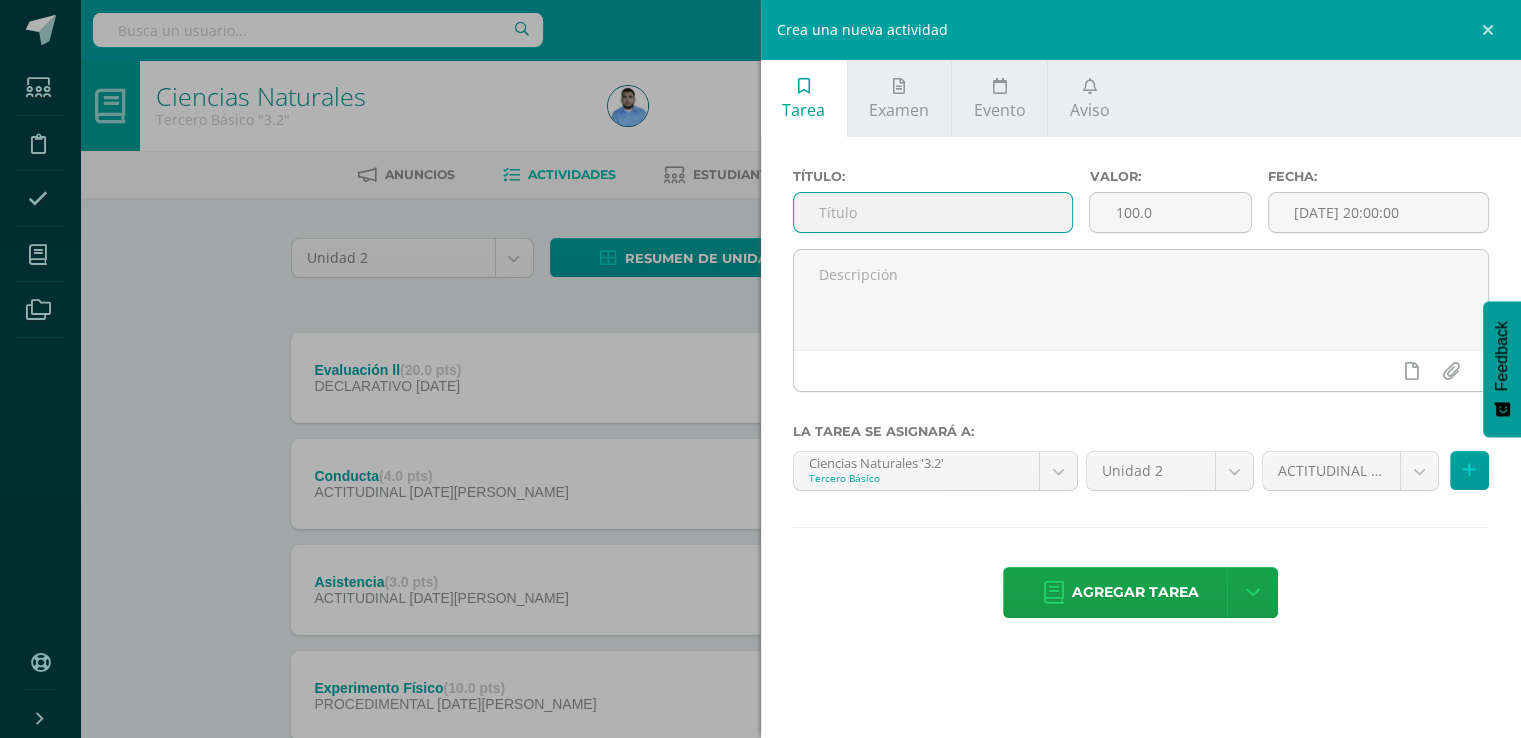 click at bounding box center [933, 212] 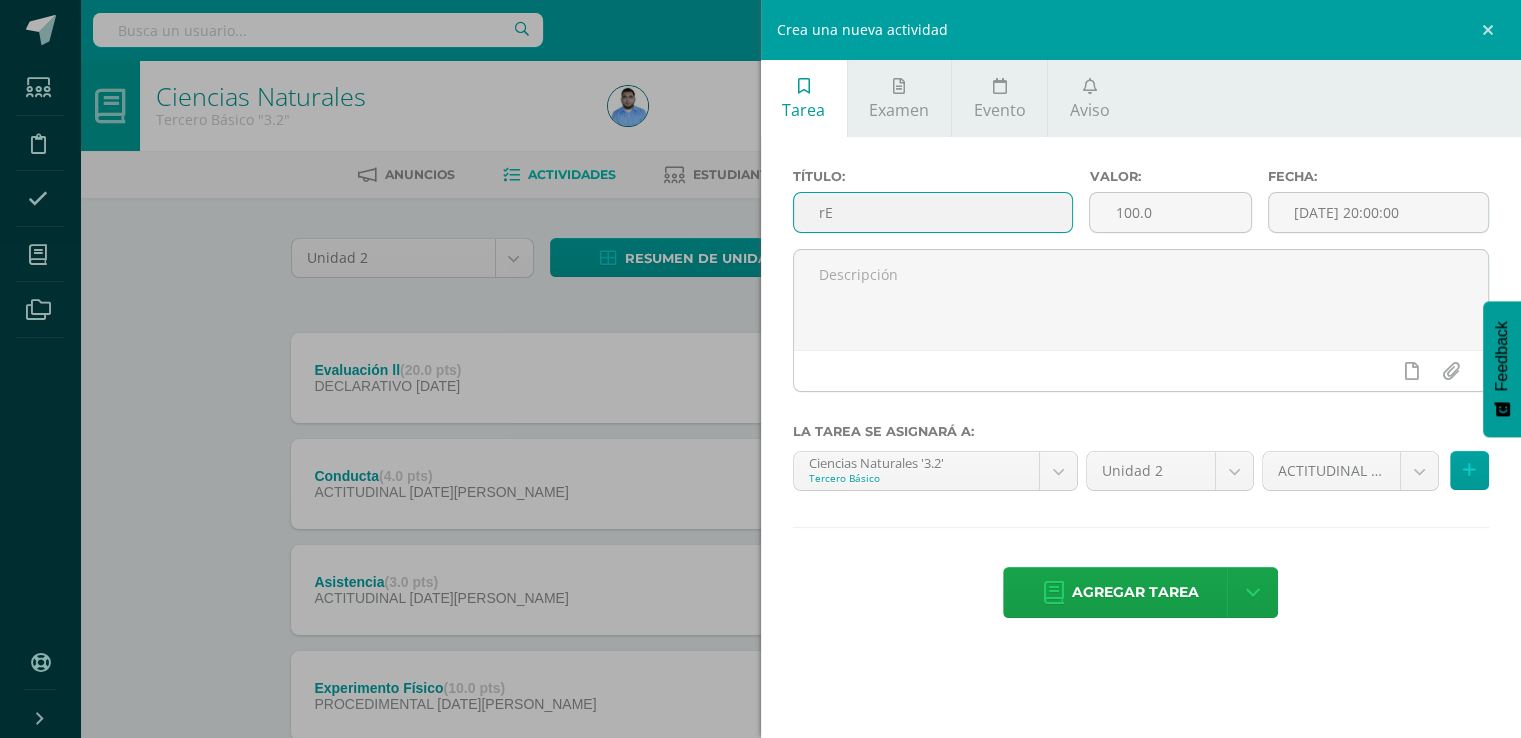 type on "r" 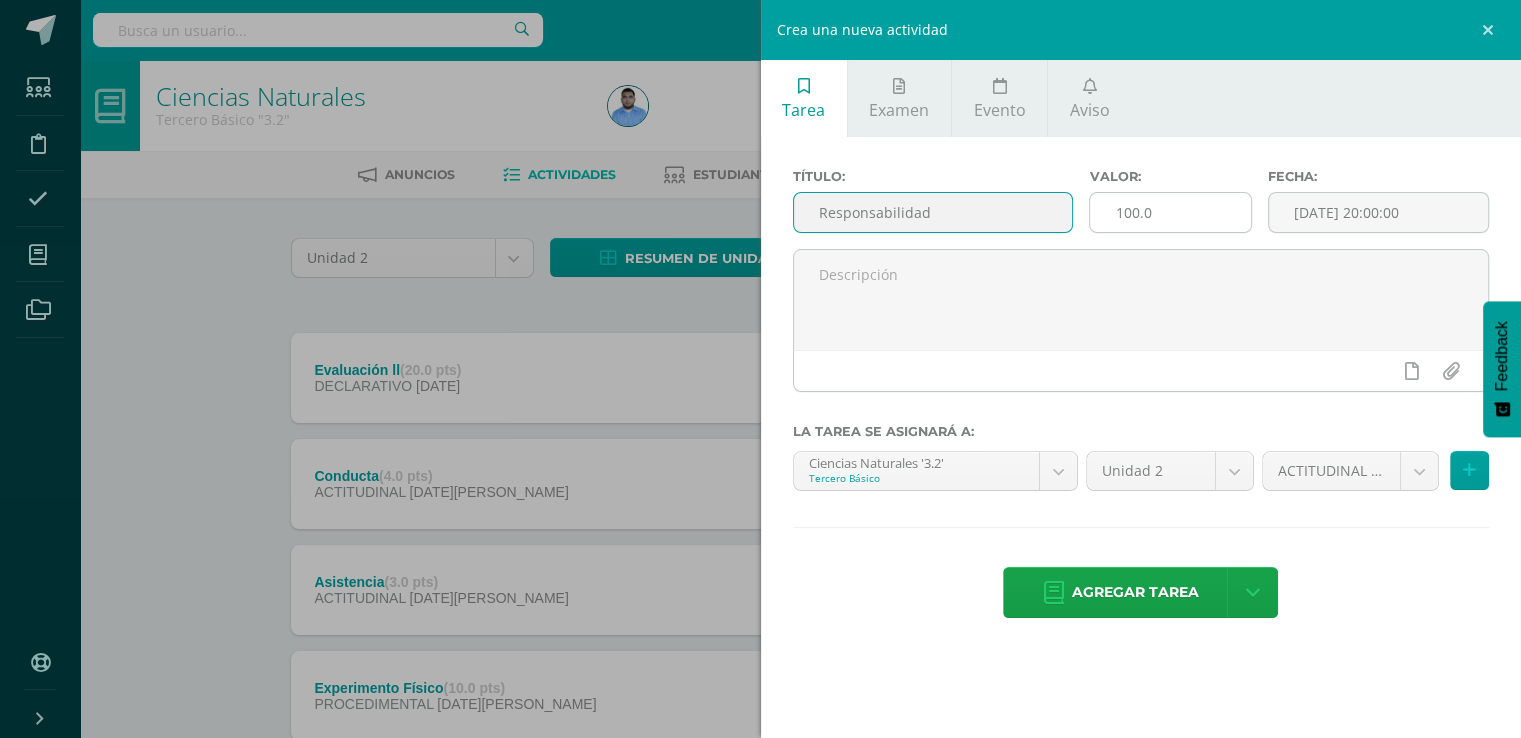 type on "Responsabilidad" 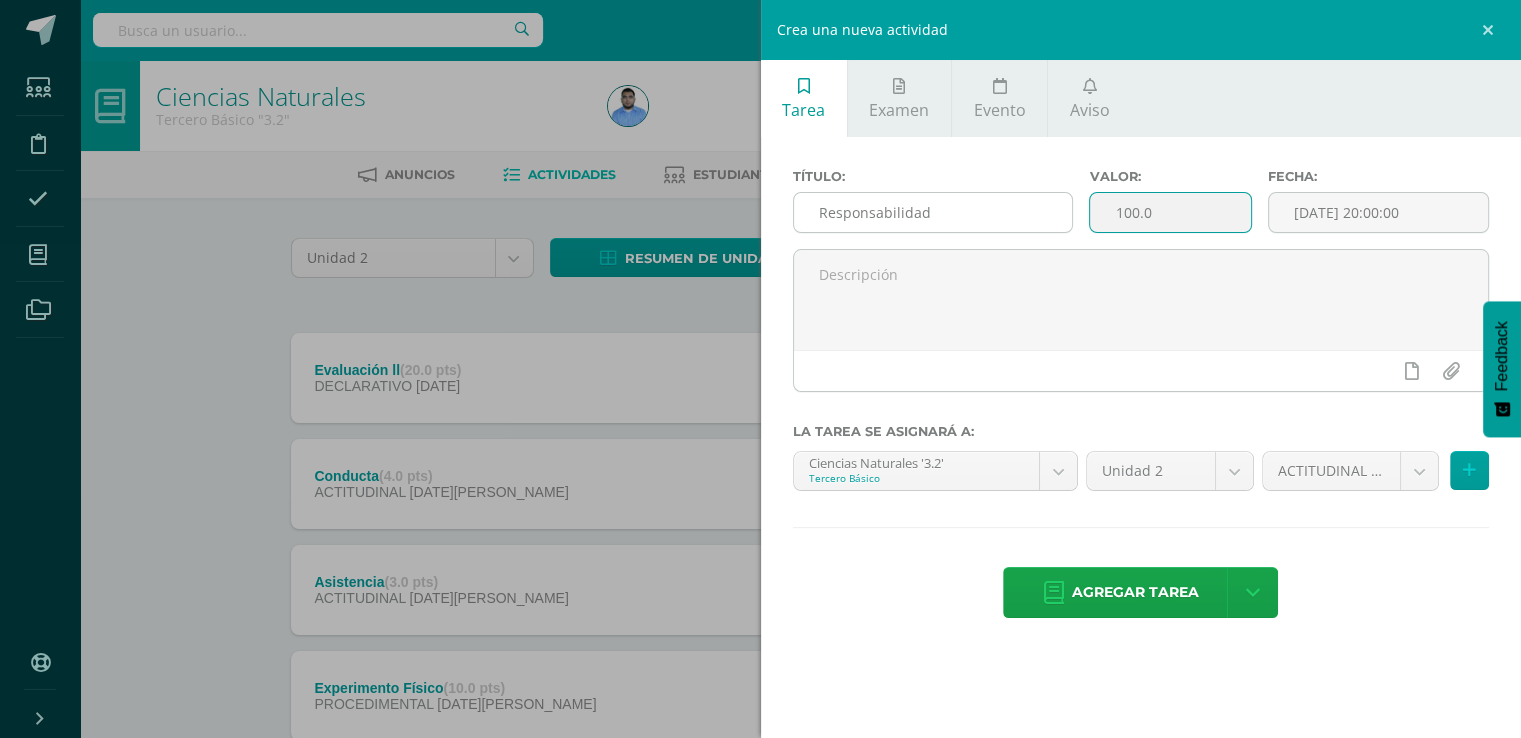 drag, startPoint x: 1186, startPoint y: 224, endPoint x: 1008, endPoint y: 227, distance: 178.02528 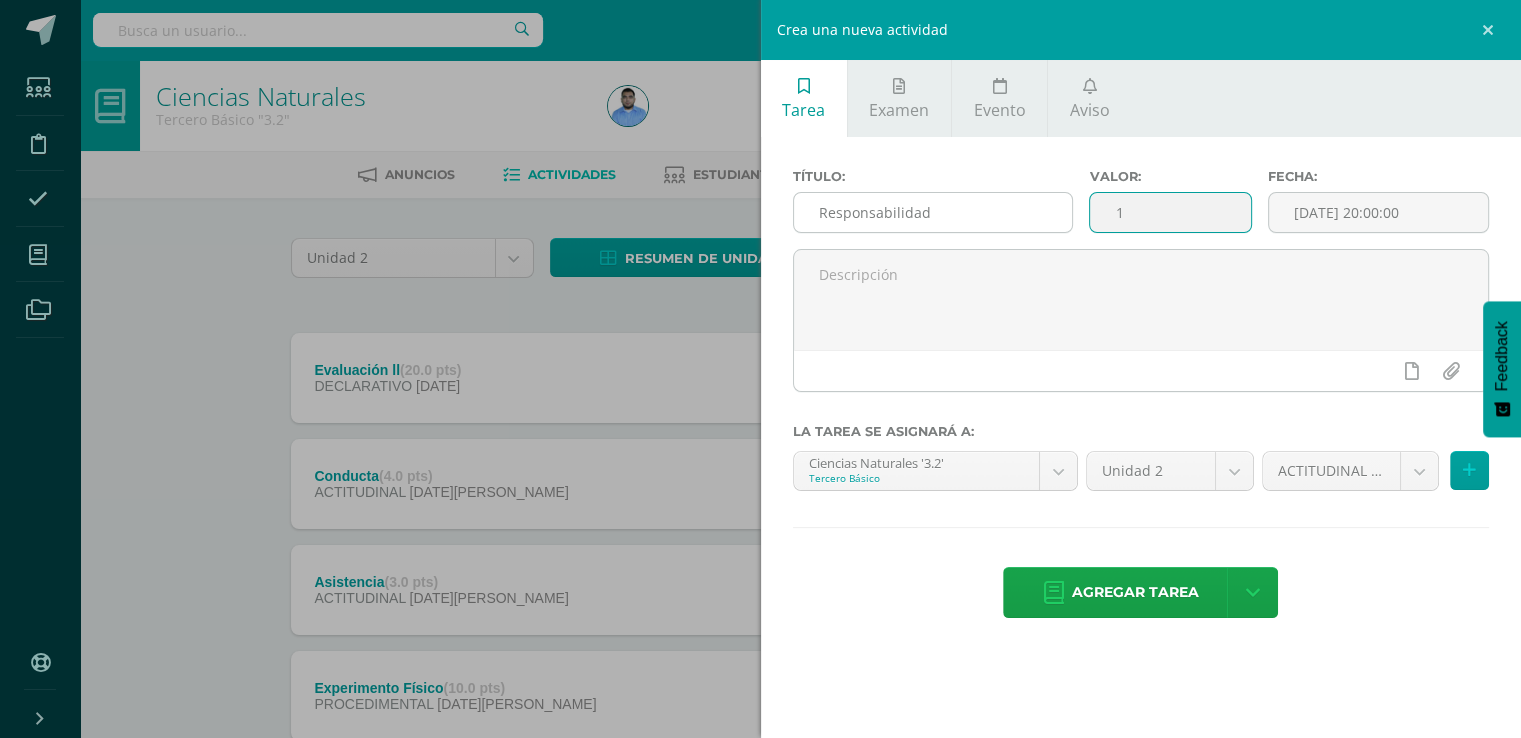 type on "1" 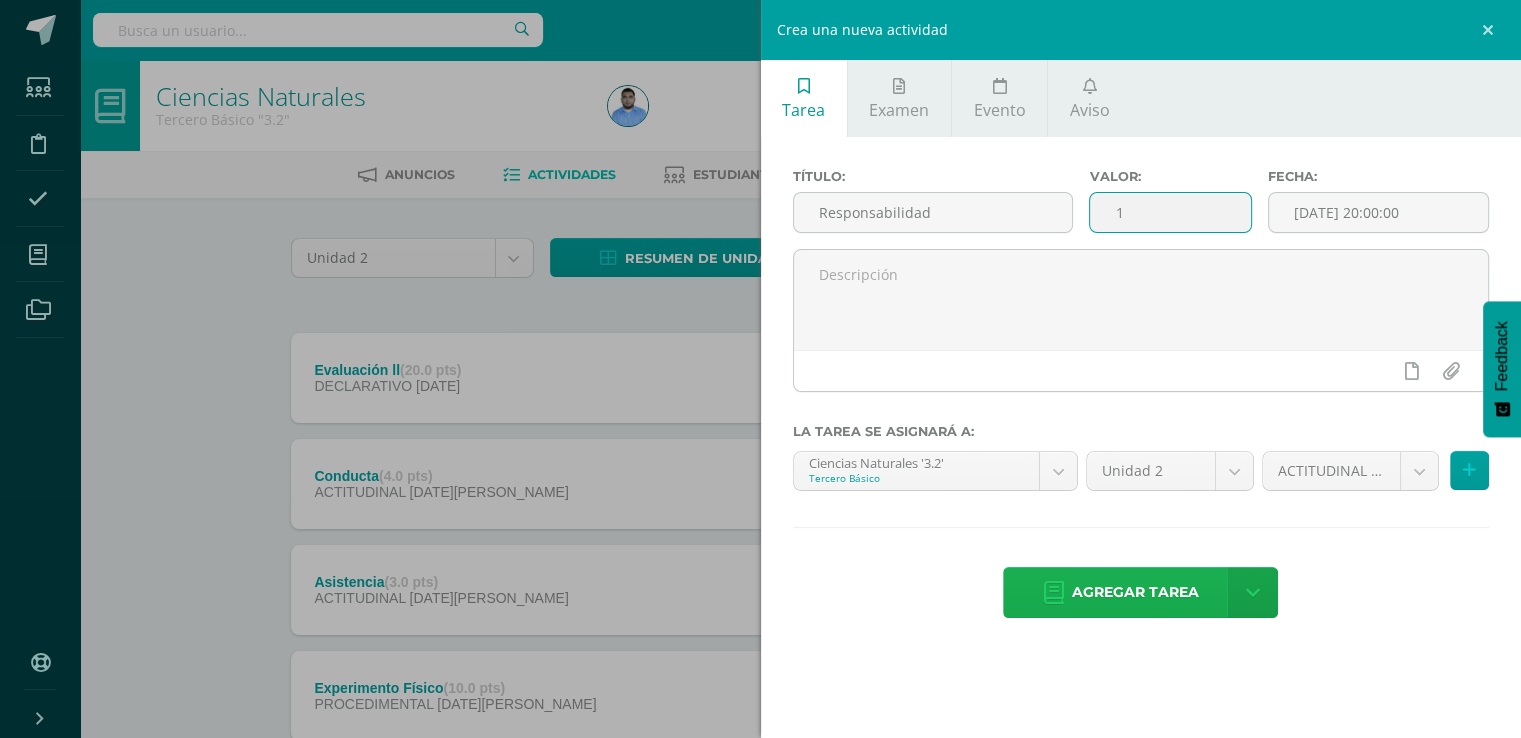 click on "Agregar tarea" at bounding box center [1135, 592] 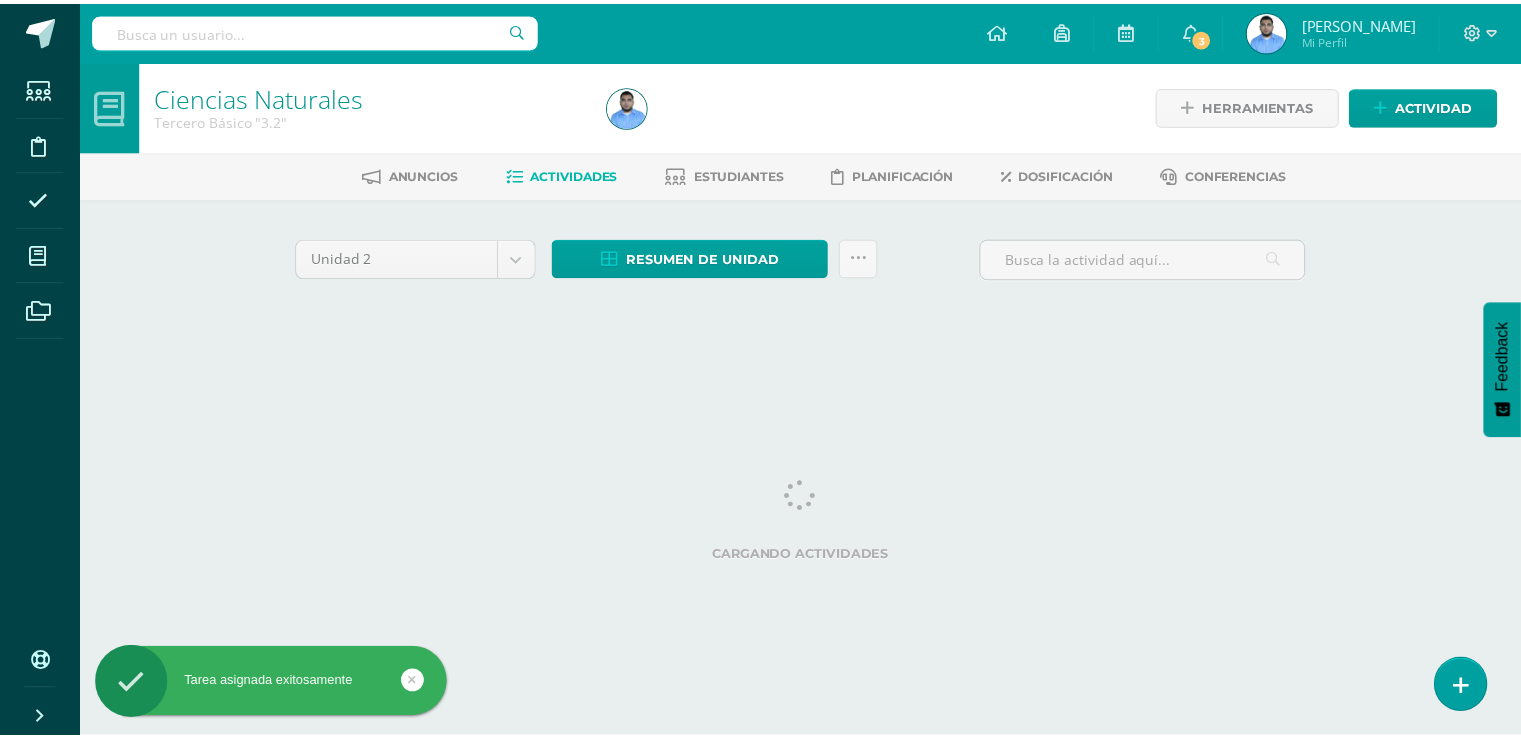 scroll, scrollTop: 0, scrollLeft: 0, axis: both 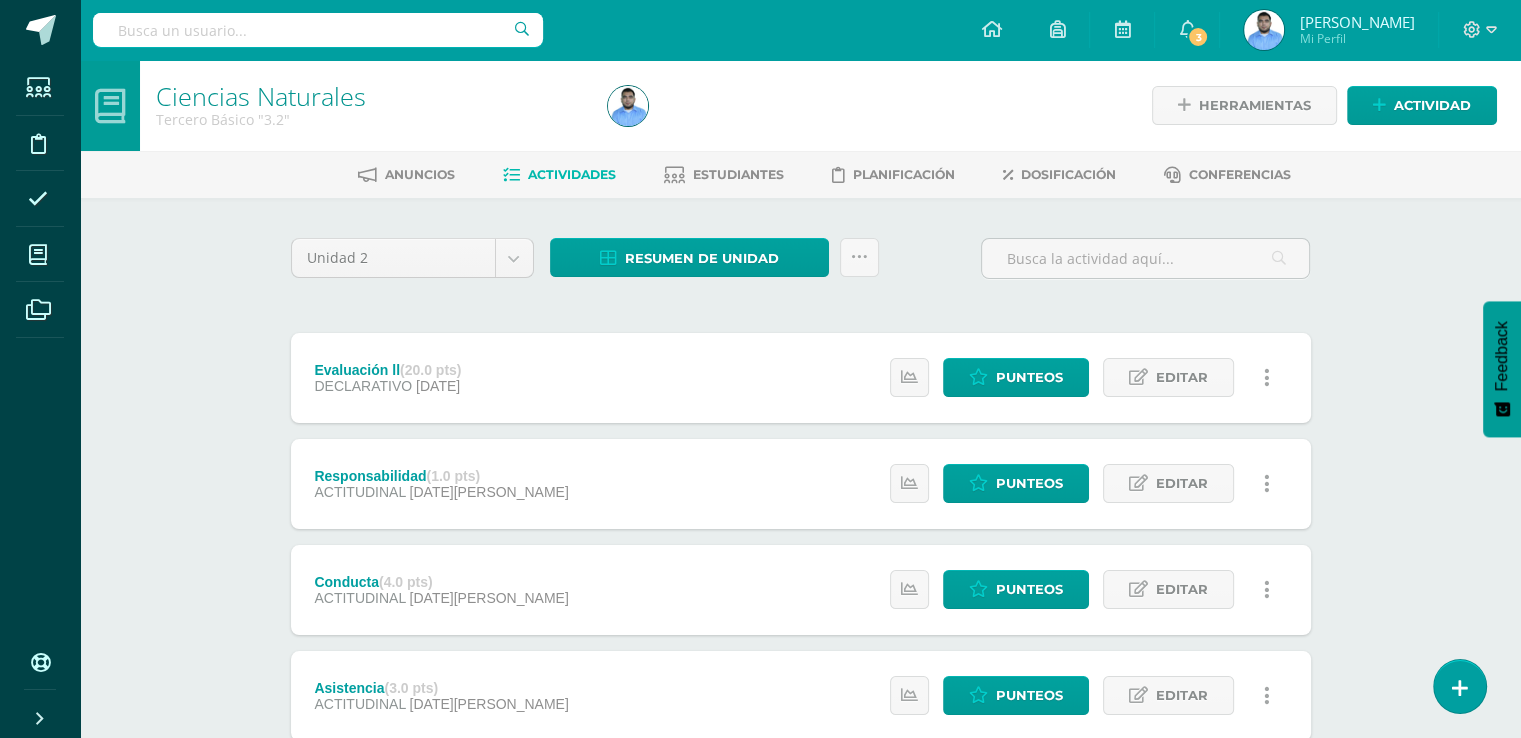 click on "Unidad 2                             Unidad 1 Unidad 2 Unidad 3 Resumen de unidad
Descargar como HTML
Descargar como PDF
Descargar como XLS
Subir actividades en masa
Enviar punteos a revision
Historial de actividad
¿Estás seguro que deseas  Enviar a revisión  las notas de este curso?
Esta acción  enviará una notificación a tu supervisor y no podrás eliminar o cambiar tus notas.  Esta acción no podrá ser revertida a menos que se te conceda permiso
Cancelar
Enviar a revisión
Creación  y  Calificación   en masa.
Para poder crear actividades y calificar las mismas
2" at bounding box center [801, 850] 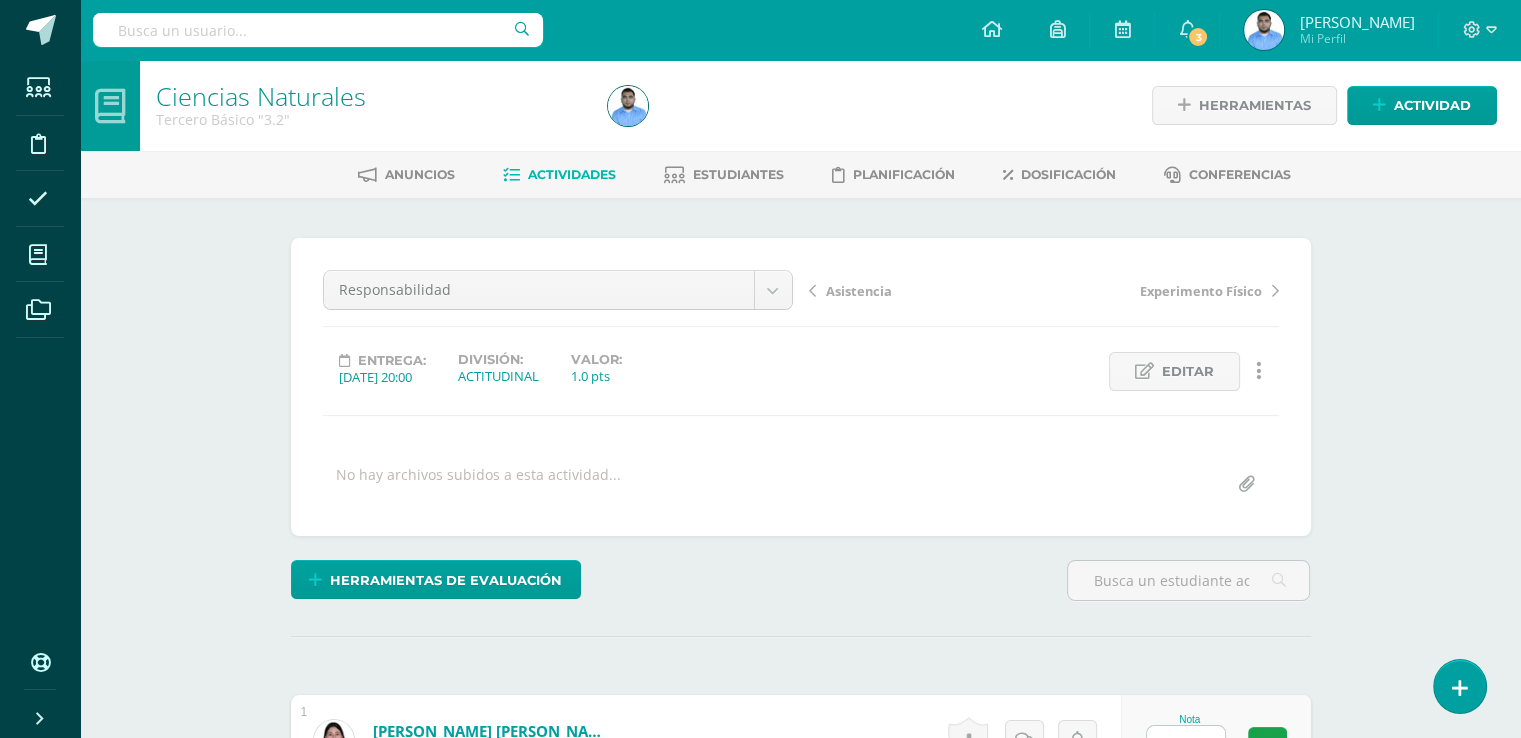scroll, scrollTop: 1, scrollLeft: 0, axis: vertical 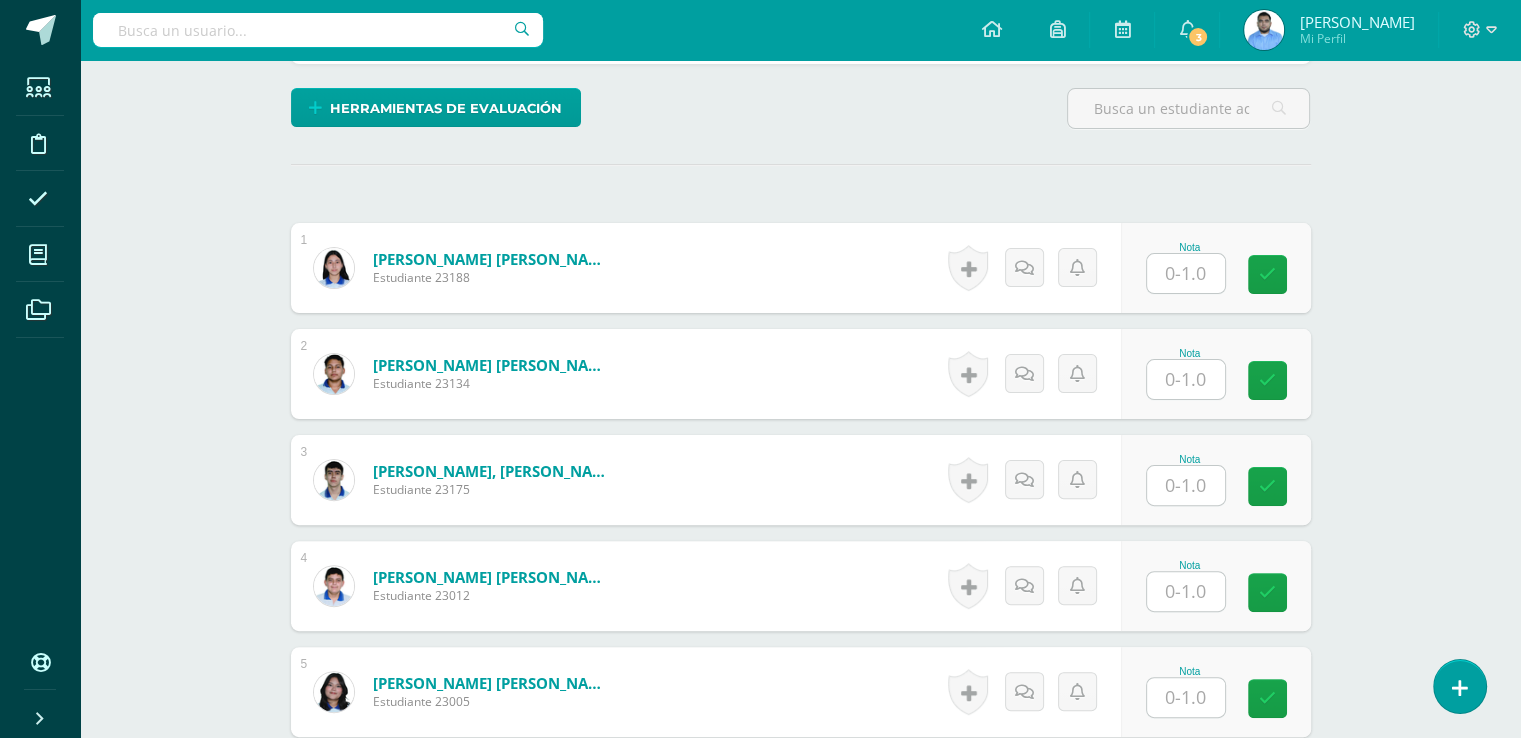 click at bounding box center [1186, 273] 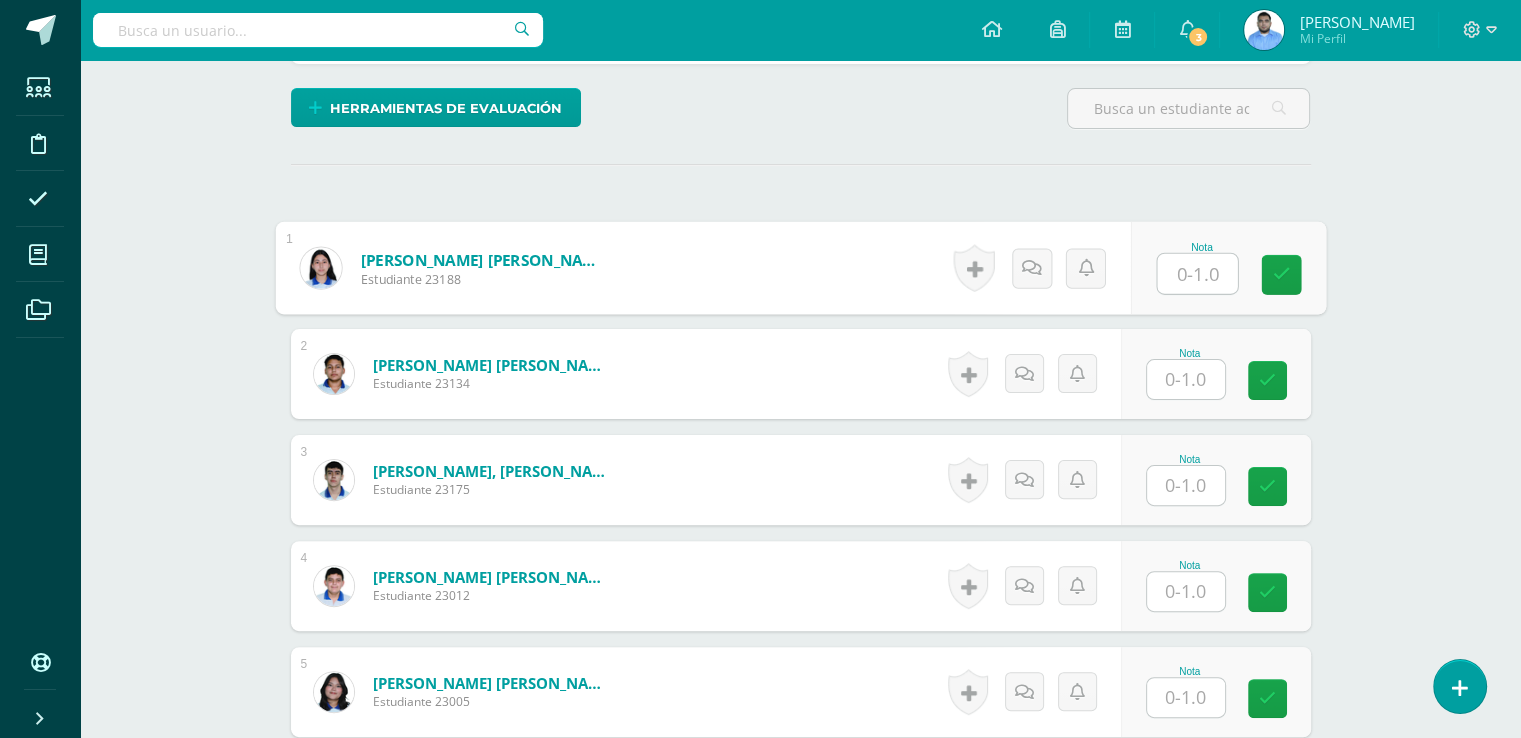 scroll, scrollTop: 473, scrollLeft: 0, axis: vertical 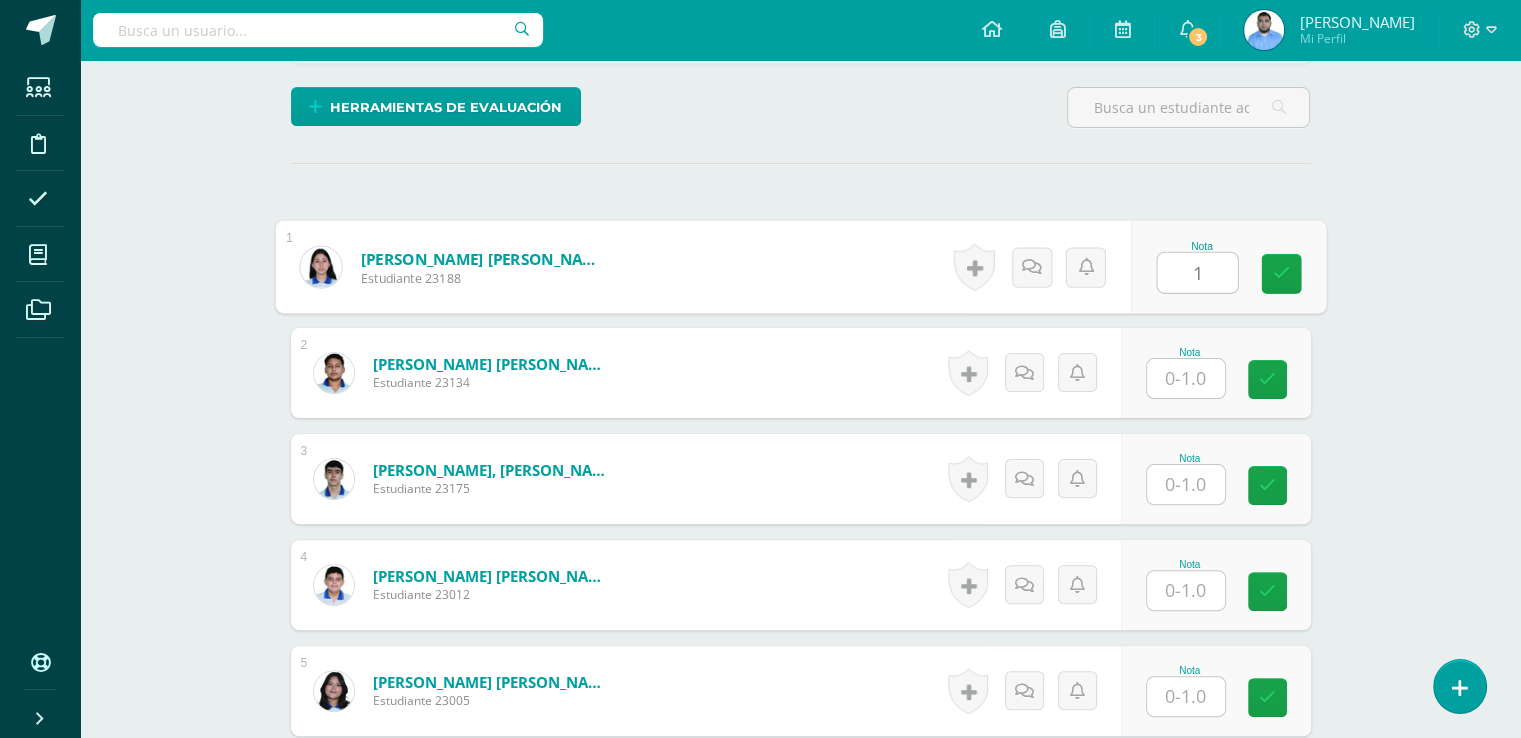 type on "1" 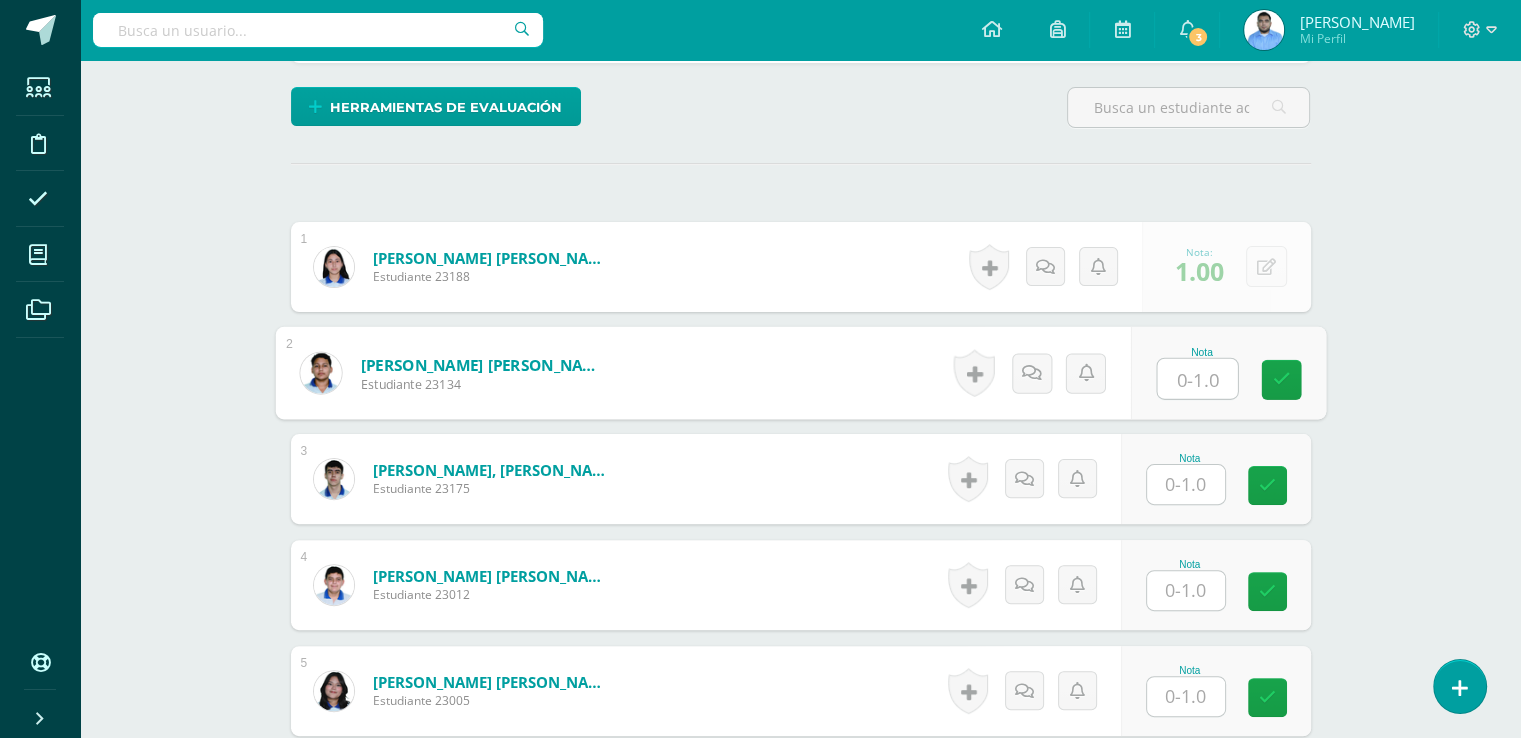 type on "1" 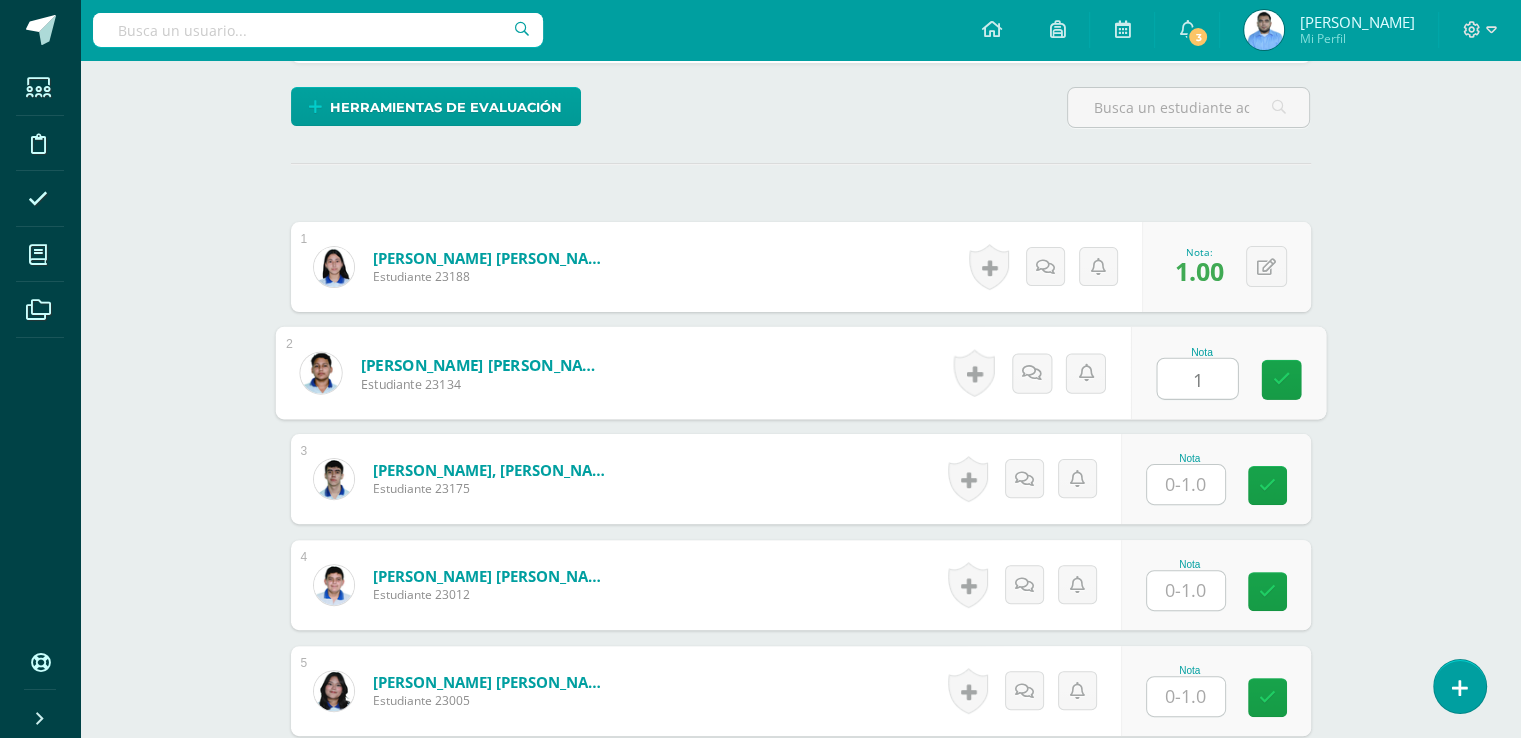 type on "1" 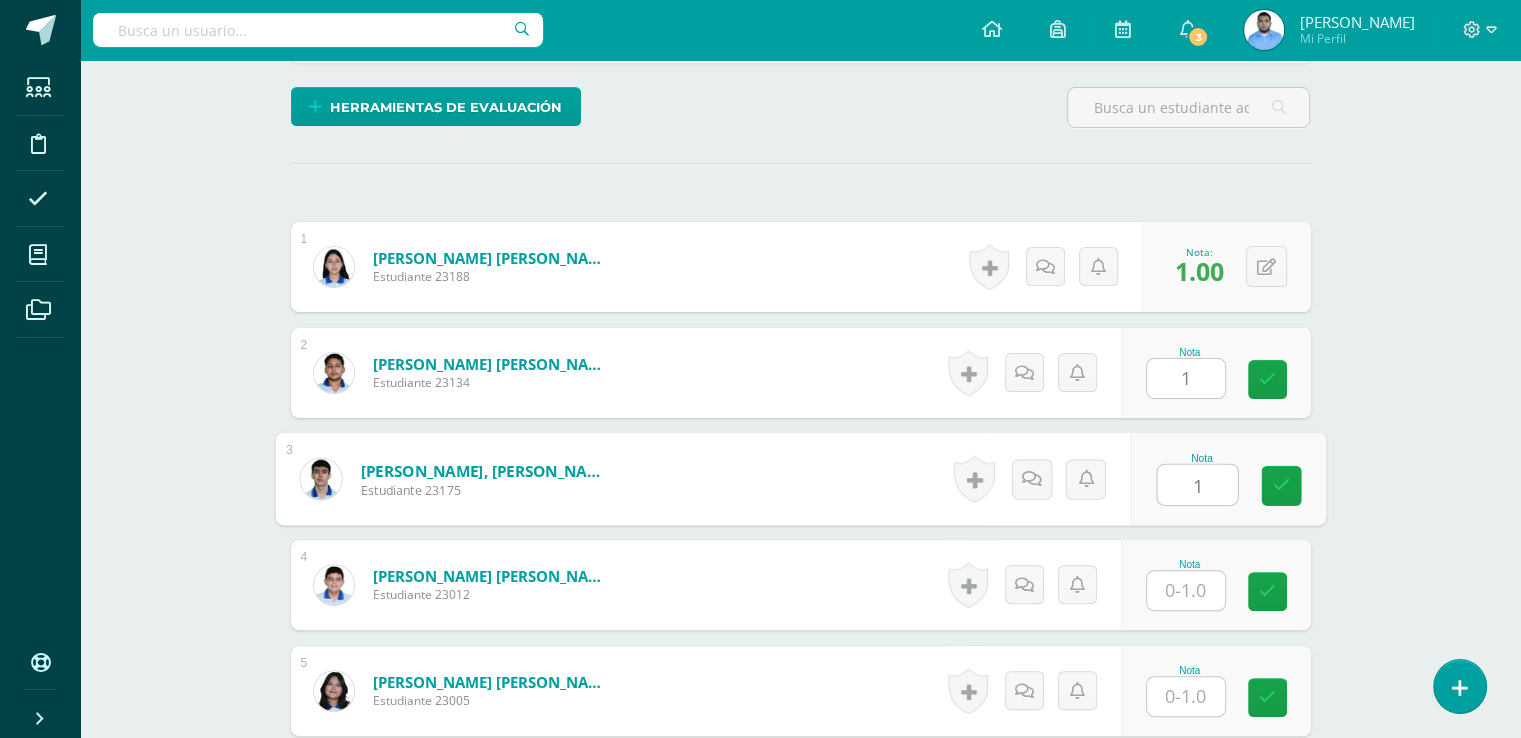 type on "1" 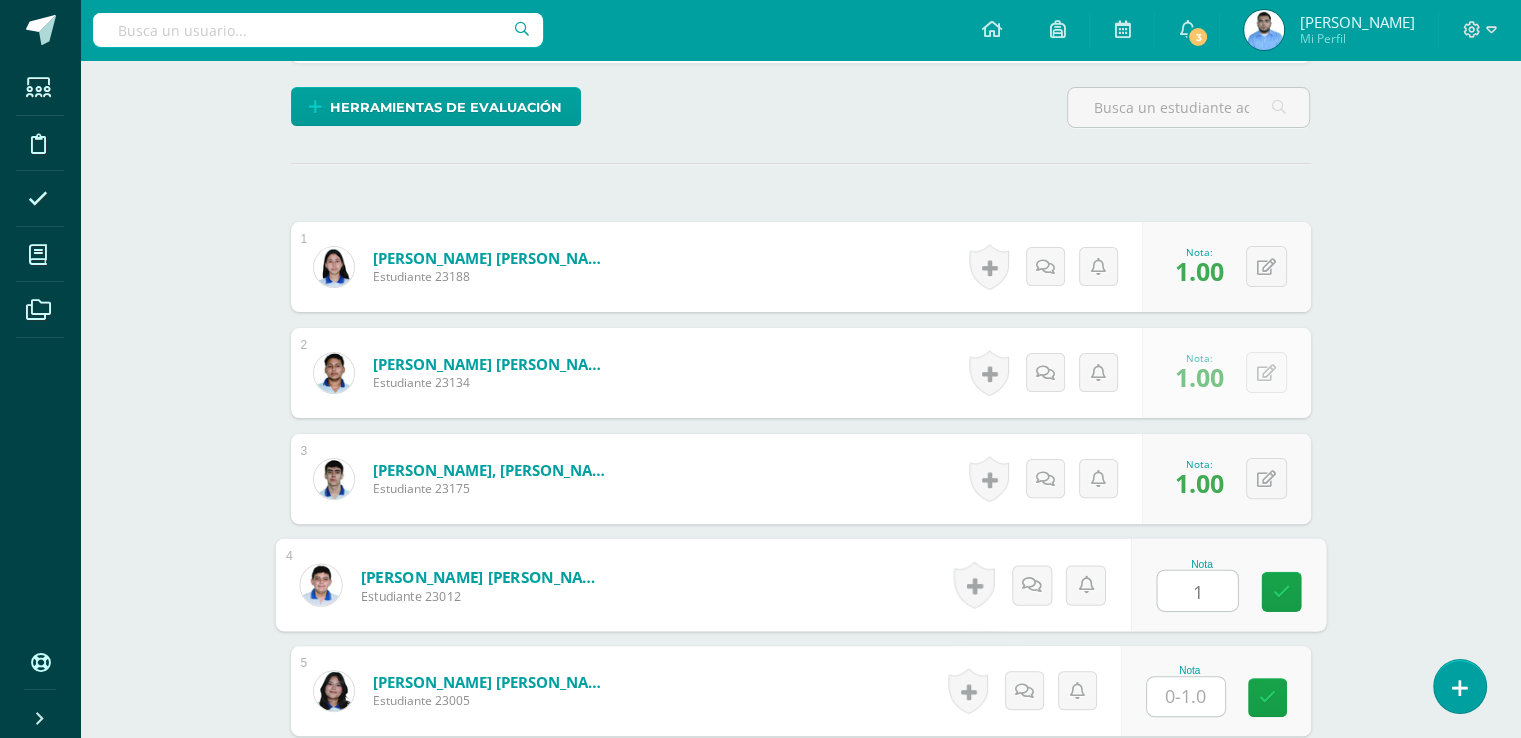 type on "1" 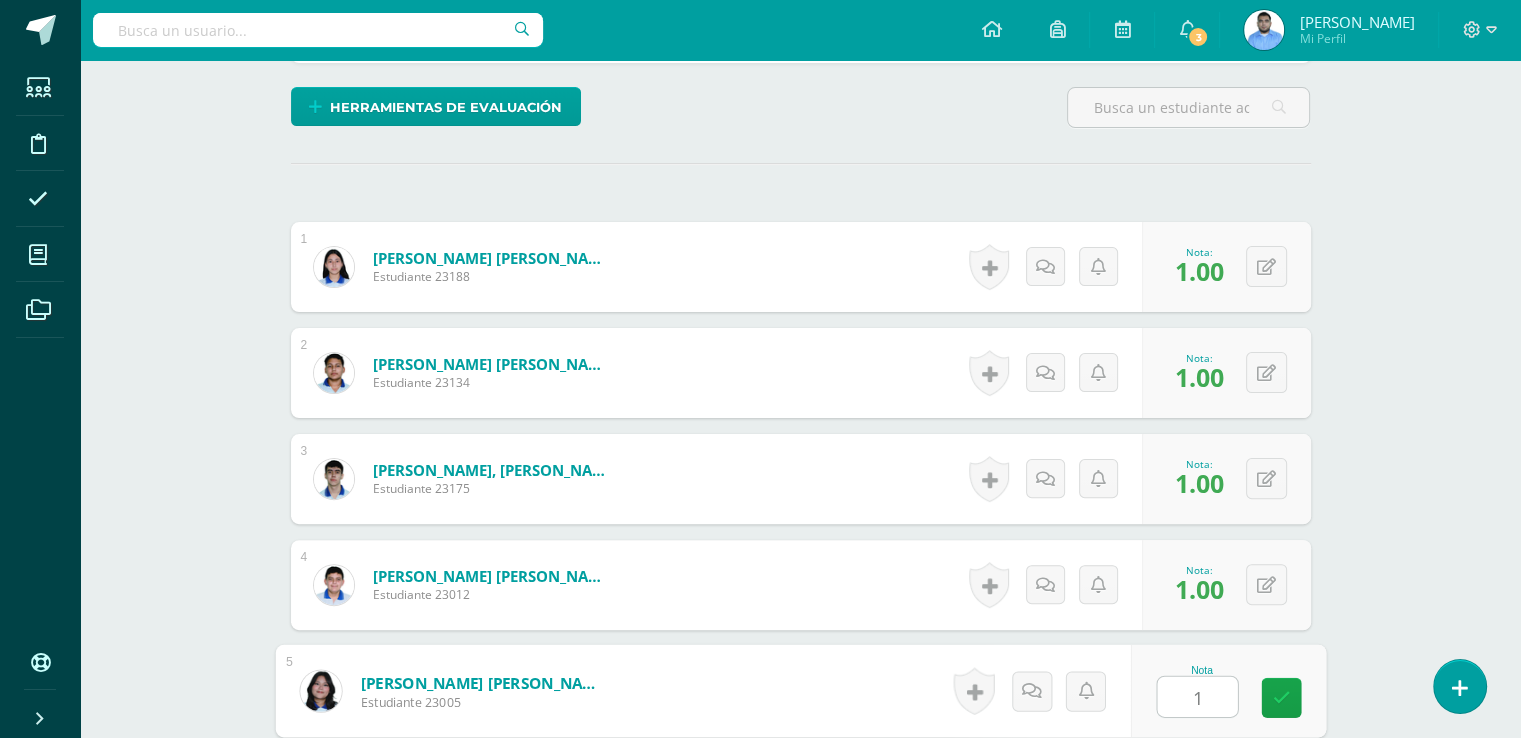 type on "1" 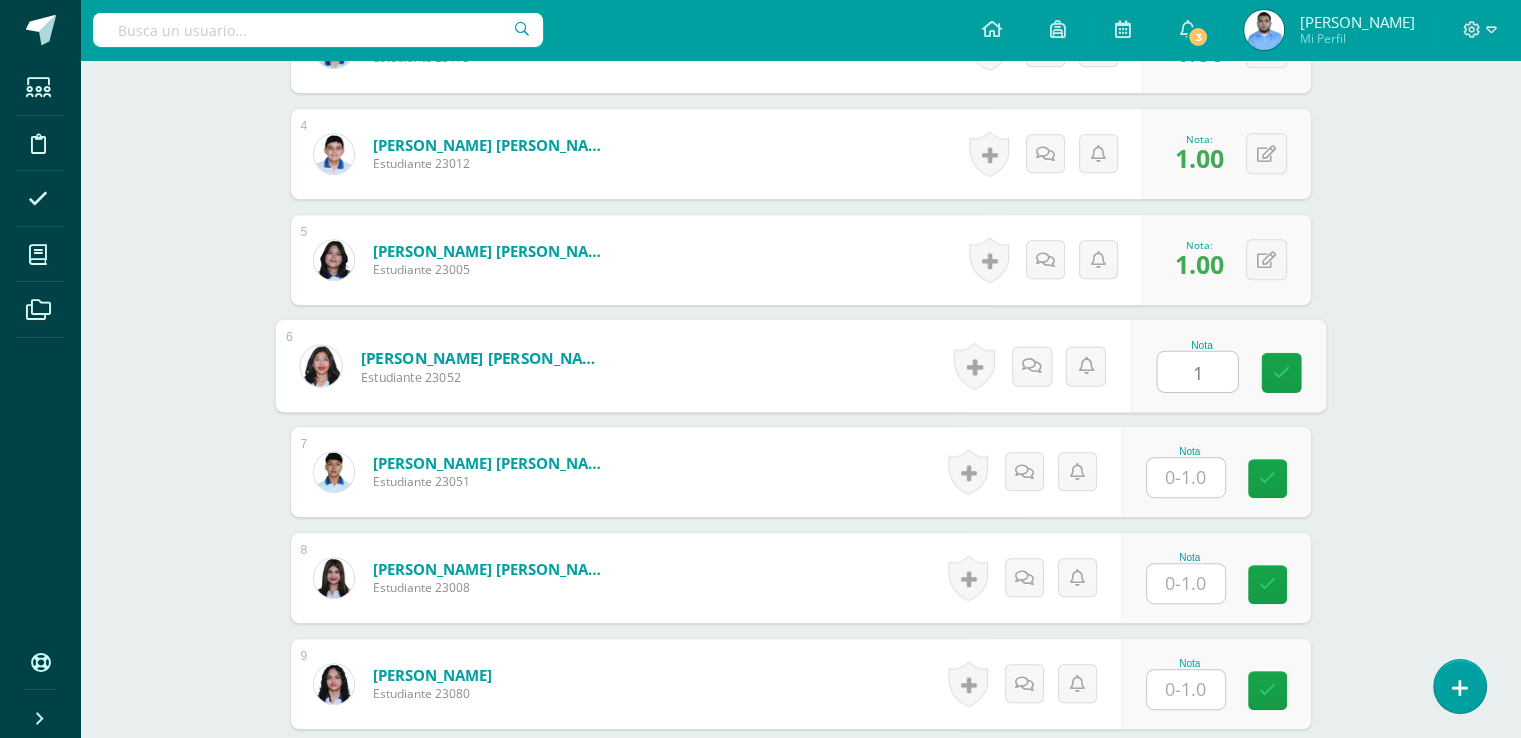 type on "1" 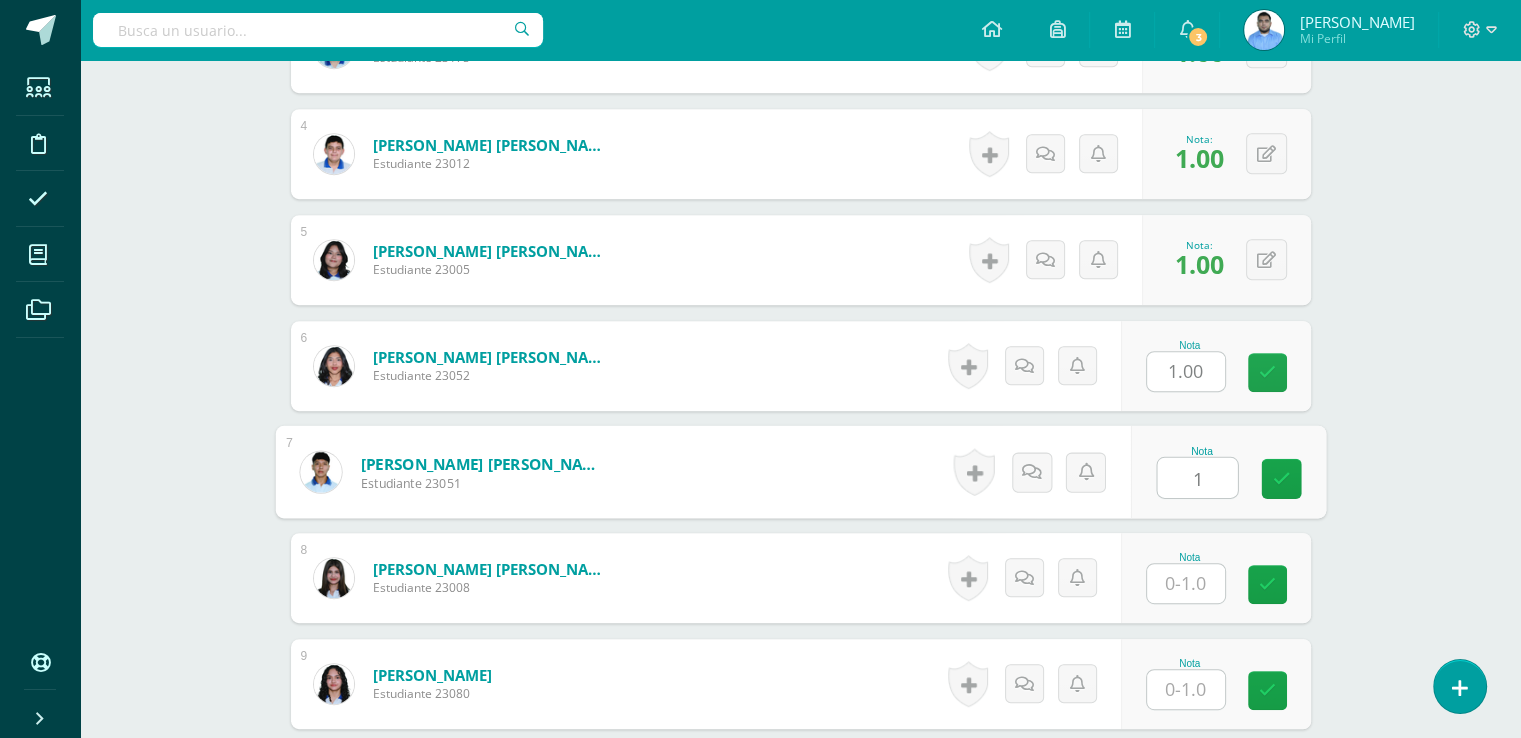 type on "1" 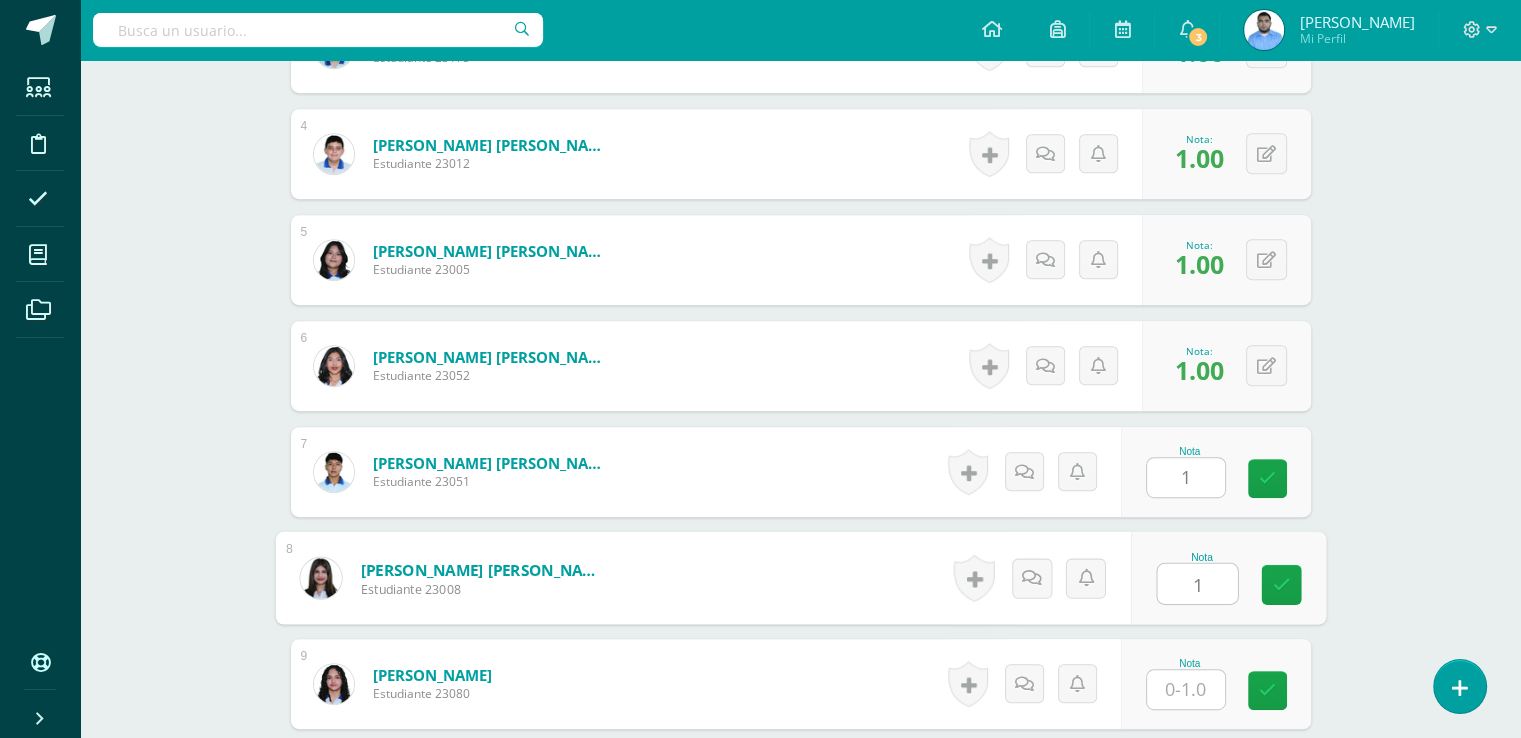 type on "1" 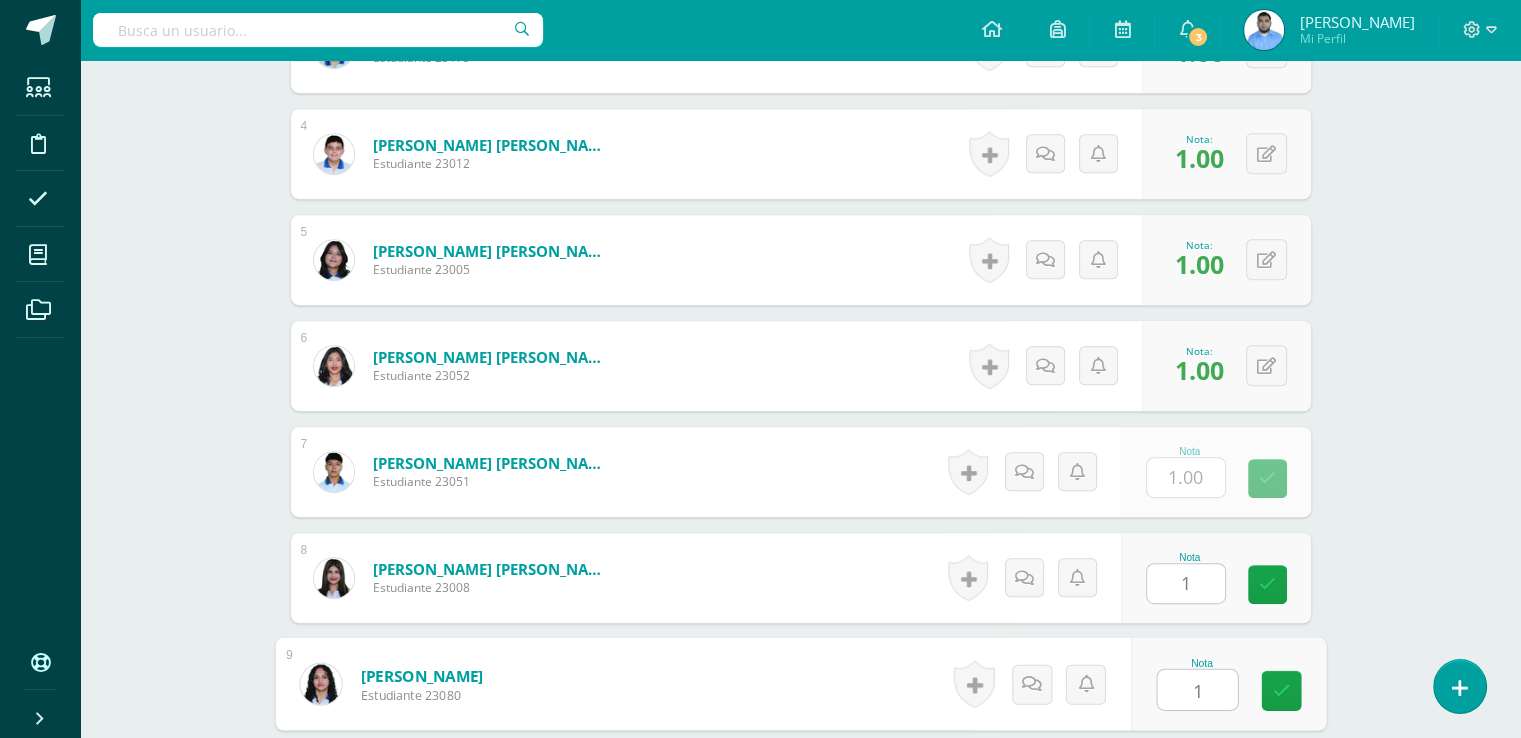 type on "1" 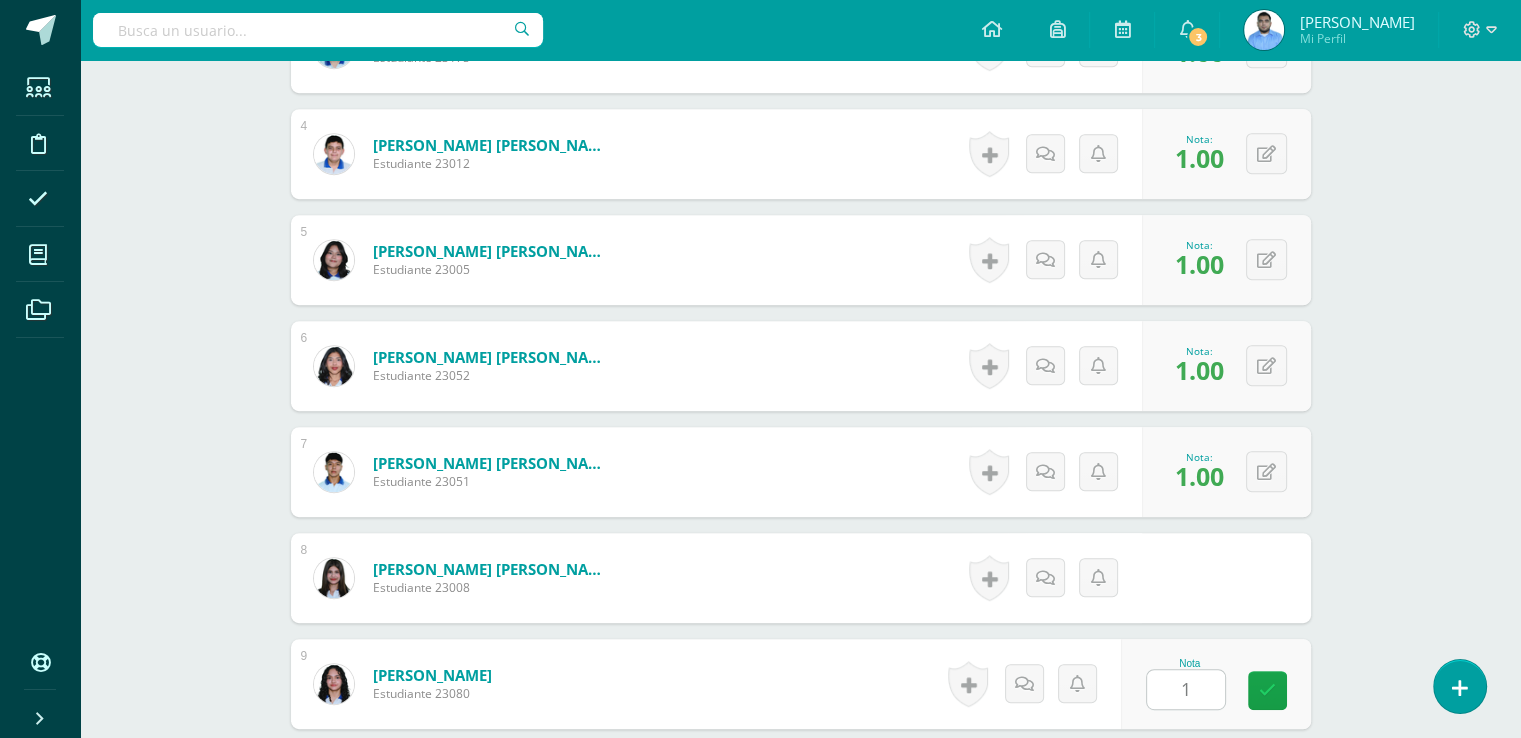 scroll, scrollTop: 1328, scrollLeft: 0, axis: vertical 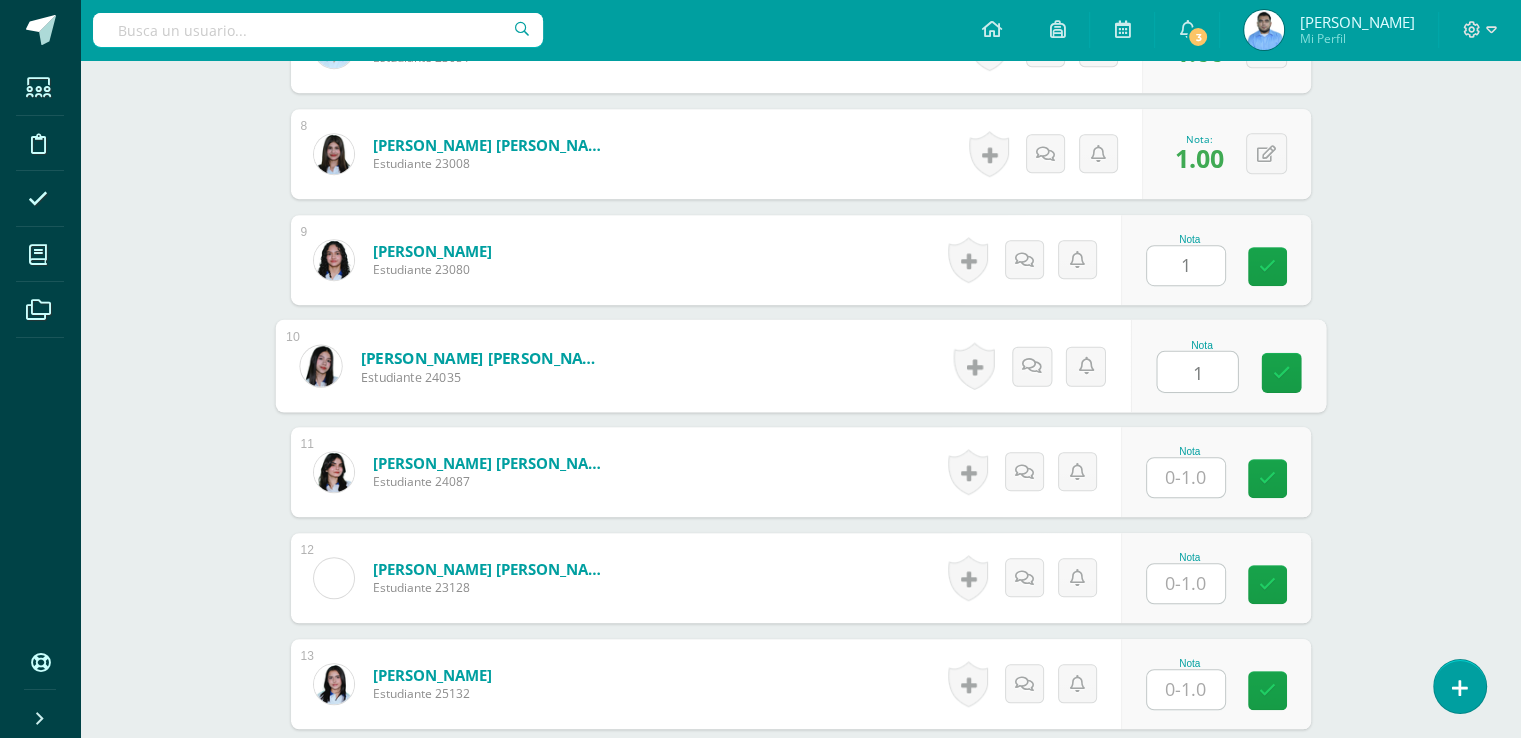 type on "1" 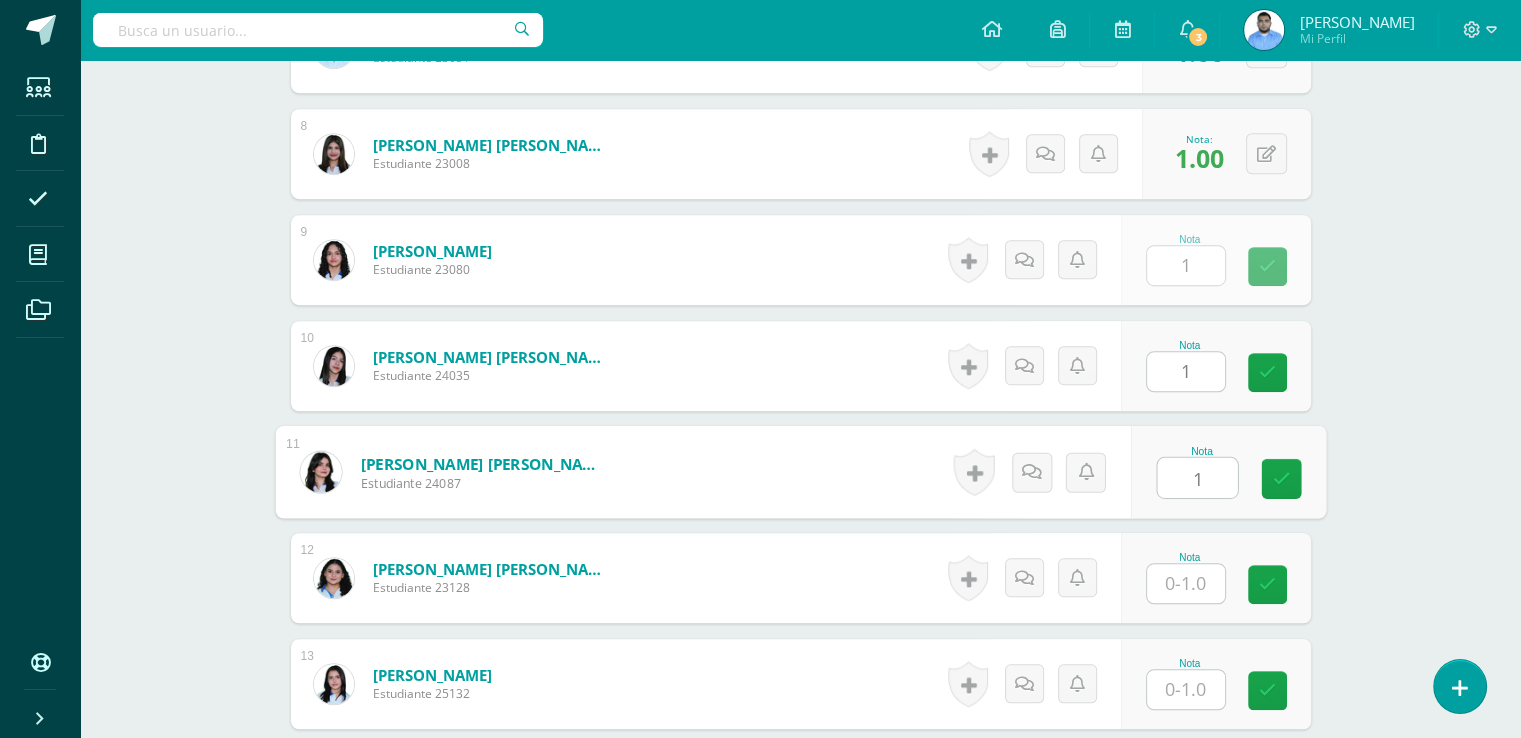 type on "1" 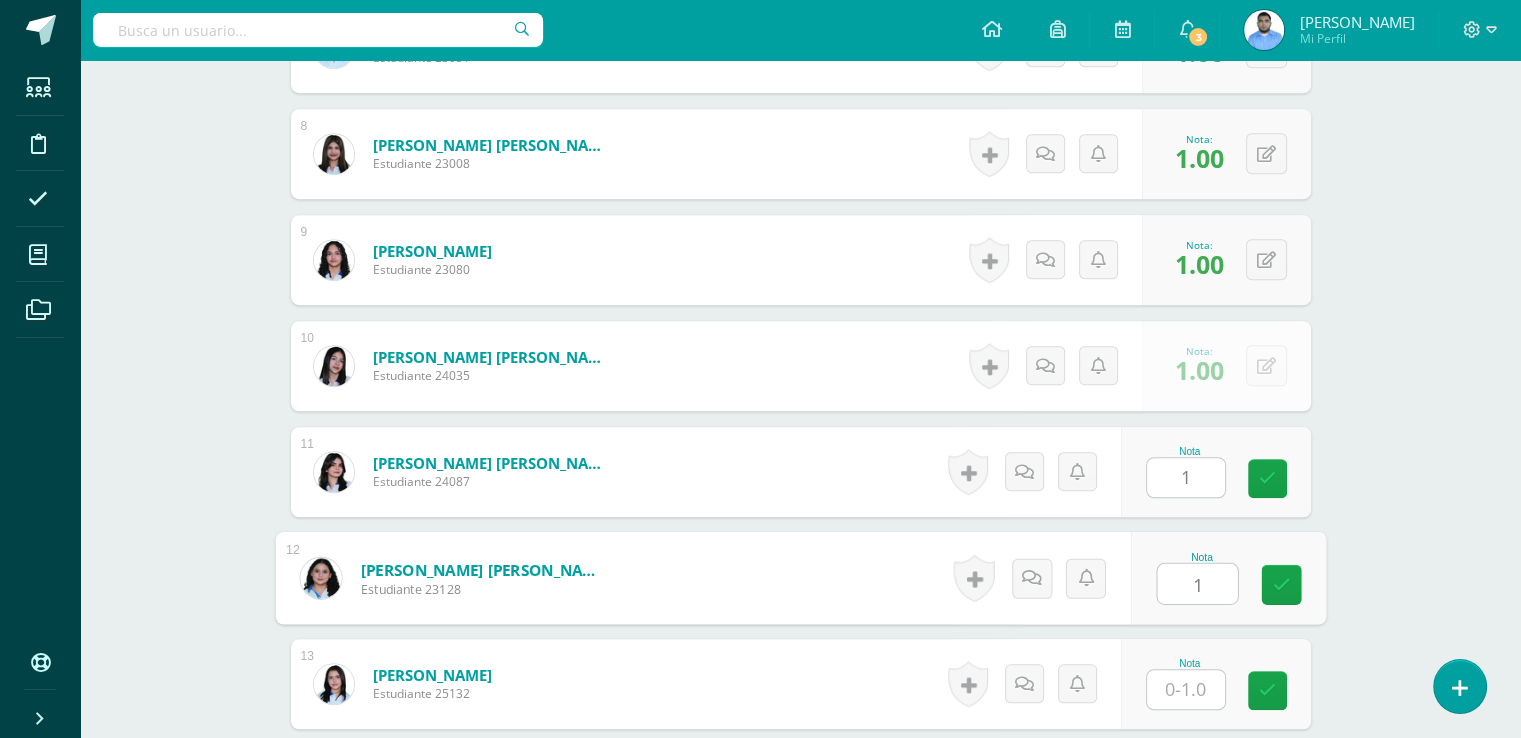 type on "1" 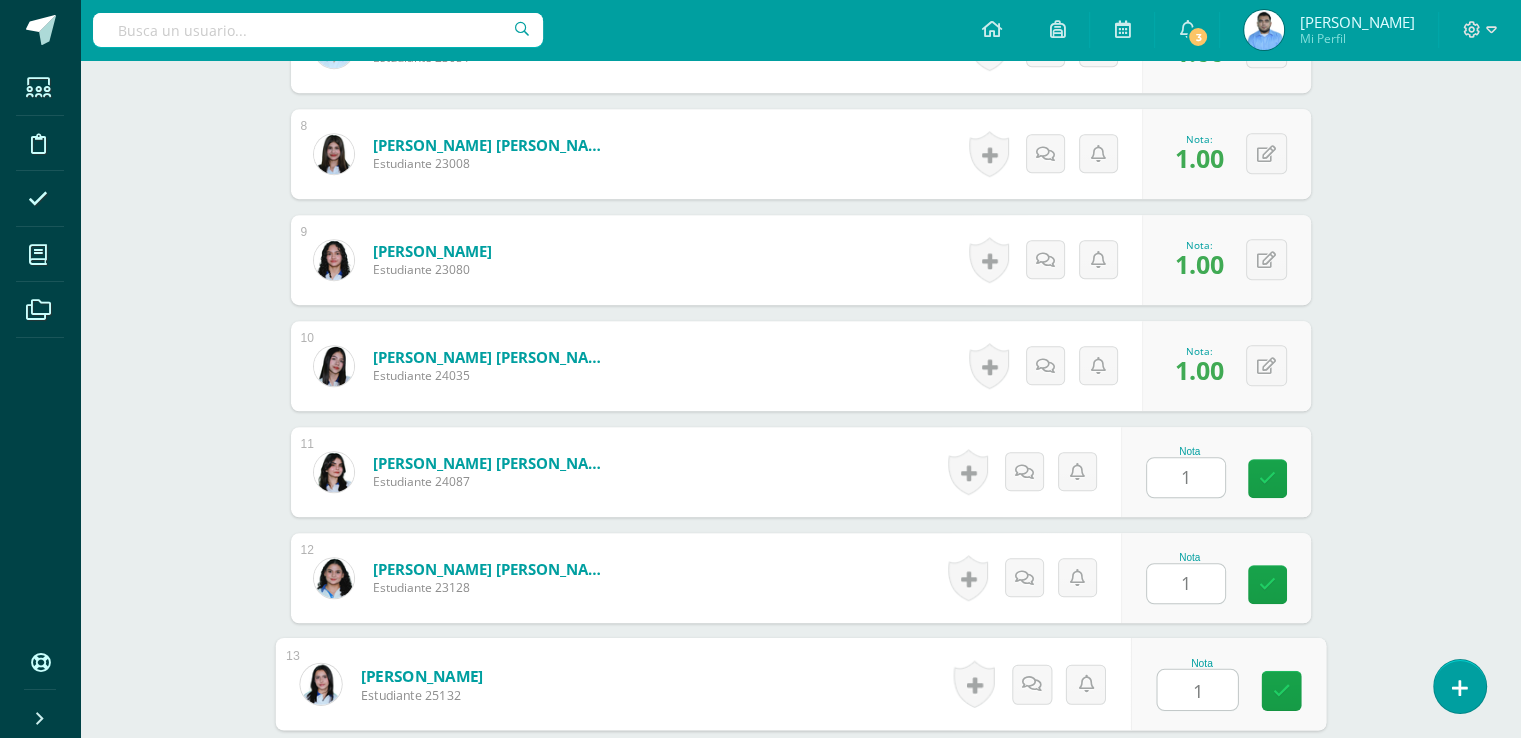 type on "1" 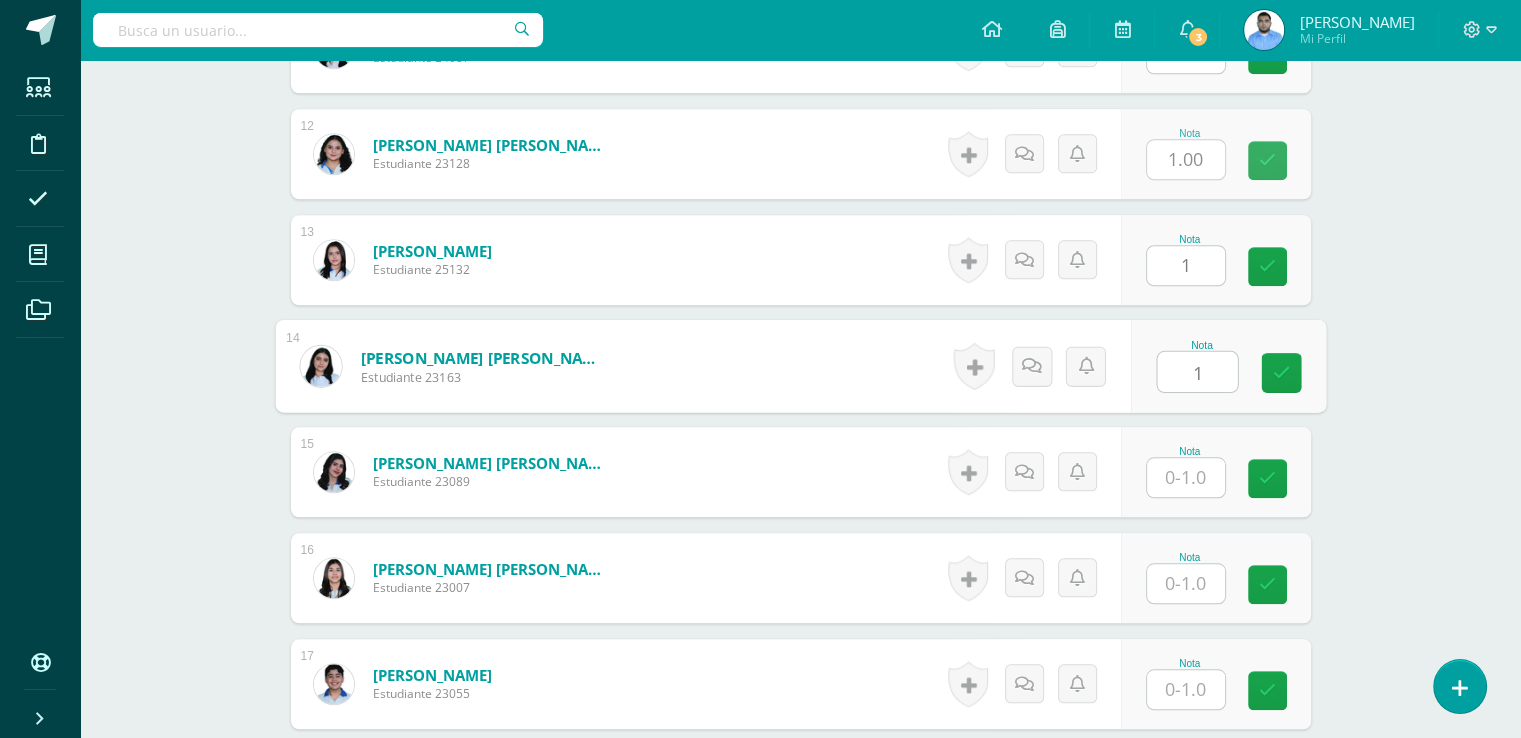type on "1" 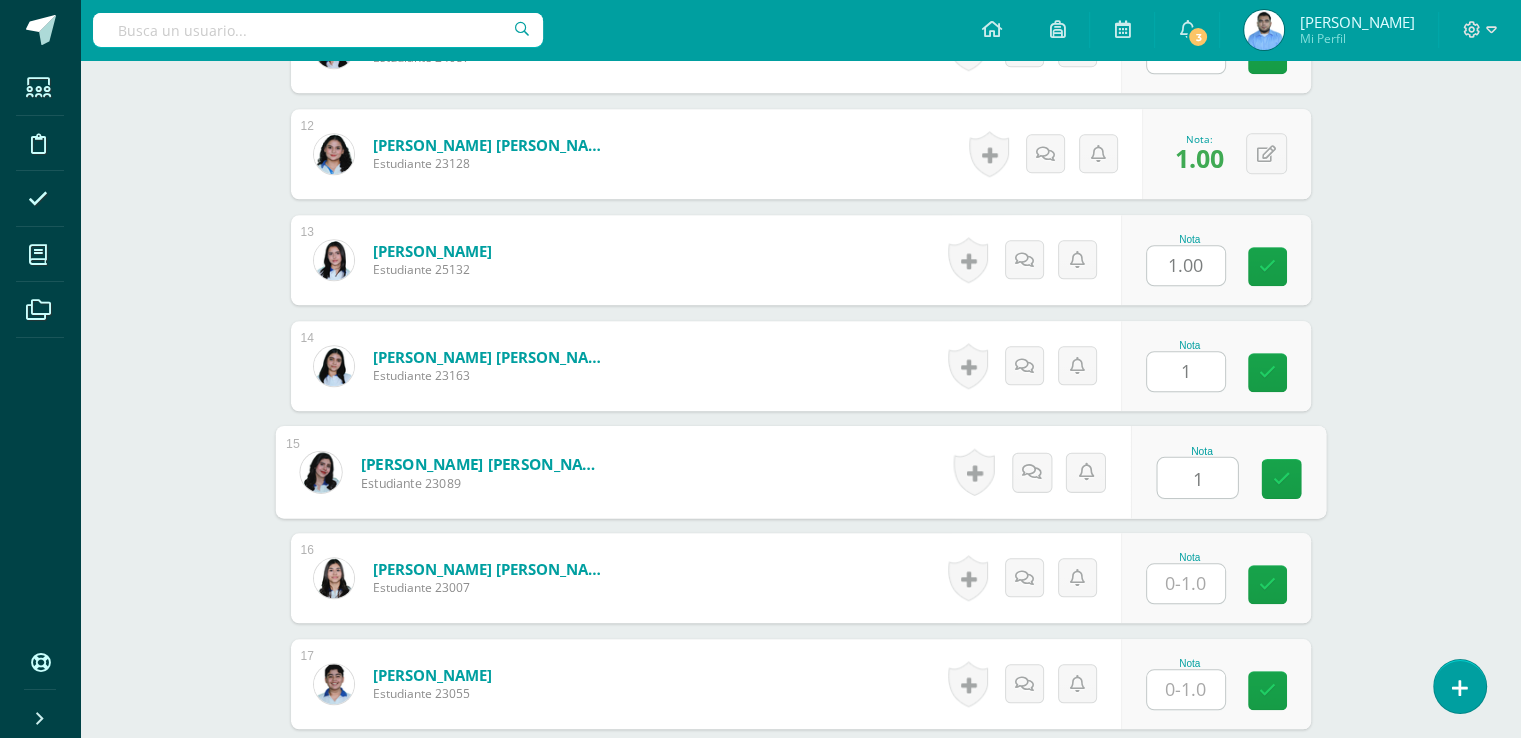 type on "1" 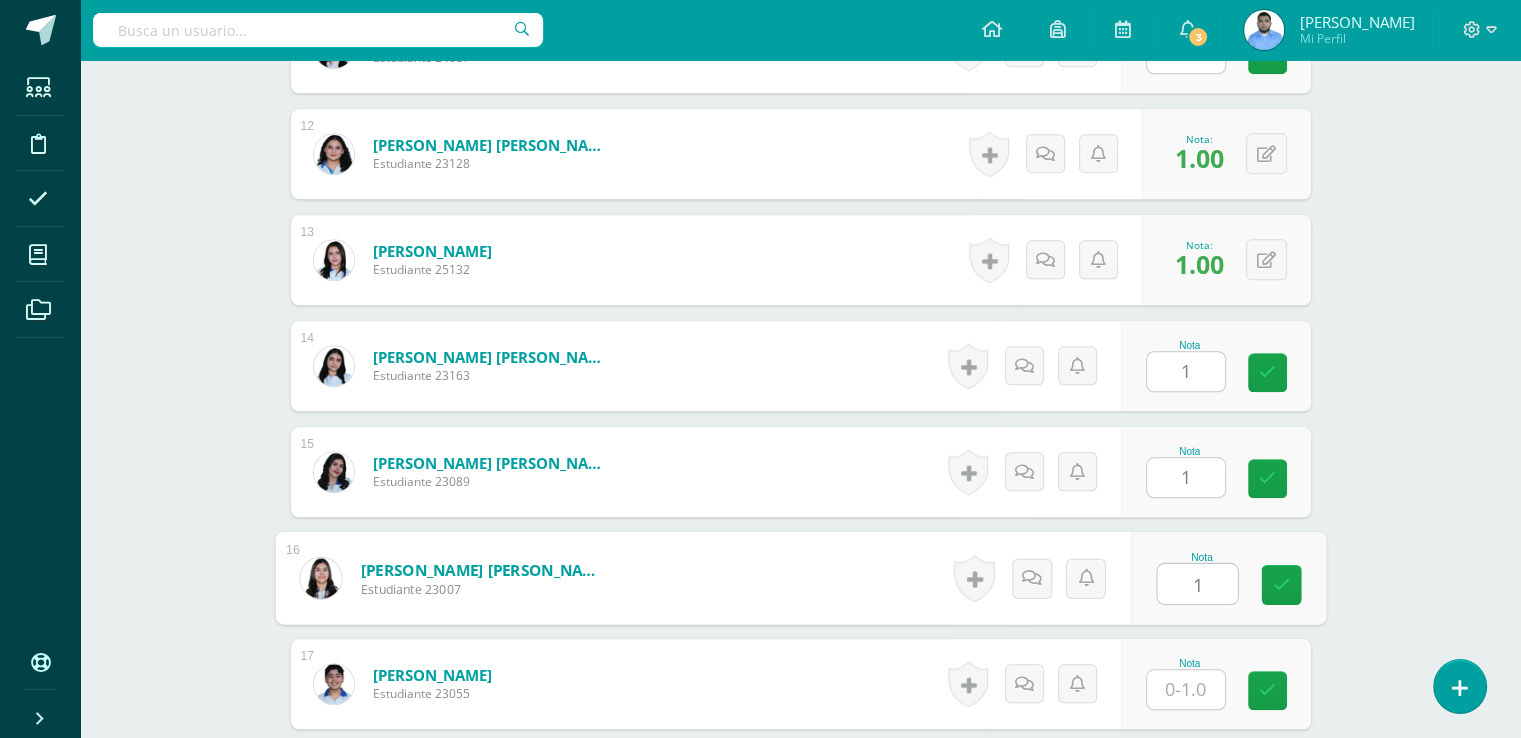 type on "1" 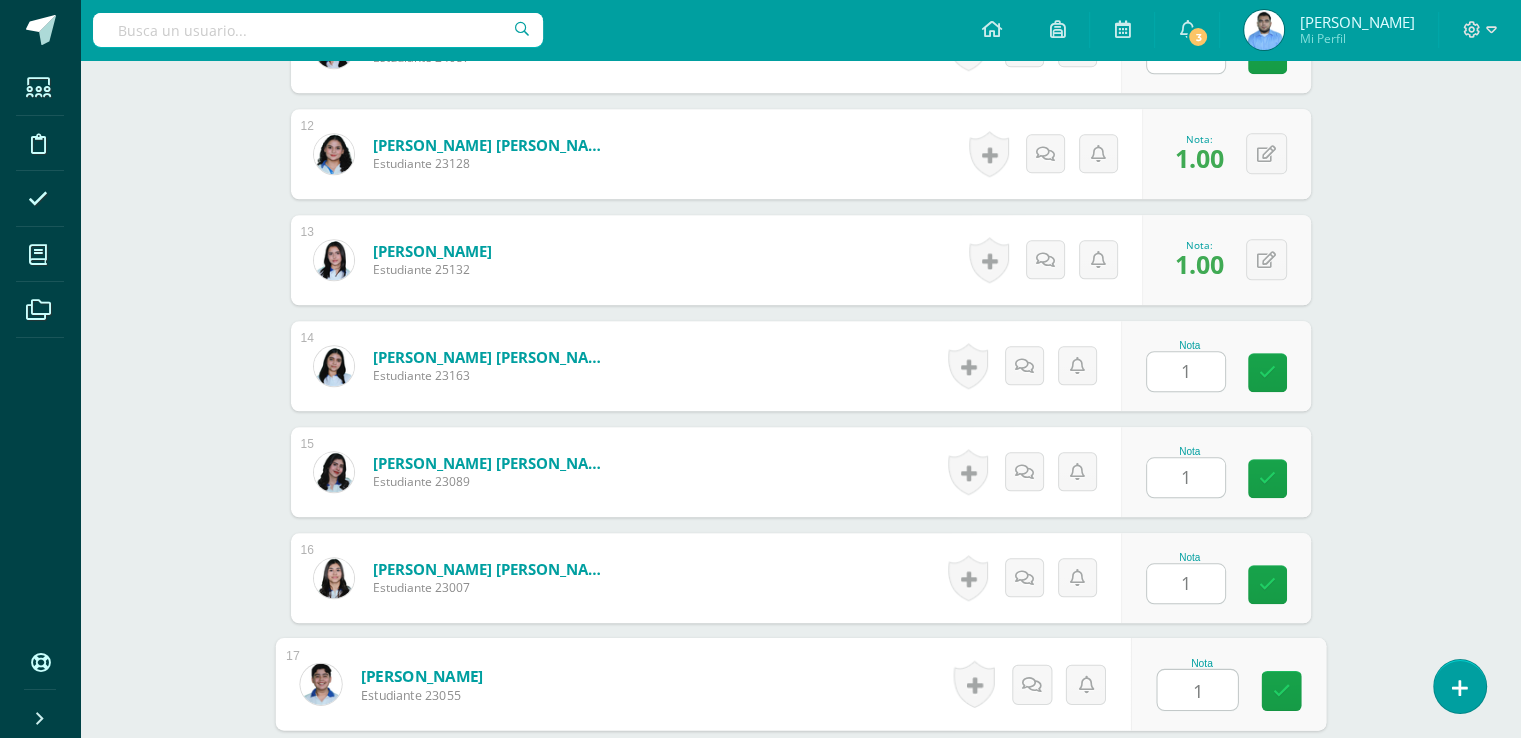 type on "1" 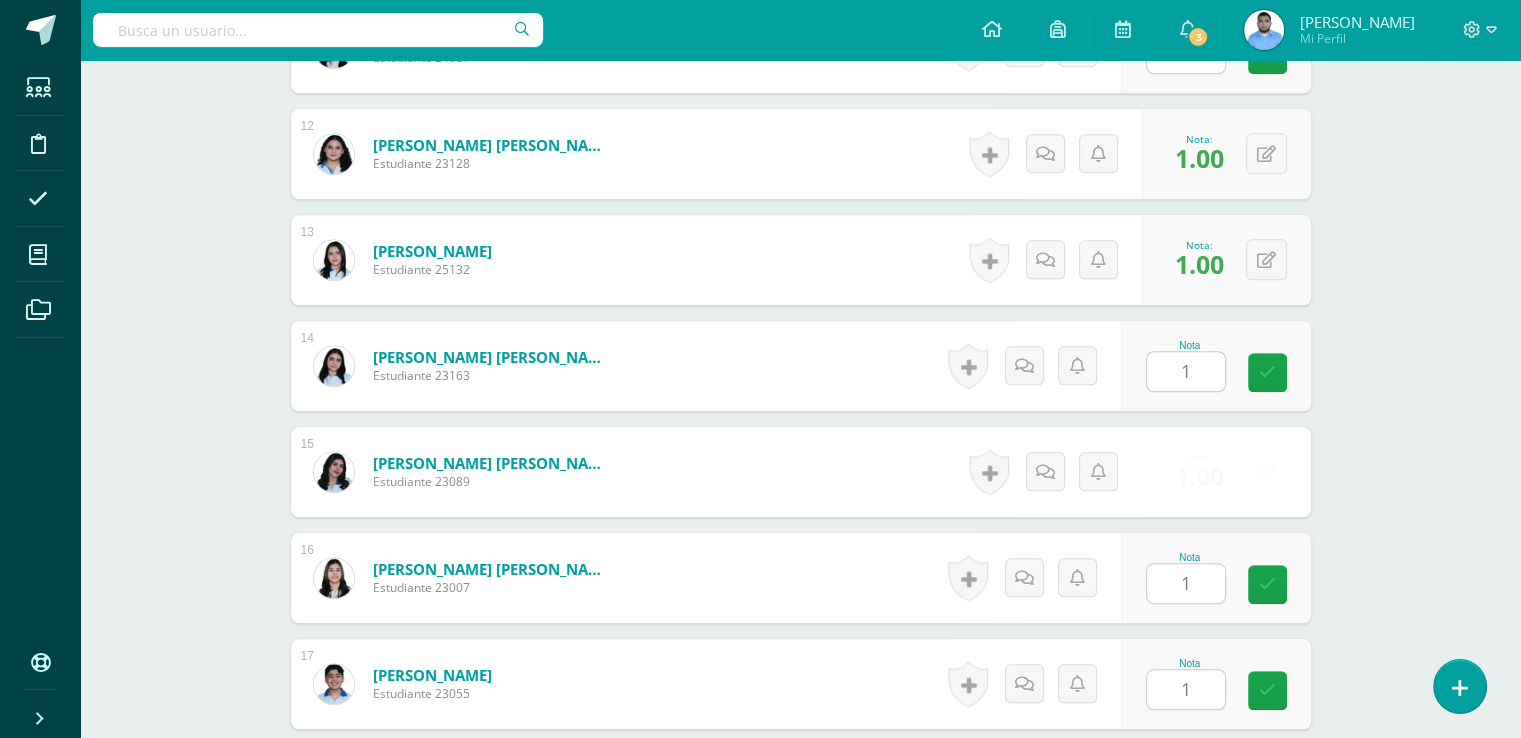 scroll, scrollTop: 2176, scrollLeft: 0, axis: vertical 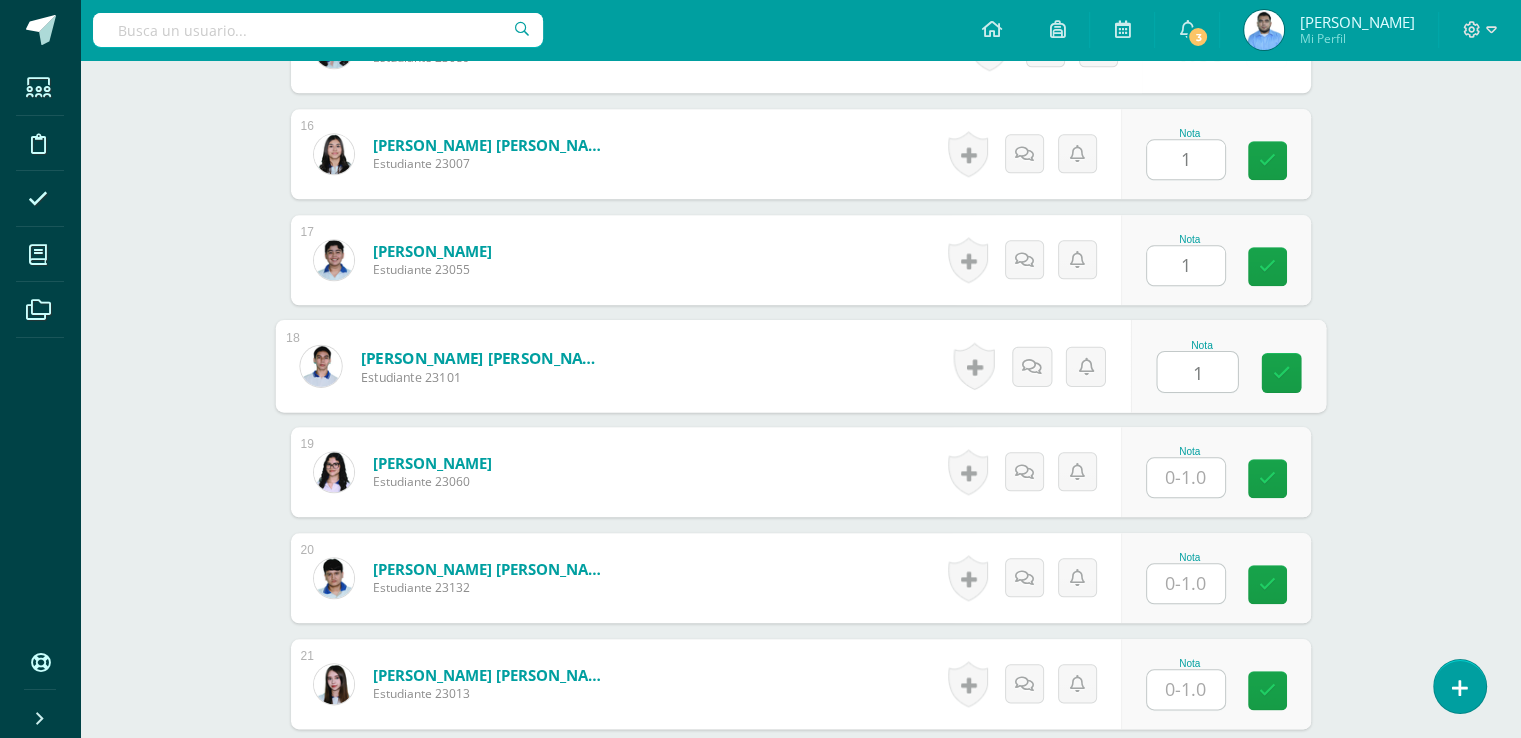 type on "1" 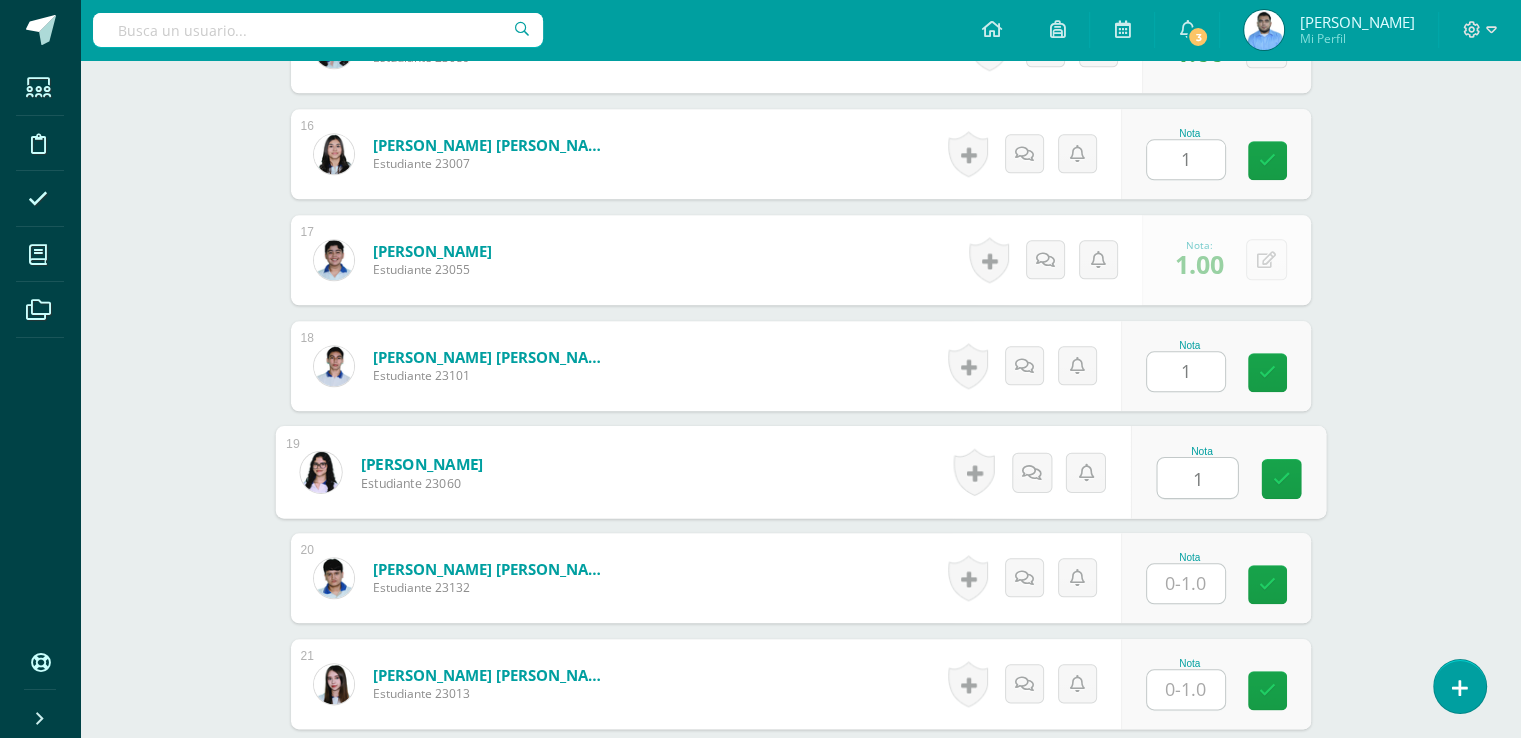 type on "1" 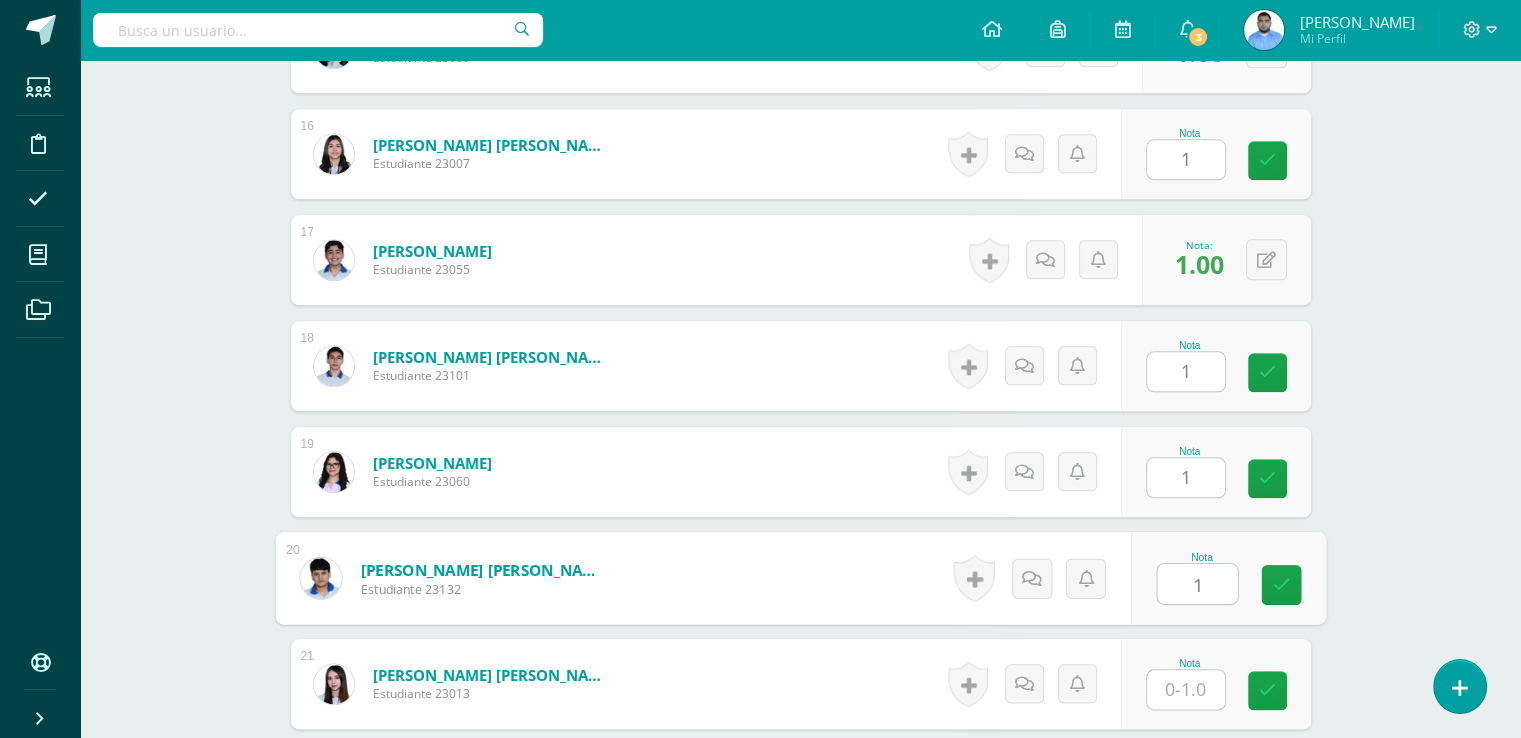 type on "1" 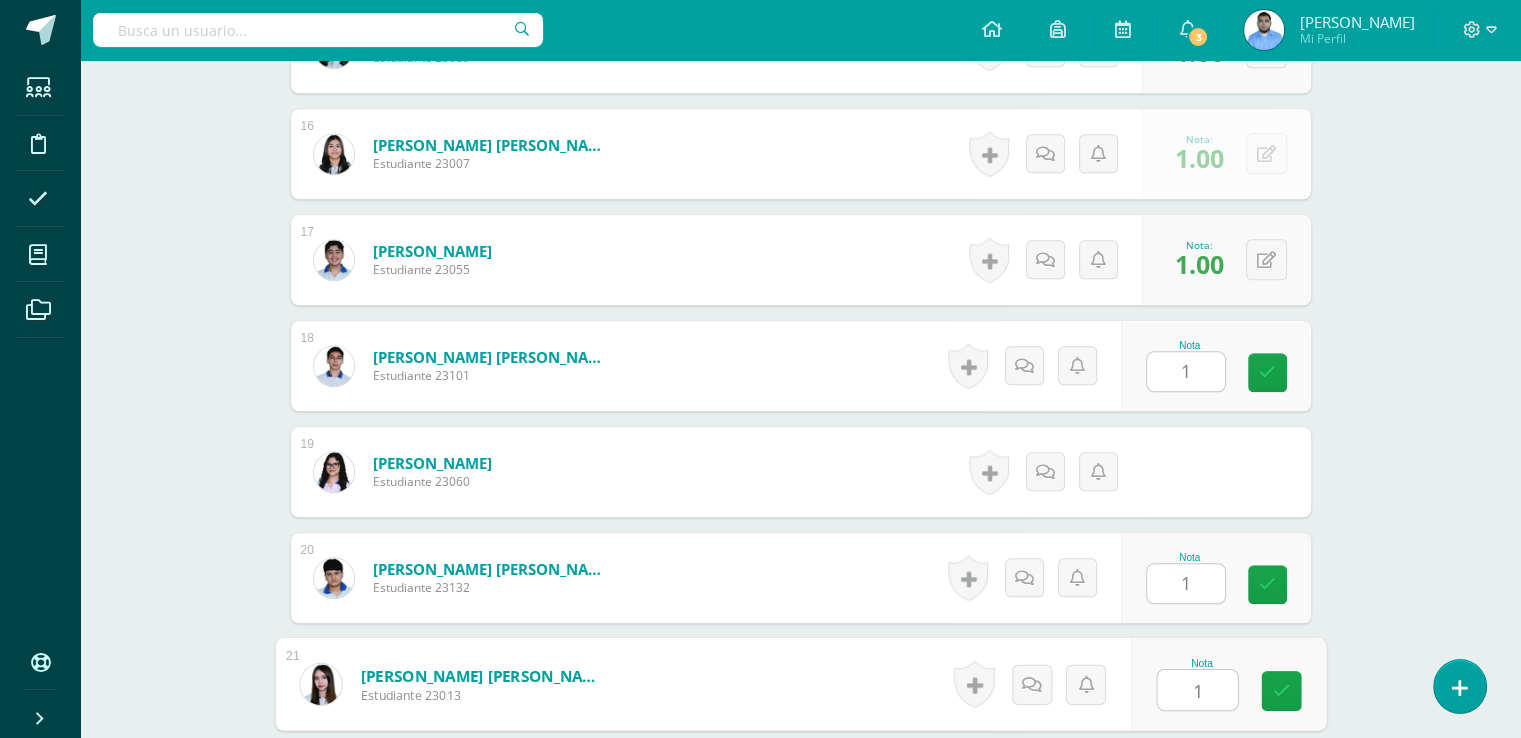 type on "1" 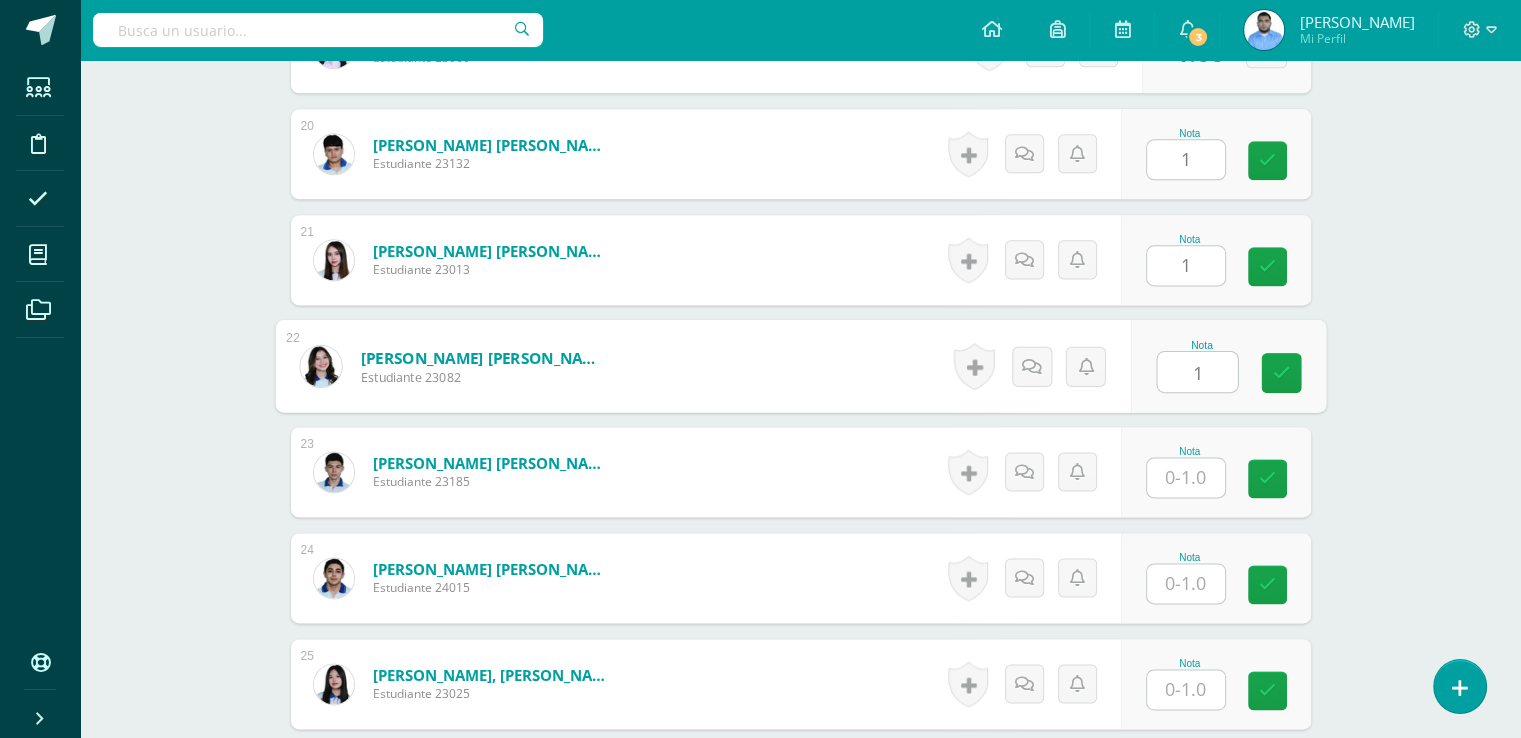 type on "1" 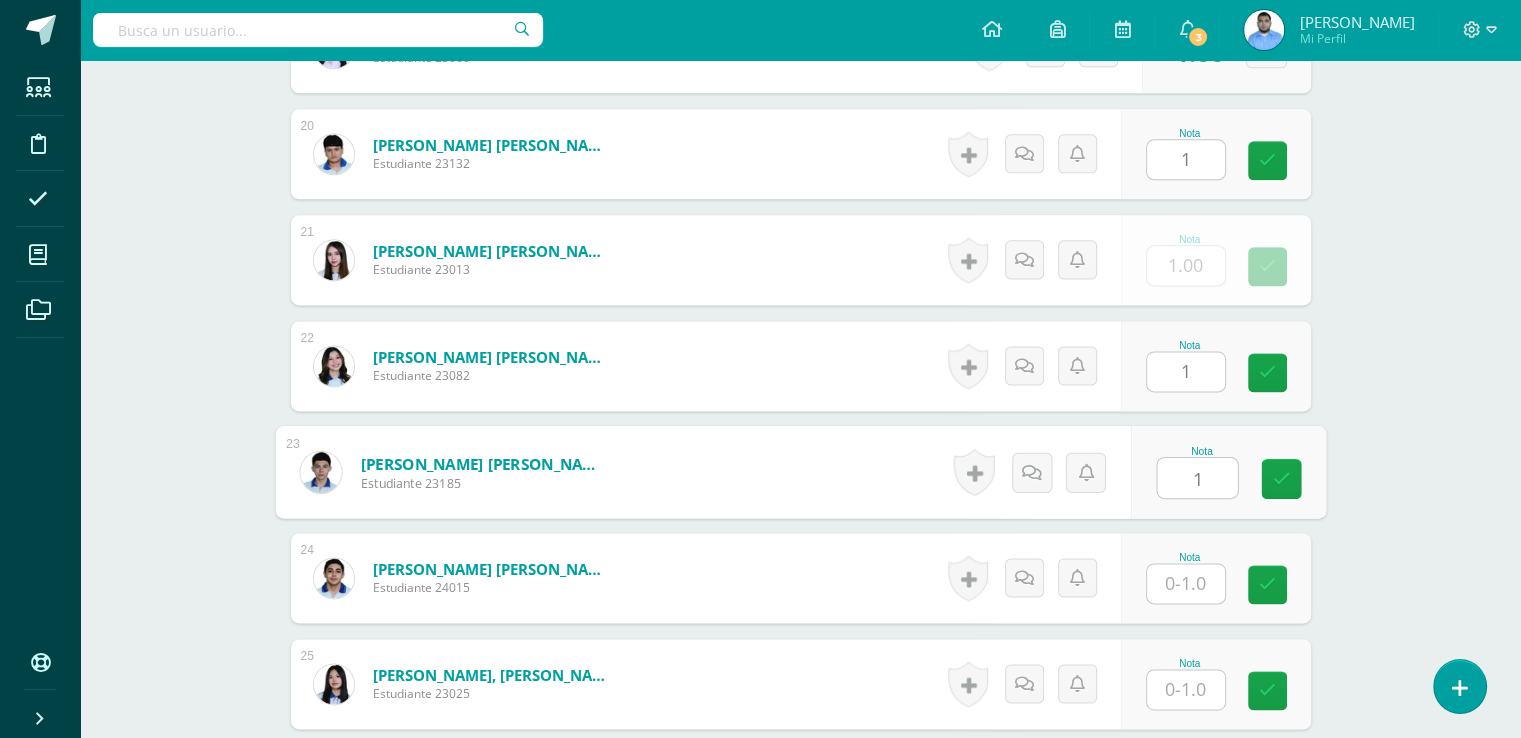 type on "1" 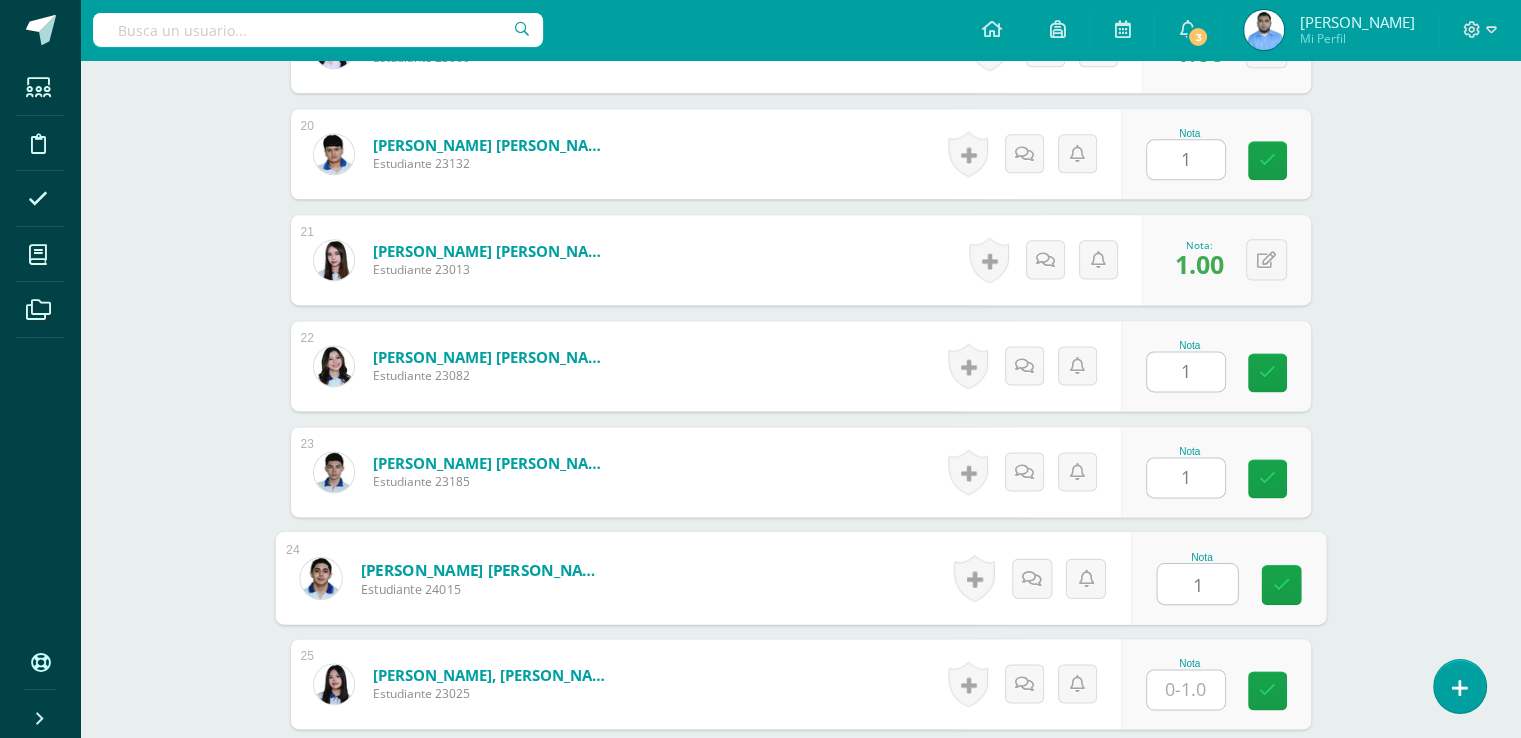 type on "1" 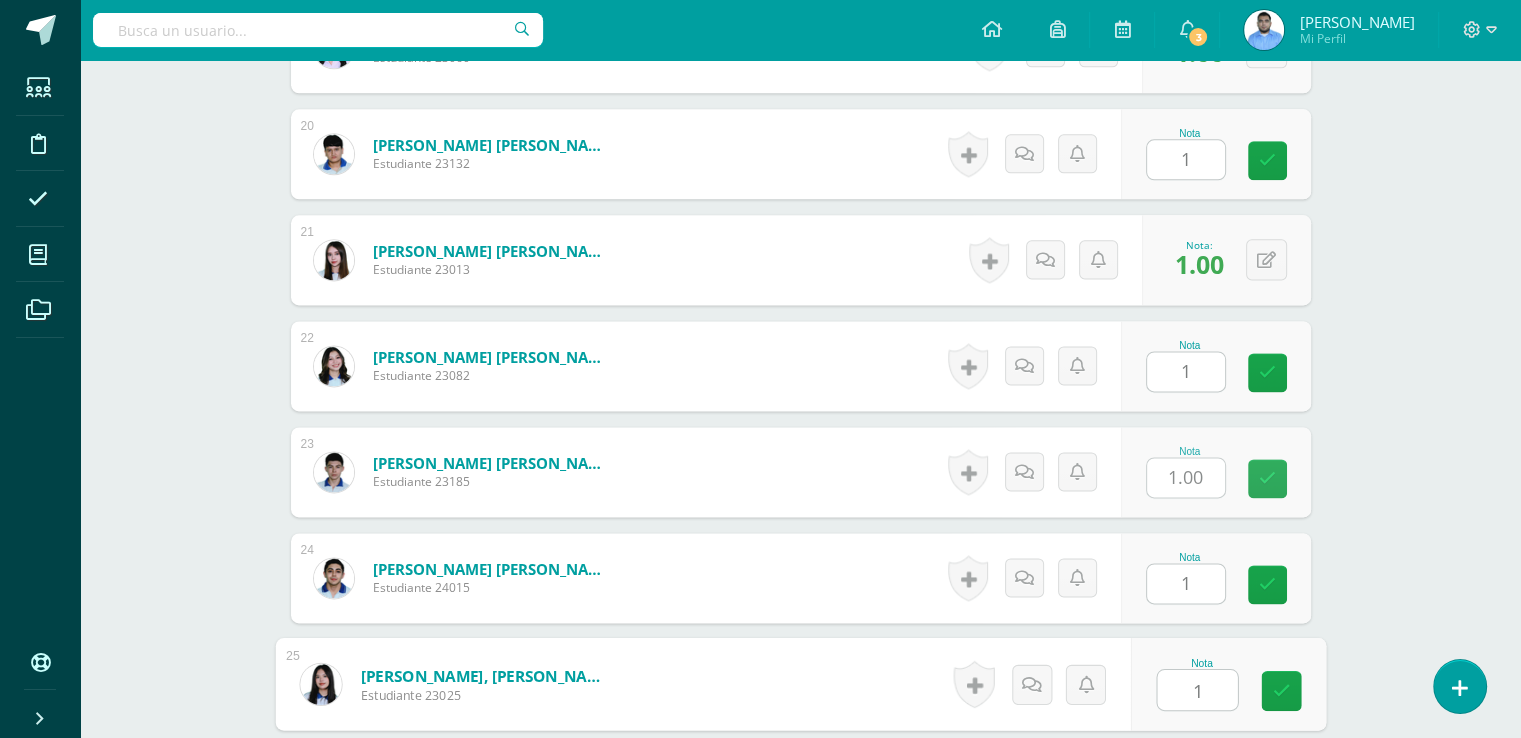 type on "1" 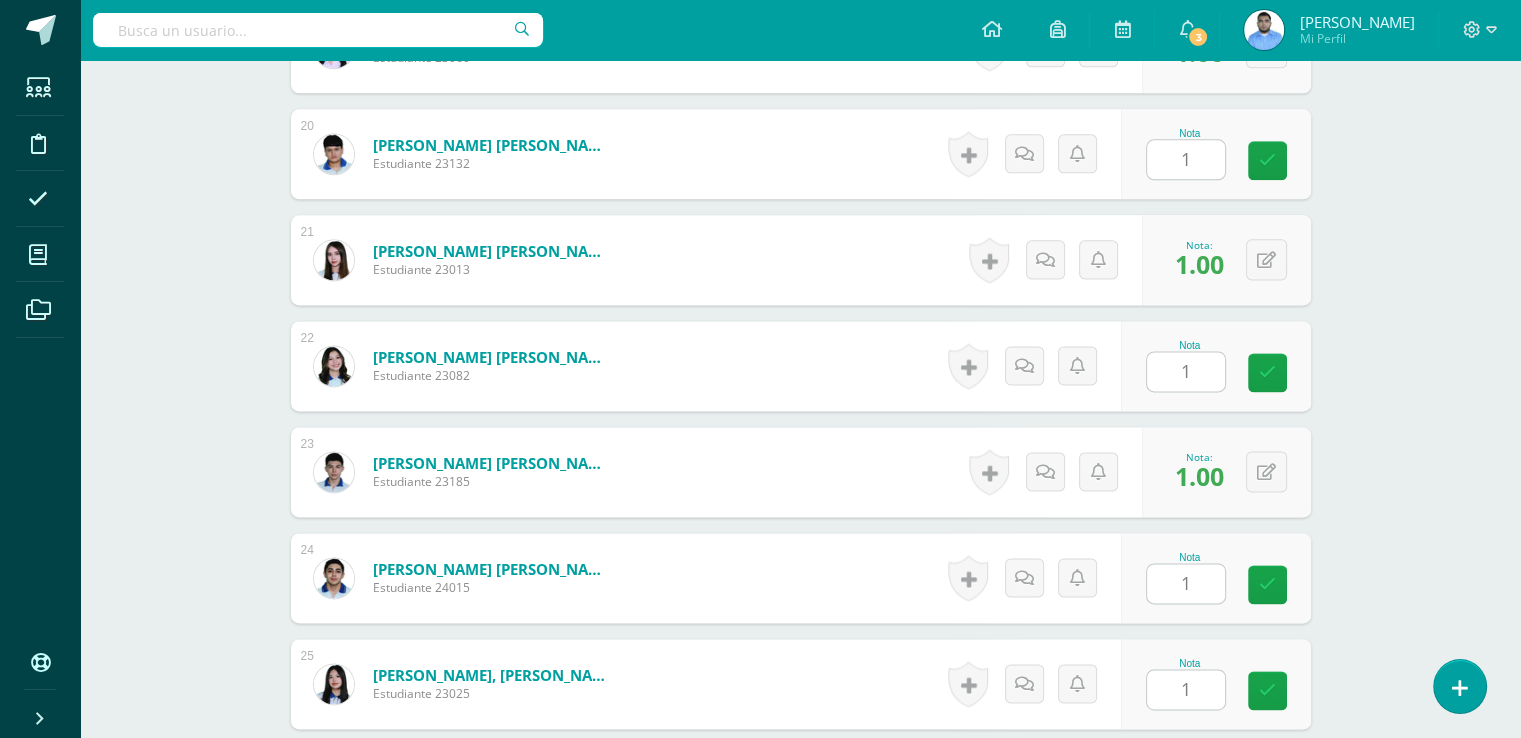 scroll, scrollTop: 3024, scrollLeft: 0, axis: vertical 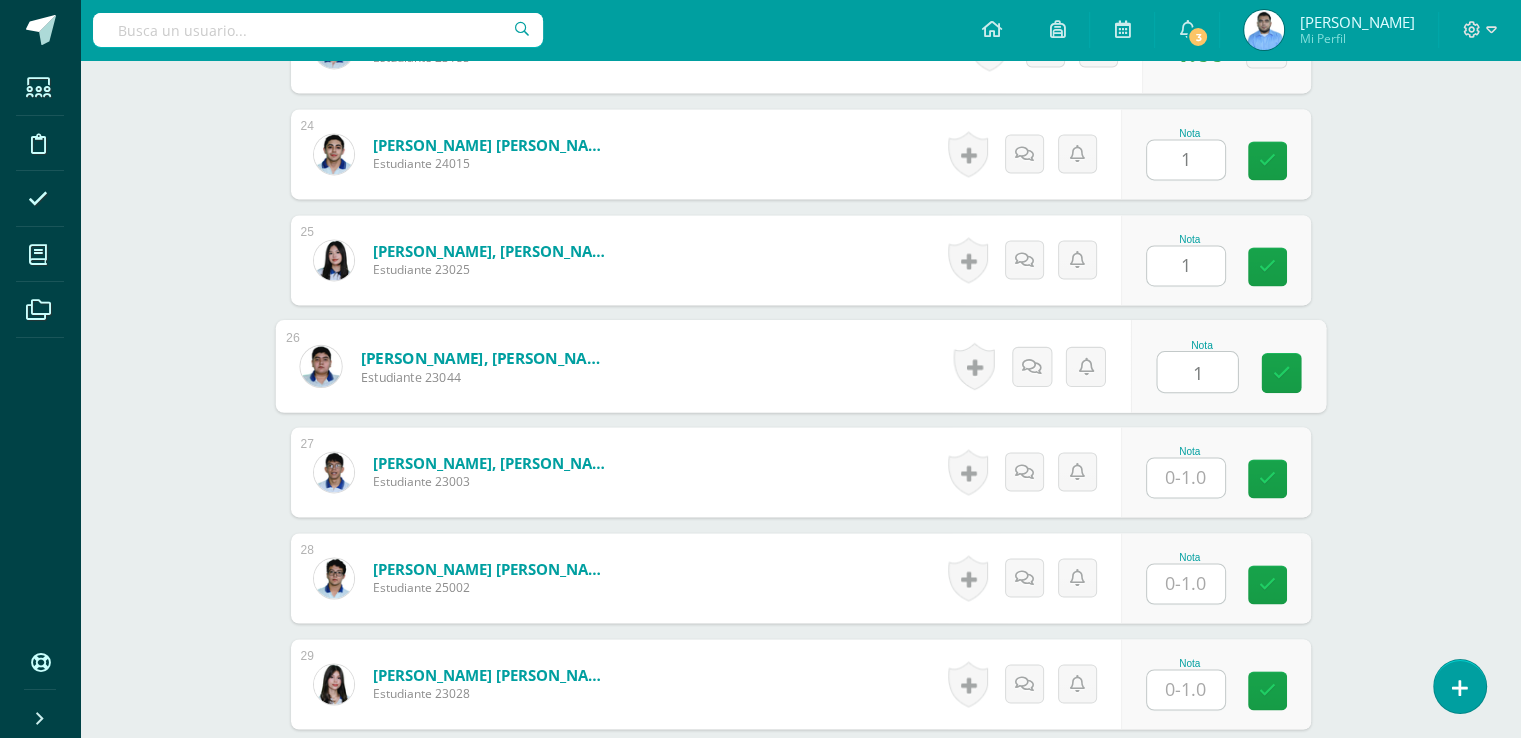 type on "1" 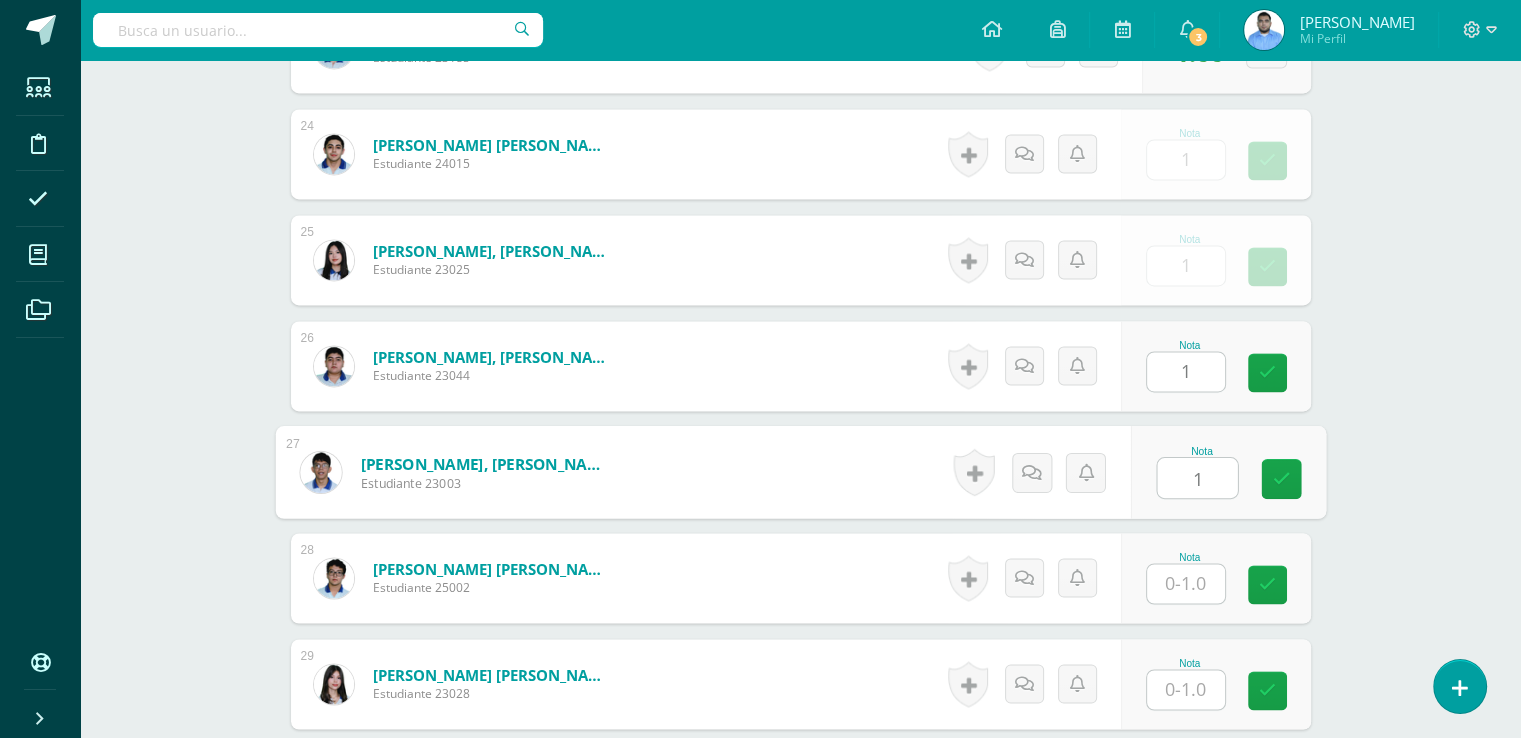 type on "1" 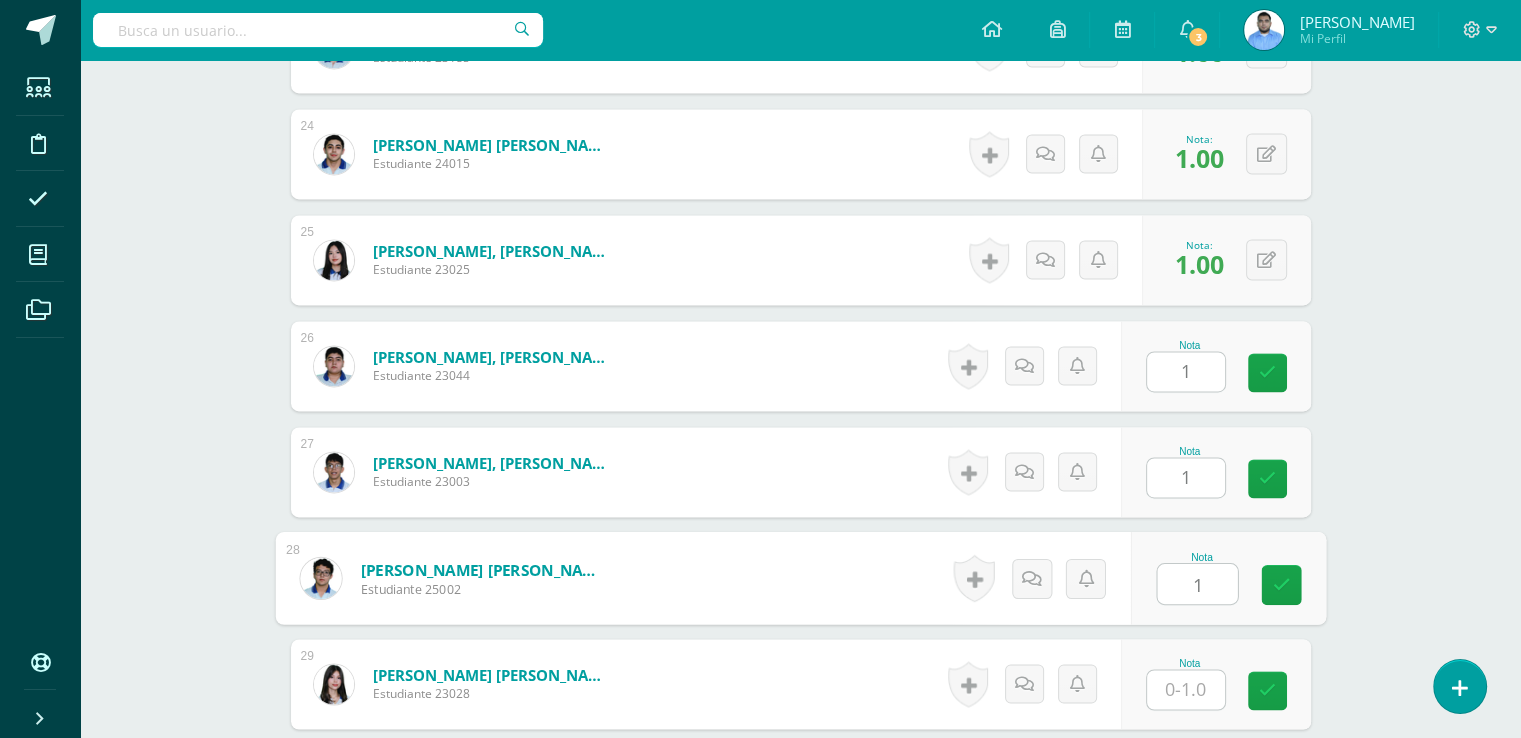 type on "1" 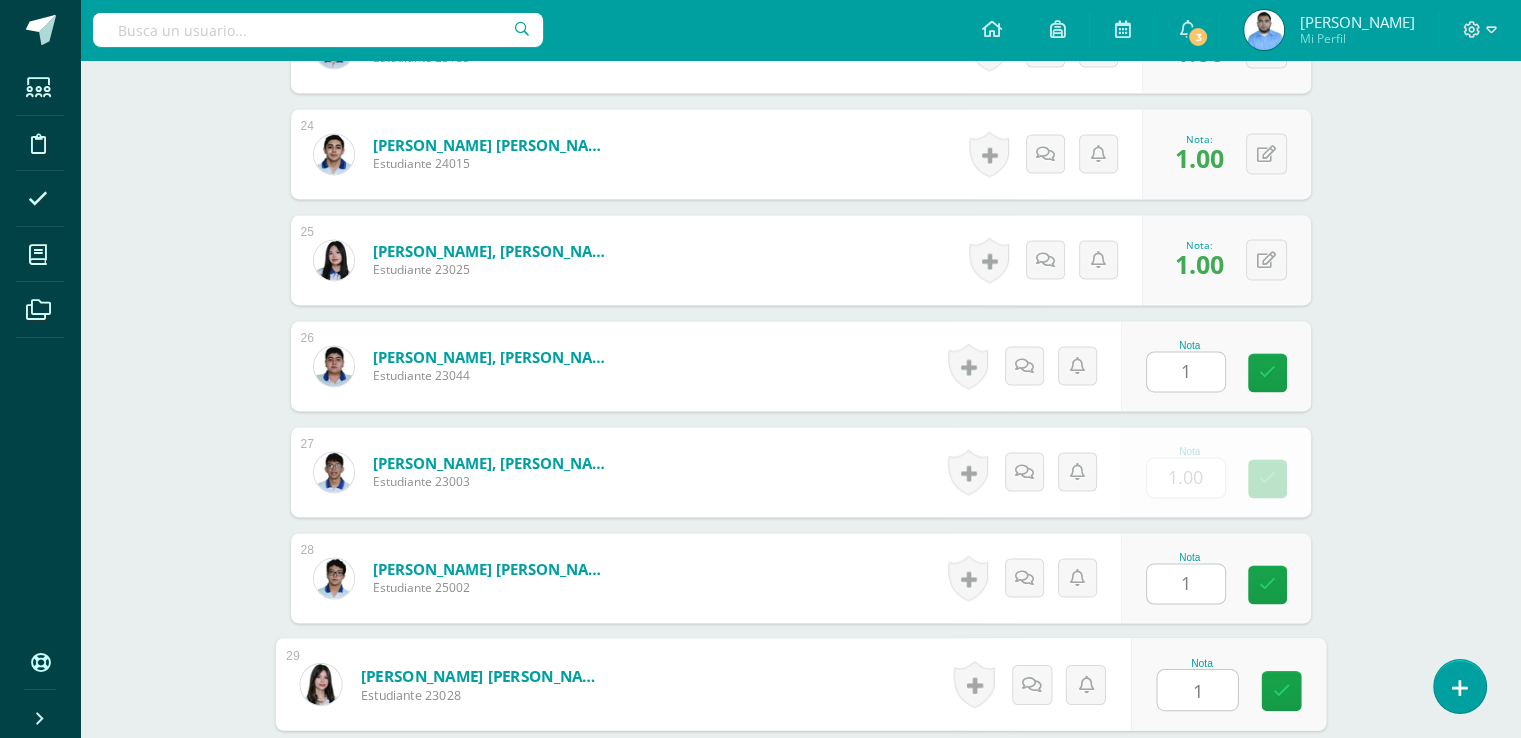 type on "1" 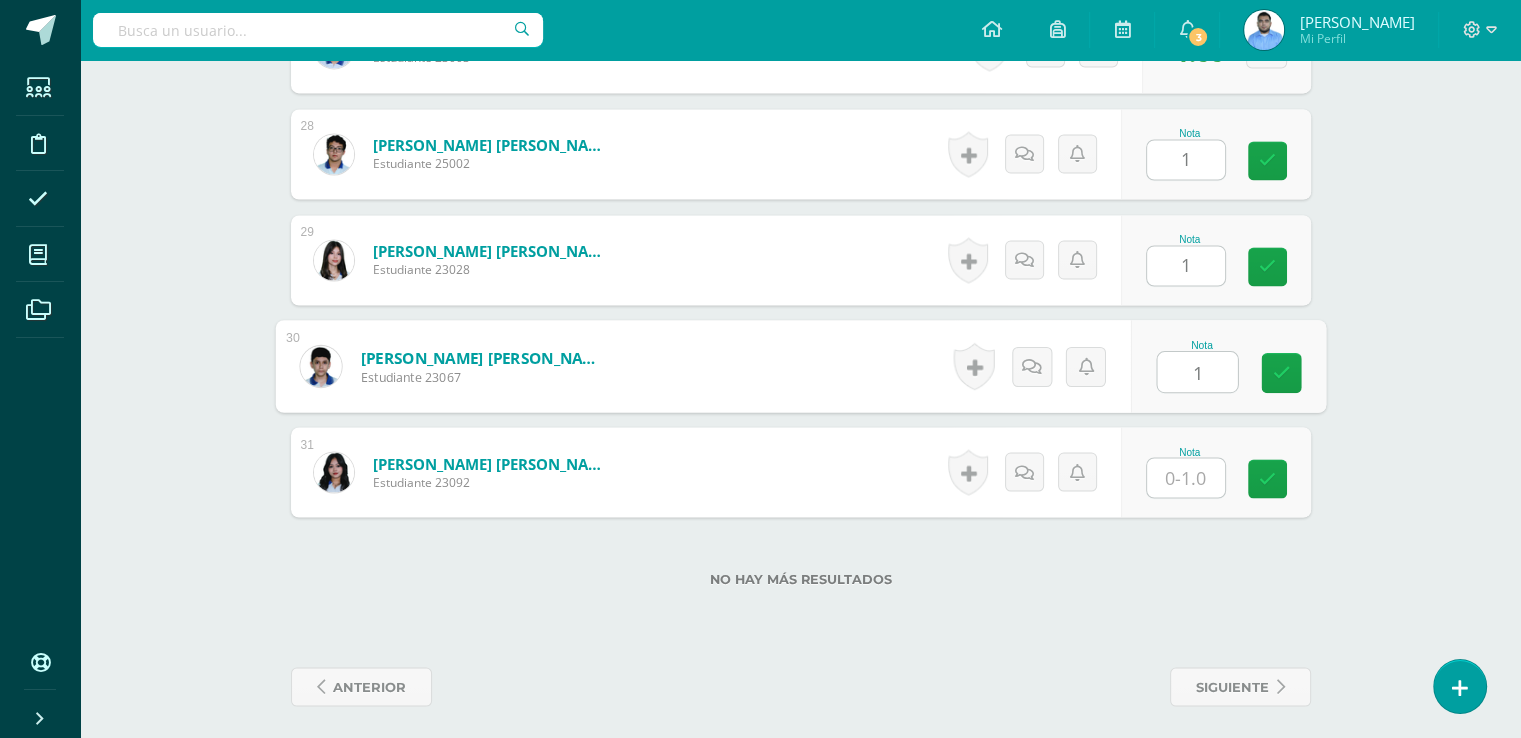 type on "1" 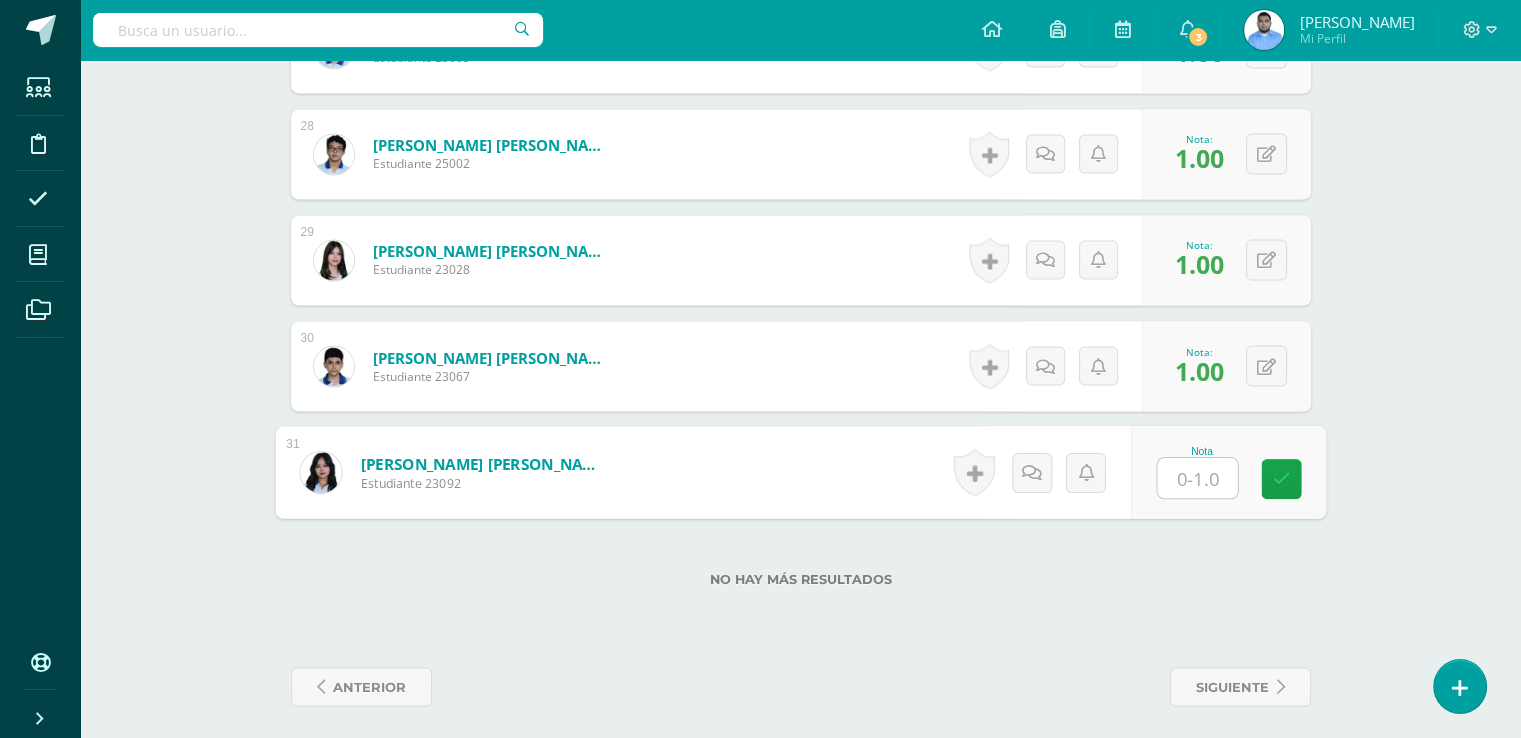 type on "1" 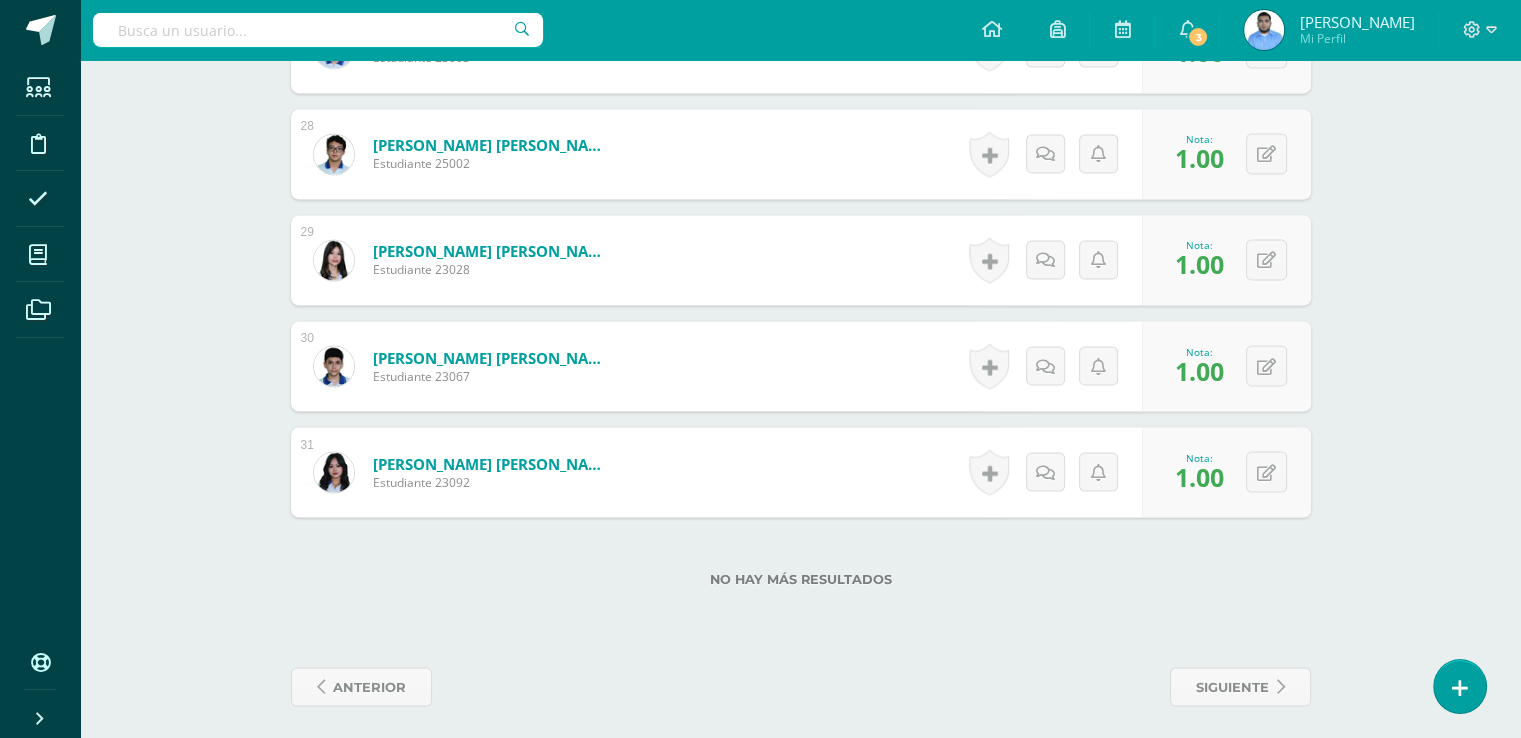 scroll, scrollTop: 2804, scrollLeft: 0, axis: vertical 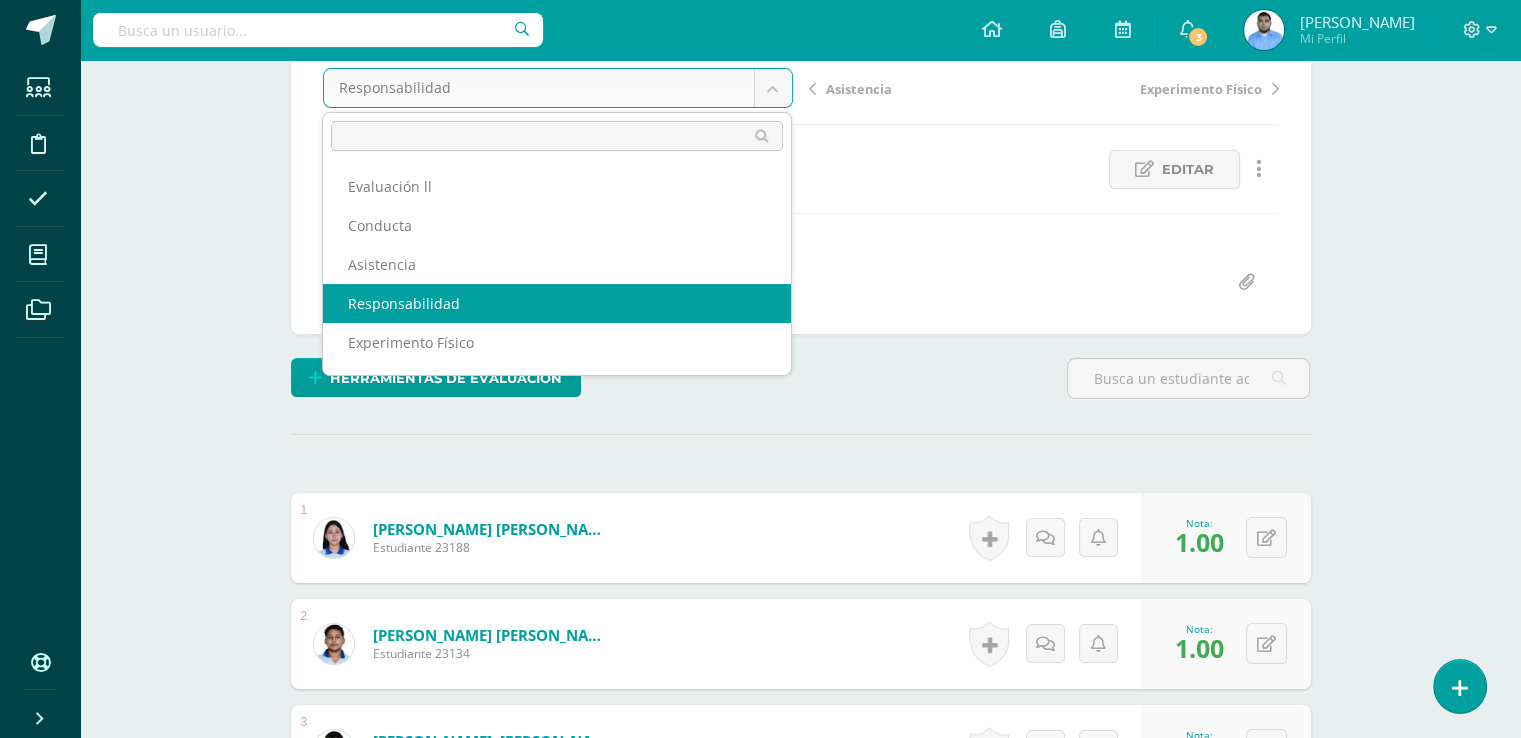 click on "Estudiantes Disciplina Asistencia Mis cursos Archivos Soporte
Centro de ayuda
Últimas actualizaciones
Cerrar panel
Matemáticas
Primero
Básico
"1.1"
Actividades Estudiantes Planificación Dosificación
Matemáticas
Primero
Básico
"1.2"
Actividades Estudiantes Planificación Dosificación
Matemáticas
Primero
Básico
"1.3"
Actividades Estudiantes Planificación Dosificación
Matemáticas
Actividades Estudiantes Planificación Dosificación Actividades 3 3" at bounding box center (760, 1895) 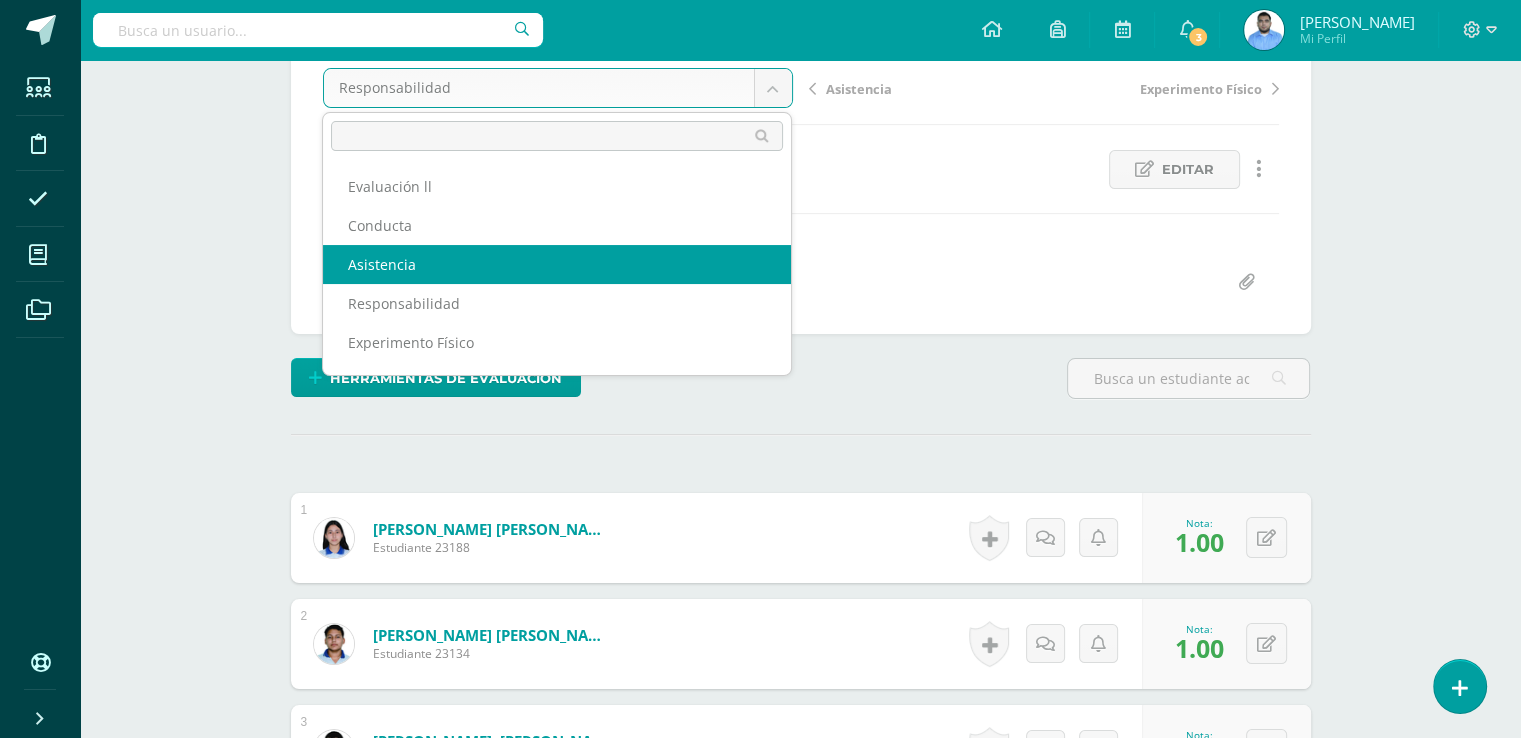 select on "/dashboard/teacher/grade-activity/41413/" 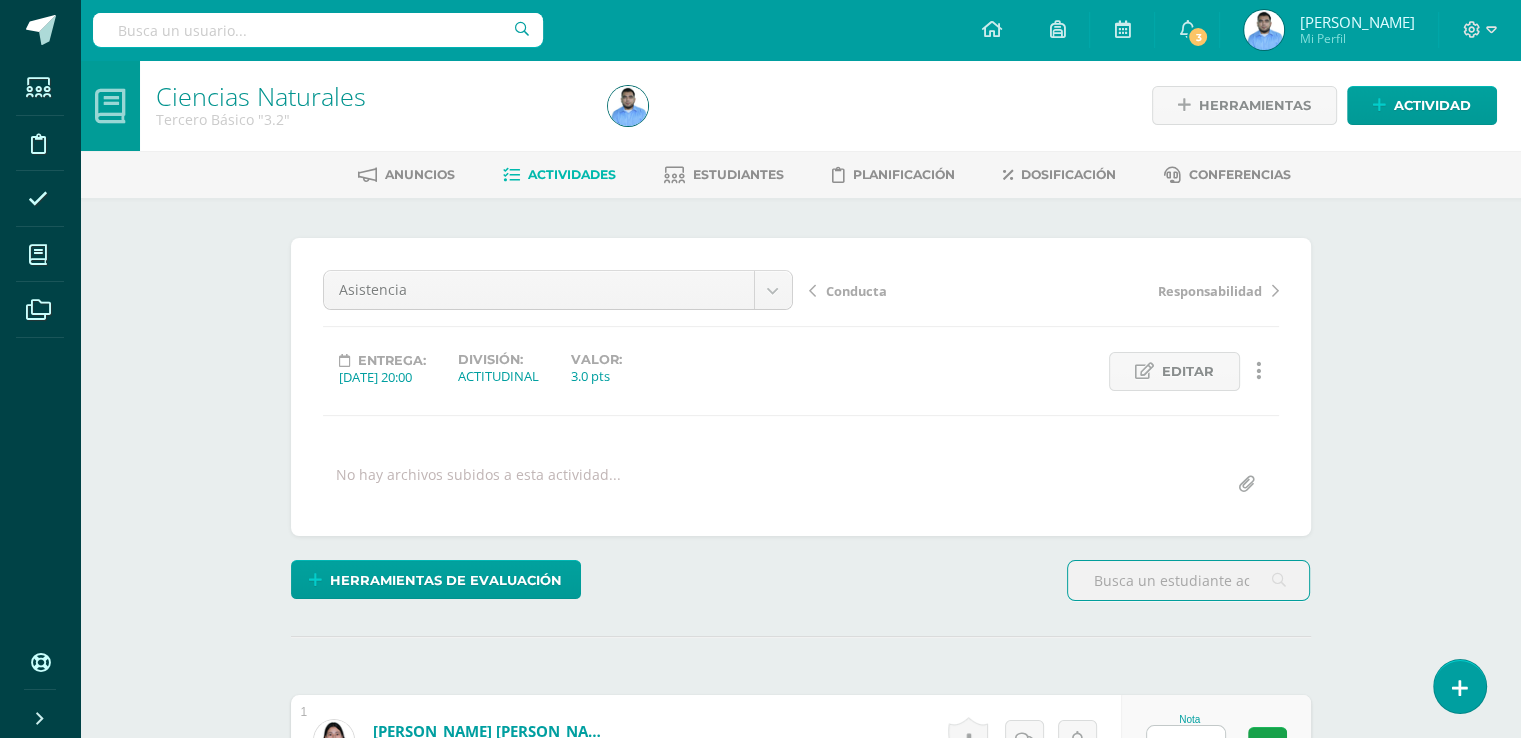 scroll, scrollTop: 0, scrollLeft: 0, axis: both 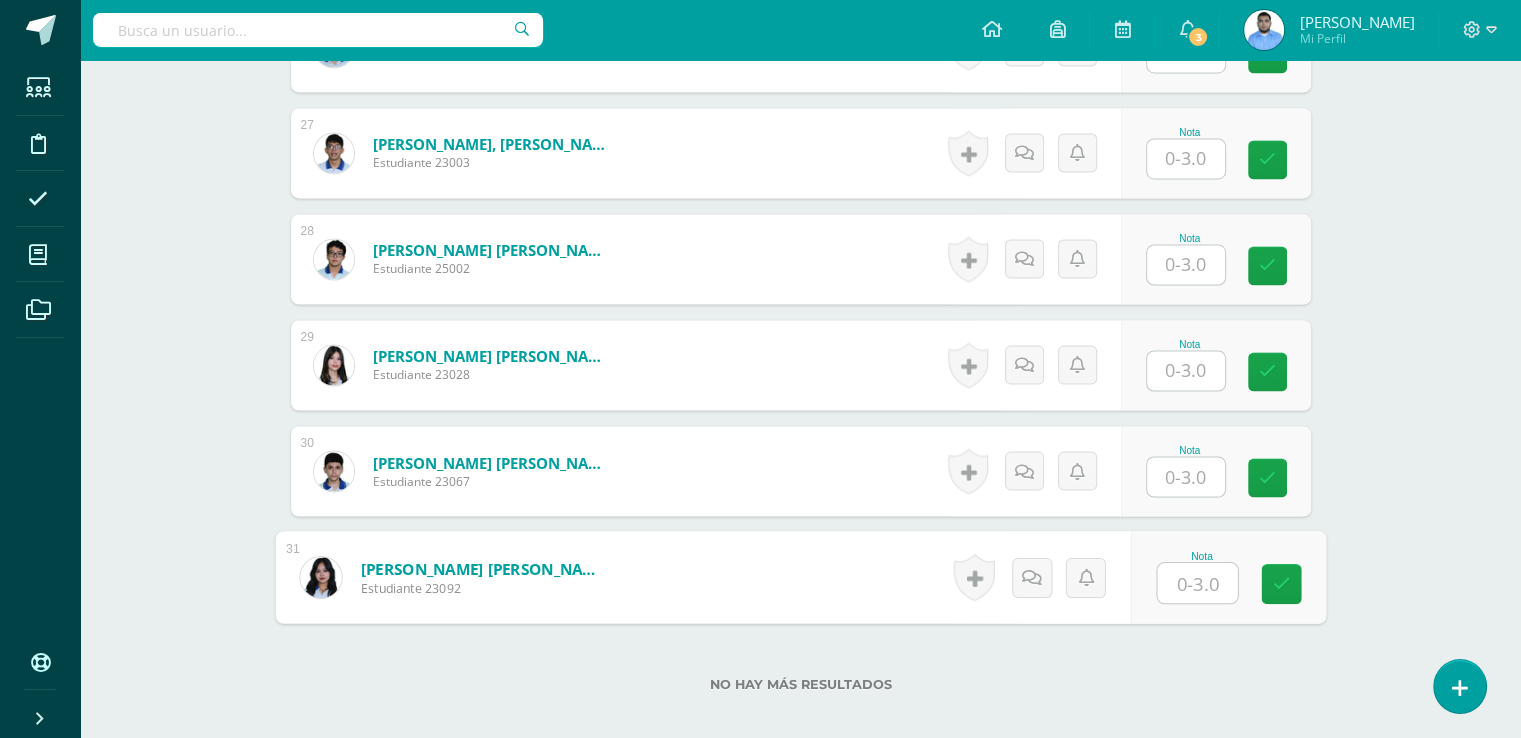 click at bounding box center (1197, 583) 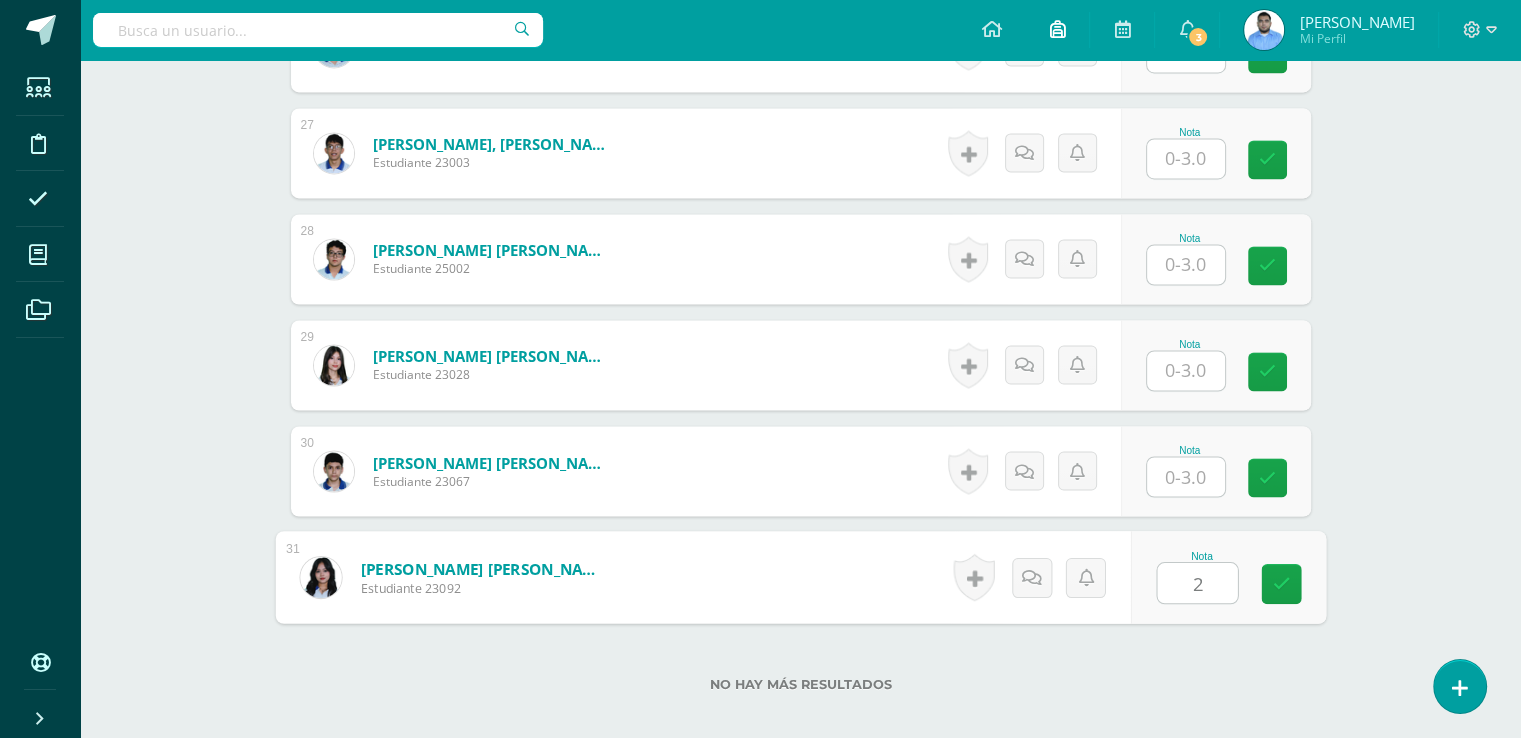 type on "2" 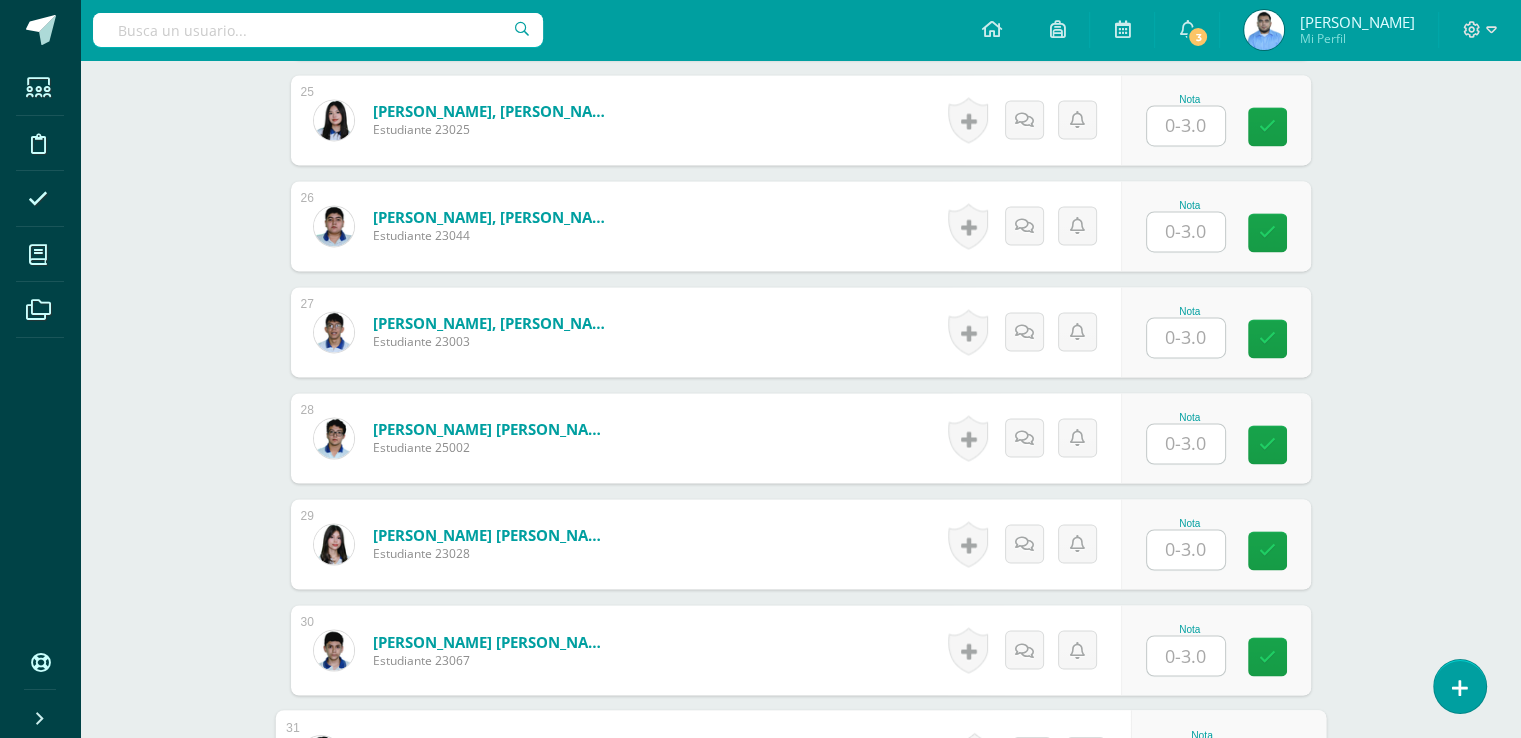 scroll, scrollTop: 3155, scrollLeft: 0, axis: vertical 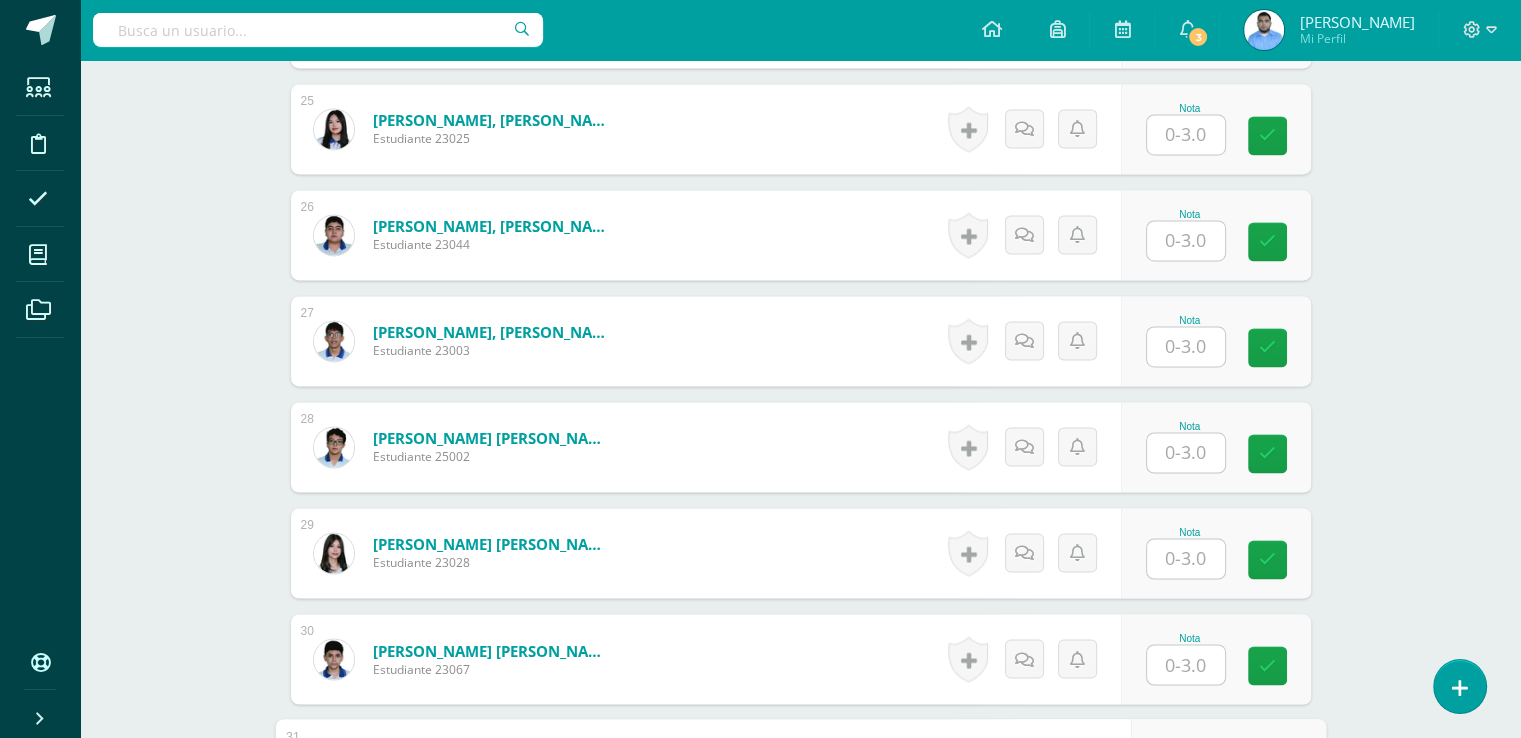 click at bounding box center (1186, 240) 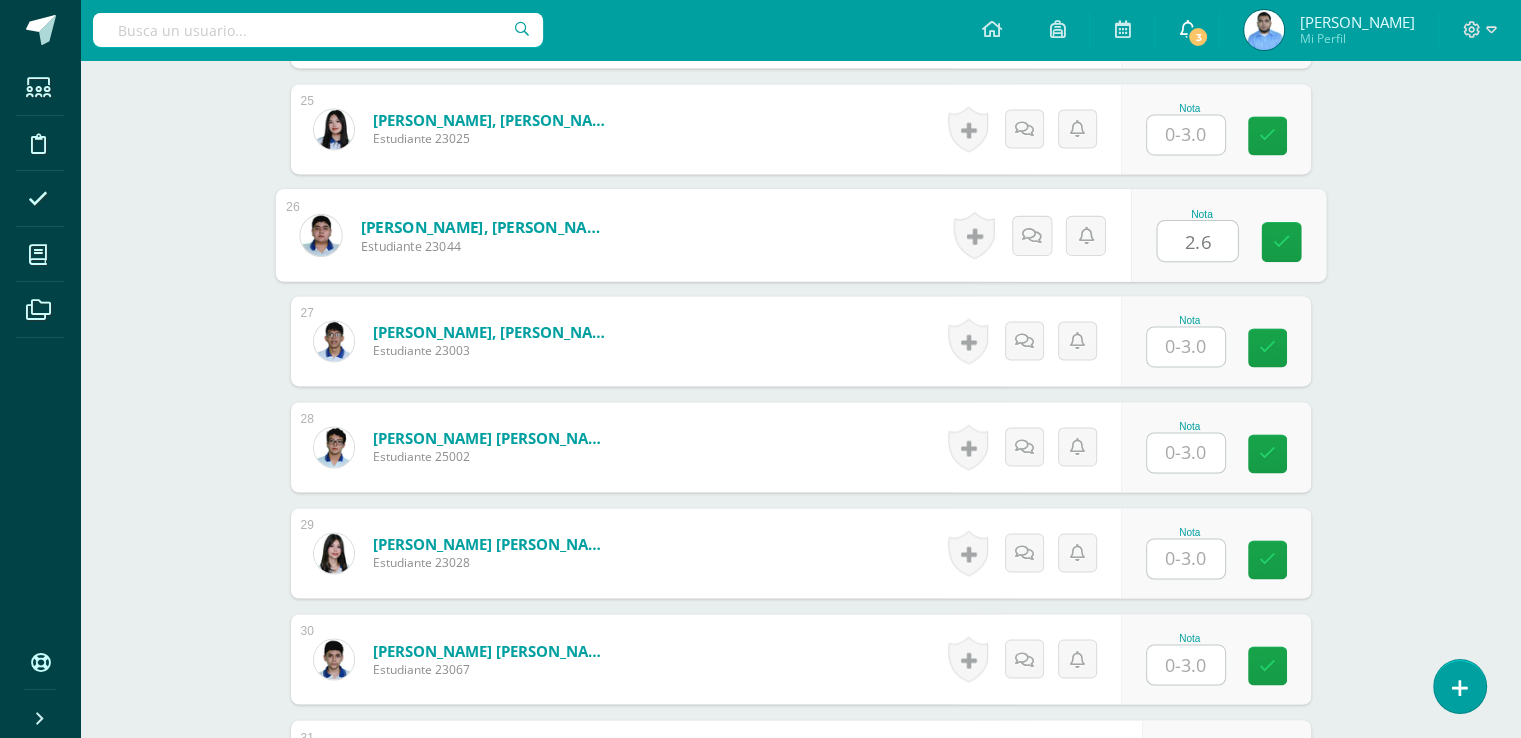 type on "2.6" 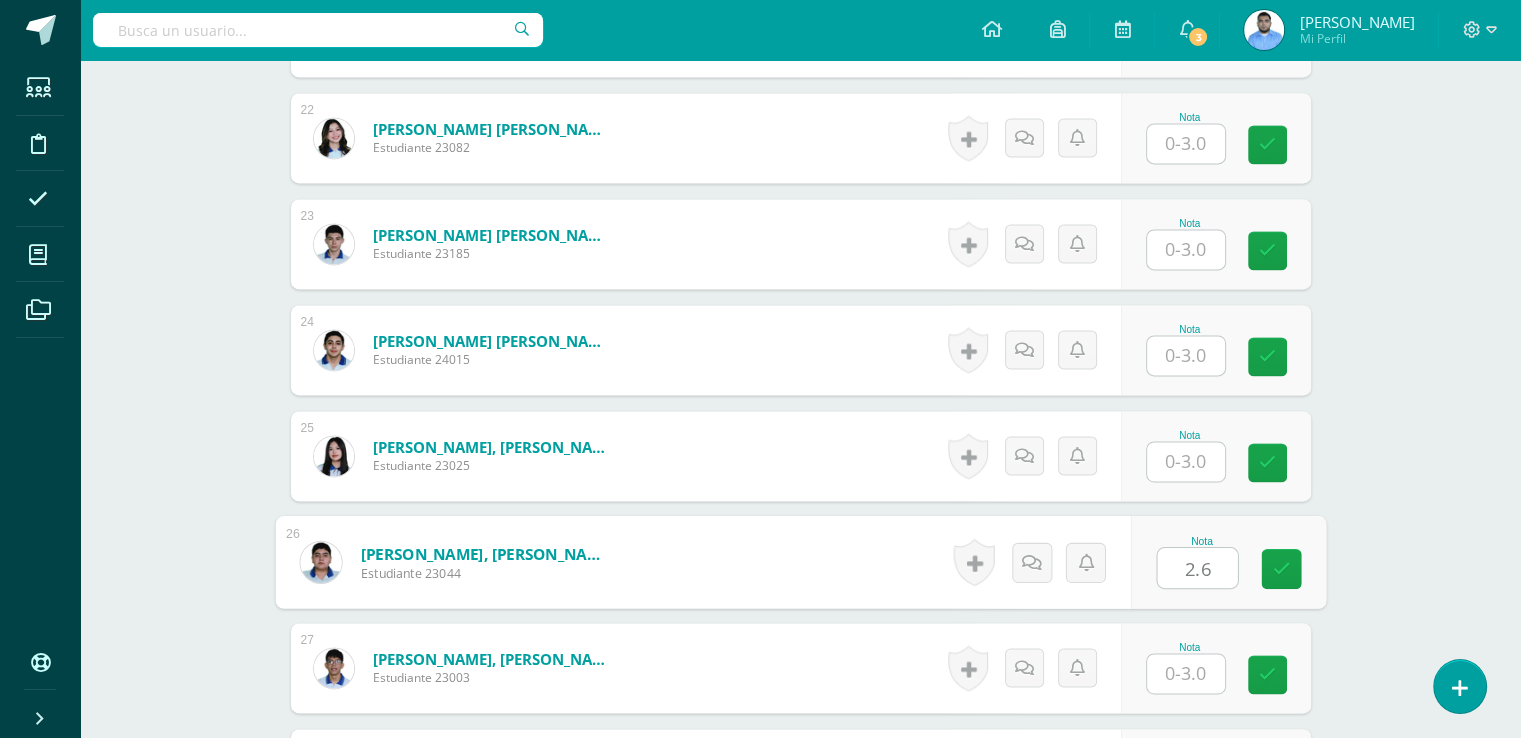 scroll, scrollTop: 2824, scrollLeft: 0, axis: vertical 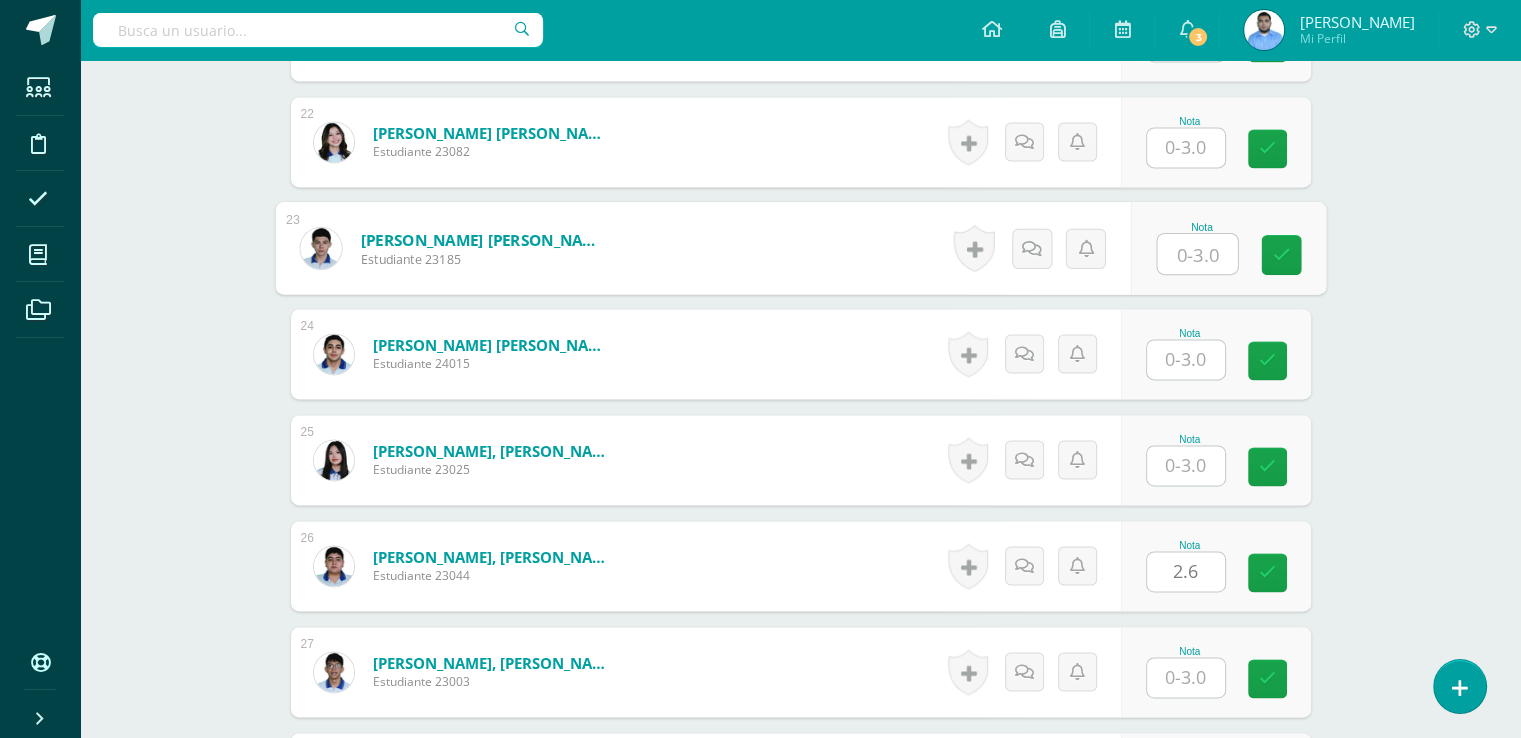 click at bounding box center [1197, 254] 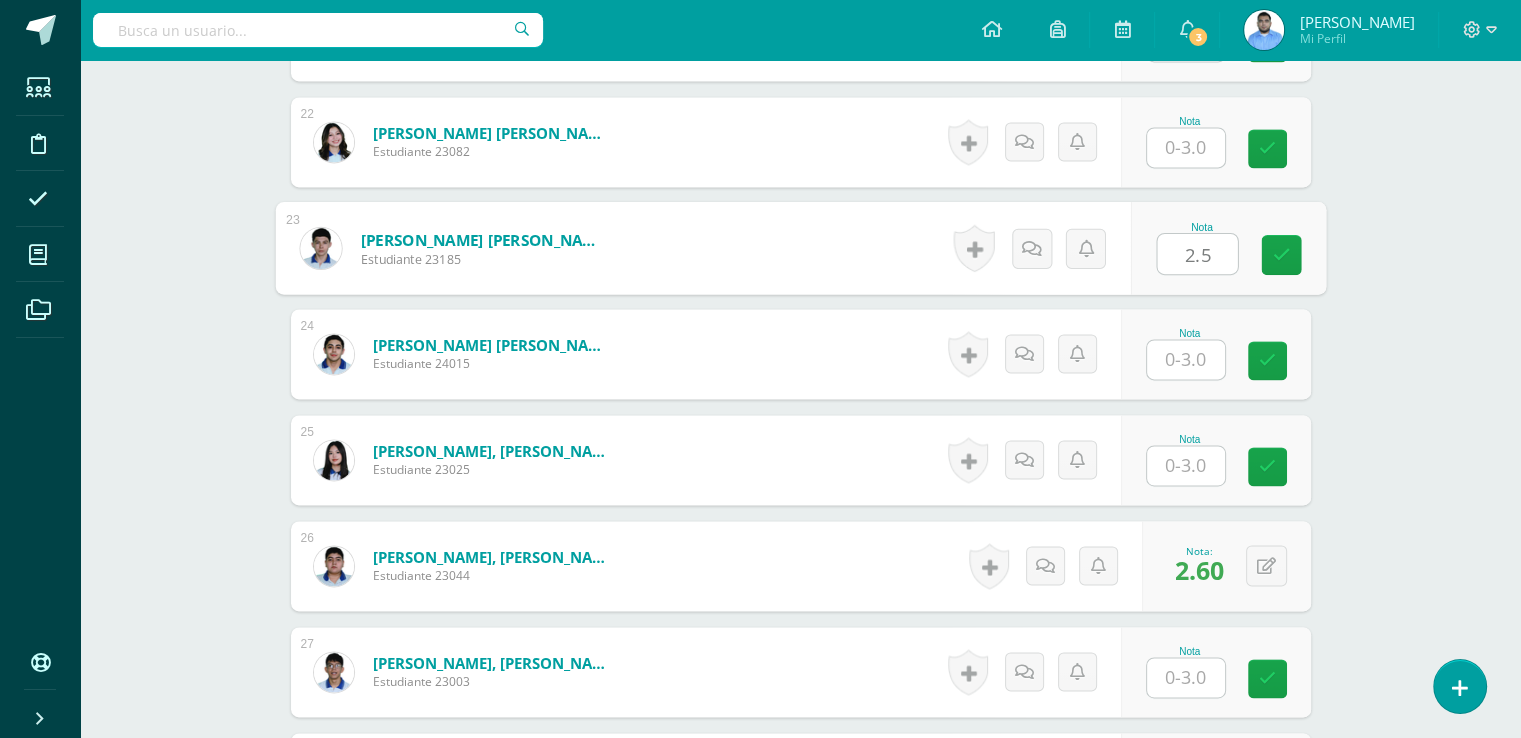 type on "2.5" 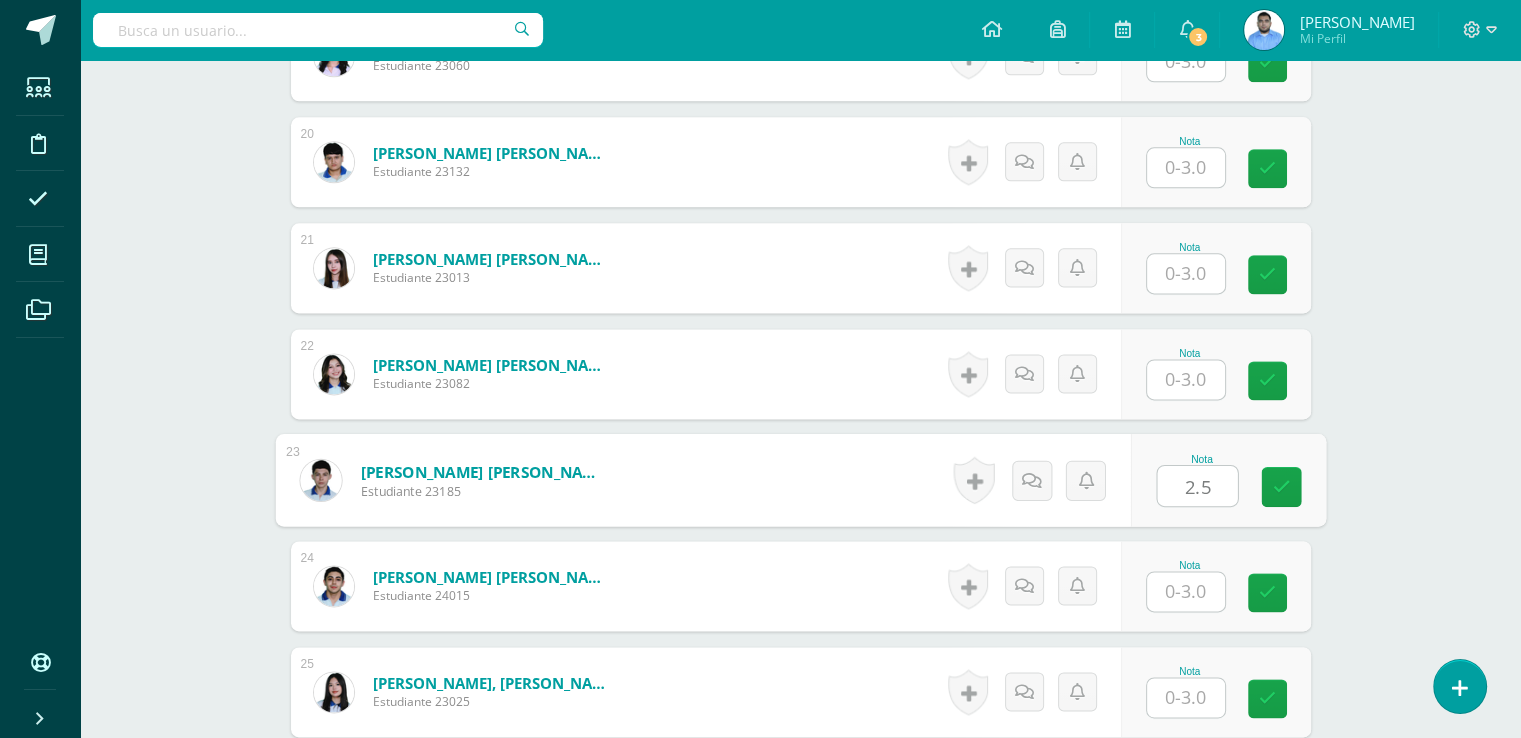 scroll, scrollTop: 2583, scrollLeft: 0, axis: vertical 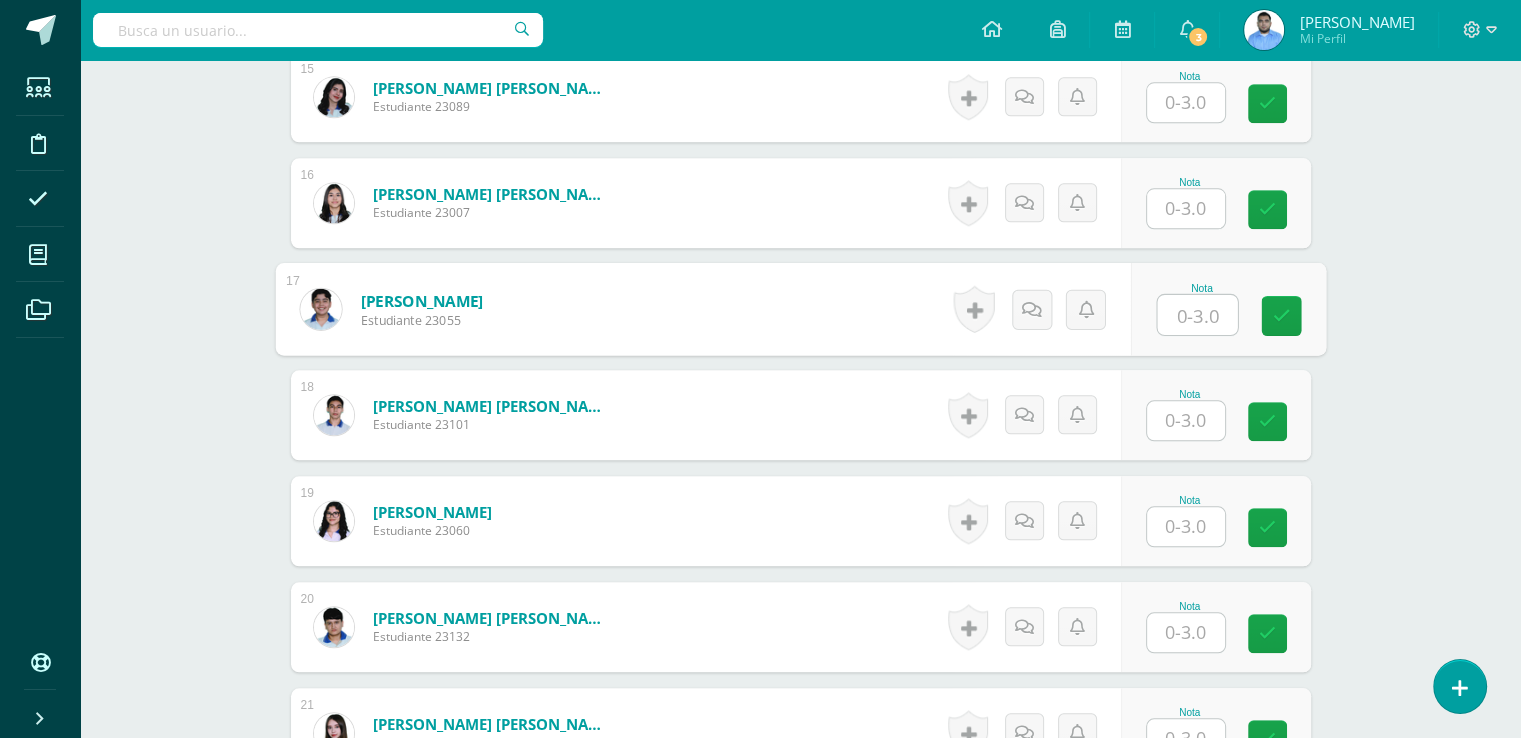click at bounding box center (1197, 315) 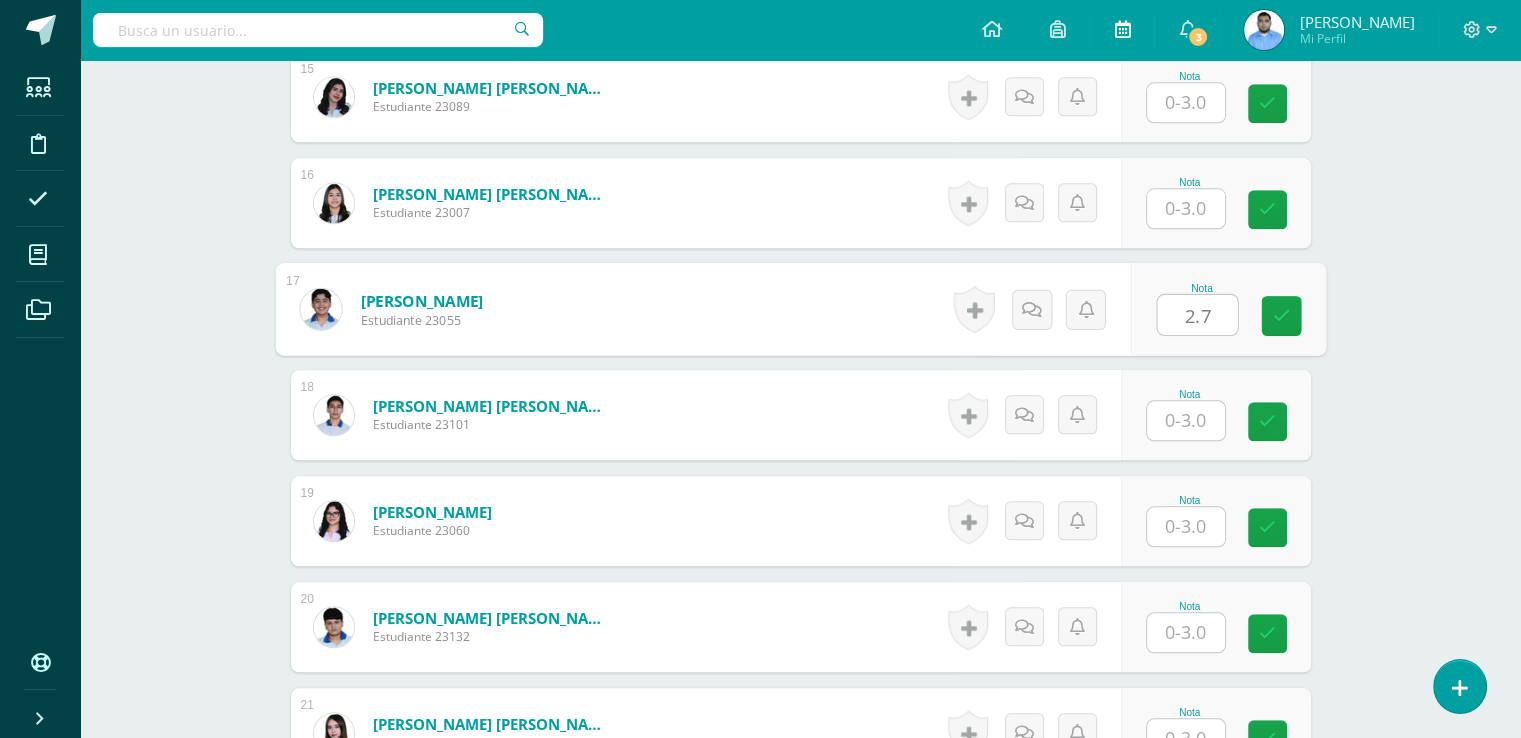 type on "2.7" 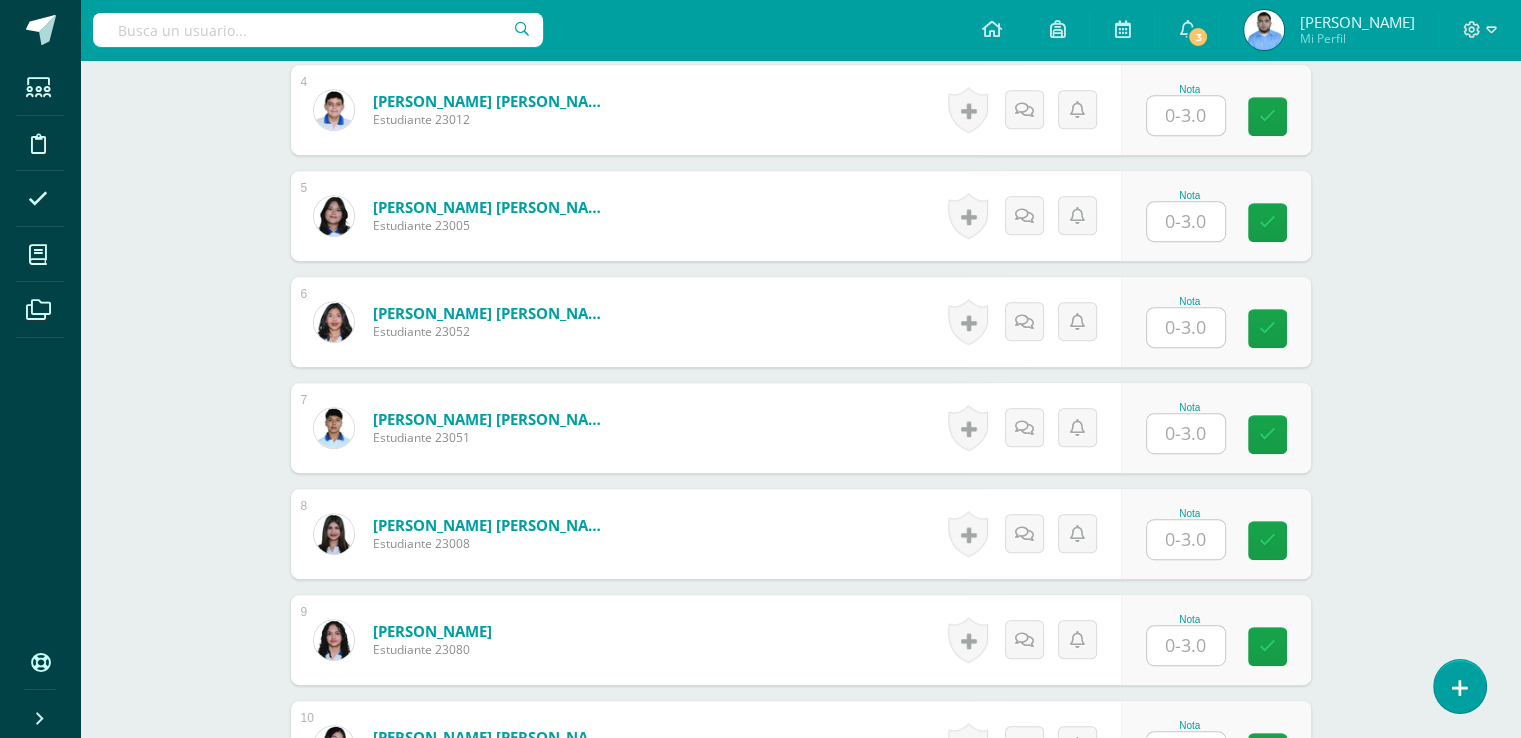 scroll, scrollTop: 924, scrollLeft: 0, axis: vertical 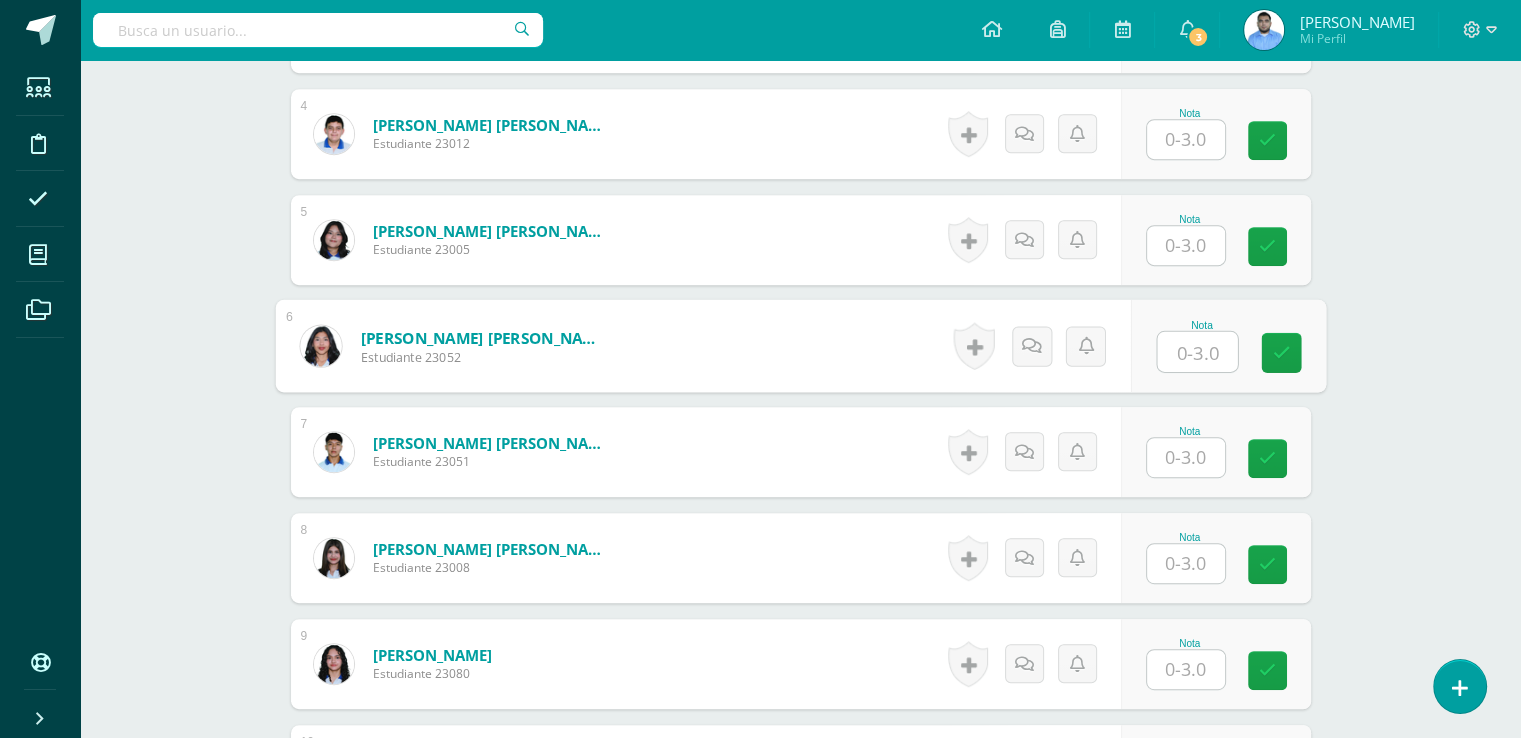 click at bounding box center (1197, 352) 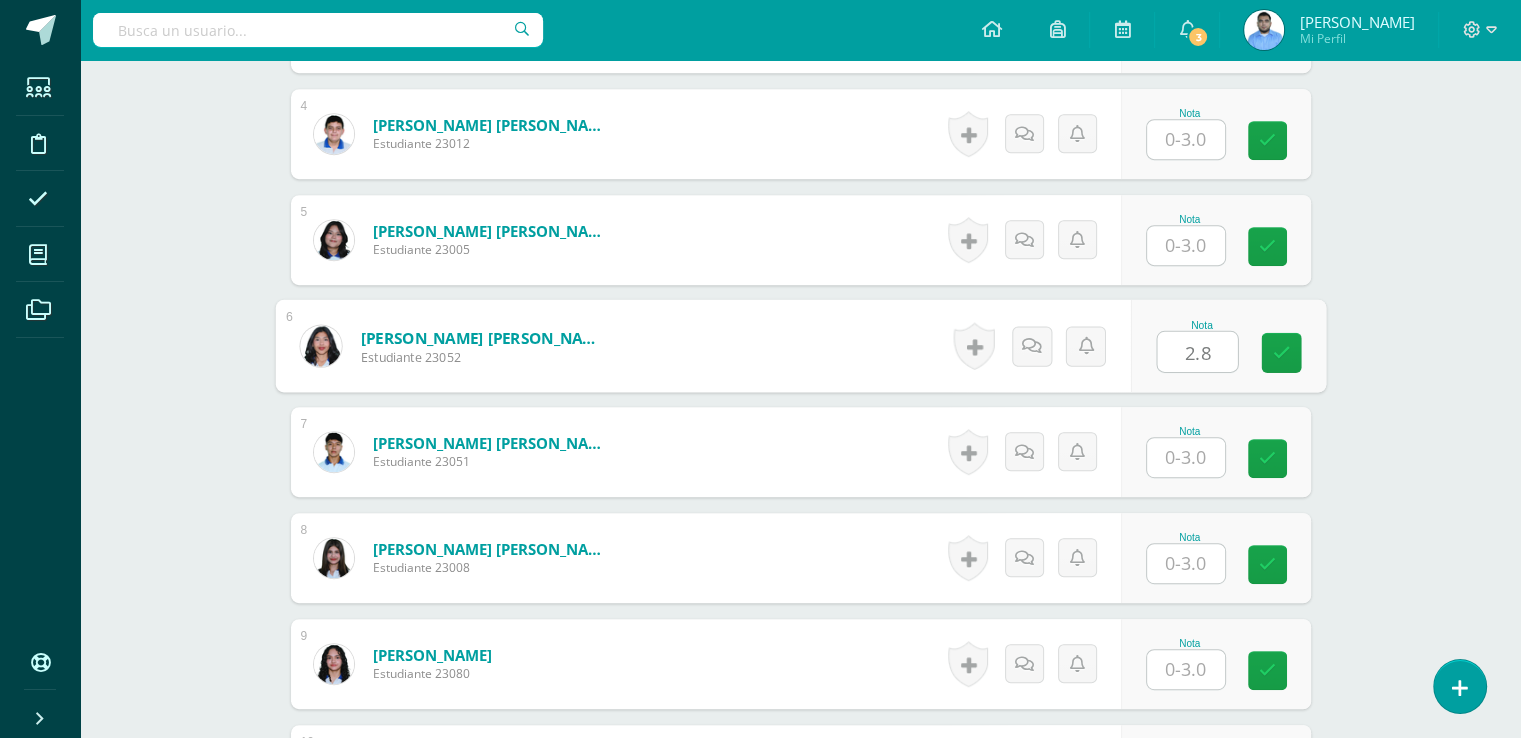 type on "2.8" 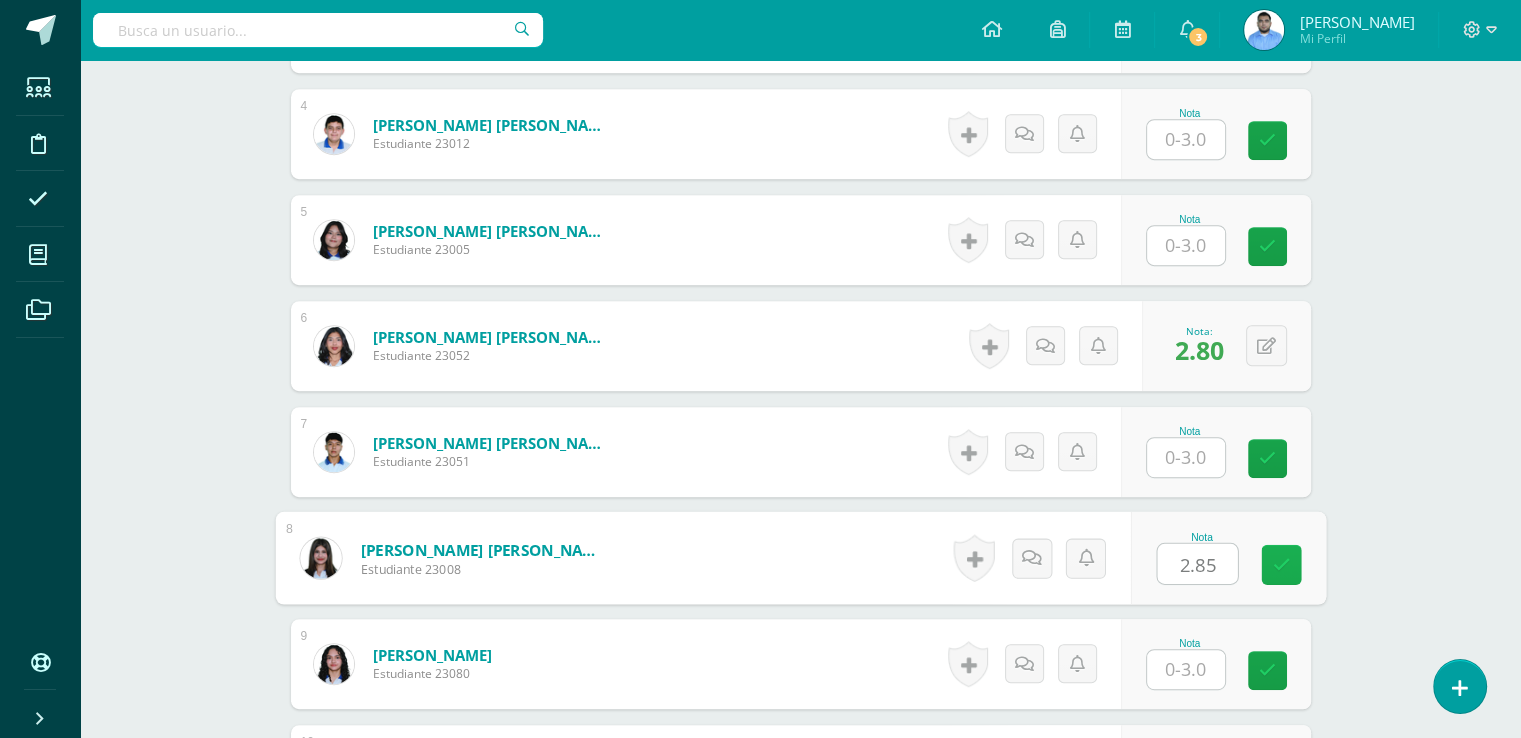 click at bounding box center (1281, 565) 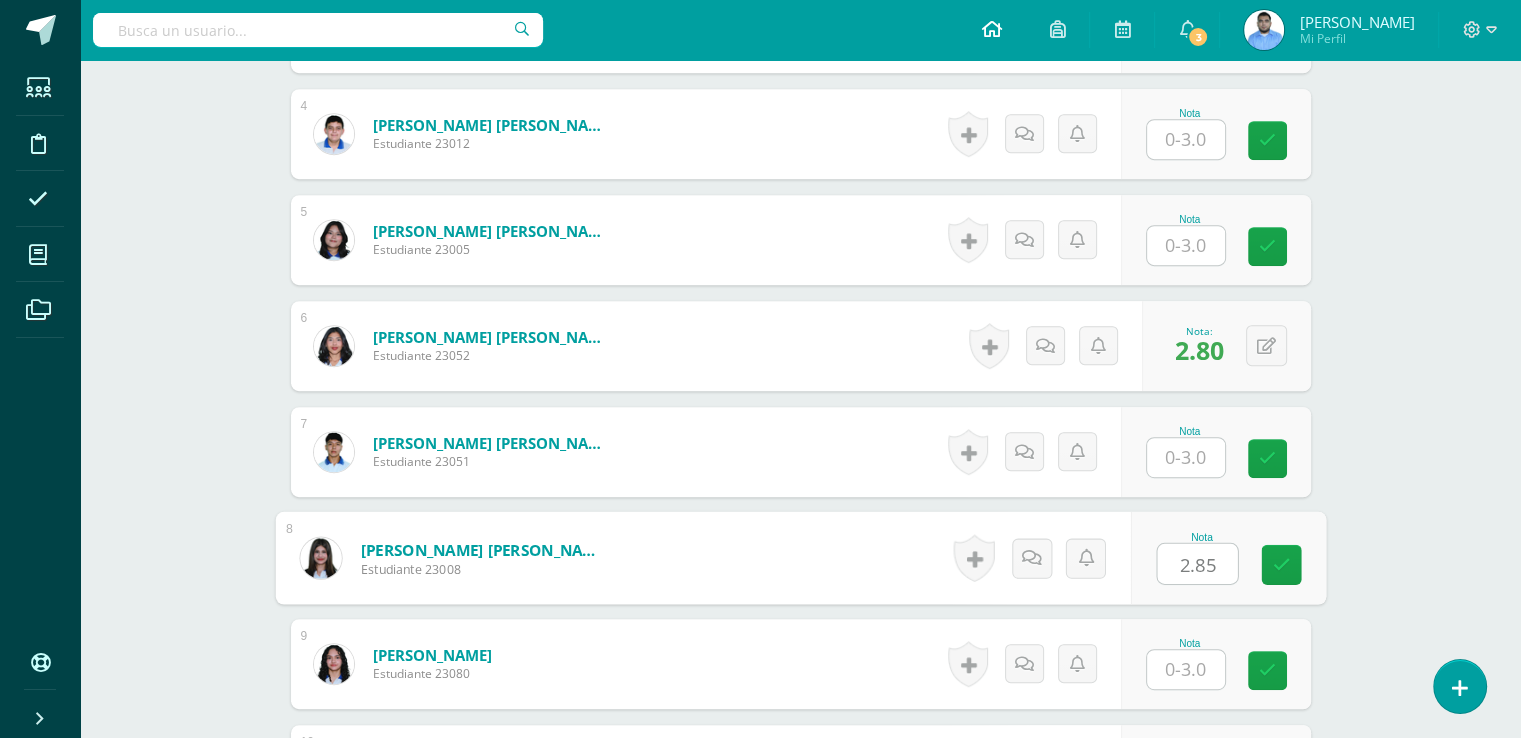 type on "2.85" 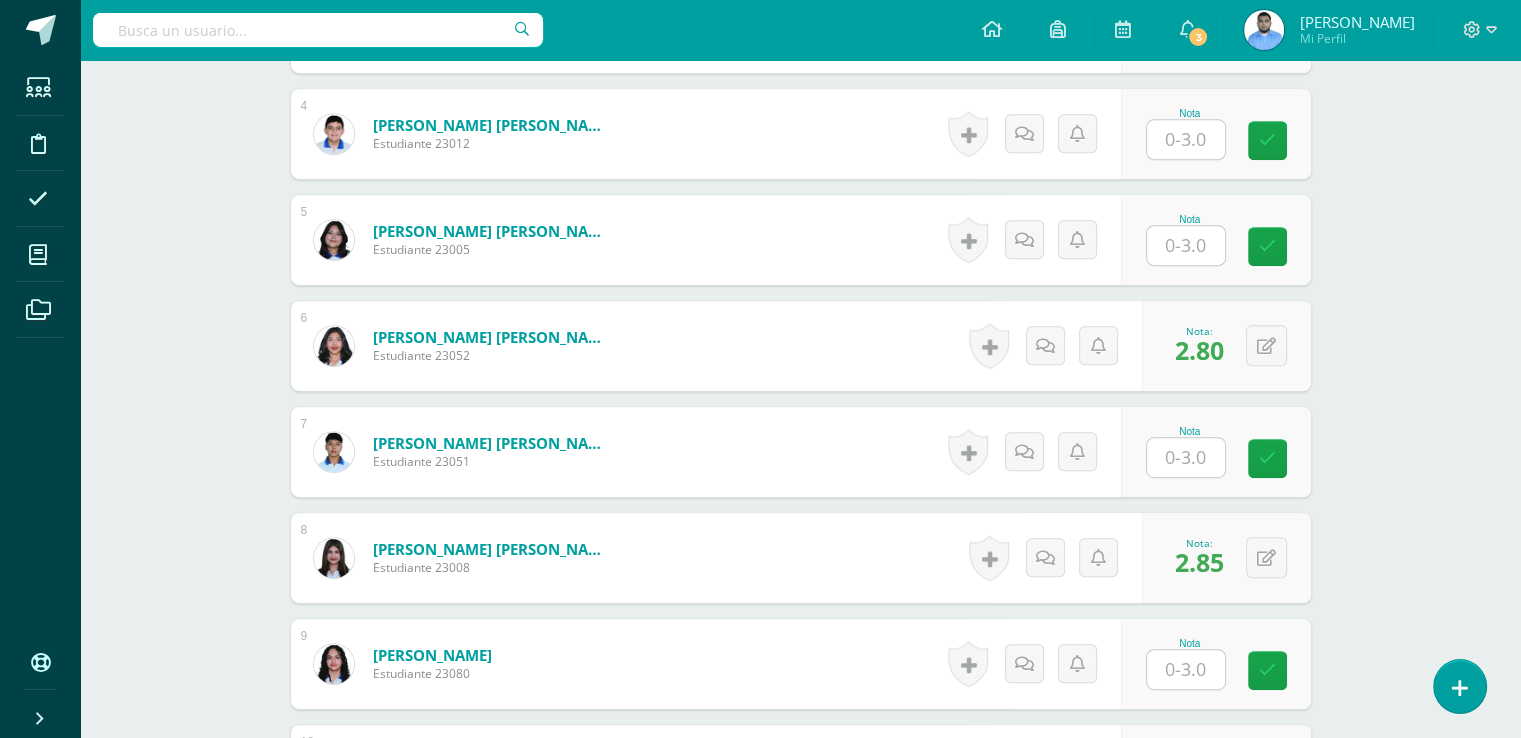 click at bounding box center (1186, 457) 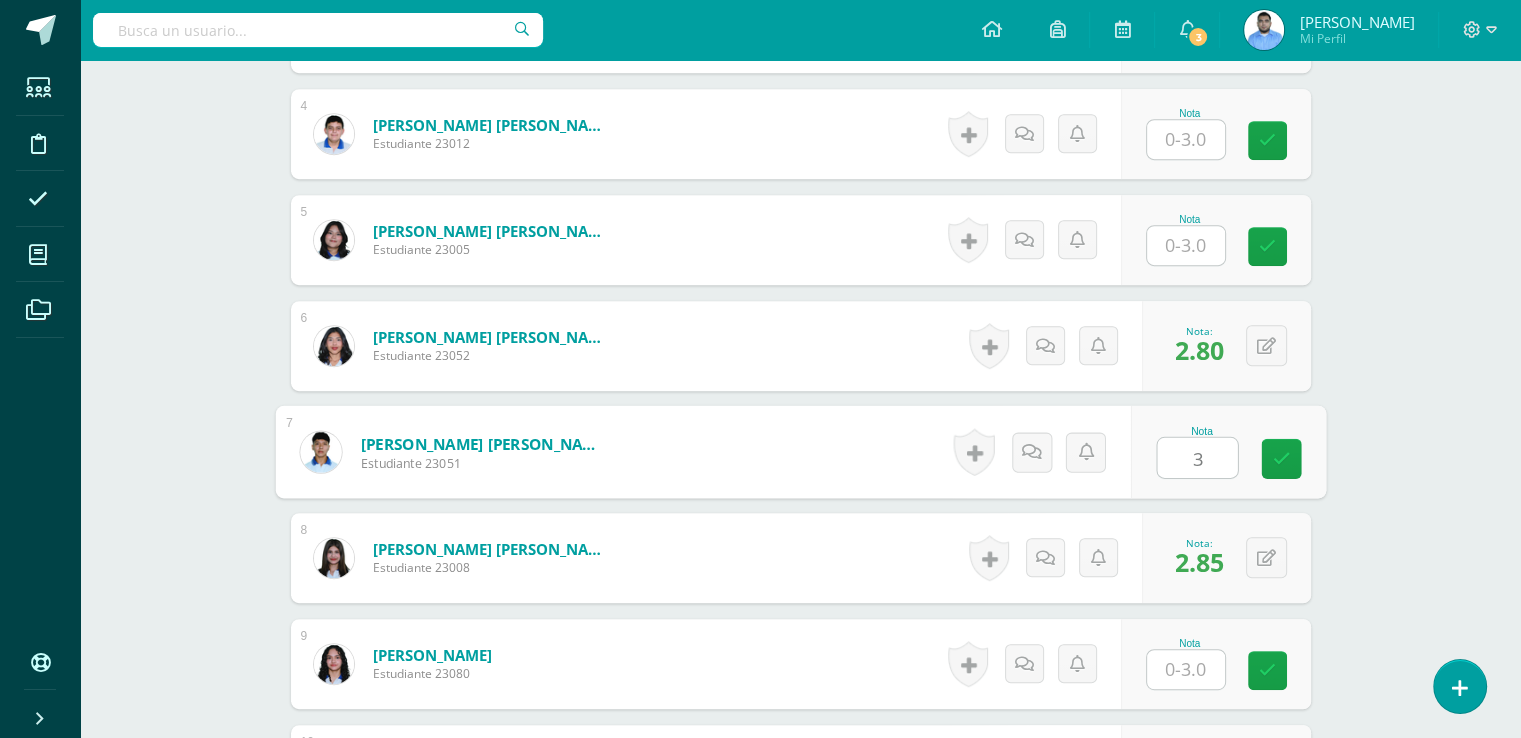 type on "3" 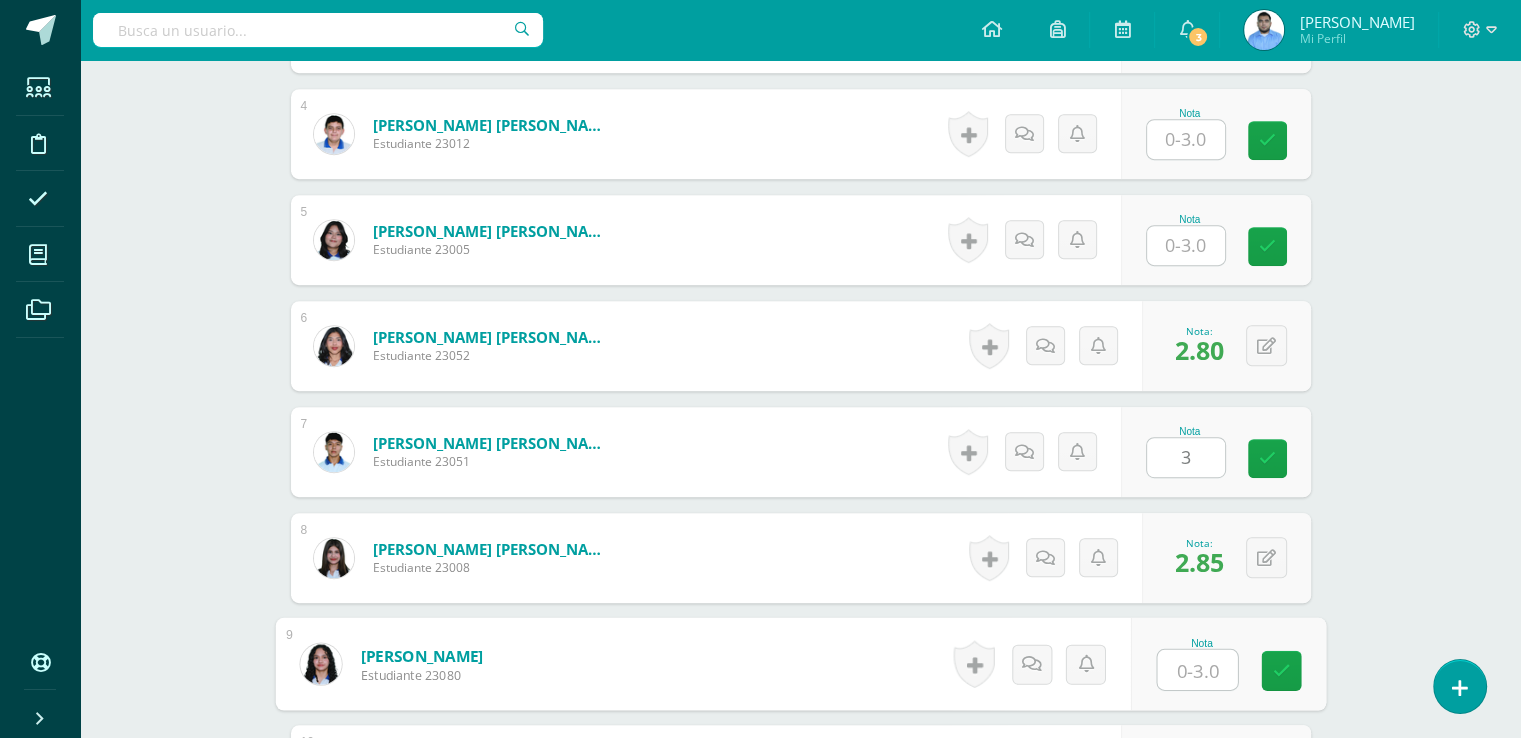 click at bounding box center [1197, 670] 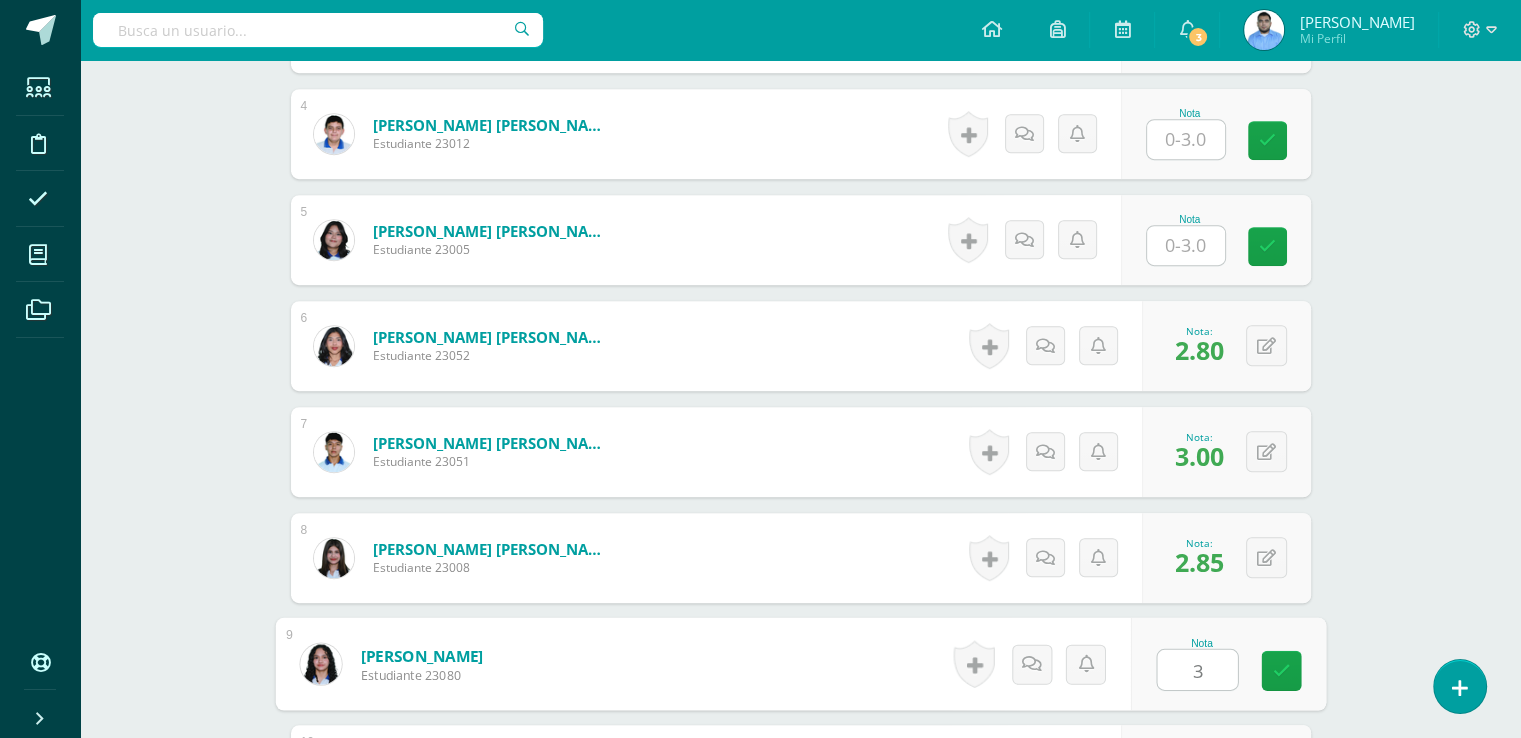 type on "3" 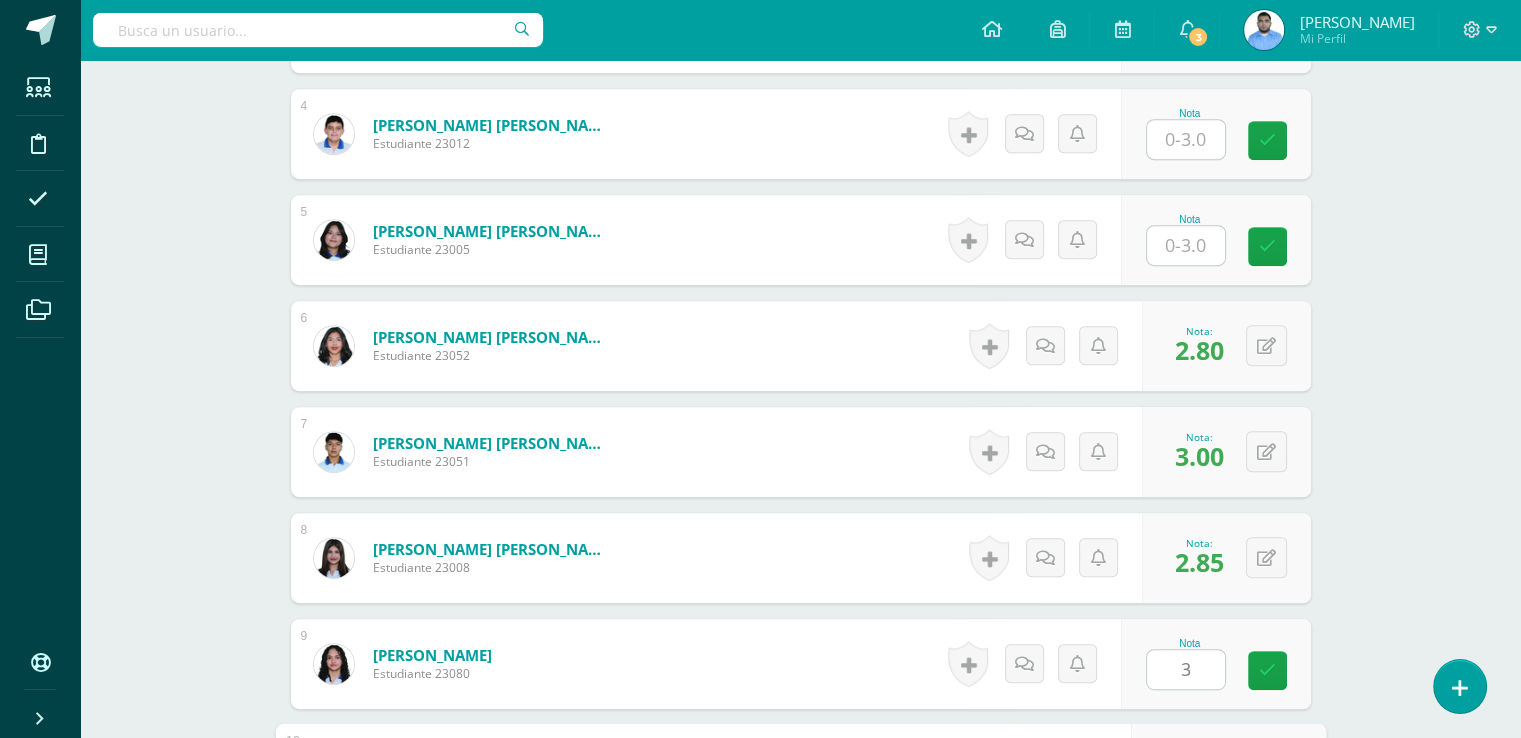 scroll, scrollTop: 1328, scrollLeft: 0, axis: vertical 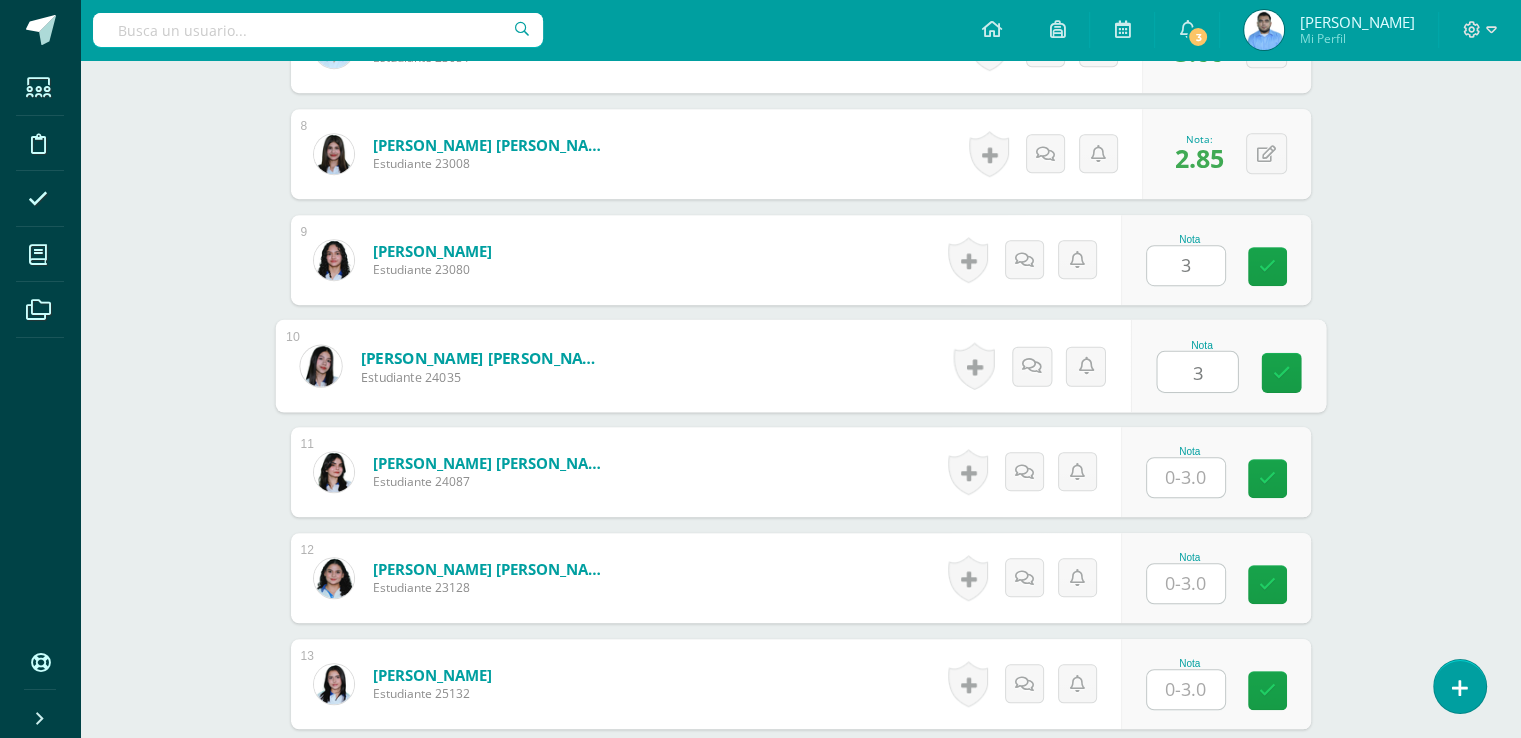 type on "3" 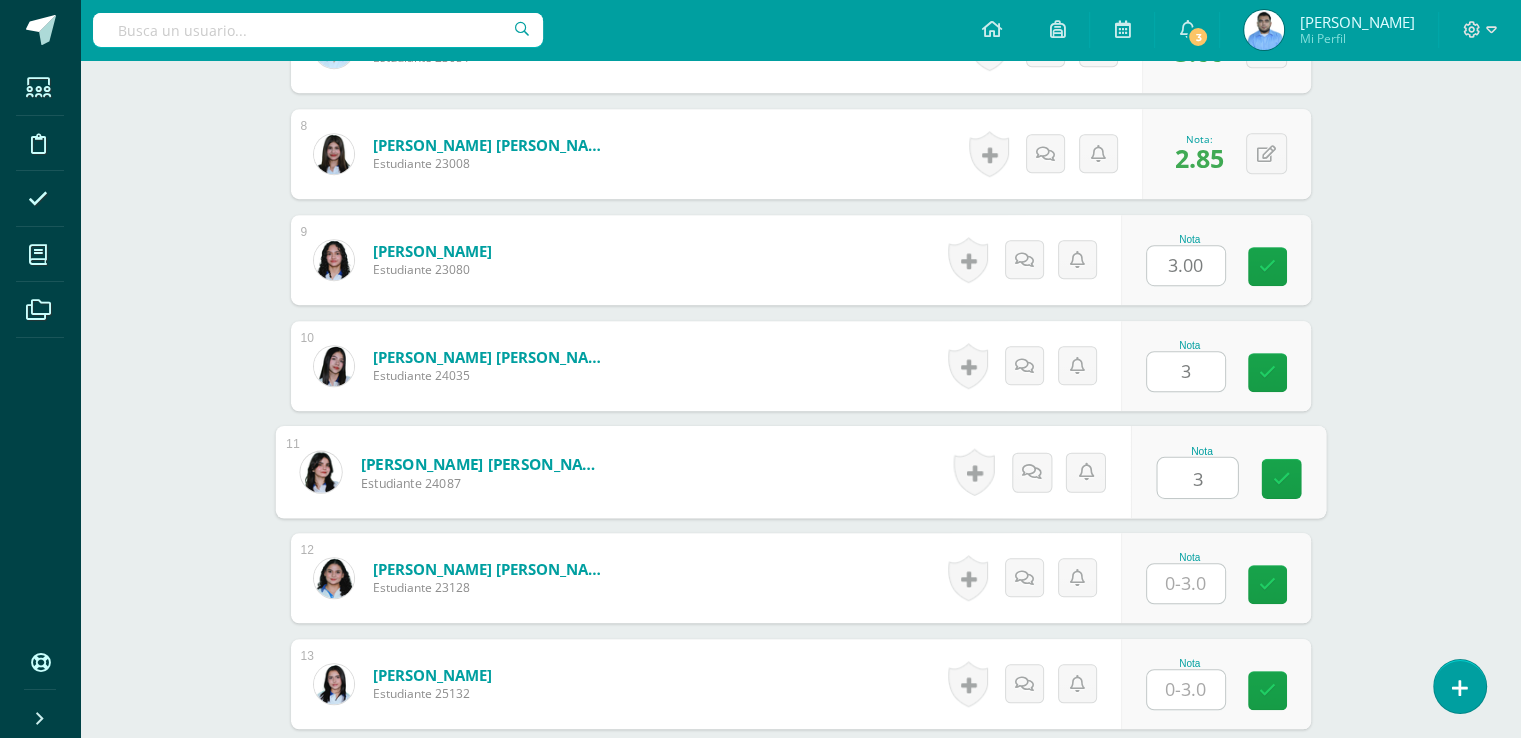 type on "3" 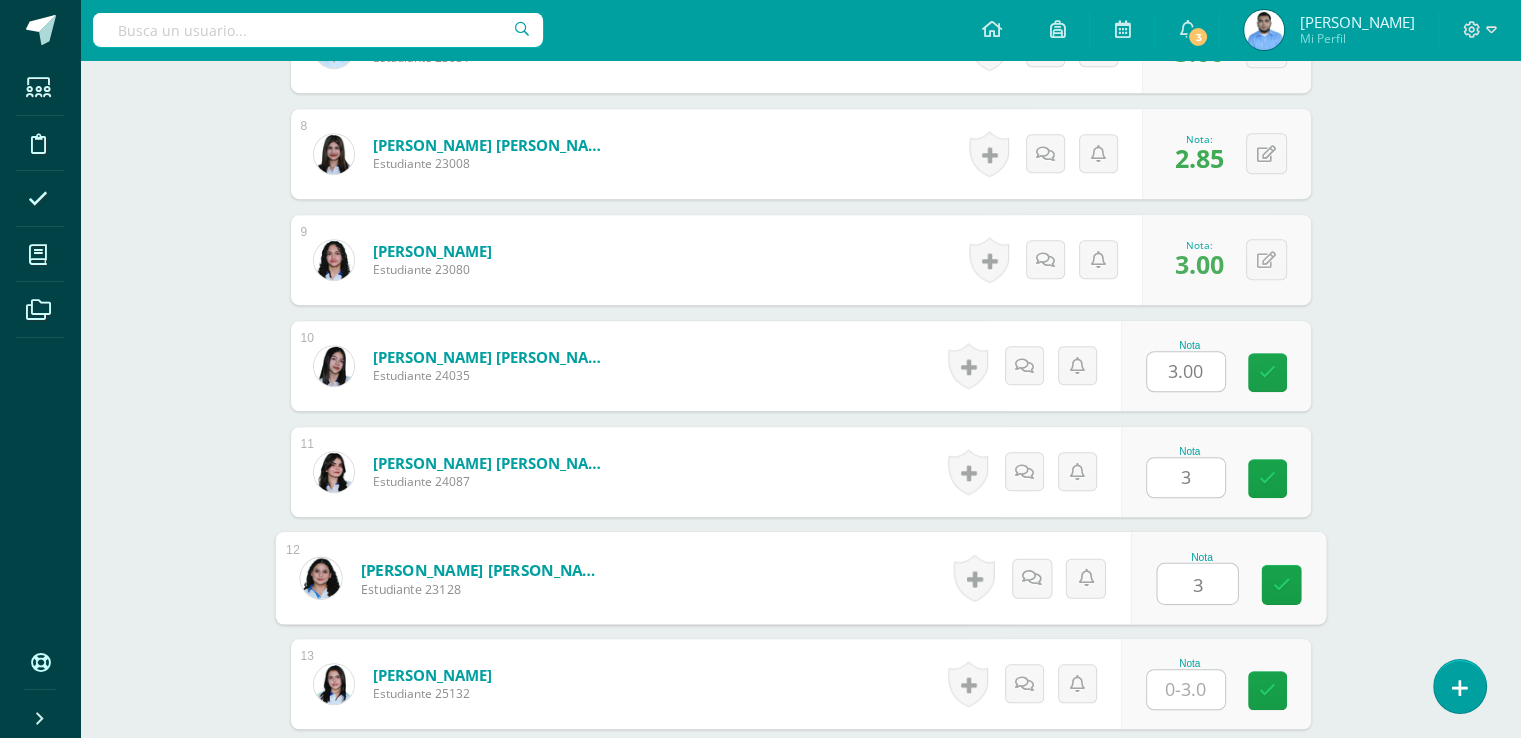 type on "3" 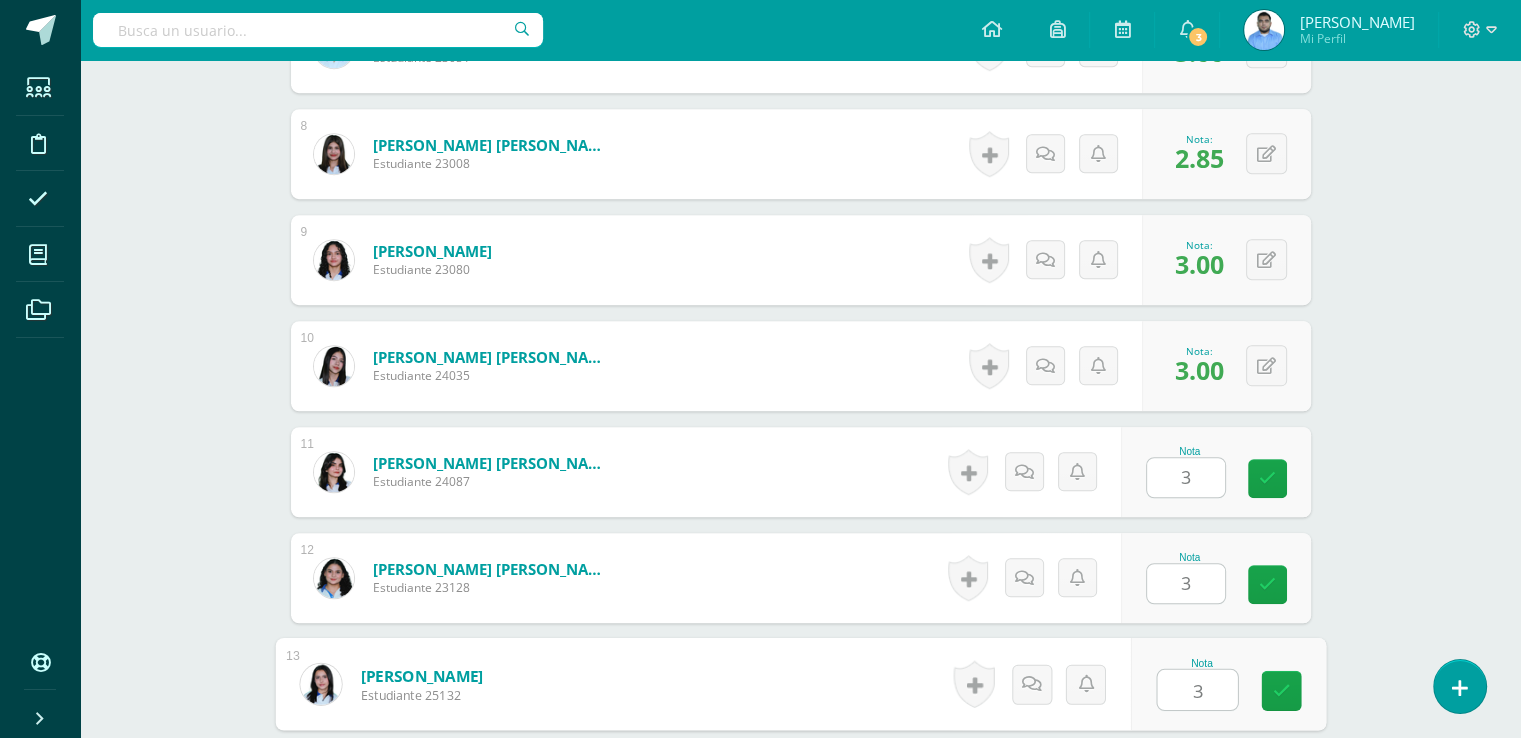type on "3" 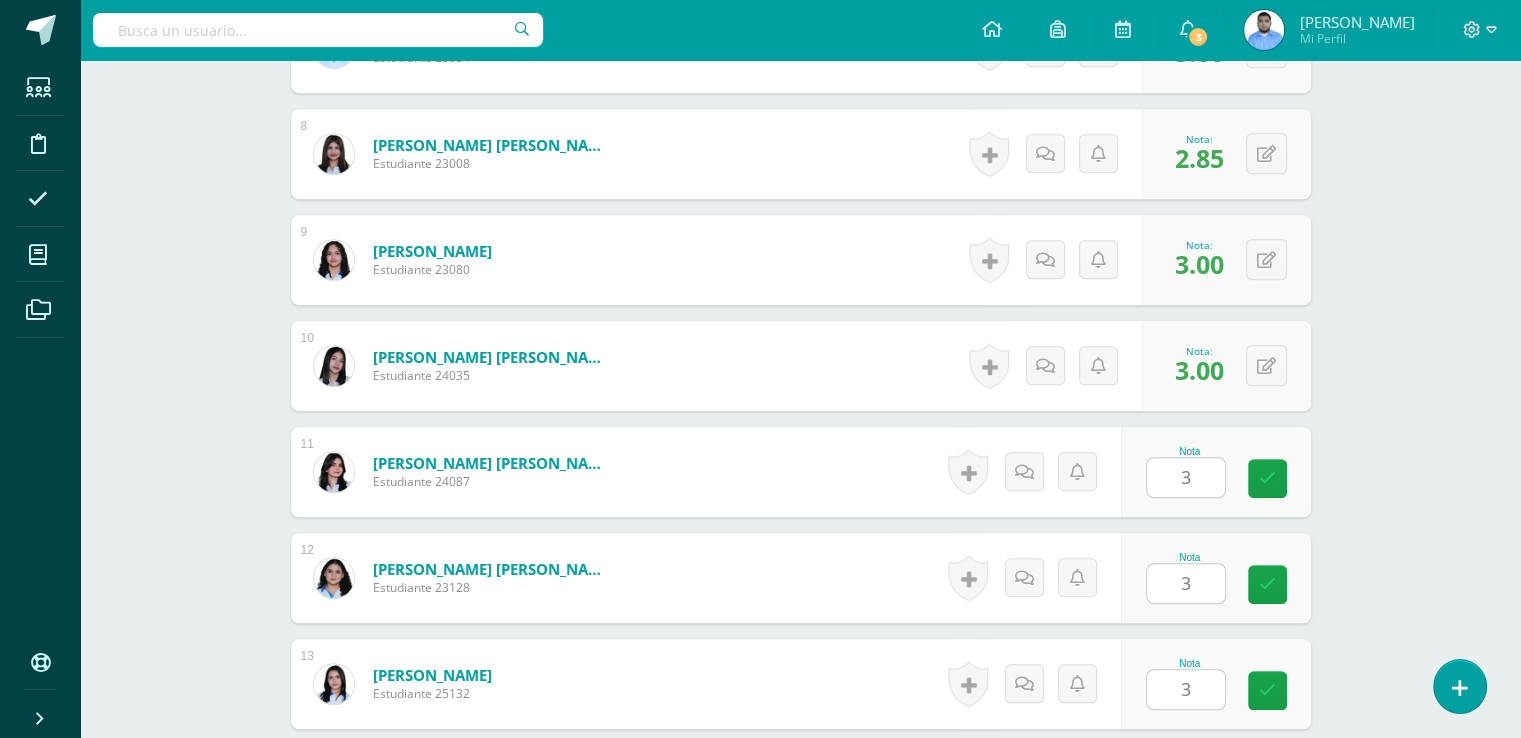 scroll, scrollTop: 1752, scrollLeft: 0, axis: vertical 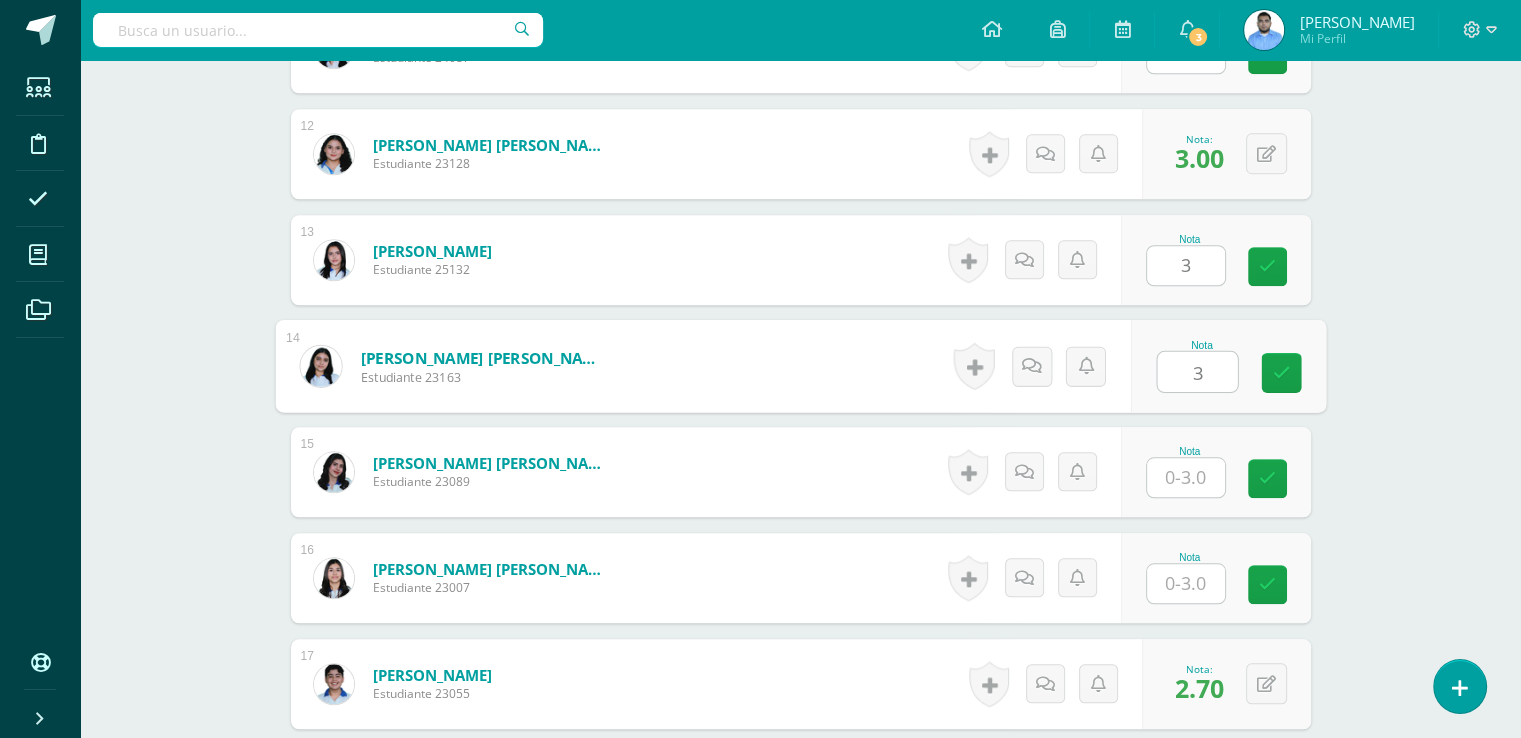 type on "3" 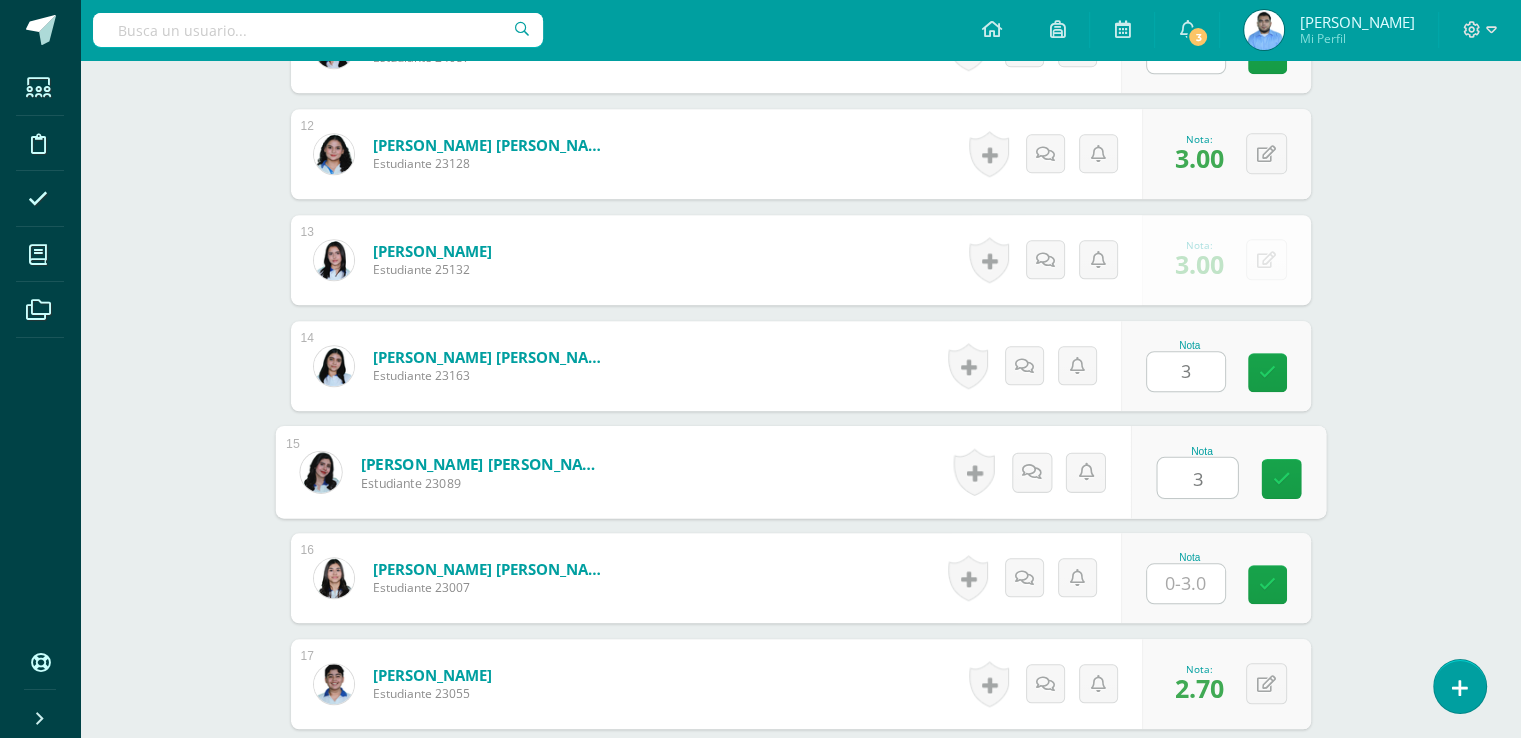 type on "3" 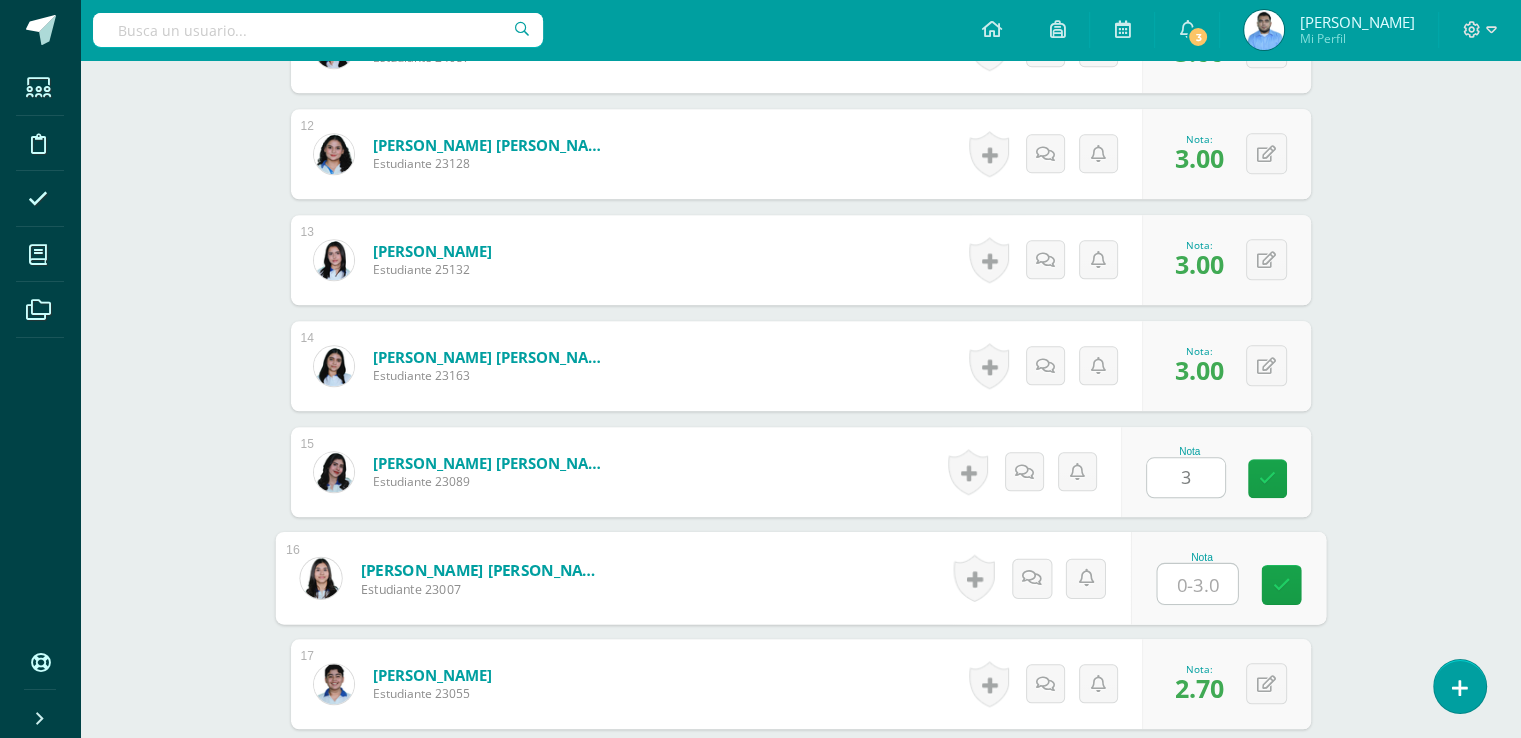 type on "3" 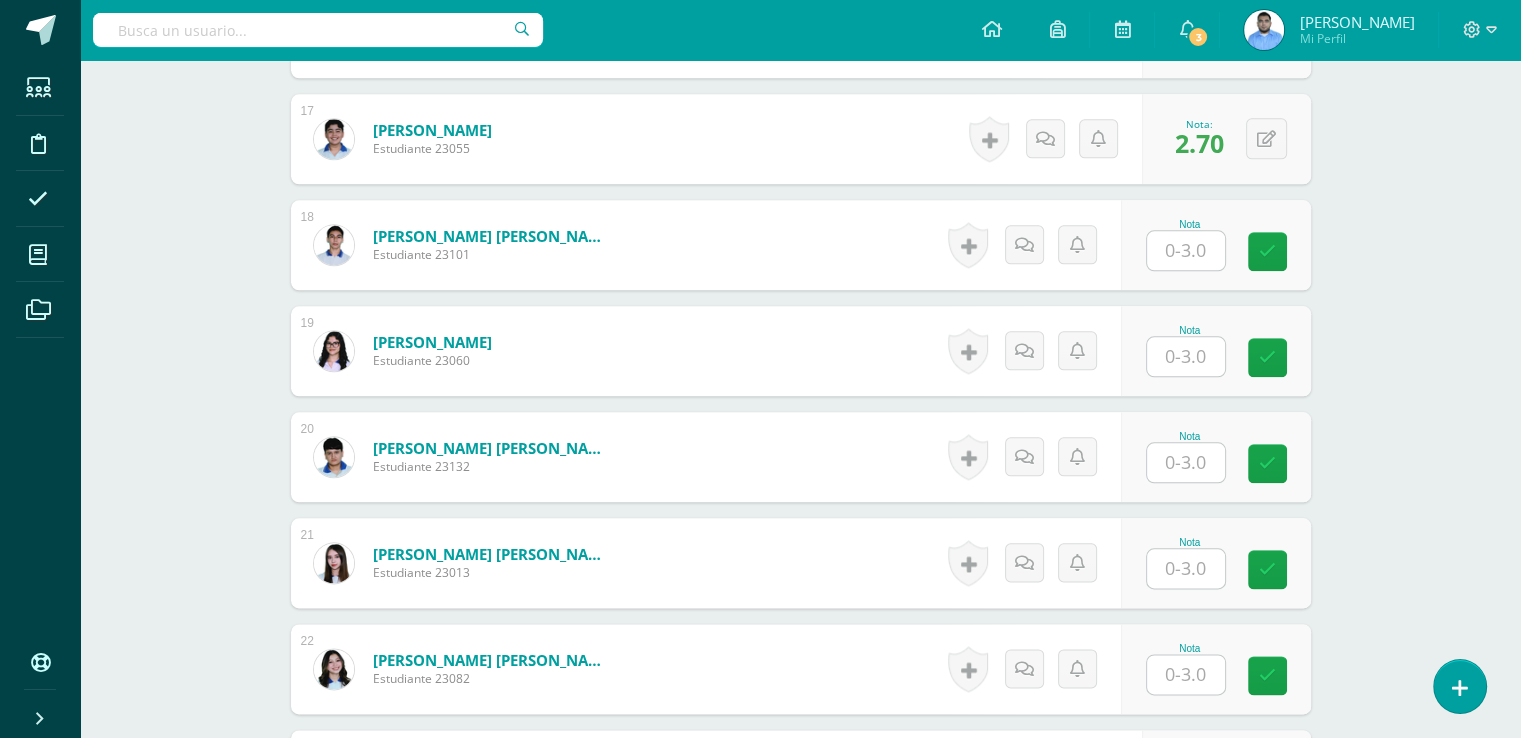 scroll, scrollTop: 2307, scrollLeft: 0, axis: vertical 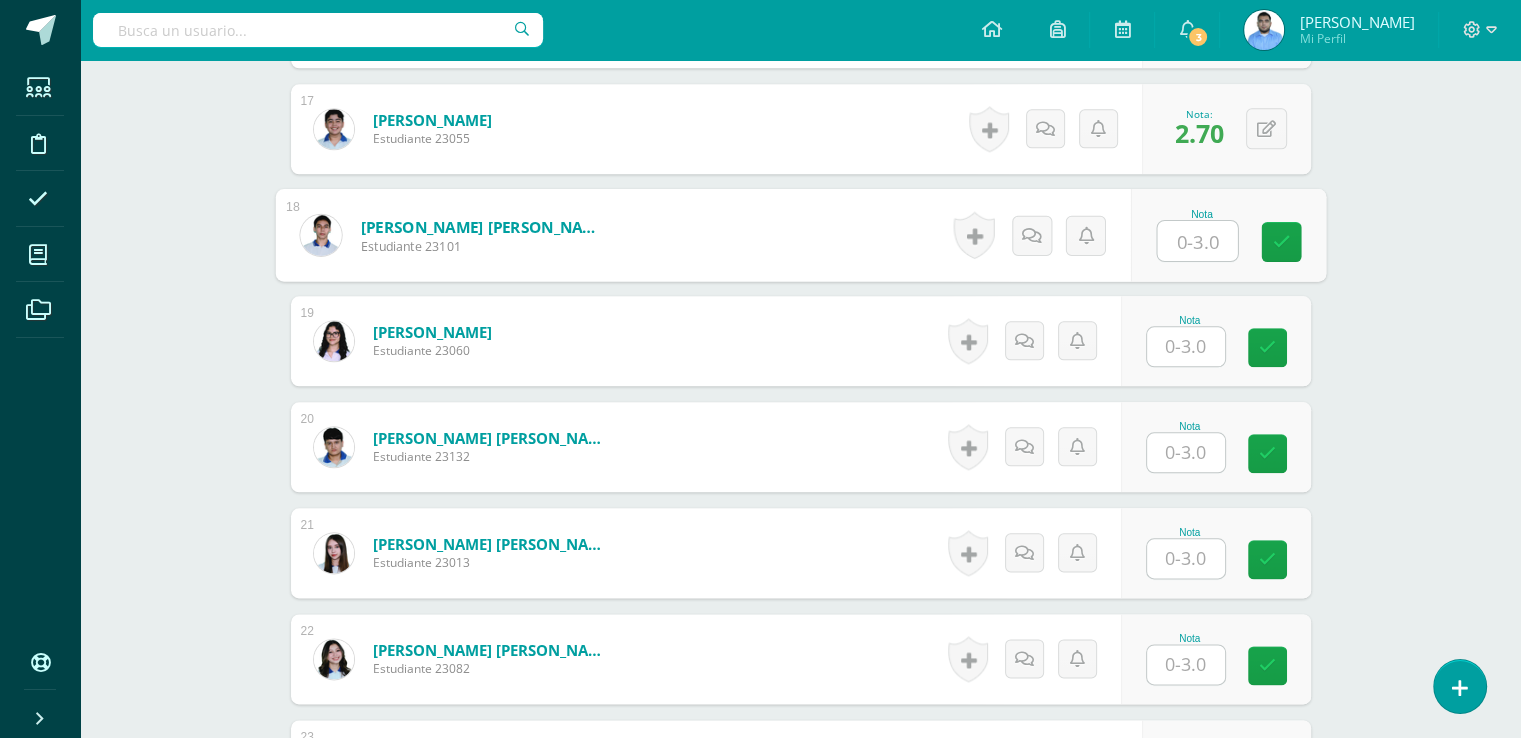 click at bounding box center [1197, 241] 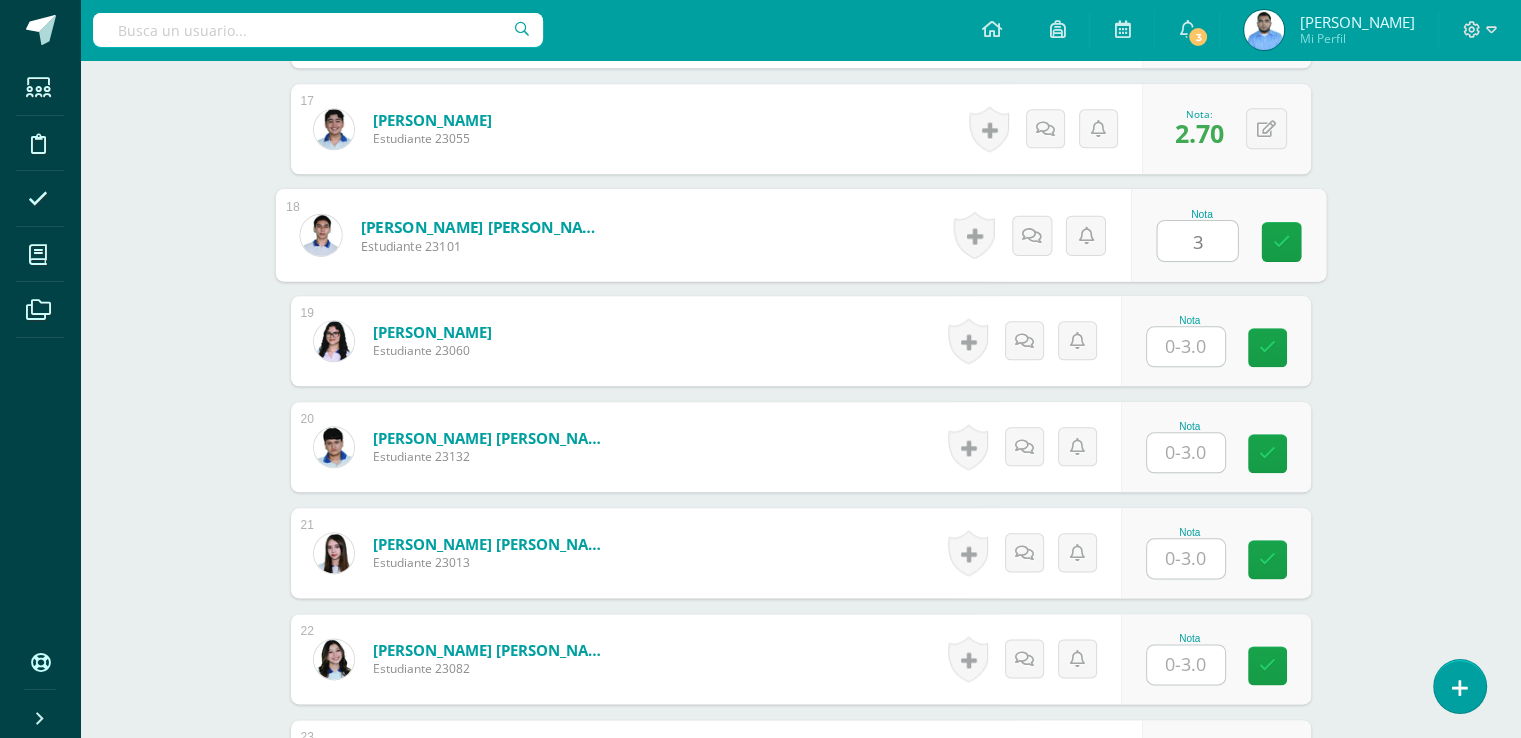 type on "3" 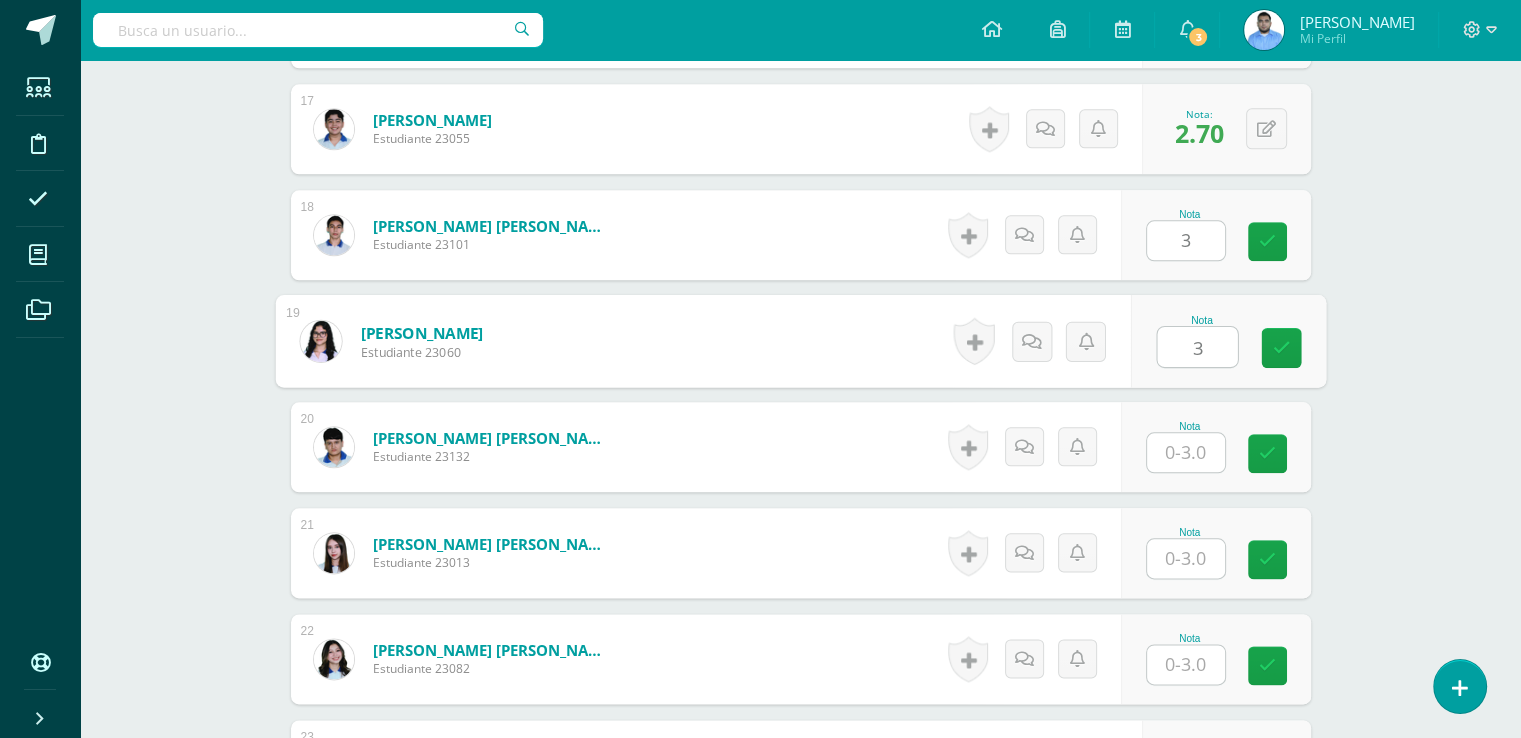 type on "3" 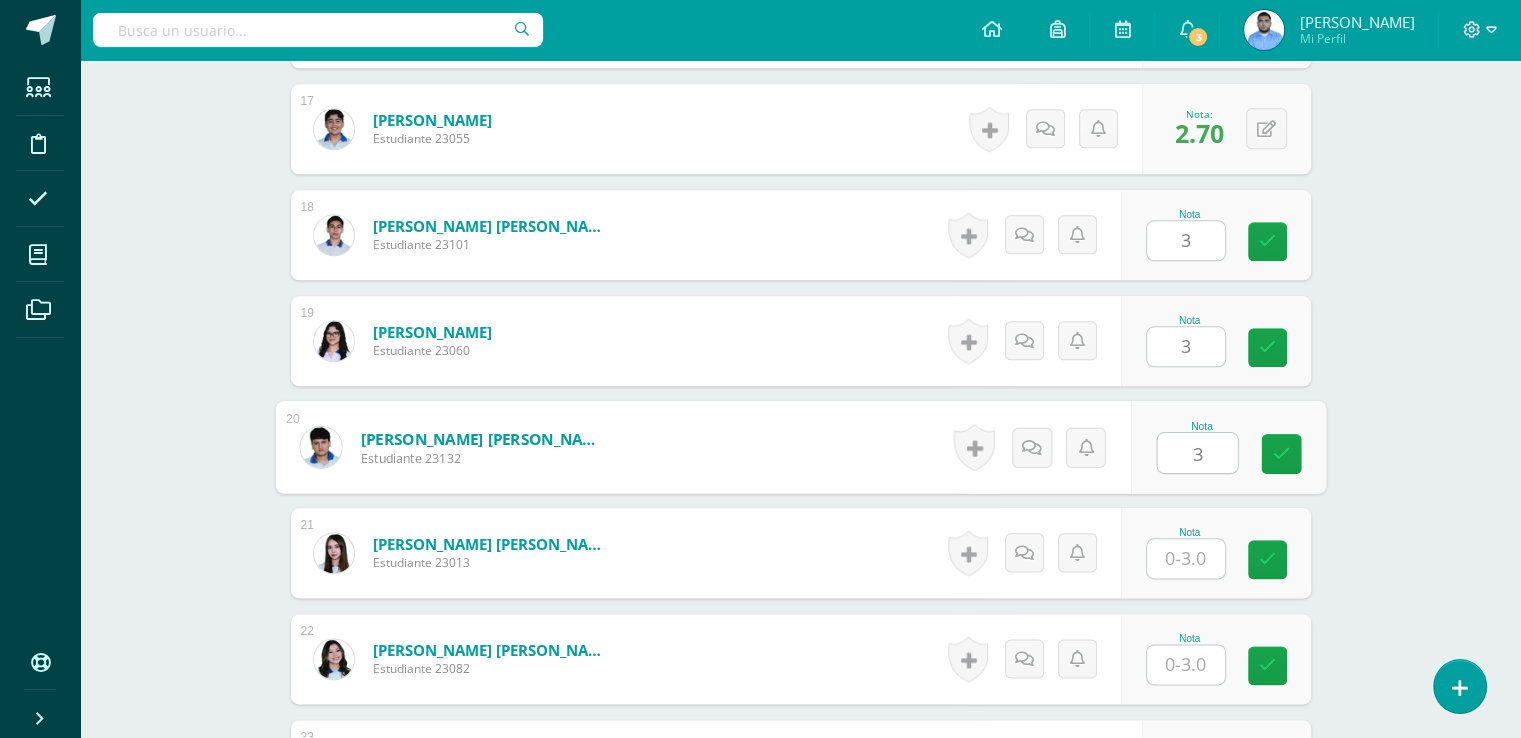 type on "3" 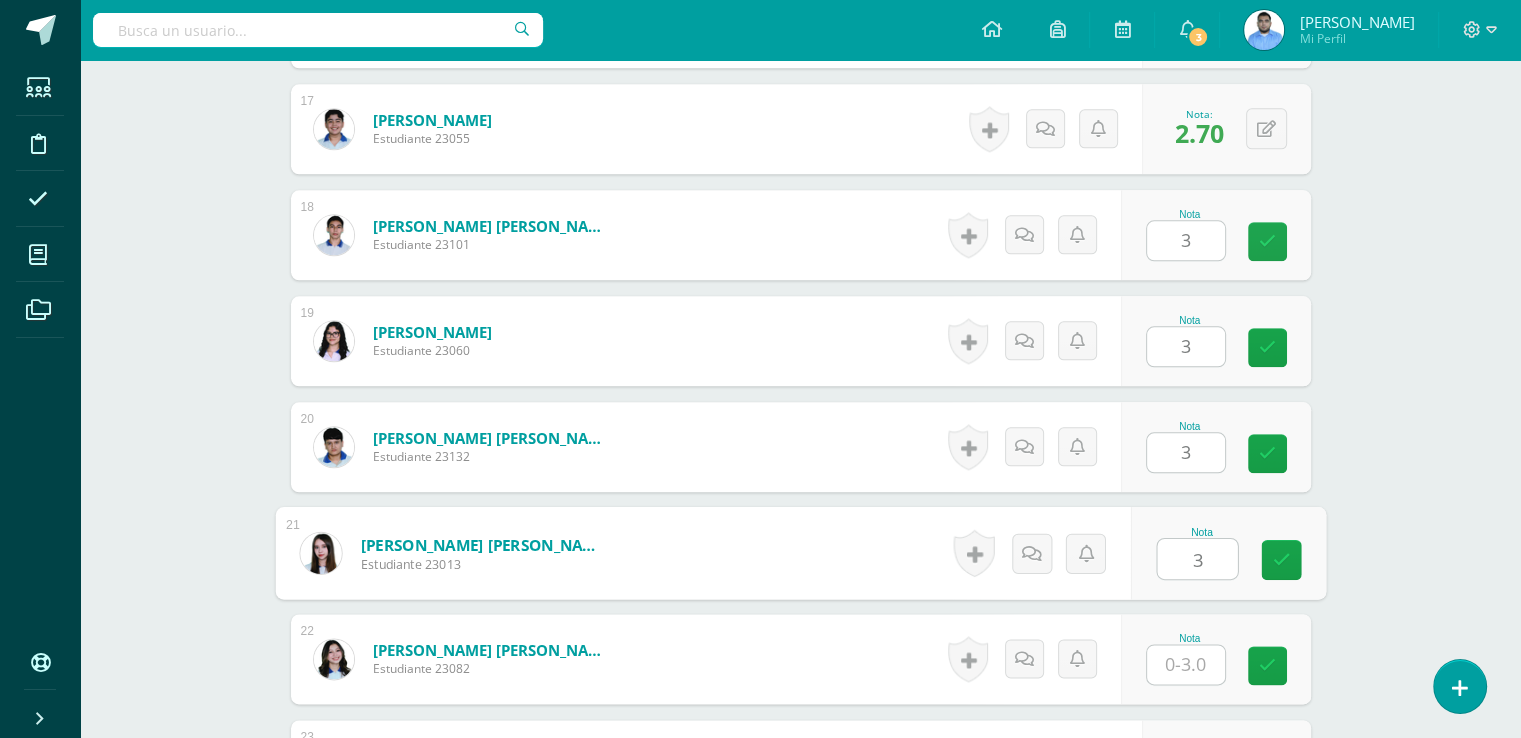 type on "3" 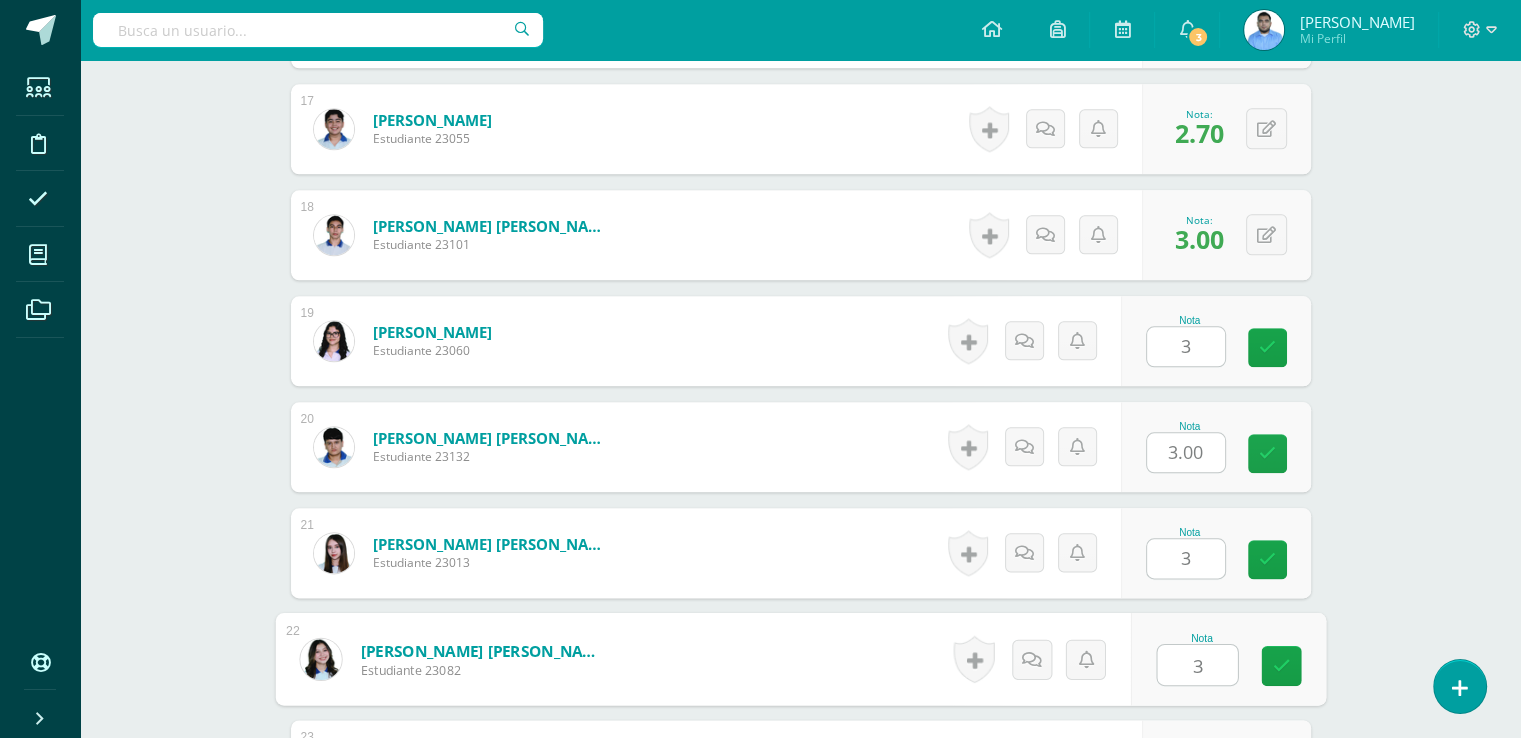 type on "33" 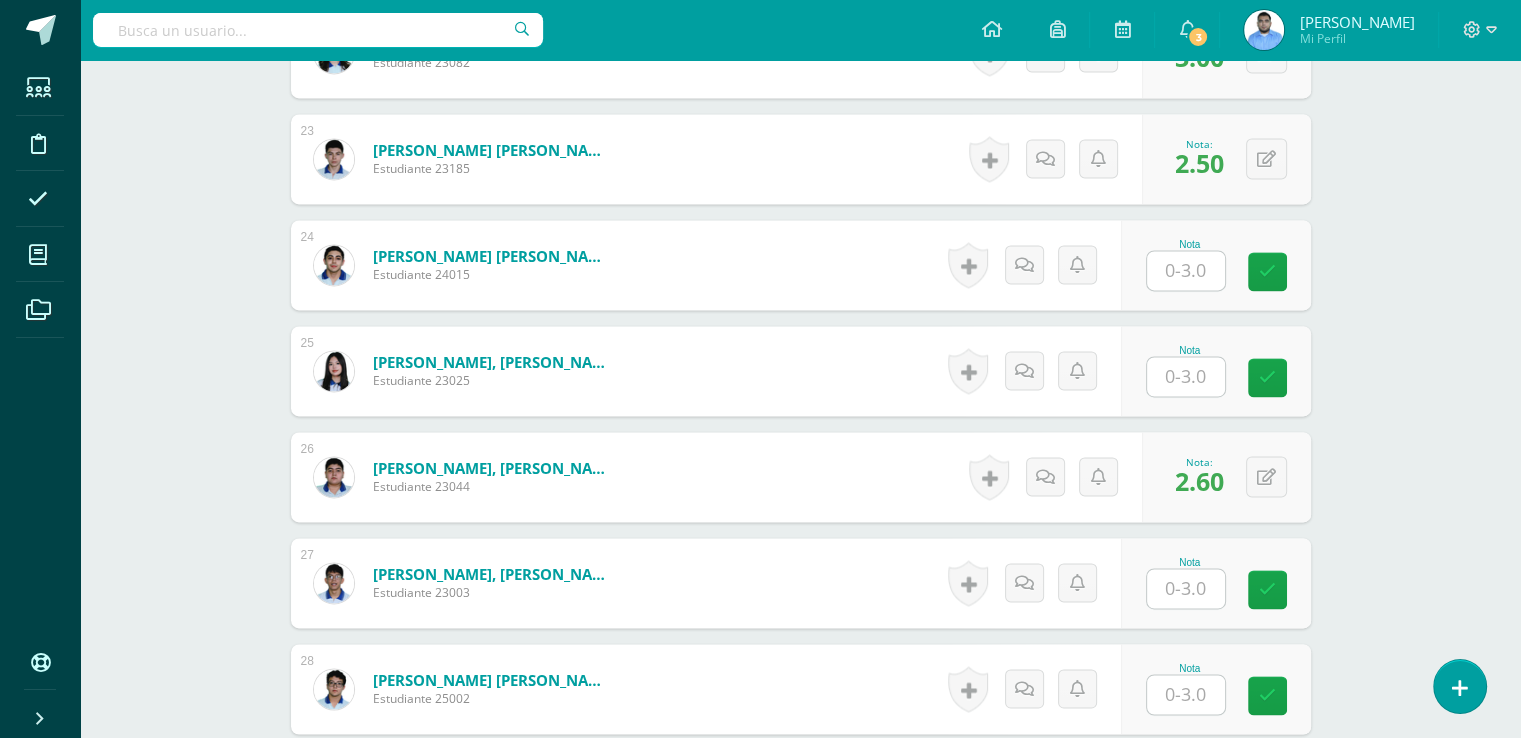 scroll, scrollTop: 2918, scrollLeft: 0, axis: vertical 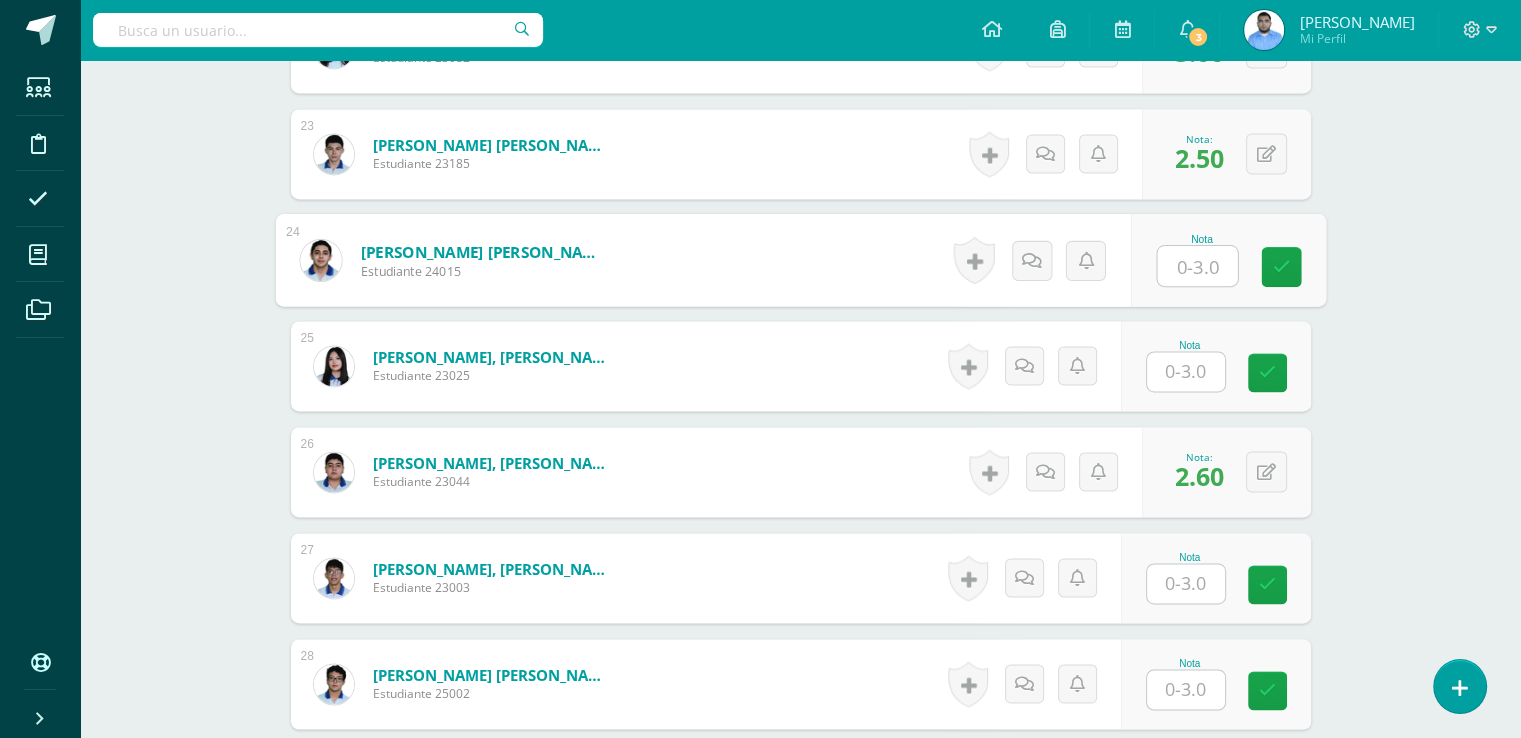 click at bounding box center [1197, 266] 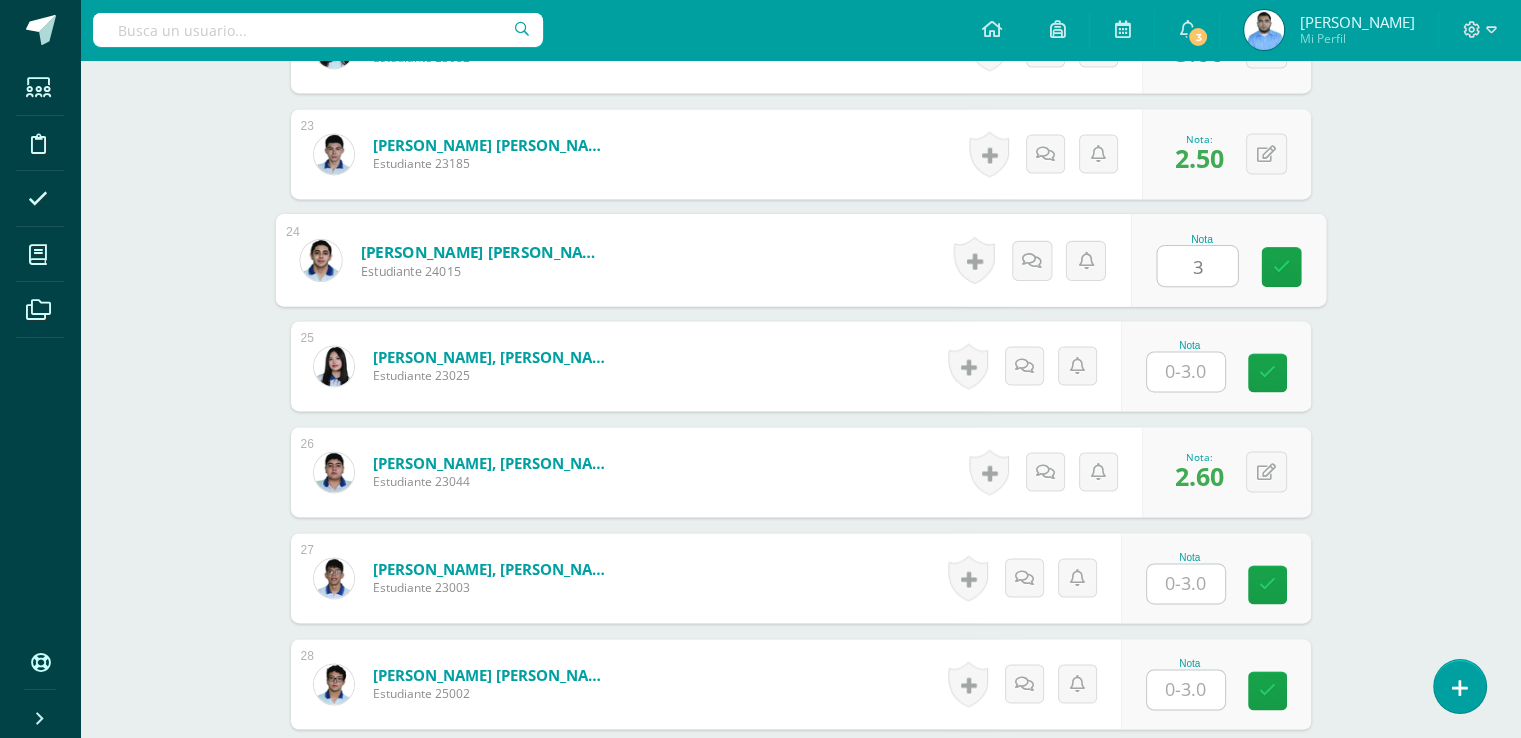 type on "3" 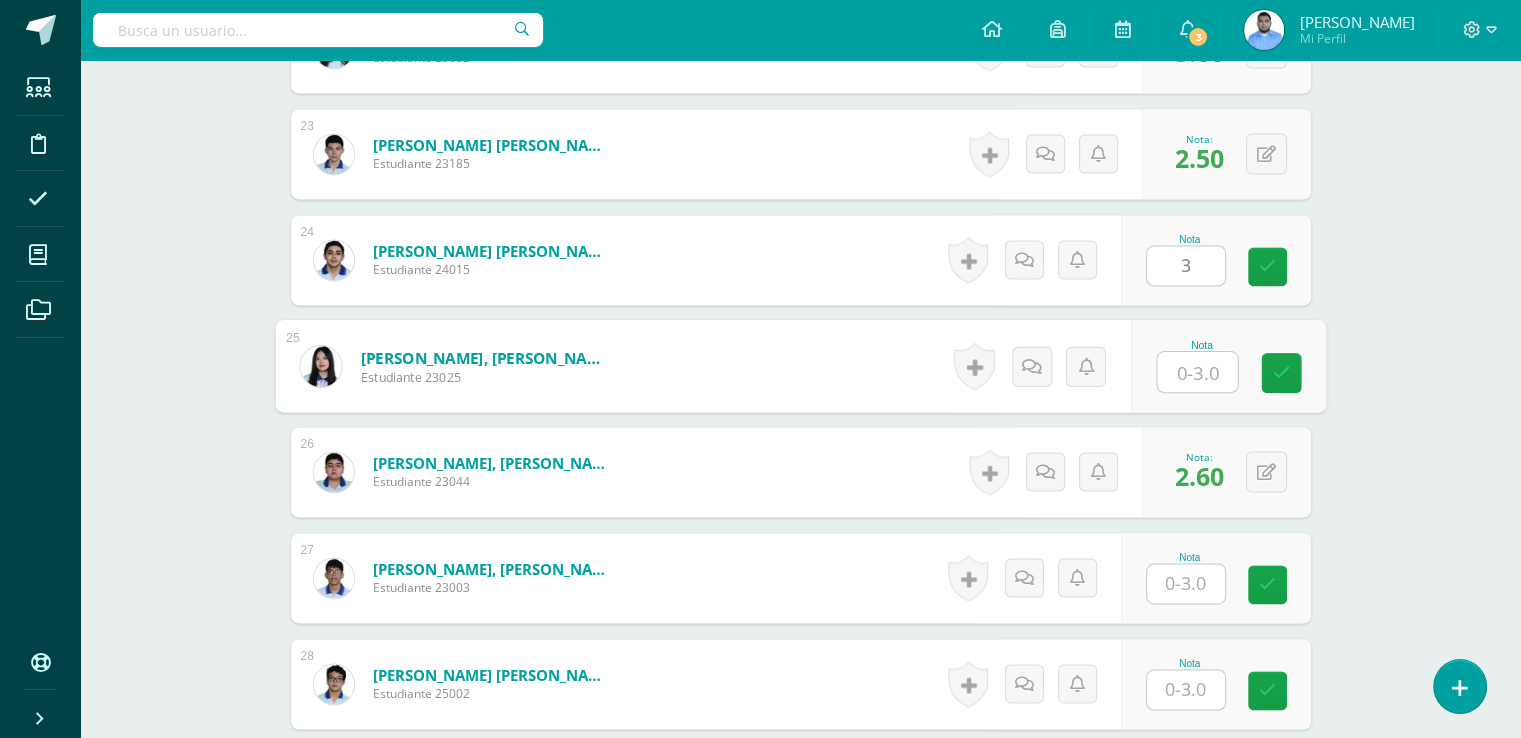 type on "3" 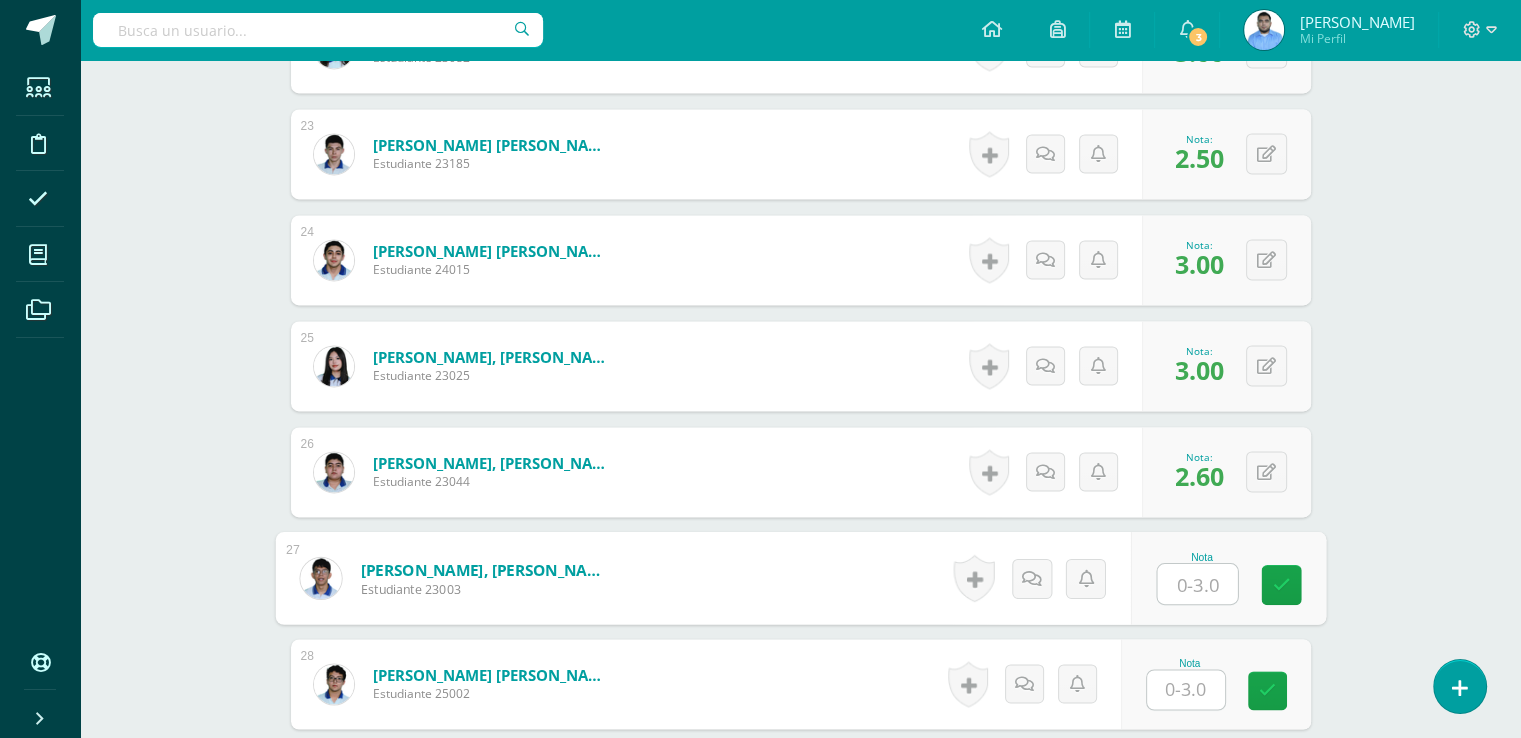 click at bounding box center (1197, 584) 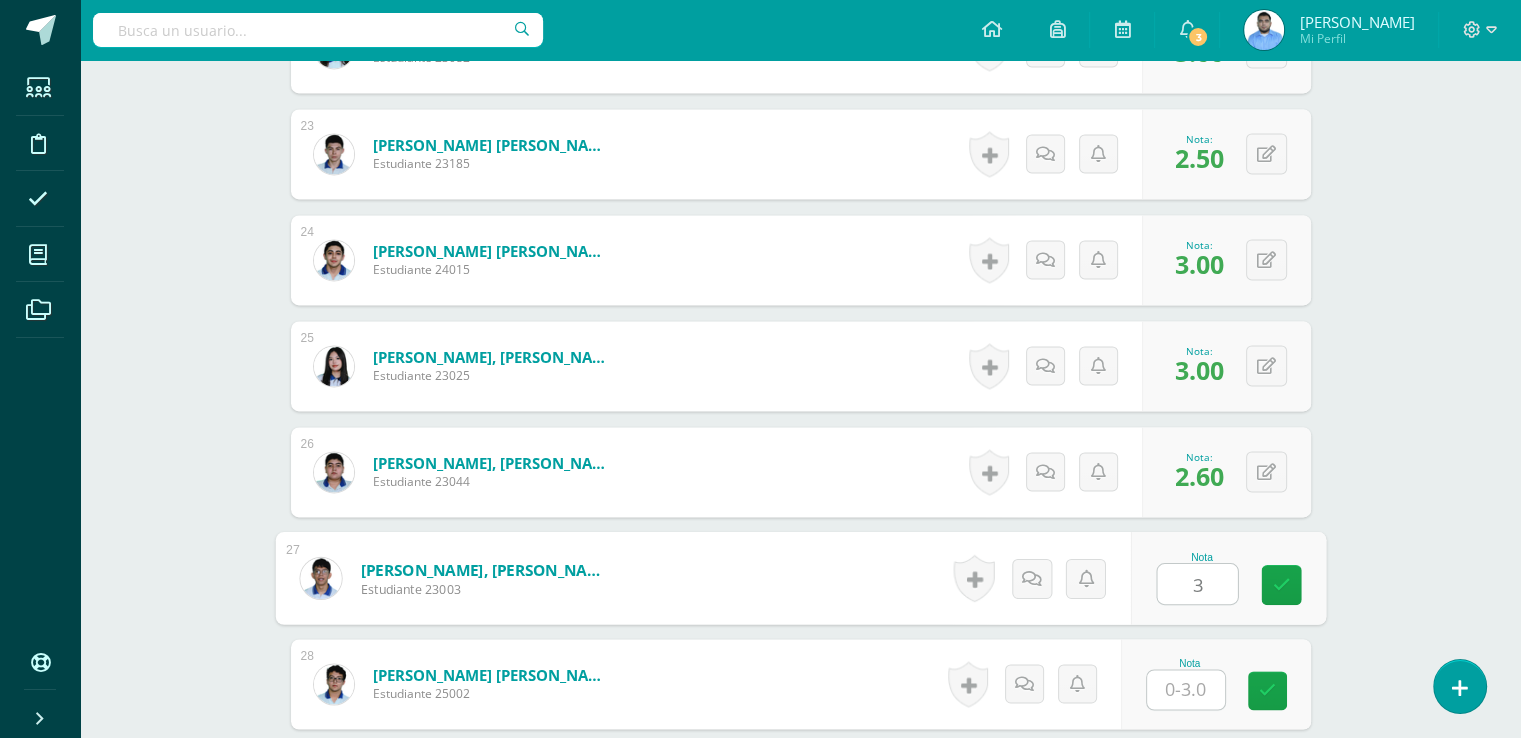 type on "3" 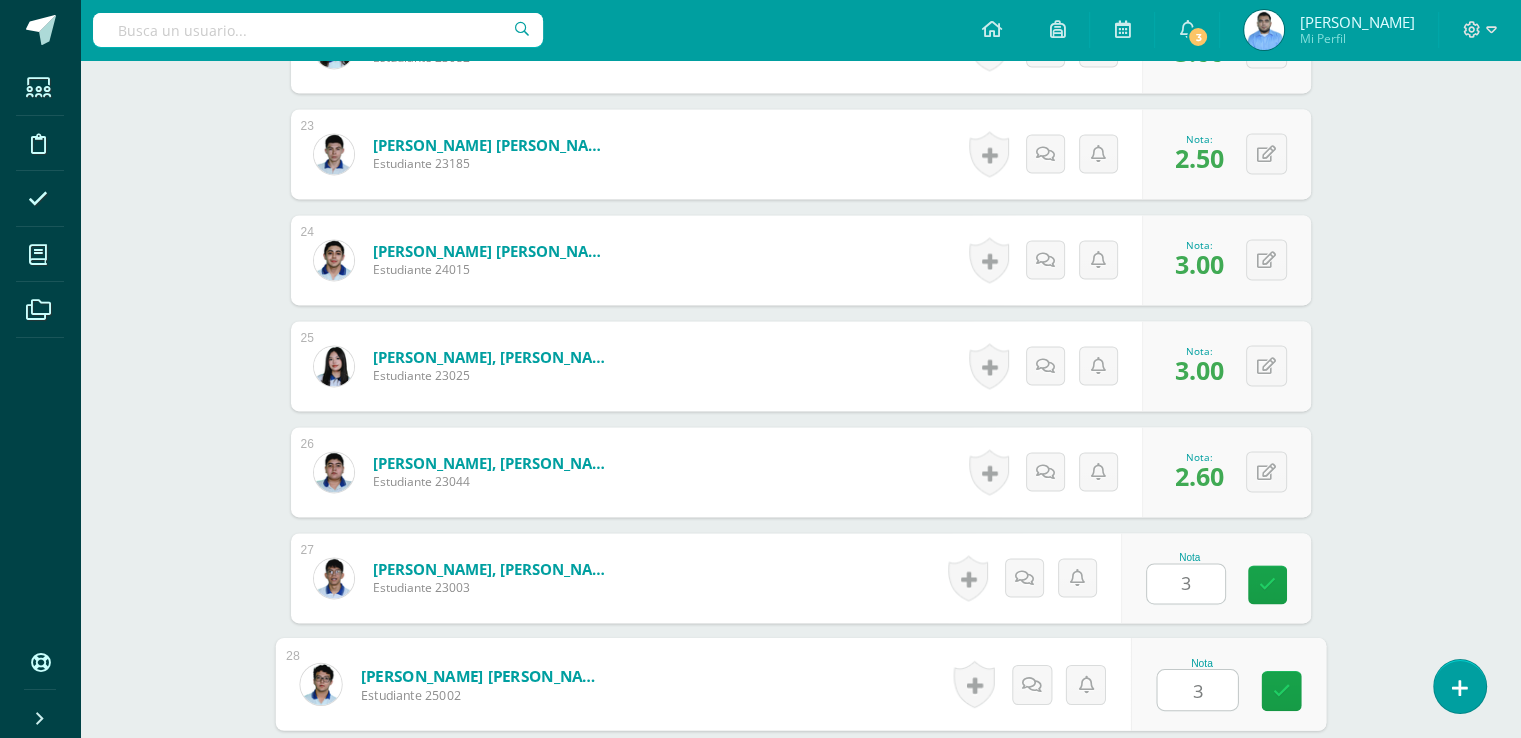 type on "3" 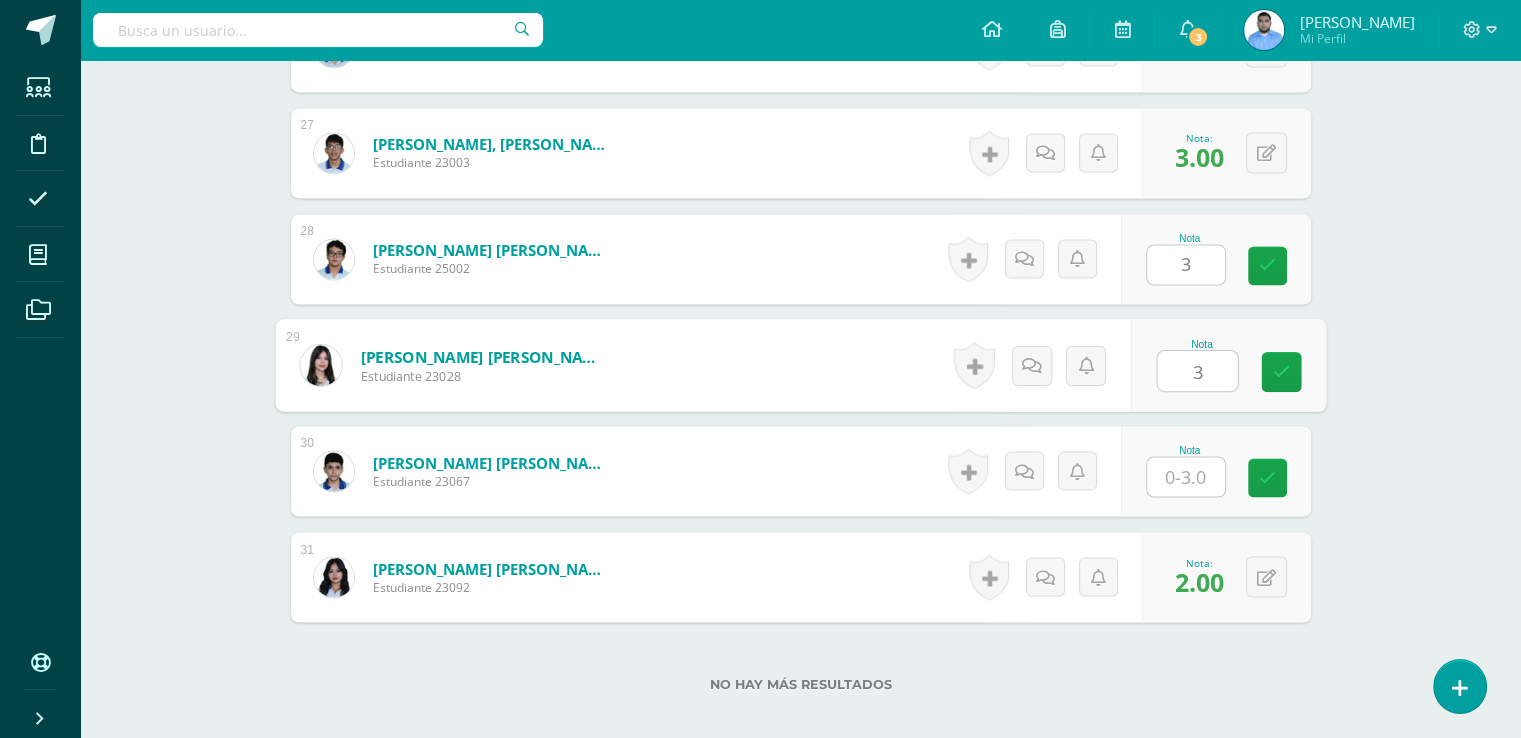 type on "3" 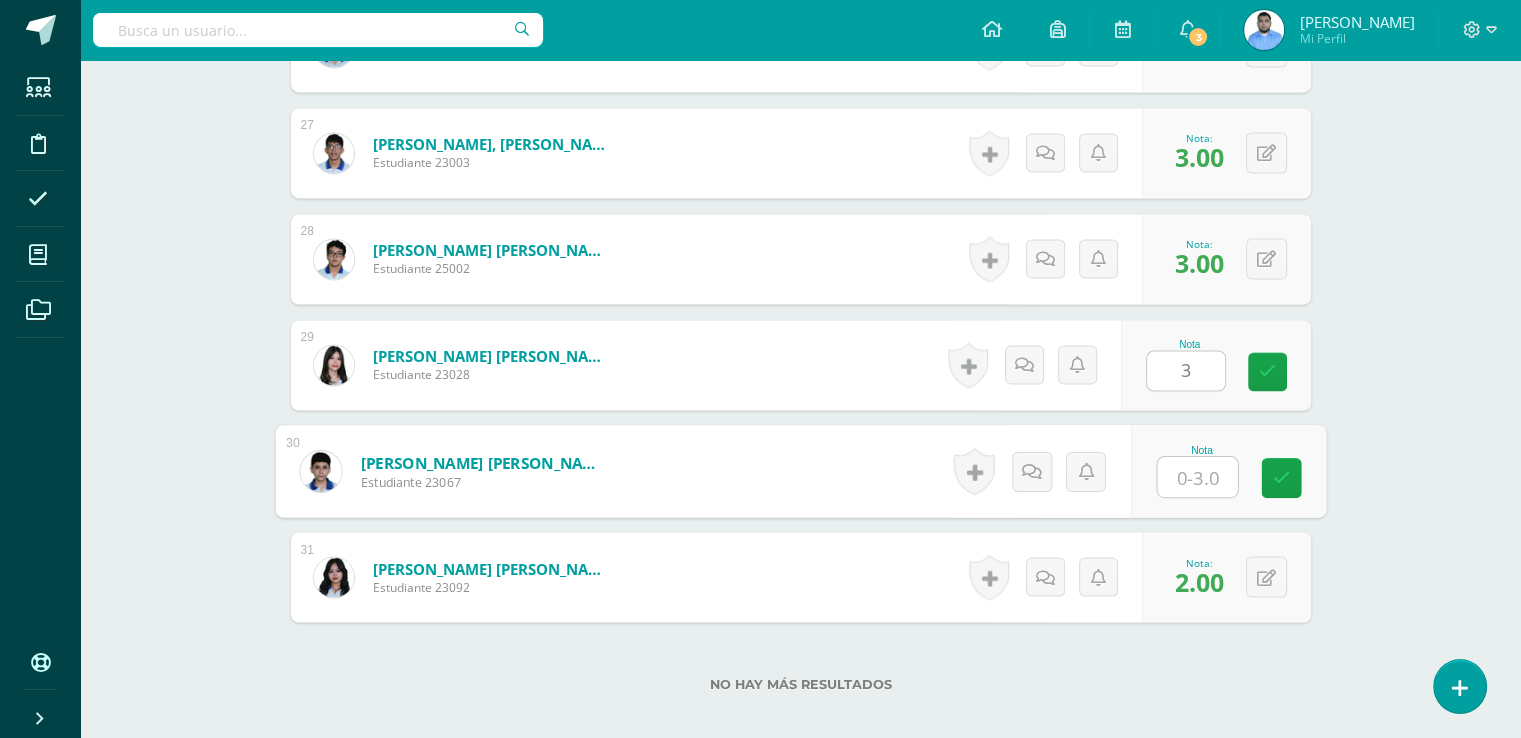 type on "3" 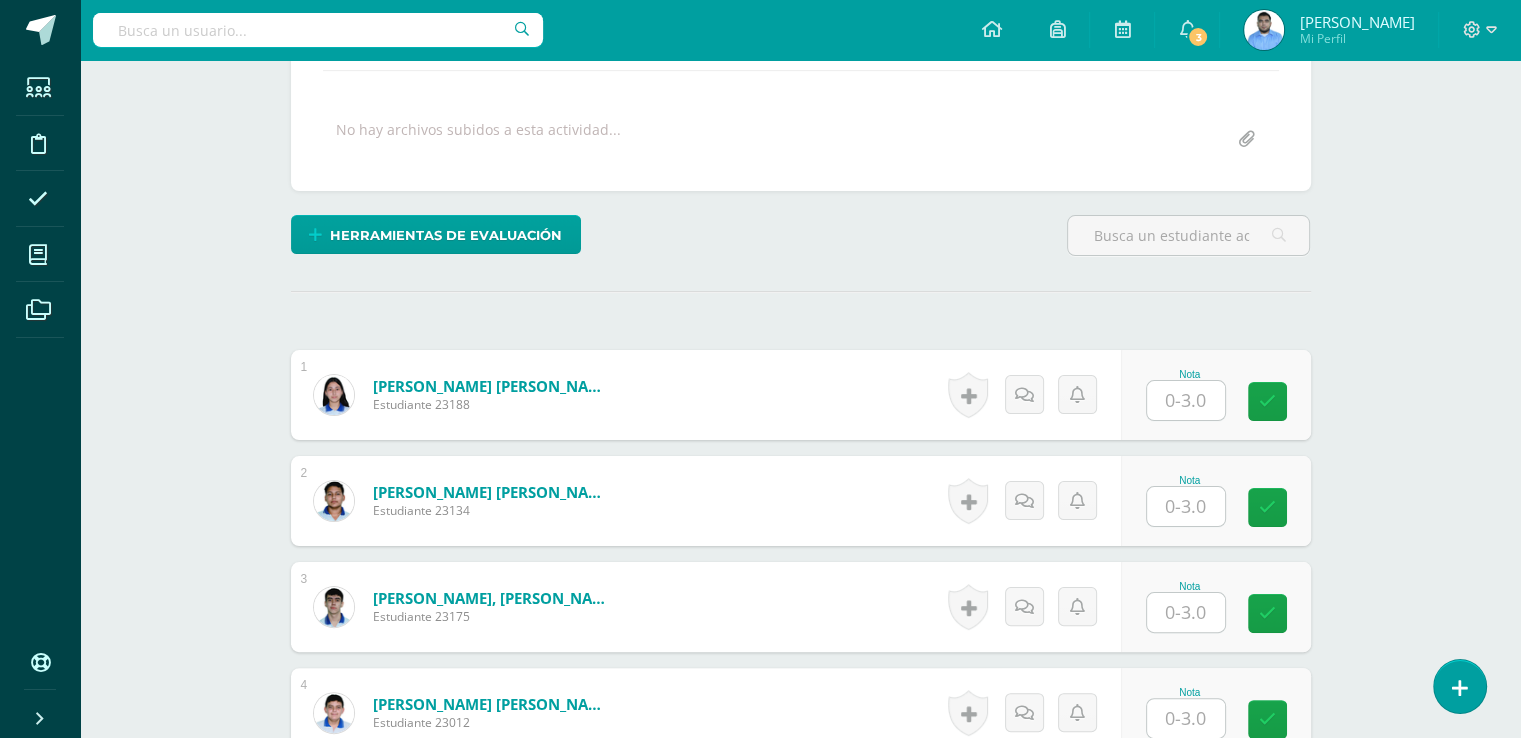 scroll, scrollTop: 350, scrollLeft: 0, axis: vertical 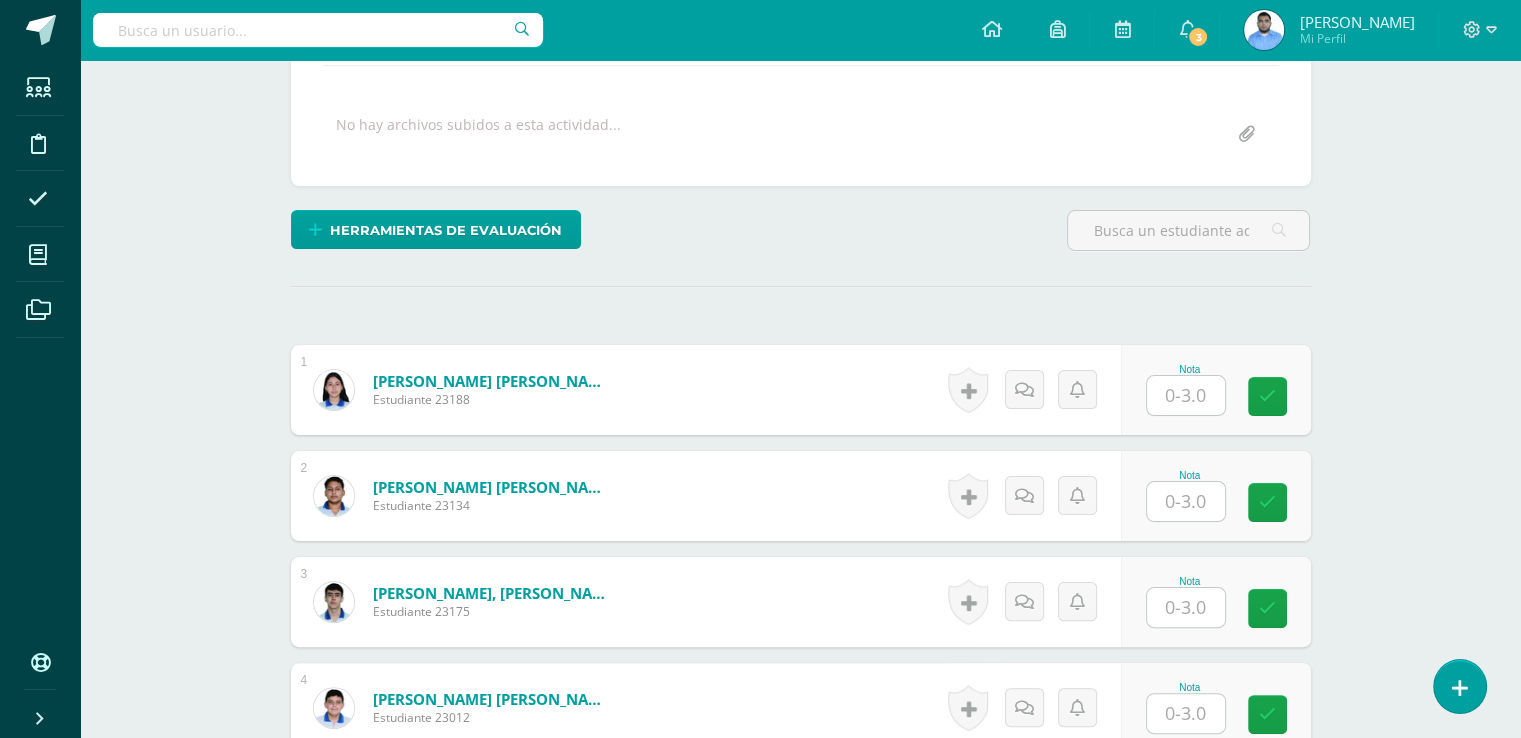 click at bounding box center [1186, 395] 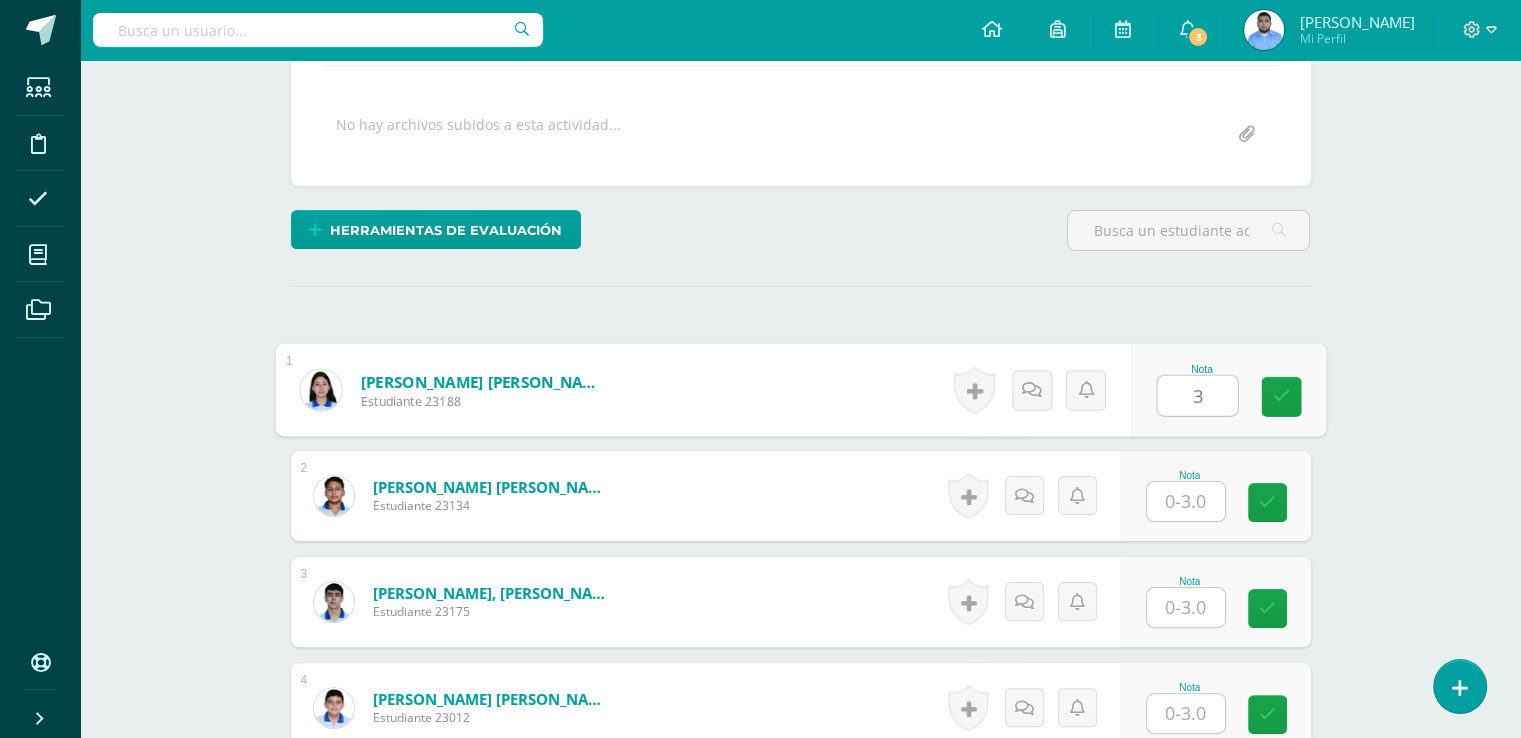 type on "3" 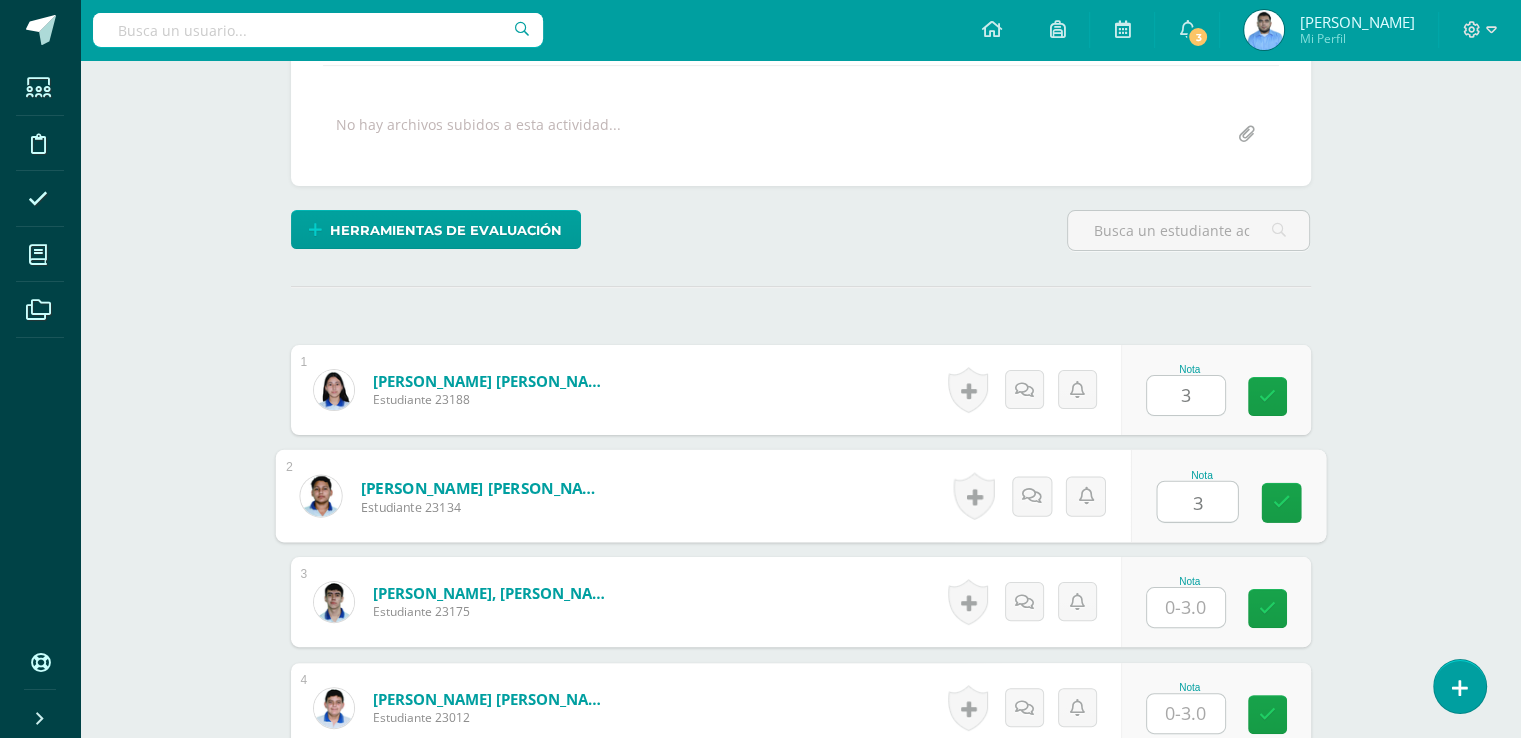 type on "3" 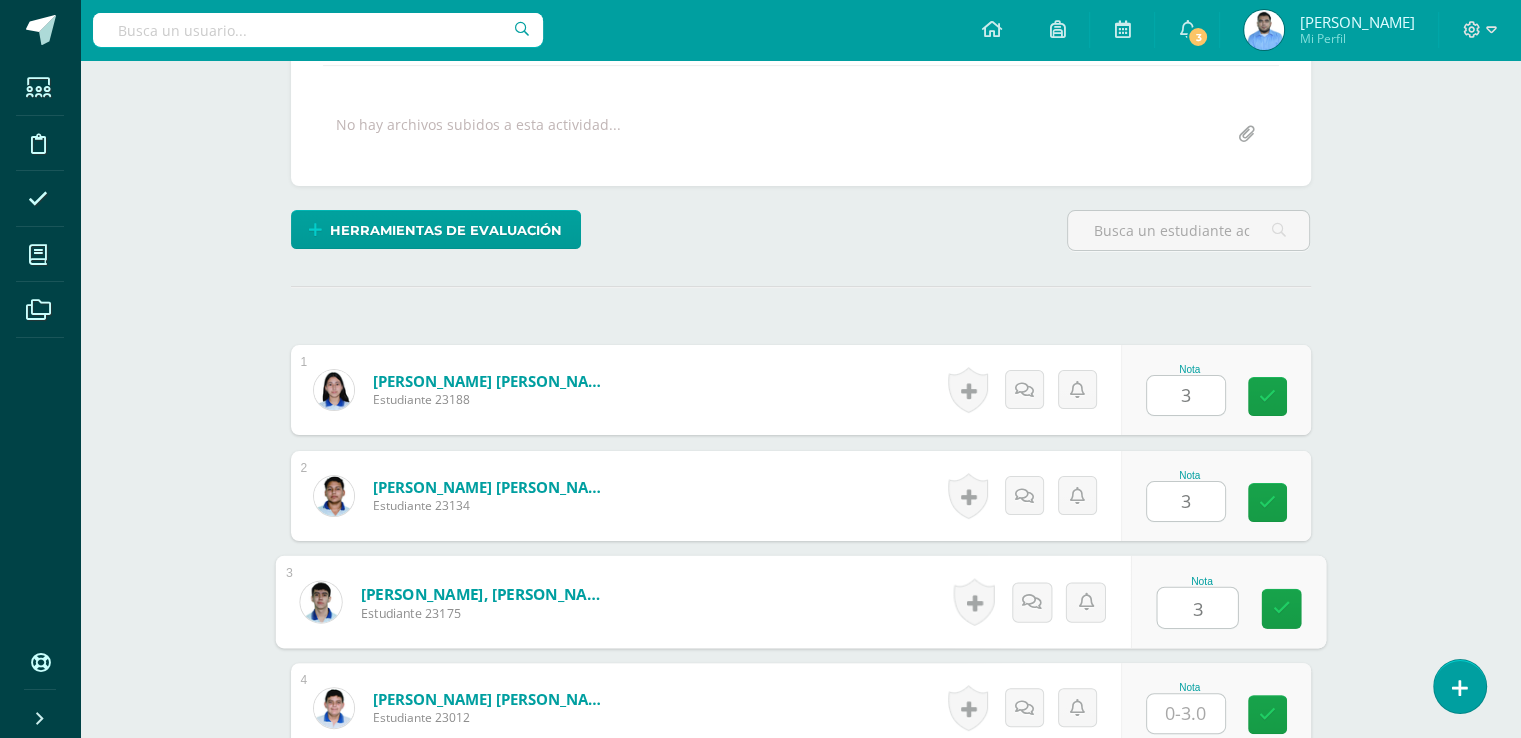 type on "3" 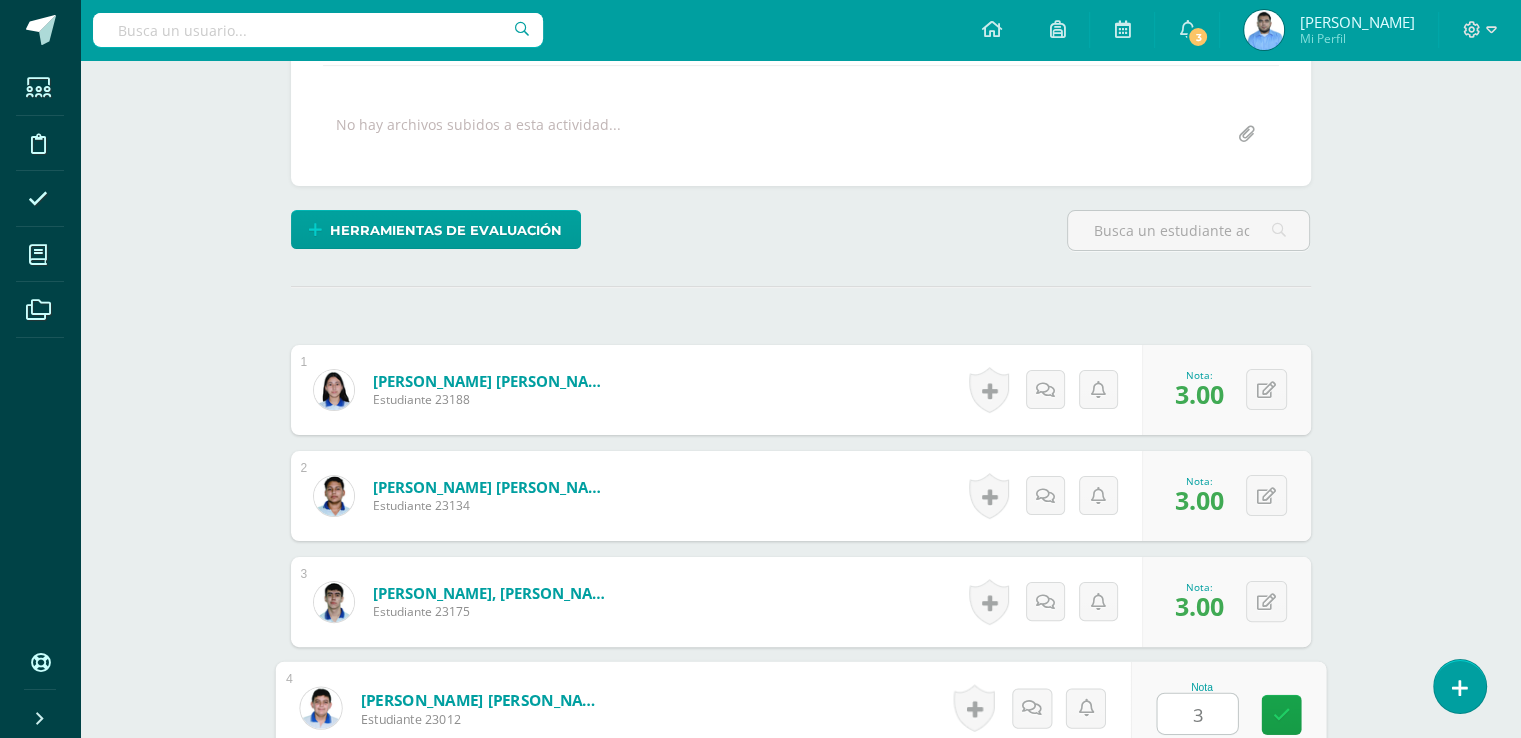 type on "3" 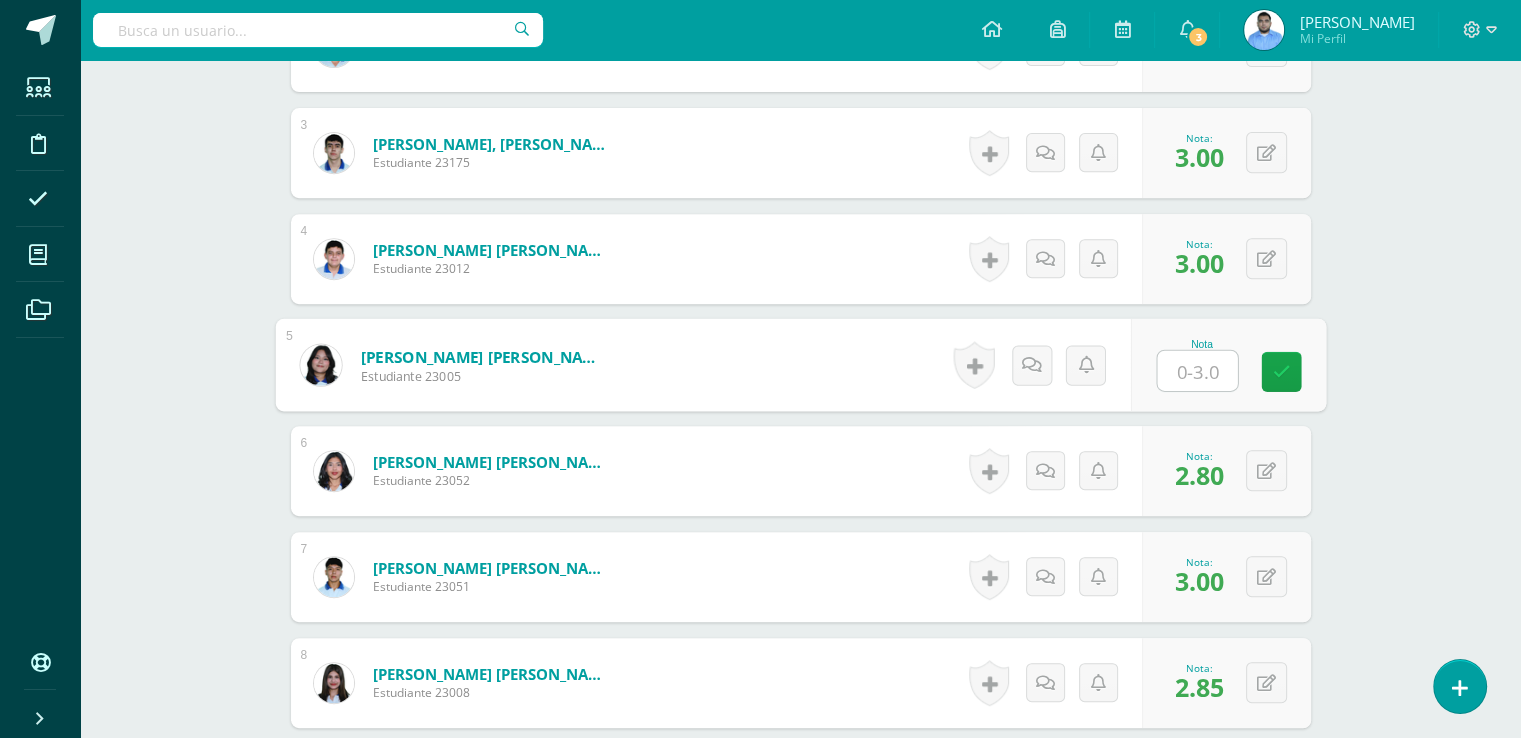 type on "3" 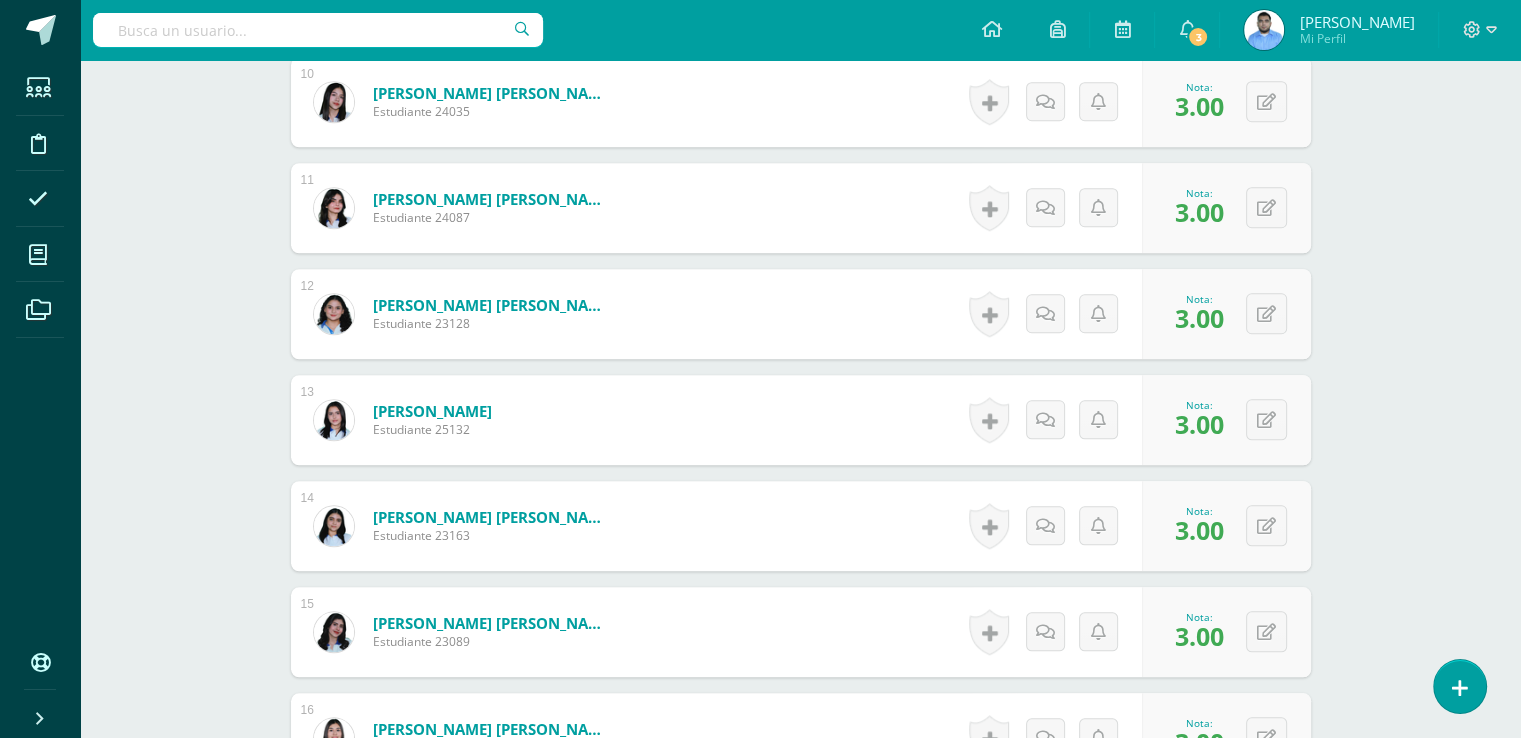 scroll, scrollTop: 0, scrollLeft: 0, axis: both 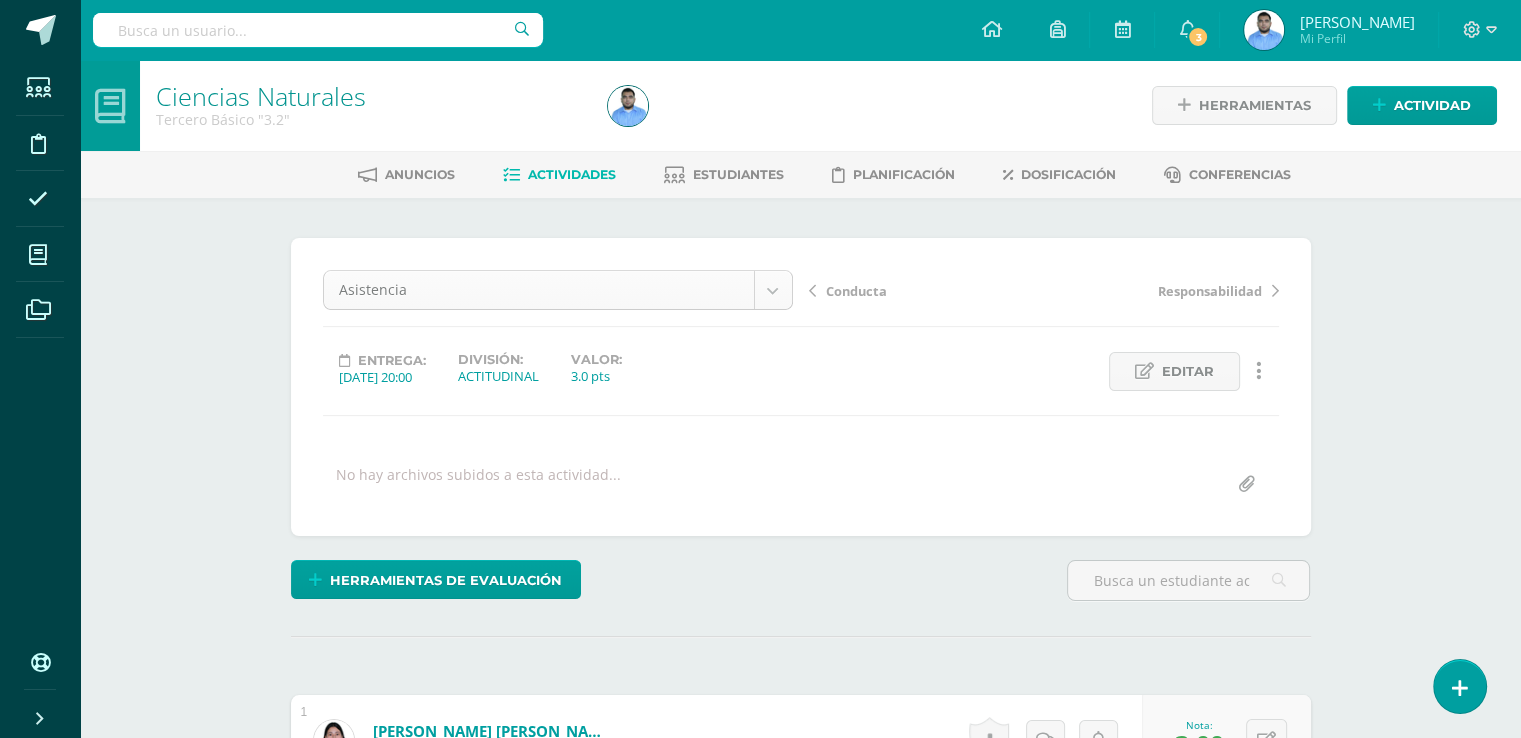 click on "Estudiantes Disciplina Asistencia Mis cursos Archivos Soporte
Centro de ayuda
Últimas actualizaciones
Cerrar panel
Matemáticas
Primero
Básico
"1.1"
Actividades Estudiantes Planificación Dosificación
Matemáticas
Primero
Básico
"1.2"
Actividades Estudiantes Planificación Dosificación
Matemáticas
Primero
Básico
"1.3"
Actividades Estudiantes Planificación Dosificación
Matemáticas
Actividades Estudiantes Planificación Dosificación Actividades 3 3" at bounding box center [760, 2097] 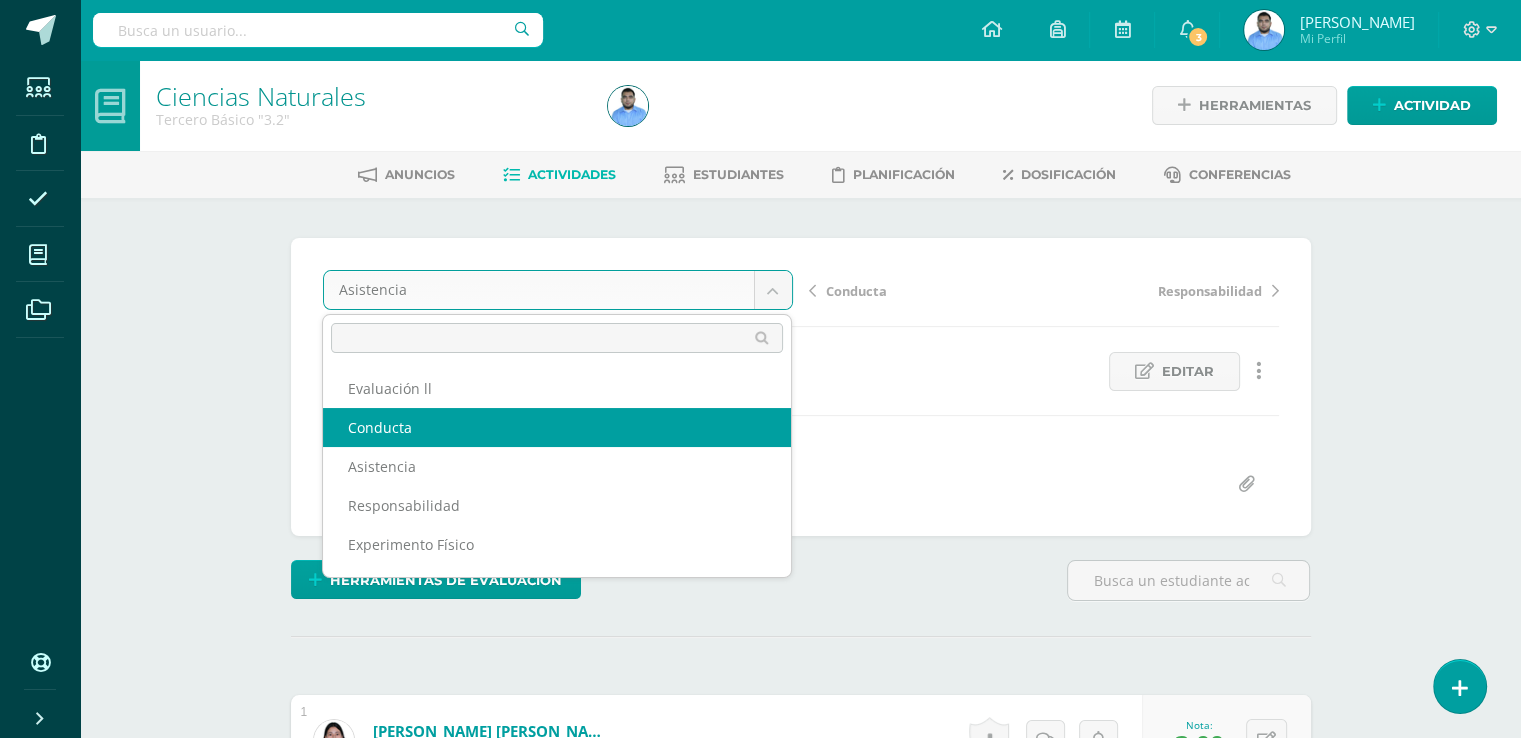select on "/dashboard/teacher/grade-activity/41412/" 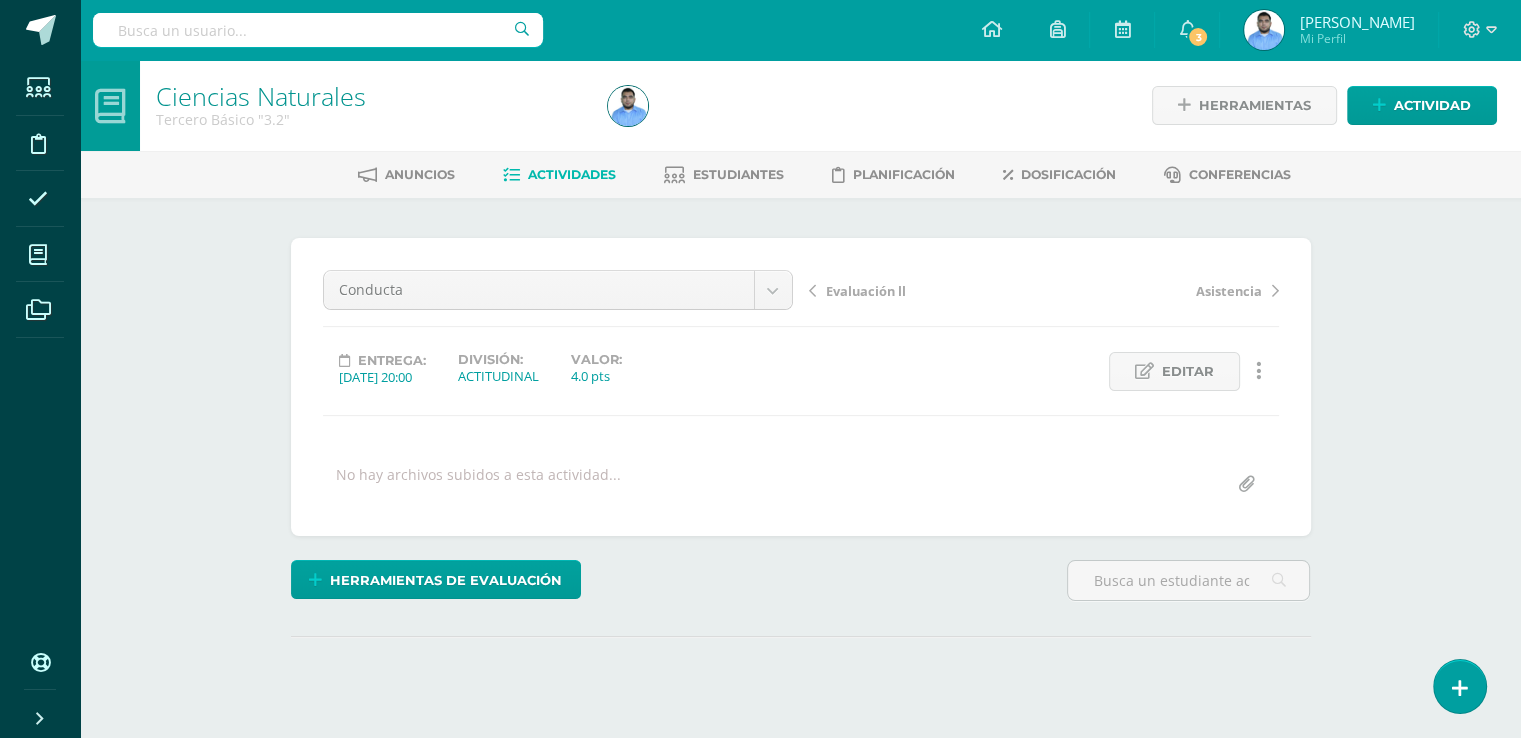 scroll, scrollTop: 0, scrollLeft: 0, axis: both 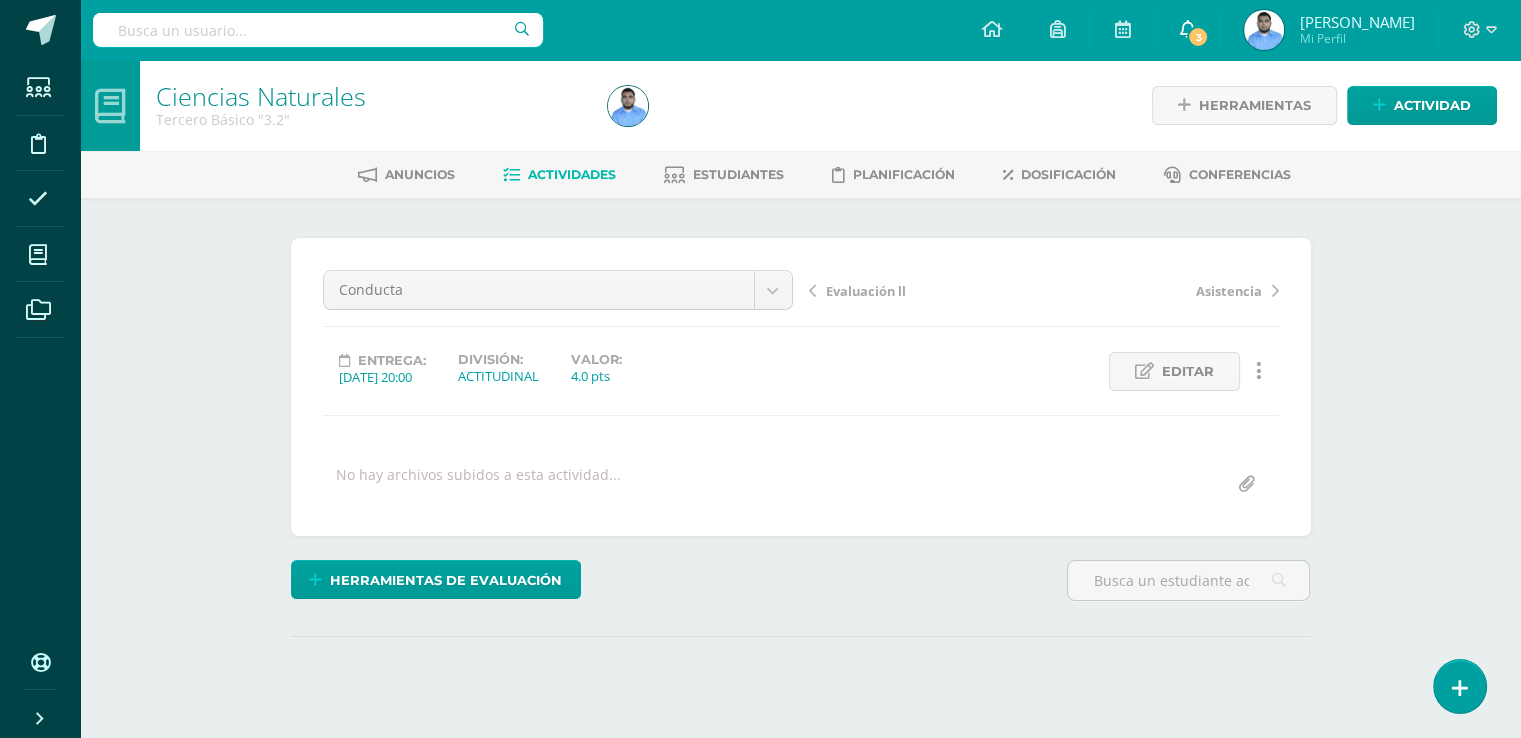 click on "3" at bounding box center [1187, 30] 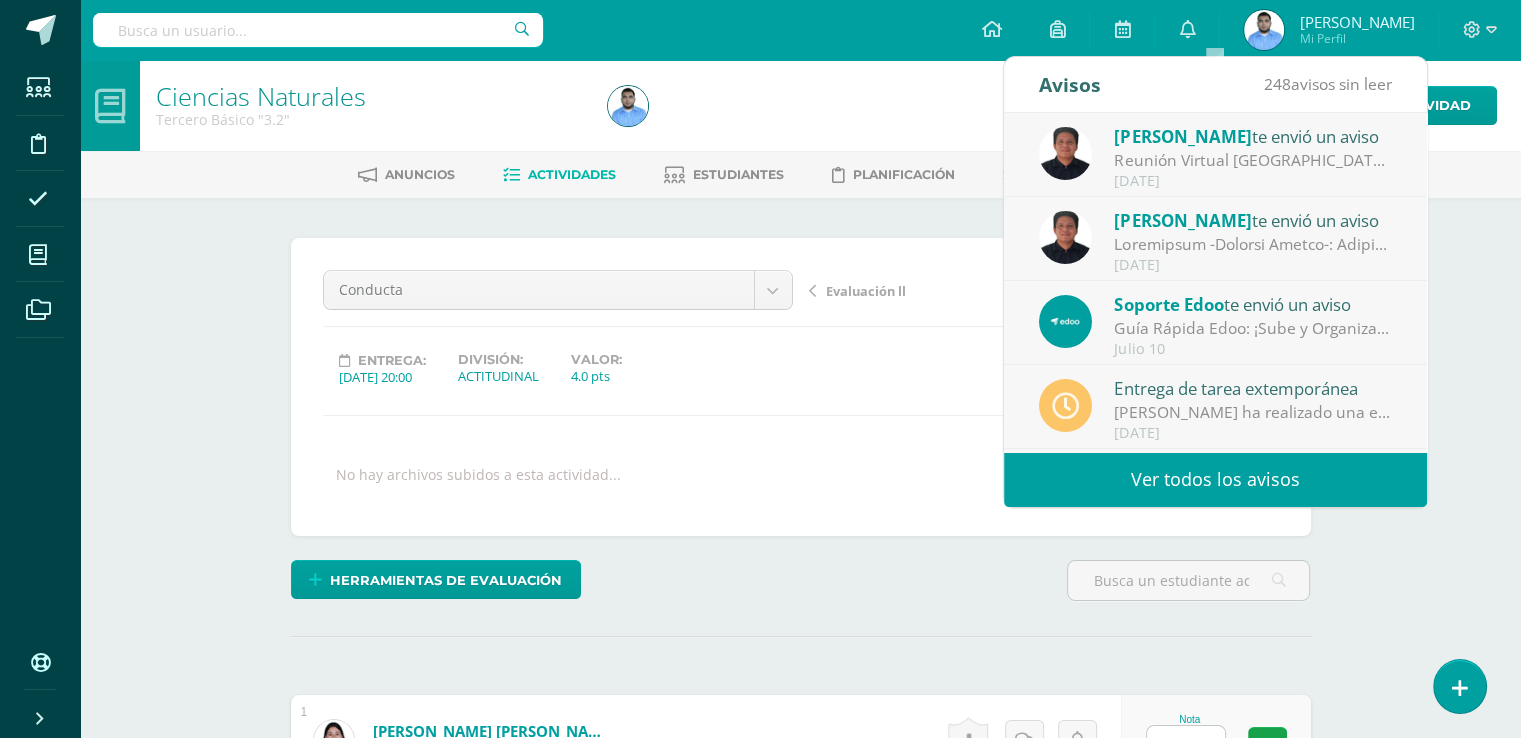 scroll, scrollTop: 0, scrollLeft: 0, axis: both 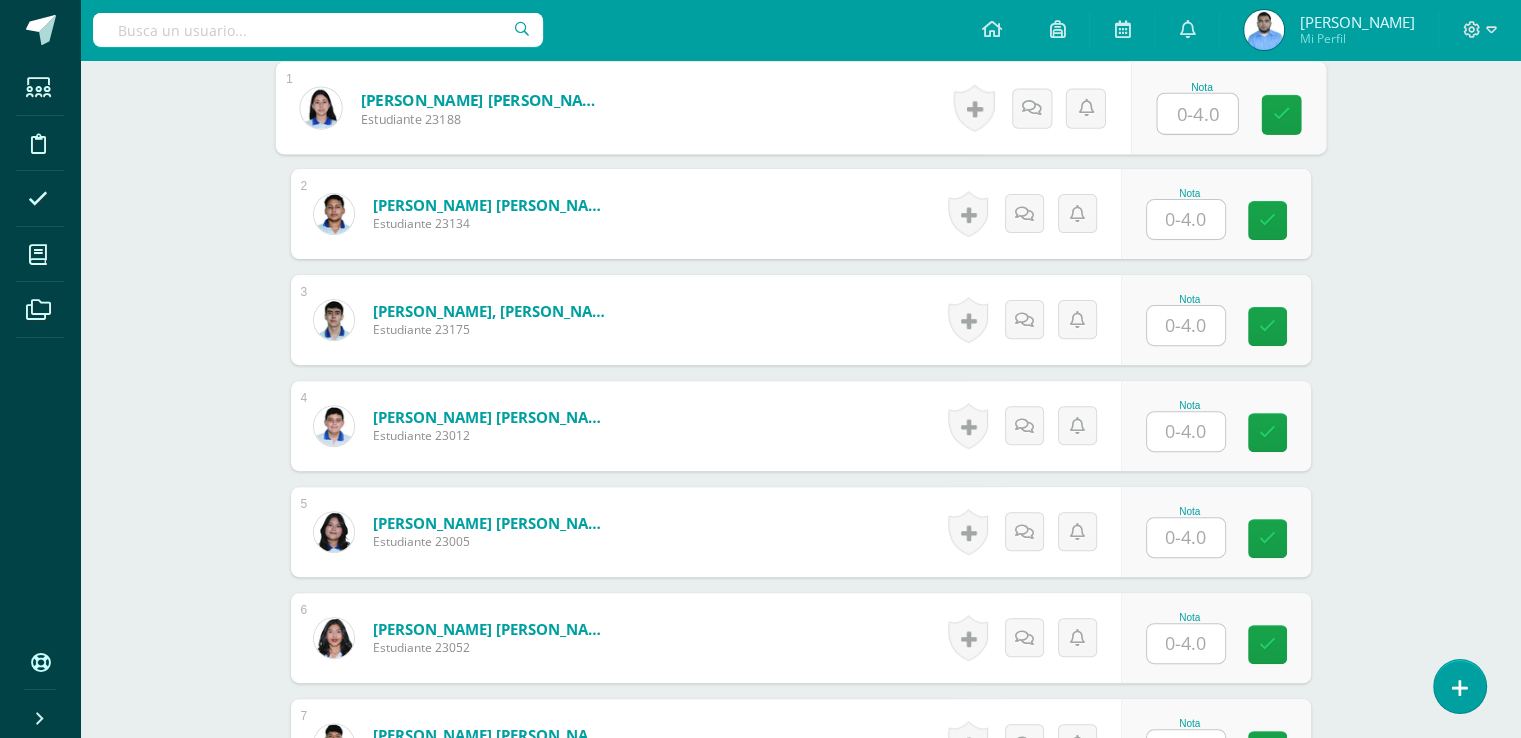 click at bounding box center [1197, 114] 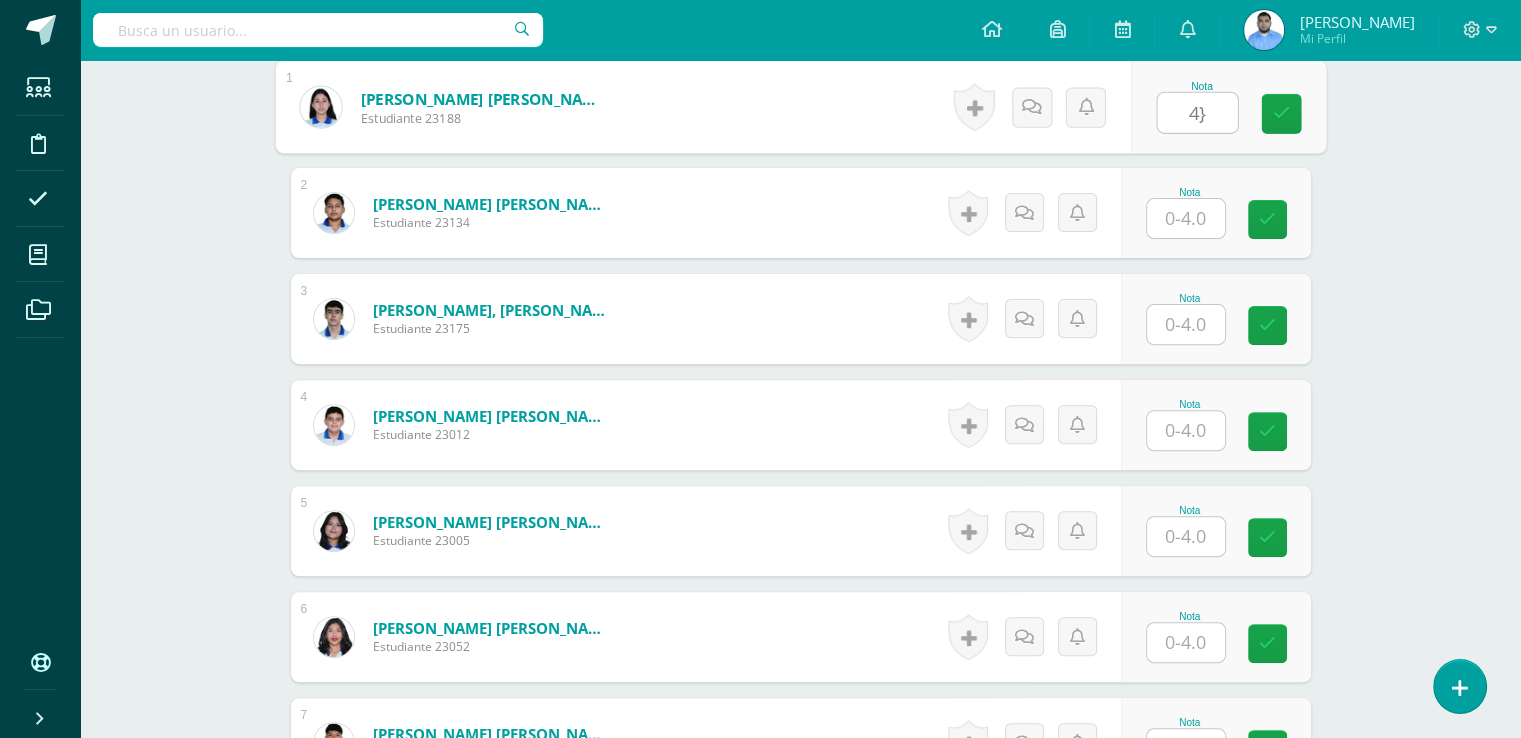scroll, scrollTop: 634, scrollLeft: 0, axis: vertical 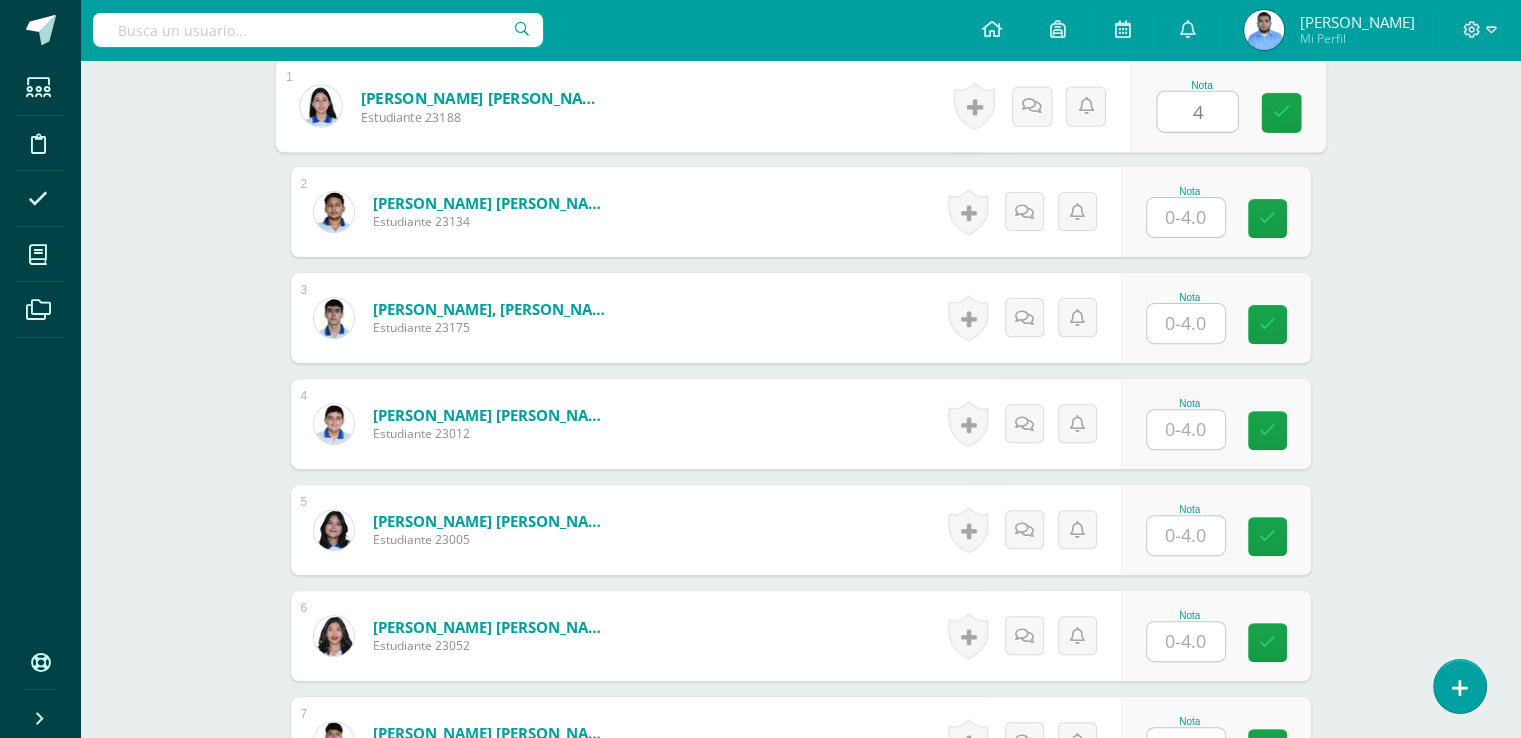 type on "4" 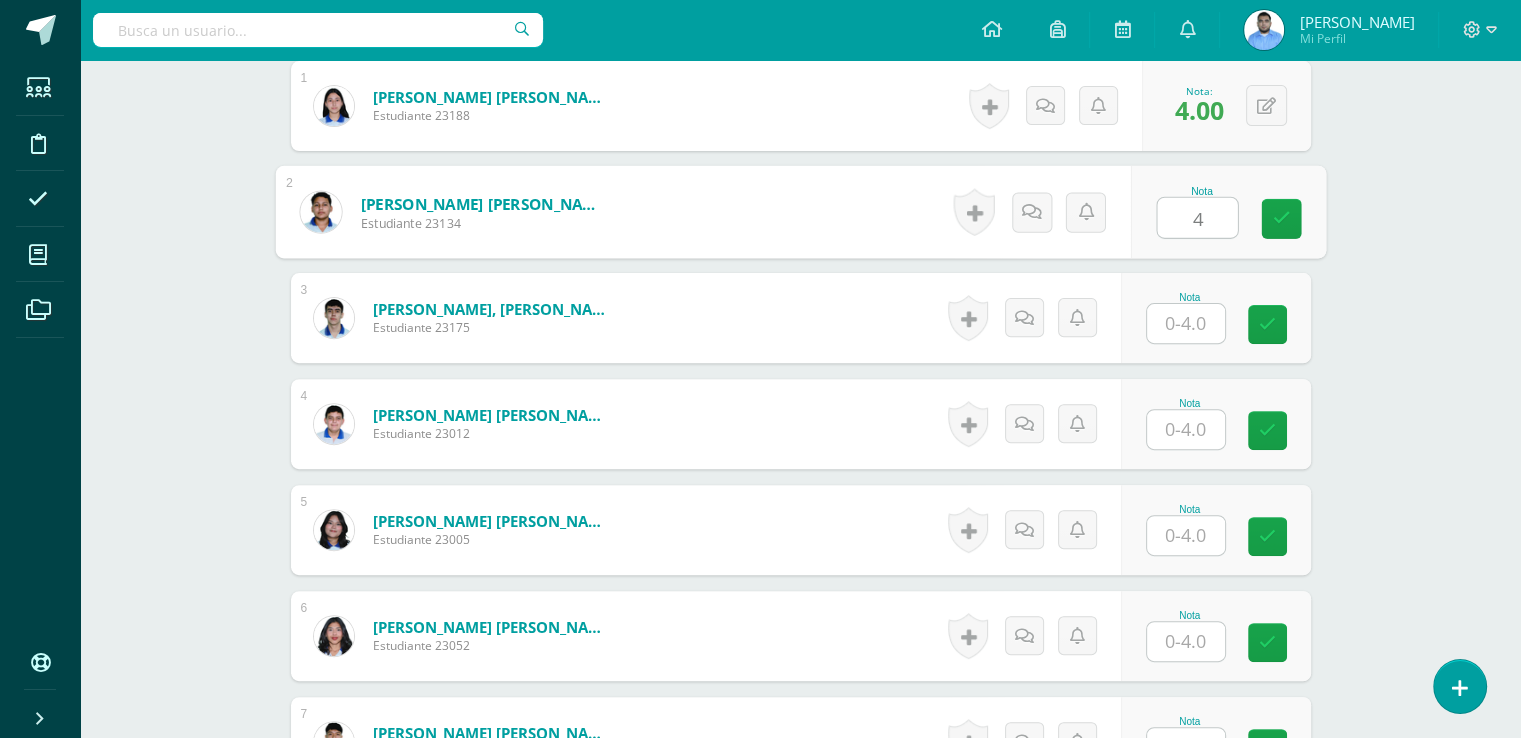 type on "4" 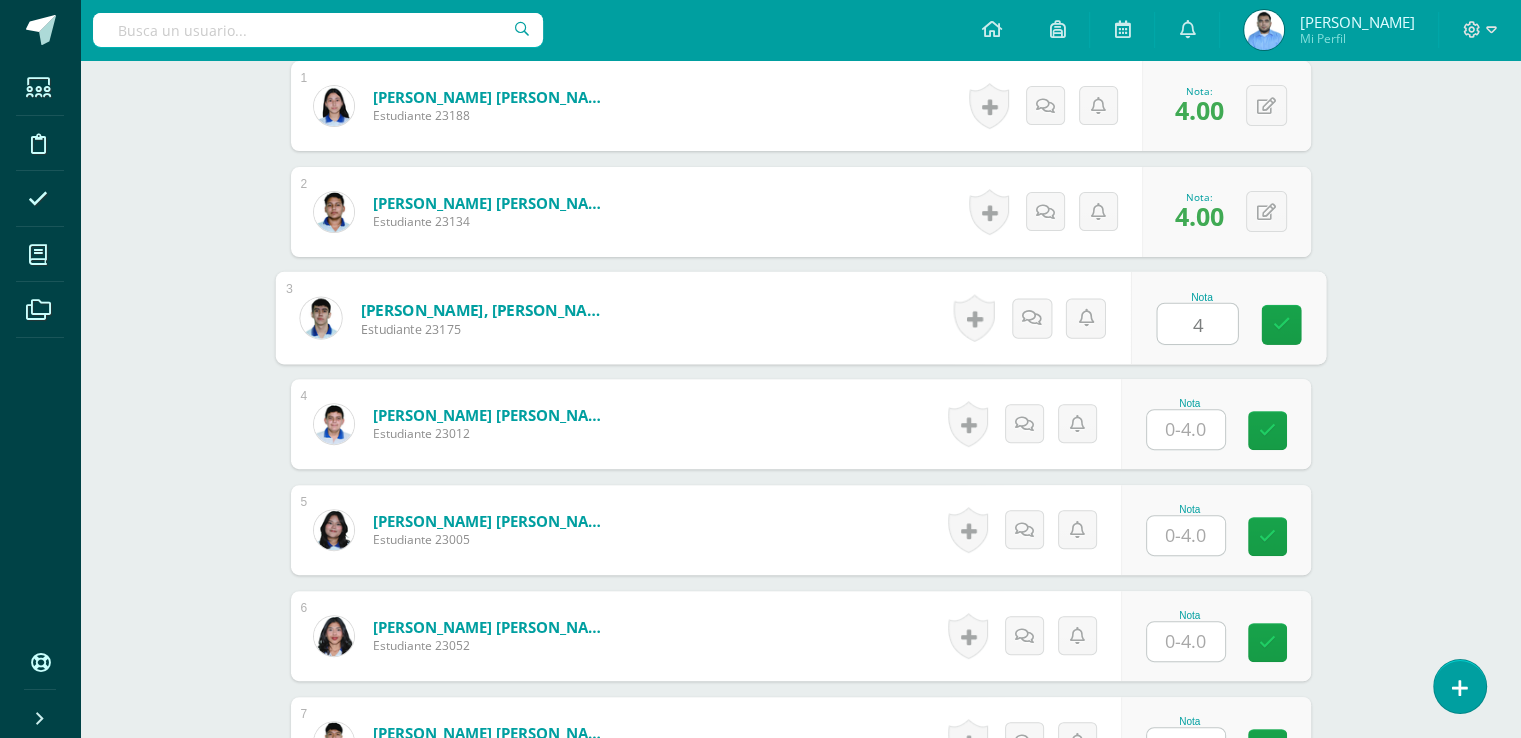 type on "4" 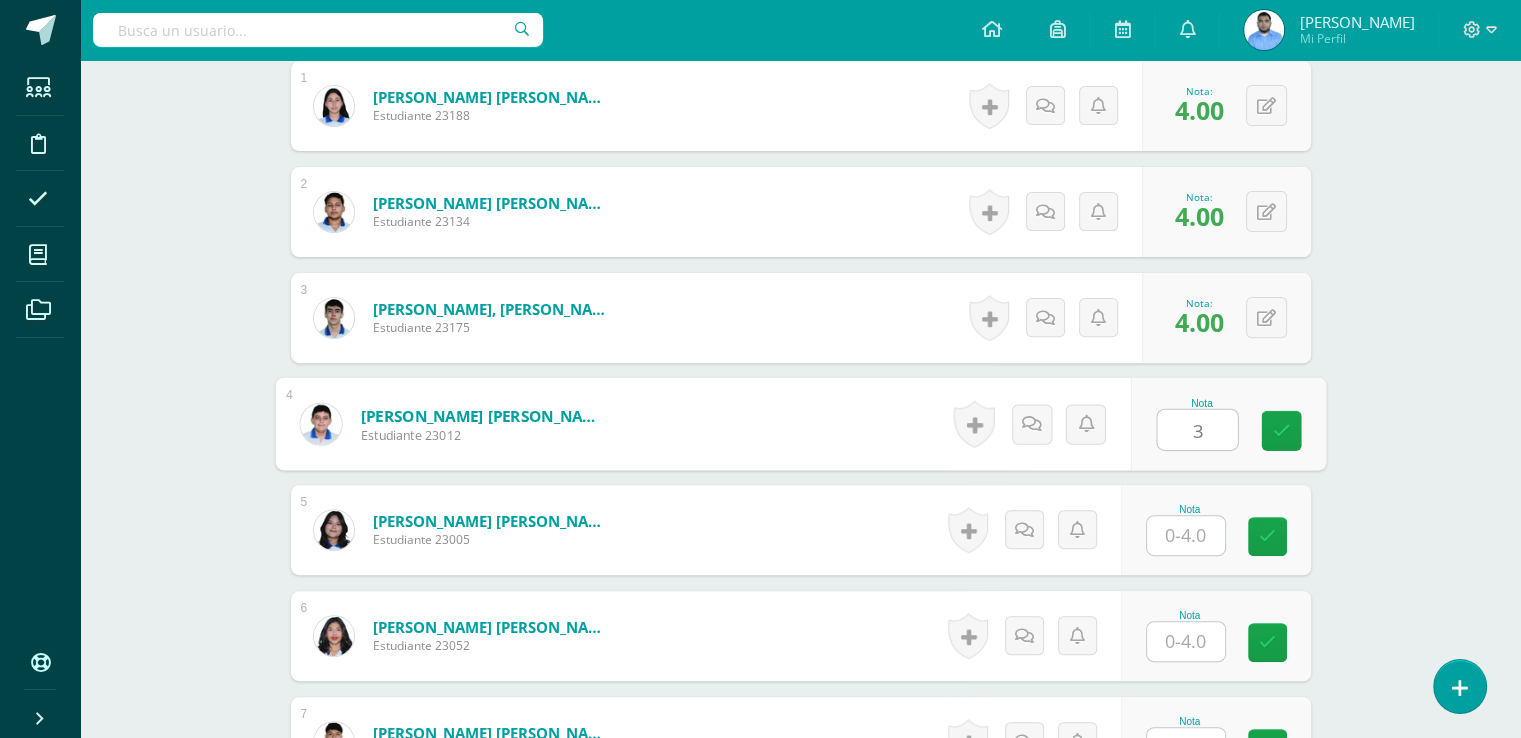 type on "3" 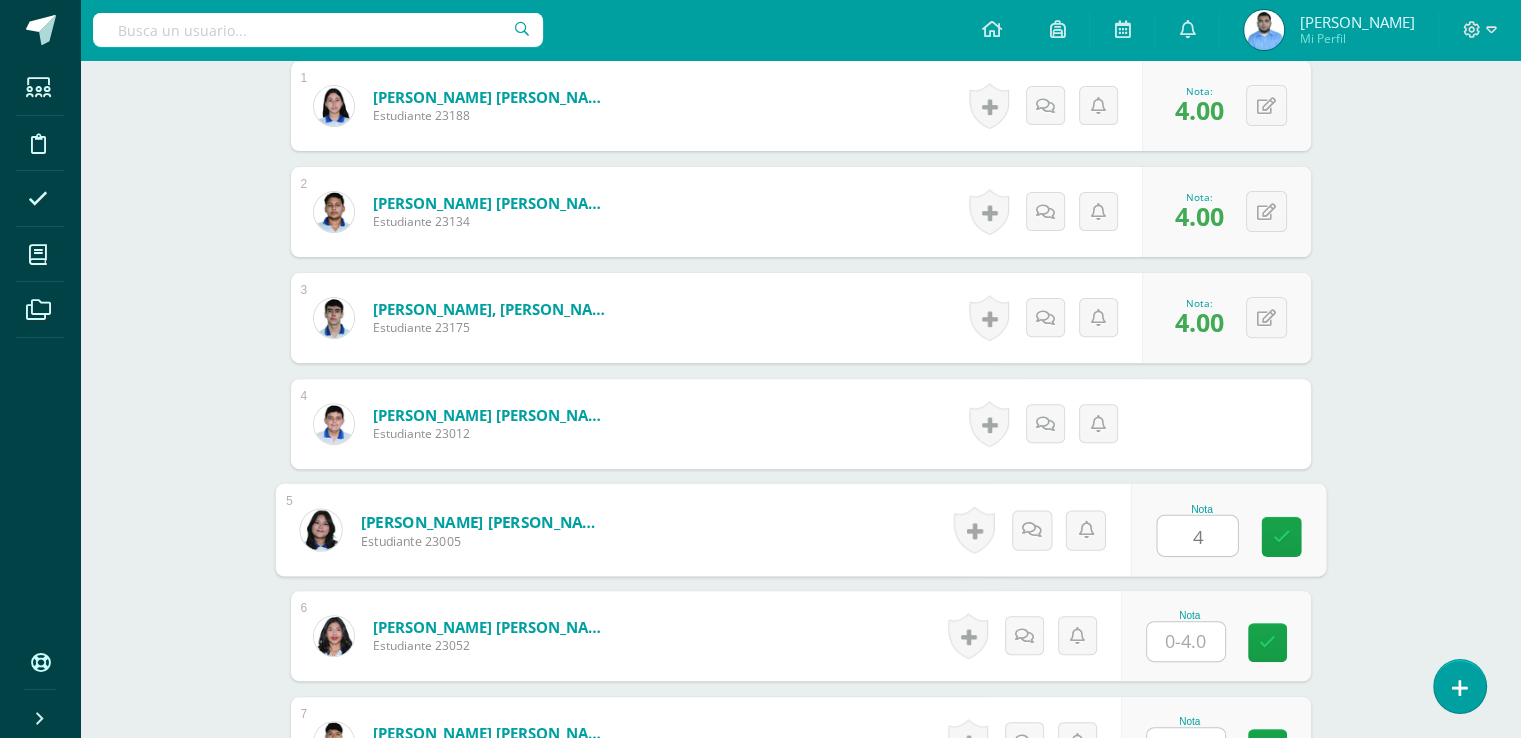 type on "4" 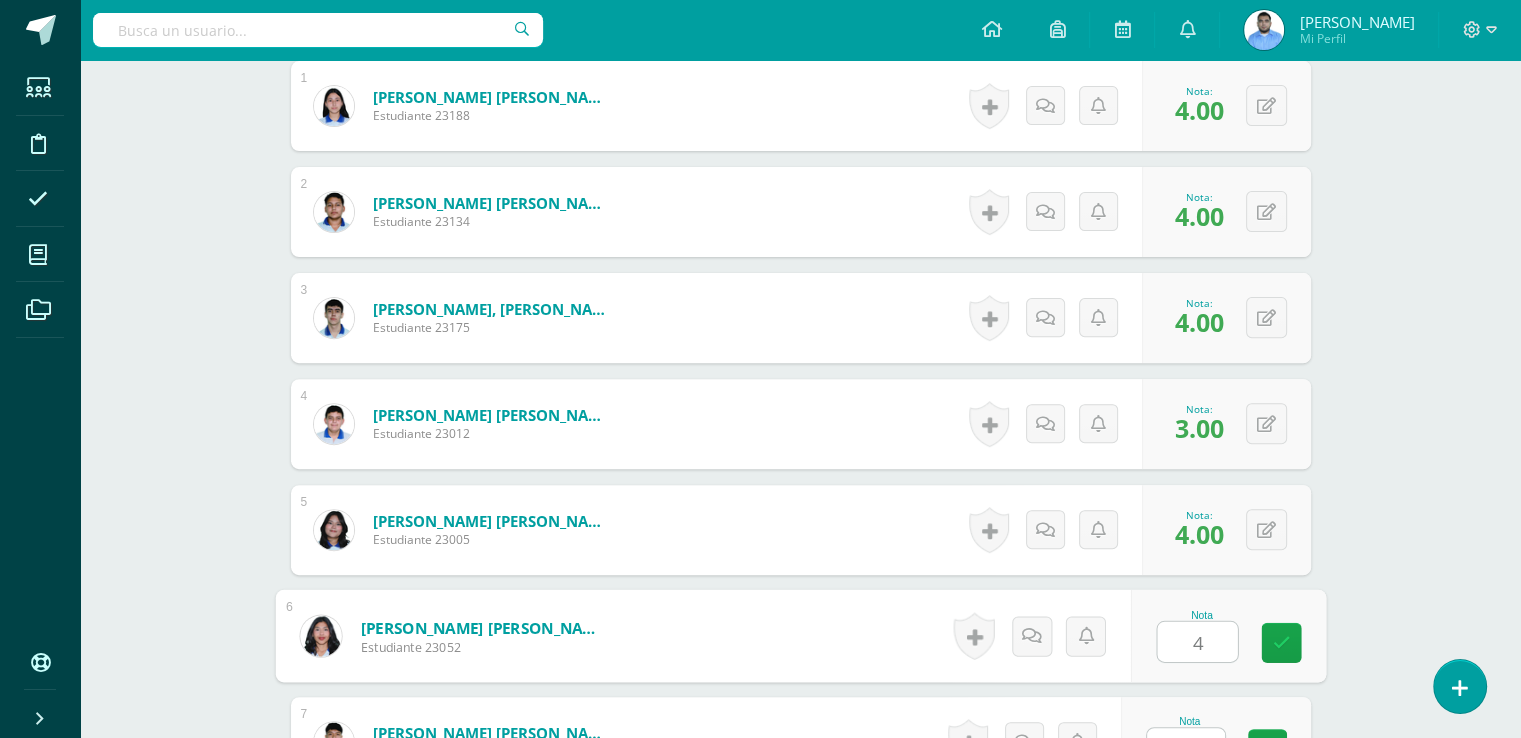 type on "4" 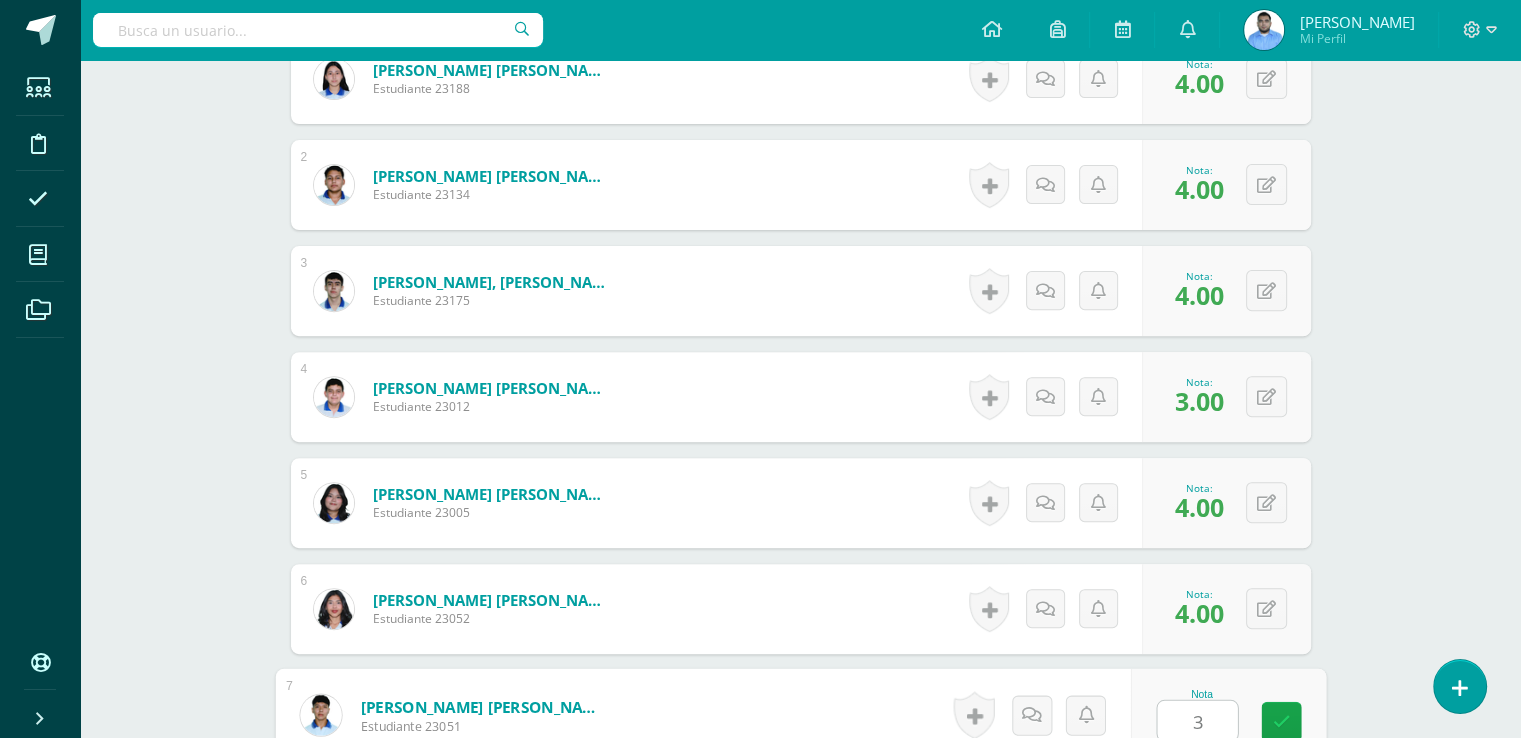 type on "3" 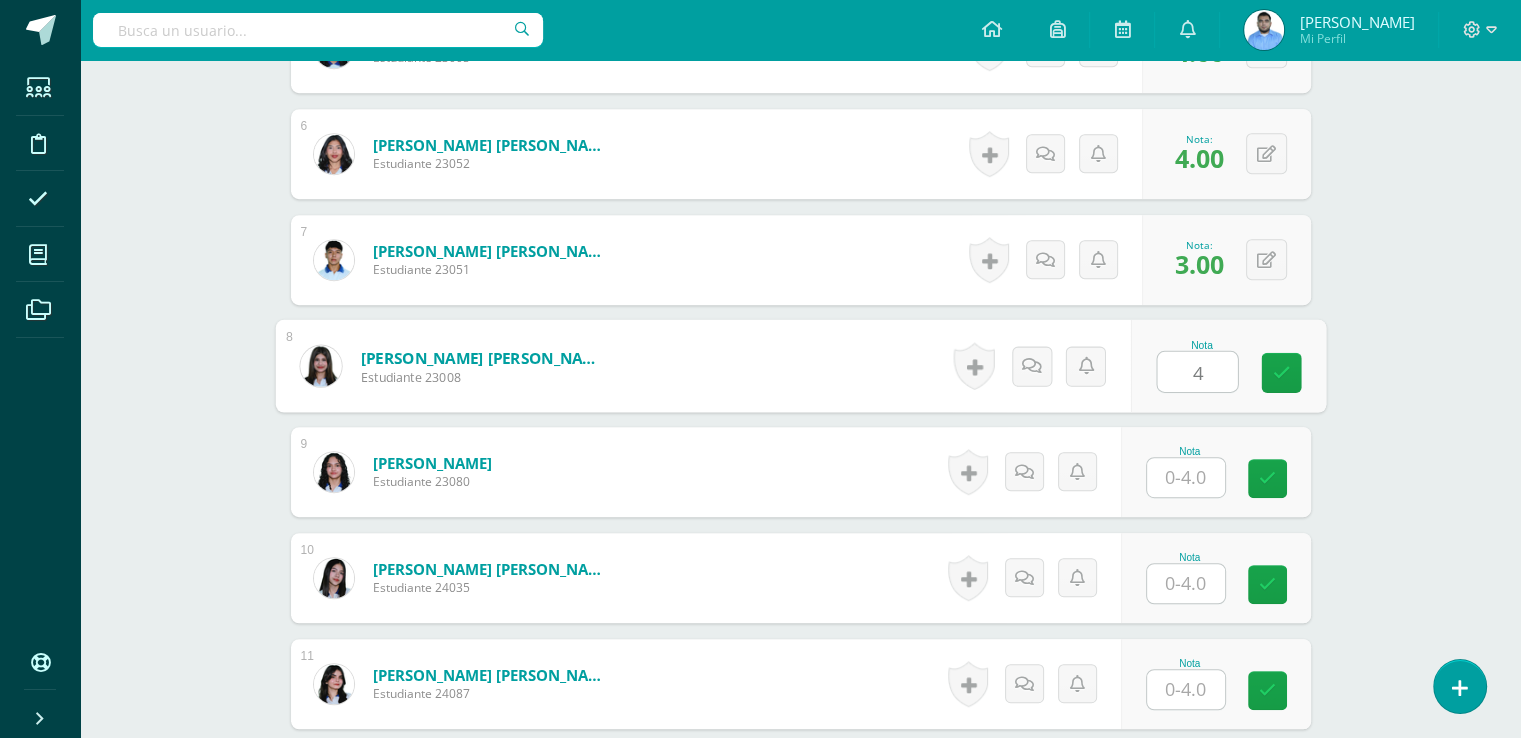 type on "4" 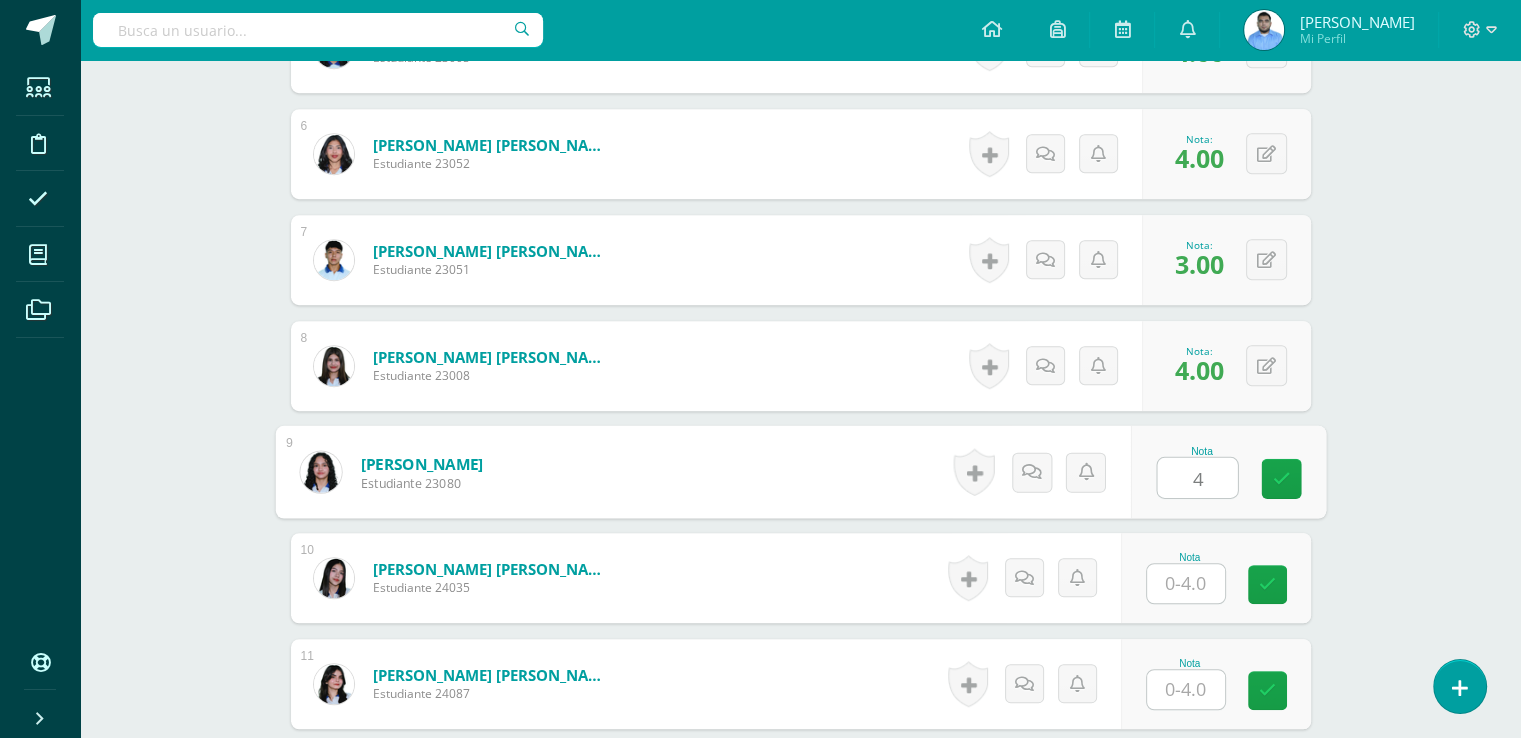 type on "4" 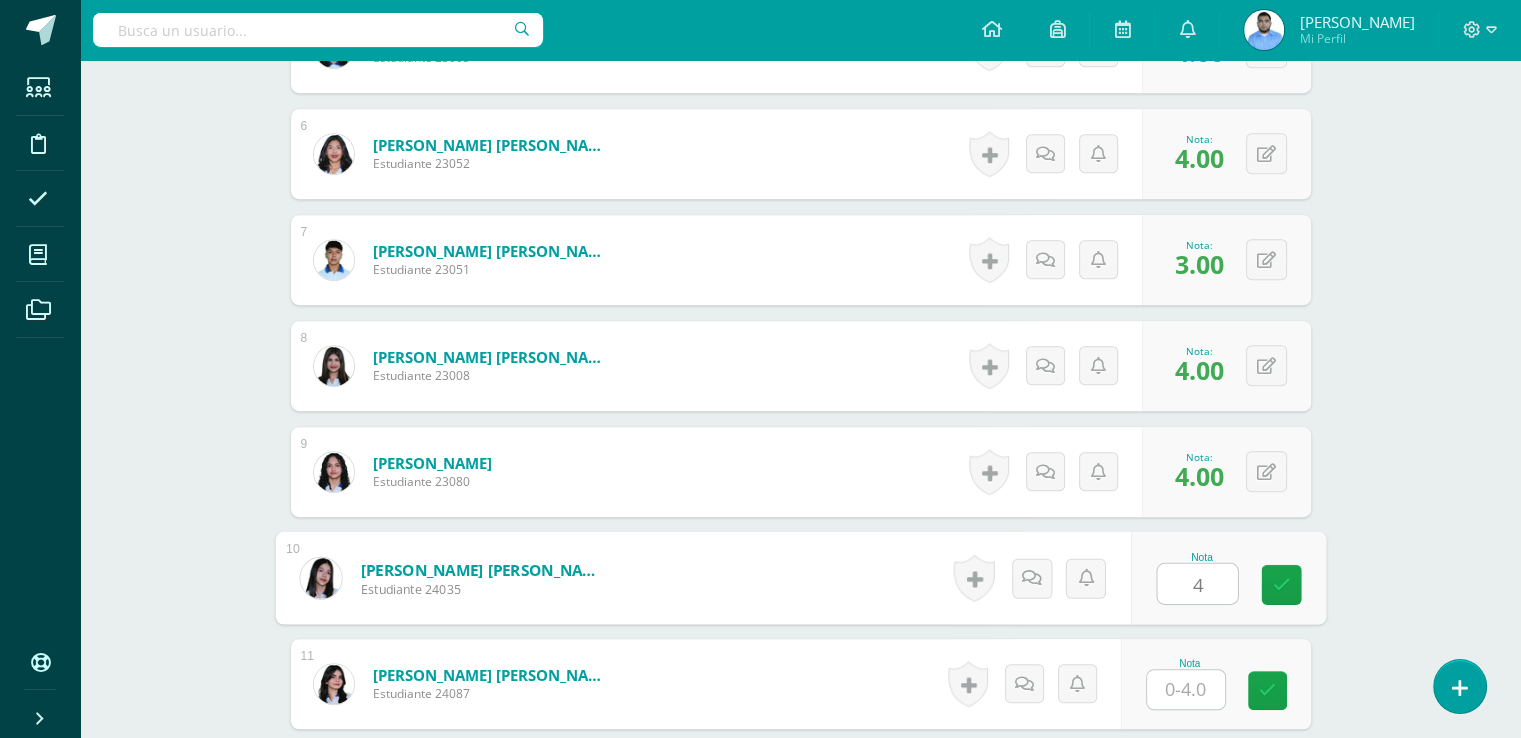 type on "4" 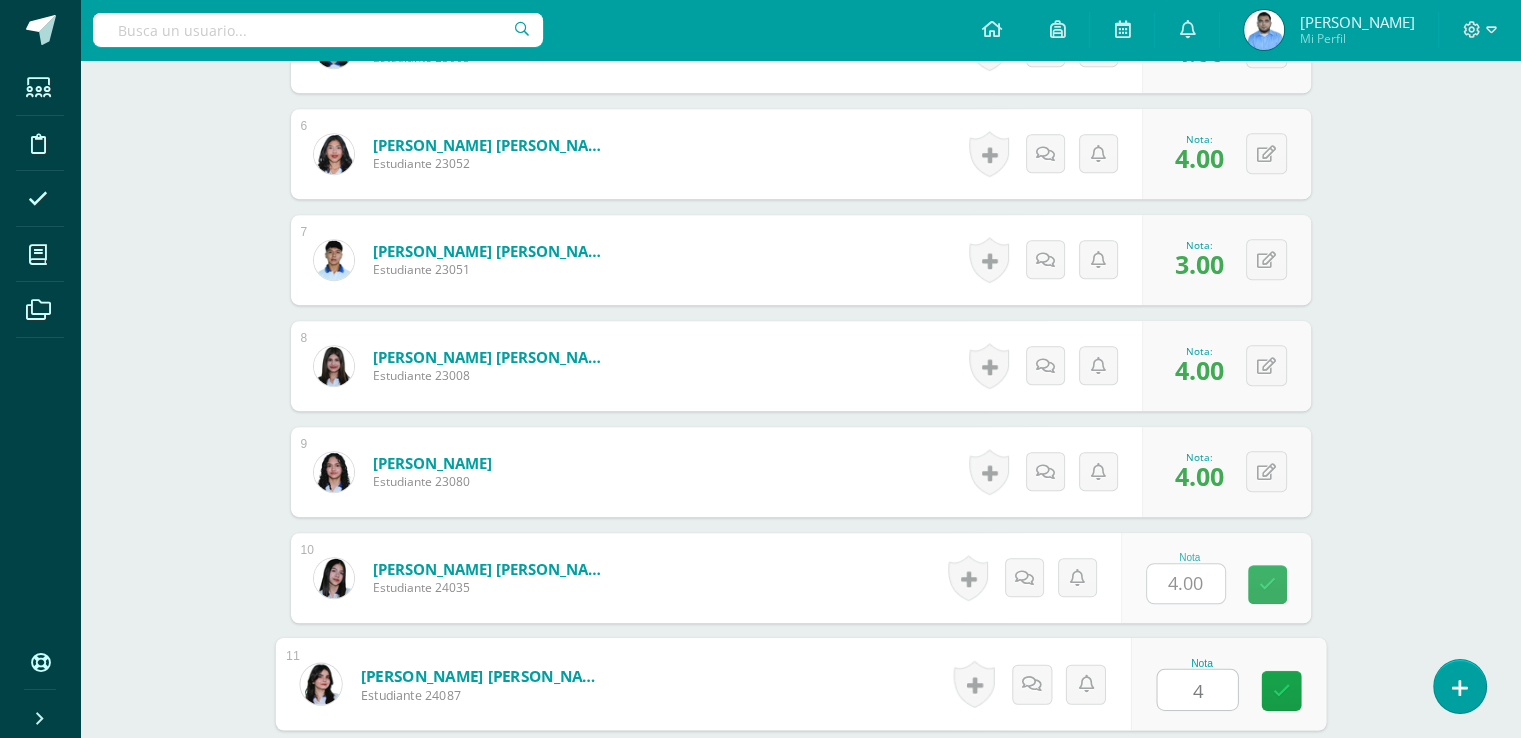 type on "4" 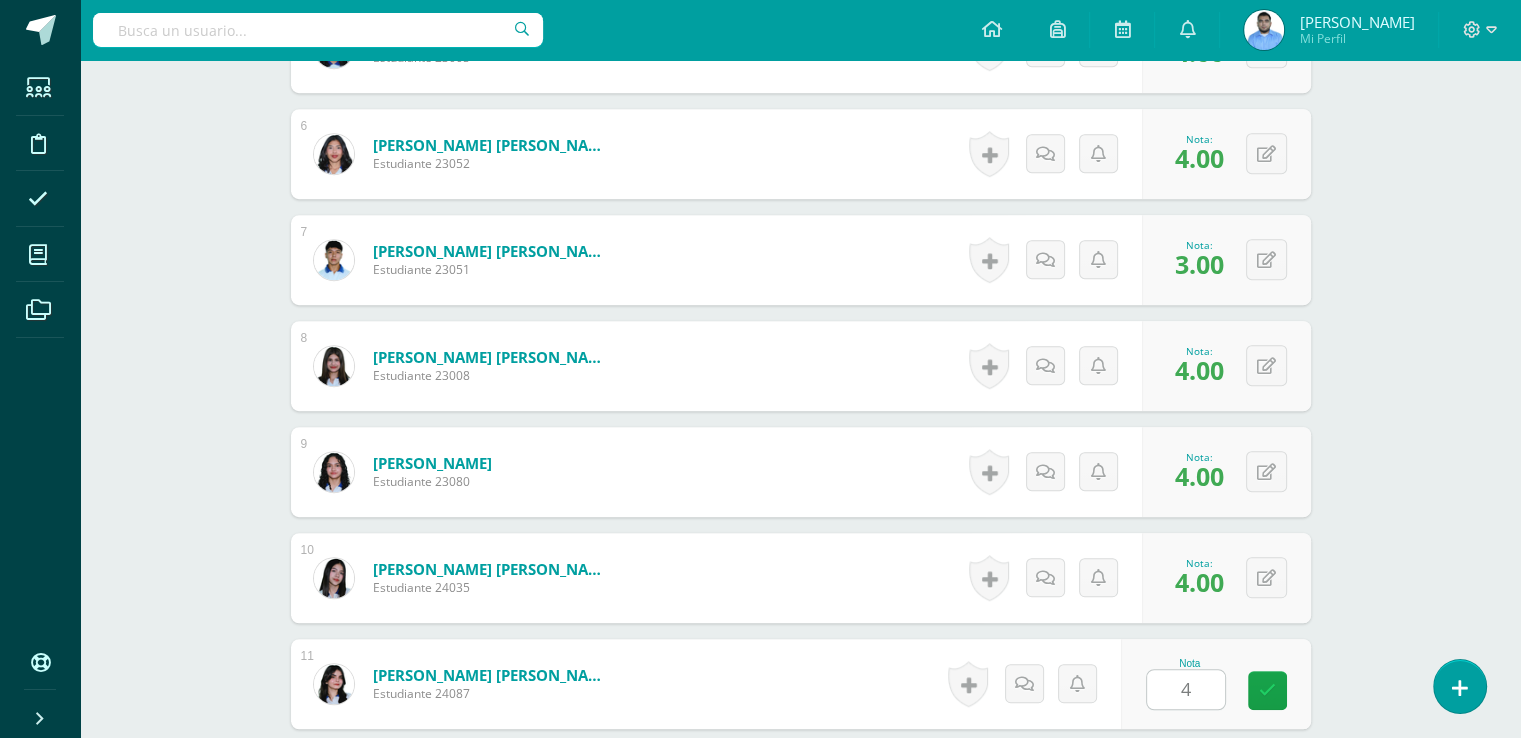 scroll, scrollTop: 1540, scrollLeft: 0, axis: vertical 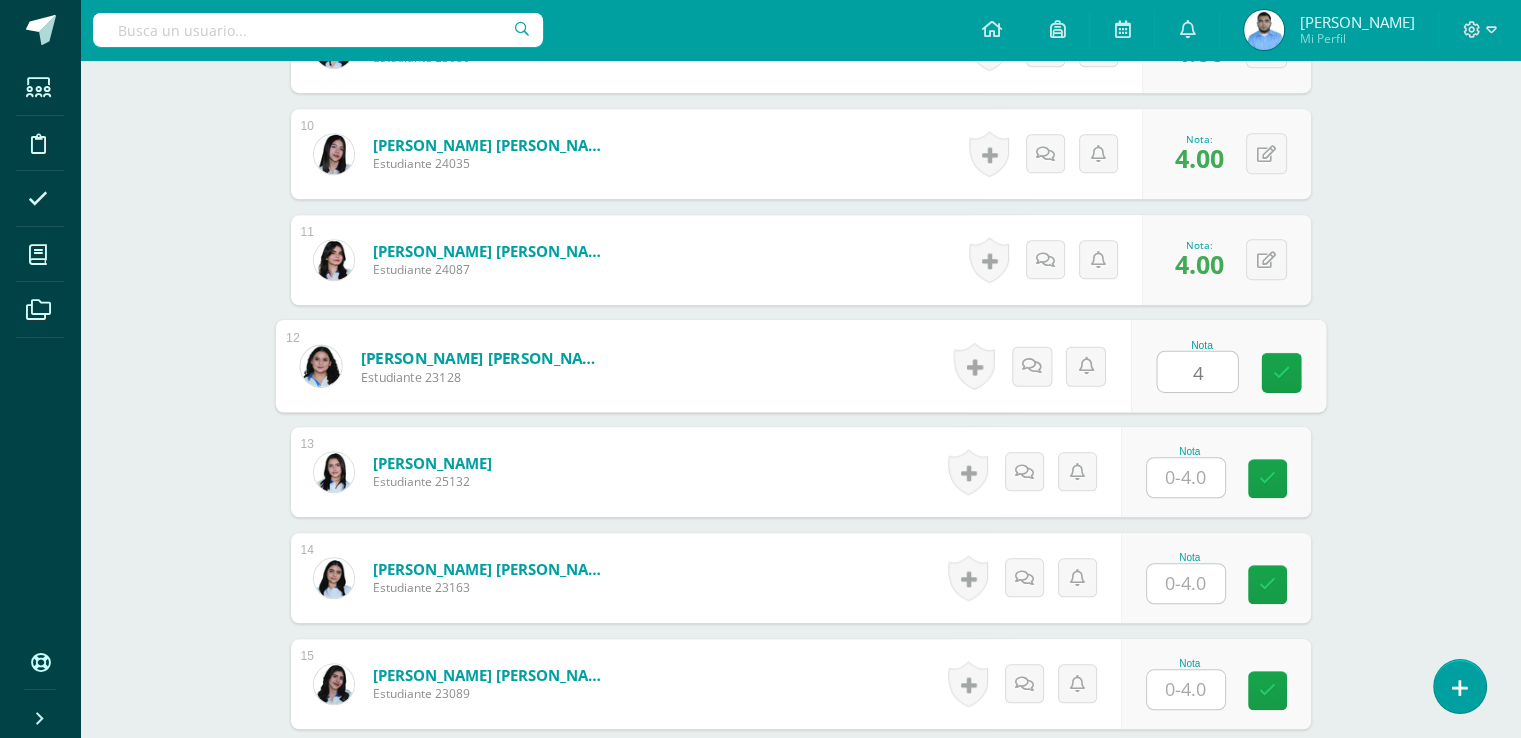 type on "4" 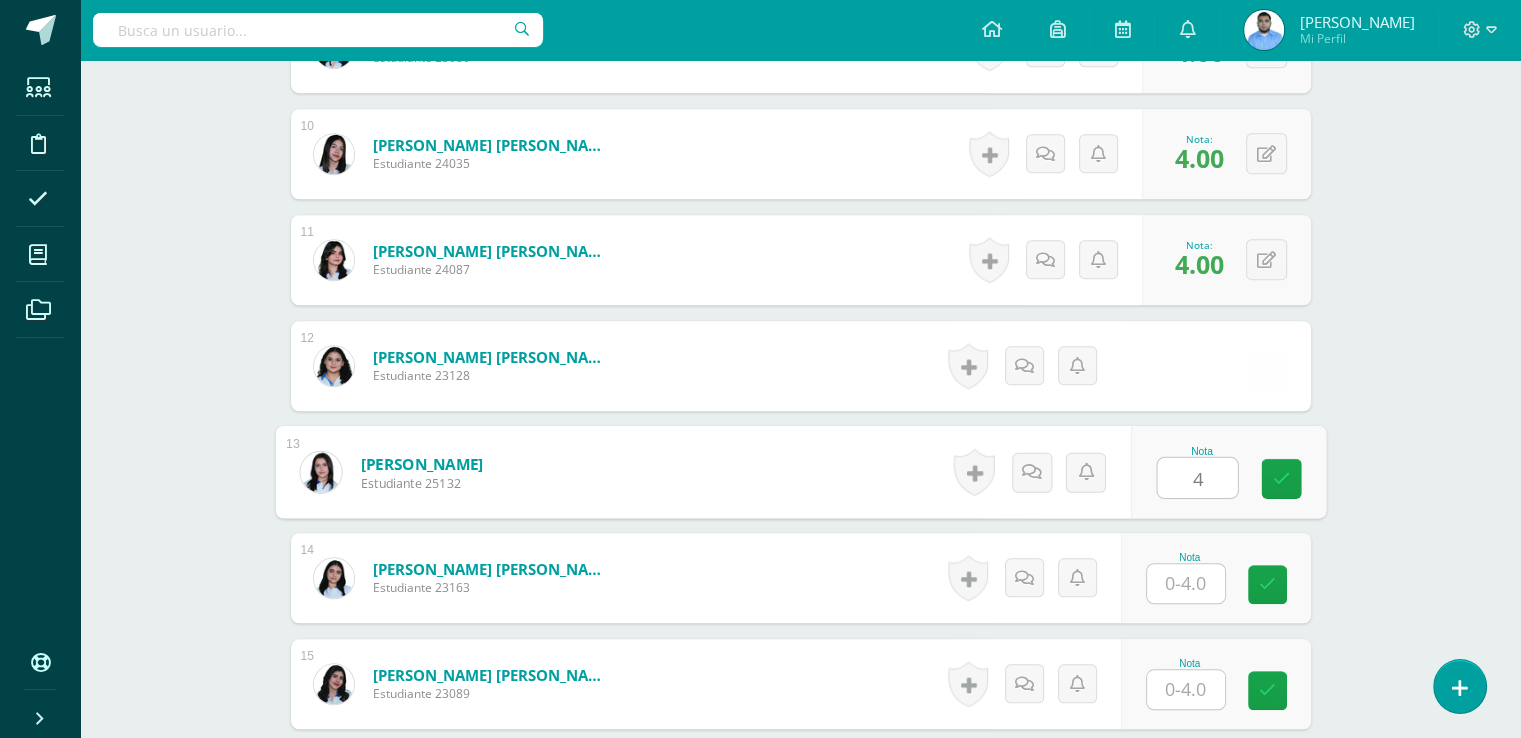 type on "4" 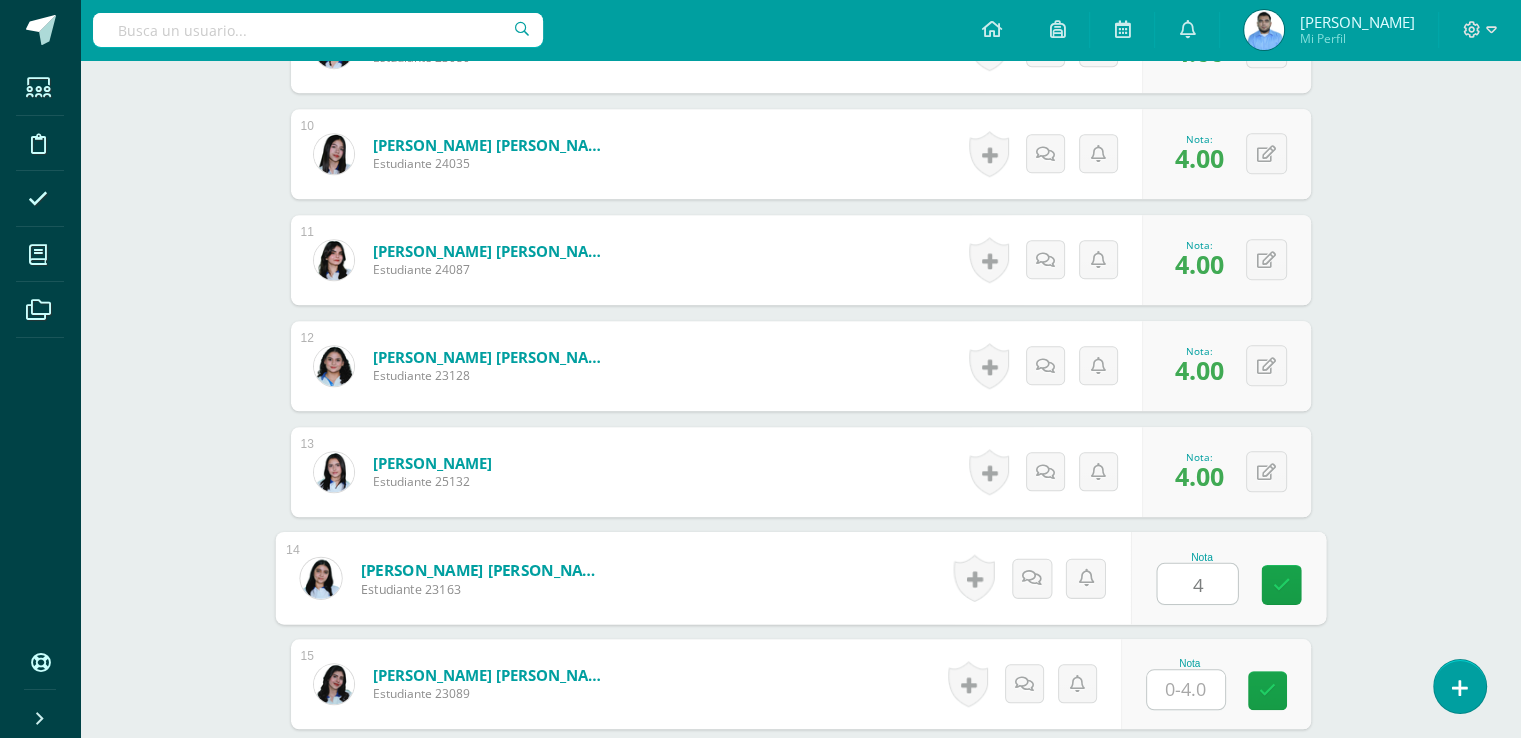 type on "4" 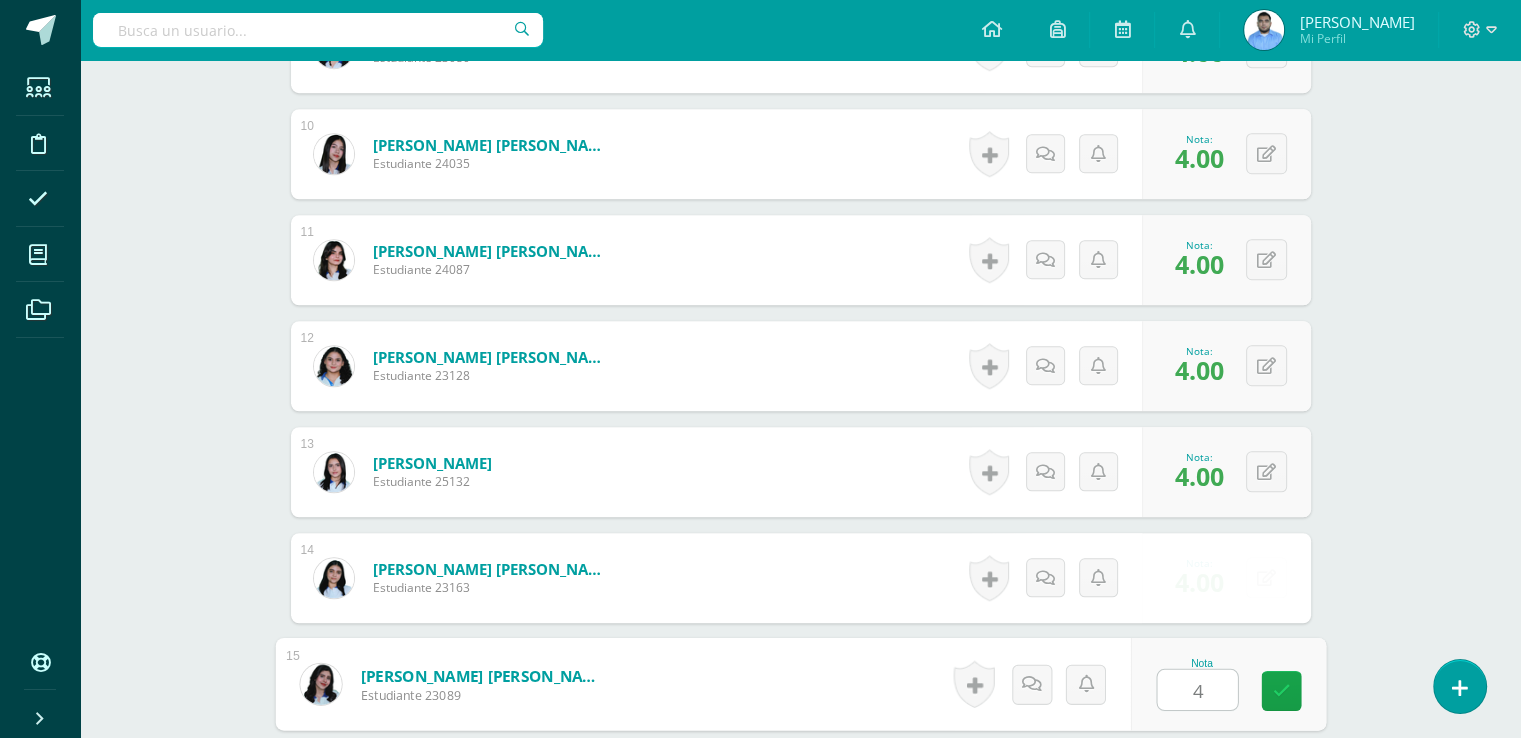 type on "4" 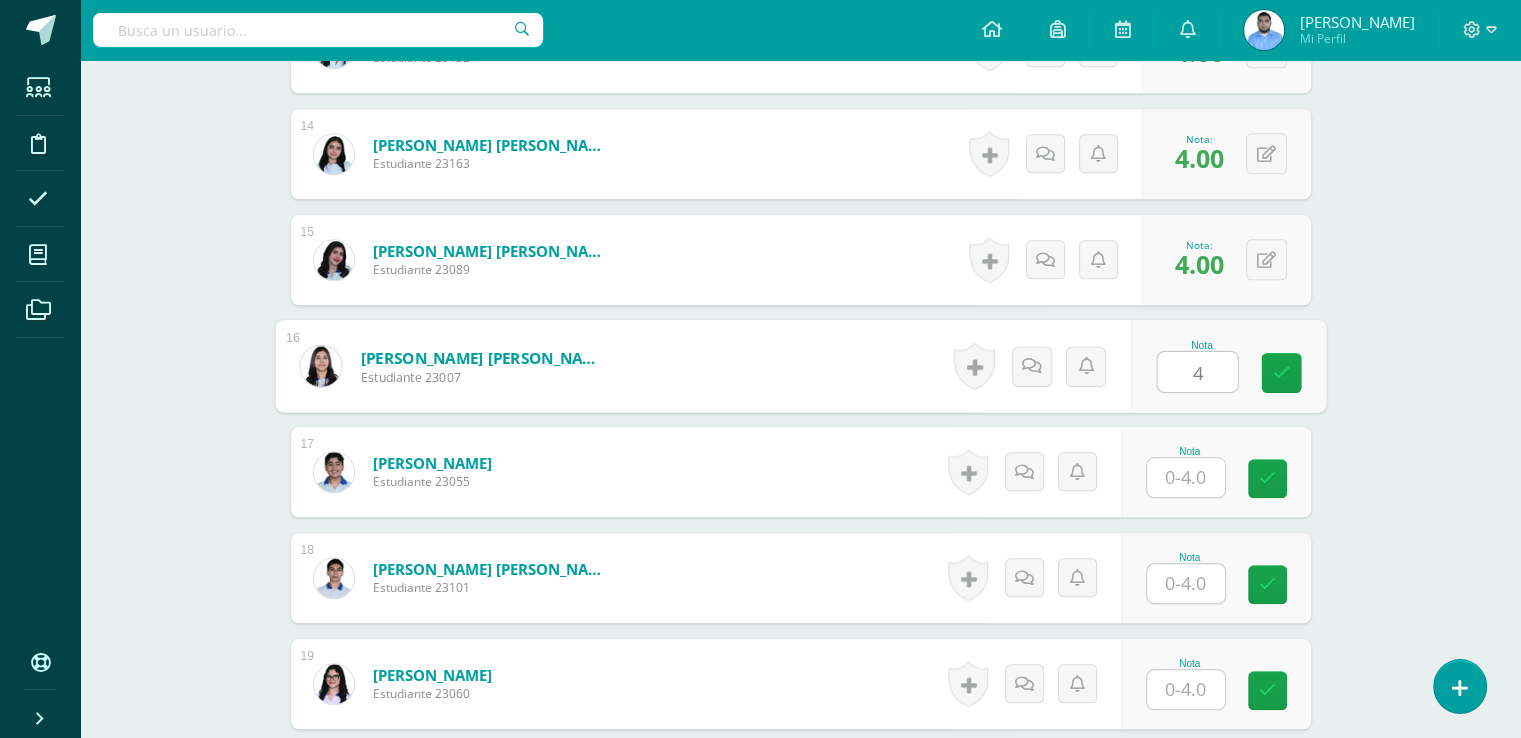 type on "4" 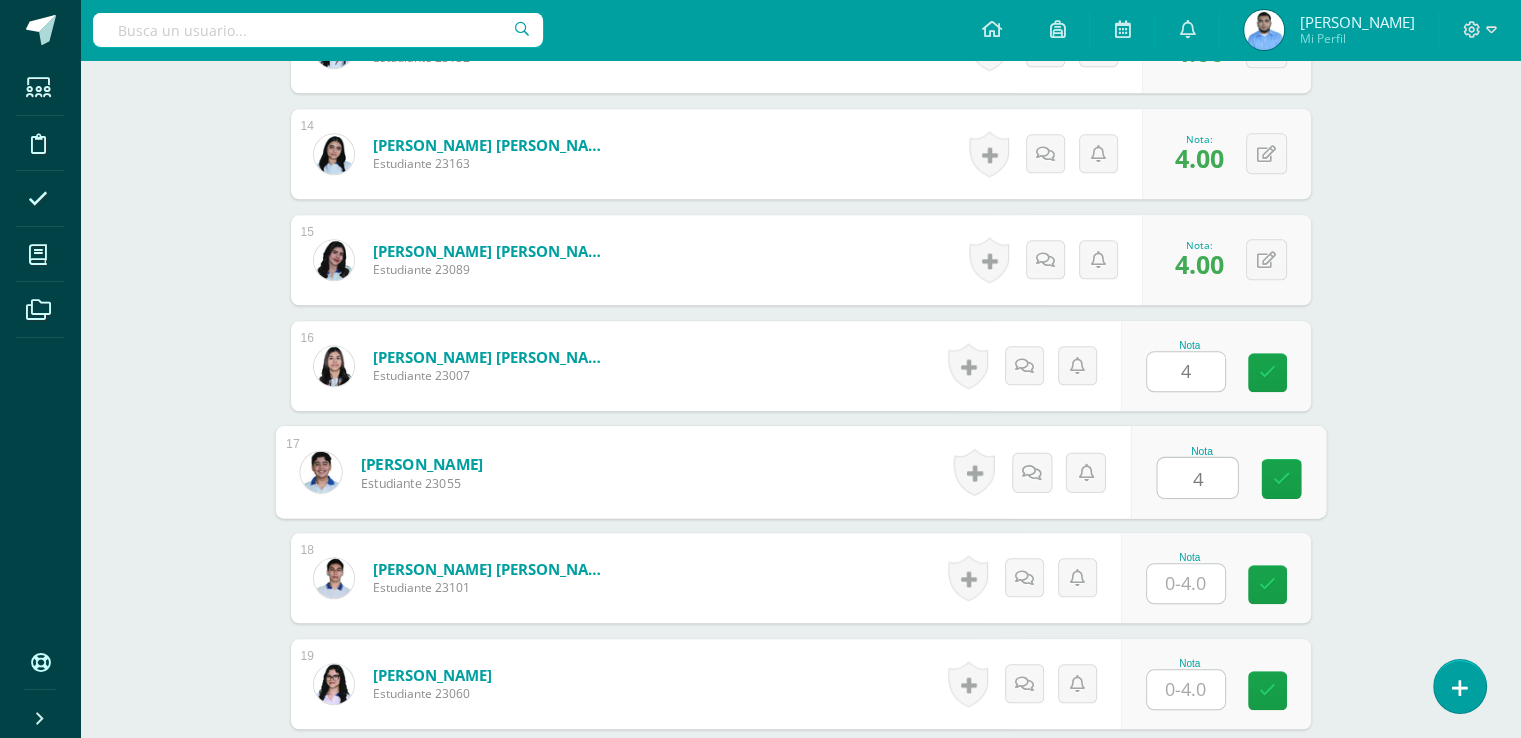 type on "4" 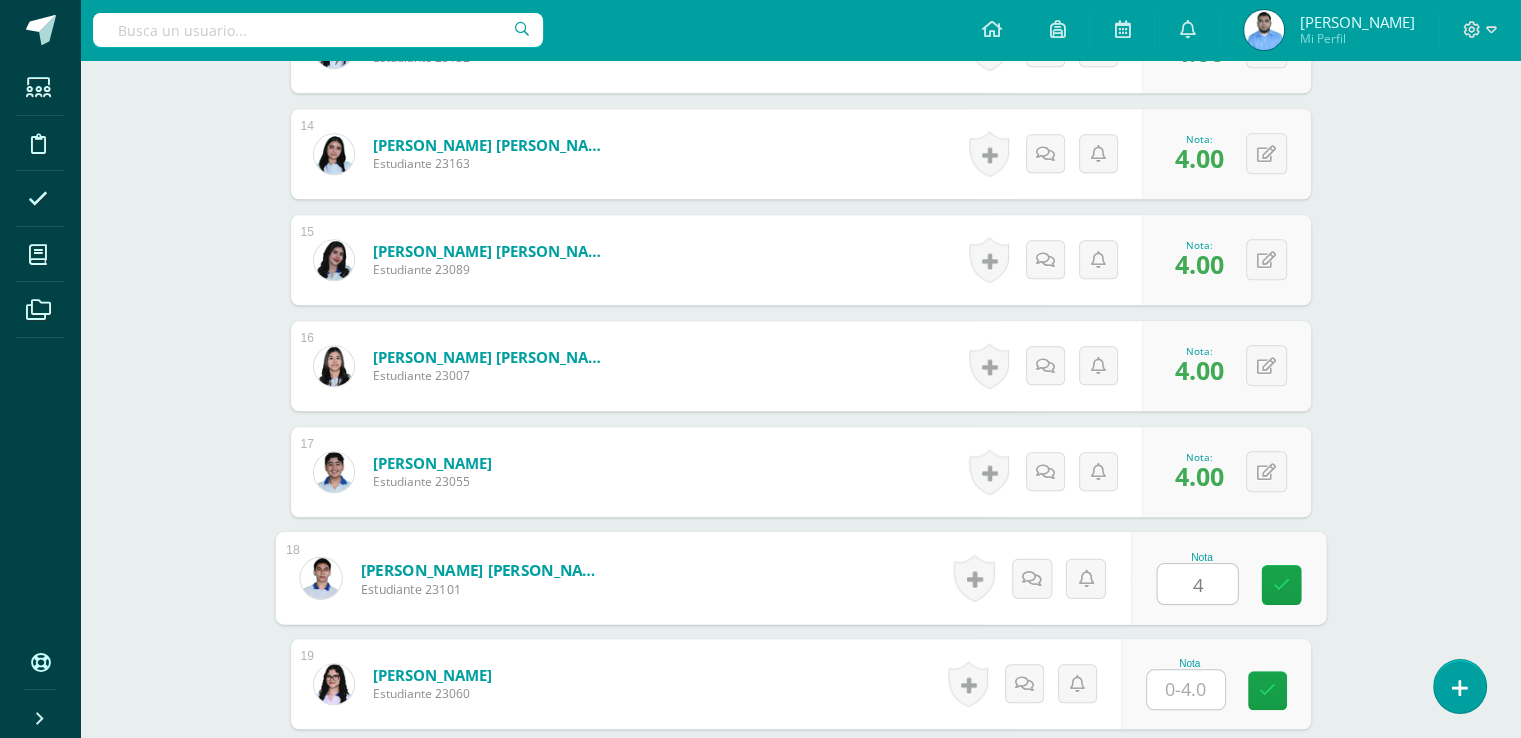type on "4" 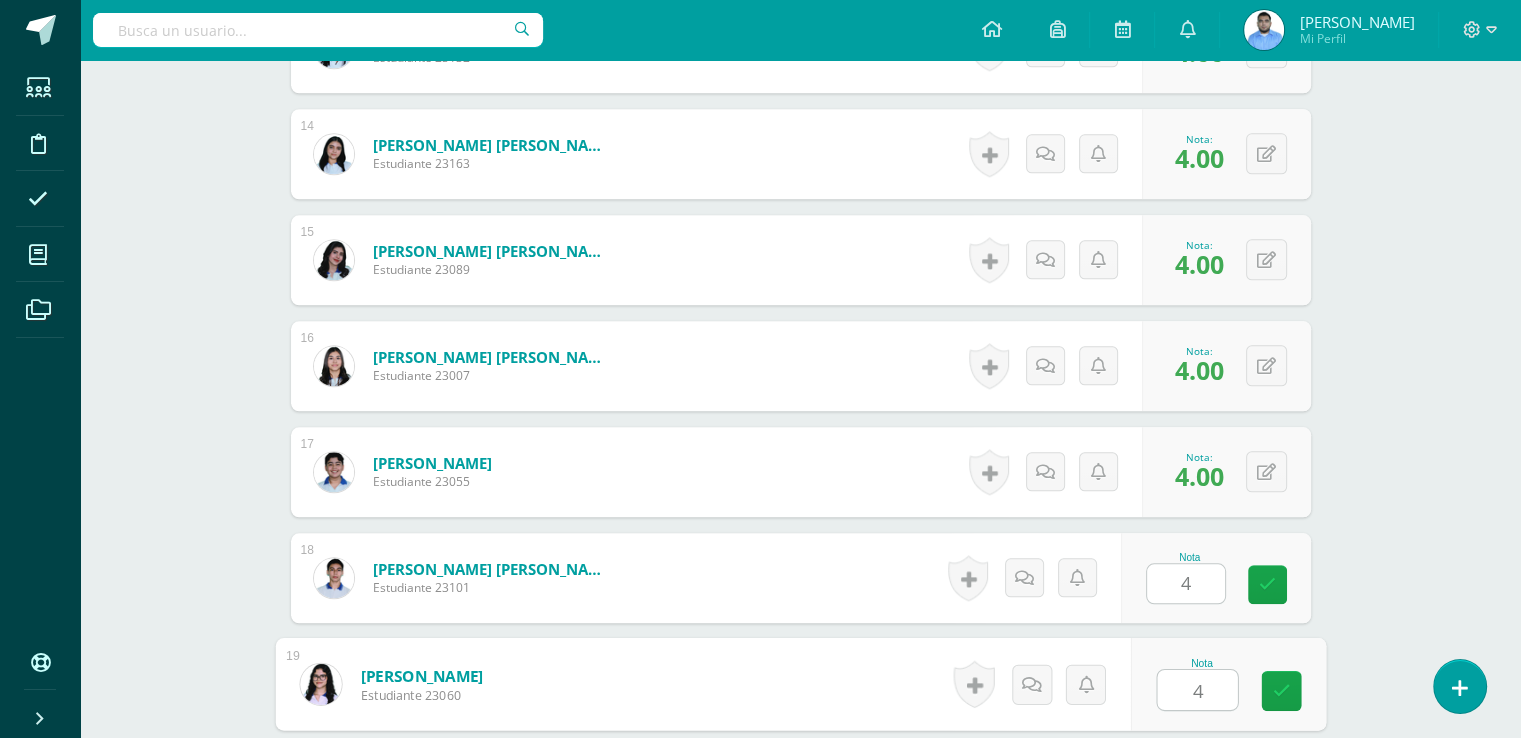 type on "4" 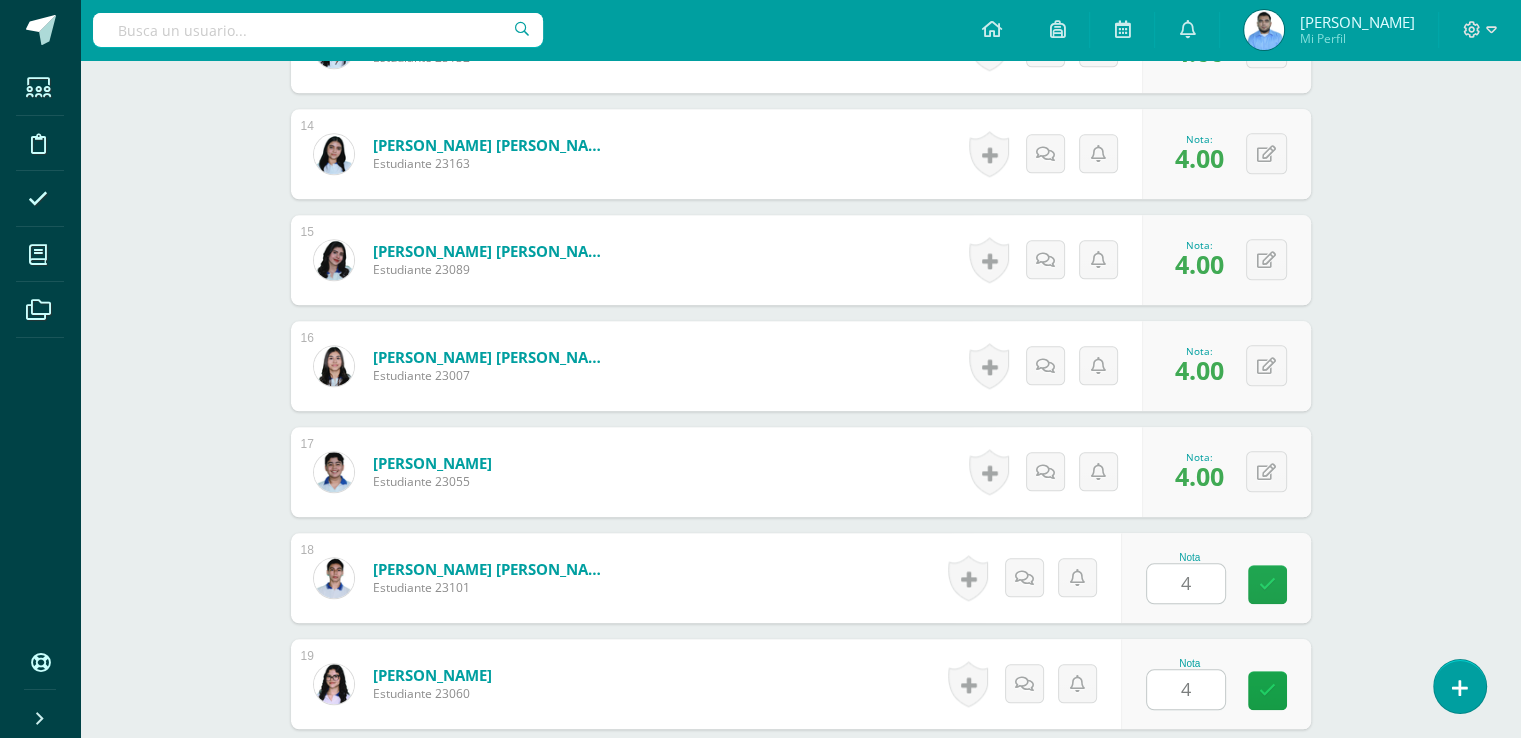 scroll, scrollTop: 2388, scrollLeft: 0, axis: vertical 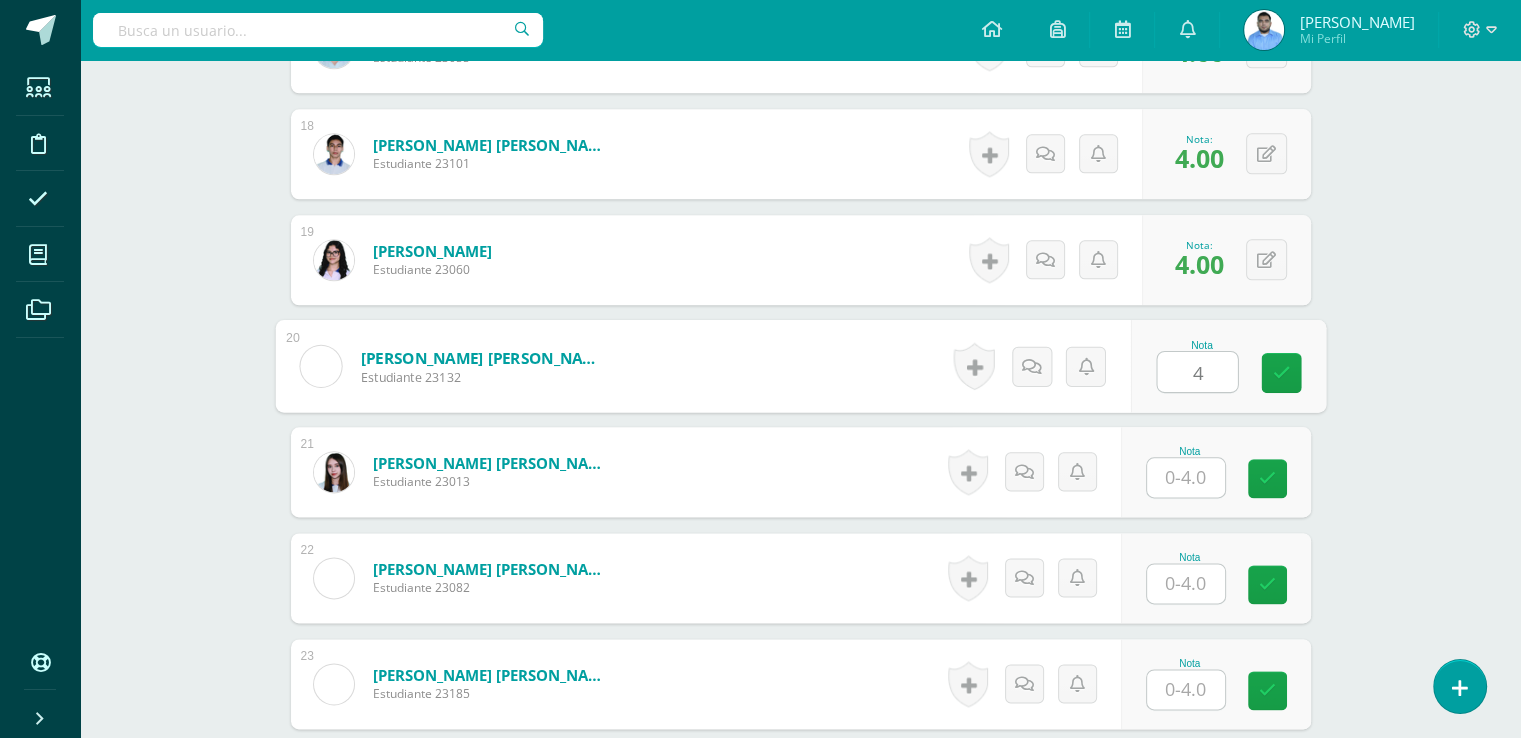 type on "4" 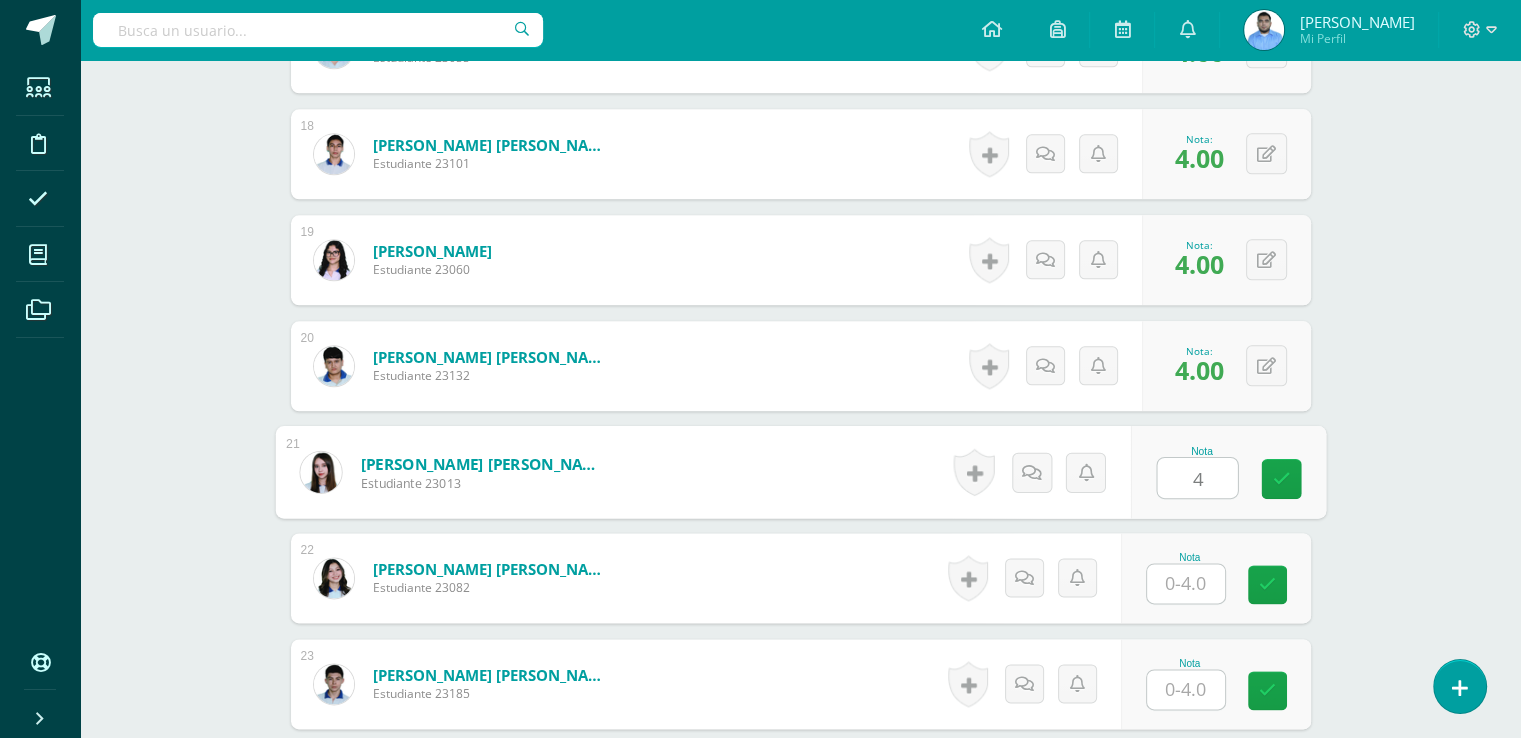 type on "4" 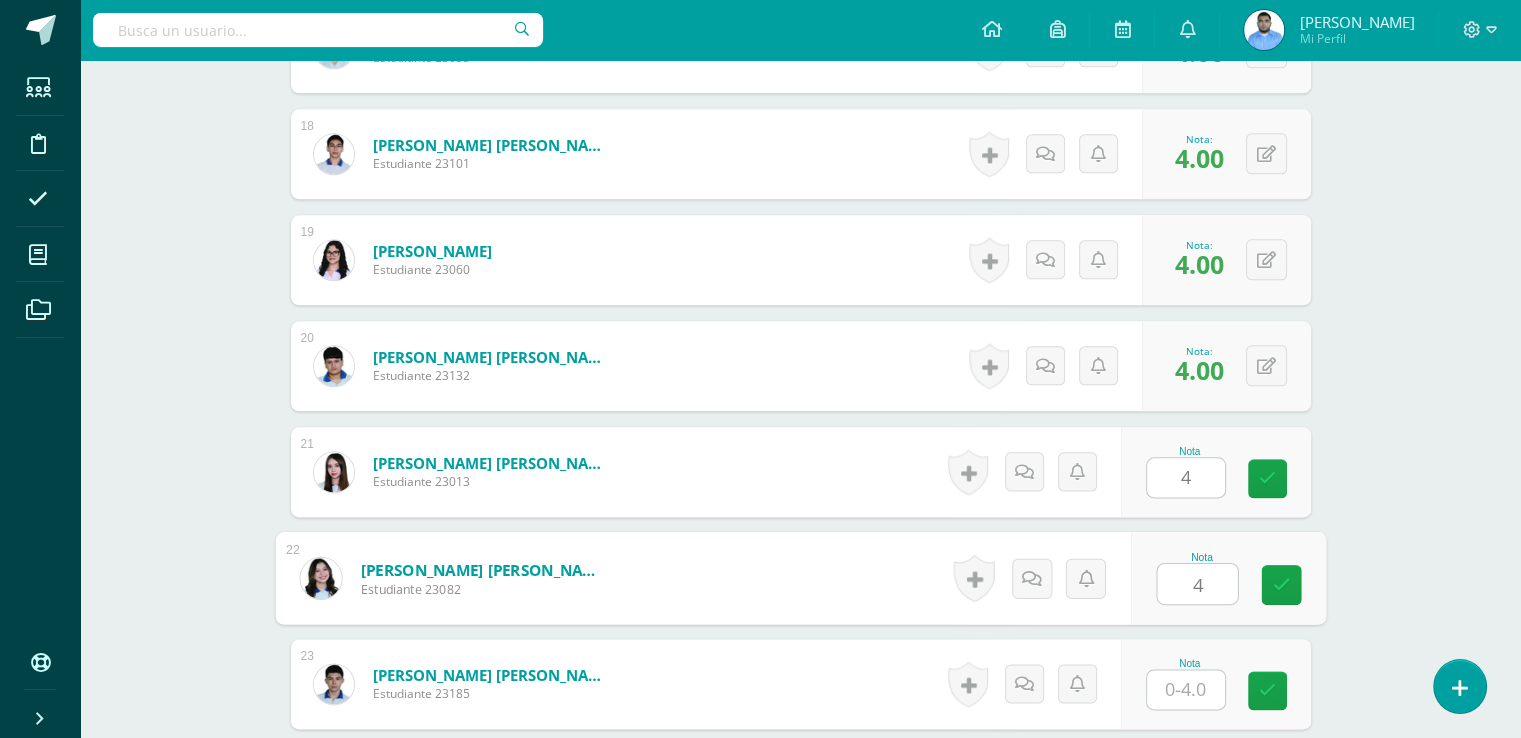 type on "4" 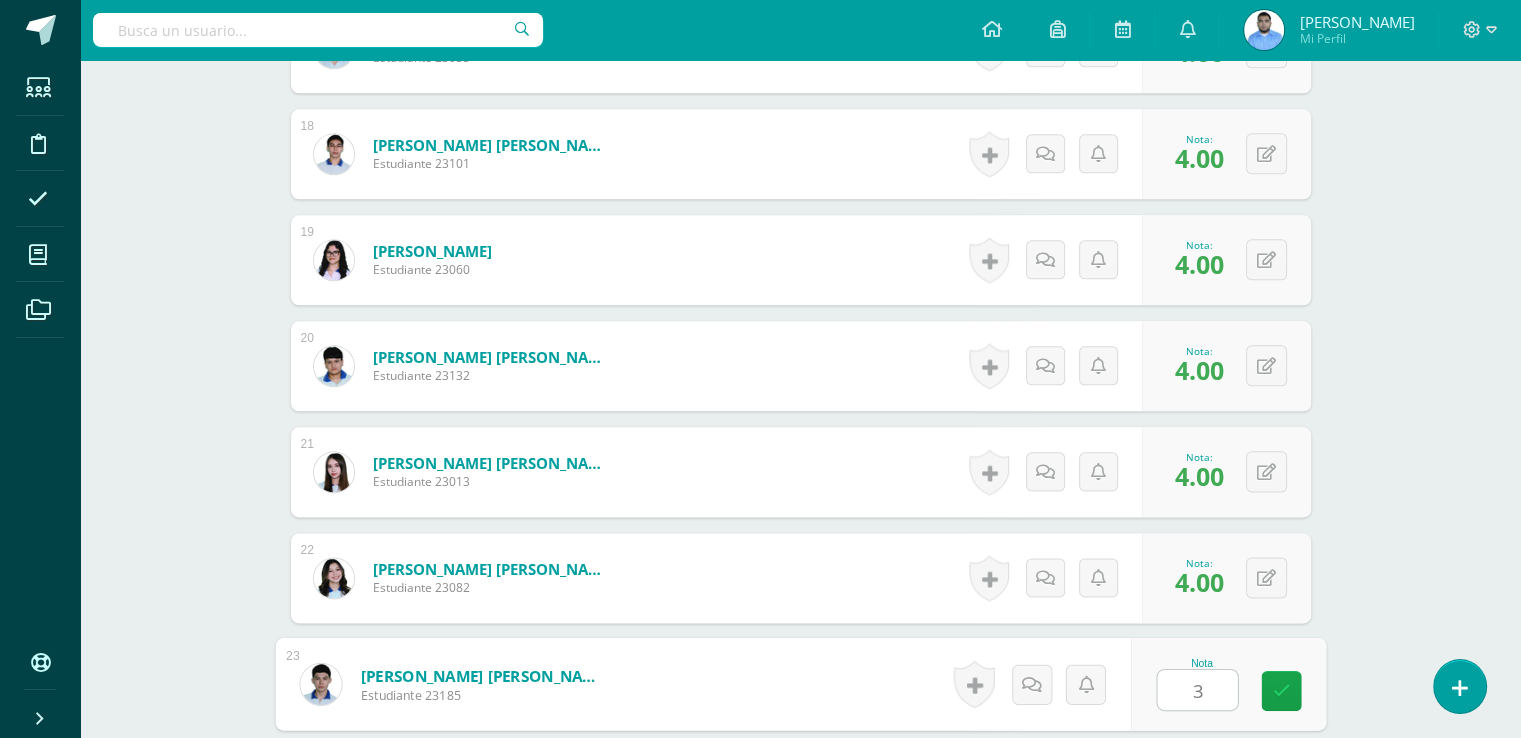 type on "3" 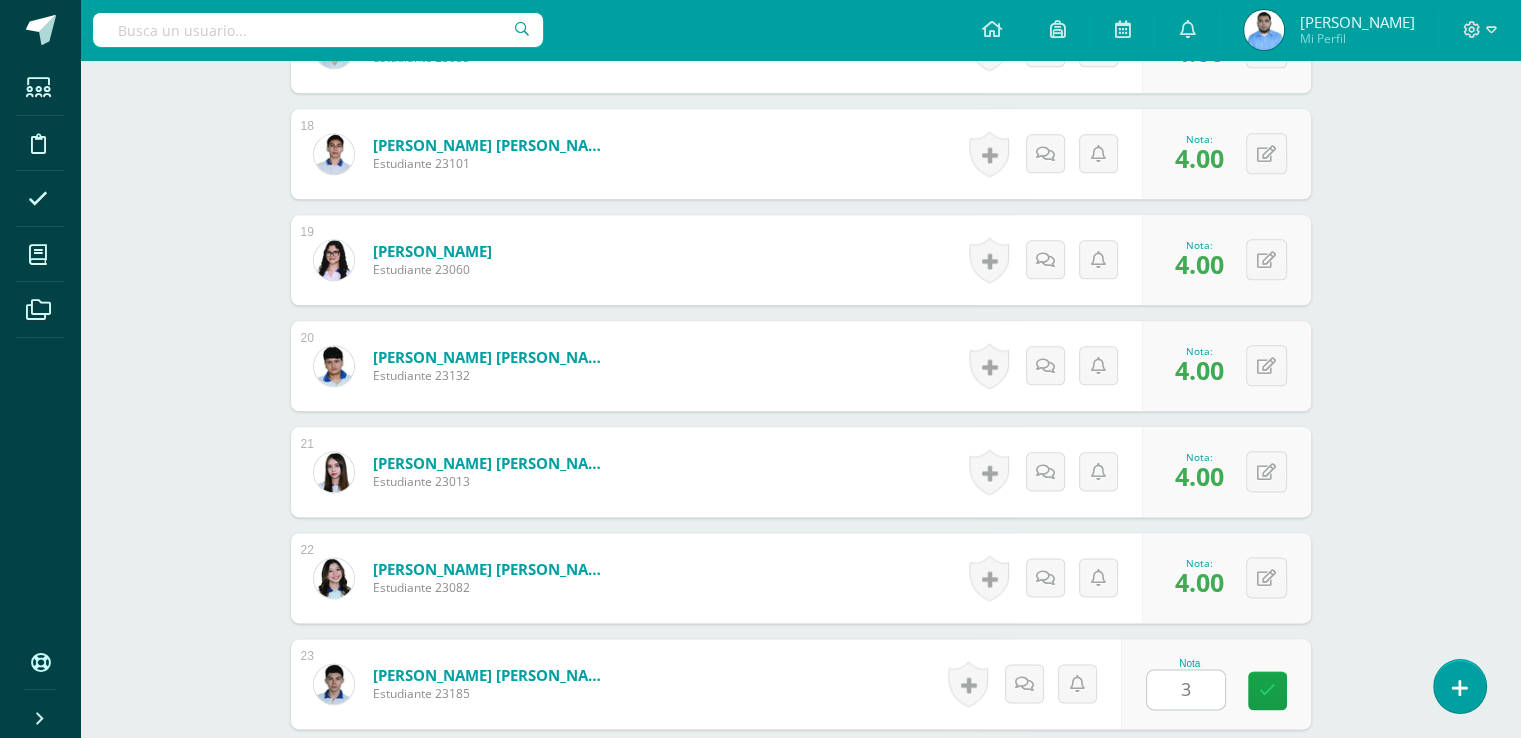 scroll, scrollTop: 2812, scrollLeft: 0, axis: vertical 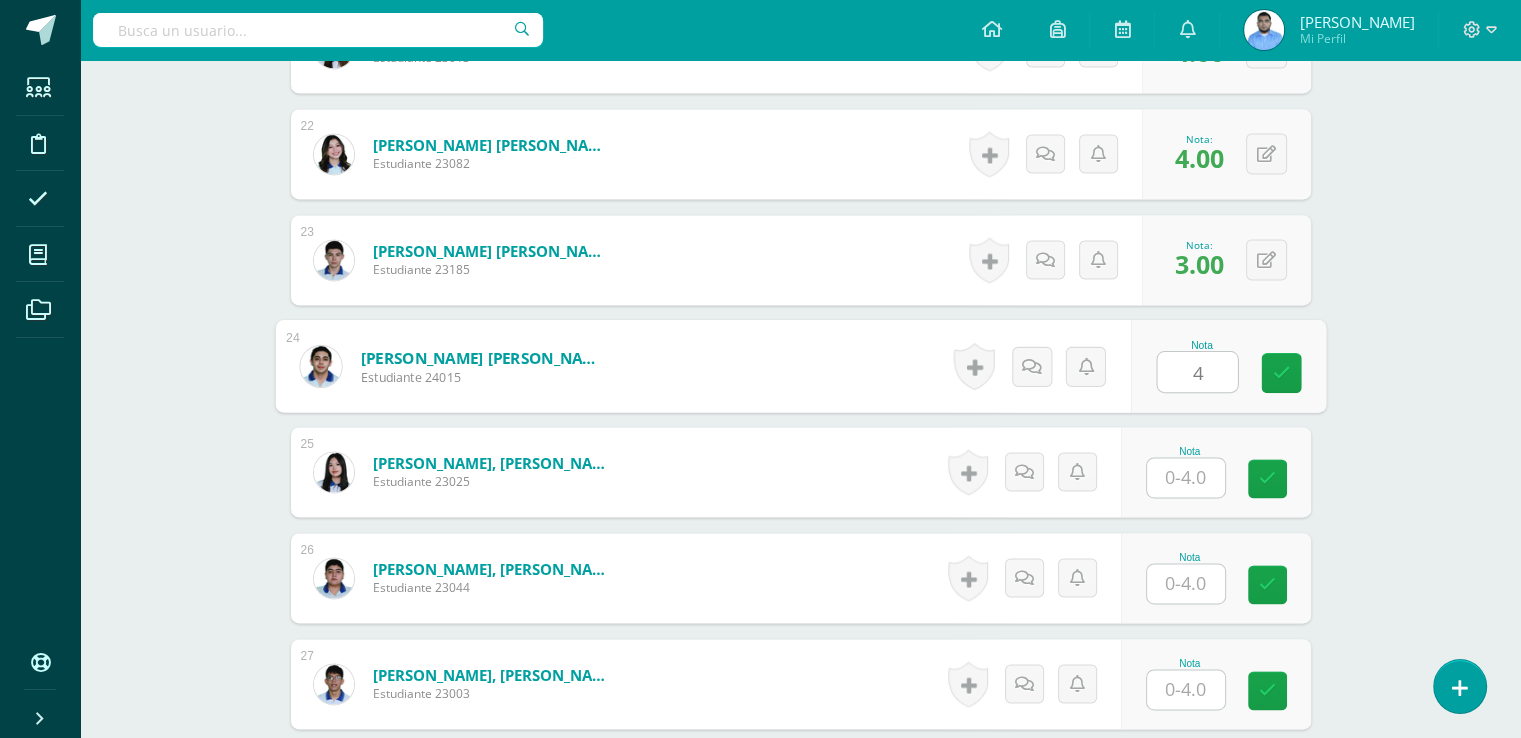 type on "4" 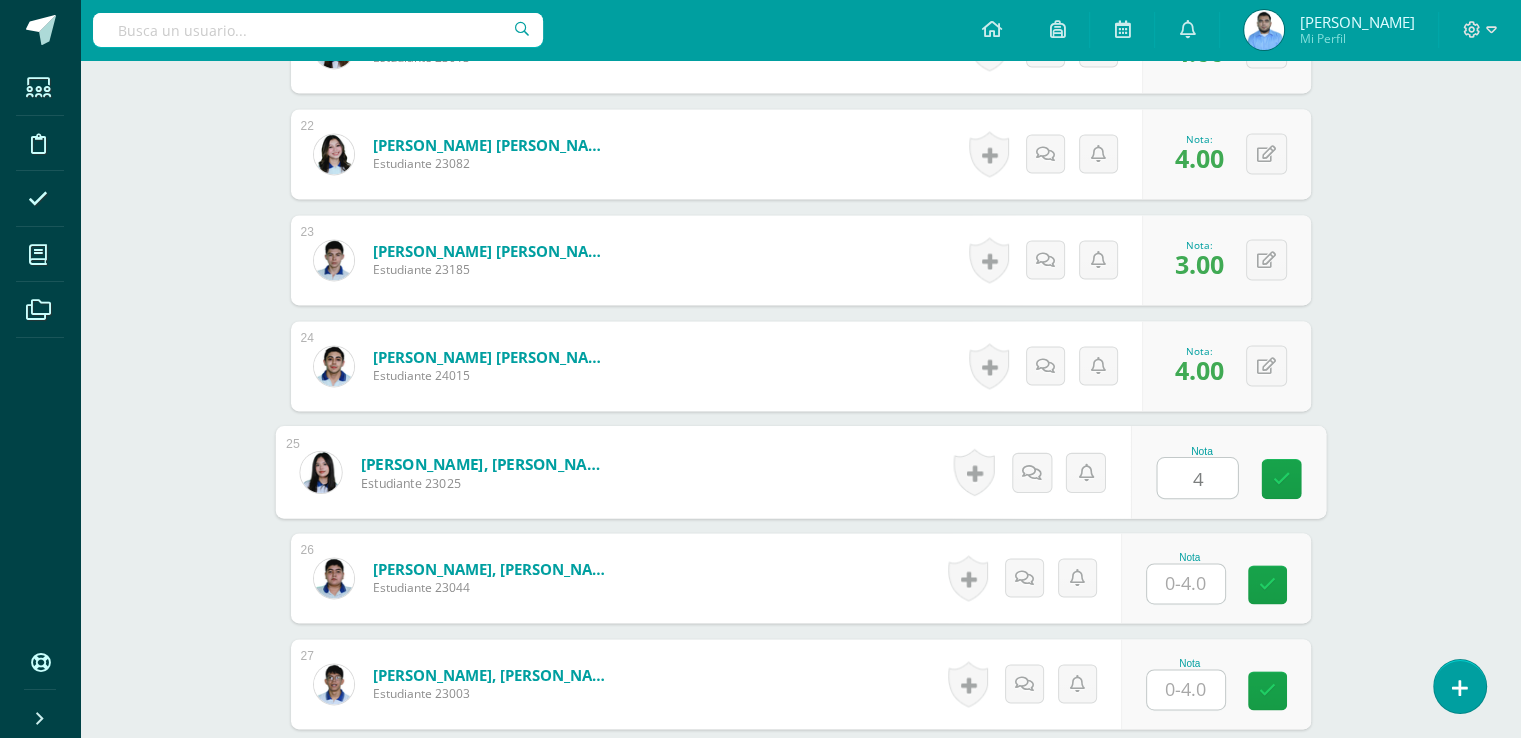 type on "4" 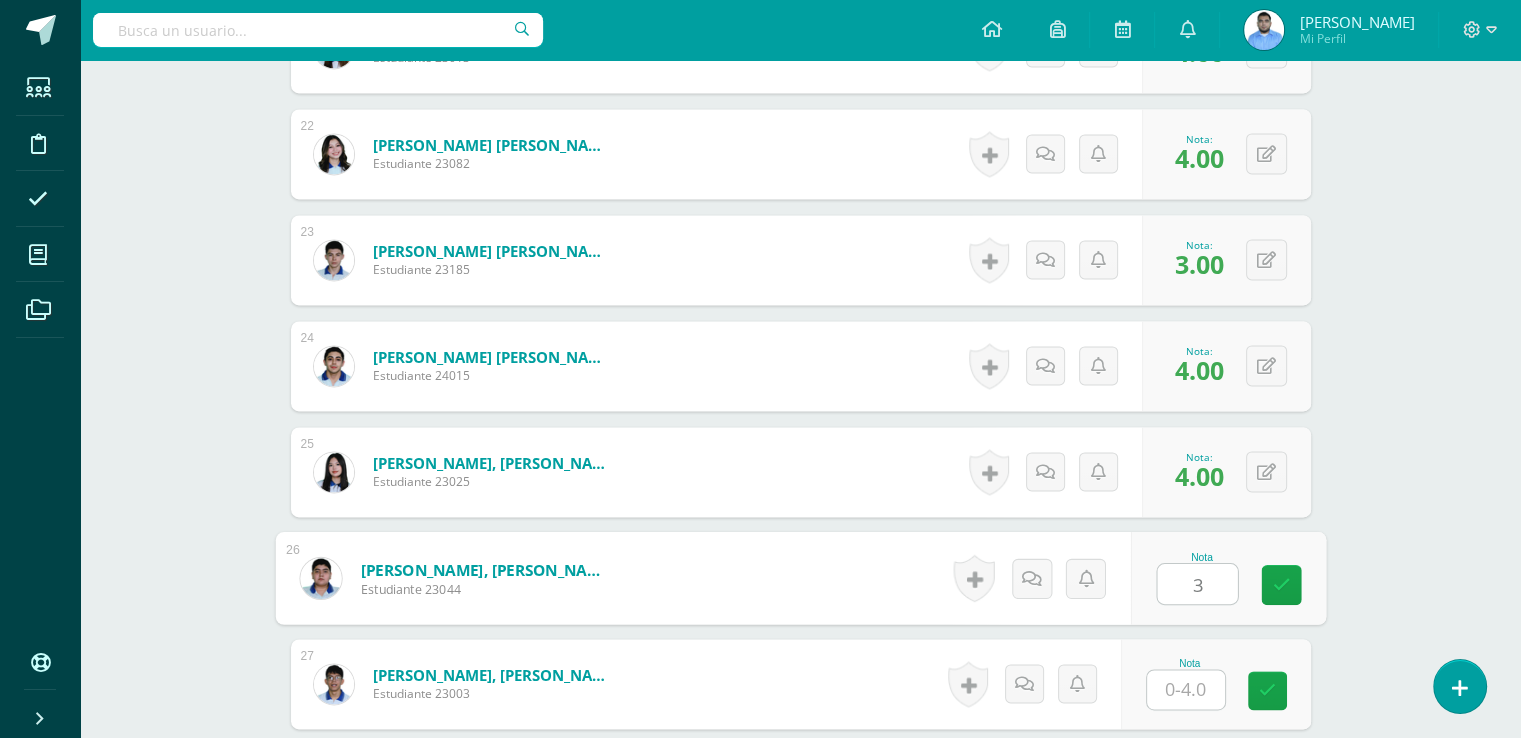 type on "3" 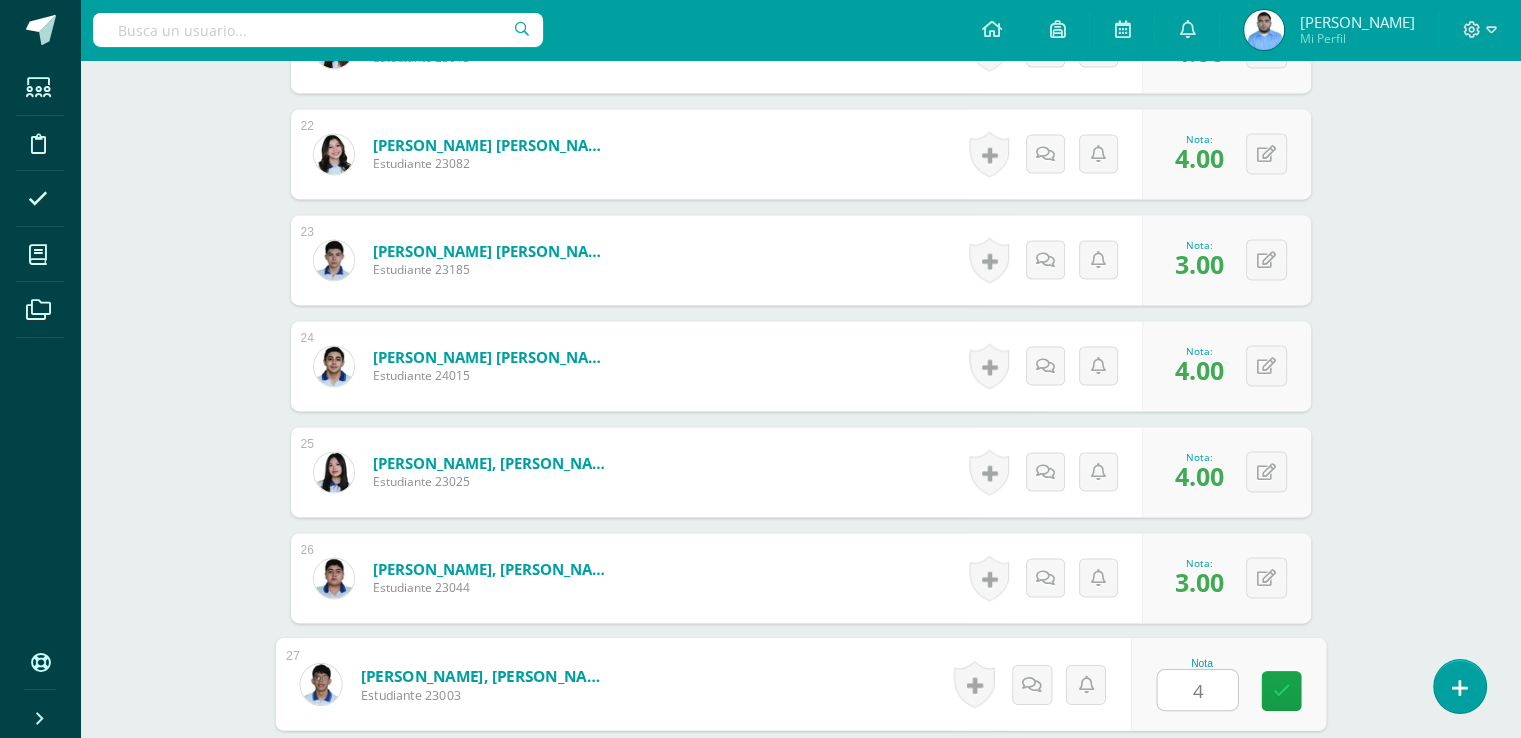 type on "4" 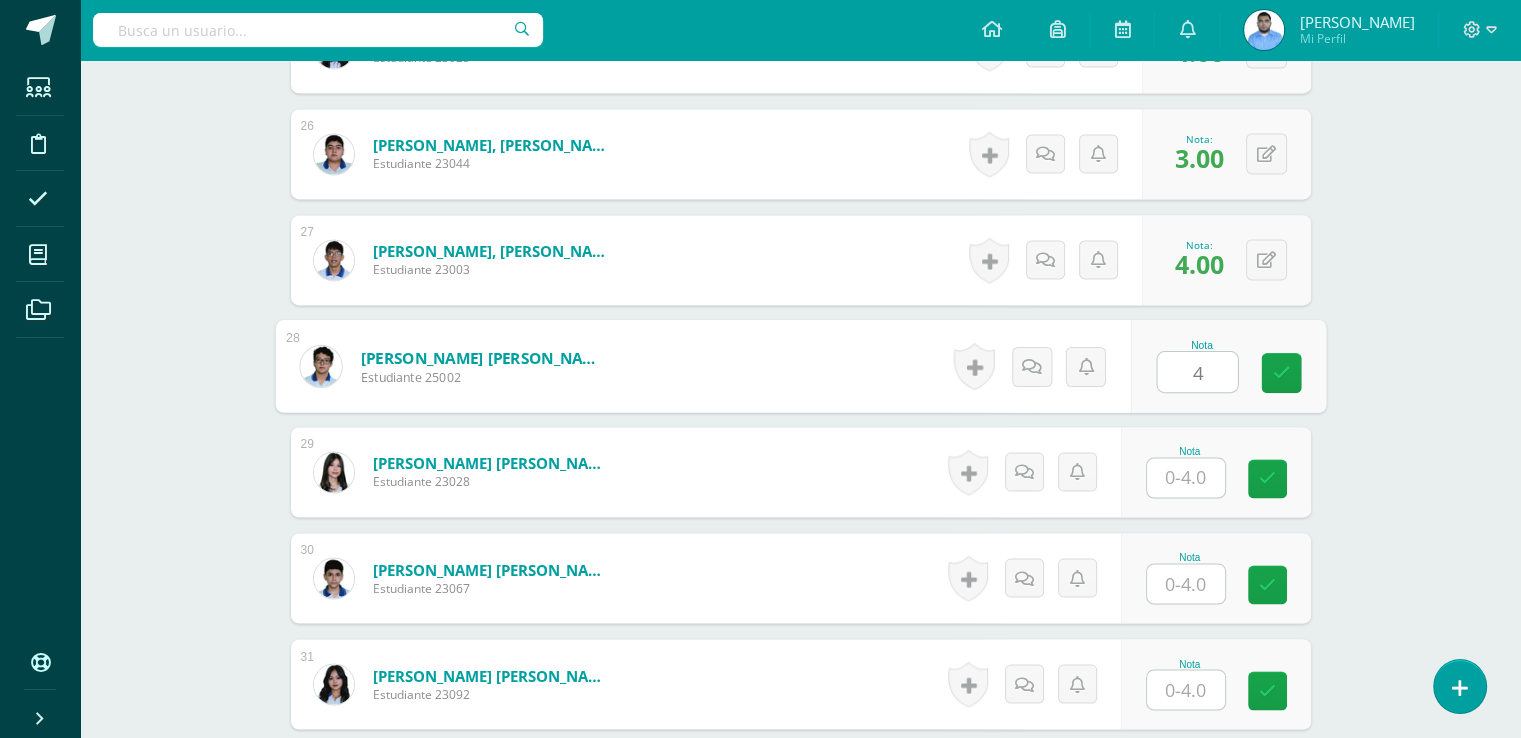 type on "4" 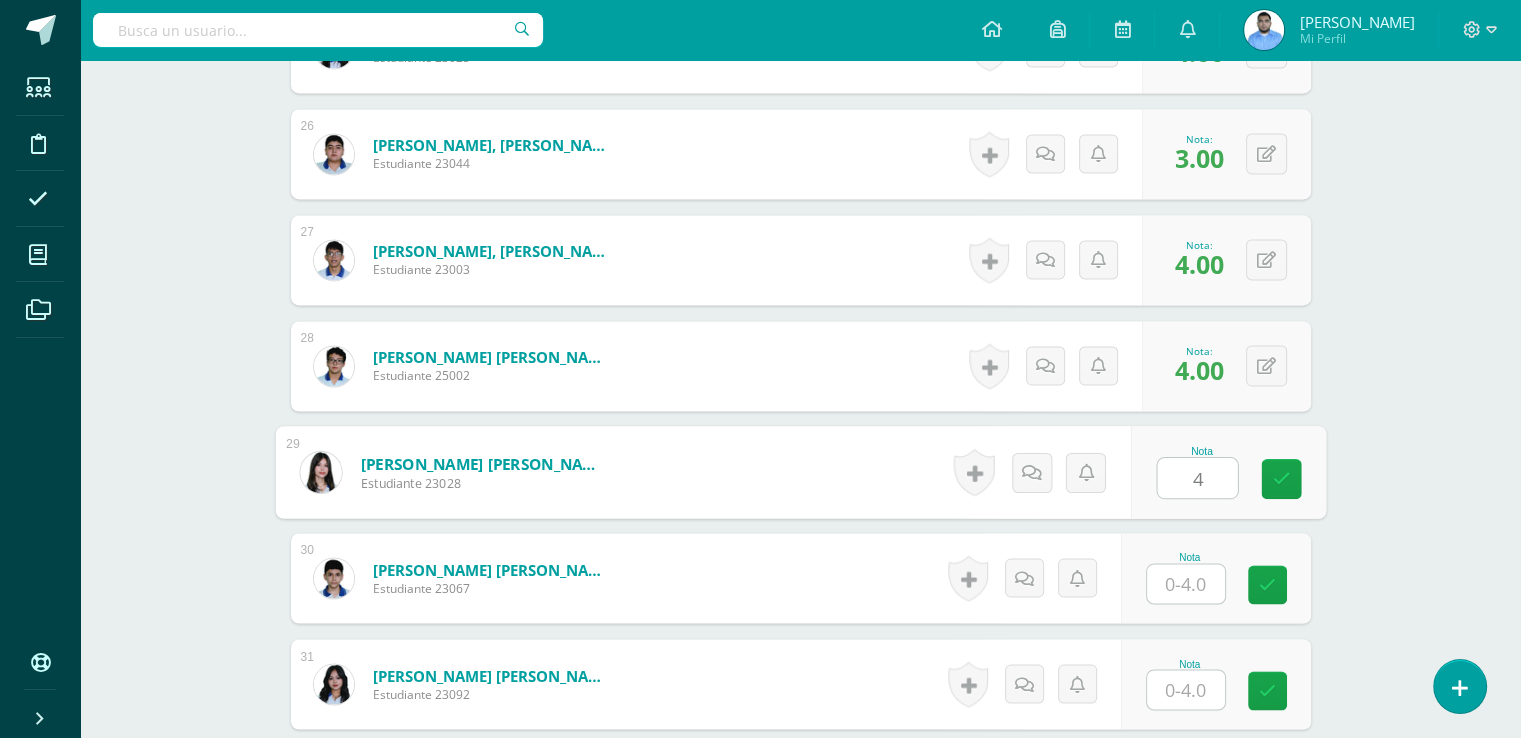 type on "4" 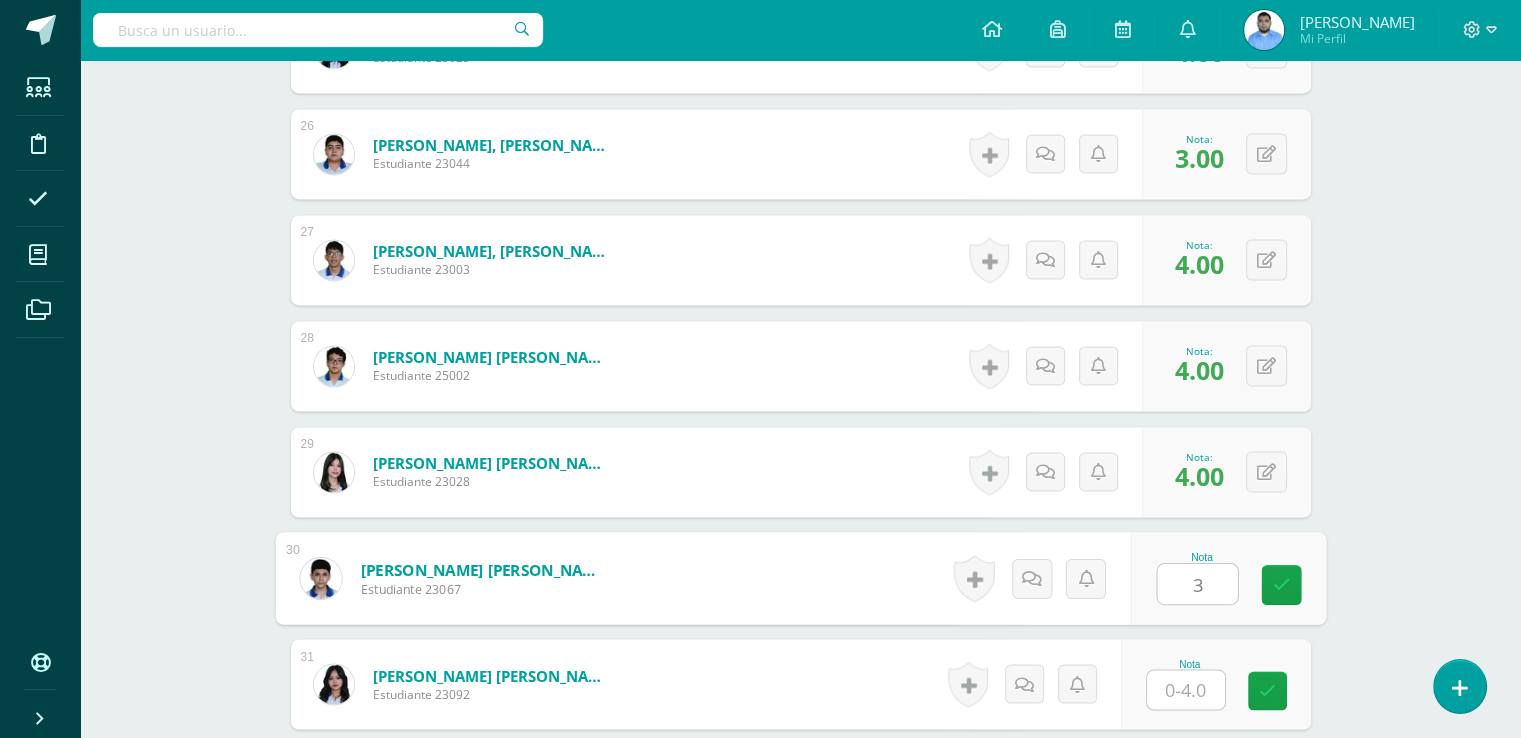 type on "3" 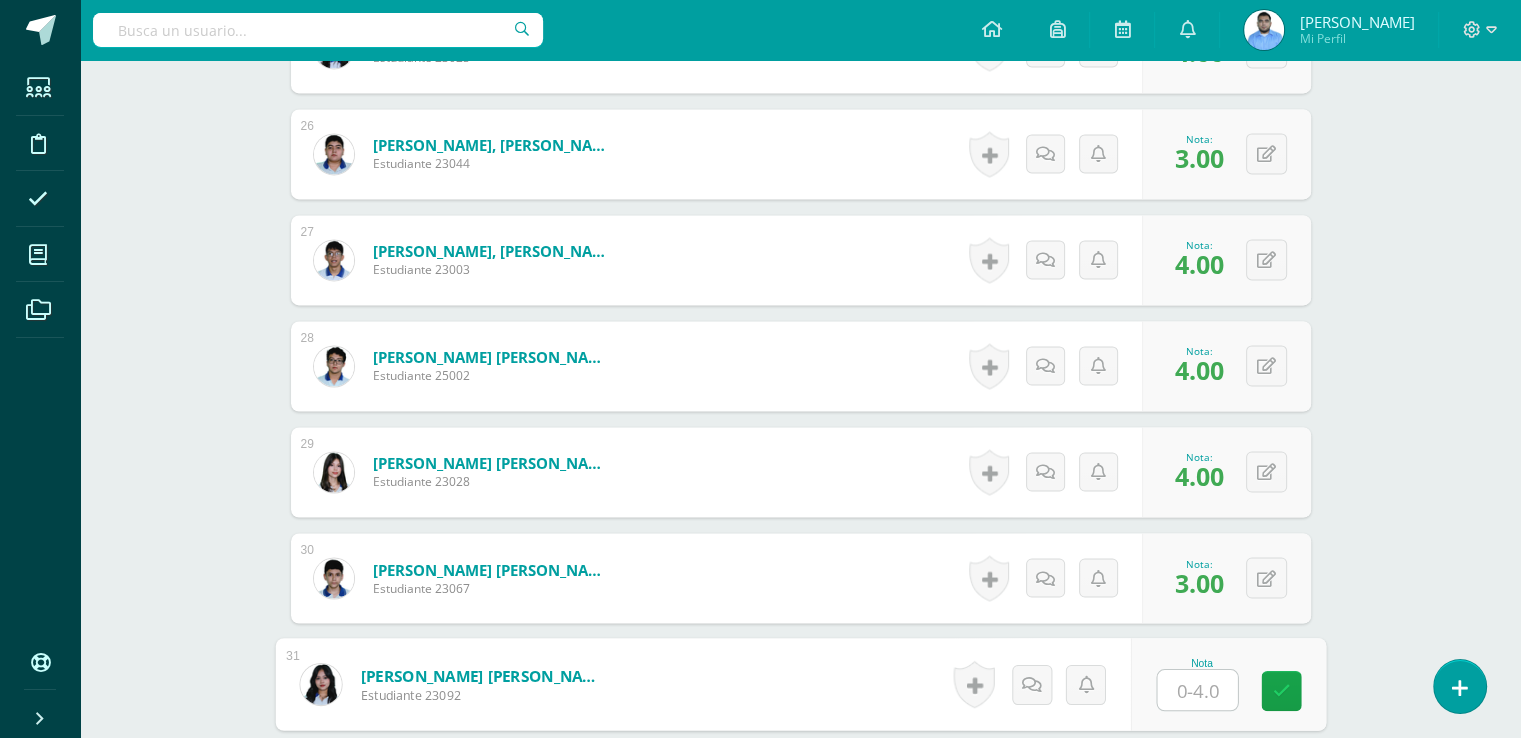 type on "4" 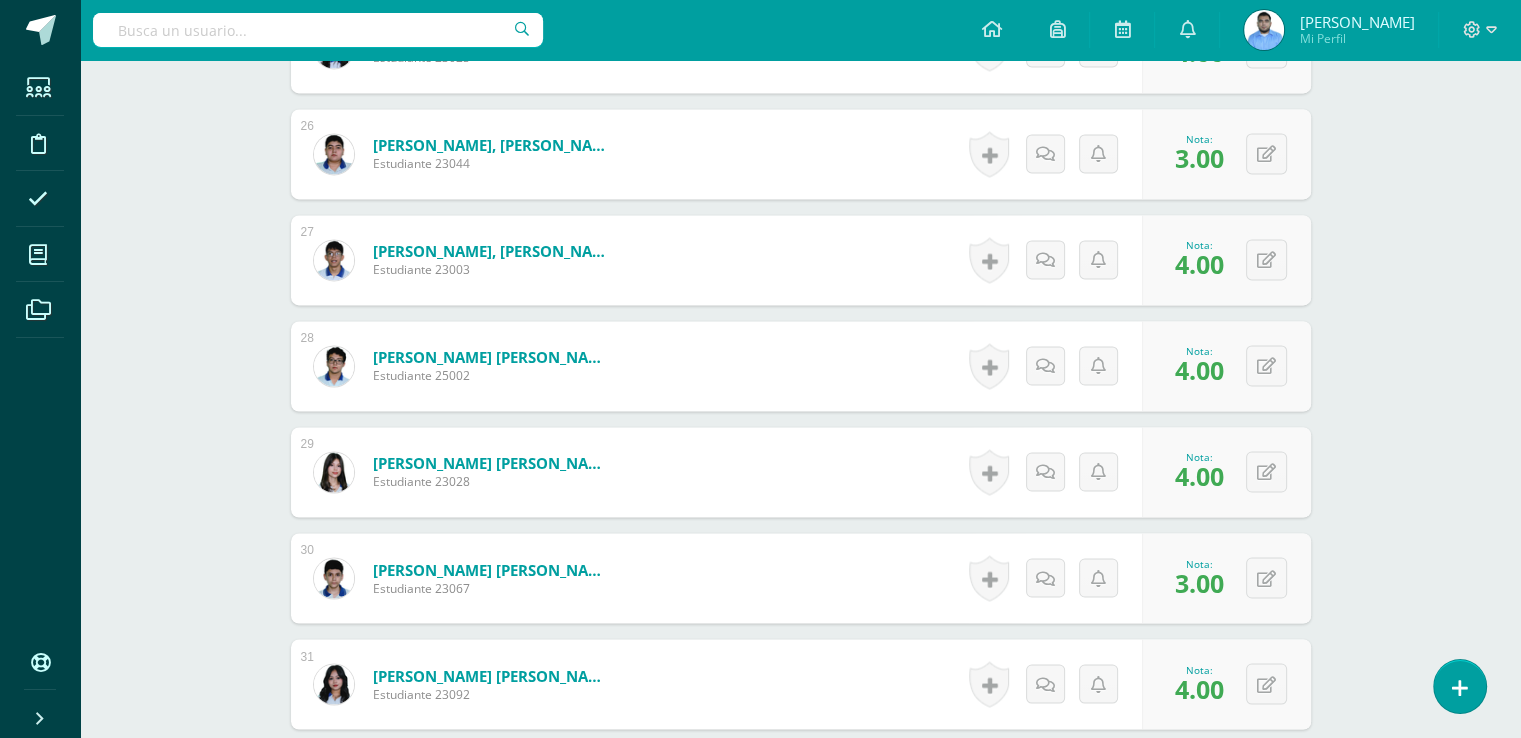 drag, startPoint x: 1535, startPoint y: 629, endPoint x: 1520, endPoint y: 670, distance: 43.65776 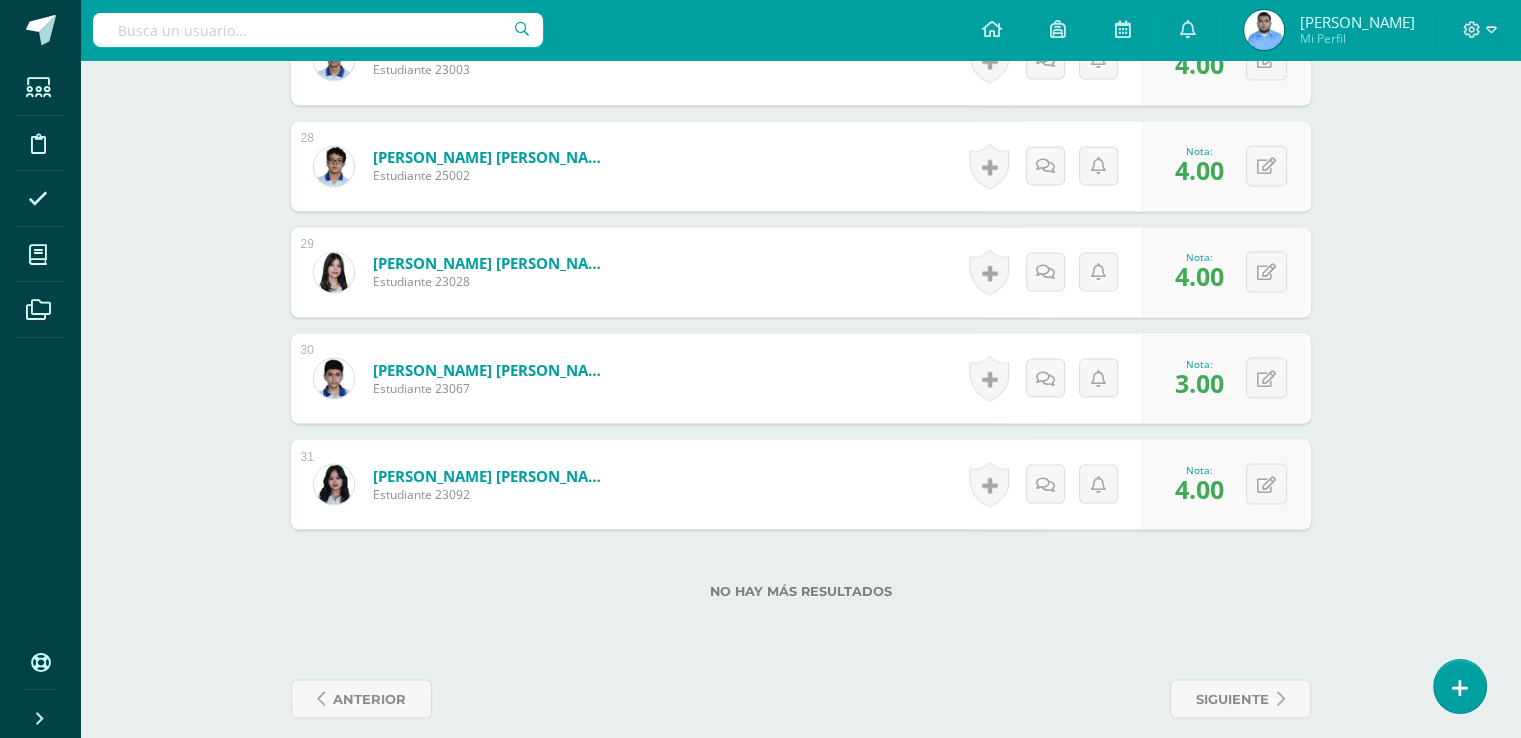scroll, scrollTop: 3456, scrollLeft: 0, axis: vertical 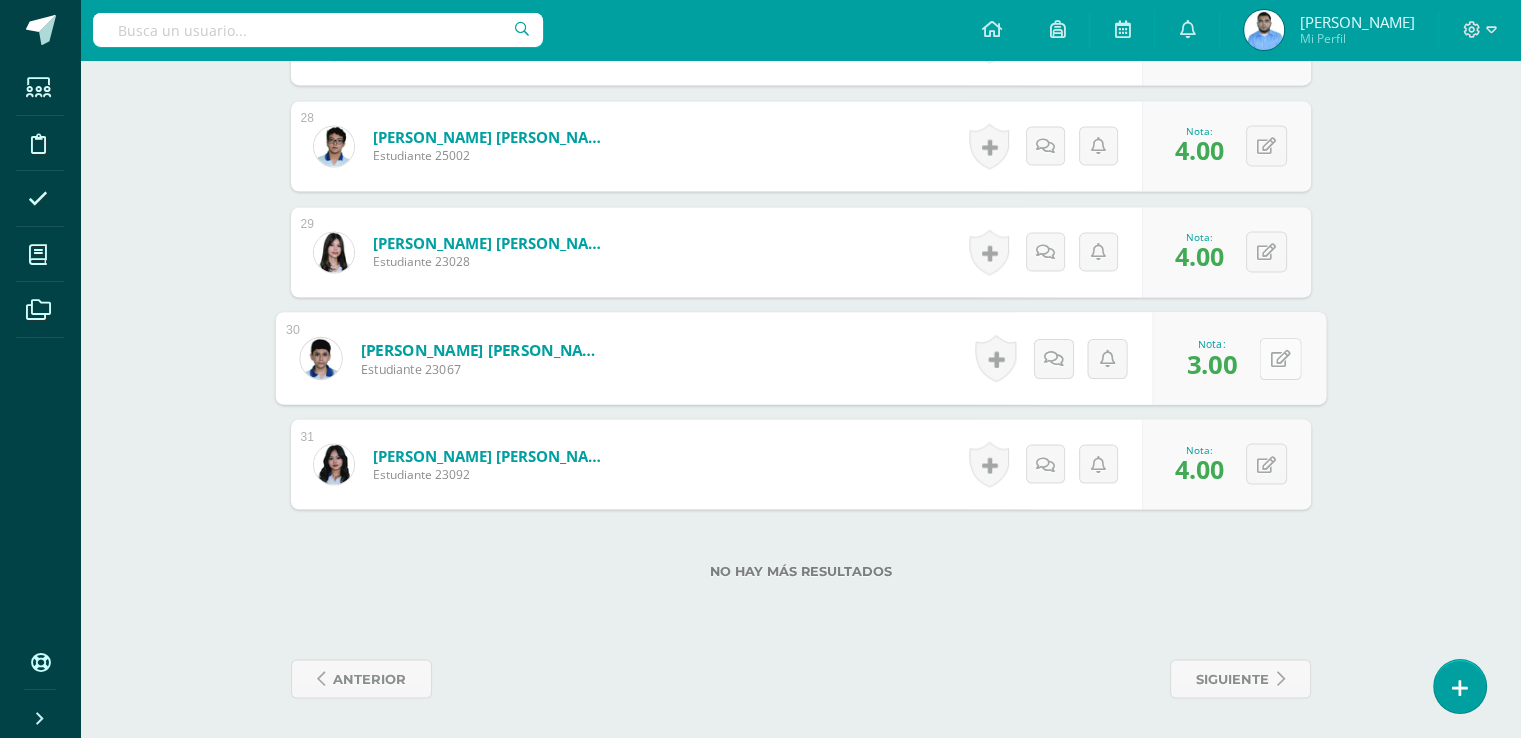 click at bounding box center (1280, 358) 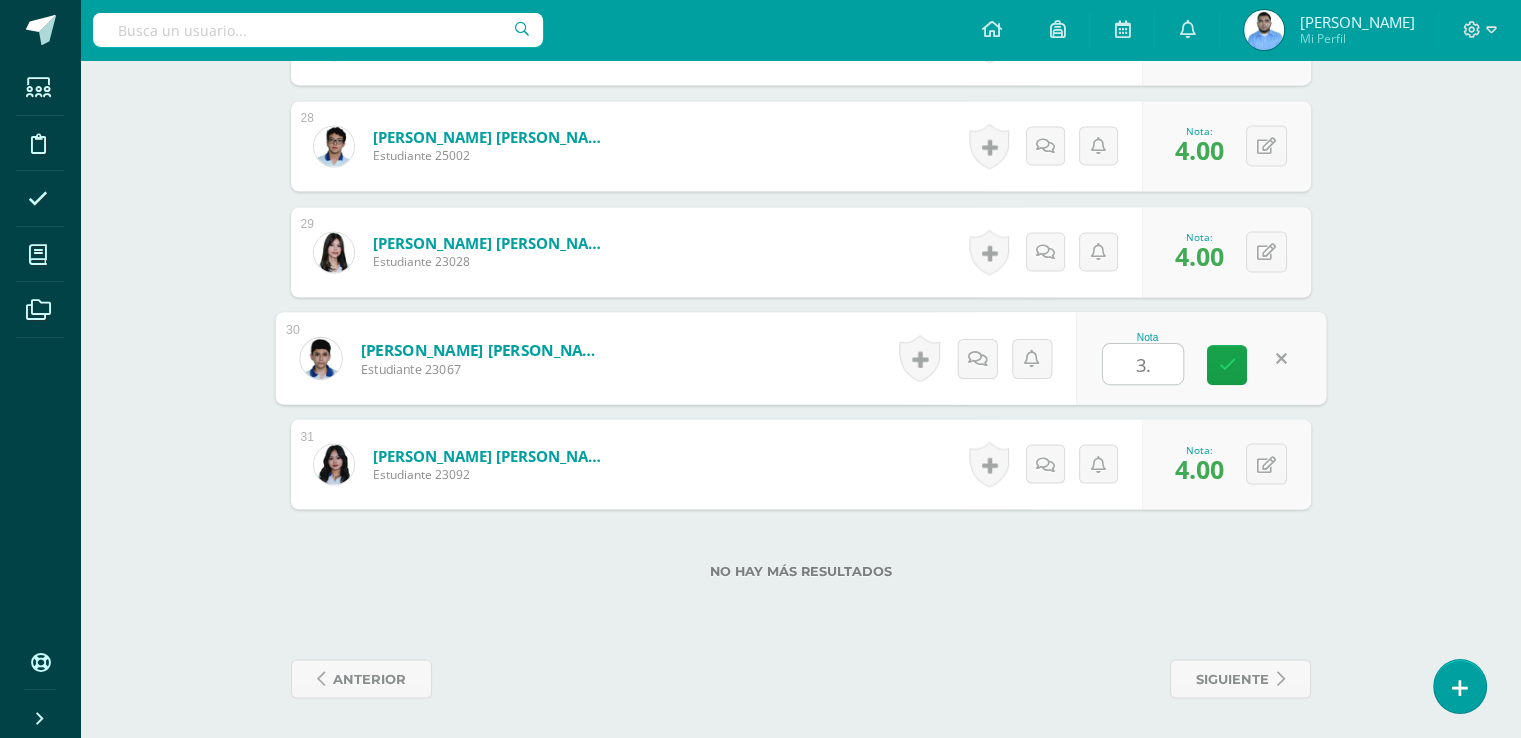 type on "3.5" 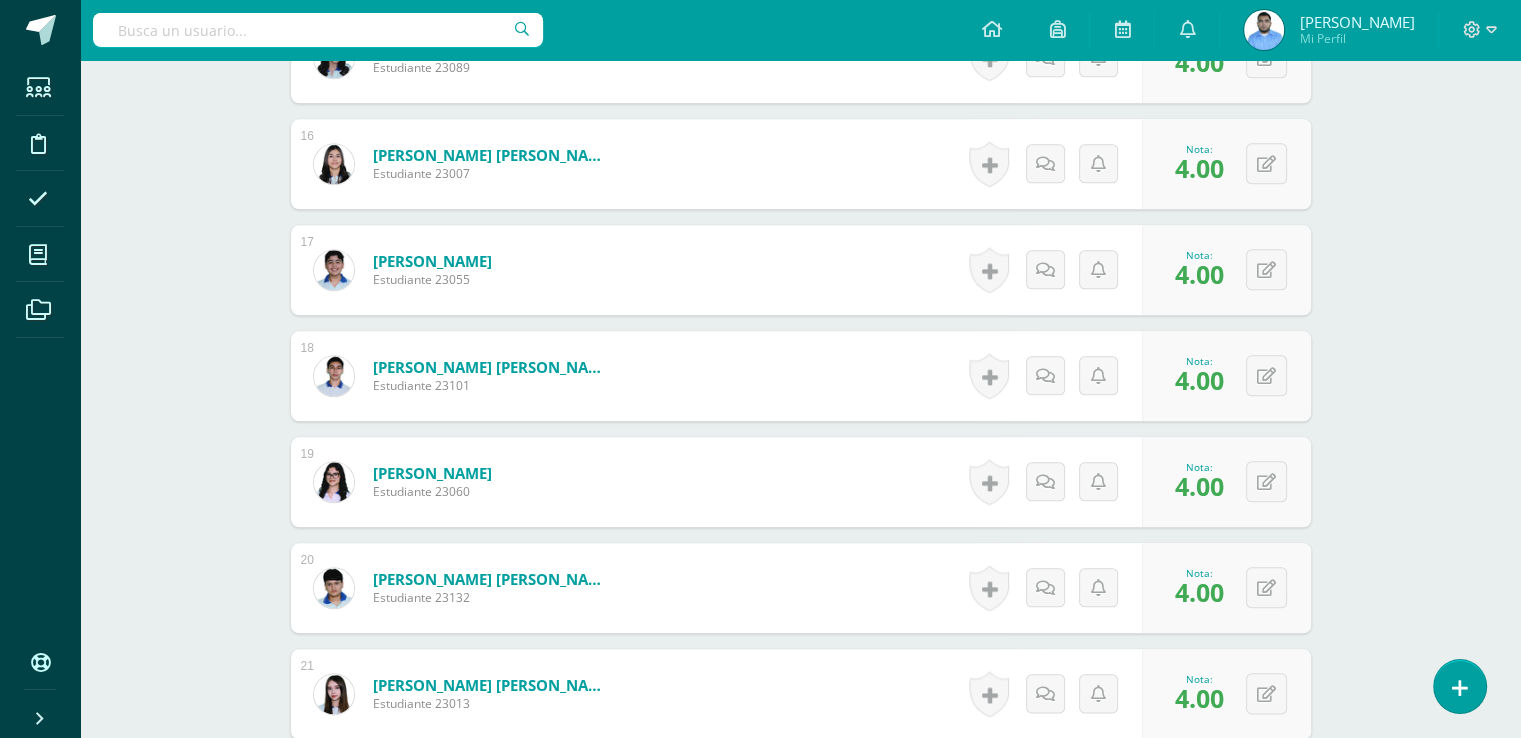 scroll, scrollTop: 1521, scrollLeft: 0, axis: vertical 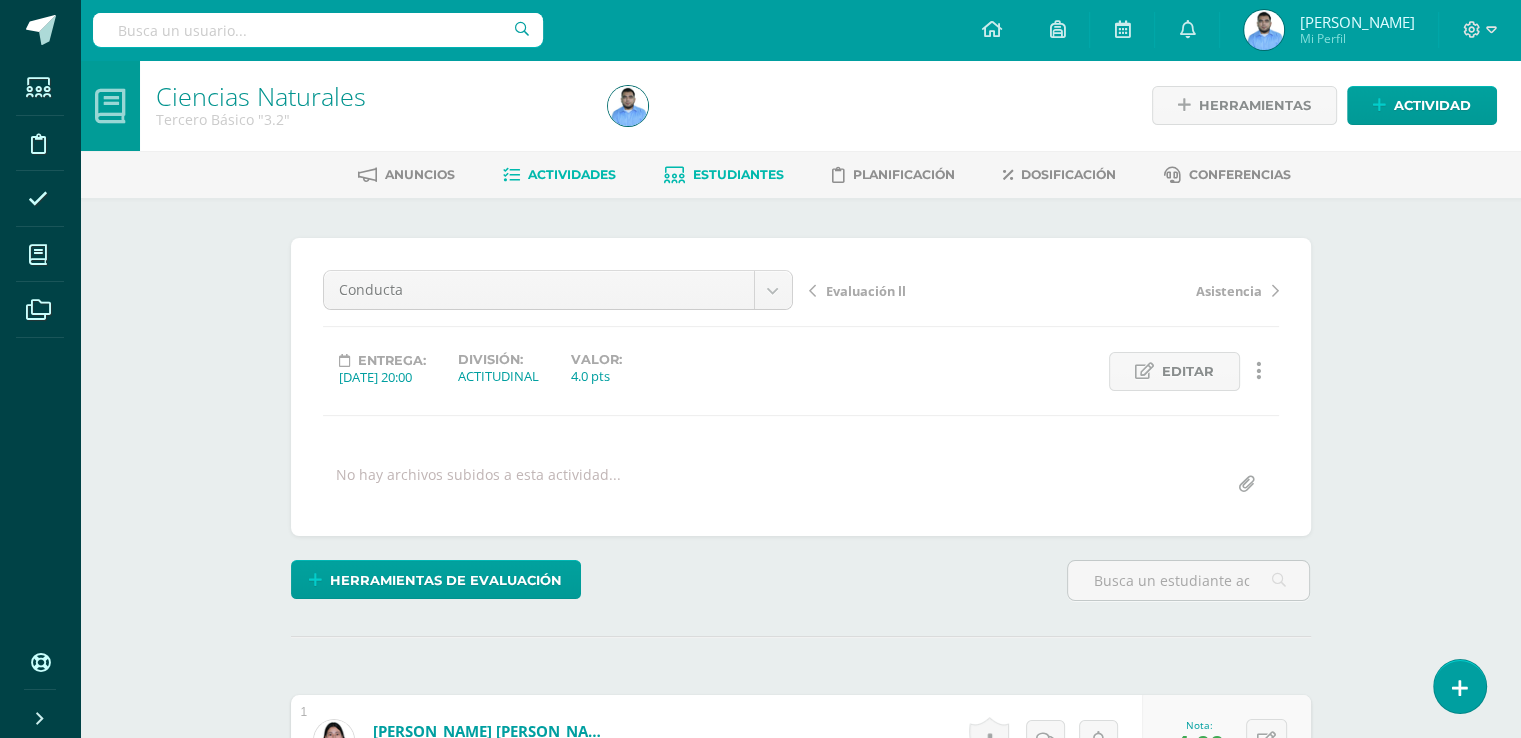 click on "Estudiantes" at bounding box center (724, 175) 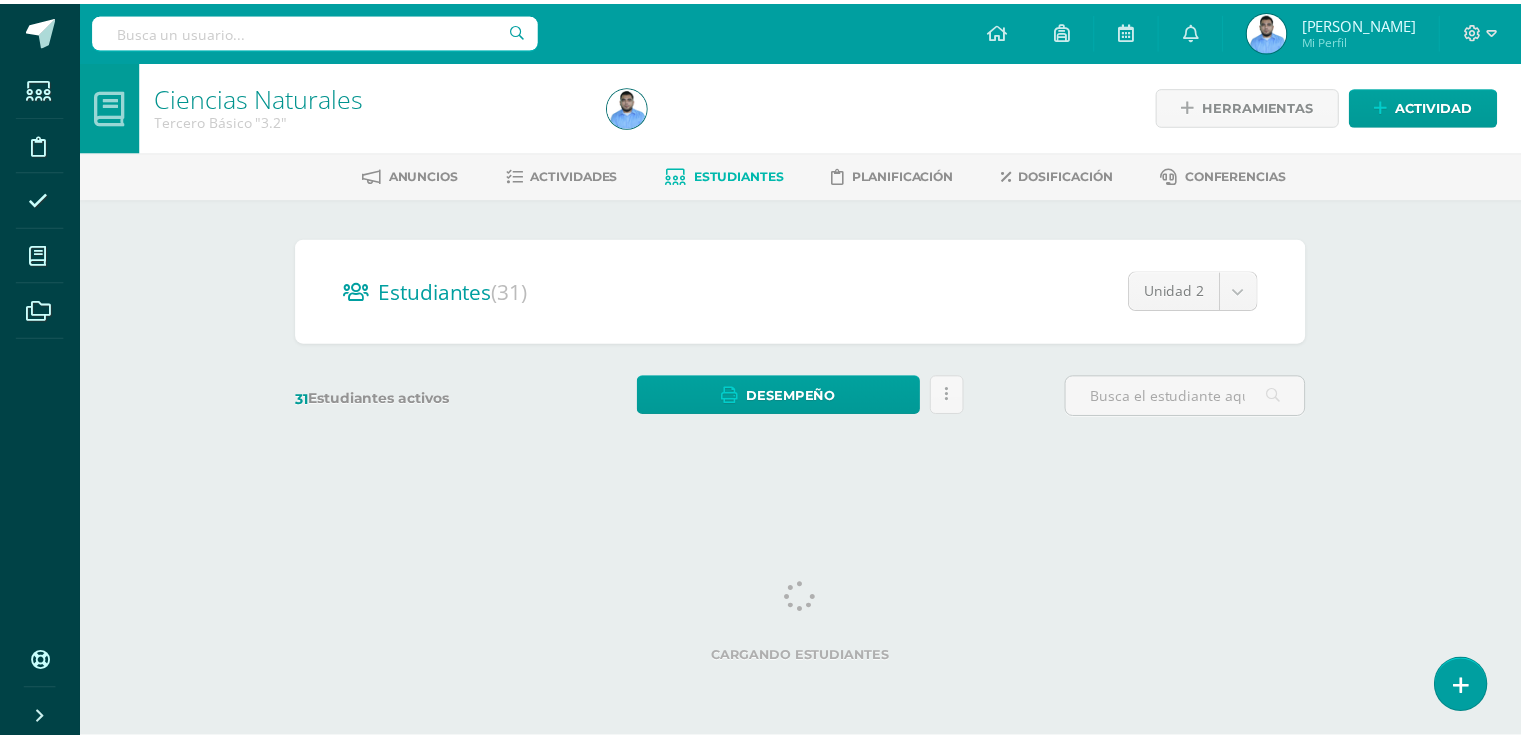 scroll, scrollTop: 0, scrollLeft: 0, axis: both 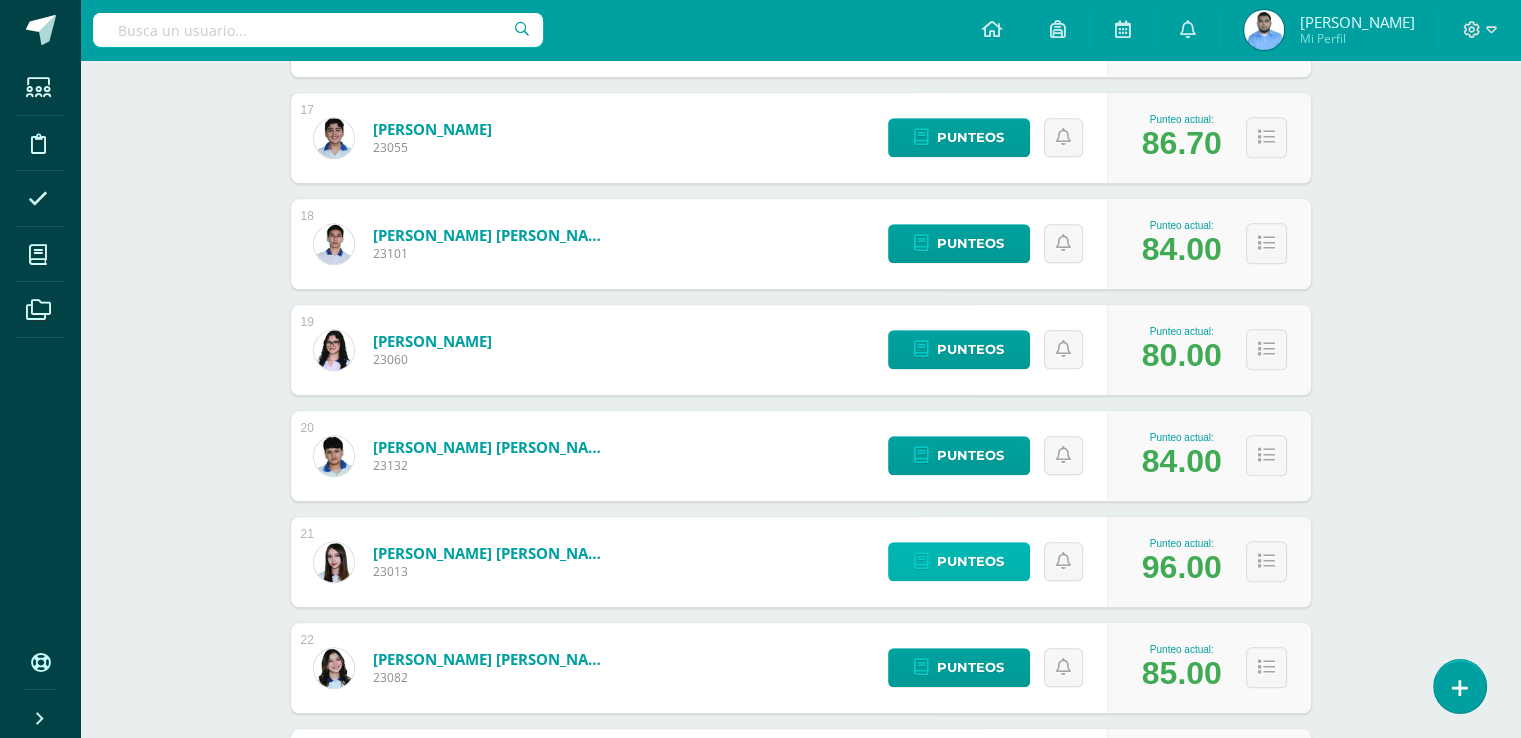 click on "Punteos" at bounding box center (970, 561) 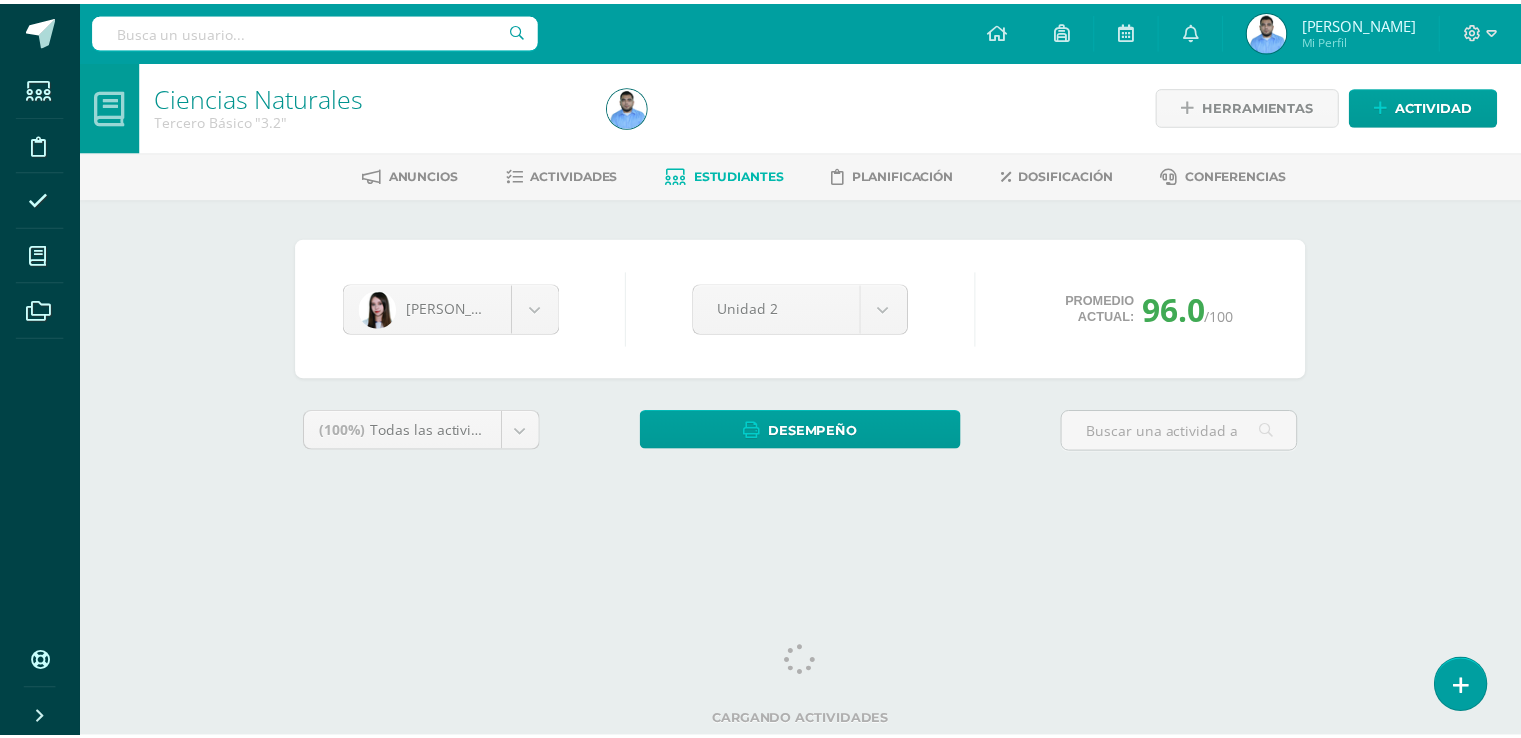scroll, scrollTop: 0, scrollLeft: 0, axis: both 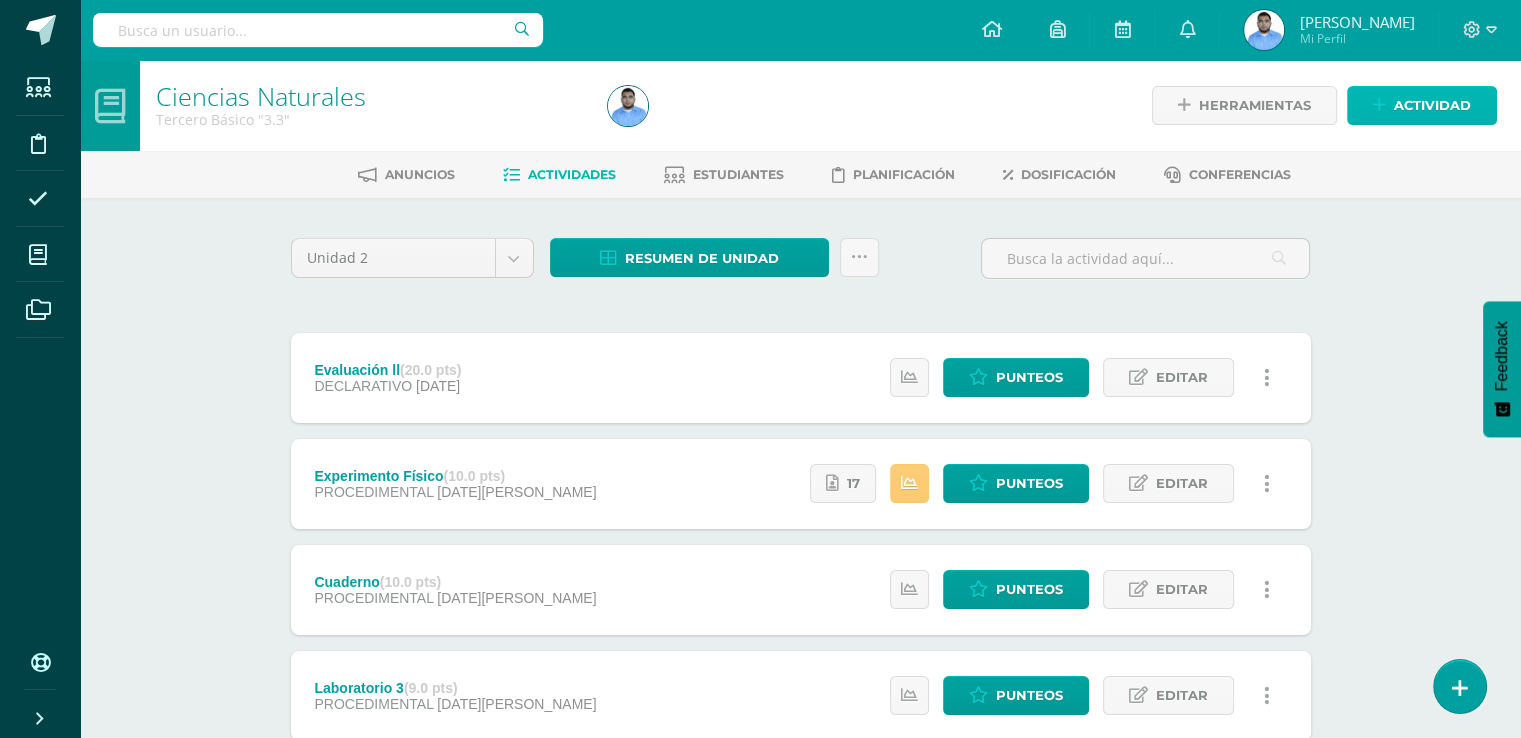 click on "Actividad" at bounding box center (1432, 105) 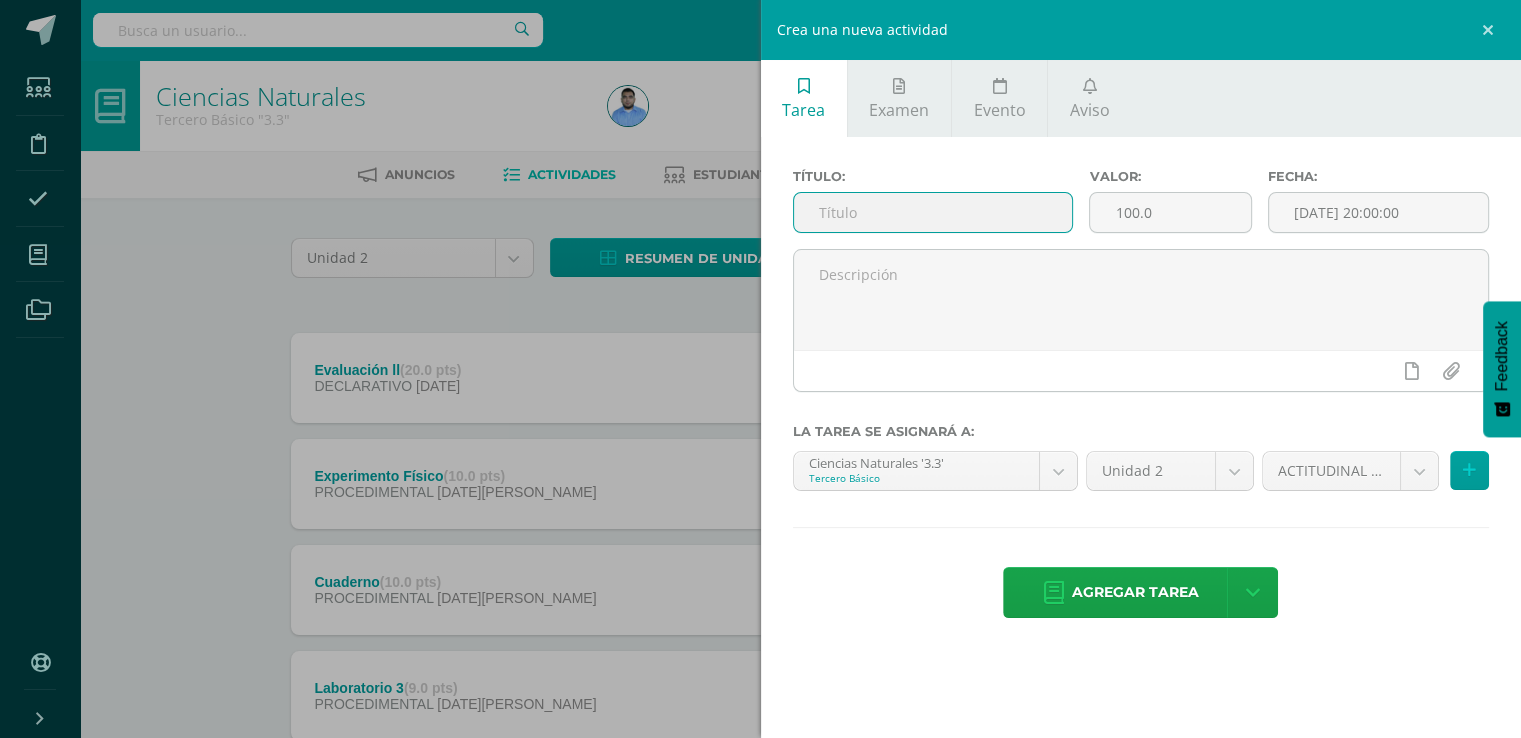 click at bounding box center [933, 212] 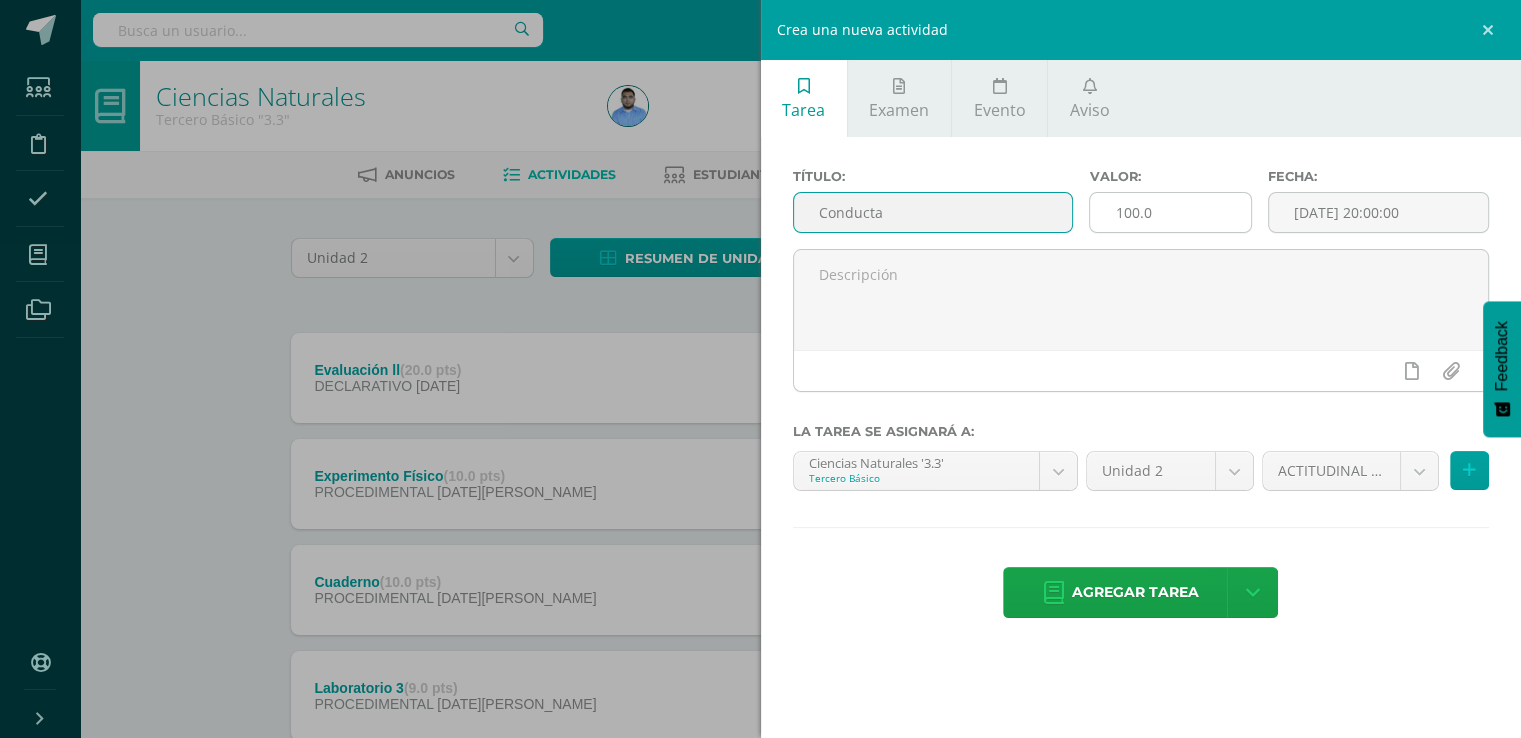 type on "Conducta" 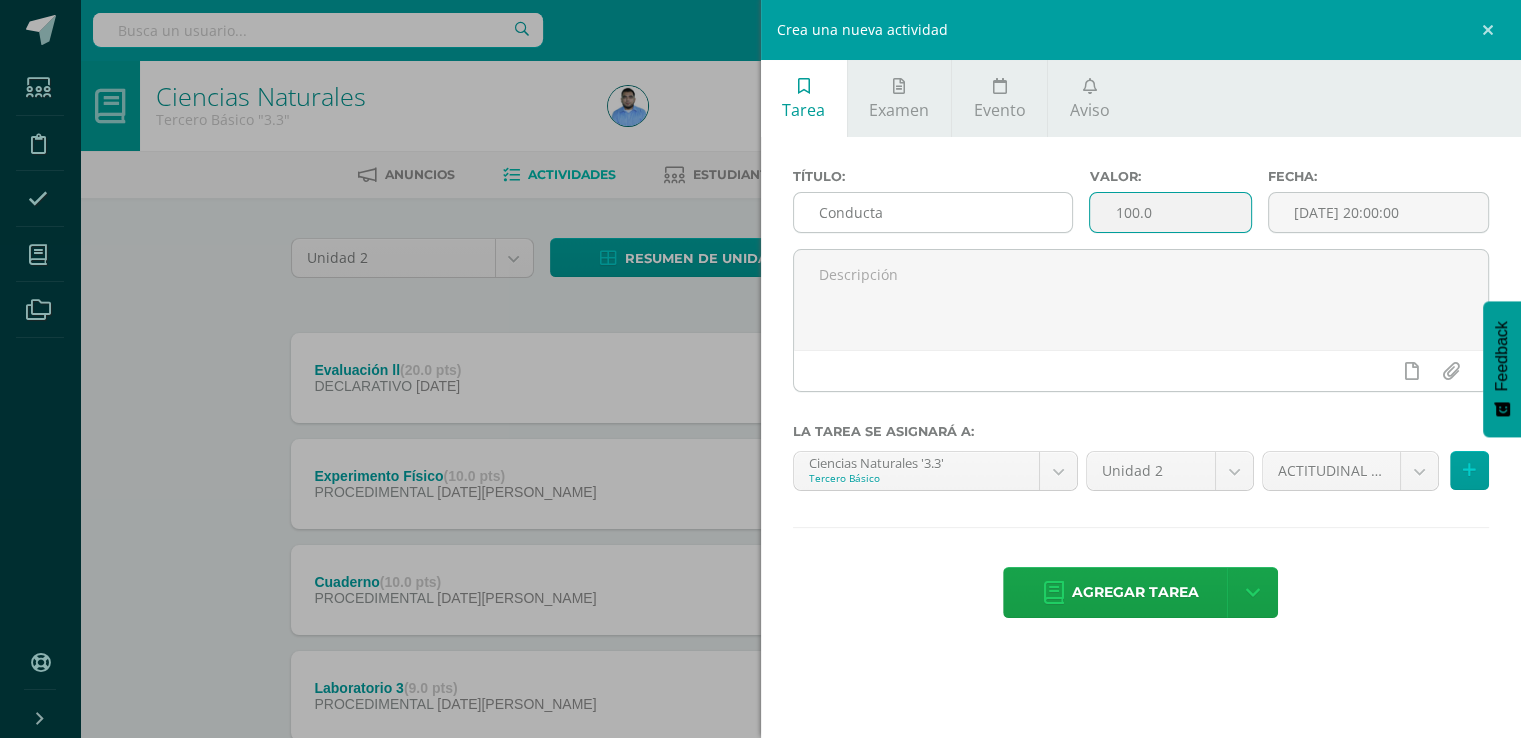 drag, startPoint x: 1158, startPoint y: 215, endPoint x: 1033, endPoint y: 217, distance: 125.016 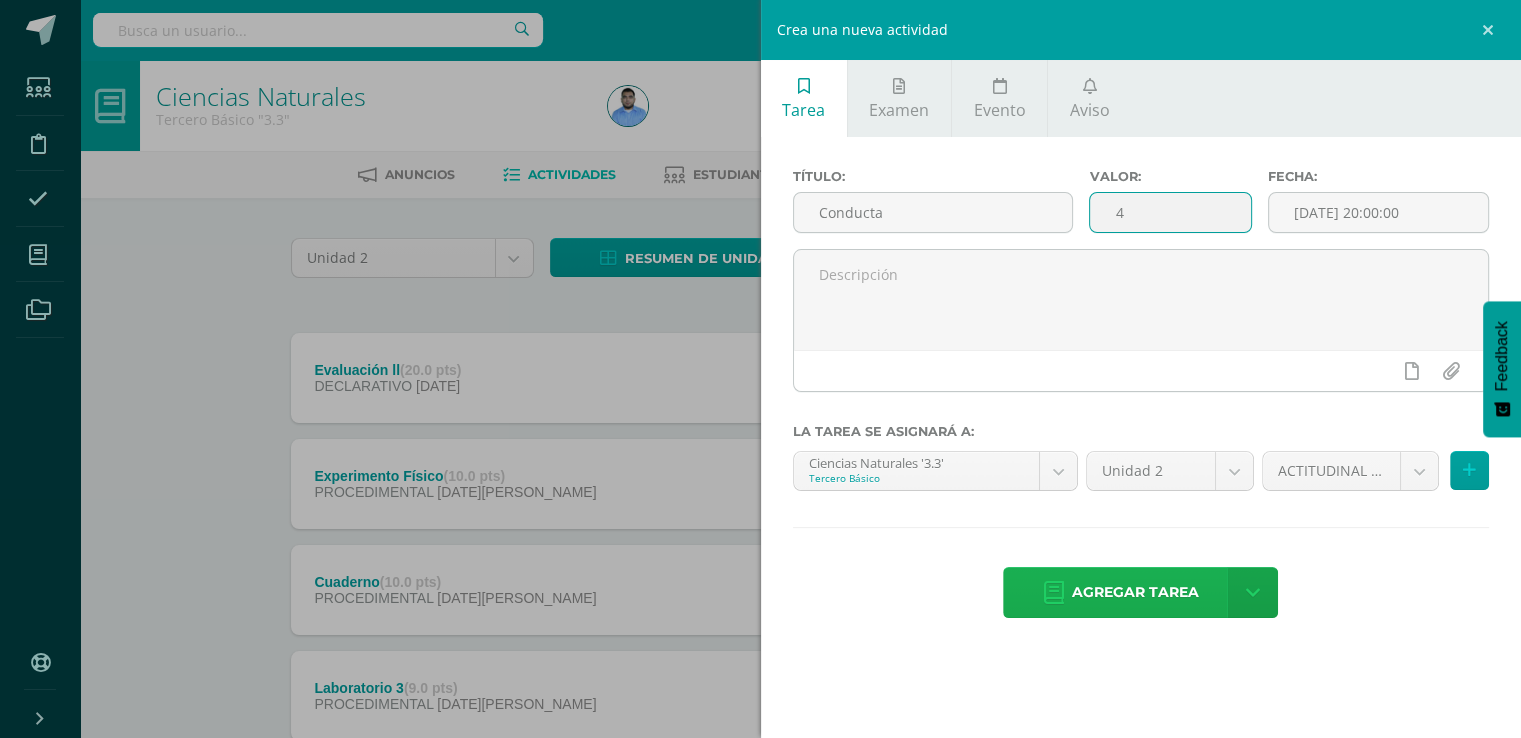 type on "4" 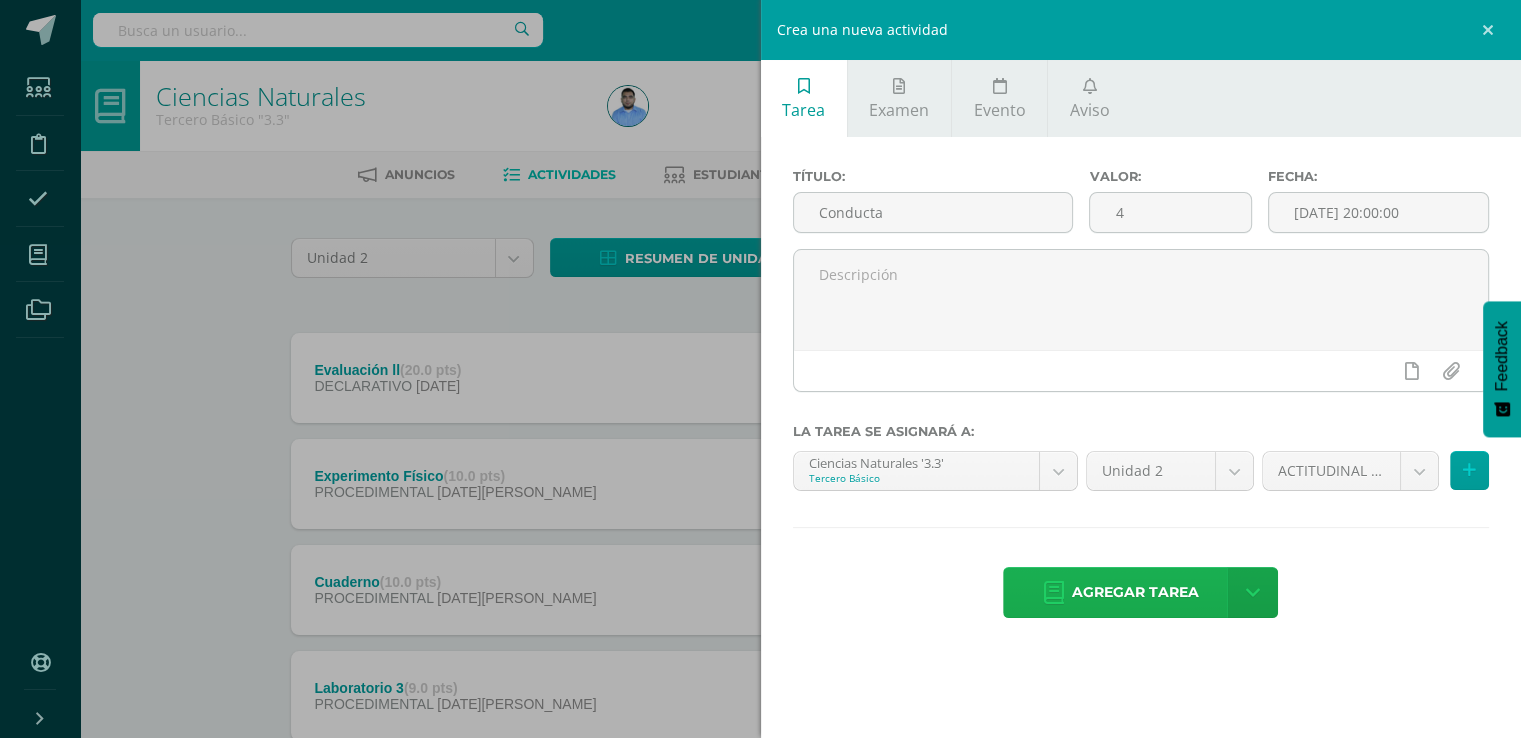 click on "Agregar tarea" at bounding box center (1135, 592) 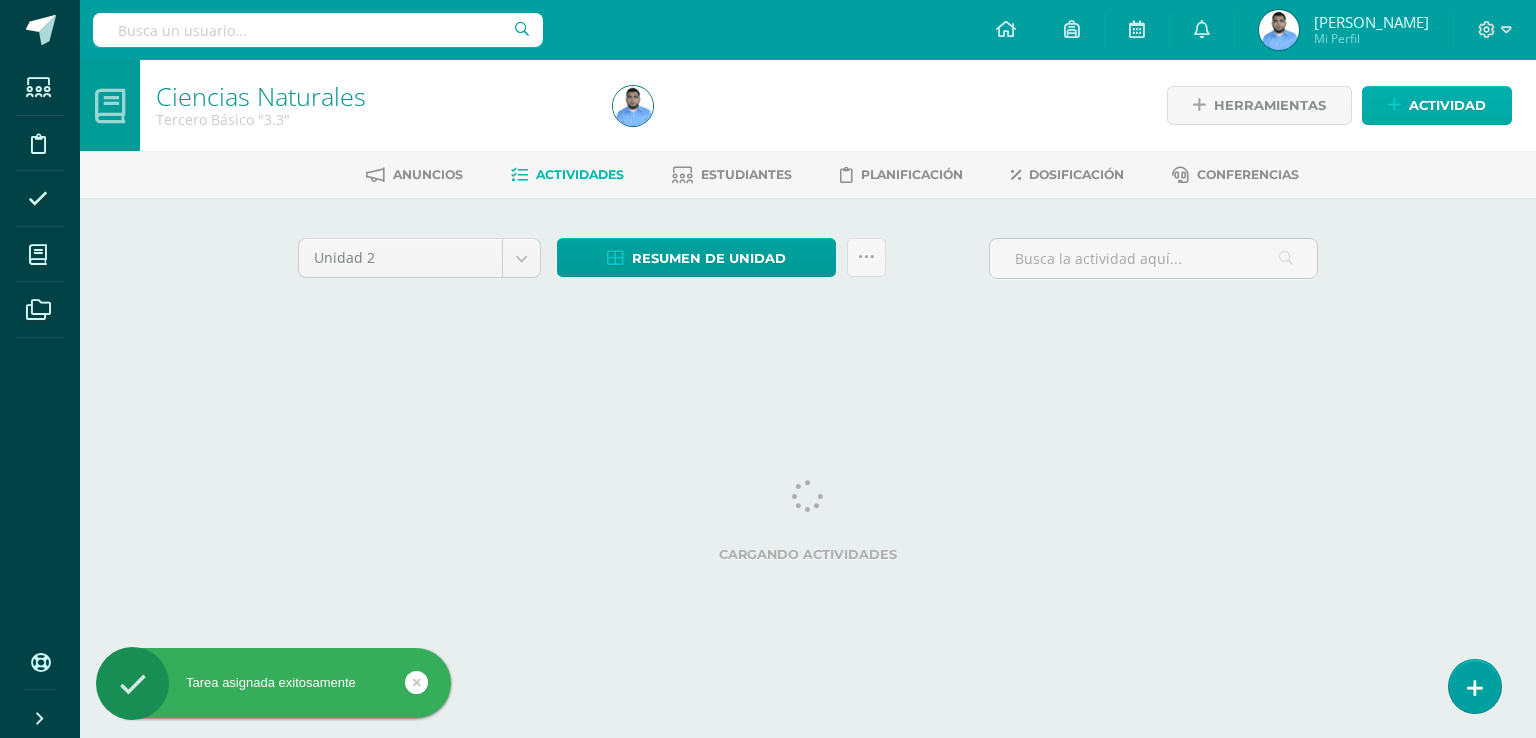 scroll, scrollTop: 0, scrollLeft: 0, axis: both 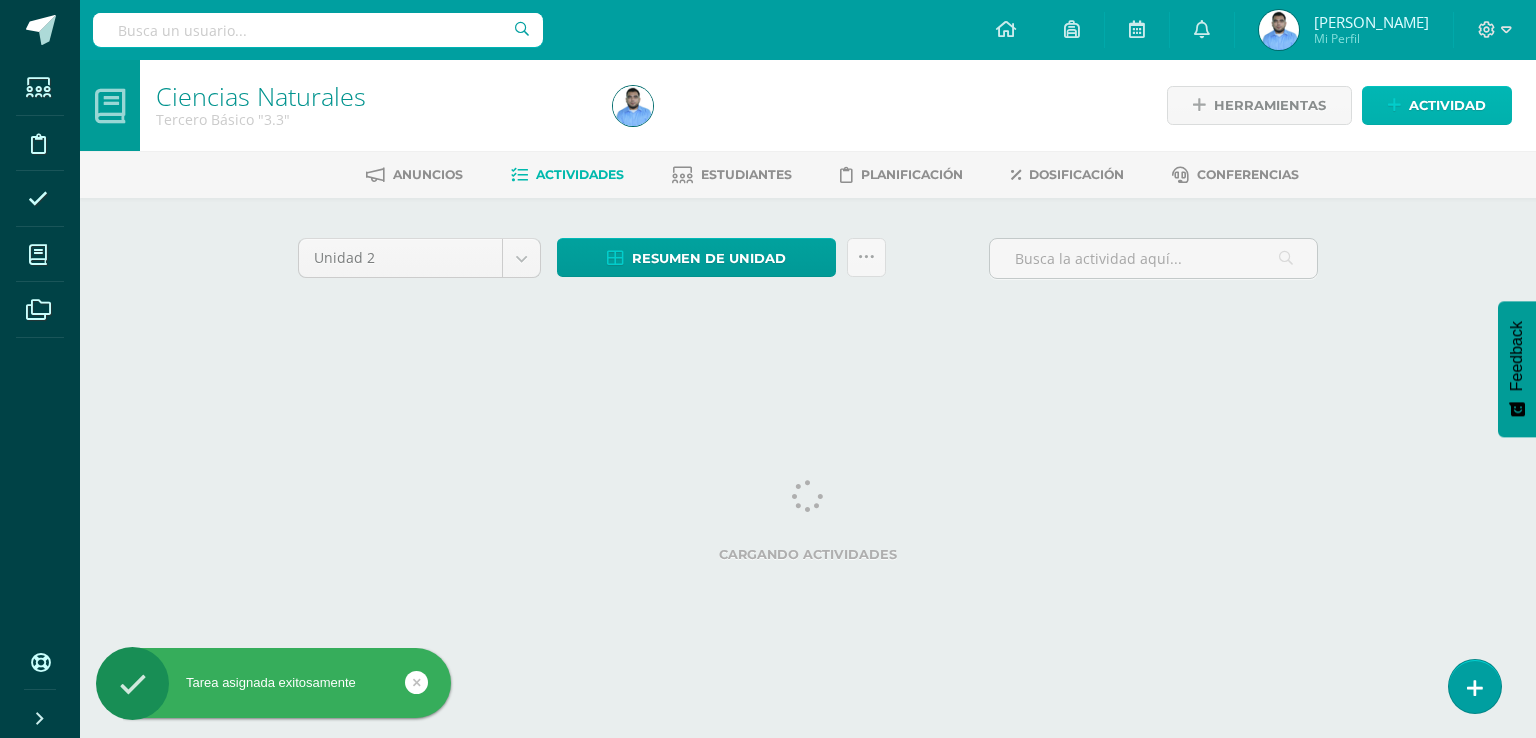 click at bounding box center (1394, 105) 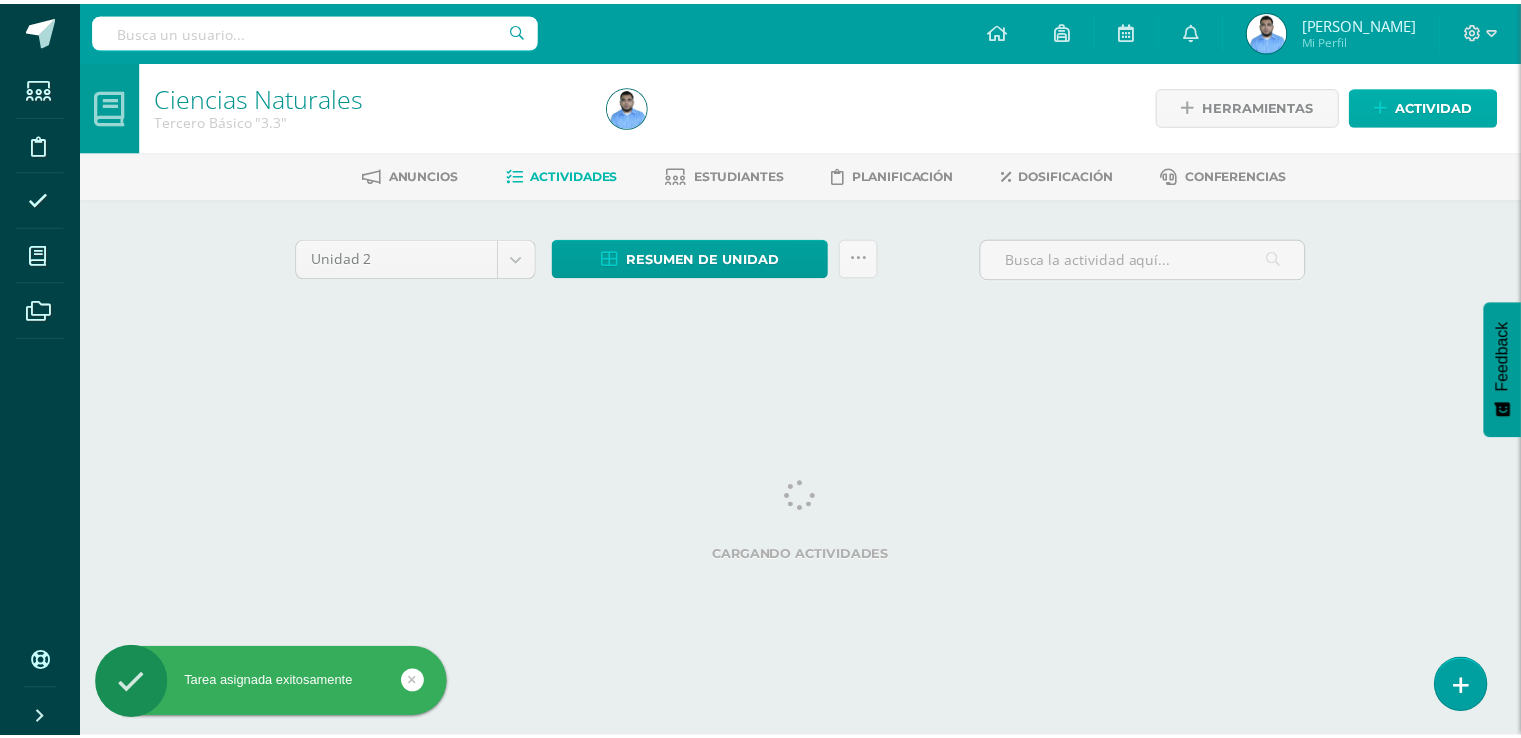 scroll, scrollTop: 0, scrollLeft: 0, axis: both 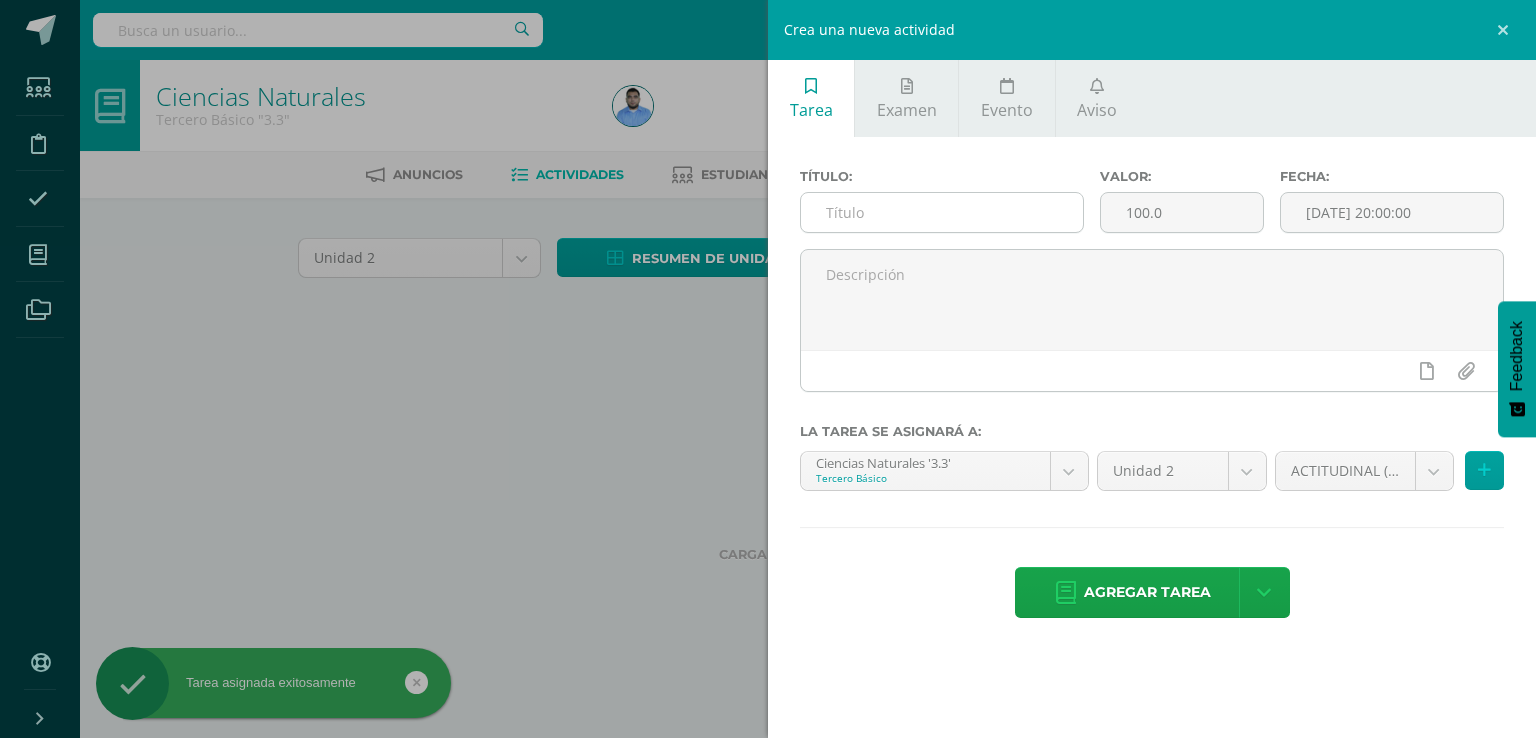 click at bounding box center [942, 212] 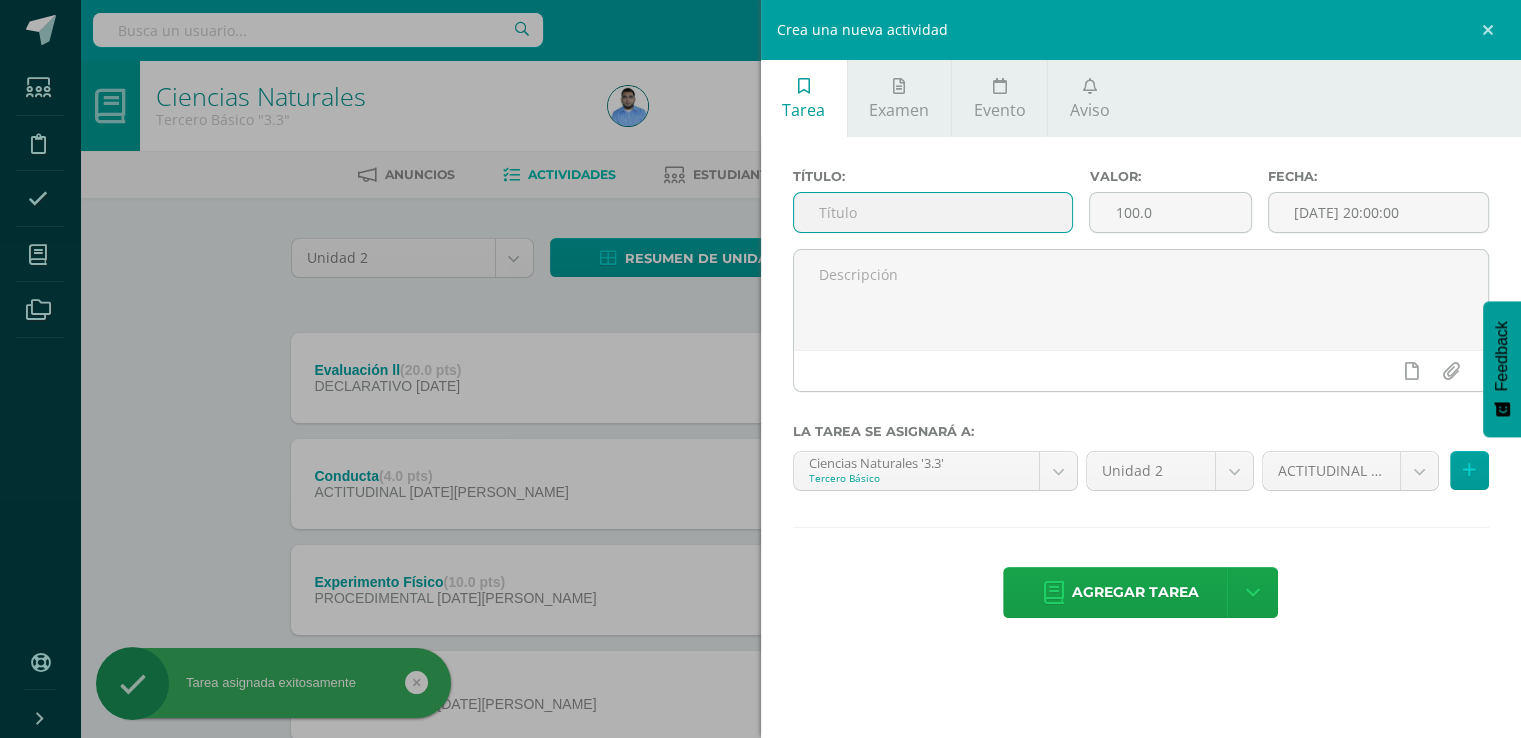 click at bounding box center (933, 212) 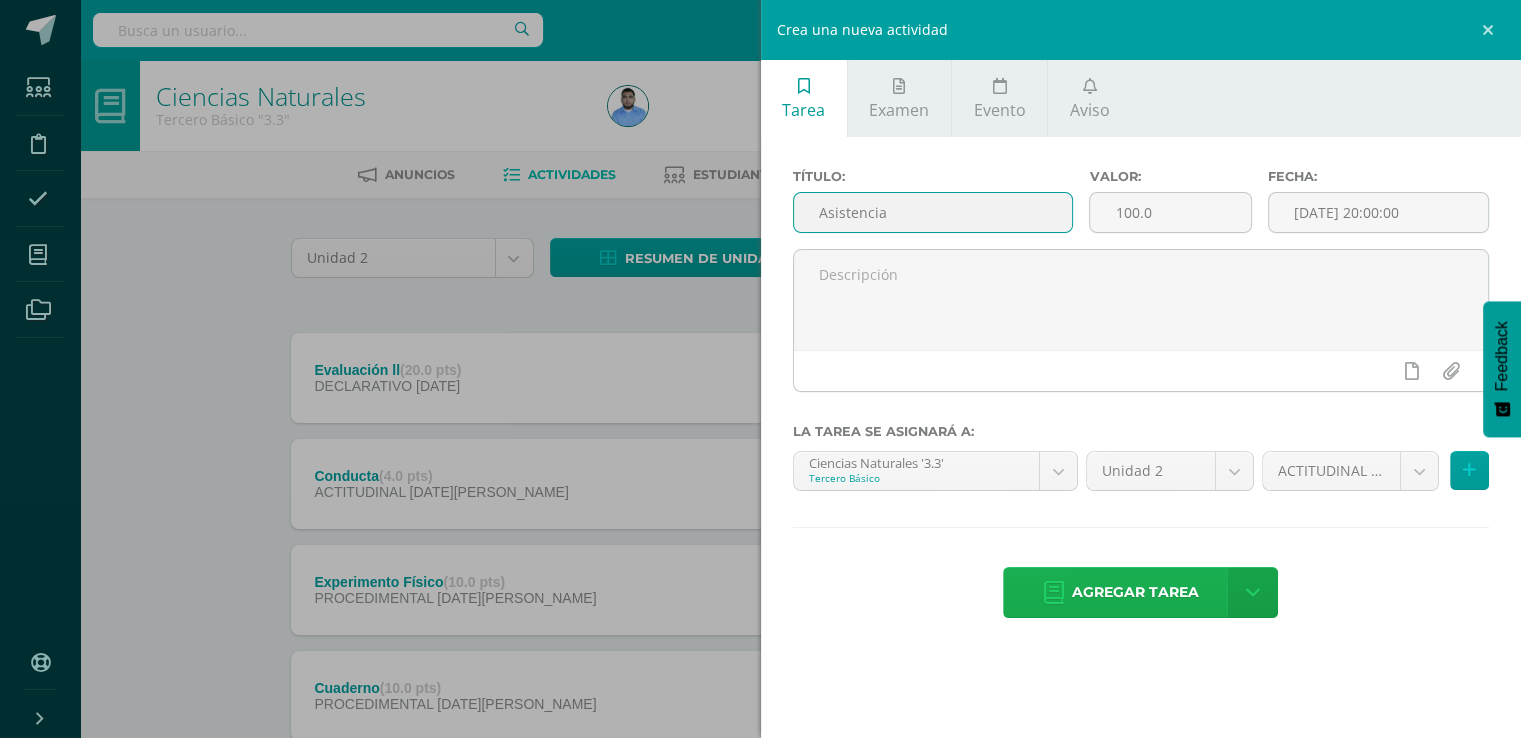 type on "Asistencia" 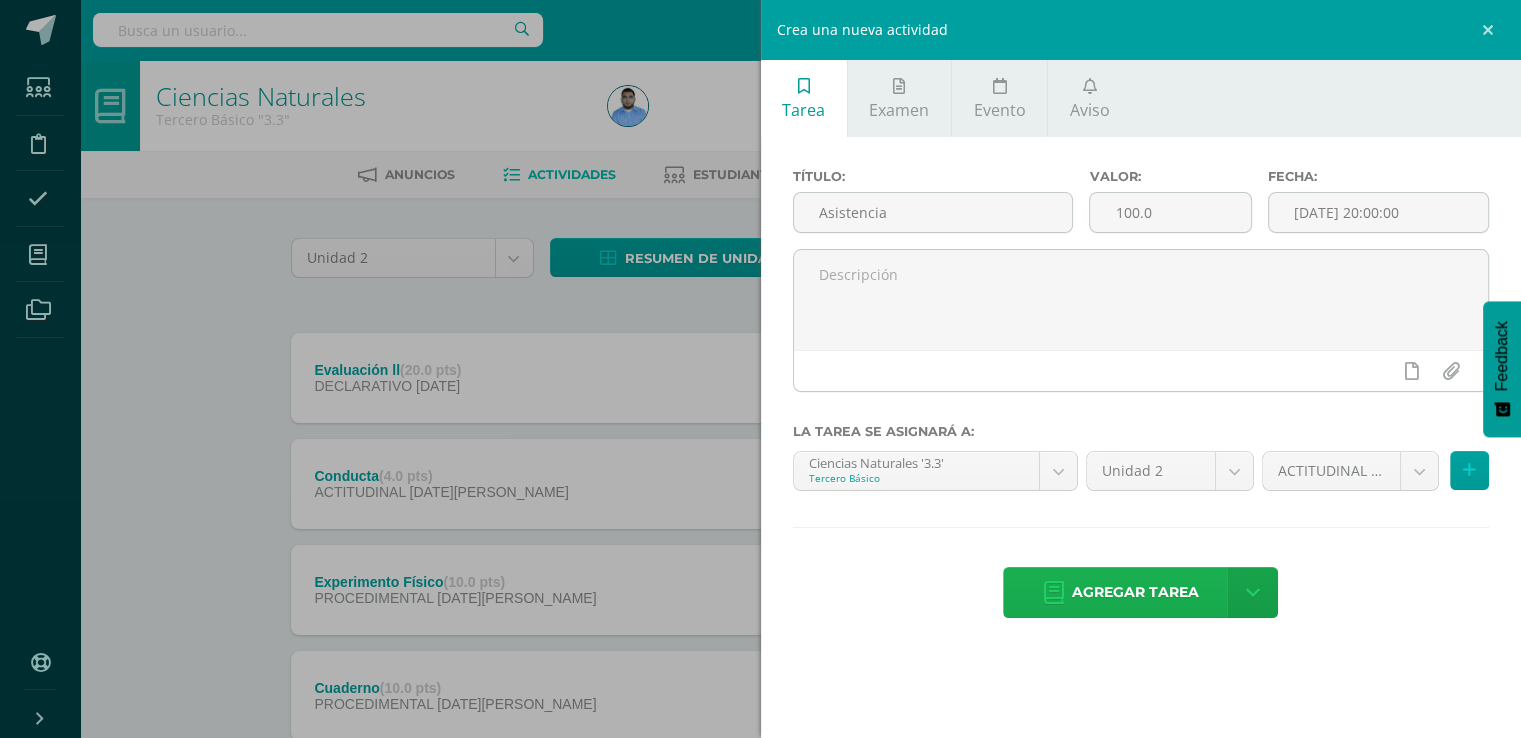 click on "Agregar tarea" at bounding box center [1135, 592] 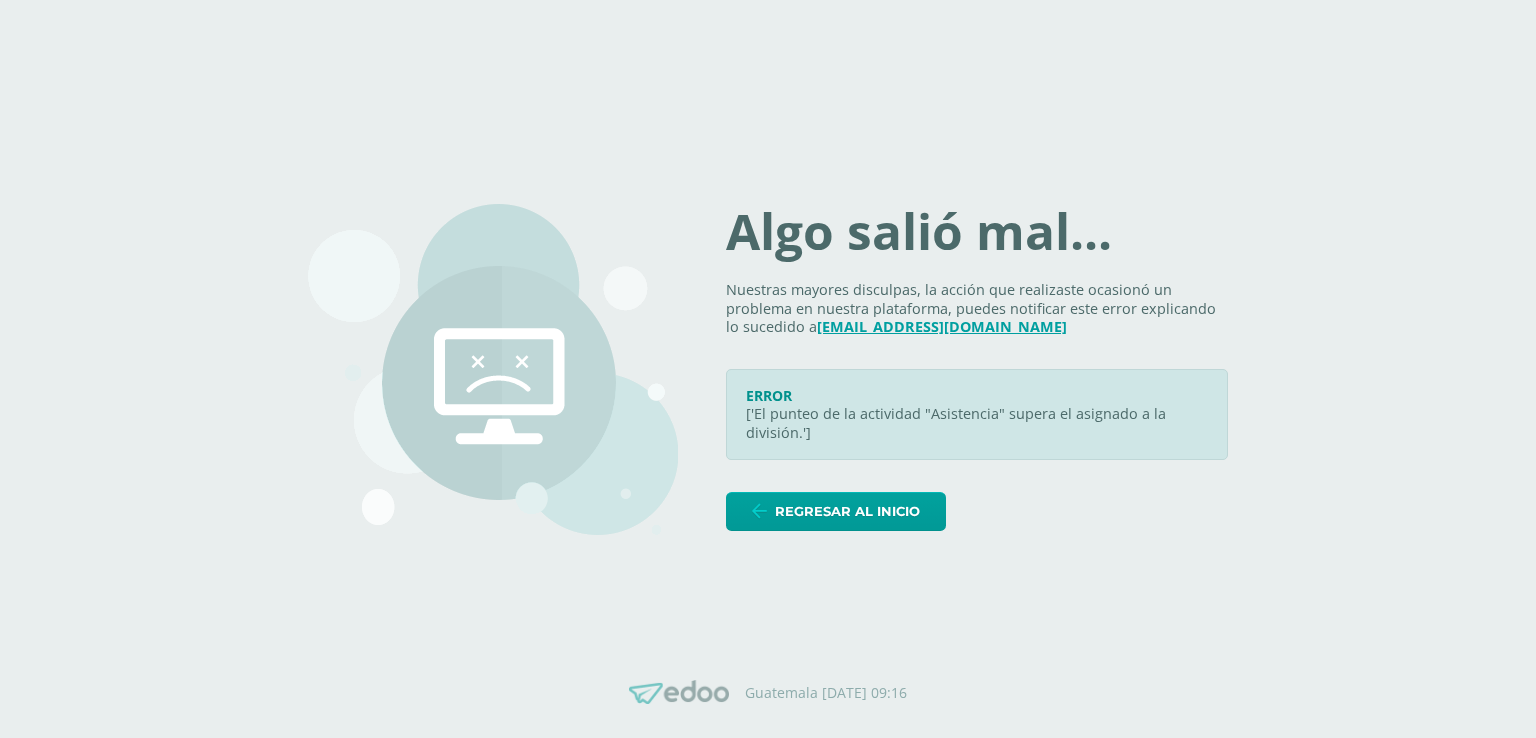 scroll, scrollTop: 0, scrollLeft: 0, axis: both 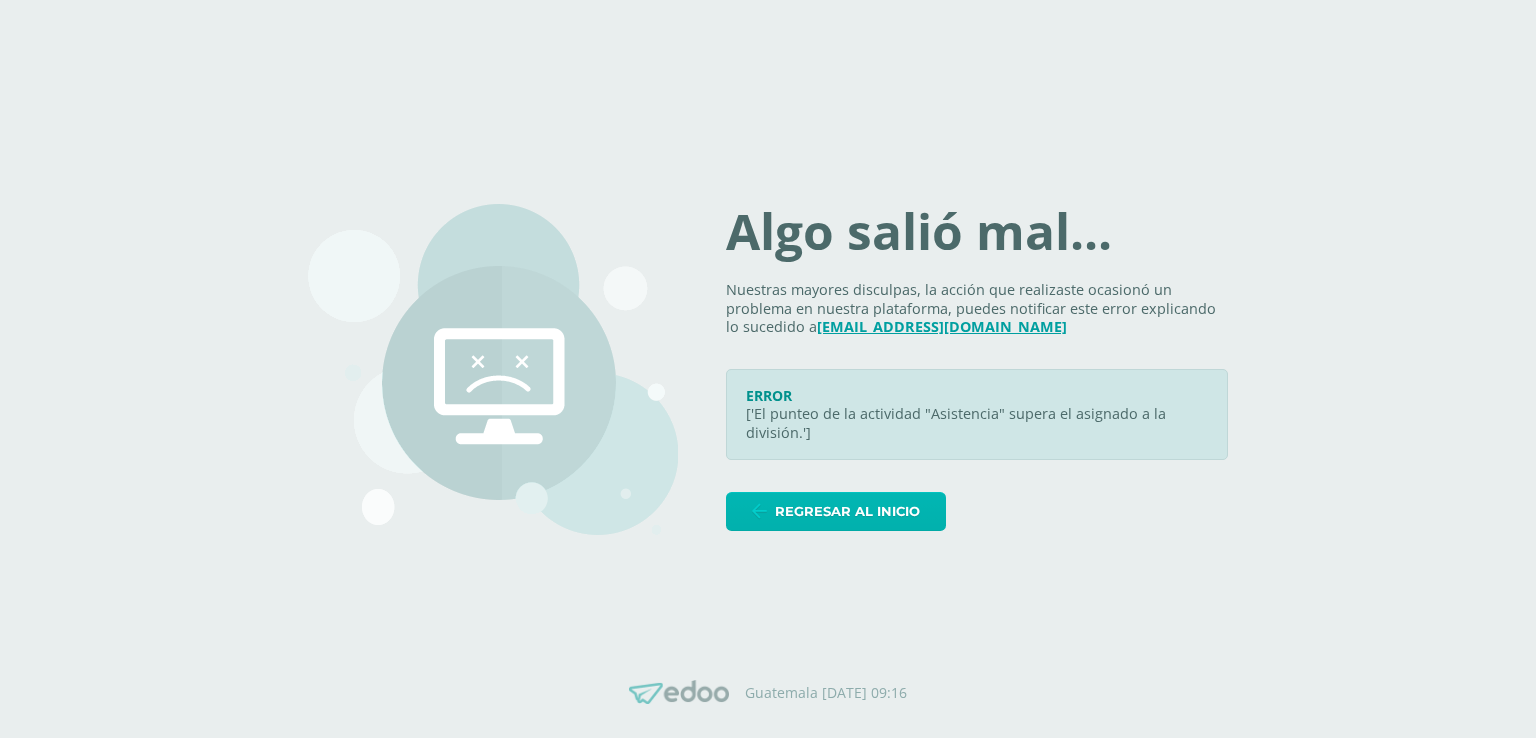 click on "Regresar al inicio" at bounding box center [847, 511] 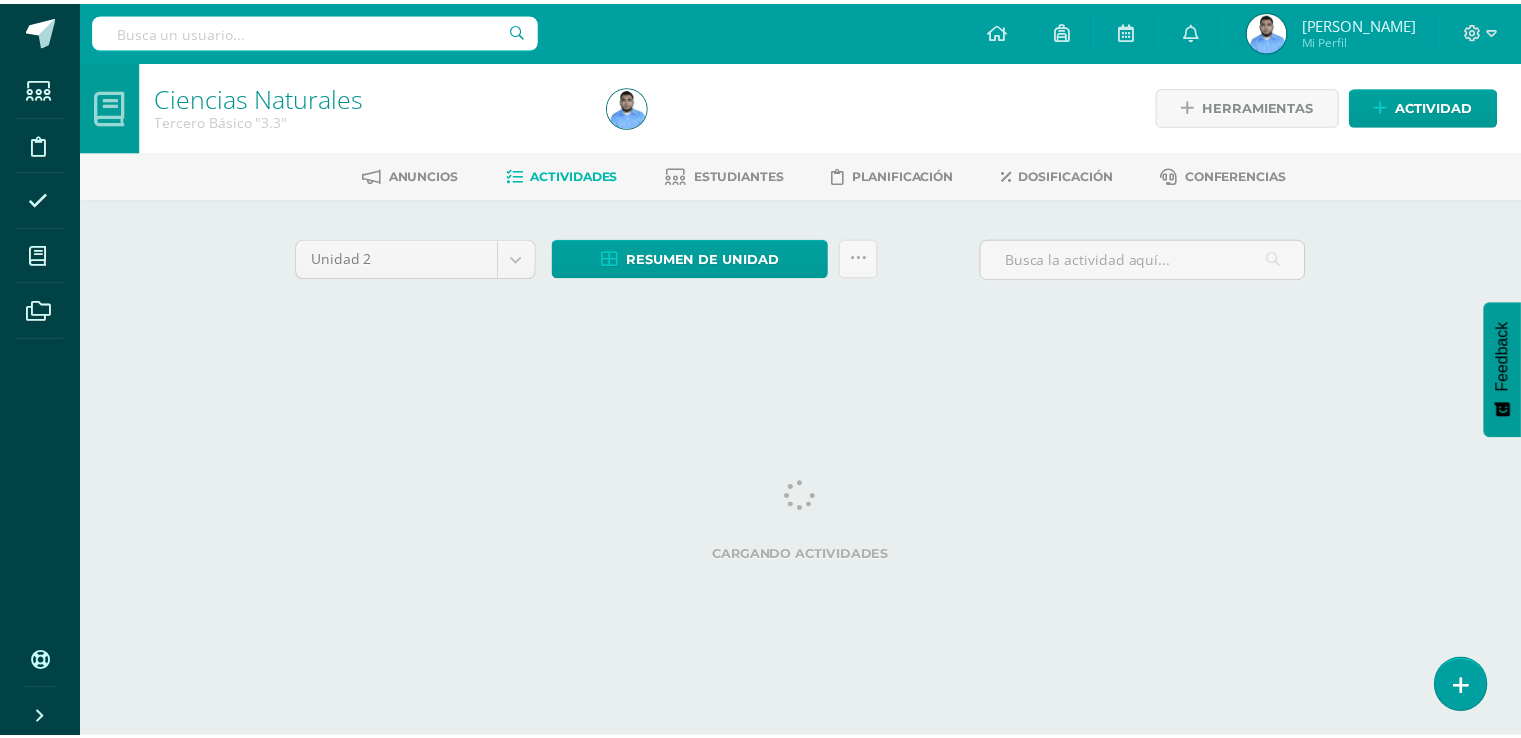 scroll, scrollTop: 0, scrollLeft: 0, axis: both 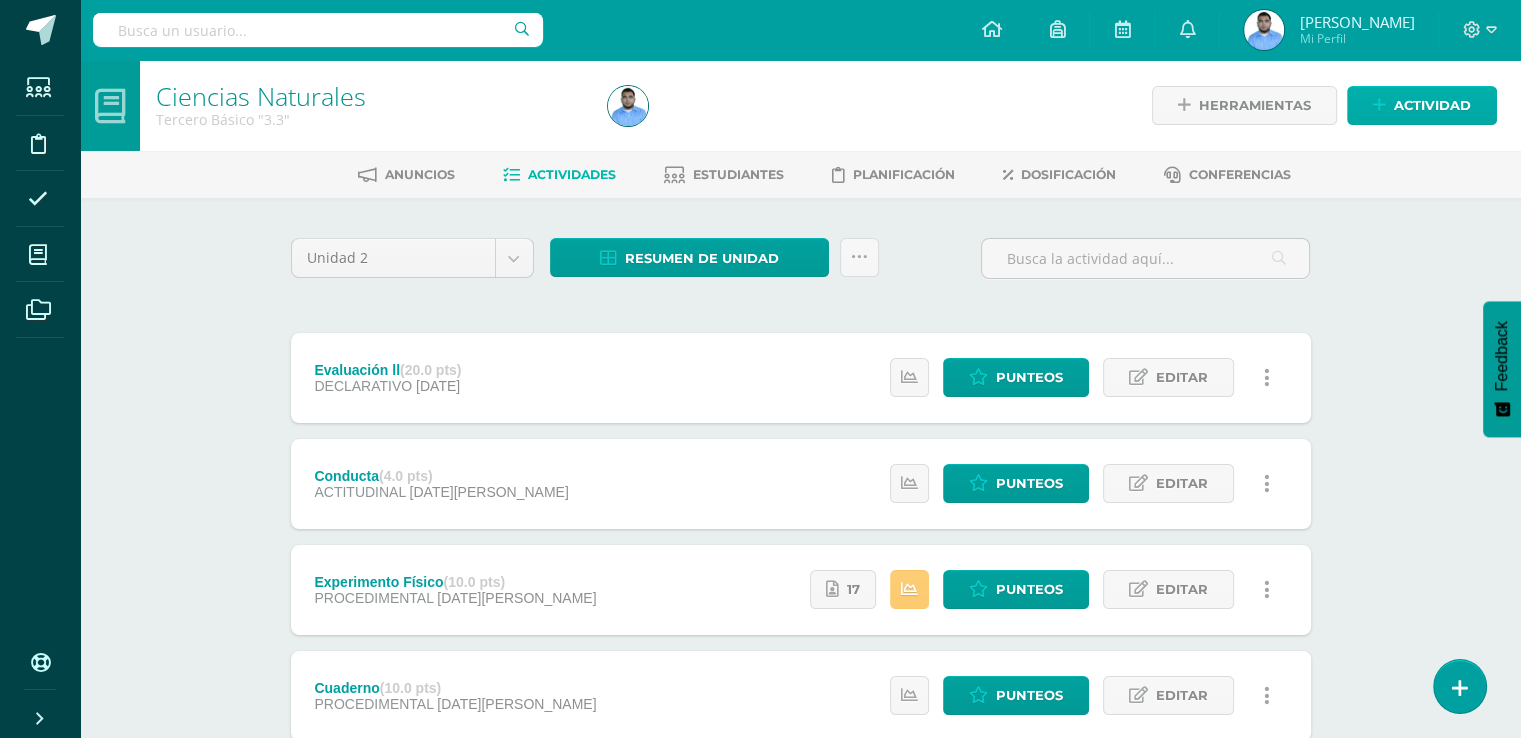 click on "Herramientas
Detalle de asistencias
Actividad" at bounding box center [1279, 105] 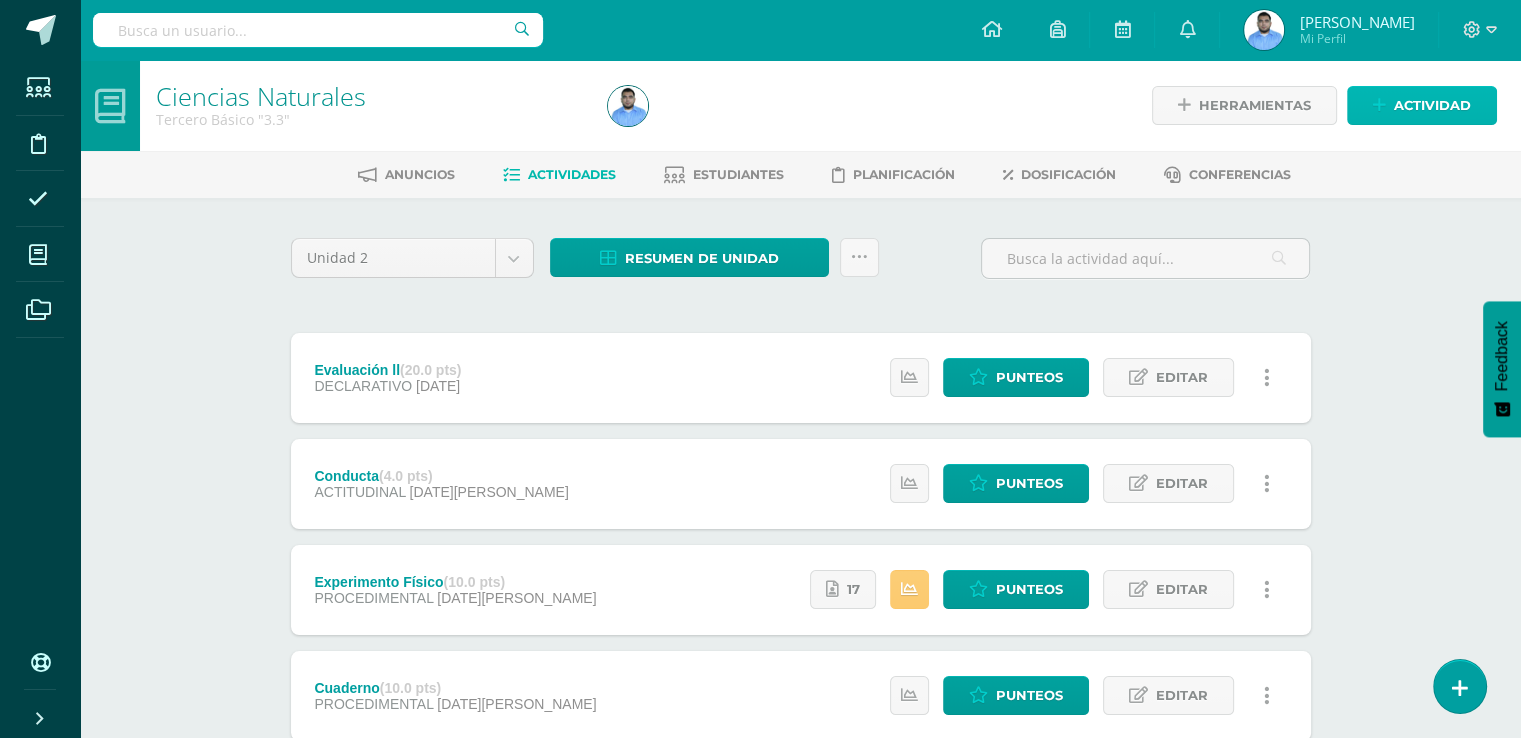 click on "Actividad" at bounding box center [1422, 105] 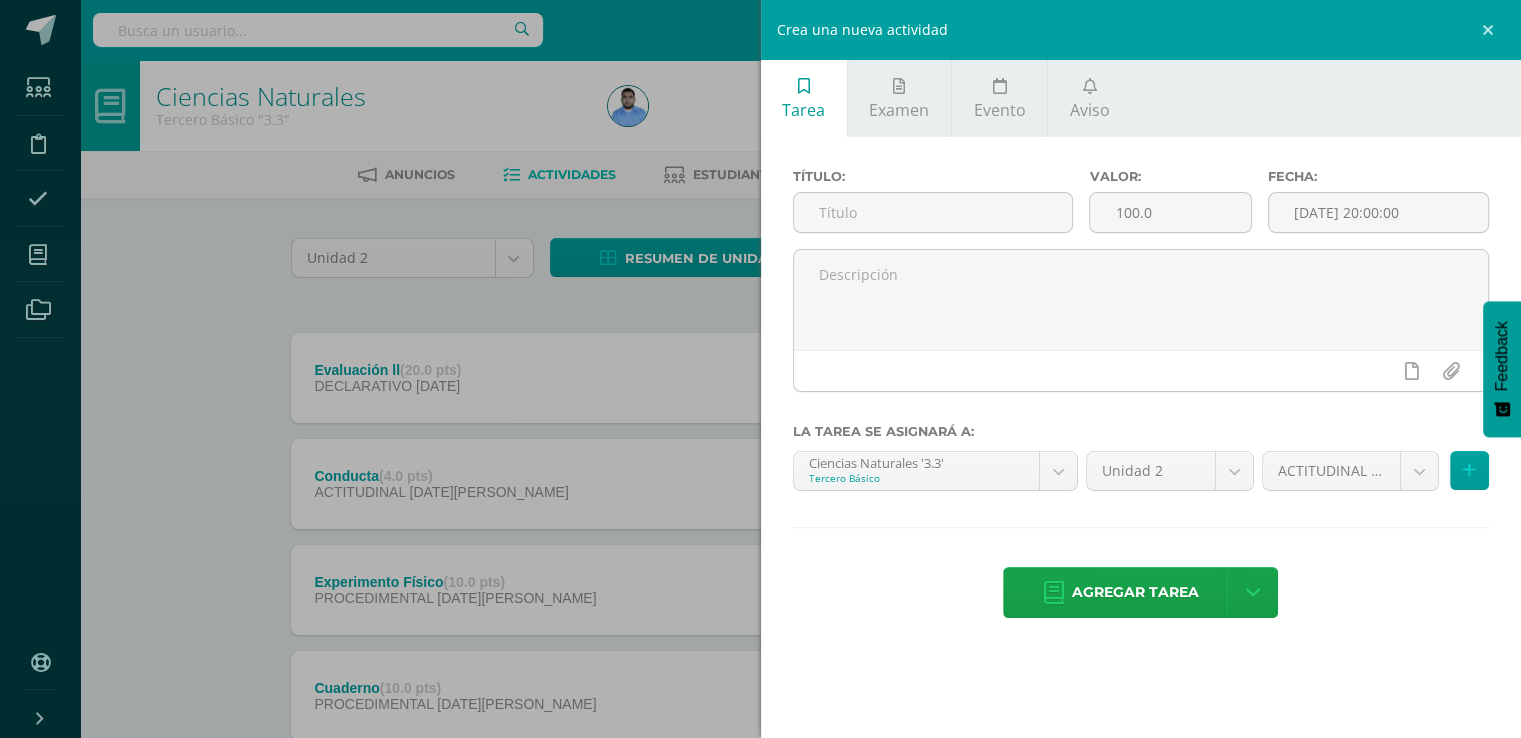 click on "Título:" at bounding box center (933, 209) 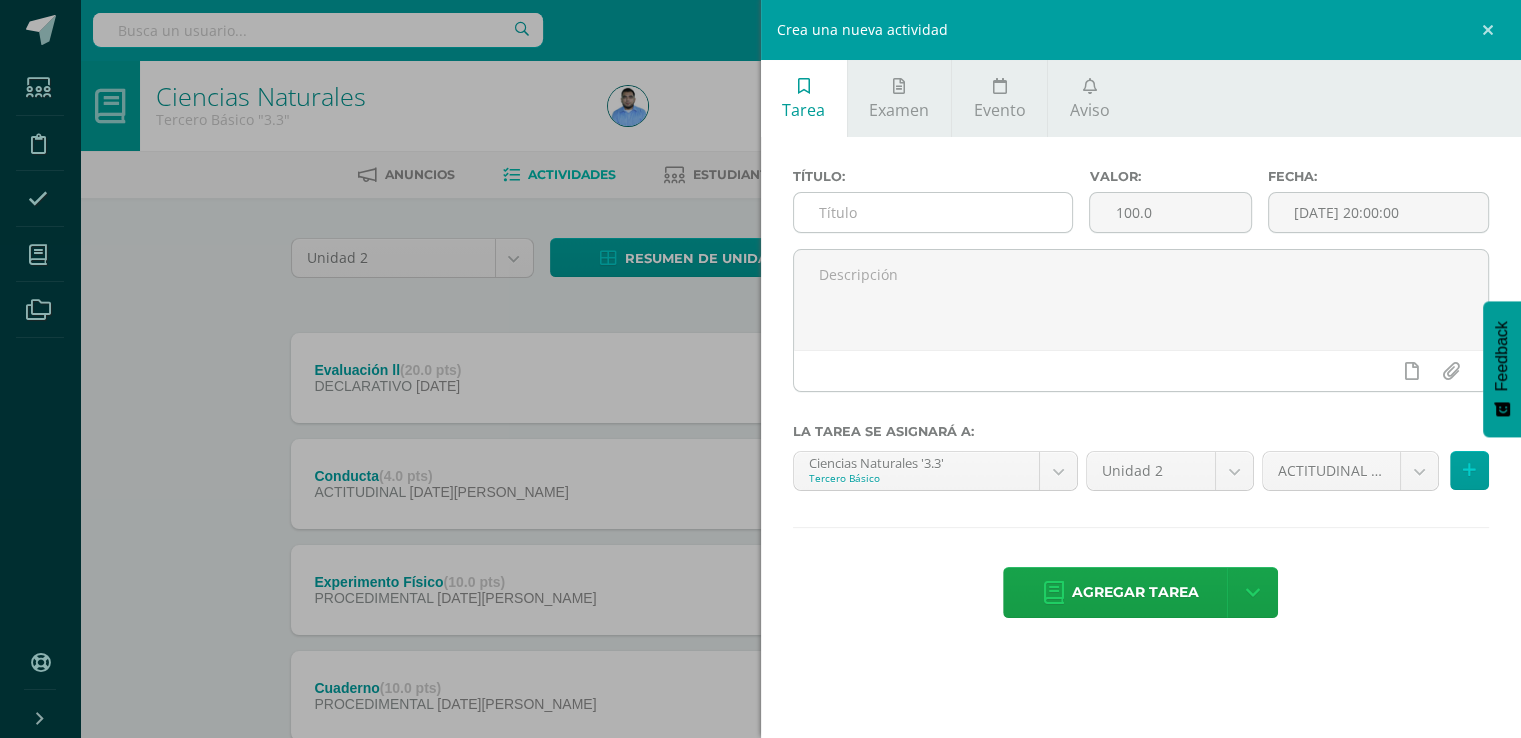 click at bounding box center (933, 212) 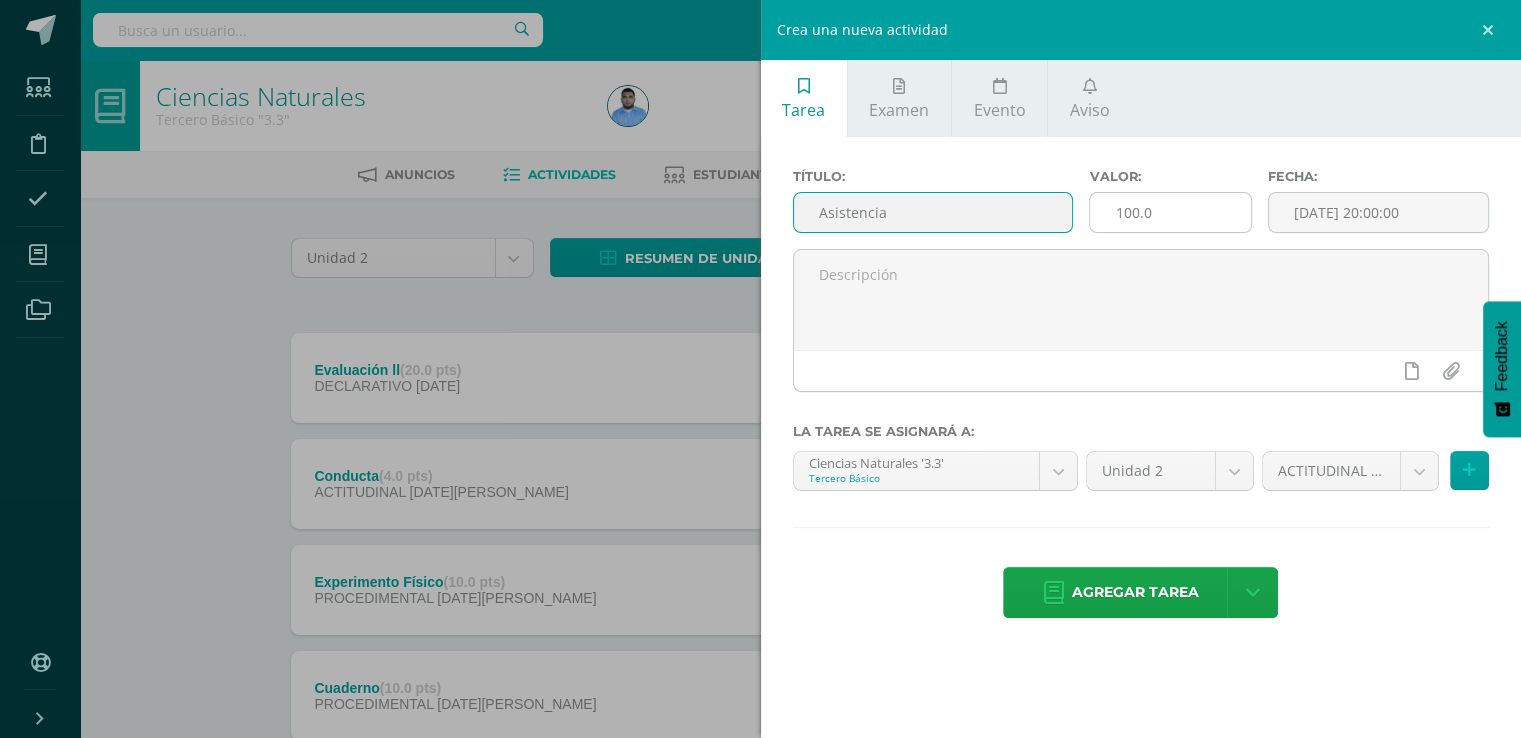 type on "Asistencia" 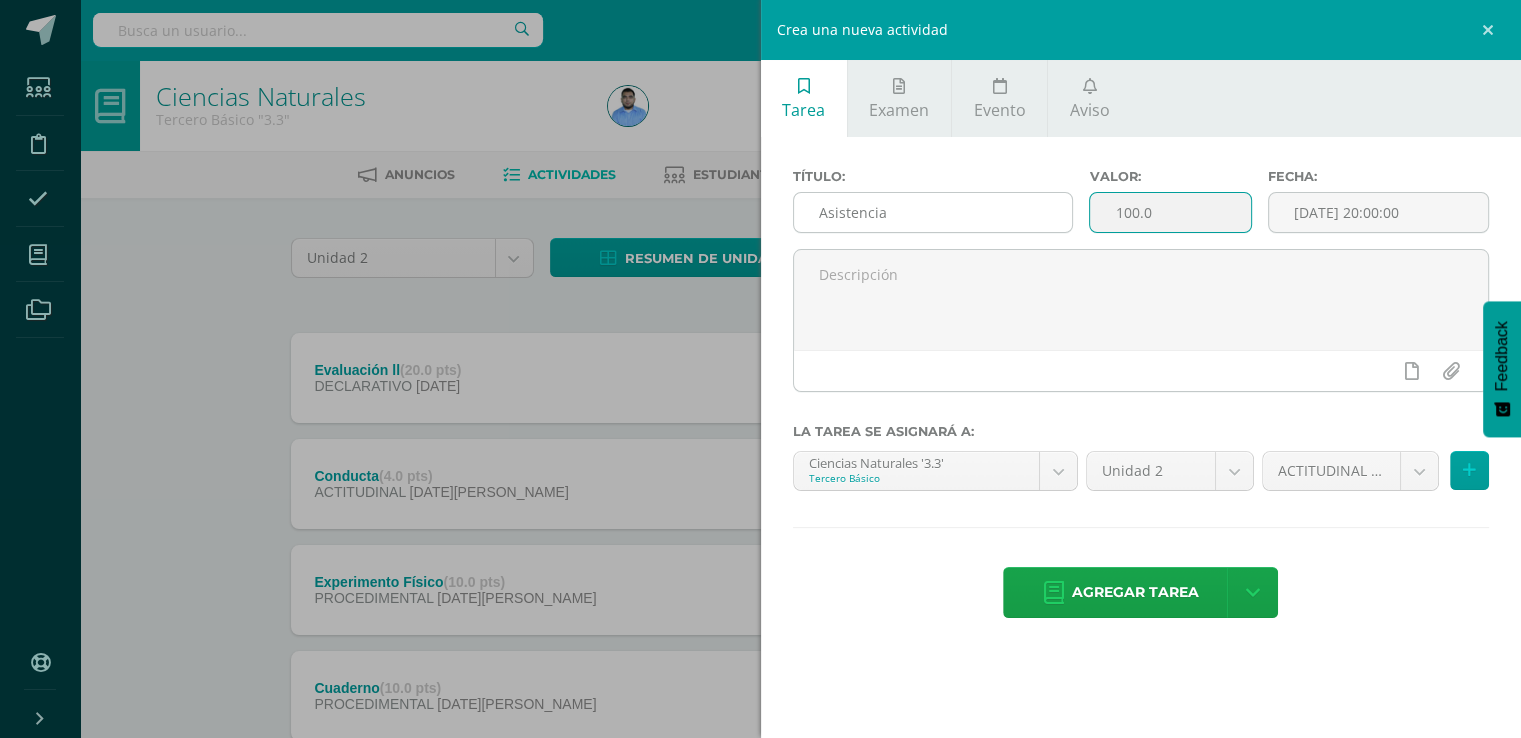 drag, startPoint x: 1172, startPoint y: 221, endPoint x: 1016, endPoint y: 221, distance: 156 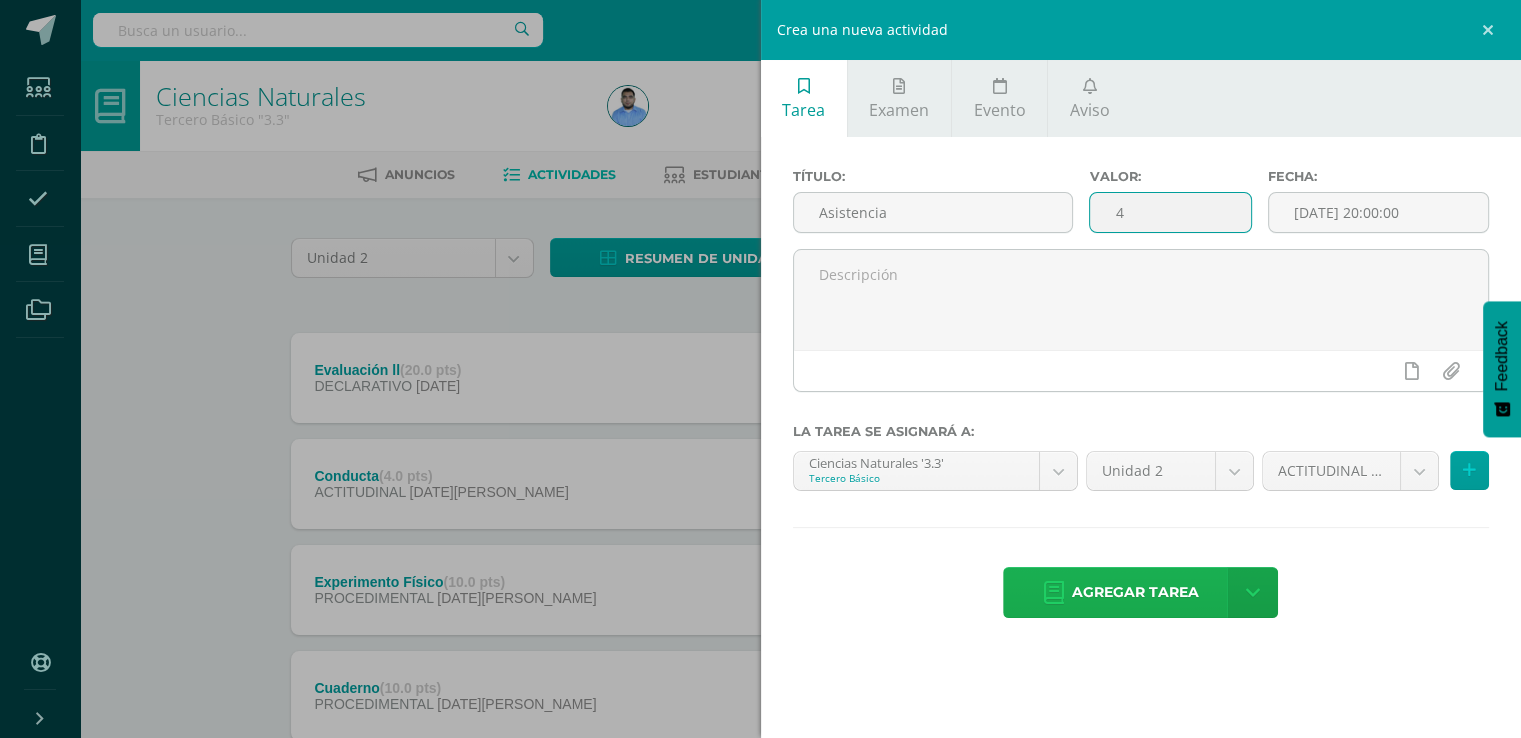 type on "4" 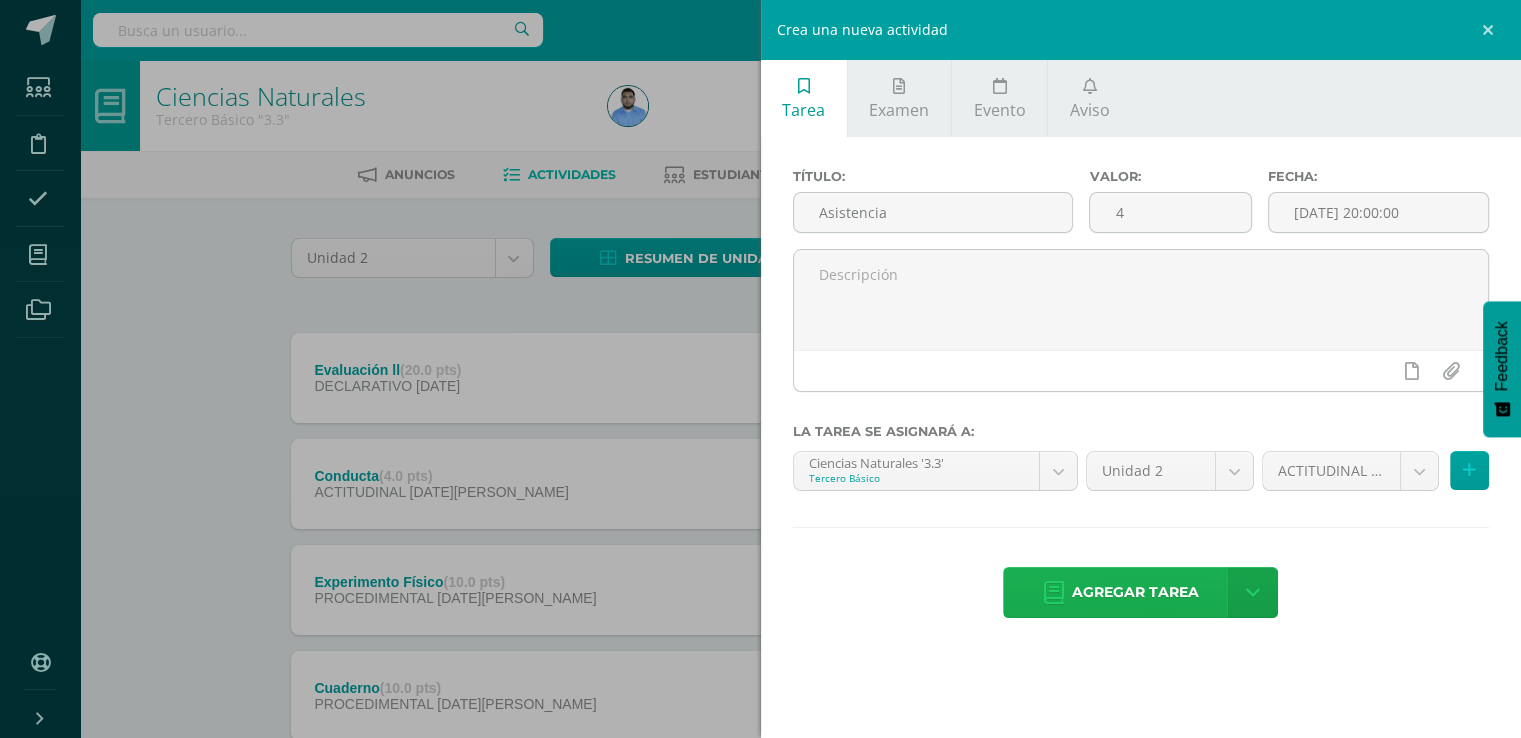 click on "Agregar tarea" at bounding box center [1135, 592] 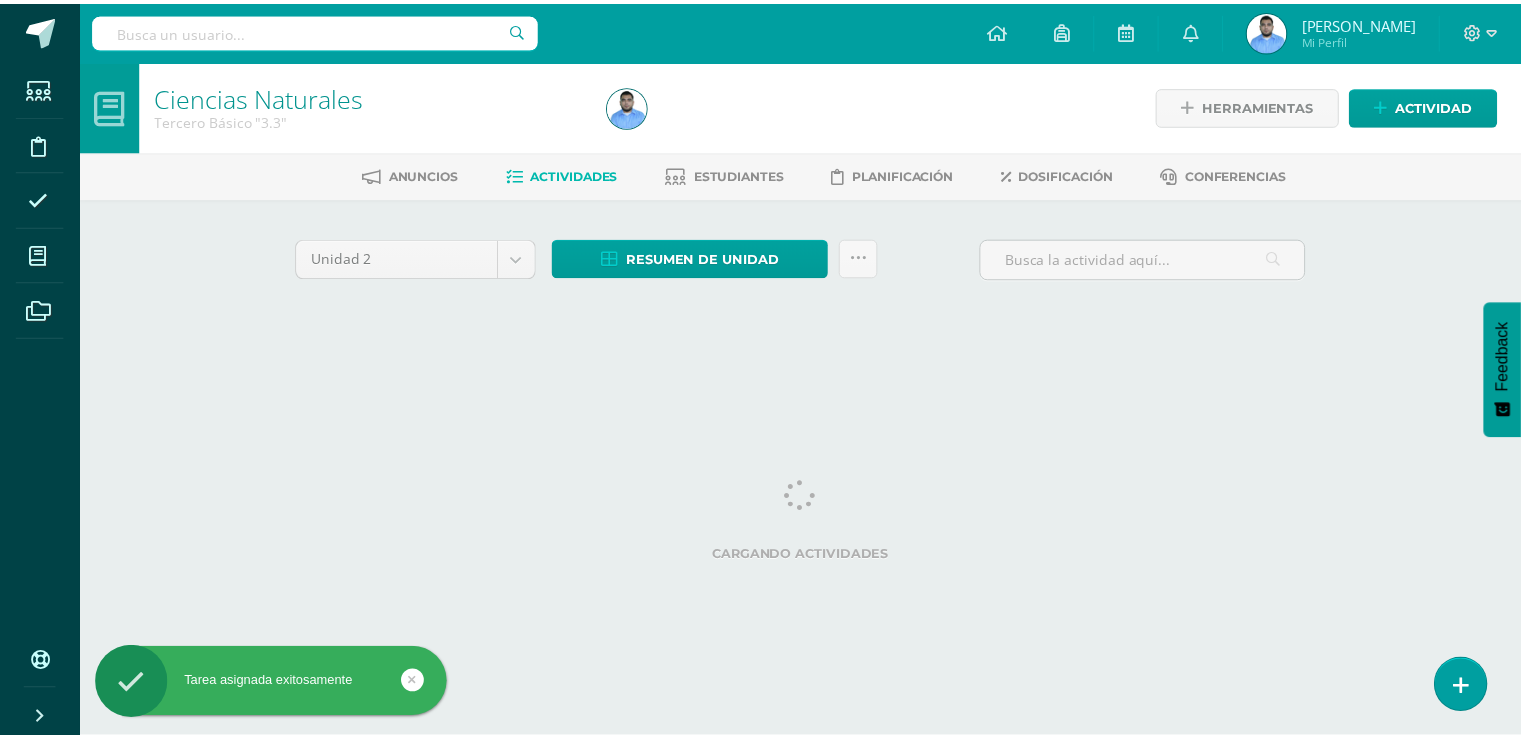 scroll, scrollTop: 0, scrollLeft: 0, axis: both 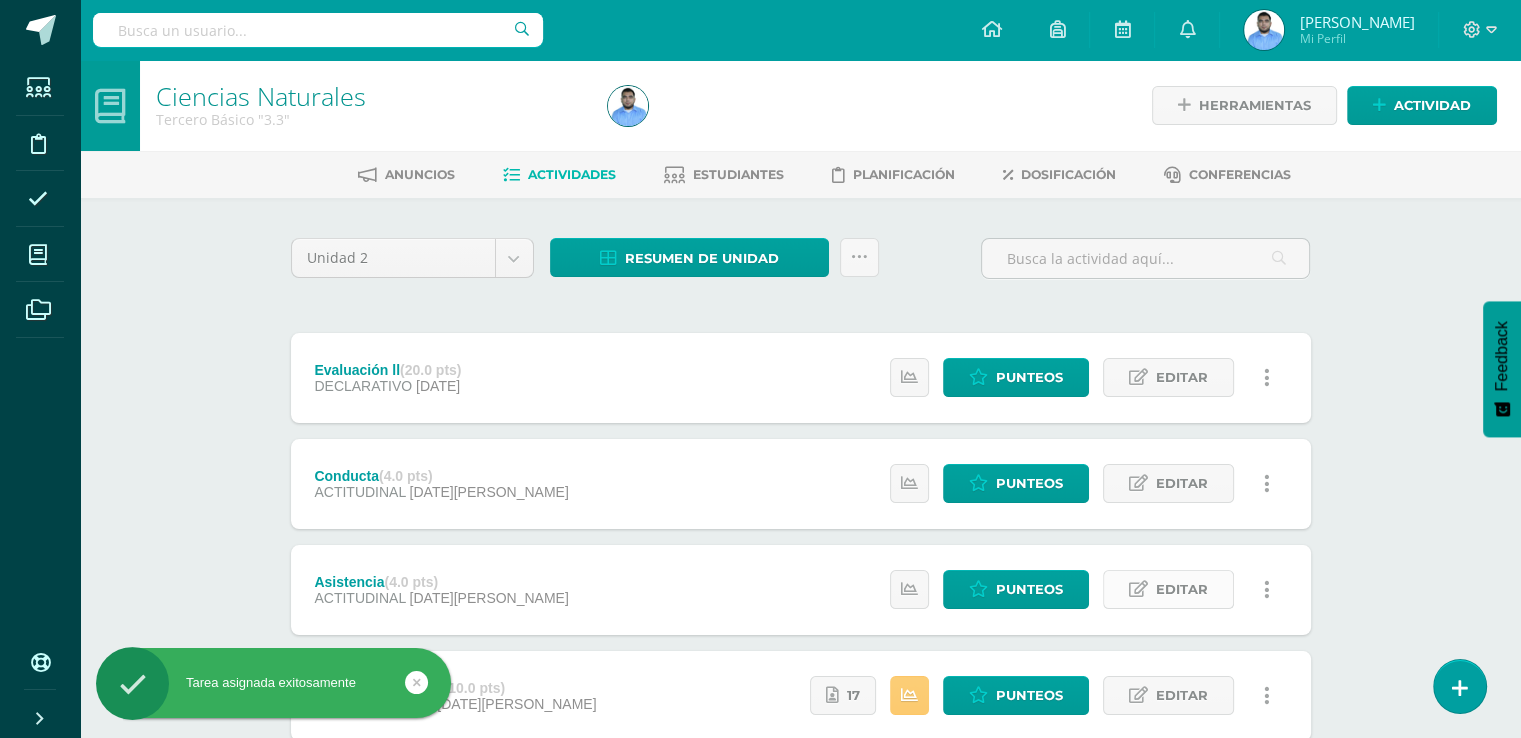 click on "Editar" at bounding box center (1182, 589) 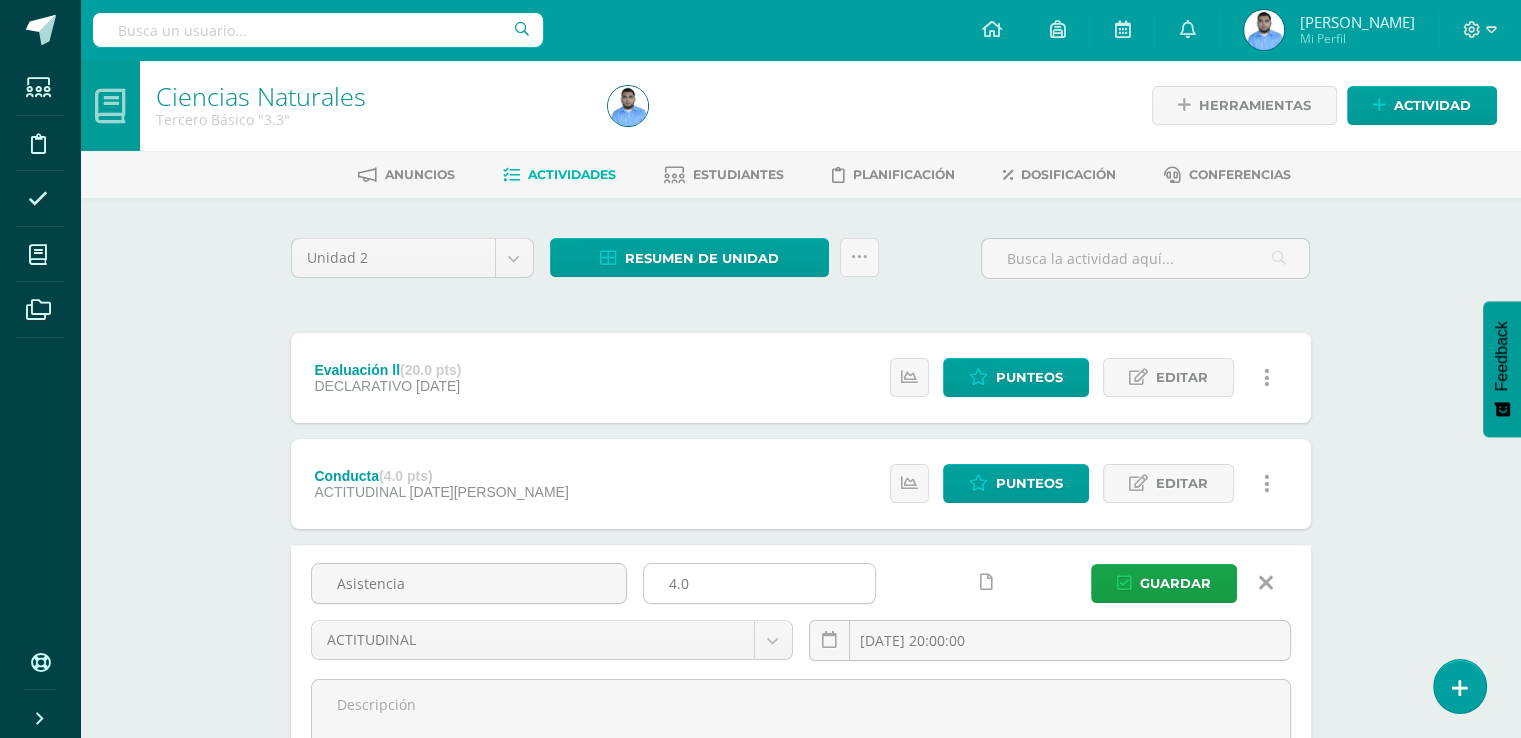 drag, startPoint x: 671, startPoint y: 582, endPoint x: 709, endPoint y: 587, distance: 38.327538 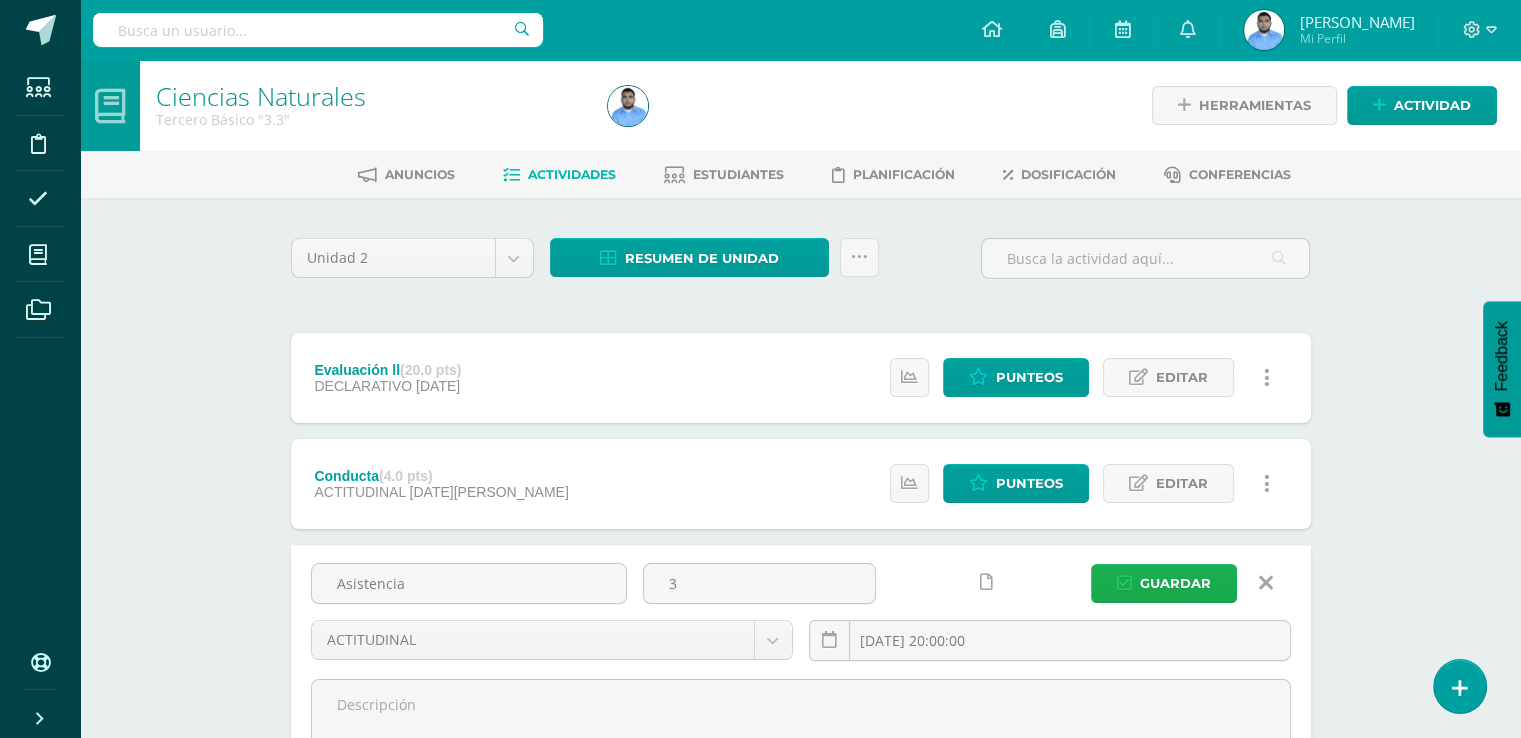 type on "3" 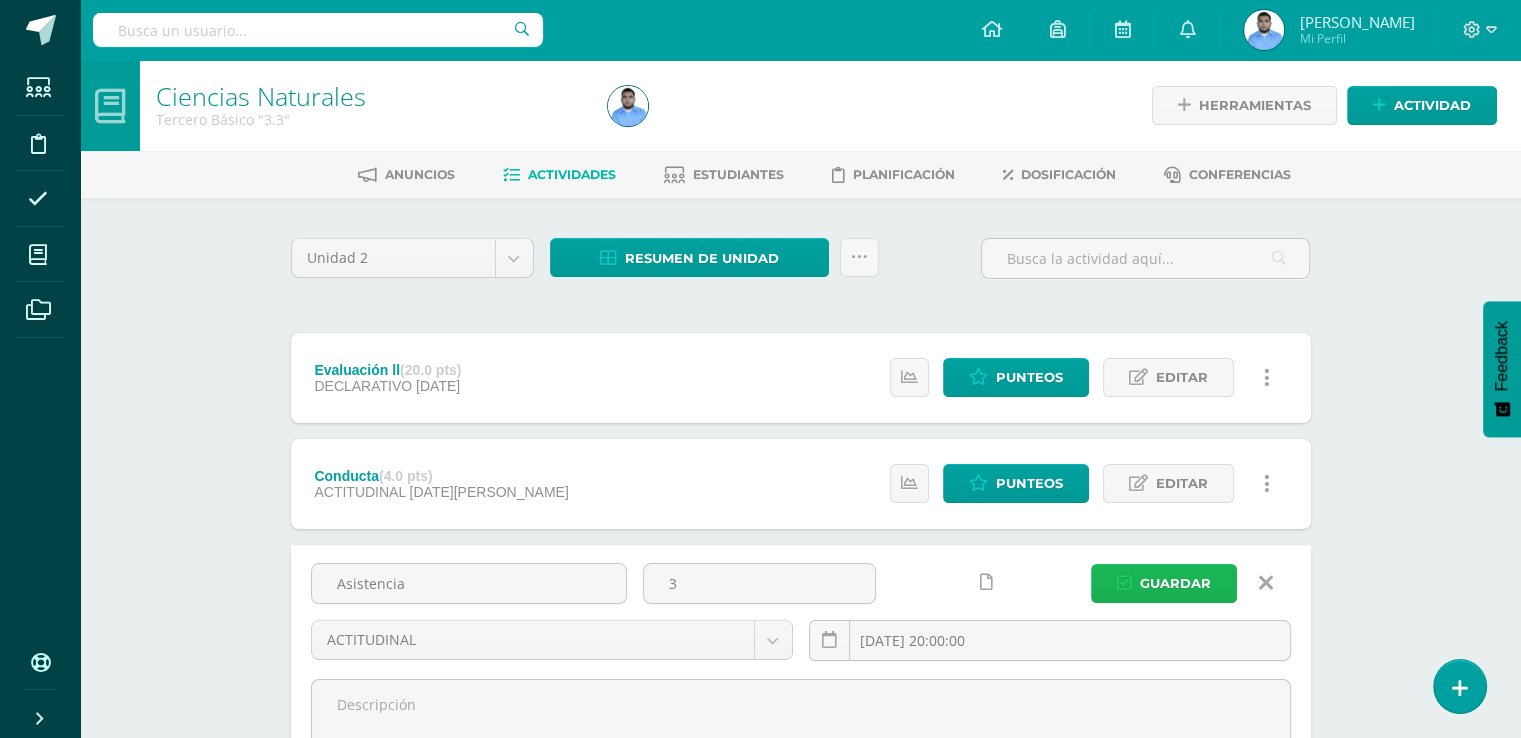 click on "Guardar" at bounding box center [1175, 583] 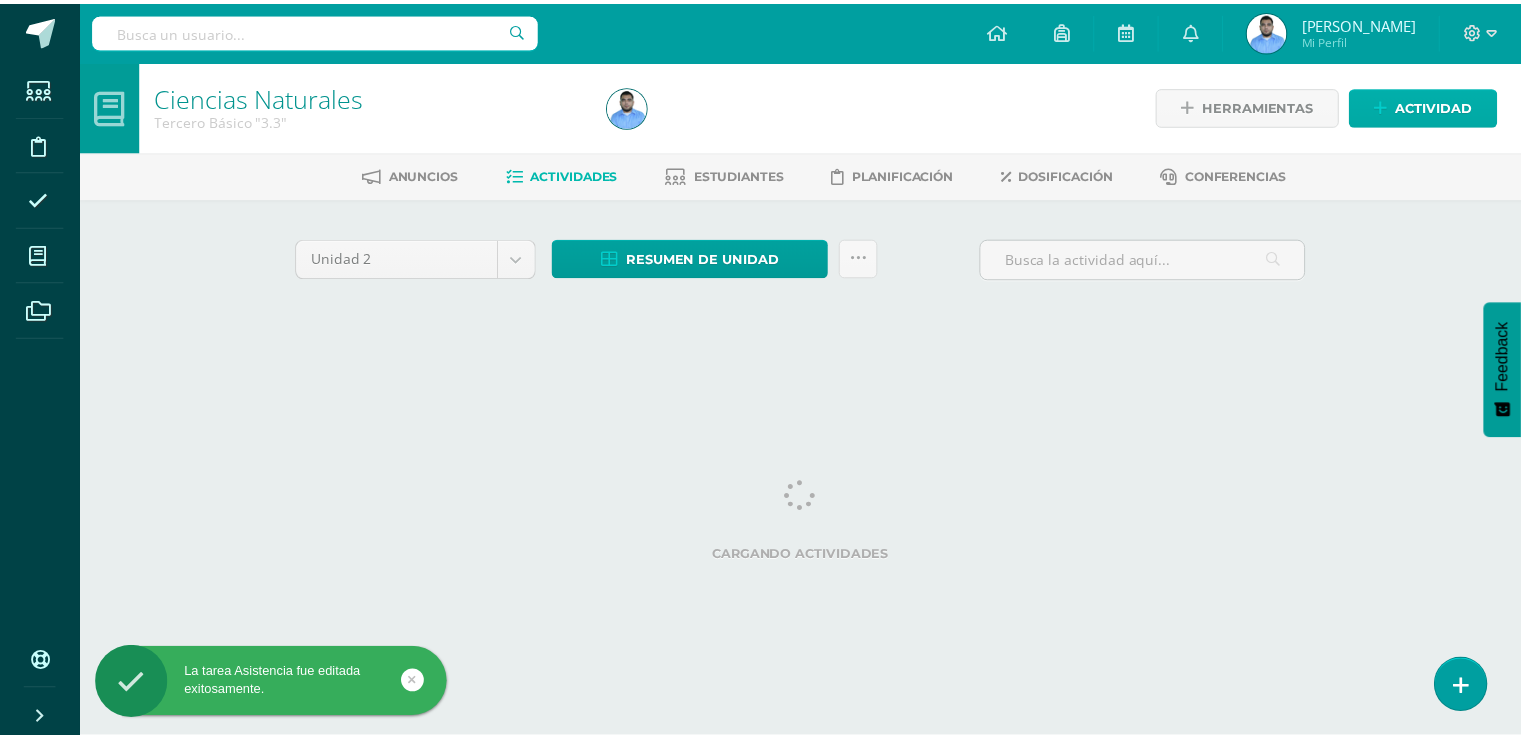 scroll, scrollTop: 0, scrollLeft: 0, axis: both 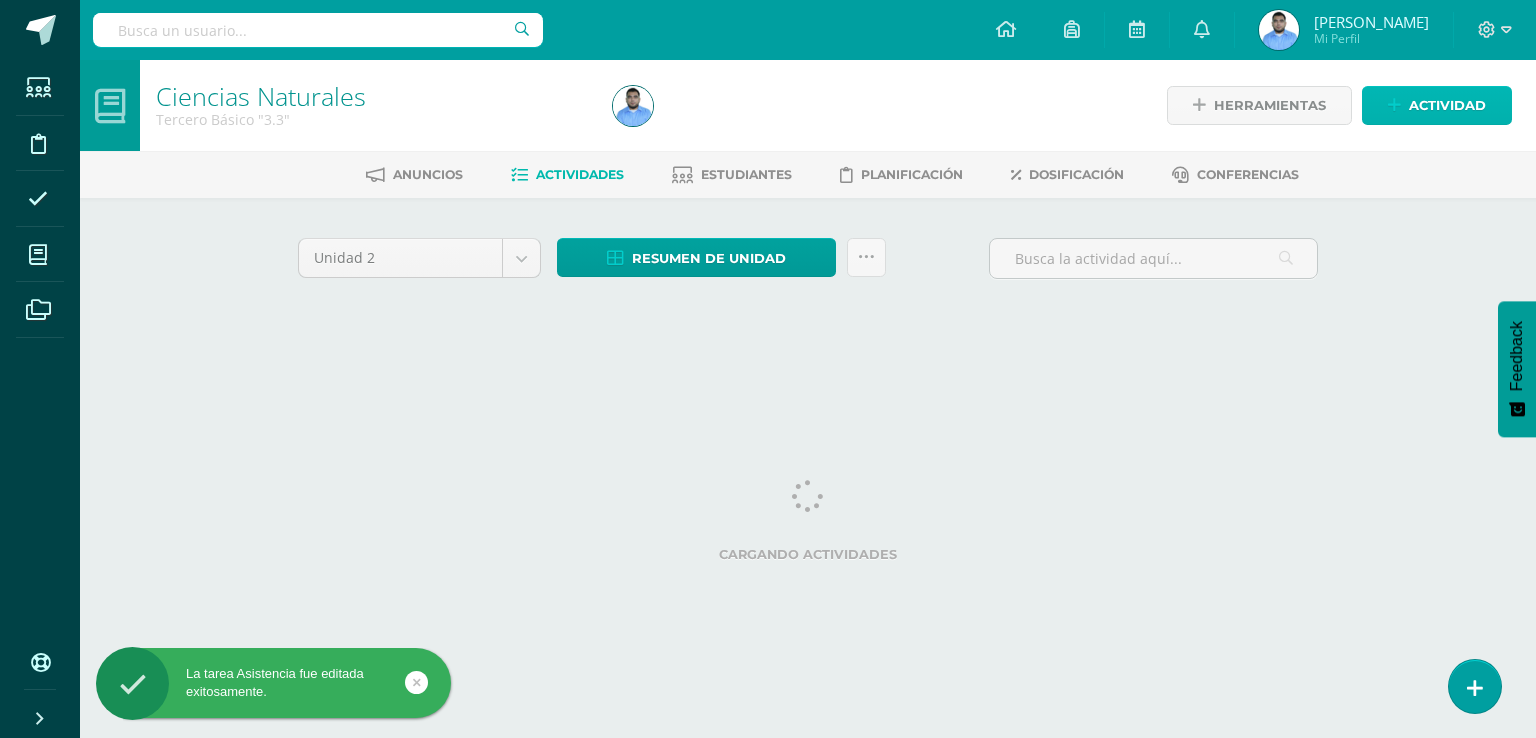 click at bounding box center [1394, 105] 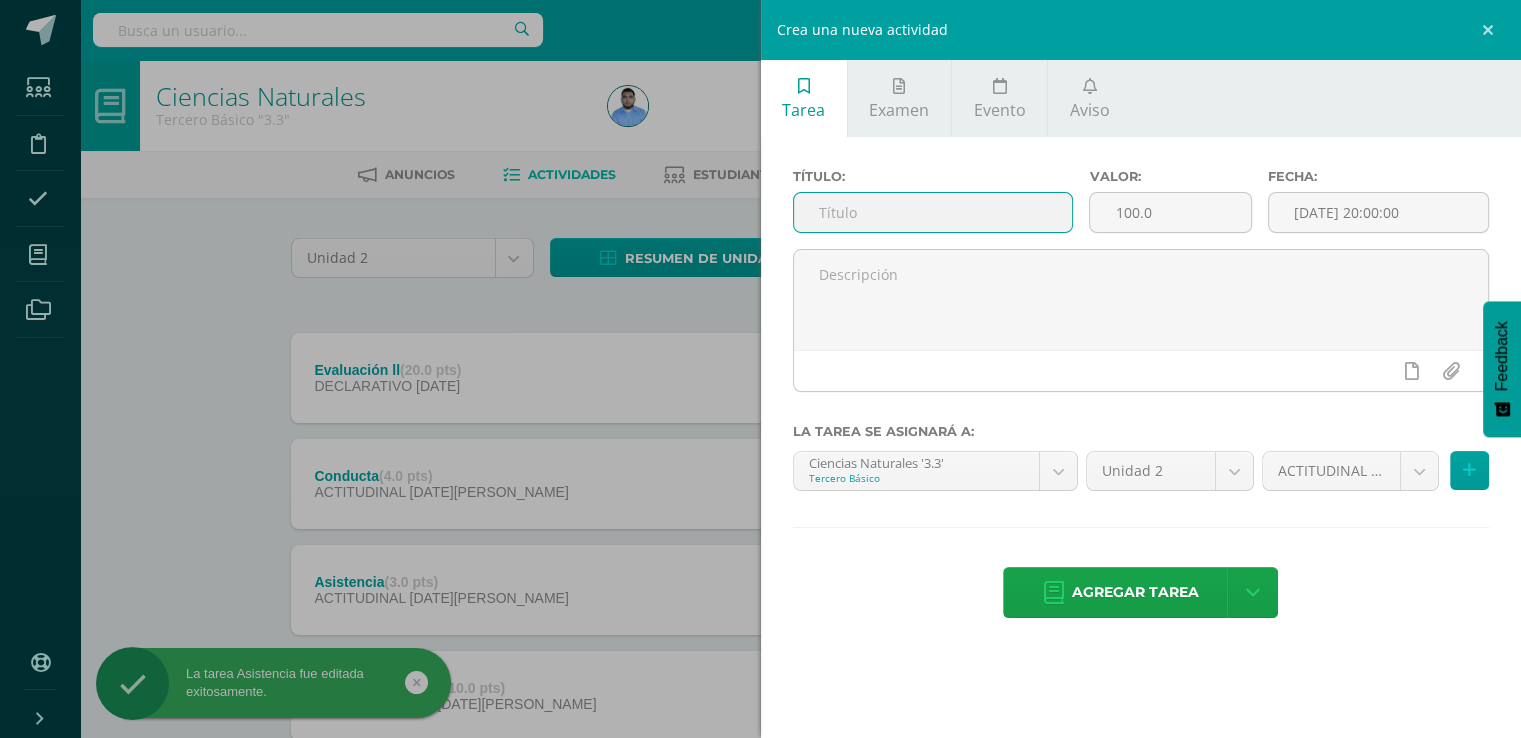 click at bounding box center (933, 212) 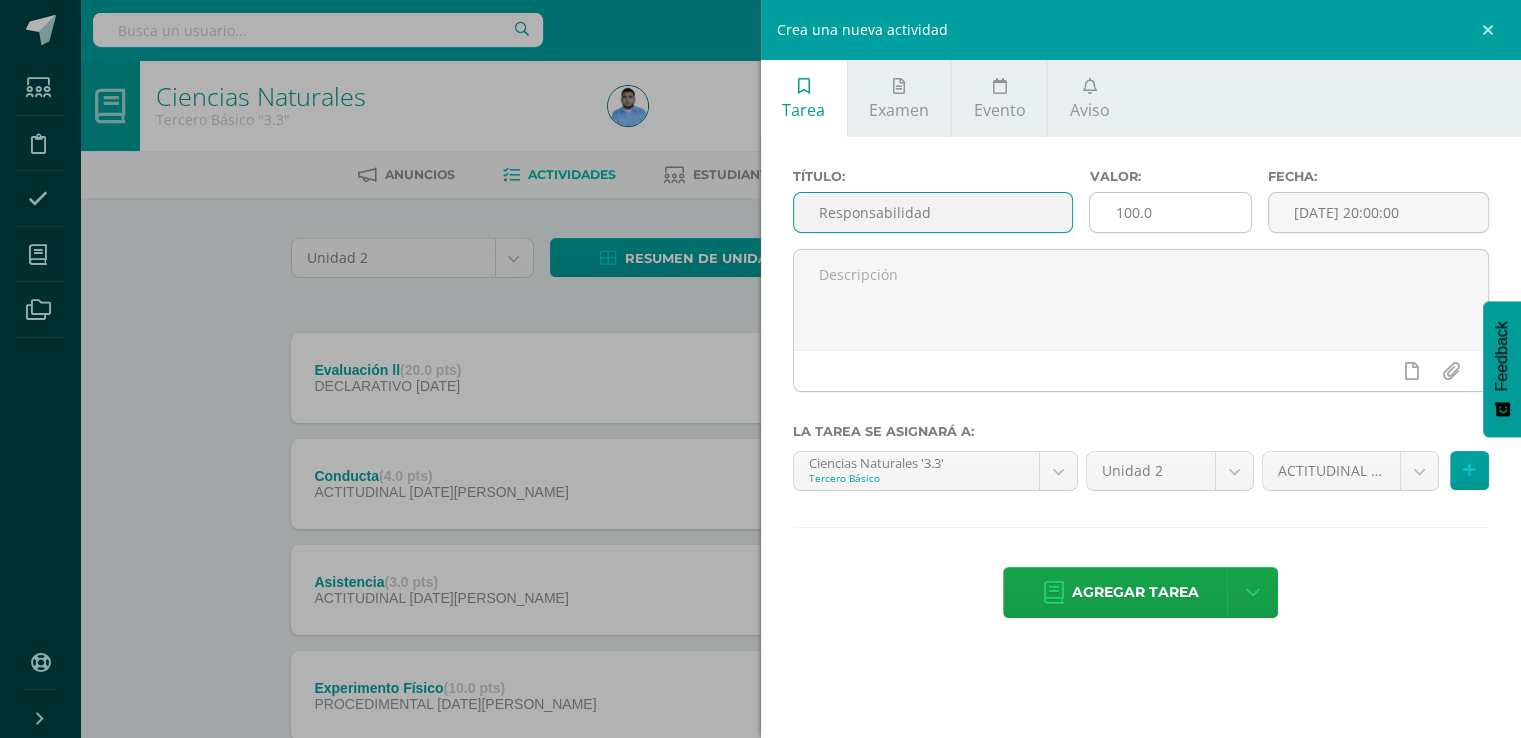 type on "Responsabilidad" 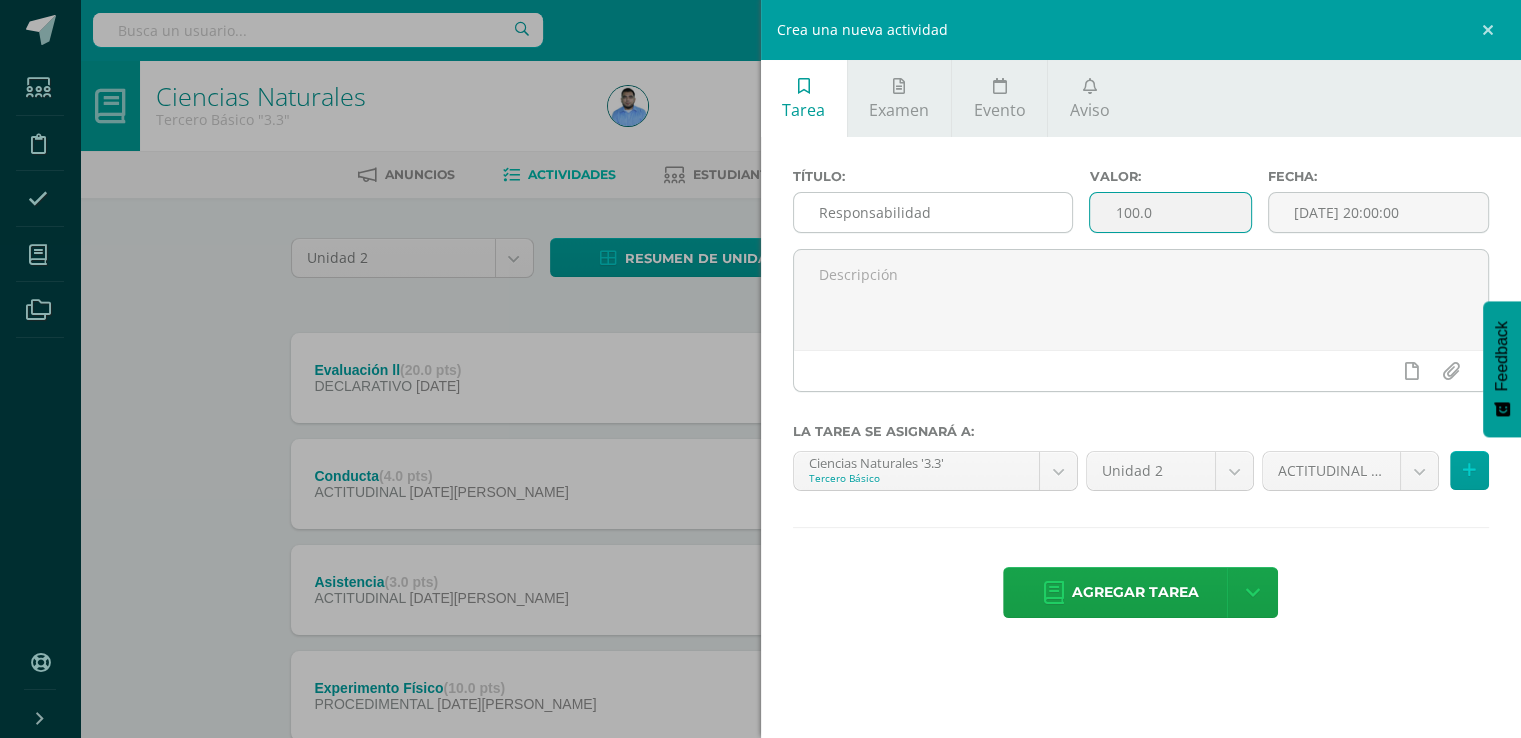 drag, startPoint x: 1167, startPoint y: 216, endPoint x: 1062, endPoint y: 212, distance: 105.076164 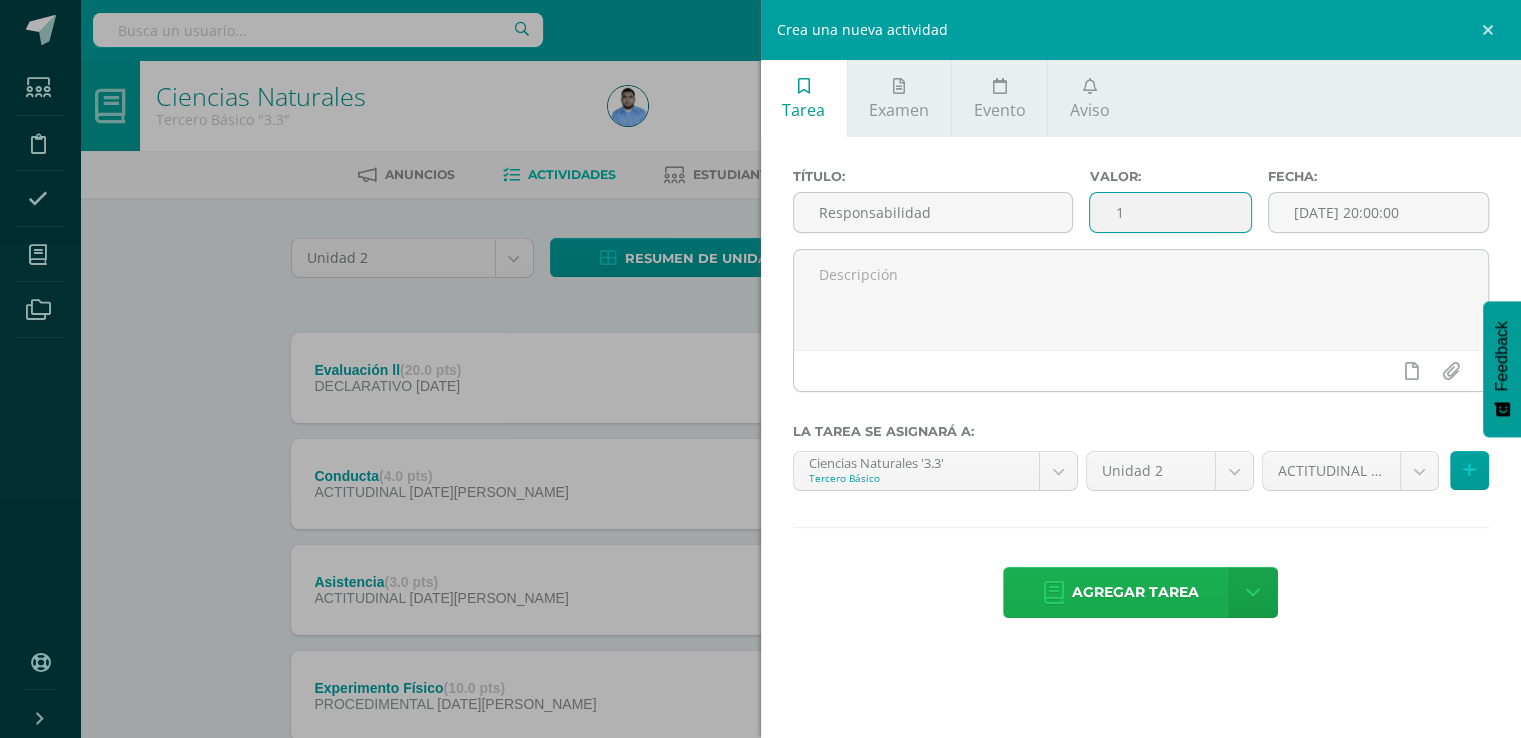 type on "1" 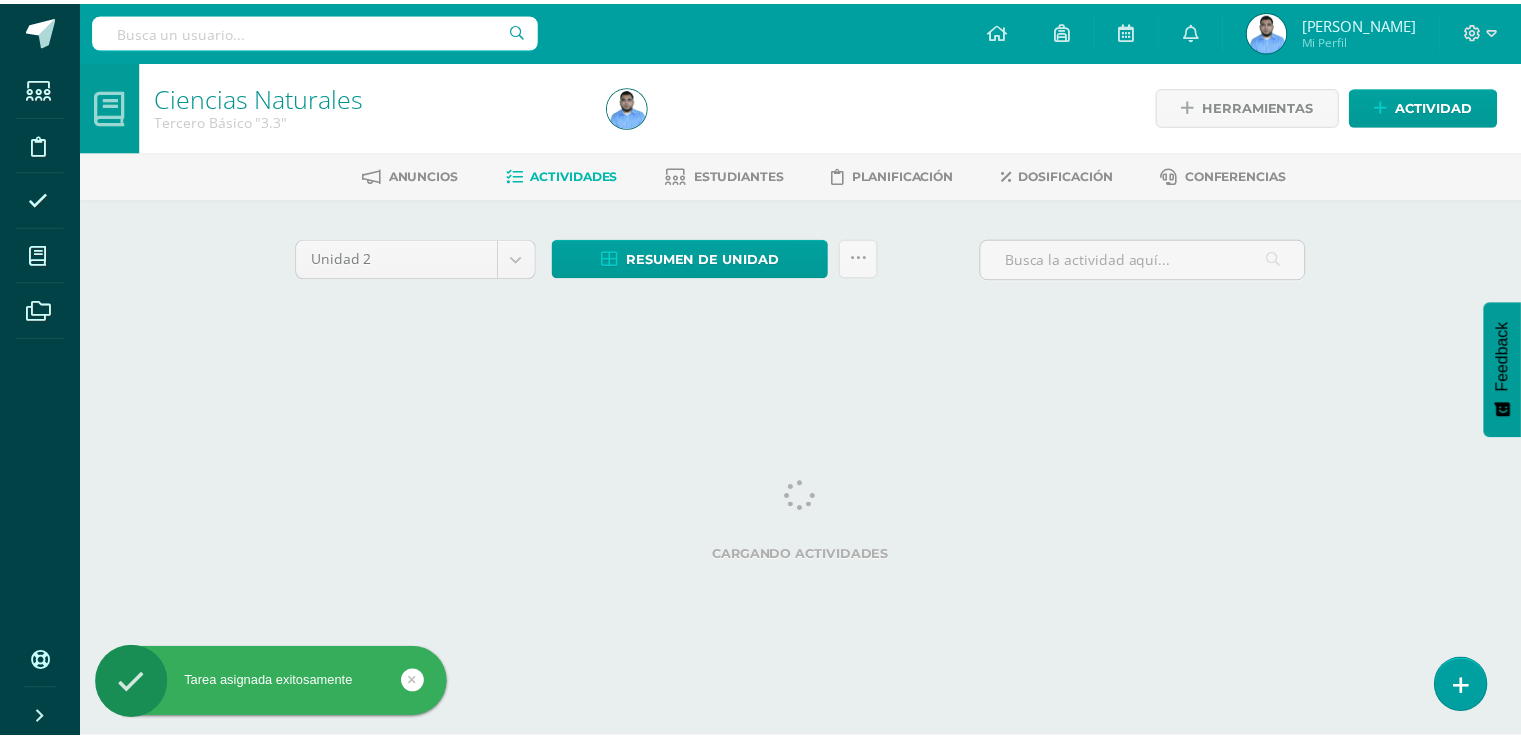 scroll, scrollTop: 0, scrollLeft: 0, axis: both 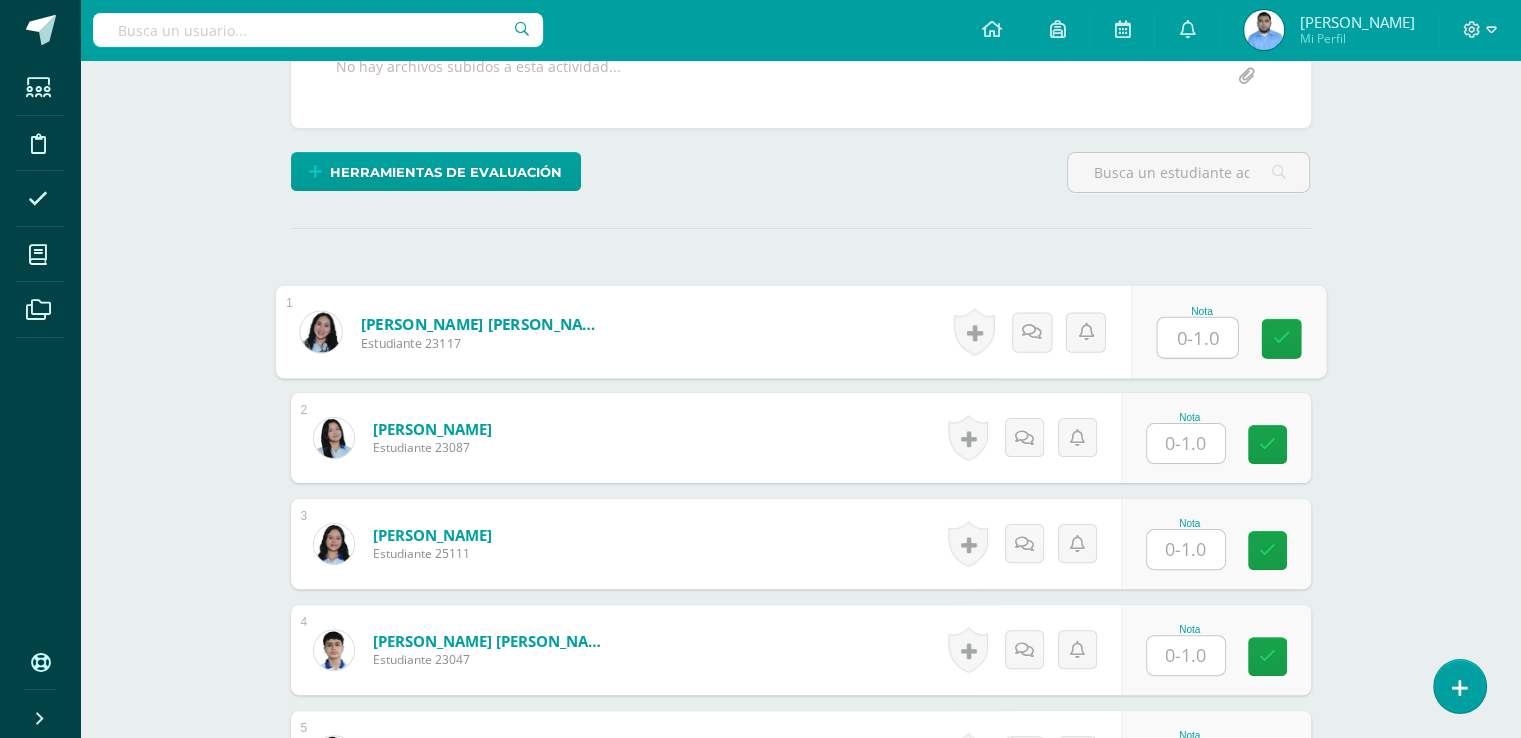 click at bounding box center (1197, 338) 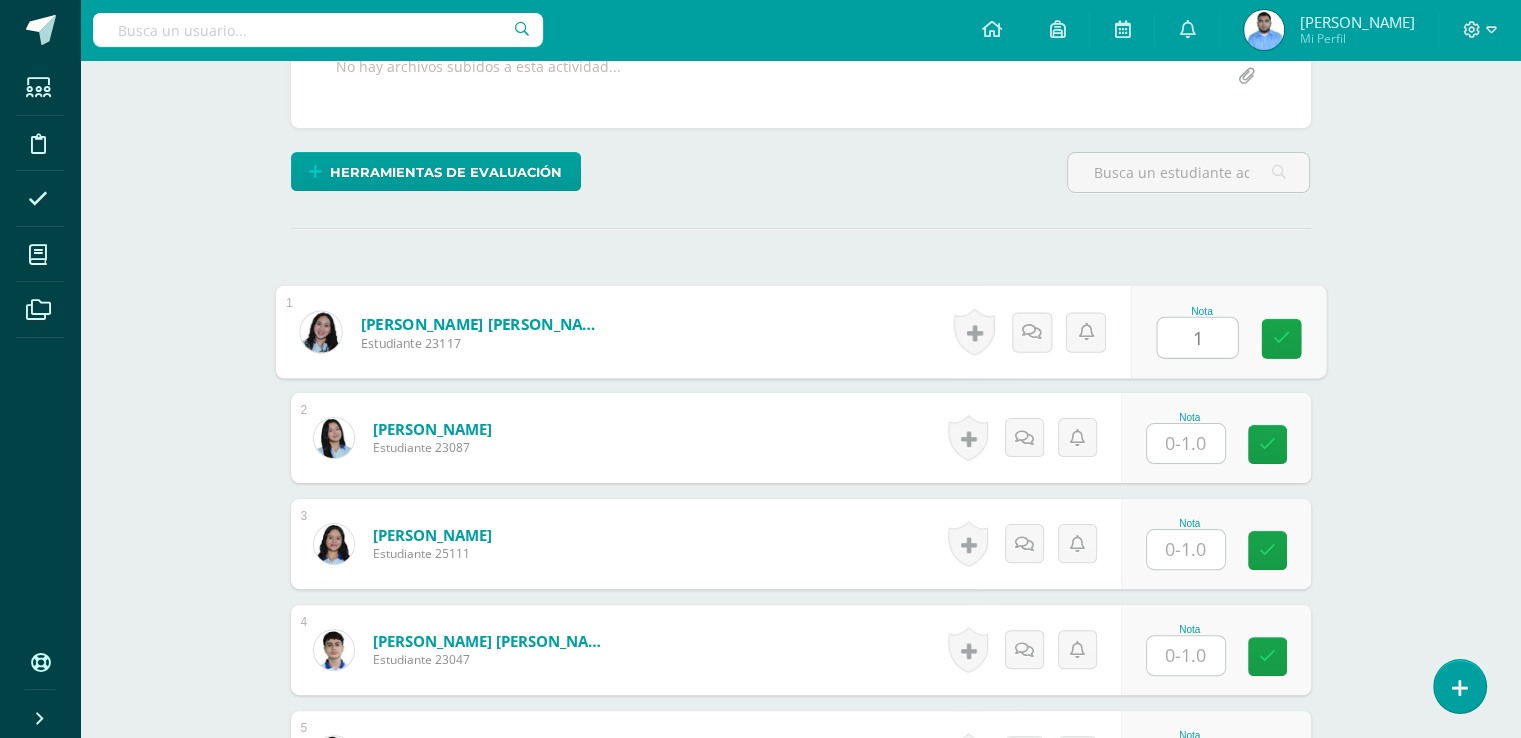 type on "1" 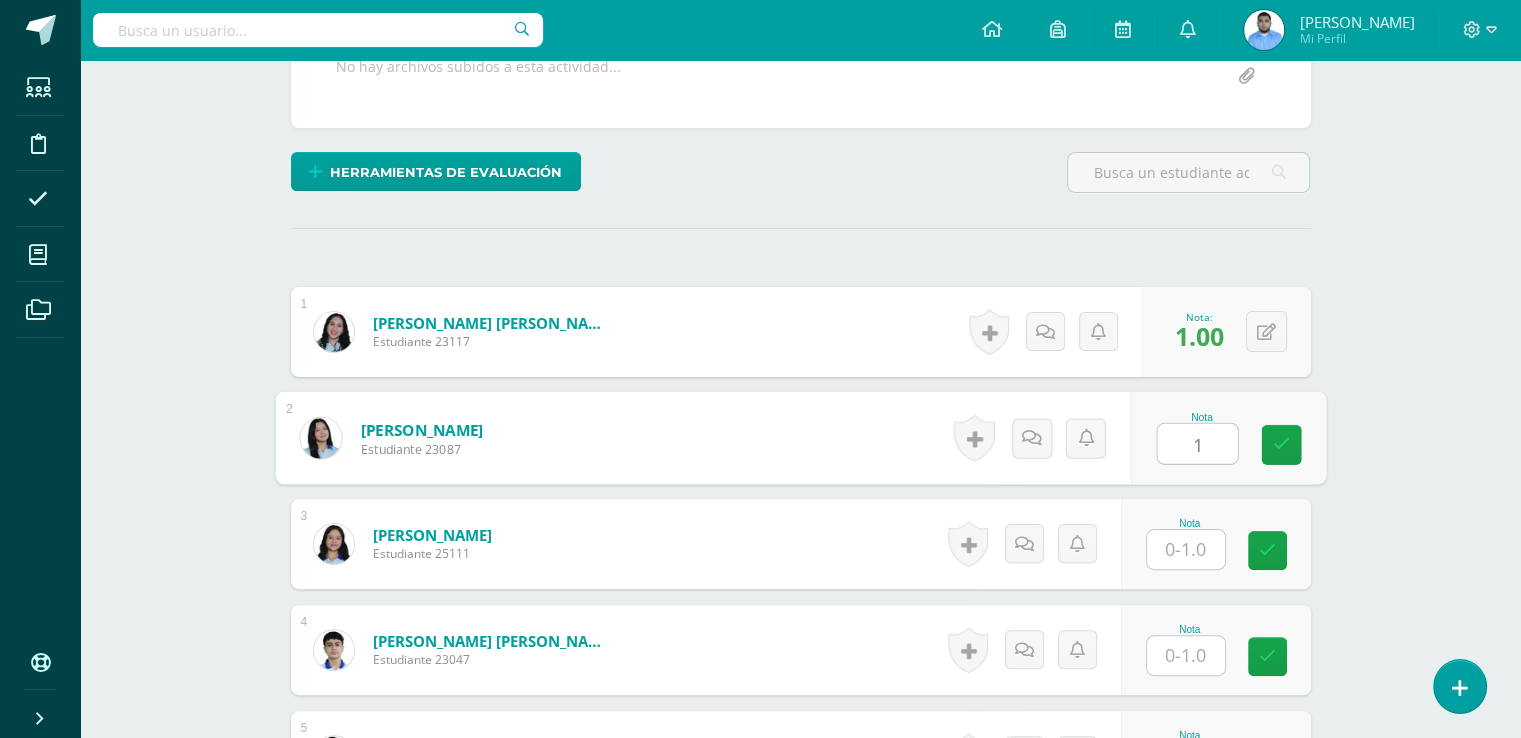 scroll, scrollTop: 409, scrollLeft: 0, axis: vertical 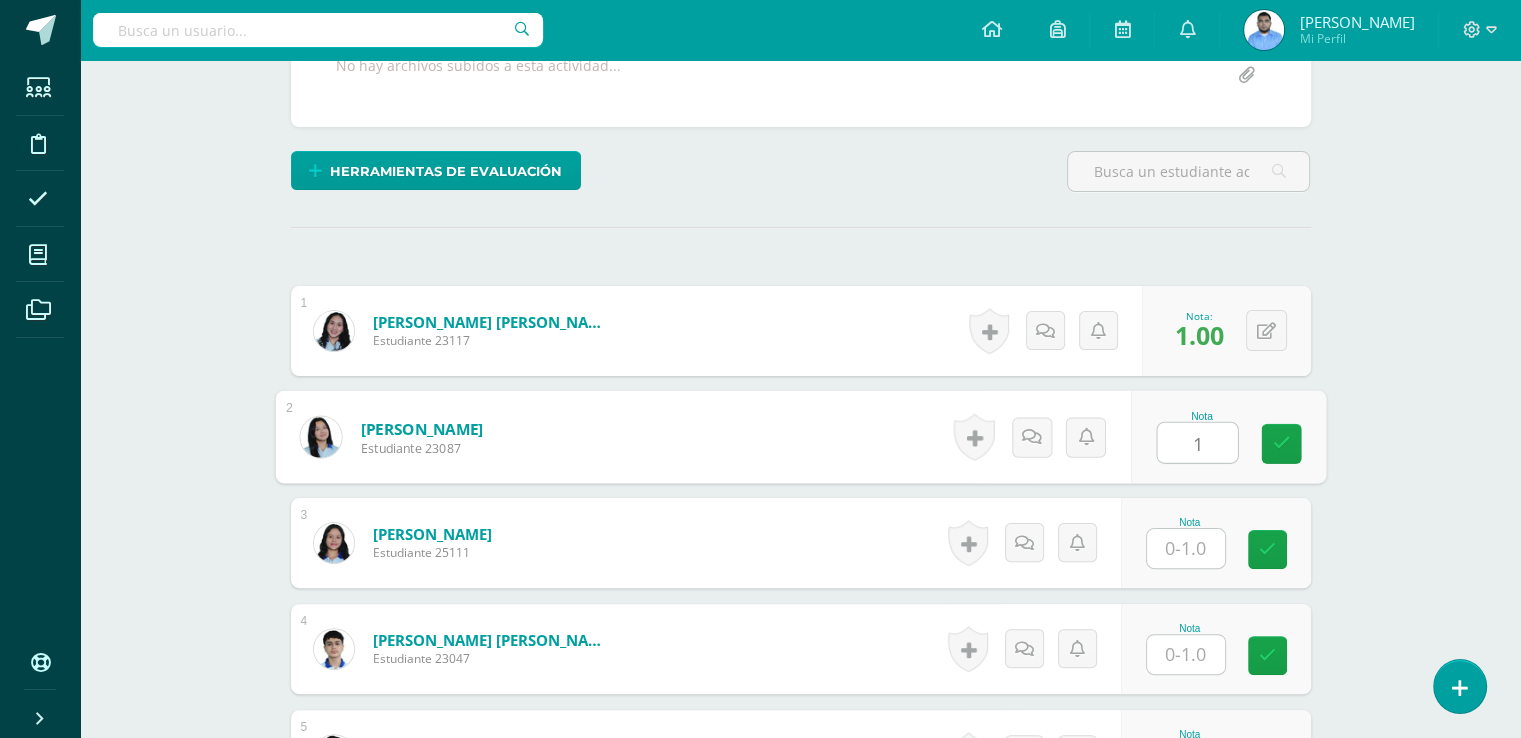 type on "1" 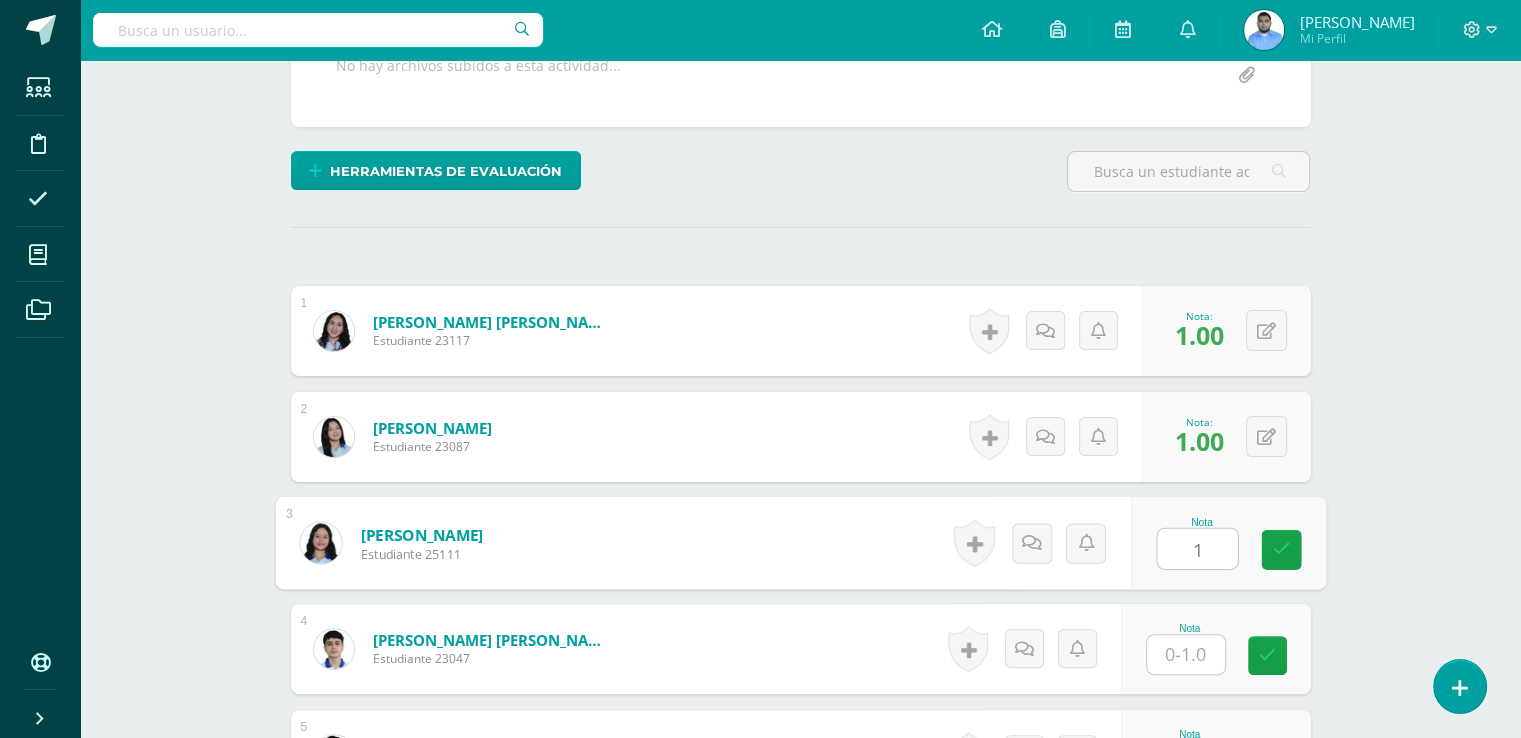 type on "1" 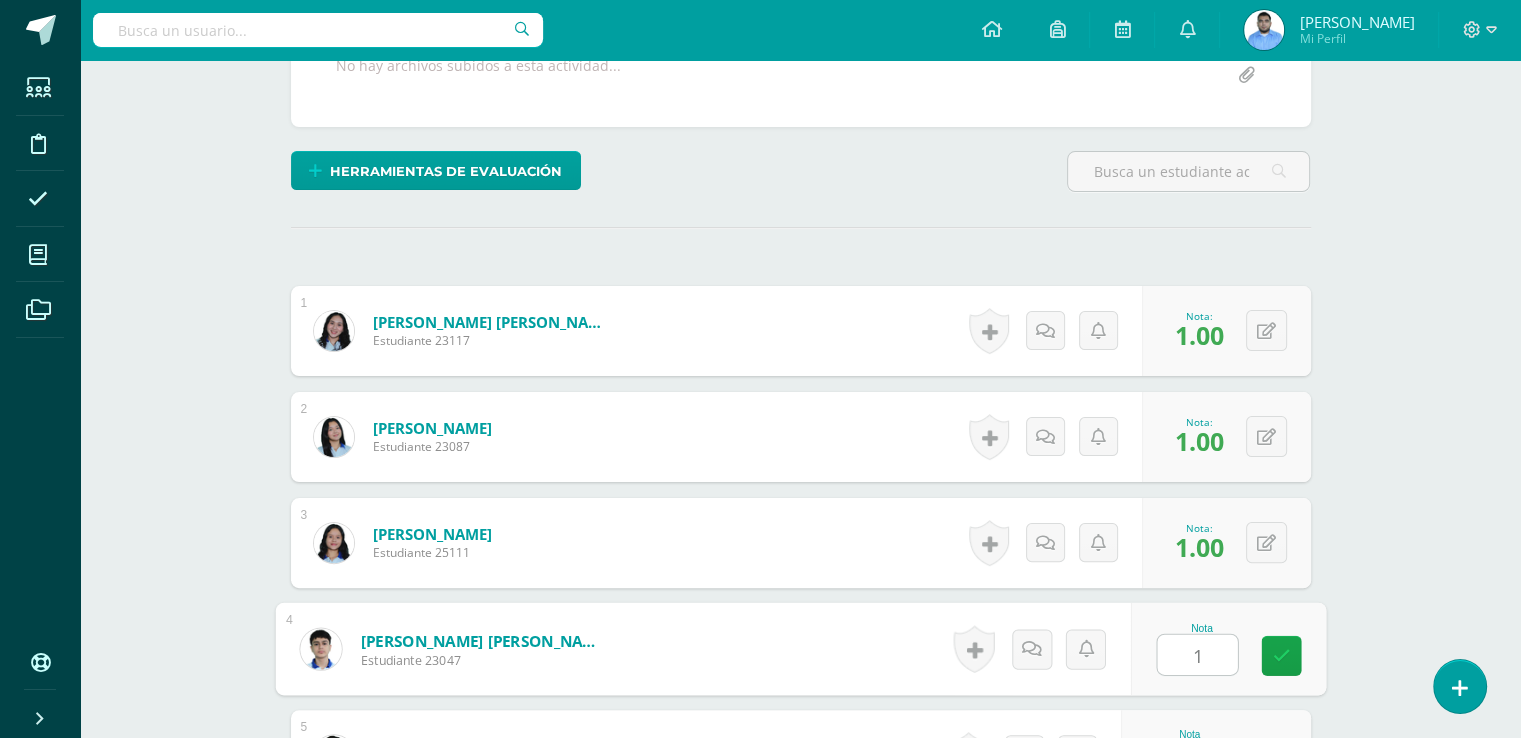 type on "1" 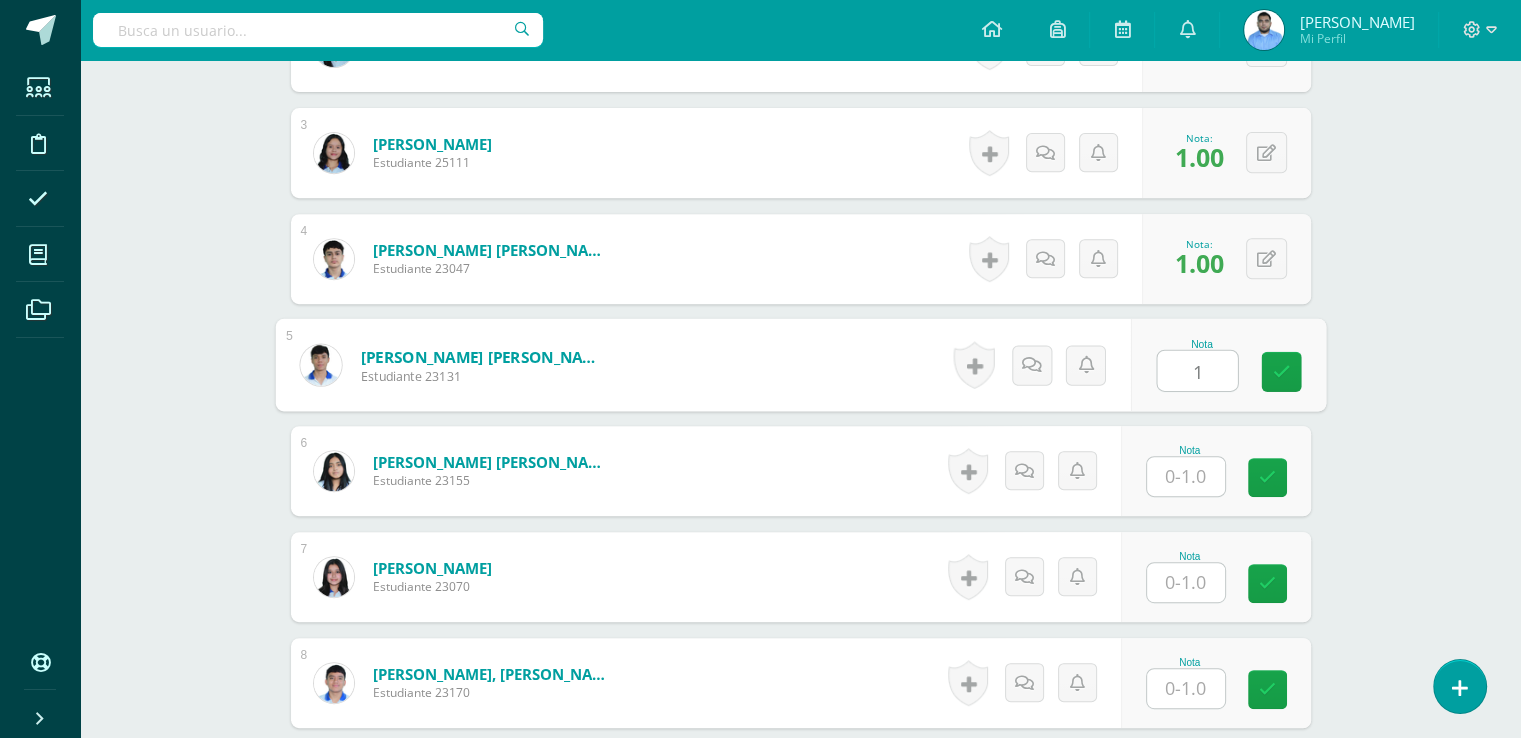 scroll, scrollTop: 800, scrollLeft: 0, axis: vertical 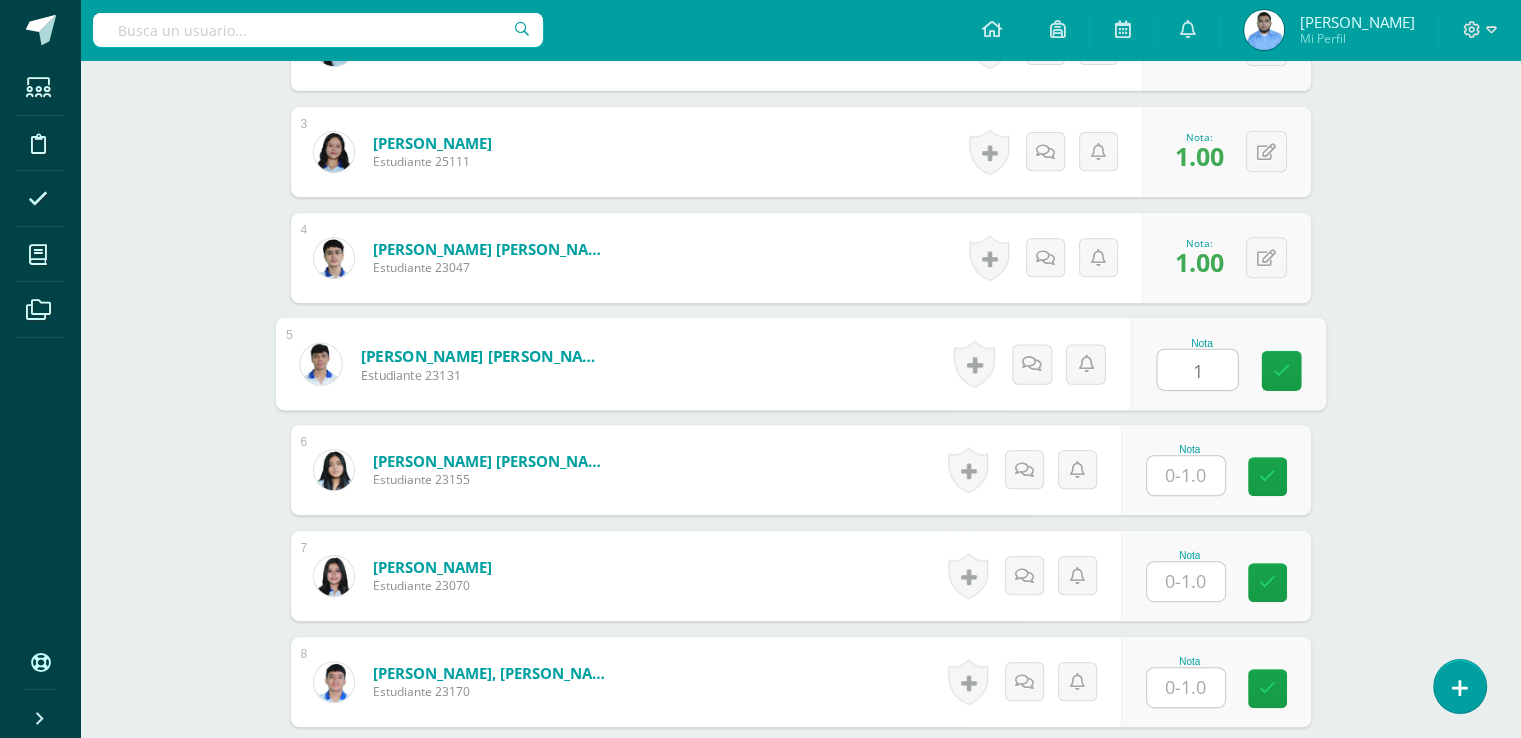 type on "1" 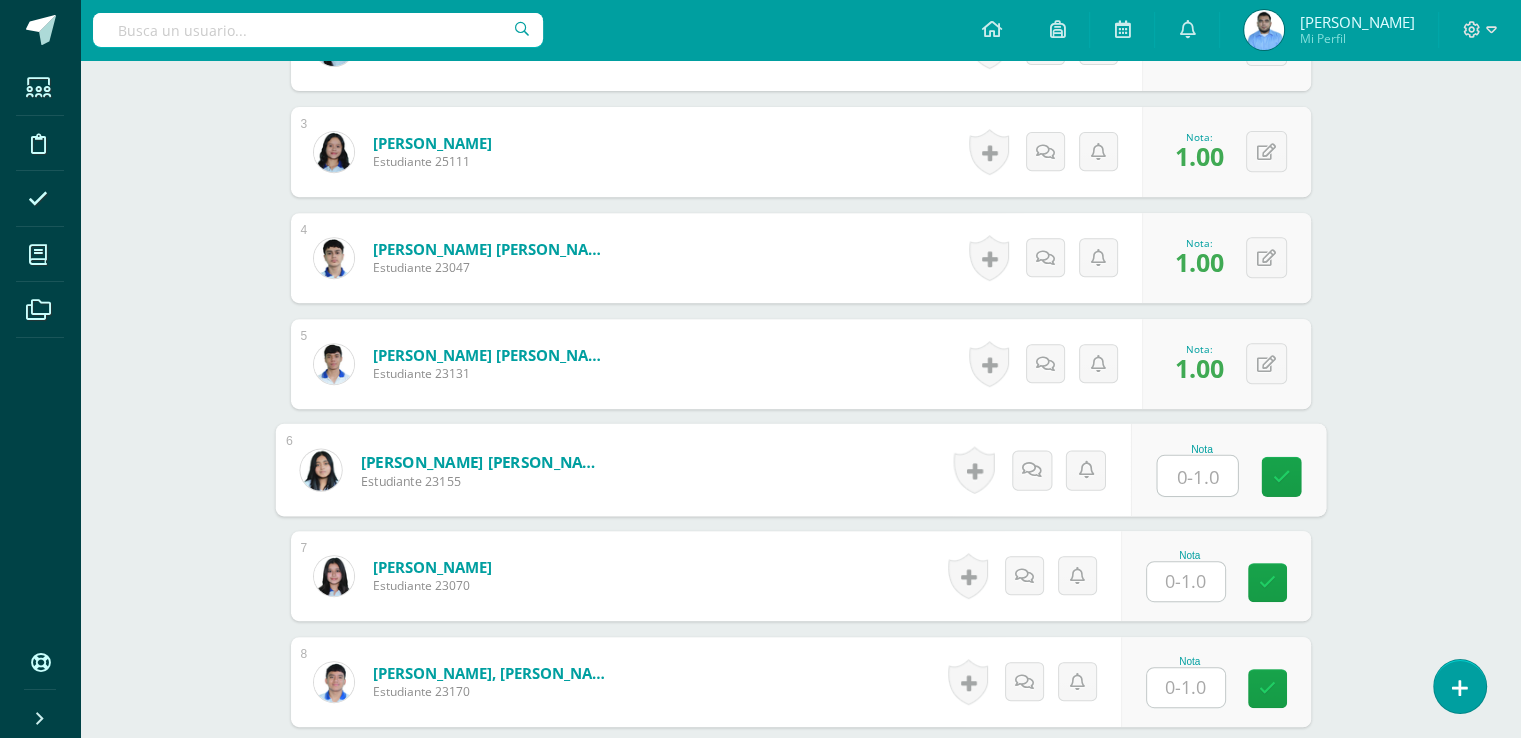 scroll, scrollTop: 800, scrollLeft: 0, axis: vertical 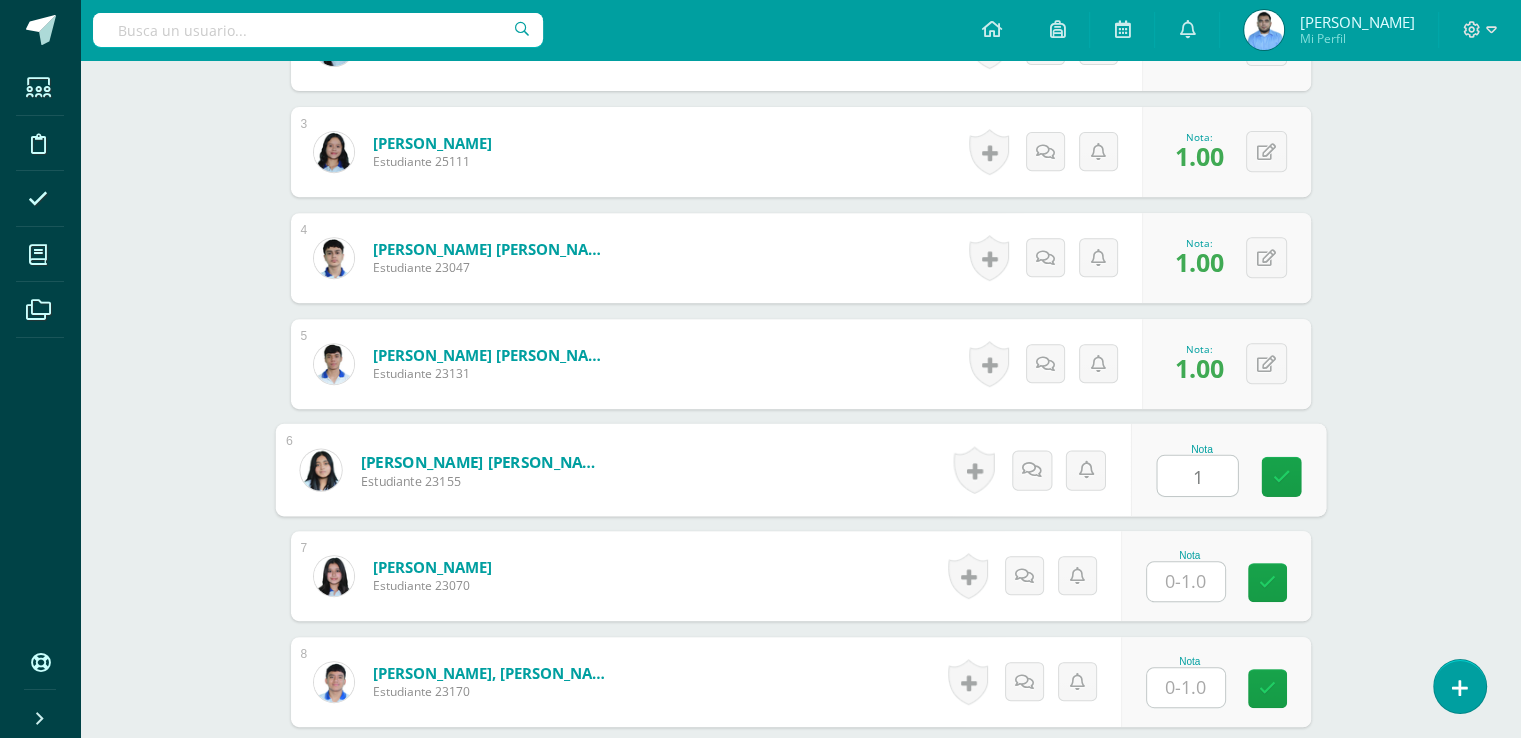 type on "1" 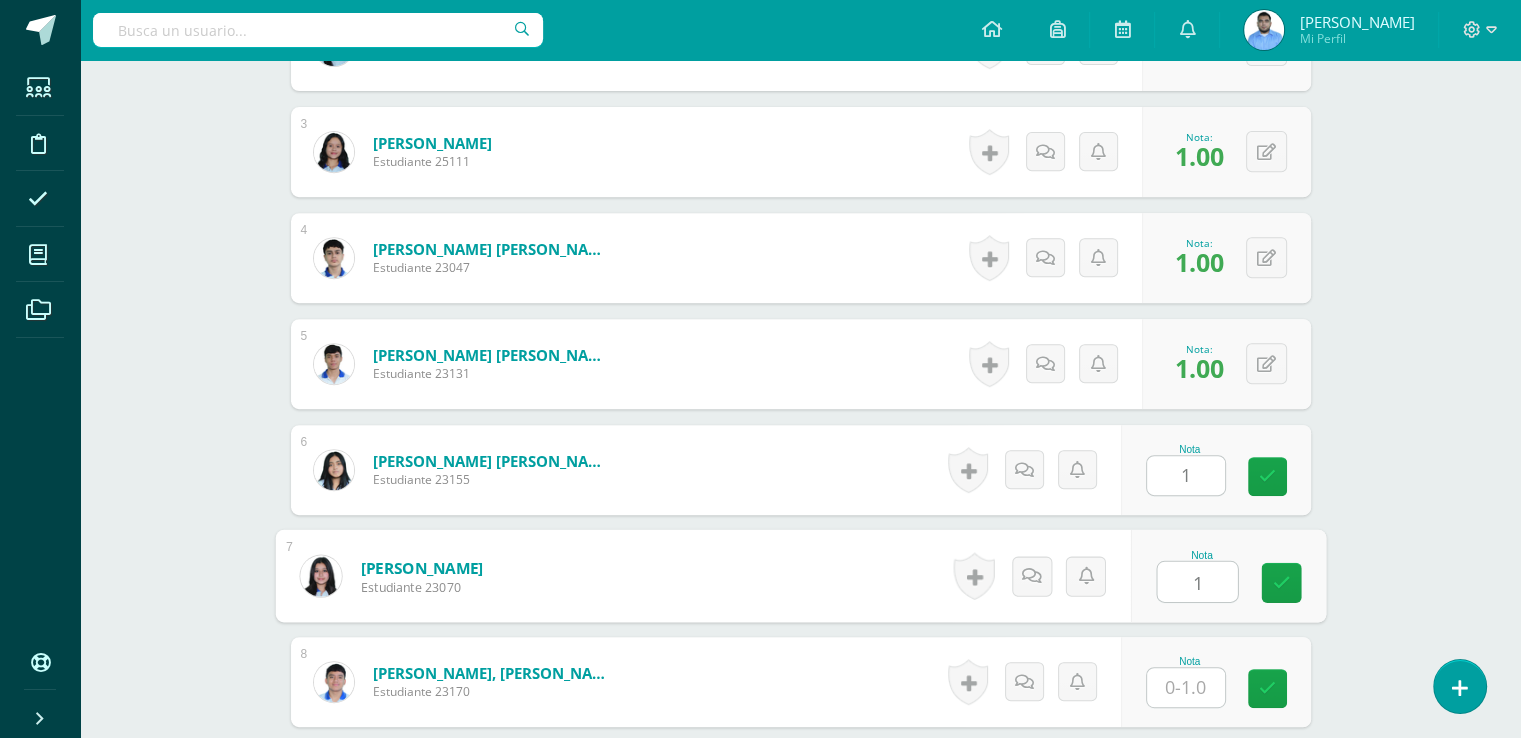 type on "1" 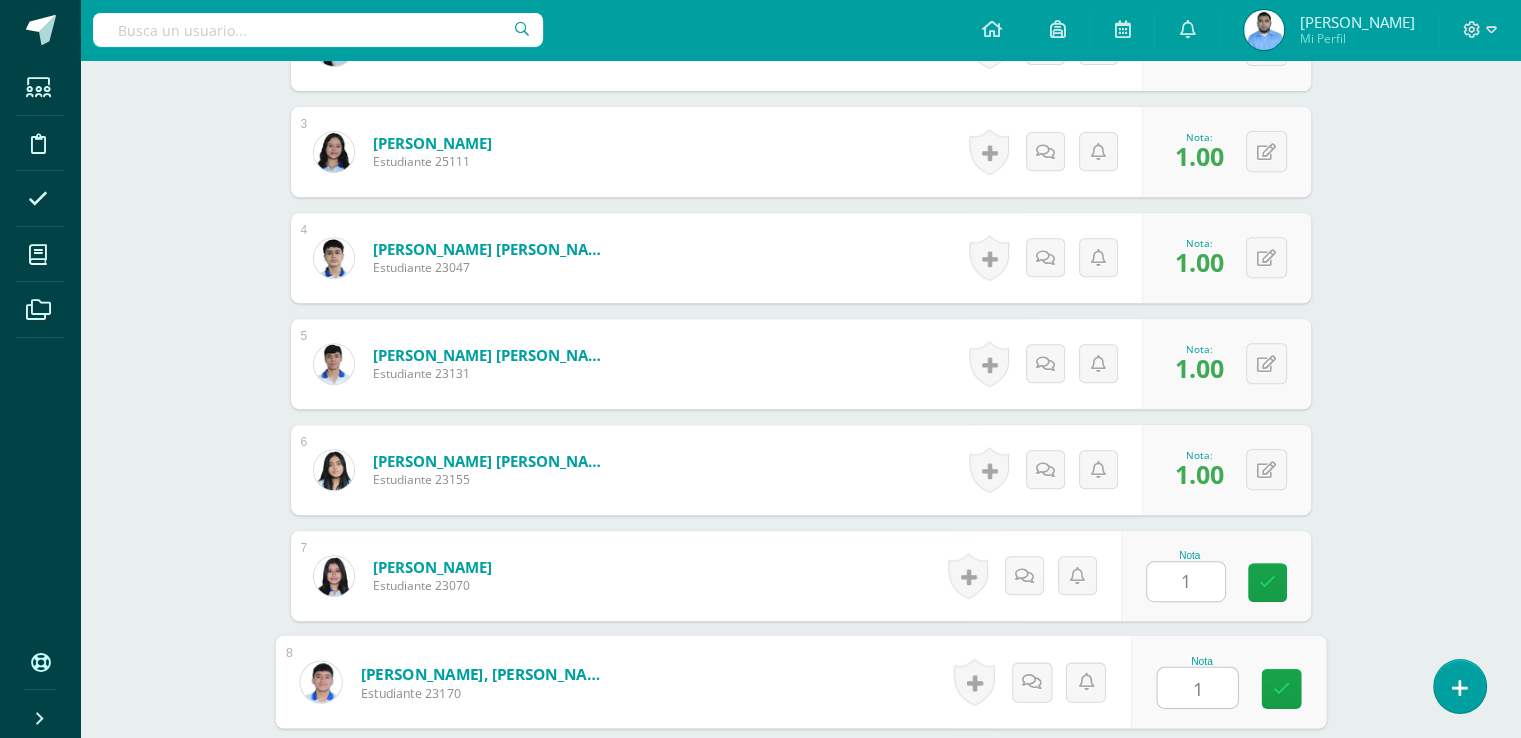 type on "1" 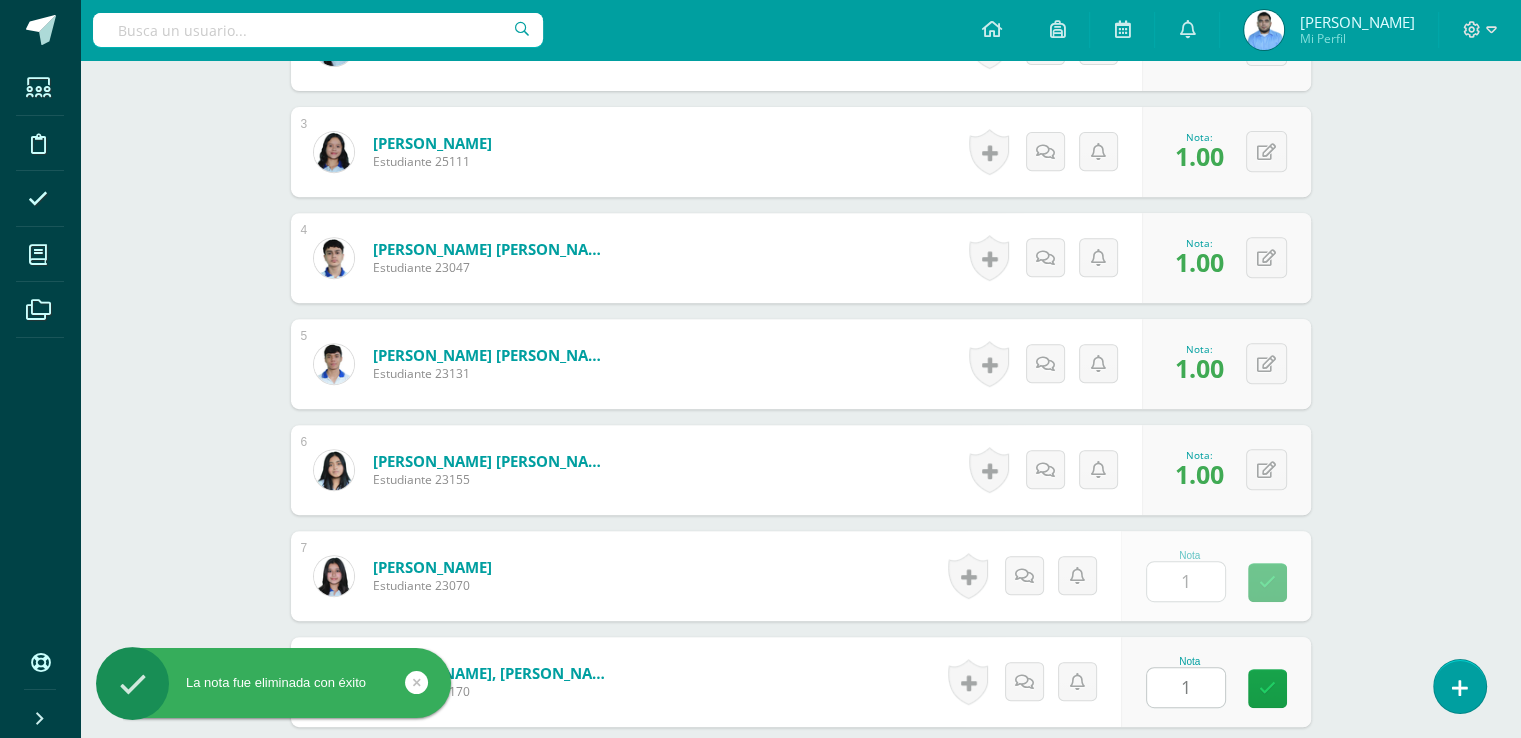 scroll, scrollTop: 1223, scrollLeft: 0, axis: vertical 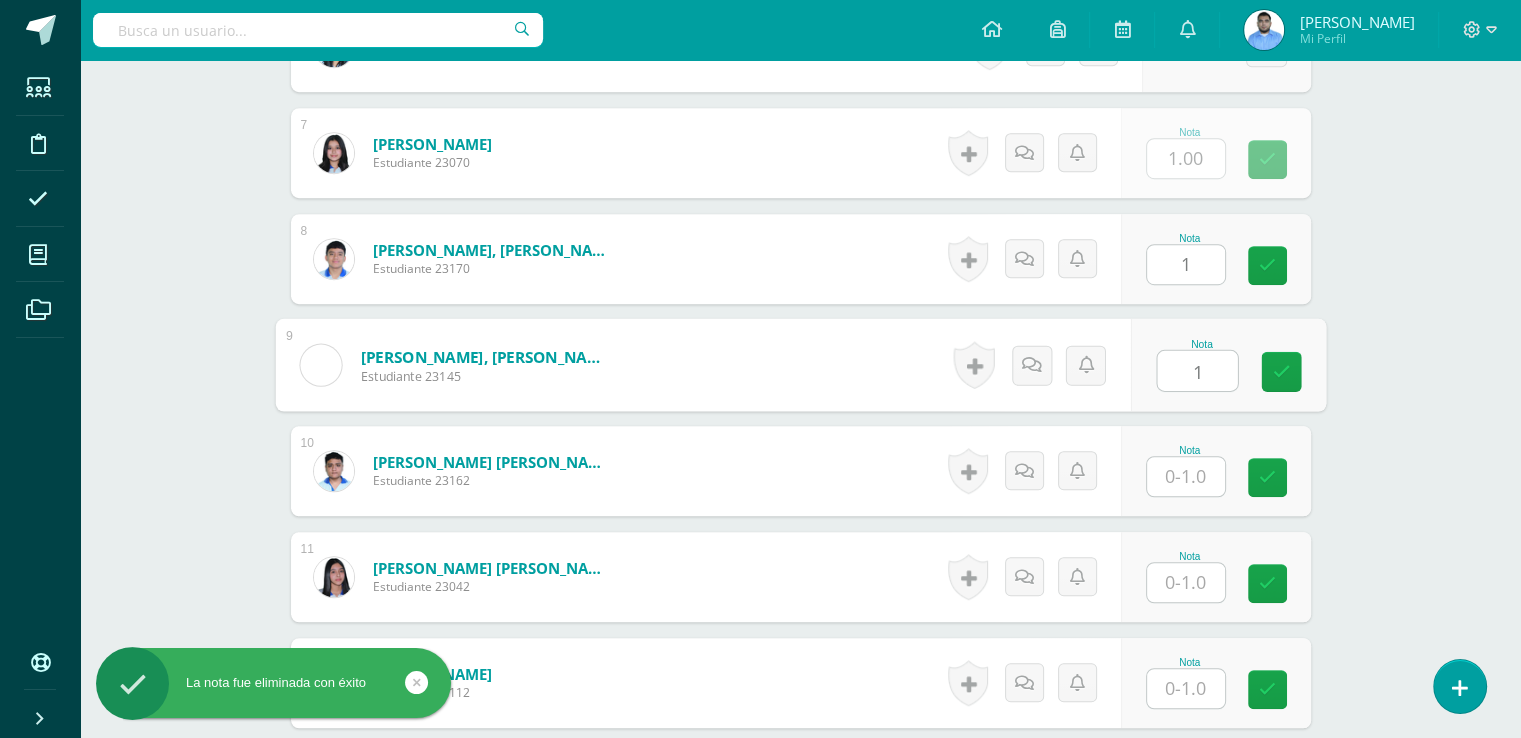 type on "1" 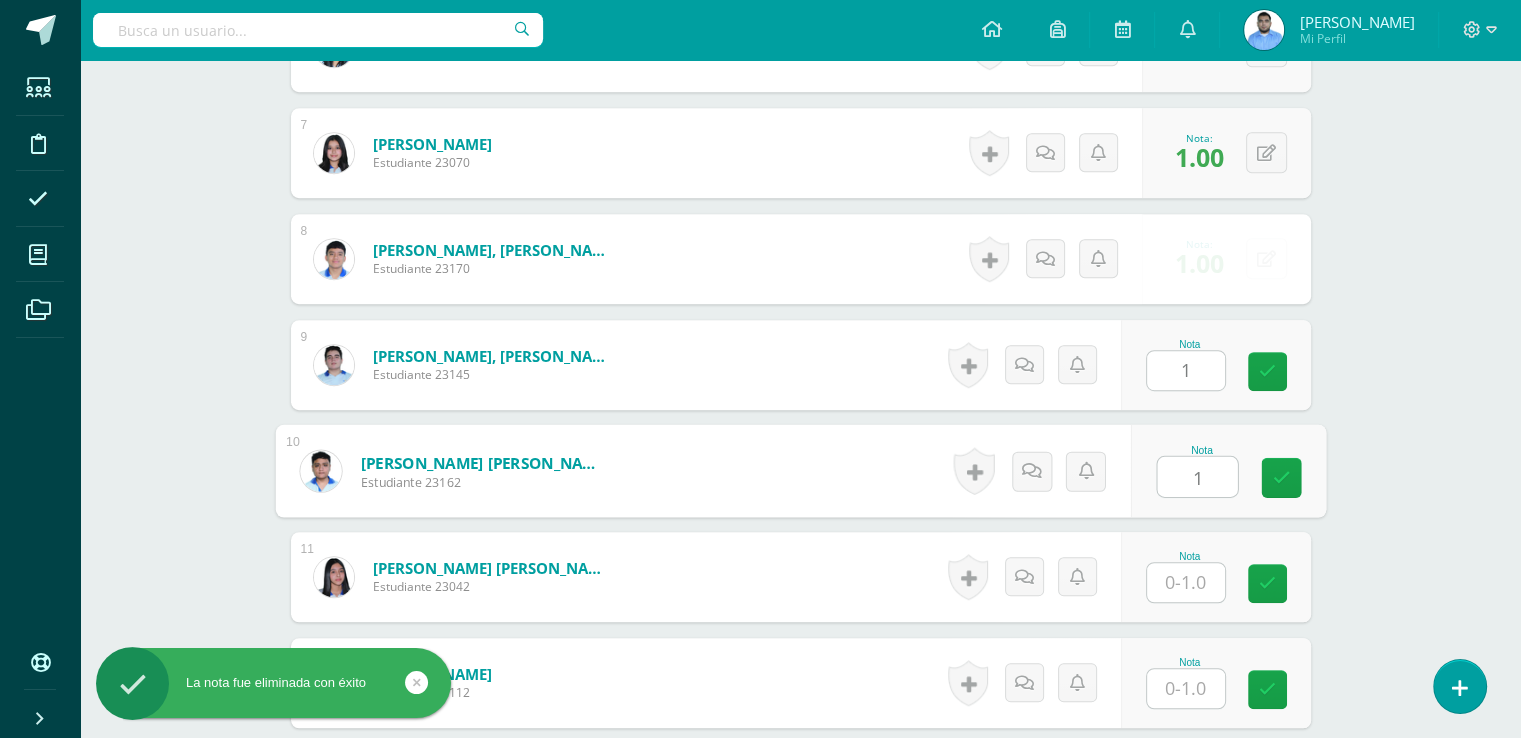 type on "1" 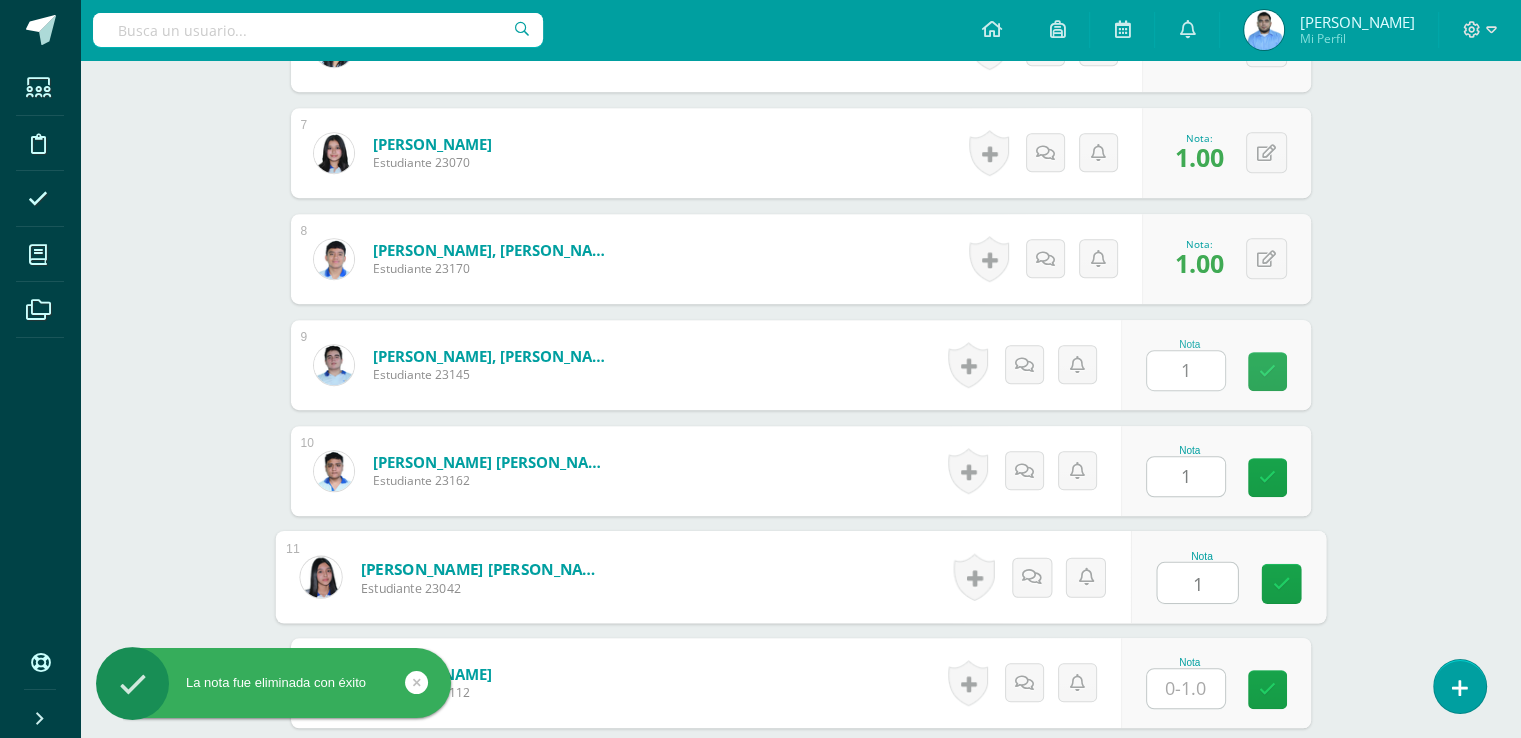 type on "1" 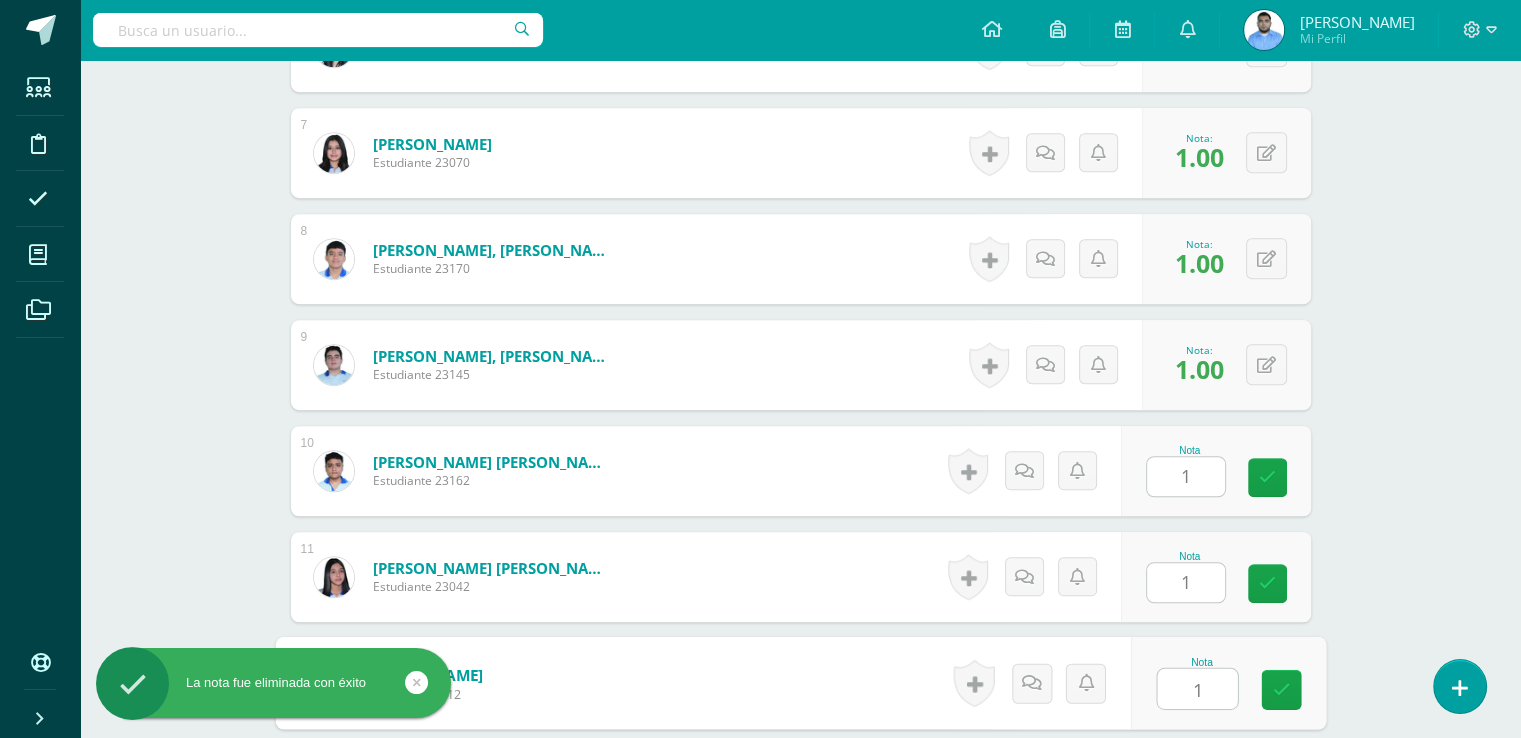 type on "1" 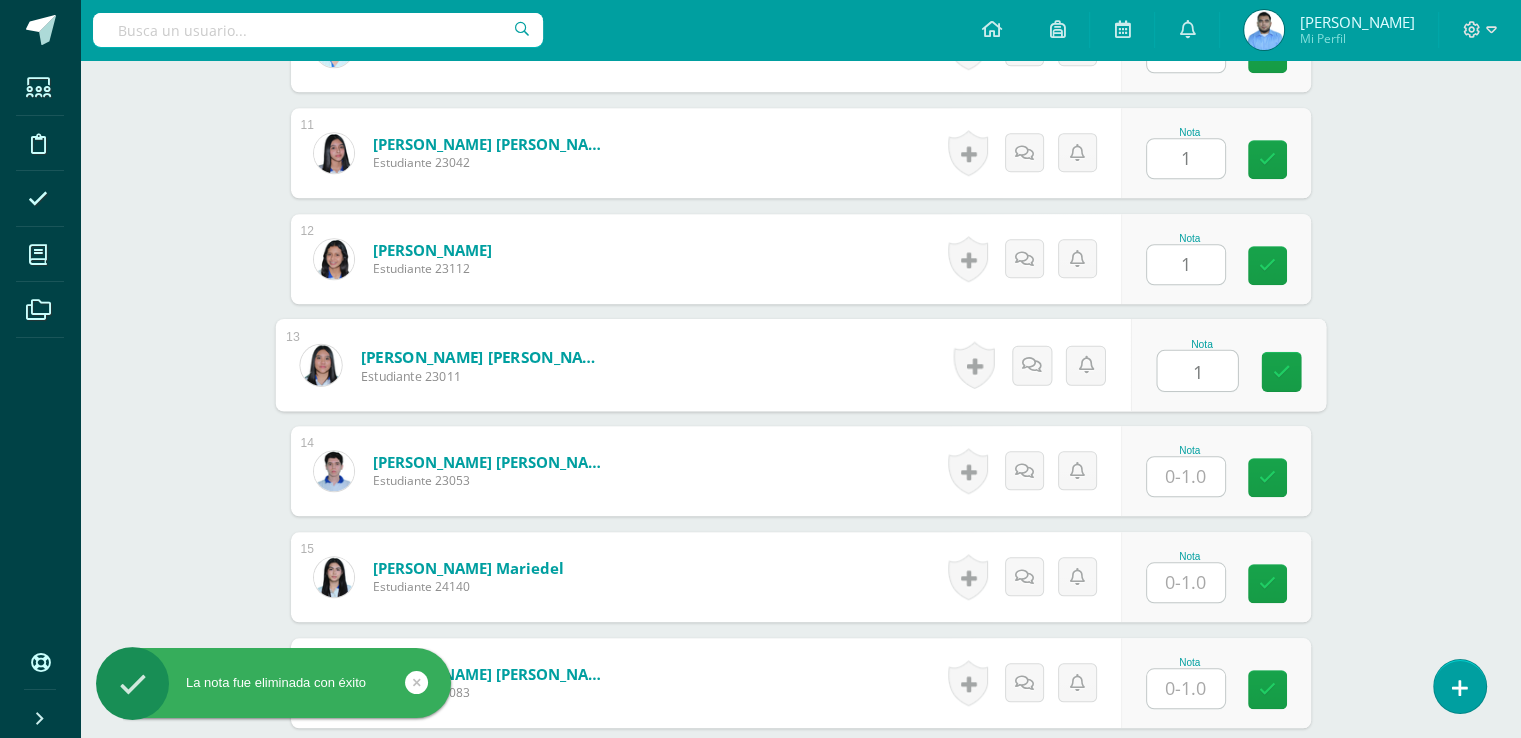 type on "1" 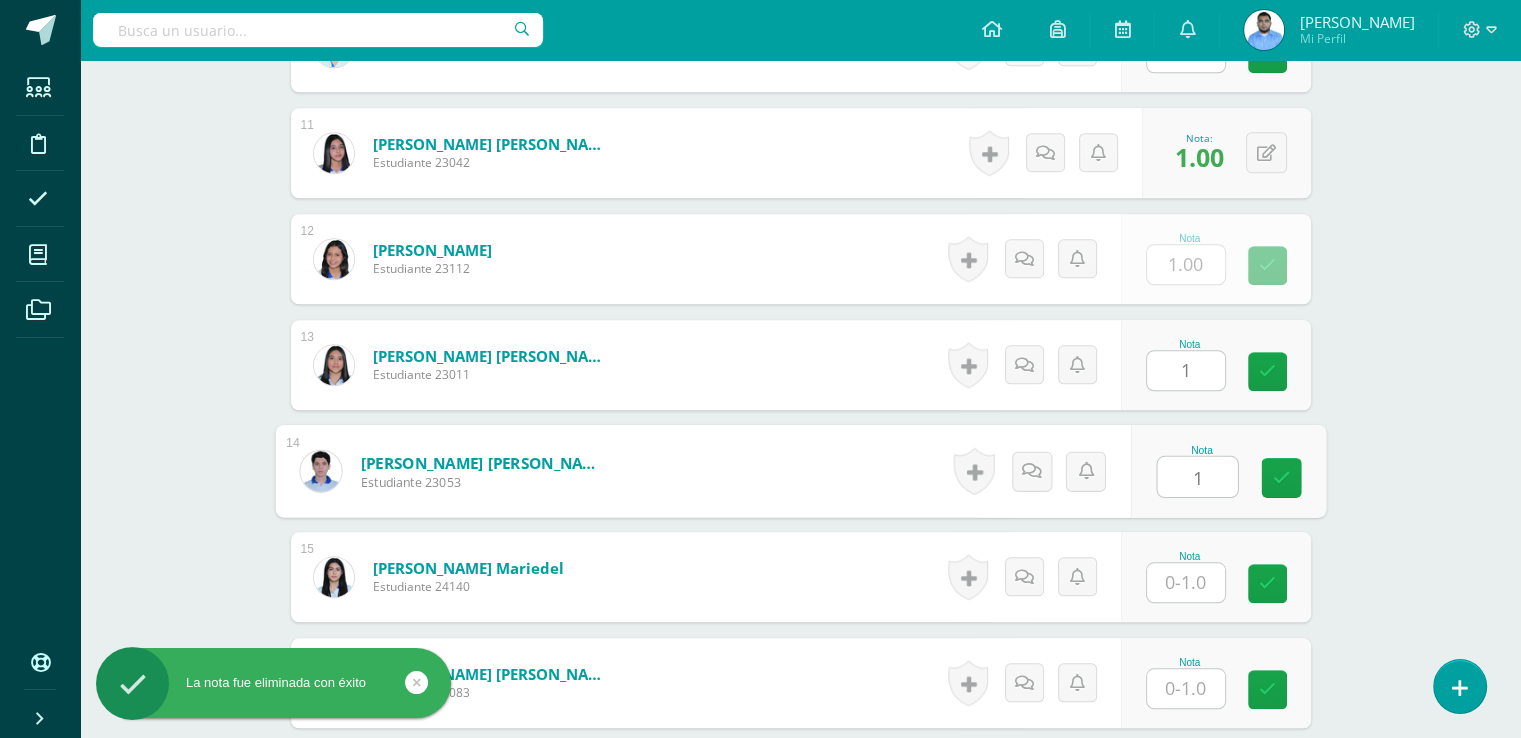 type on "1" 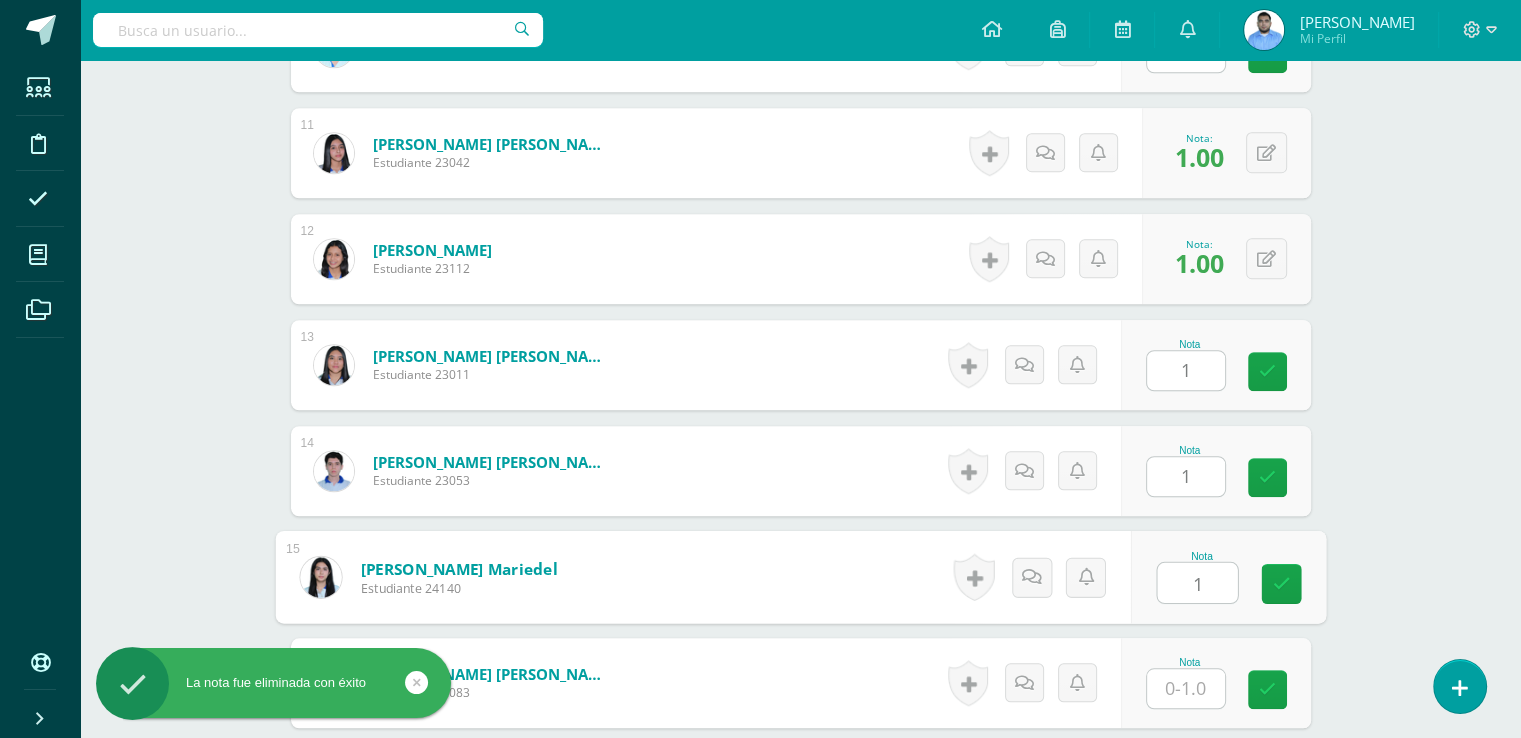 type on "1" 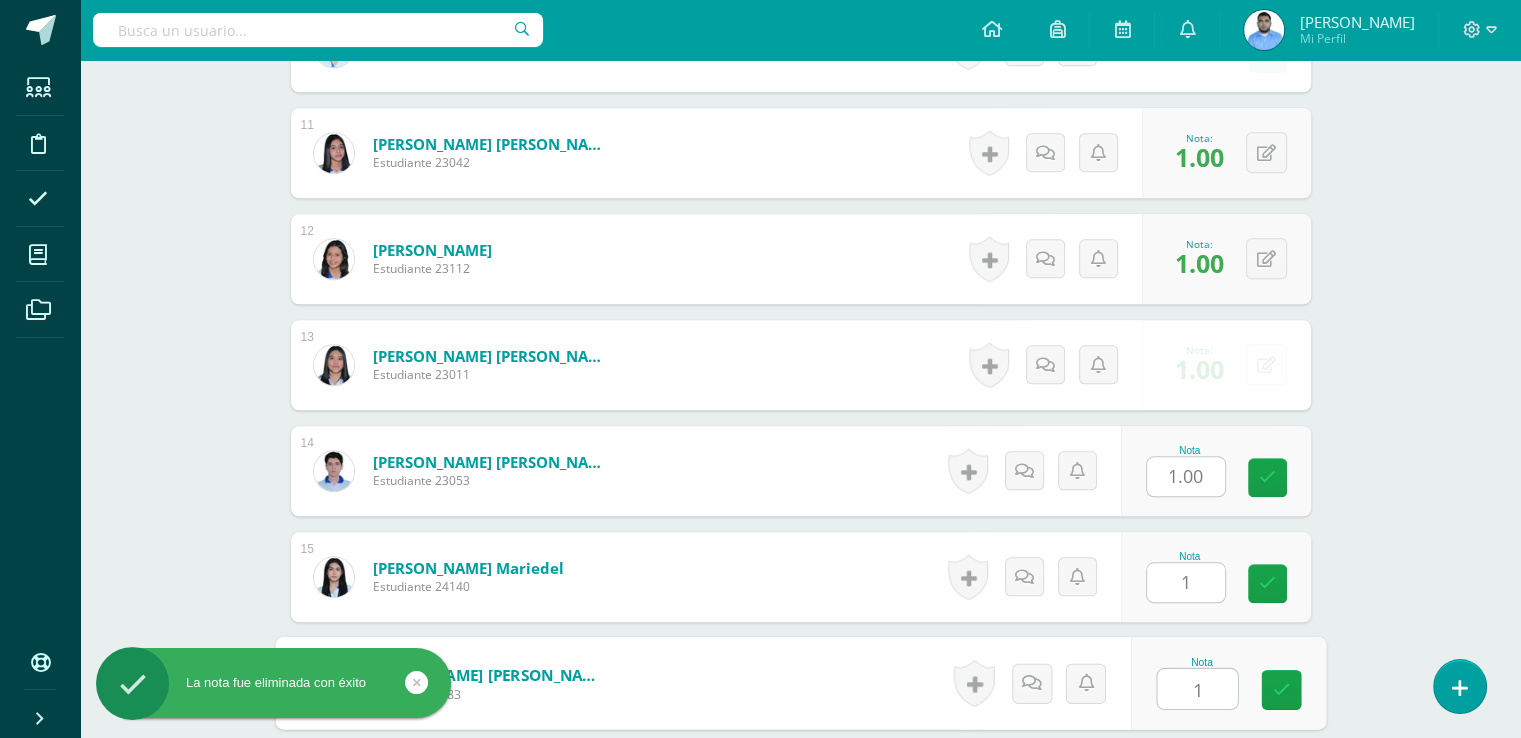 type on "1" 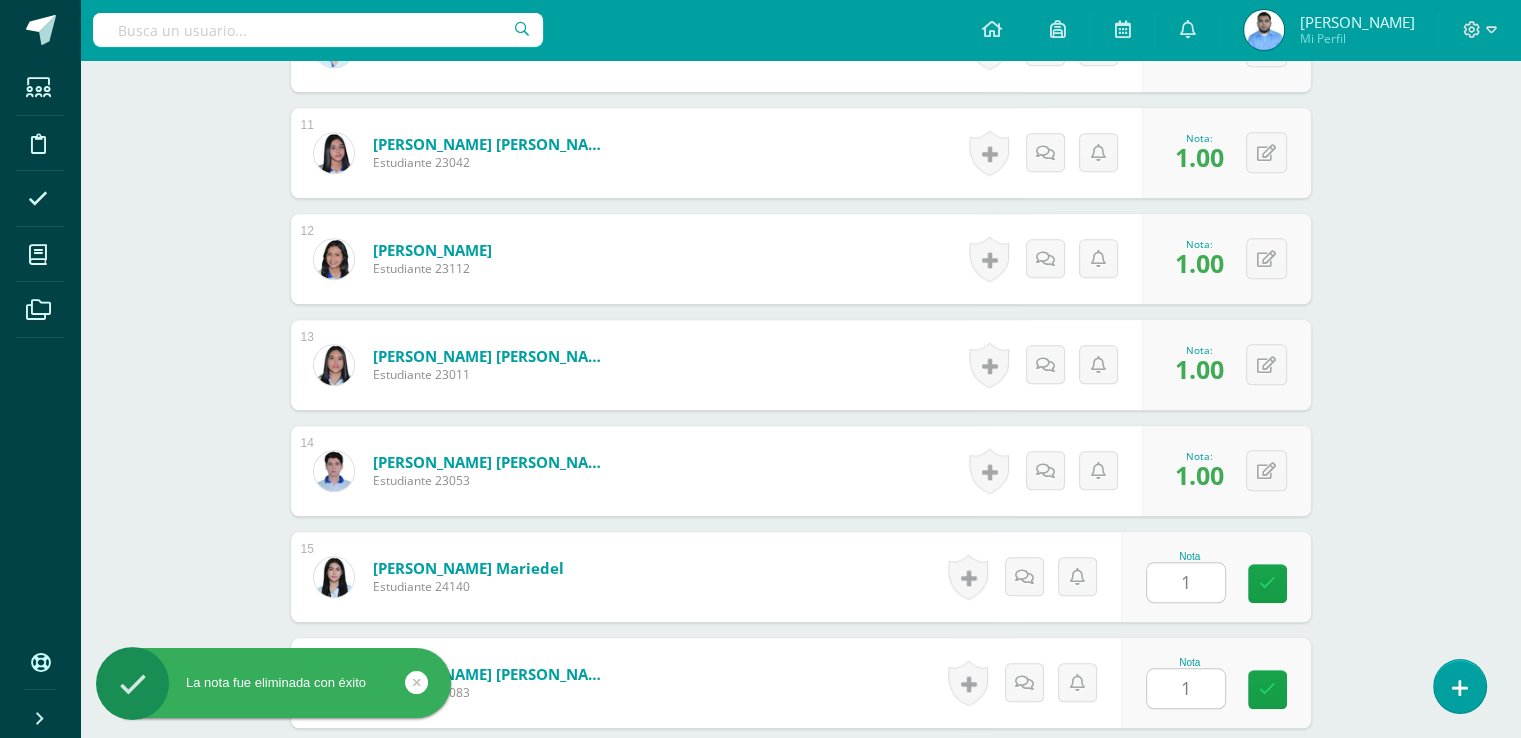 scroll, scrollTop: 2071, scrollLeft: 0, axis: vertical 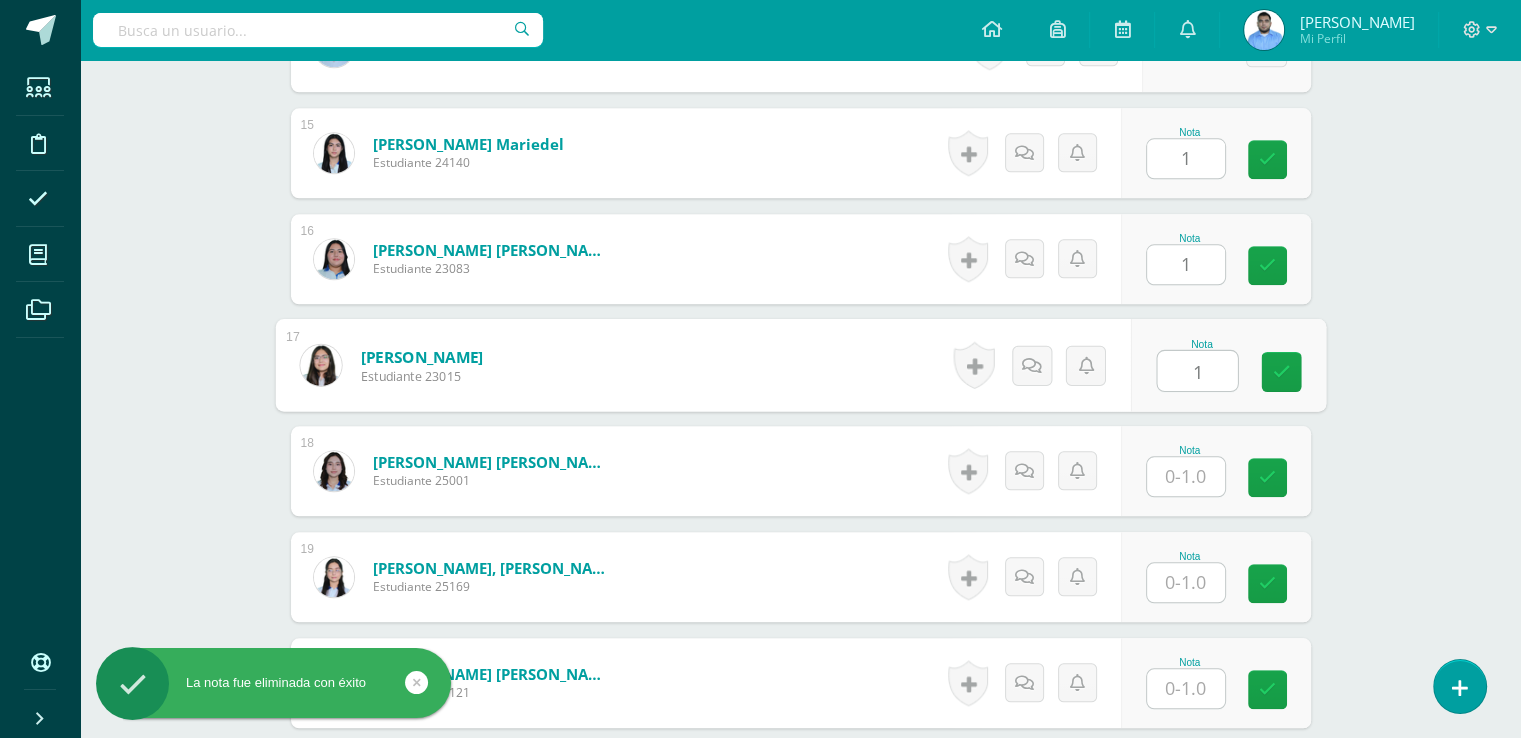 type on "1" 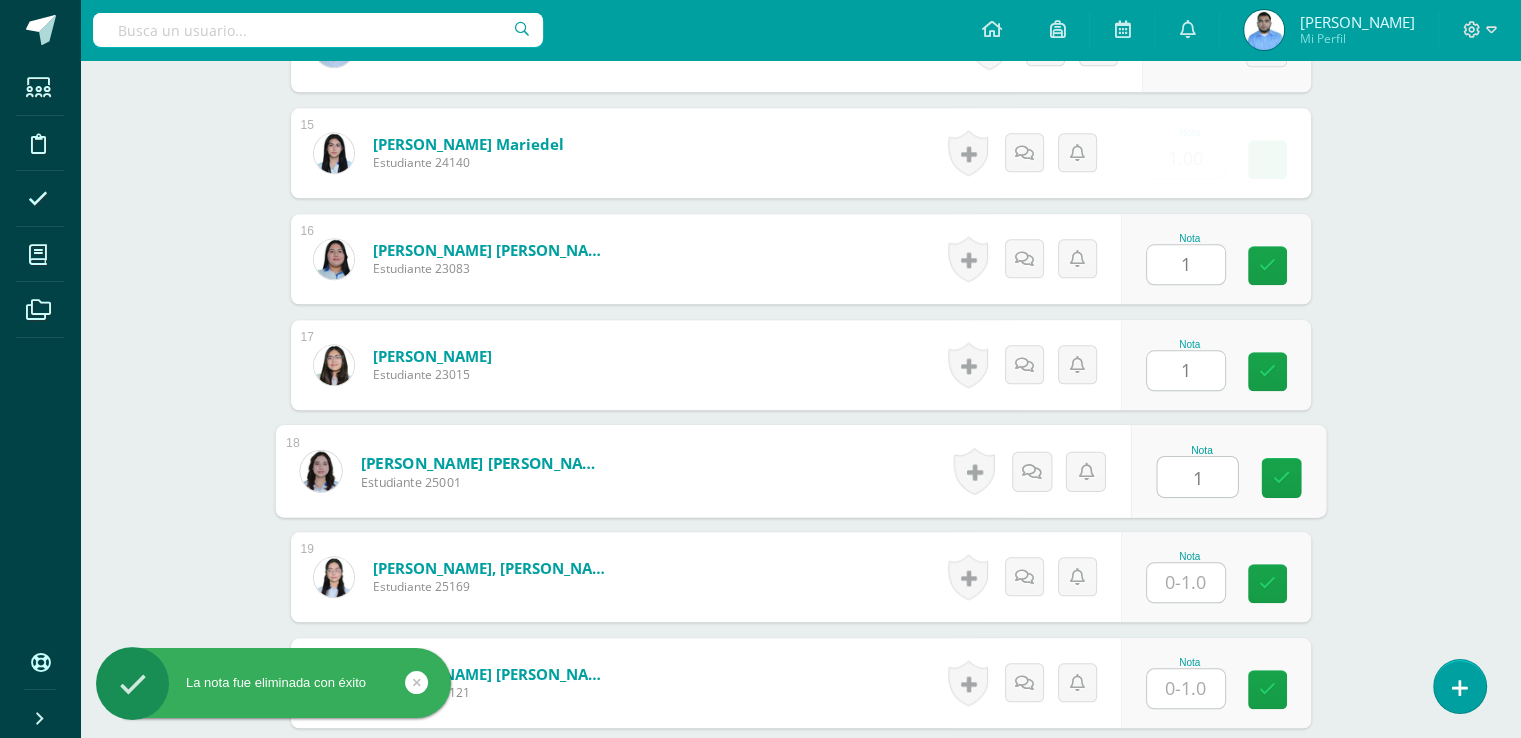 type on "1" 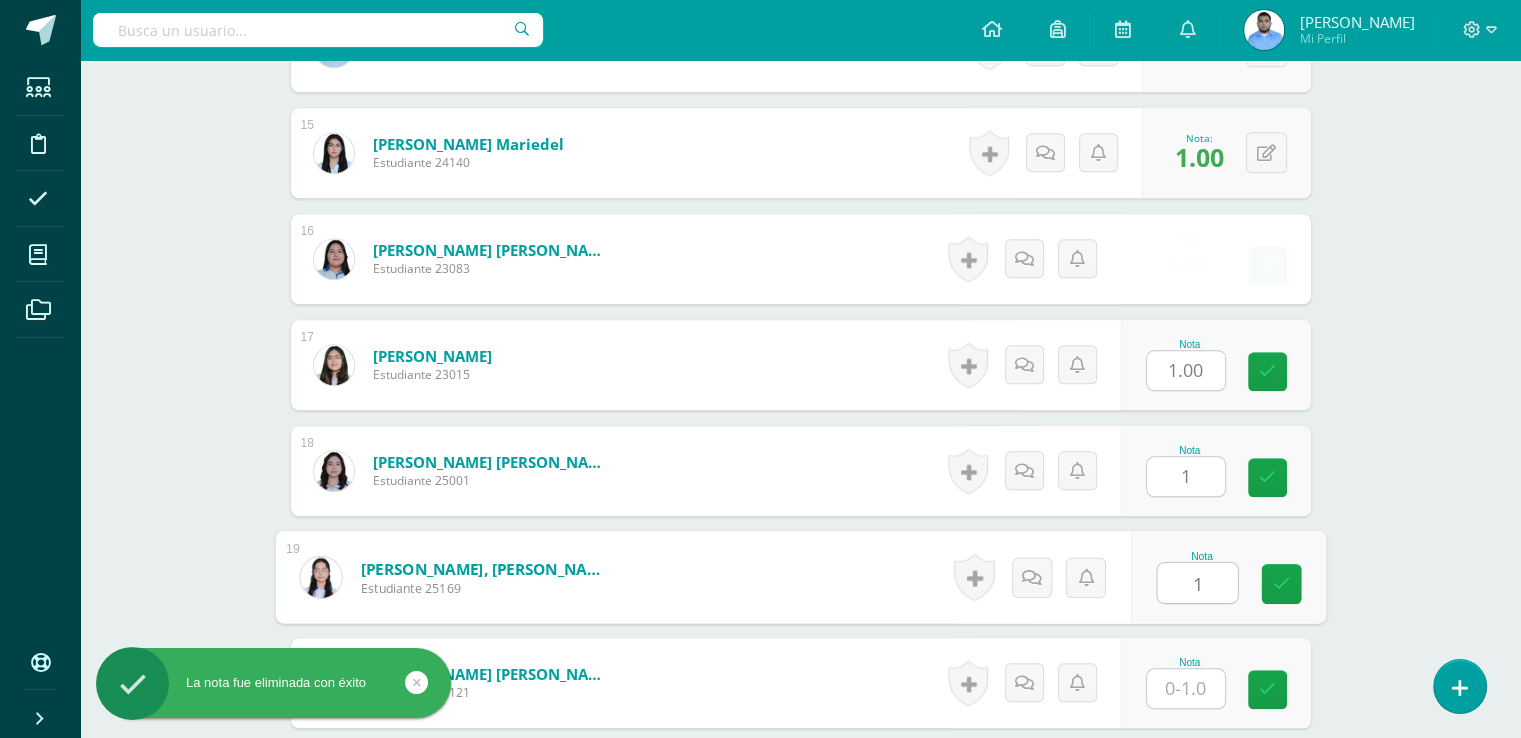 type on "1" 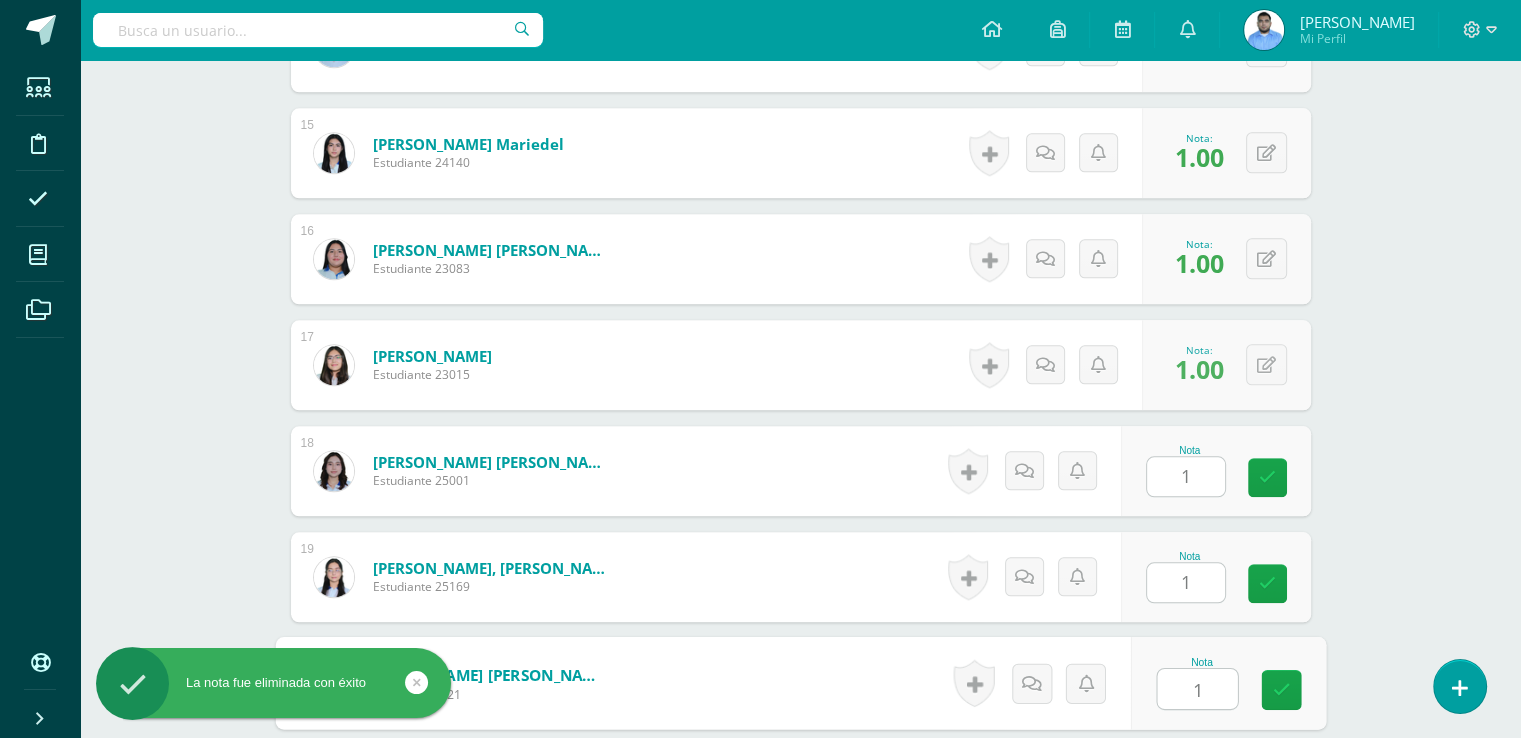 type on "1" 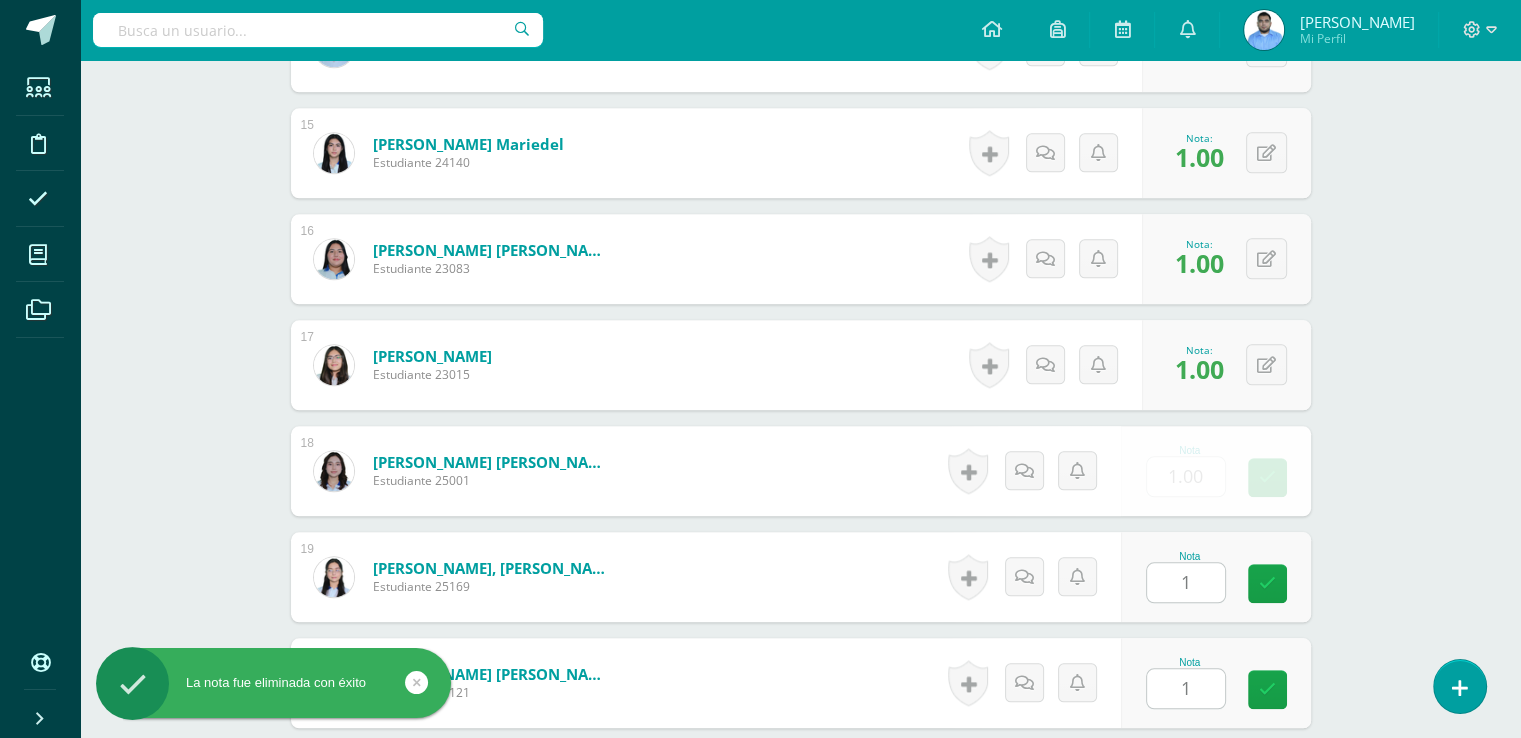 scroll, scrollTop: 2495, scrollLeft: 0, axis: vertical 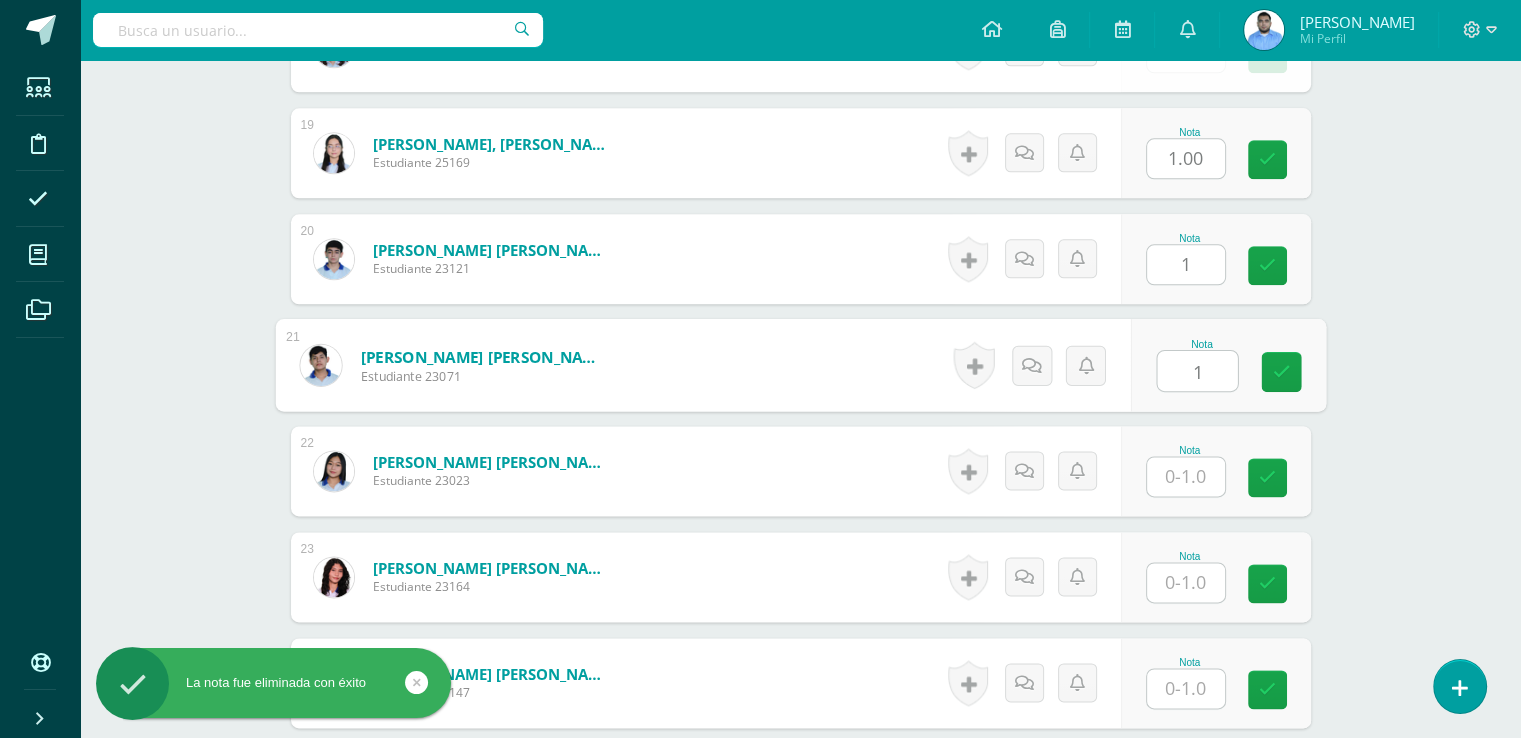 type on "1" 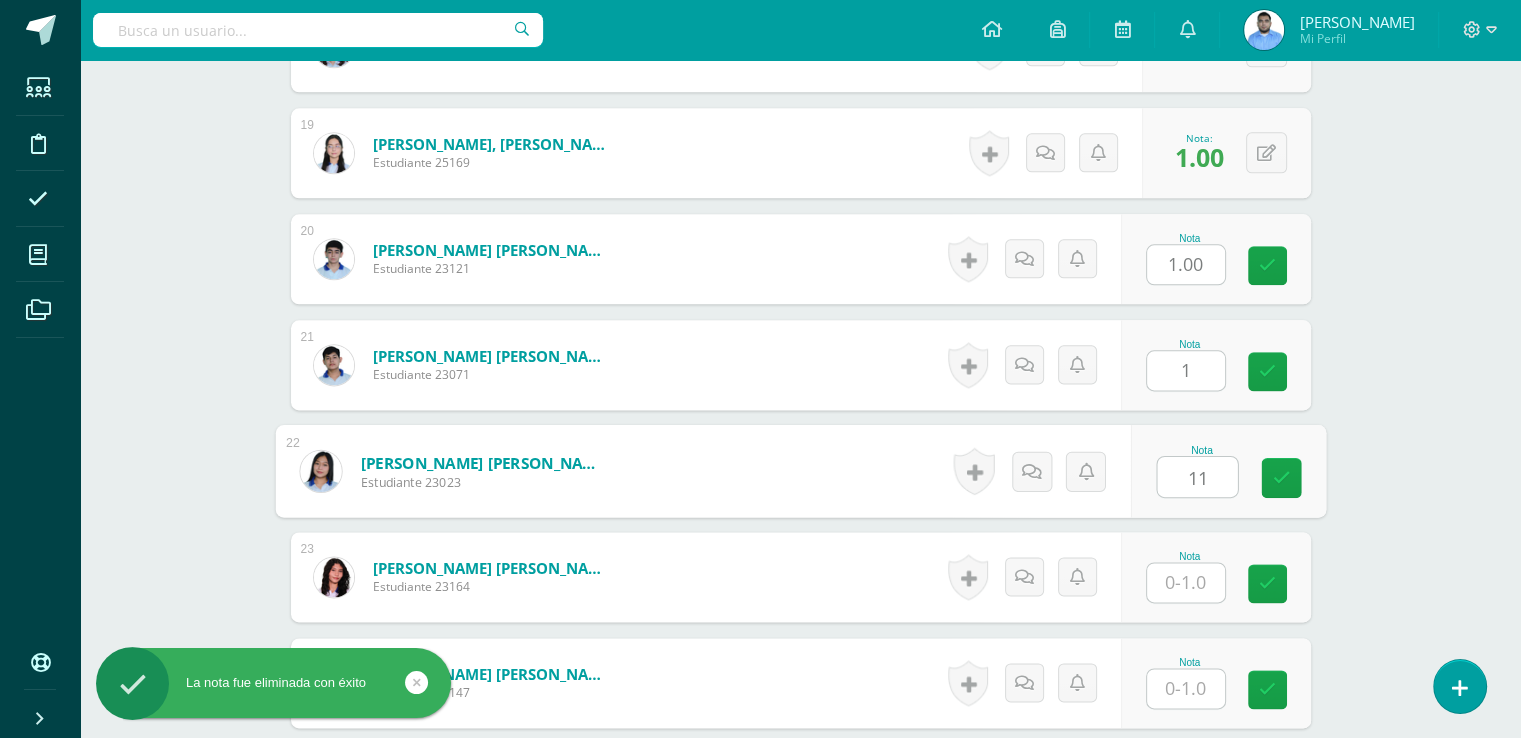 type on "11" 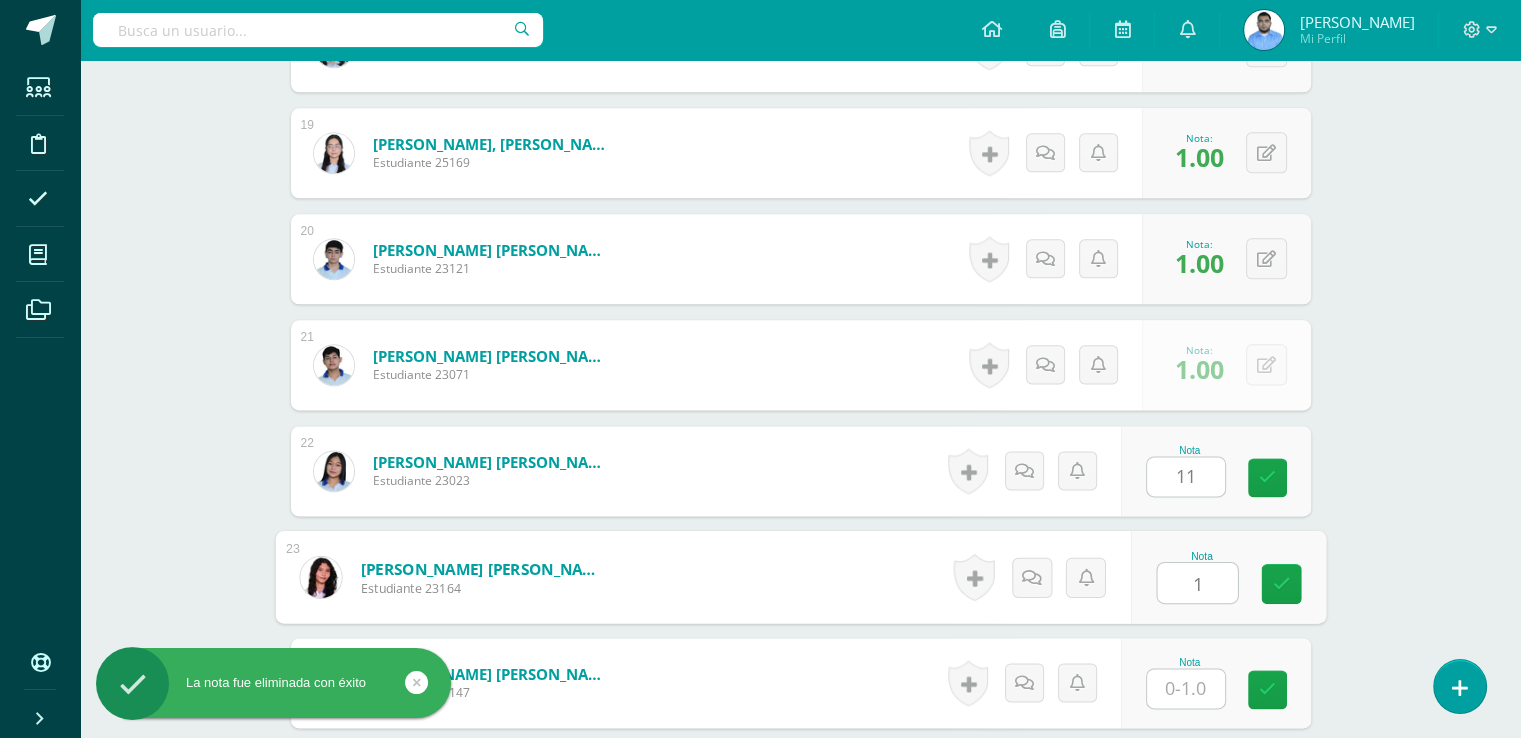 type on "1" 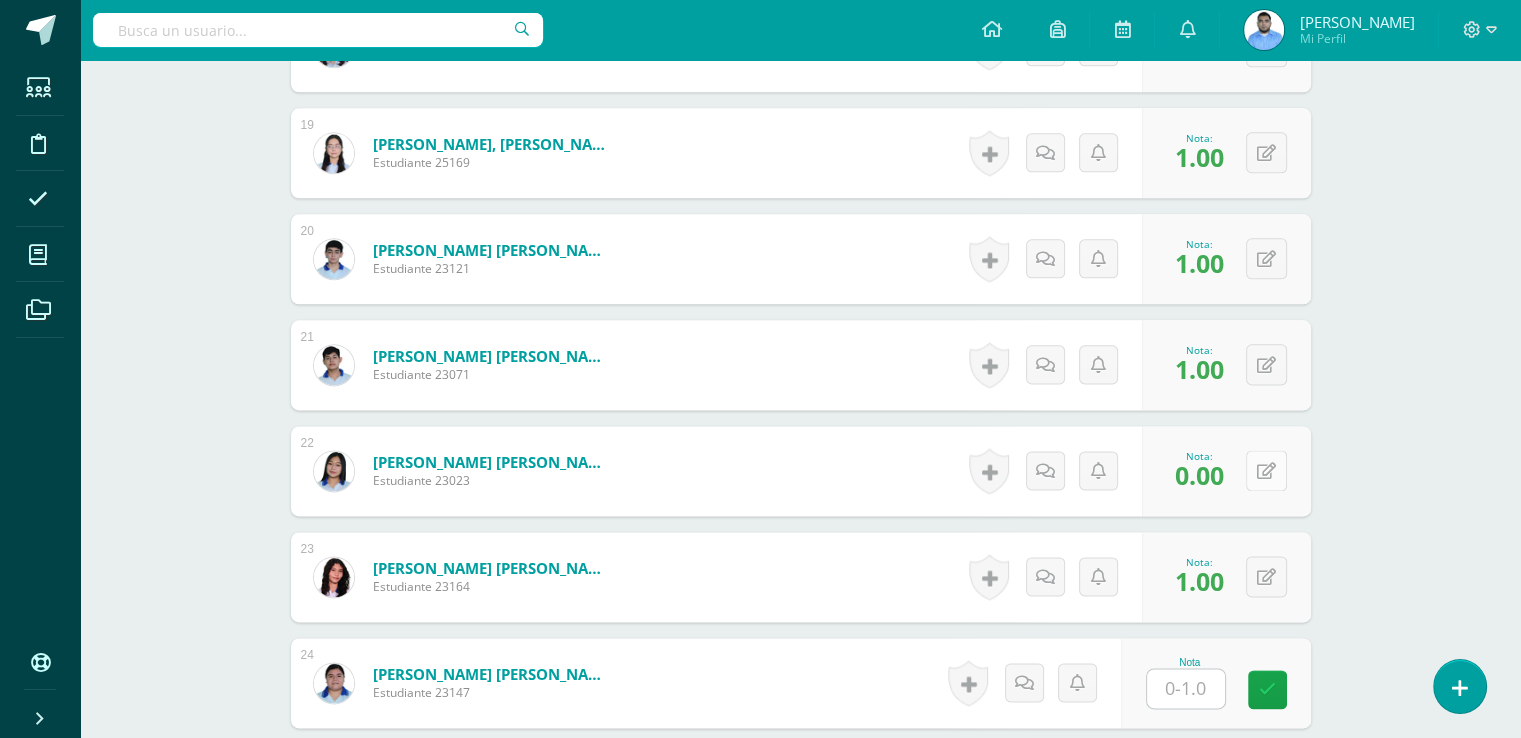 click at bounding box center [1266, 470] 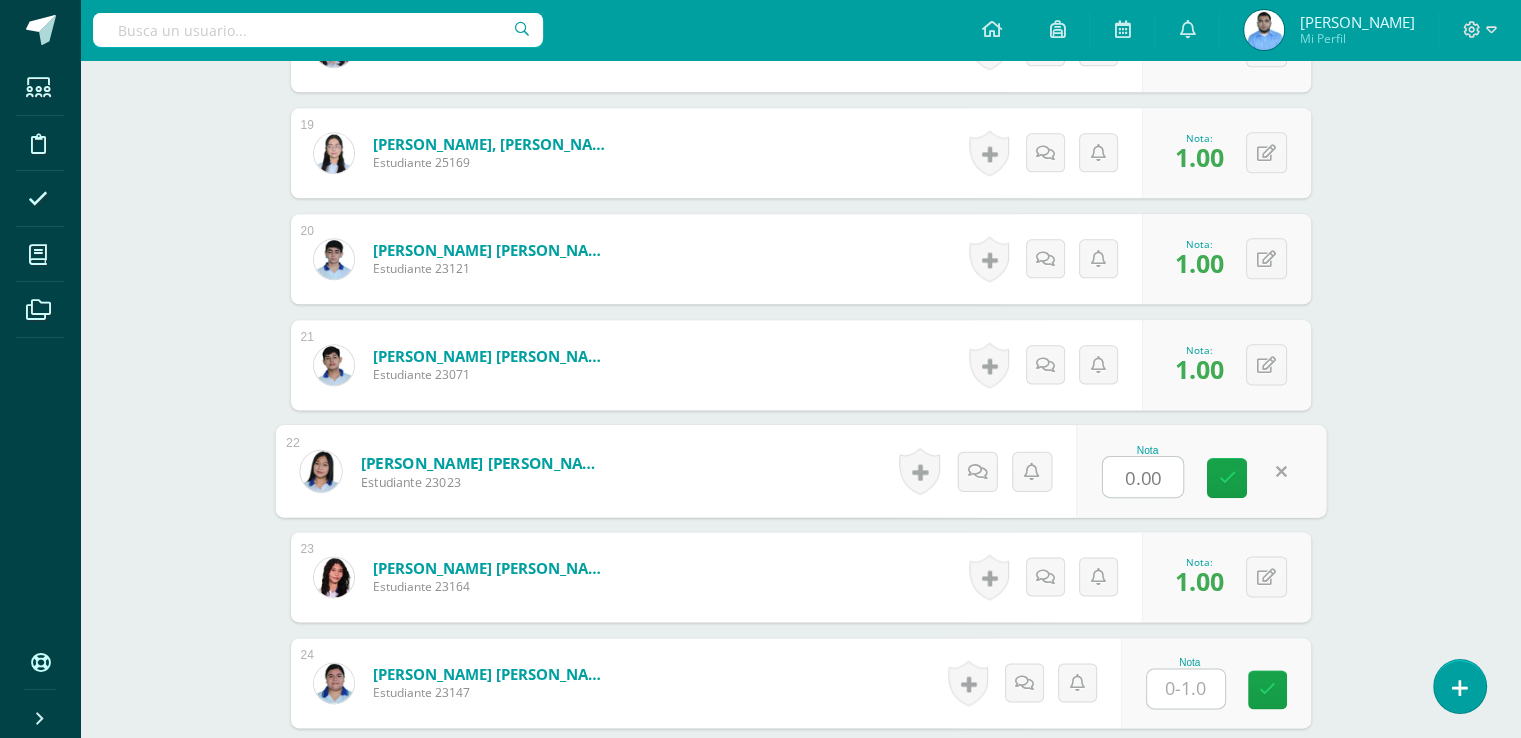 type on "1" 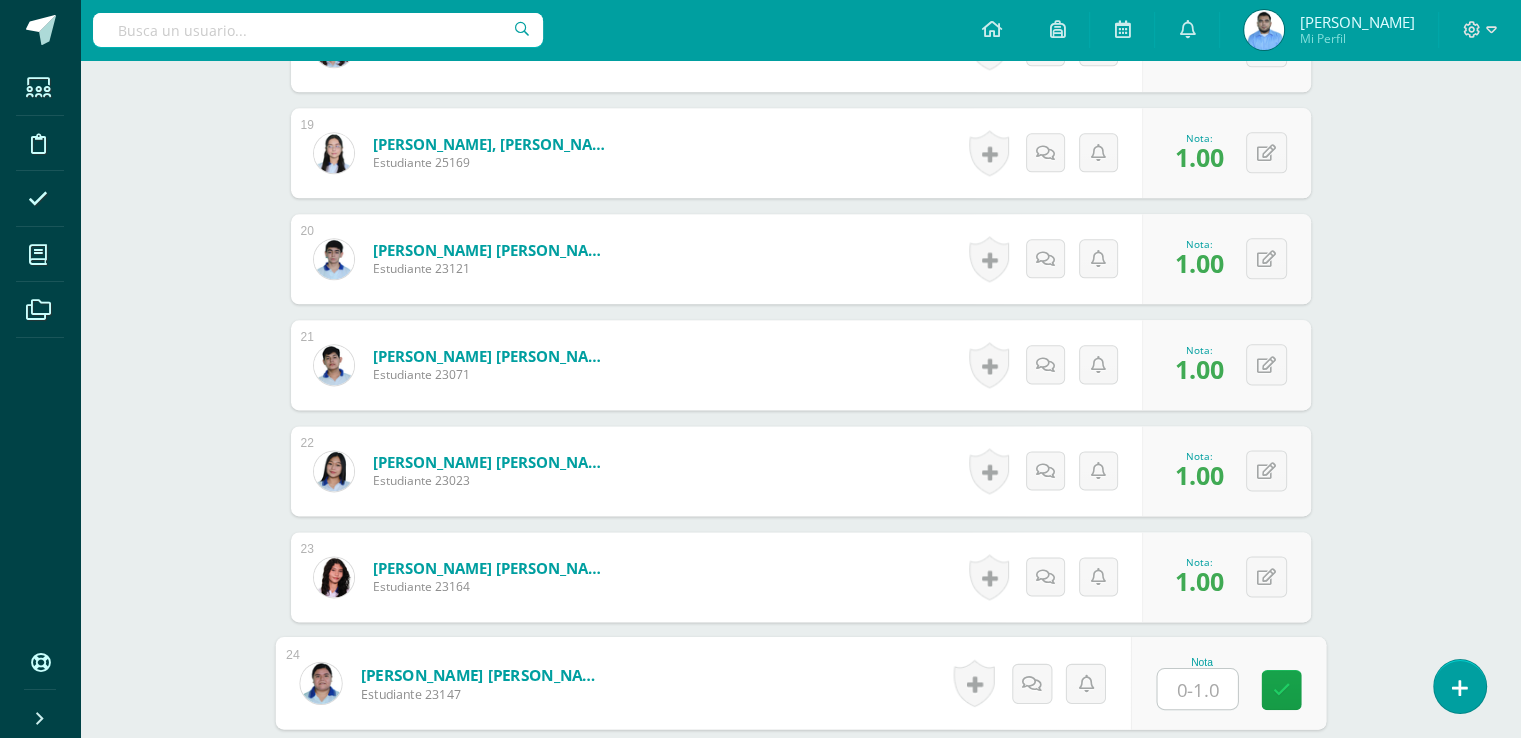 click at bounding box center [1197, 689] 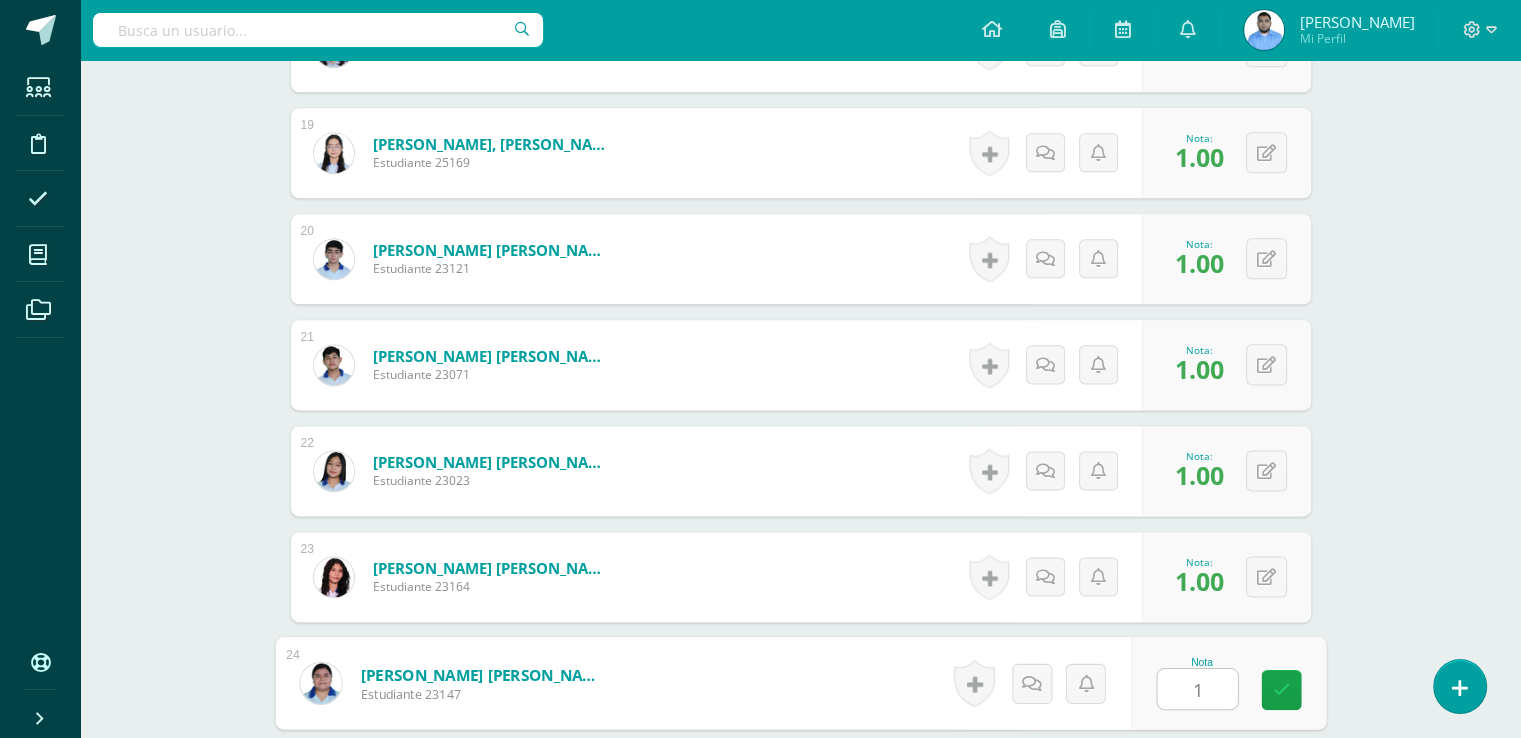 type on "1" 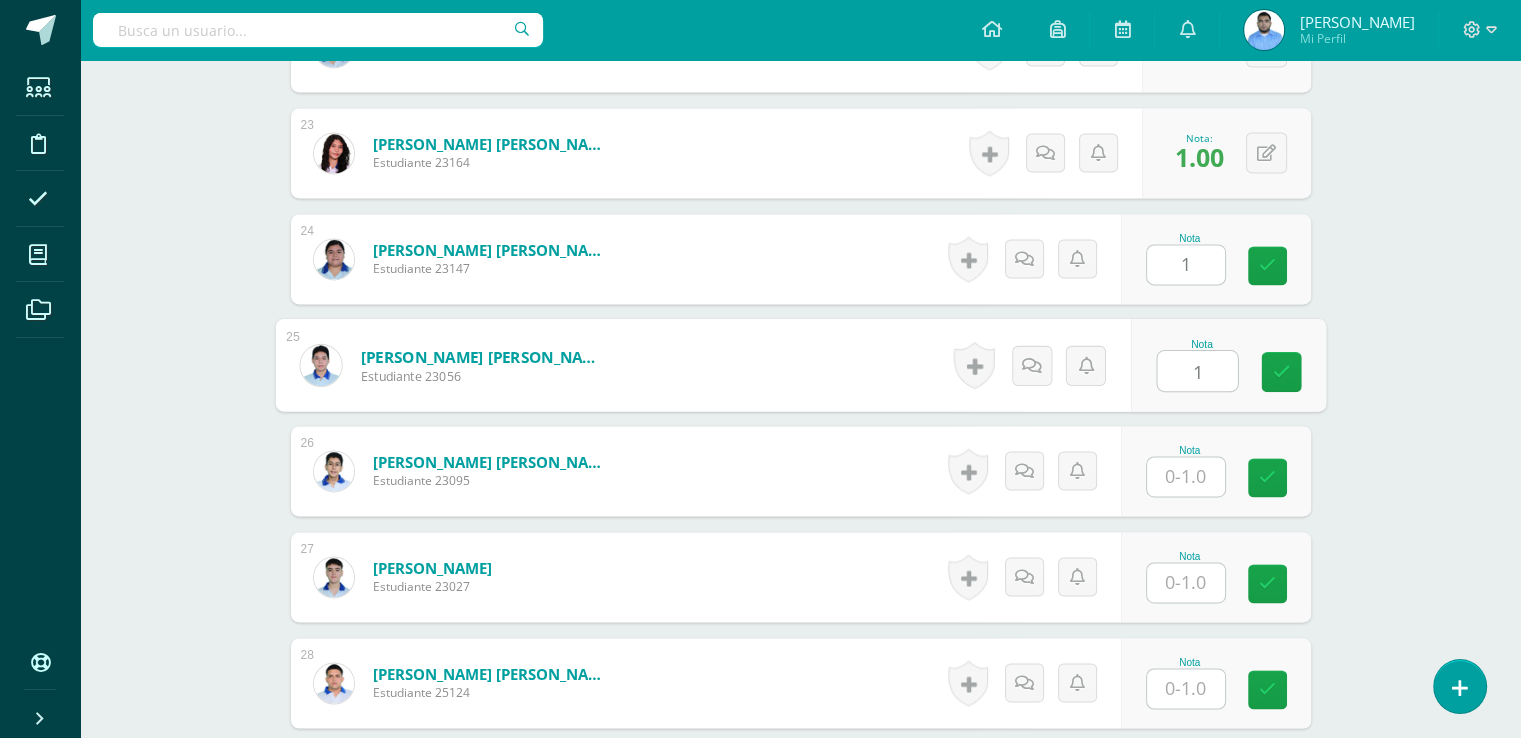 type on "1" 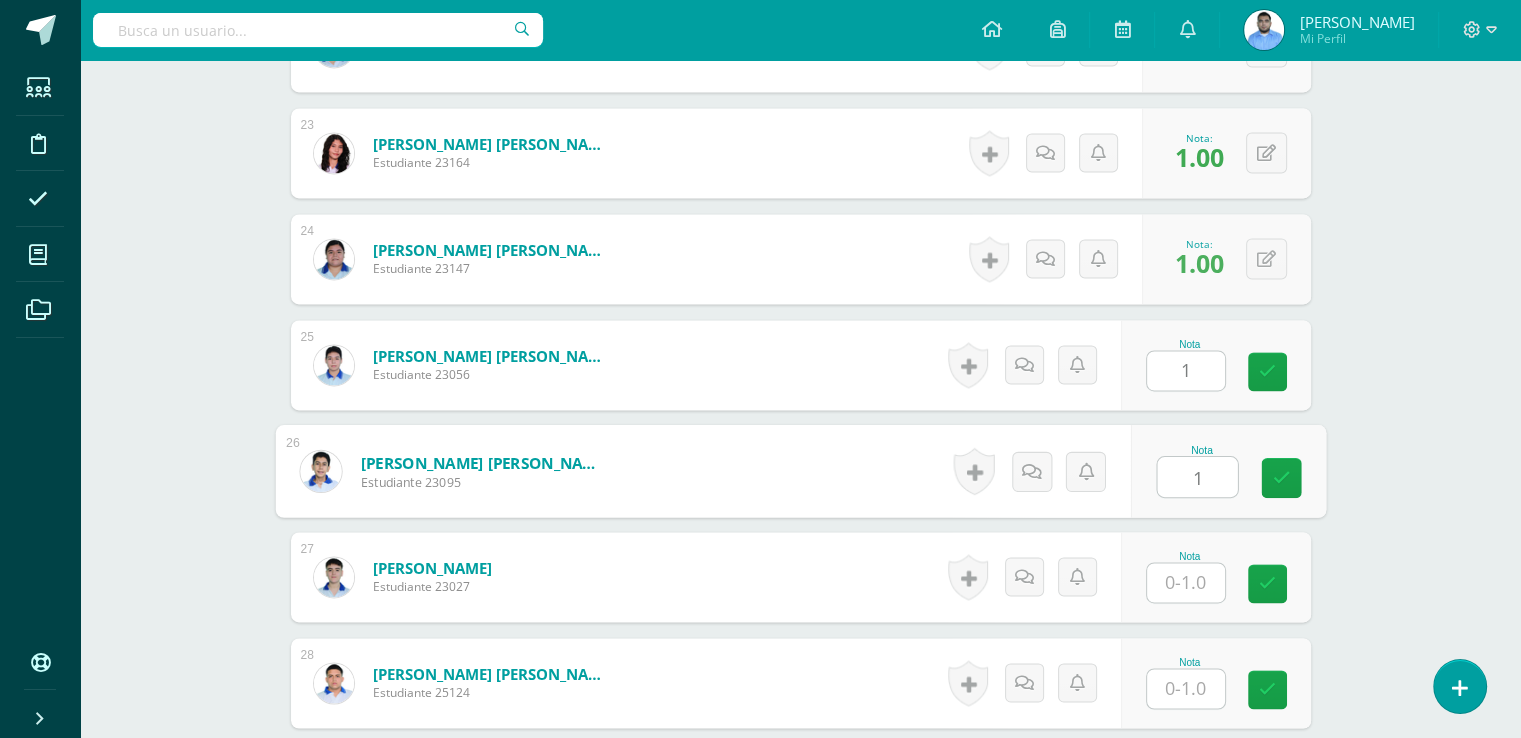 type on "1" 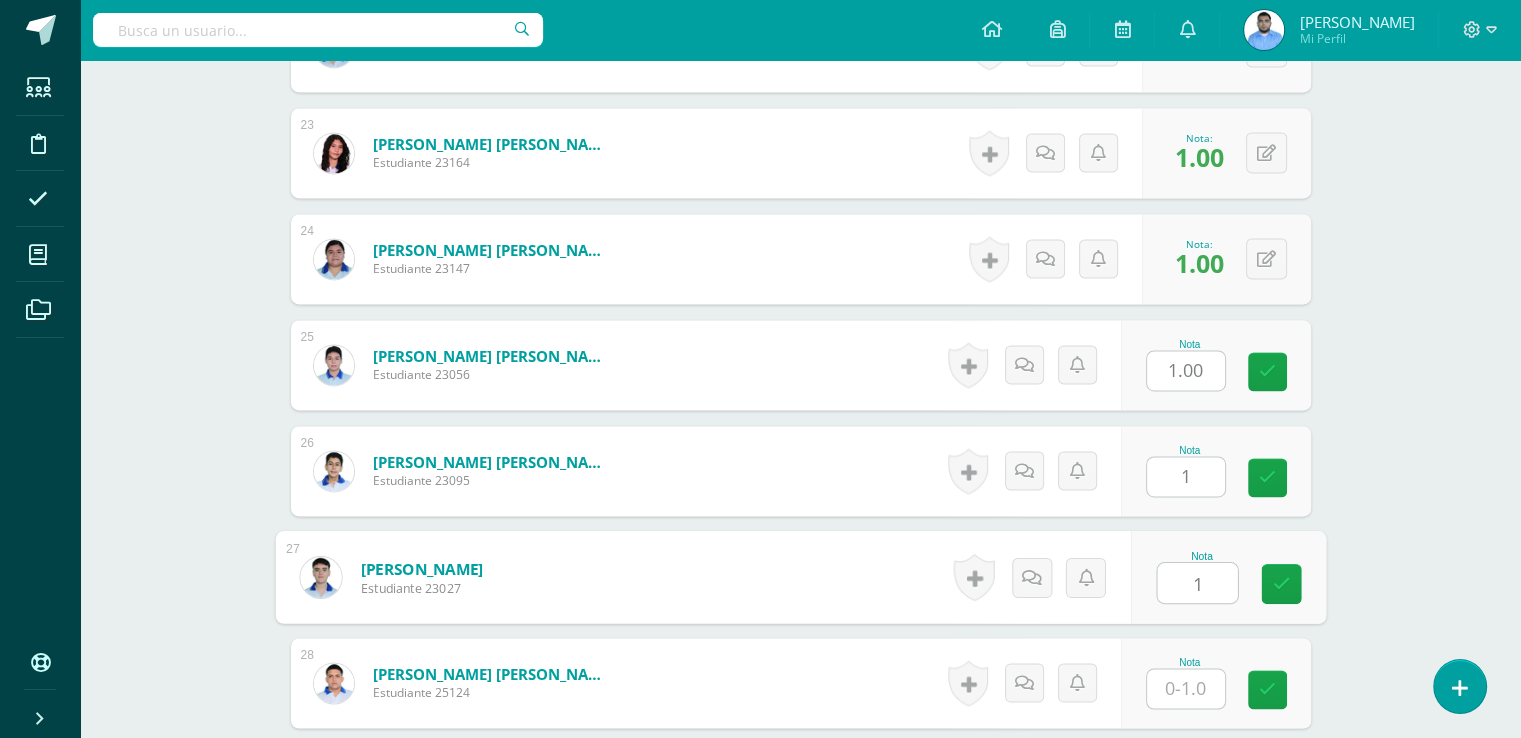 type on "1" 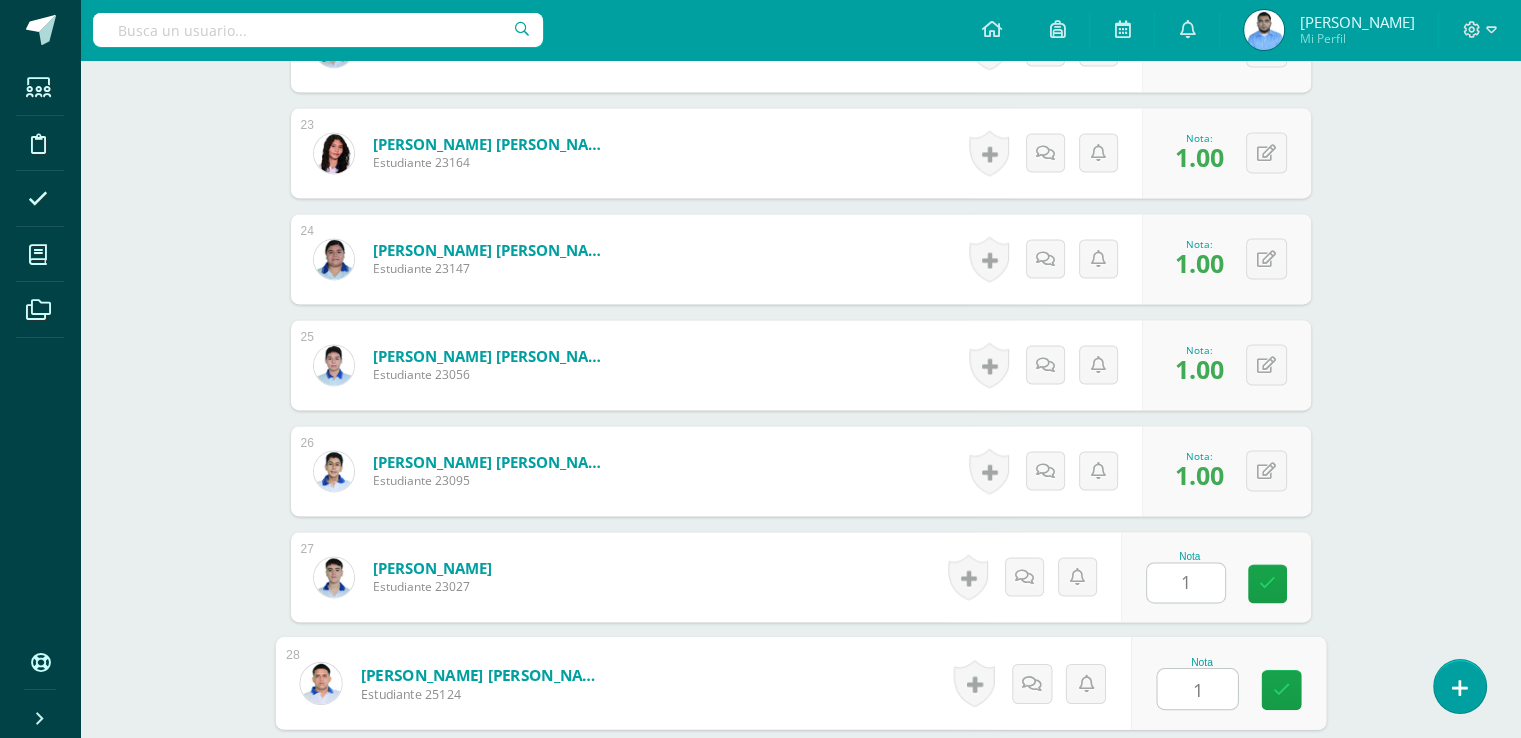 type on "1" 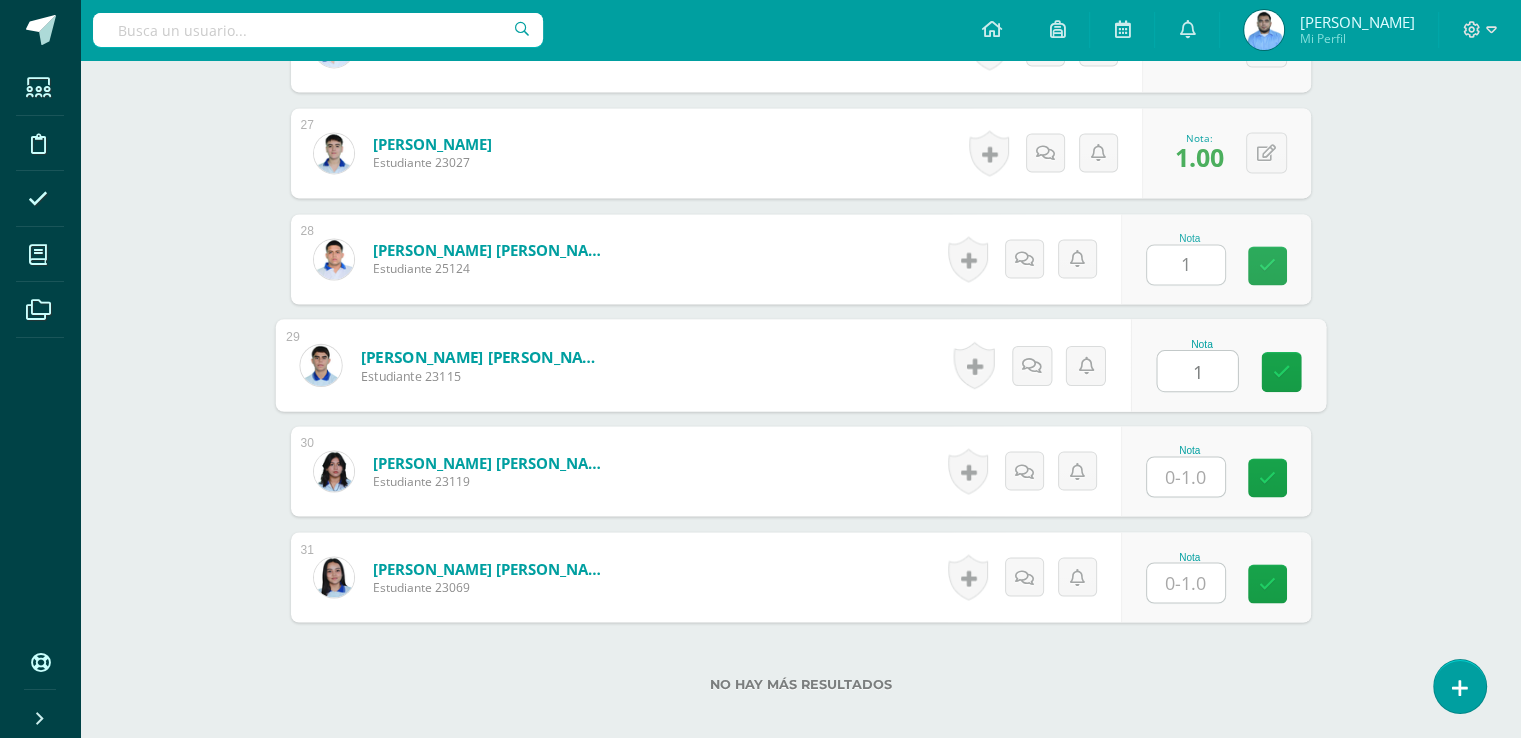 type on "1" 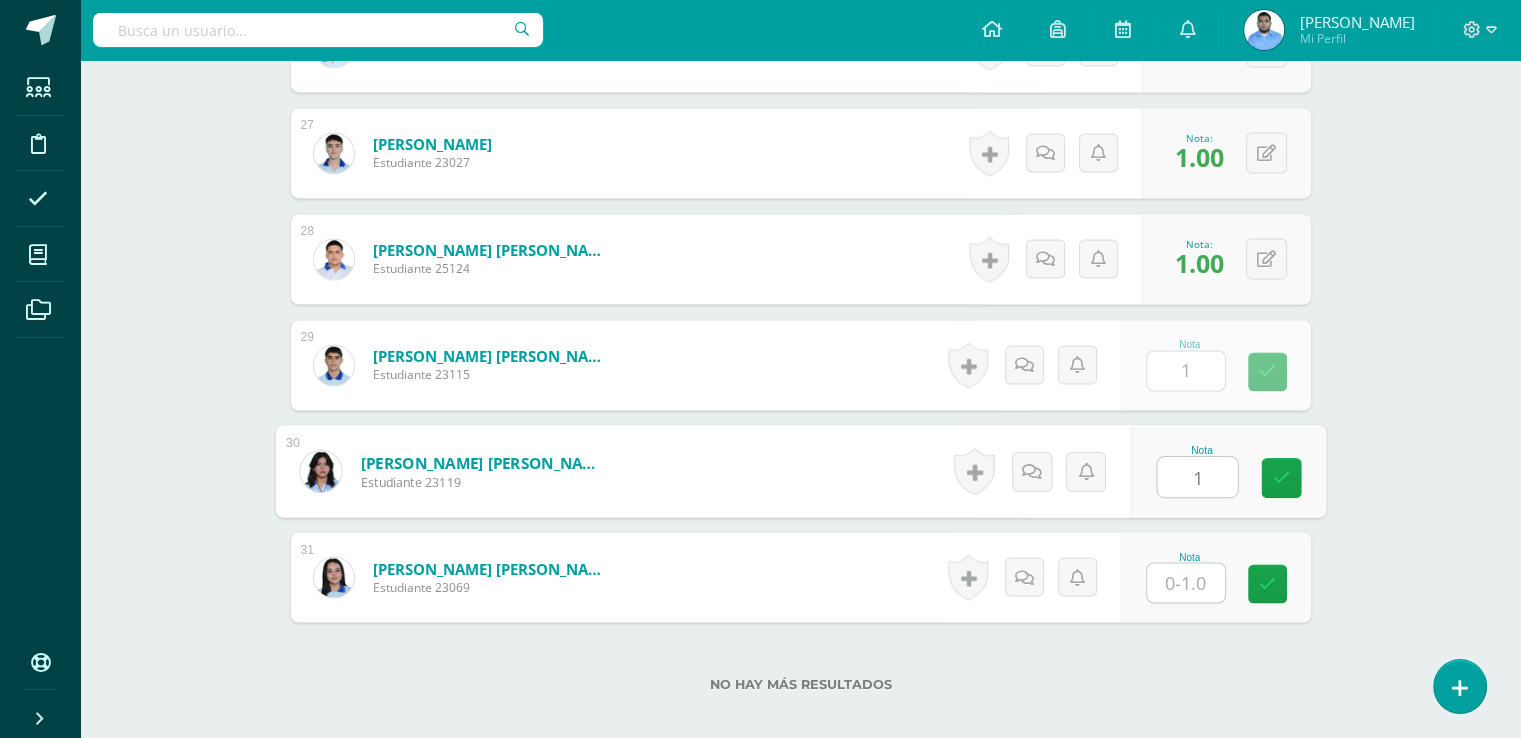 type on "1" 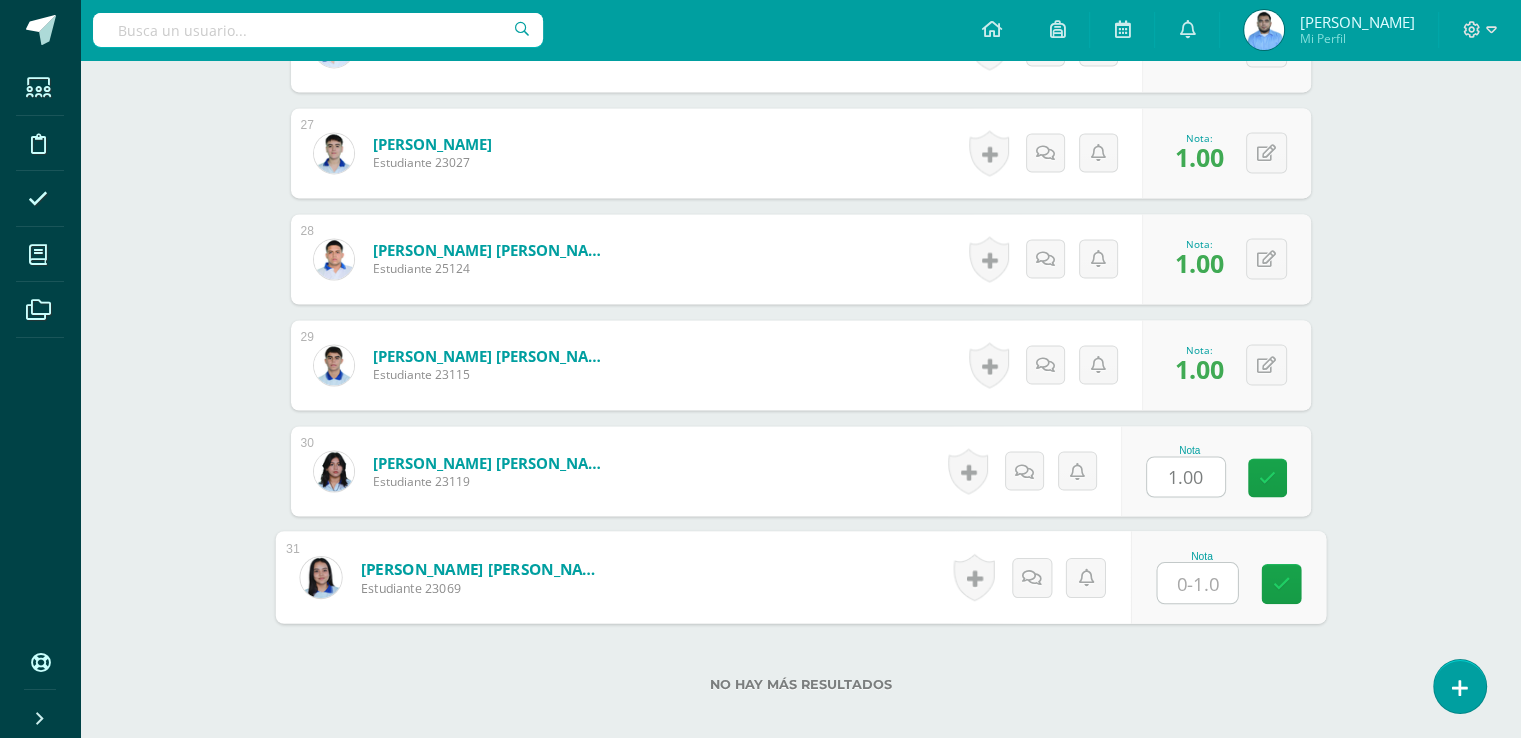 type on "1" 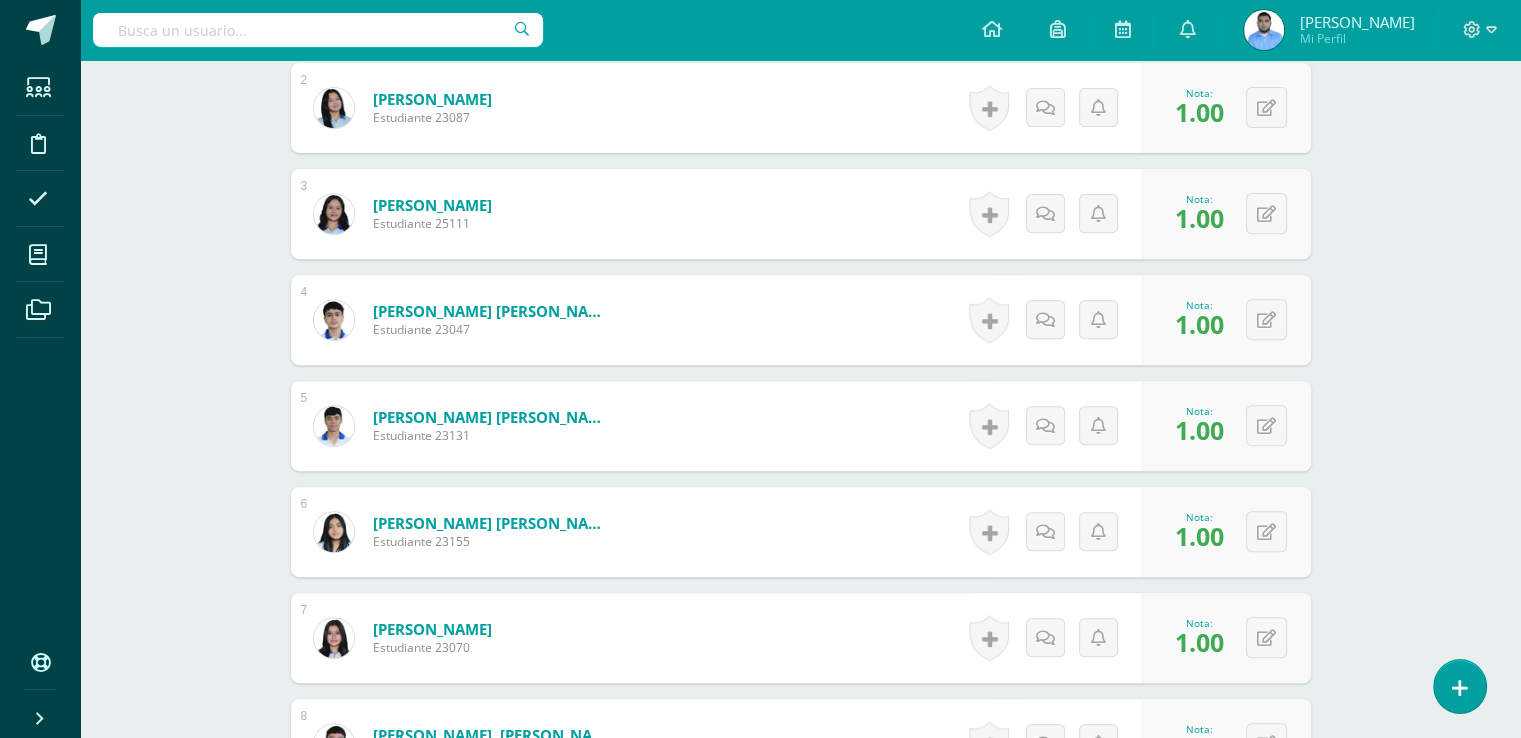 scroll, scrollTop: 0, scrollLeft: 0, axis: both 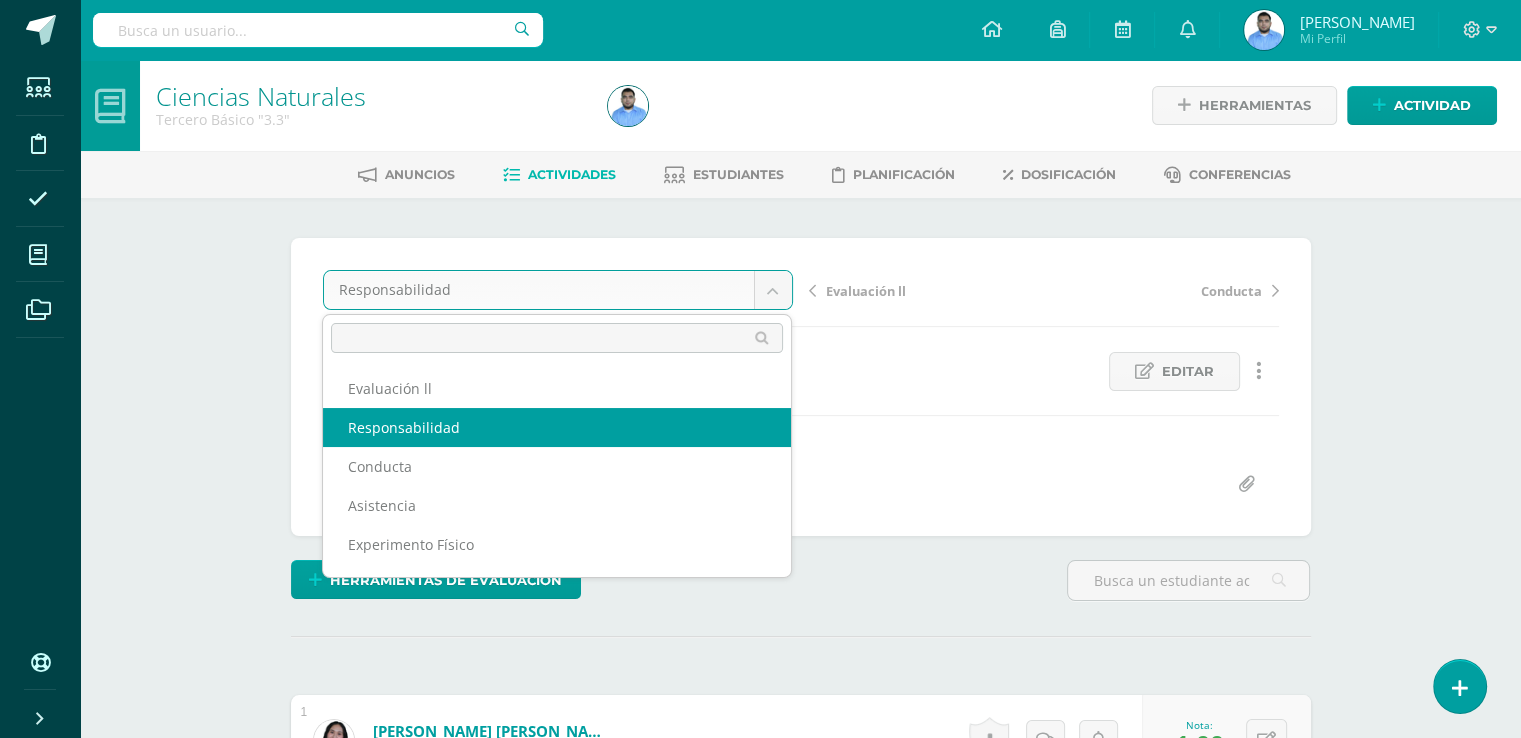 click on "La nota fue eliminada con éxito         Estudiantes Disciplina Asistencia Mis cursos Archivos Soporte
Centro de ayuda
Últimas actualizaciones
Cerrar panel
Matemáticas
Primero
Básico
"1.1"
Actividades Estudiantes Planificación Dosificación
Matemáticas
Primero
Básico
"1.2"
Actividades Estudiantes Planificación Dosificación
Matemáticas
Primero
Básico
"1.3"
Actividades Estudiantes Planificación Dosificación
Matemáticas
Actividades Estudiantes" at bounding box center [760, 2097] 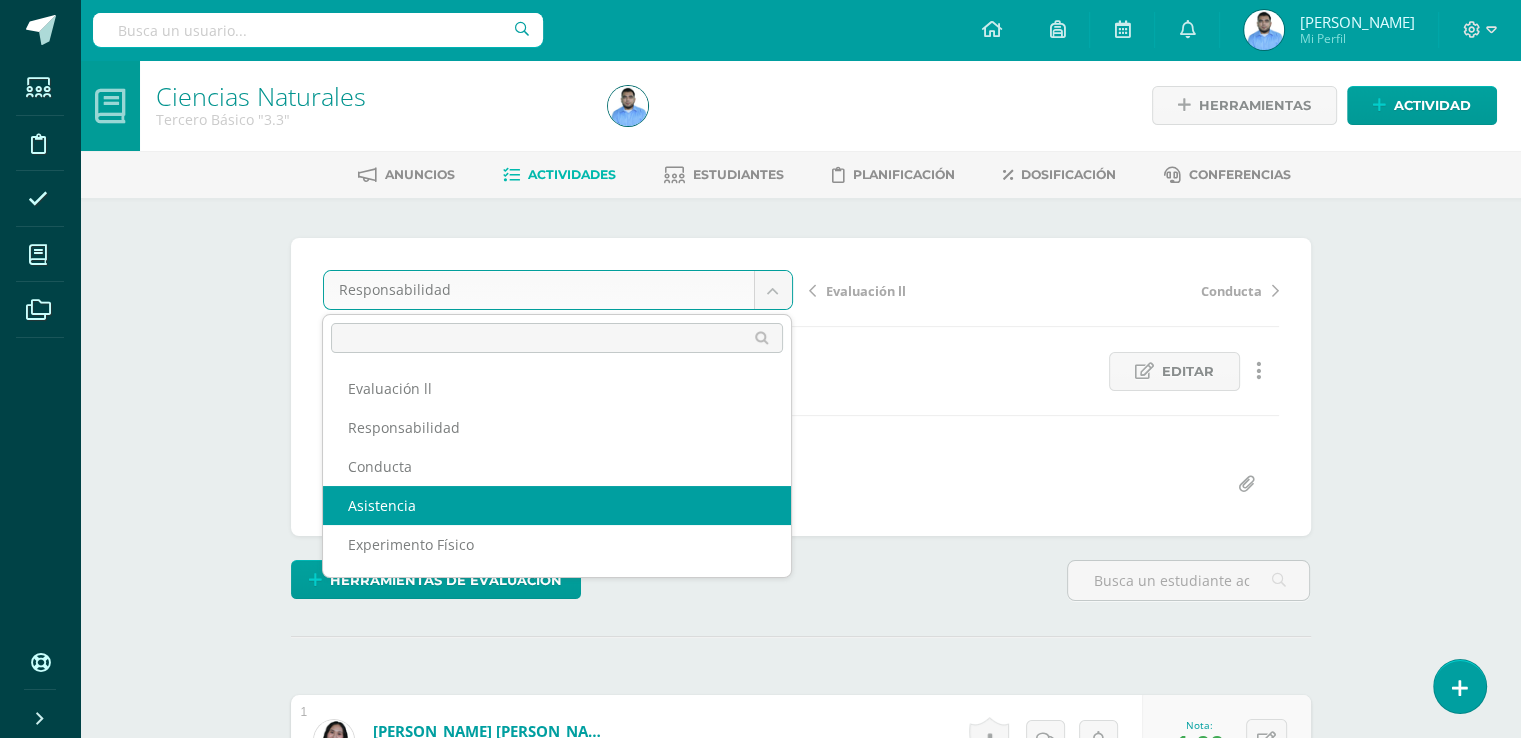select on "/dashboard/teacher/grade-activity/41416/" 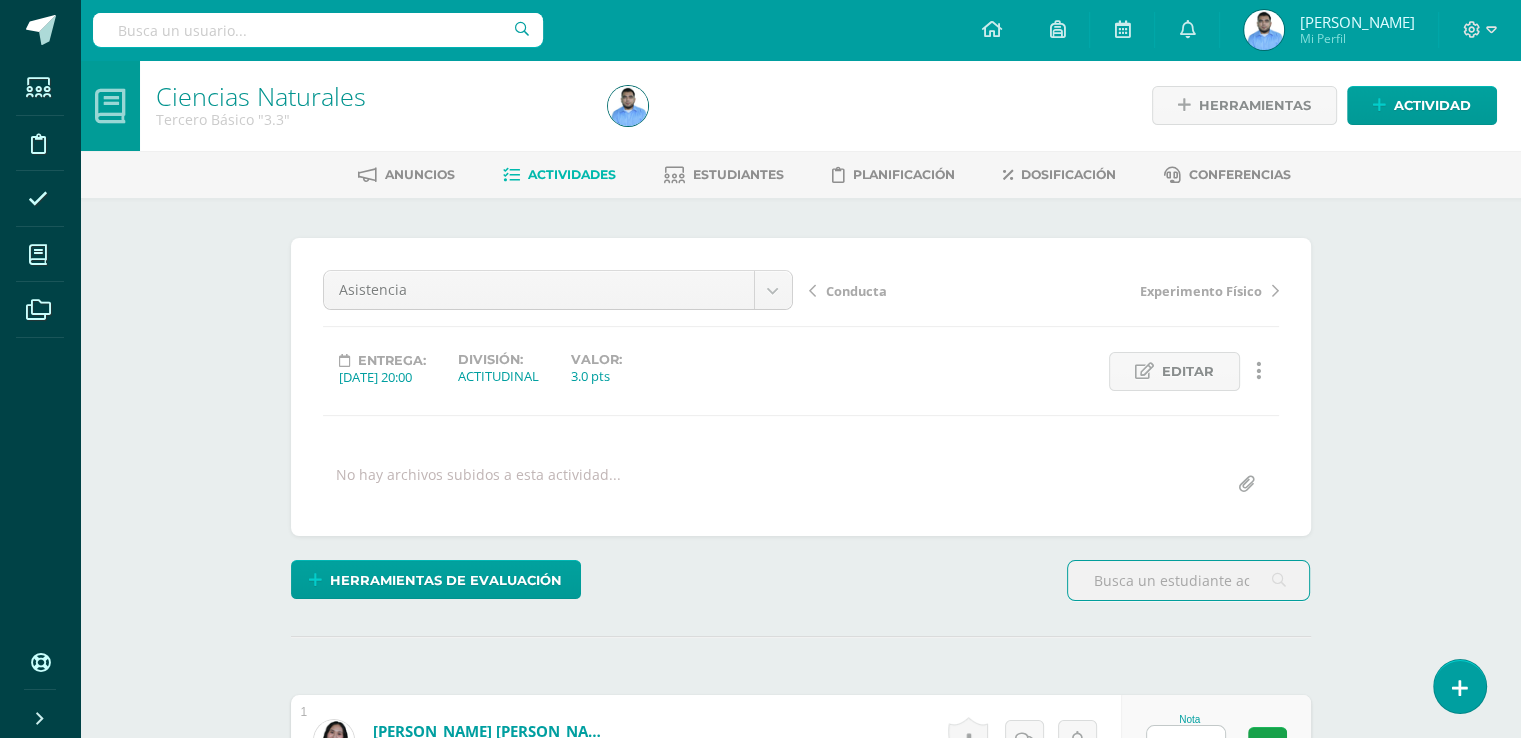 scroll, scrollTop: 0, scrollLeft: 0, axis: both 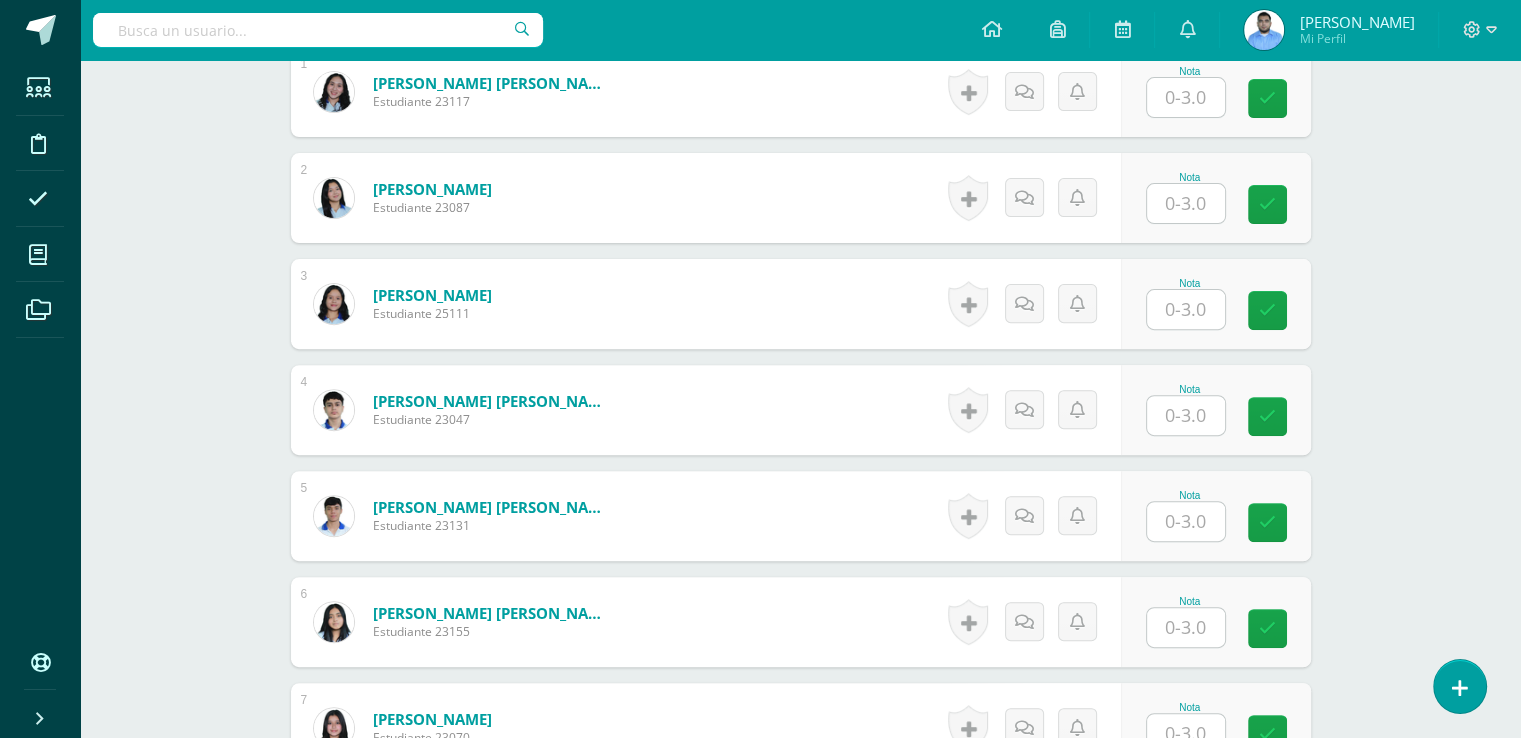 click at bounding box center [1186, 733] 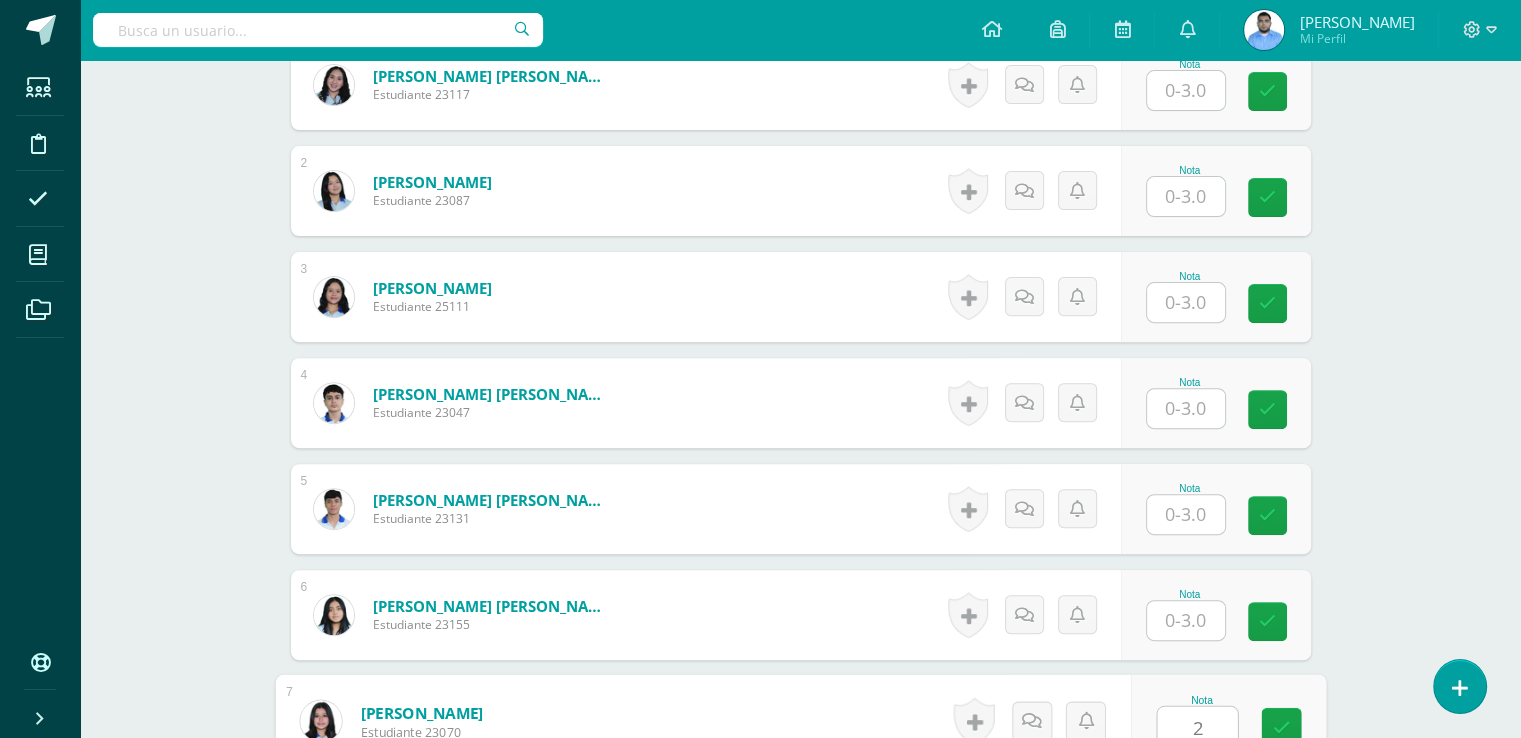 type on "2" 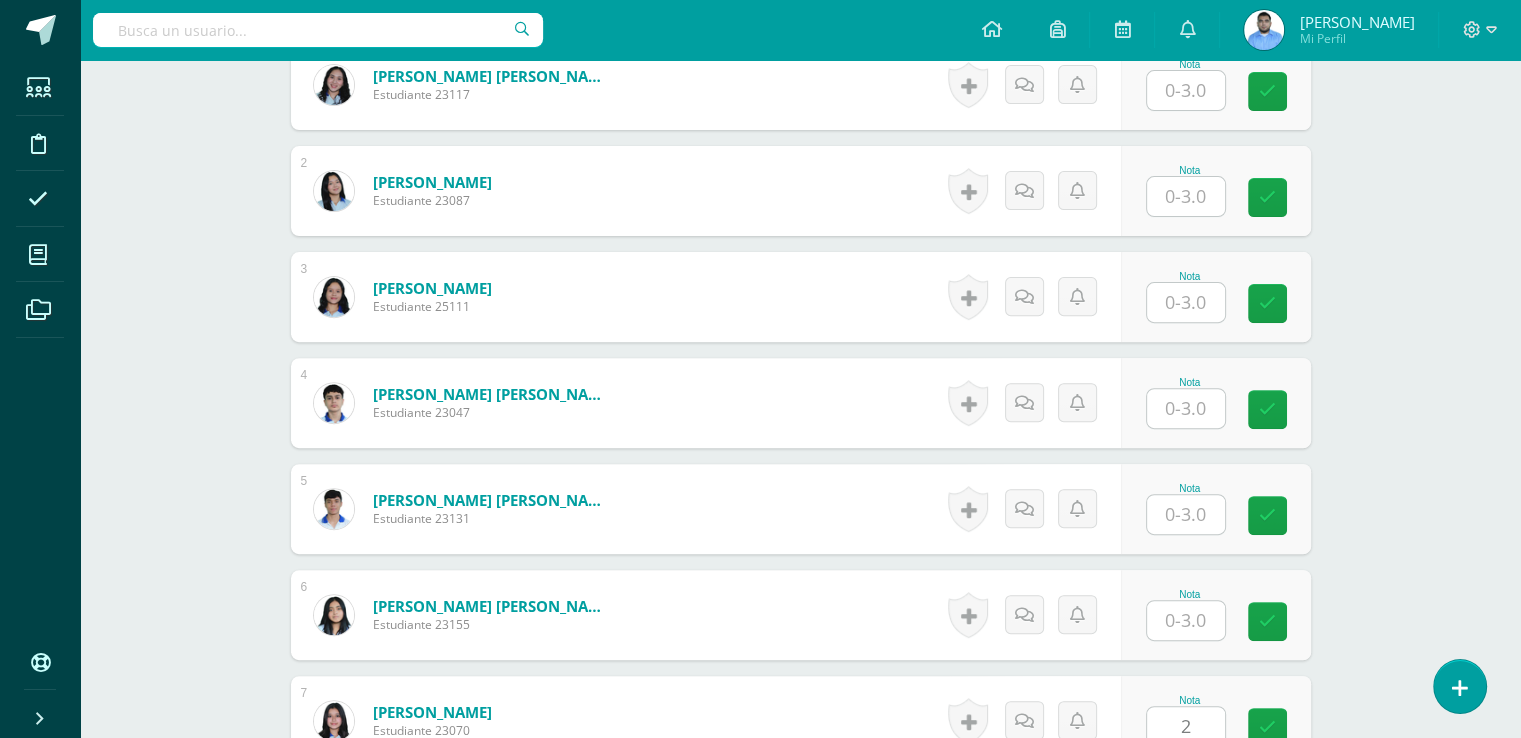 scroll, scrollTop: 1116, scrollLeft: 0, axis: vertical 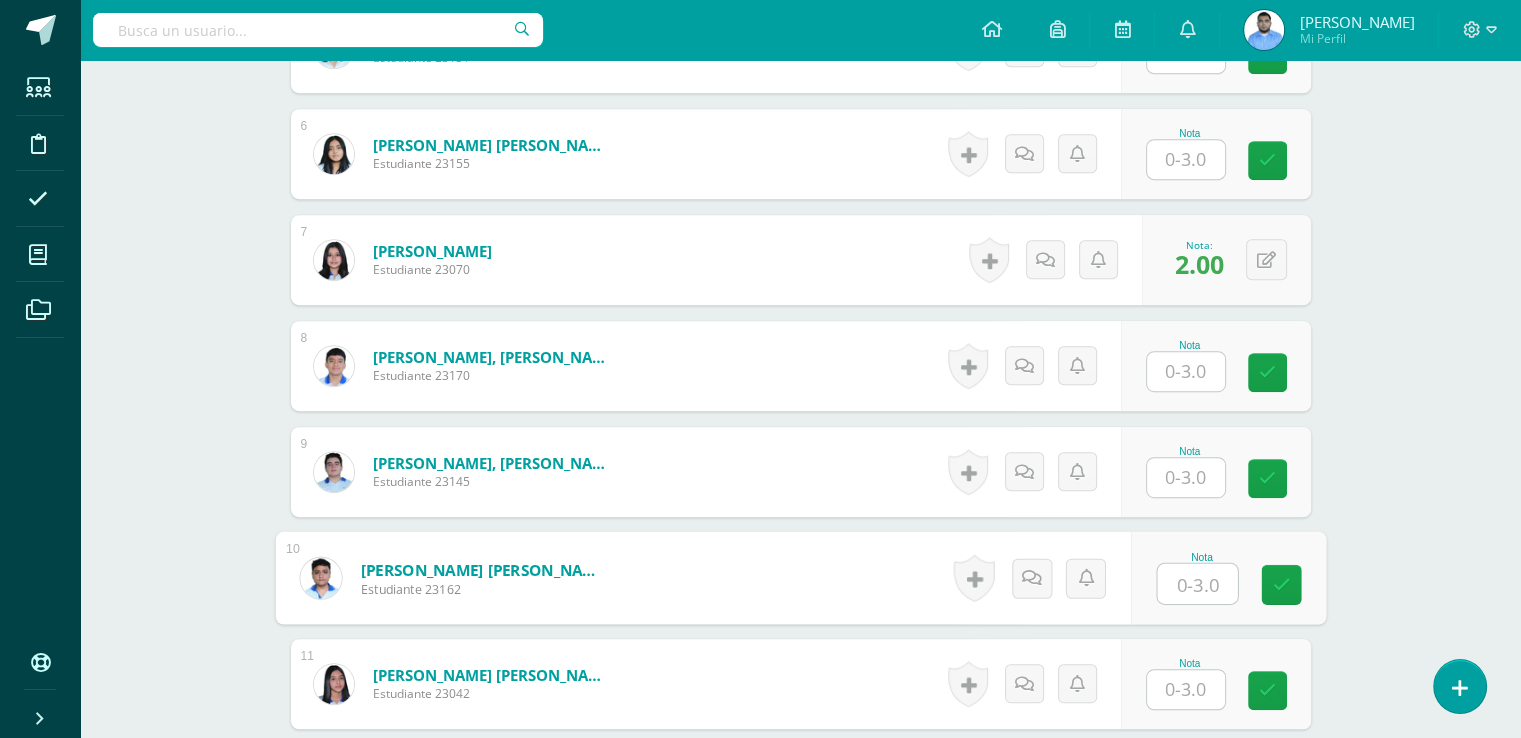 click at bounding box center (1197, 584) 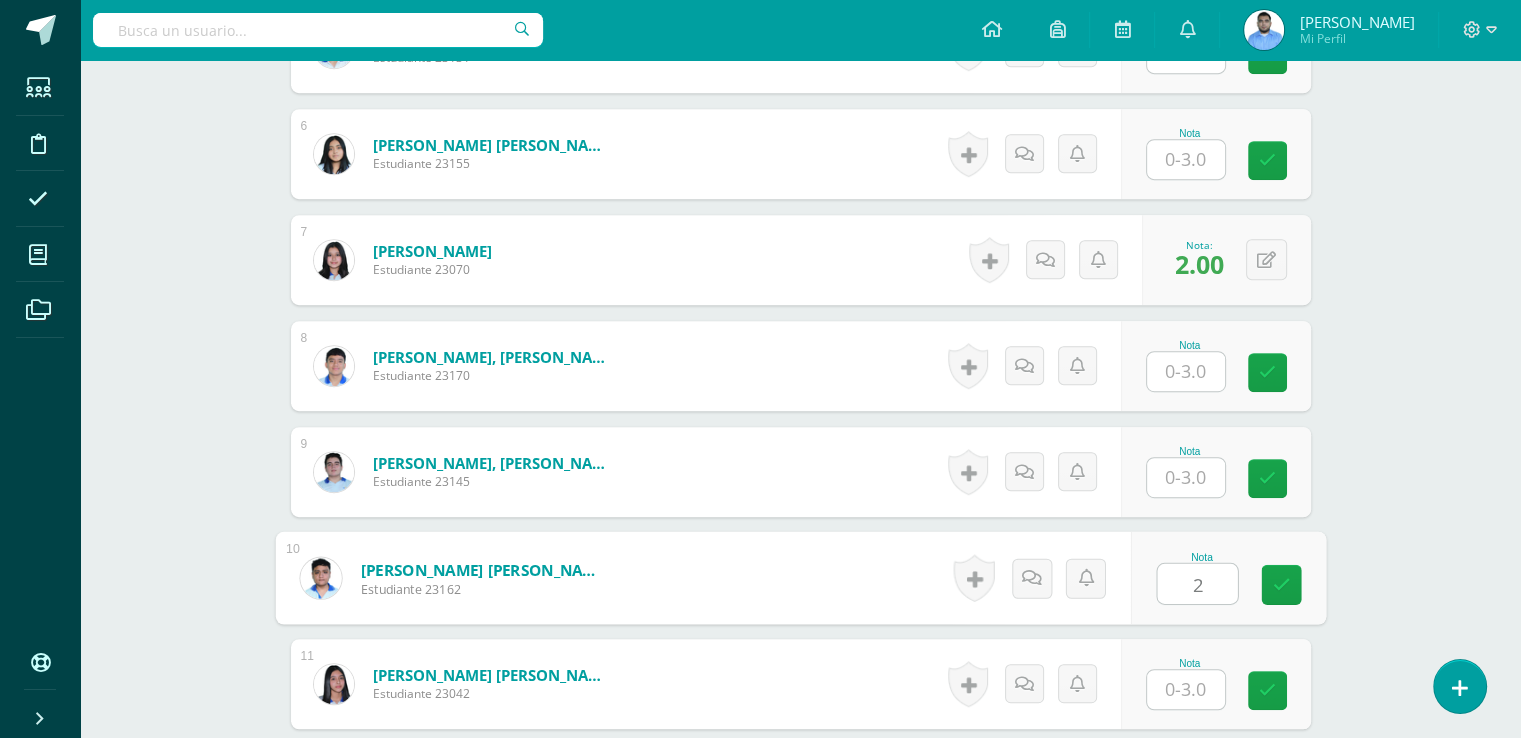 type on "2" 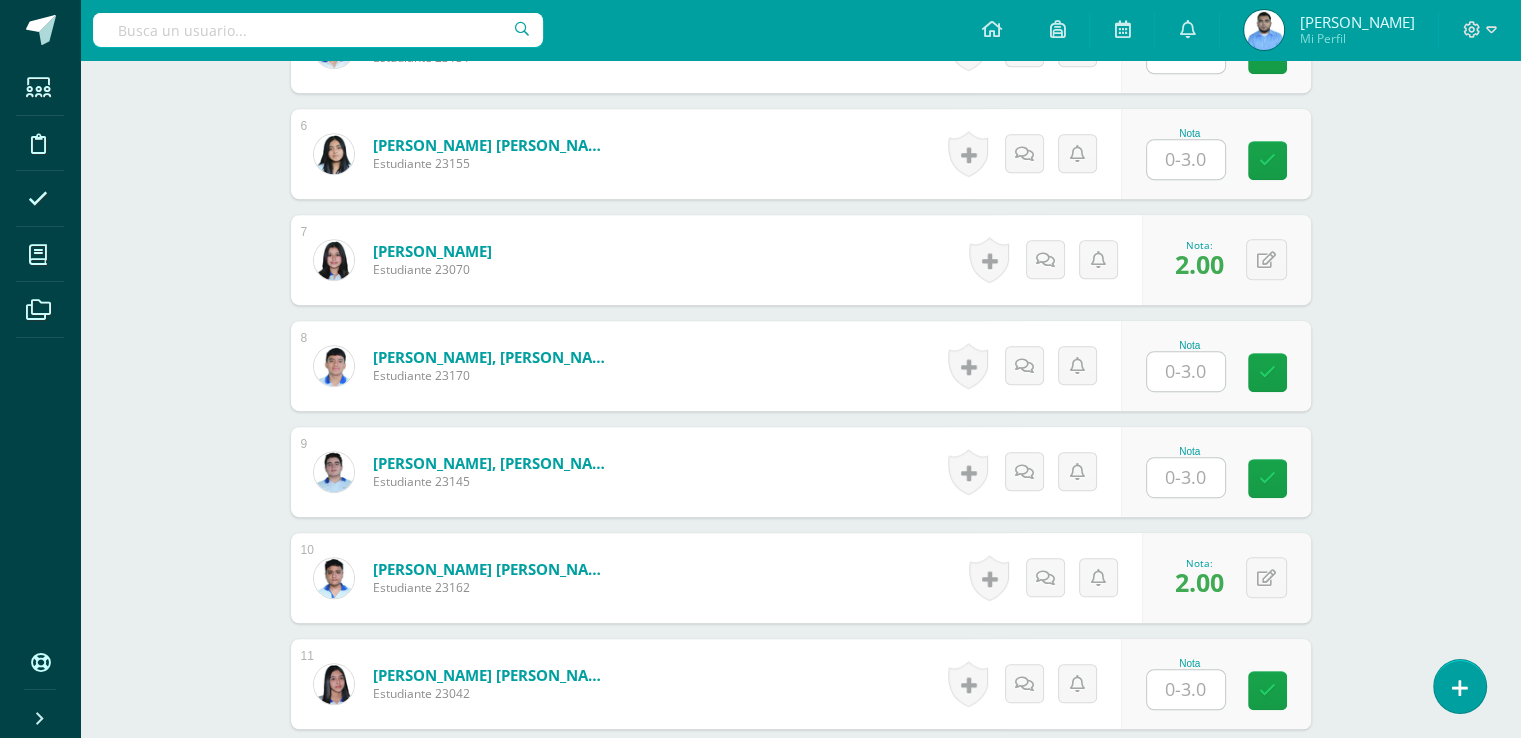scroll, scrollTop: 1951, scrollLeft: 0, axis: vertical 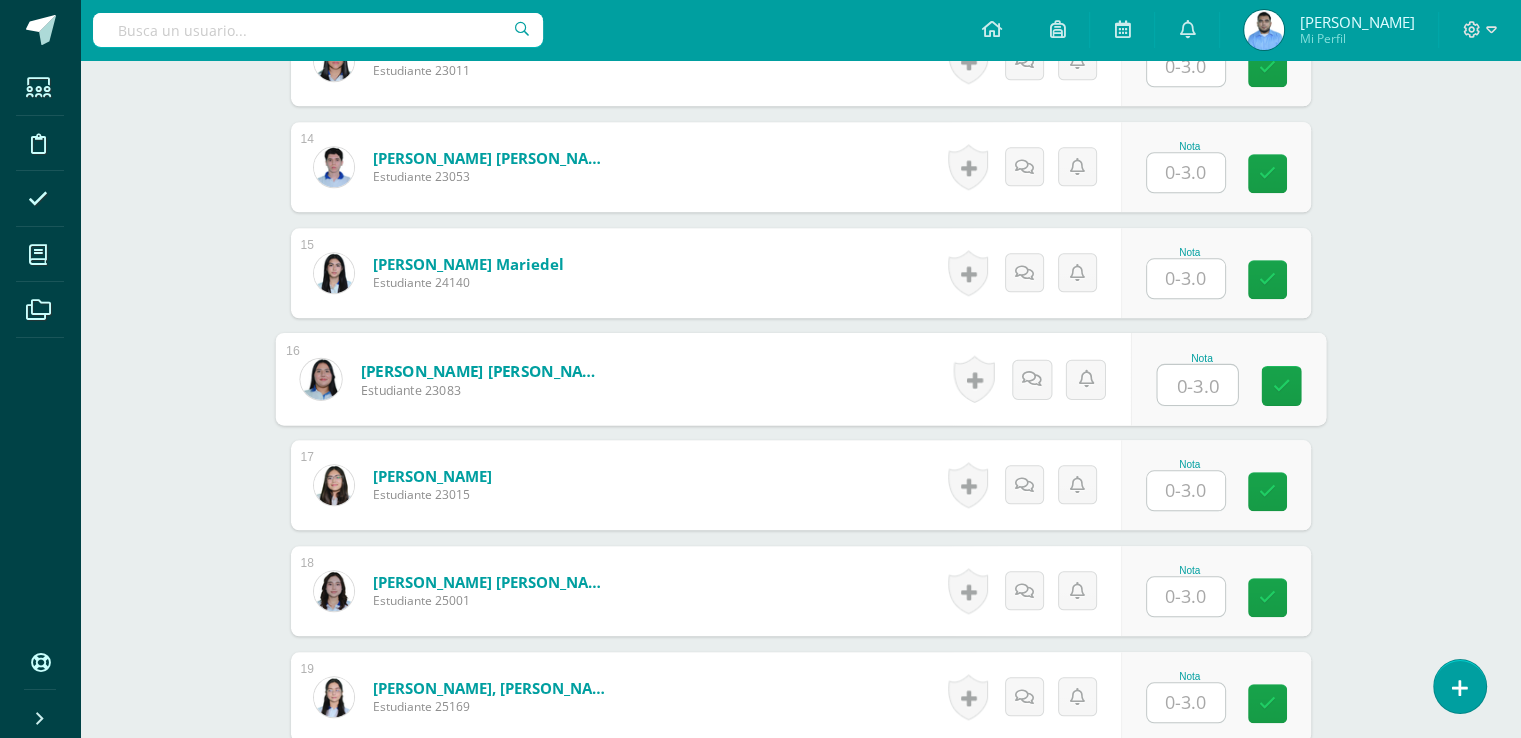 click at bounding box center (1197, 385) 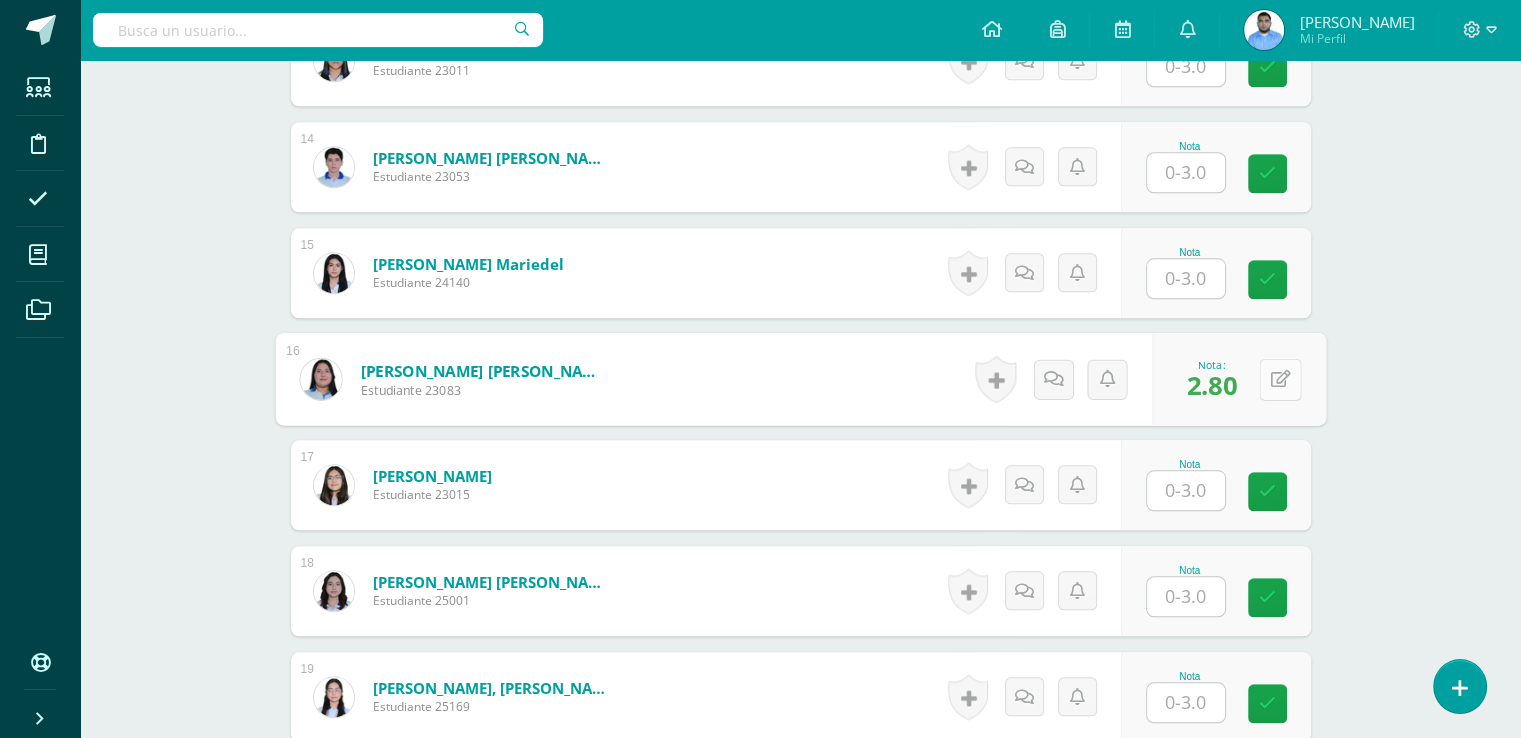 click at bounding box center [1280, 379] 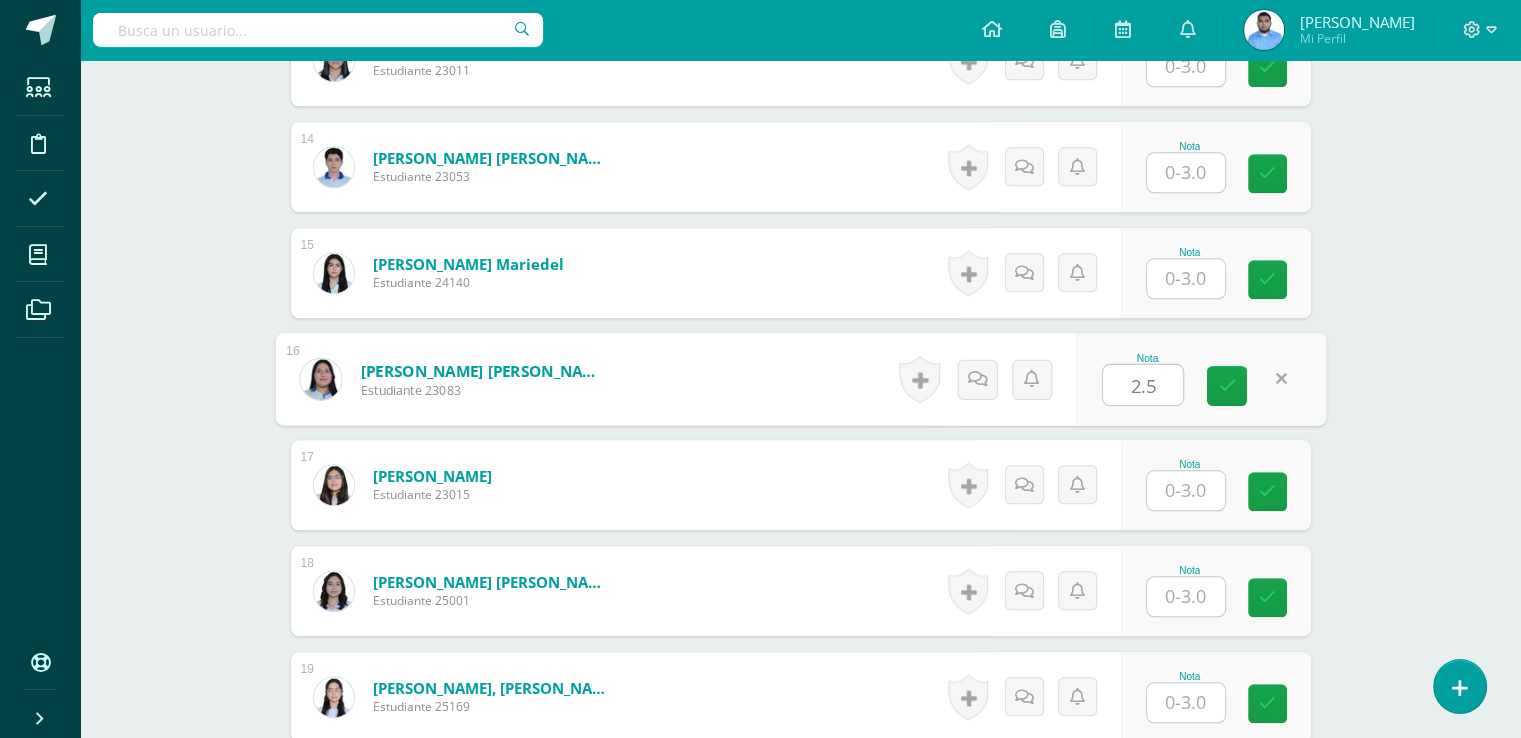 type on "2.5" 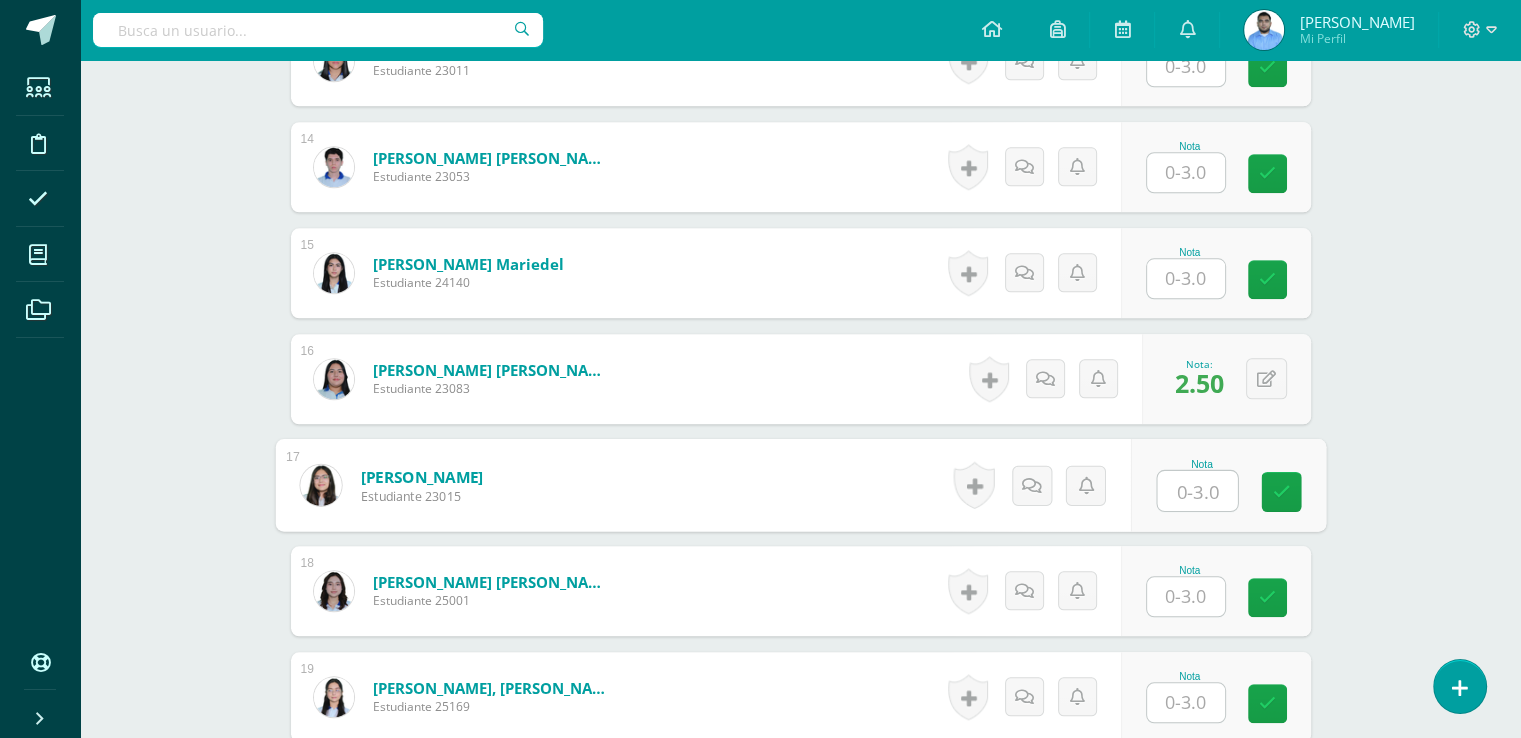 click at bounding box center [1186, 596] 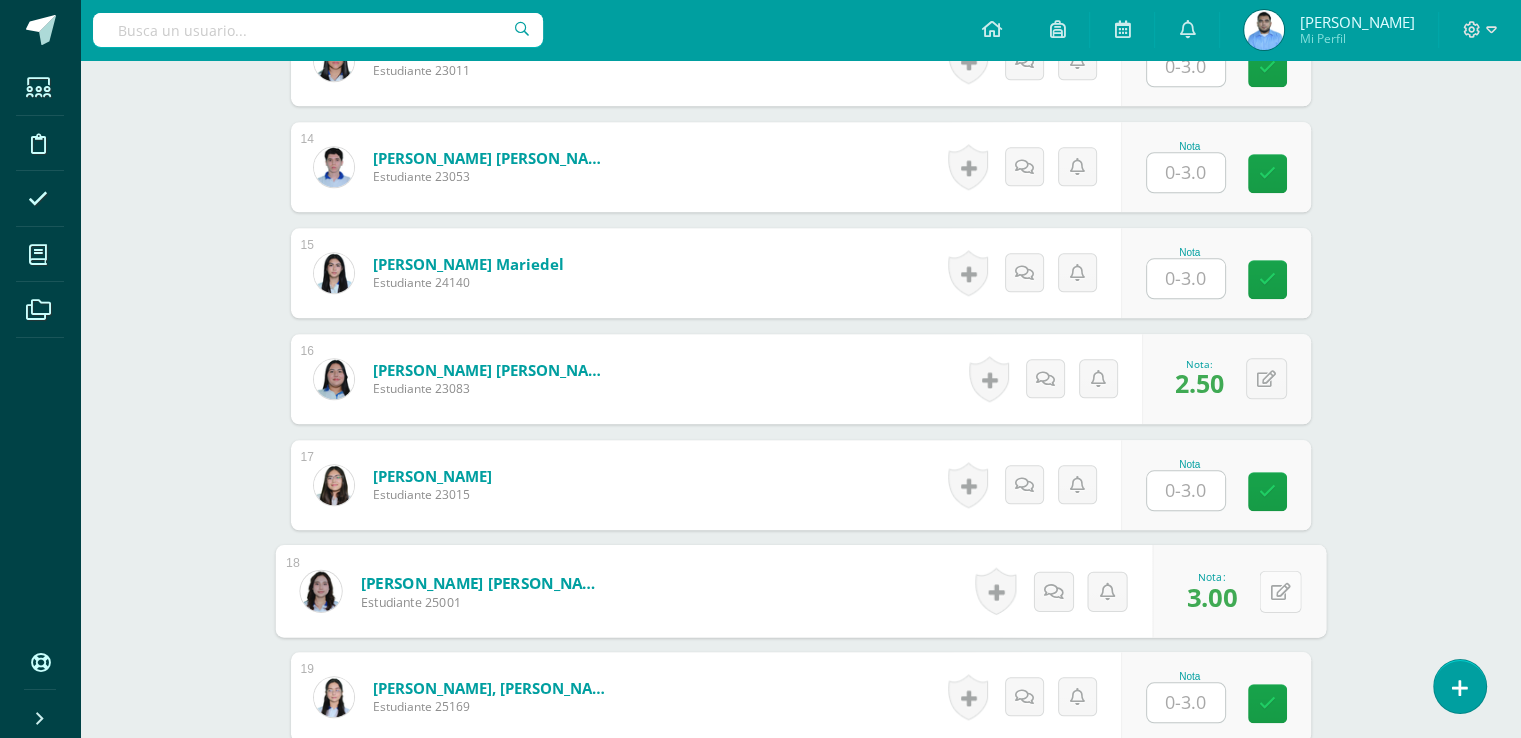 click at bounding box center [1280, 590] 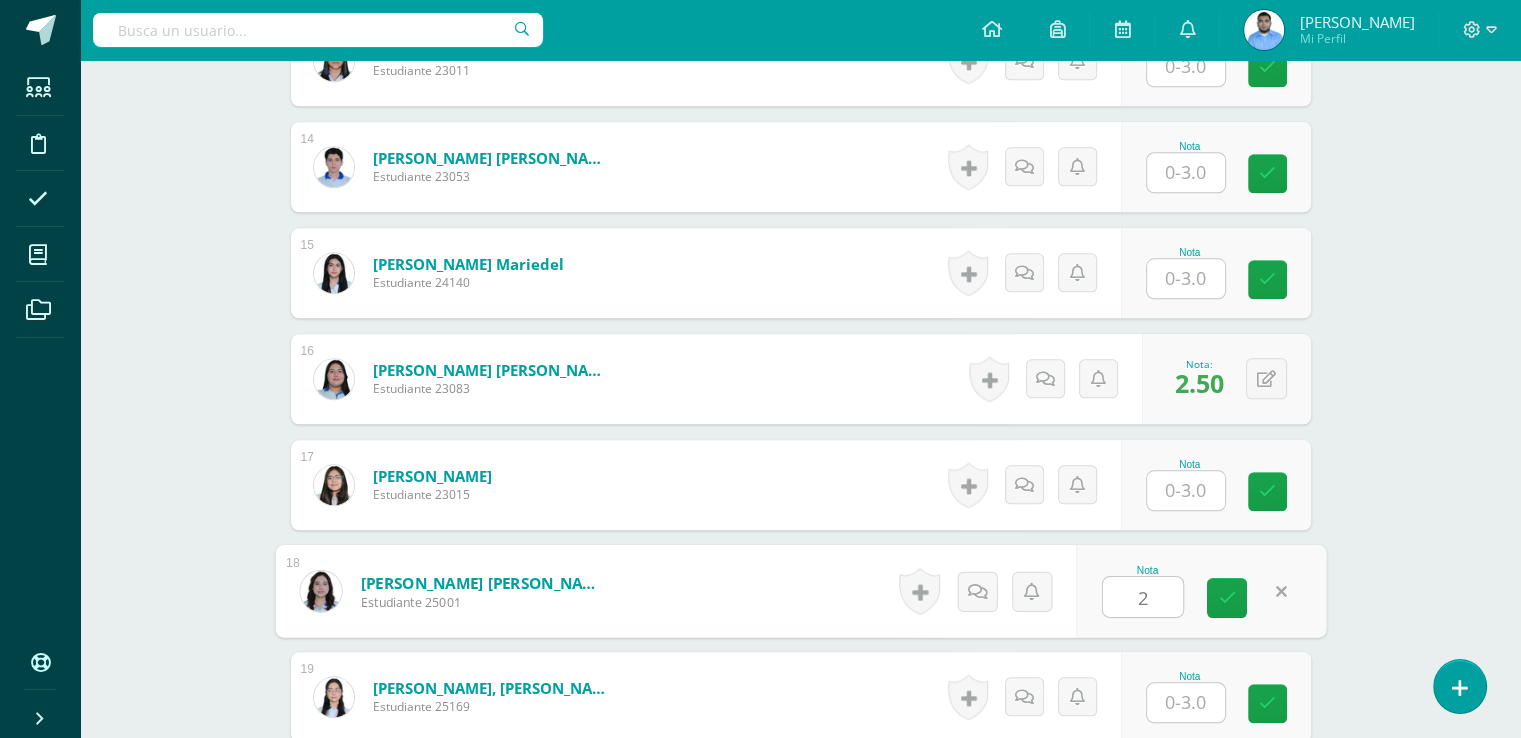 type on "2" 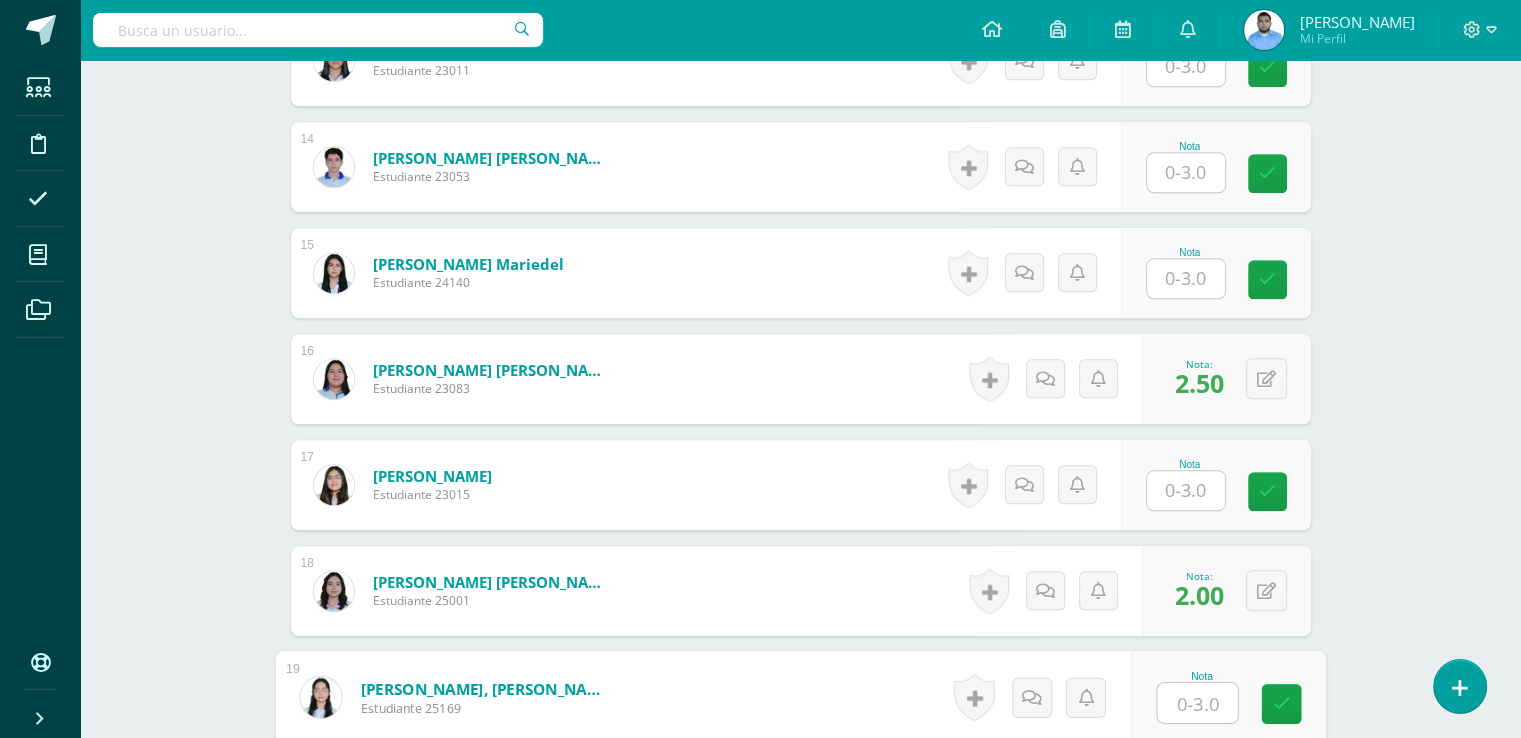 click at bounding box center (1197, 703) 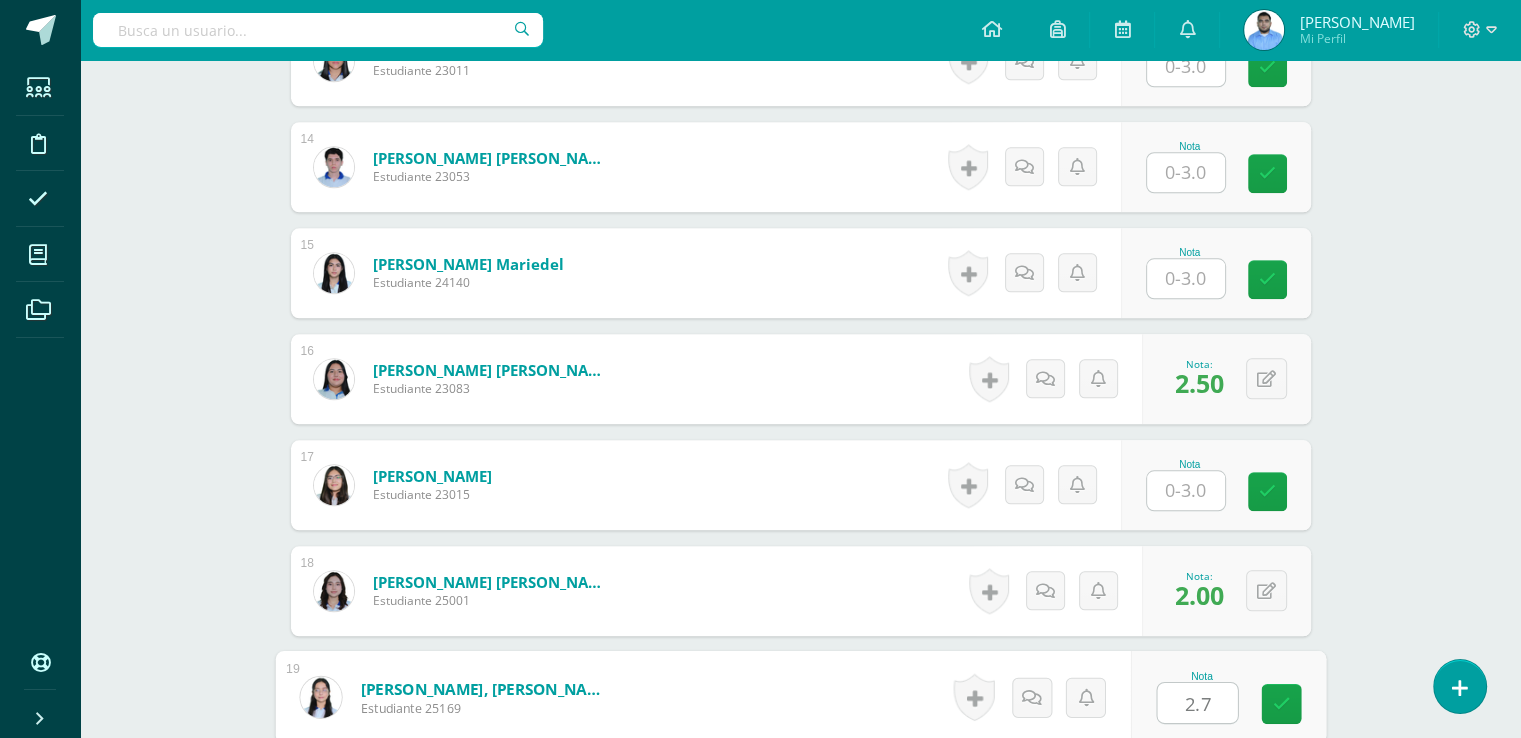 type on "2.7" 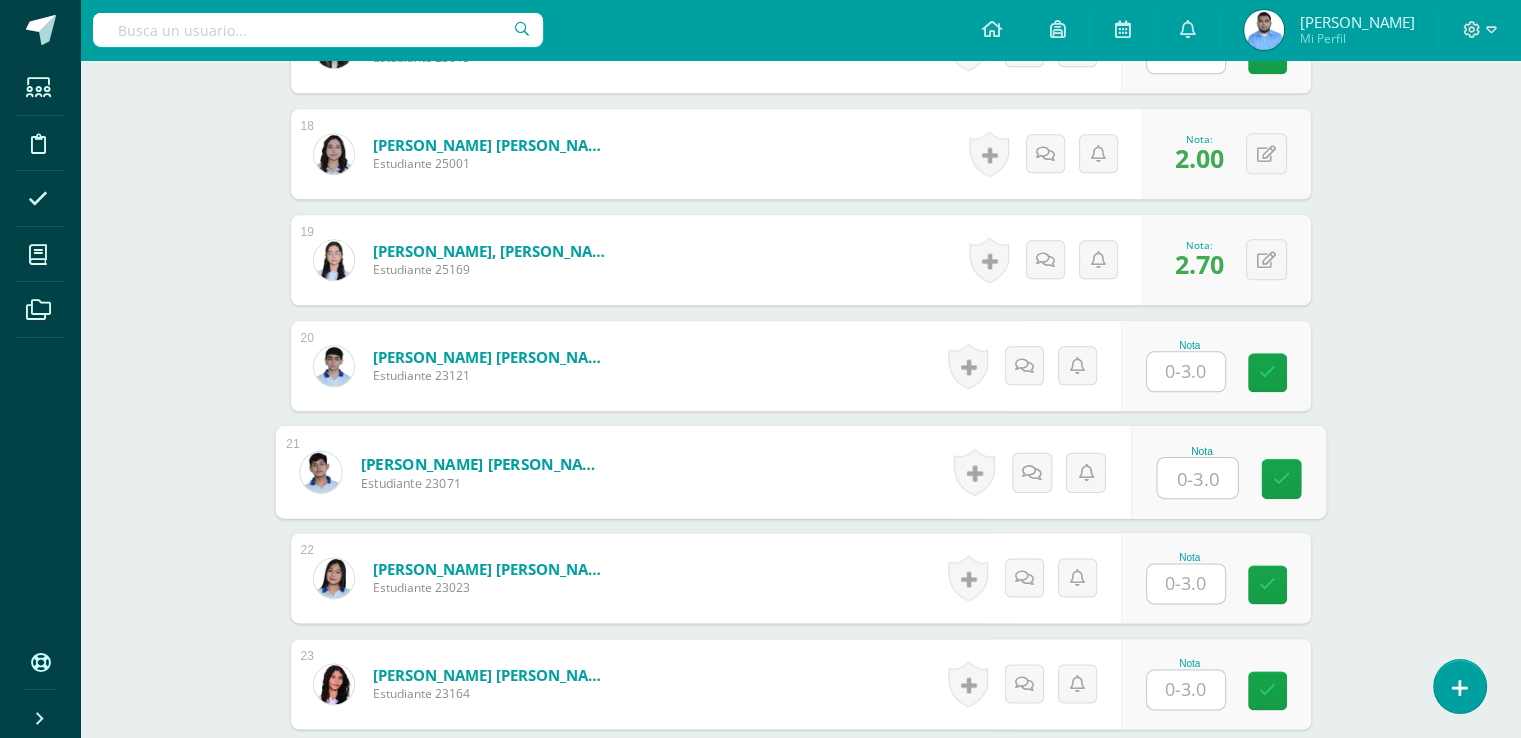 click at bounding box center (1197, 478) 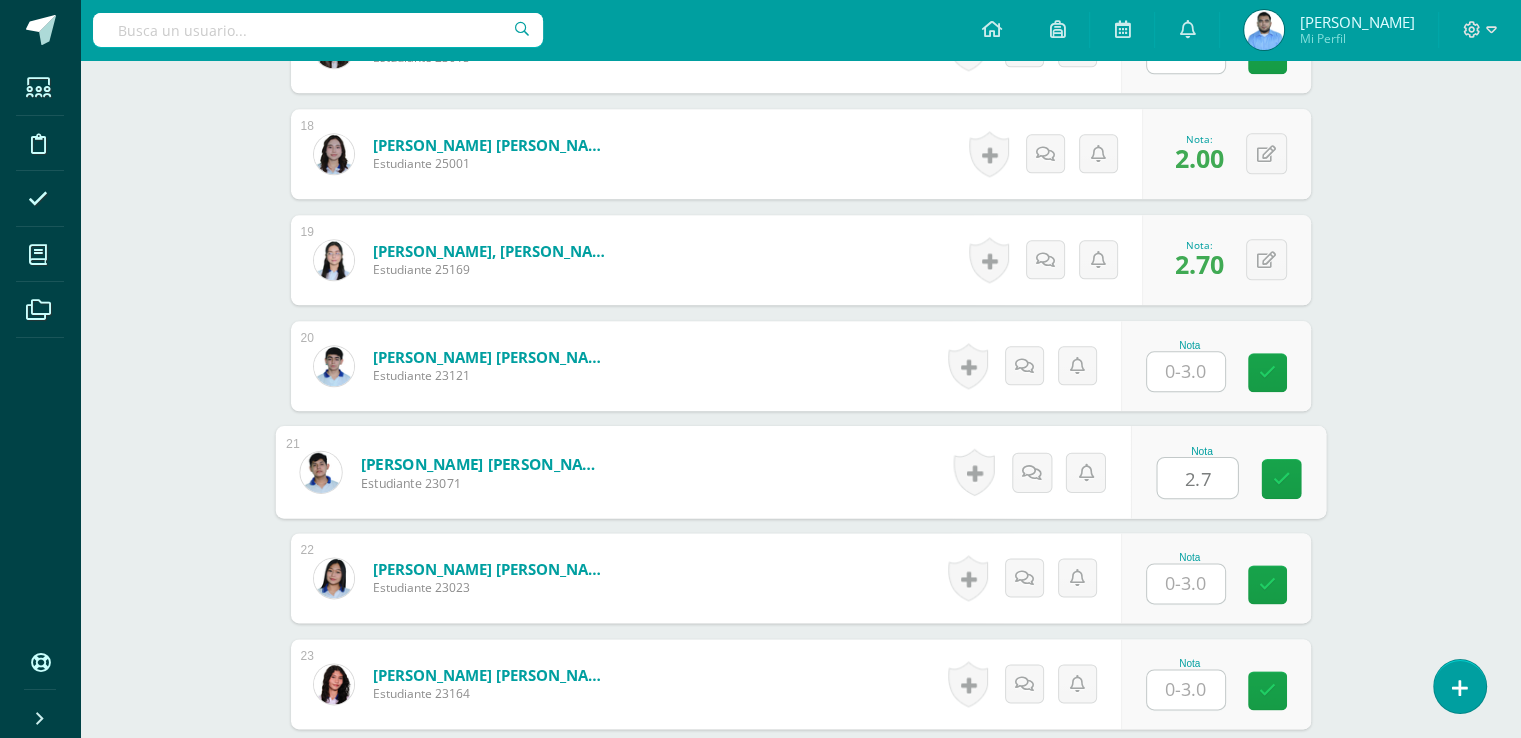 type on "2.7" 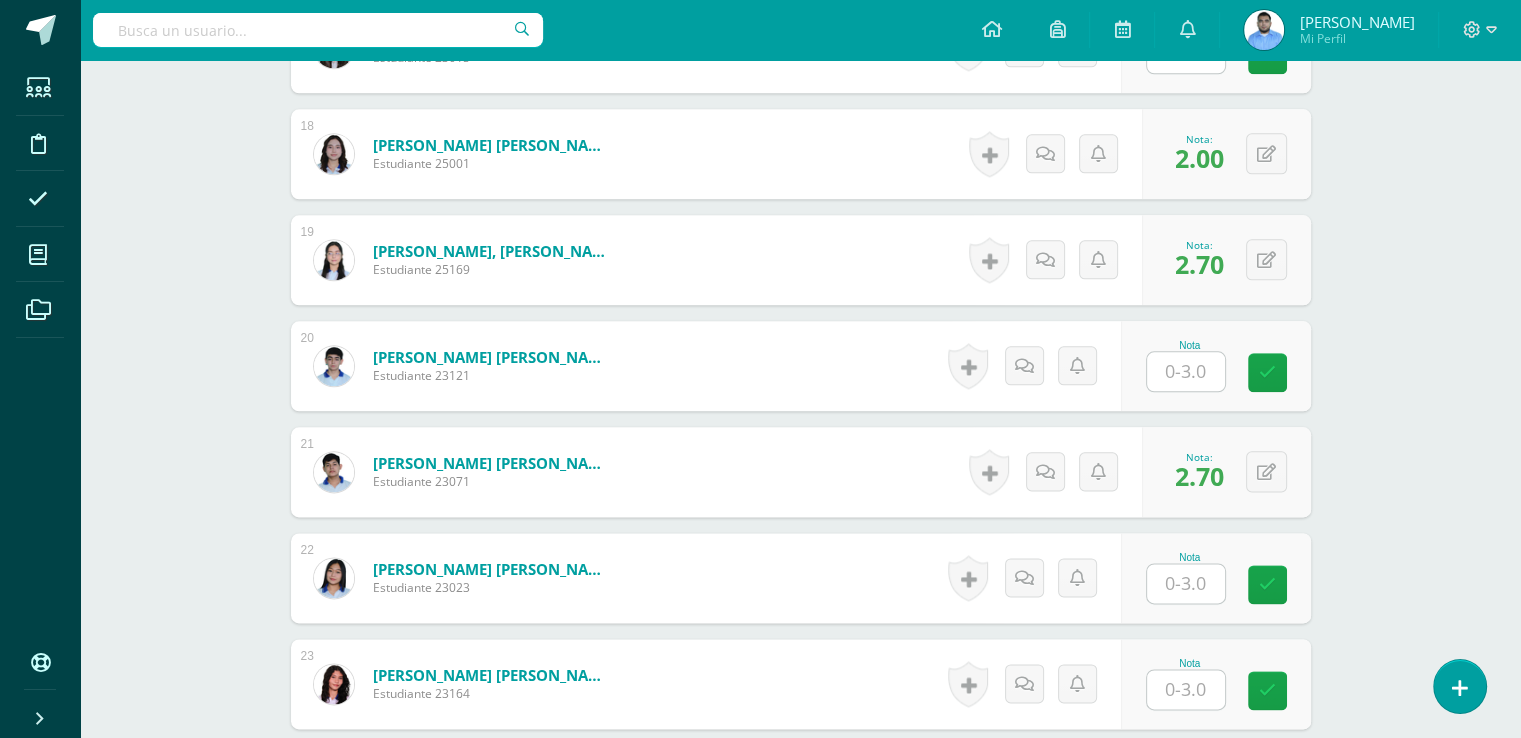 scroll, scrollTop: 1315, scrollLeft: 0, axis: vertical 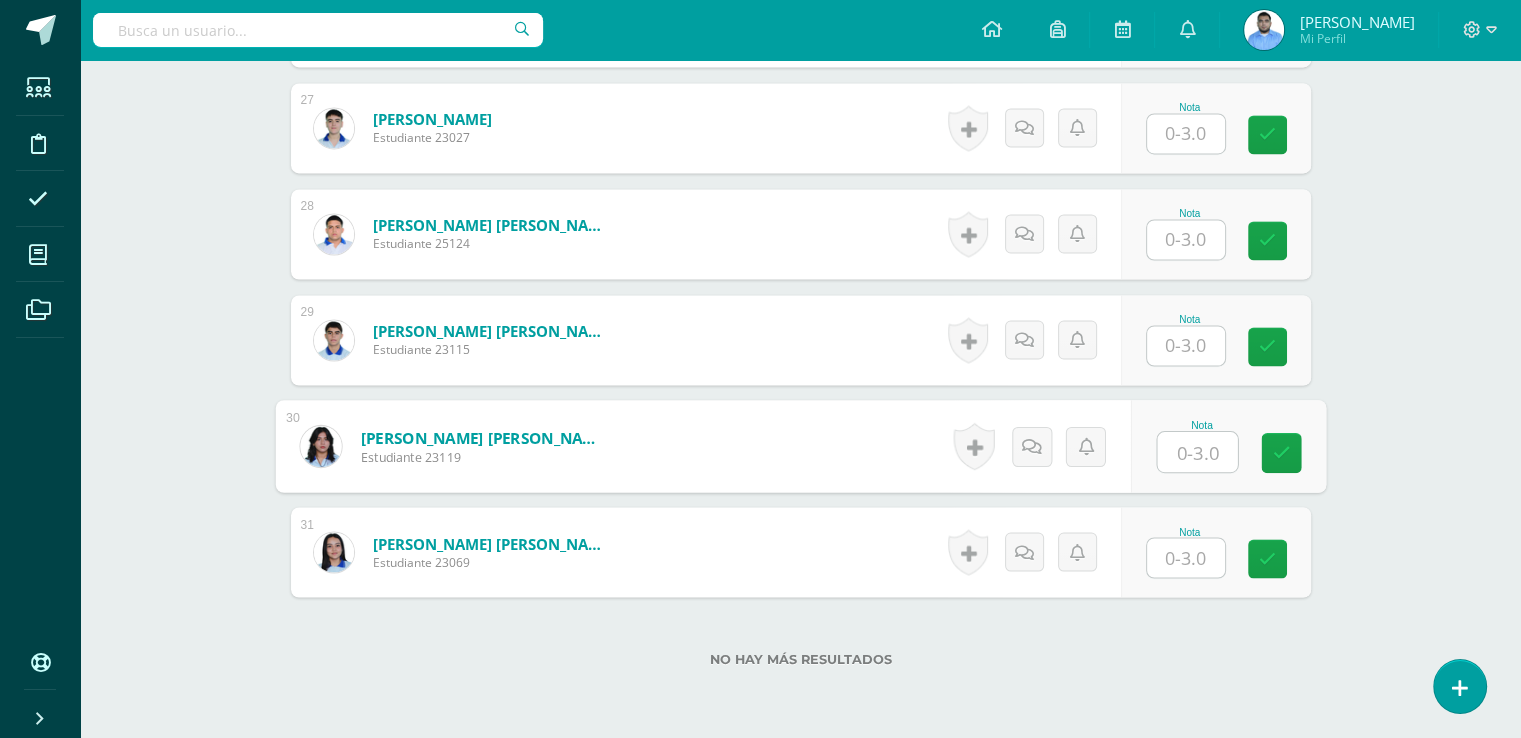 click at bounding box center (1197, 452) 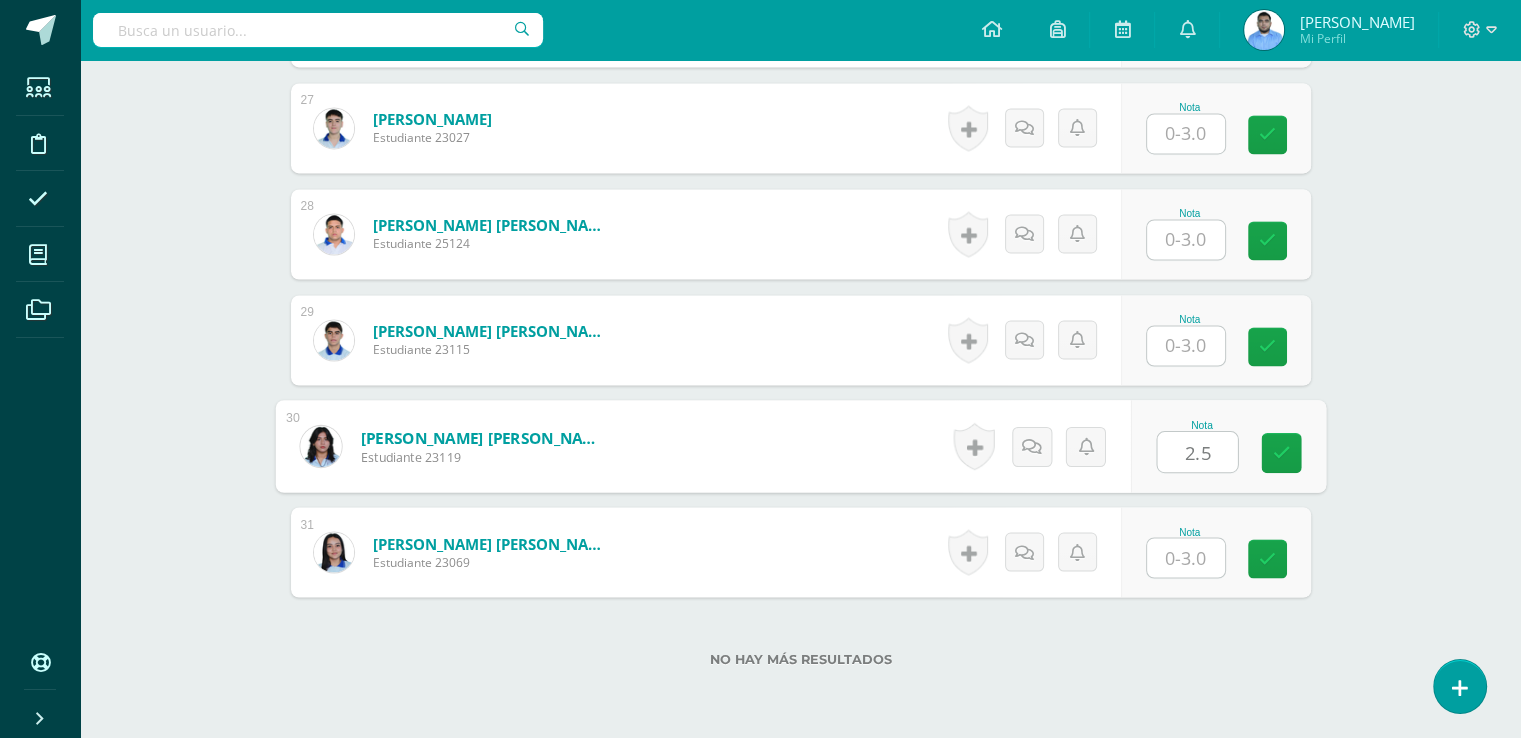 type on "2.5" 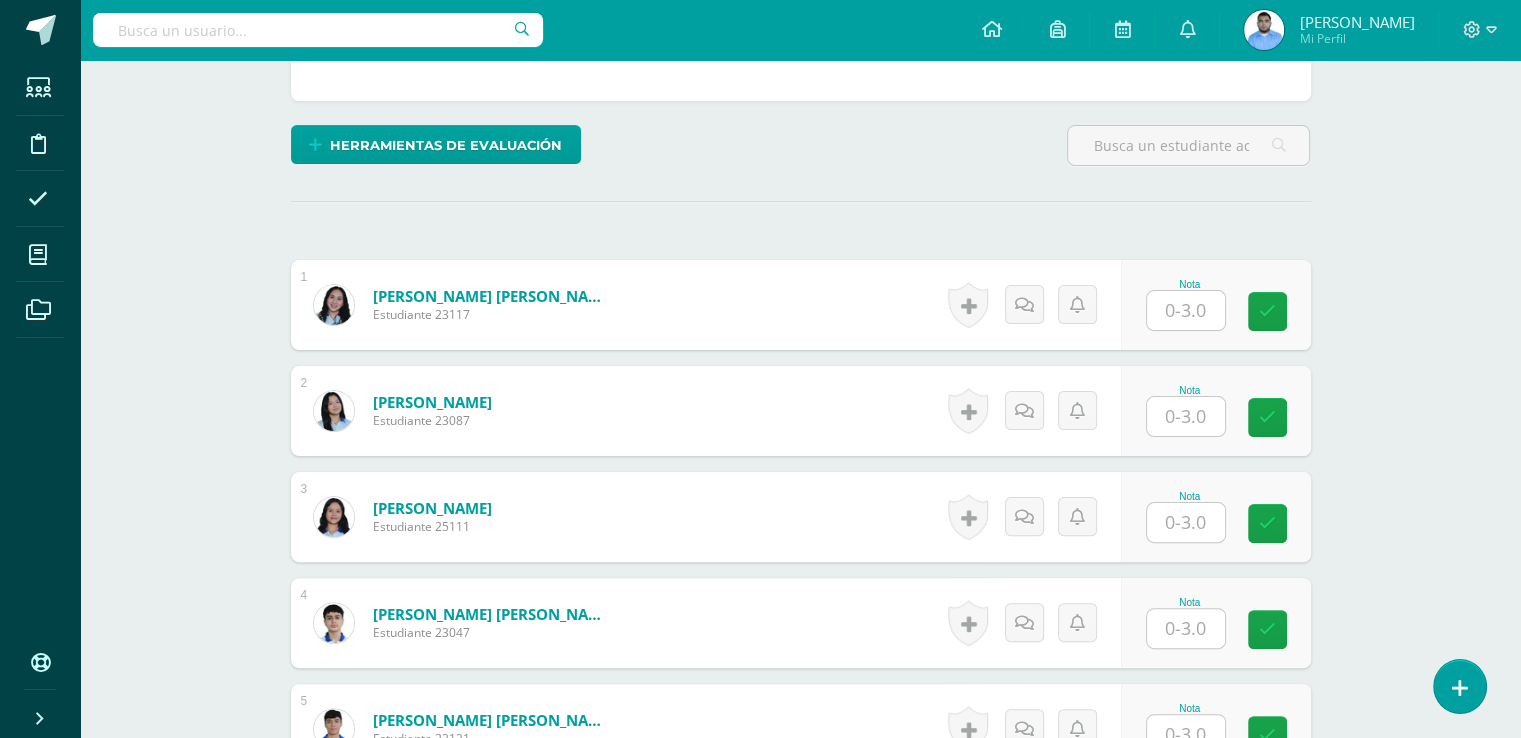 scroll, scrollTop: 444, scrollLeft: 0, axis: vertical 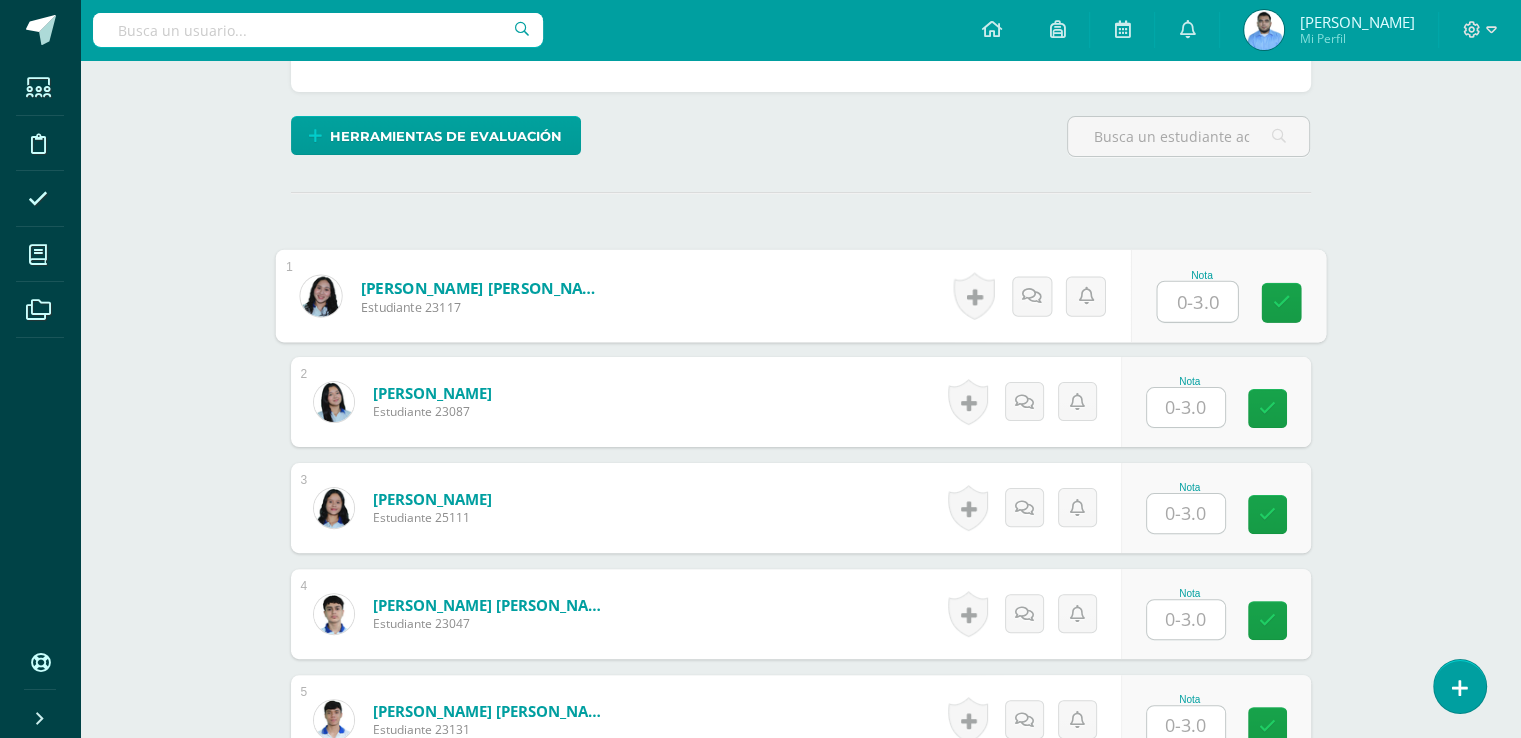 click at bounding box center [1197, 302] 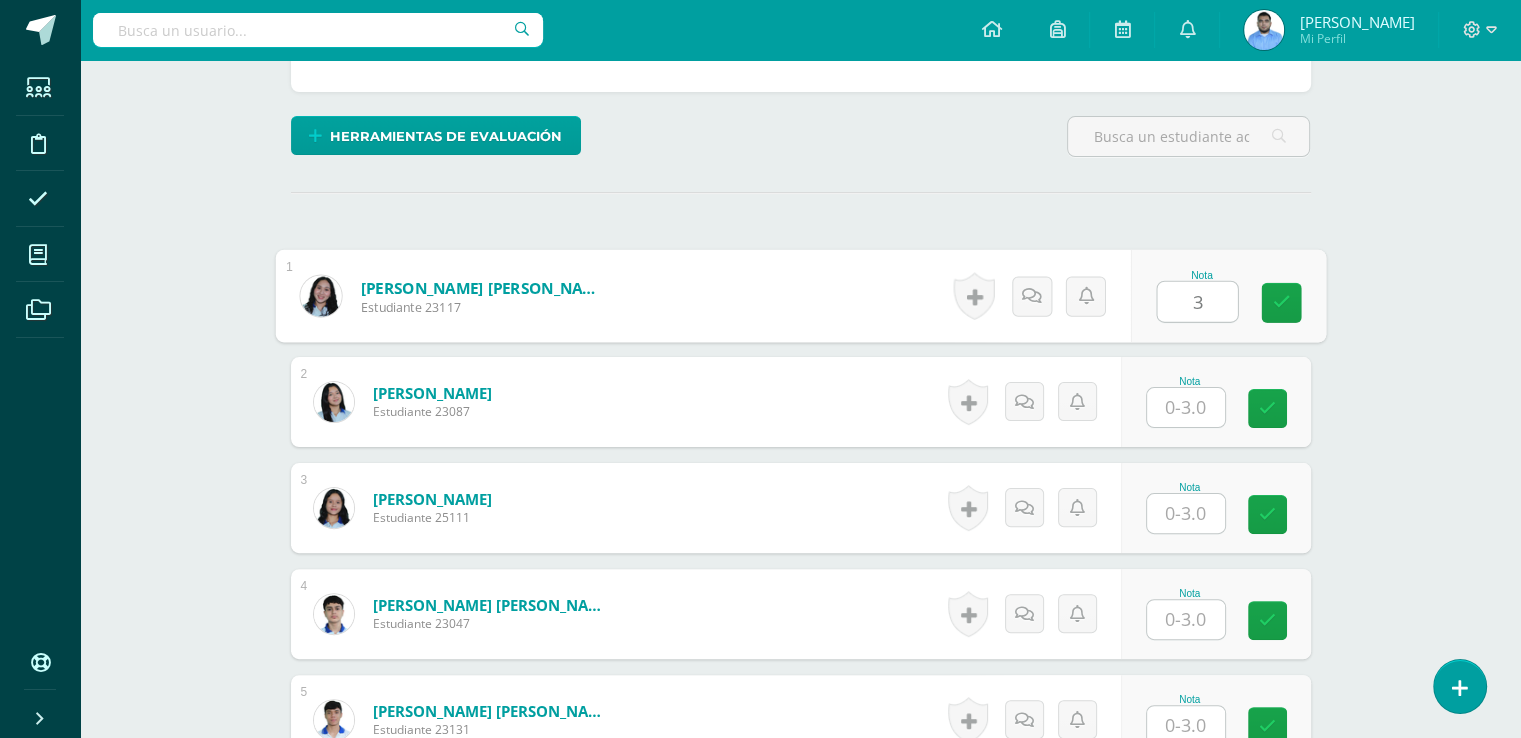 type on "3" 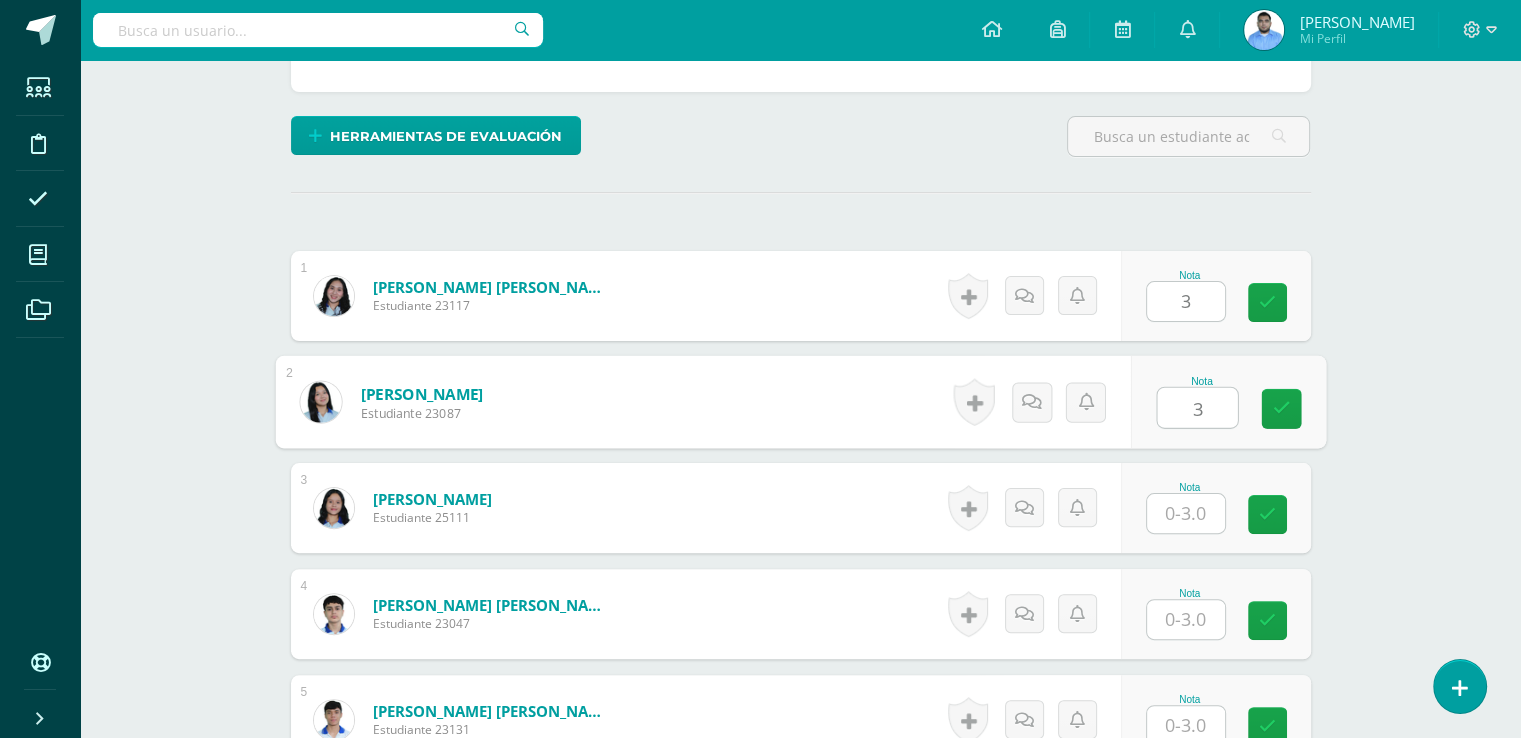 type on "3" 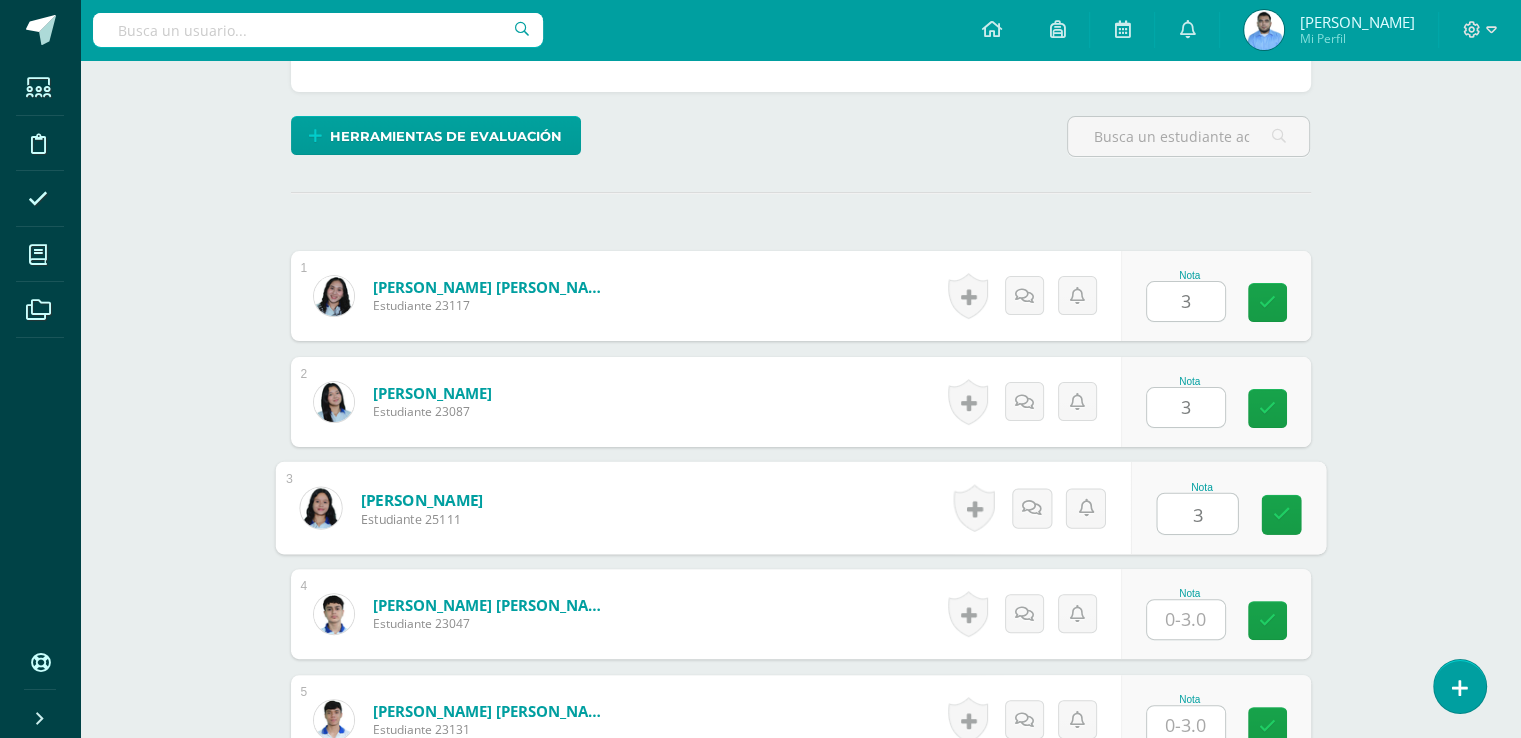 type on "3" 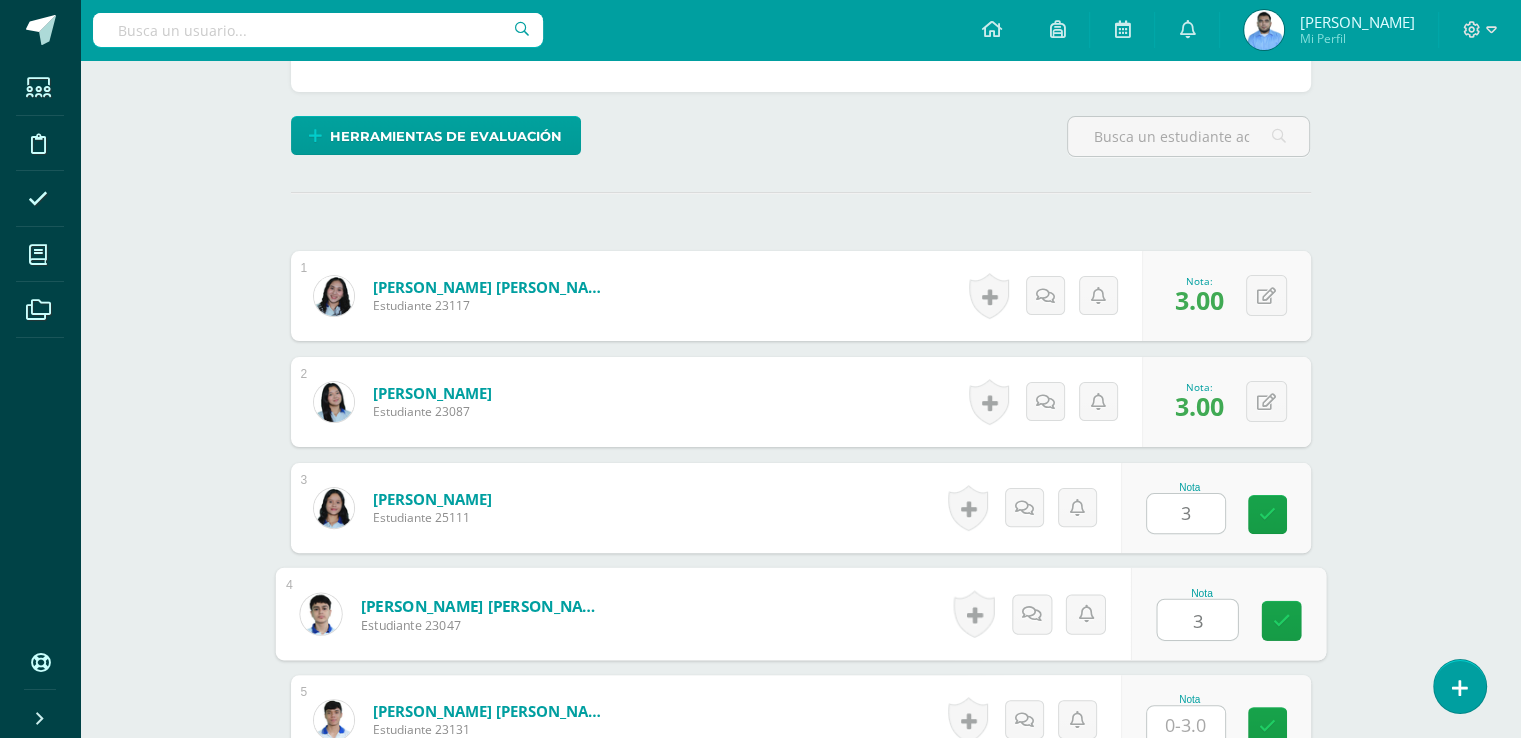 type on "3" 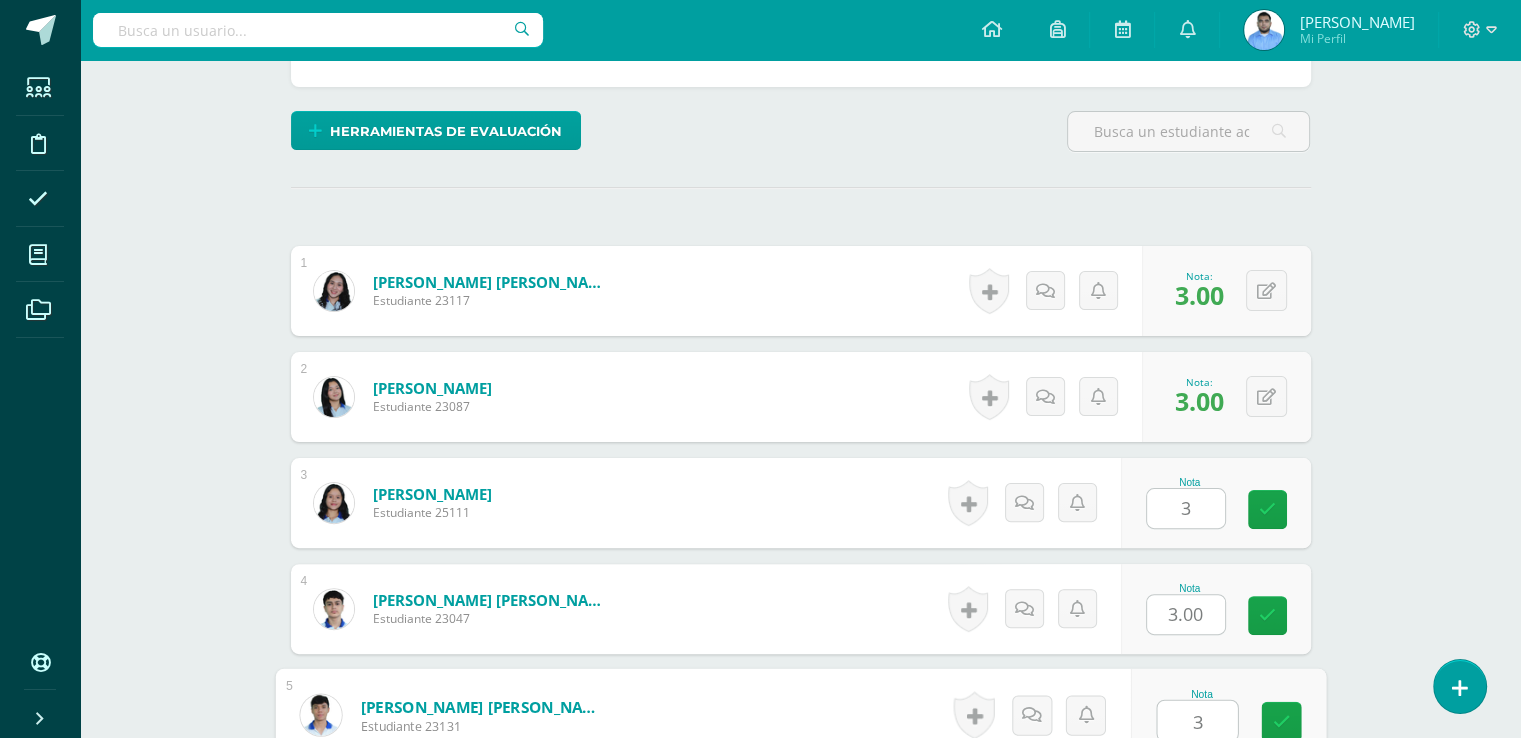 type on "3" 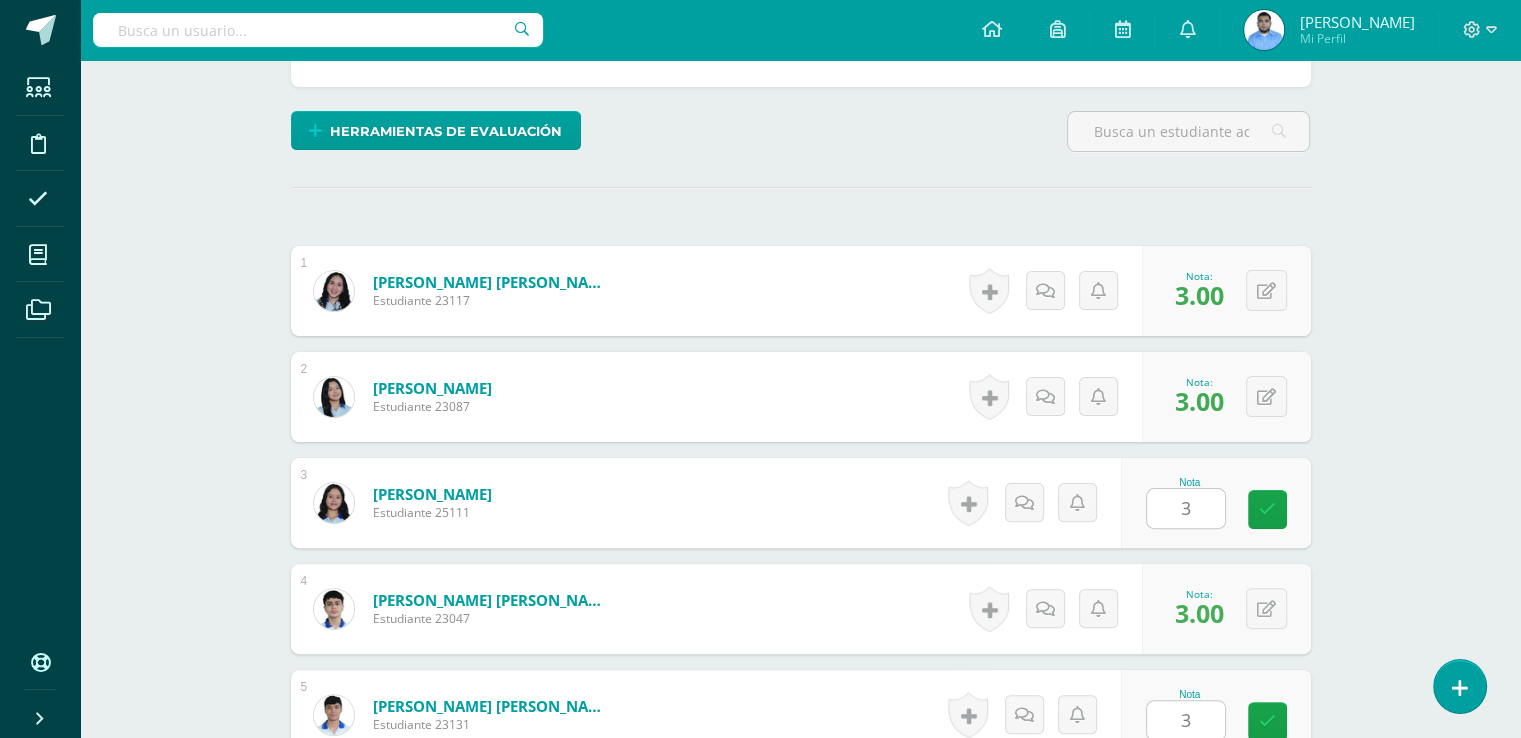 scroll, scrollTop: 904, scrollLeft: 0, axis: vertical 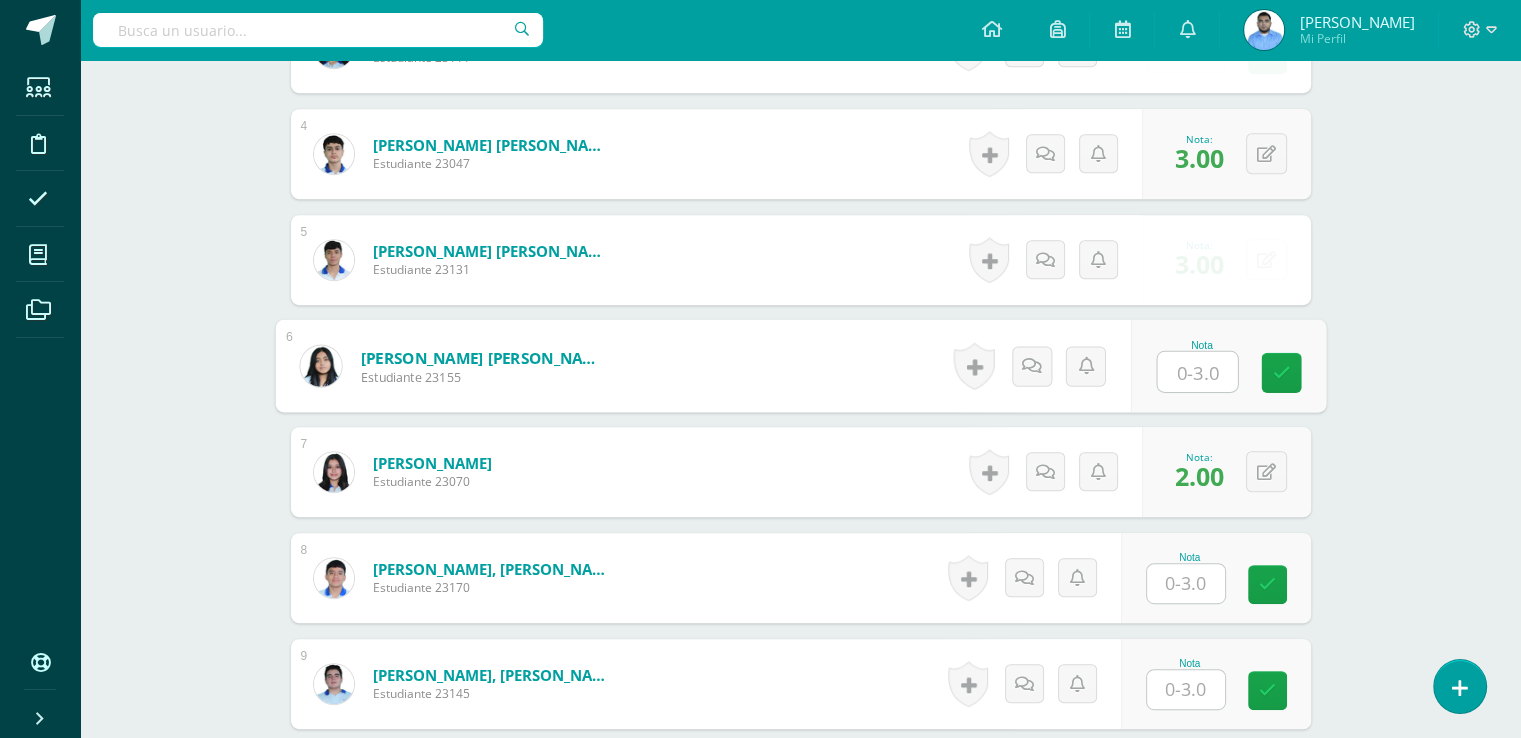 type on "3" 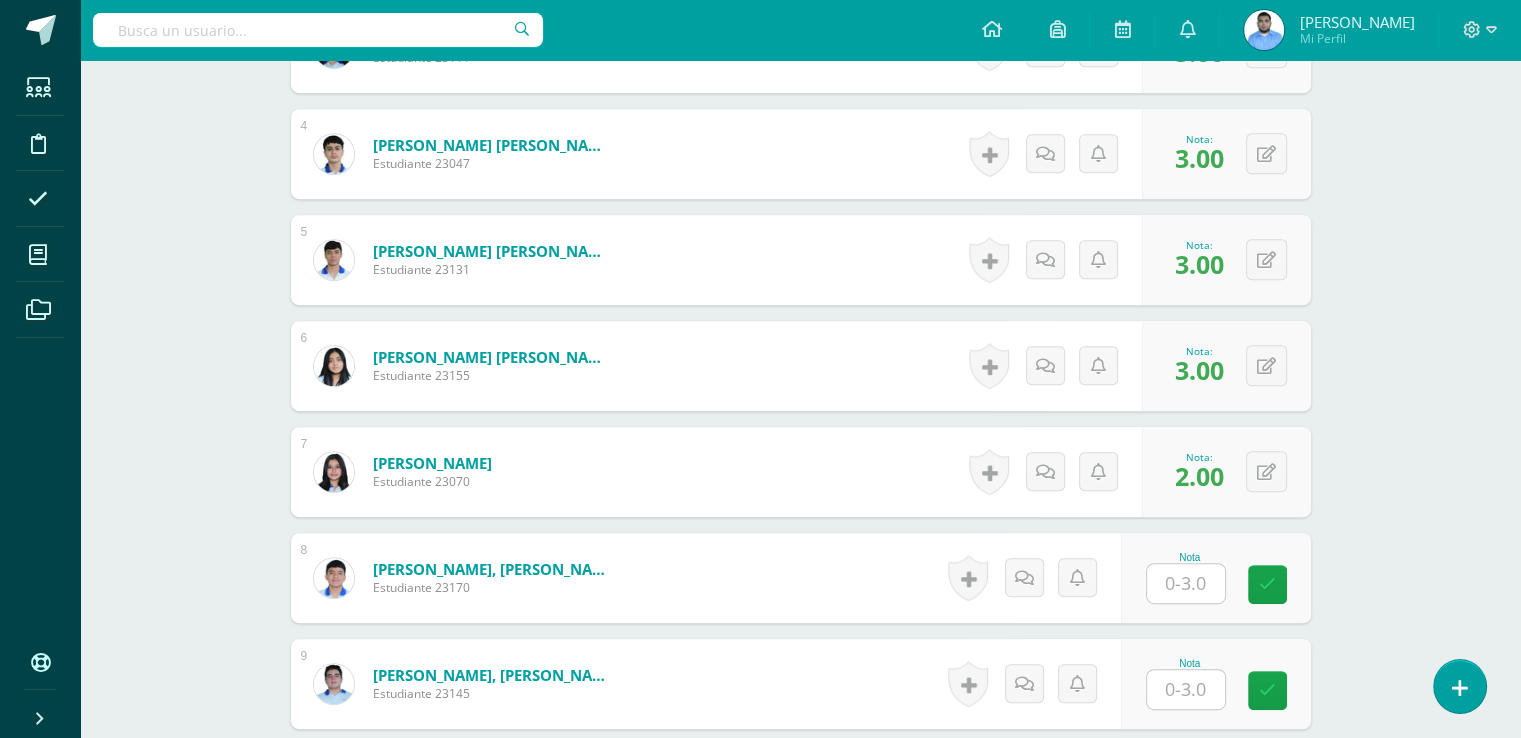 click at bounding box center (1186, 583) 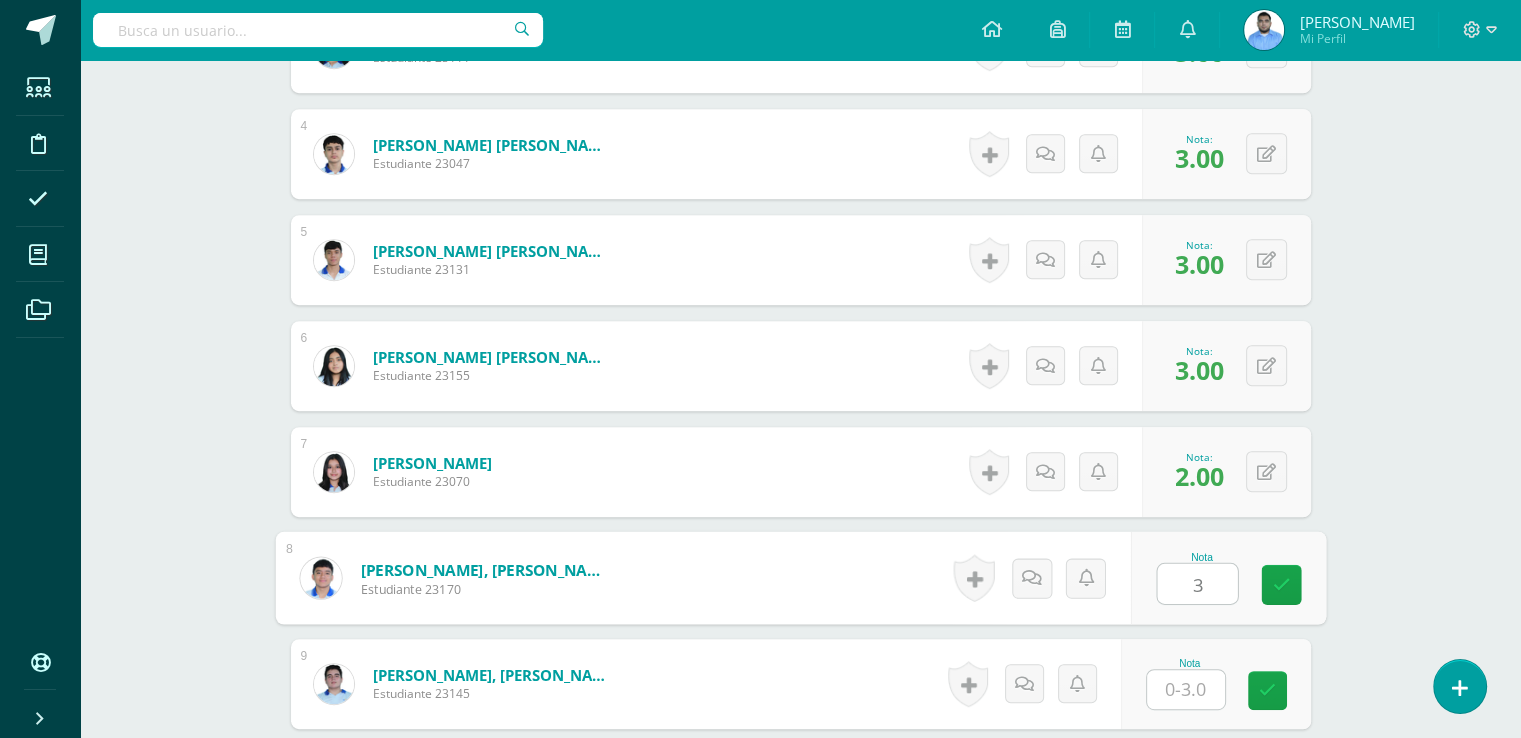 type on "3" 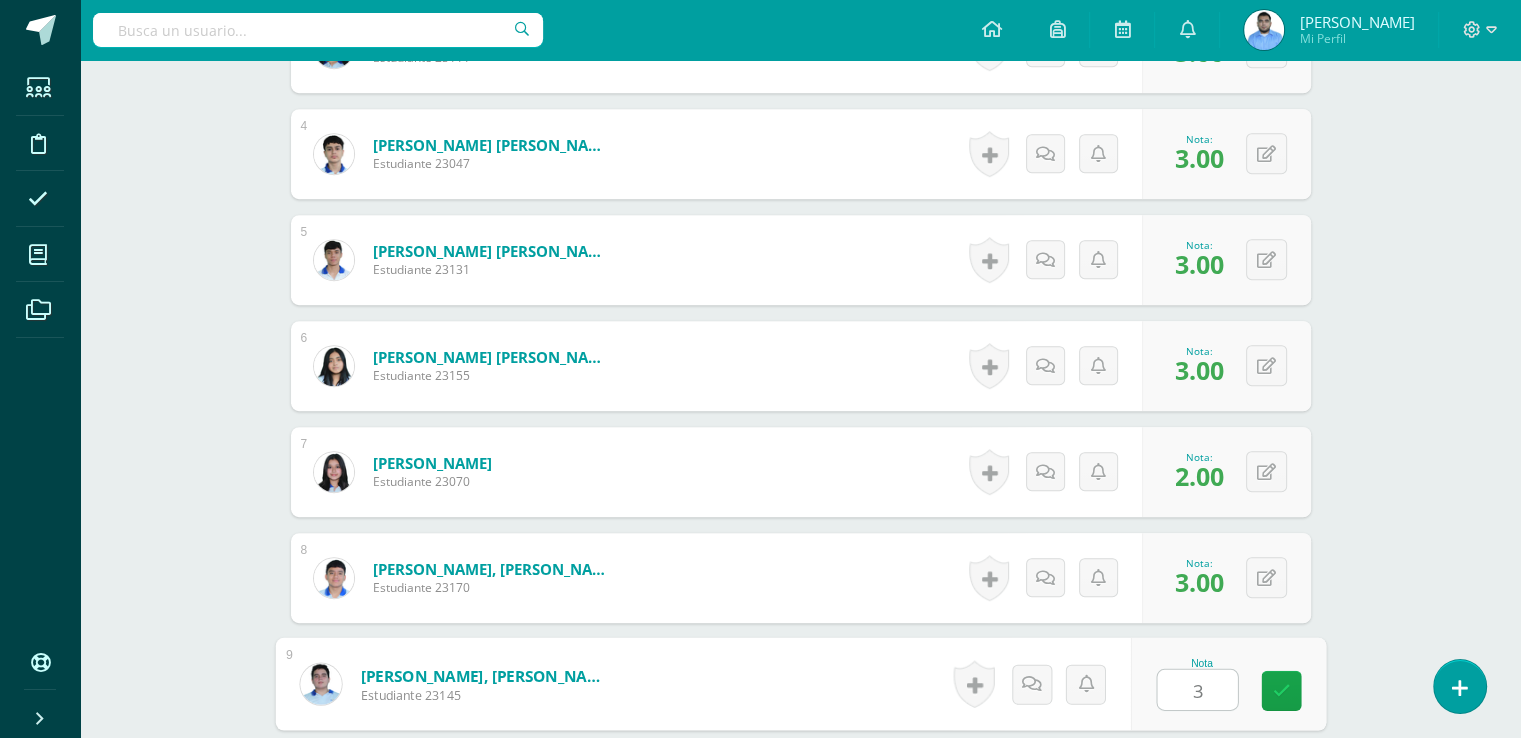type on "33" 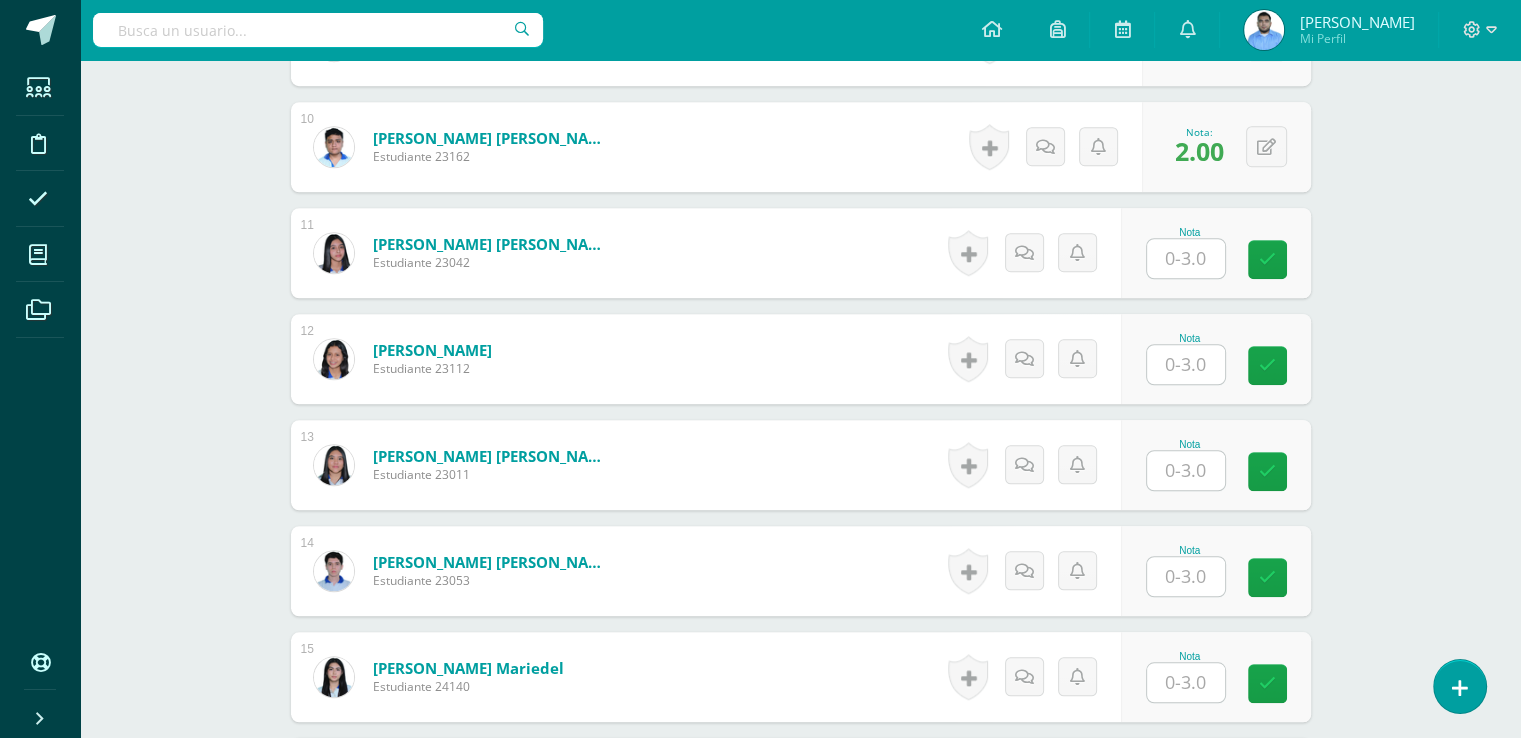 scroll, scrollTop: 1552, scrollLeft: 0, axis: vertical 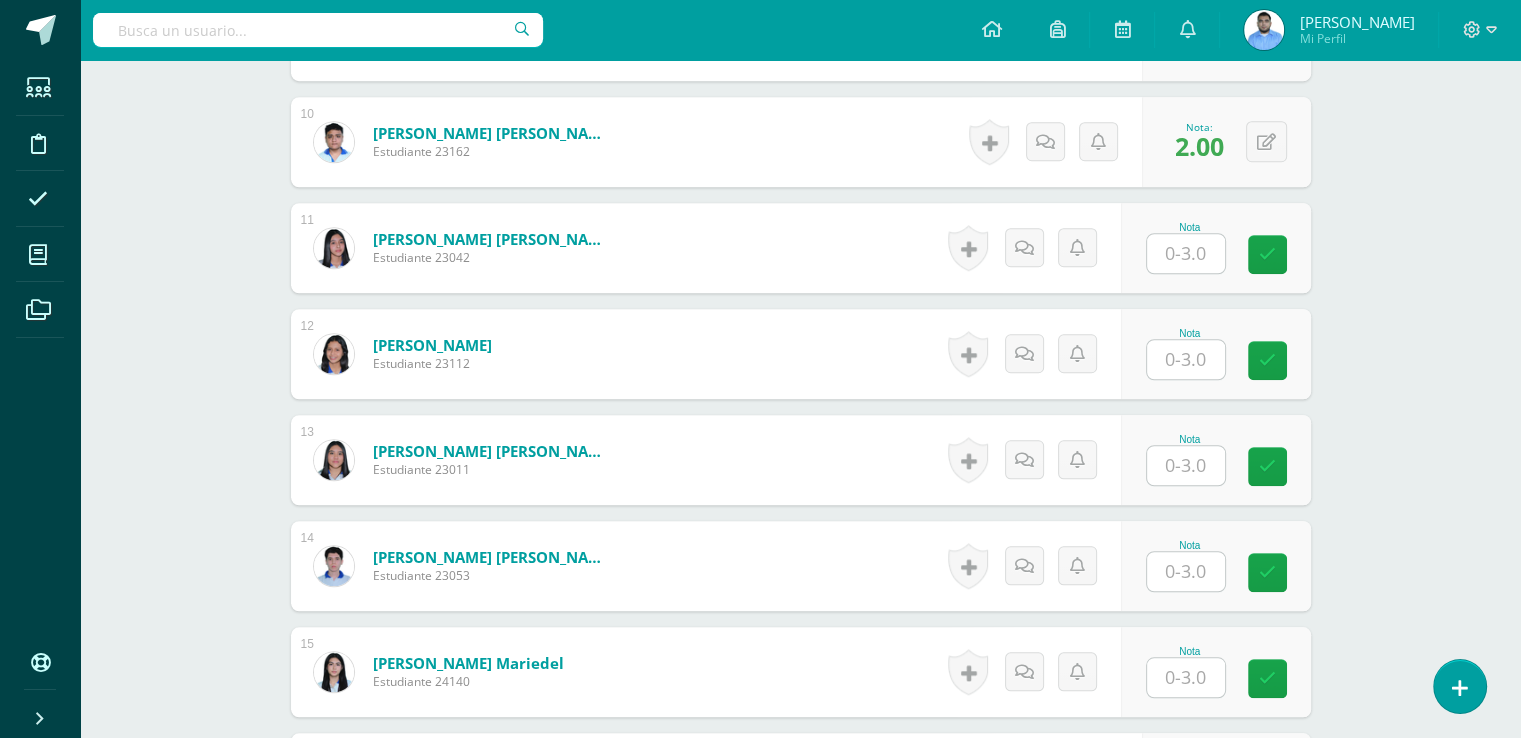 click on "Nota" at bounding box center (1190, 248) 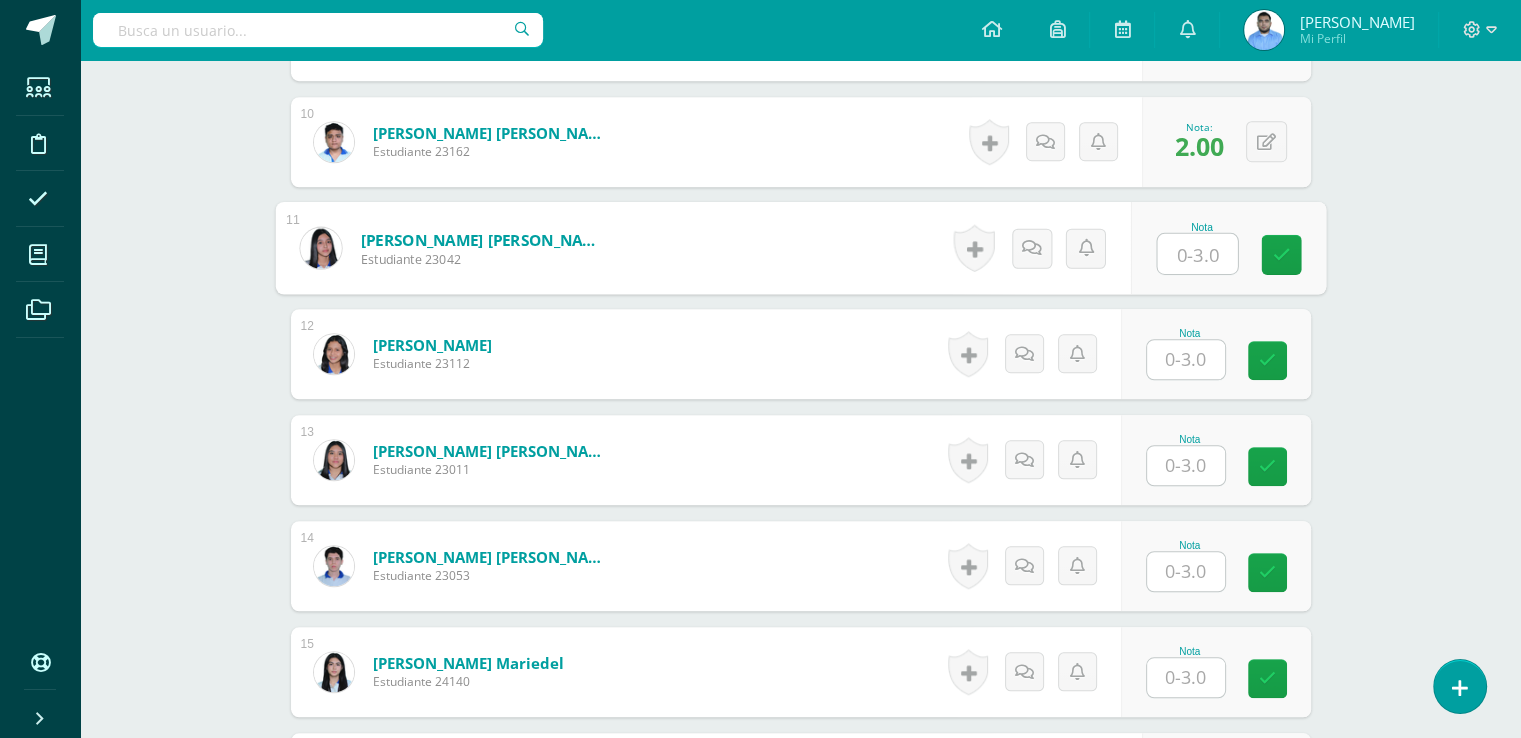 click at bounding box center (1197, 254) 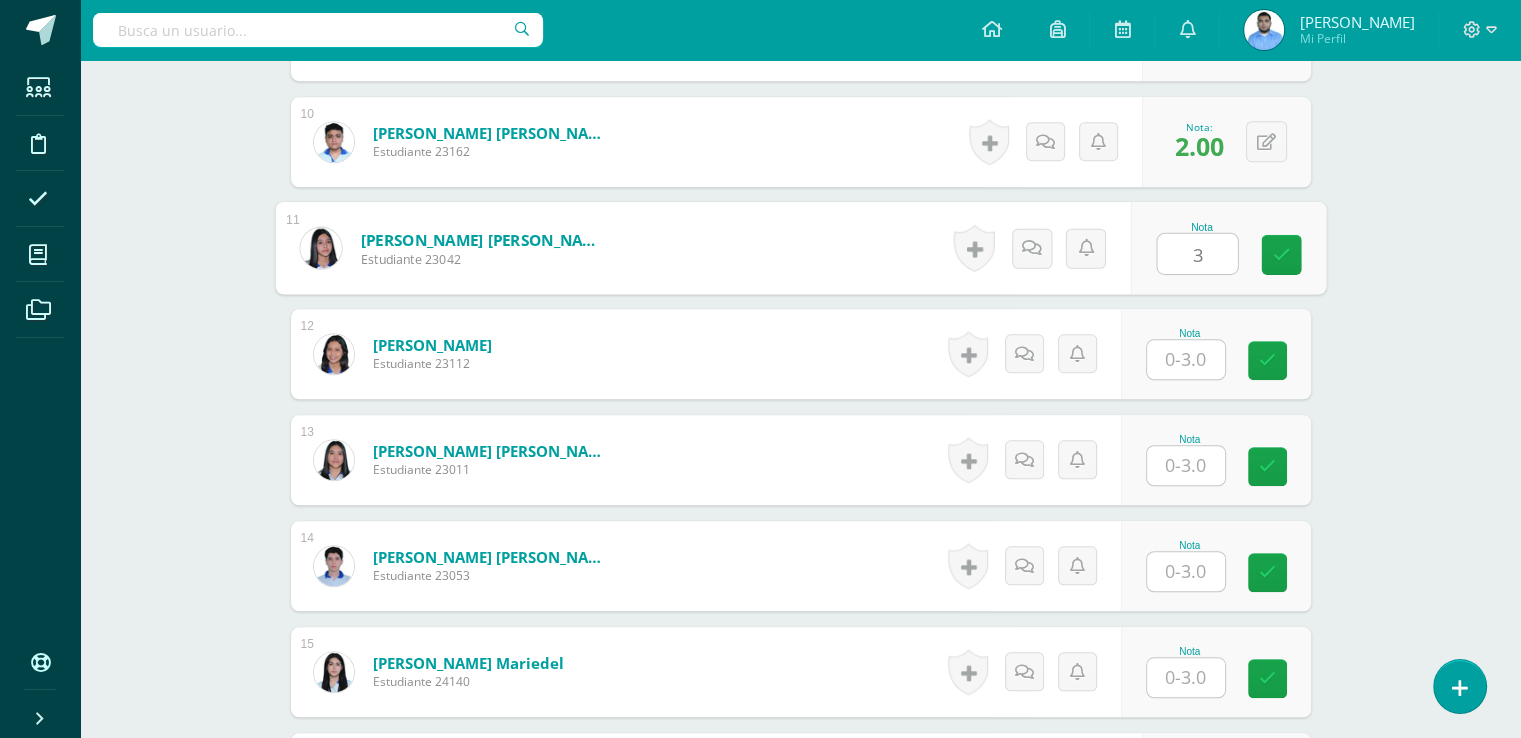 type on "3" 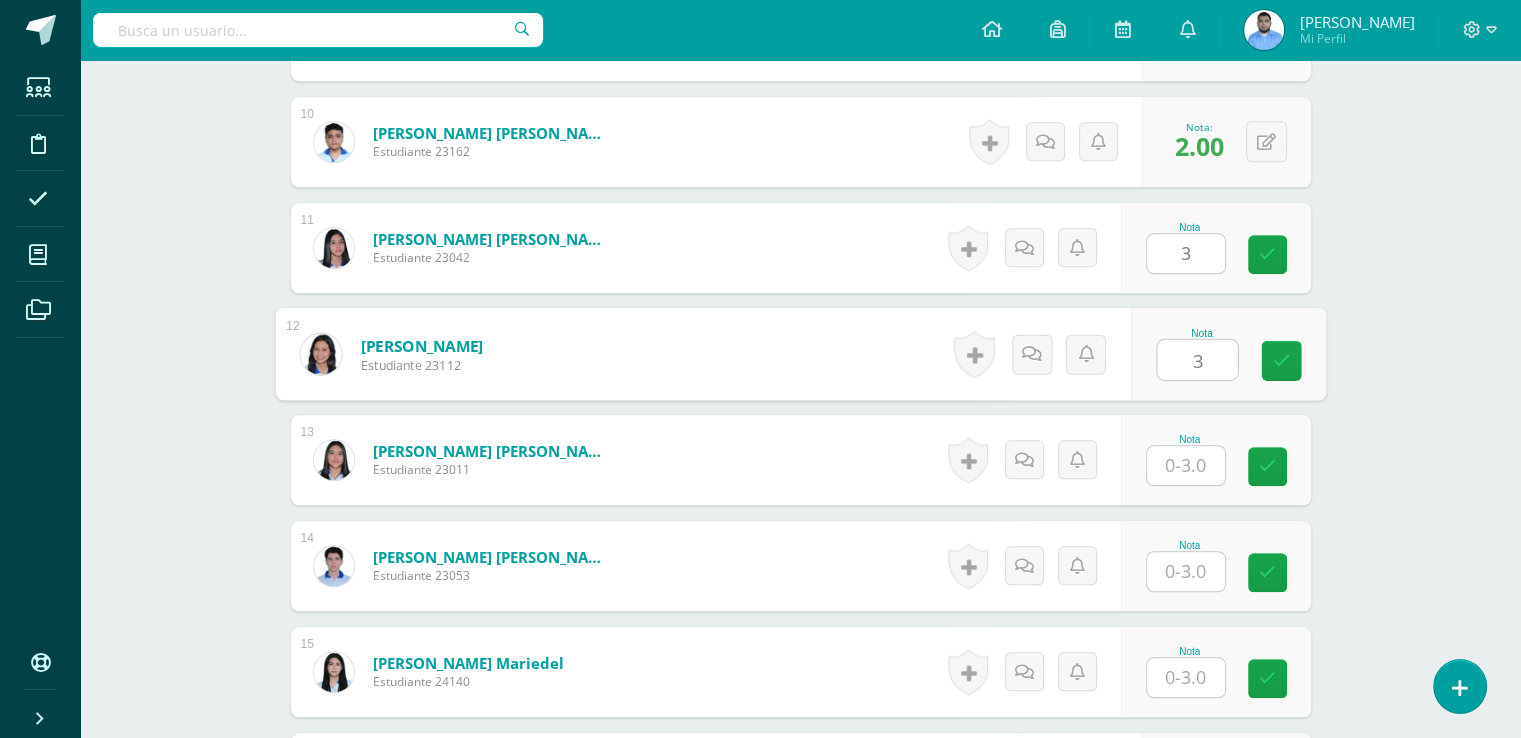 type on "3" 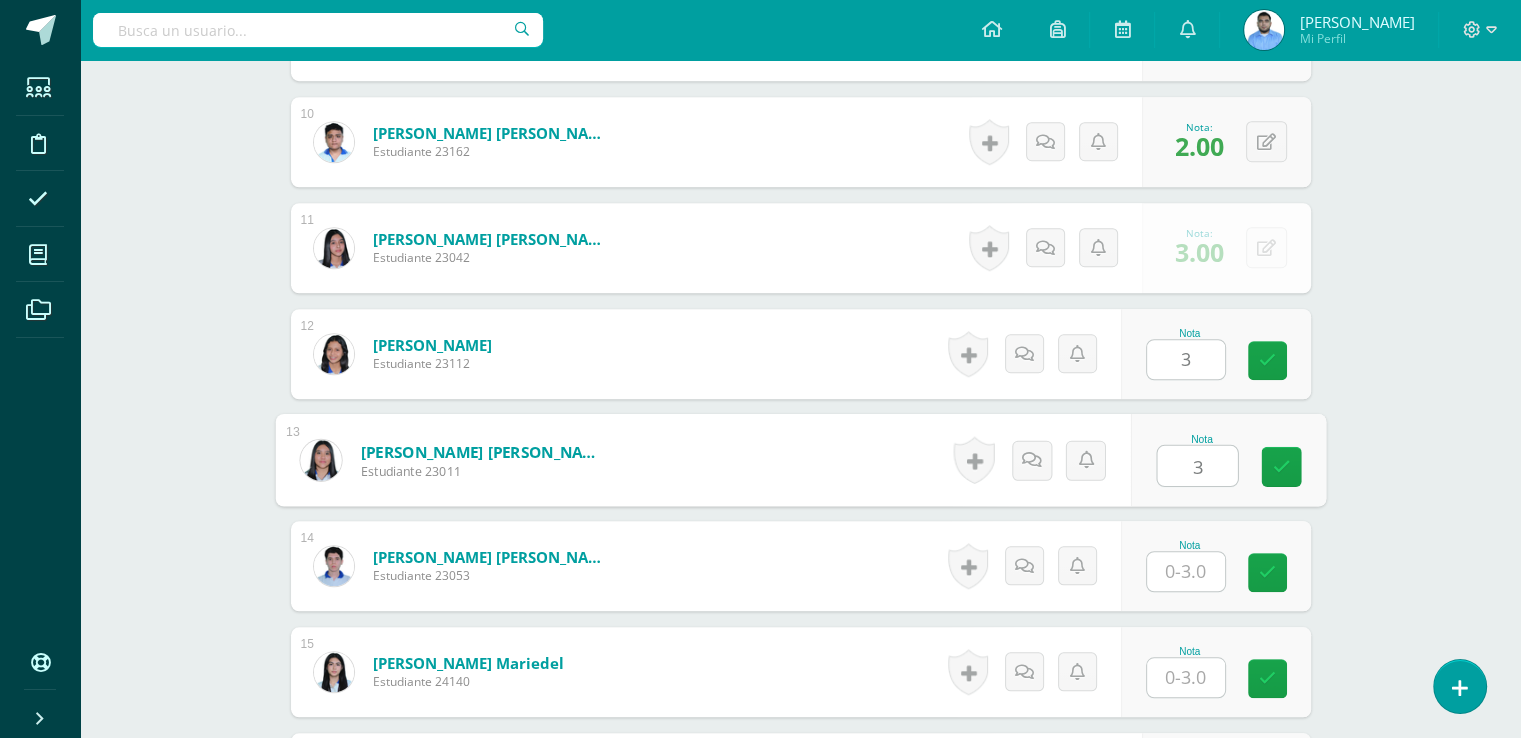 type on "3" 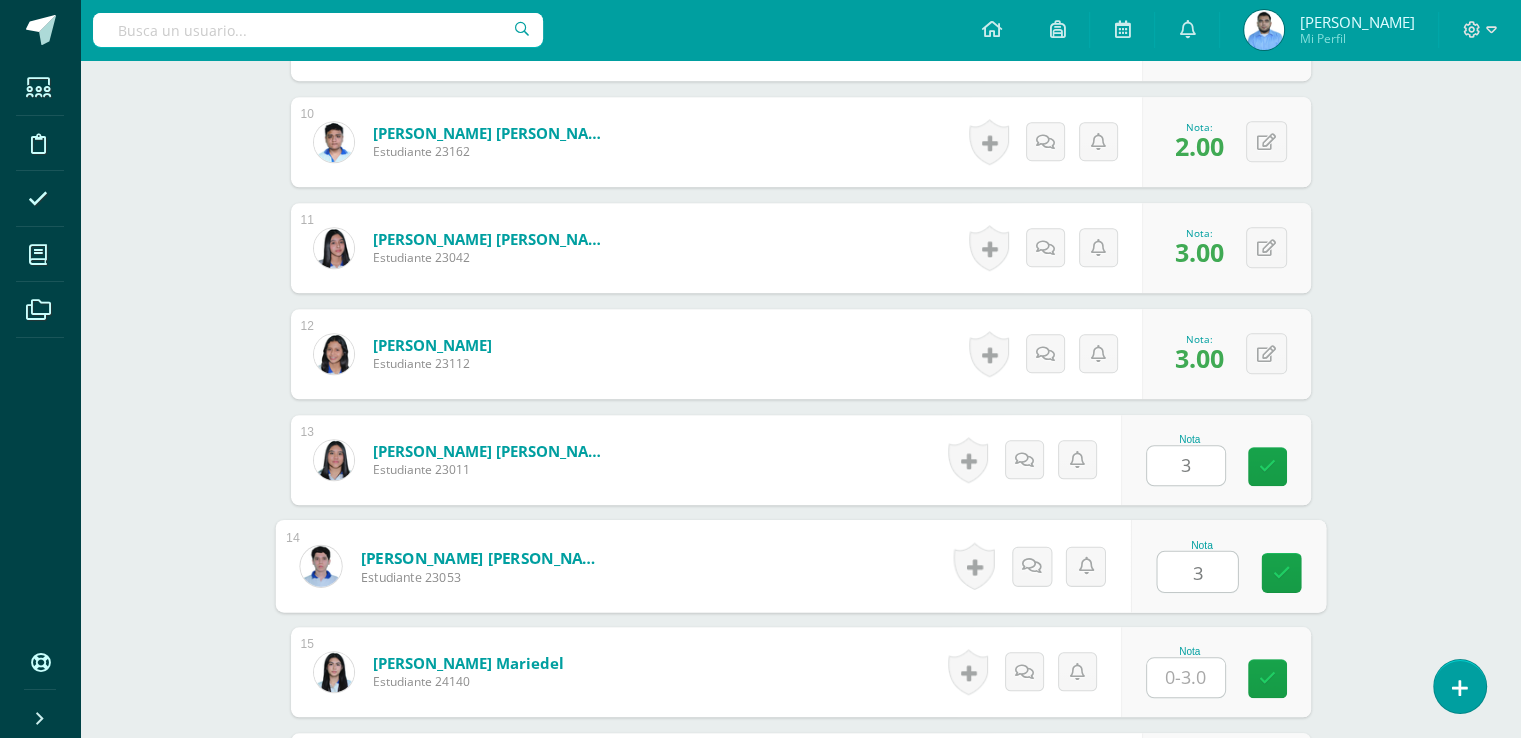 type on "3" 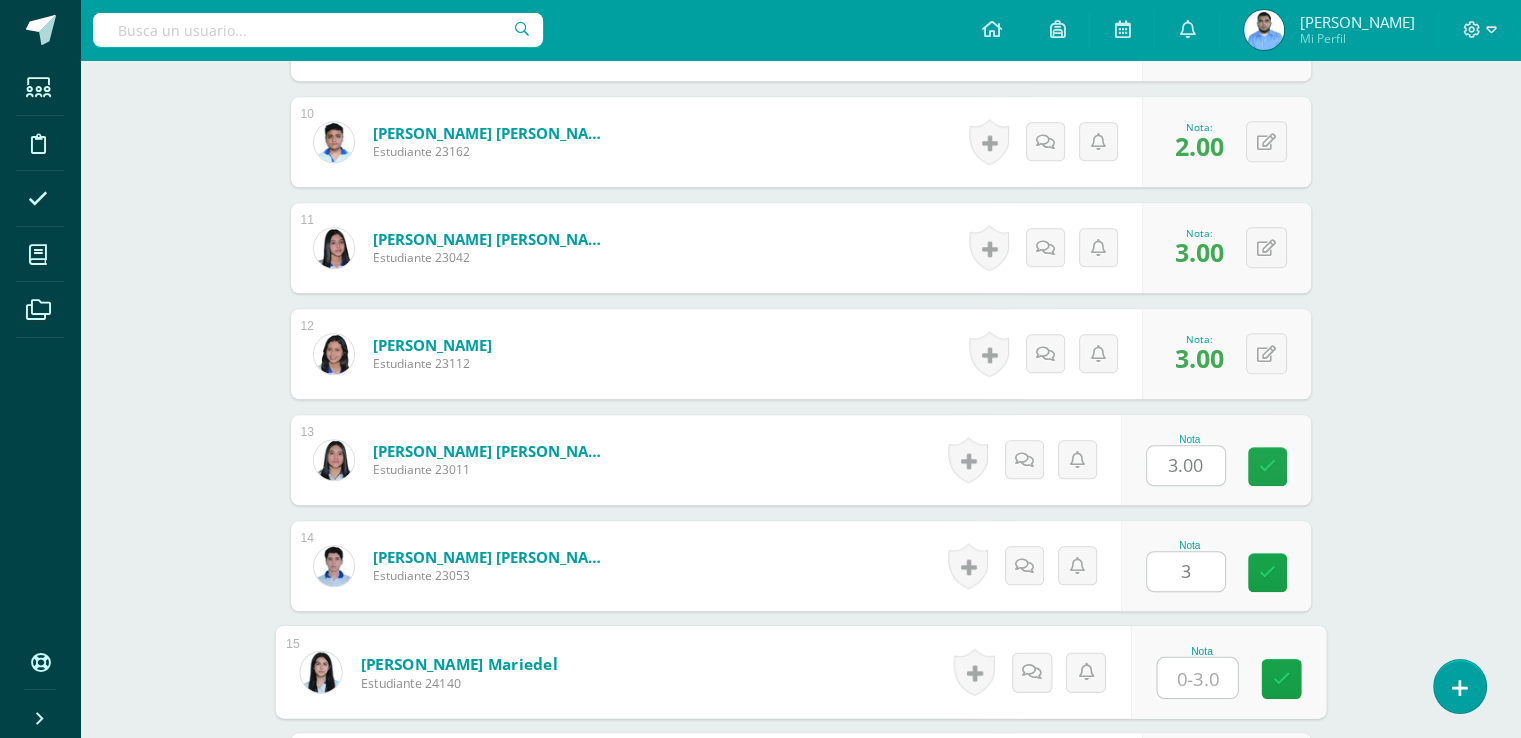 type on "3" 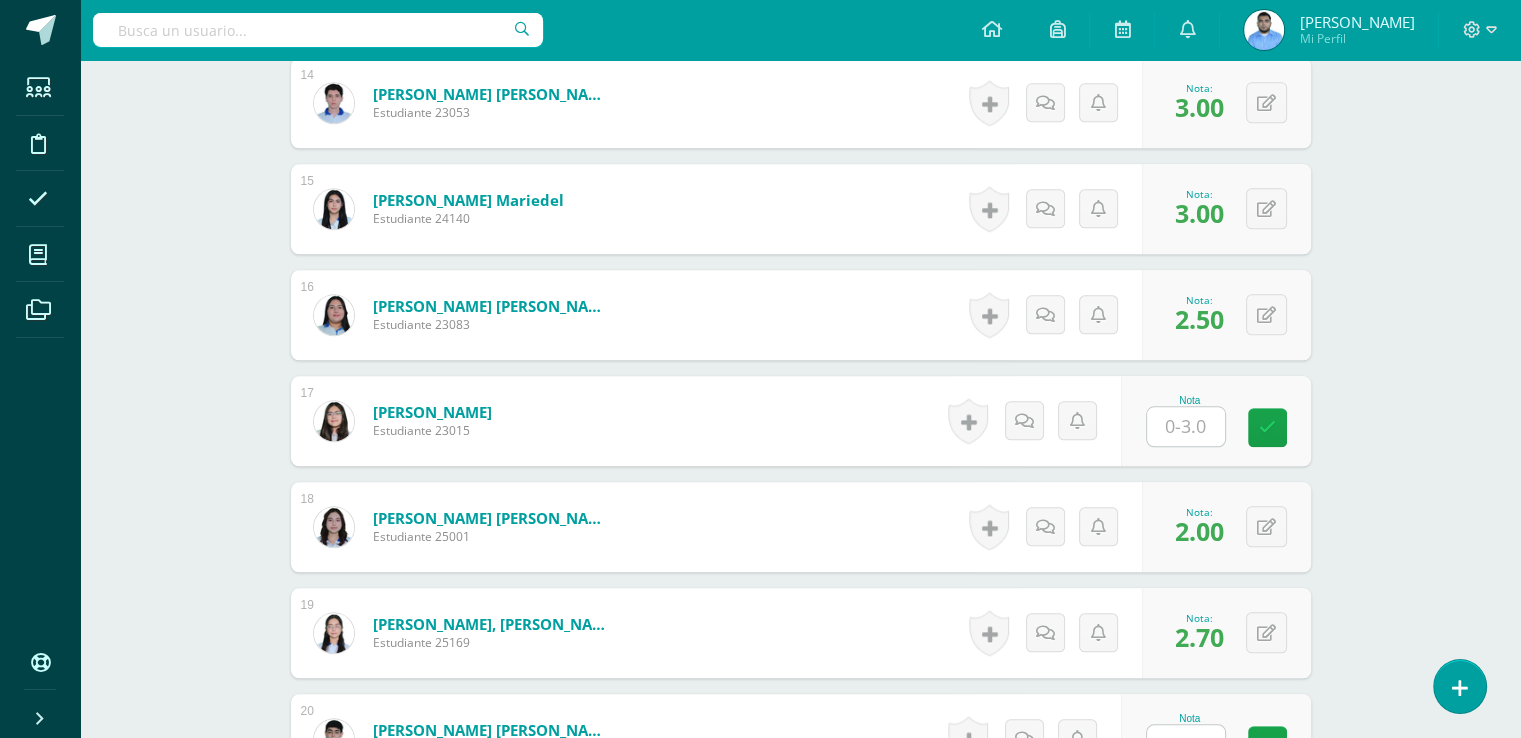 scroll, scrollTop: 2087, scrollLeft: 0, axis: vertical 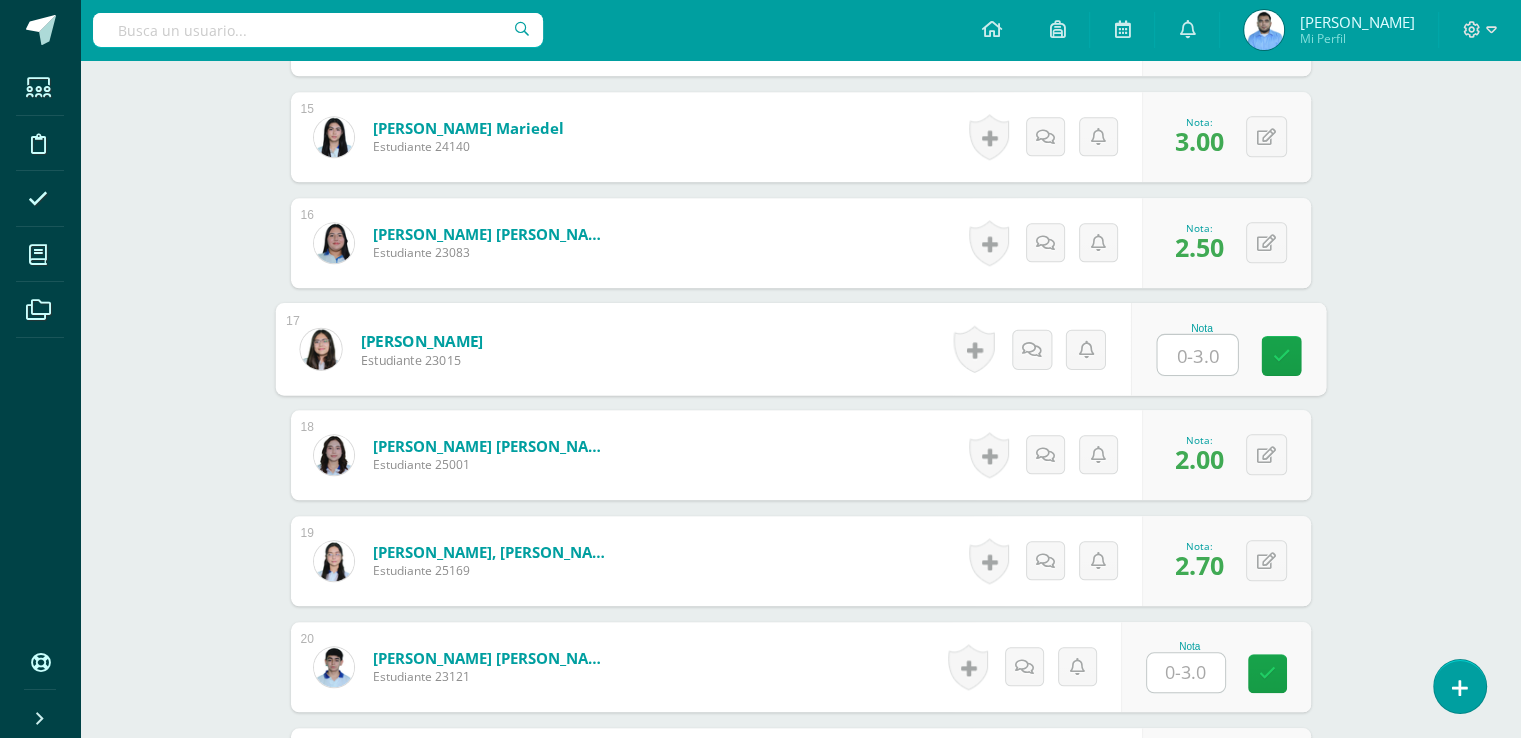 click at bounding box center [1197, 355] 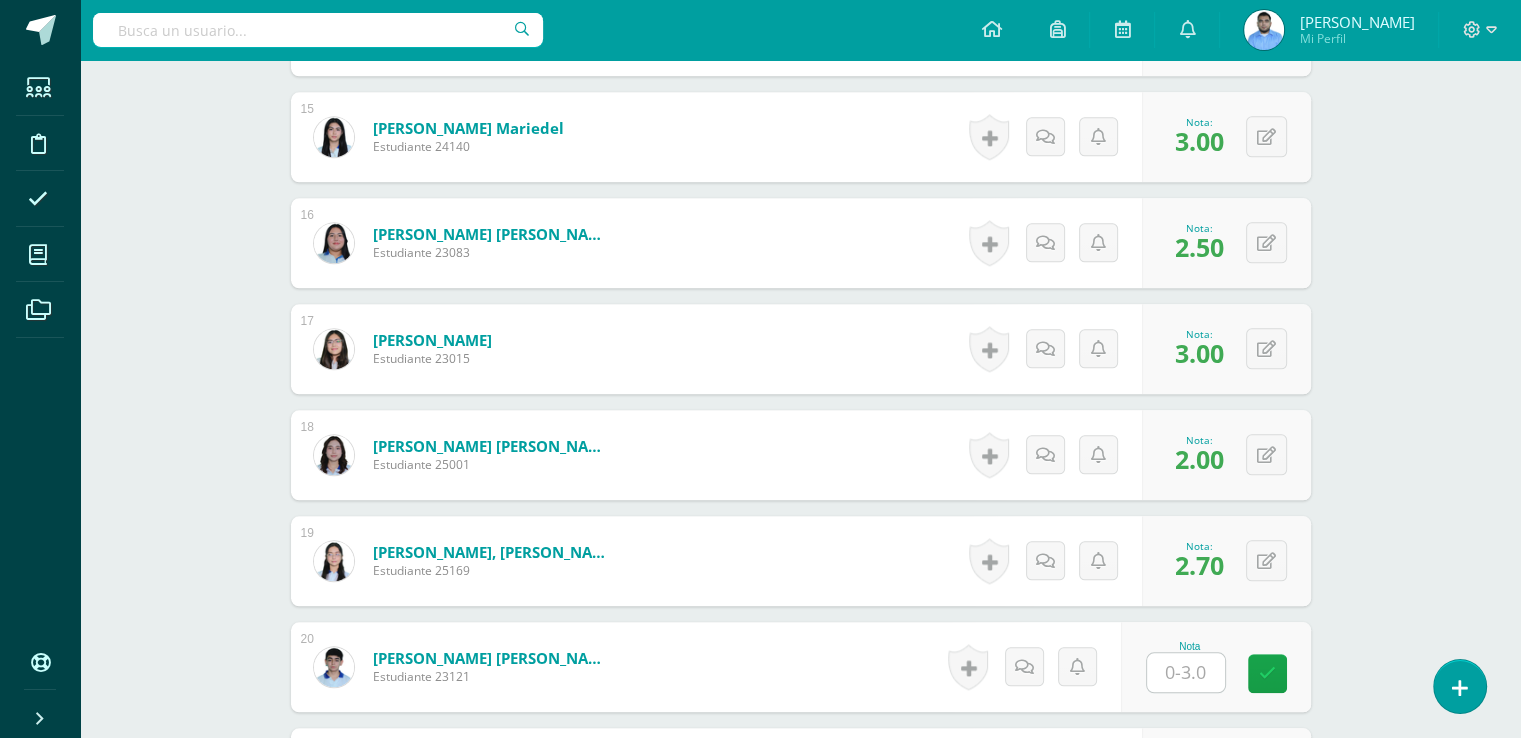 drag, startPoint x: 1518, startPoint y: 447, endPoint x: 1530, endPoint y: 499, distance: 53.366657 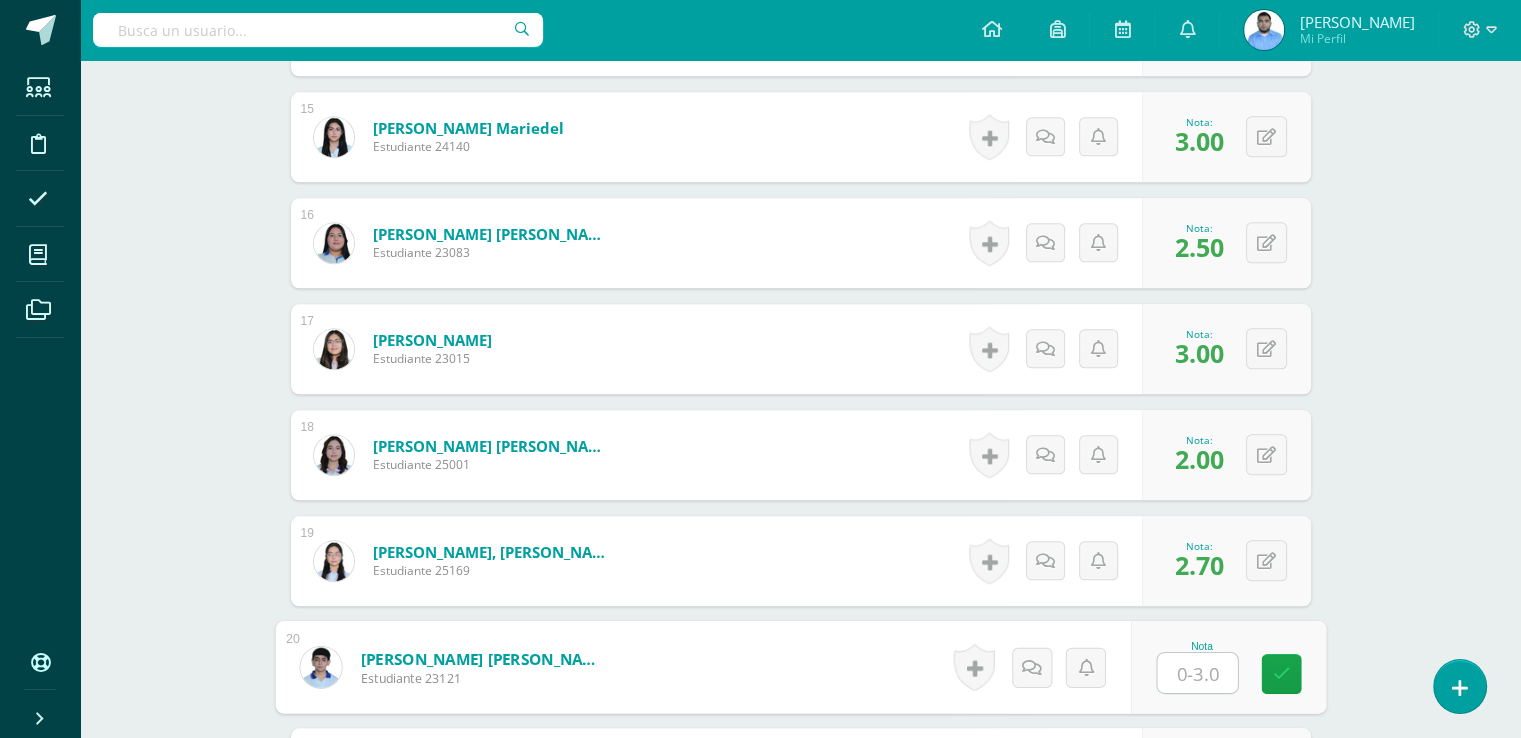 drag, startPoint x: 1530, startPoint y: 499, endPoint x: 1178, endPoint y: 682, distance: 396.72787 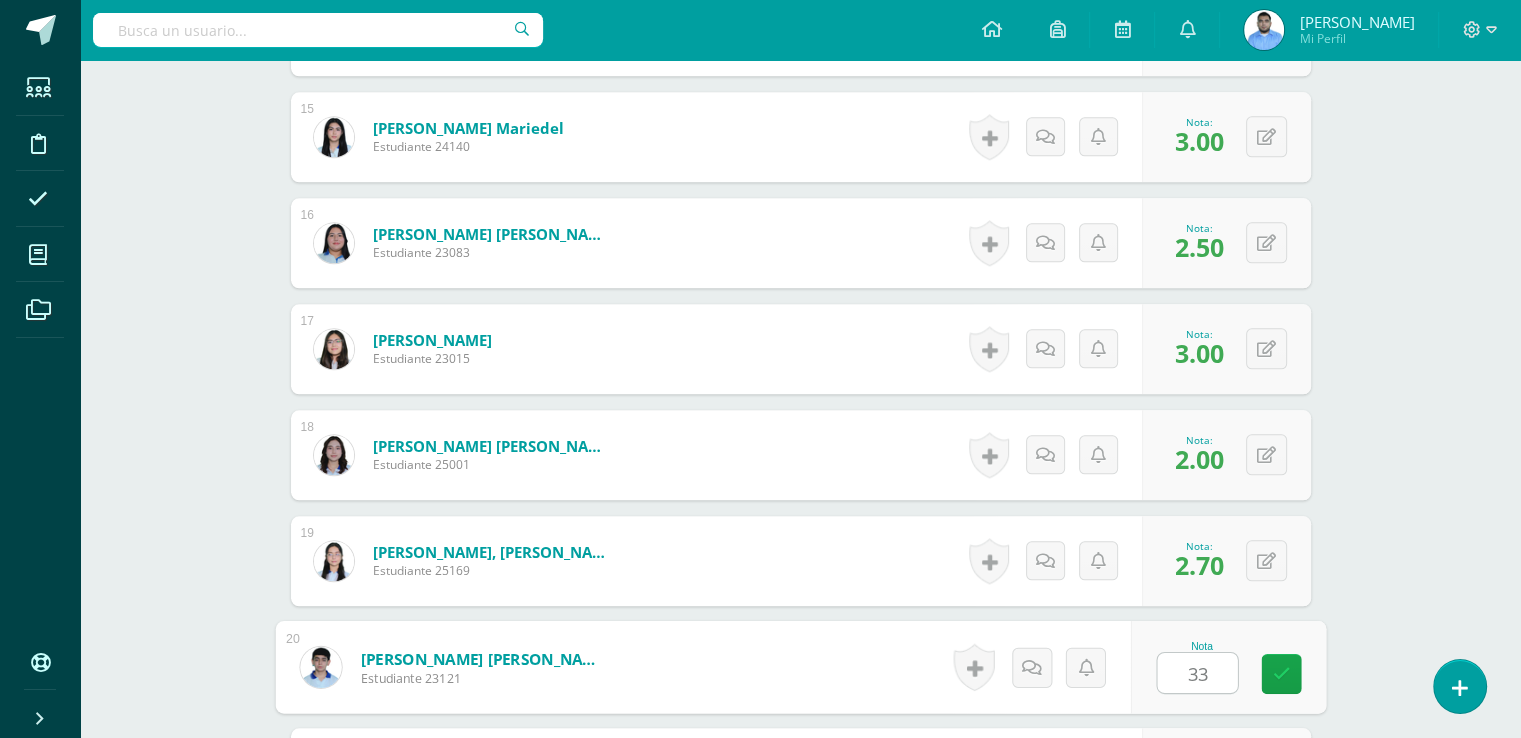 type on "0" 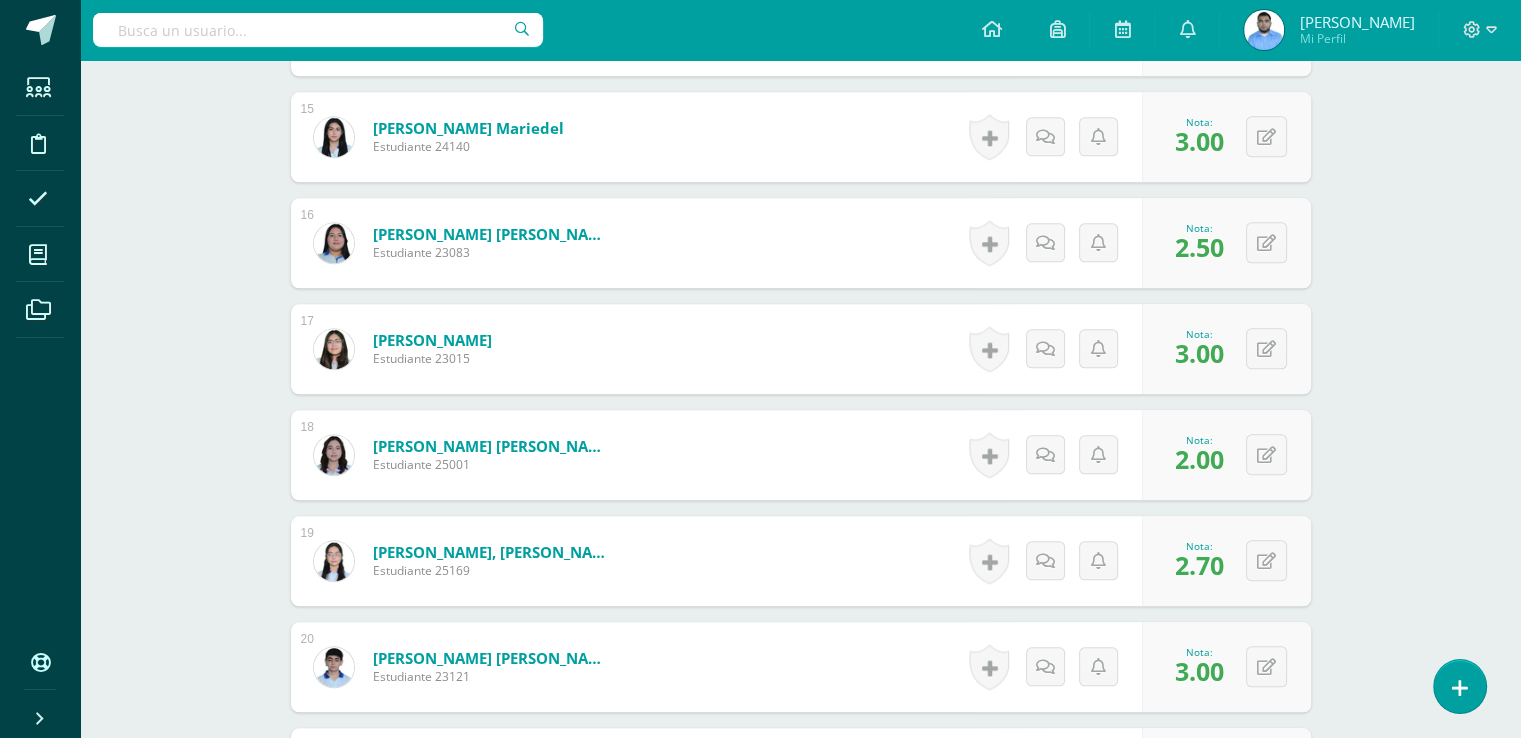 drag, startPoint x: 1535, startPoint y: 425, endPoint x: 1502, endPoint y: 586, distance: 164.3472 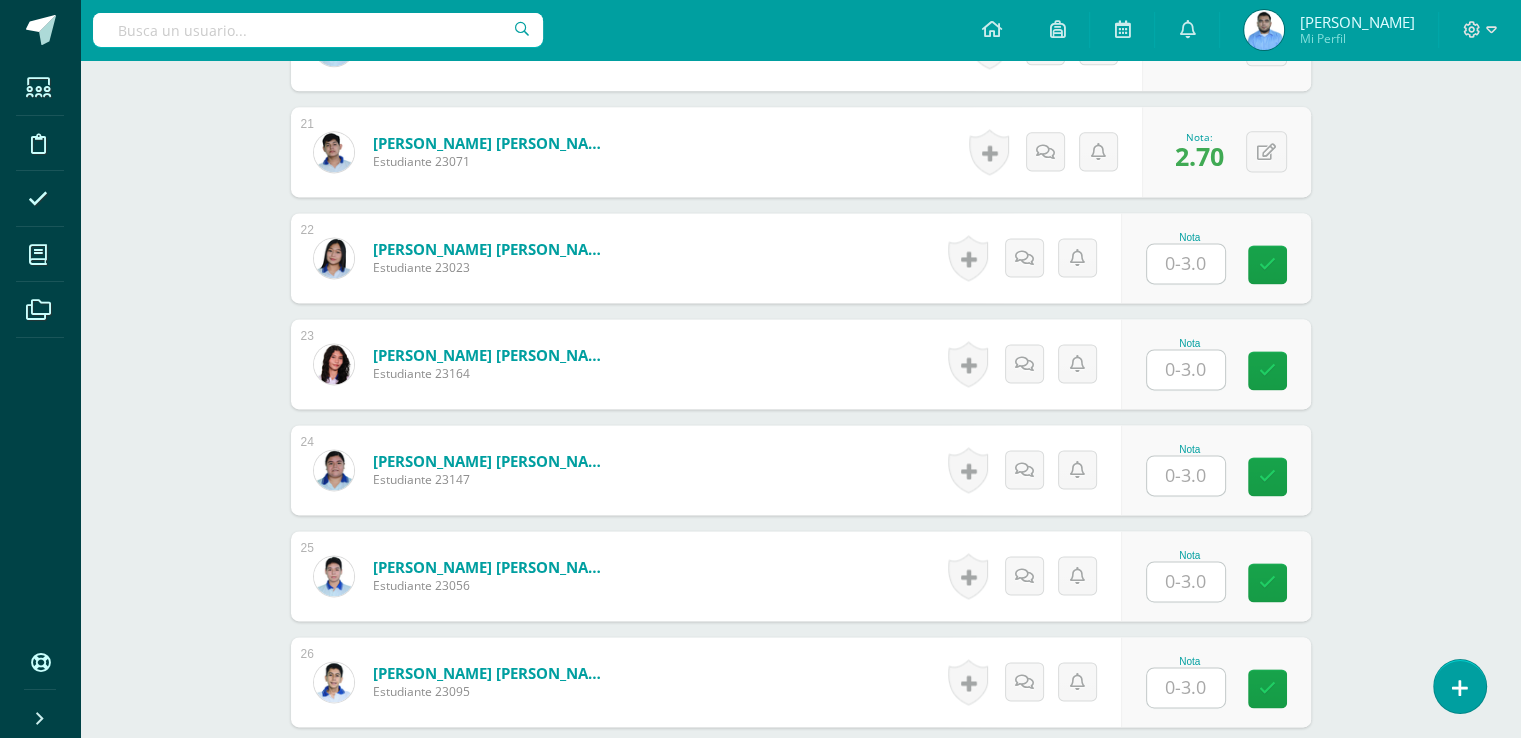 scroll, scrollTop: 2780, scrollLeft: 0, axis: vertical 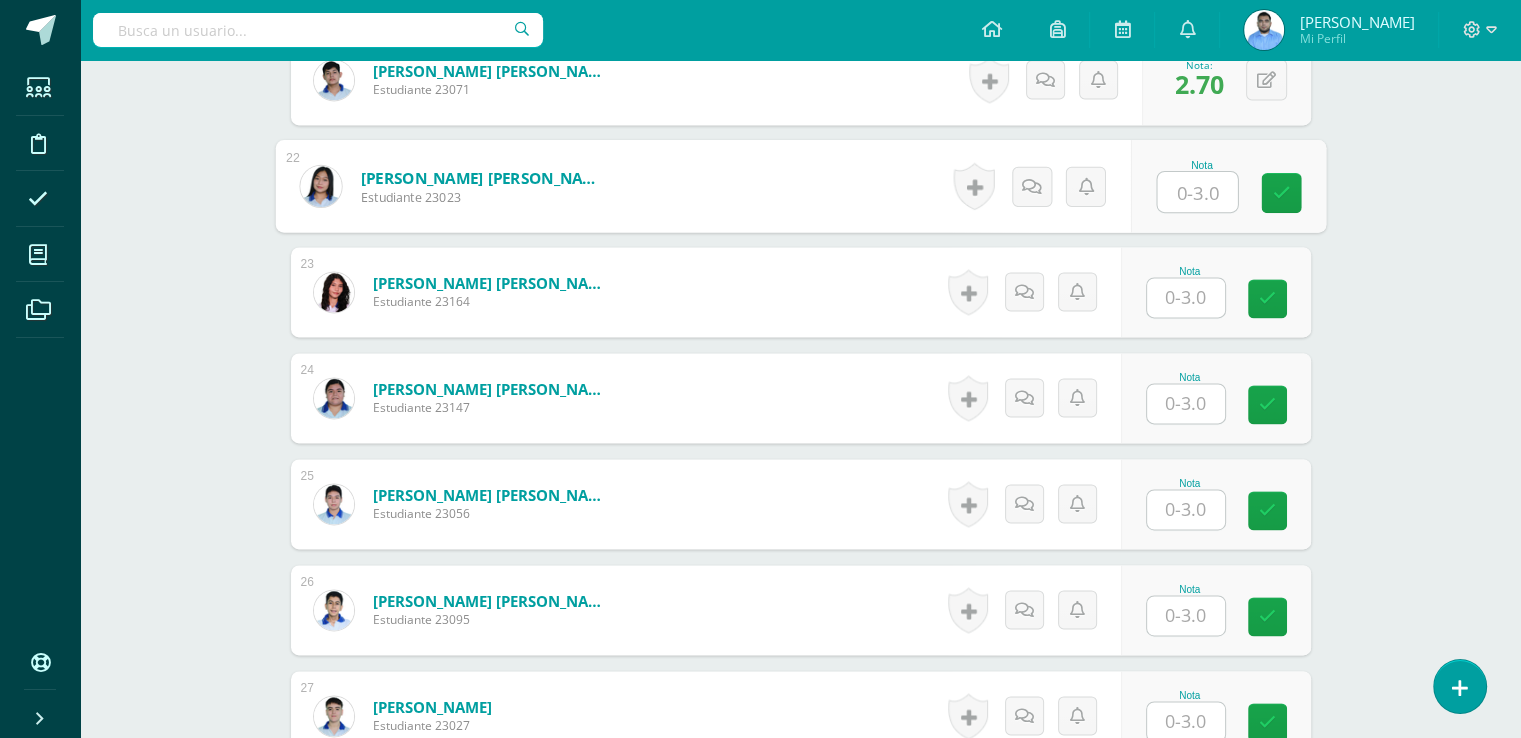 click at bounding box center (1197, 192) 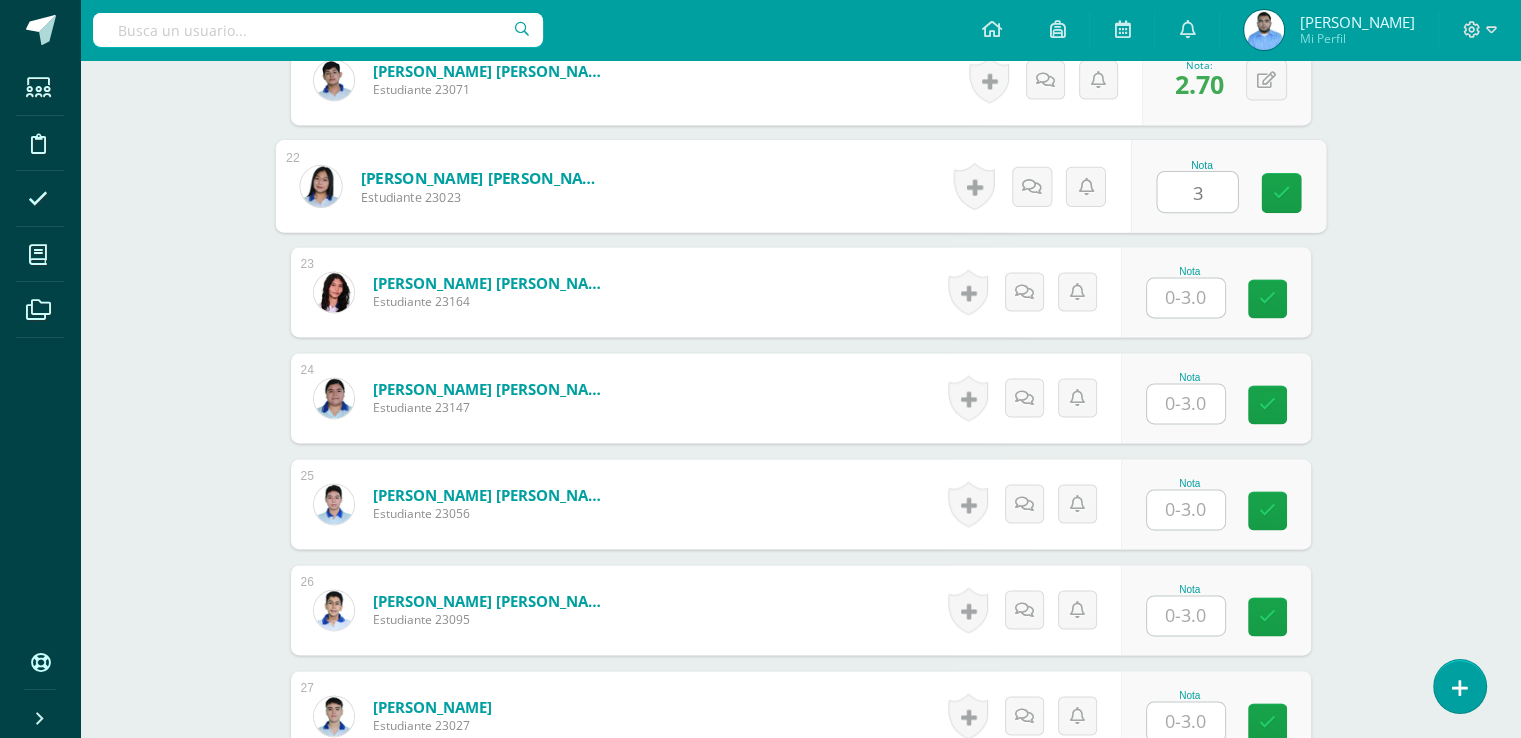 type on "3" 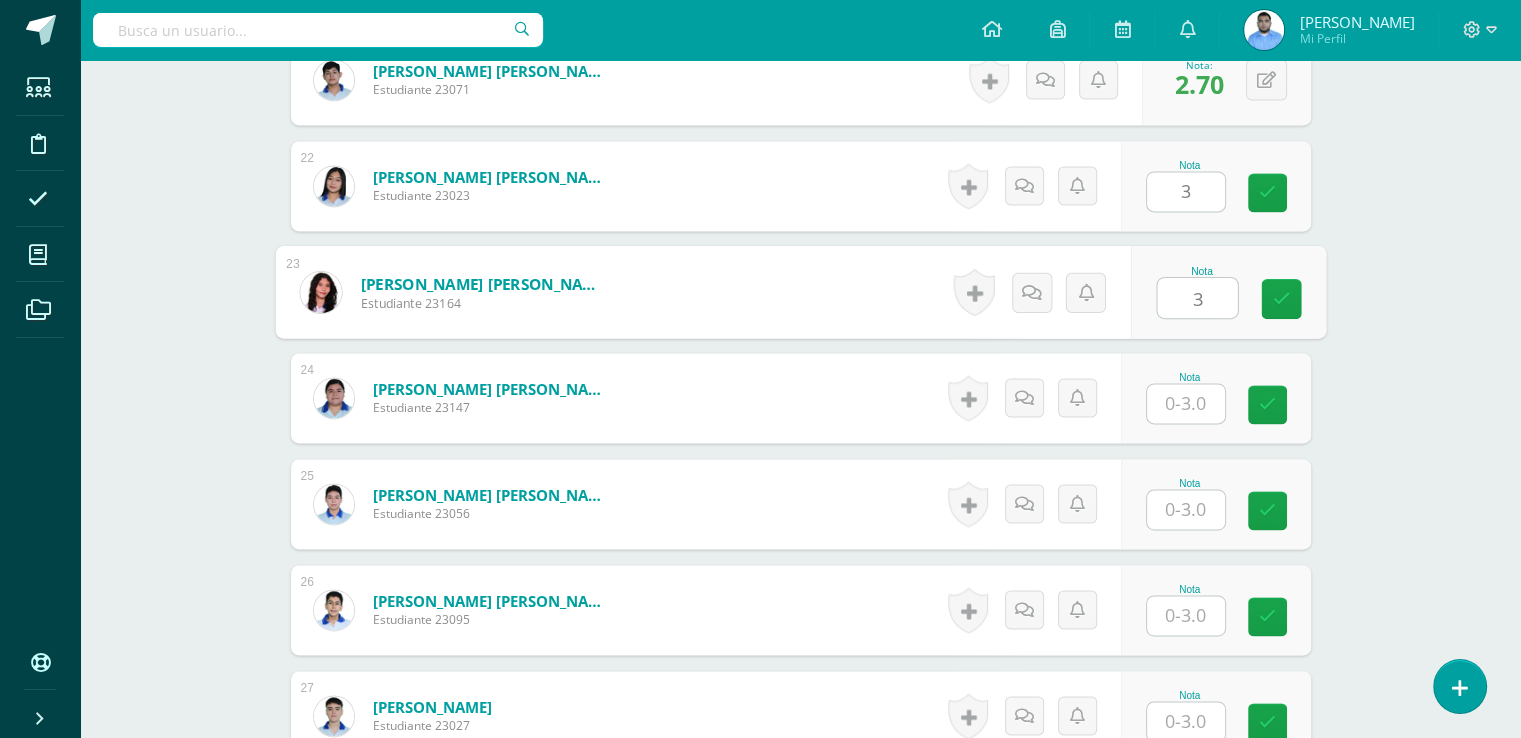 type on "3" 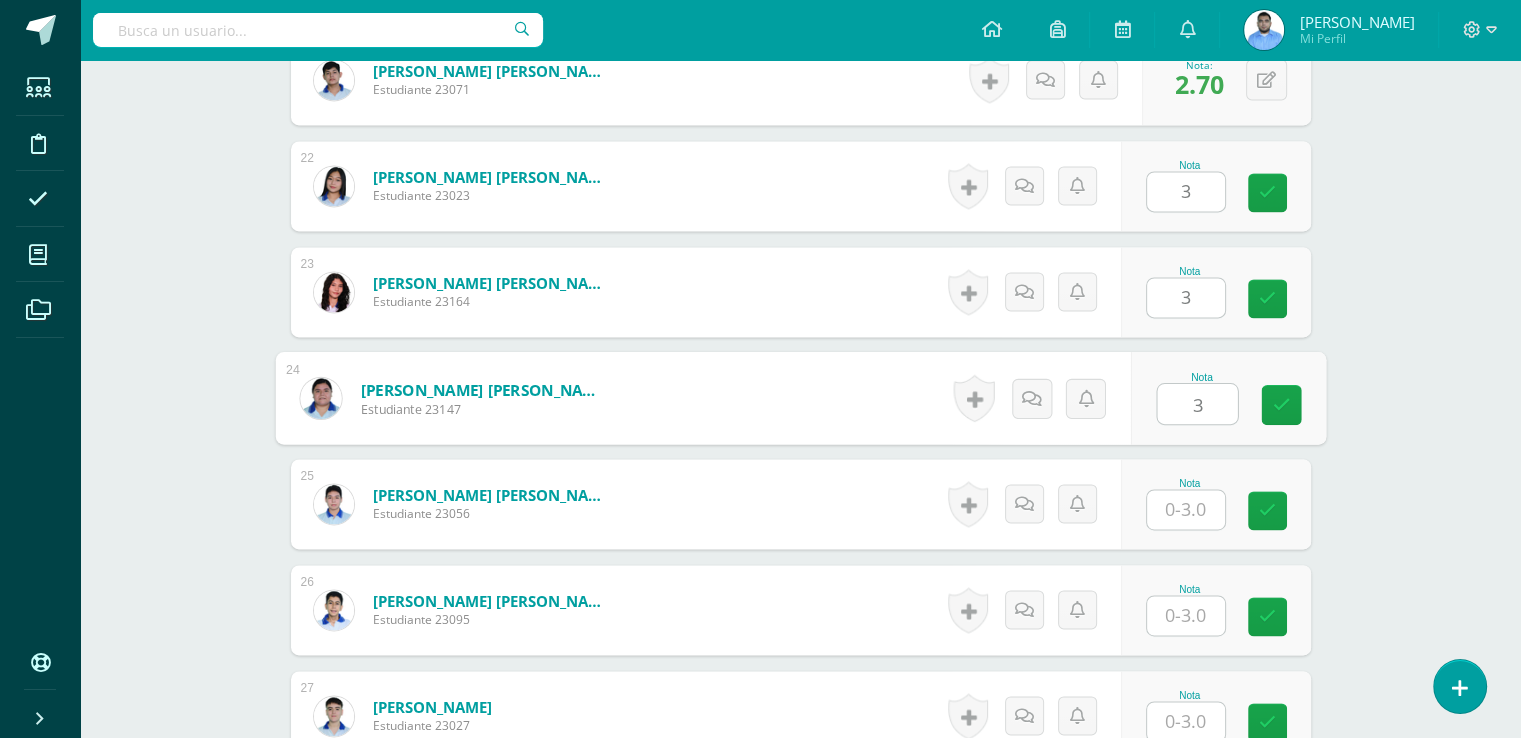 type on "3" 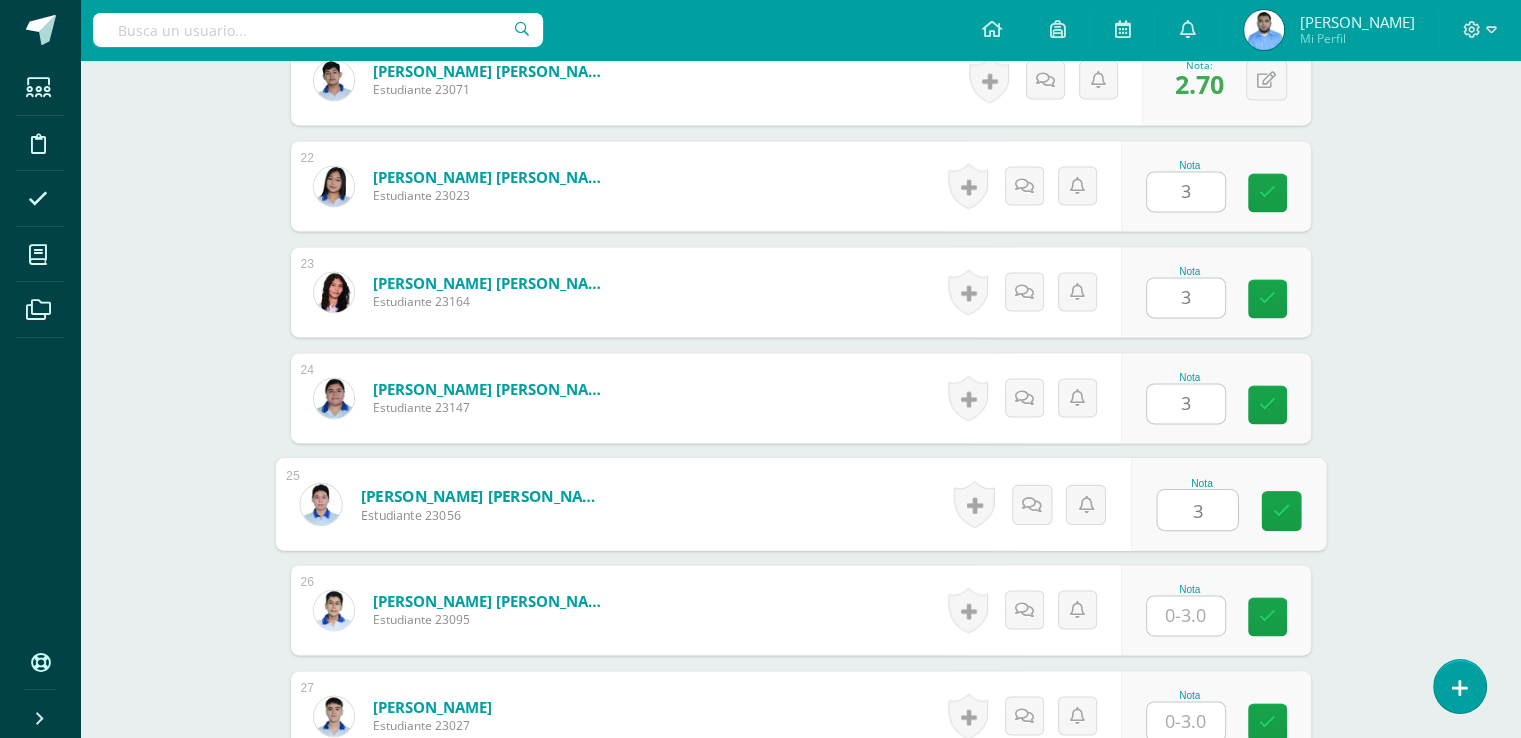 type on "3" 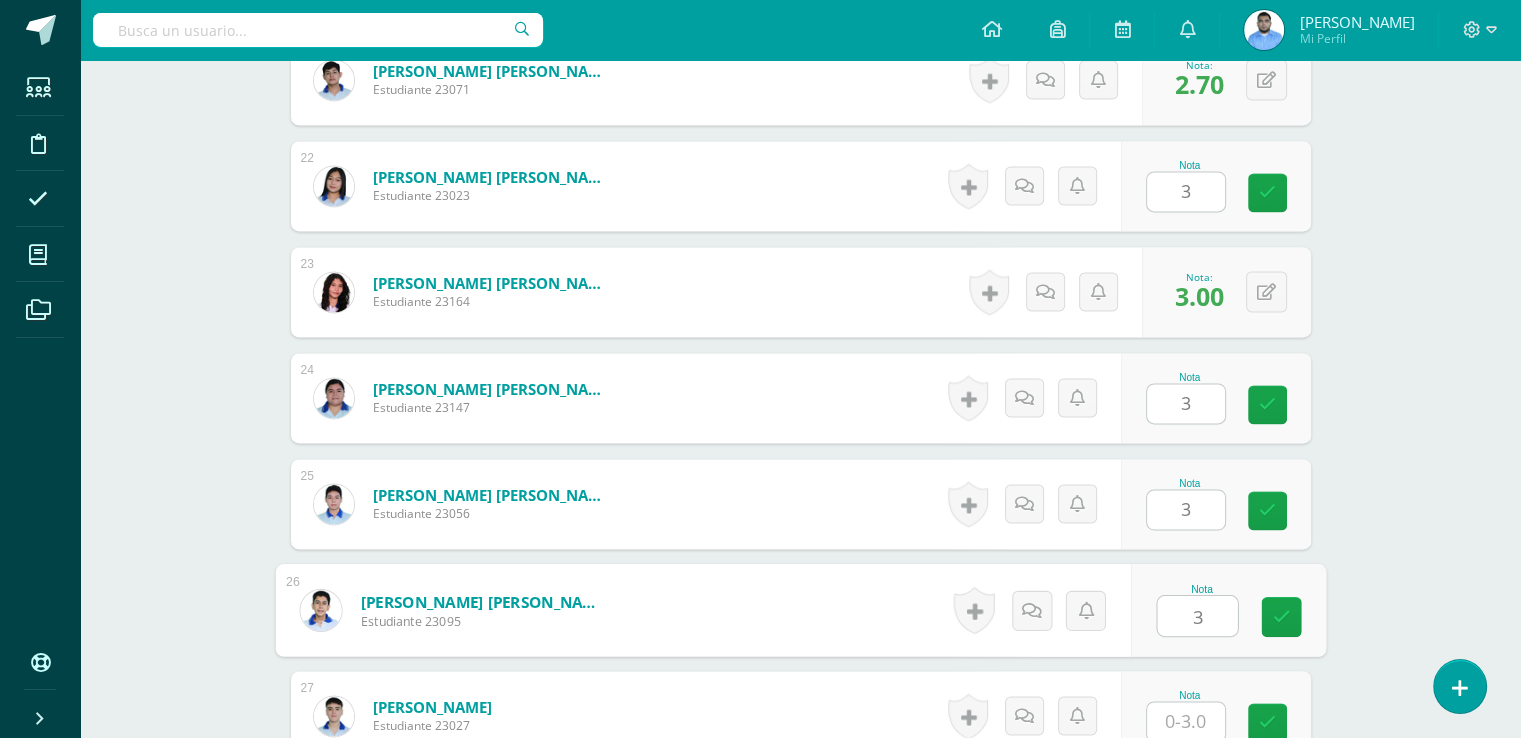 type on "3" 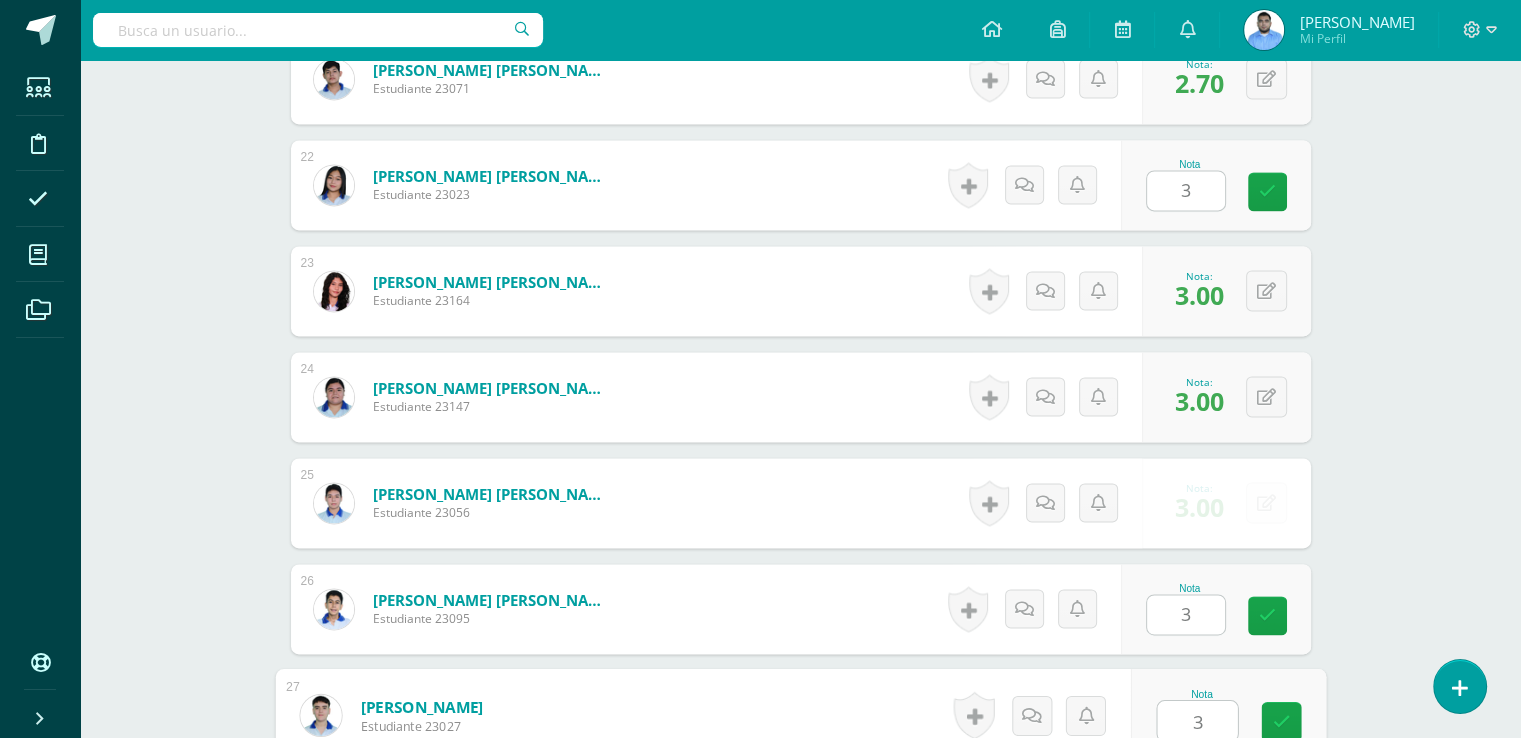 type on "3" 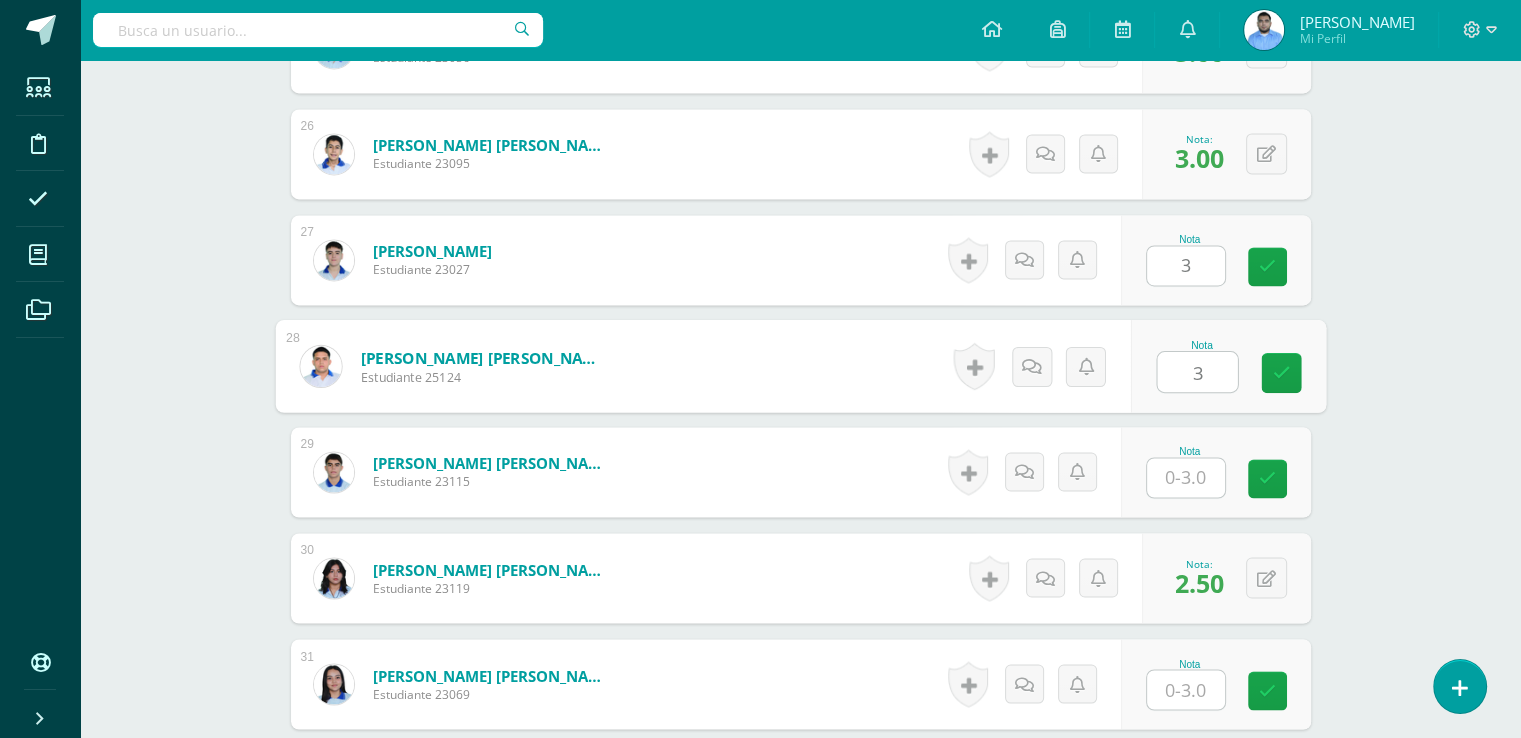 type on "3" 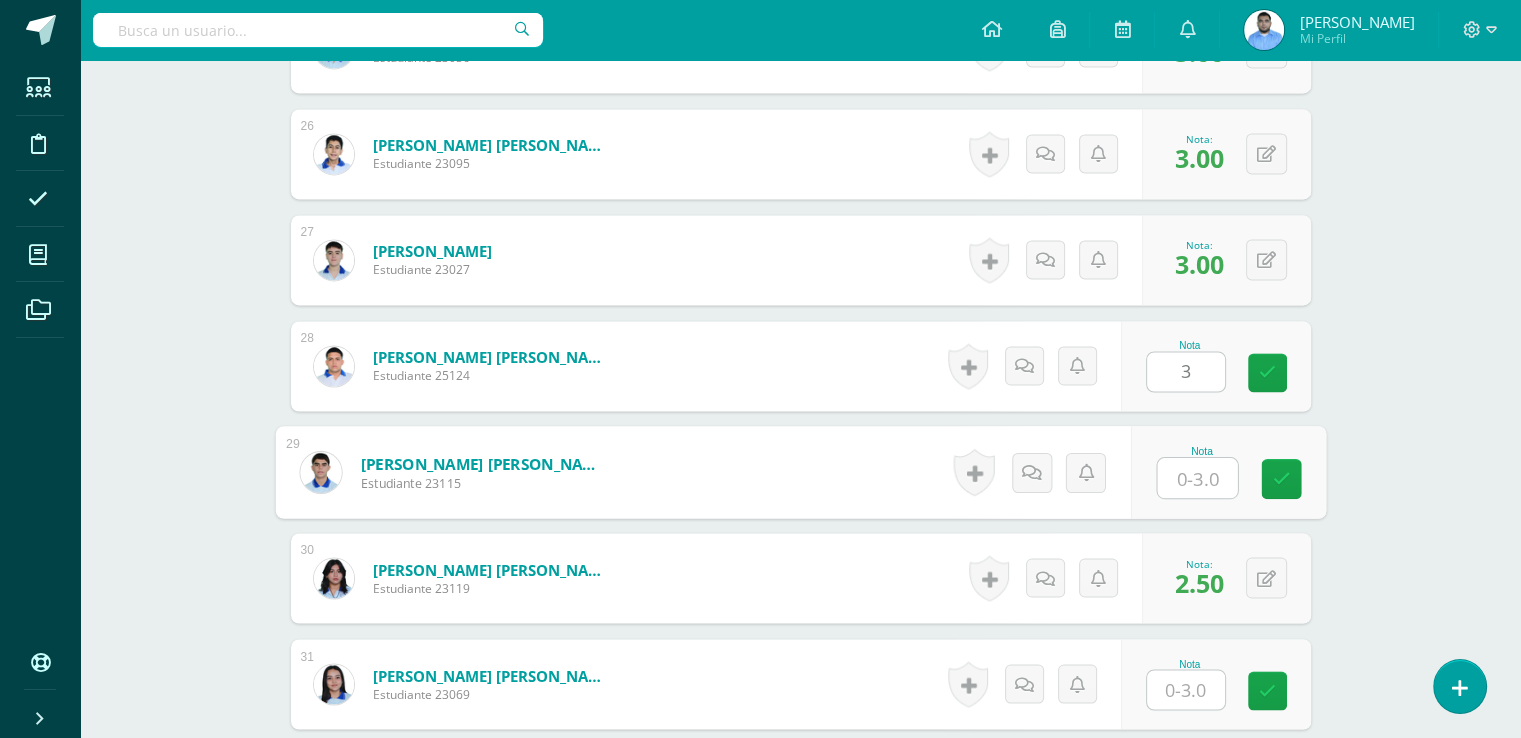 type on "3" 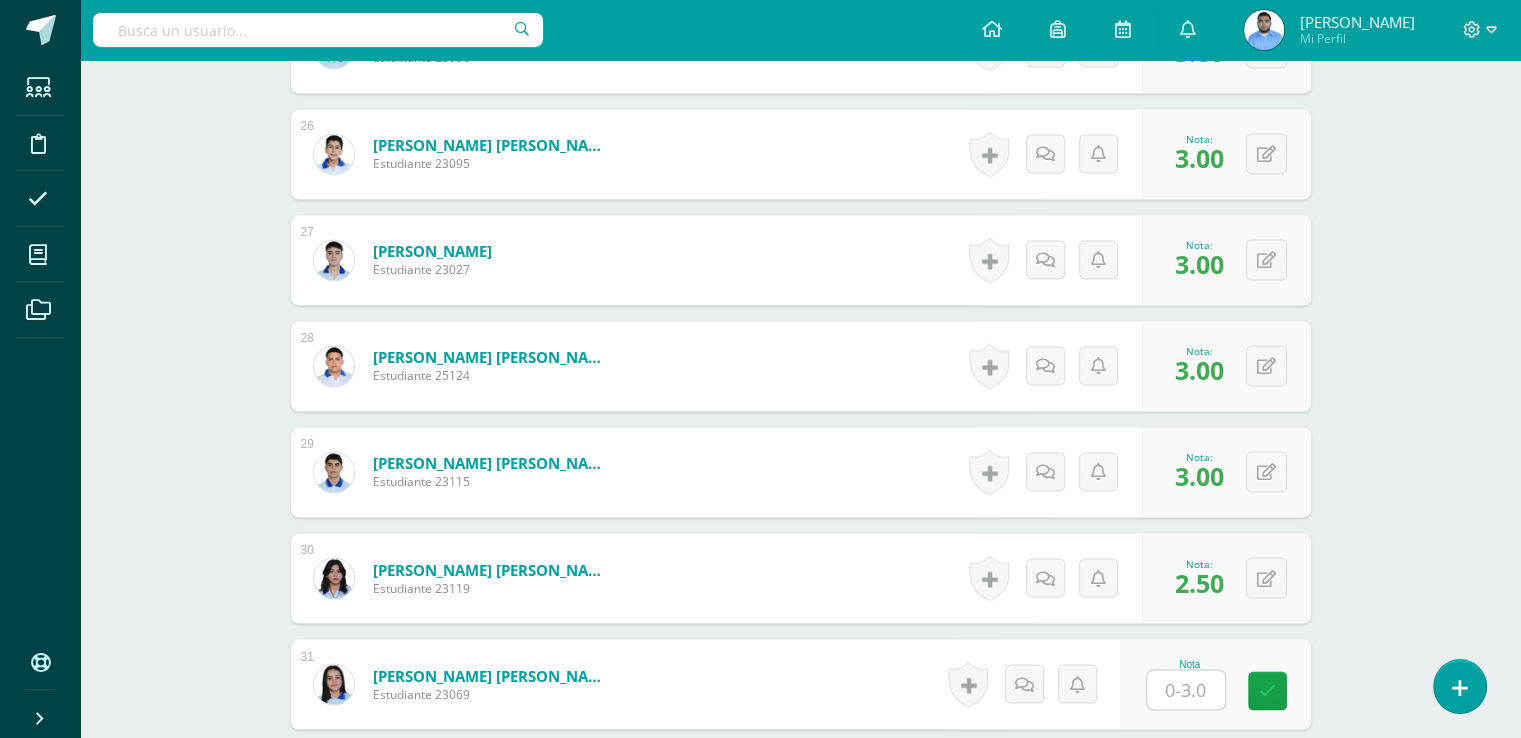 click at bounding box center [1186, 689] 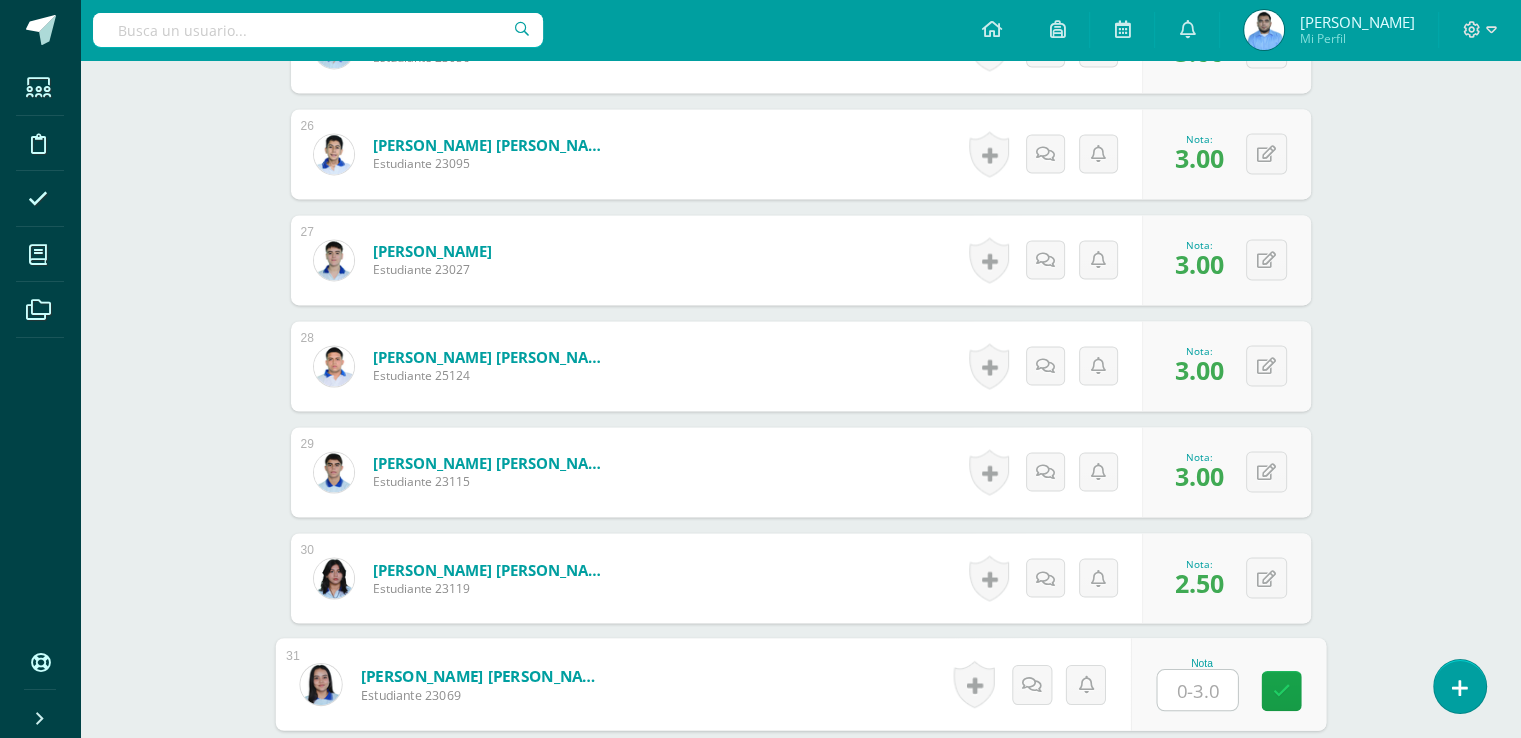type on "3" 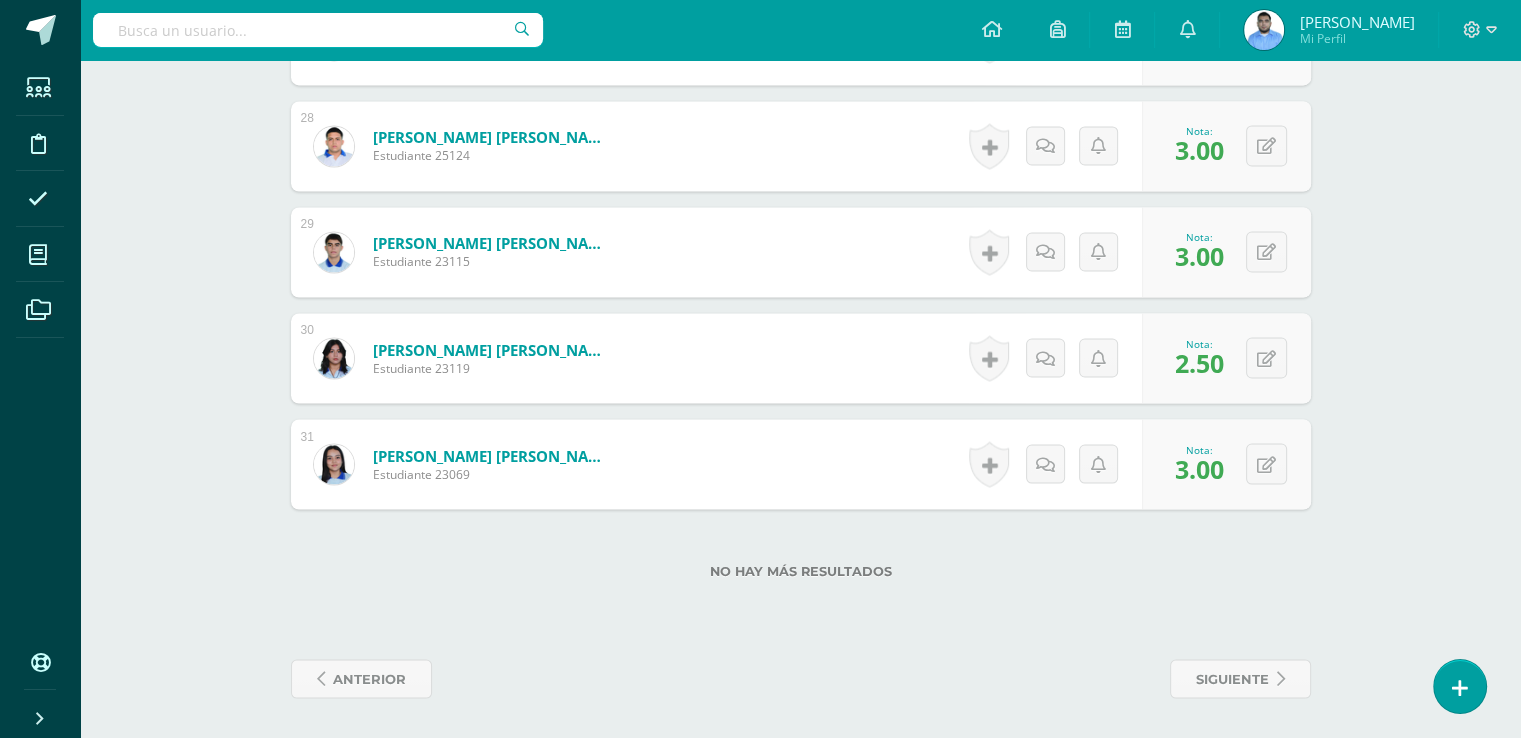 scroll, scrollTop: 0, scrollLeft: 0, axis: both 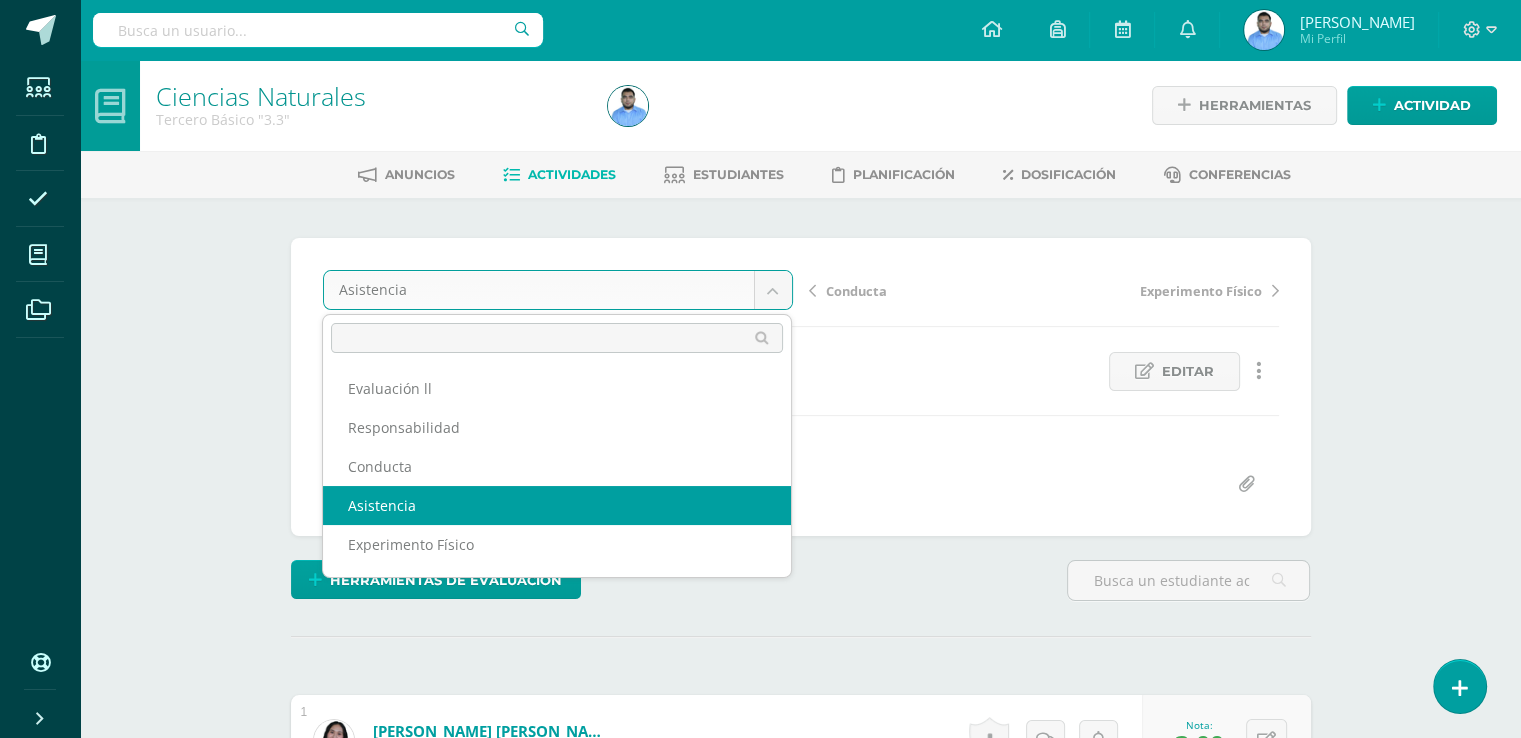 click on "Estudiantes Disciplina Asistencia Mis cursos Archivos Soporte
Centro de ayuda
Últimas actualizaciones
Cerrar panel
Matemáticas
Primero
Básico
"1.1"
Actividades Estudiantes Planificación Dosificación
Matemáticas
Primero
Básico
"1.2"
Actividades Estudiantes Planificación Dosificación
Matemáticas
Primero
Básico
"1.3"
Actividades Estudiantes Planificación Dosificación
Matemáticas
Actividades Estudiantes Planificación Dosificación Actividades Avisos 1" at bounding box center (760, 2097) 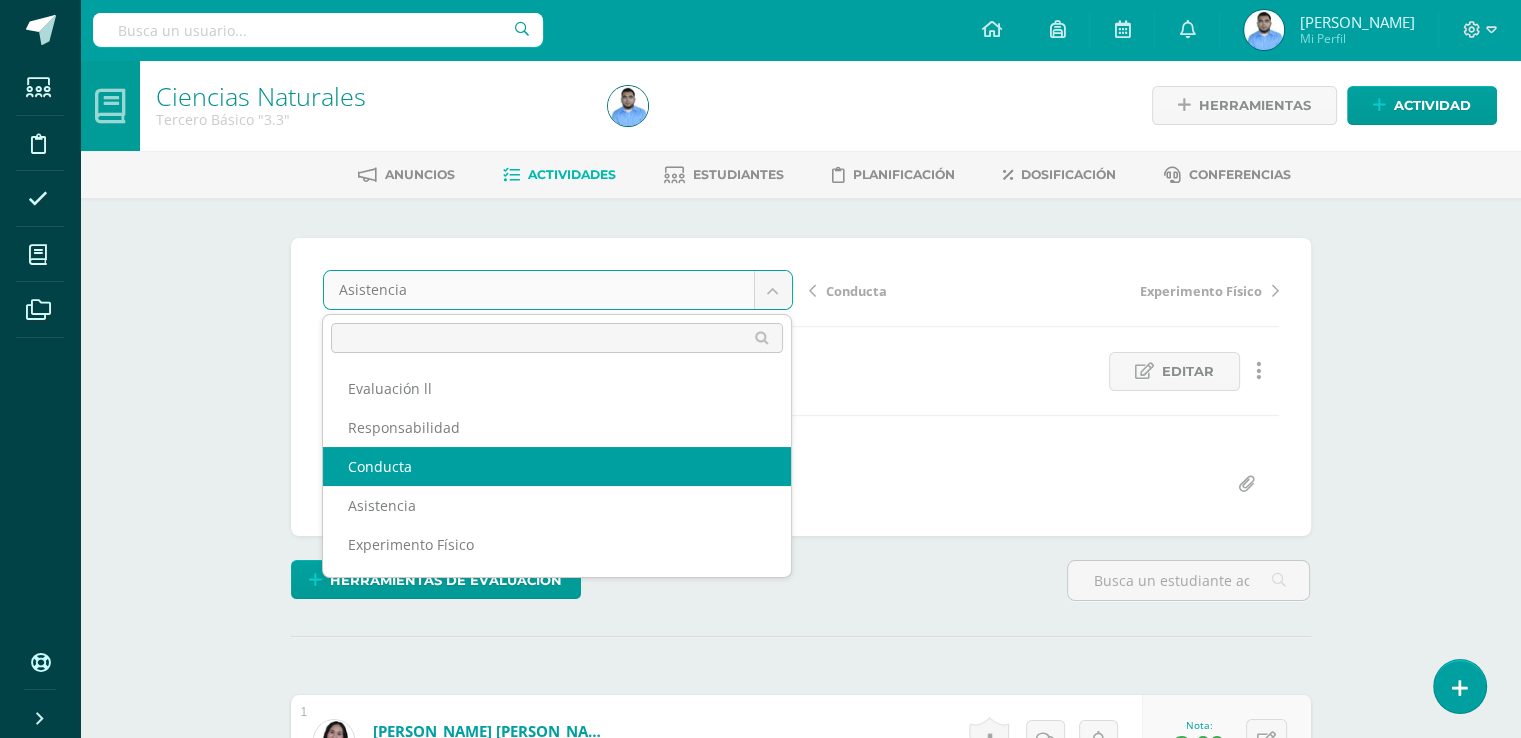 select on "/dashboard/teacher/grade-activity/41415/" 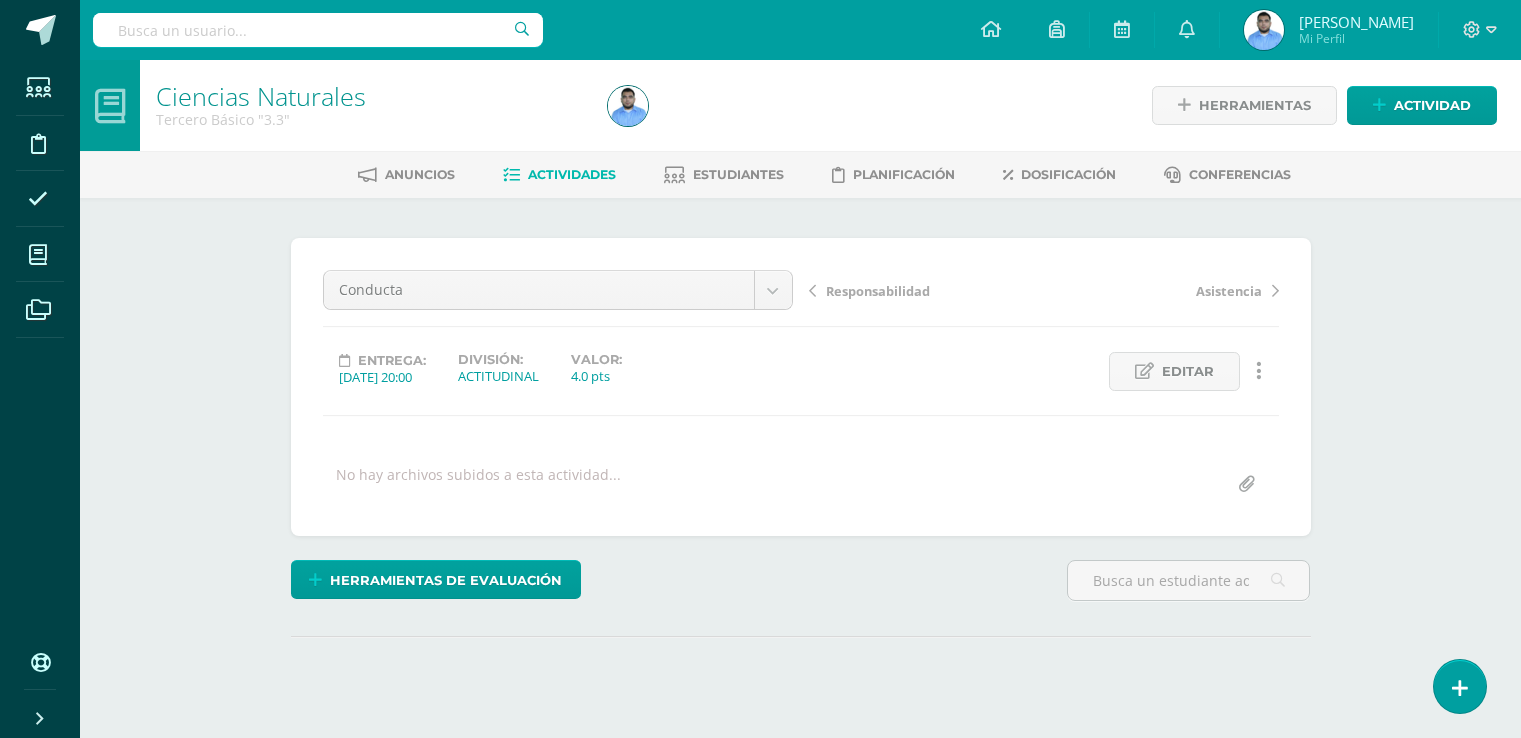 scroll, scrollTop: 0, scrollLeft: 0, axis: both 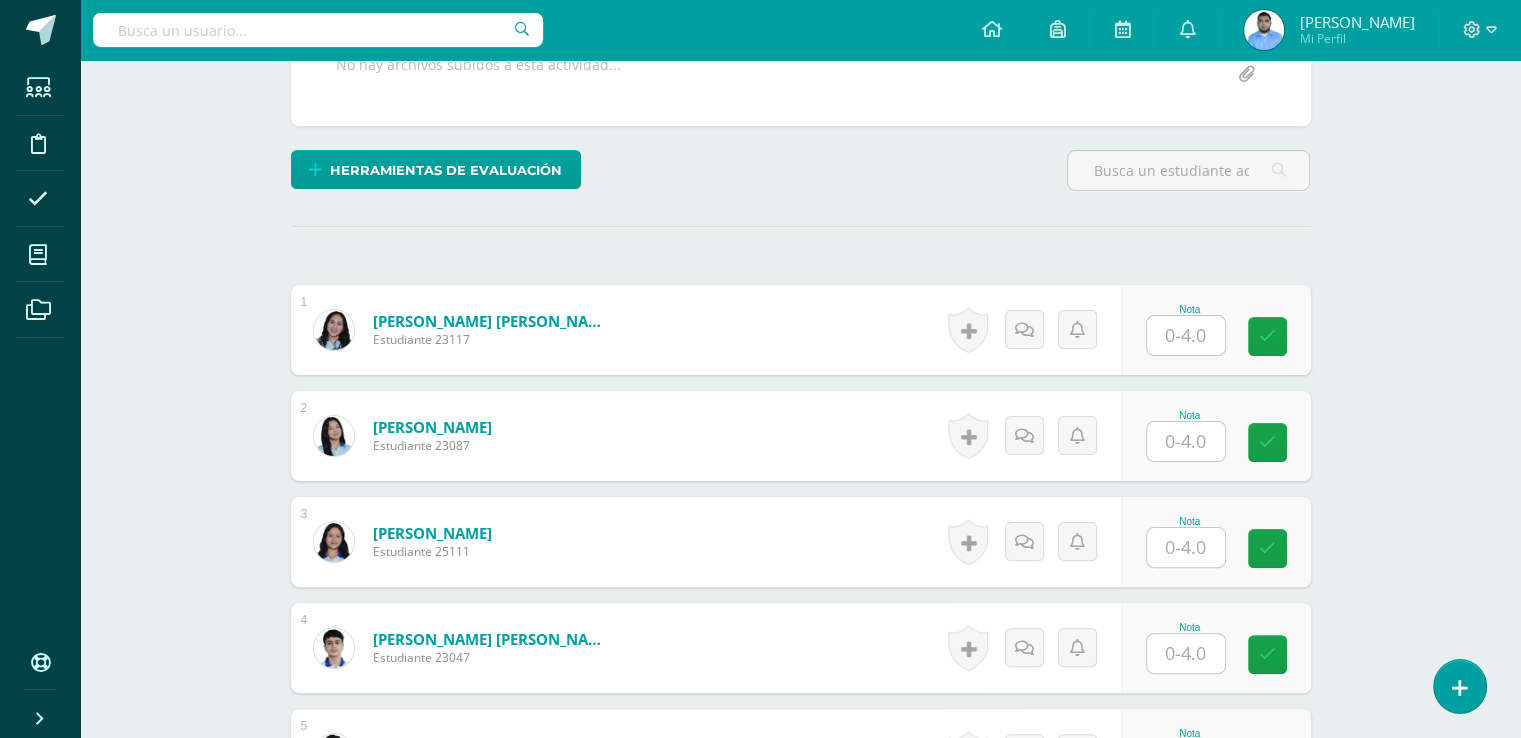 click on "Nota" at bounding box center (1216, 330) 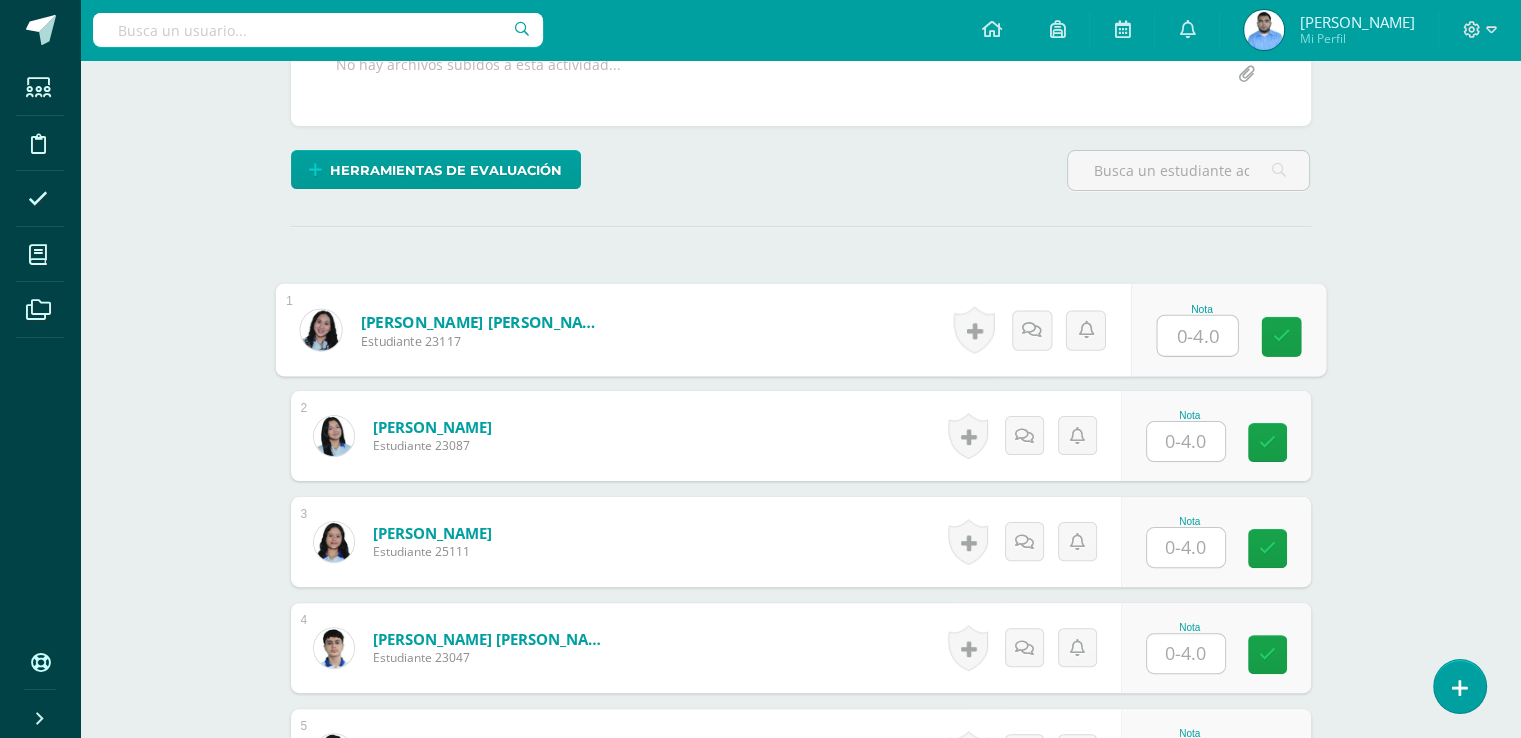 click at bounding box center [1197, 336] 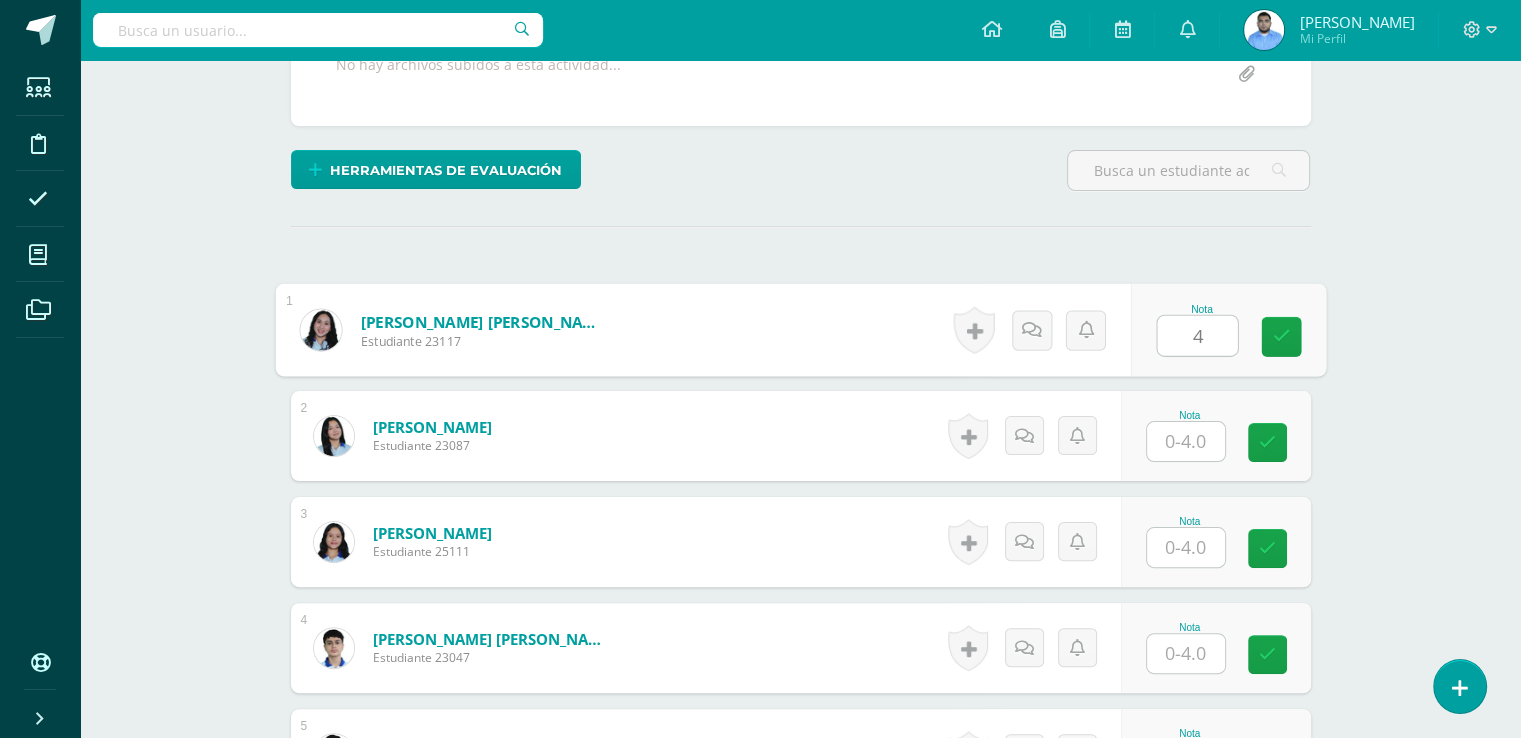 type on "4" 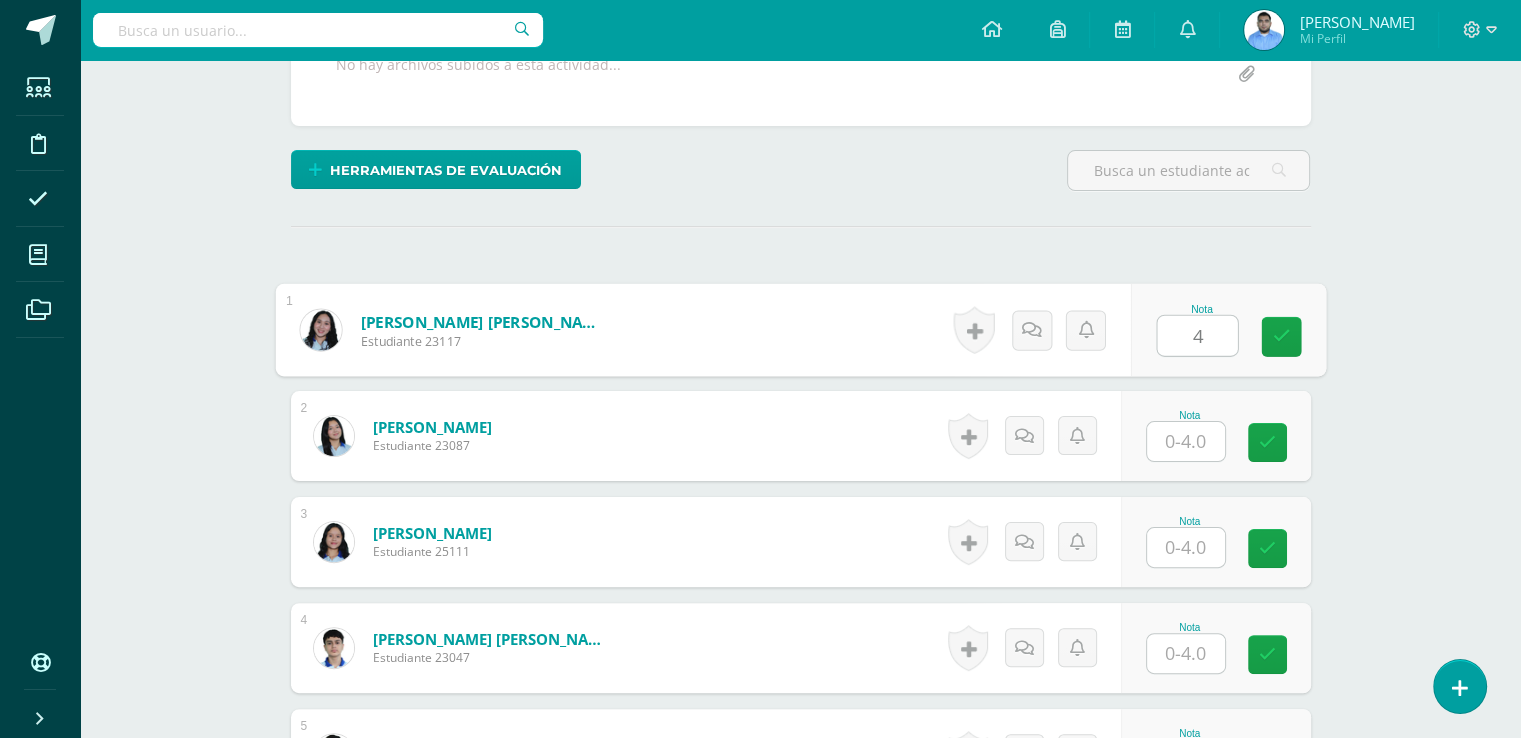 scroll, scrollTop: 411, scrollLeft: 0, axis: vertical 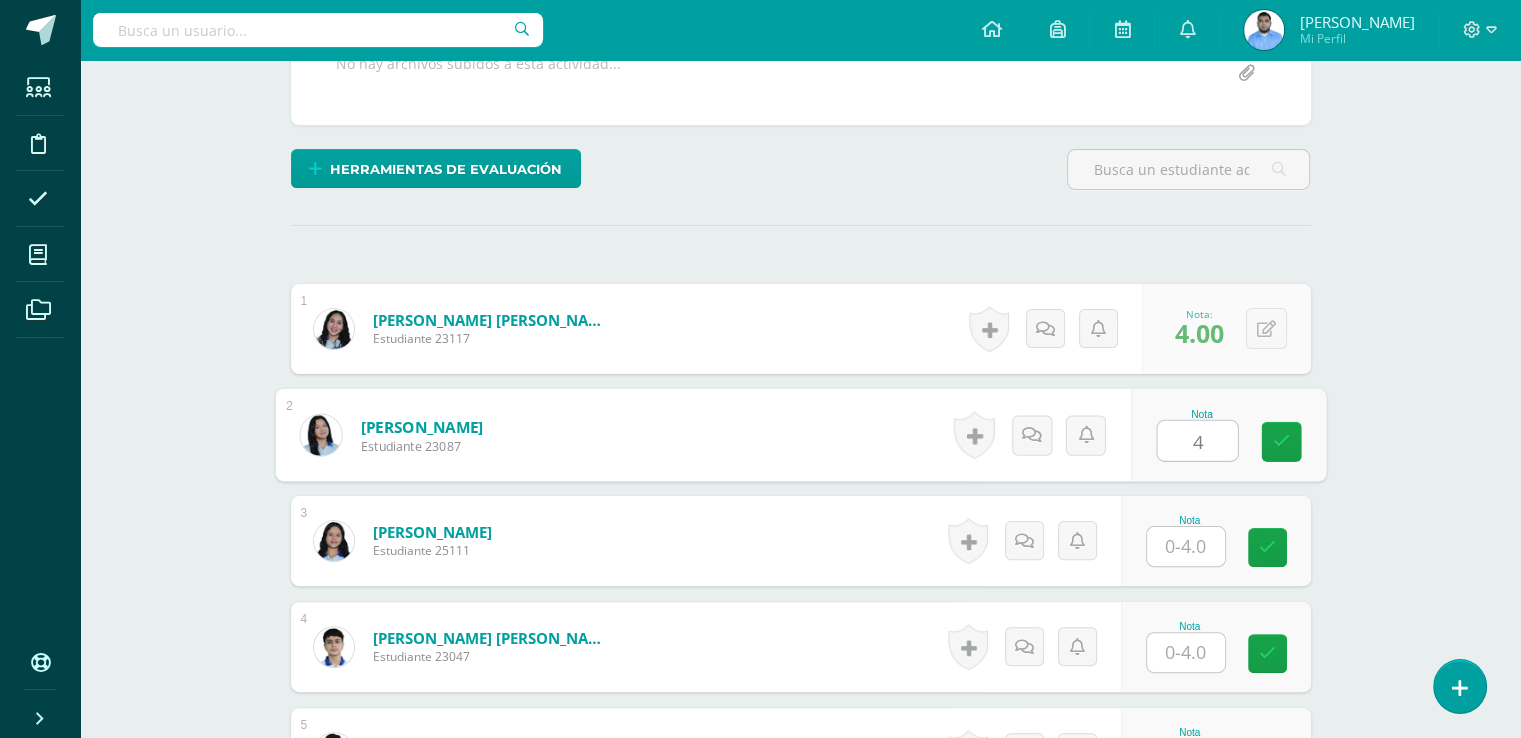 type on "4" 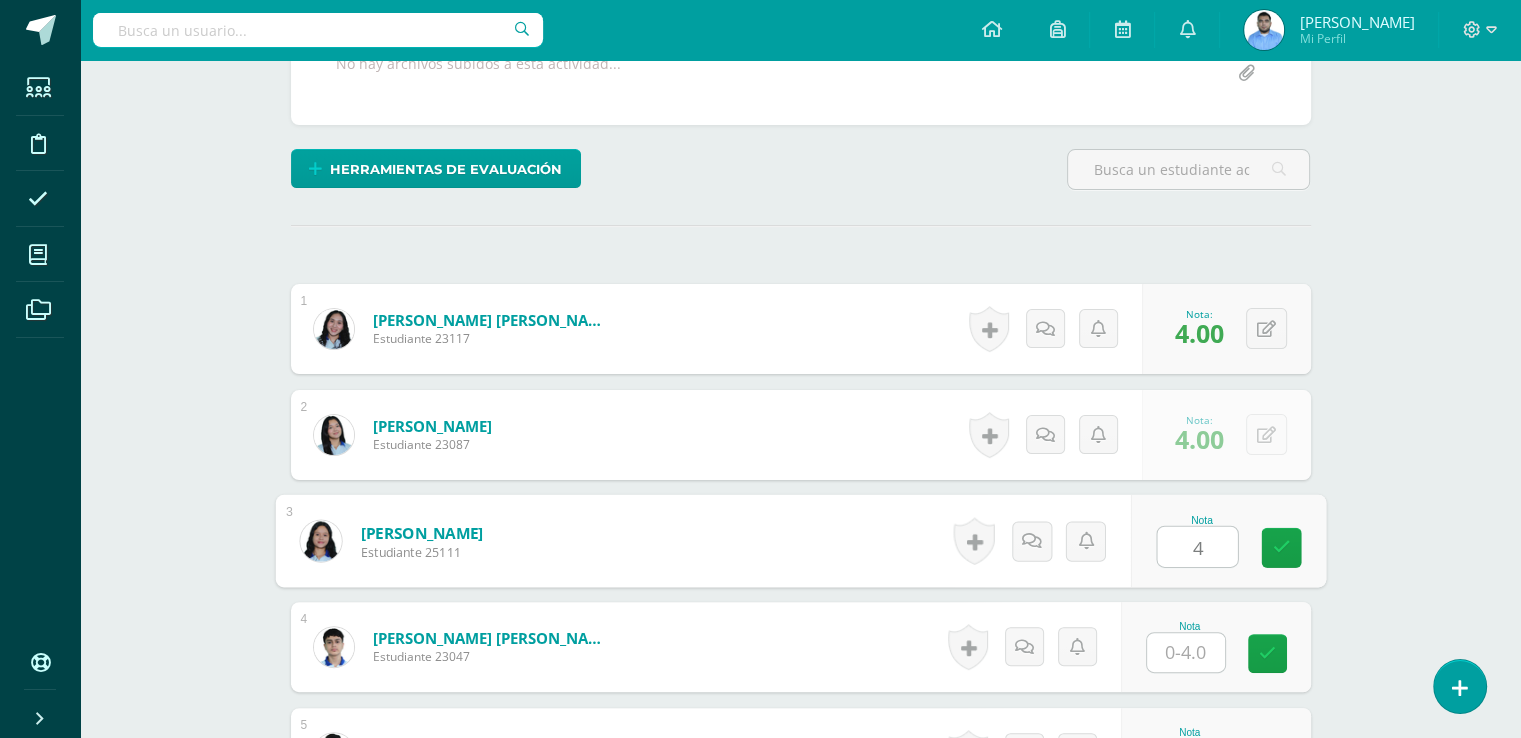 type on "4" 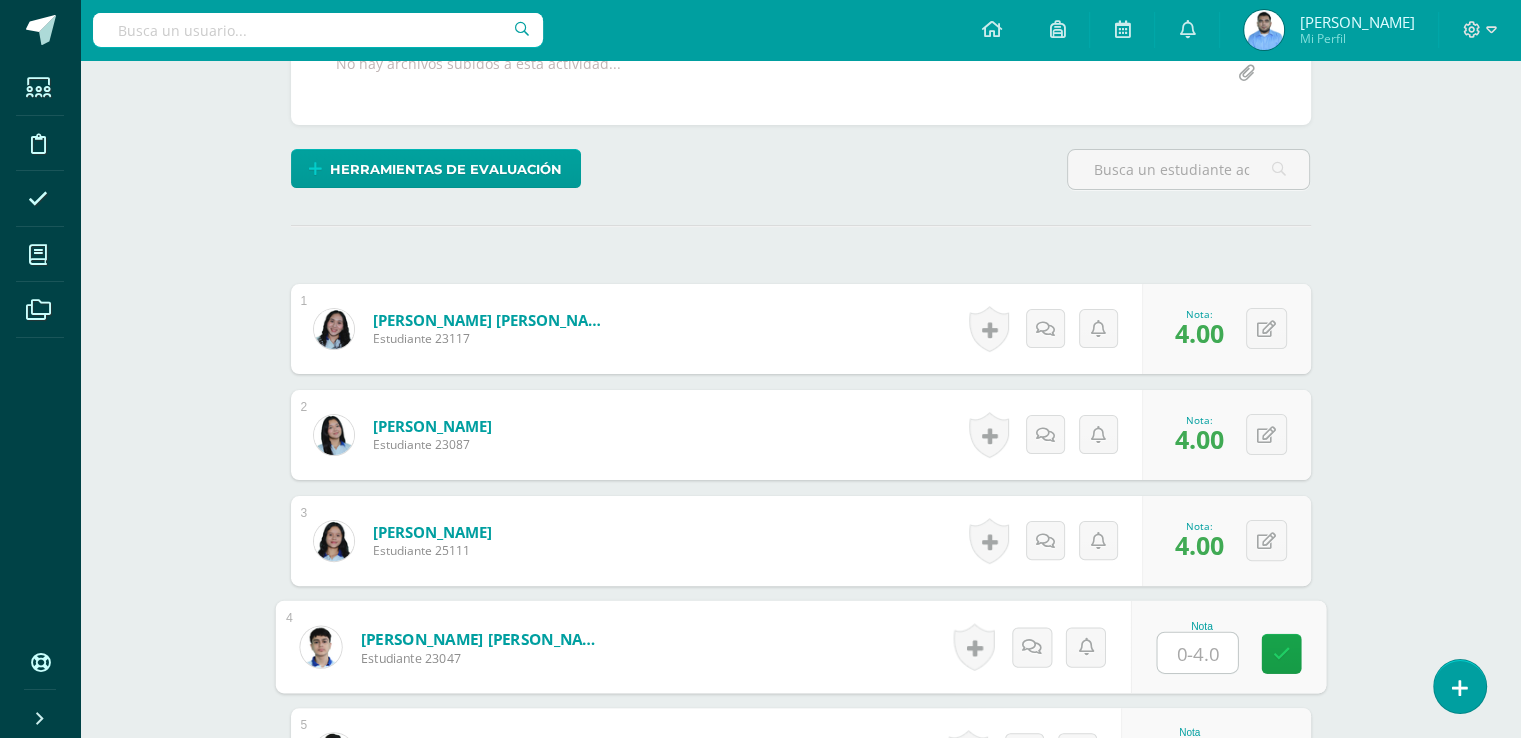 scroll, scrollTop: 412, scrollLeft: 0, axis: vertical 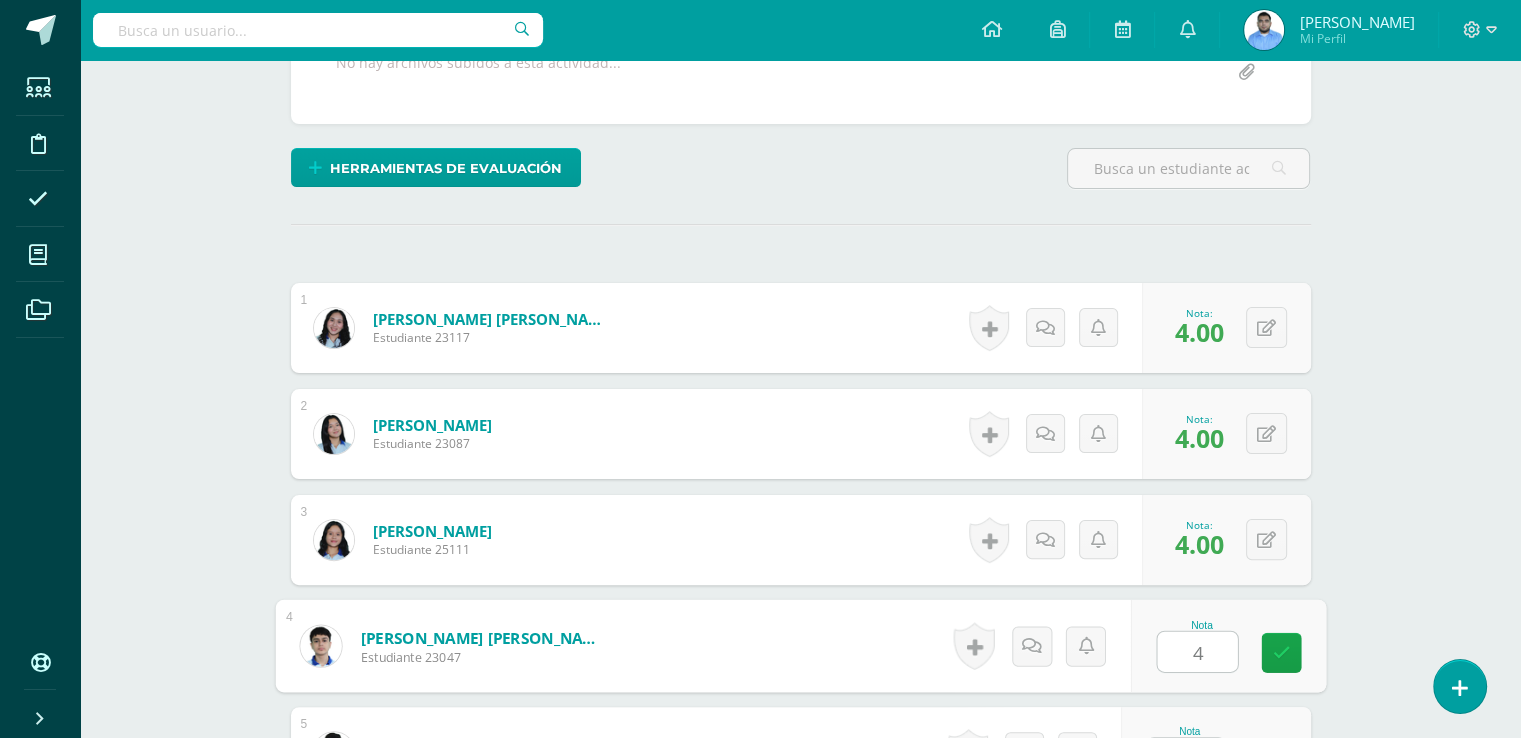 type on "4" 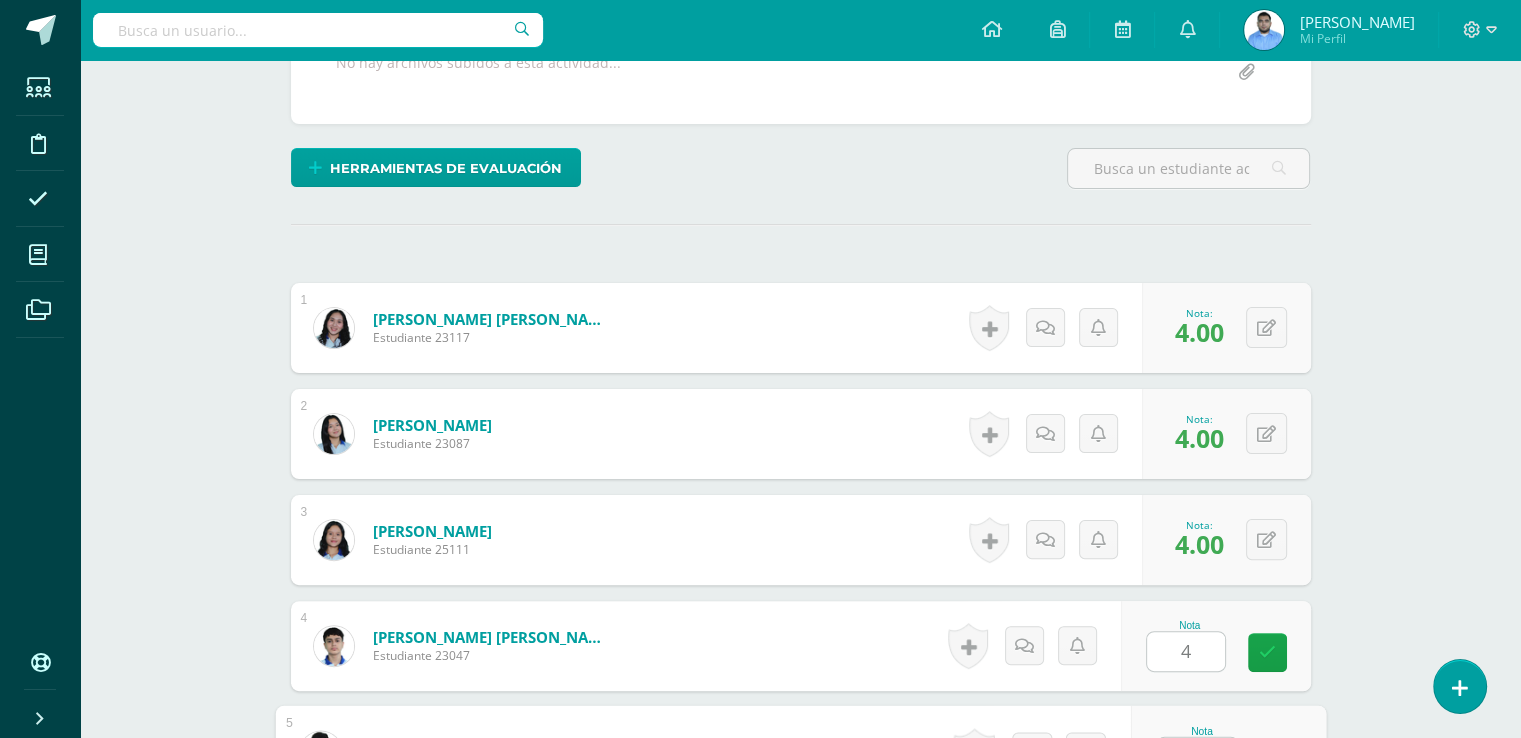 scroll, scrollTop: 449, scrollLeft: 0, axis: vertical 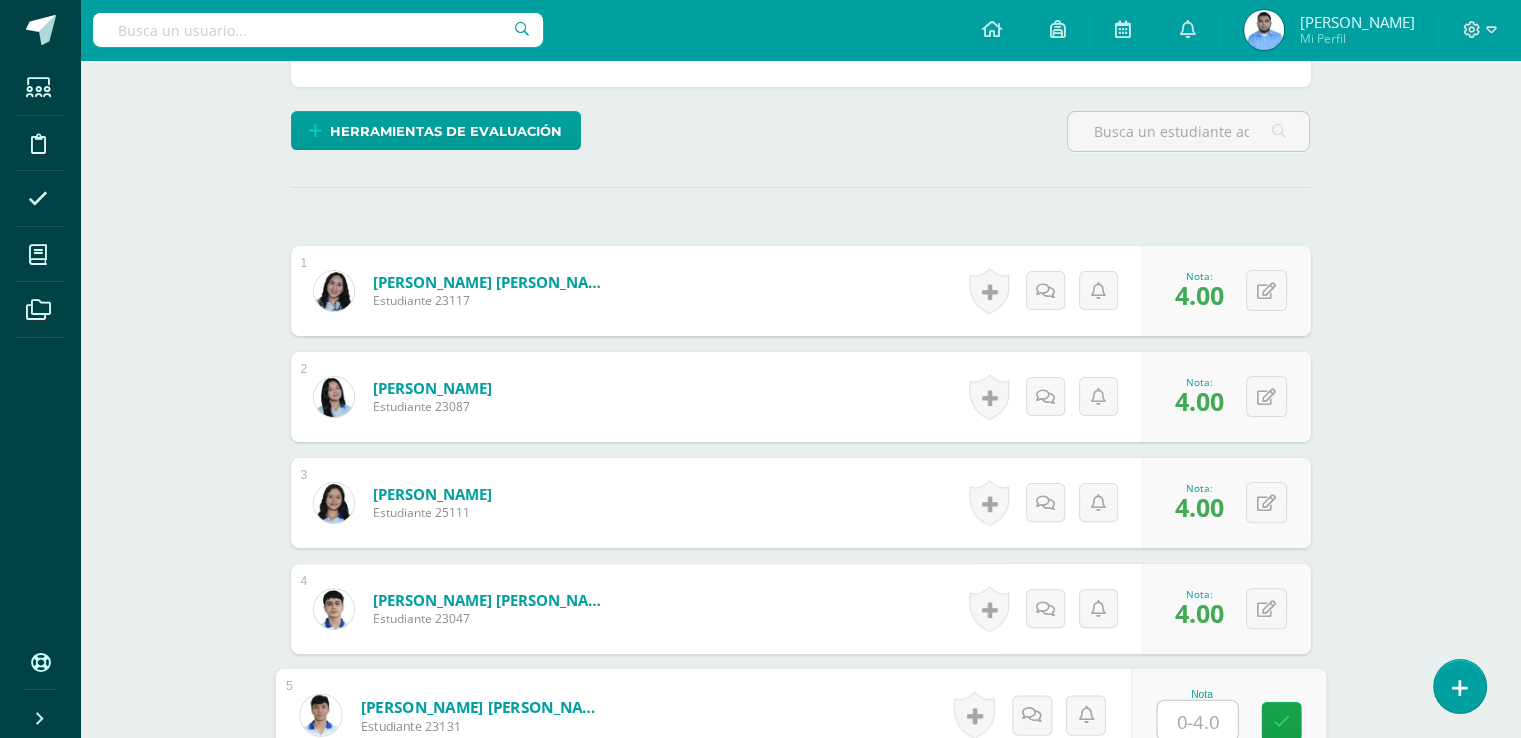 type on "3" 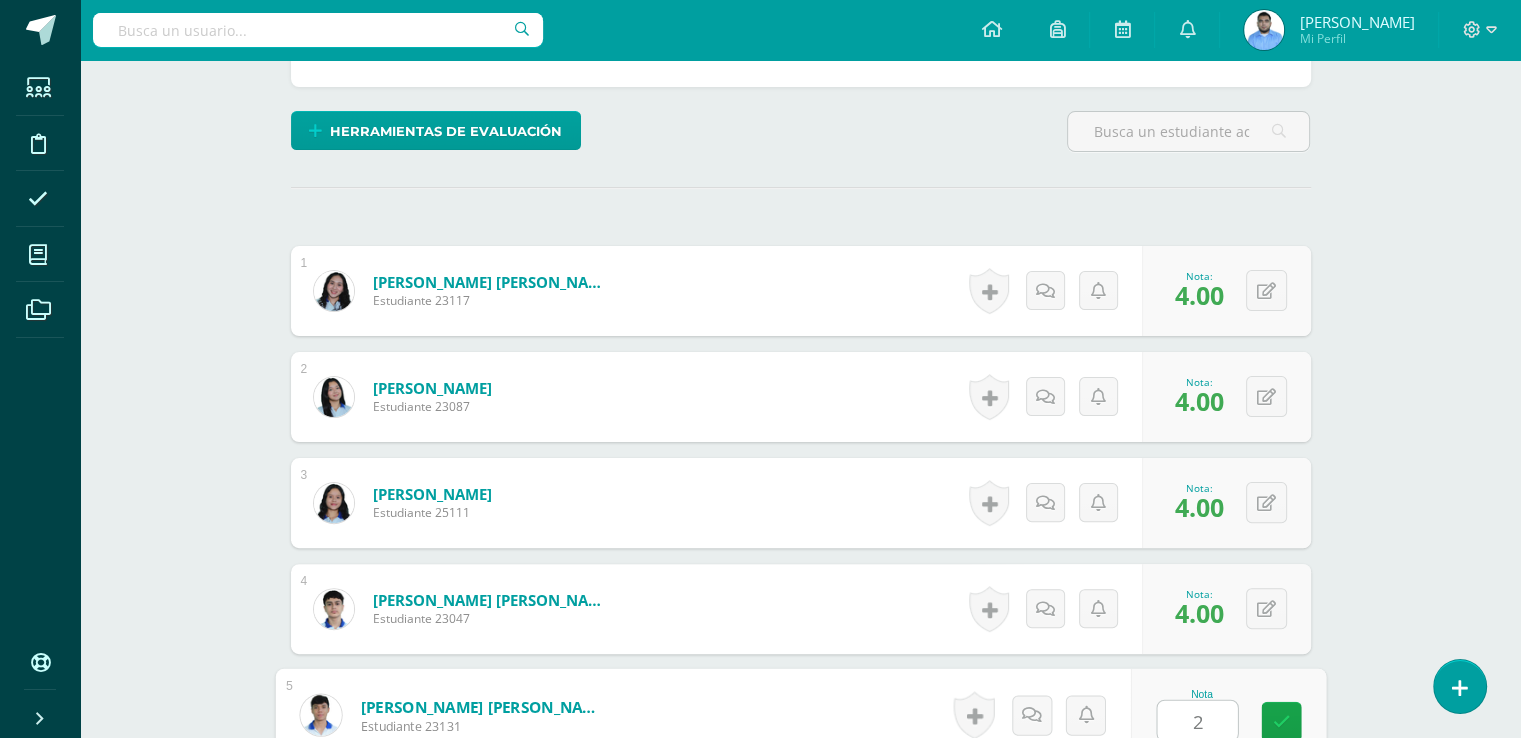 type on "2" 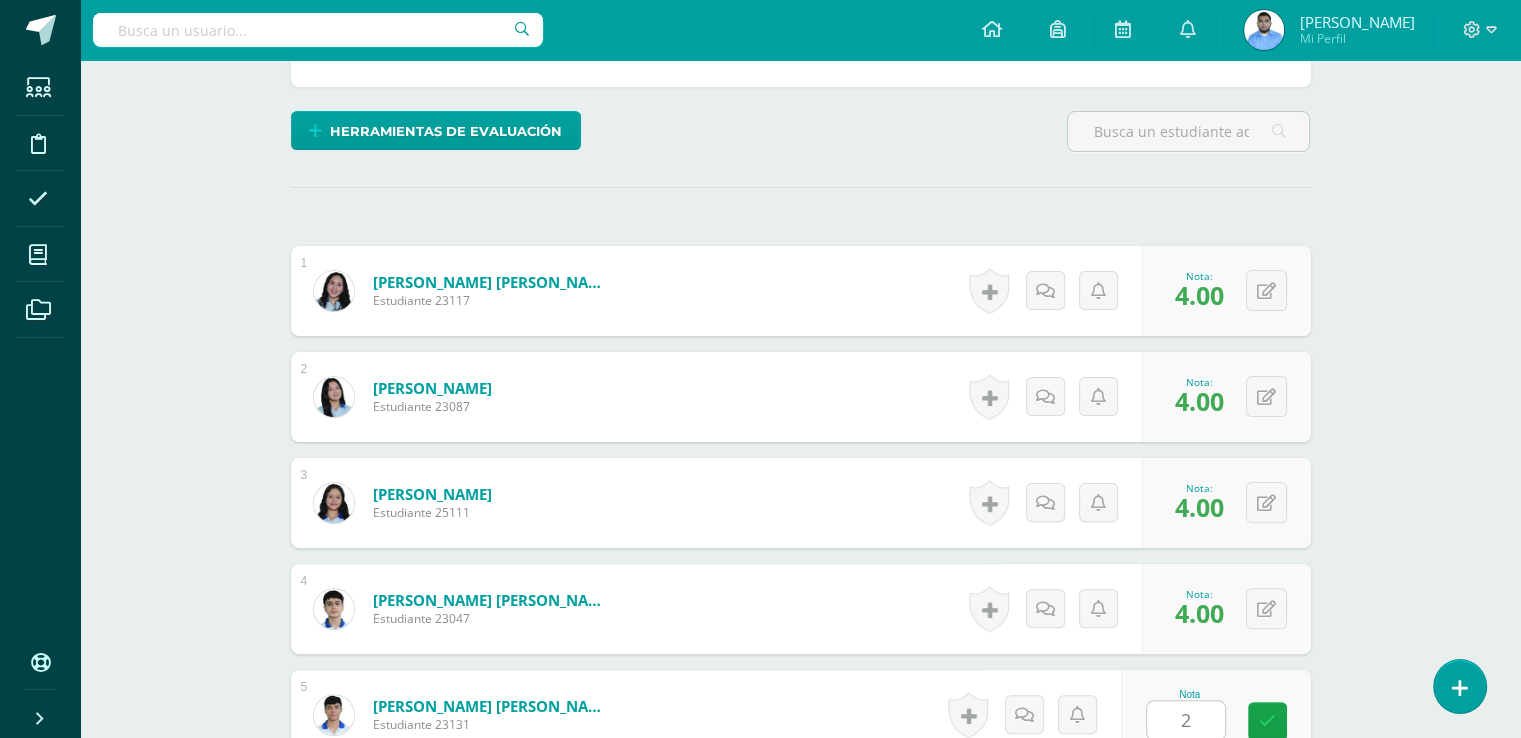 scroll, scrollTop: 904, scrollLeft: 0, axis: vertical 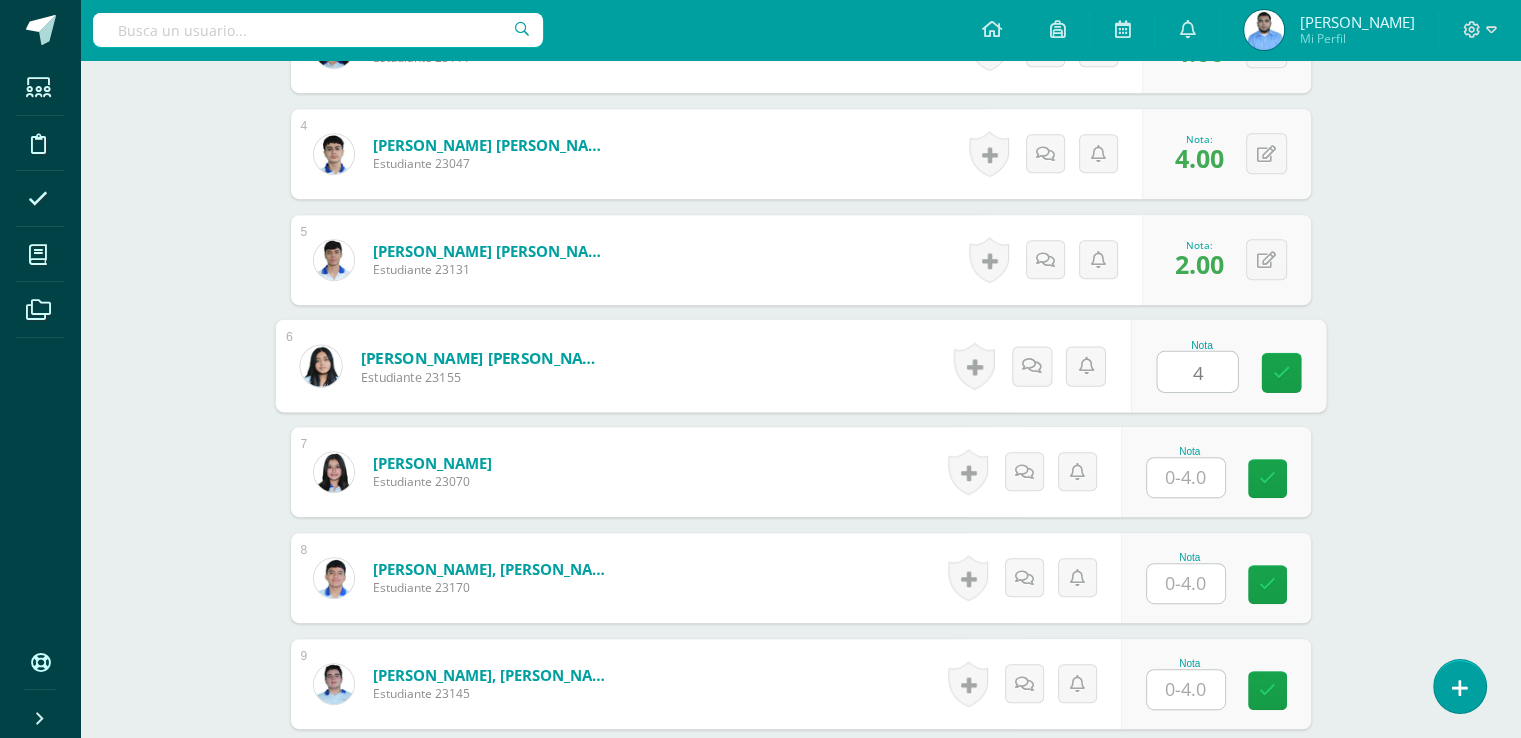 type on "4" 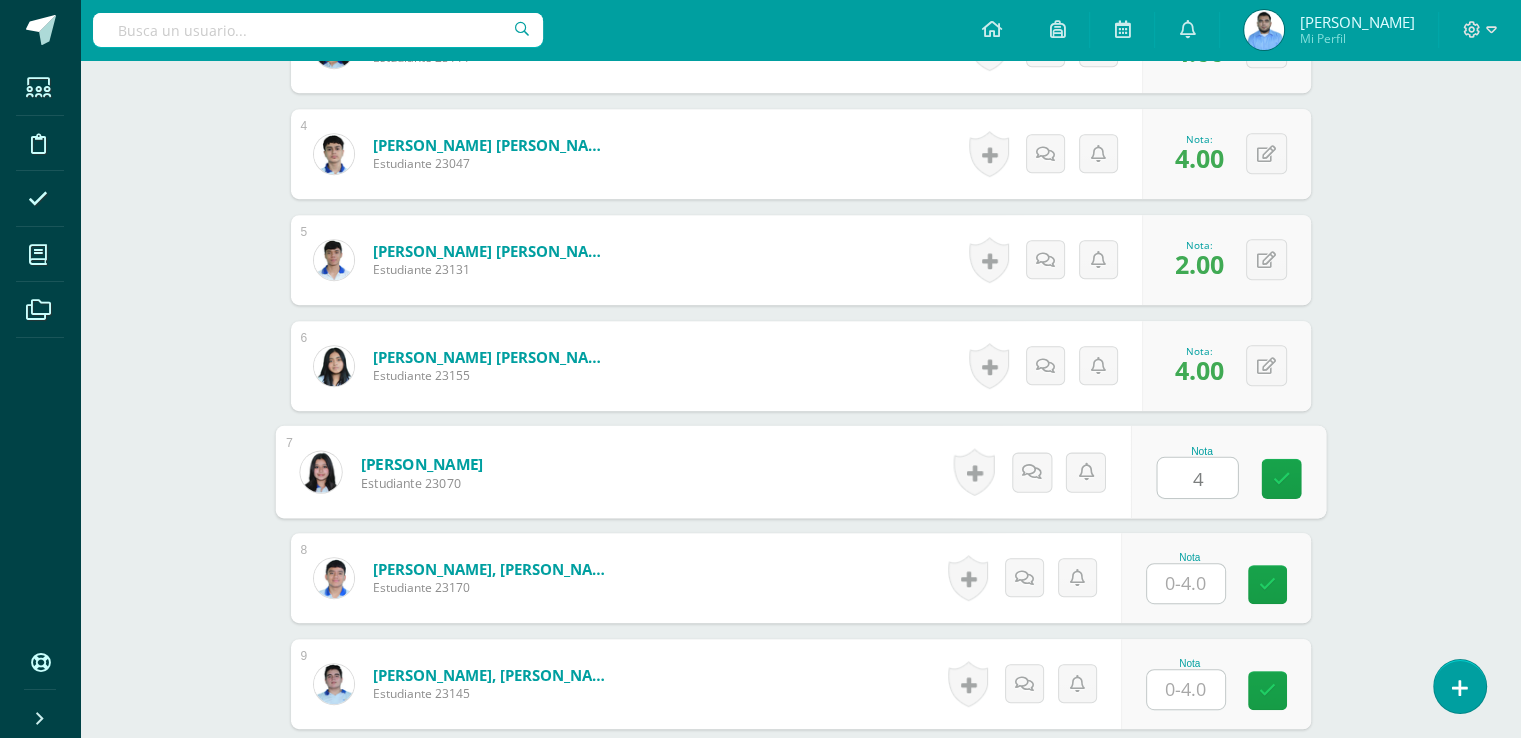 type on "4" 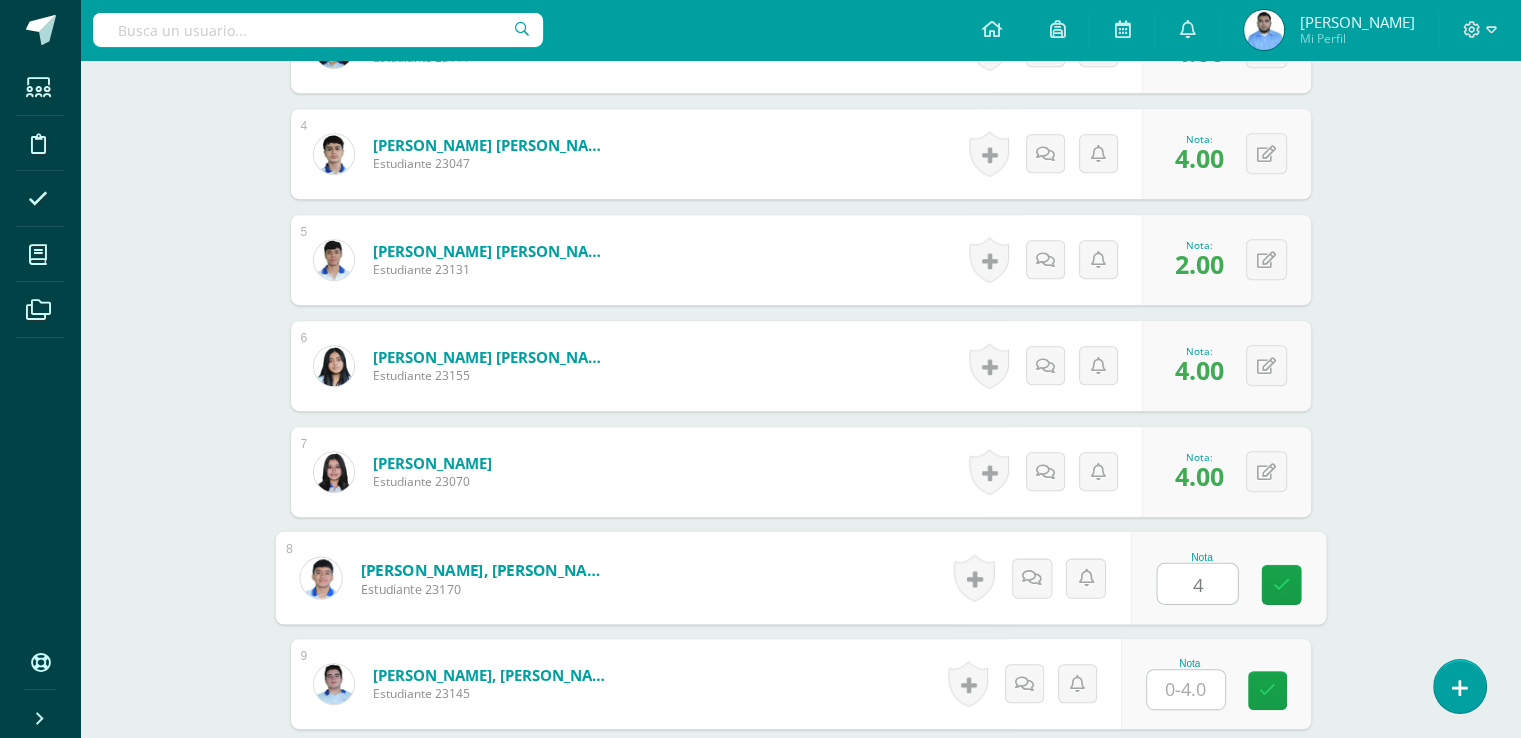 type on "4" 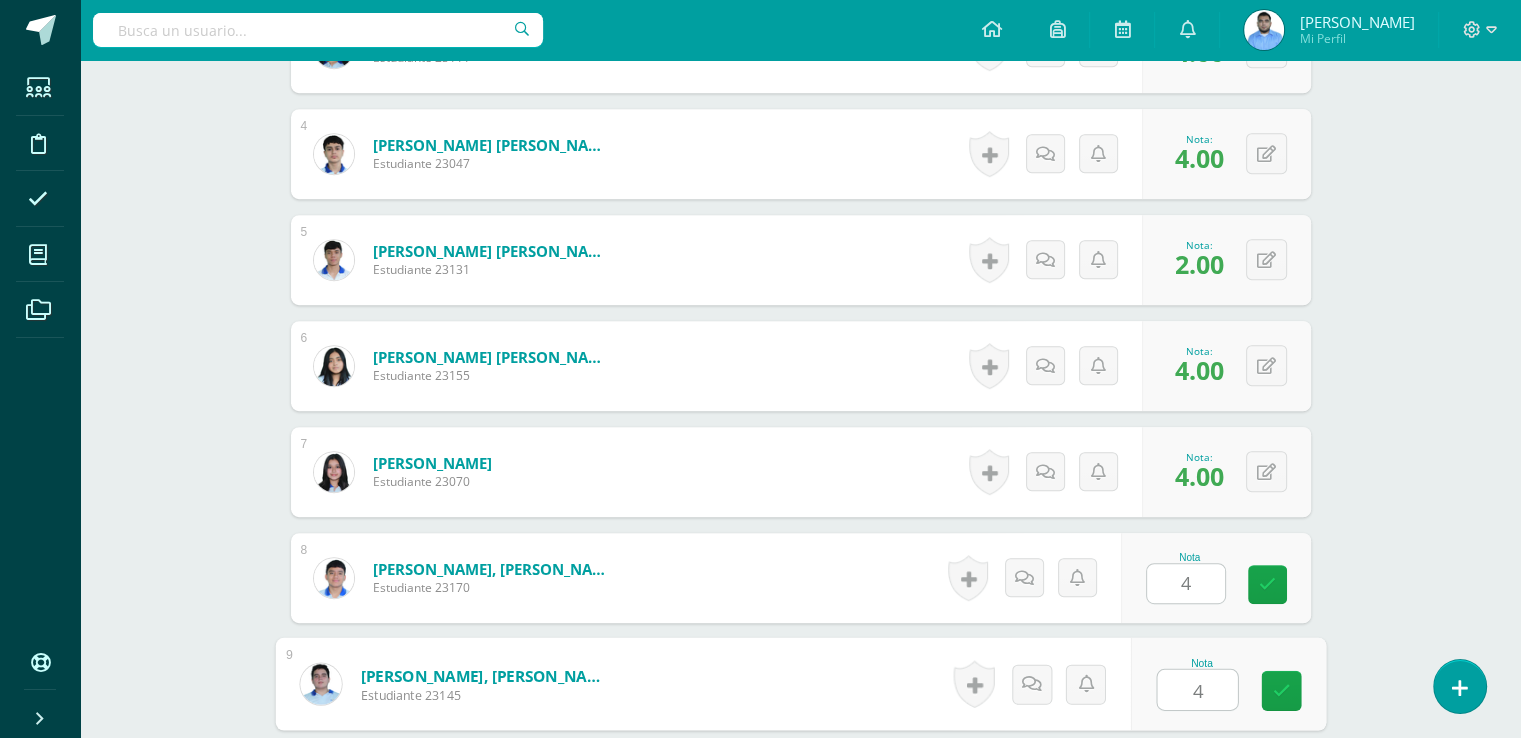 type on "4" 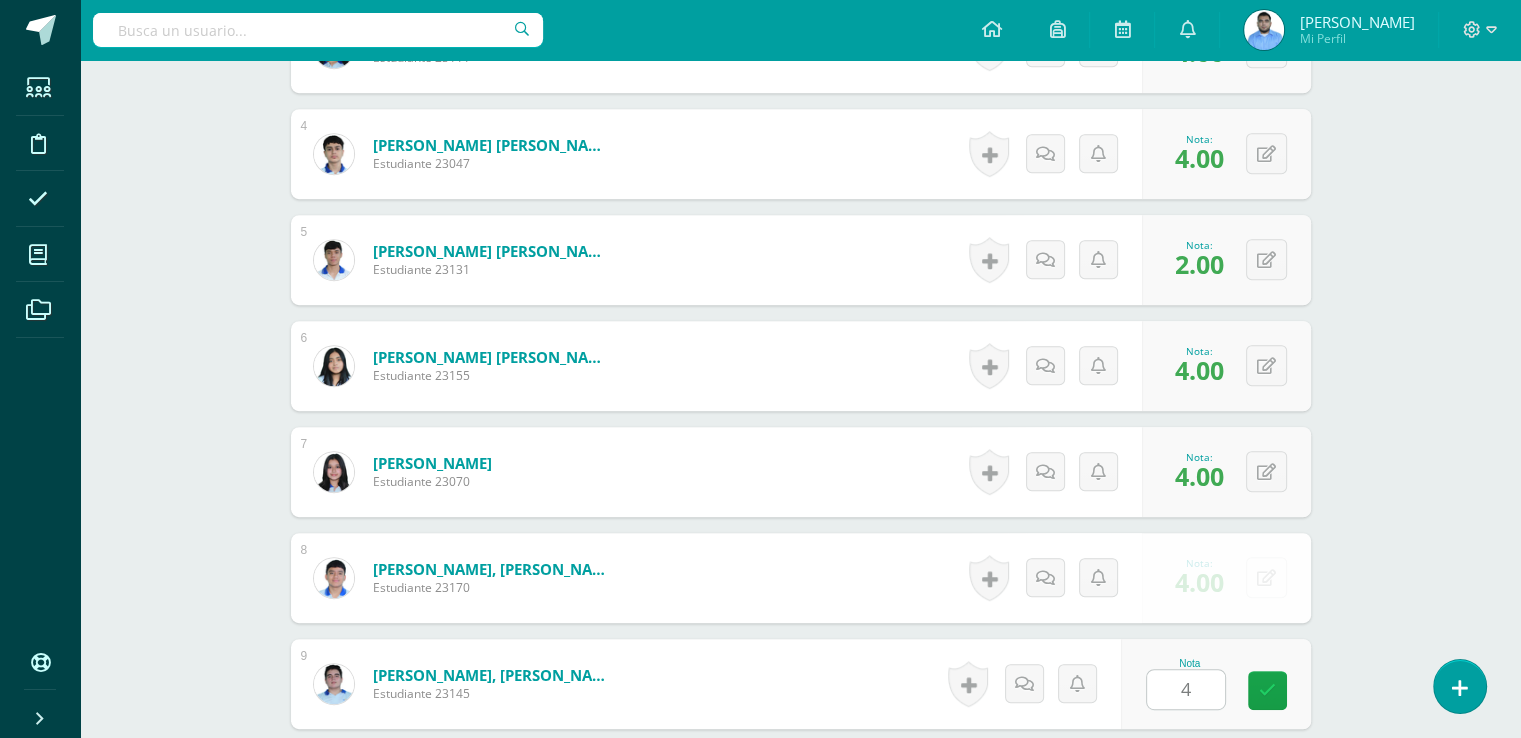 scroll, scrollTop: 1328, scrollLeft: 0, axis: vertical 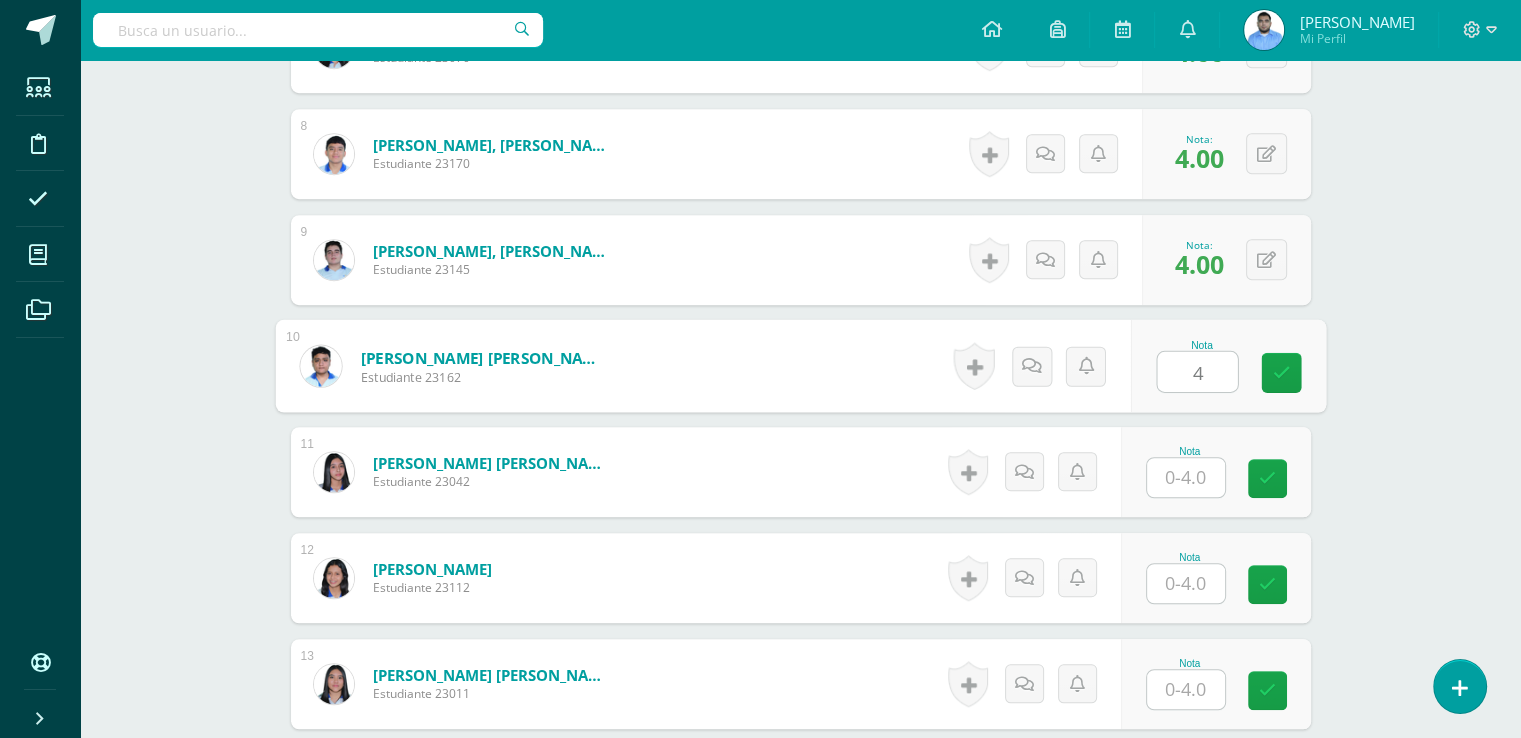 type on "4" 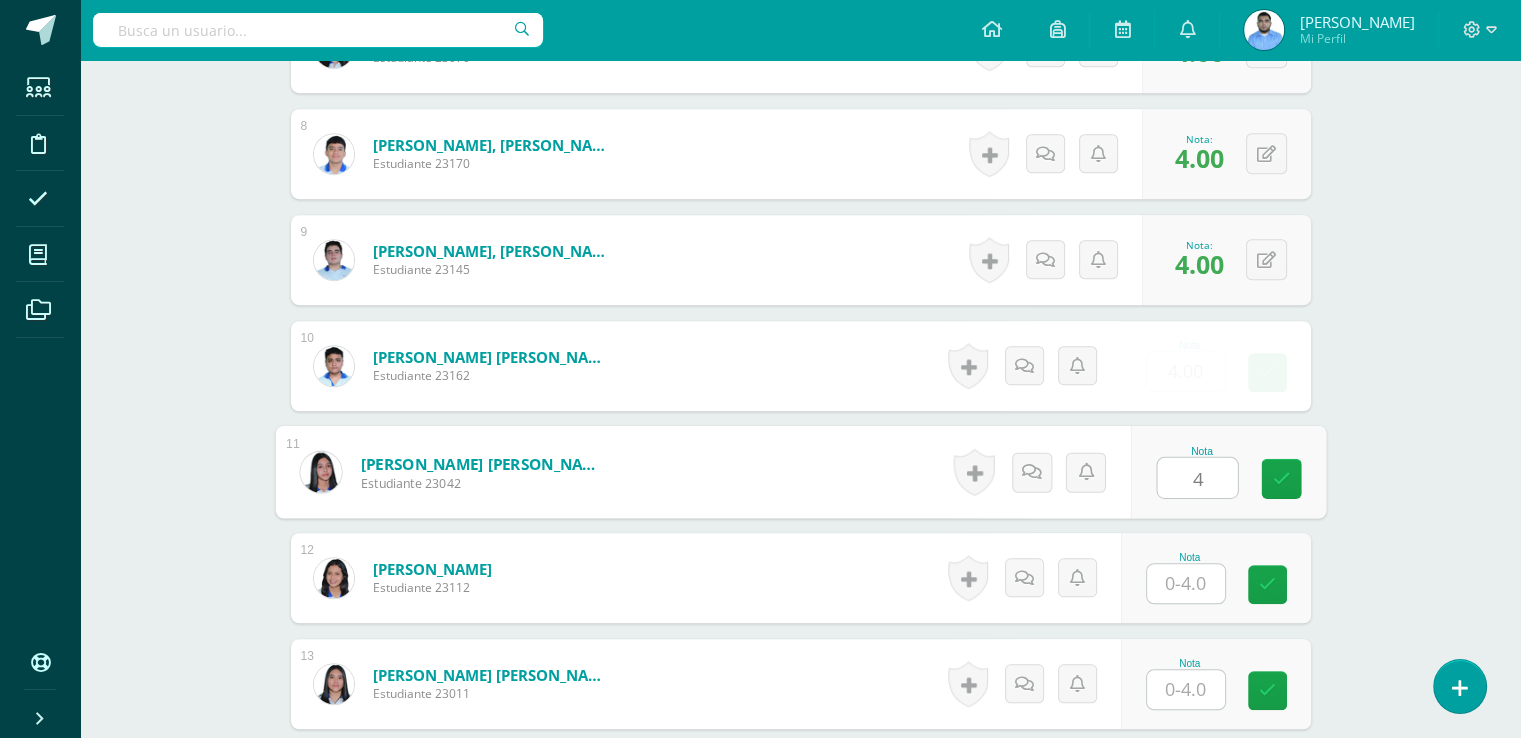 type on "4" 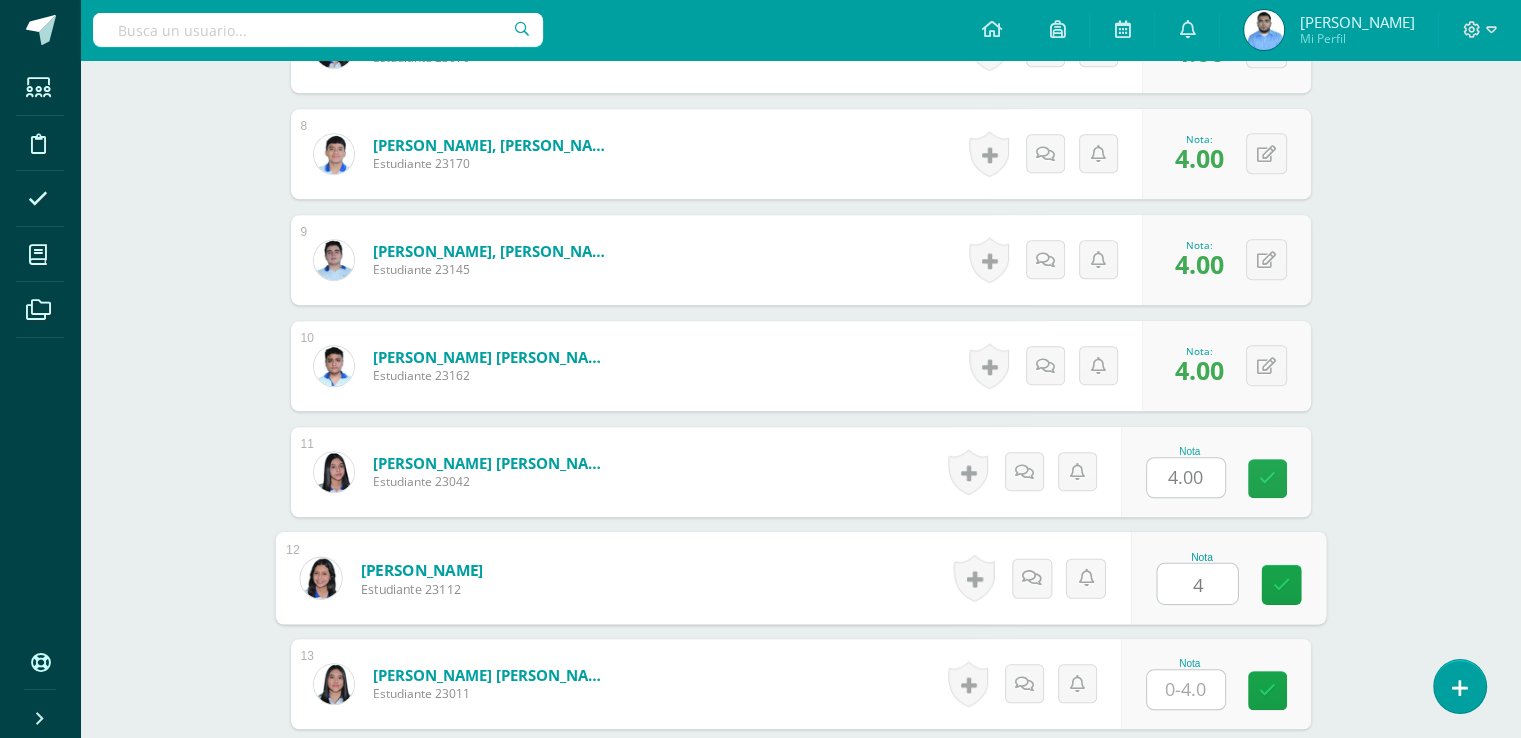 type on "4" 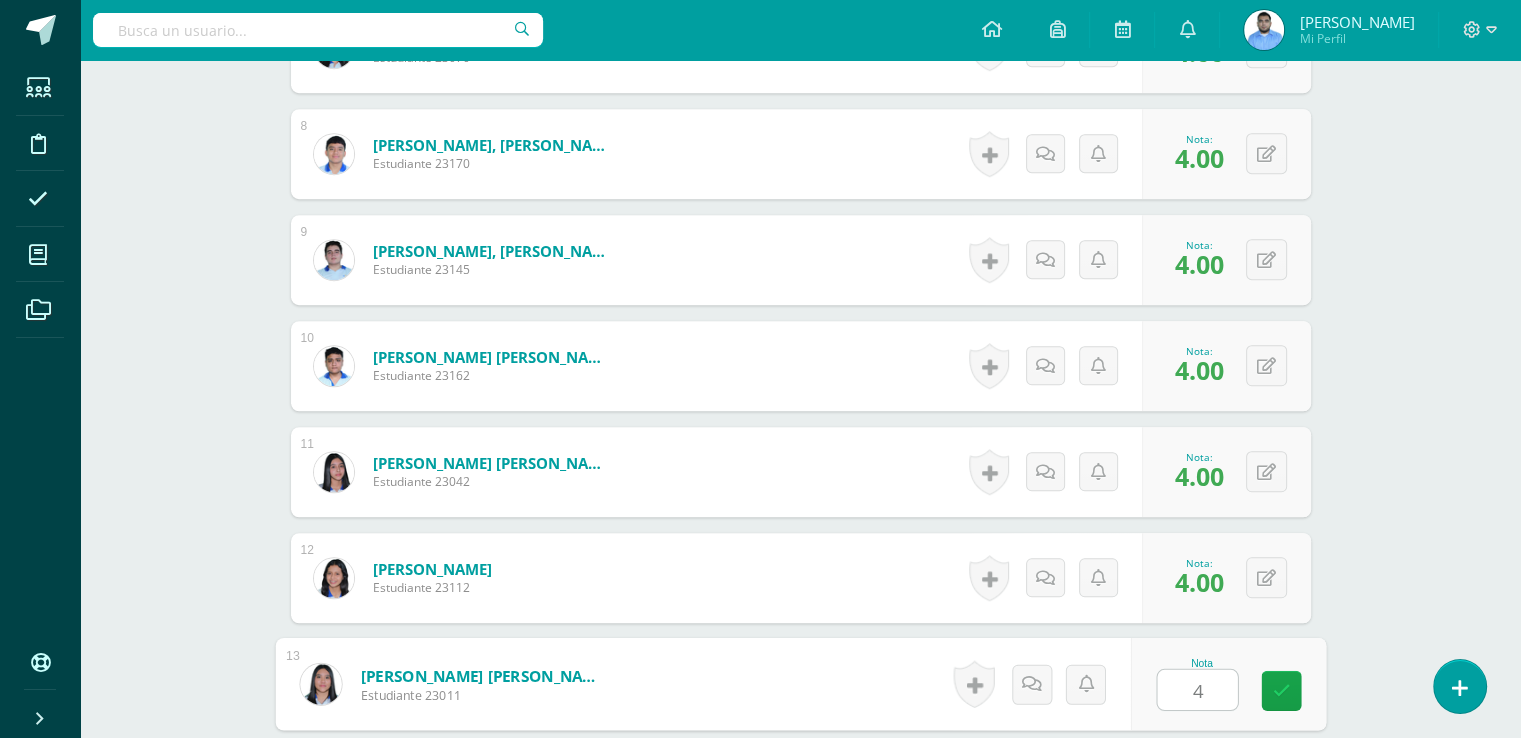 type on "4" 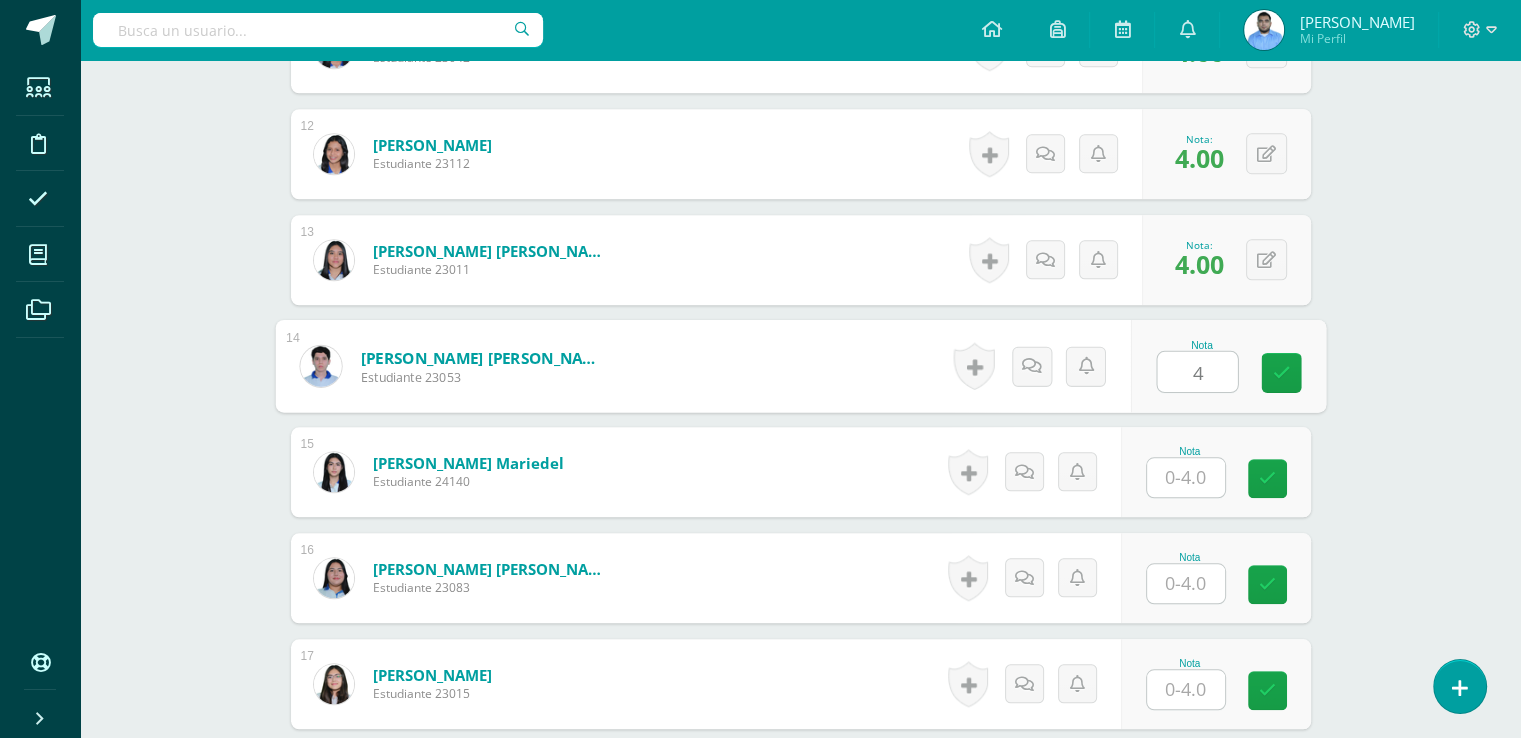 type on "4" 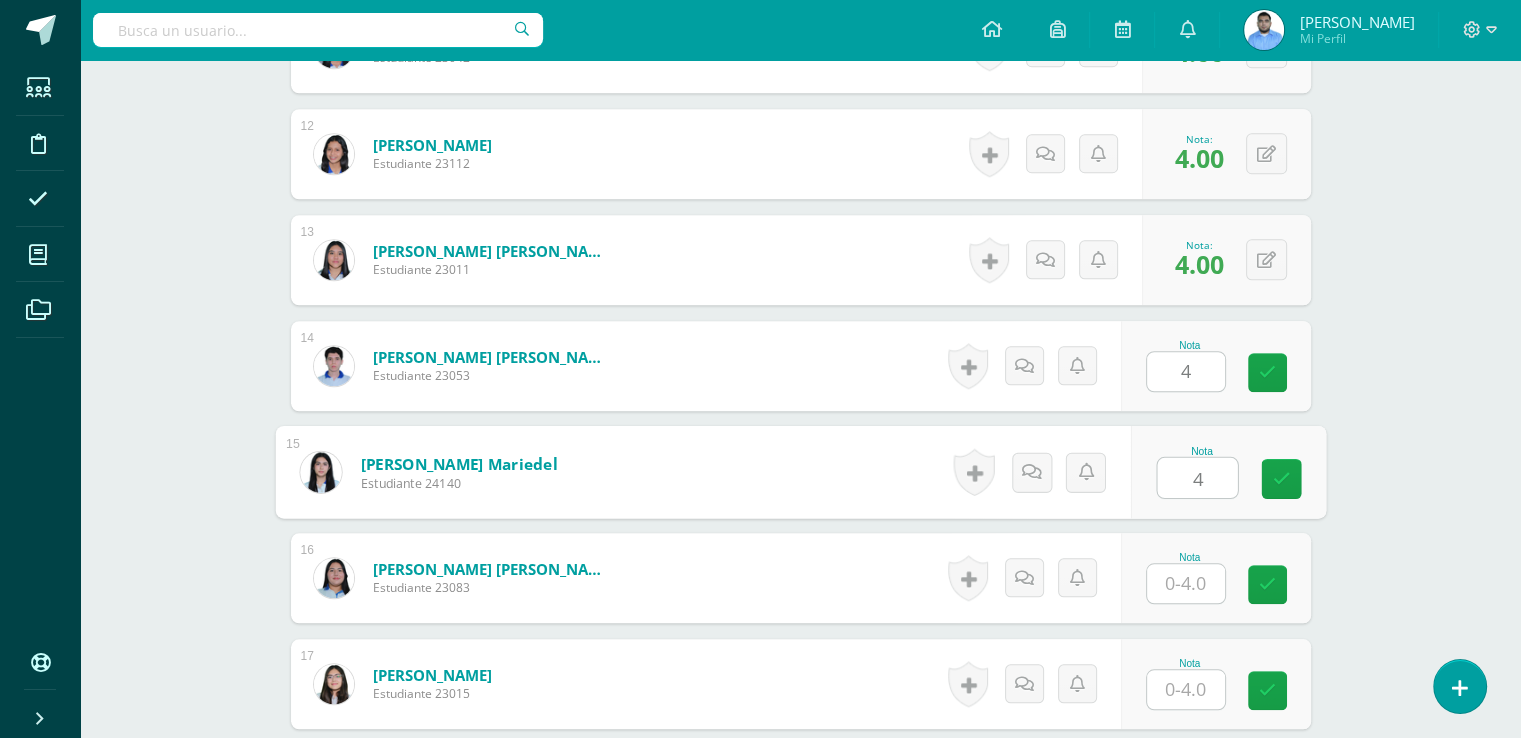 type on "4" 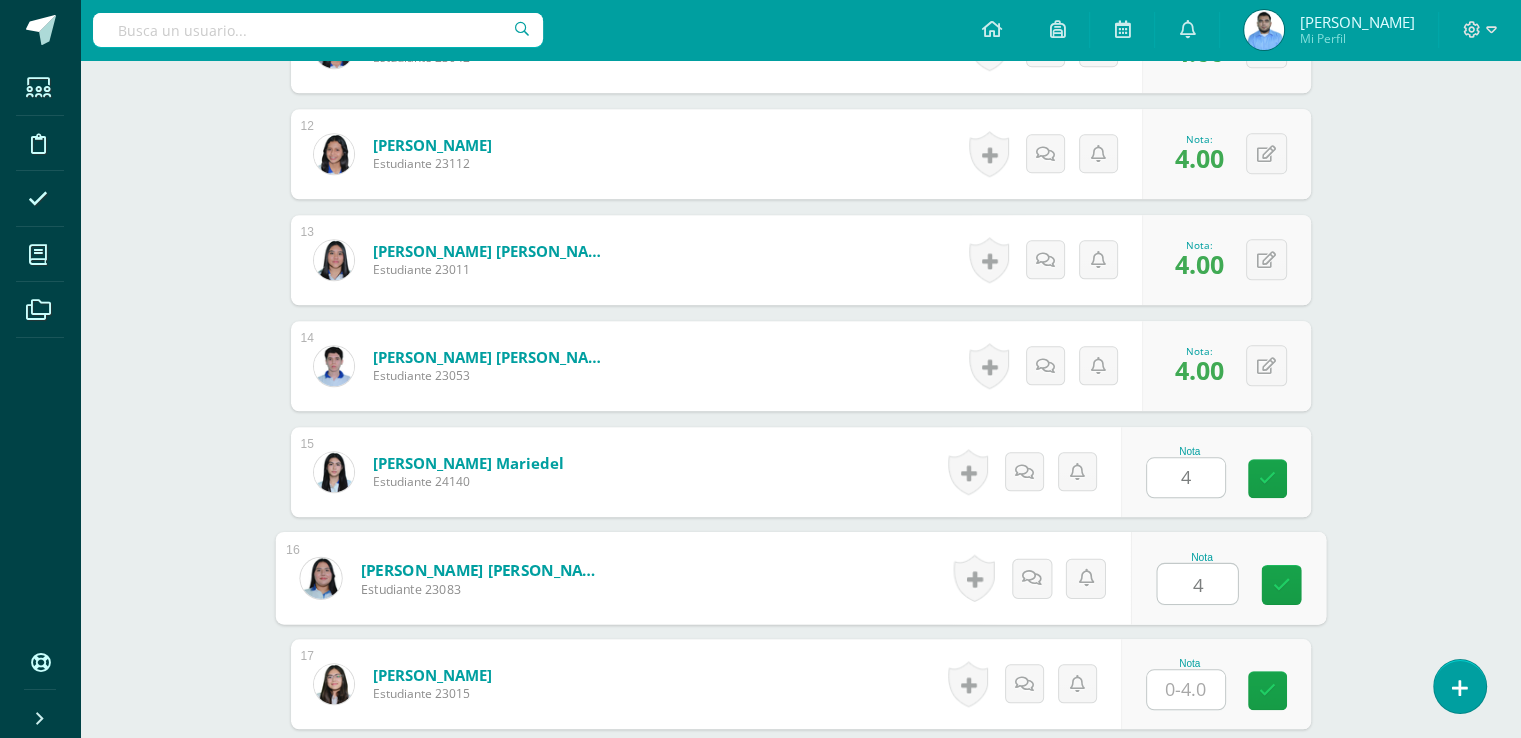 type on "4" 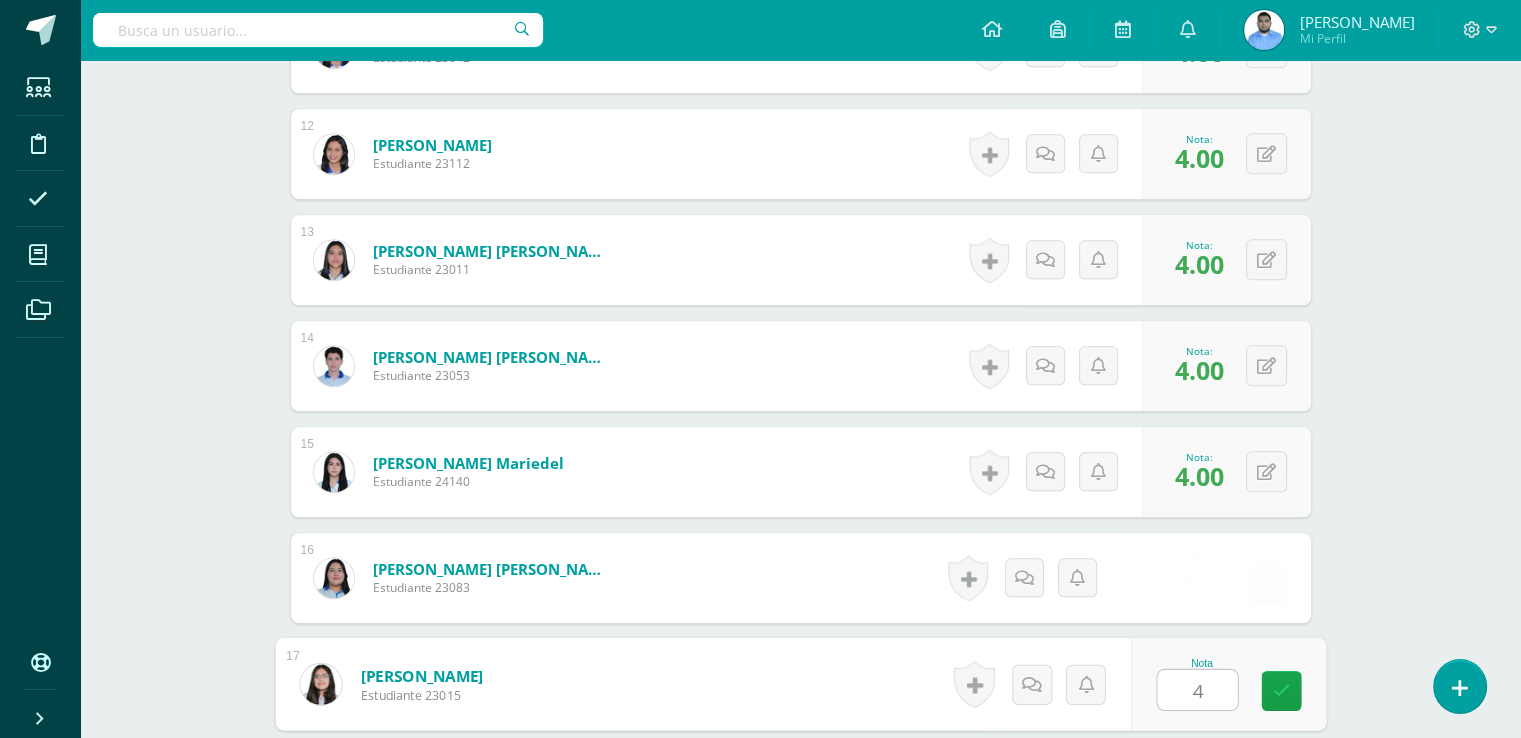type on "4" 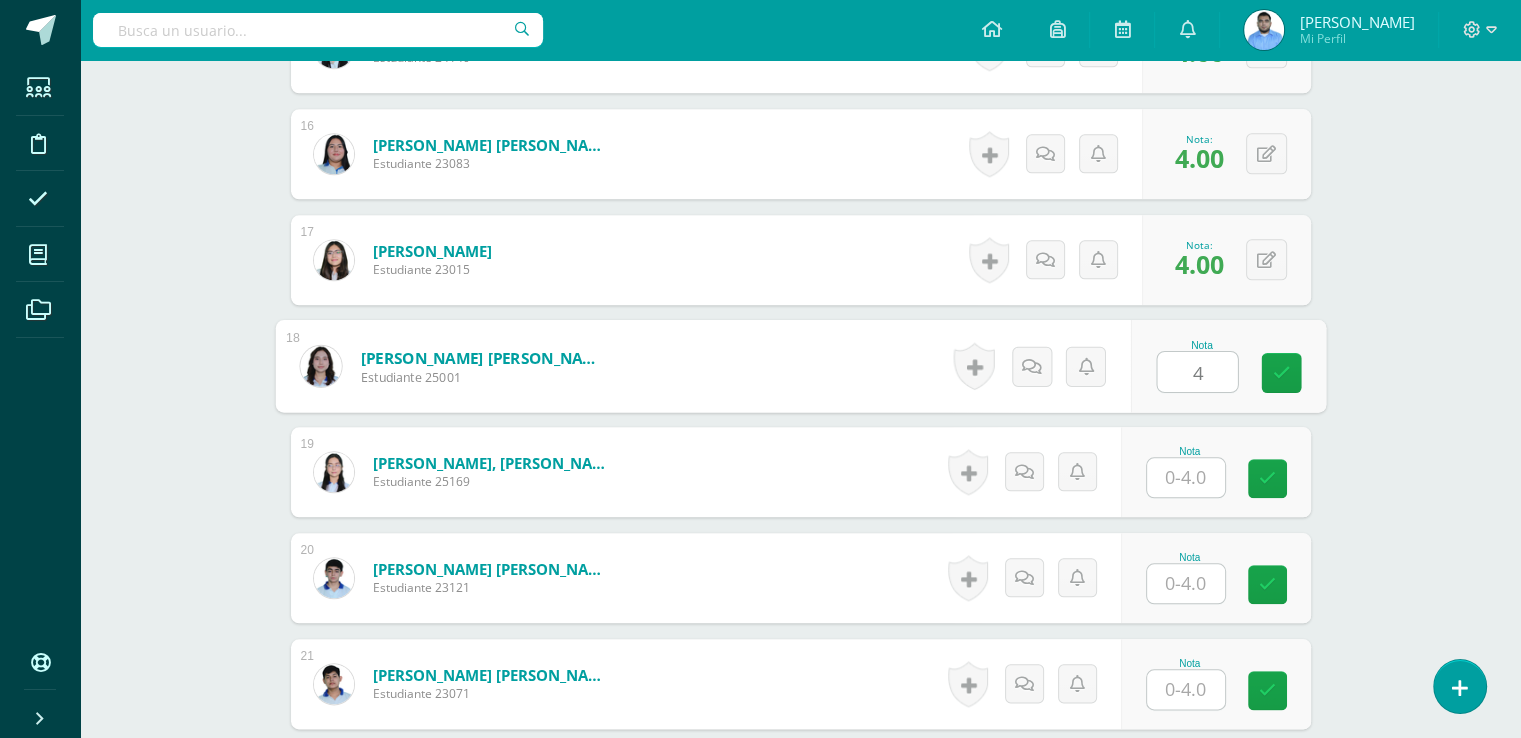 type on "4" 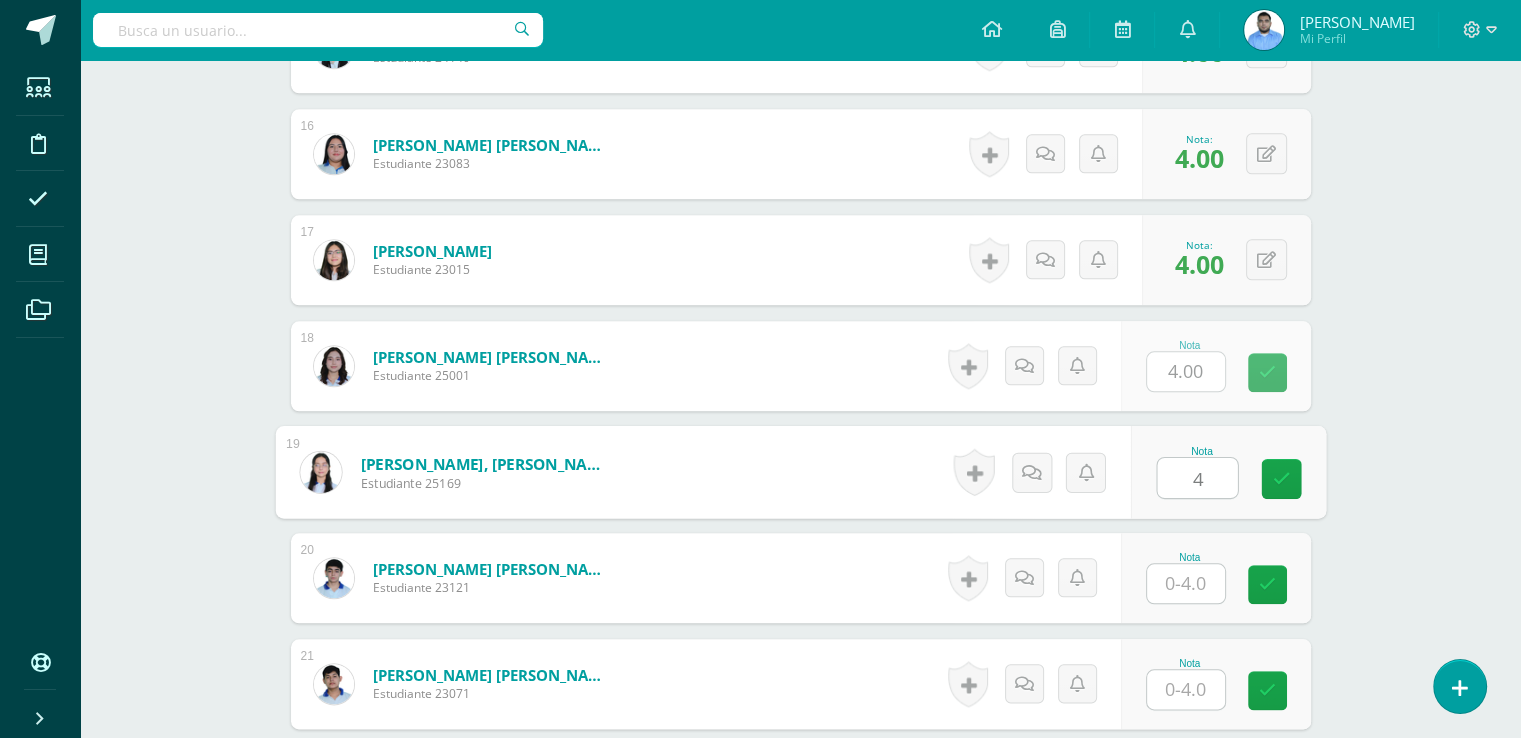 type on "4" 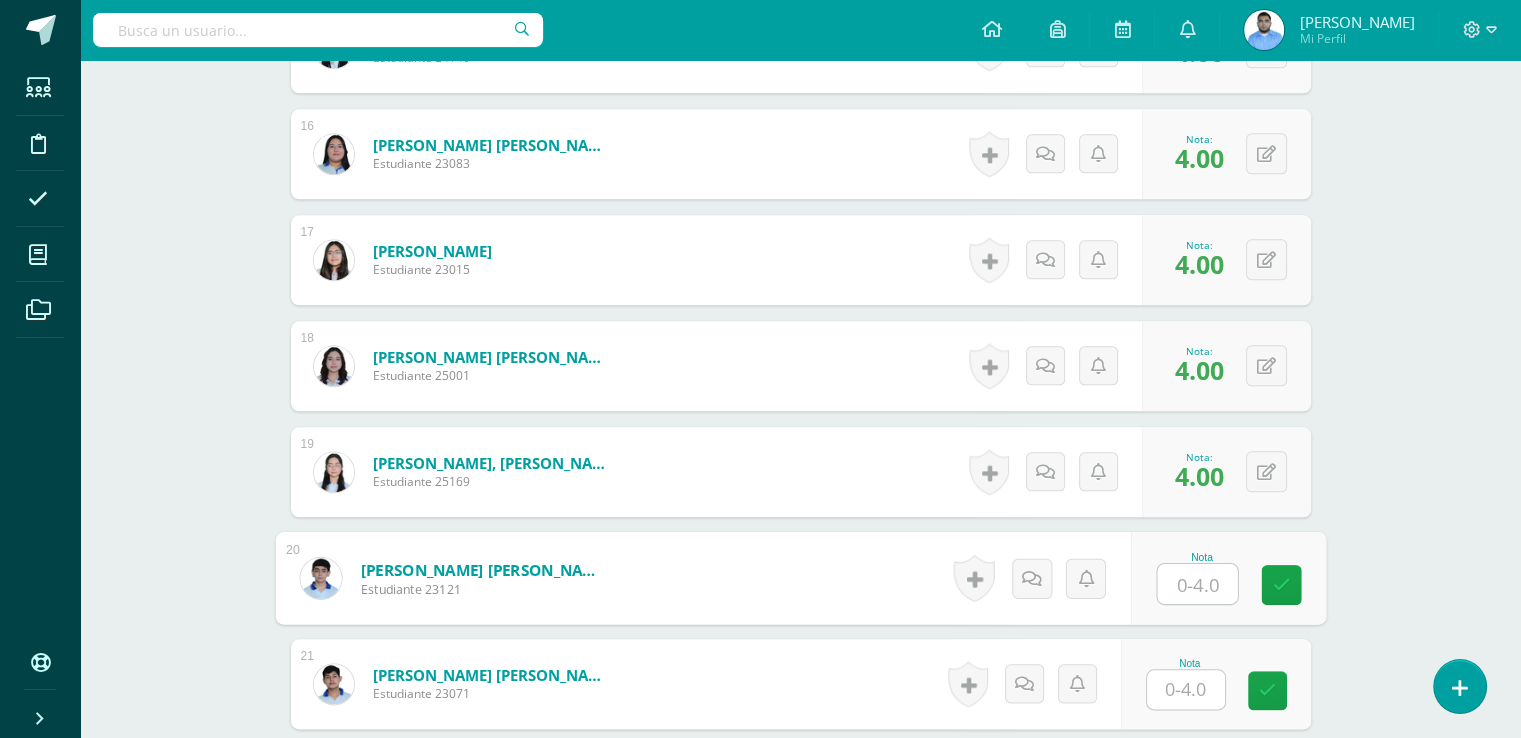 type on "3" 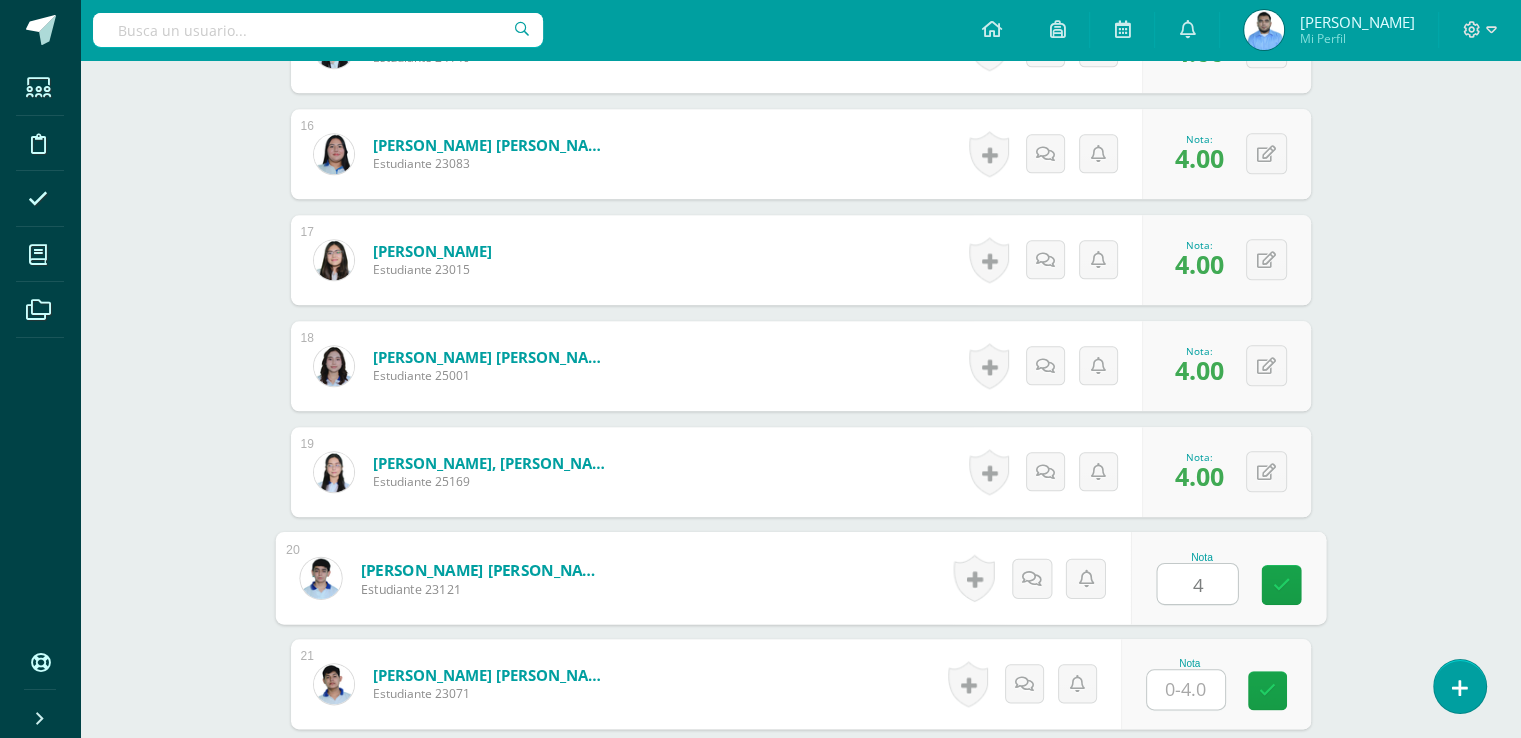type on "4" 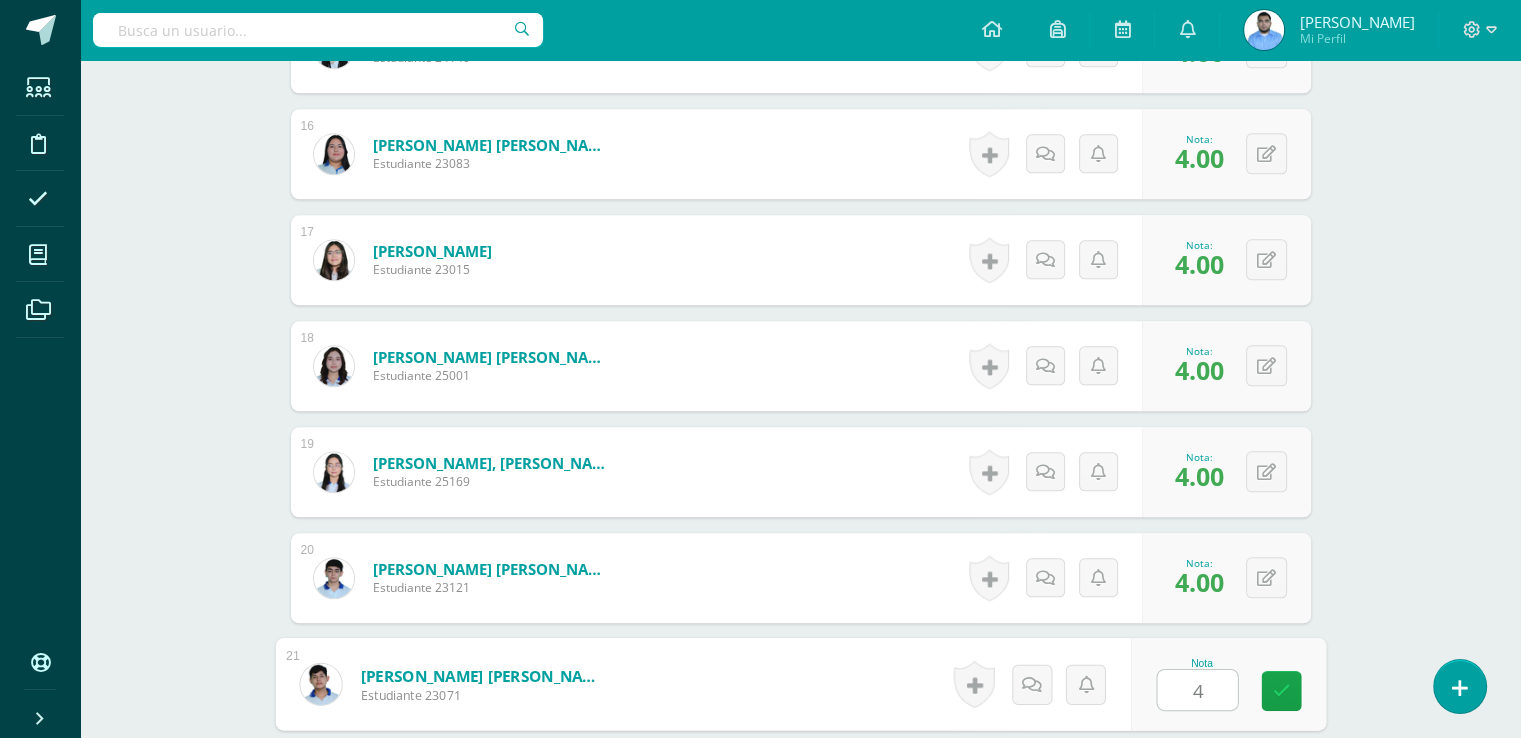 type on "4" 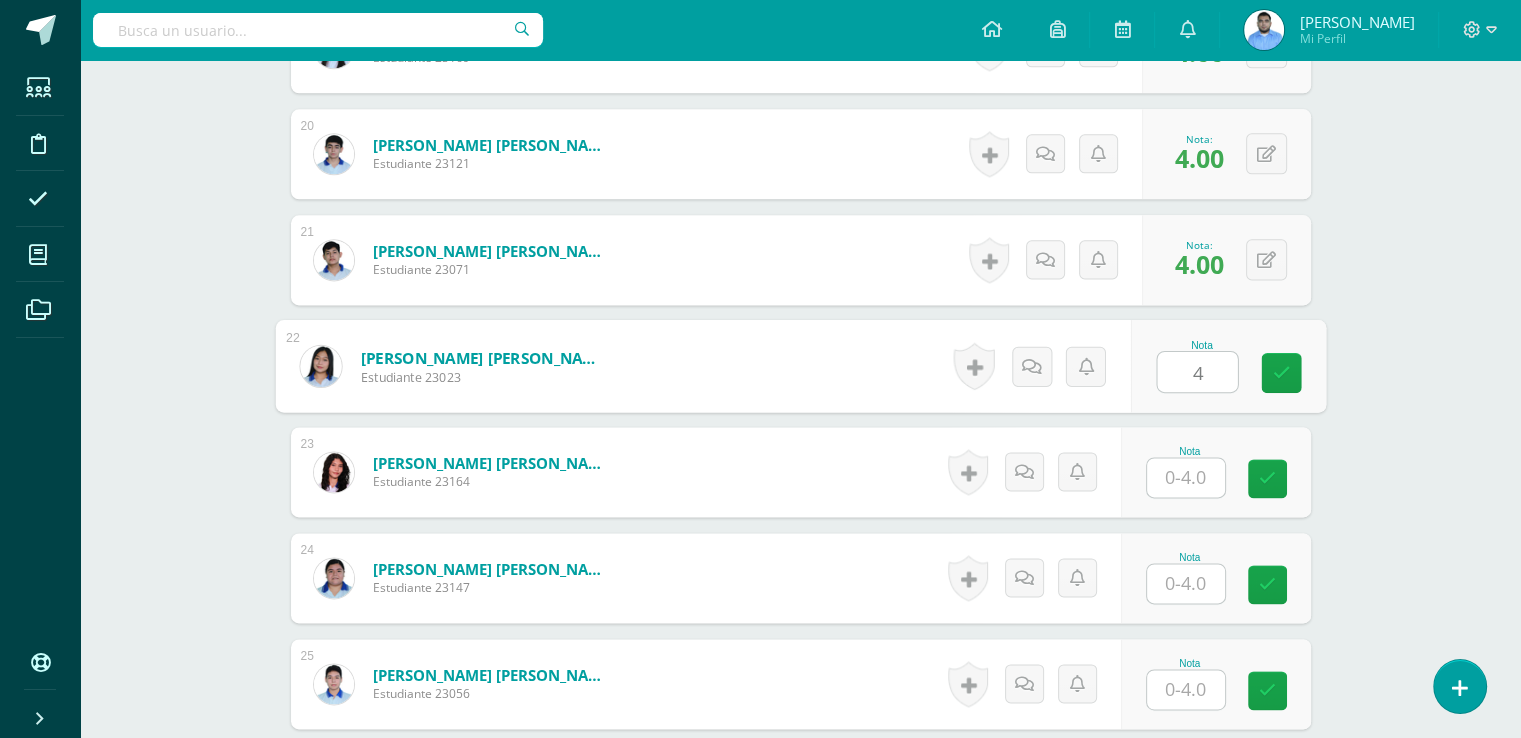 type on "4" 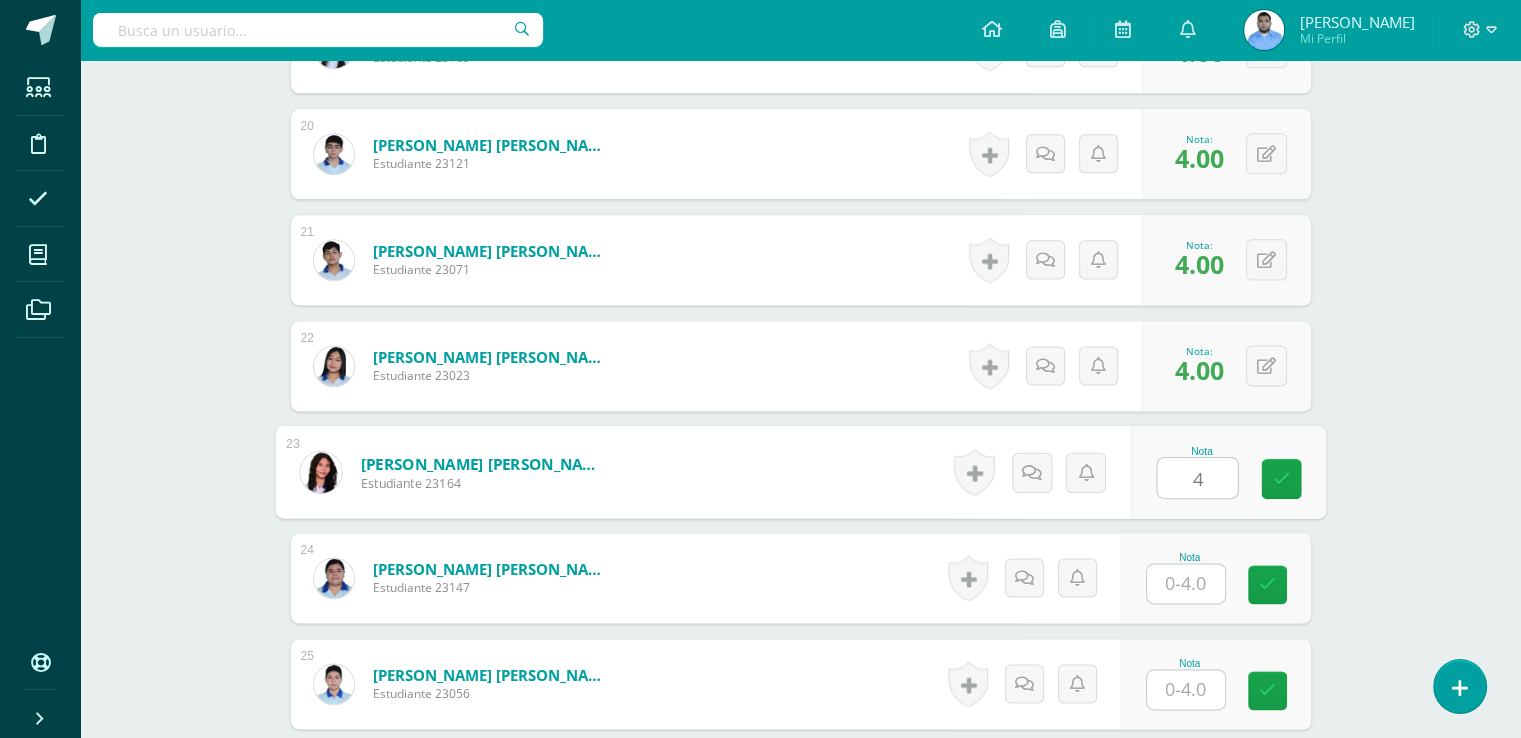 type on "4" 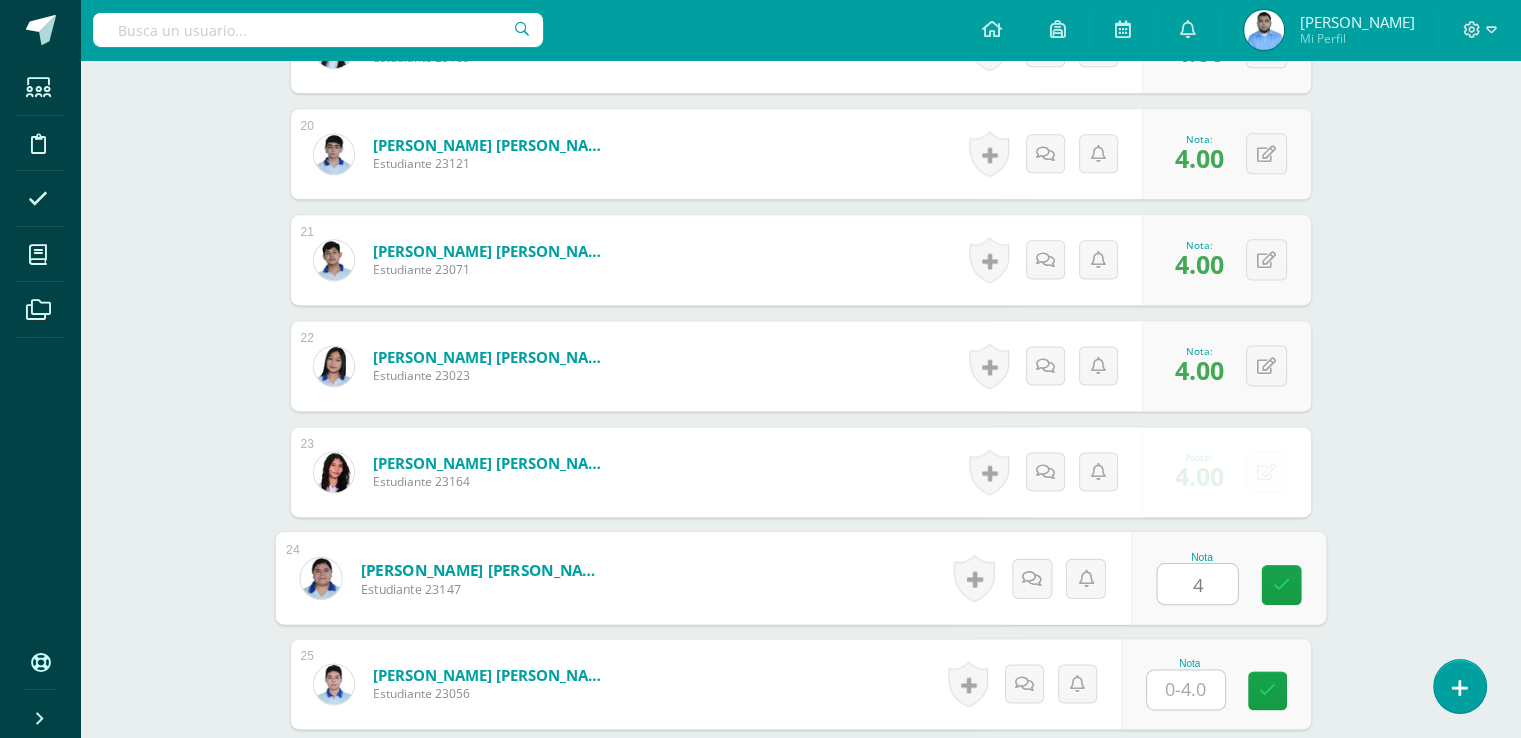 type on "4" 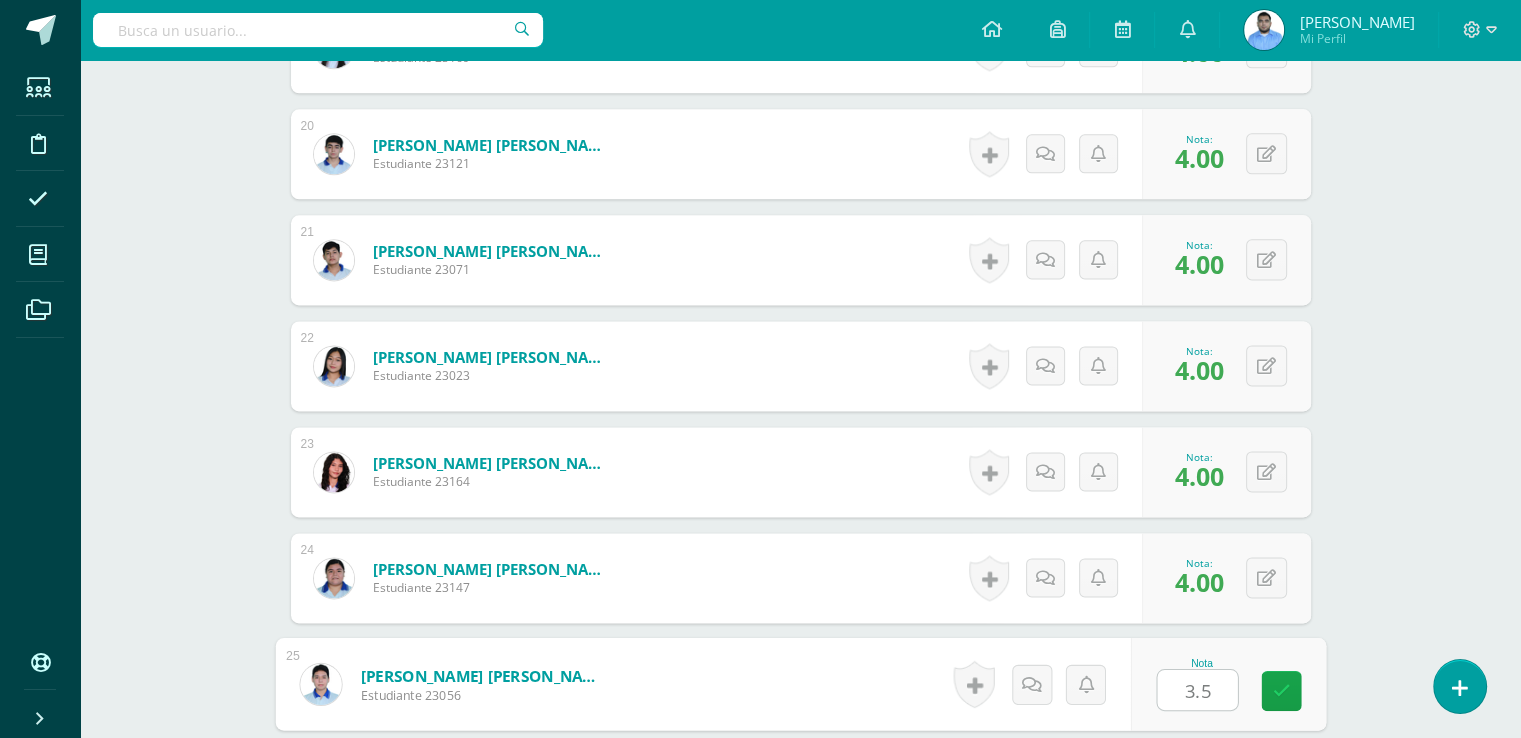 type on "3.5" 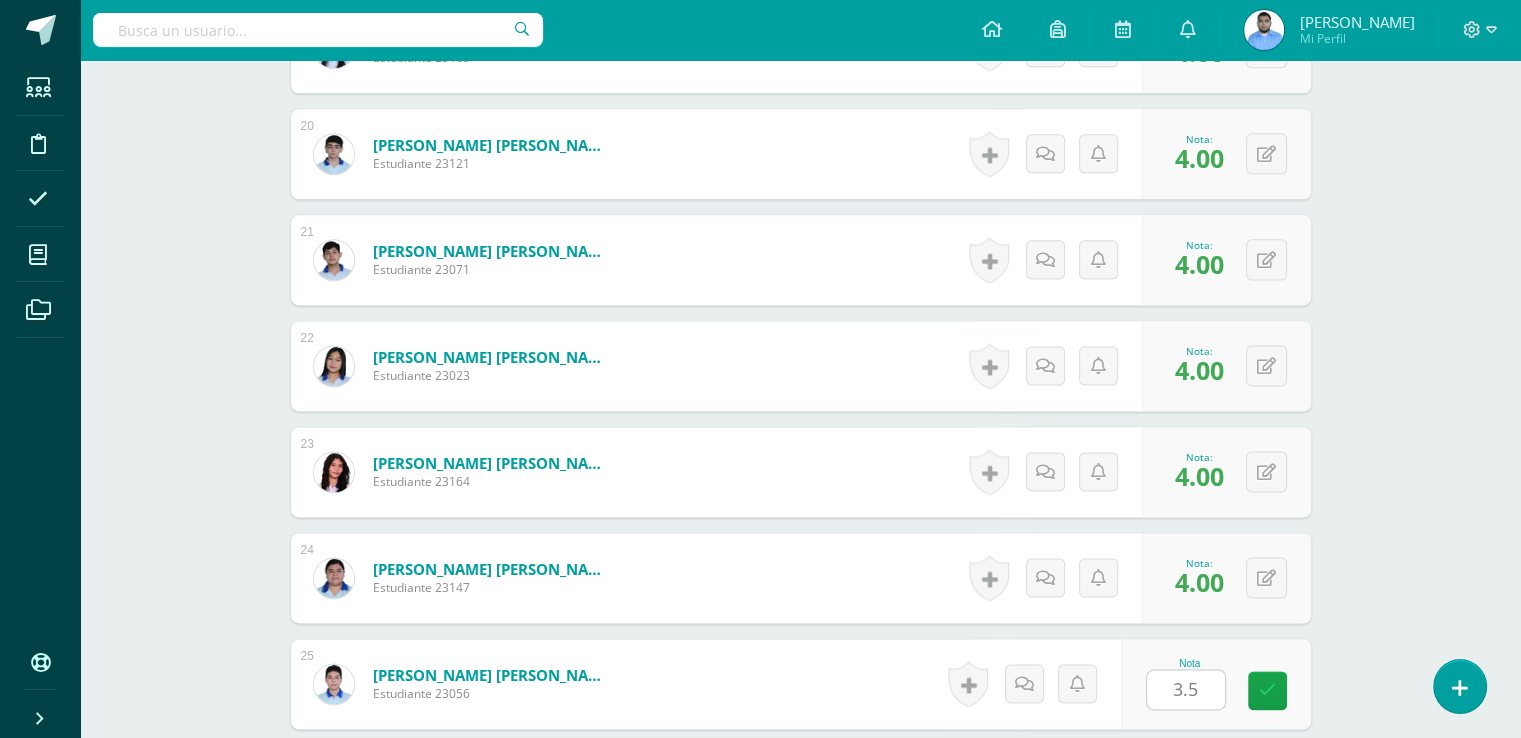 scroll, scrollTop: 3024, scrollLeft: 0, axis: vertical 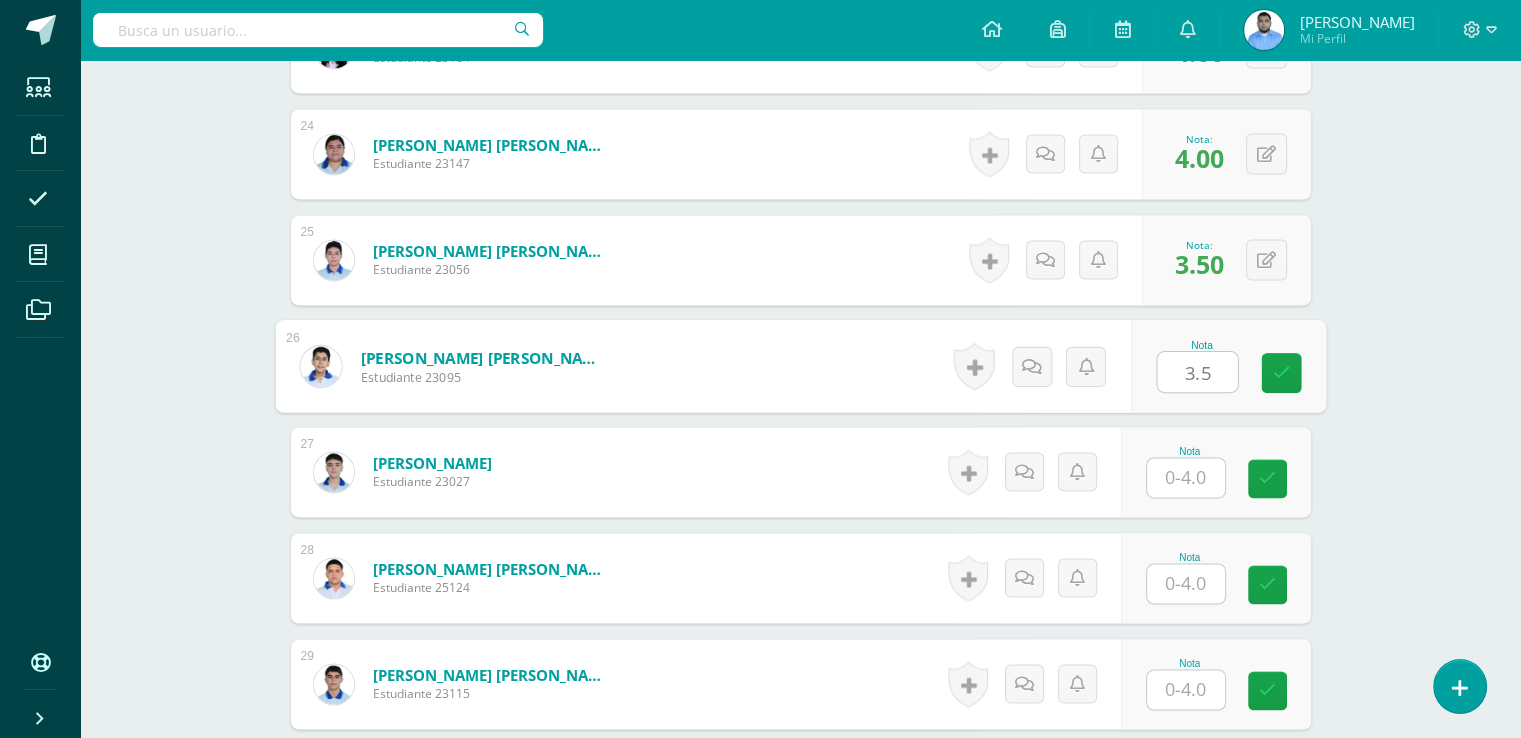 type on "3.5" 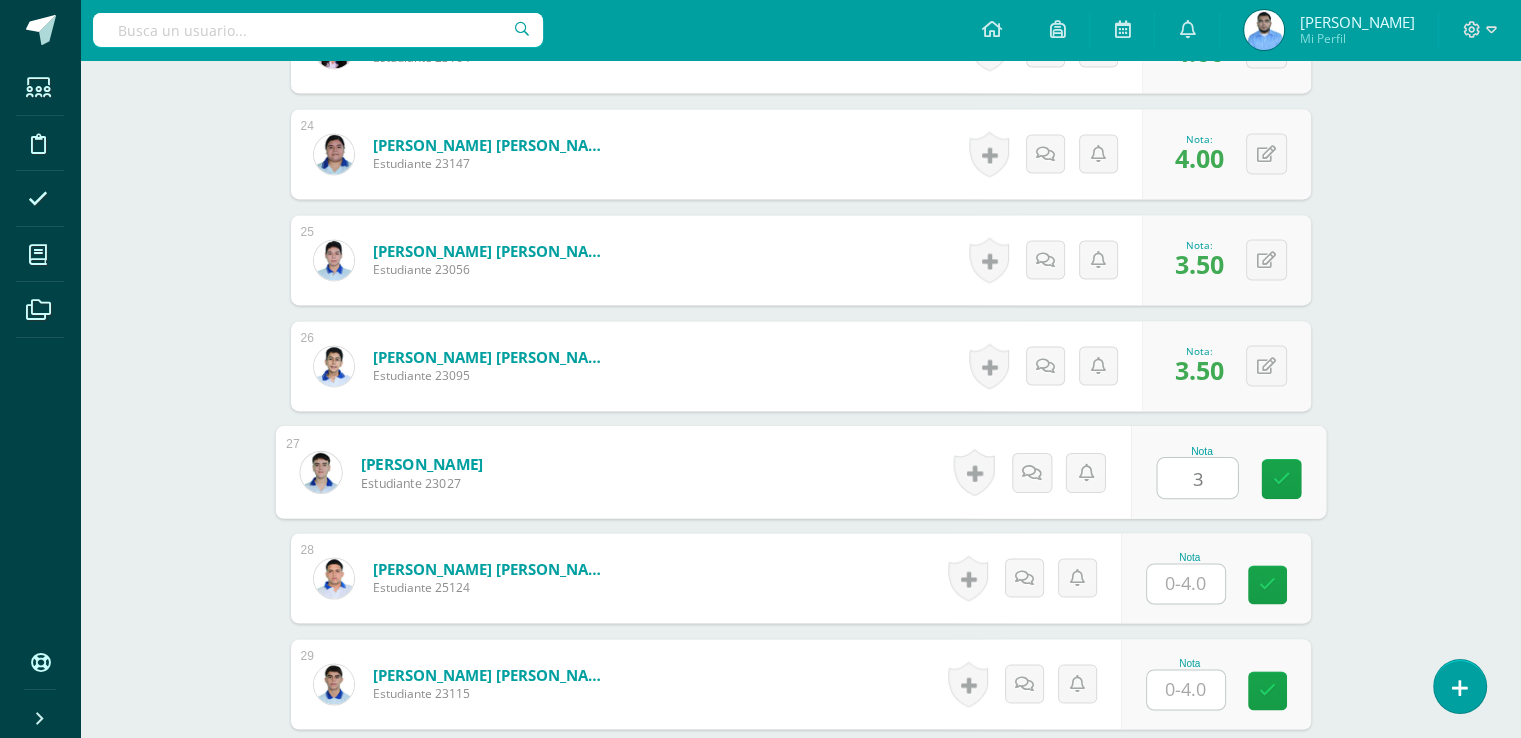 type on "3" 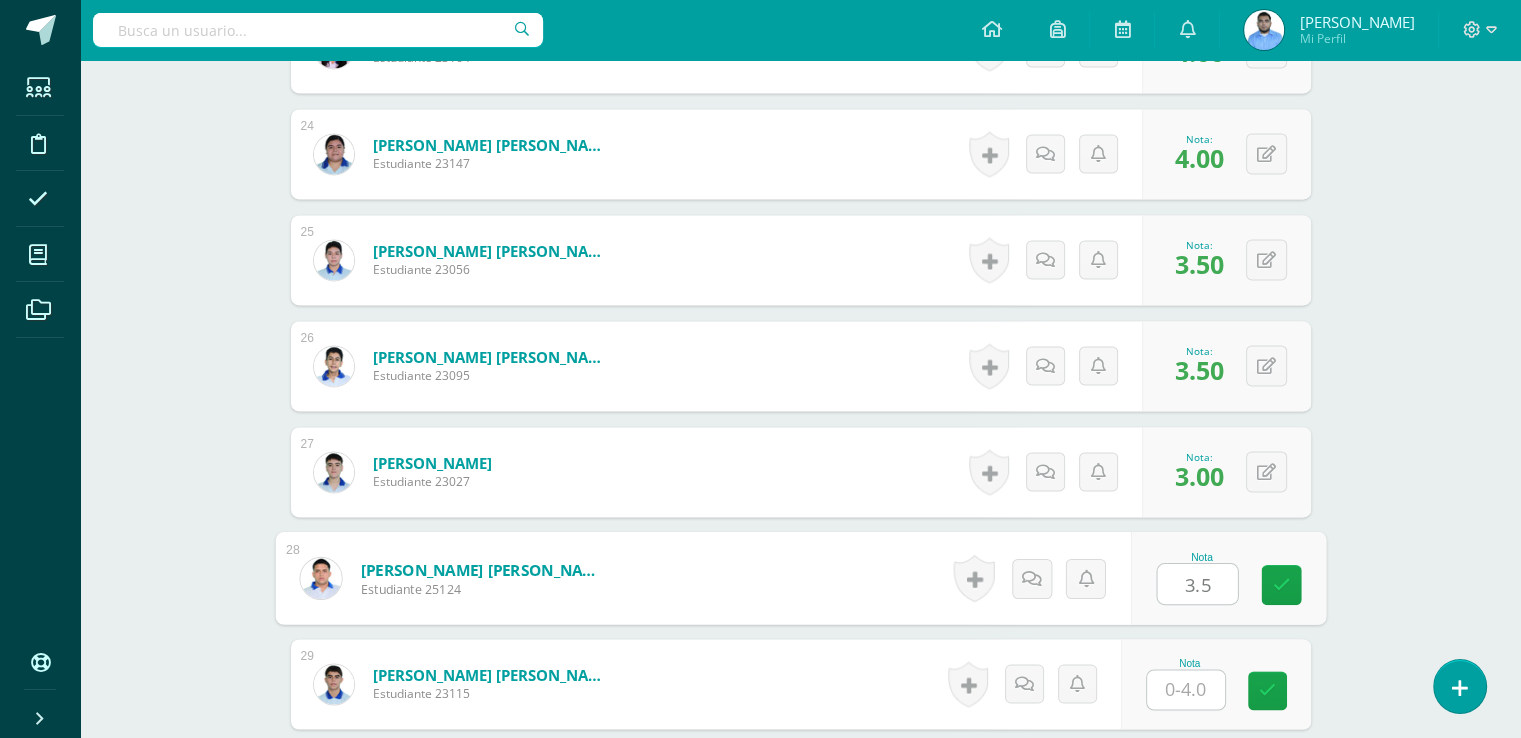 type on "3.5" 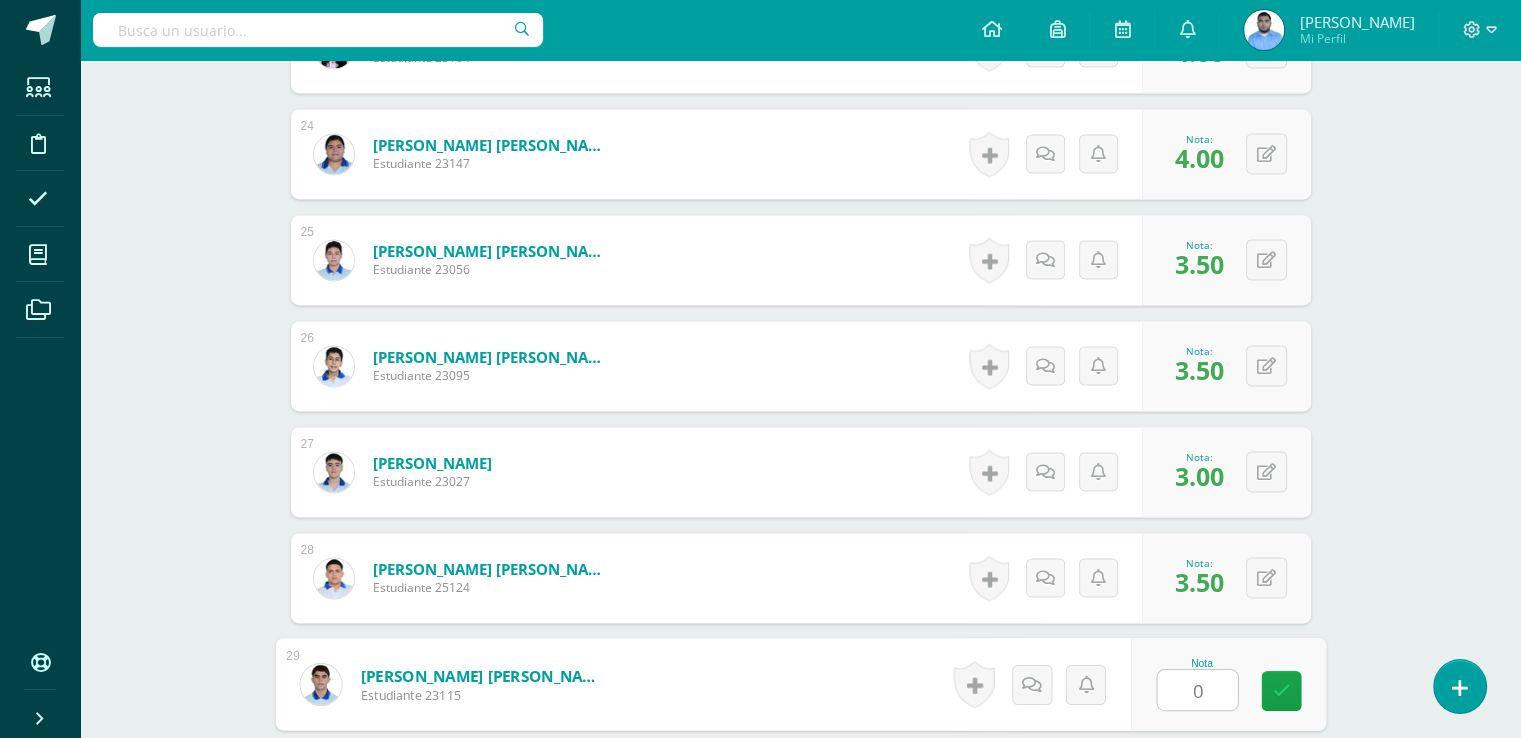 type on "0" 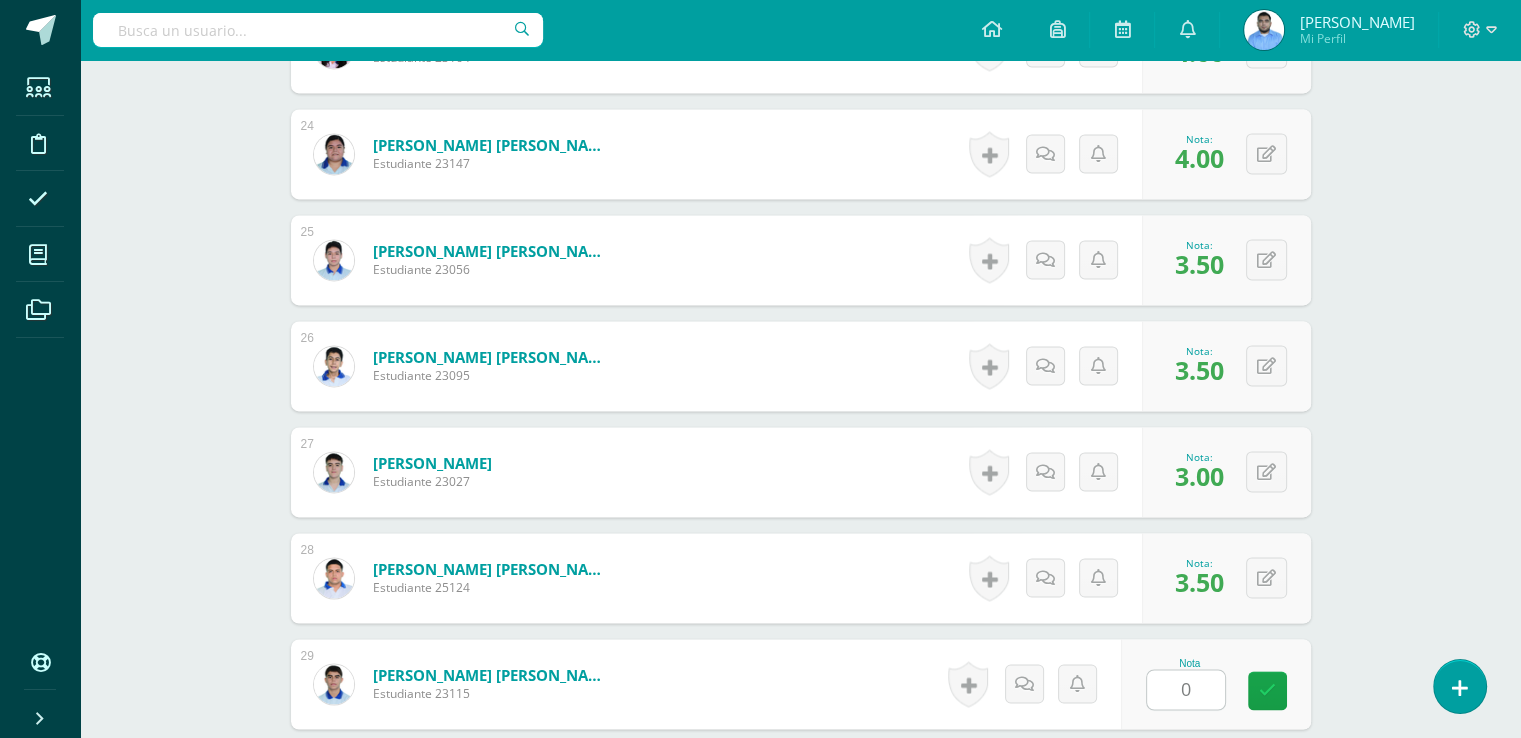 scroll, scrollTop: 3448, scrollLeft: 0, axis: vertical 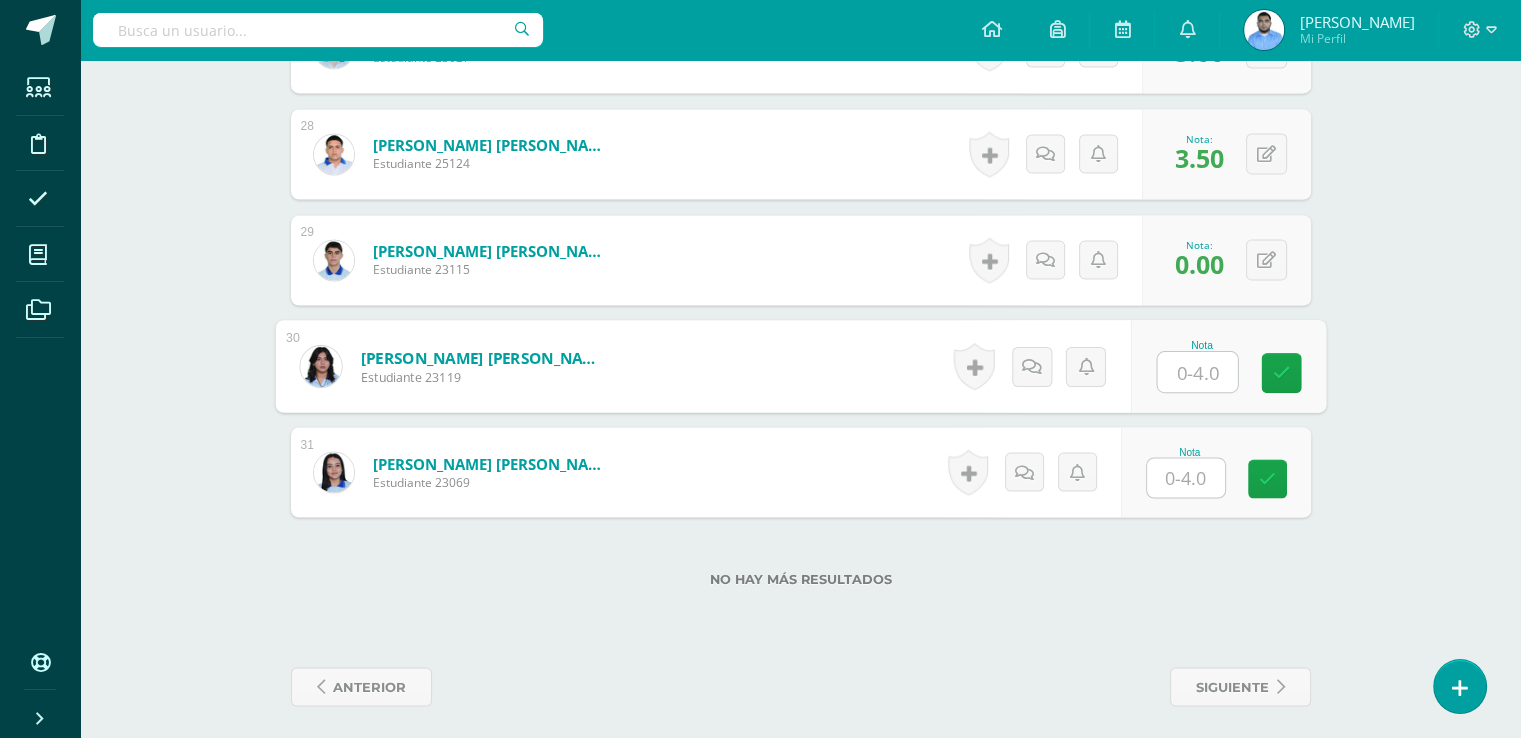 type on "3" 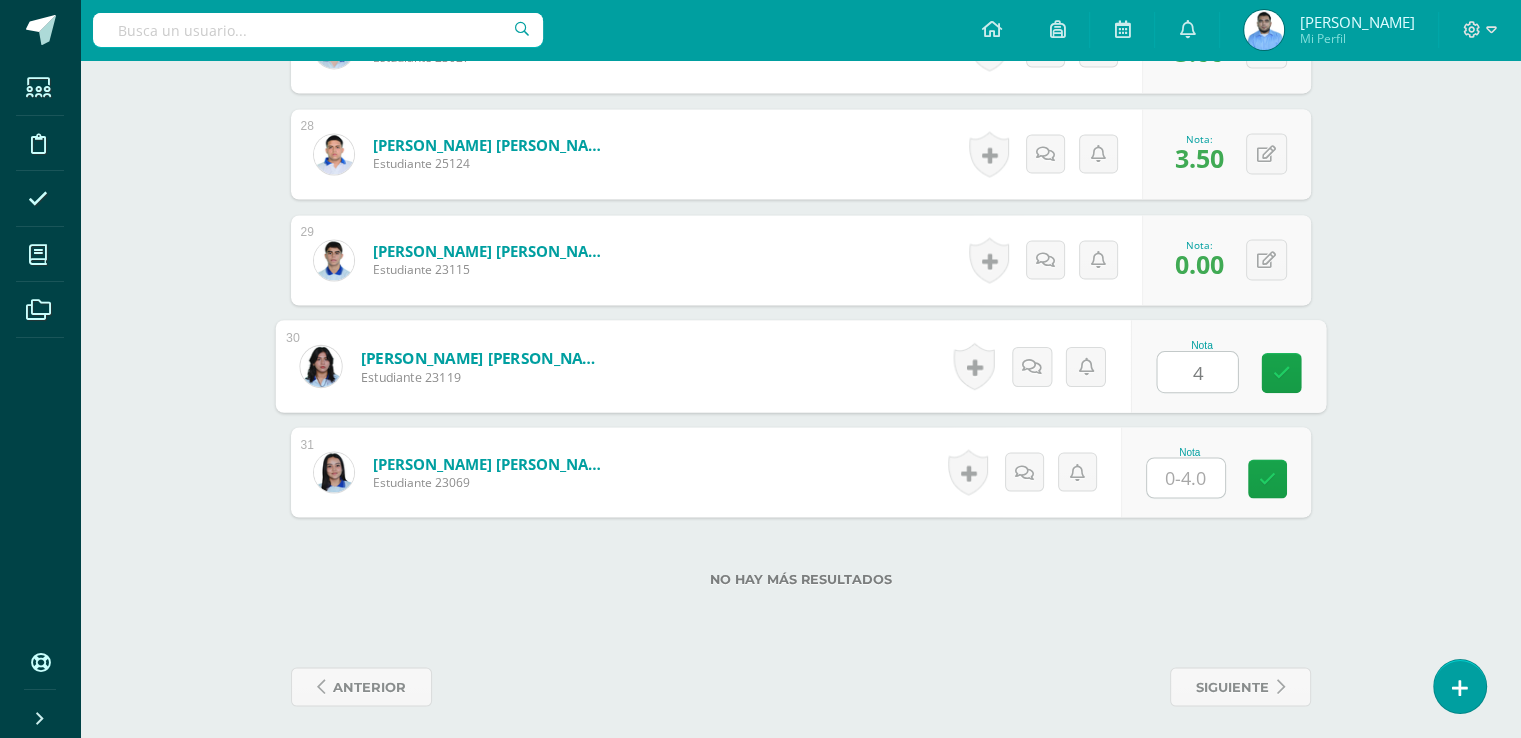 type on "4" 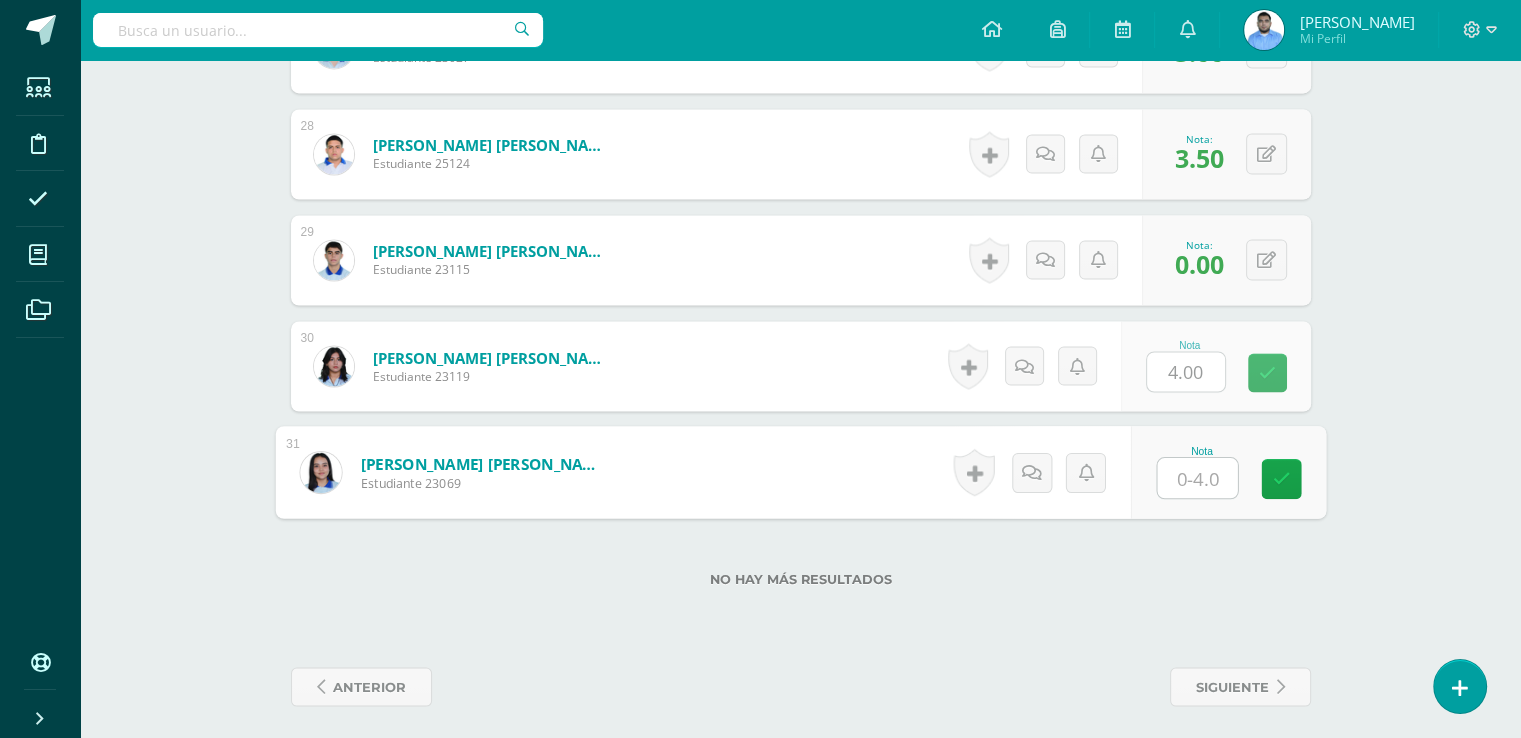type on "4" 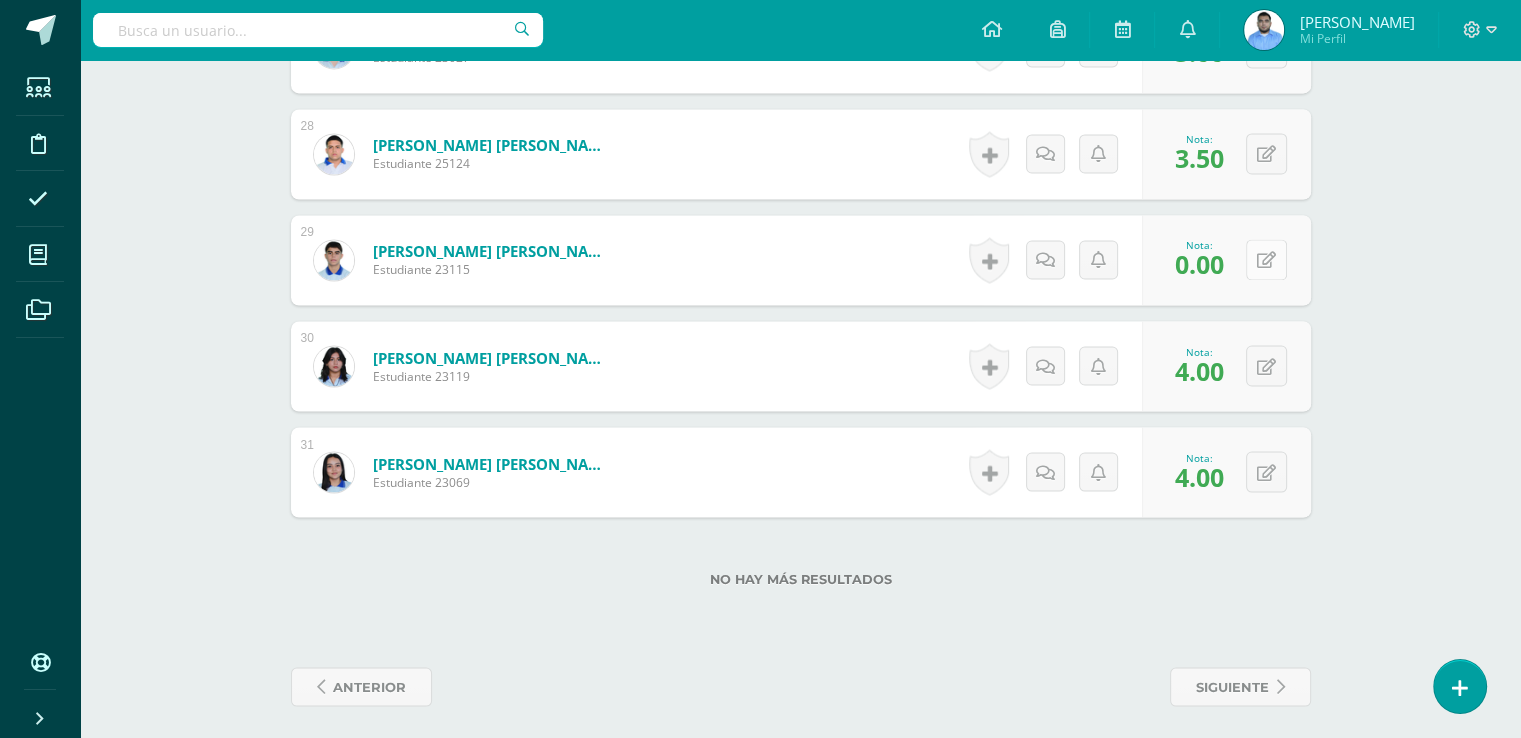 click at bounding box center (1266, 259) 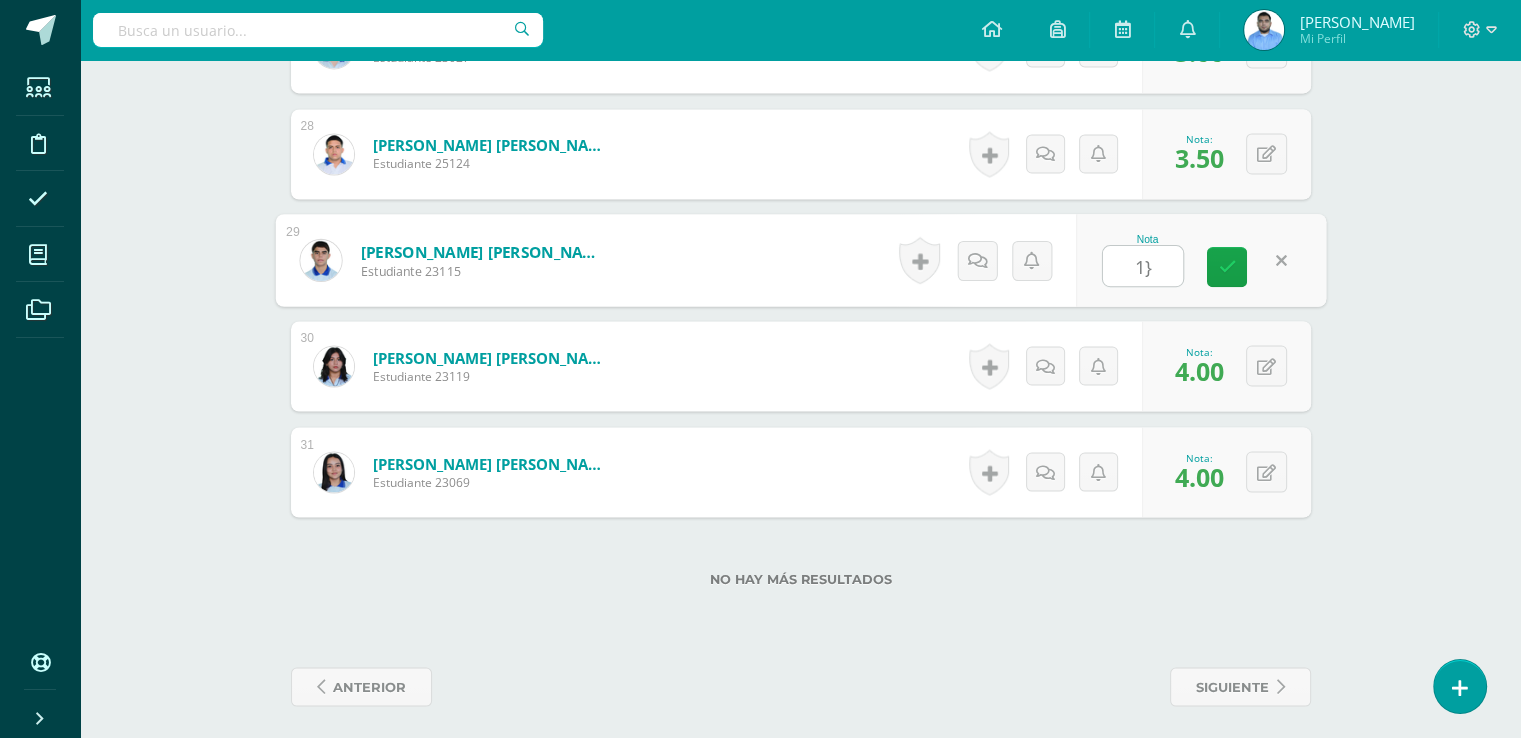 type on "1" 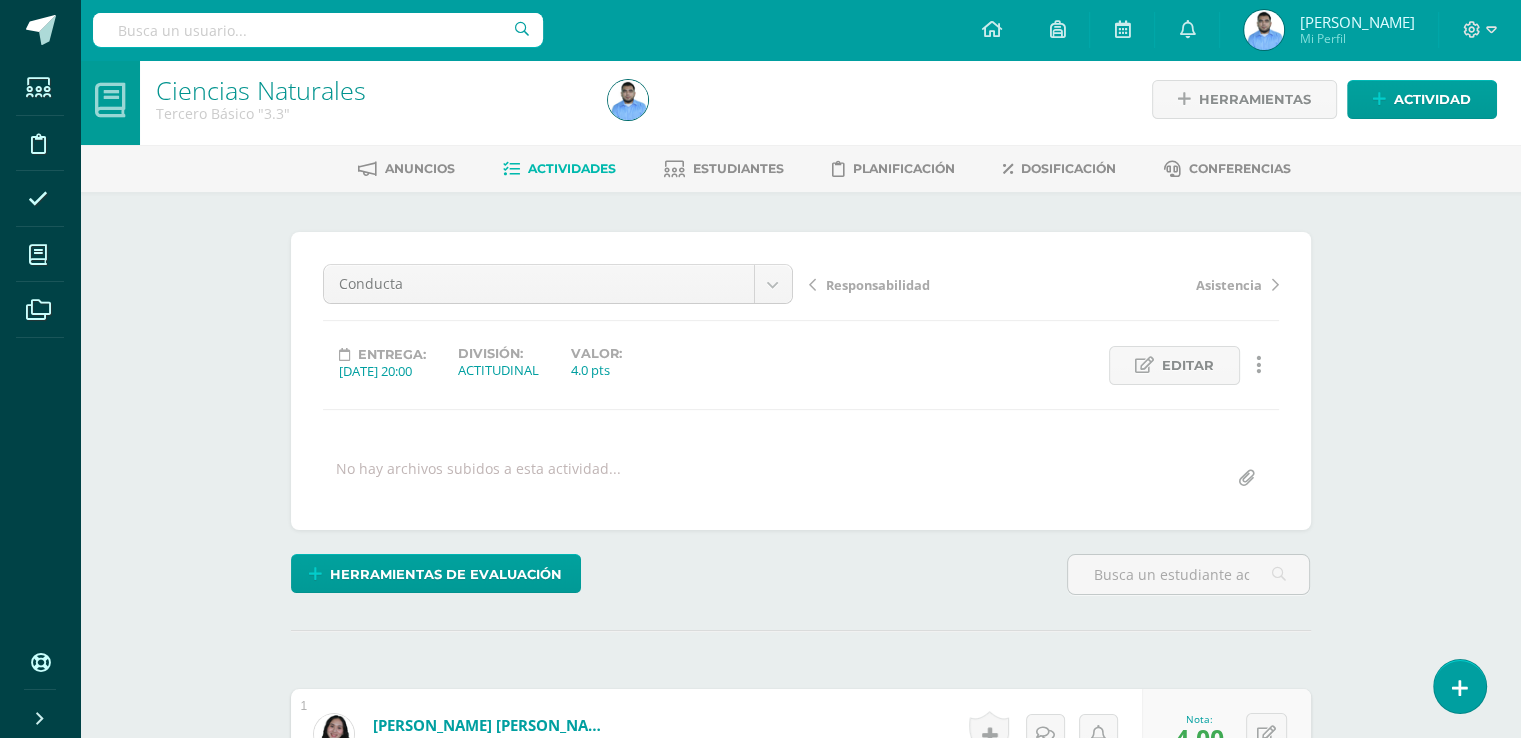 scroll, scrollTop: 0, scrollLeft: 0, axis: both 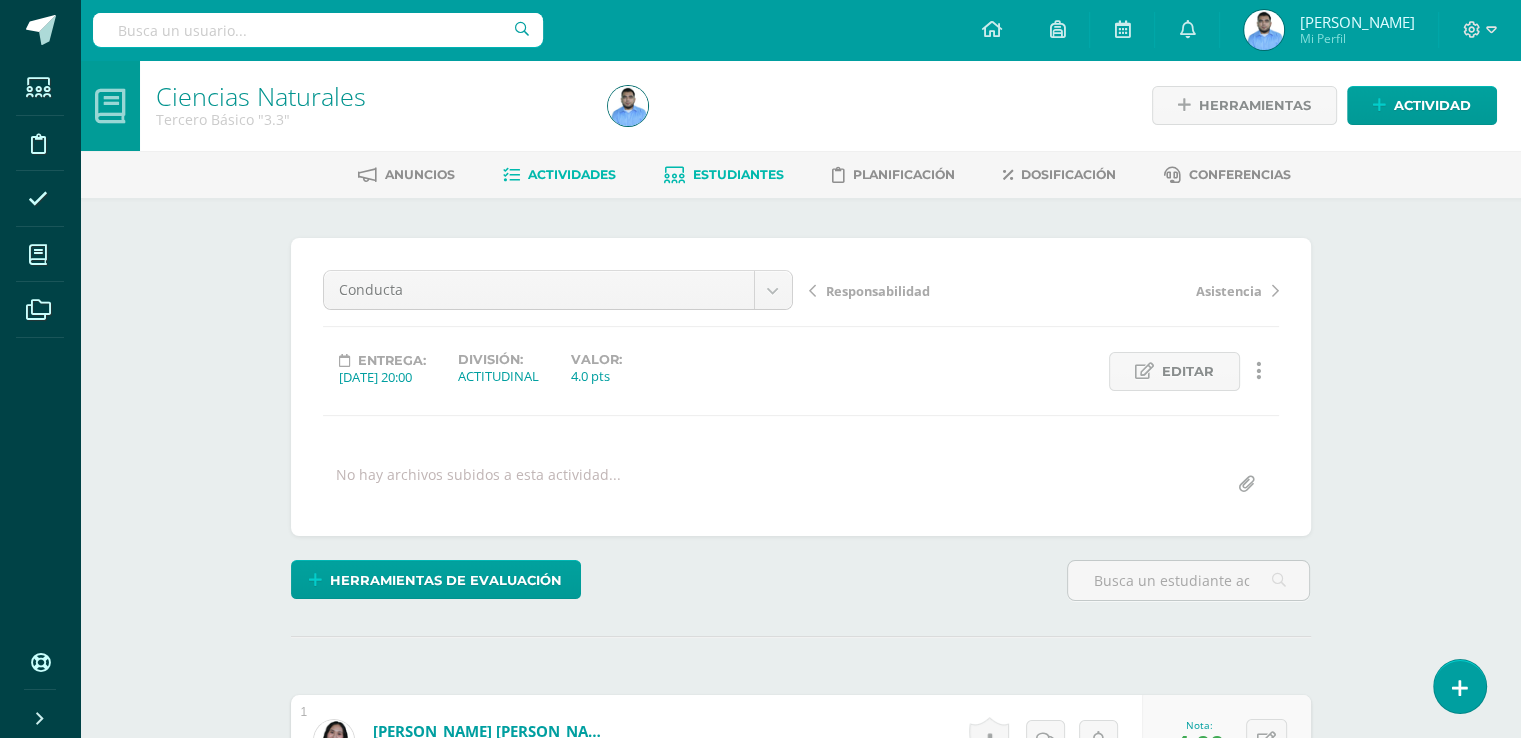 click at bounding box center (674, 175) 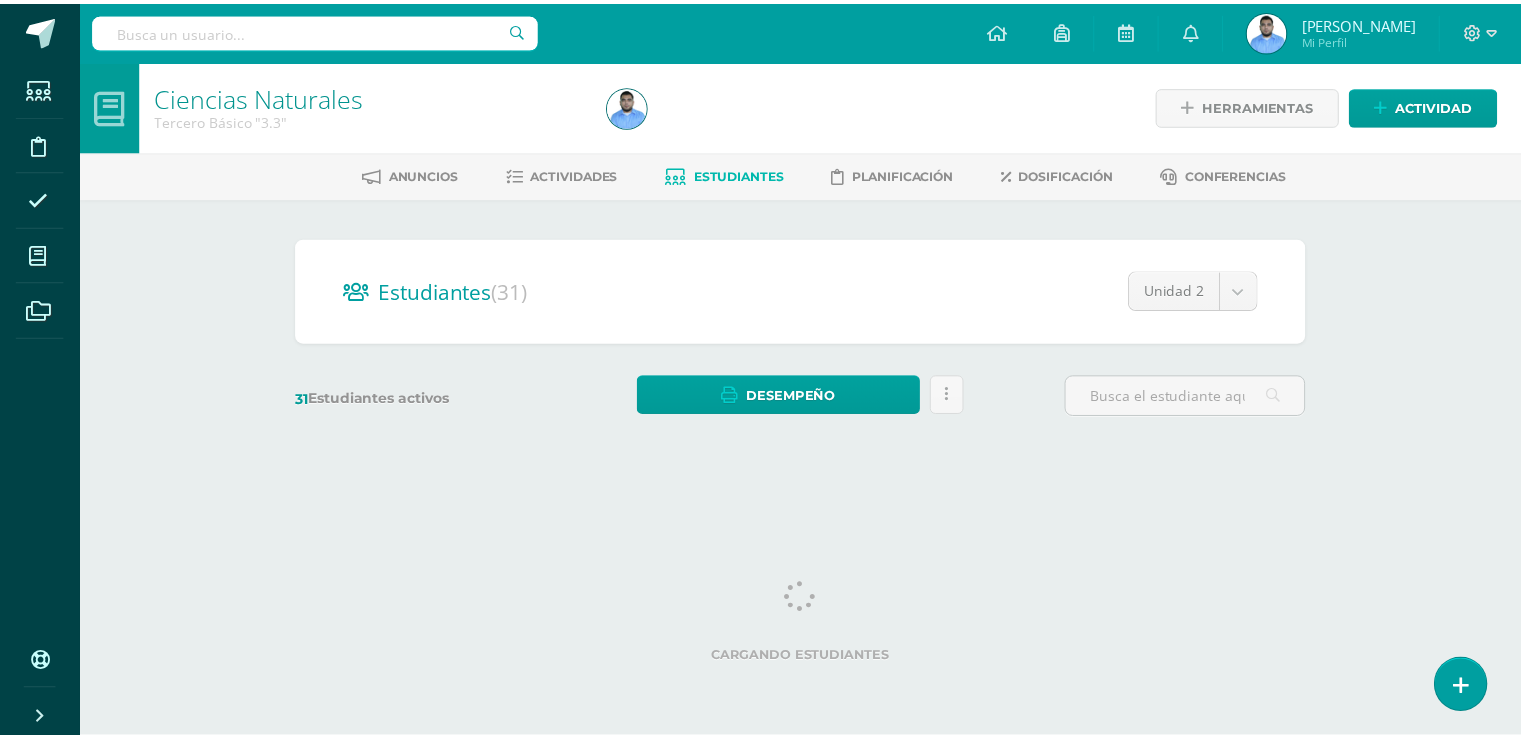 scroll, scrollTop: 0, scrollLeft: 0, axis: both 